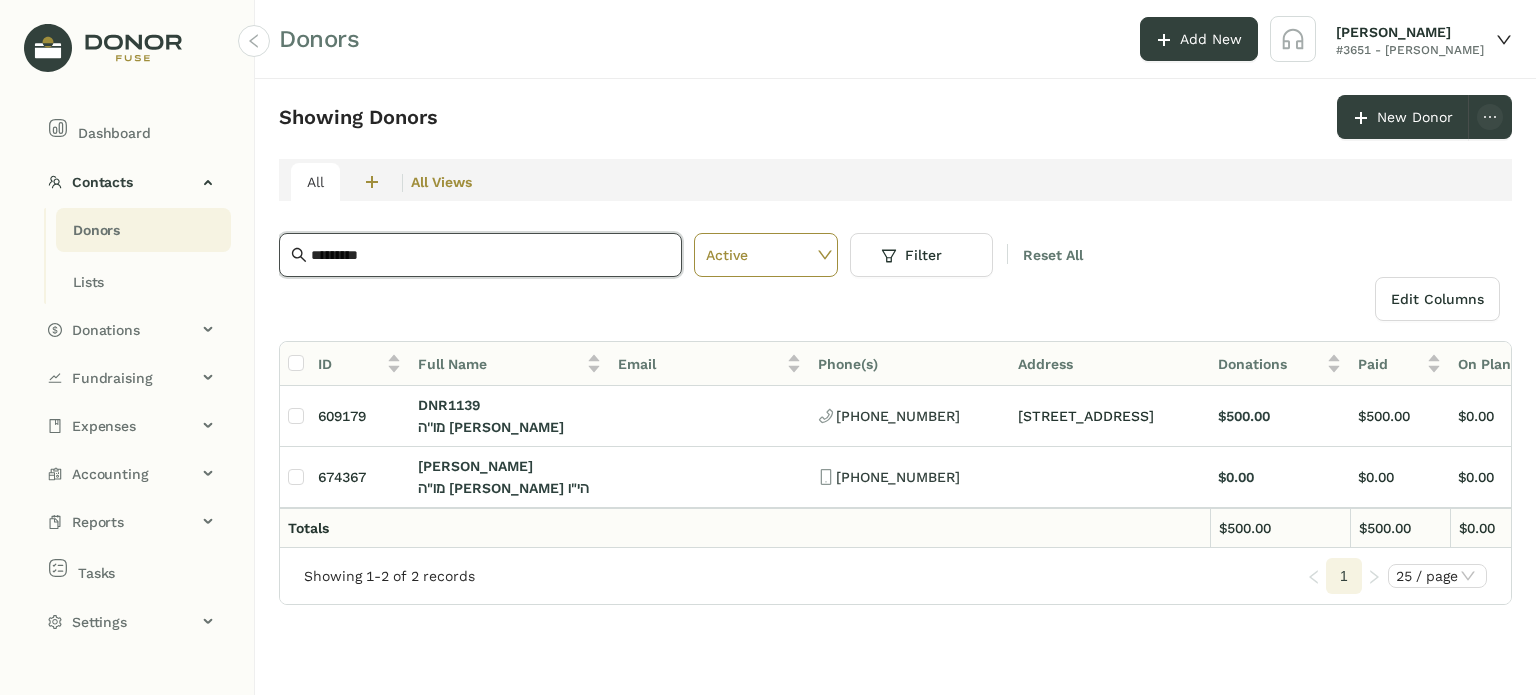 scroll, scrollTop: 0, scrollLeft: 0, axis: both 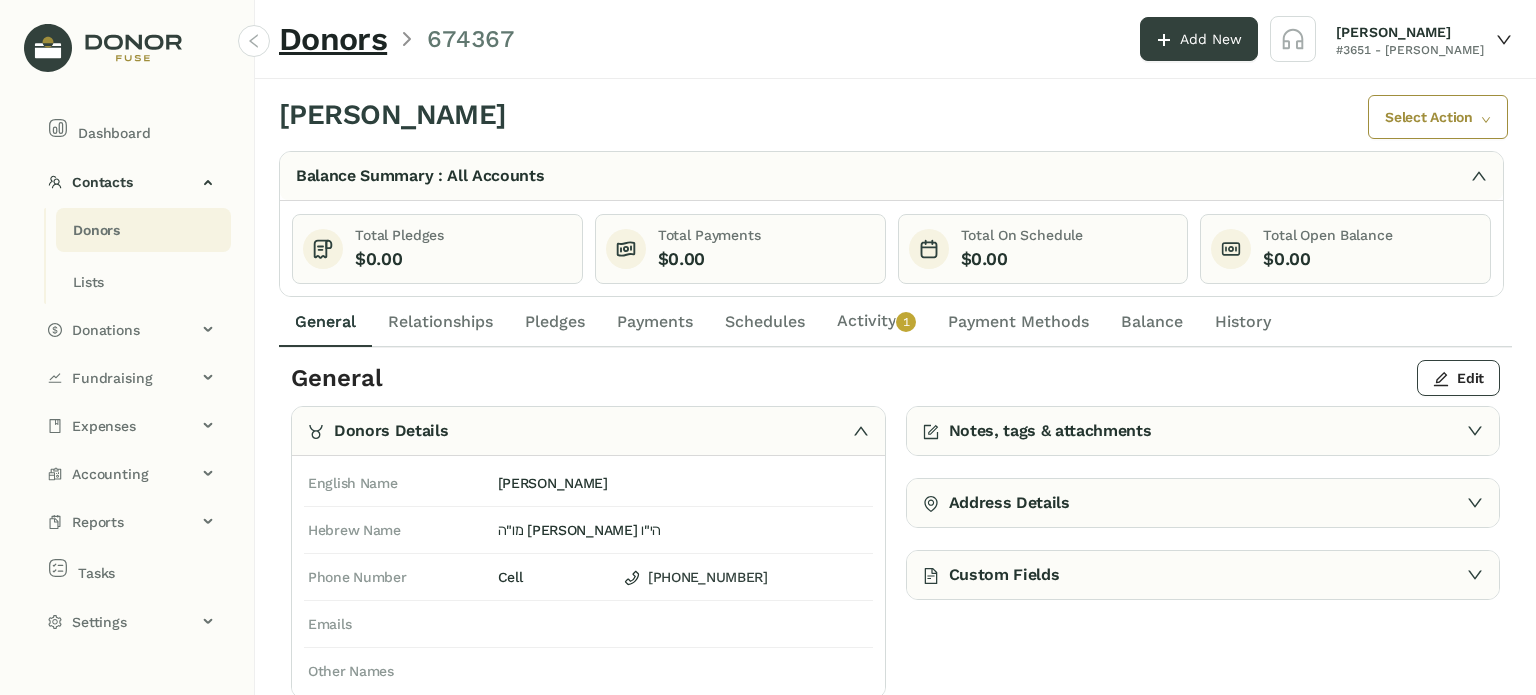 drag, startPoint x: 558, startPoint y: 320, endPoint x: 581, endPoint y: 318, distance: 23.086792 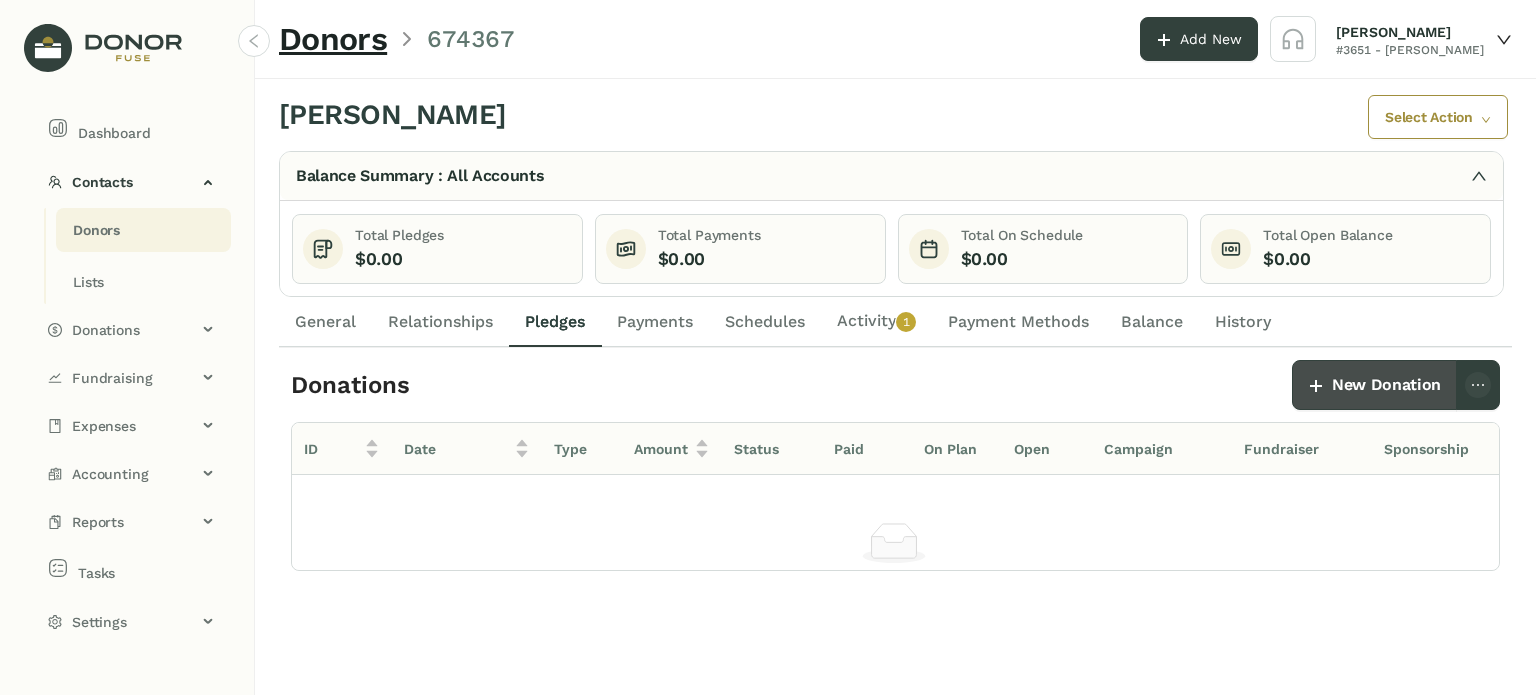 click on "New Donation" 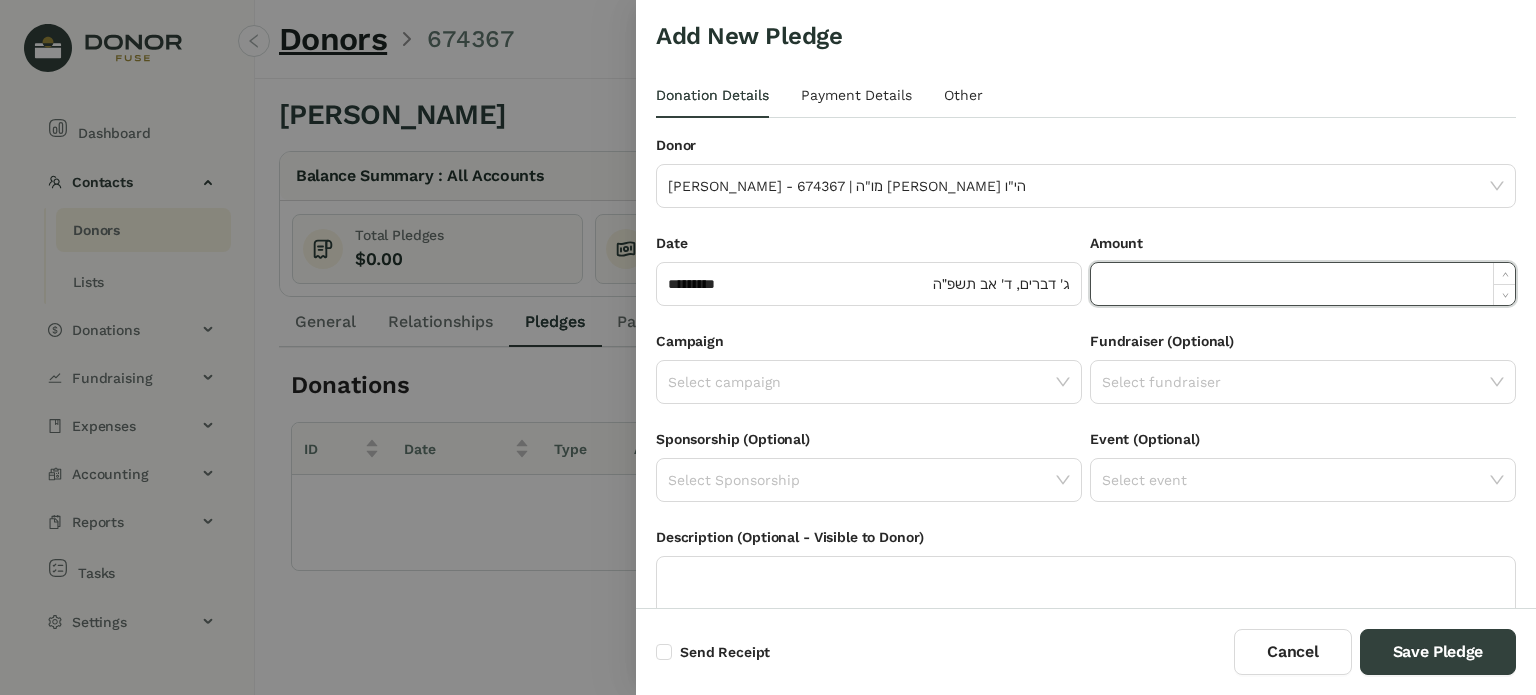 click 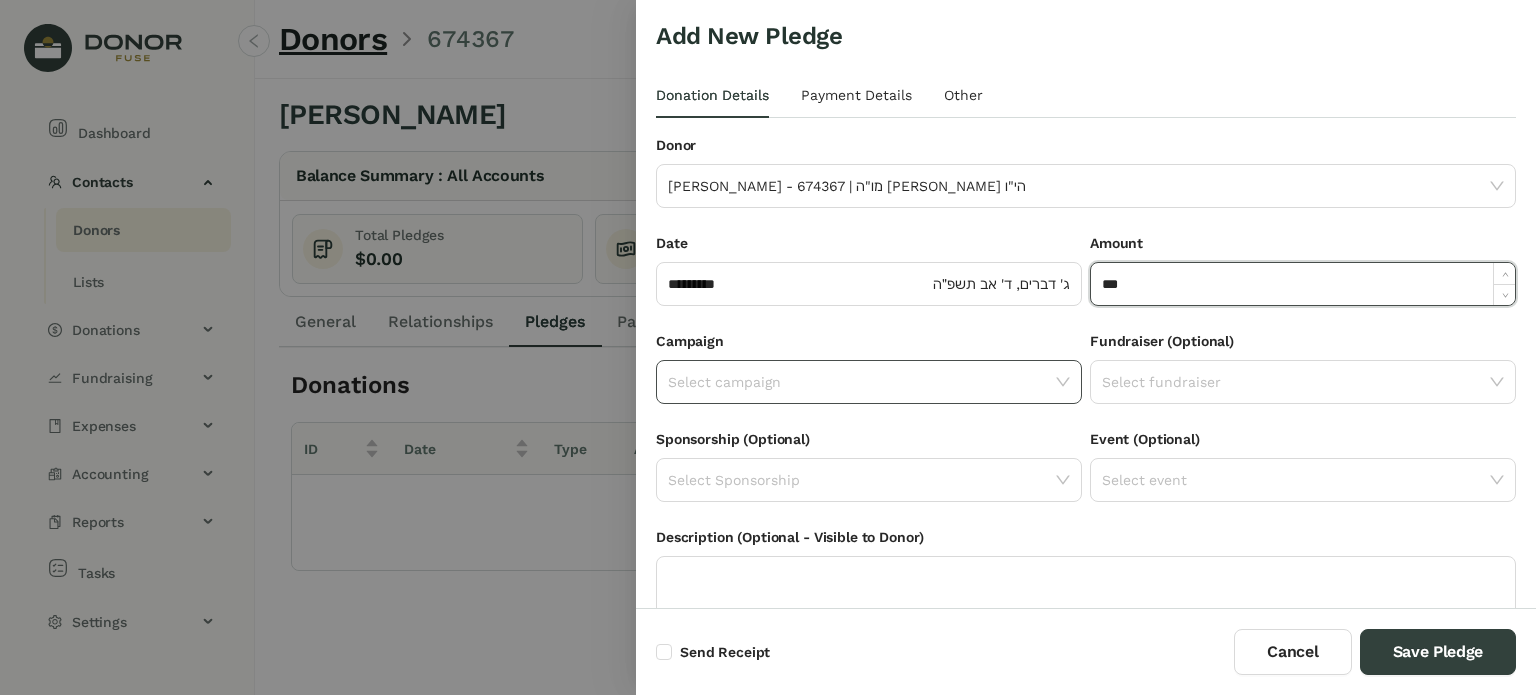 type on "*******" 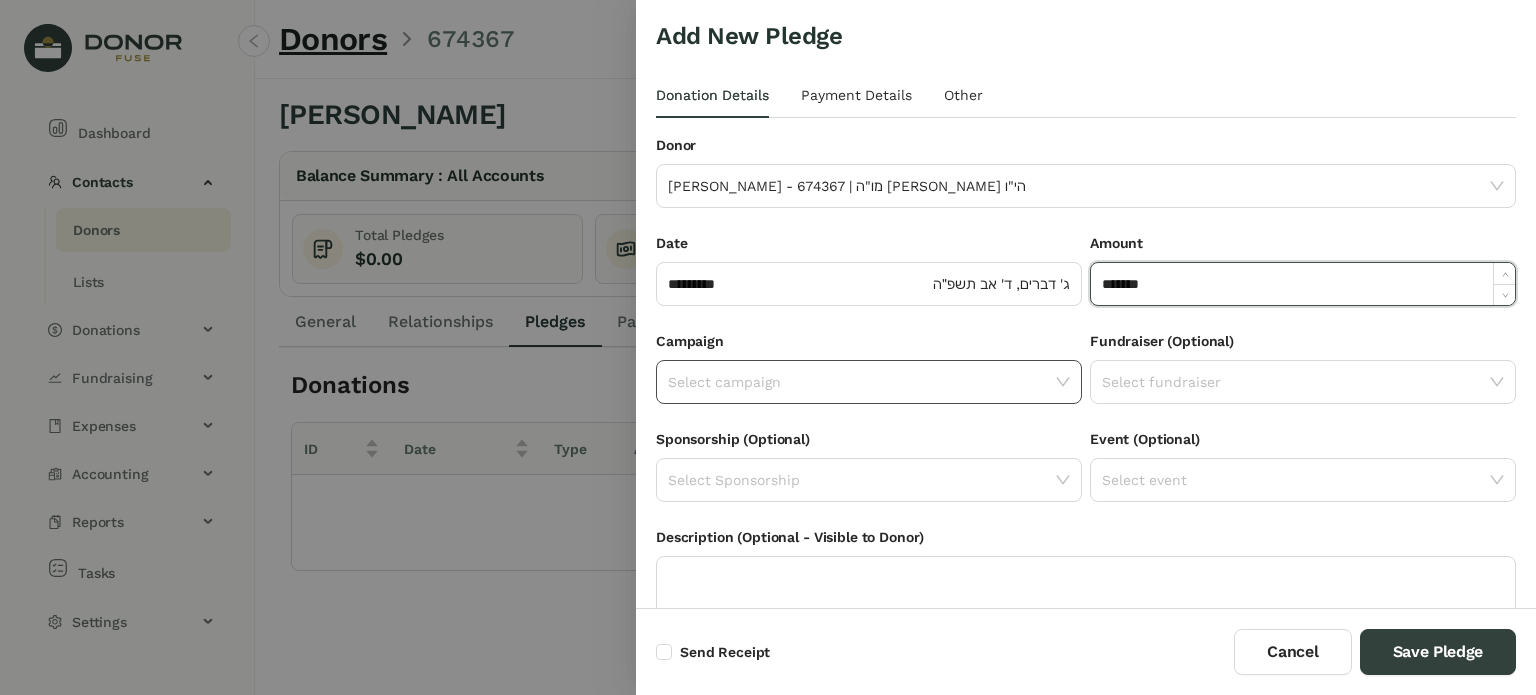 click 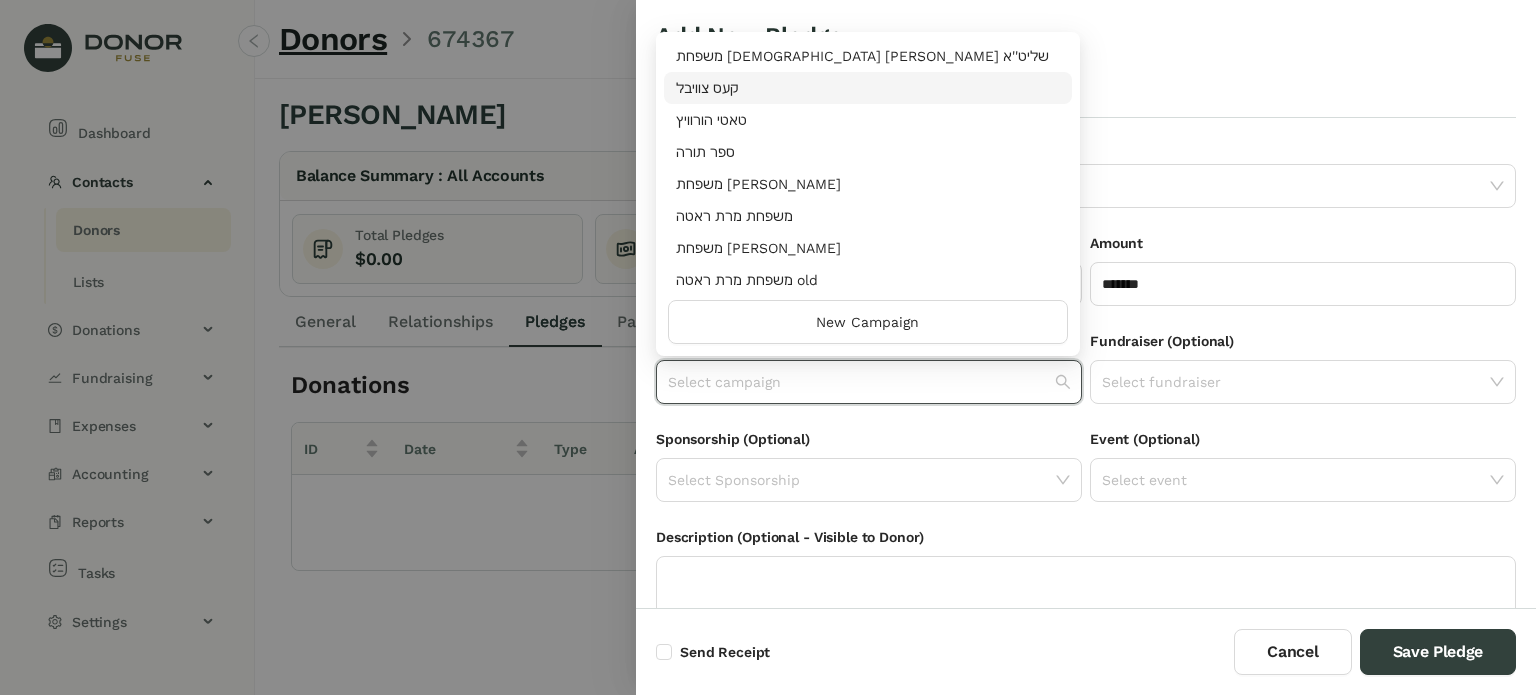 click on "‫קעס צוויבל‬" at bounding box center (868, 88) 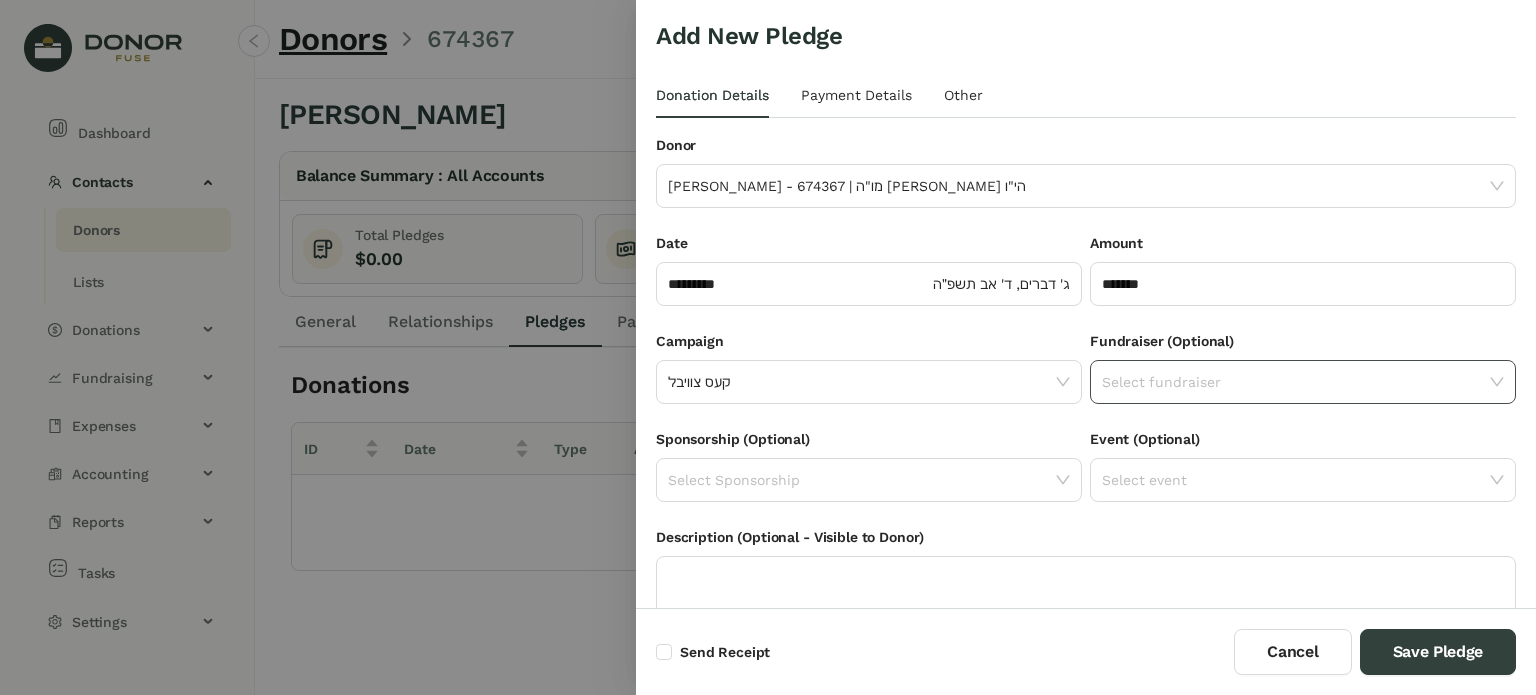 click 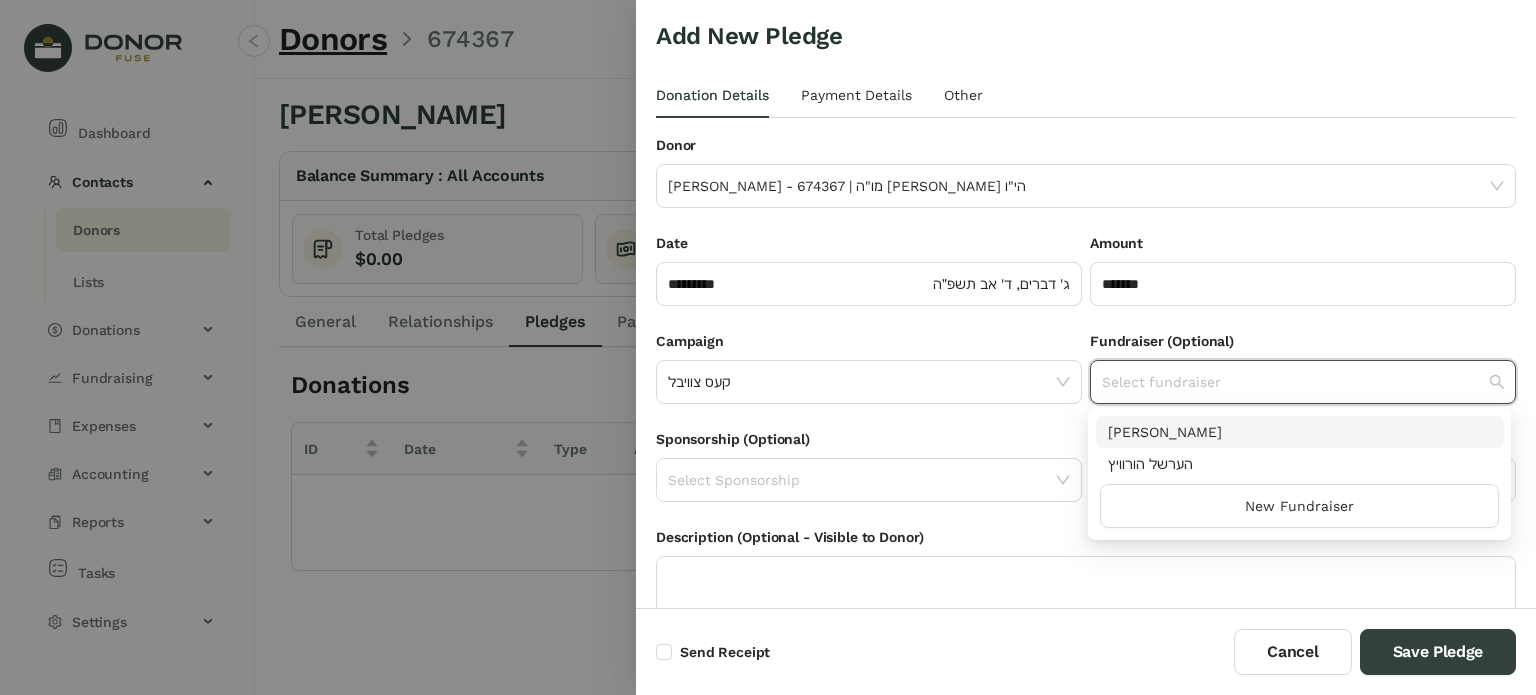 click on "[PERSON_NAME]" at bounding box center [1300, 432] 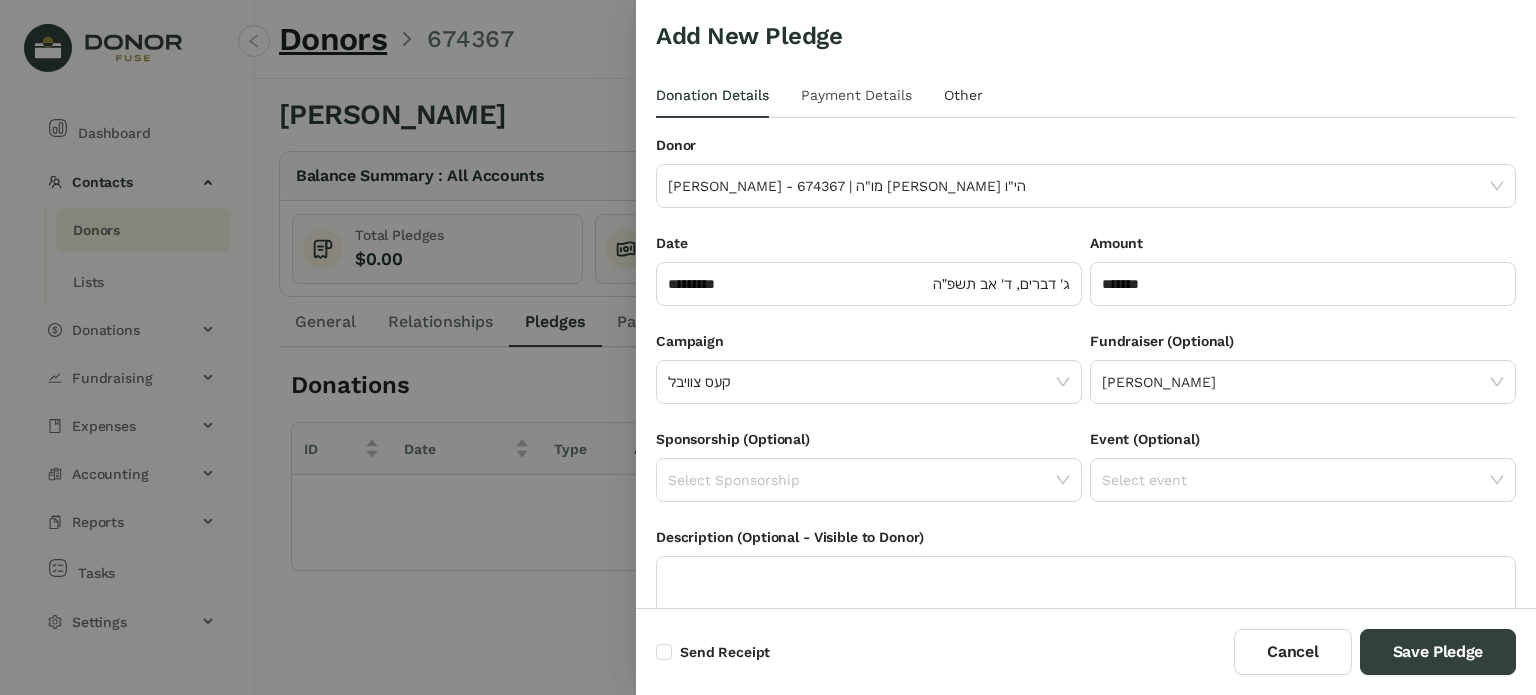 click on "Payment Details" at bounding box center [856, 95] 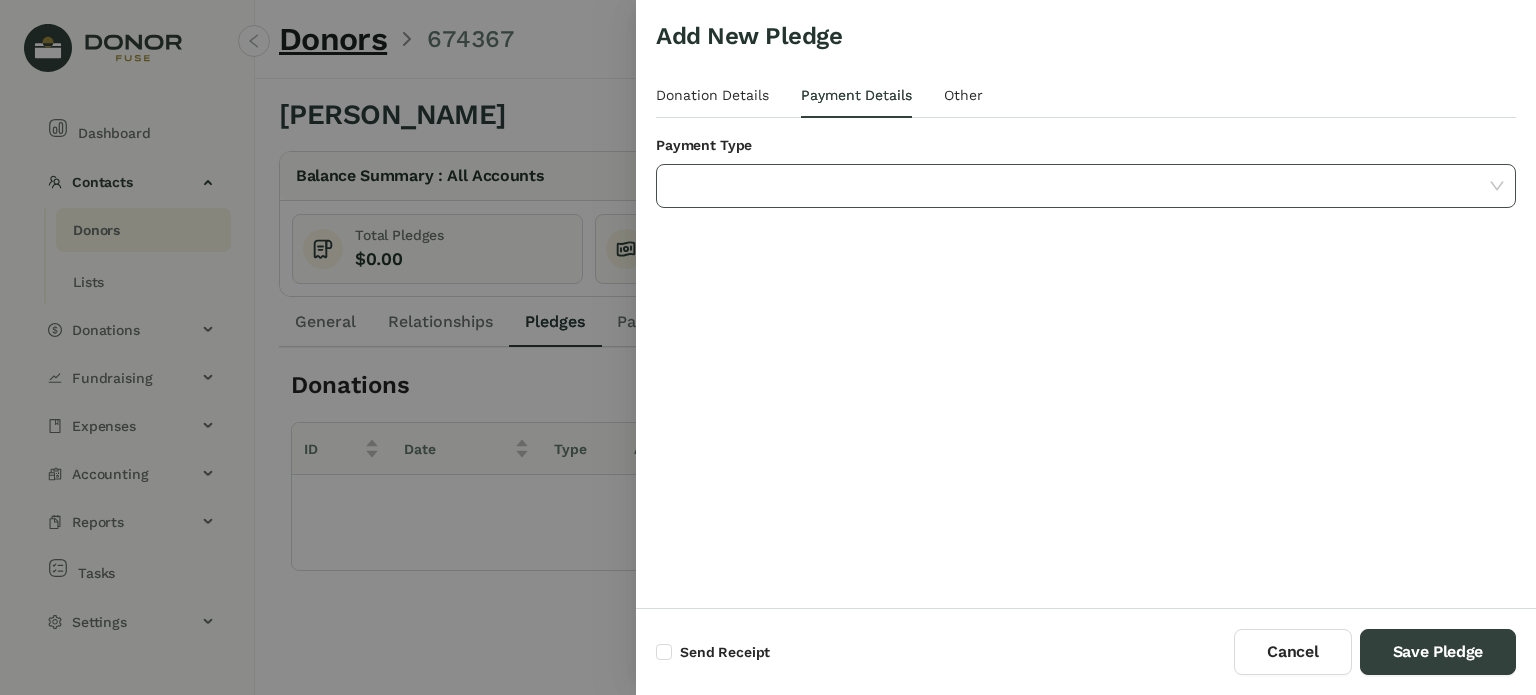 click 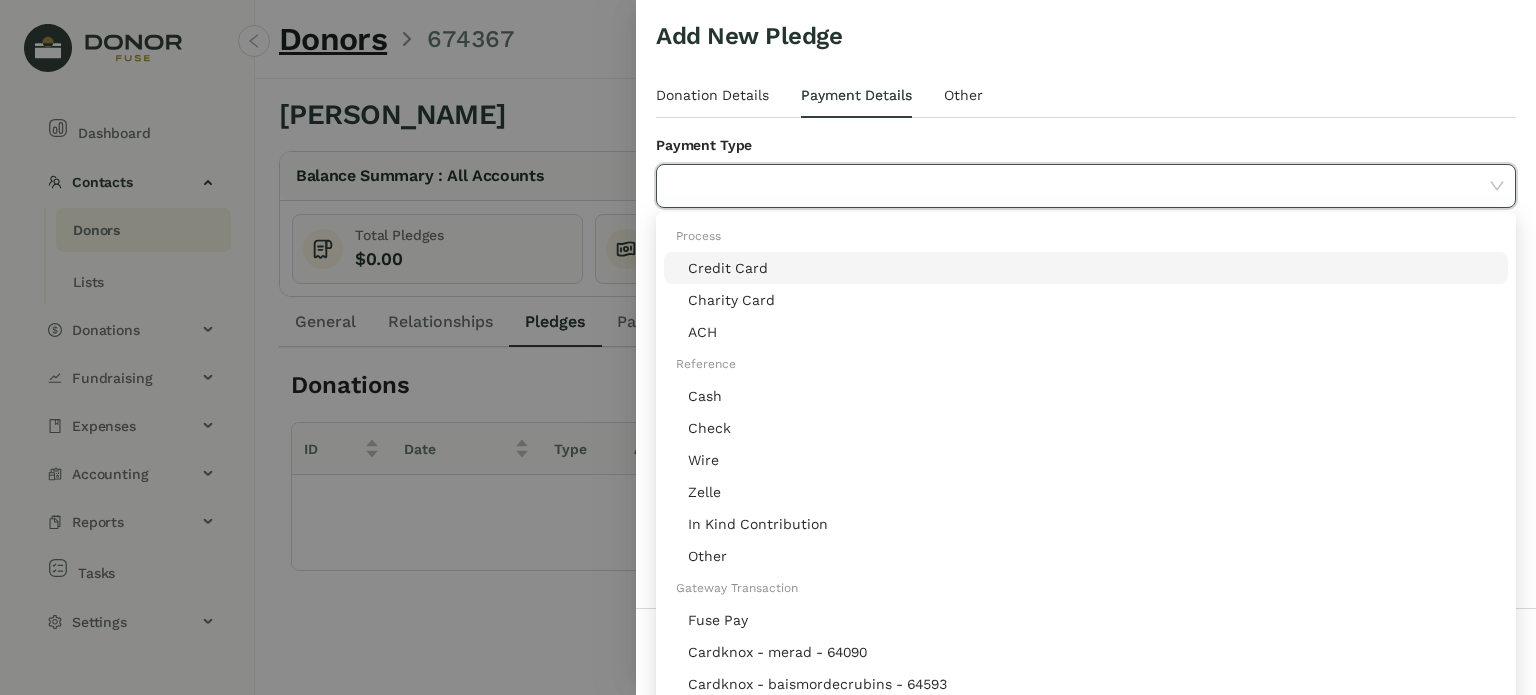 click on "Credit Card" 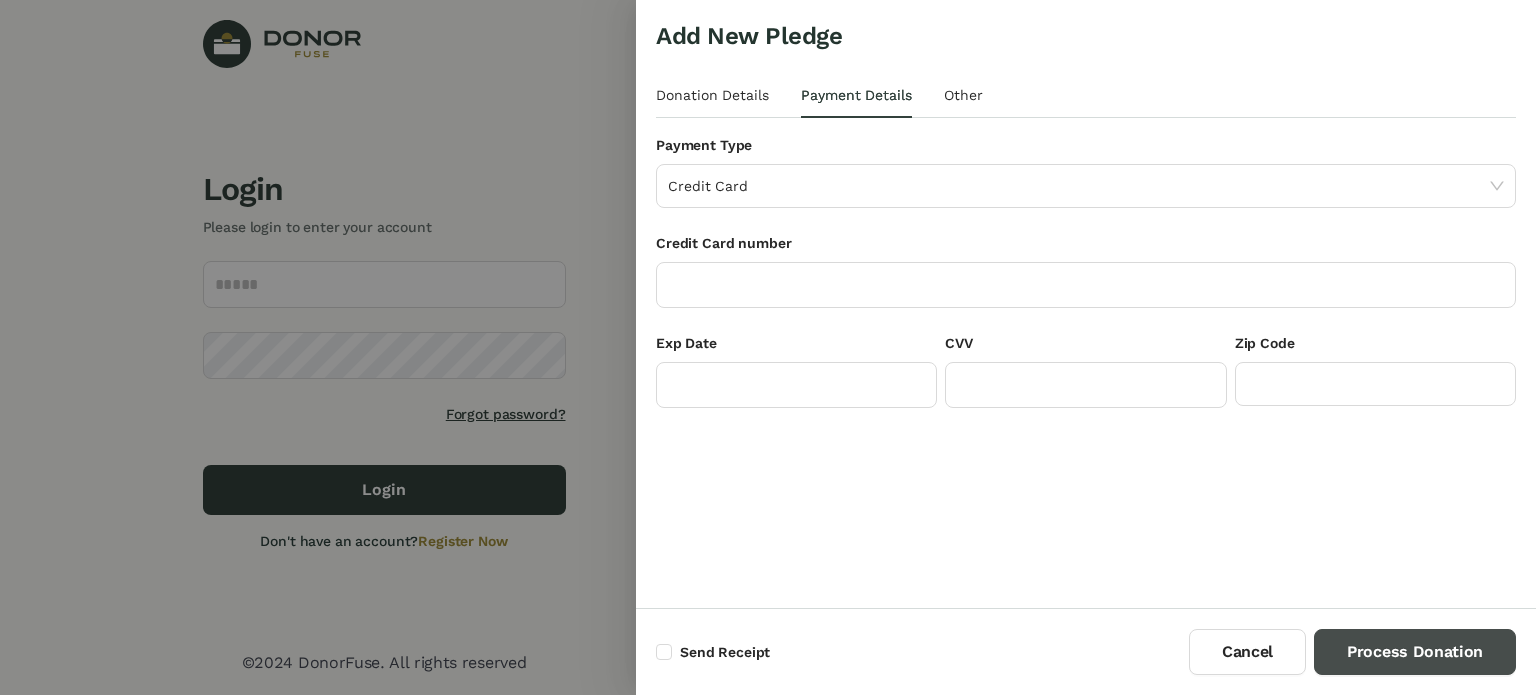 click on "Process Donation" at bounding box center (1415, 652) 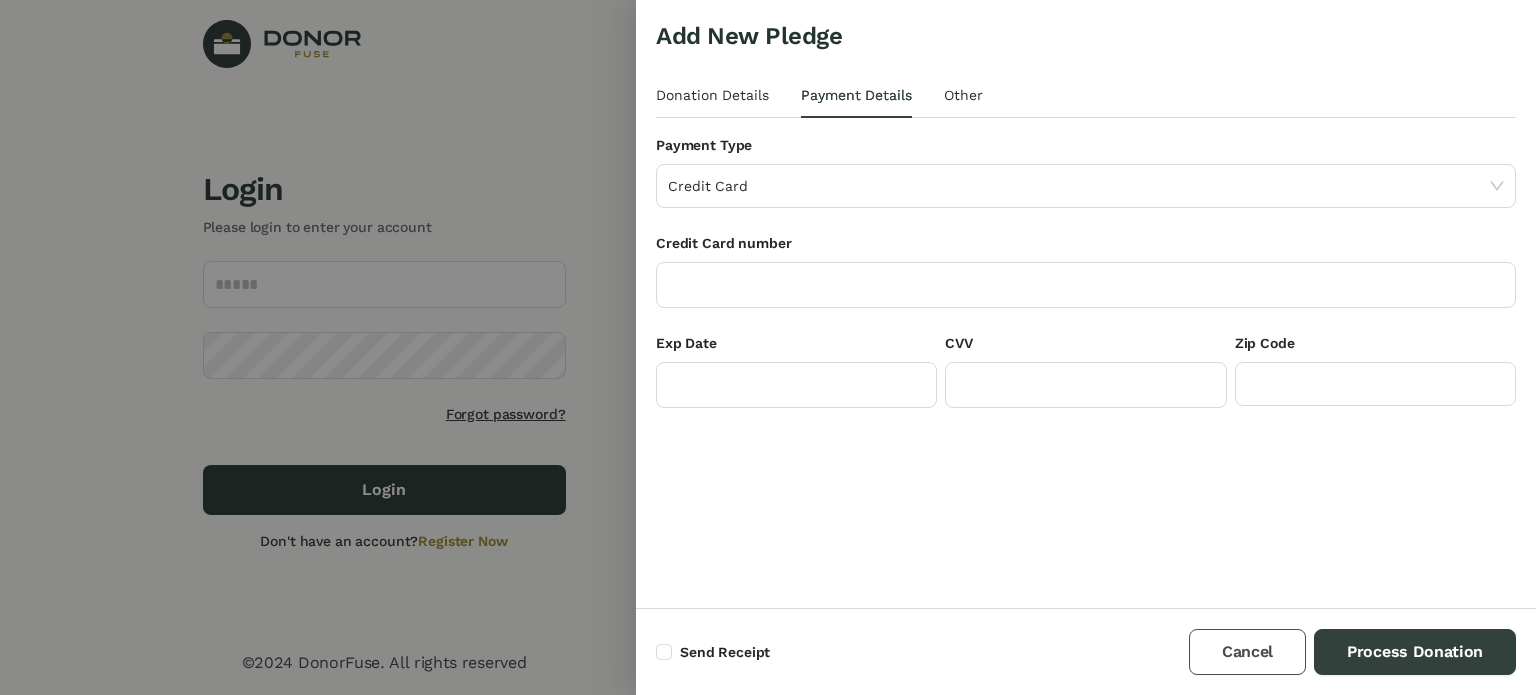 click on "Cancel" at bounding box center [1247, 652] 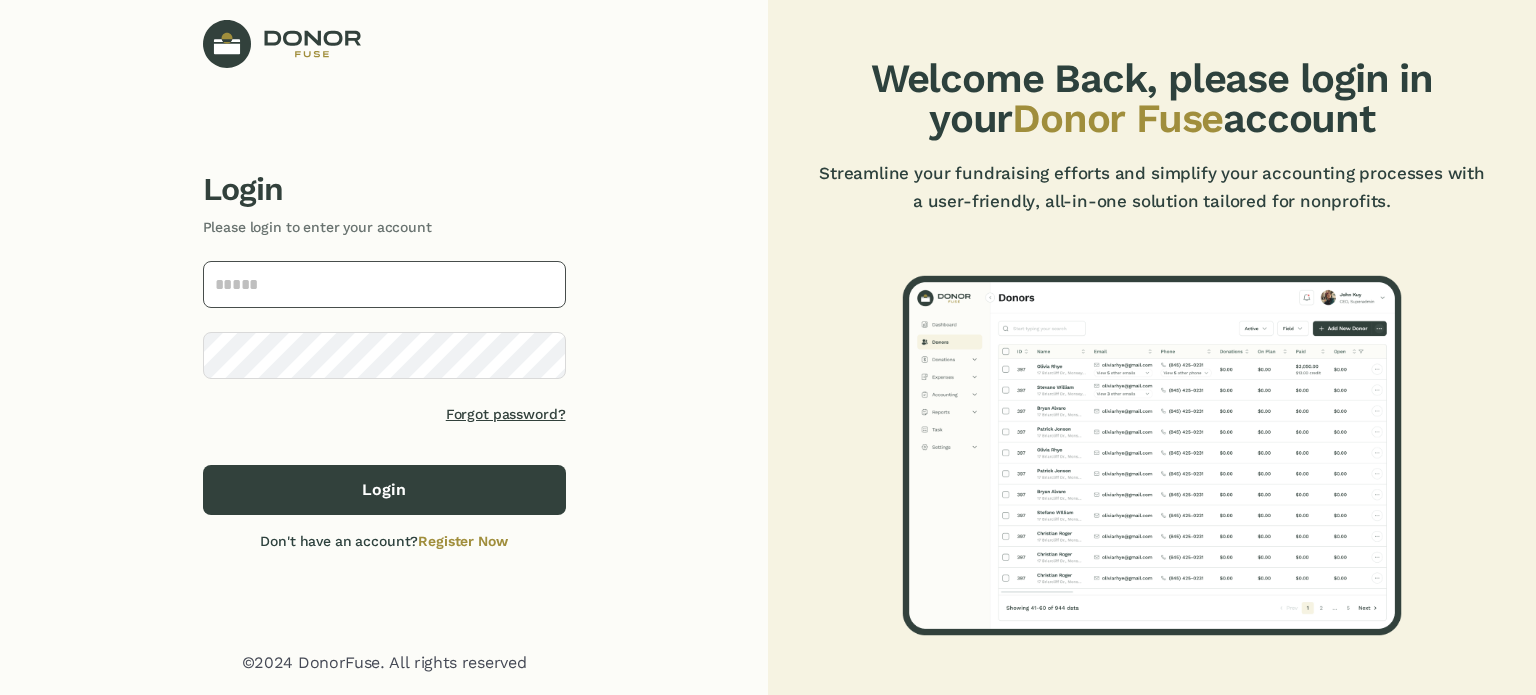 click 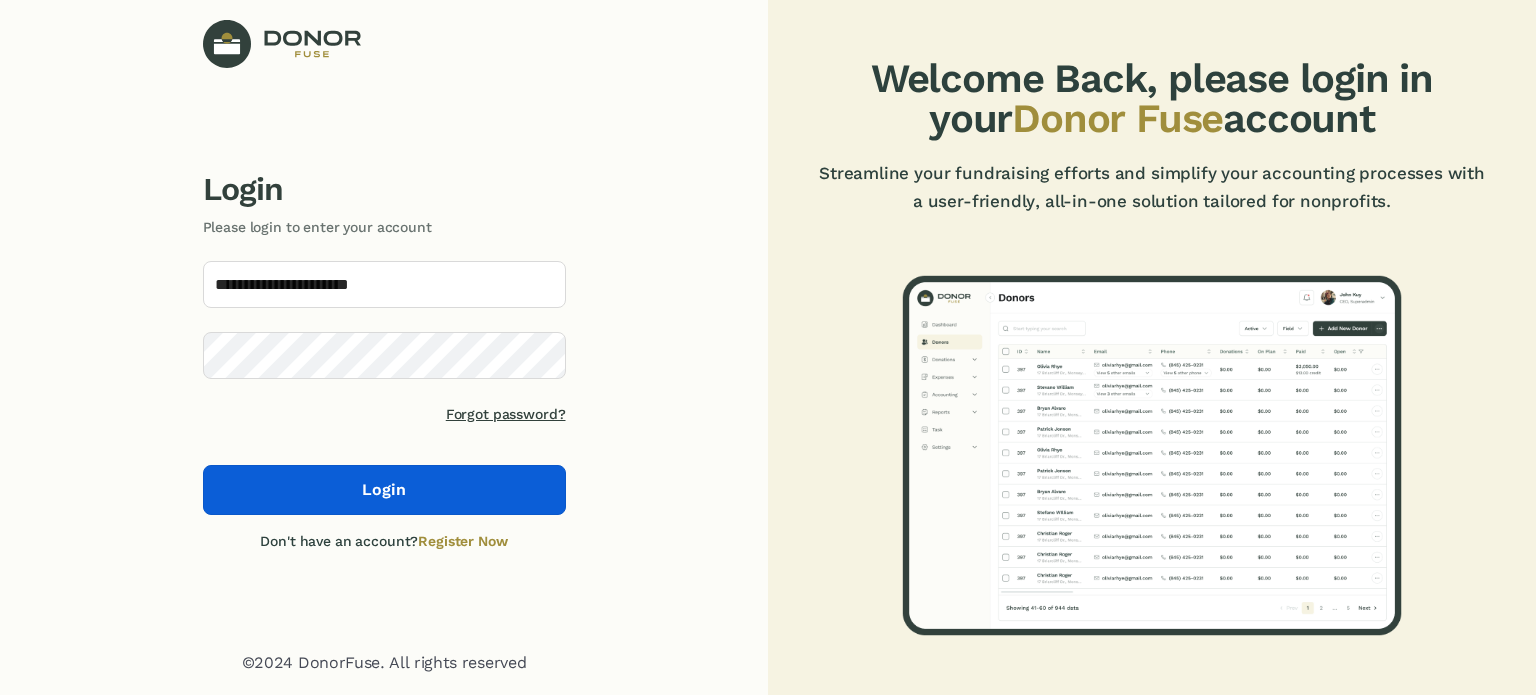 click on "Login" 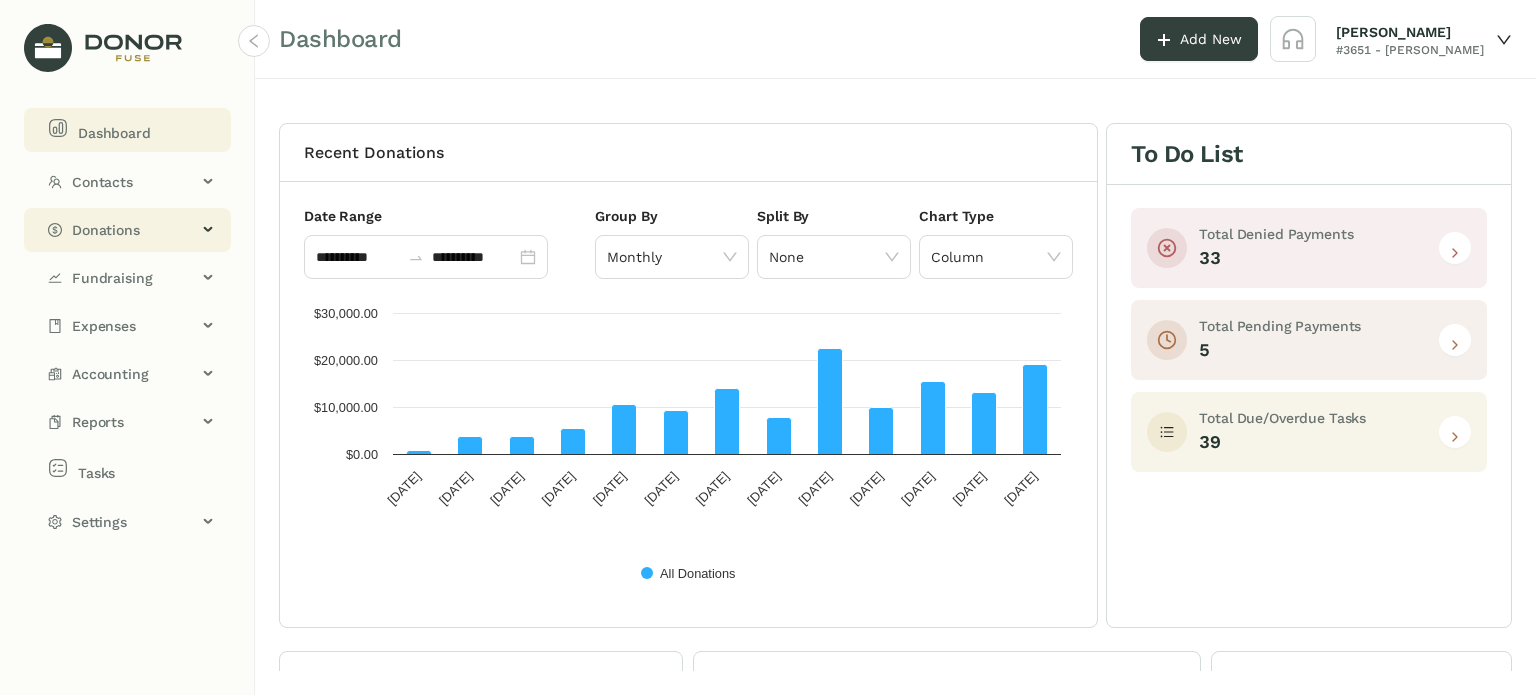 click on "Donations" 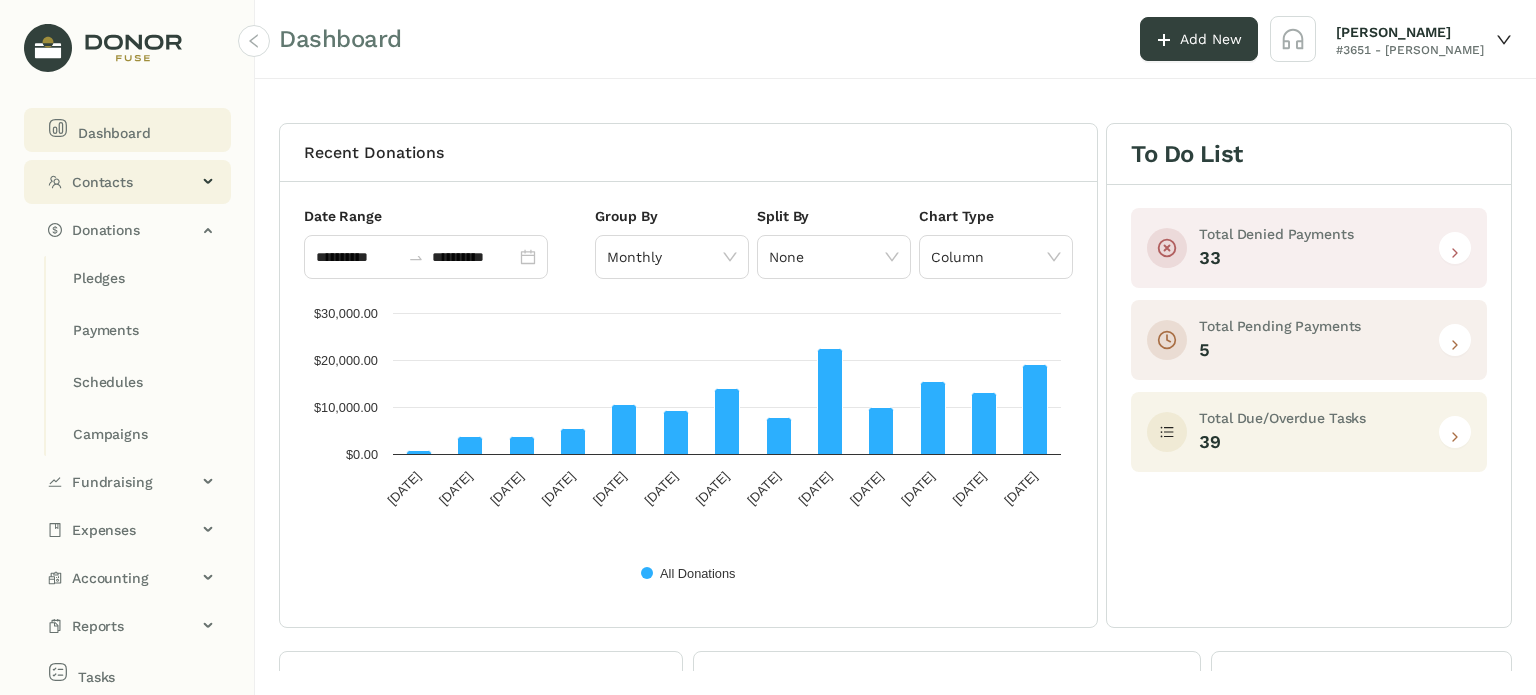 click on "Contacts" 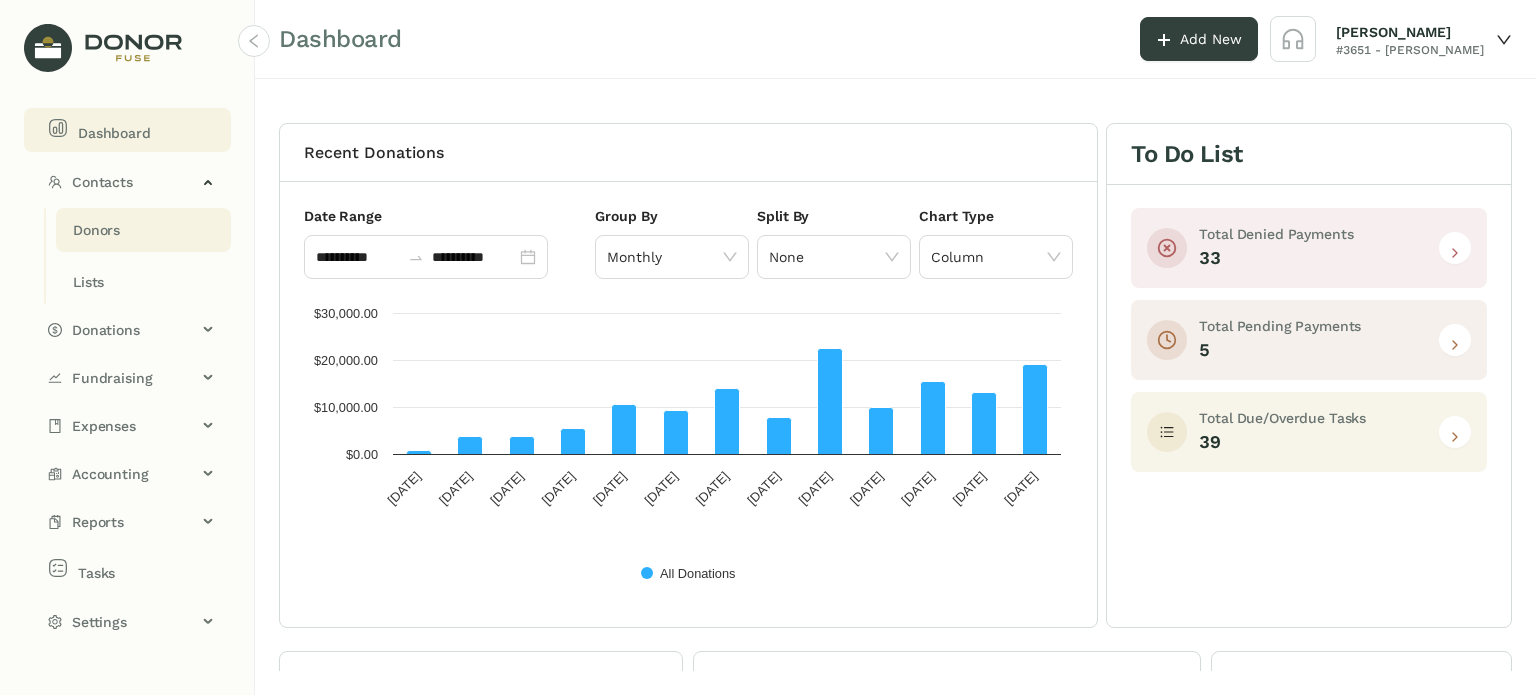 click on "Donors" 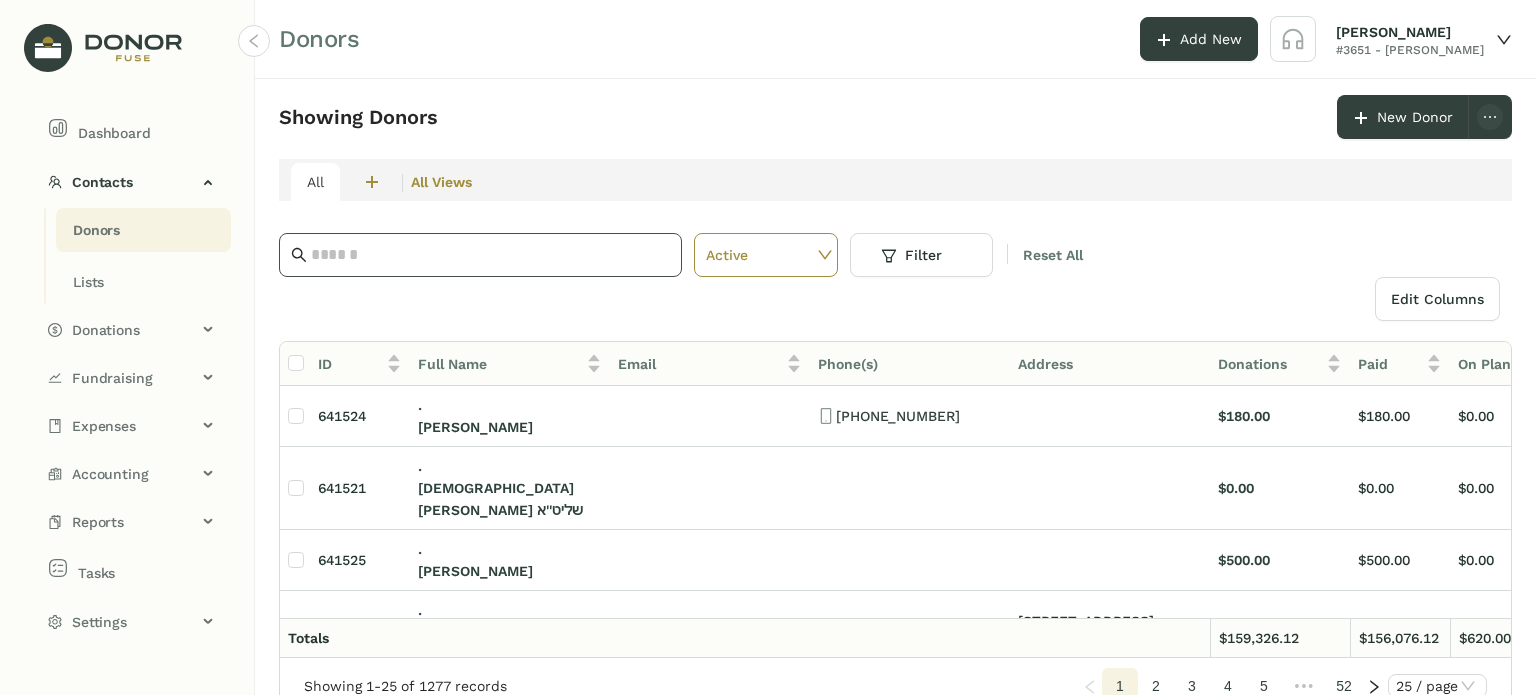 click 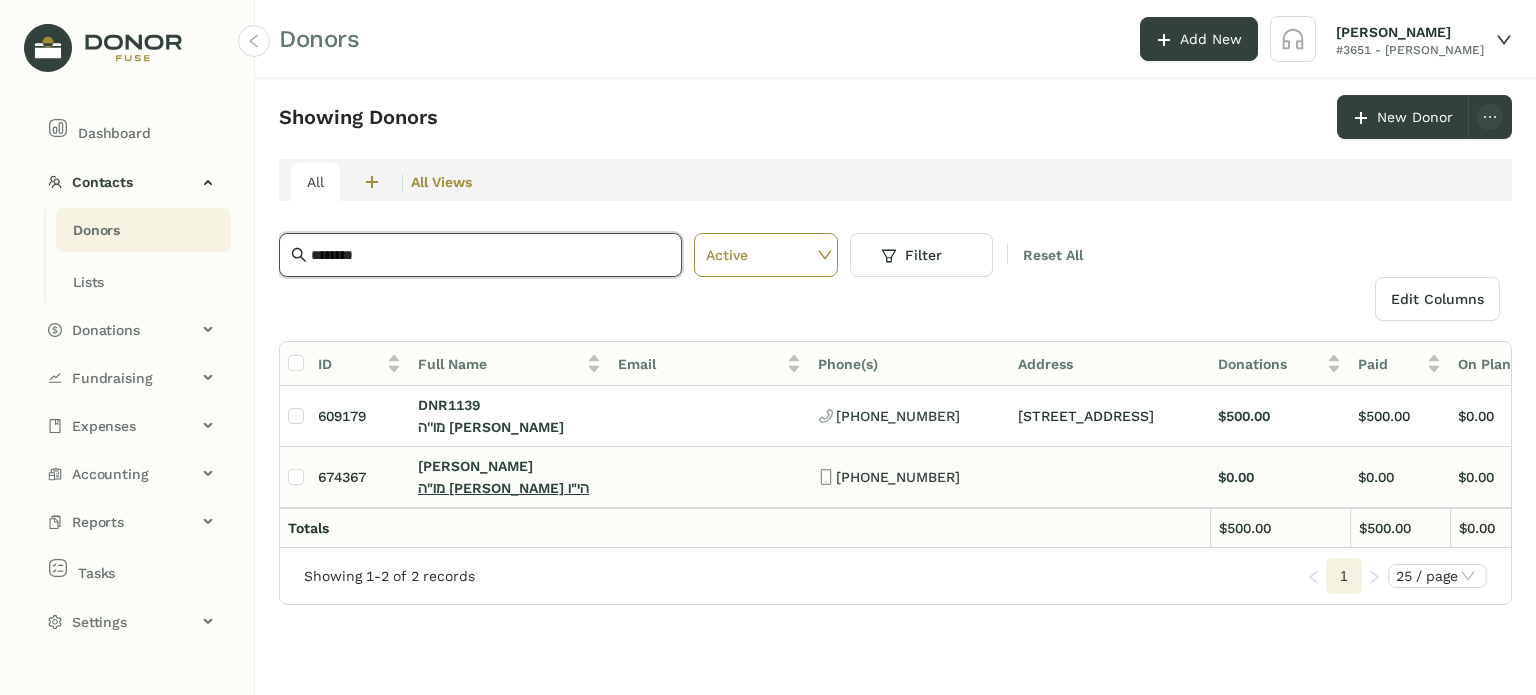type on "********" 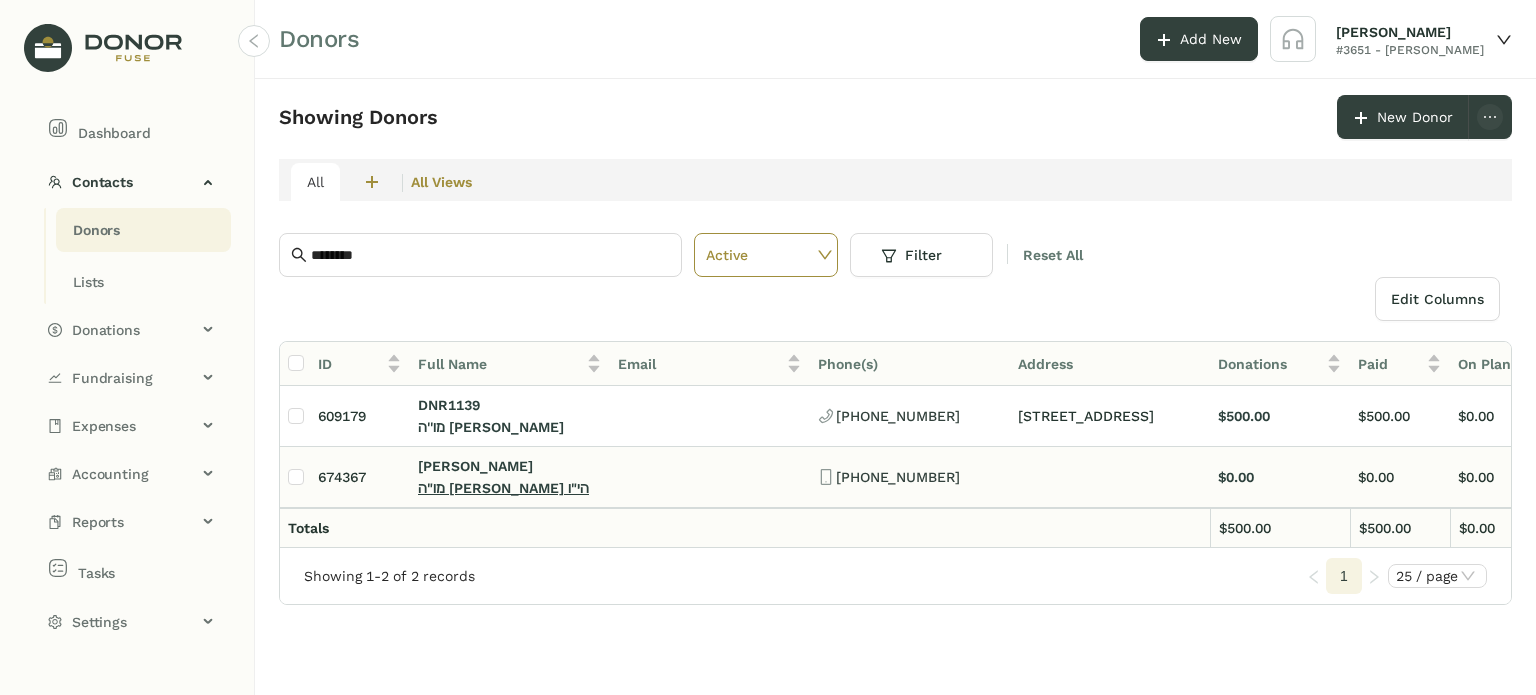 click on "מו"ה [PERSON_NAME] הי"ו" 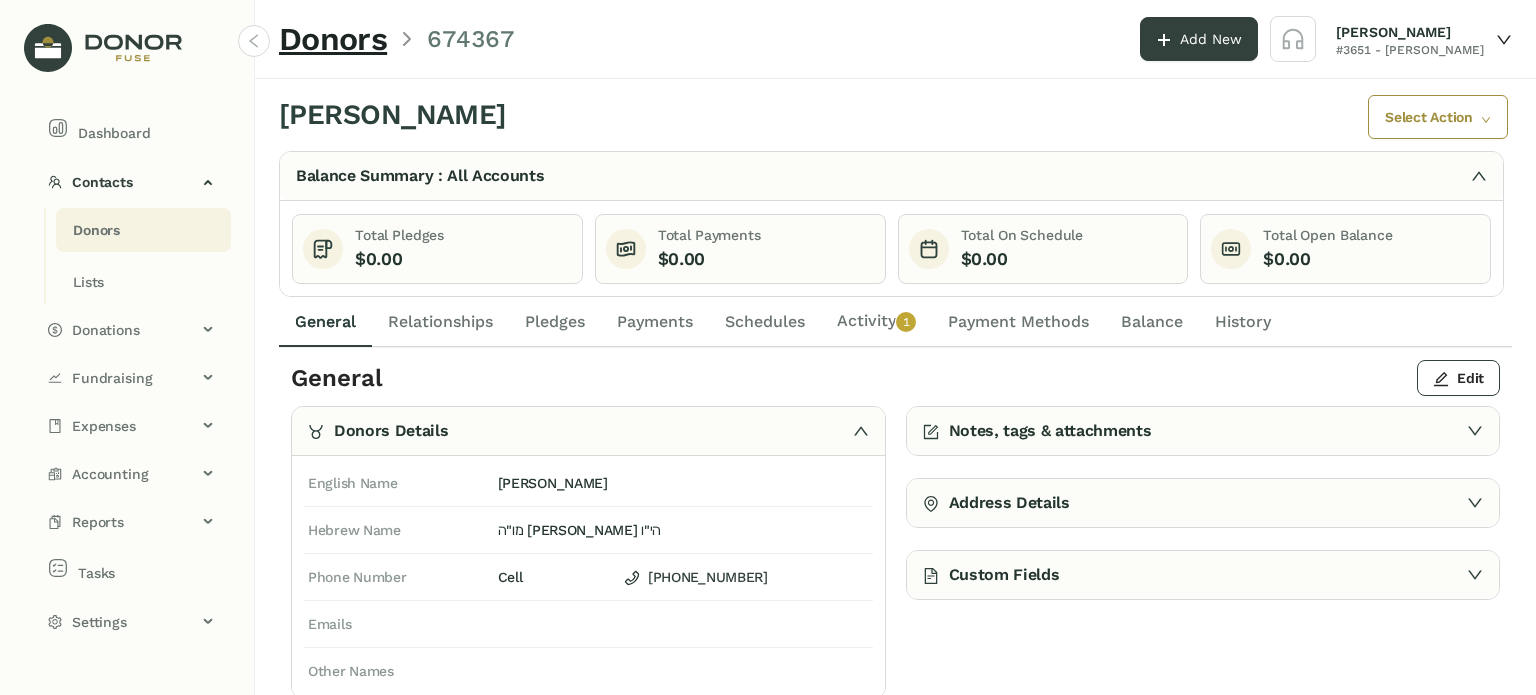 click on "Pledges" 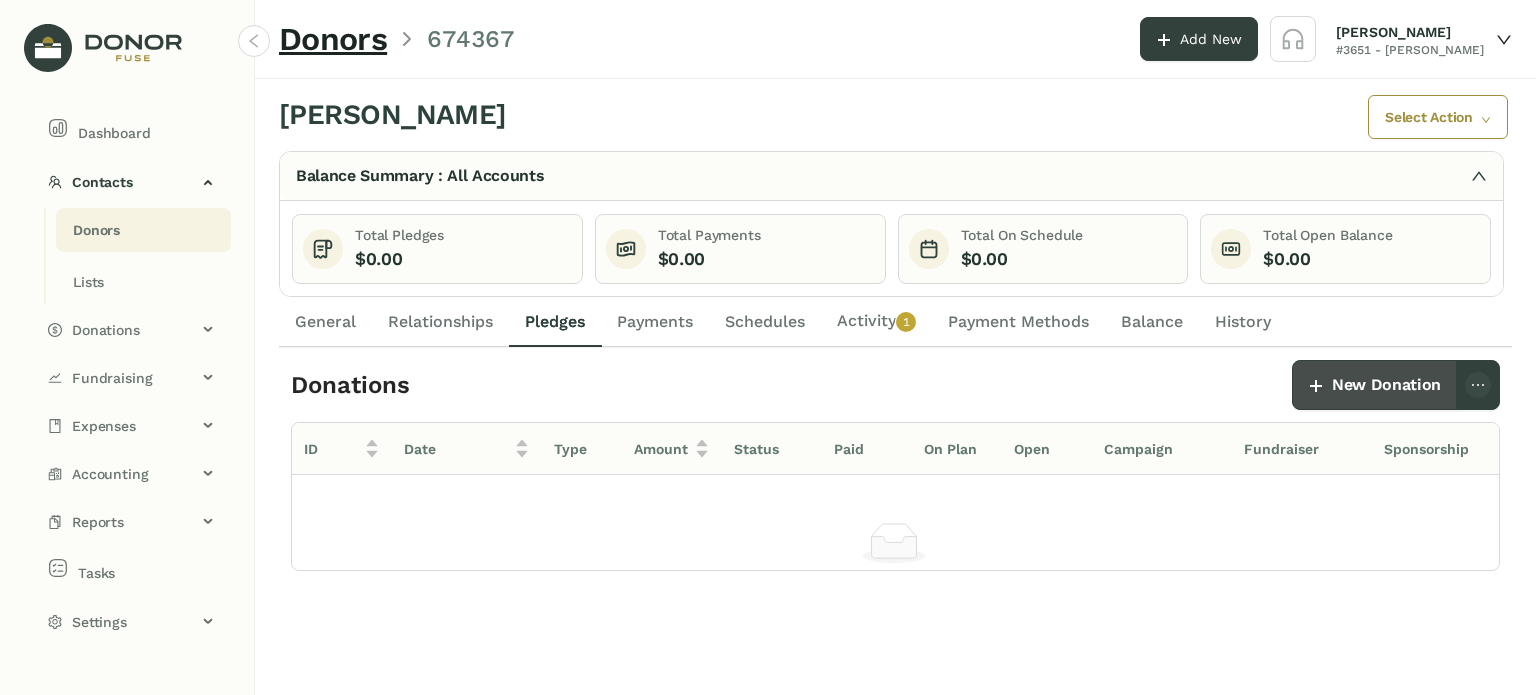 drag, startPoint x: 1339, startPoint y: 364, endPoint x: 1336, endPoint y: 383, distance: 19.235384 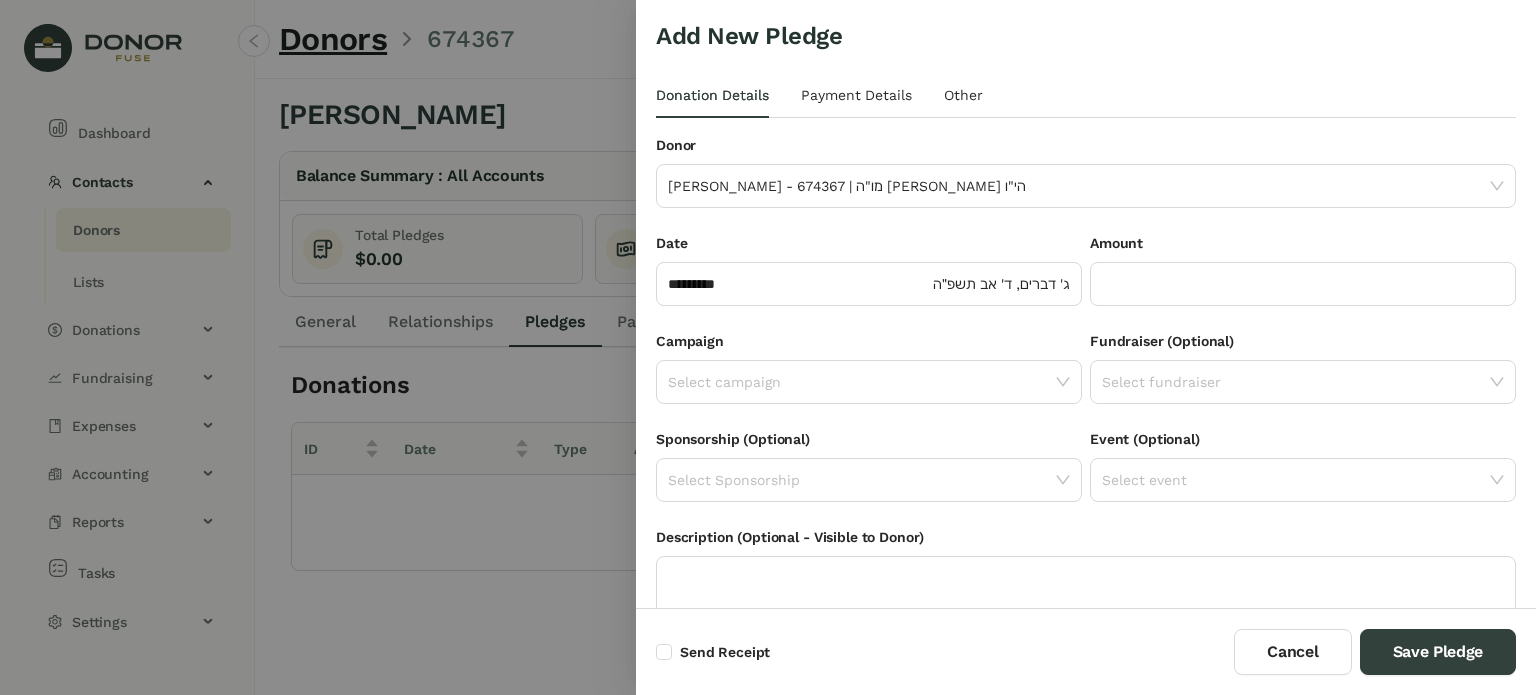 drag, startPoint x: 1146, startPoint y: 282, endPoint x: 932, endPoint y: 255, distance: 215.69655 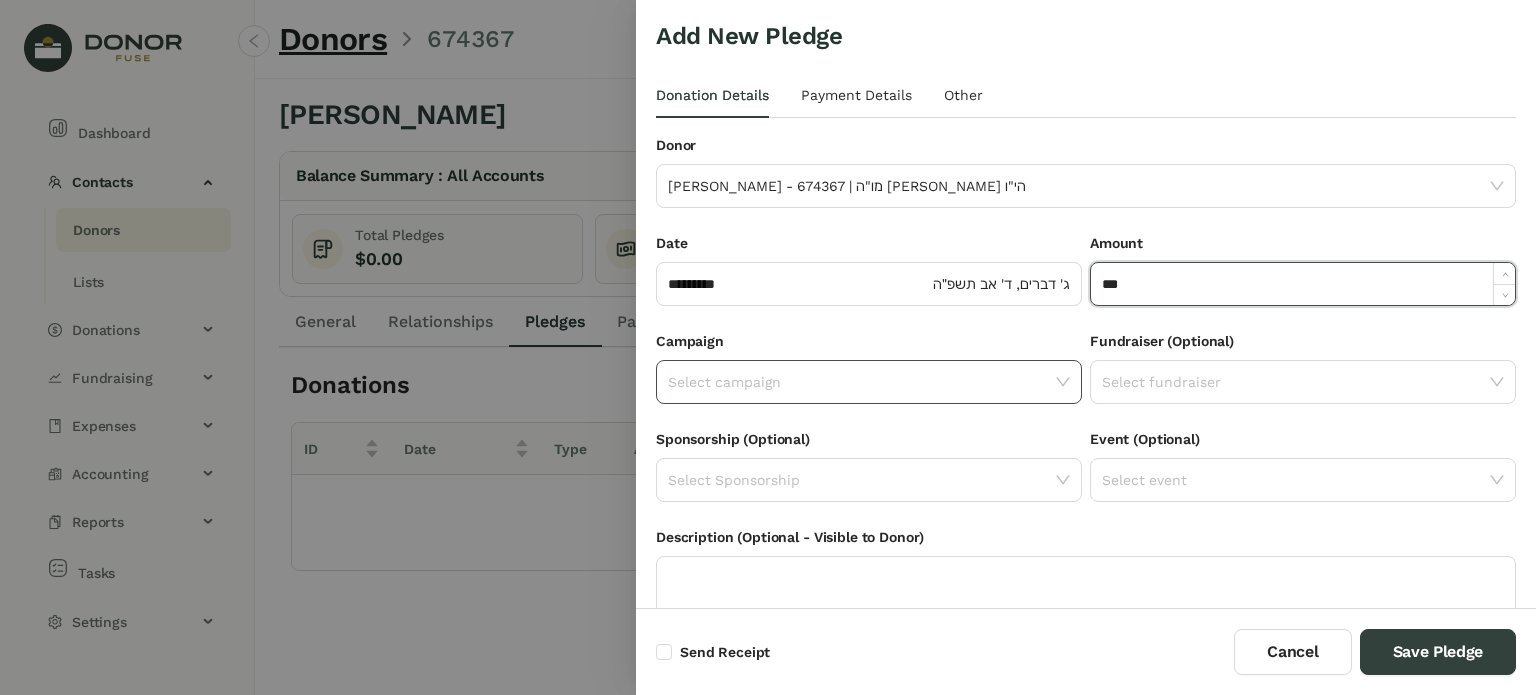 type on "*******" 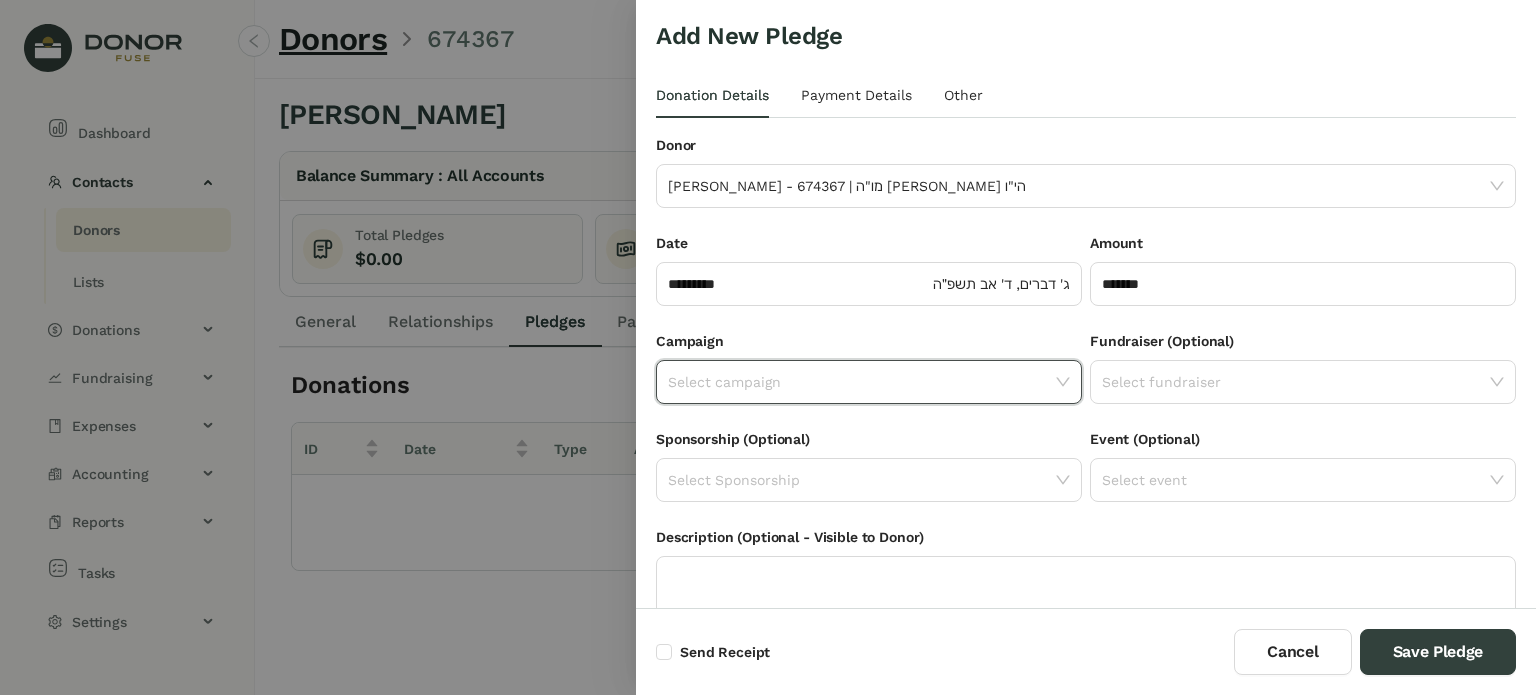 click 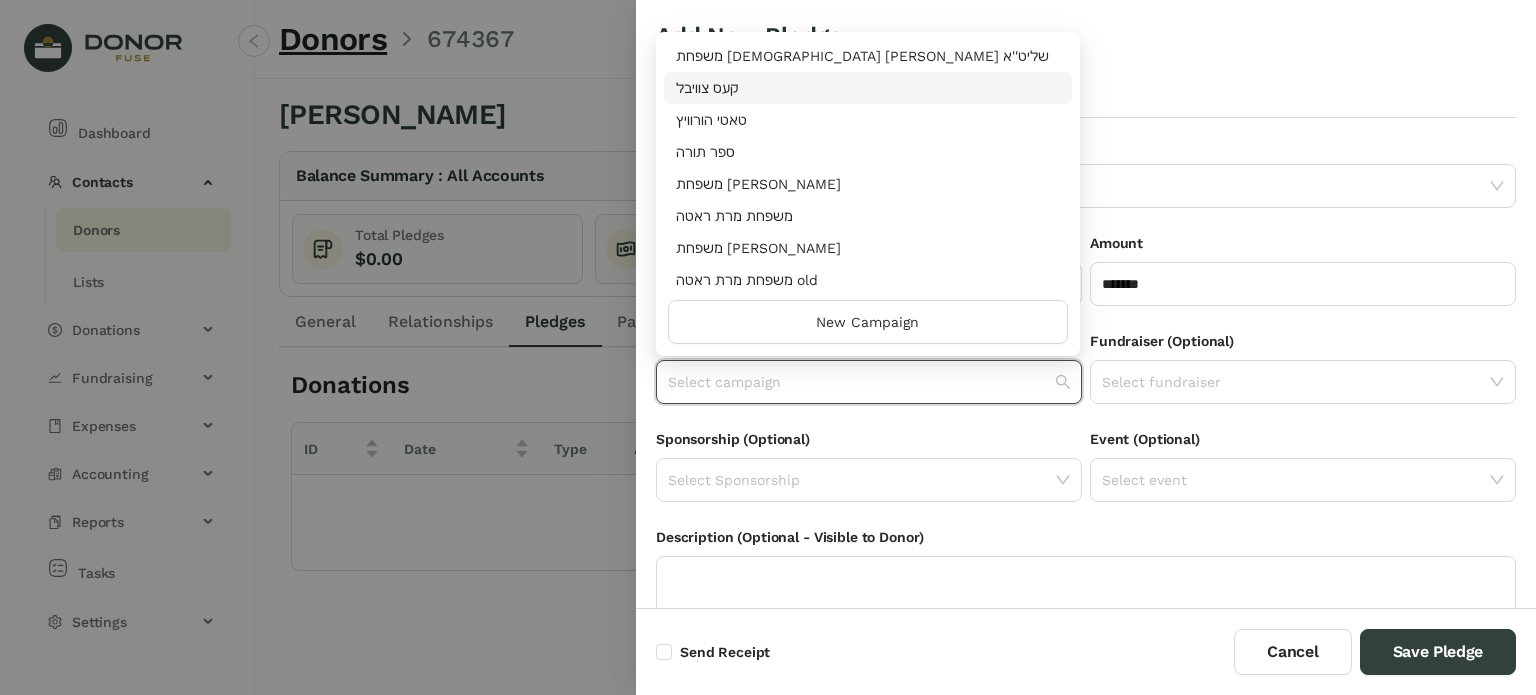 click on "‫קעס צוויבל‬" at bounding box center (868, 88) 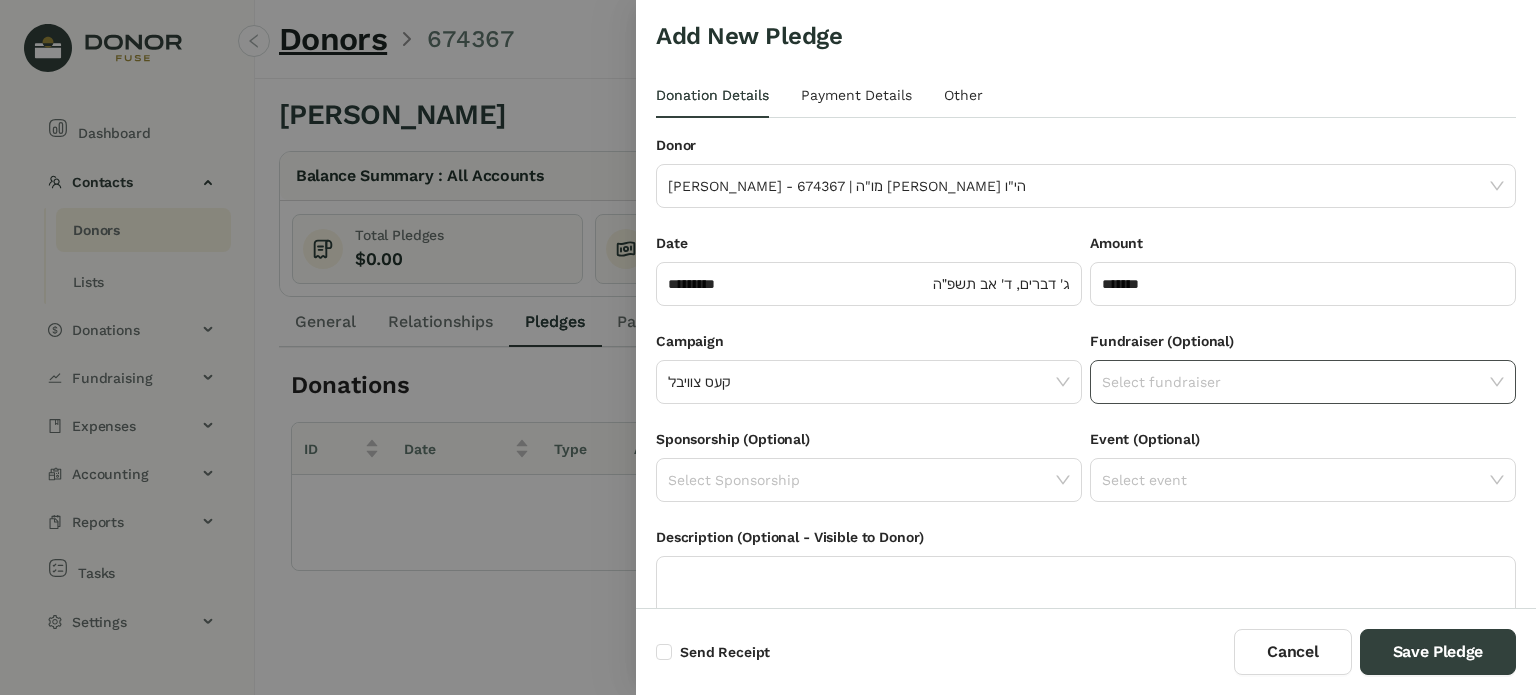 click 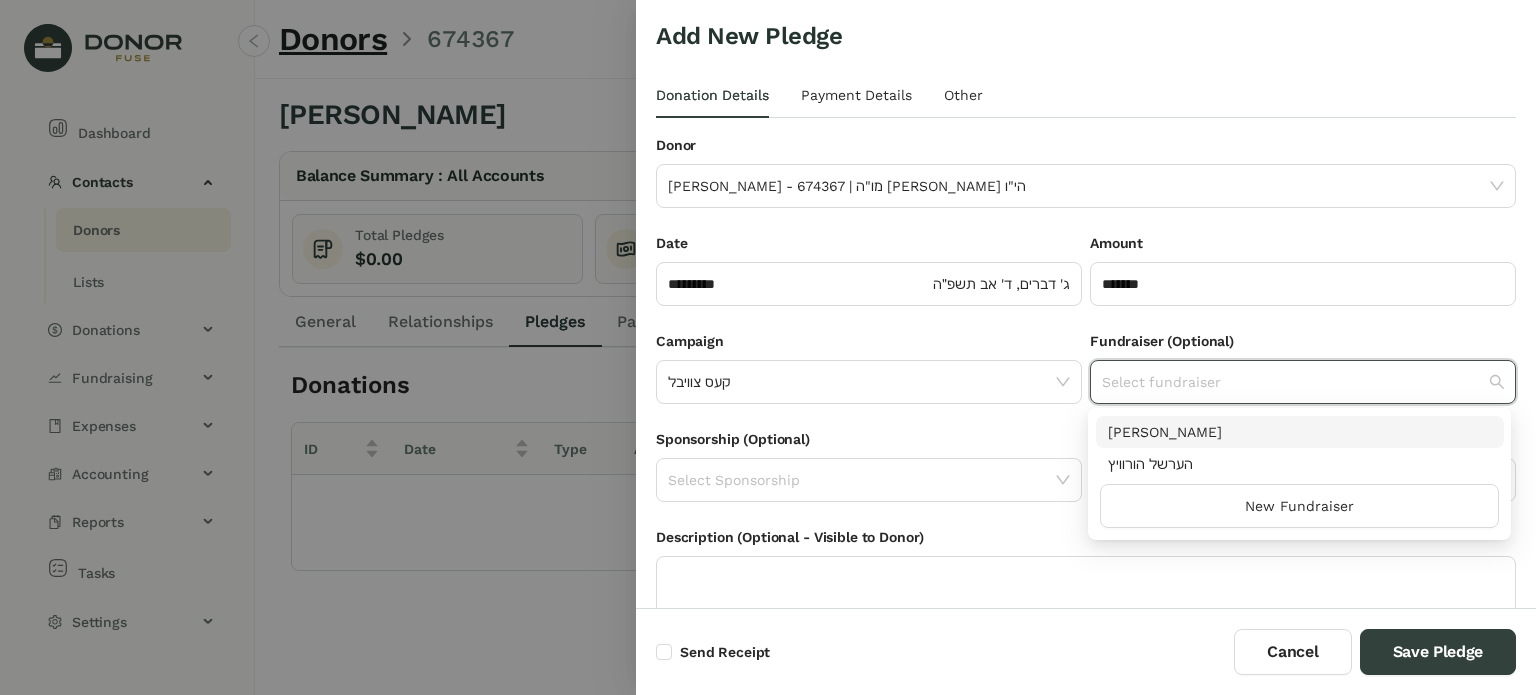 drag, startPoint x: 1157, startPoint y: 424, endPoint x: 1111, endPoint y: 347, distance: 89.693924 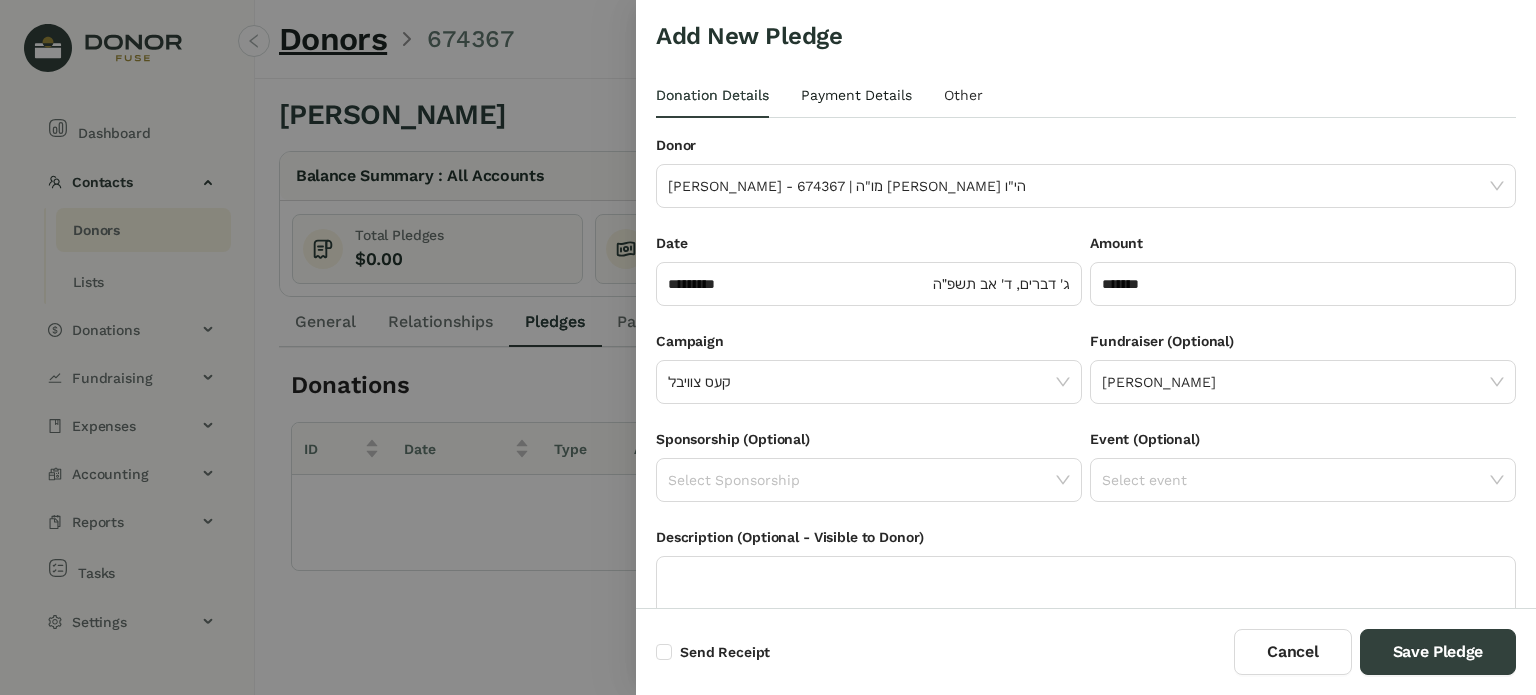 click on "Payment Details" at bounding box center (856, 95) 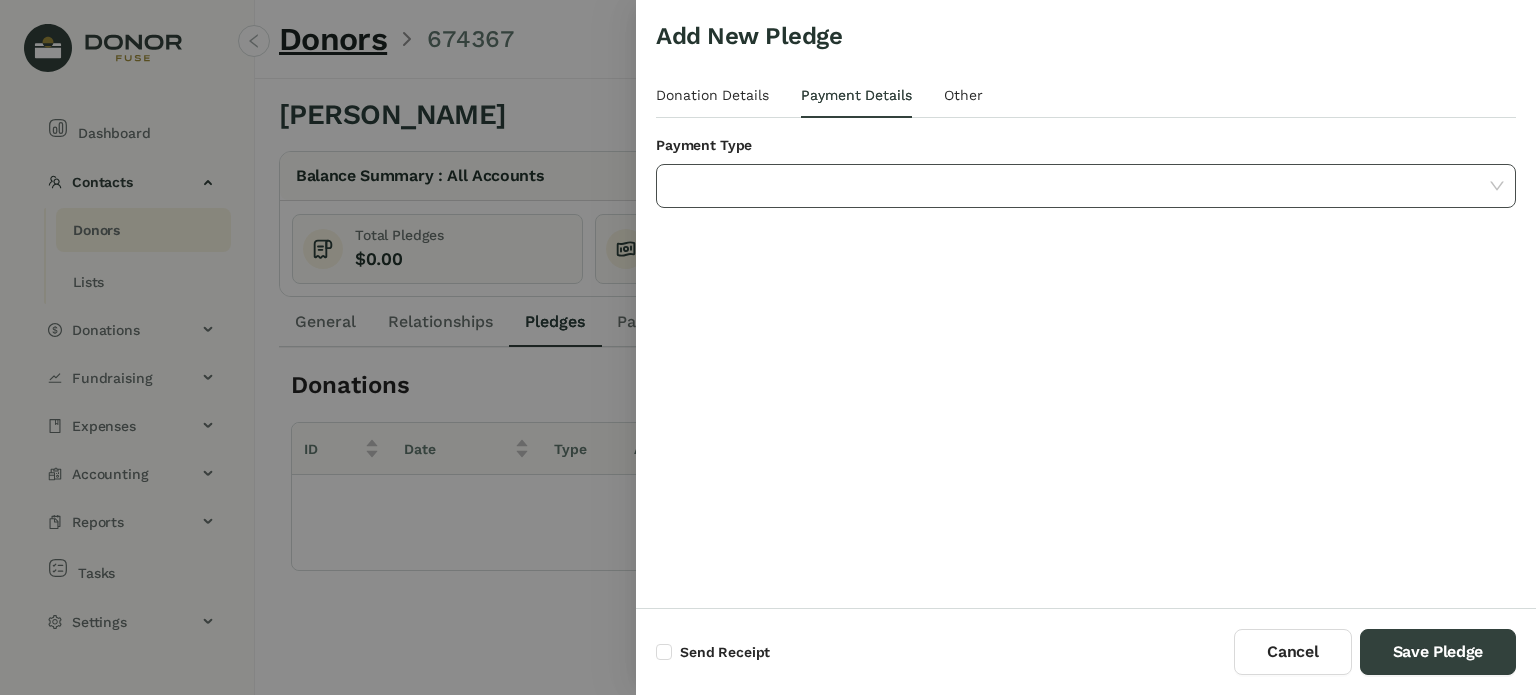 click 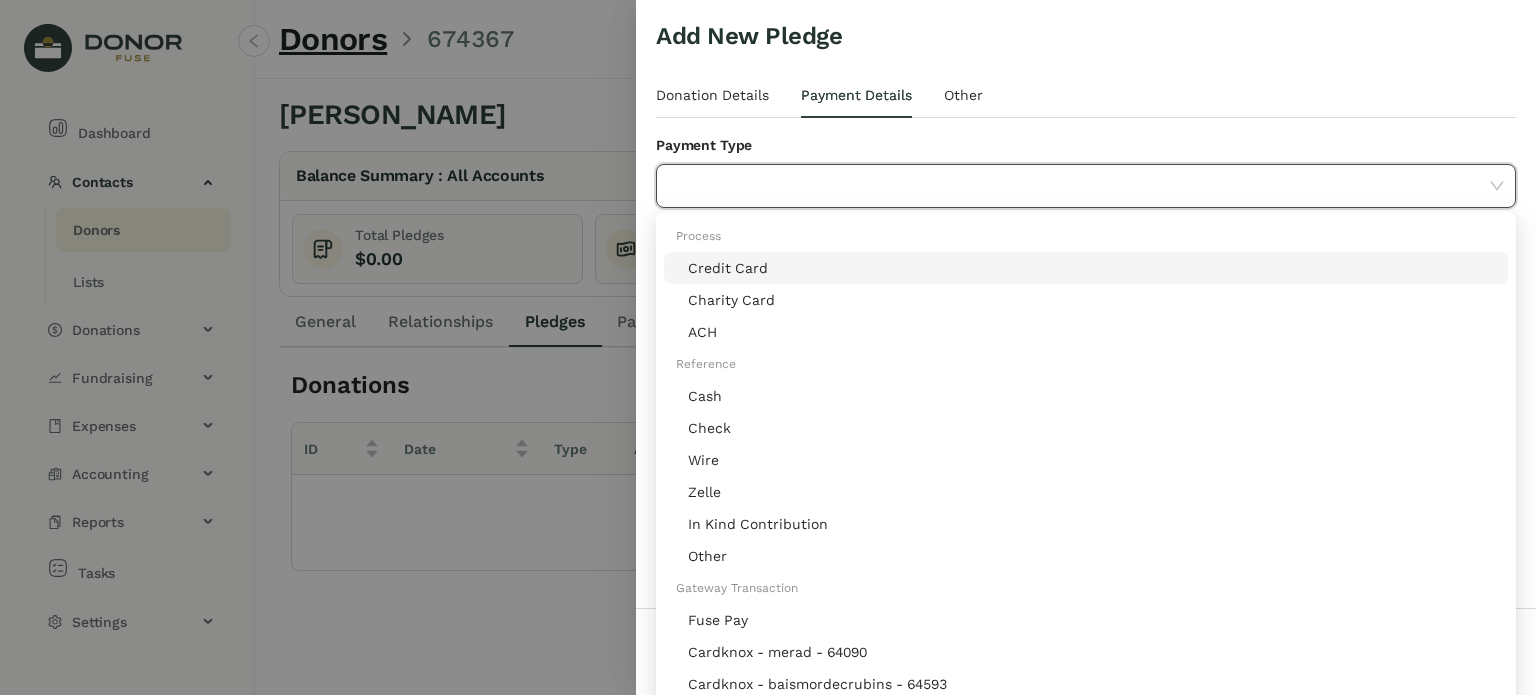 click on "Credit Card" 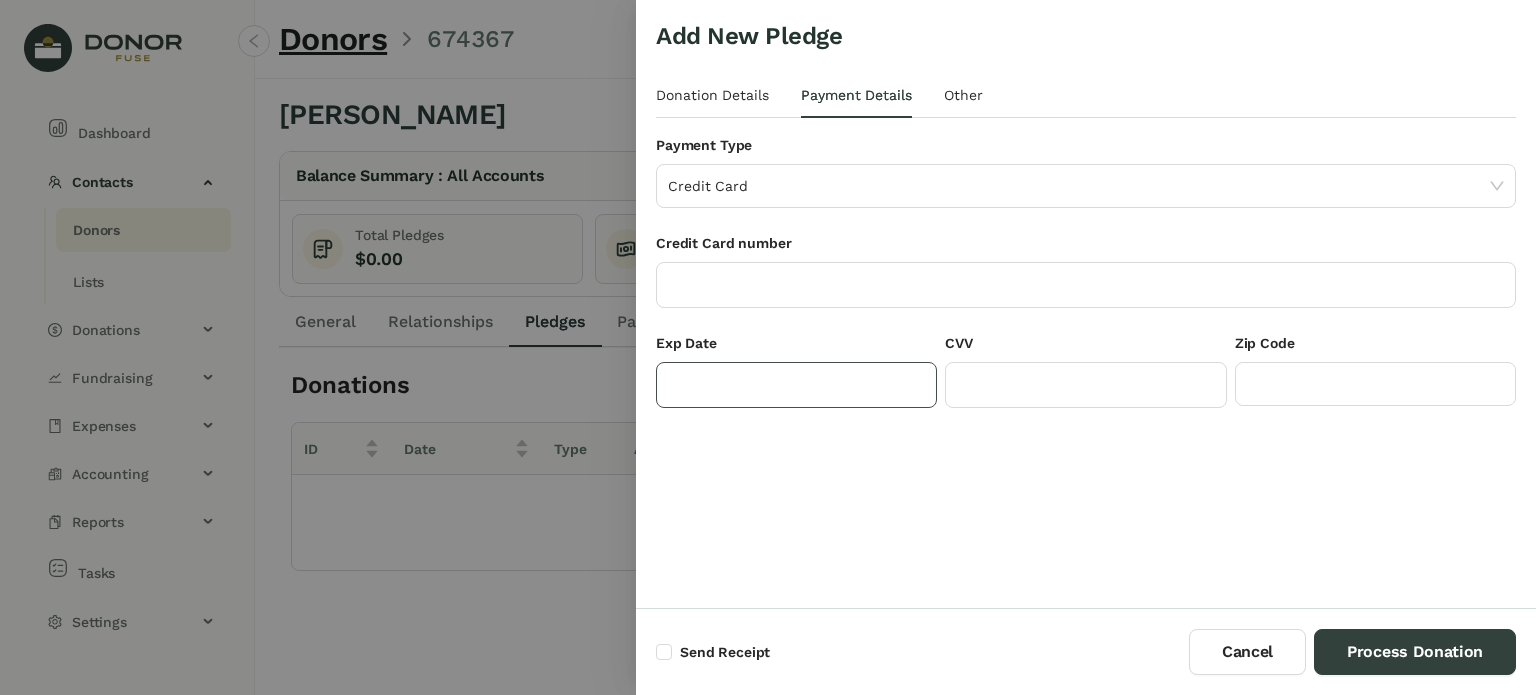 click 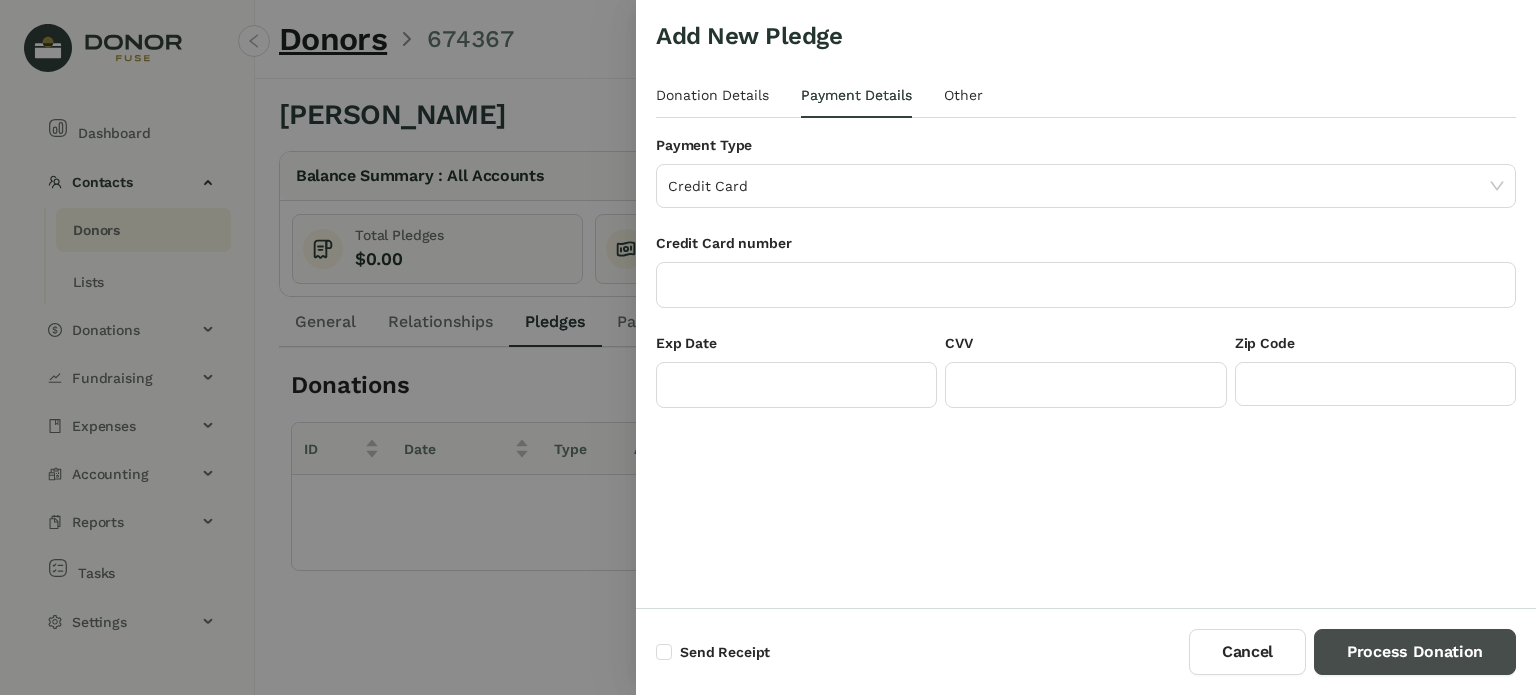 click on "Process Donation" at bounding box center [1415, 652] 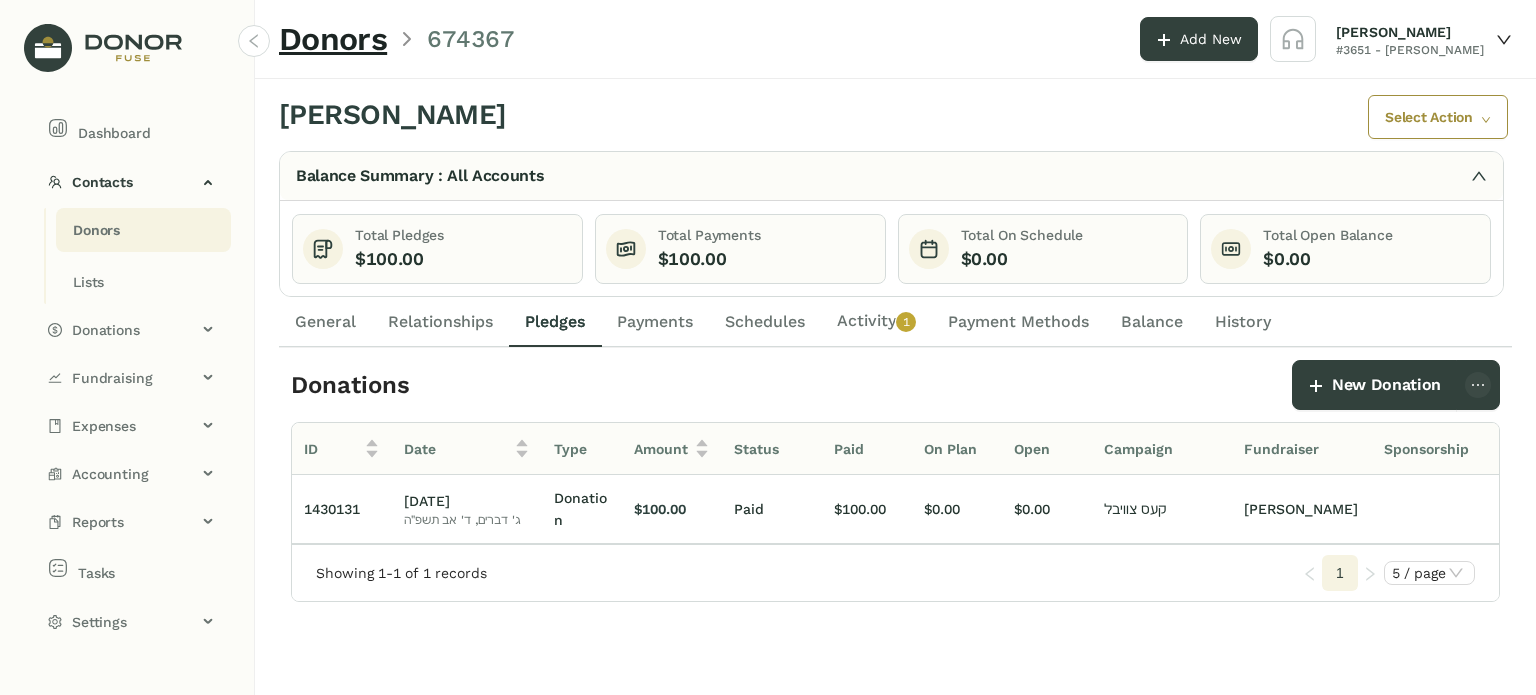 click on "Activity   0   1   2   3   4   5   6   7   8   9" 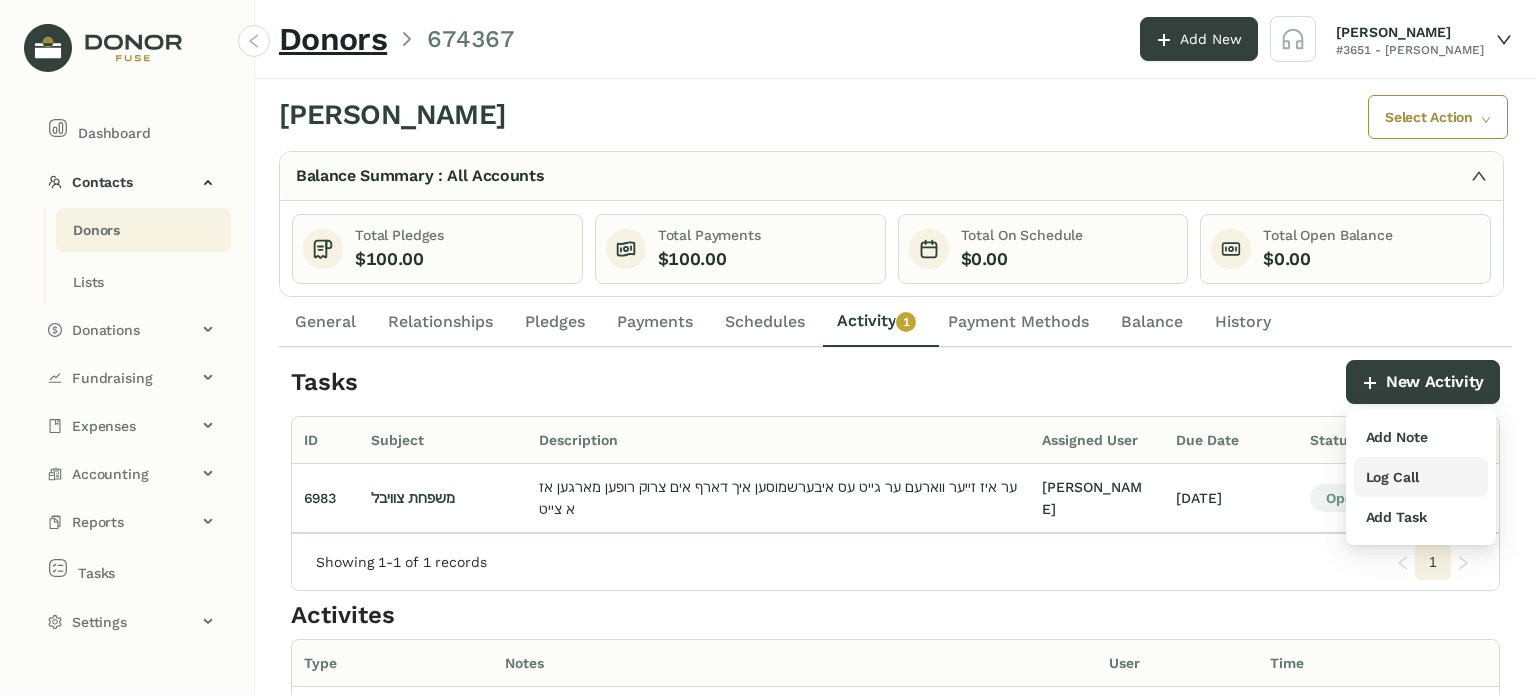 click on "Log Call" at bounding box center [1392, 477] 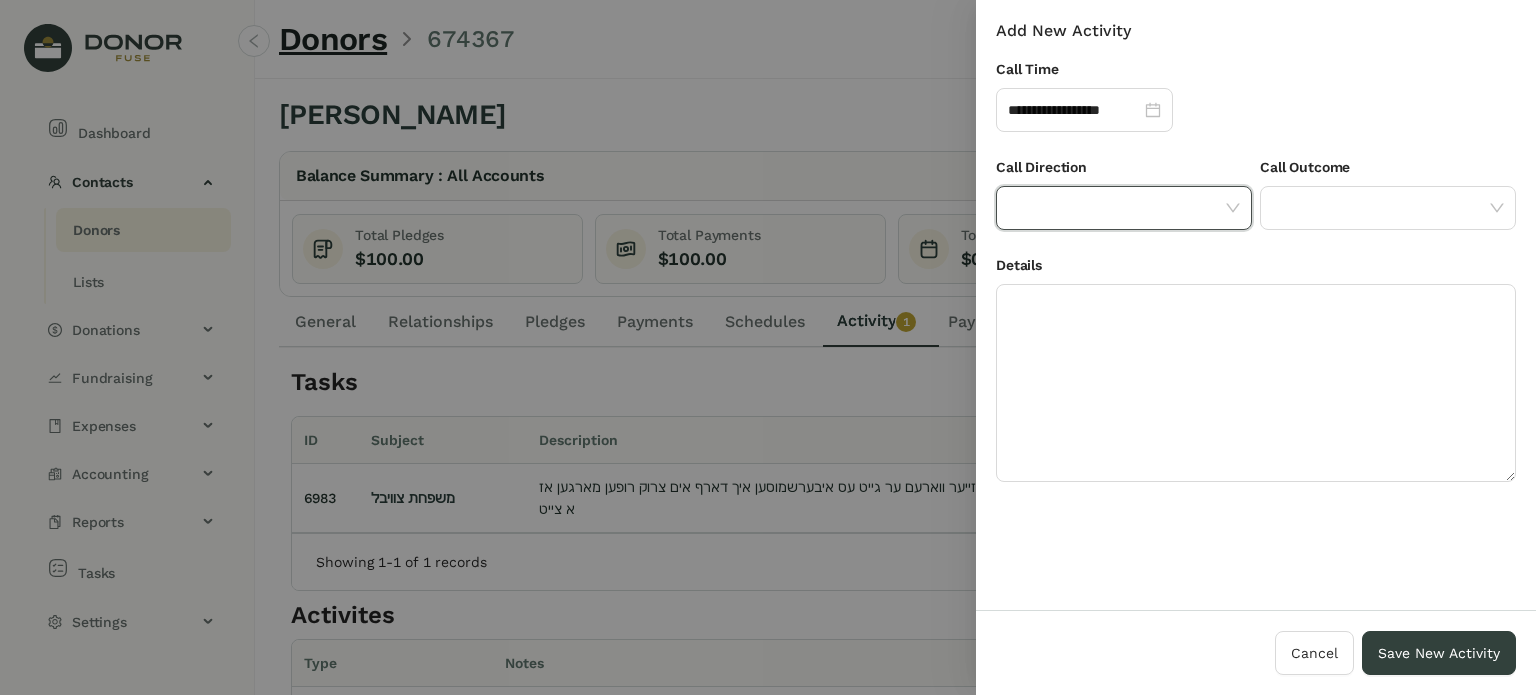 drag, startPoint x: 1117, startPoint y: 195, endPoint x: 1113, endPoint y: 220, distance: 25.317978 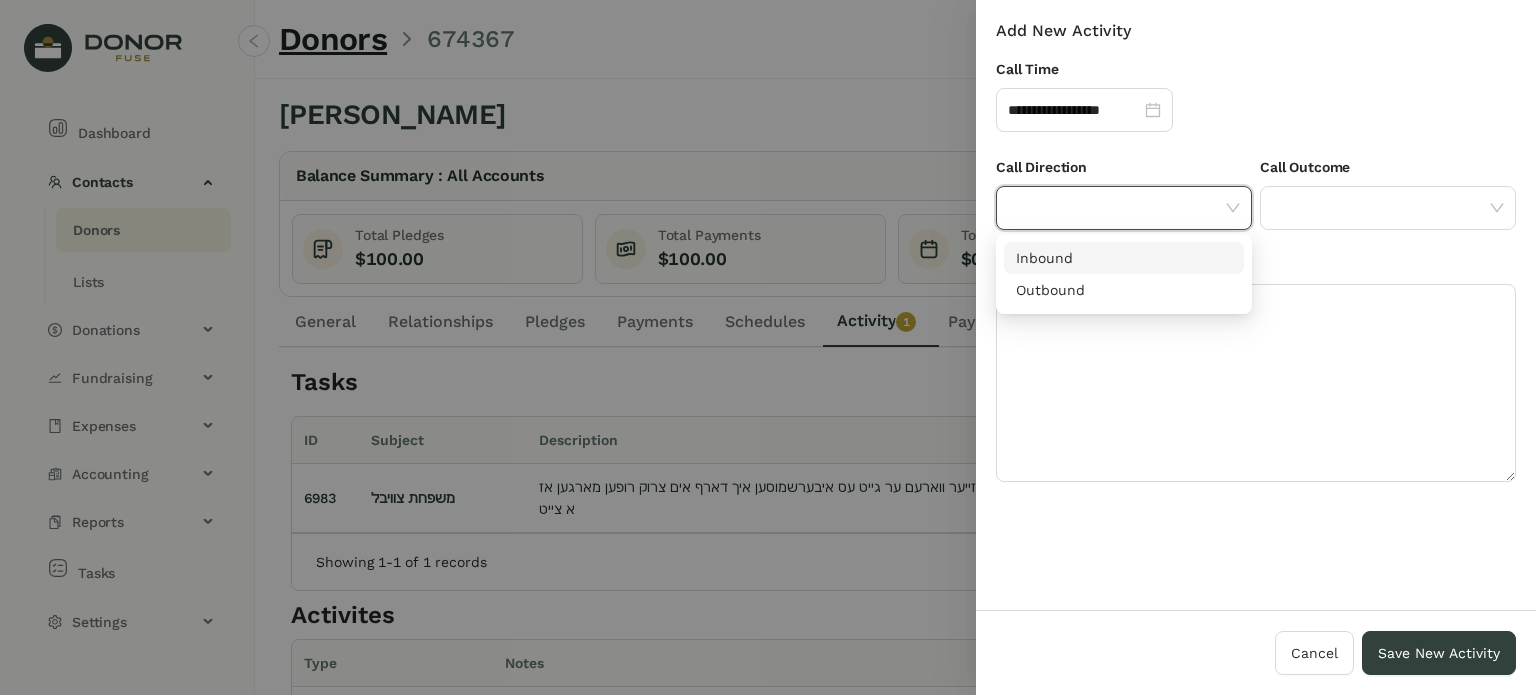 click on "Inbound" at bounding box center [1124, 258] 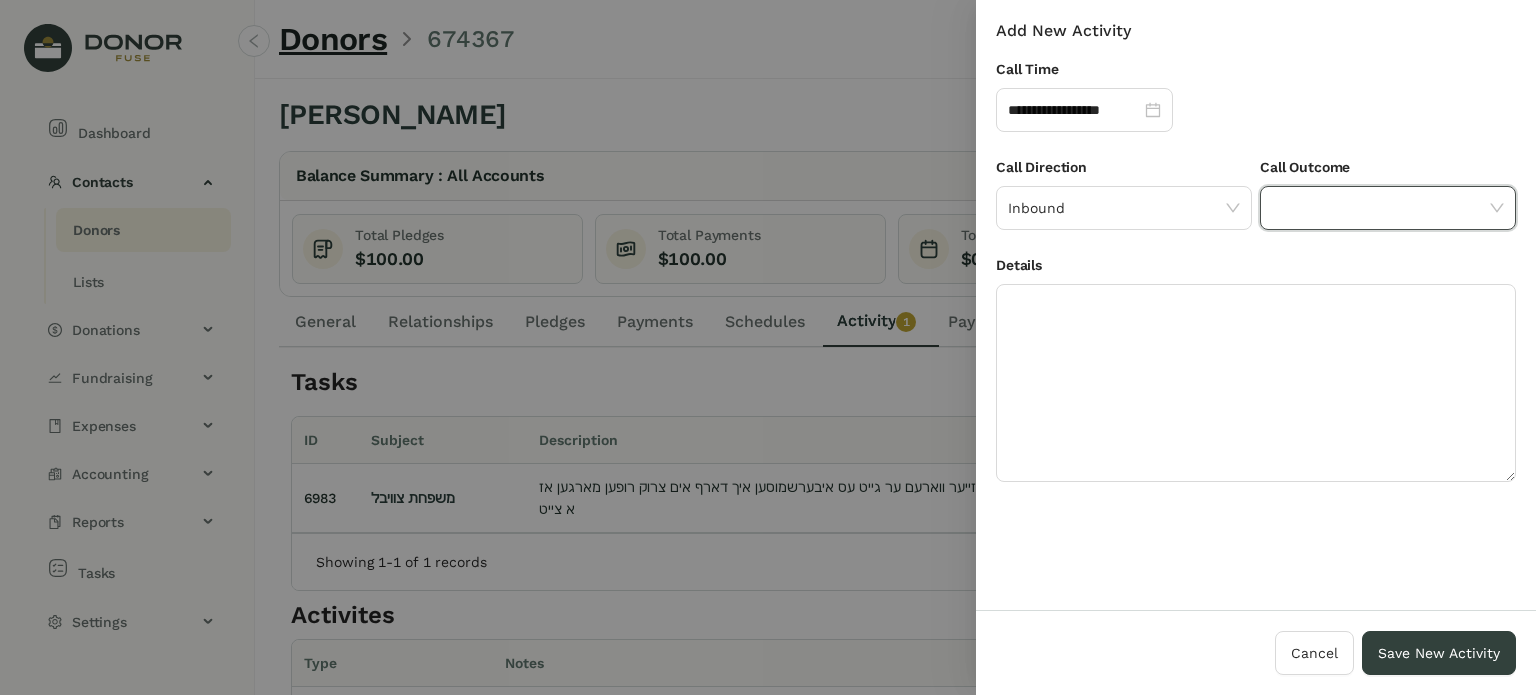 click 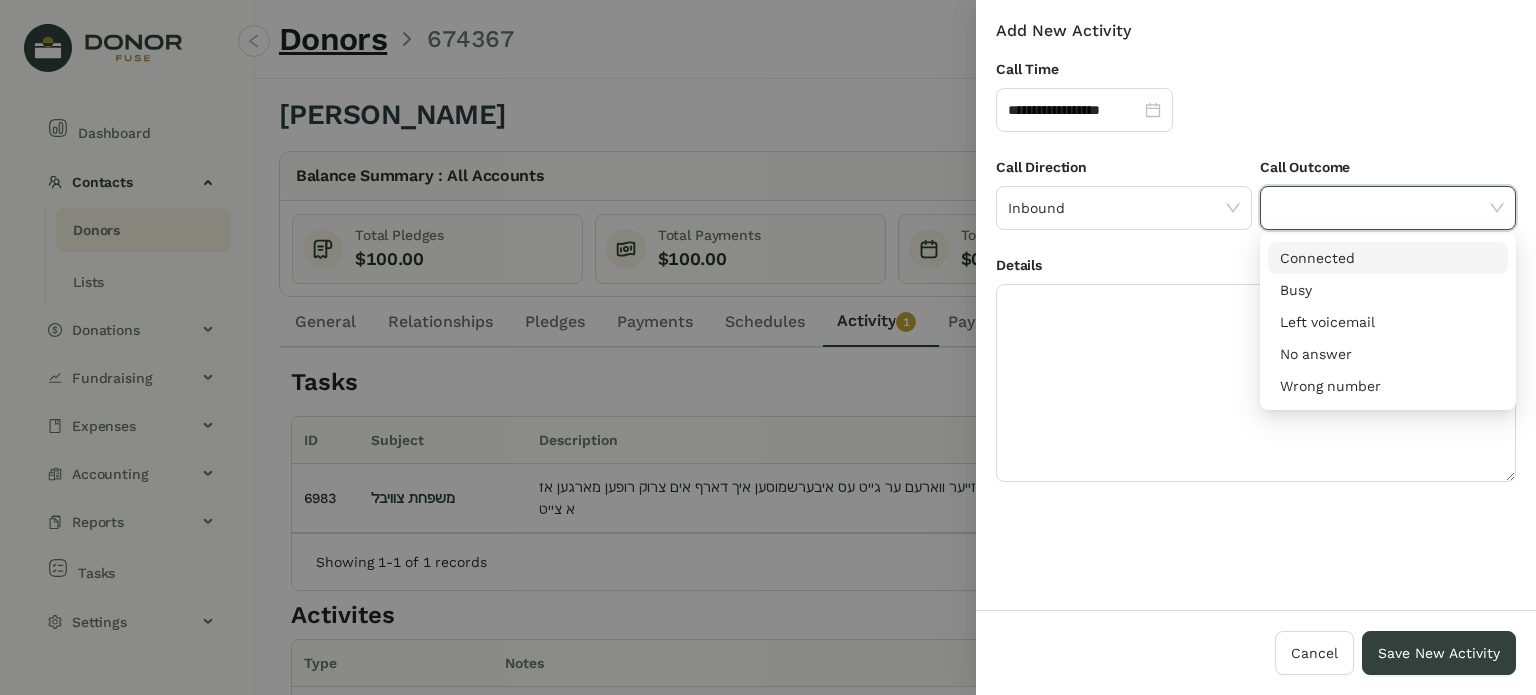 click on "Connected" at bounding box center [1388, 258] 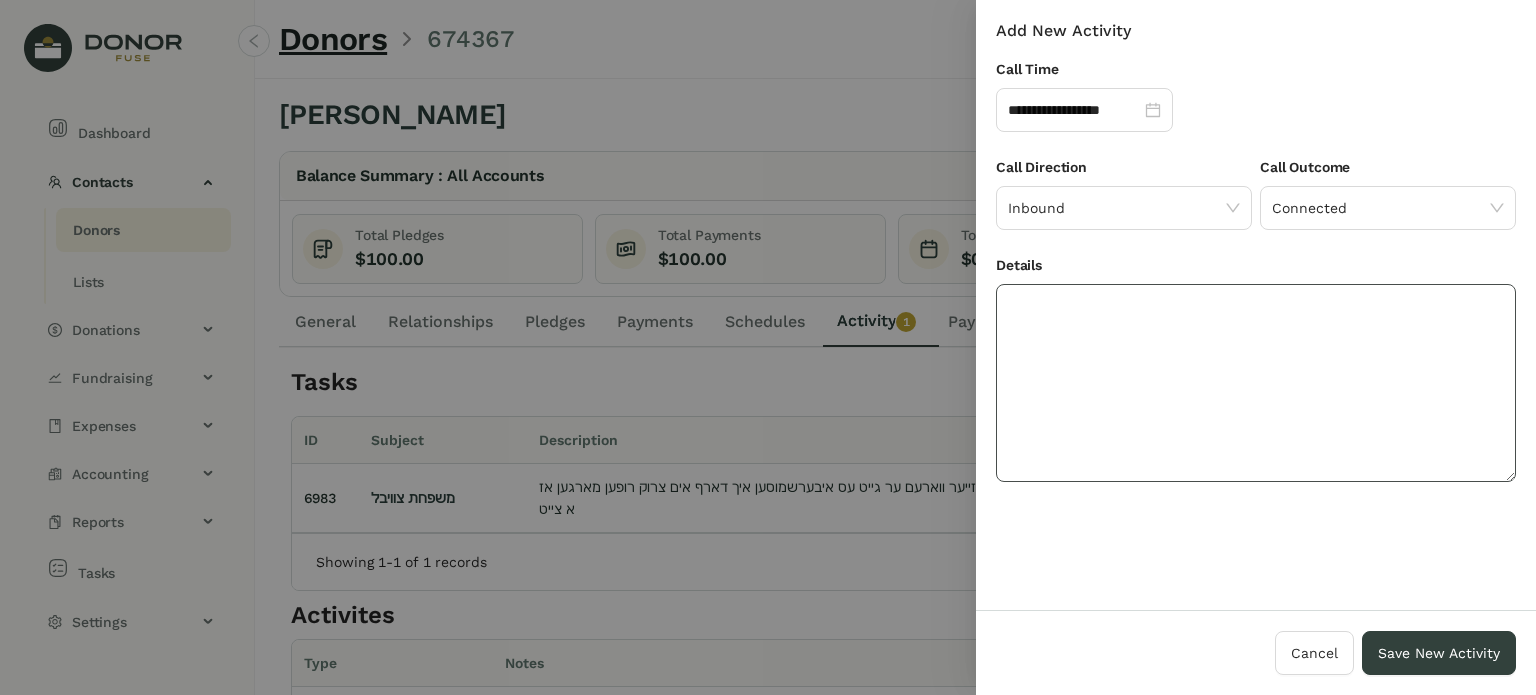drag, startPoint x: 1257, startPoint y: 396, endPoint x: 1202, endPoint y: 383, distance: 56.515484 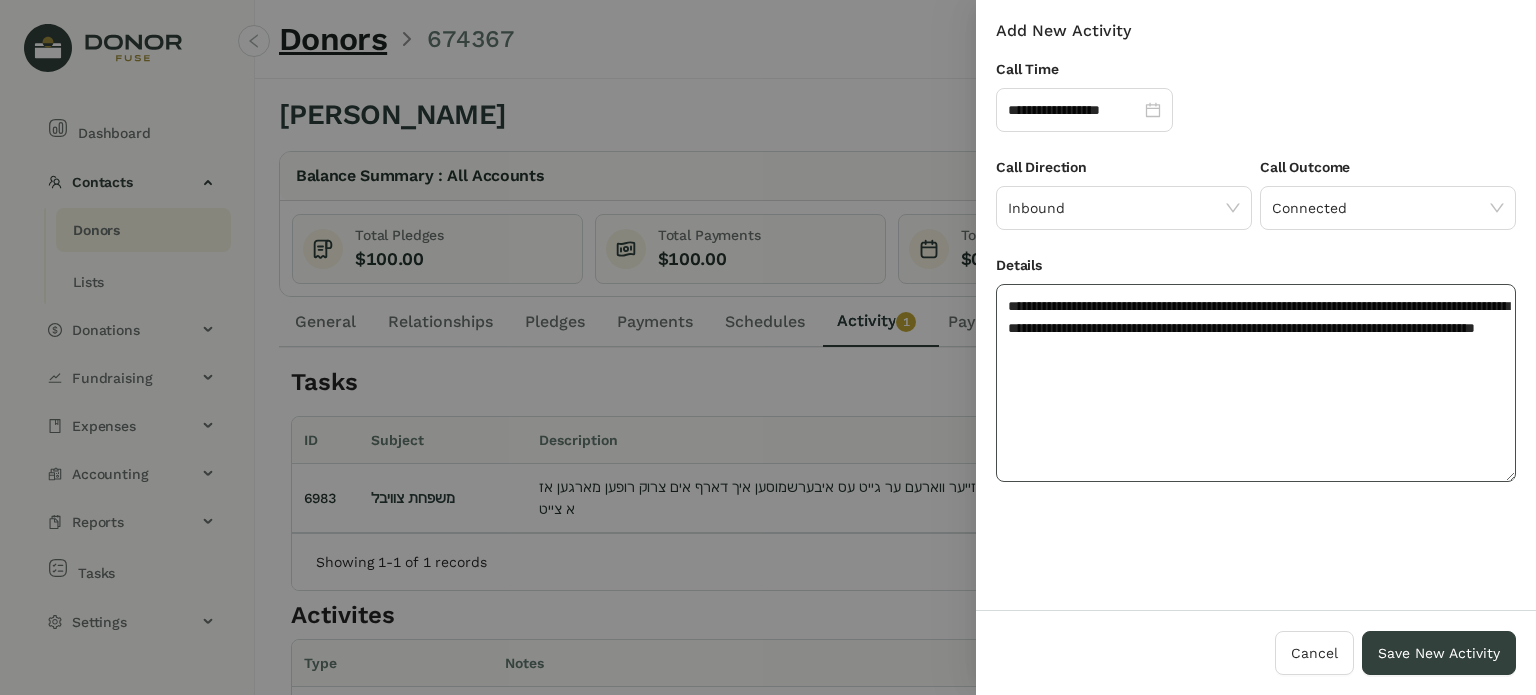 click on "**********" 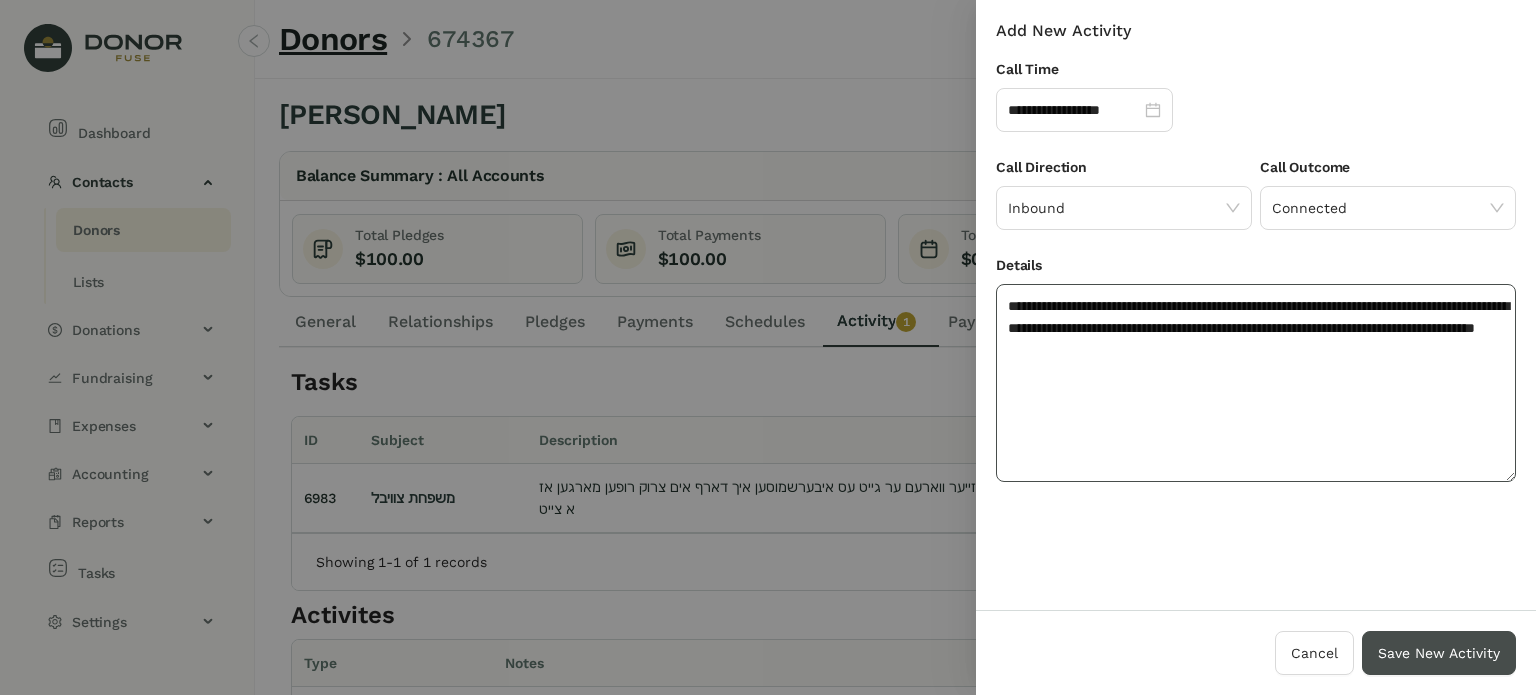 type on "**********" 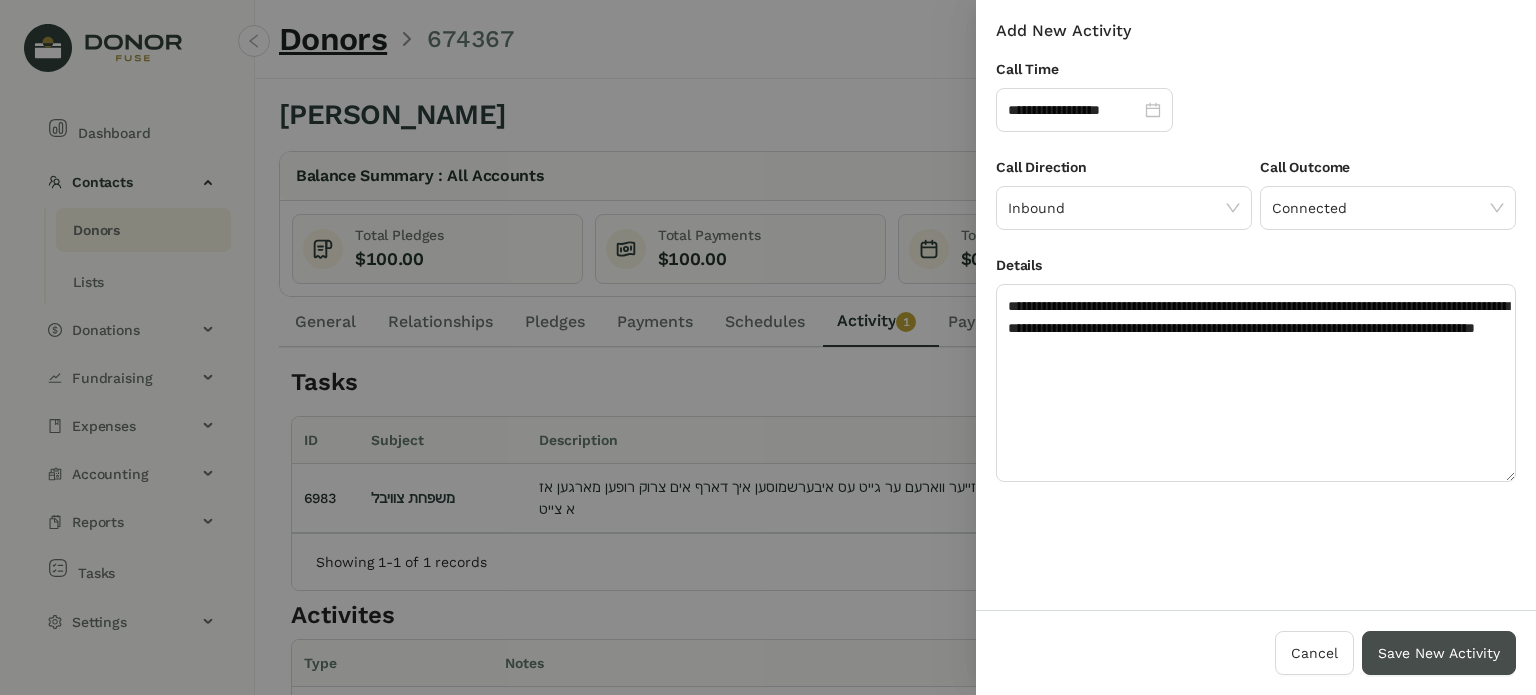 click on "Save New Activity" at bounding box center (1439, 653) 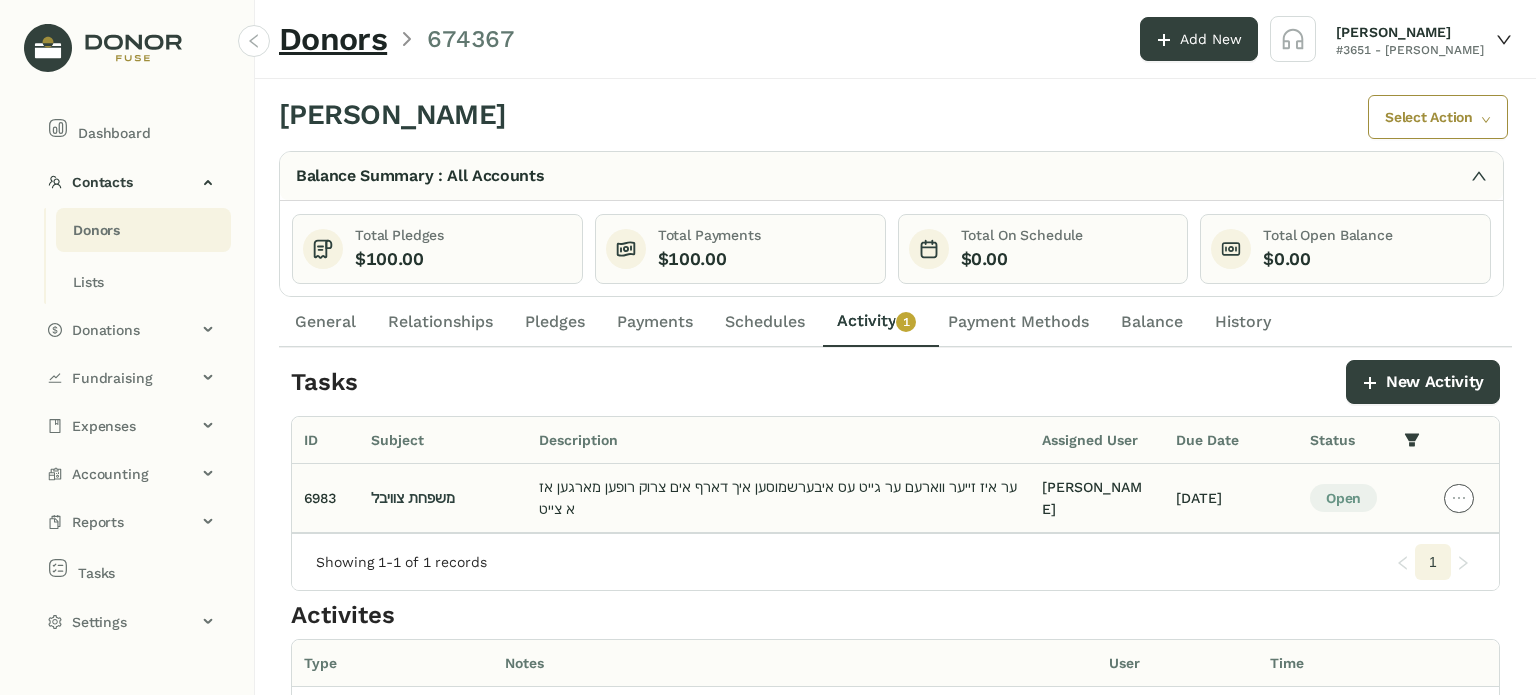 click 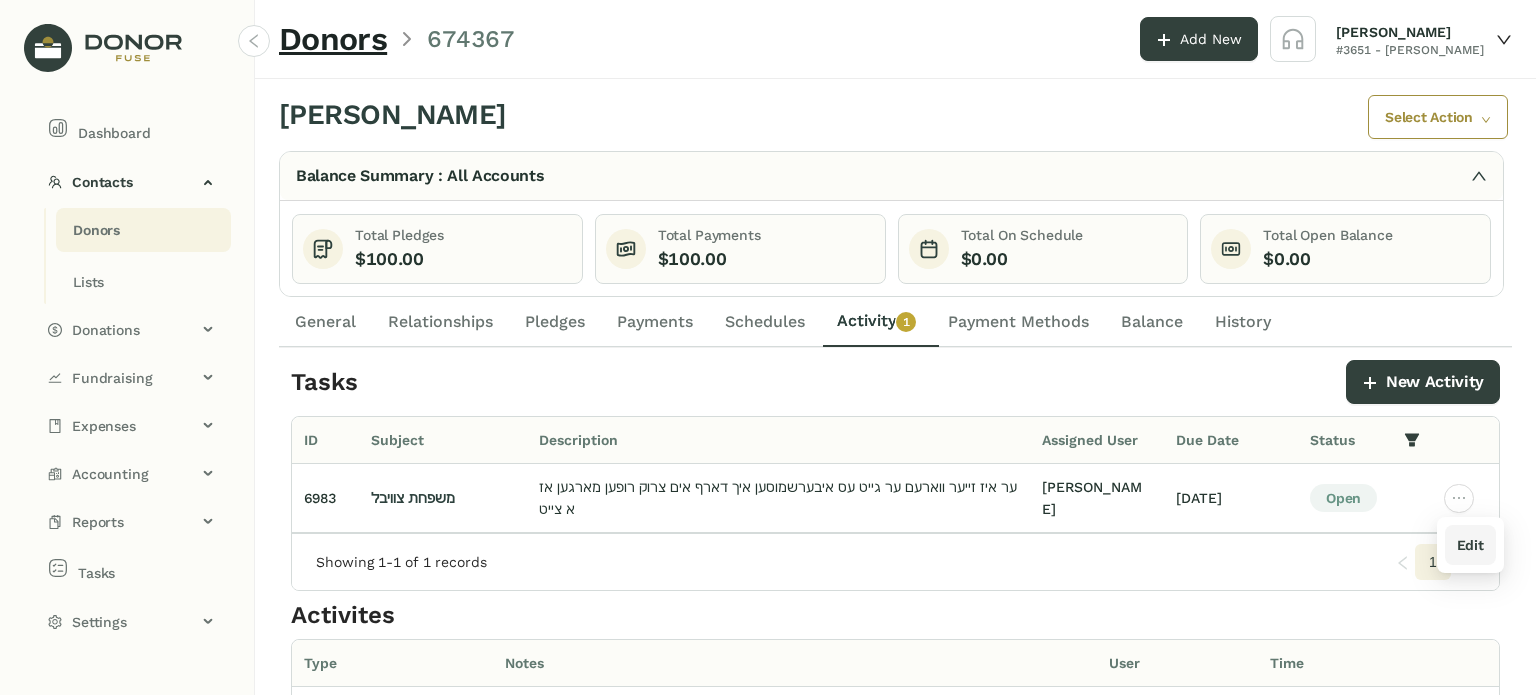 click on "Edit" at bounding box center [1470, 545] 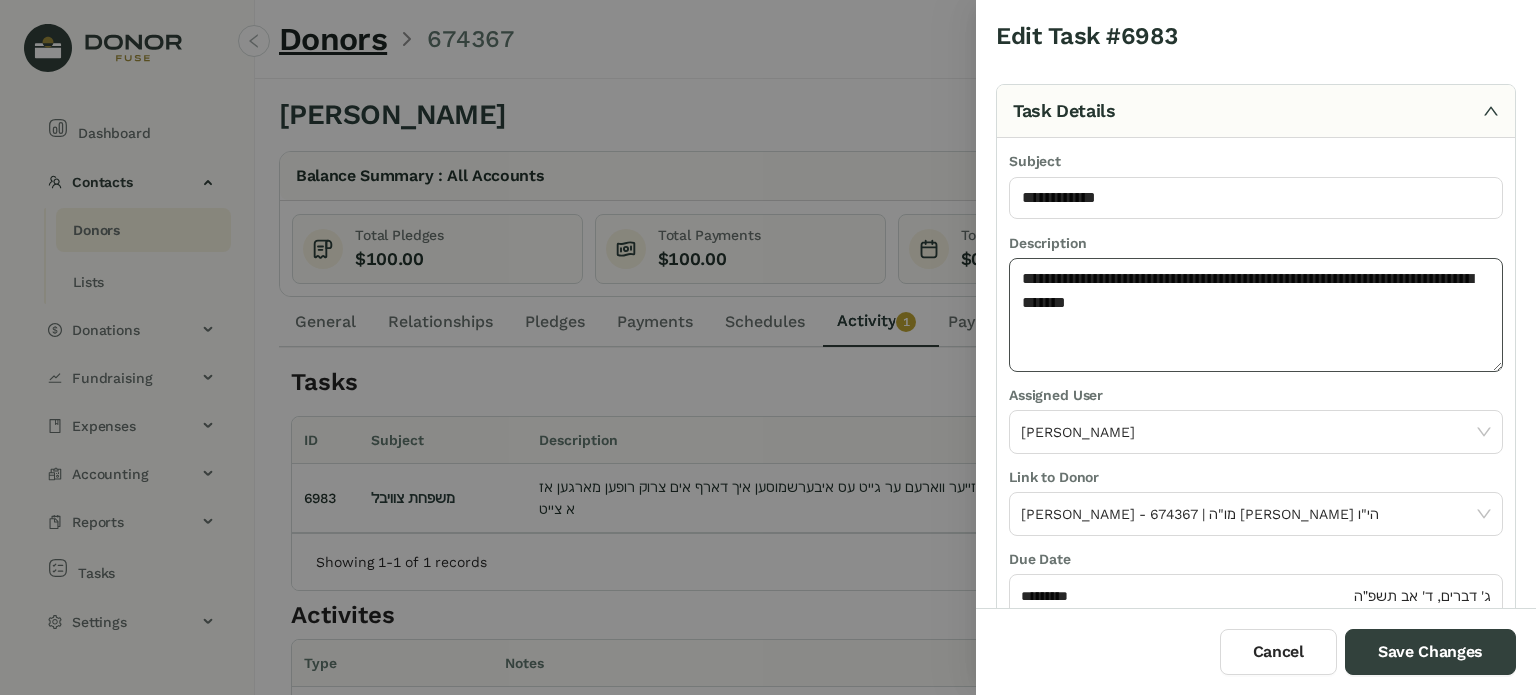 click on "**********" 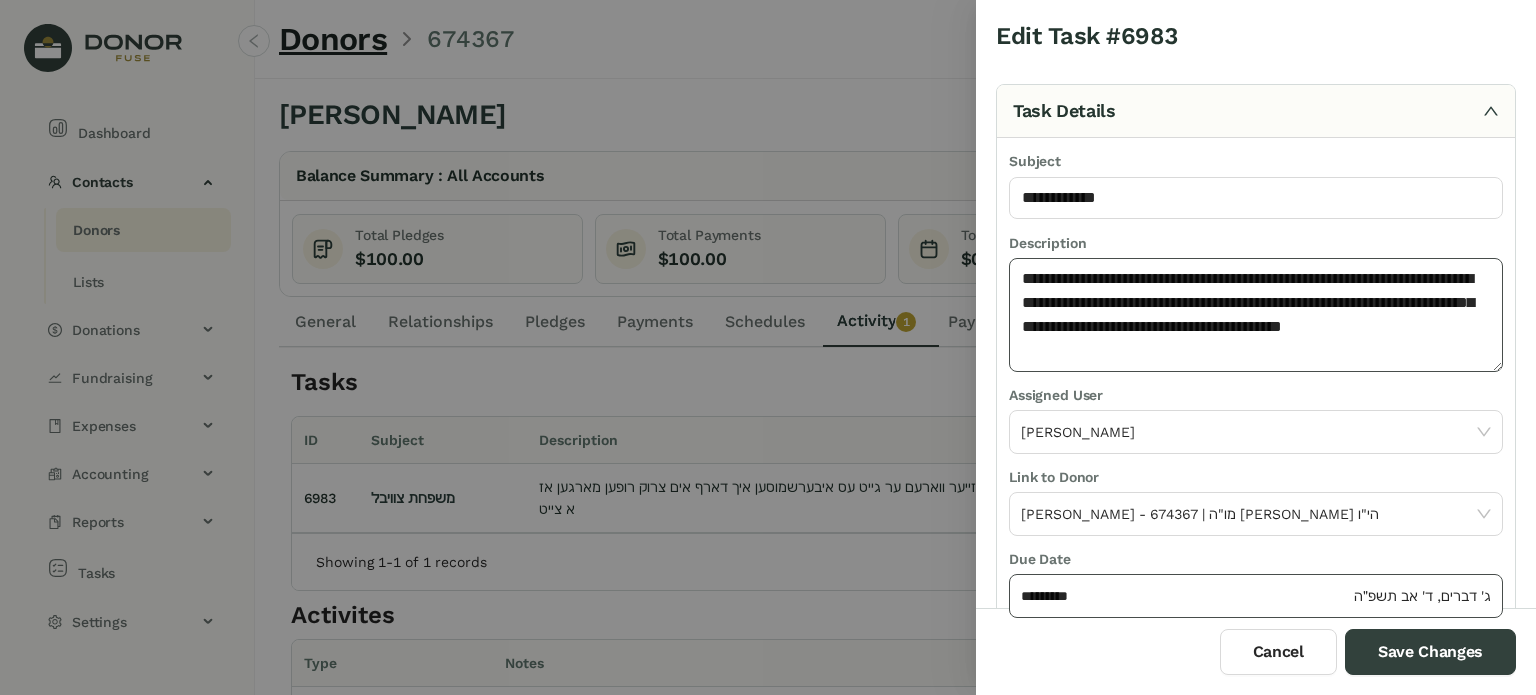 type on "**********" 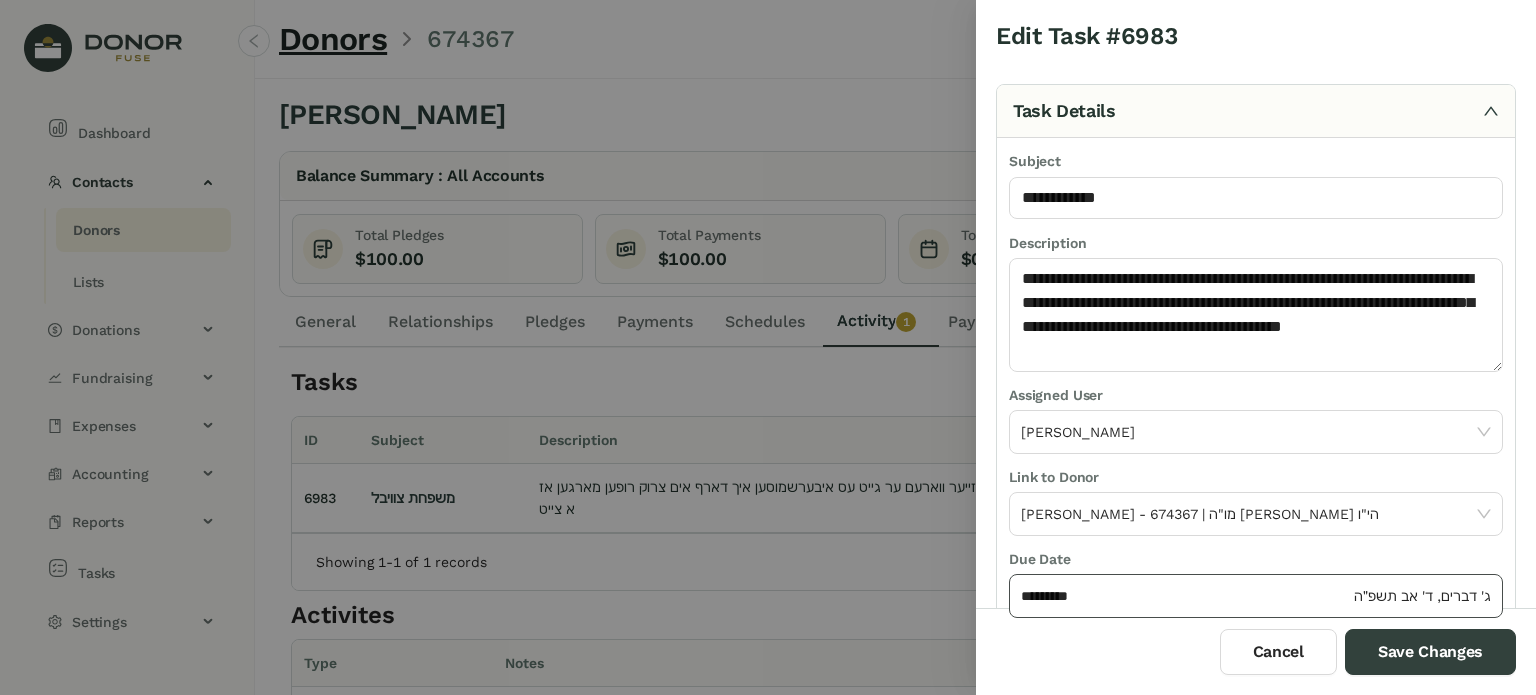 drag, startPoint x: 1100, startPoint y: 595, endPoint x: 1094, endPoint y: 583, distance: 13.416408 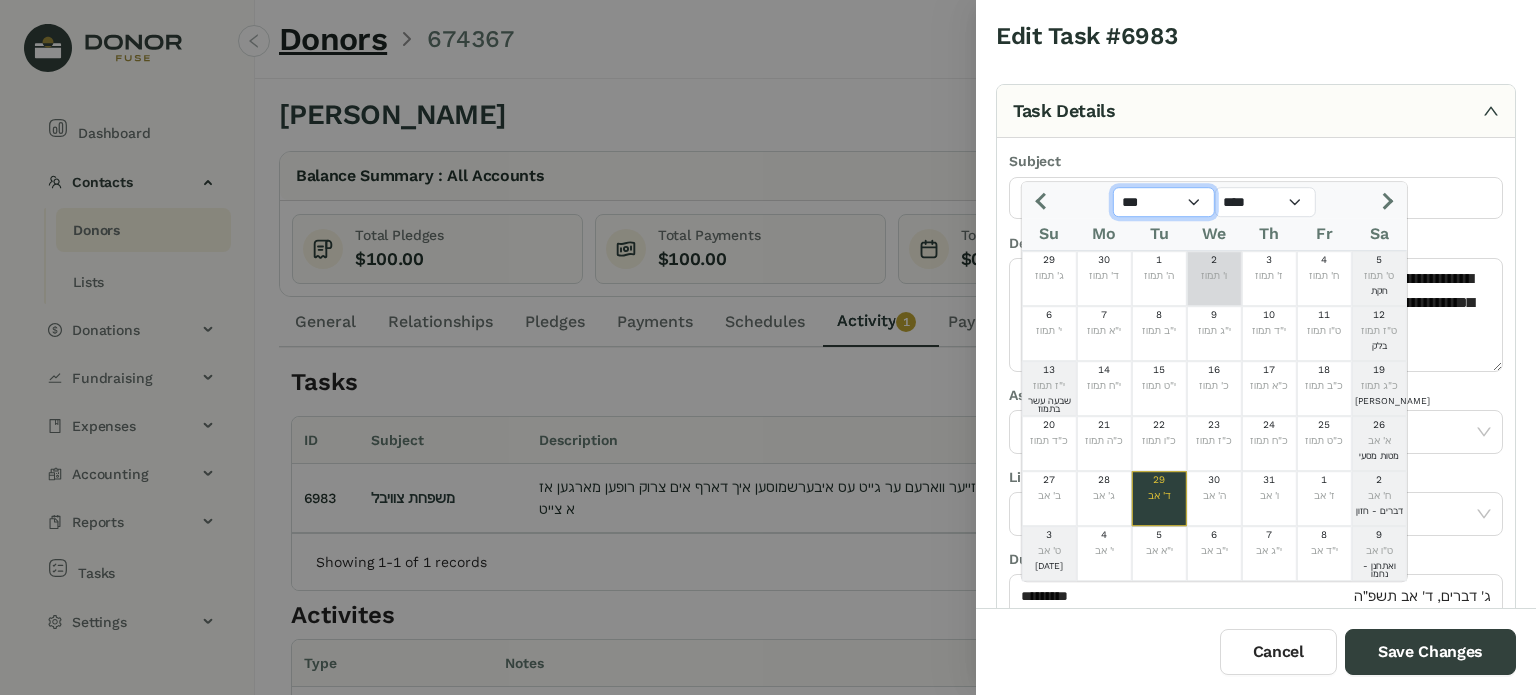 click on "*** *** *** *** *** *** *** *** *** *** *** ***" 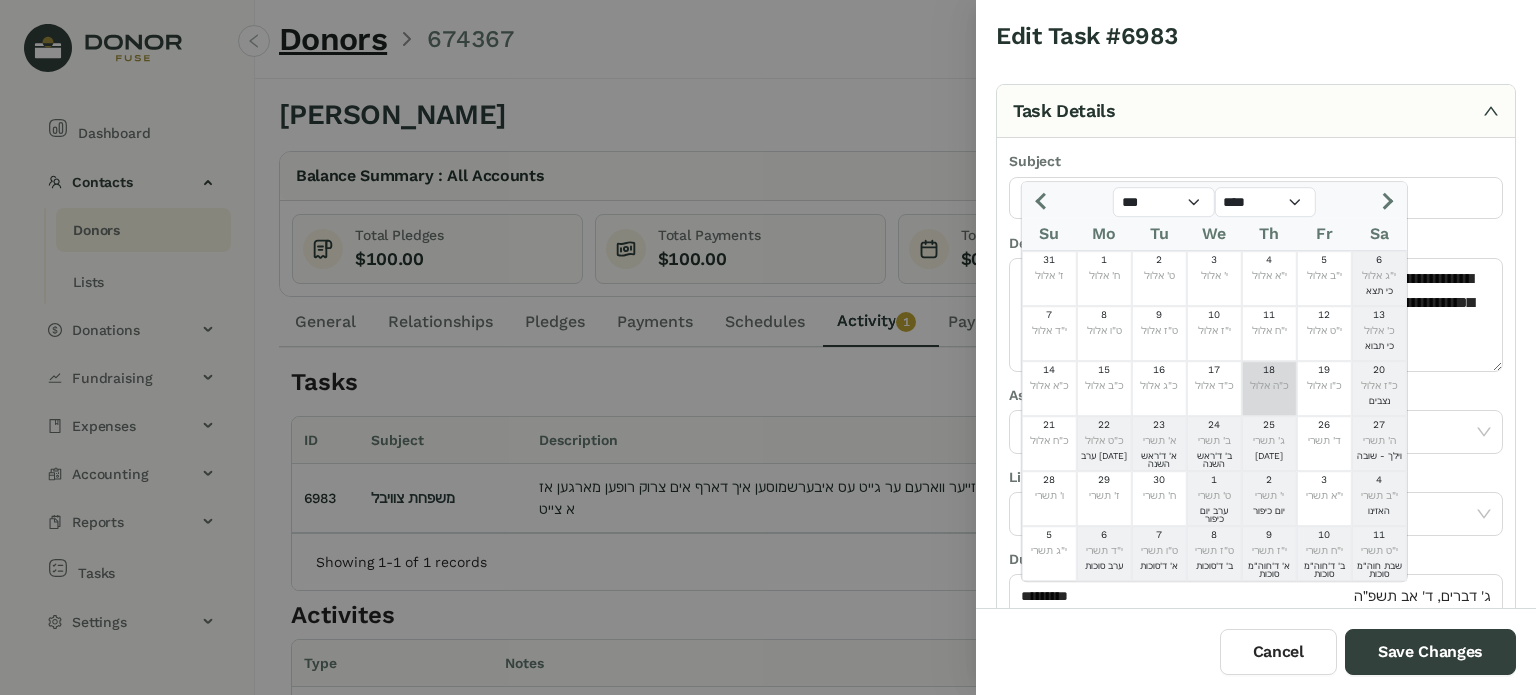 click on "כ"ה אלול" 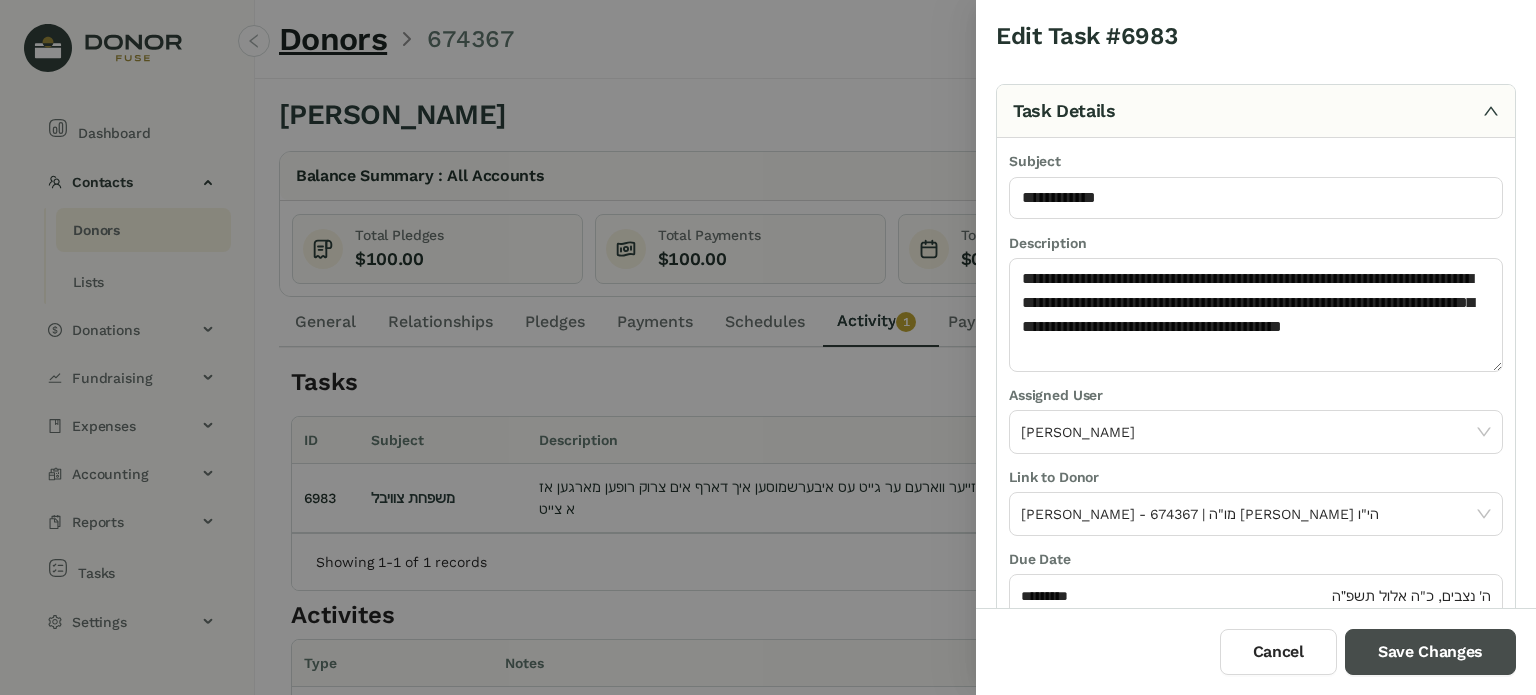 click on "Save Changes" at bounding box center (1430, 652) 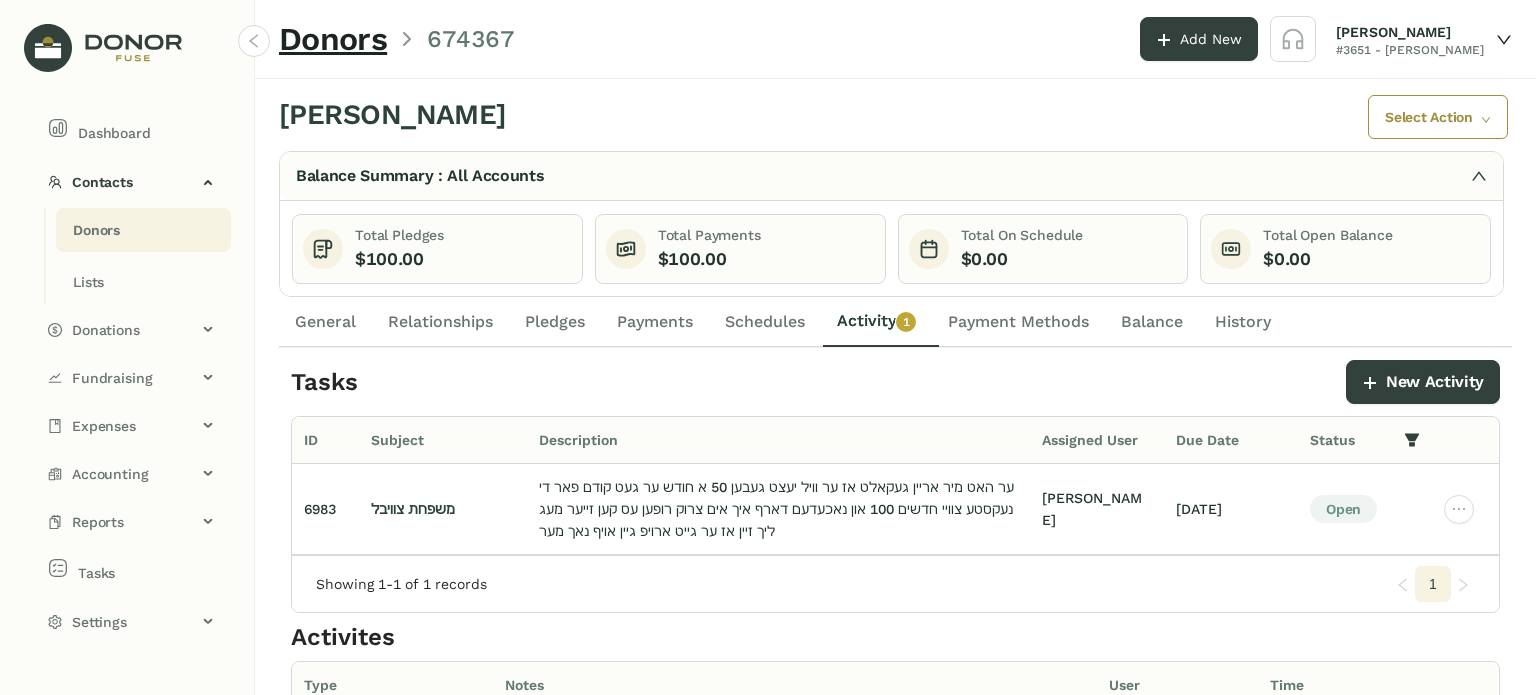 click on "General" 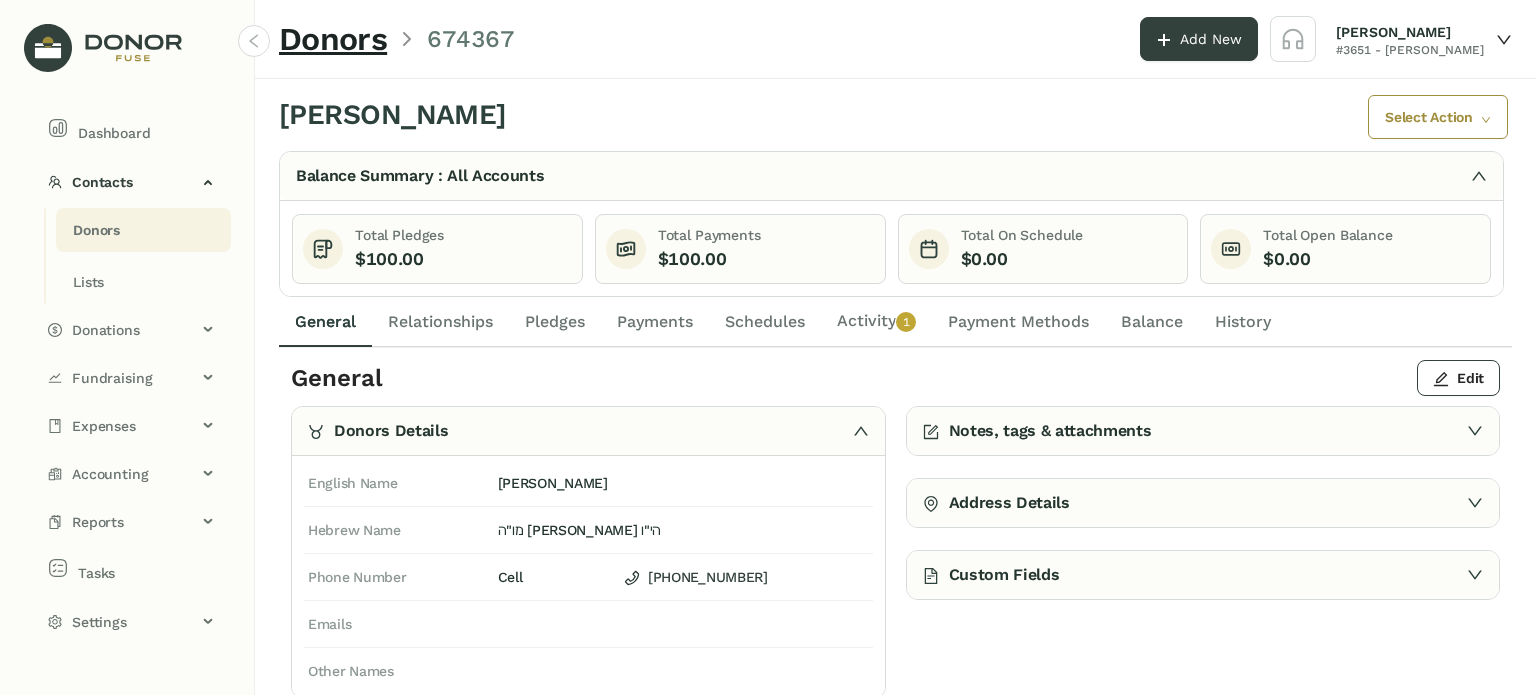 drag, startPoint x: 1087, startPoint y: 571, endPoint x: 1100, endPoint y: 547, distance: 27.294687 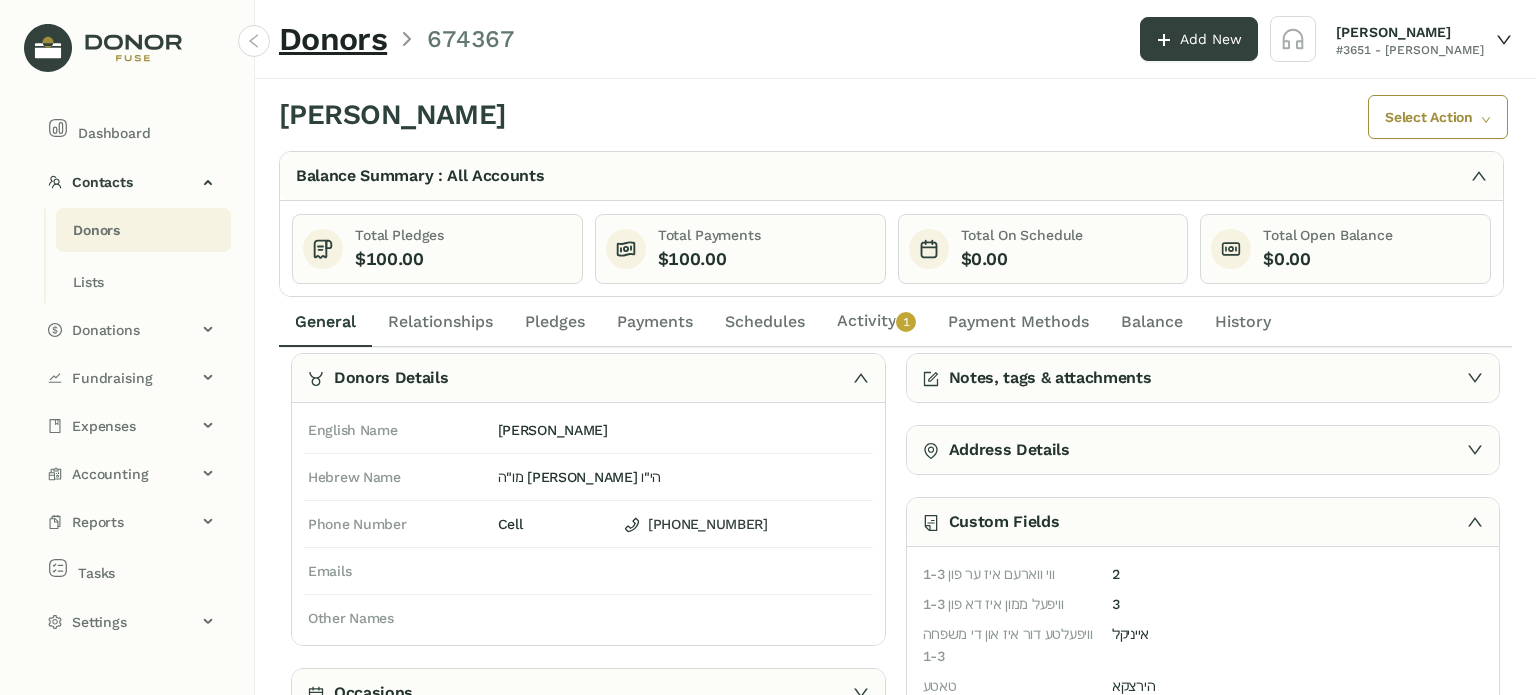 scroll, scrollTop: 54, scrollLeft: 0, axis: vertical 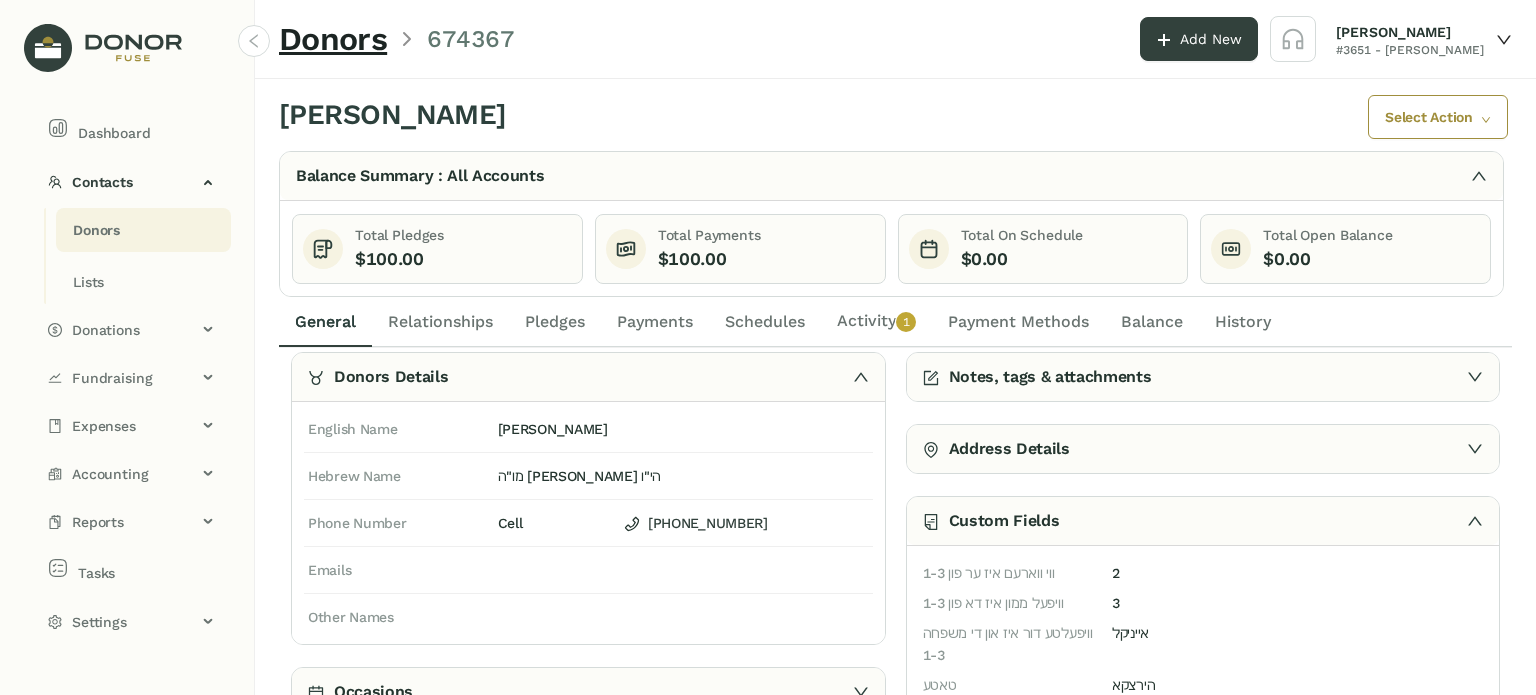 click on "Donors" 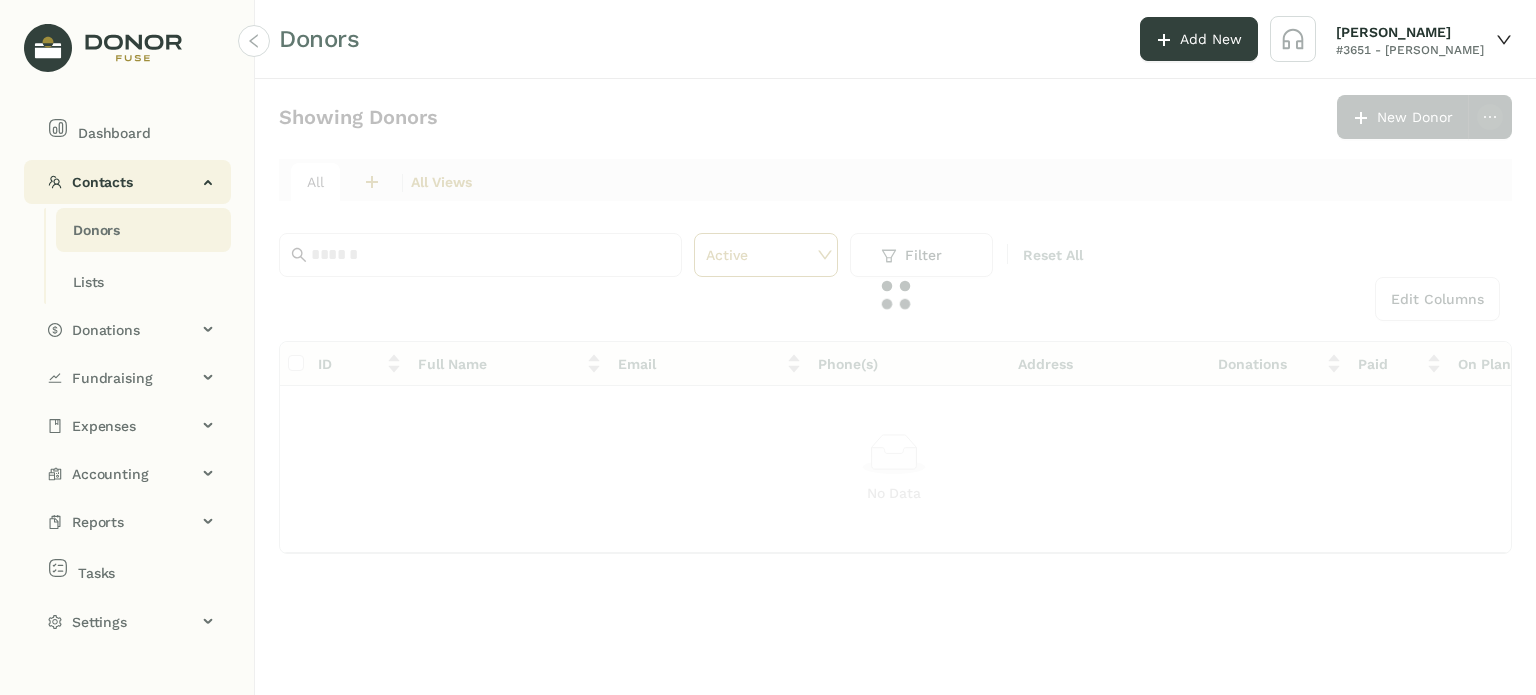 click on "Contacts" 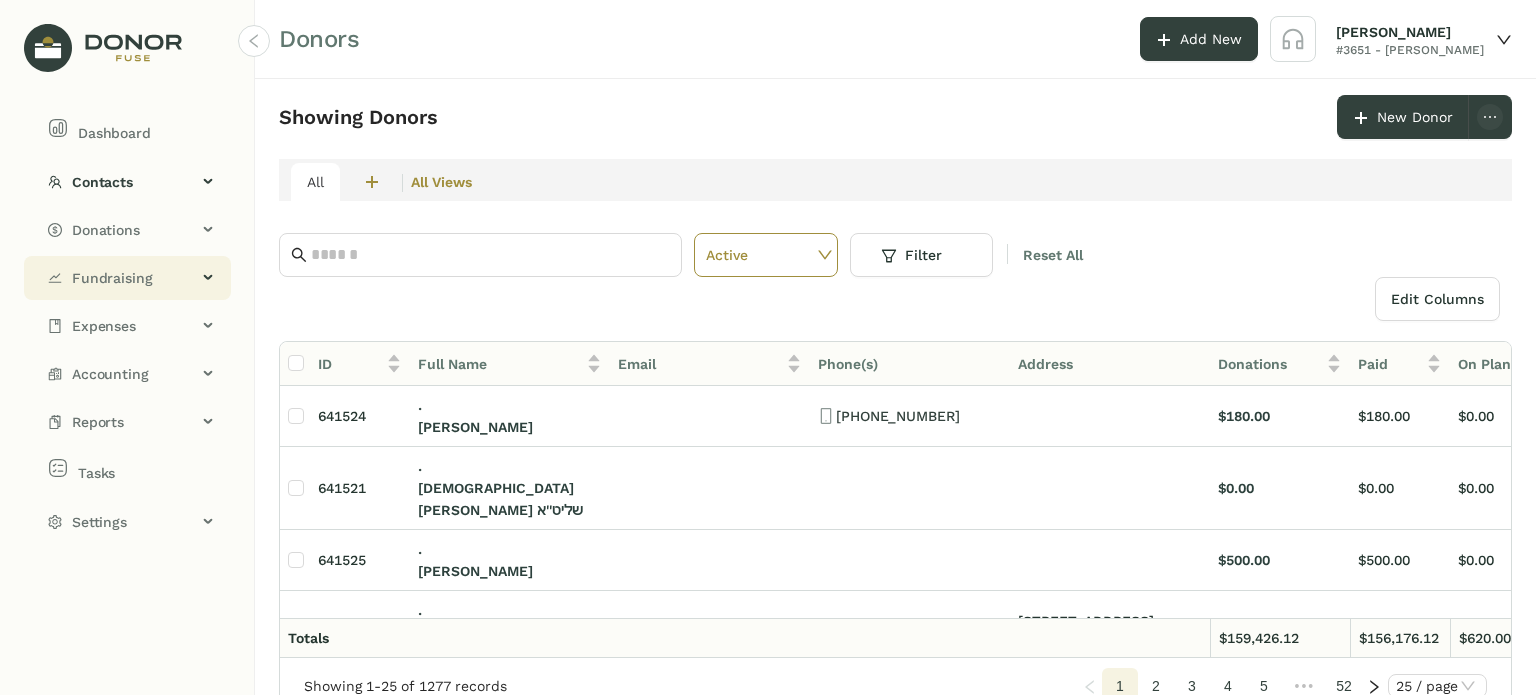 click on "Fundraising" 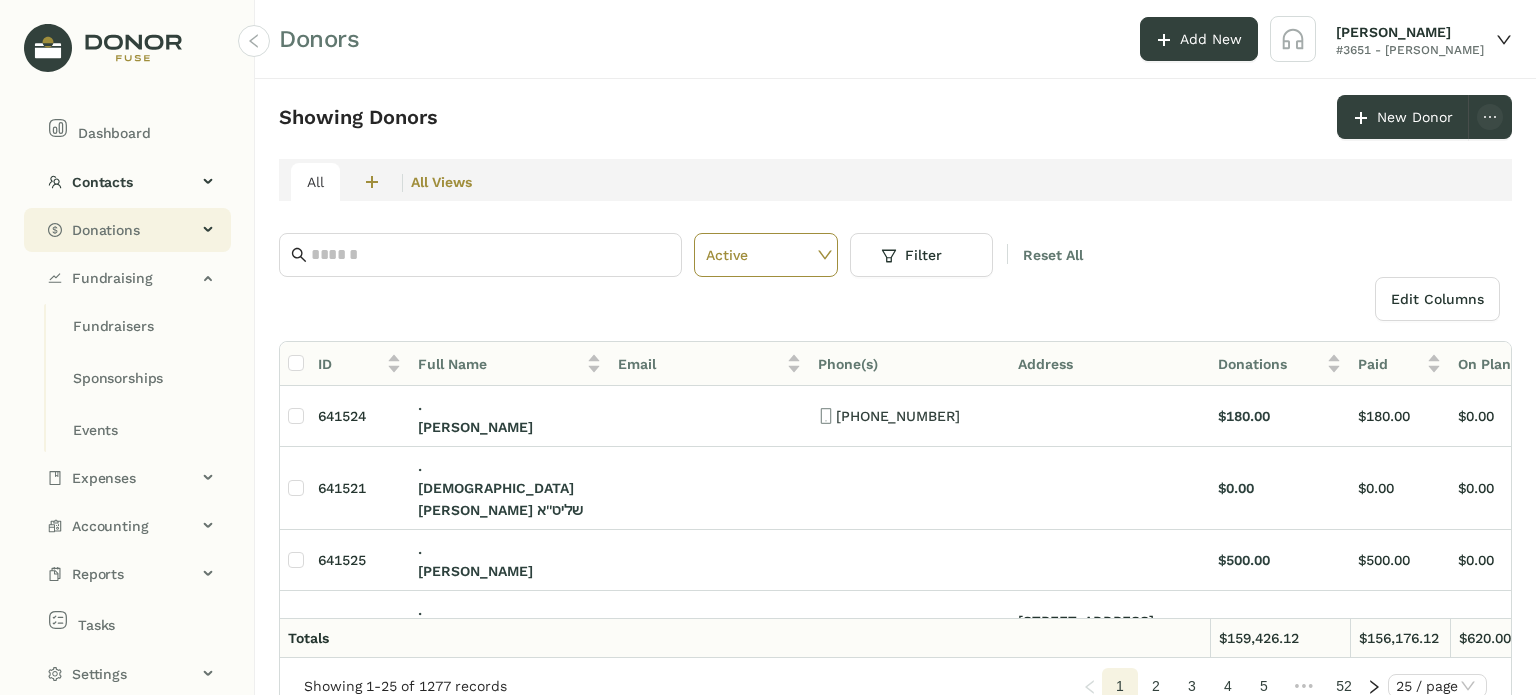 click on "Donations" 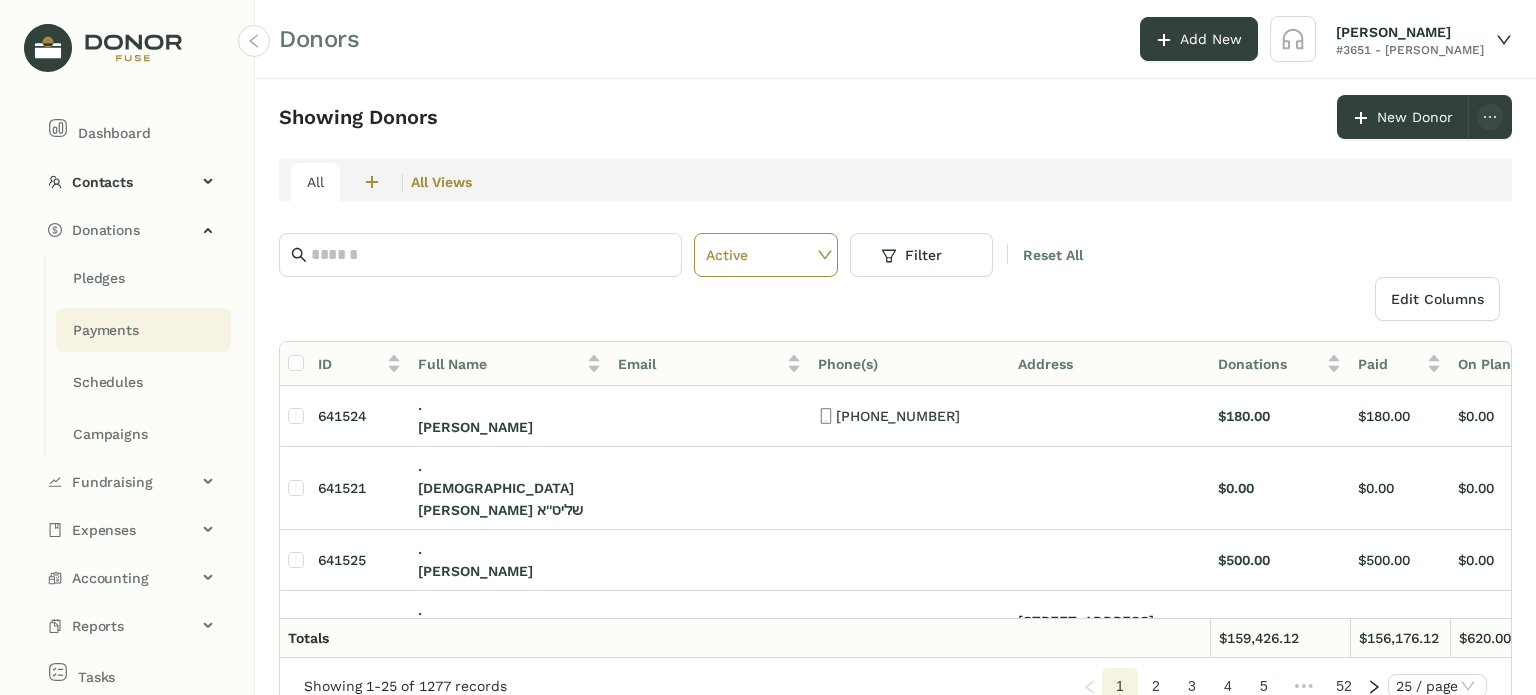 click on "Payments" 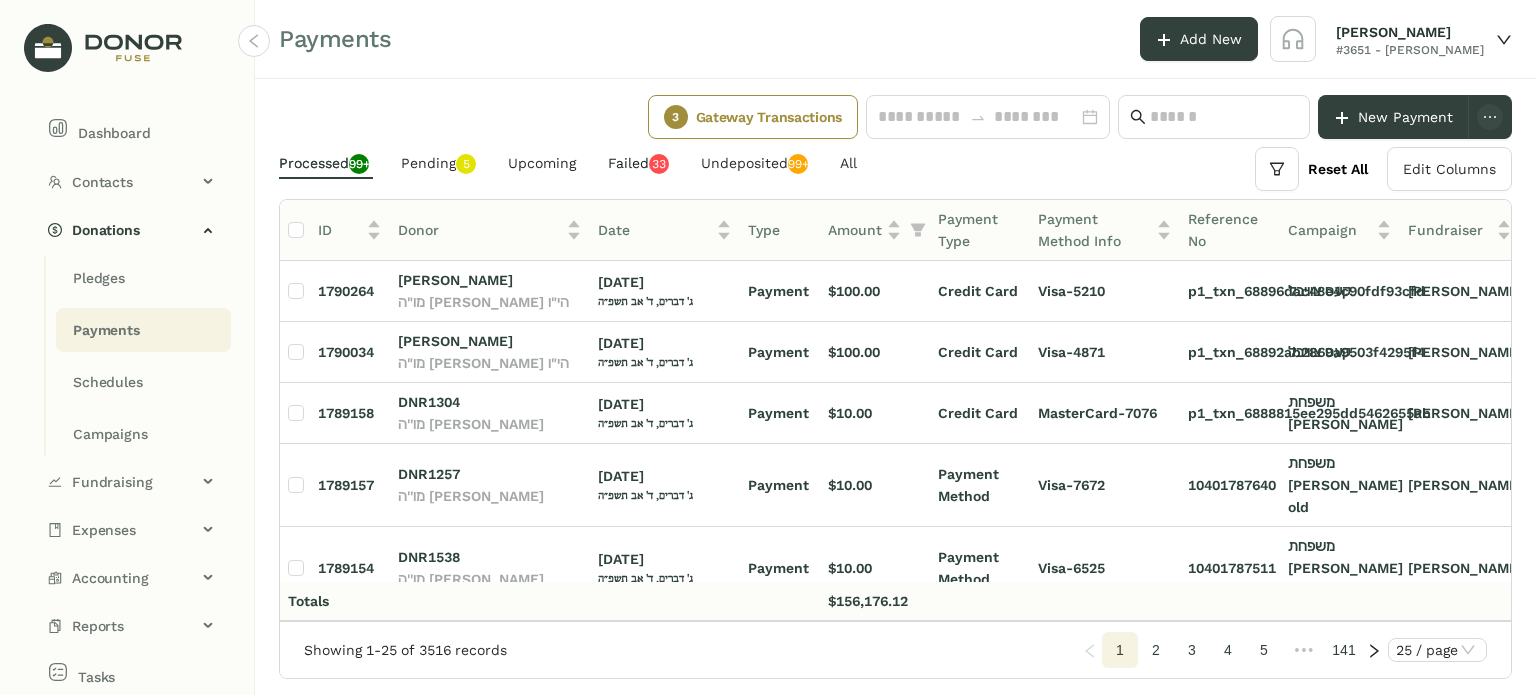 click on "Failed   0   1   2   3   4   5   6   7   8   9   0   1   2   3   4   5   6   7   8   9" 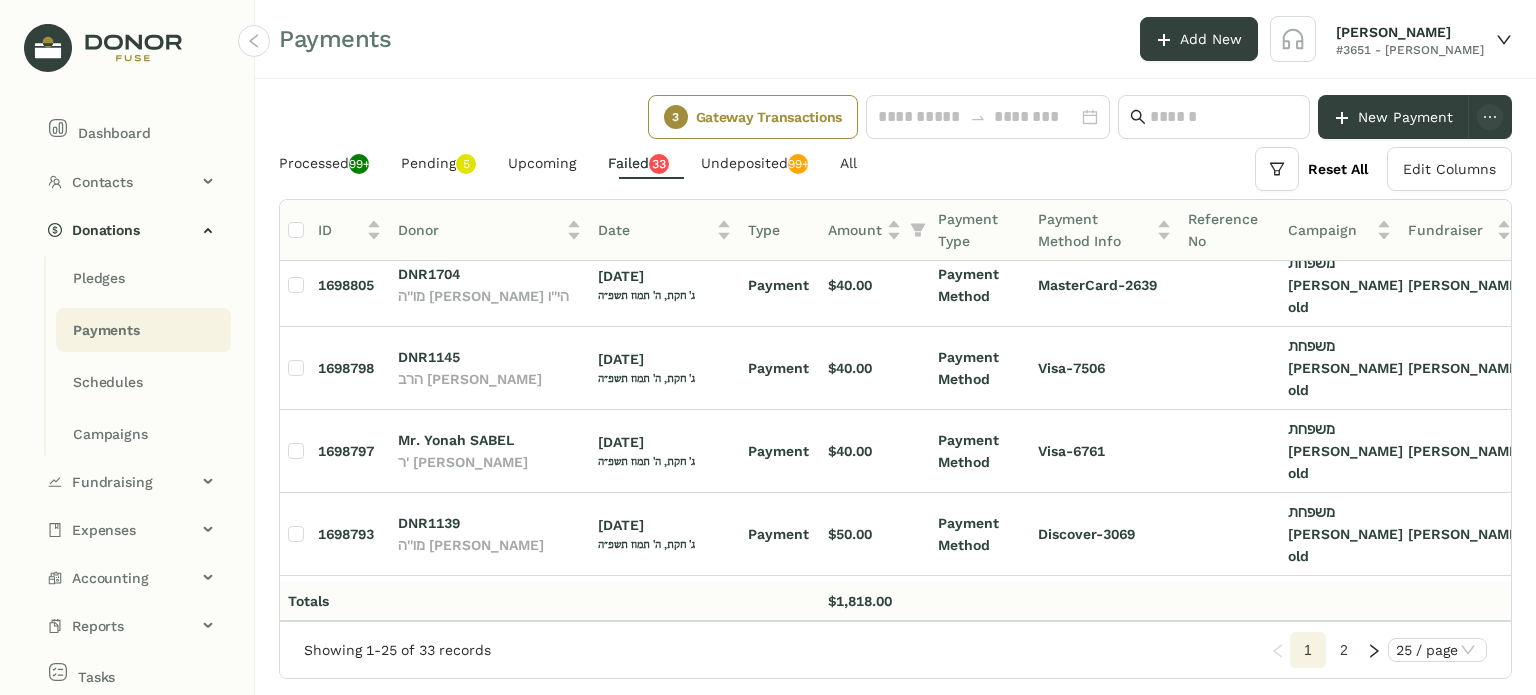 scroll, scrollTop: 1252, scrollLeft: 0, axis: vertical 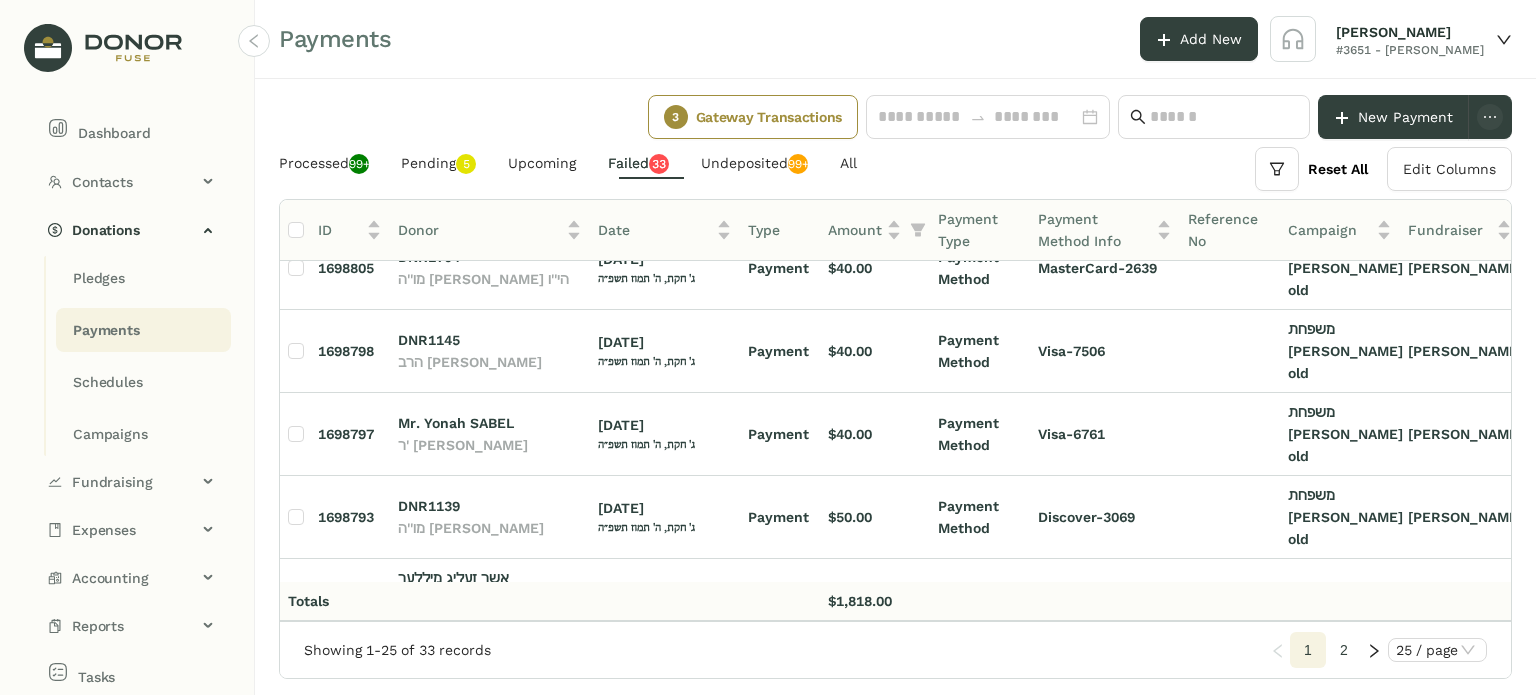 click on "מו"ה בעריש רובענשטיין הי"ו" 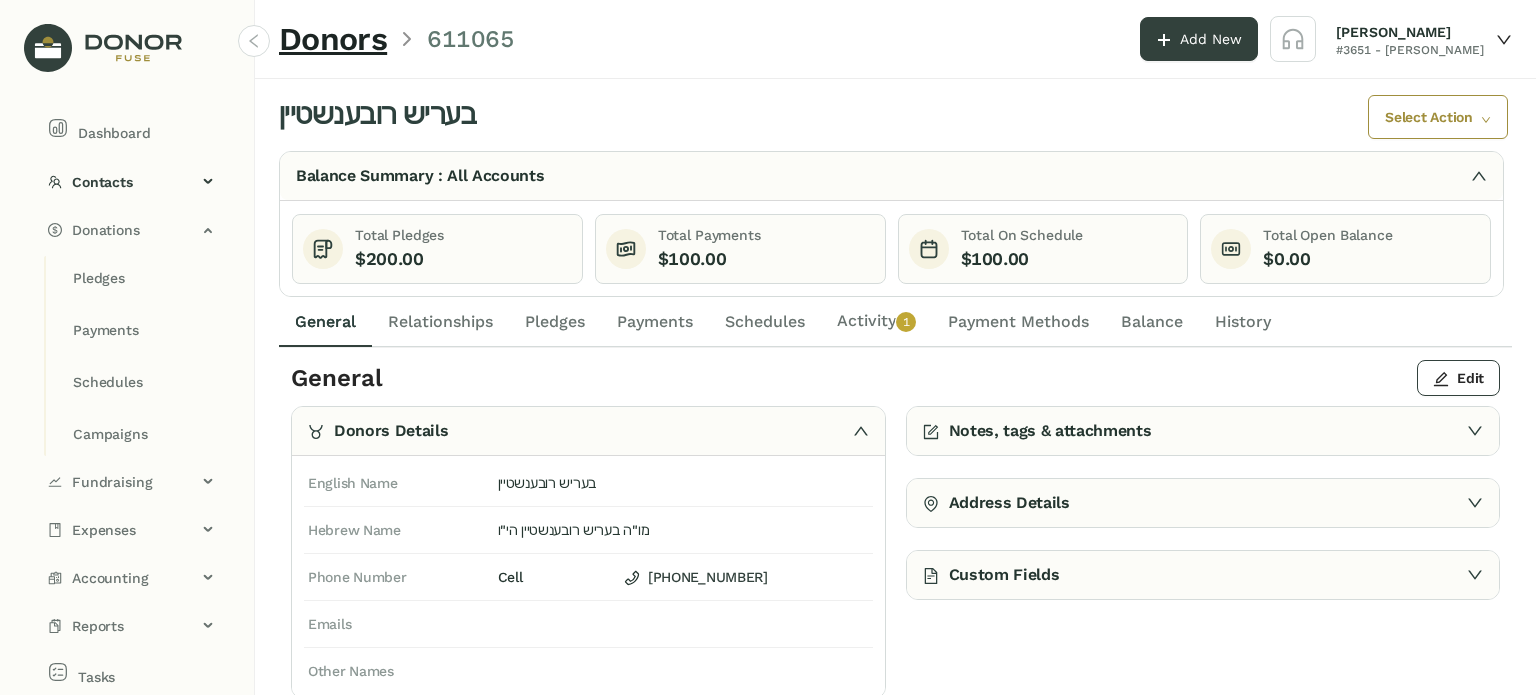 click on "Payments" 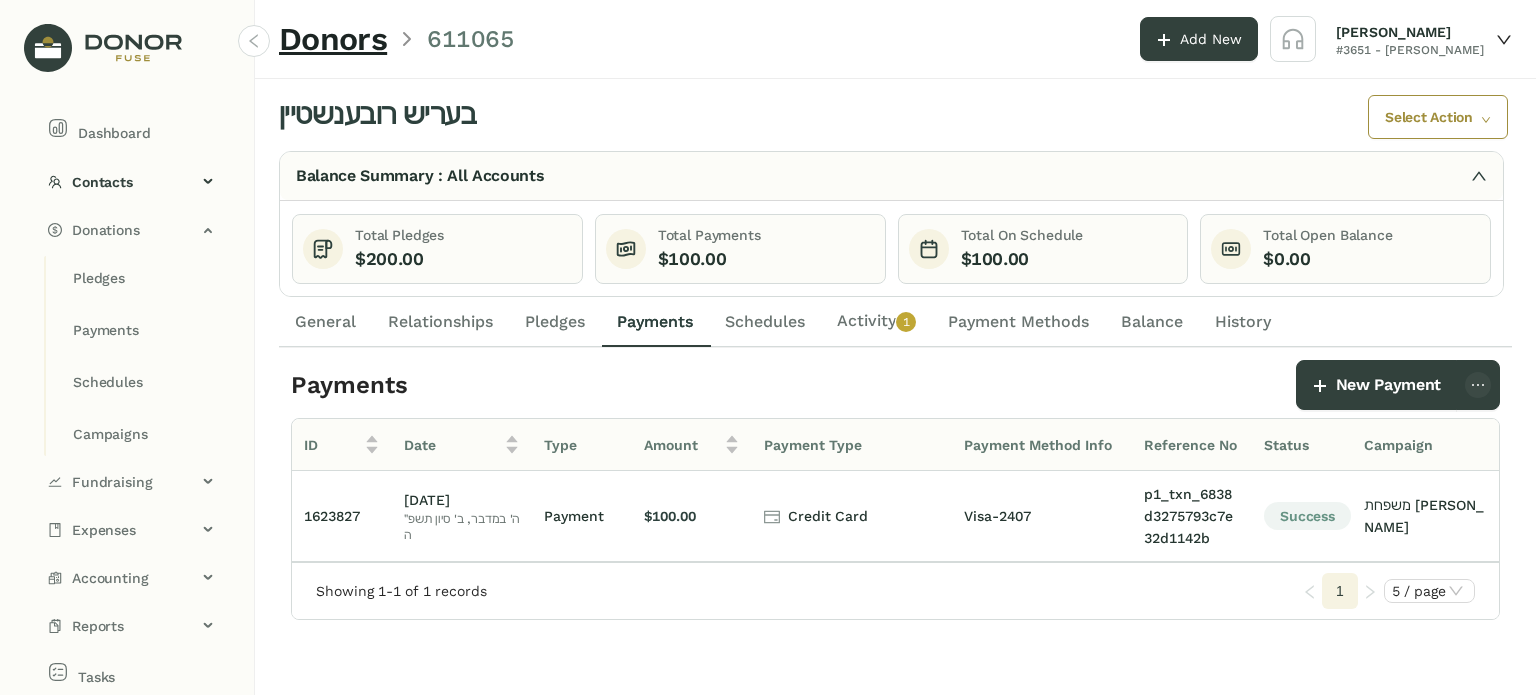 click on "Schedules" 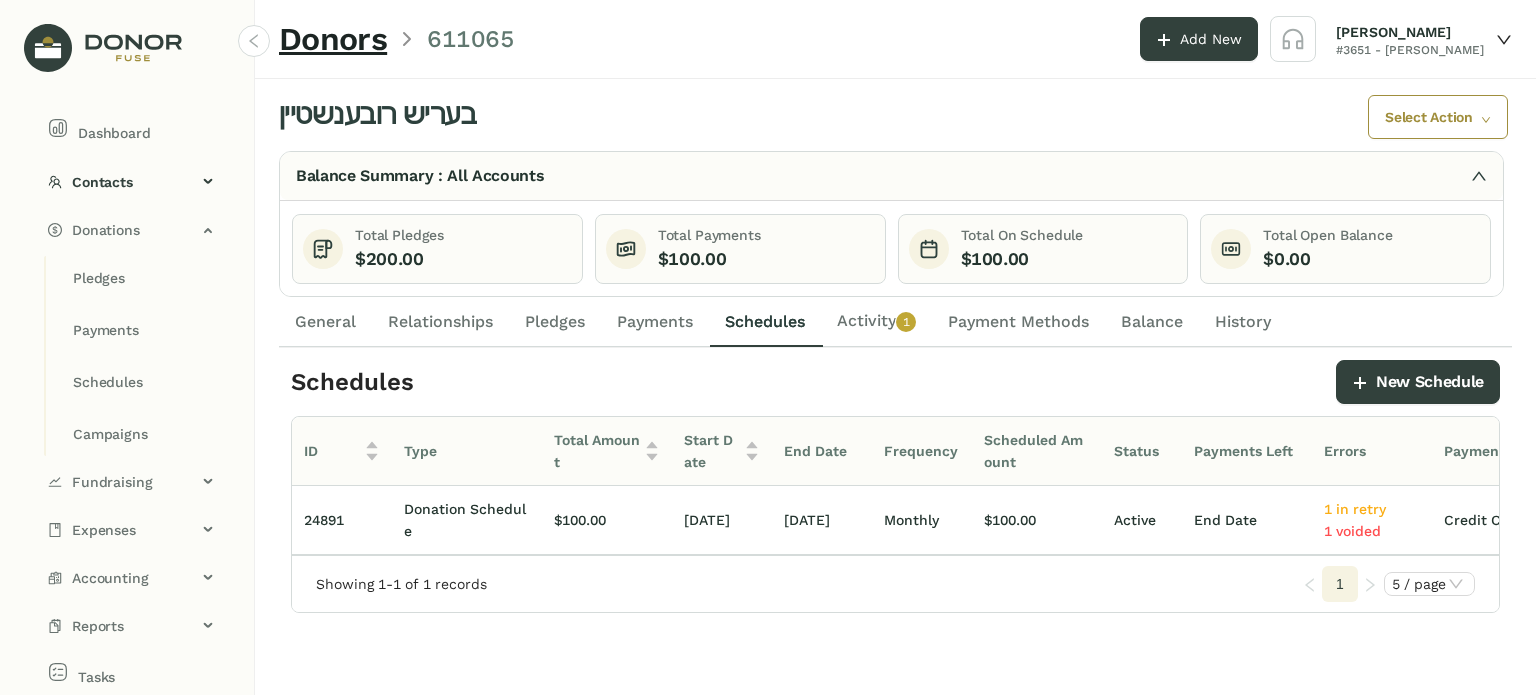 click on "General" 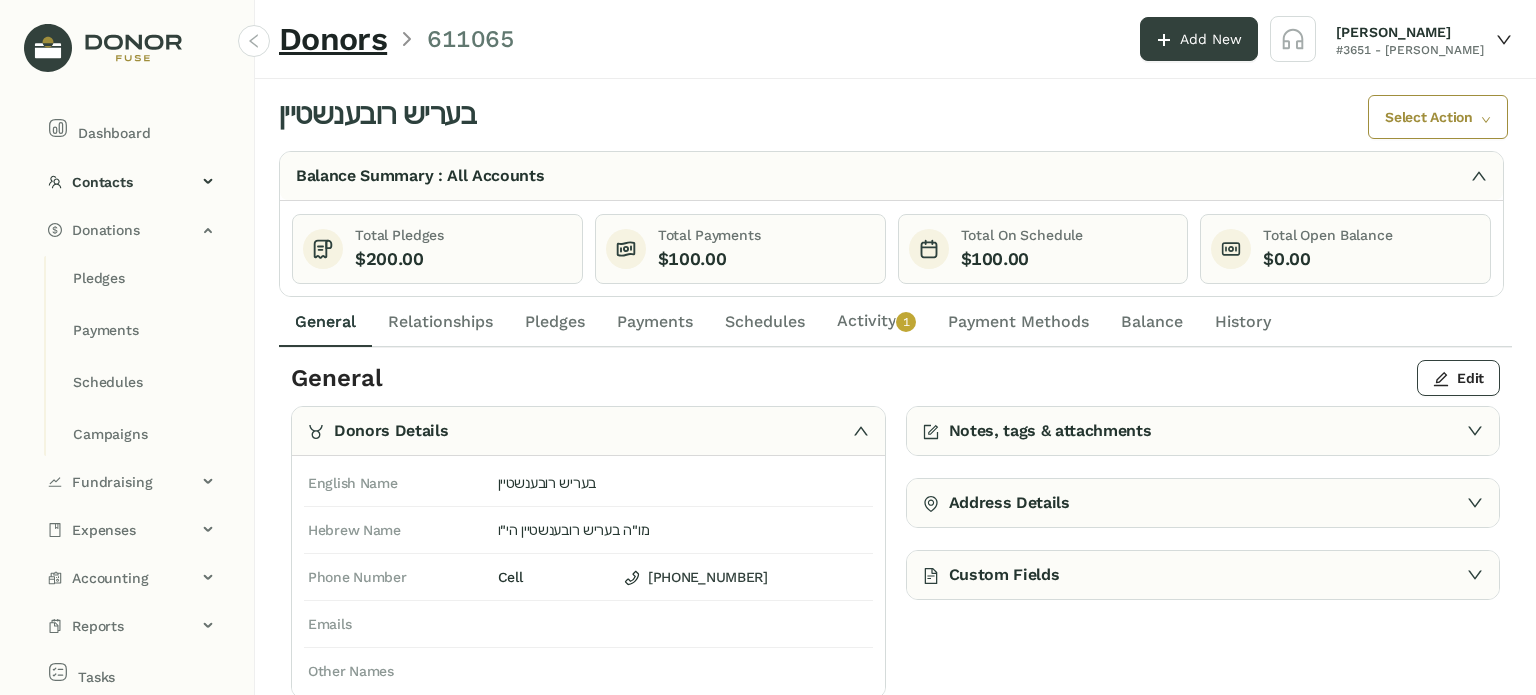 click on "Activity   0   1   2   3   4   5   6   7   8   9" 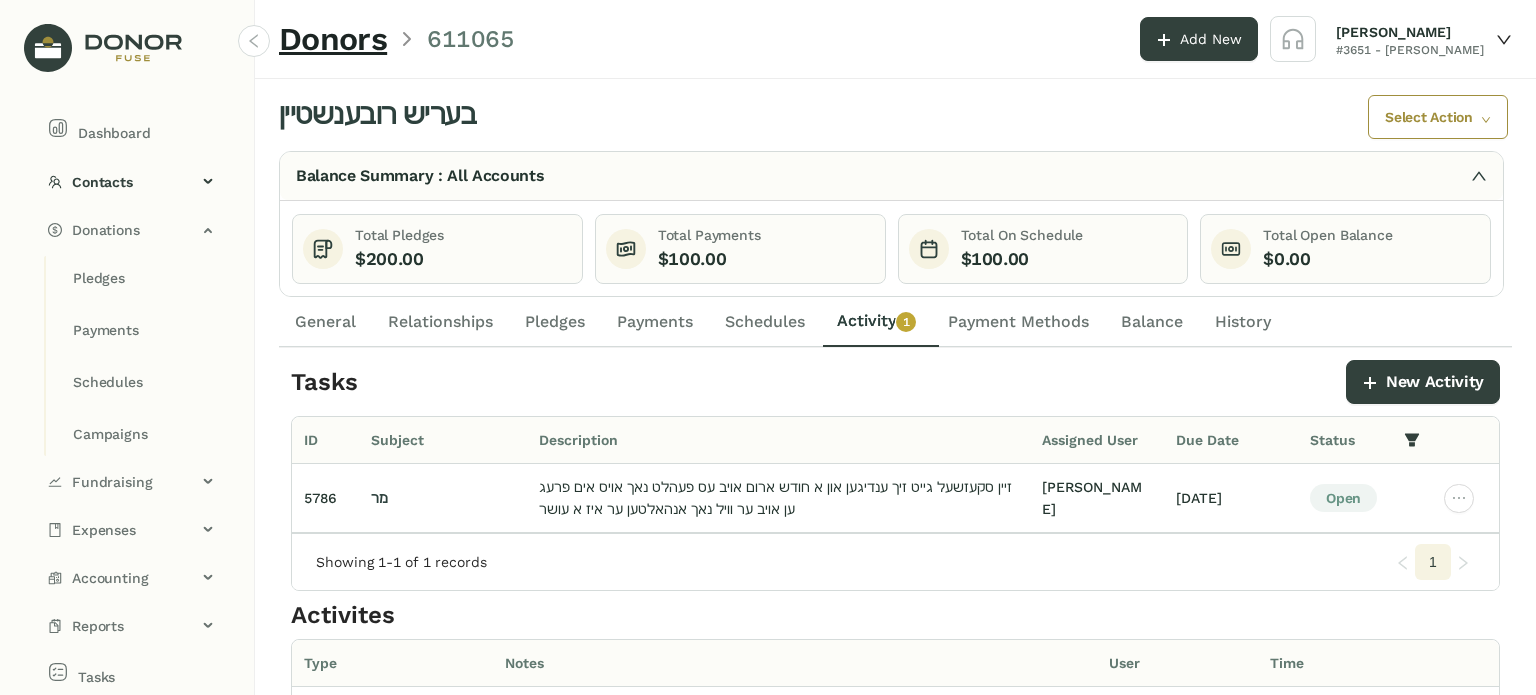 click on "Pledges" 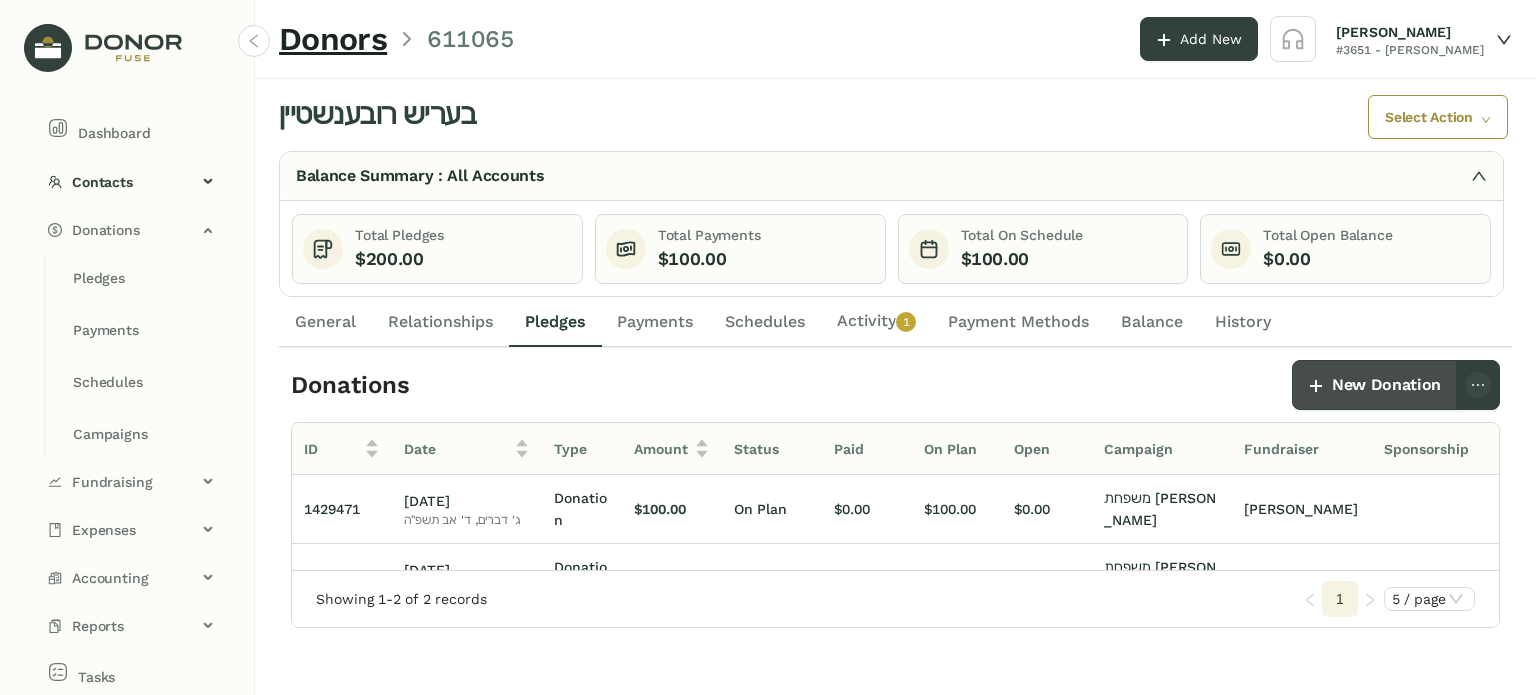 click on "New Donation" 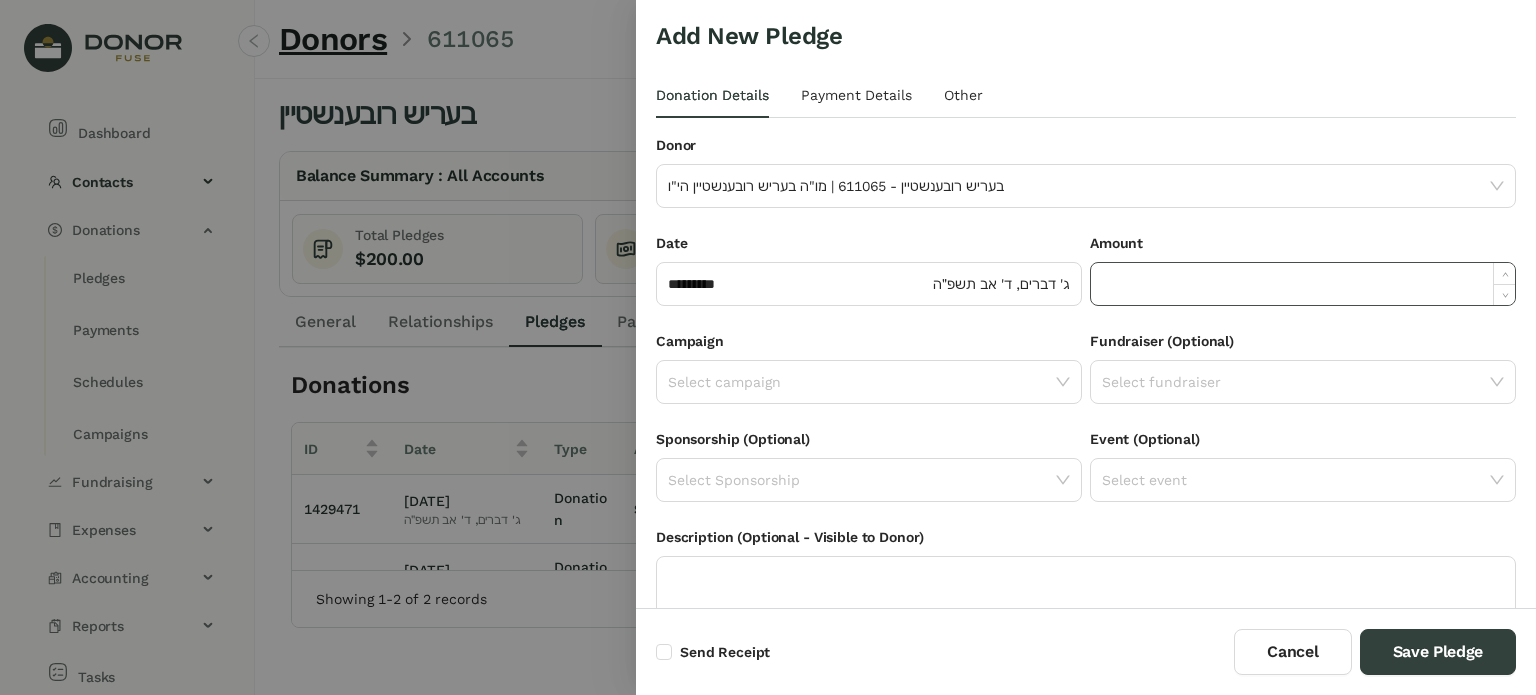 click 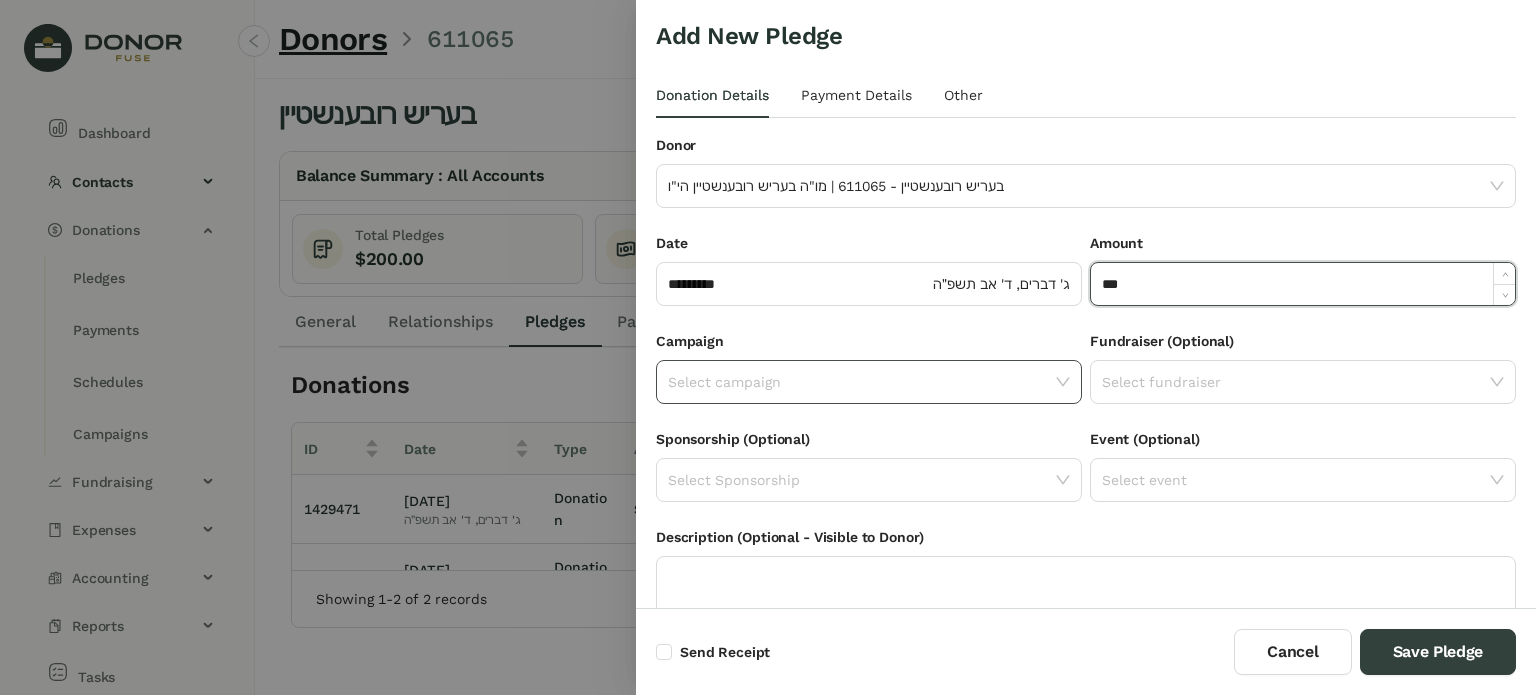 type on "*******" 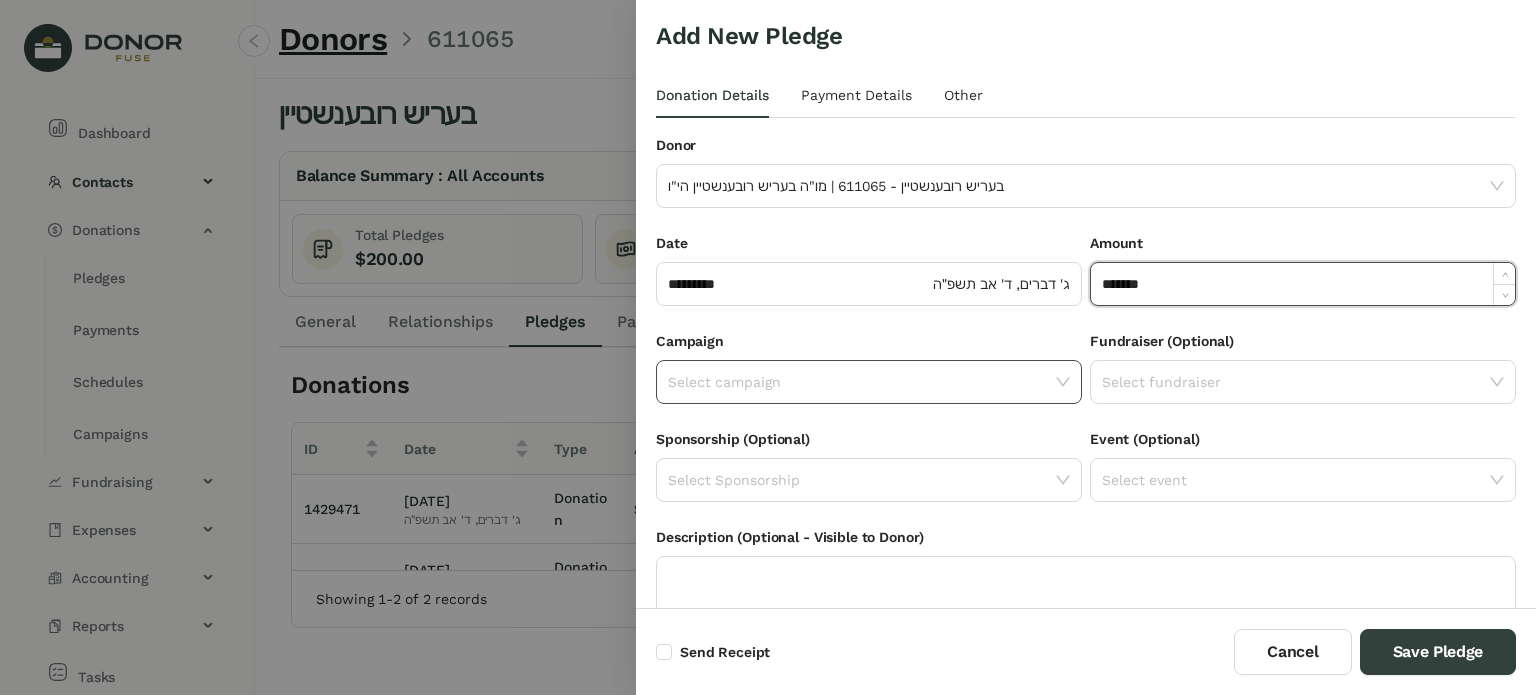 click 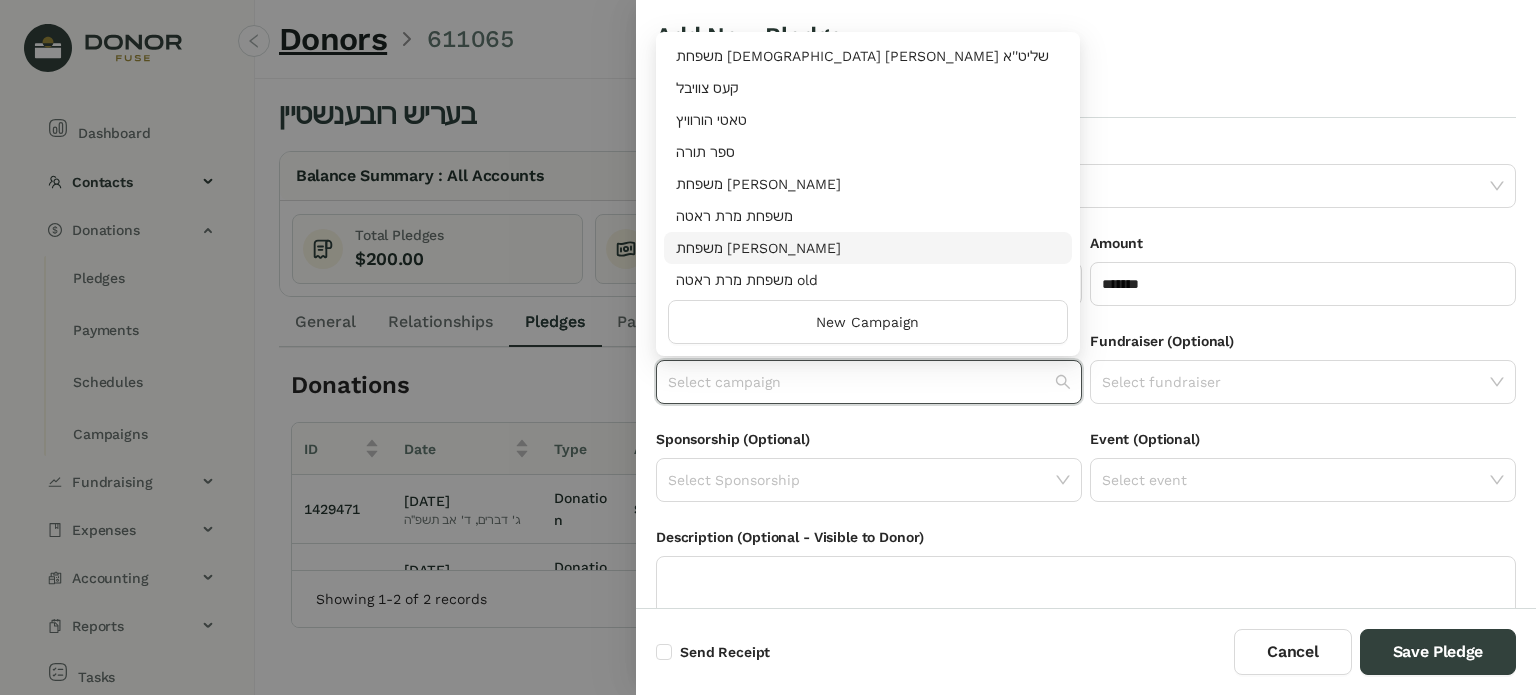 click on "משפחת [PERSON_NAME]" at bounding box center (868, 248) 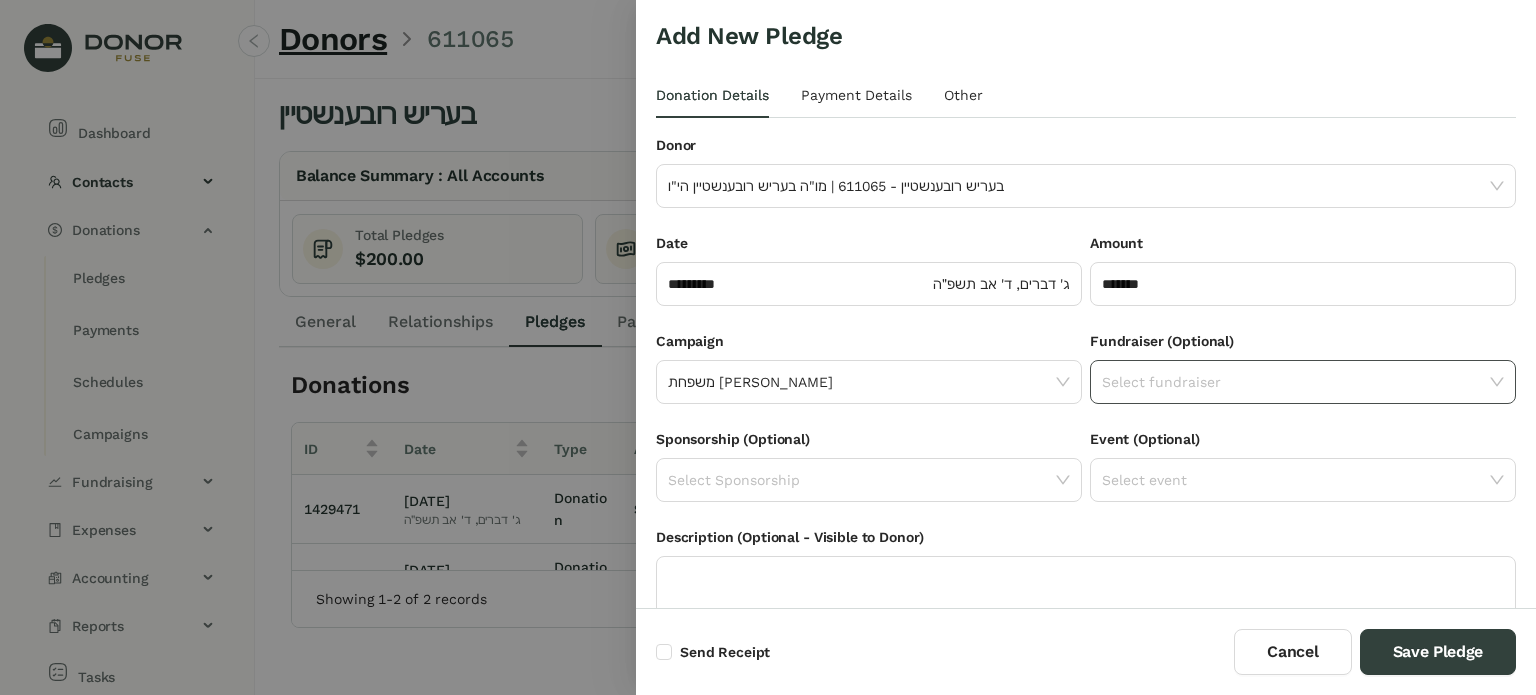 click 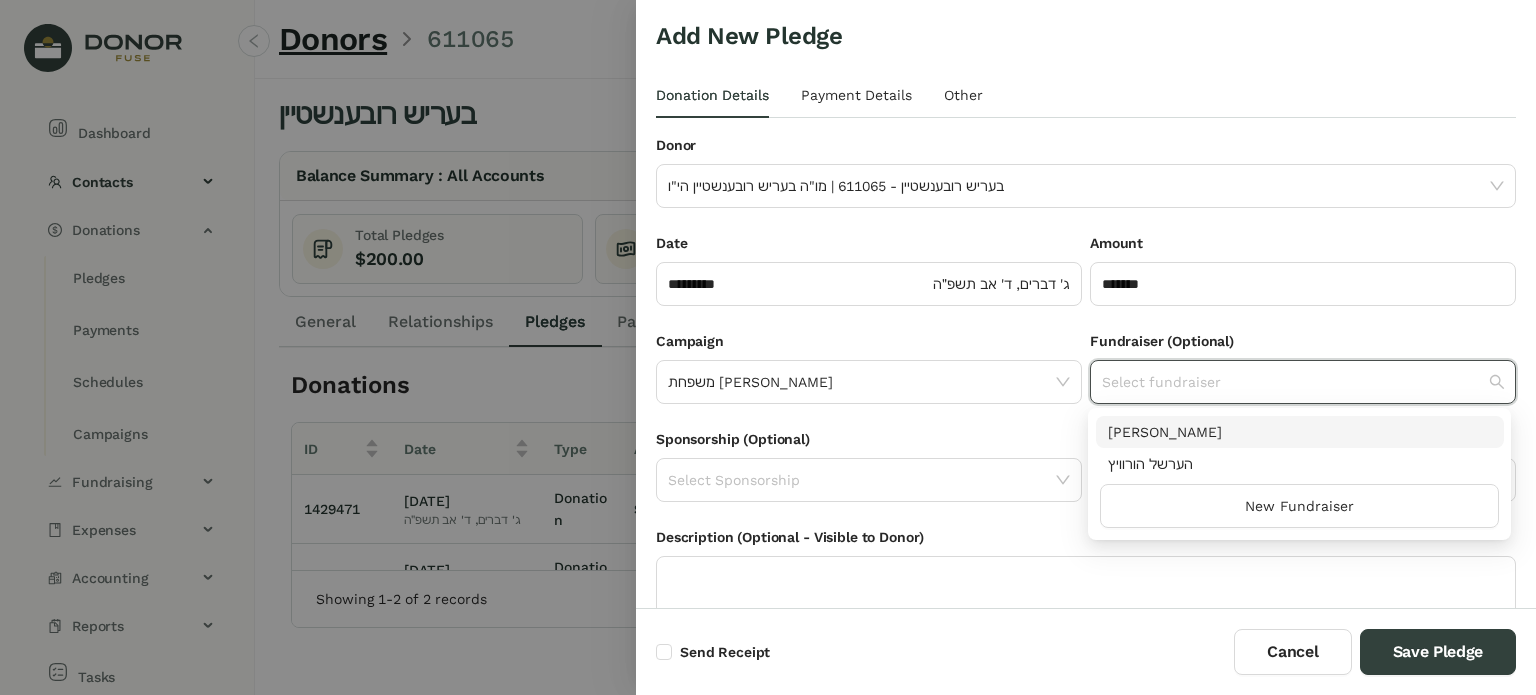 click on "[PERSON_NAME]" at bounding box center [1300, 432] 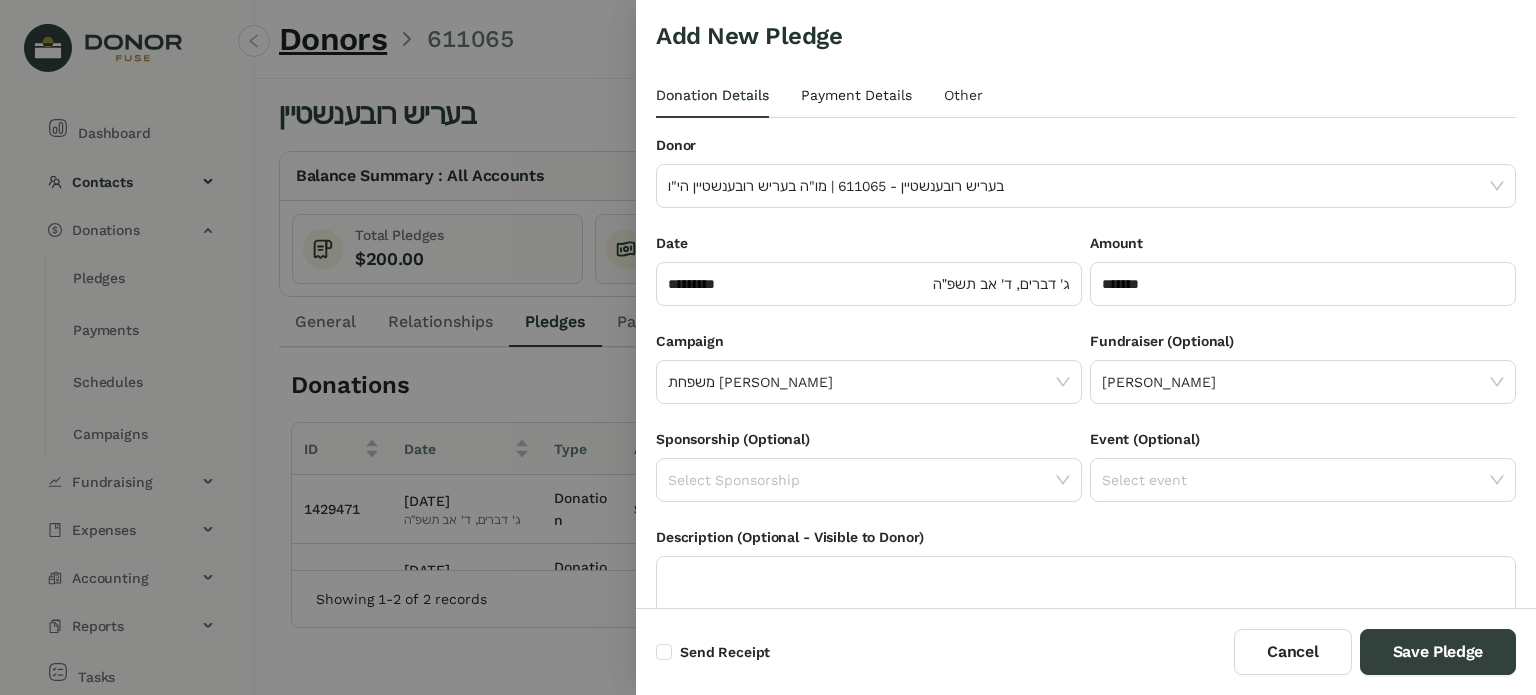 click on "Payment Details" at bounding box center [856, 95] 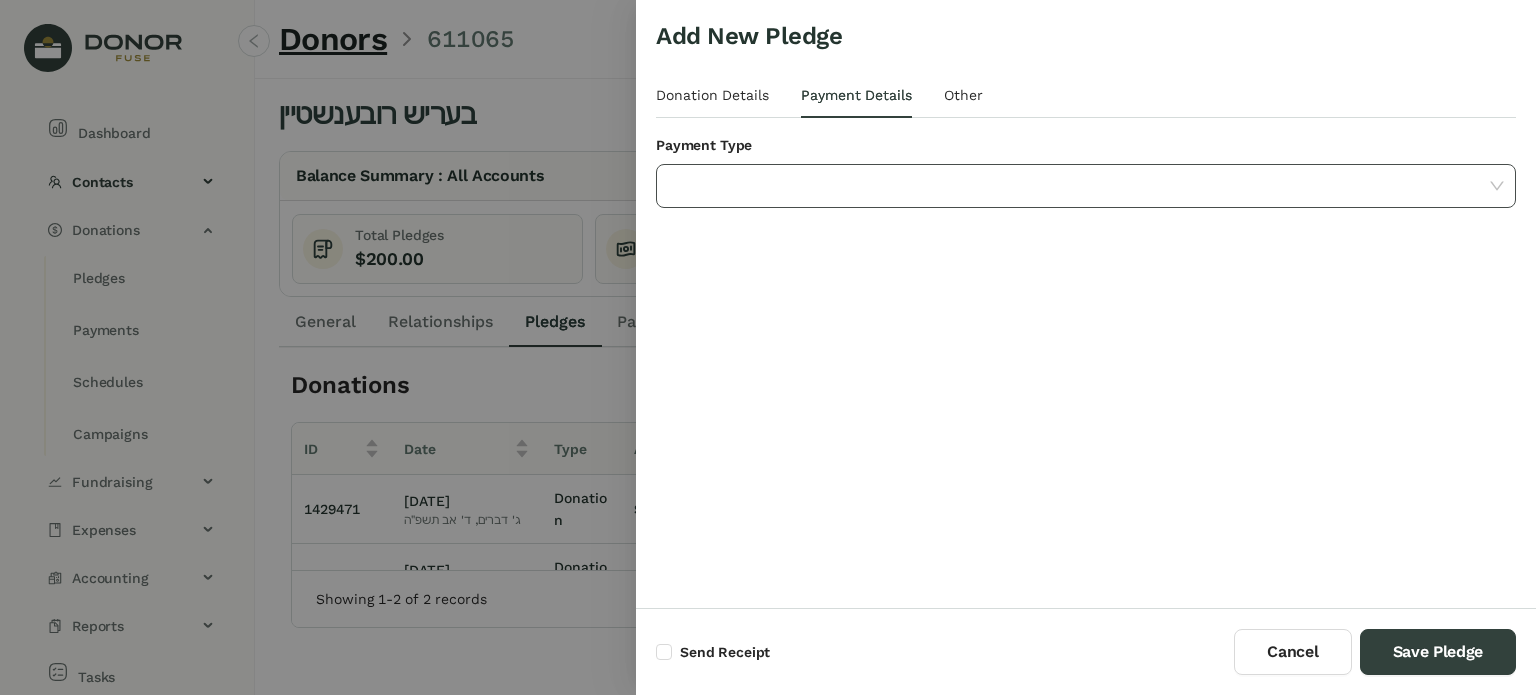 click 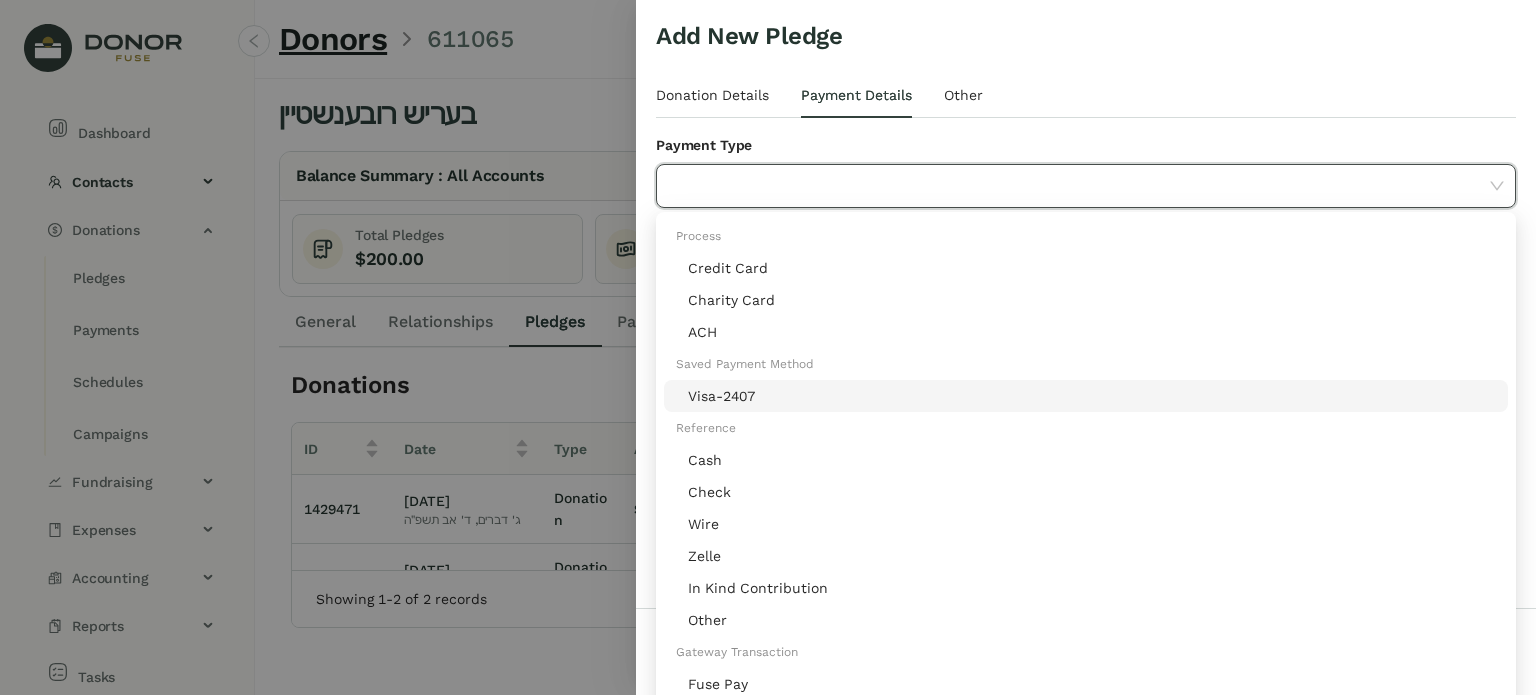 click on "Visa-2407" 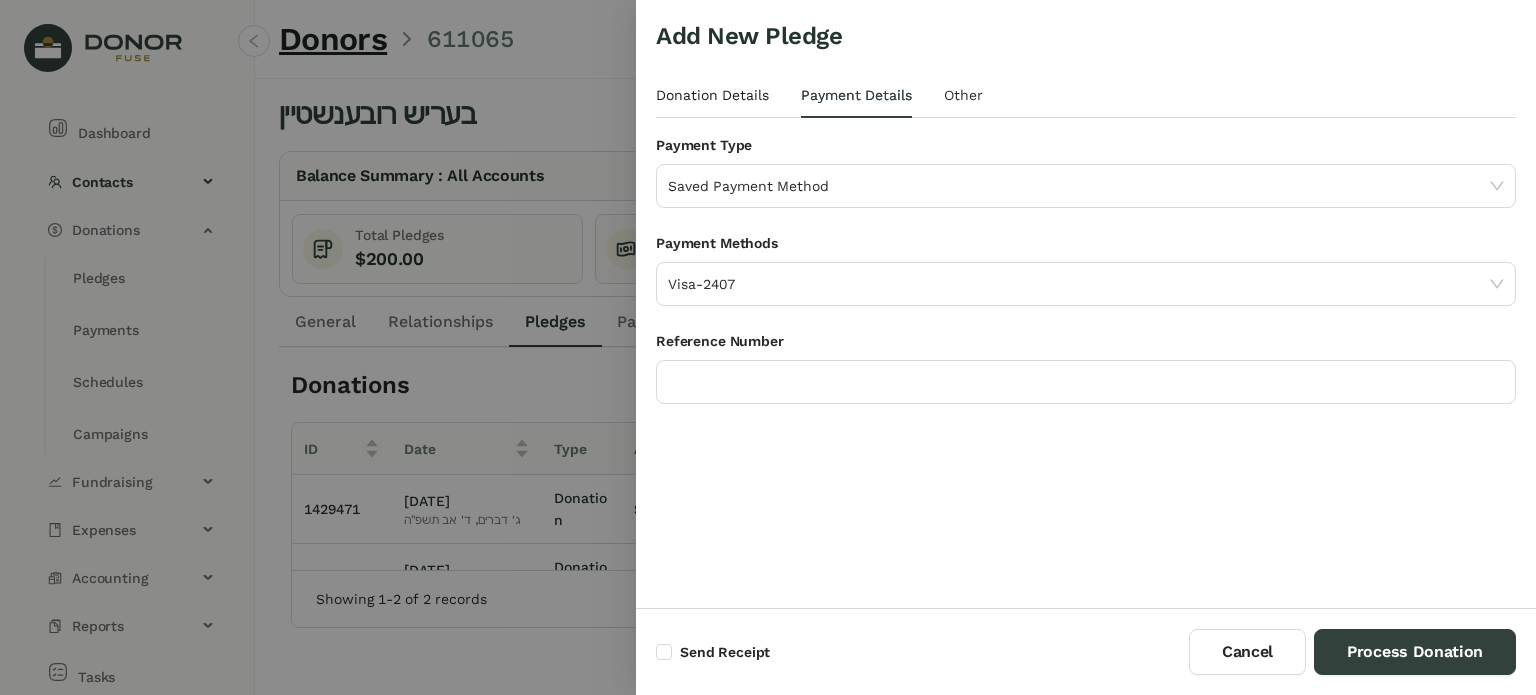 click on "Donation Details" at bounding box center [712, 95] 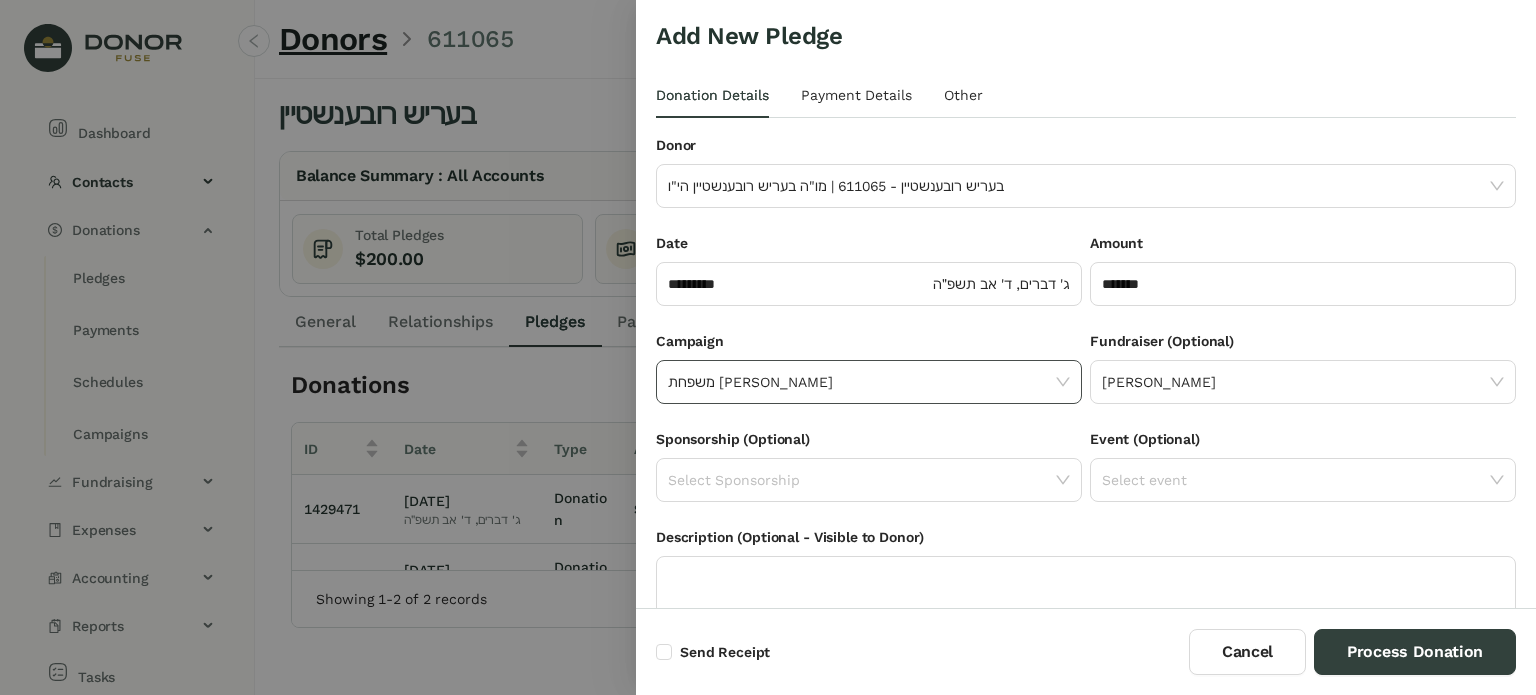 click on "משפחת [PERSON_NAME]" 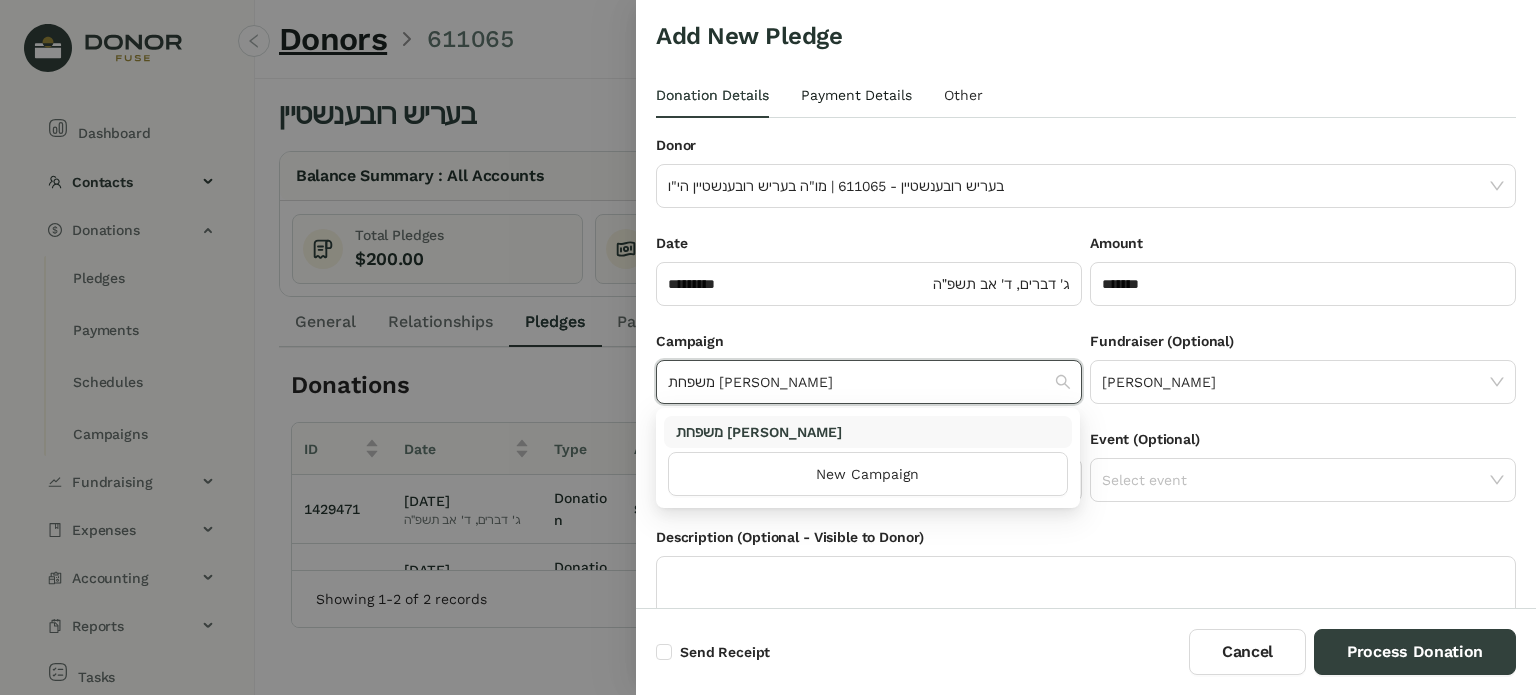 click on "Payment Details" at bounding box center (856, 95) 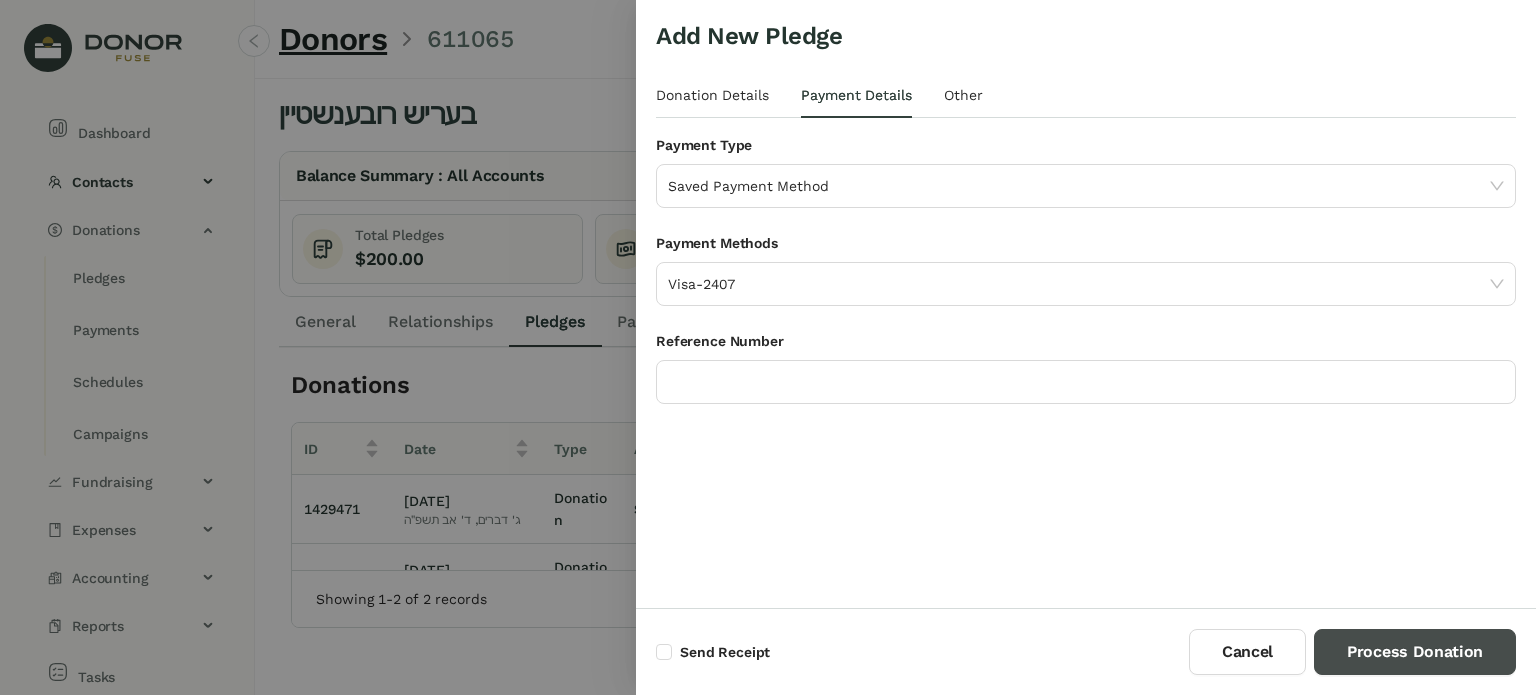 click on "Process Donation" at bounding box center [1415, 652] 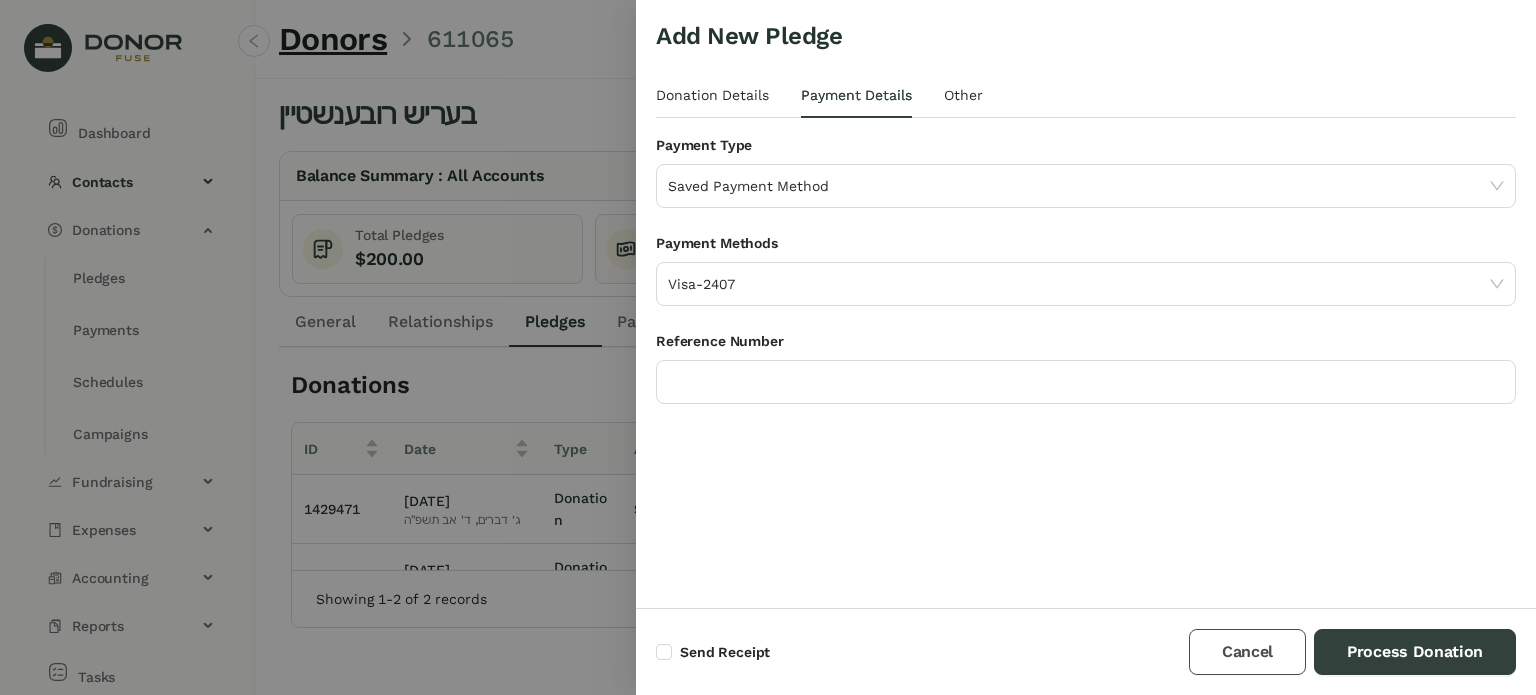 click on "Cancel" at bounding box center [1247, 652] 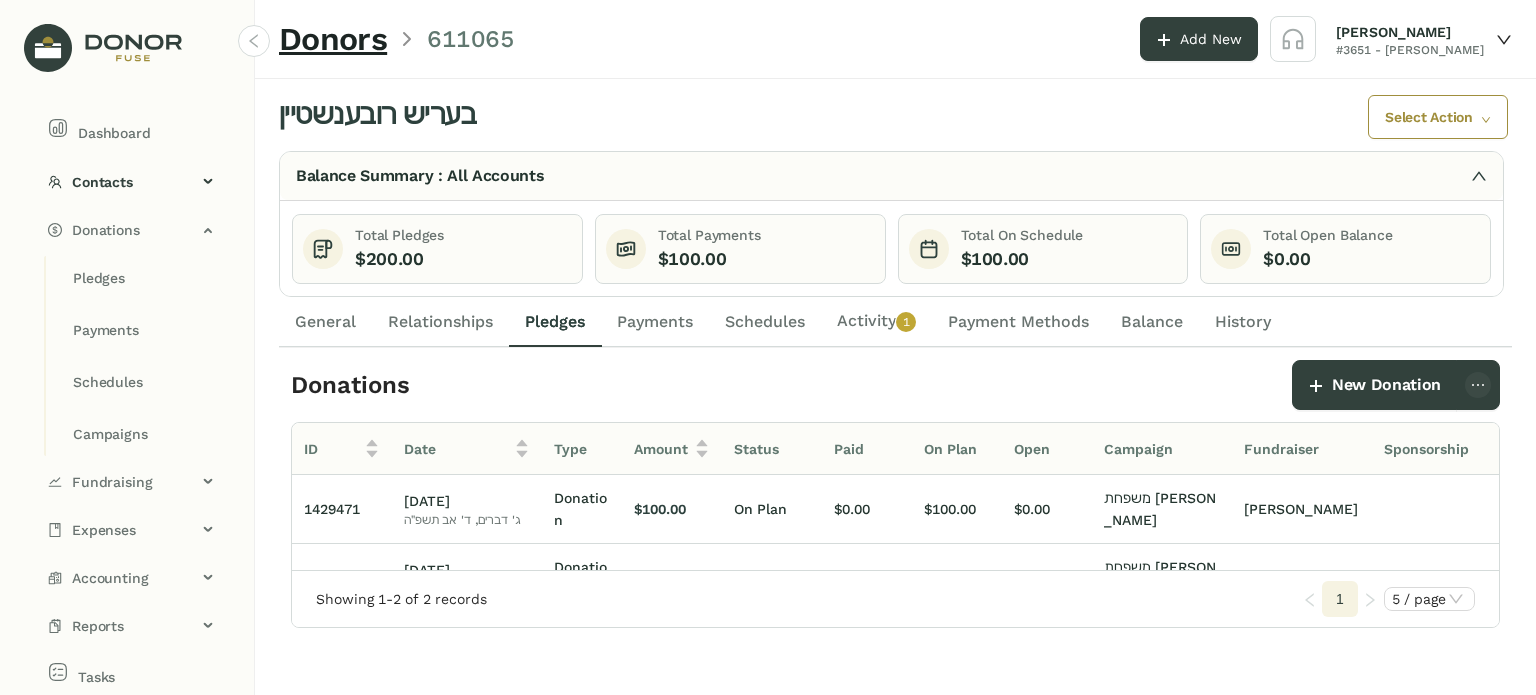 click on "General" 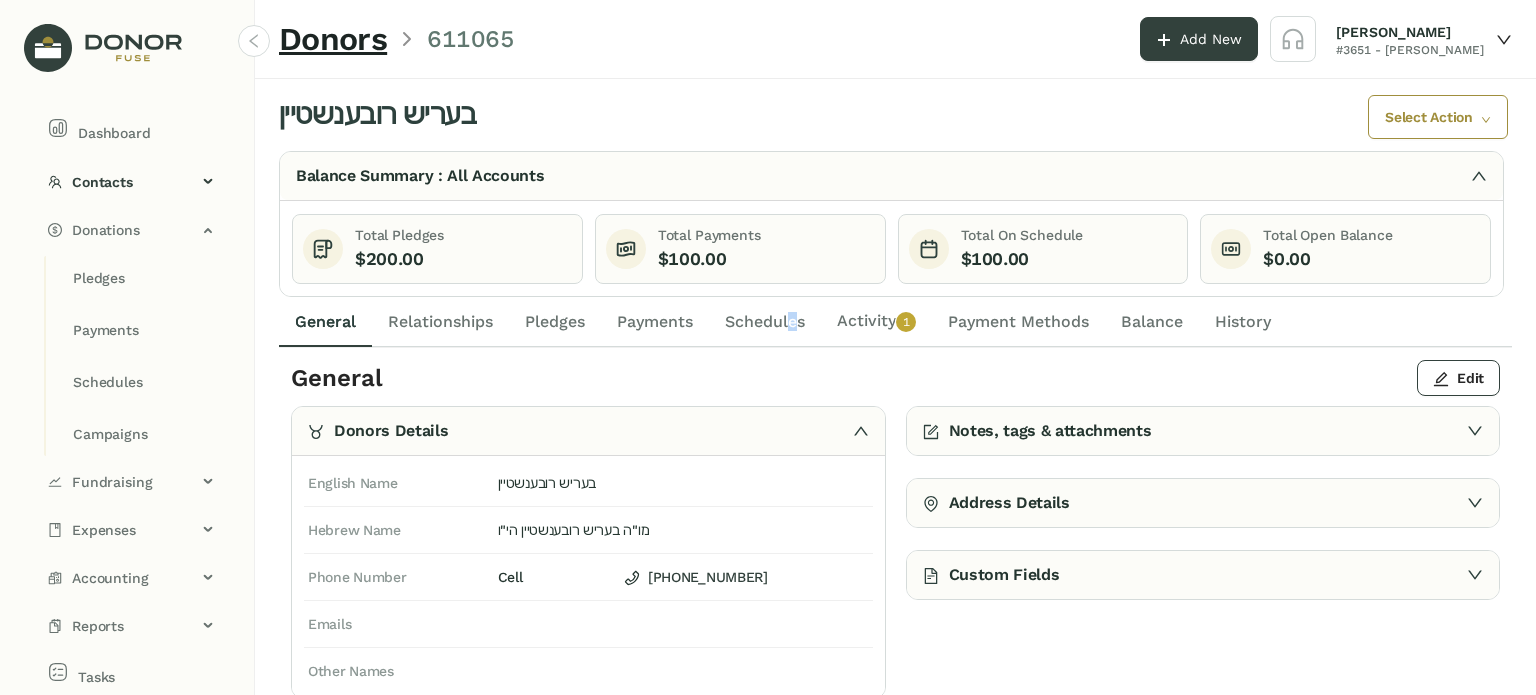 click on "Schedules" 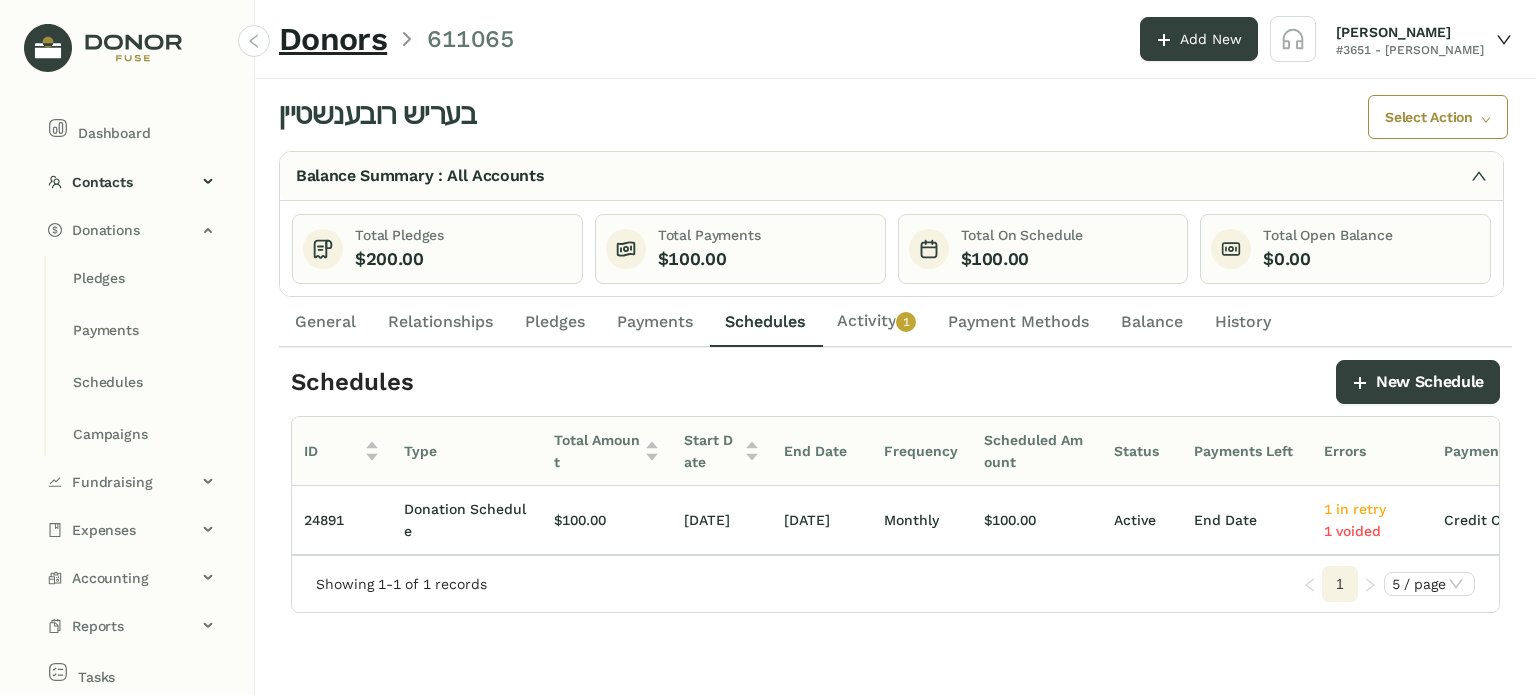 drag, startPoint x: 659, startPoint y: 322, endPoint x: 647, endPoint y: 325, distance: 12.369317 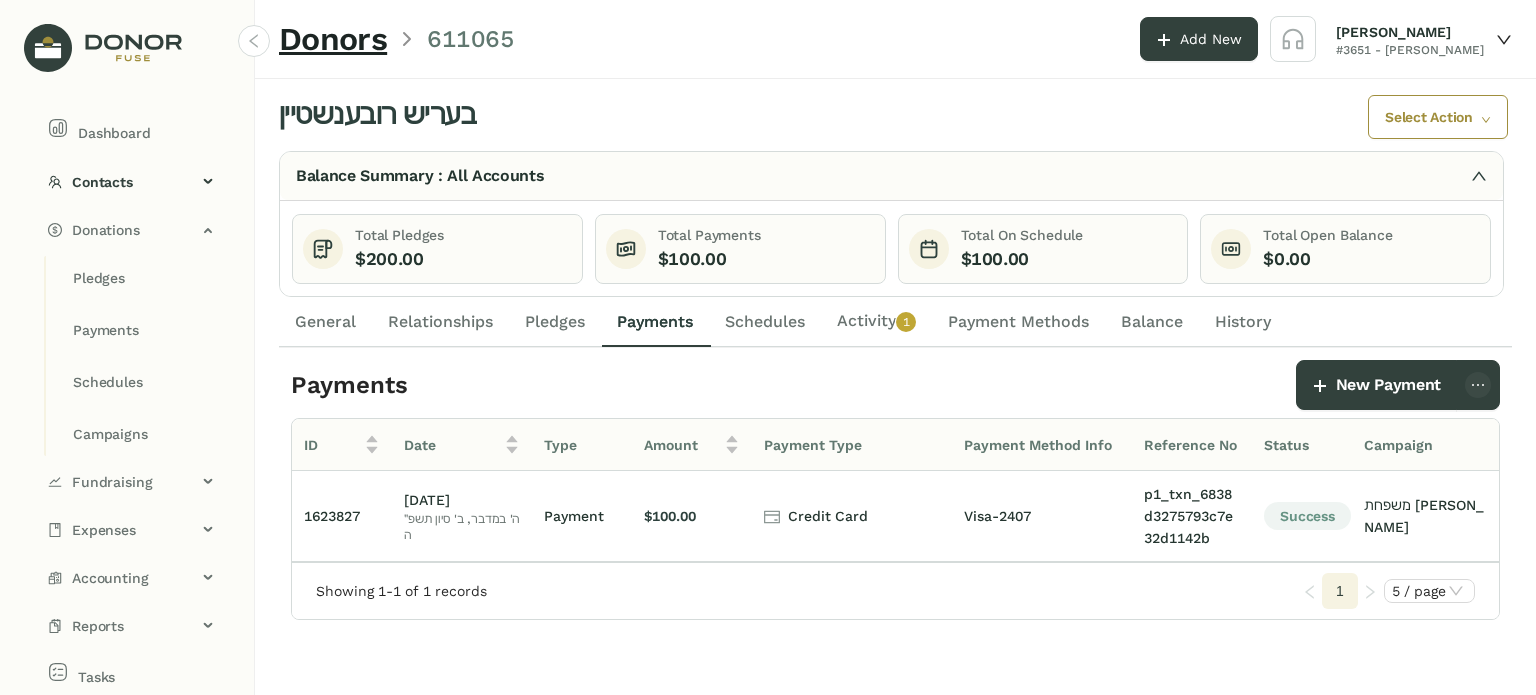 click on "Schedules" 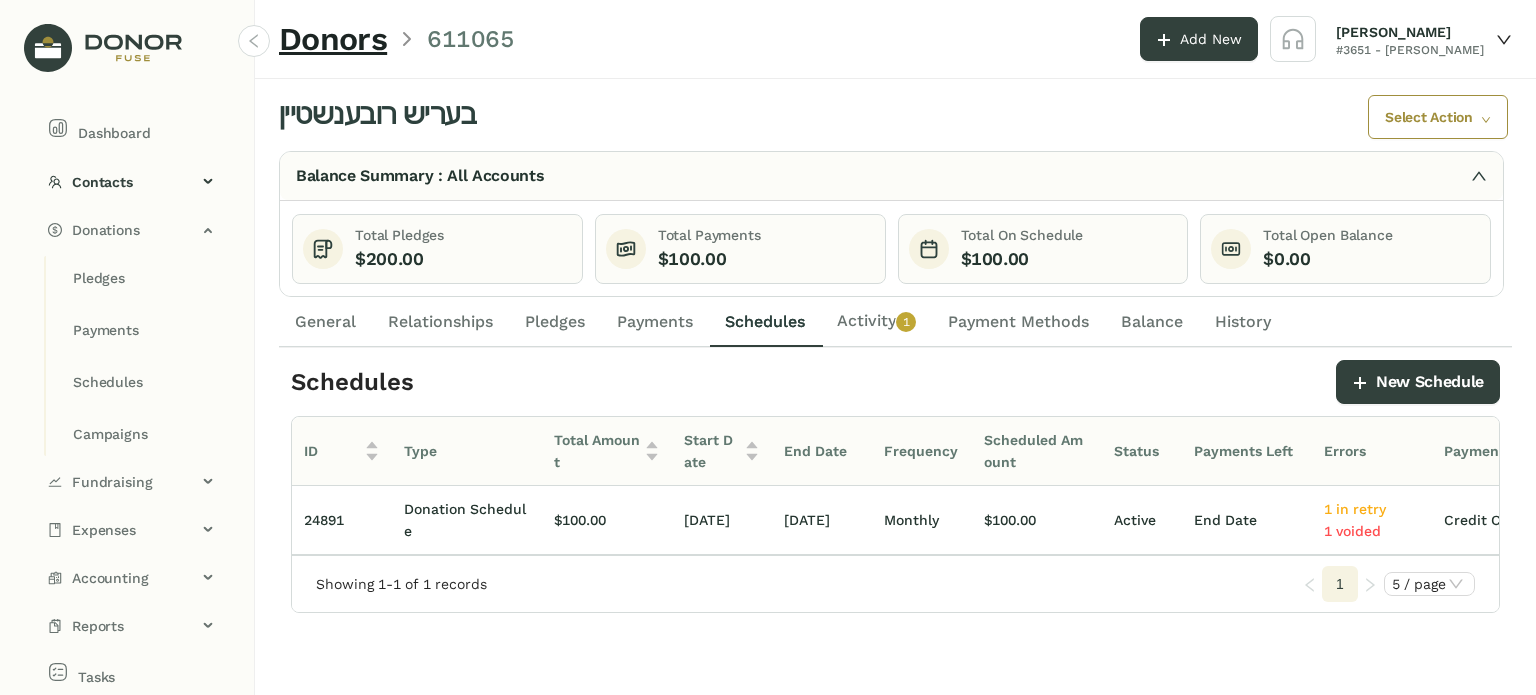 click on "Activity   0   1   2   3   4   5   6   7   8   9" 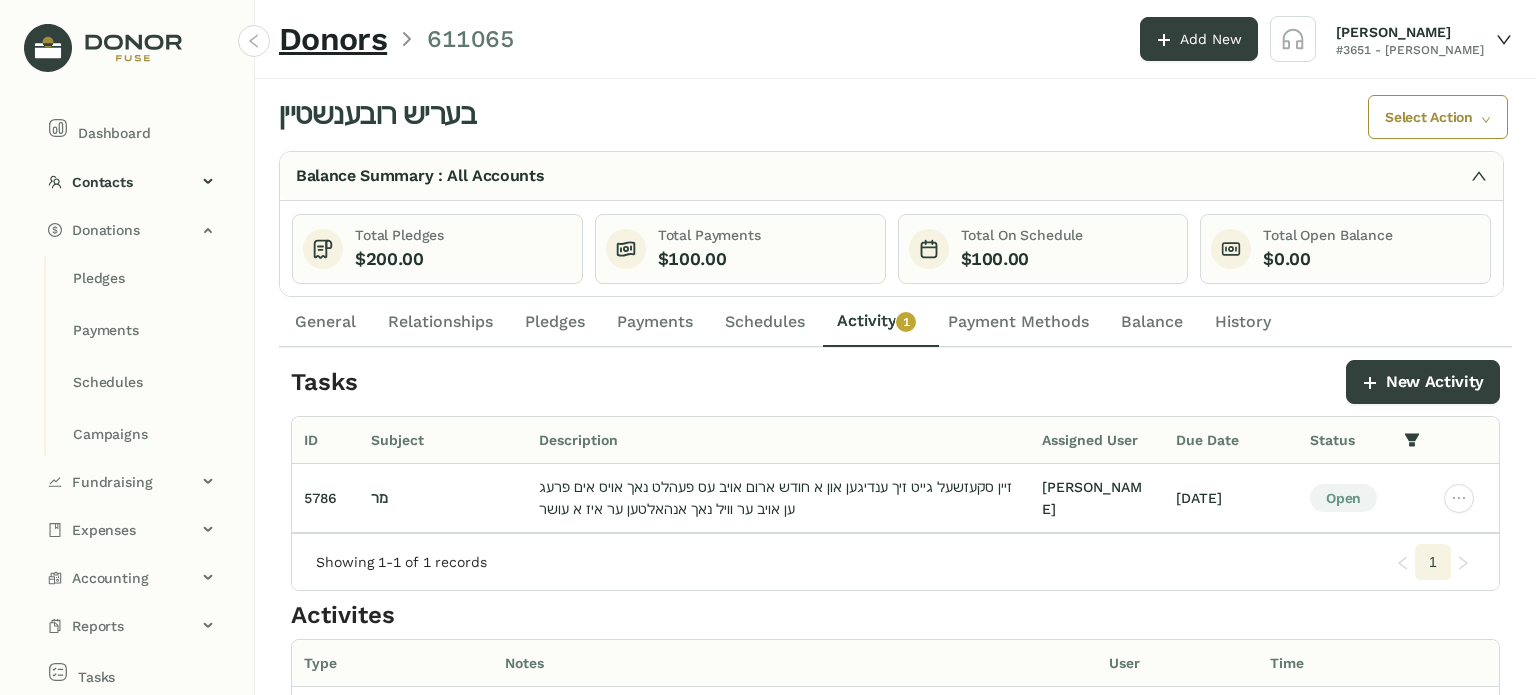 click on "Schedules" 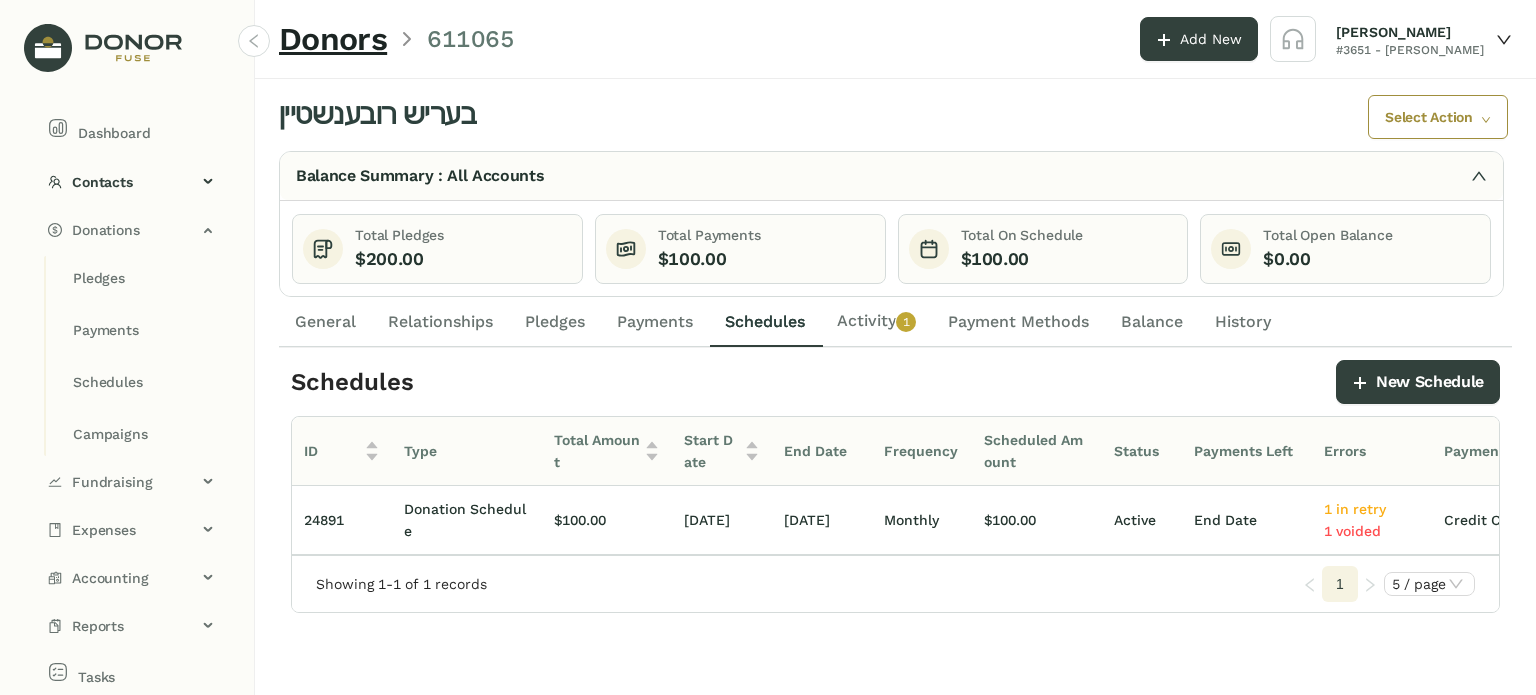 drag, startPoint x: 632, startPoint y: 316, endPoint x: 539, endPoint y: 323, distance: 93.26307 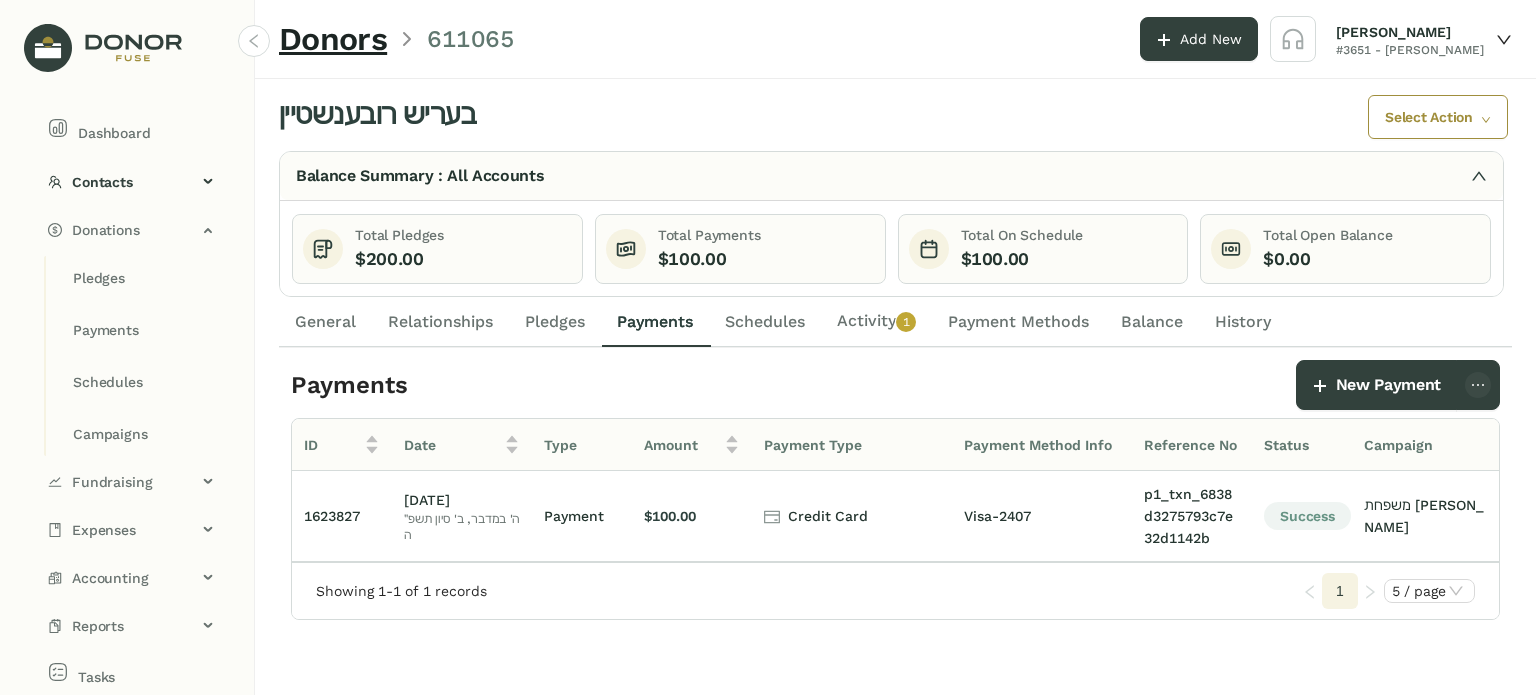 click on "Relationships" 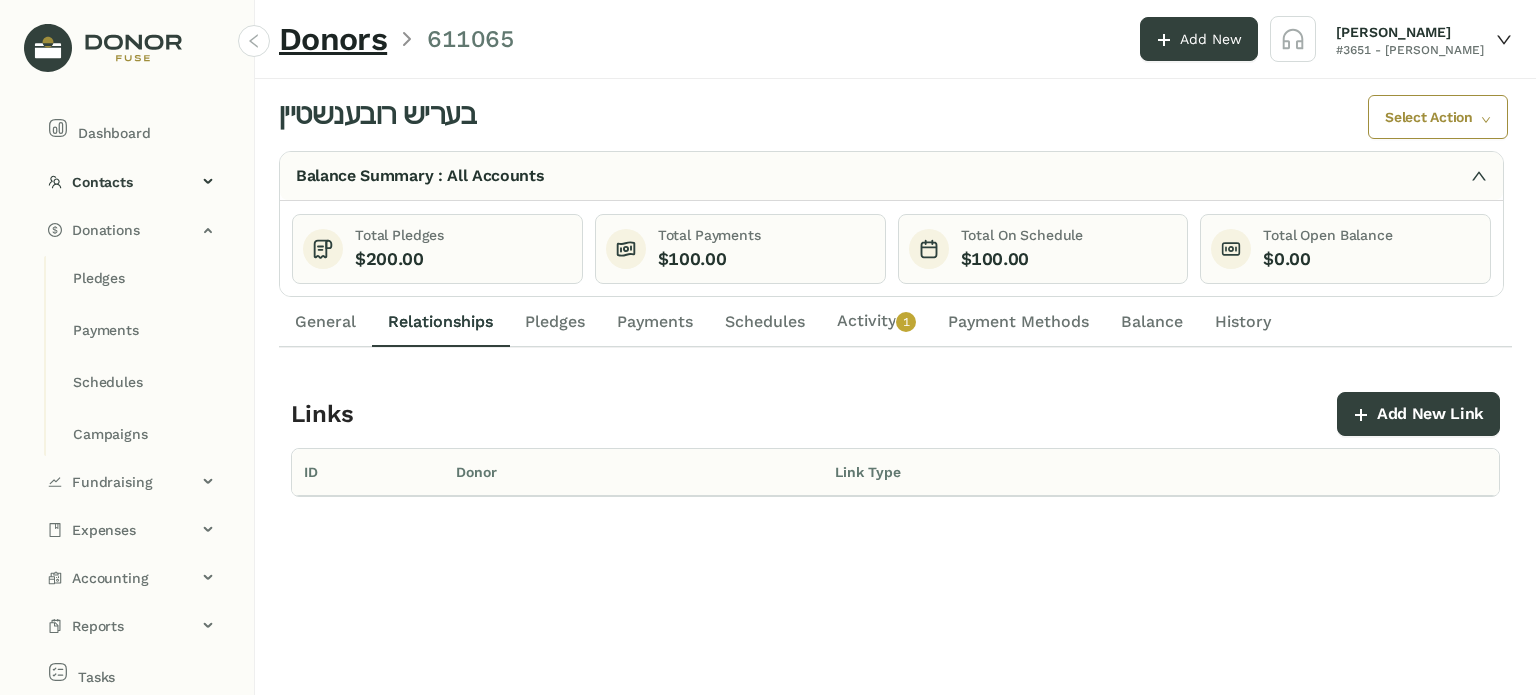drag, startPoint x: 326, startPoint y: 320, endPoint x: 353, endPoint y: 318, distance: 27.073973 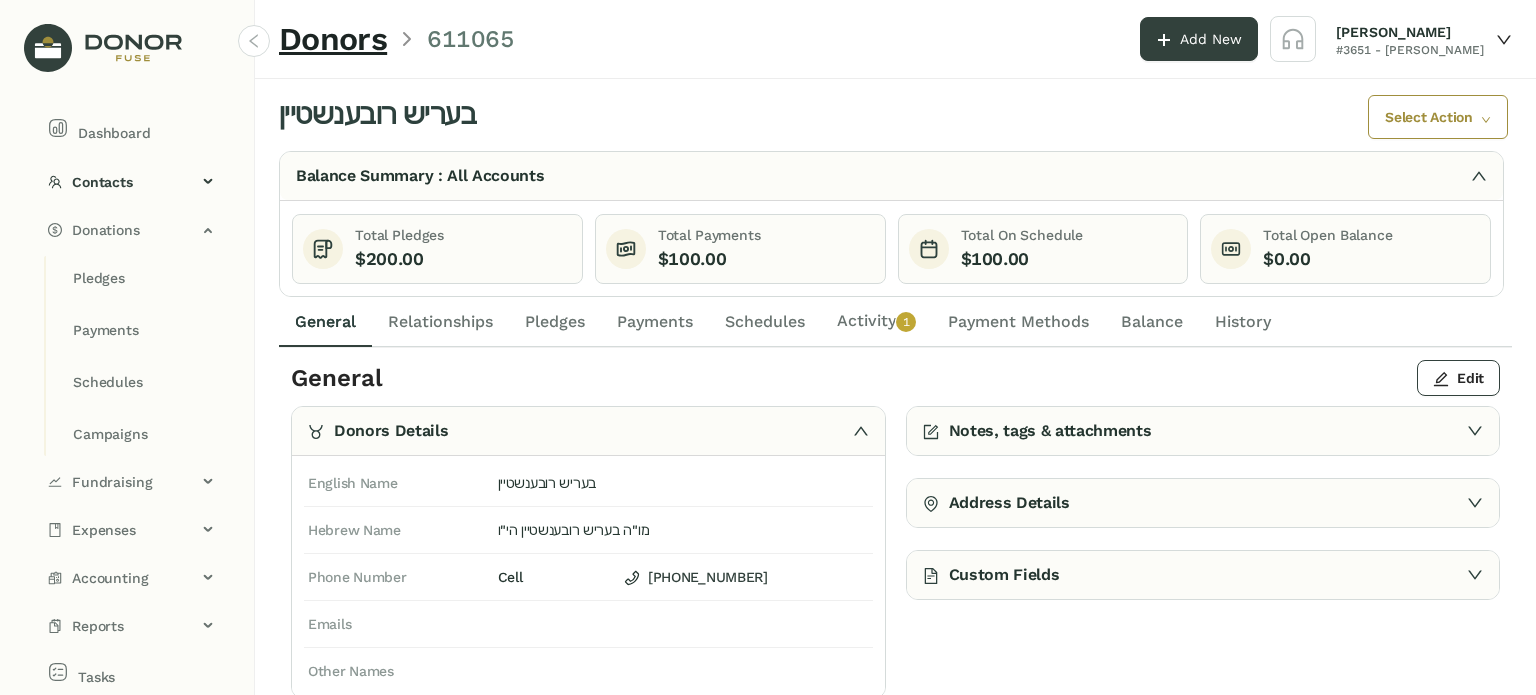 drag, startPoint x: 667, startPoint y: 319, endPoint x: 788, endPoint y: 319, distance: 121 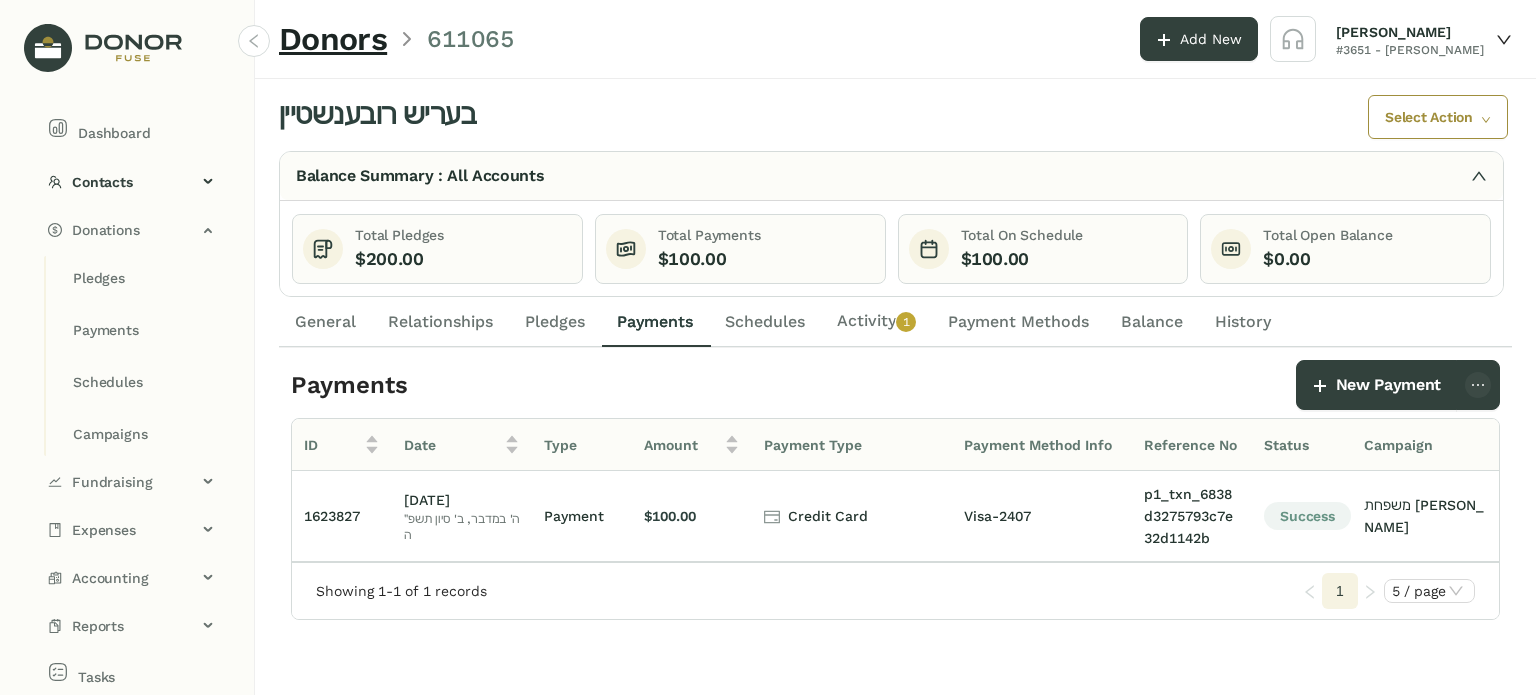 drag, startPoint x: 790, startPoint y: 319, endPoint x: 868, endPoint y: 323, distance: 78.10249 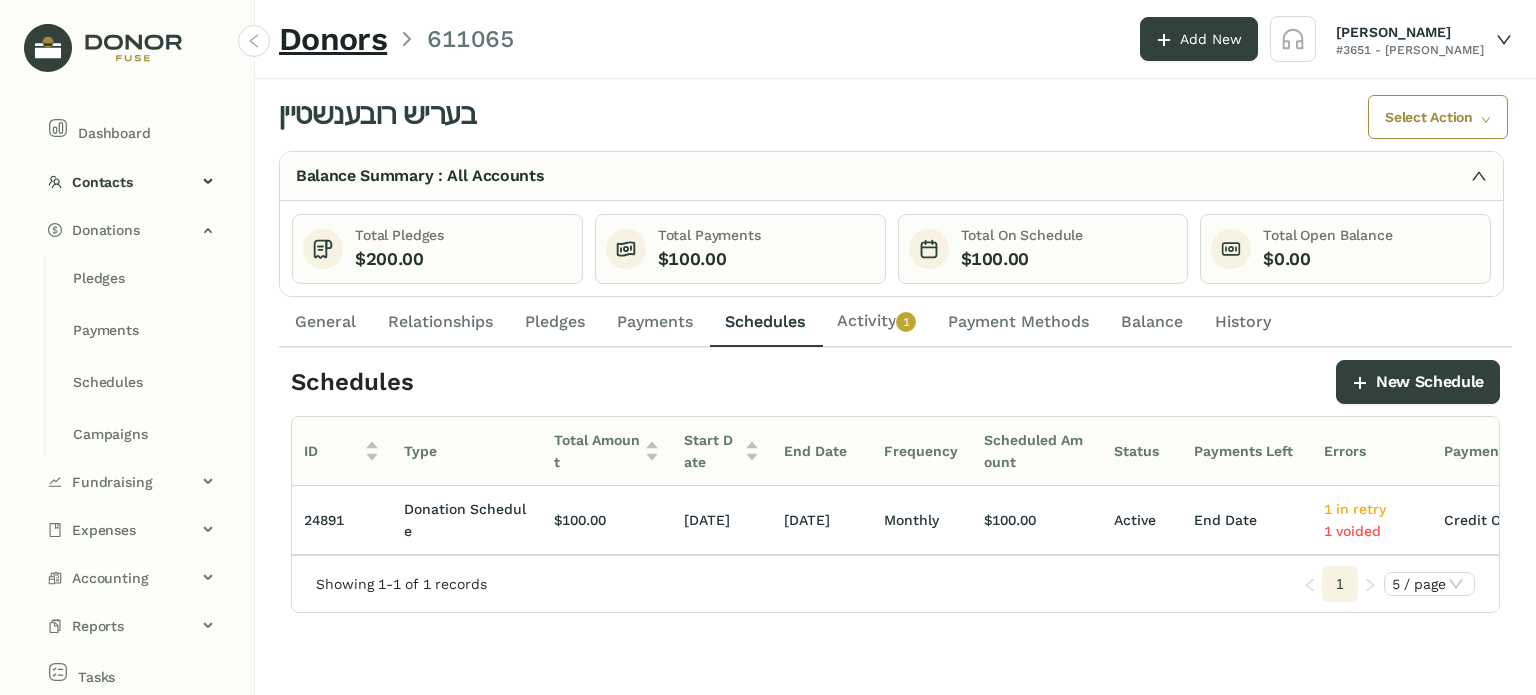 click on "Activity   0   1   2   3   4   5   6   7   8   9" 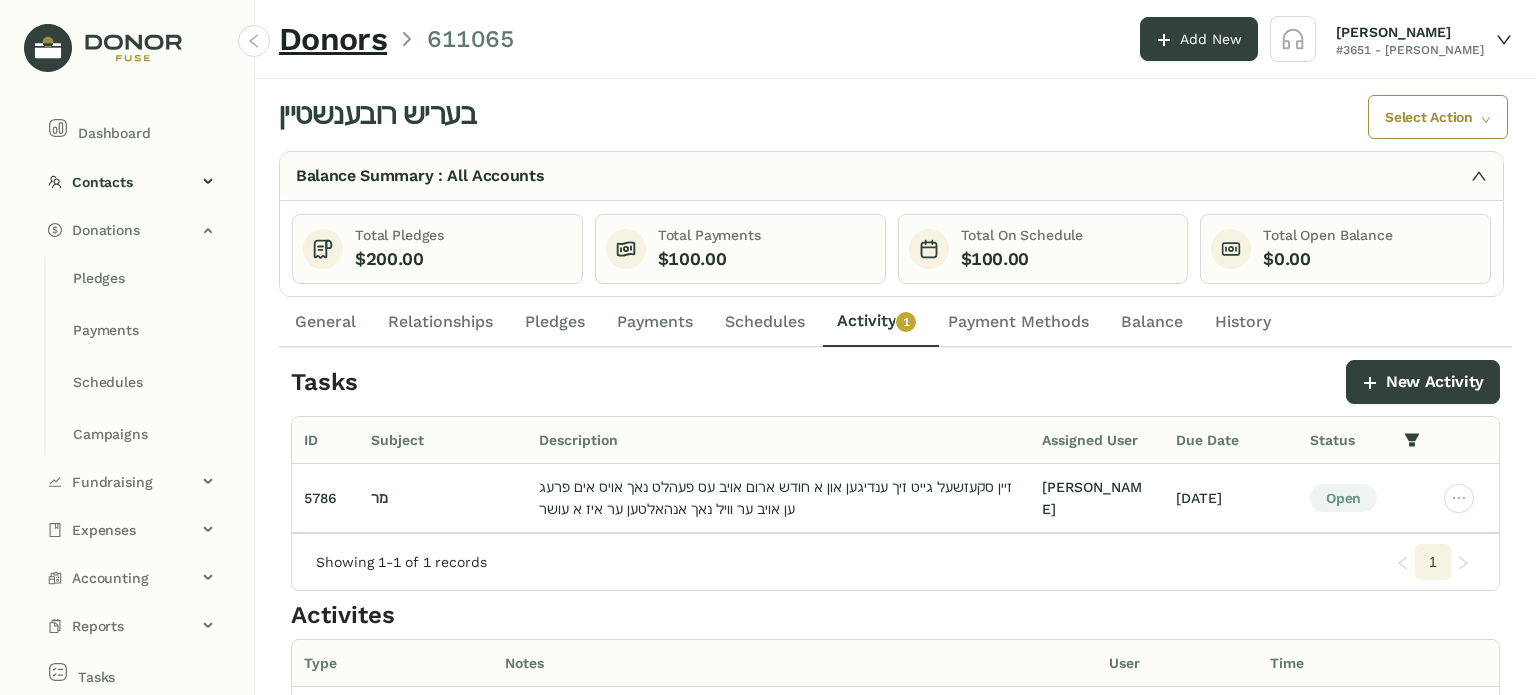 click on "Payment Methods" 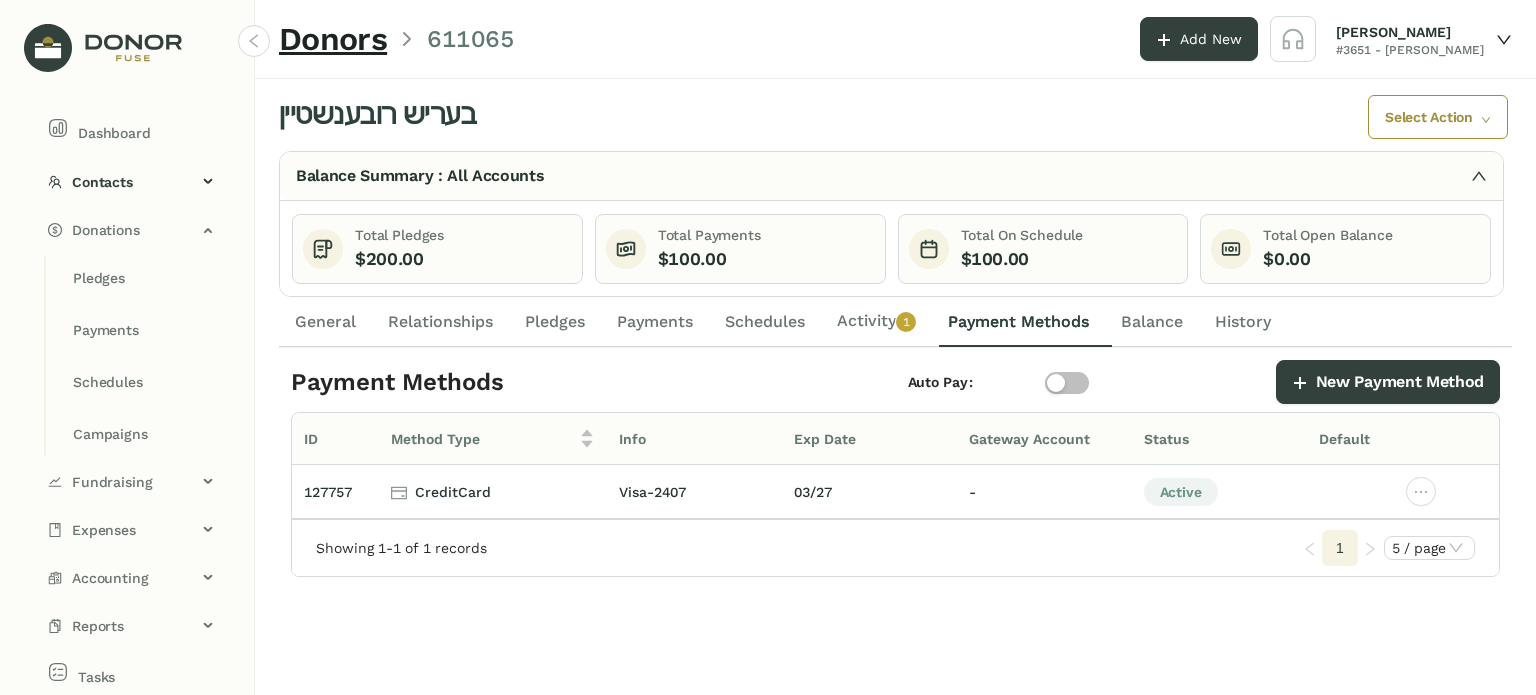click on "Balance" 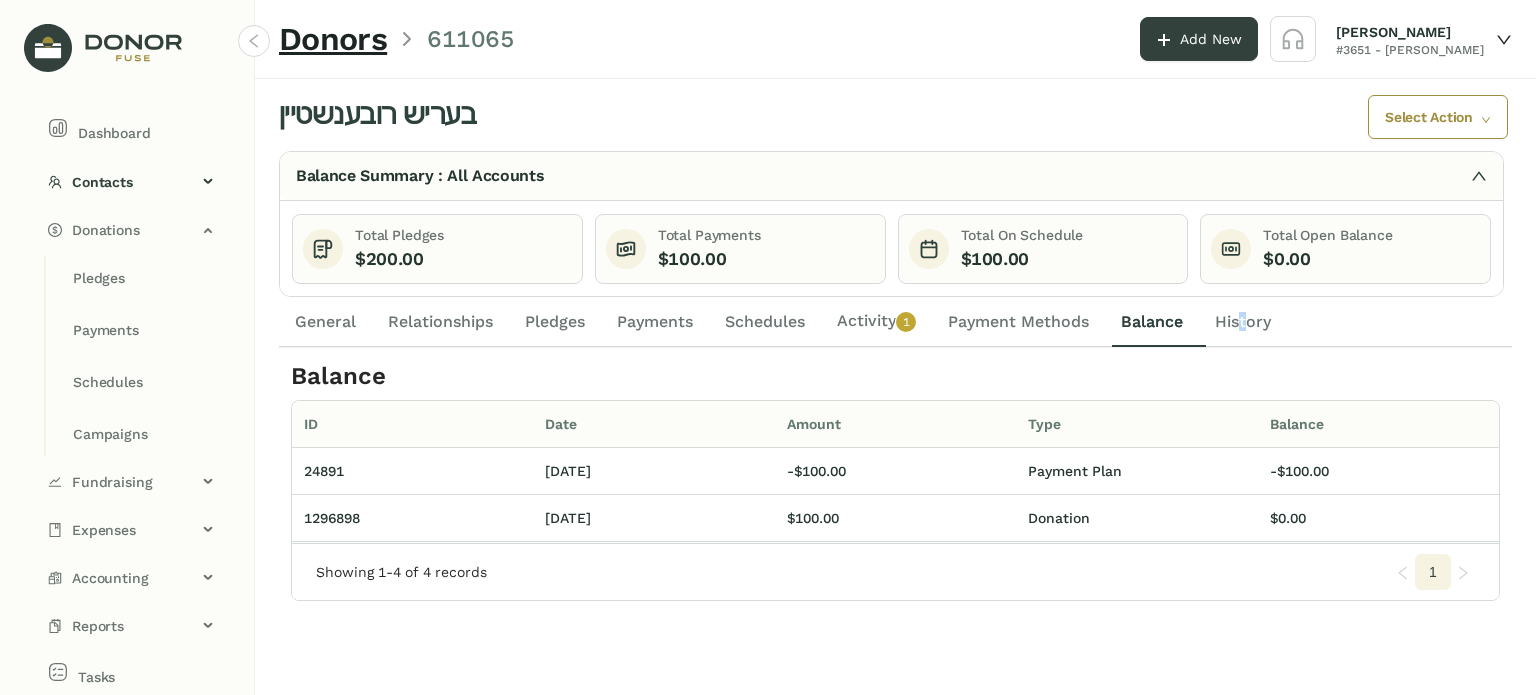 drag, startPoint x: 1251, startPoint y: 328, endPoint x: 1184, endPoint y: 327, distance: 67.00746 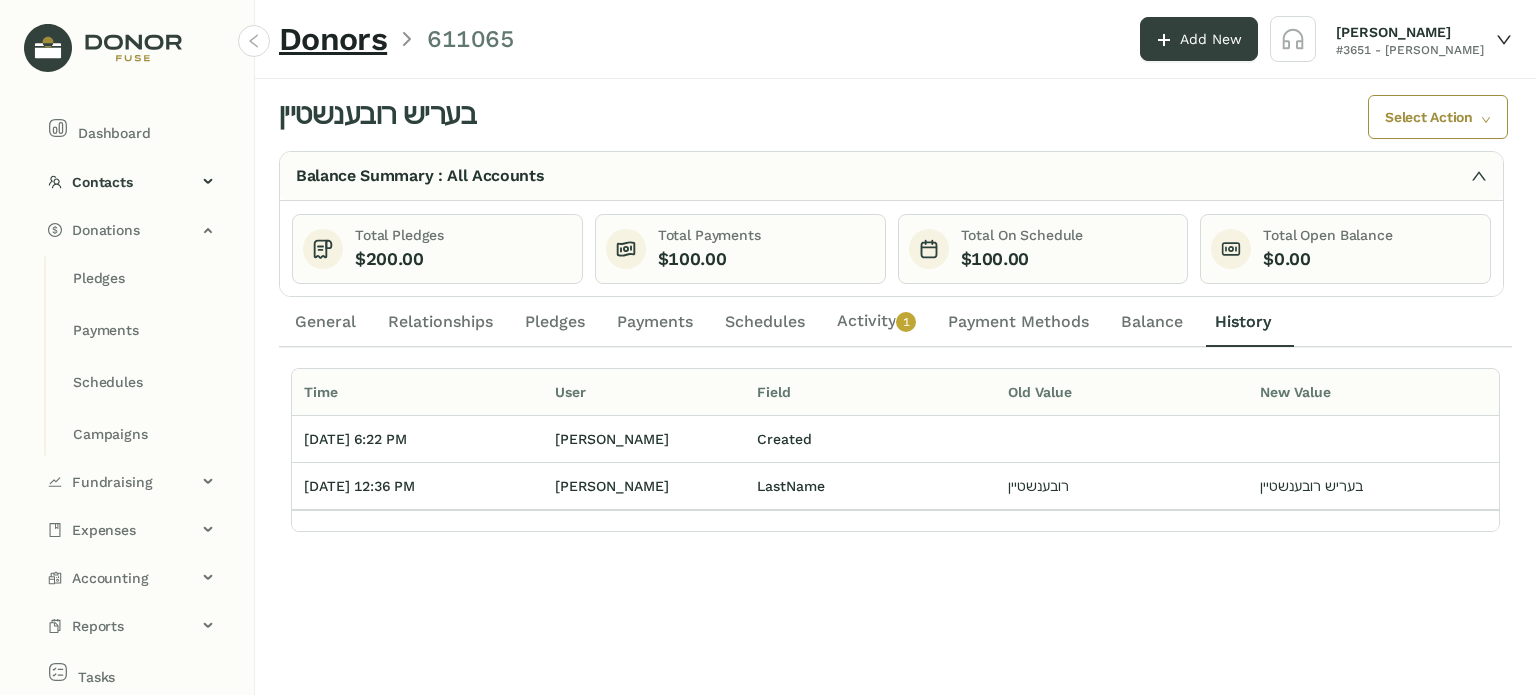 click on "General" 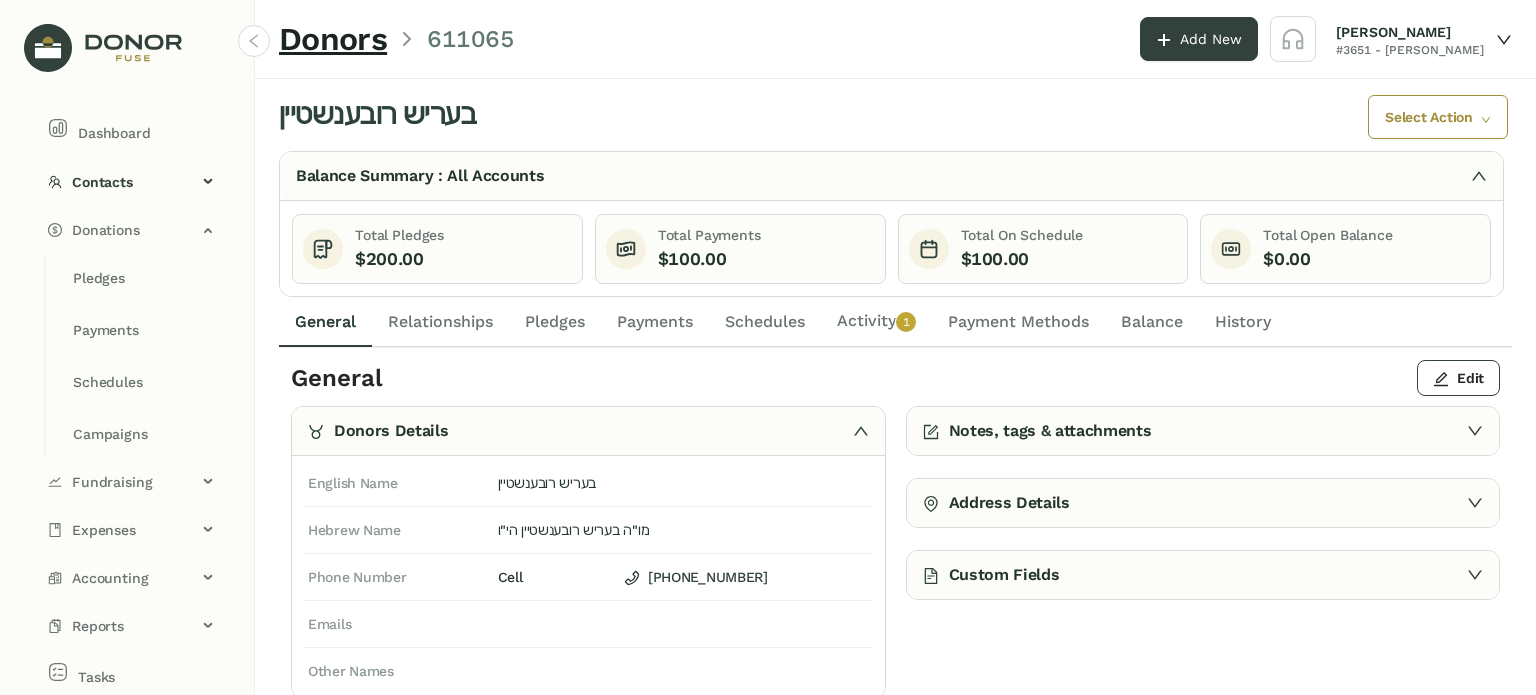 click on "Relationships" 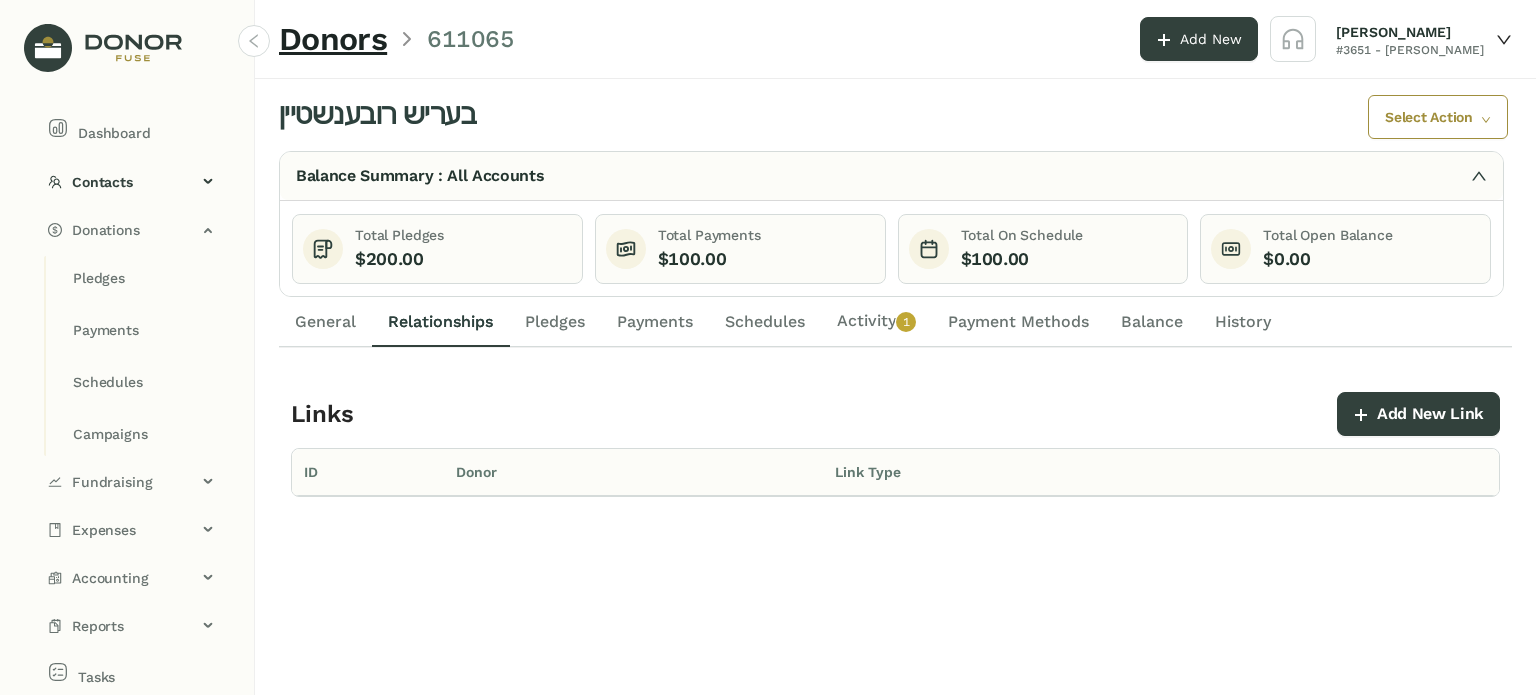 click on "Relationships" 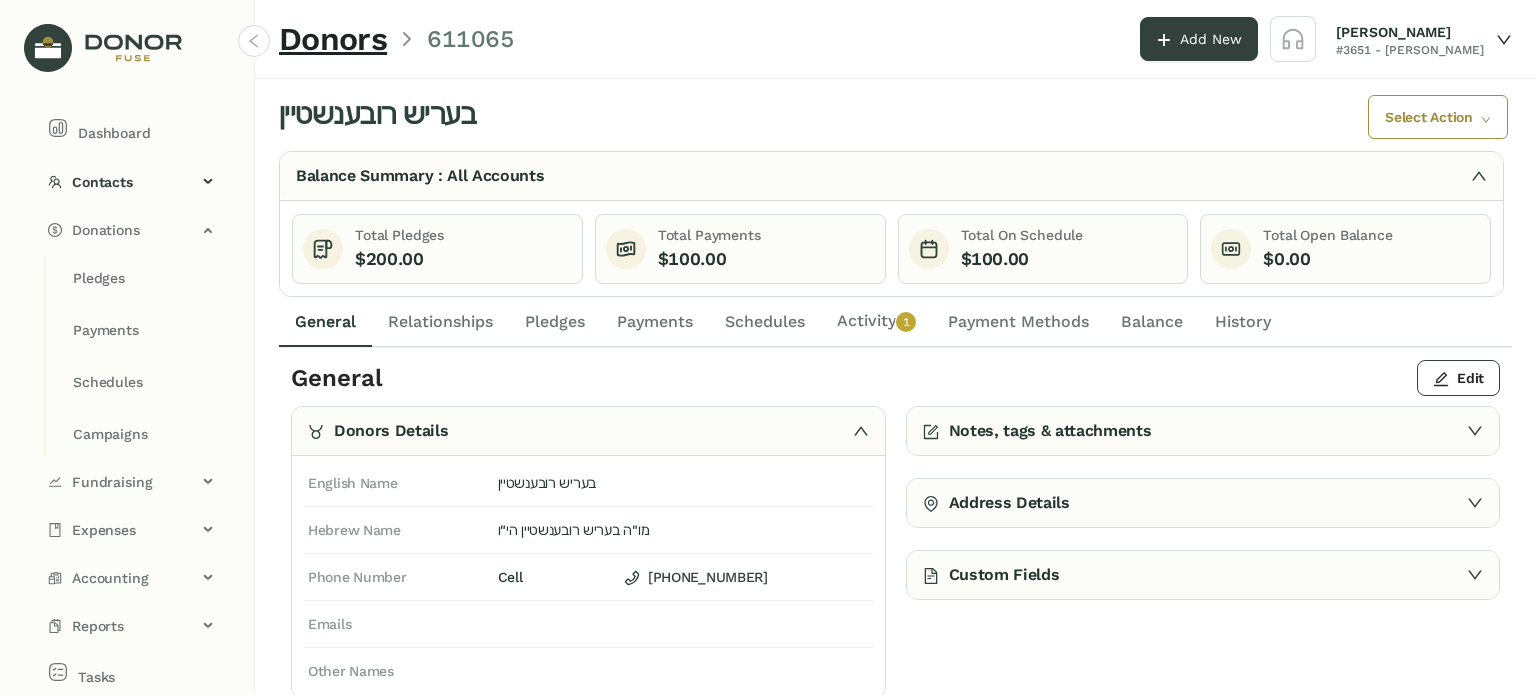 click on "Activity   0   1   2   3   4   5   6   7   8   9" 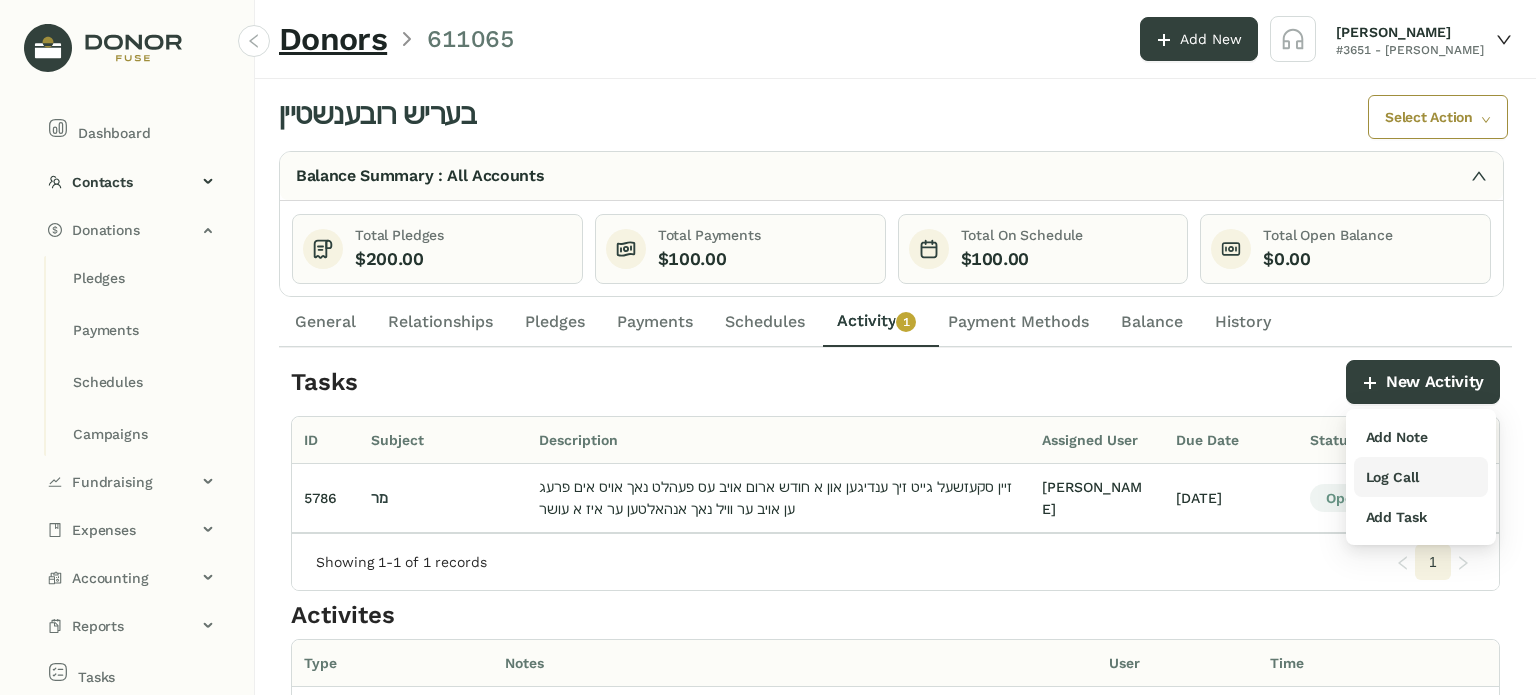 click on "Log Call" at bounding box center [1392, 477] 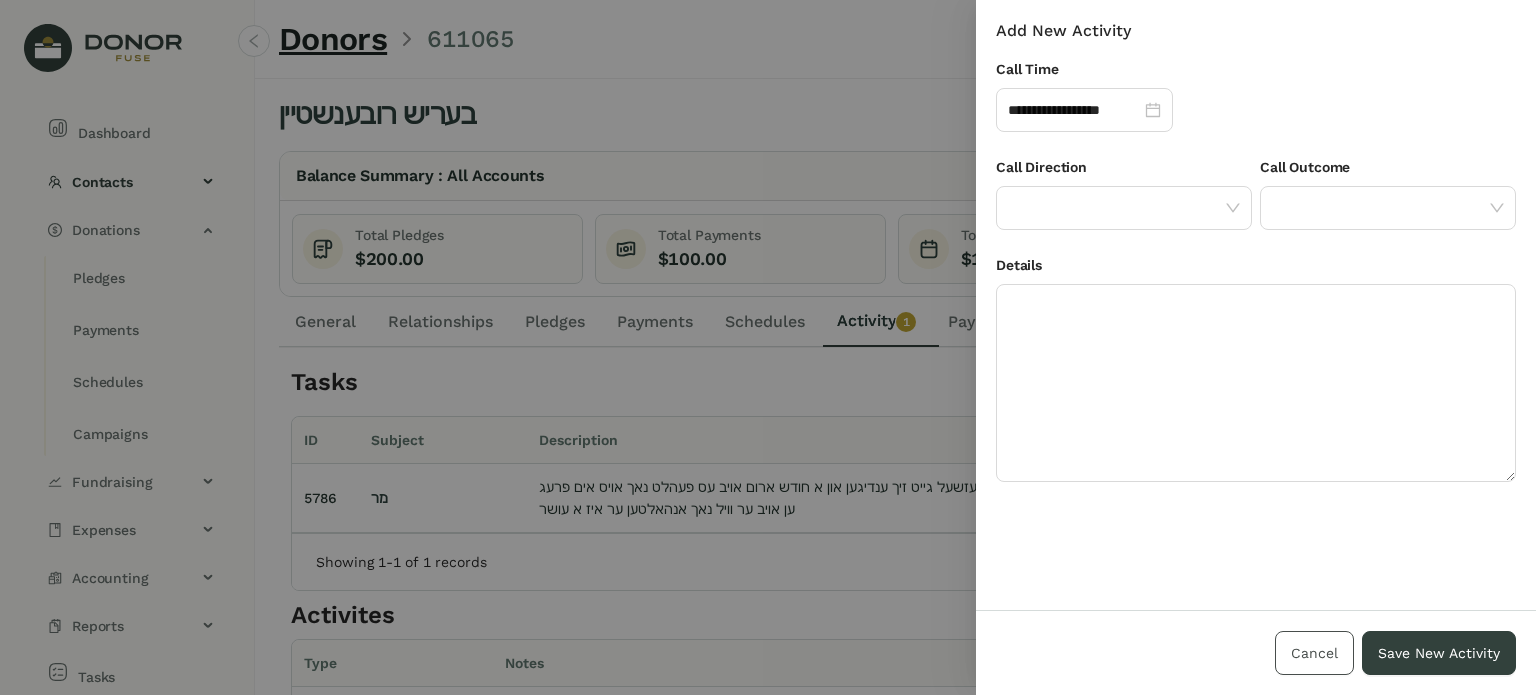 click on "Cancel" at bounding box center [1314, 653] 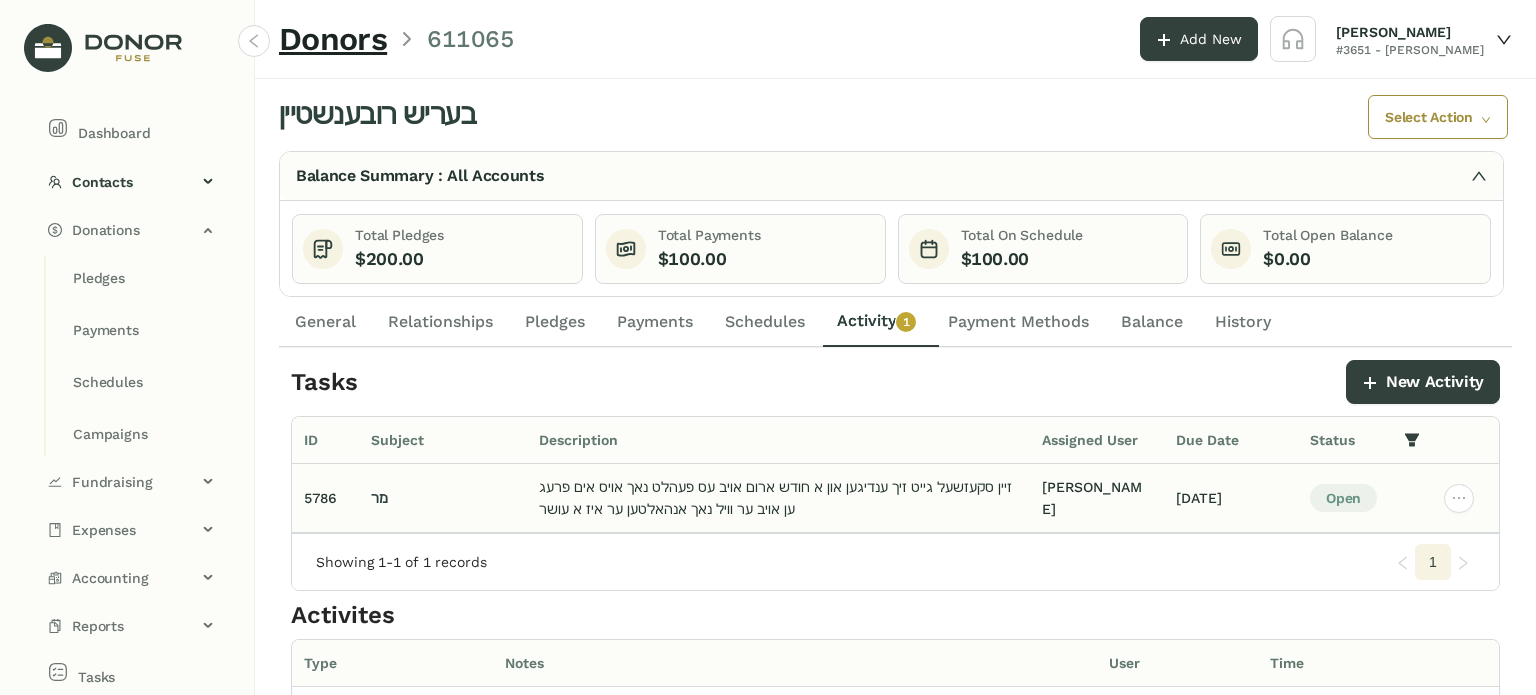 click on "[DATE]" 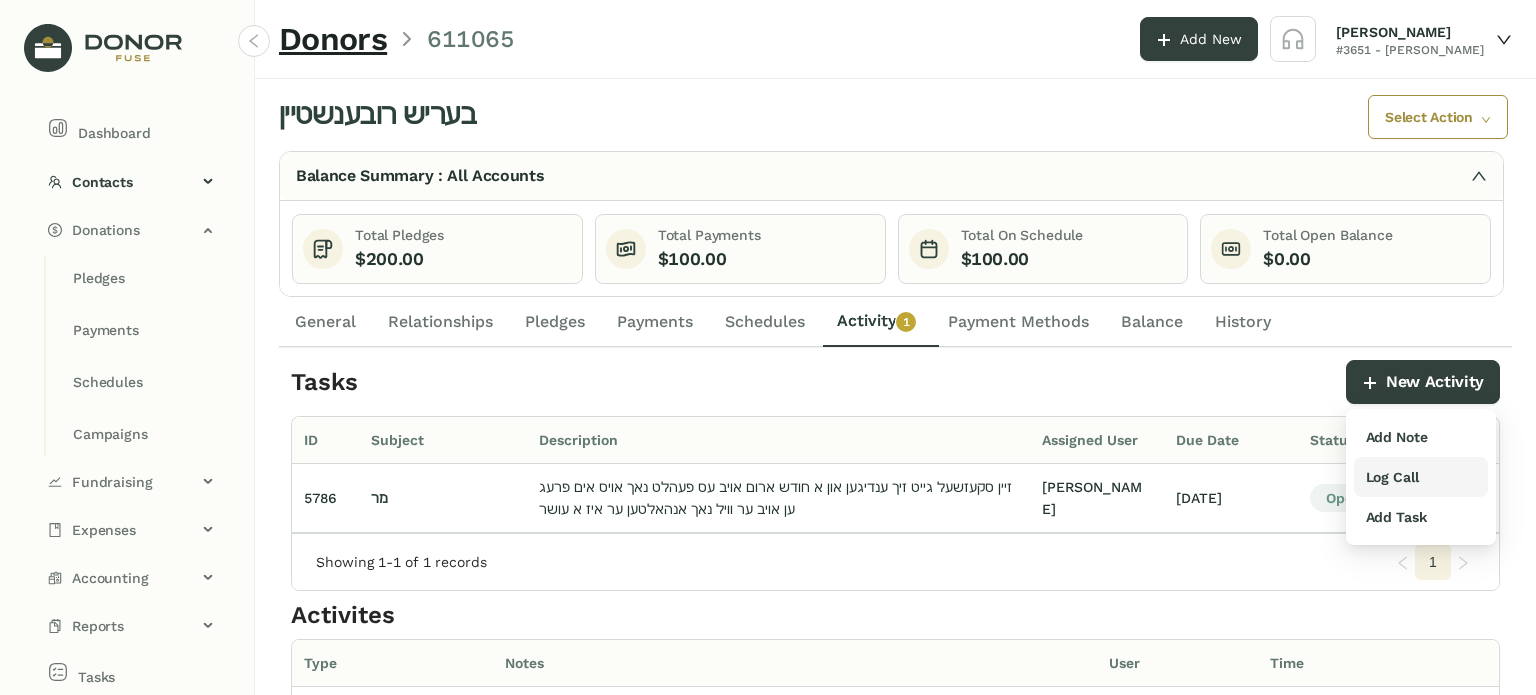 click on "Log Call" at bounding box center [1392, 477] 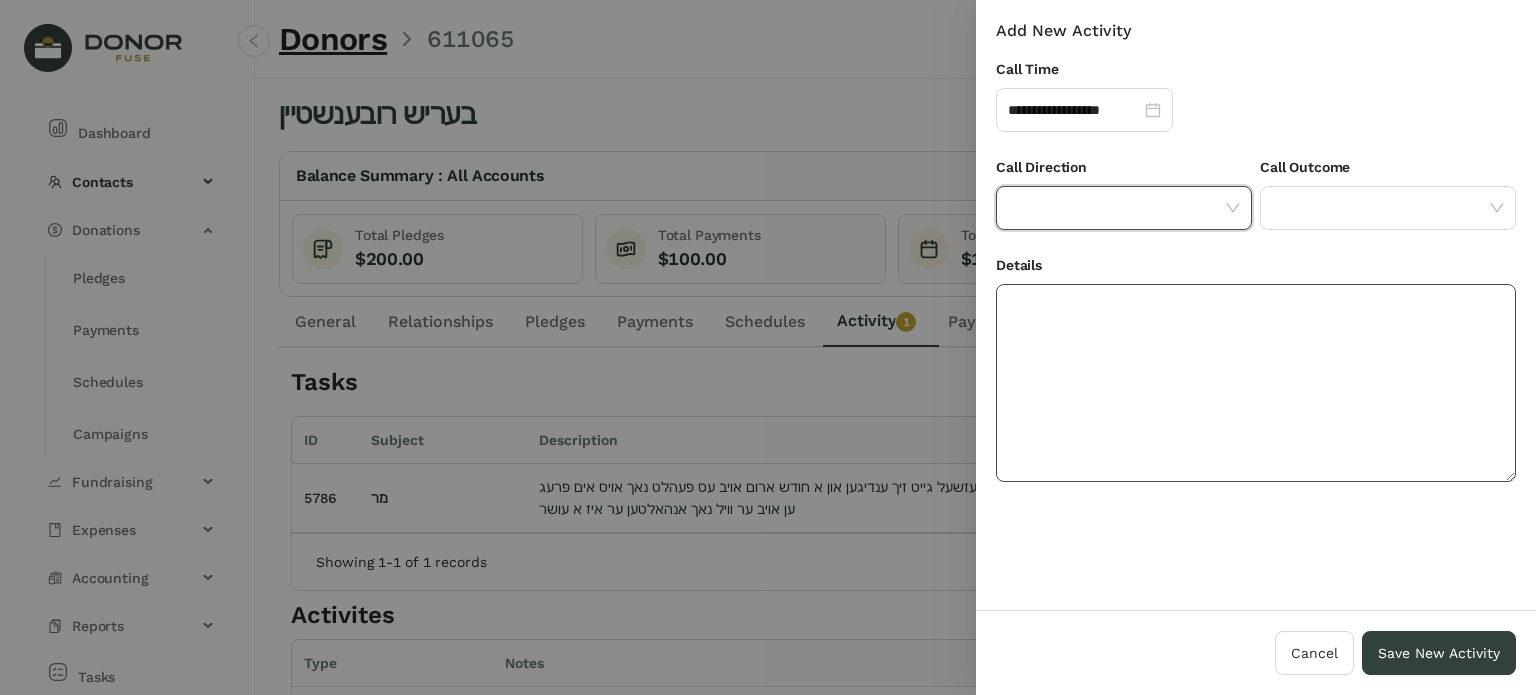 drag, startPoint x: 1199, startPoint y: 208, endPoint x: 1141, endPoint y: 378, distance: 179.62183 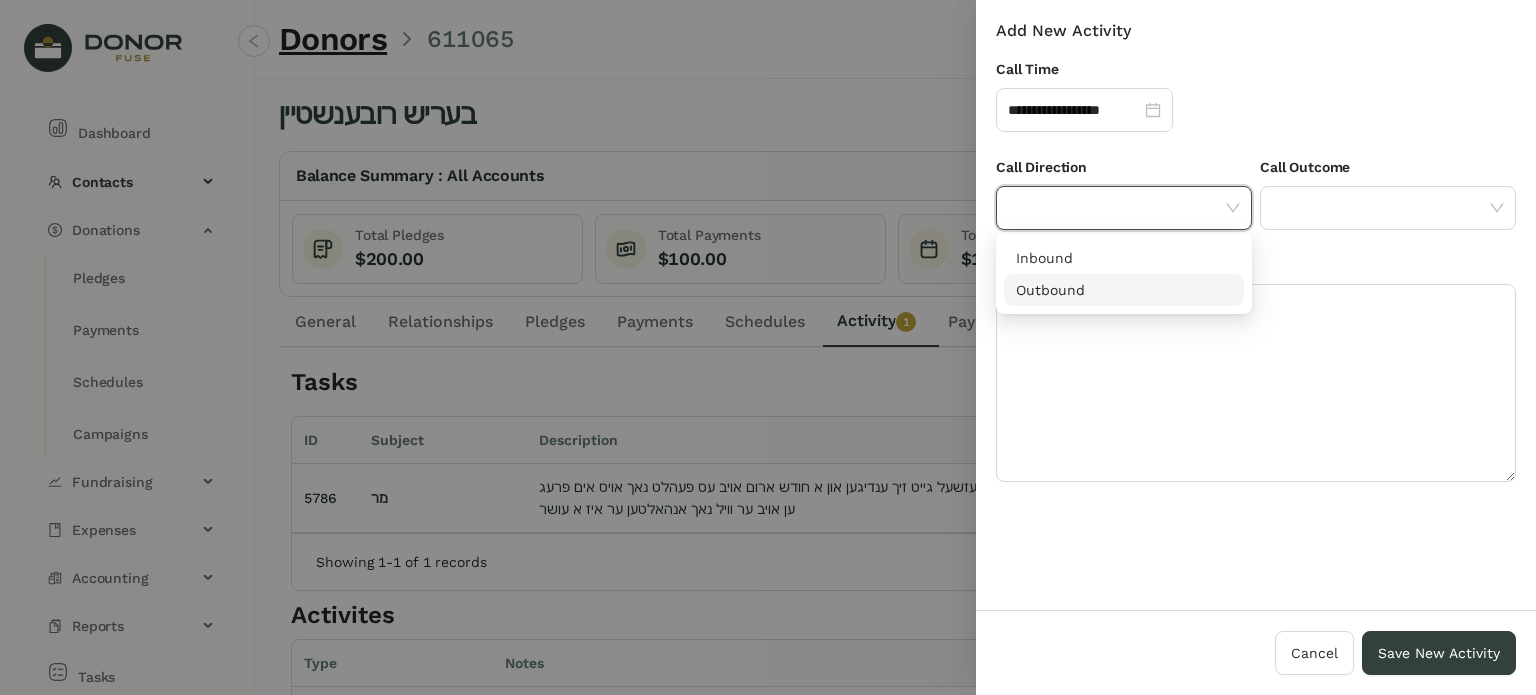 click on "Outbound" at bounding box center (1124, 290) 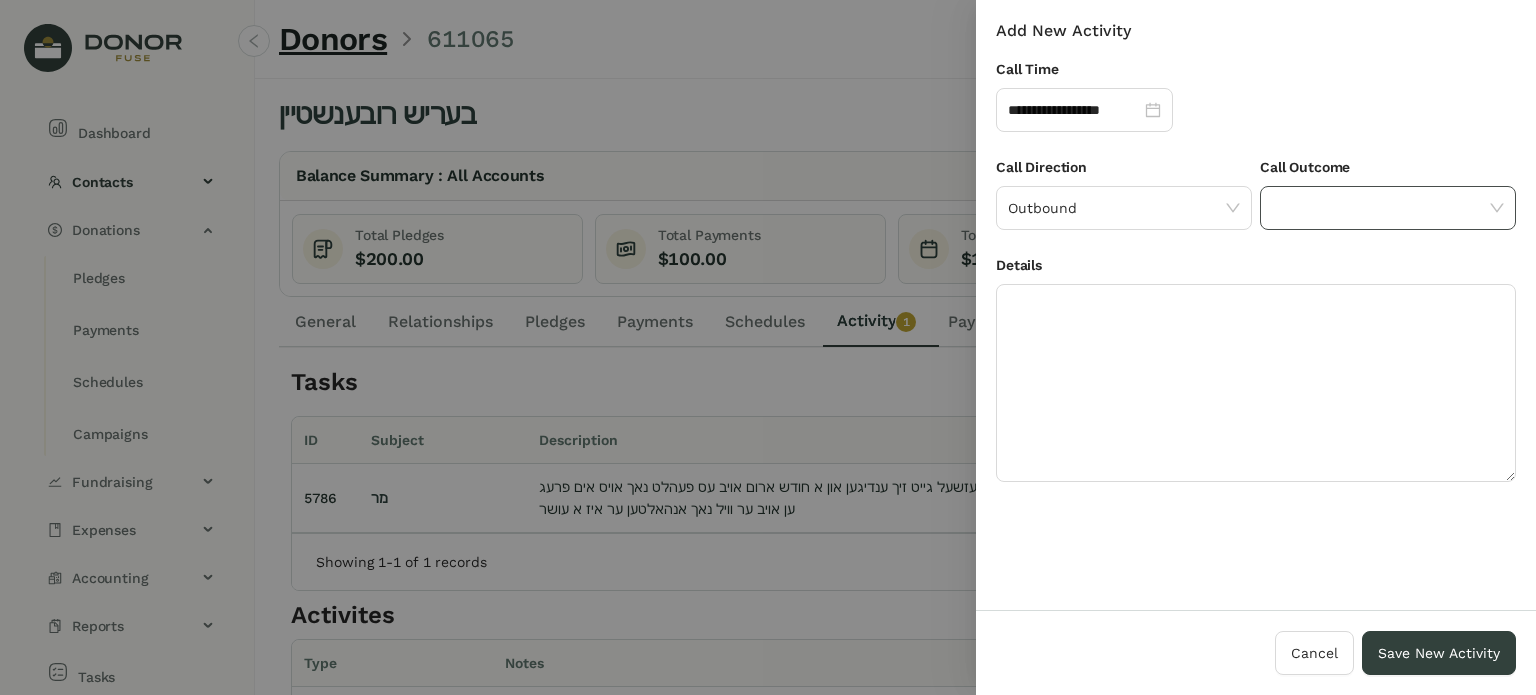 click 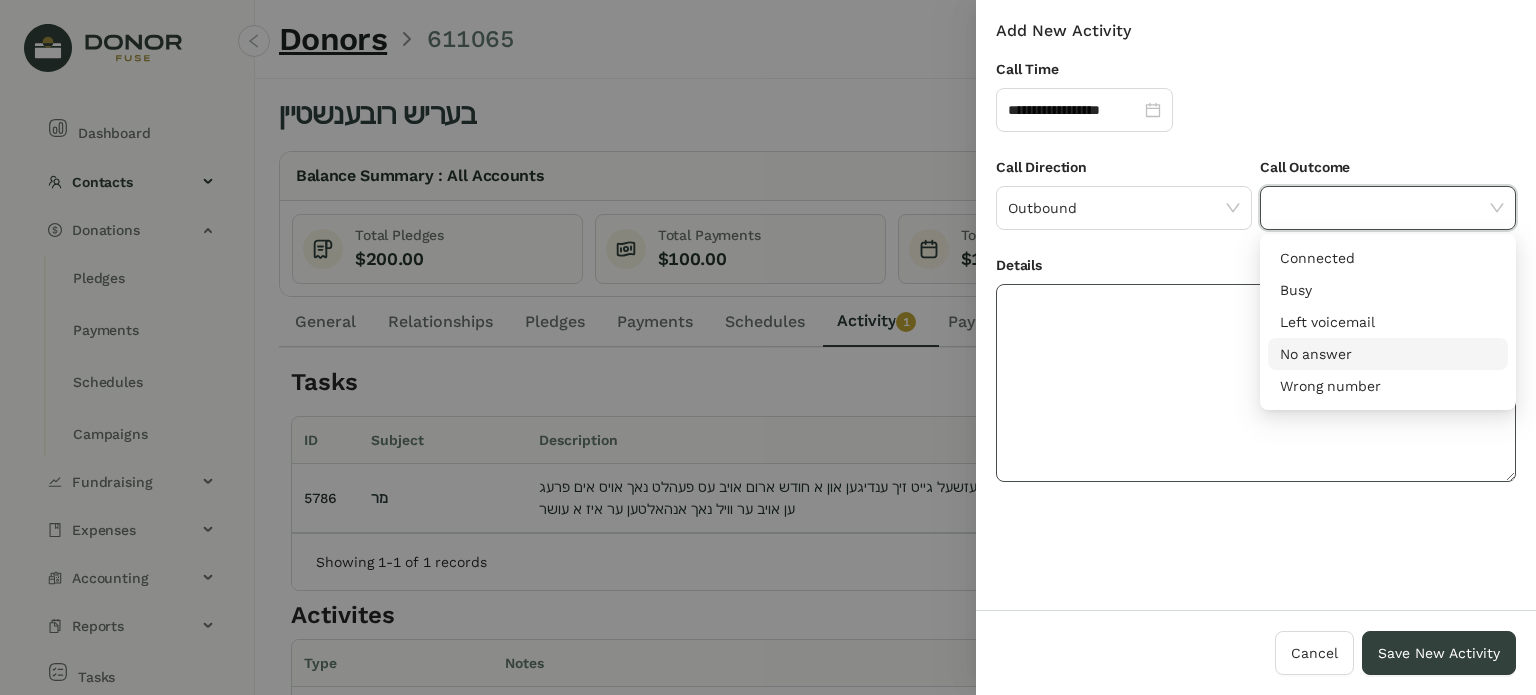 drag, startPoint x: 1312, startPoint y: 355, endPoint x: 1220, endPoint y: 366, distance: 92.65527 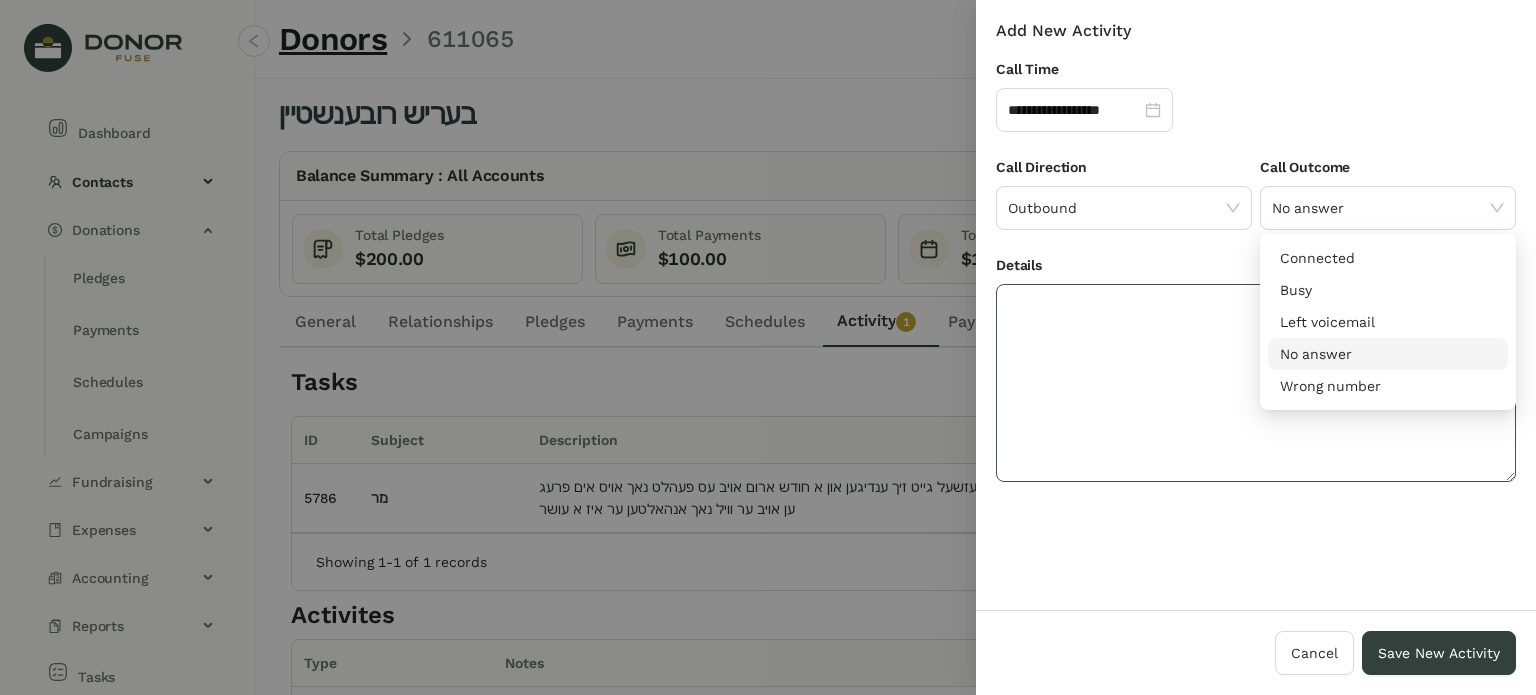 drag, startPoint x: 1205, startPoint y: 375, endPoint x: 1183, endPoint y: 377, distance: 22.090721 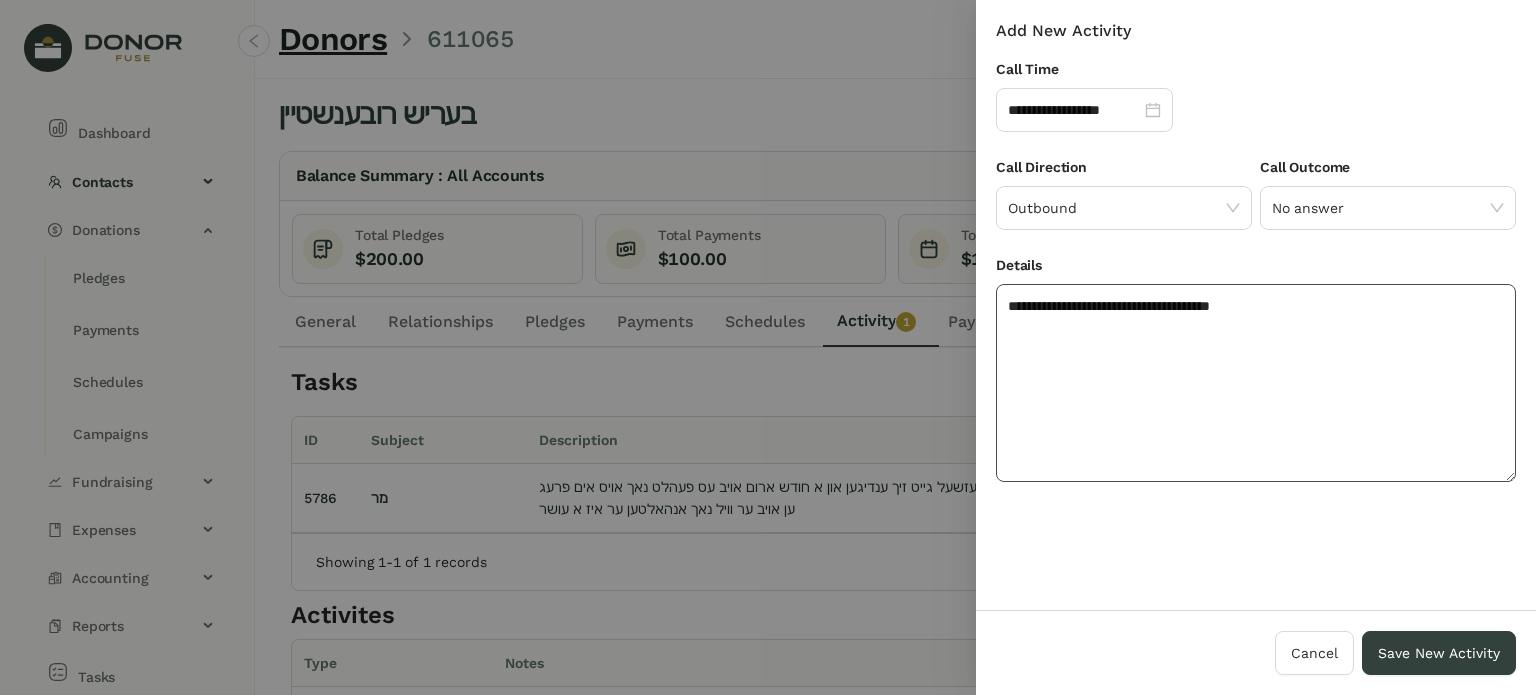 click on "**********" 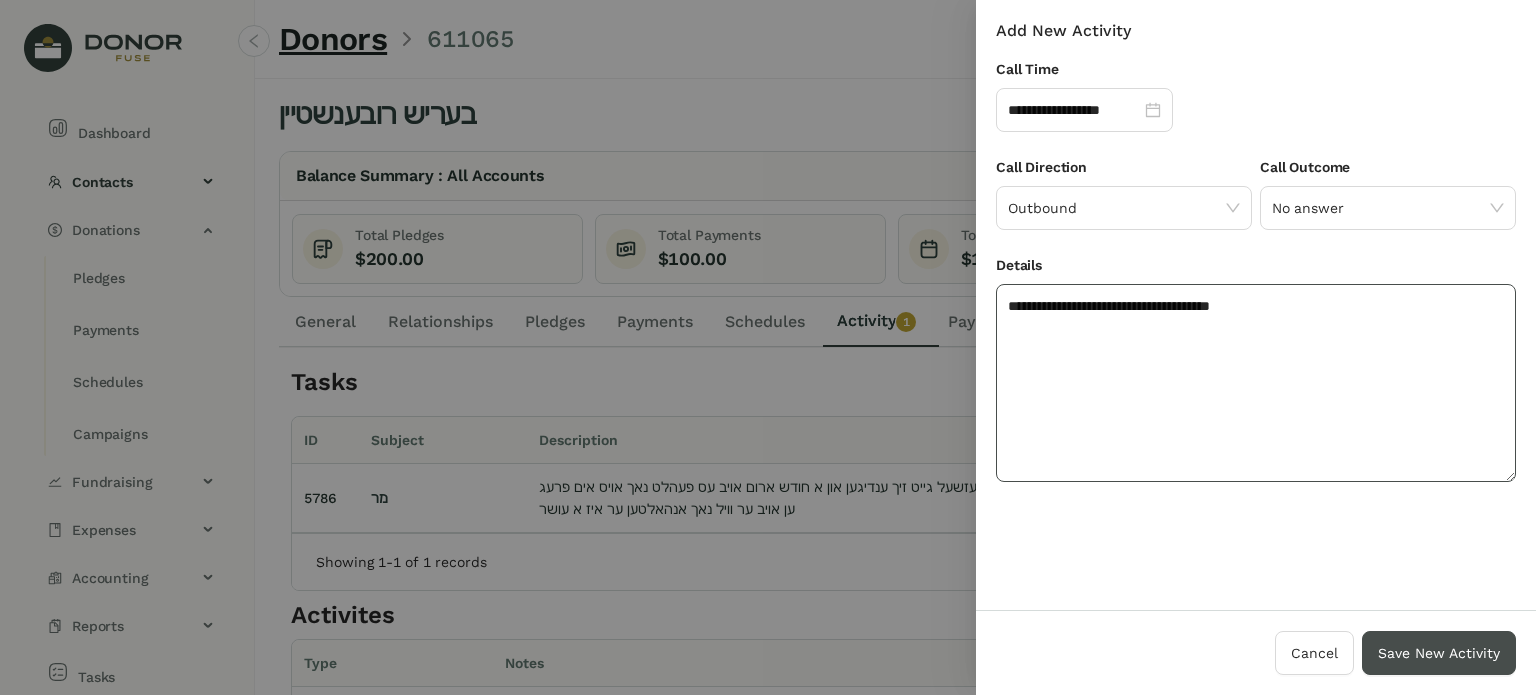 type on "**********" 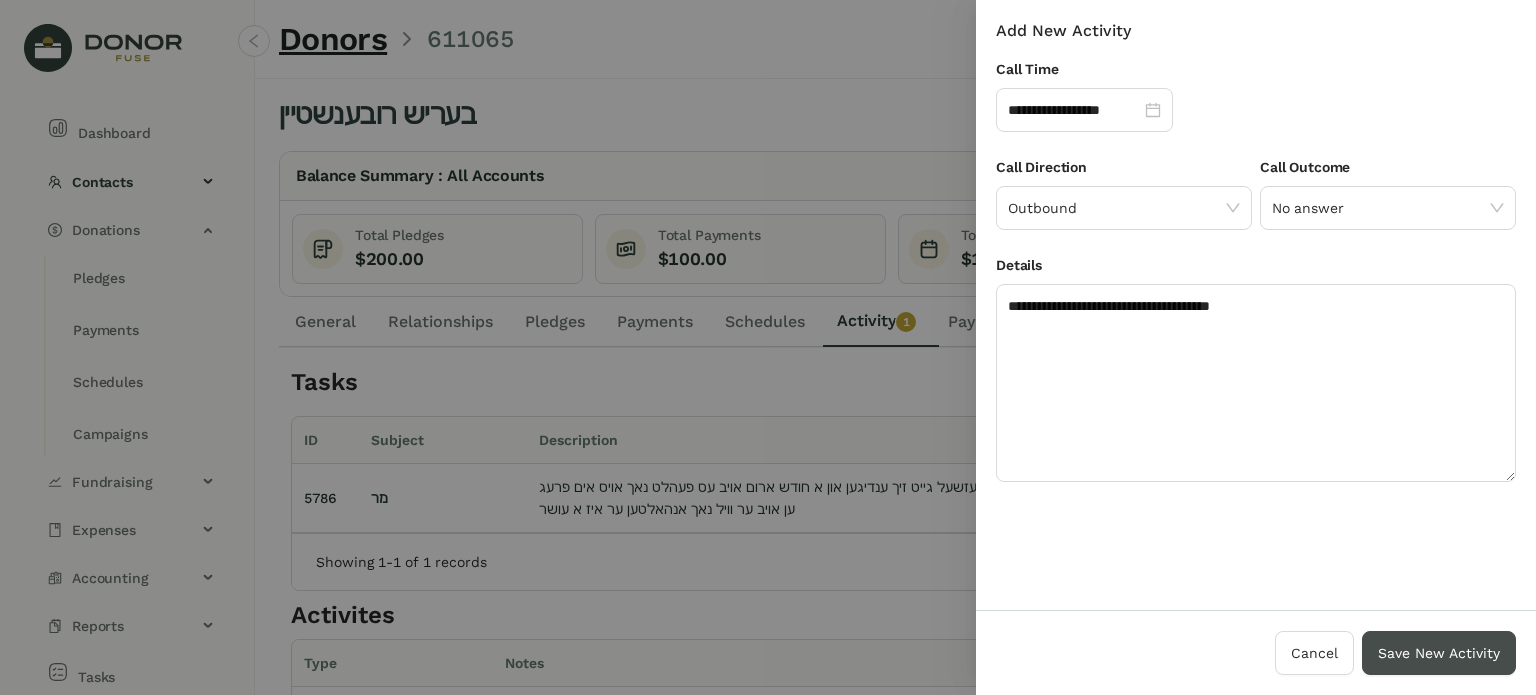 click on "Save New Activity" at bounding box center [1439, 653] 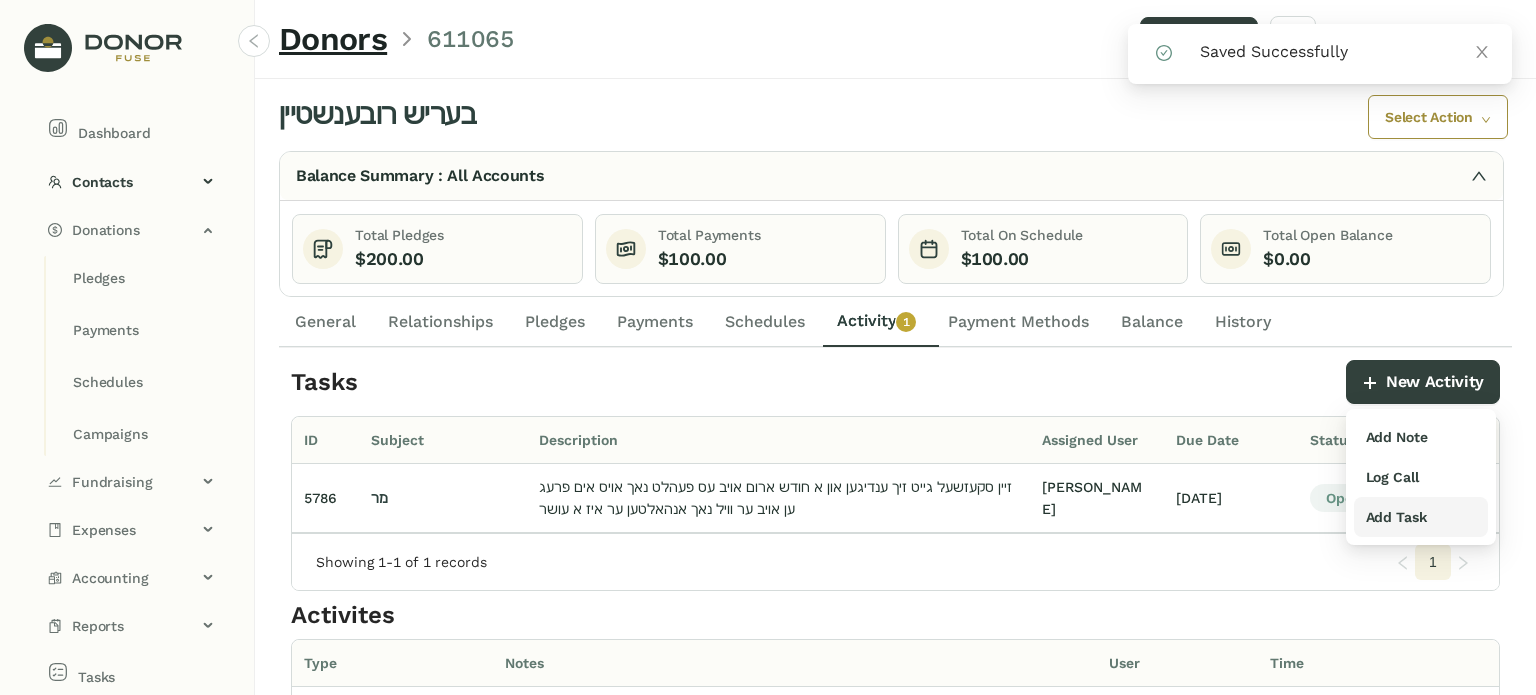 click on "Add Task" at bounding box center (1396, 517) 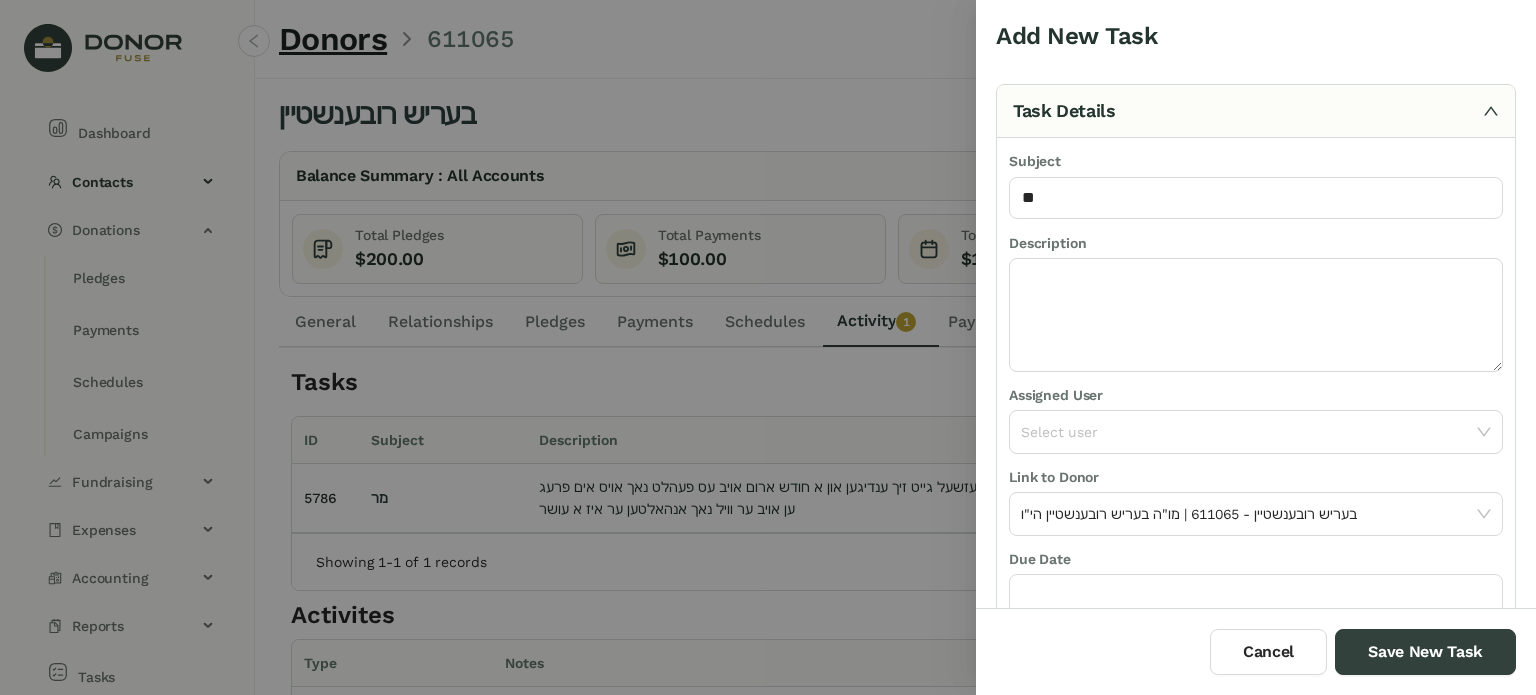 type on "*" 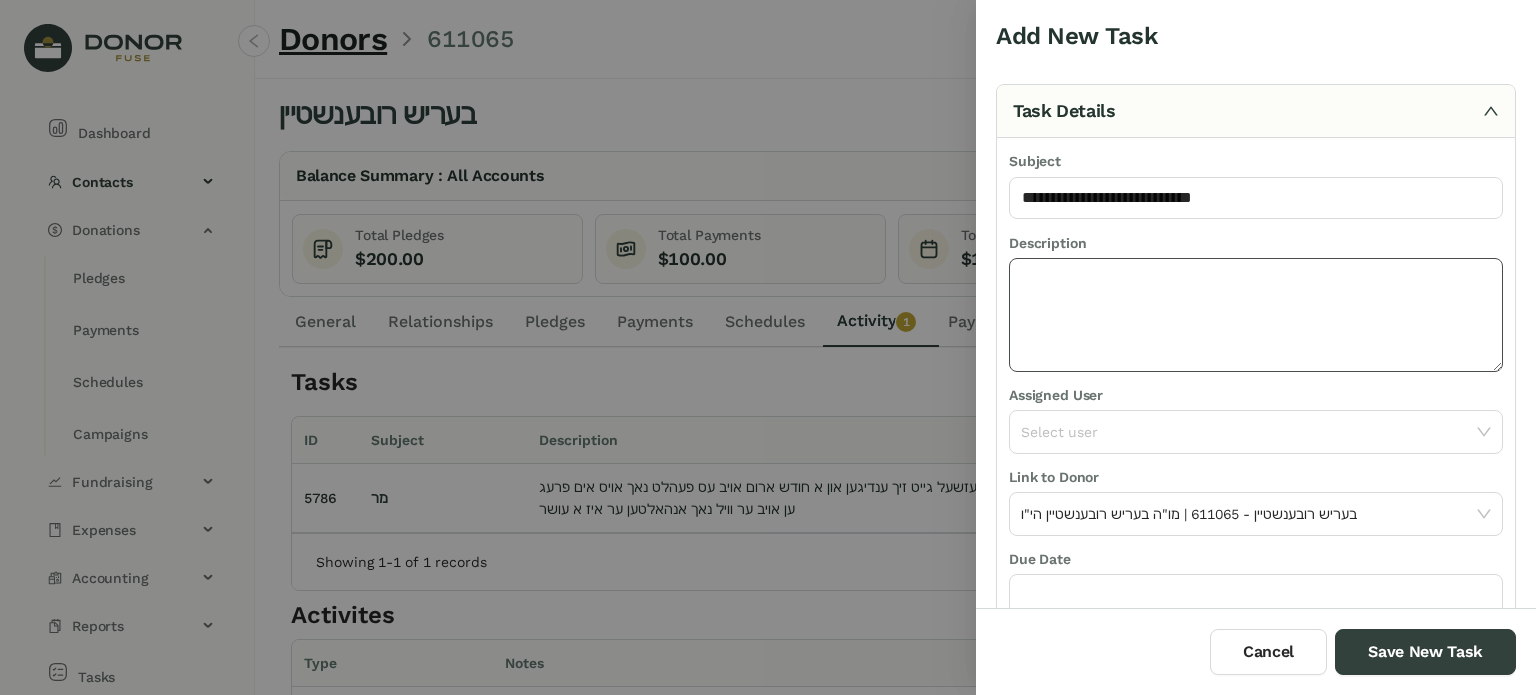 type on "**********" 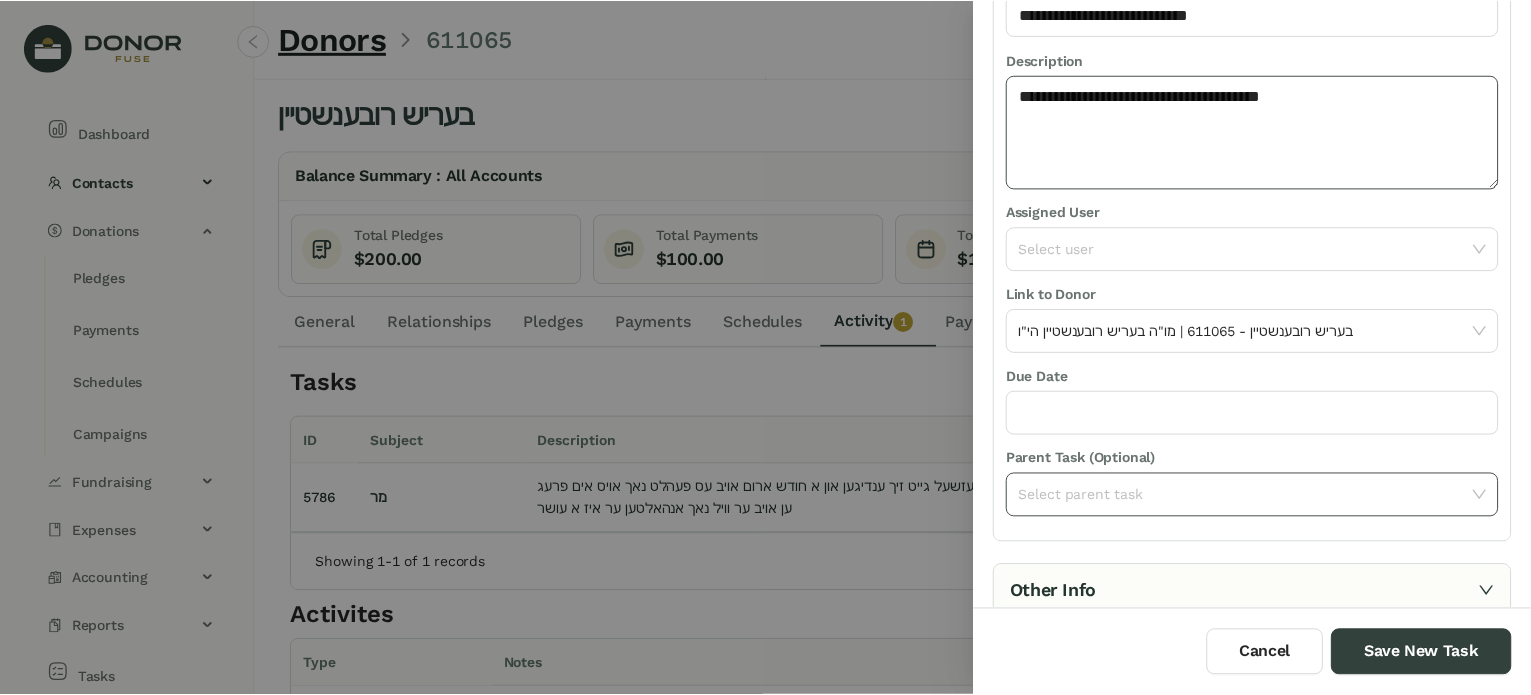 scroll, scrollTop: 211, scrollLeft: 0, axis: vertical 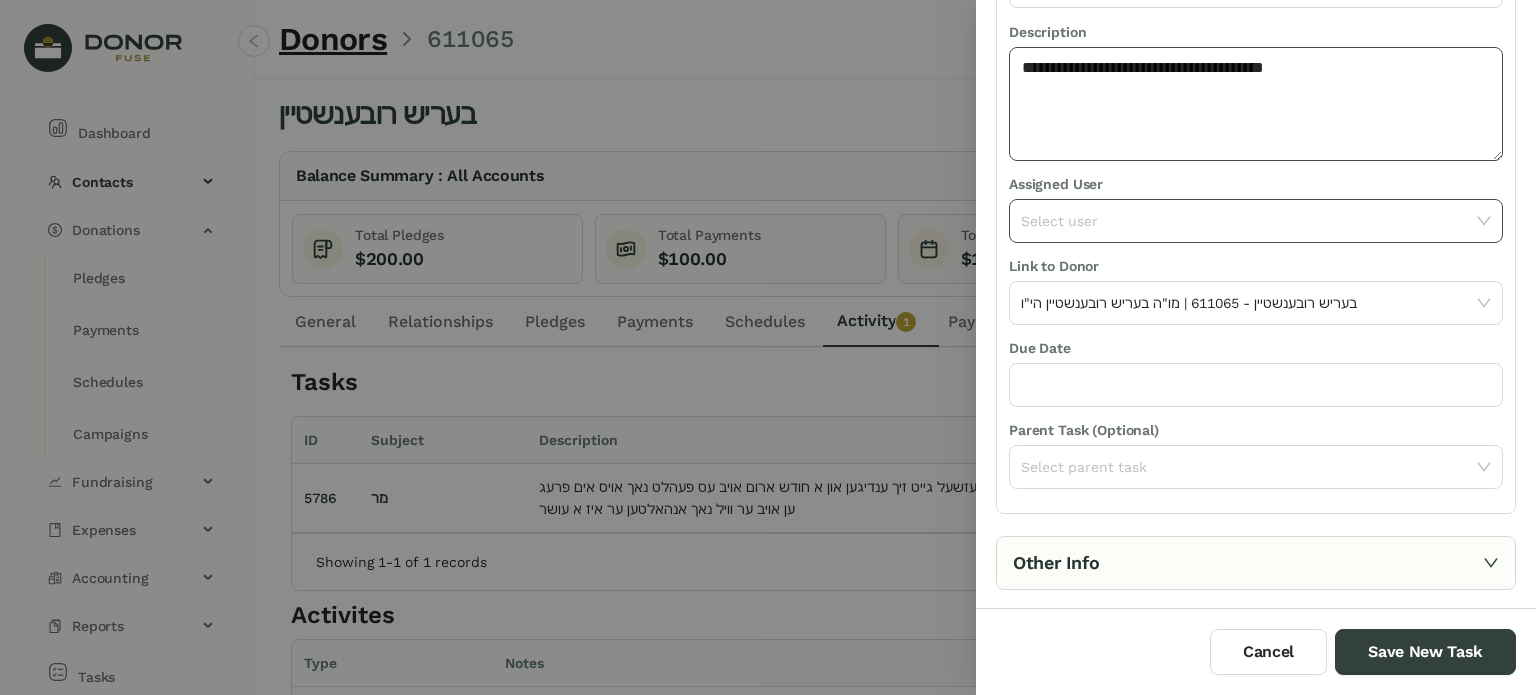 type on "**********" 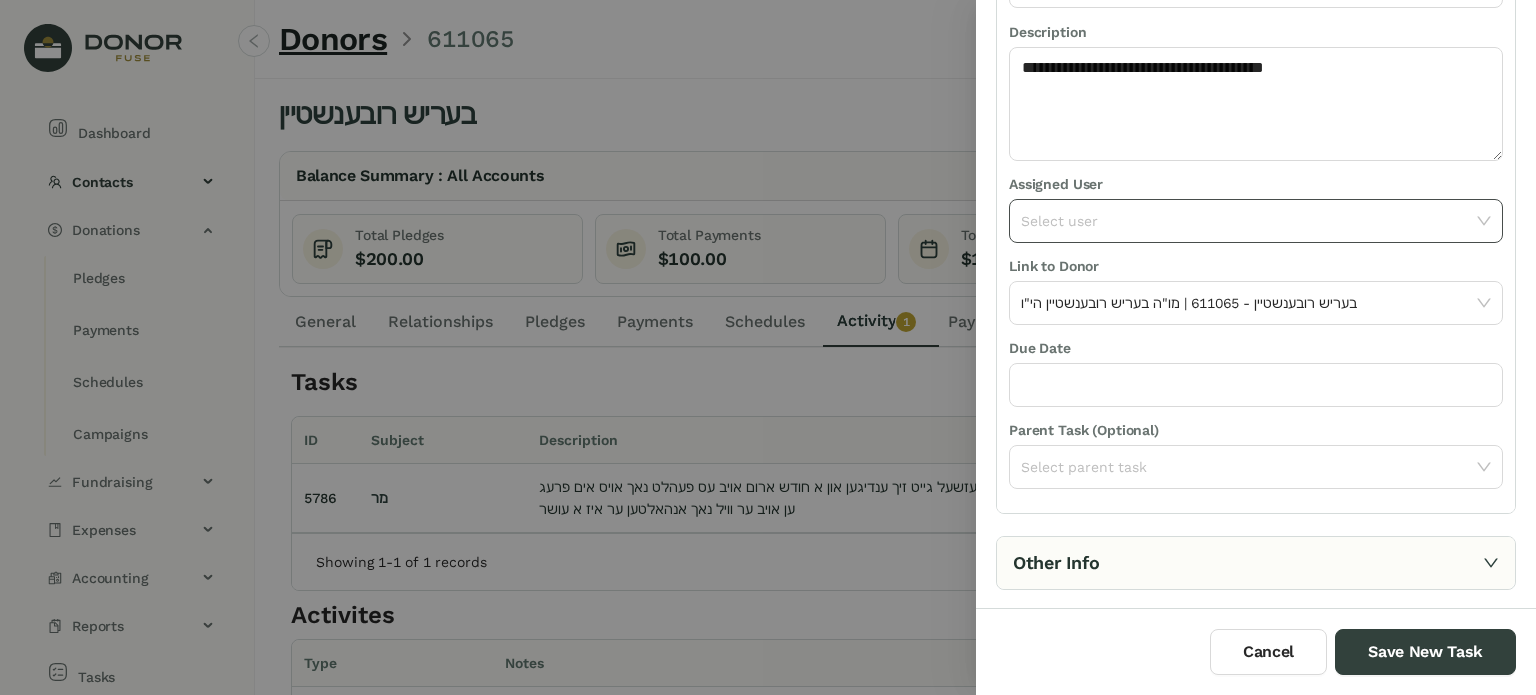 click 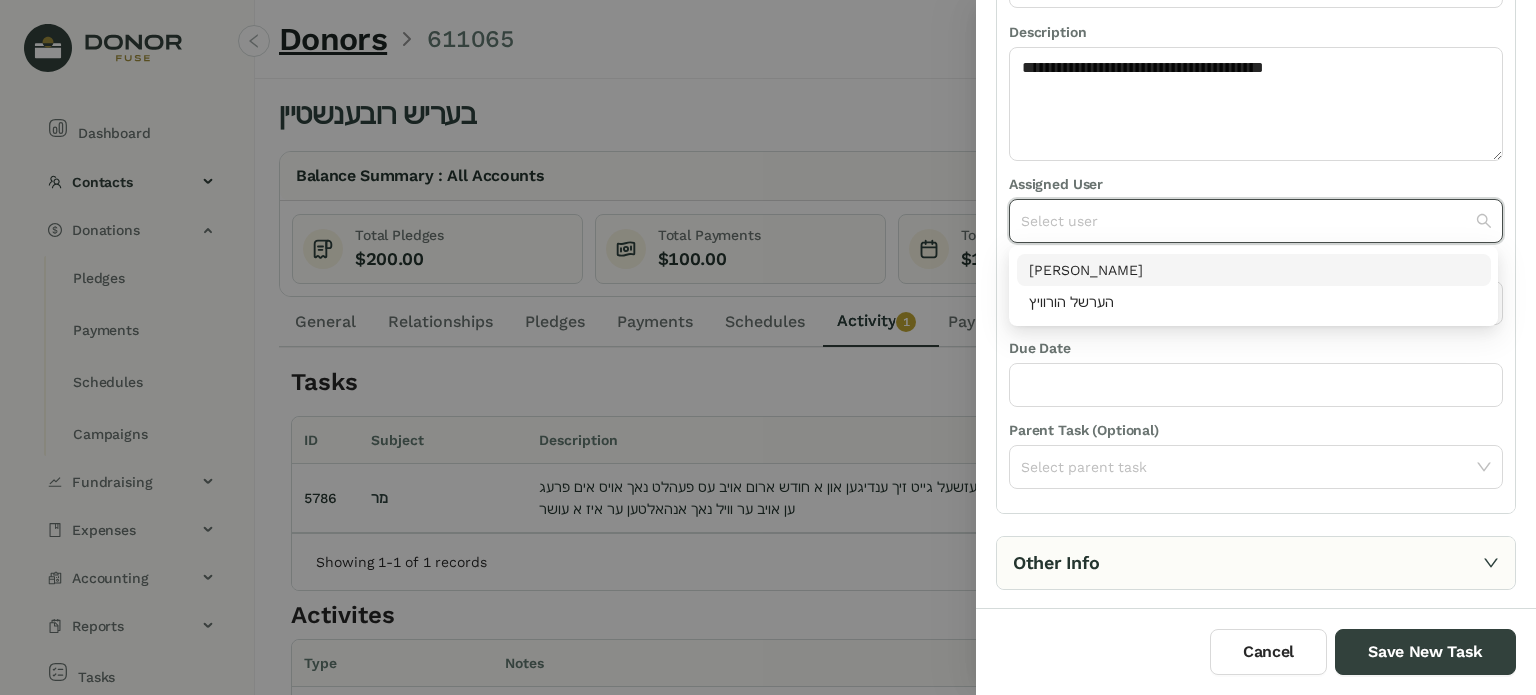 click on "[PERSON_NAME]" at bounding box center [1254, 270] 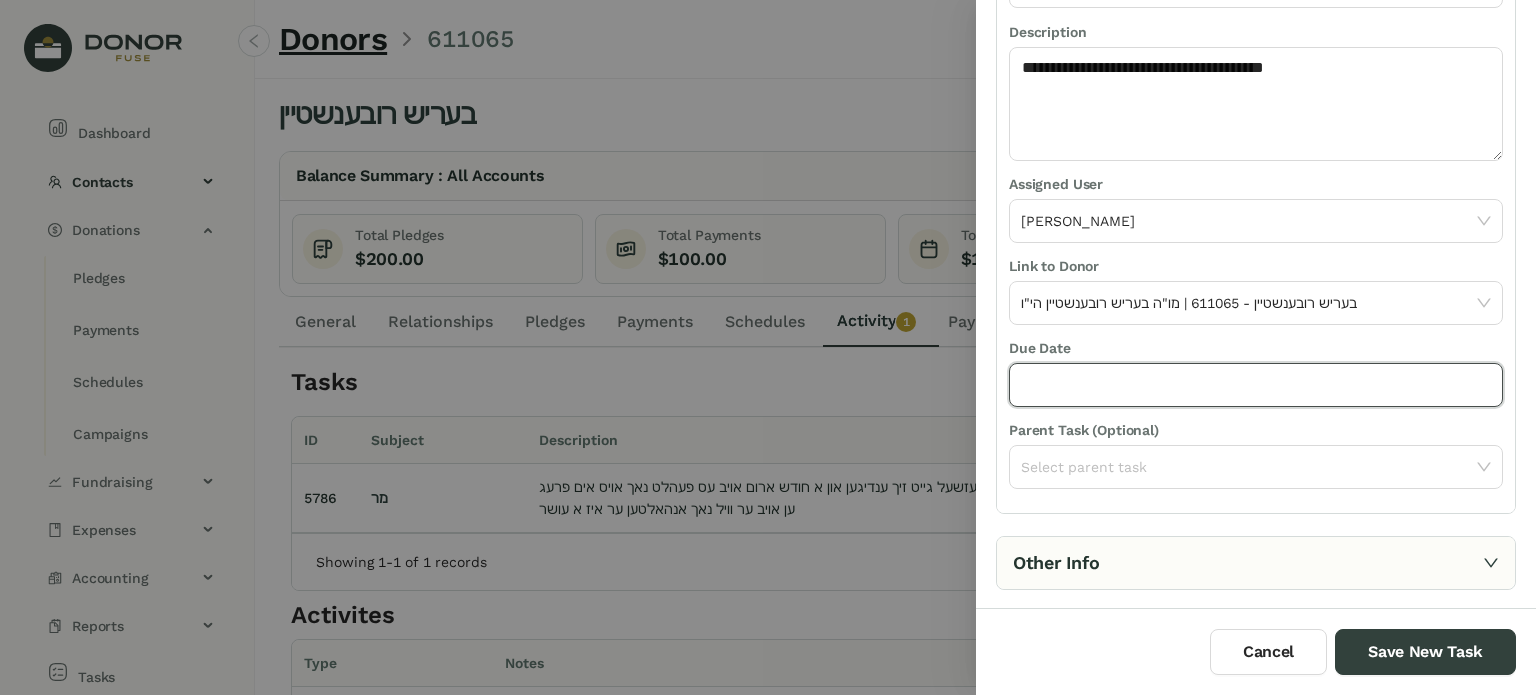 click 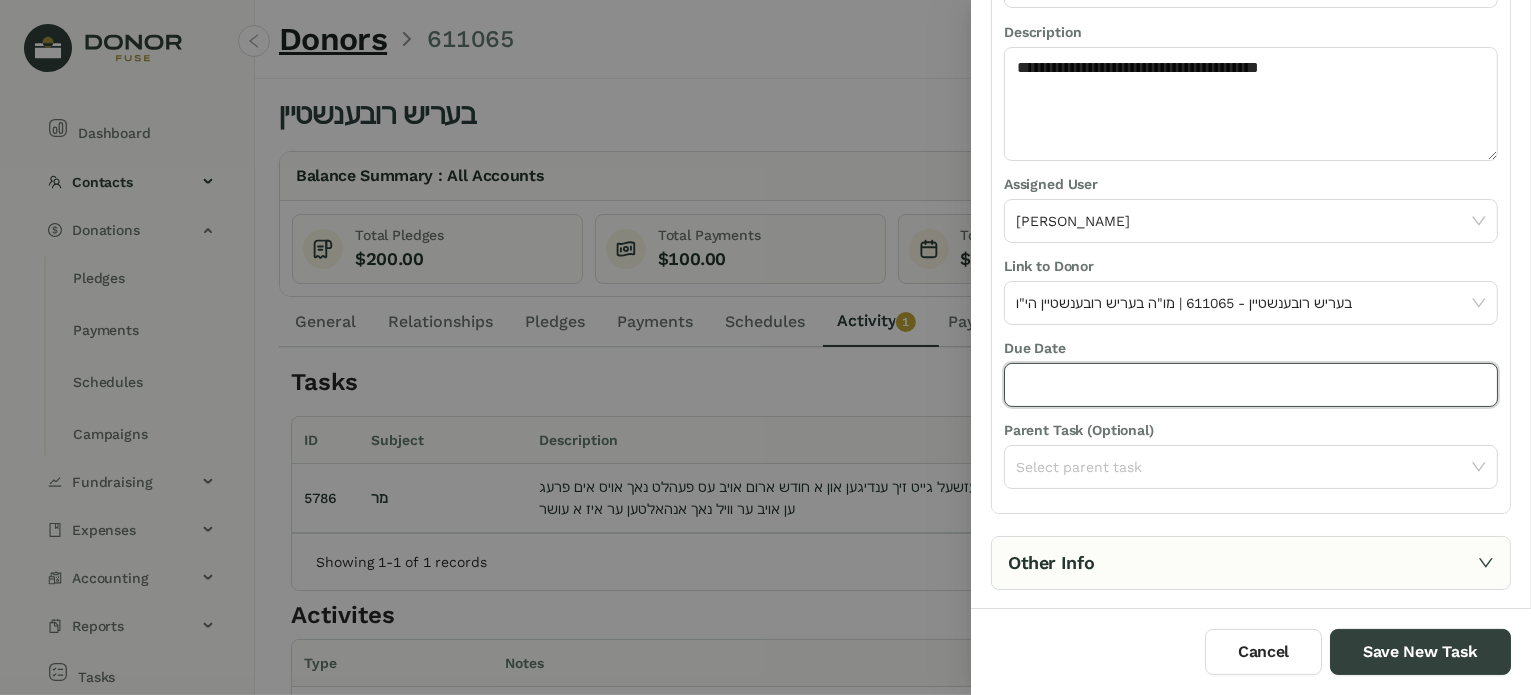select on "*" 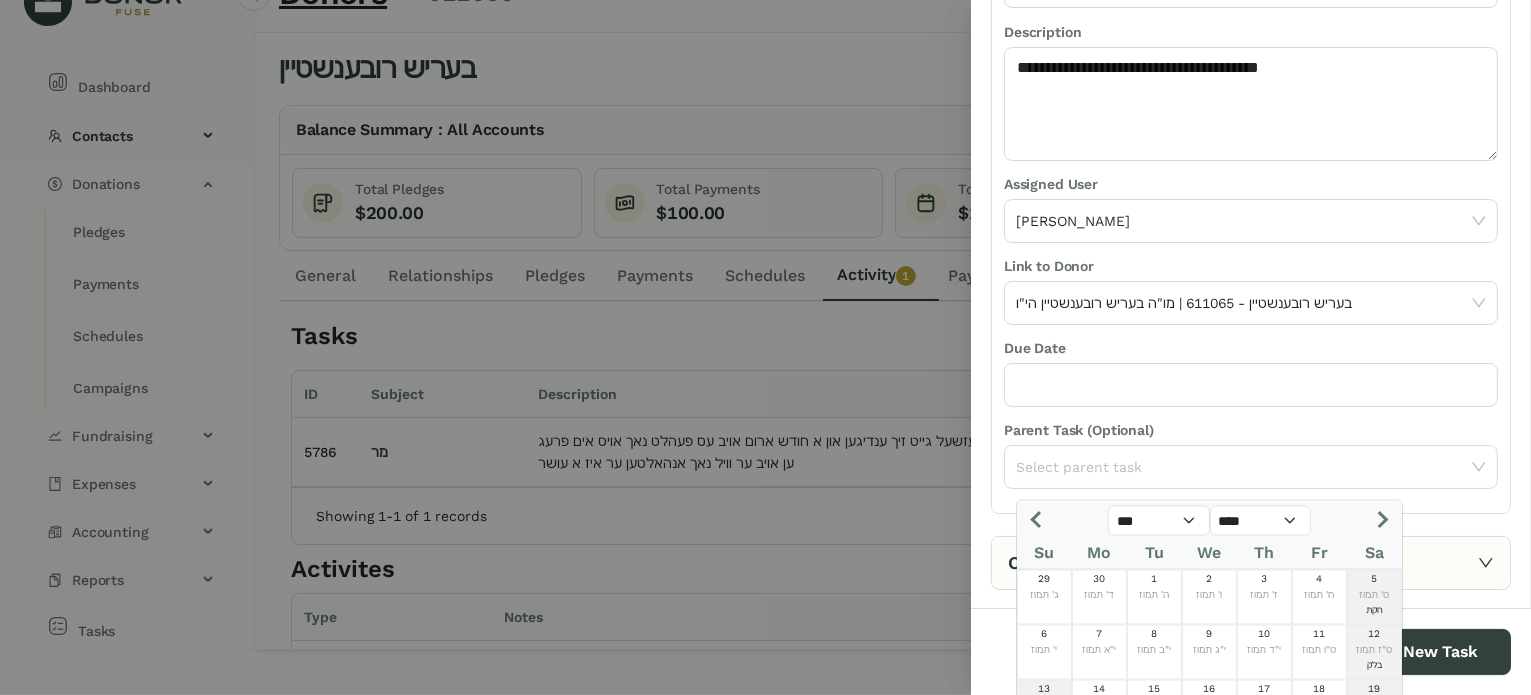 scroll, scrollTop: 148, scrollLeft: 0, axis: vertical 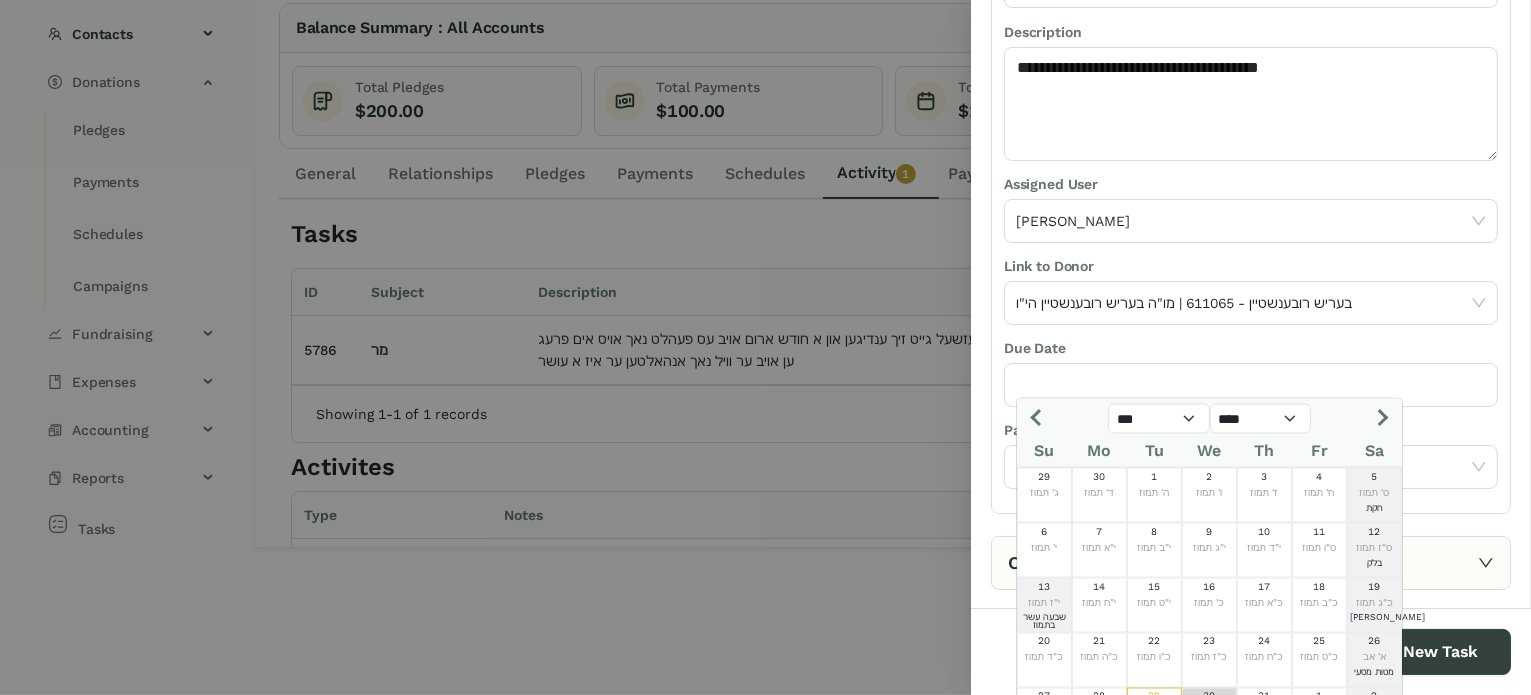 click on "30" 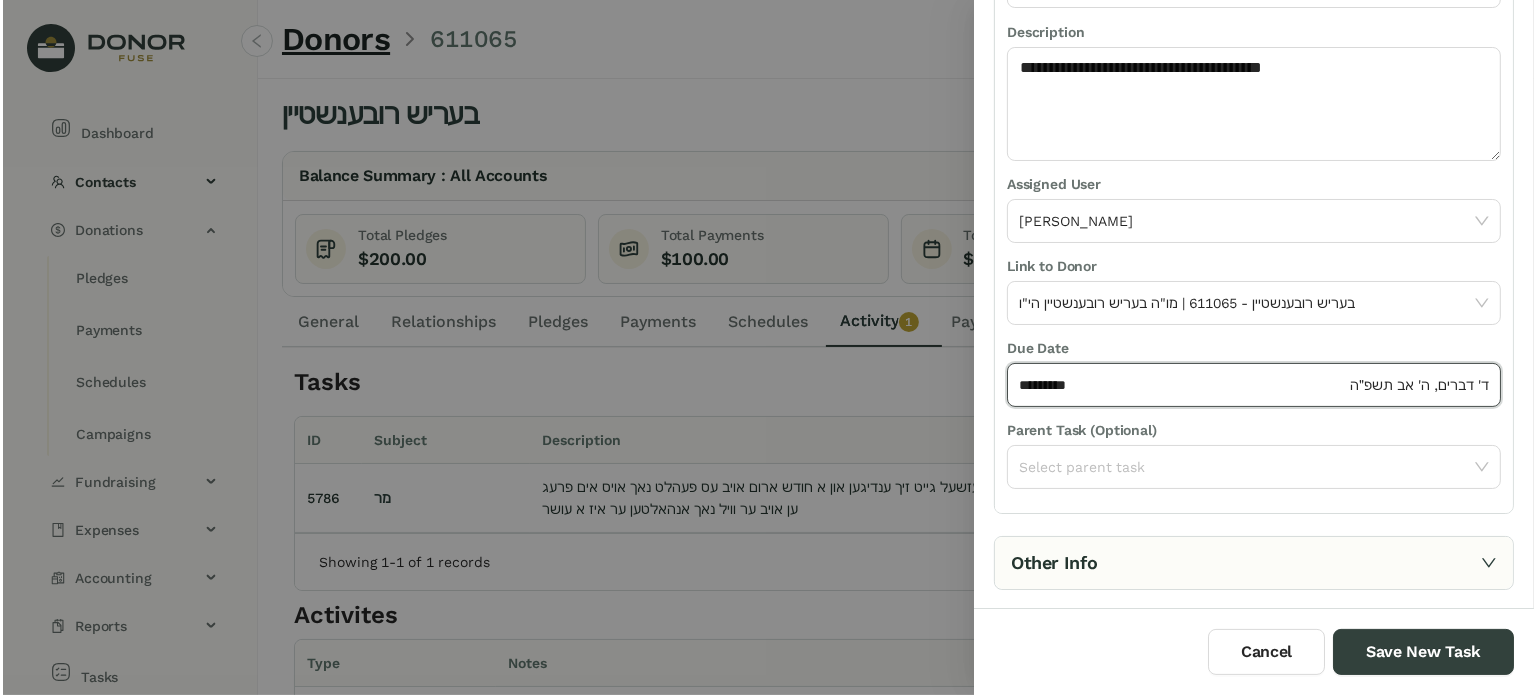scroll, scrollTop: 0, scrollLeft: 0, axis: both 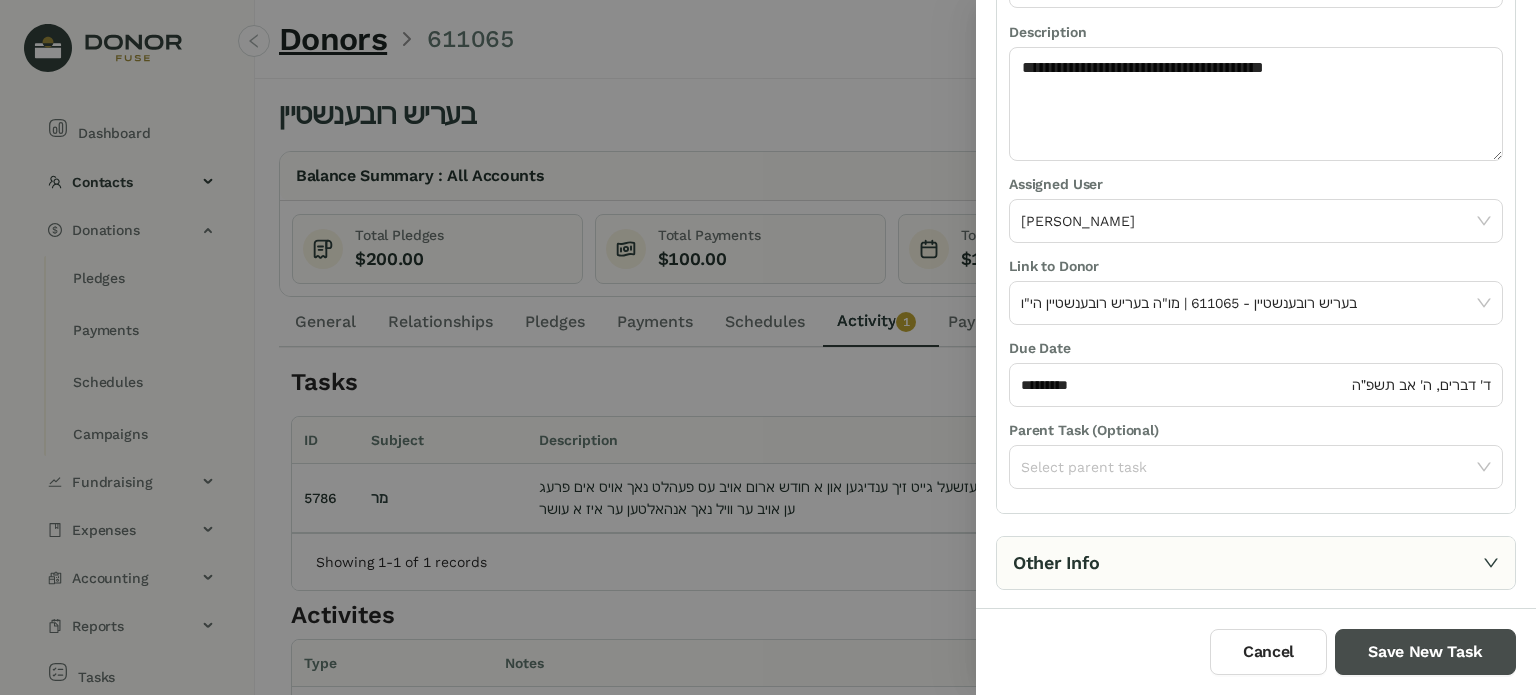 click on "Save New Task" at bounding box center [1425, 652] 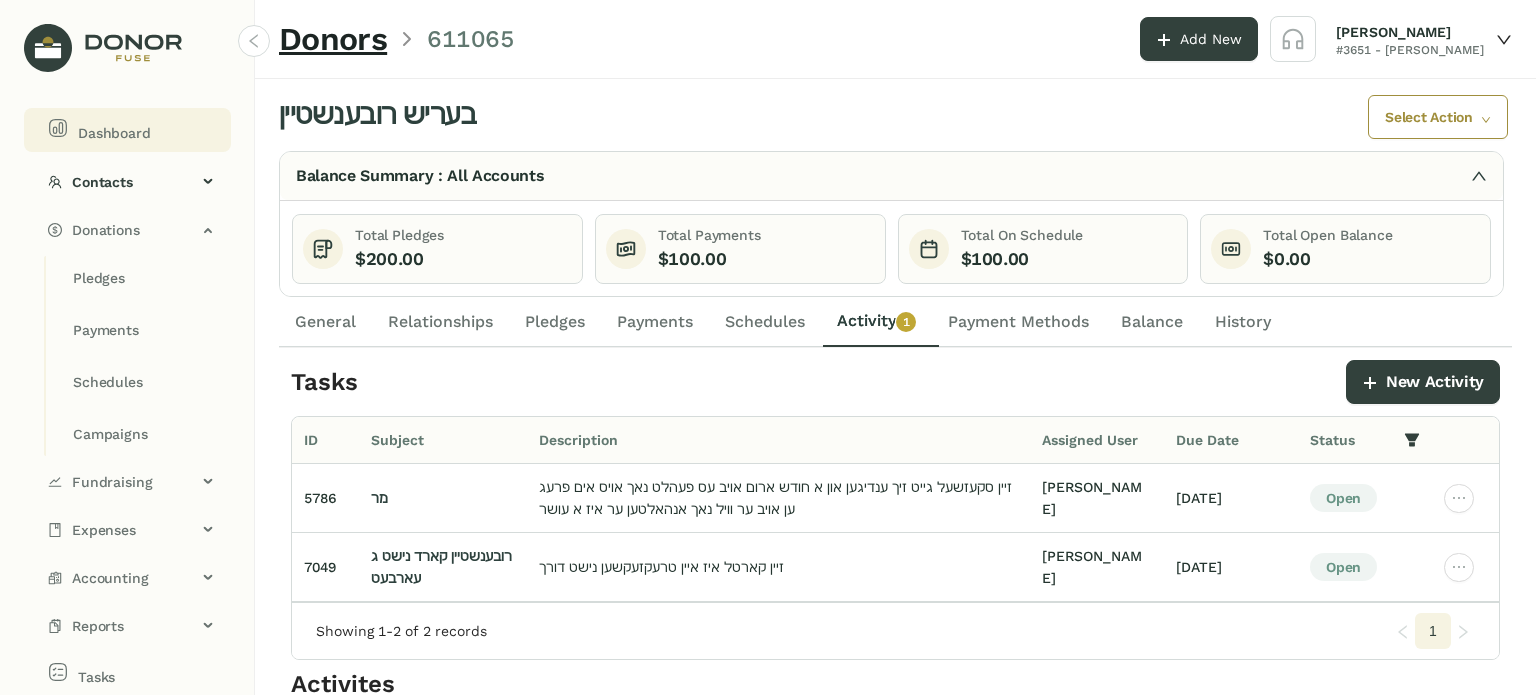 click on "Dashboard" 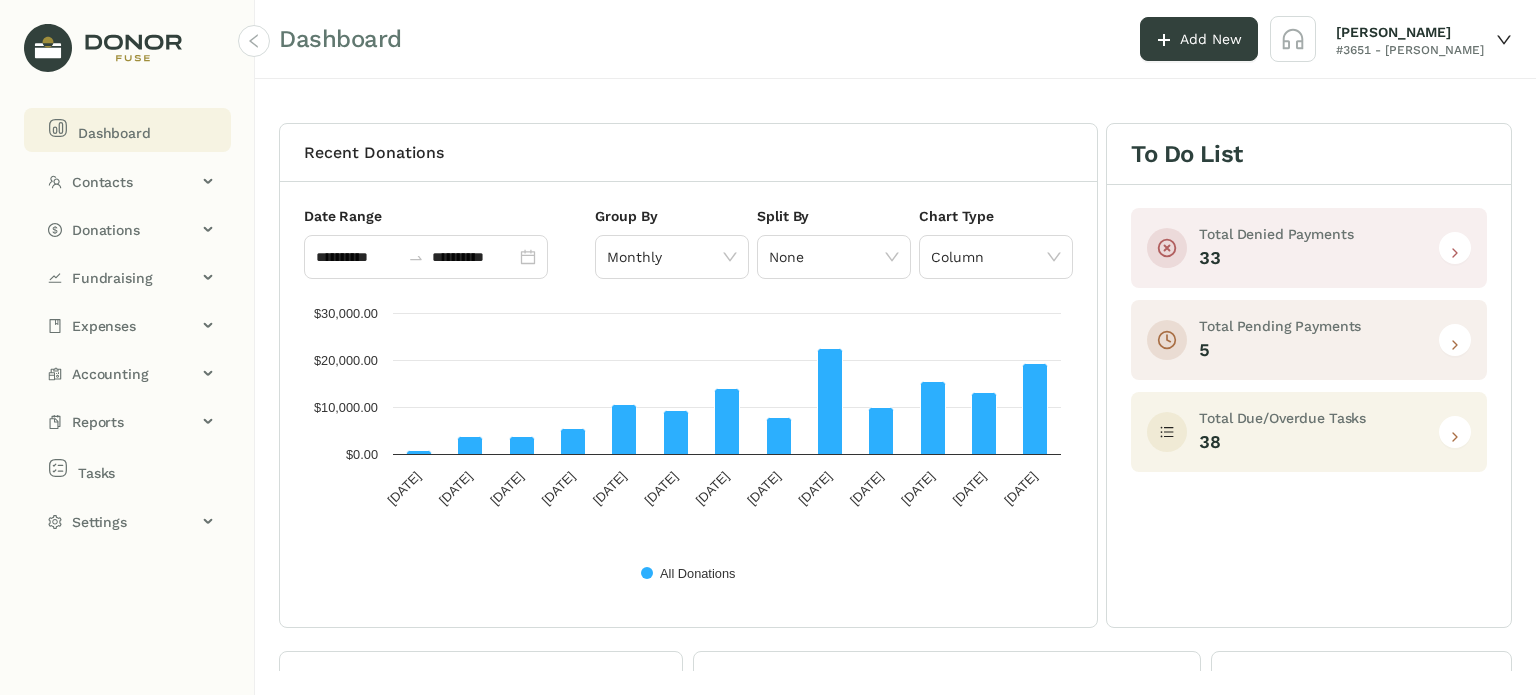 click 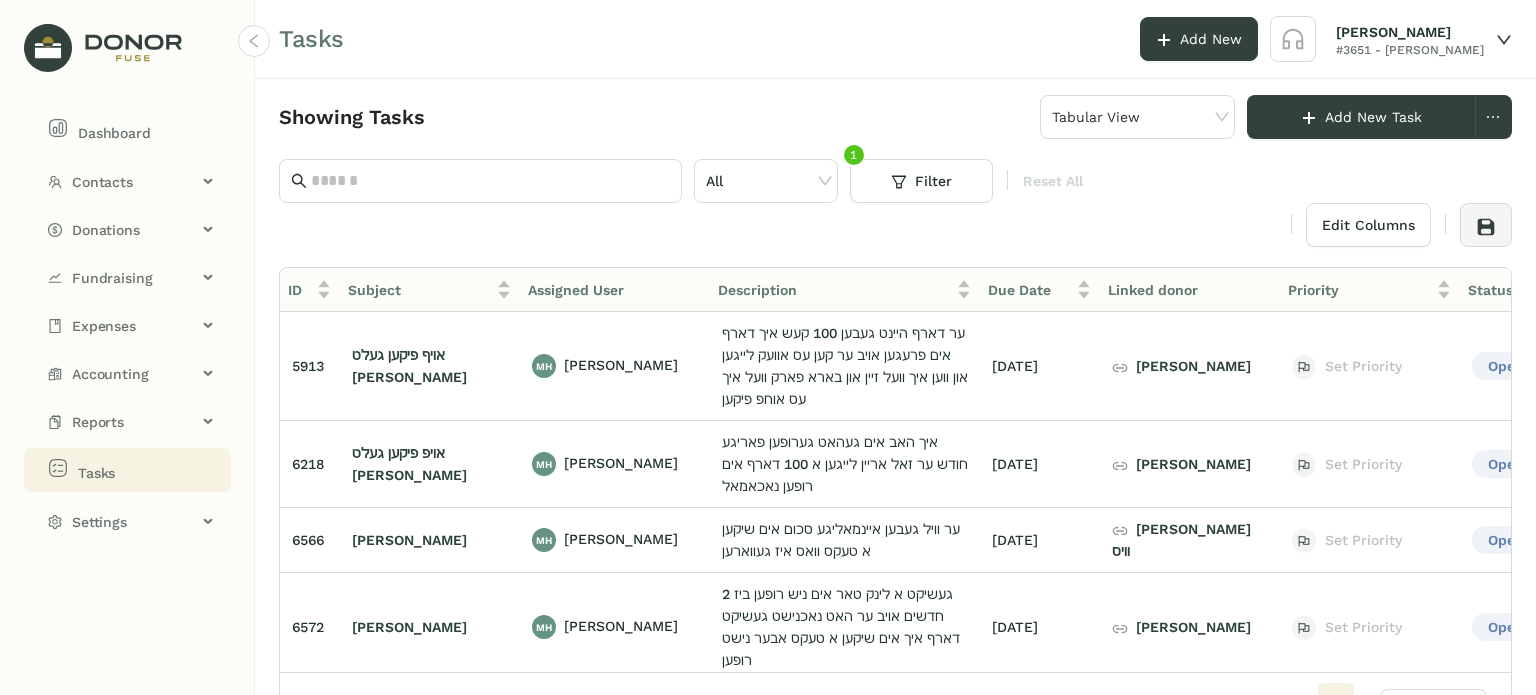 scroll, scrollTop: 0, scrollLeft: 21, axis: horizontal 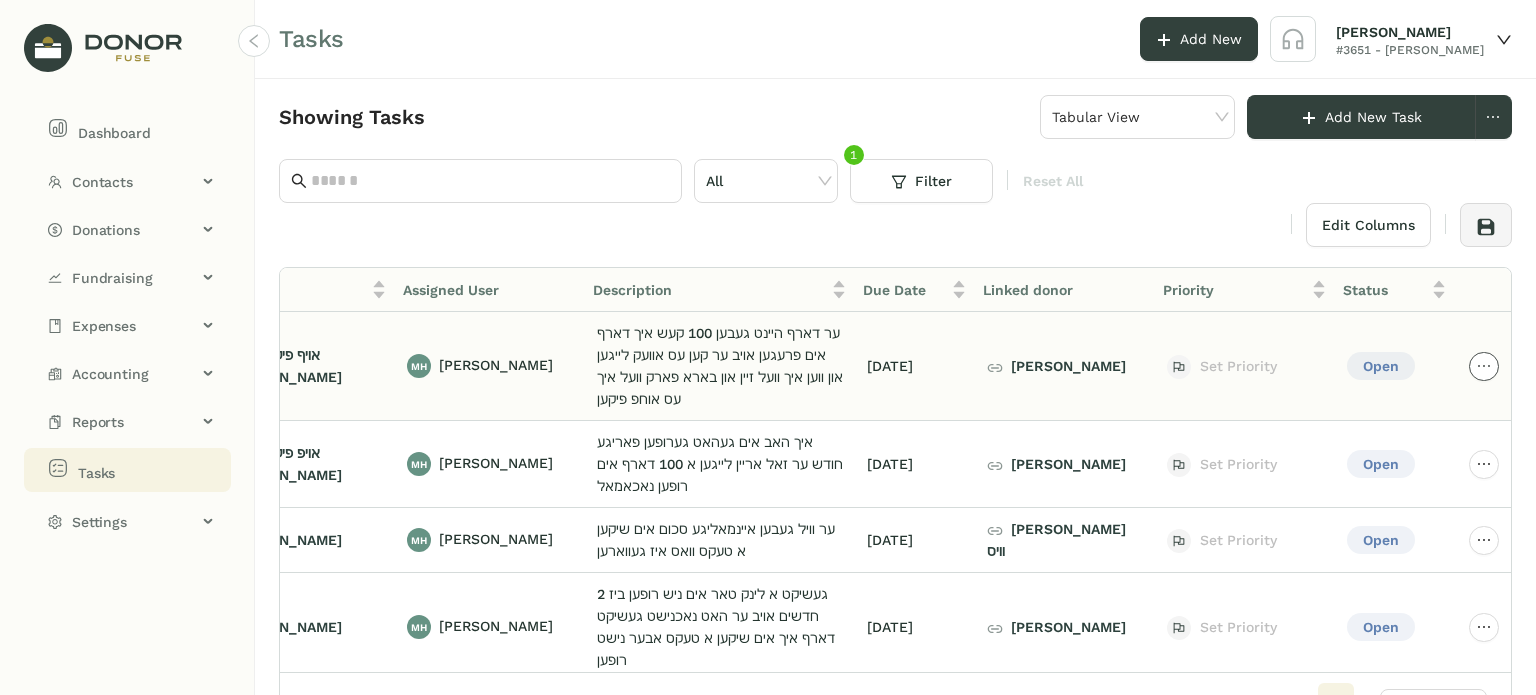 click 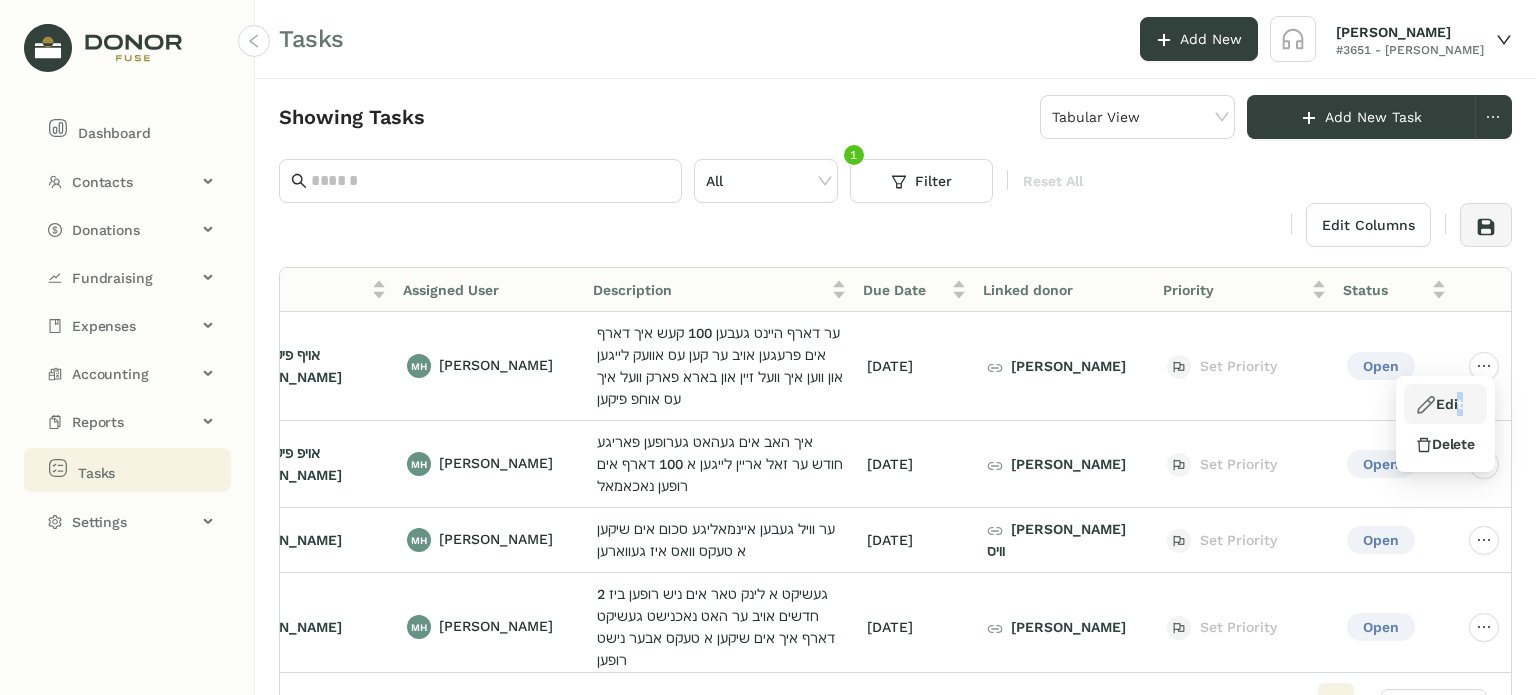 click on "Edit" at bounding box center [1439, 404] 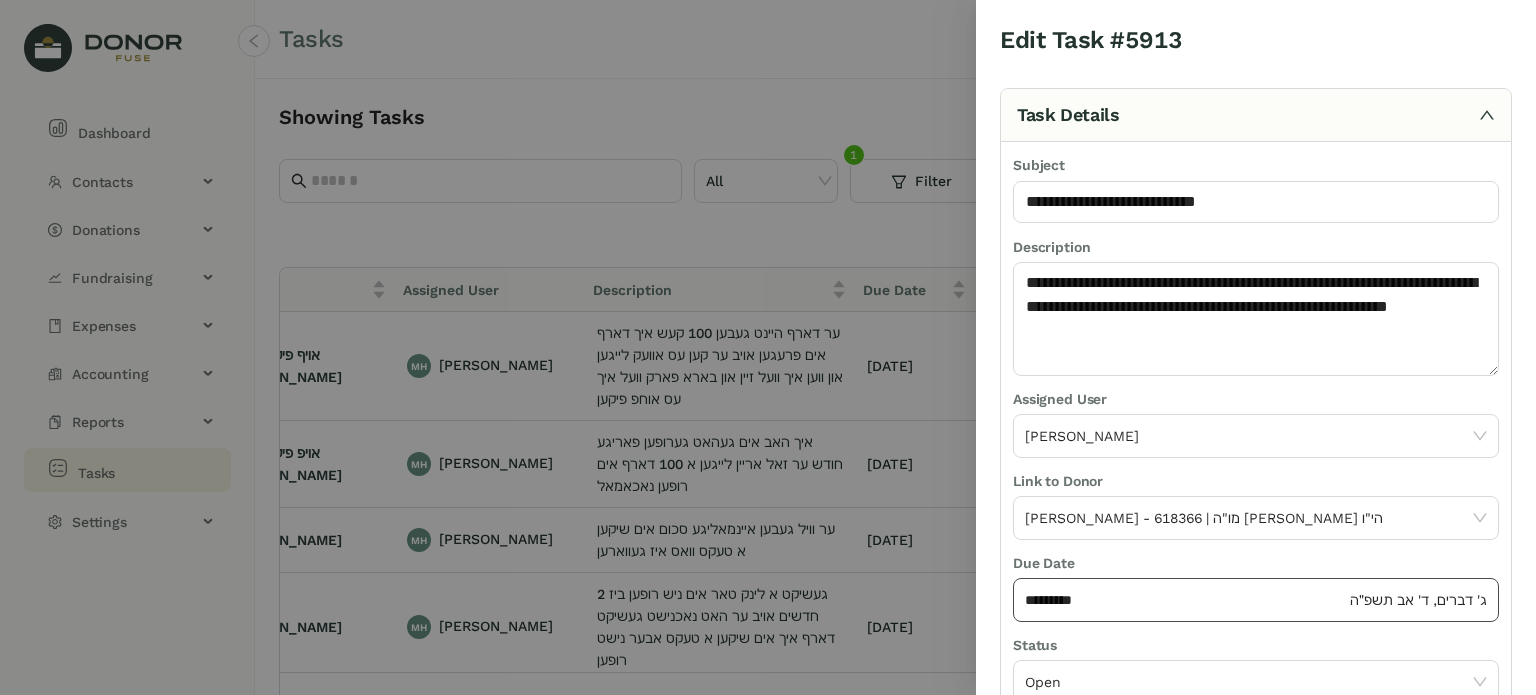 click on "*********" 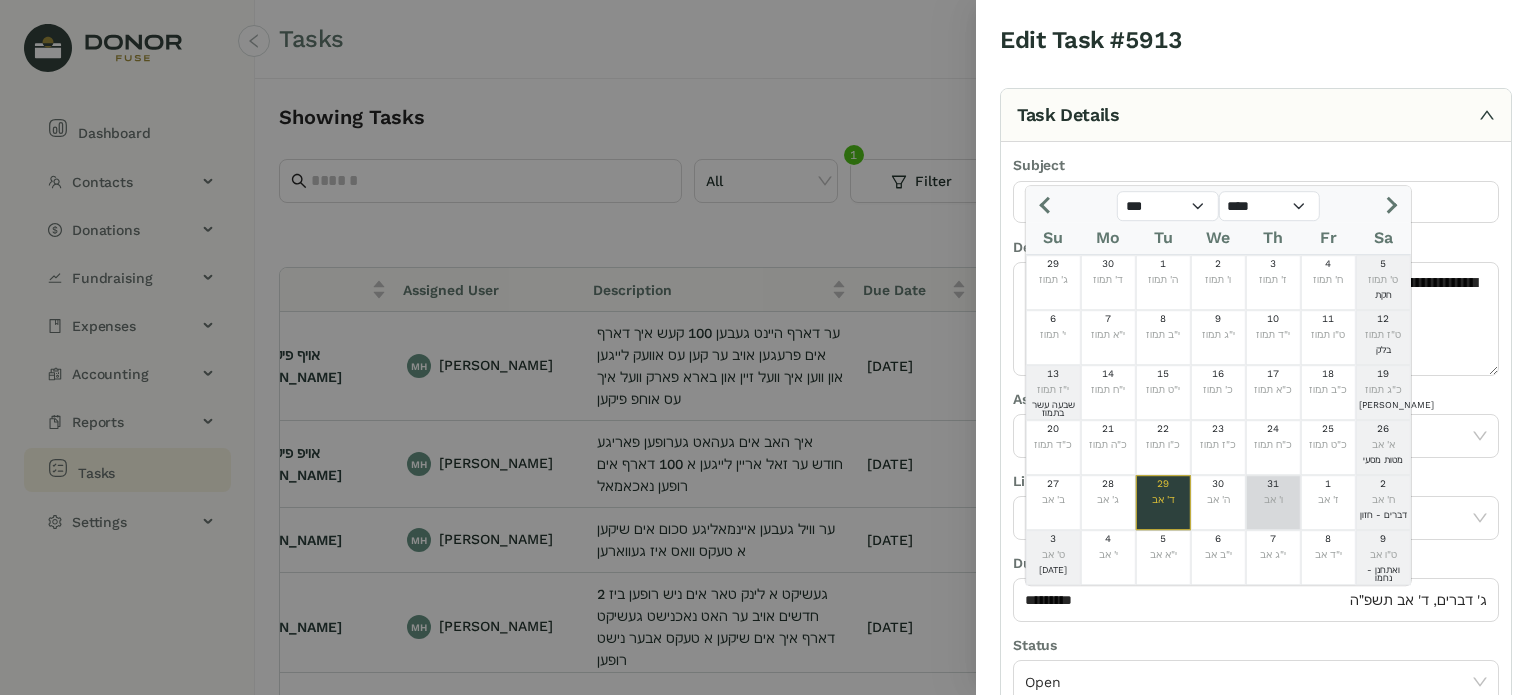 click on "ו' אב" 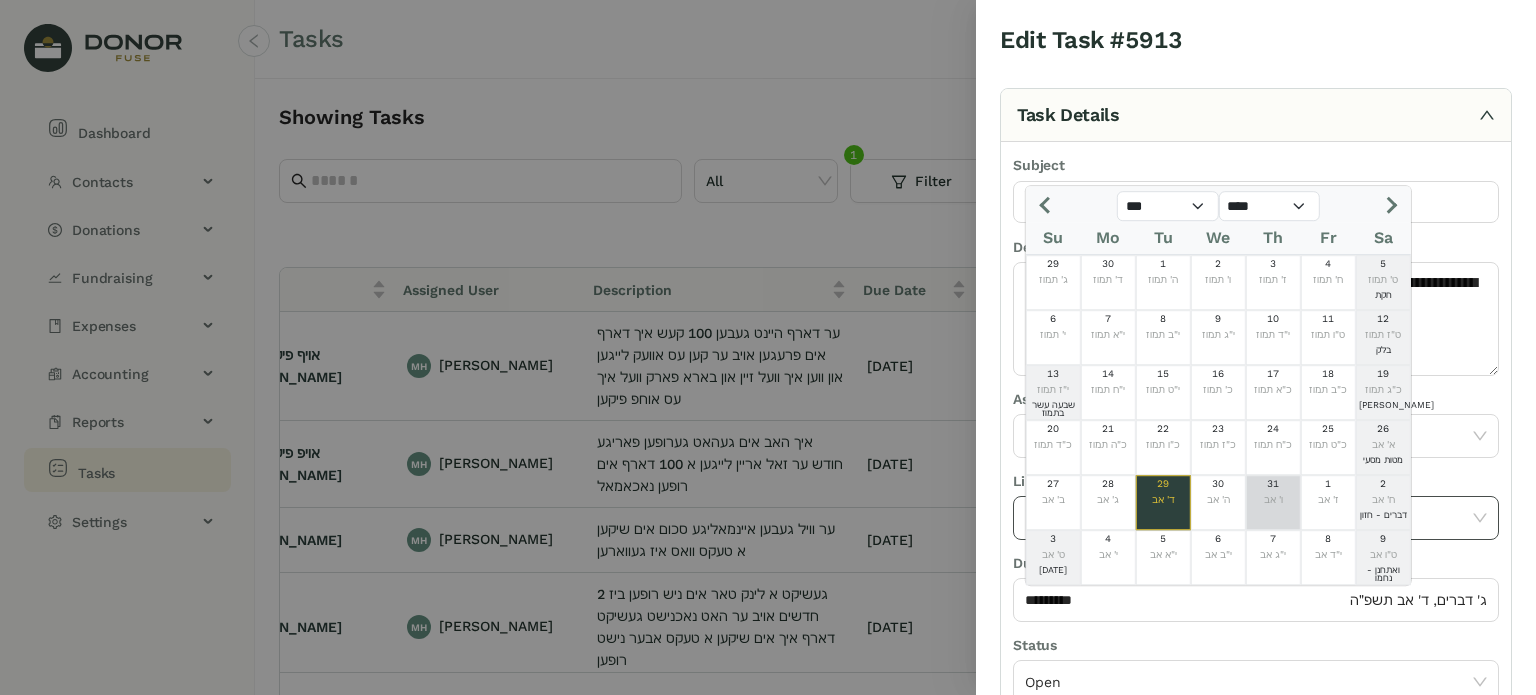 type on "*********" 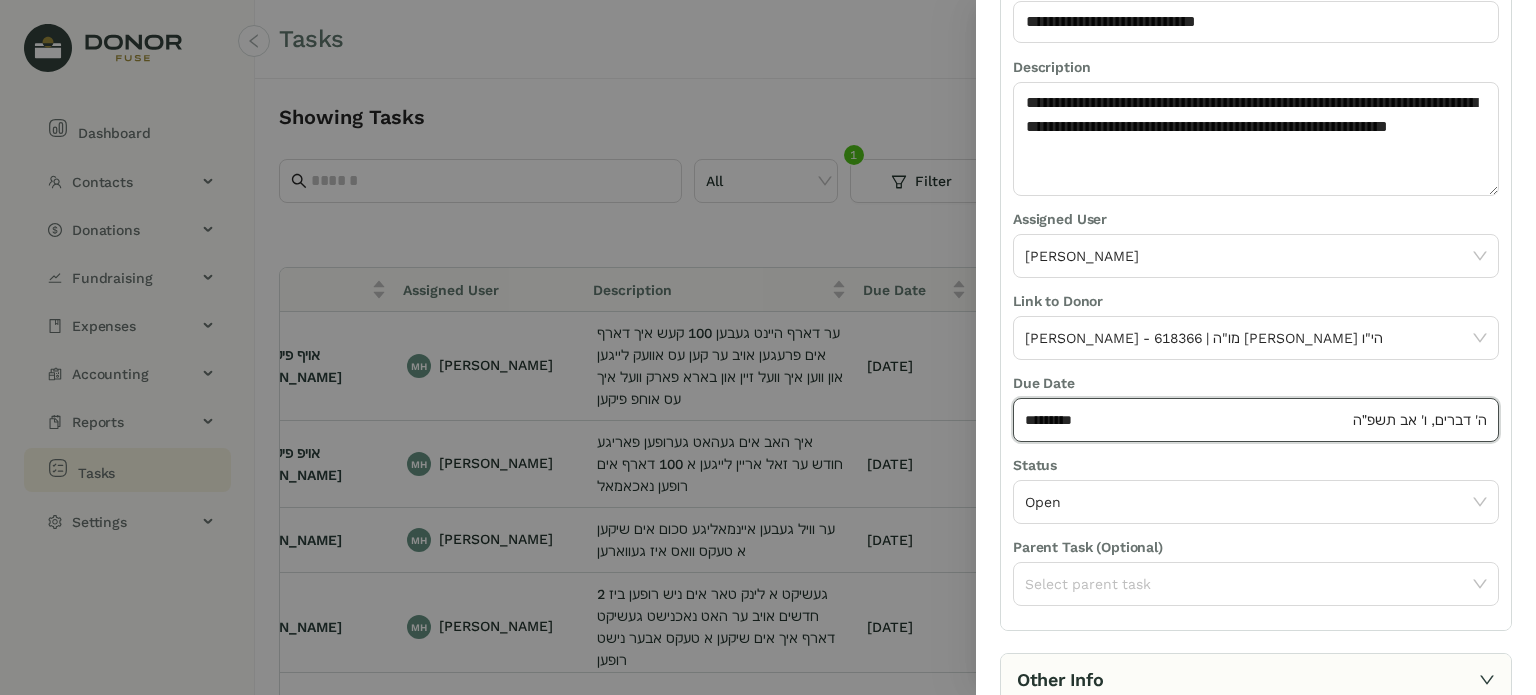 scroll, scrollTop: 236, scrollLeft: 0, axis: vertical 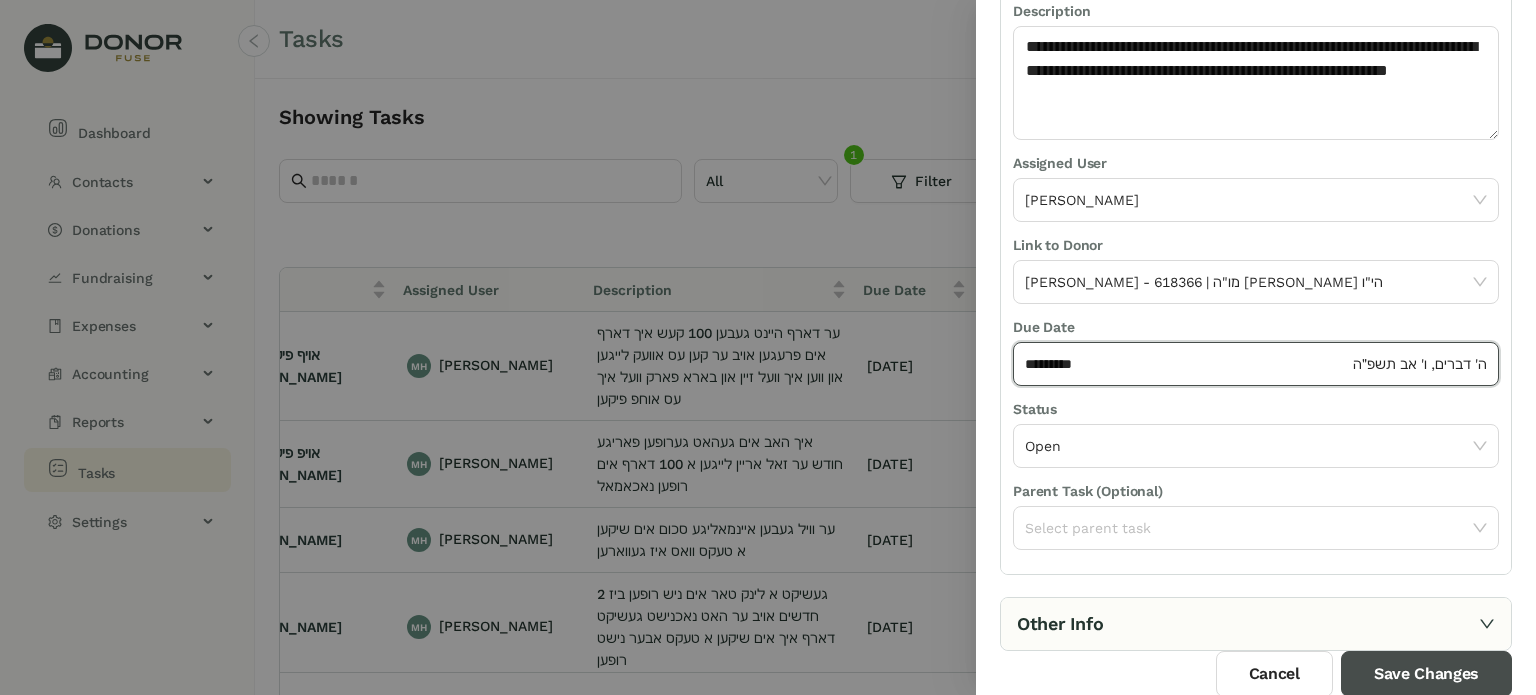 click on "Save Changes" at bounding box center [1426, 674] 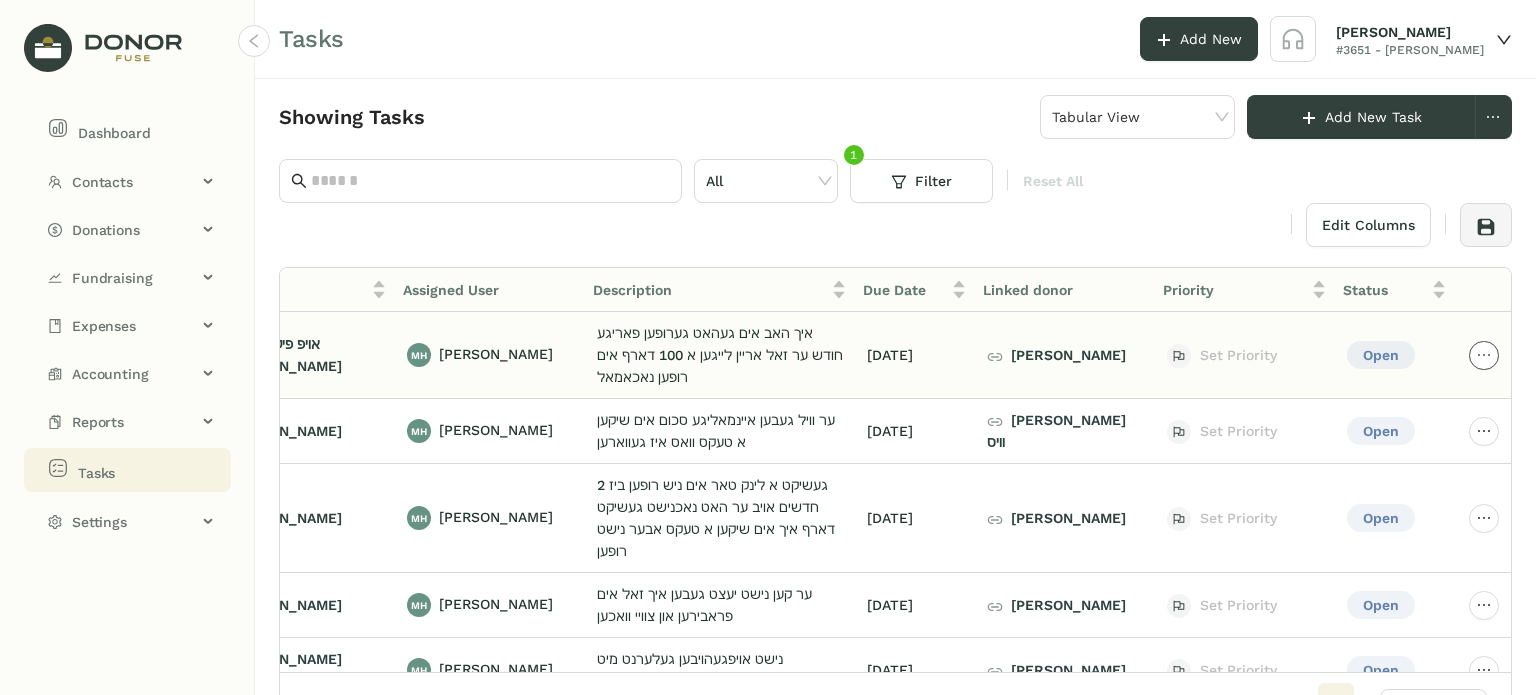 click 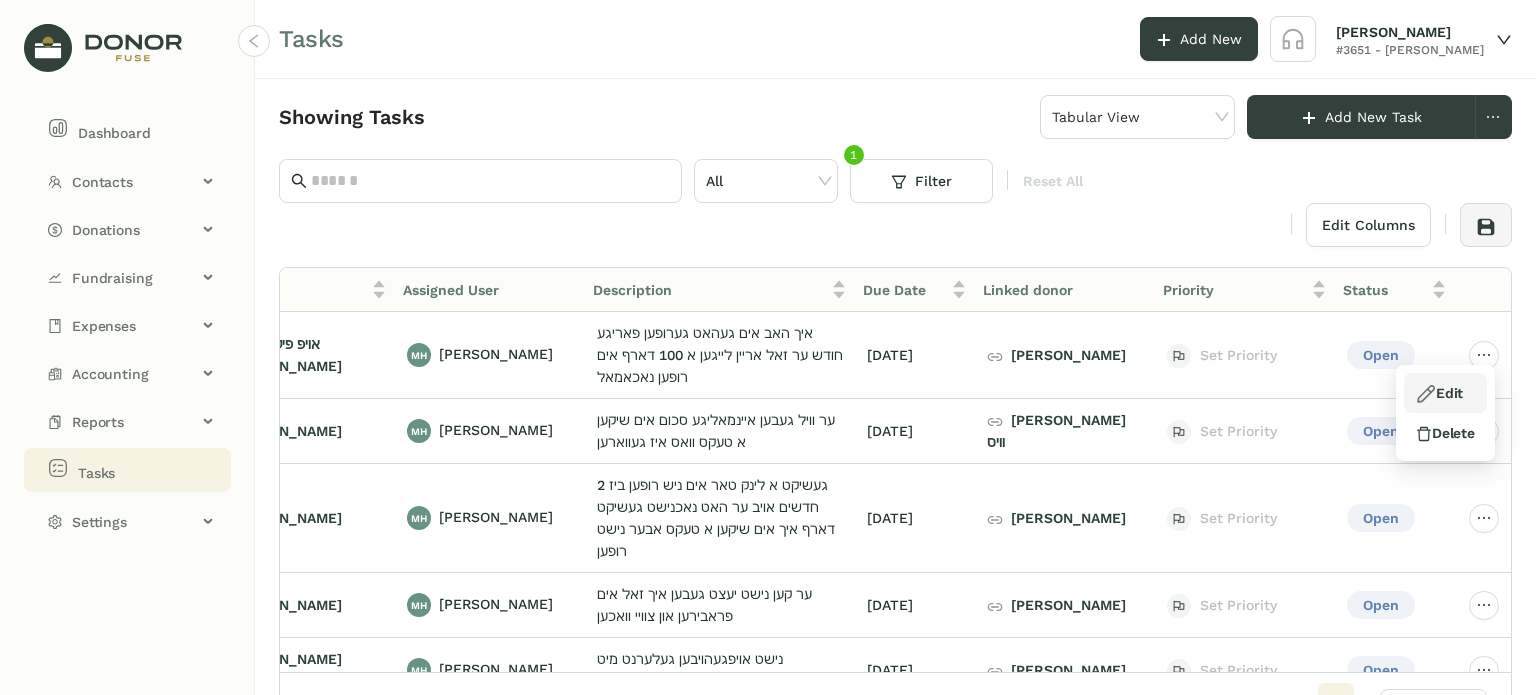 click on "Edit" at bounding box center (1439, 393) 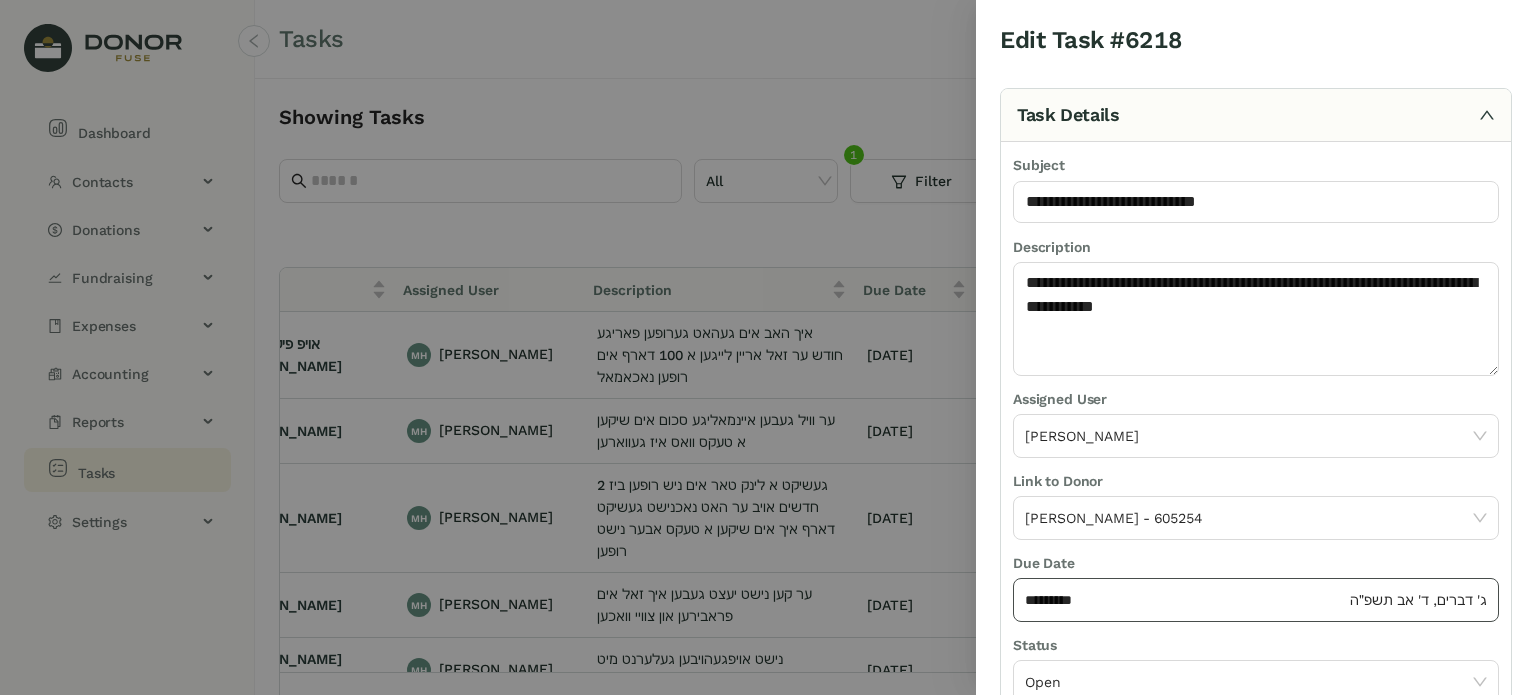 click on "*********" 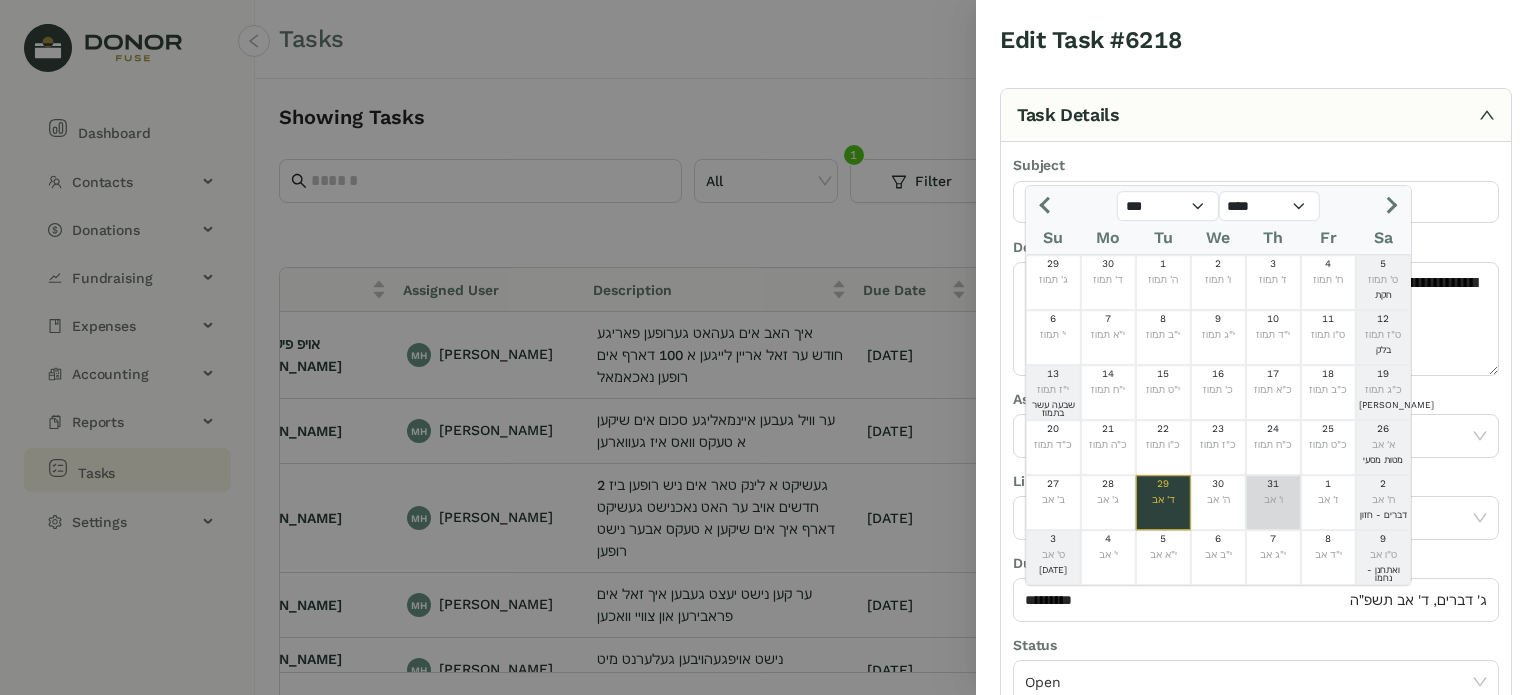 click on "31" 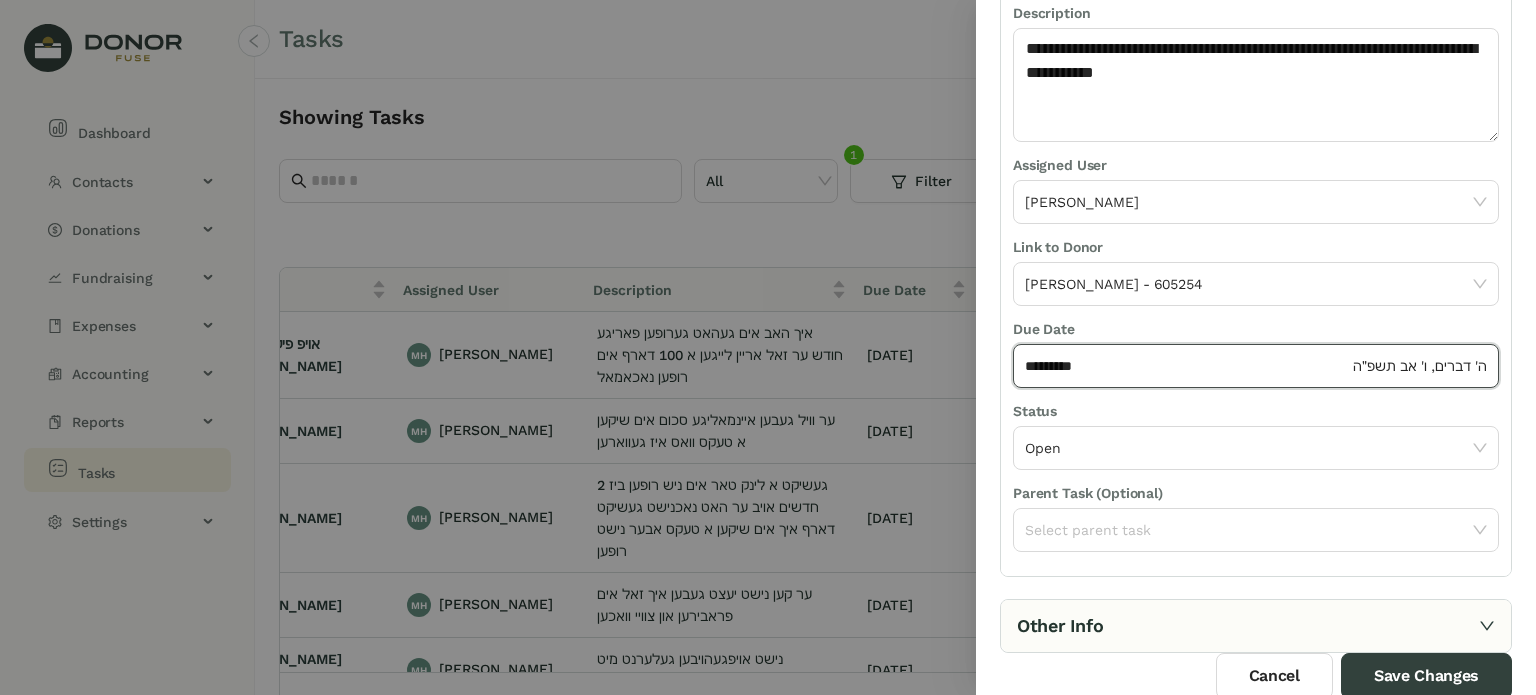 scroll, scrollTop: 236, scrollLeft: 0, axis: vertical 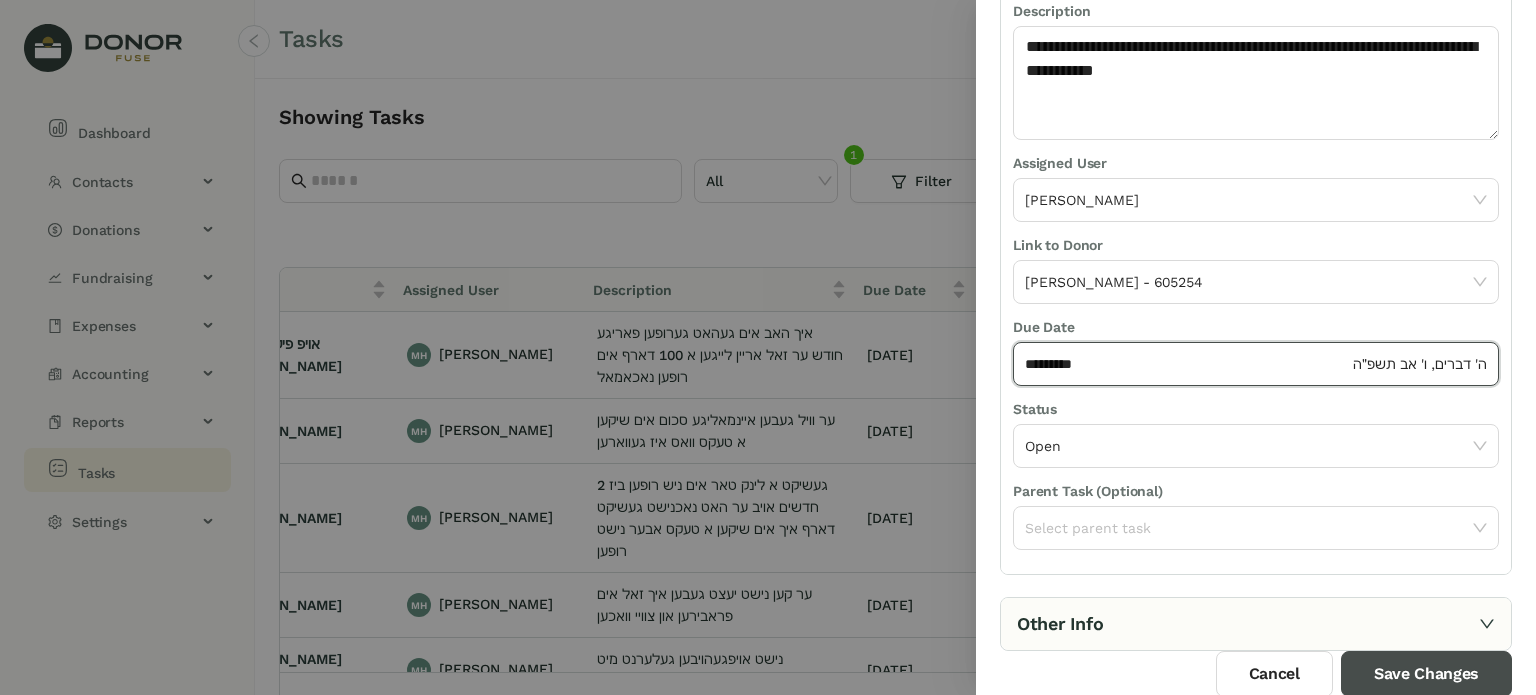 drag, startPoint x: 1422, startPoint y: 663, endPoint x: 1394, endPoint y: 649, distance: 31.304953 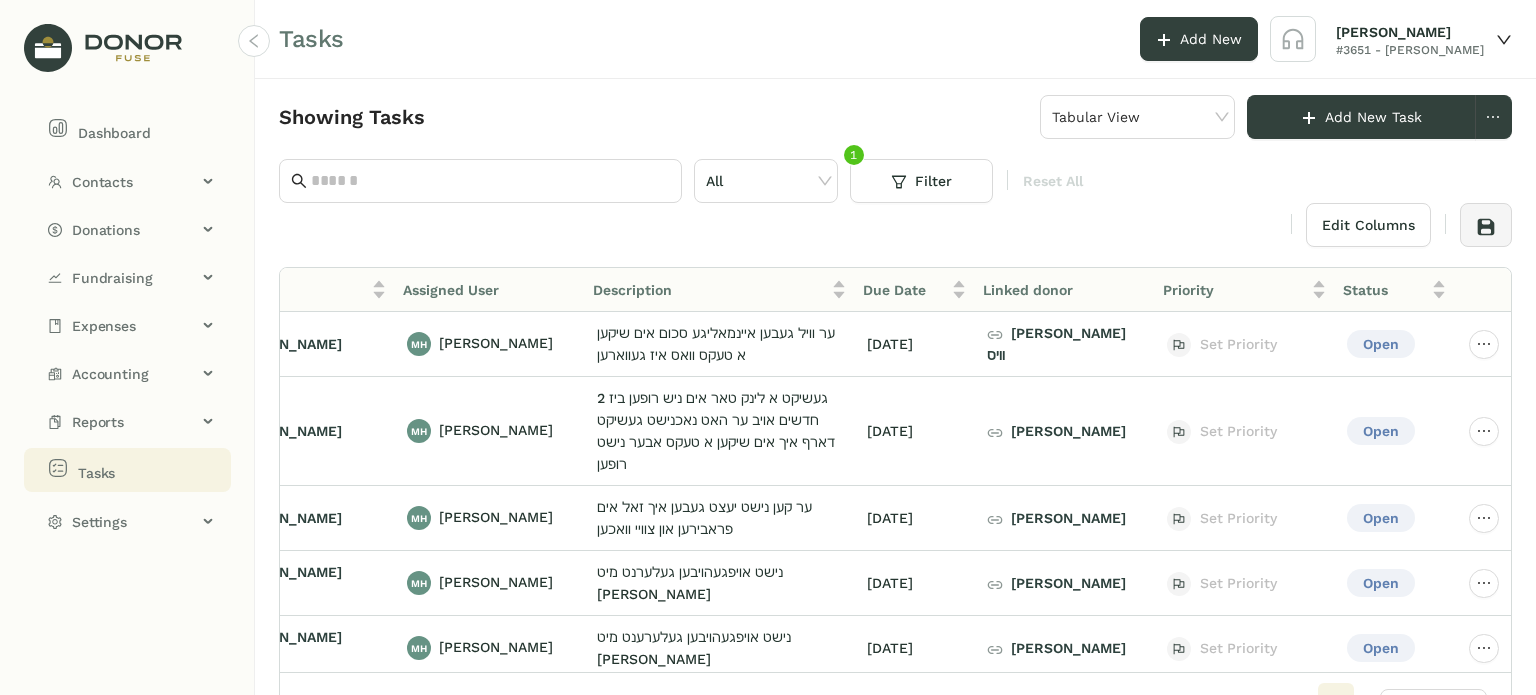 scroll, scrollTop: 0, scrollLeft: 28, axis: horizontal 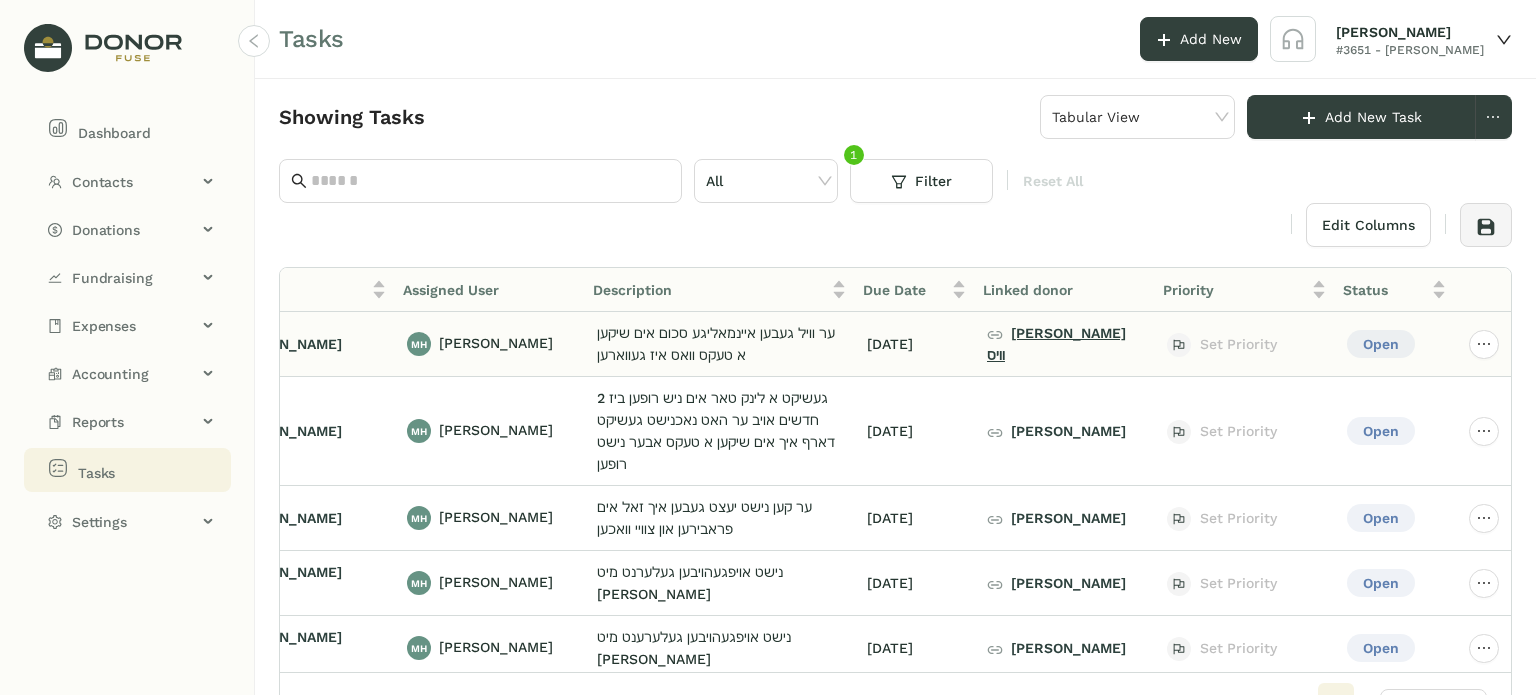 click on "יצחק יודא וויס" 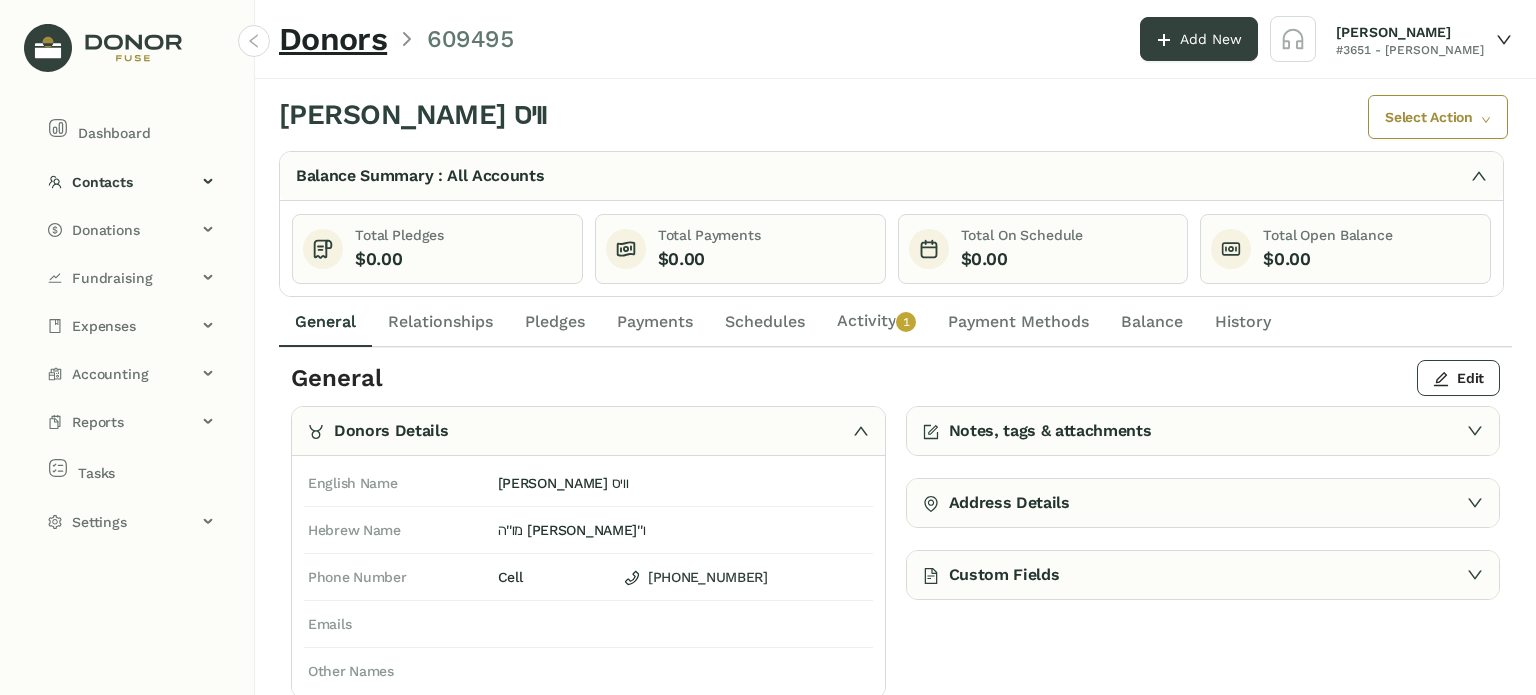 click on "Activity   0   1   2   3   4   5   6   7   8   9" 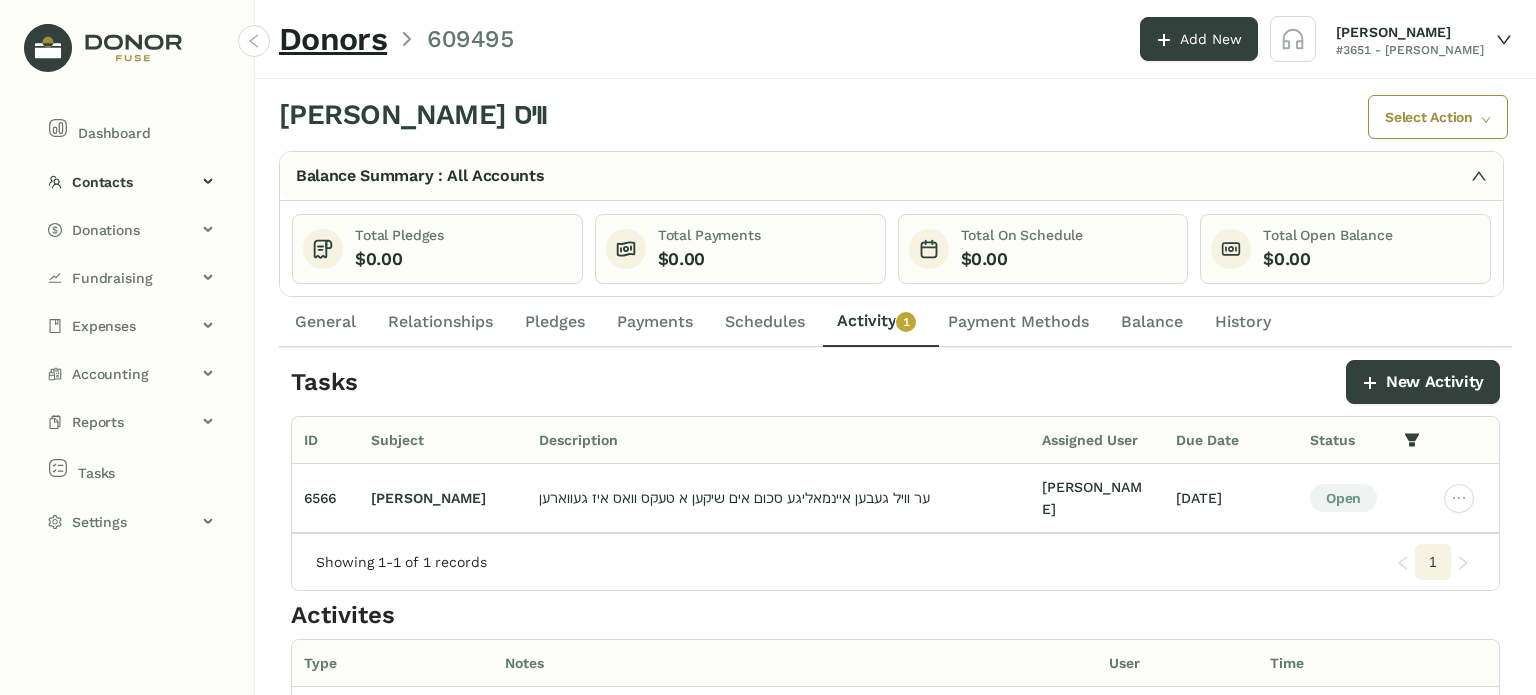 scroll, scrollTop: 147, scrollLeft: 0, axis: vertical 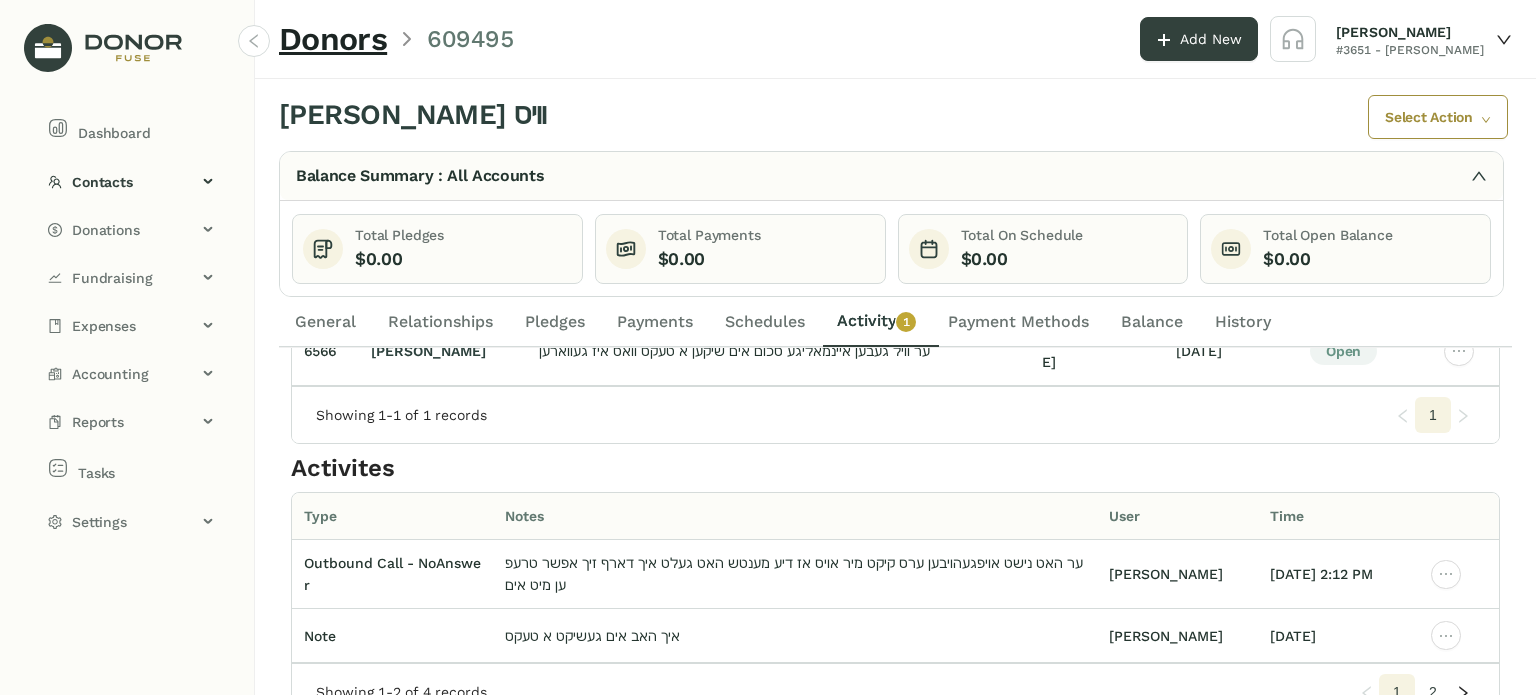 click on "2" 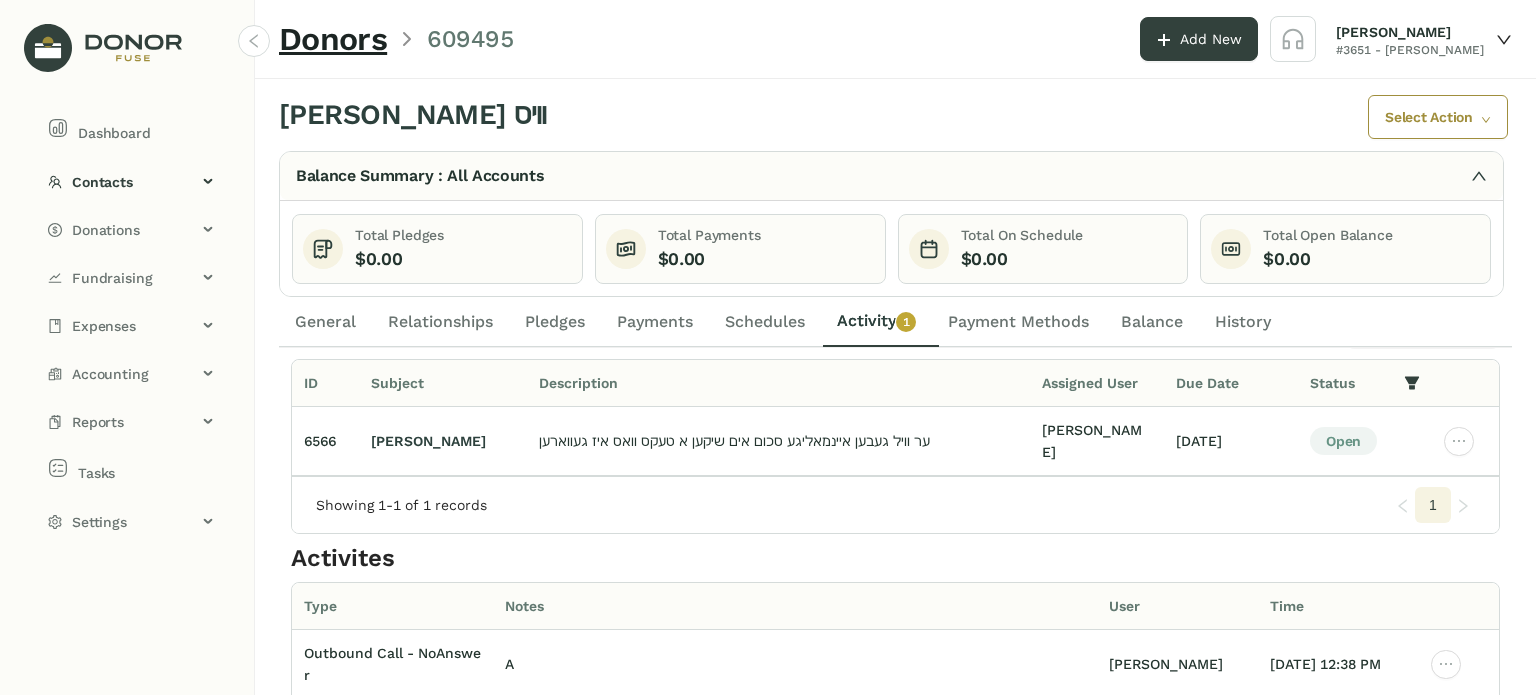scroll, scrollTop: 0, scrollLeft: 0, axis: both 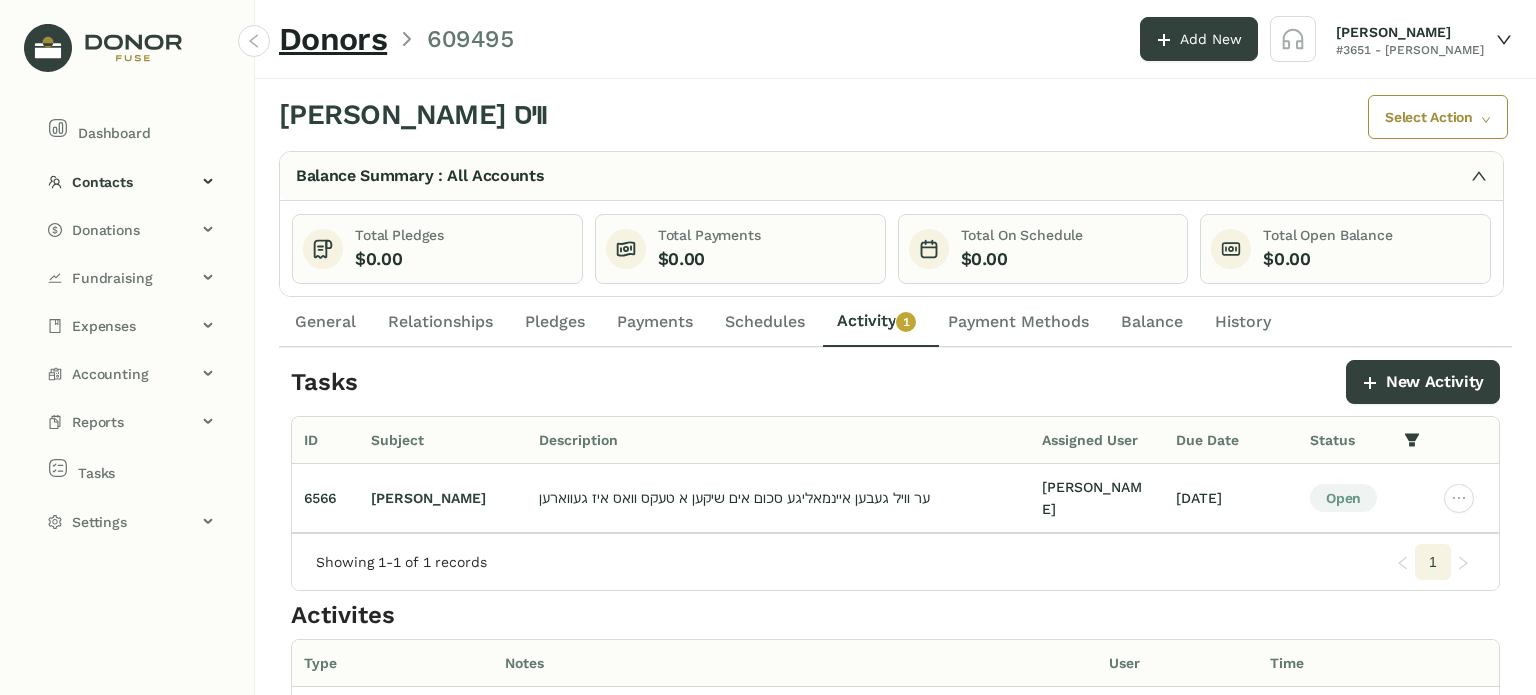 click on "General" 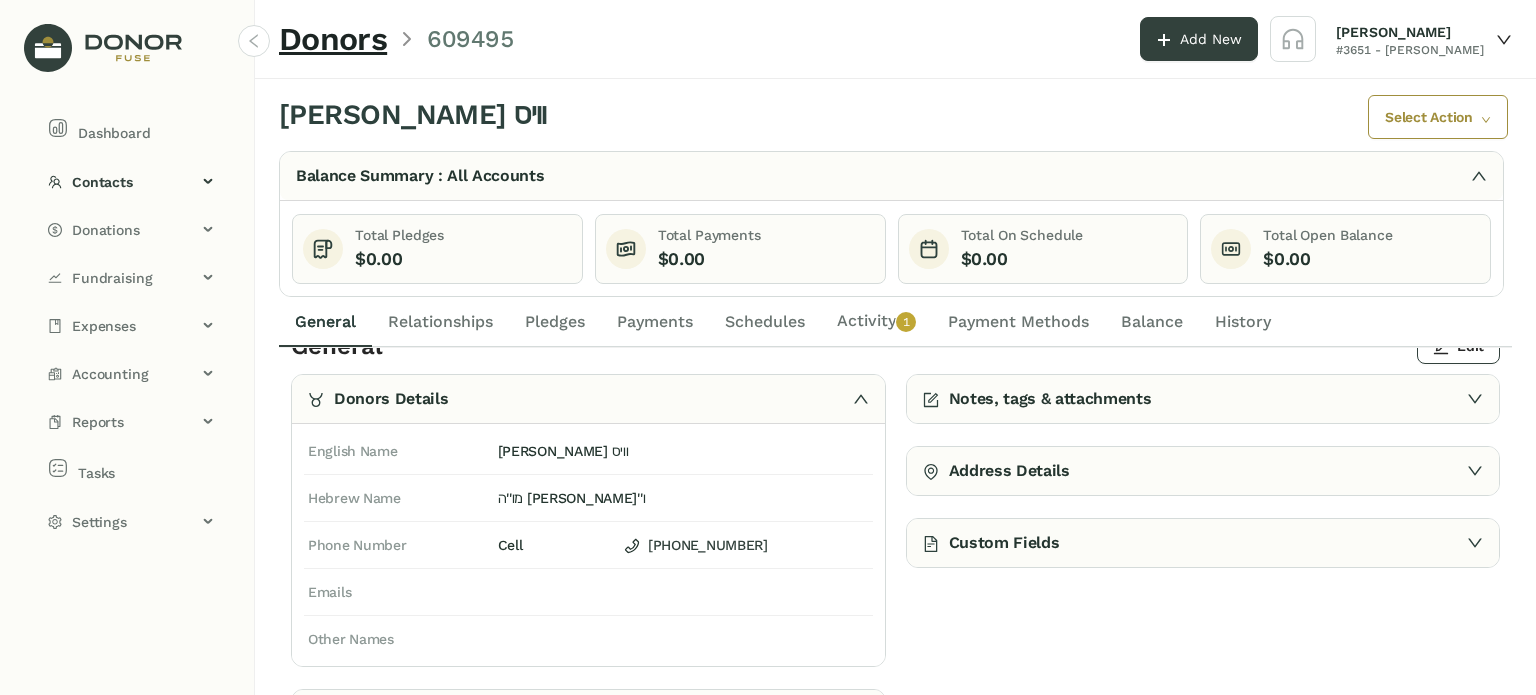 scroll, scrollTop: 50, scrollLeft: 0, axis: vertical 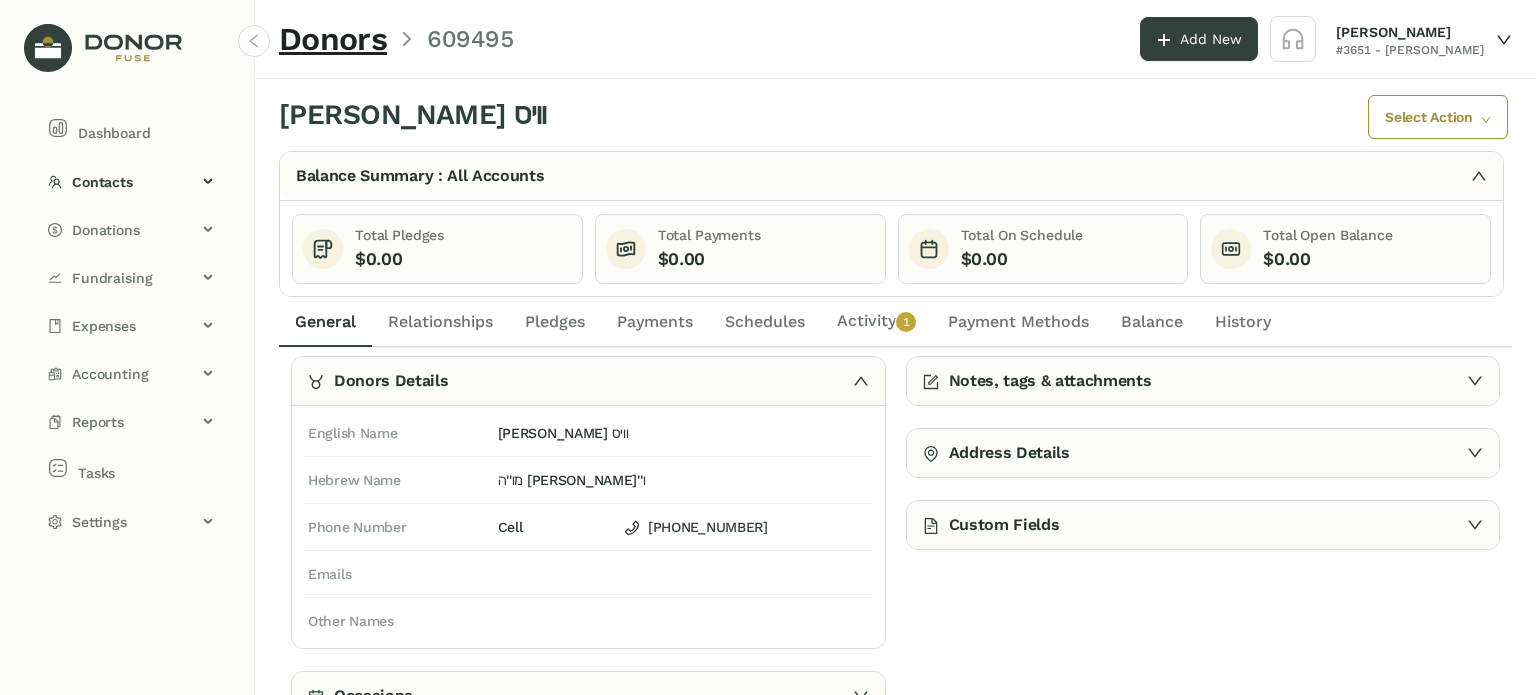 click on "Activity   0   1   2   3   4   5   6   7   8   9" 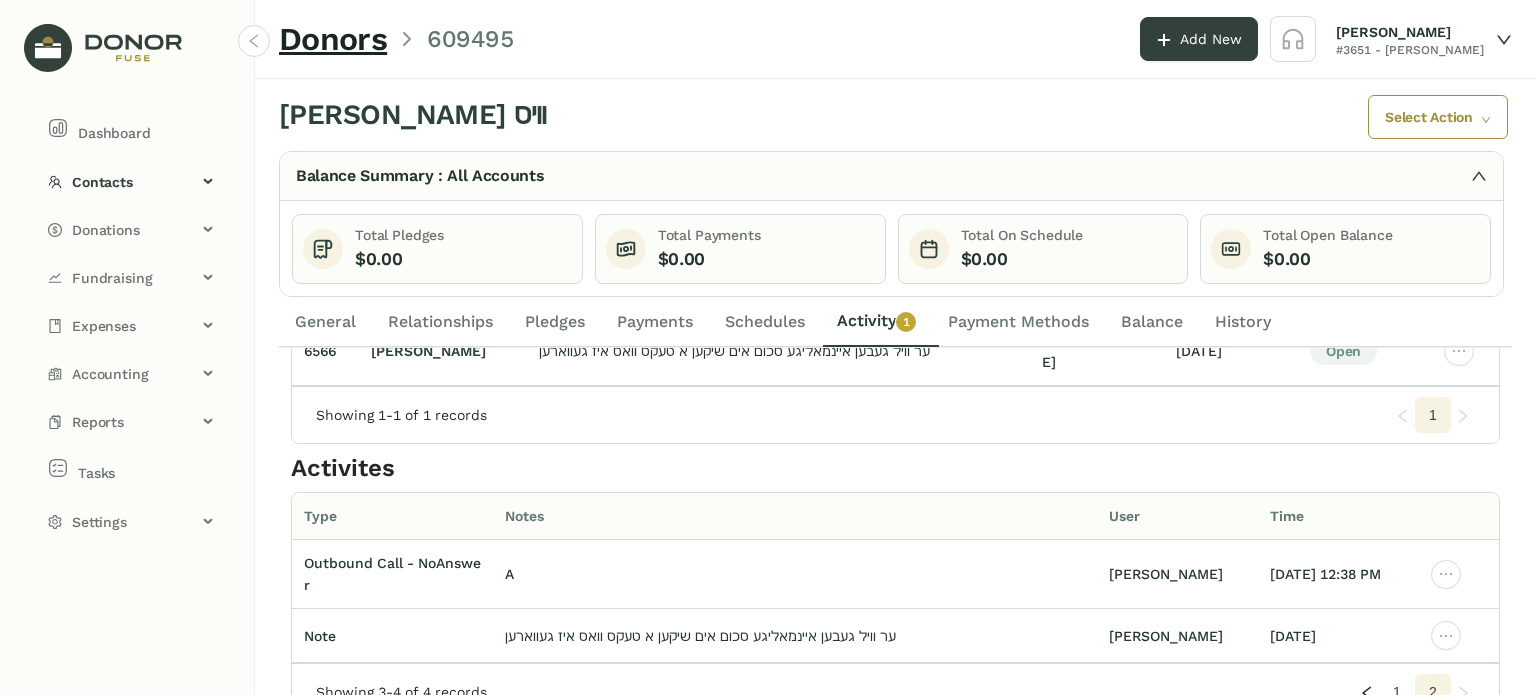 scroll, scrollTop: 0, scrollLeft: 0, axis: both 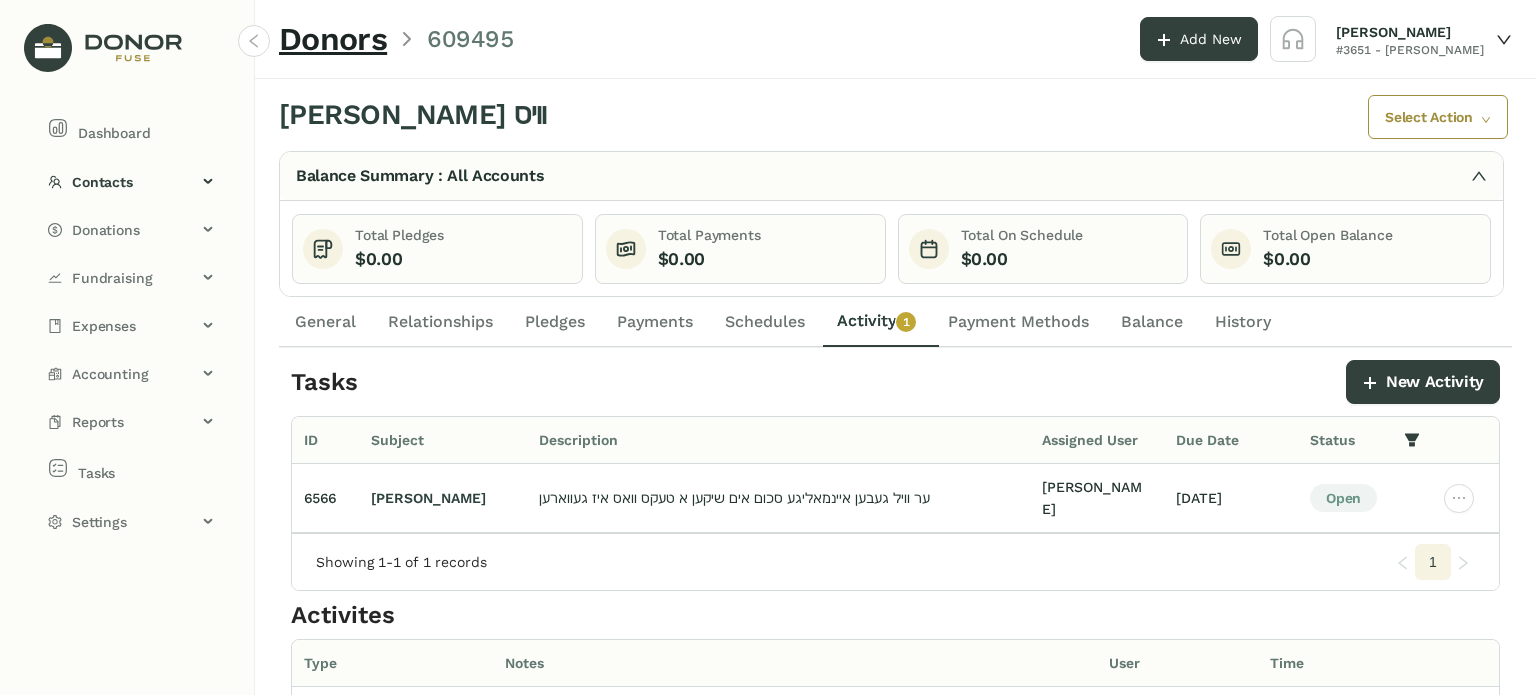 click on "General" 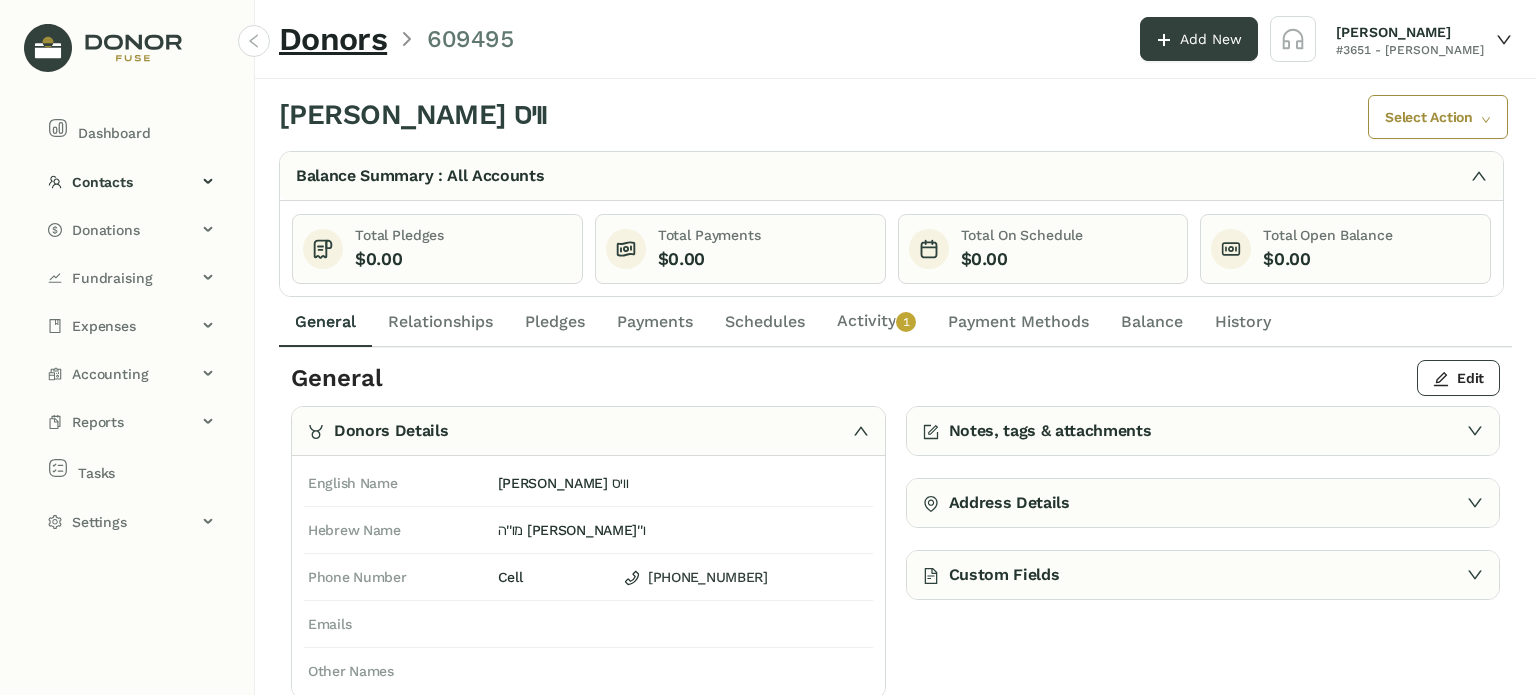 click on "Activity   0   1   2   3   4   5   6   7   8   9" 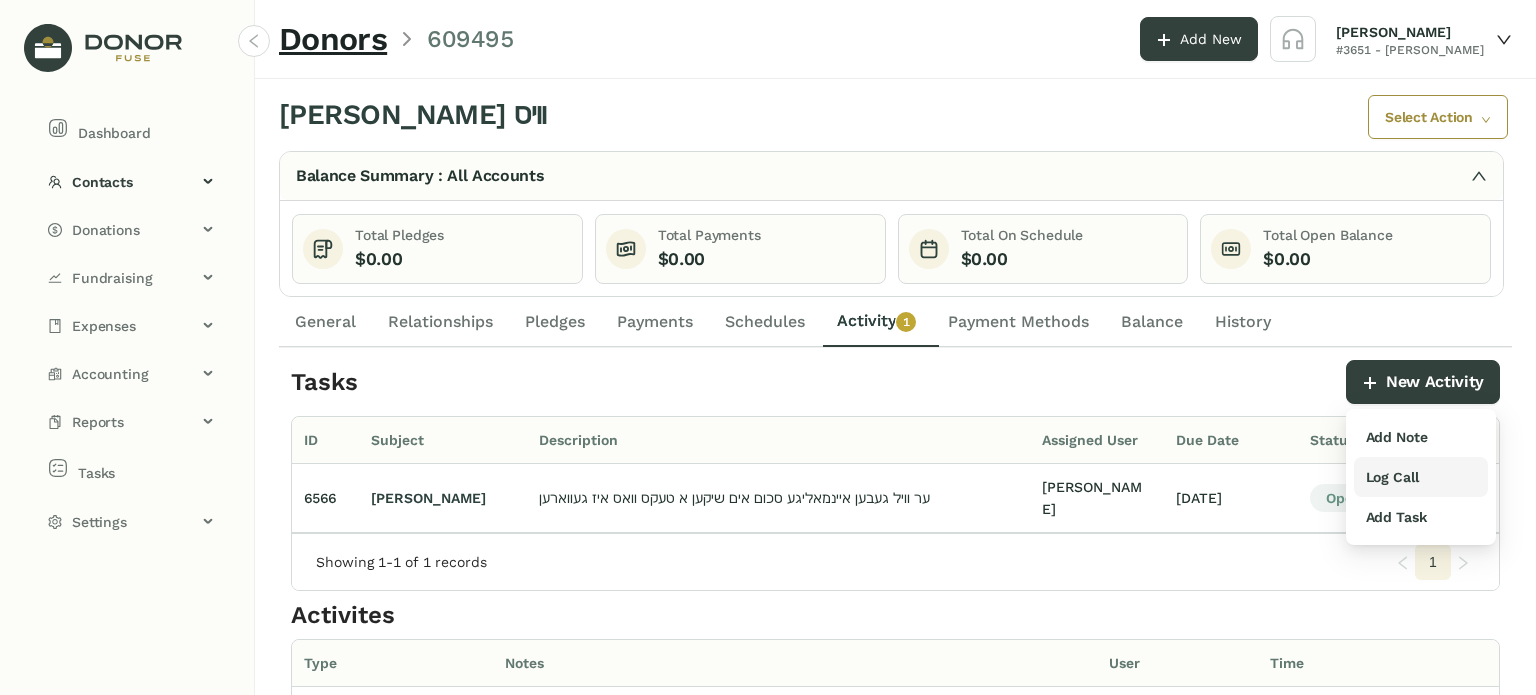 click on "Log Call" at bounding box center [1392, 477] 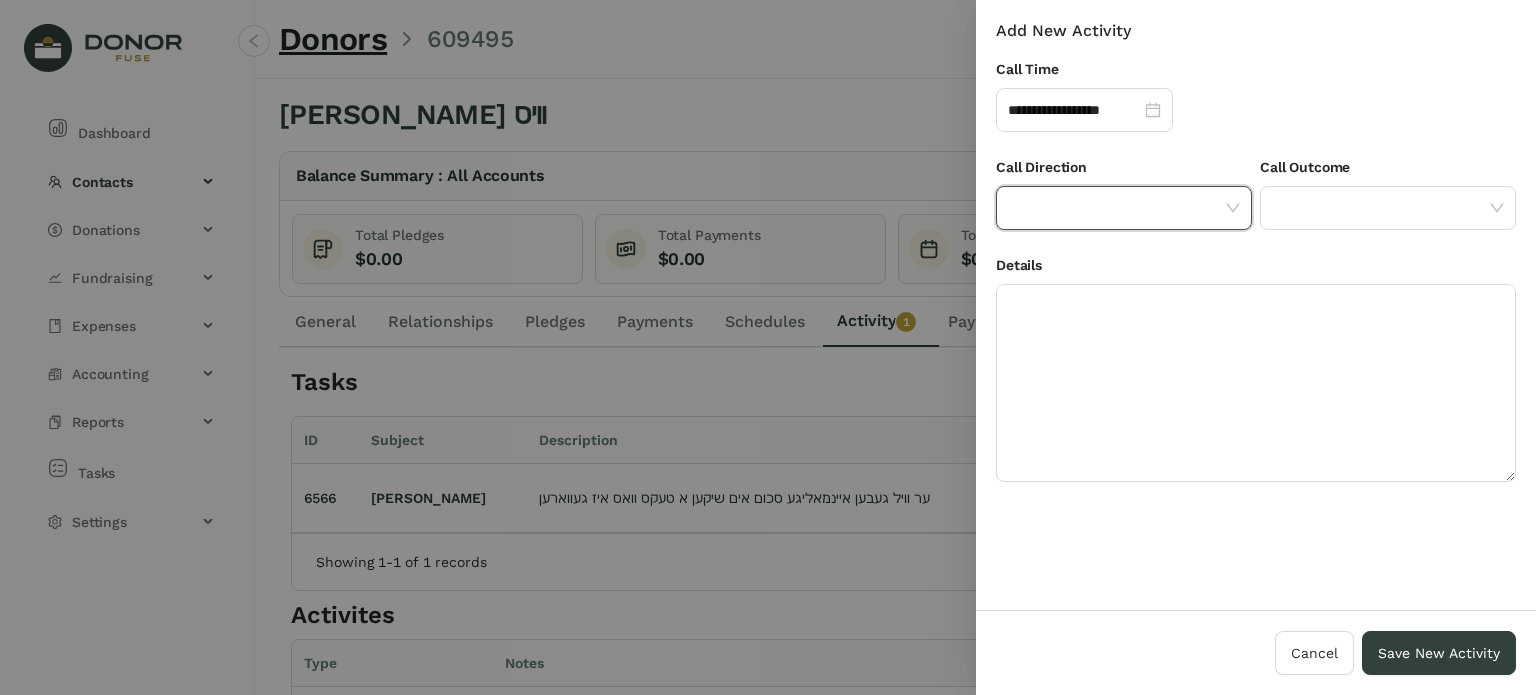drag, startPoint x: 1146, startPoint y: 199, endPoint x: 1138, endPoint y: 207, distance: 11.313708 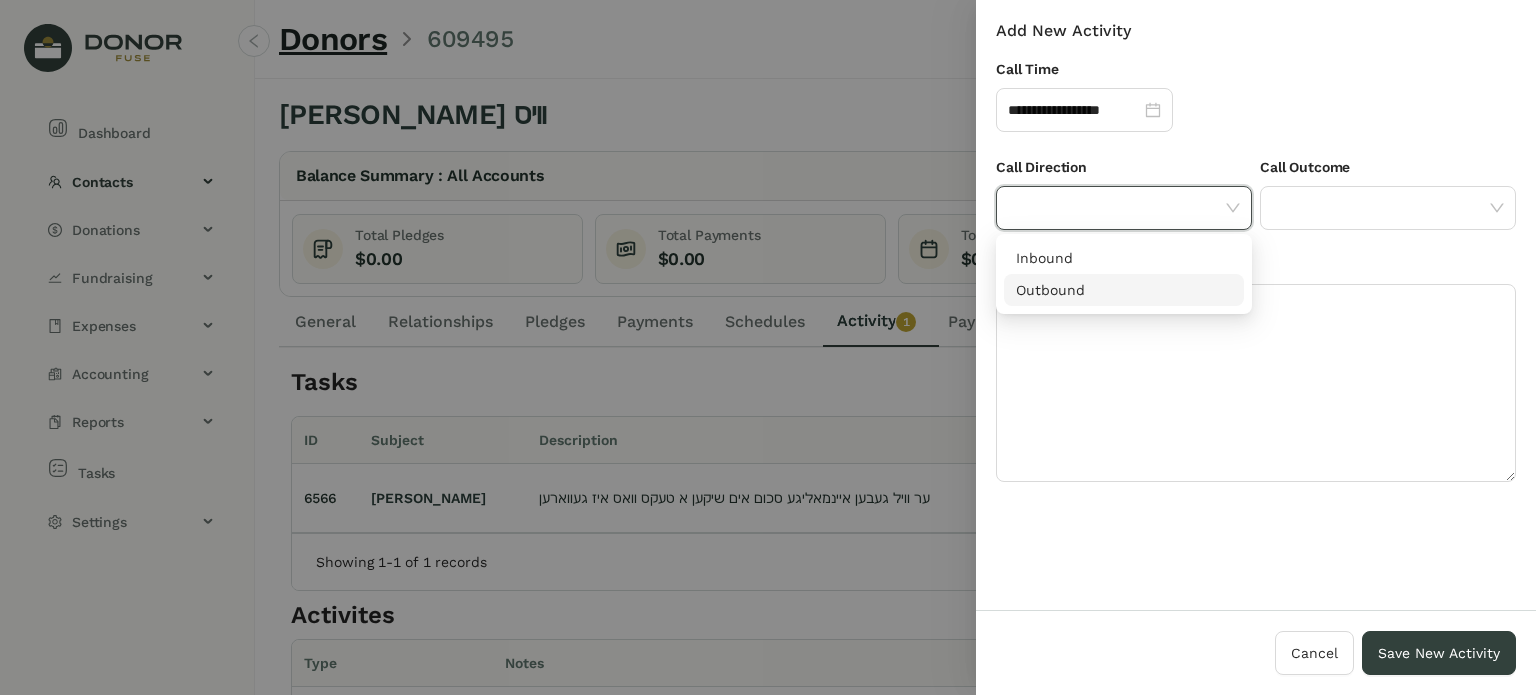 drag, startPoint x: 1099, startPoint y: 287, endPoint x: 1153, endPoint y: 275, distance: 55.31727 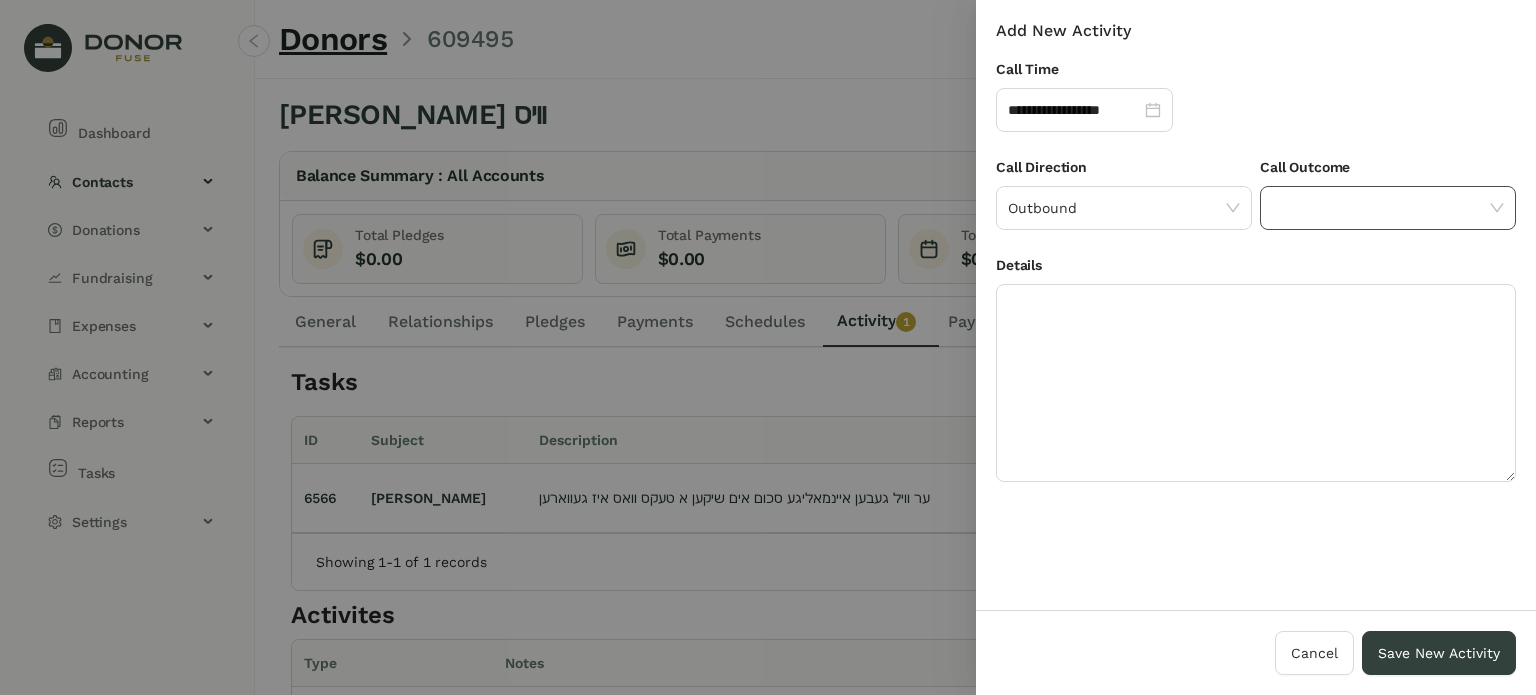 click 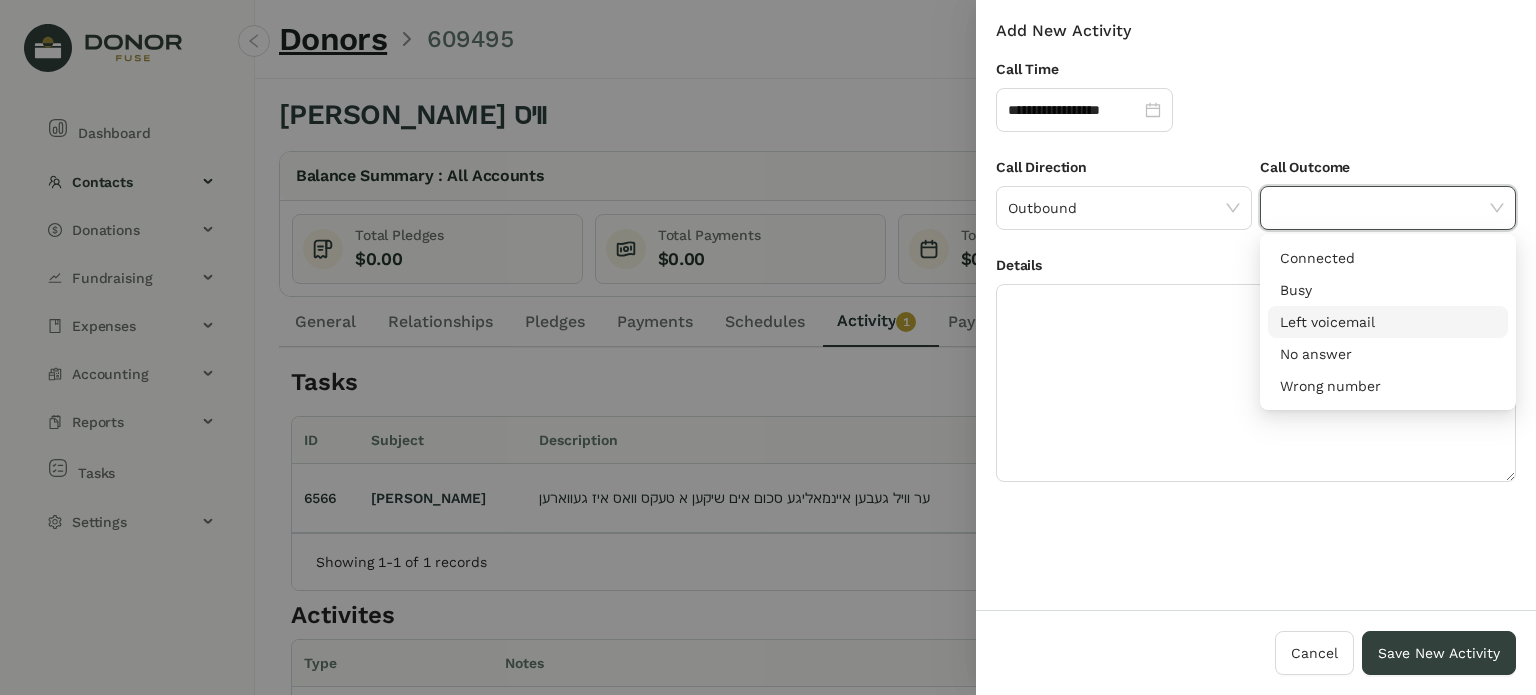 click on "Left voicemail" at bounding box center (1388, 322) 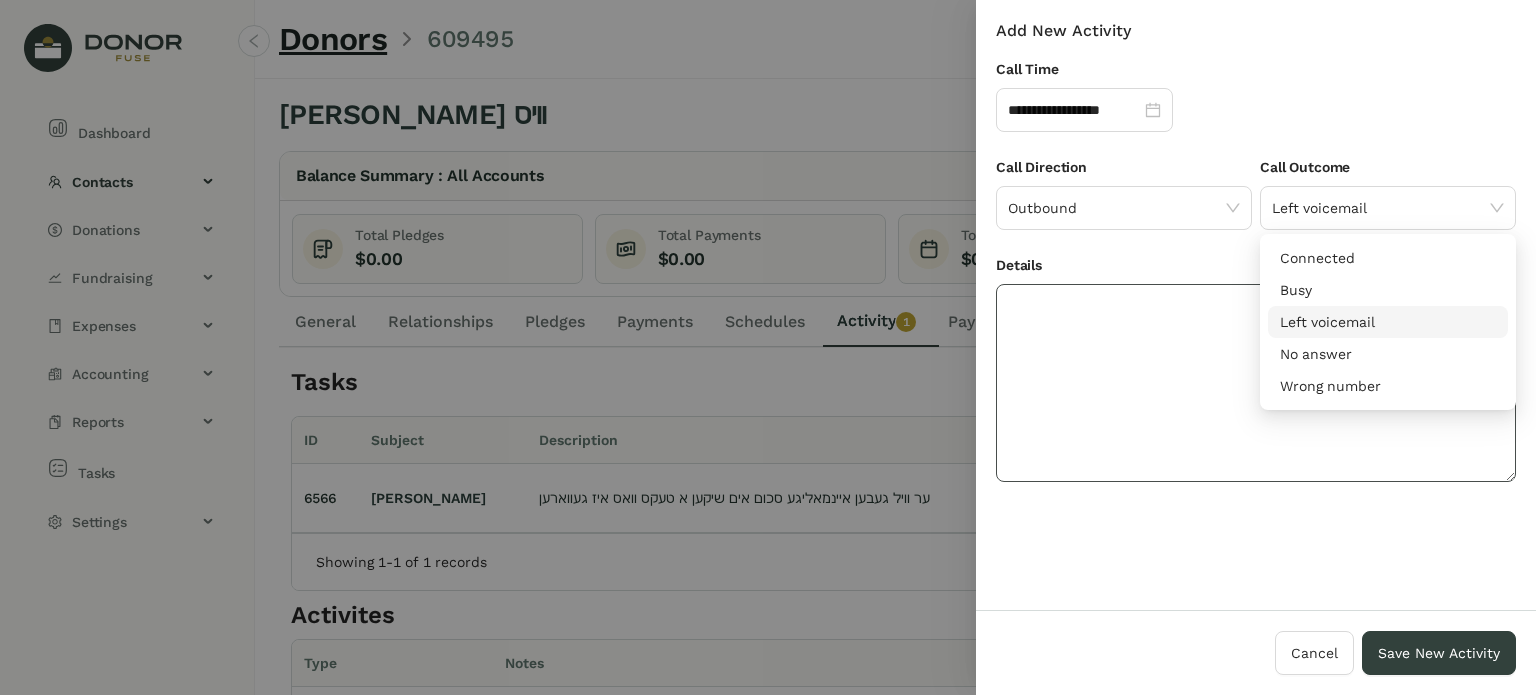 click 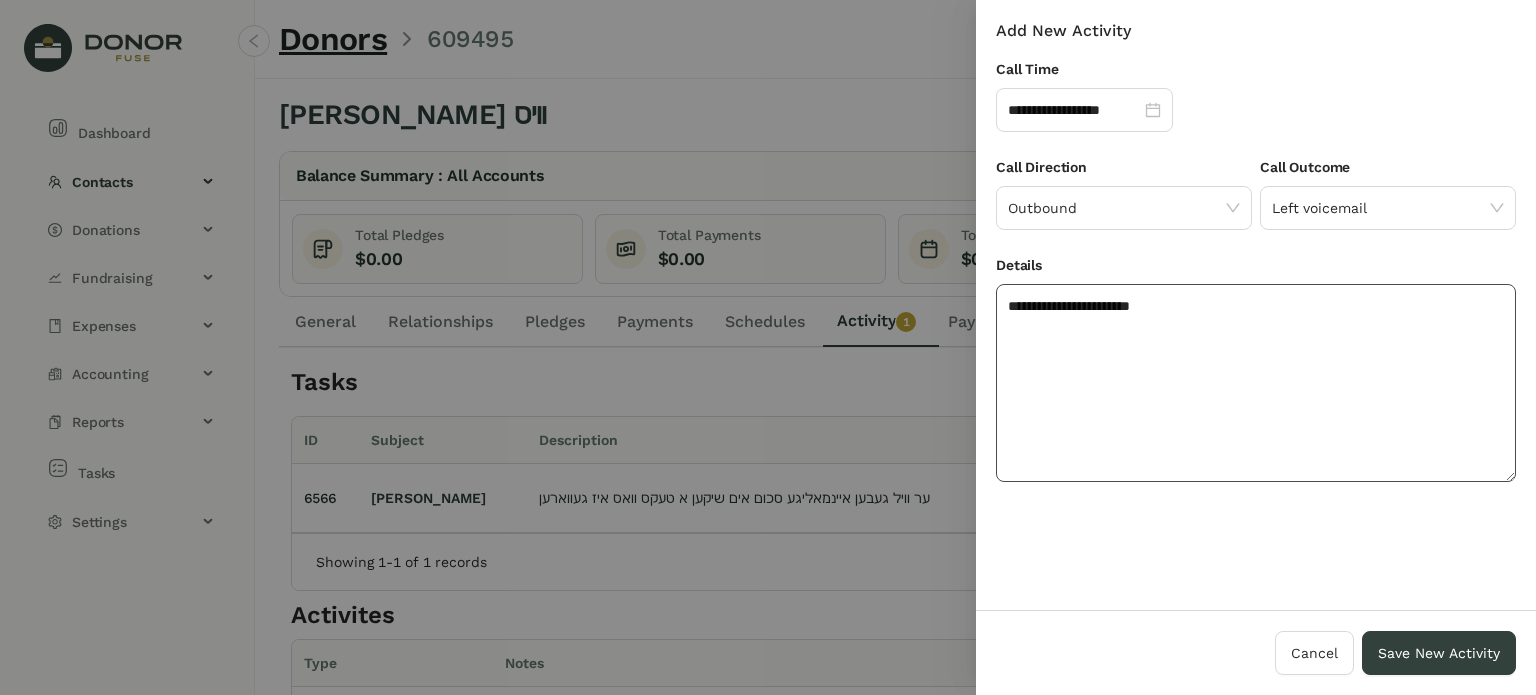 click on "**********" 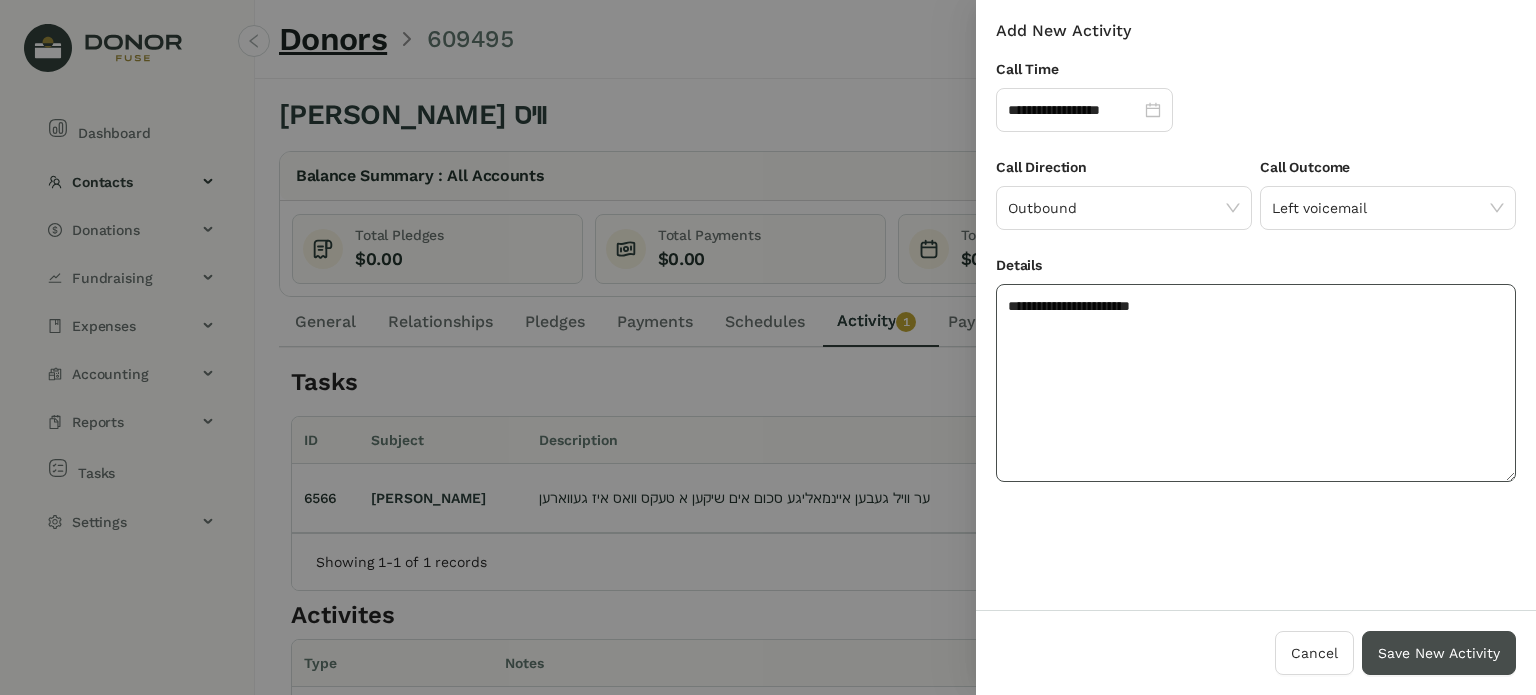 type on "**********" 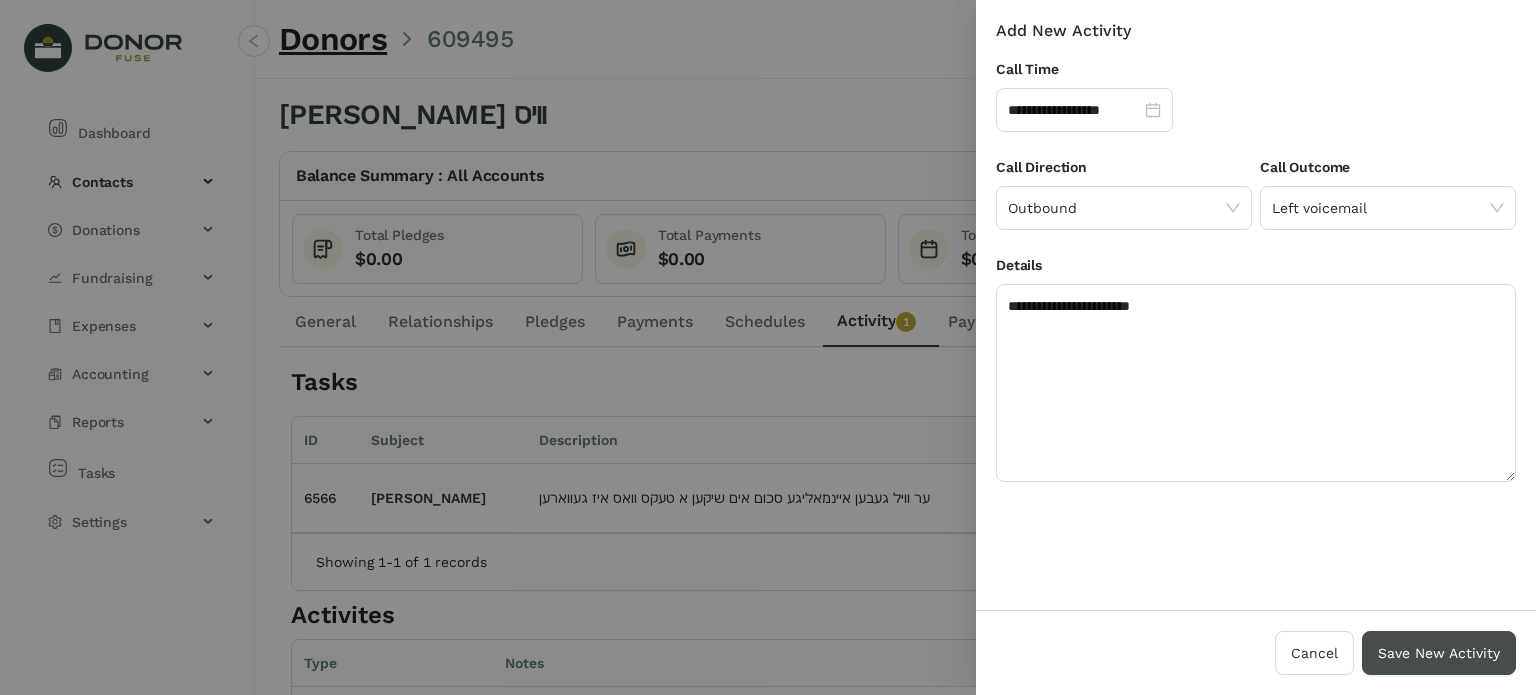 type 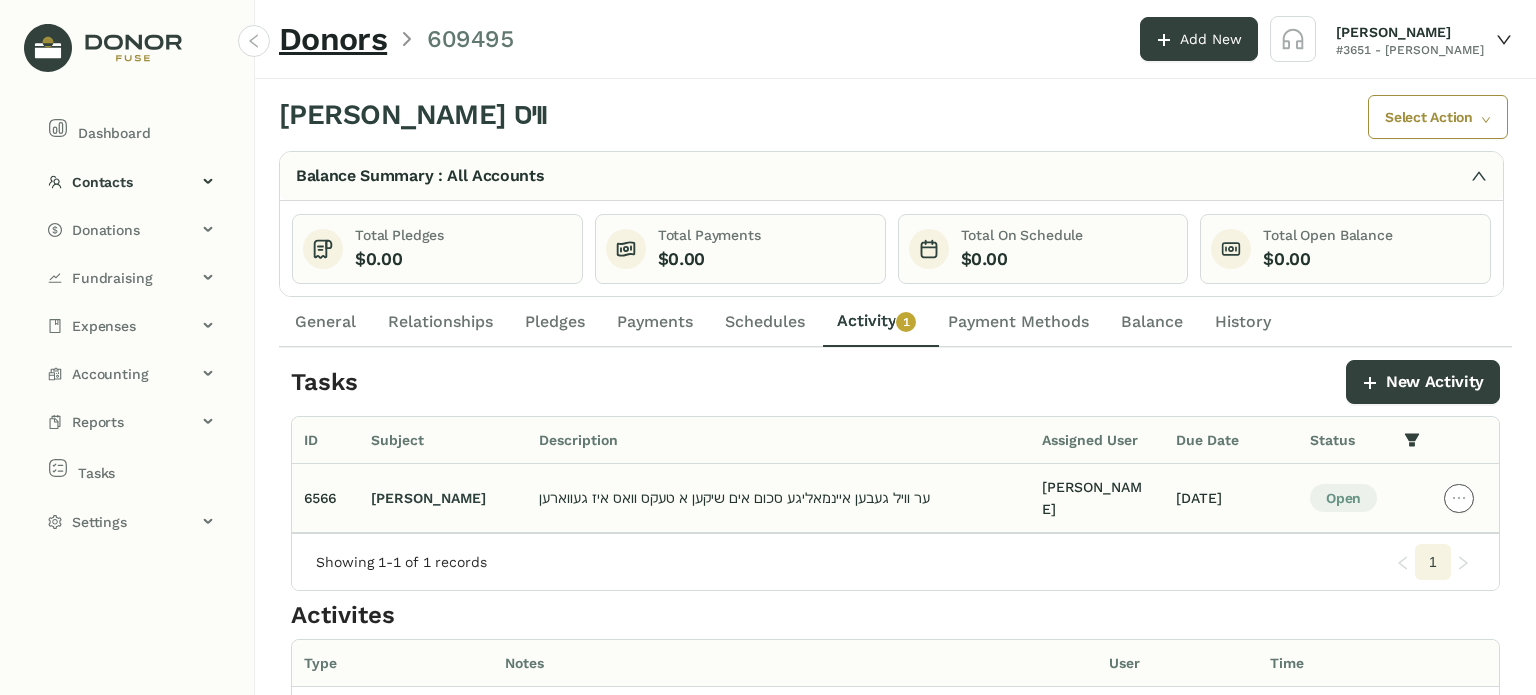 click 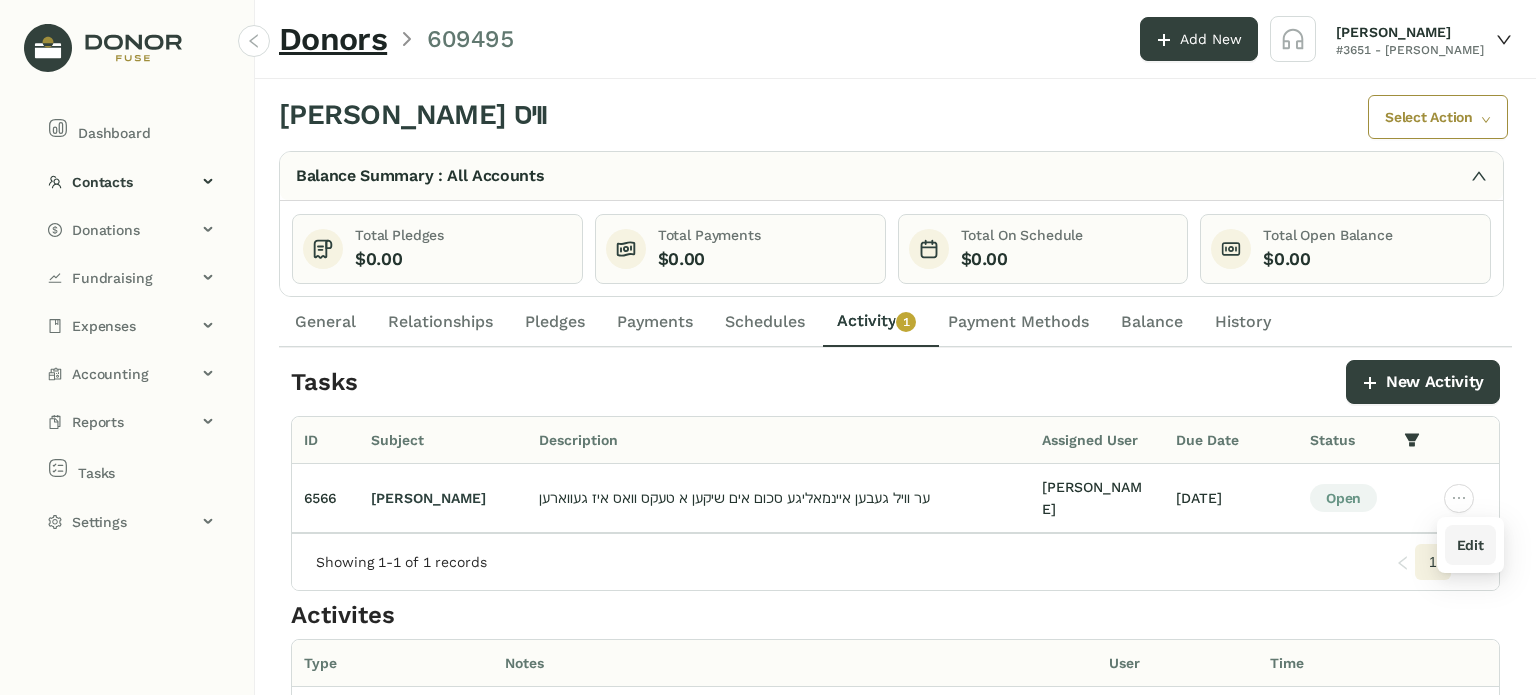 click on "Edit" at bounding box center [1470, 545] 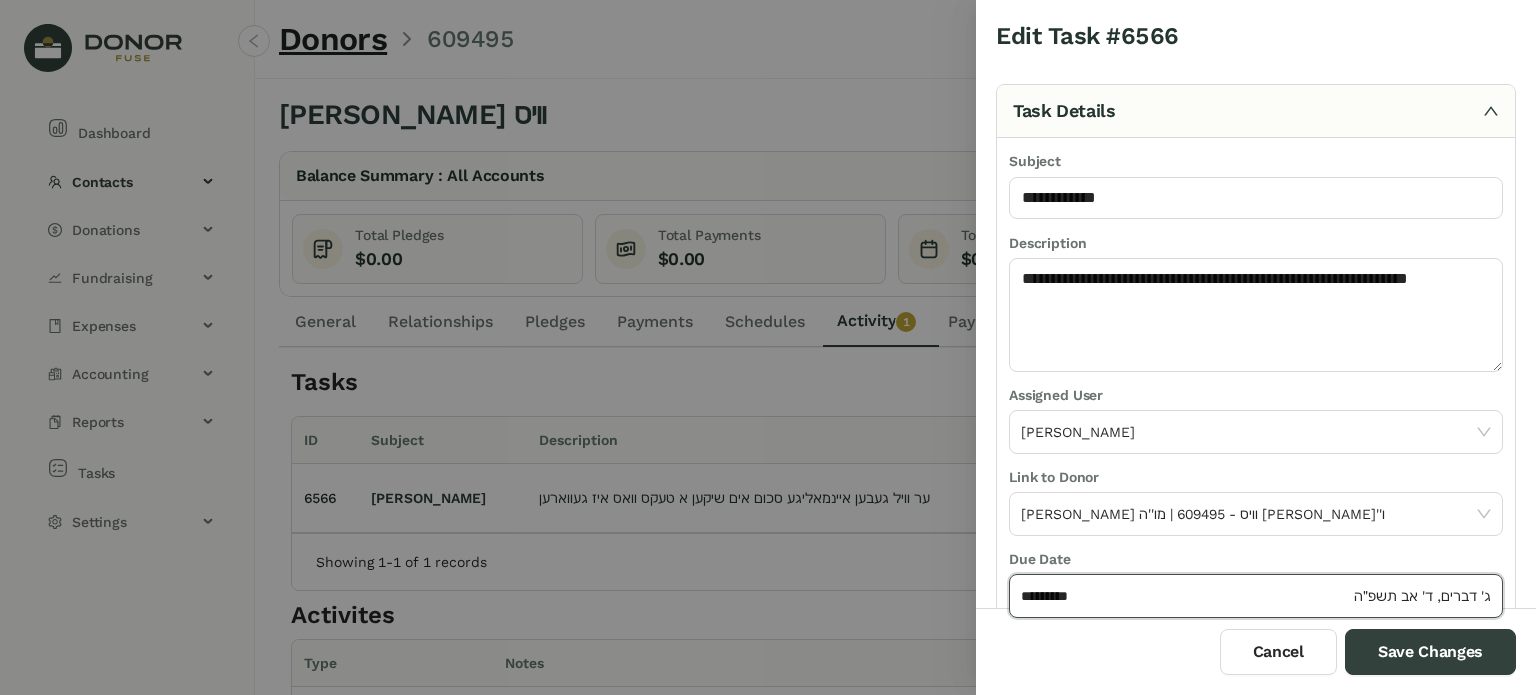 click on "*********" 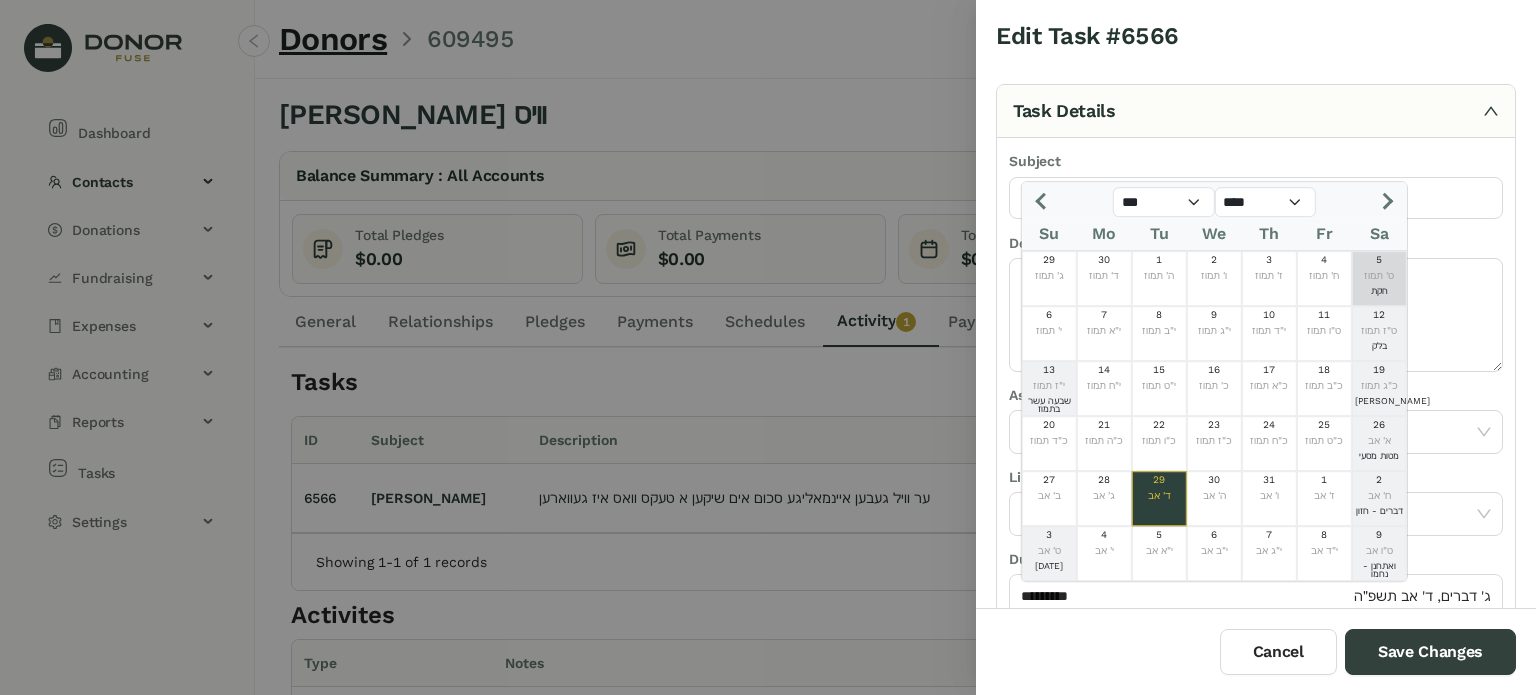 click 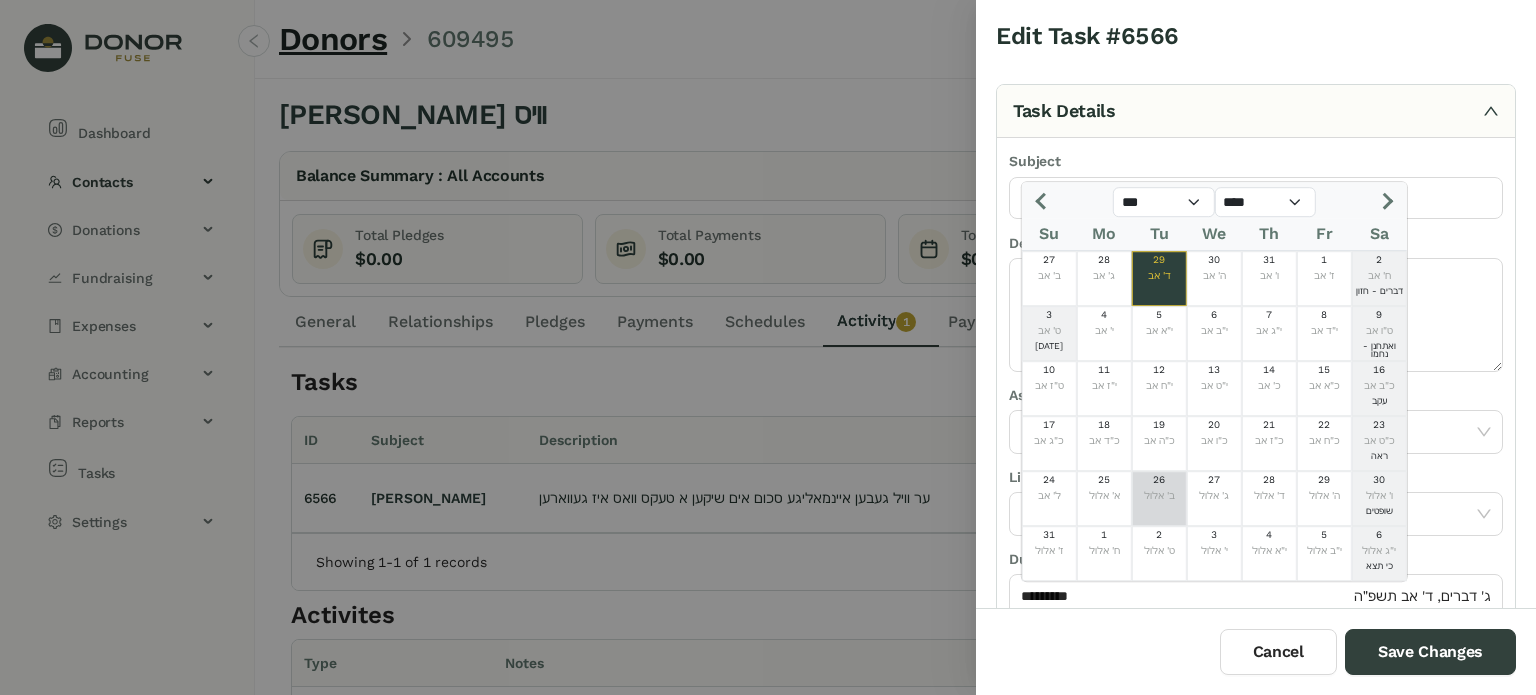 click on "26" 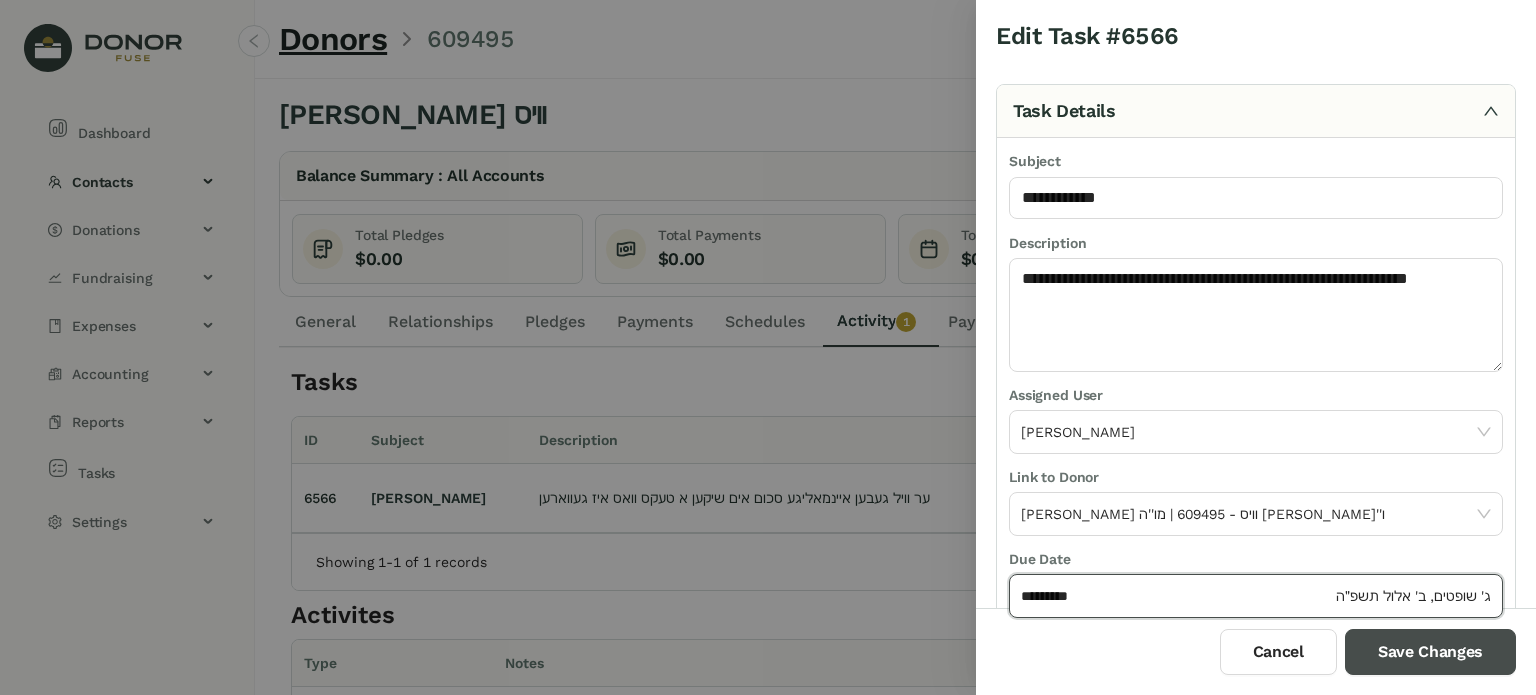 click on "Save Changes" at bounding box center (1430, 652) 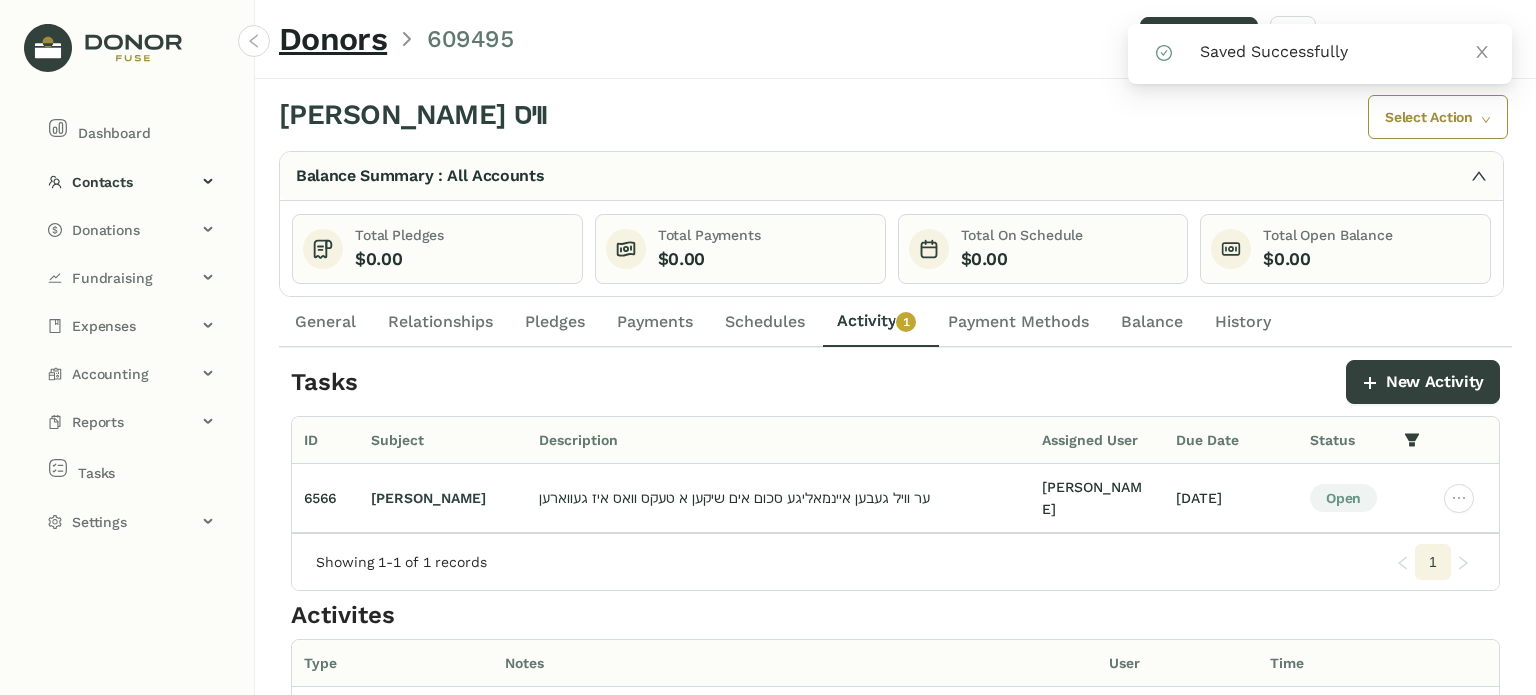 click on "Dashboard" 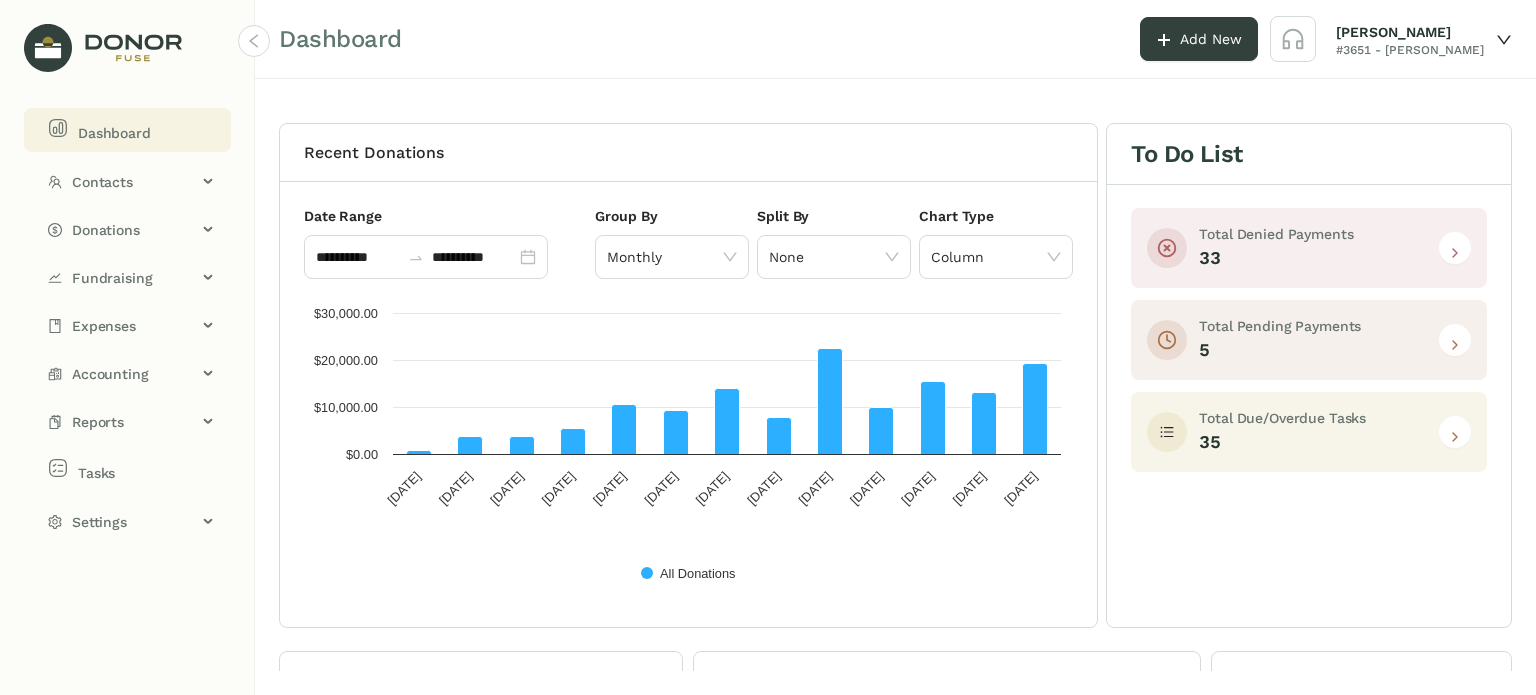 click 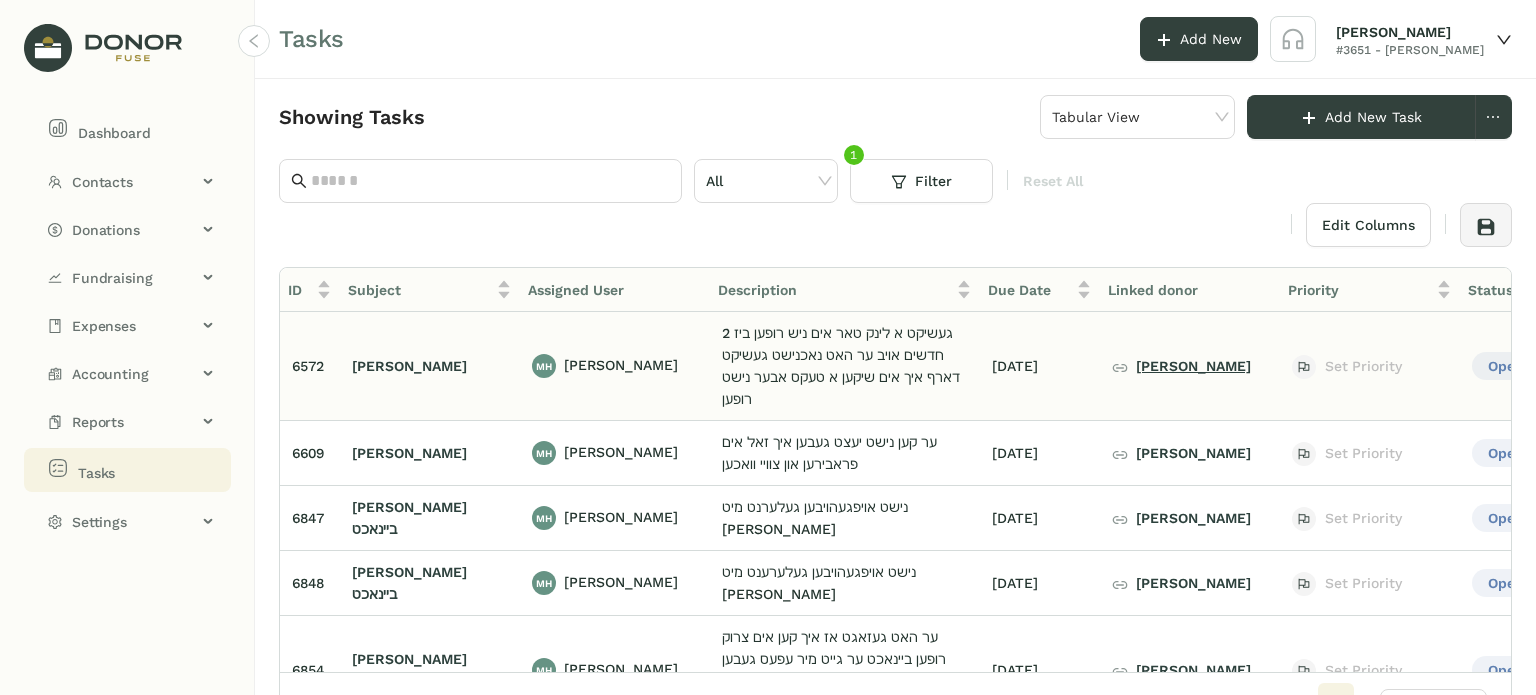click on "ישעי פאלקאוויטש" 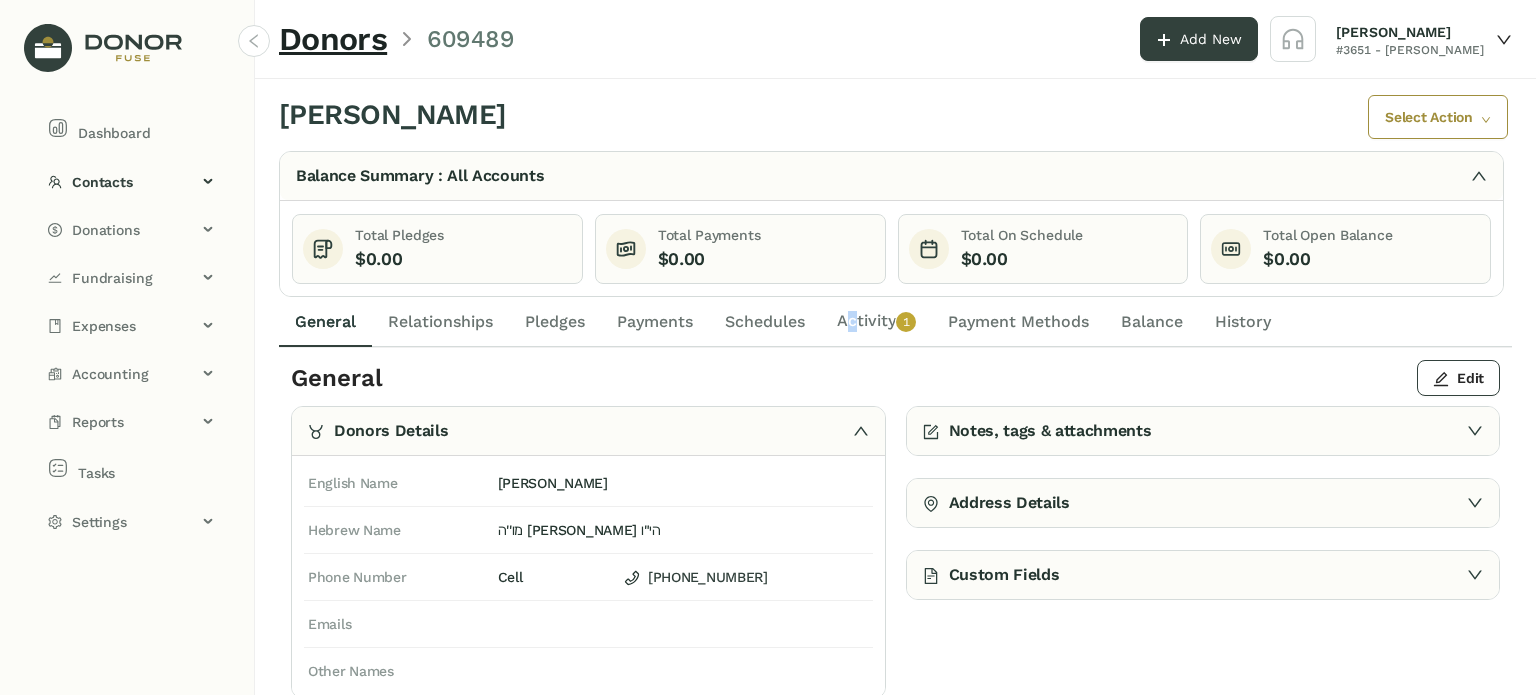 click on "Activity   0   1   2   3   4   5   6   7   8   9" 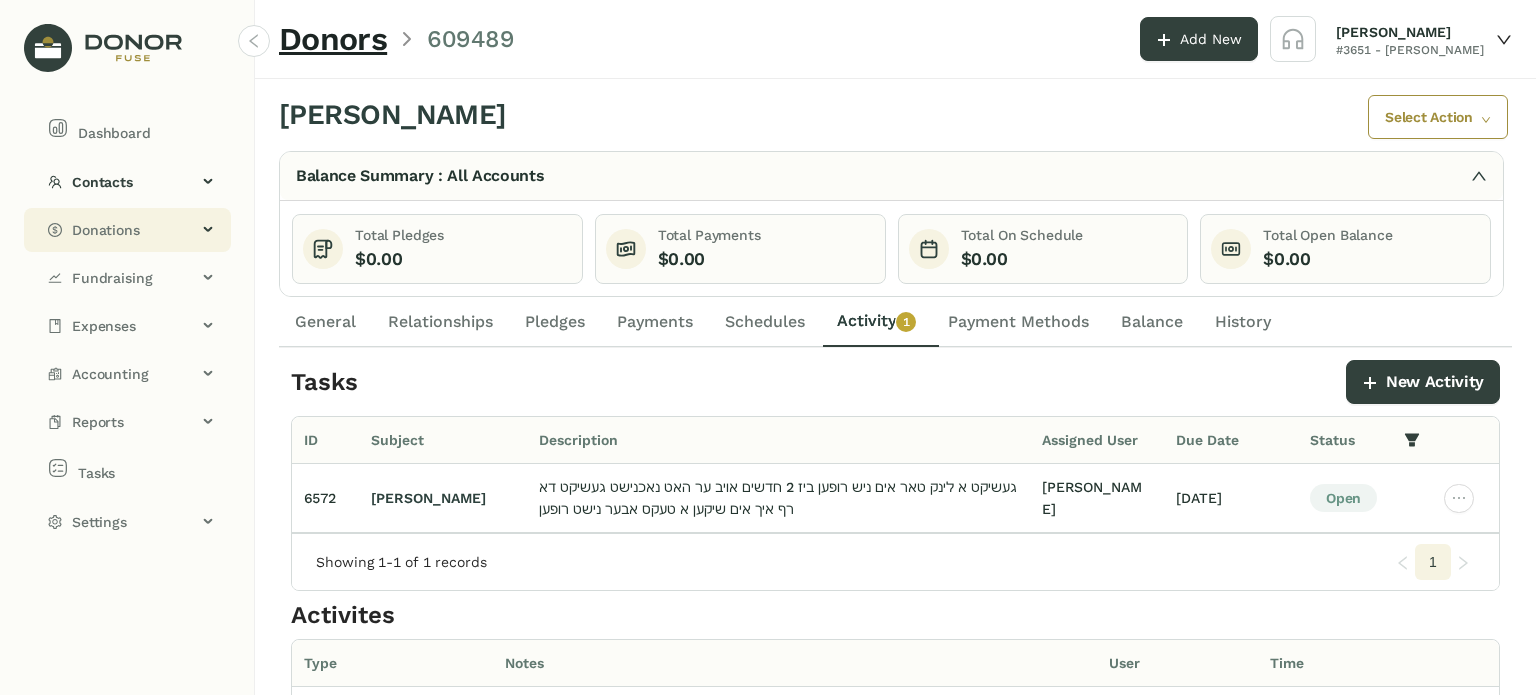 click on "Donations" 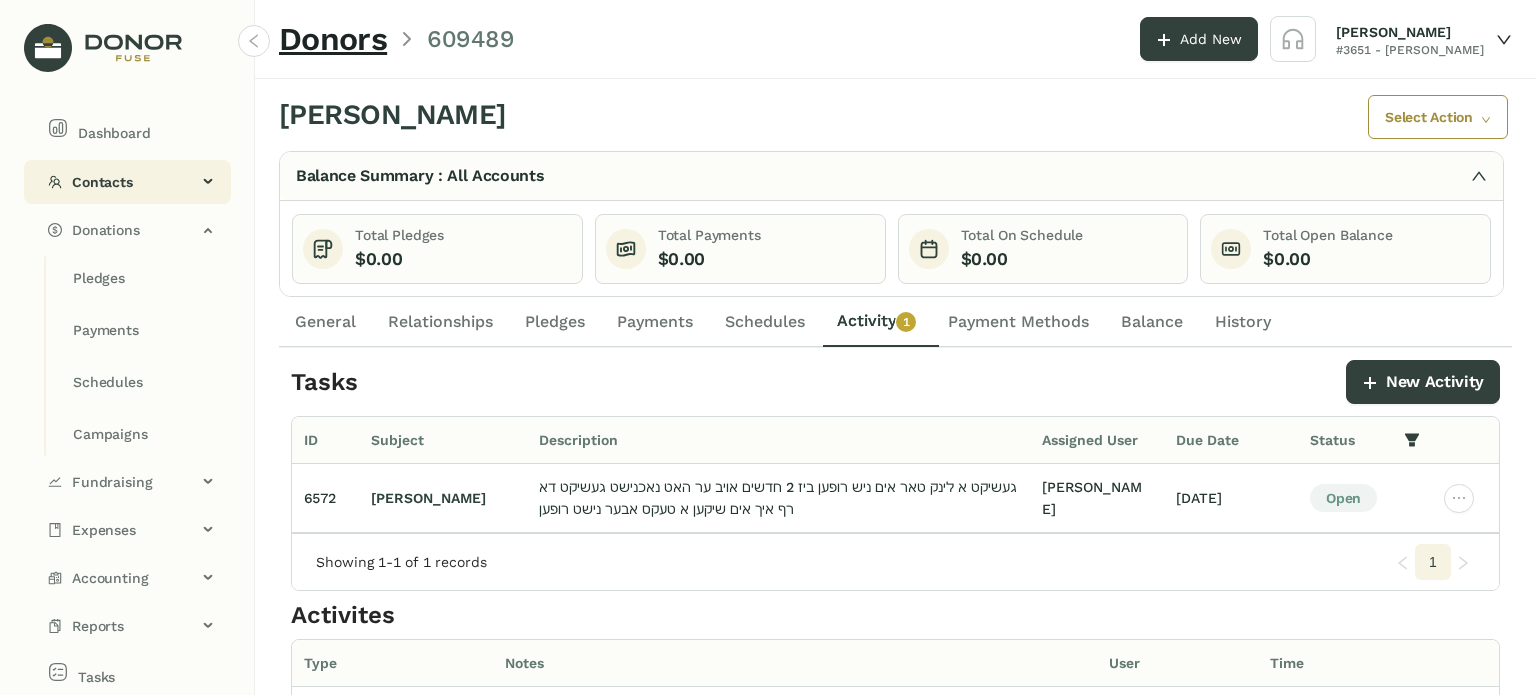 click on "Contacts" 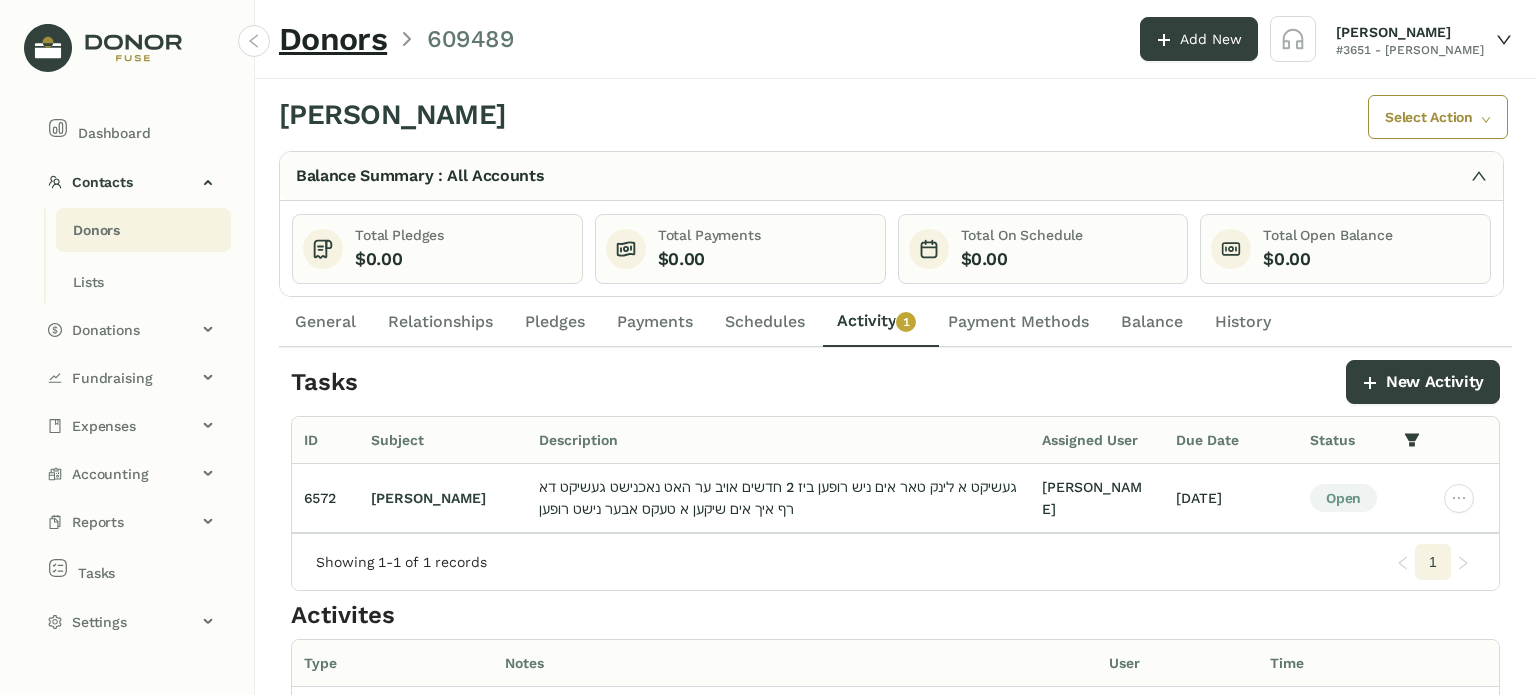 click on "Donors" 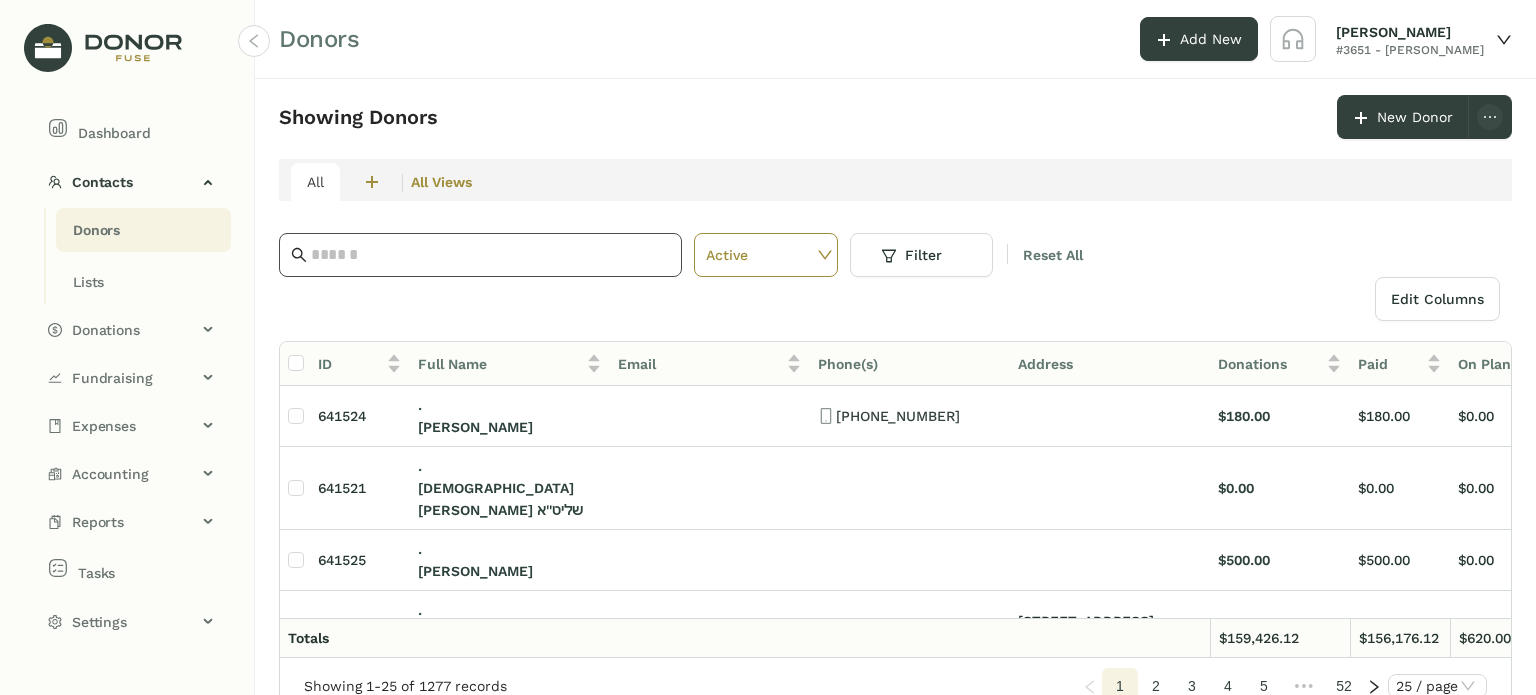 click 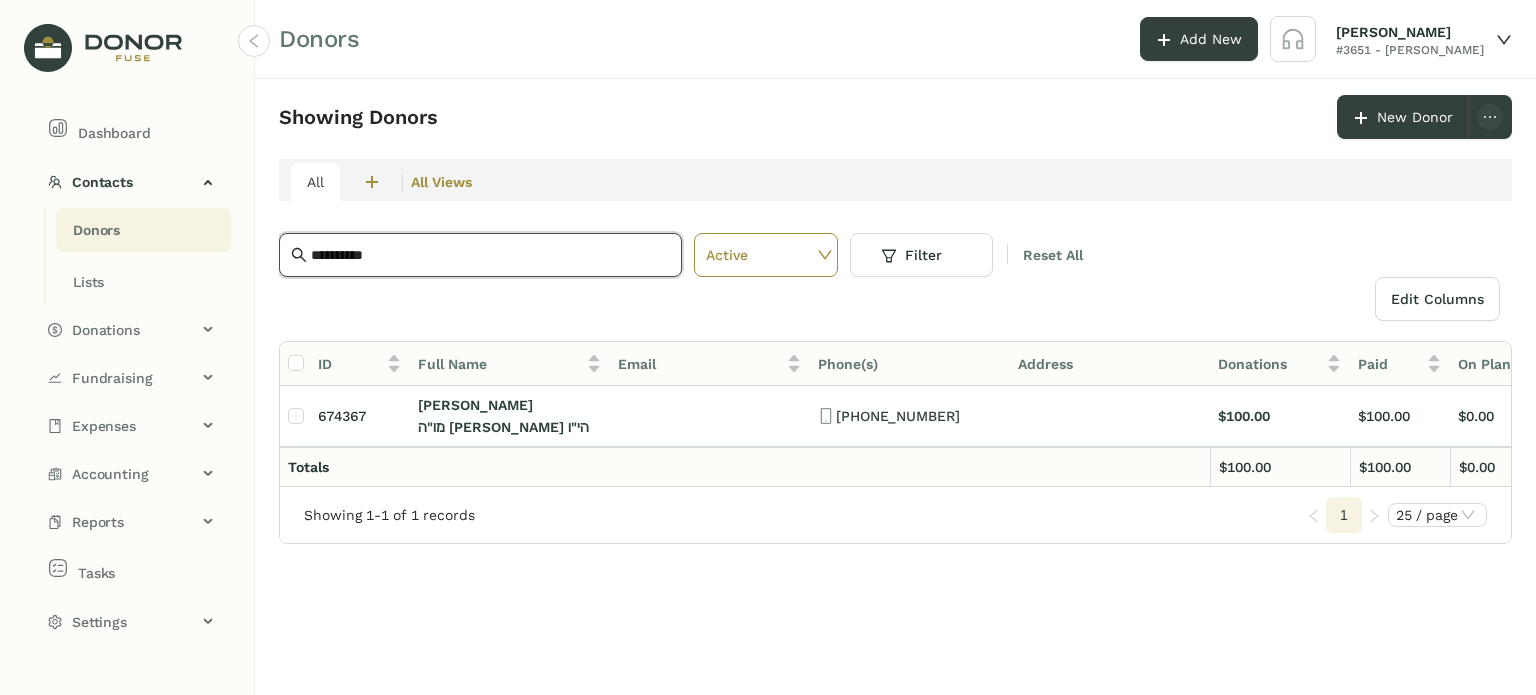 type on "**********" 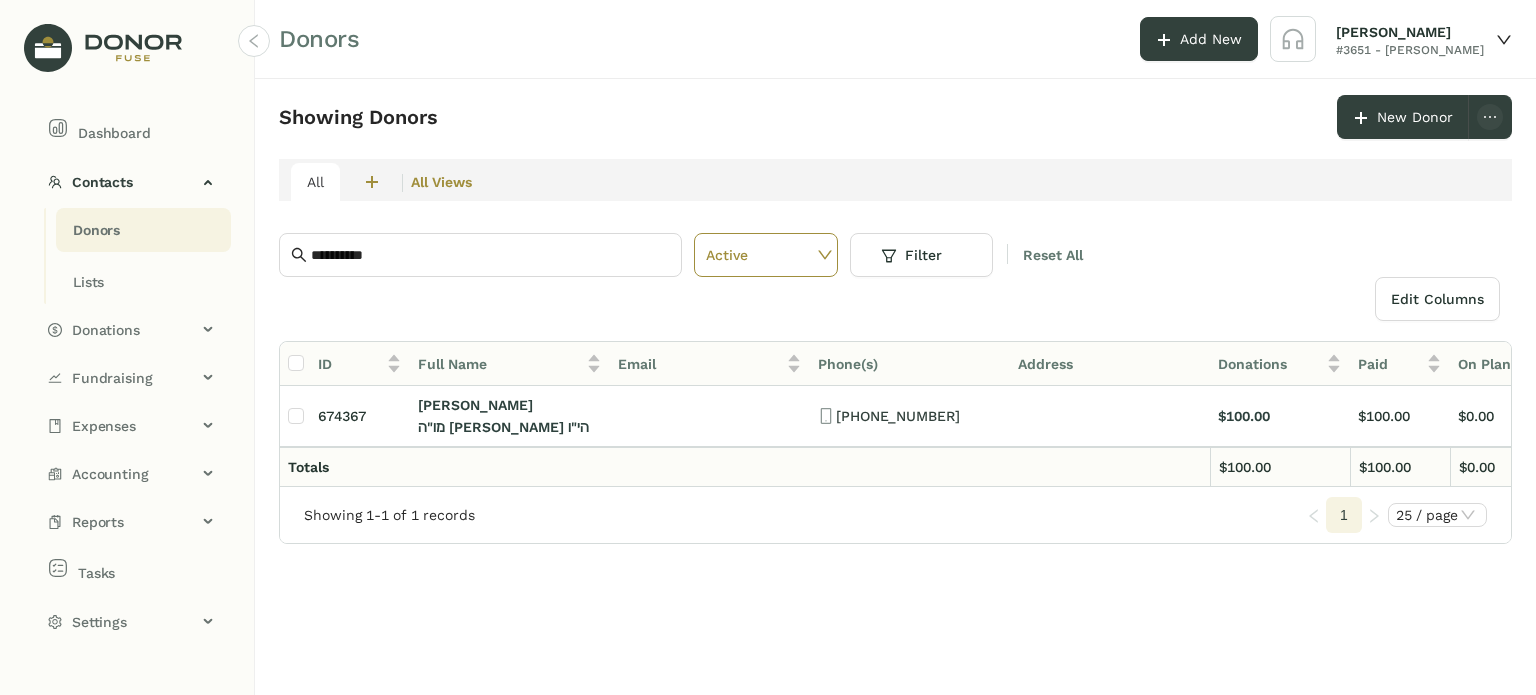 click on "Dashboard Contacts Donors Lists Donations Pledges Payments Schedules Campaigns Fundraising Fundraisers Sponsorships Events Expenses Vendors Bills Print Checks Accounting Transactions Chart of Accounts Funds Bank Feed Reconciliation Reports Fundraising Open Pledges Profit & Loss Balance Sheet Account Transactions Vendor Balance Expired Pay. Methods Tasks Settings Account Settings Users Devices Donation Links Gateway Accounts Modules Automations Templates" 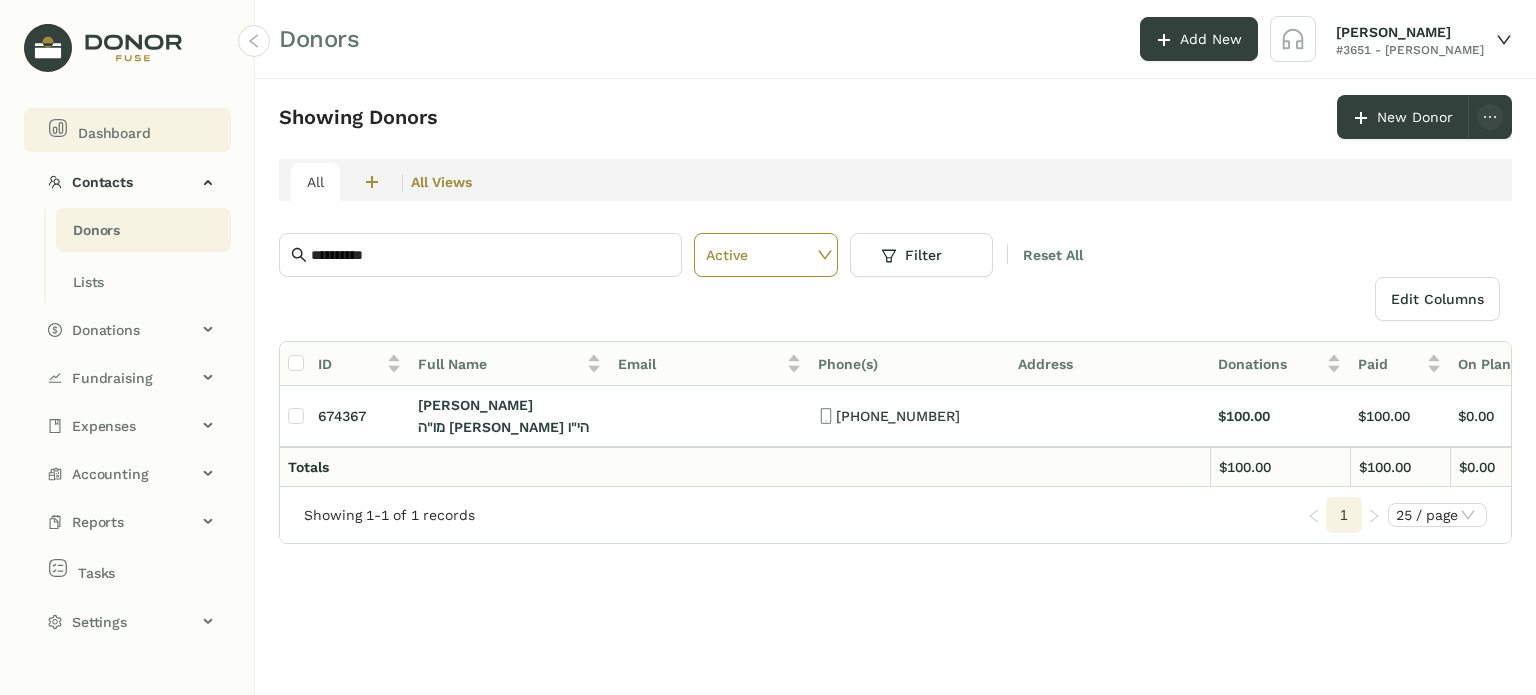 click on "Dashboard" 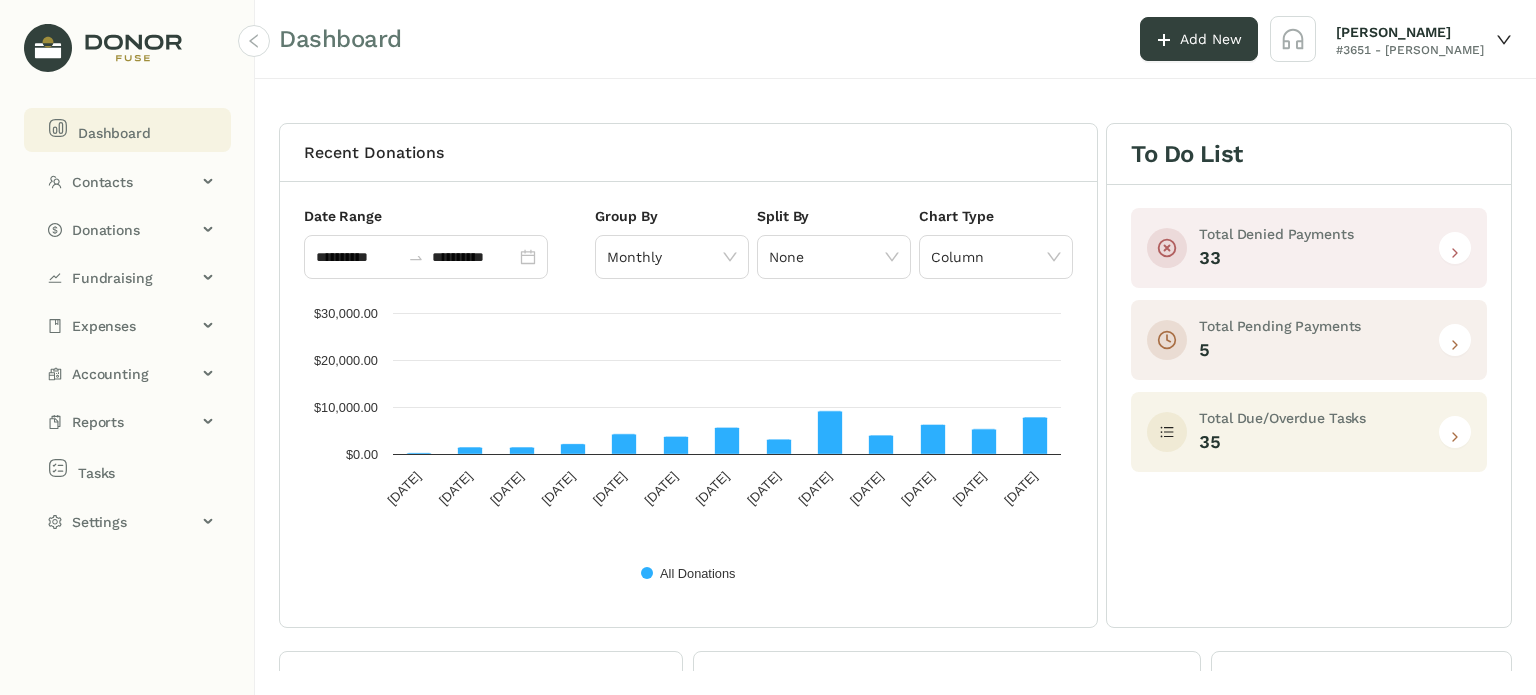 click 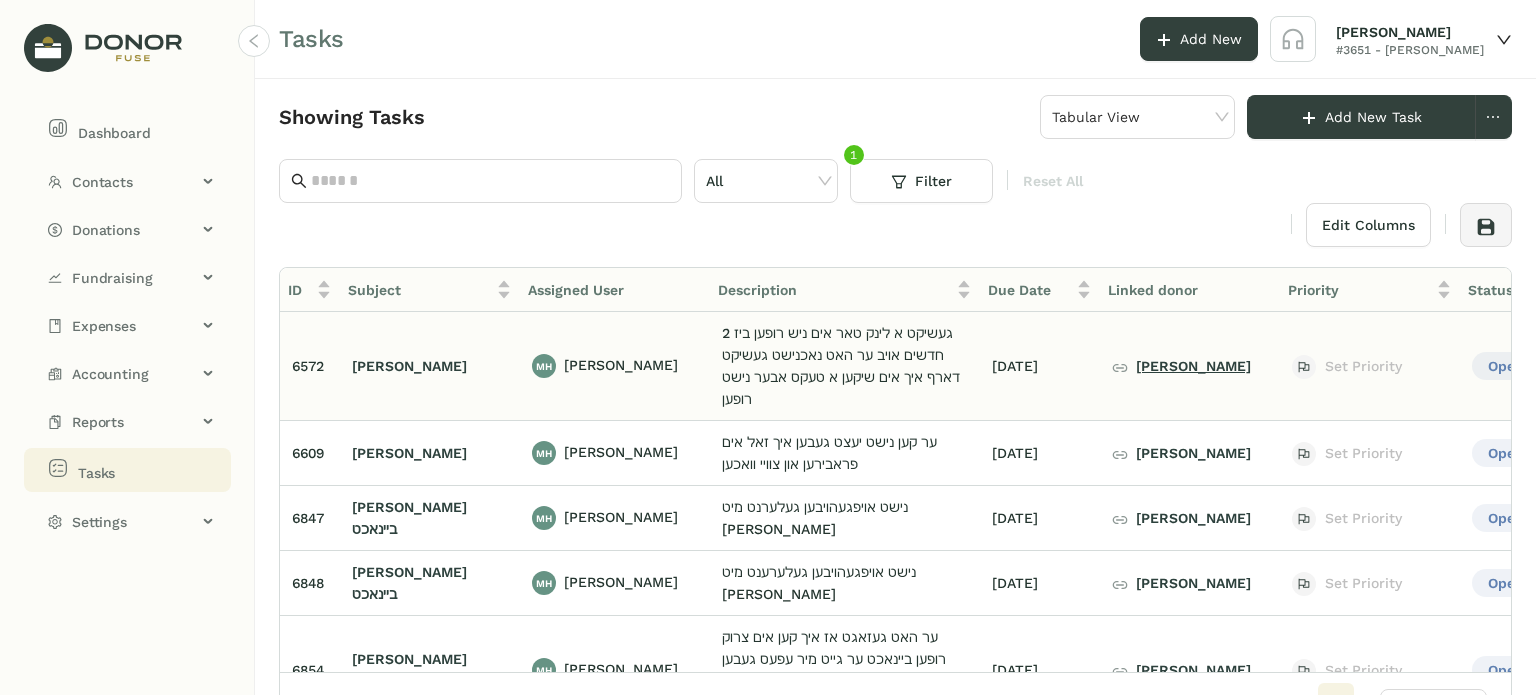 click on "ישעי פאלקאוויטש" 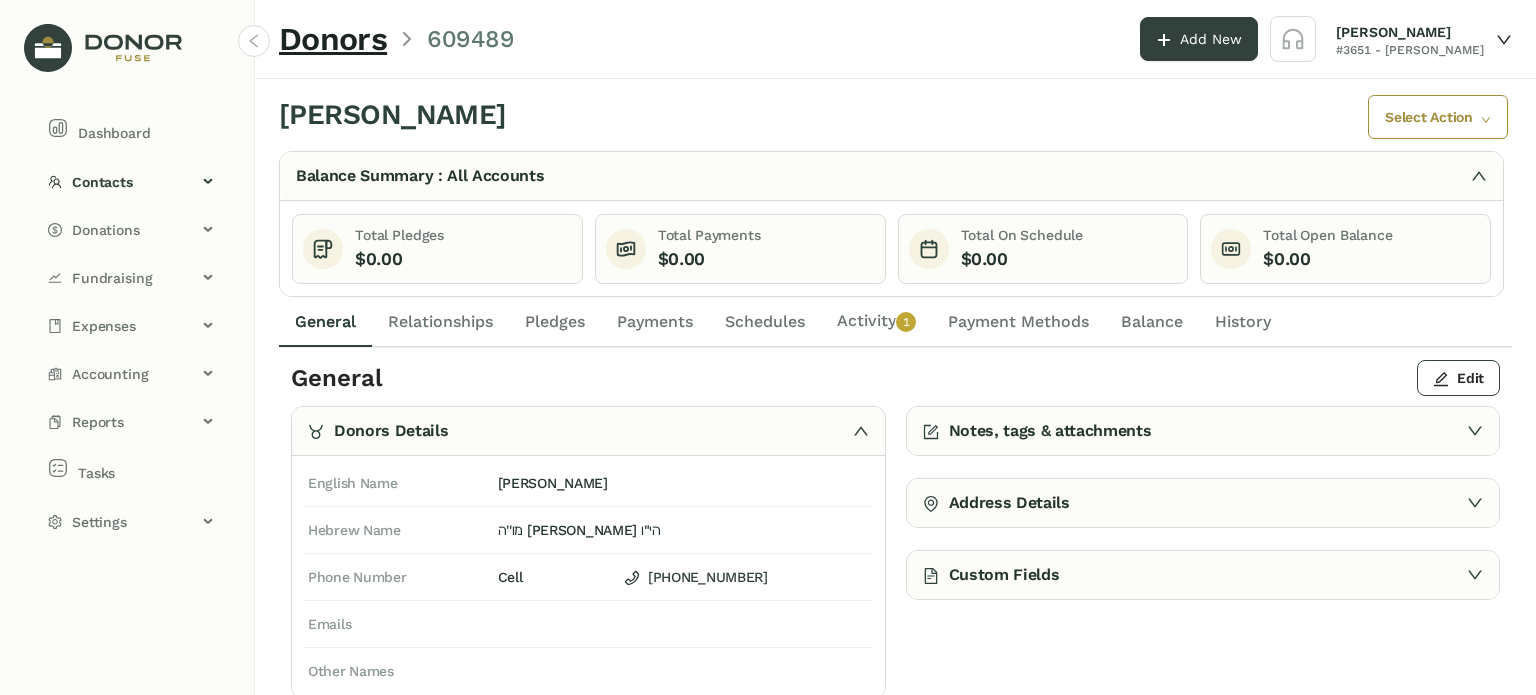 click on "Activity   0   1   2   3   4   5   6   7   8   9" 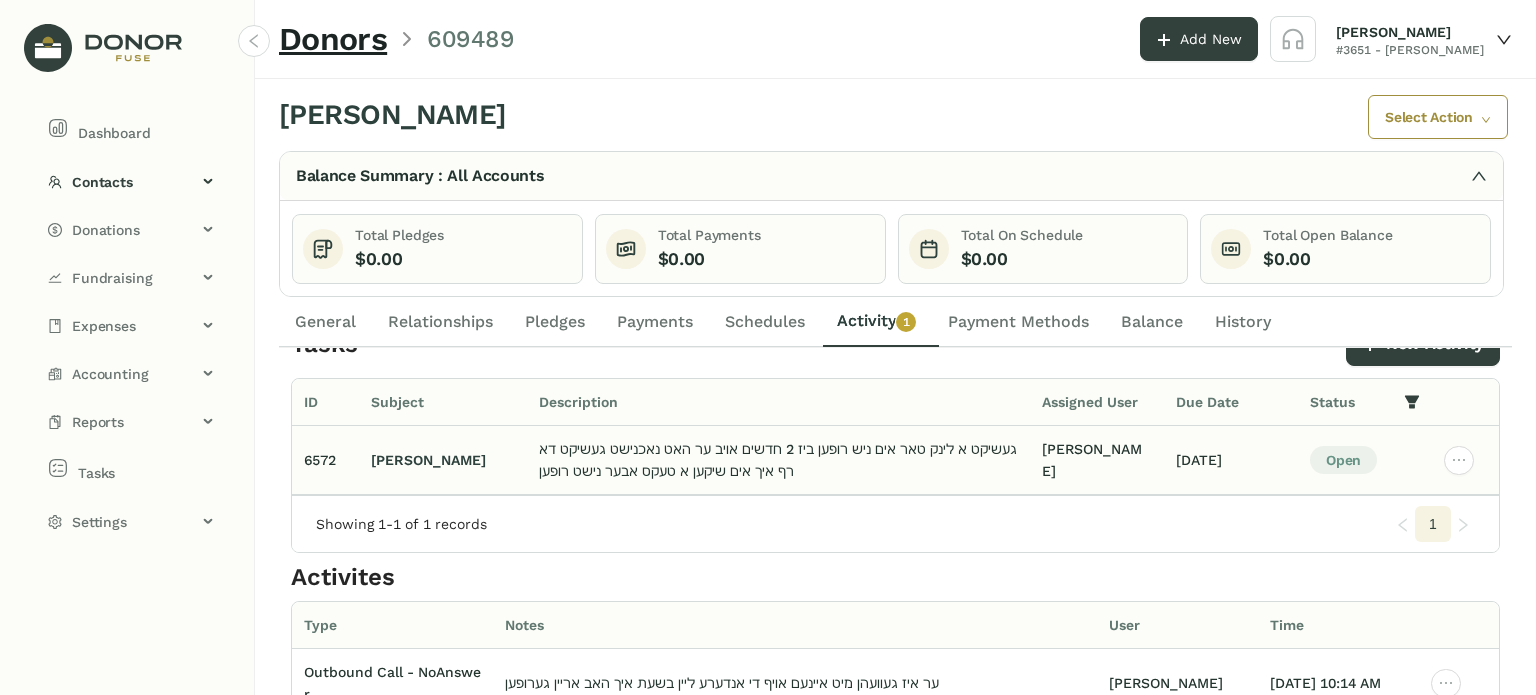 scroll, scrollTop: 0, scrollLeft: 0, axis: both 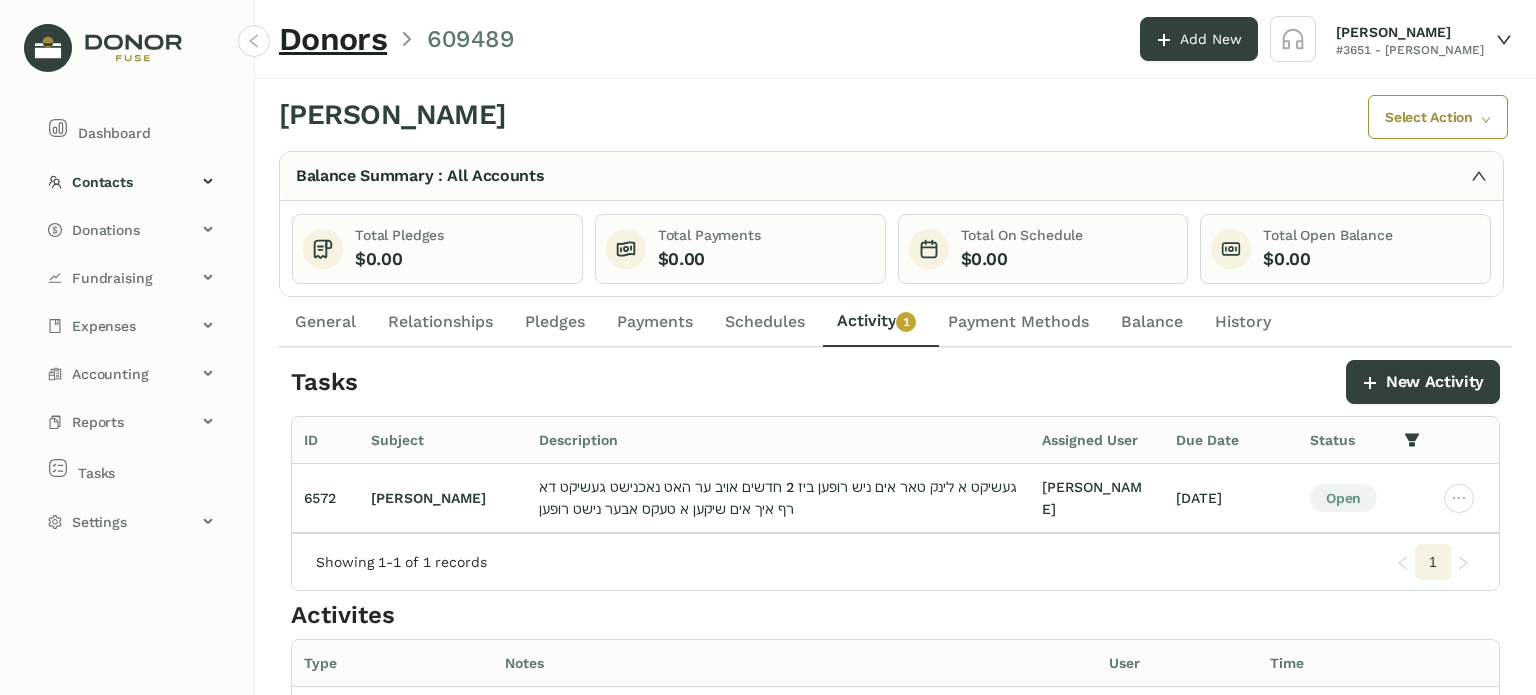 click on "General" 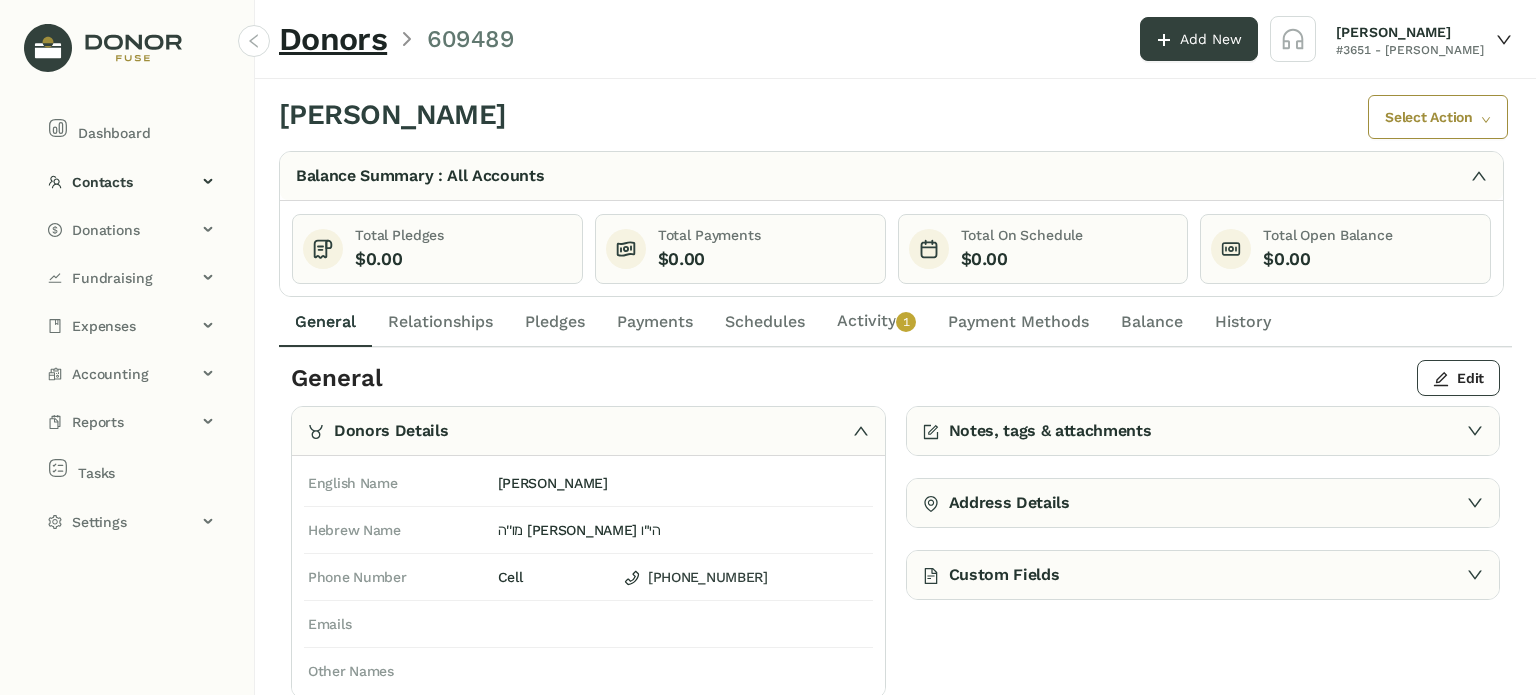 click on "Activity   0   1   2   3   4   5   6   7   8   9" 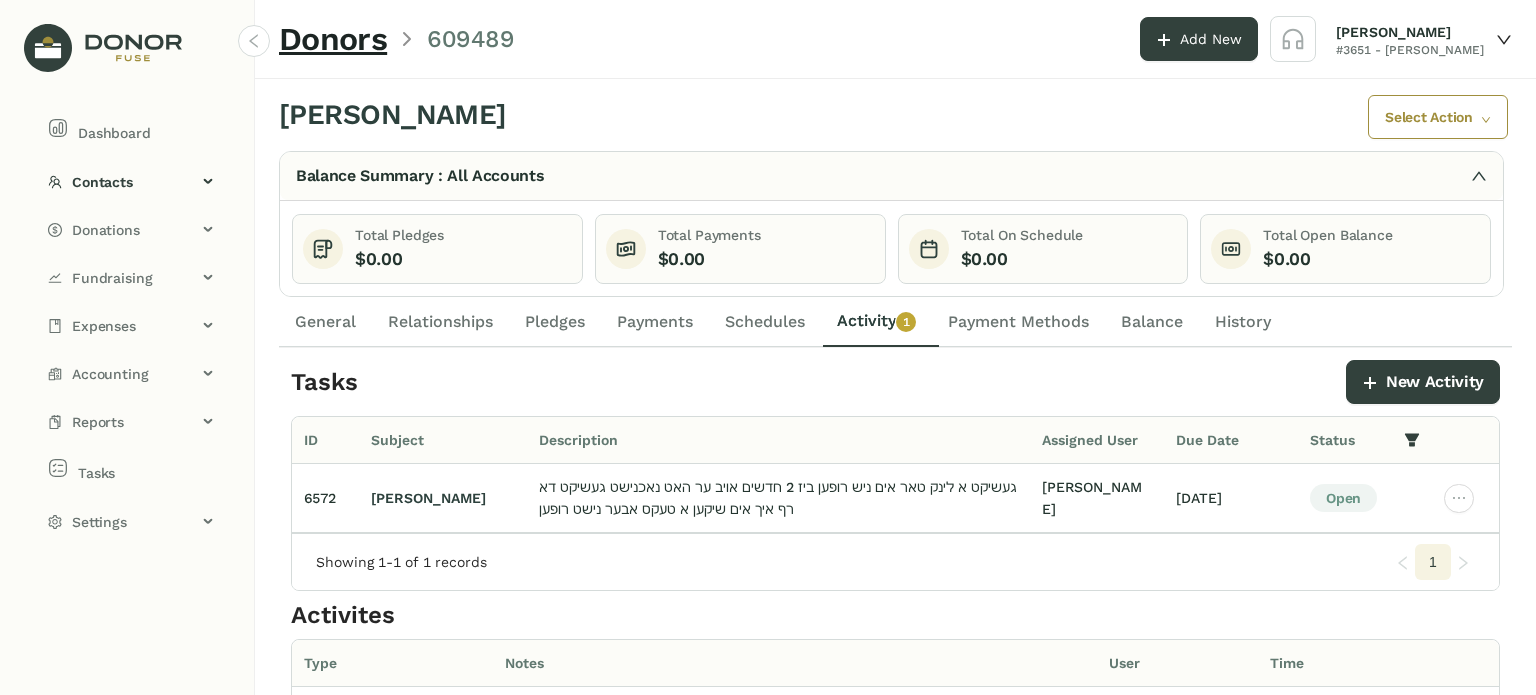 drag, startPoint x: 315, startPoint y: 314, endPoint x: 328, endPoint y: 315, distance: 13.038404 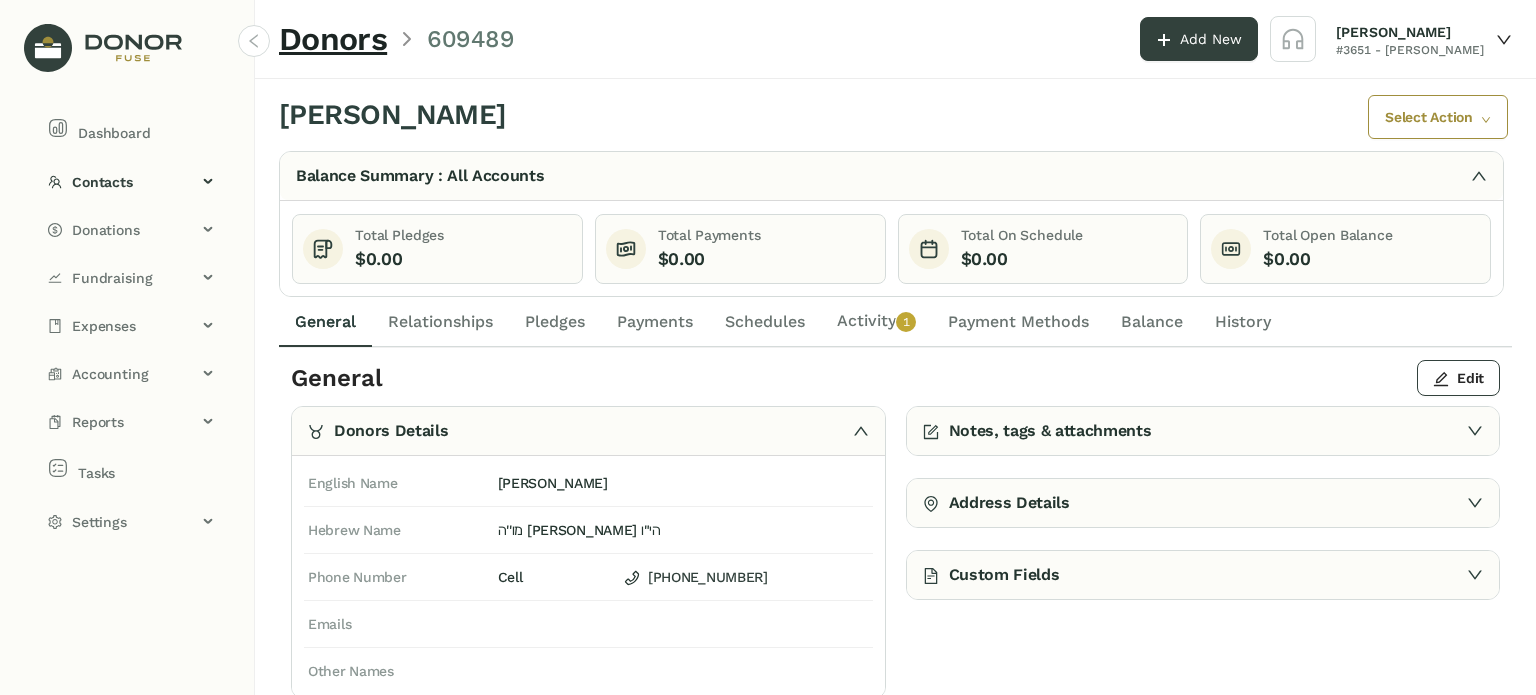 click on "Activity   0   1   2   3   4   5   6   7   8   9" 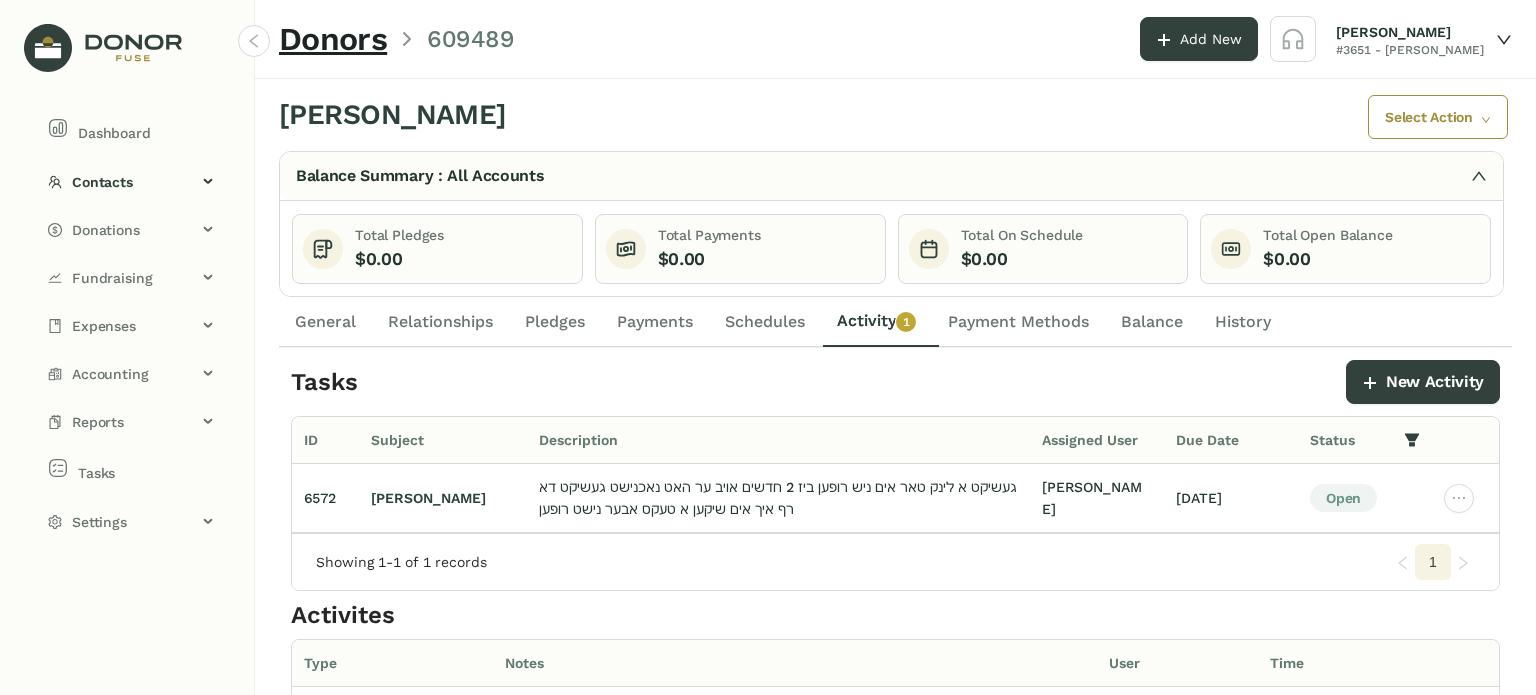 drag, startPoint x: 362, startPoint y: 320, endPoint x: 391, endPoint y: 317, distance: 29.15476 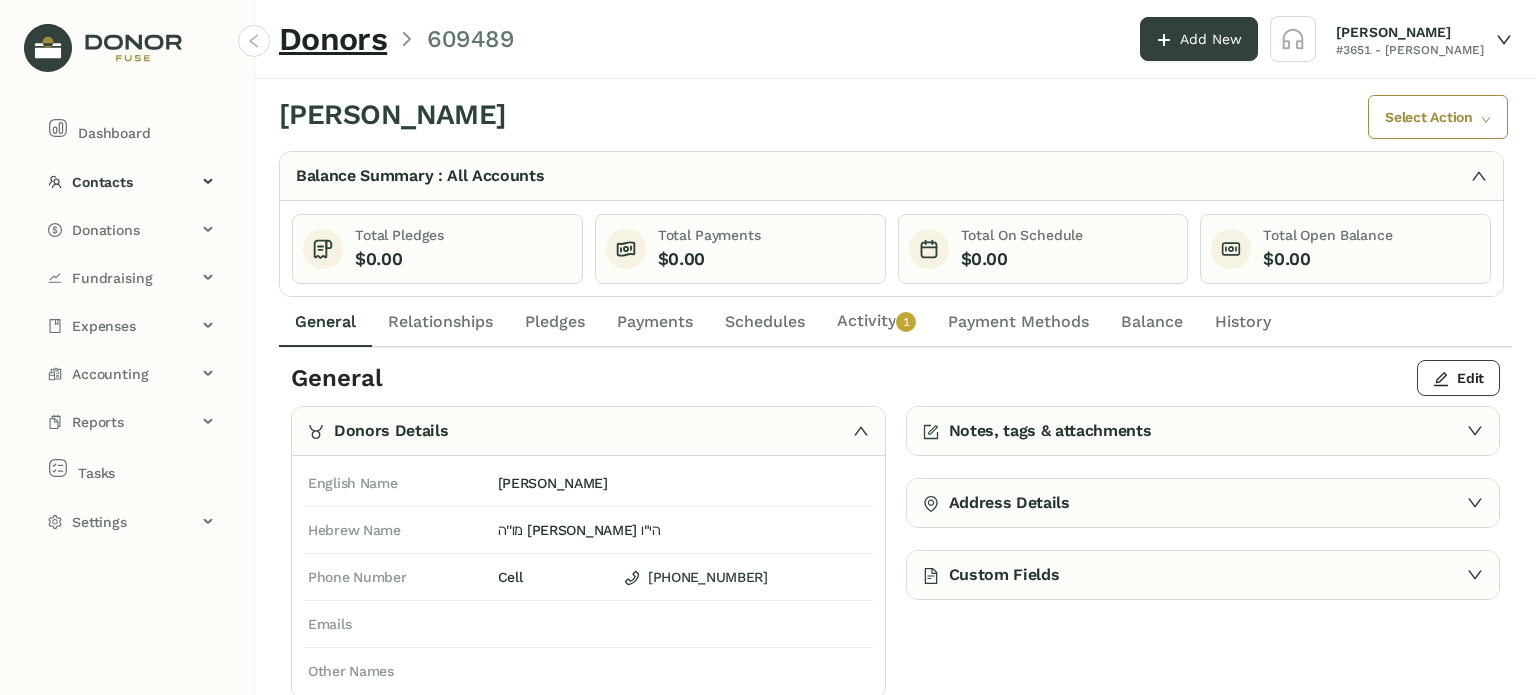 click on "Activity   0   1   2   3   4   5   6   7   8   9" 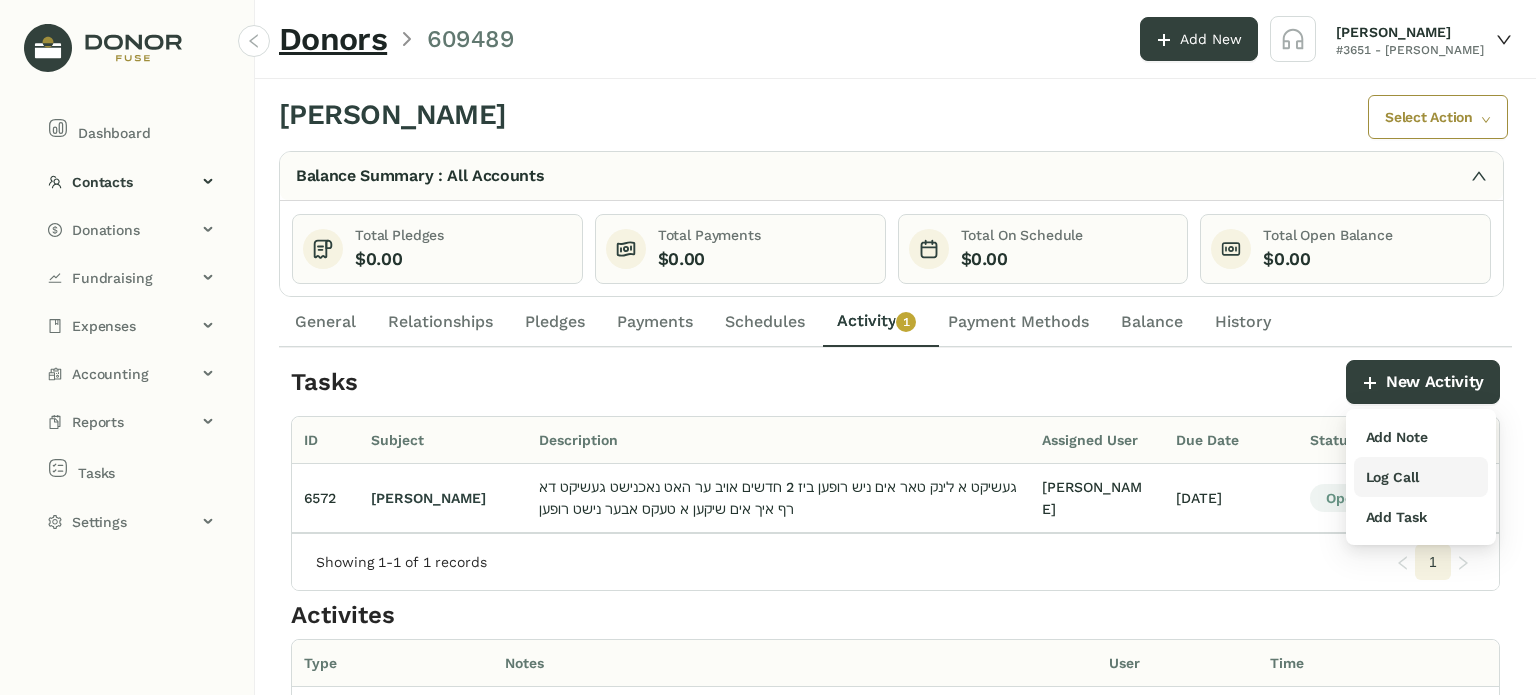 click on "Log Call" at bounding box center (1392, 477) 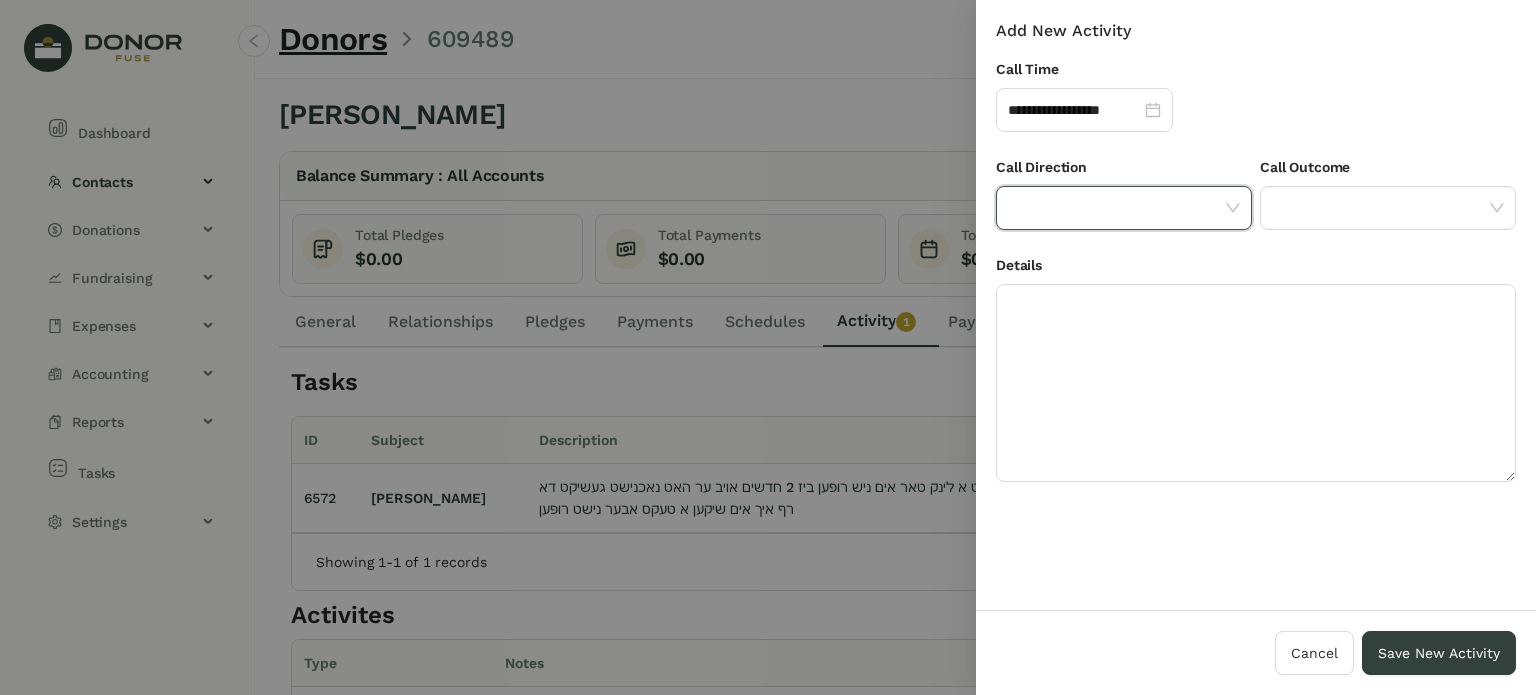 click 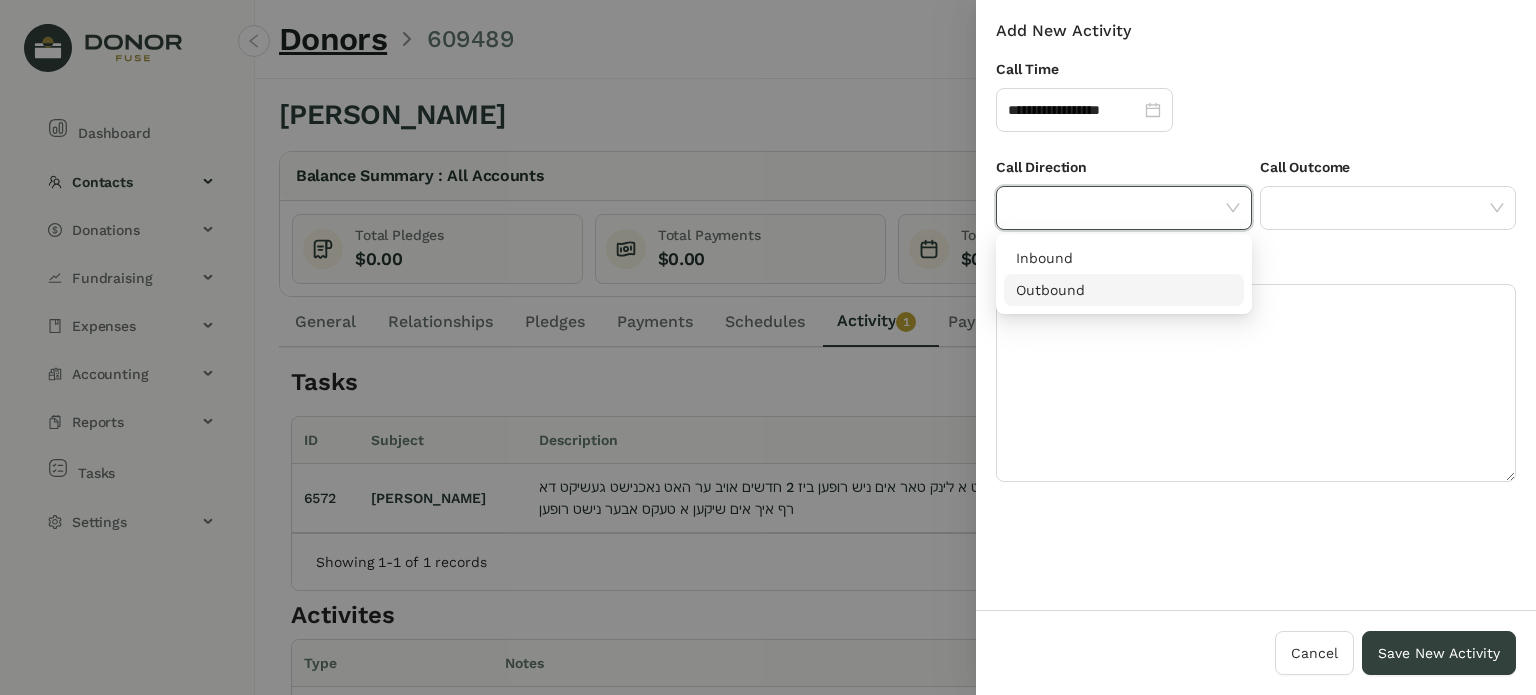 click on "Outbound" at bounding box center [1124, 290] 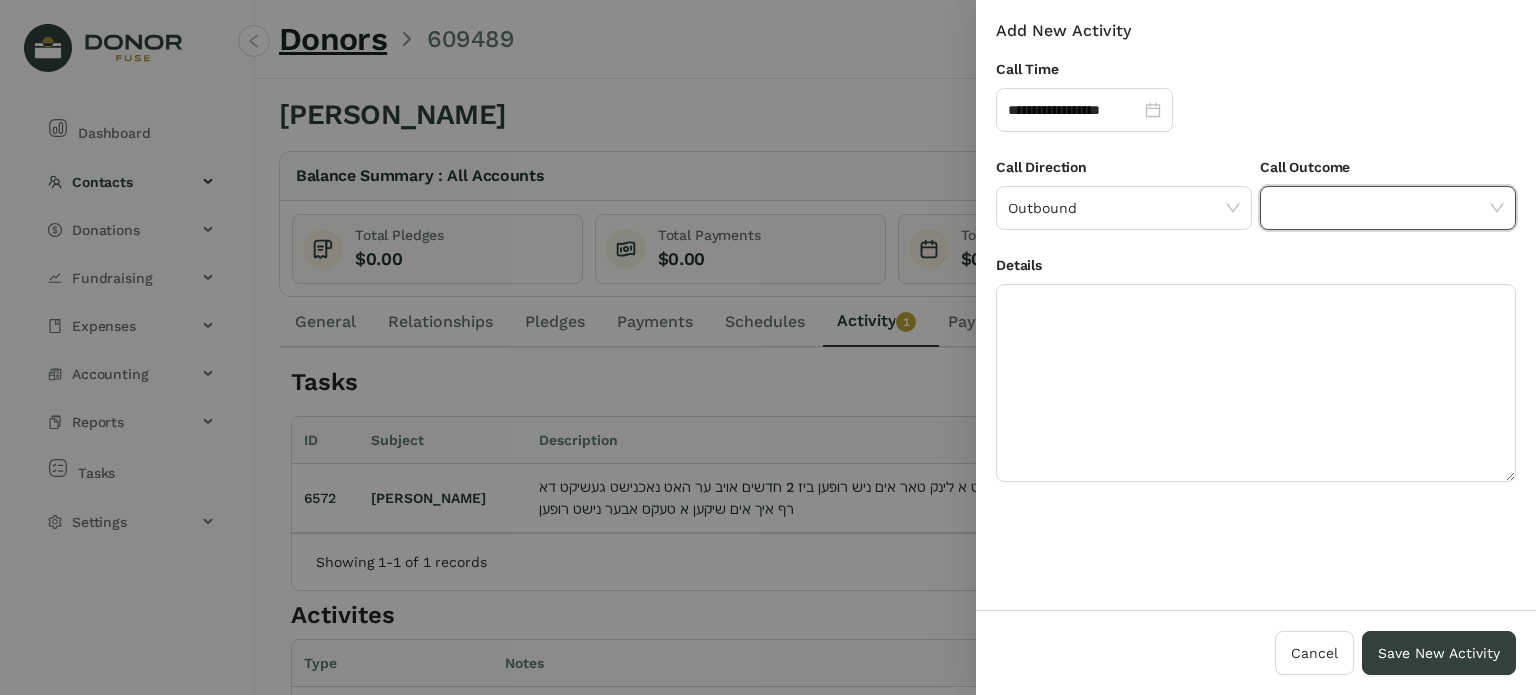 click 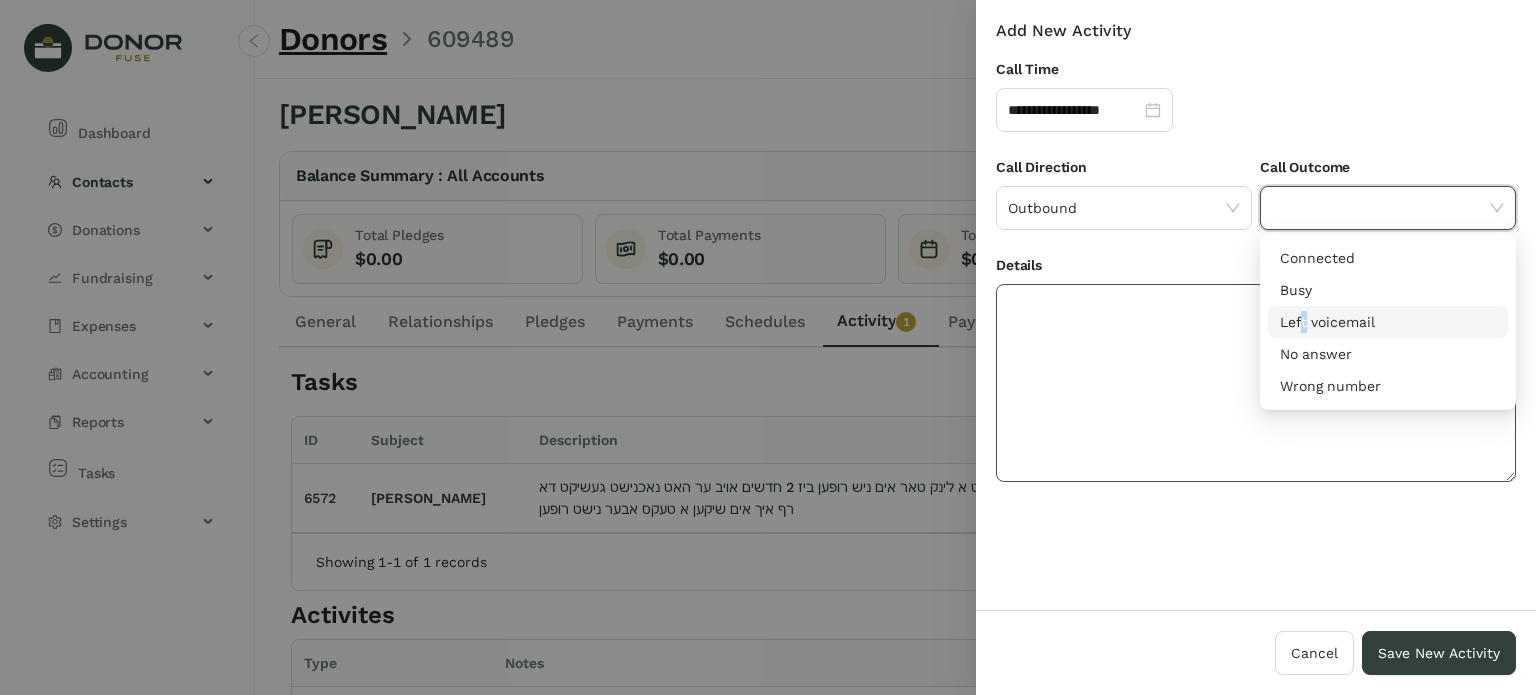 click on "Left voicemail" at bounding box center (1388, 322) 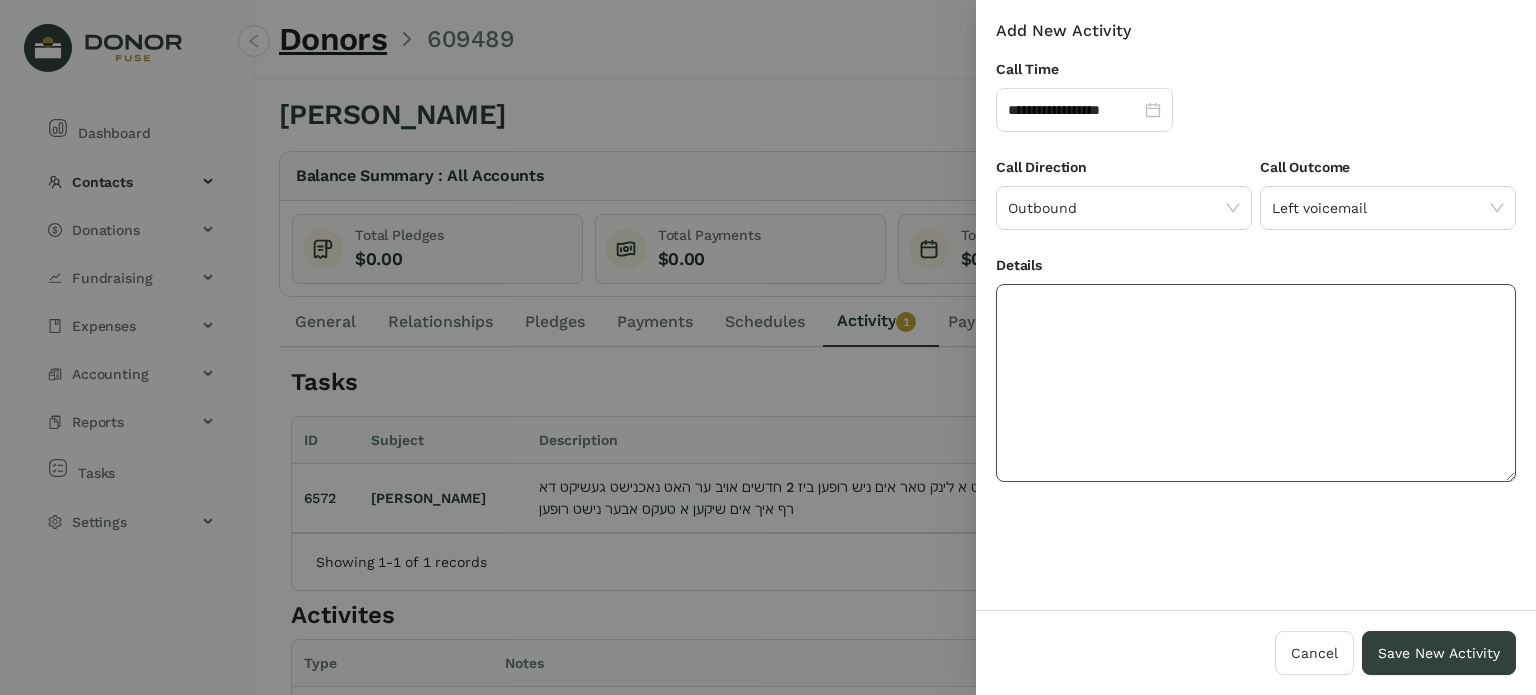 click 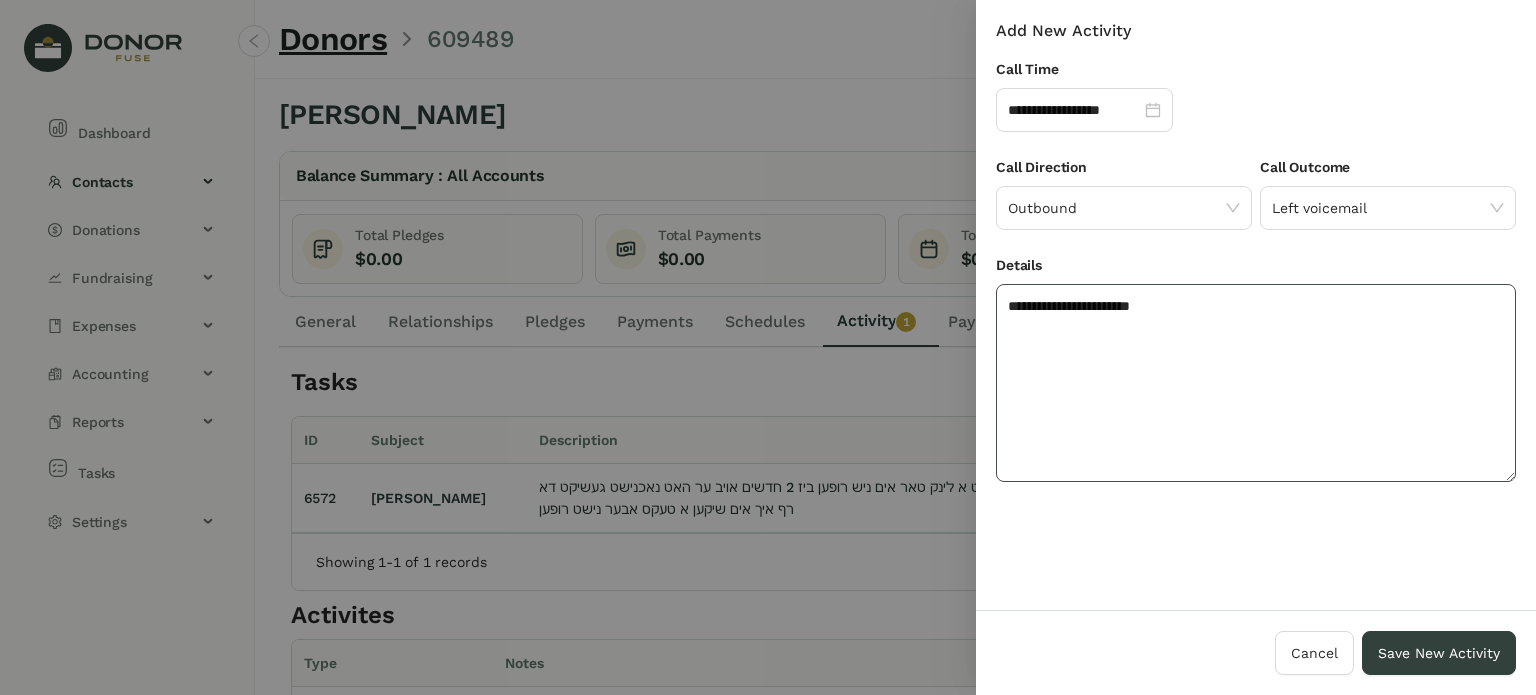 click on "**********" 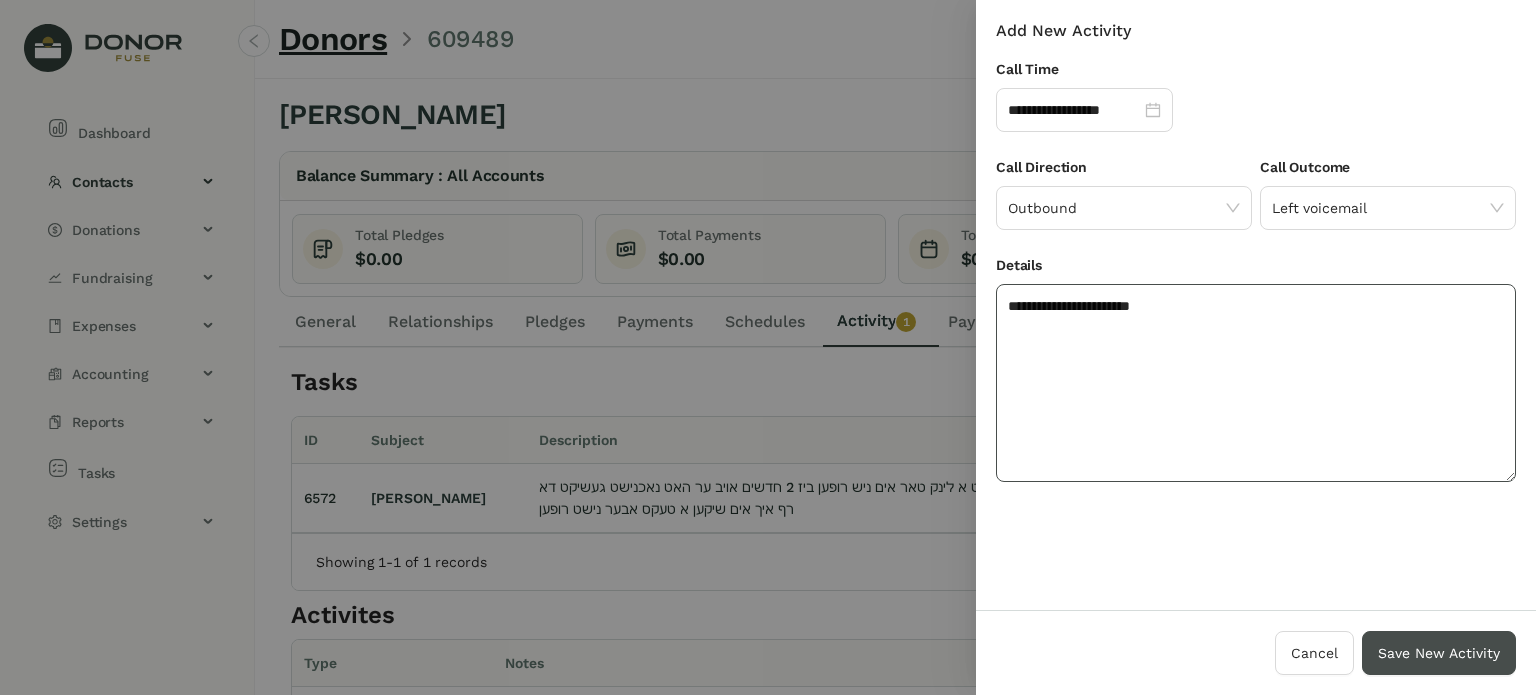 type on "**********" 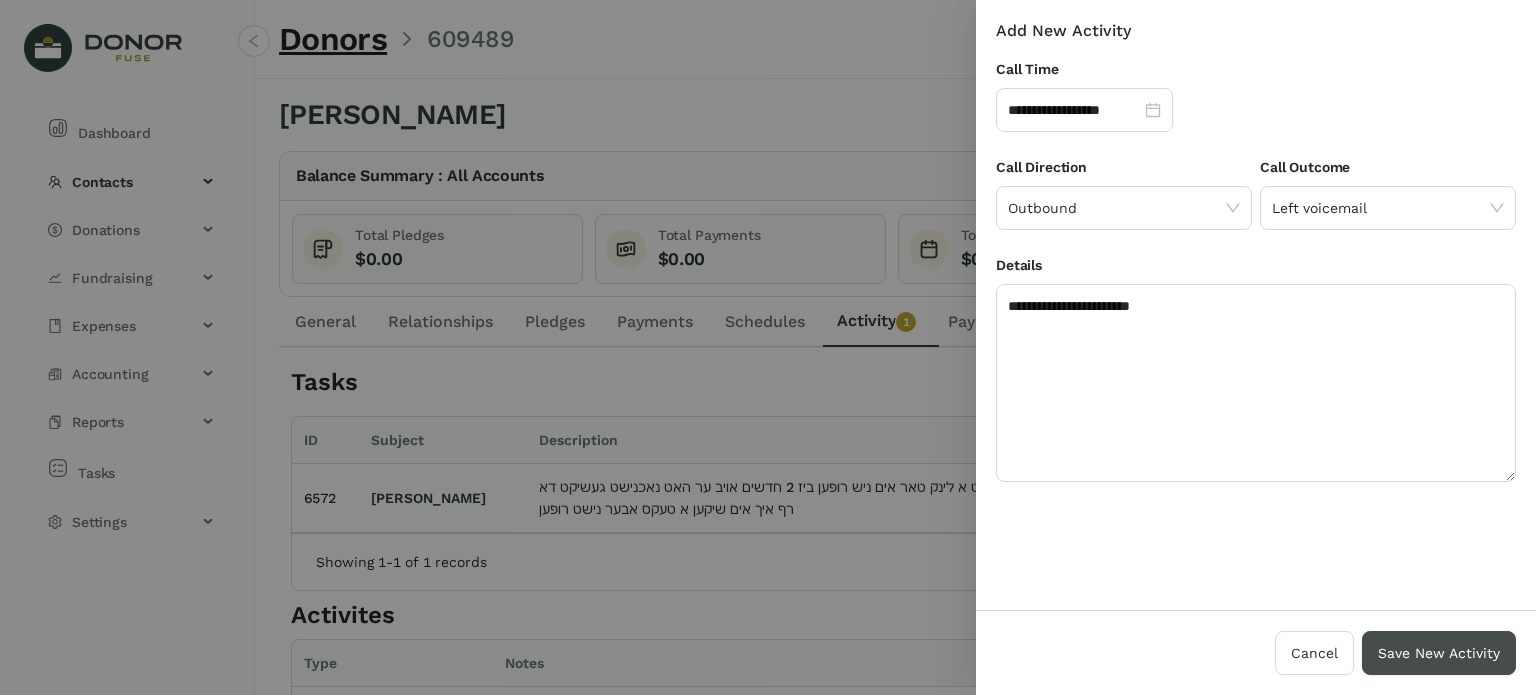 click on "Save New Activity" at bounding box center [1439, 653] 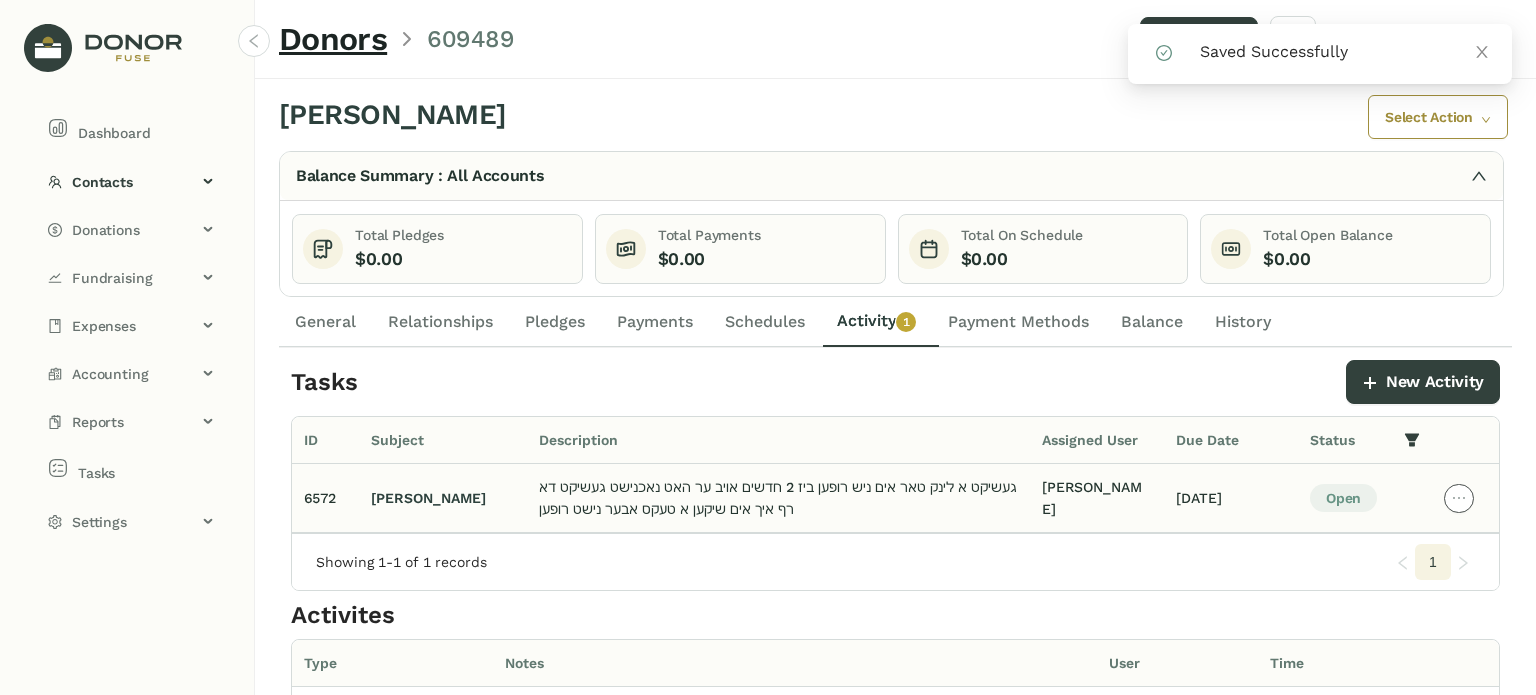 click 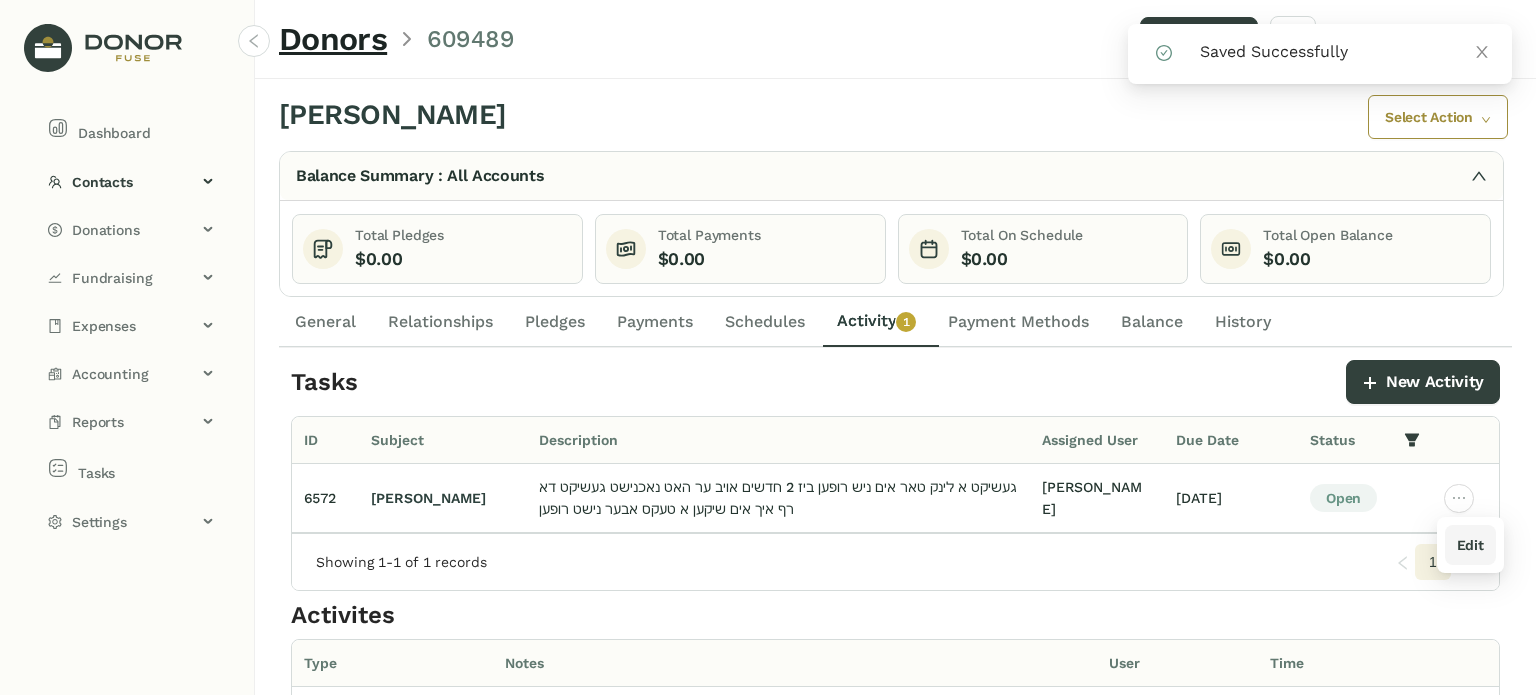 click on "Edit" at bounding box center (1470, 545) 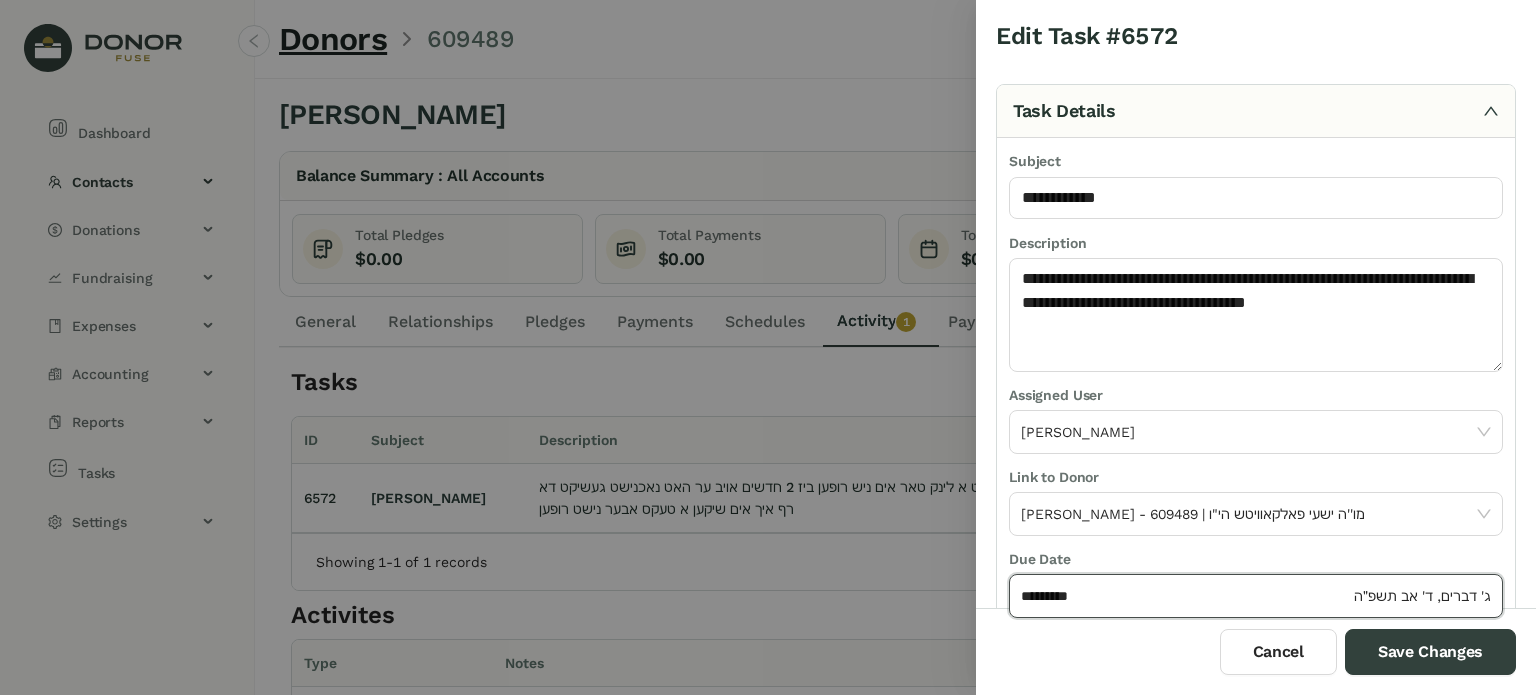 click on "*********" 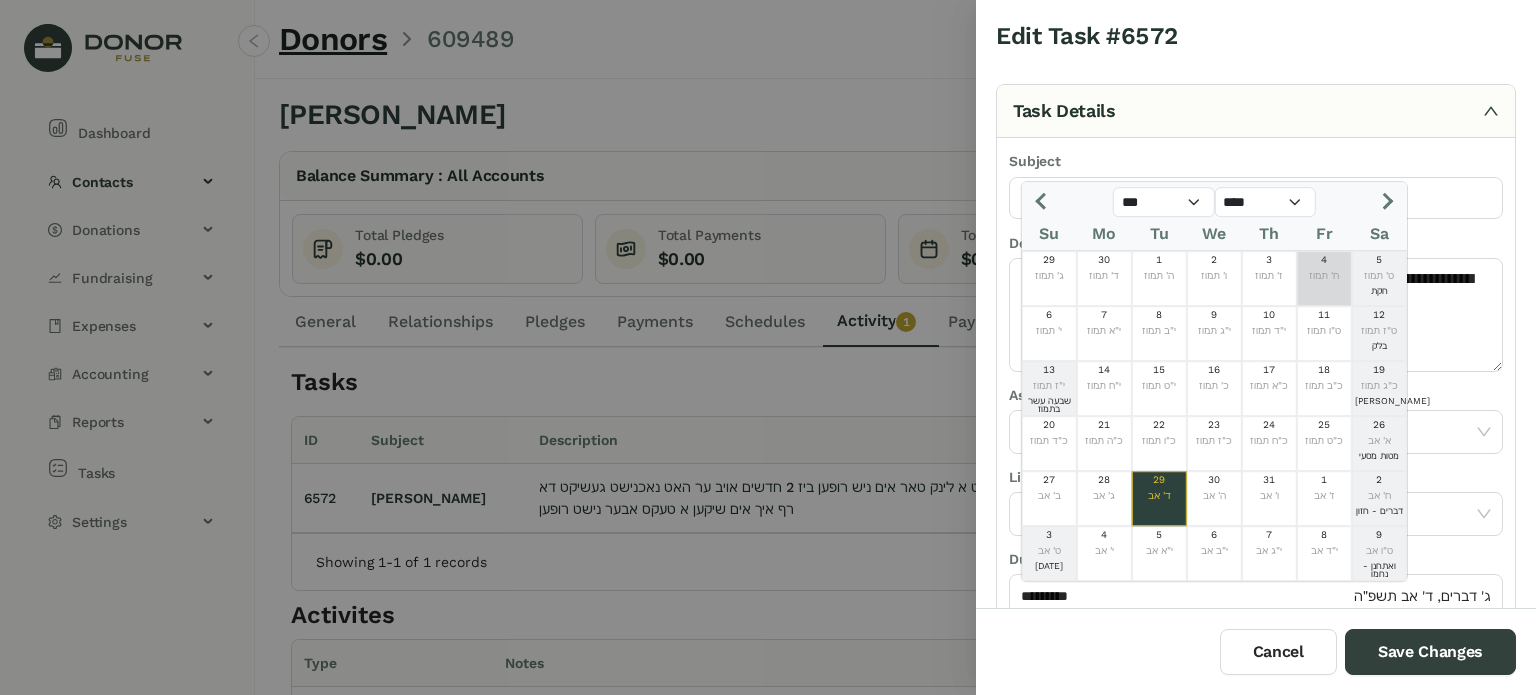 click 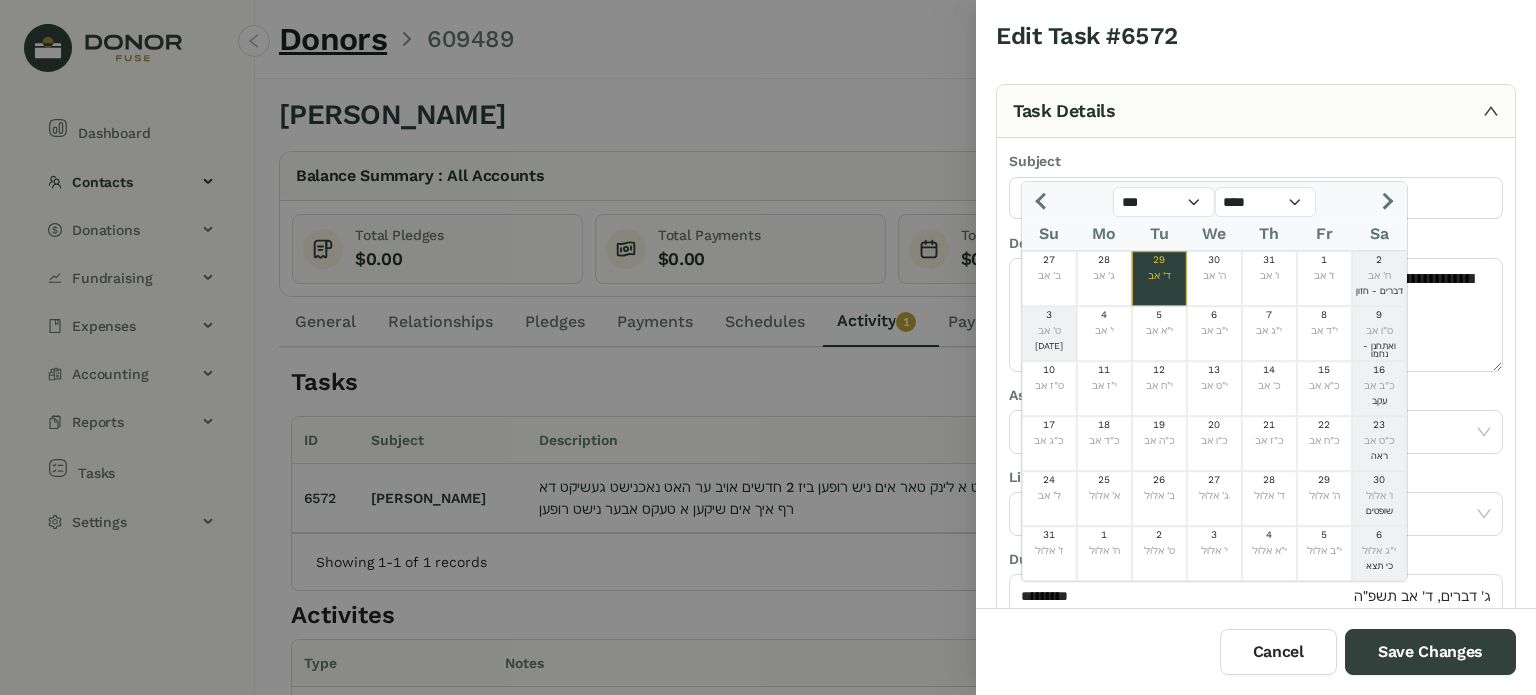 click 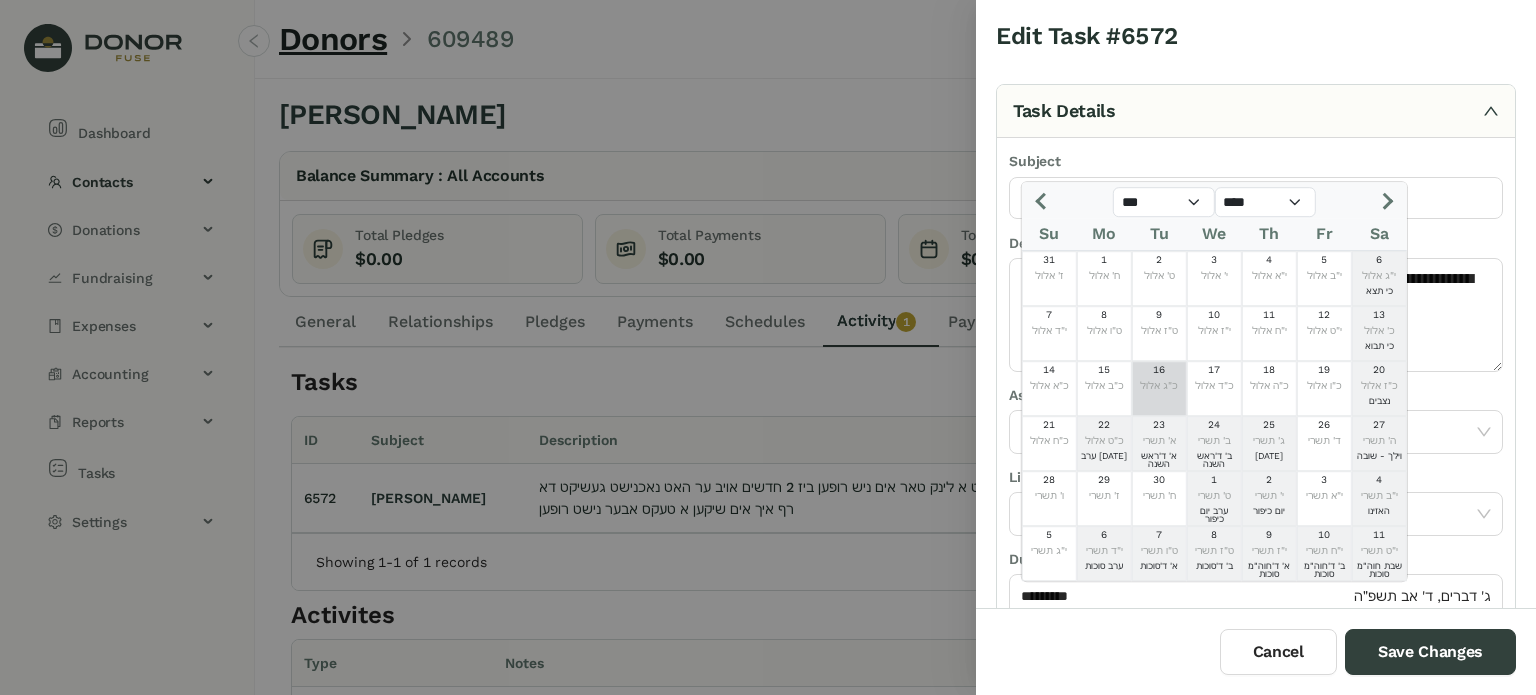 click on "כ"ג אלול" 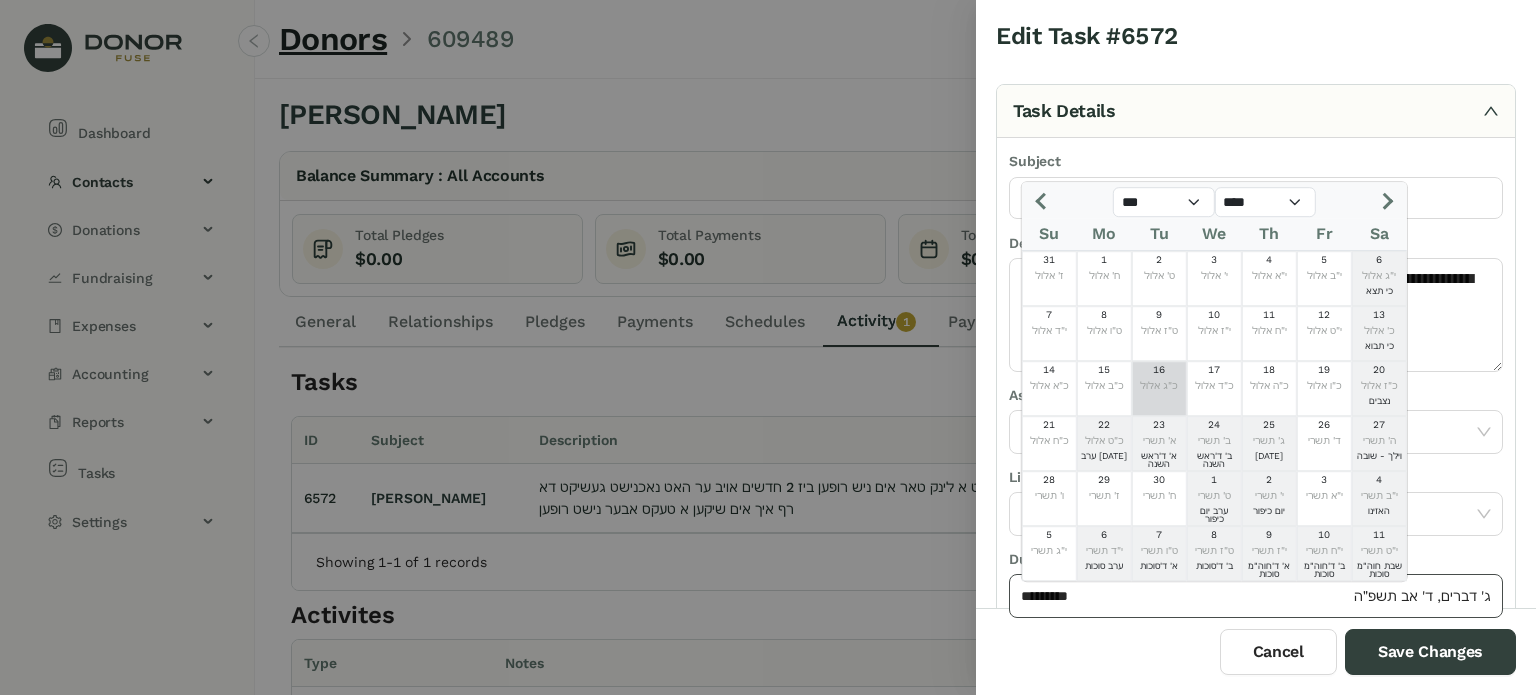 type on "*********" 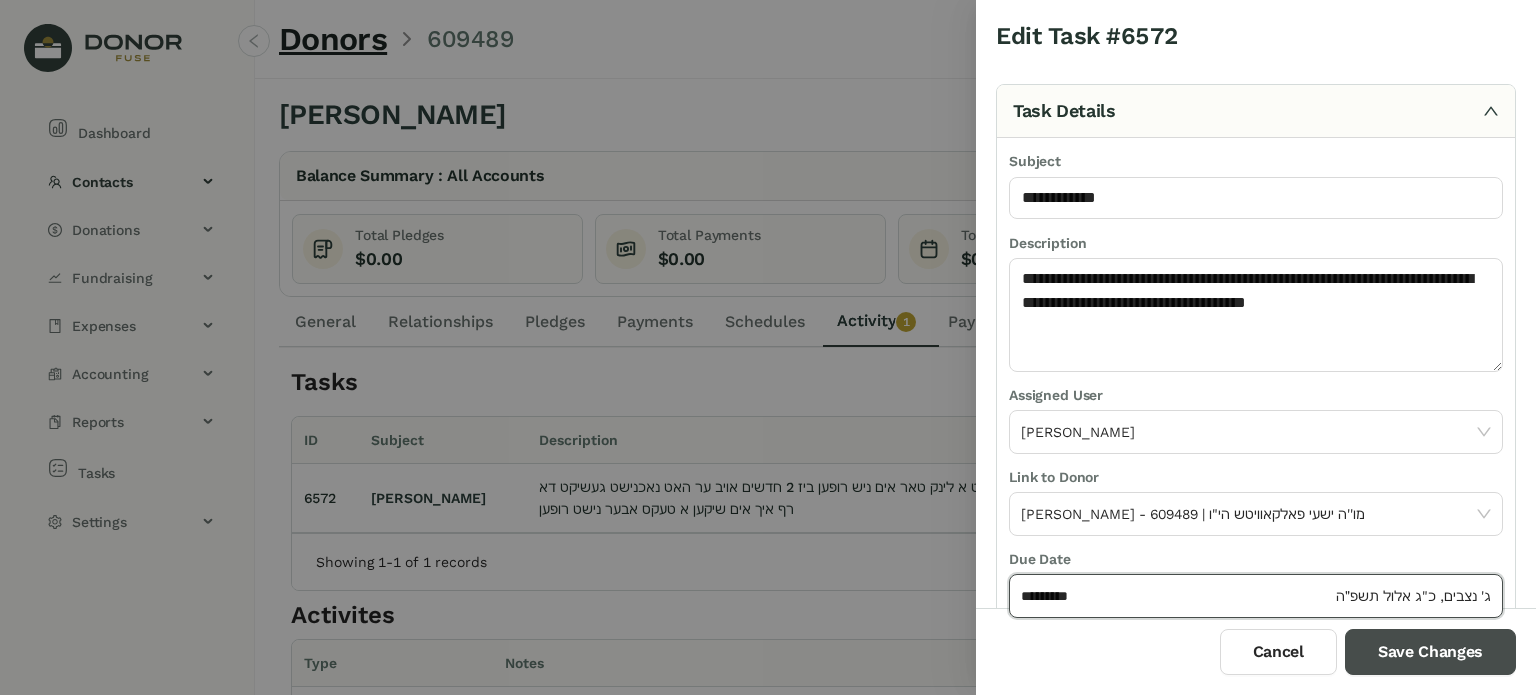 drag, startPoint x: 1389, startPoint y: 661, endPoint x: 1387, endPoint y: 651, distance: 10.198039 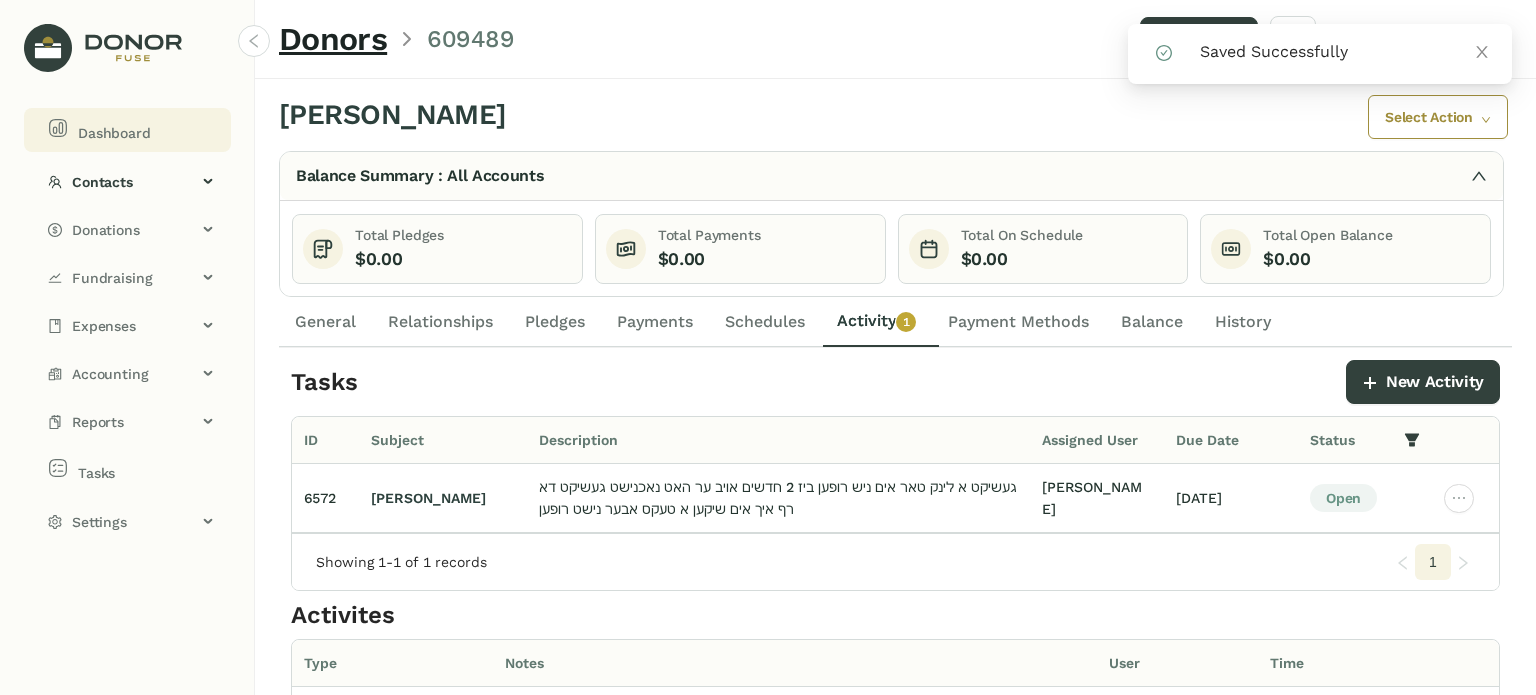 click on "Dashboard" 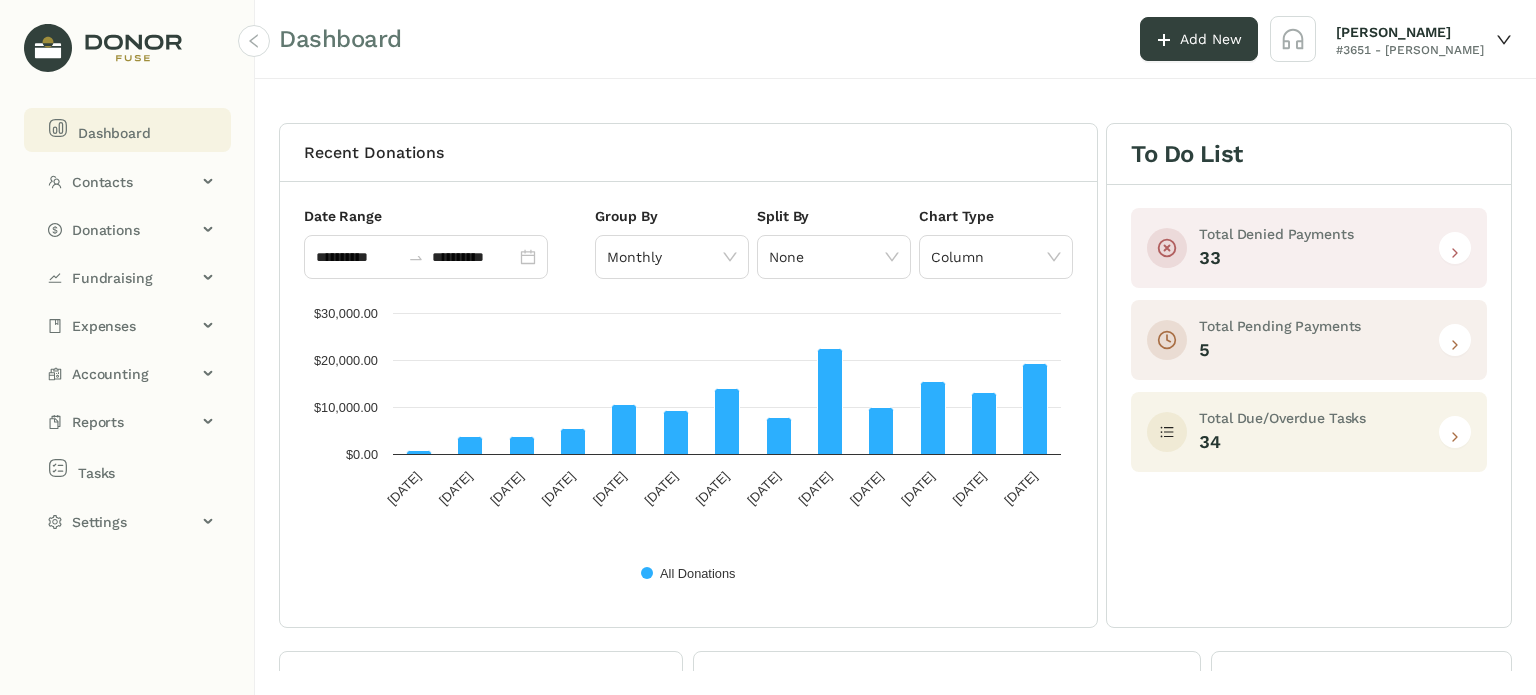 click 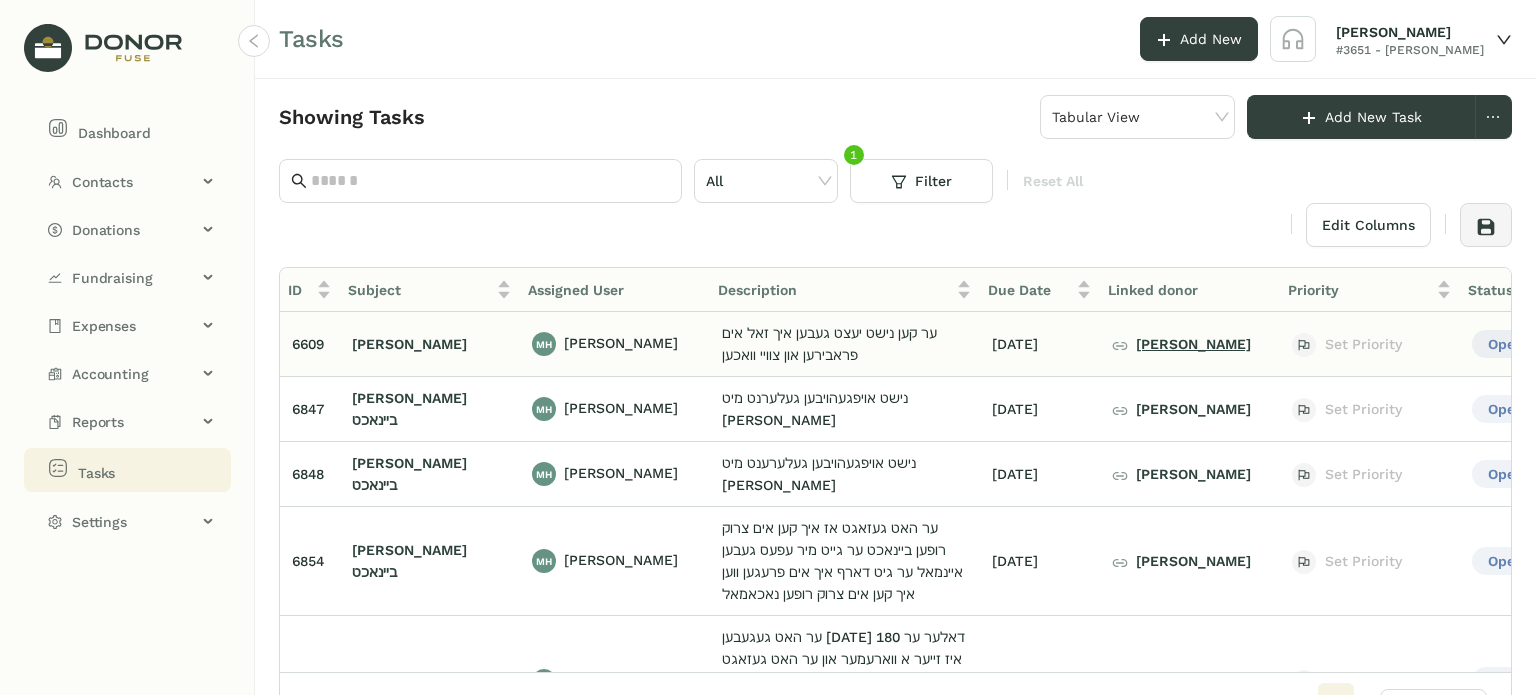 click on "שלום שכנא לאנדא" 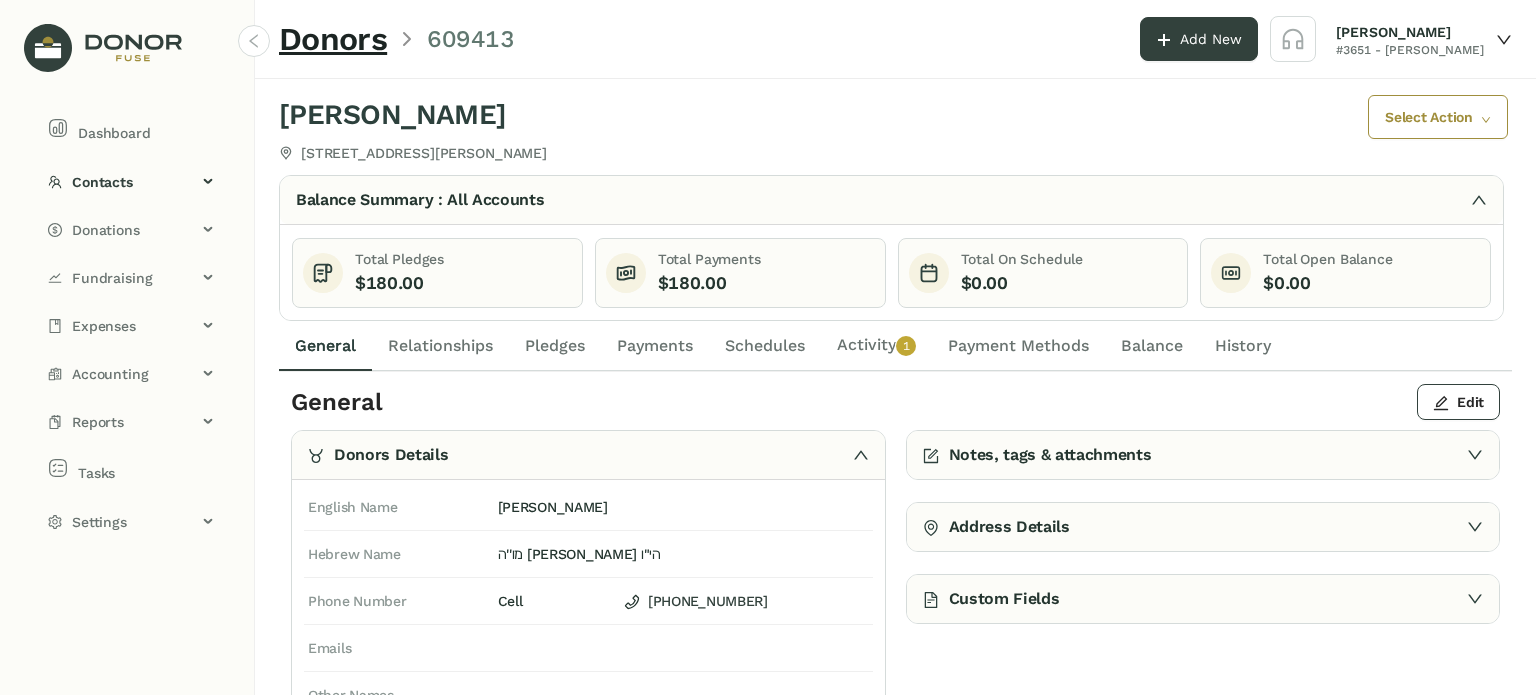 click on "Activity   0   1   2   3   4   5   6   7   8   9" 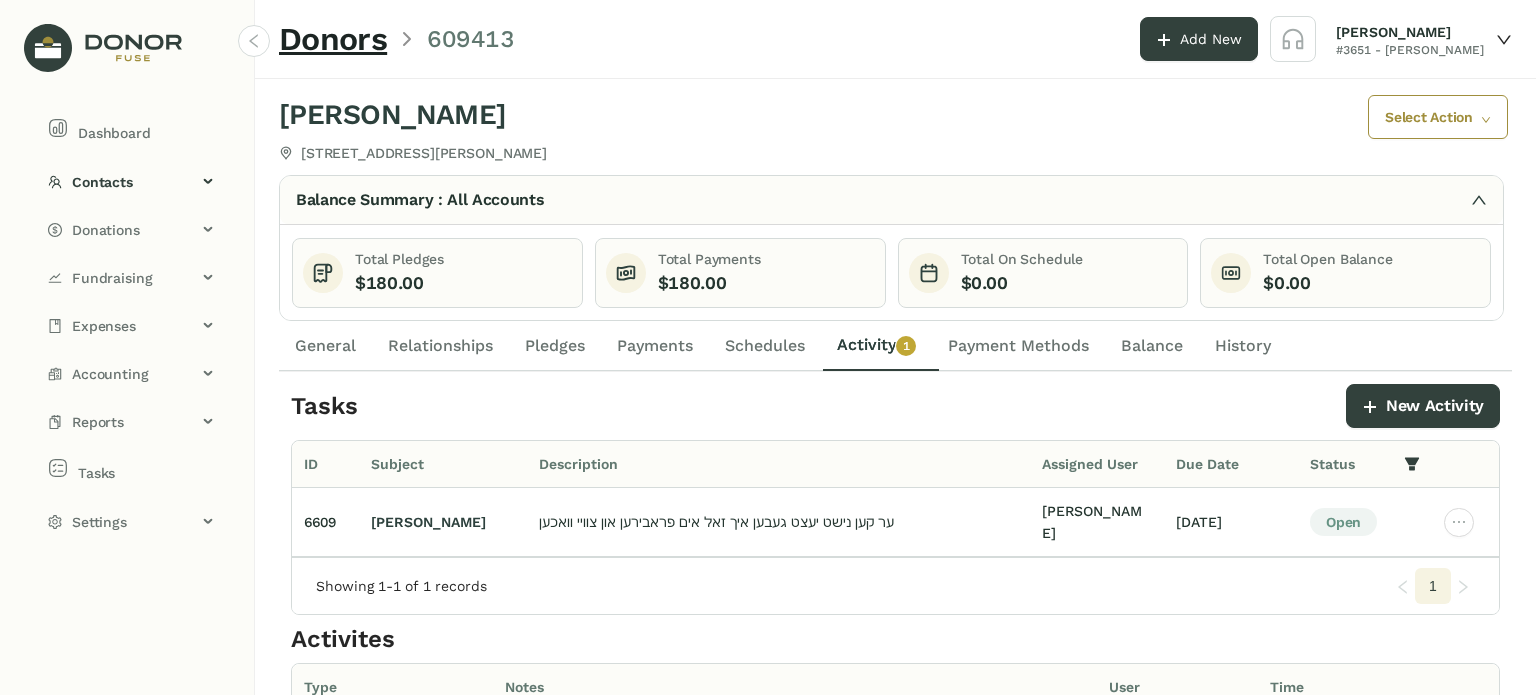 drag, startPoint x: 656, startPoint y: 348, endPoint x: 675, endPoint y: 349, distance: 19.026299 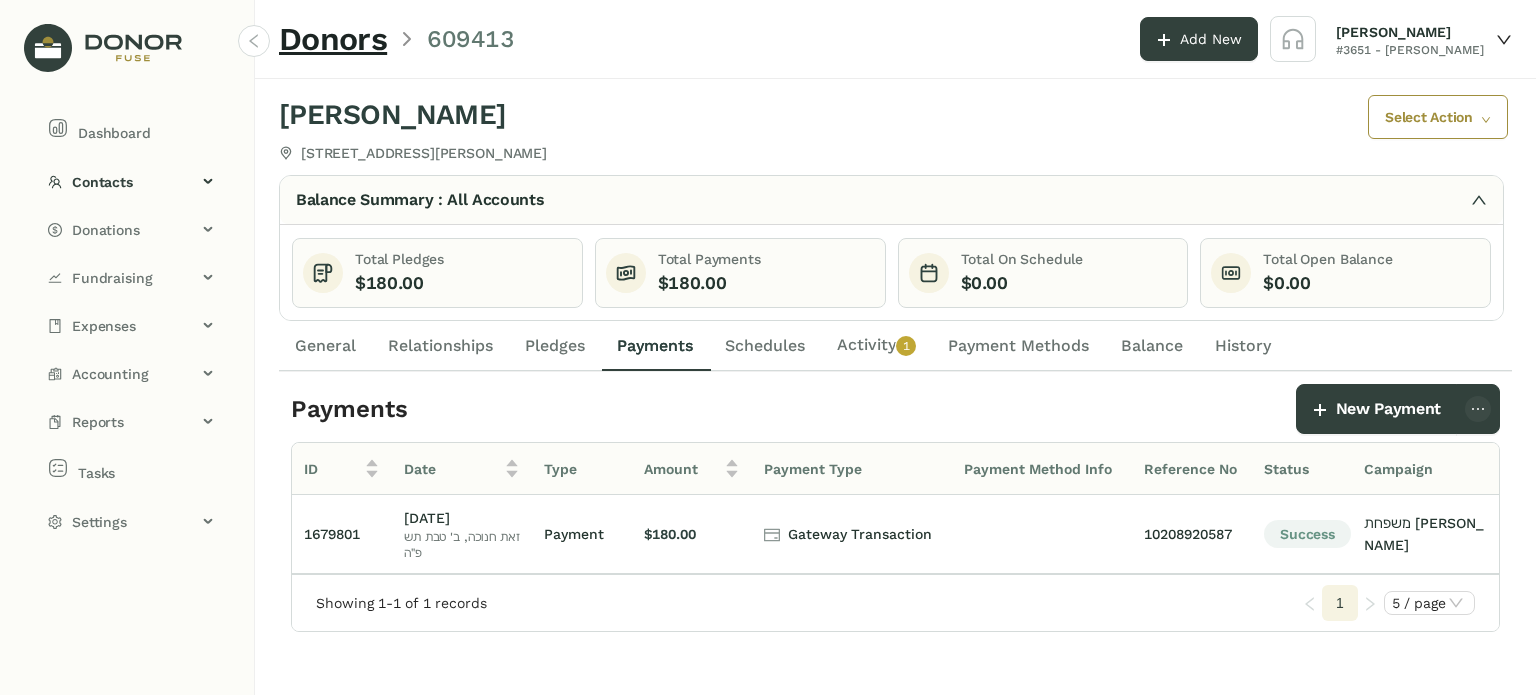 click on "General" 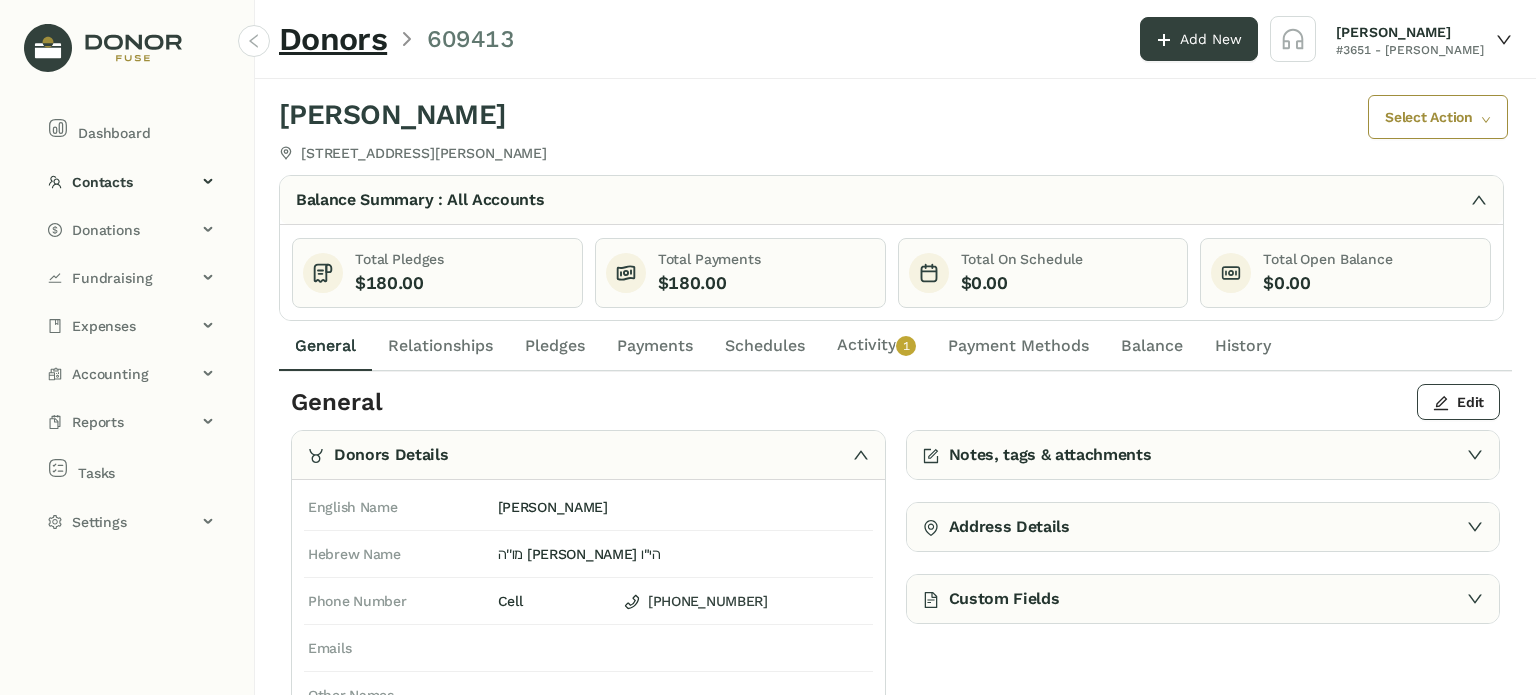 drag, startPoint x: 743, startPoint y: 337, endPoint x: 676, endPoint y: 347, distance: 67.74216 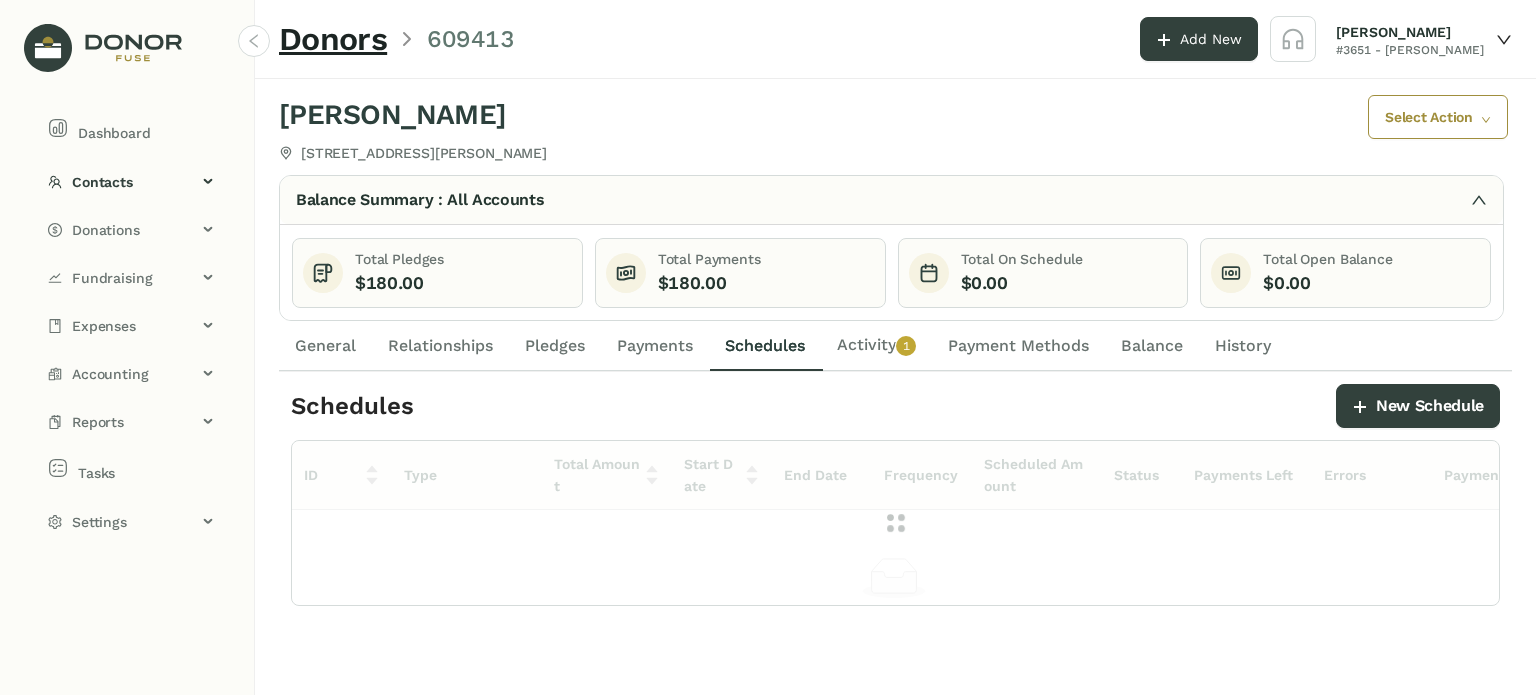 drag, startPoint x: 662, startPoint y: 353, endPoint x: 548, endPoint y: 355, distance: 114.01754 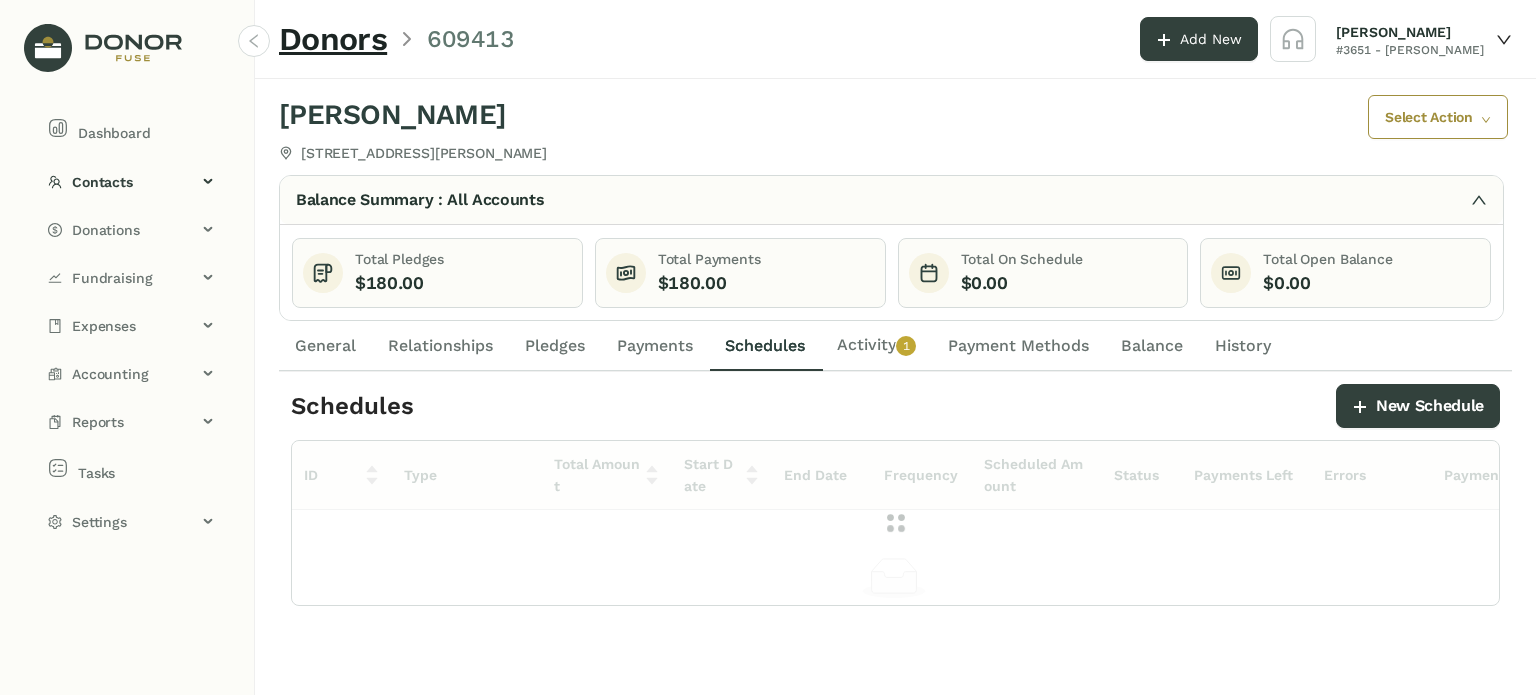 click on "Payments" 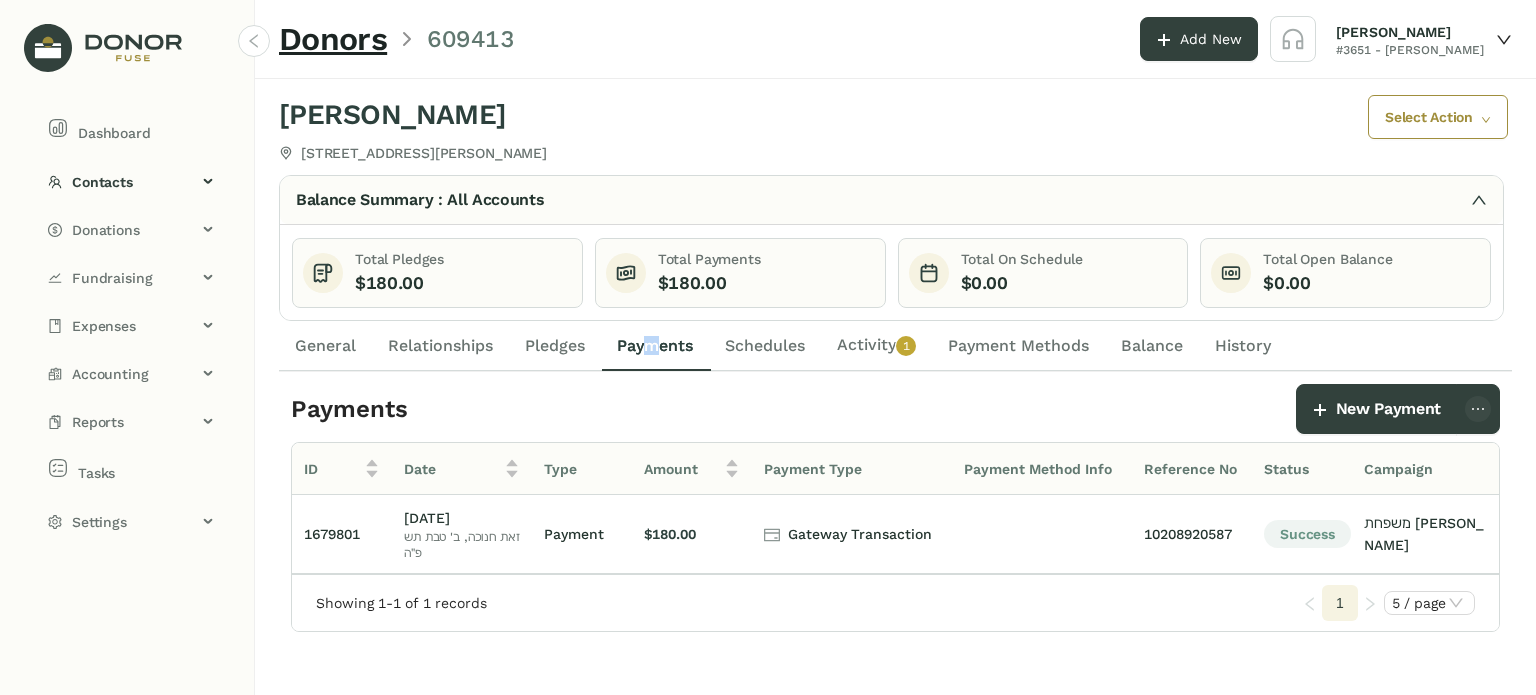 click on "Relationships" 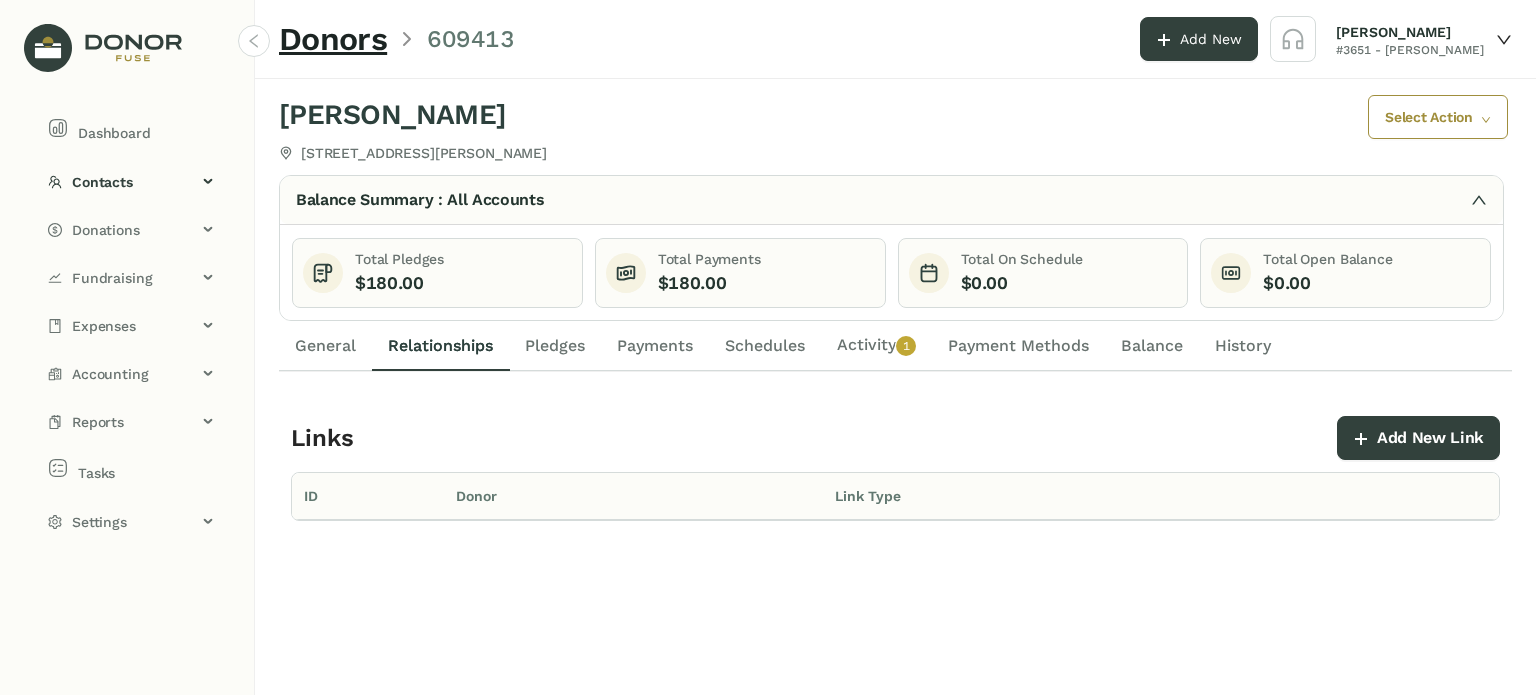 click on "General" 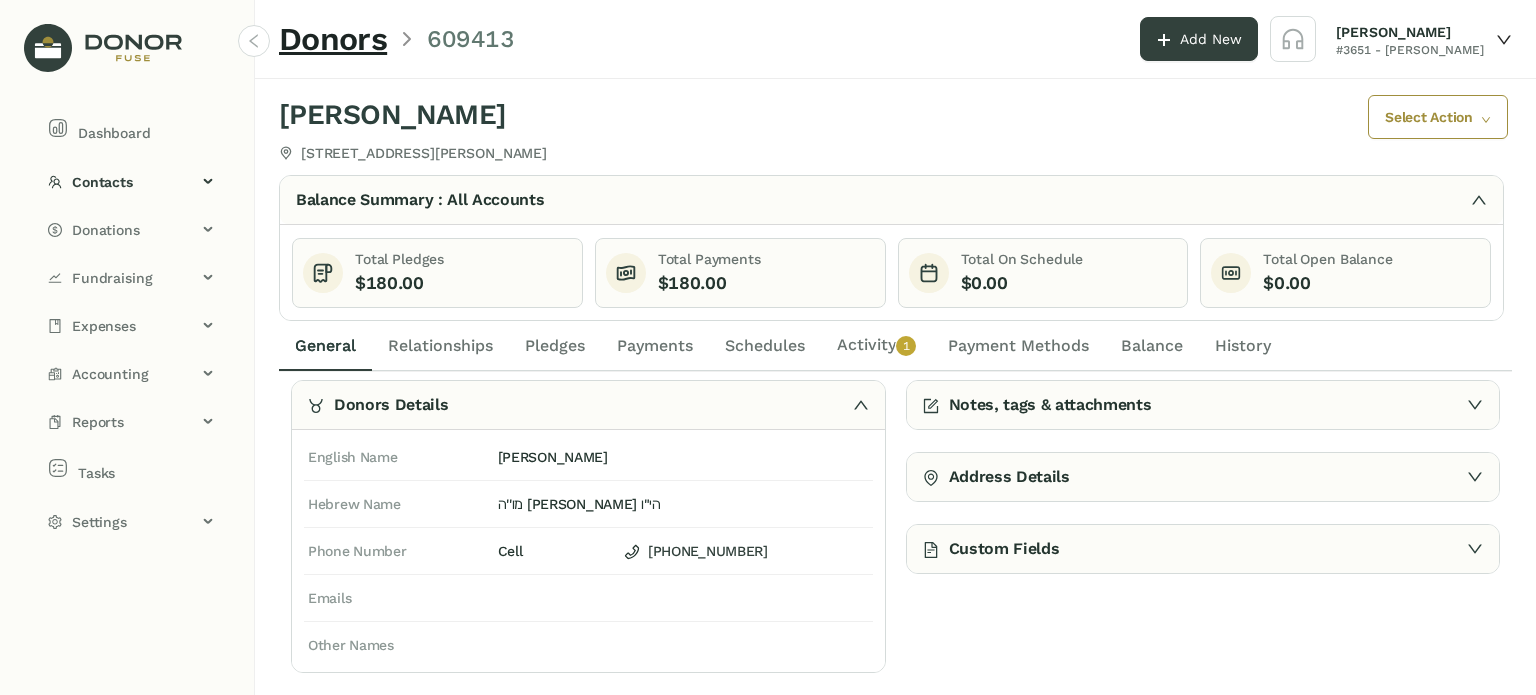 scroll, scrollTop: 0, scrollLeft: 0, axis: both 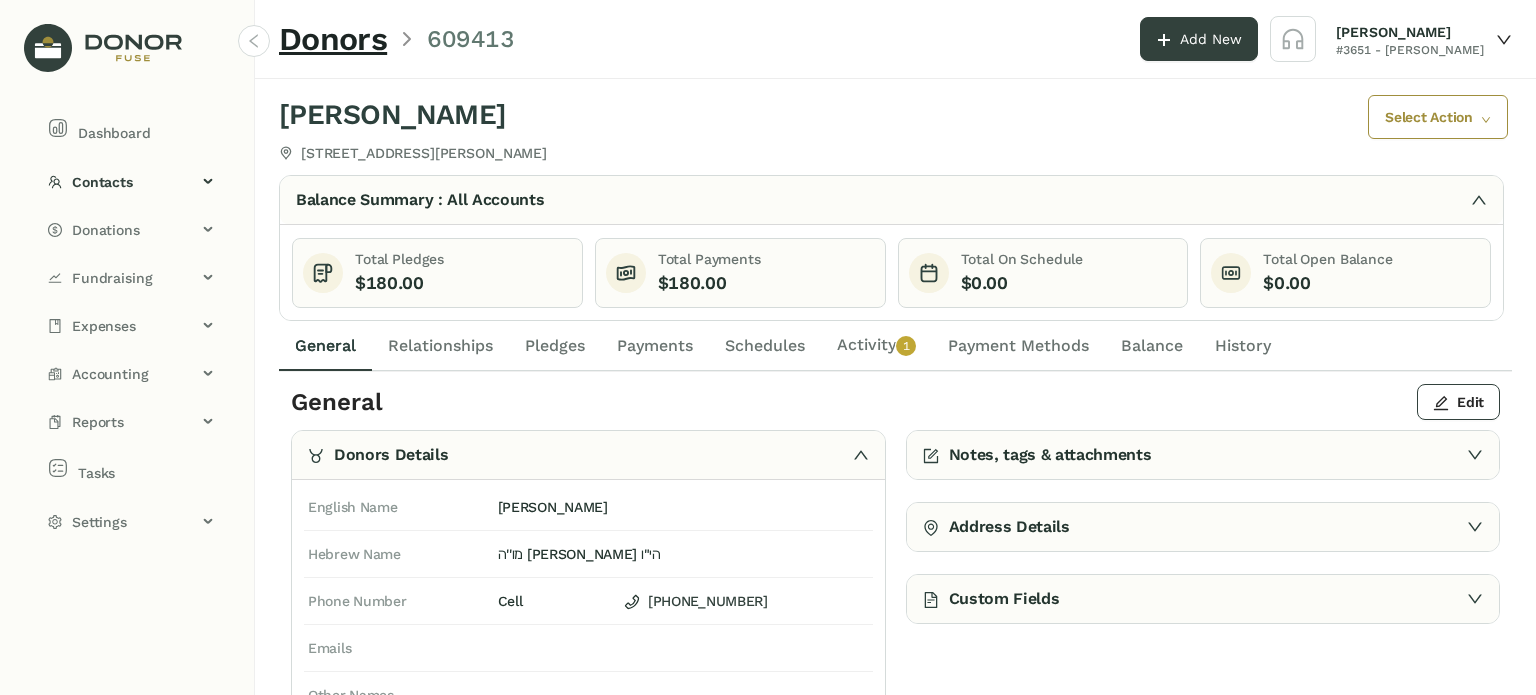 click on "Payments" 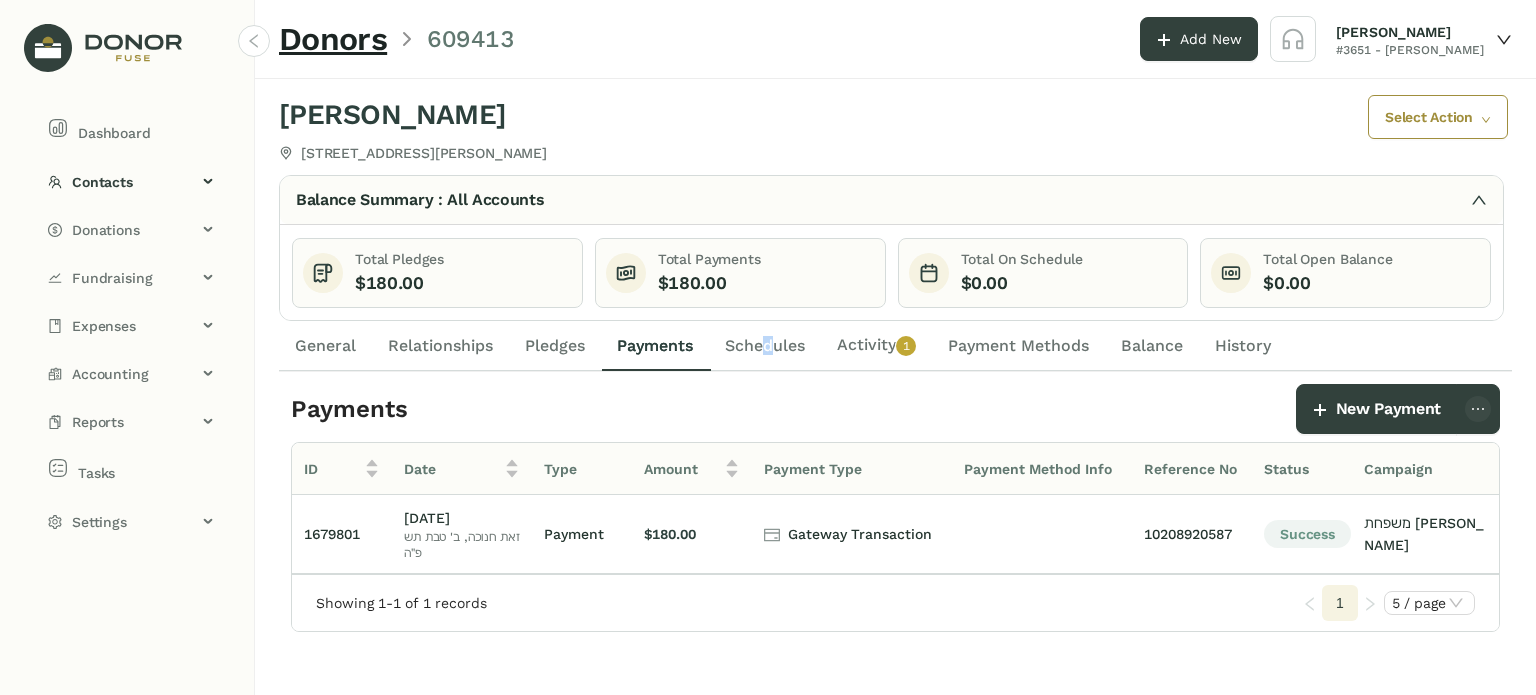 drag, startPoint x: 769, startPoint y: 325, endPoint x: 808, endPoint y: 326, distance: 39.012817 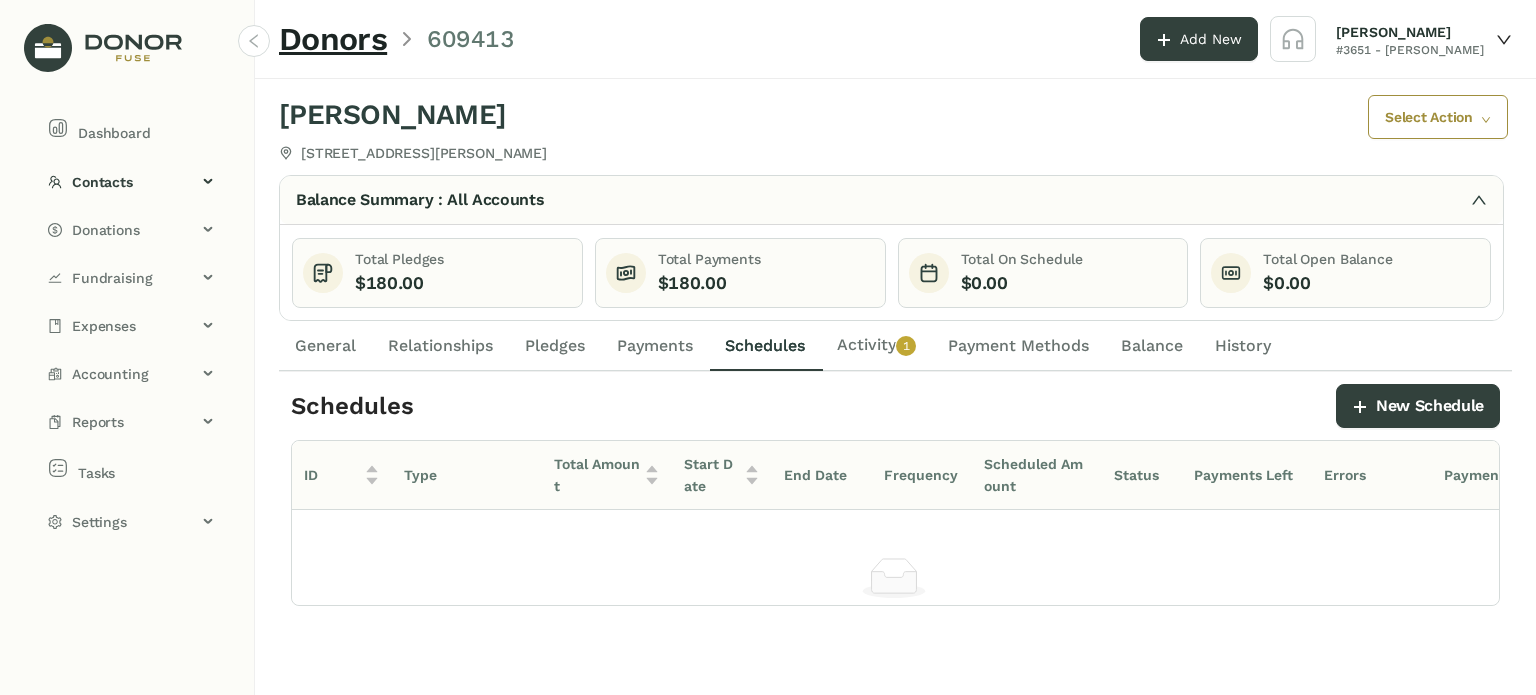 click on "Payments" 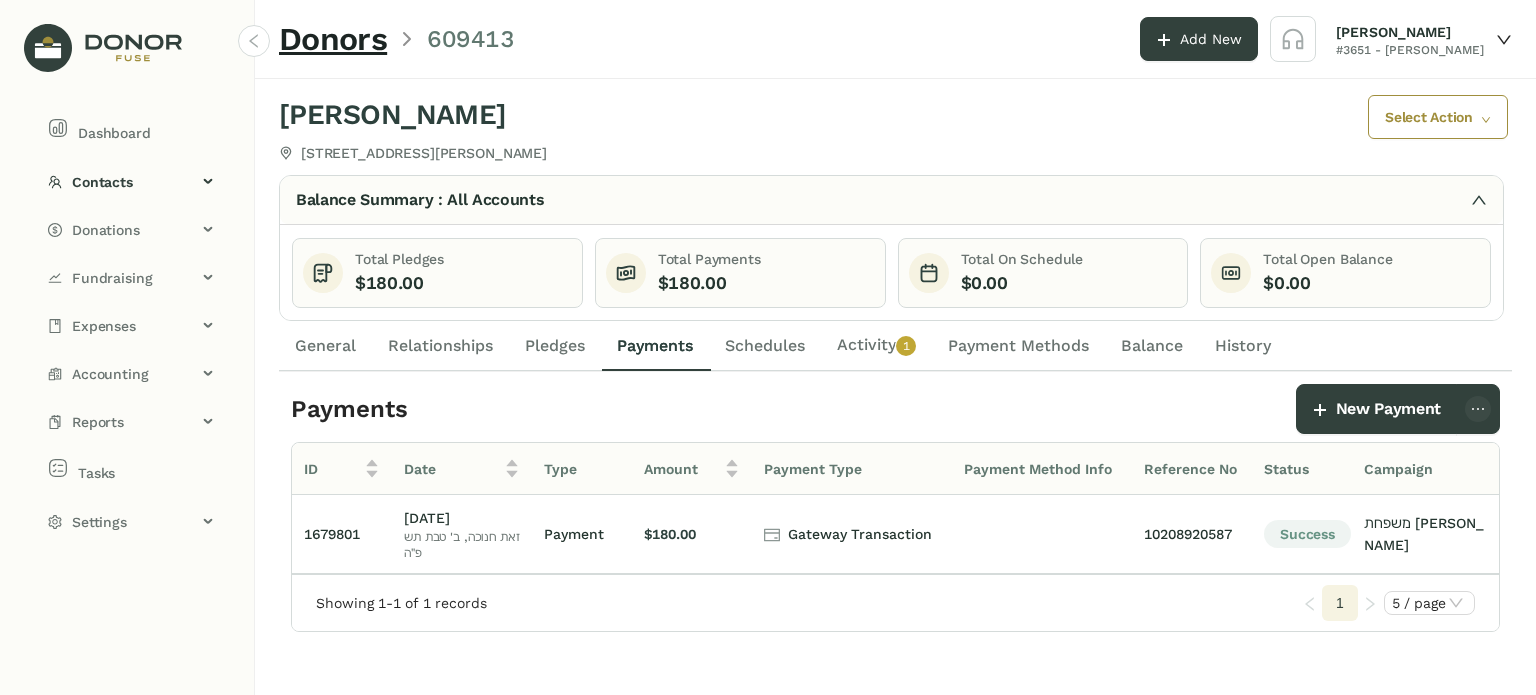 scroll, scrollTop: 0, scrollLeft: 77, axis: horizontal 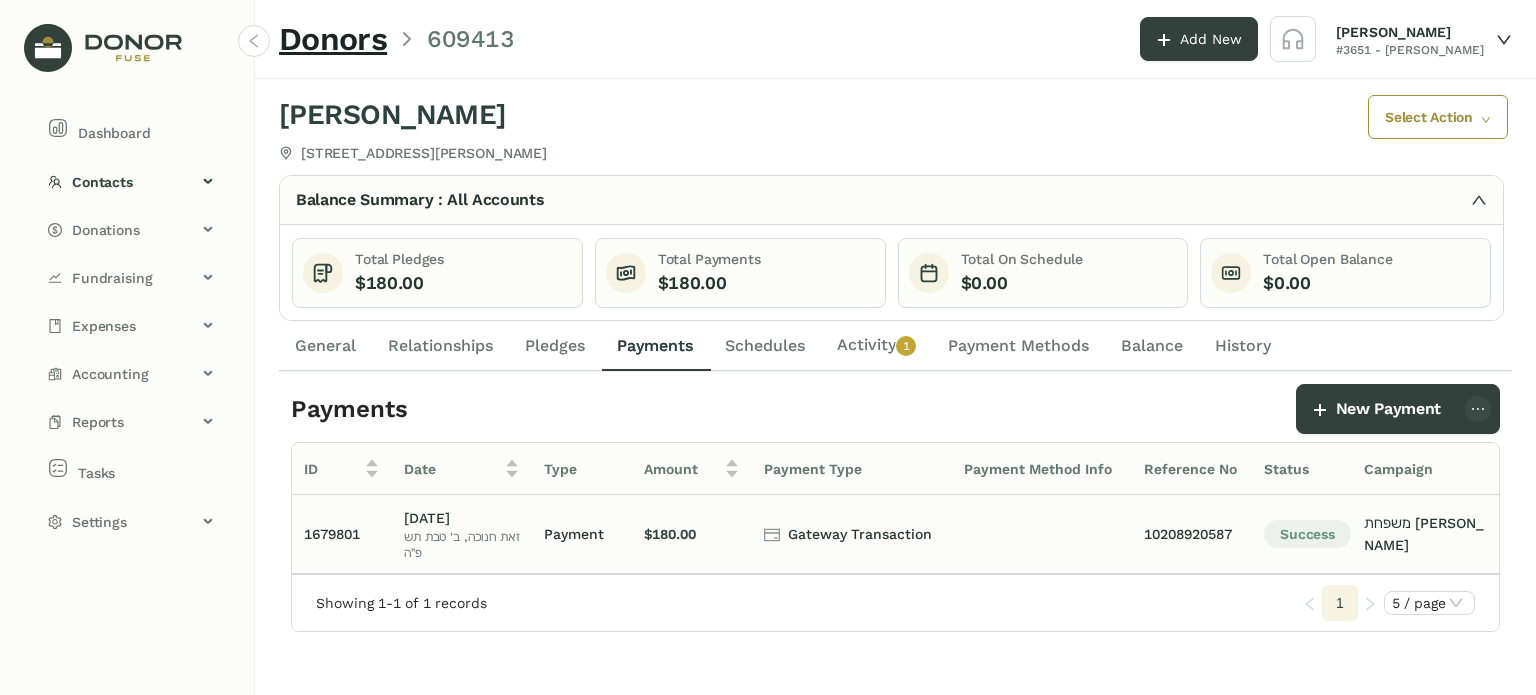 click on "Payment" 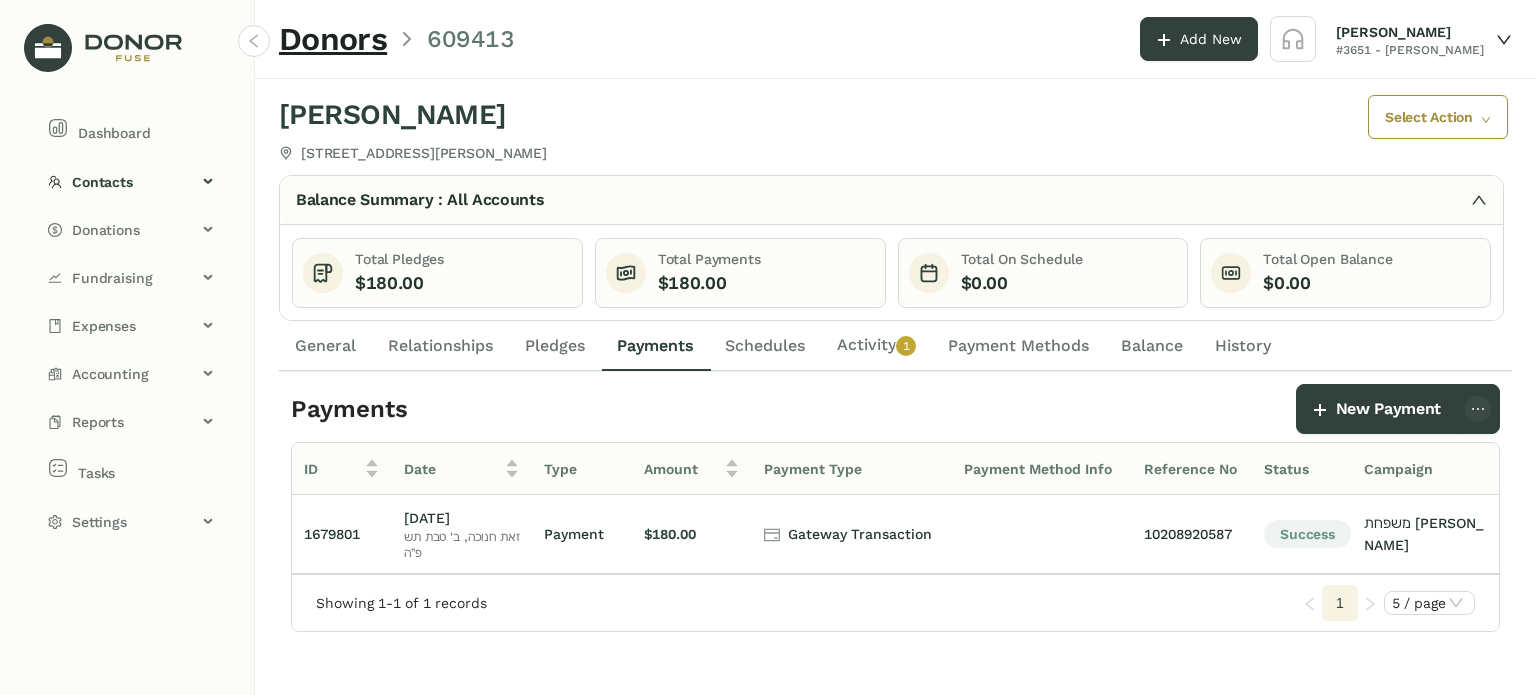 click on "0   1   2   3   4   5   6   7   8   9" 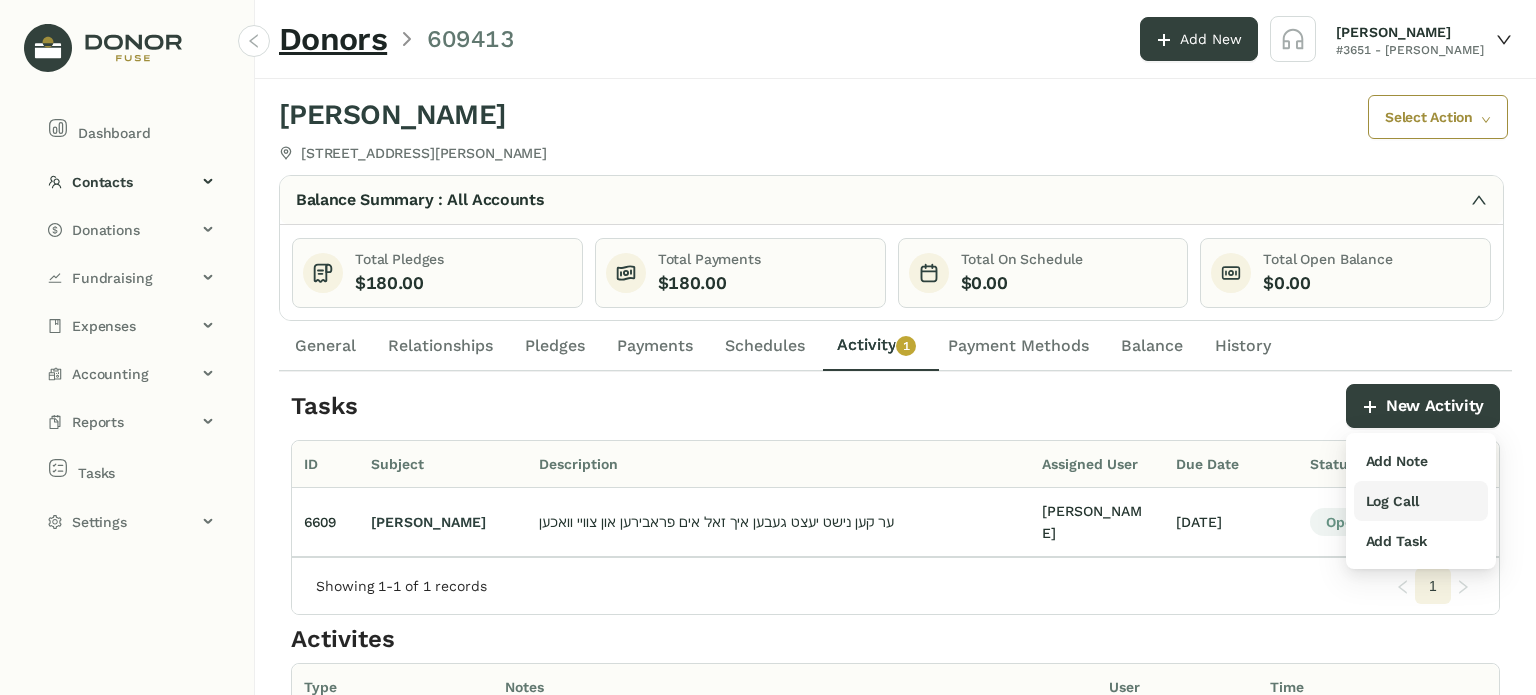 click on "Log Call" at bounding box center (1421, 501) 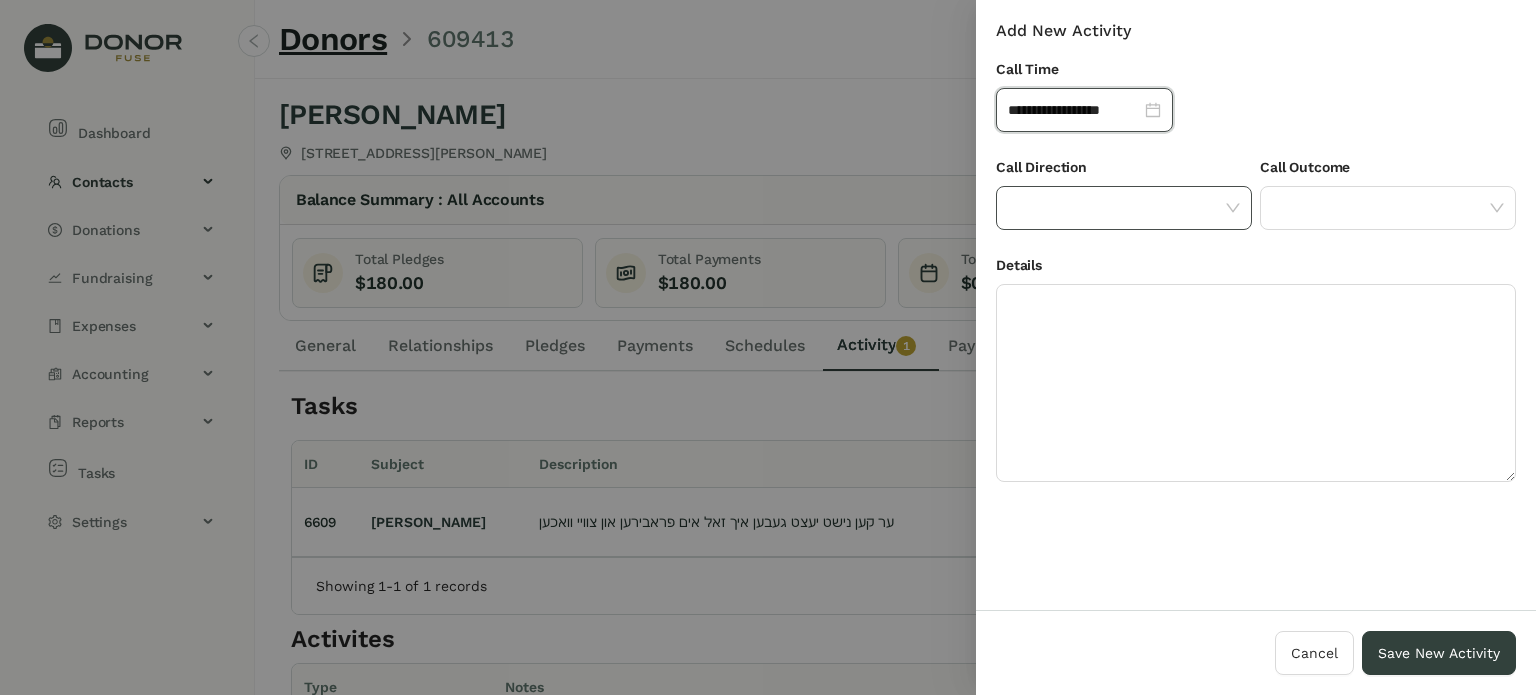 click 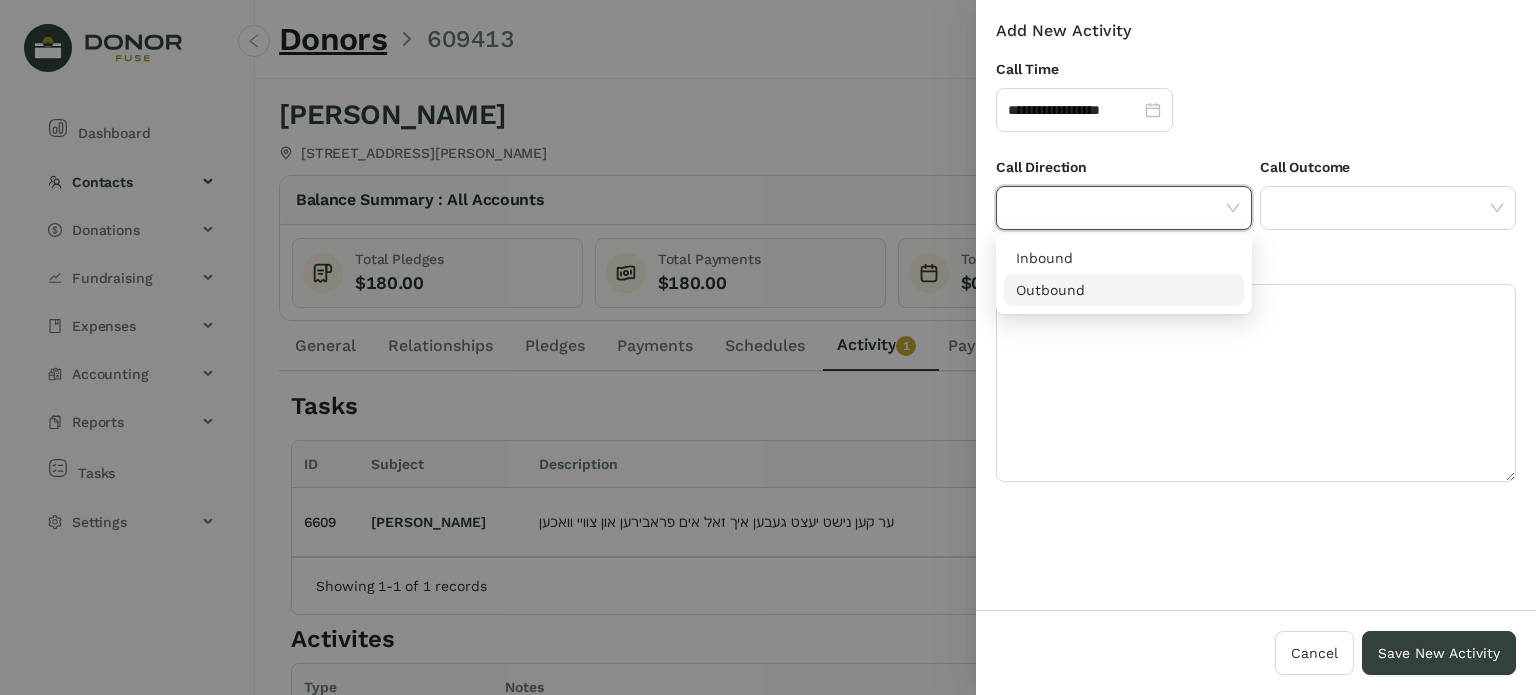 drag, startPoint x: 1081, startPoint y: 289, endPoint x: 1096, endPoint y: 280, distance: 17.492855 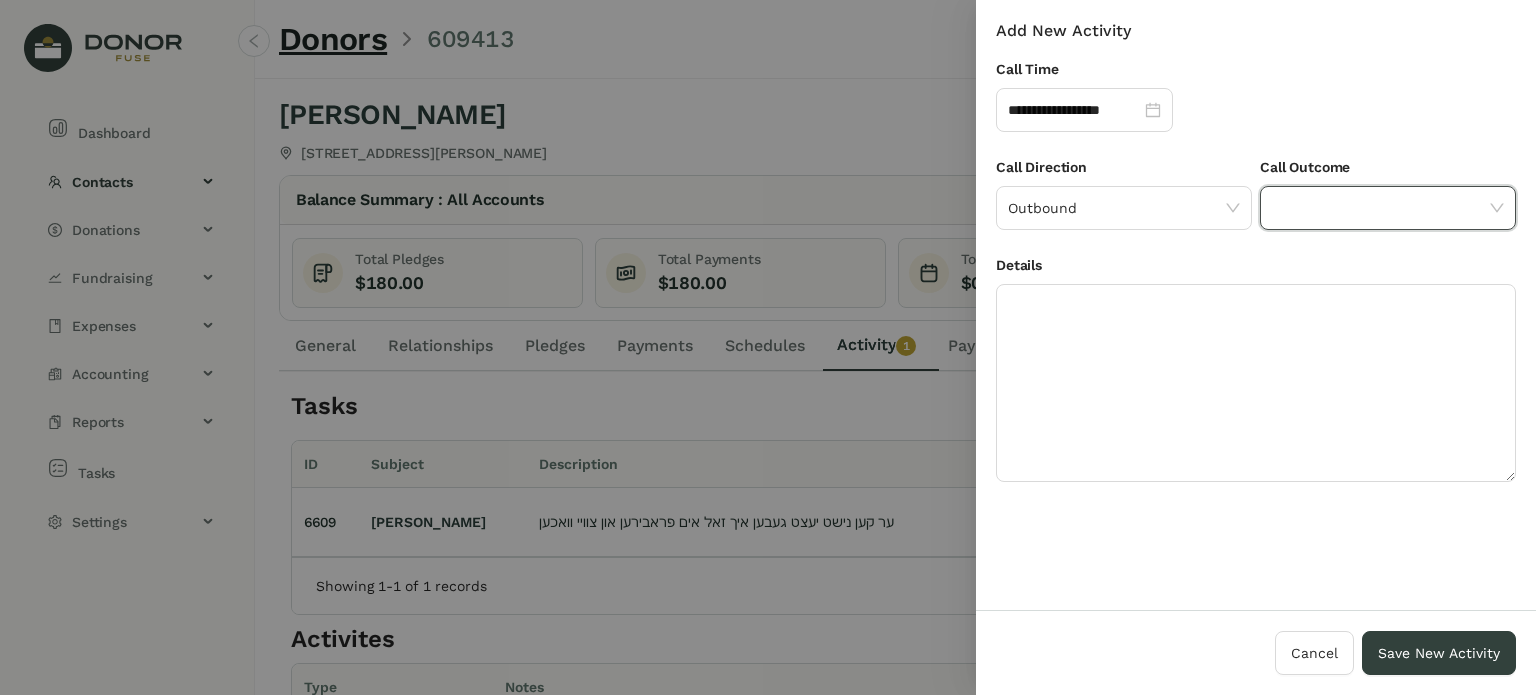 click 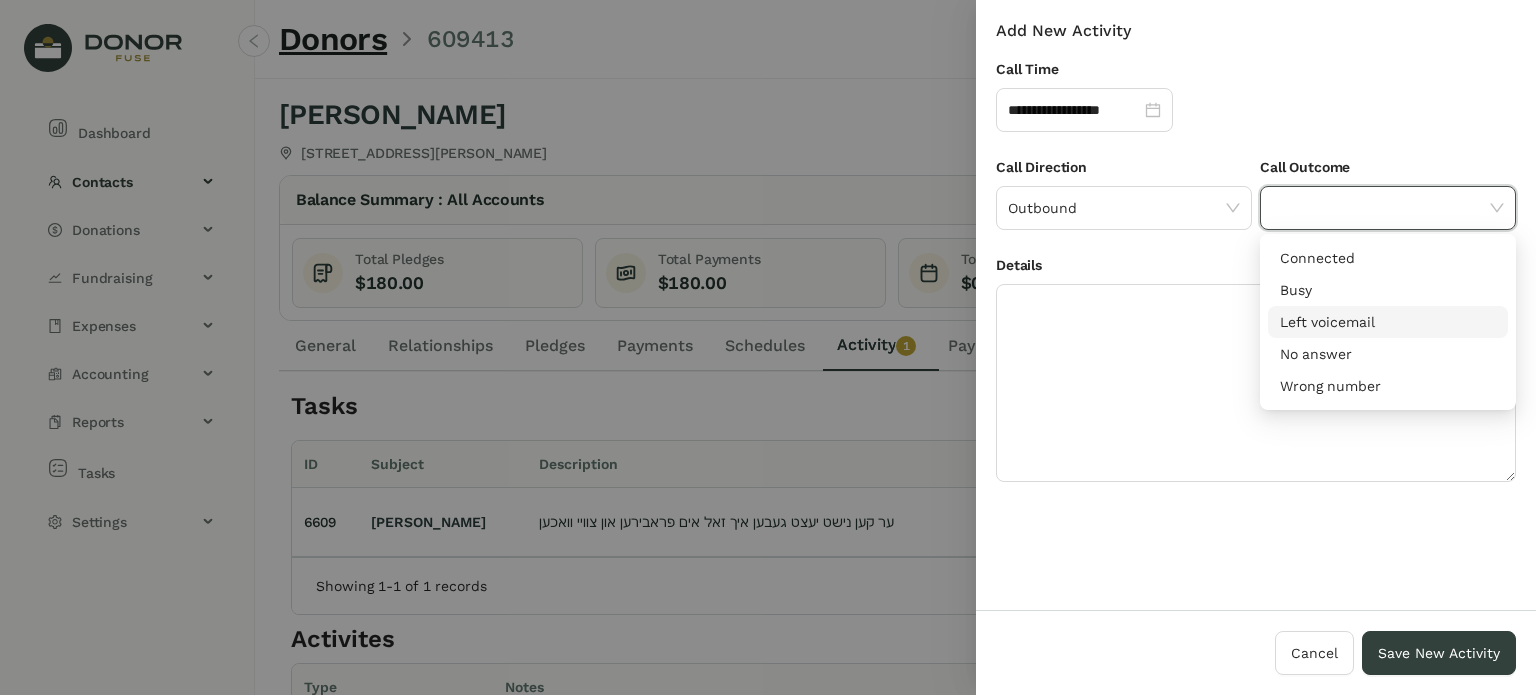 click on "Left voicemail" at bounding box center (1388, 322) 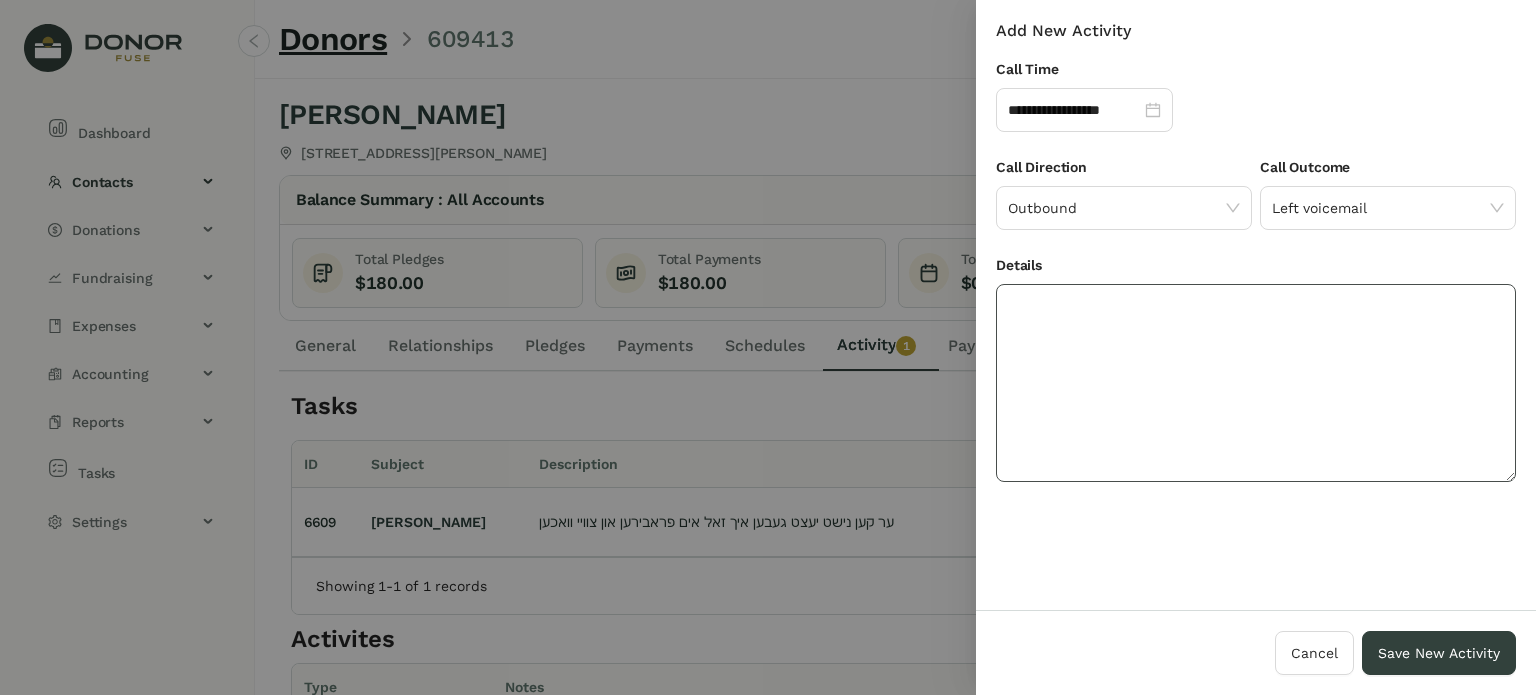 drag, startPoint x: 1191, startPoint y: 364, endPoint x: 1179, endPoint y: 359, distance: 13 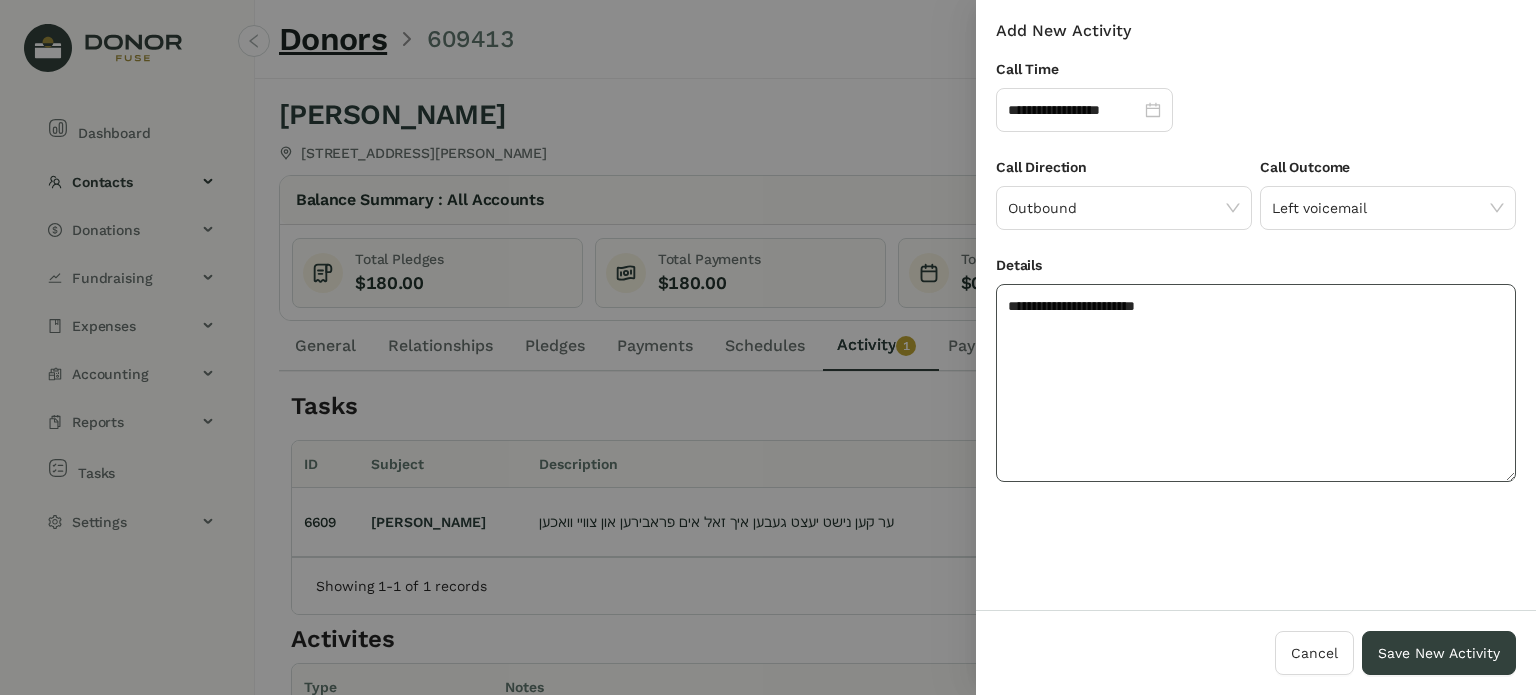 click on "**********" 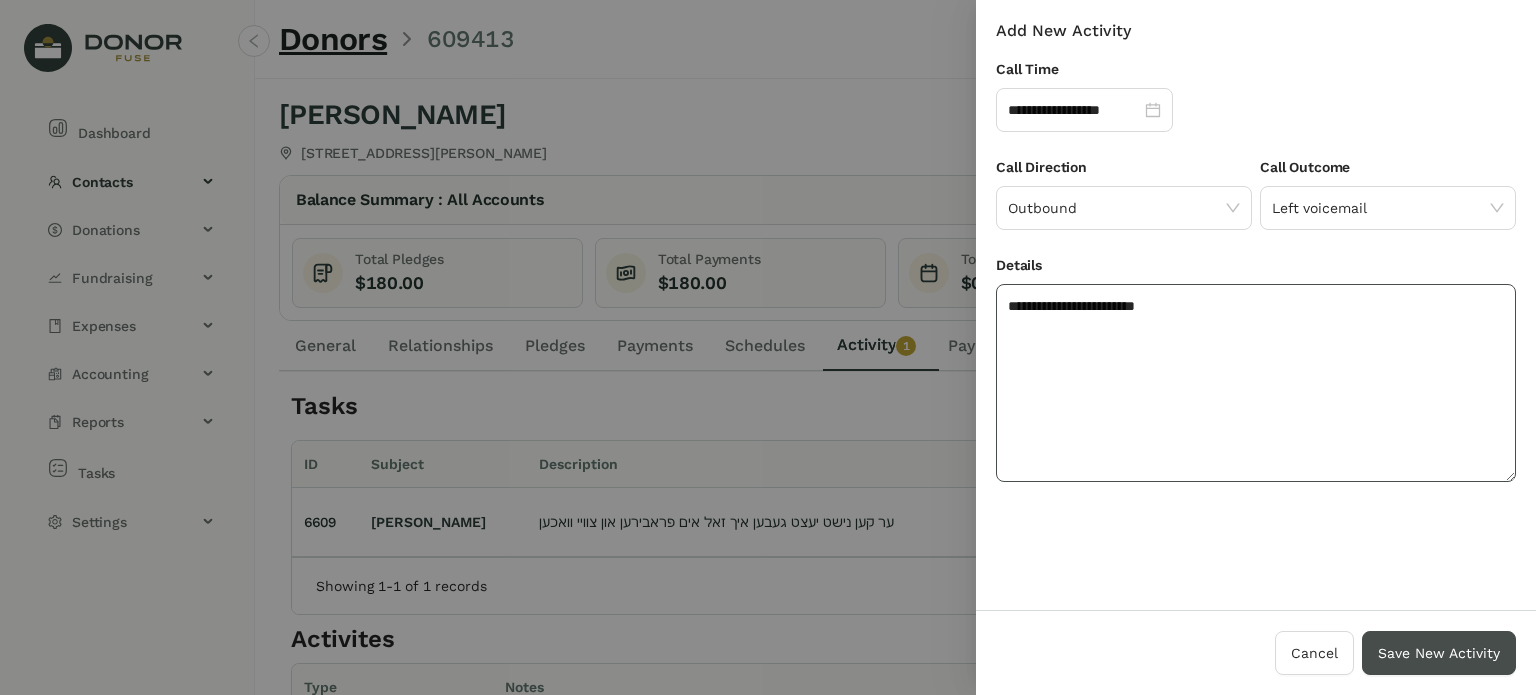 type on "**********" 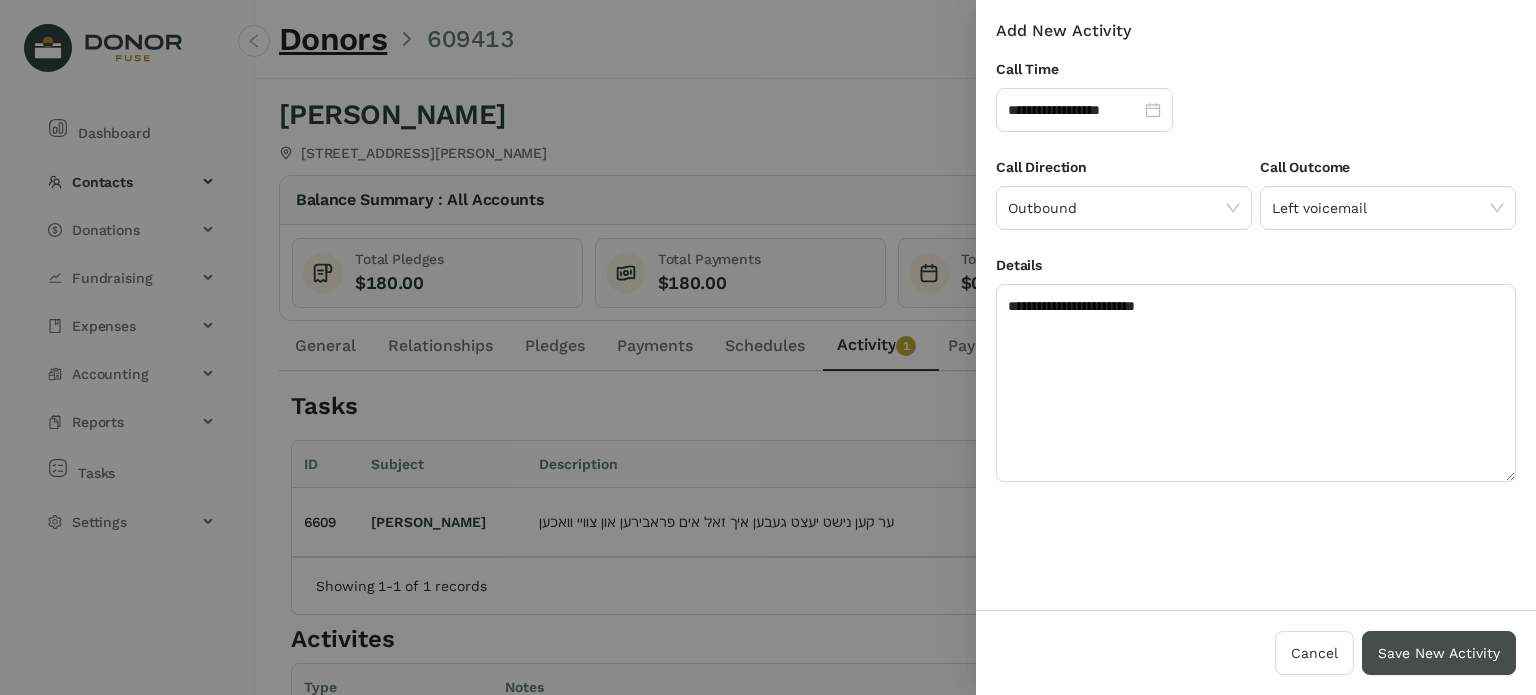 click on "Save New Activity" at bounding box center (1439, 653) 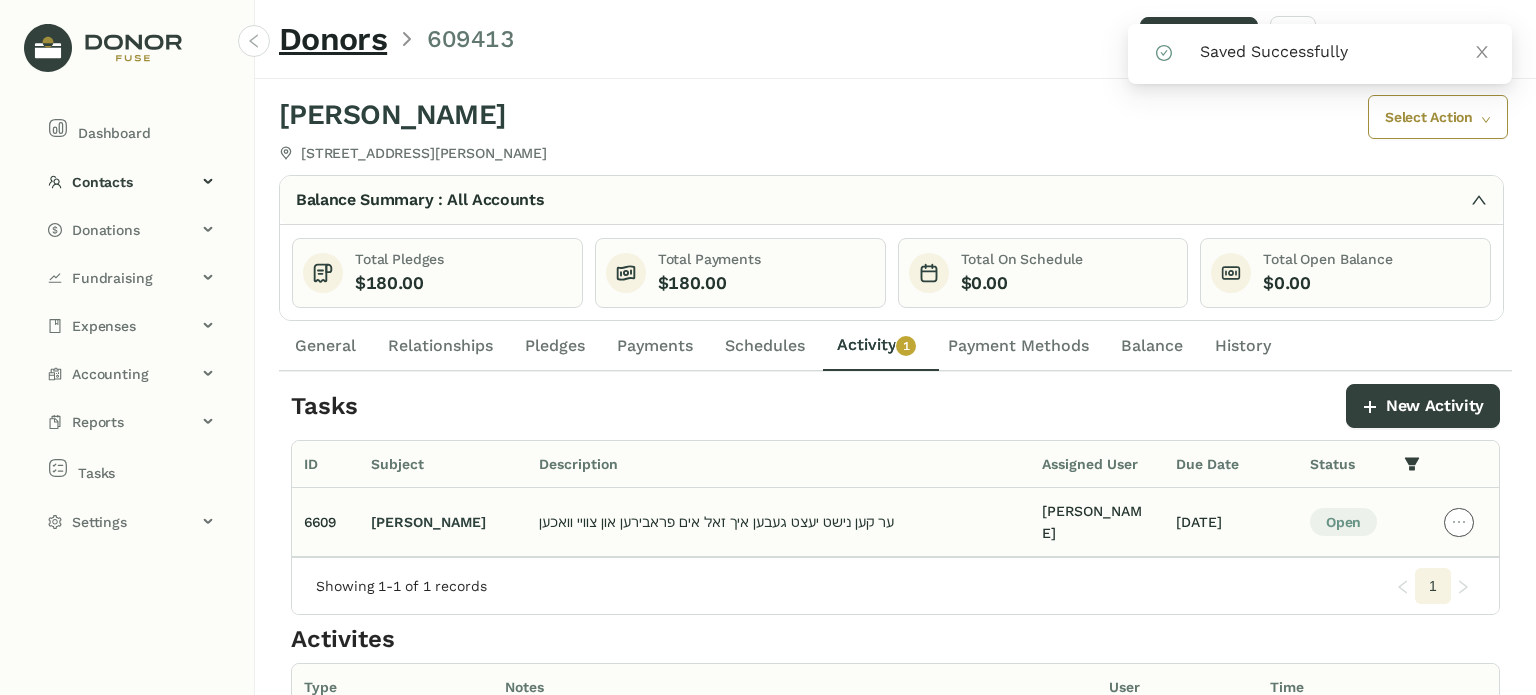 drag, startPoint x: 1458, startPoint y: 517, endPoint x: 1455, endPoint y: 531, distance: 14.3178215 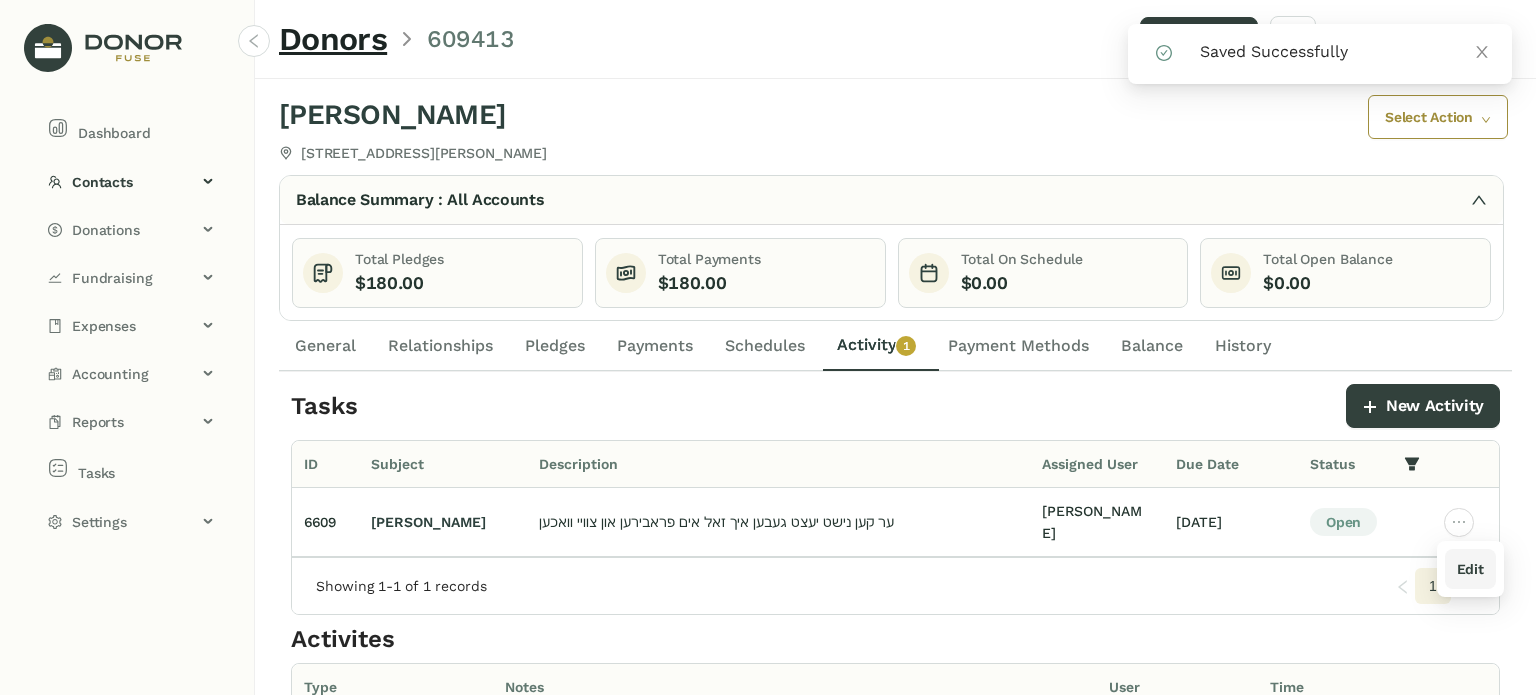 click on "Edit" at bounding box center (1470, 569) 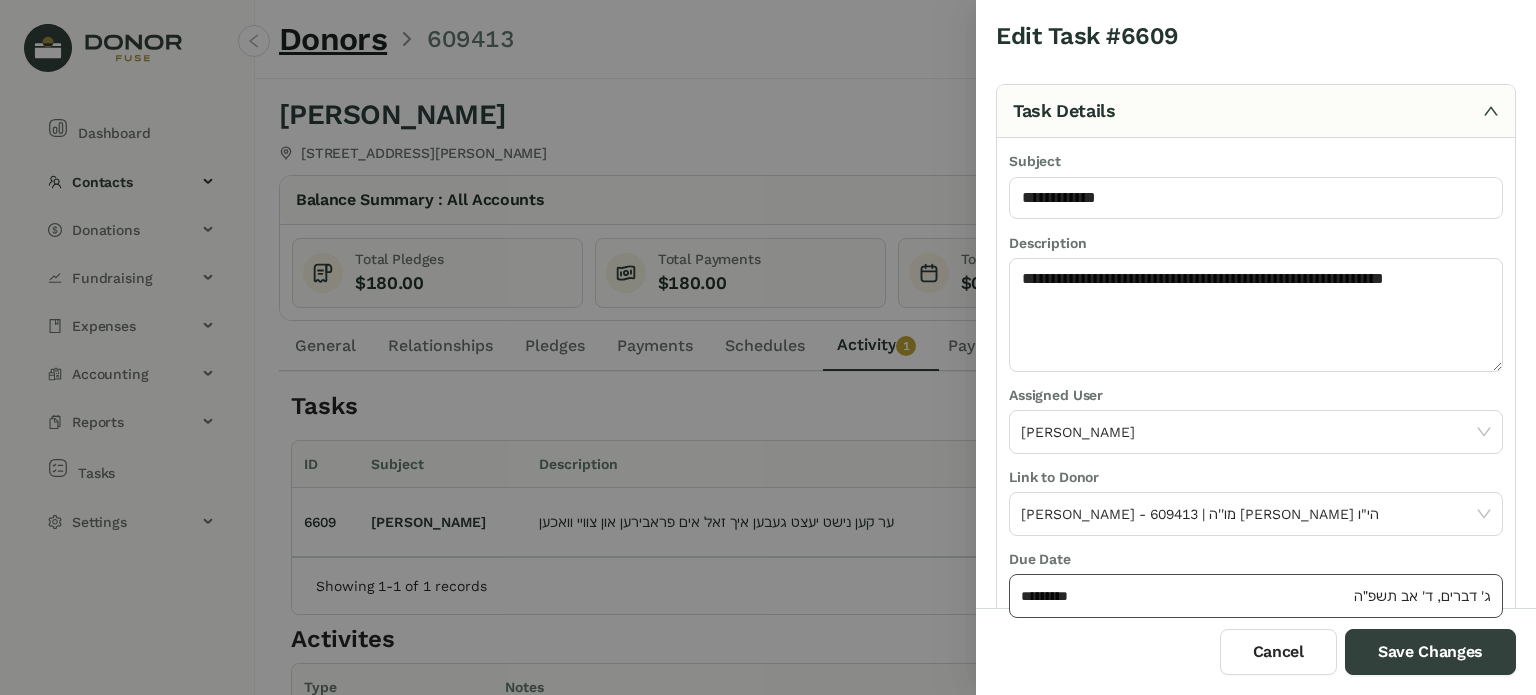 click on "*********" 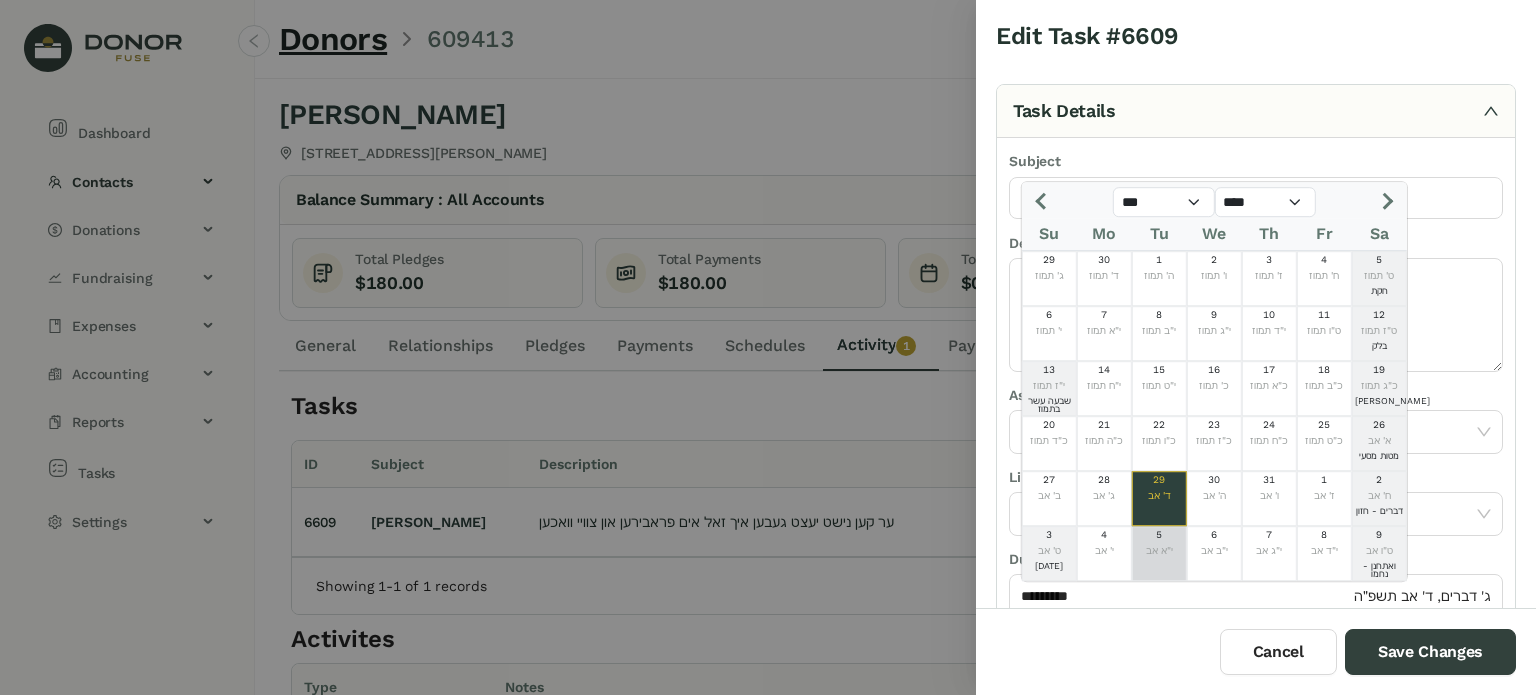click on "י"א אב" 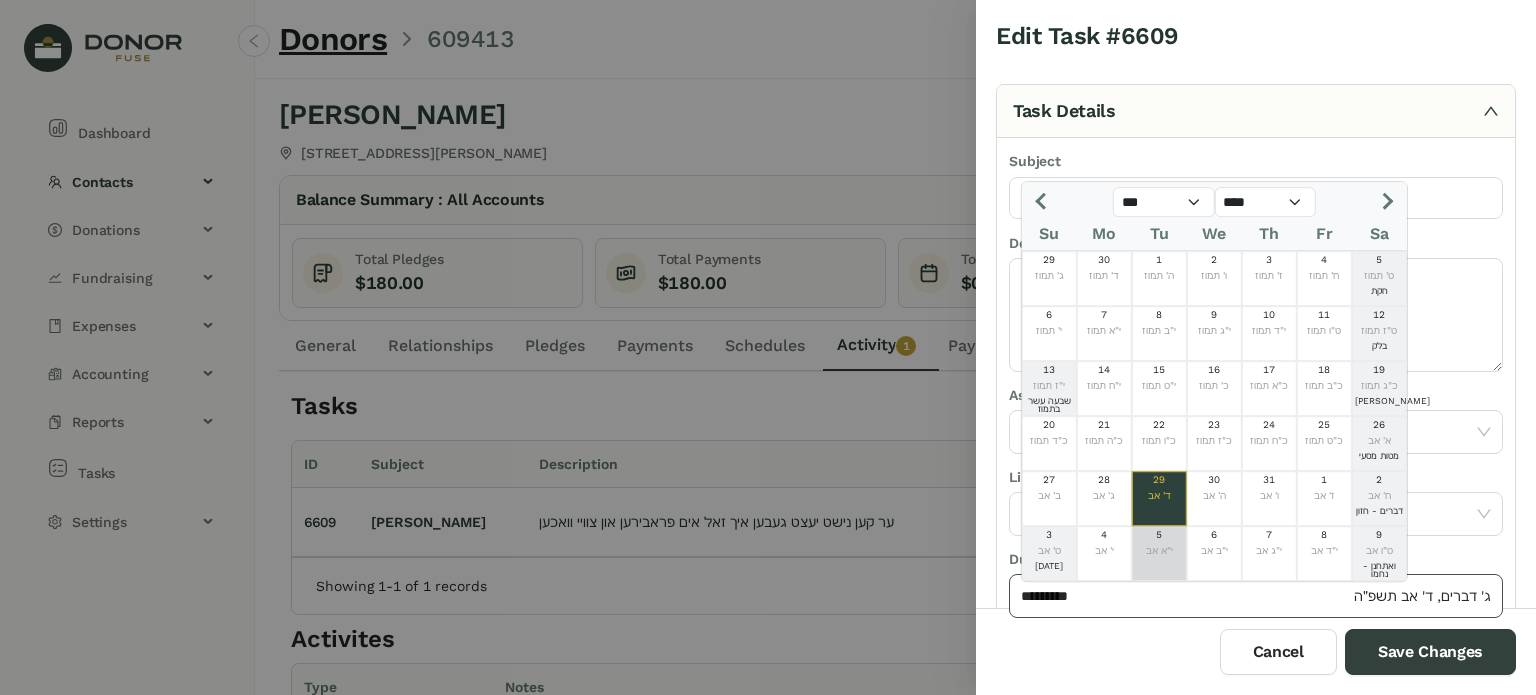 type on "********" 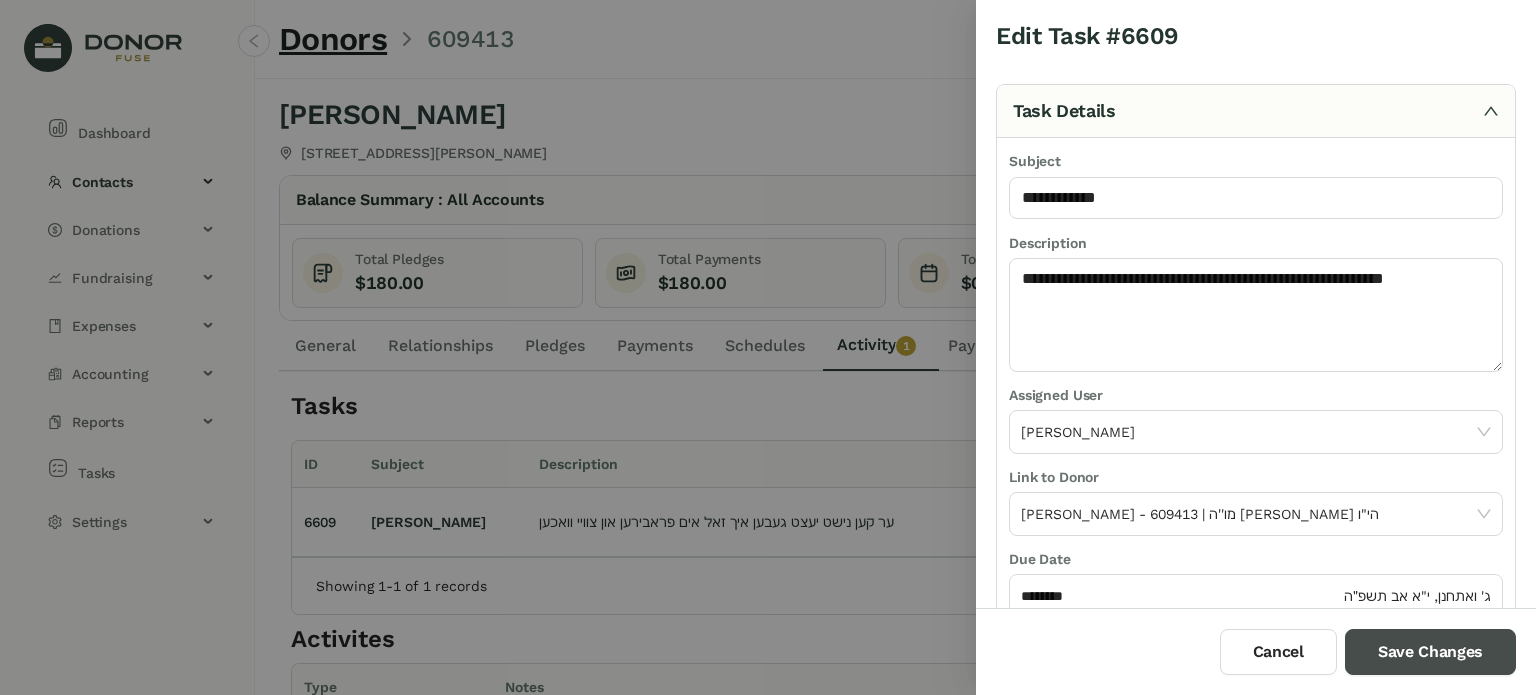 drag, startPoint x: 1408, startPoint y: 659, endPoint x: 1392, endPoint y: 642, distance: 23.345236 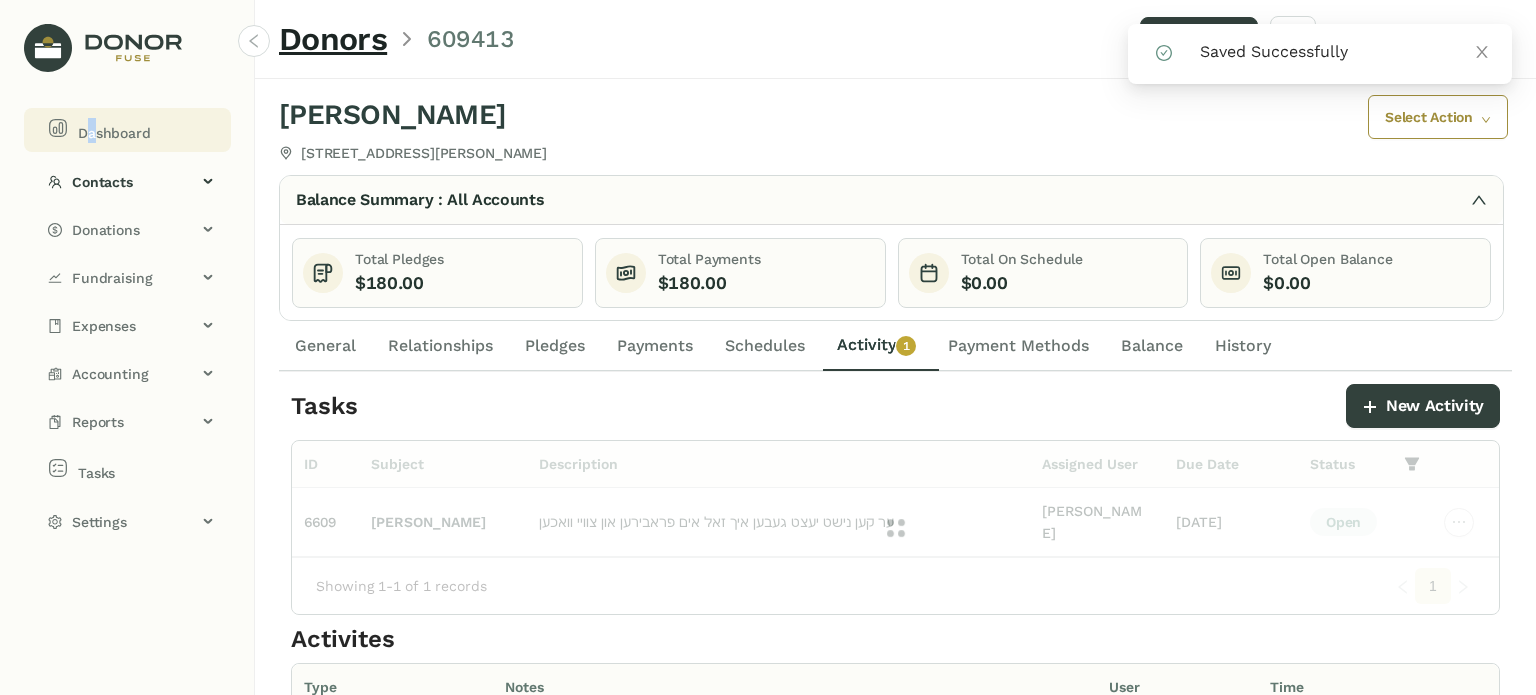 drag, startPoint x: 90, startPoint y: 118, endPoint x: 100, endPoint y: 129, distance: 14.866069 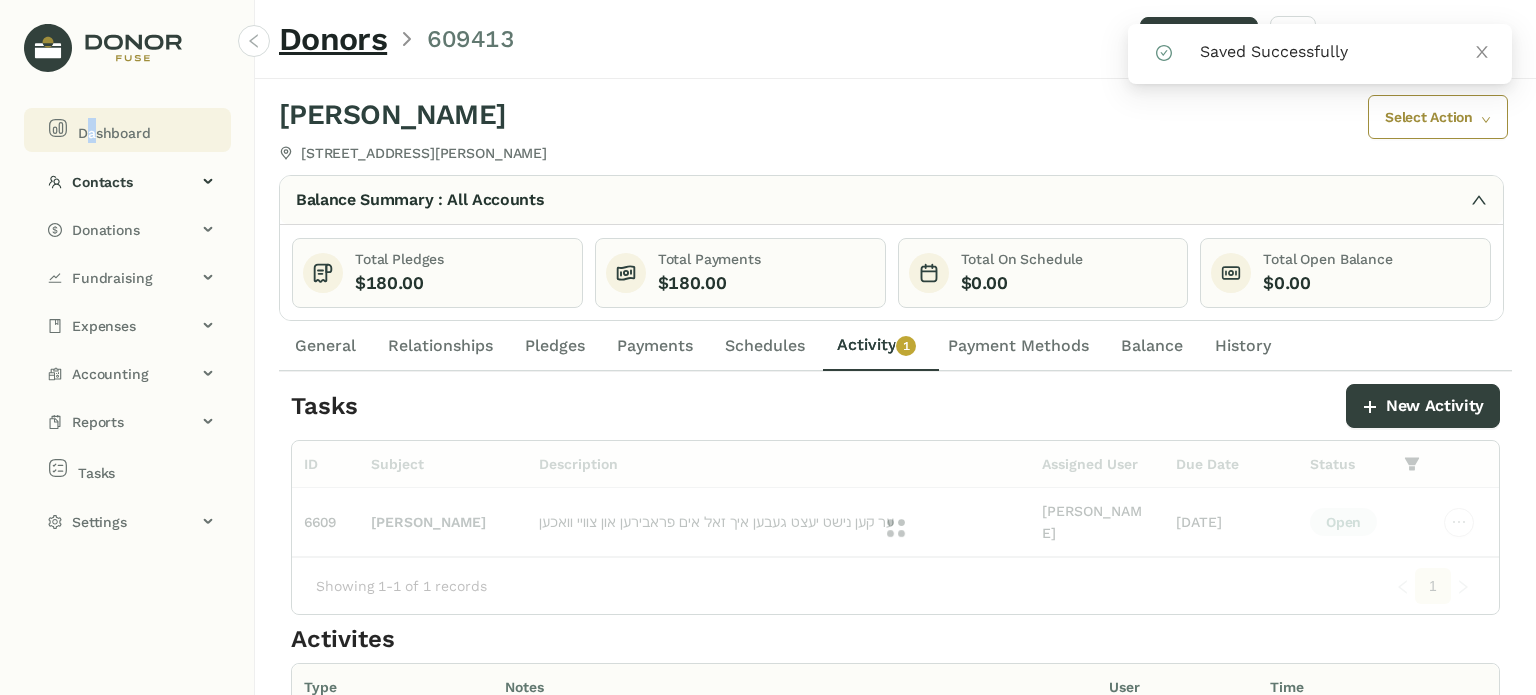 click on "Dashboard" 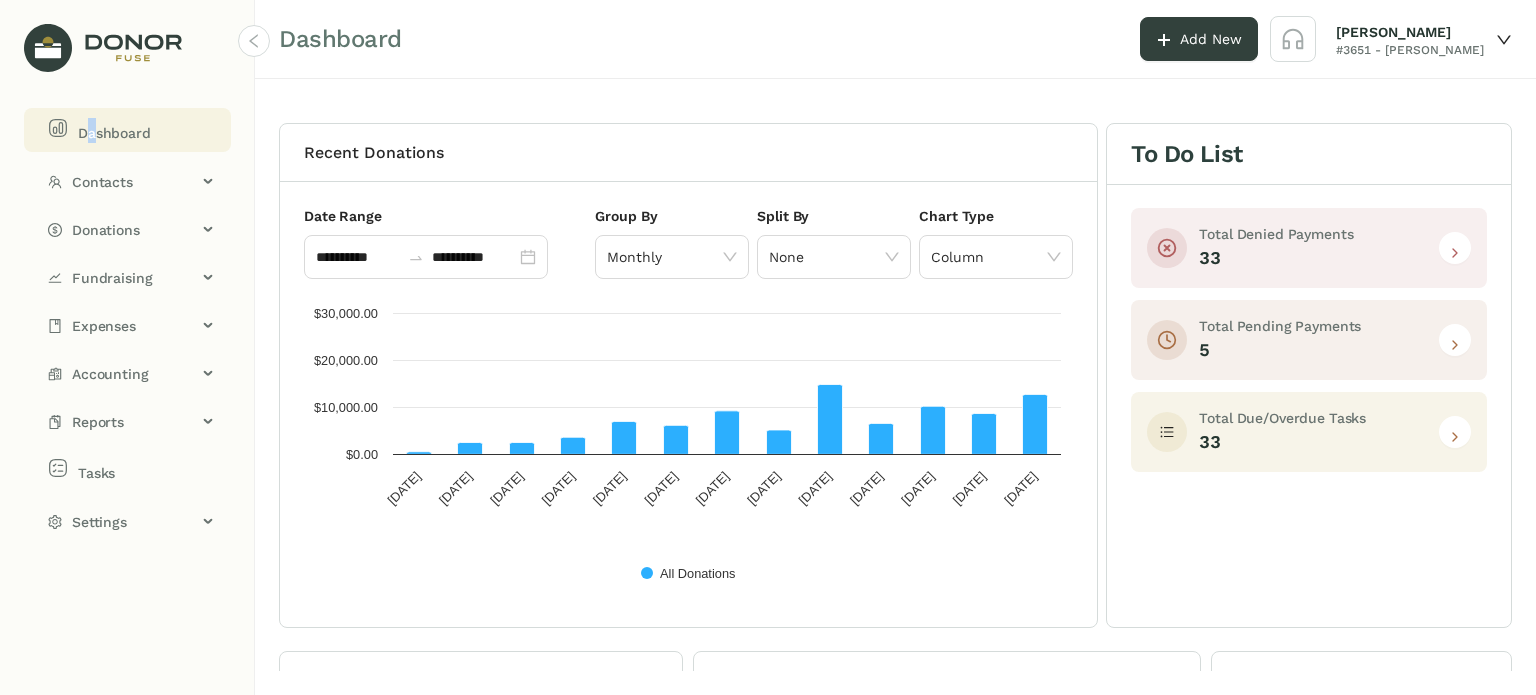click 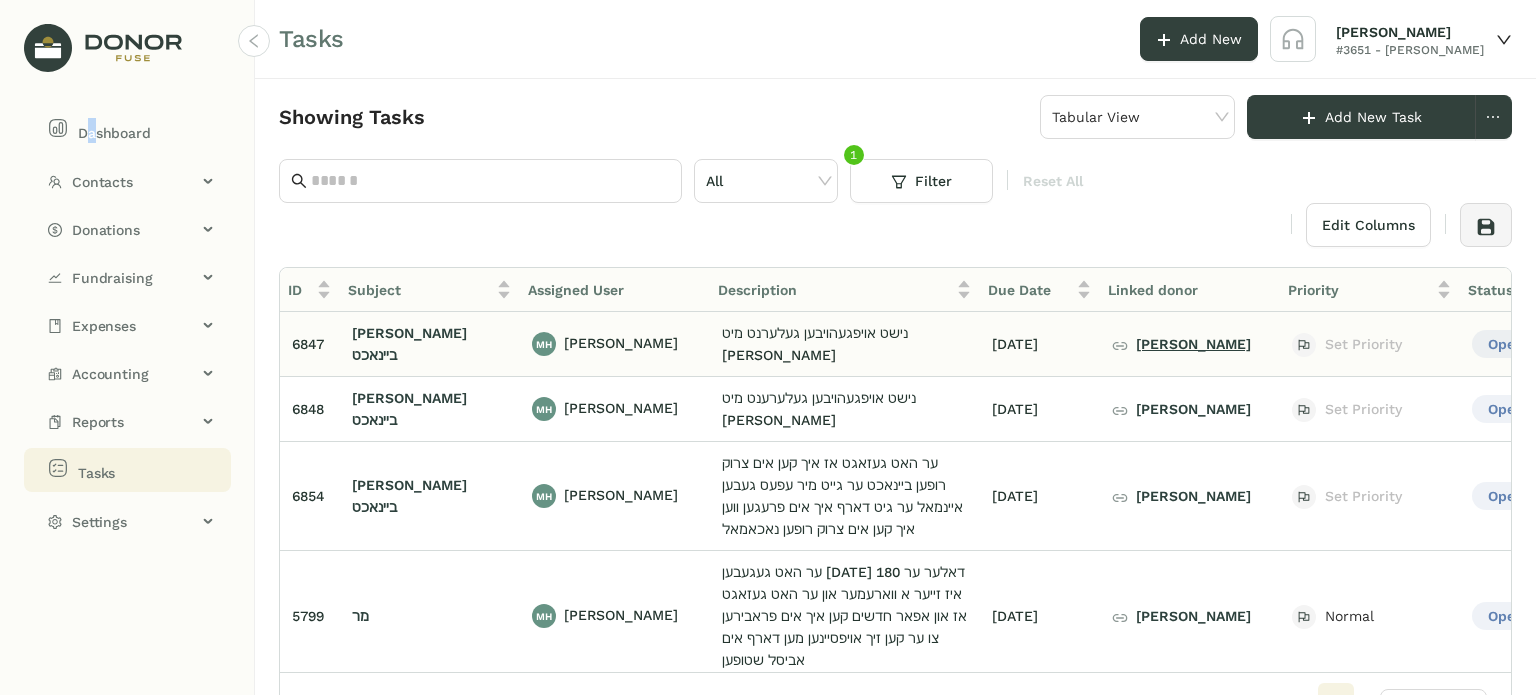 click on "יצחק טייטעלבוים" 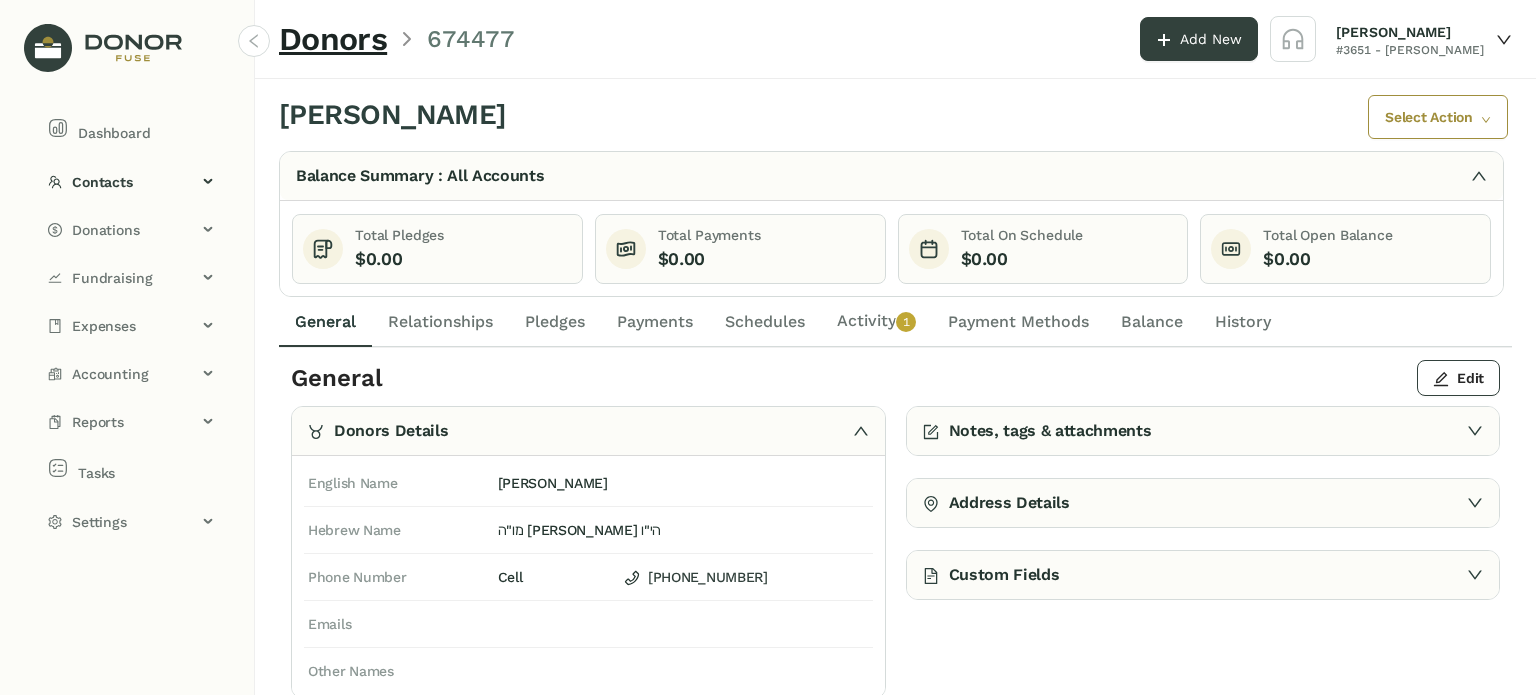 click on "Activity   0   1   2   3   4   5   6   7   8   9" 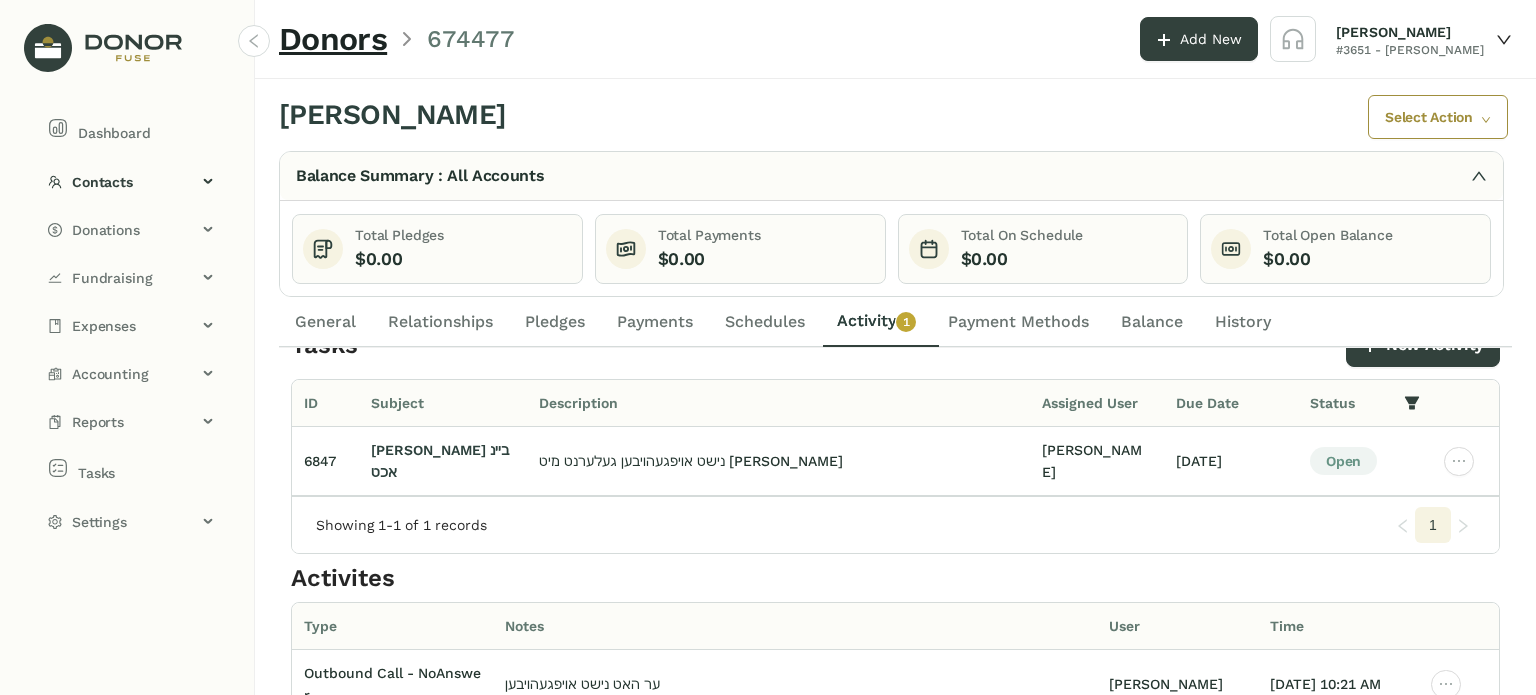 scroll, scrollTop: 0, scrollLeft: 0, axis: both 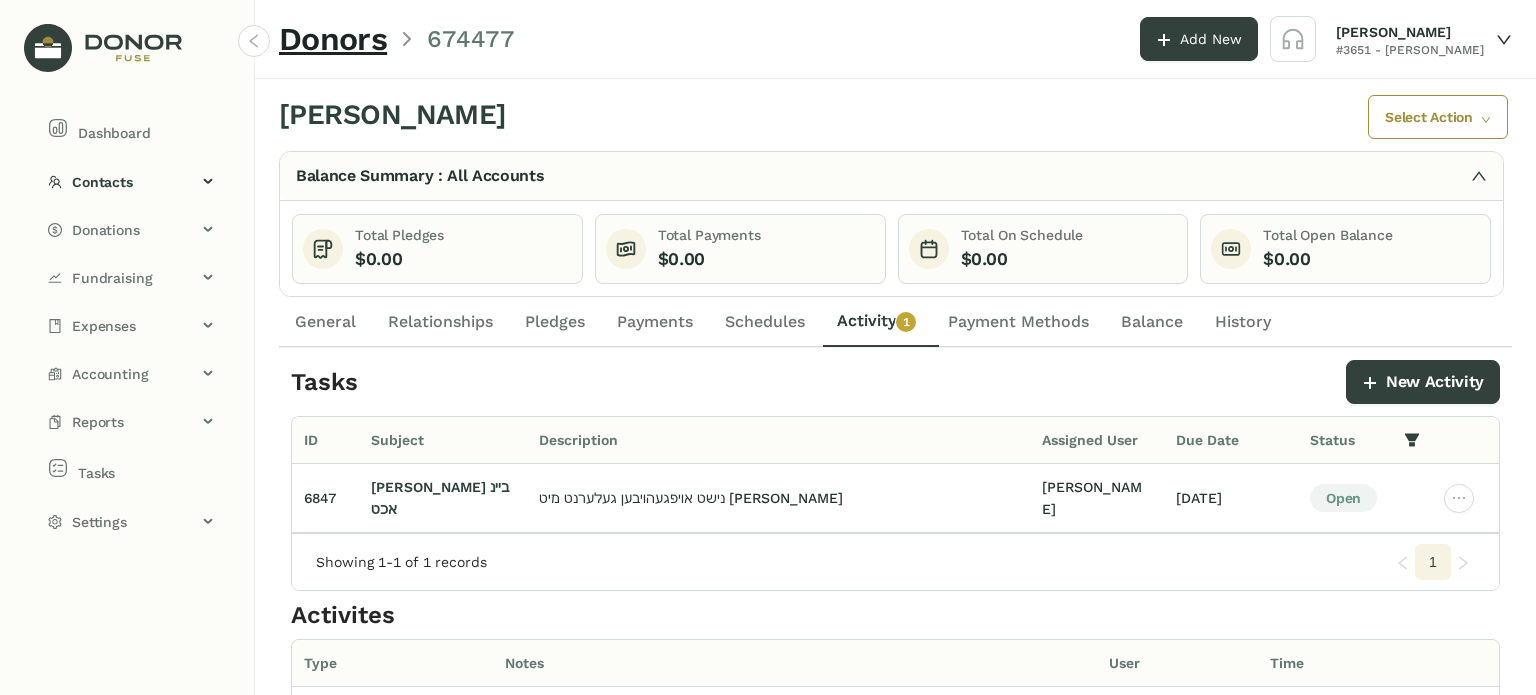 click on "General" 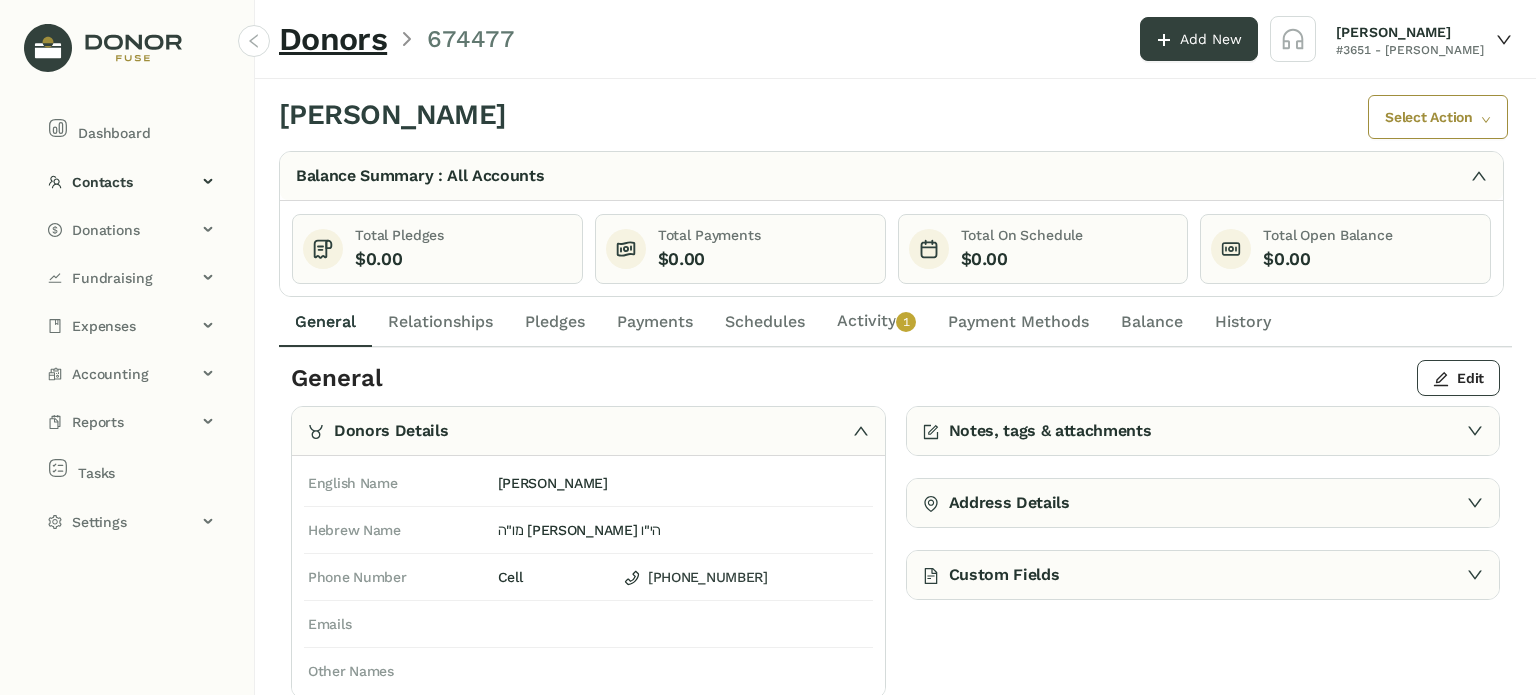 click on "Activity   0   1   2   3   4   5   6   7   8   9" 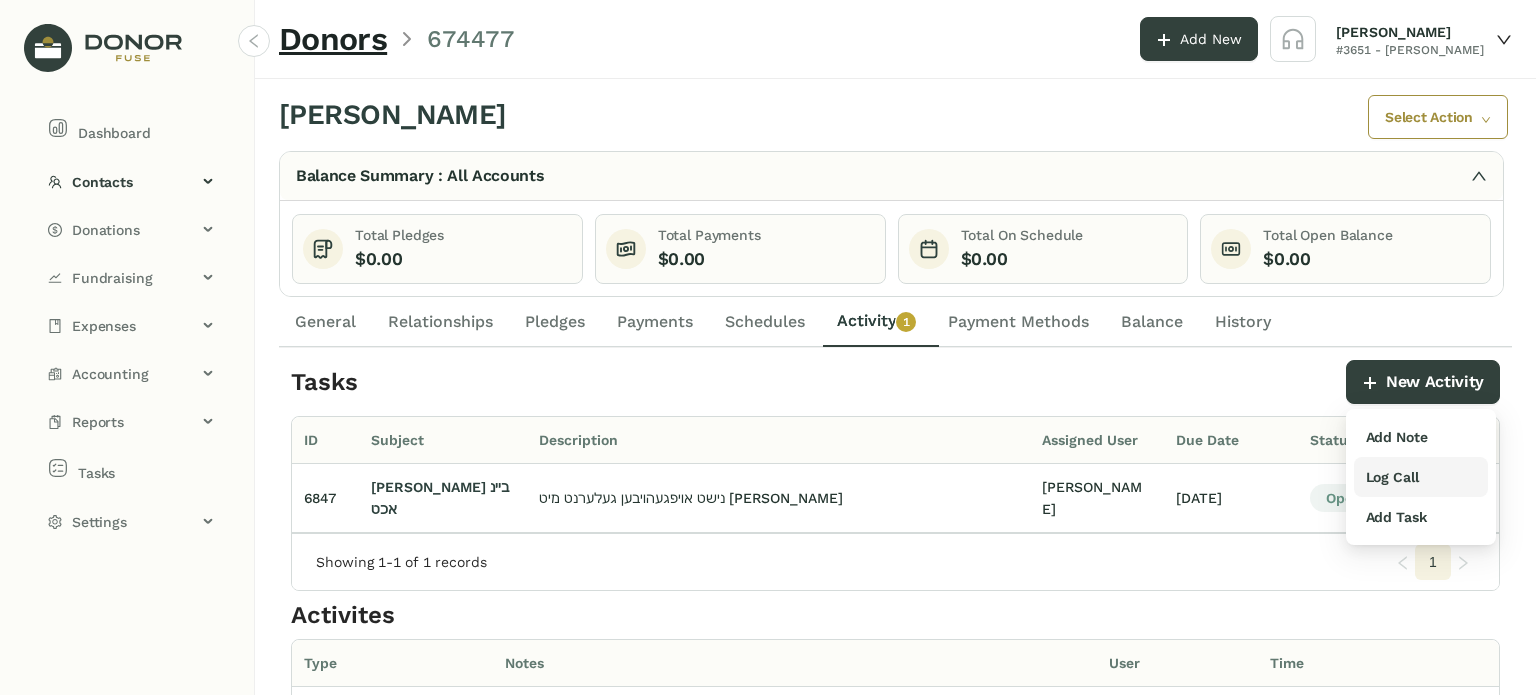 click on "Log Call" at bounding box center (1392, 477) 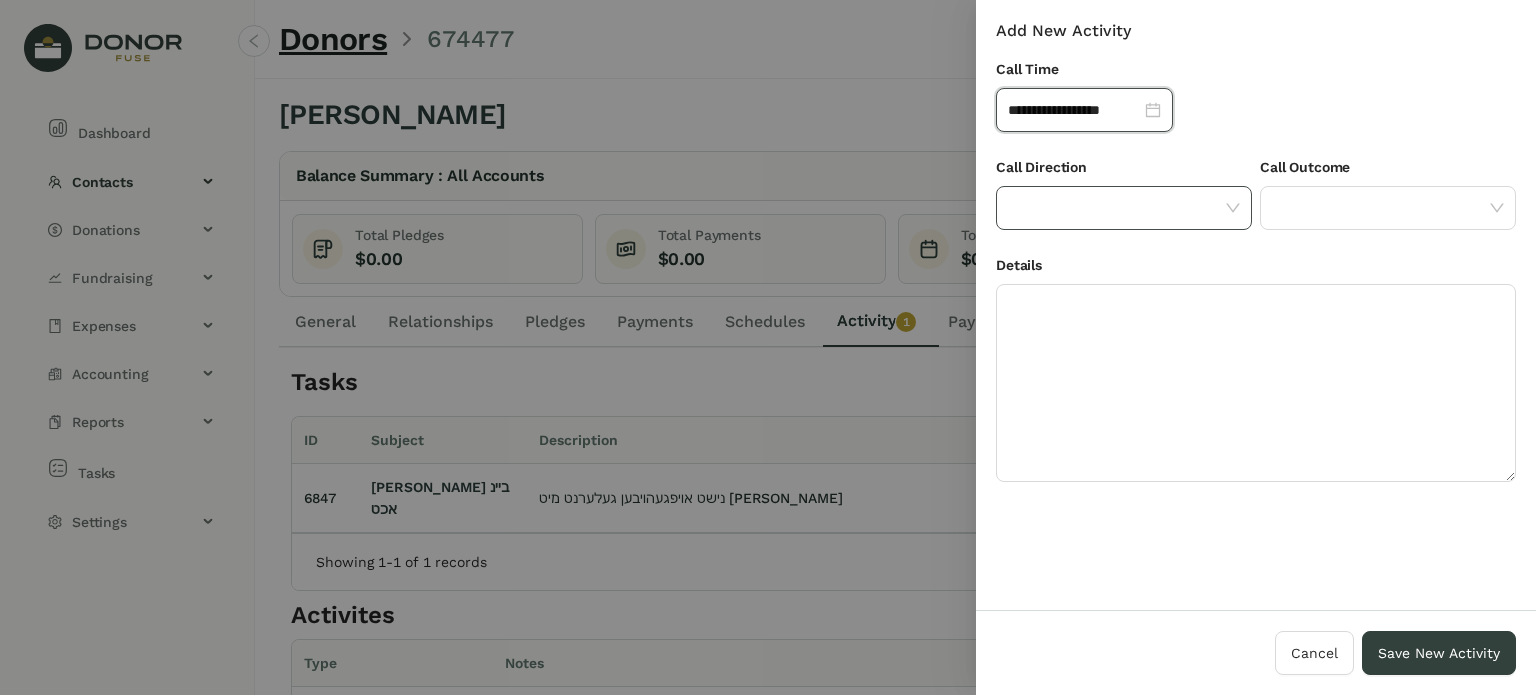 click 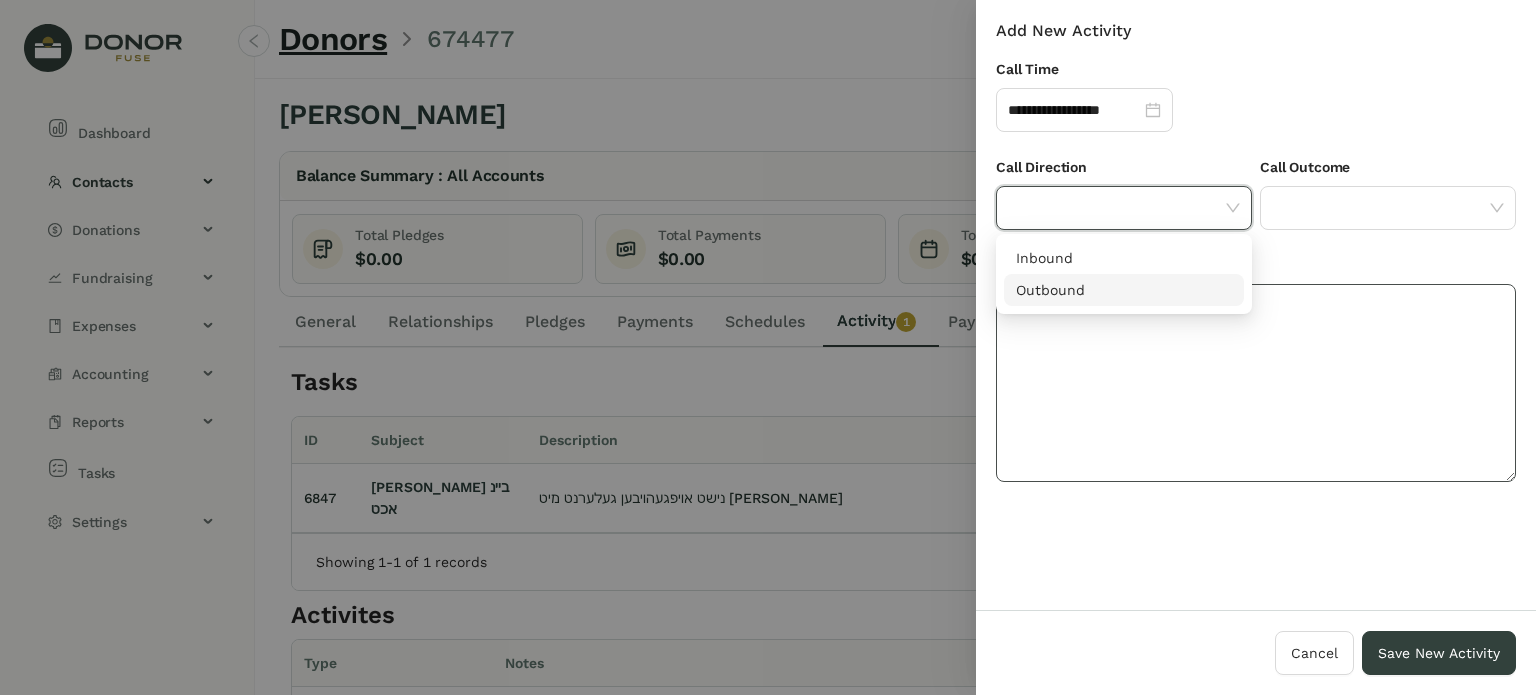 drag, startPoint x: 1142, startPoint y: 304, endPoint x: 1179, endPoint y: 301, distance: 37.12142 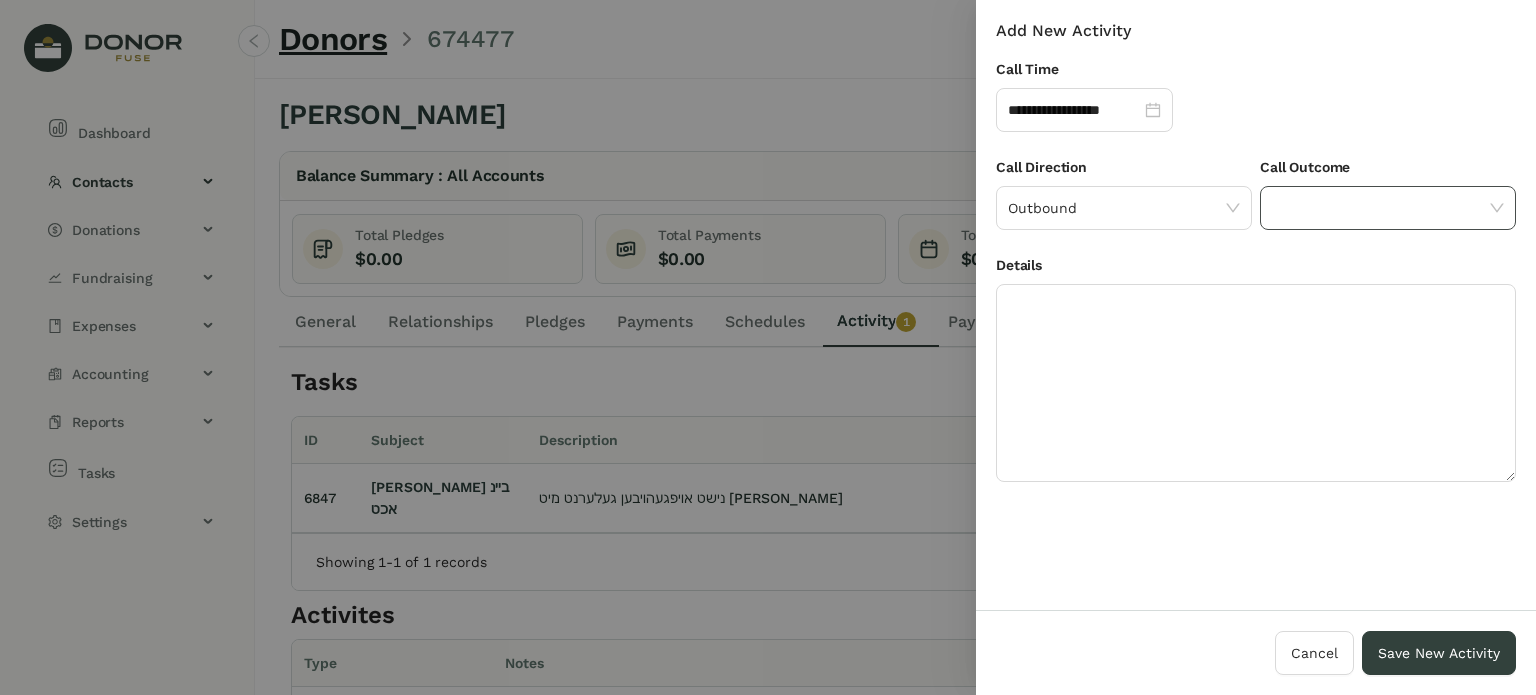 drag, startPoint x: 1399, startPoint y: 215, endPoint x: 1372, endPoint y: 219, distance: 27.294687 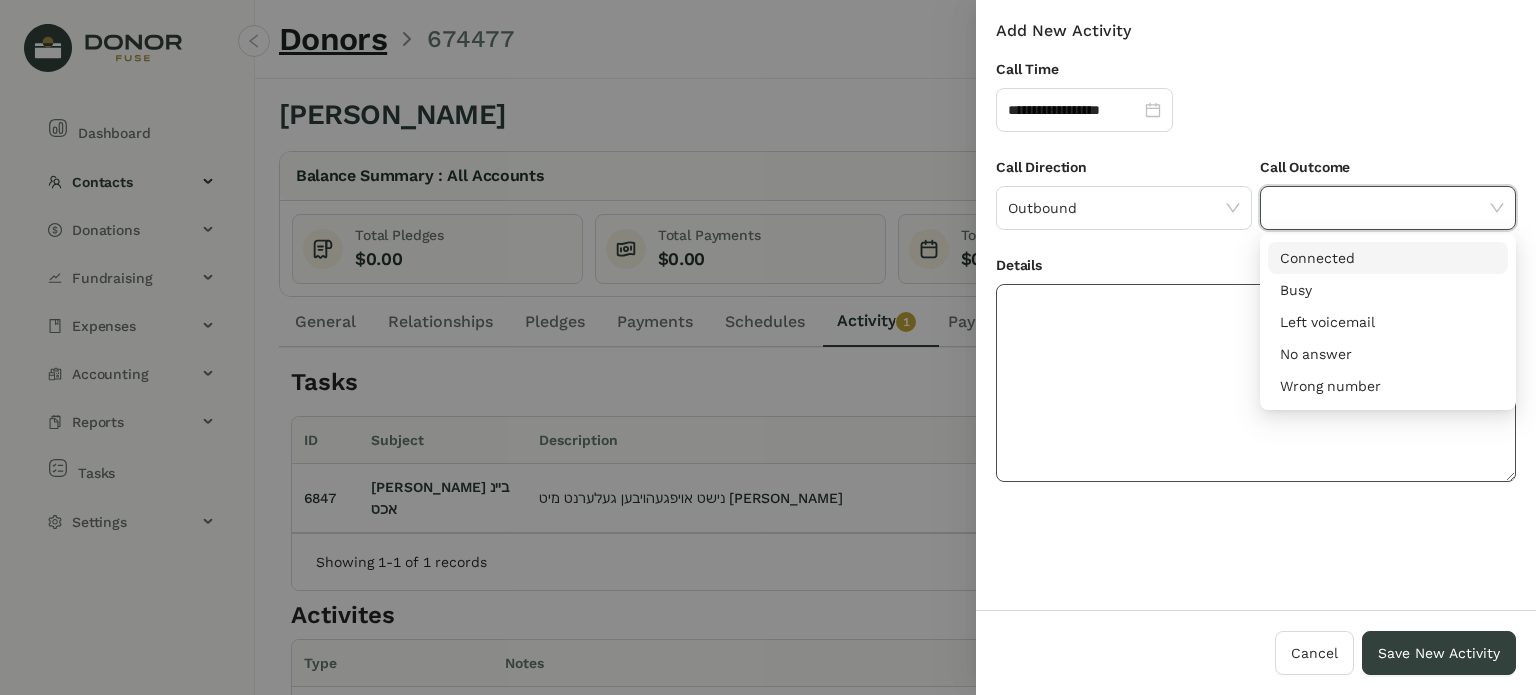 drag, startPoint x: 1193, startPoint y: 383, endPoint x: 1165, endPoint y: 347, distance: 45.607018 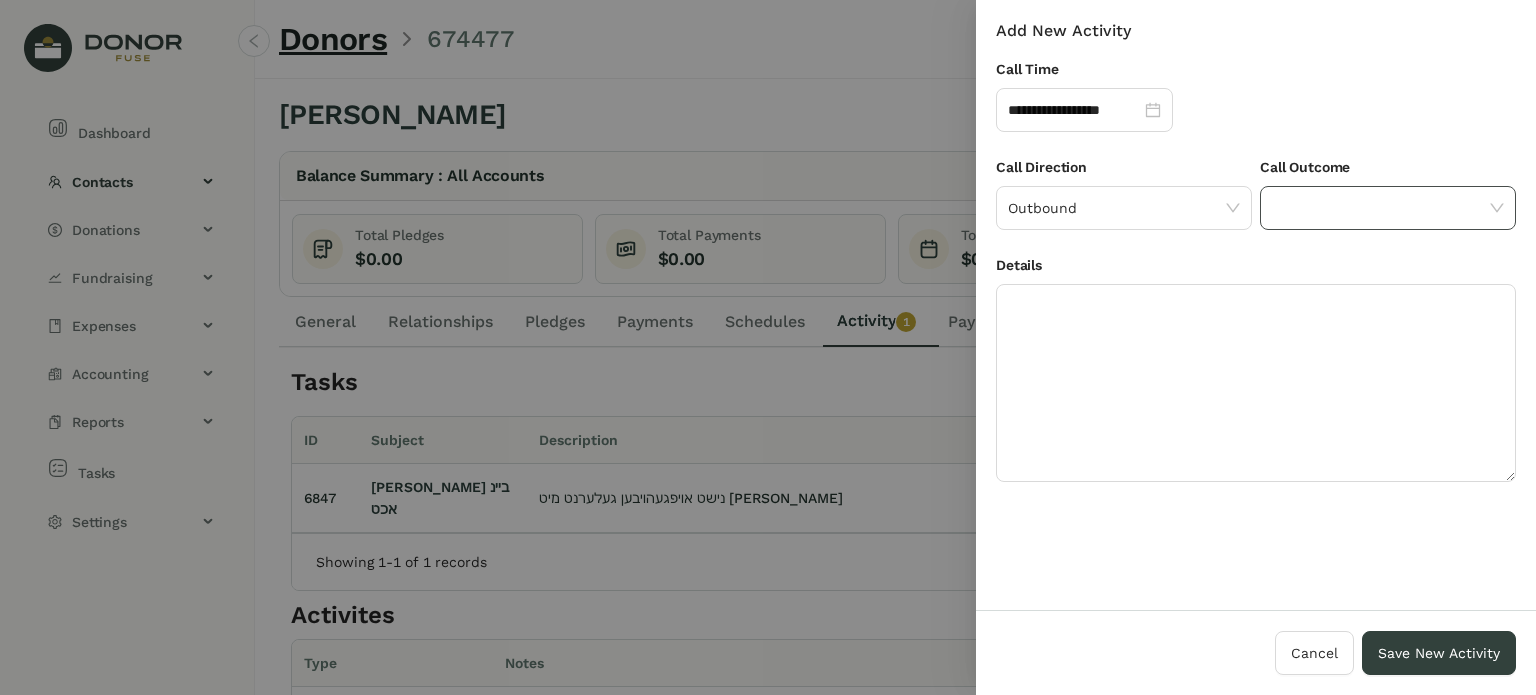 click 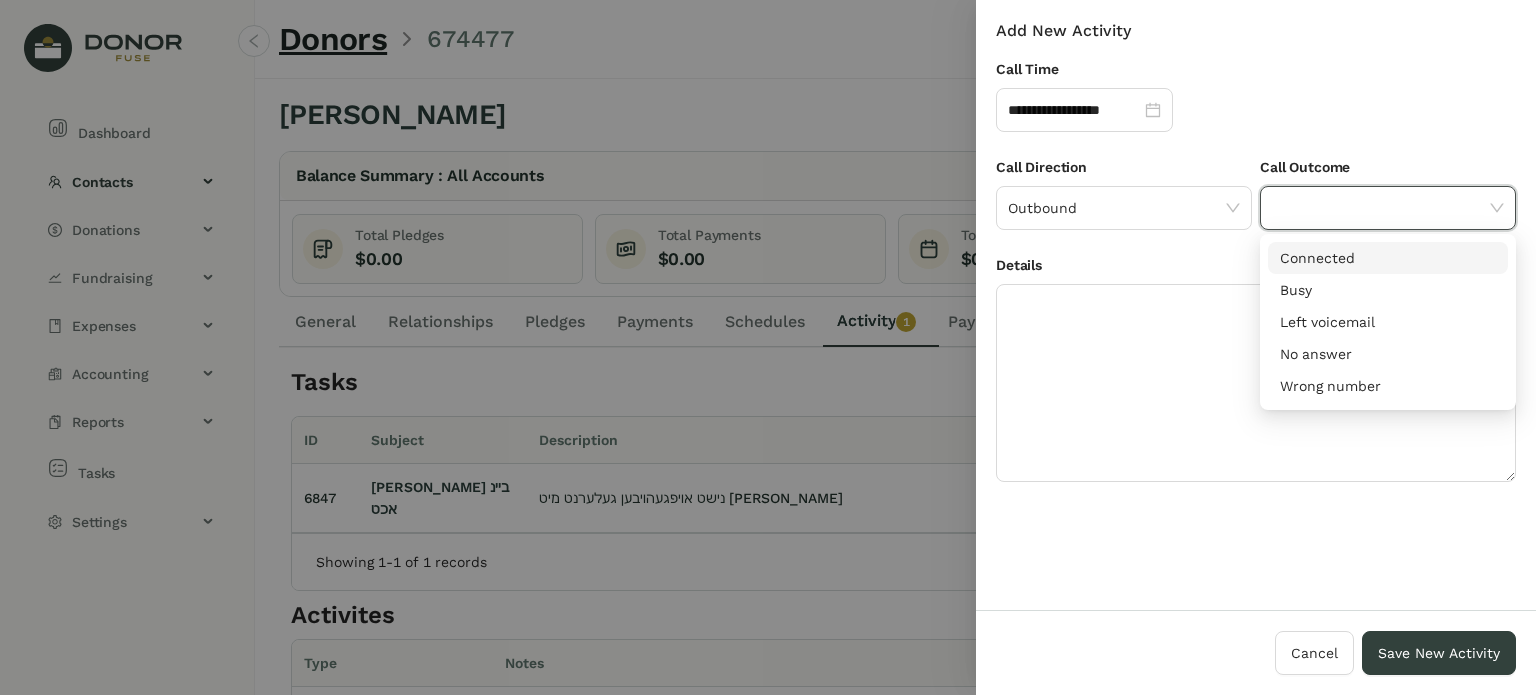 click 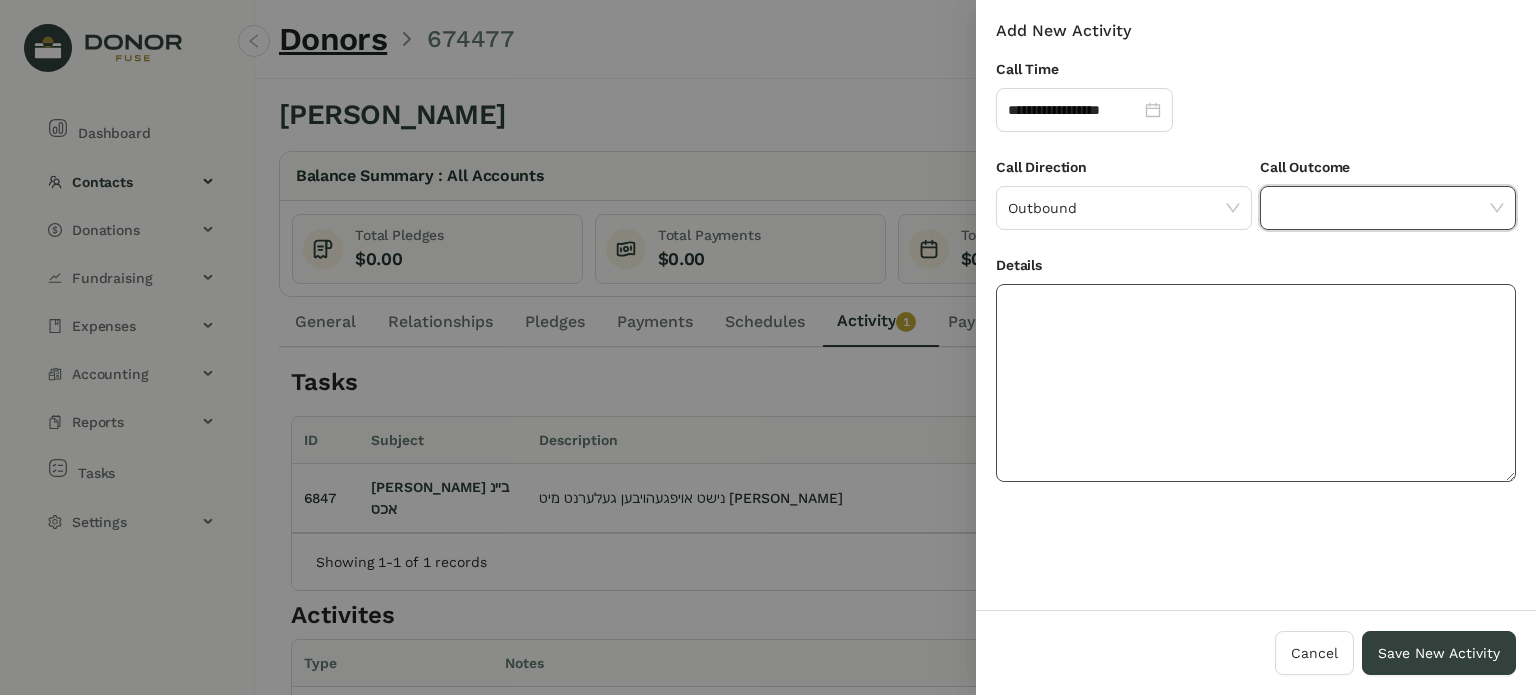 click 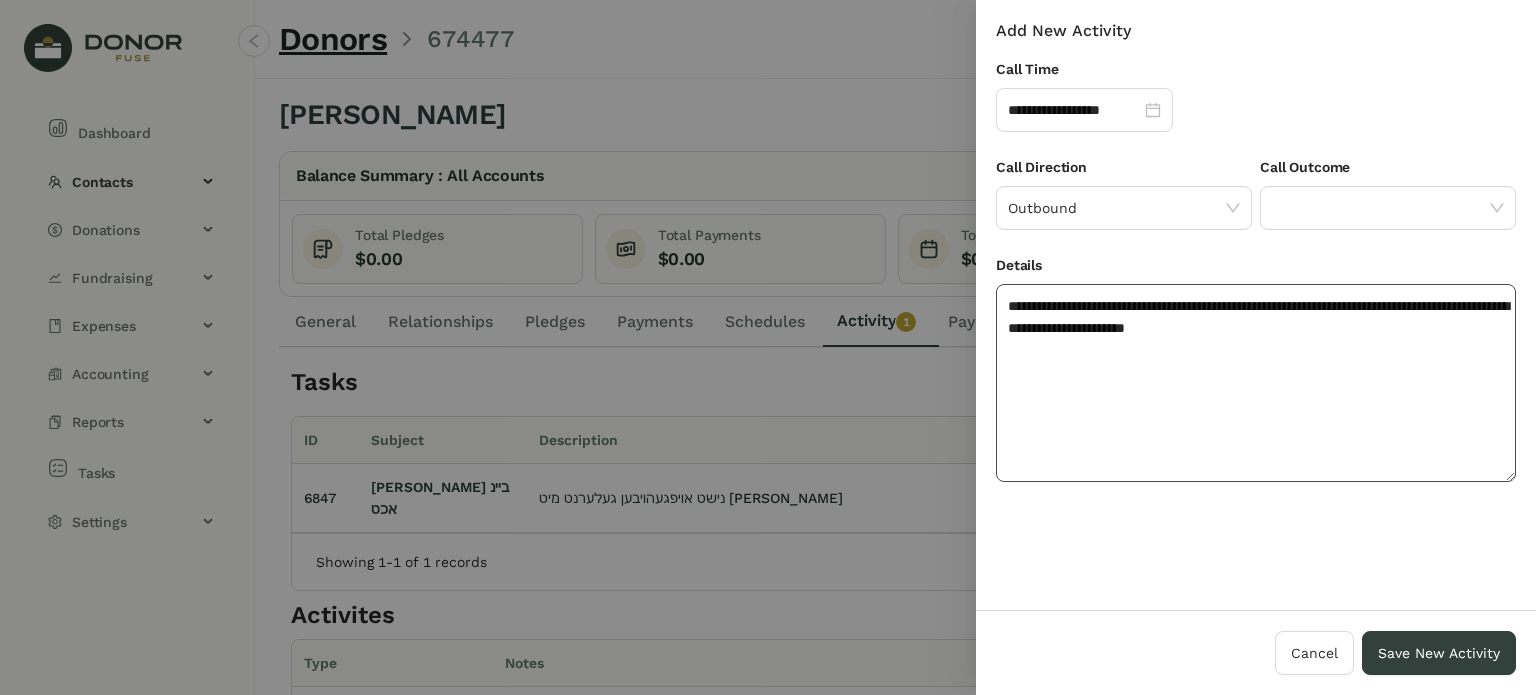 click on "**********" 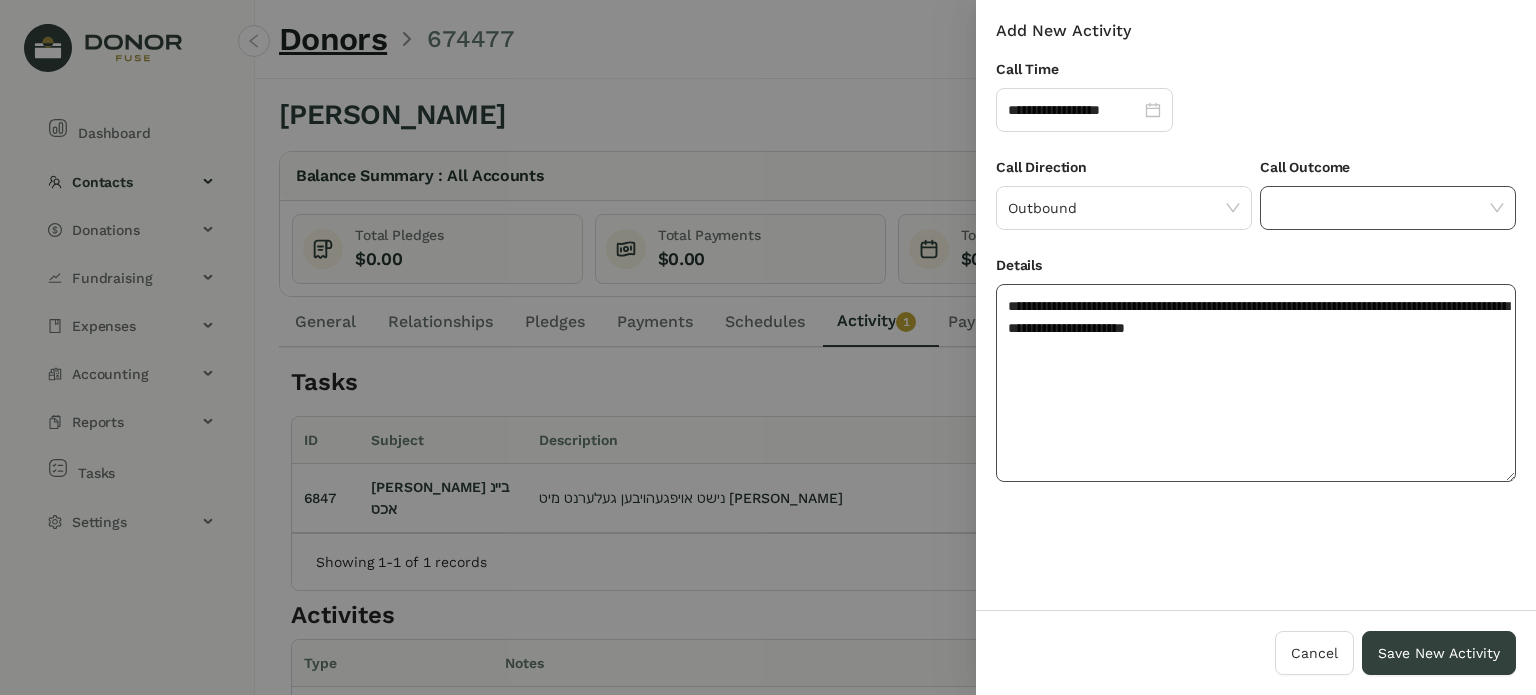 type on "**********" 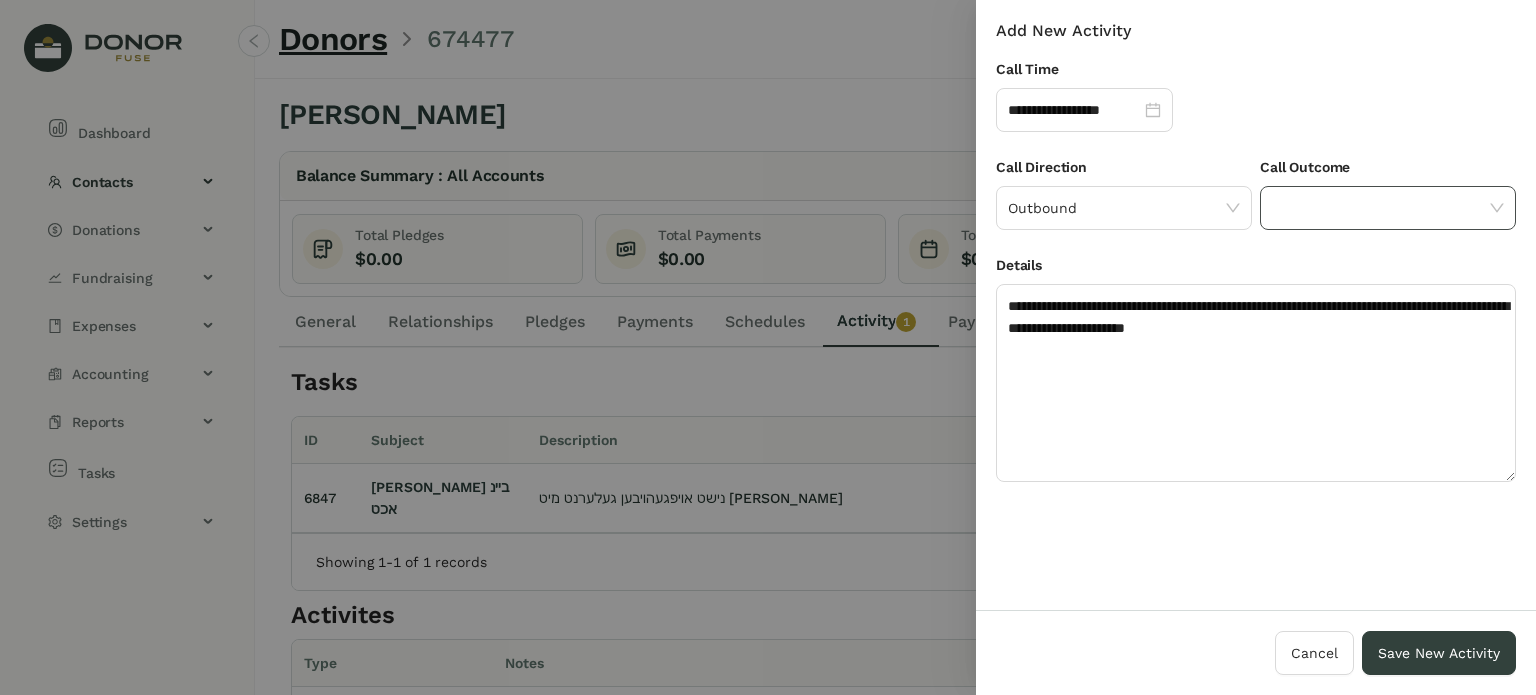 click 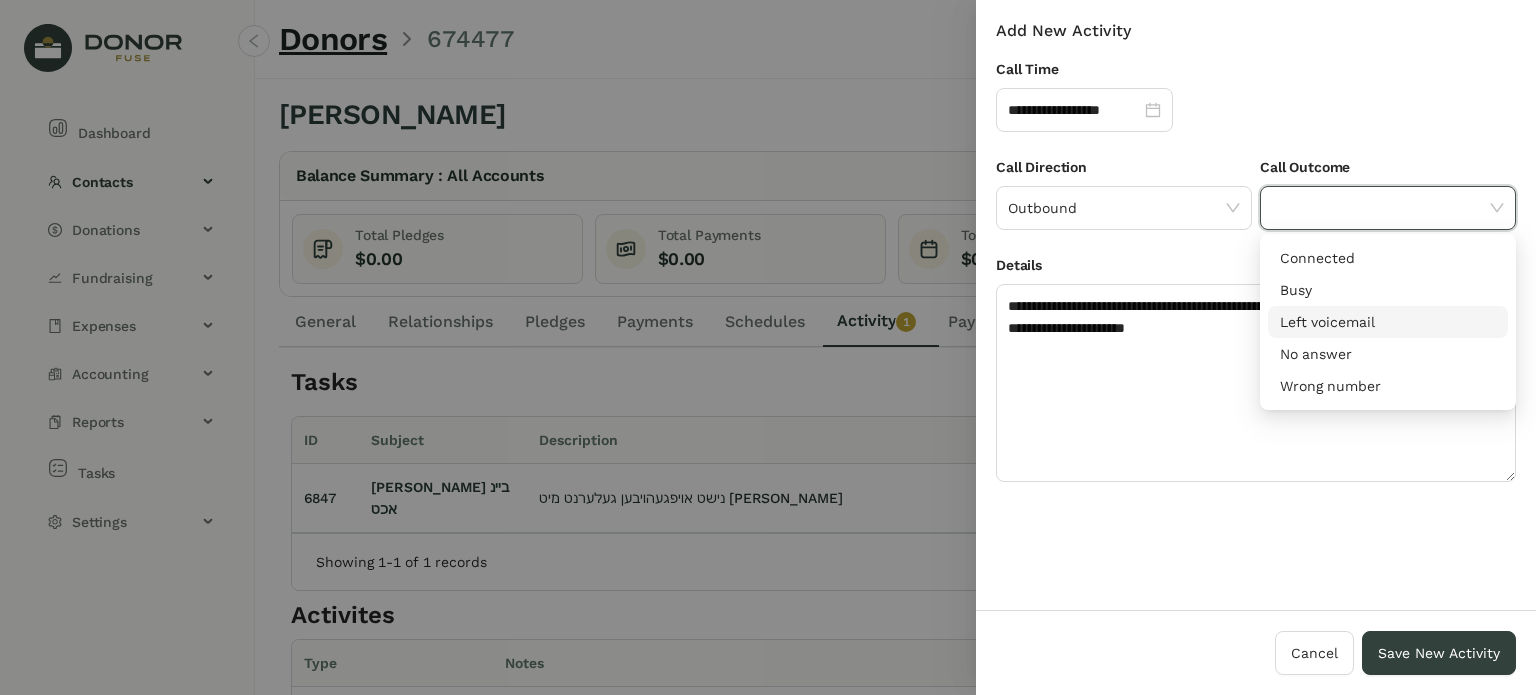 click on "Left voicemail" at bounding box center [1388, 322] 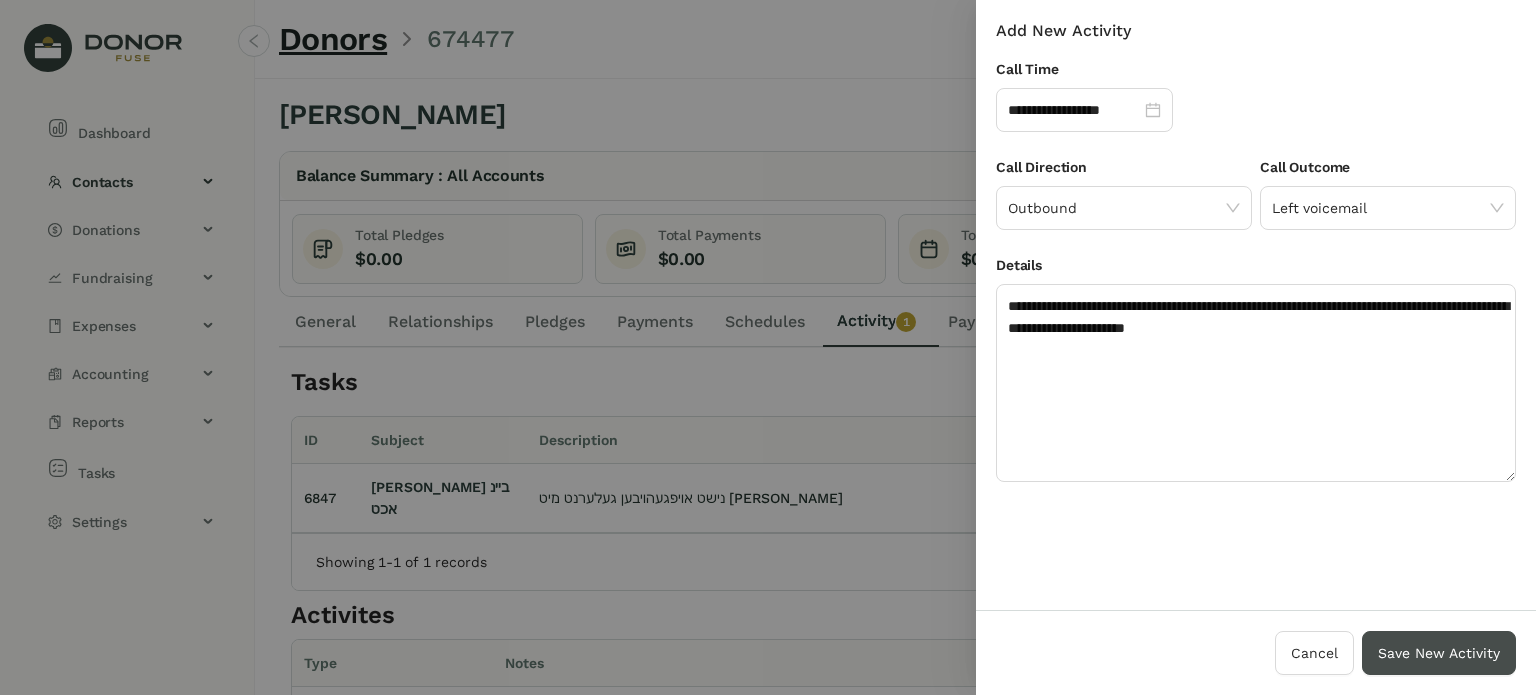 click on "Save New Activity" at bounding box center (1439, 653) 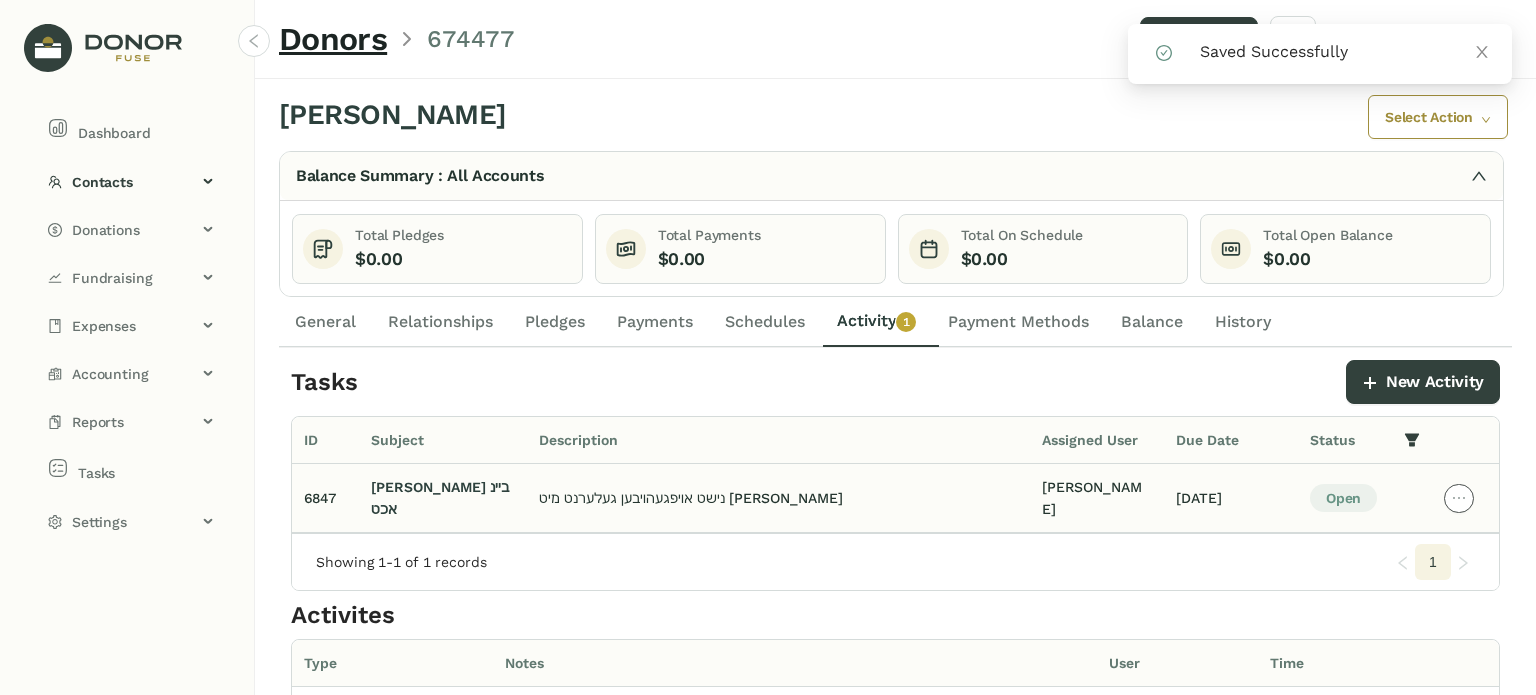 click 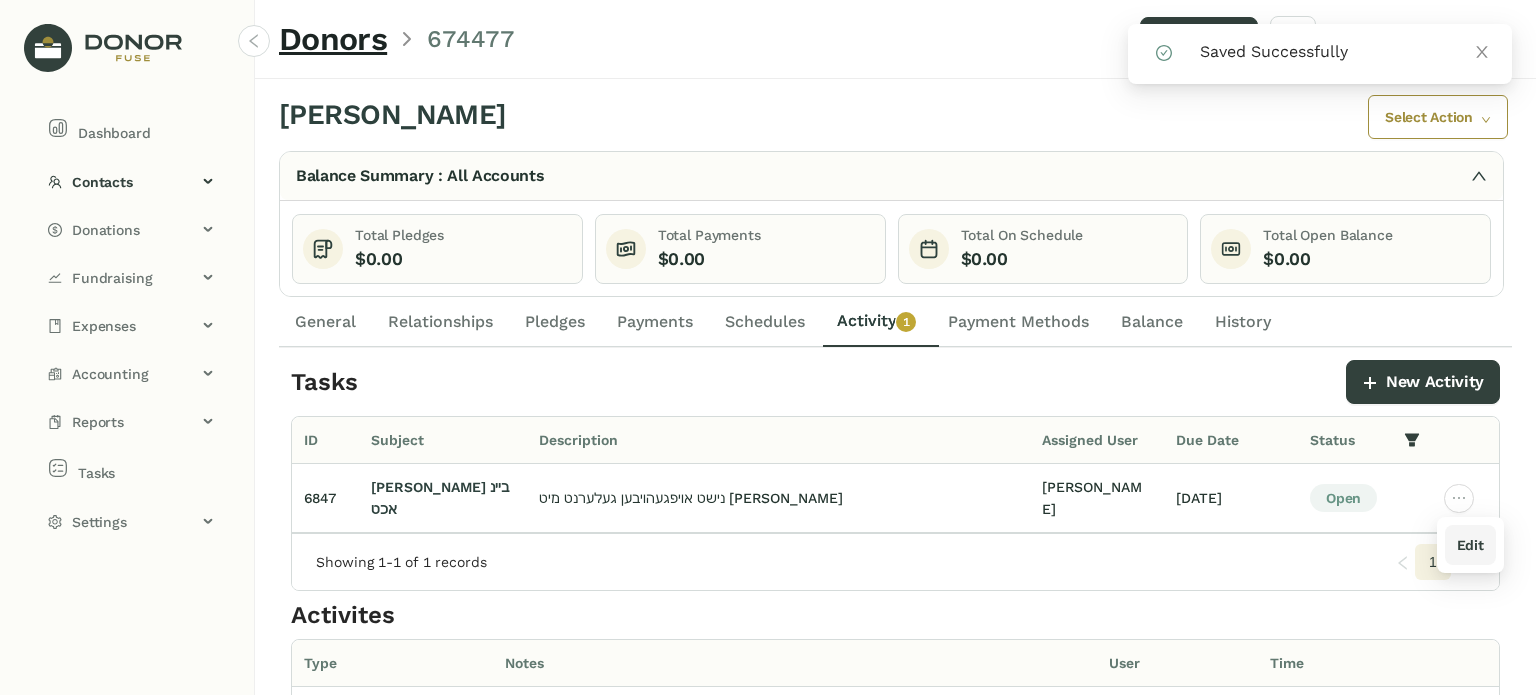click on "Edit" at bounding box center (1470, 545) 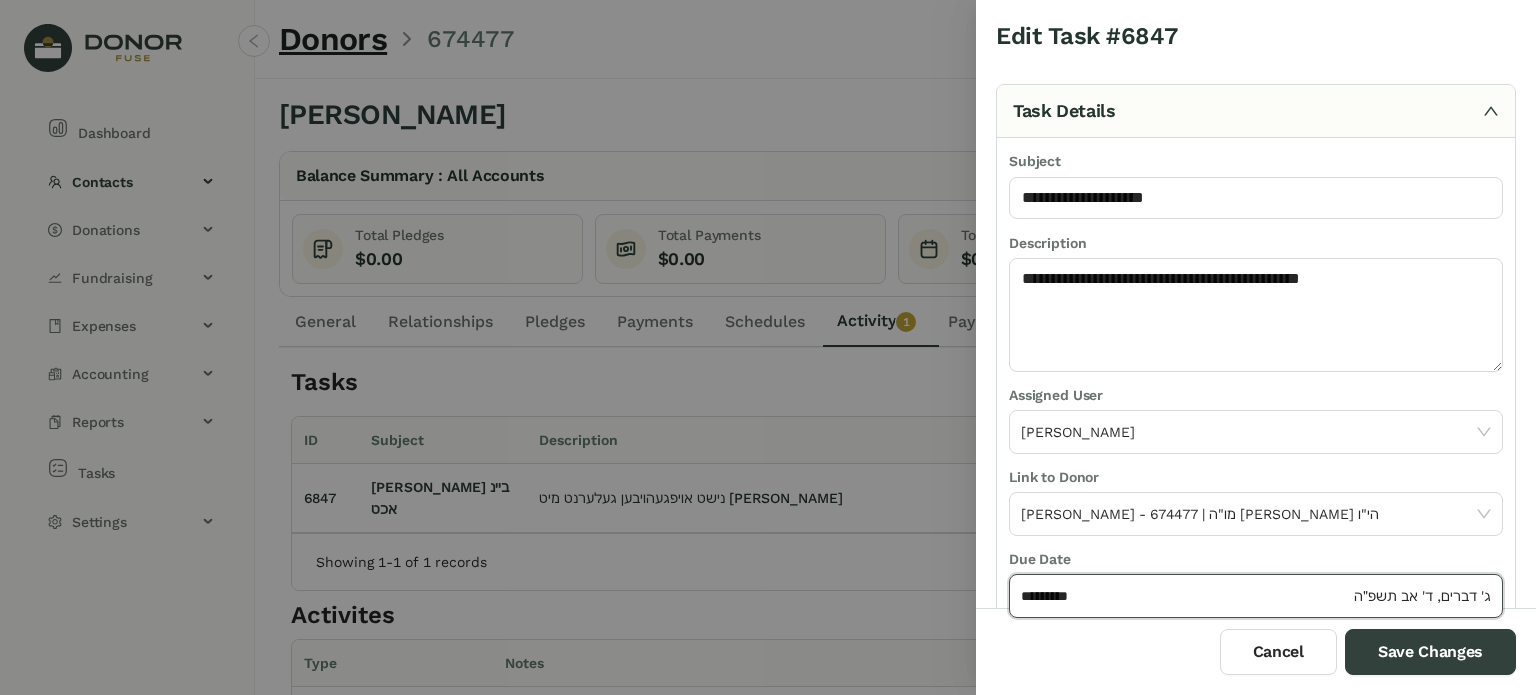 click on "*********" 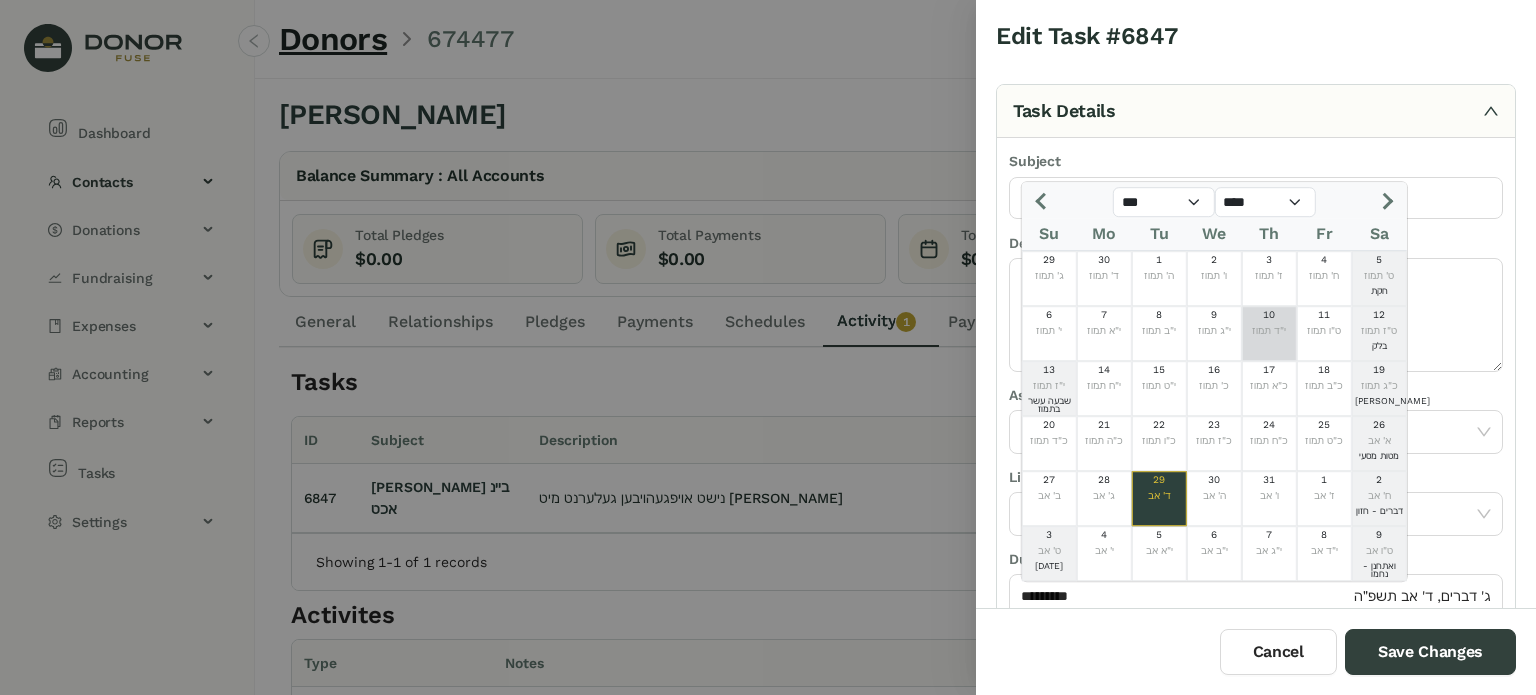 click 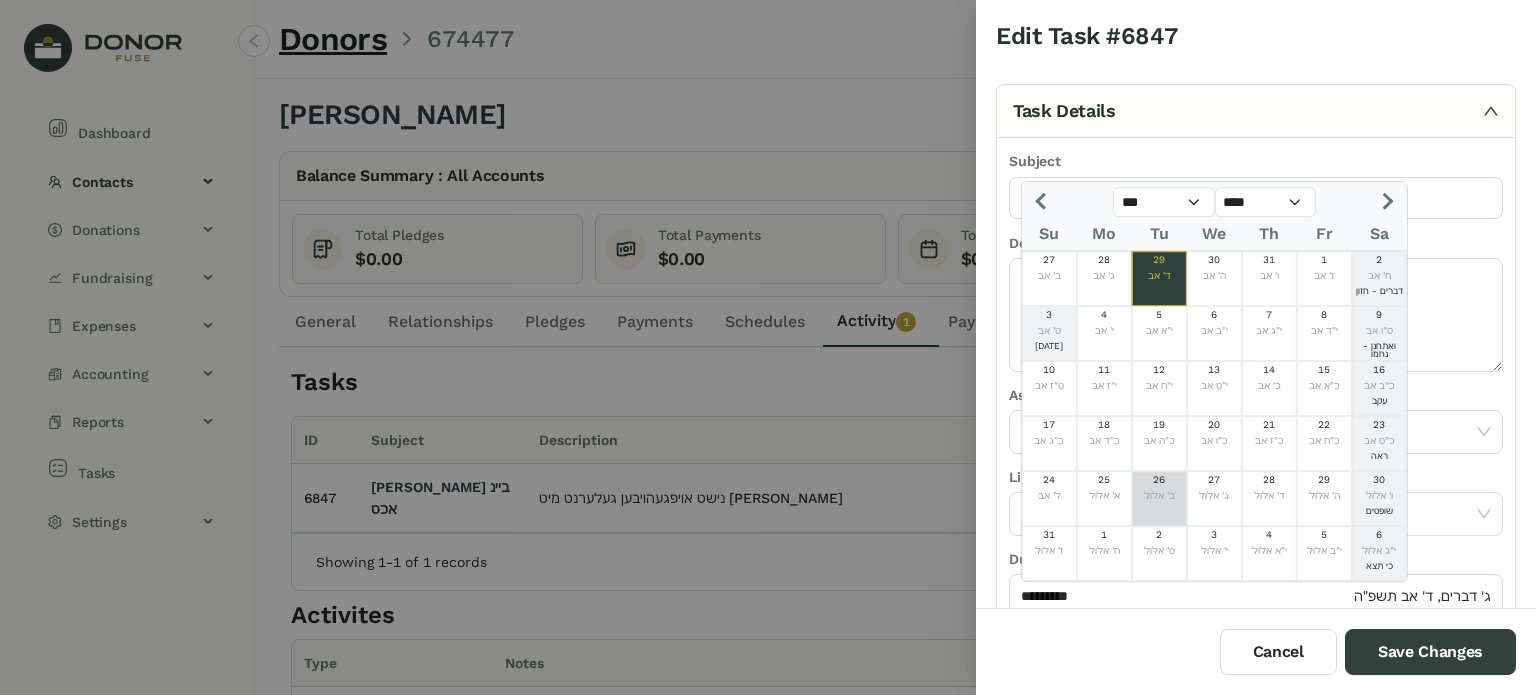 drag, startPoint x: 1160, startPoint y: 483, endPoint x: 1294, endPoint y: 539, distance: 145.23085 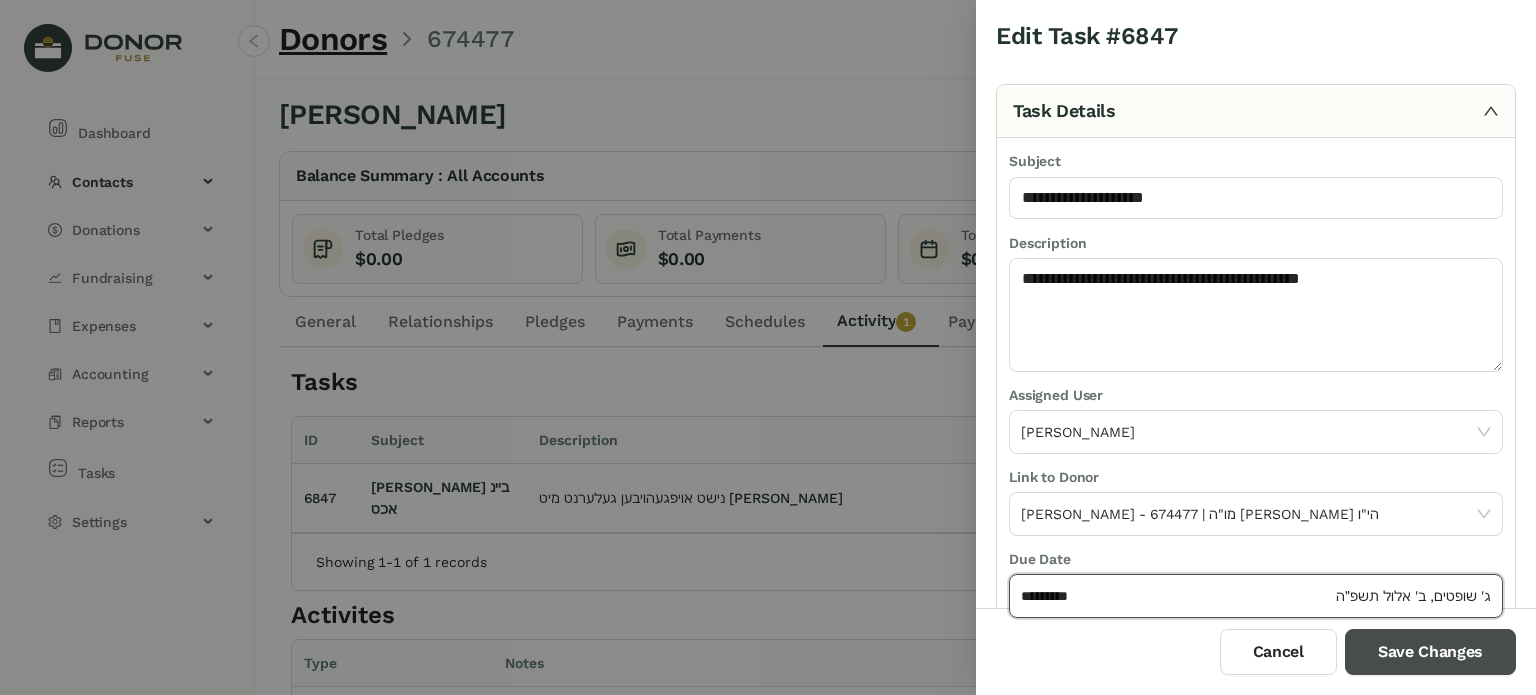 drag, startPoint x: 1376, startPoint y: 643, endPoint x: 1376, endPoint y: 629, distance: 14 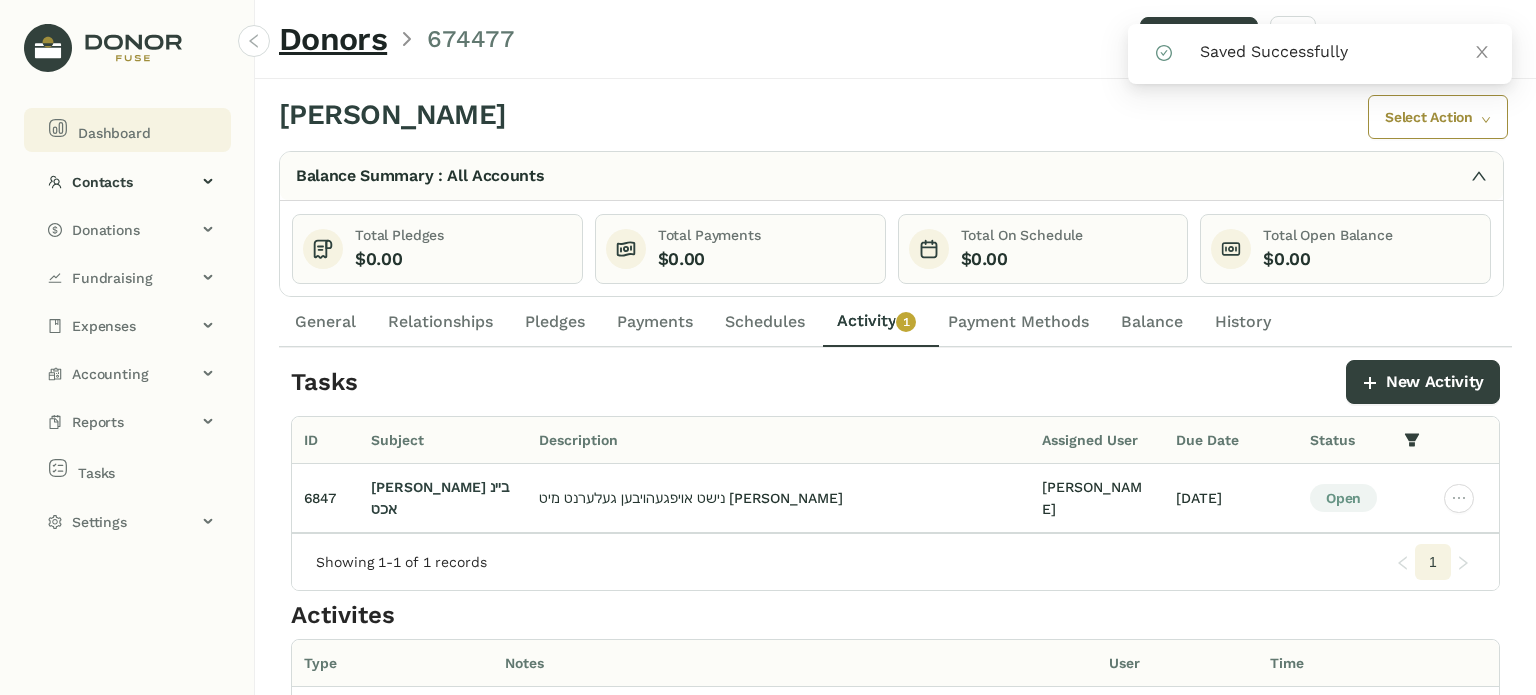 click on "Dashboard" 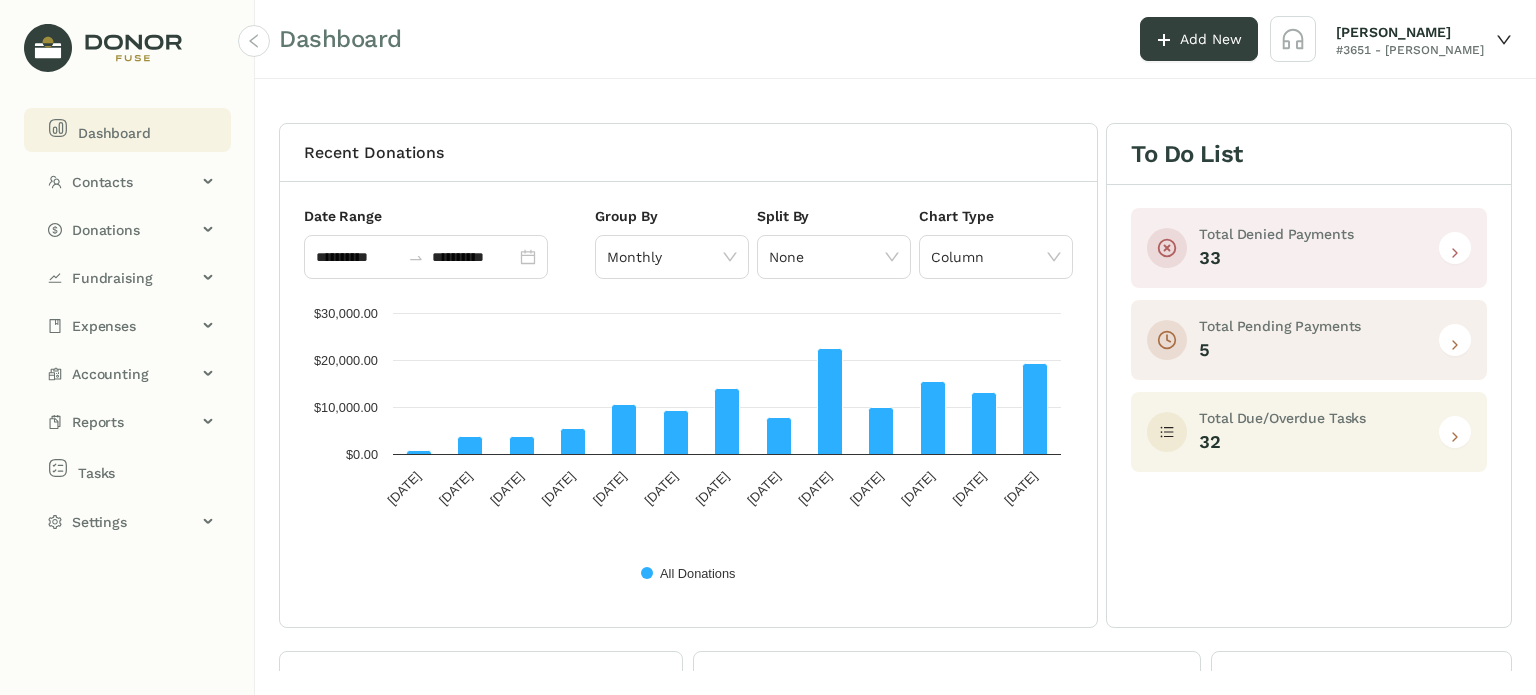 click 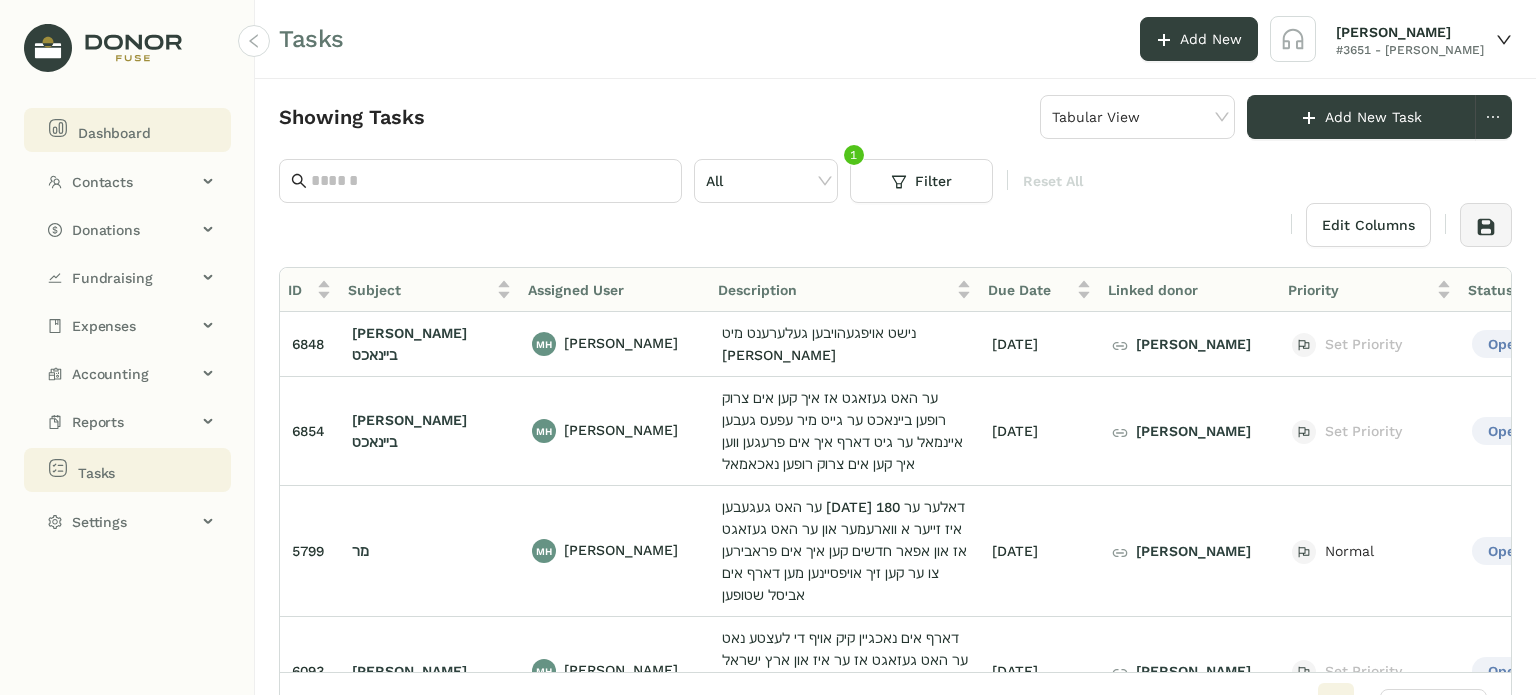 click on "Dashboard" 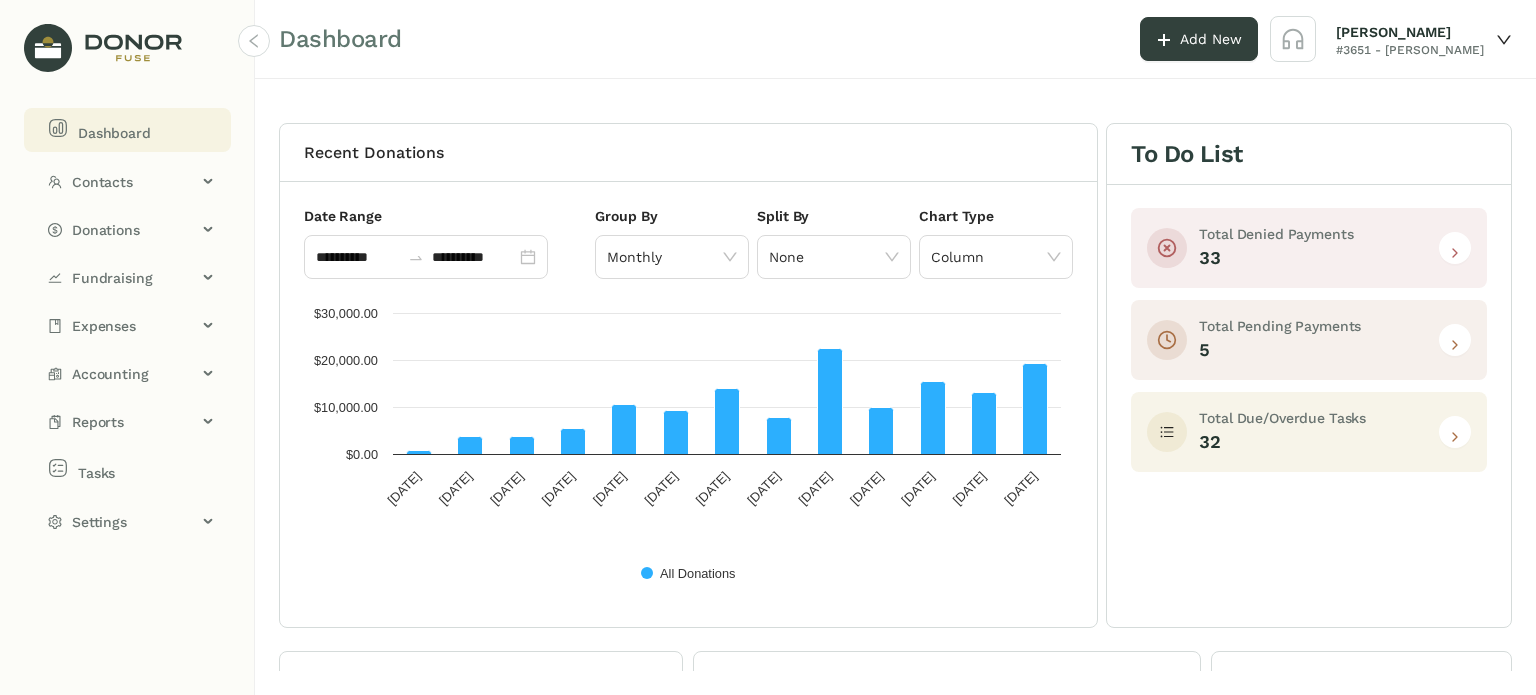 click 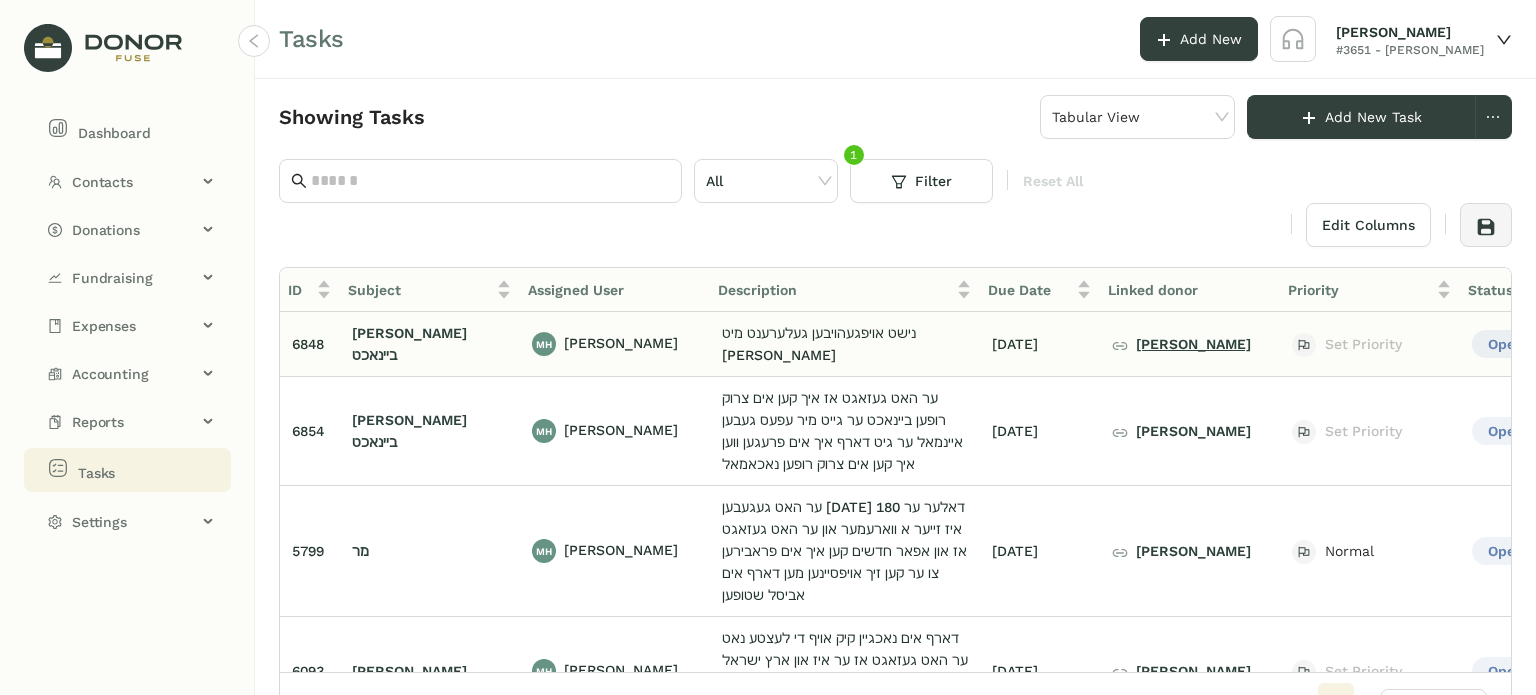 click on "יצחק ברוך טייטעלבוים" 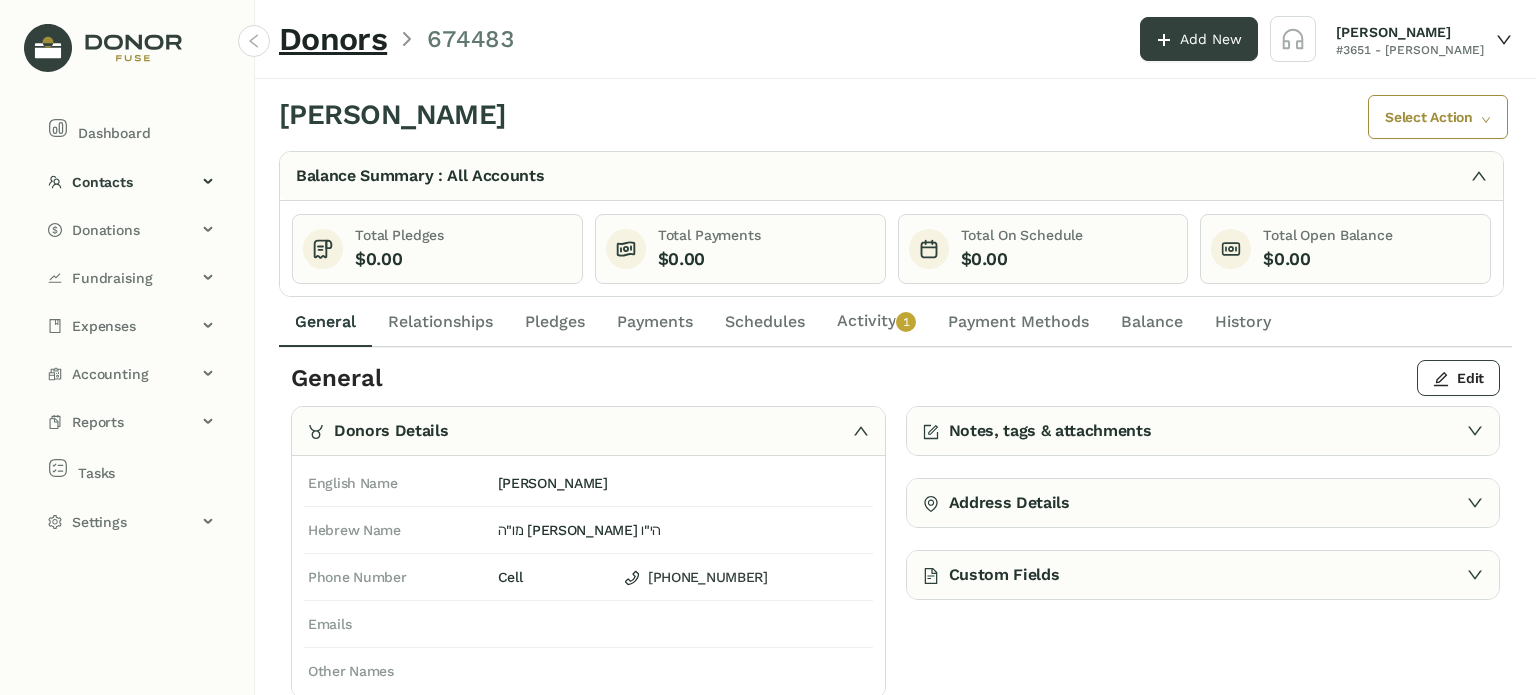 click on "Activity   0   1   2   3   4   5   6   7   8   9" 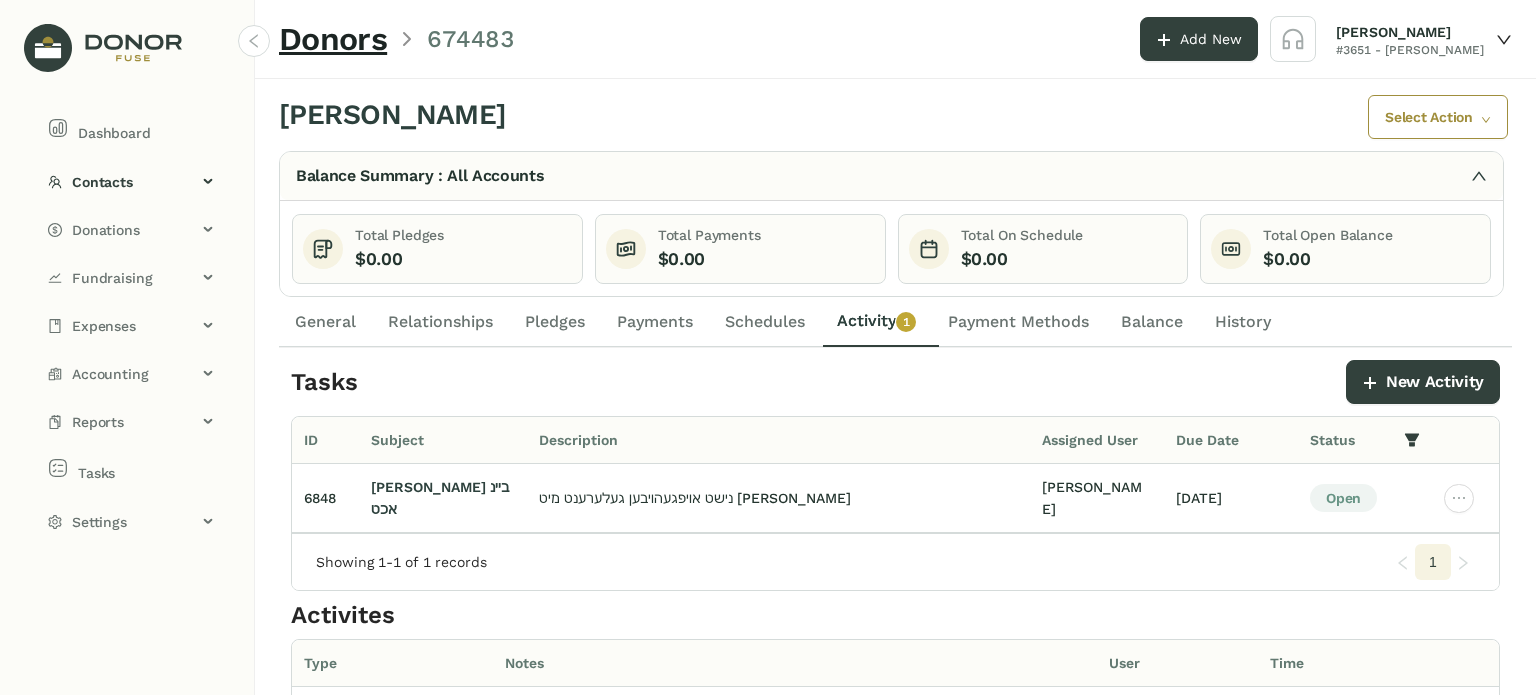click on "General" 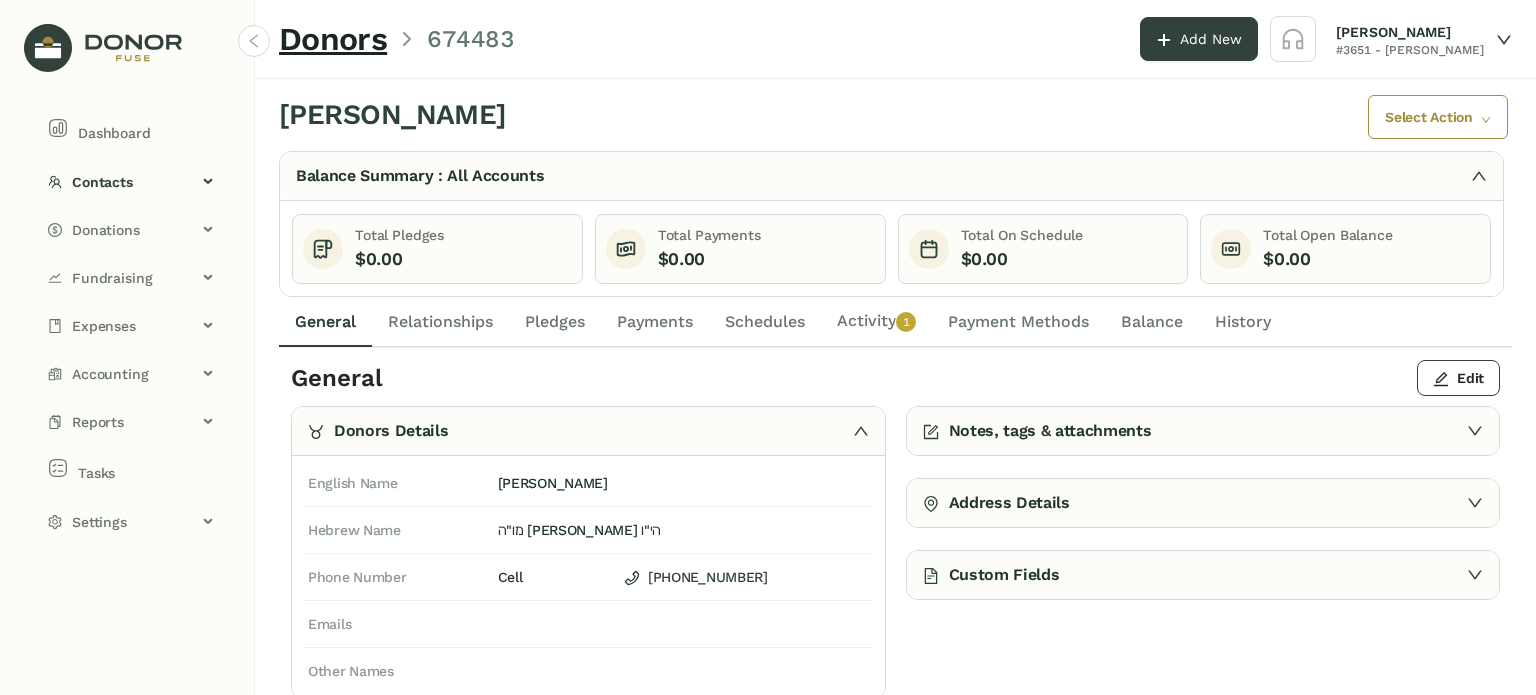 click on "Activity   0   1   2   3   4   5   6   7   8   9" 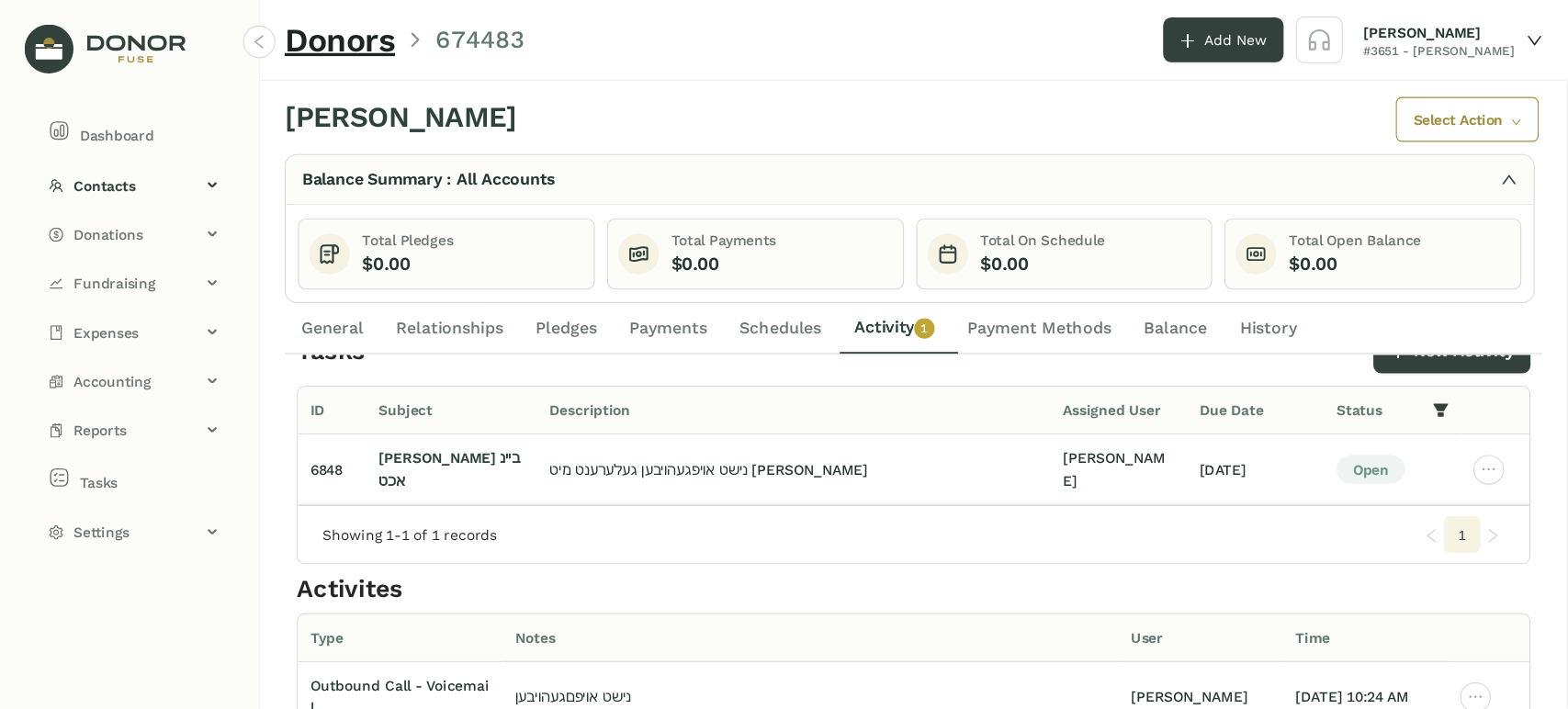 scroll, scrollTop: 0, scrollLeft: 0, axis: both 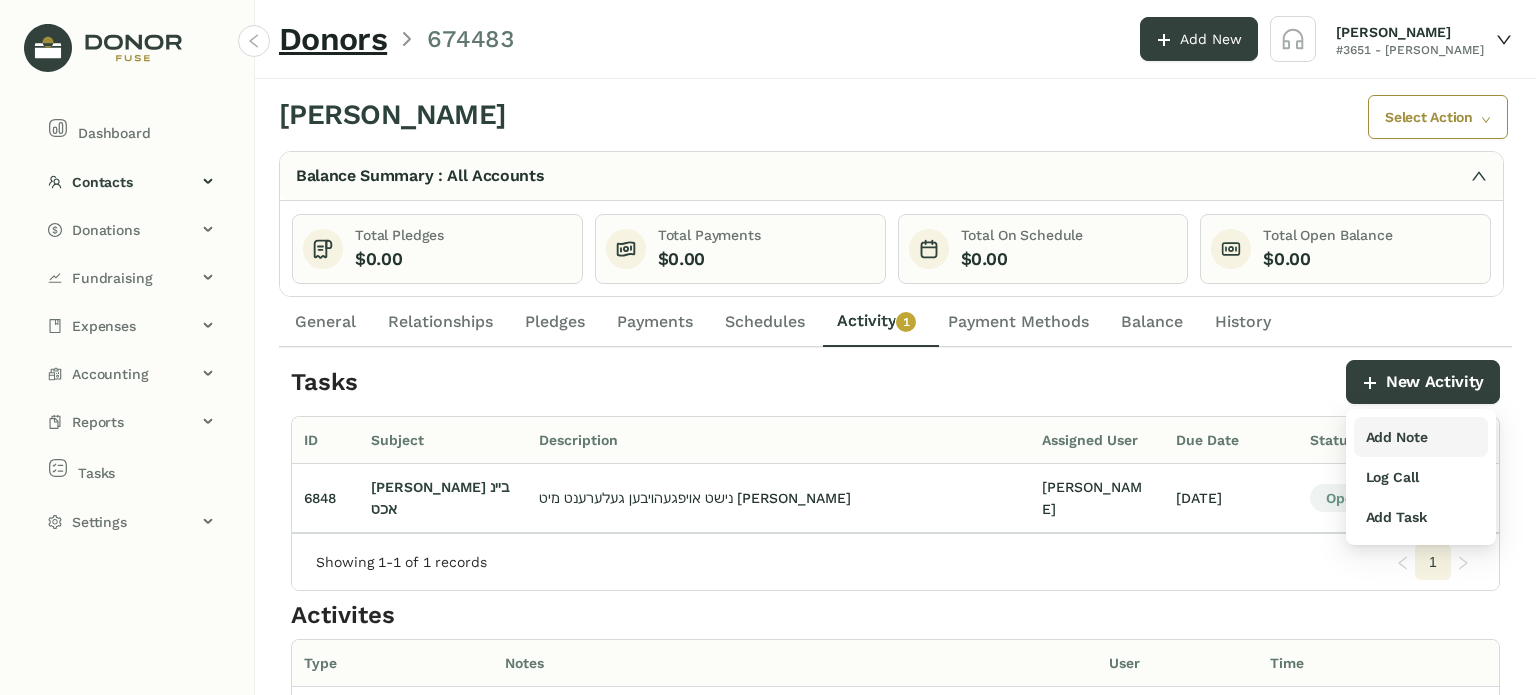 drag, startPoint x: 1391, startPoint y: 475, endPoint x: 1380, endPoint y: 454, distance: 23.70654 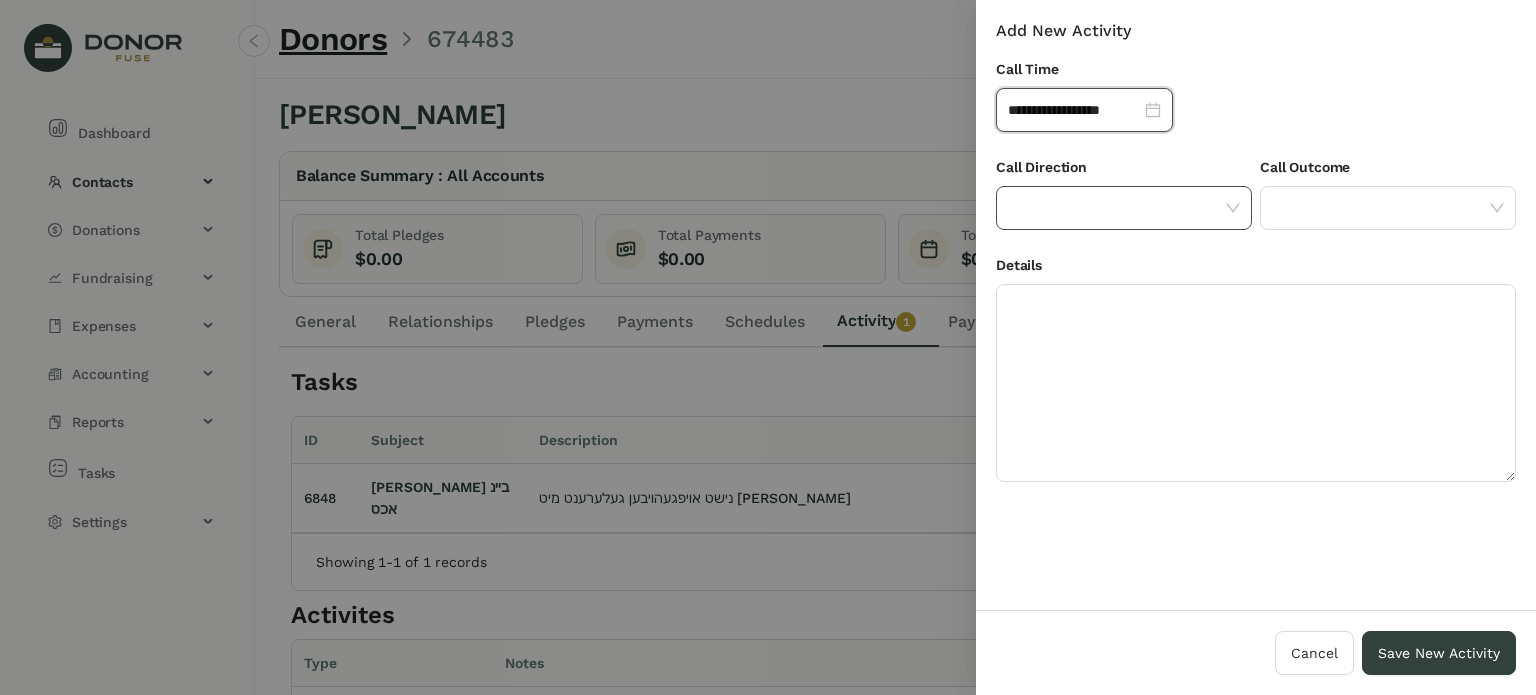 drag, startPoint x: 1157, startPoint y: 203, endPoint x: 1157, endPoint y: 220, distance: 17 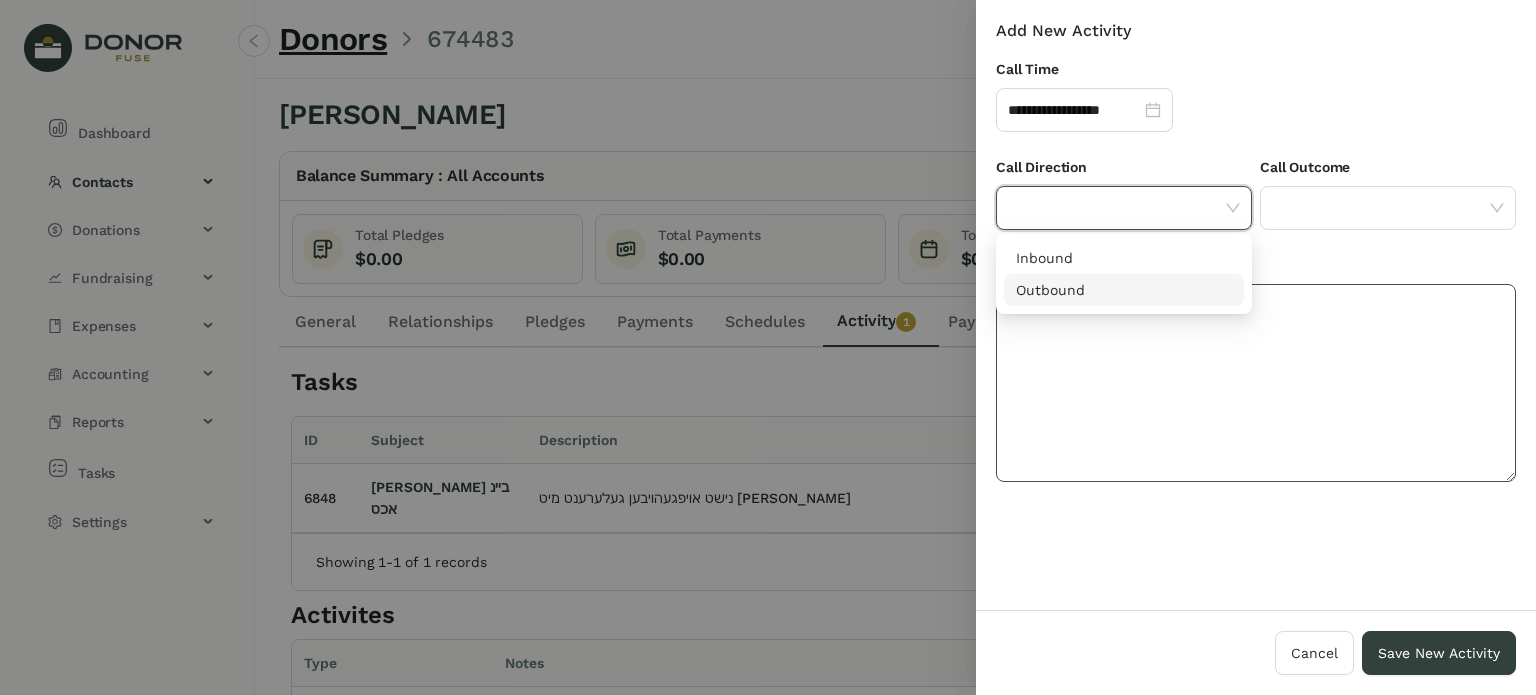click on "Outbound" at bounding box center (1124, 290) 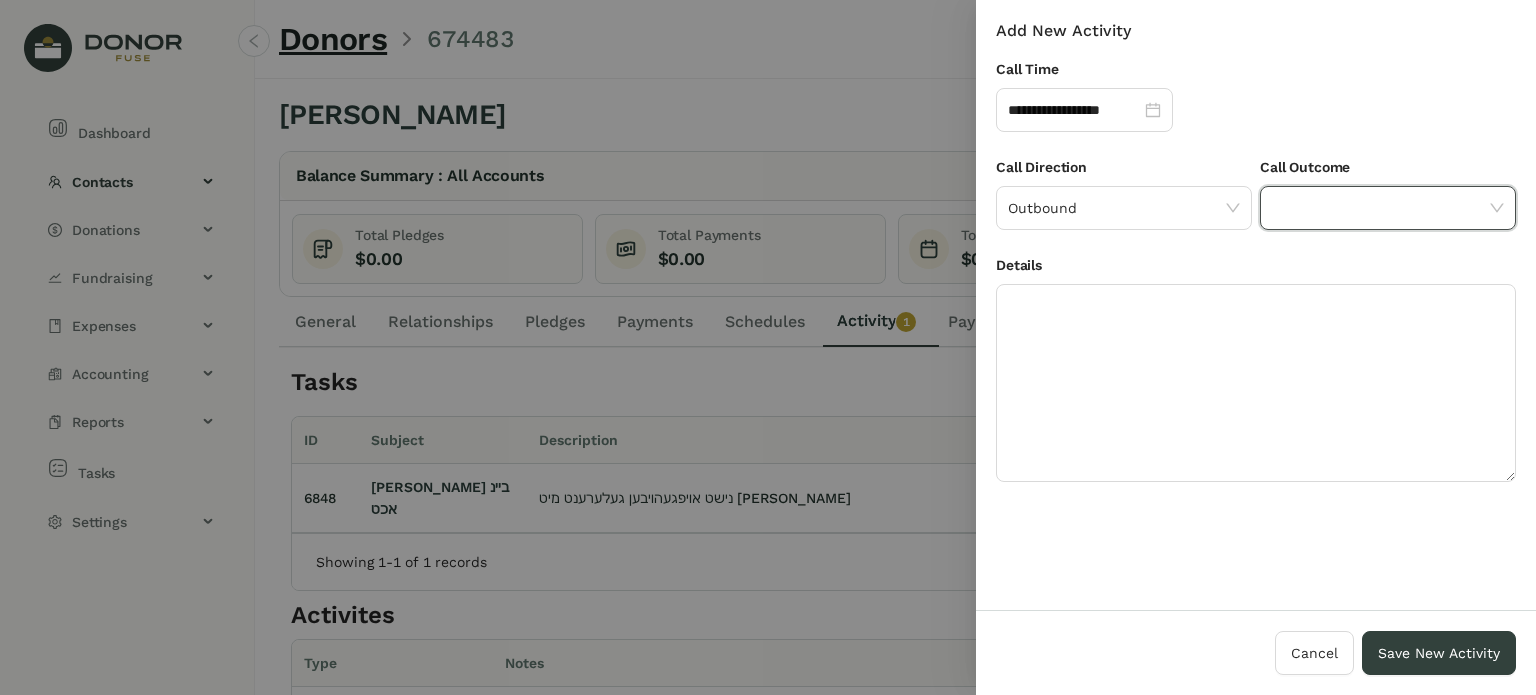 drag, startPoint x: 1363, startPoint y: 214, endPoint x: 1361, endPoint y: 227, distance: 13.152946 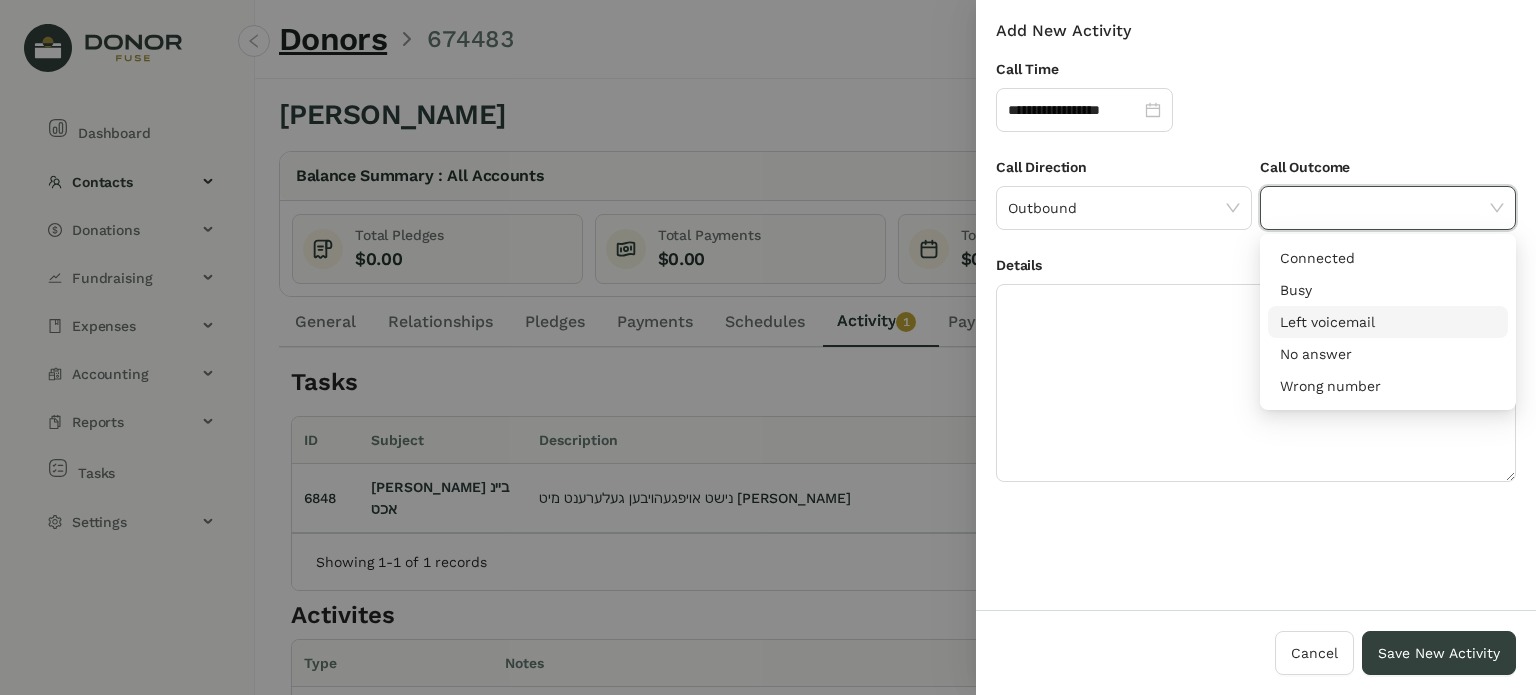 click on "Left voicemail" at bounding box center (1388, 322) 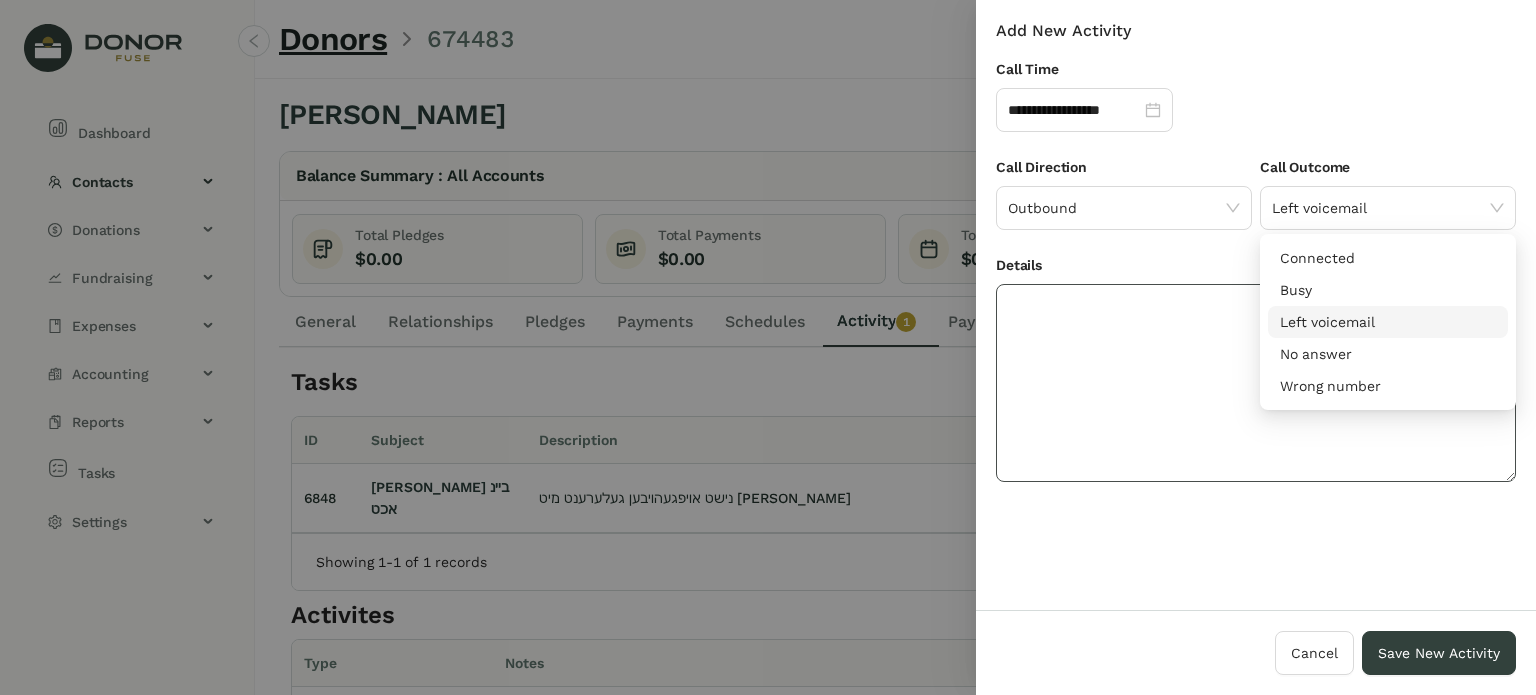 click 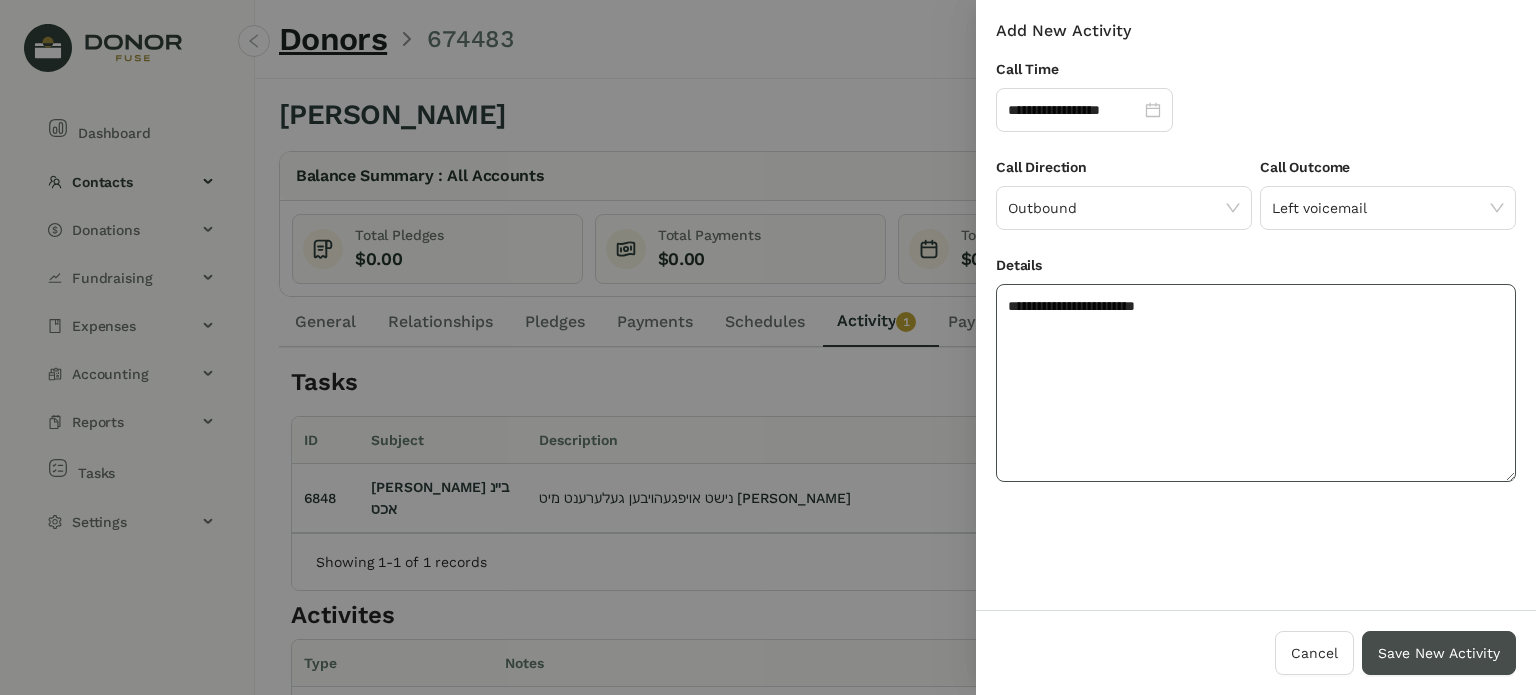 type on "**********" 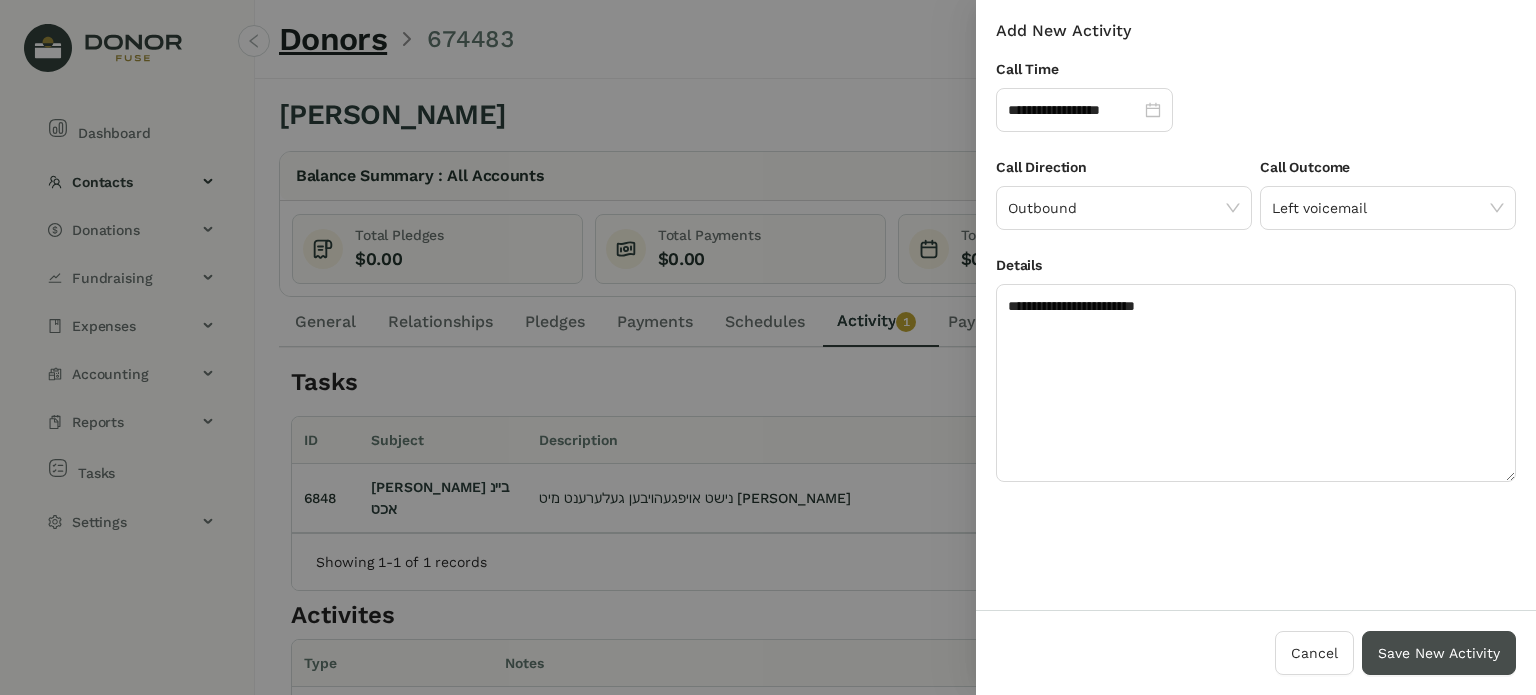 click on "Save New Activity" at bounding box center [1439, 653] 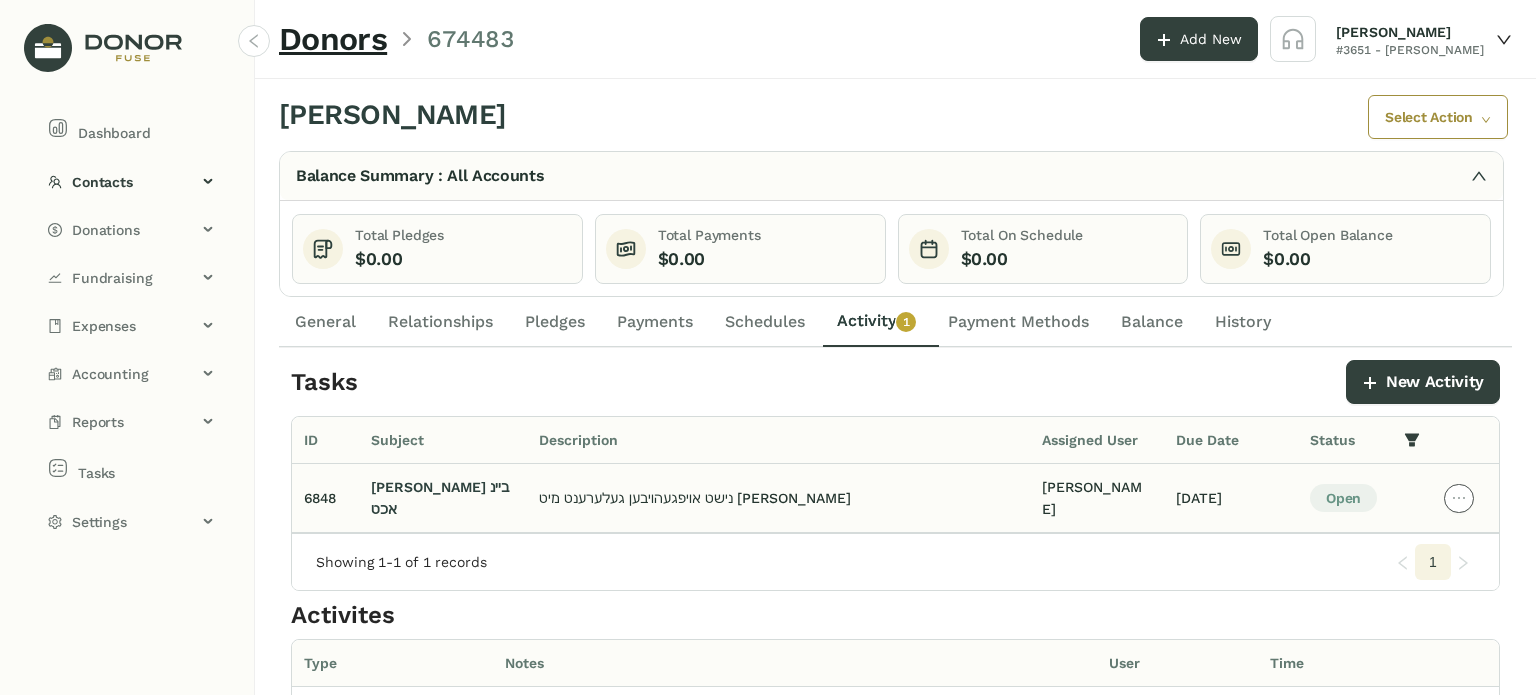 click 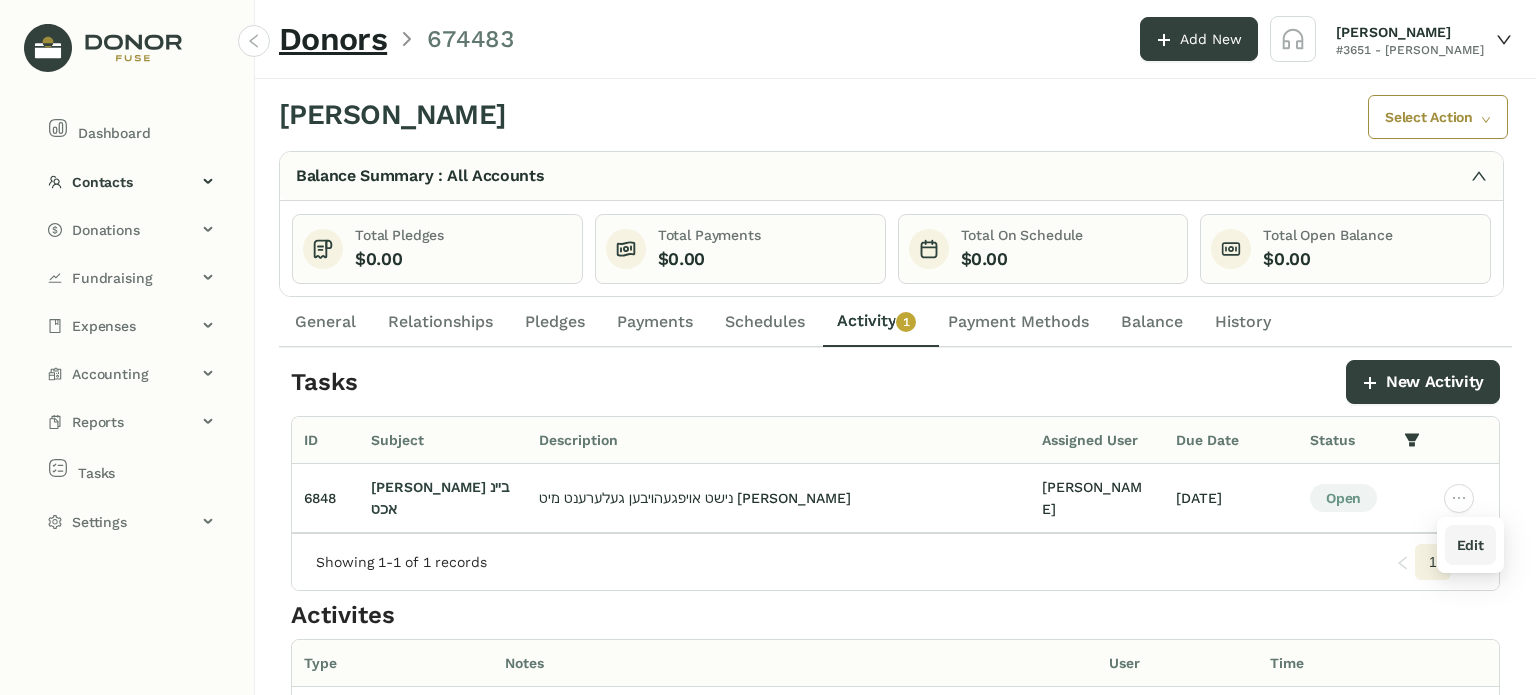 click on "Edit" at bounding box center (1470, 545) 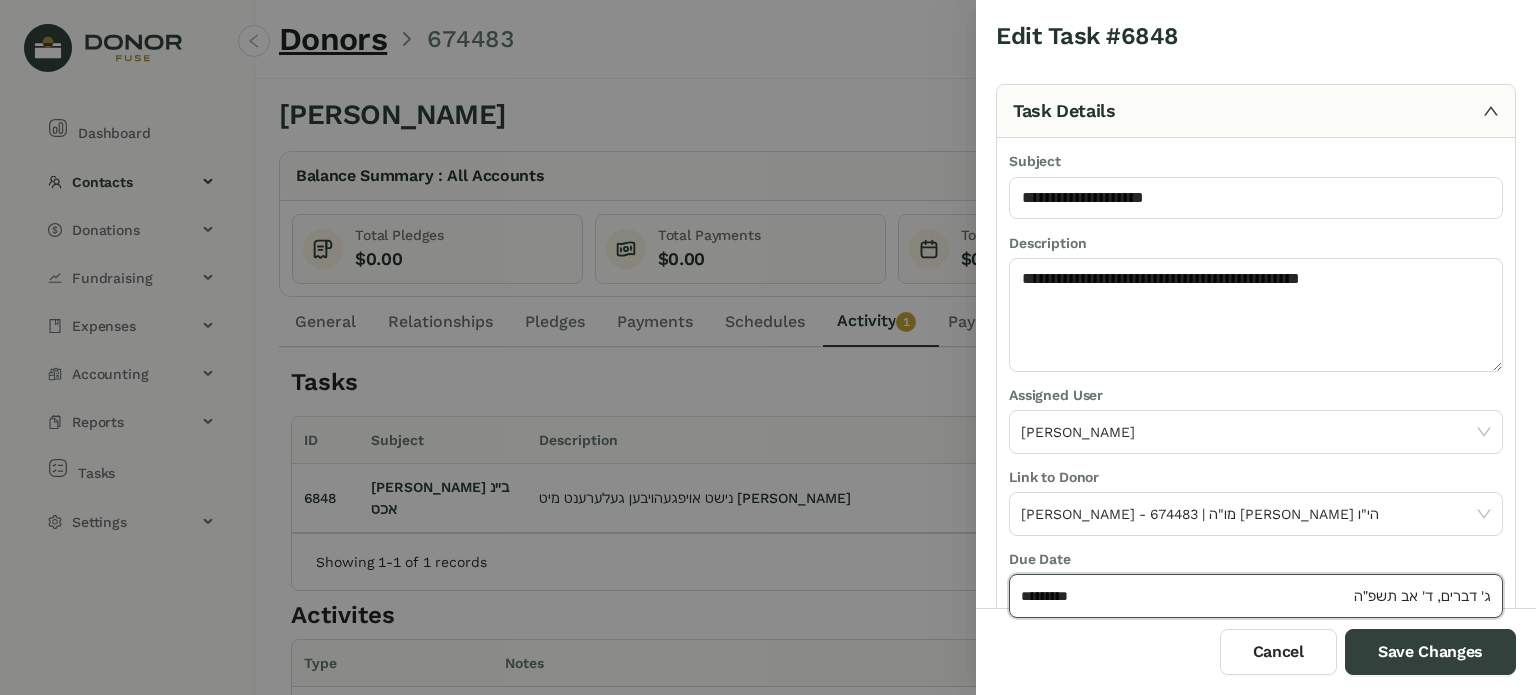 click on "*********" 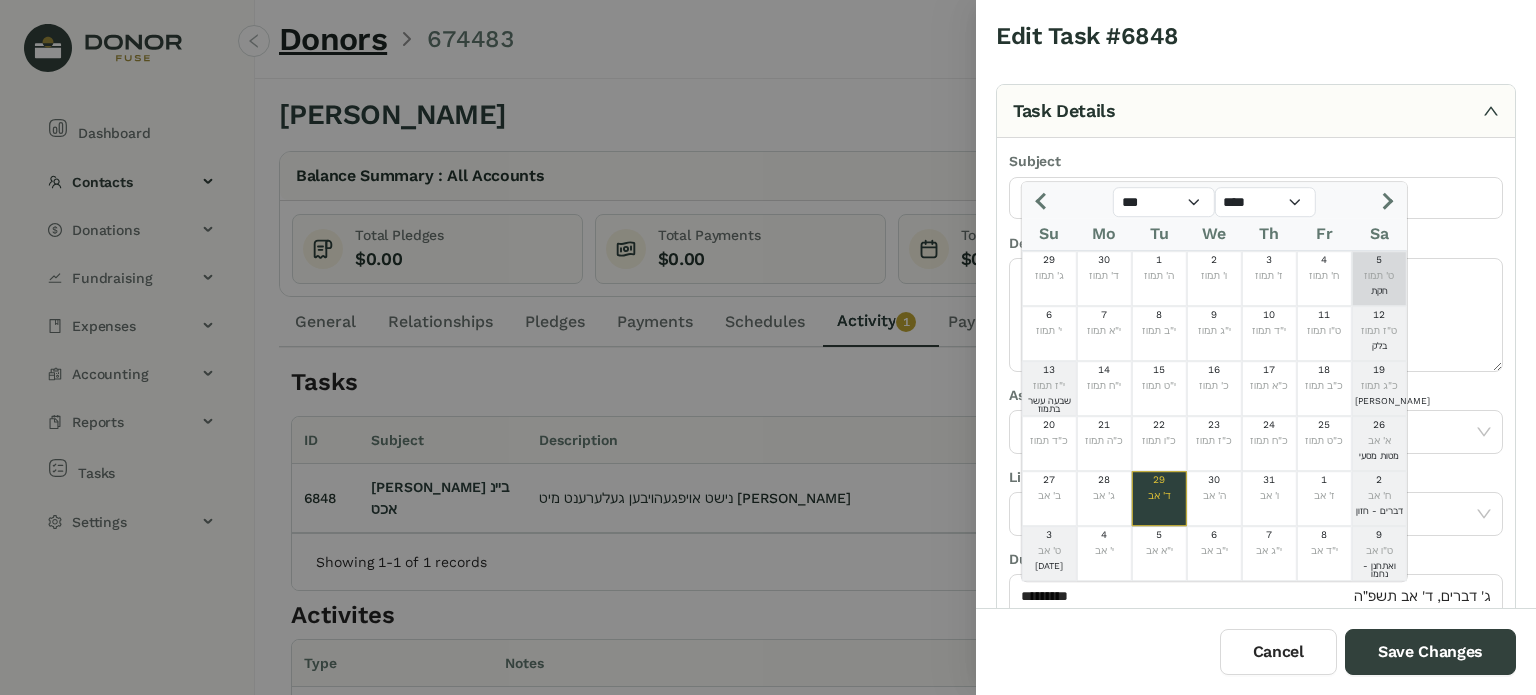 click 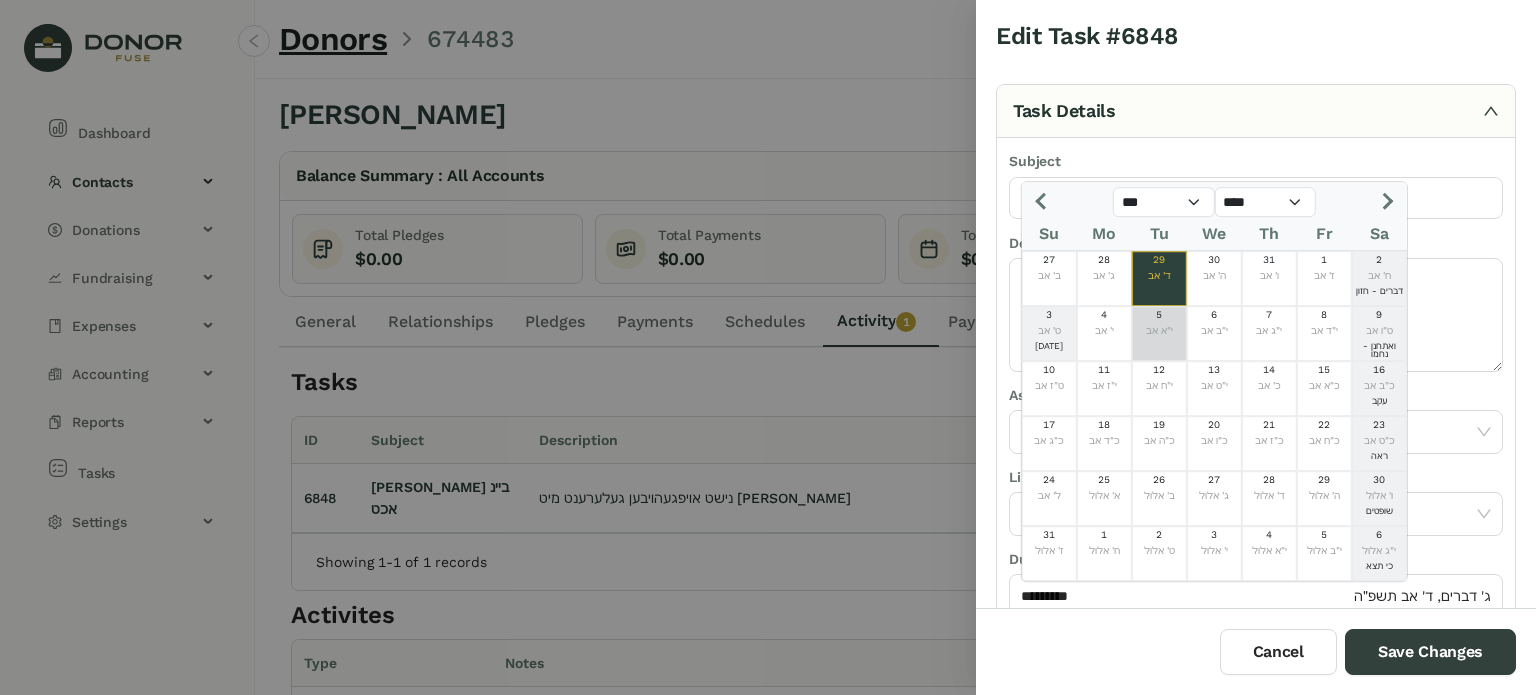 click on "5  י"א אב" 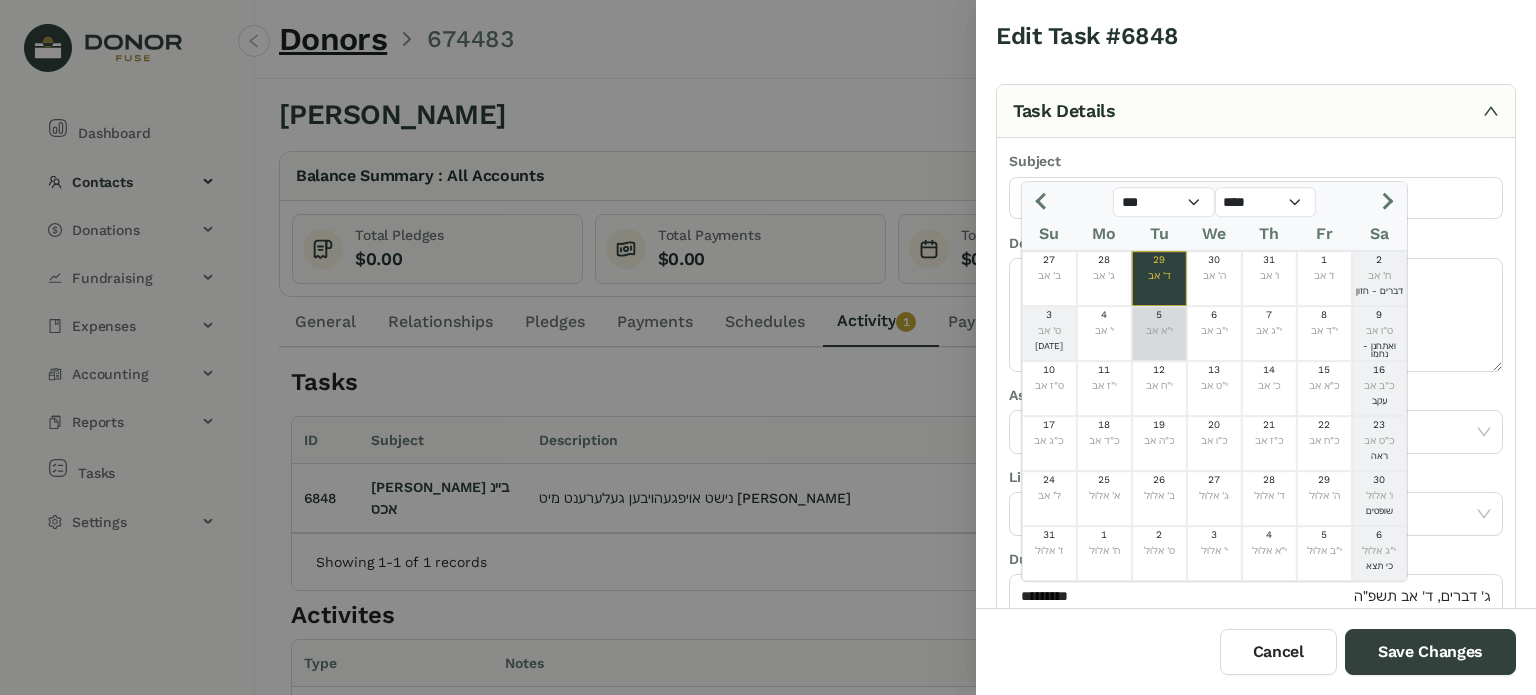 type on "********" 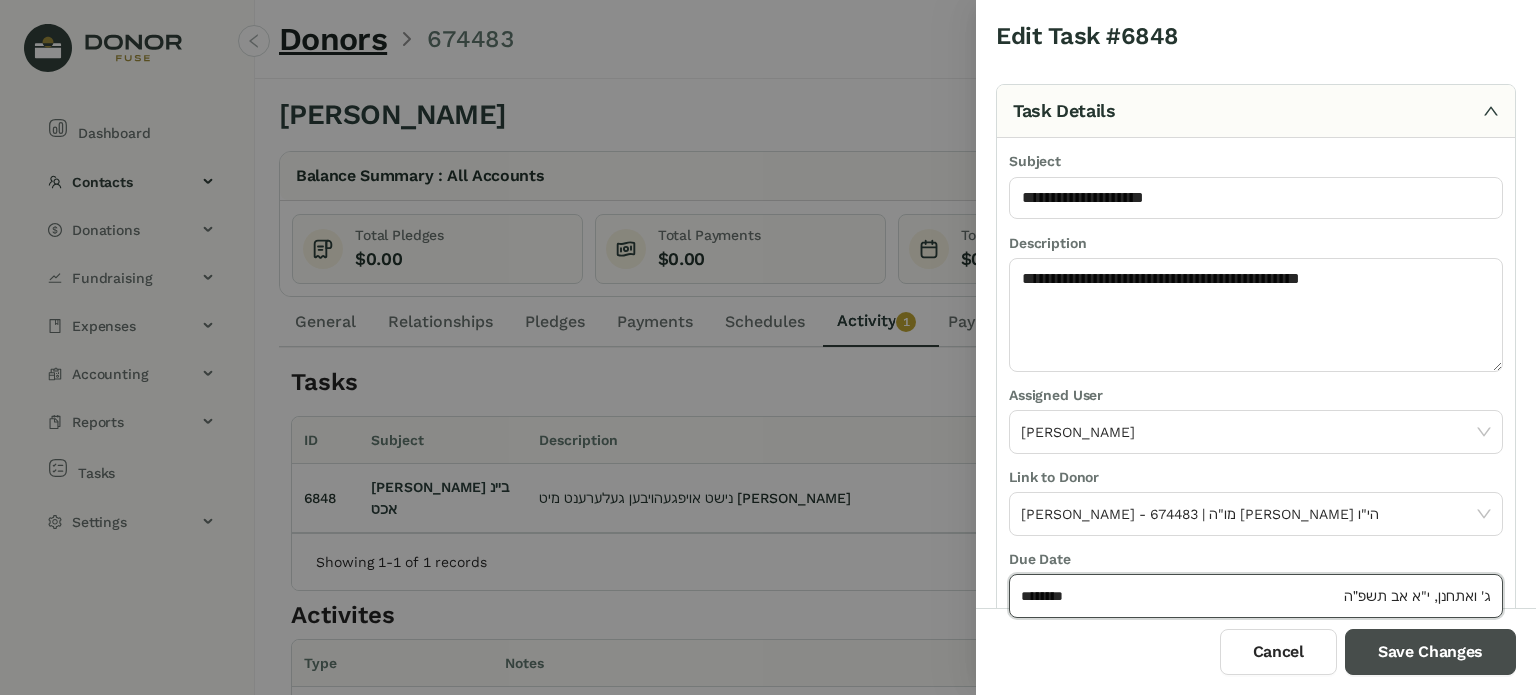 click on "Save Changes" at bounding box center [1430, 652] 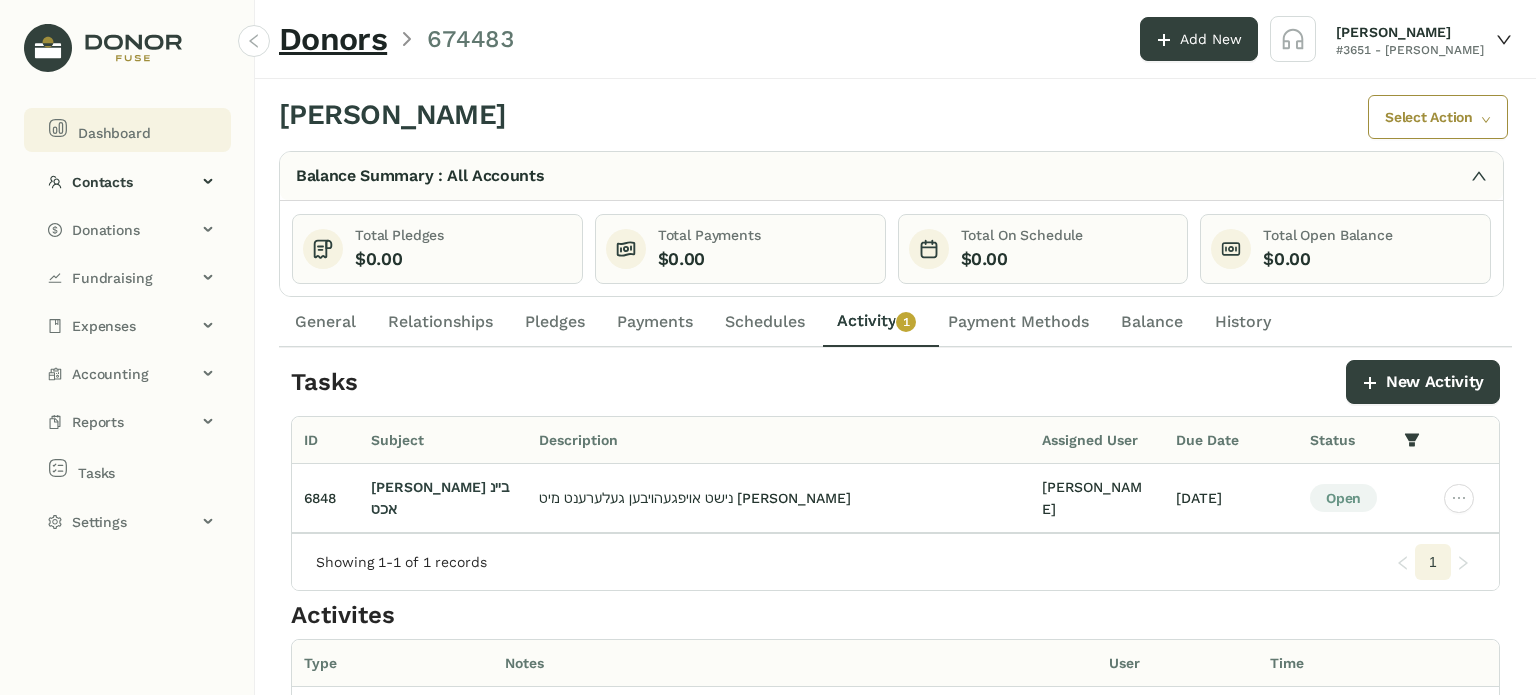 click on "Dashboard" 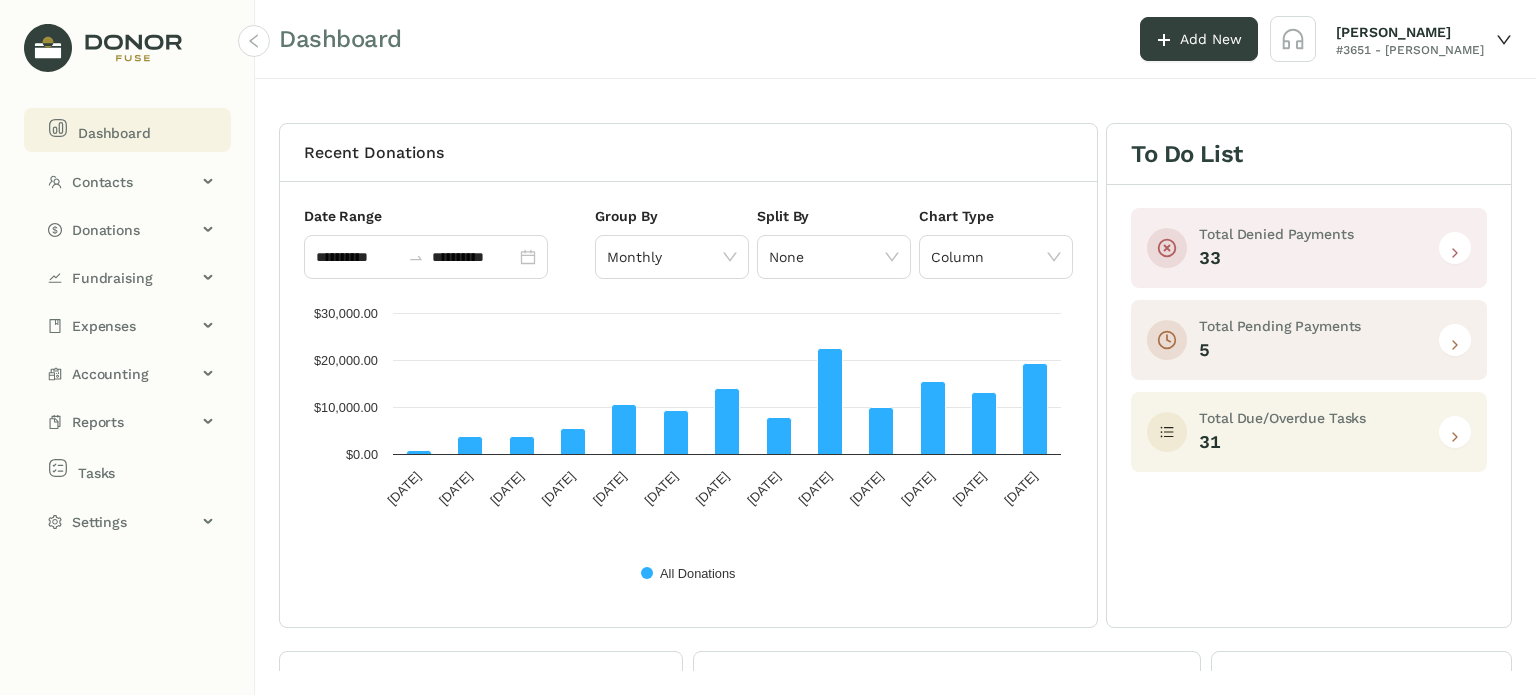 click 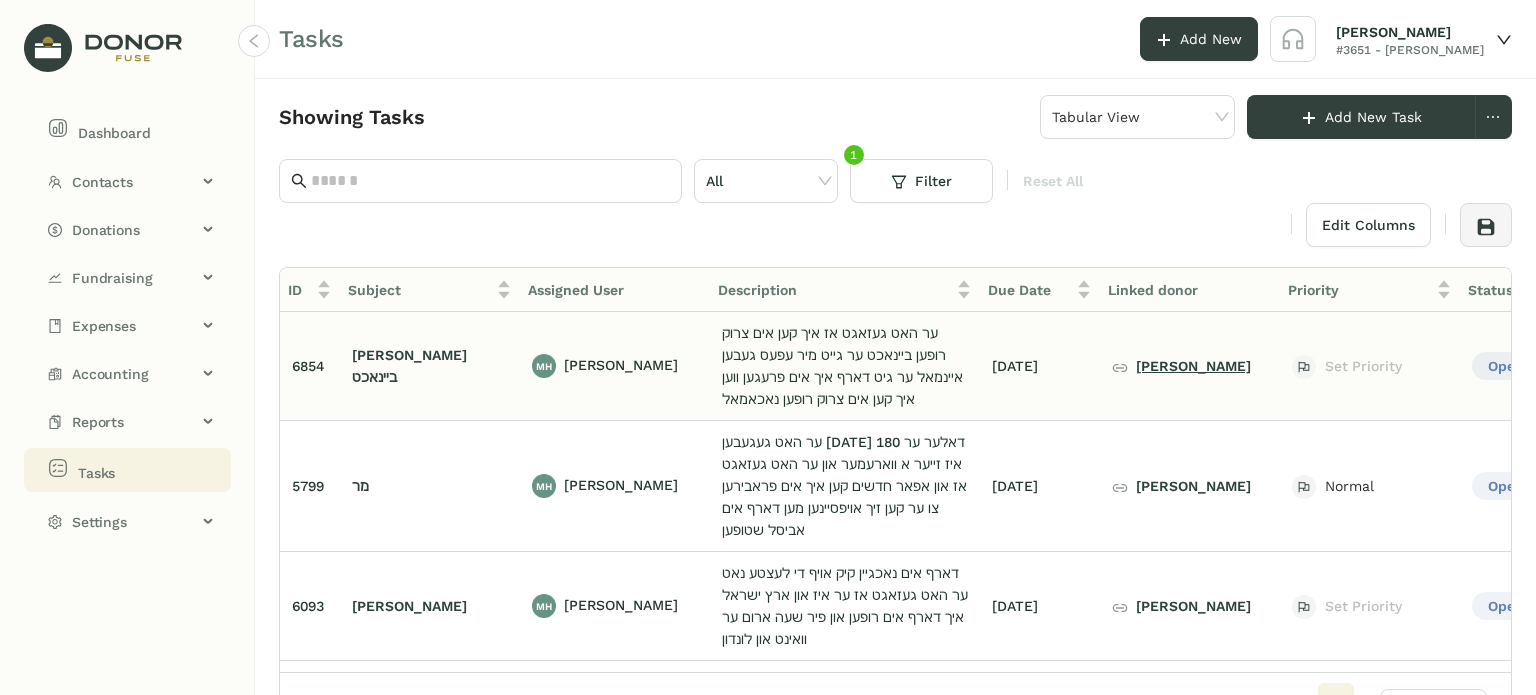 click on "[PERSON_NAME]" 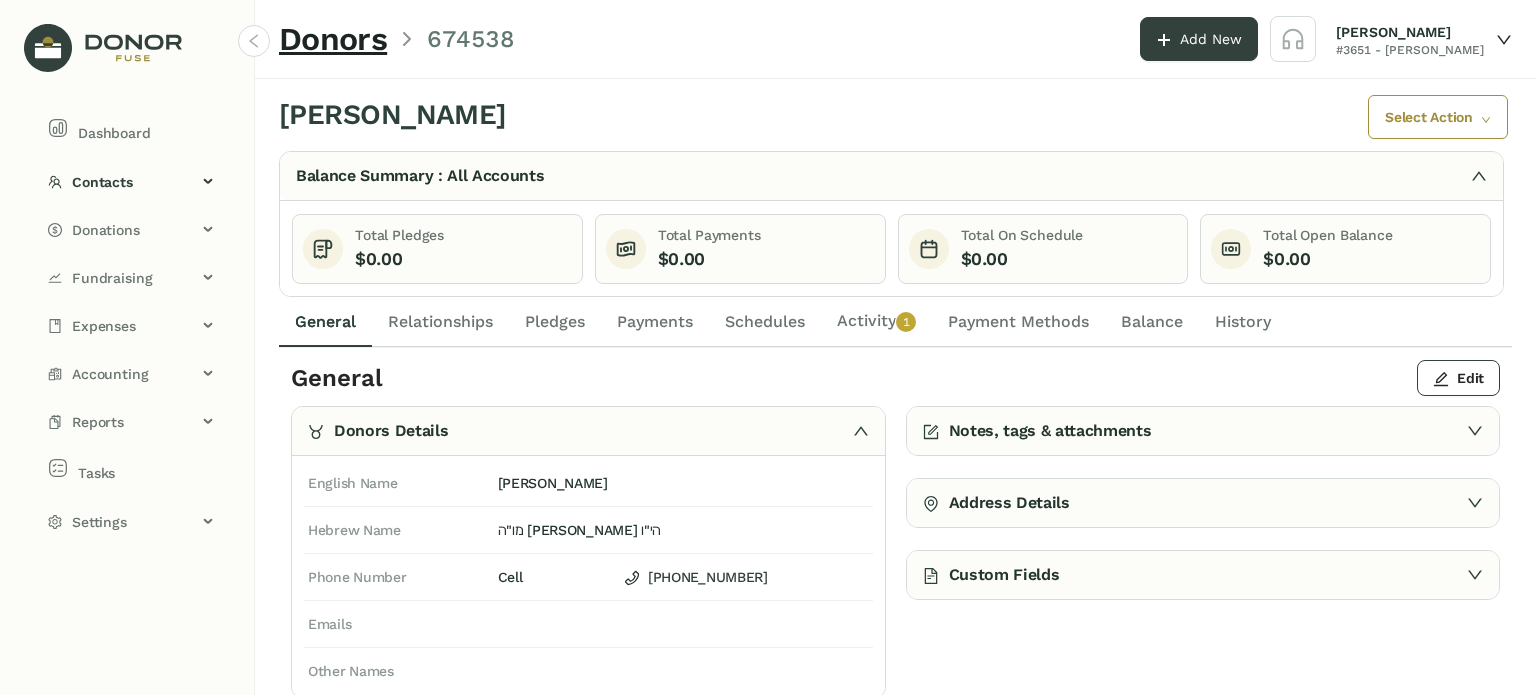 click on "Activity   0   1   2   3   4   5   6   7   8   9" 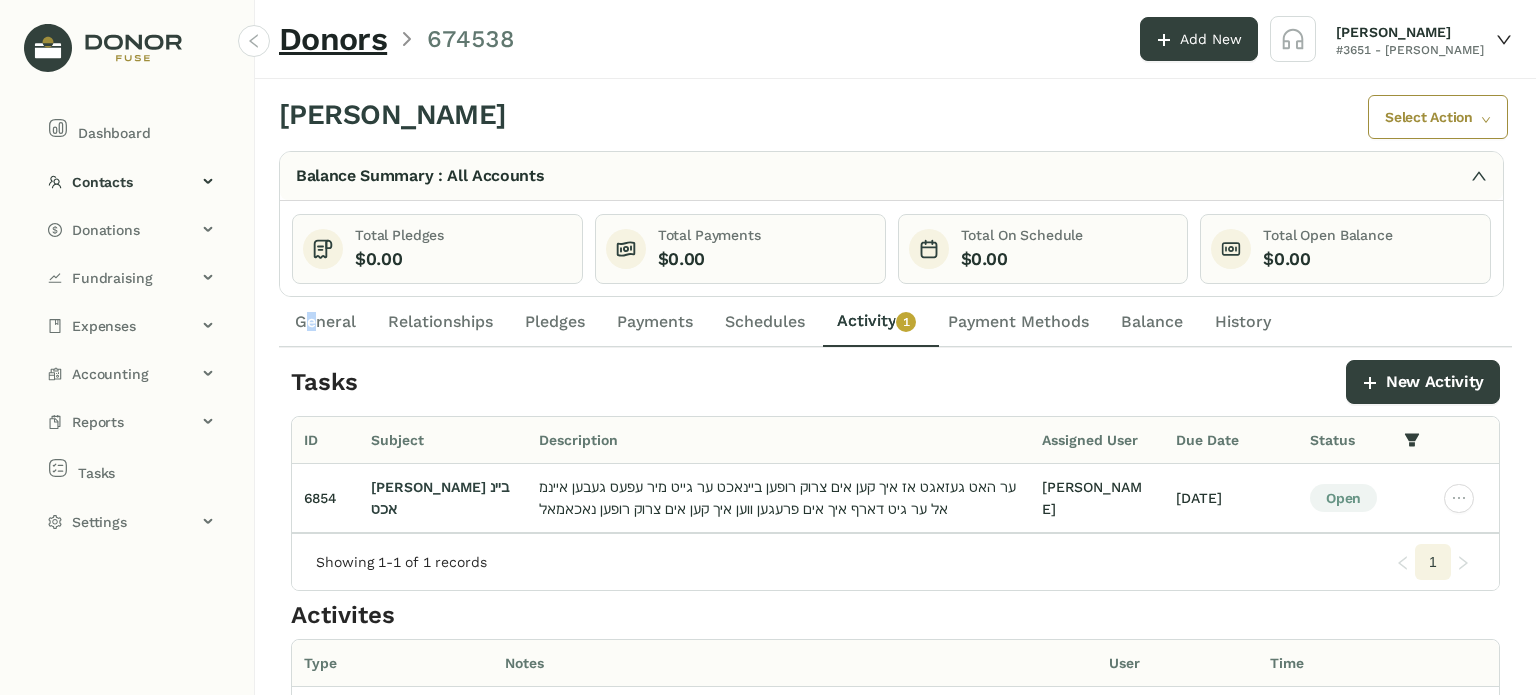 drag, startPoint x: 311, startPoint y: 301, endPoint x: 327, endPoint y: 302, distance: 16.03122 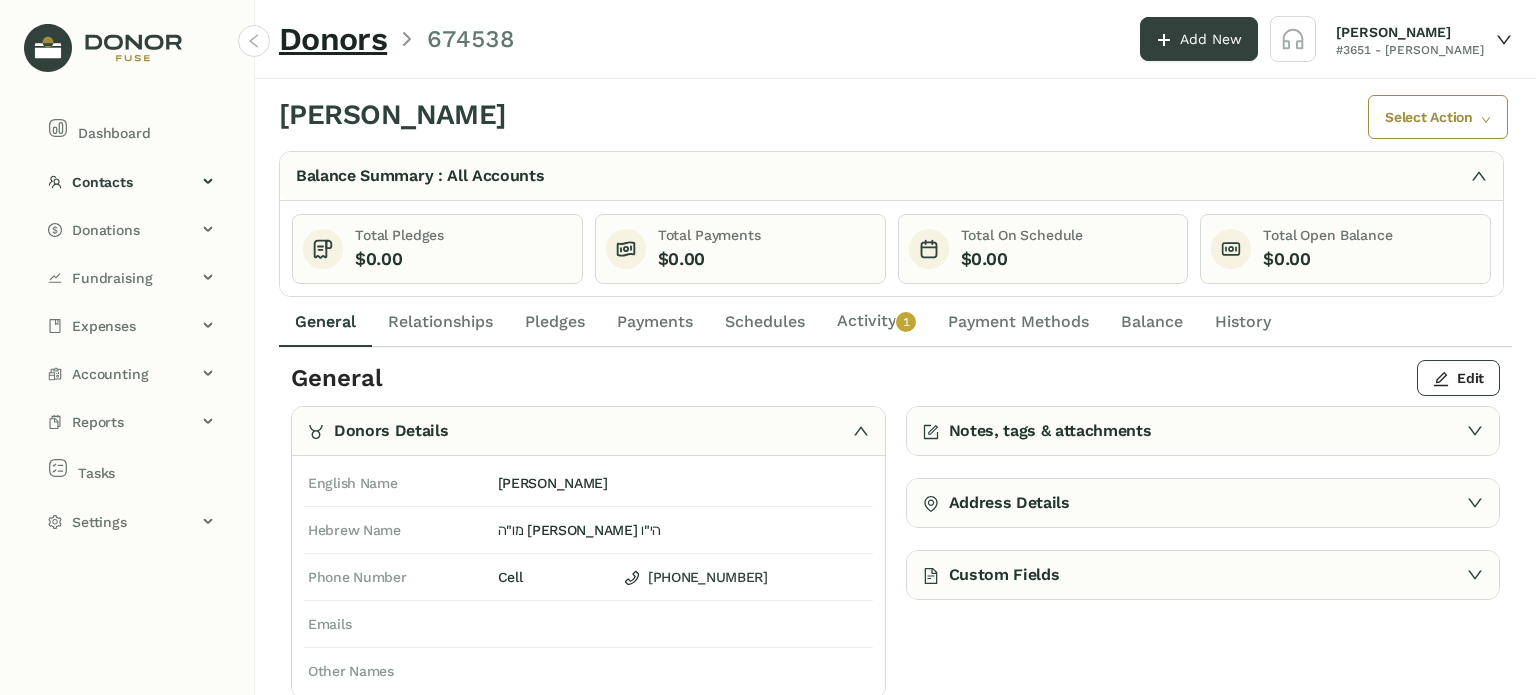 click on "Activity   0   1   2   3   4   5   6   7   8   9" 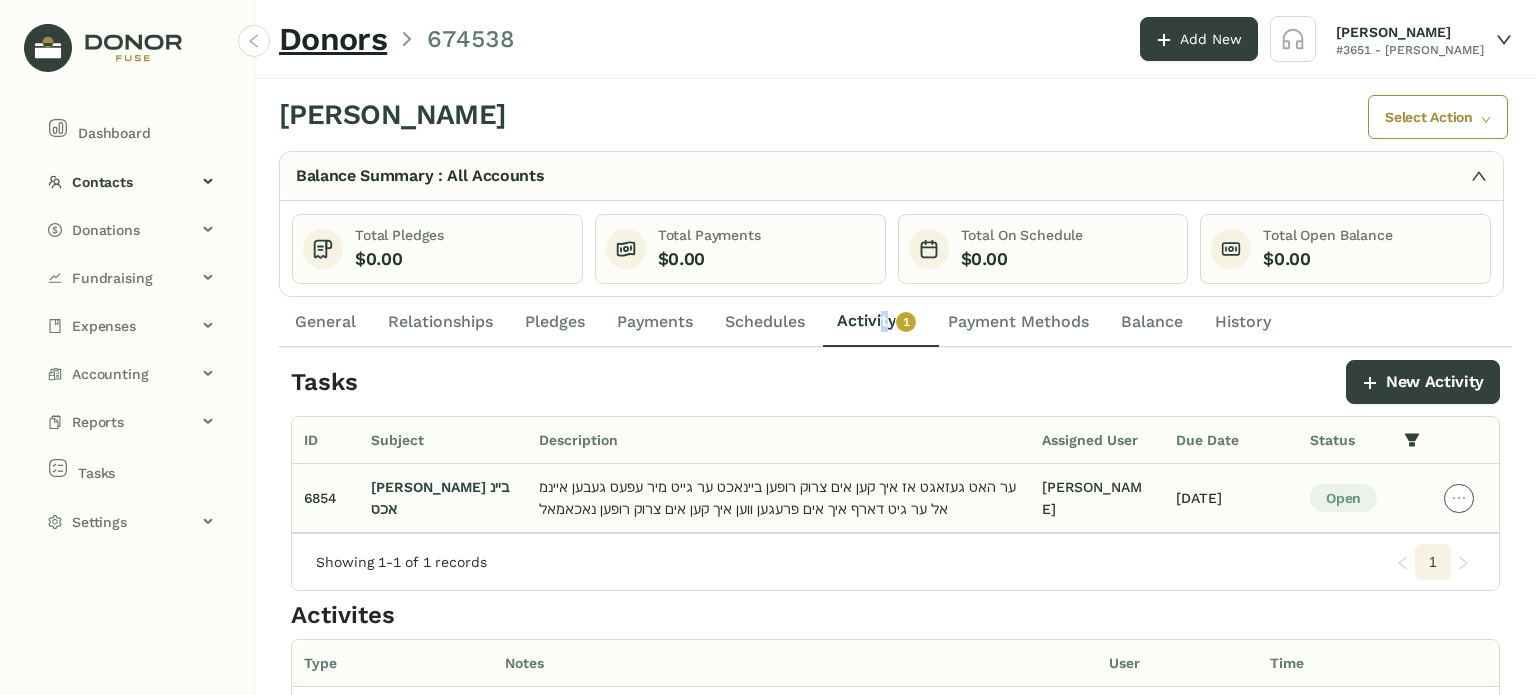 click 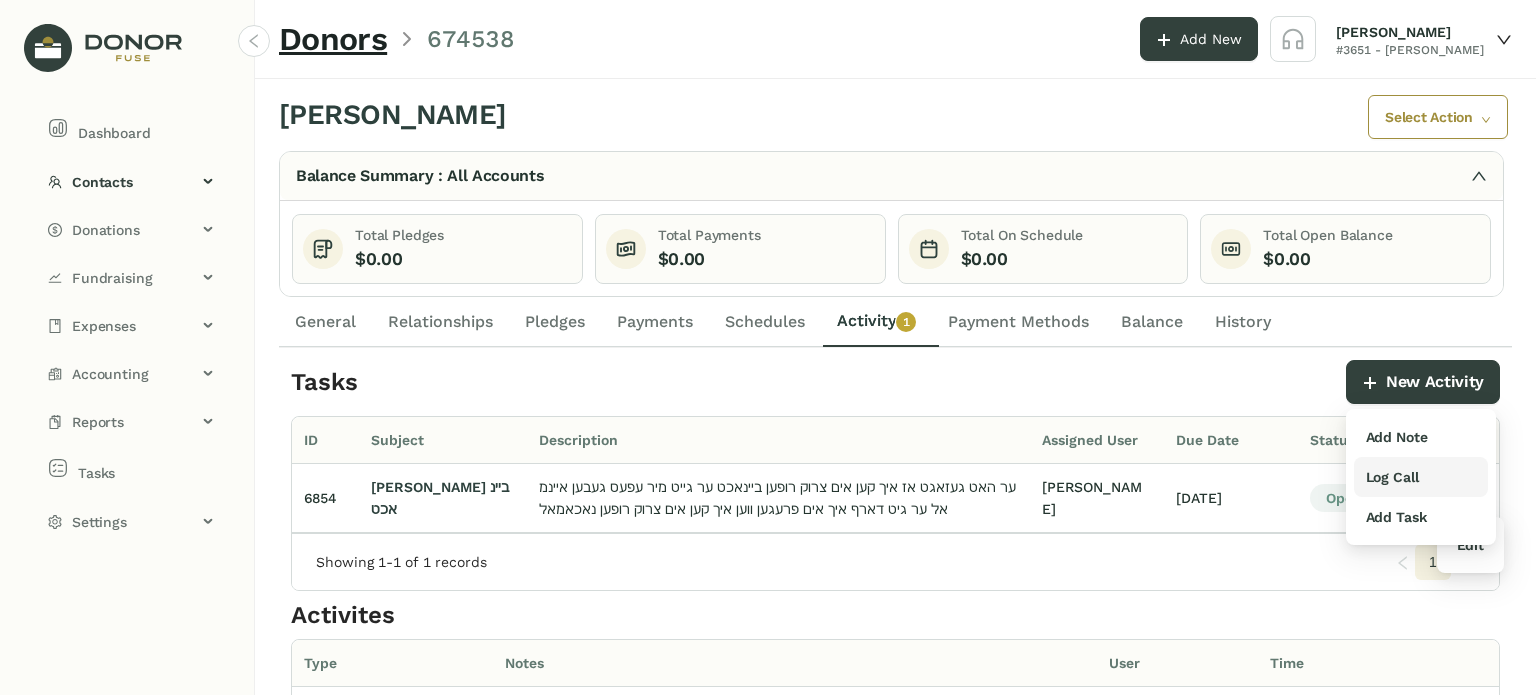 click on "Log Call" at bounding box center [1392, 477] 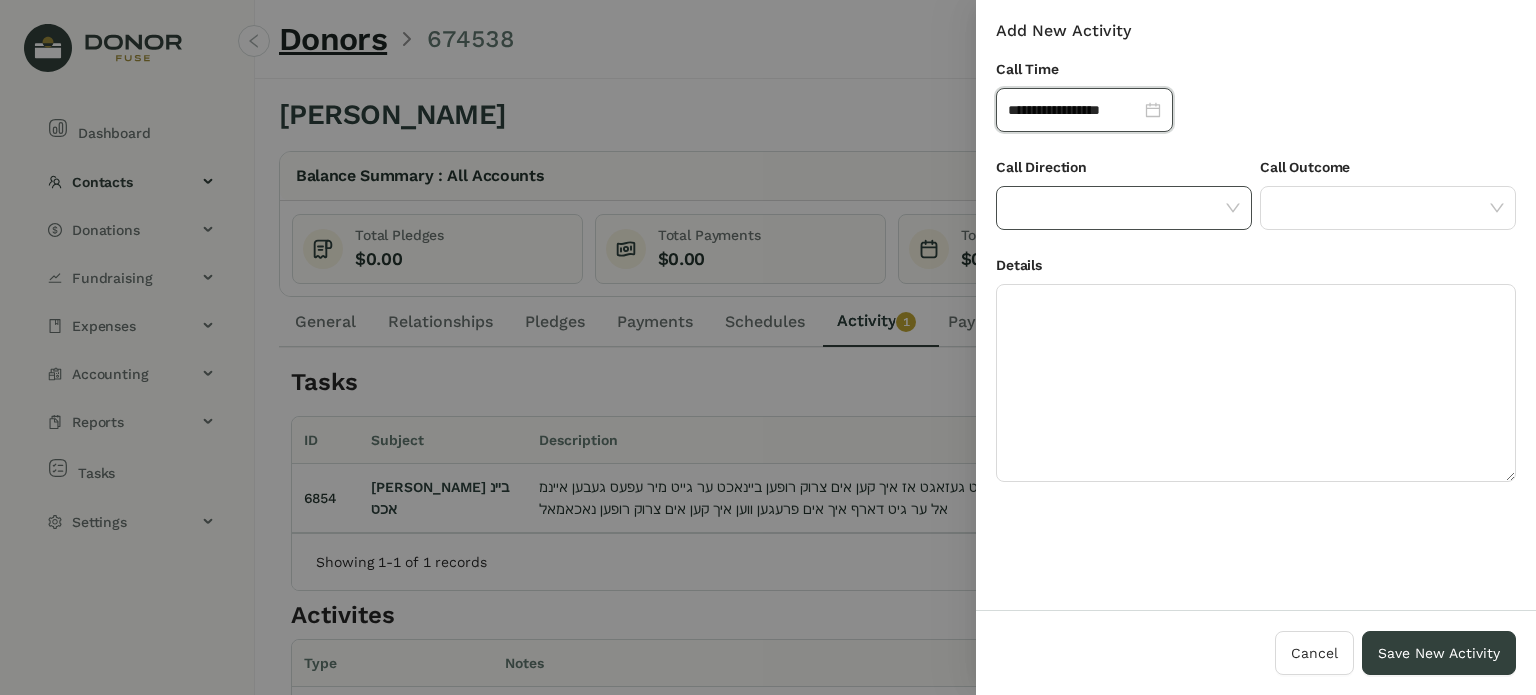 drag, startPoint x: 1188, startPoint y: 203, endPoint x: 1180, endPoint y: 213, distance: 12.806249 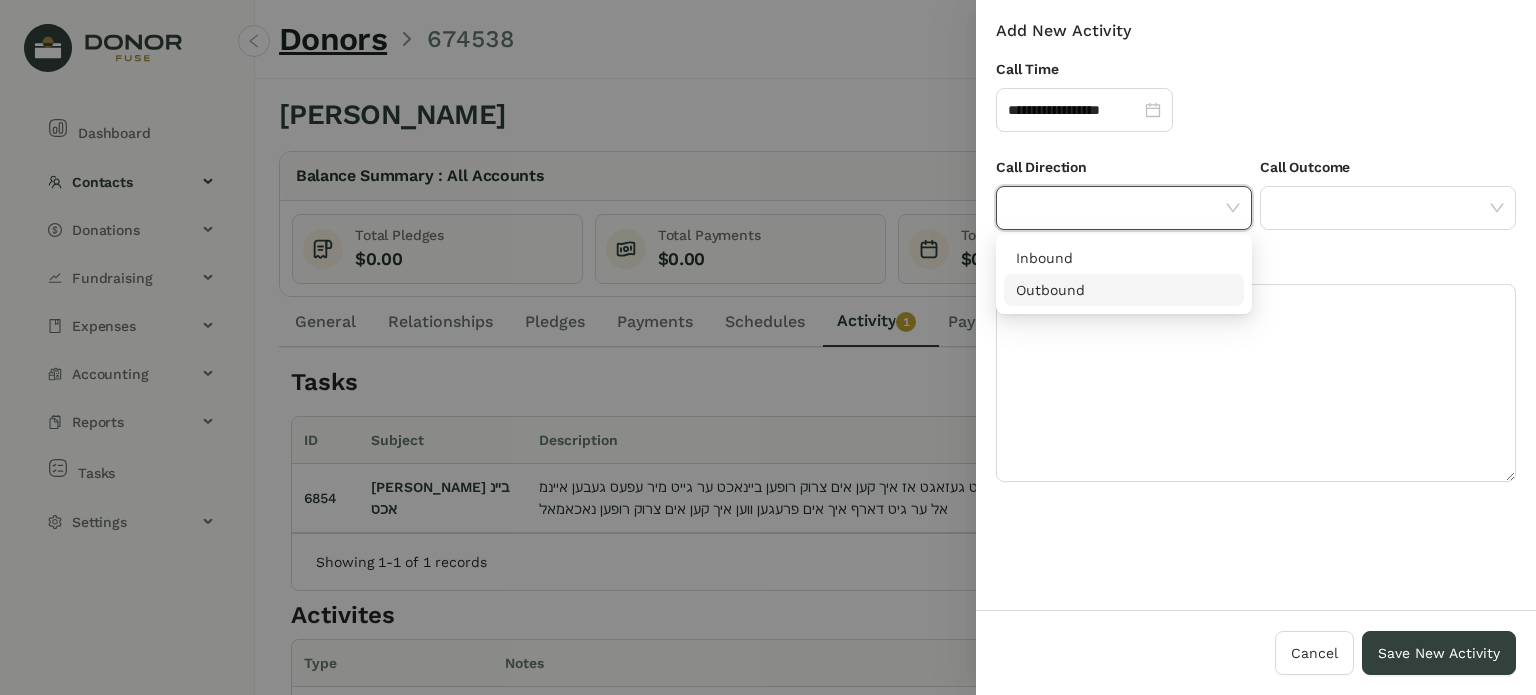 drag, startPoint x: 1109, startPoint y: 300, endPoint x: 1207, endPoint y: 278, distance: 100.43903 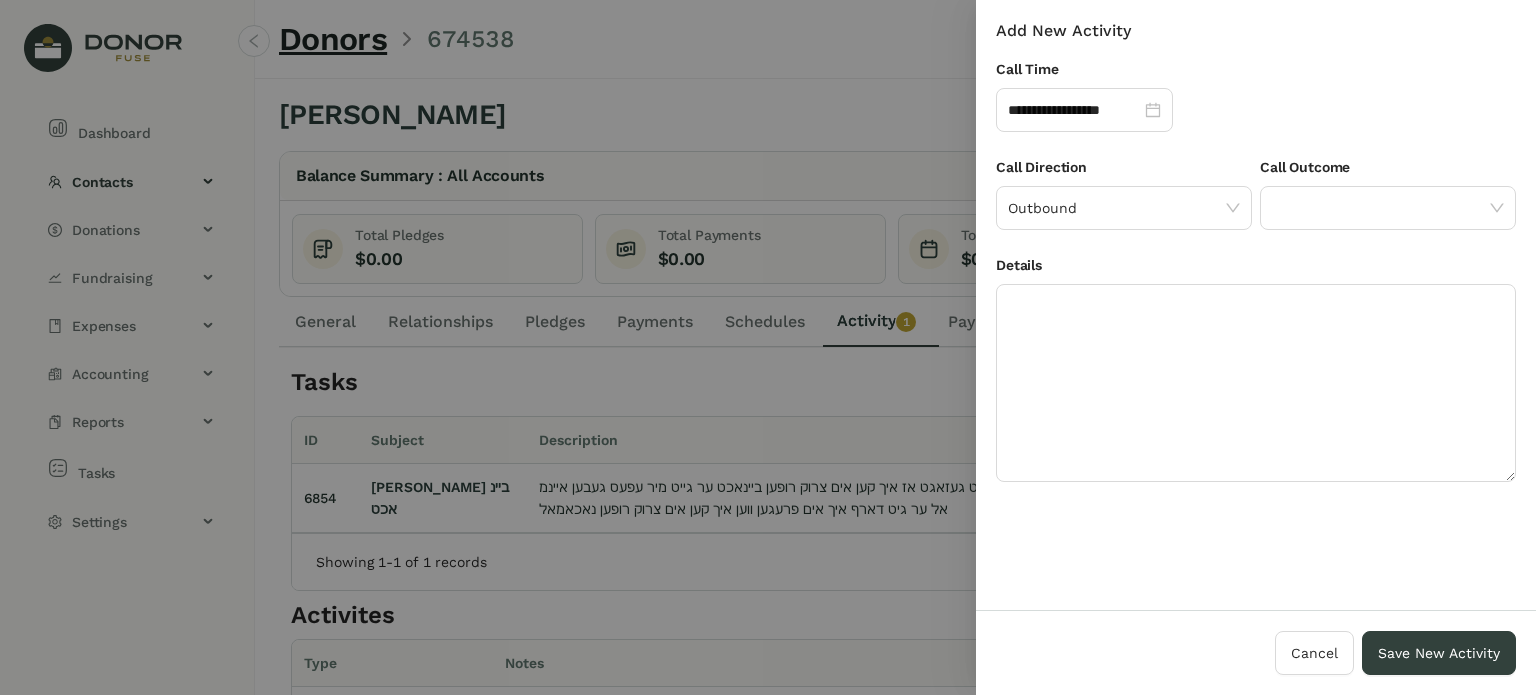 drag, startPoint x: 1325, startPoint y: 239, endPoint x: 1312, endPoint y: 241, distance: 13.152946 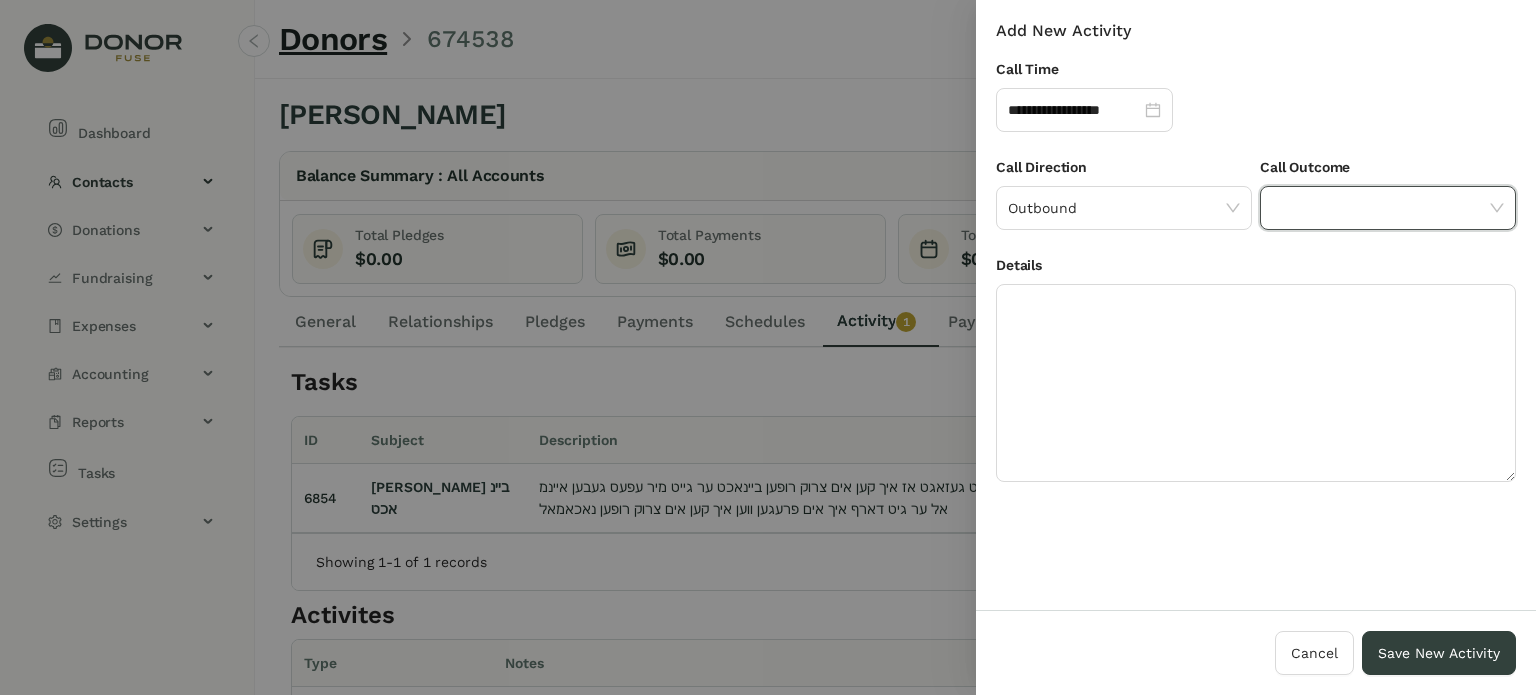 click 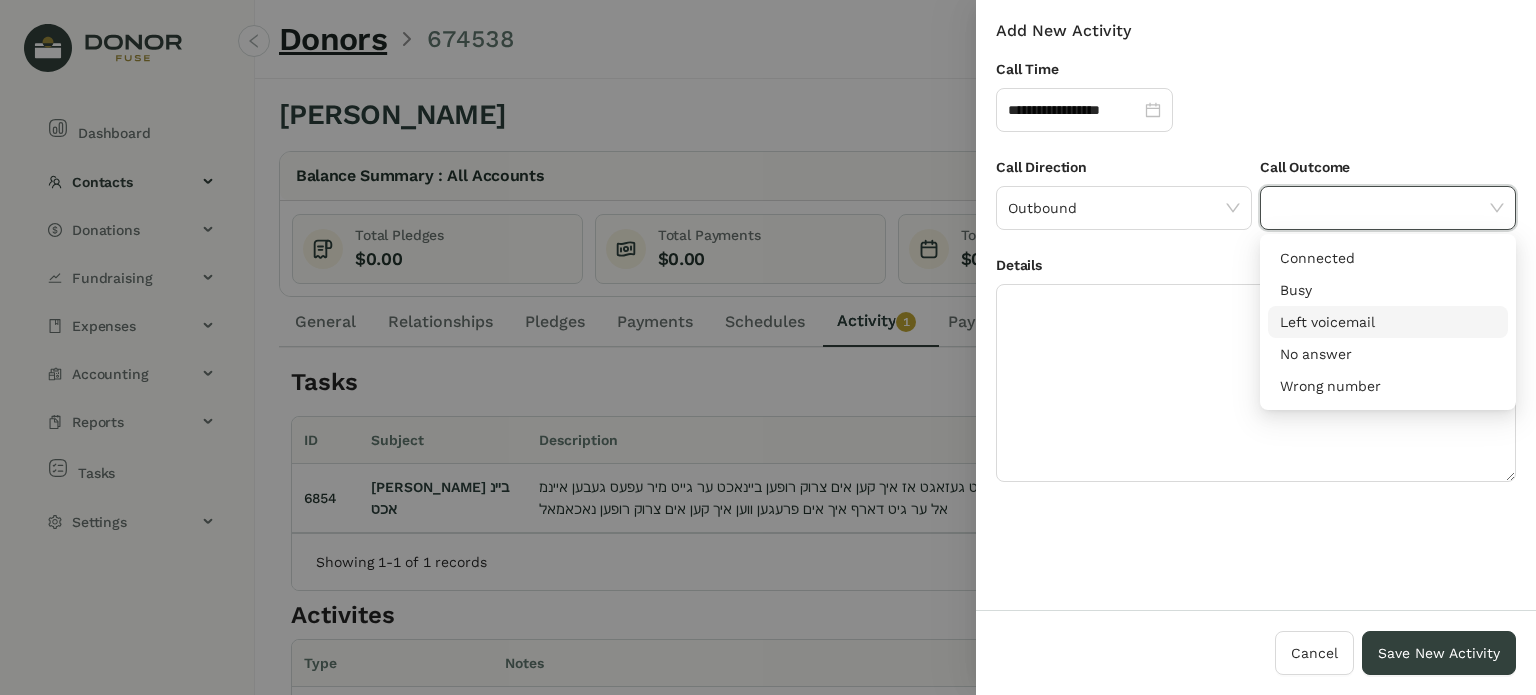 click on "Left voicemail" at bounding box center (1388, 322) 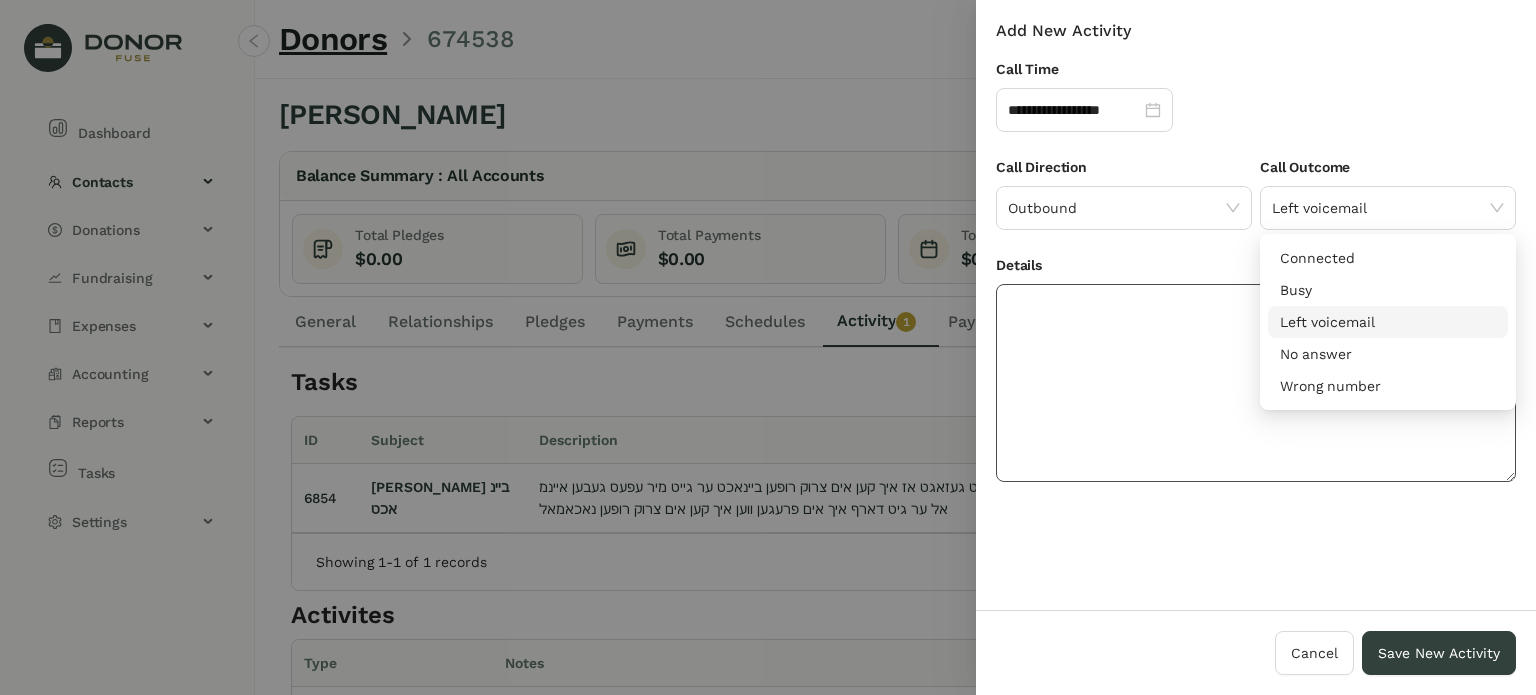 drag, startPoint x: 1222, startPoint y: 356, endPoint x: 1216, endPoint y: 376, distance: 20.880613 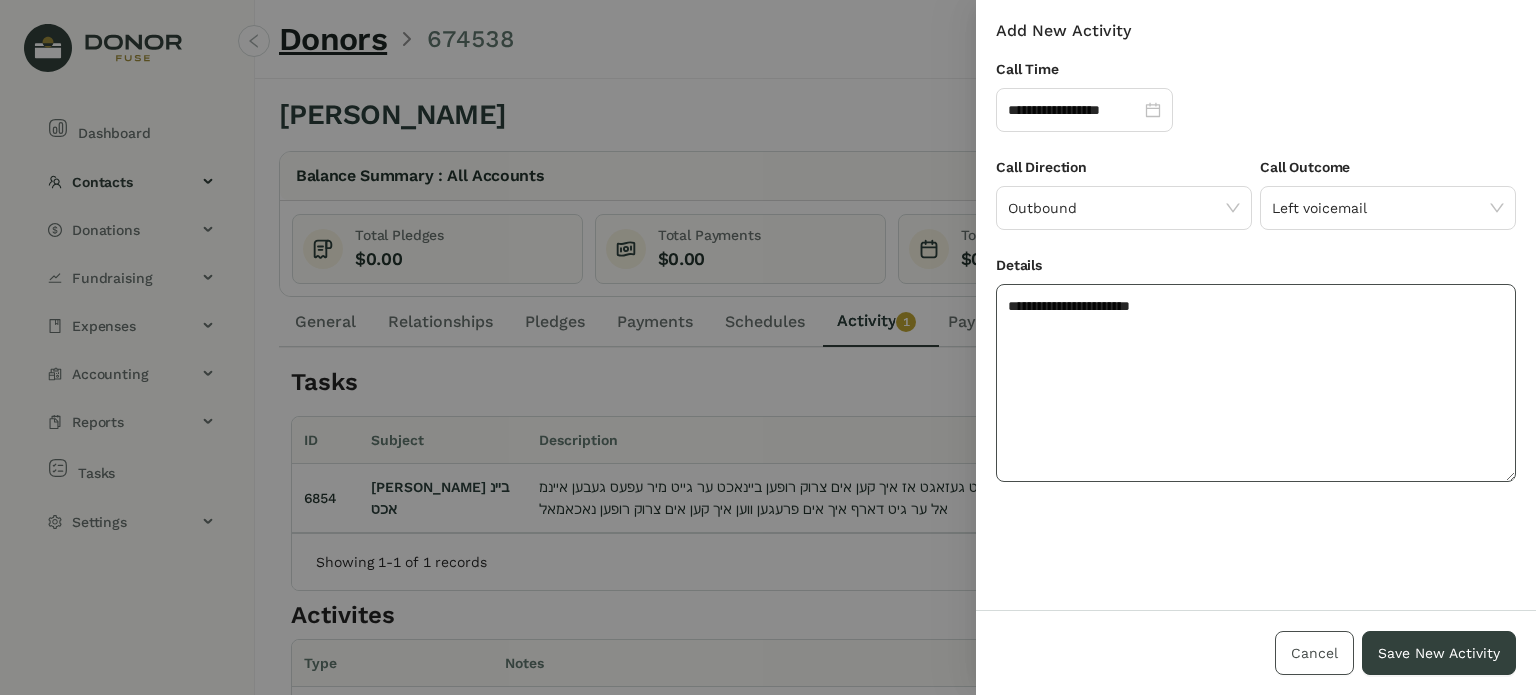 type on "**********" 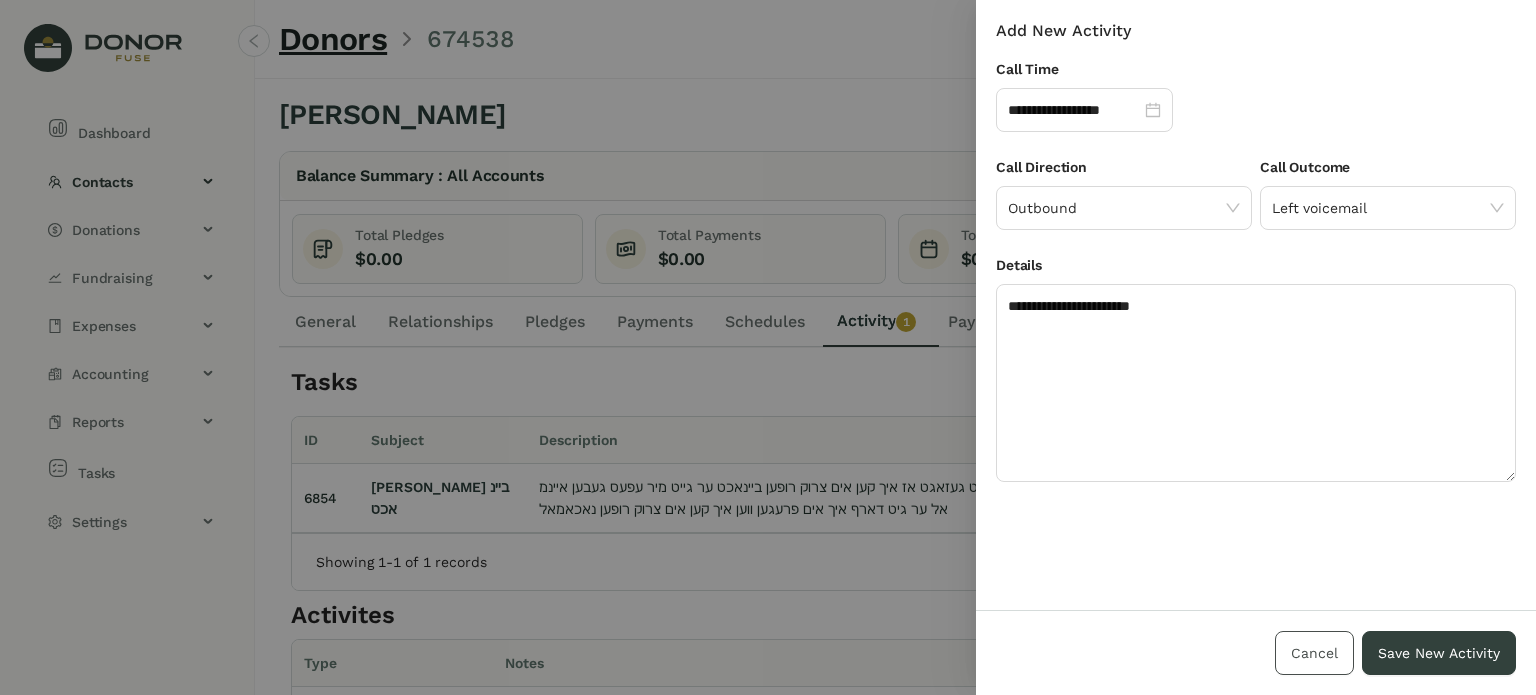click on "Cancel" at bounding box center (1314, 653) 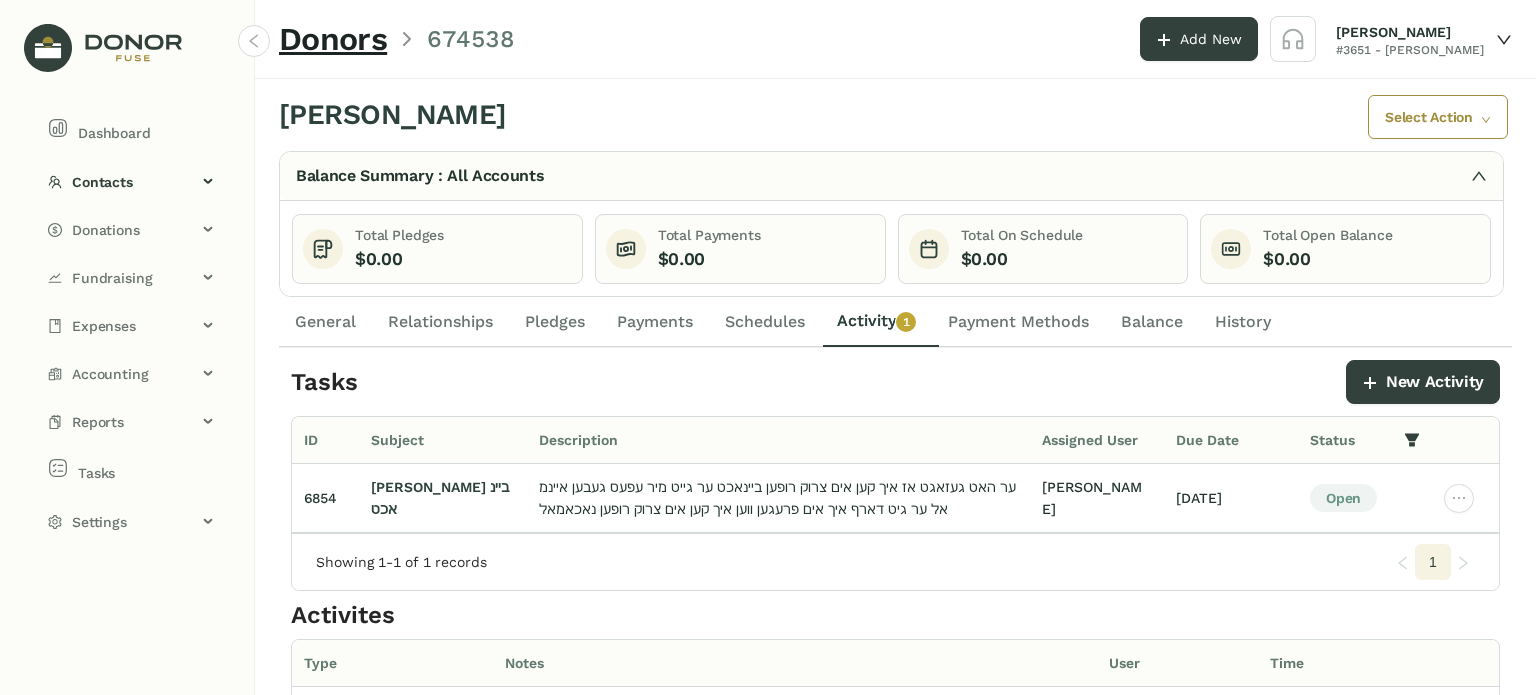 click on "Payments" 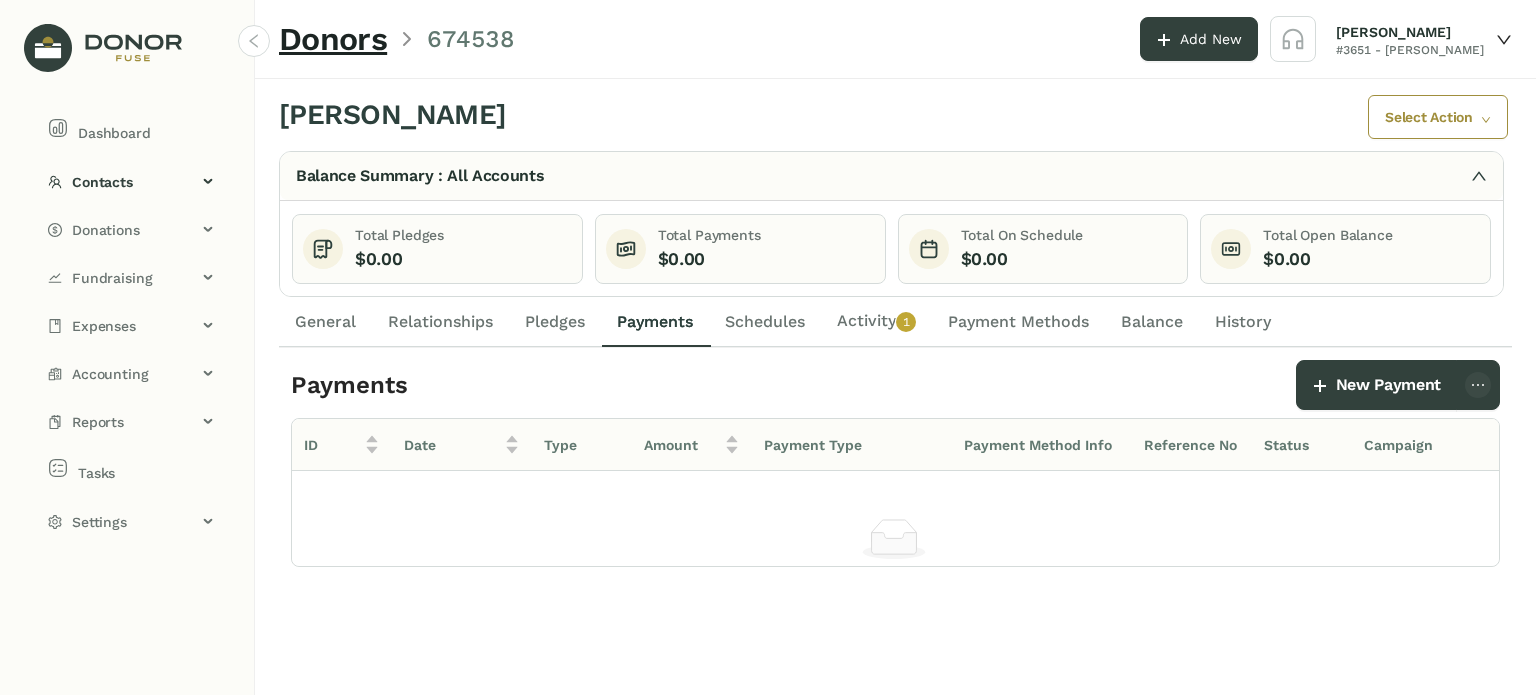 click on "General" 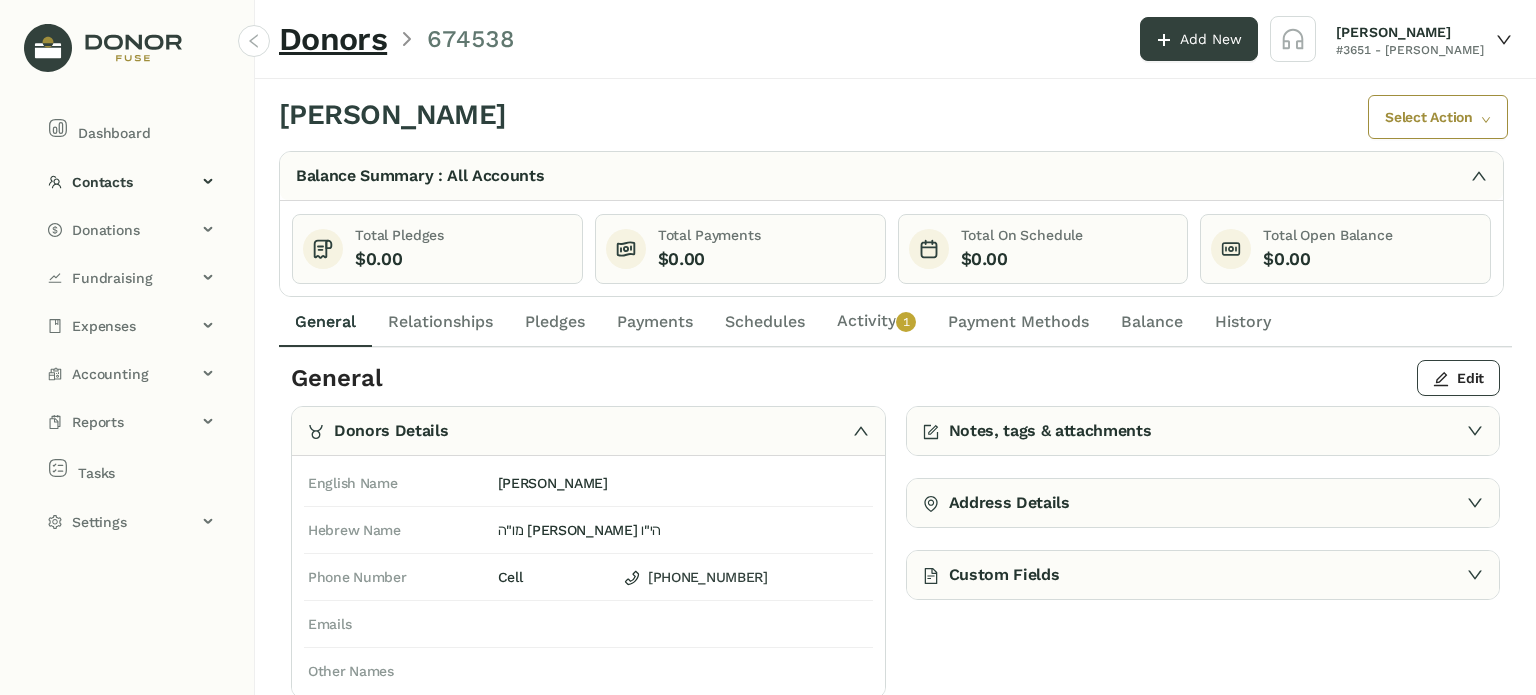 click on "Relationships" 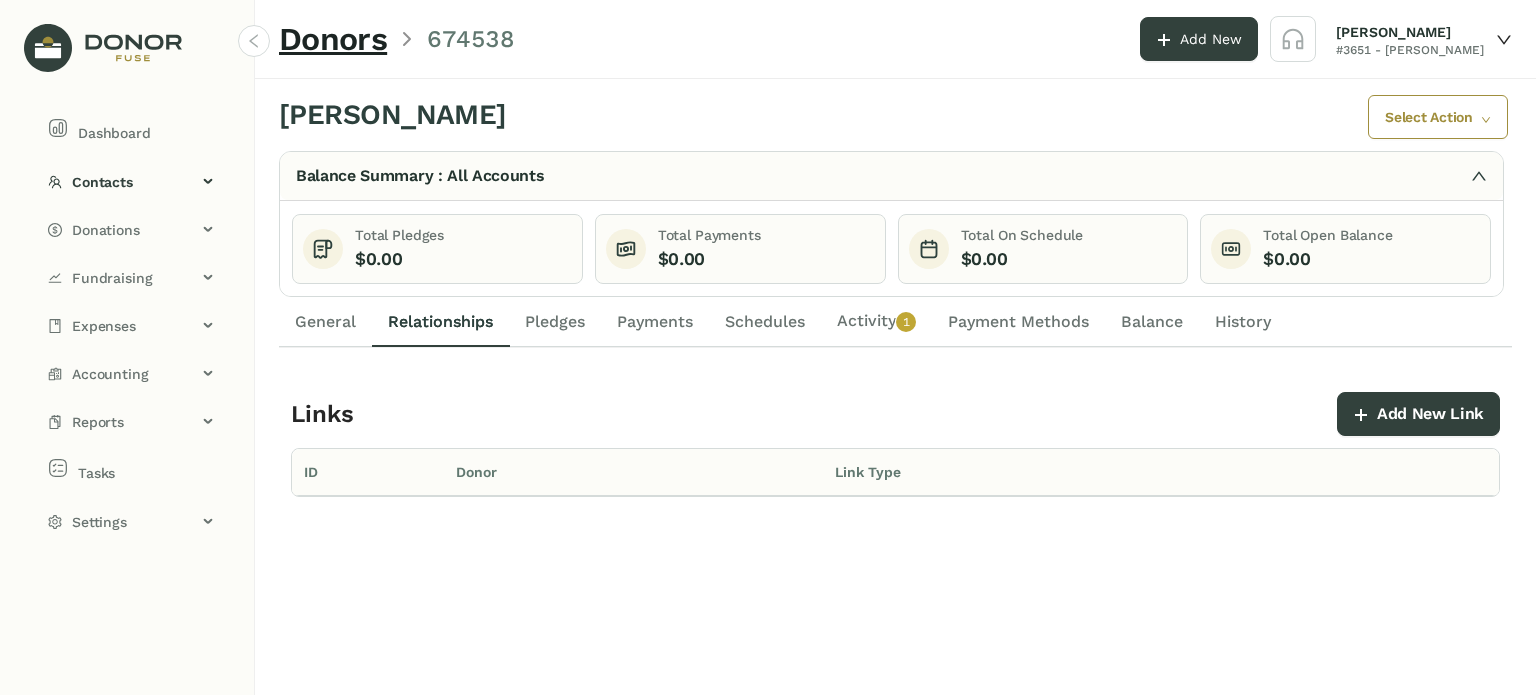 click on "Pledges" 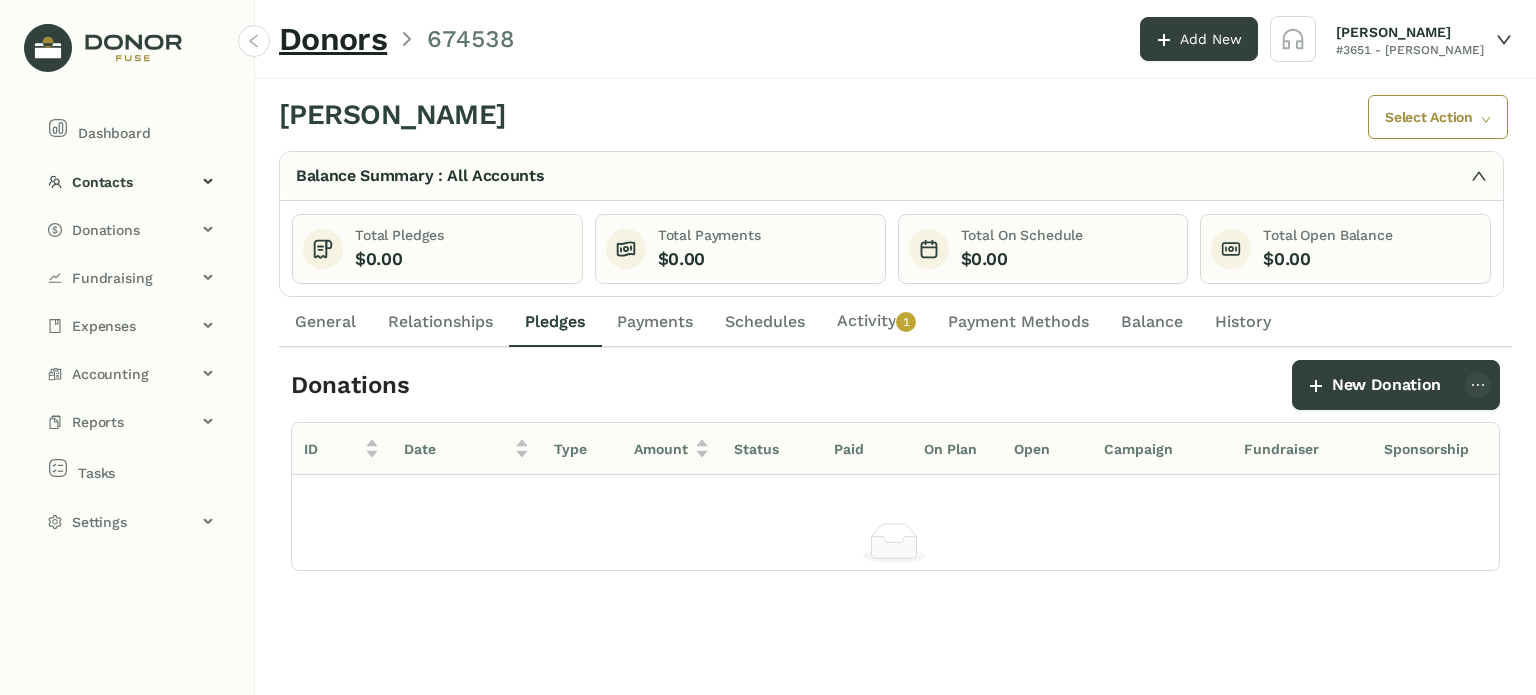click on "Payments" 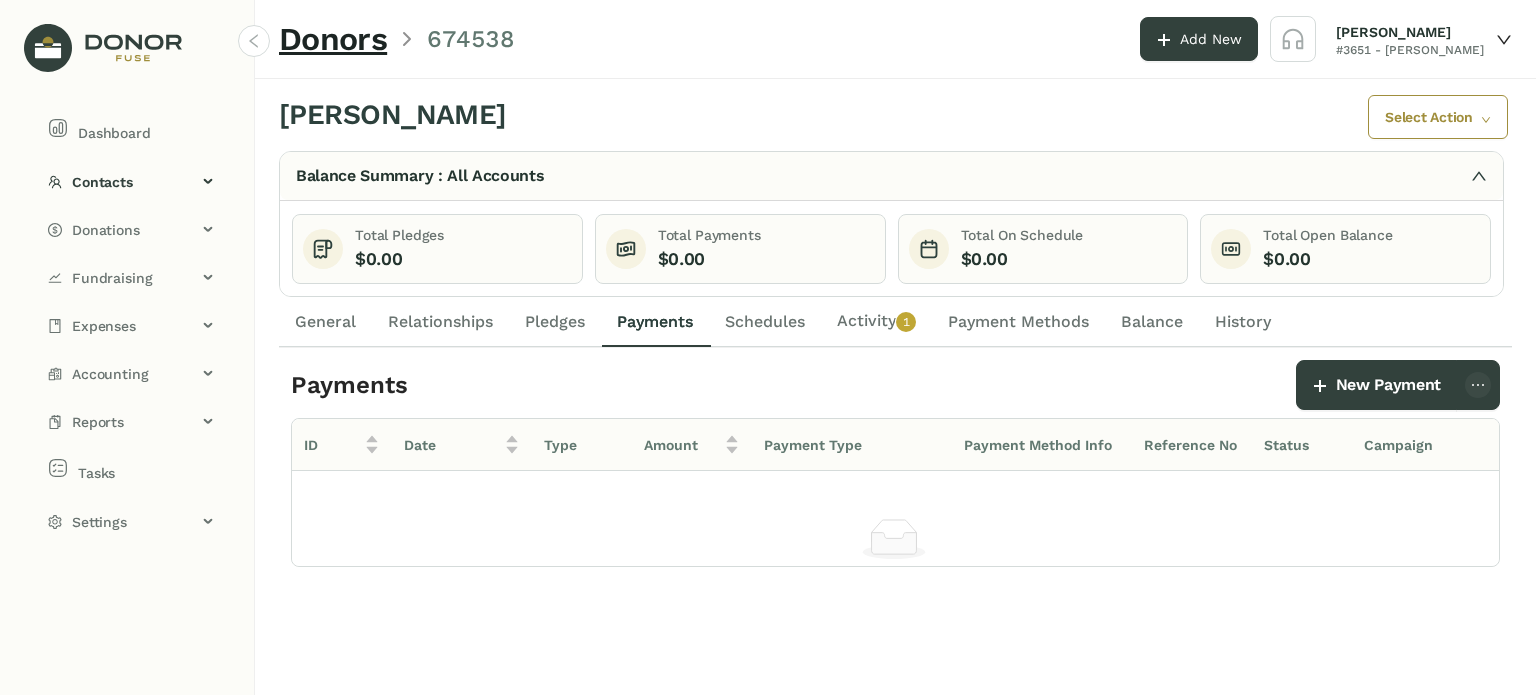 click on "Schedules" 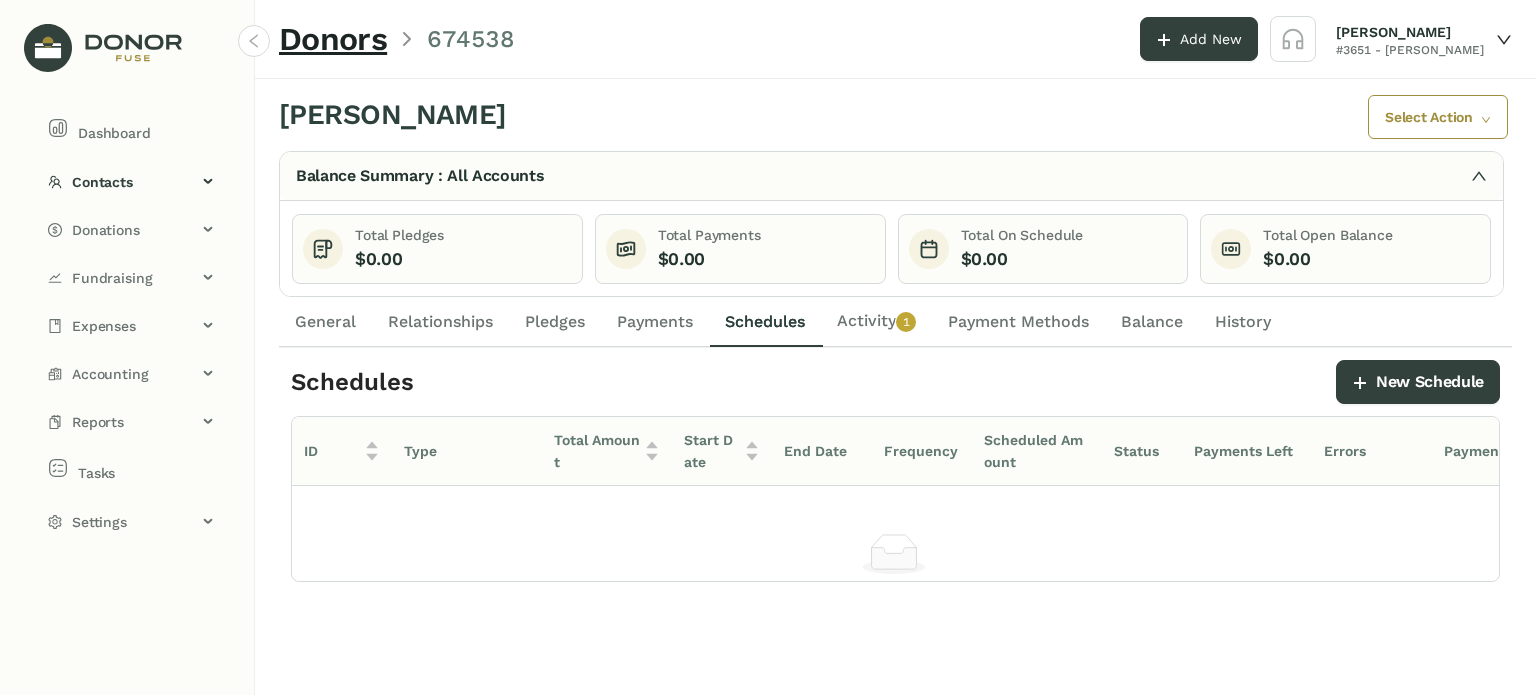 drag, startPoint x: 893, startPoint y: 318, endPoint x: 838, endPoint y: 339, distance: 58.872746 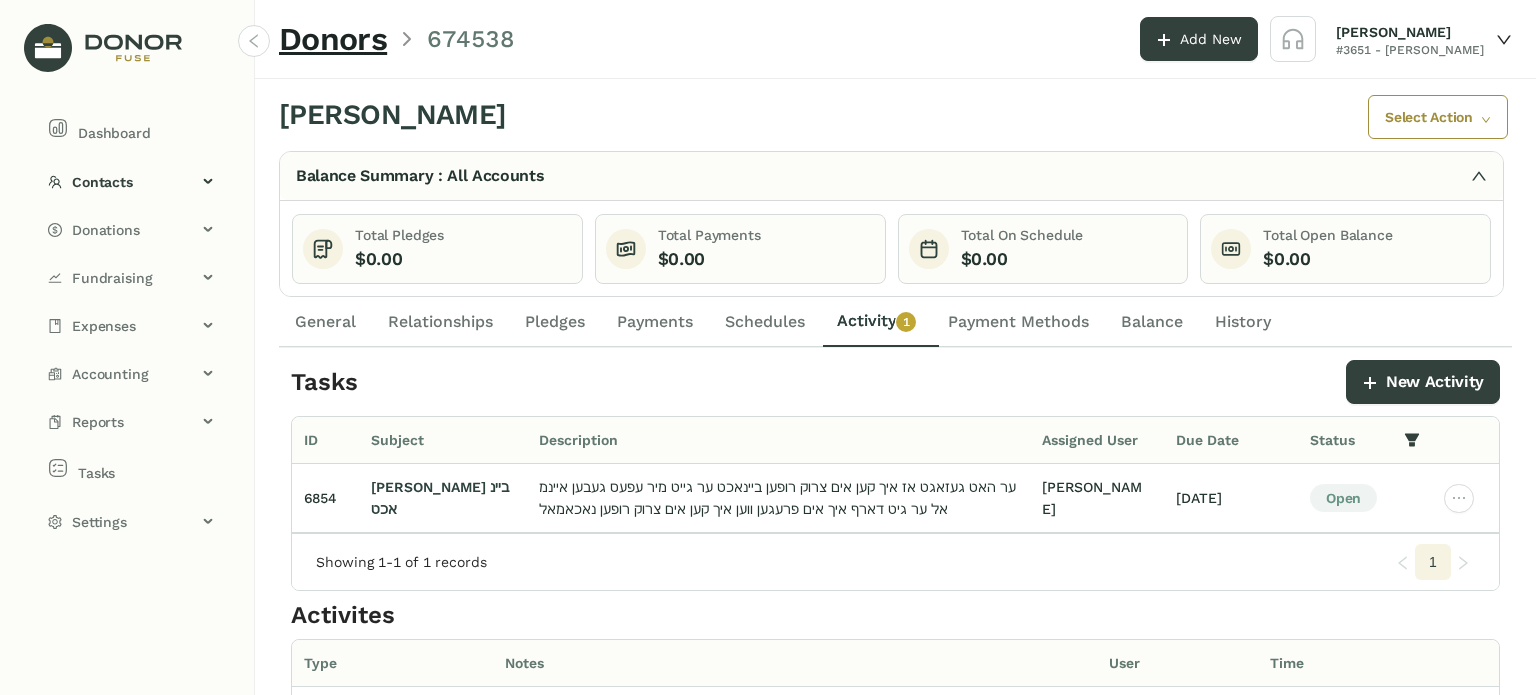 click on "General" 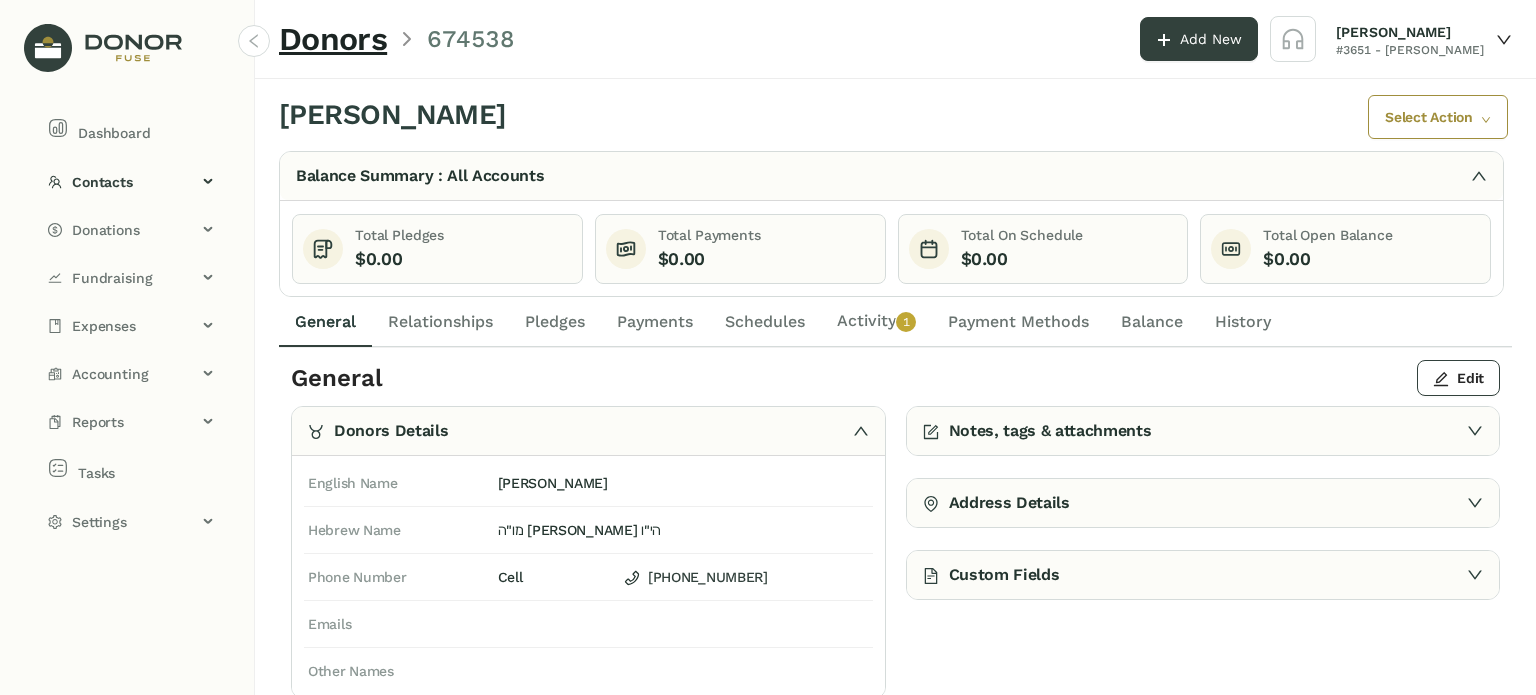 click on "Activity   0   1   2   3   4   5   6   7   8   9" 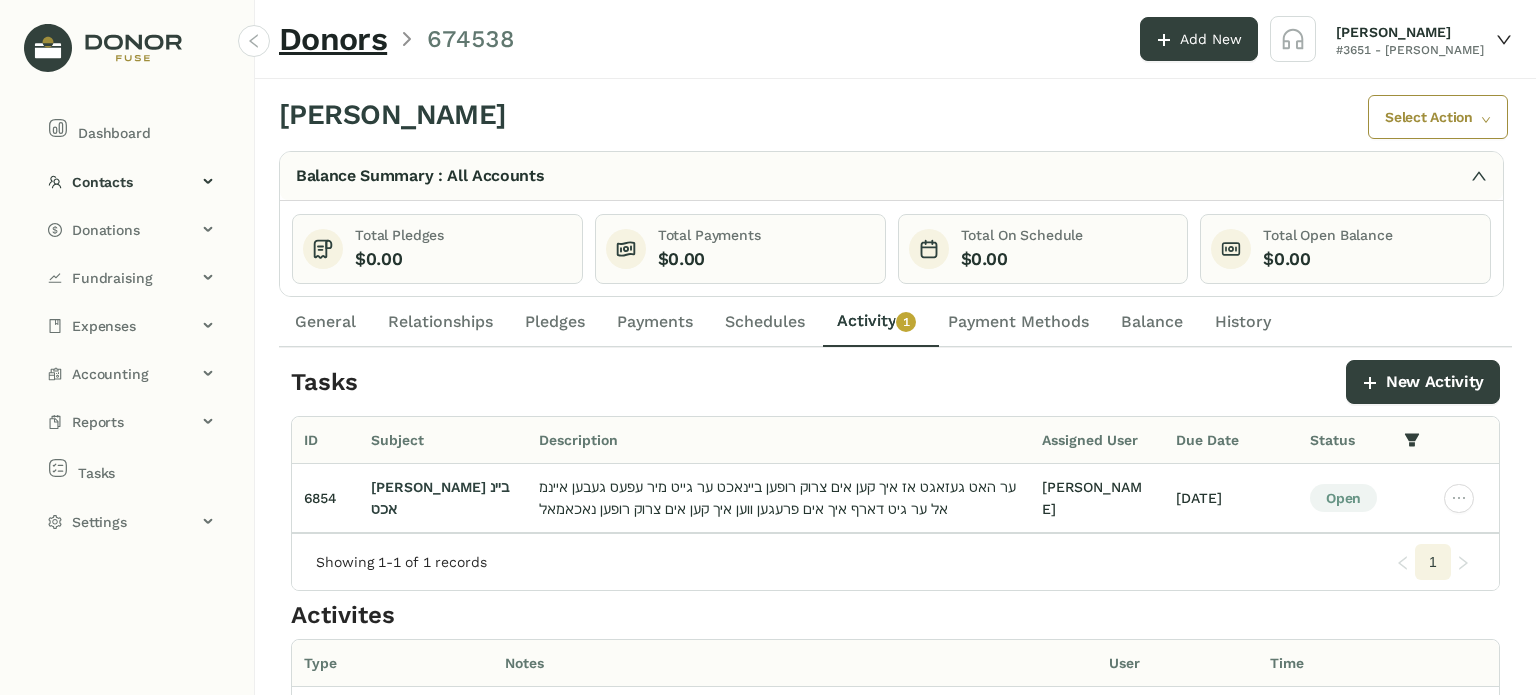 click on "General" 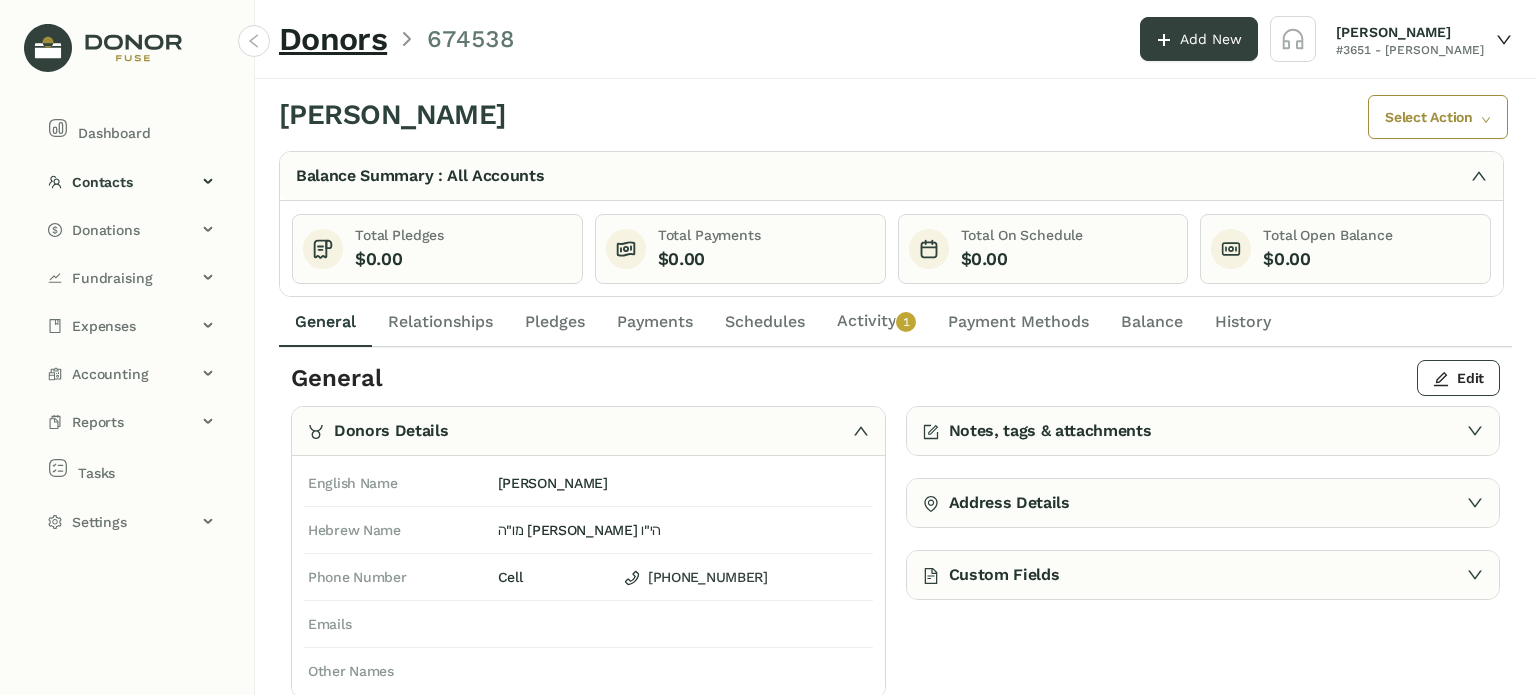 click on "Schedules" 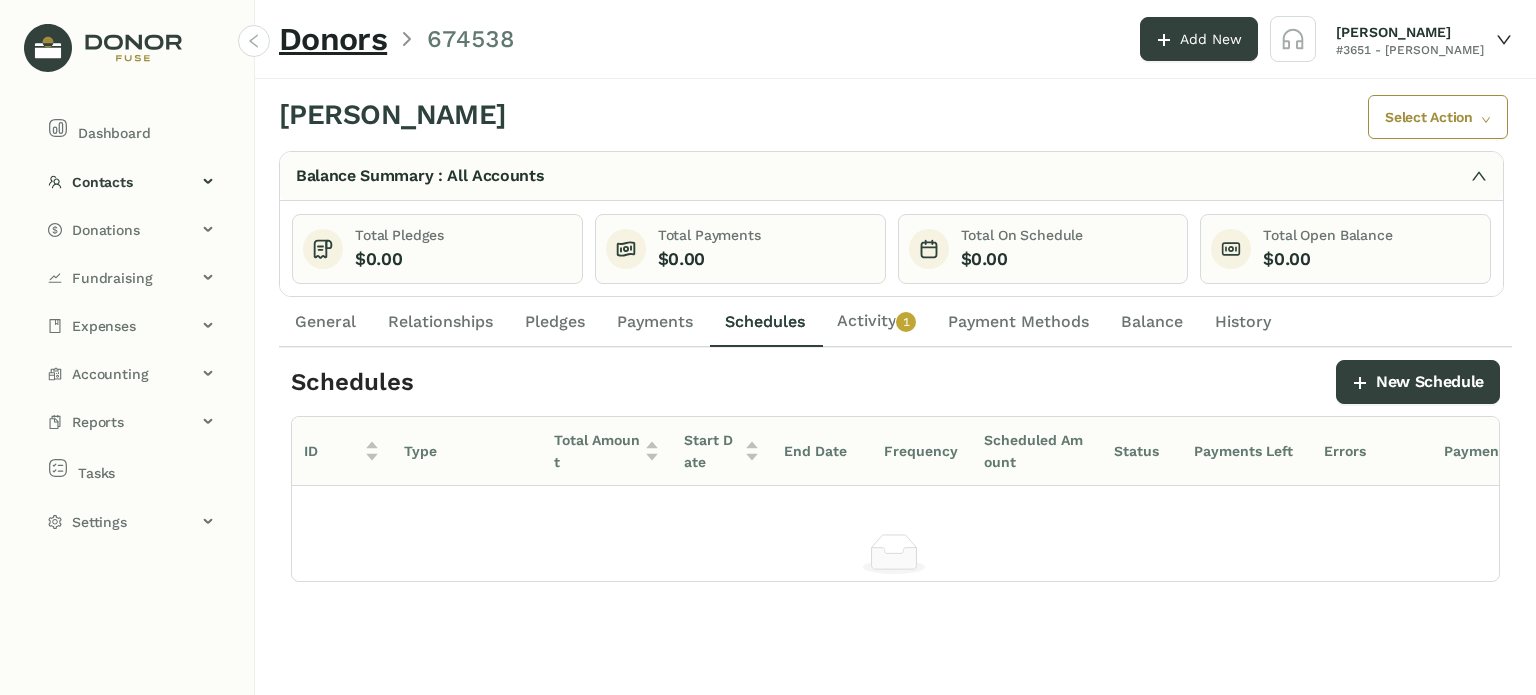 click on "Activity   0   1   2   3   4   5   6   7   8   9" 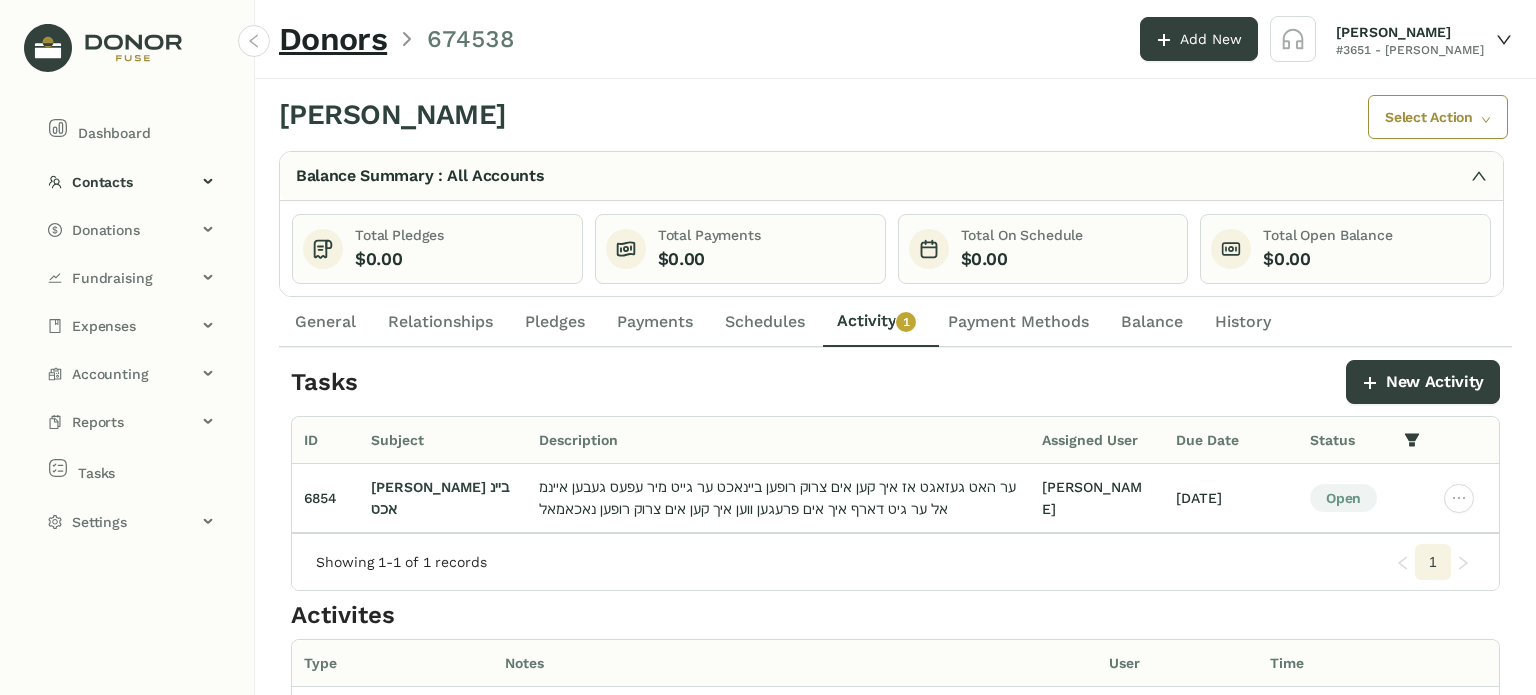 click on "General" 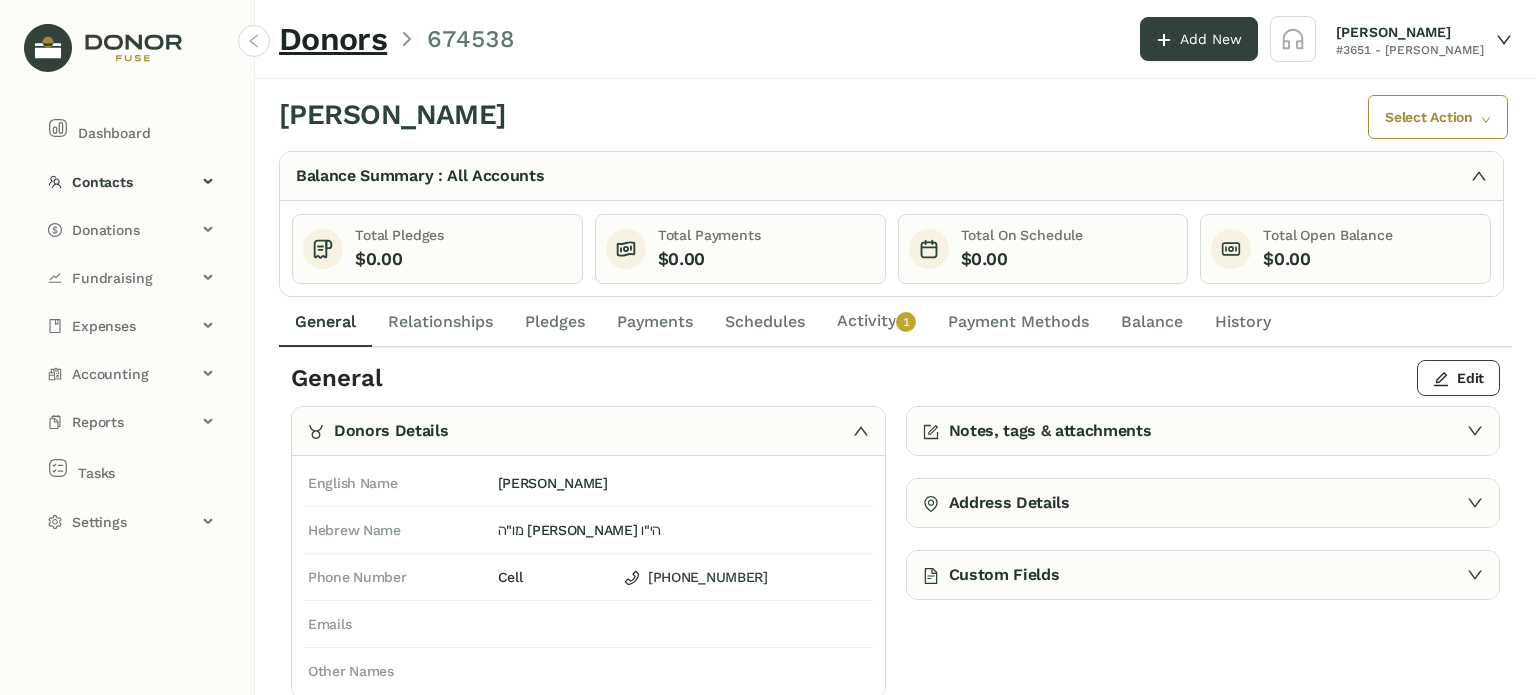 click on "Schedules" 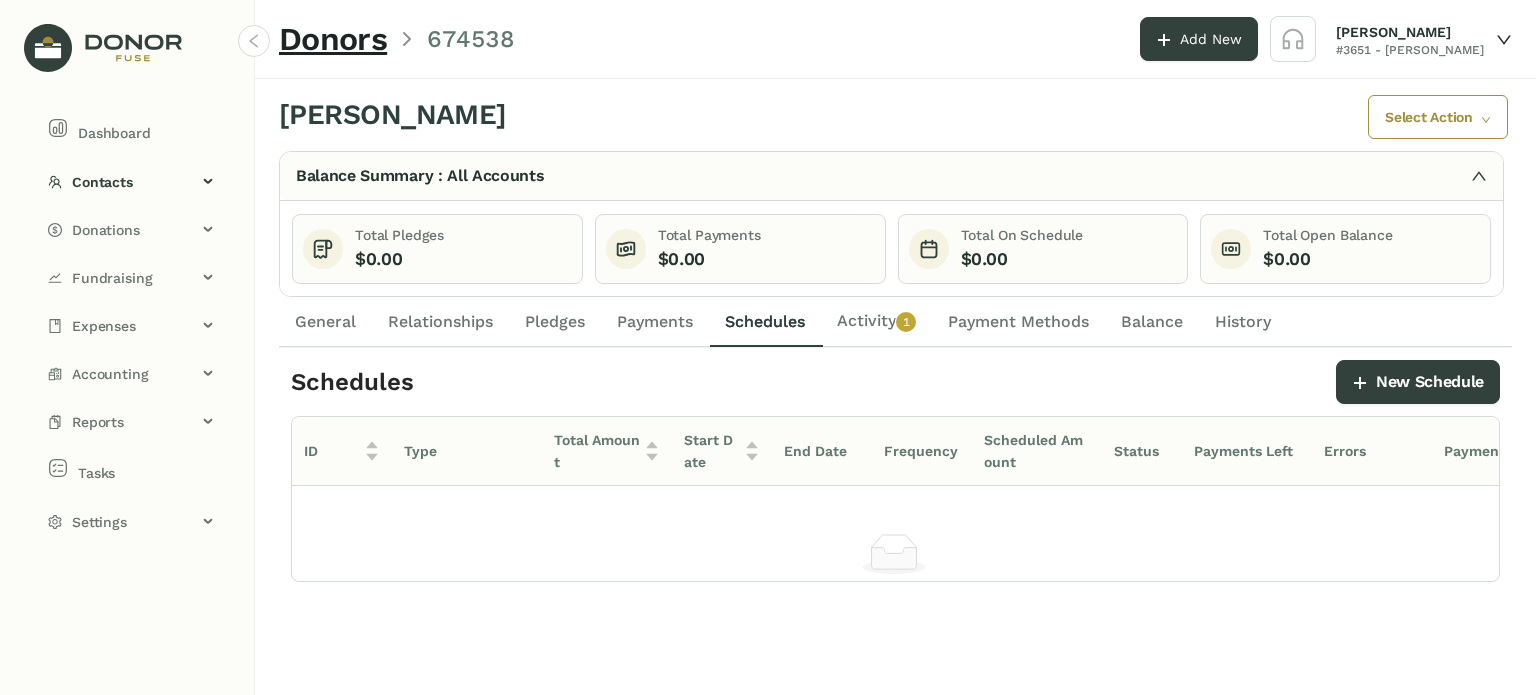 click on "Activity   0   1   2   3   4   5   6   7   8   9" 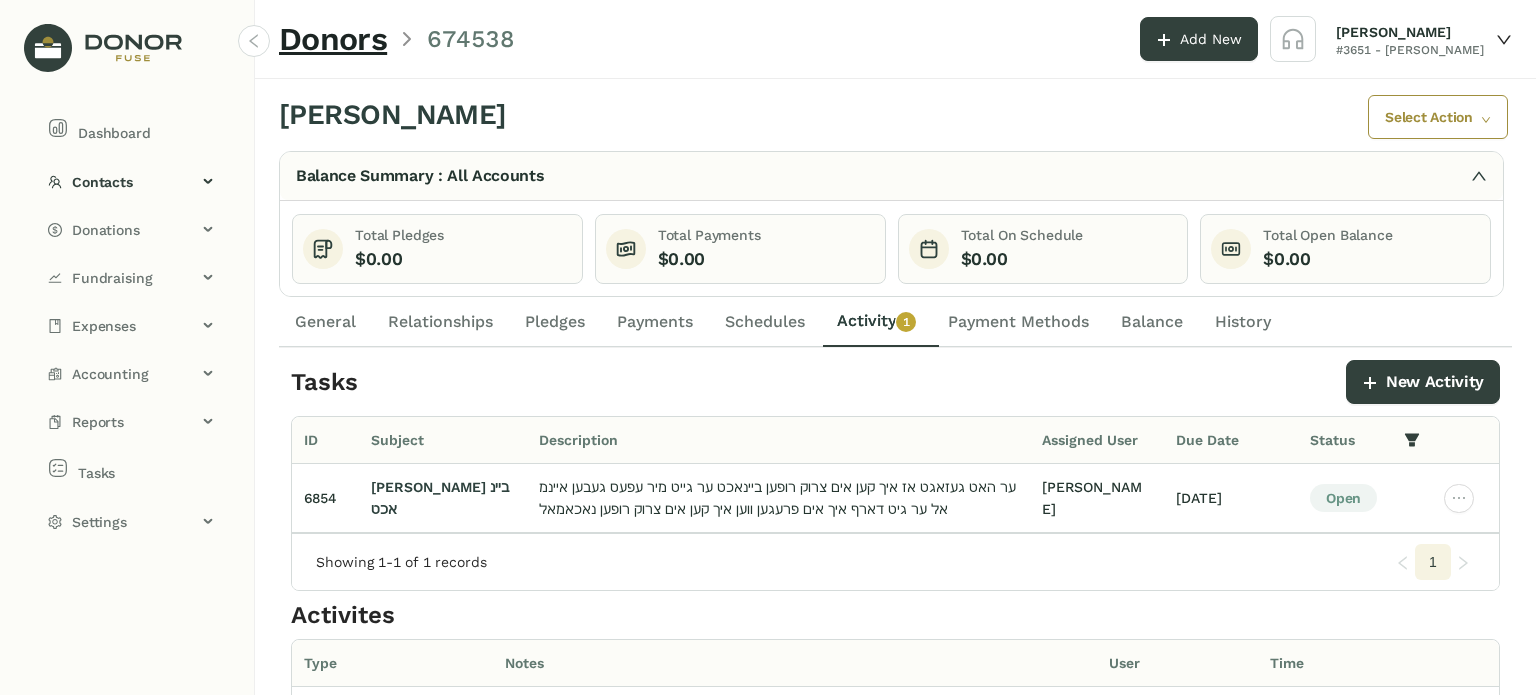 click on "Payments" 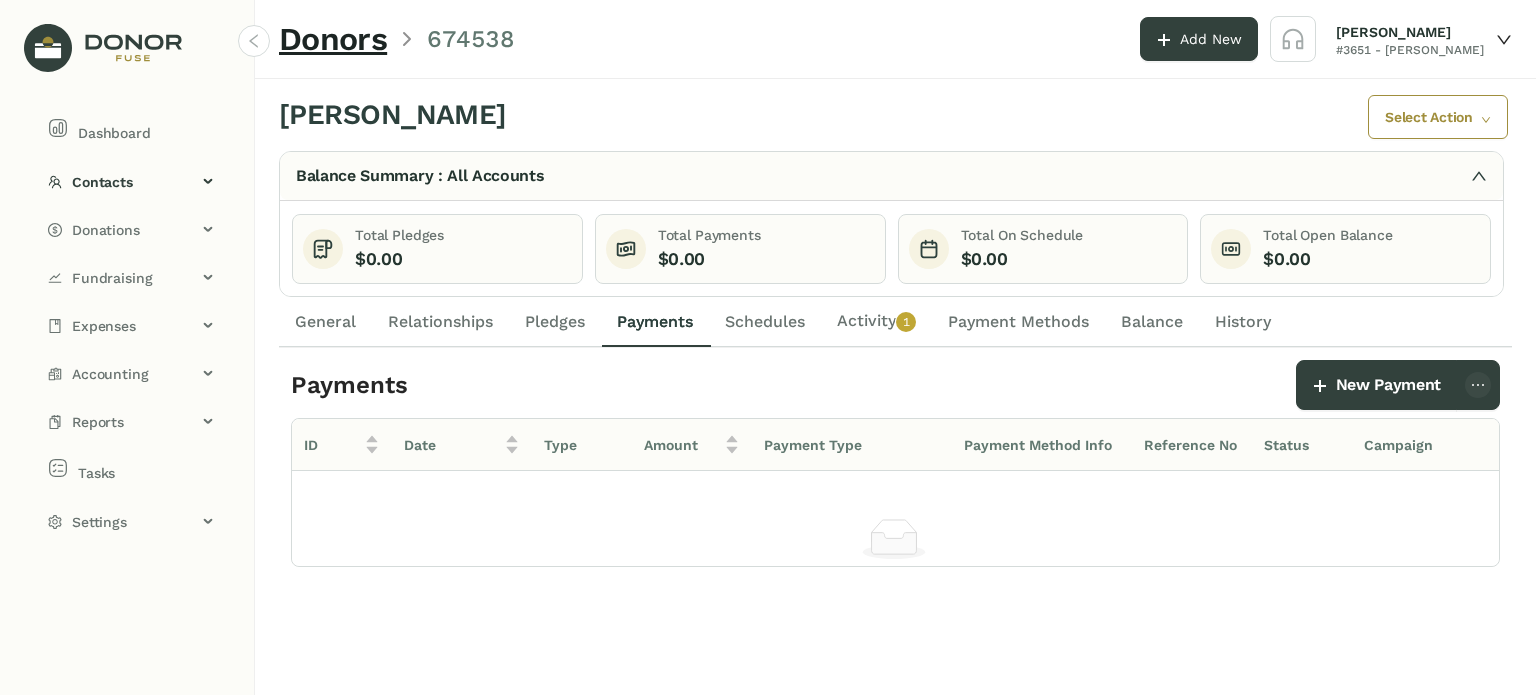 drag, startPoint x: 875, startPoint y: 308, endPoint x: 857, endPoint y: 312, distance: 18.439089 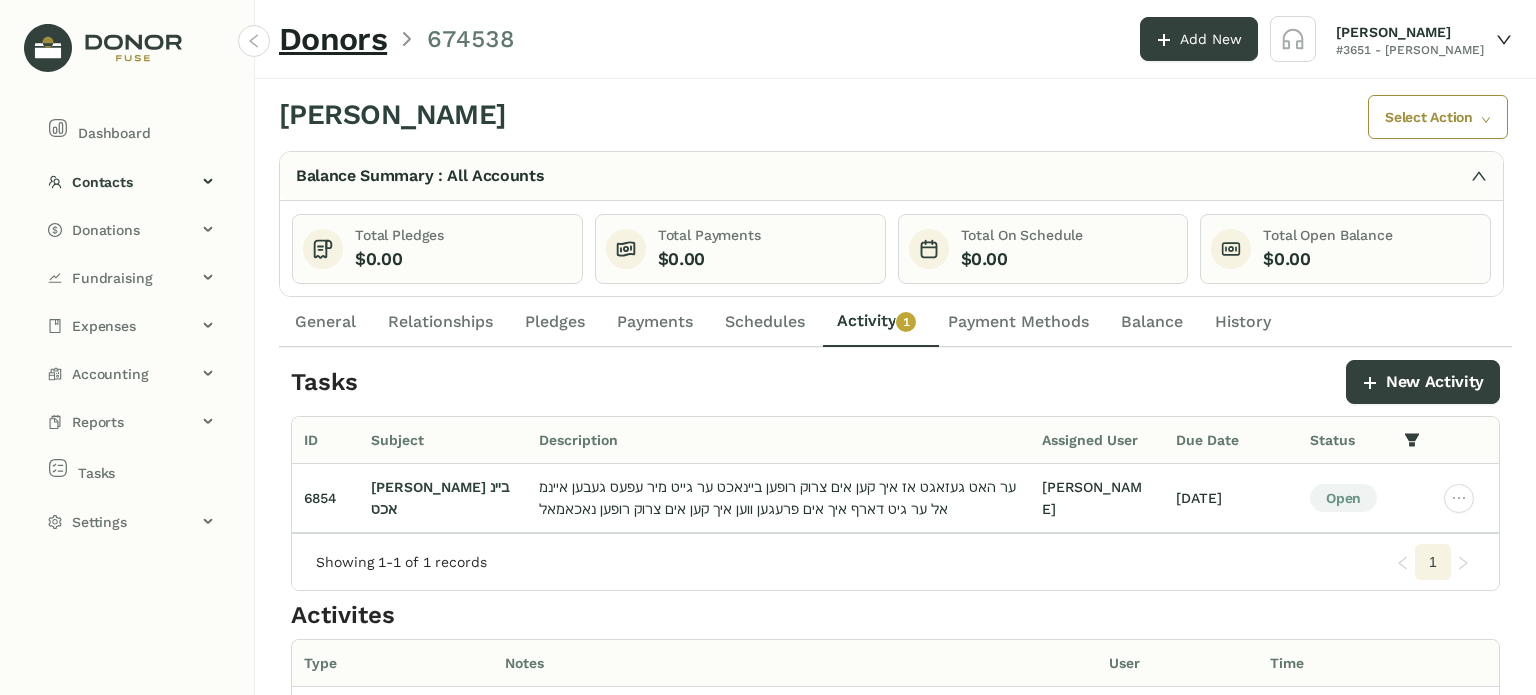 click on "General" 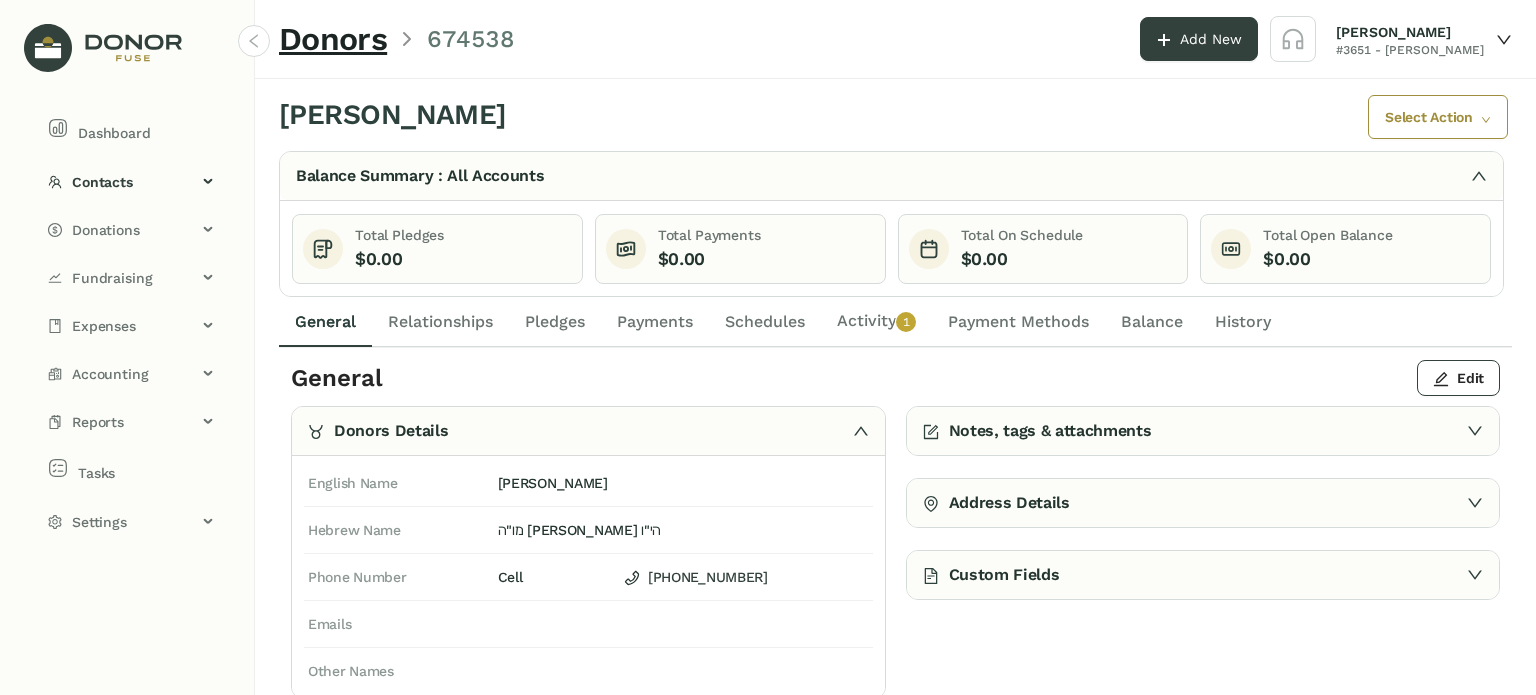 click on "Pledges" 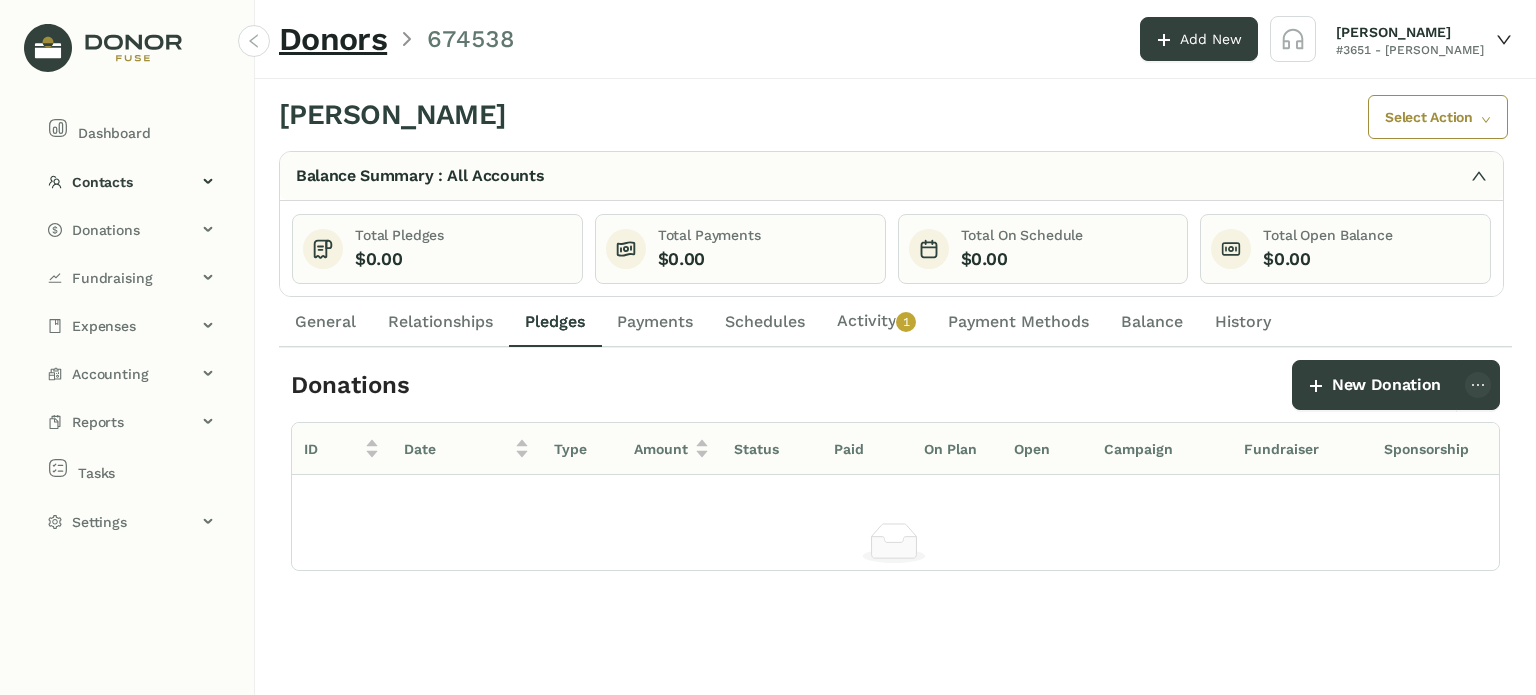 click on "Schedules" 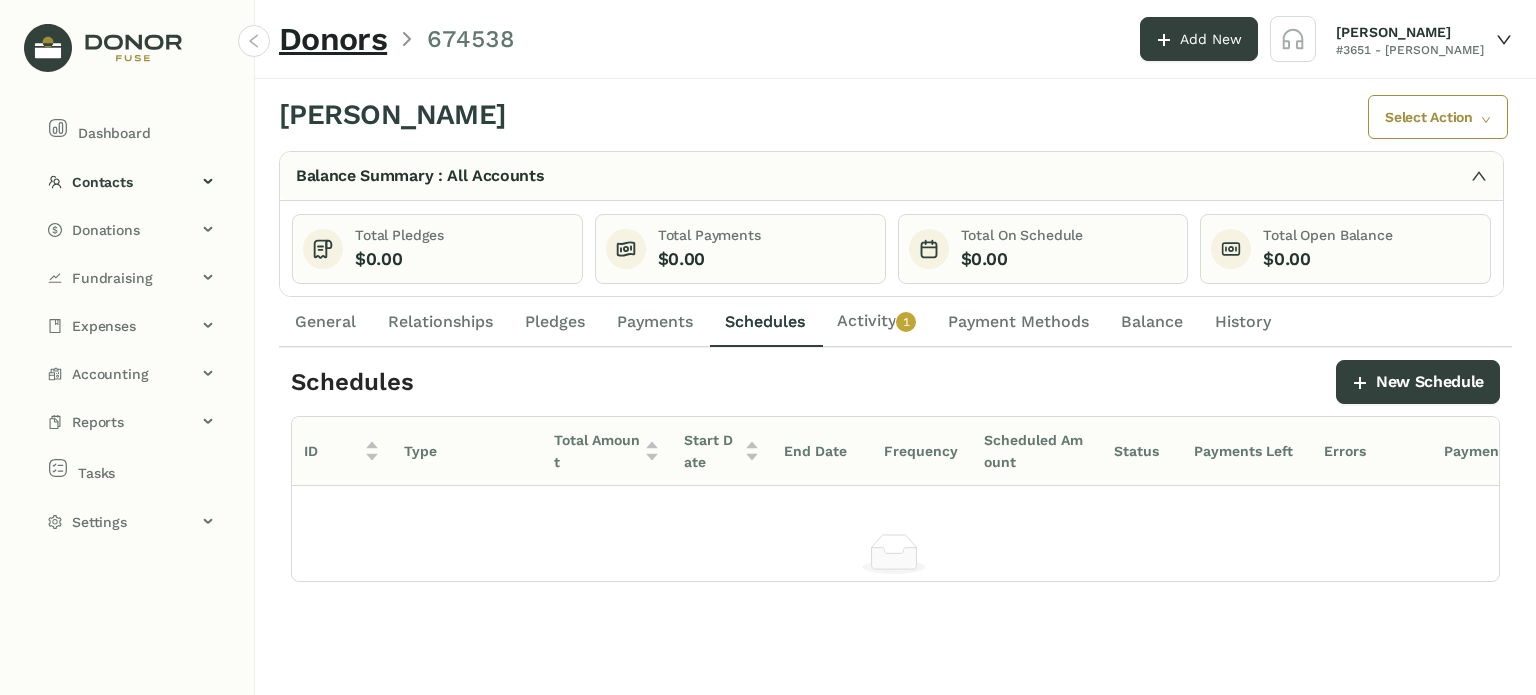 drag, startPoint x: 656, startPoint y: 322, endPoint x: 630, endPoint y: 315, distance: 26.925823 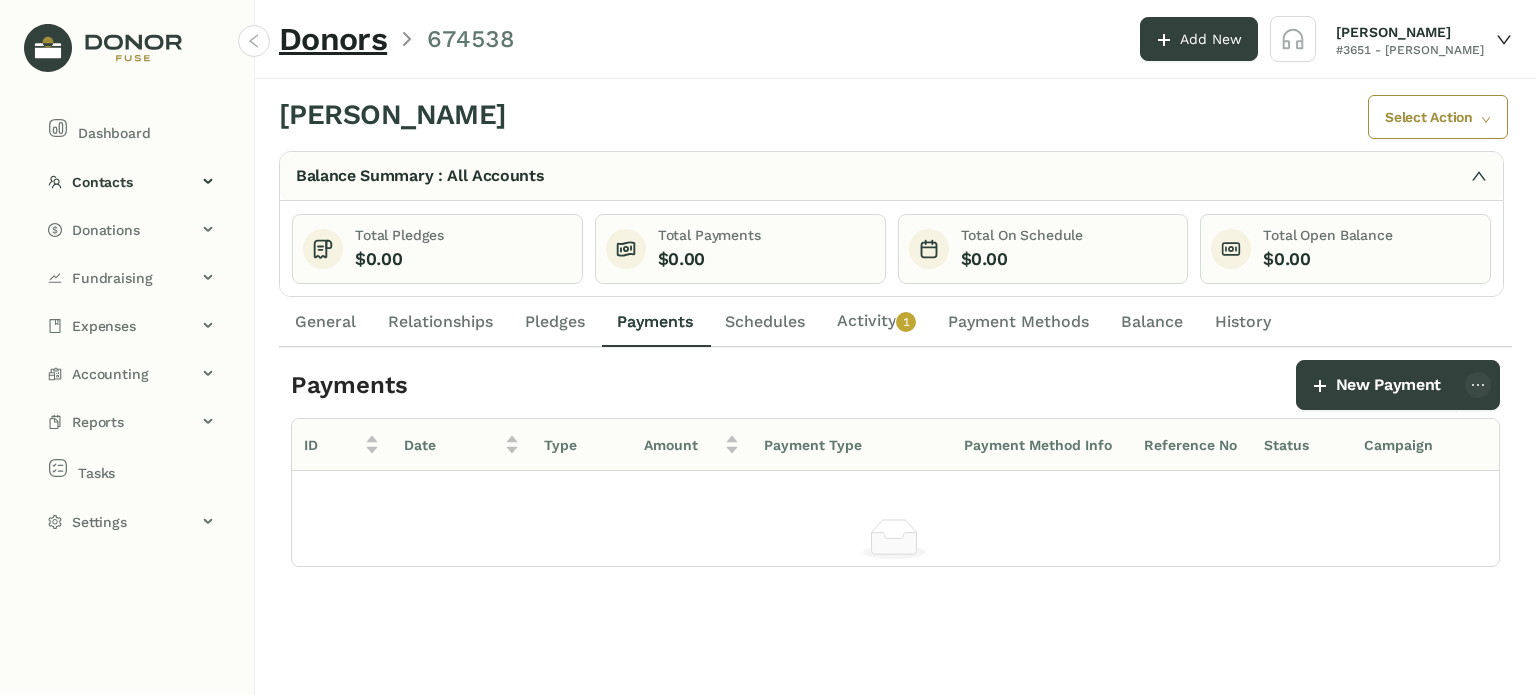 click on "General" 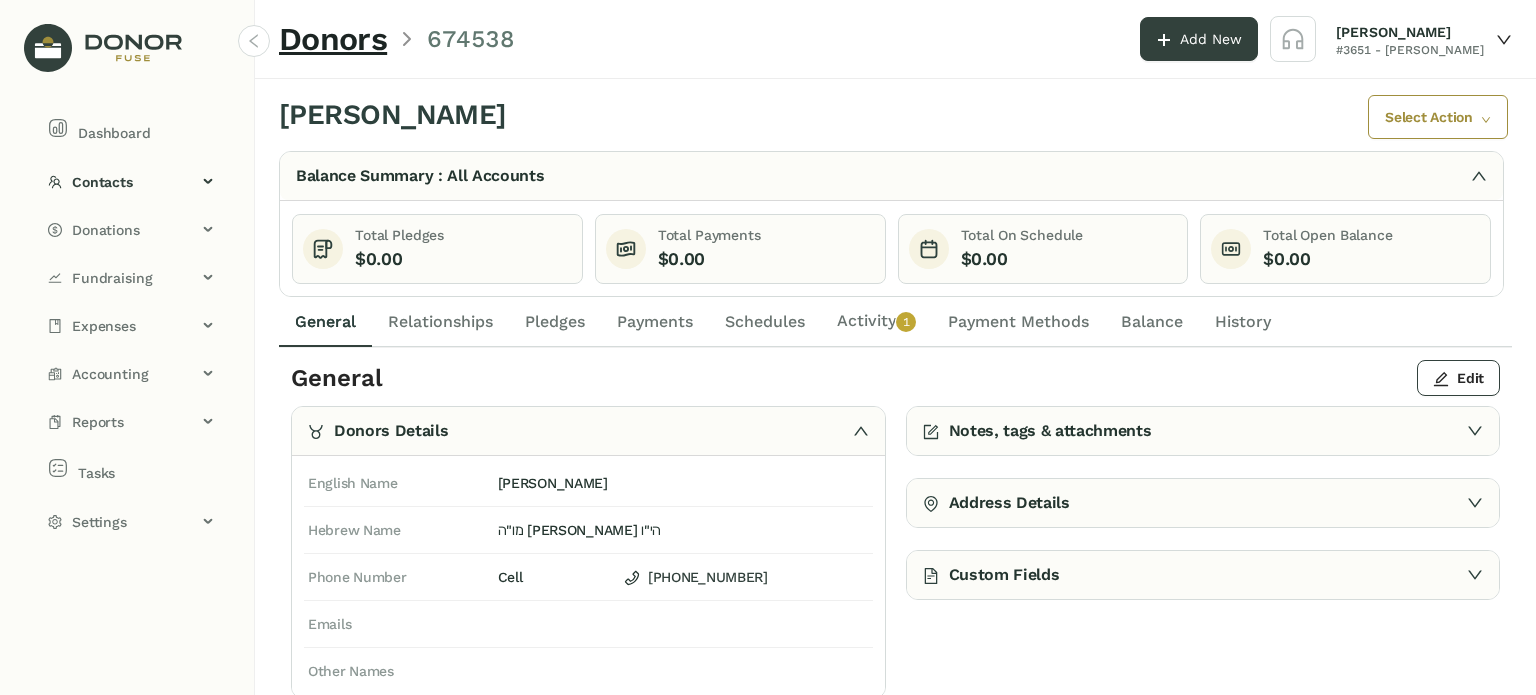 click on "Activity   0   1   2   3   4   5   6   7   8   9" 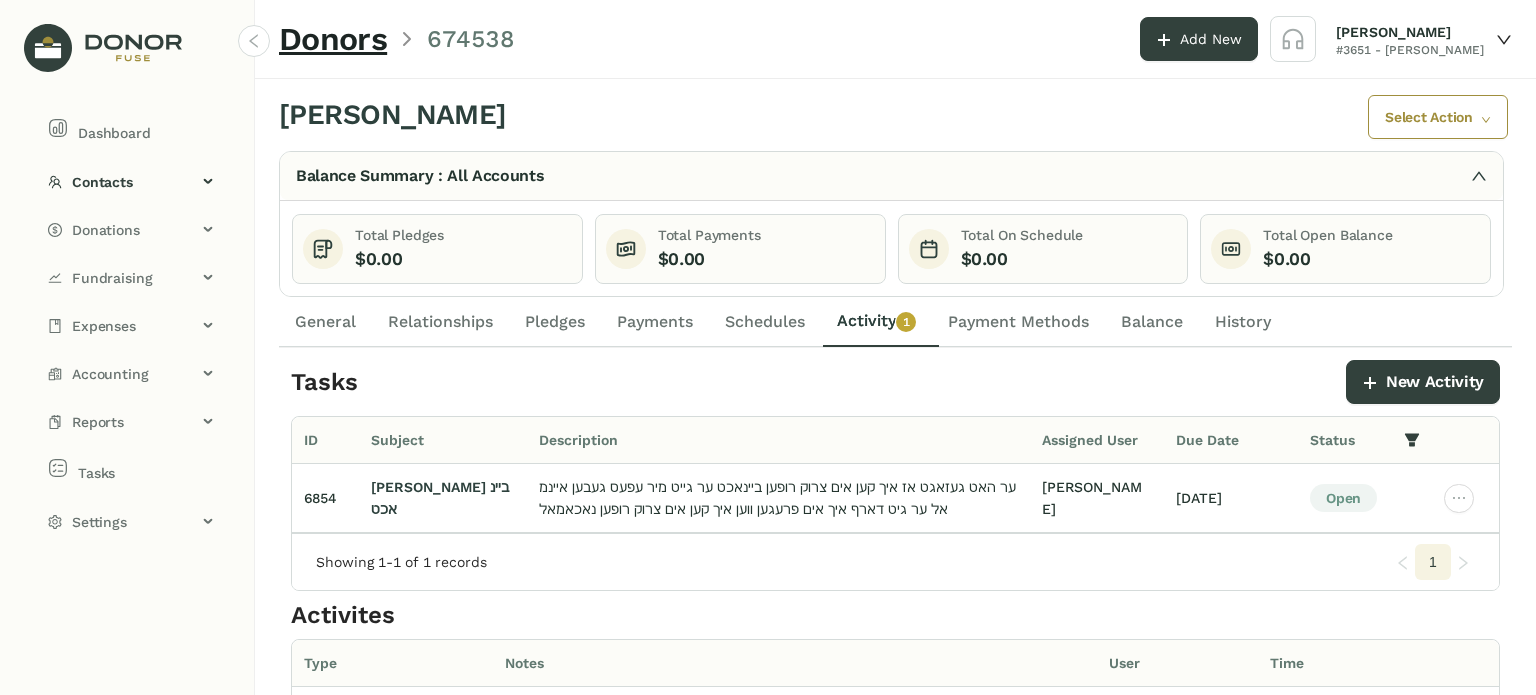 click on "General" 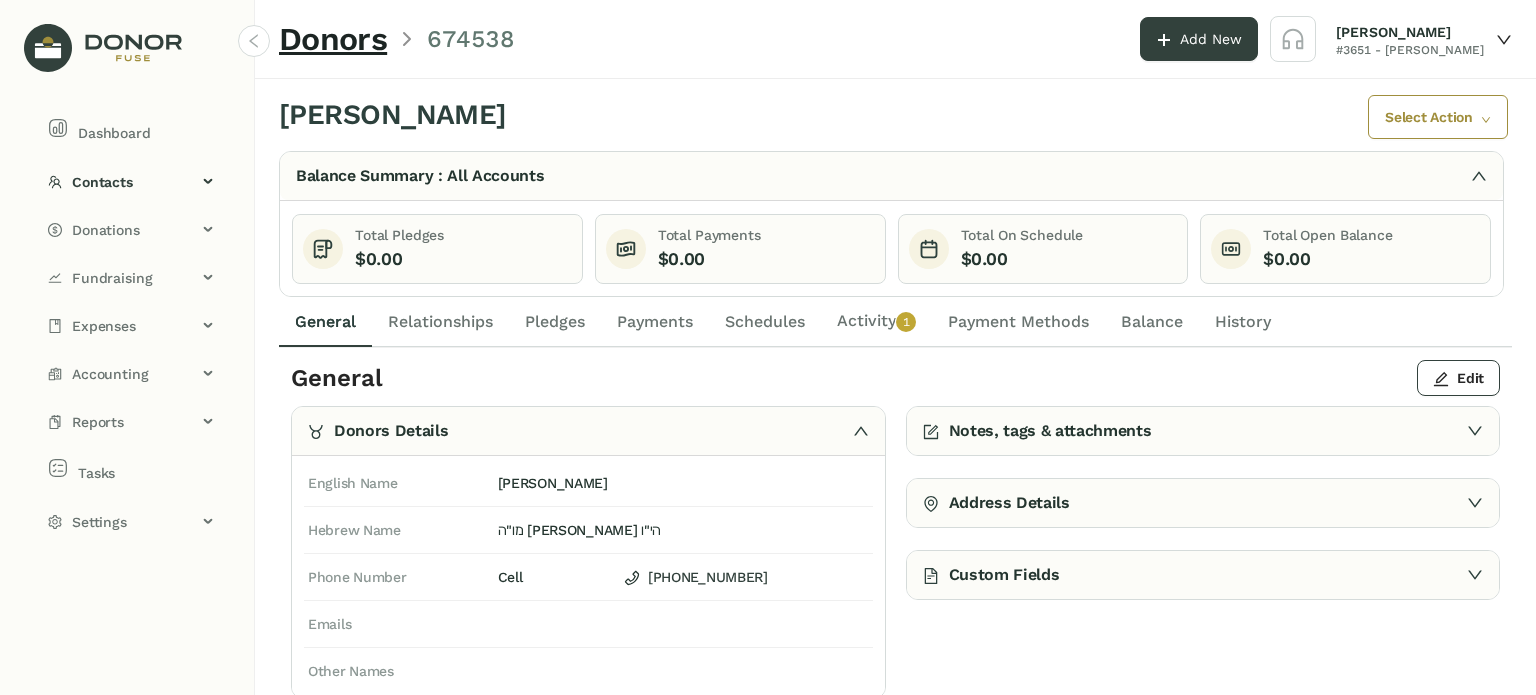 click on "Activity   0   1   2   3   4   5   6   7   8   9" 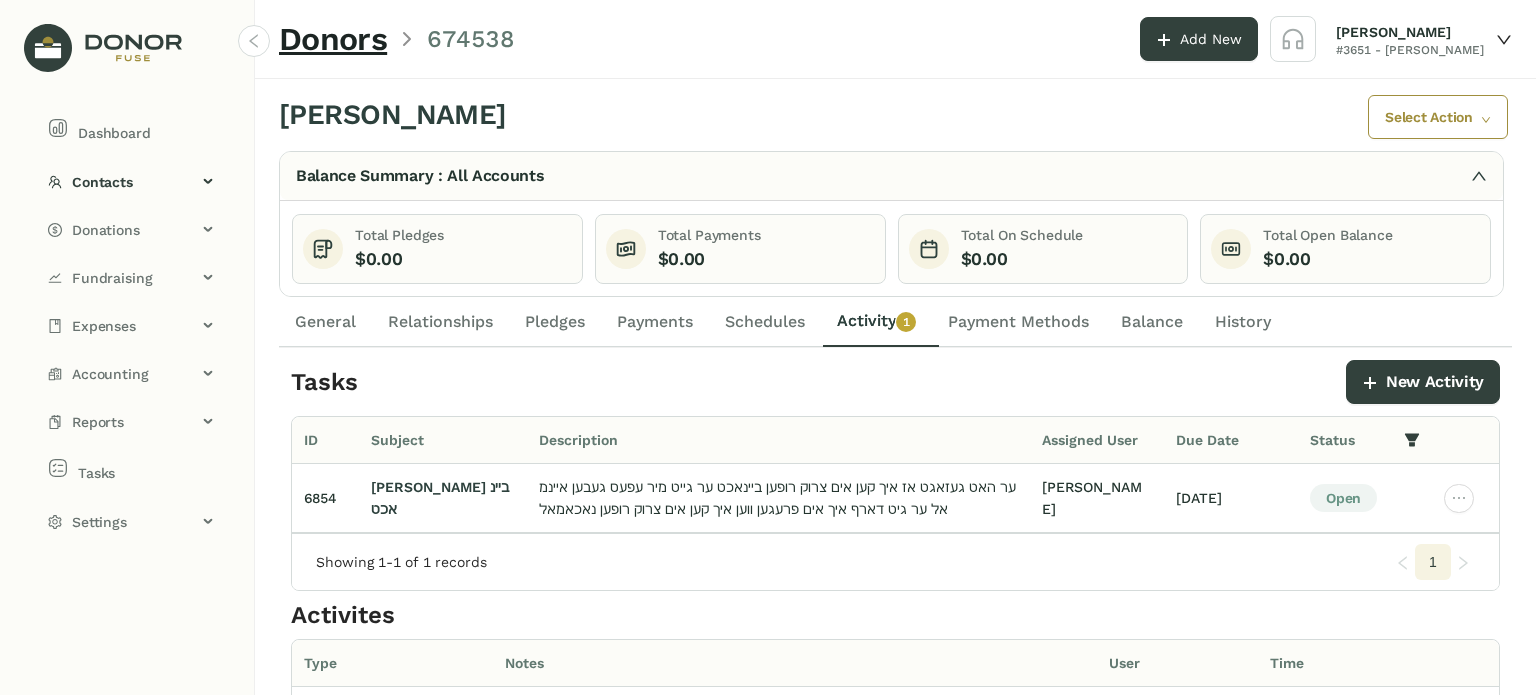 click on "Schedules" 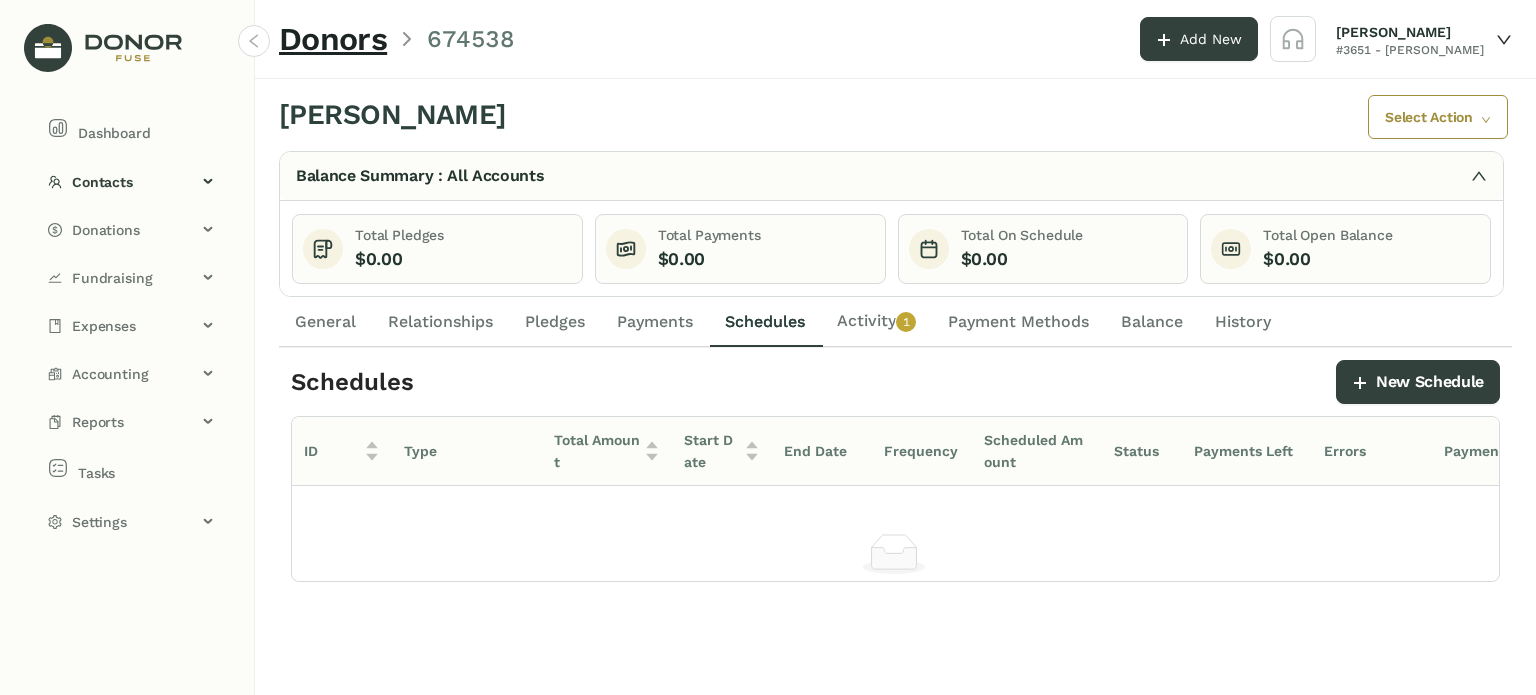 click on "Activity   0   1   2   3   4   5   6   7   8   9" 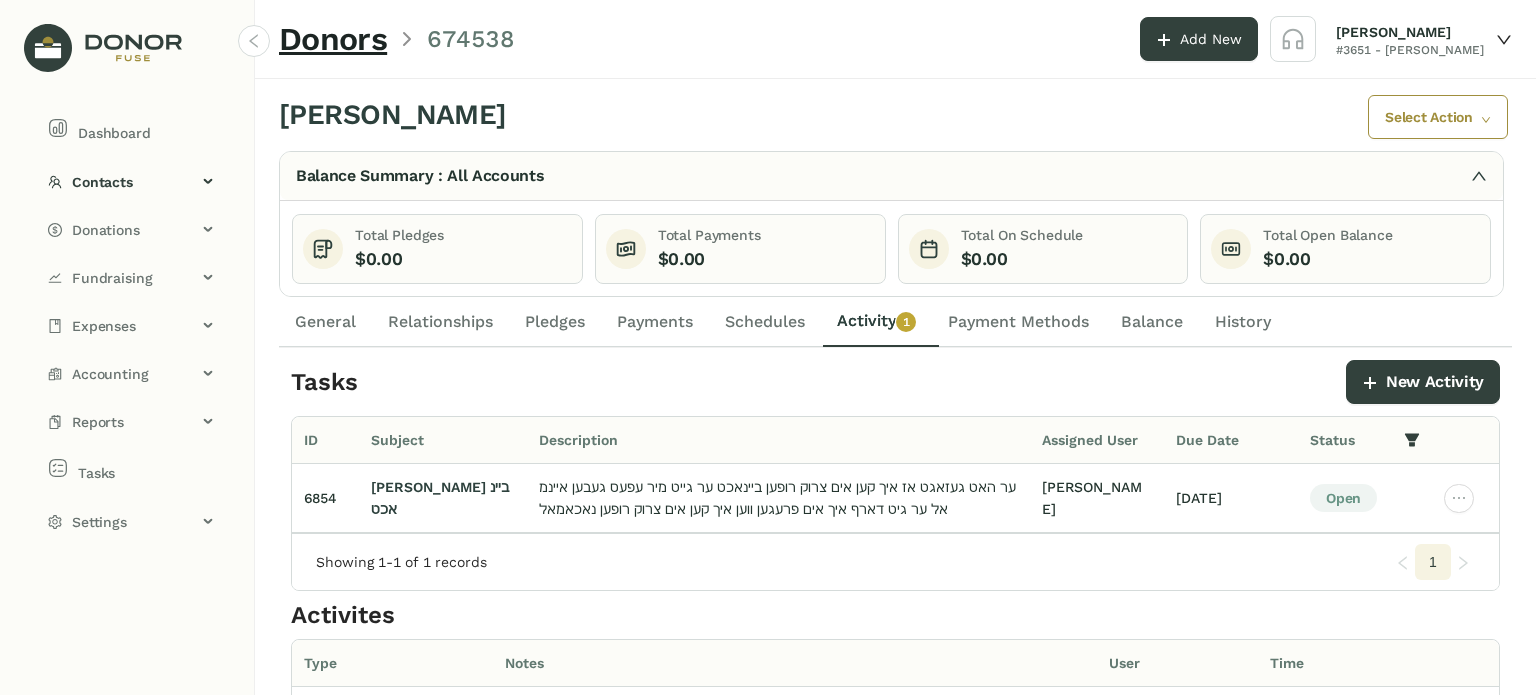 click on "General" 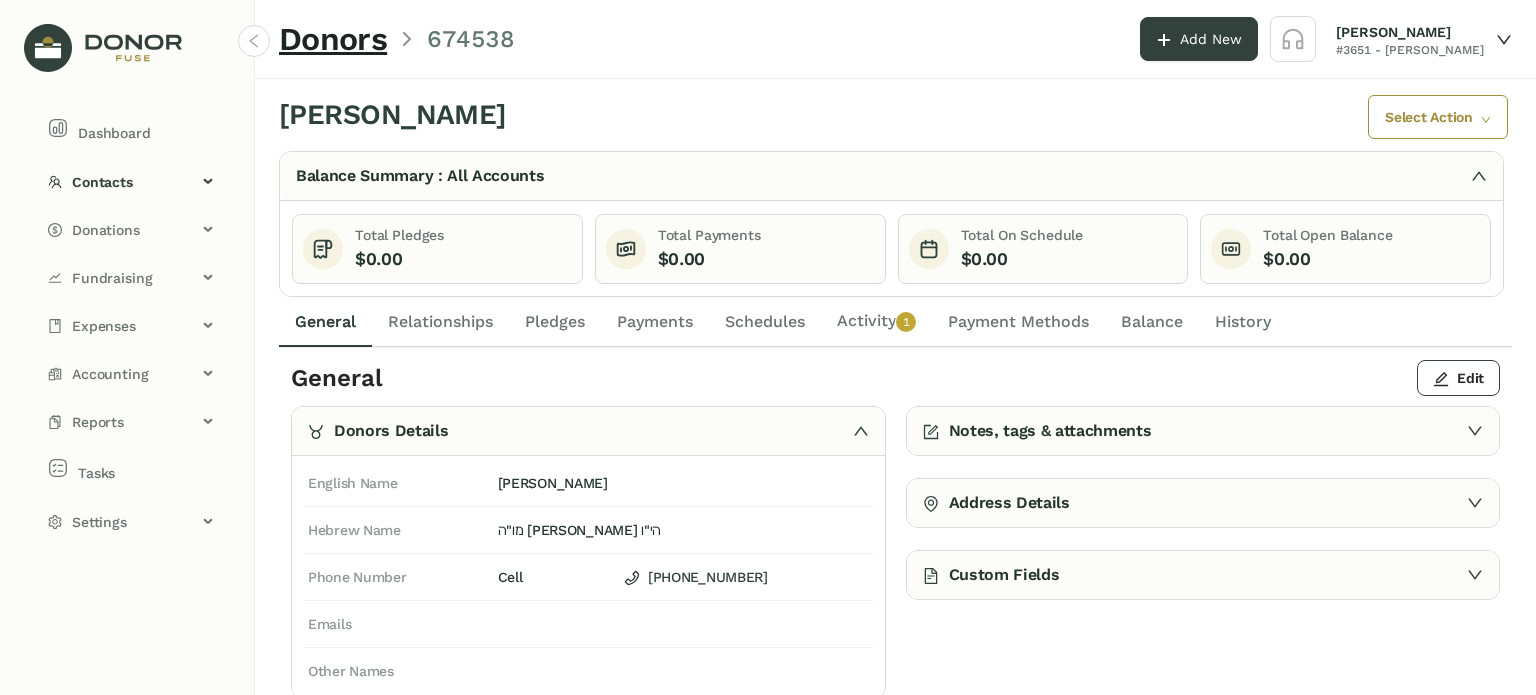 drag, startPoint x: 876, startPoint y: 313, endPoint x: 788, endPoint y: 315, distance: 88.02273 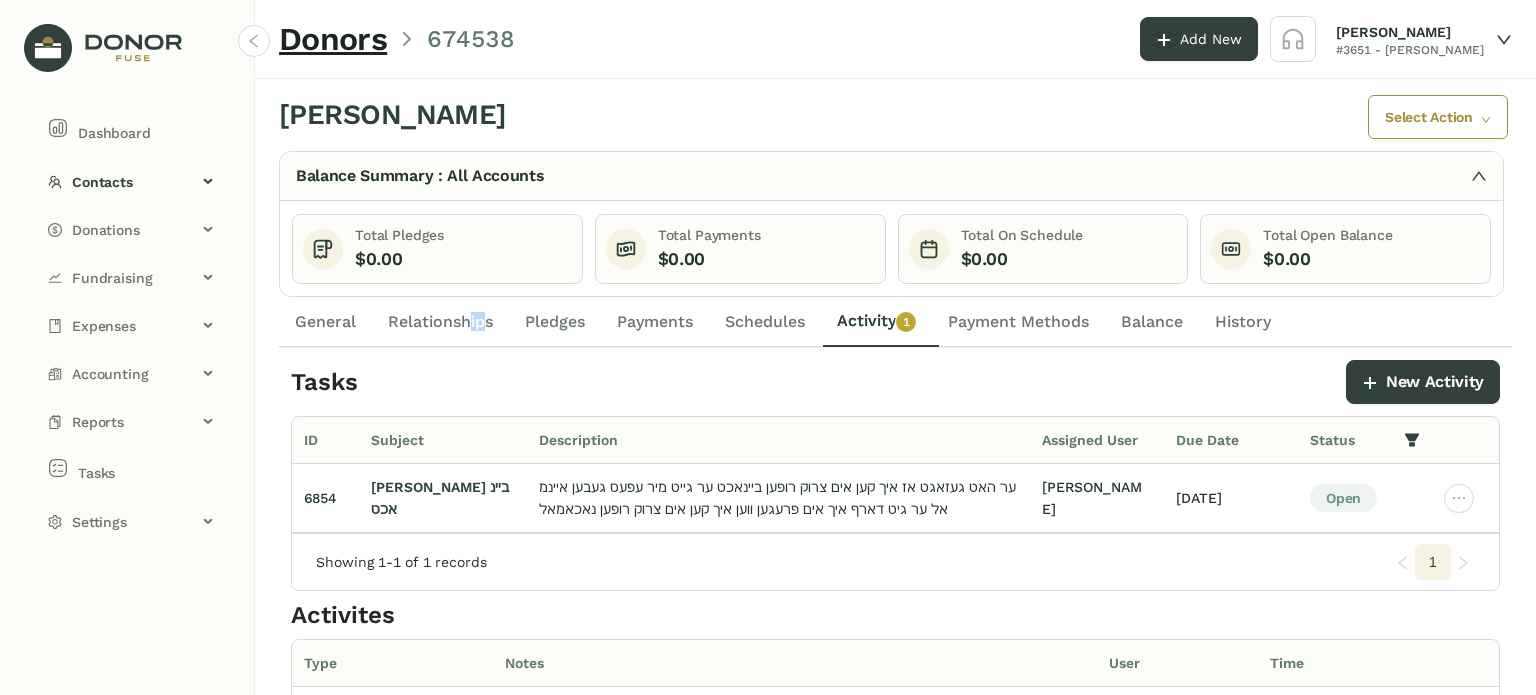 drag, startPoint x: 478, startPoint y: 318, endPoint x: 424, endPoint y: 314, distance: 54.147945 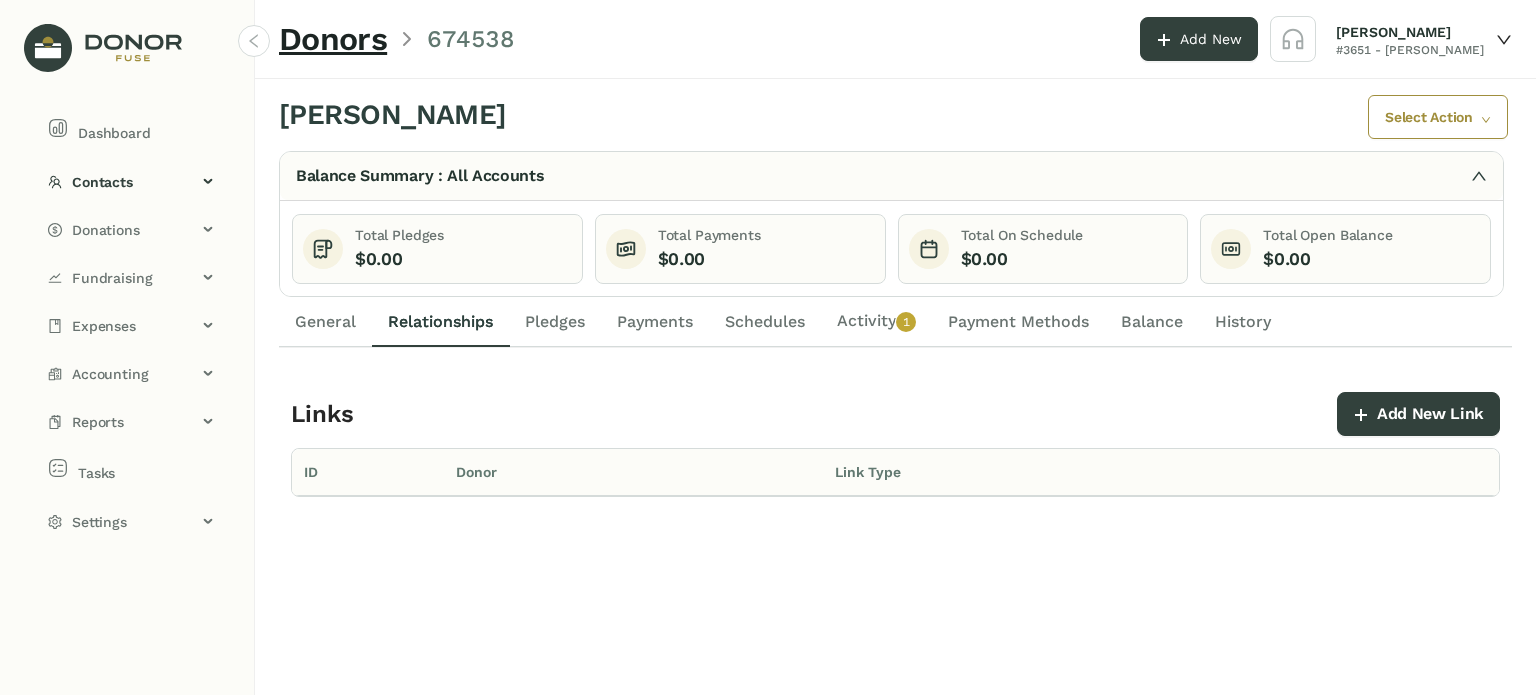 drag, startPoint x: 315, startPoint y: 313, endPoint x: 360, endPoint y: 326, distance: 46.840153 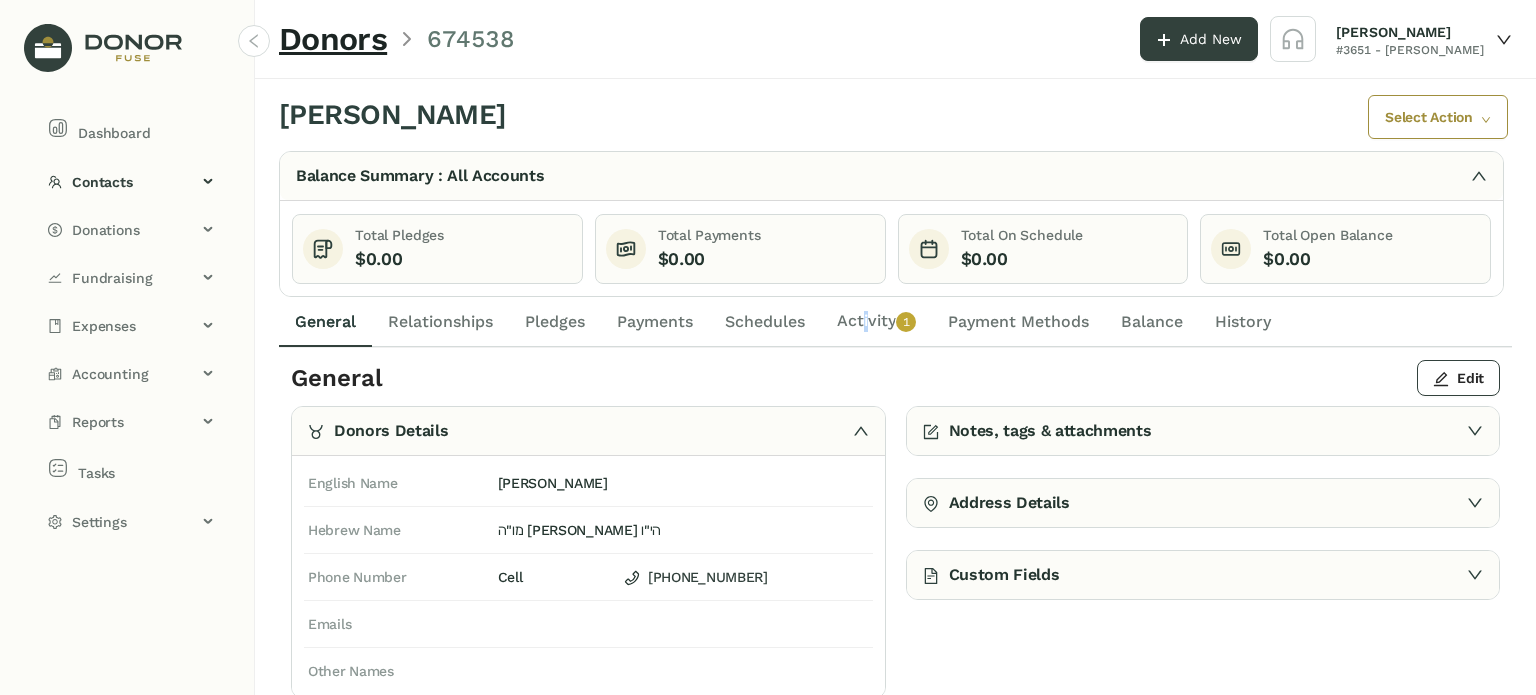 click on "Activity   0   1   2   3   4   5   6   7   8   9" 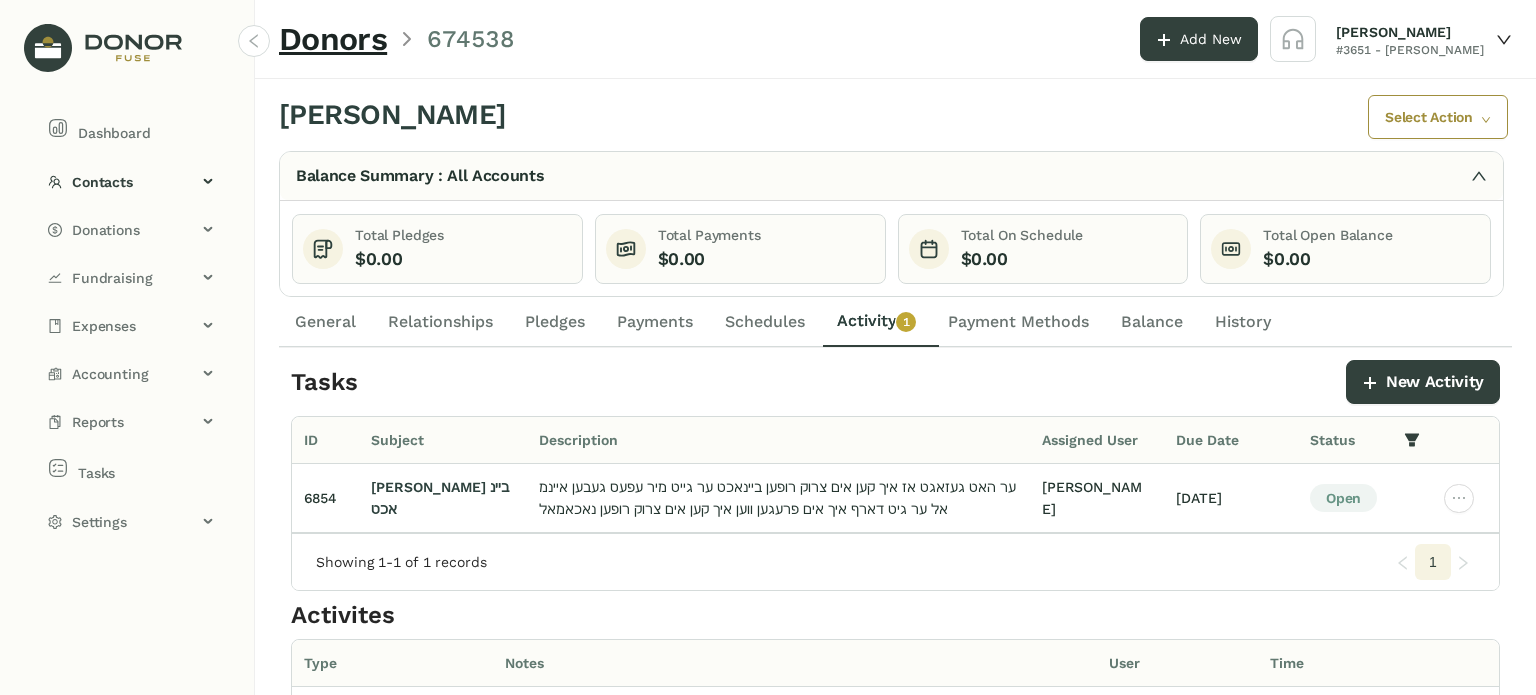 click on "Payment Methods" 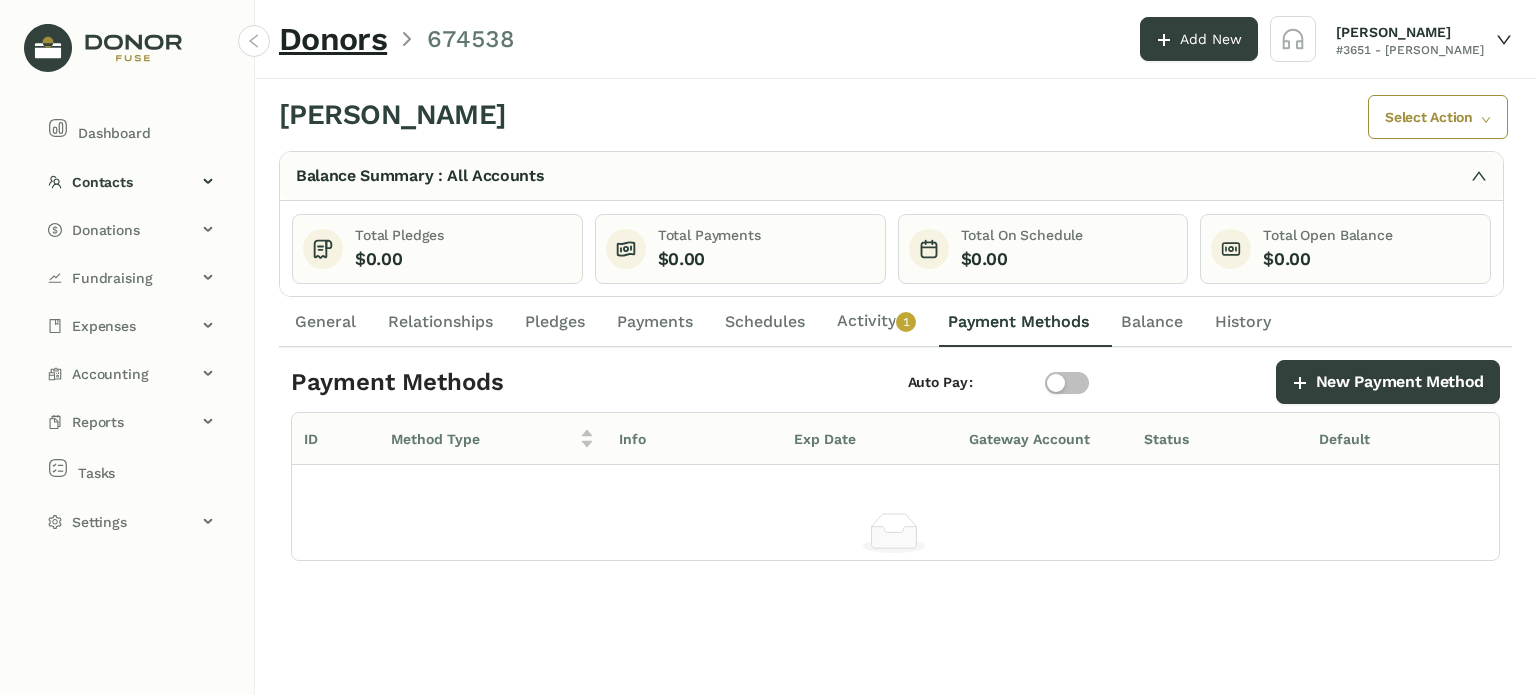 click on "Schedules" 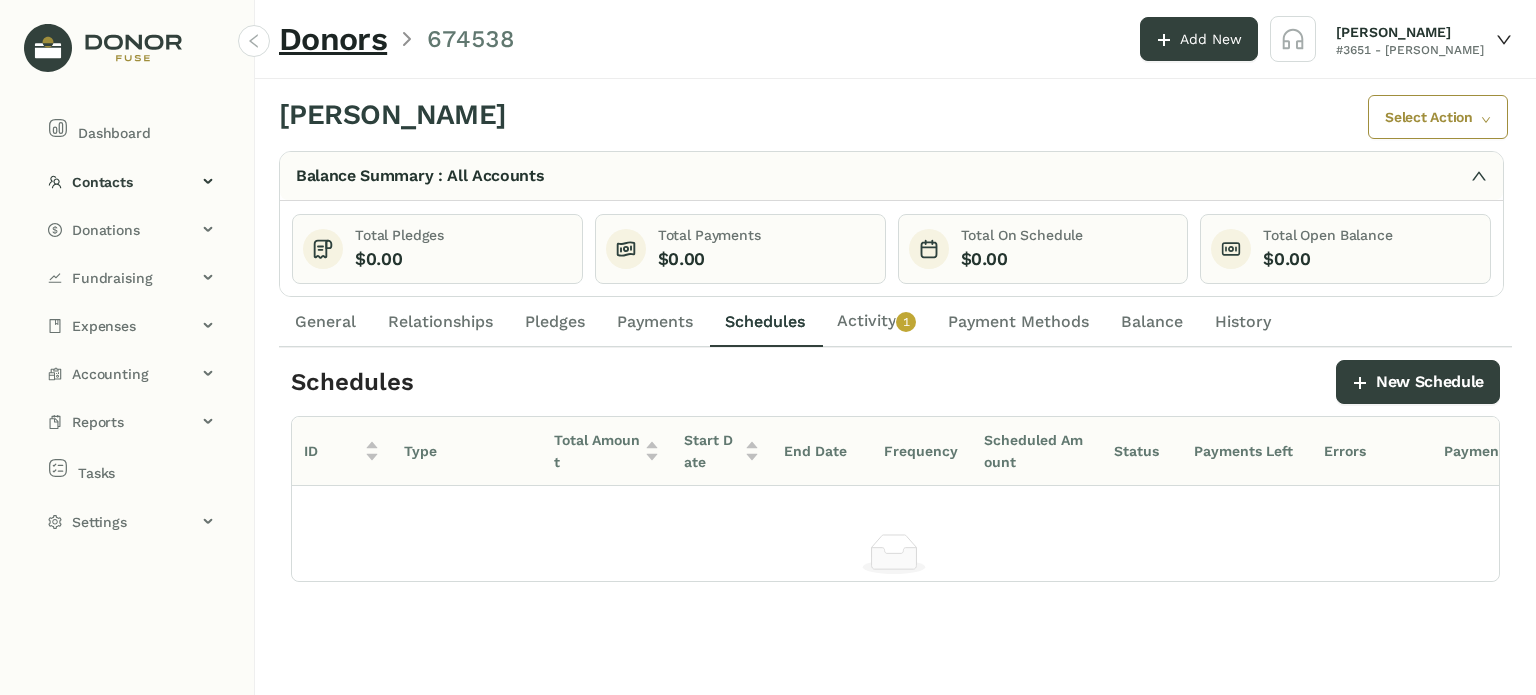 drag, startPoint x: 621, startPoint y: 326, endPoint x: 528, endPoint y: 332, distance: 93.193344 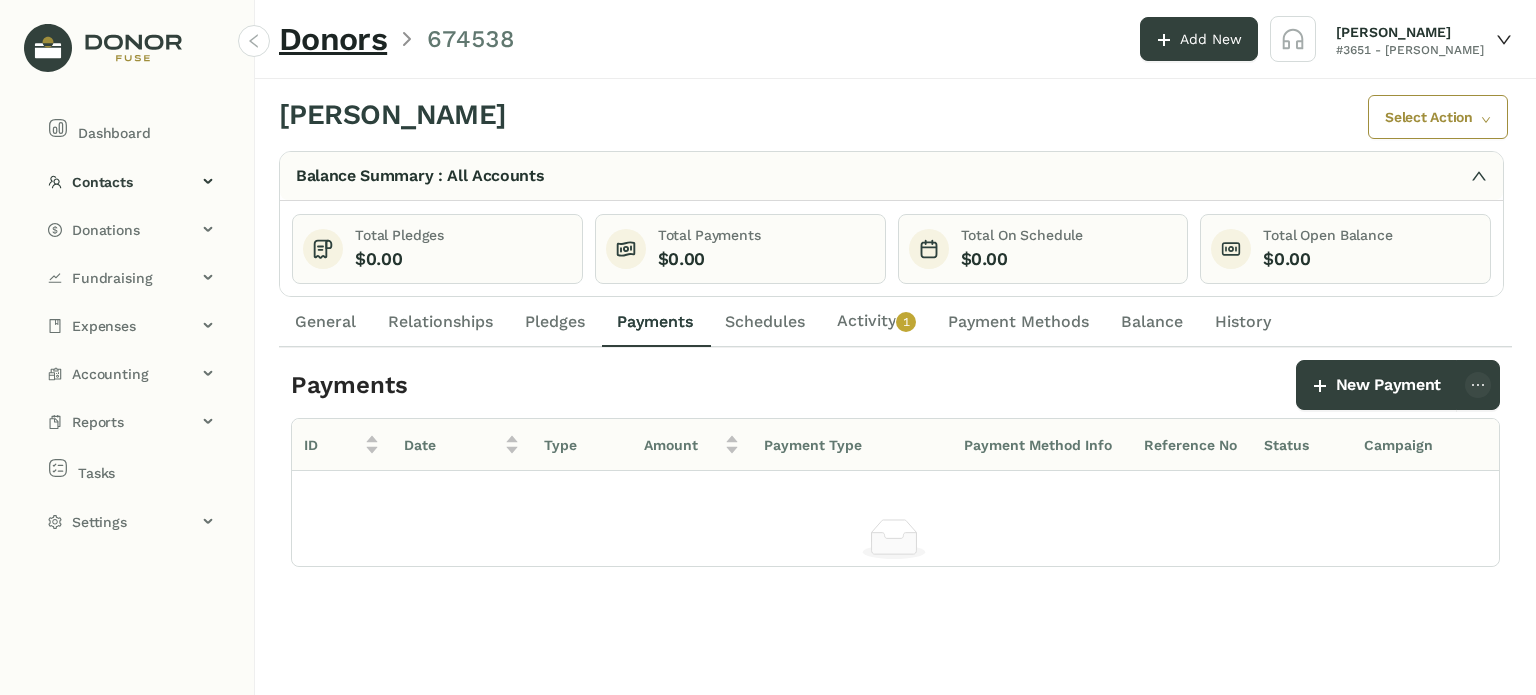 click on "Pledges" 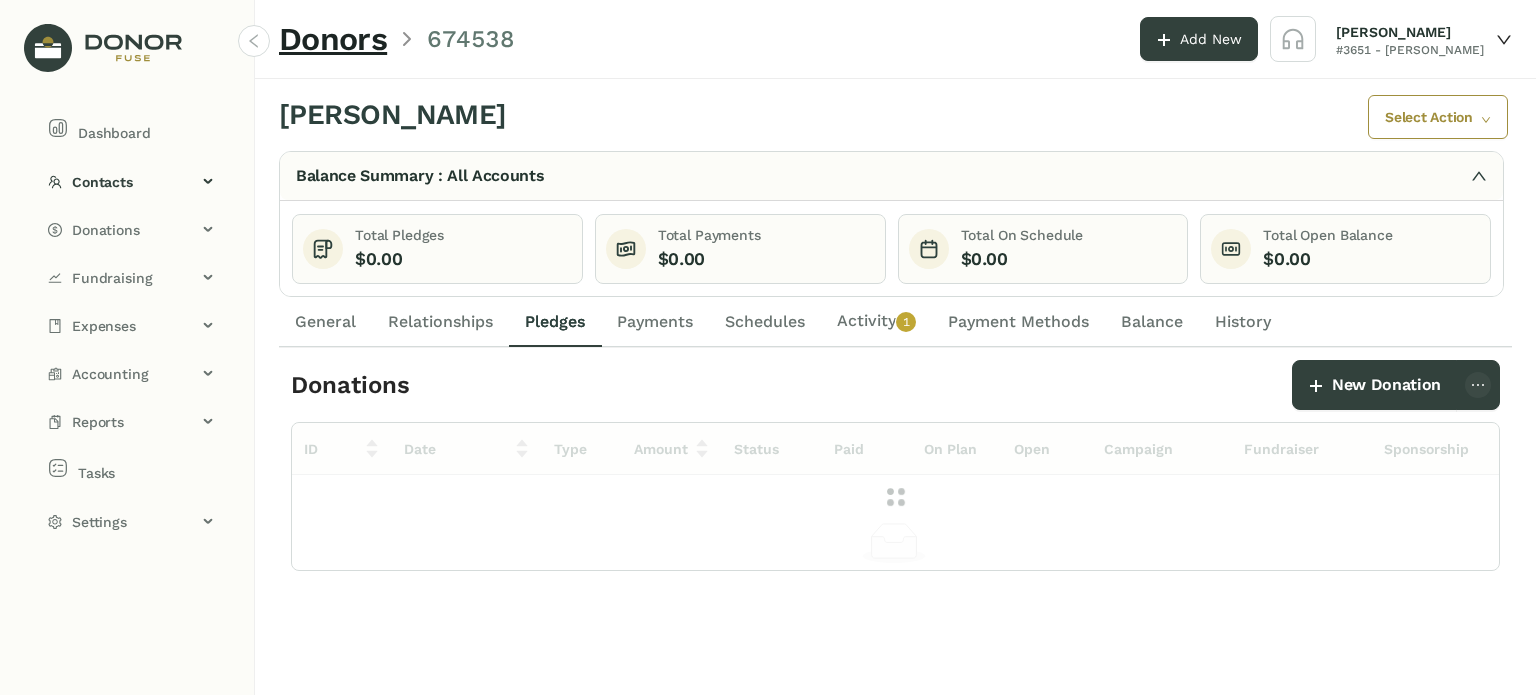 drag, startPoint x: 468, startPoint y: 327, endPoint x: 418, endPoint y: 327, distance: 50 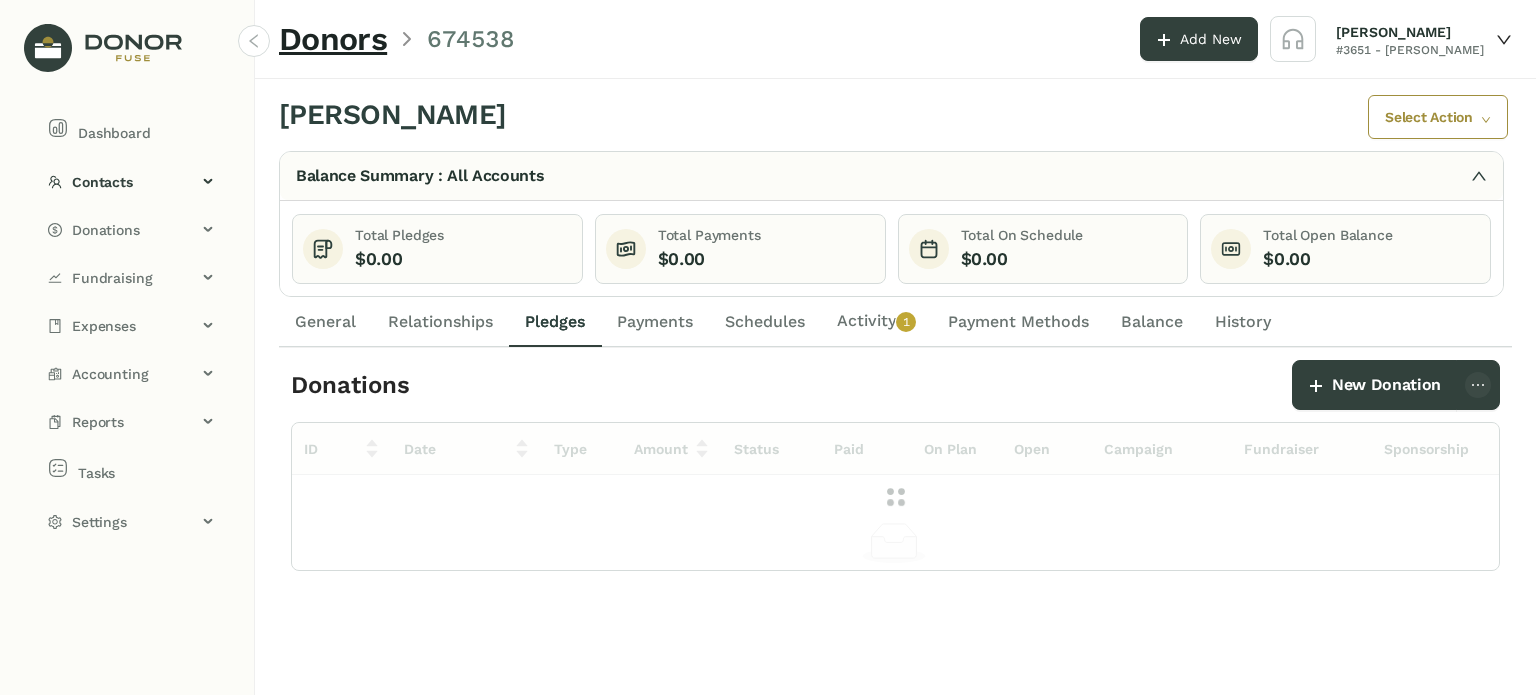 click on "Relationships" 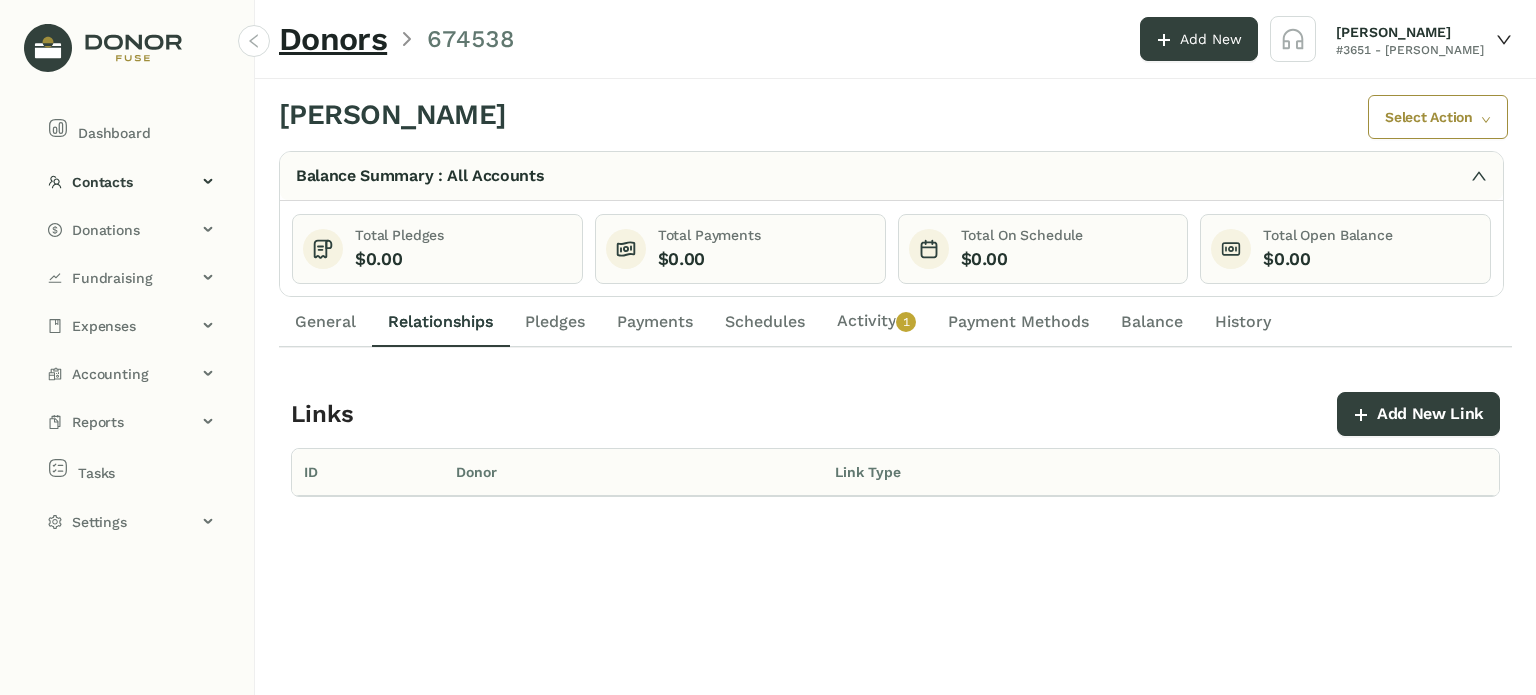 drag, startPoint x: 287, startPoint y: 327, endPoint x: 364, endPoint y: 327, distance: 77 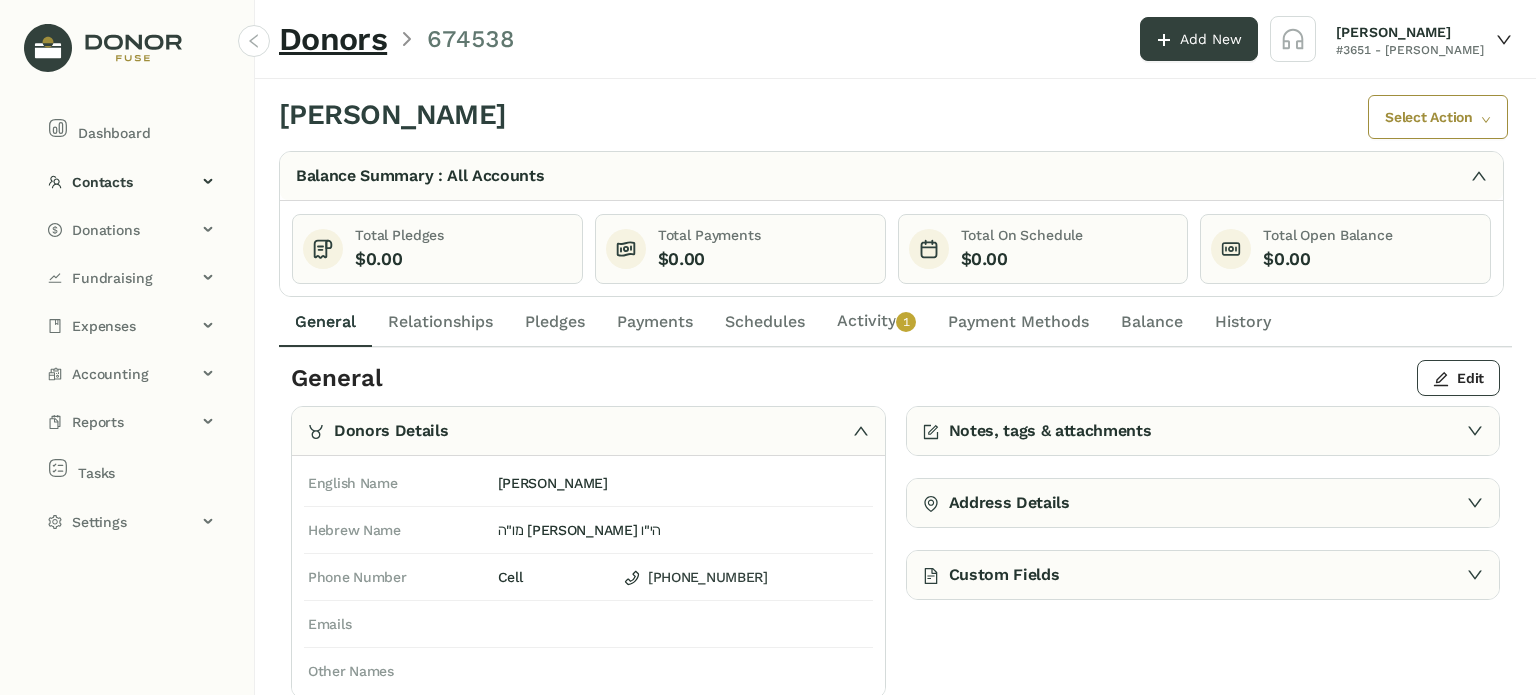click on "Schedules" 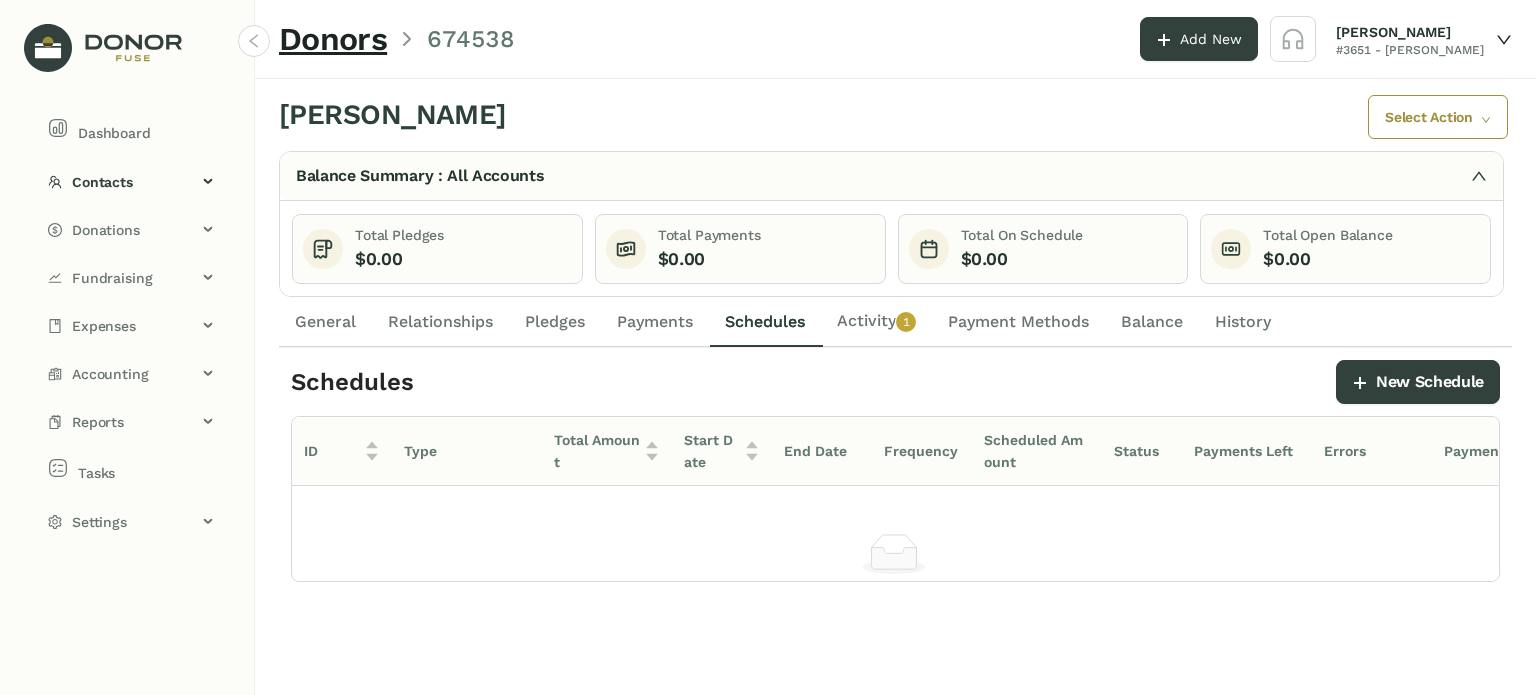 click on "Activity   0   1   2   3   4   5   6   7   8   9" 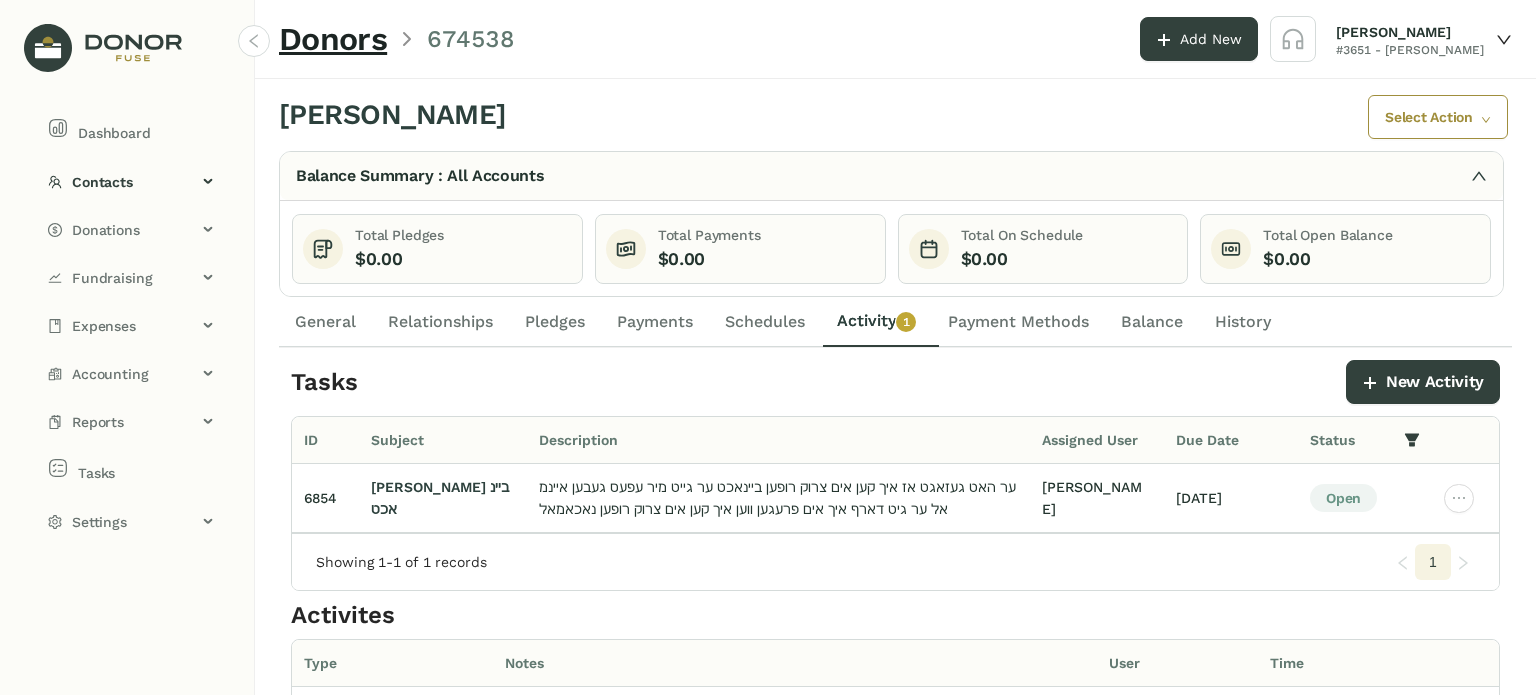 click on "Payment Methods" 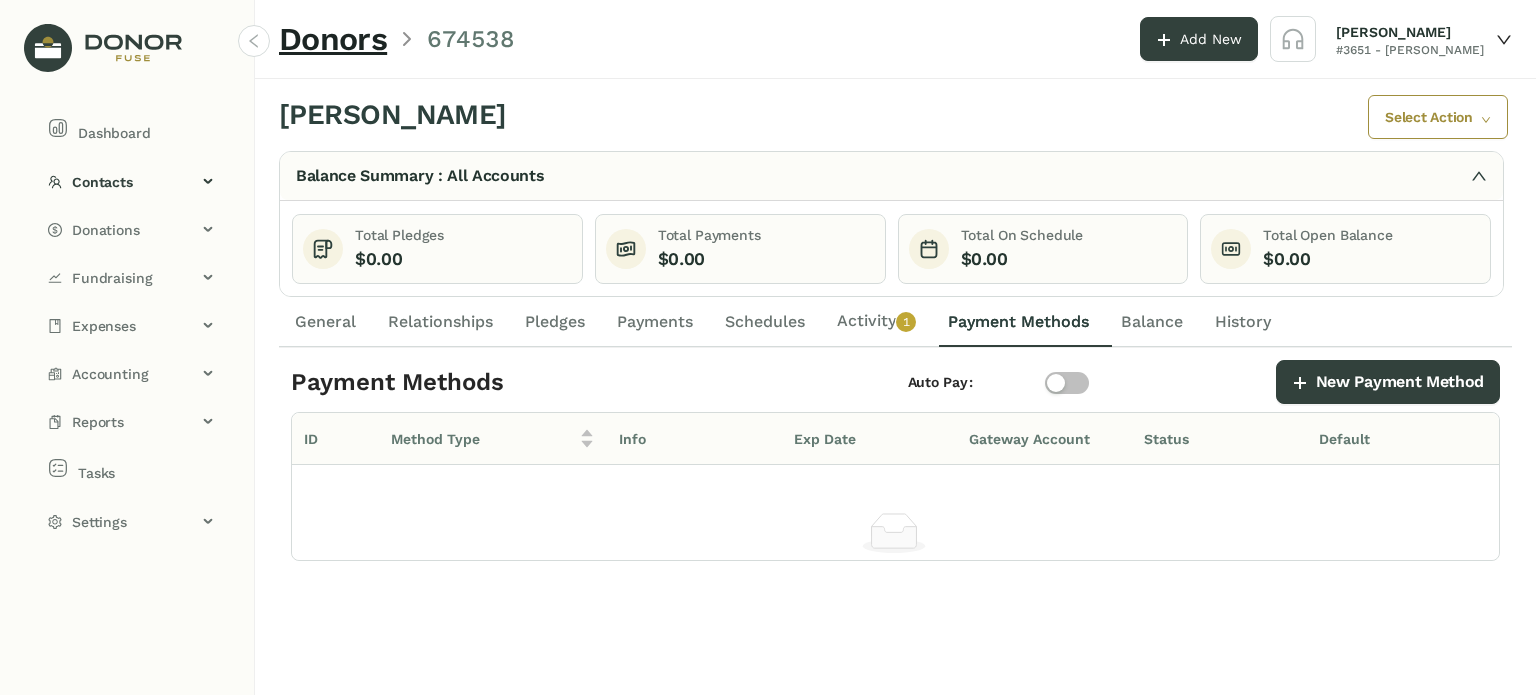 click on "Balance" 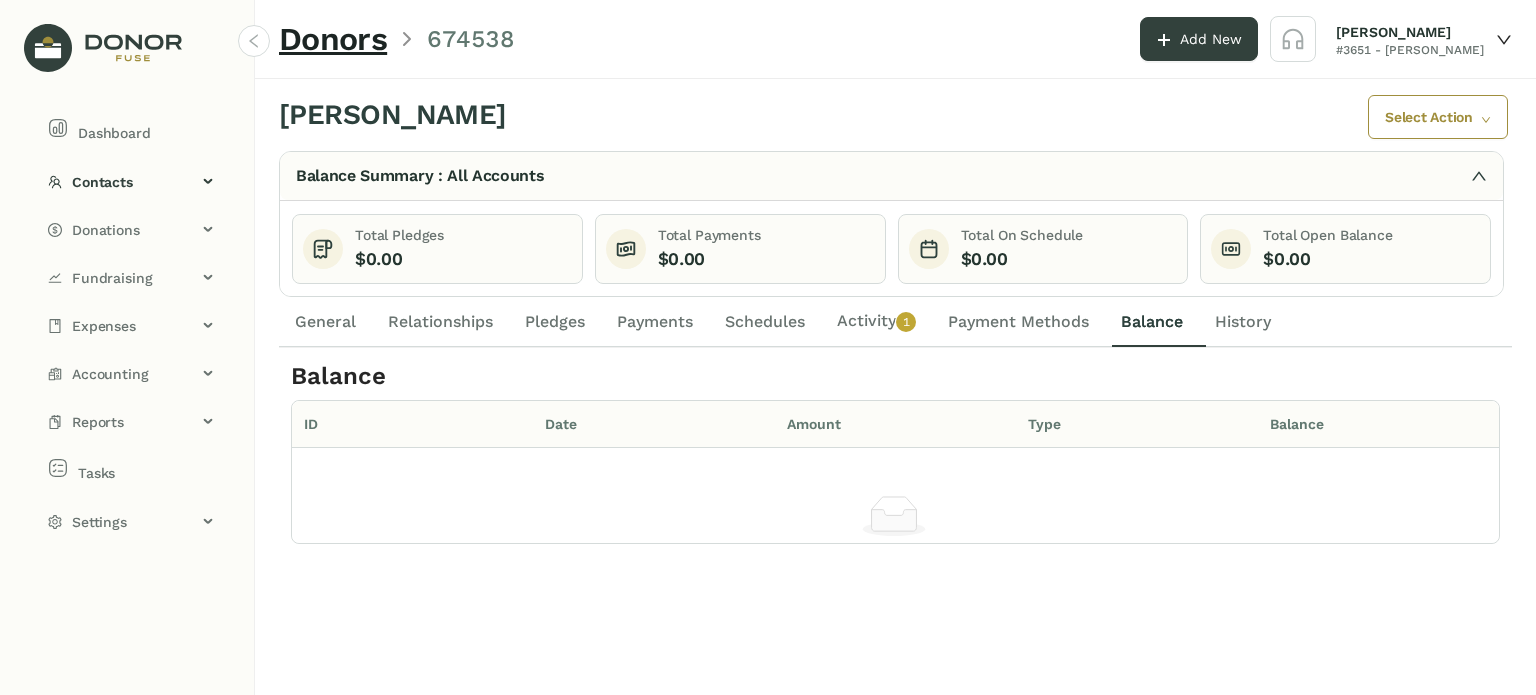 click on "יעקב לייב יאקאבאוויטש  Select Action  Balance Summary : All Accounts Total Pledges    $0.00    Total Payments    $0.00    Total On Schedule    $0.00    Total Open Balance    $0.00    Totals By Campaign Pledges Created with Highcharts 11.4.8 Chart title Highcharts.com General Relationships Pledges Payments Schedules  Activity   0   1   2   3   4   5   6   7   8   9  Payment Methods Balance History Balance    ID Date Amount Type Balance  No Data" 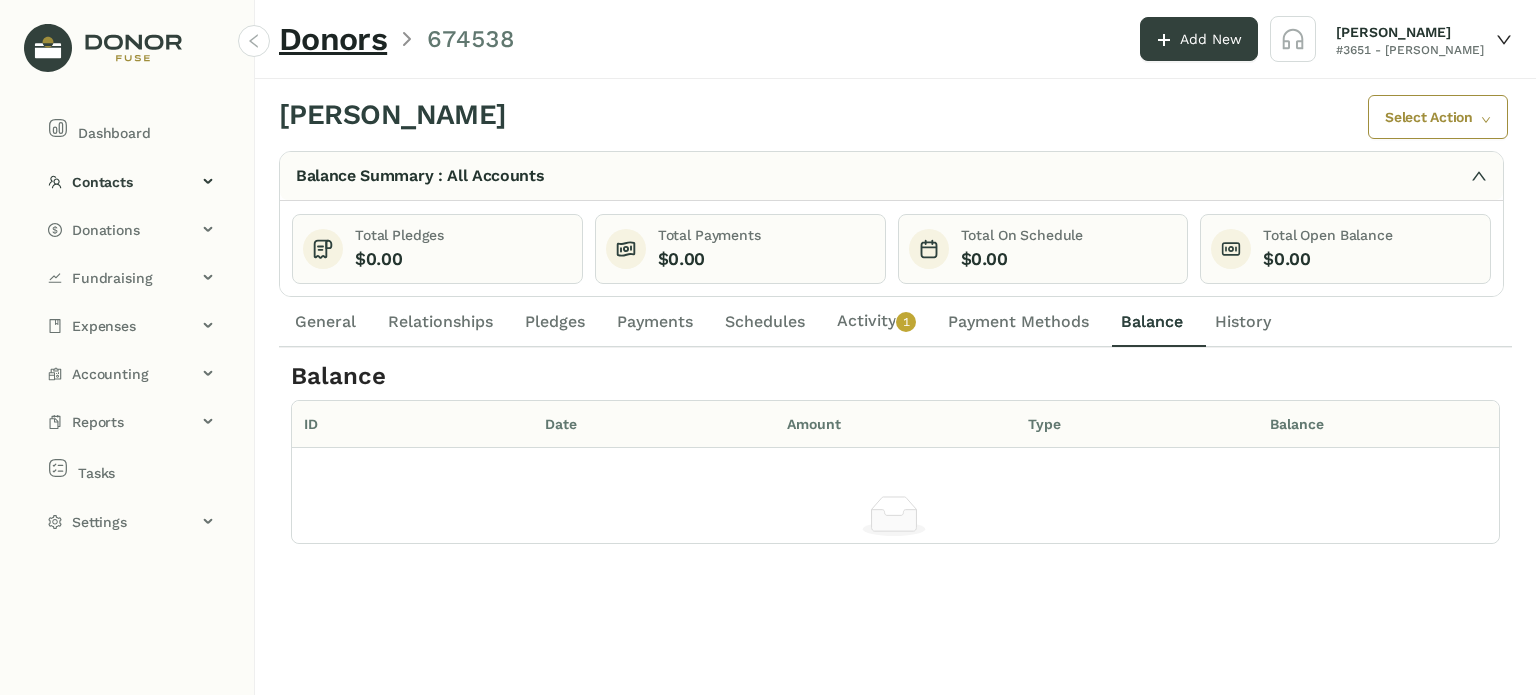 click on "General" 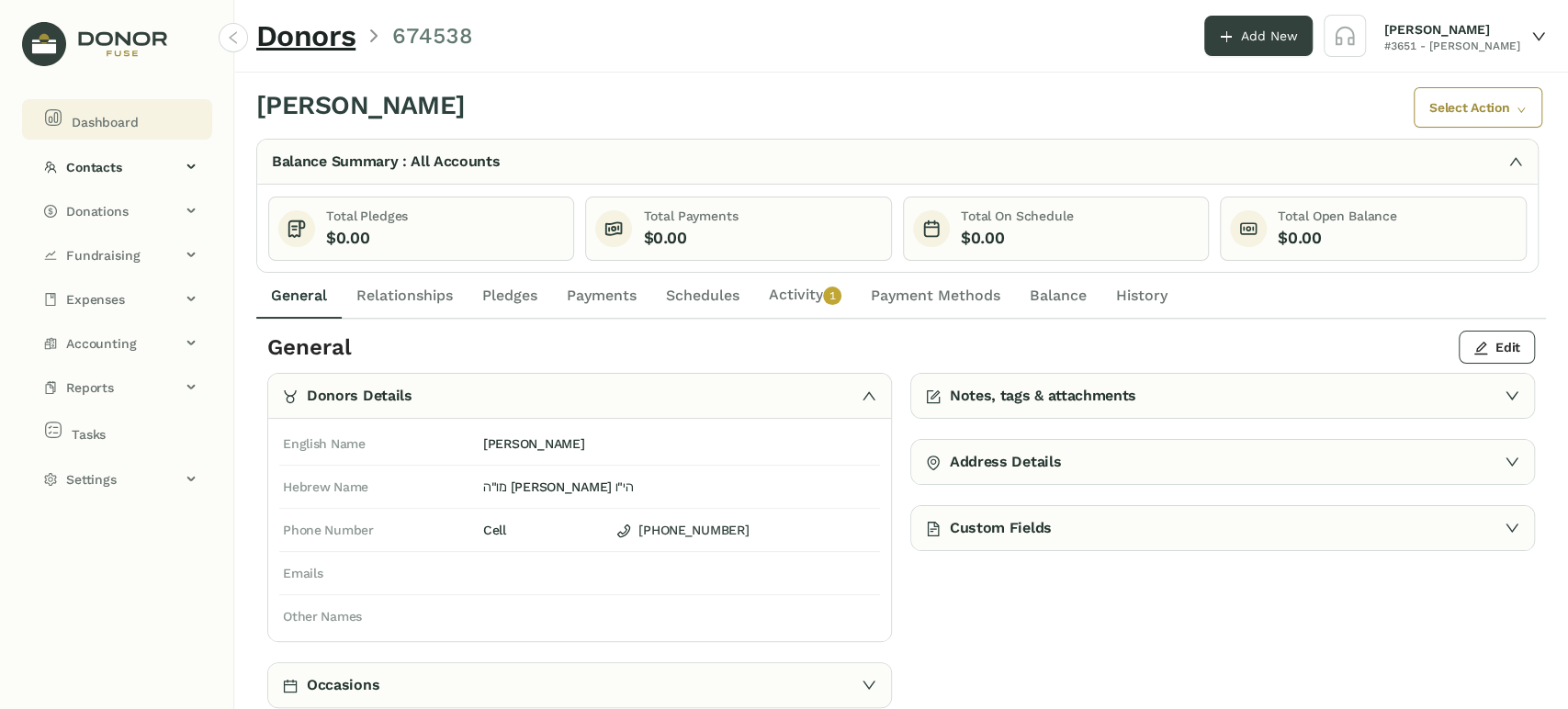 click on "Dashboard" 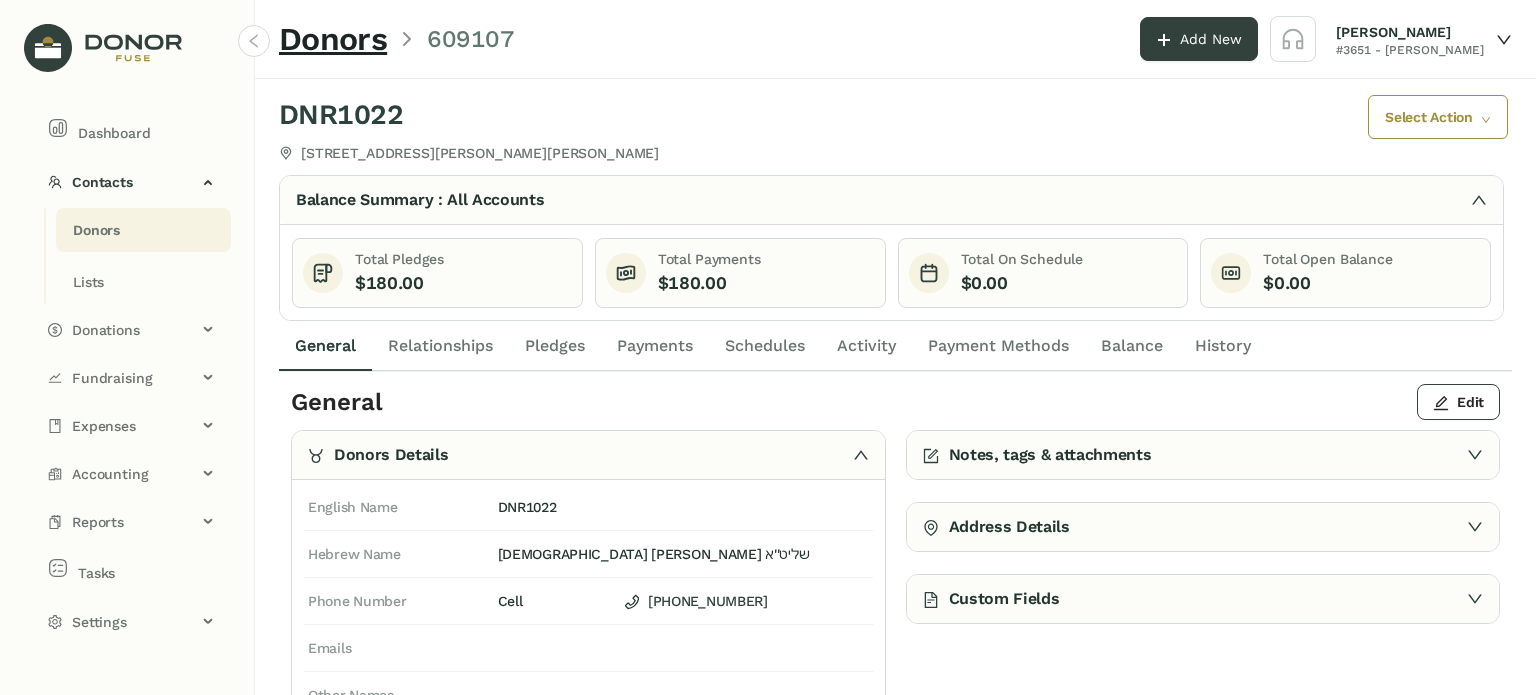 scroll, scrollTop: 0, scrollLeft: 0, axis: both 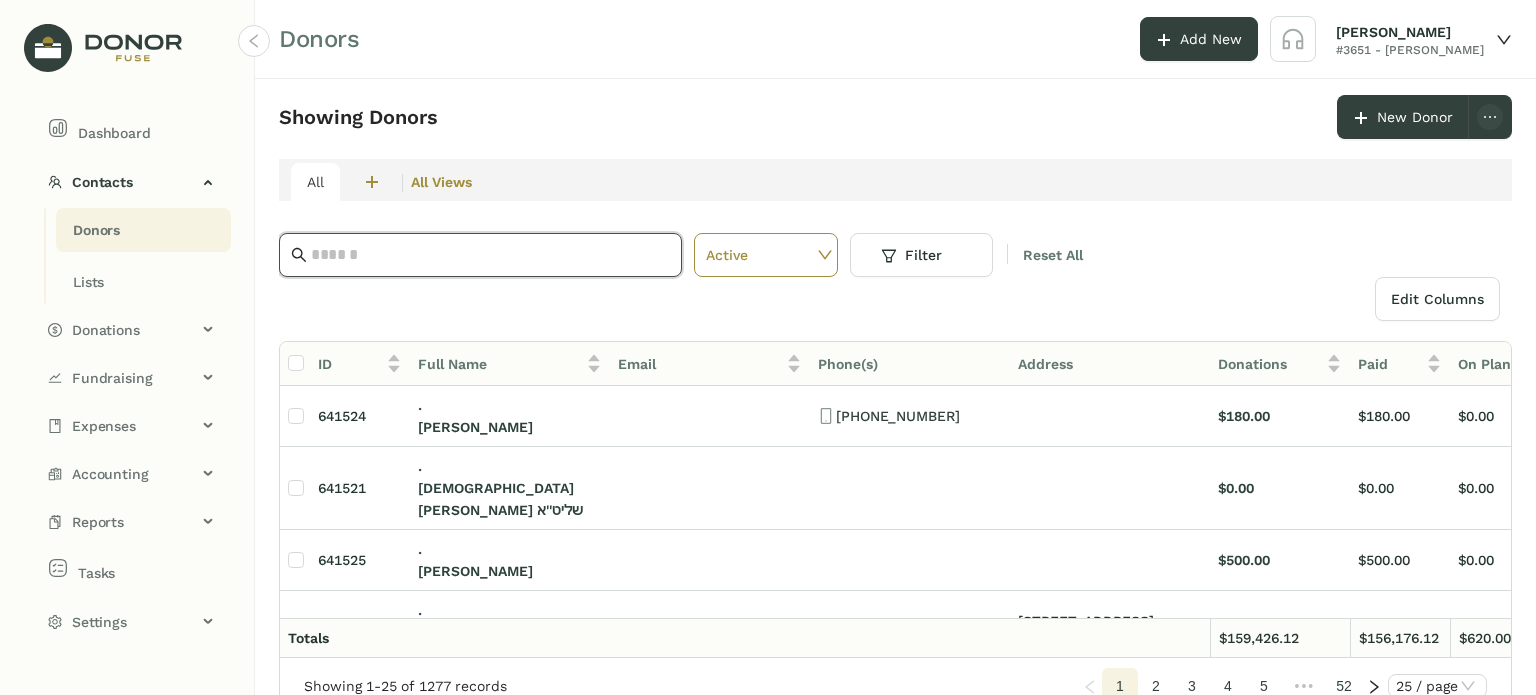 click 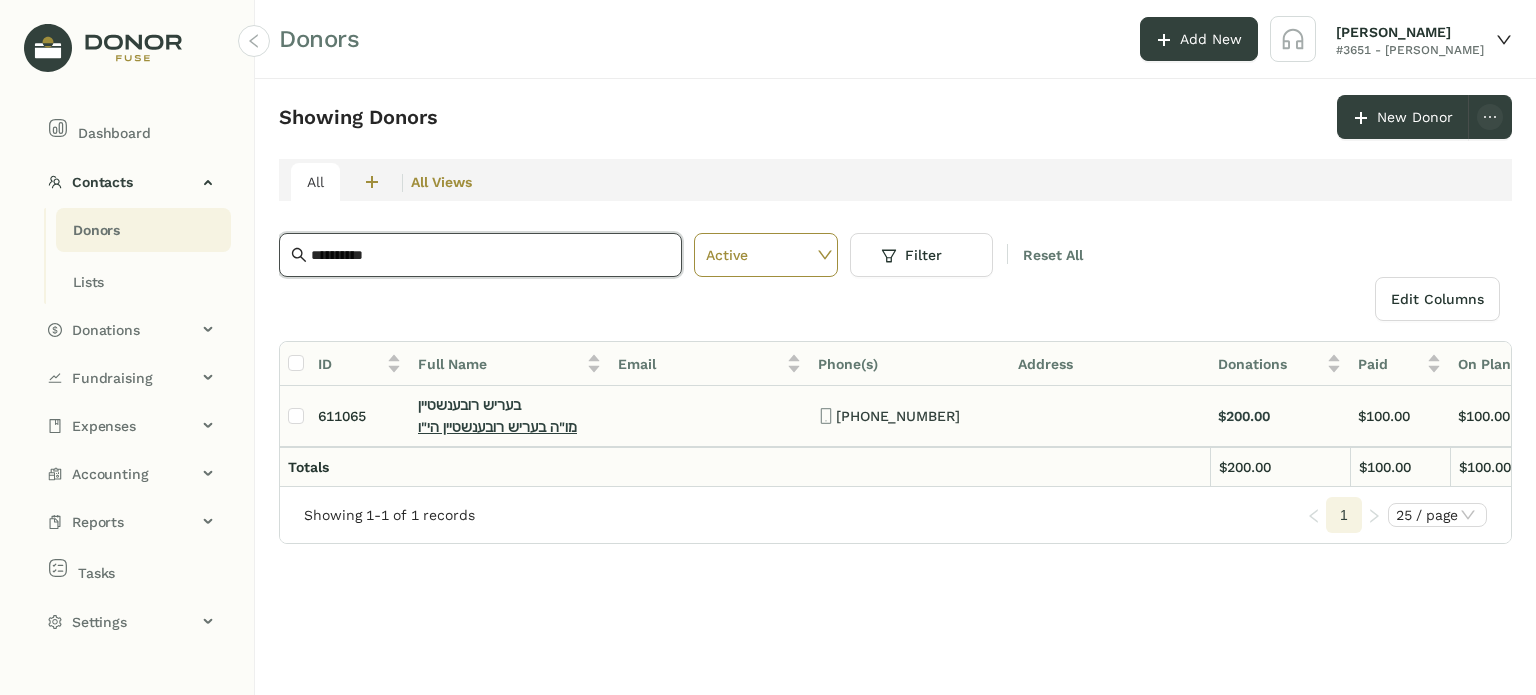type on "**********" 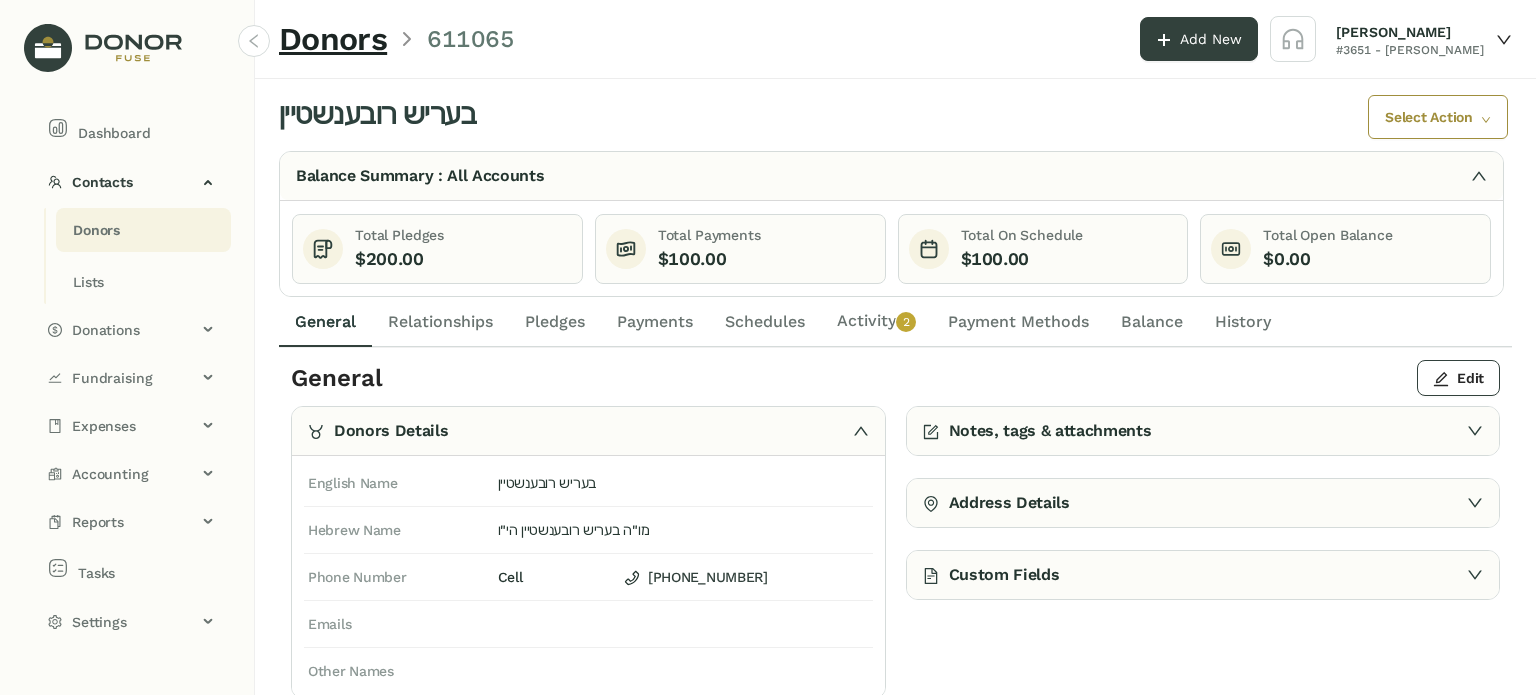 click on "Activity   0   1   2   3   4   5   6   7   8   9" 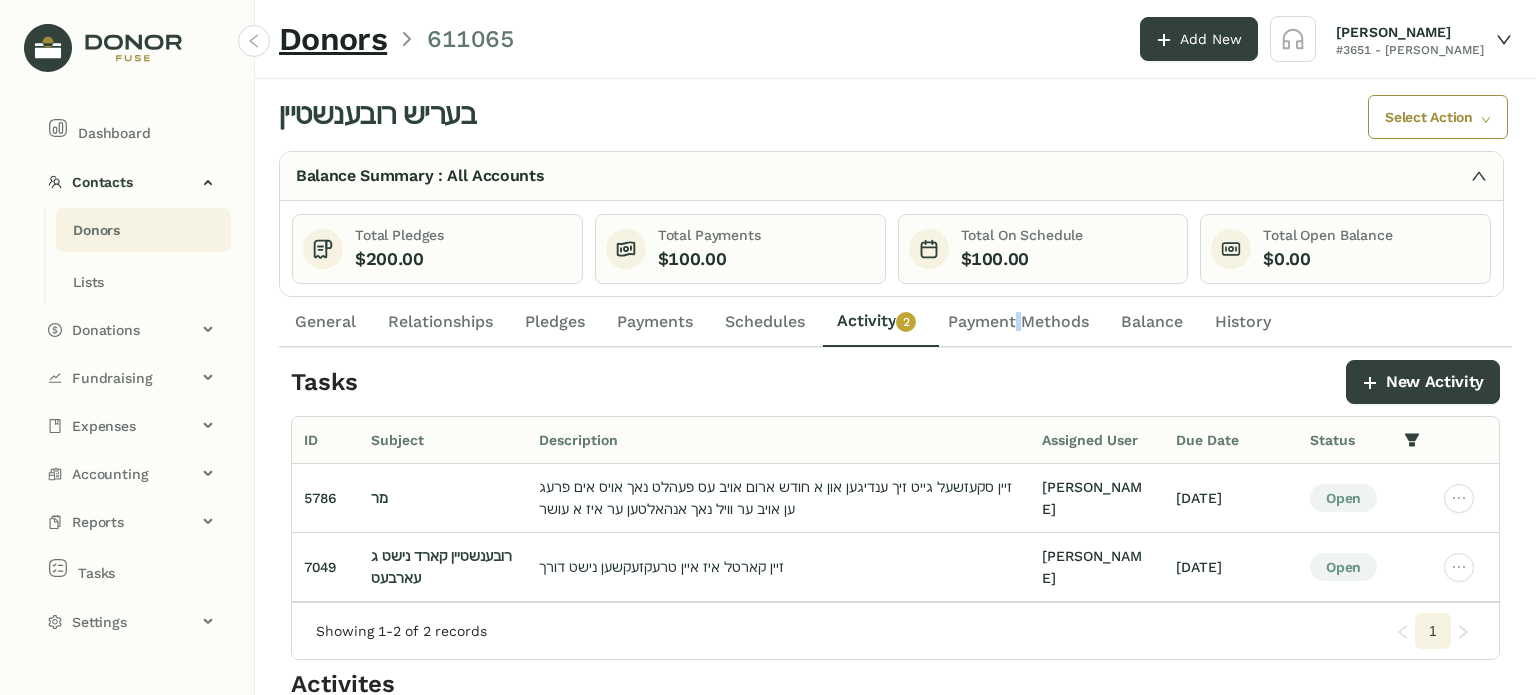 click on "Payment Methods" 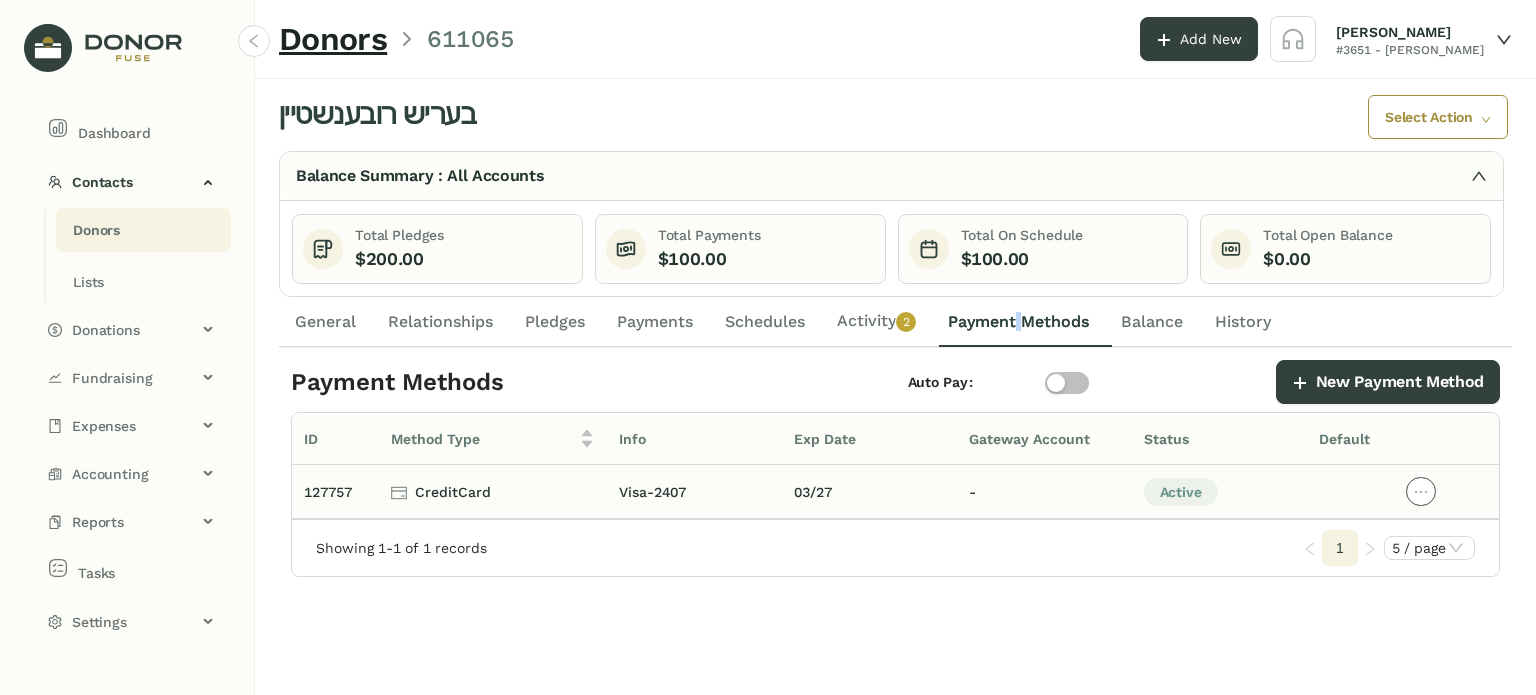 click 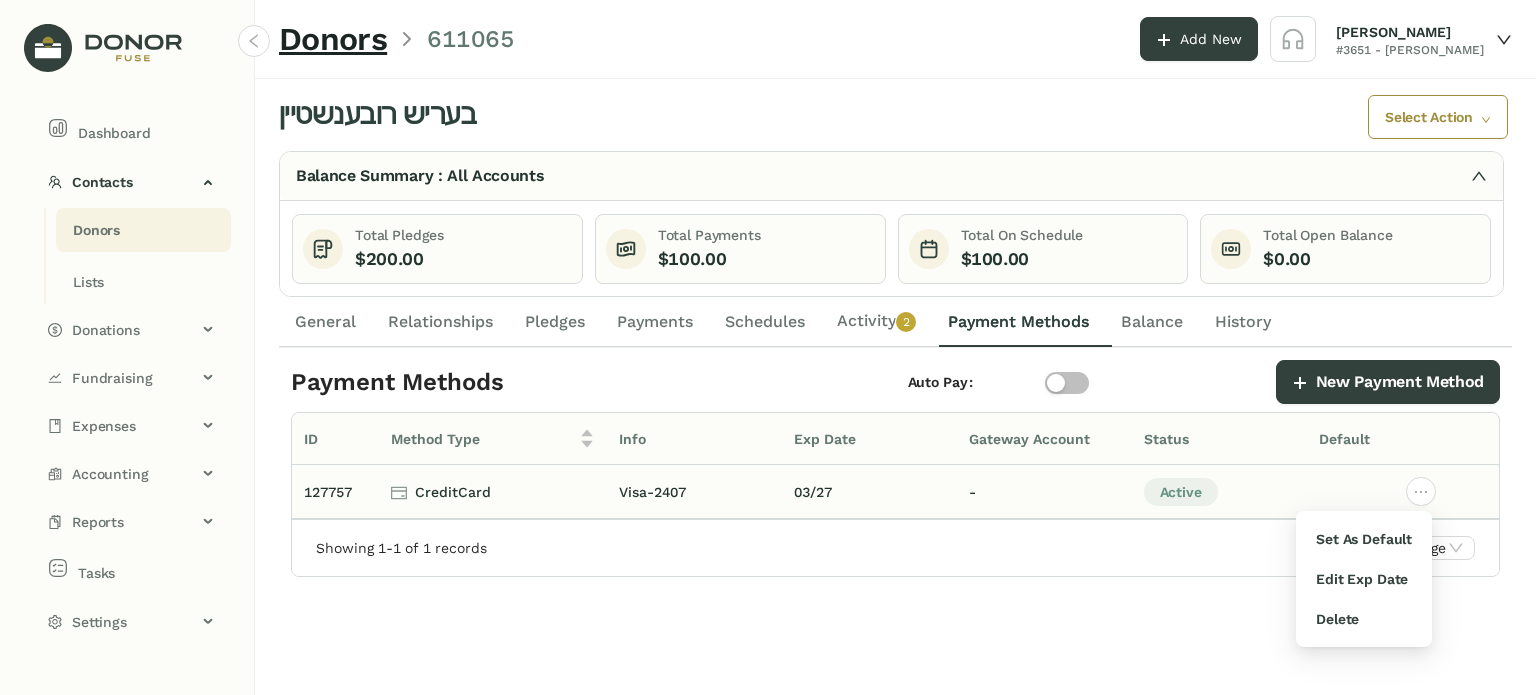 click on "Active" 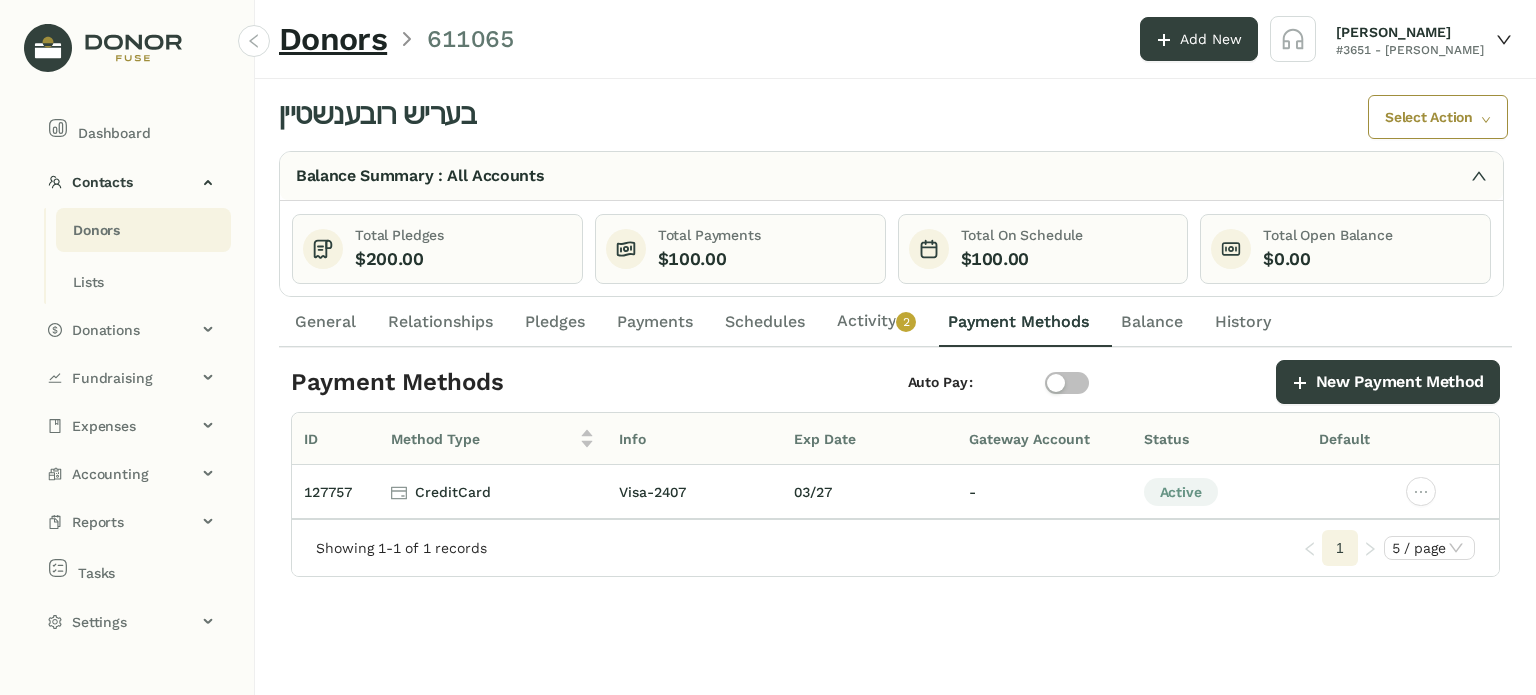 click on "Activity   0   1   2   3   4   5   6   7   8   9" 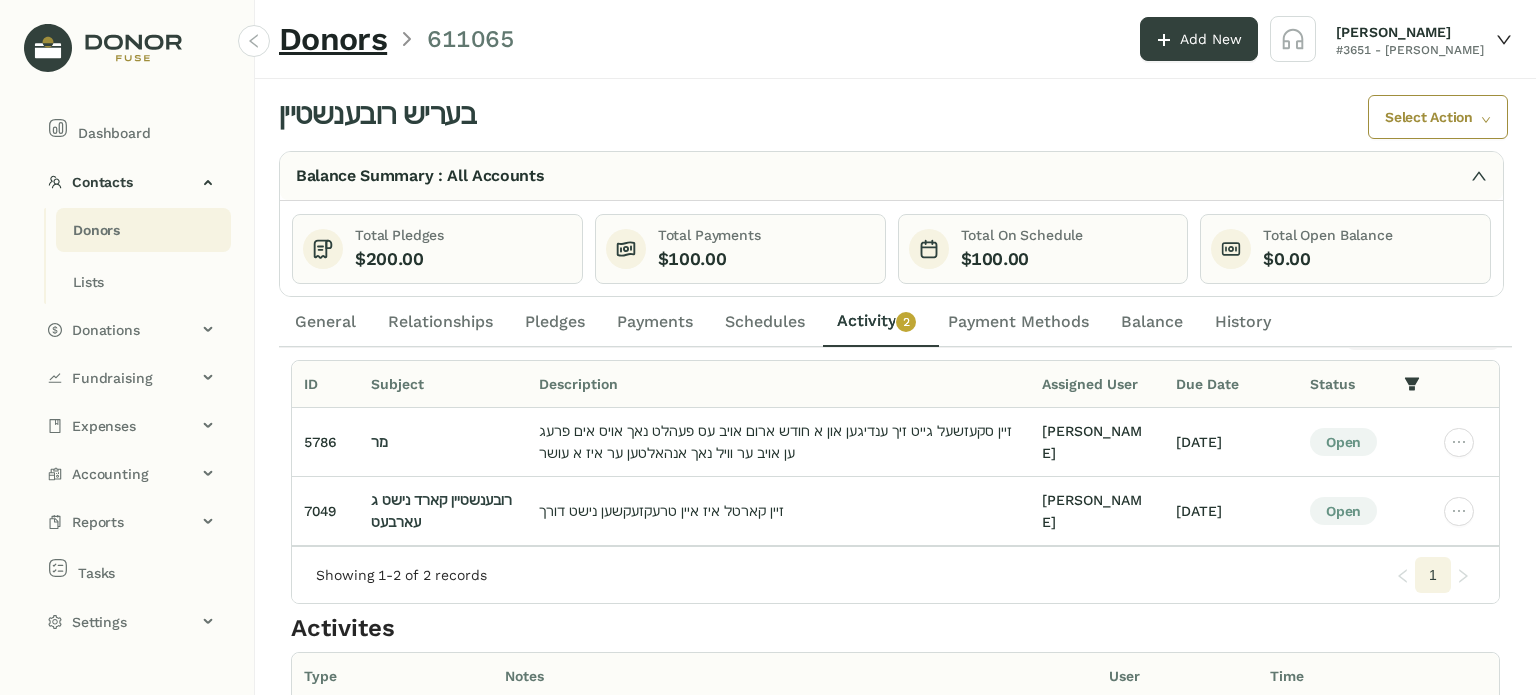 scroll, scrollTop: 0, scrollLeft: 0, axis: both 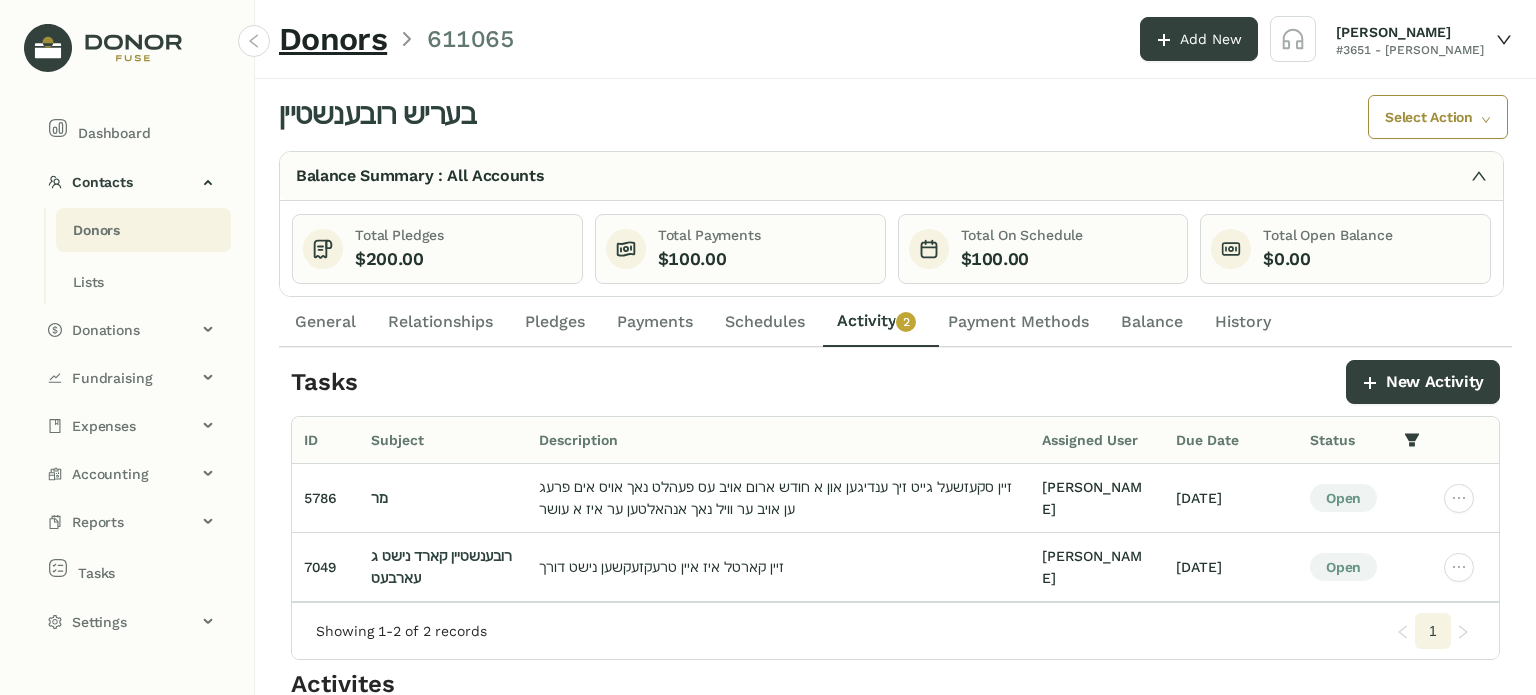 click on "General" 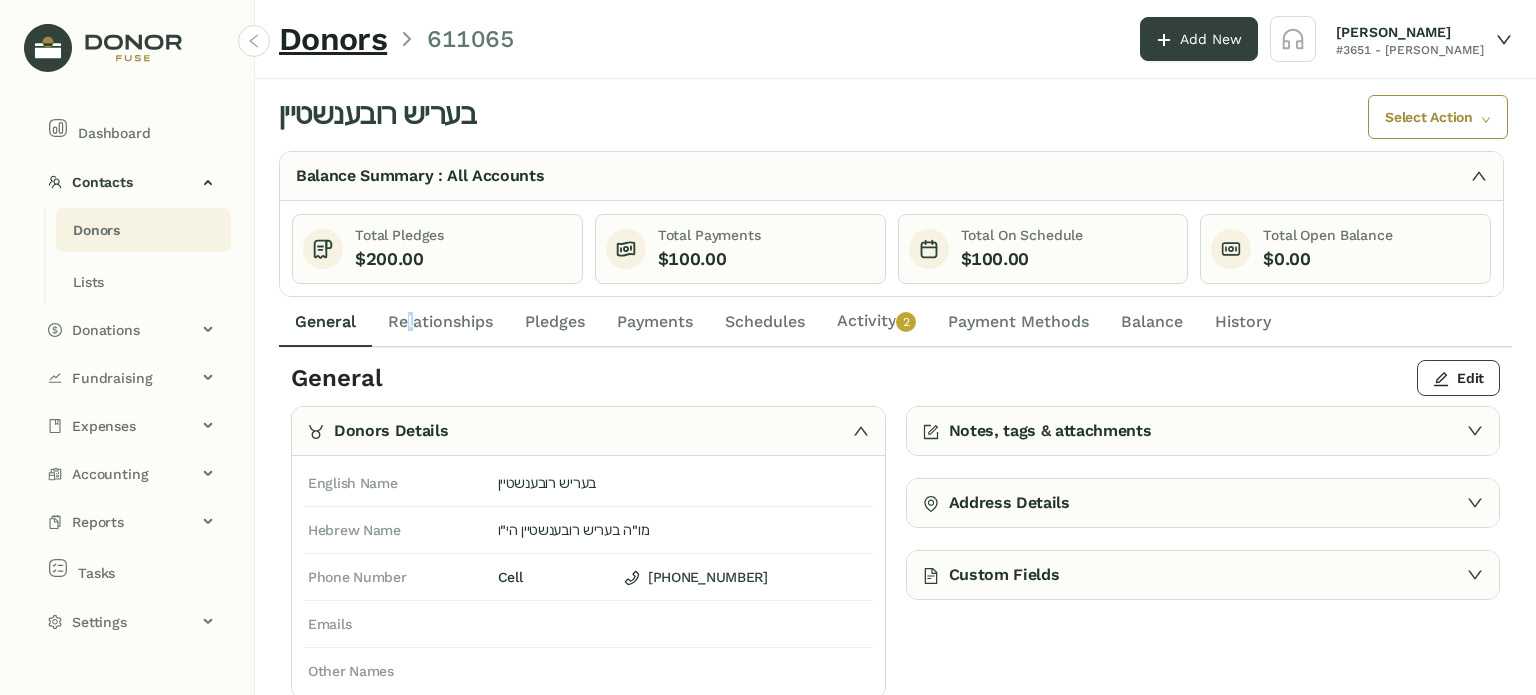 click on "Relationships" 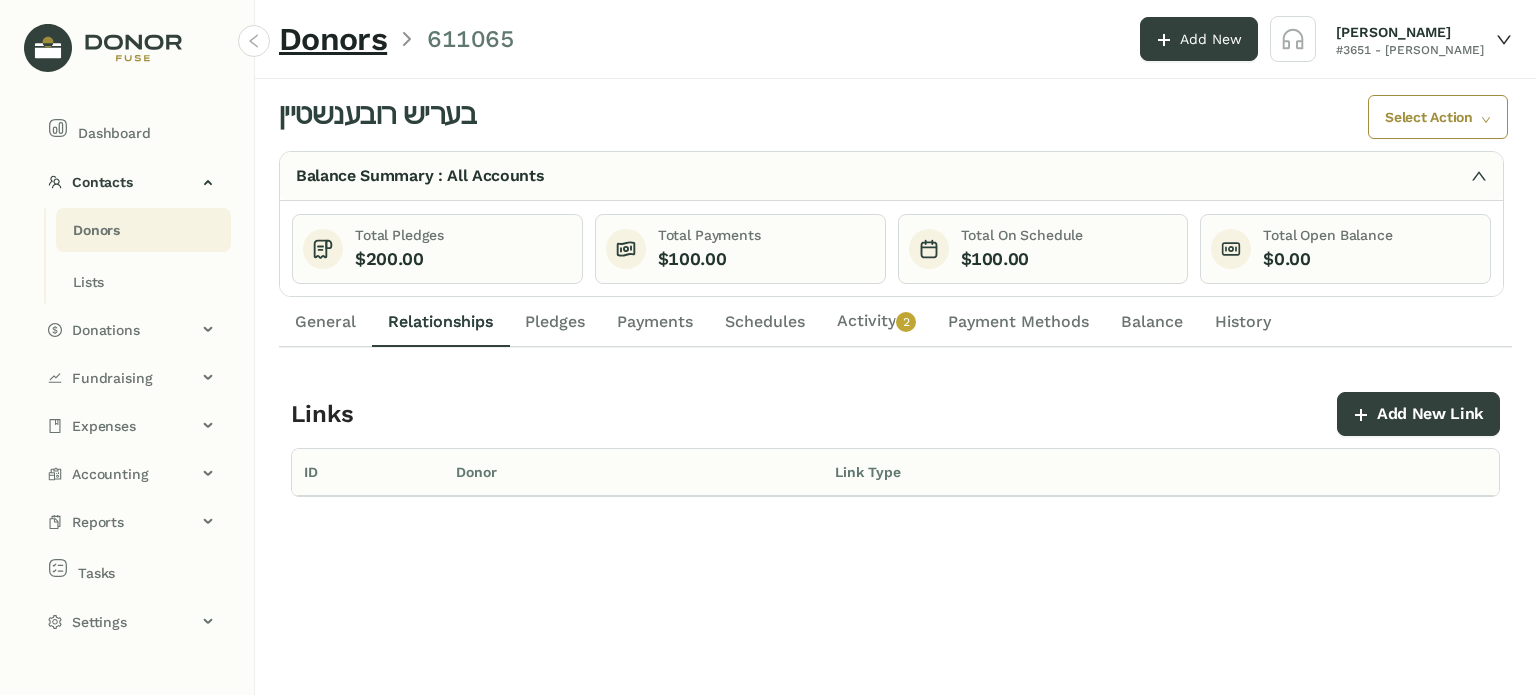 drag, startPoint x: 546, startPoint y: 325, endPoint x: 707, endPoint y: 317, distance: 161.19864 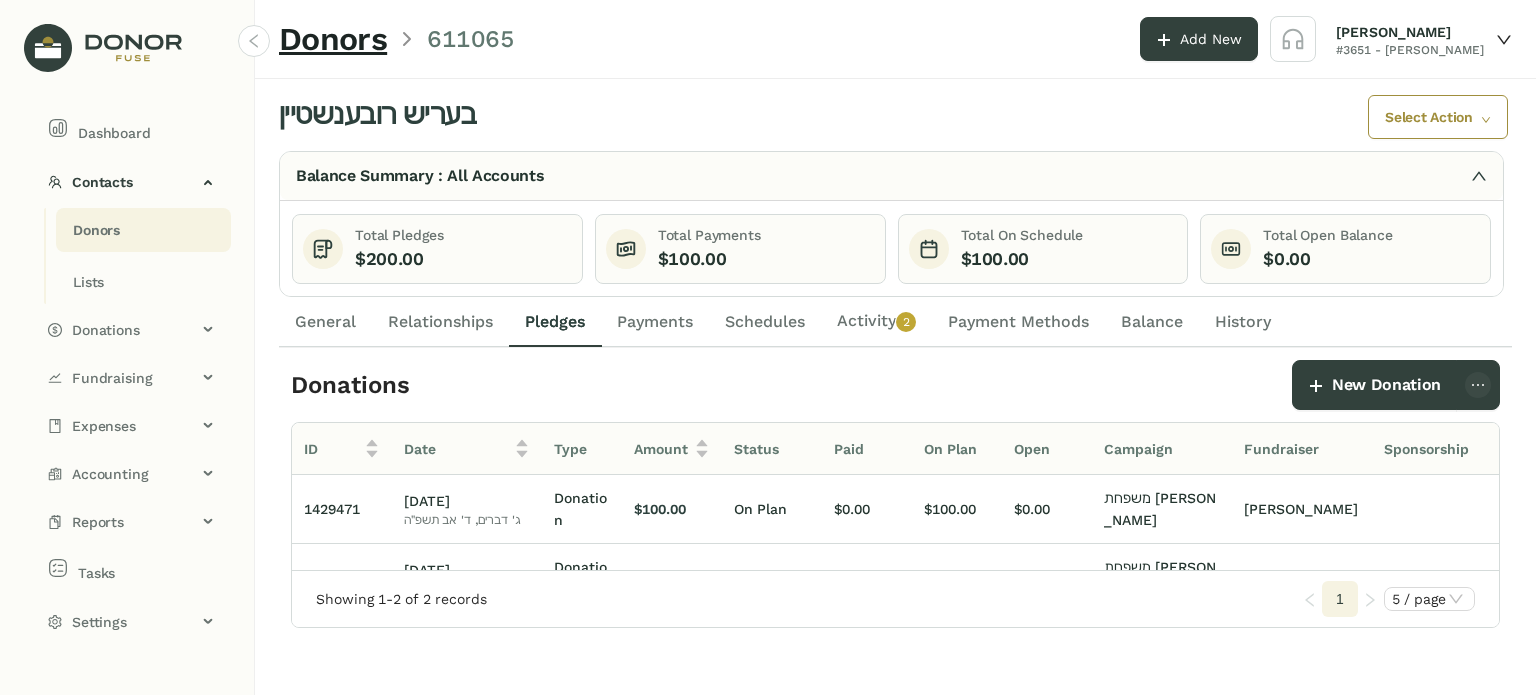click on "Schedules" 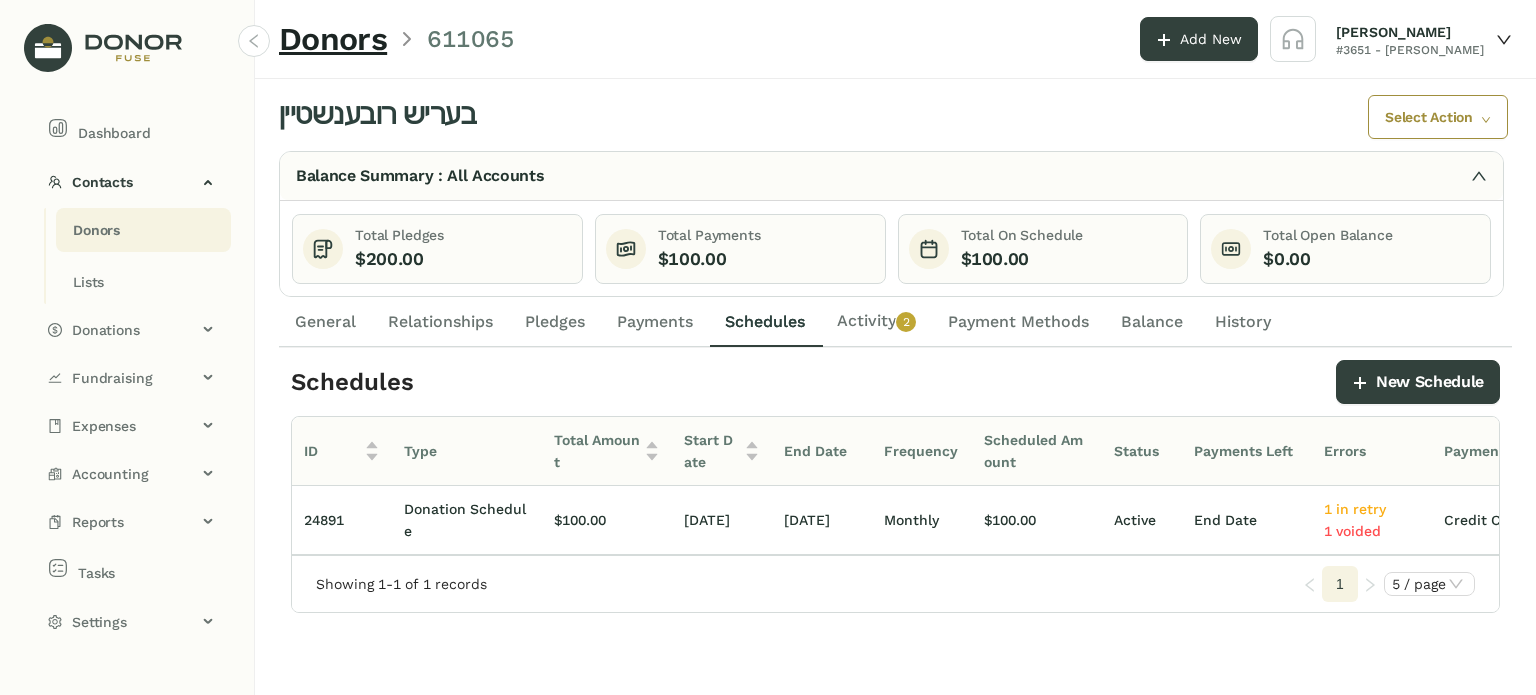 click on "Schedules" 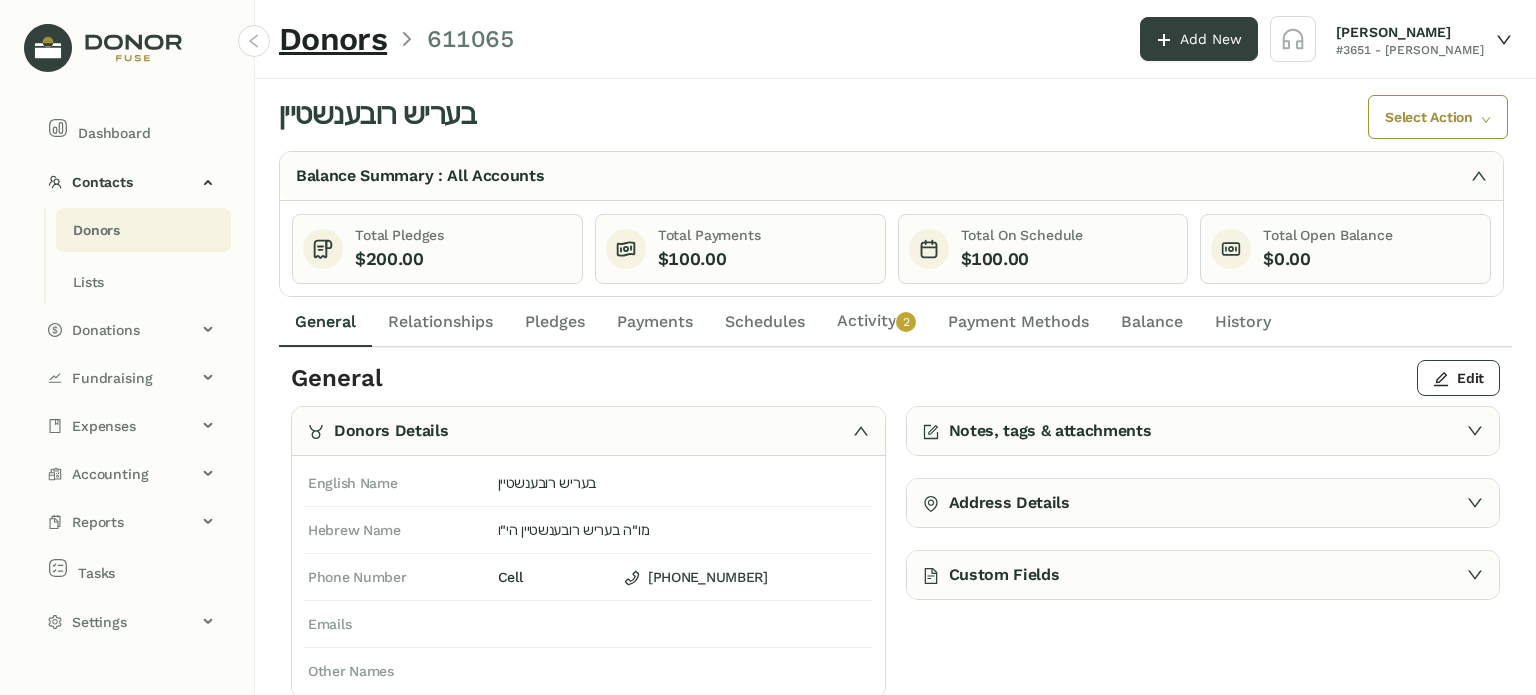 drag, startPoint x: 851, startPoint y: 315, endPoint x: 812, endPoint y: 313, distance: 39.051247 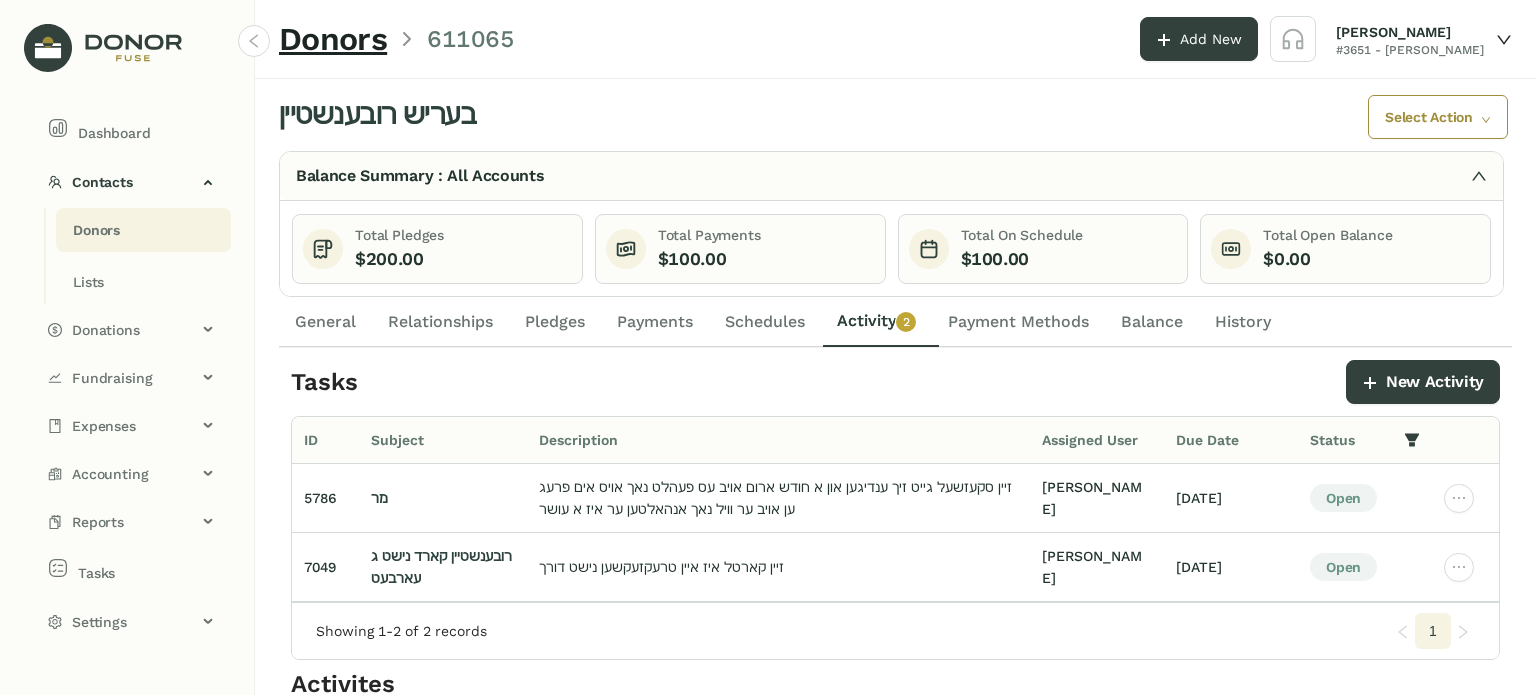 drag, startPoint x: 658, startPoint y: 316, endPoint x: 615, endPoint y: 315, distance: 43.011627 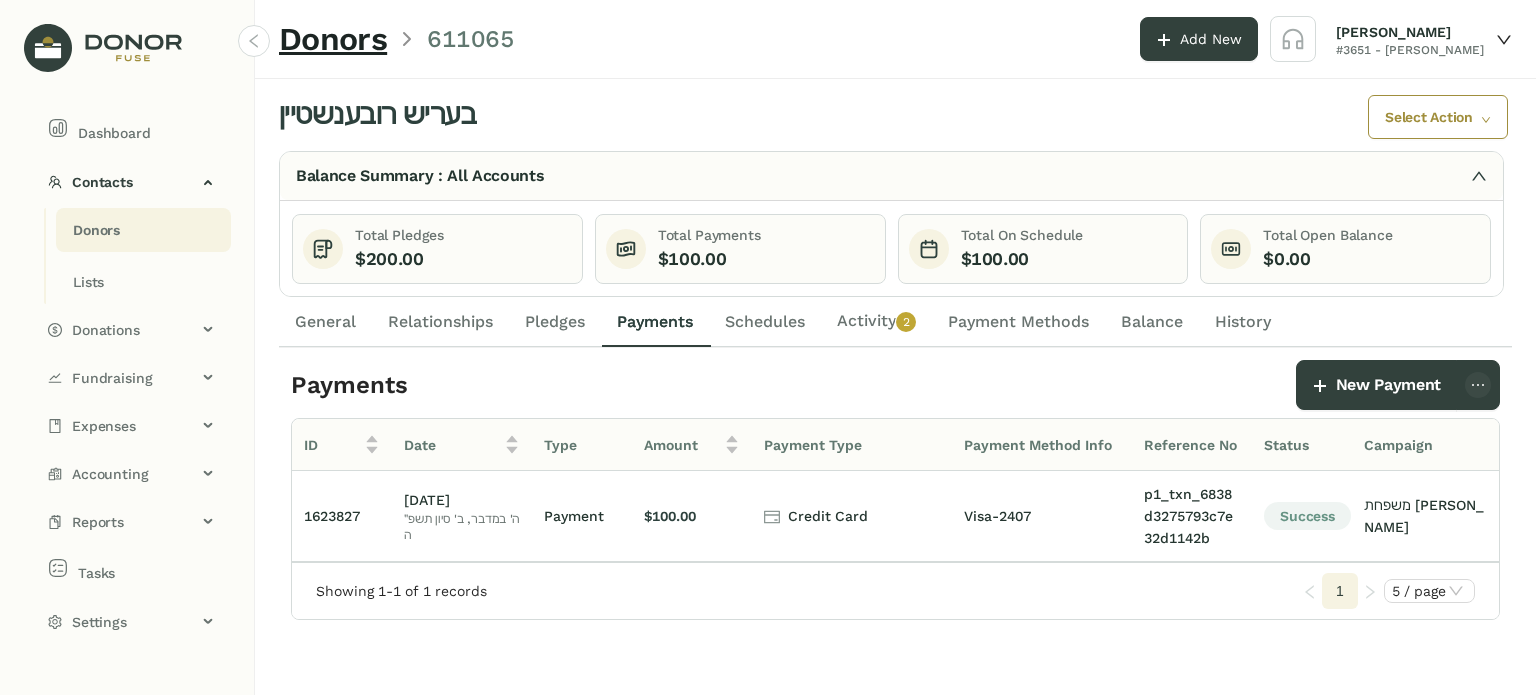 click on "Relationships" 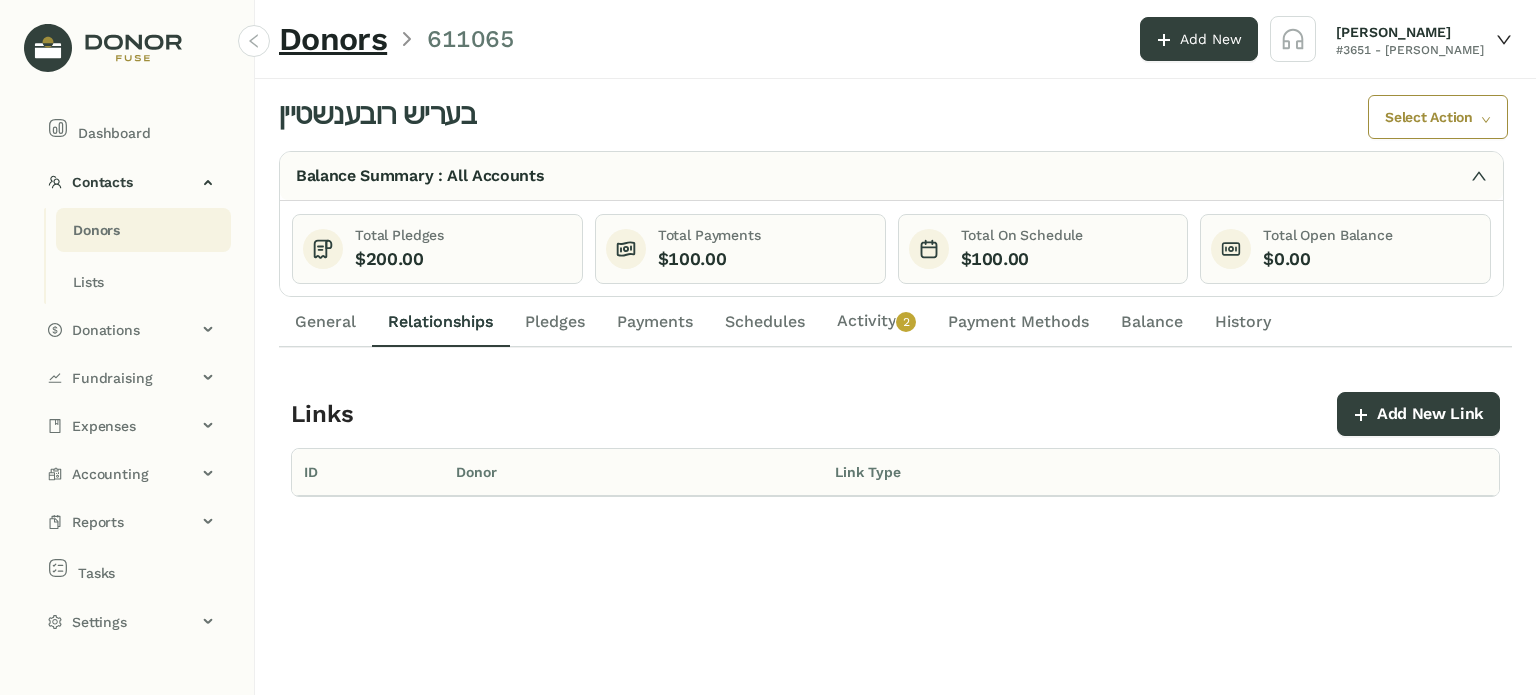 drag, startPoint x: 658, startPoint y: 313, endPoint x: 697, endPoint y: 321, distance: 39.812057 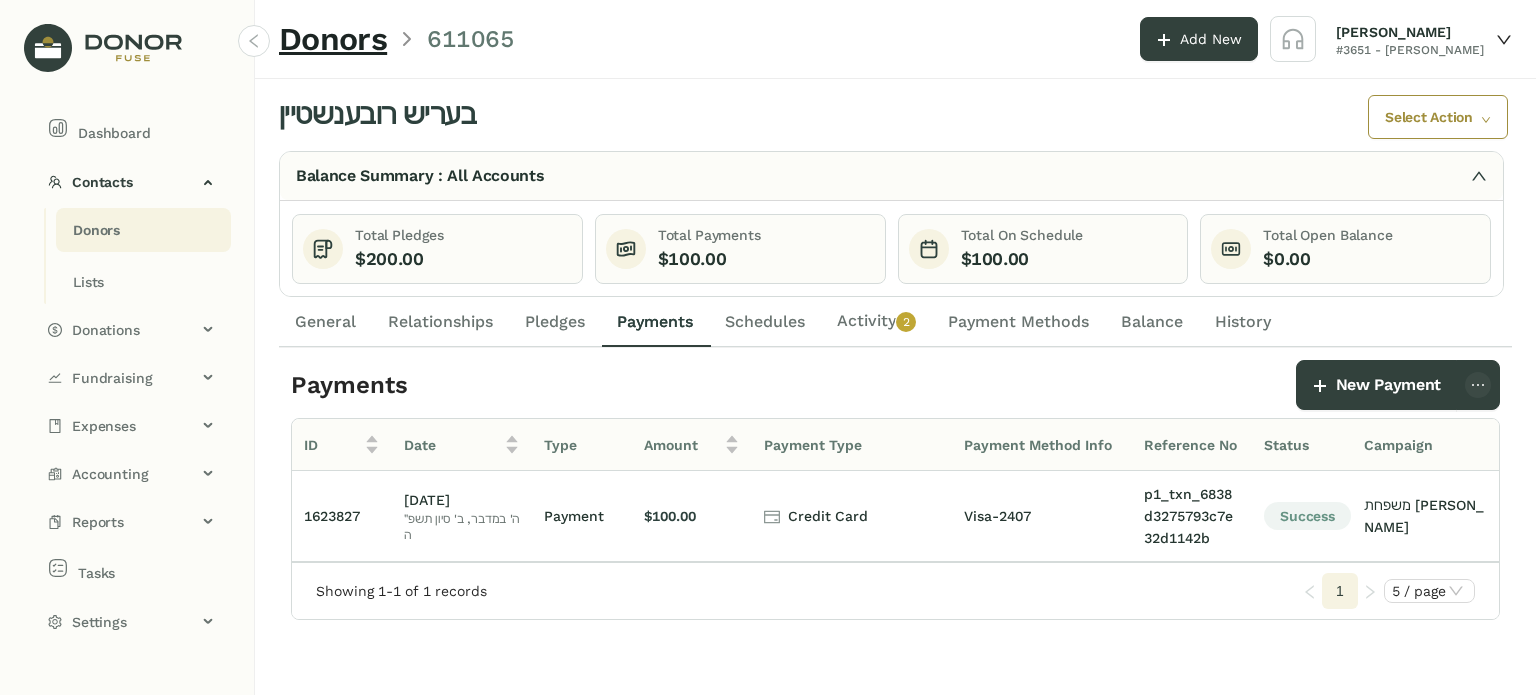 click on "Schedules" 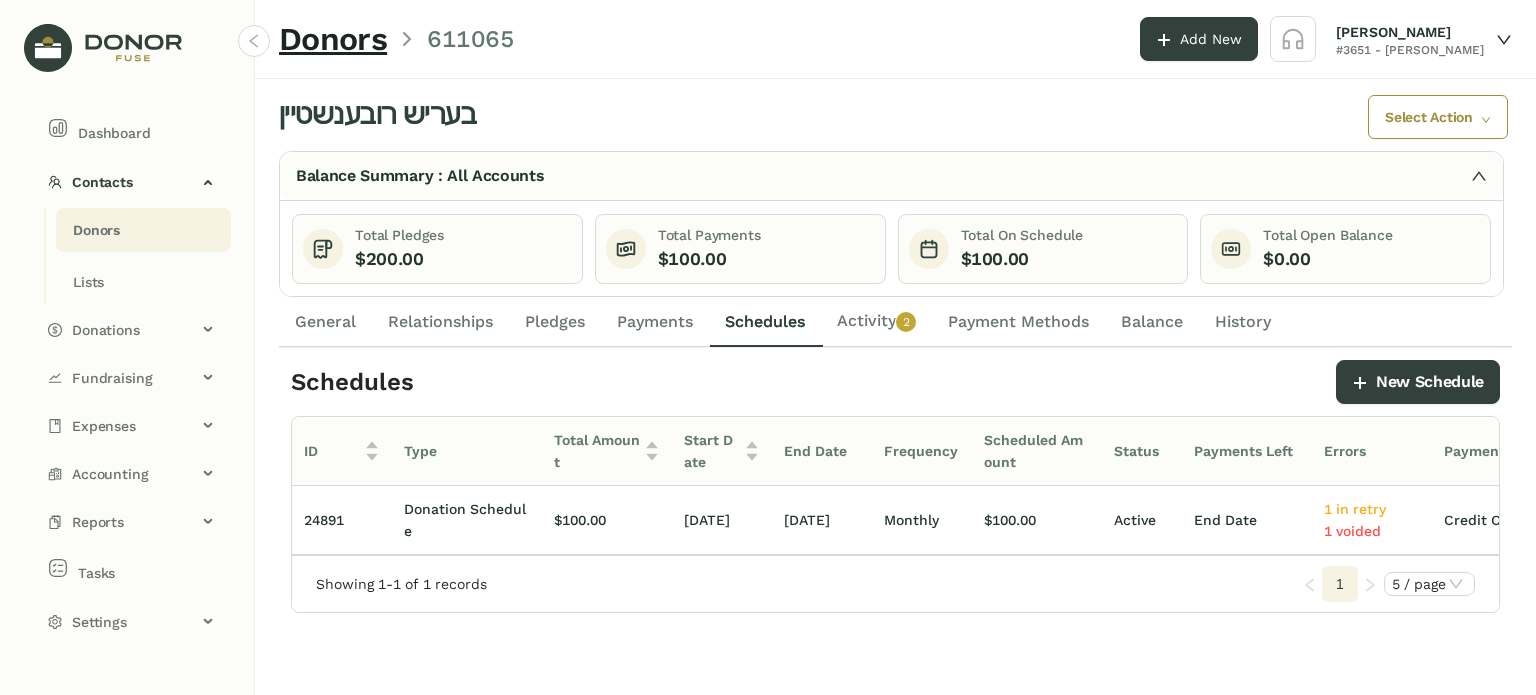 scroll, scrollTop: 0, scrollLeft: 112, axis: horizontal 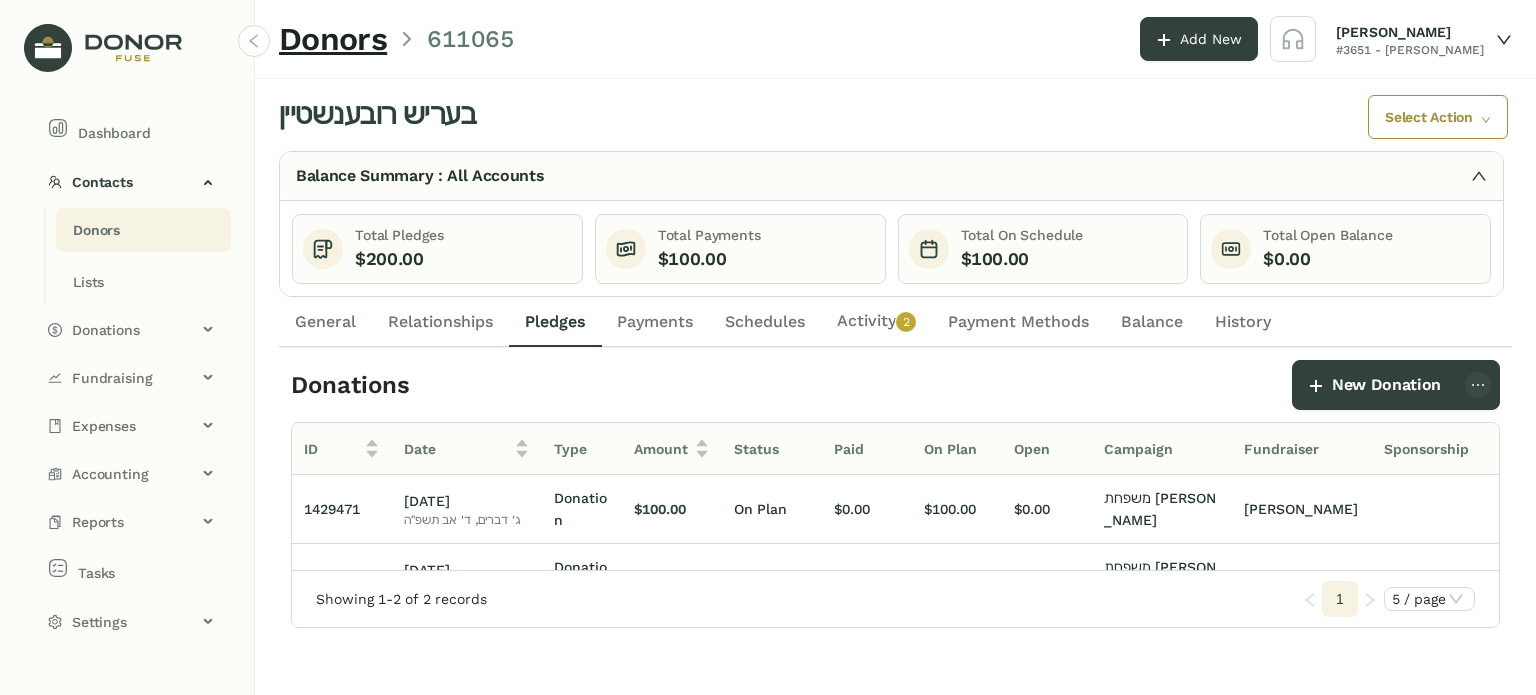 click on "Relationships" 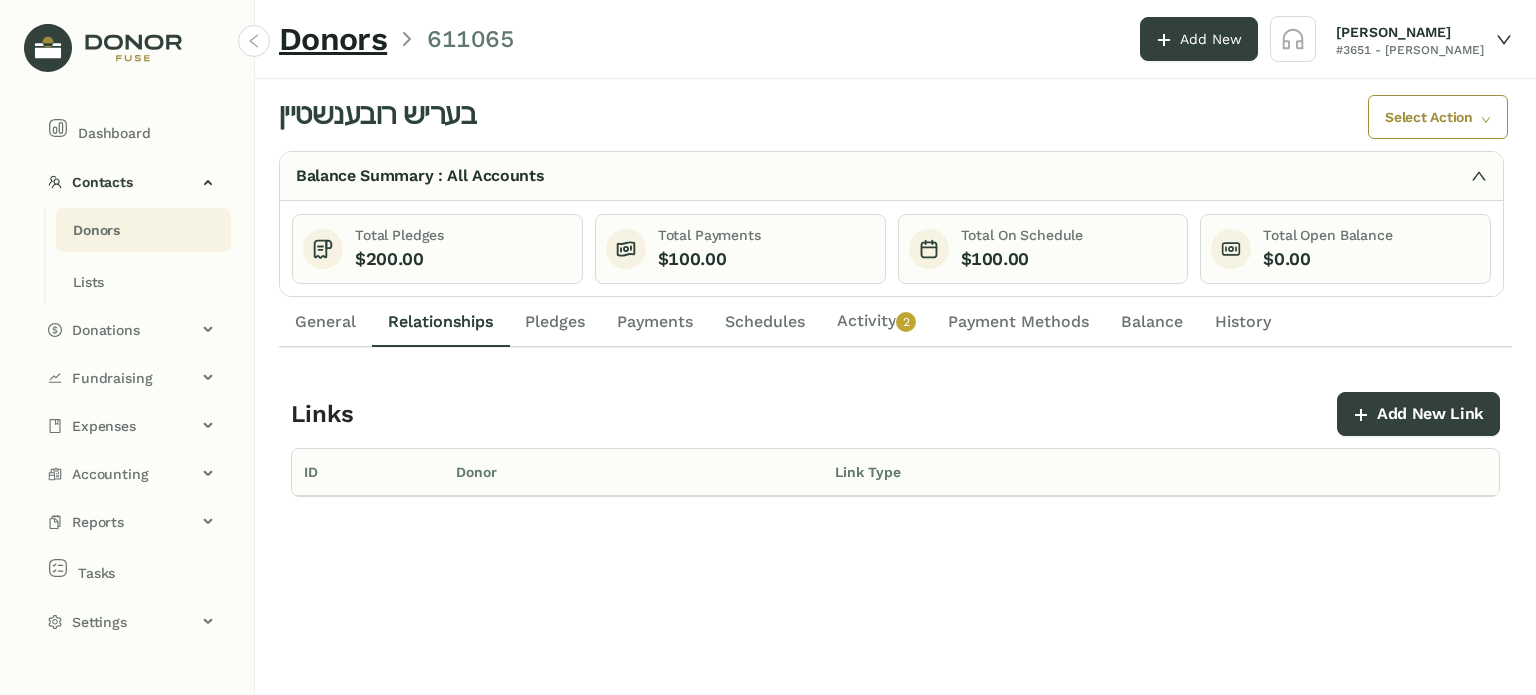 click on "בעריש רובענשטיין  Select Action  Balance Summary : All Accounts Total Pledges    $200.00    Total Payments    $100.00    Total On Schedule    $100.00    Total Open Balance    $0.00    Totals By Campaign Pledges Created with Highcharts 11.4.8 Chart title [DOMAIN_NAME] General Relationships Pledges Payments Schedules  Activity   0   1   2   3   4   5   6   7   8   9  Payment Methods Balance History Links     Add New Link  ID Donor Link Type  No Data" 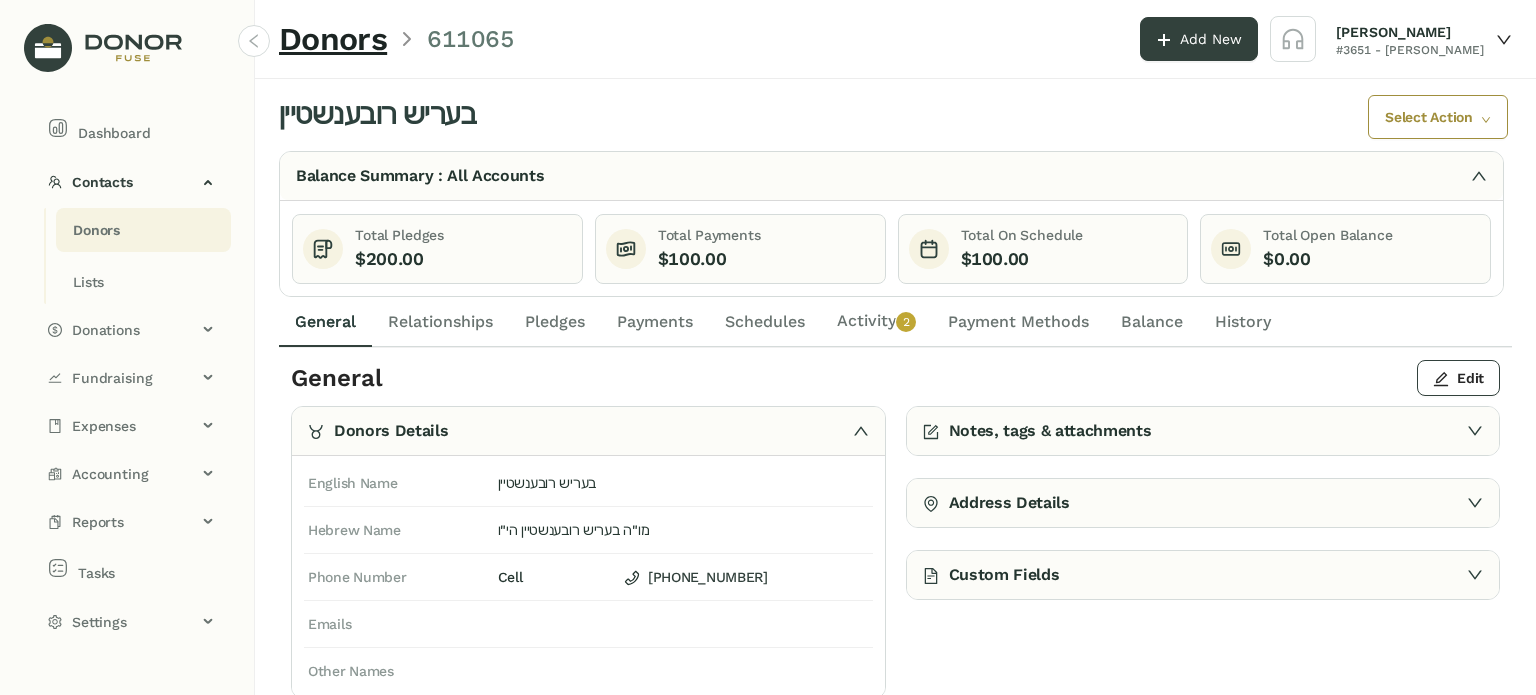 click on "Activity   0   1   2   3   4   5   6   7   8   9" 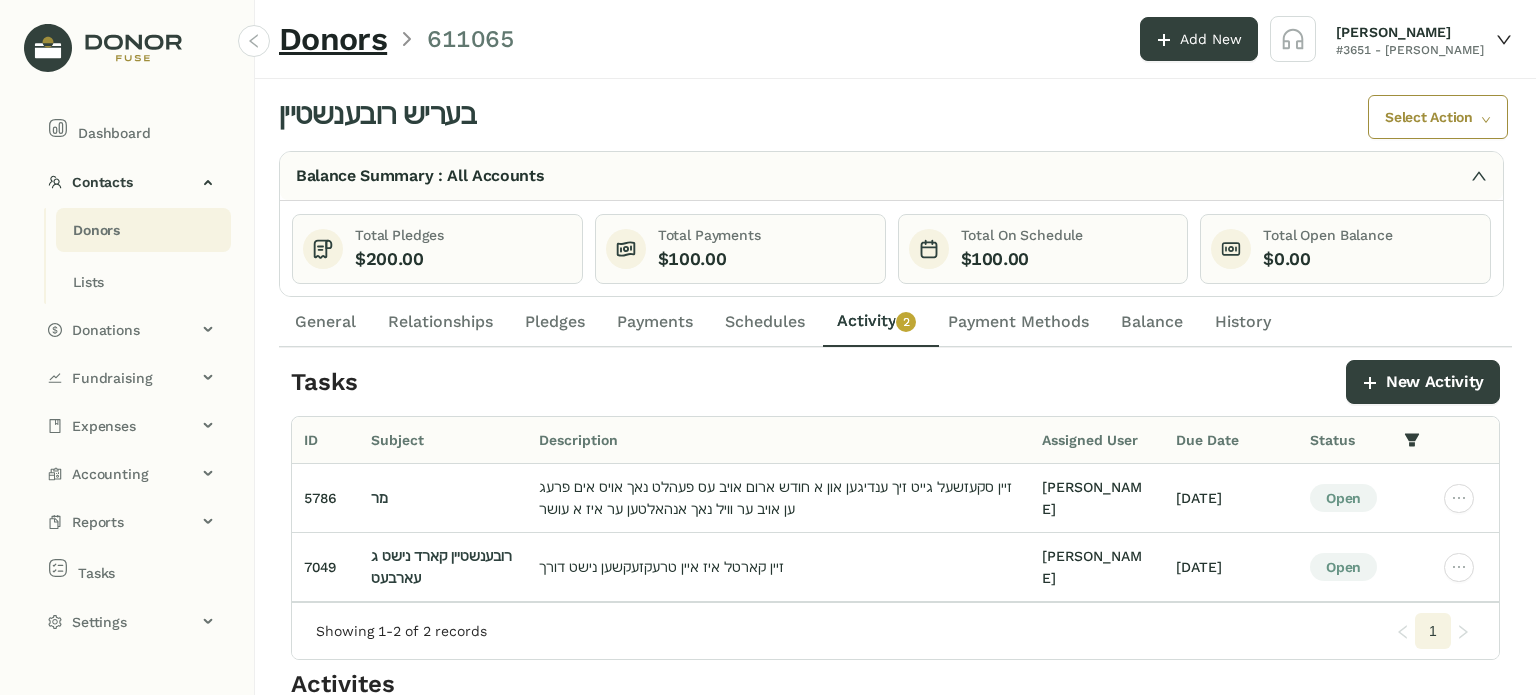 click on "Payments" 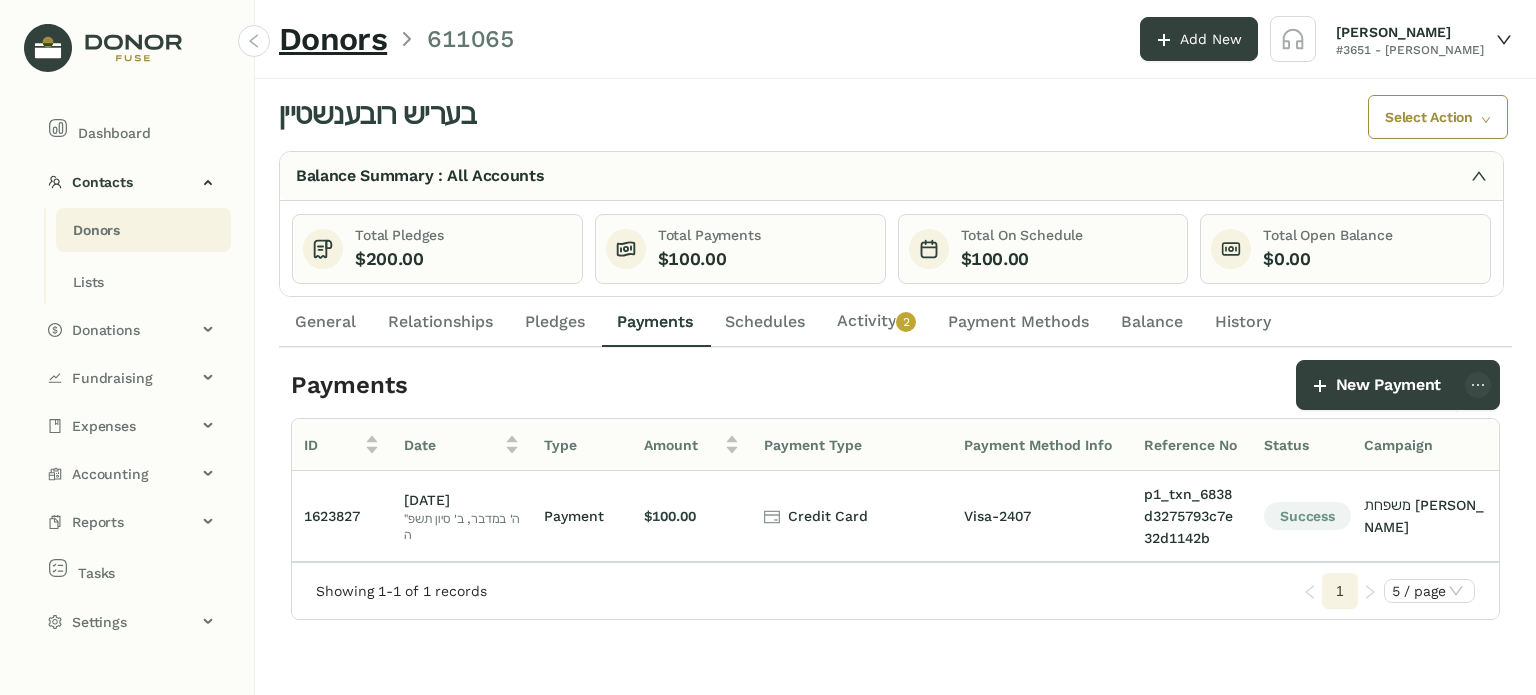 click on "Schedules" 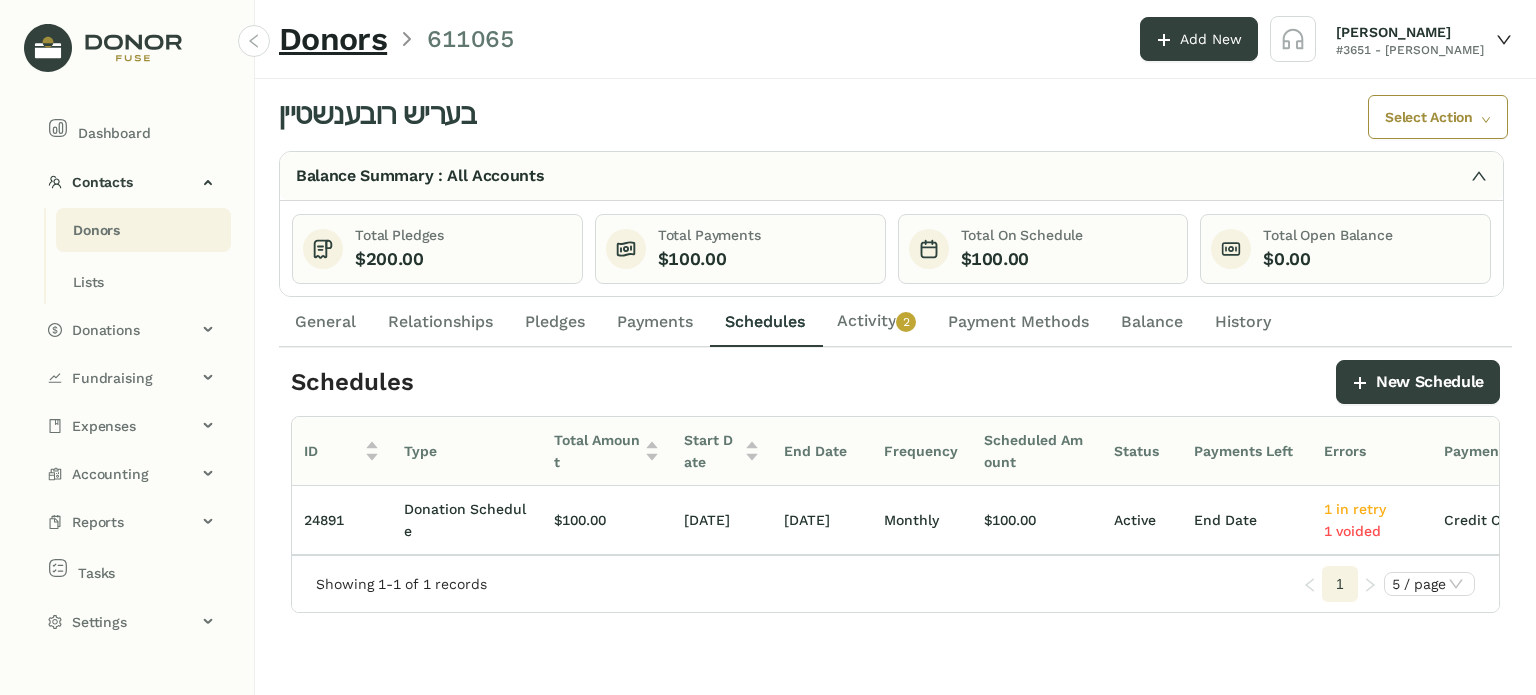 scroll, scrollTop: 0, scrollLeft: 54, axis: horizontal 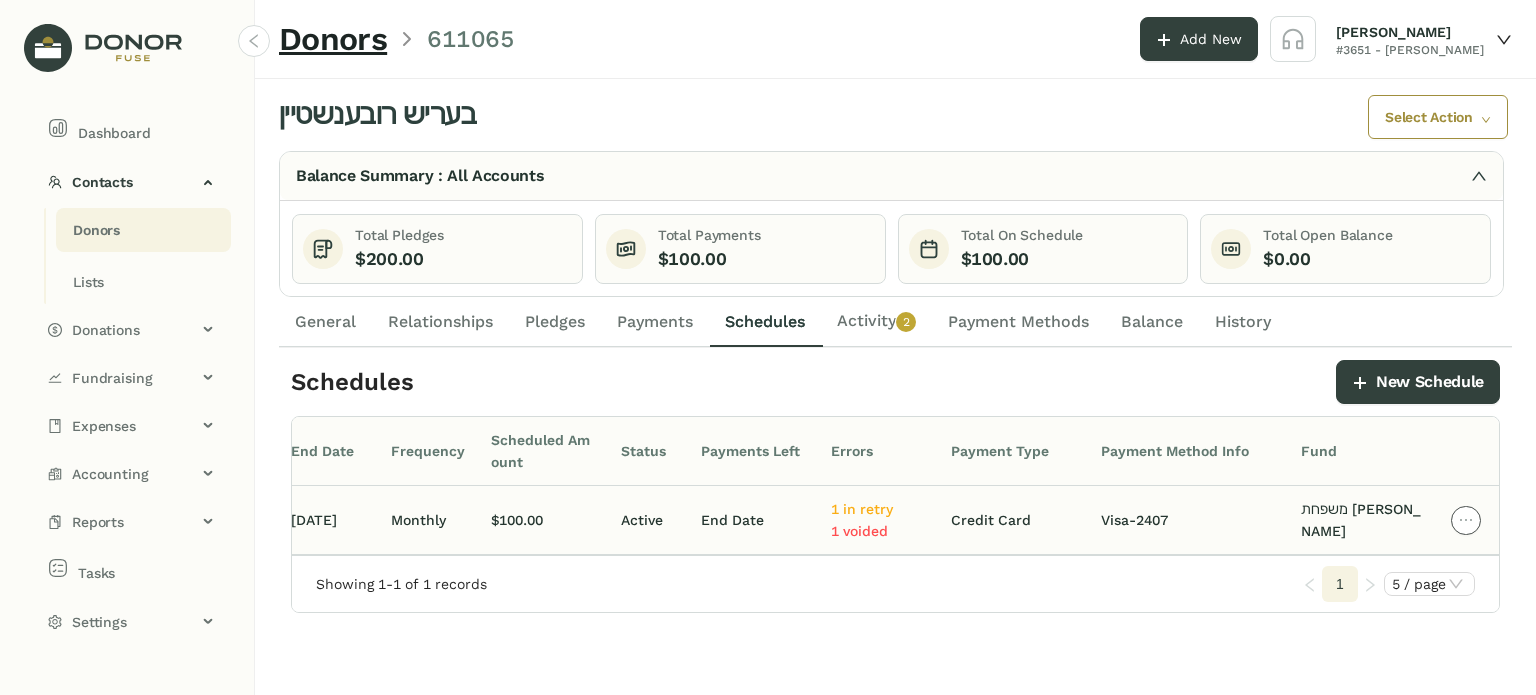 click 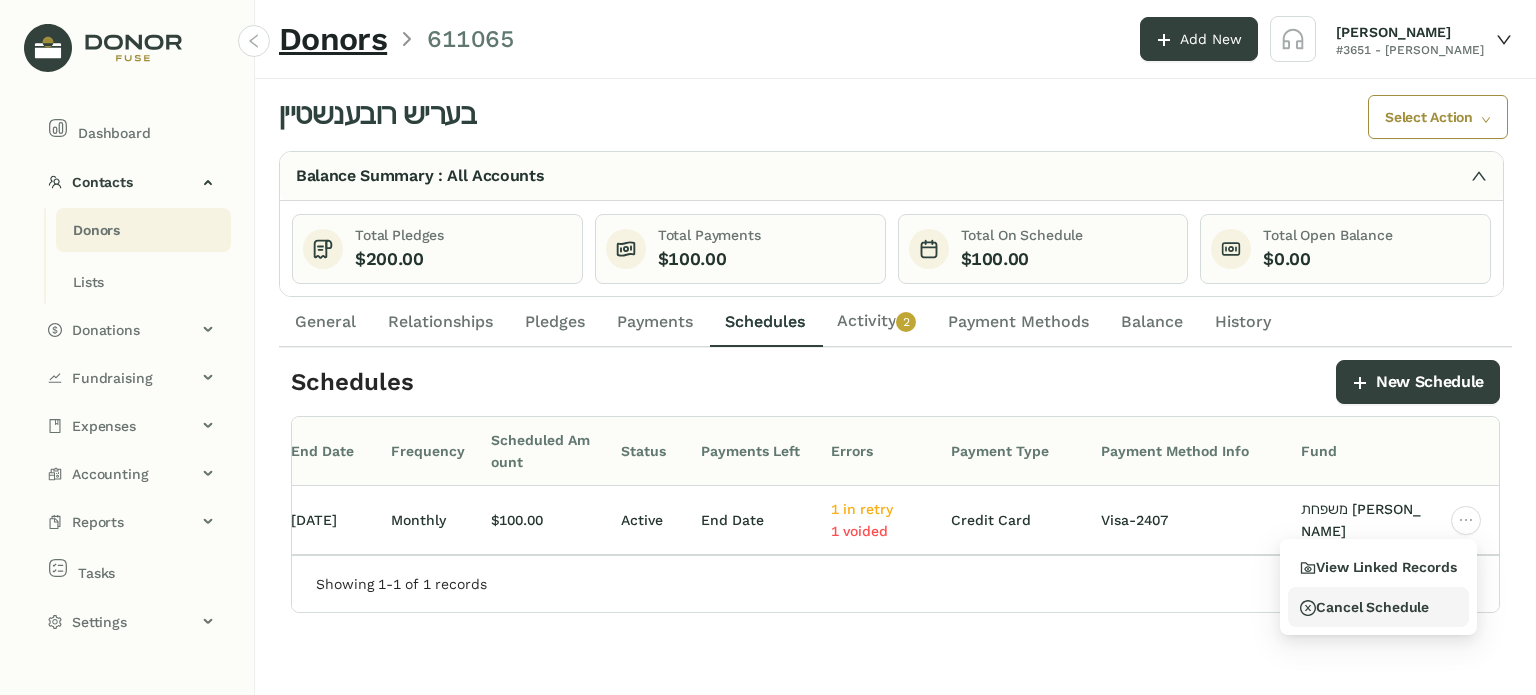 click on "Cancel Schedule" at bounding box center [1364, 607] 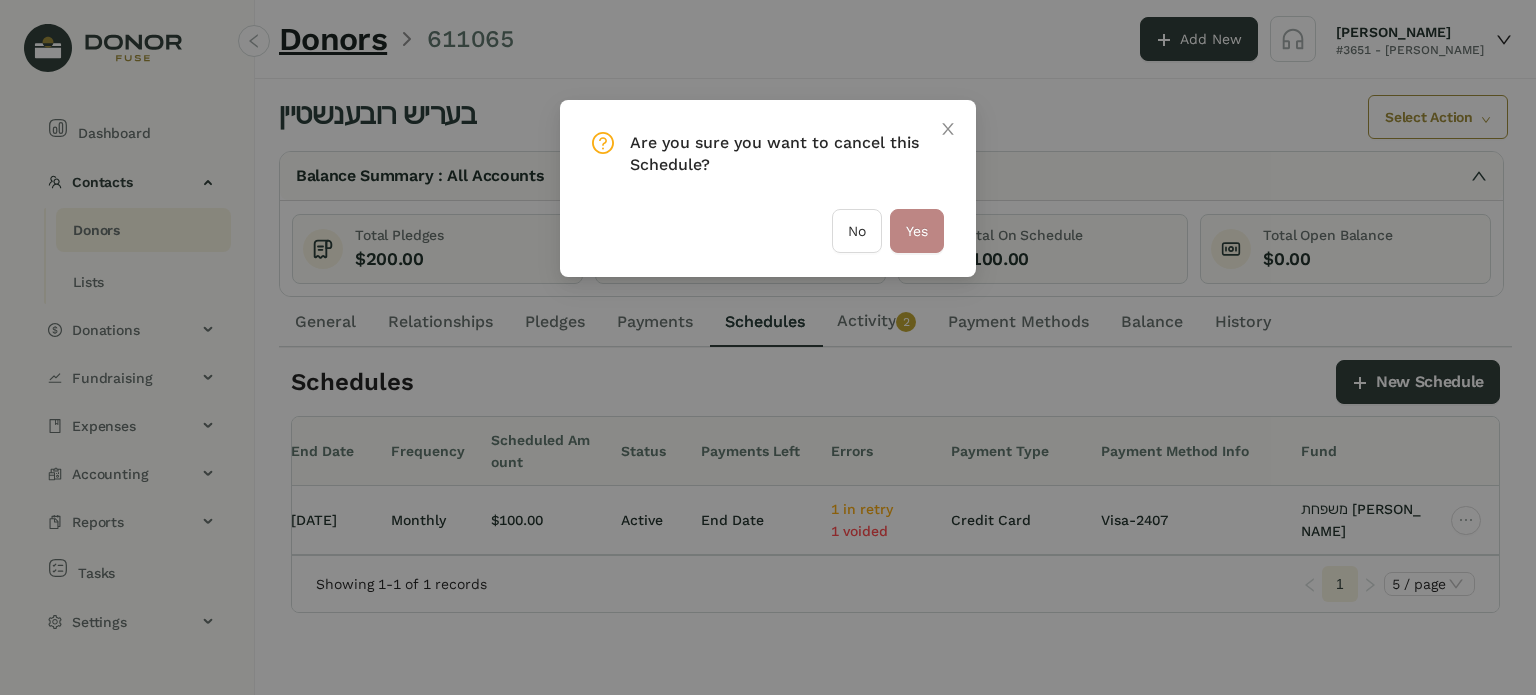 click on "Yes" at bounding box center [917, 231] 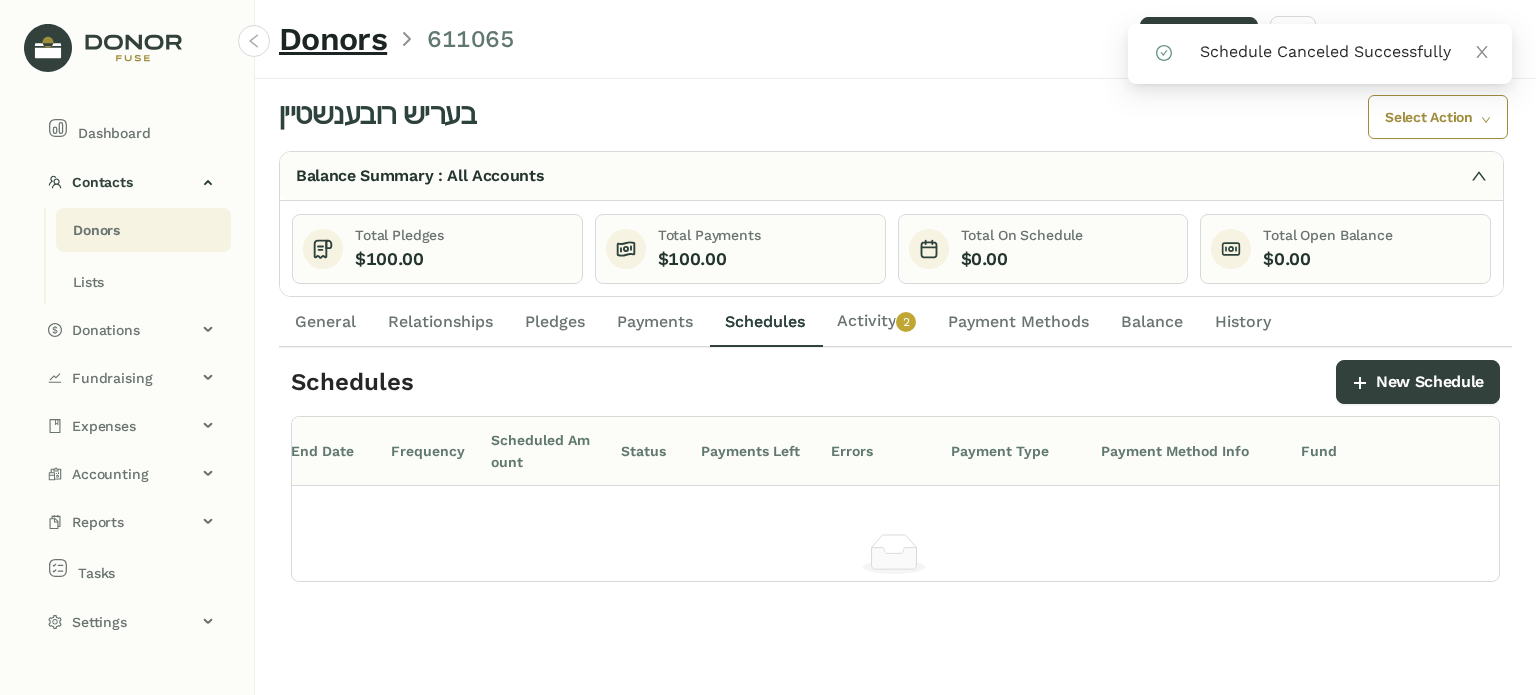 click on "Pledges" 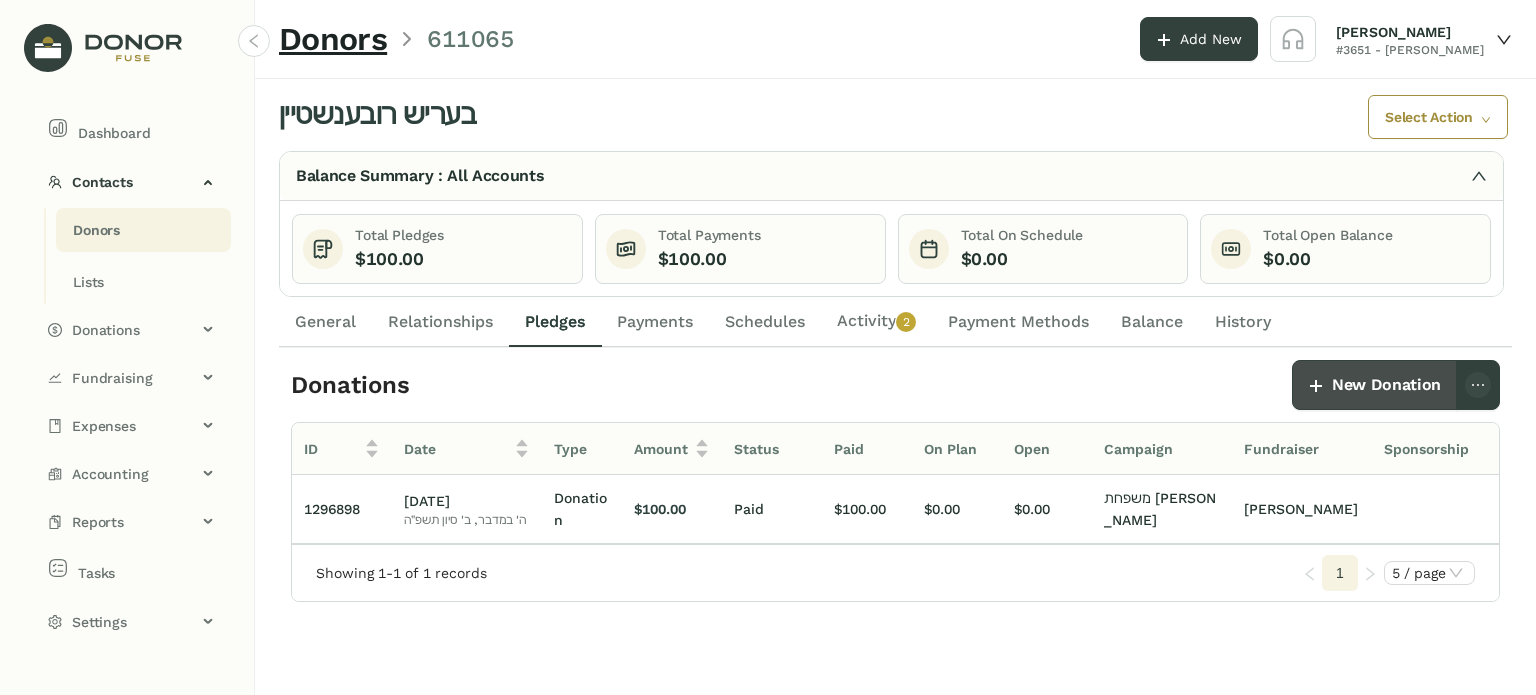 click on "New Donation" 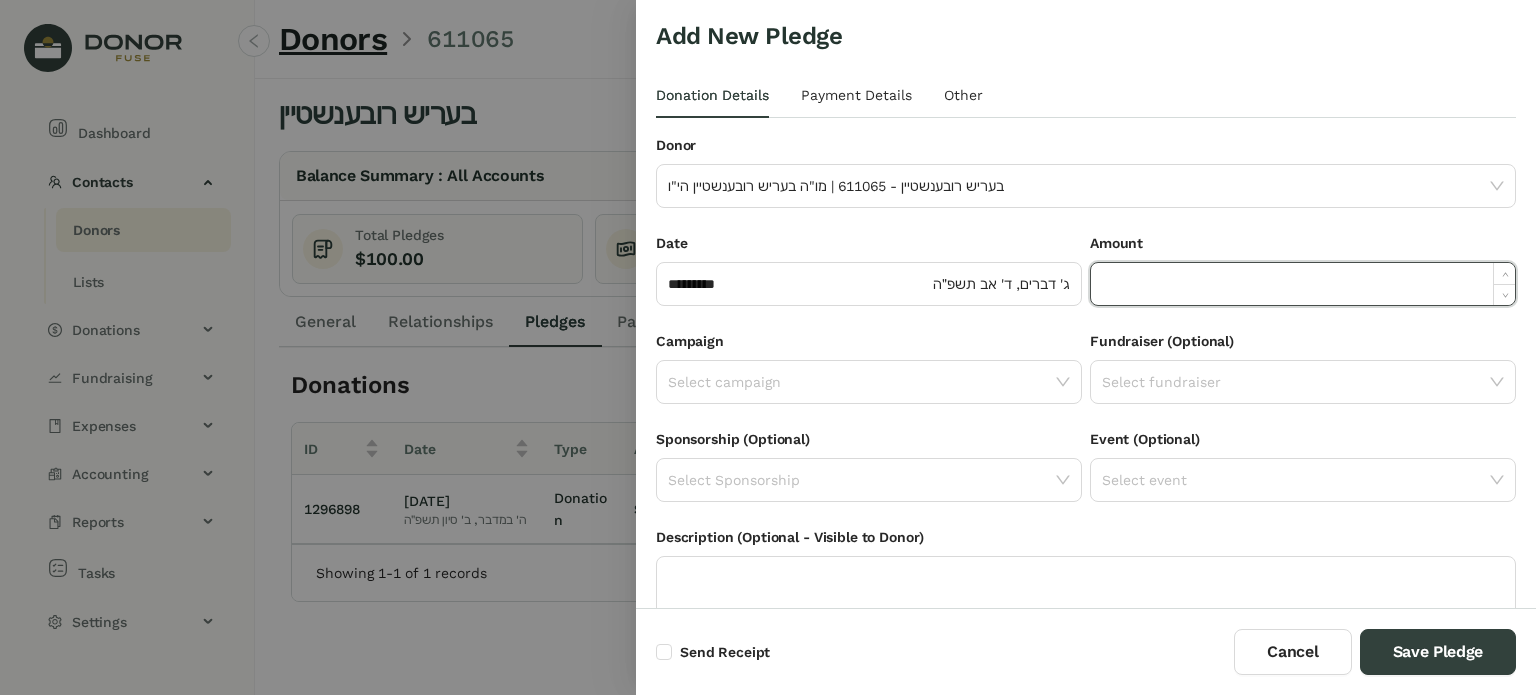 click 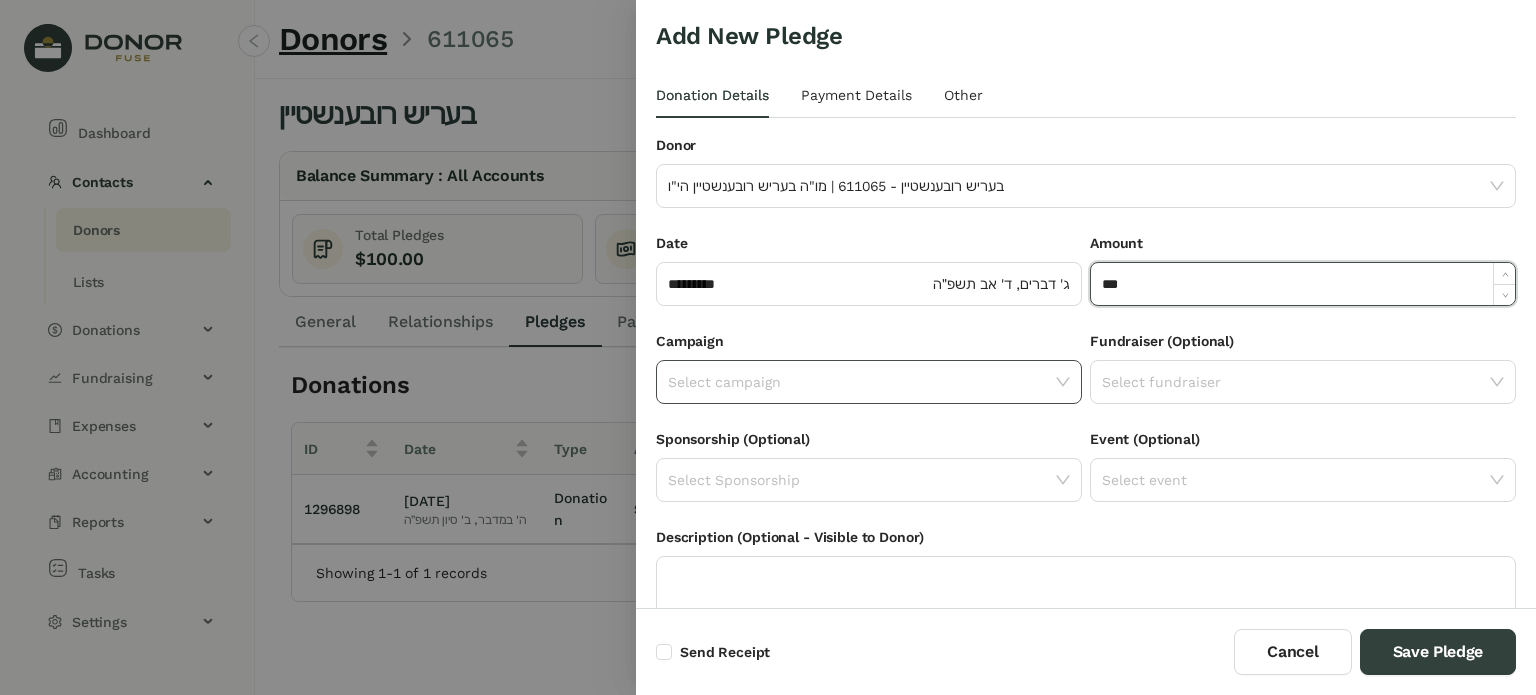 type on "*******" 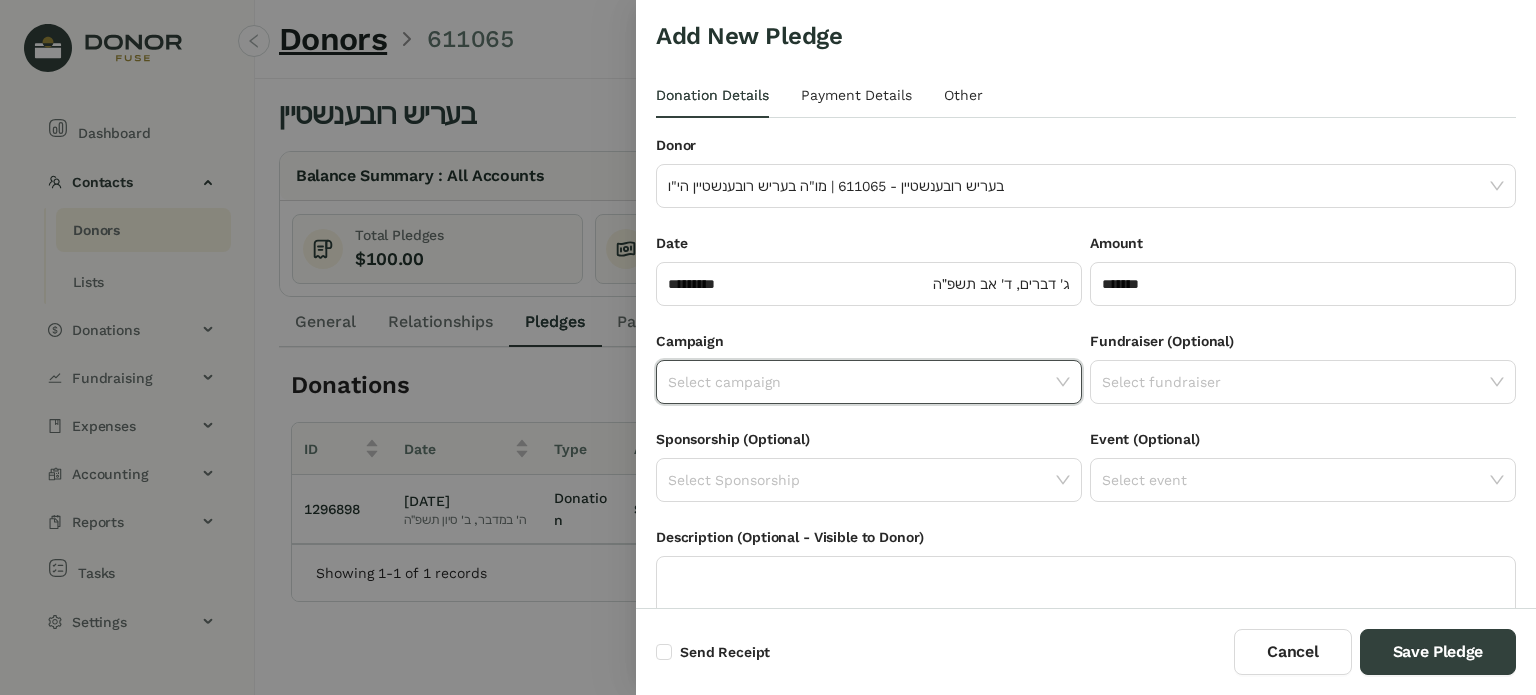 click 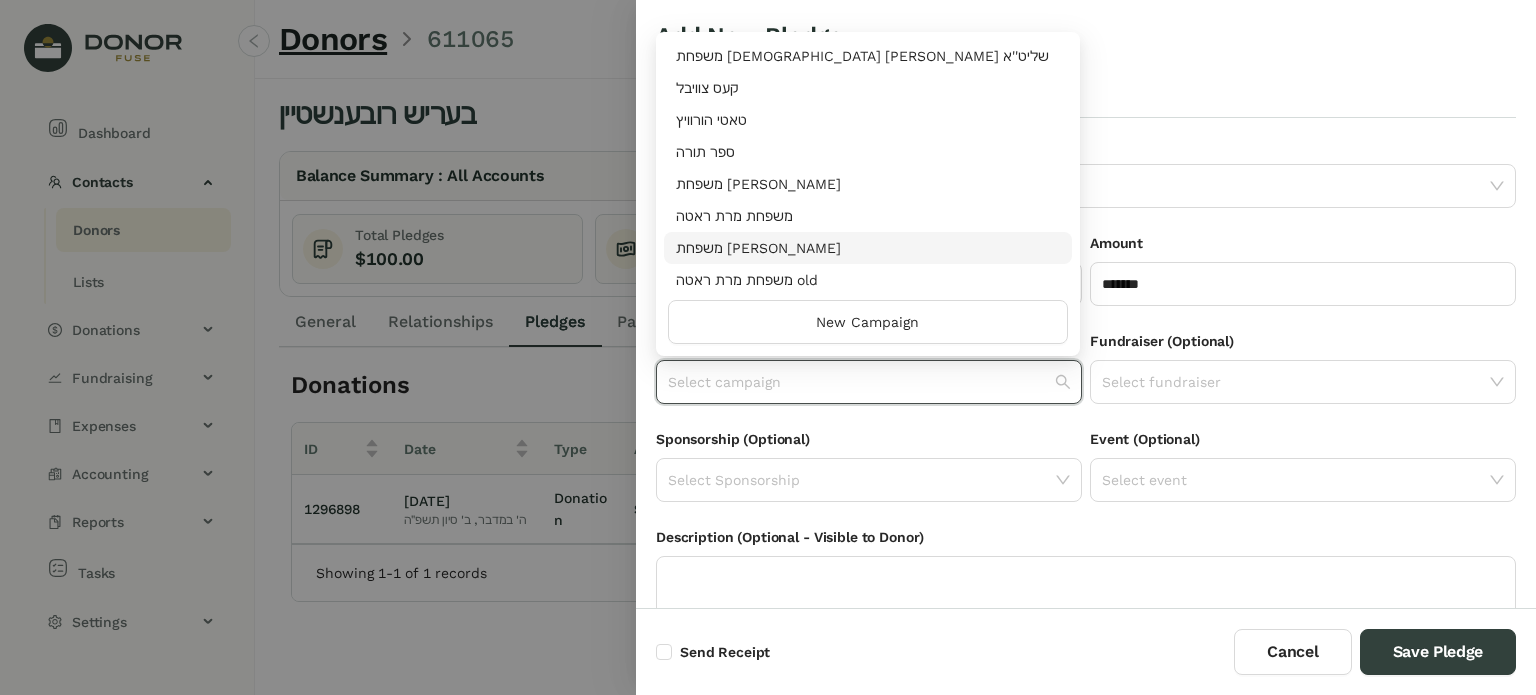 click on "משפחת [PERSON_NAME]" at bounding box center [868, 248] 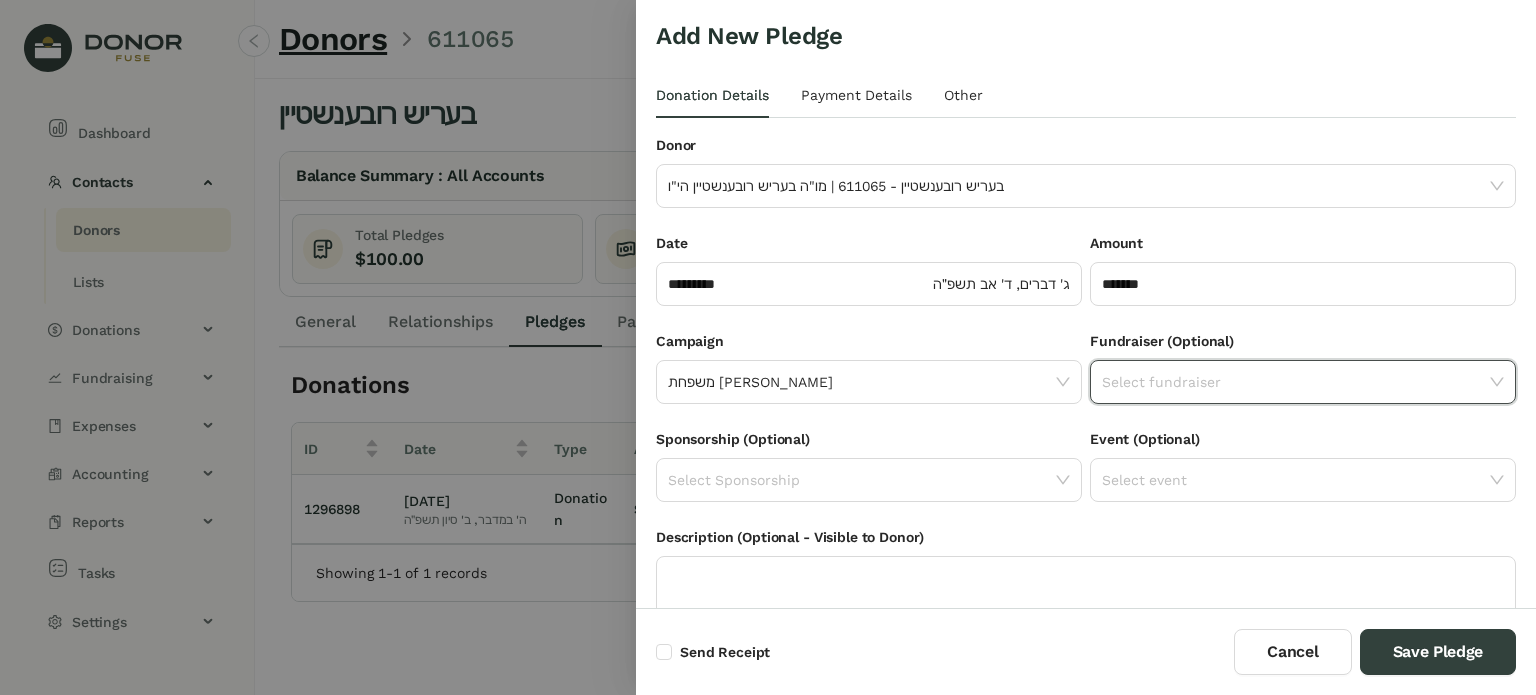 click 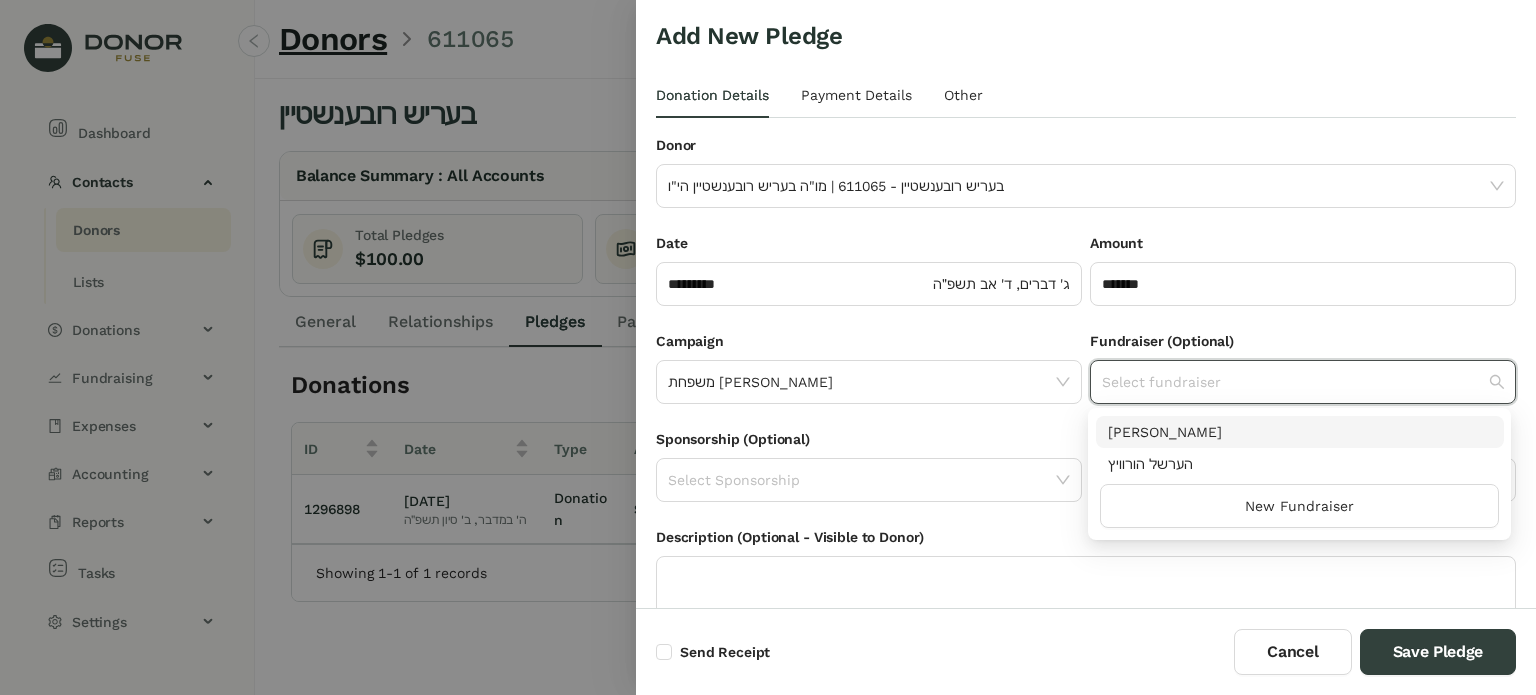 click on "[PERSON_NAME]" at bounding box center [1300, 432] 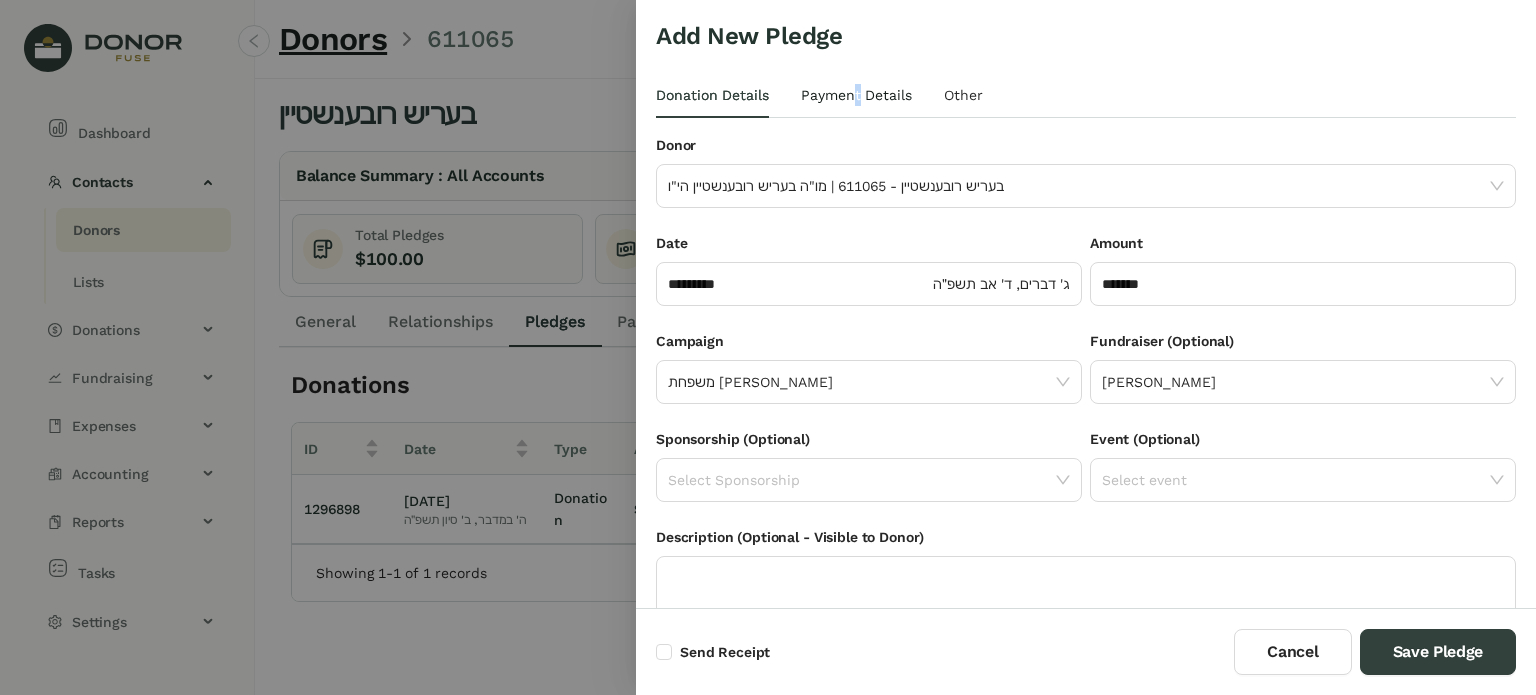 click on "Payment Details" at bounding box center (856, 95) 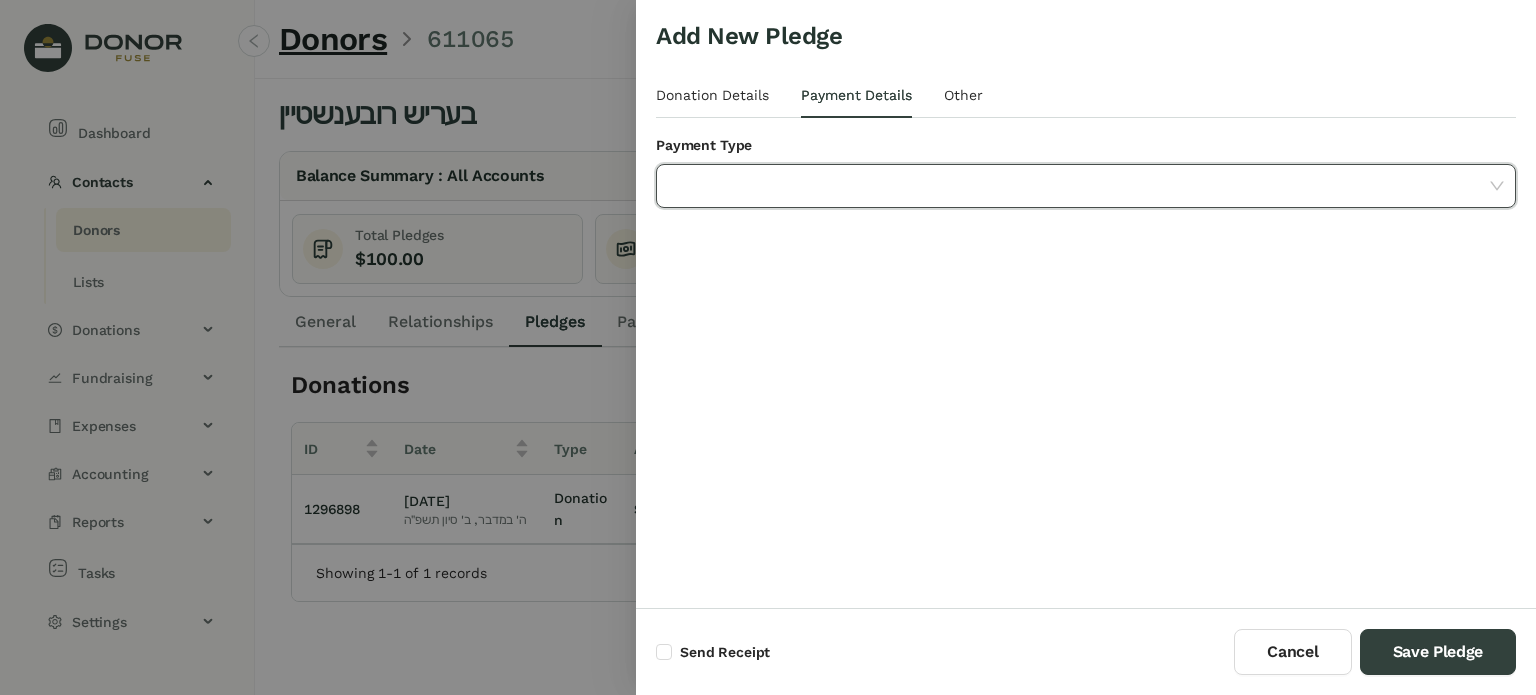 click 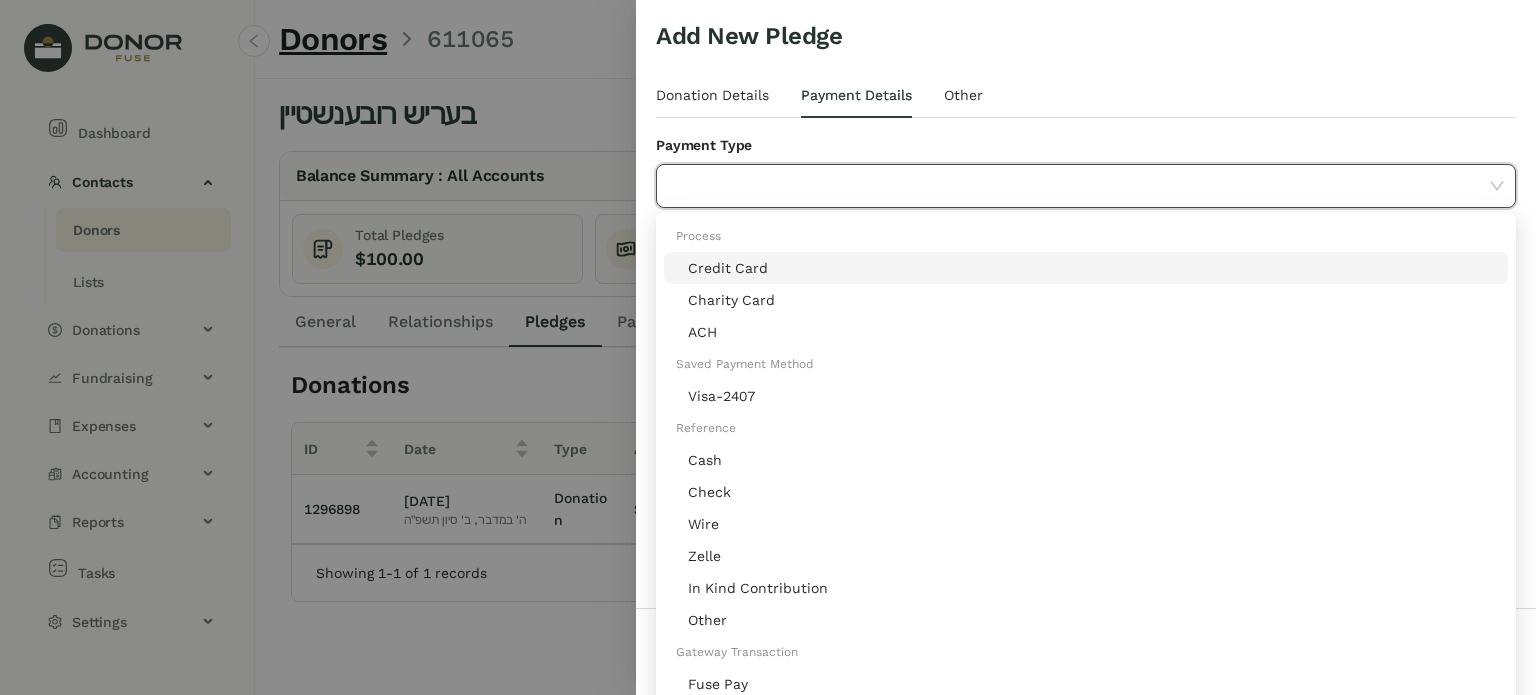 click on "Credit Card" 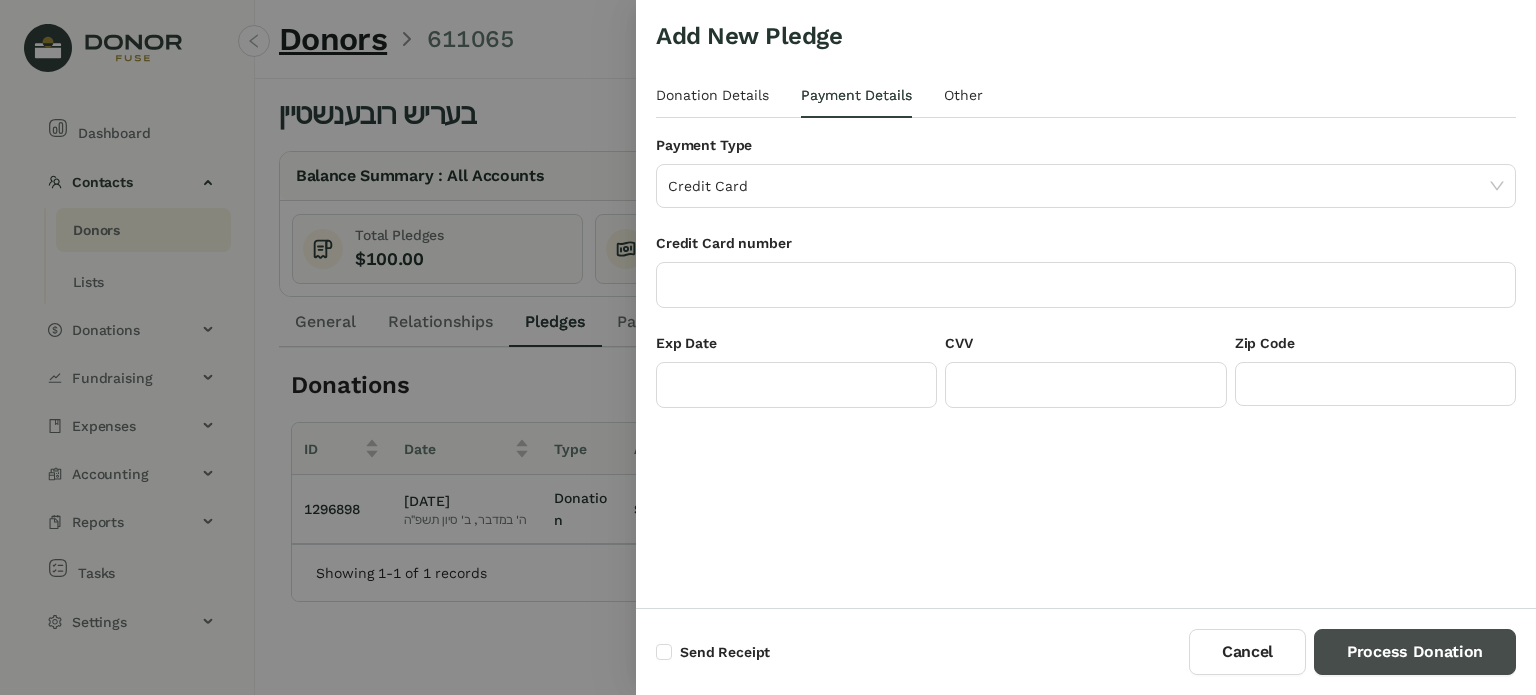 click on "Process Donation" at bounding box center (1415, 652) 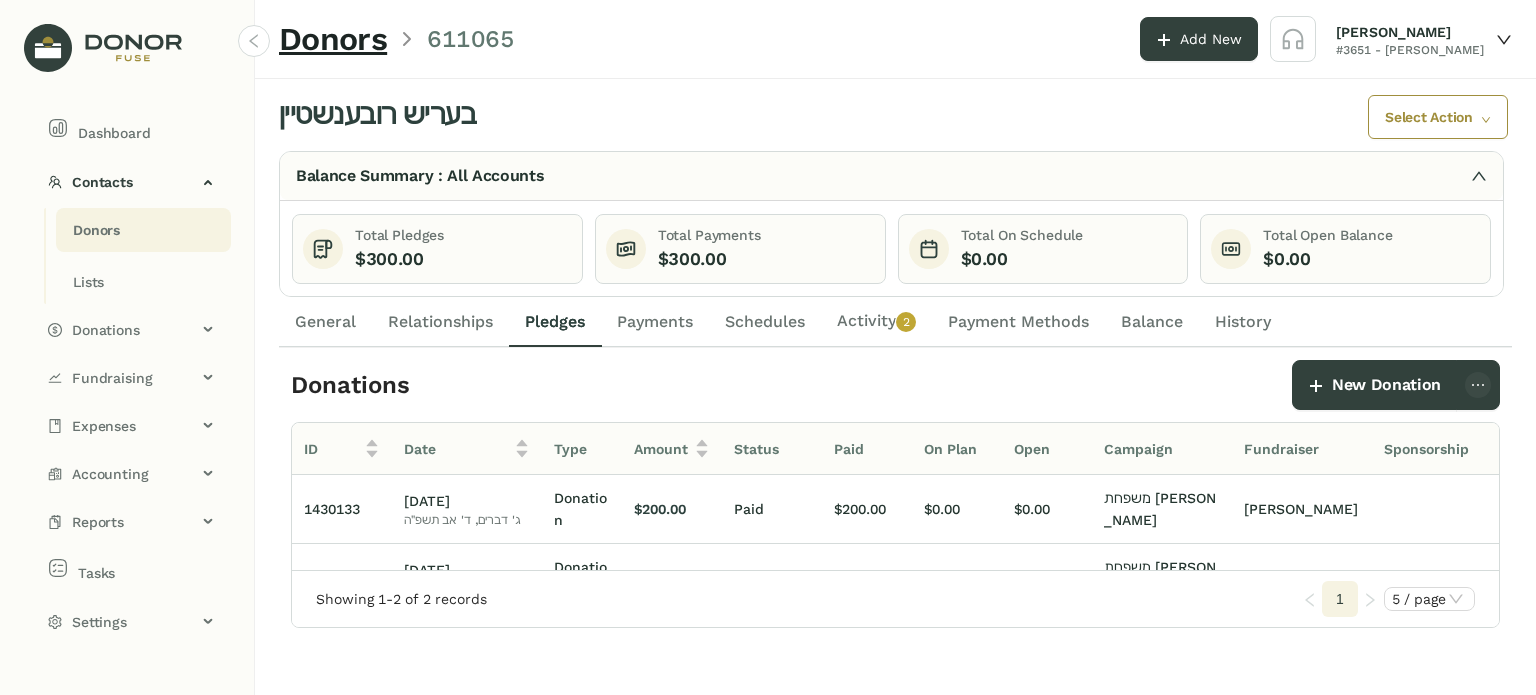 click on "Schedules" 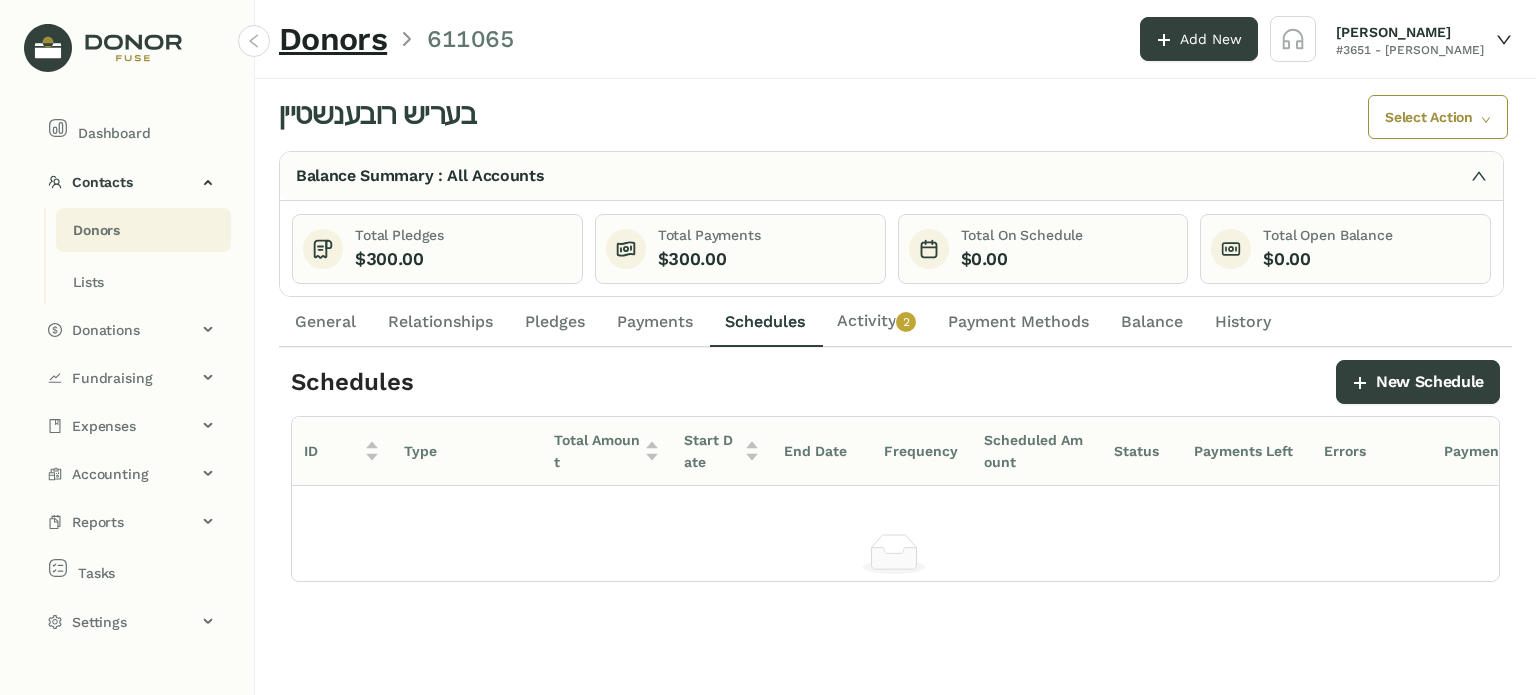 click on "Payments" 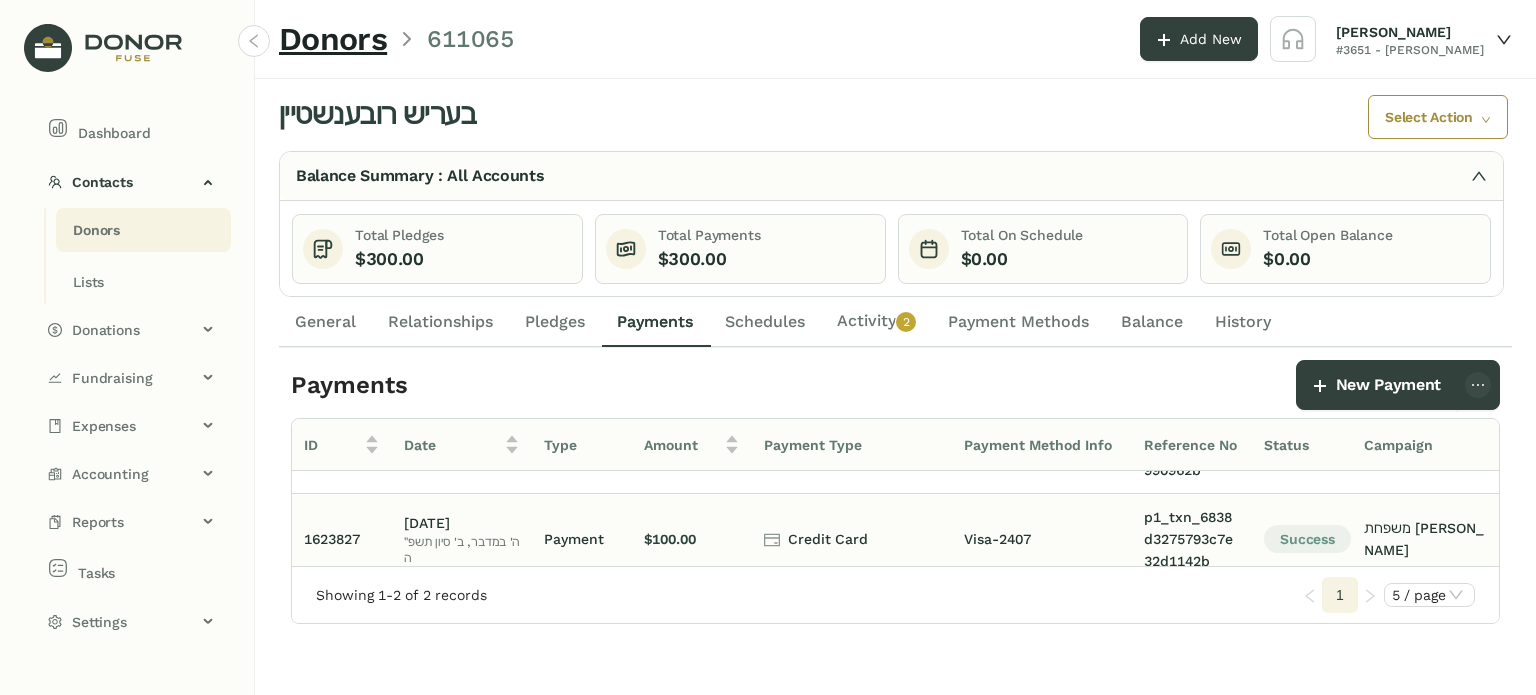scroll, scrollTop: 96, scrollLeft: 0, axis: vertical 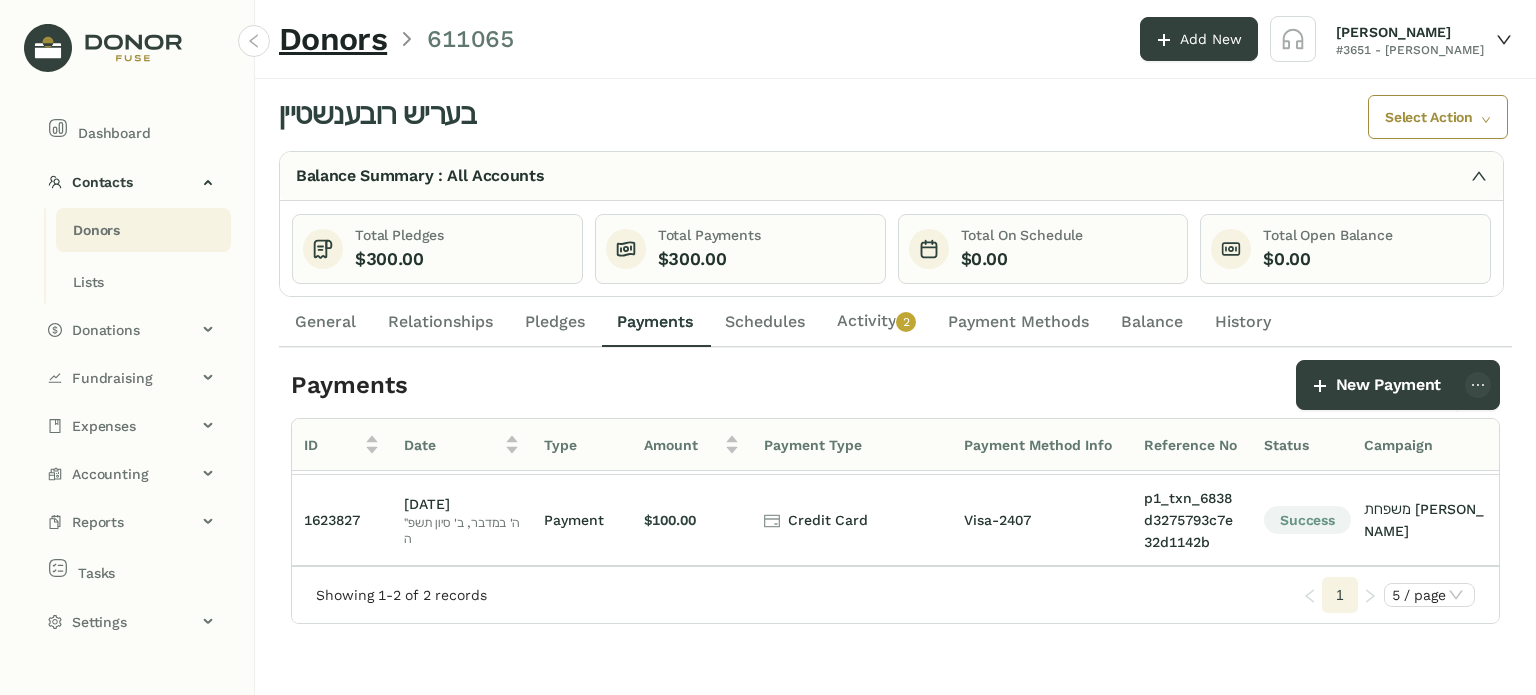 click on "Schedules" 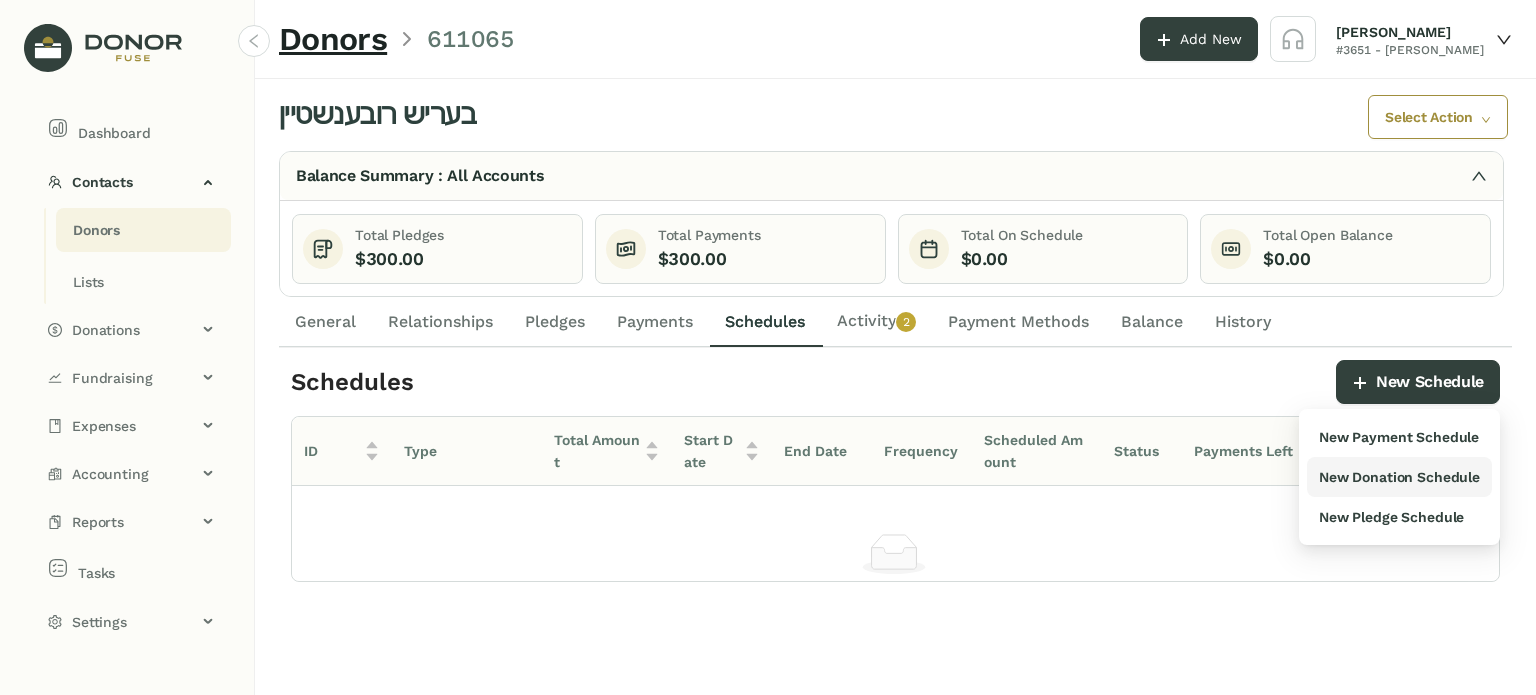 click on "New Donation Schedule" at bounding box center (1399, 477) 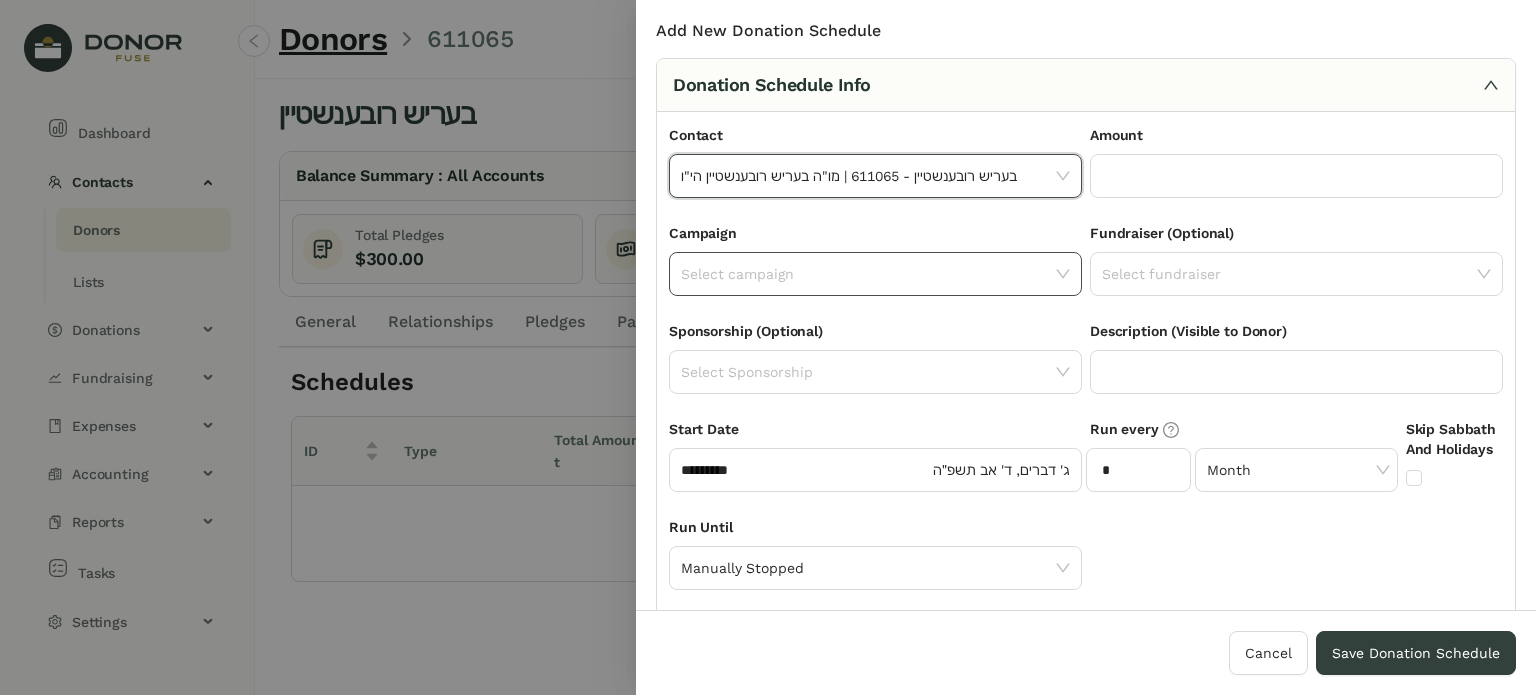 click 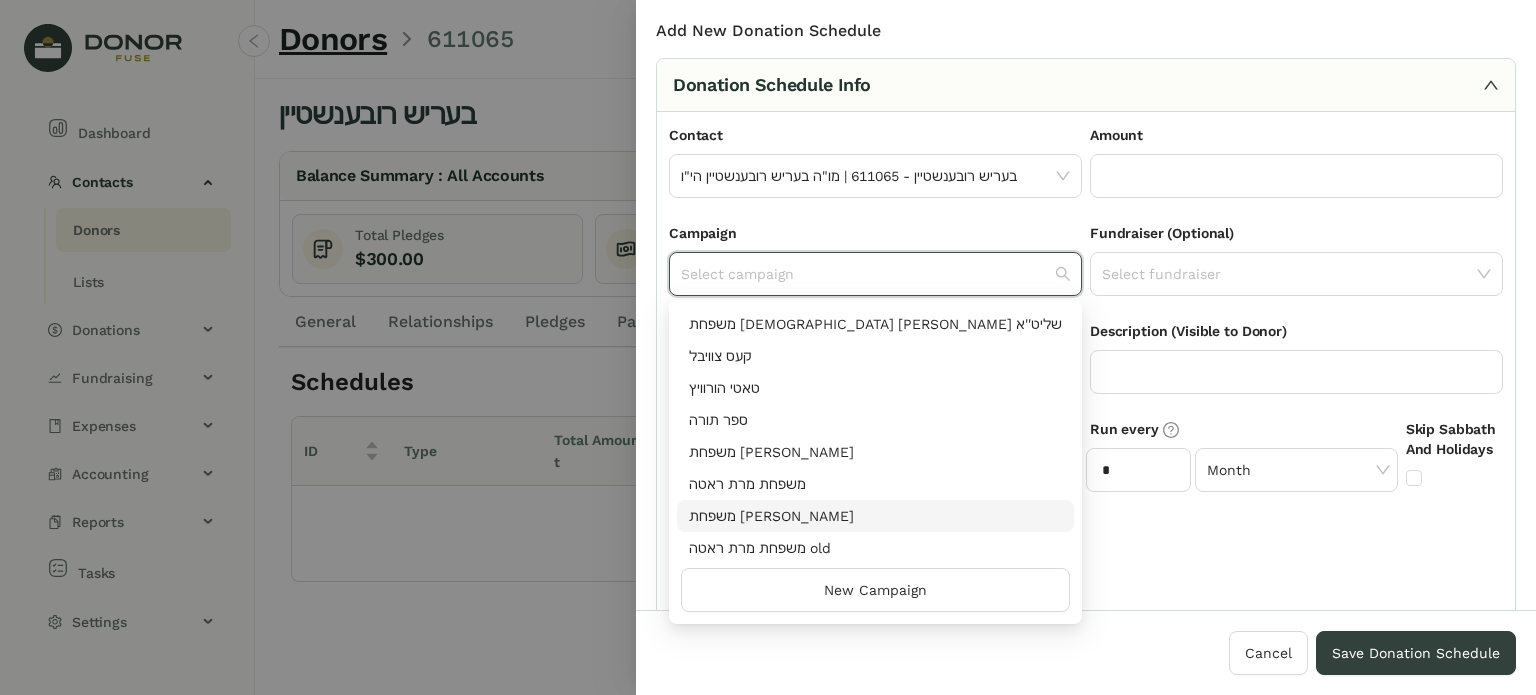 click on "משפחת [PERSON_NAME]" at bounding box center (875, 516) 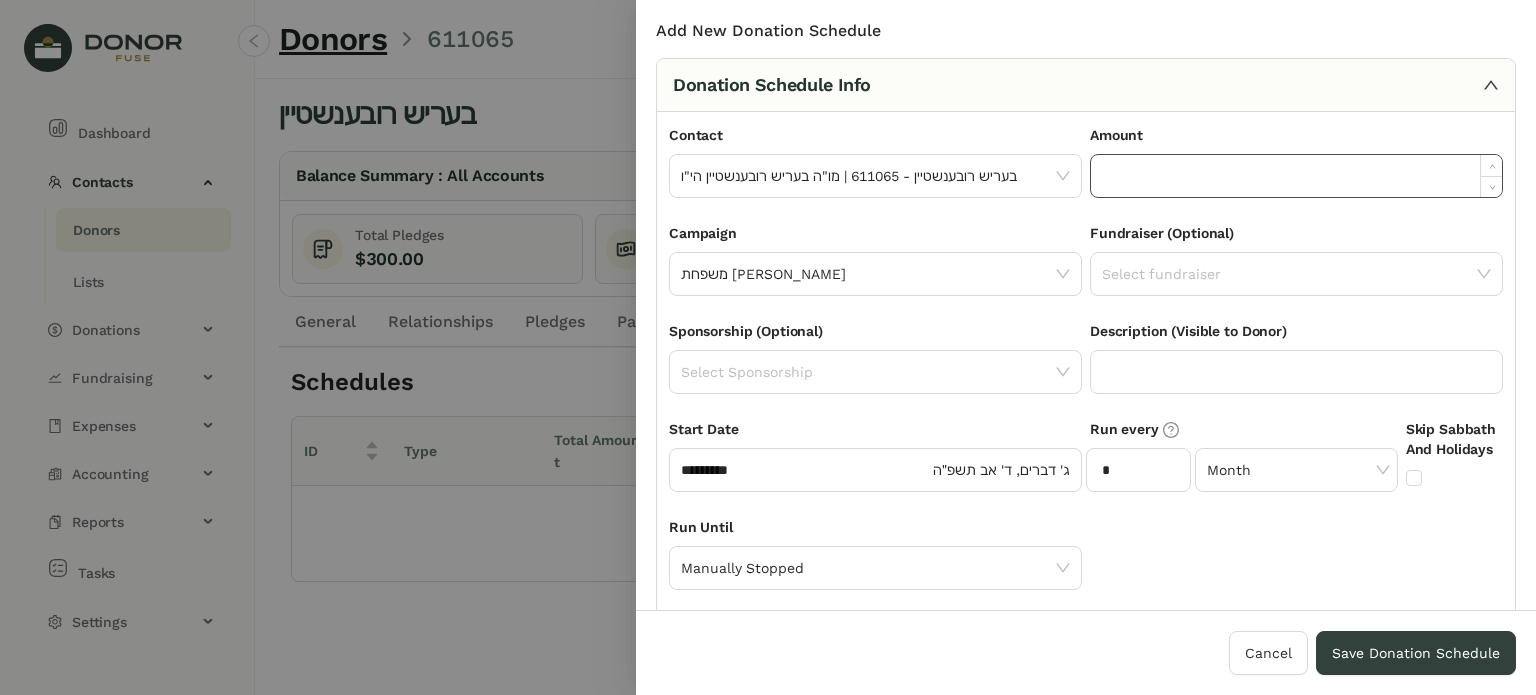 click 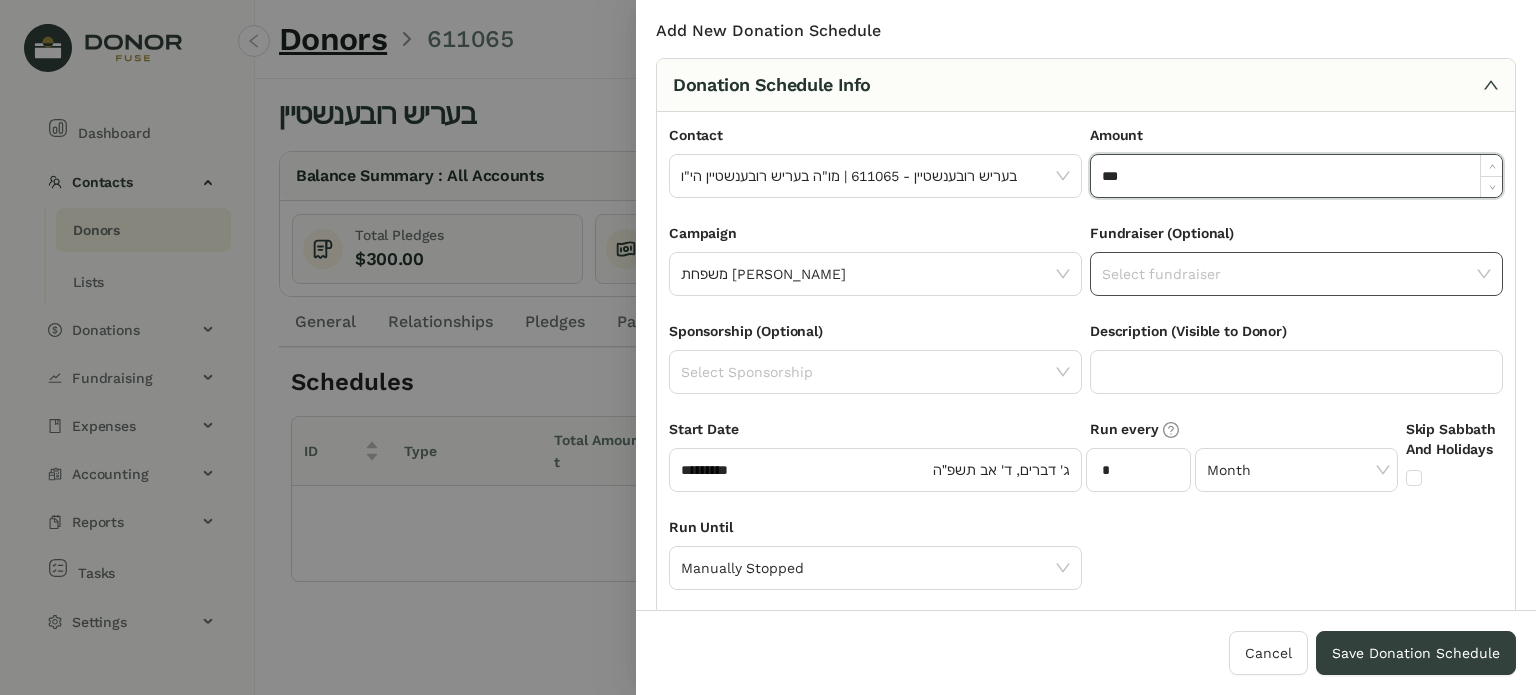 type on "*******" 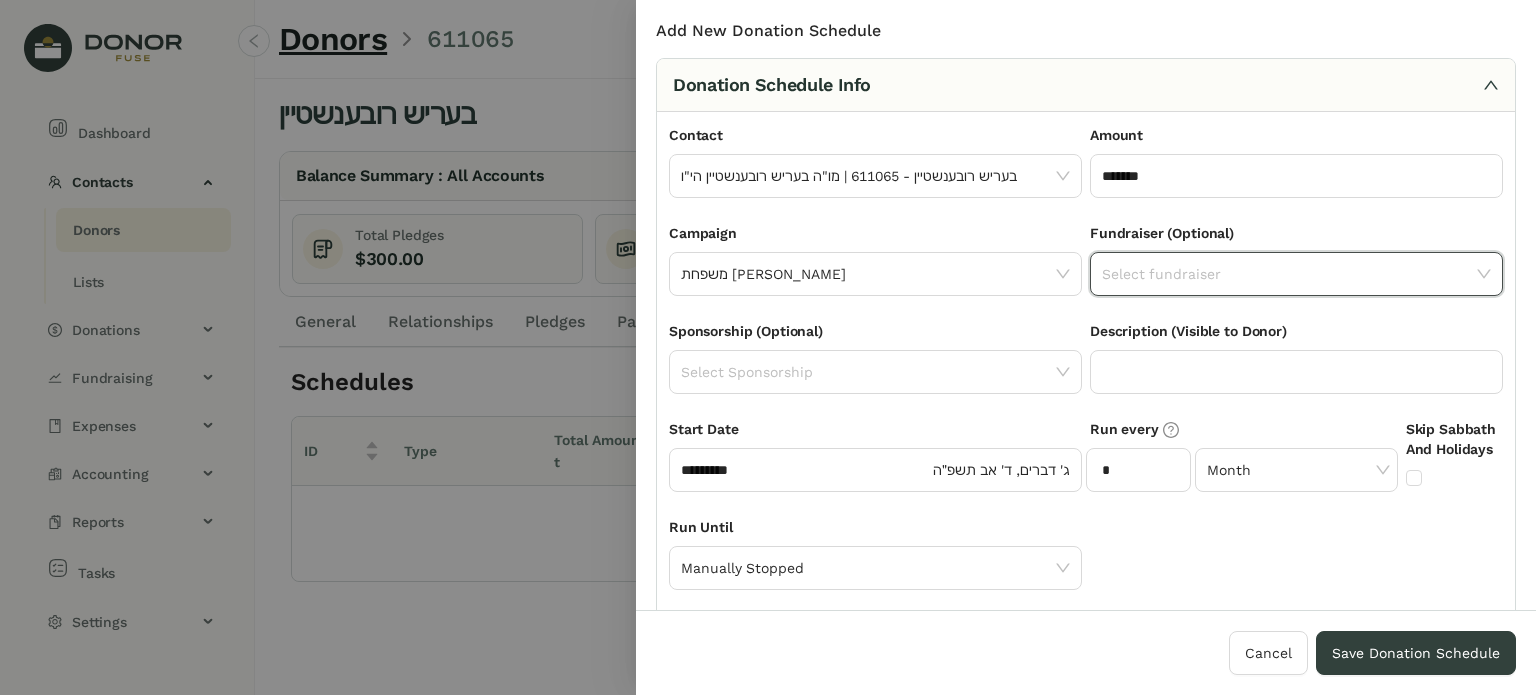 drag, startPoint x: 1146, startPoint y: 266, endPoint x: 1145, endPoint y: 291, distance: 25.019993 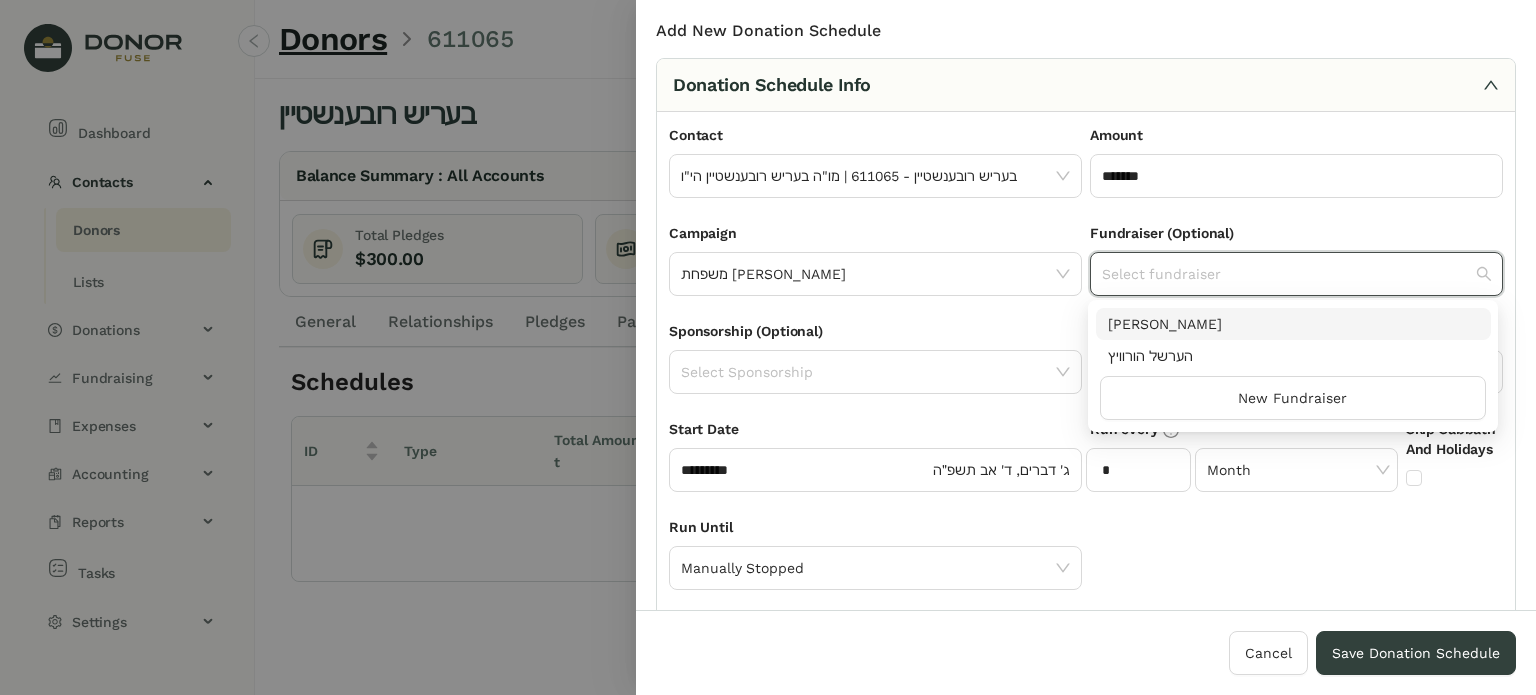 click on "[PERSON_NAME]" at bounding box center (1293, 324) 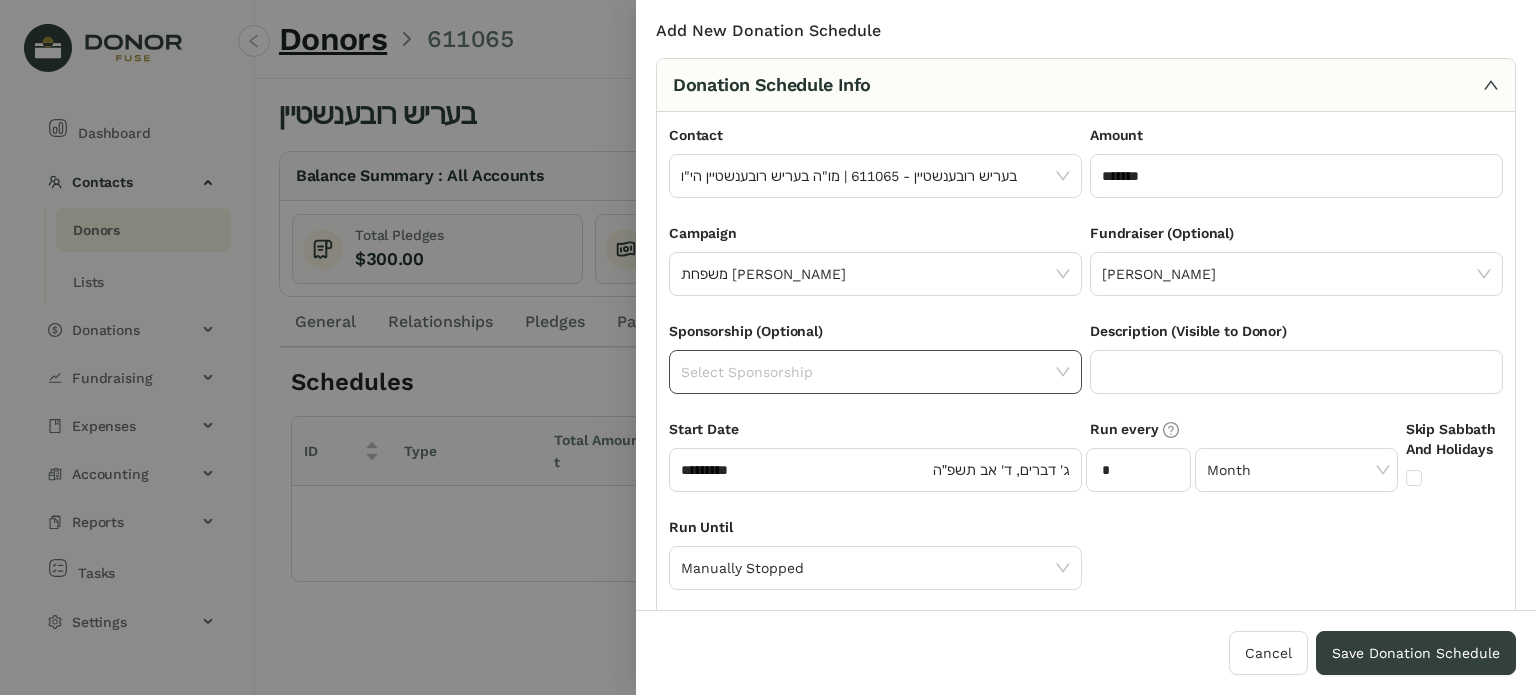 click 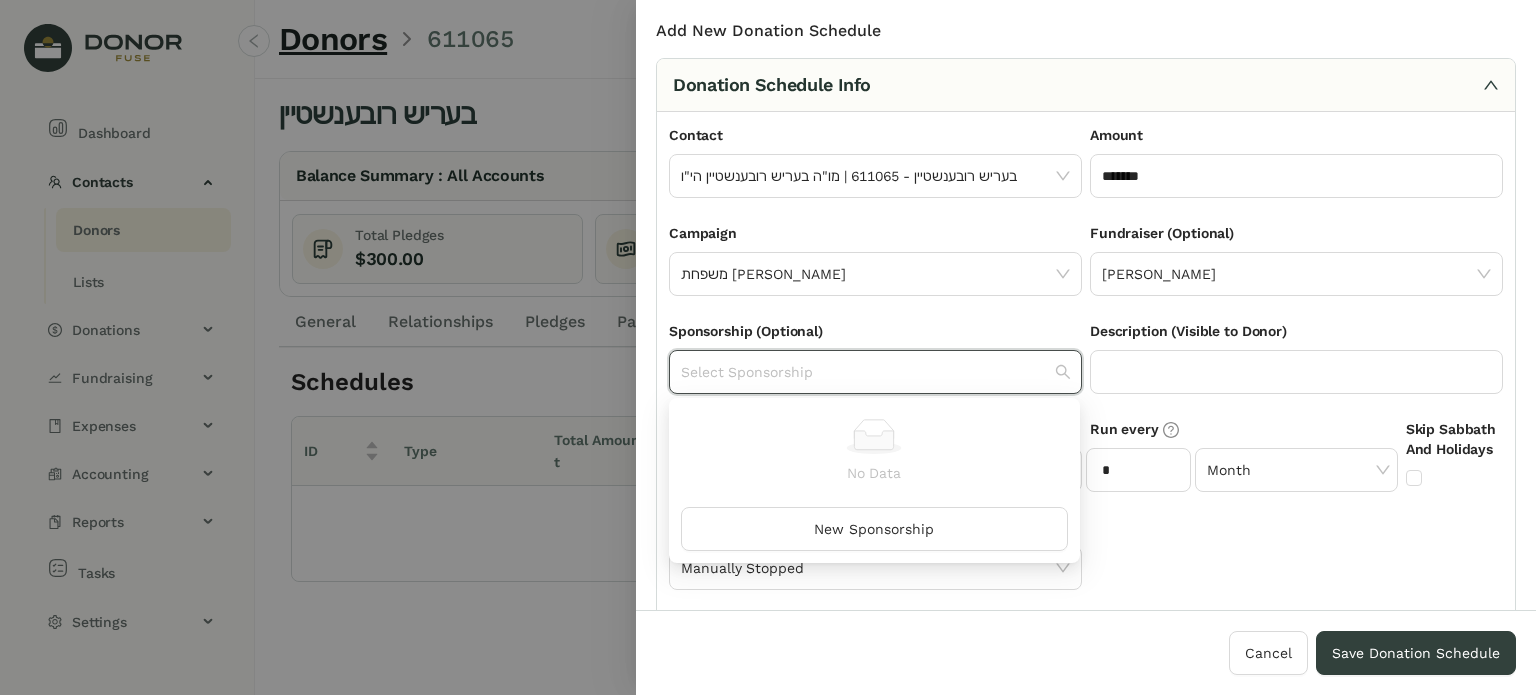 drag, startPoint x: 1216, startPoint y: 423, endPoint x: 1192, endPoint y: 421, distance: 24.083189 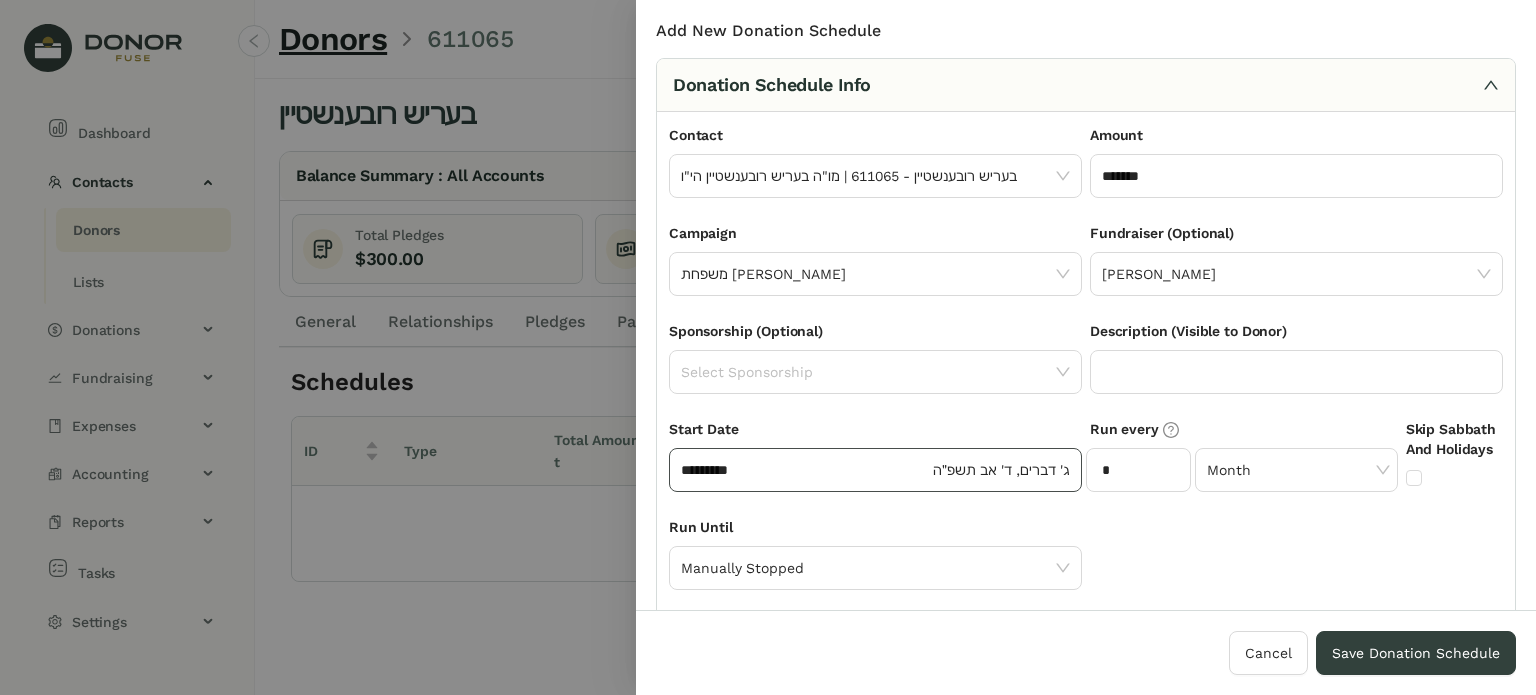 click on "*********" 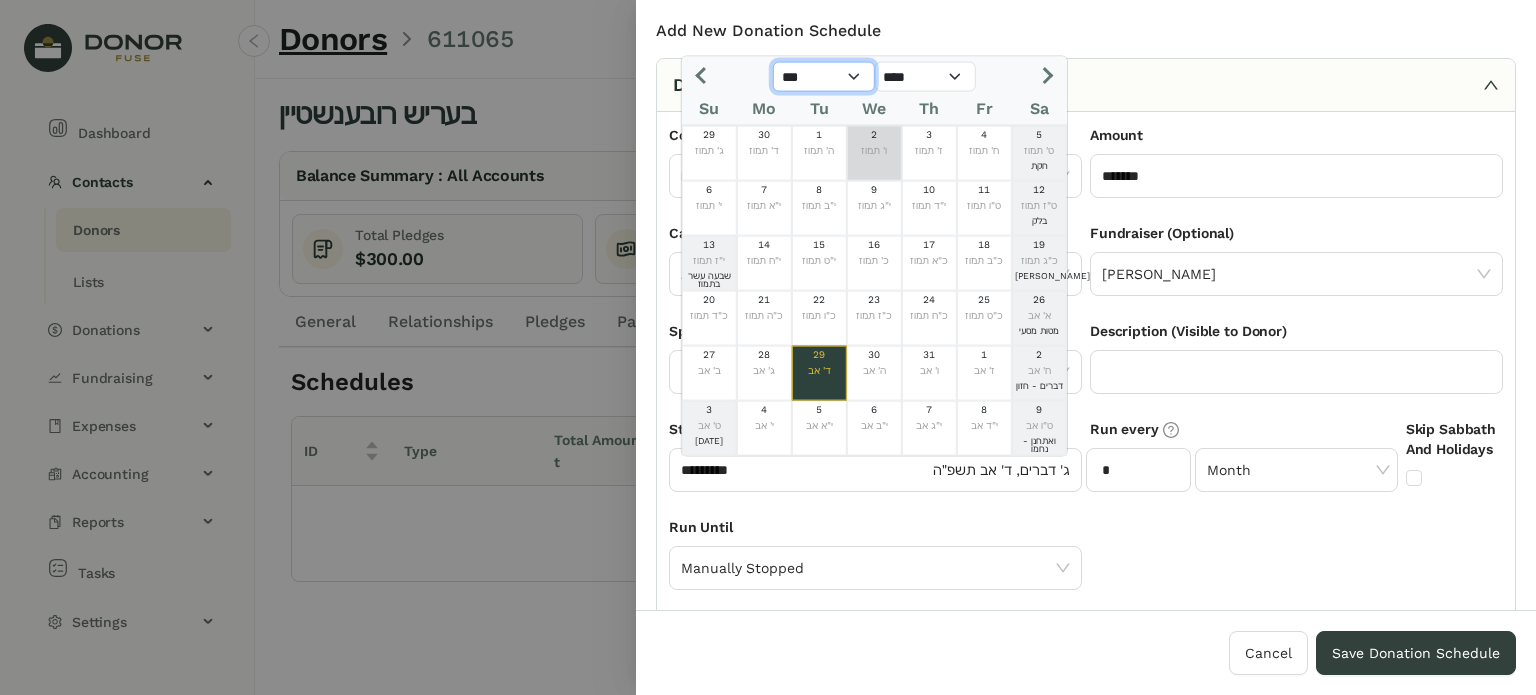 click on "*** *** *** *** *** *** *** *** *** *** *** ***" 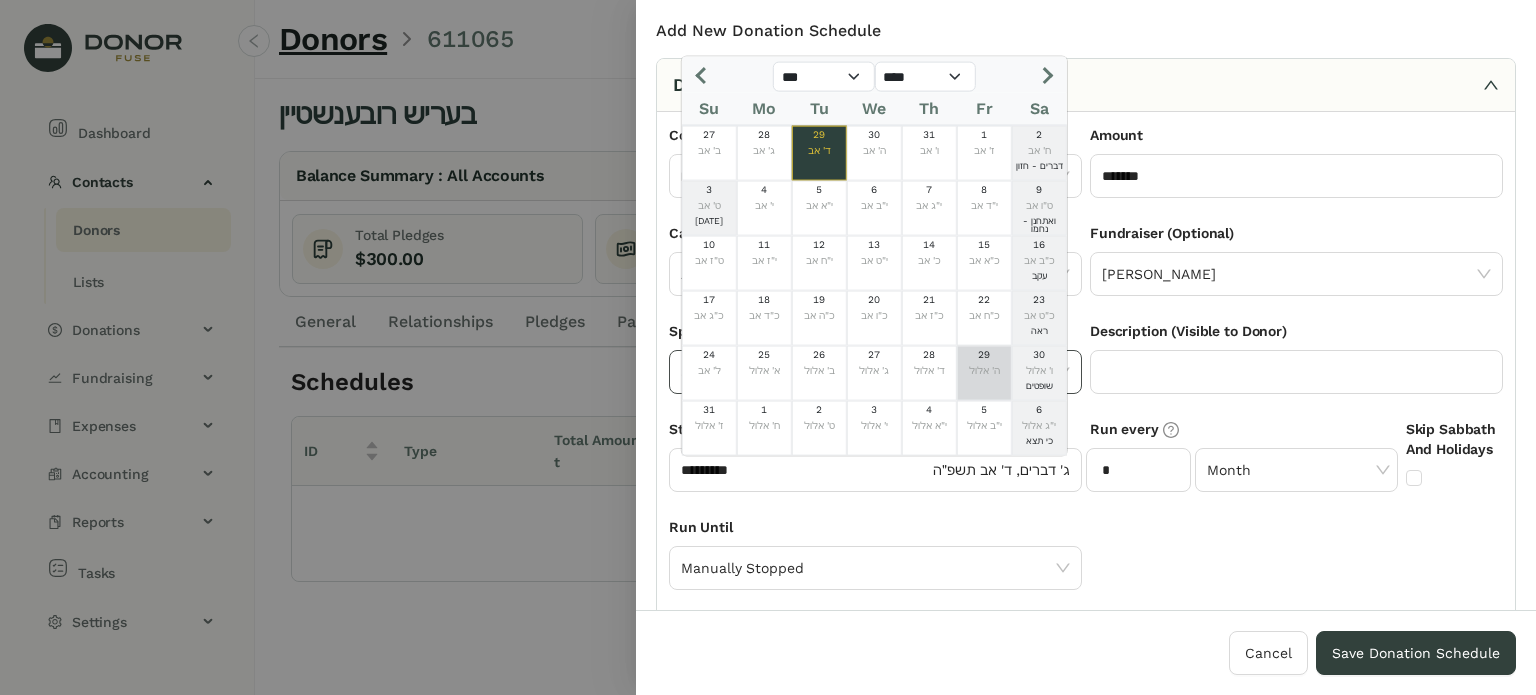 click on "ה' אלול" 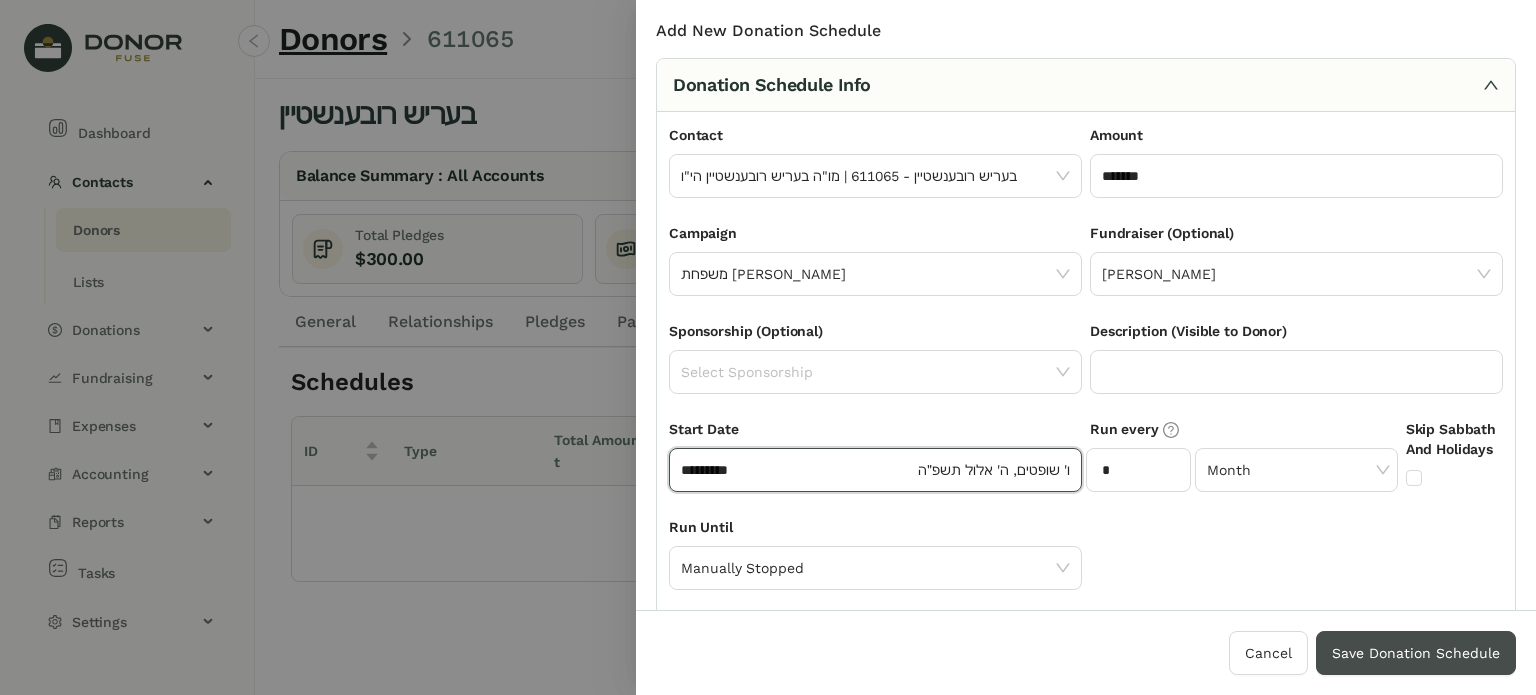 click on "Save Donation Schedule" at bounding box center [1416, 653] 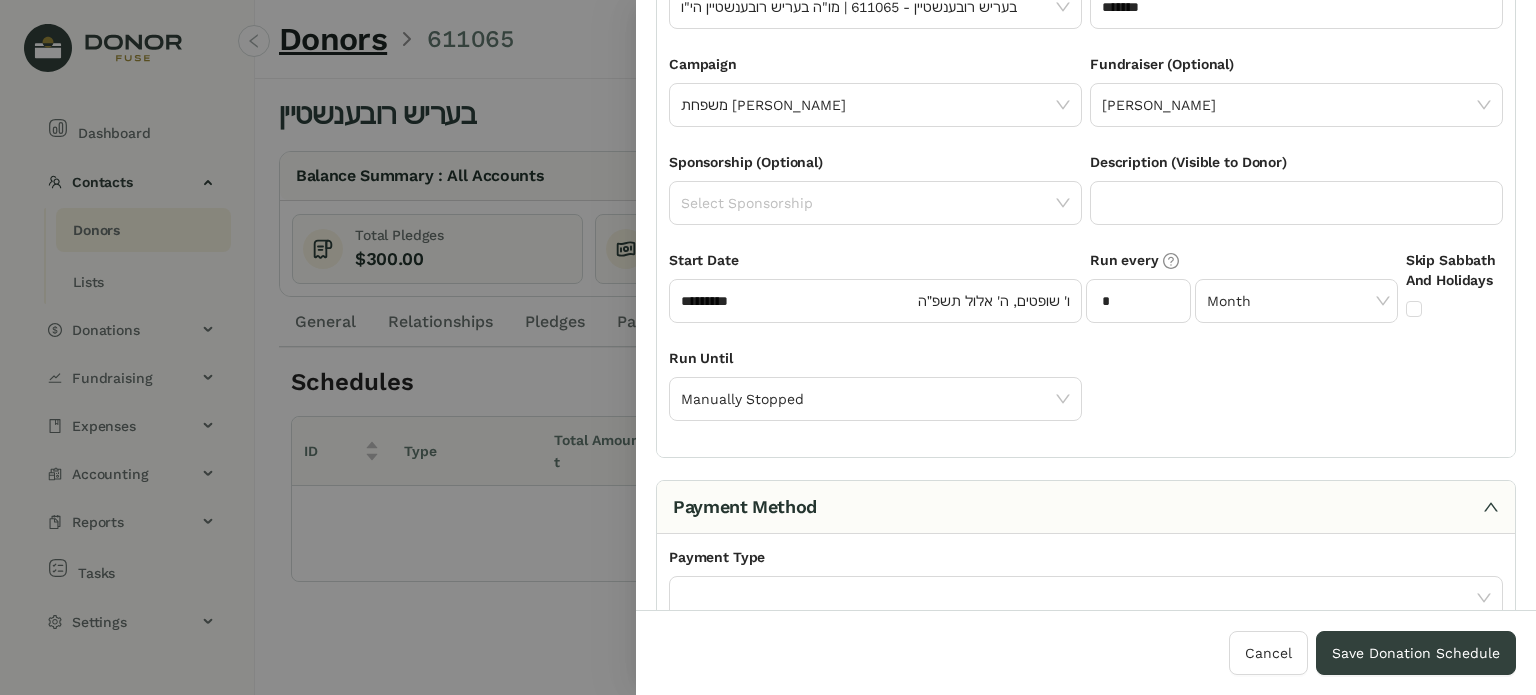 scroll, scrollTop: 175, scrollLeft: 0, axis: vertical 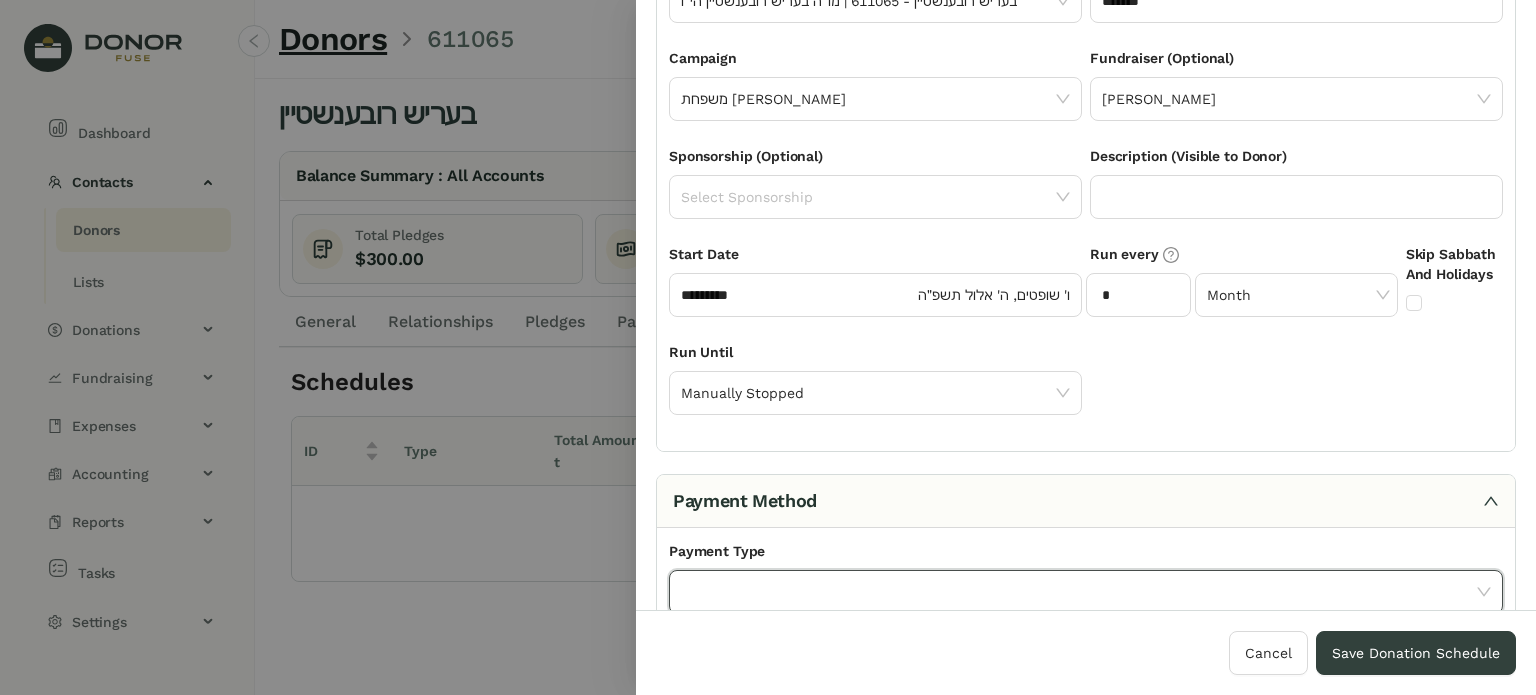 click 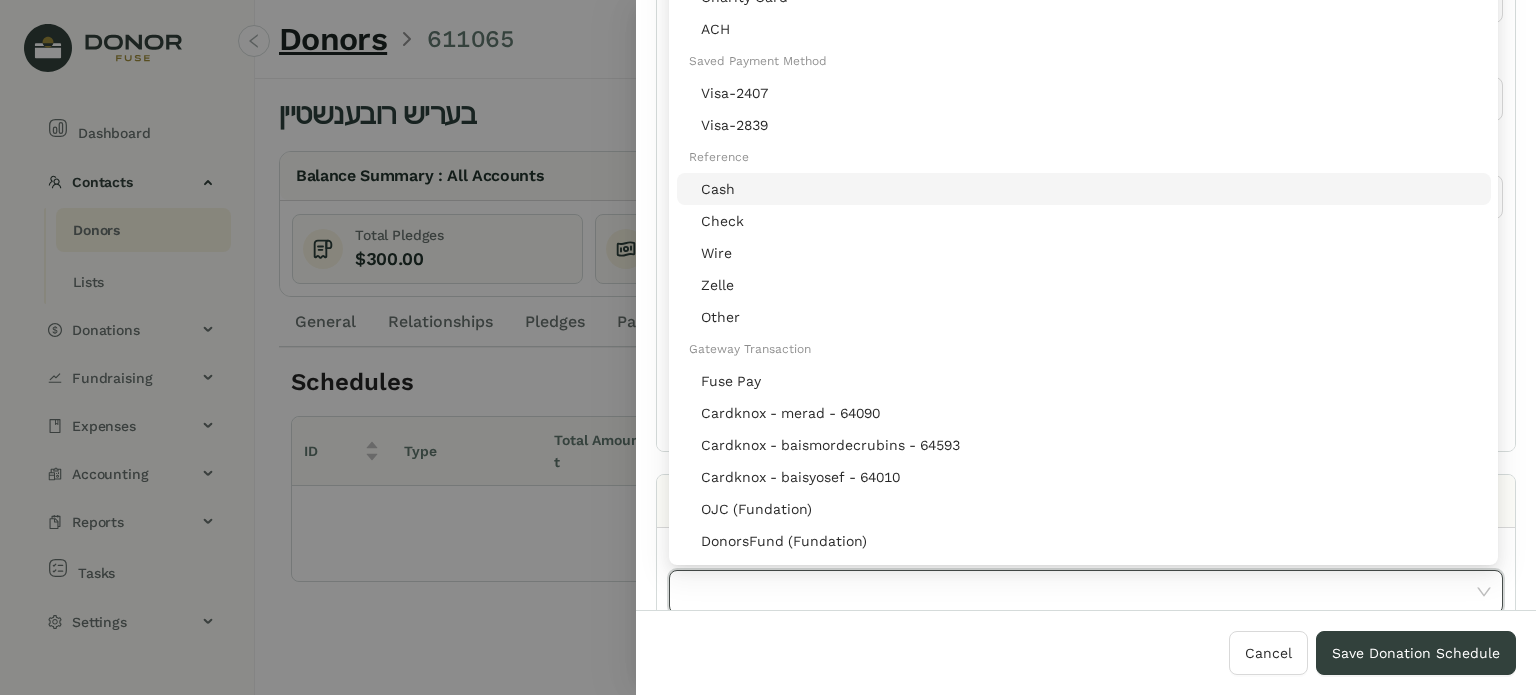 drag, startPoint x: 906, startPoint y: 144, endPoint x: 900, endPoint y: 135, distance: 10.816654 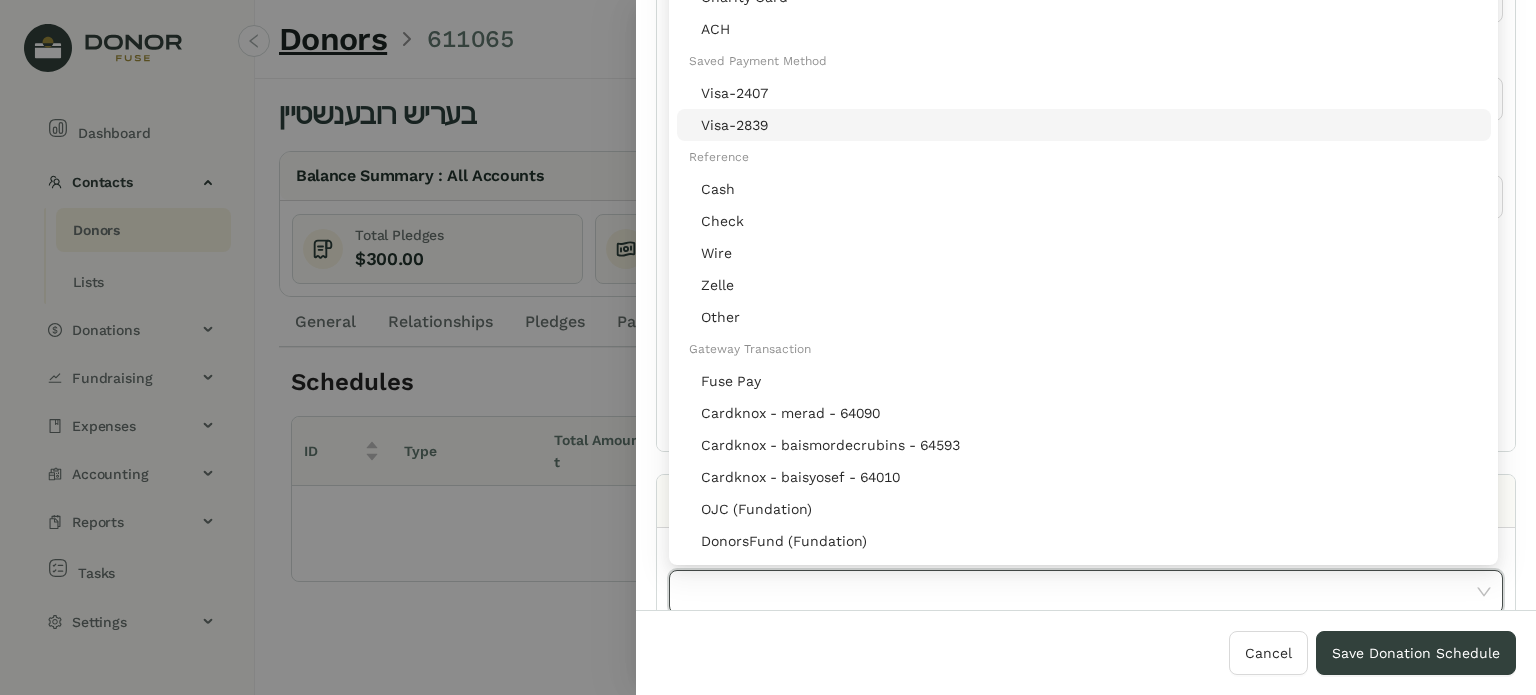 drag, startPoint x: 900, startPoint y: 135, endPoint x: 772, endPoint y: 127, distance: 128.24976 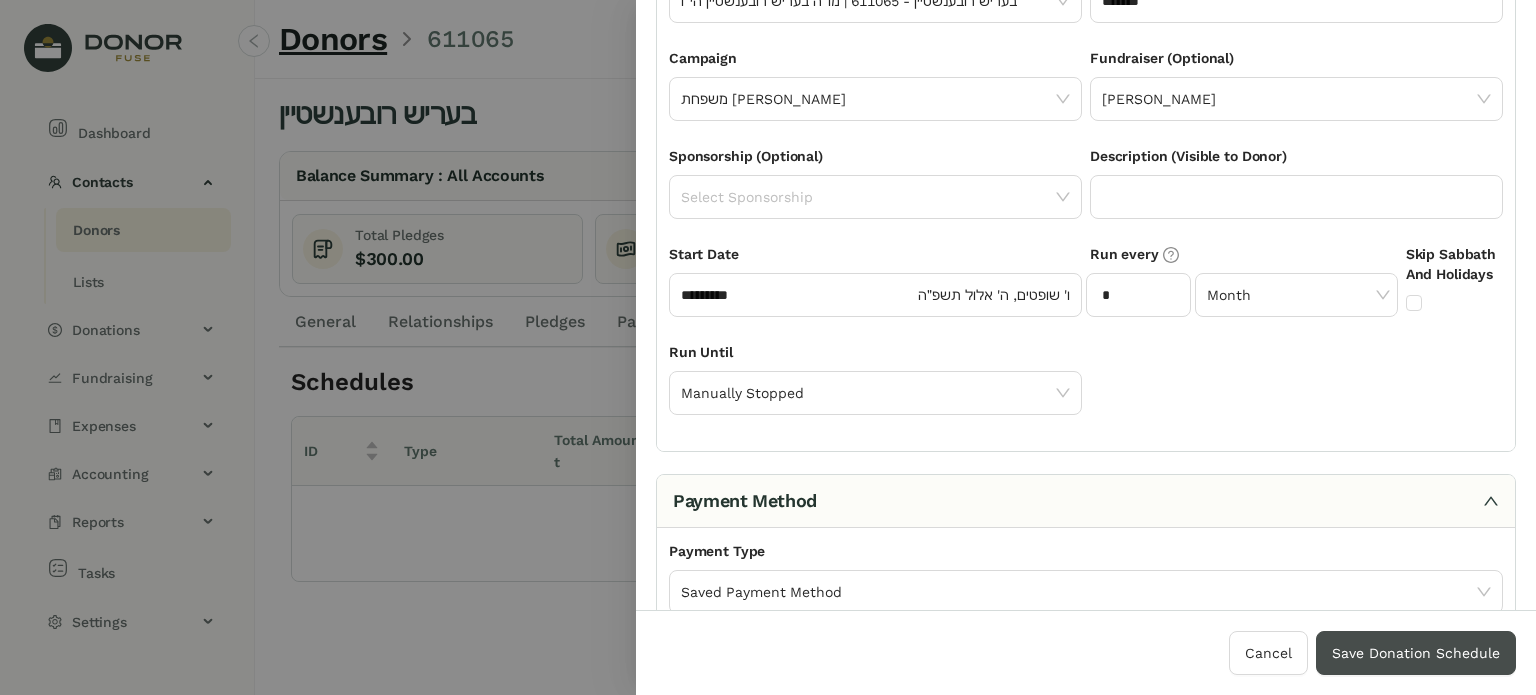 click on "Save Donation Schedule" at bounding box center (1416, 653) 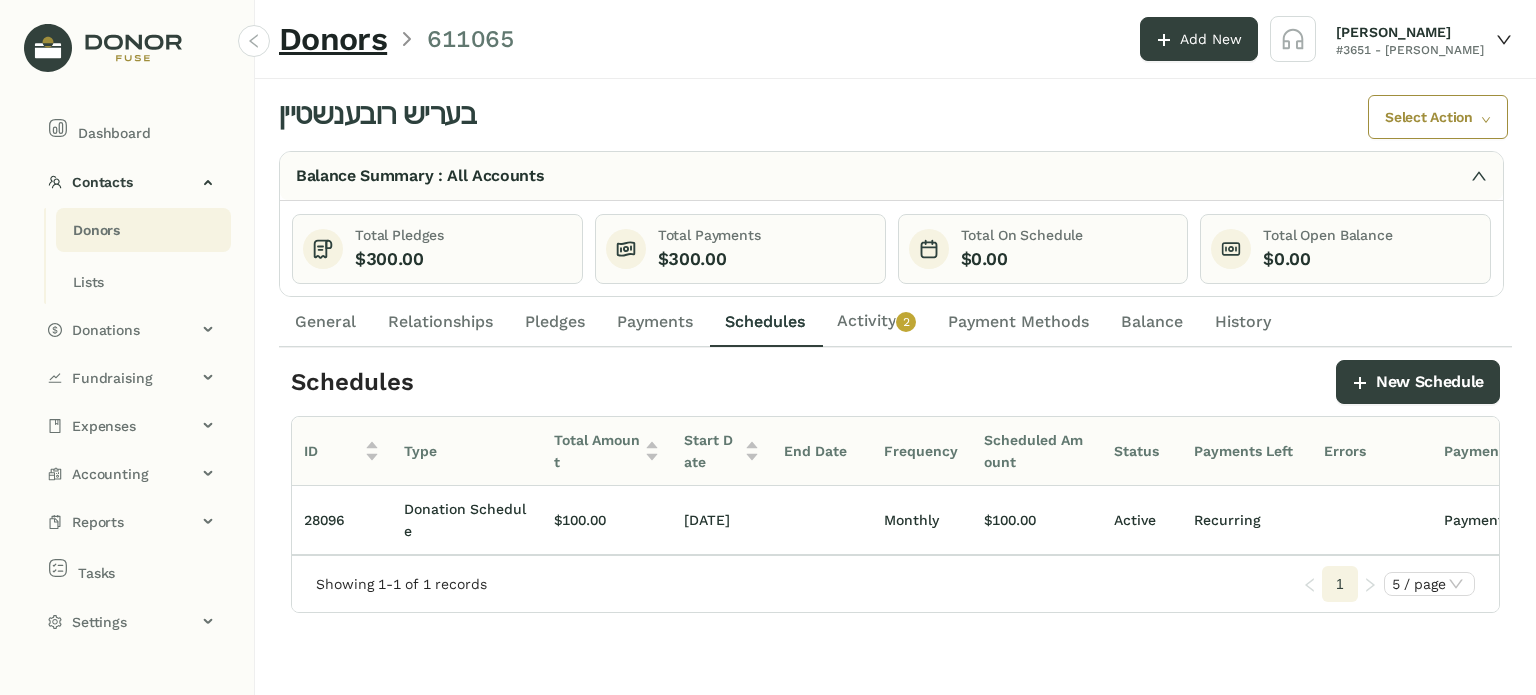 click on "Activity   0   1   2   3   4   5   6   7   8   9" 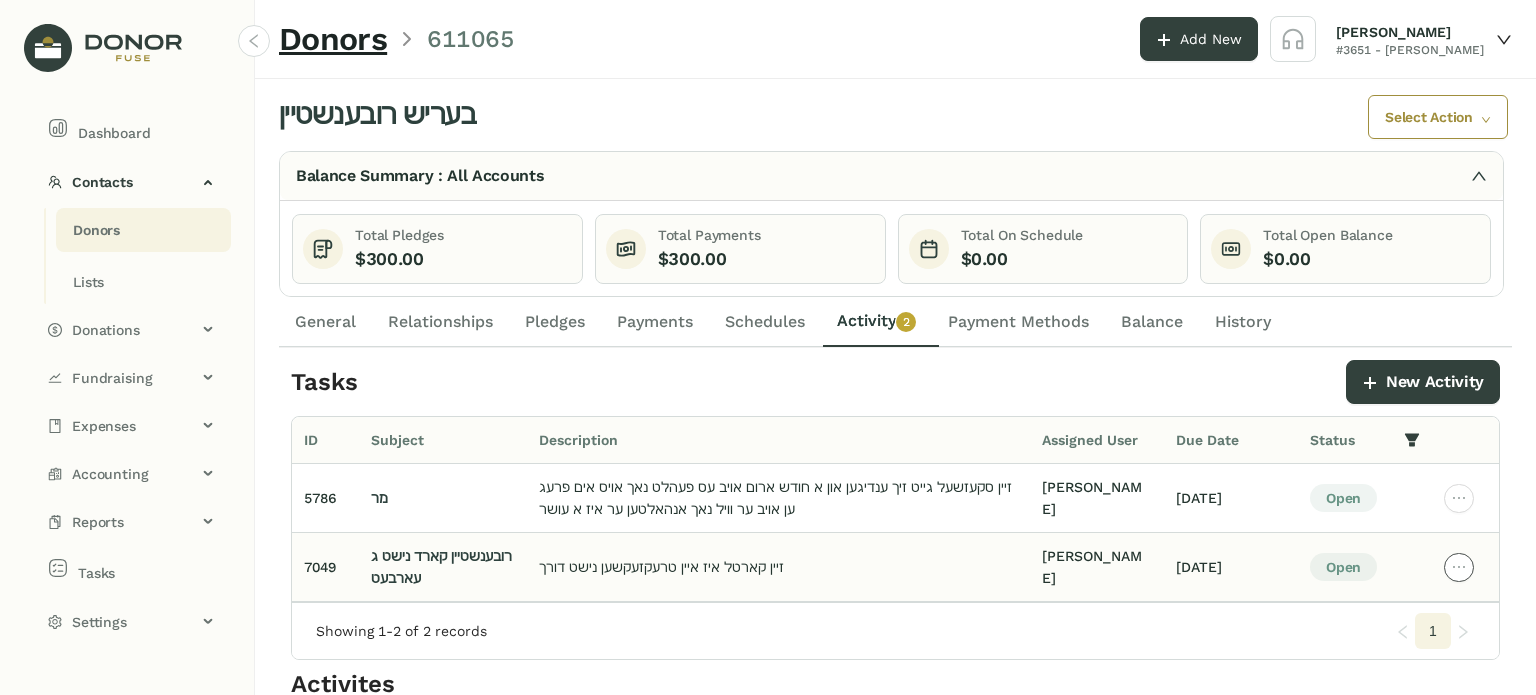 click 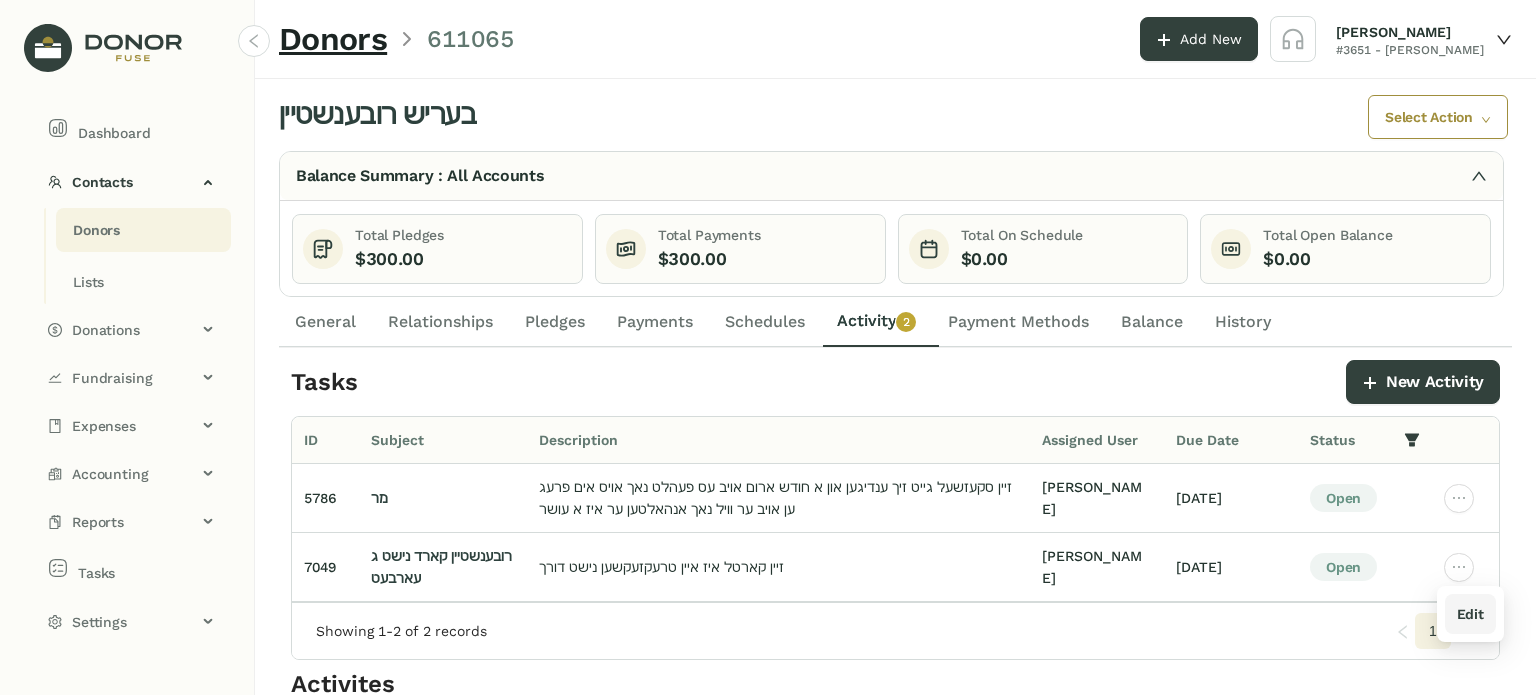 click on "Edit" at bounding box center (1470, 614) 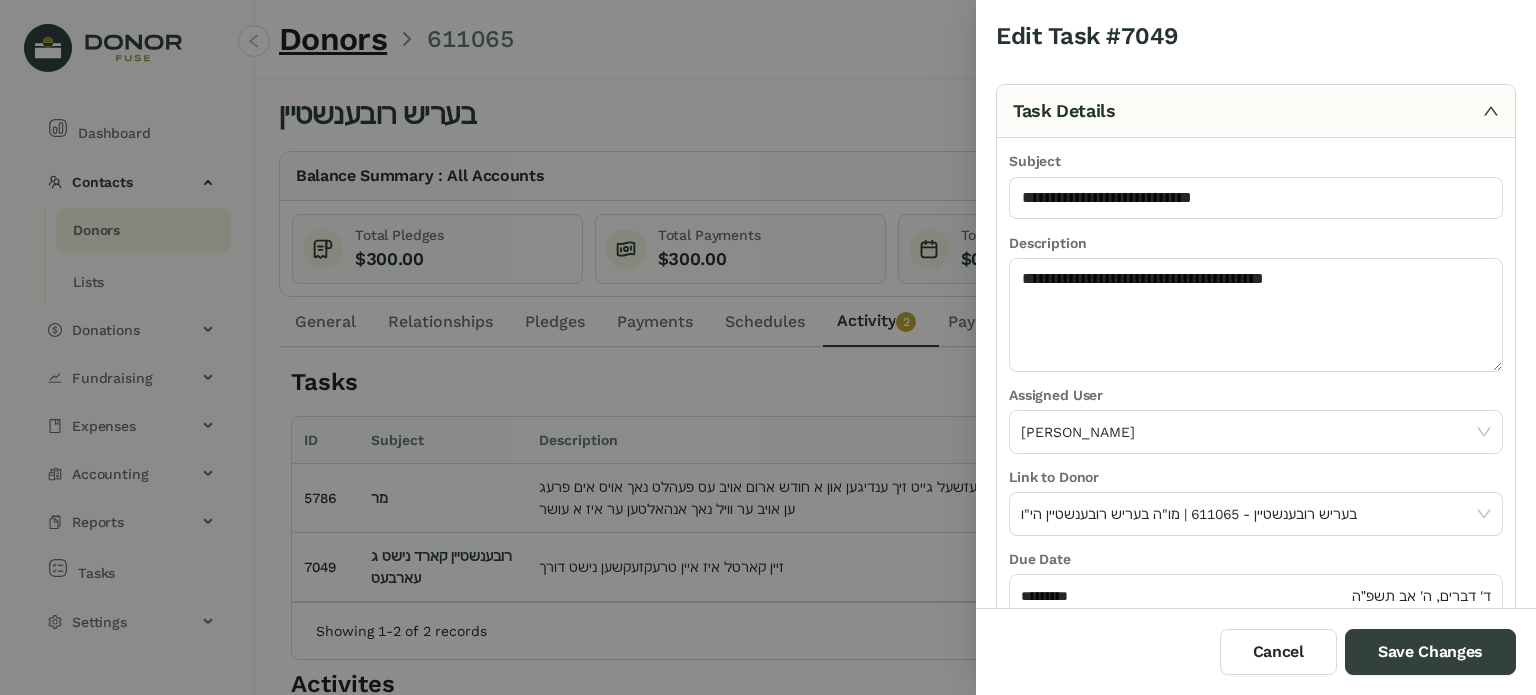 scroll, scrollTop: 292, scrollLeft: 0, axis: vertical 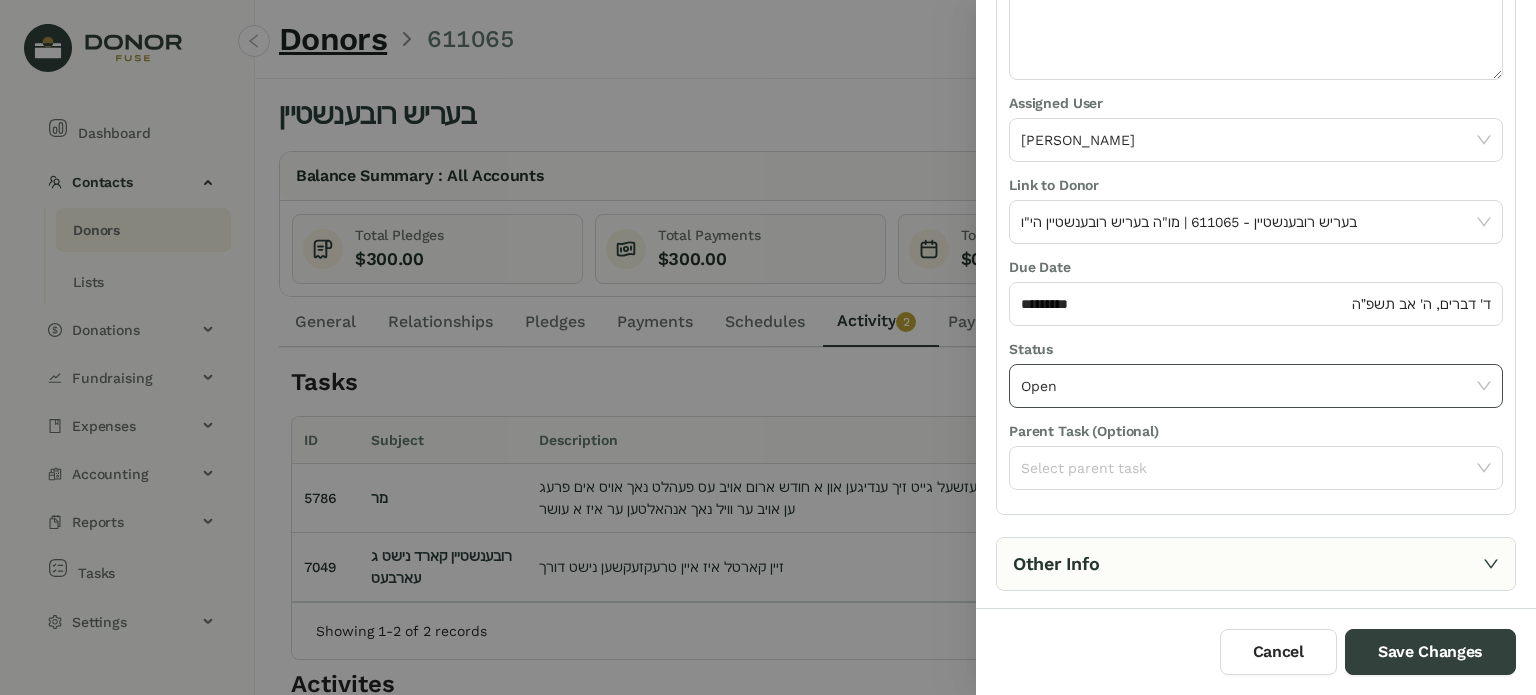 drag, startPoint x: 1132, startPoint y: 393, endPoint x: 1120, endPoint y: 404, distance: 16.27882 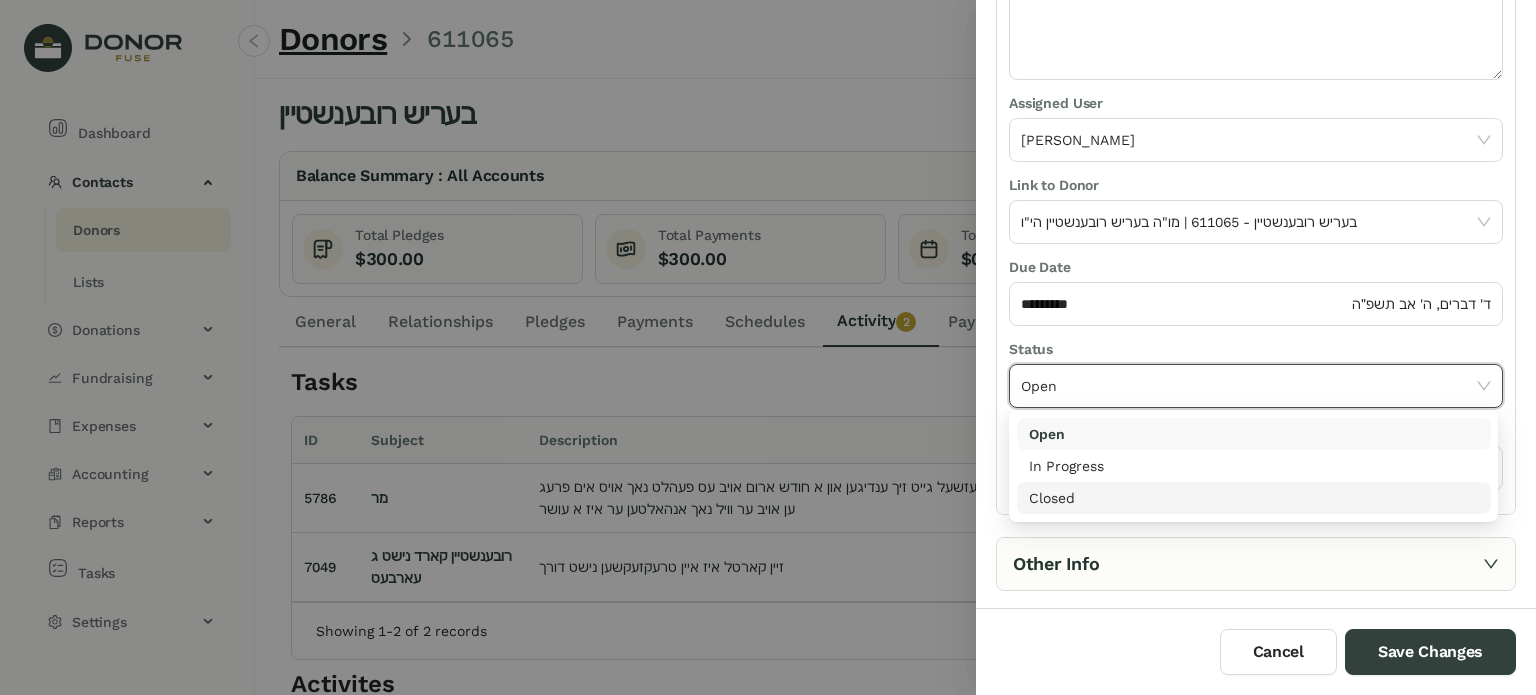 click on "Closed" at bounding box center (1254, 498) 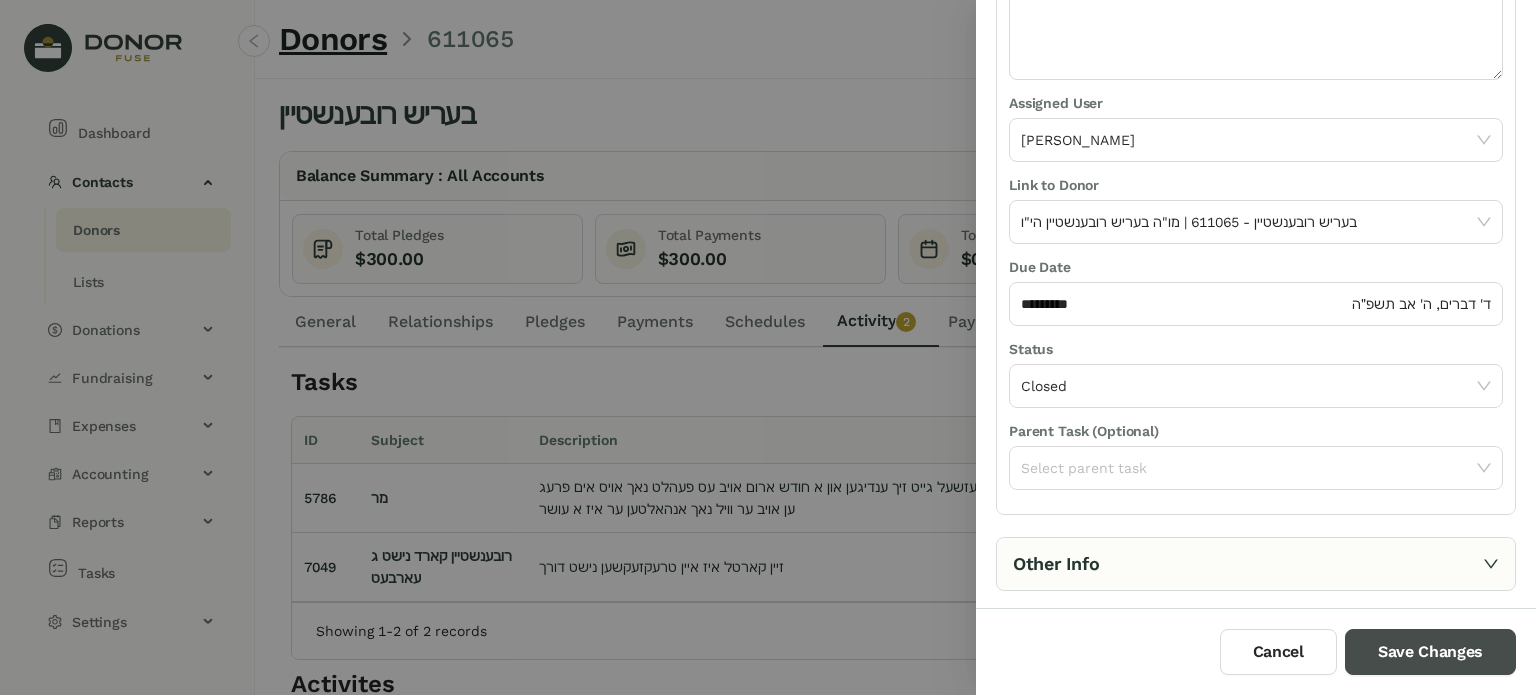 click on "Save Changes" at bounding box center [1430, 652] 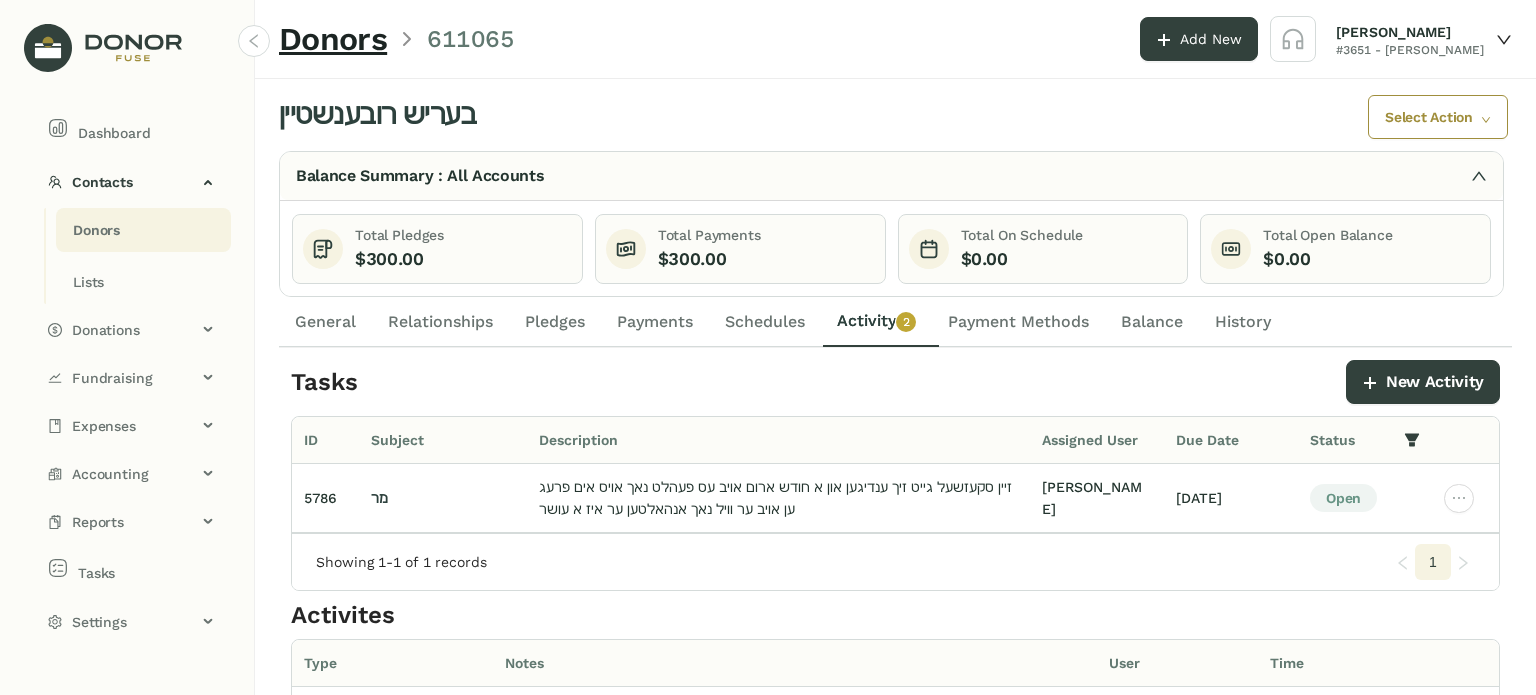 click on "Donors" 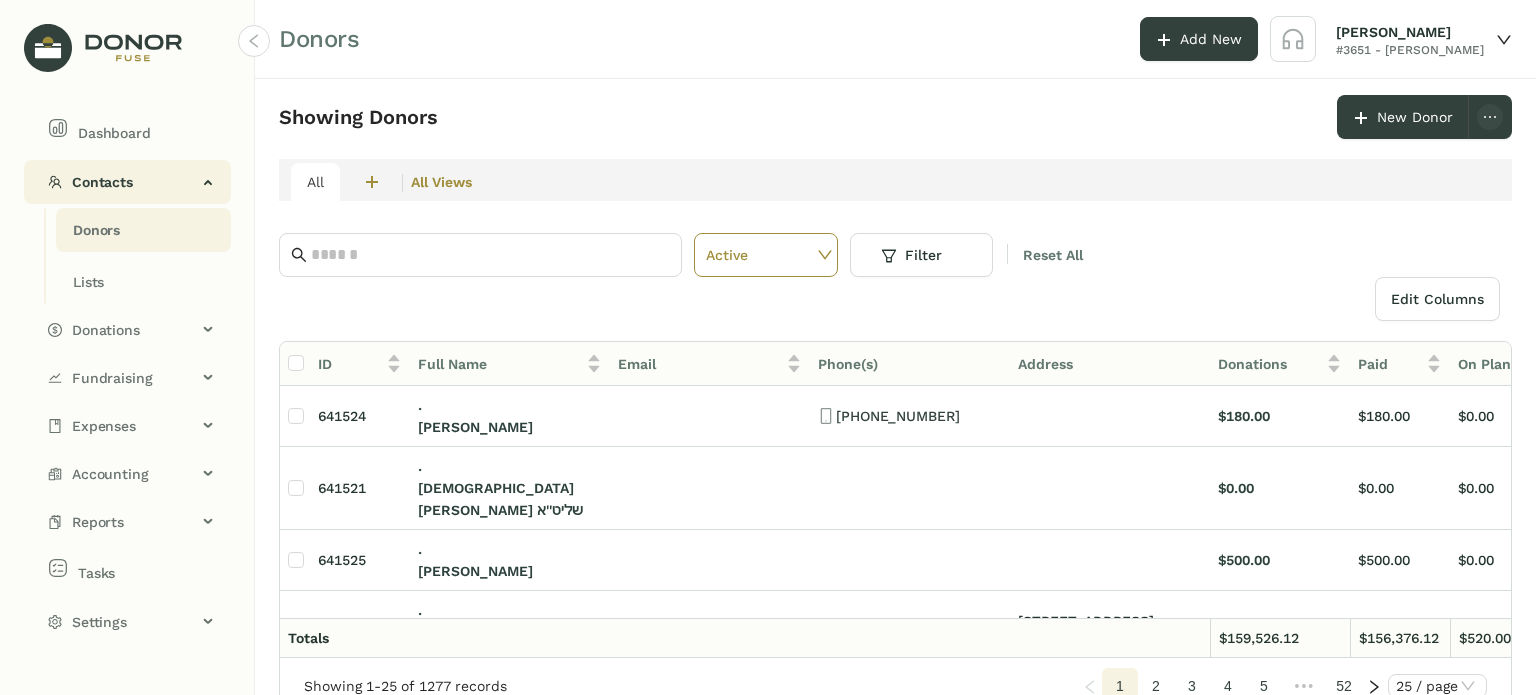 click on "Contacts" 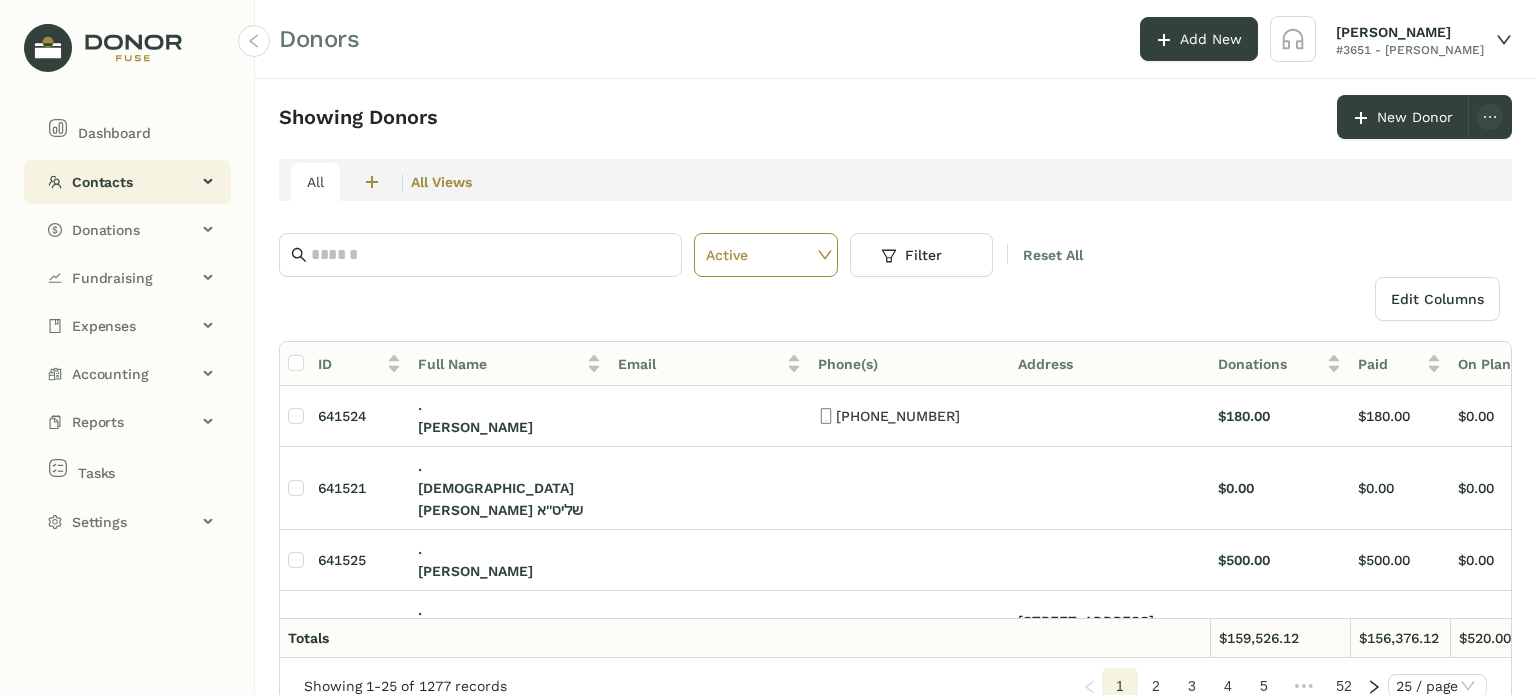 click on "Contacts" 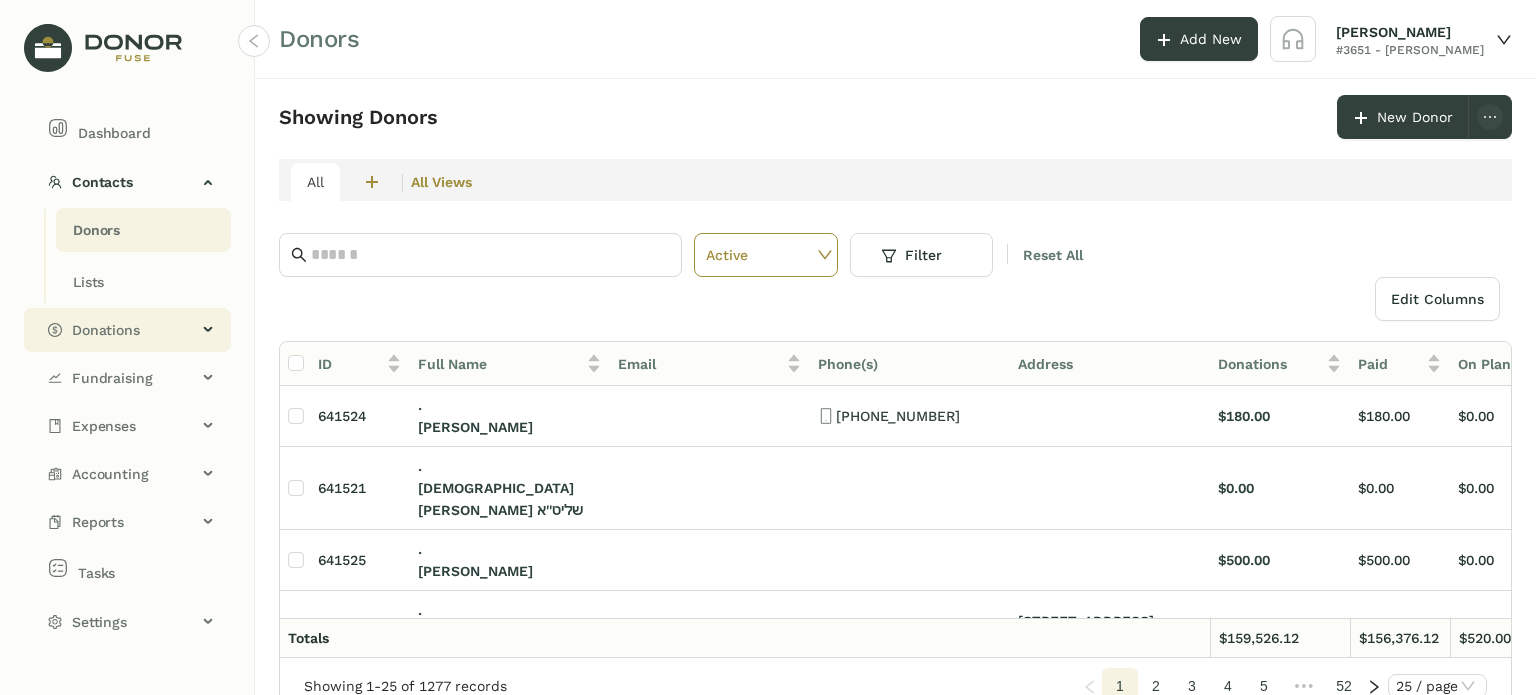 click on "Donations" 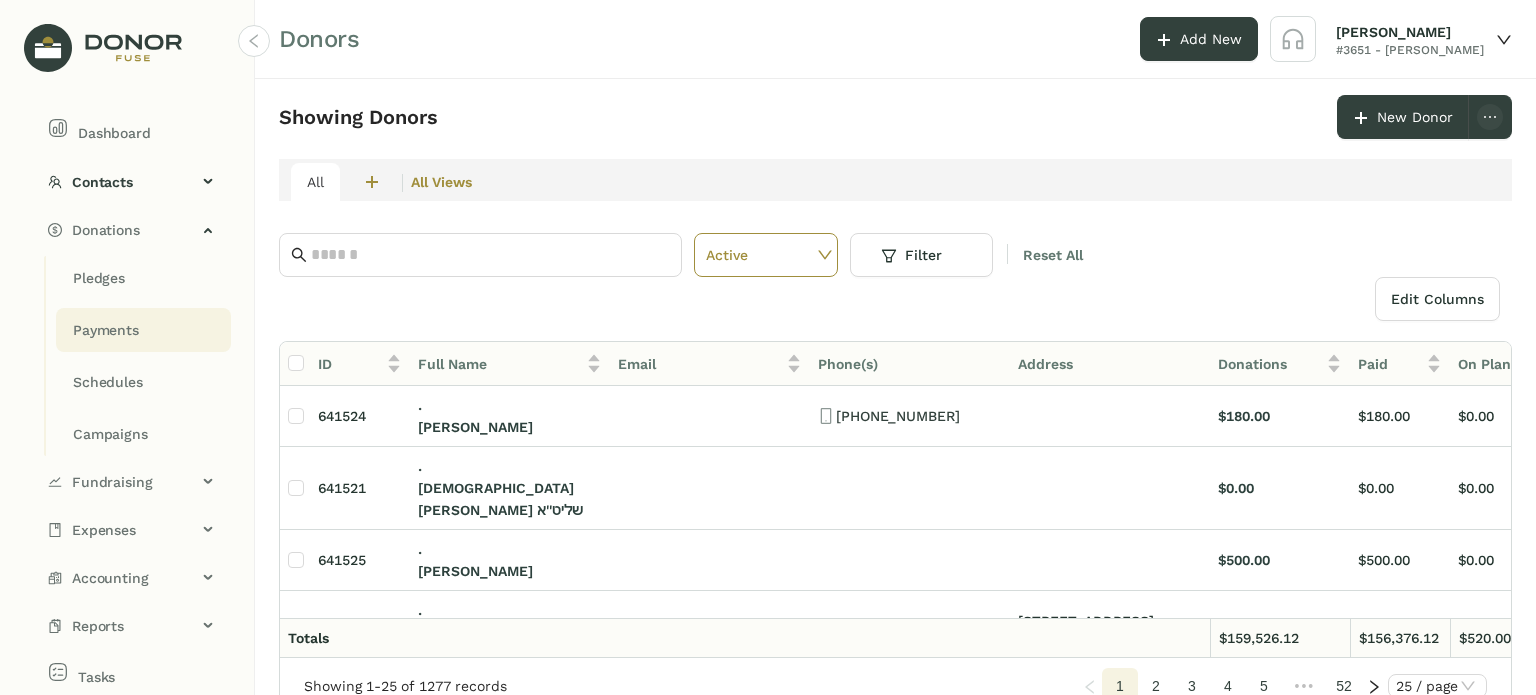 click on "Payments" 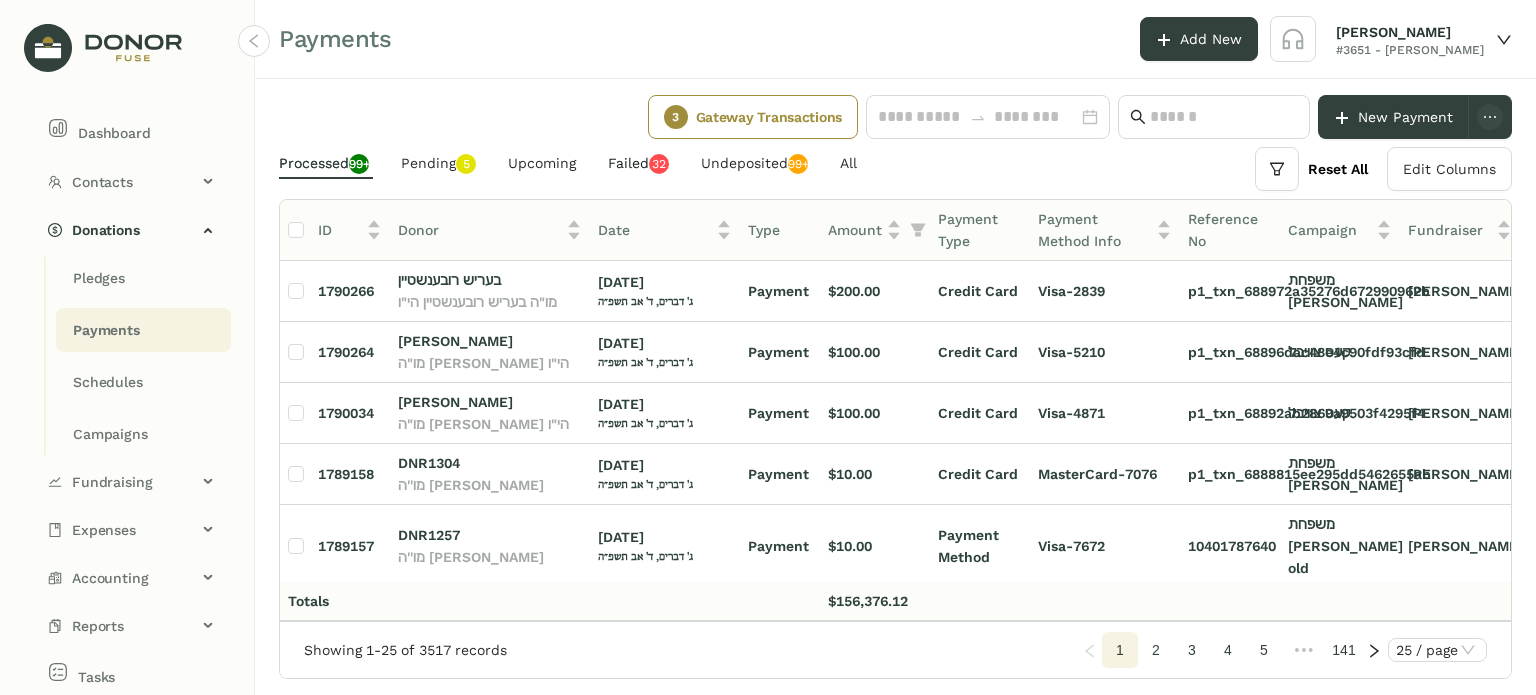click on "Failed   0   1   2   3   4   5   6   7   8   9   0   1   2   3   4   5   6   7   8   9" 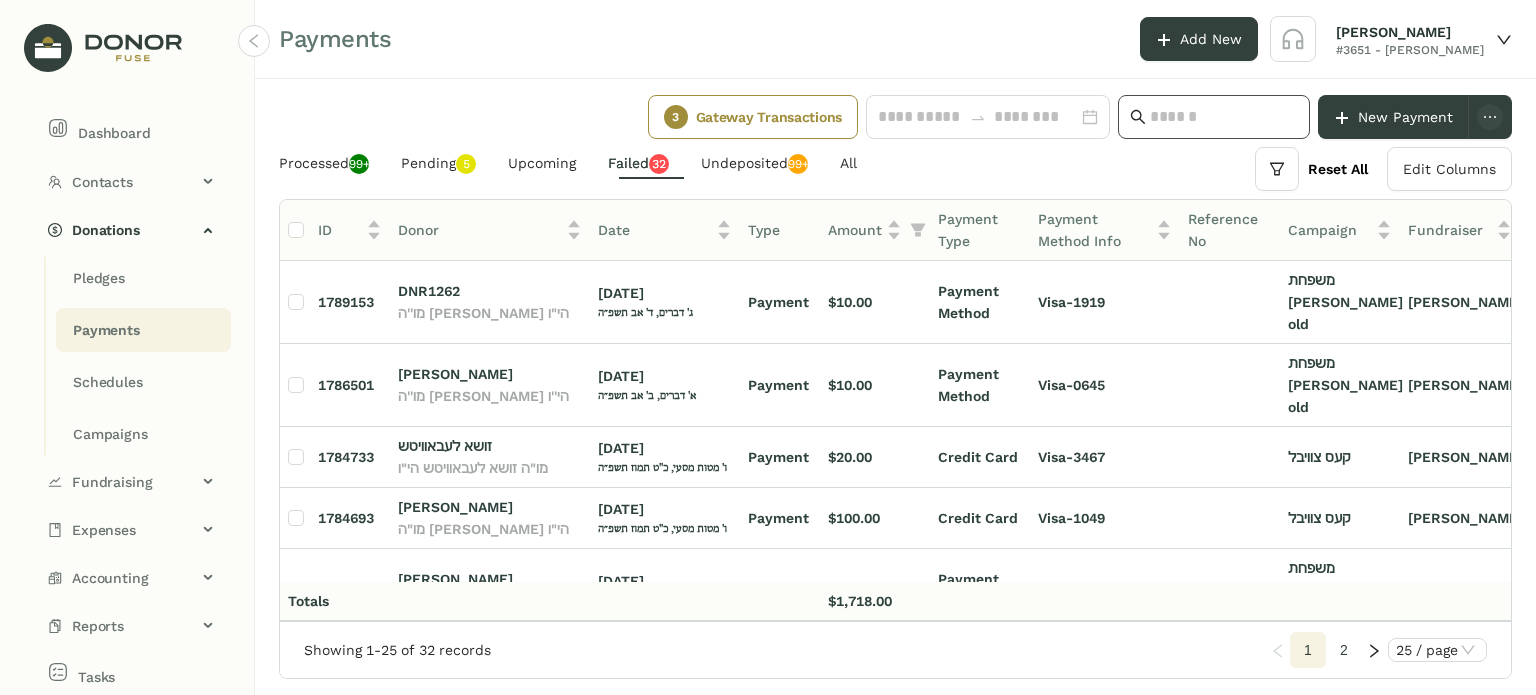 click 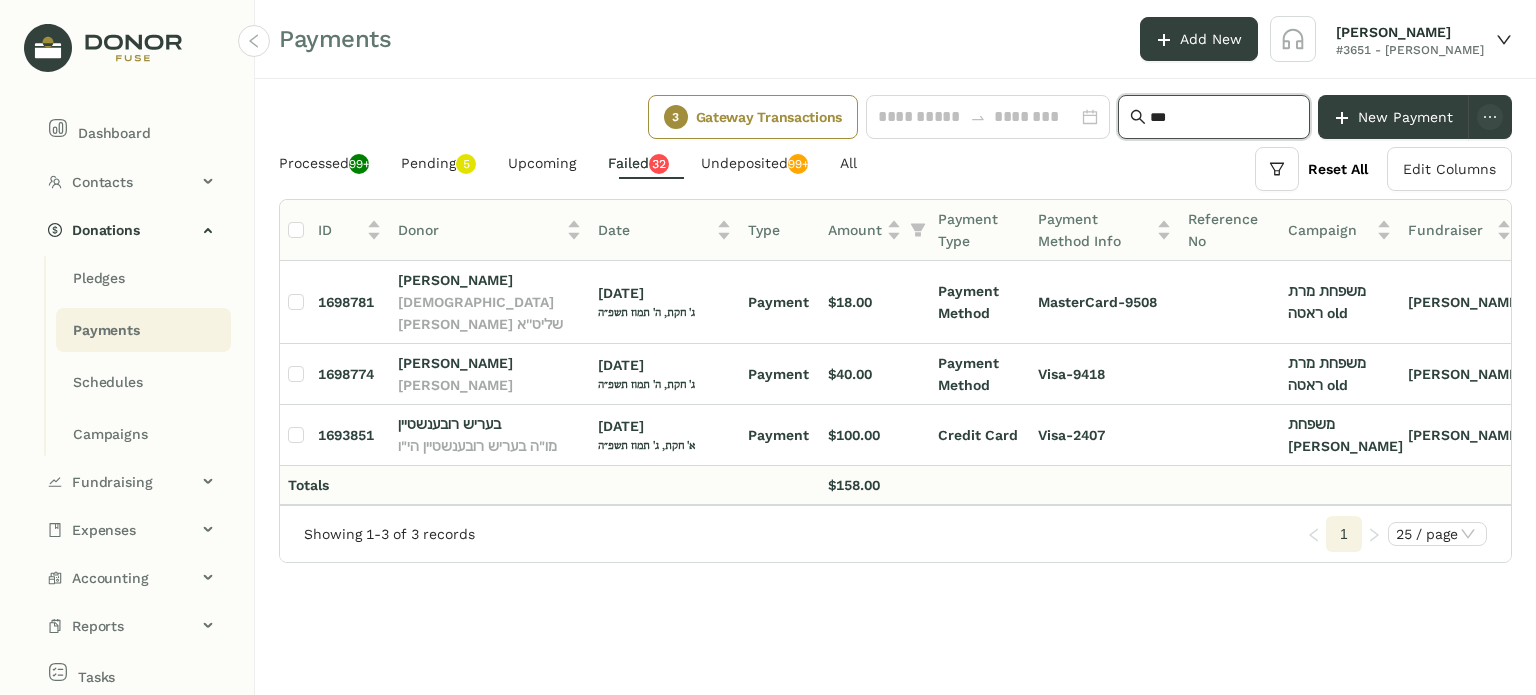 scroll, scrollTop: 0, scrollLeft: 40, axis: horizontal 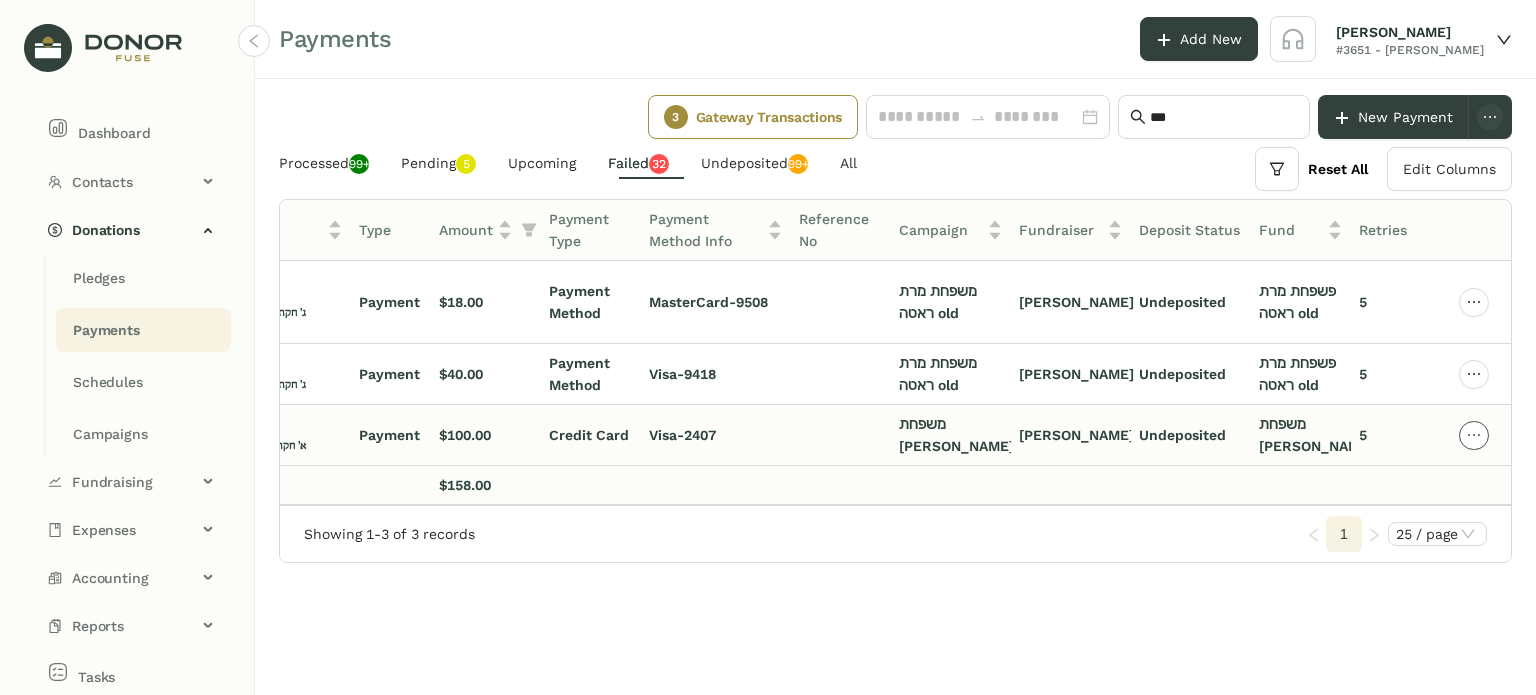 click 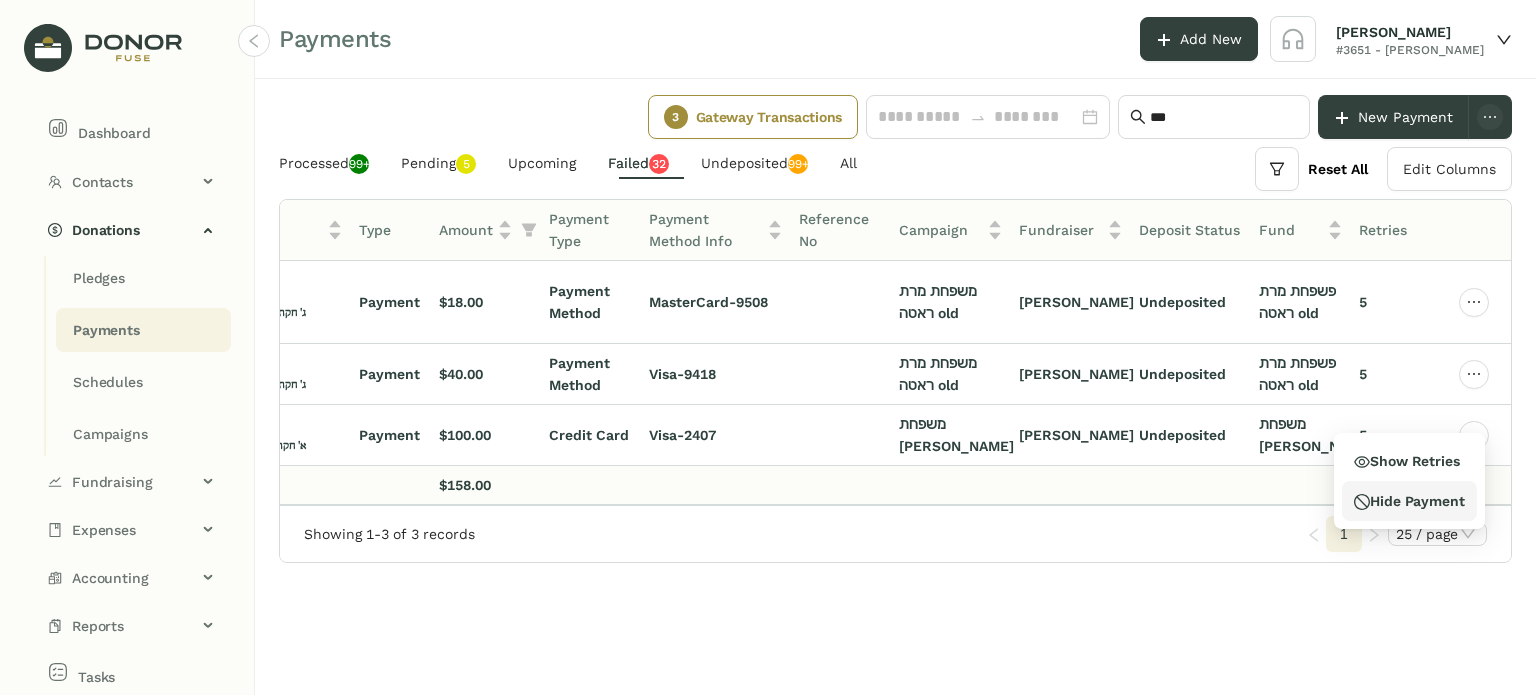 click on "Hide Payment" at bounding box center (1409, 501) 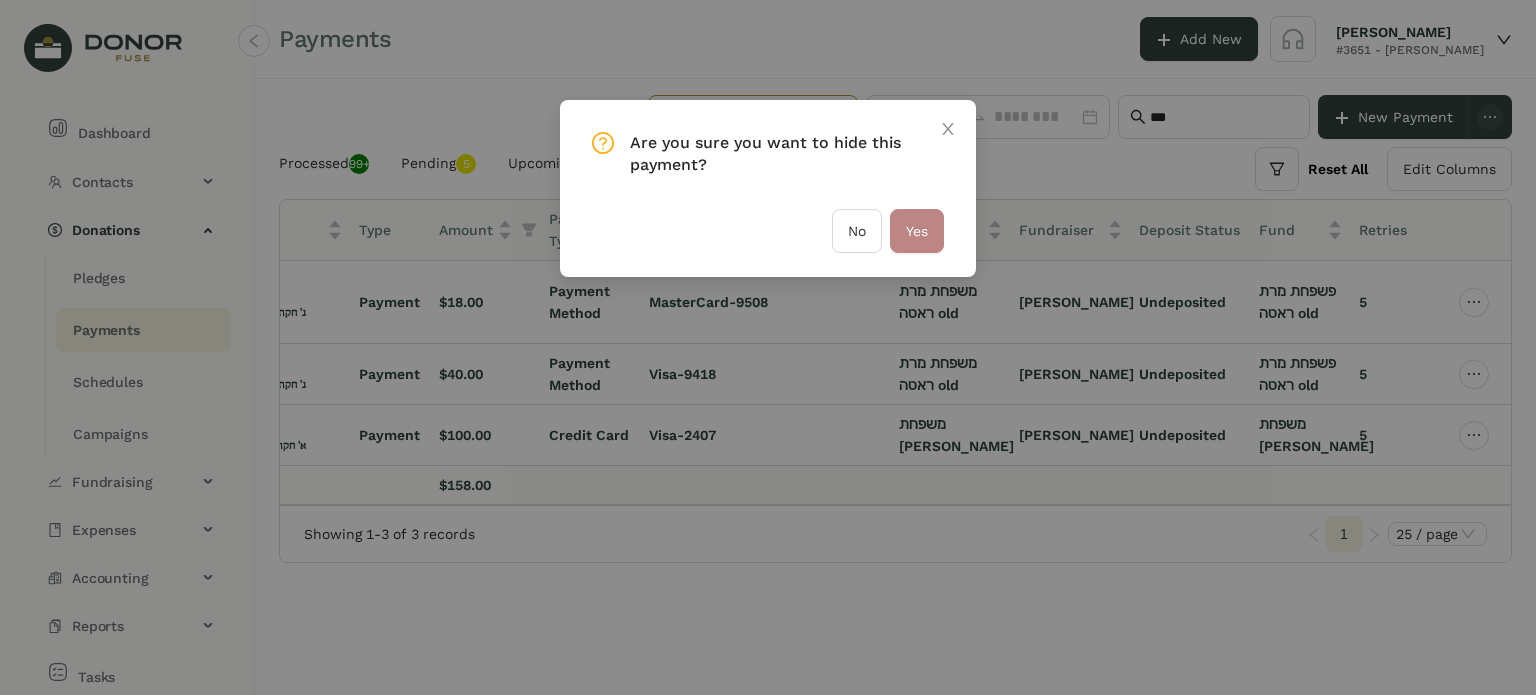 click on "Yes" at bounding box center (917, 231) 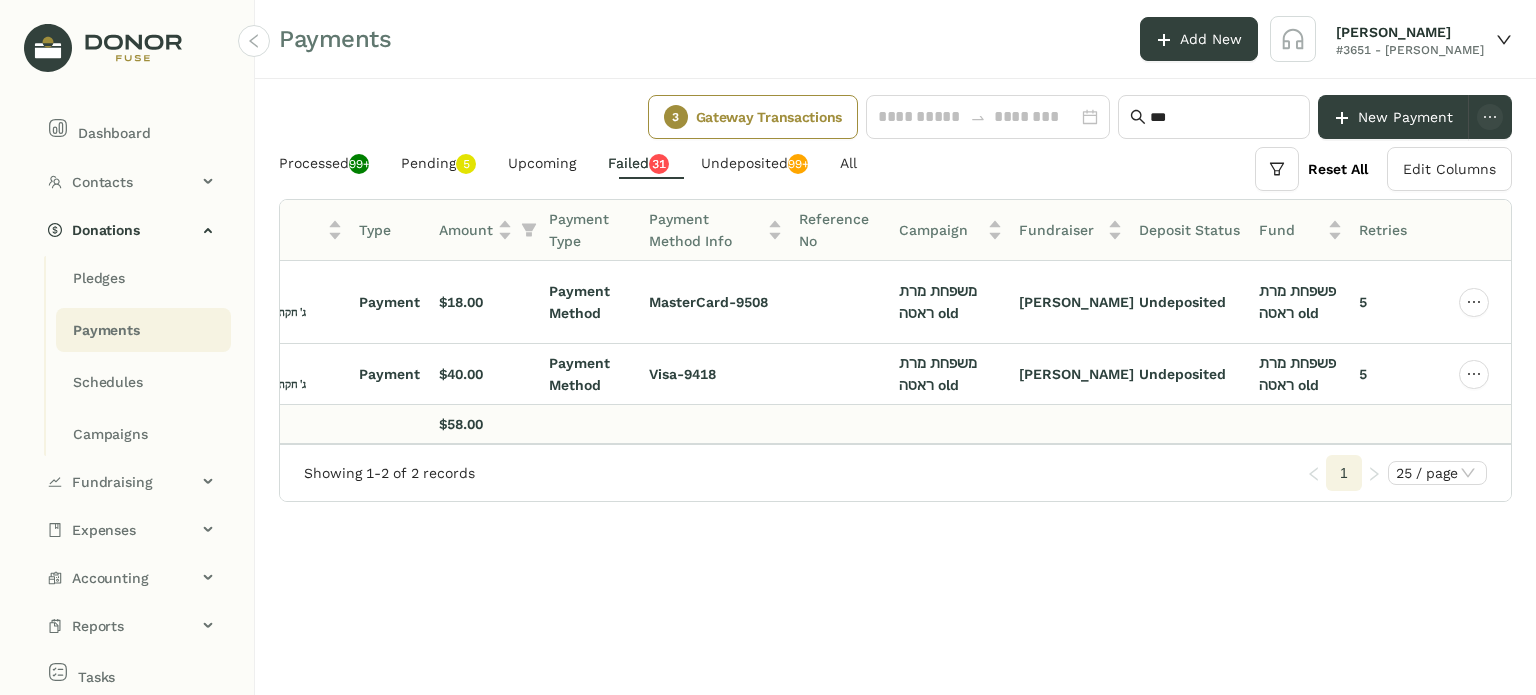 scroll, scrollTop: 0, scrollLeft: 188, axis: horizontal 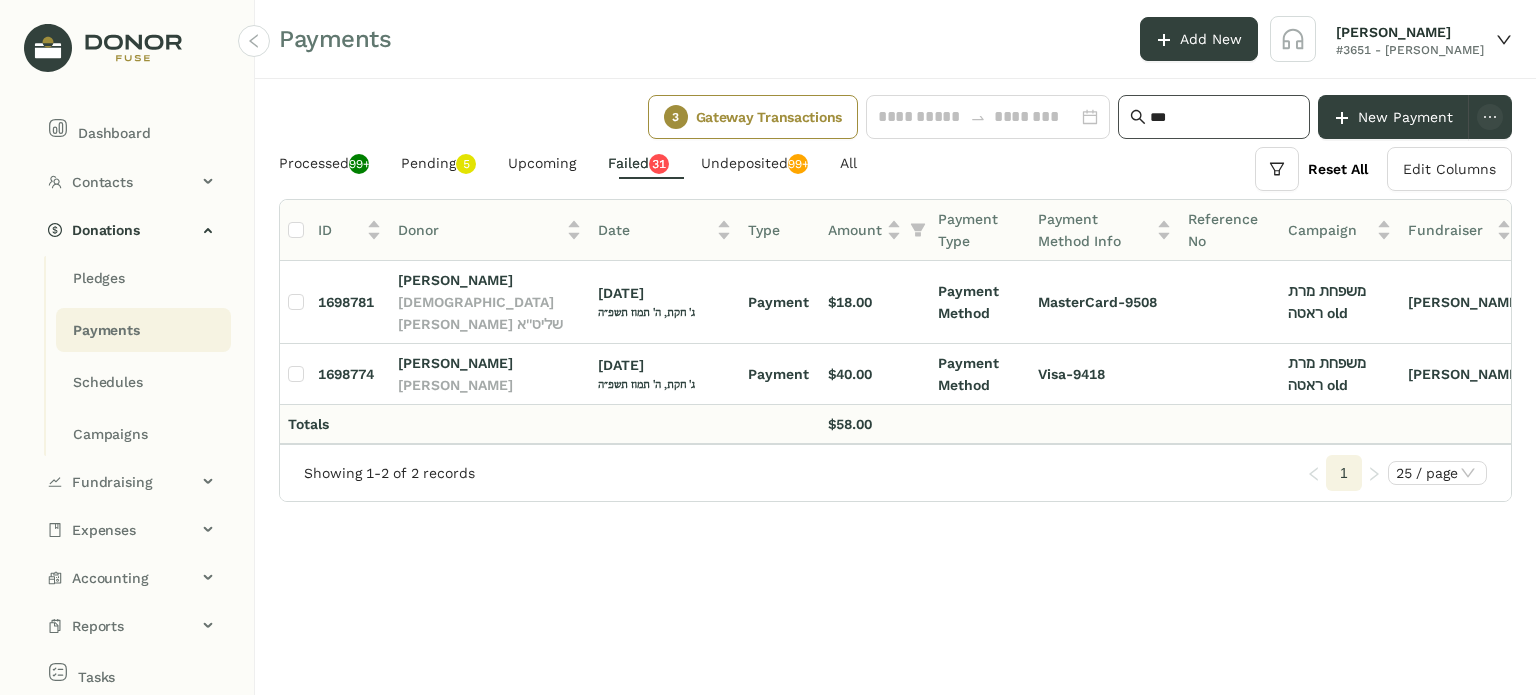 click on "***" 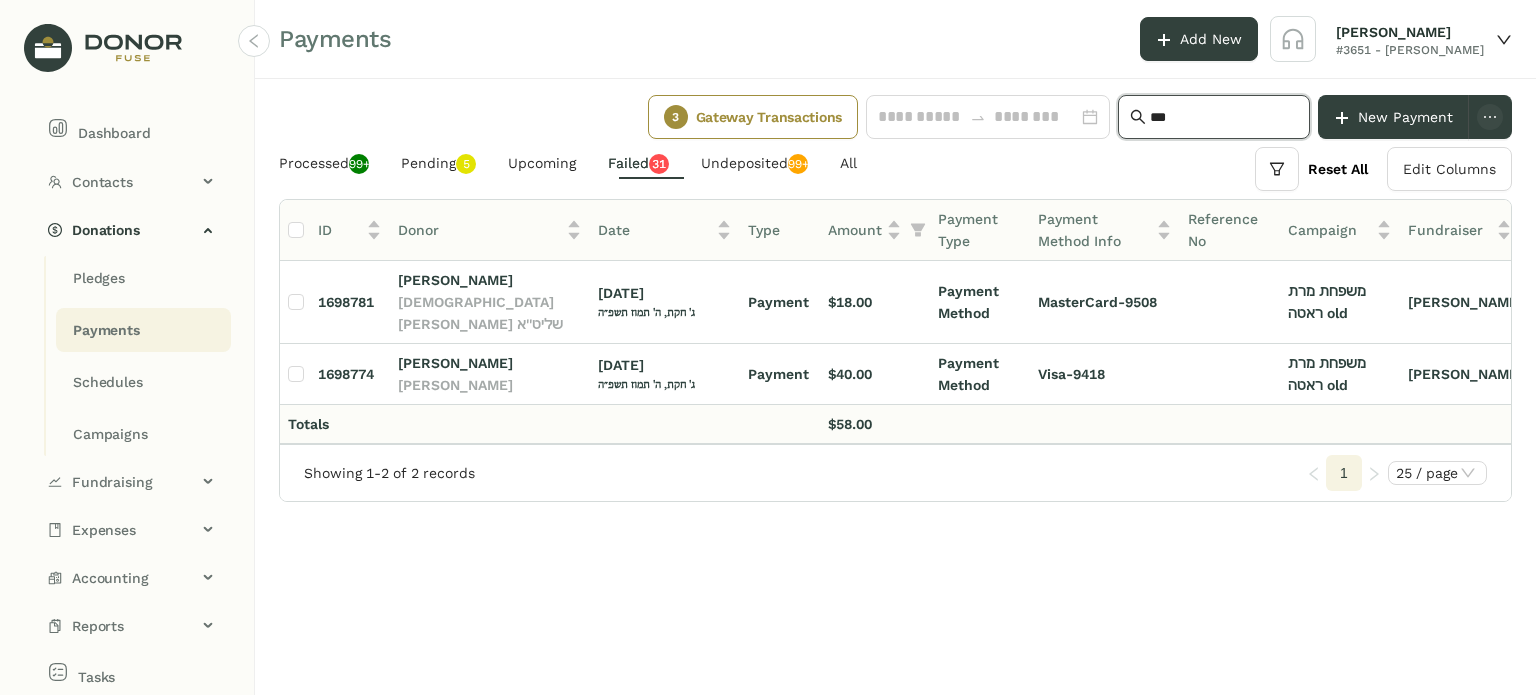 click on "***" 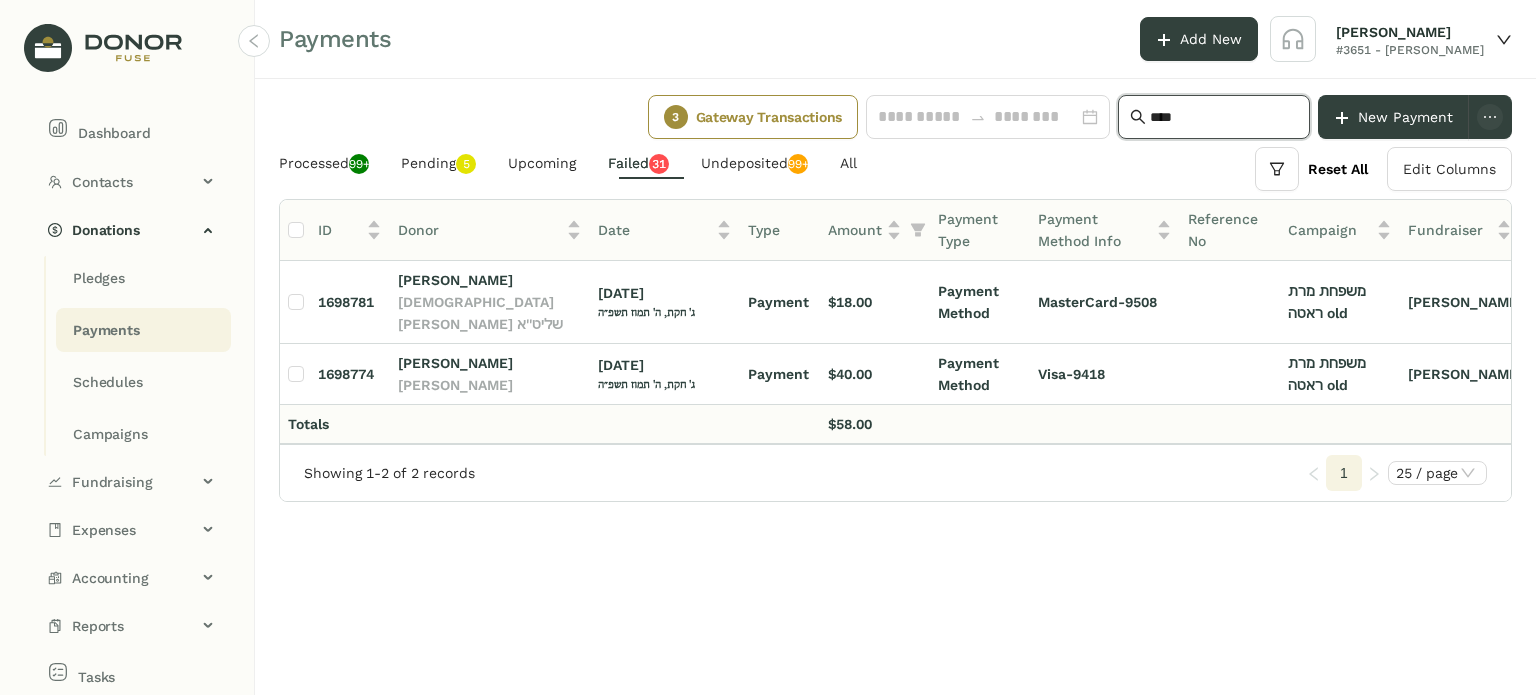 type on "*****" 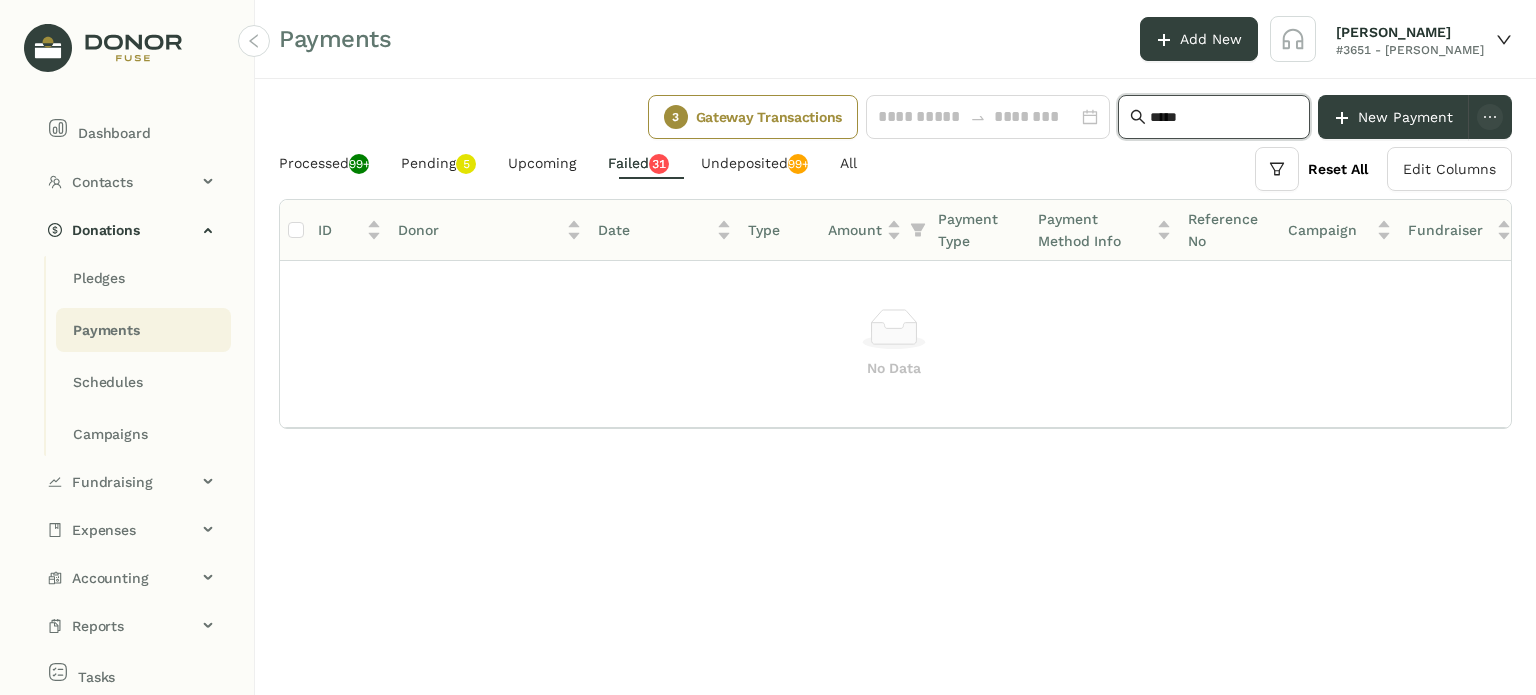 click on "*****" 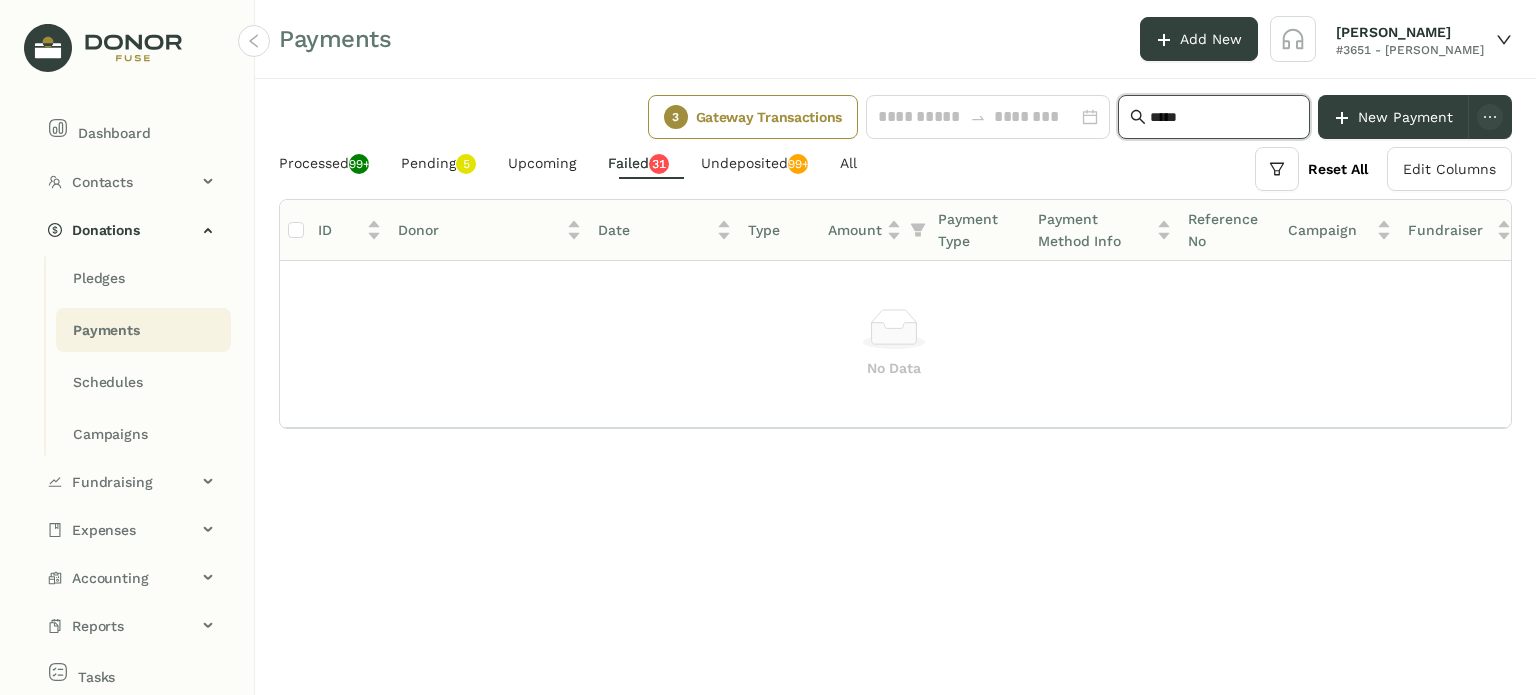 click on "*****" 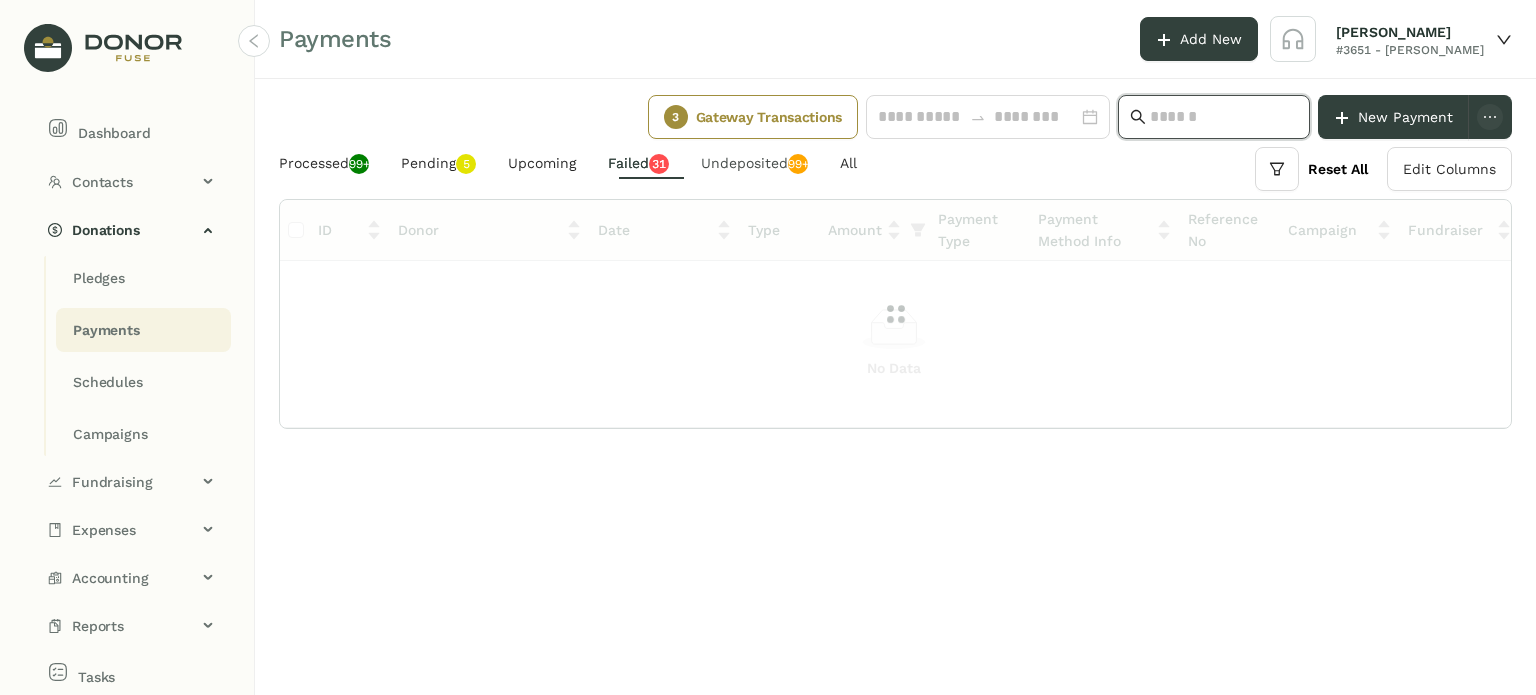 type 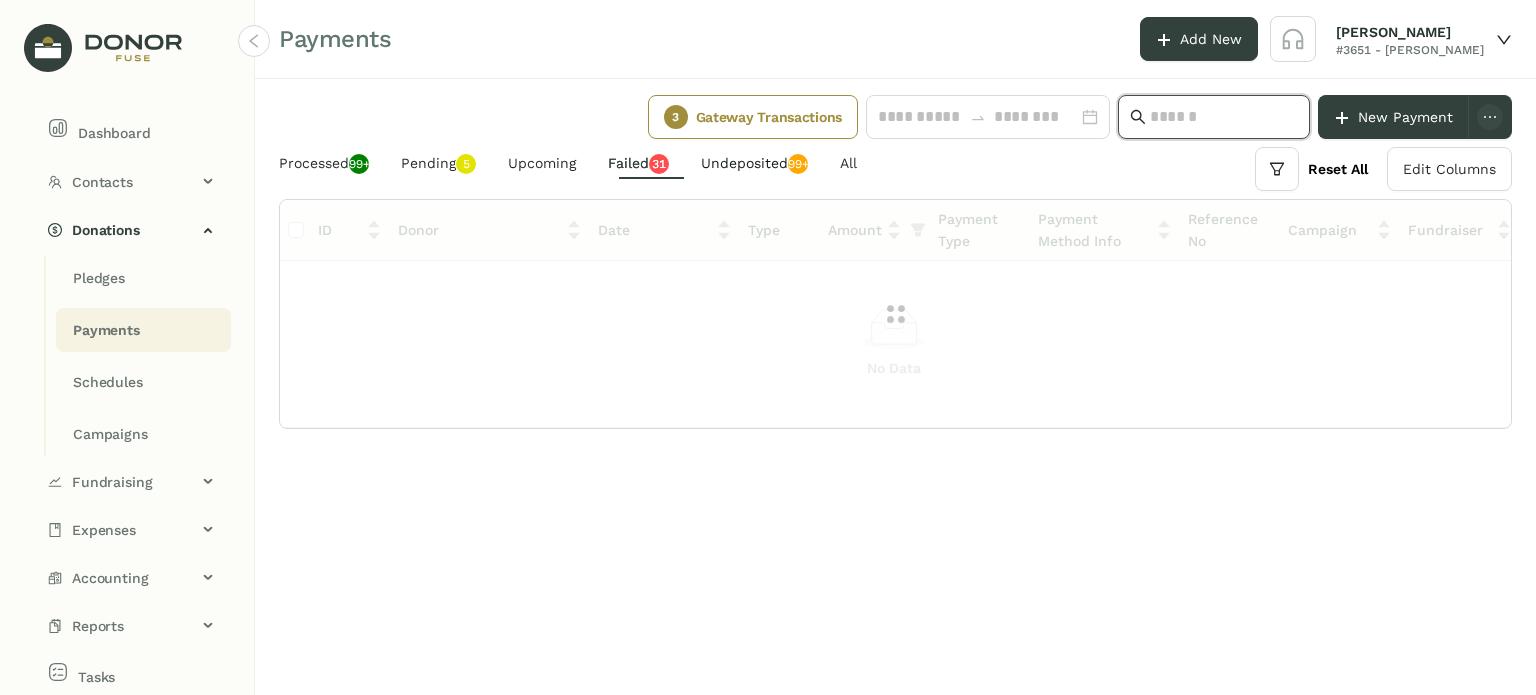 click on "Undeposited  99+" 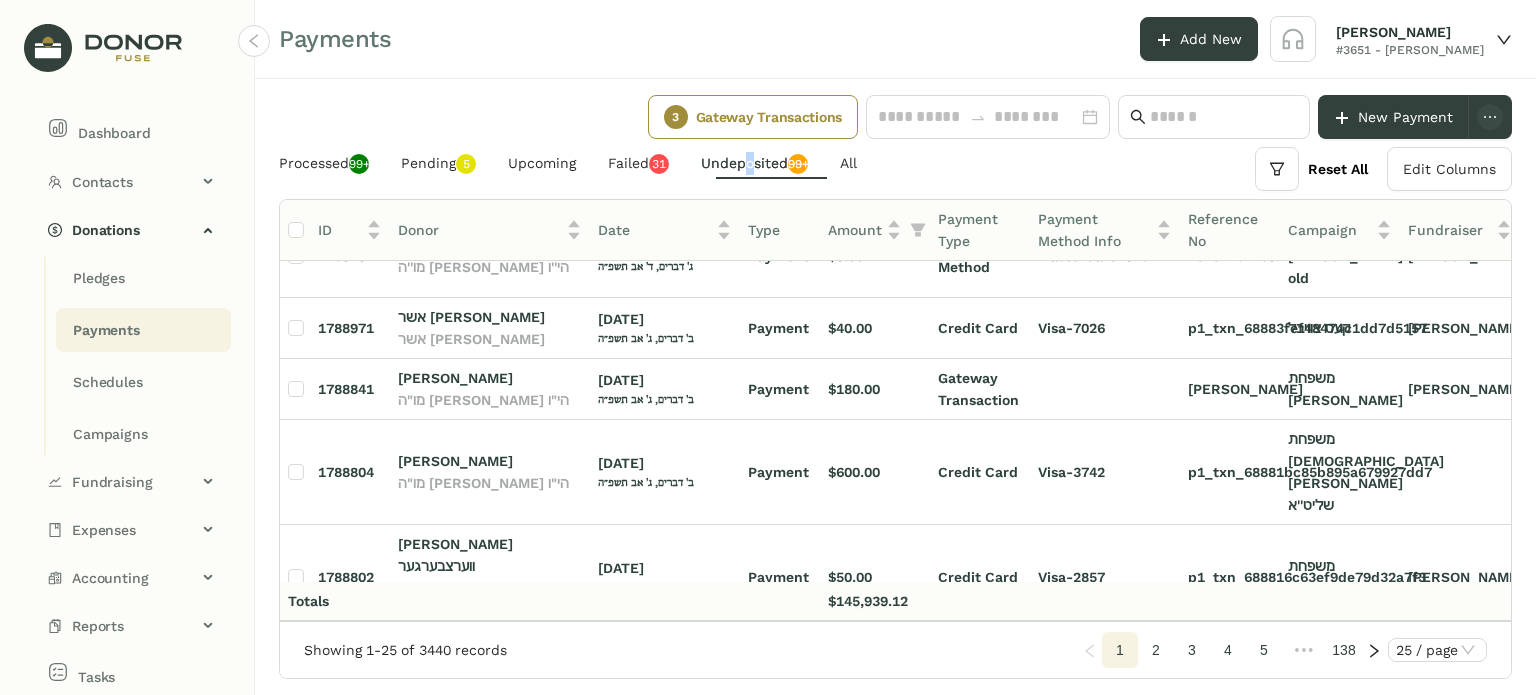 scroll, scrollTop: 0, scrollLeft: 0, axis: both 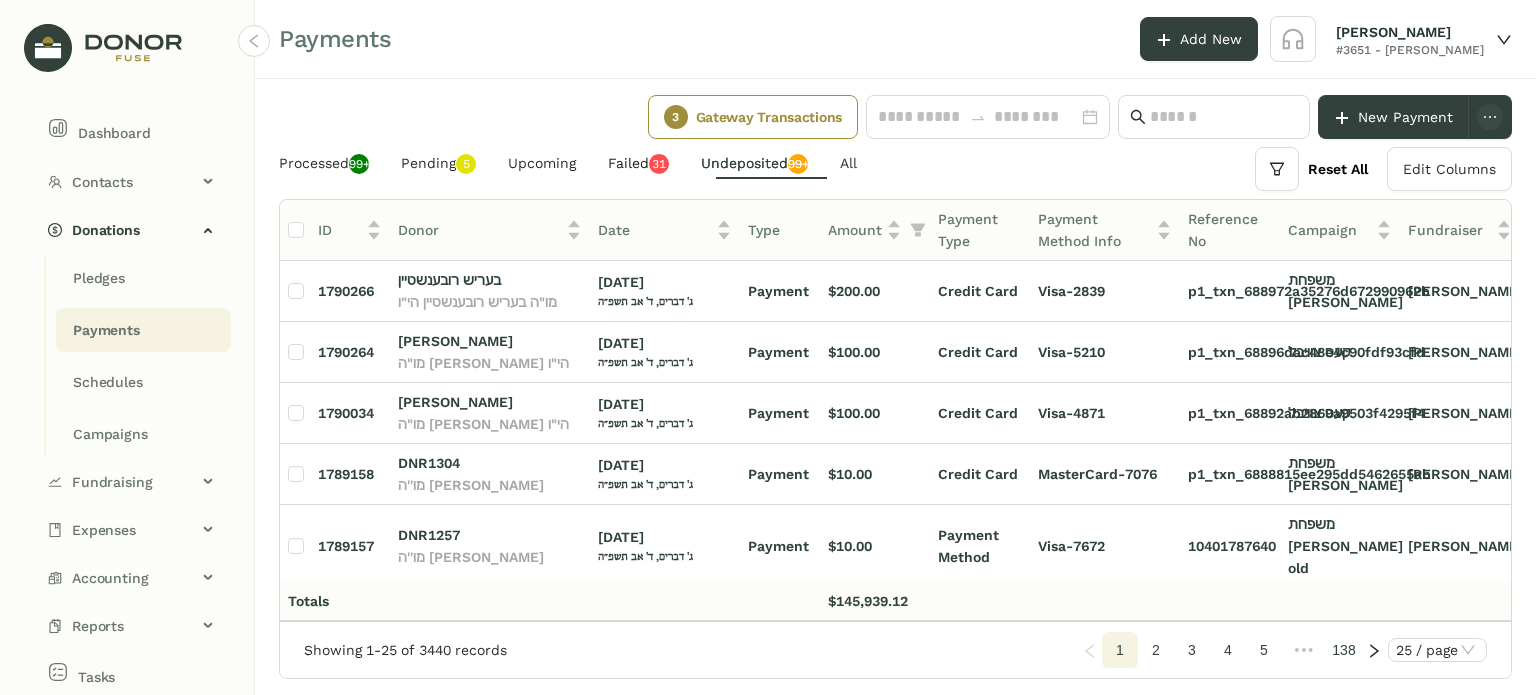 click on "Failed   0   1   2   3   4   5   6   7   8   9   0   1   2   3   4   5   6   7   8   9" 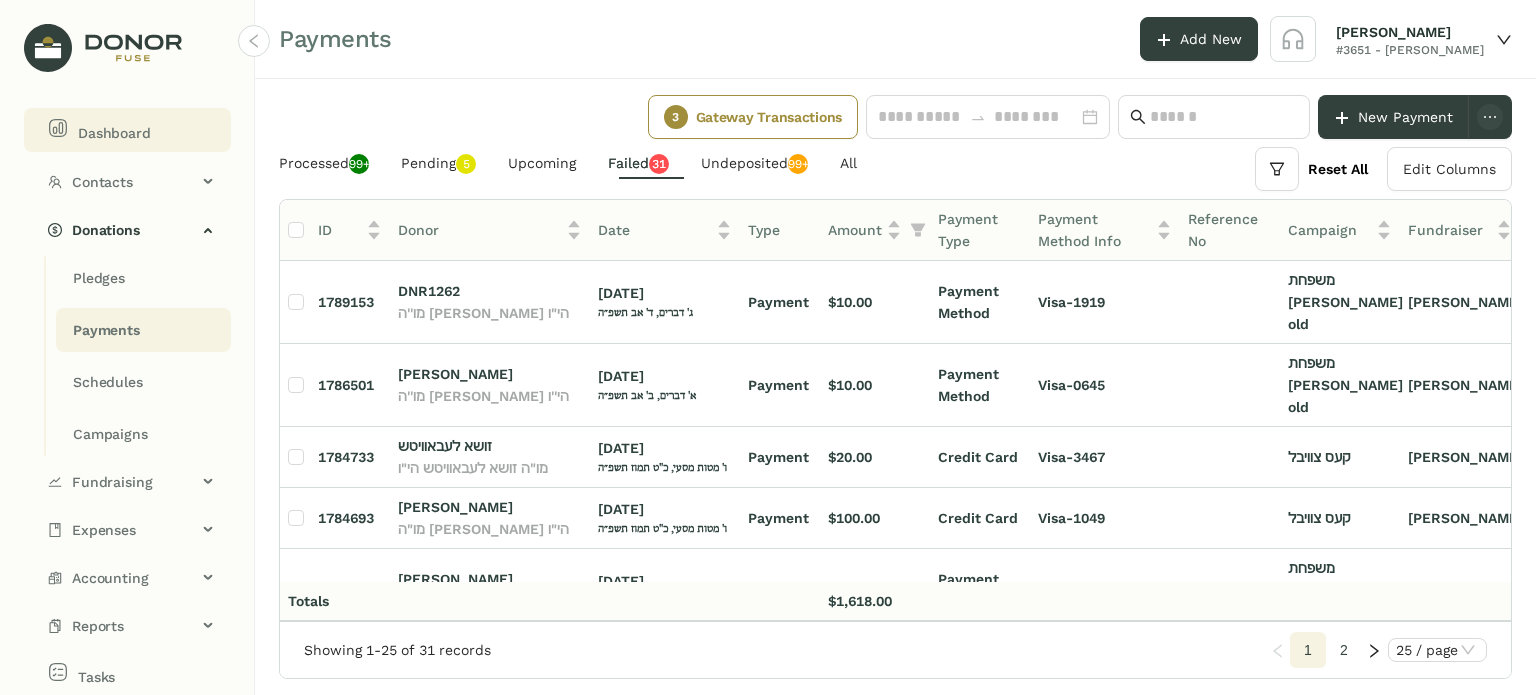 click on "Dashboard" 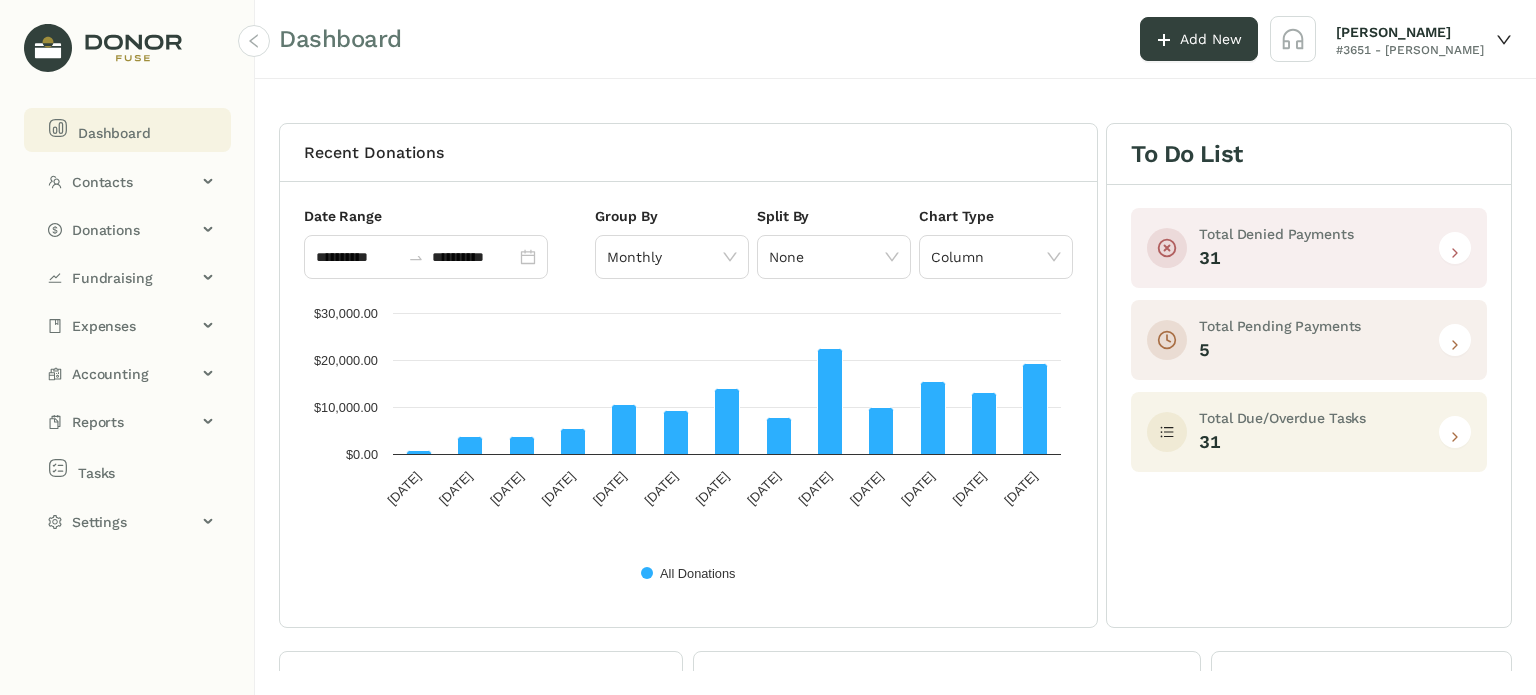 click 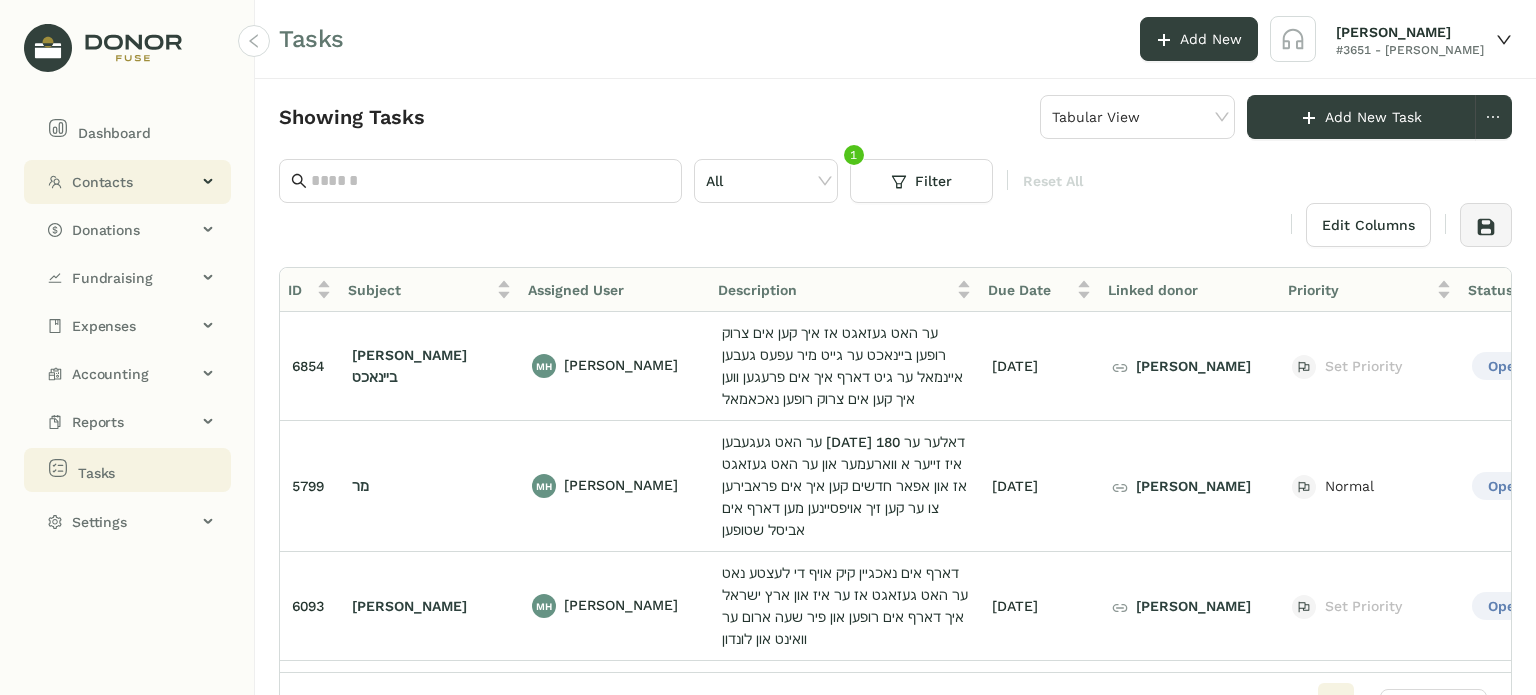 click on "Contacts" 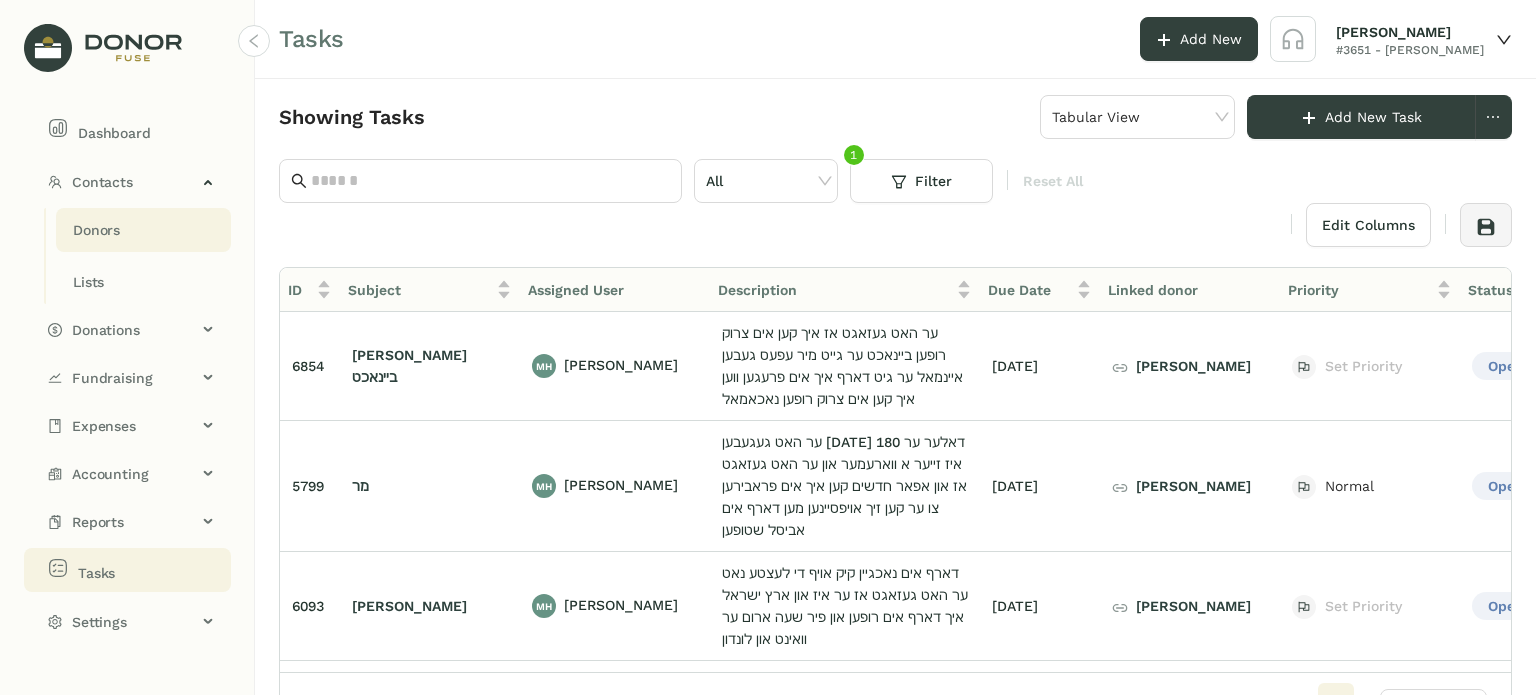 click on "Donors" 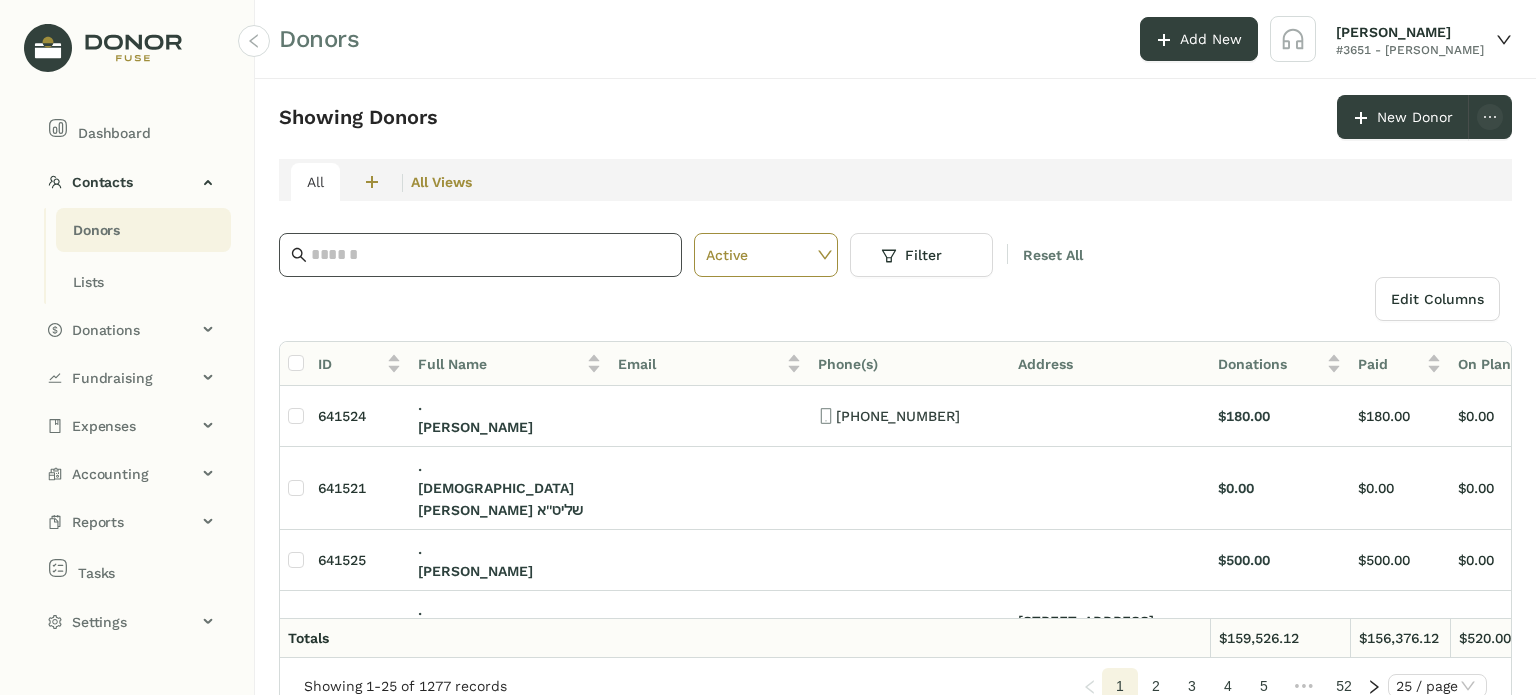 click 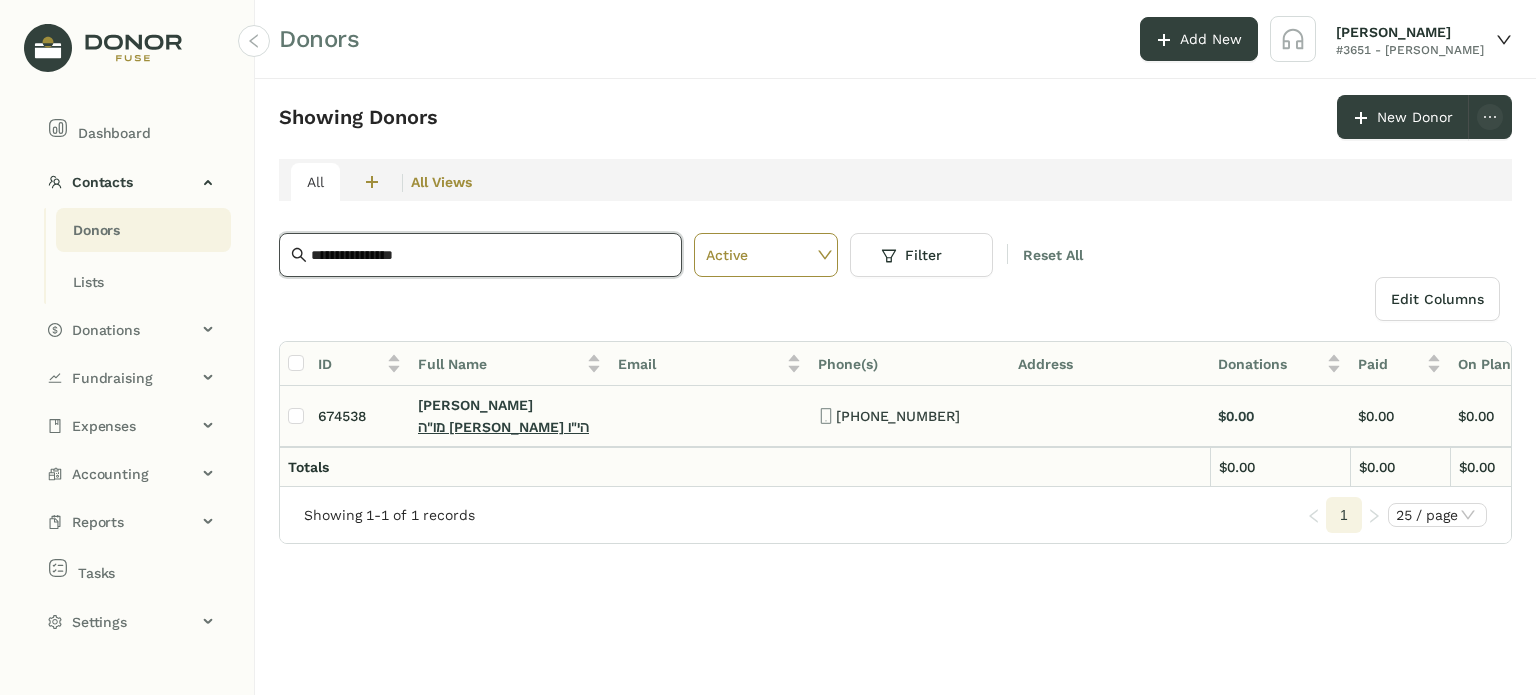 type on "**********" 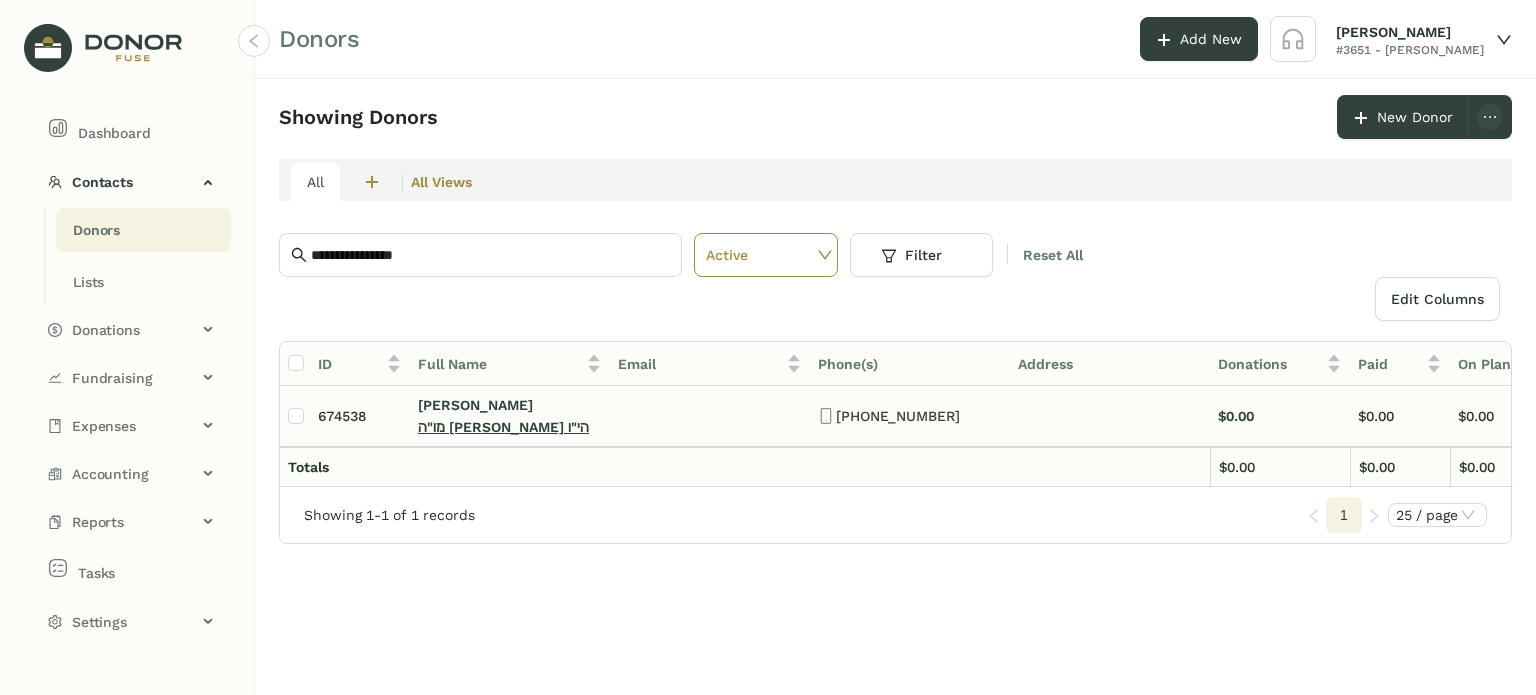 click on "מו"ה [PERSON_NAME] הי"ו" 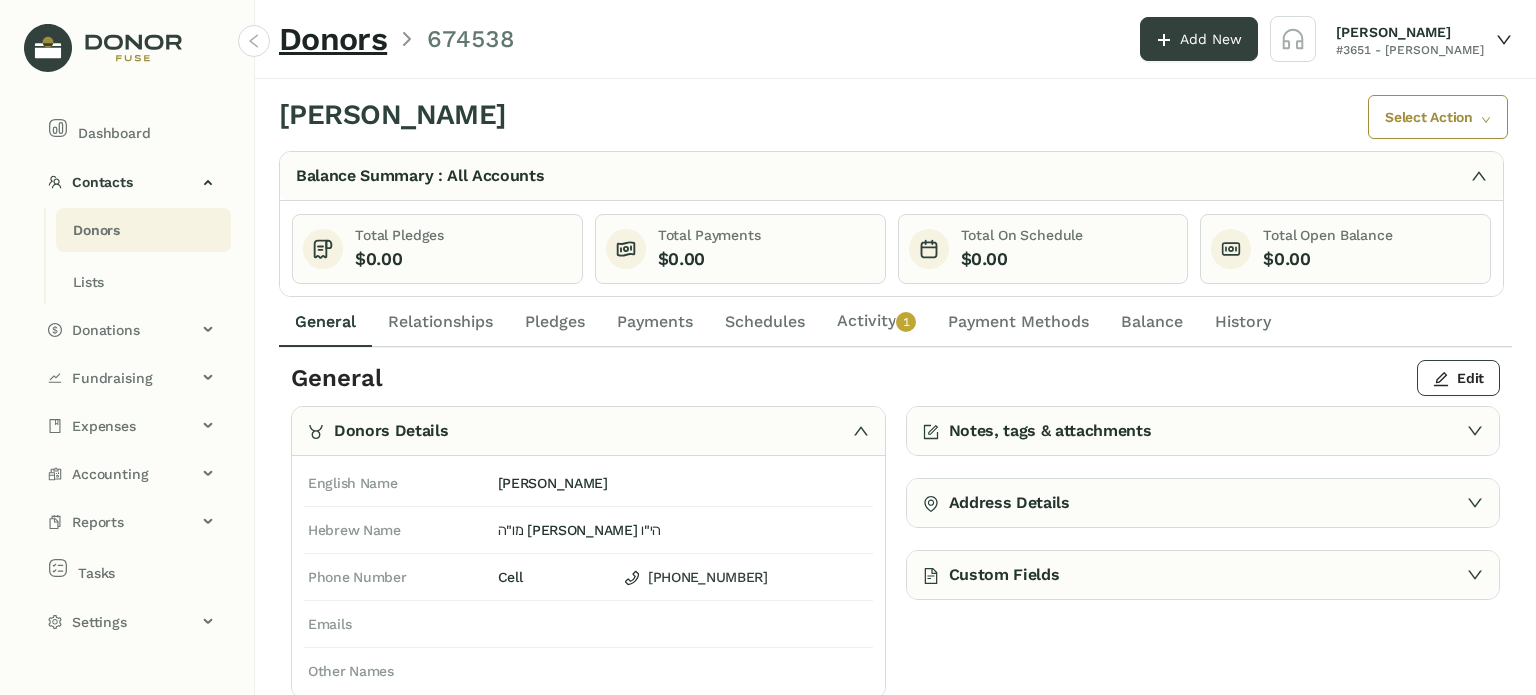 drag, startPoint x: 851, startPoint y: 313, endPoint x: 871, endPoint y: 307, distance: 20.880613 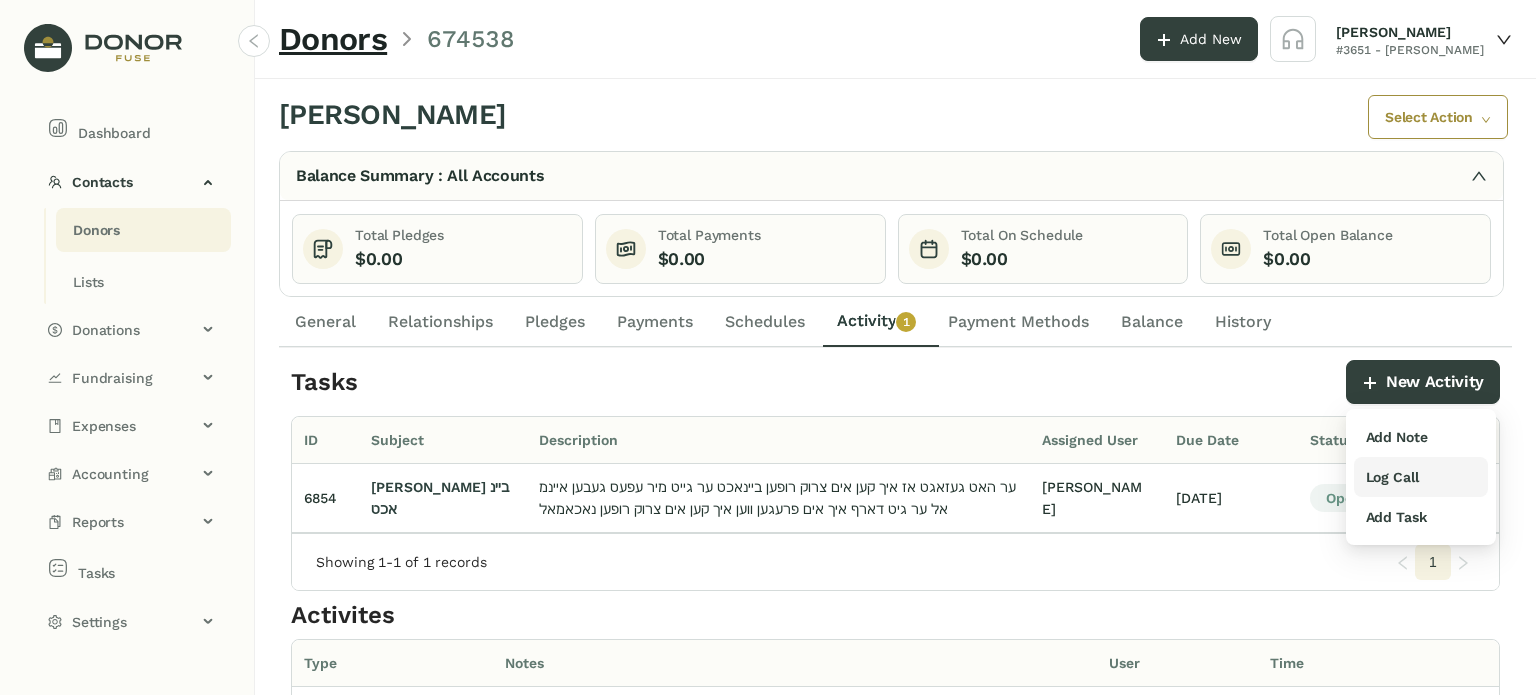 click on "Log Call" at bounding box center (1392, 477) 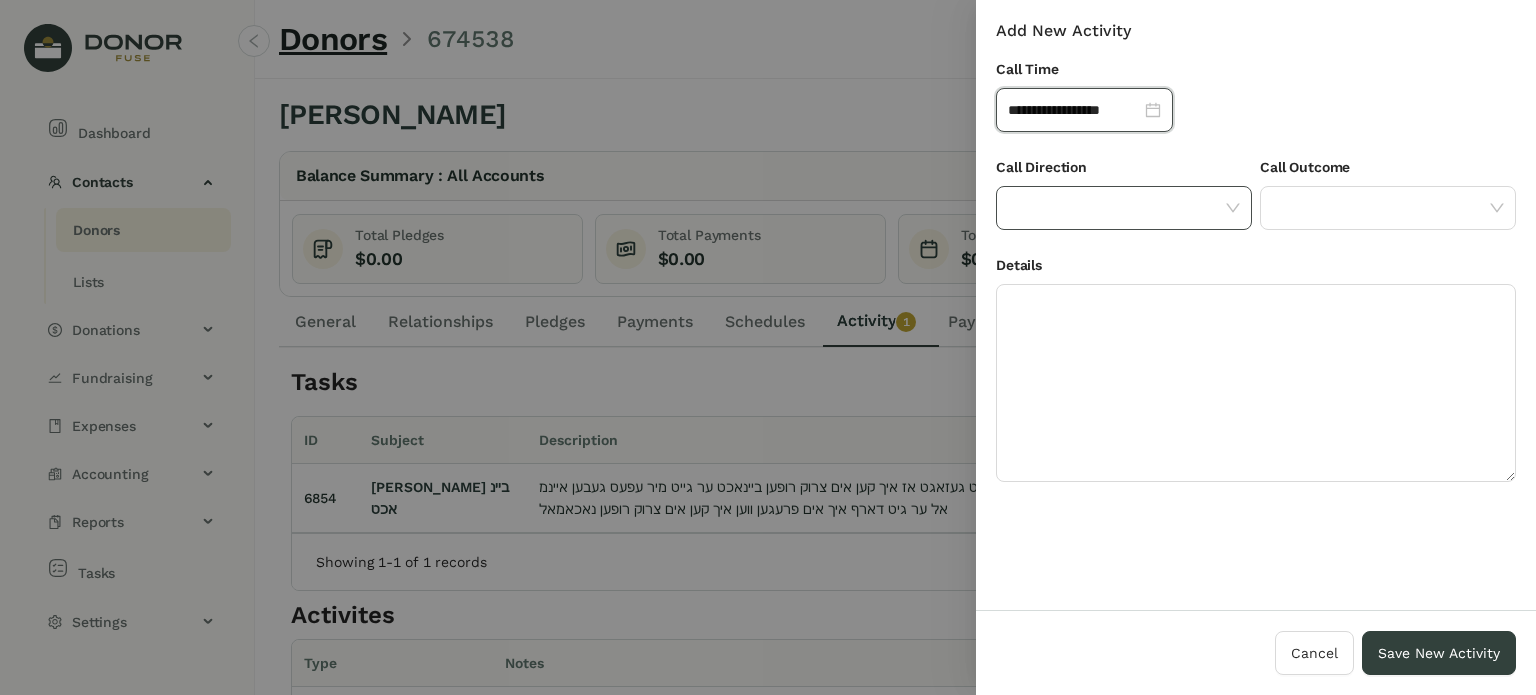 click 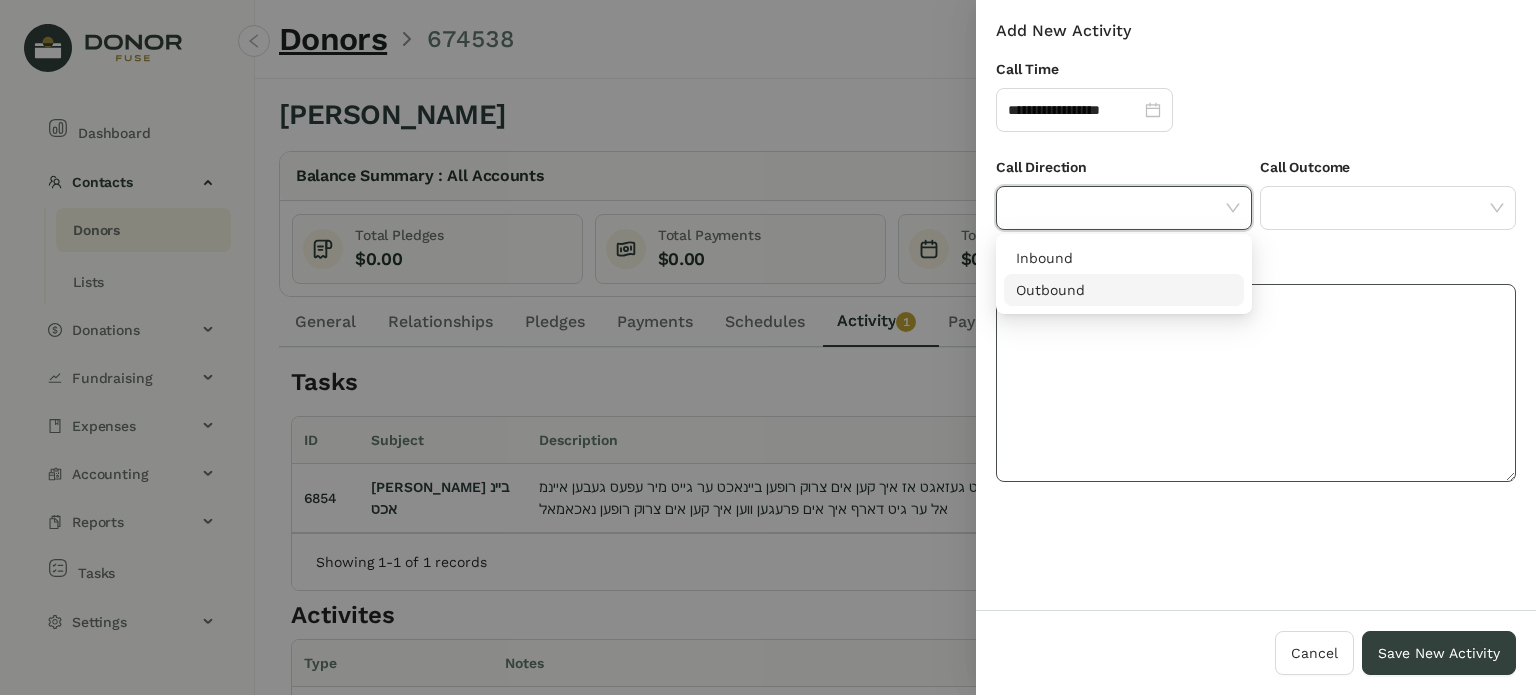 click on "Outbound" at bounding box center [1124, 290] 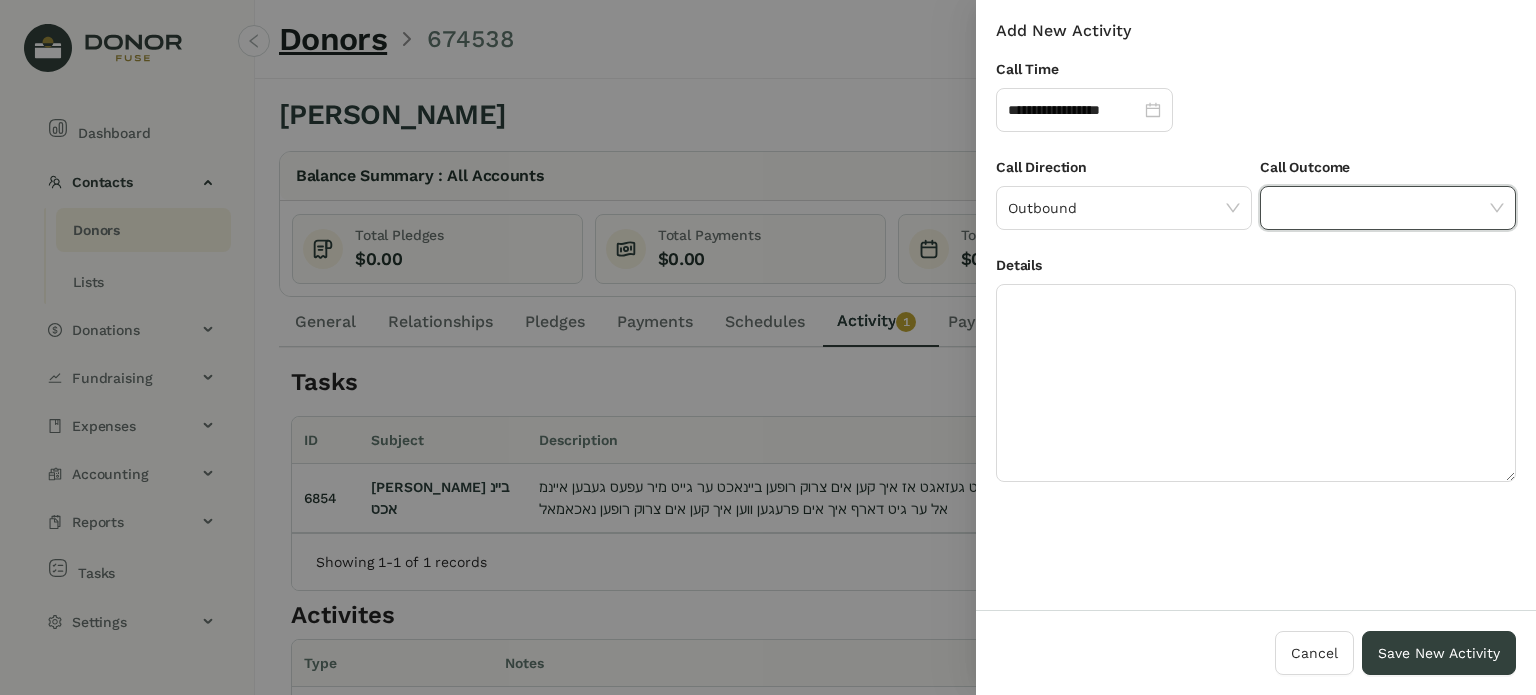 click 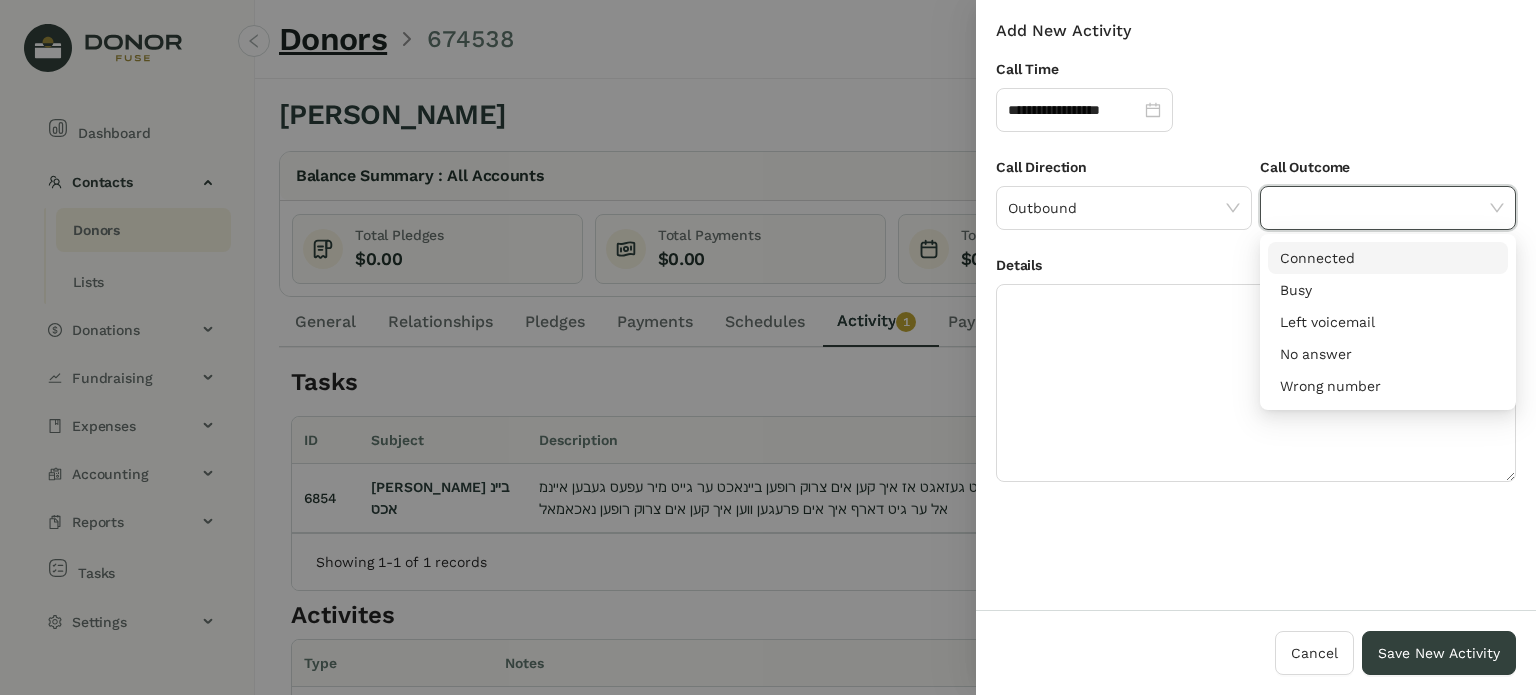 click on "Connected" at bounding box center [1388, 258] 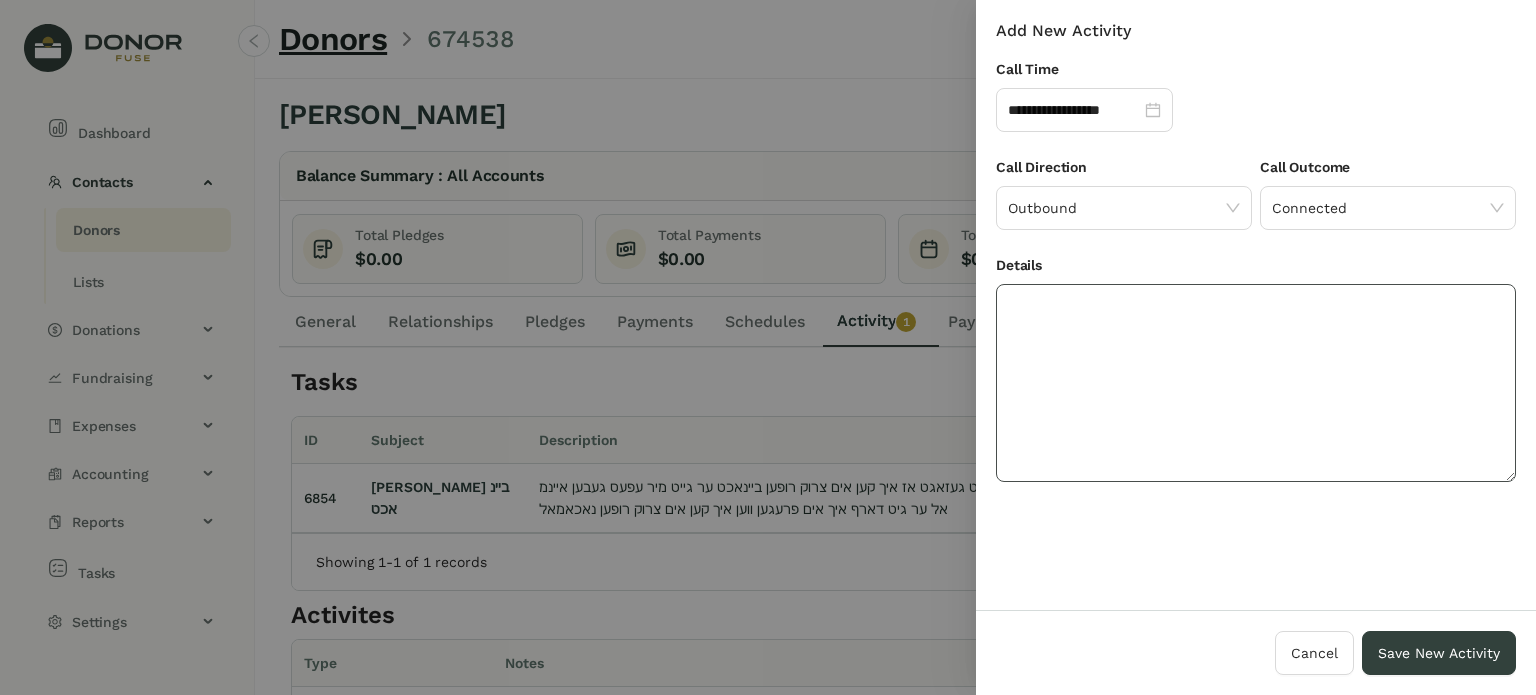 click 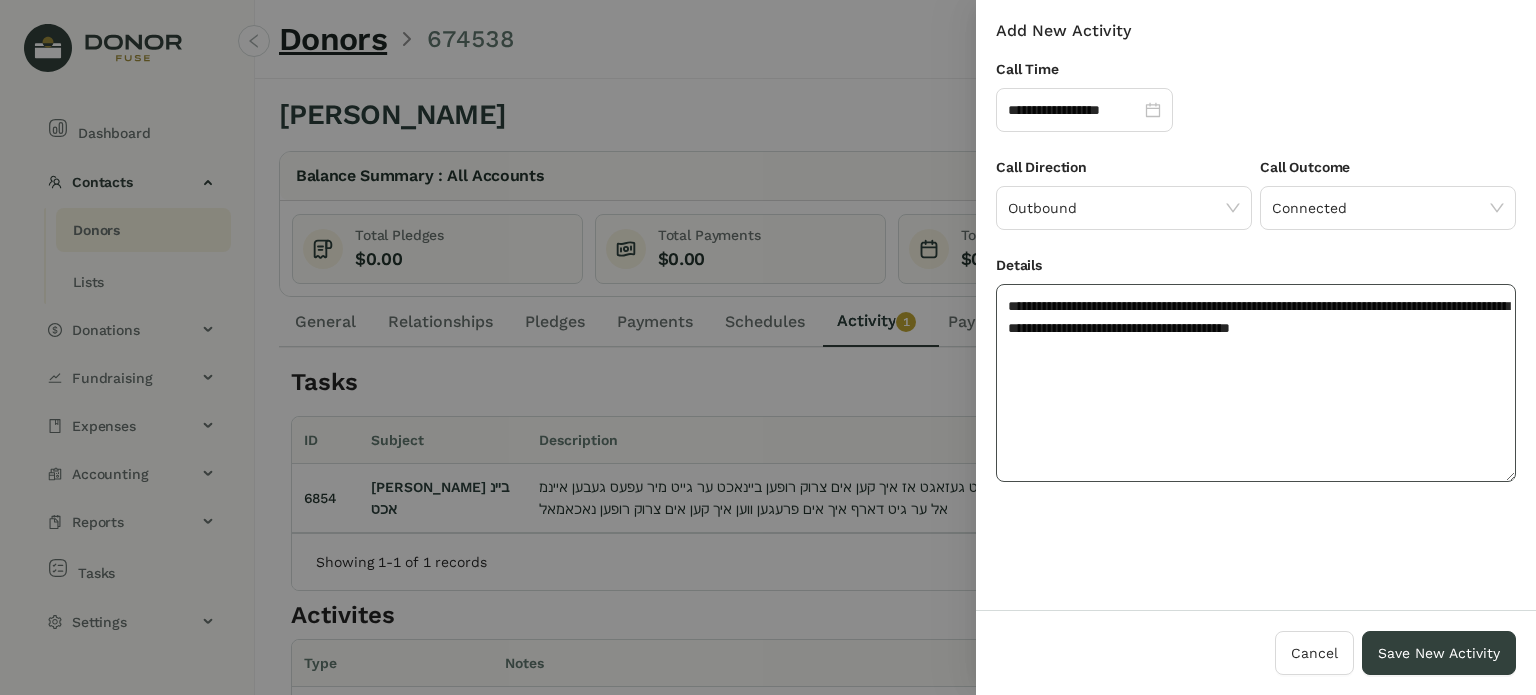 click on "**********" 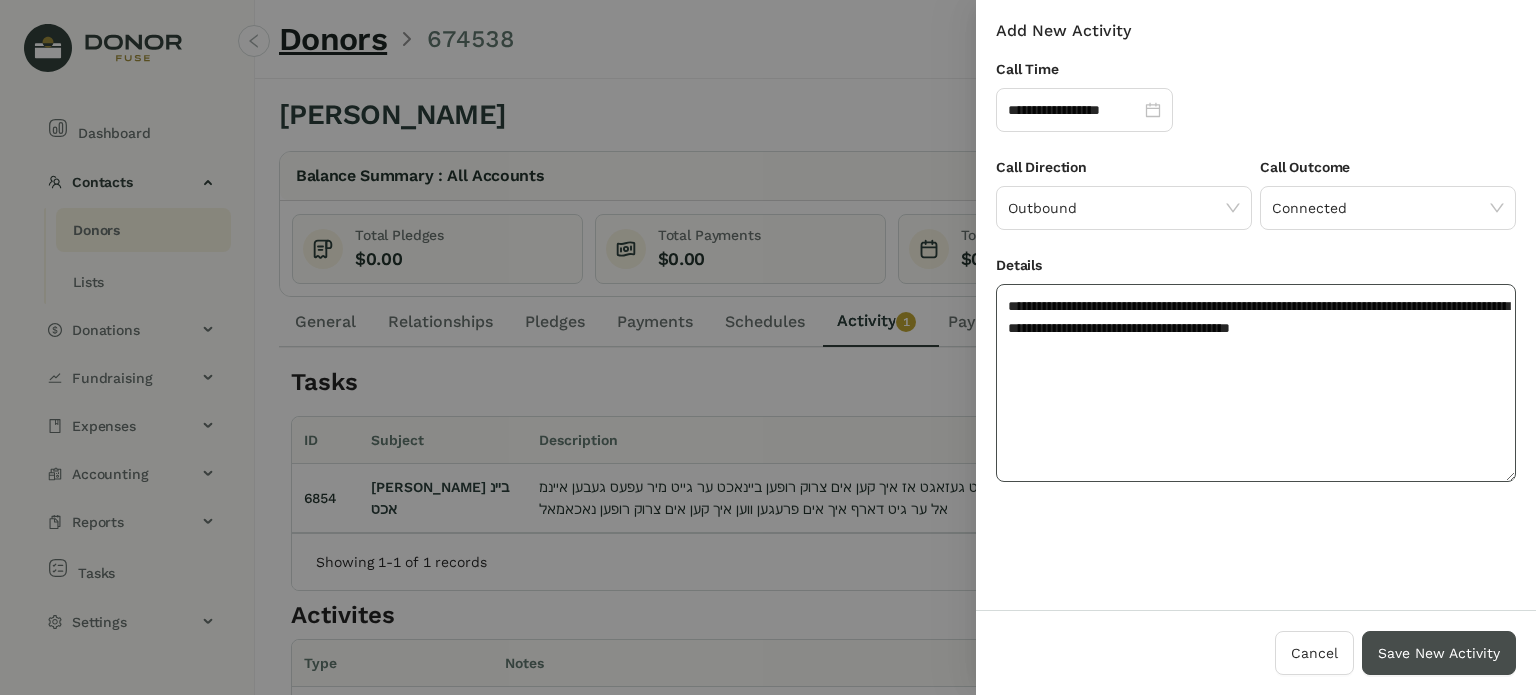type on "**********" 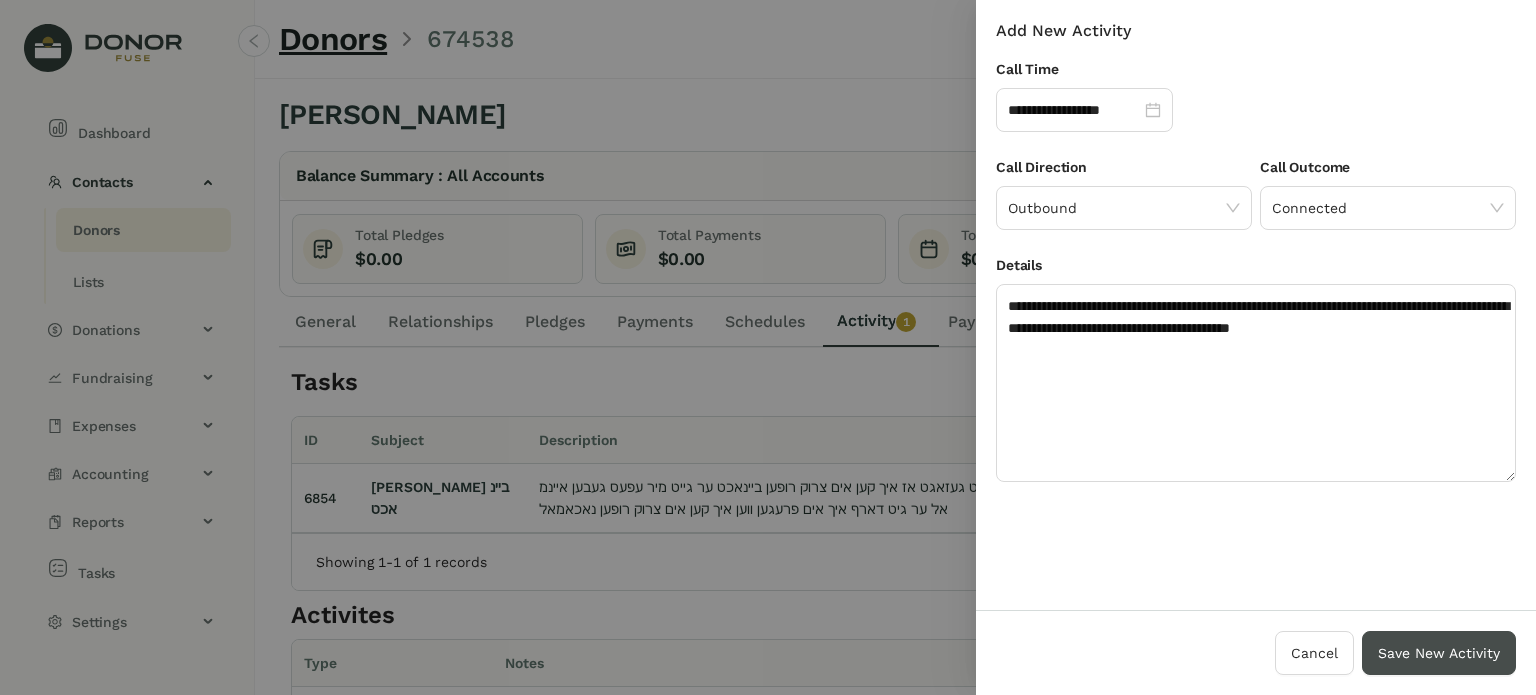 click on "Save New Activity" at bounding box center (1439, 653) 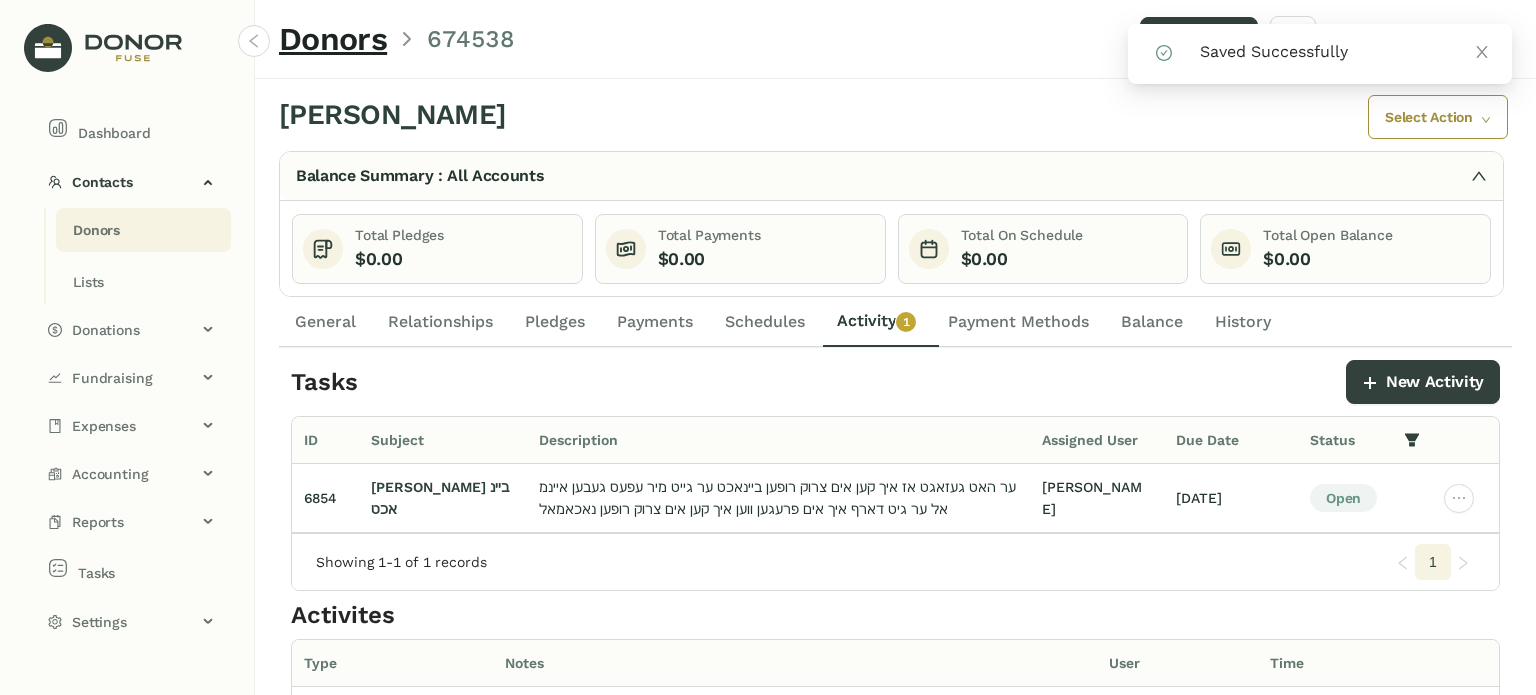 click on "Pledges" 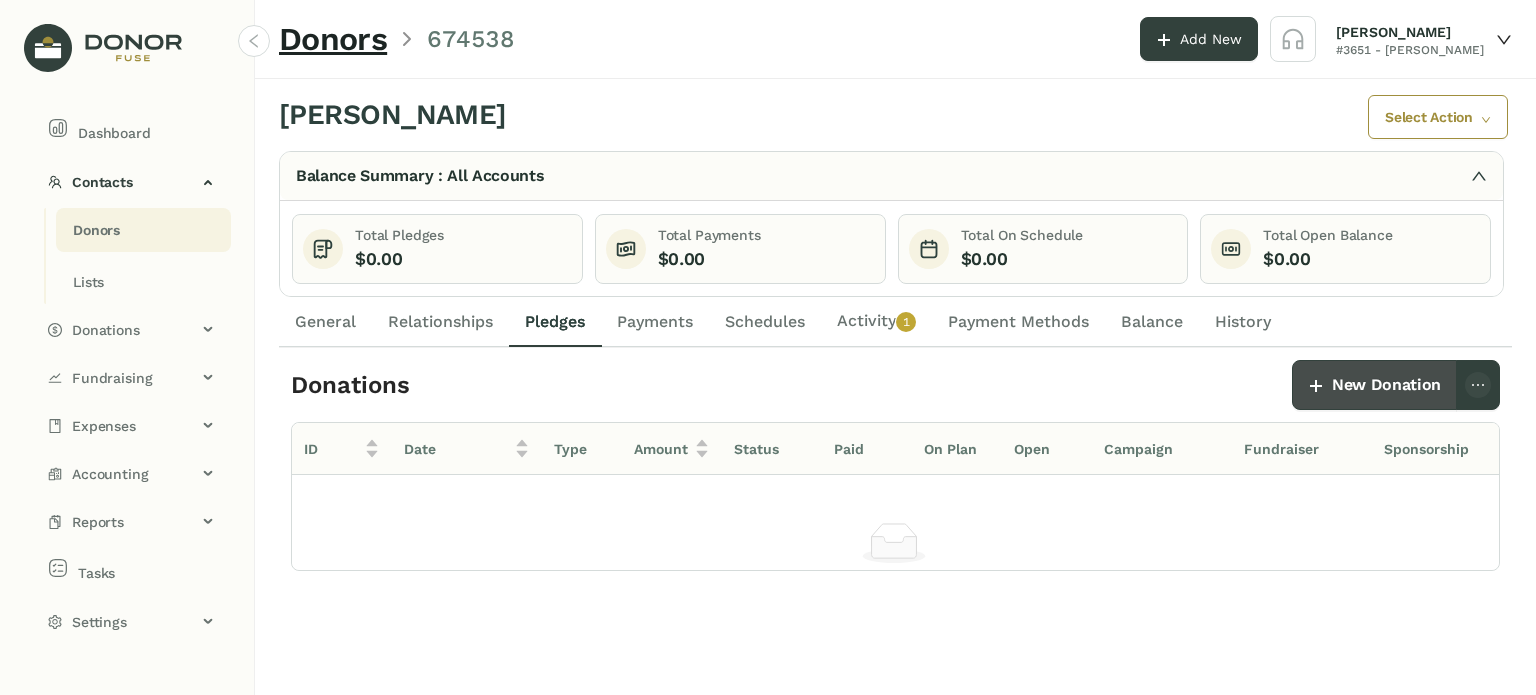 click on "New Donation" 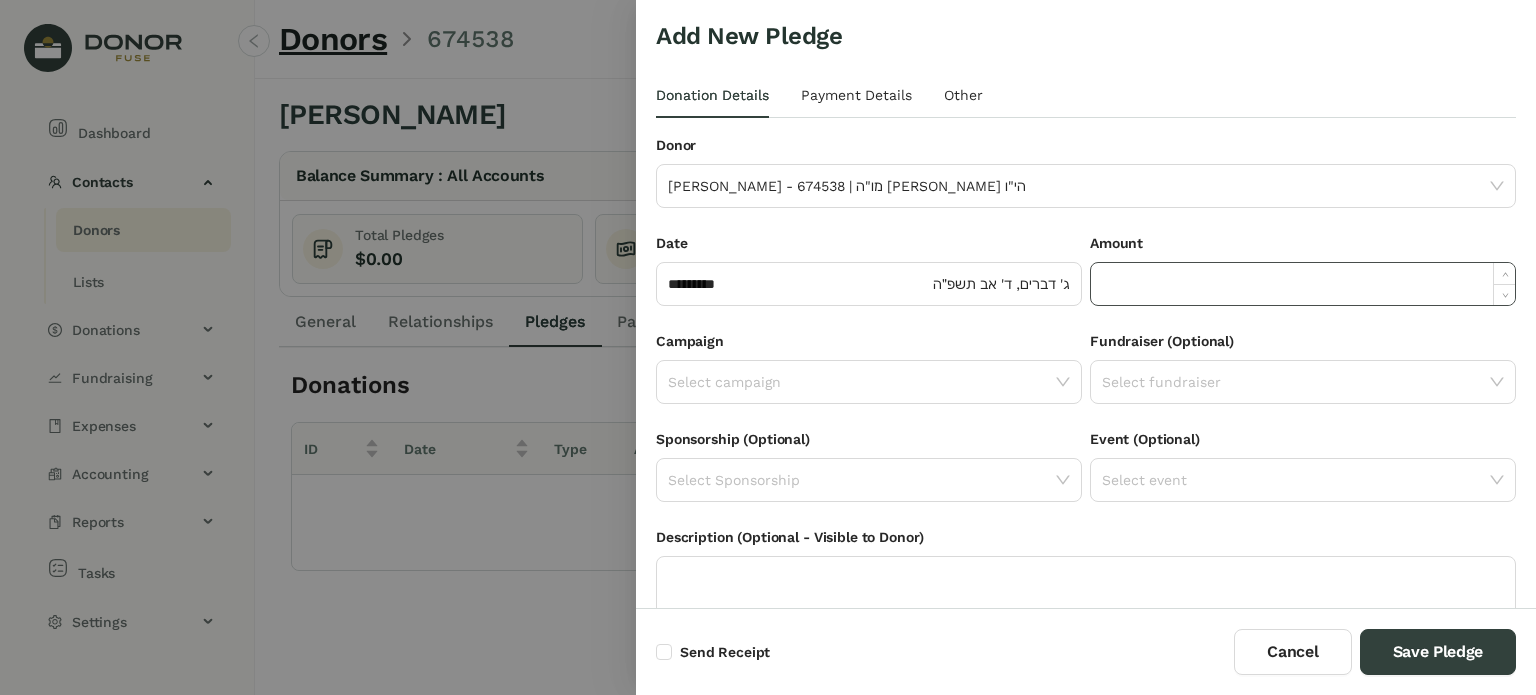 click 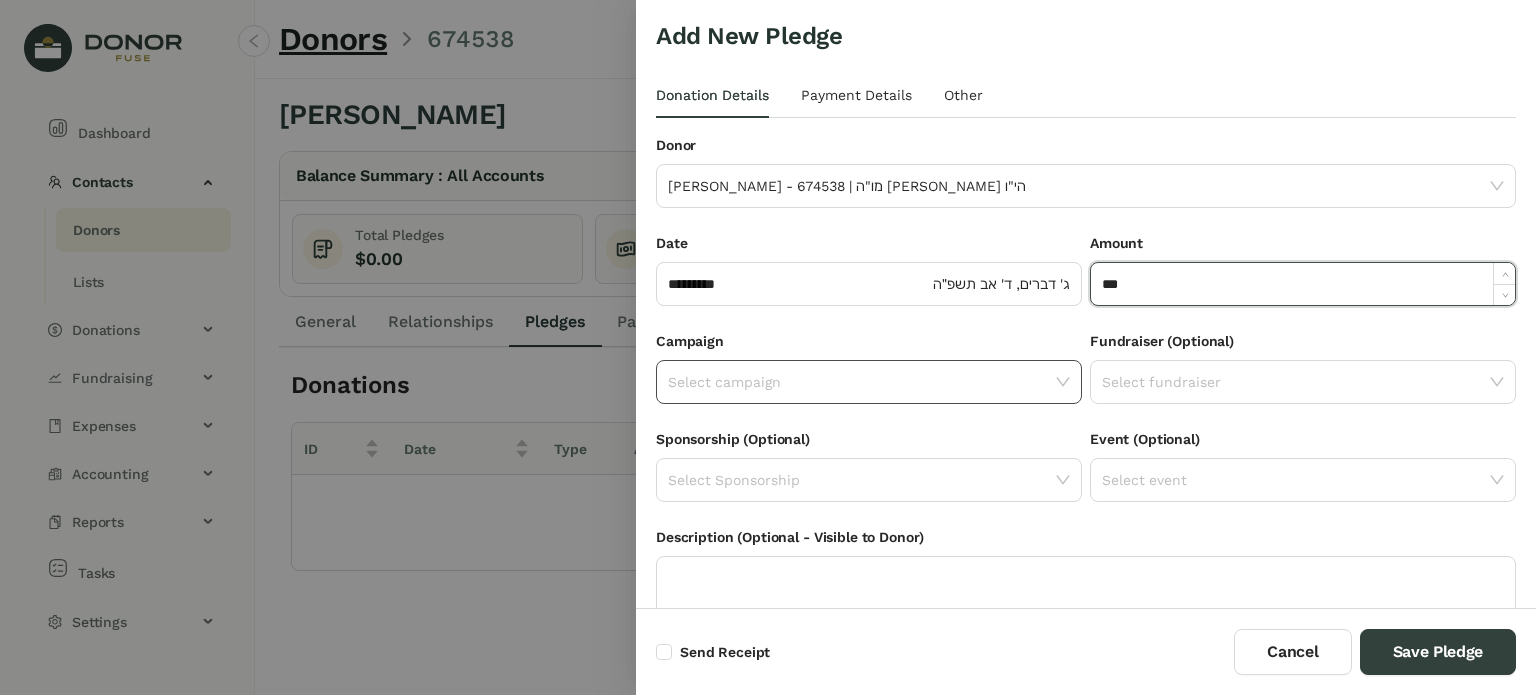 type on "*******" 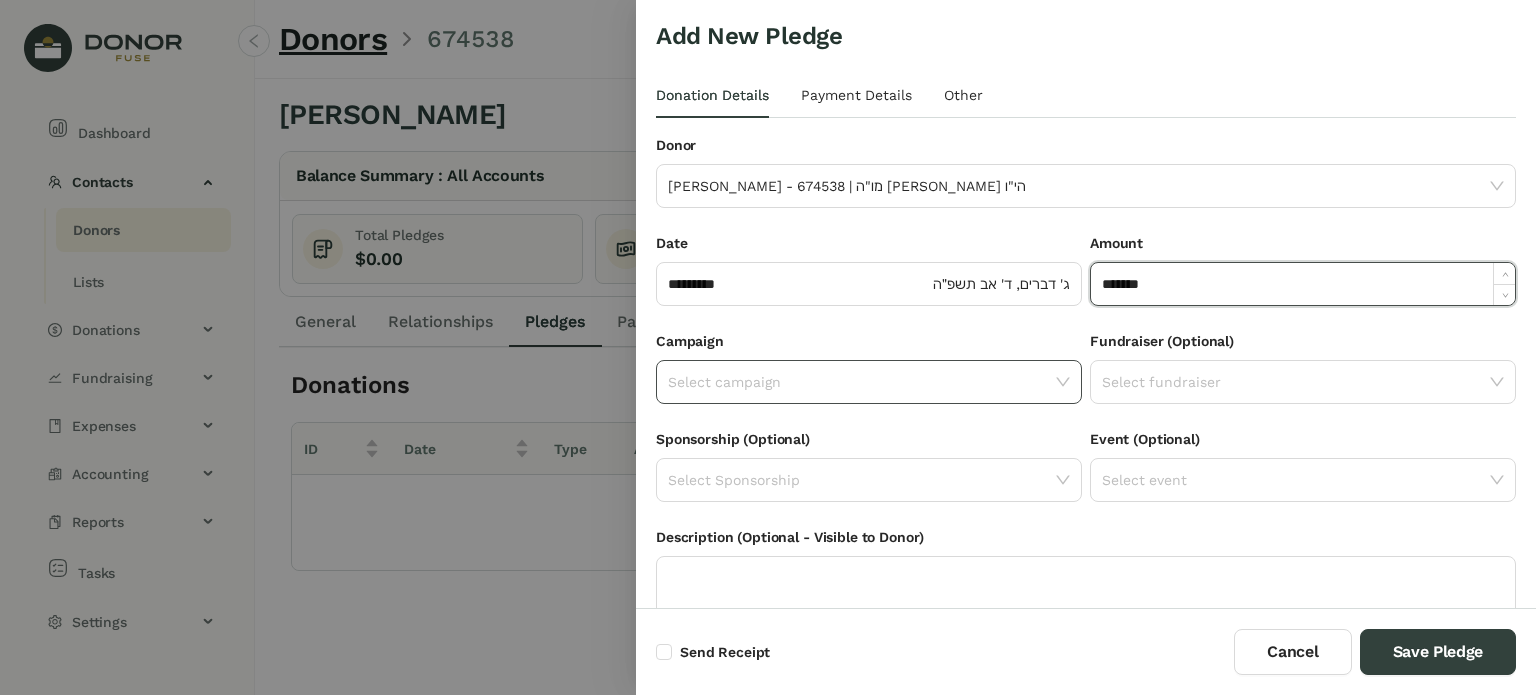 click 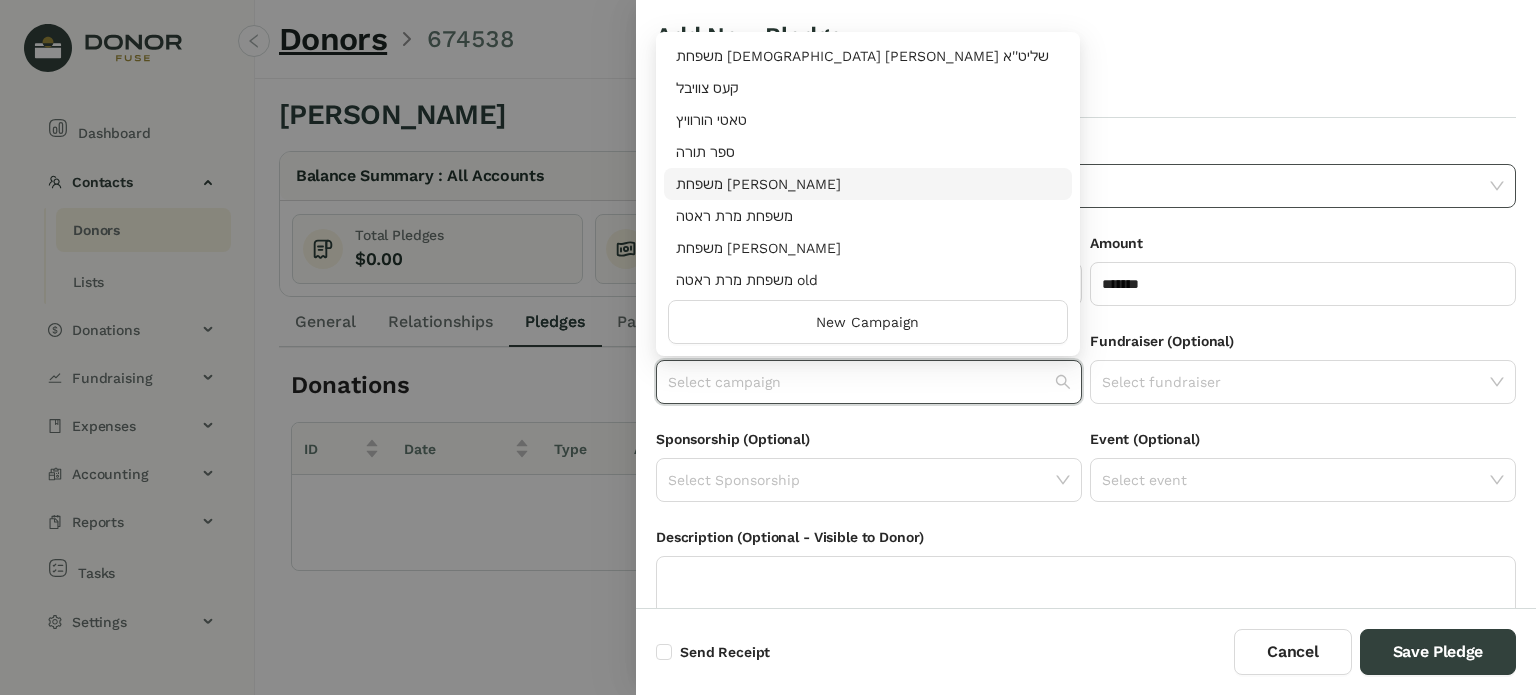 click on "משפחת [PERSON_NAME]" at bounding box center (868, 184) 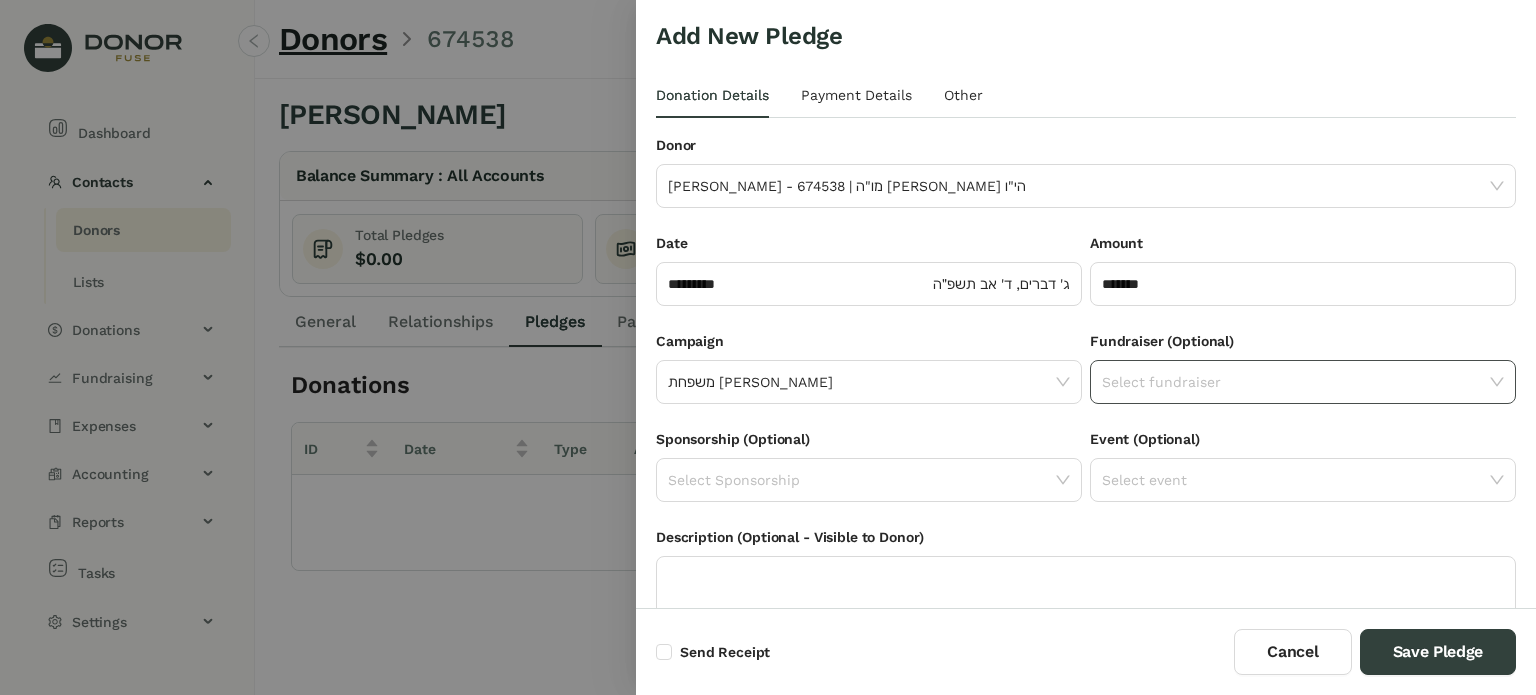 click 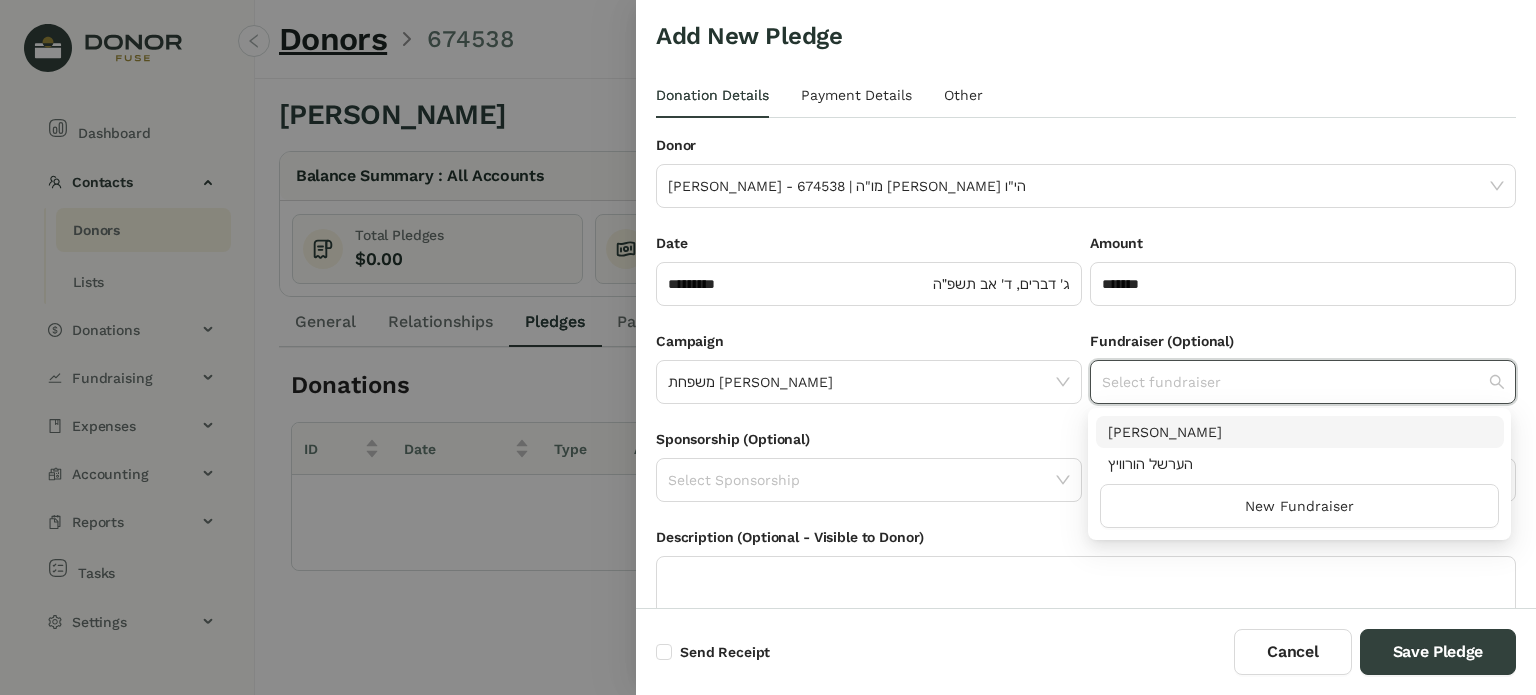 click on "[PERSON_NAME]" at bounding box center (1300, 432) 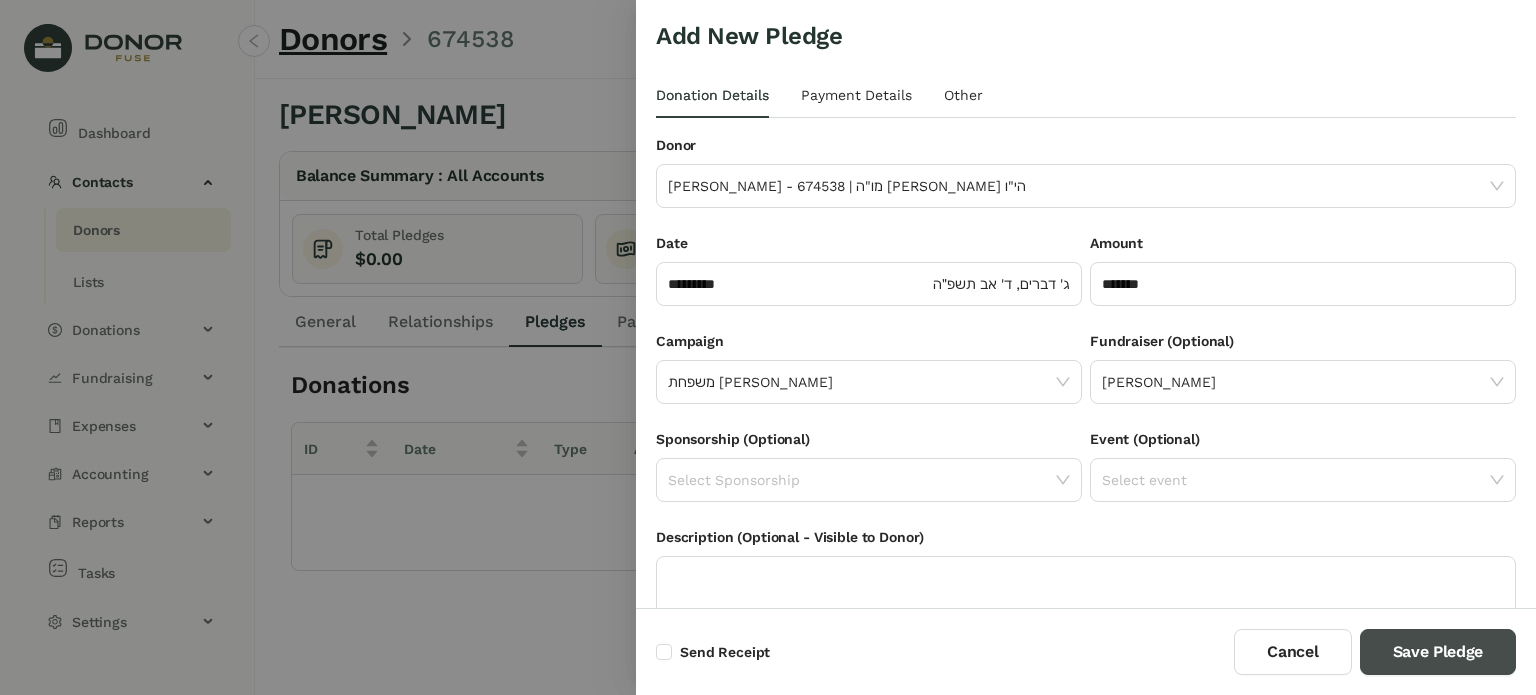 click on "Save Pledge" at bounding box center (1438, 652) 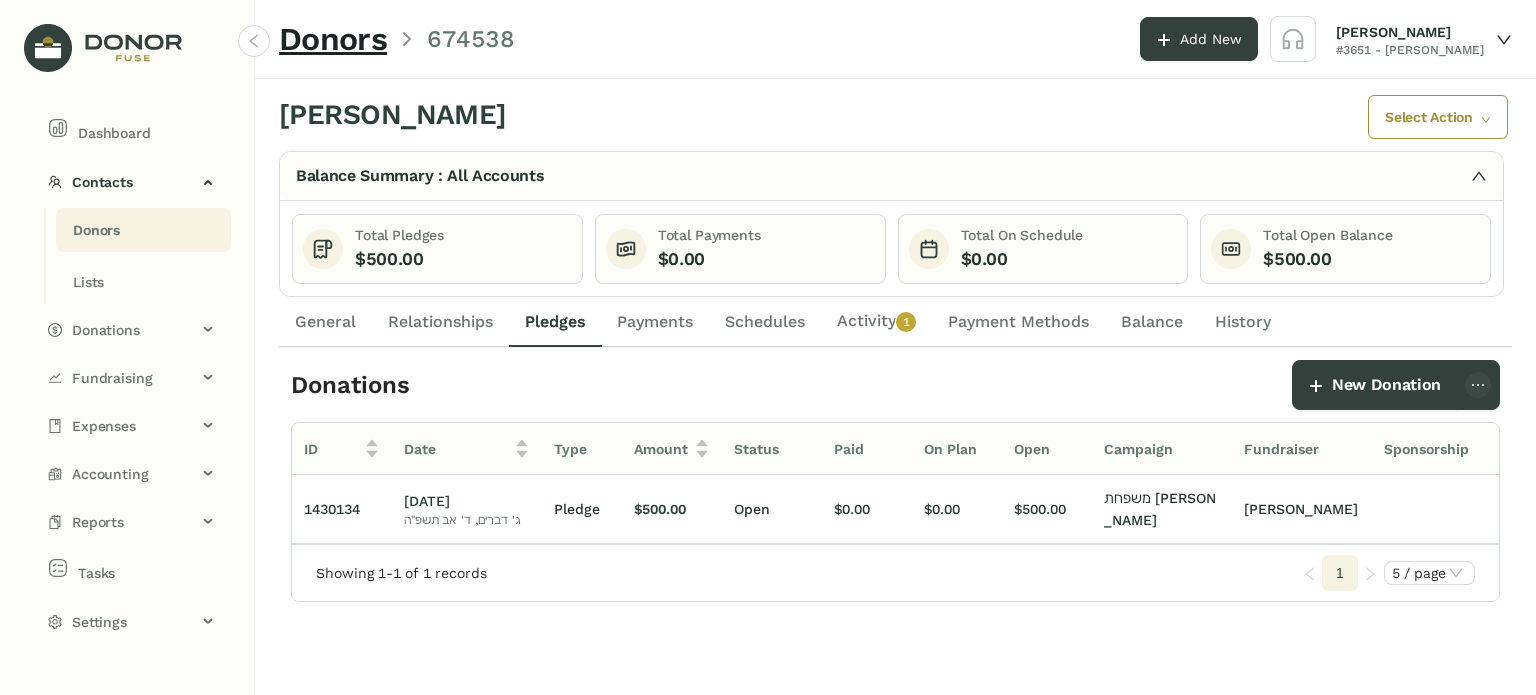 click on "Activity   0   1   2   3   4   5   6   7   8   9" 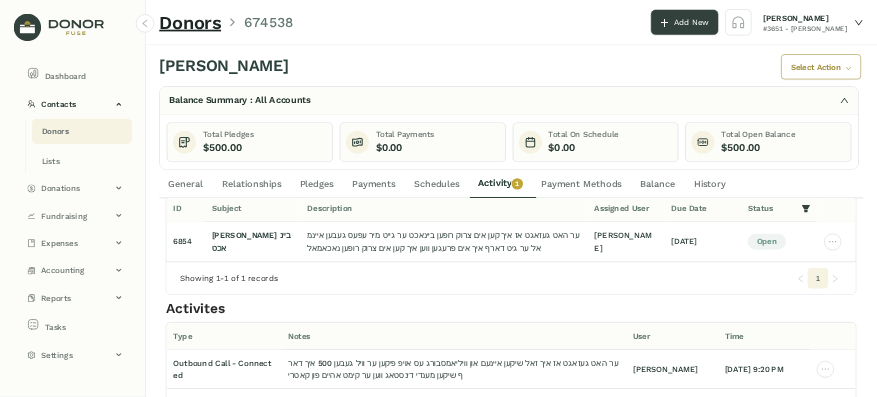 scroll, scrollTop: 162, scrollLeft: 0, axis: vertical 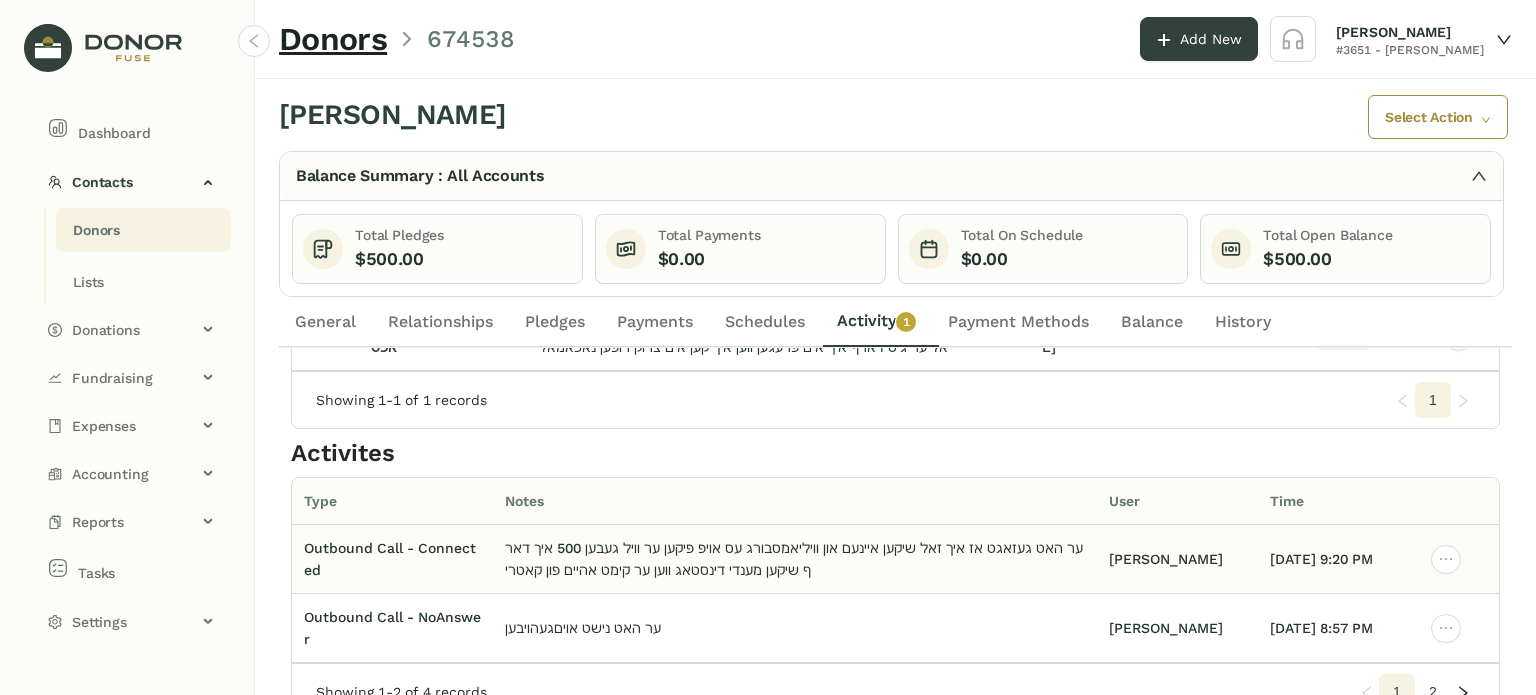 click on "ער האט געזאגט אז איך זאל שיקען איינעם און וויליאמסבורג עס אויפ פיקען ער וויל געבען 500 איך דארף שיקען מענדי דינסטאג ווען ער קימט אהיים פון קאטרי" 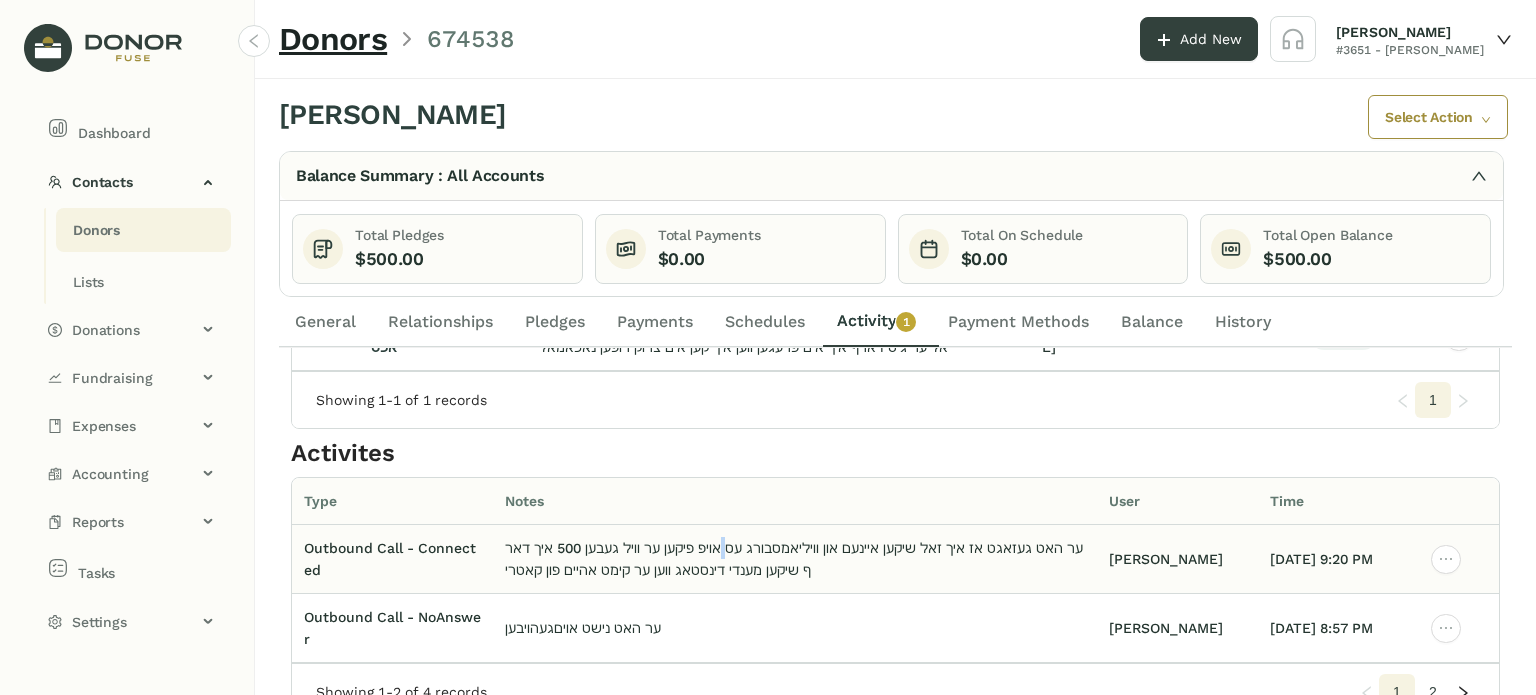 click on "ער האט געזאגט אז איך זאל שיקען איינעם און וויליאמסבורג עס אויפ פיקען ער וויל געבען 500 איך דארף שיקען מענדי דינסטאג ווען ער קימט אהיים פון קאטרי" 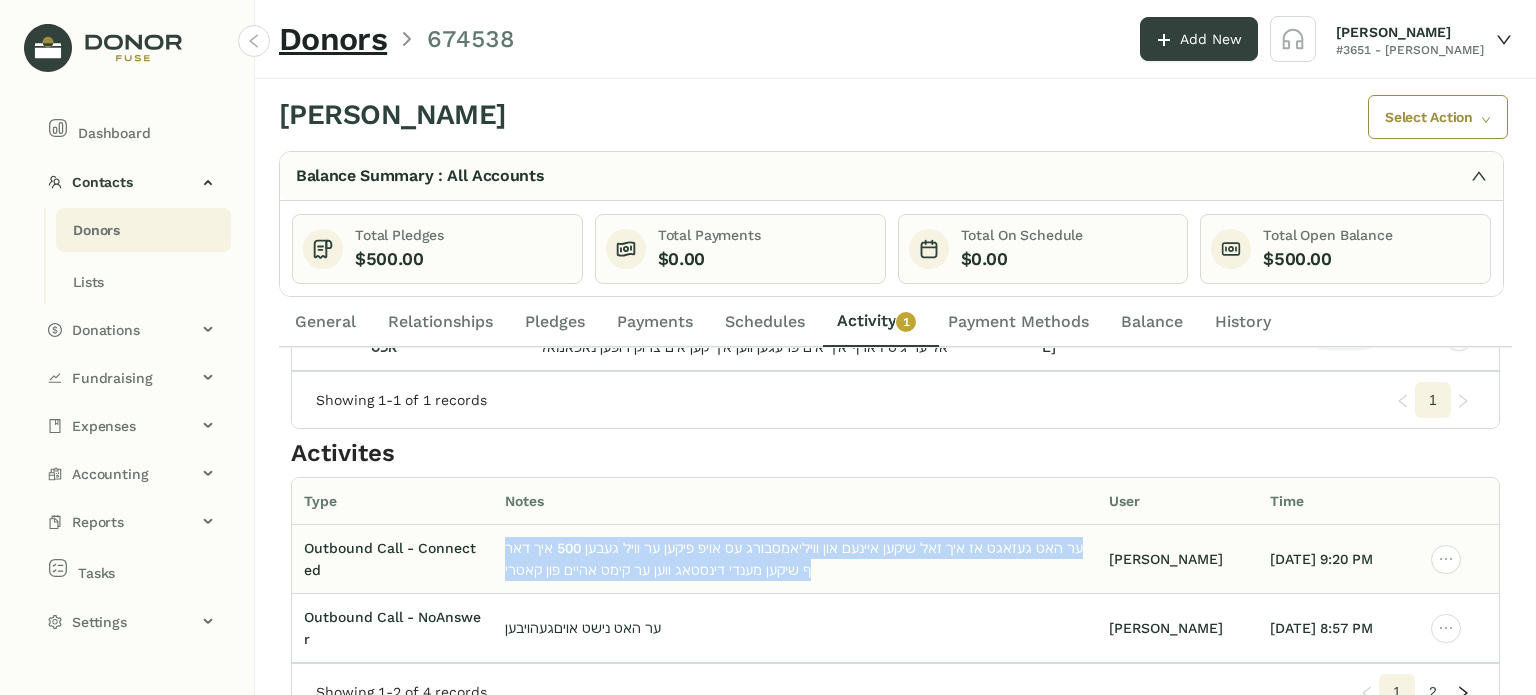 click on "ער האט געזאגט אז איך זאל שיקען איינעם און וויליאמסבורג עס אויפ פיקען ער וויל געבען 500 איך דארף שיקען מענדי דינסטאג ווען ער קימט אהיים פון קאטרי" 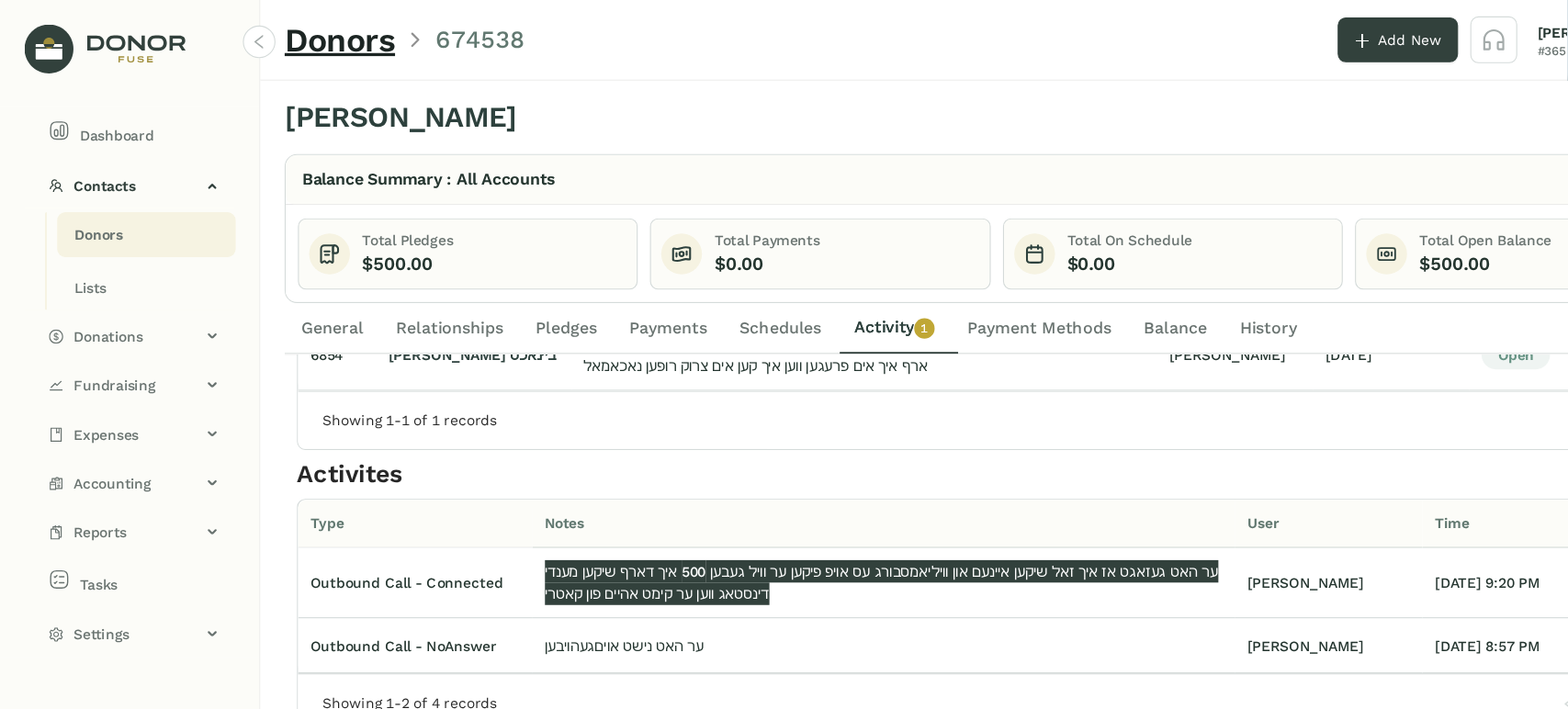 scroll, scrollTop: 96, scrollLeft: 0, axis: vertical 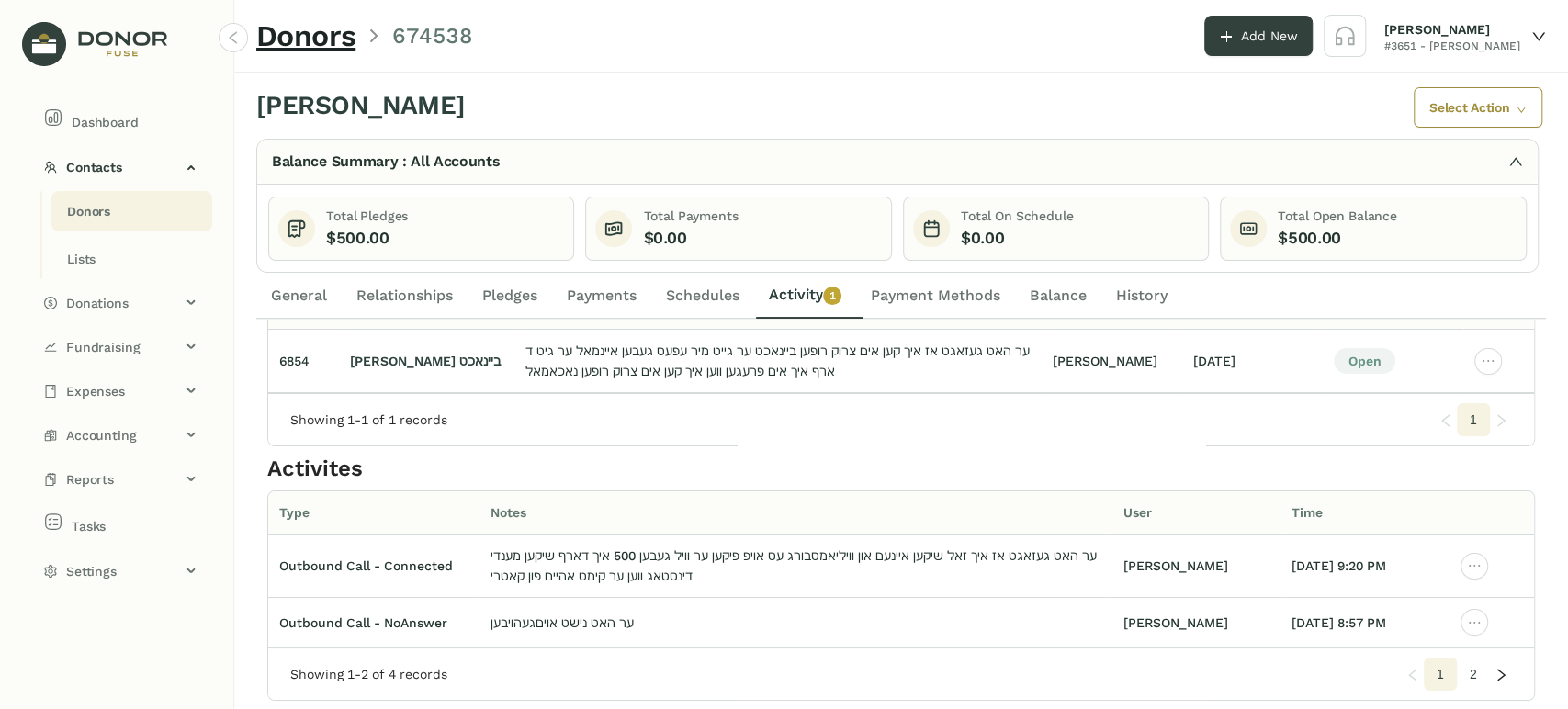 drag, startPoint x: 843, startPoint y: 289, endPoint x: 852, endPoint y: 287, distance: 9.219544 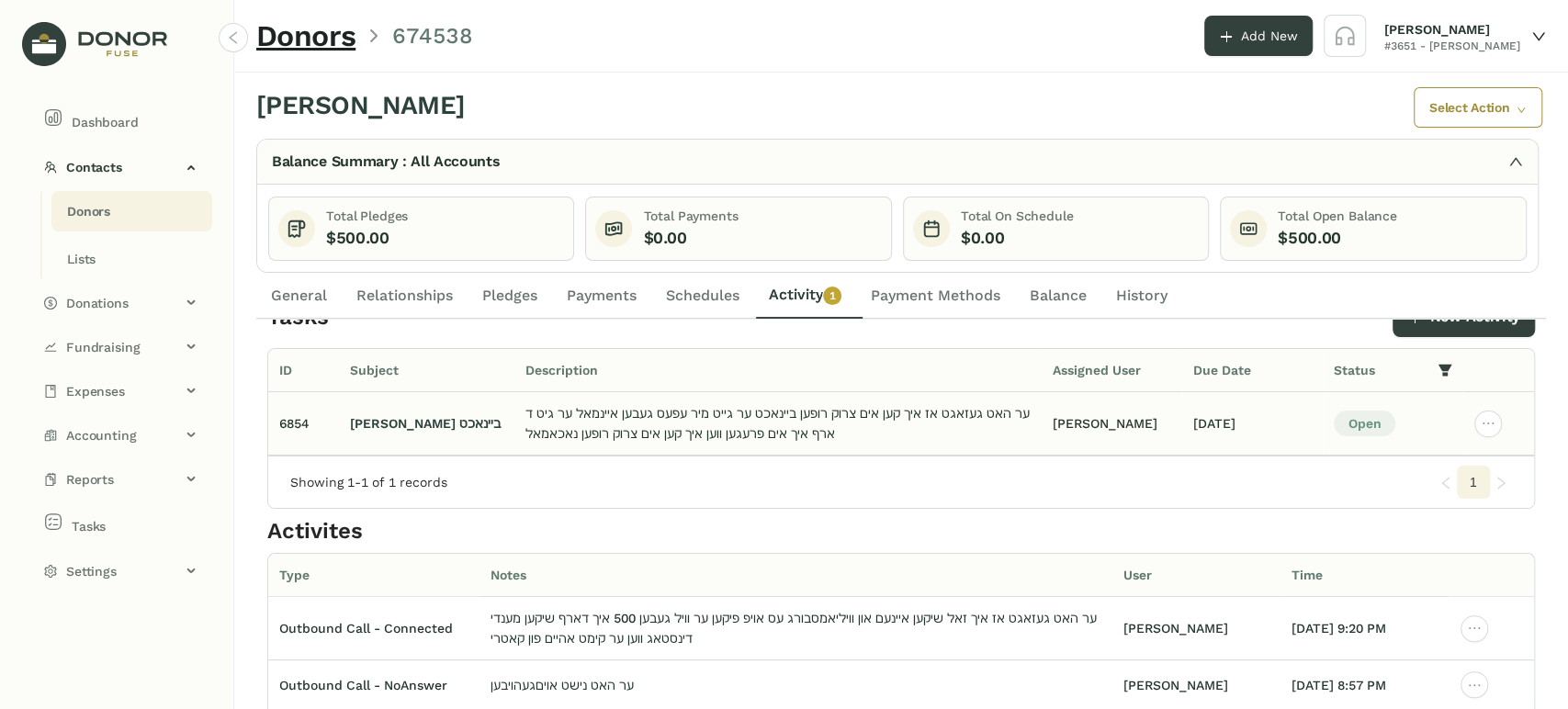 scroll, scrollTop: 0, scrollLeft: 0, axis: both 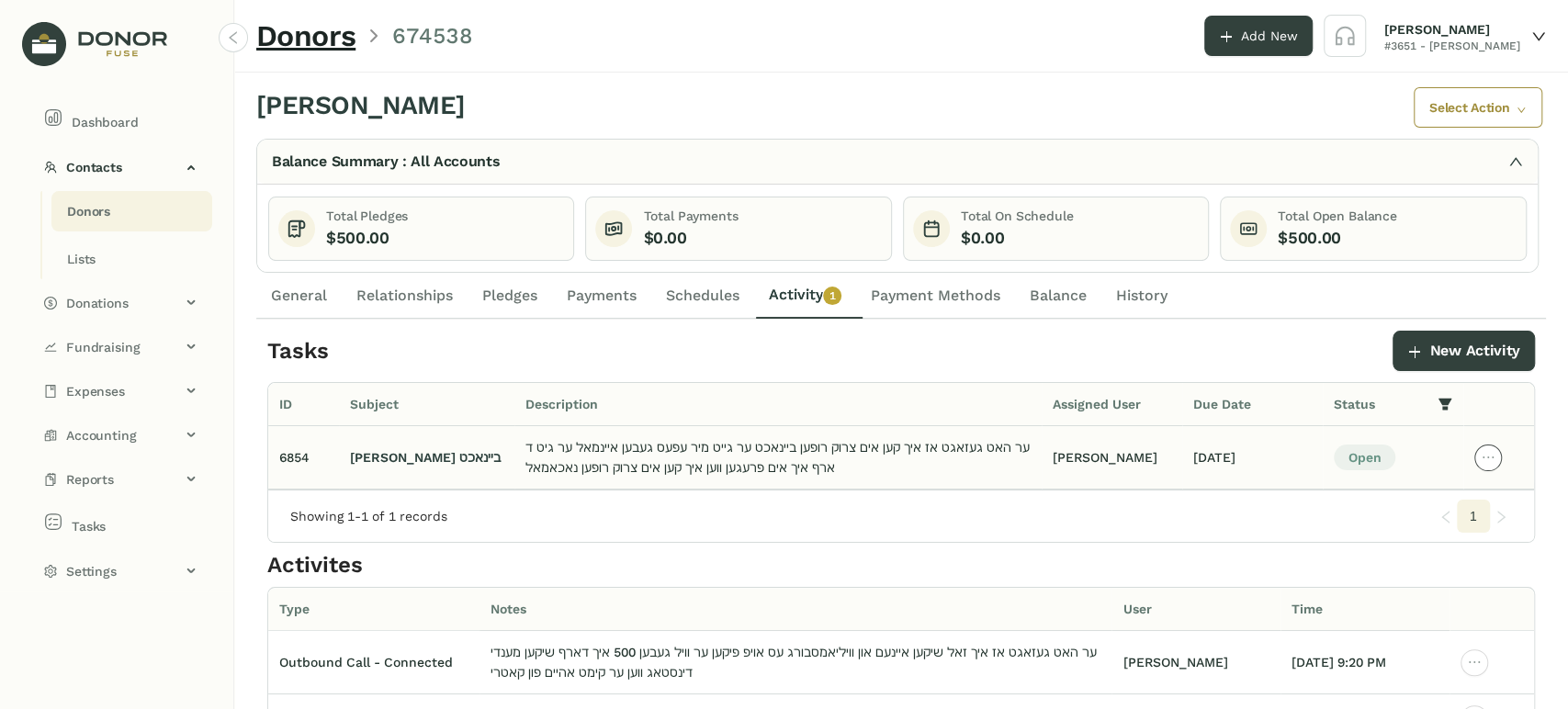 click 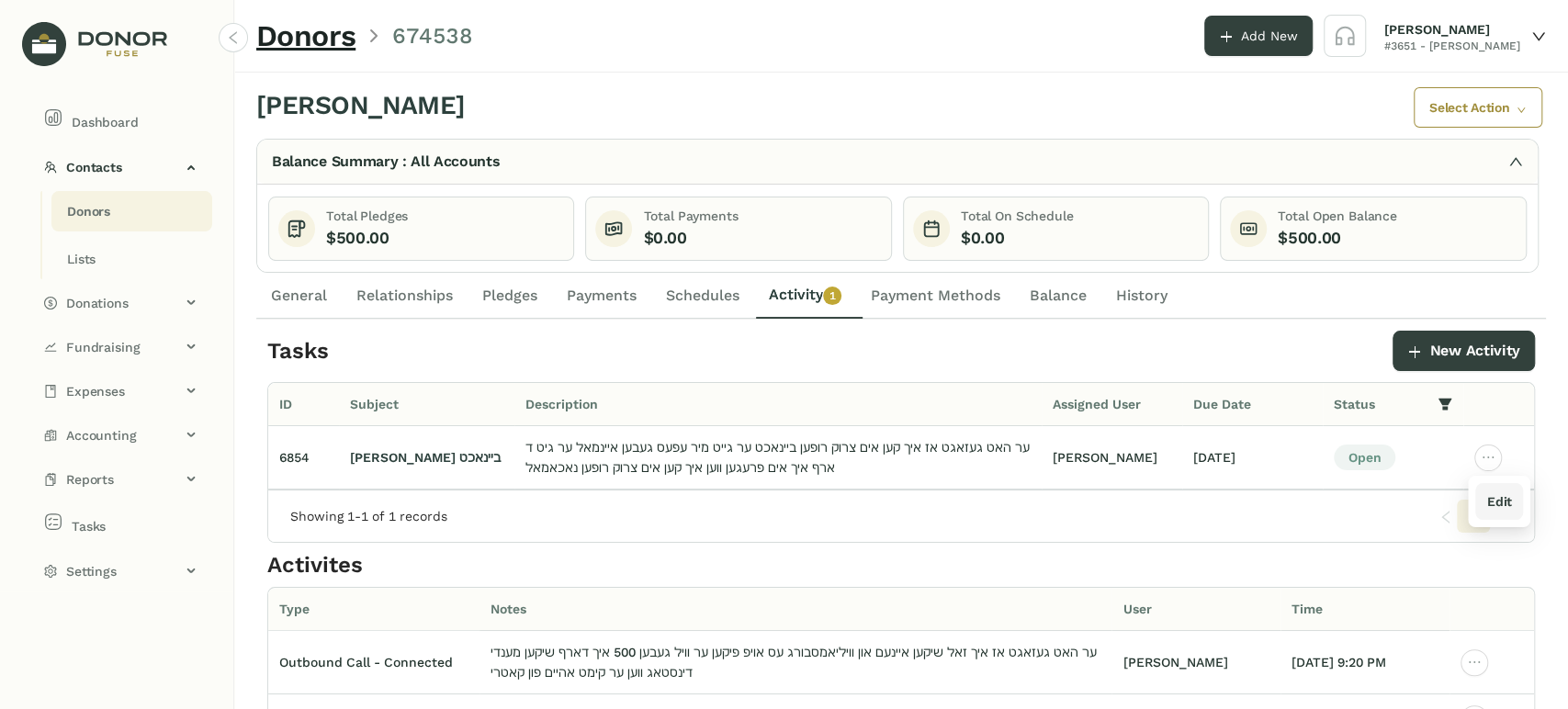 click on "Edit" at bounding box center [1498, 501] 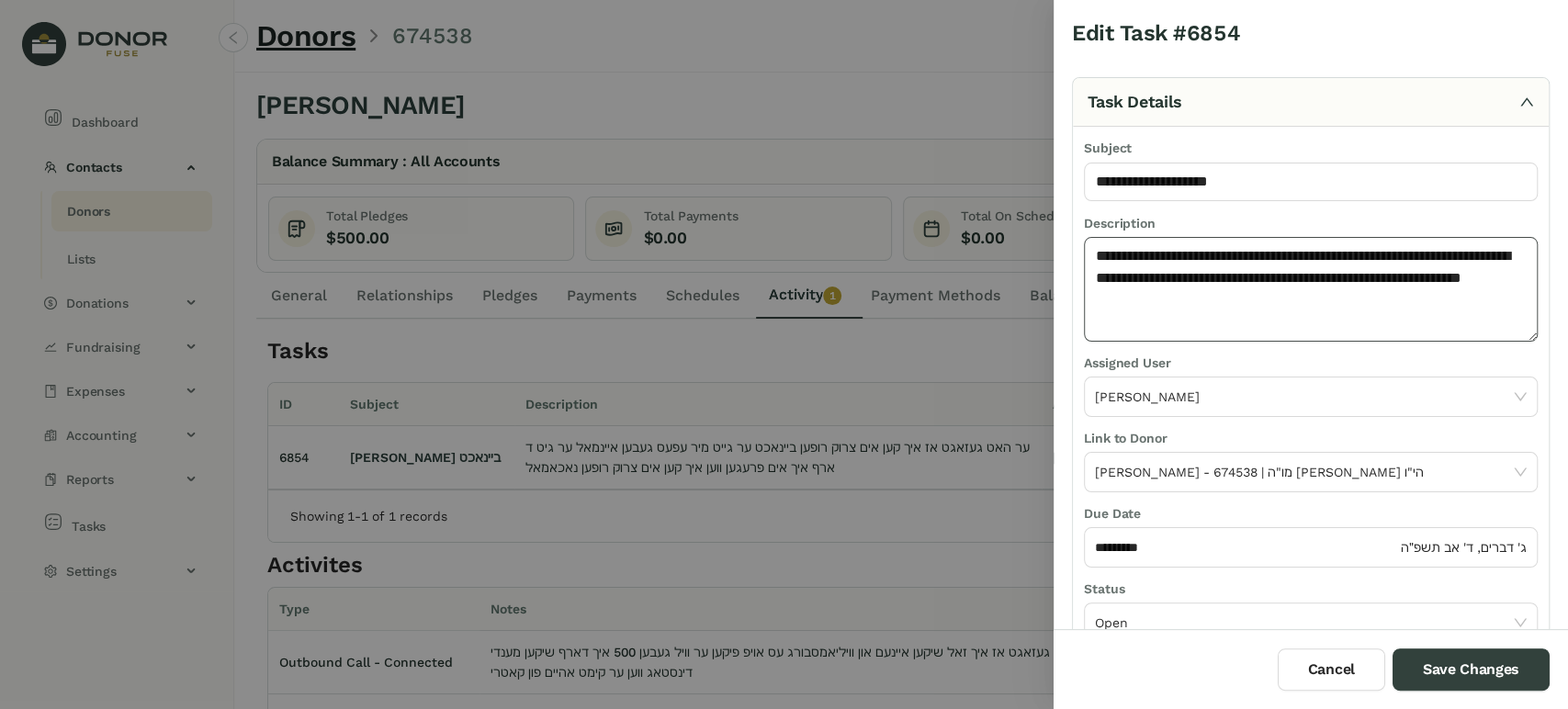 click on "**********" 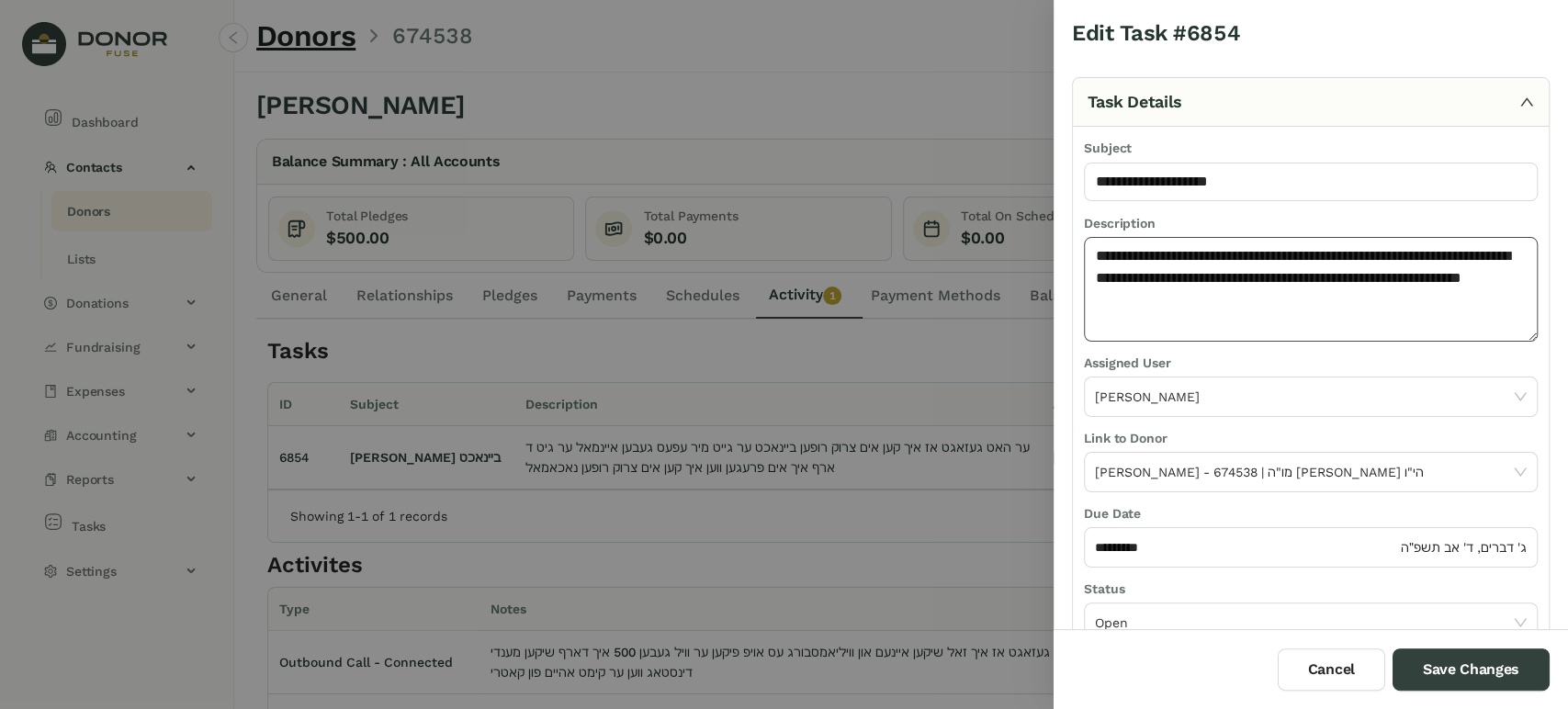 paste on "***" 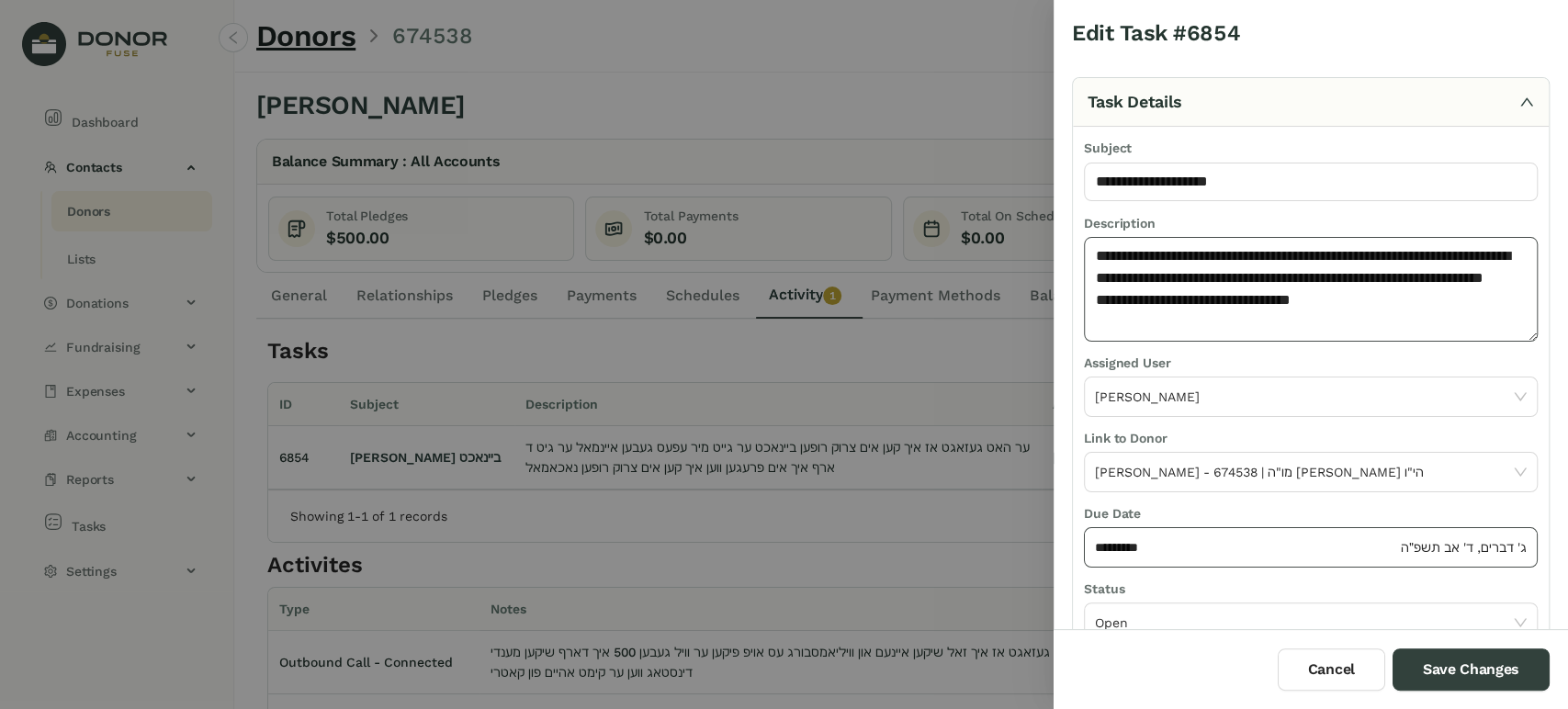 type on "**********" 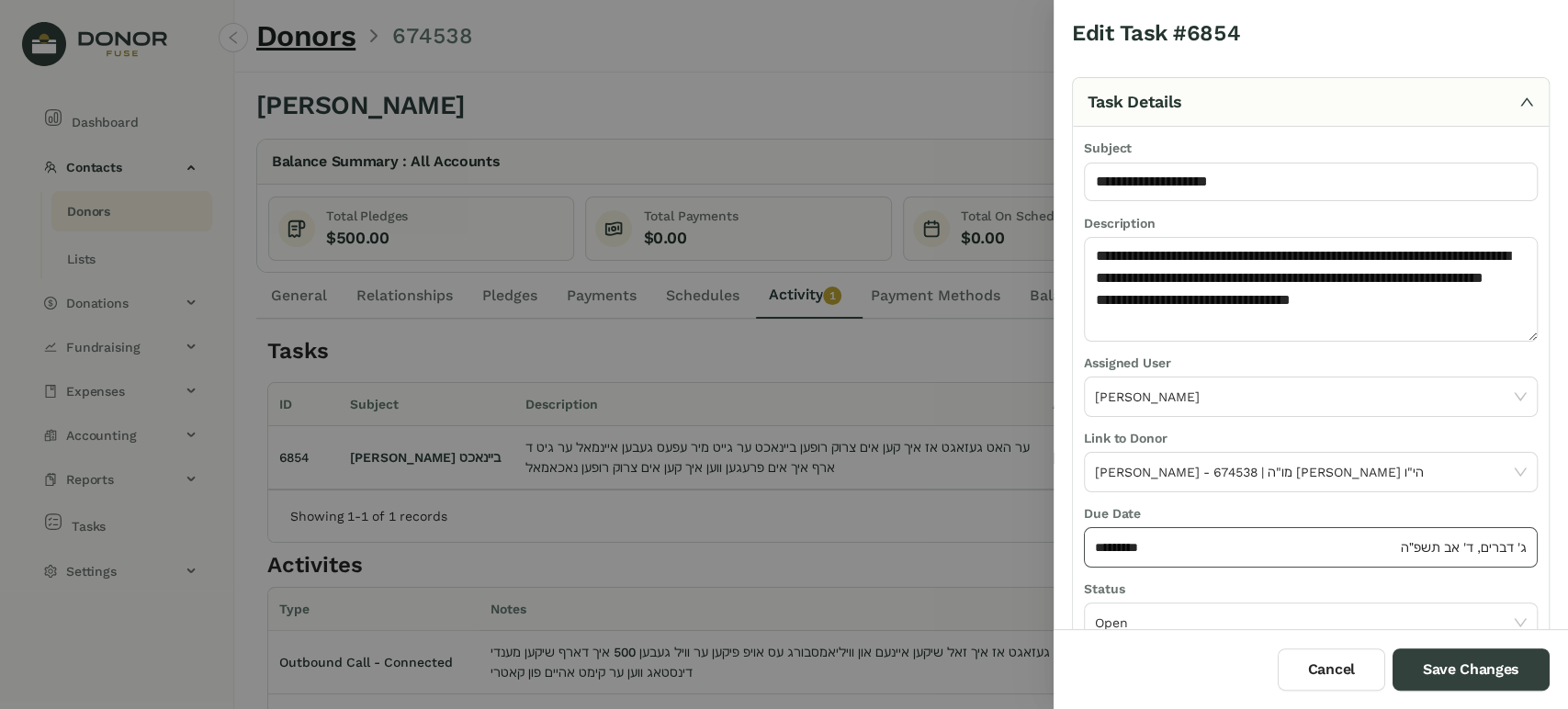 click on "*********" 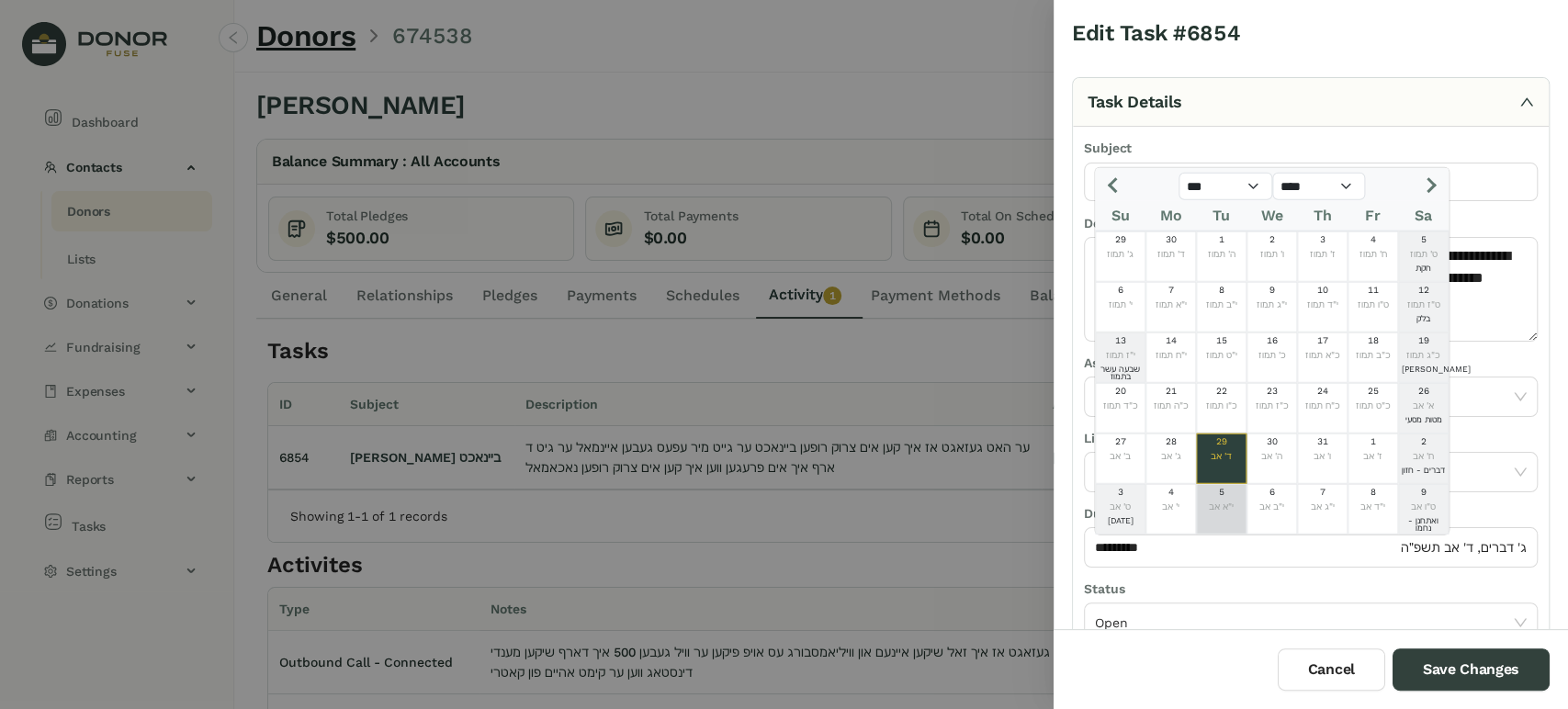 drag, startPoint x: 1229, startPoint y: 512, endPoint x: 1233, endPoint y: 522, distance: 10.7703296 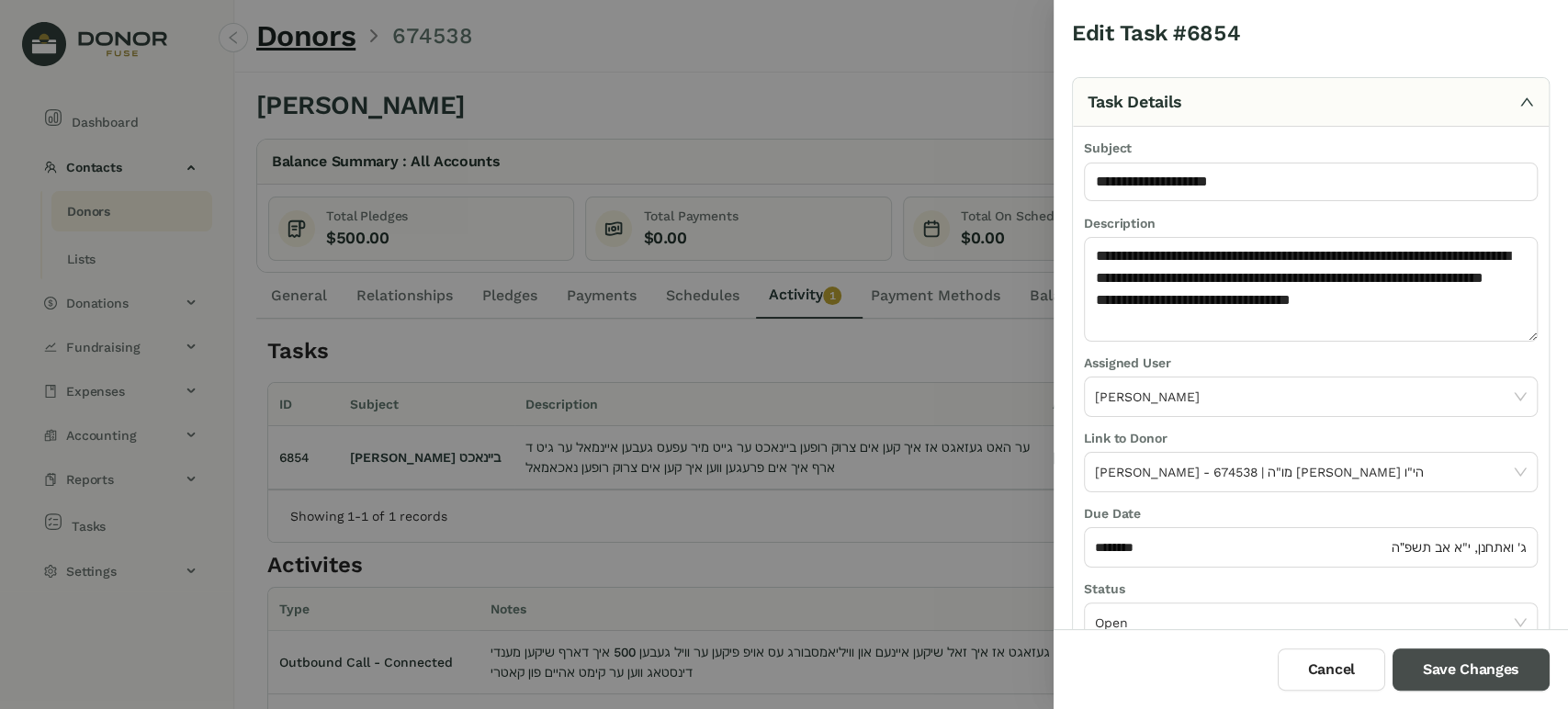 click on "Save Changes" at bounding box center [1471, 670] 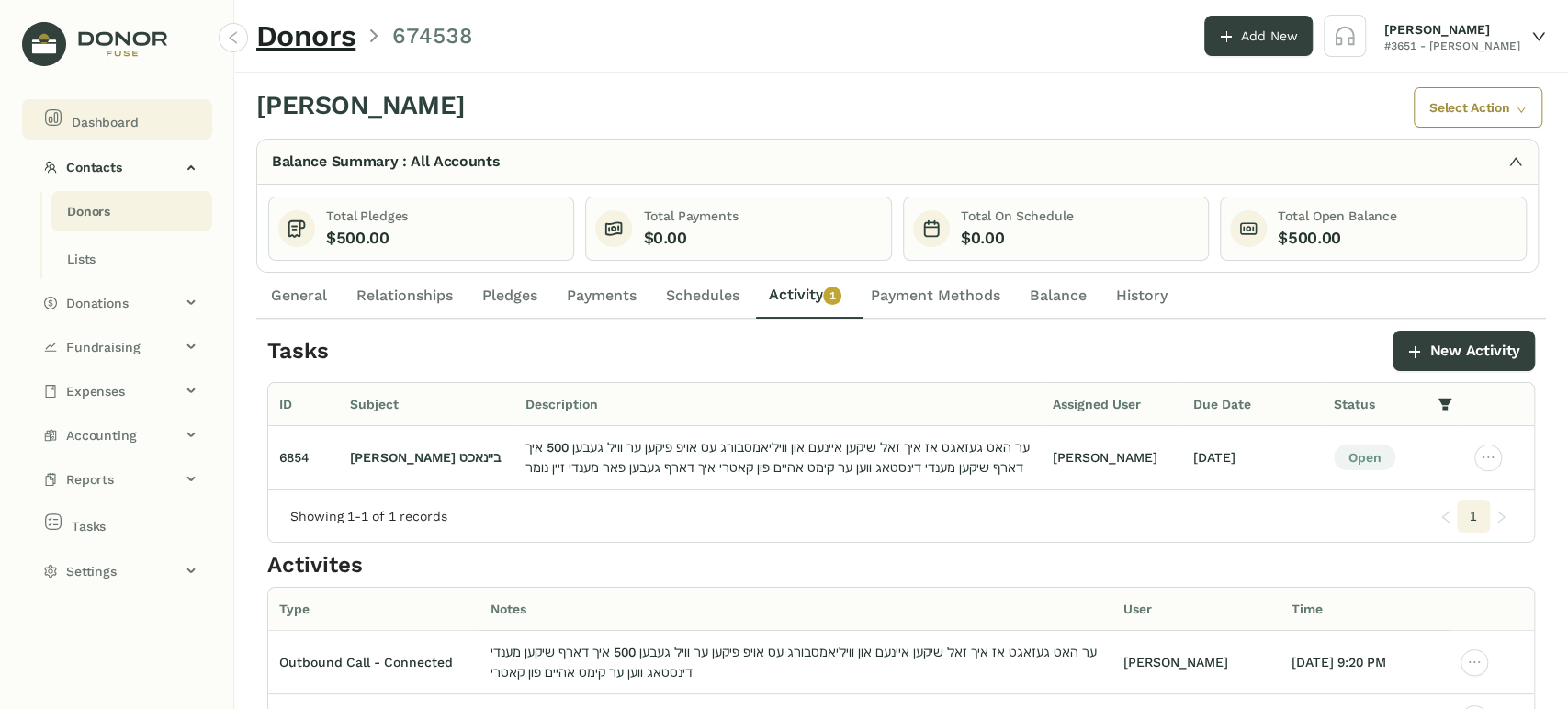 click on "Dashboard" 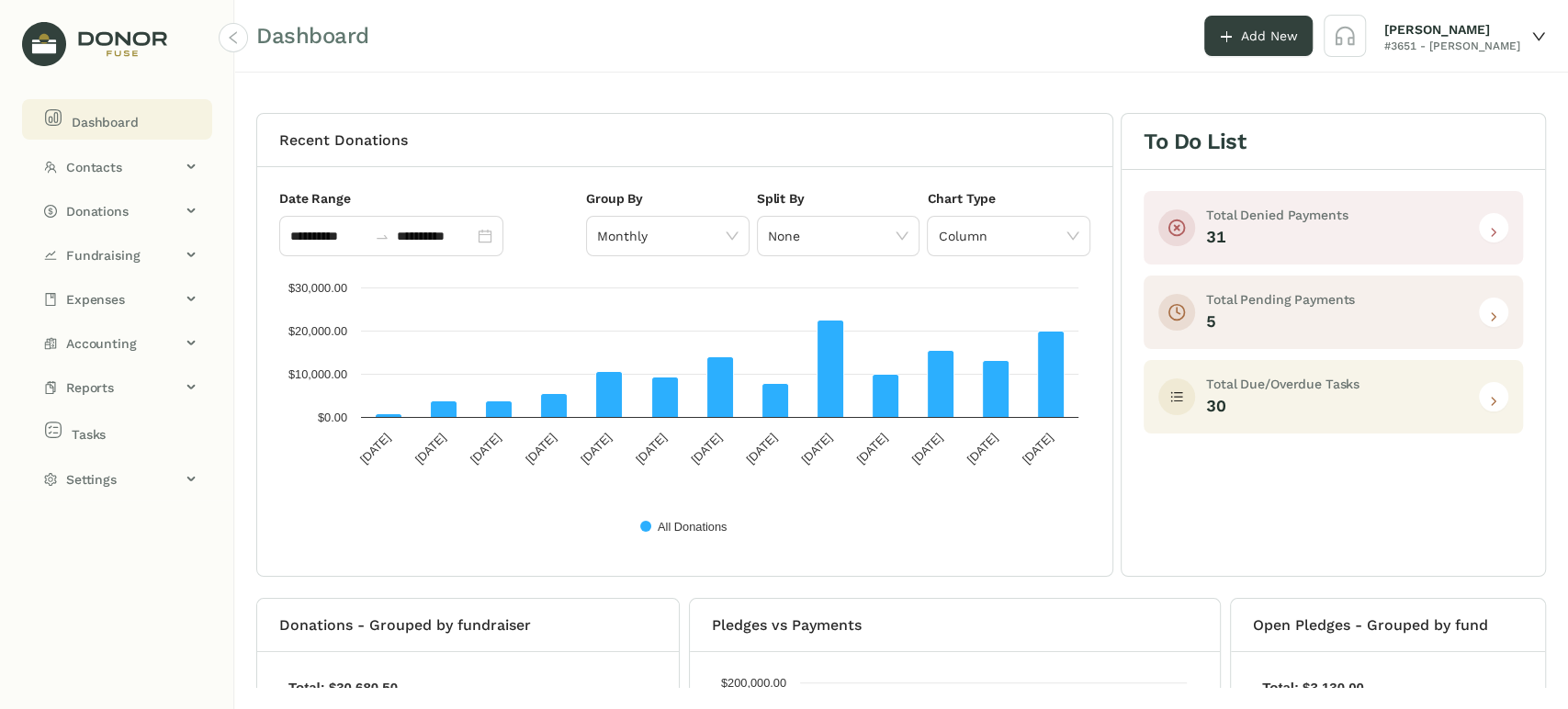 click 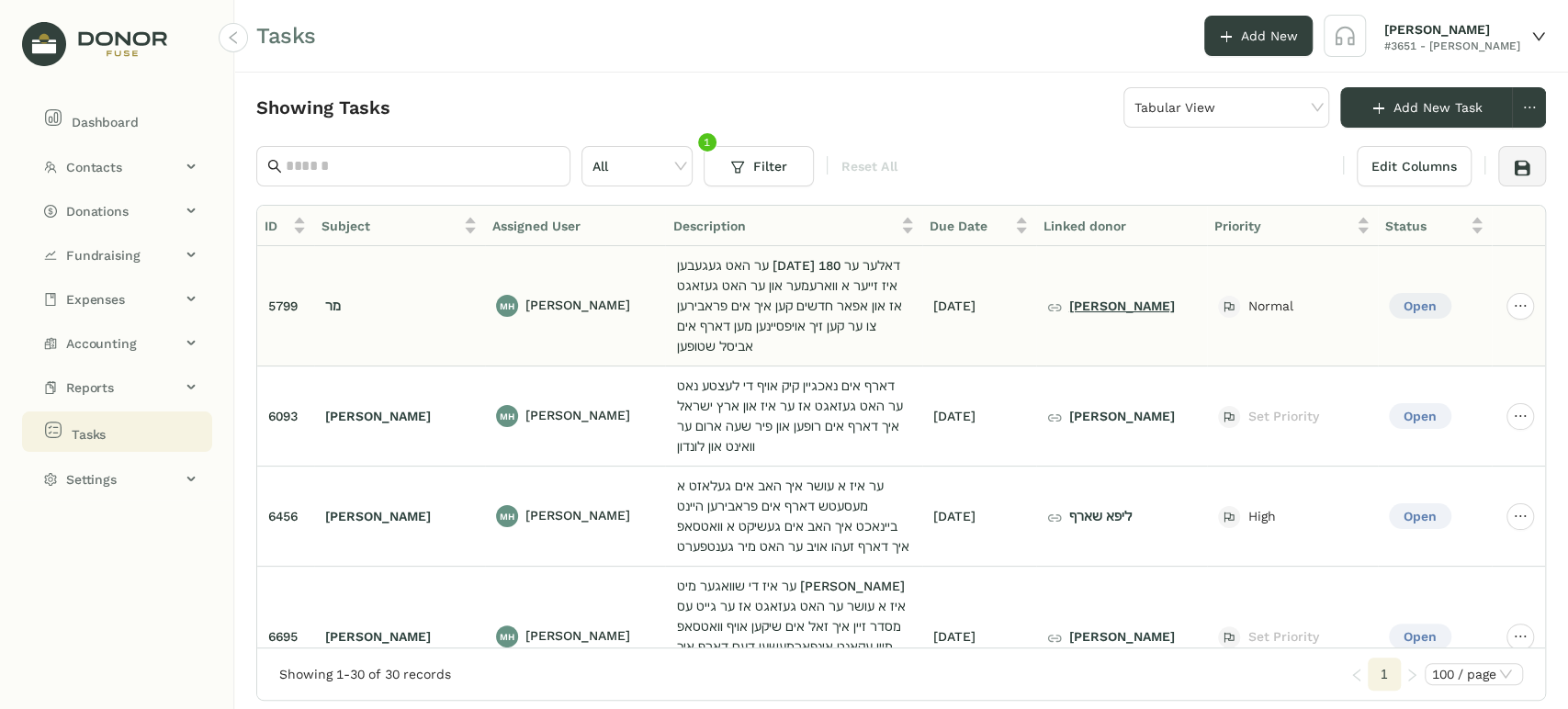 click on "[PERSON_NAME]" 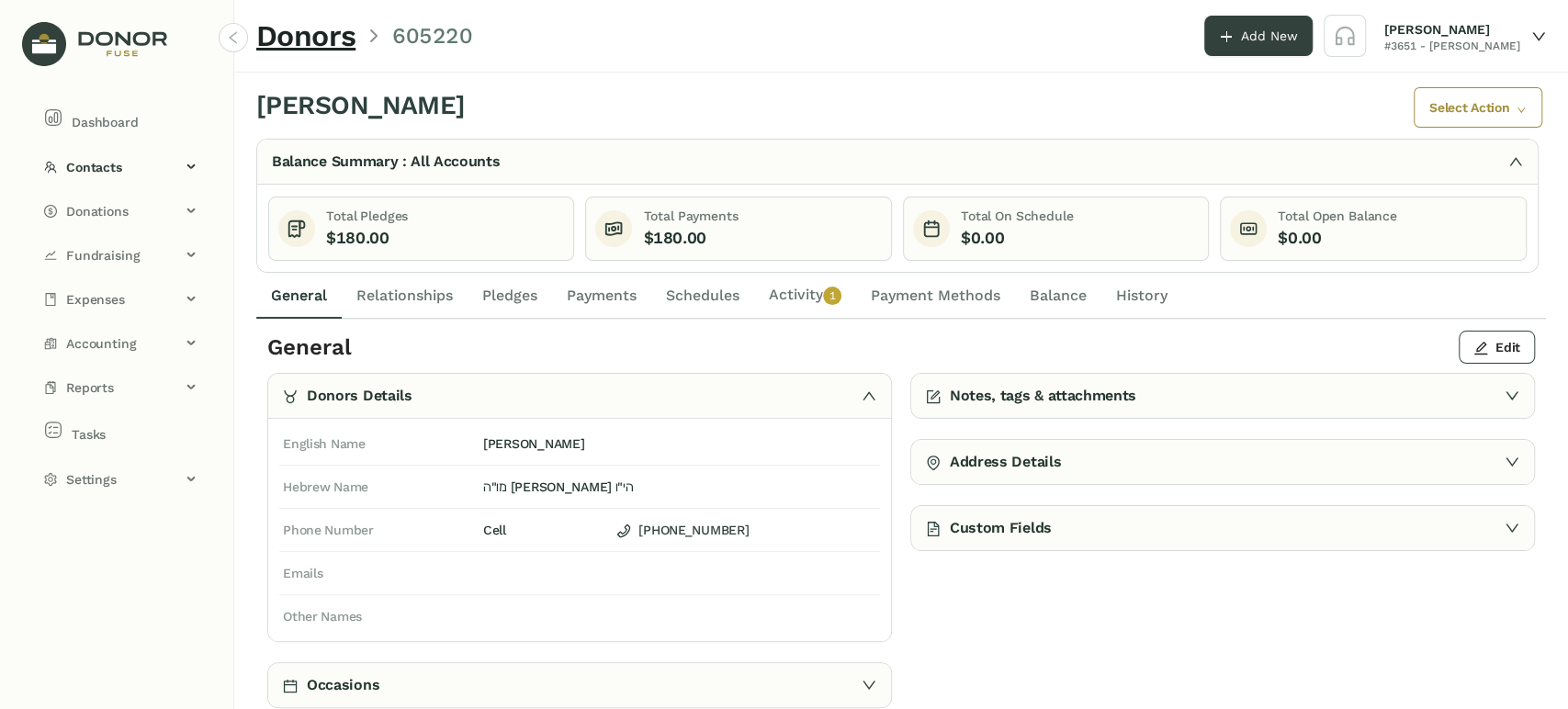 click on "Schedules" 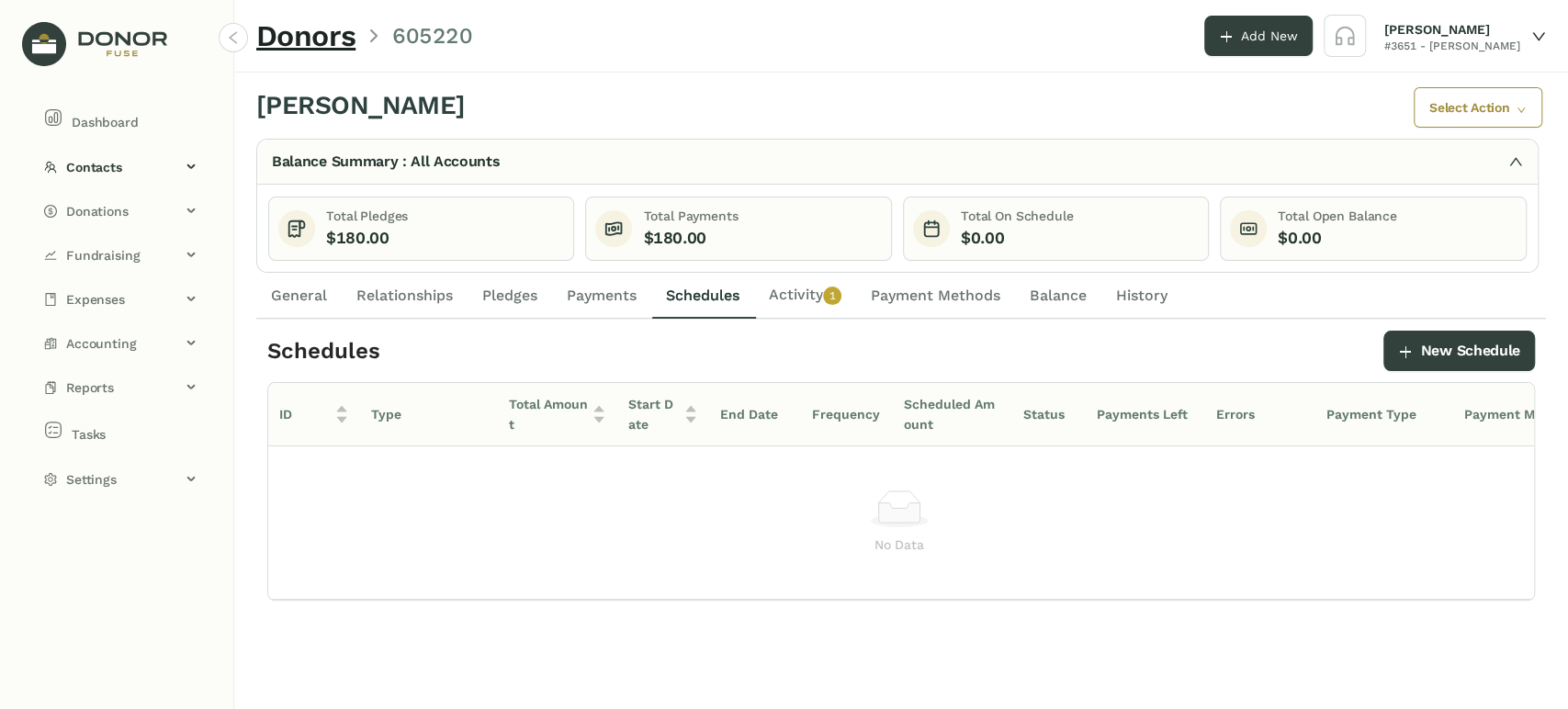 click on "Activity   0   1   2   3   4   5   6   7   8   9" 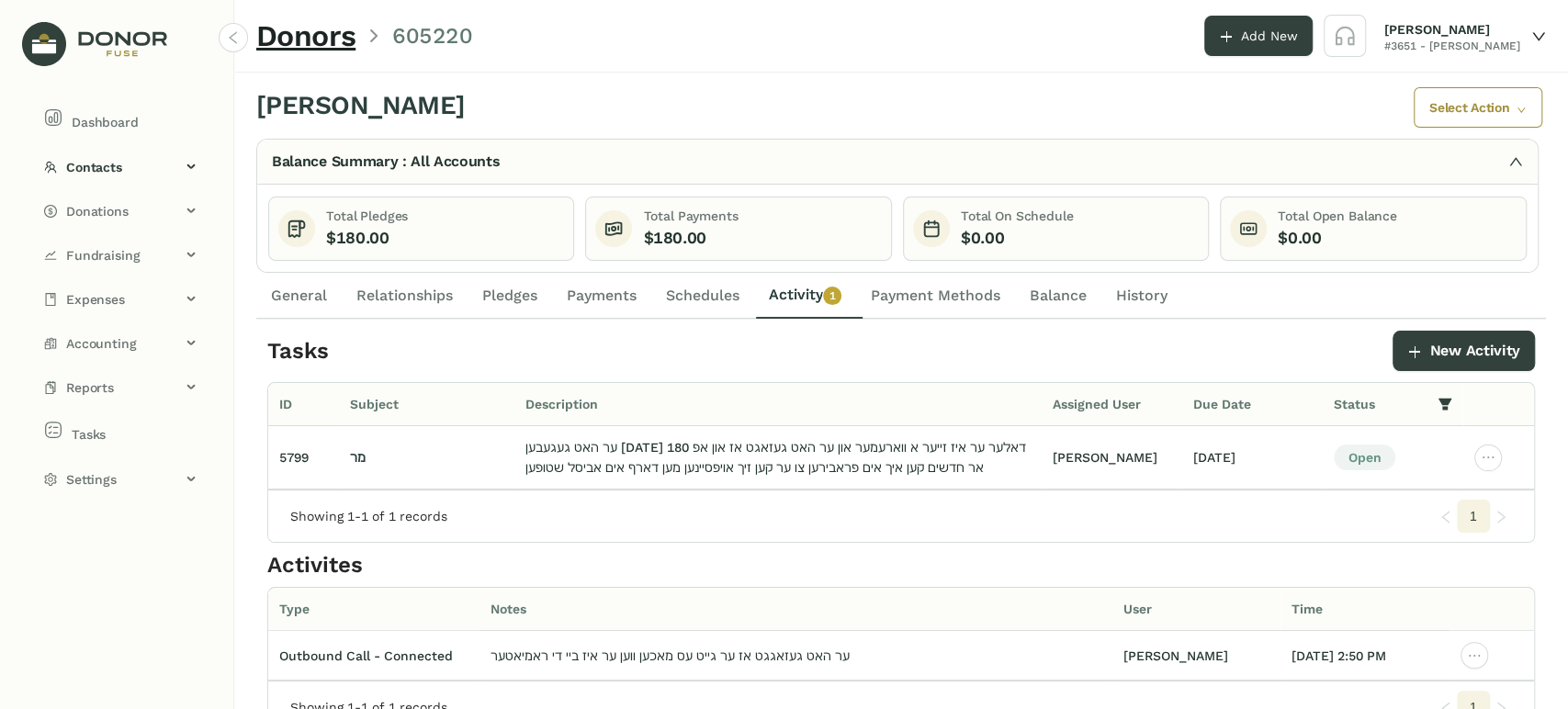 click on "General" 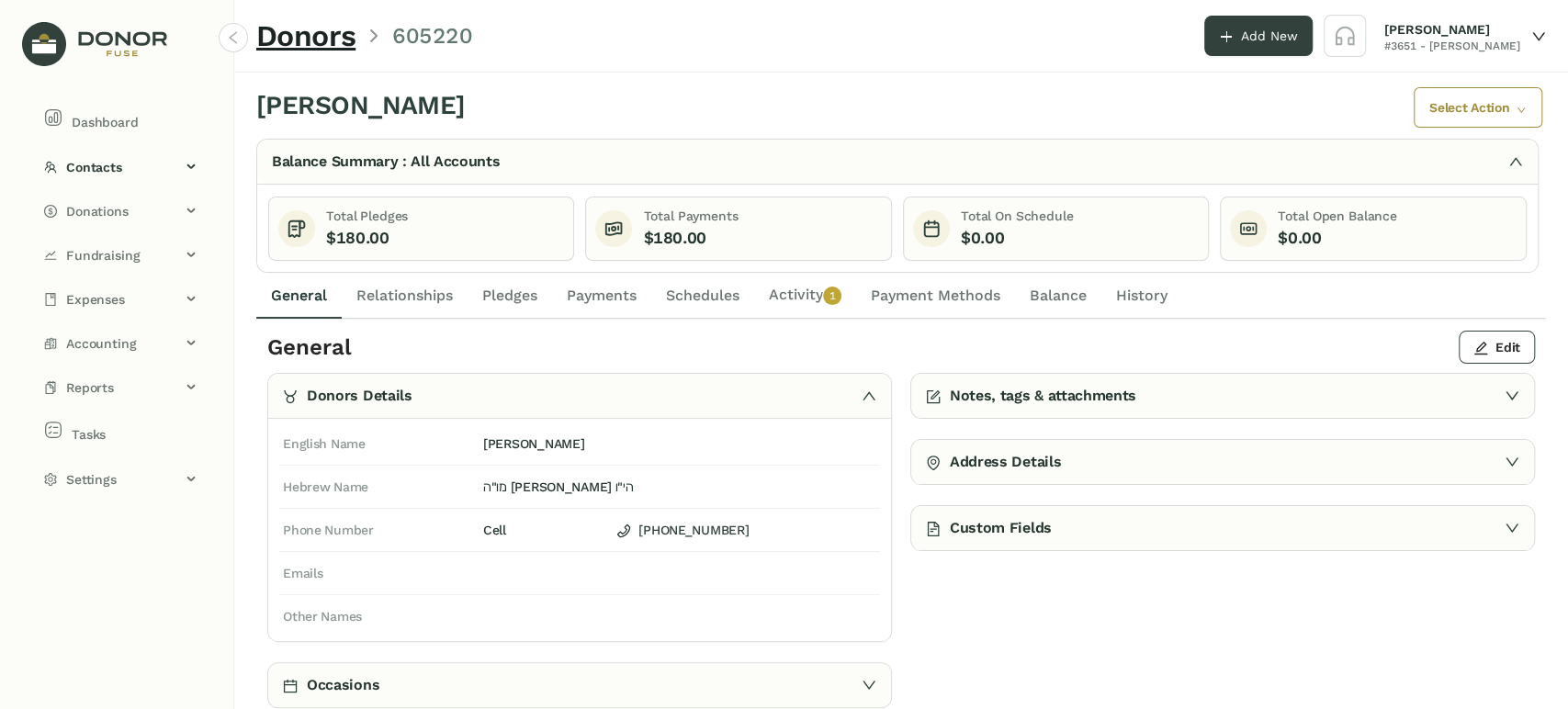 click on "Activity   0   1   2   3   4   5   6   7   8   9" 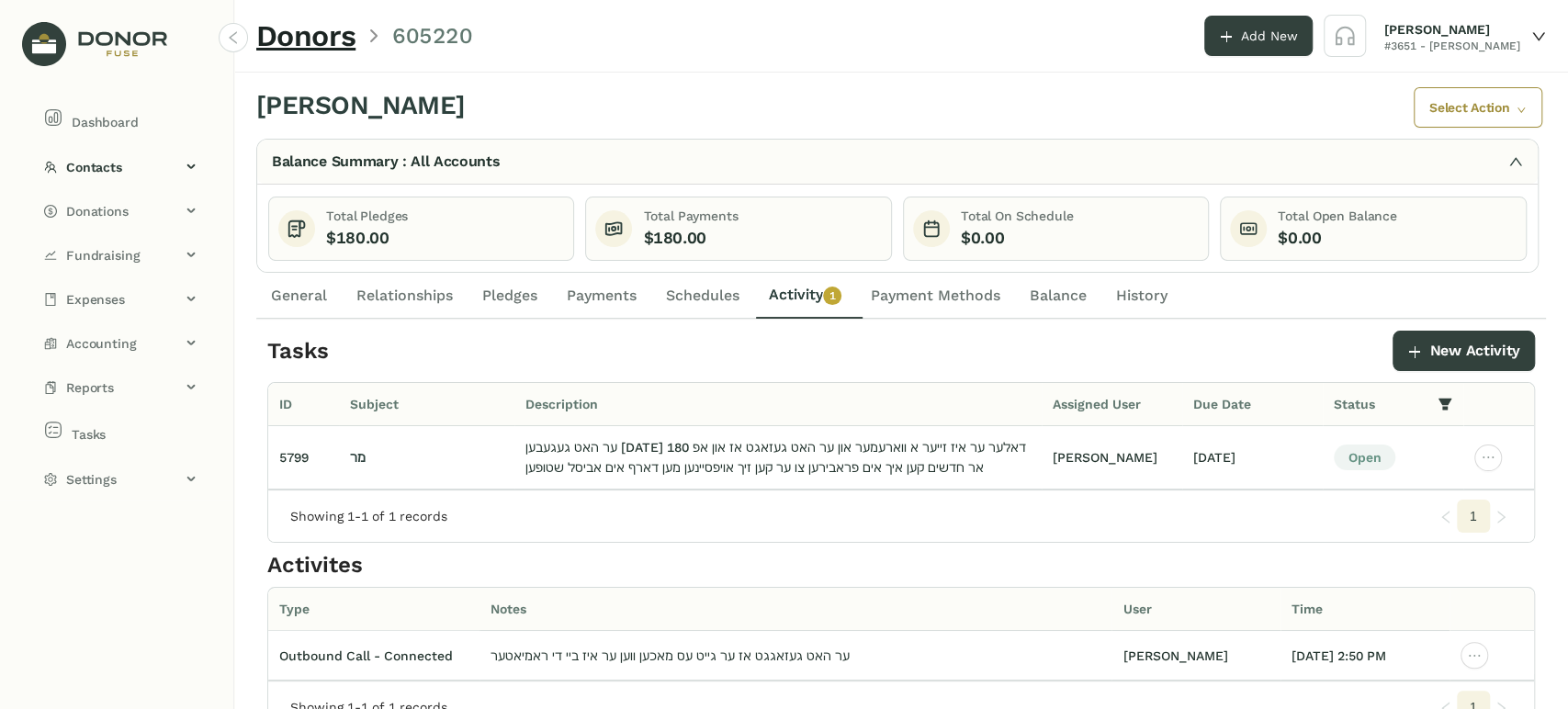 click on "General" 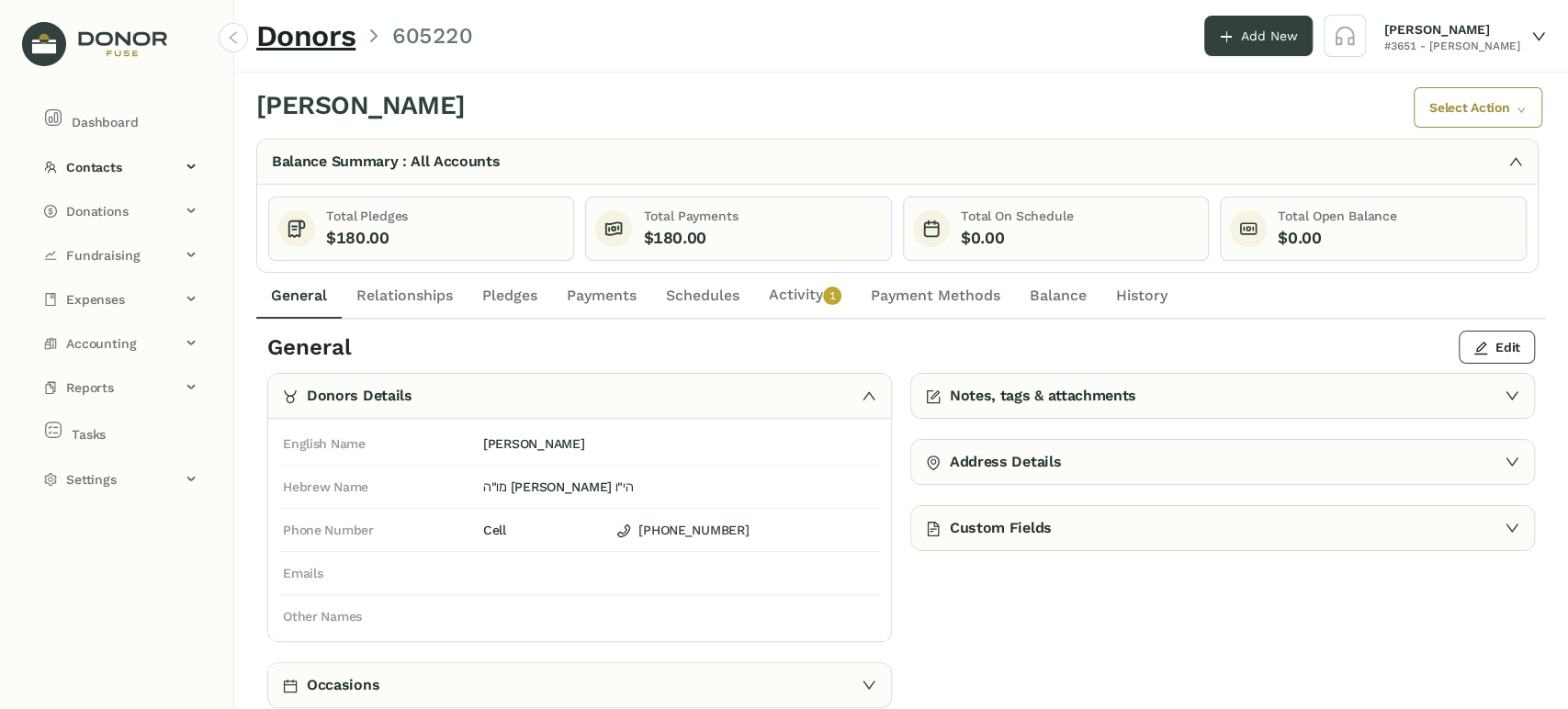 click on "Activity   0   1   2   3   4   5   6   7   8   9" 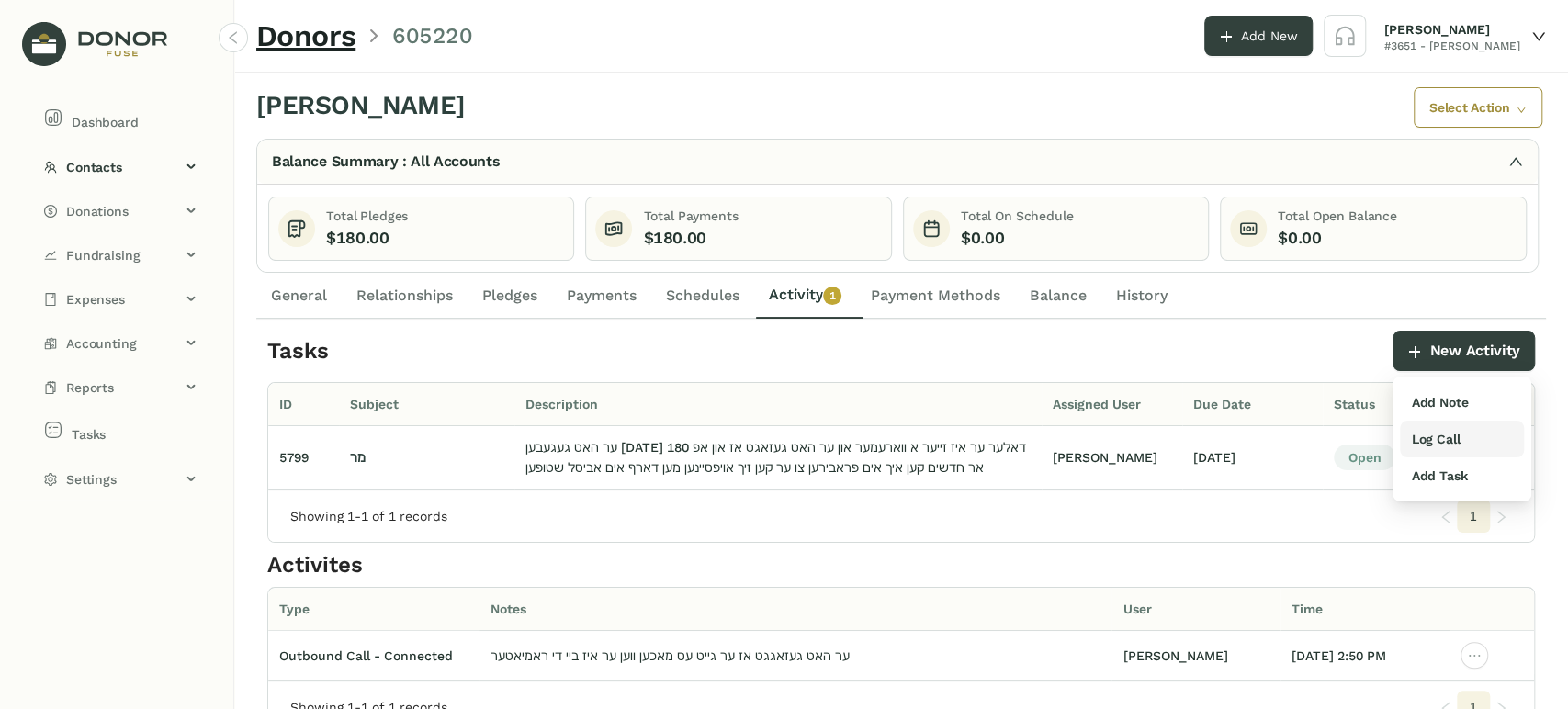 click on "Log Call" at bounding box center [1435, 439] 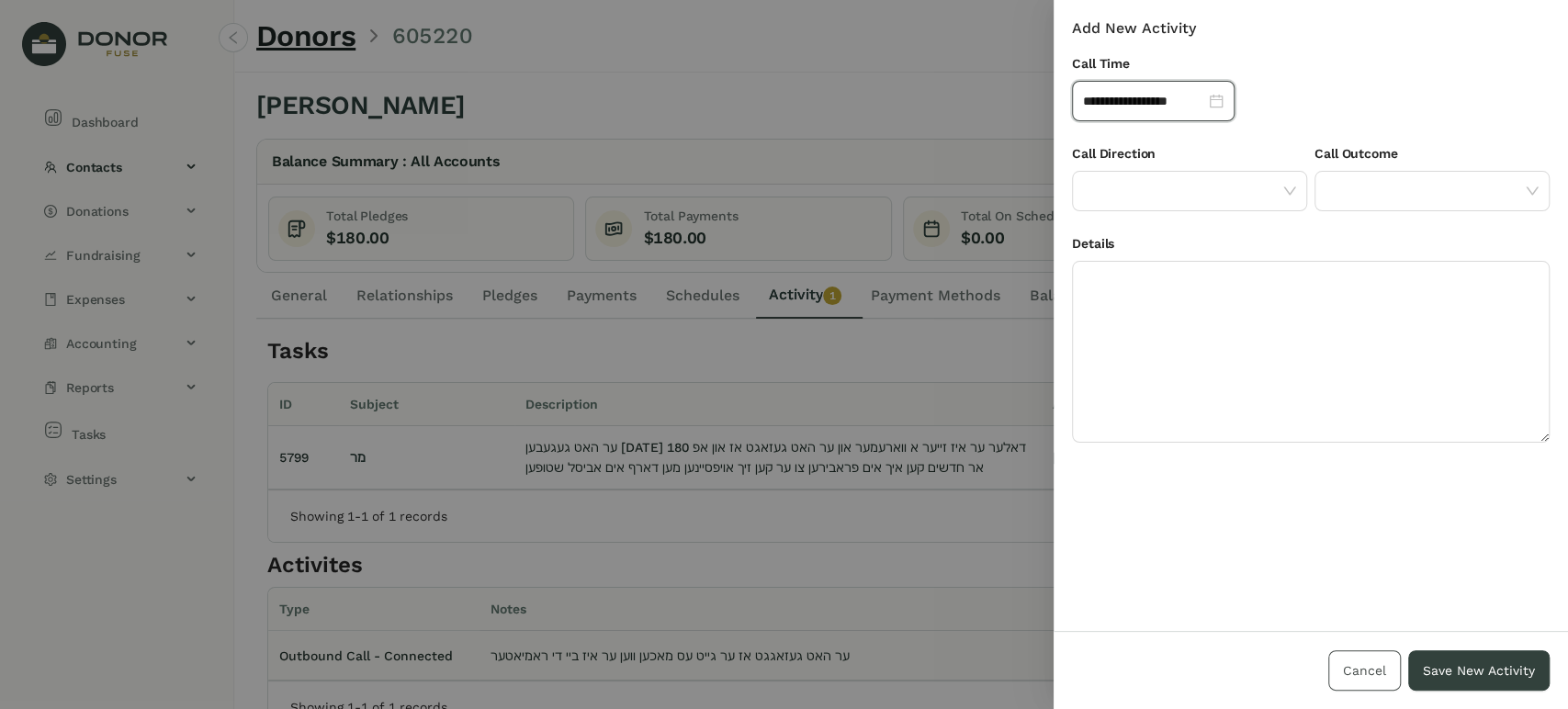 drag, startPoint x: 1360, startPoint y: 681, endPoint x: 1362, endPoint y: 659, distance: 22.090722 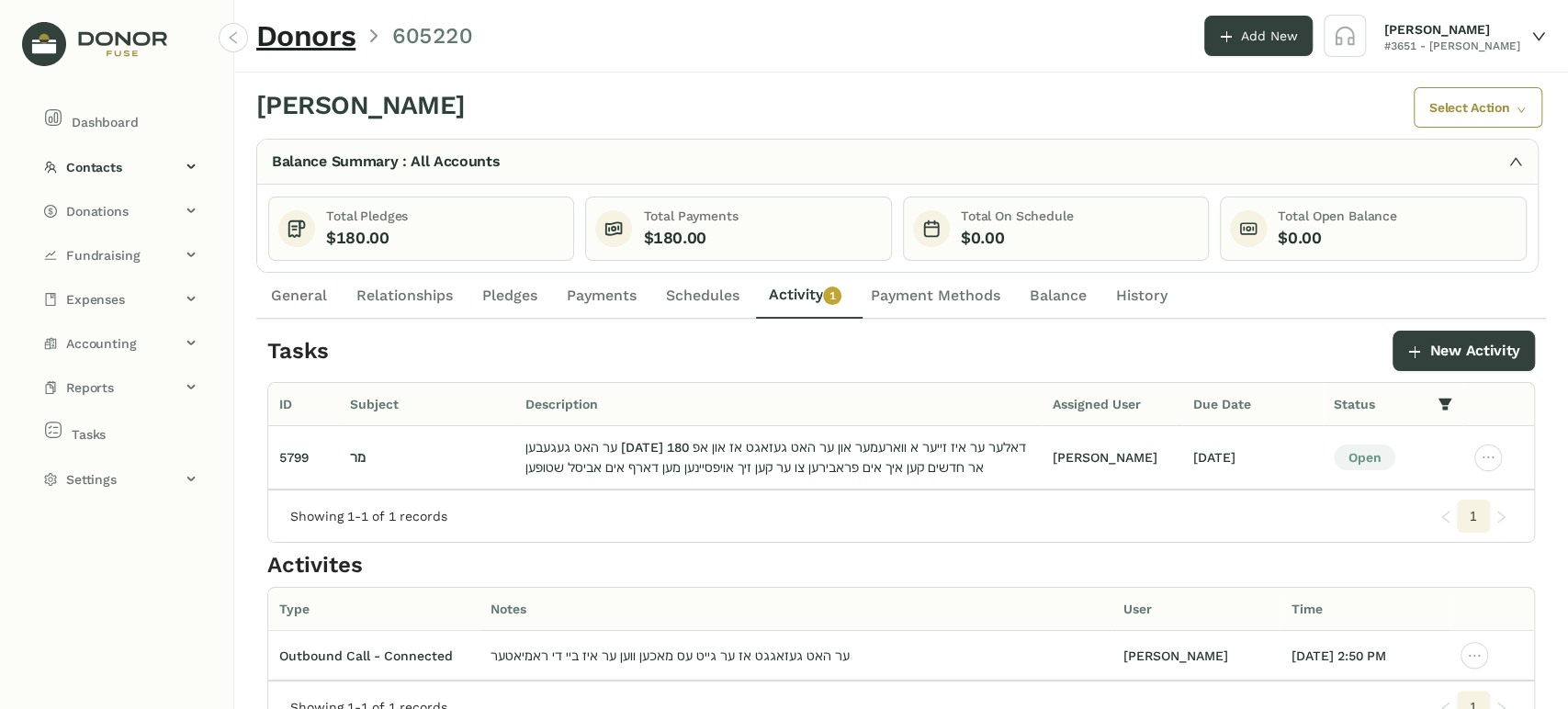 drag, startPoint x: 290, startPoint y: 297, endPoint x: 367, endPoint y: 297, distance: 77 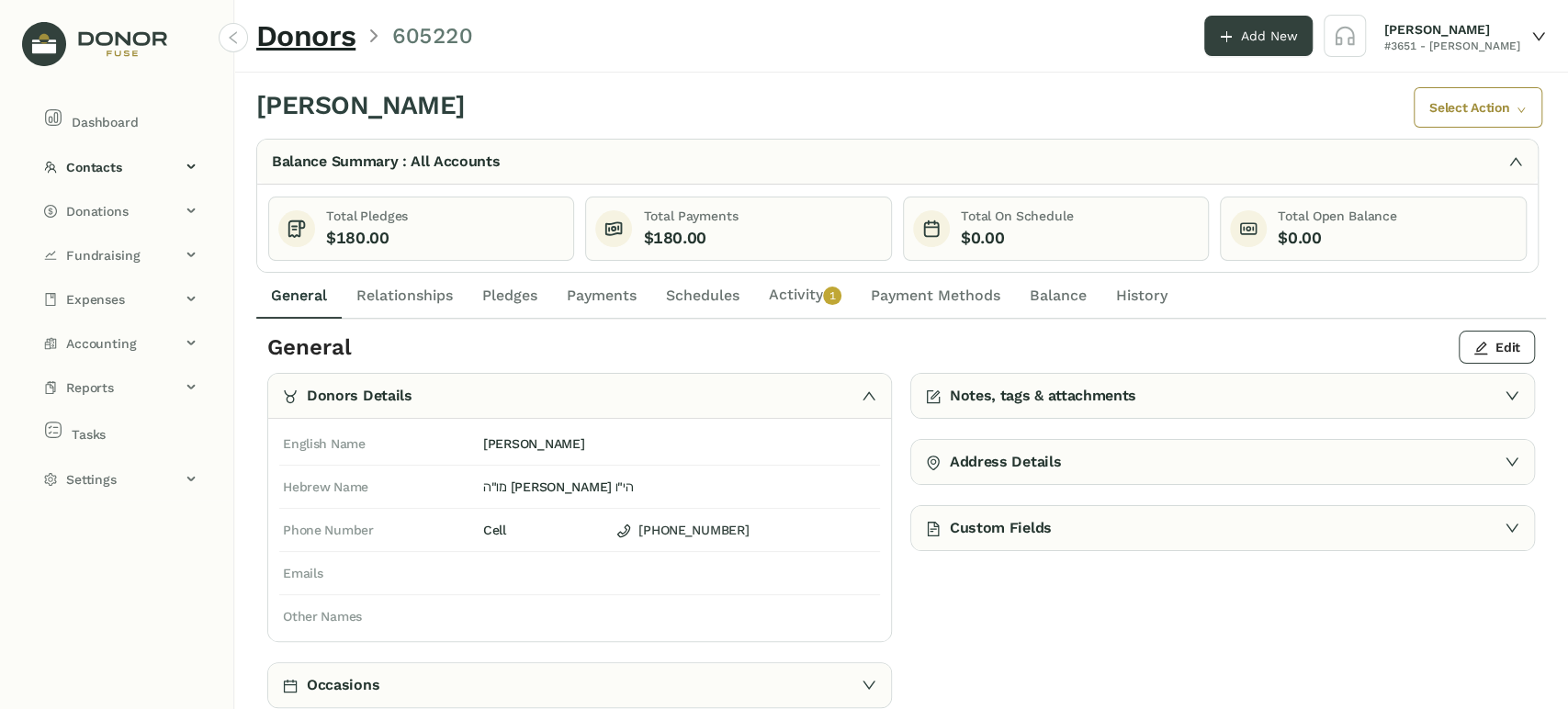 click on "Schedules" 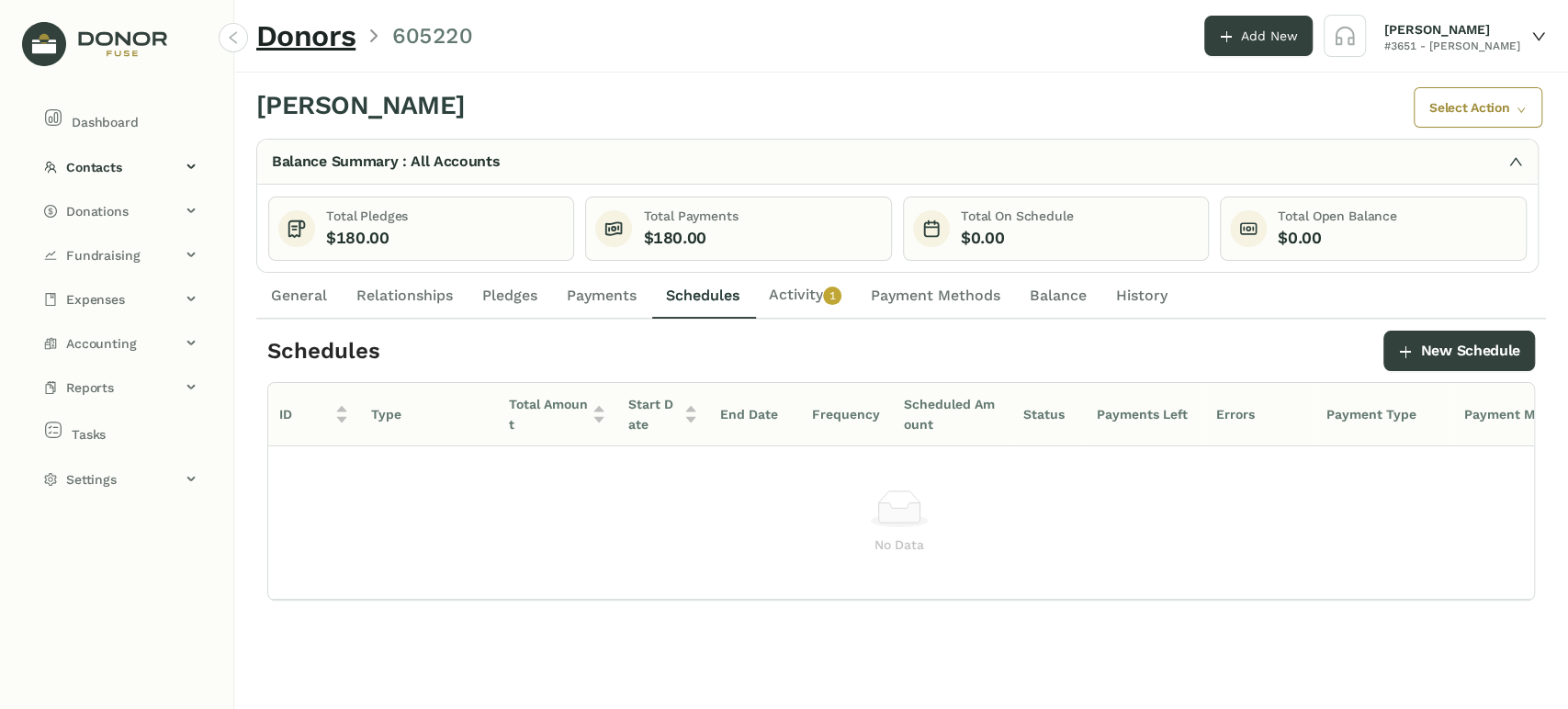 drag, startPoint x: 779, startPoint y: 291, endPoint x: 668, endPoint y: 275, distance: 112.14722 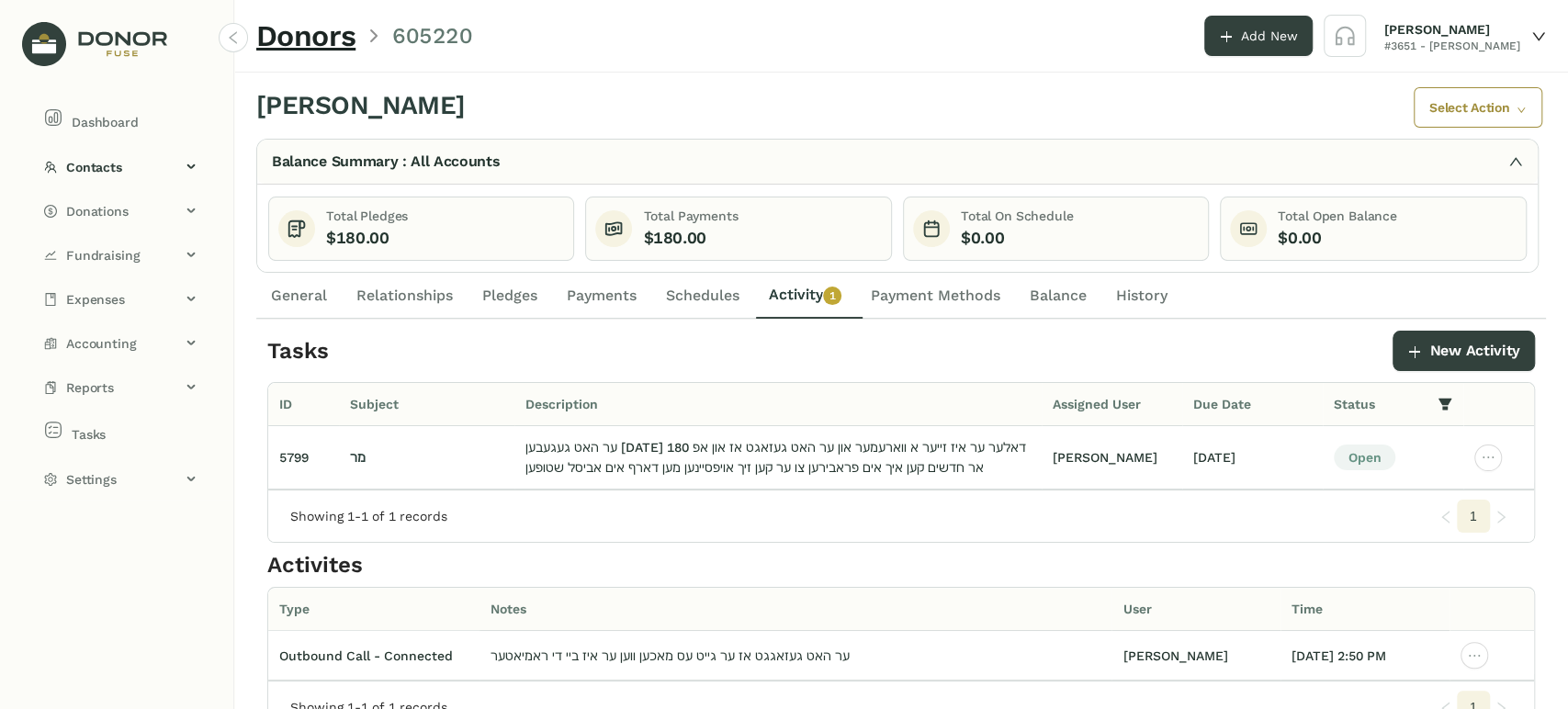 click on "Payments" 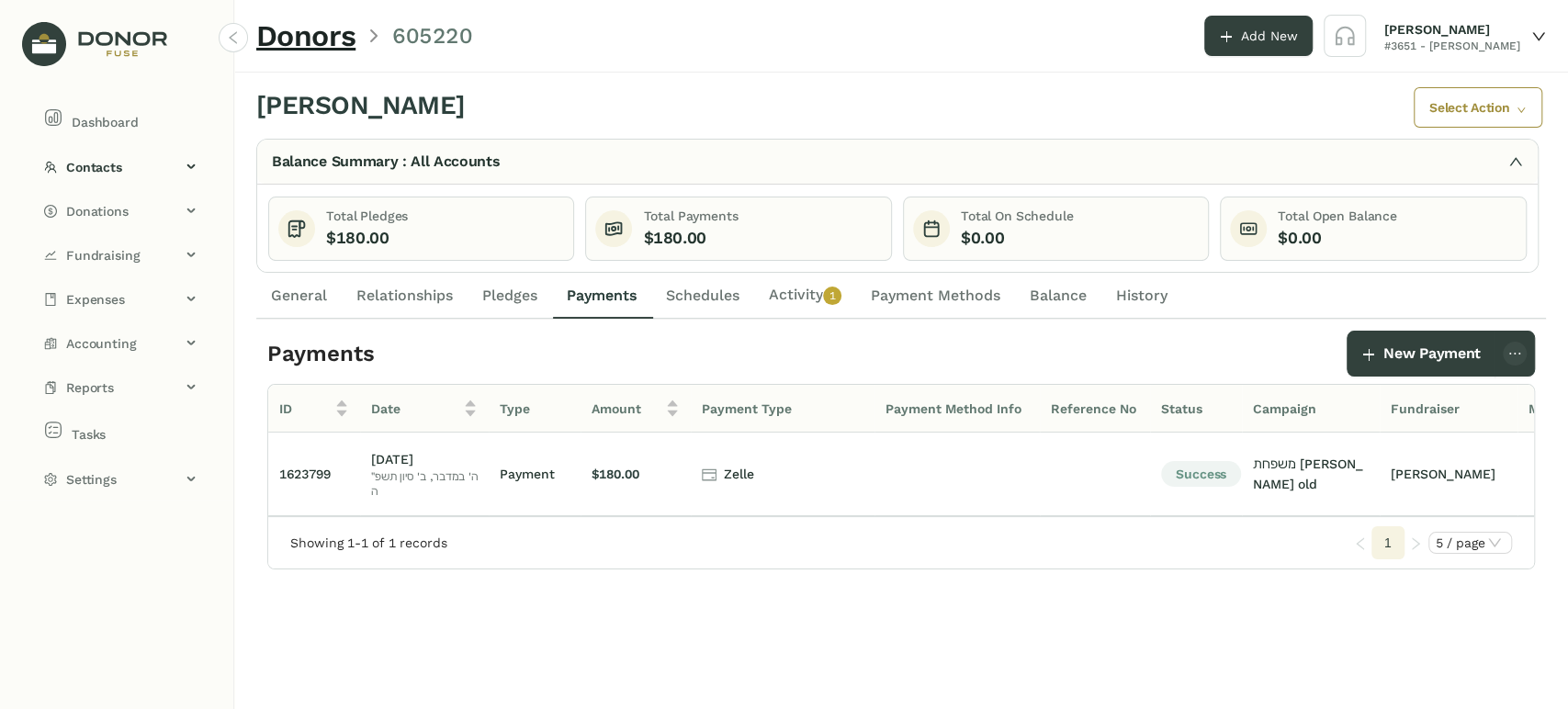click on "General" 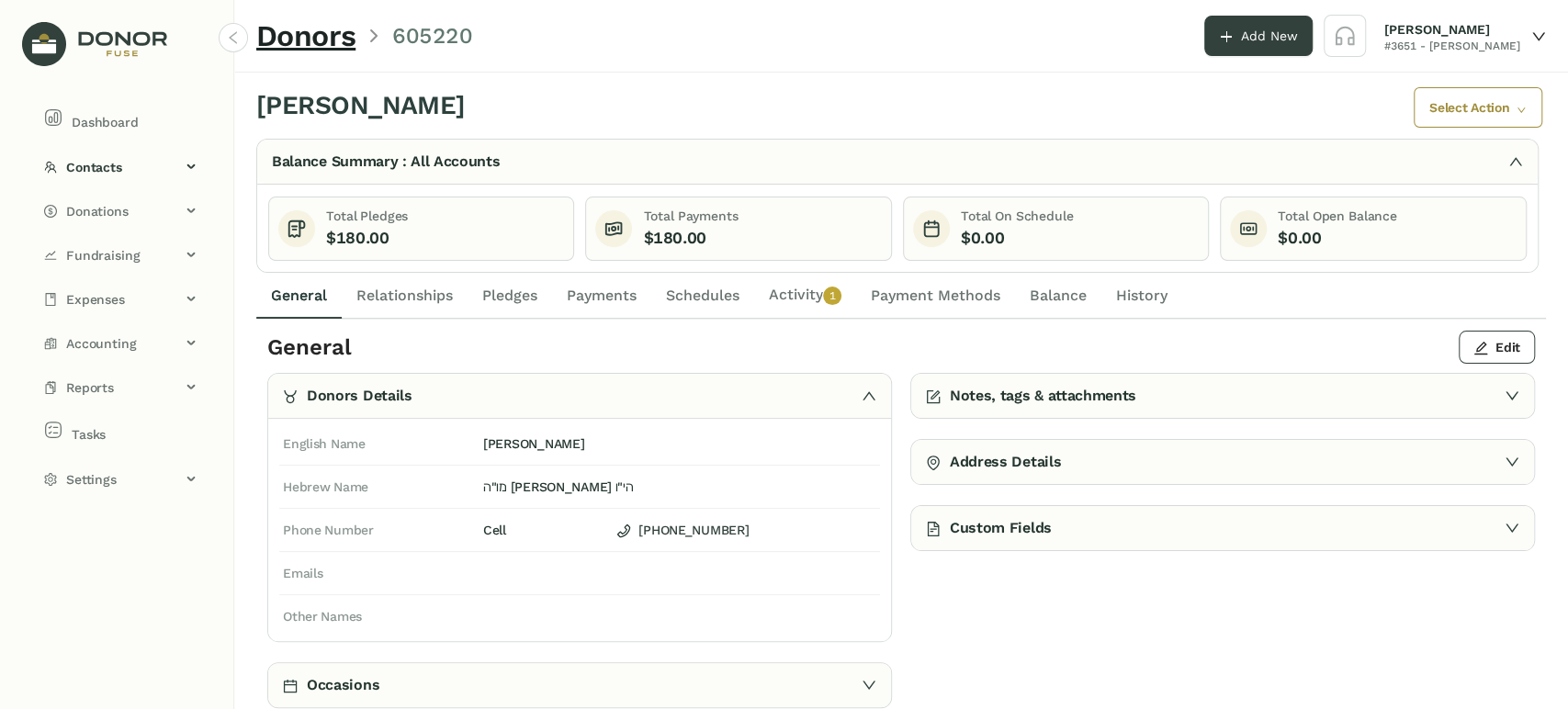 click on "Payments" 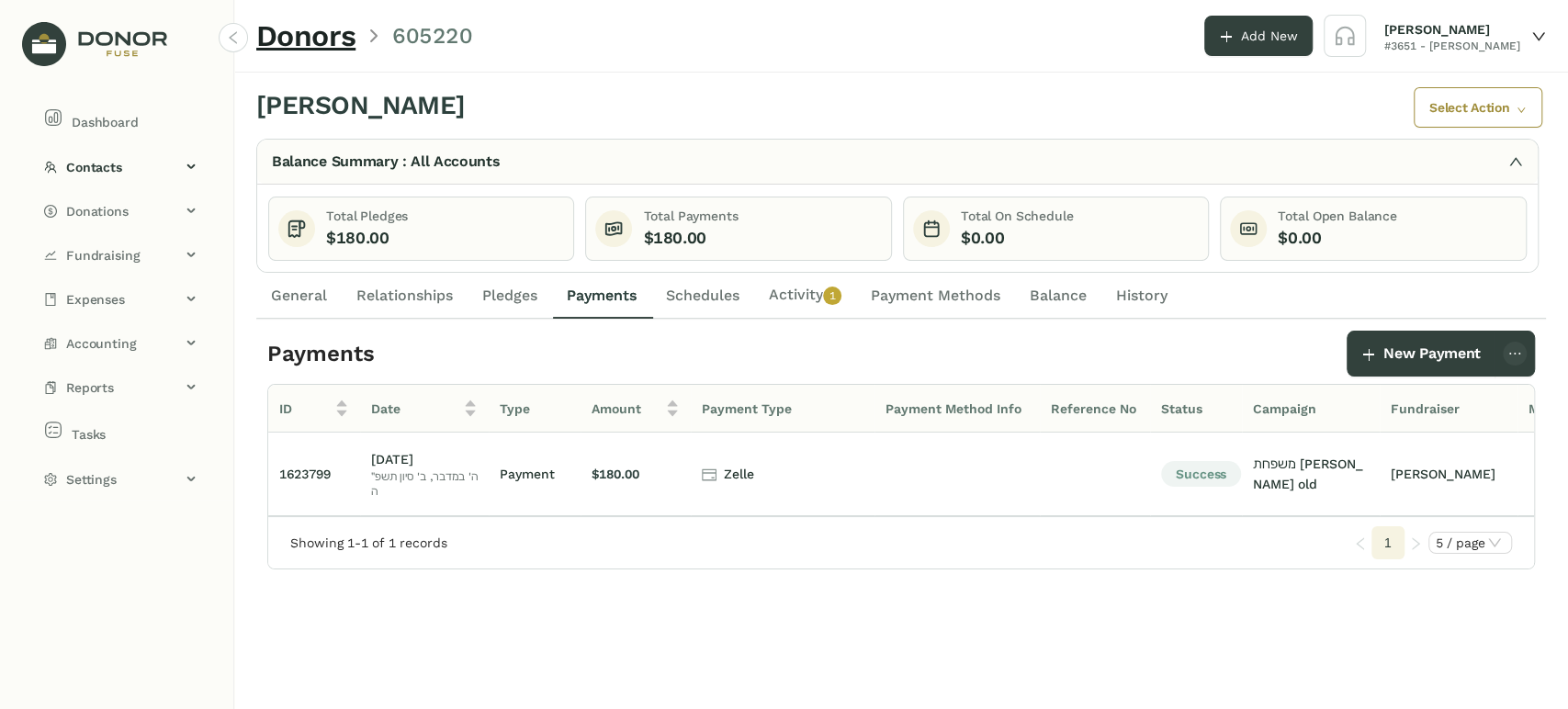 click on "Schedules" 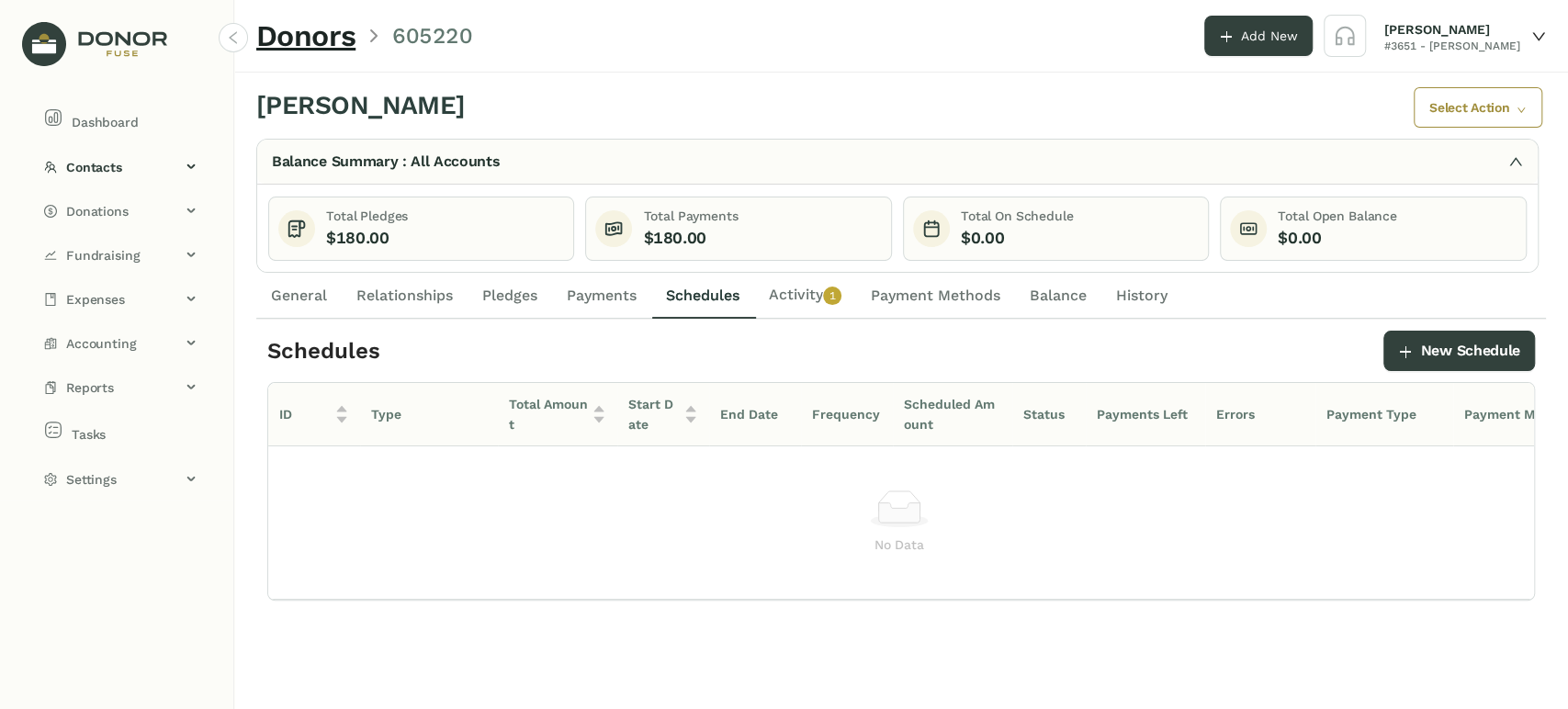 click on "General" 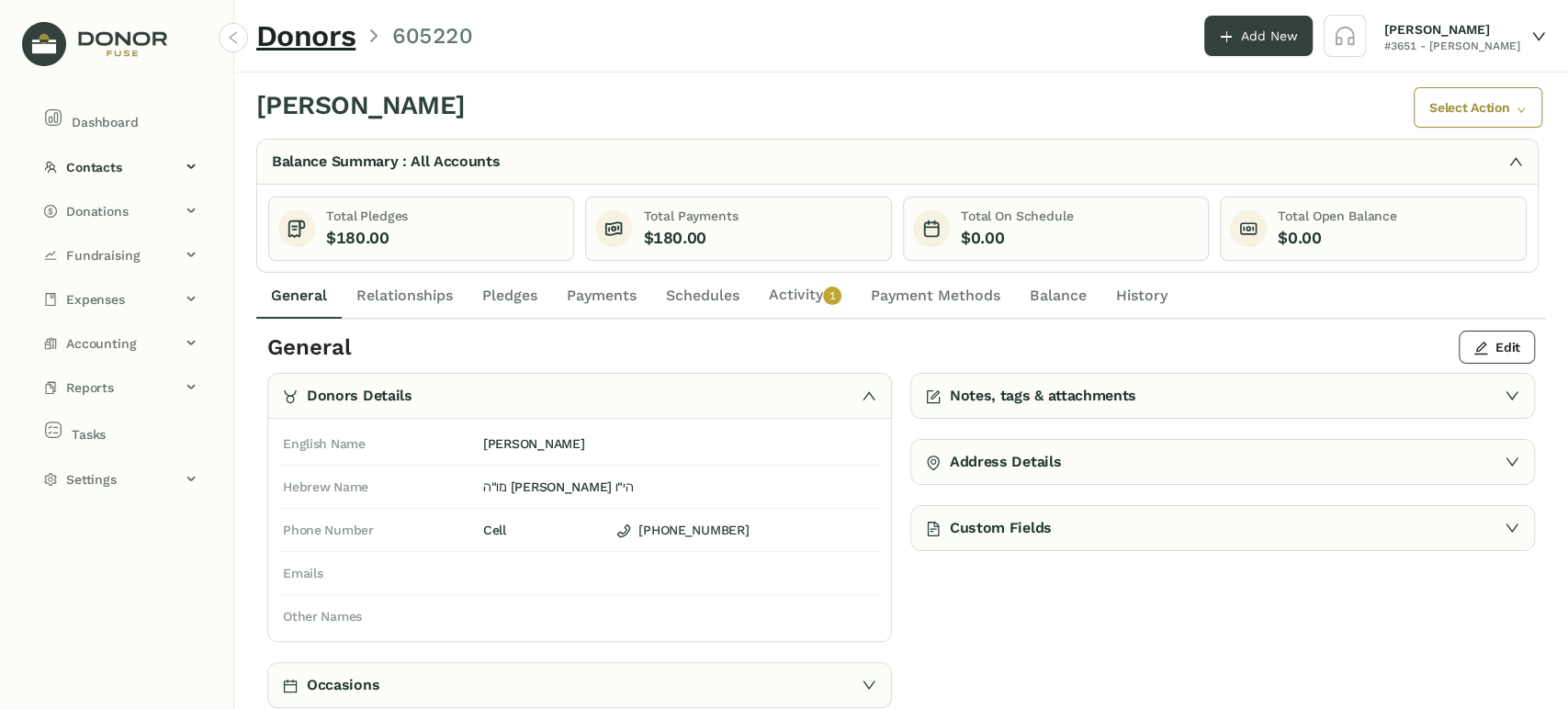 click on "Activity   0   1   2   3   4   5   6   7   8   9" 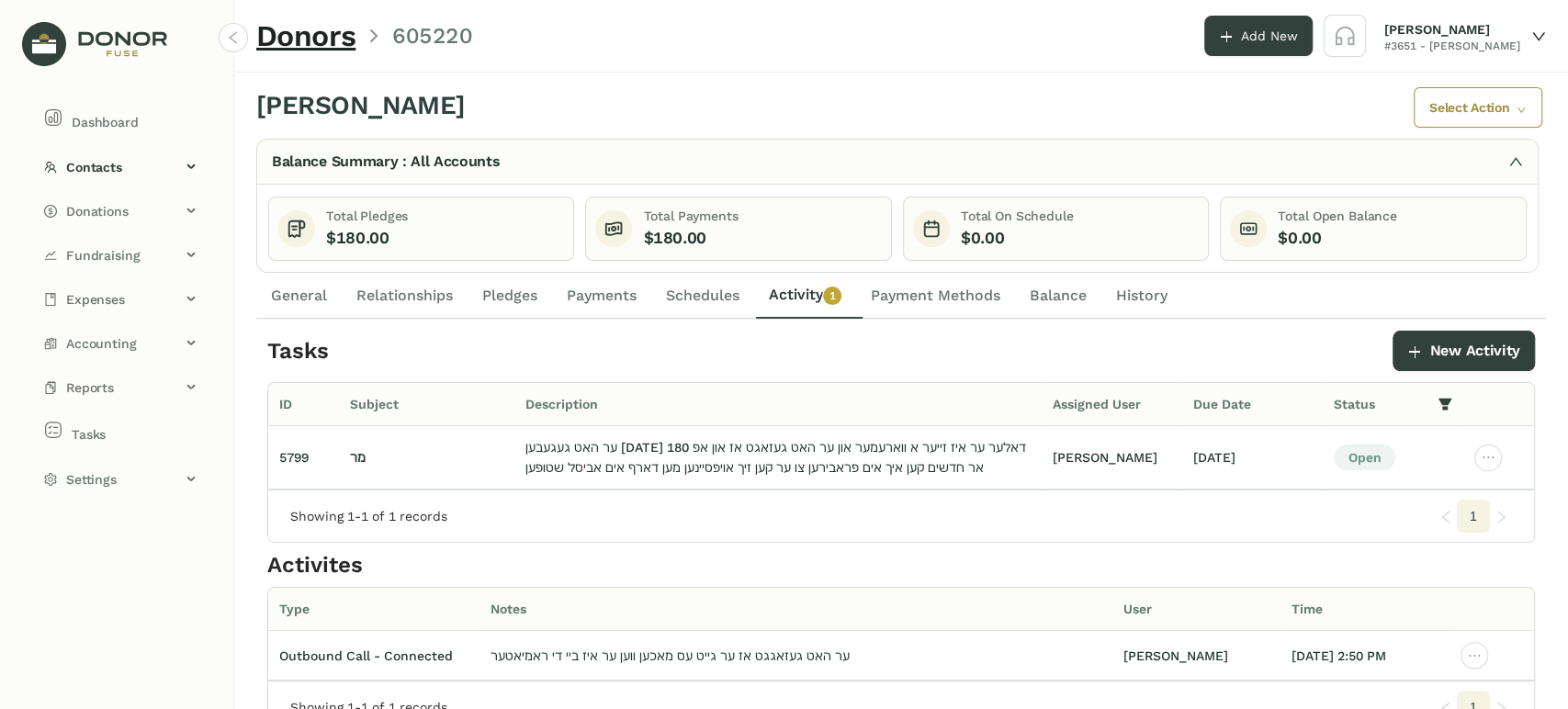 click on "Schedules" 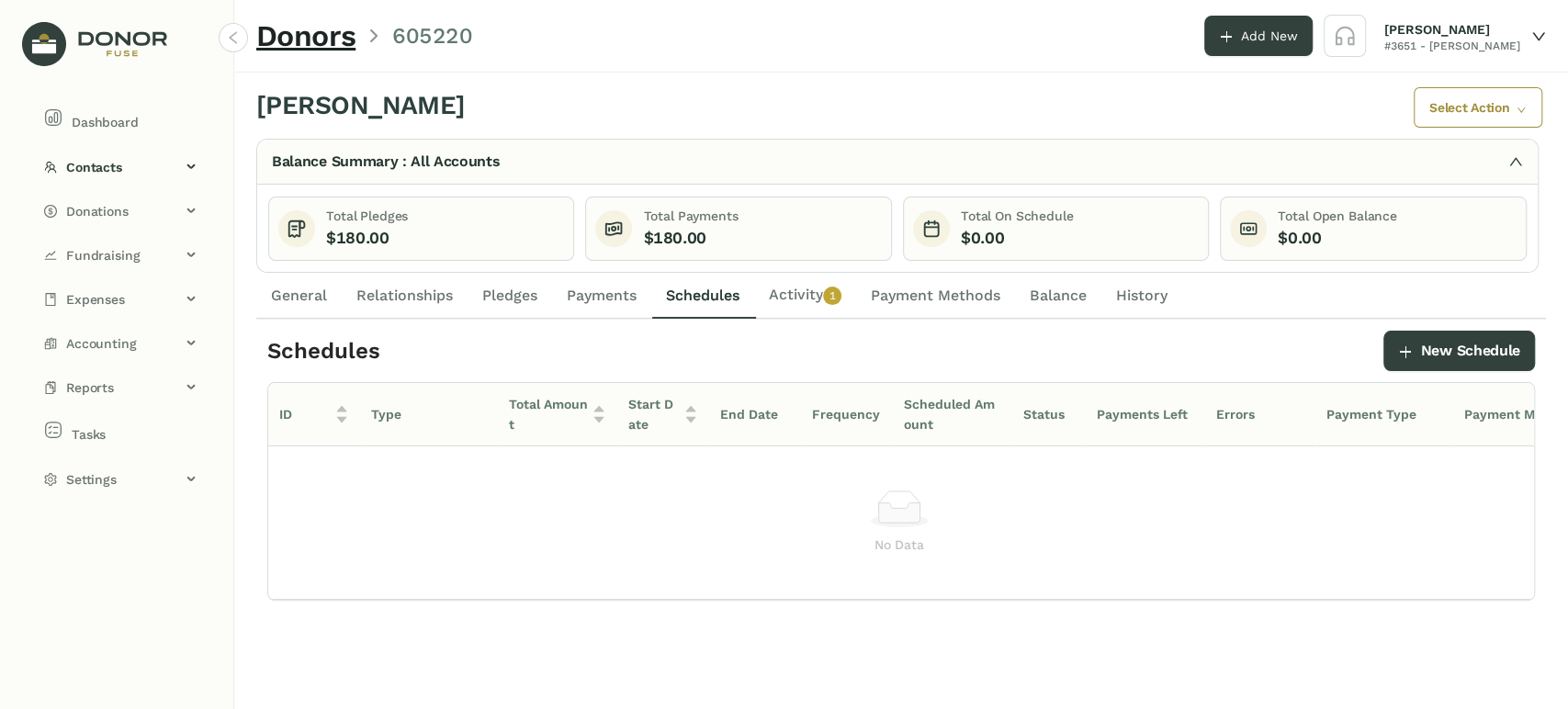 click on "General" 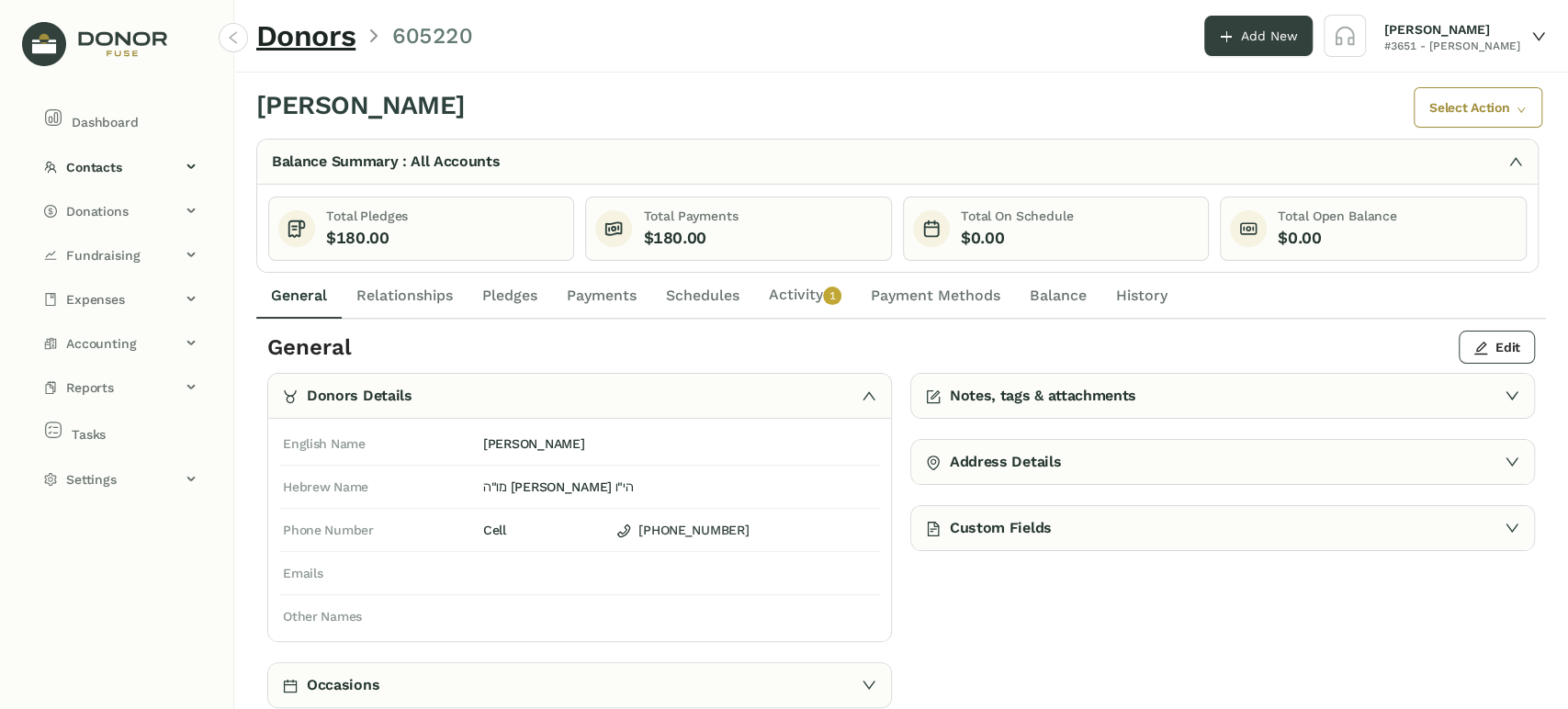 click on "Schedules" 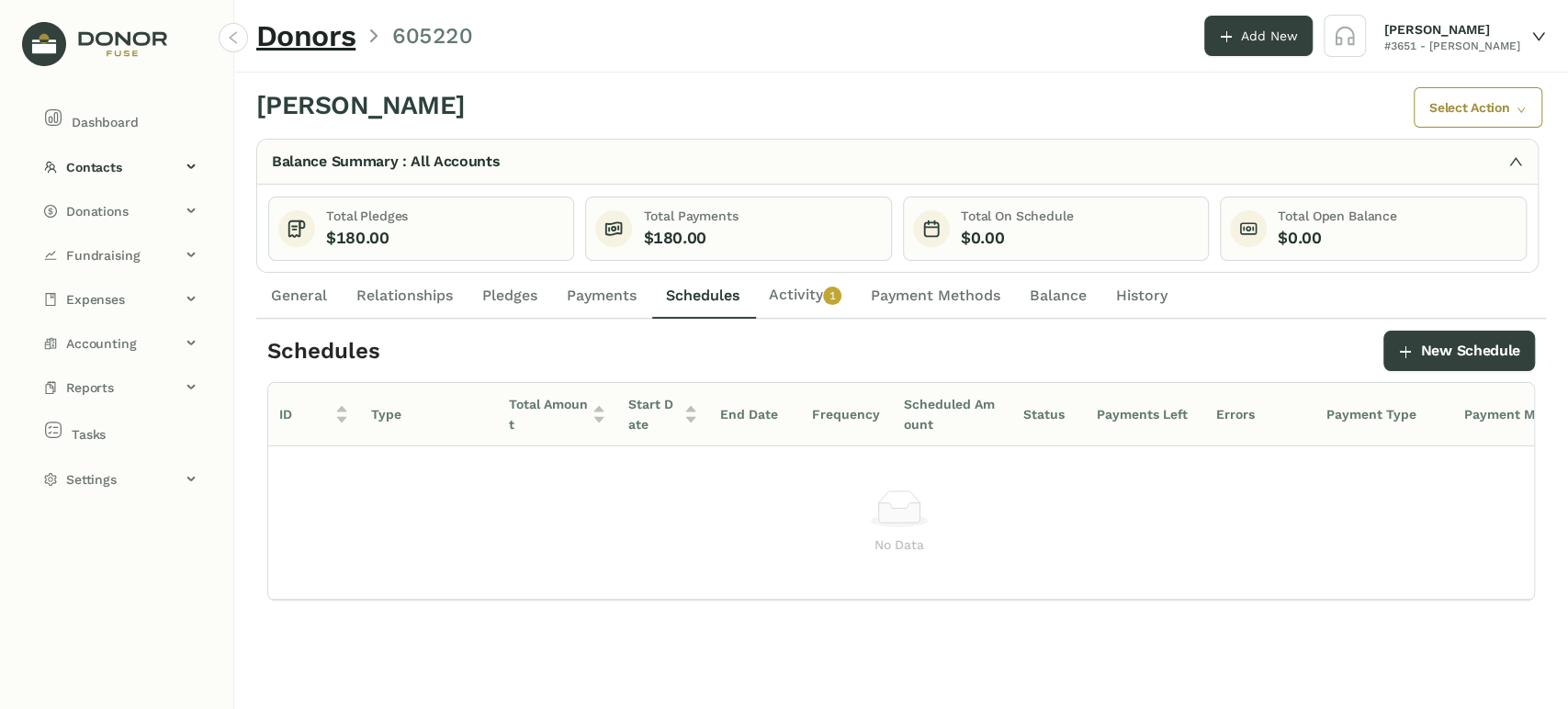 click on "Activity   0   1   2   3   4   5   6   7   8   9" 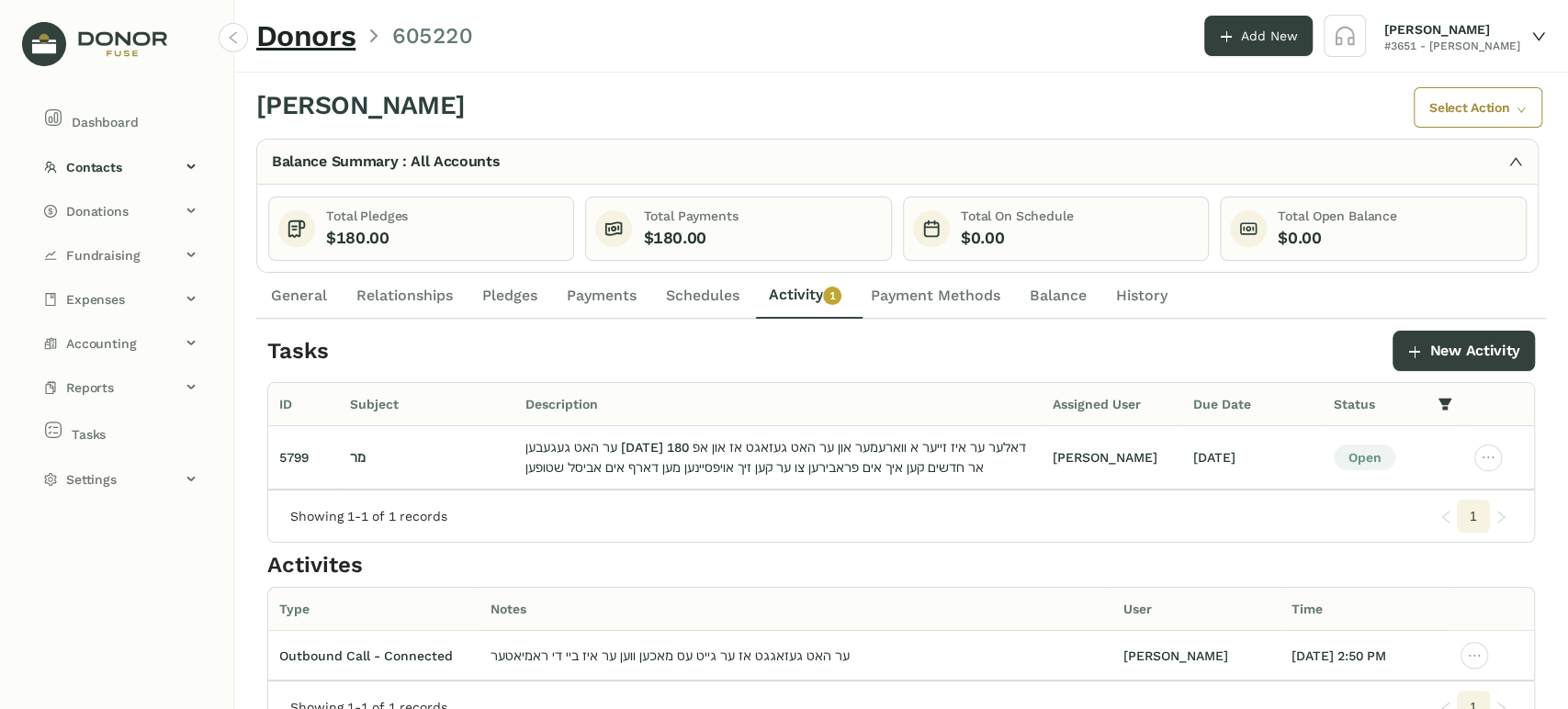 click on "General" 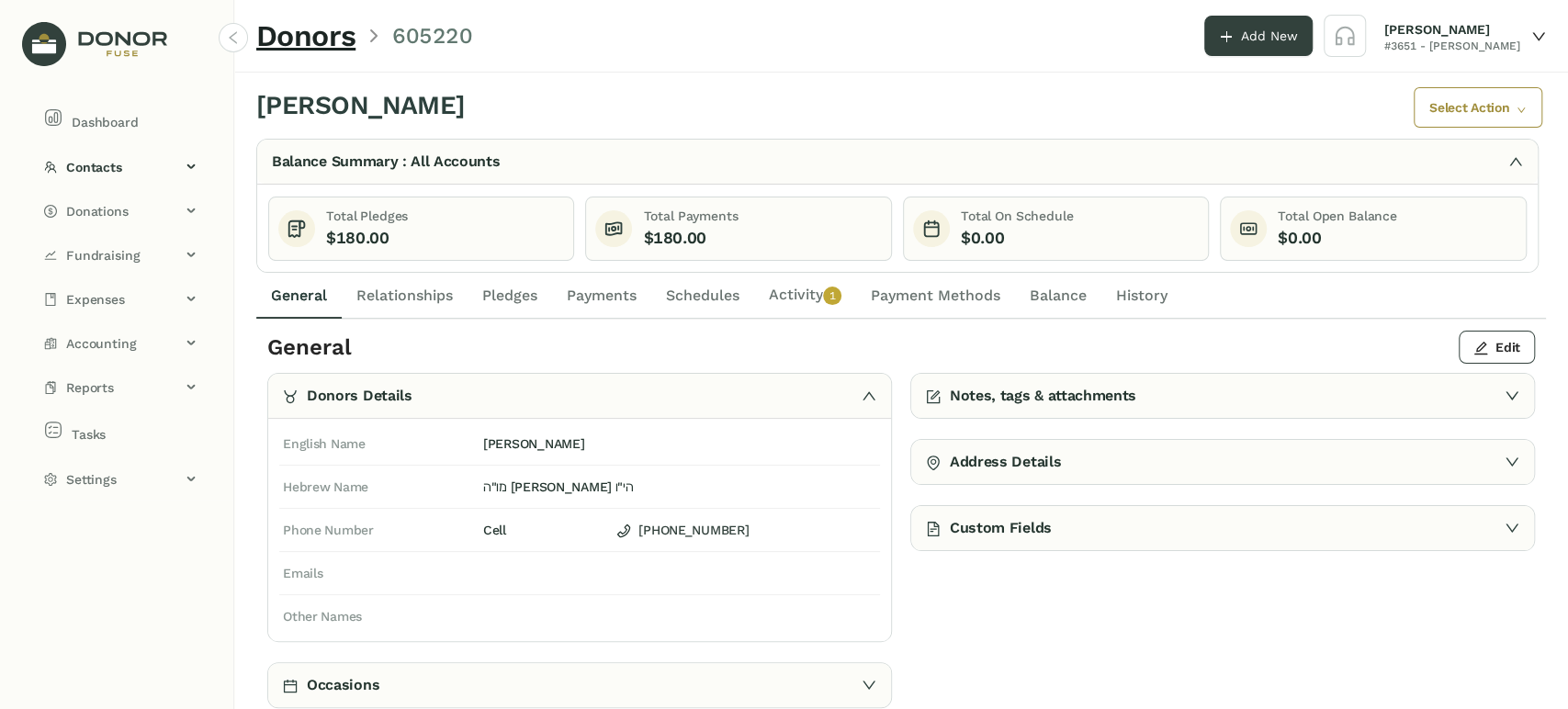 click on "Activity   0   1   2   3   4   5   6   7   8   9" 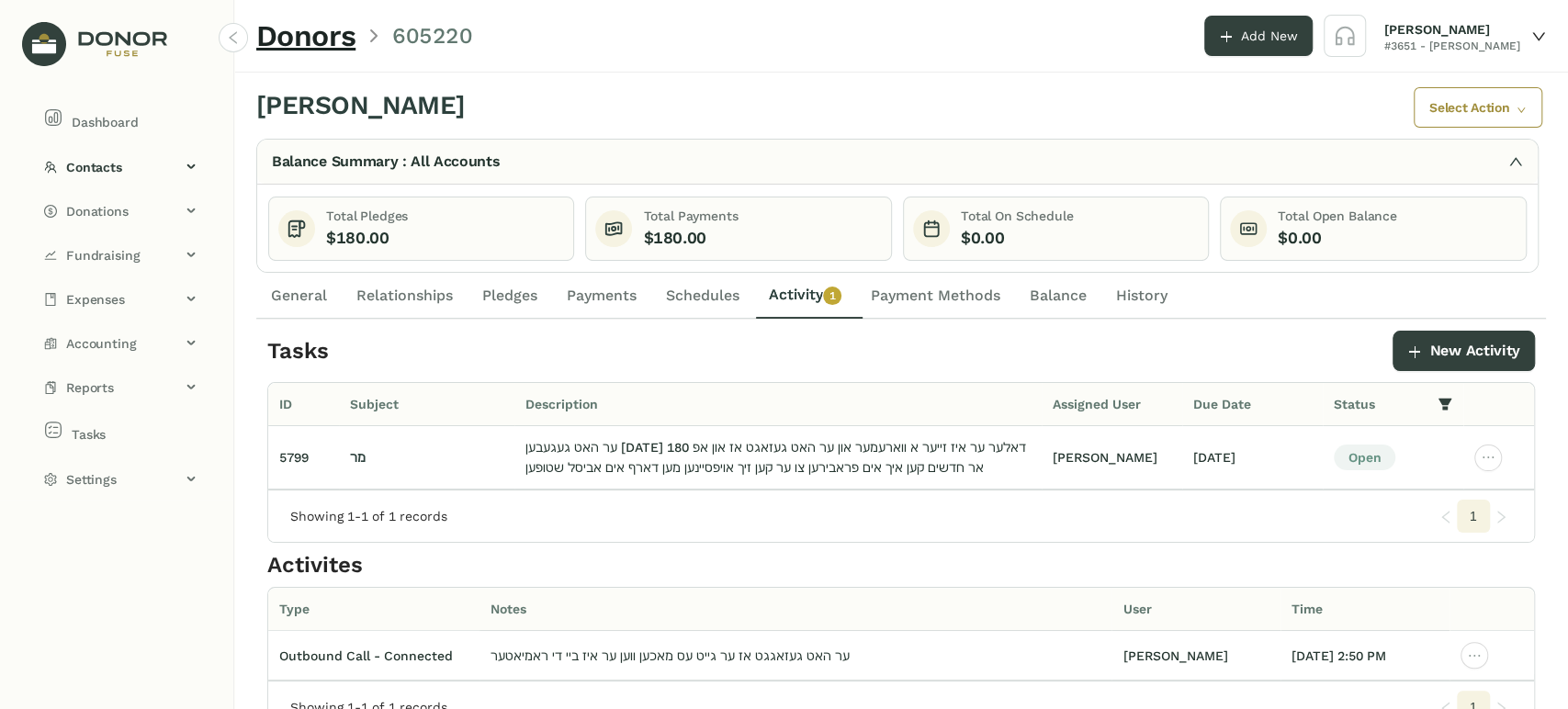 click on "General" 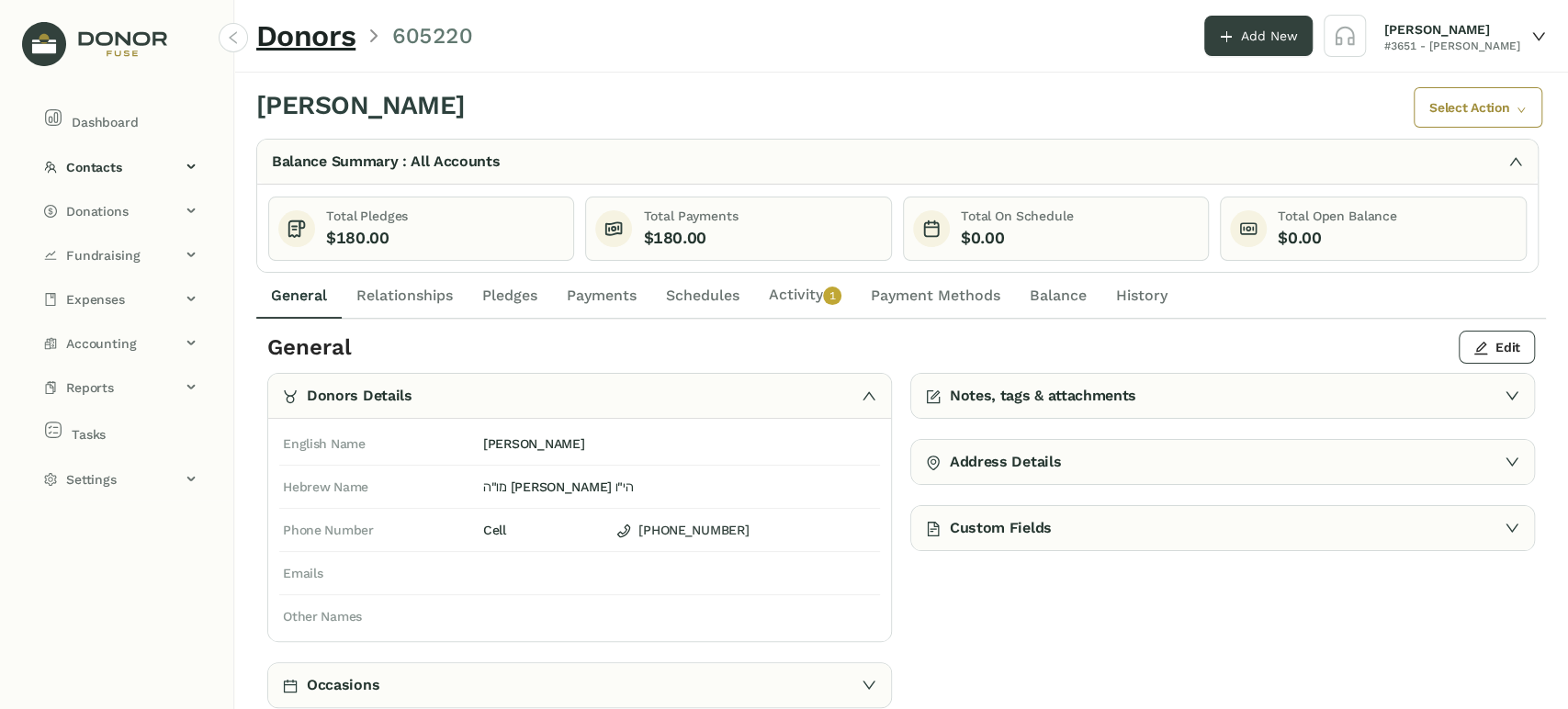 click on "Activity   0   1   2   3   4   5   6   7   8   9" 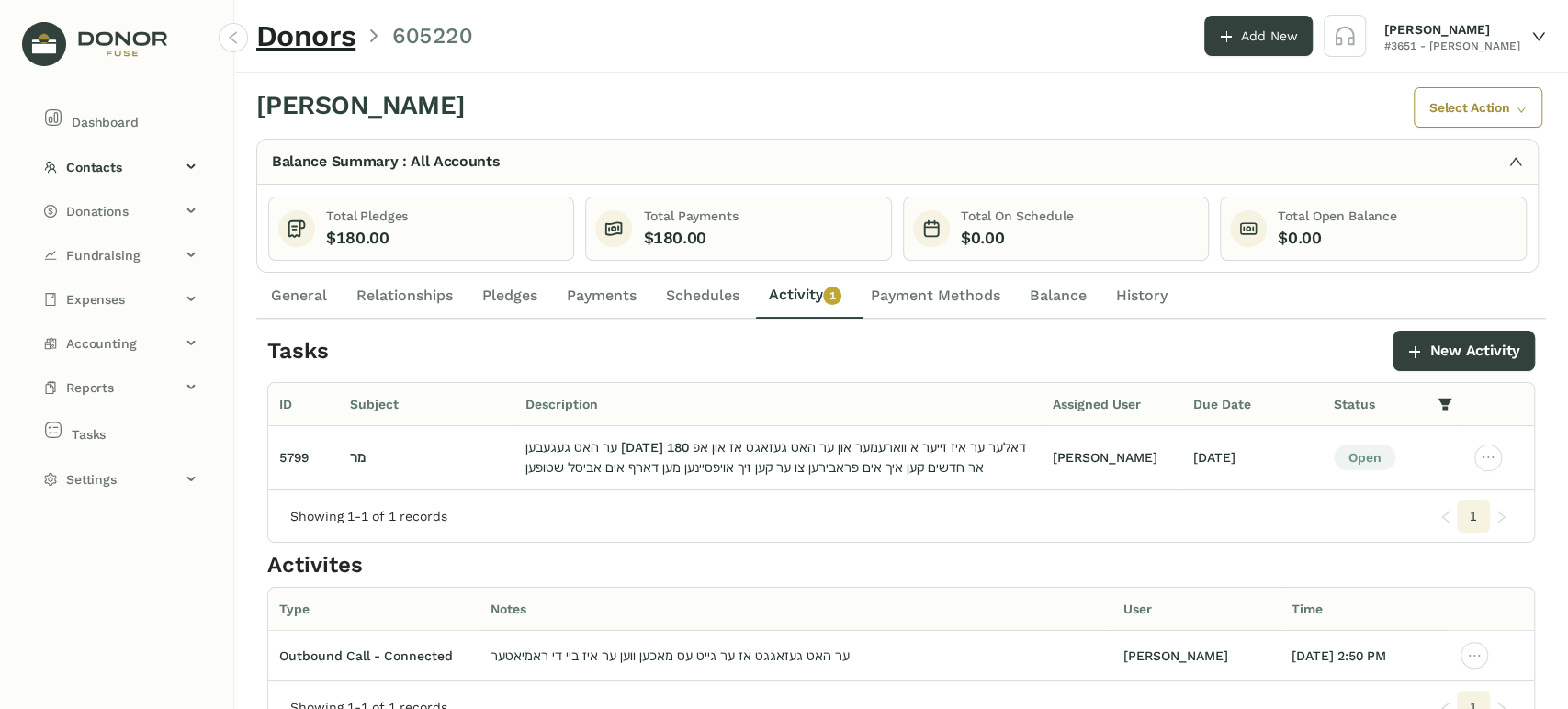 click on "General" 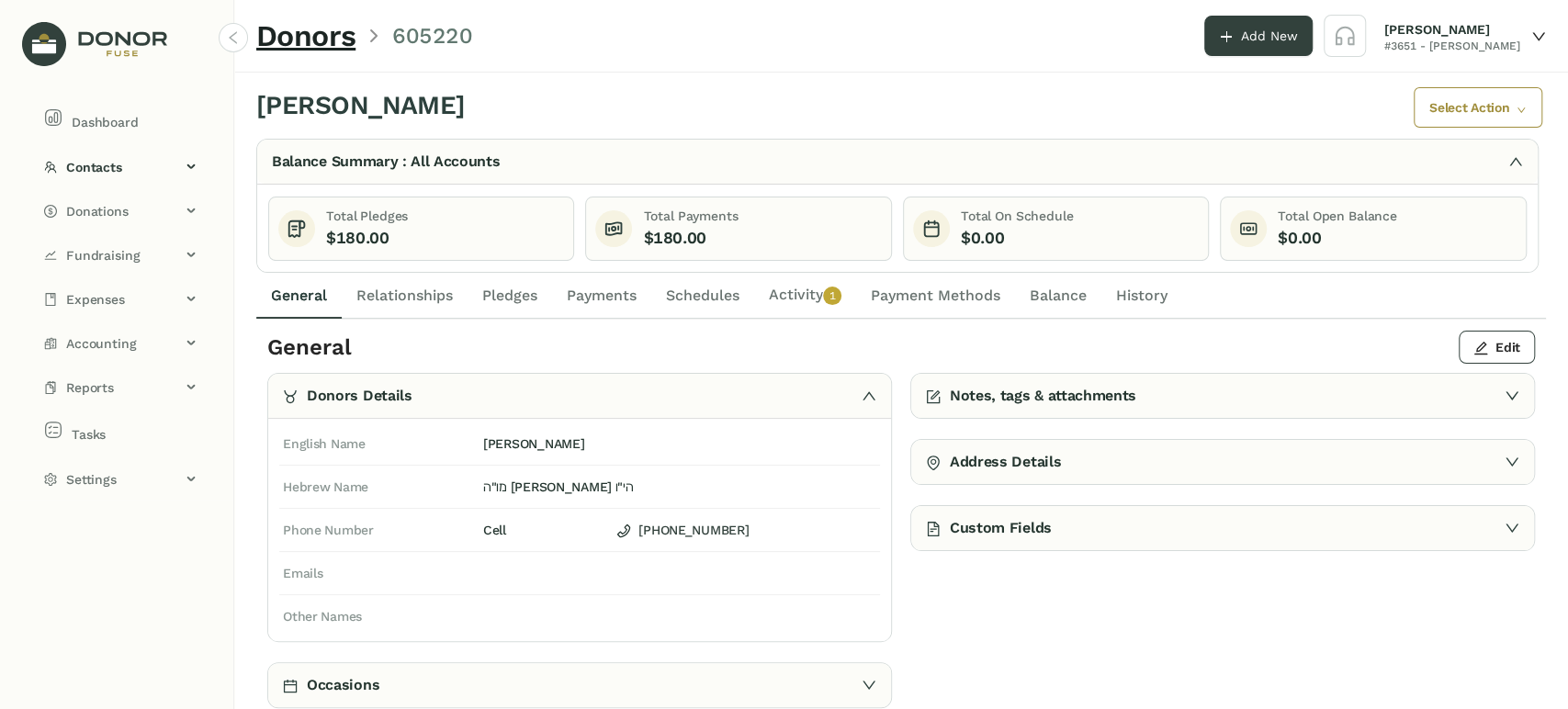 click on "0   1   2   3   4   5   6   7   8   9" 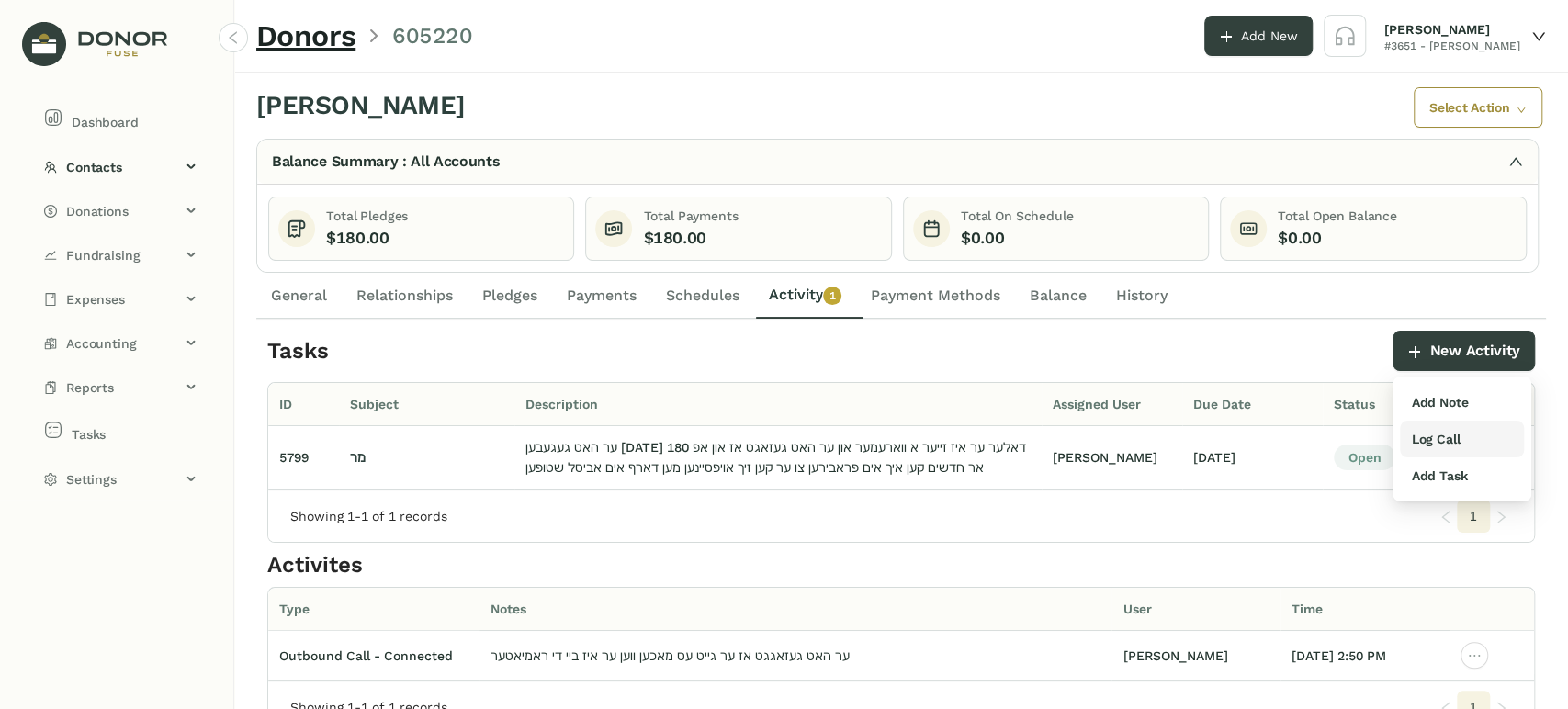 click on "Log Call" at bounding box center (1435, 439) 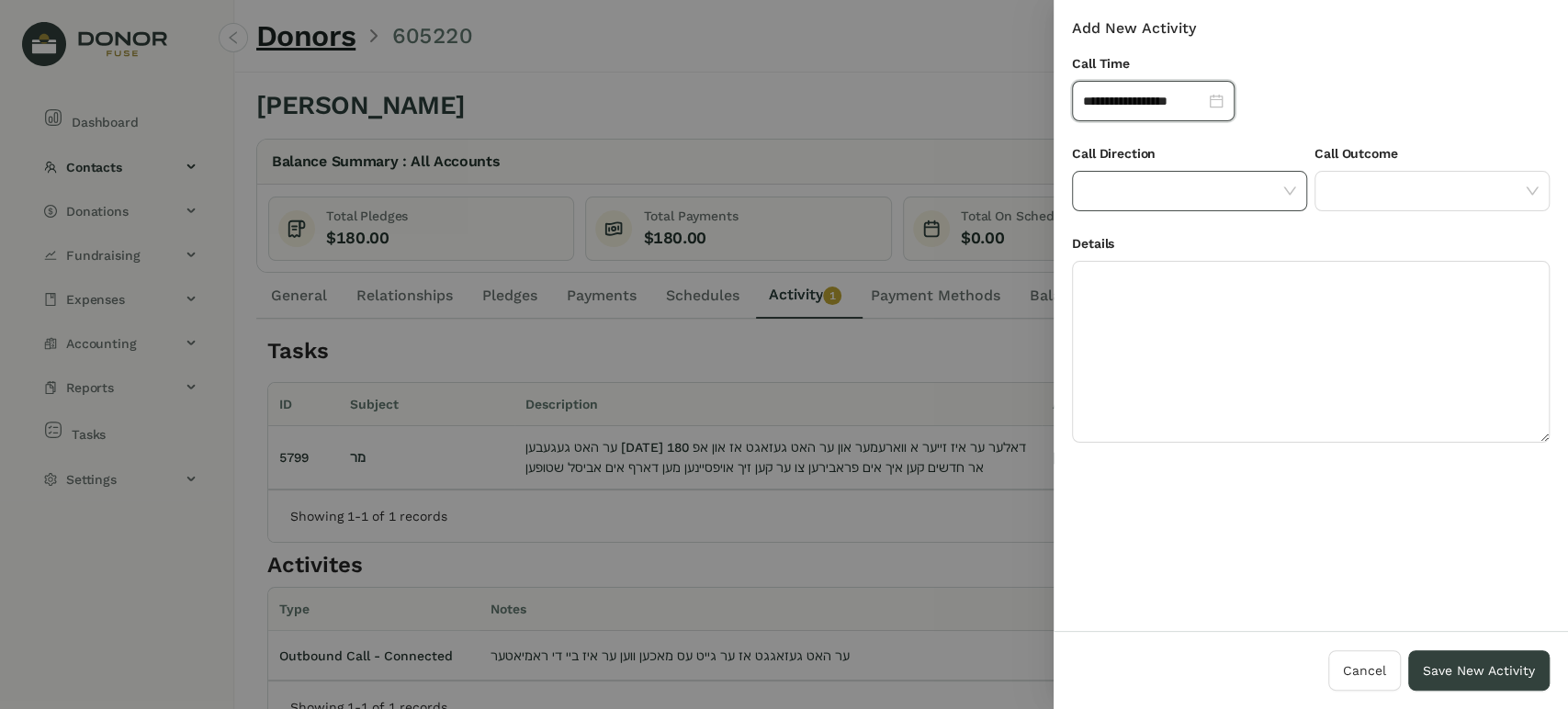 click 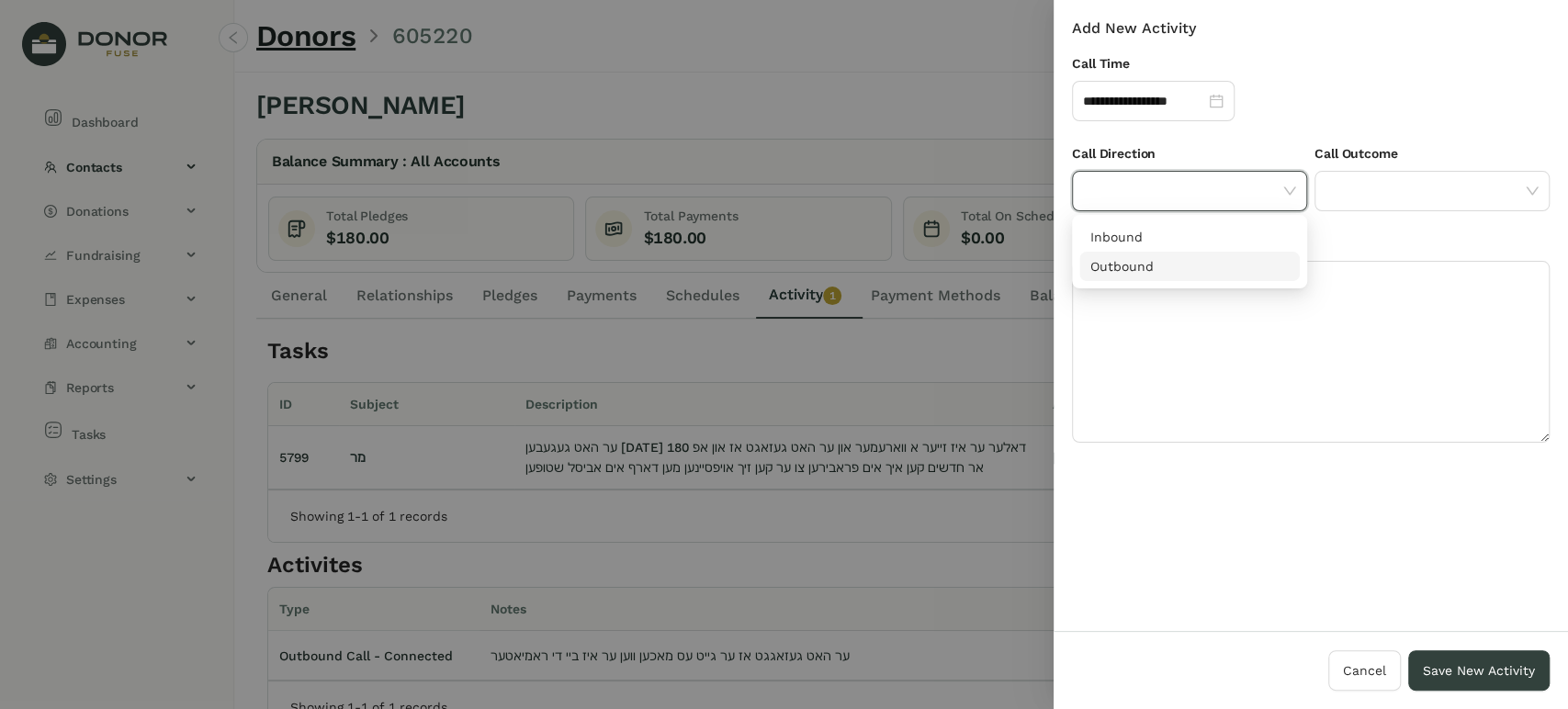 click on "Outbound" at bounding box center (1190, 266) 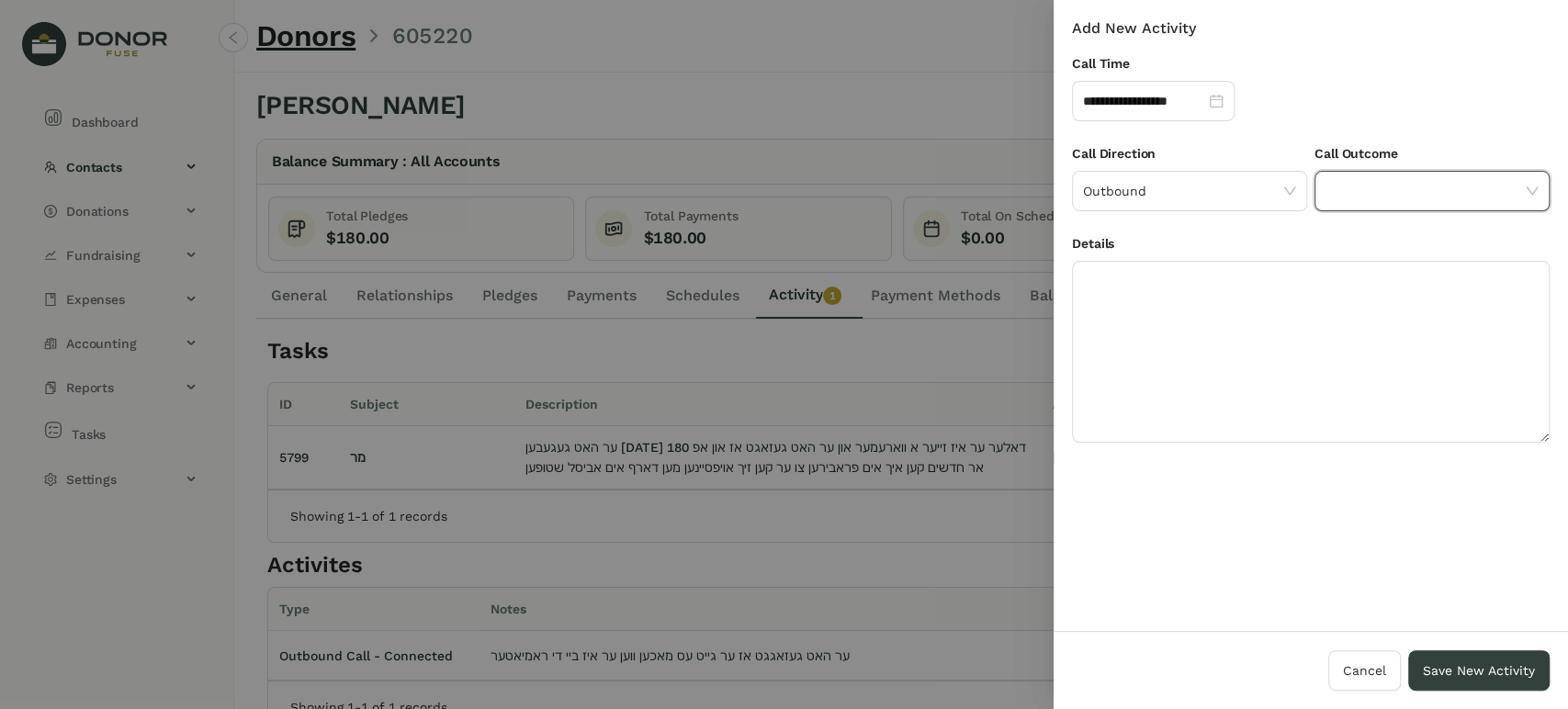 click 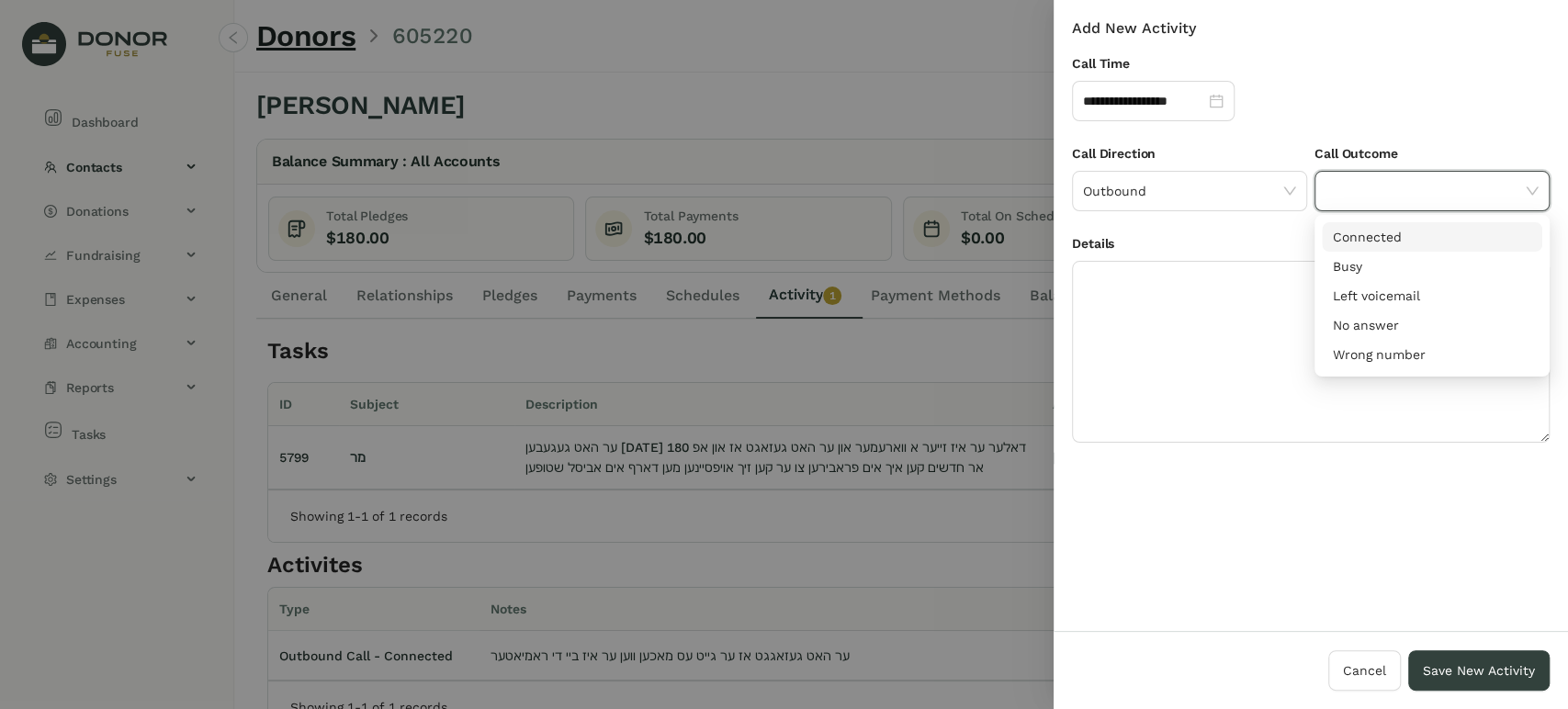 click on "Connected" at bounding box center (1432, 237) 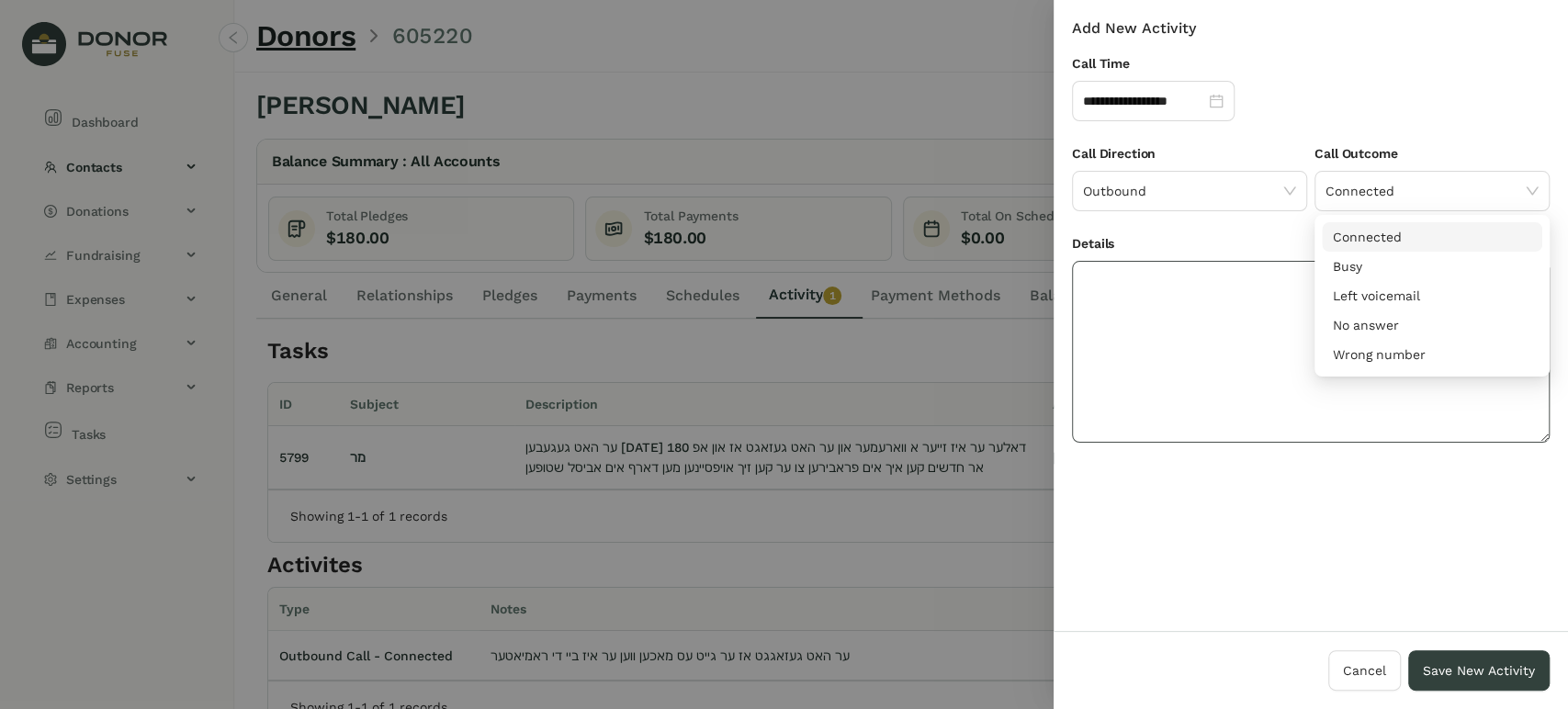 click 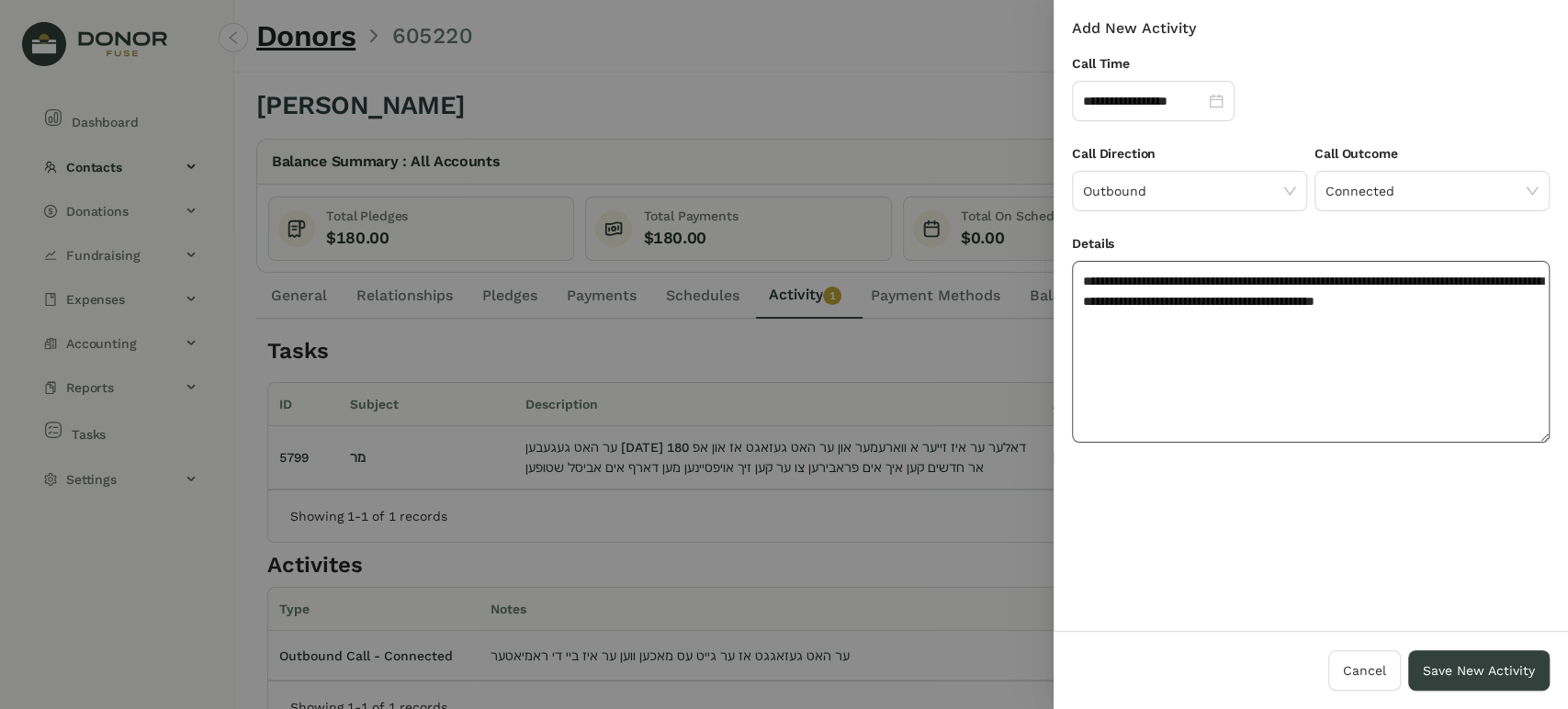 click on "**********" 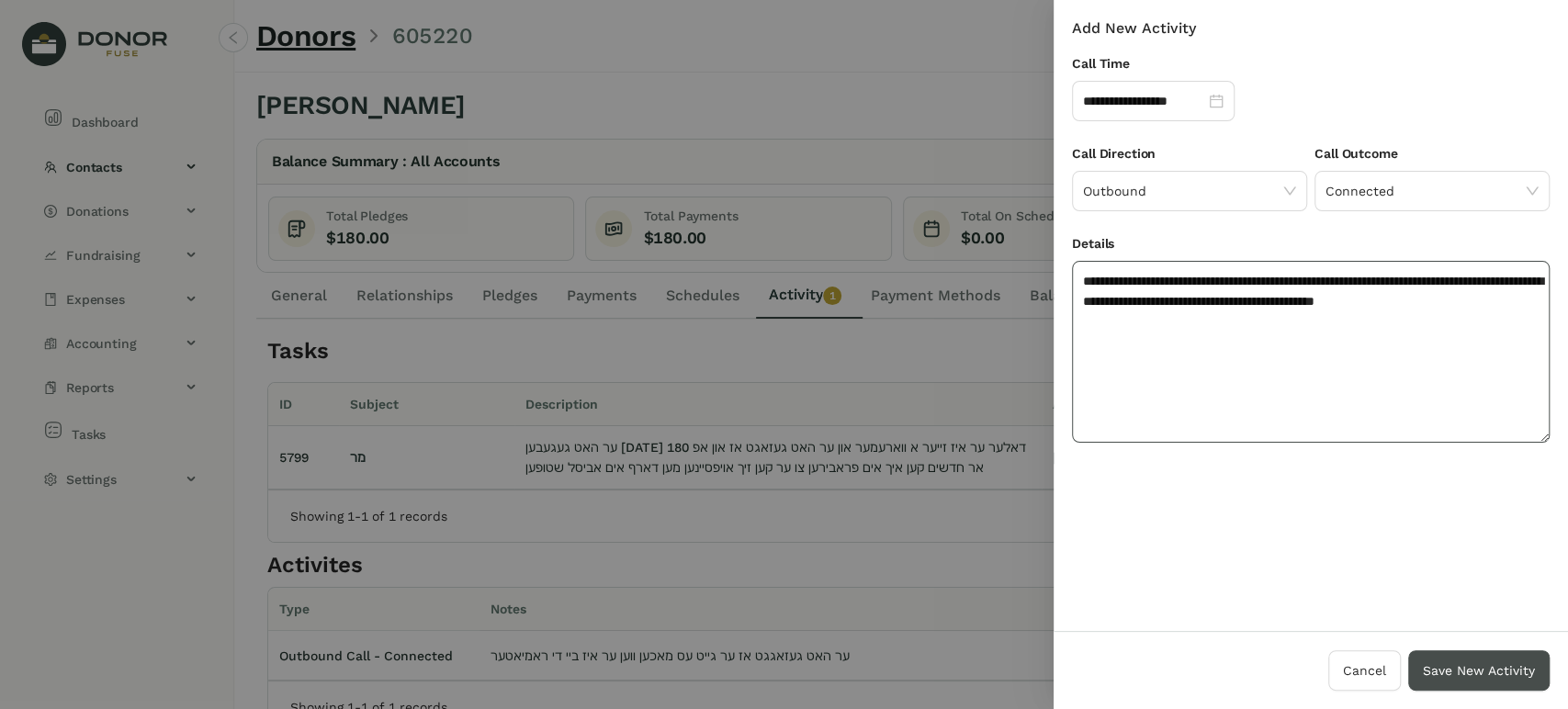 type on "**********" 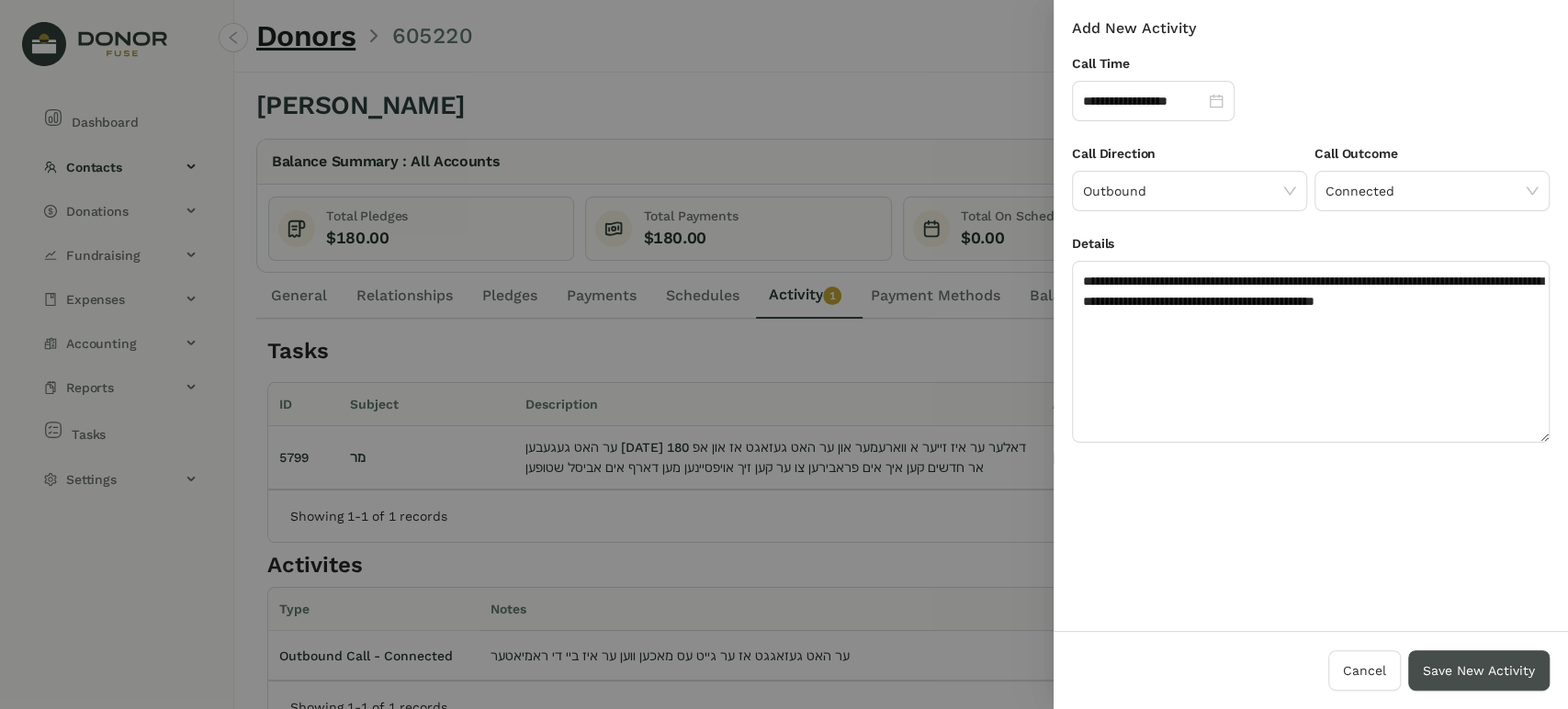 type 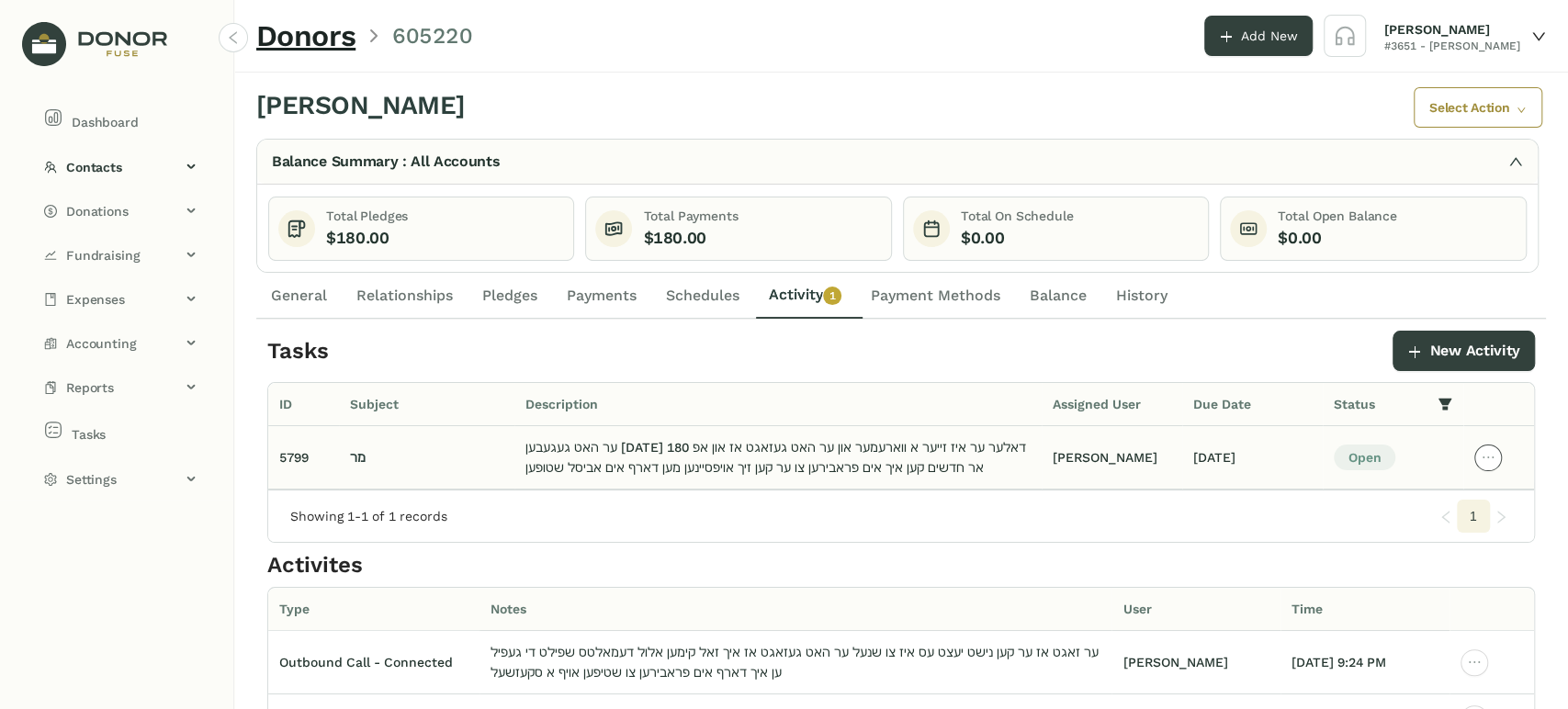 click 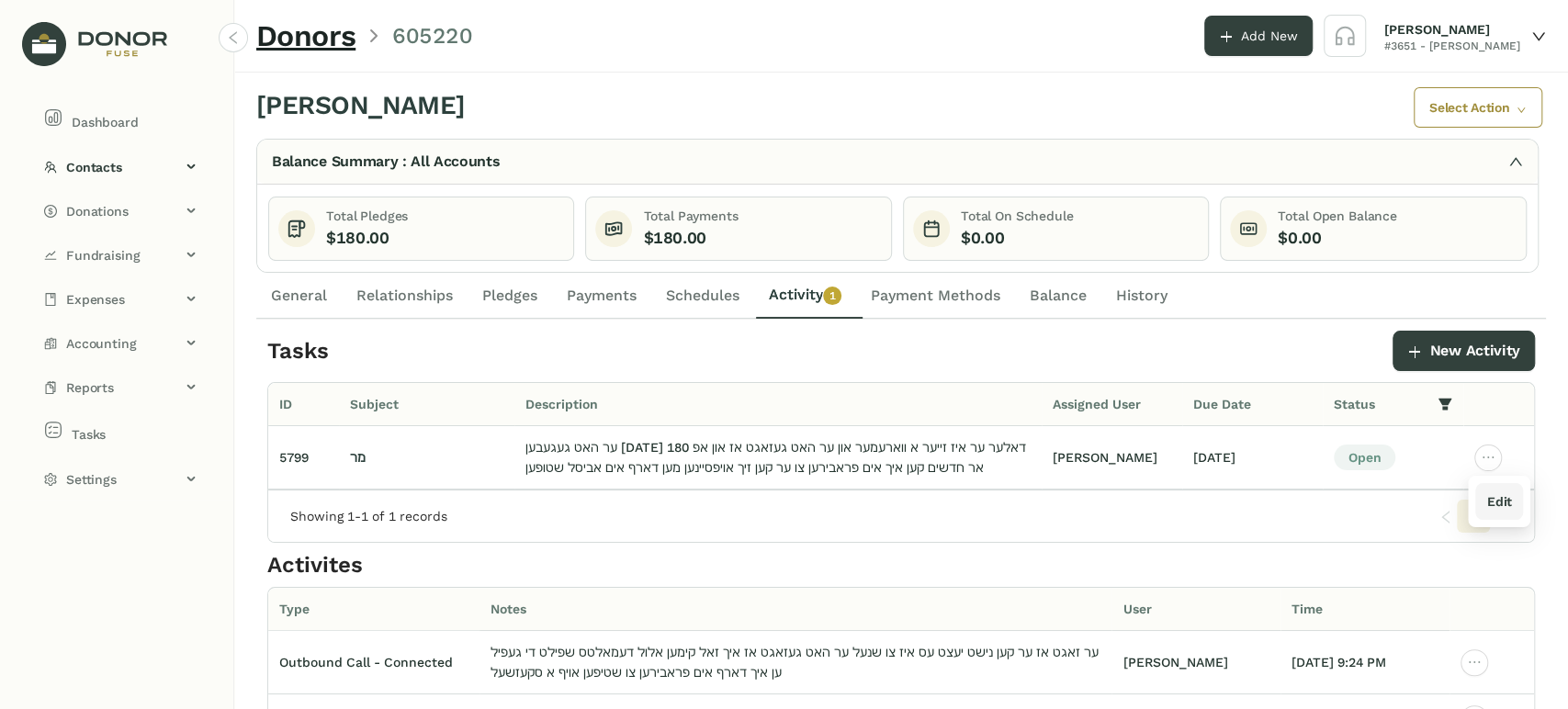 click on "Edit" at bounding box center [1498, 501] 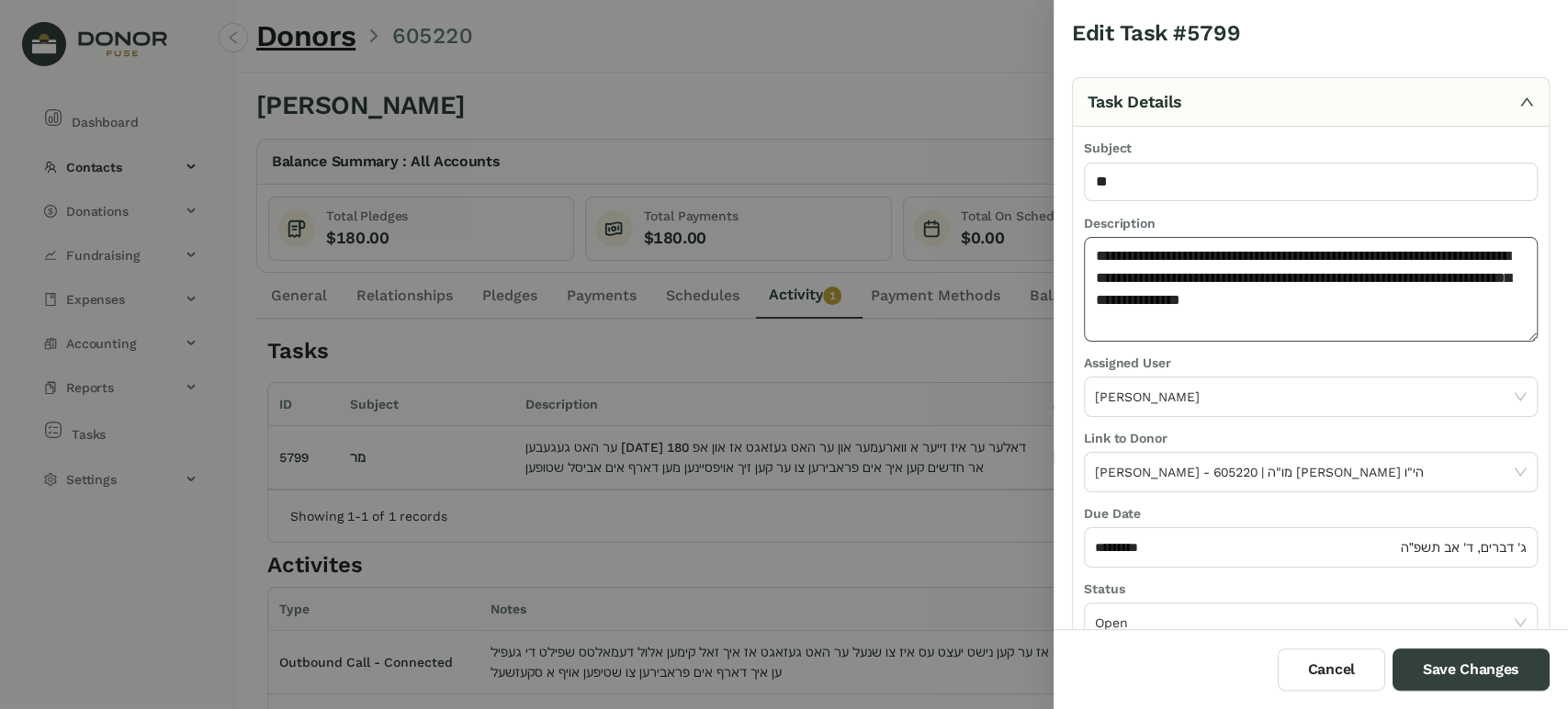 click on "**********" 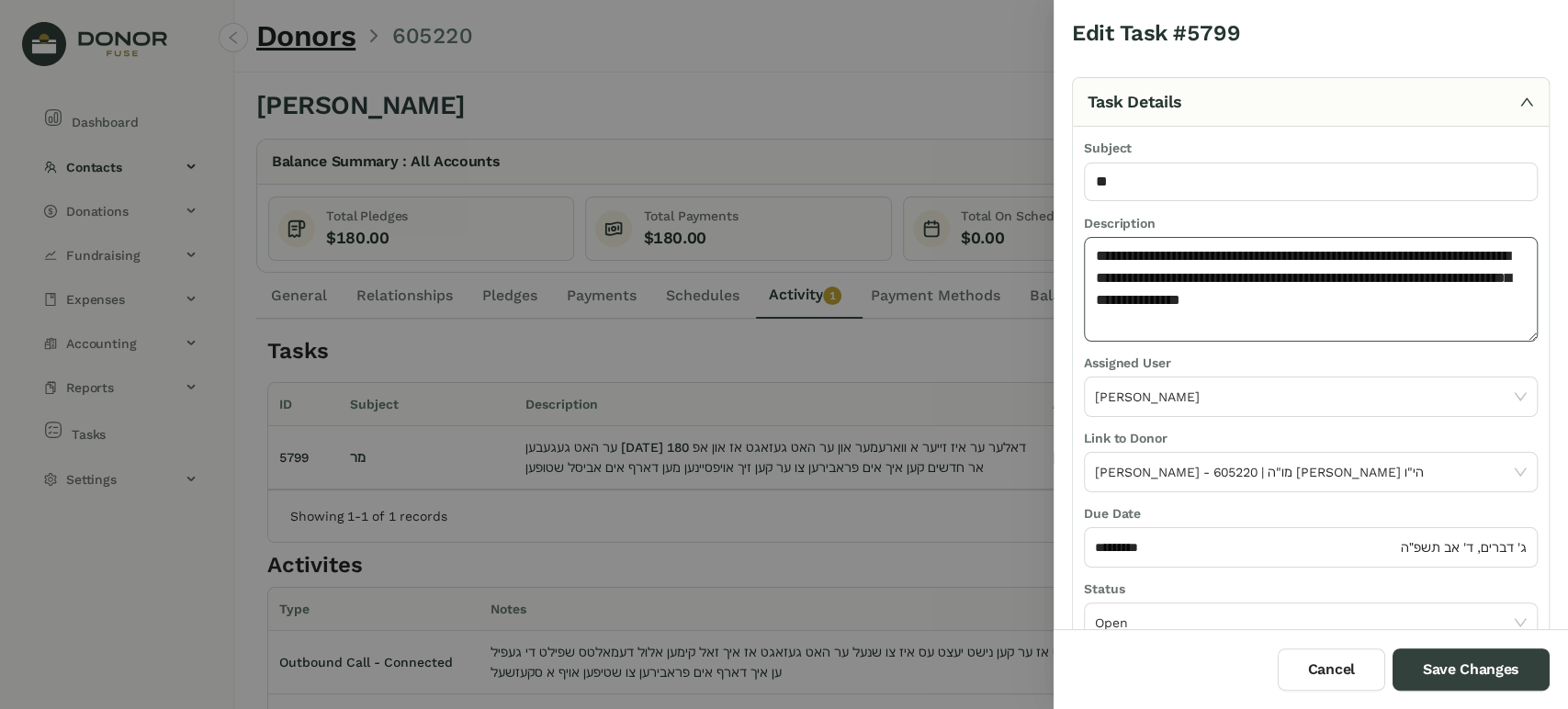 paste 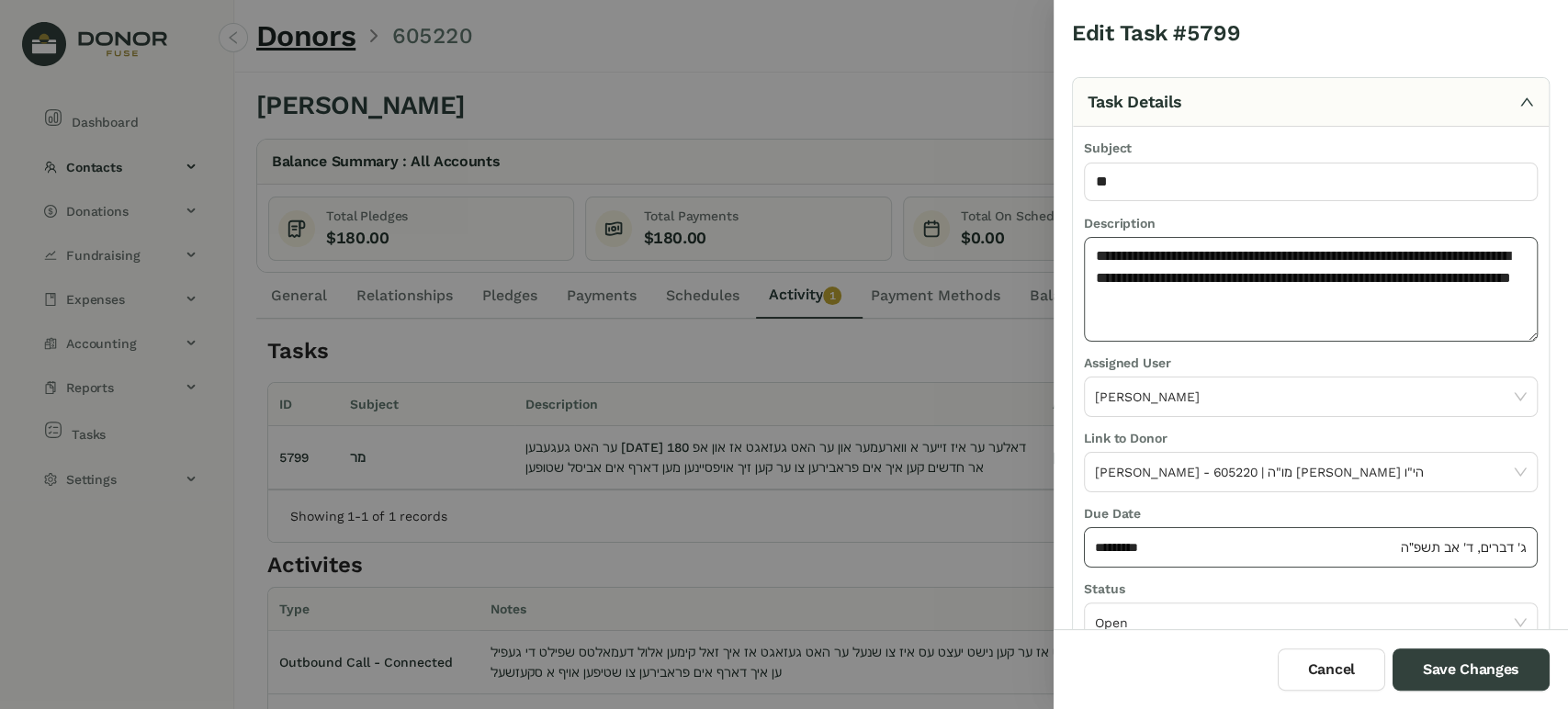 type on "**********" 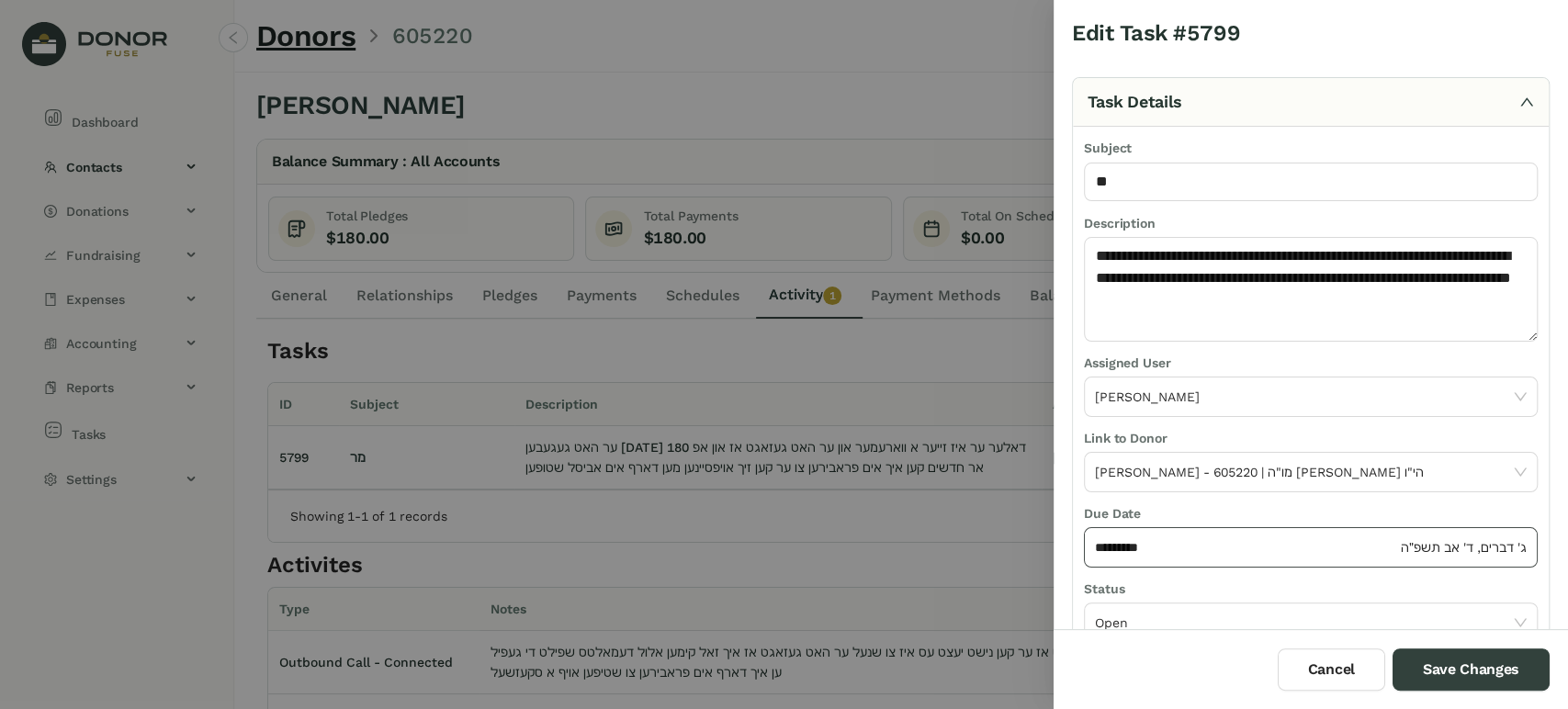 click on "*********" 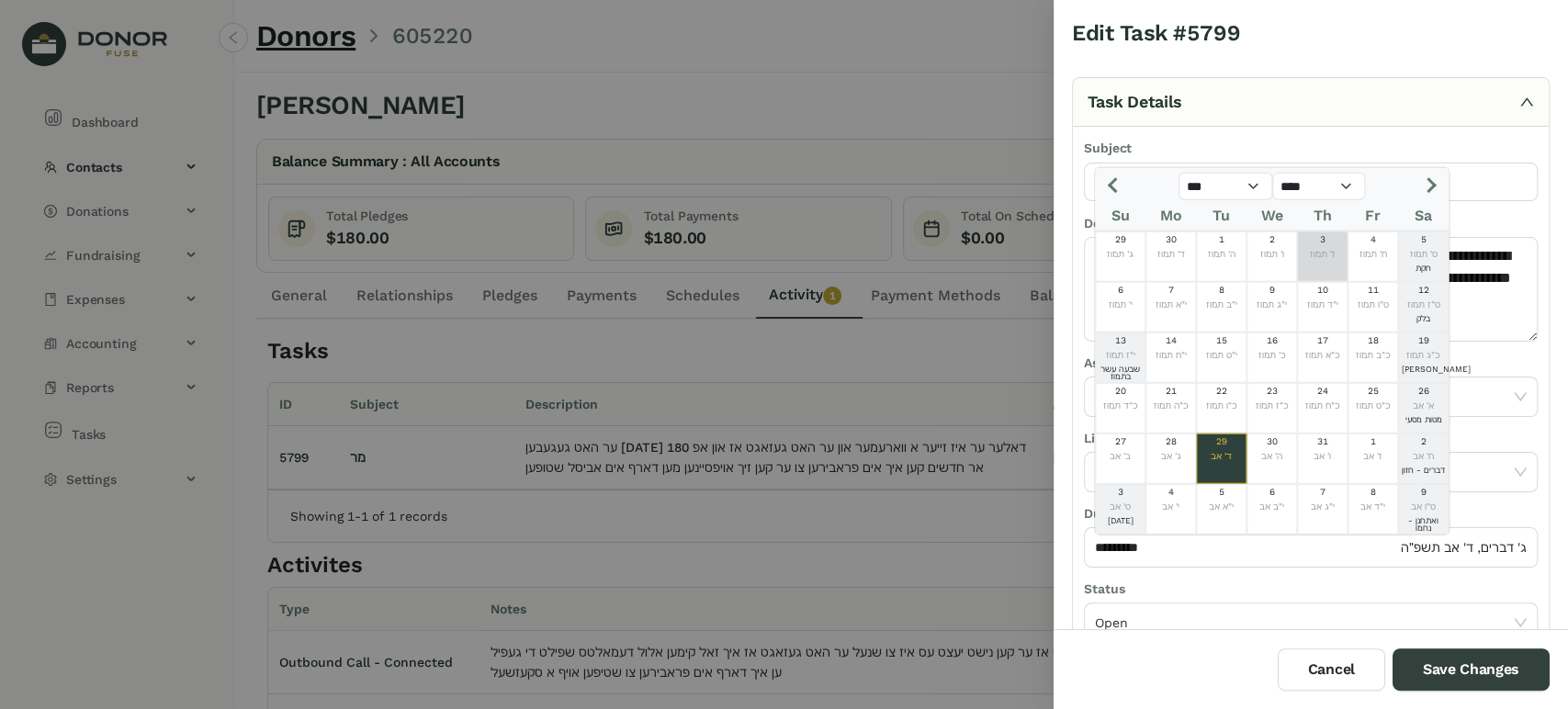 click 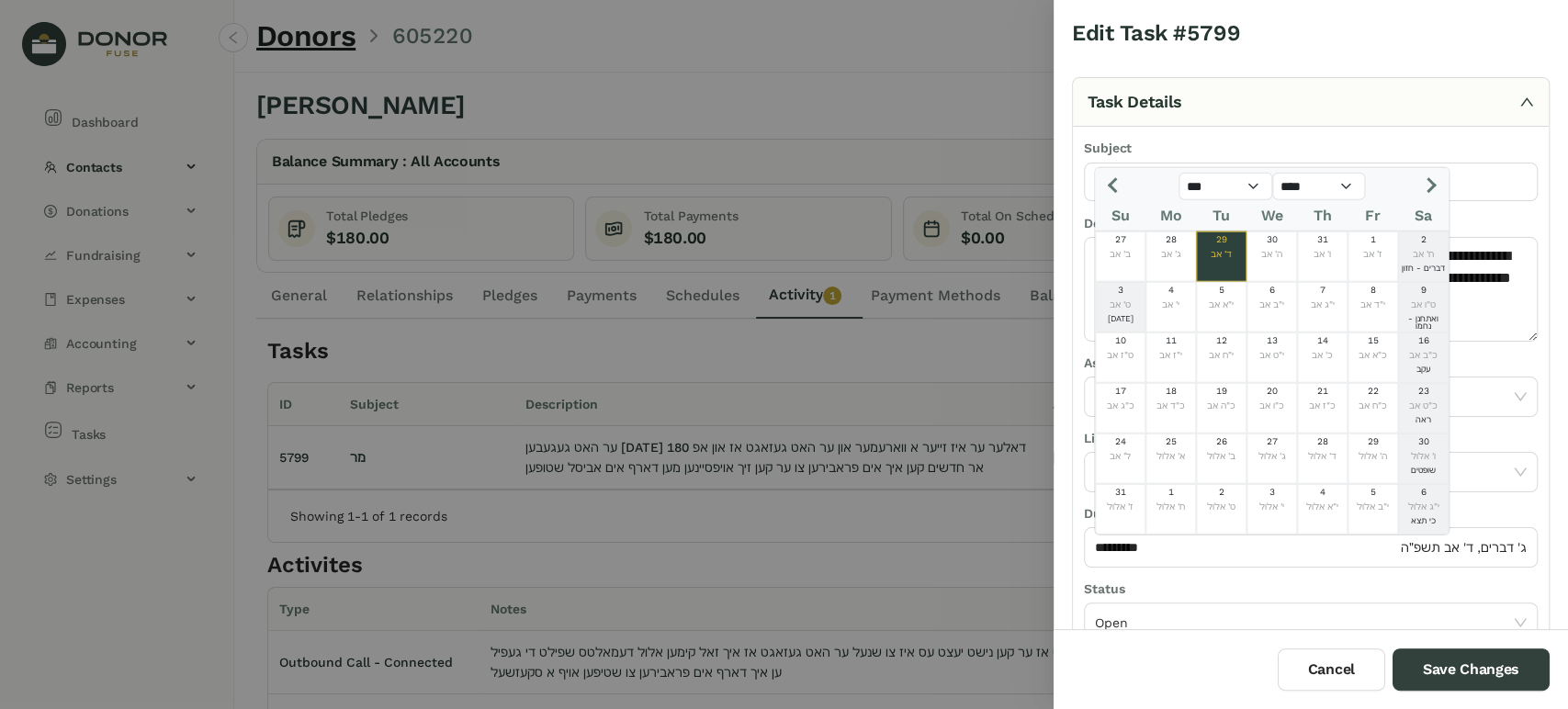click 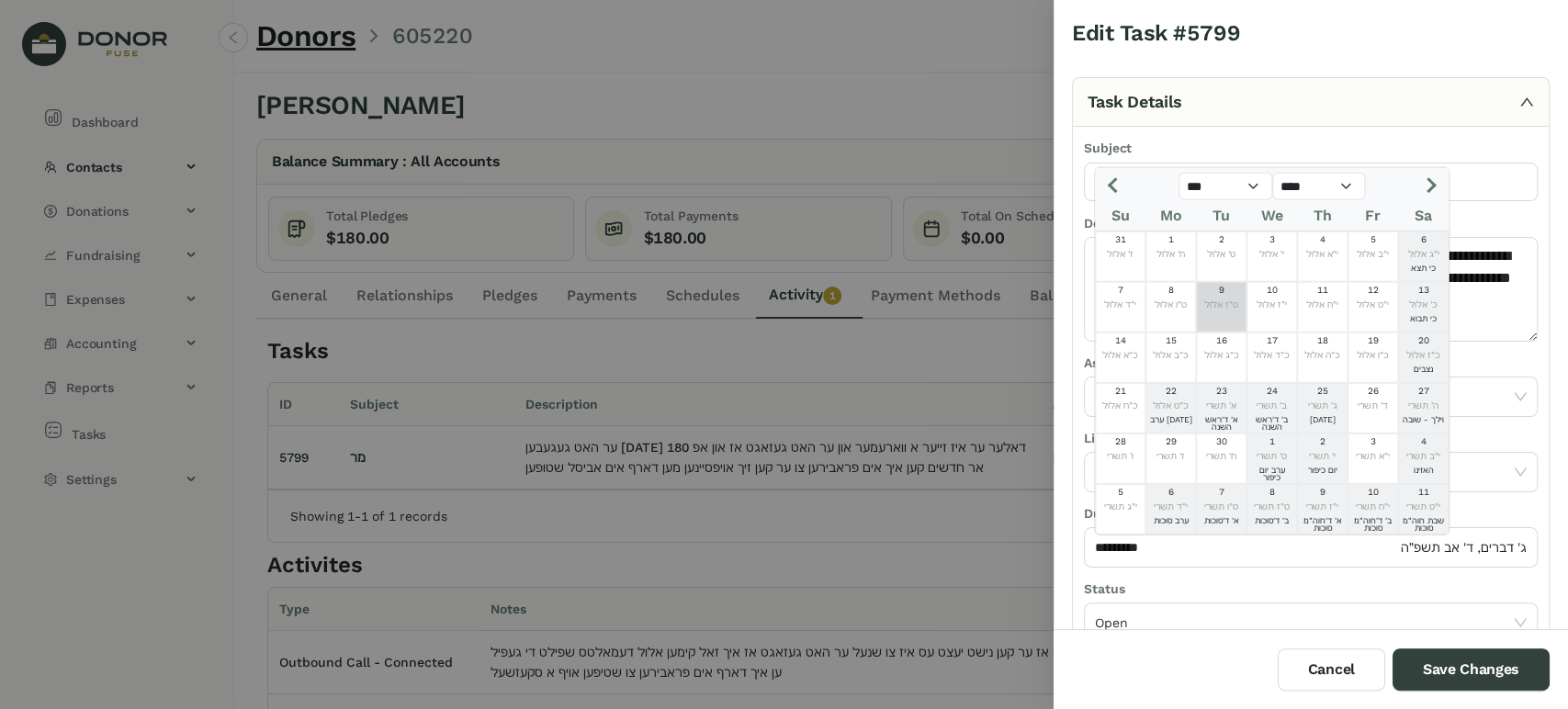 click on "9" 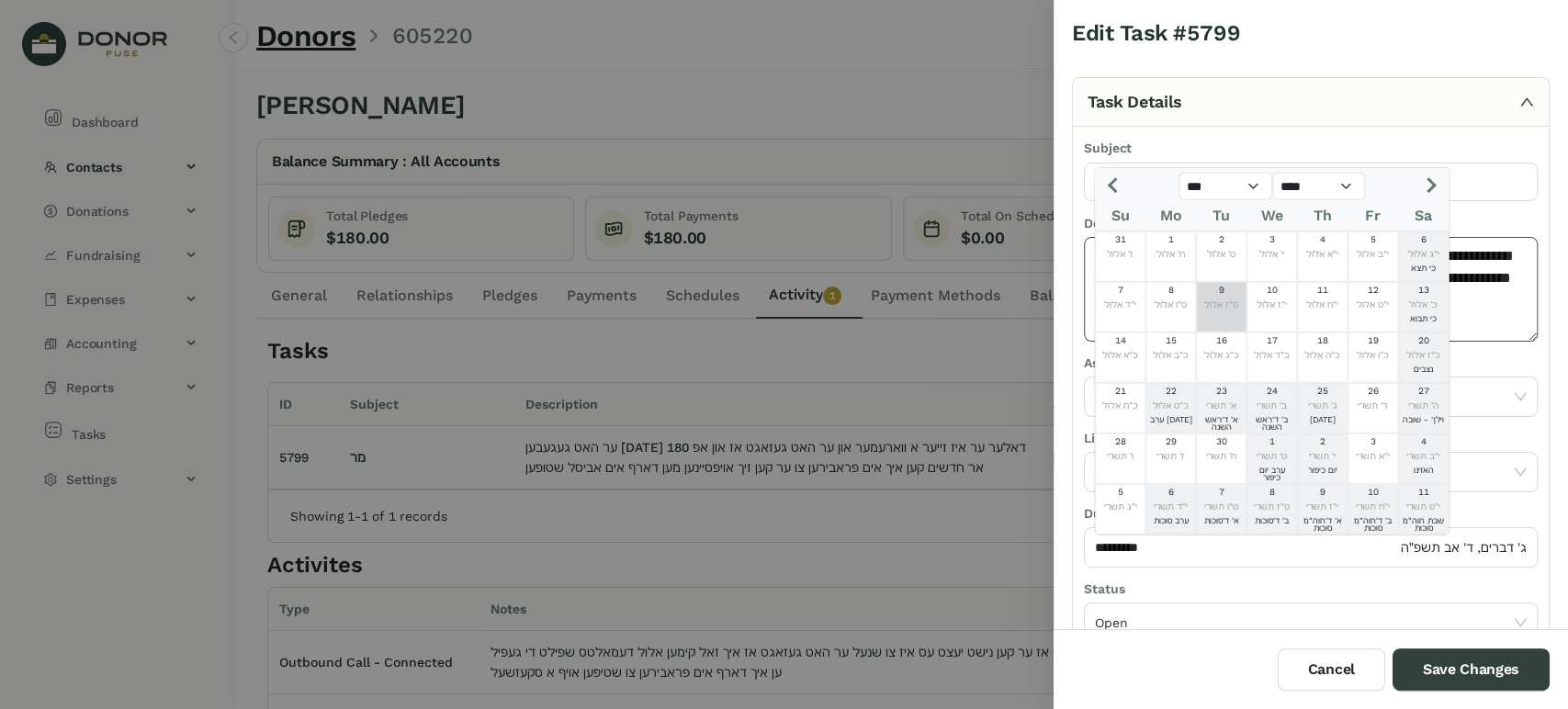 type on "********" 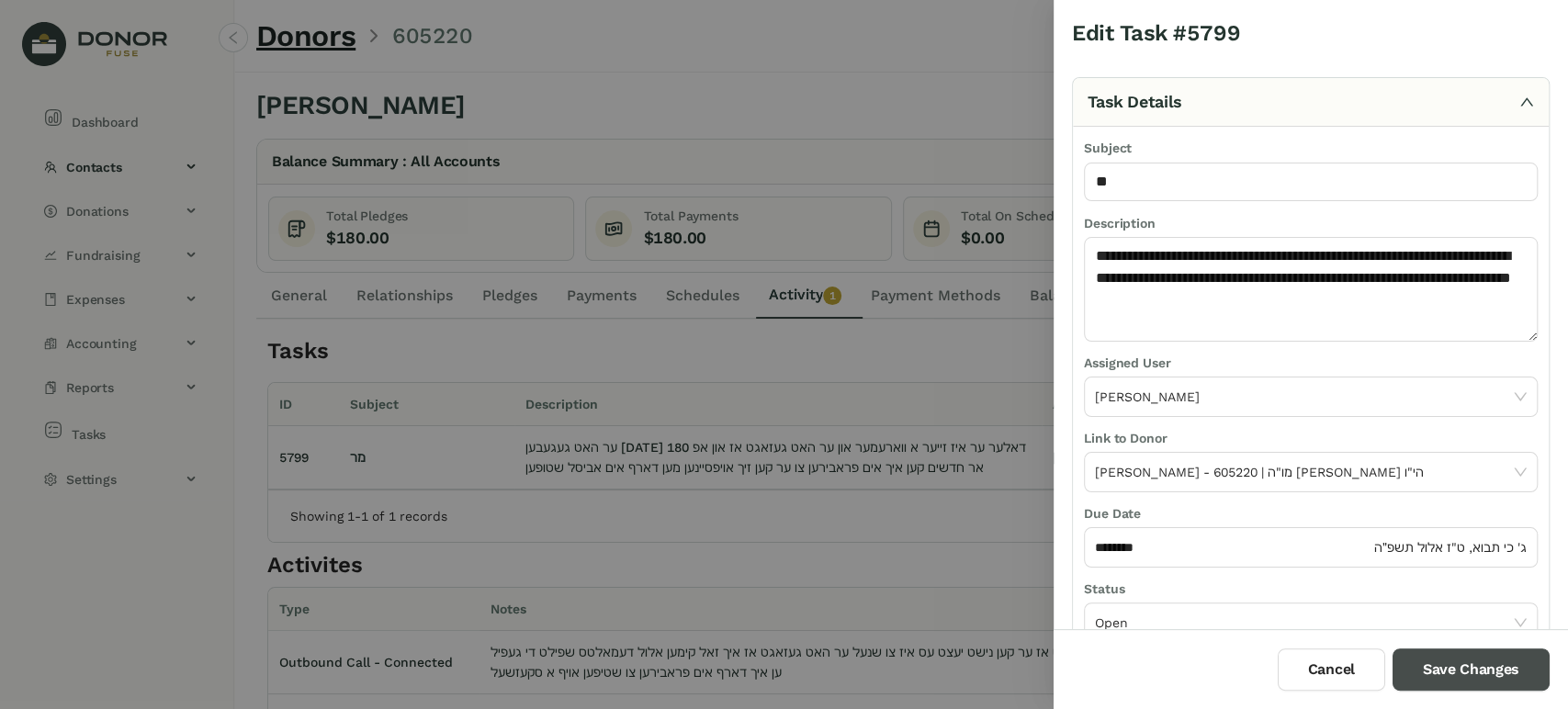 click on "Save Changes" at bounding box center (1471, 670) 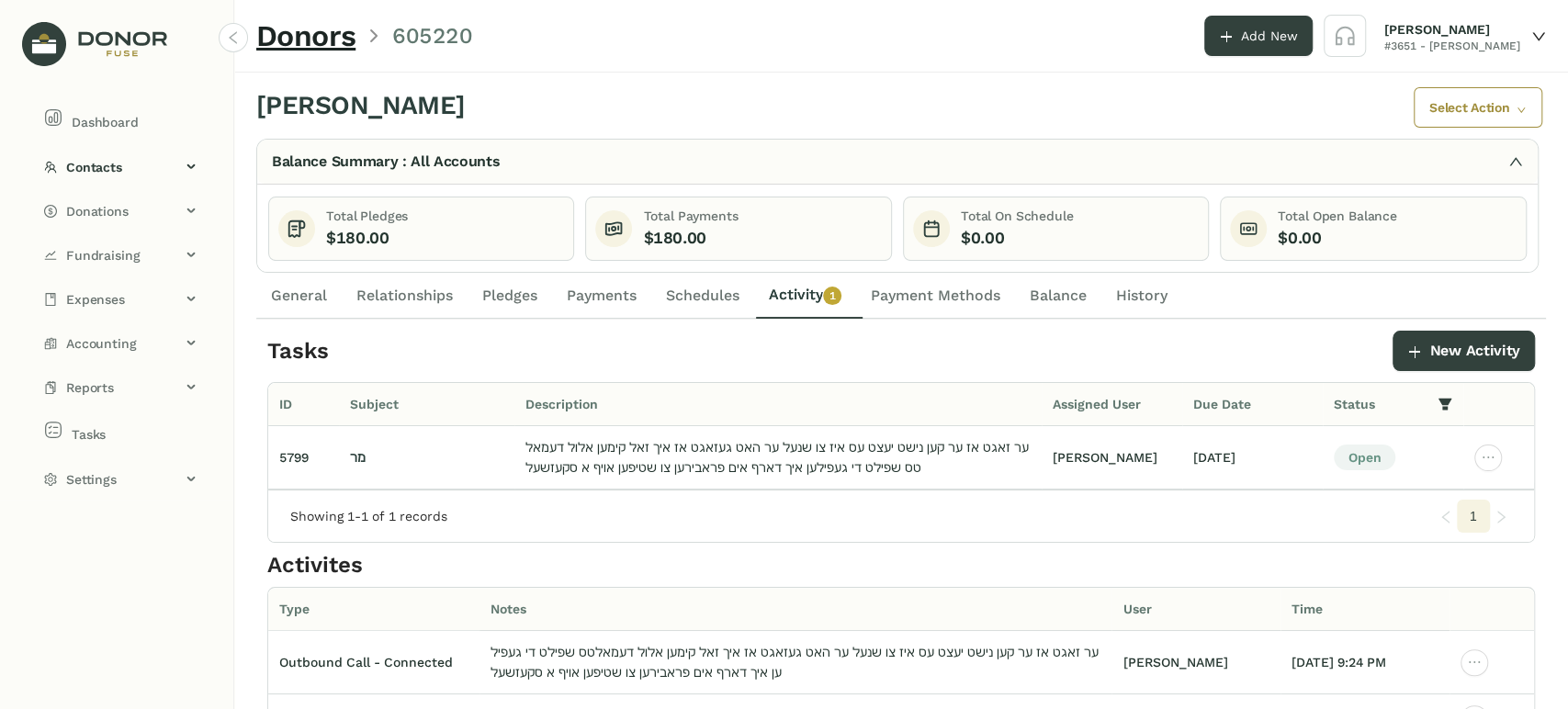 click on "Dashboard Contacts Donors Lists Donations Pledges Payments Schedules Campaigns Fundraising Fundraisers Sponsorships Events Expenses Vendors Bills Print Checks Accounting Transactions Chart of Accounts Funds Bank Feed Reconciliation Reports Fundraising Open Pledges Profit & Loss Balance Sheet Account Transactions Vendor Balance Expired Pay. Methods Tasks Settings Account Settings Users Devices Donation Links Gateway Accounts Modules Automations Templates" 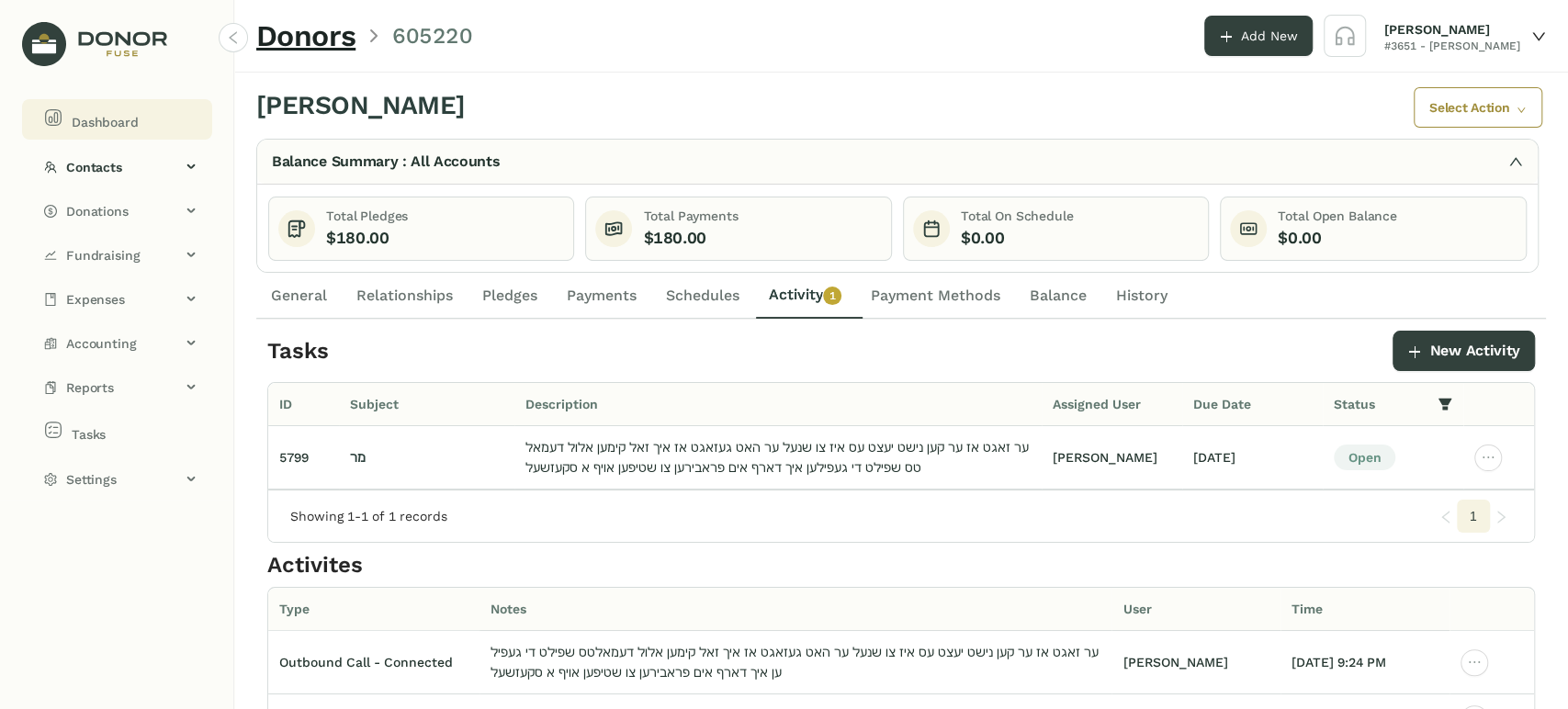 drag, startPoint x: 97, startPoint y: 107, endPoint x: 176, endPoint y: 120, distance: 80.06248 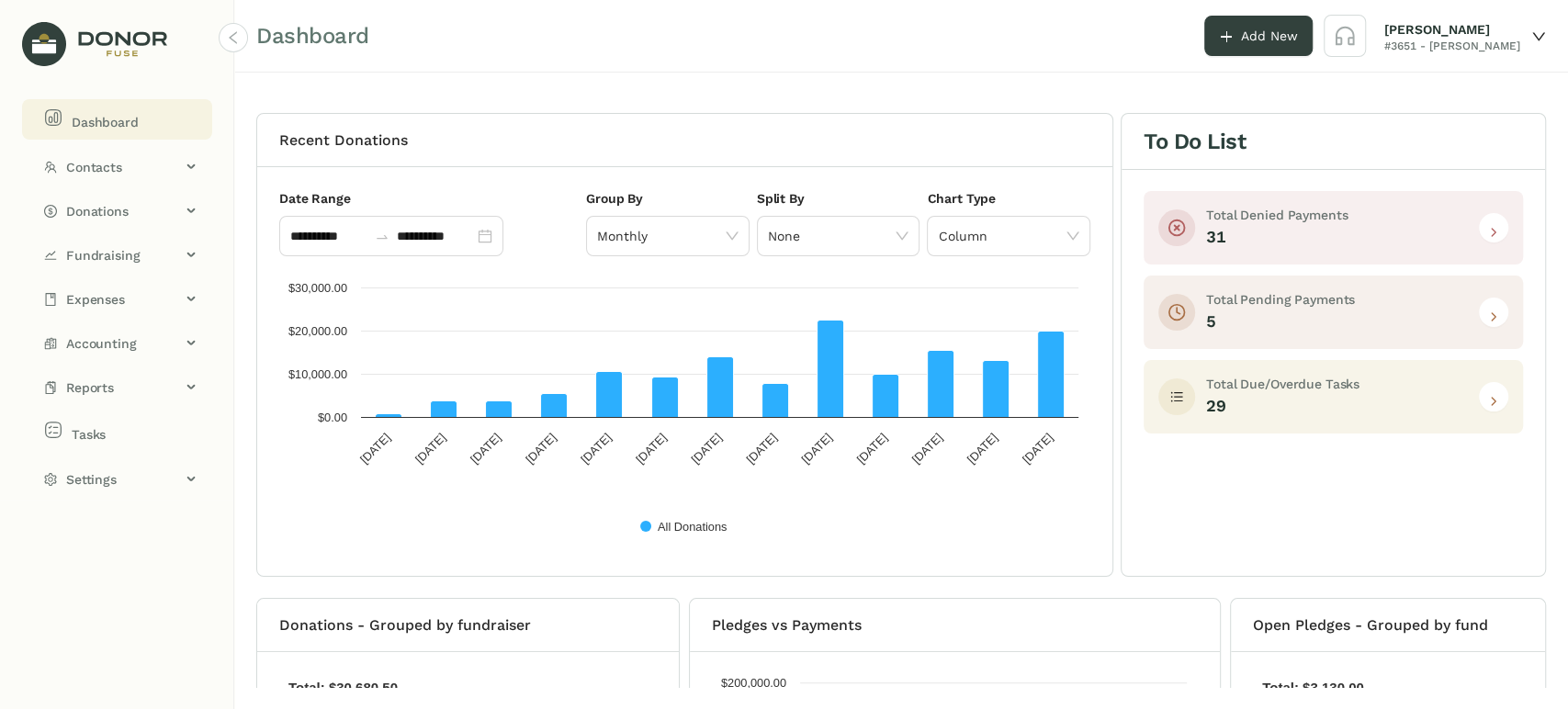 click 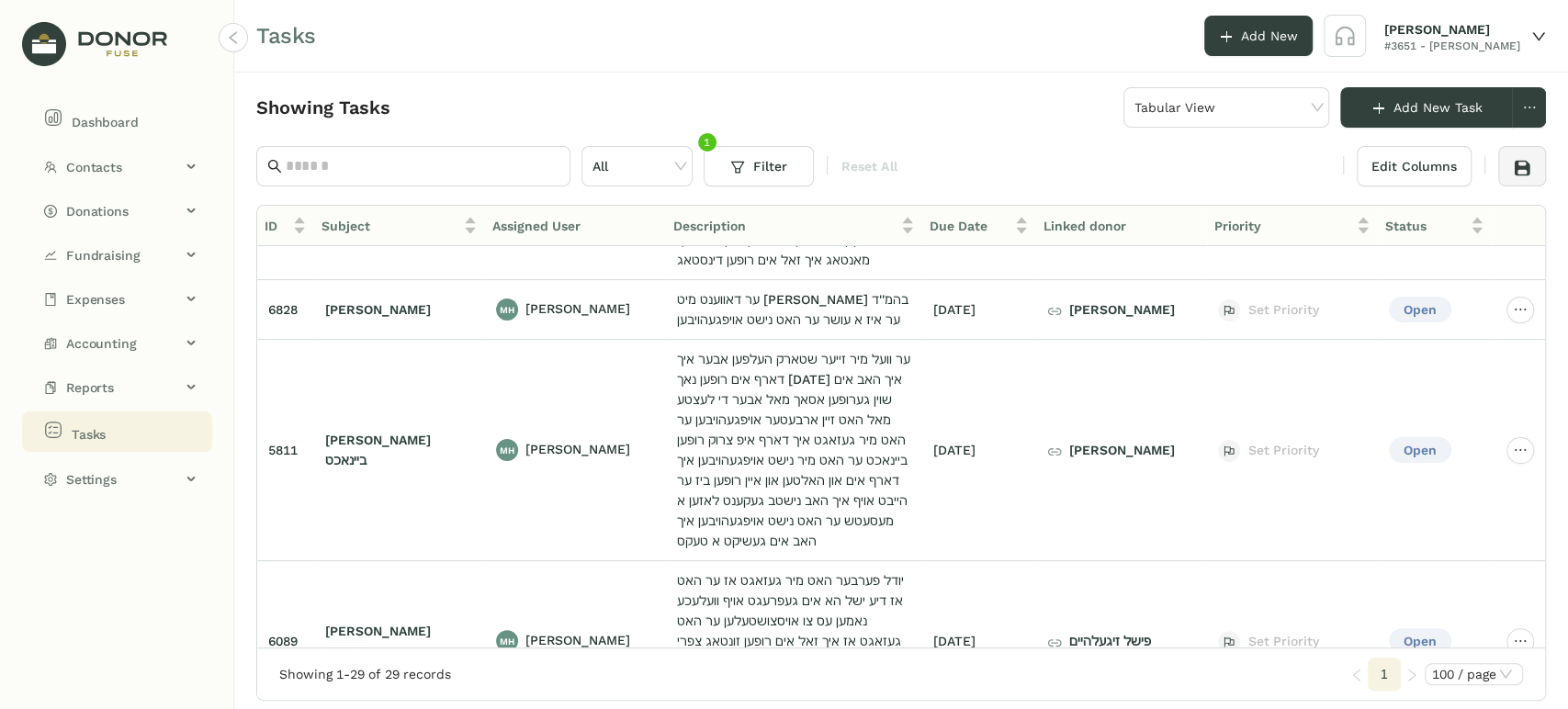 scroll, scrollTop: 0, scrollLeft: 0, axis: both 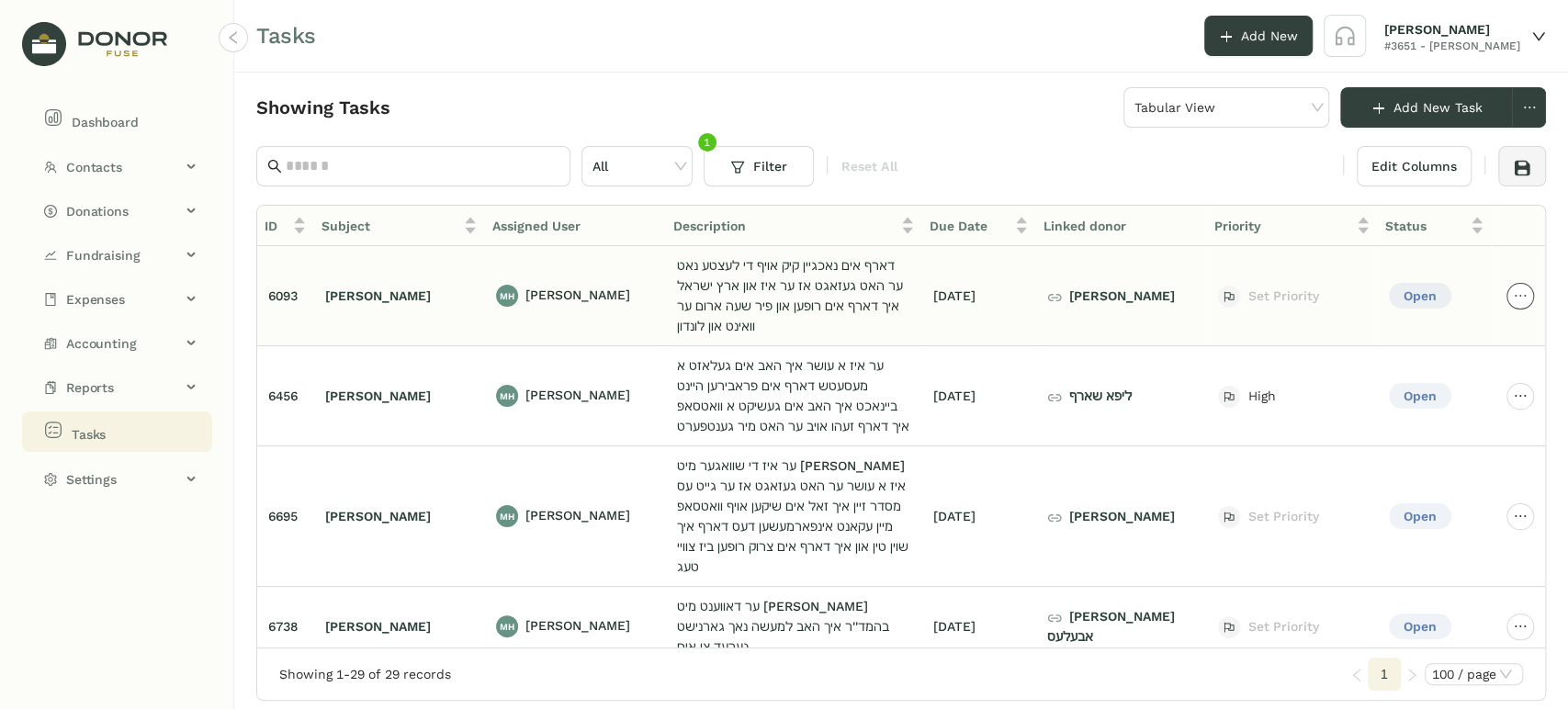 click 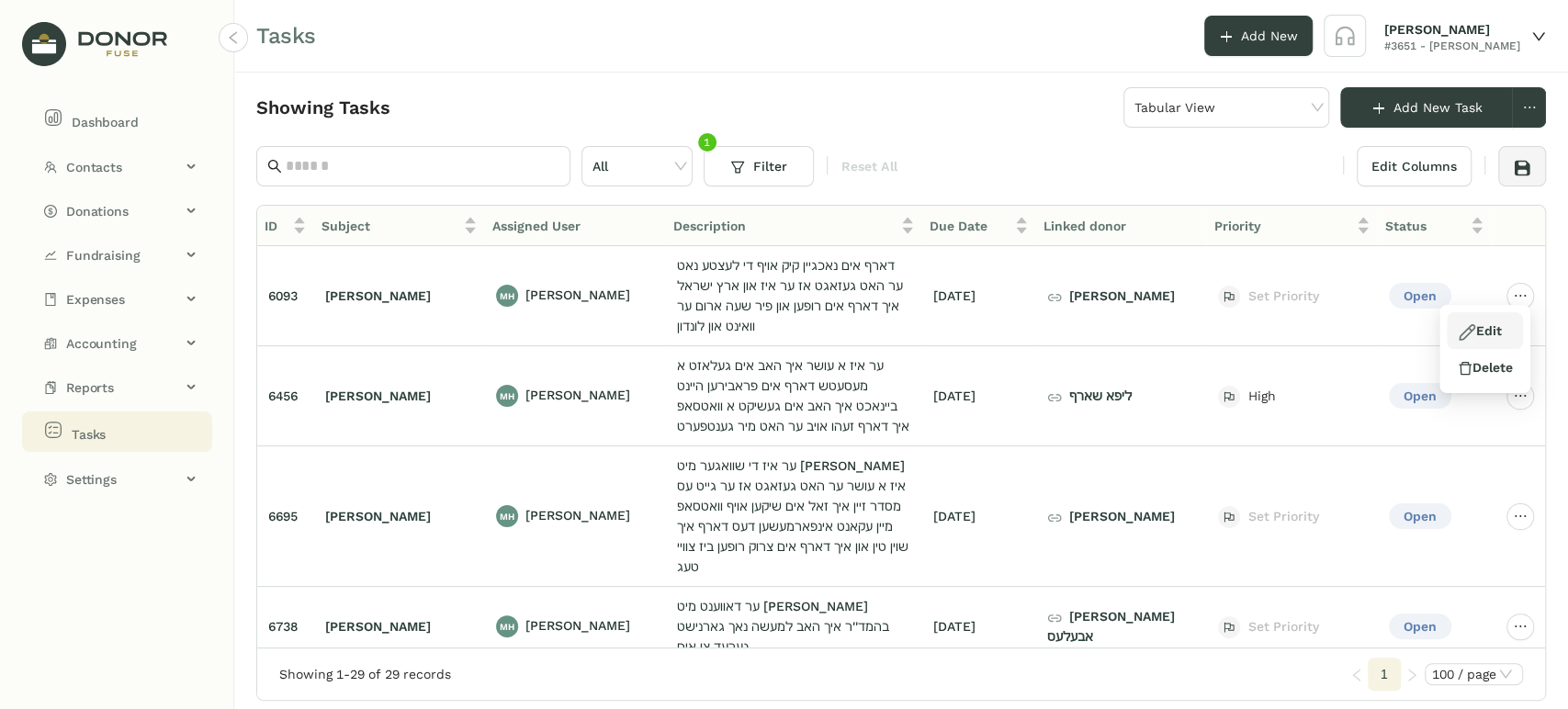 click on "Edit" at bounding box center [1479, 331] 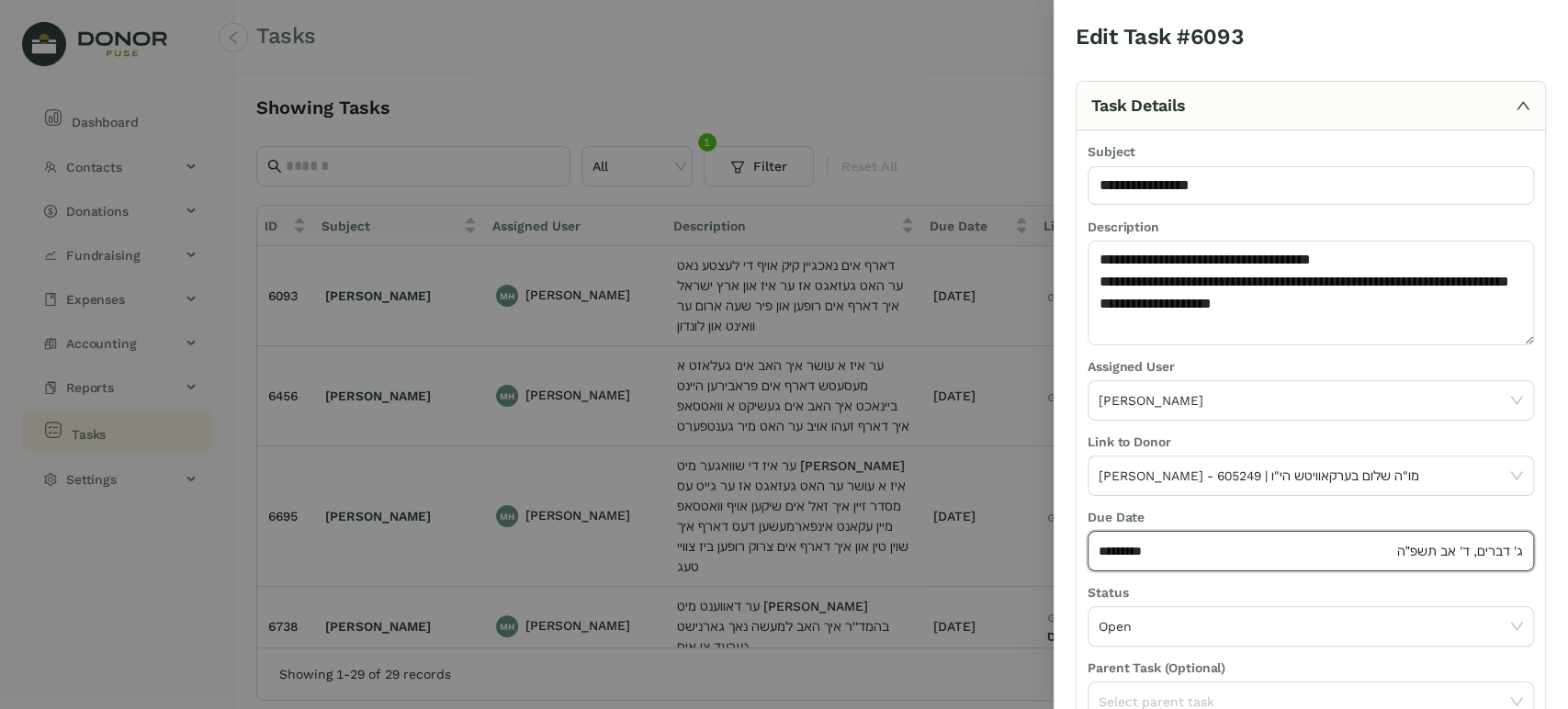 click on "*********" 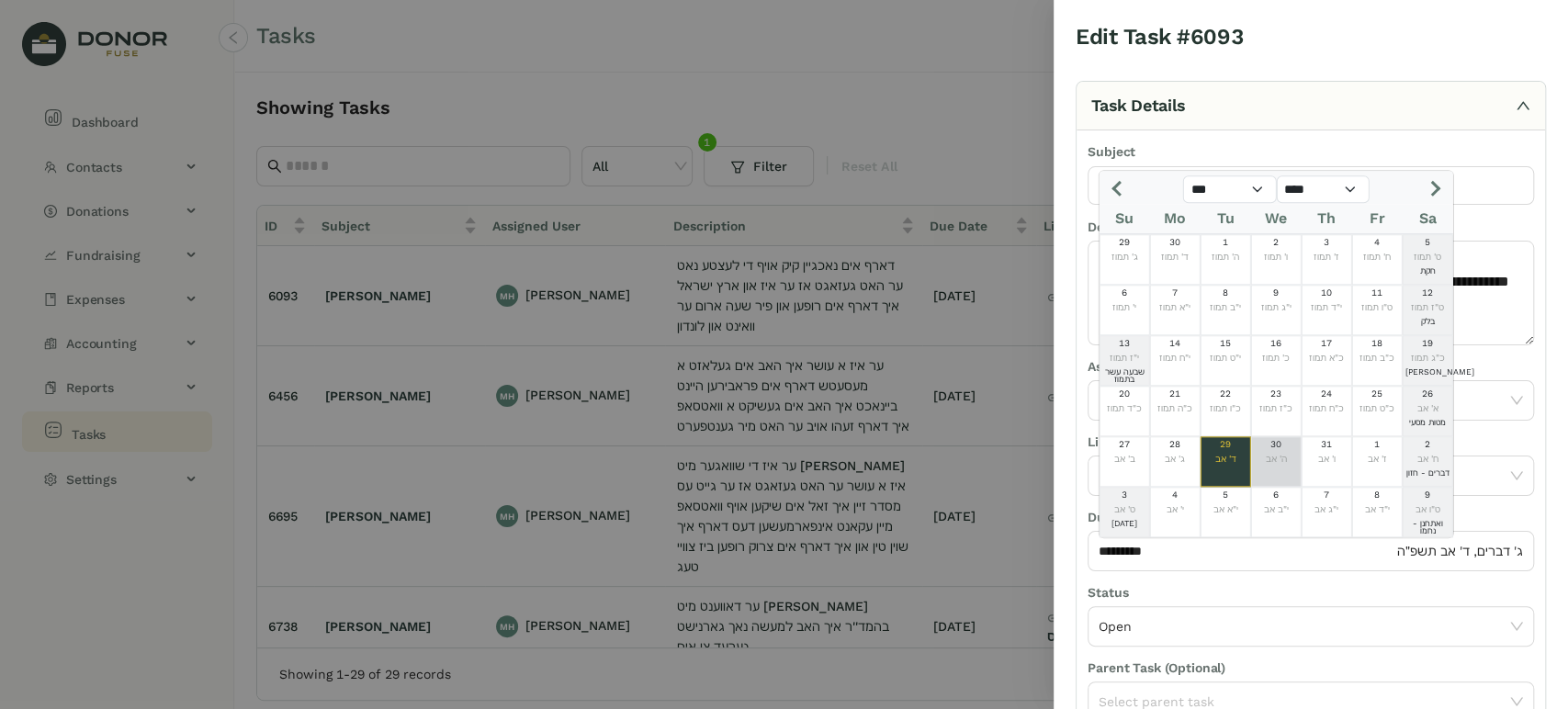 click on "30  ה' אב" 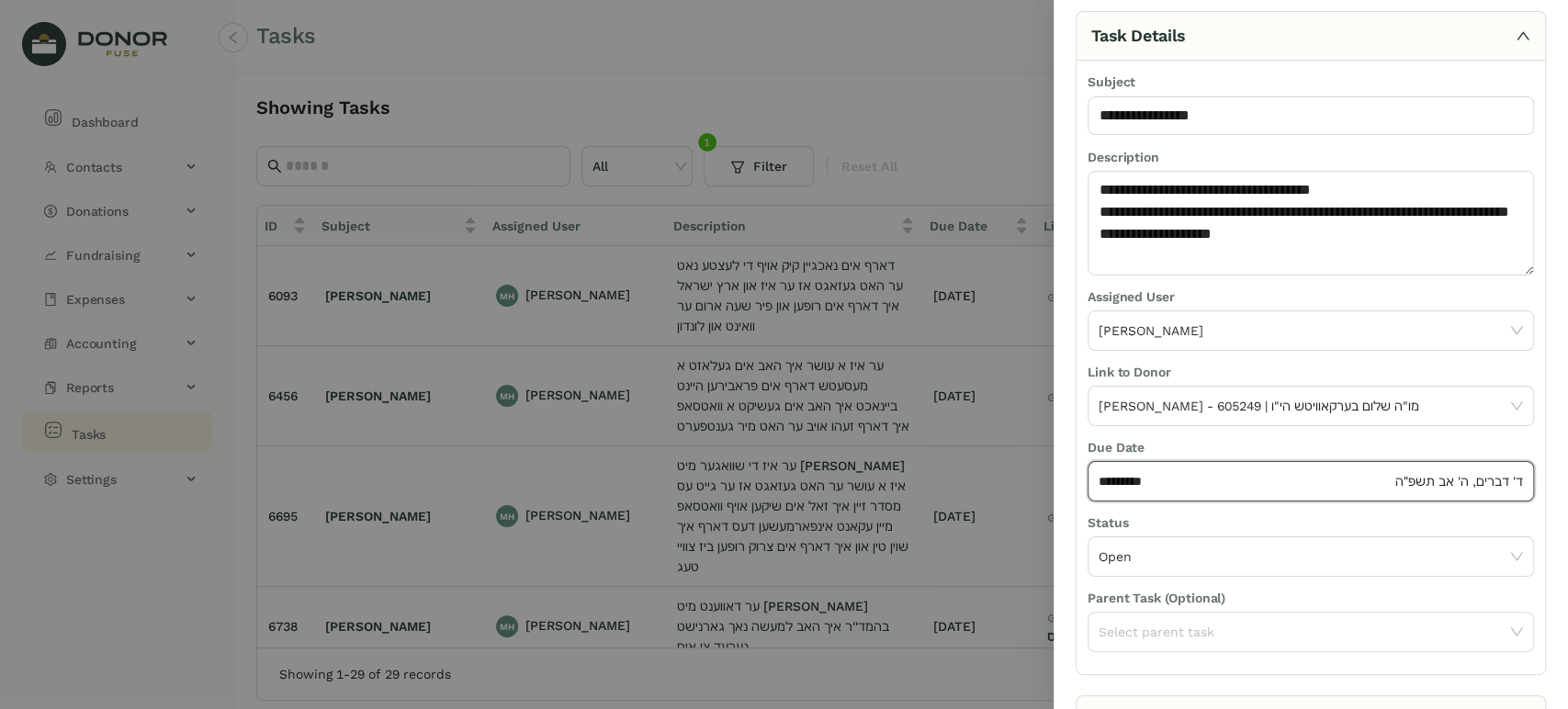 scroll, scrollTop: 147, scrollLeft: 0, axis: vertical 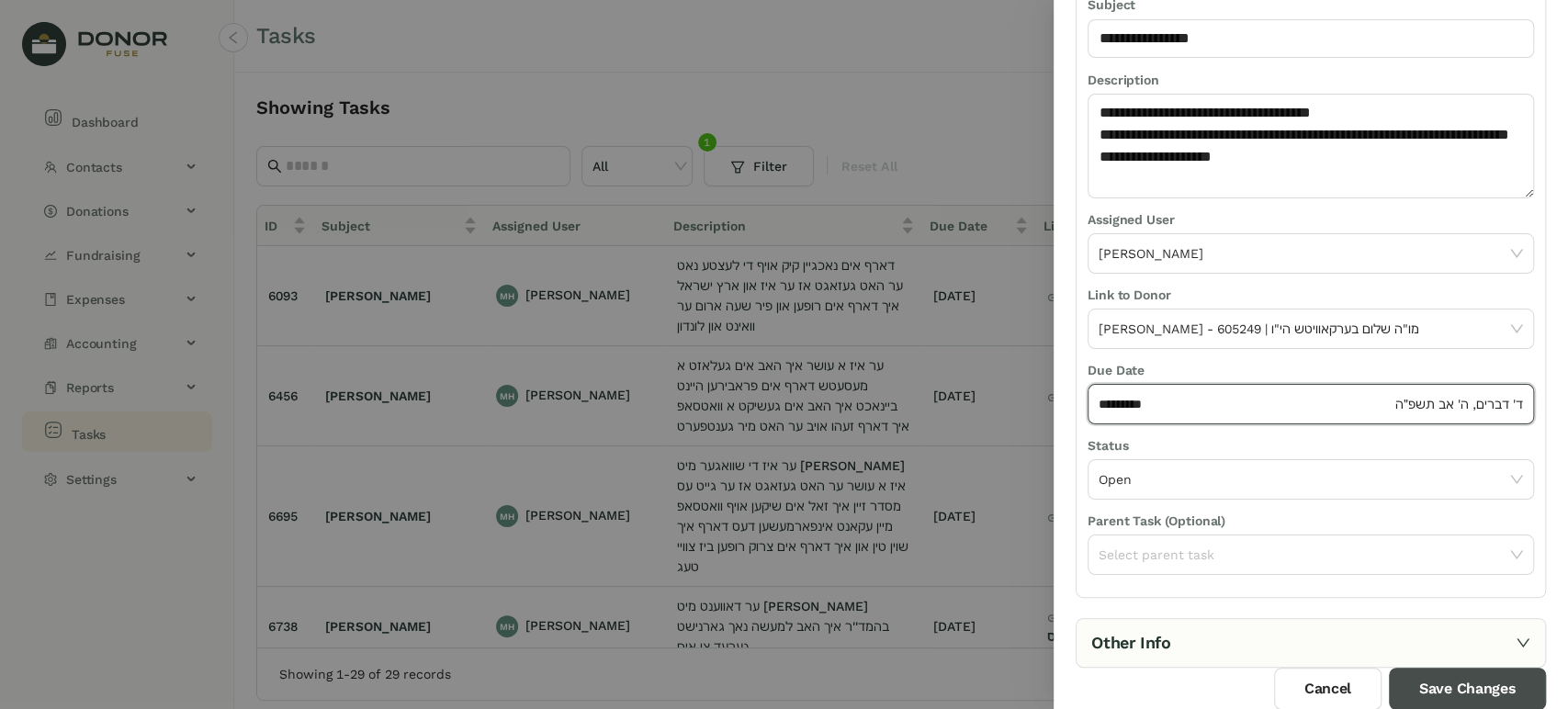 click on "Save Changes" at bounding box center [1467, 689] 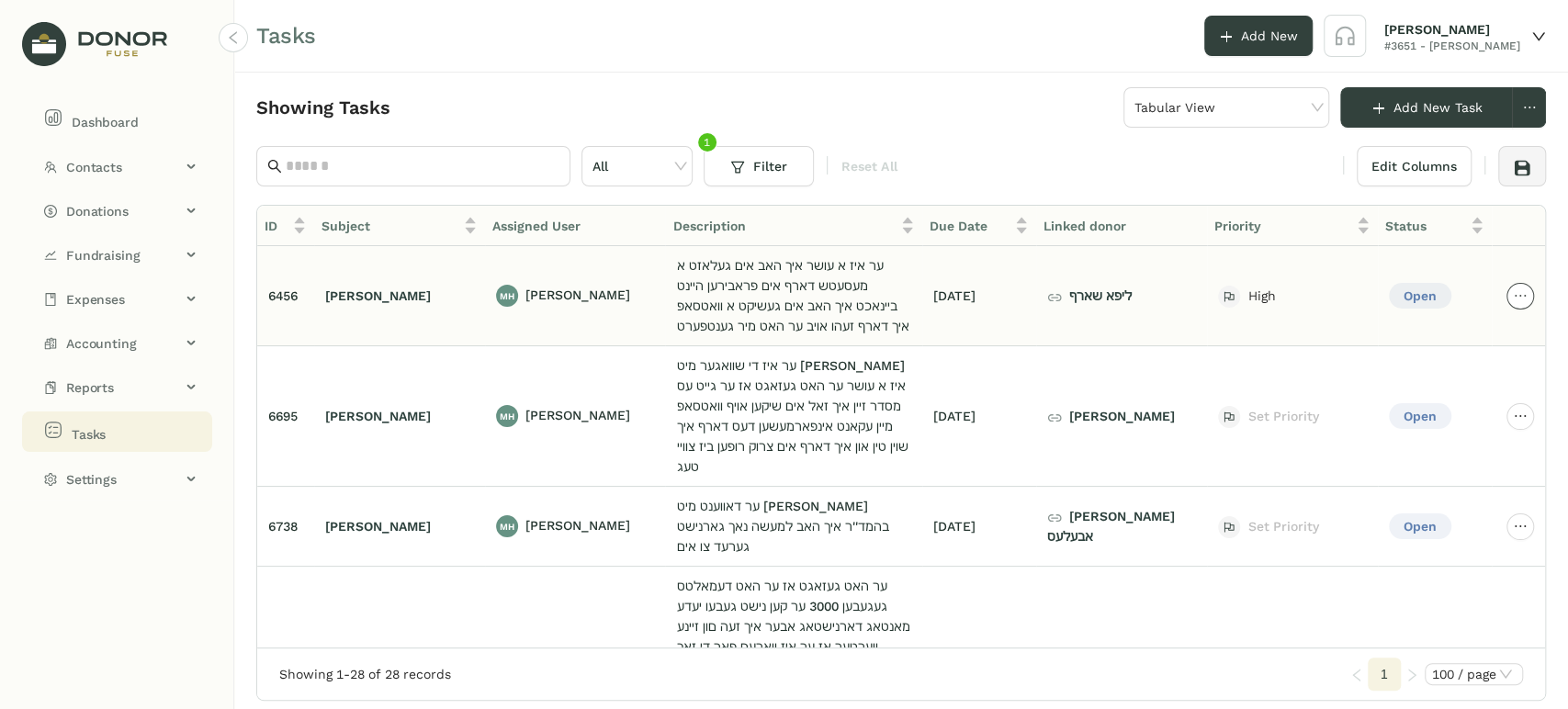 click 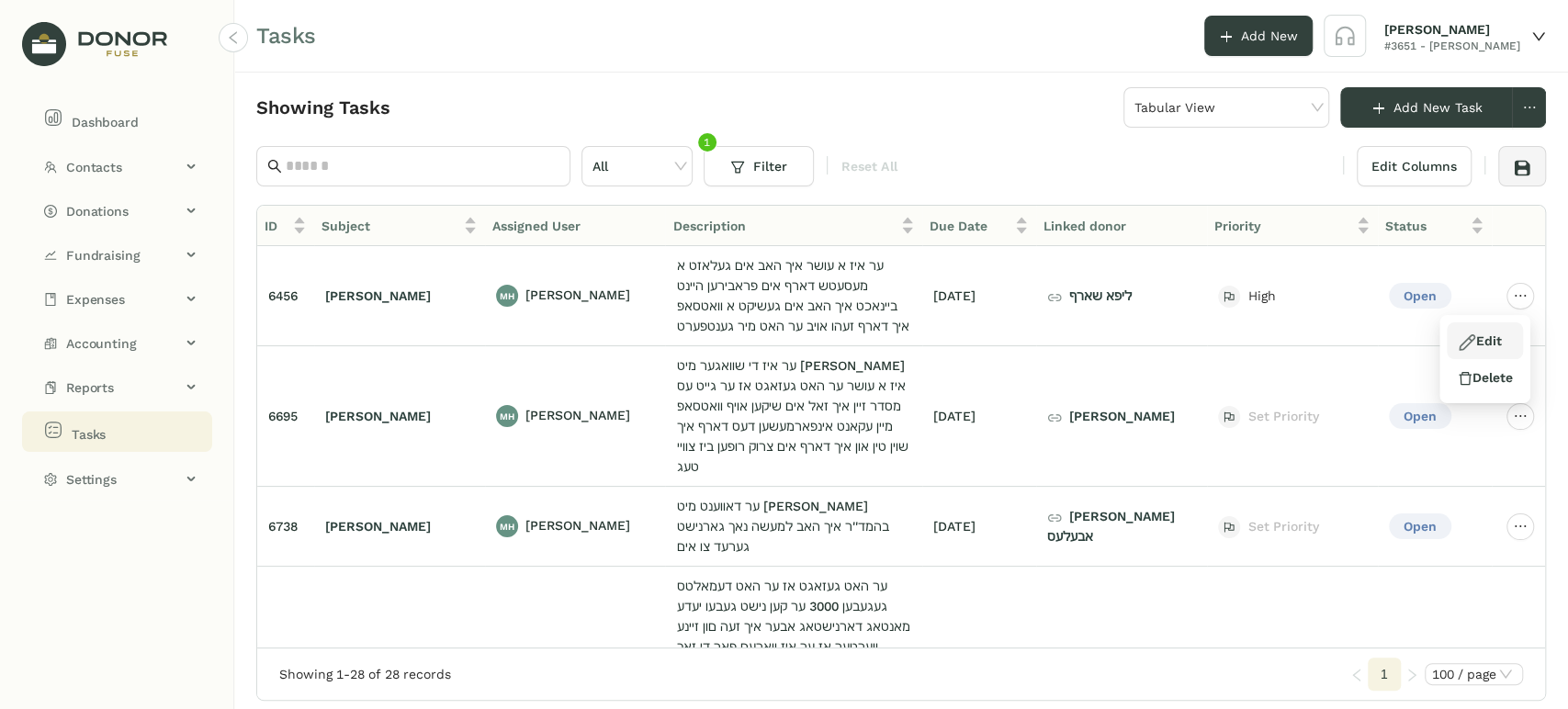 click on "Edit" at bounding box center (1479, 341) 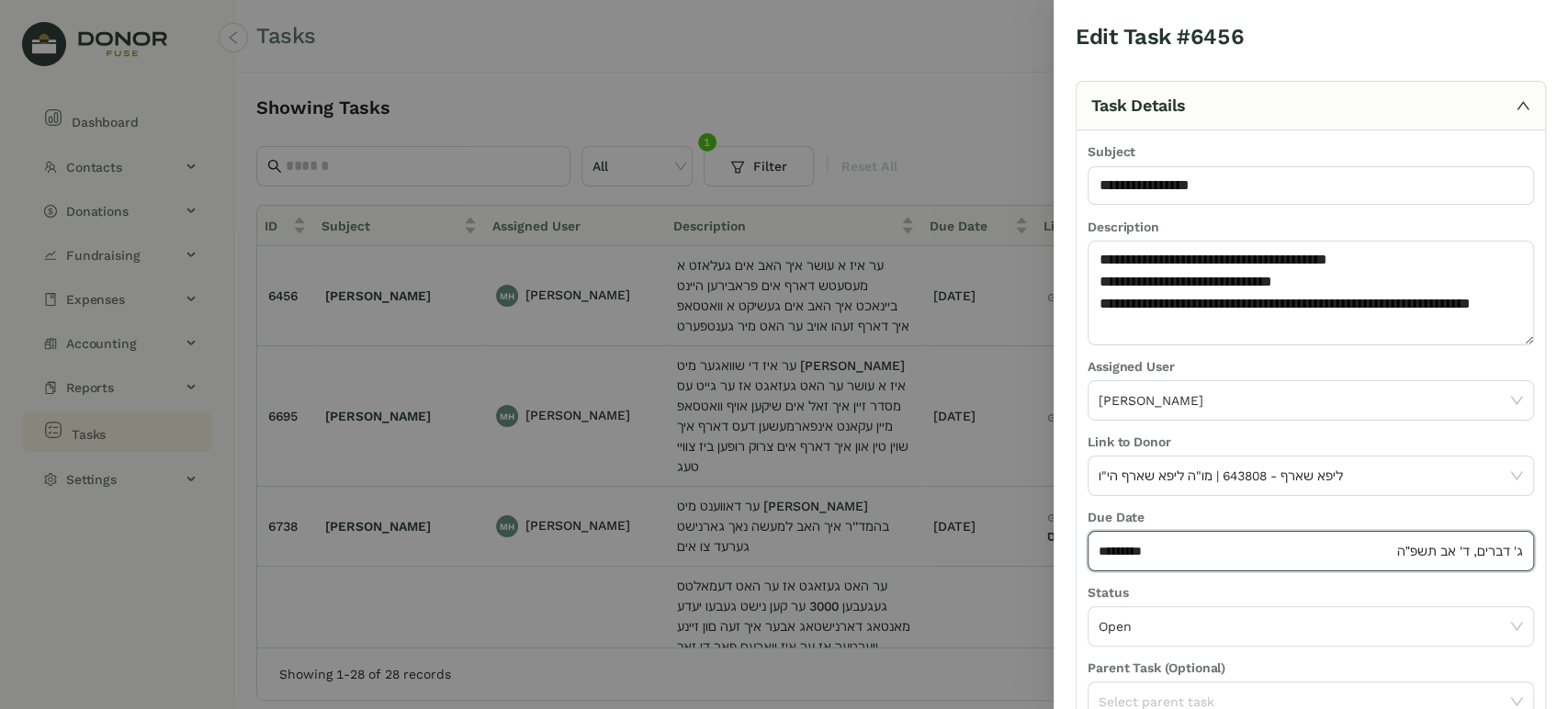 click on "*********" 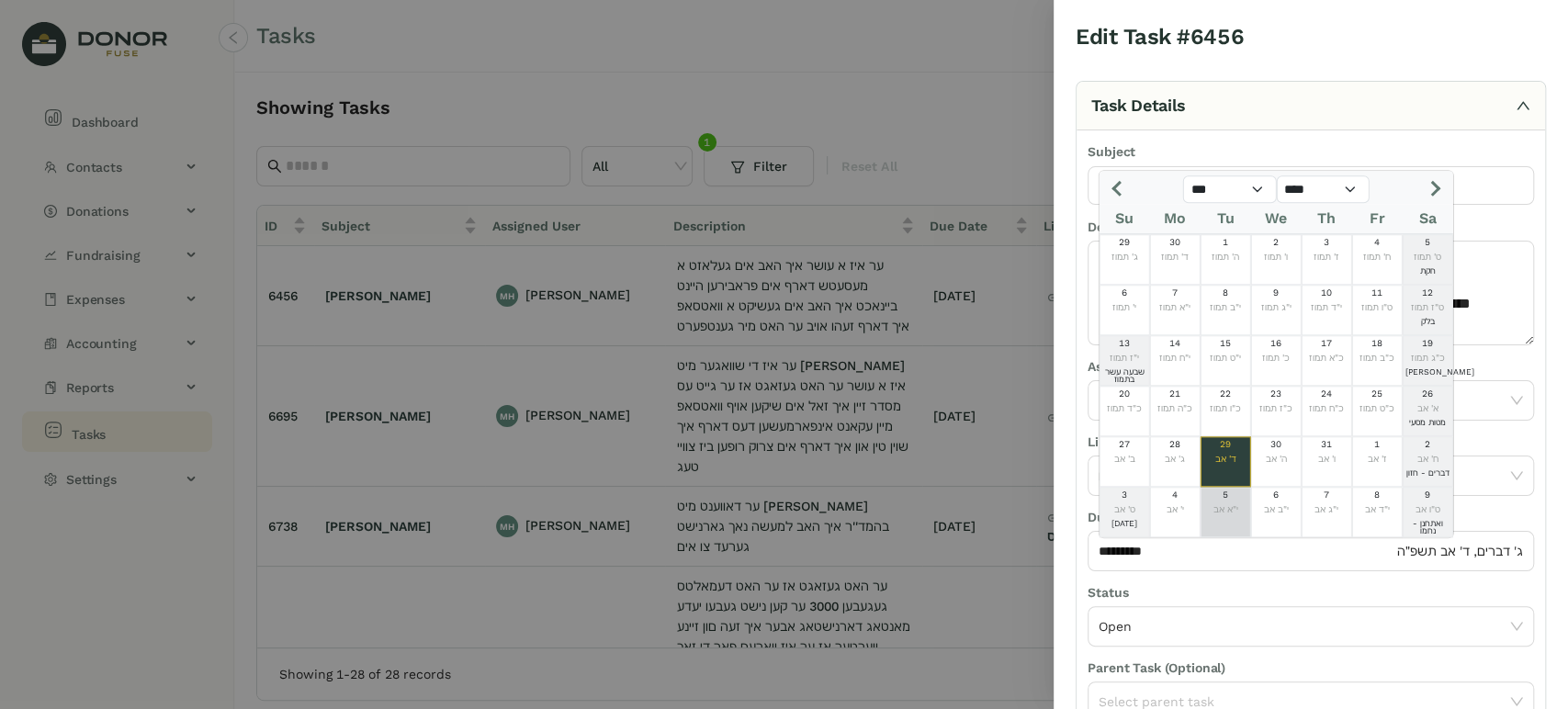 click on "י"א אב" 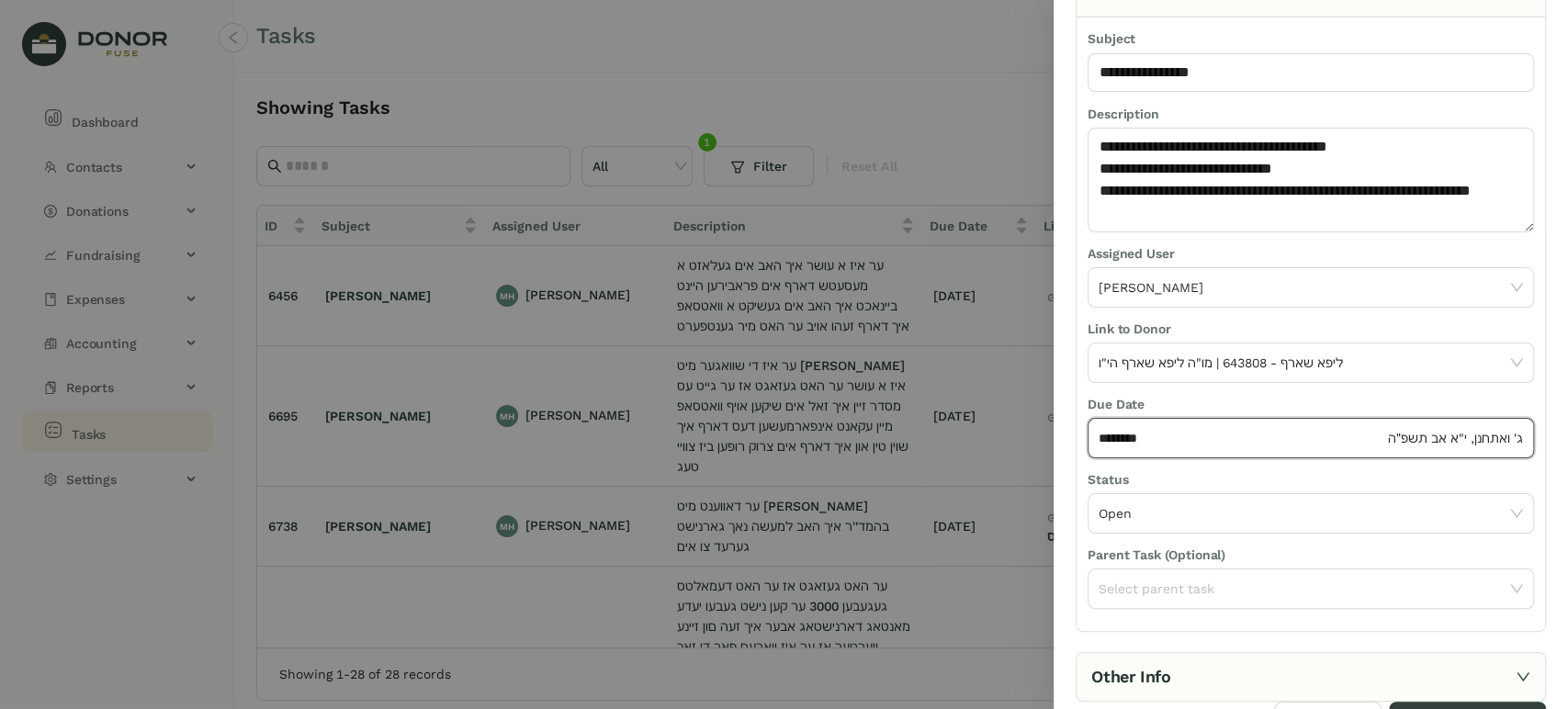 scroll, scrollTop: 147, scrollLeft: 0, axis: vertical 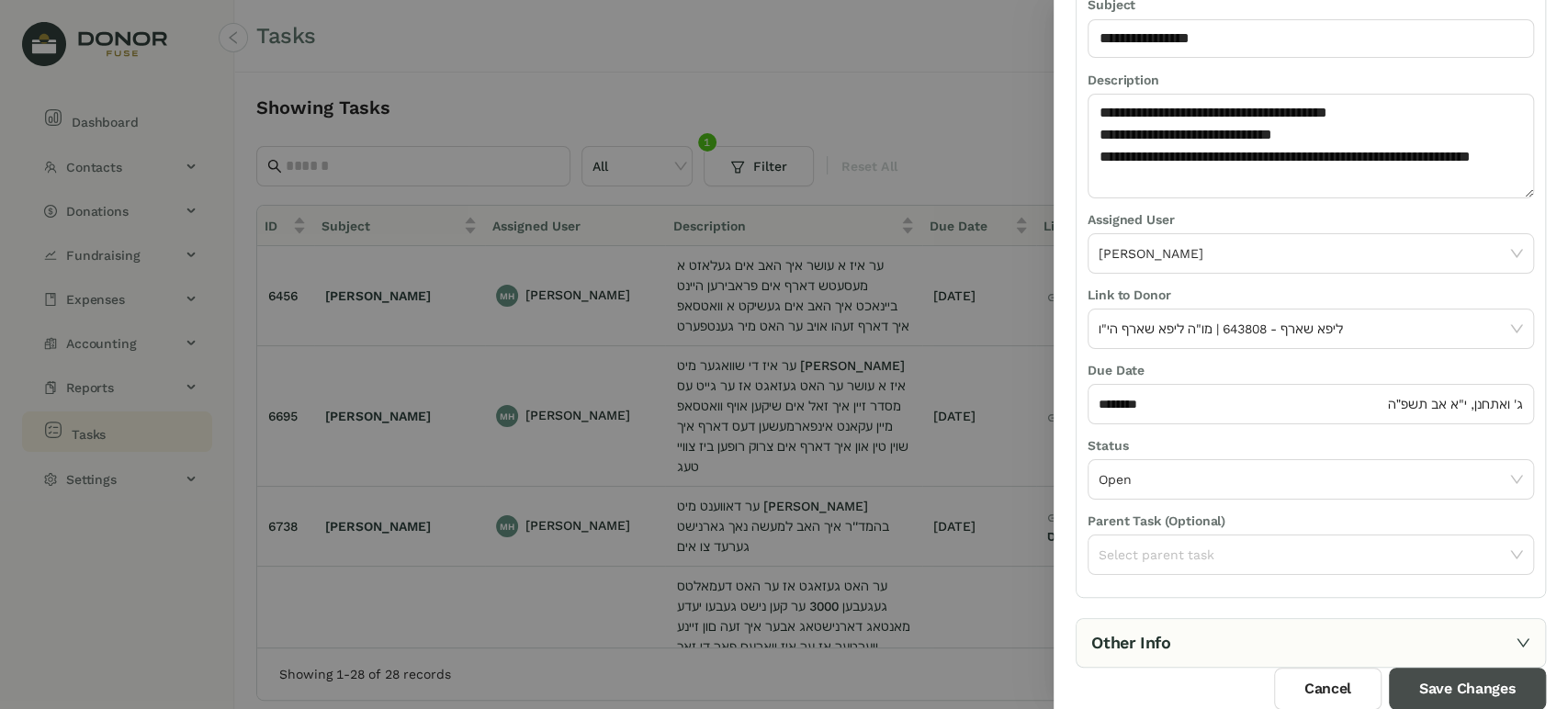 drag, startPoint x: 1427, startPoint y: 680, endPoint x: 1420, endPoint y: 664, distance: 17.464249 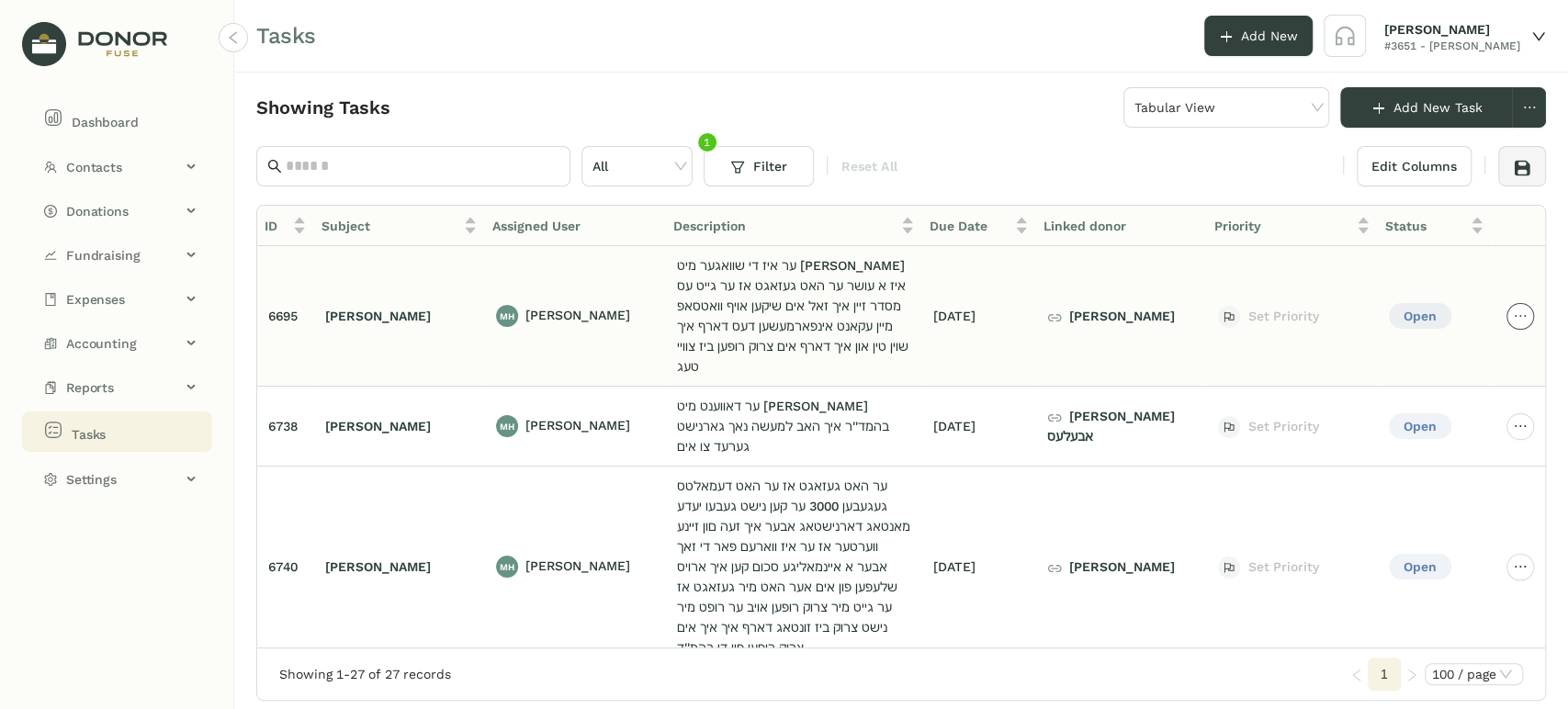 click 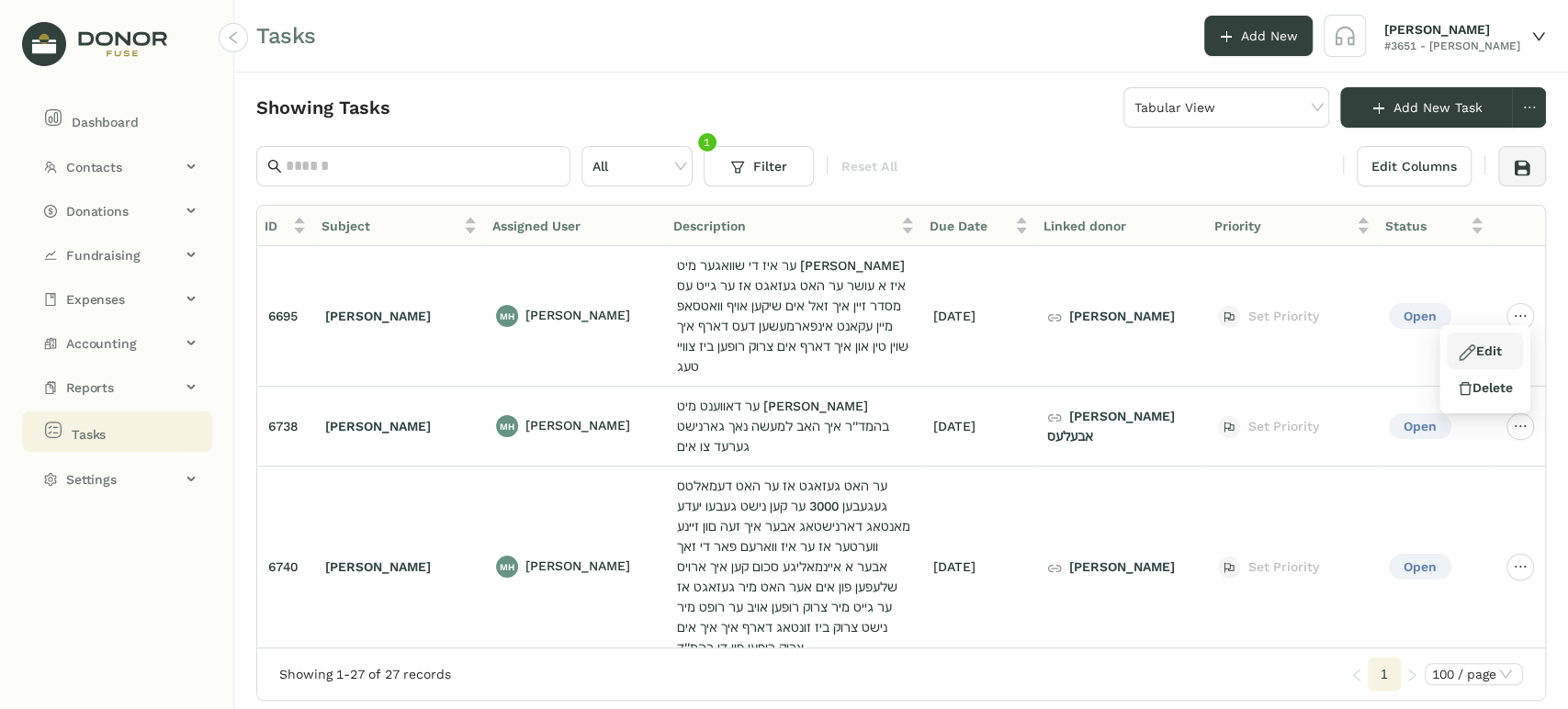 click on "Edit" at bounding box center [1479, 351] 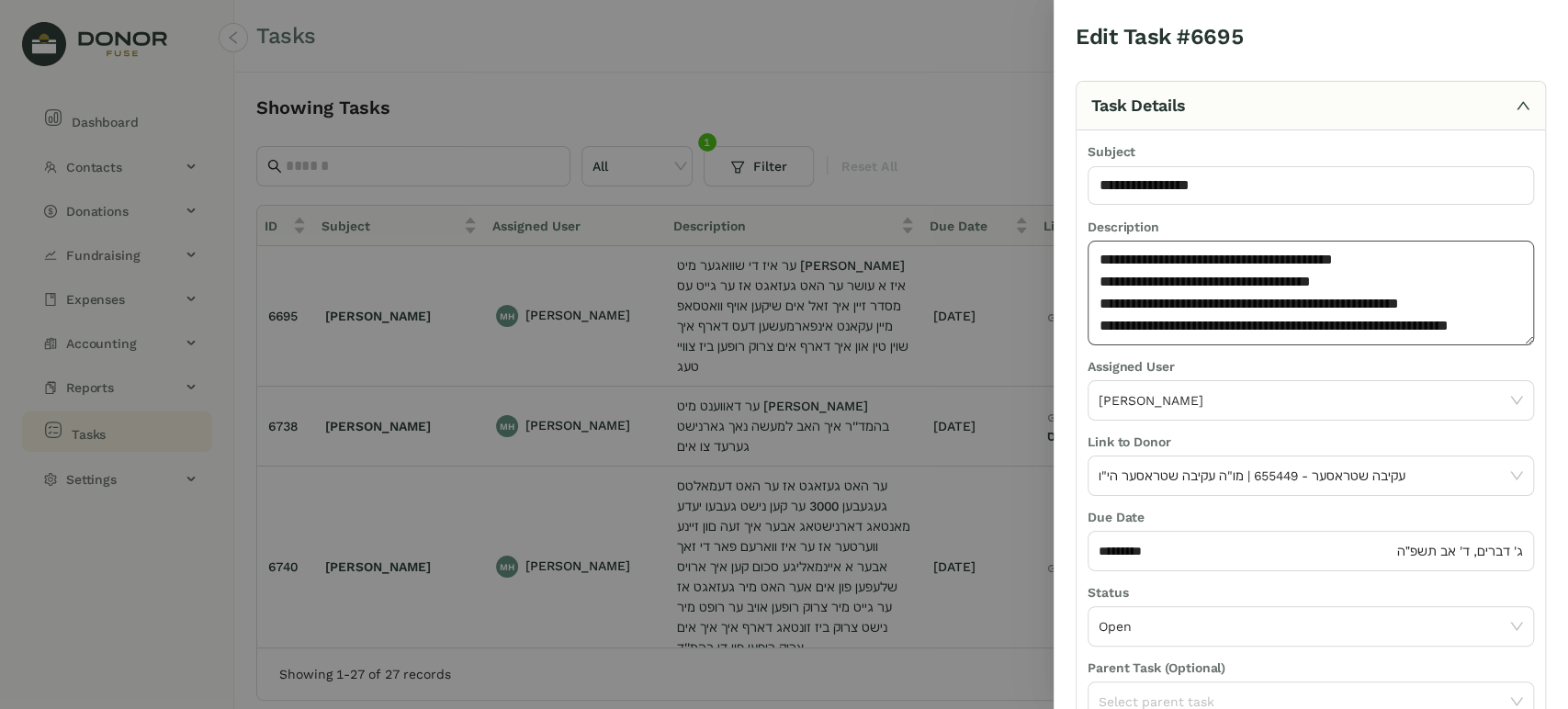 click on "**********" 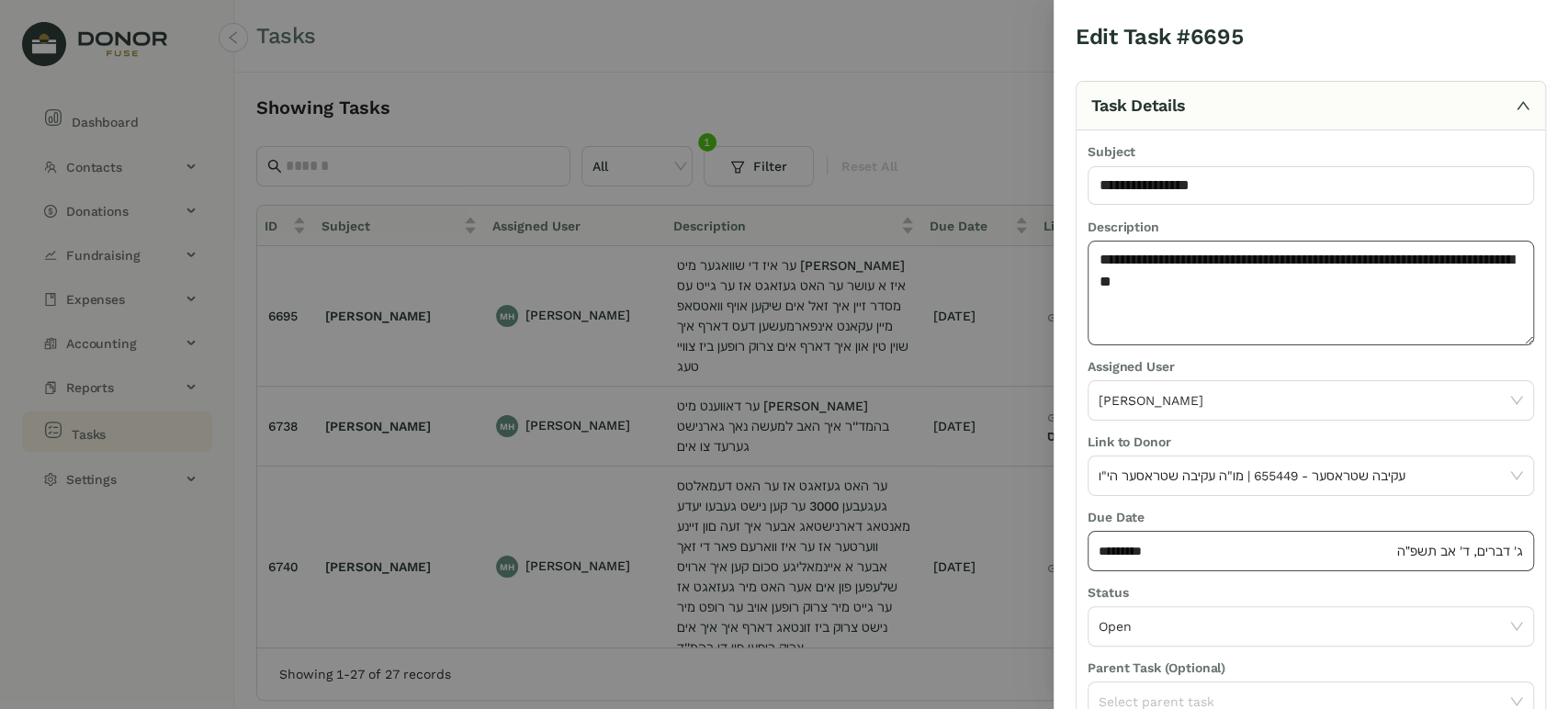 type on "**********" 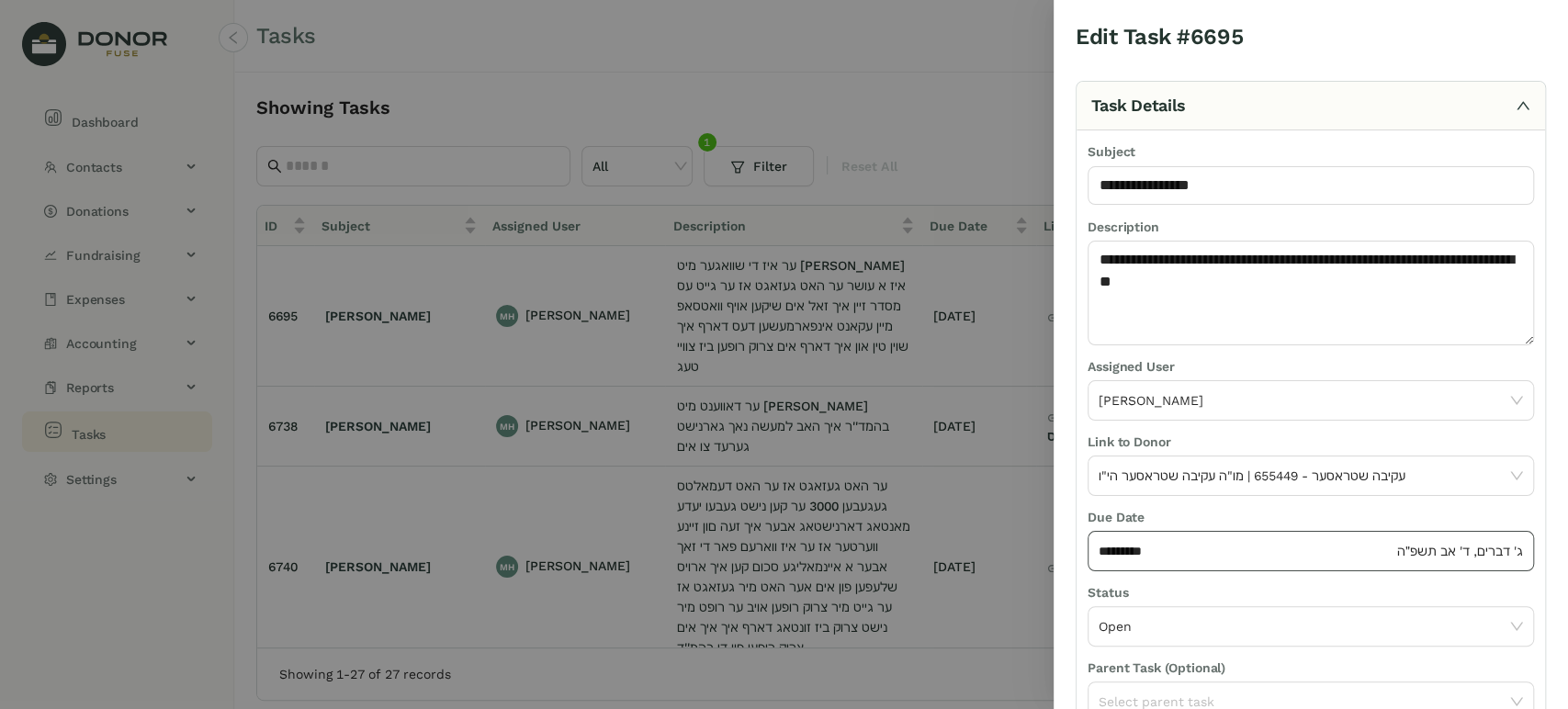 click on "*********" 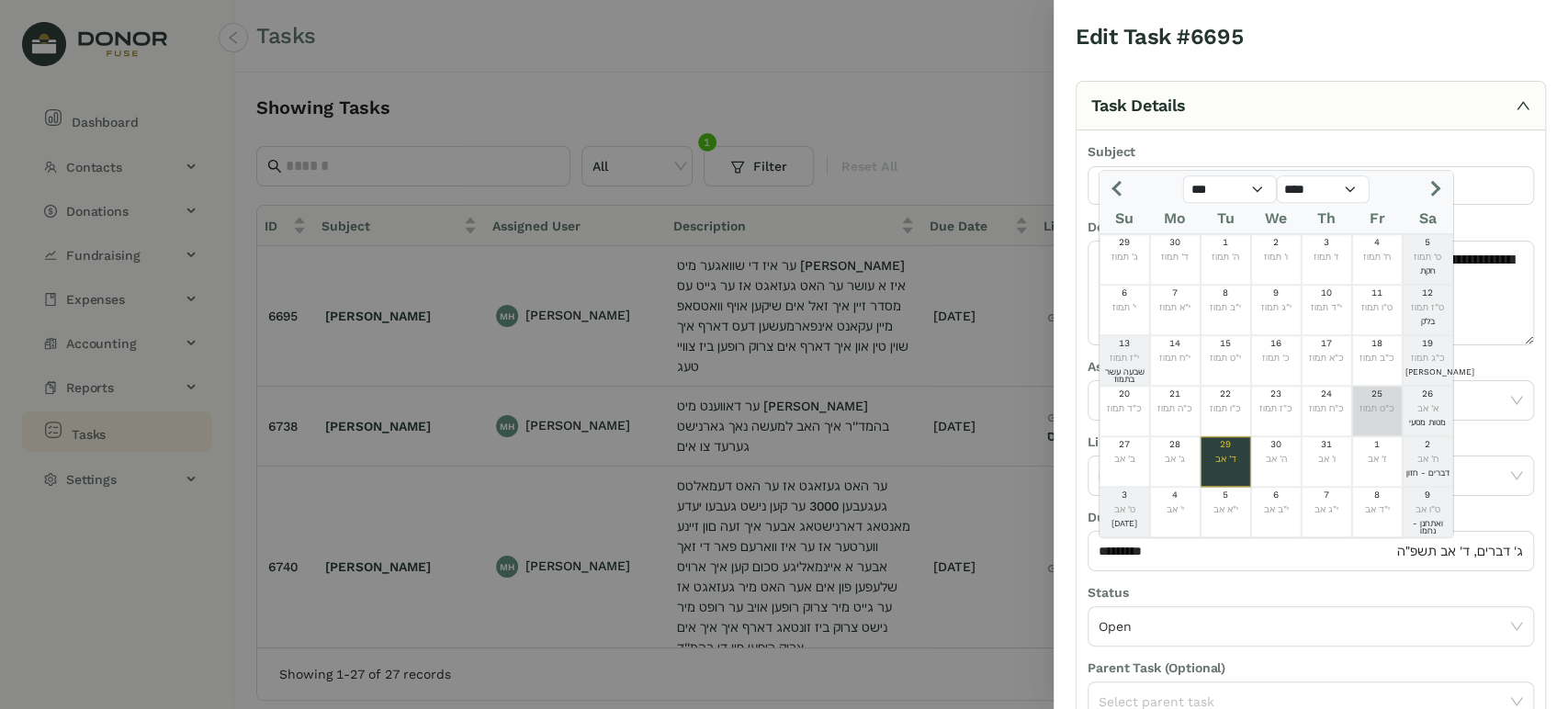 click 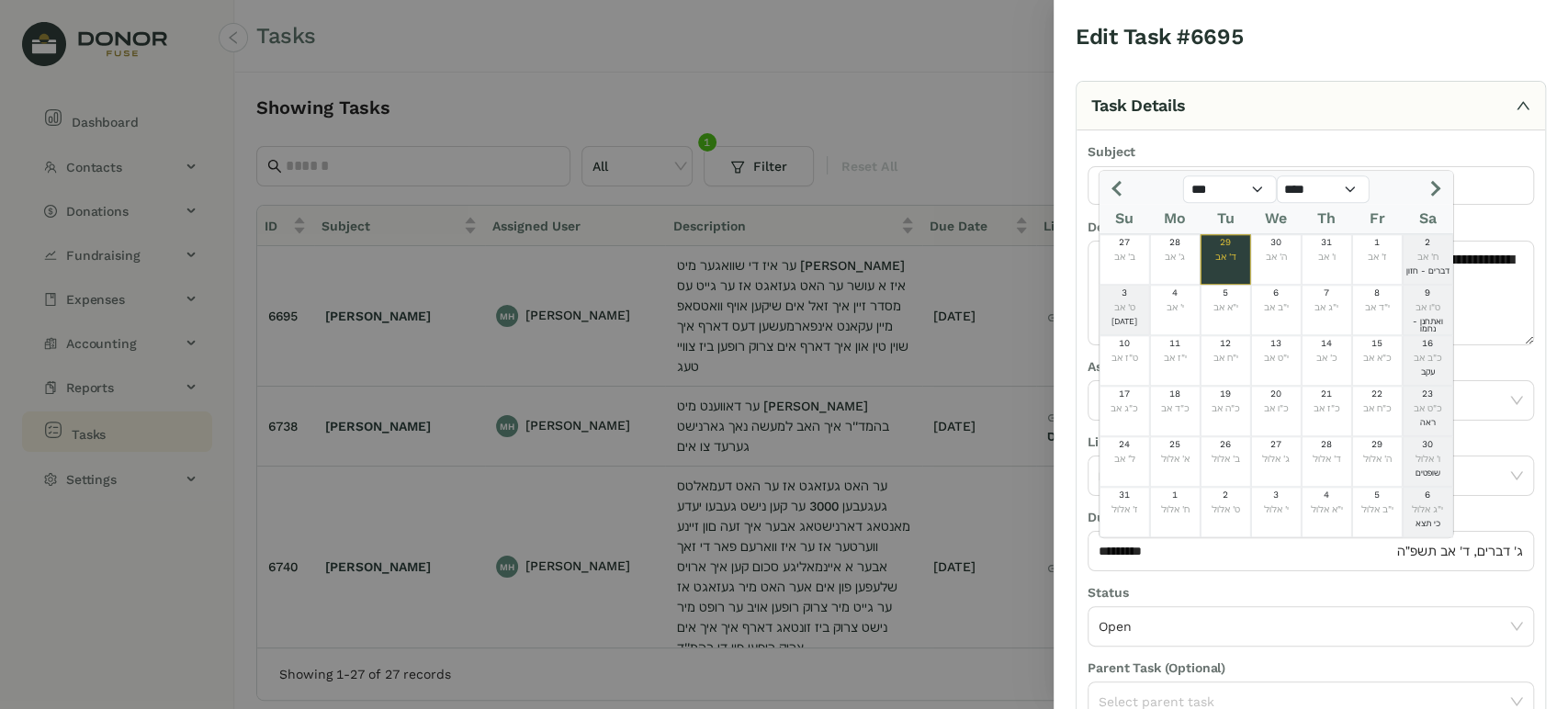 click 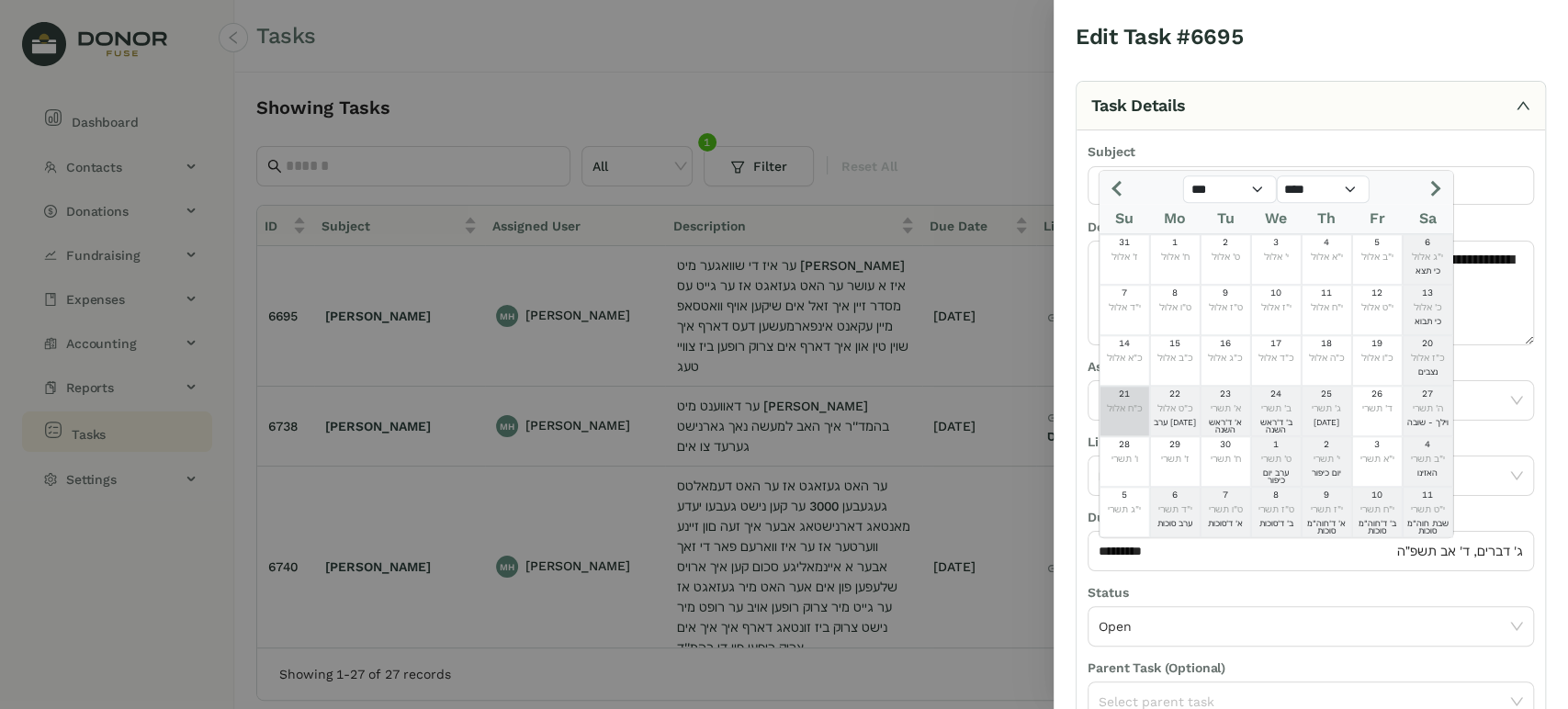 click on "כ"ח אלול" 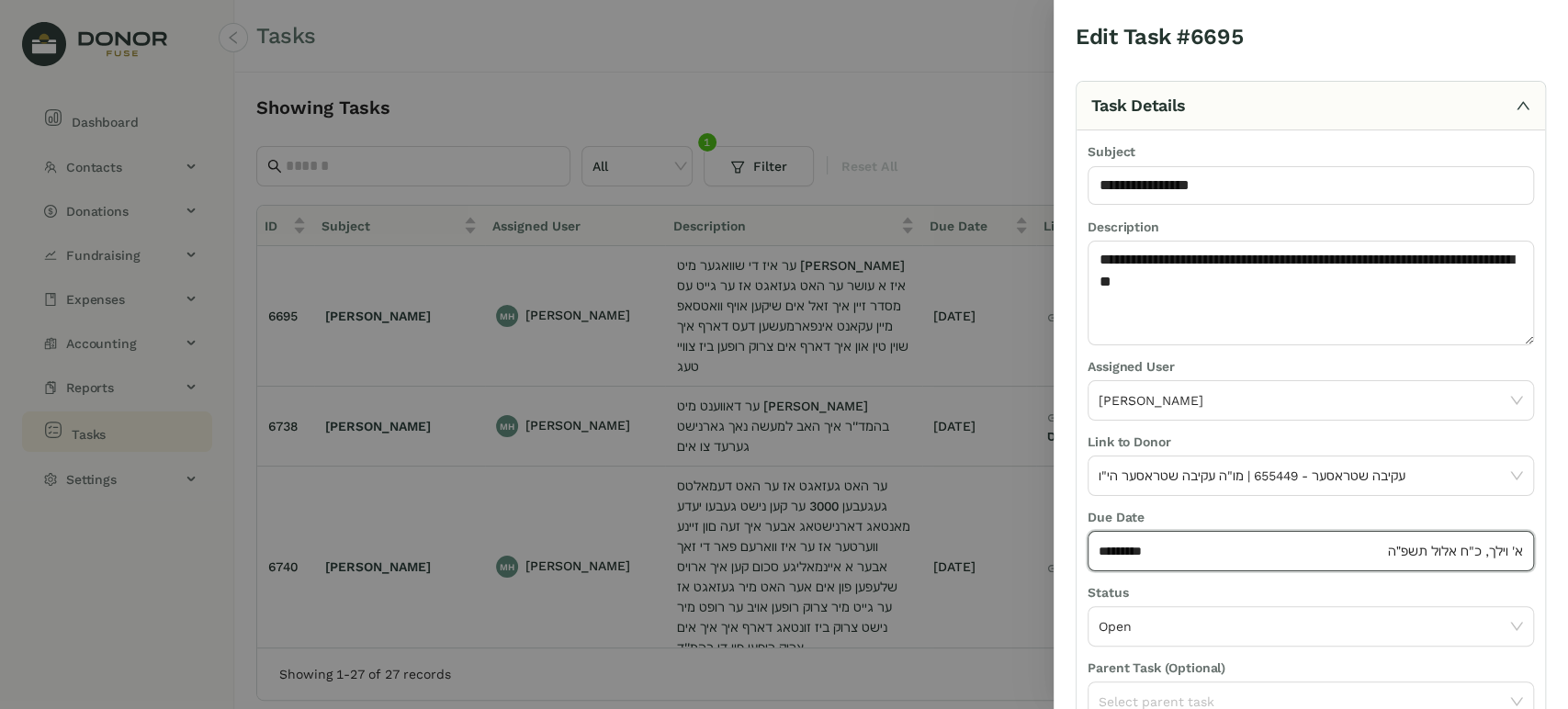scroll, scrollTop: 147, scrollLeft: 0, axis: vertical 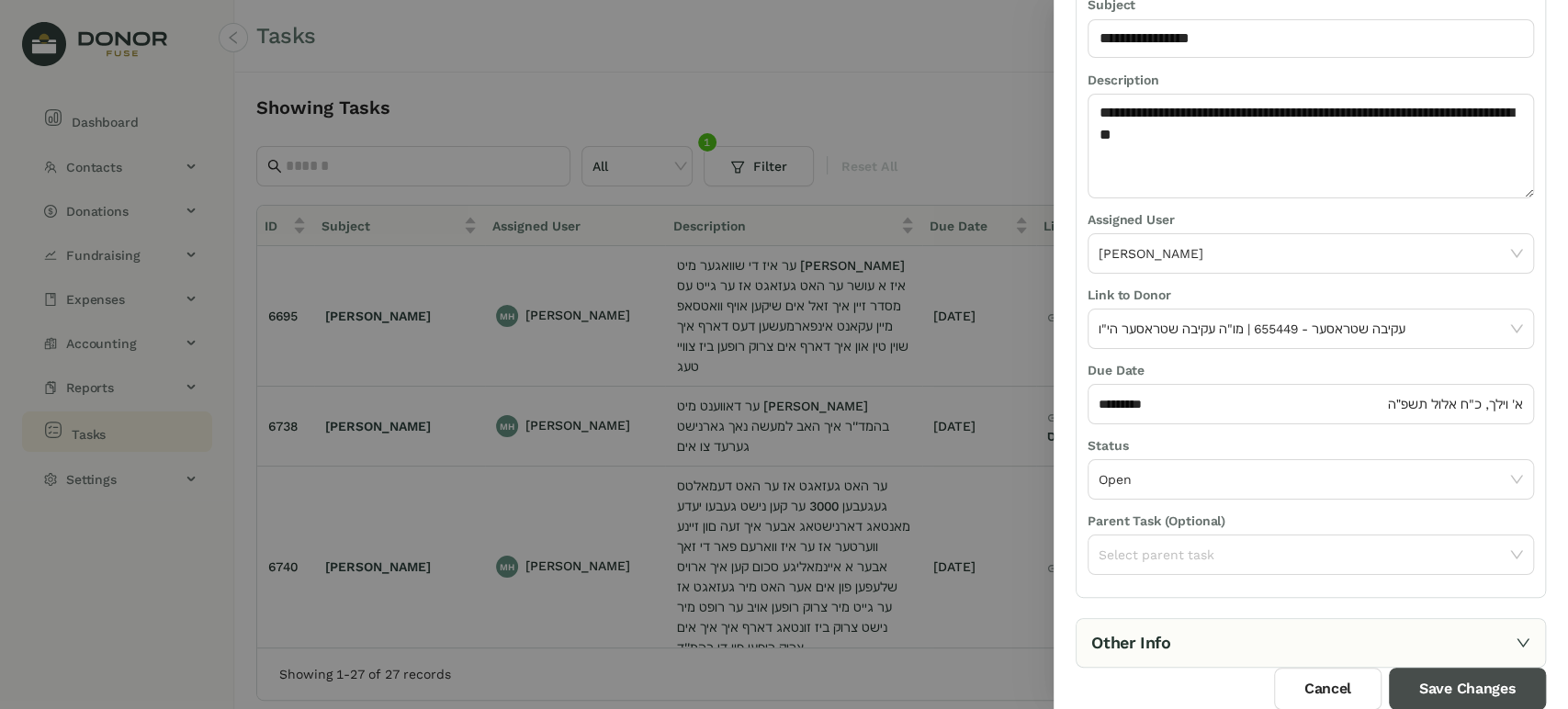 click on "Save Changes" at bounding box center [1467, 689] 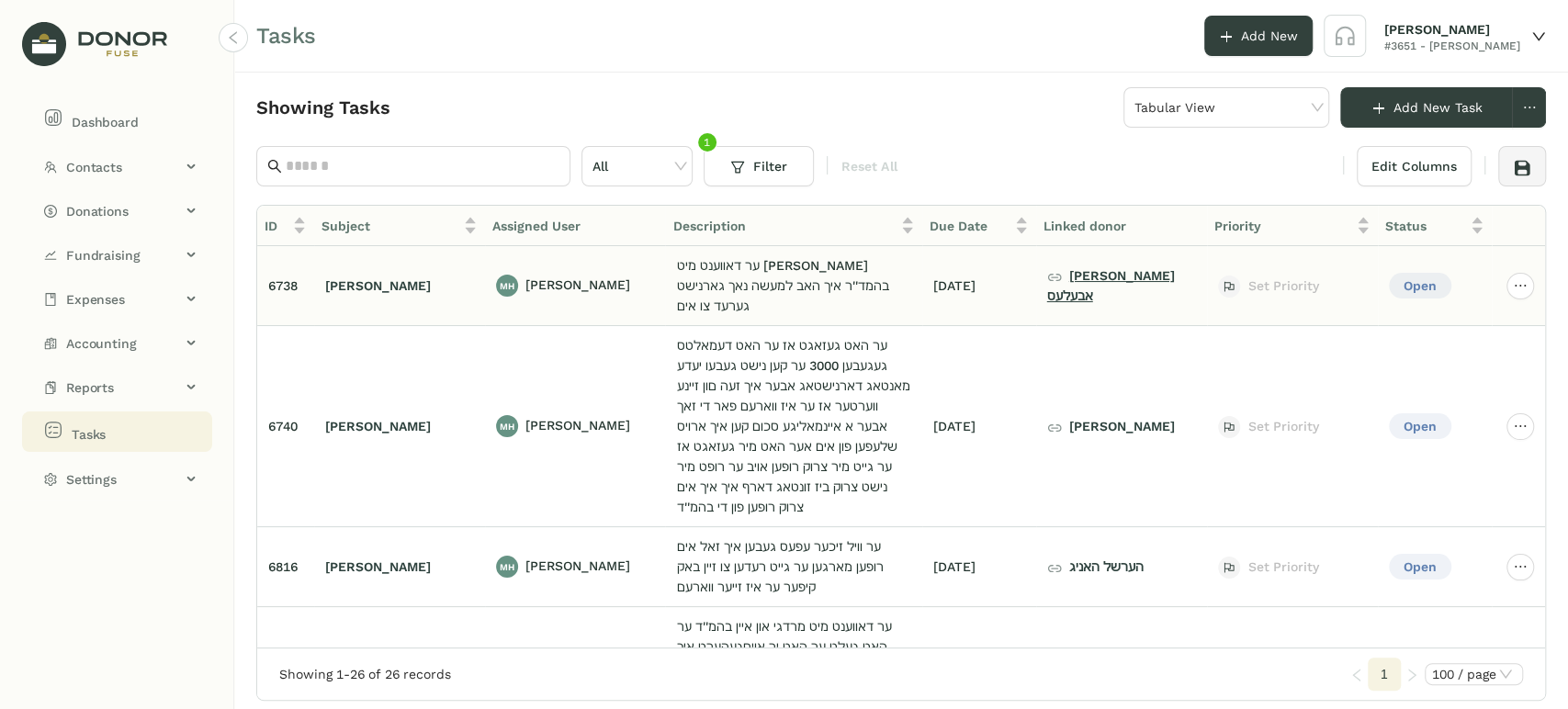 click on "[PERSON_NAME] אבעלעס" 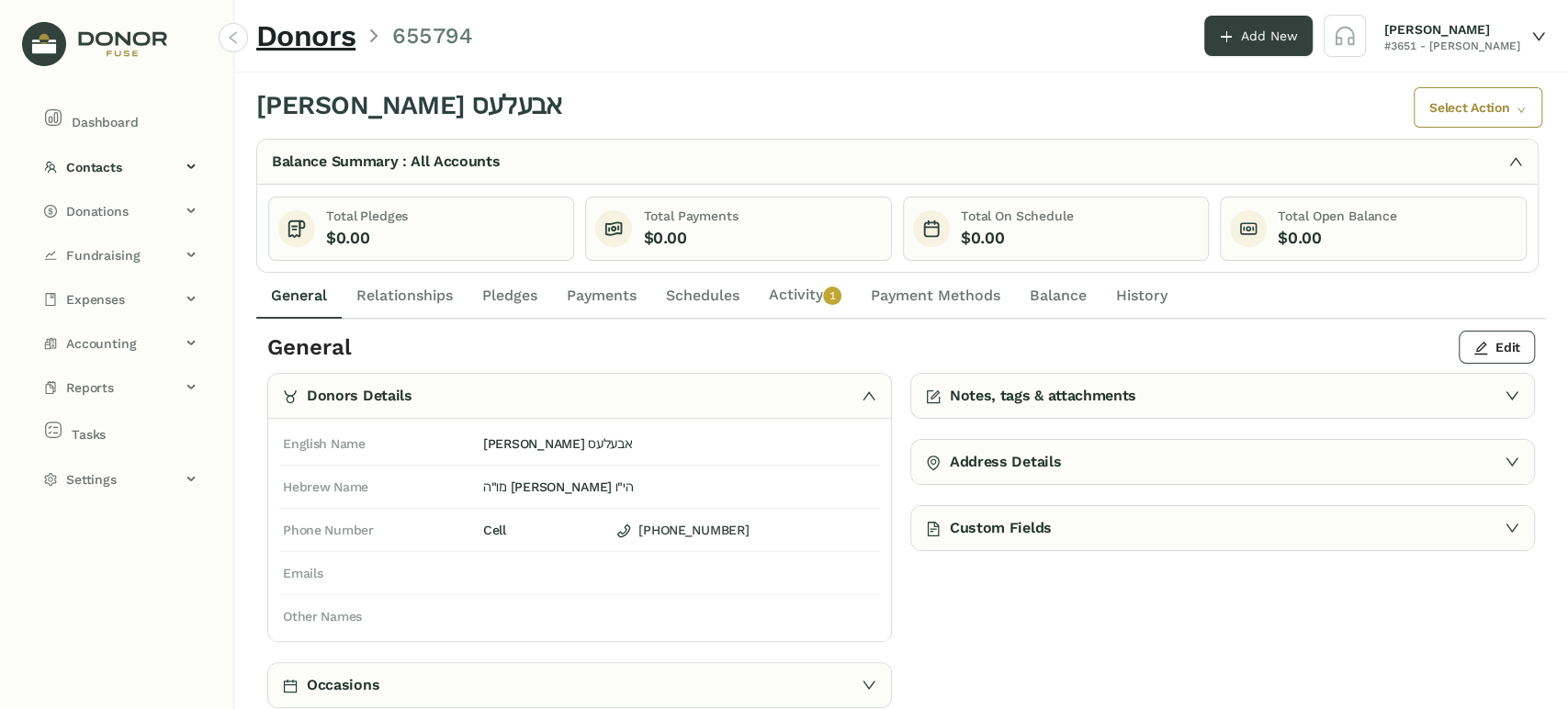 click on "Activity   0   1   2   3   4   5   6   7   8   9" 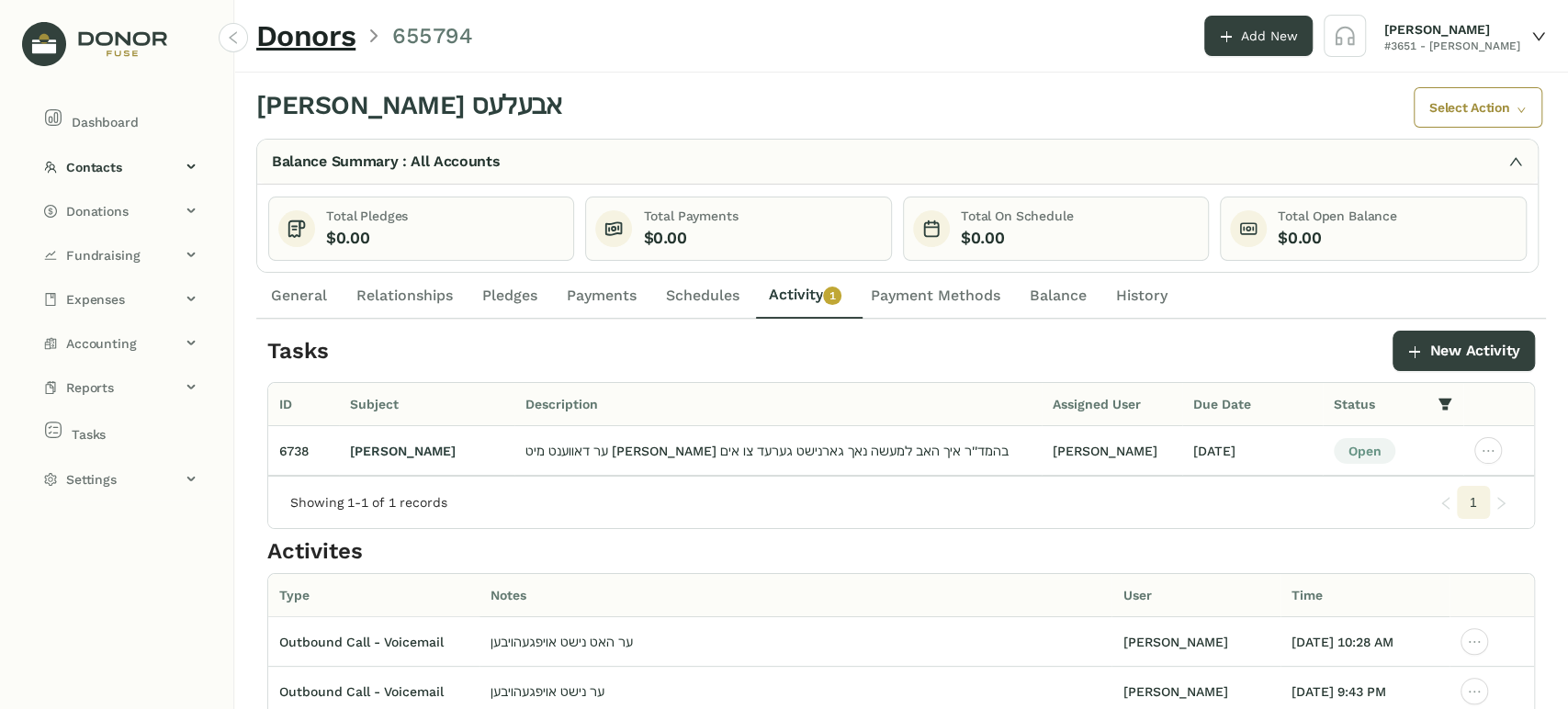 click on "General" 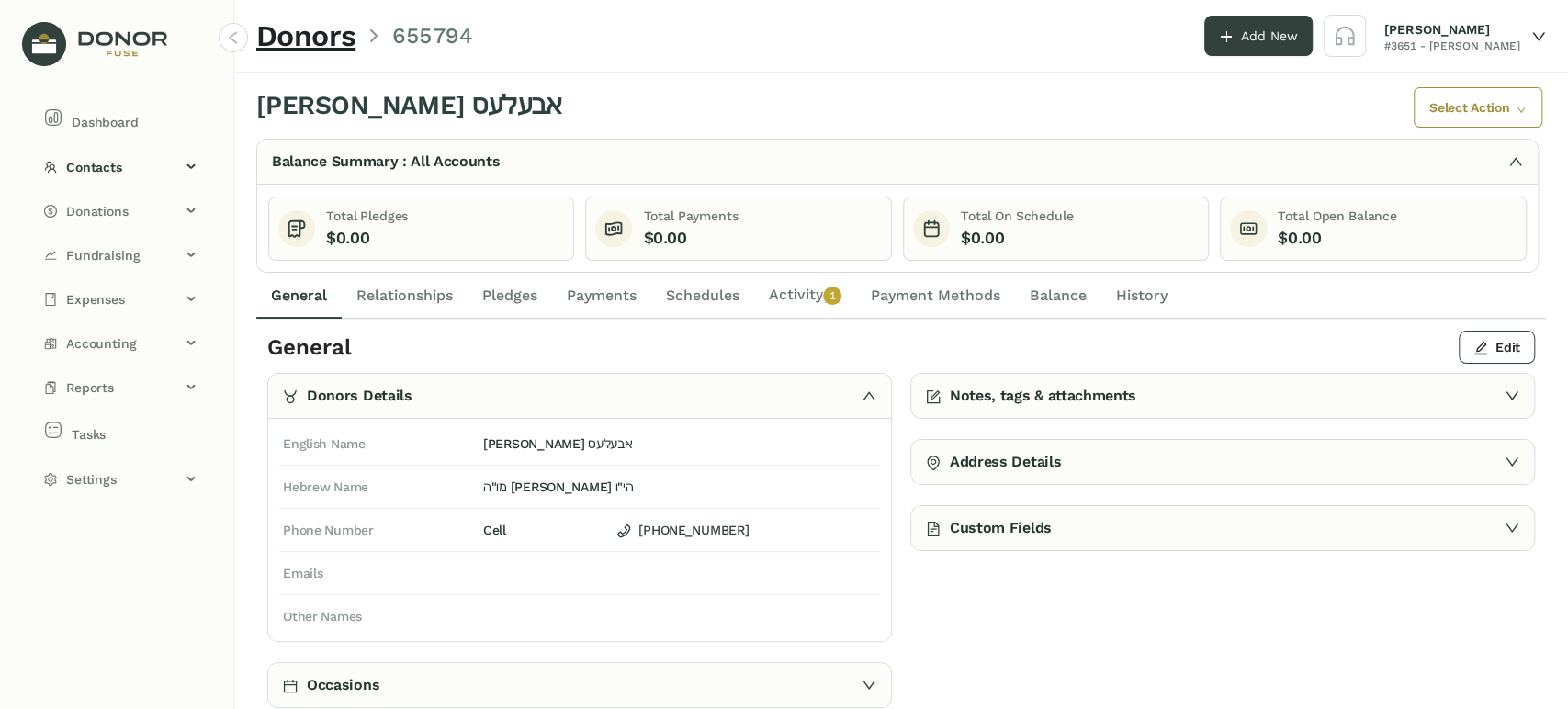click on "Schedules" 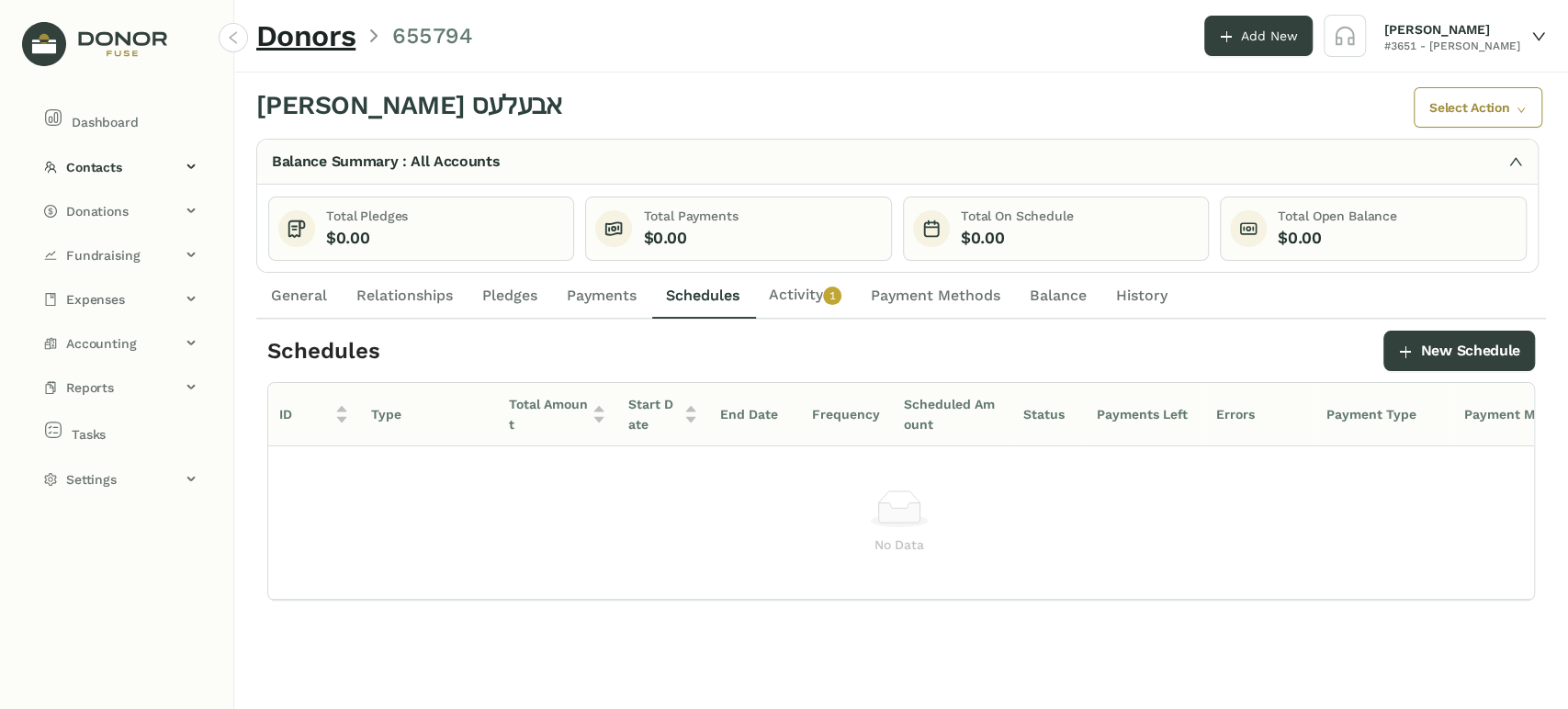 click on "Activity   0   1   2   3   4   5   6   7   8   9" 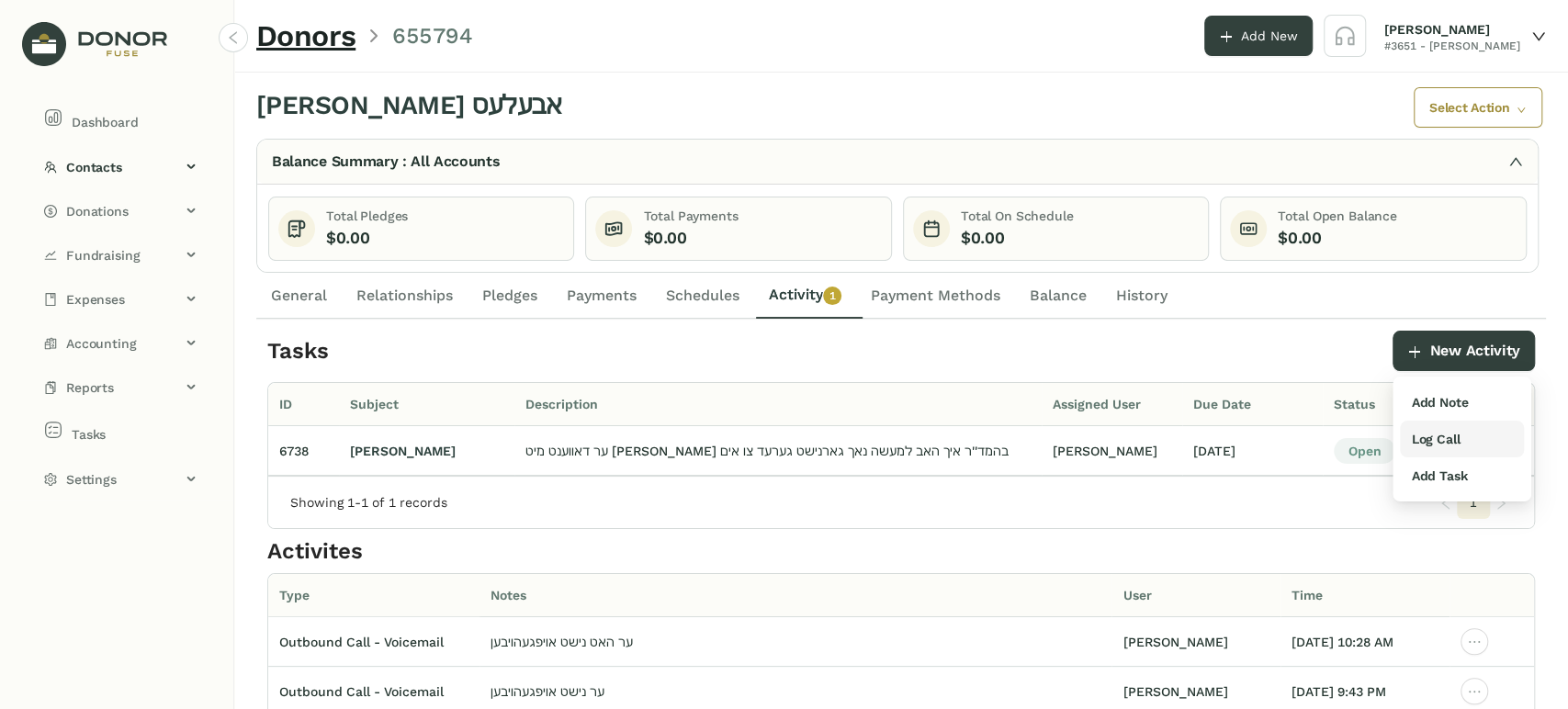 click on "Log Call" at bounding box center (1435, 439) 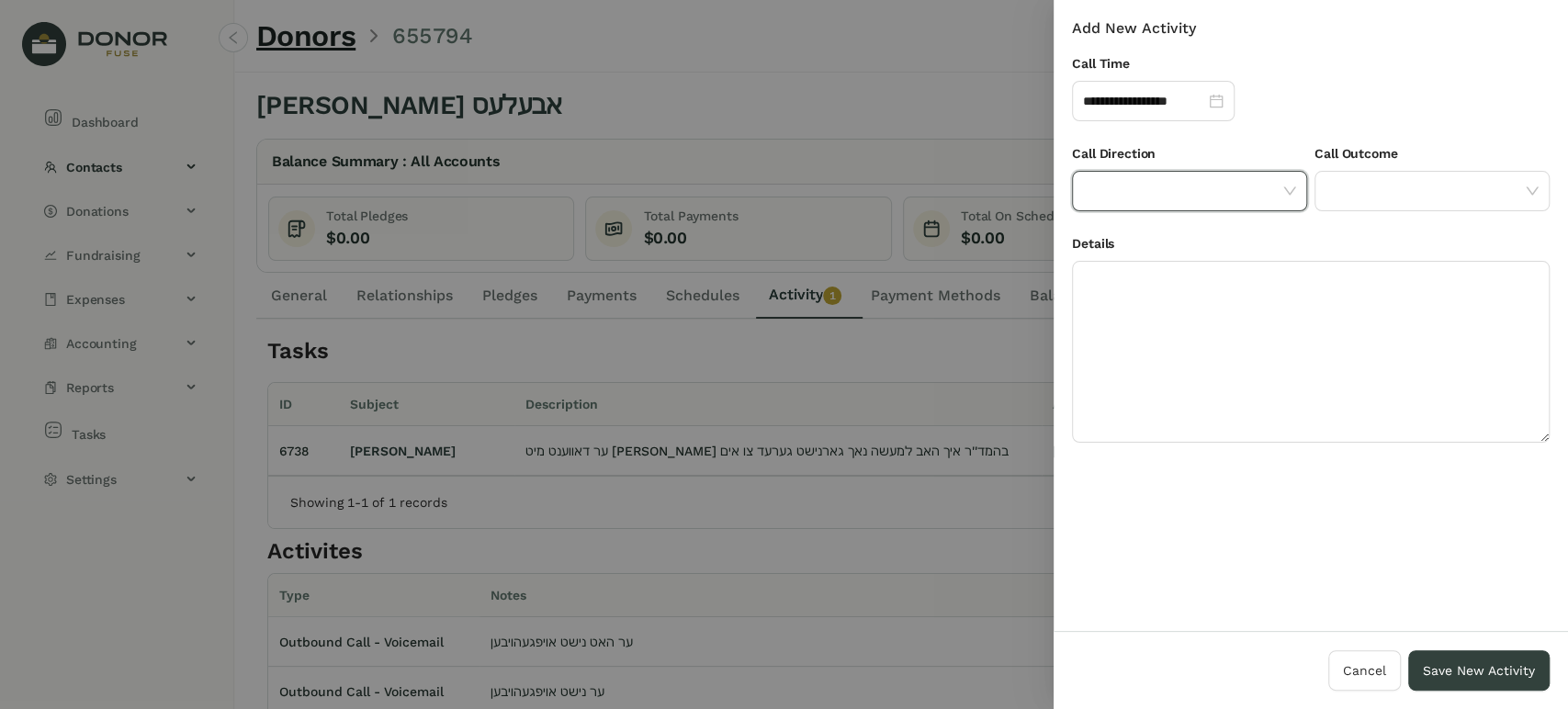 click 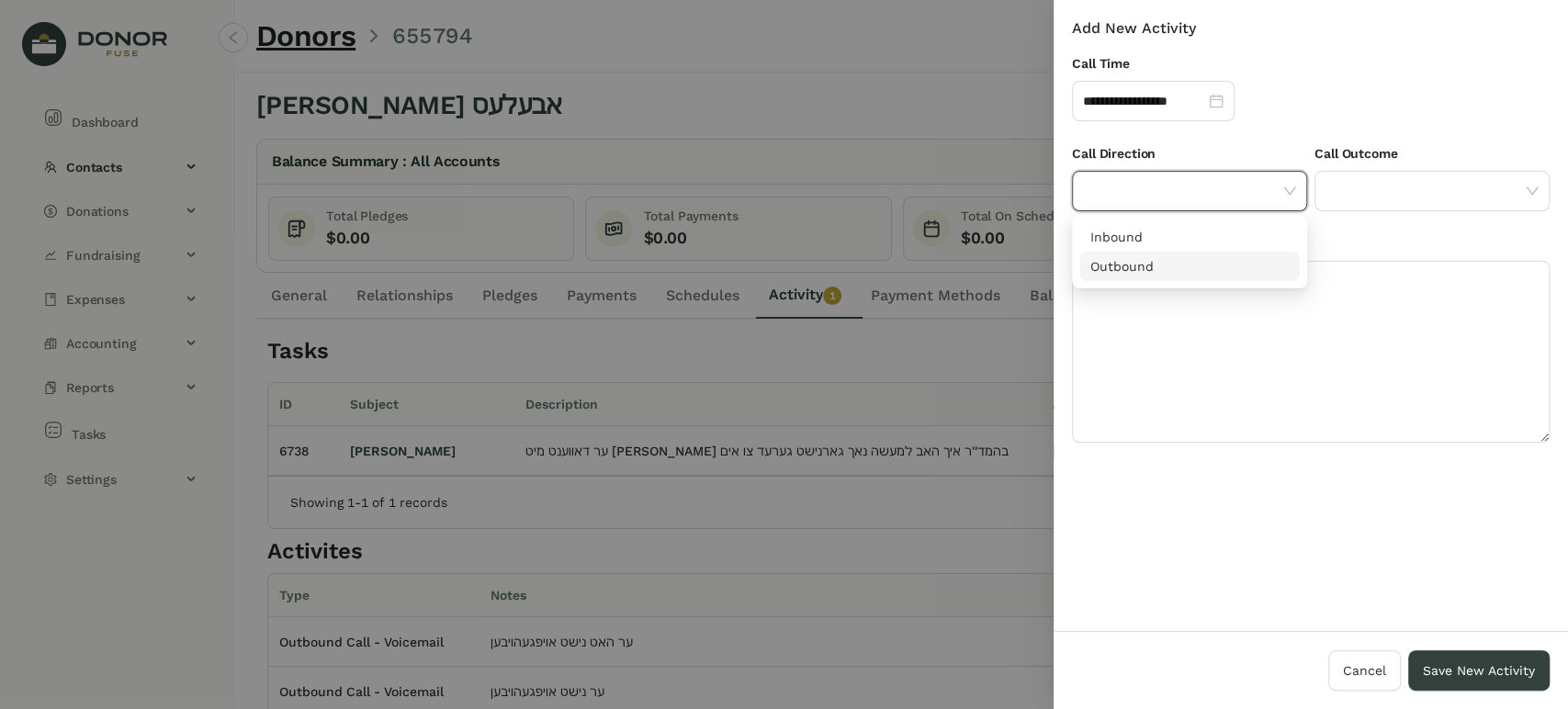 click on "Outbound" at bounding box center (1190, 266) 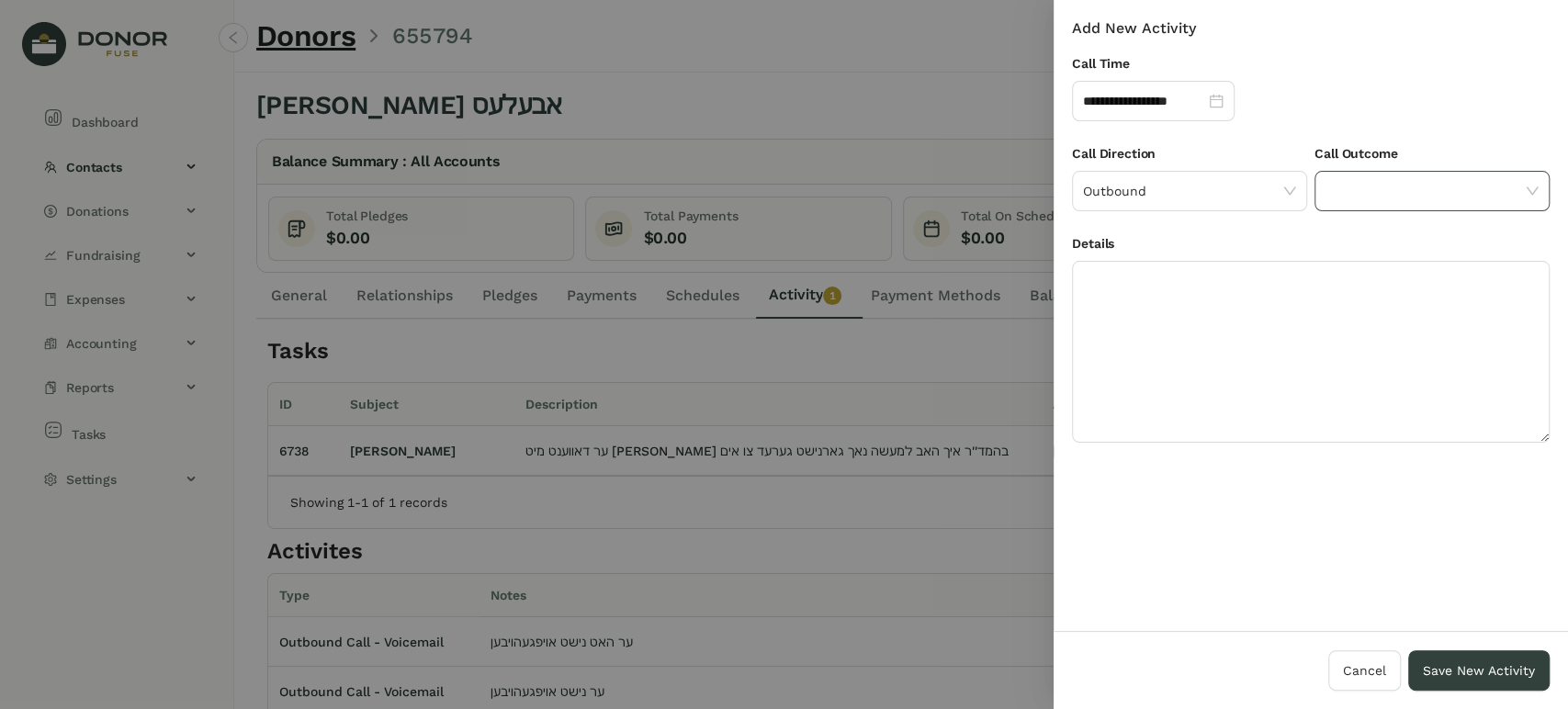 click 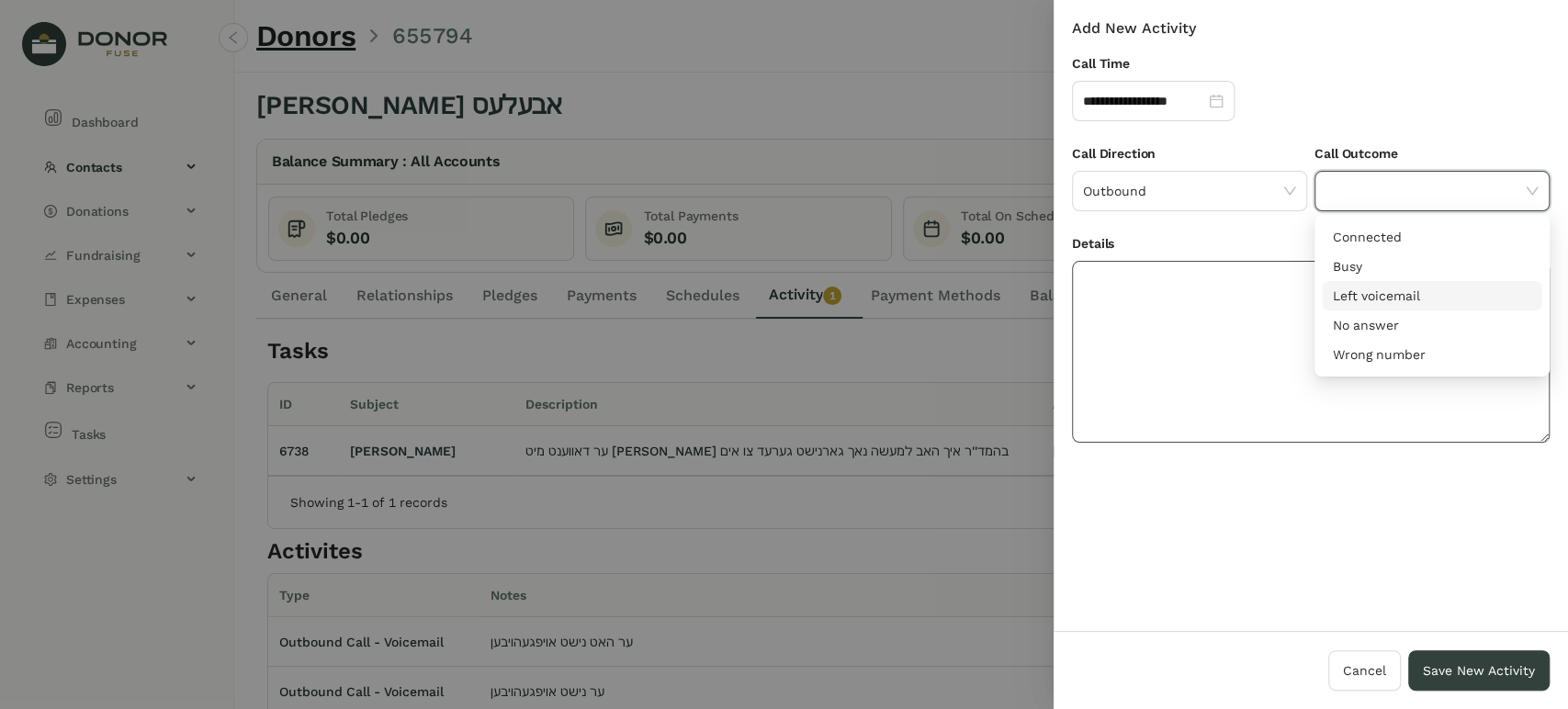 drag, startPoint x: 1367, startPoint y: 288, endPoint x: 1348, endPoint y: 297, distance: 21.023796 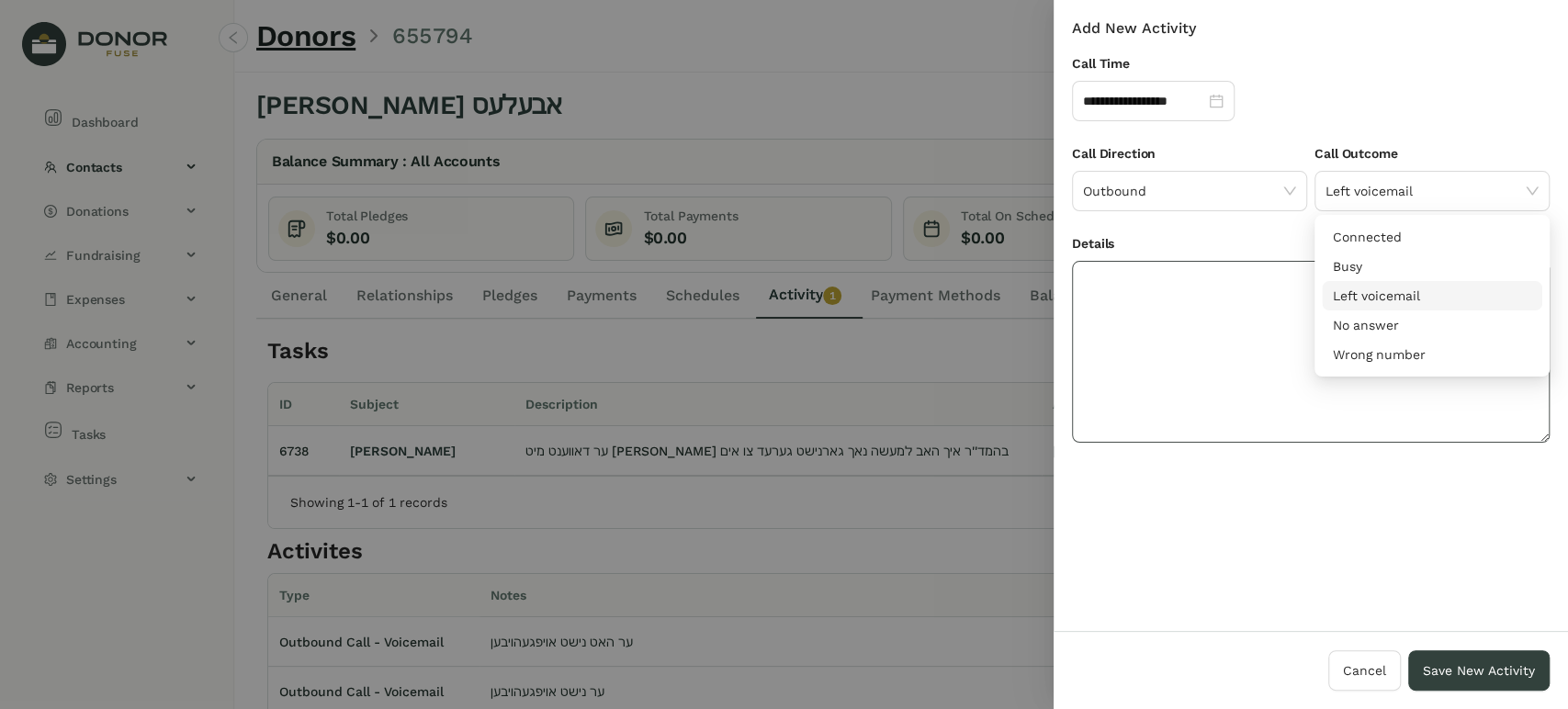 click 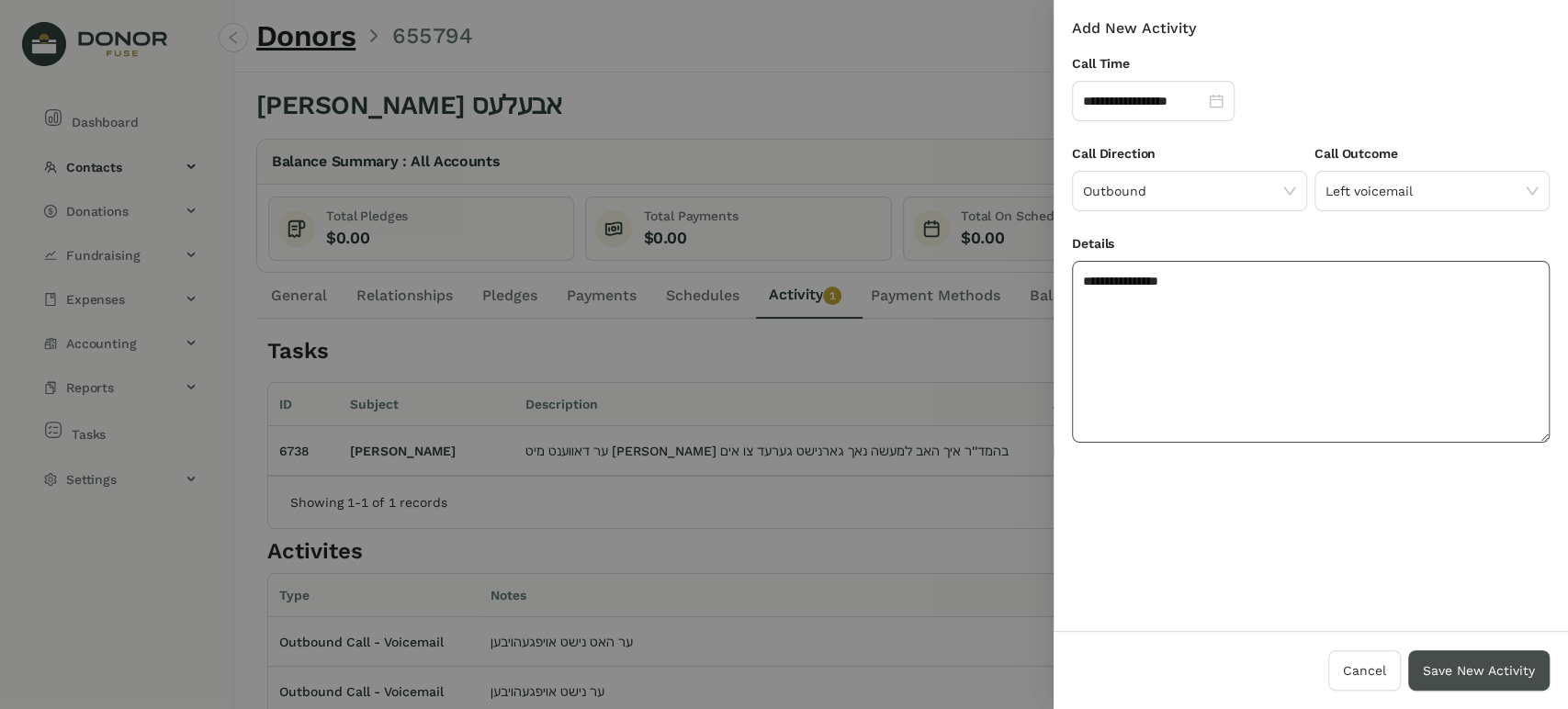 type on "**********" 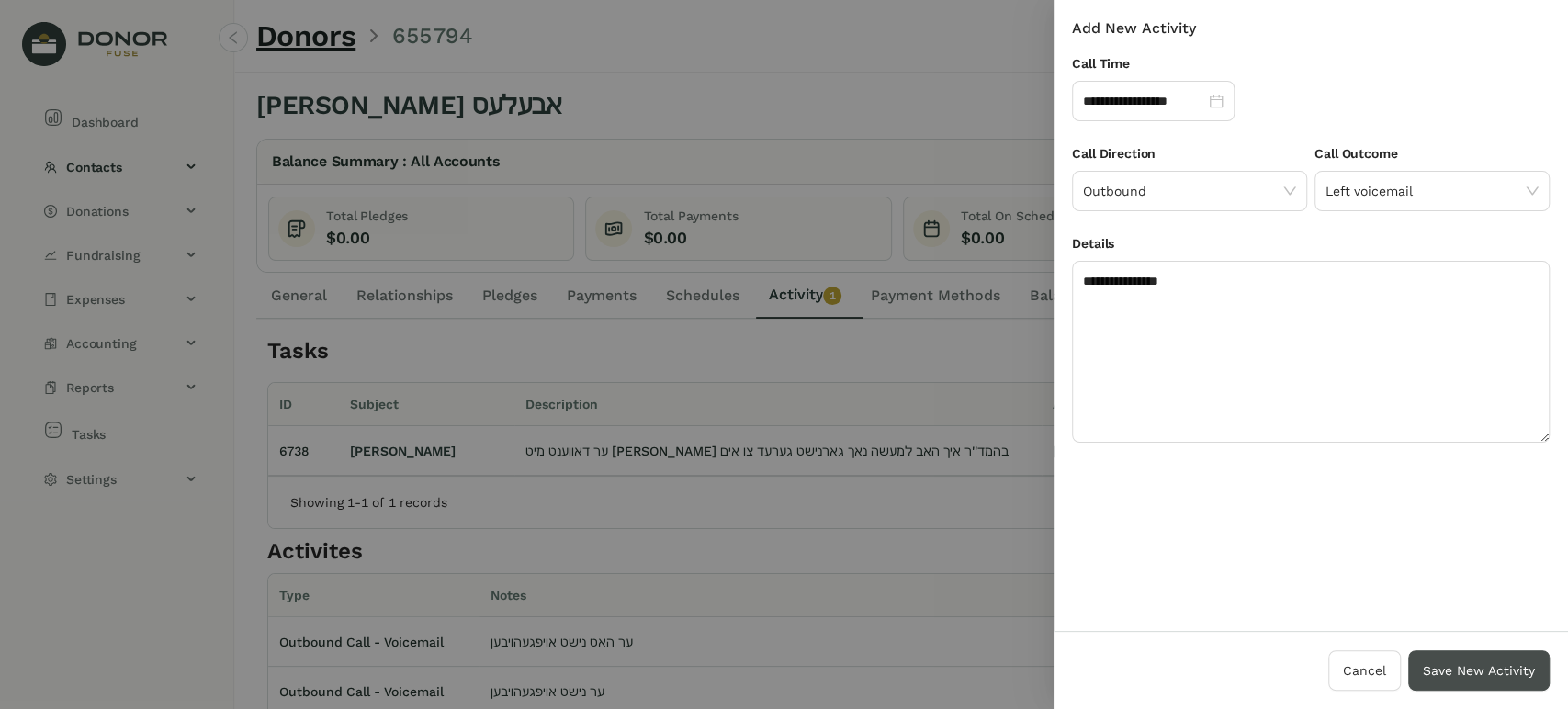 click on "Save New Activity" at bounding box center [1479, 670] 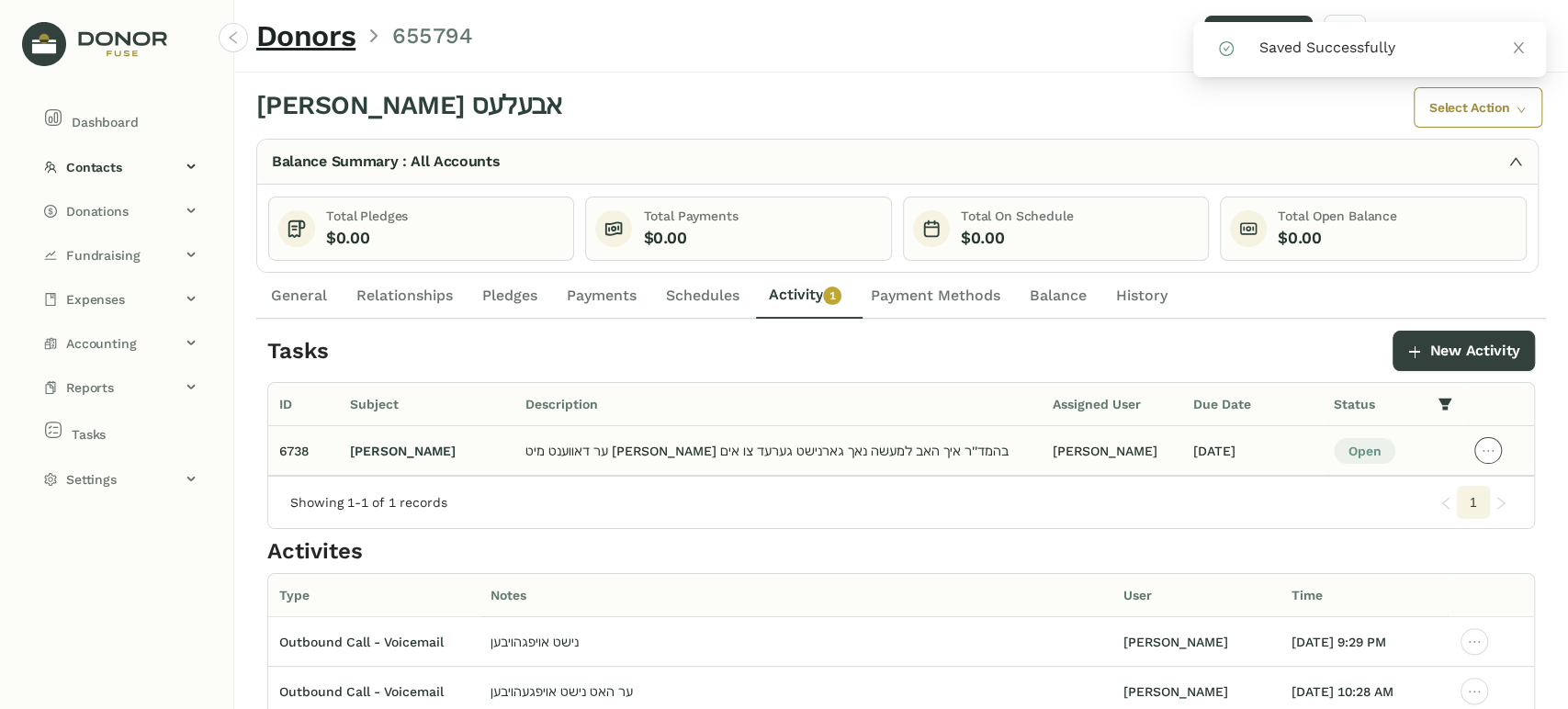 click 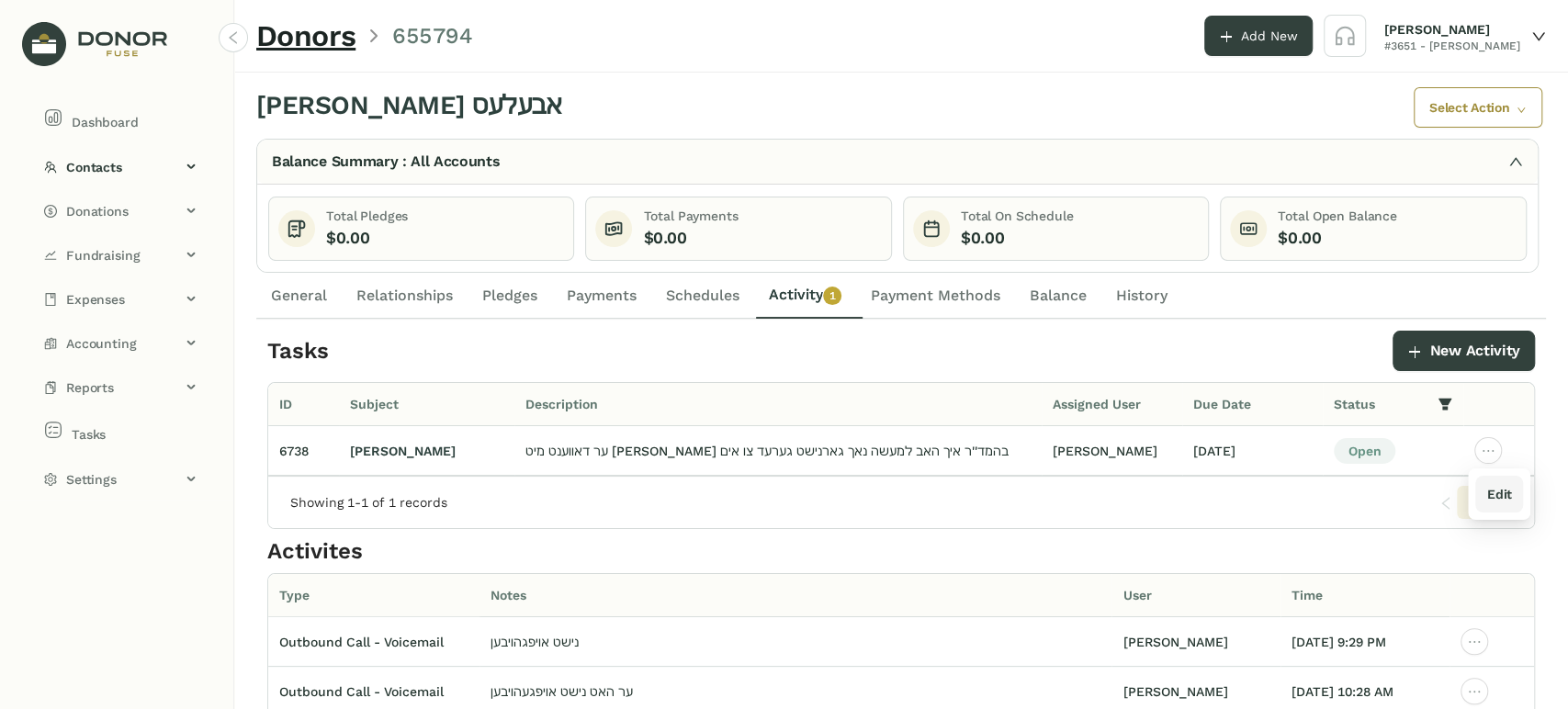 click on "Edit" at bounding box center [1498, 494] 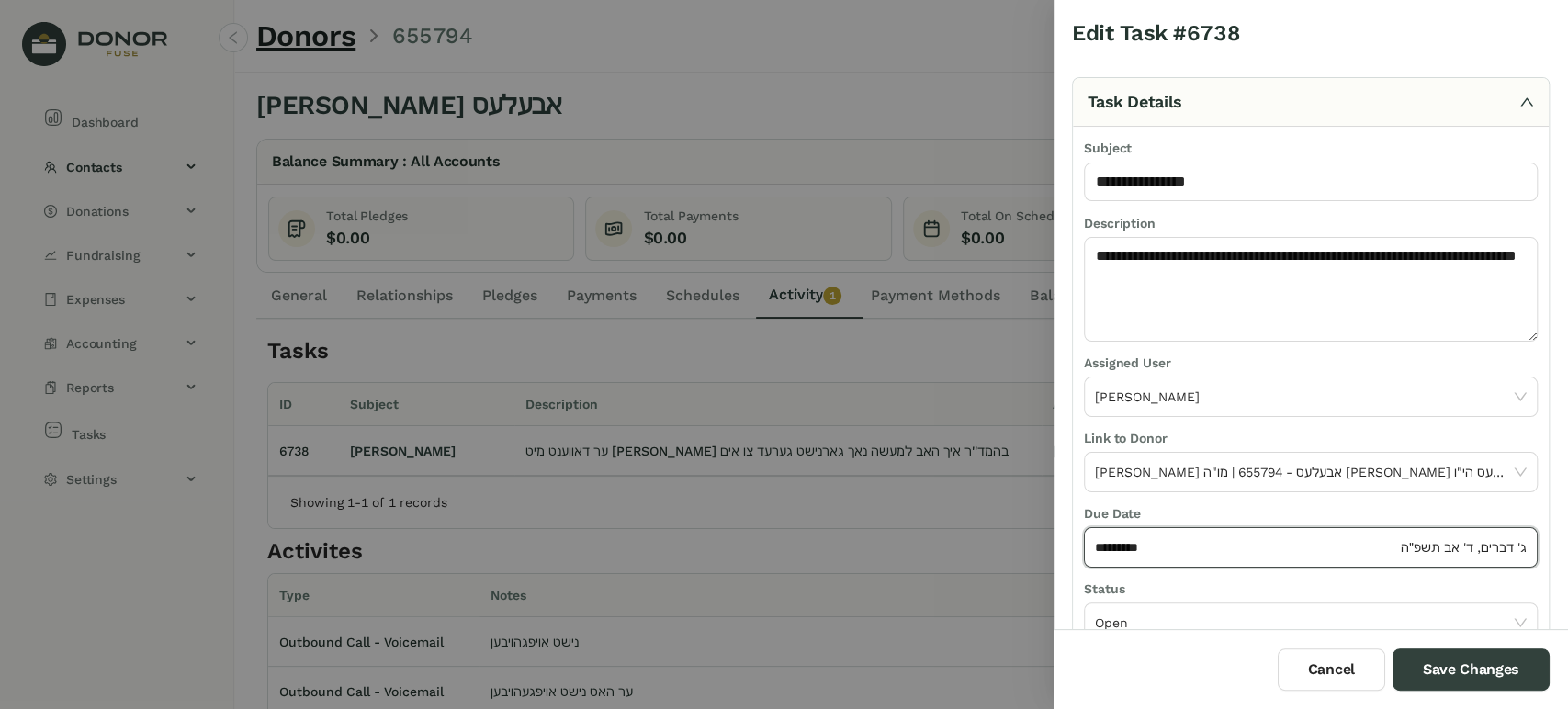 click on "*********" 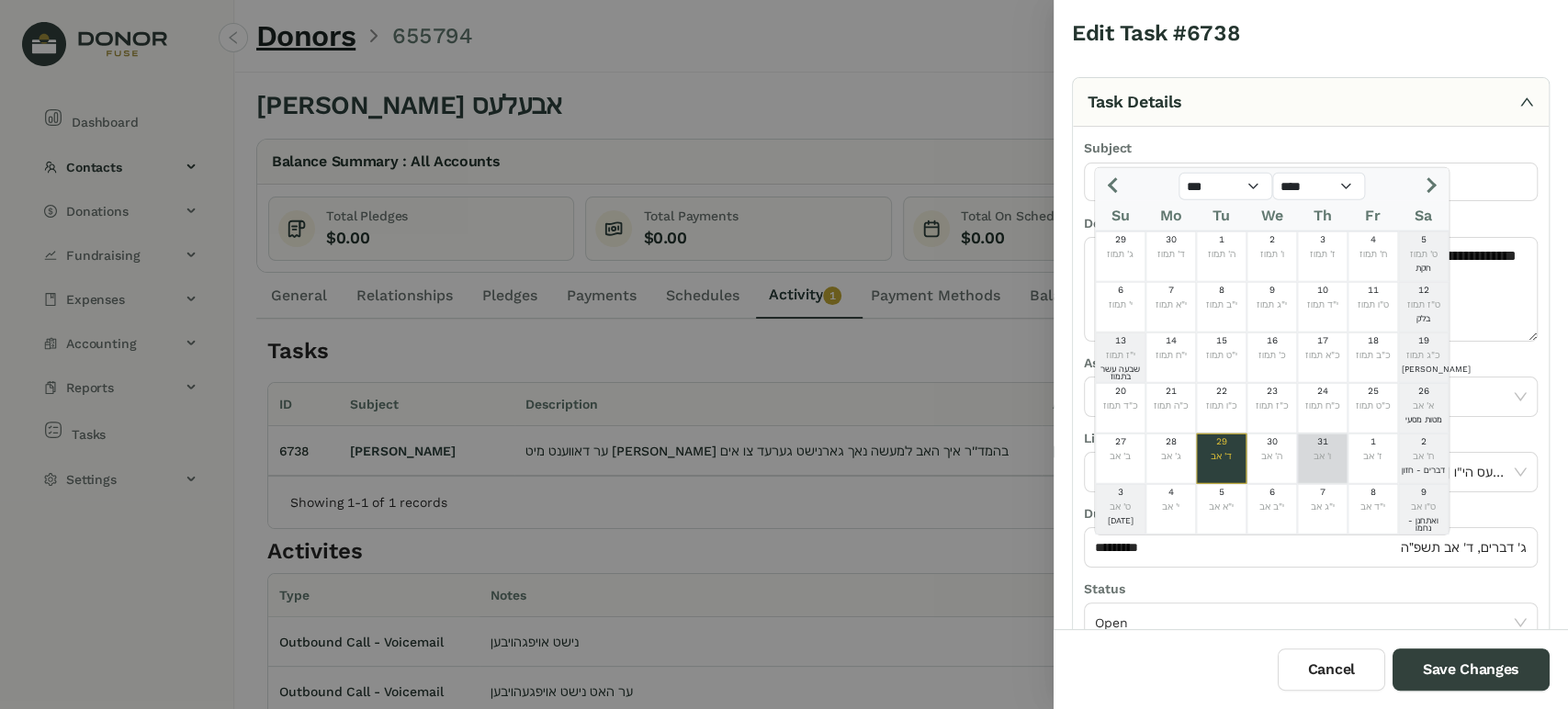 click on "31" 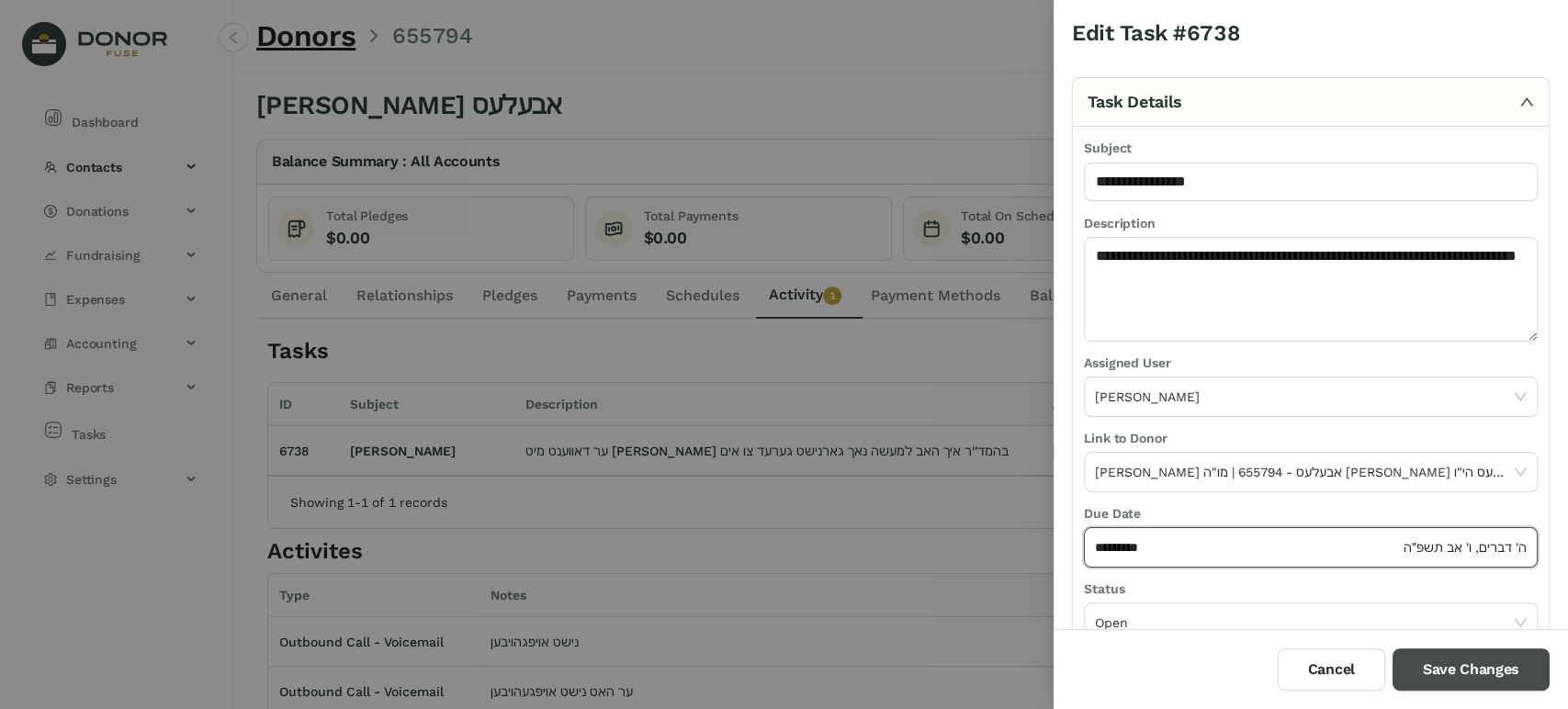 click on "Save Changes" at bounding box center [1471, 670] 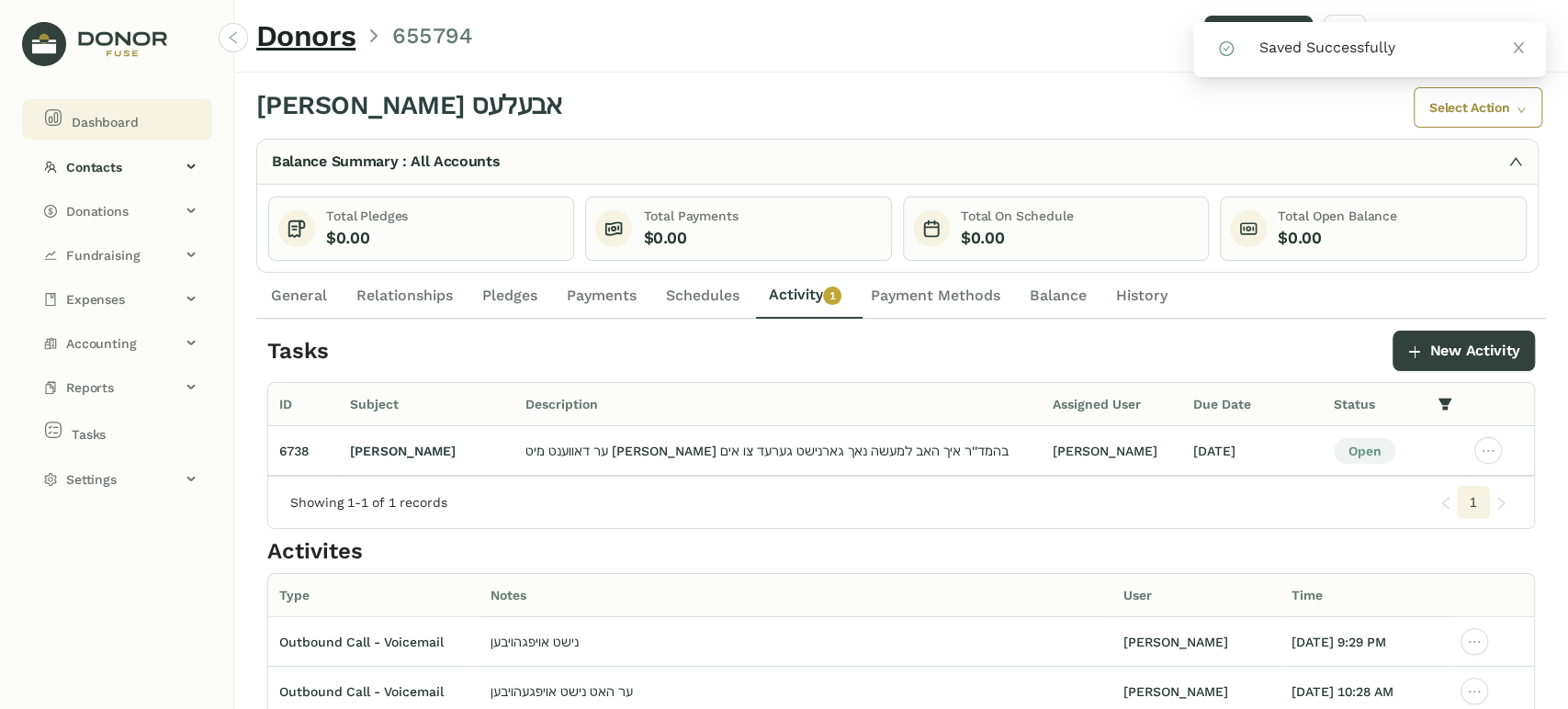 click 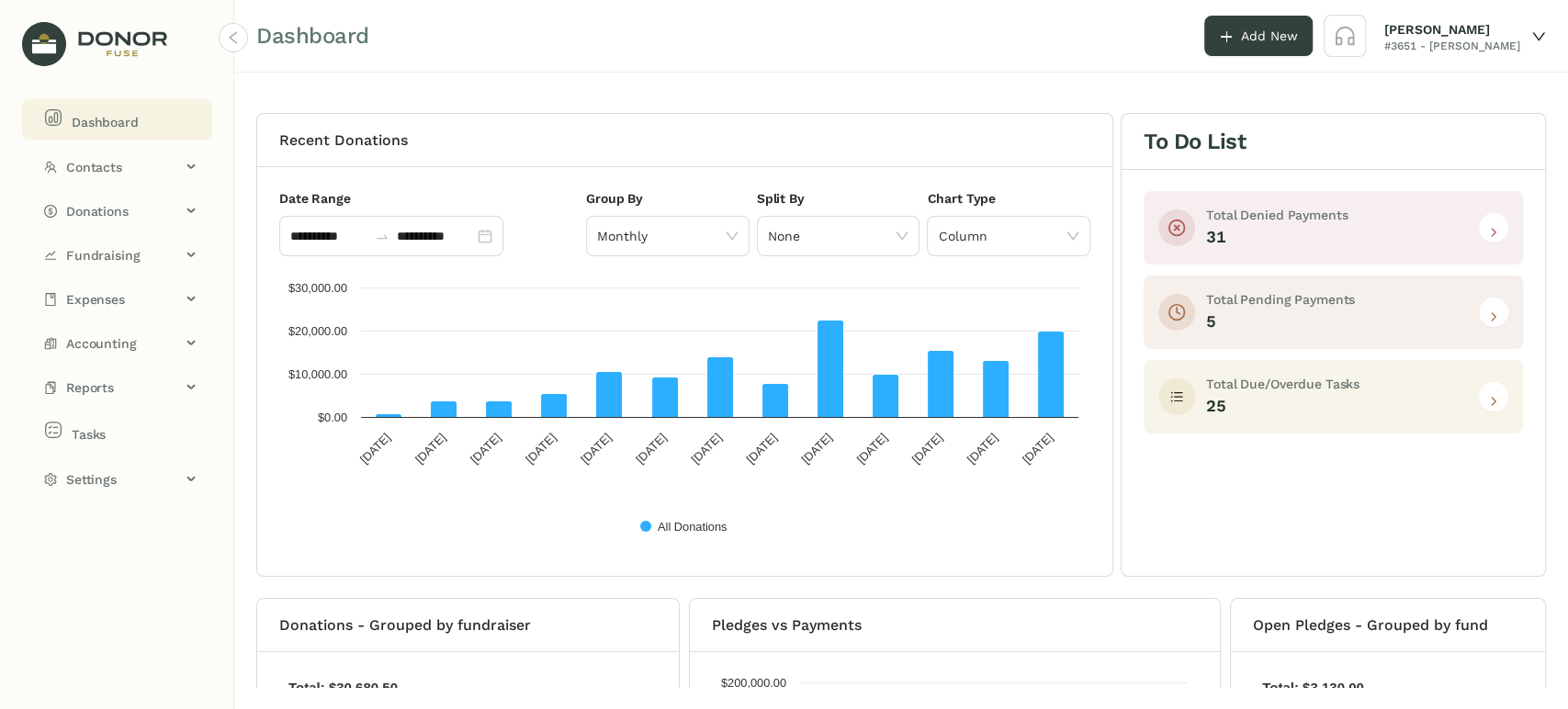 click 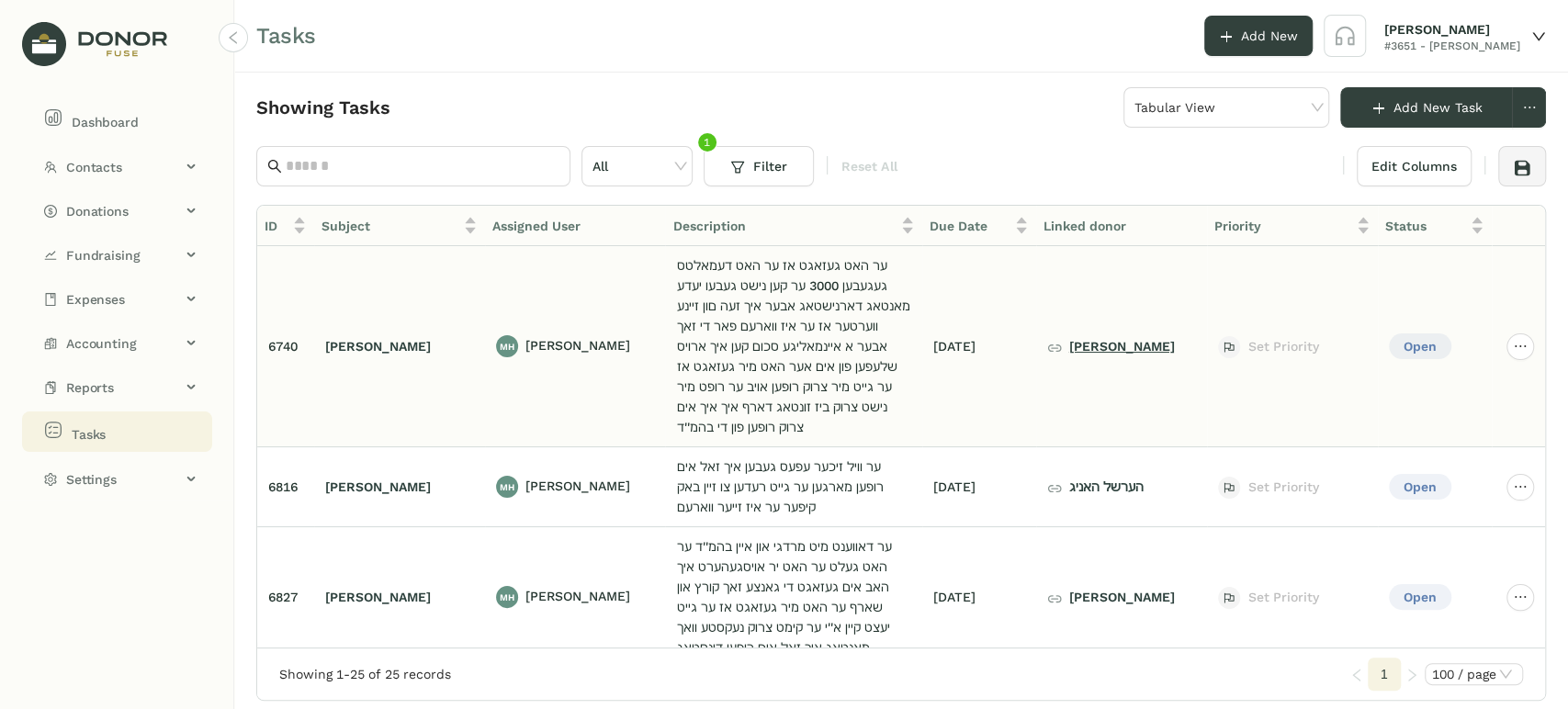 click on "[PERSON_NAME]" 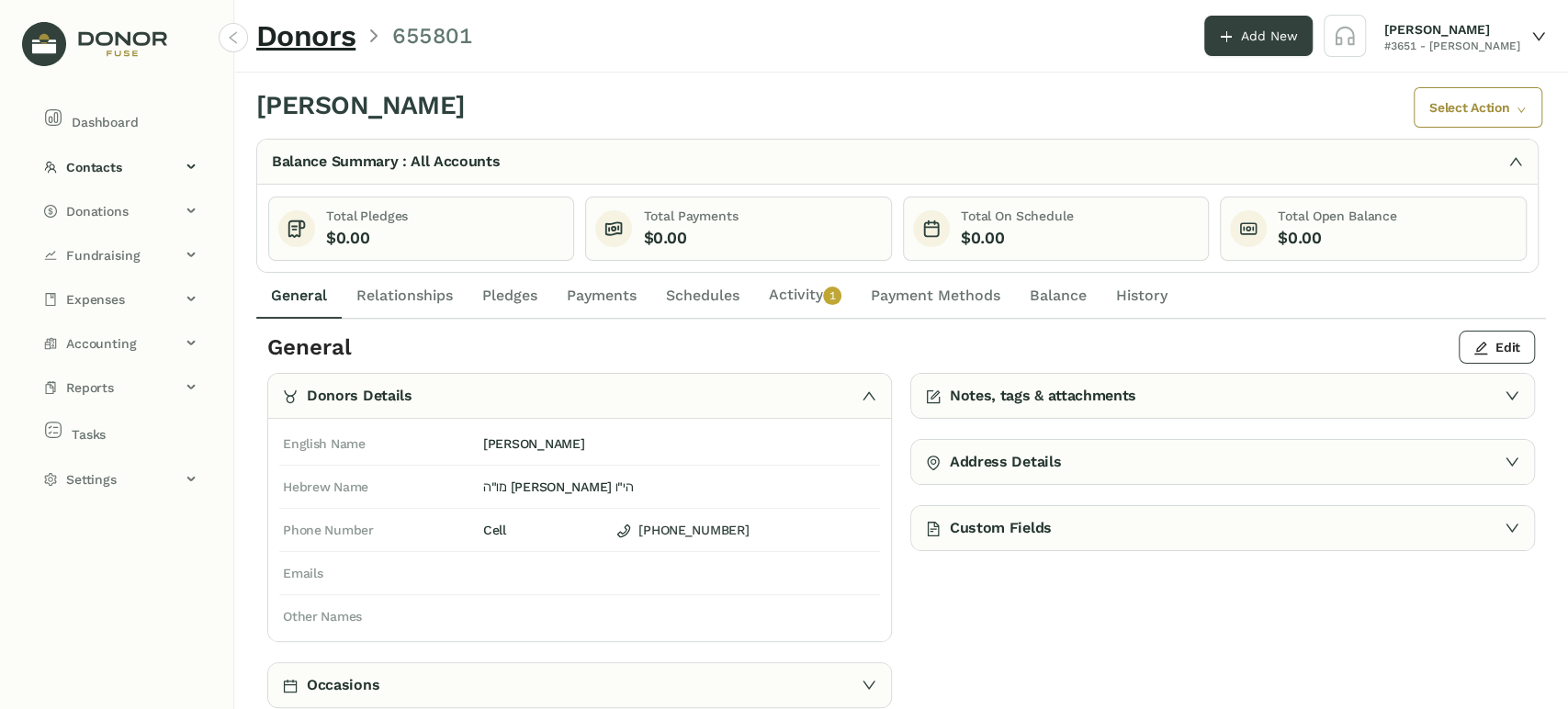 click on "Activity   0   1   2   3   4   5   6   7   8   9" 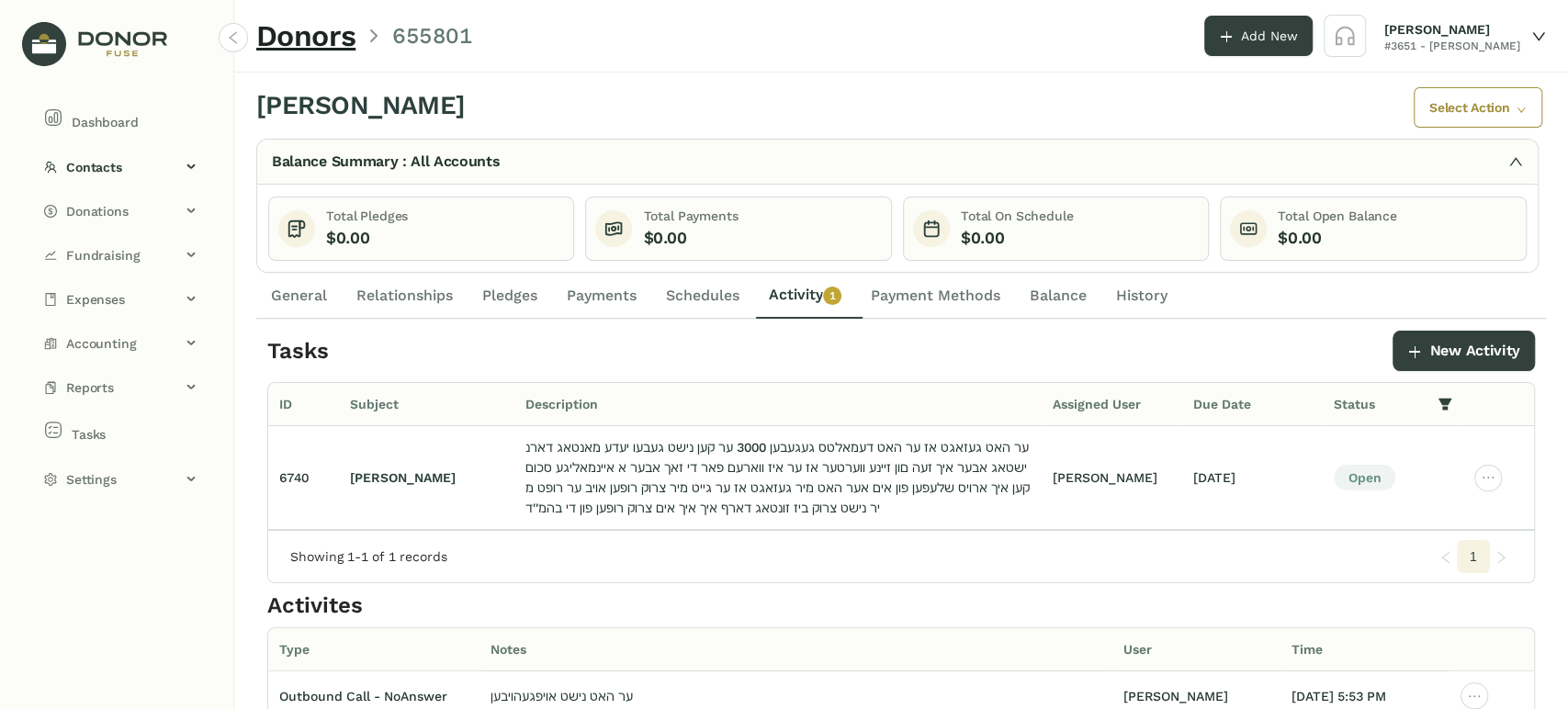 click on "General" 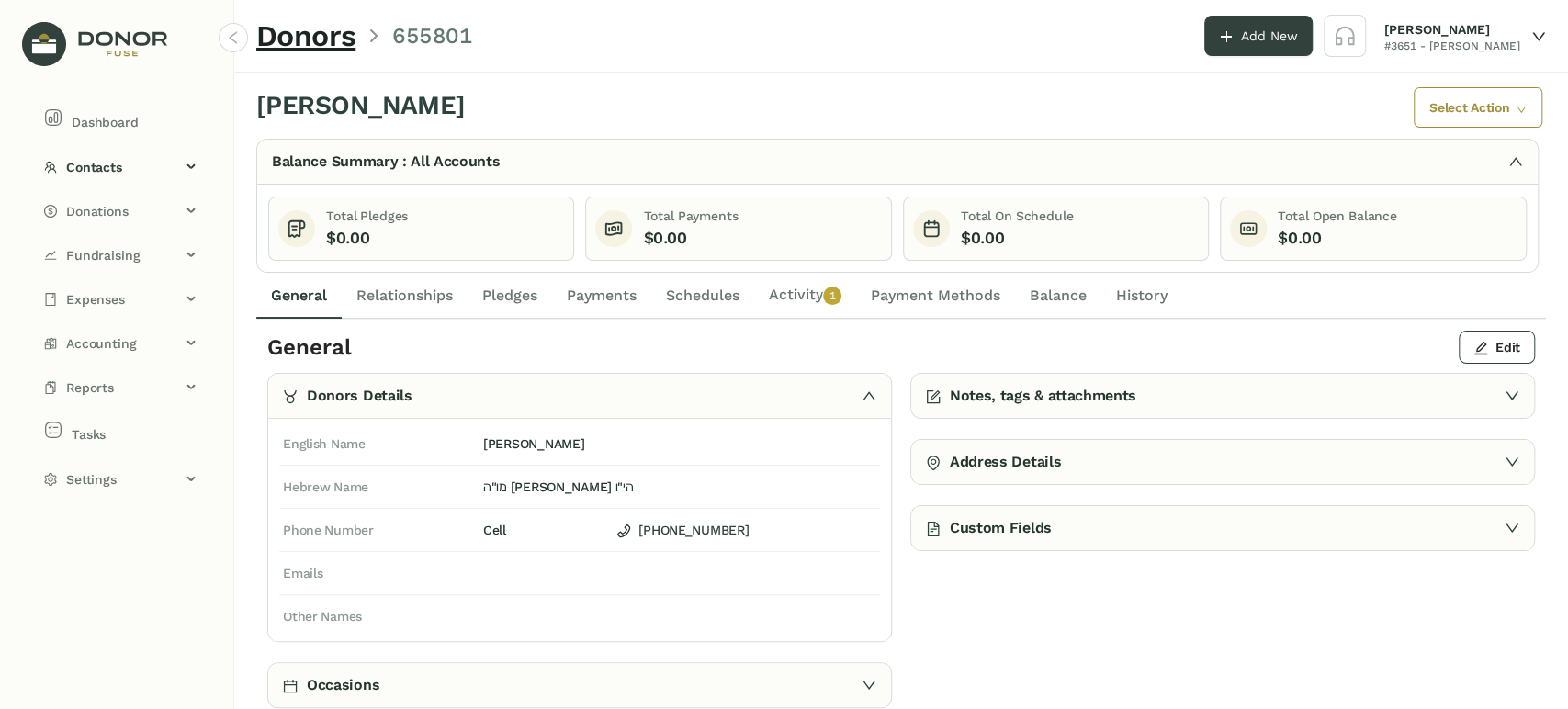 drag, startPoint x: 763, startPoint y: 305, endPoint x: 777, endPoint y: 309, distance: 14.56022 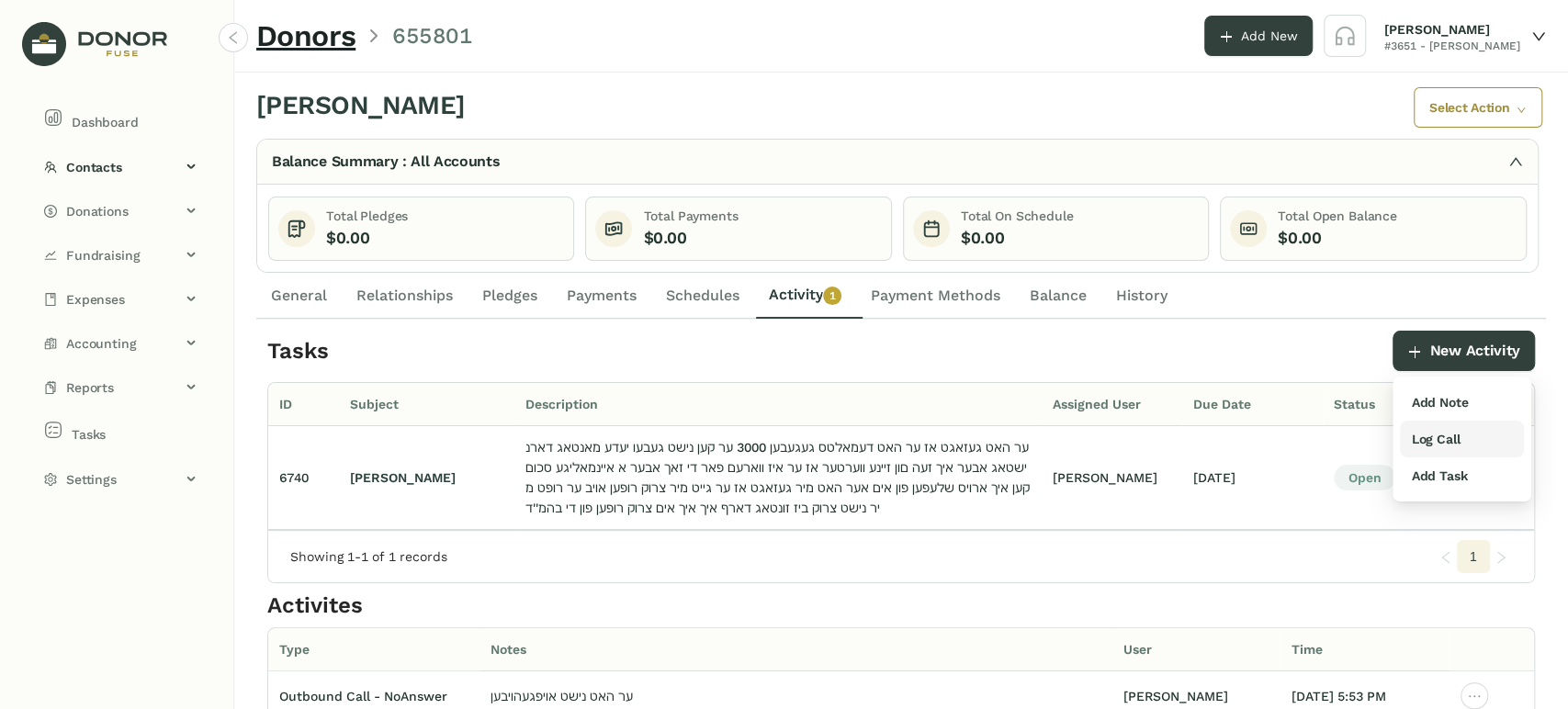 click on "Log Call" at bounding box center (1435, 439) 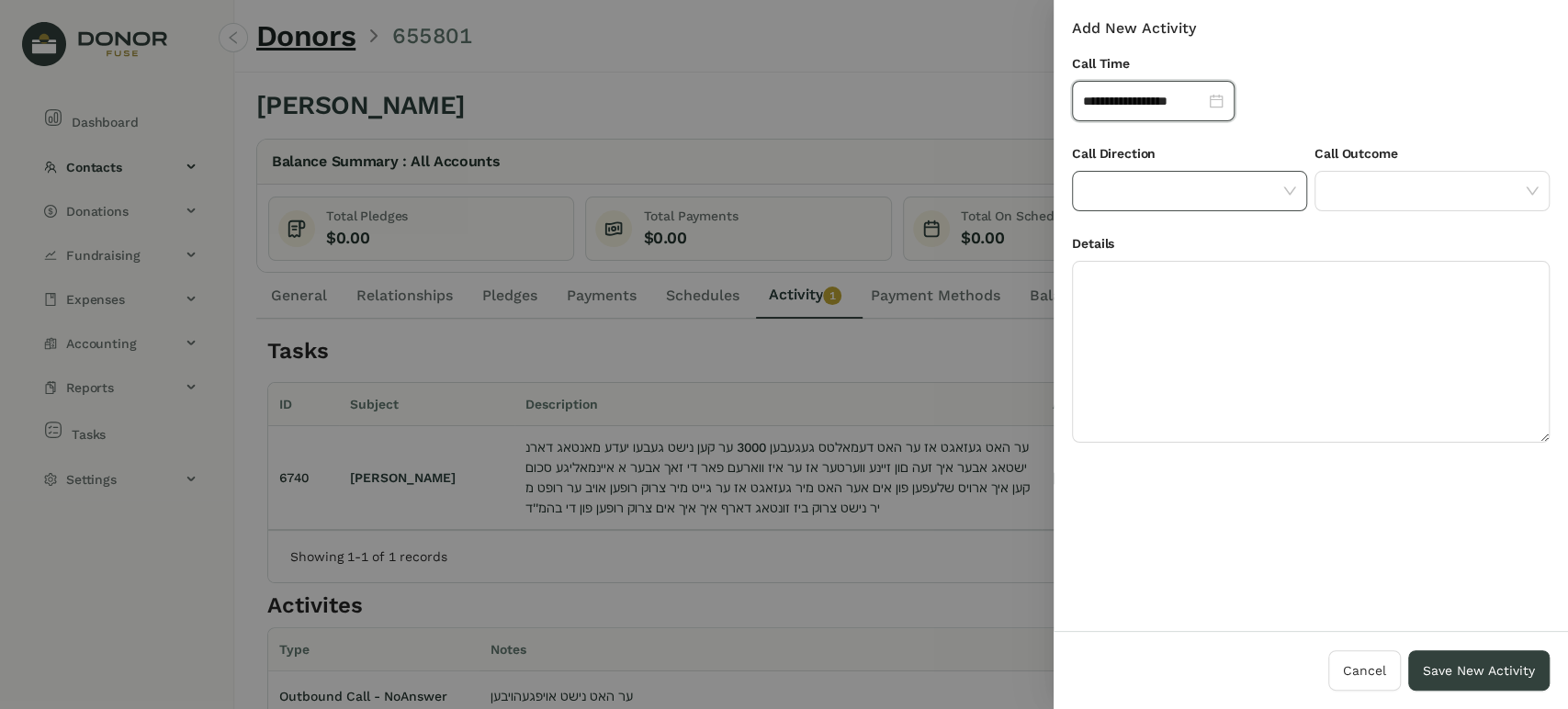 click 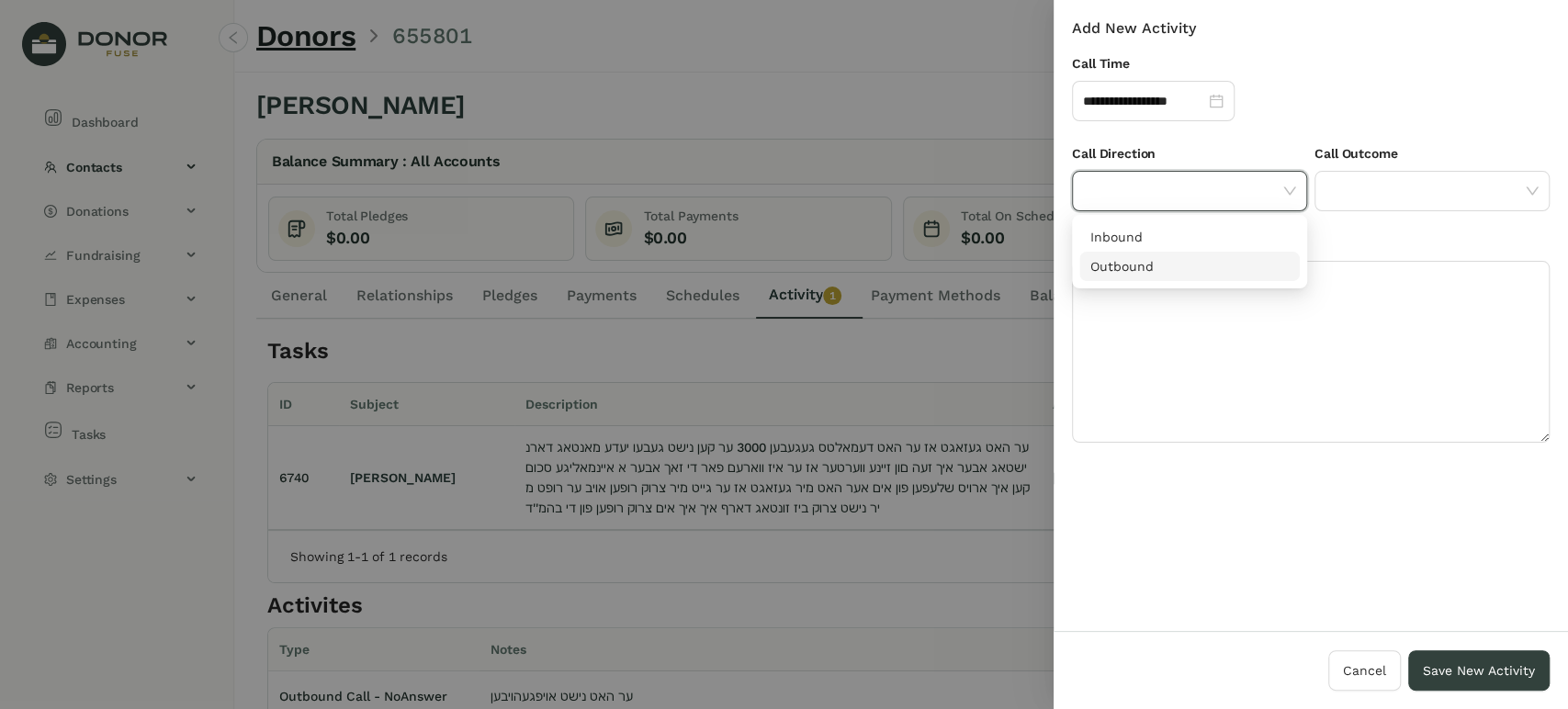 click on "Outbound" at bounding box center (1190, 266) 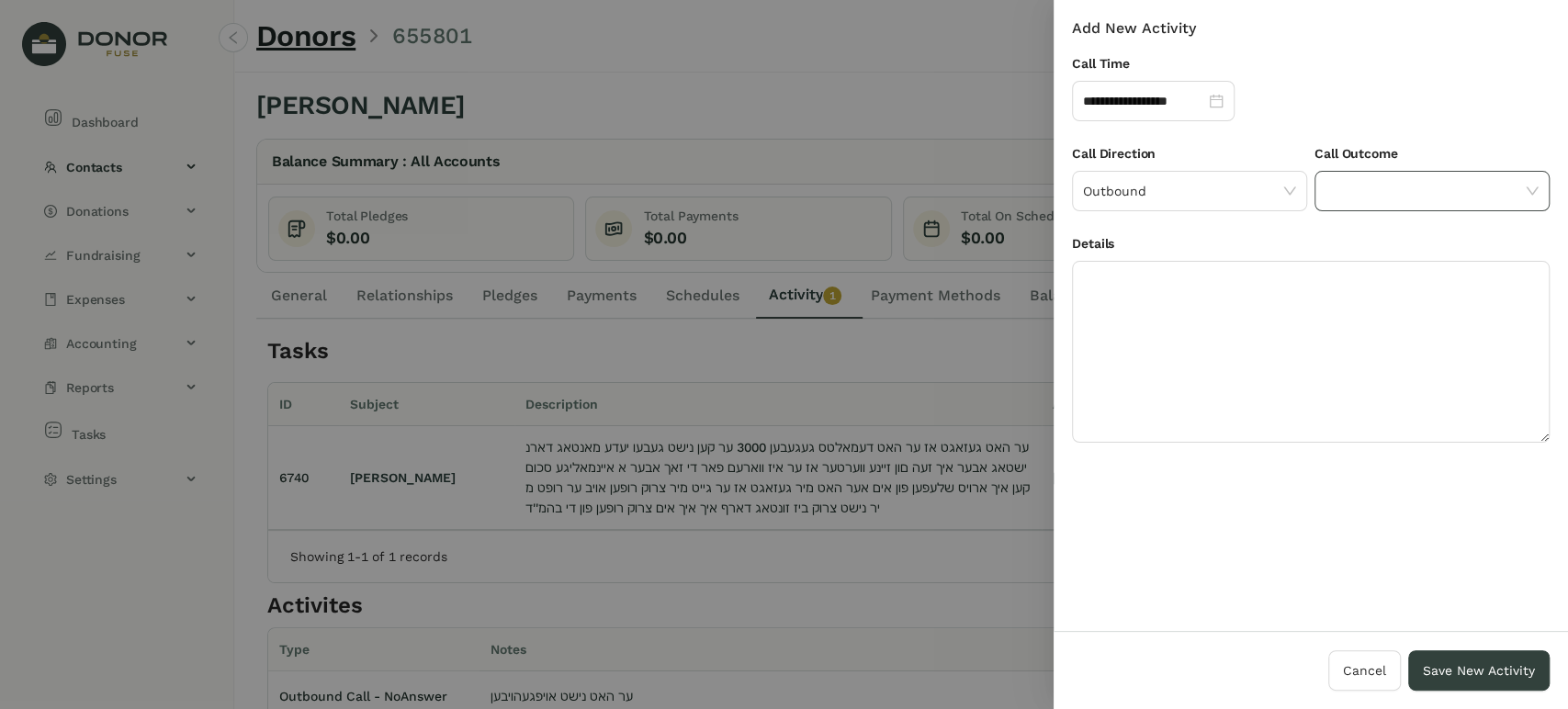 drag, startPoint x: 1469, startPoint y: 175, endPoint x: 1448, endPoint y: 191, distance: 26.400758 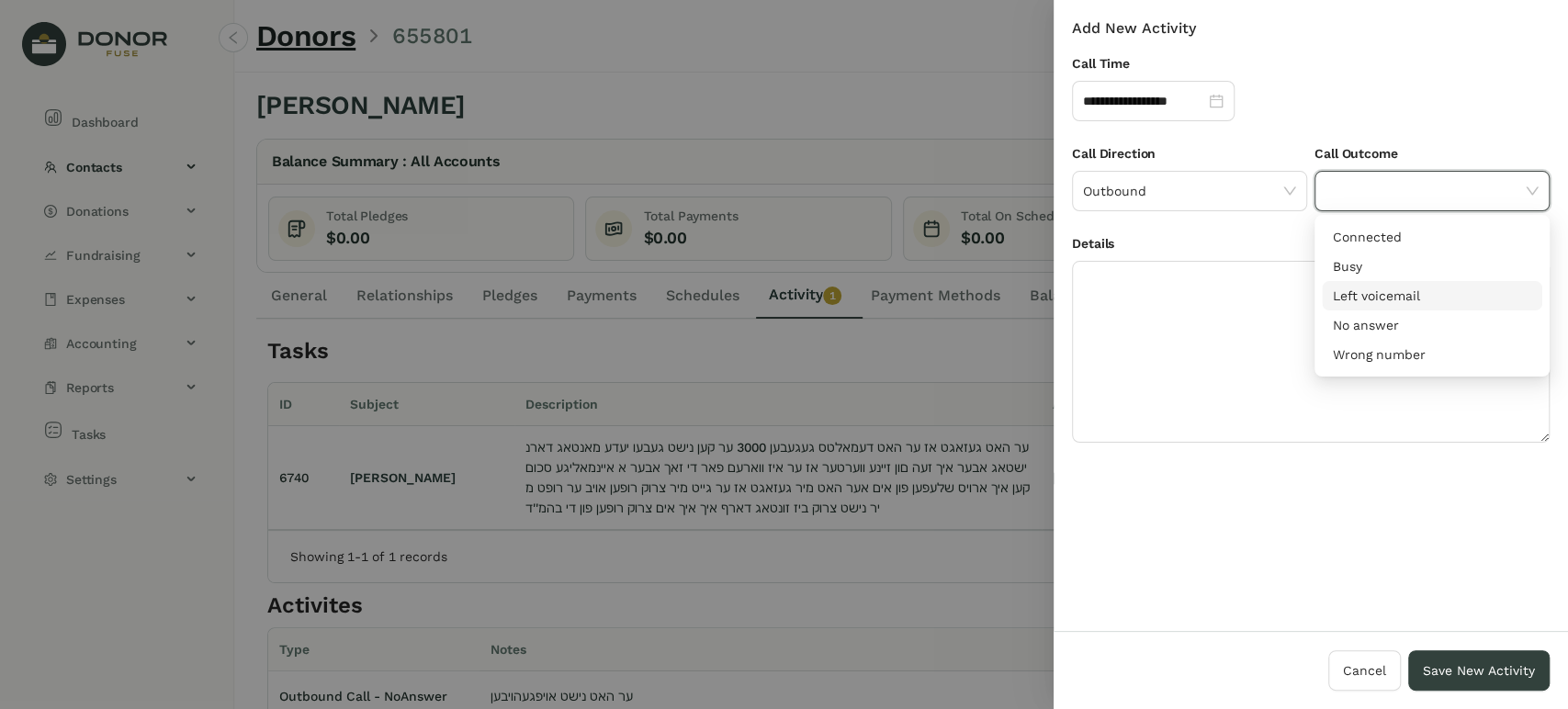 click on "Left voicemail" at bounding box center (1432, 296) 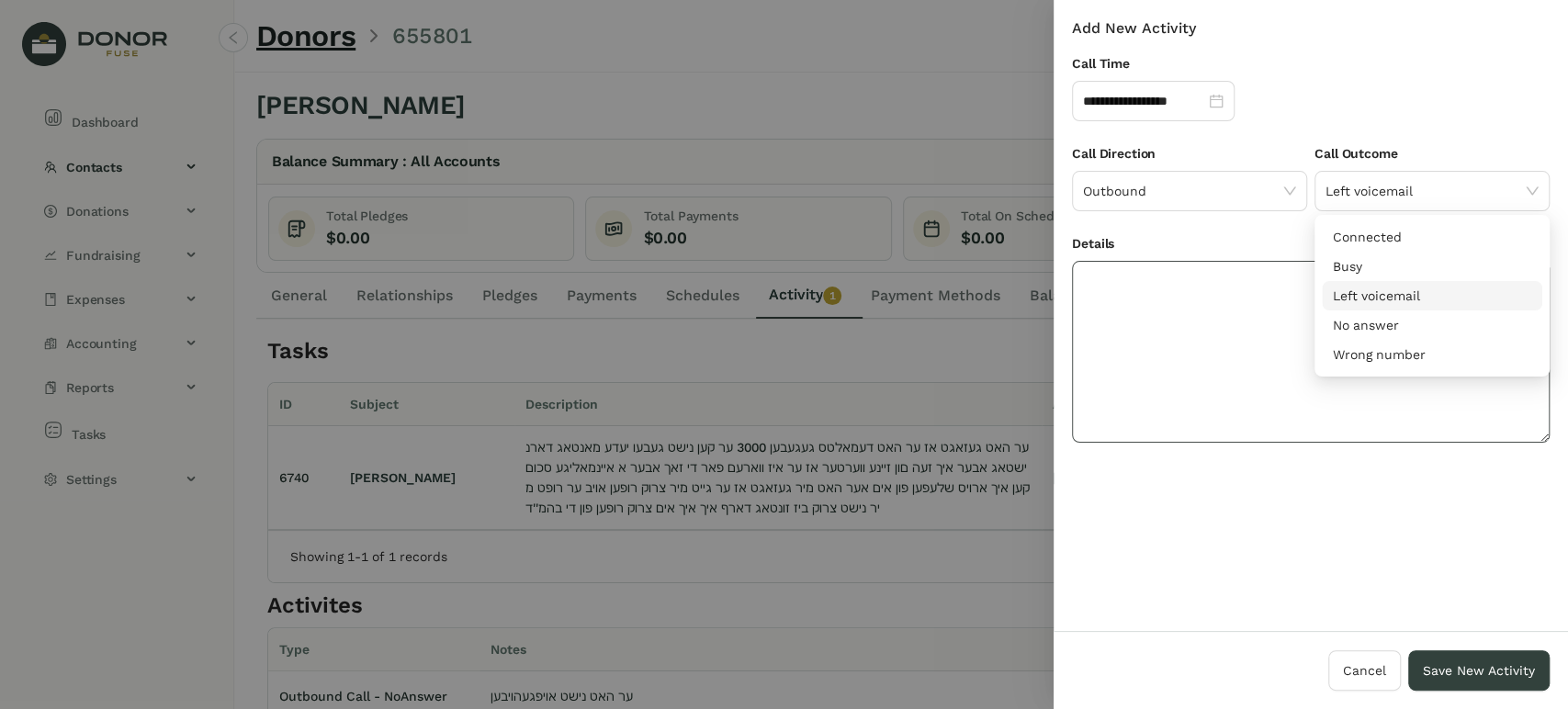 click 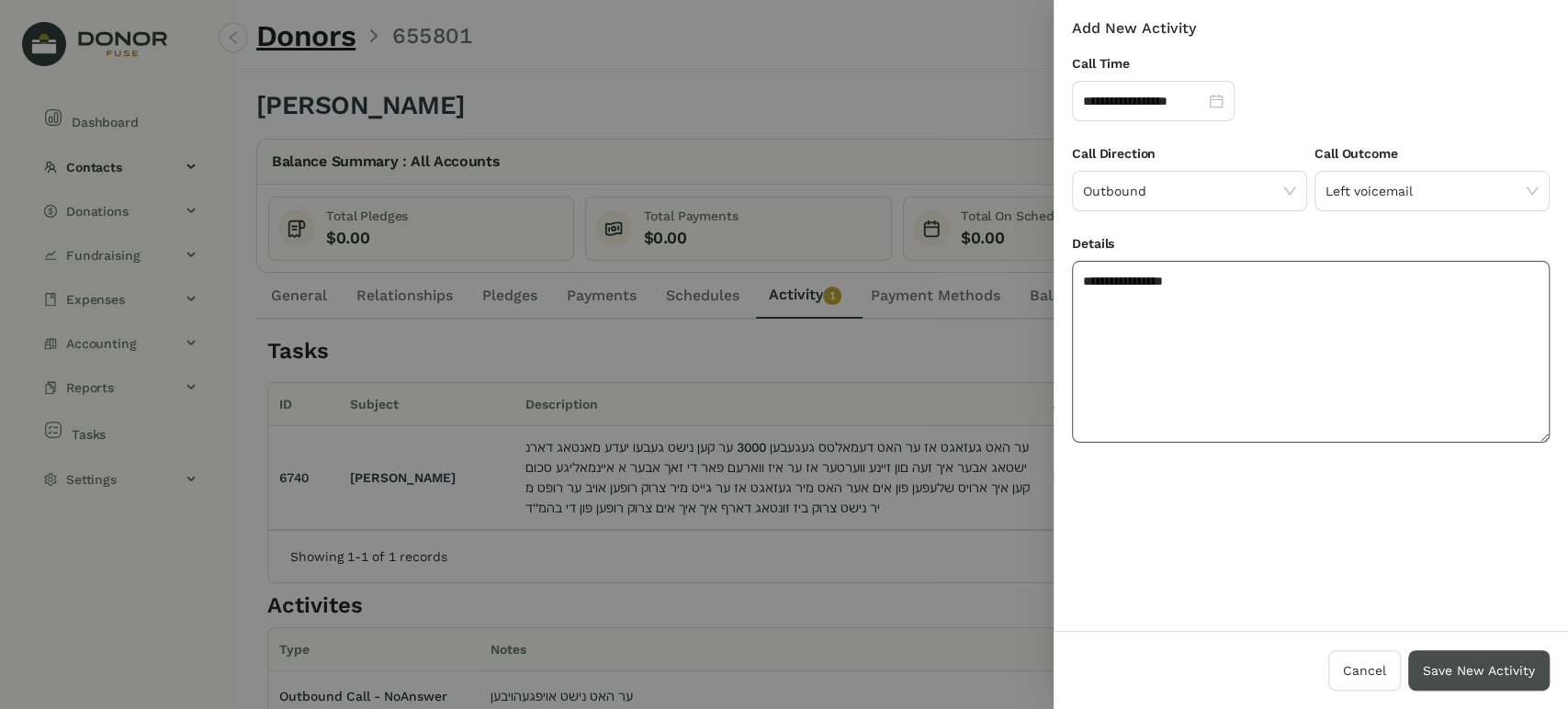 type on "**********" 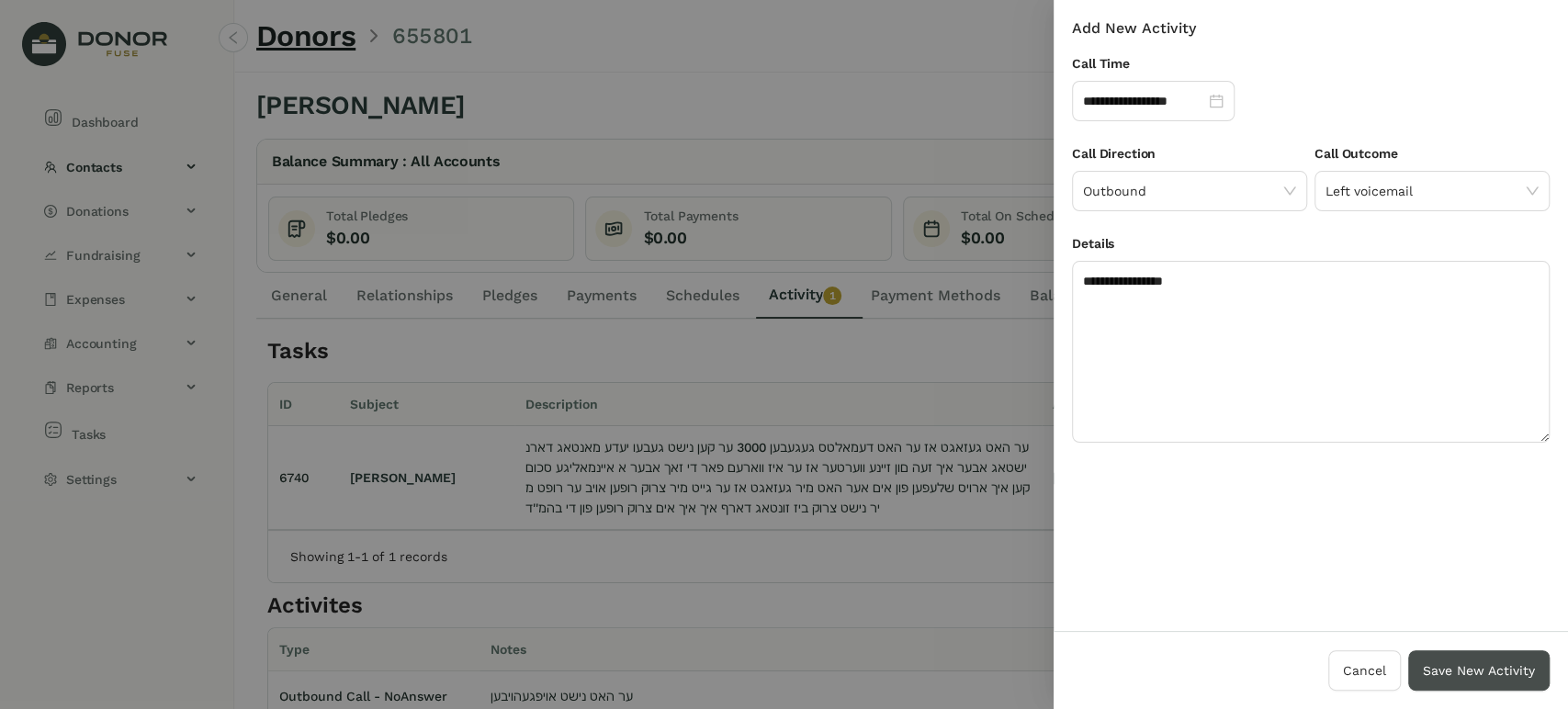 click on "Save New Activity" at bounding box center (1479, 670) 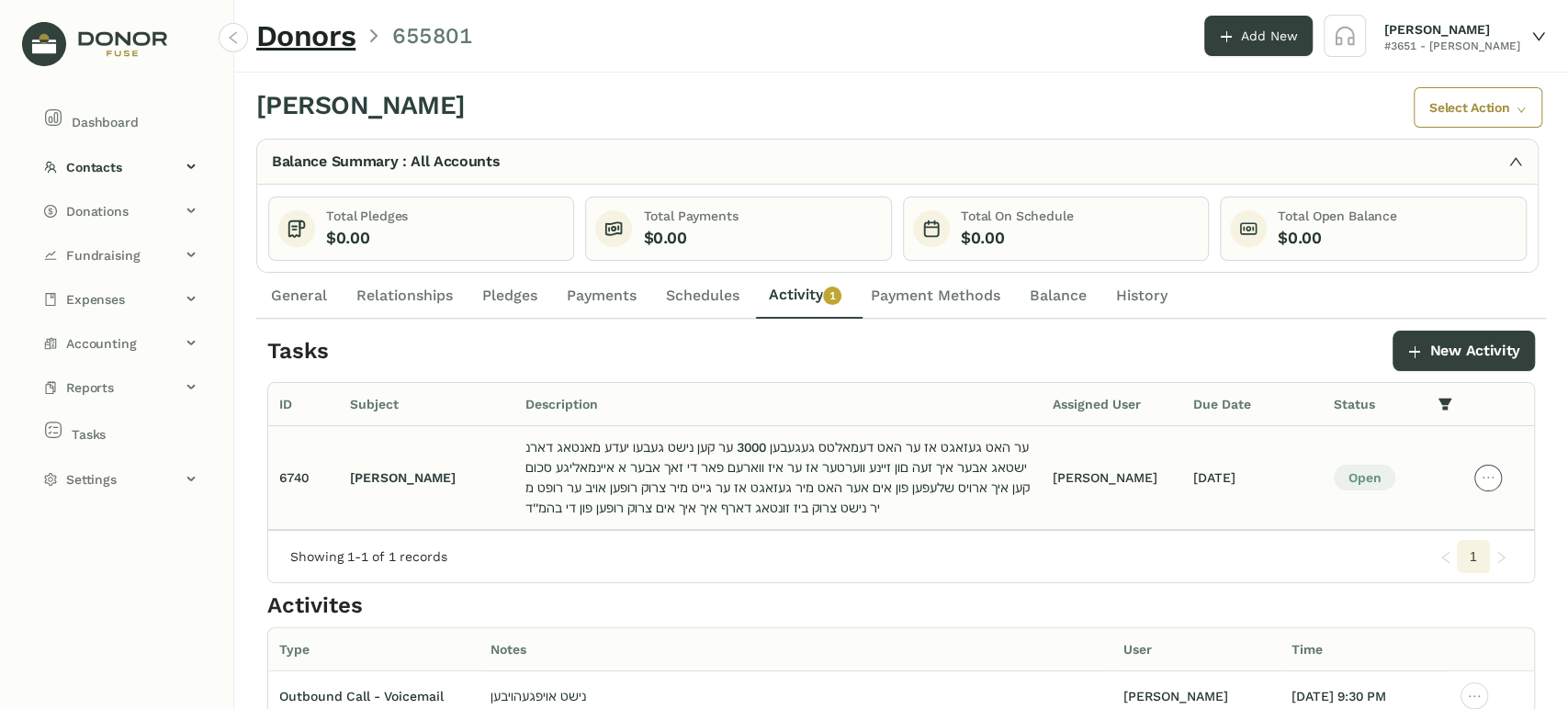 click 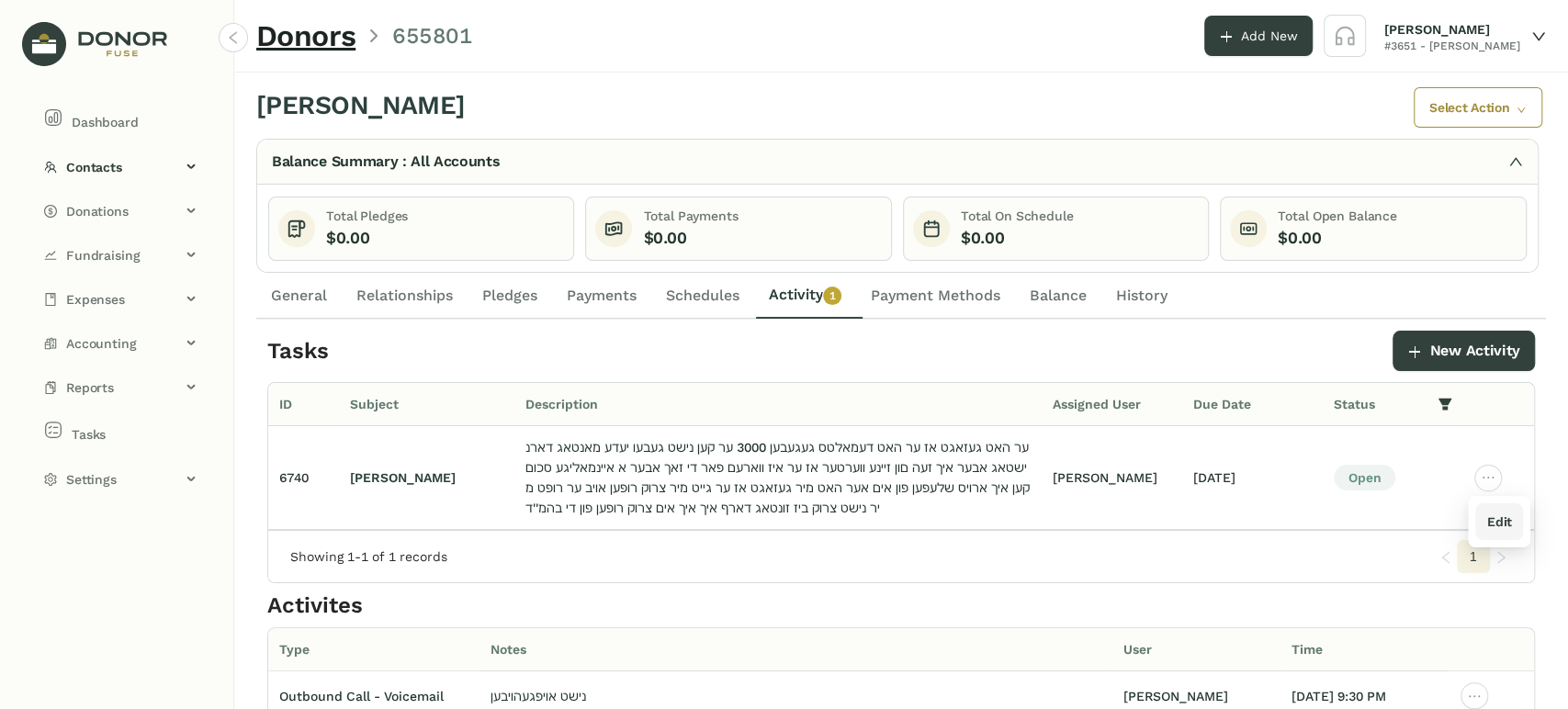 click on "Edit" at bounding box center (1498, 522) 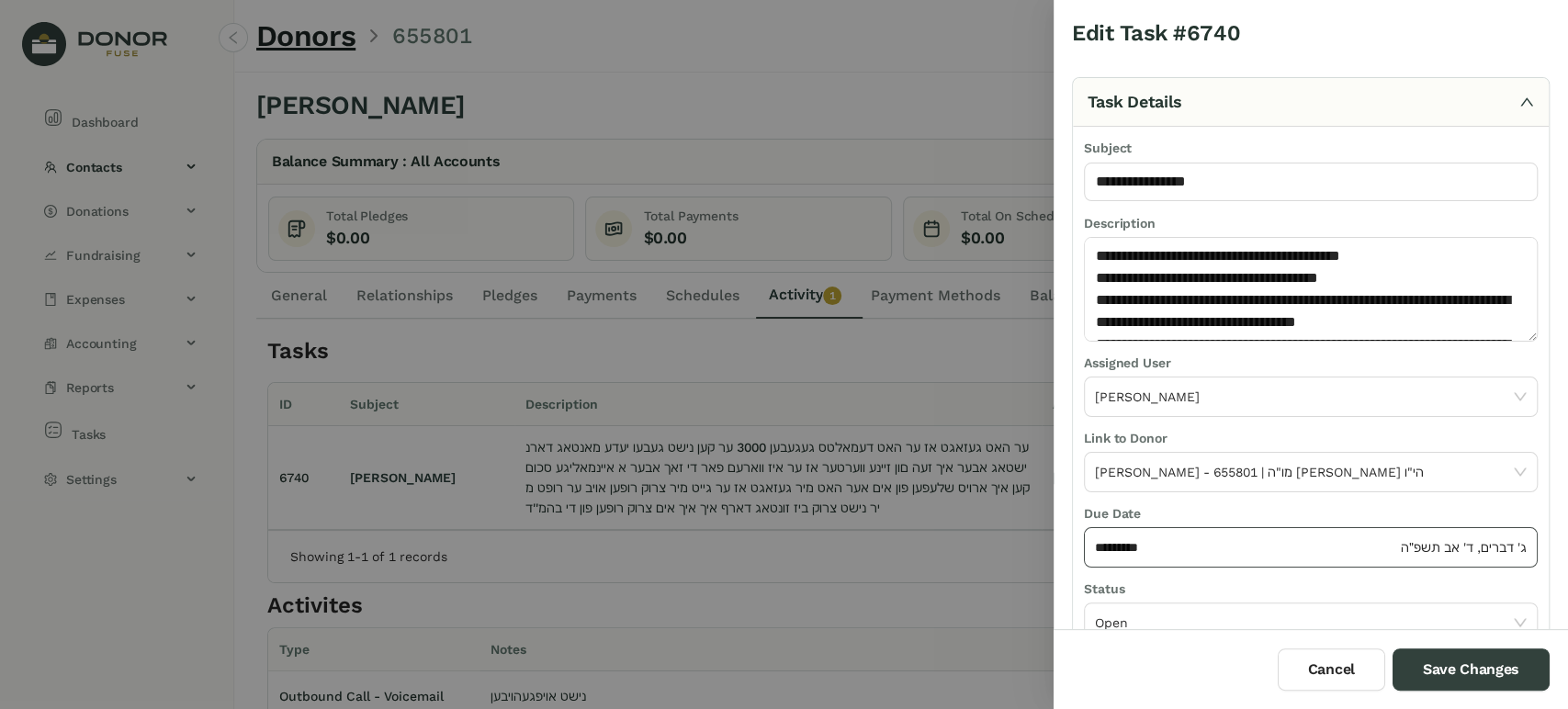 click on "*********" 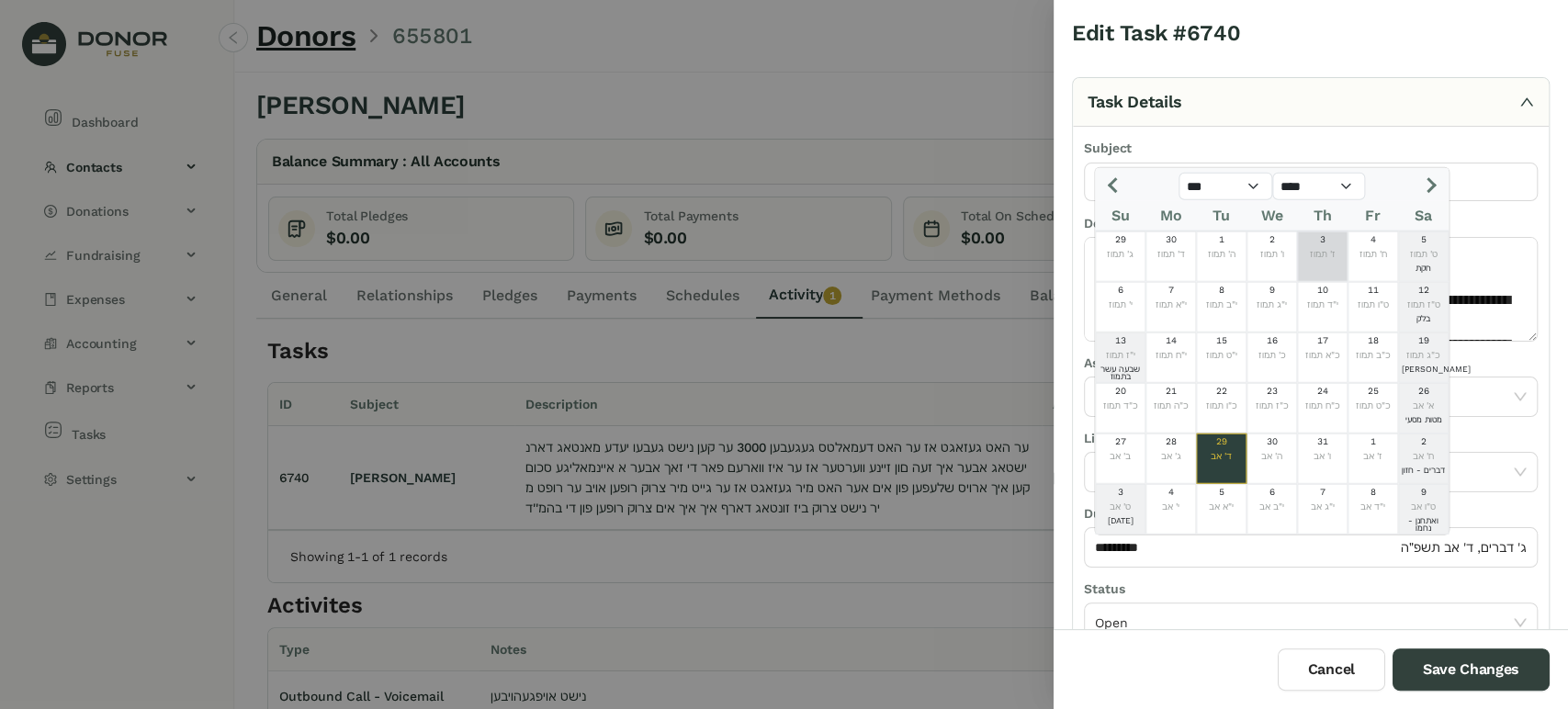 click 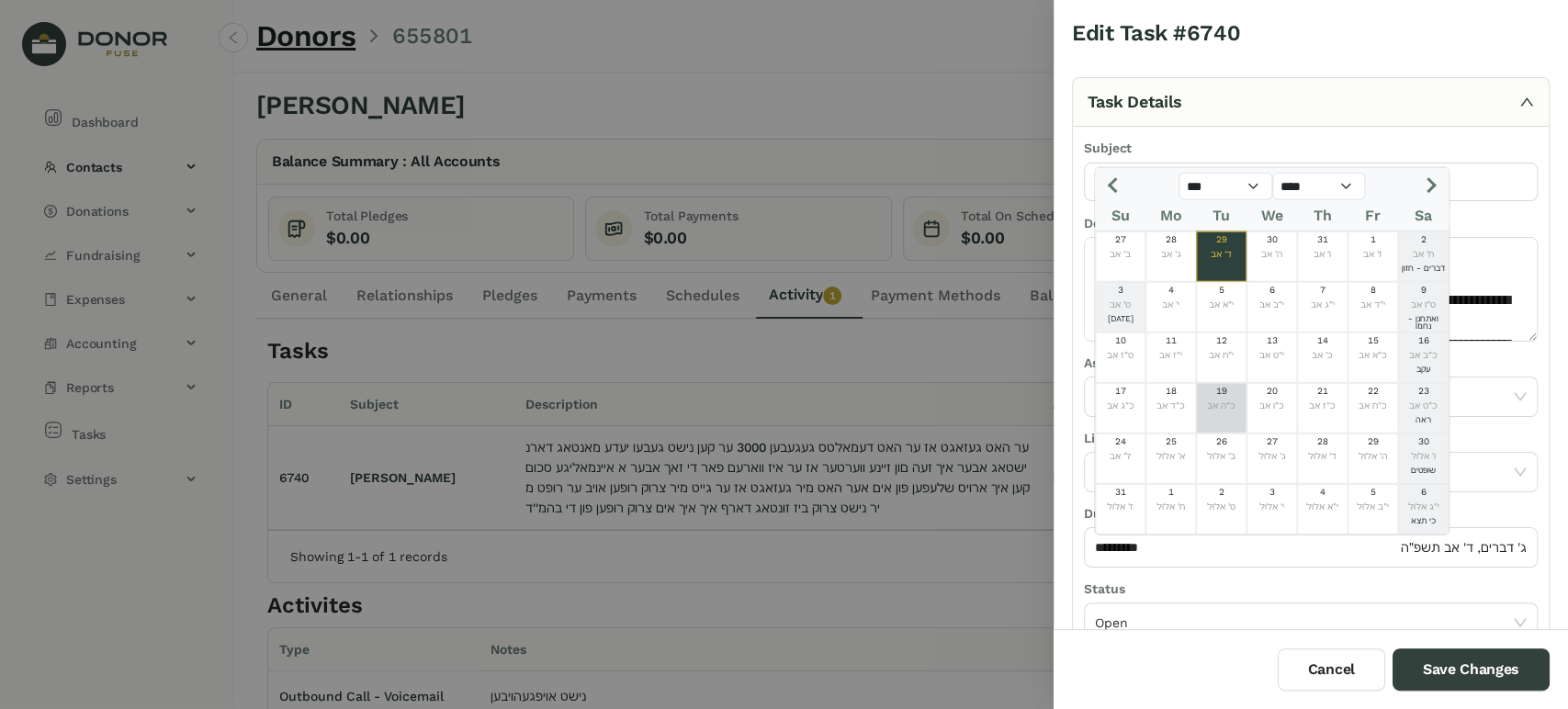 click on "כ"ה אב" 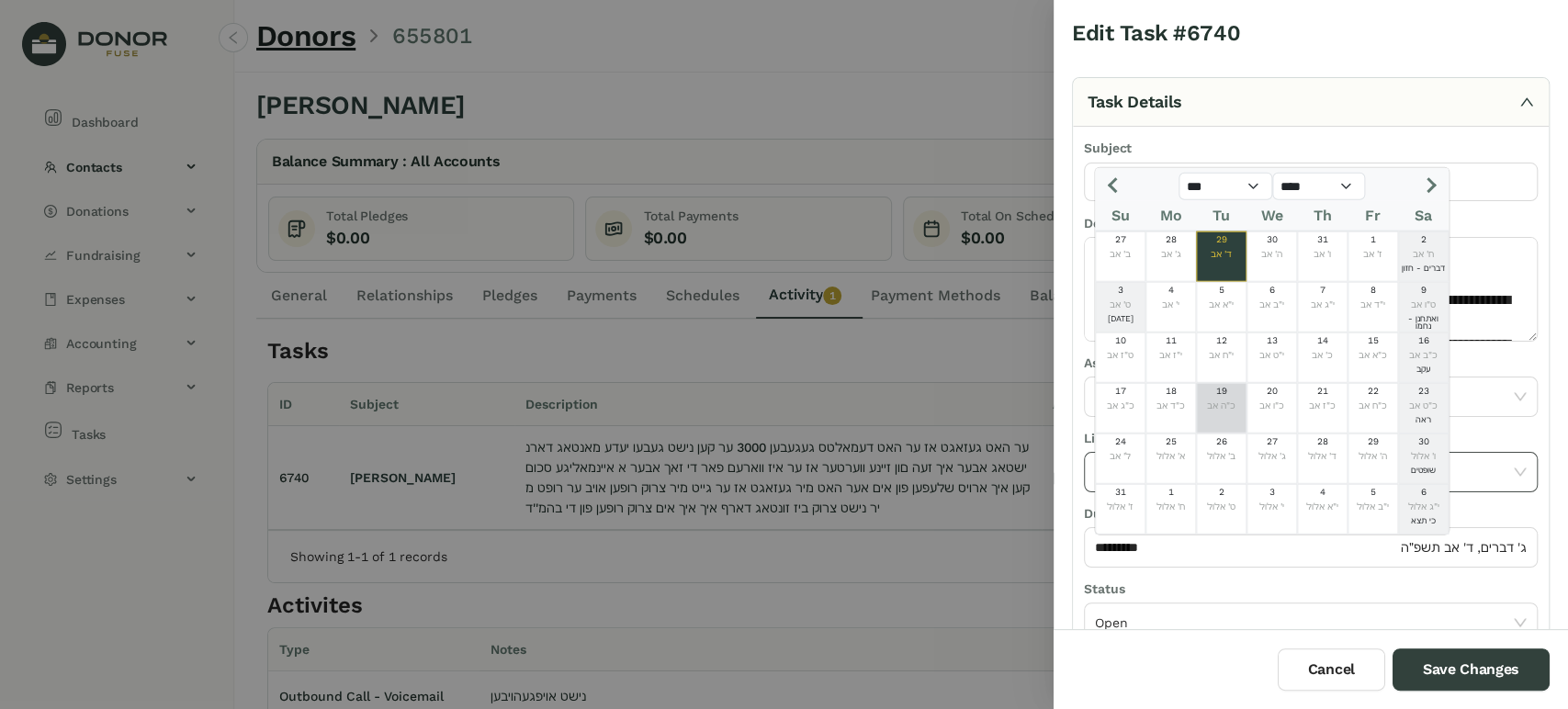type on "*********" 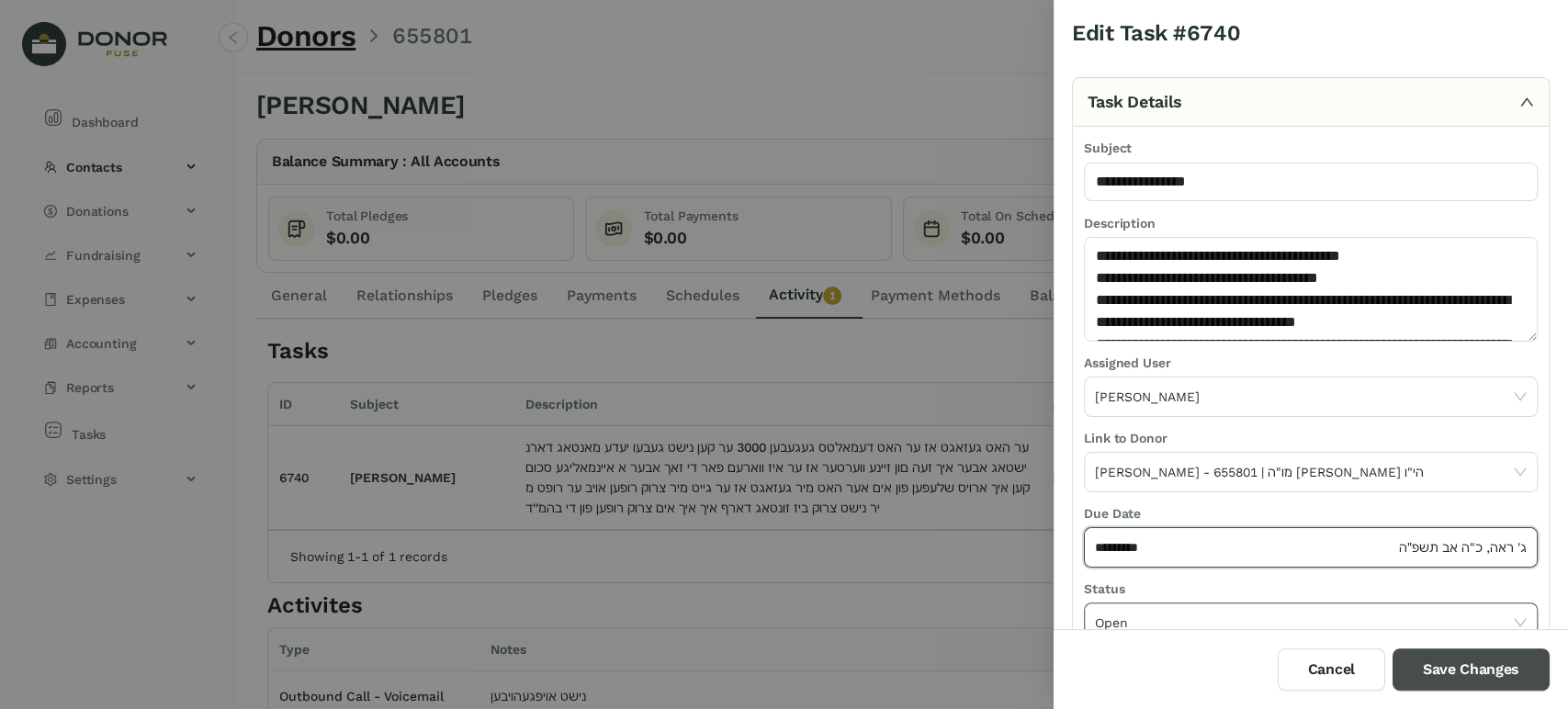 drag, startPoint x: 1423, startPoint y: 656, endPoint x: 1408, endPoint y: 627, distance: 32.64966 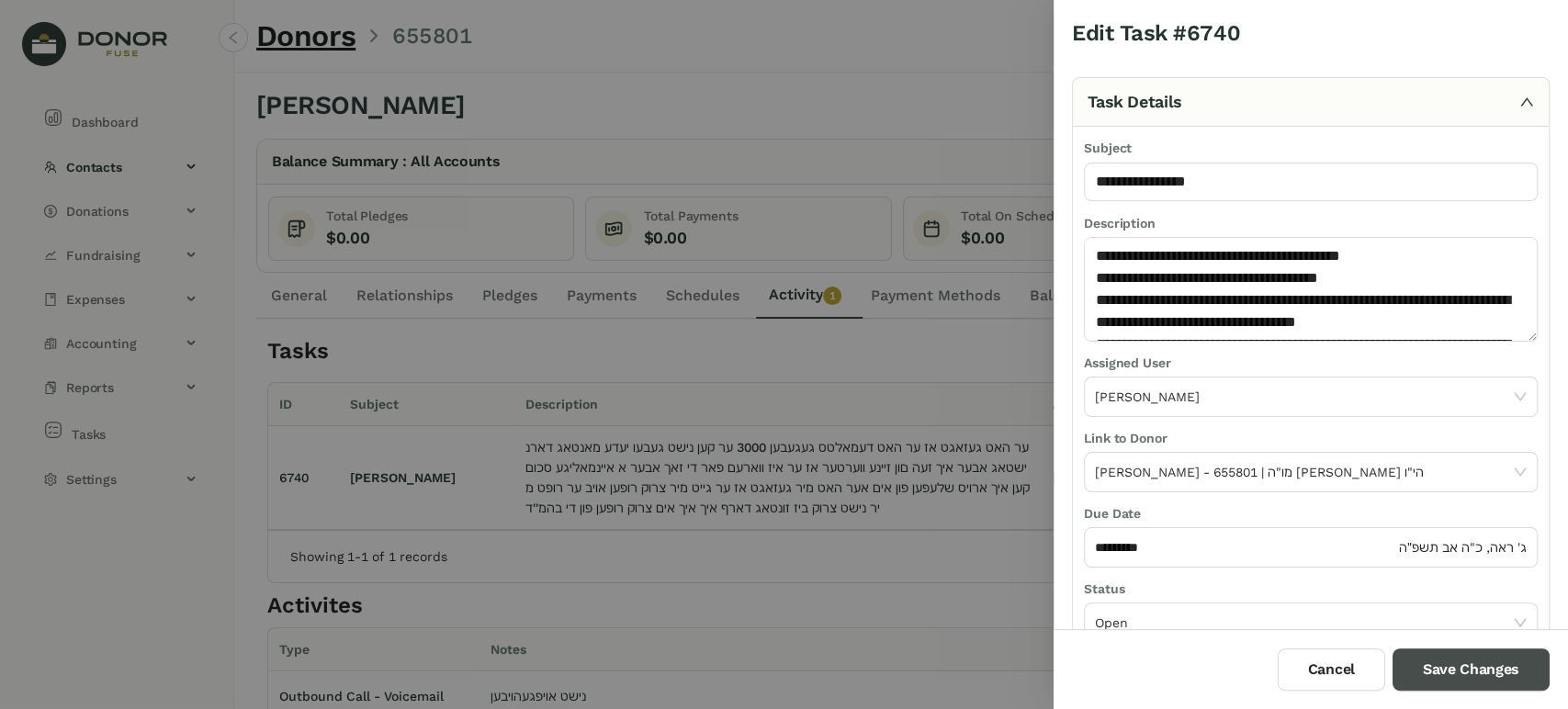 click on "Save Changes" at bounding box center [1471, 670] 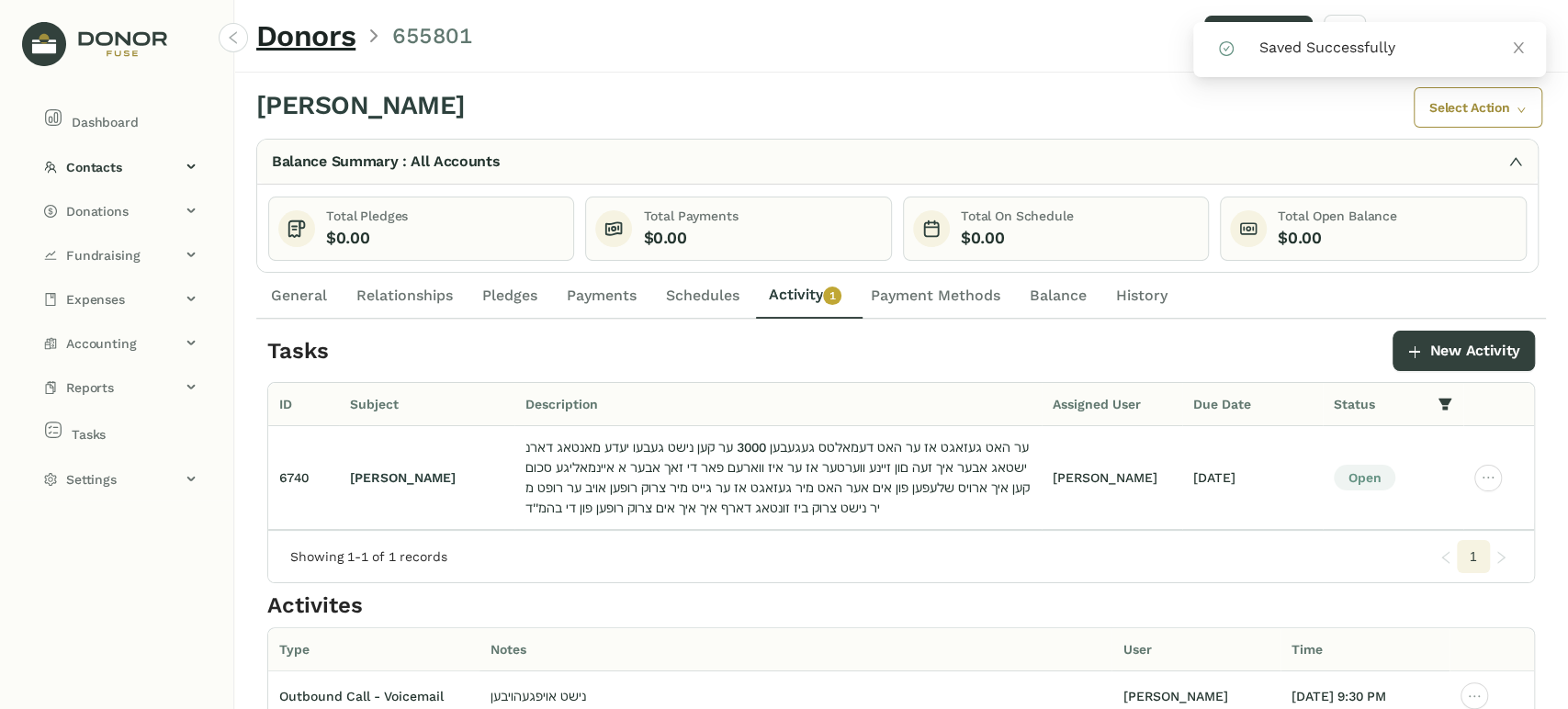 drag, startPoint x: 96, startPoint y: 119, endPoint x: 245, endPoint y: 161, distance: 154.80633 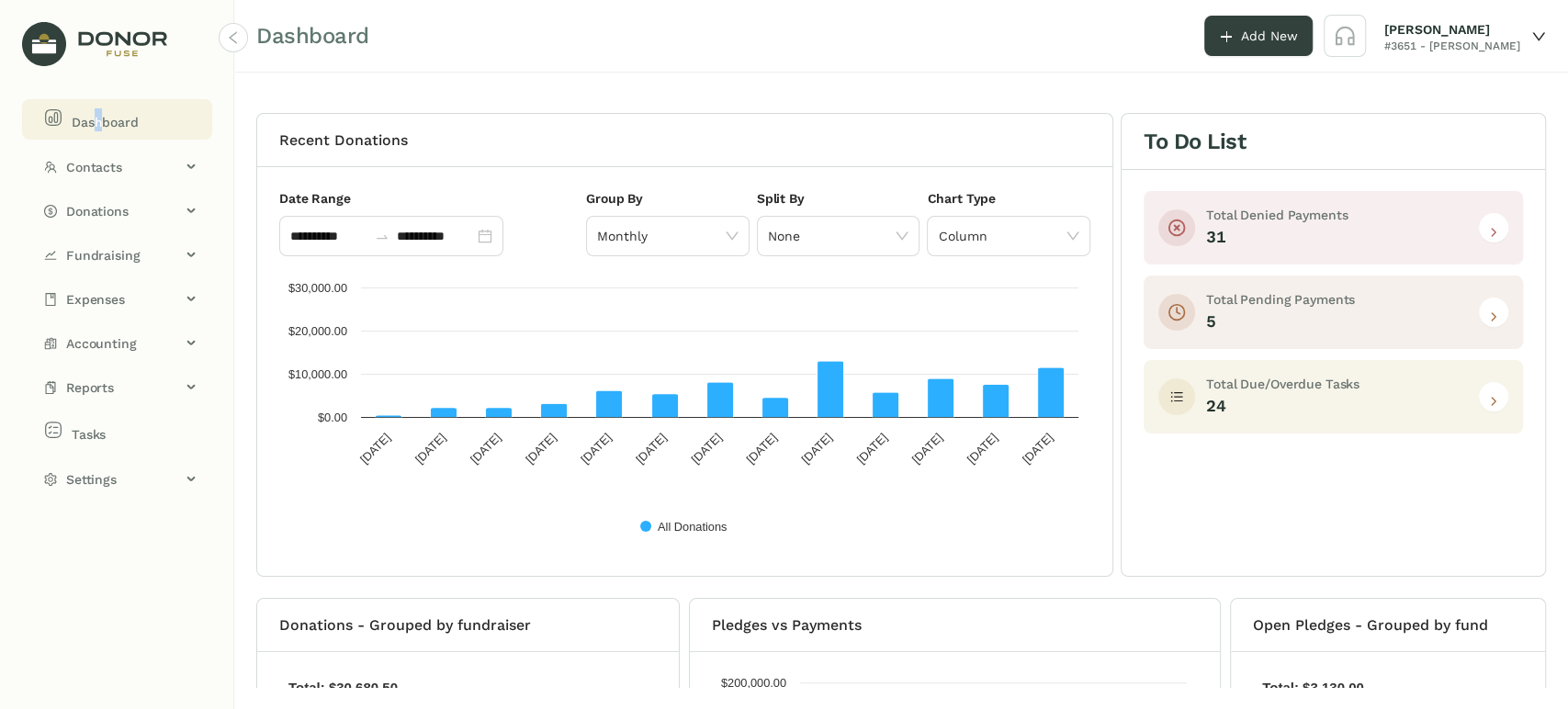 click 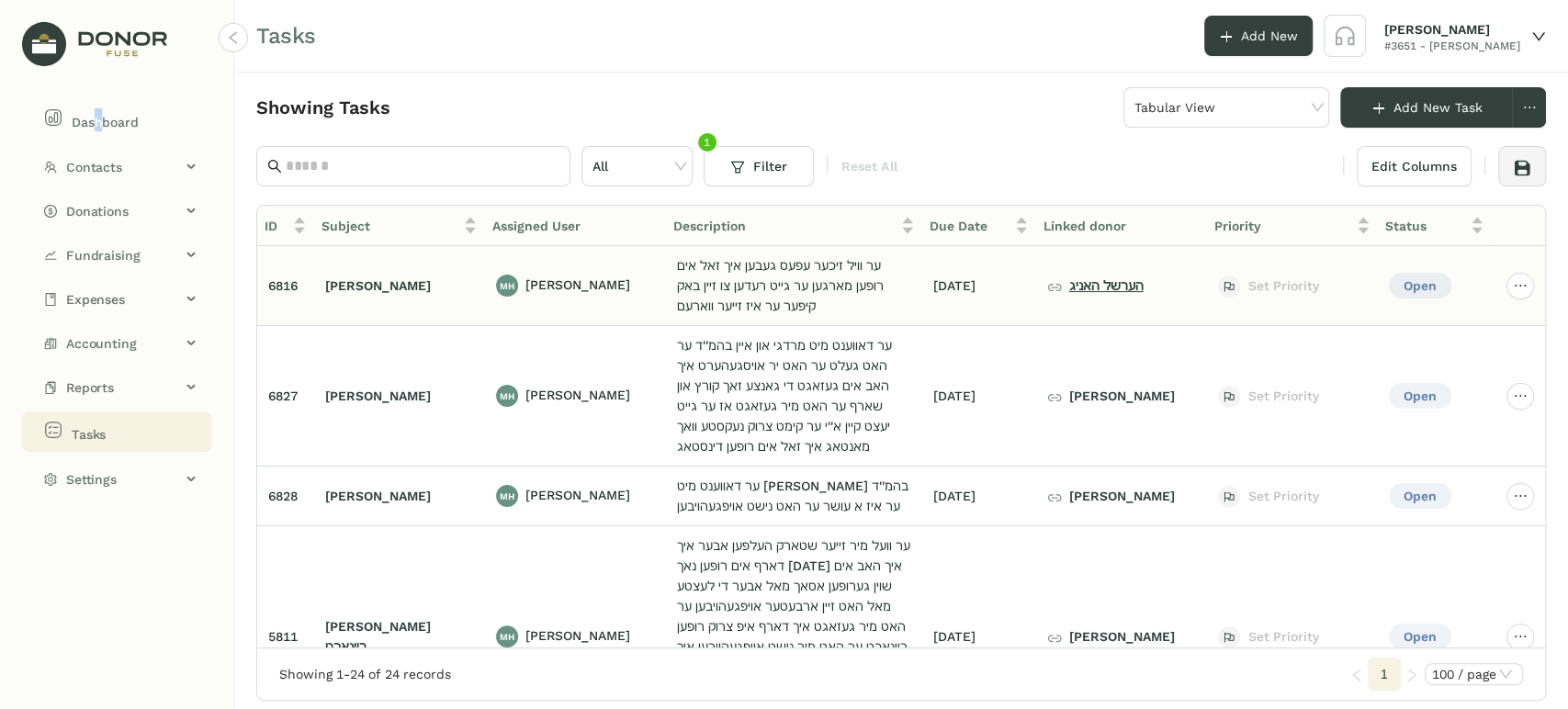 click on "הערשל האניג" 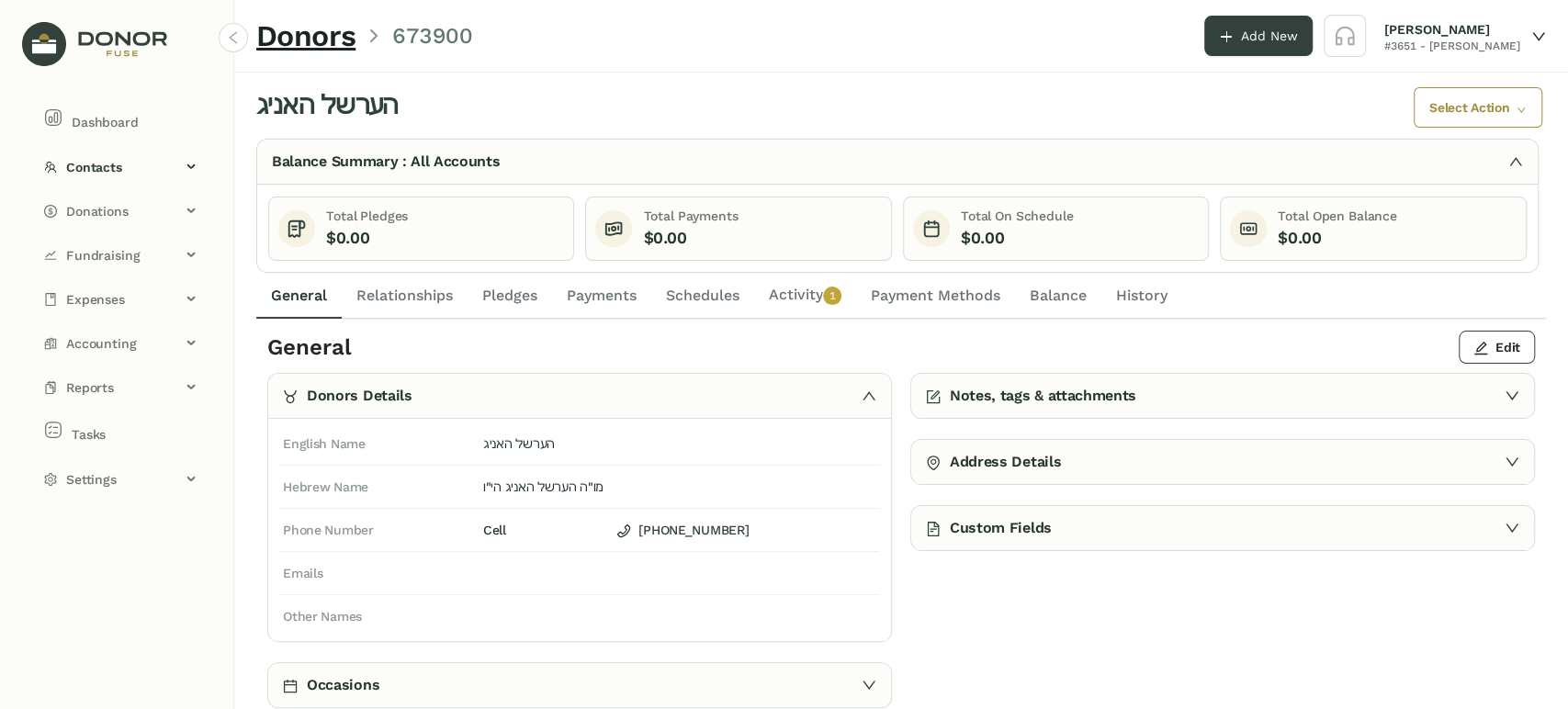 click on "Activity   0   1   2   3   4   5   6   7   8   9" 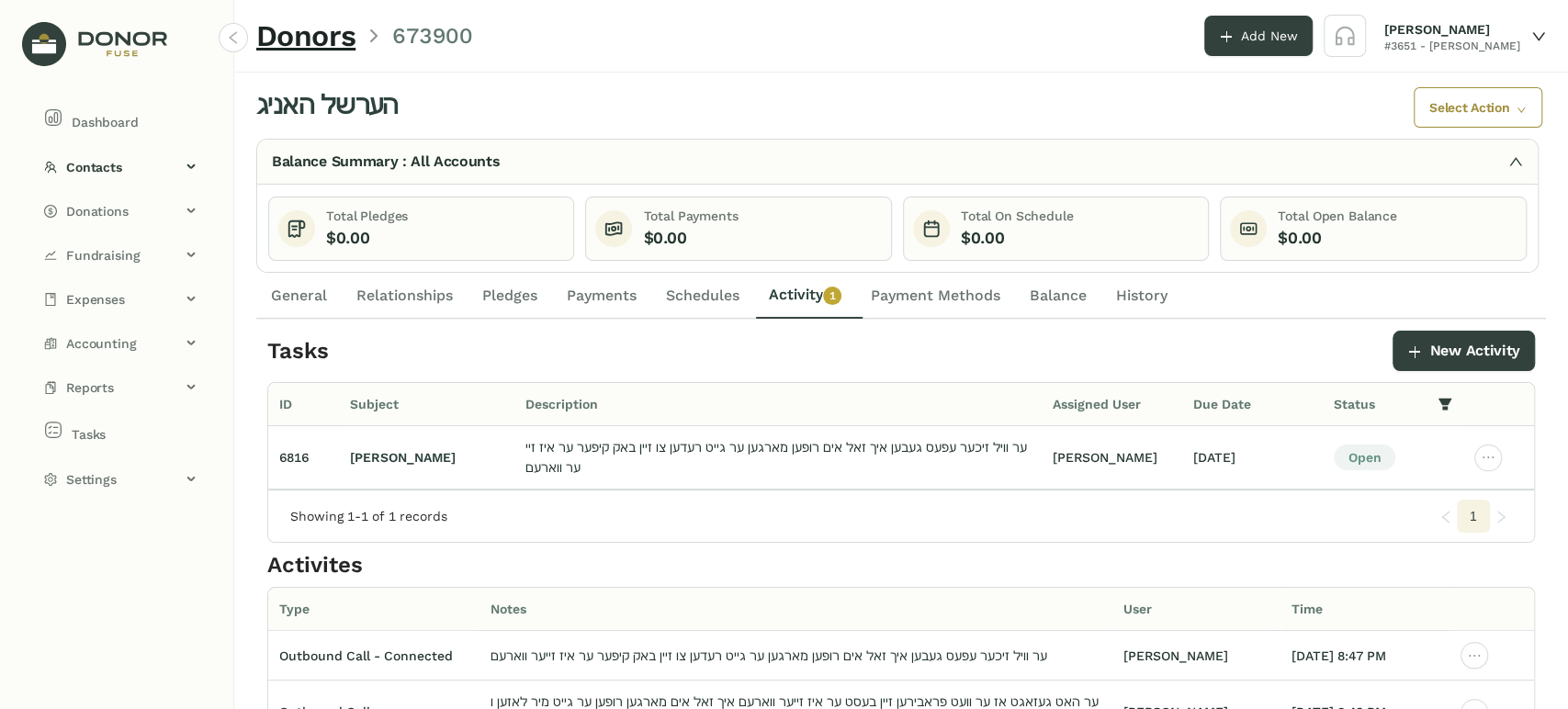 click on "General" 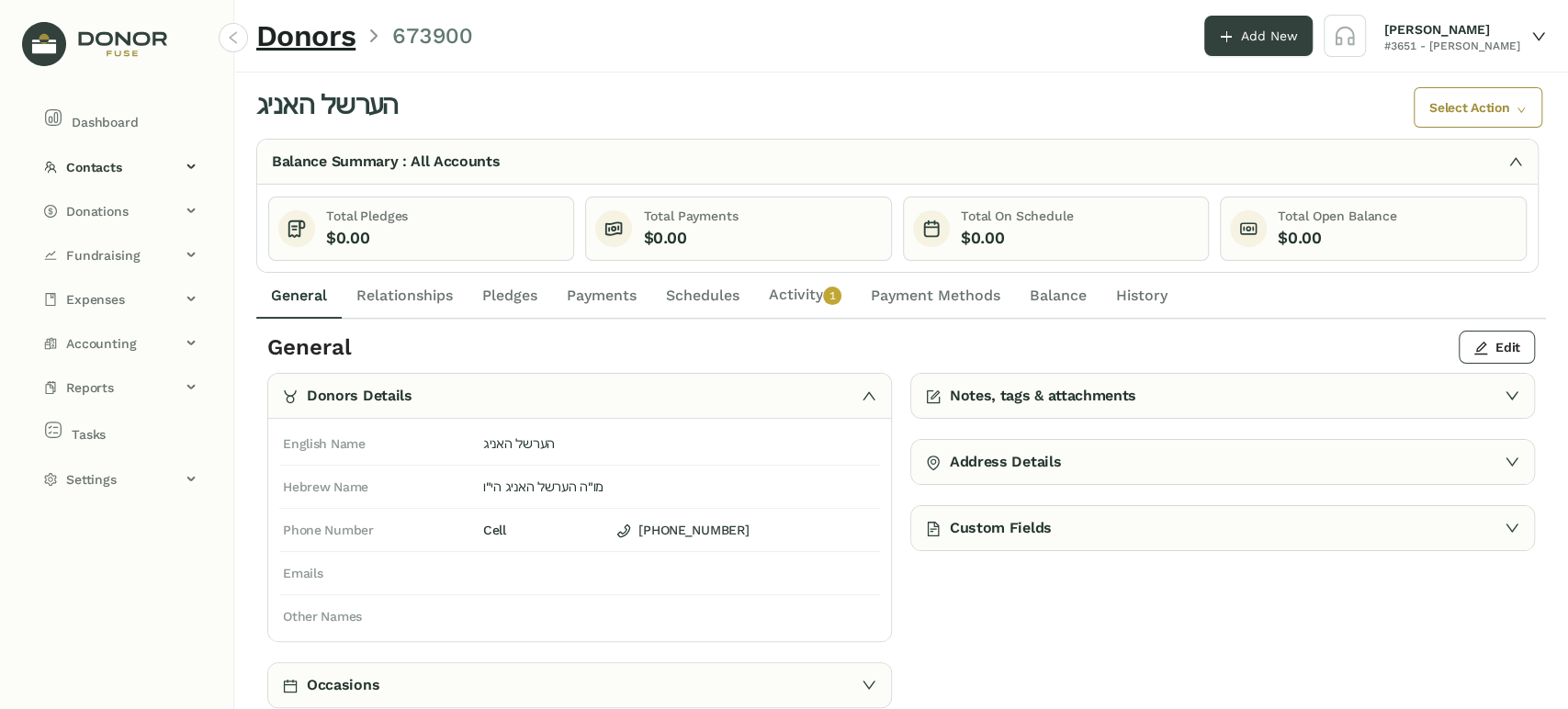 click on "Pledges" 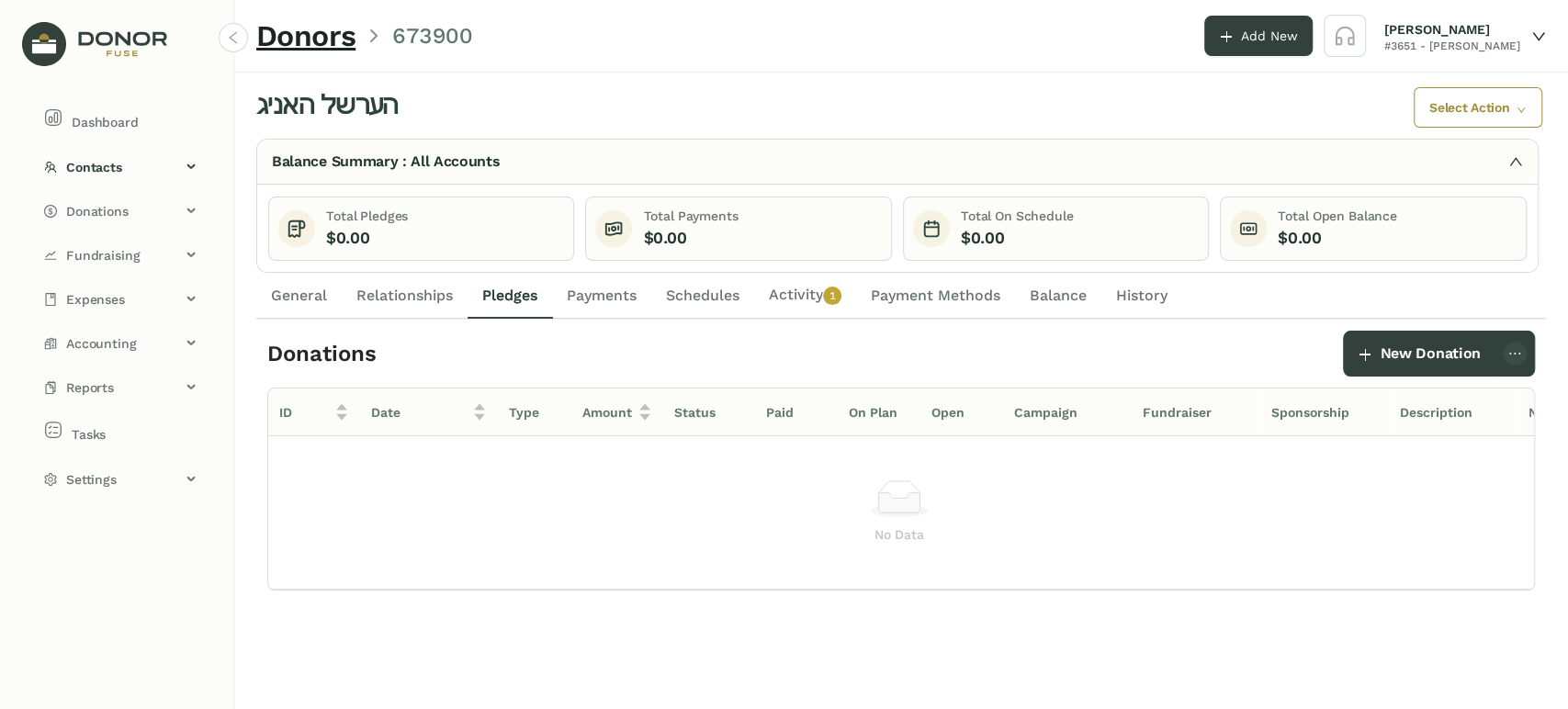 click on "Payments" 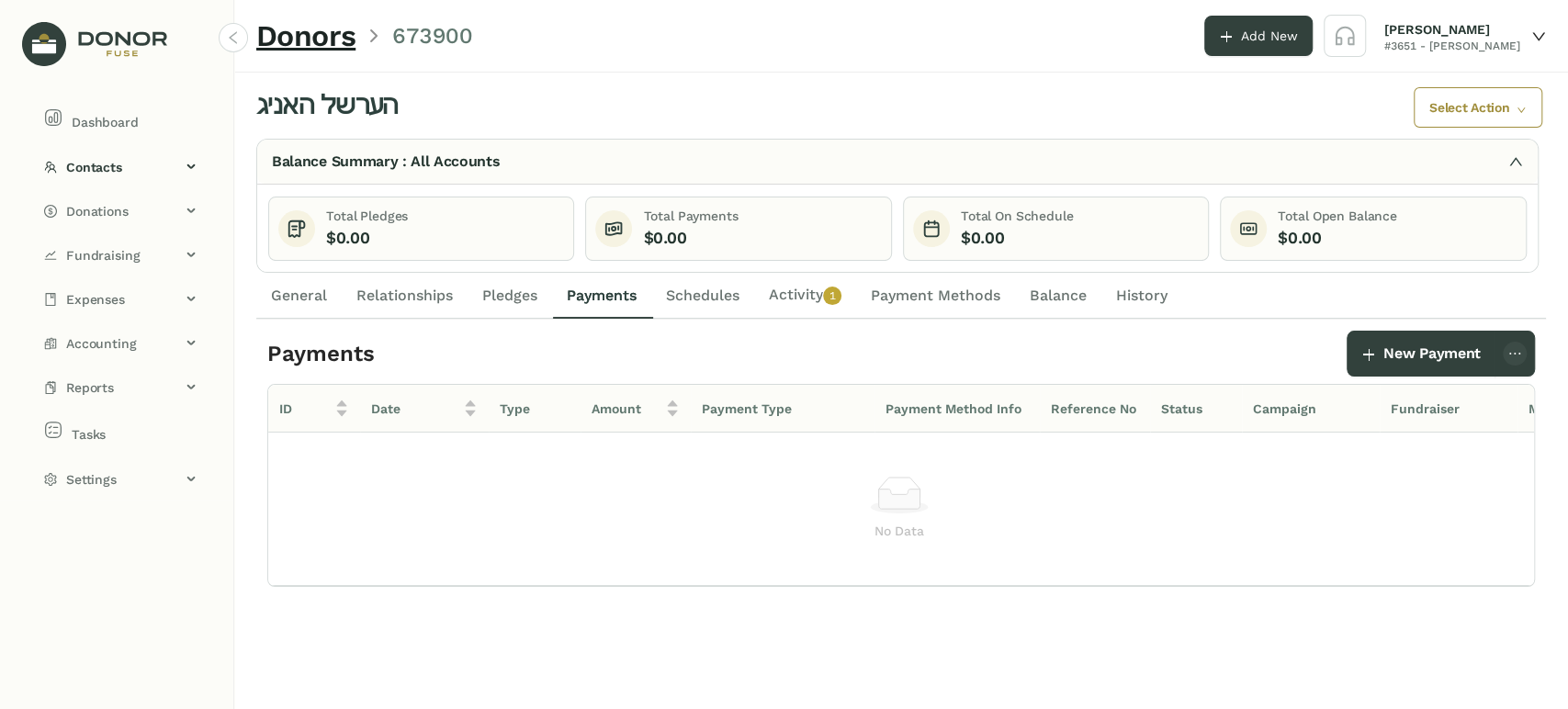 click on "Schedules" 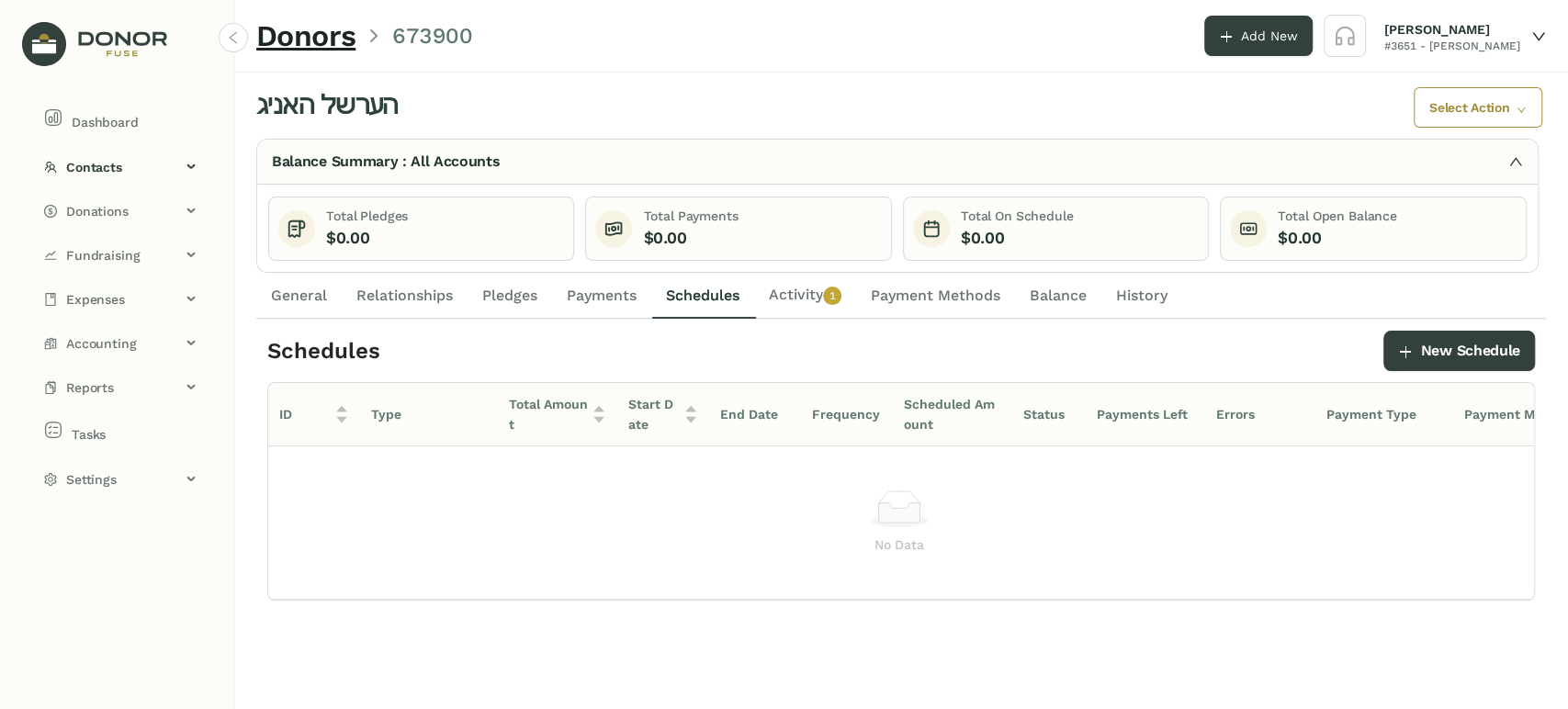 click on "General" 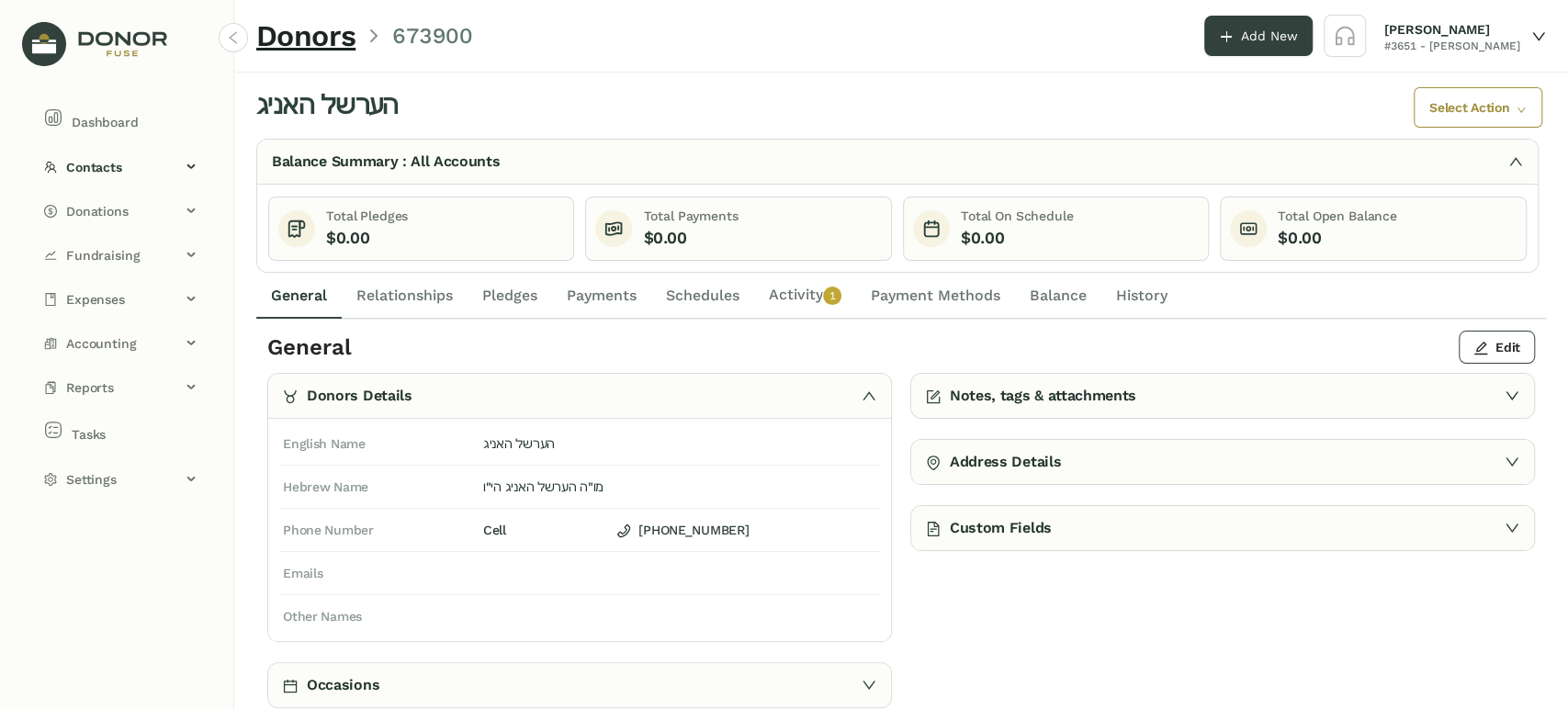 click on "Payments" 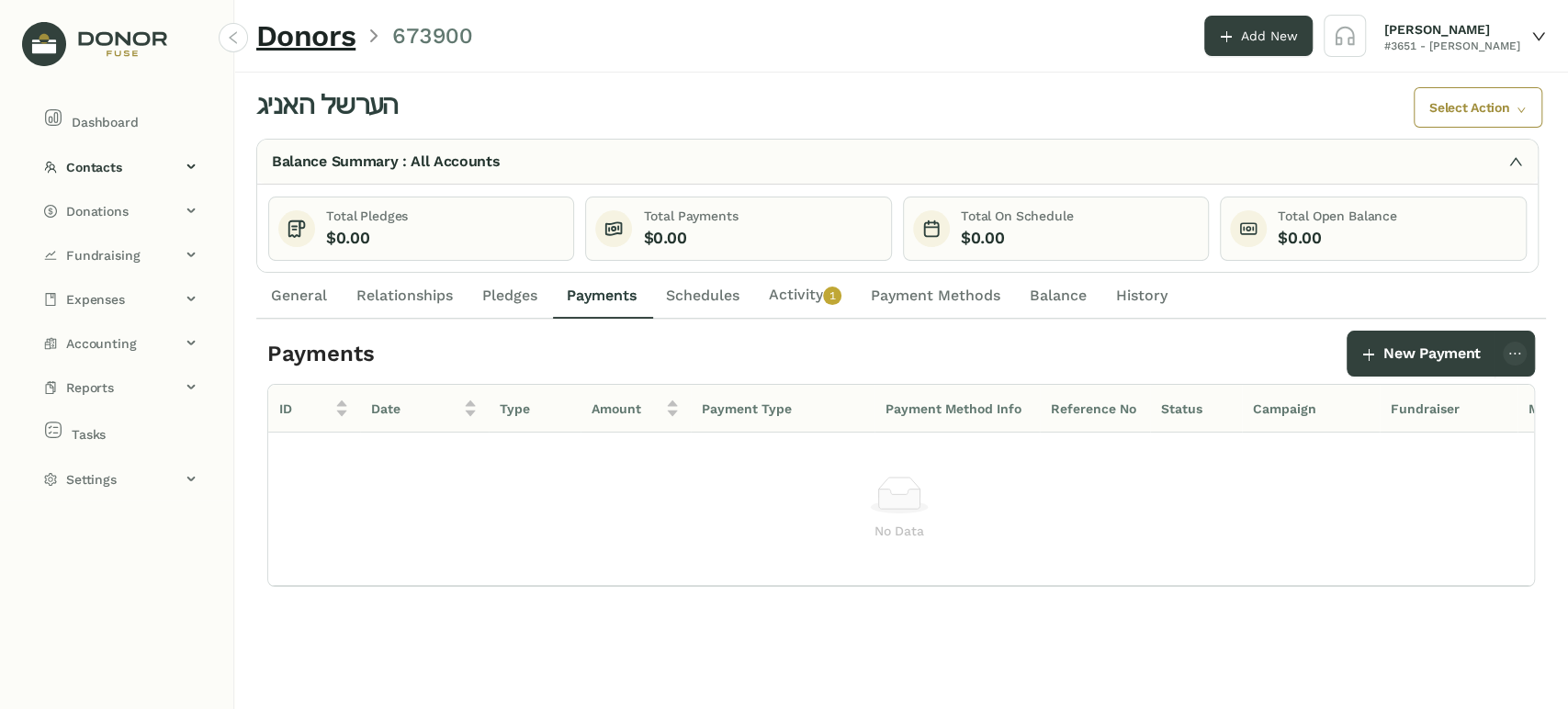 click on "Payments" 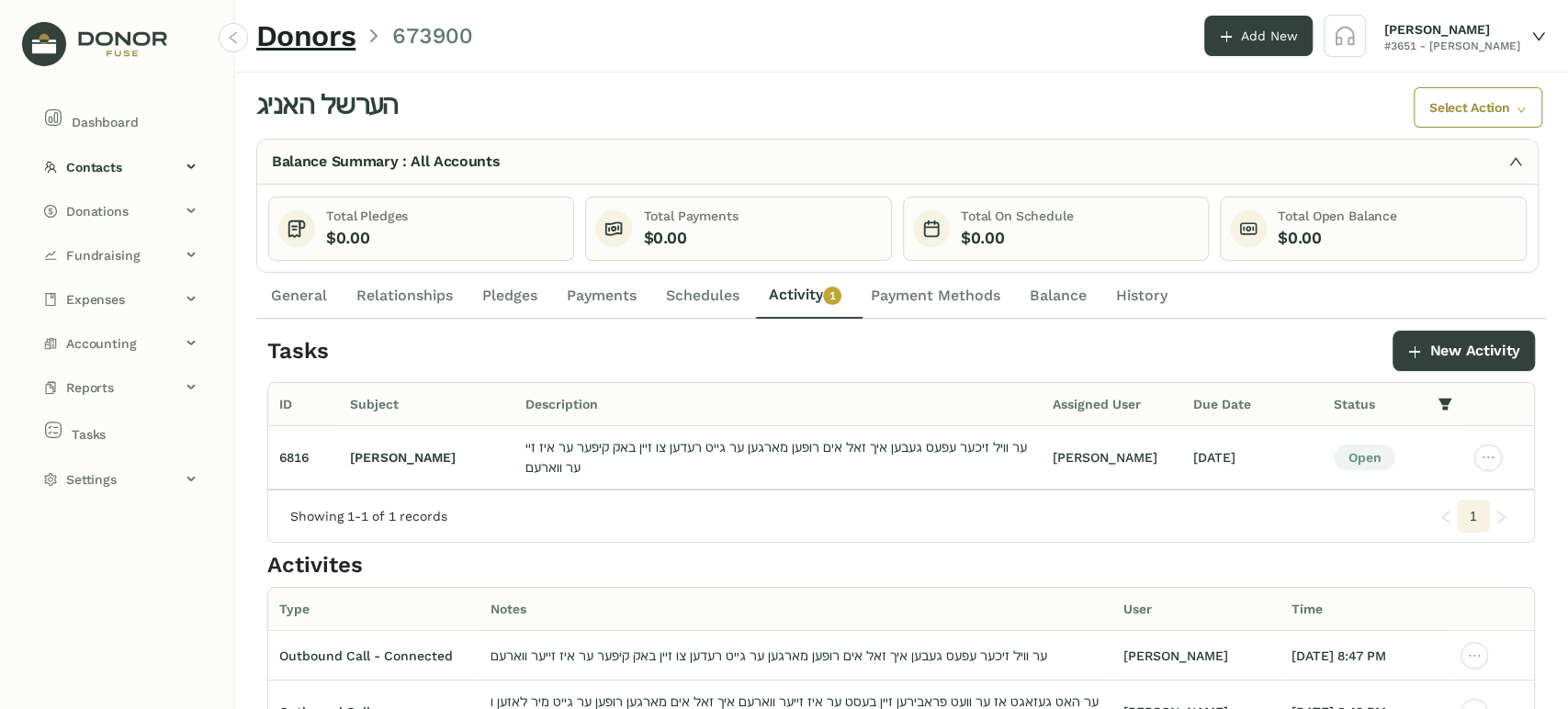 drag, startPoint x: 745, startPoint y: 294, endPoint x: 732, endPoint y: 289, distance: 13.928388 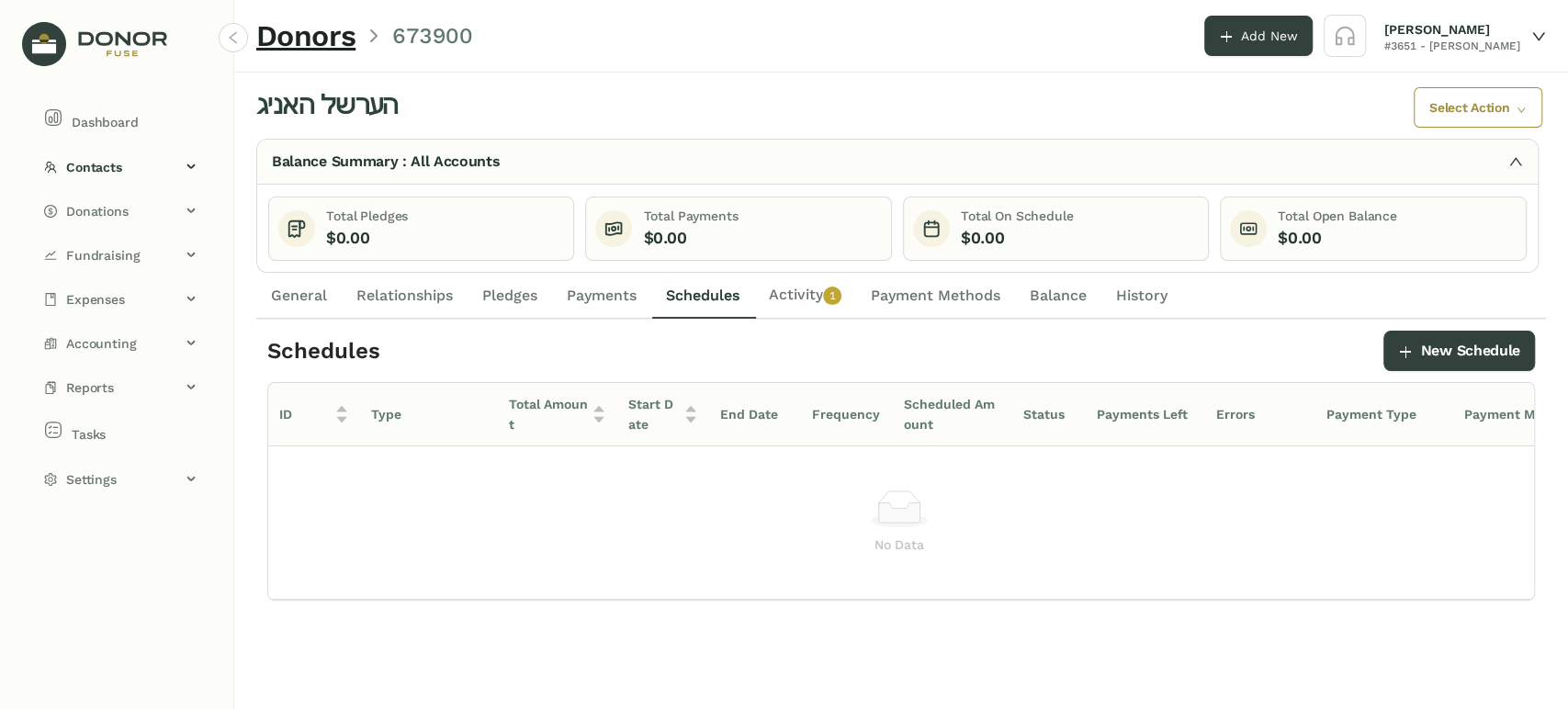 click on "General" 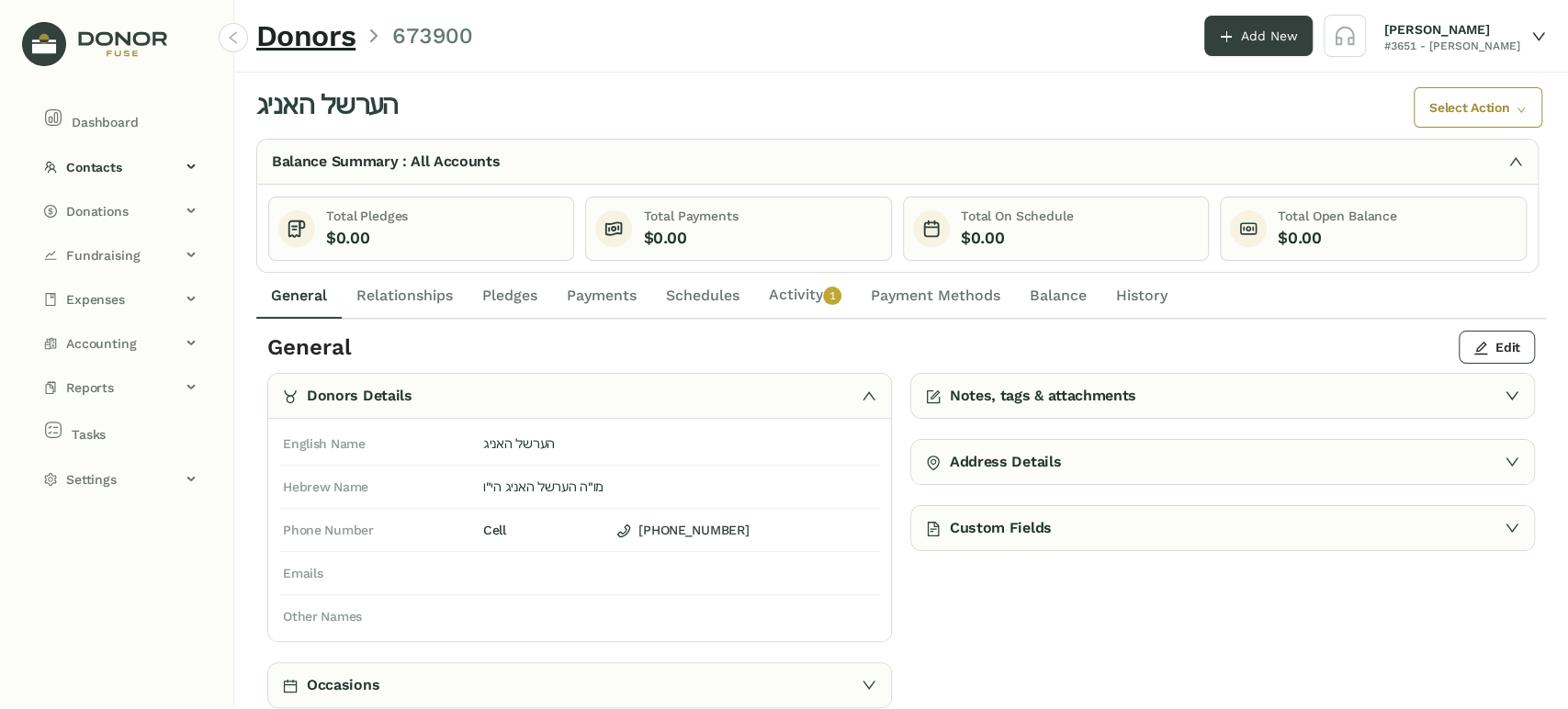 click on "Payments" 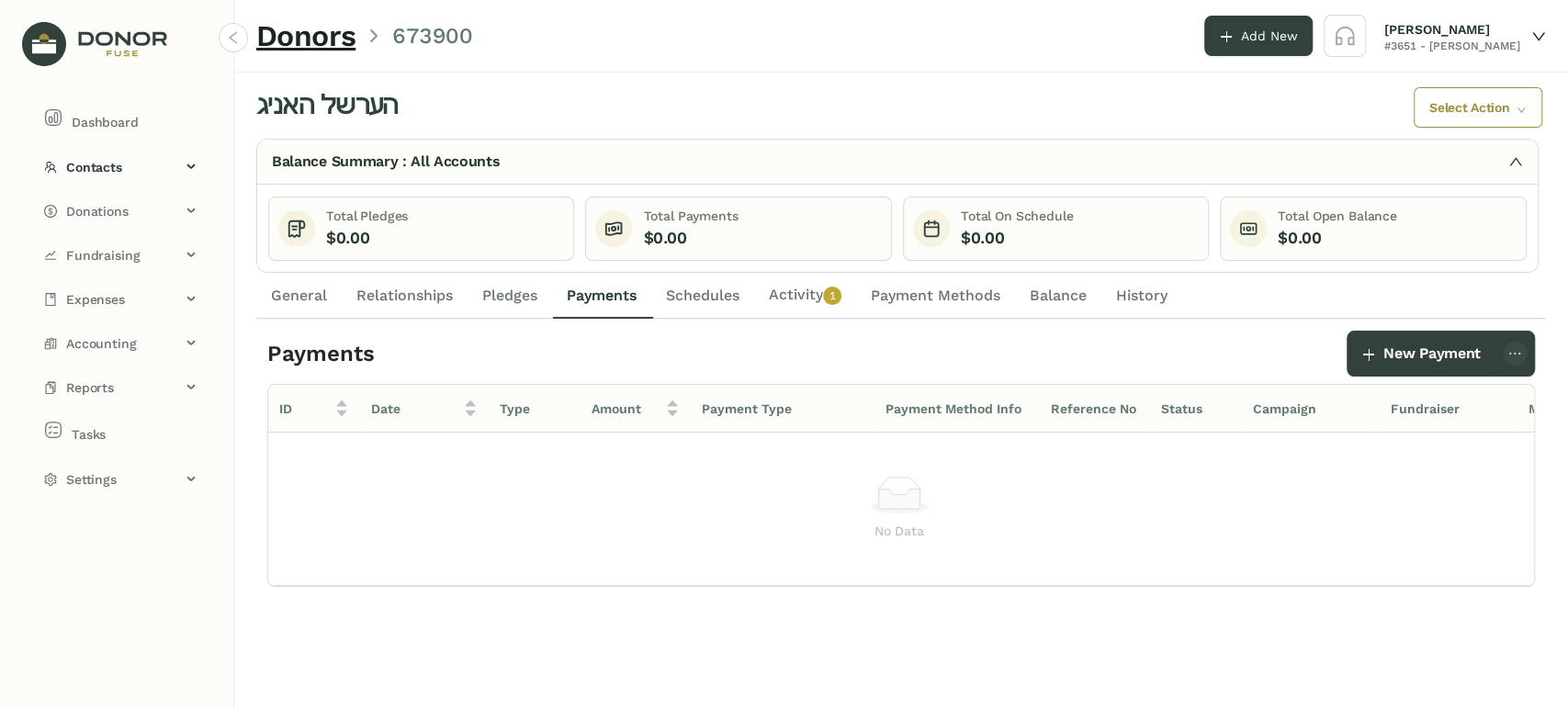 click on "Schedules" 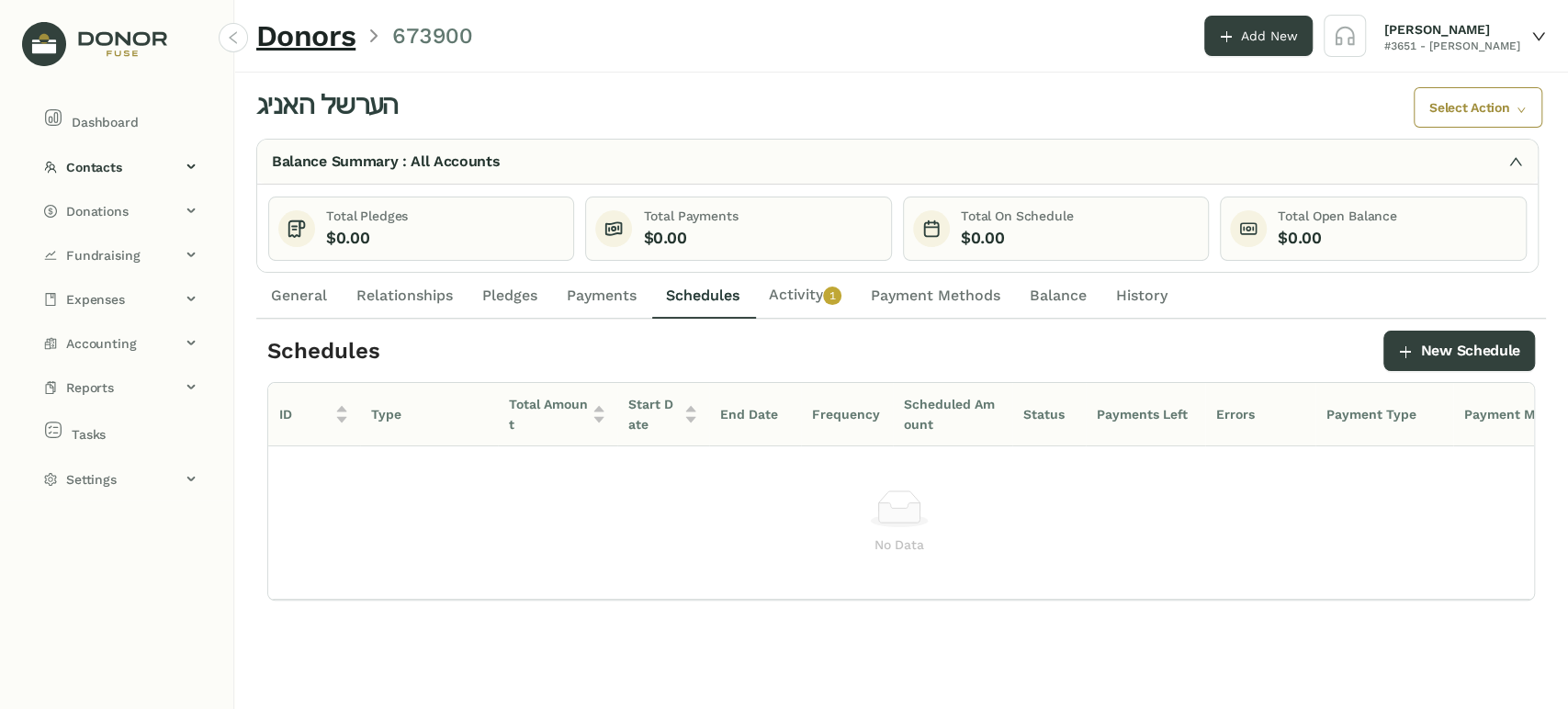 click on "0   1   2   3   4   5   6   7   8   9" 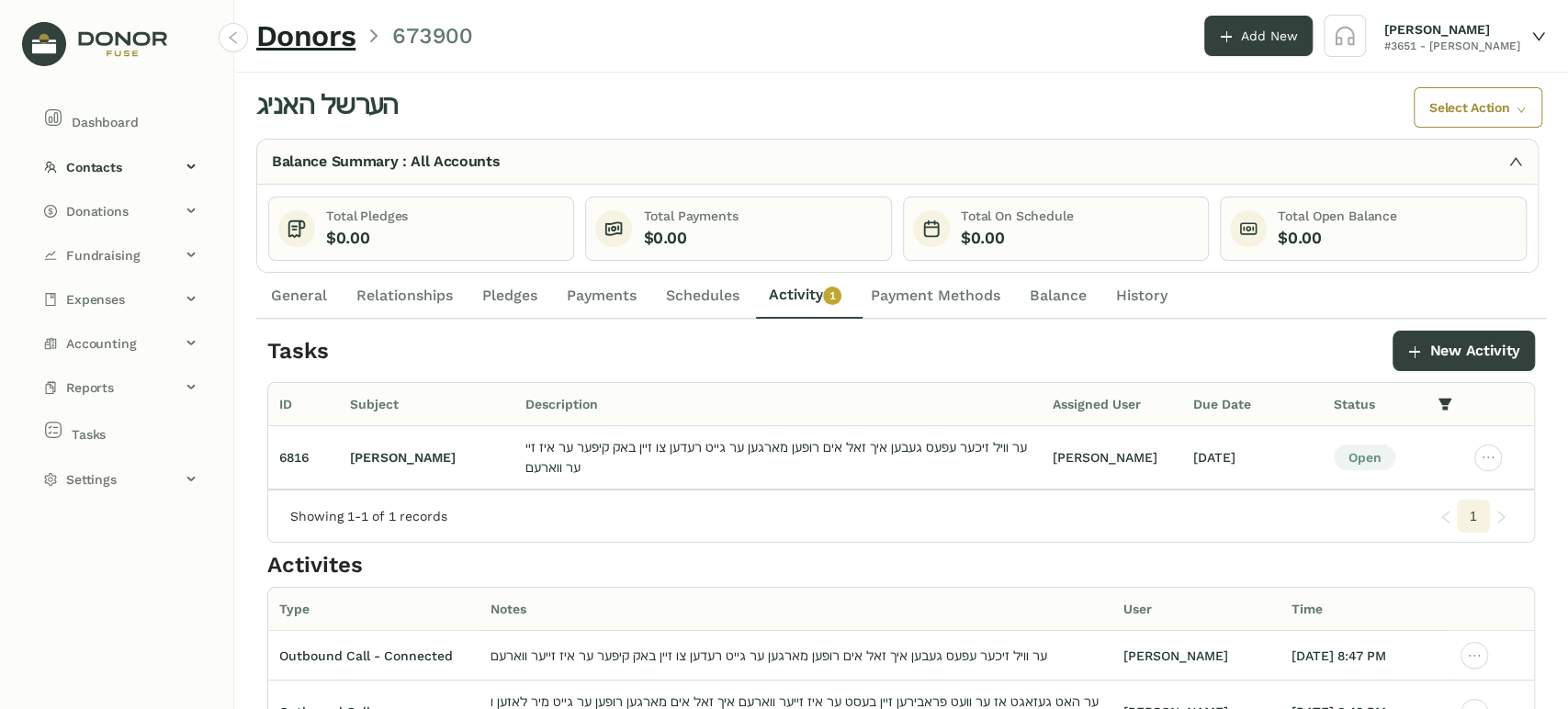 click on "Payment Methods" 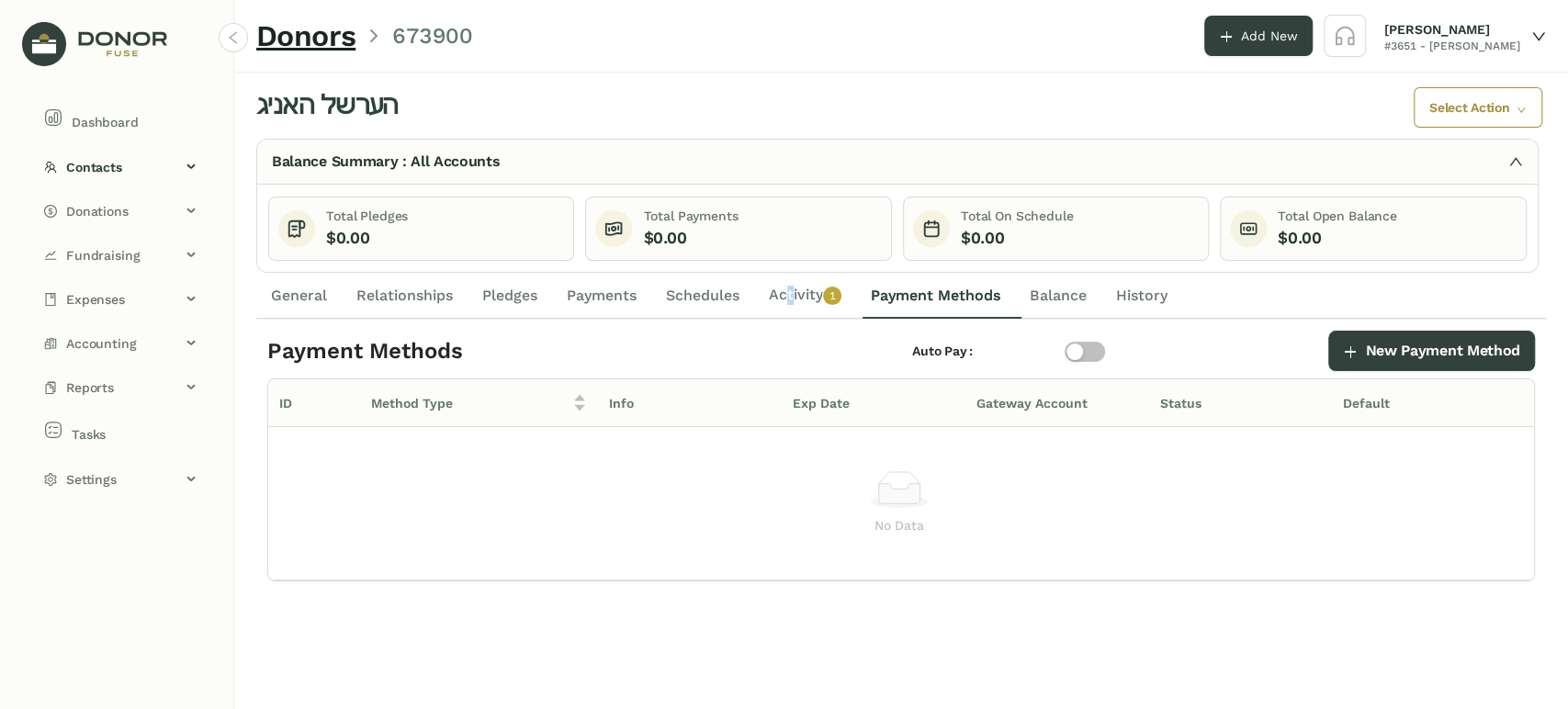 click on "Activity   0   1   2   3   4   5   6   7   8   9" 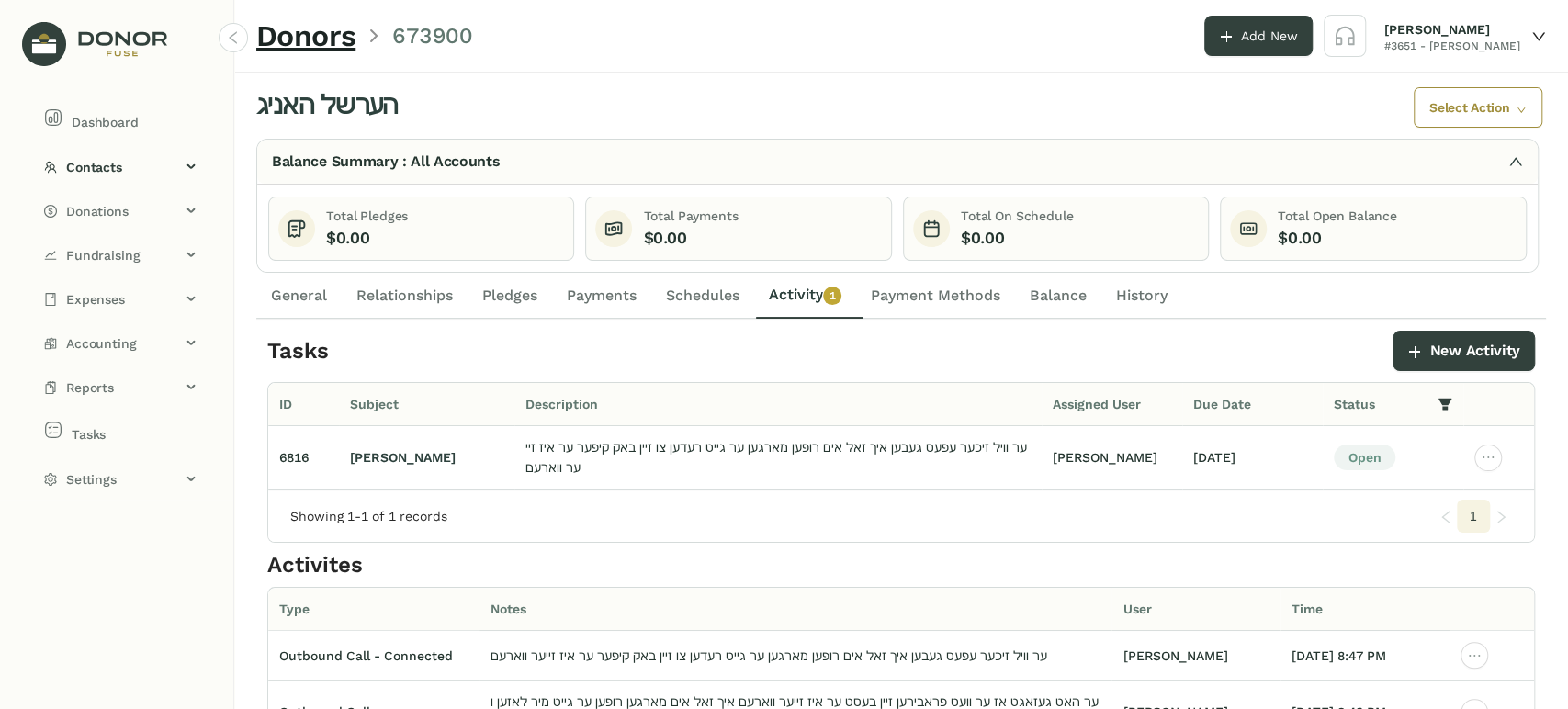 drag, startPoint x: 723, startPoint y: 287, endPoint x: 697, endPoint y: 285, distance: 26.07681 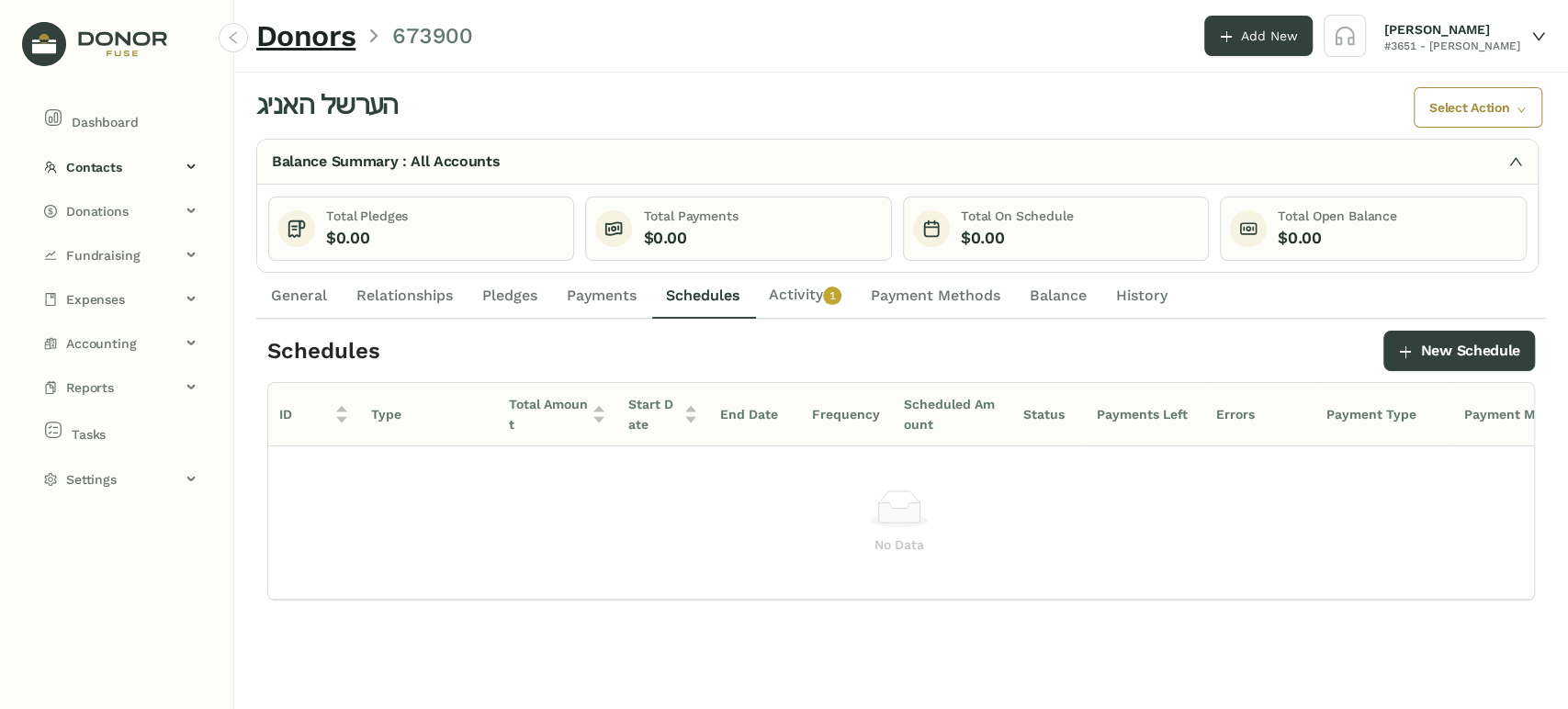 click on "Payments" 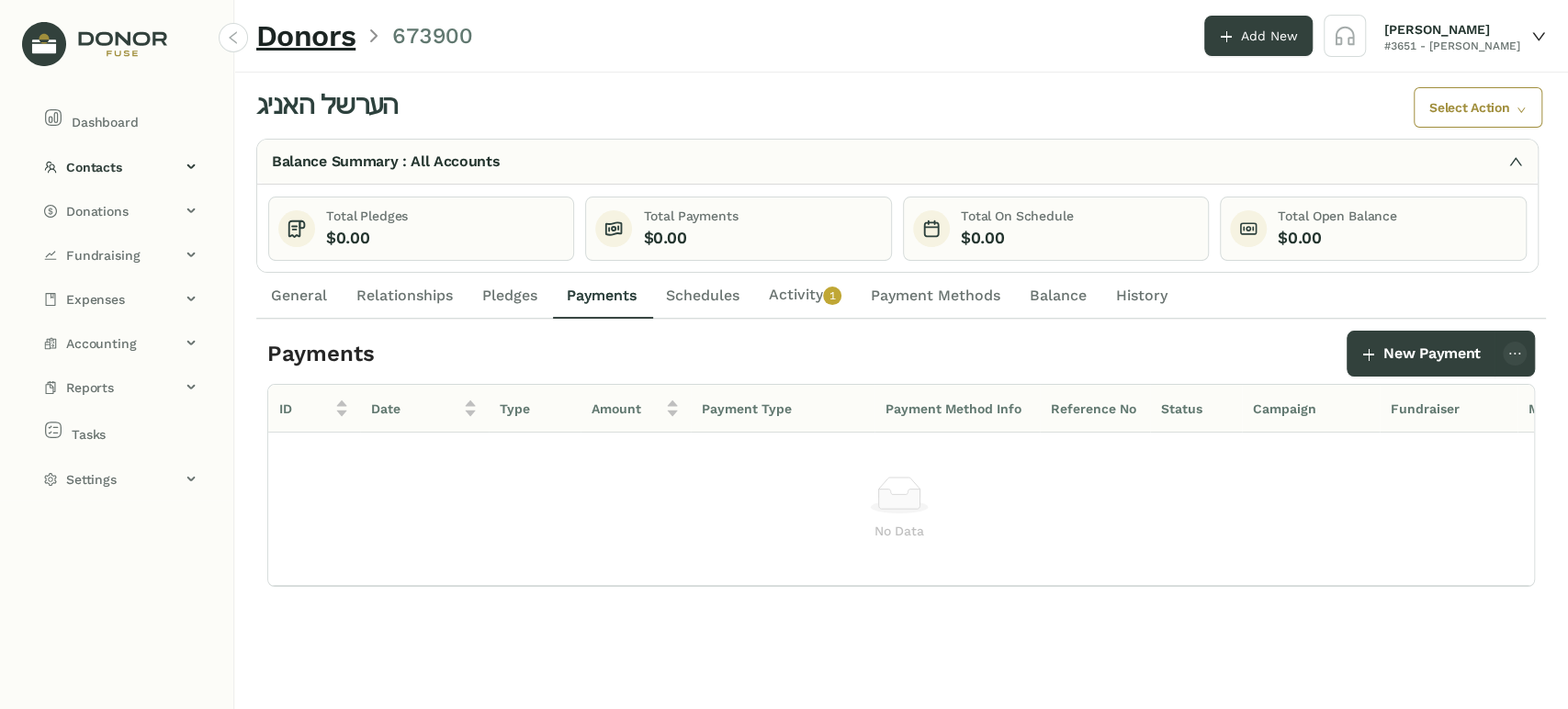 click on "Pledges" 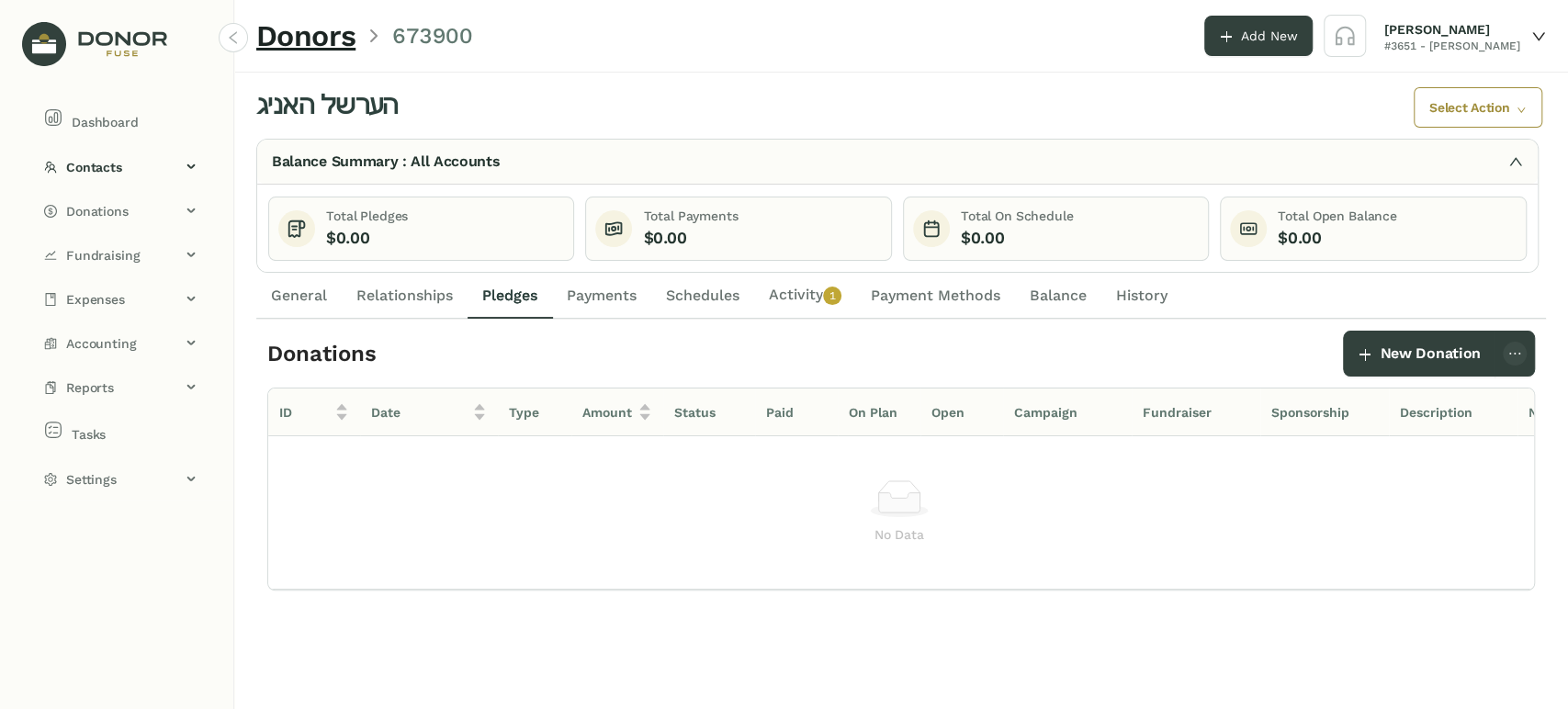 drag, startPoint x: 433, startPoint y: 298, endPoint x: 405, endPoint y: 302, distance: 28.284271 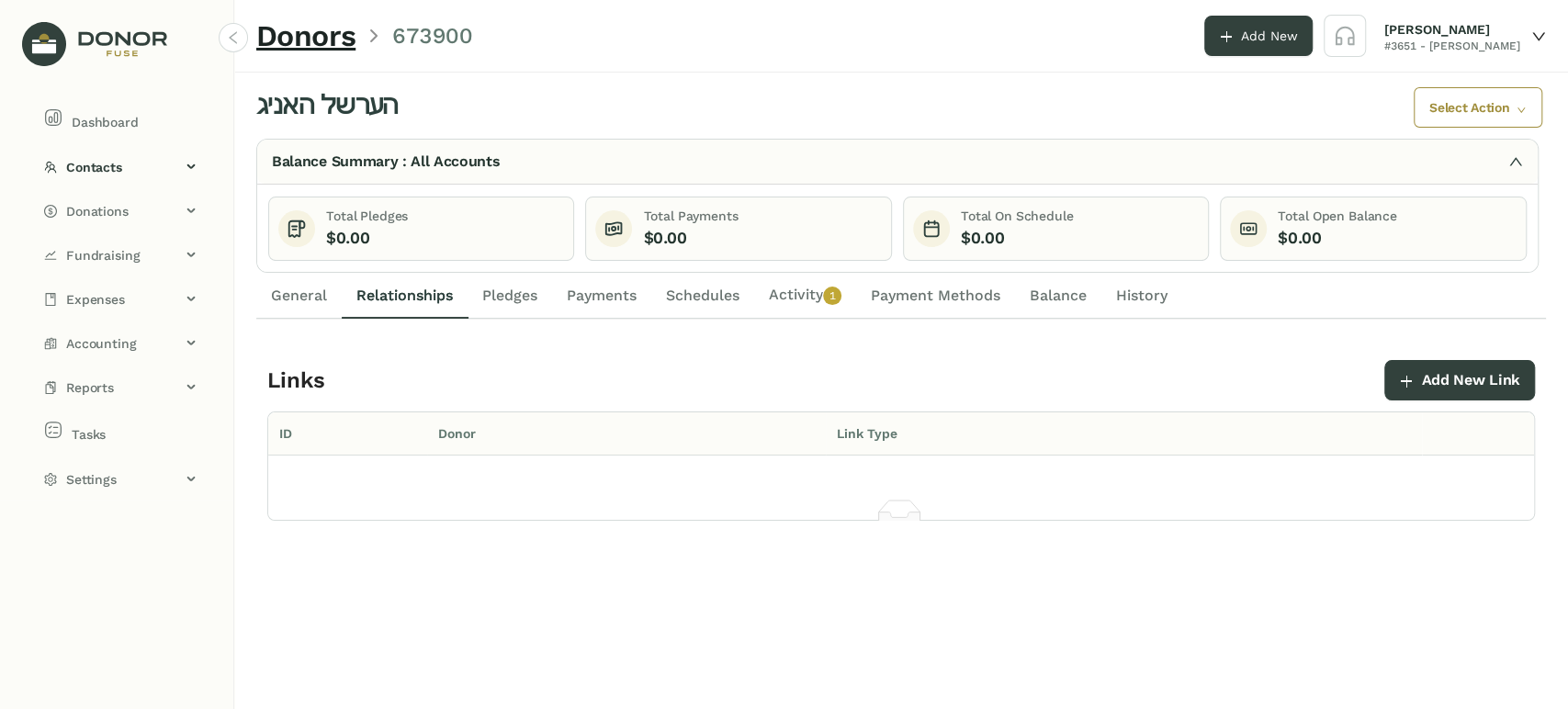 click on "General" 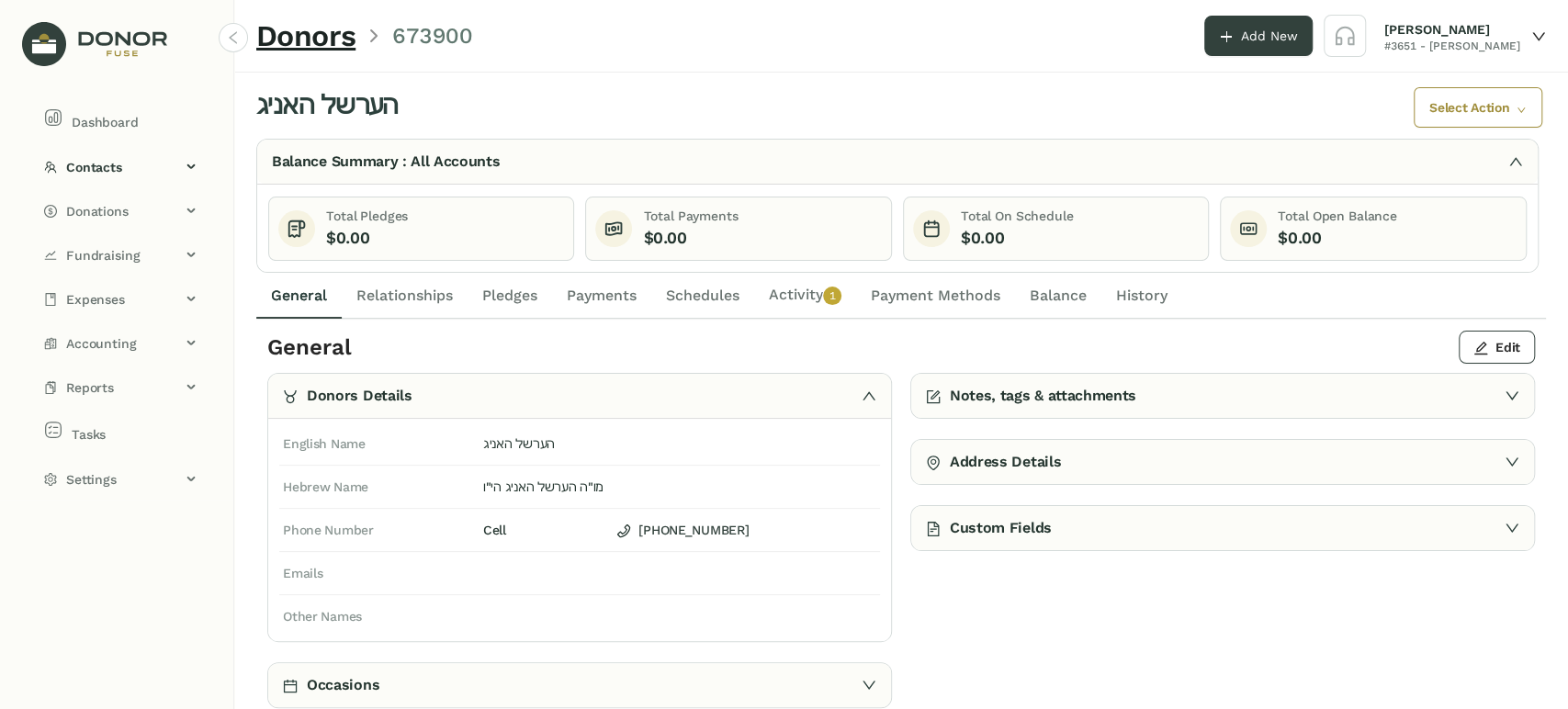 click on "Activity   0   1   2   3   4   5   6   7   8   9" 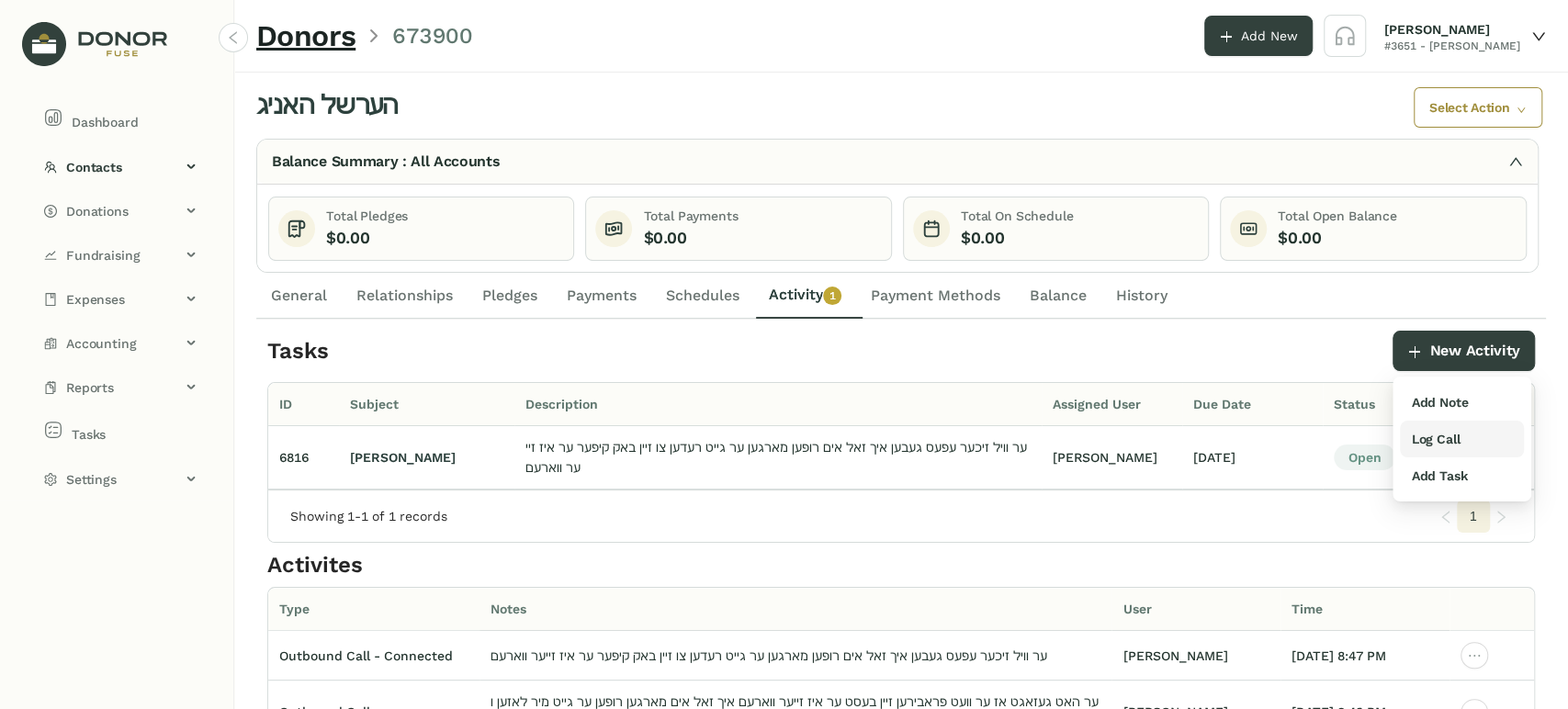 click on "Log Call" at bounding box center [1435, 439] 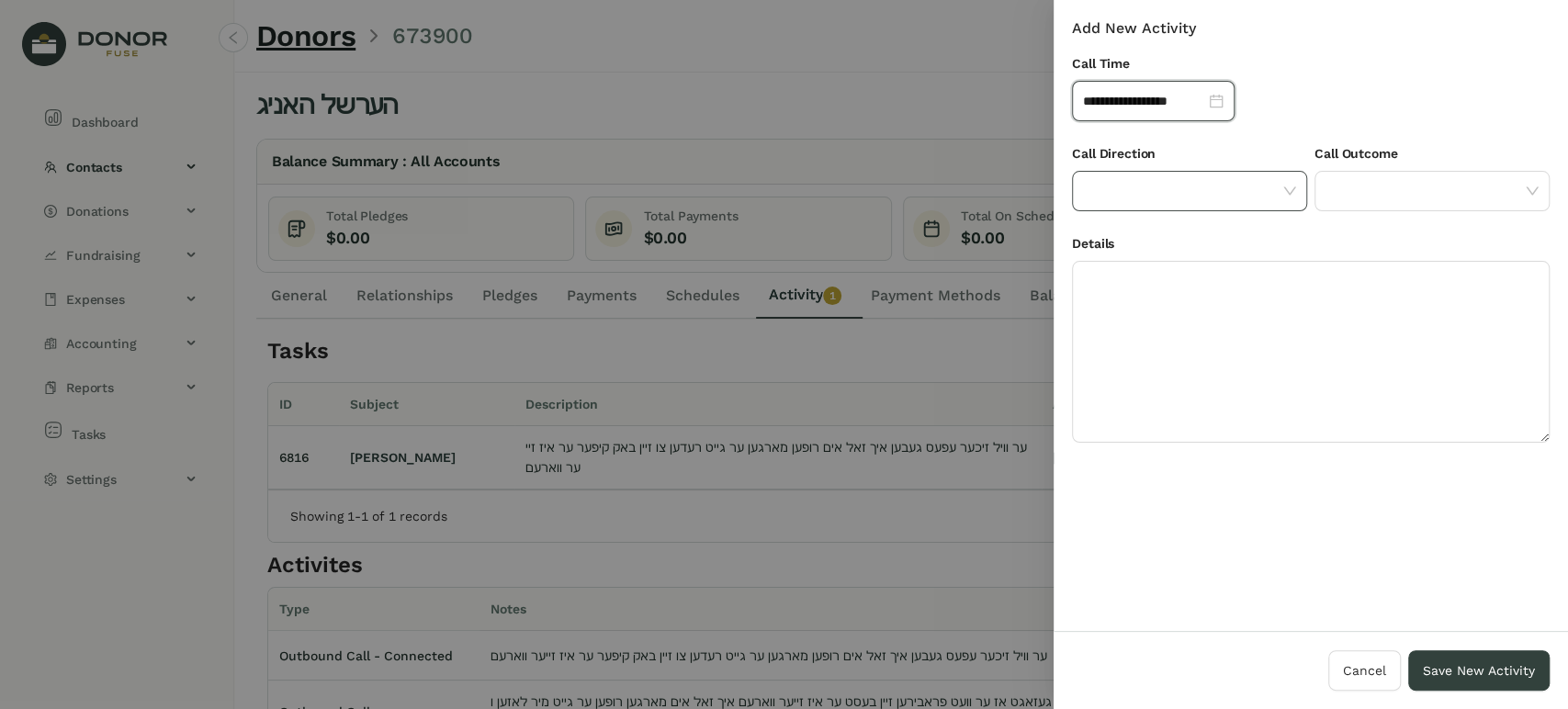 click 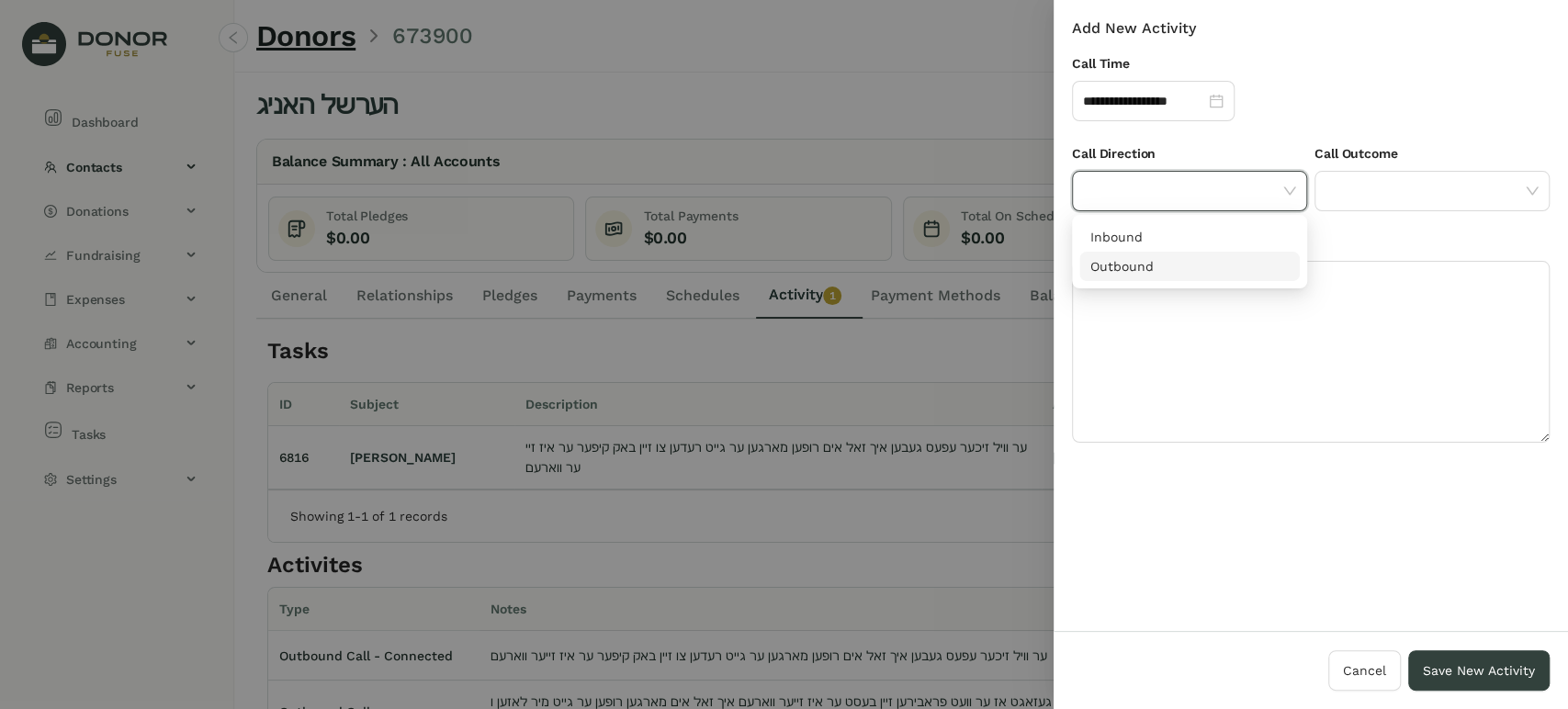 click on "Outbound" at bounding box center (1190, 266) 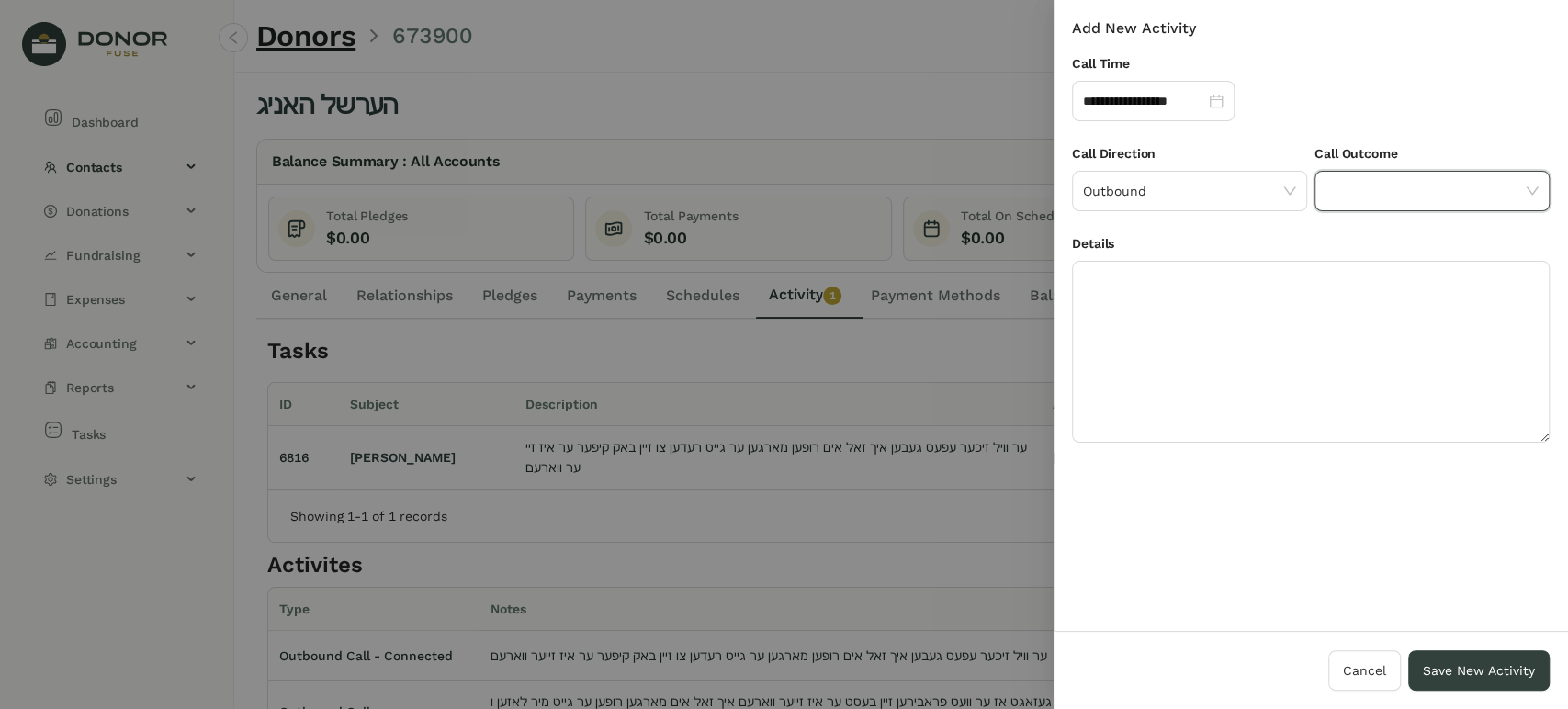 click 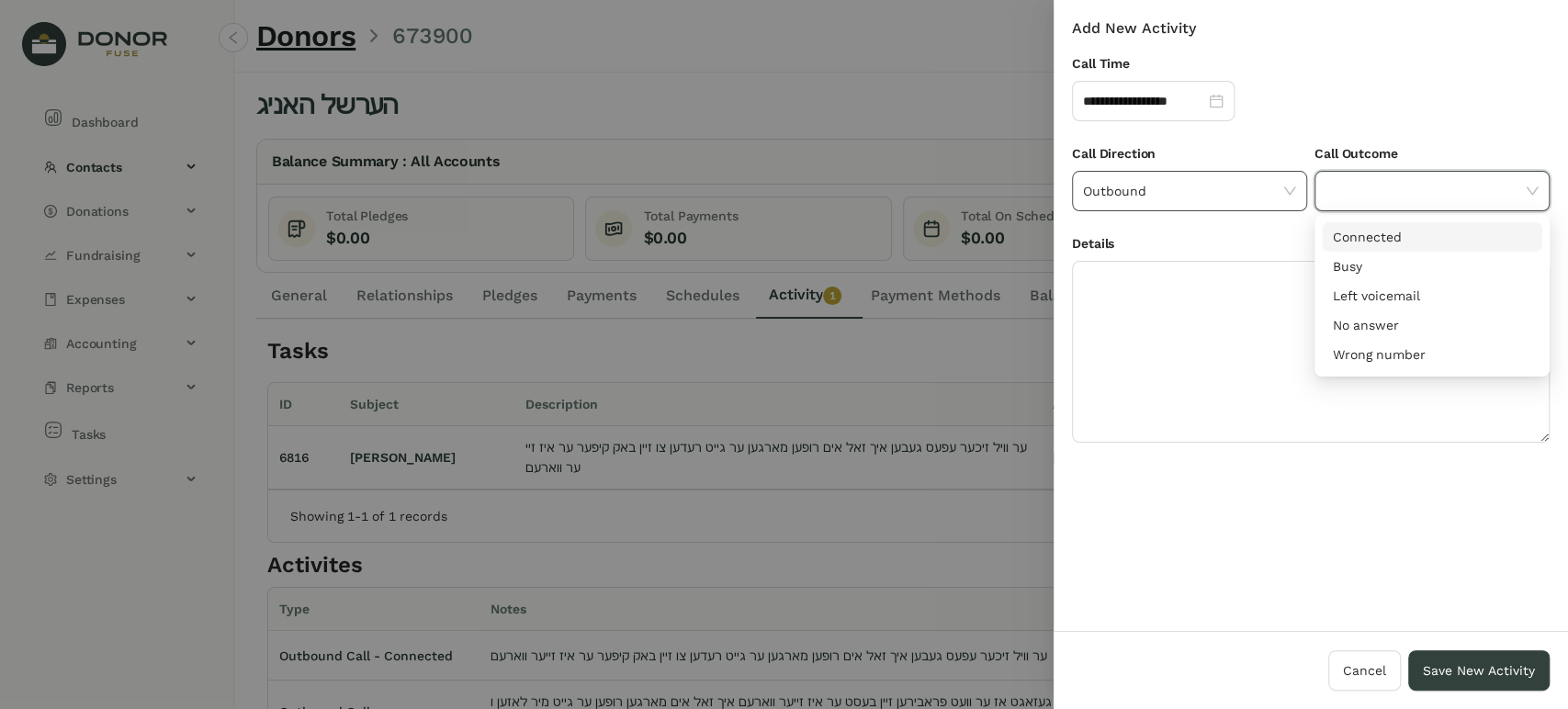 click on "Outbound" 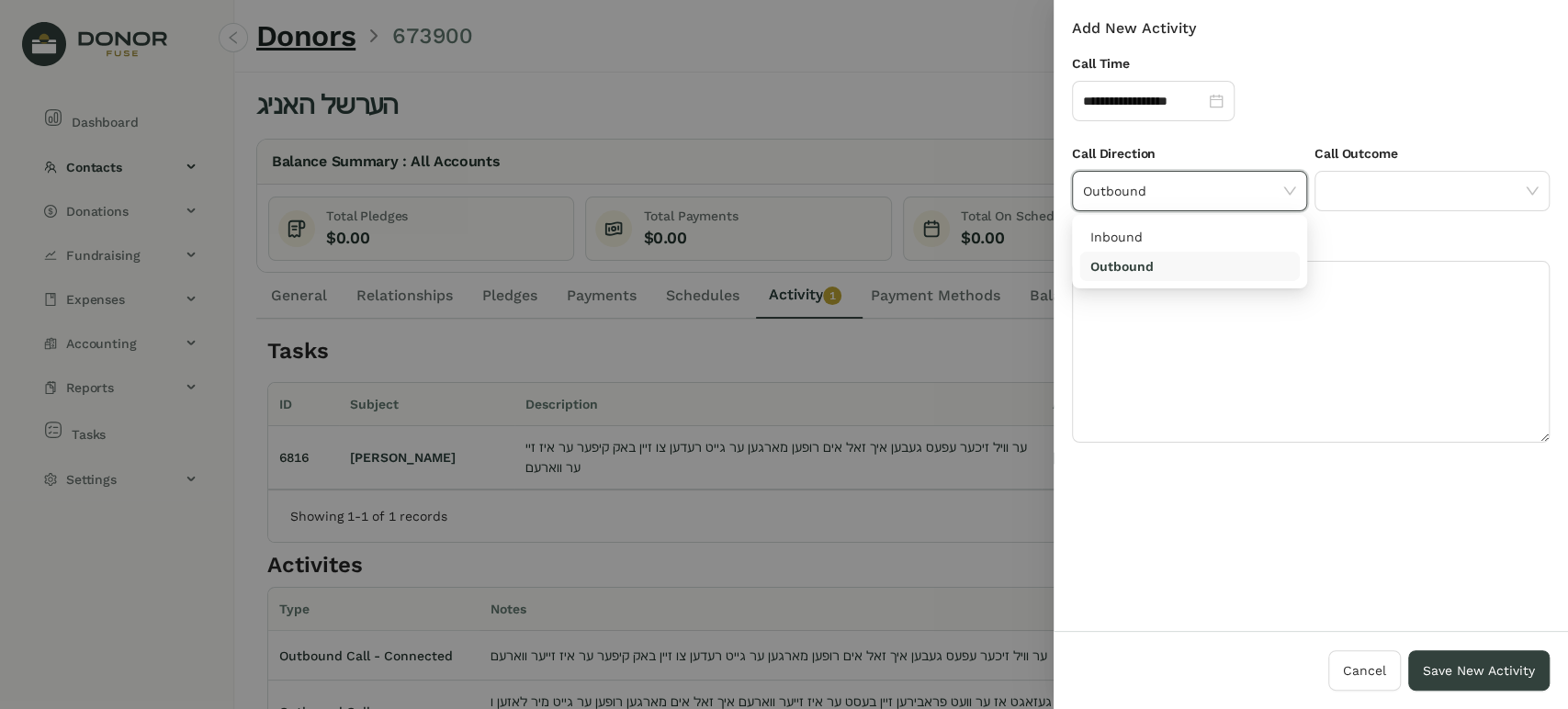 click on "Outbound" at bounding box center (1190, 266) 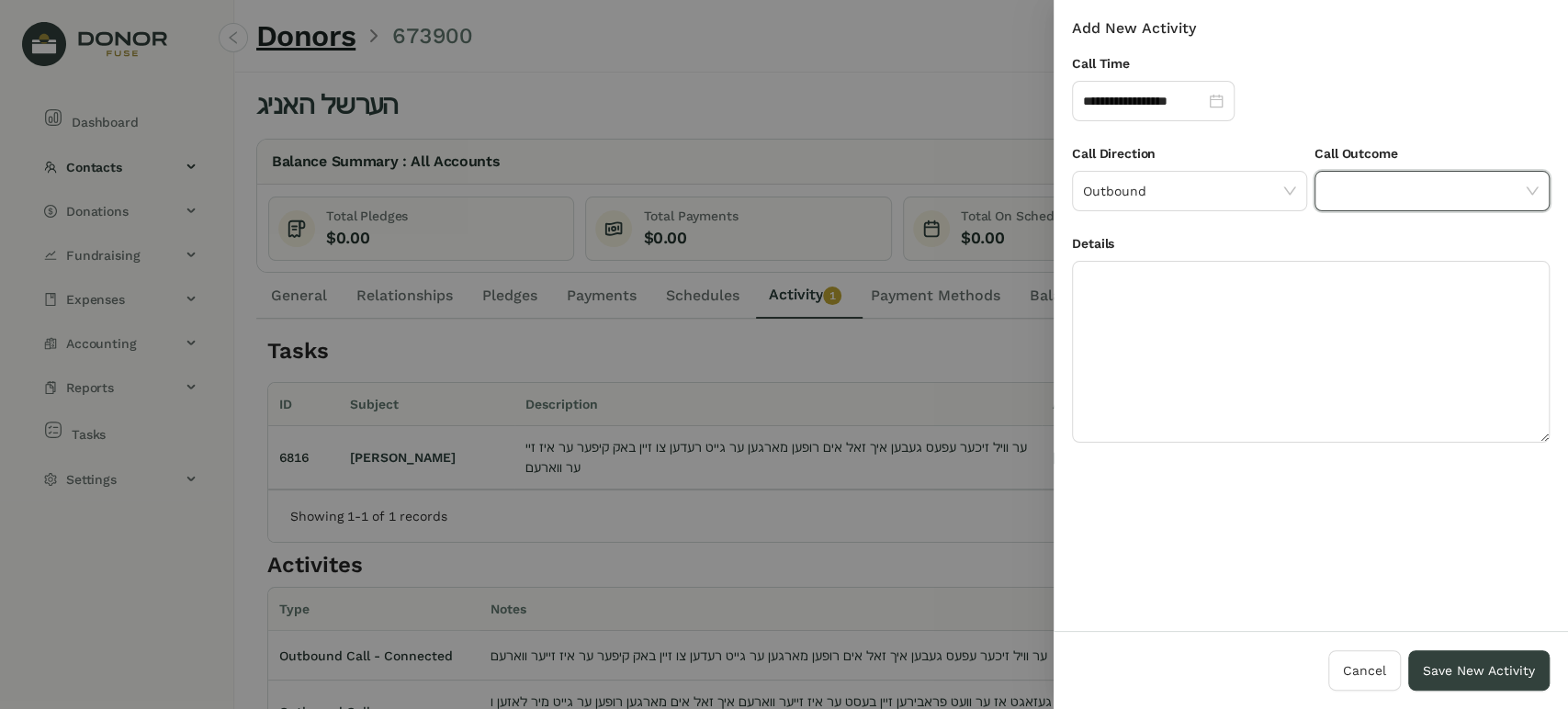 click 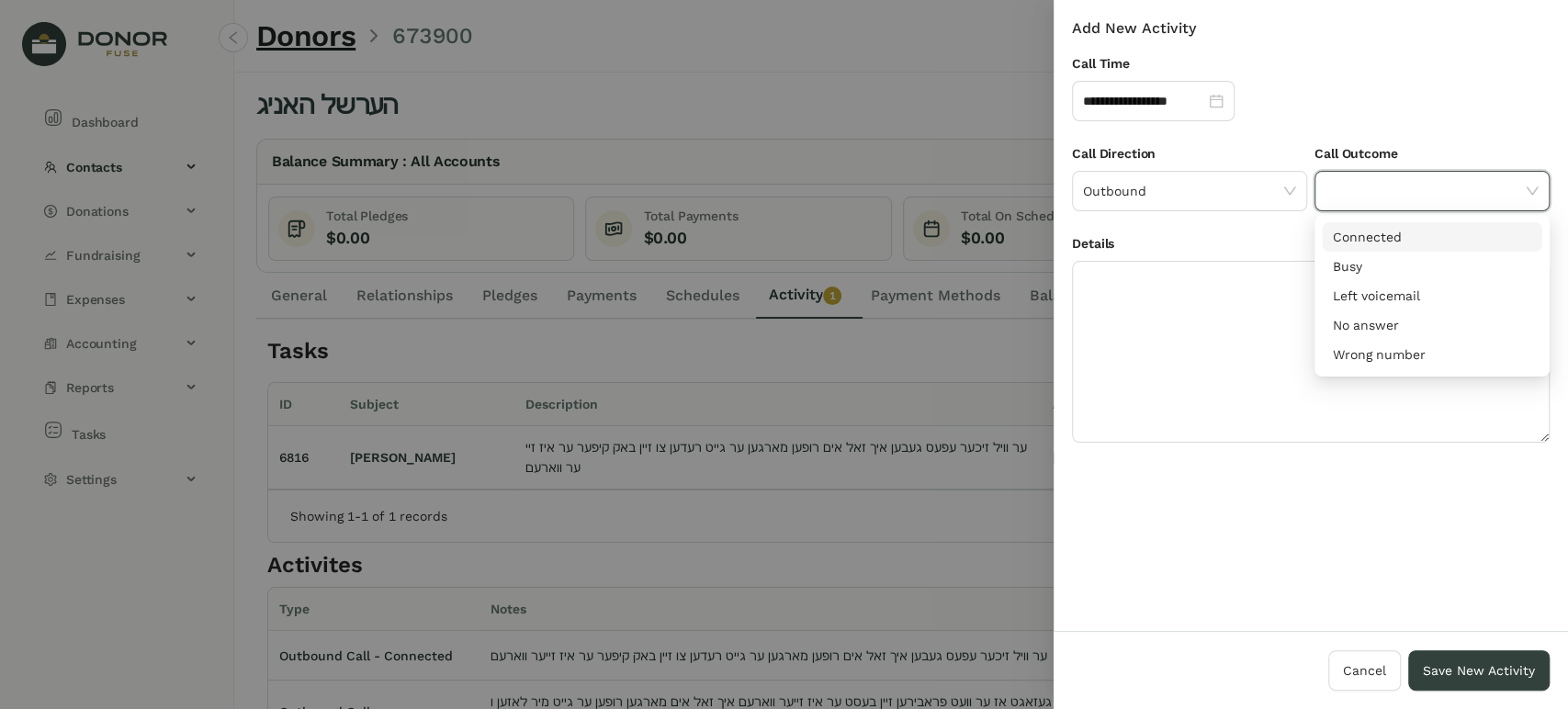 click on "Connected" at bounding box center (1432, 237) 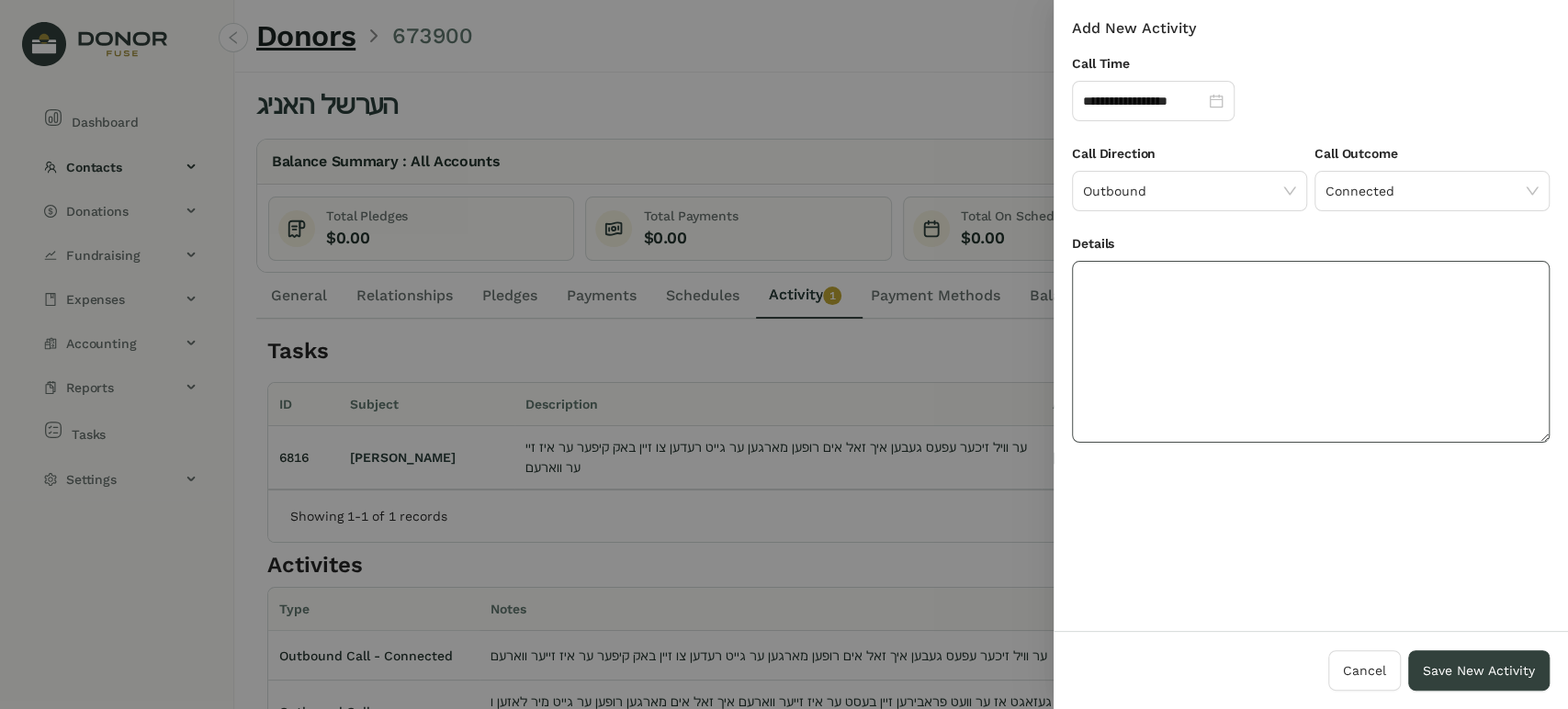 click 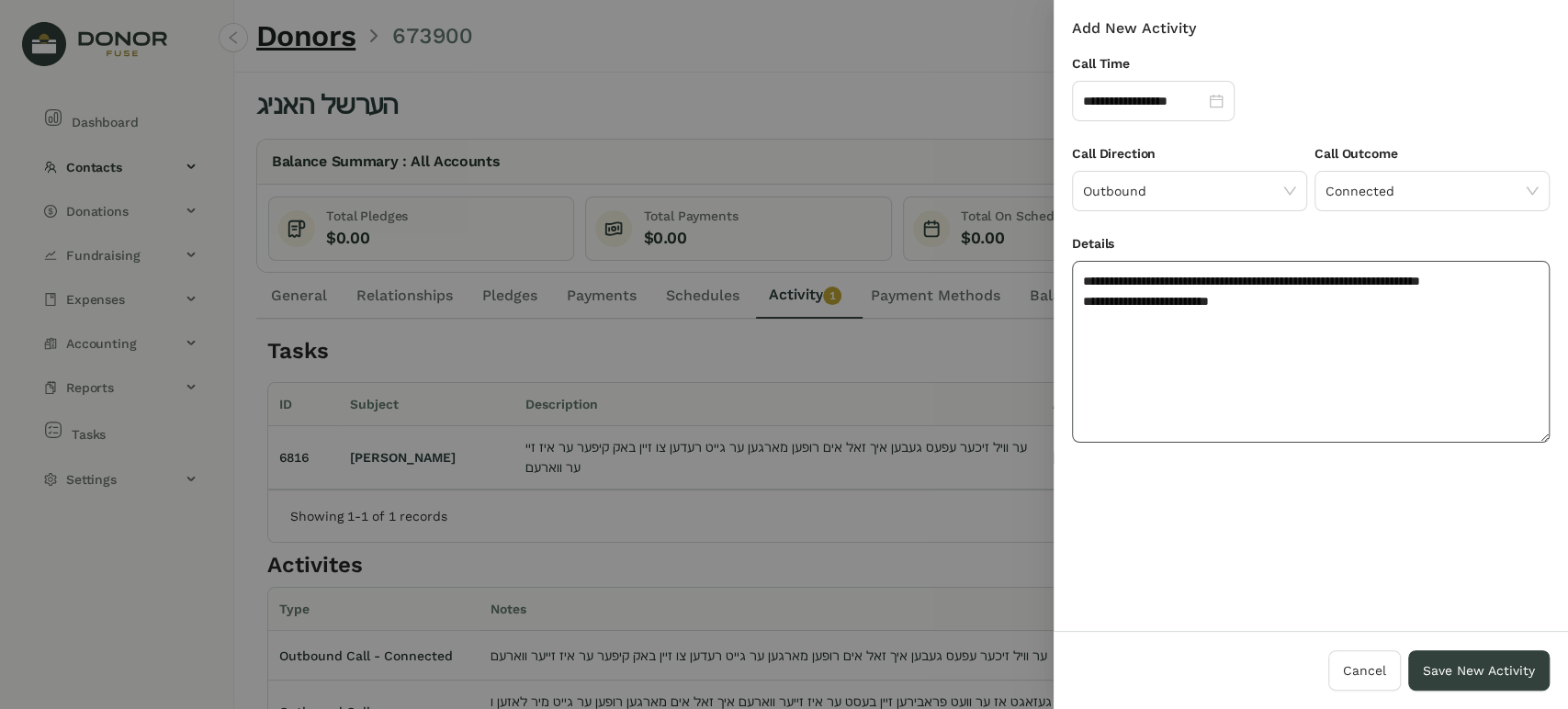 click on "**********" 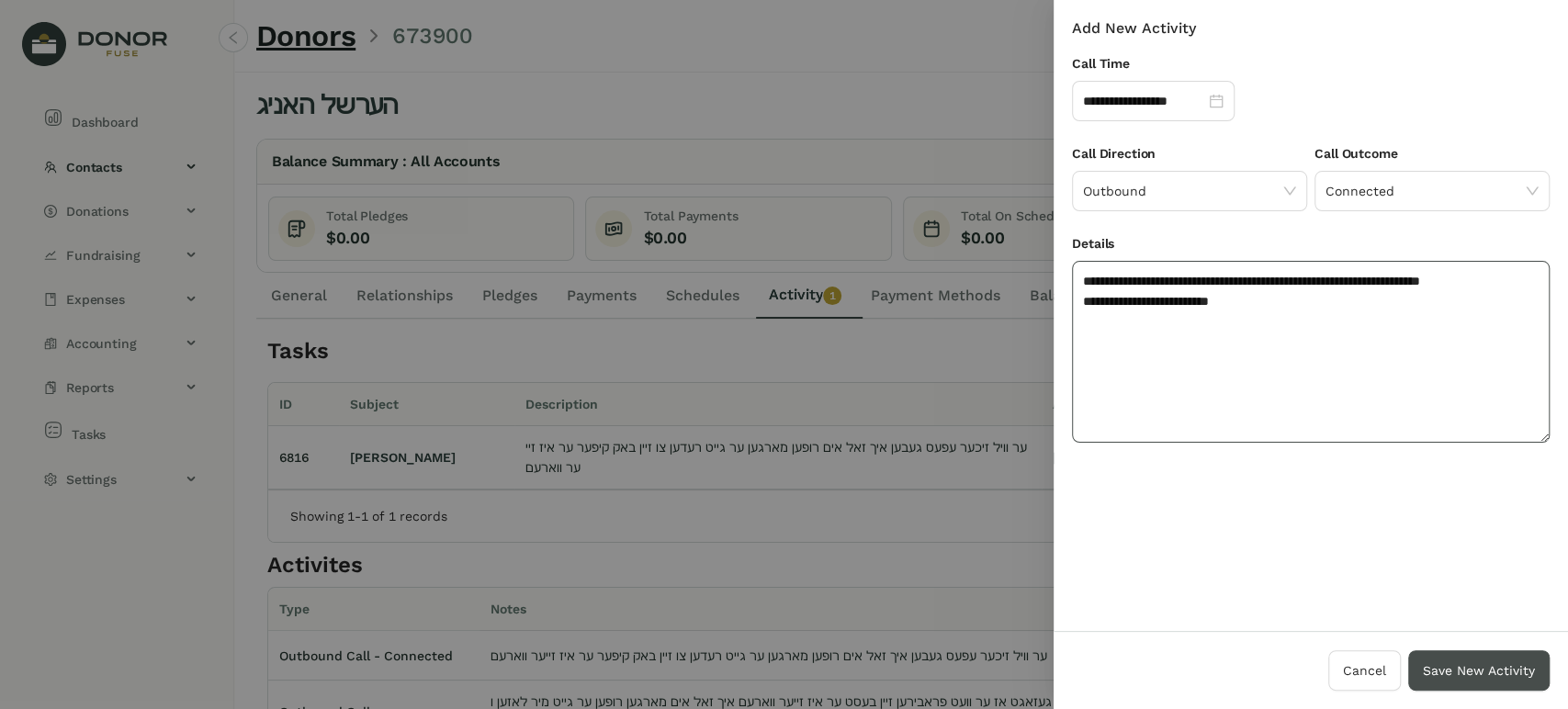 type on "**********" 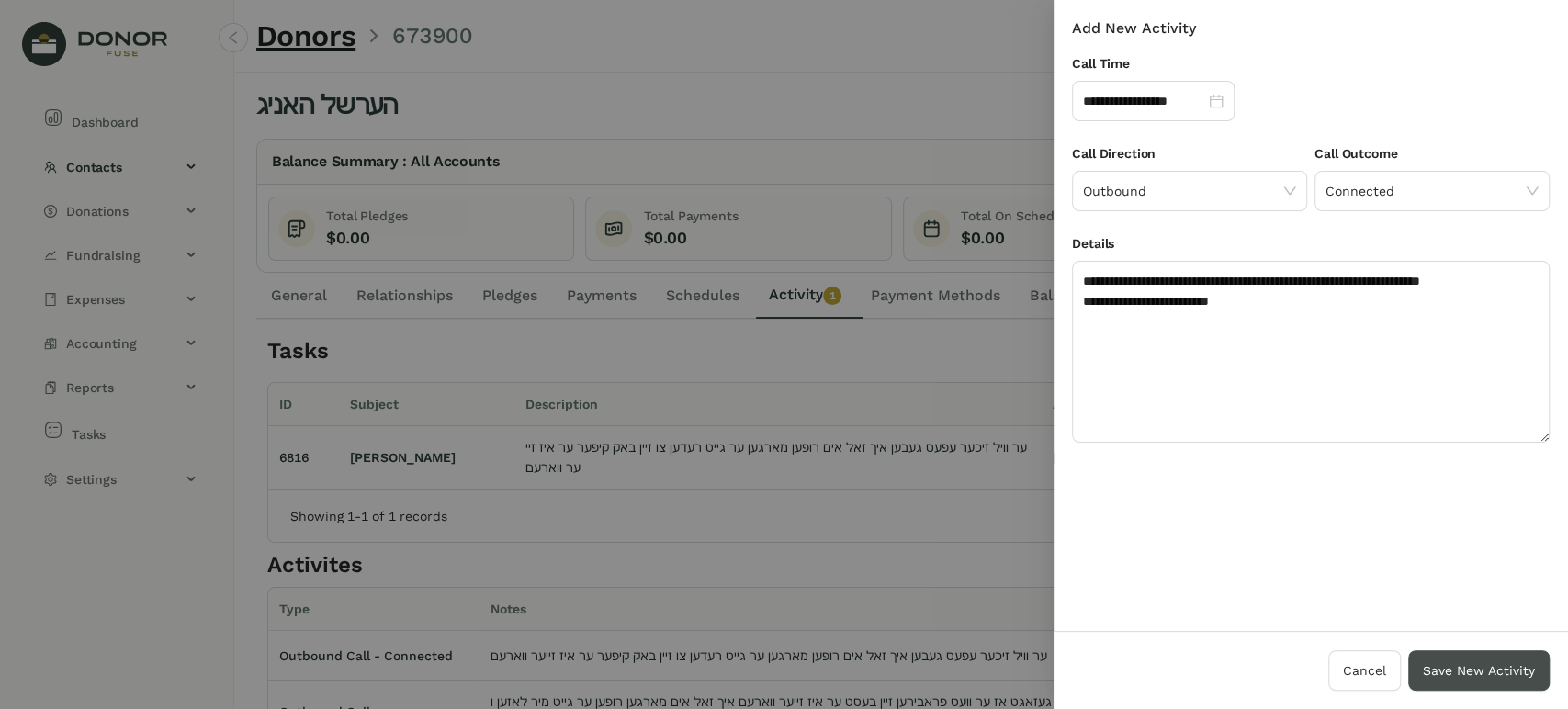 drag, startPoint x: 1450, startPoint y: 658, endPoint x: 1448, endPoint y: 648, distance: 10.198039 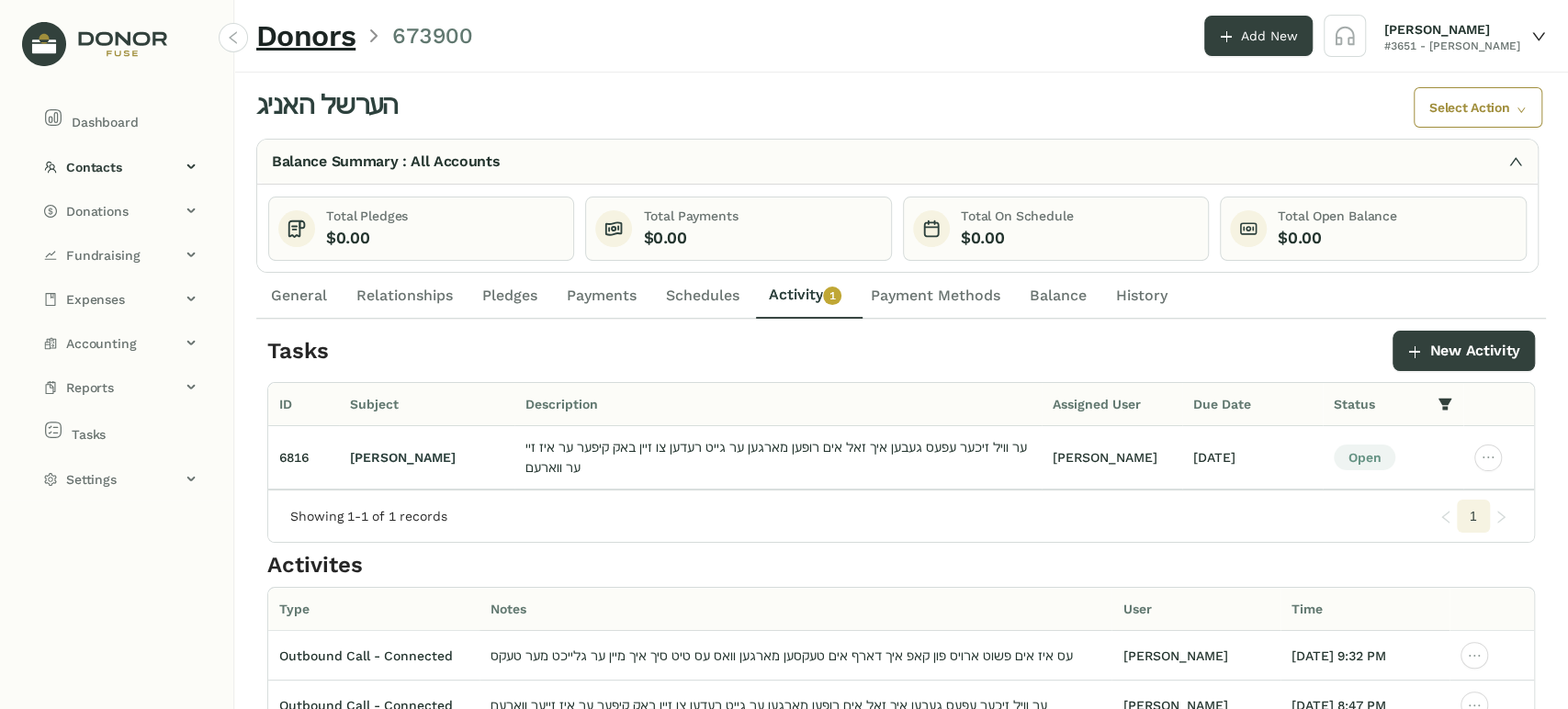 click on "Payment Methods" 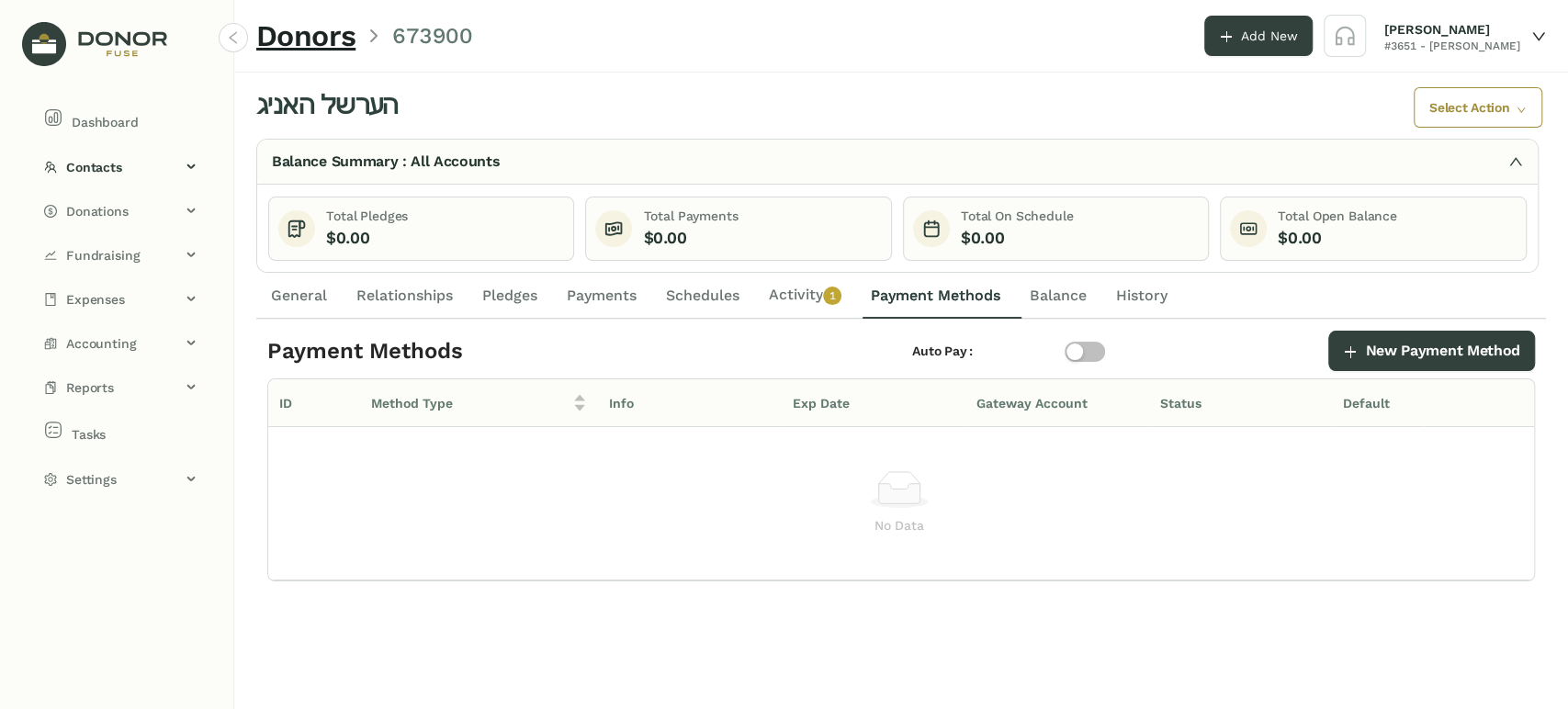 click on "Activity   0   1   2   3   4   5   6   7   8   9" 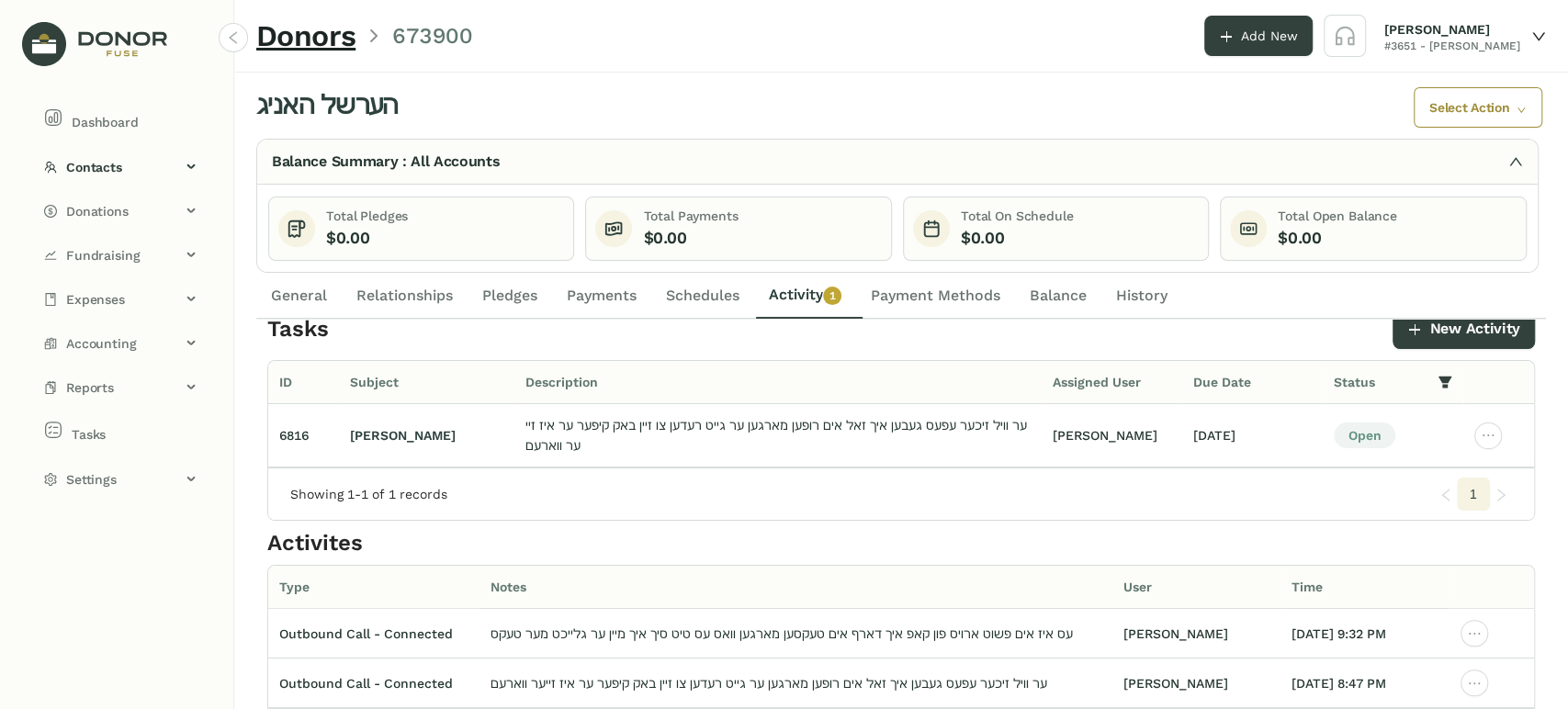 scroll, scrollTop: 0, scrollLeft: 0, axis: both 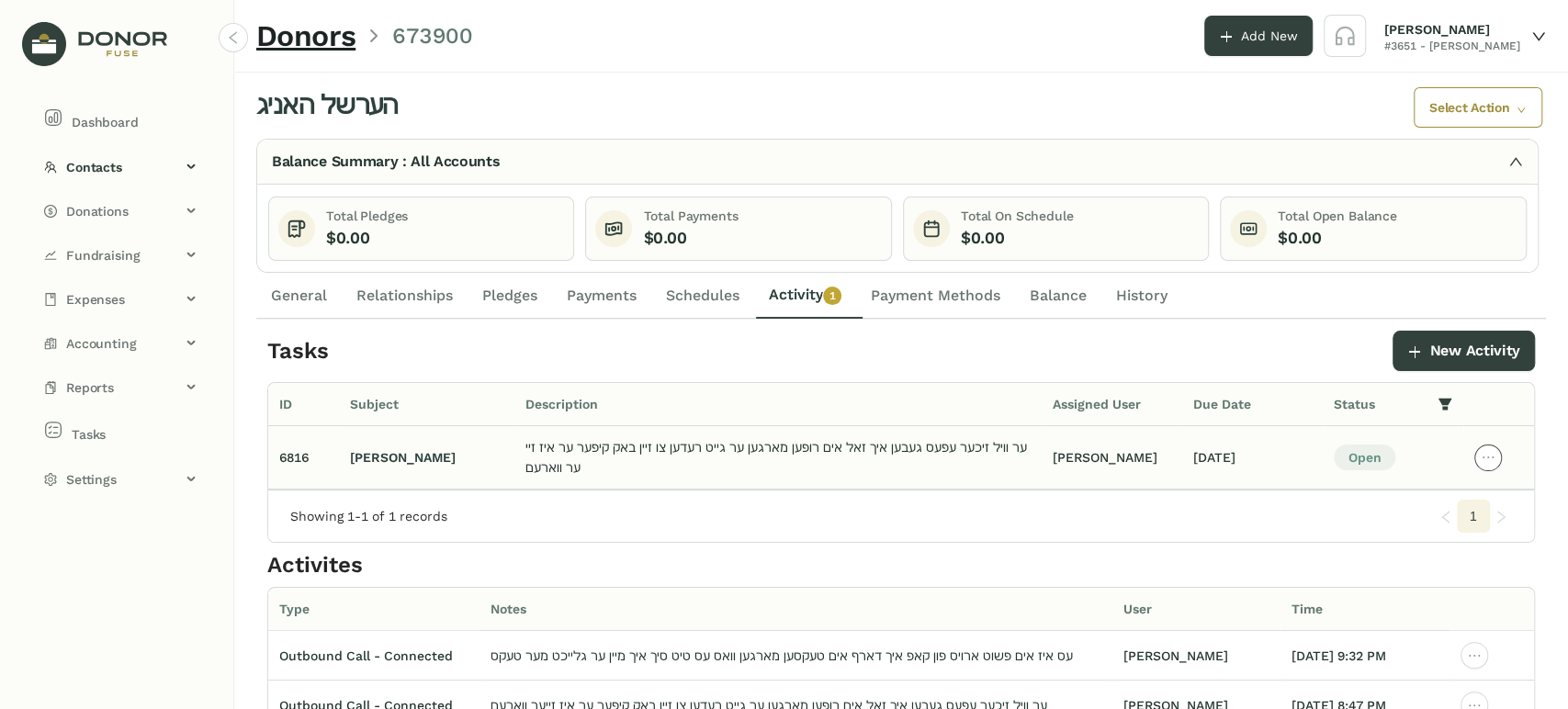 click 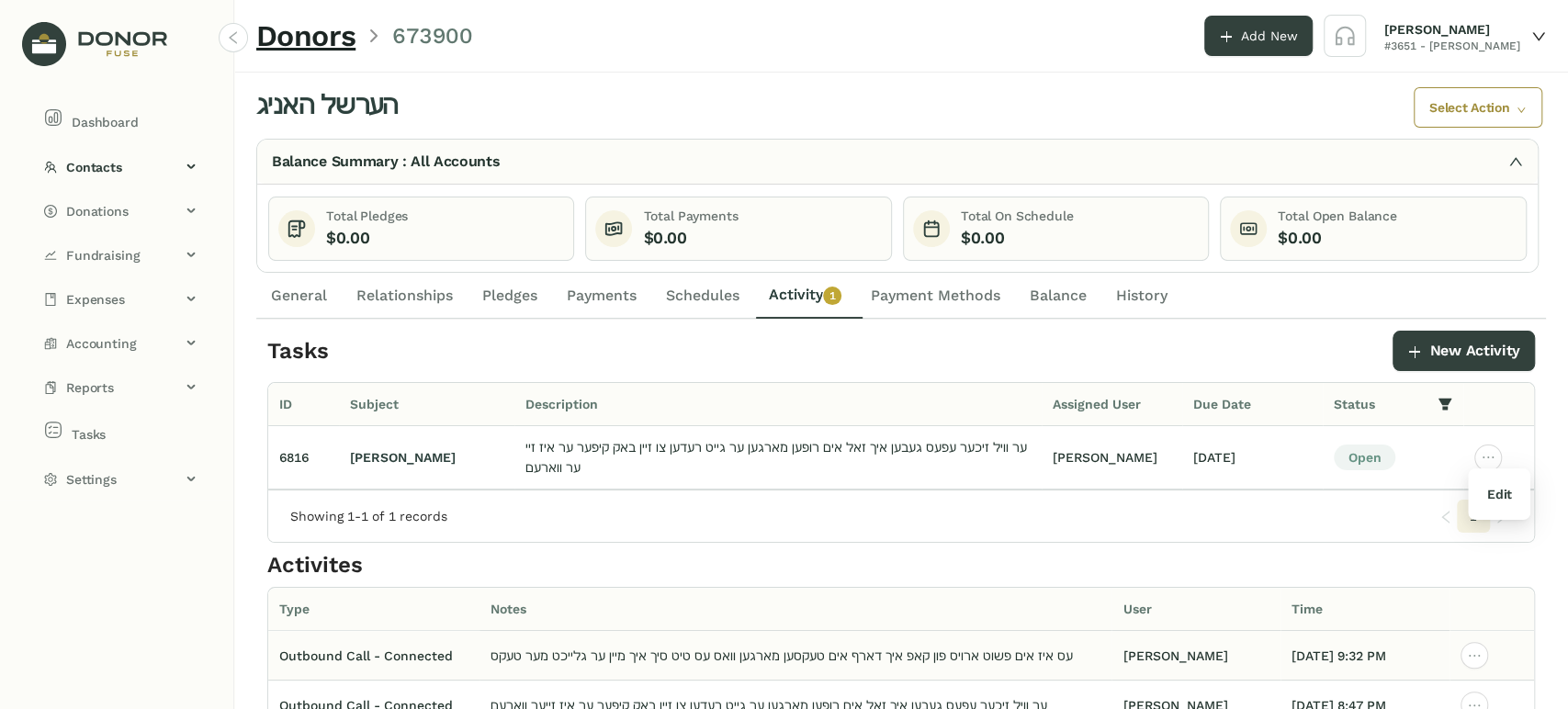 click on "עס איז אים פשוט ארויס פון קאפ איך דארף אים טעקסען מארגען וואס עס טיט סיך
איך מיין ער גלייכט מער טעקס" 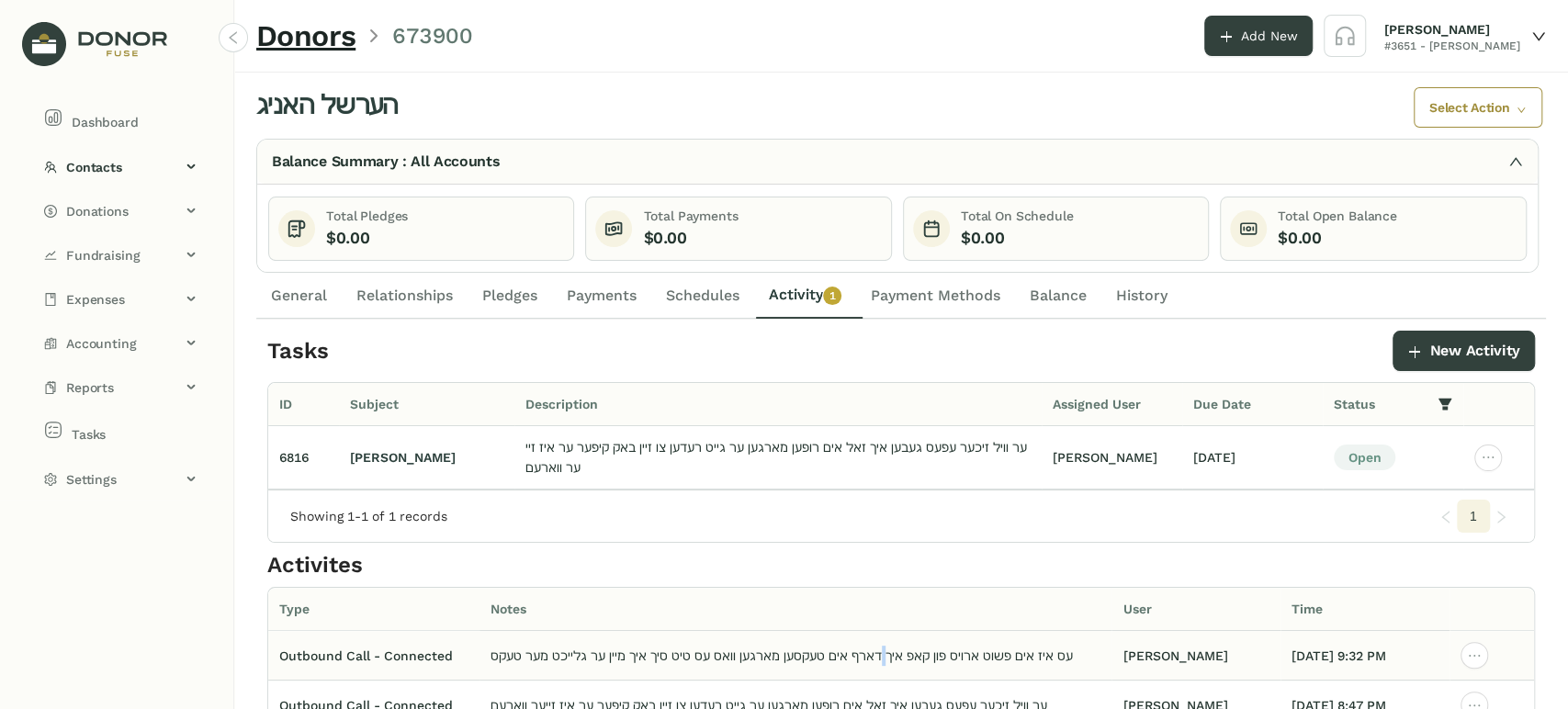 click on "עס איז אים פשוט ארויס פון קאפ איך דארף אים טעקסען מארגען וואס עס טיט סיך
איך מיין ער גלייכט מער טעקס" 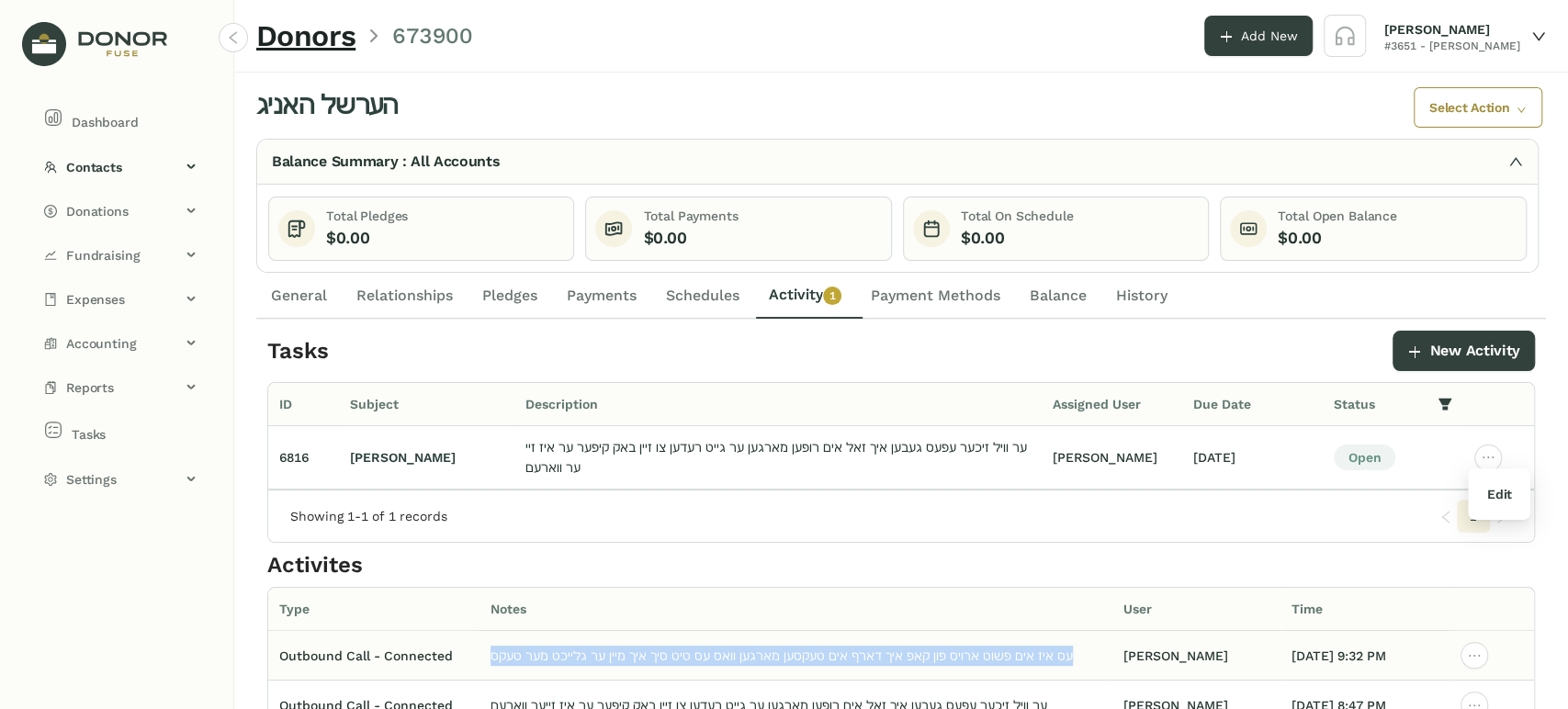 click on "עס איז אים פשוט ארויס פון קאפ איך דארף אים טעקסען מארגען וואס עס טיט סיך
איך מיין ער גלייכט מער טעקס" 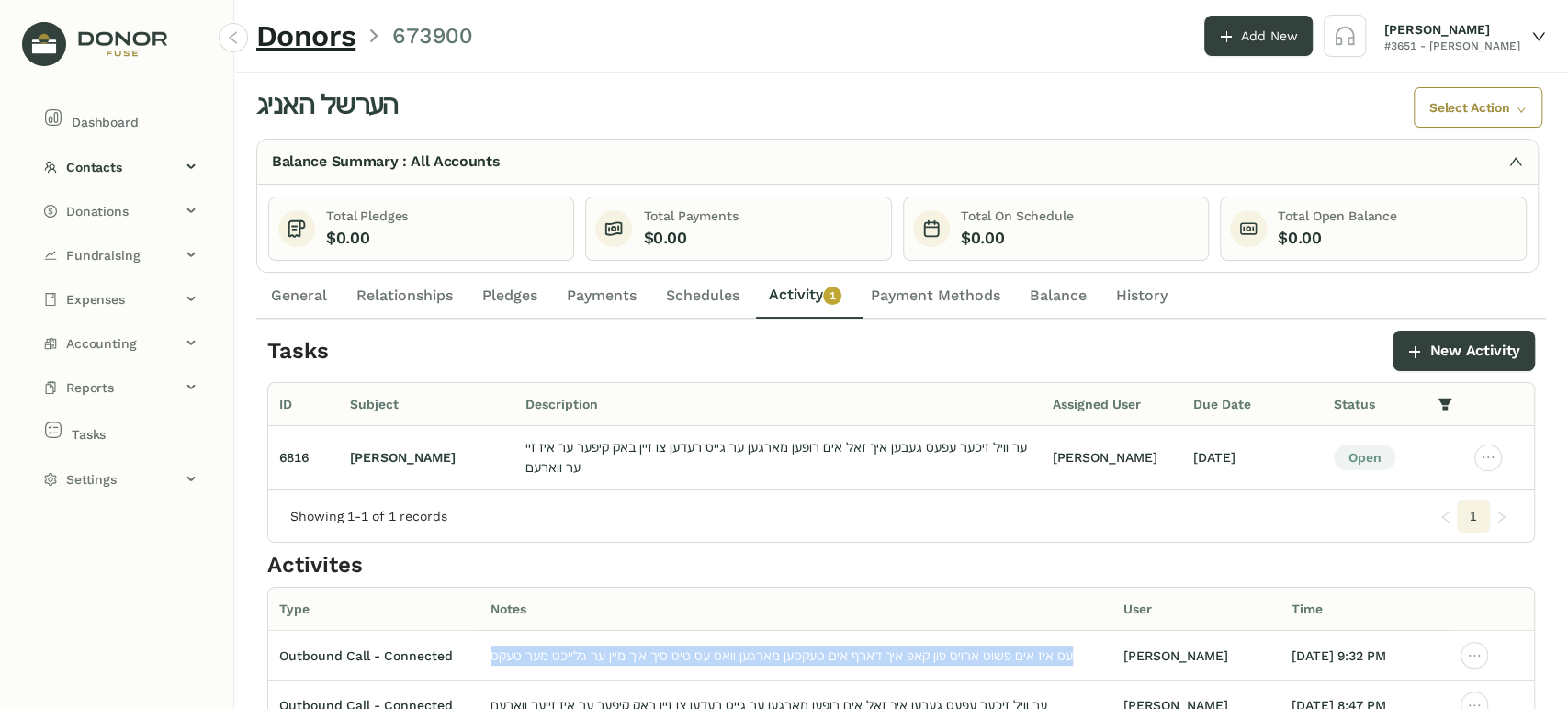 copy on "עס איז אים פשוט ארויס פון קאפ איך דארף אים טעקסען מארגען וואס עס טיט סיך
איך מיין ער גלייכט מער טעקס" 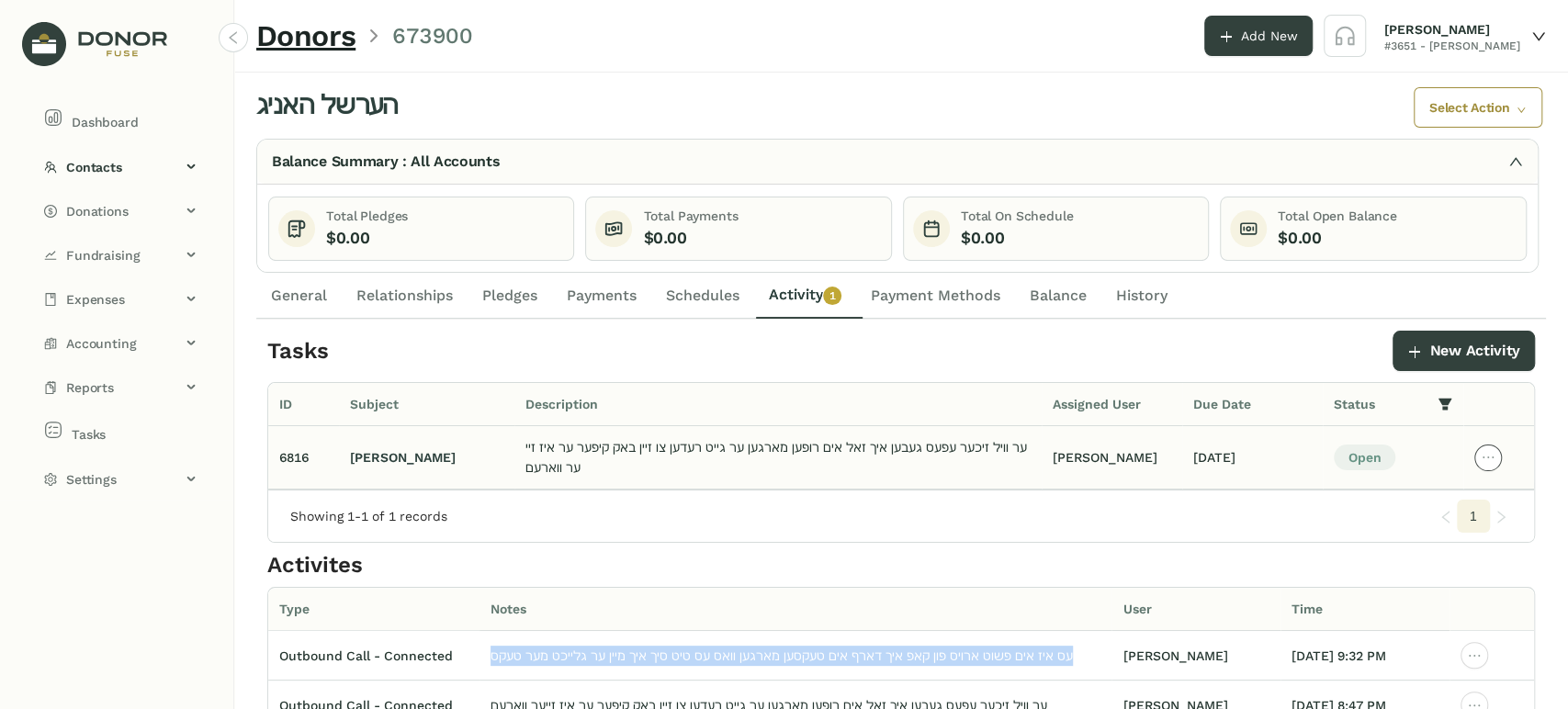 click 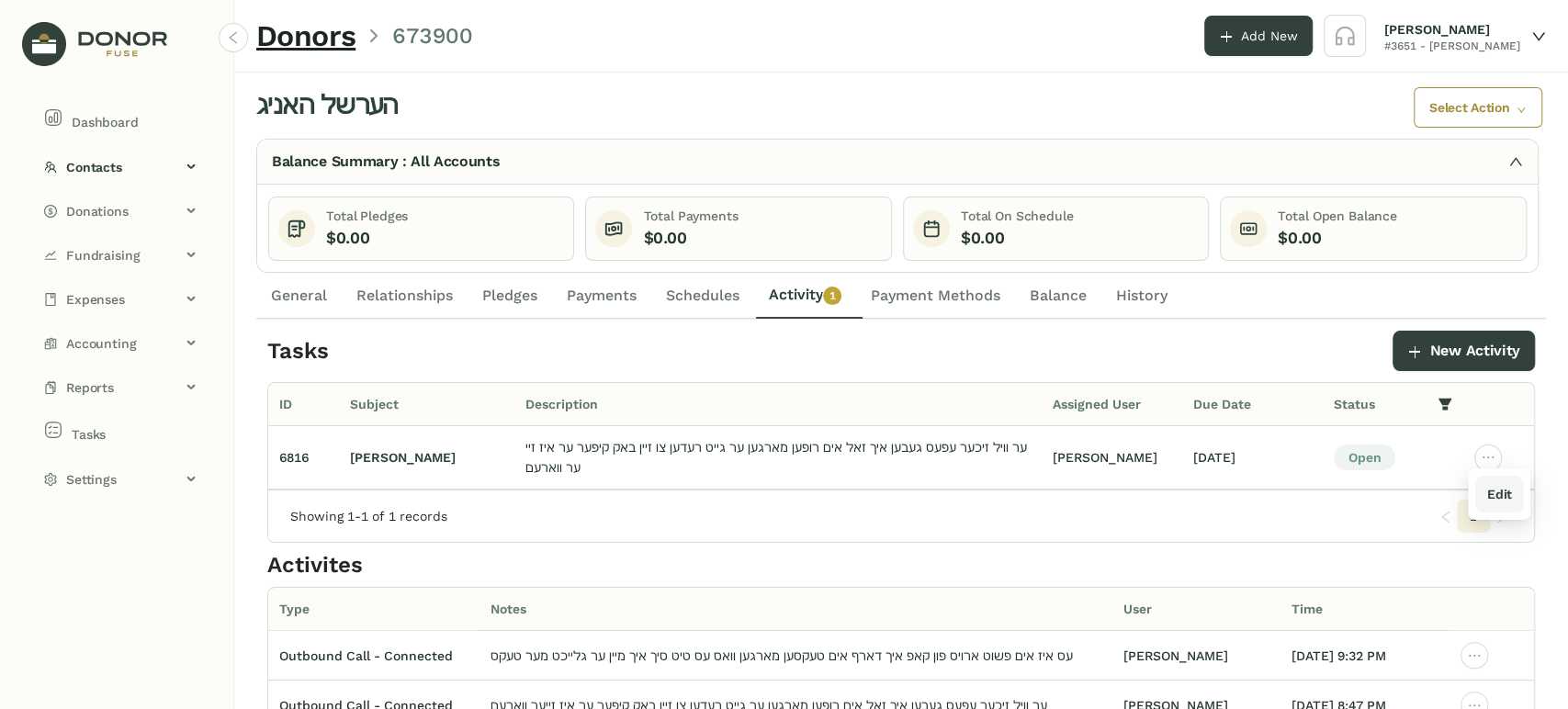 click on "Edit" at bounding box center (1498, 494) 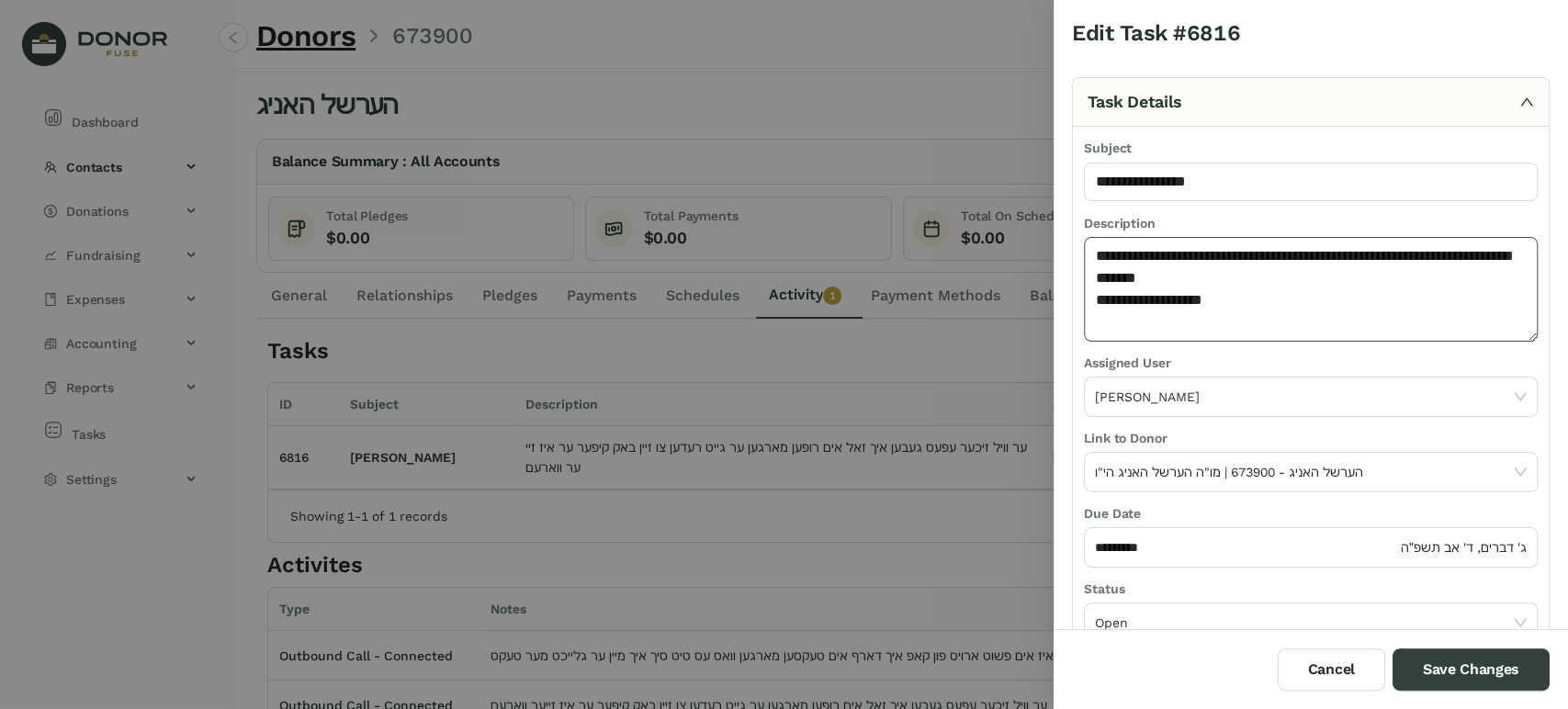 click on "**********" 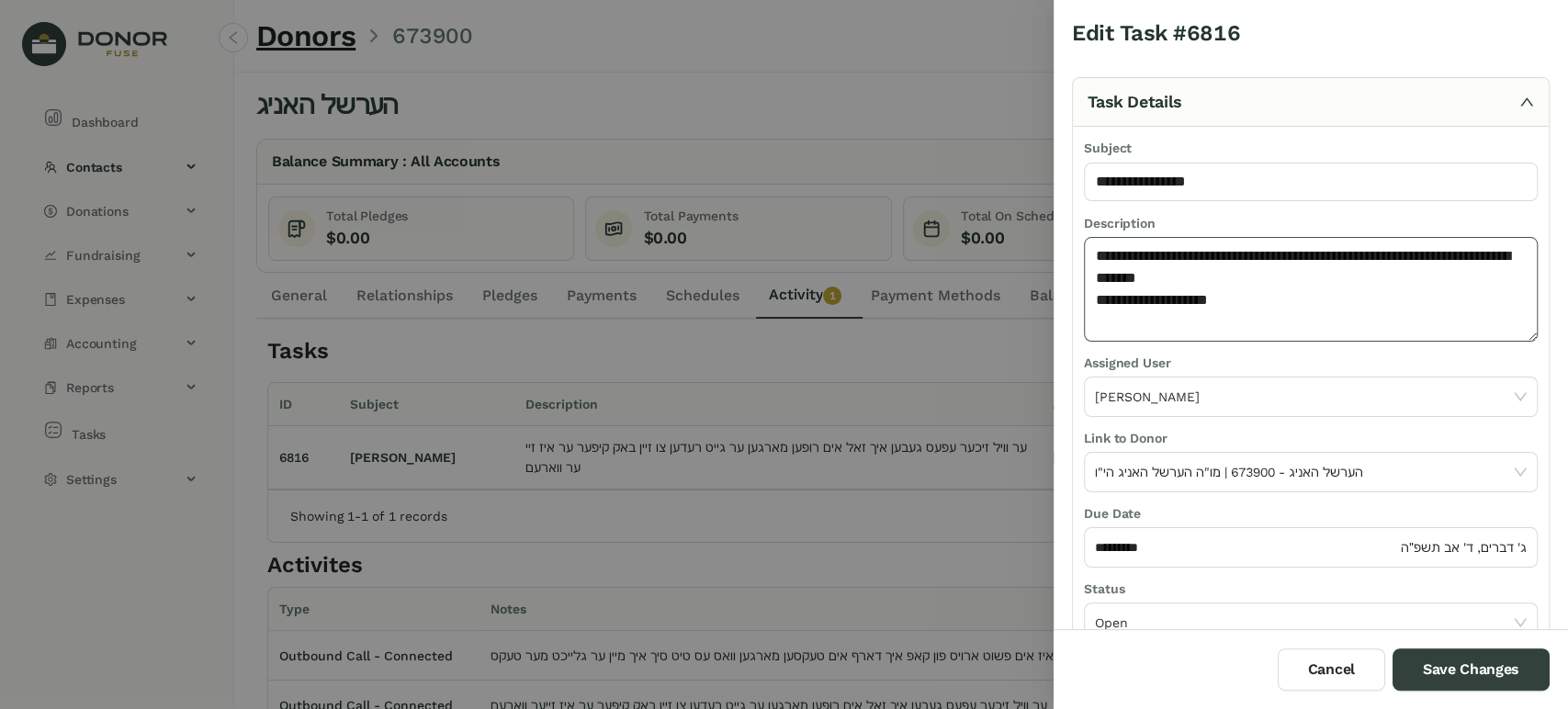 paste on "**********" 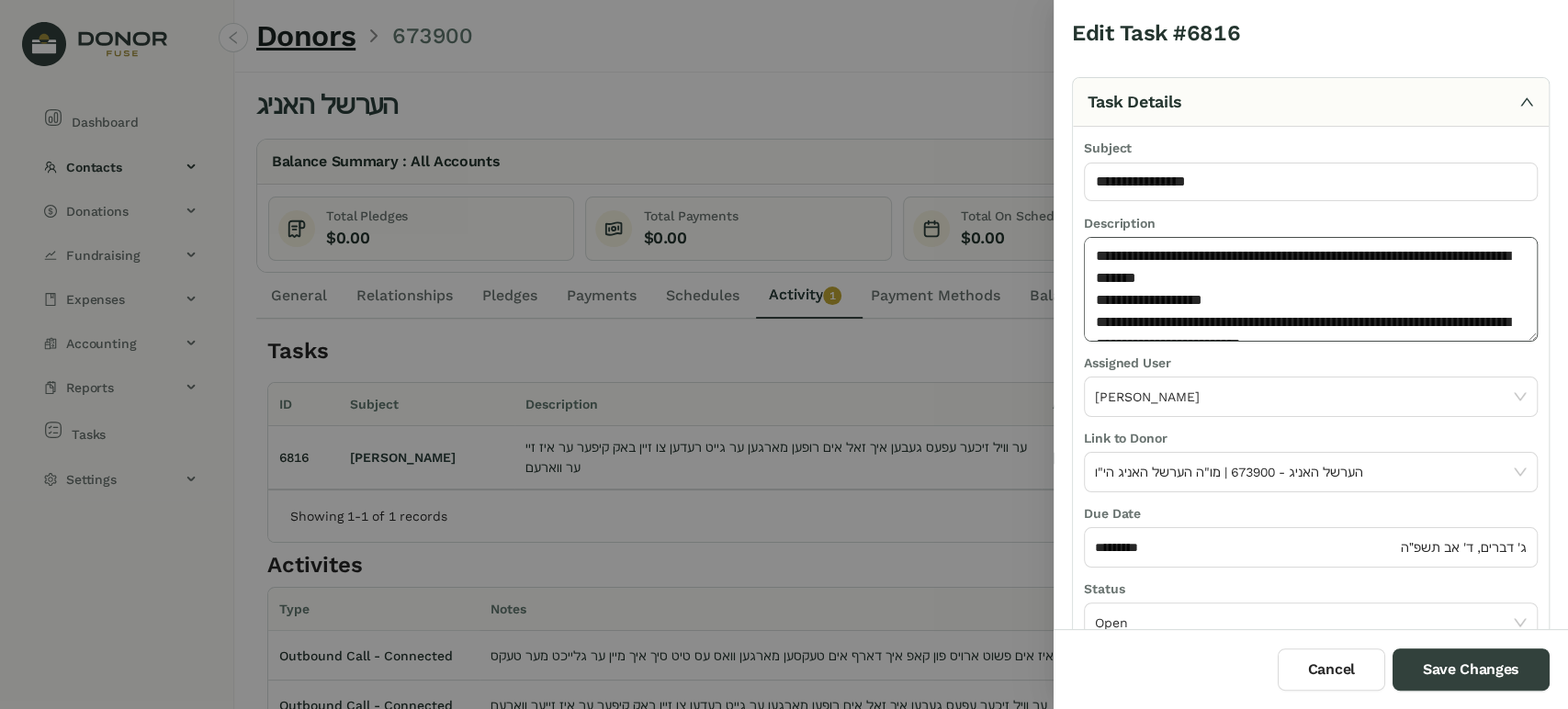 scroll, scrollTop: 12, scrollLeft: 0, axis: vertical 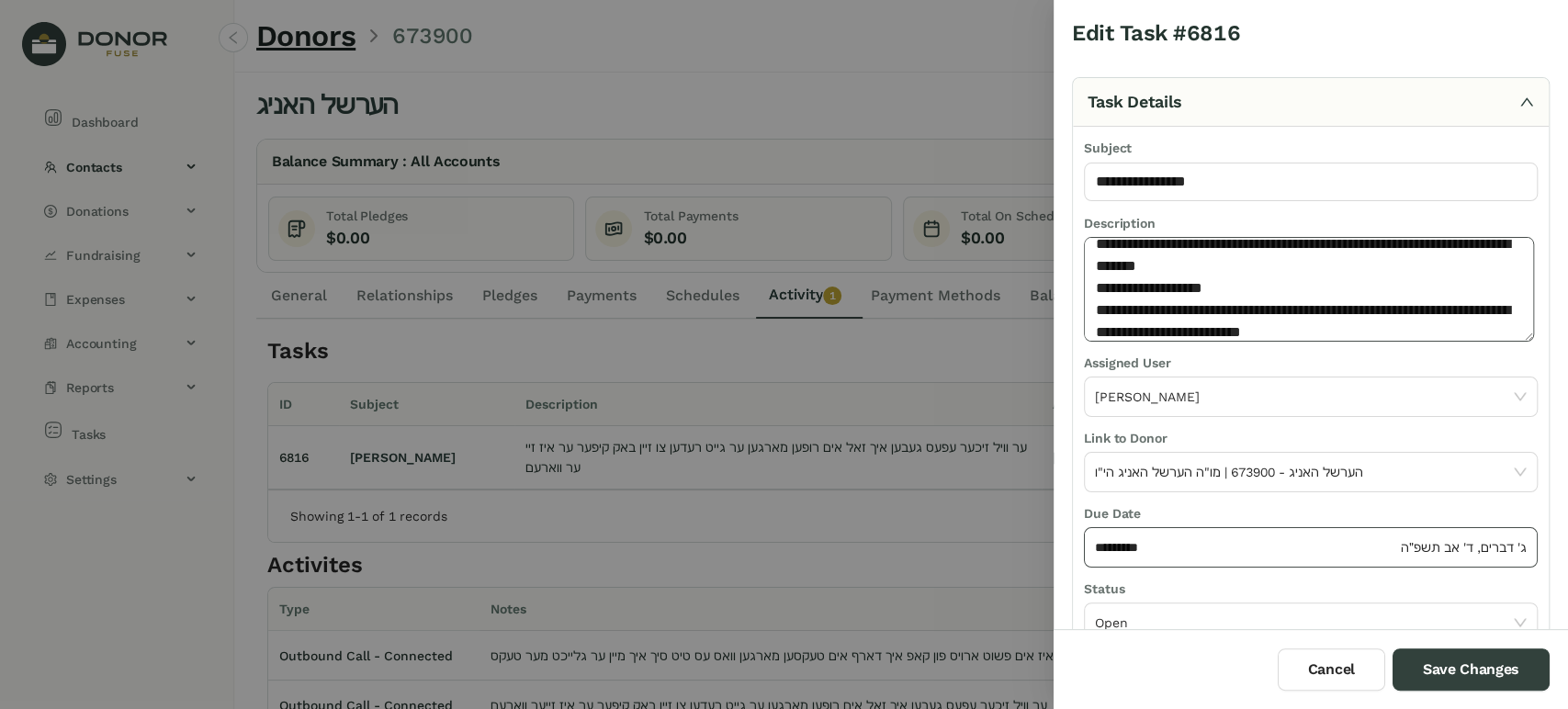 type on "**********" 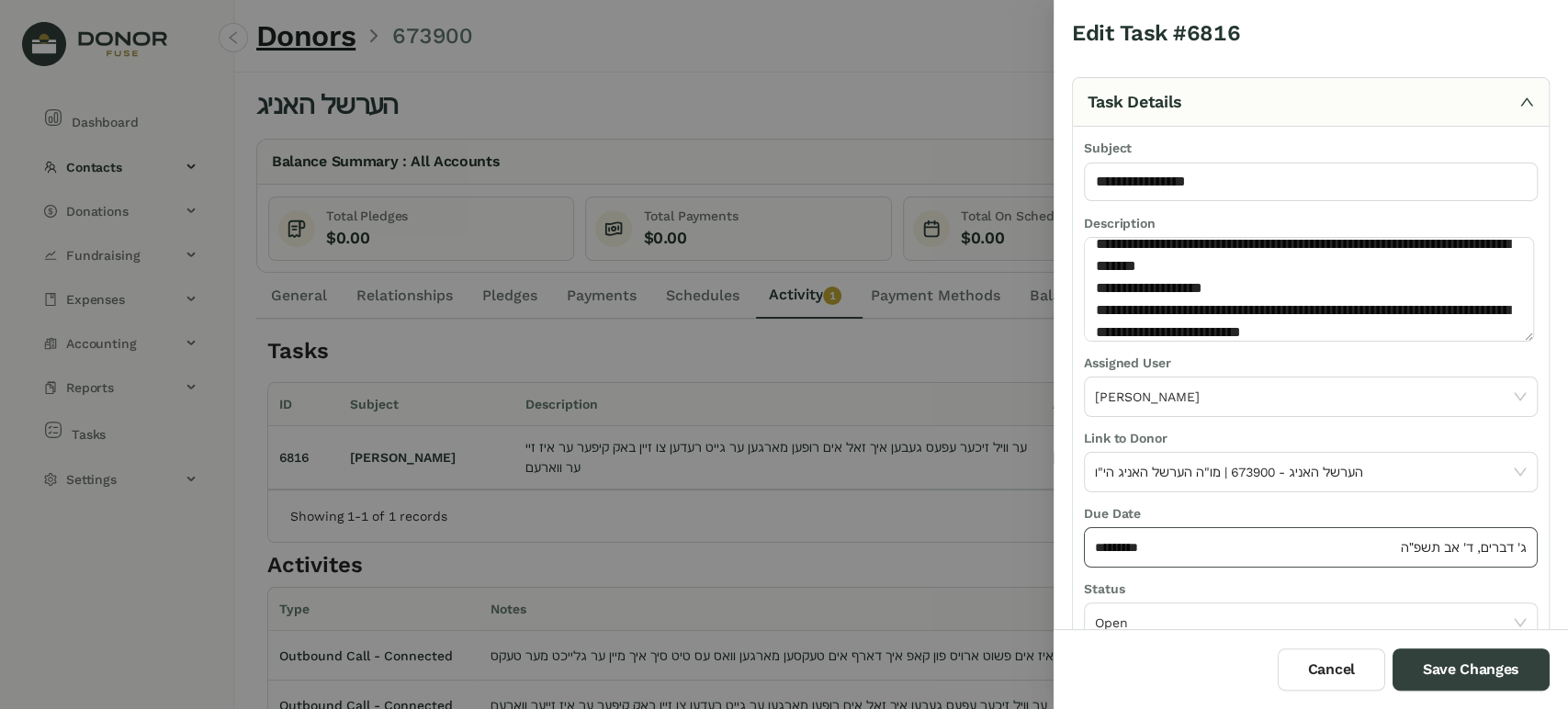 drag, startPoint x: 1242, startPoint y: 535, endPoint x: 1241, endPoint y: 548, distance: 13.038405 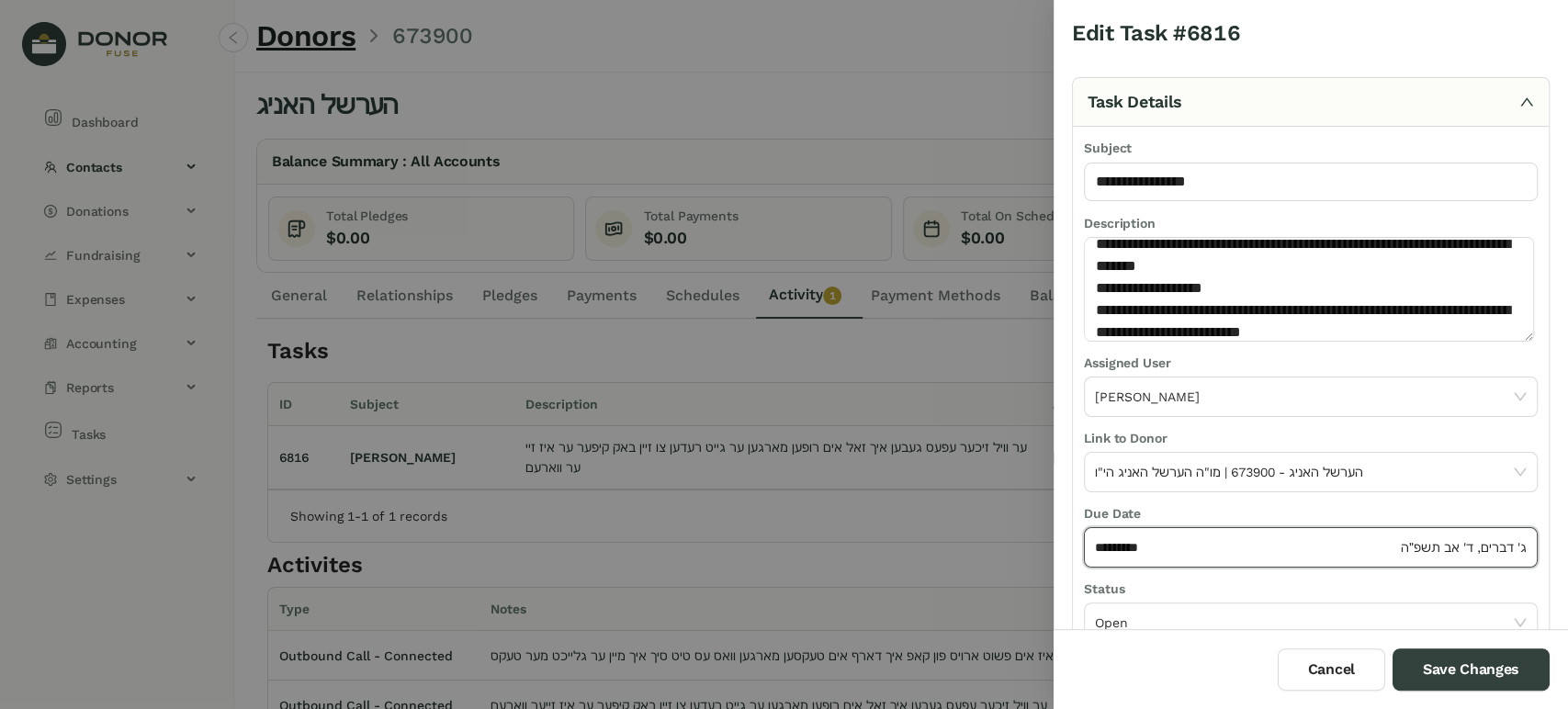 click on "*********" 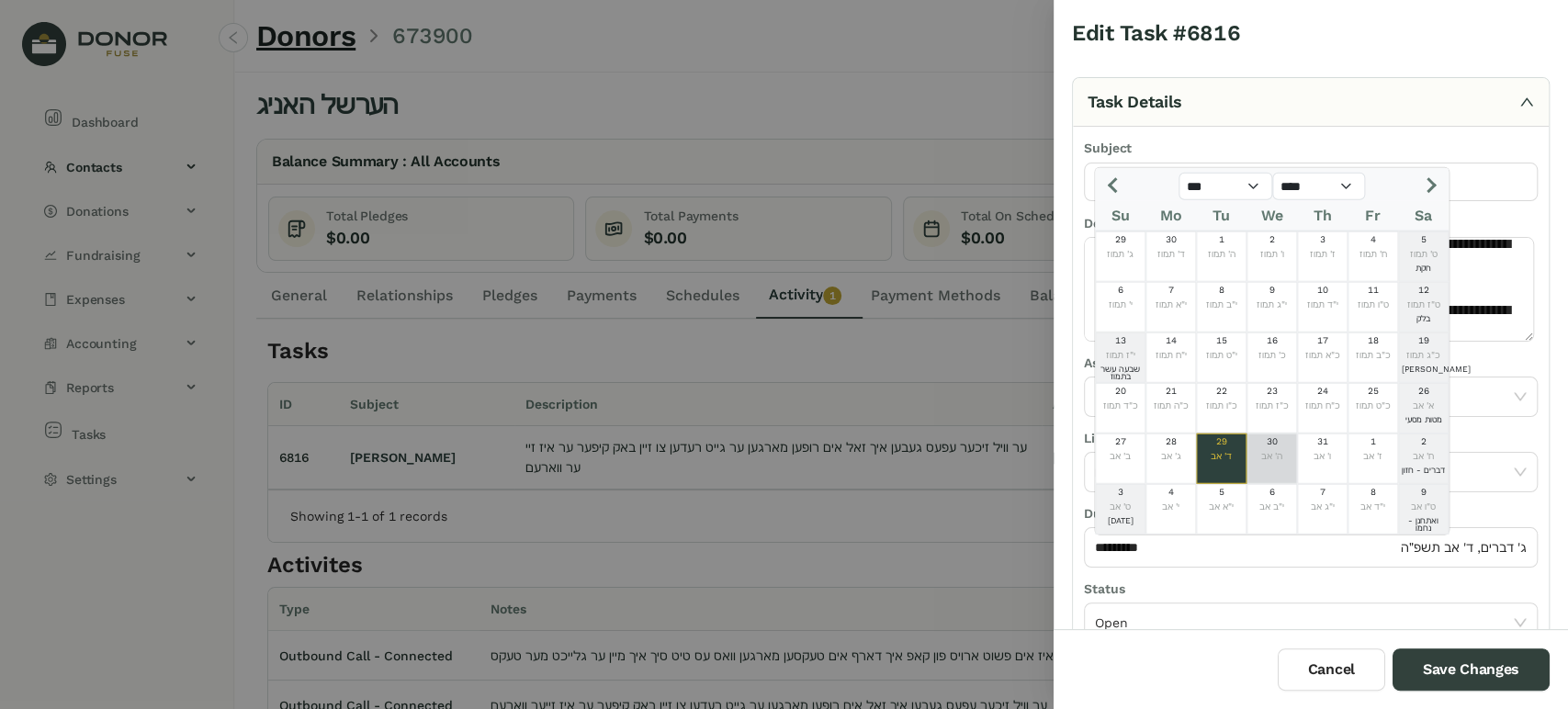 click on "30  ה' אב" 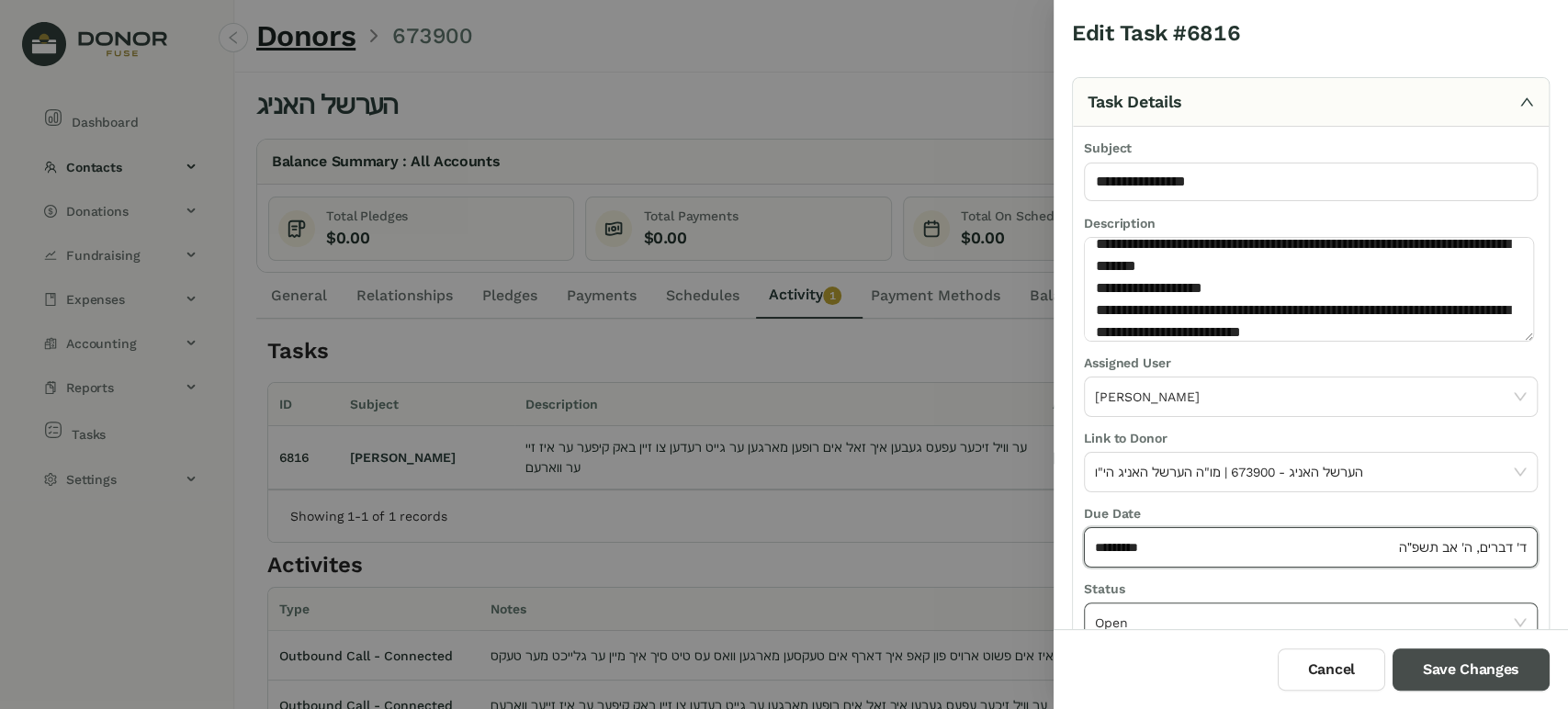drag, startPoint x: 1429, startPoint y: 667, endPoint x: 1346, endPoint y: 623, distance: 93.94147 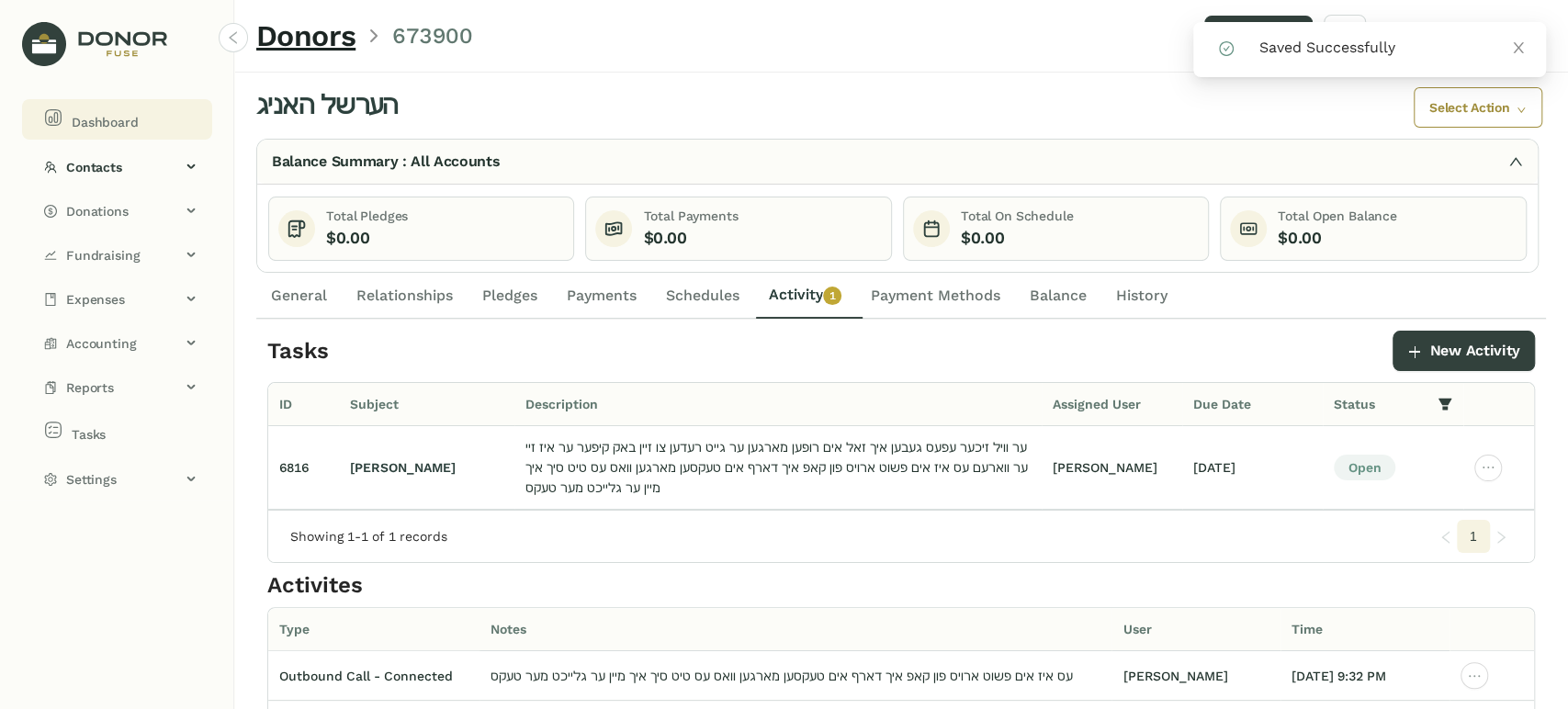 click on "Dashboard" 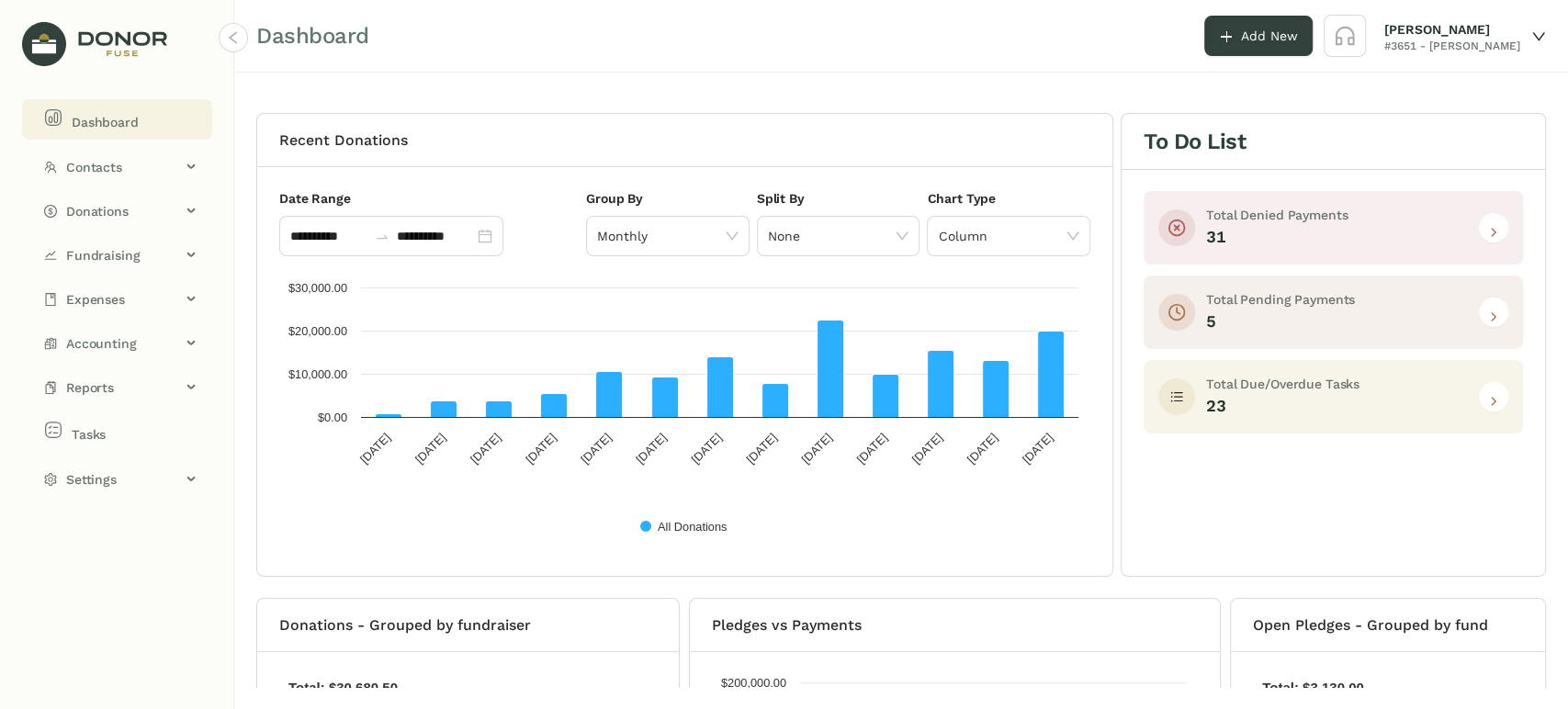 click 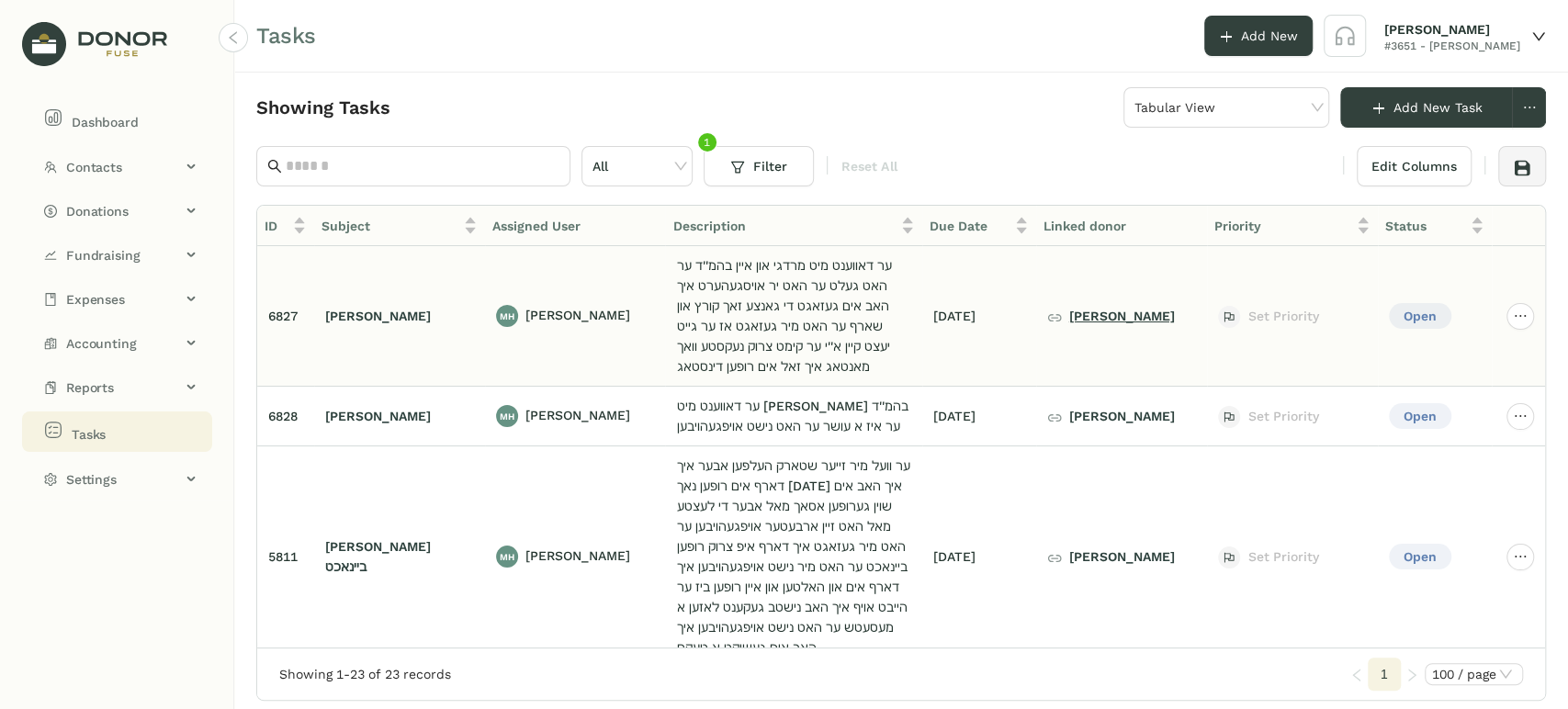 click on "[PERSON_NAME]" 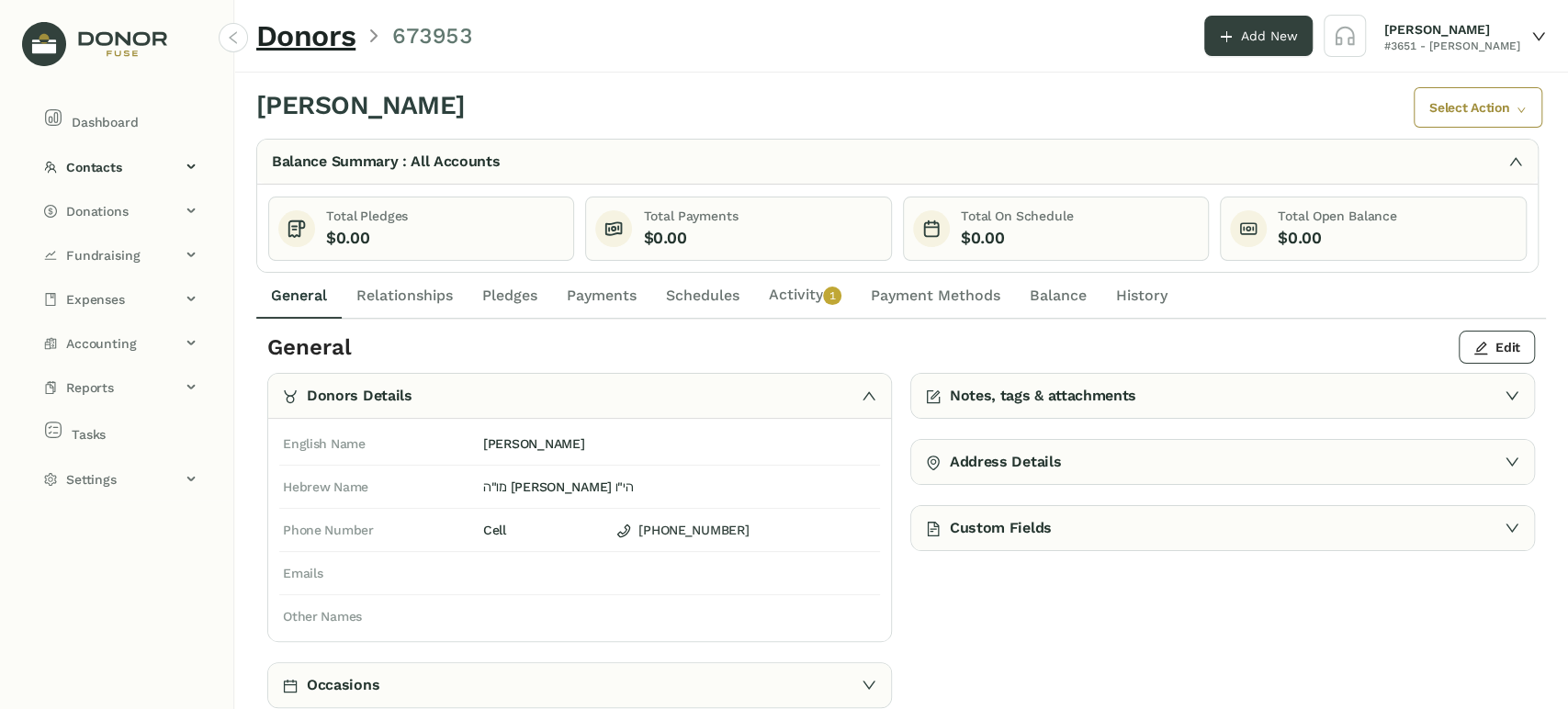 click on "Activity   0   1   2   3   4   5   6   7   8   9" 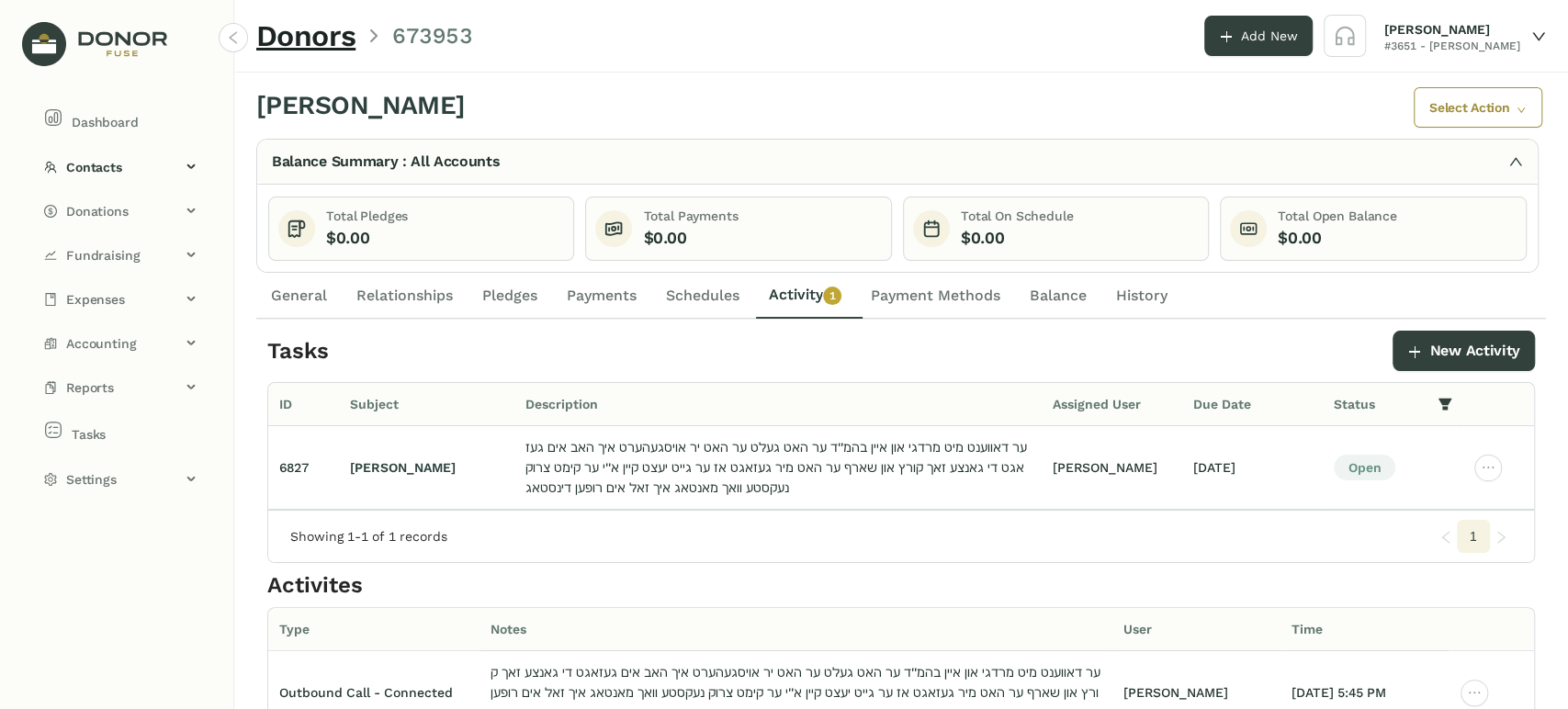click on "General" 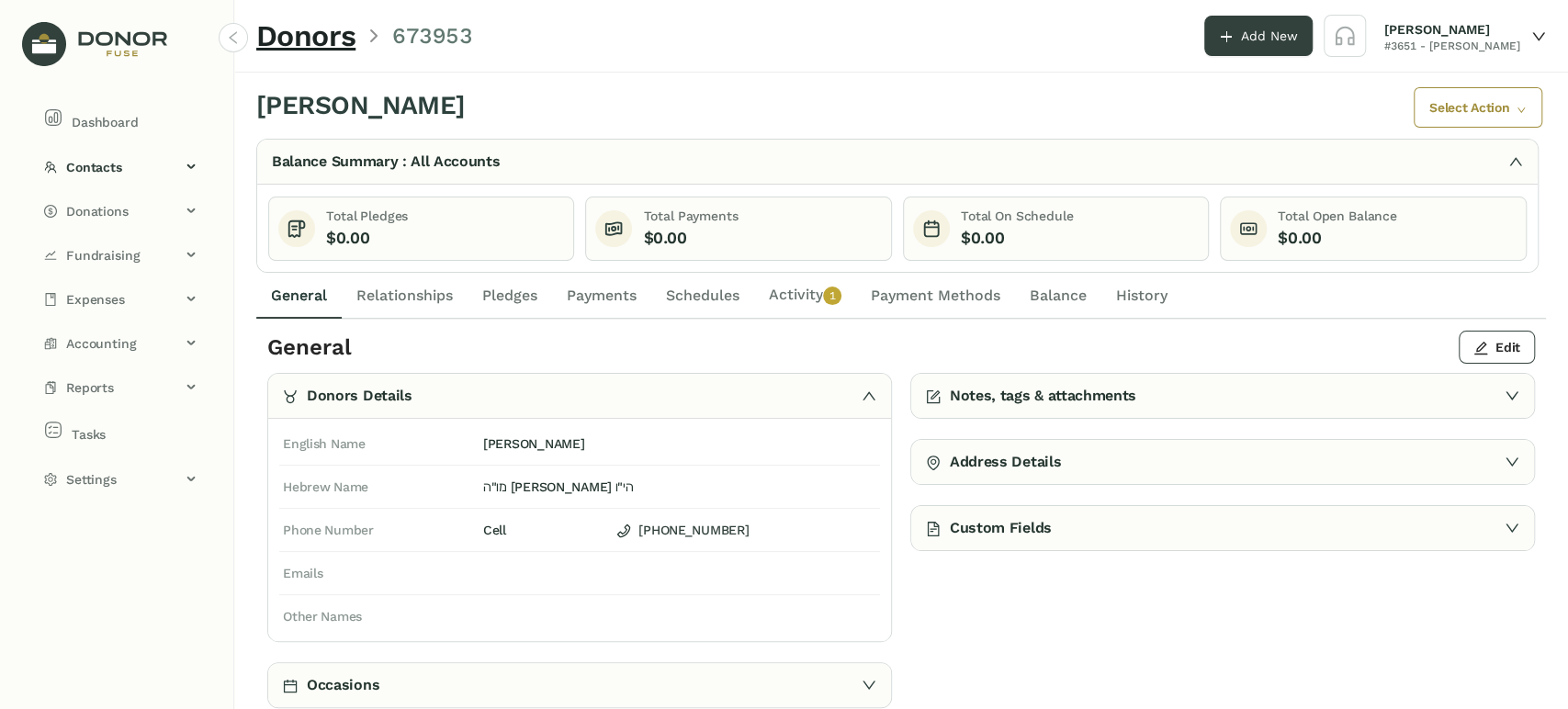 drag, startPoint x: 797, startPoint y: 298, endPoint x: 820, endPoint y: 282, distance: 28.017851 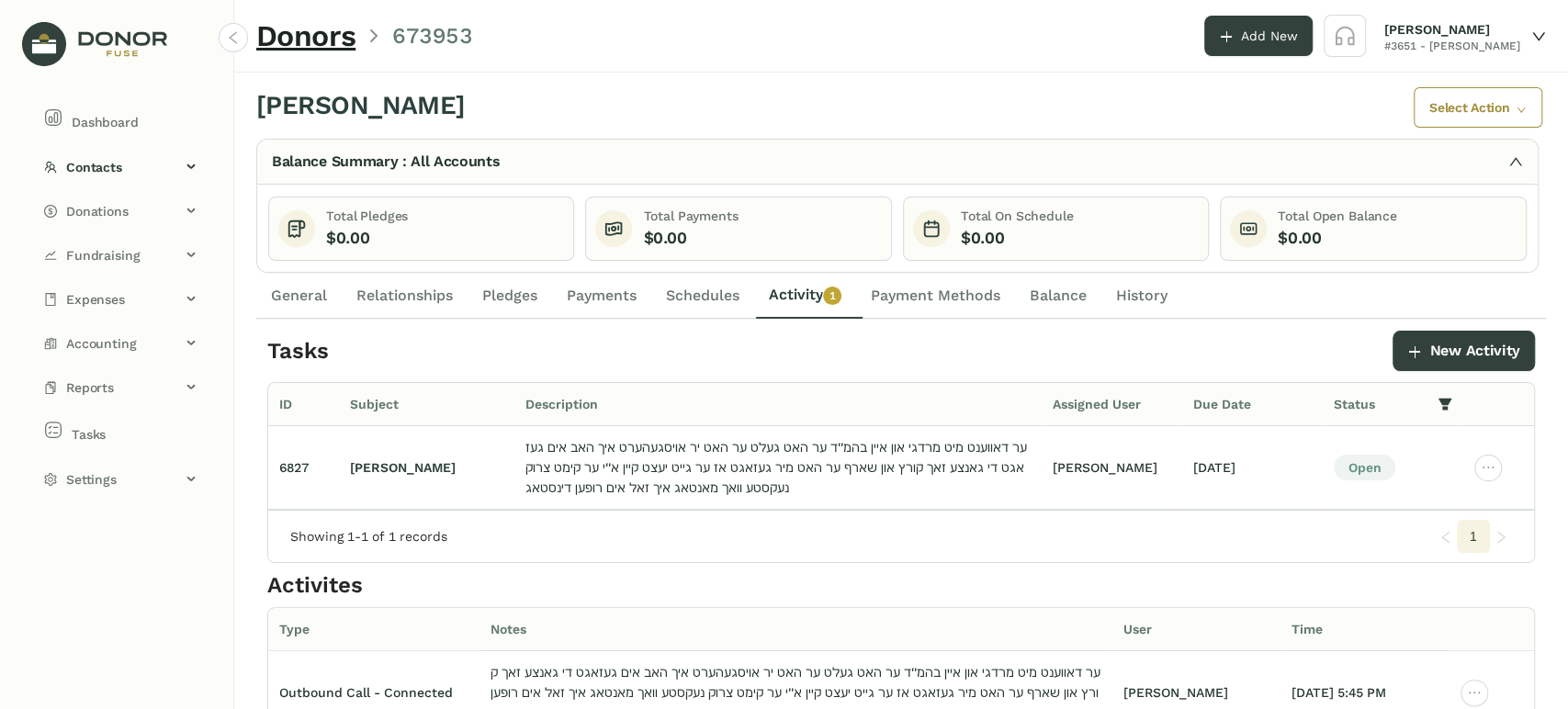 click on "General" 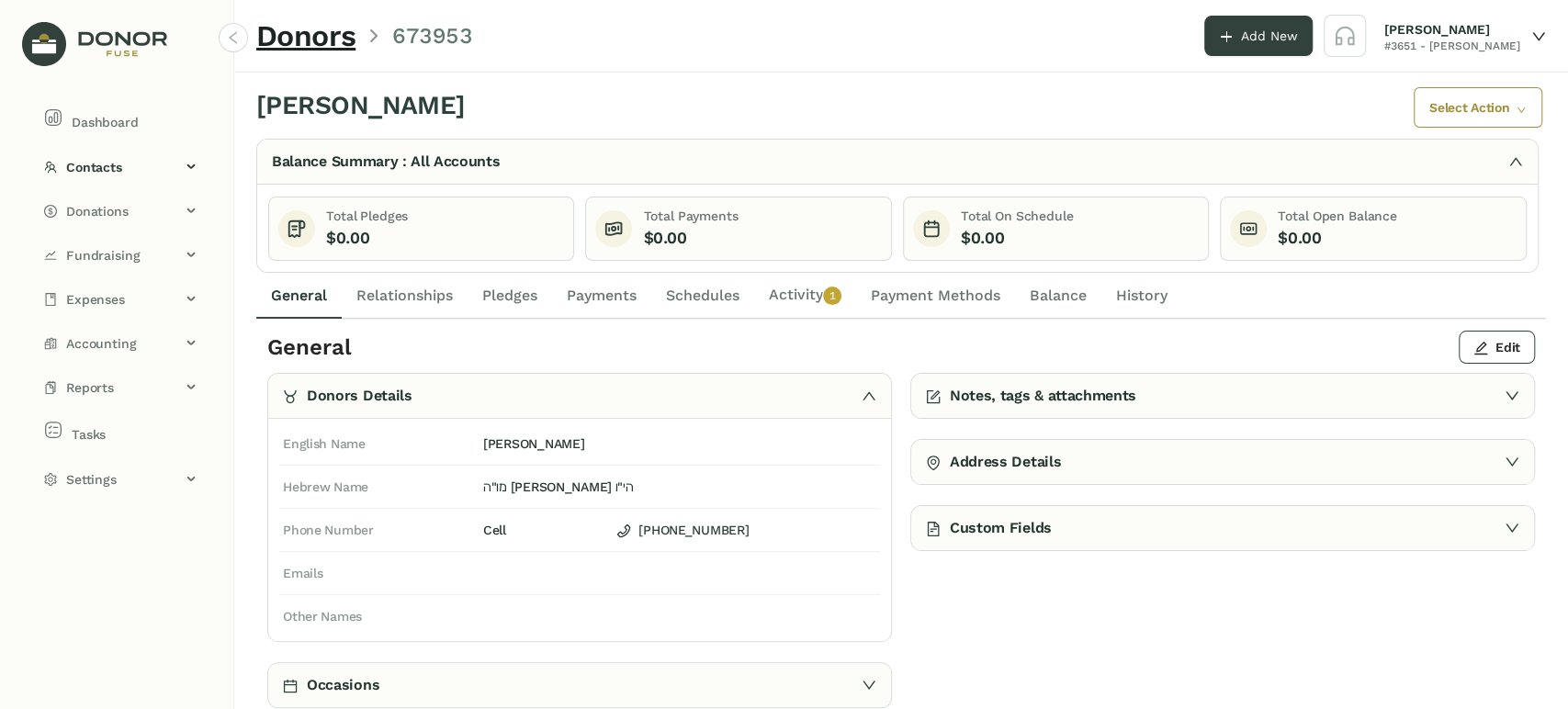 click on "Activity   0   1   2   3   4   5   6   7   8   9" 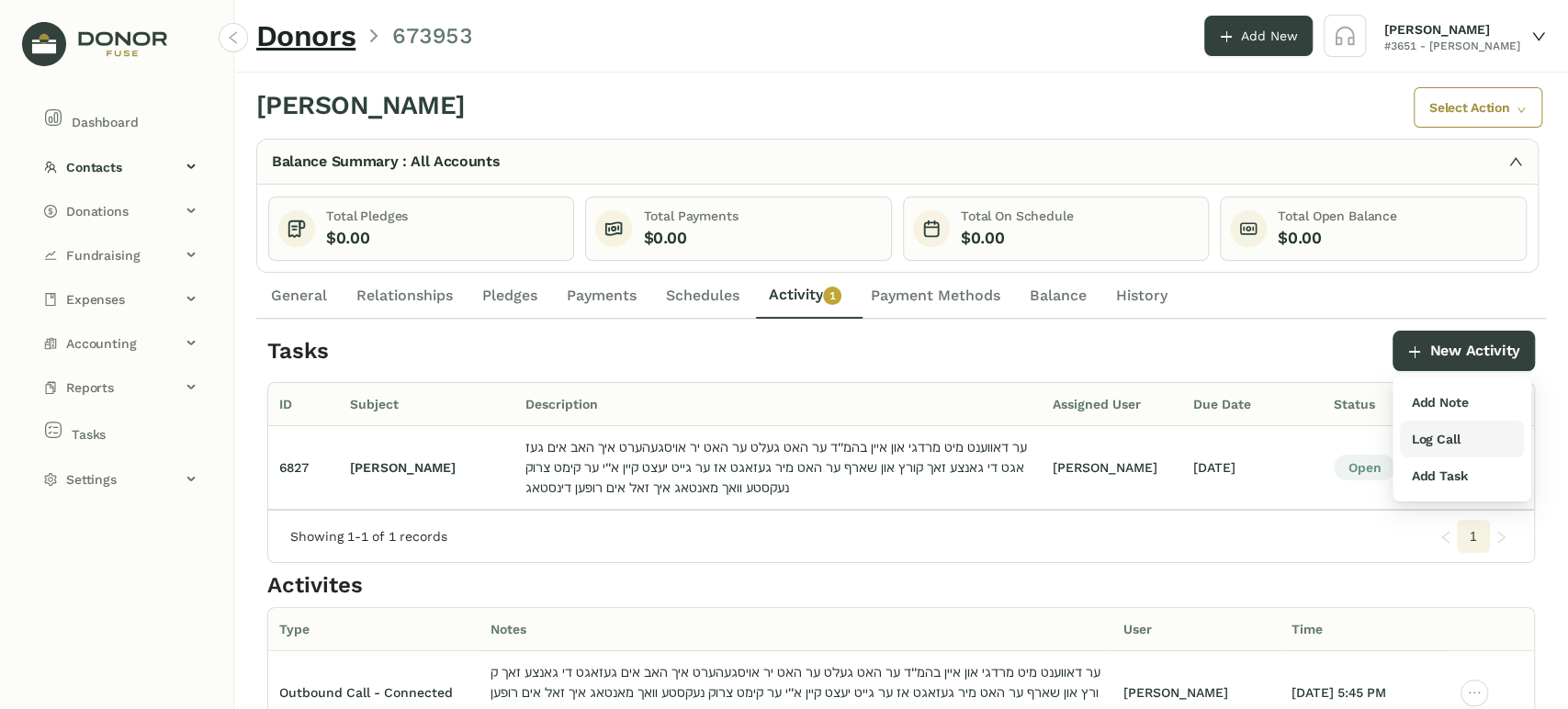 click on "Log Call" at bounding box center [1435, 439] 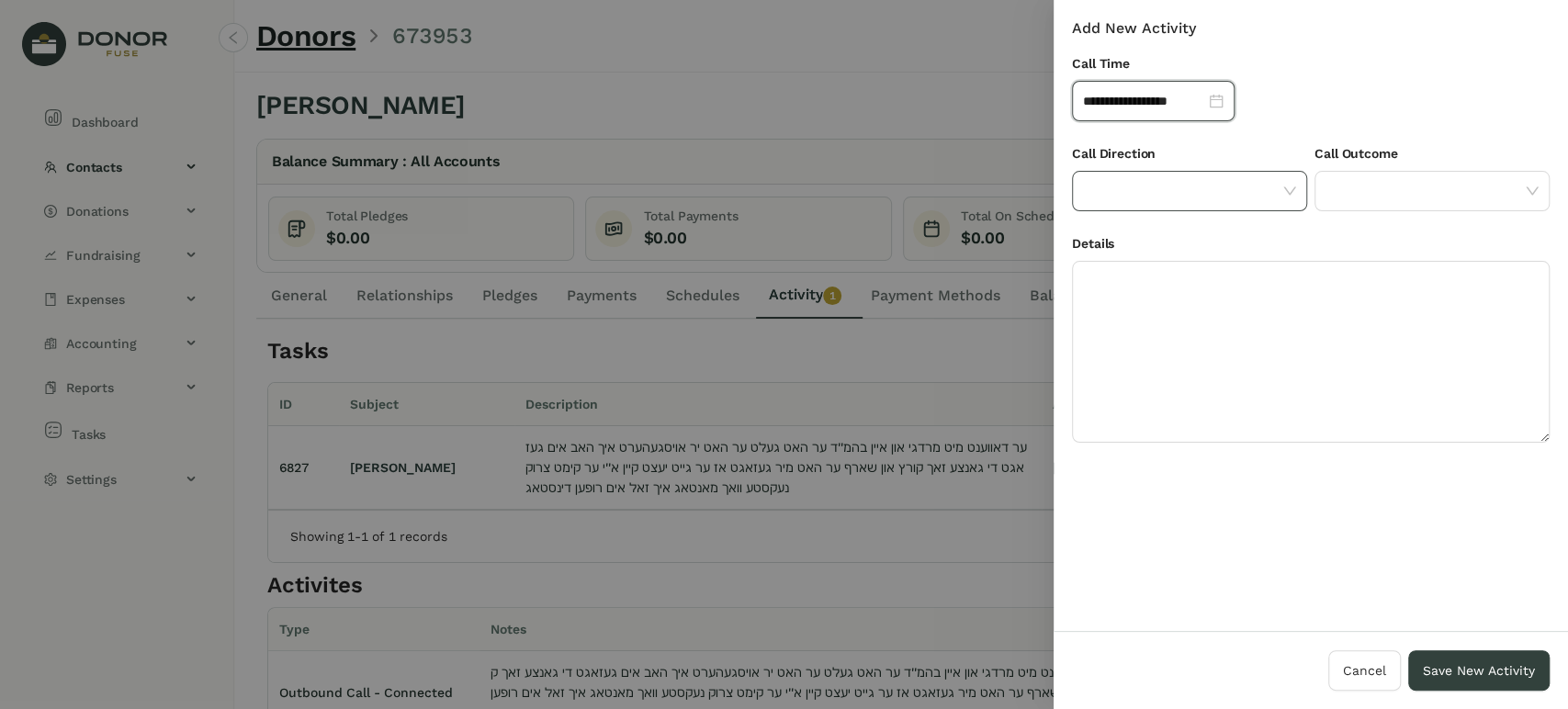 click 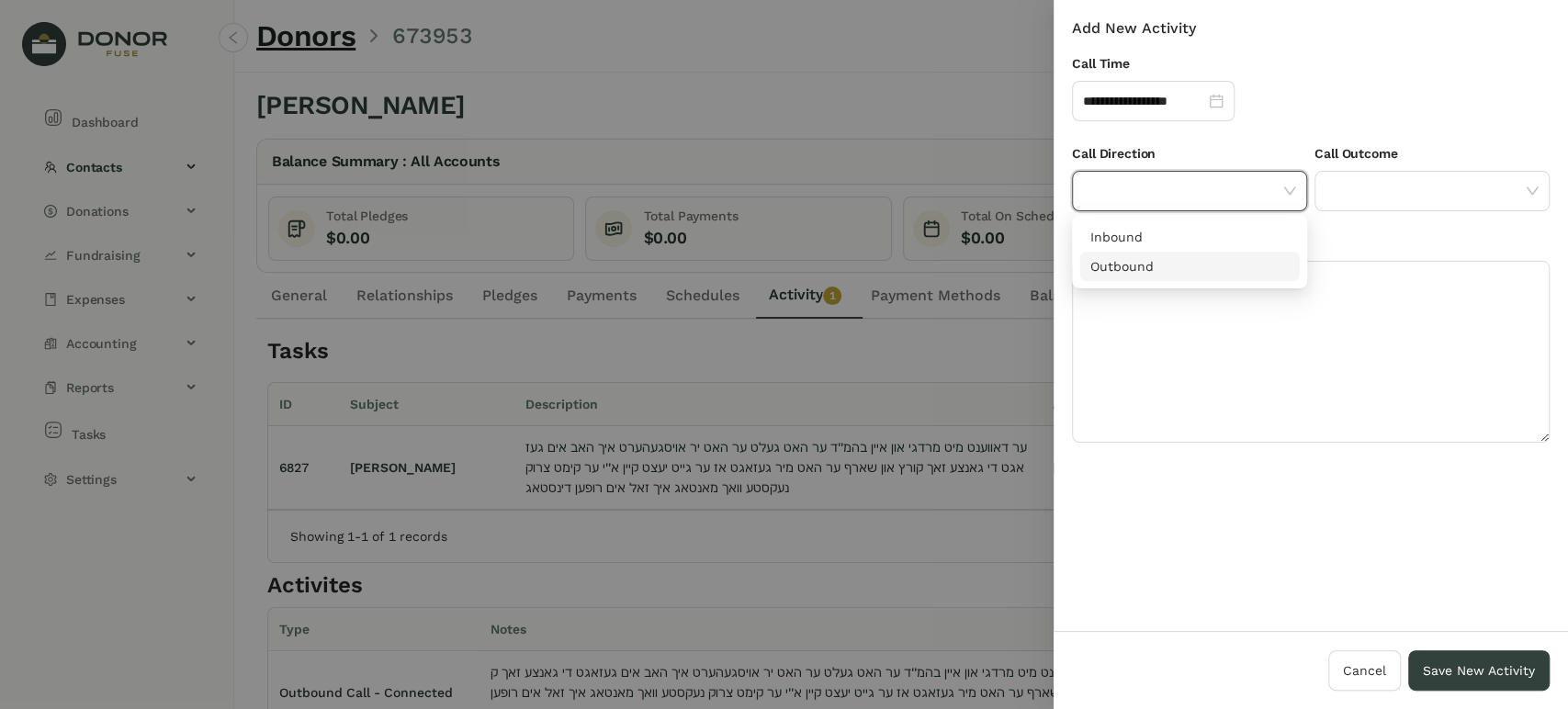 click on "Outbound" at bounding box center (1190, 266) 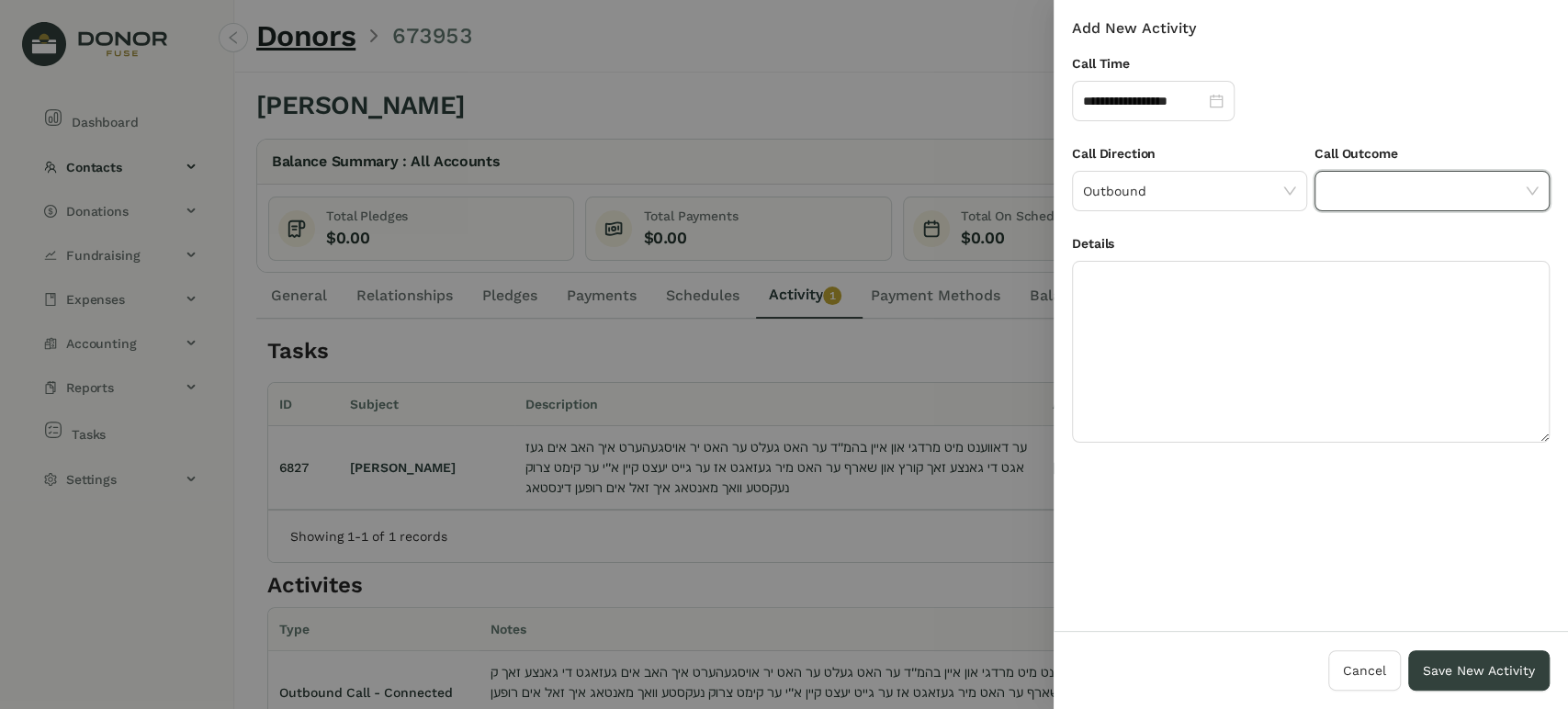 click 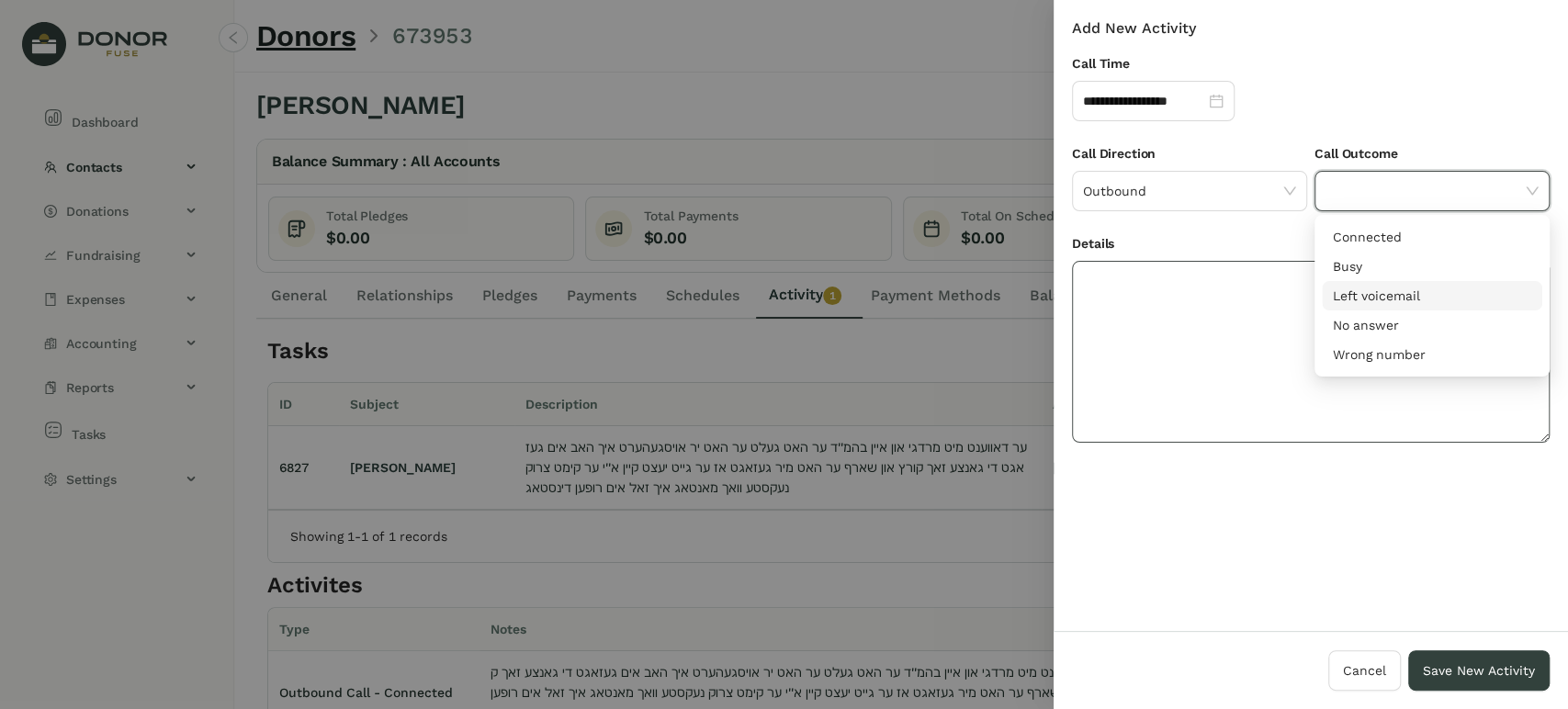drag, startPoint x: 1362, startPoint y: 287, endPoint x: 1337, endPoint y: 288, distance: 25.019992 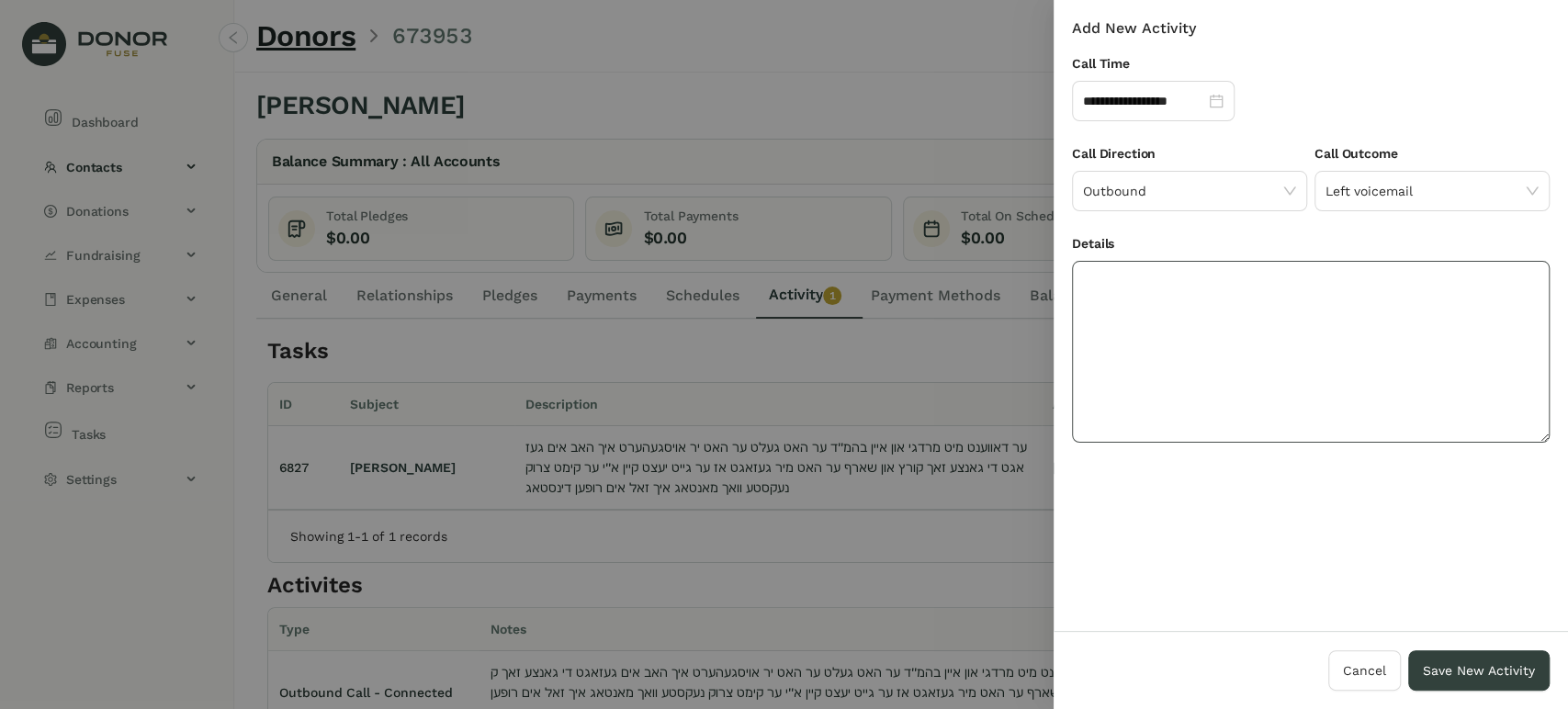 click 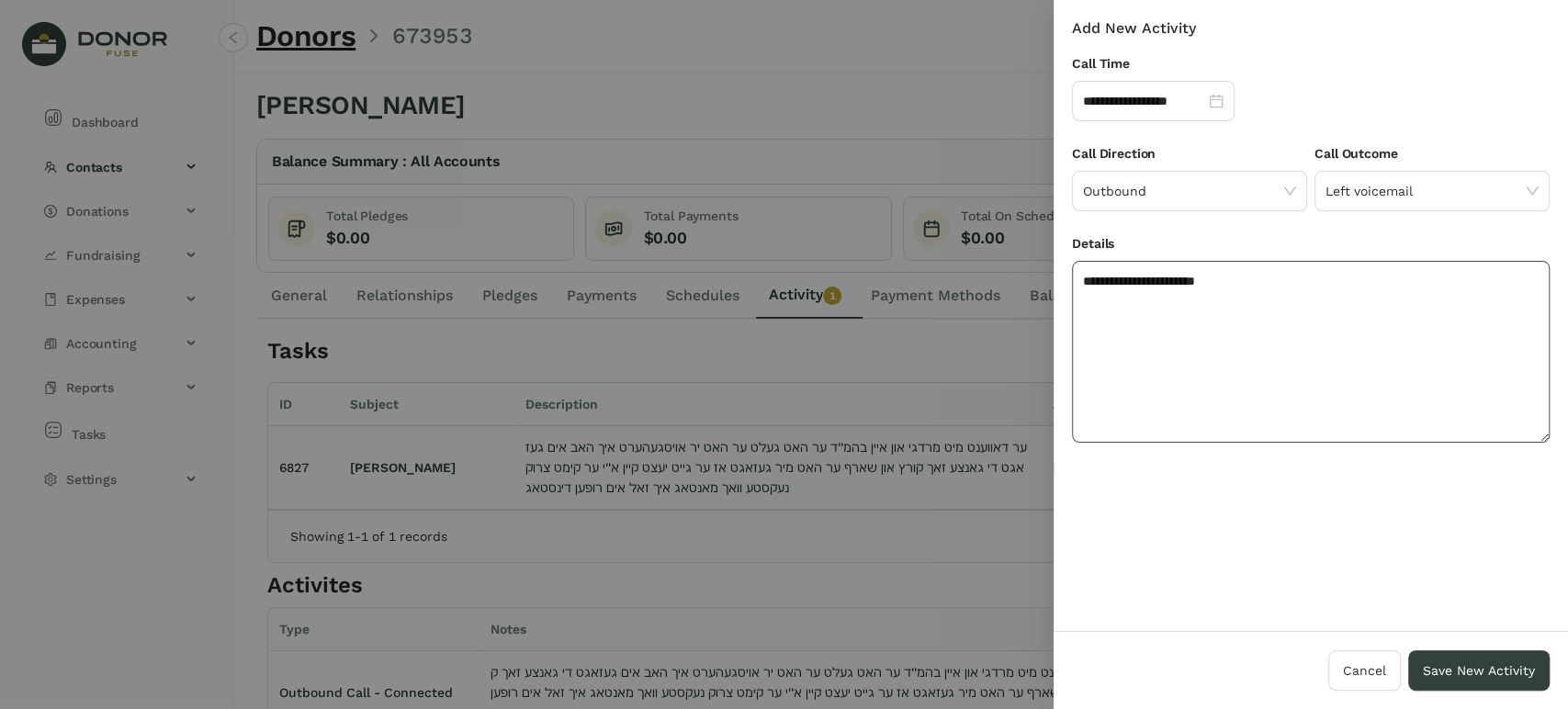 type on "**********" 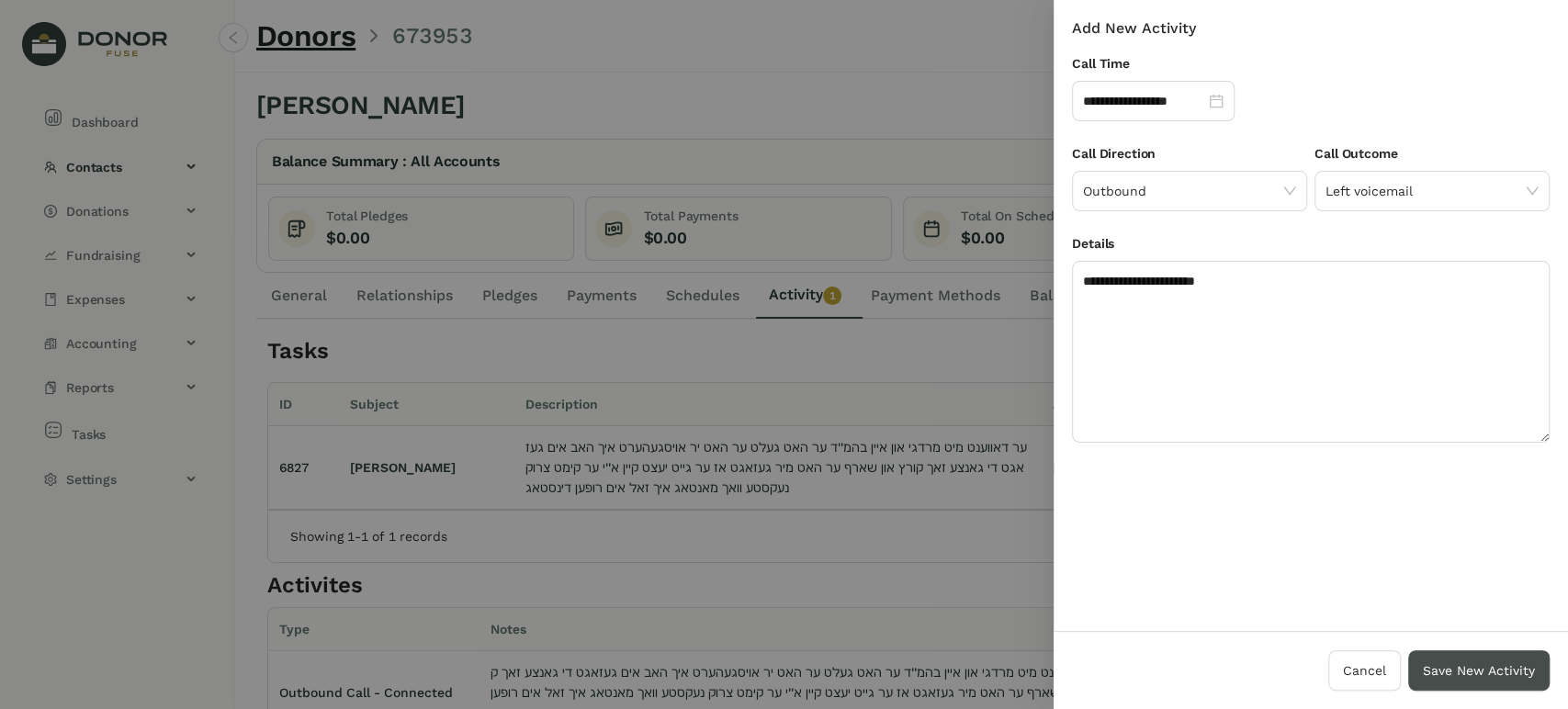 click on "Save New Activity" at bounding box center (1479, 670) 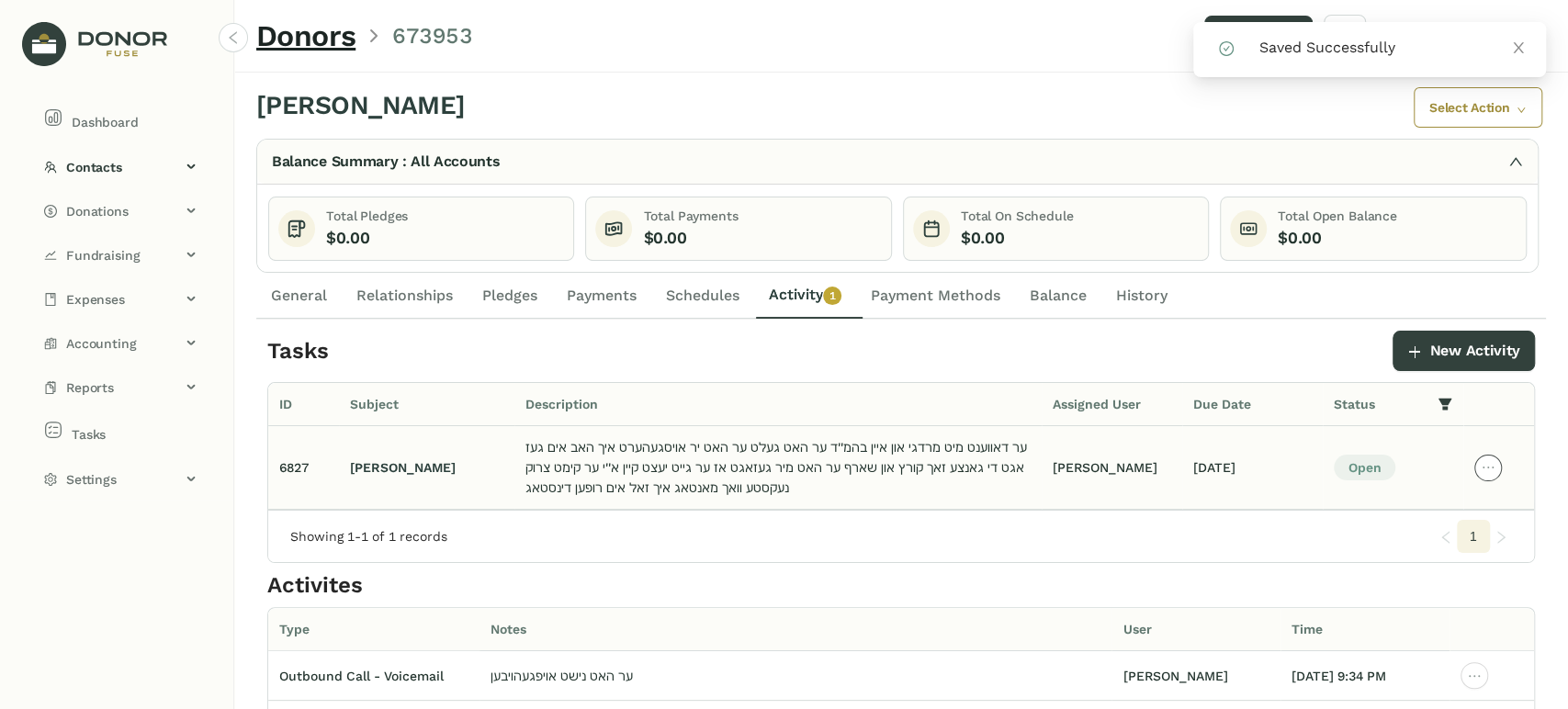 click 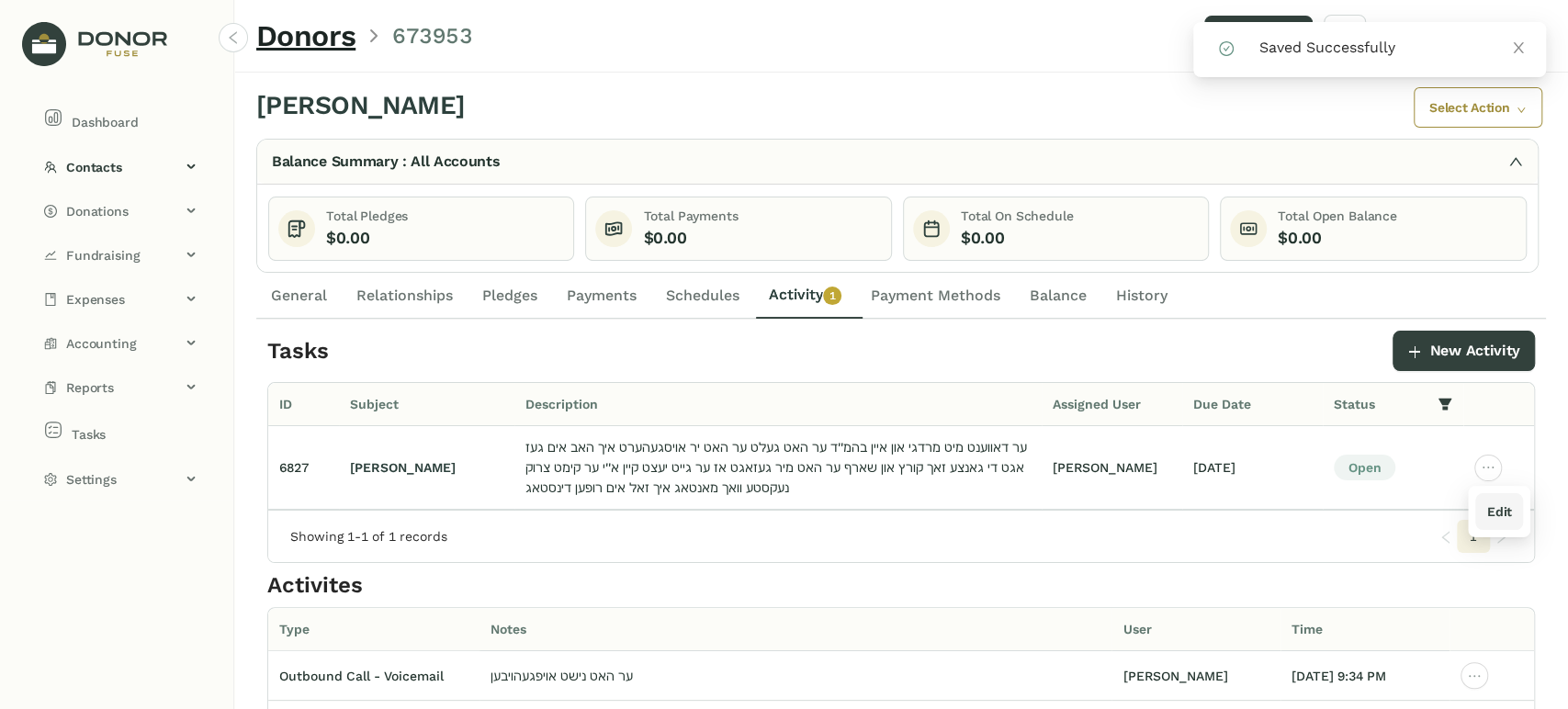 click on "Edit" at bounding box center (1498, 512) 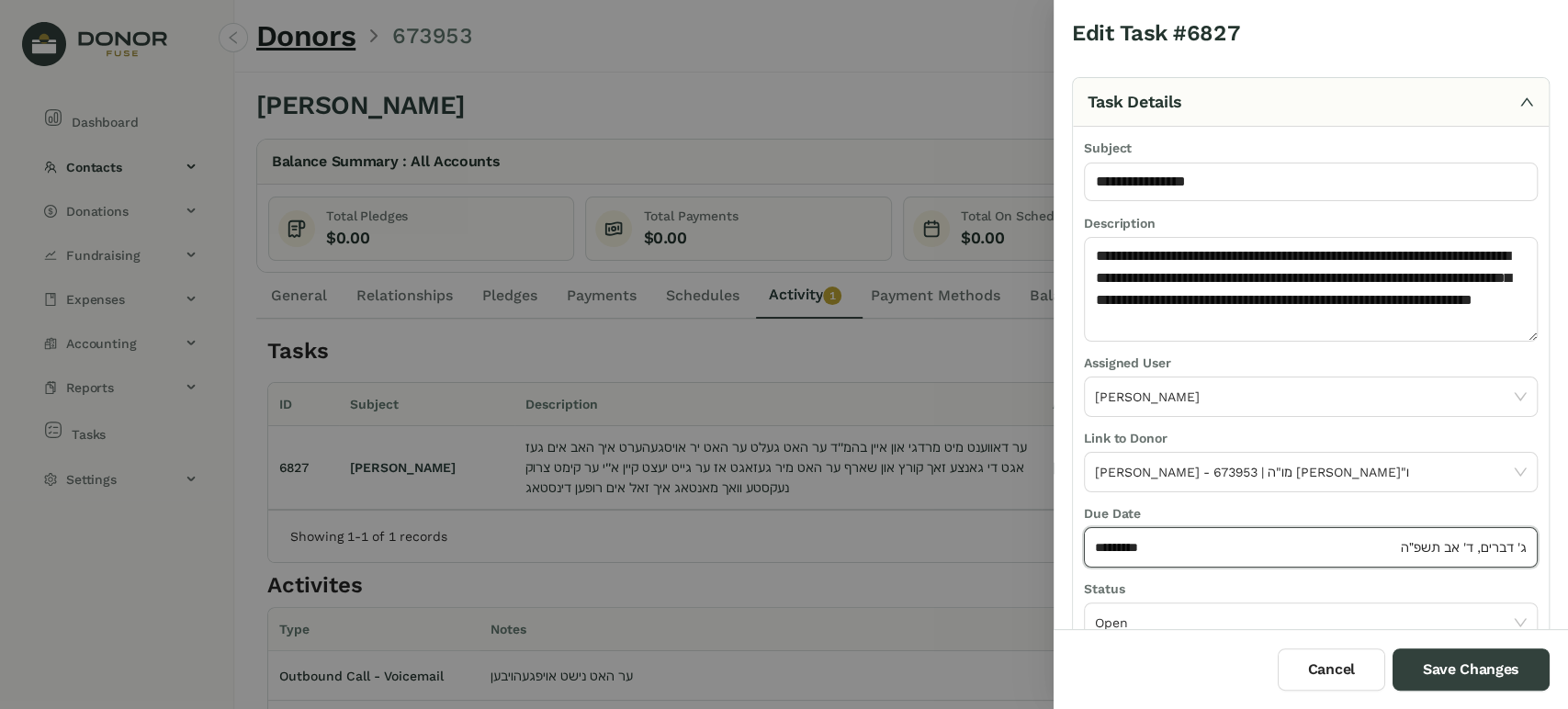 drag, startPoint x: 1178, startPoint y: 546, endPoint x: 1183, endPoint y: 537, distance: 10.29563 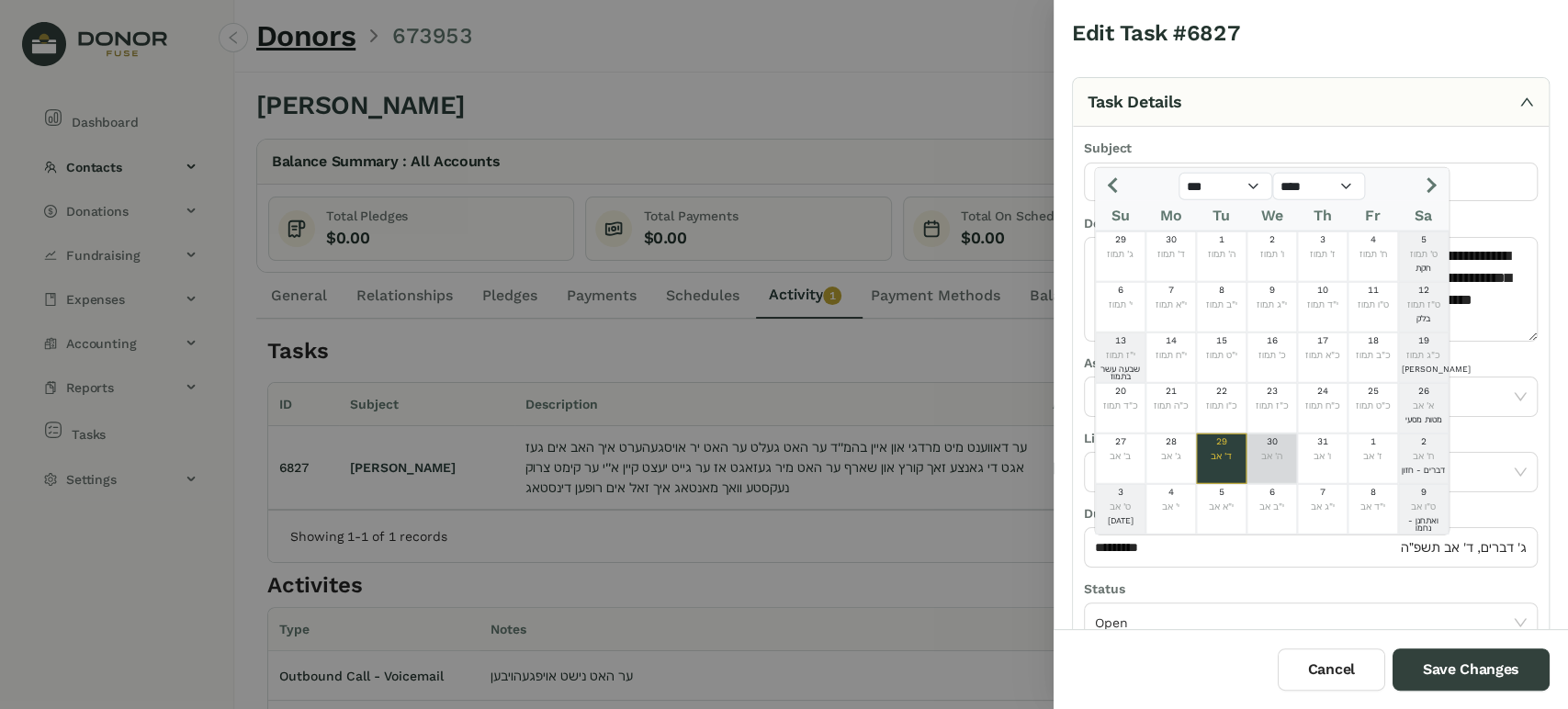 click on "ה' אב" 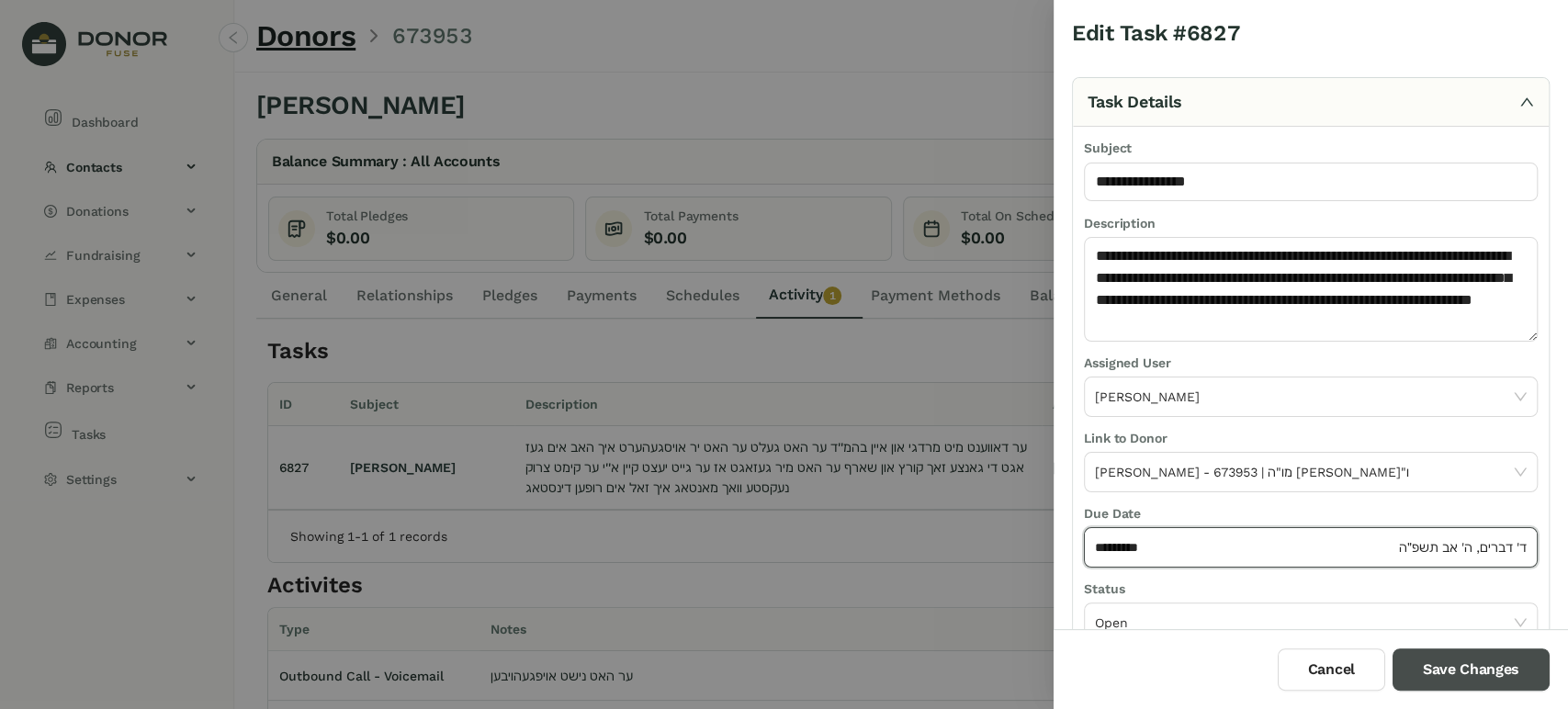 drag, startPoint x: 1453, startPoint y: 674, endPoint x: 1448, endPoint y: 658, distance: 16.763055 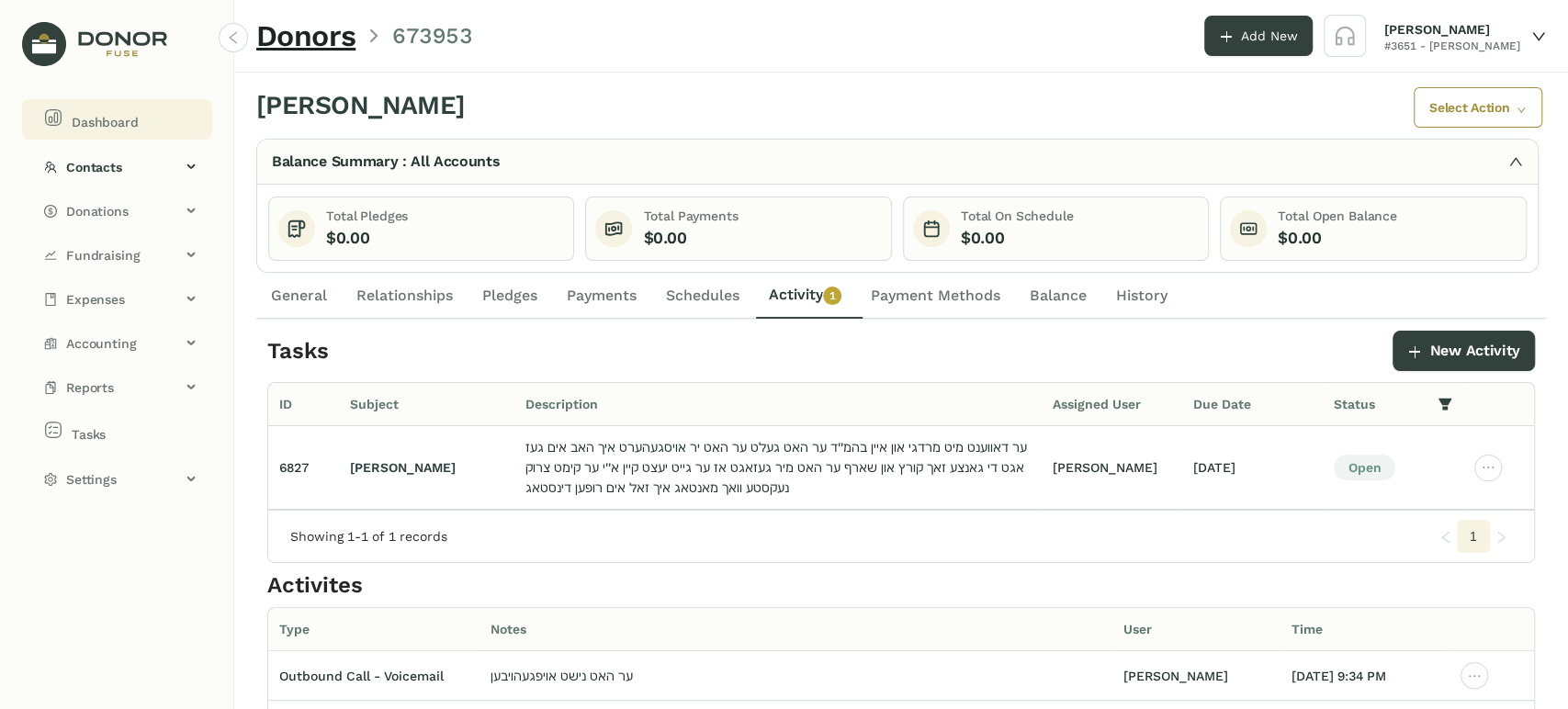 click on "Dashboard" 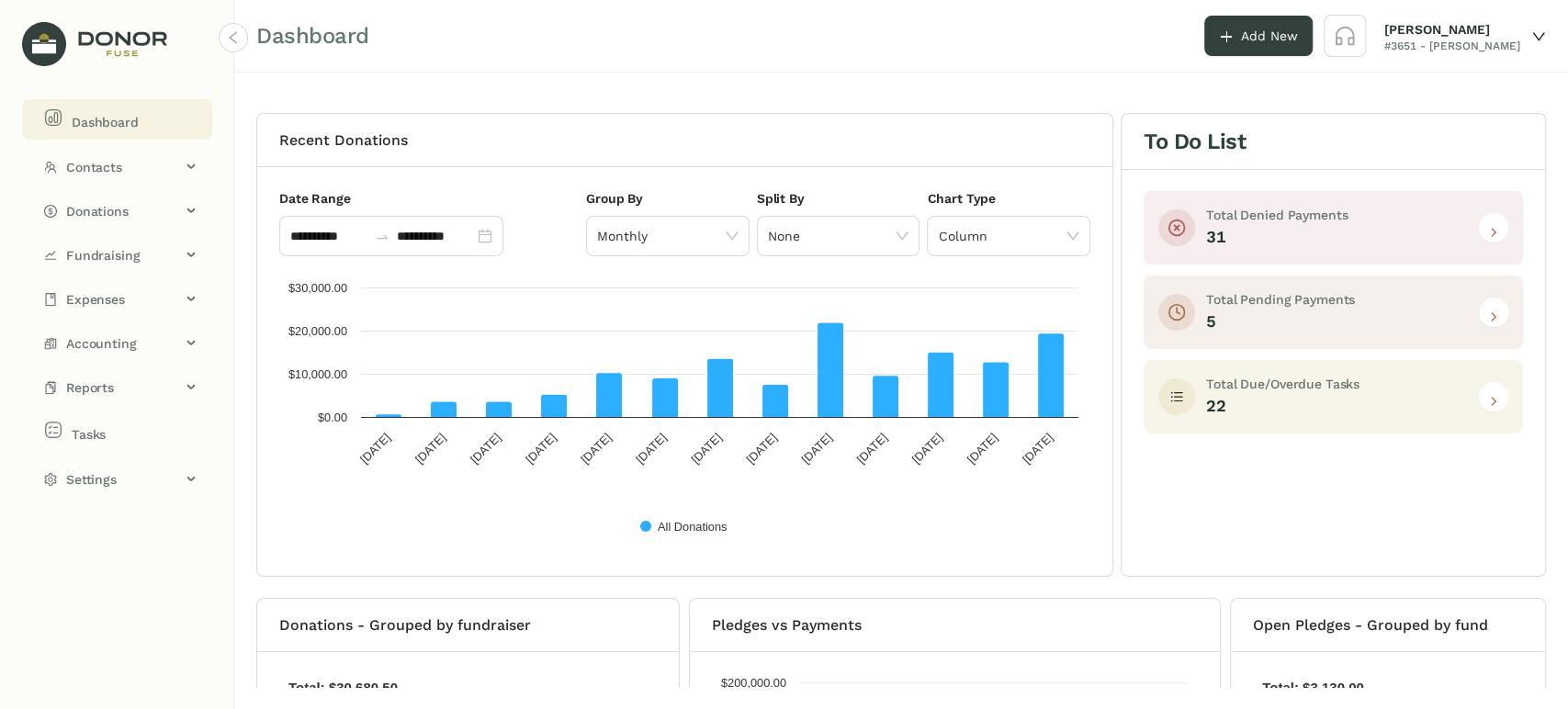 click 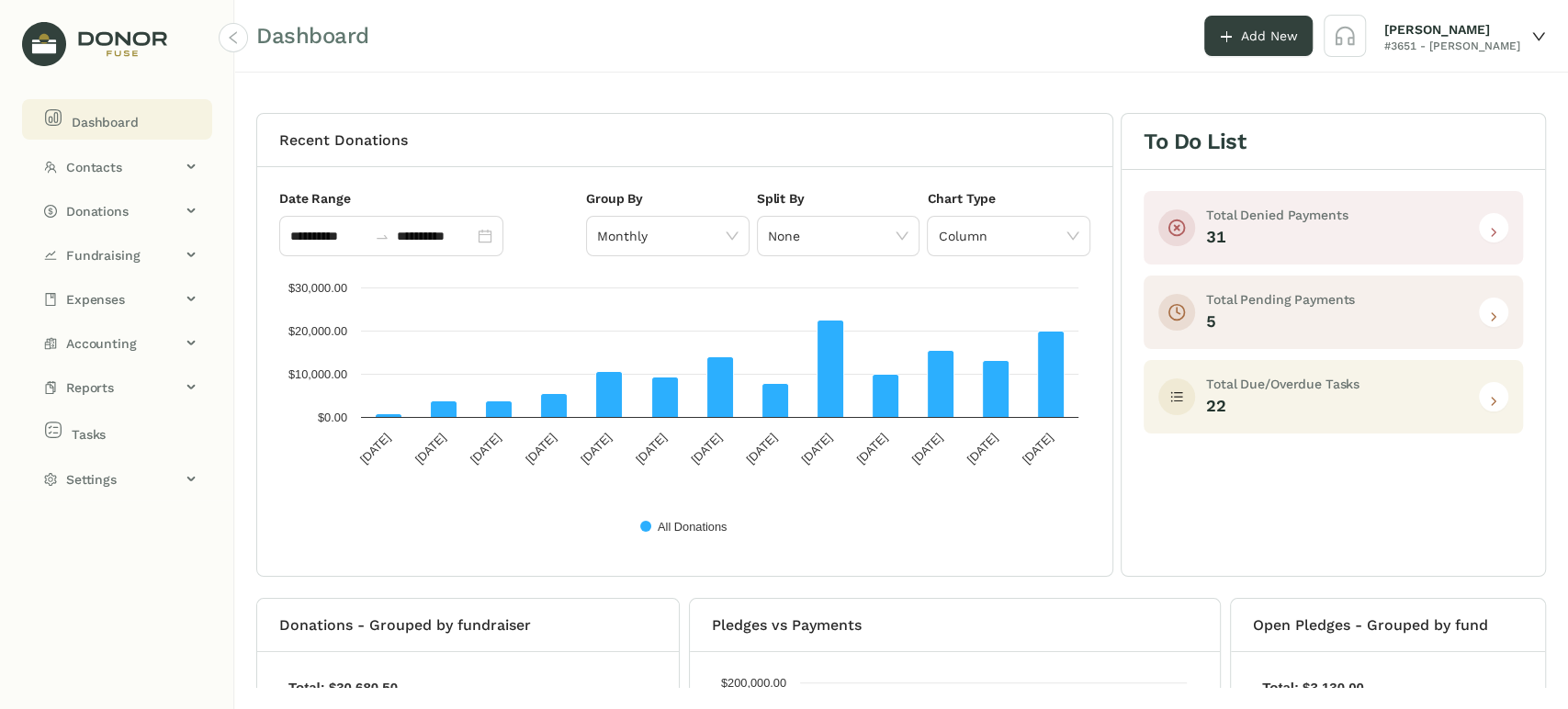 click 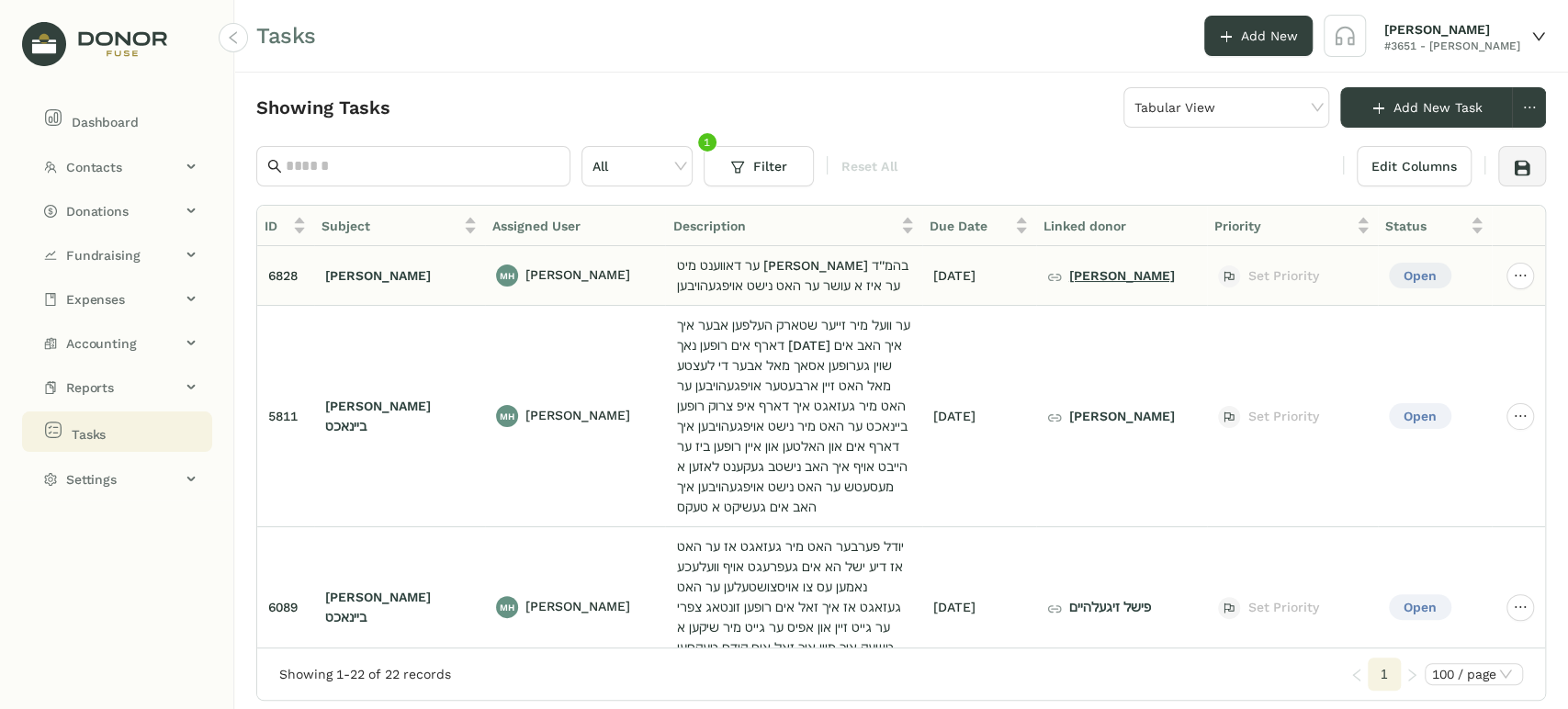 click on "[PERSON_NAME]" 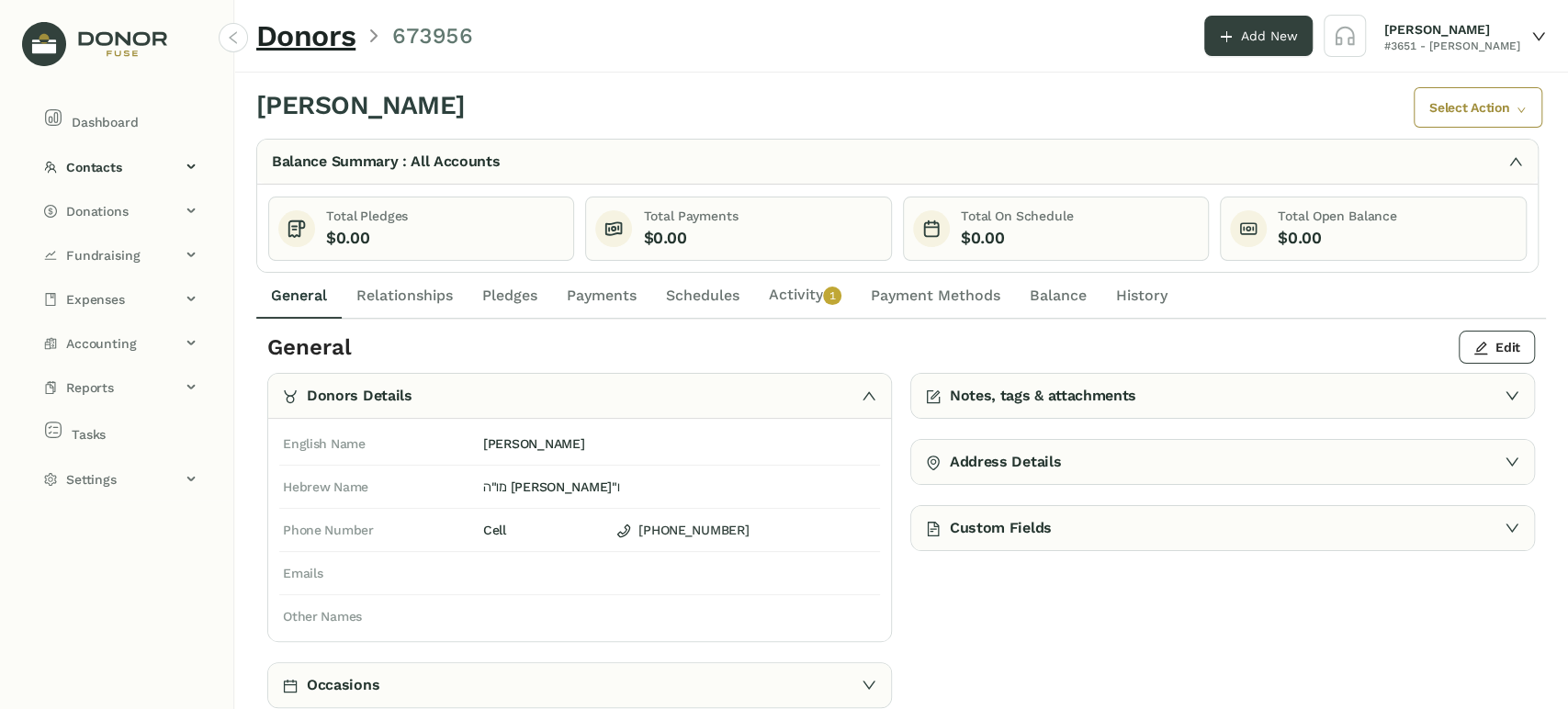 drag, startPoint x: 822, startPoint y: 297, endPoint x: 874, endPoint y: 292, distance: 52.23983 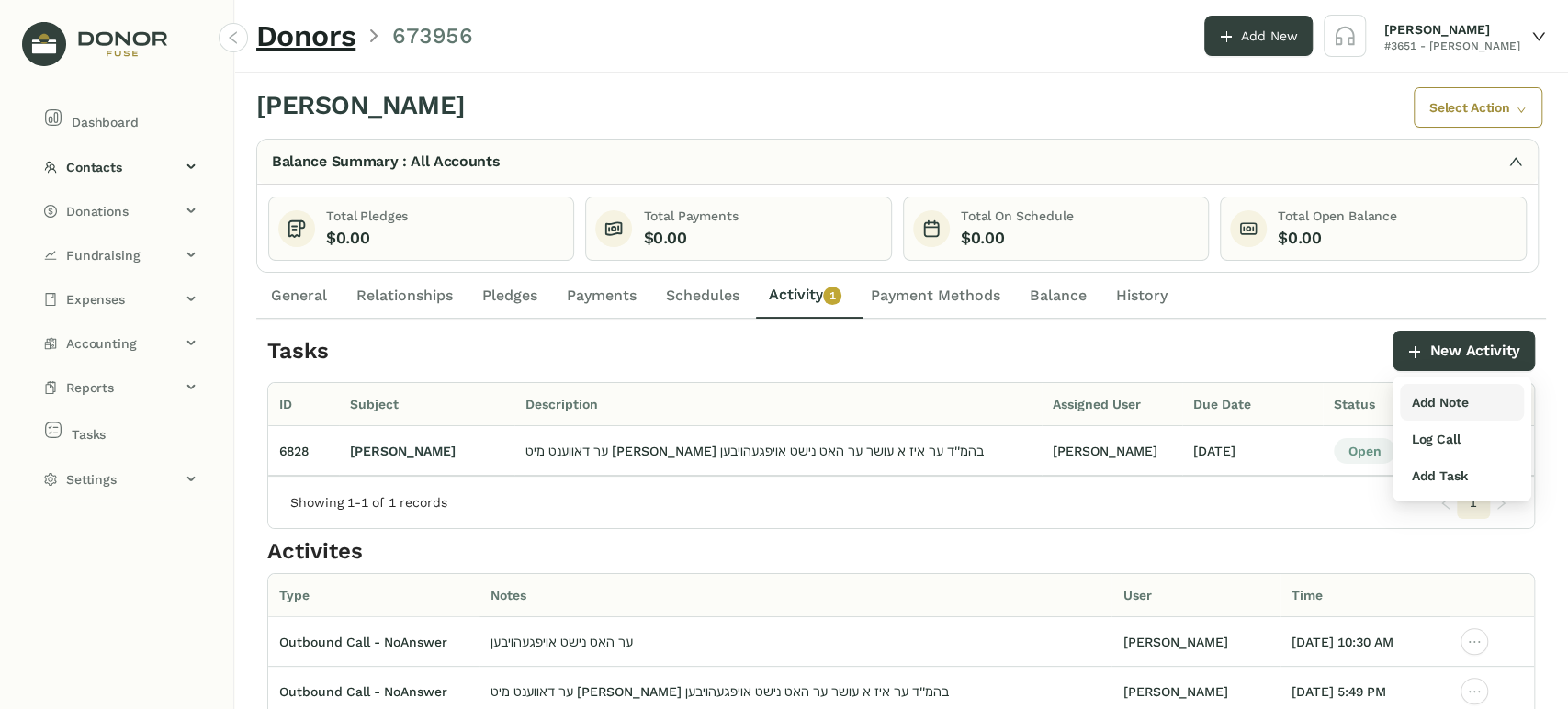 click on "Add Note" at bounding box center [1439, 402] 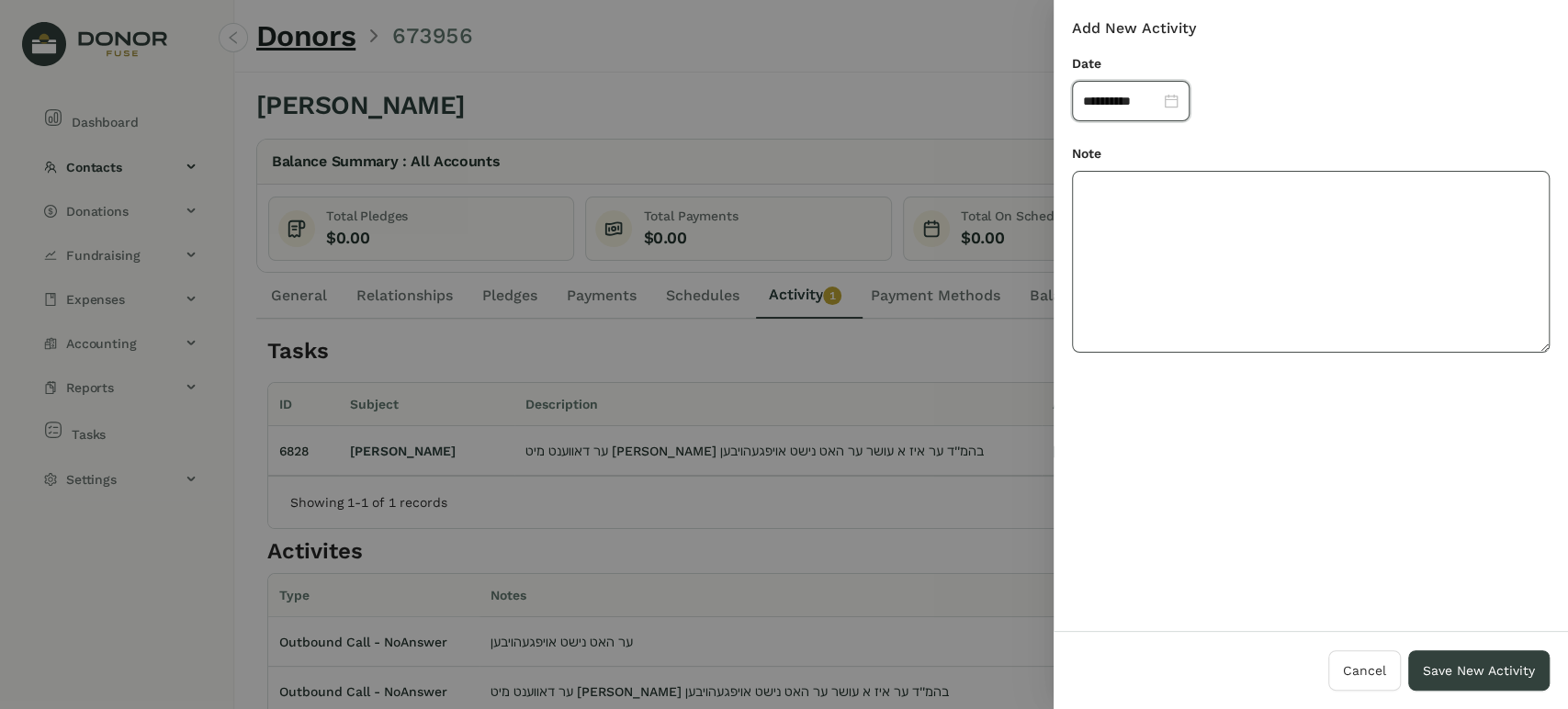 drag, startPoint x: 1178, startPoint y: 314, endPoint x: 1162, endPoint y: 300, distance: 21.260292 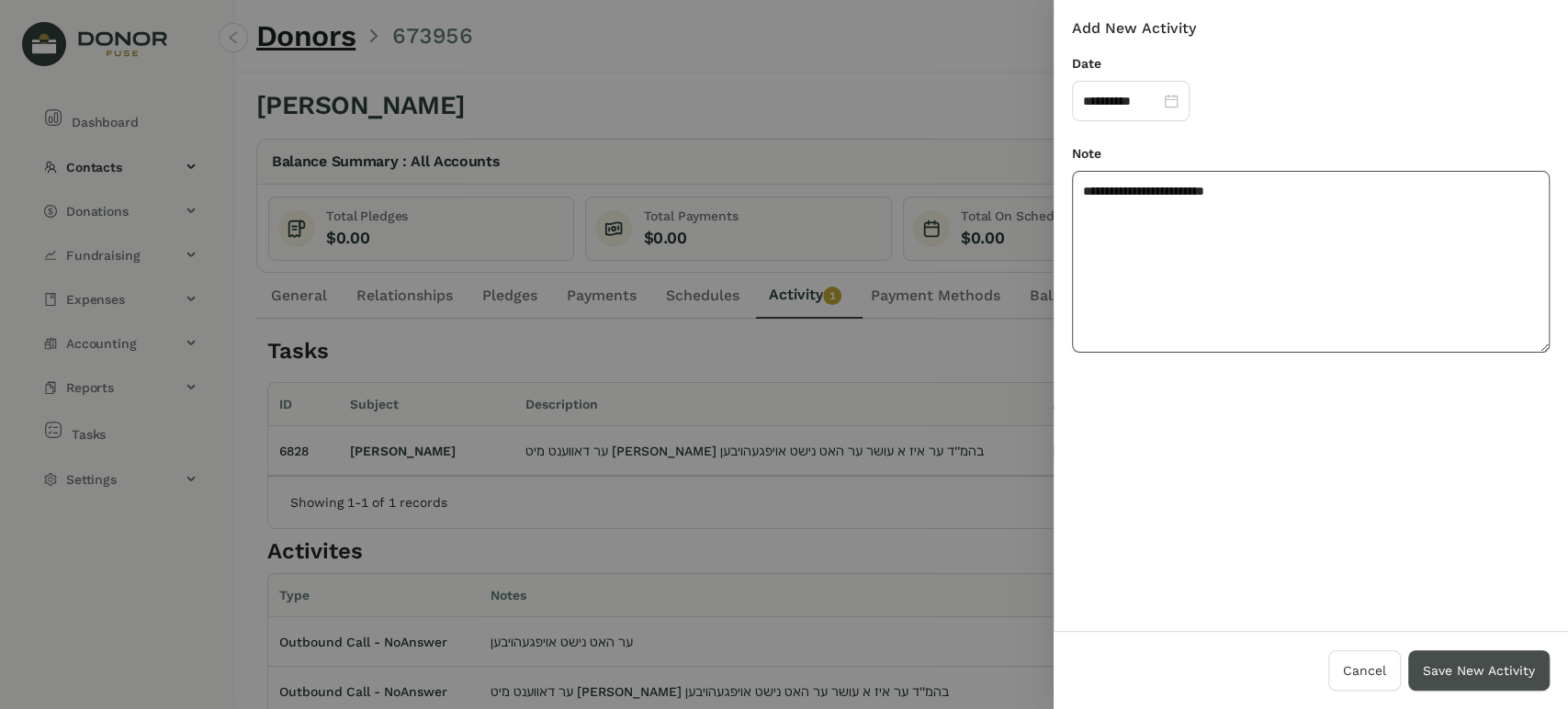 type on "**********" 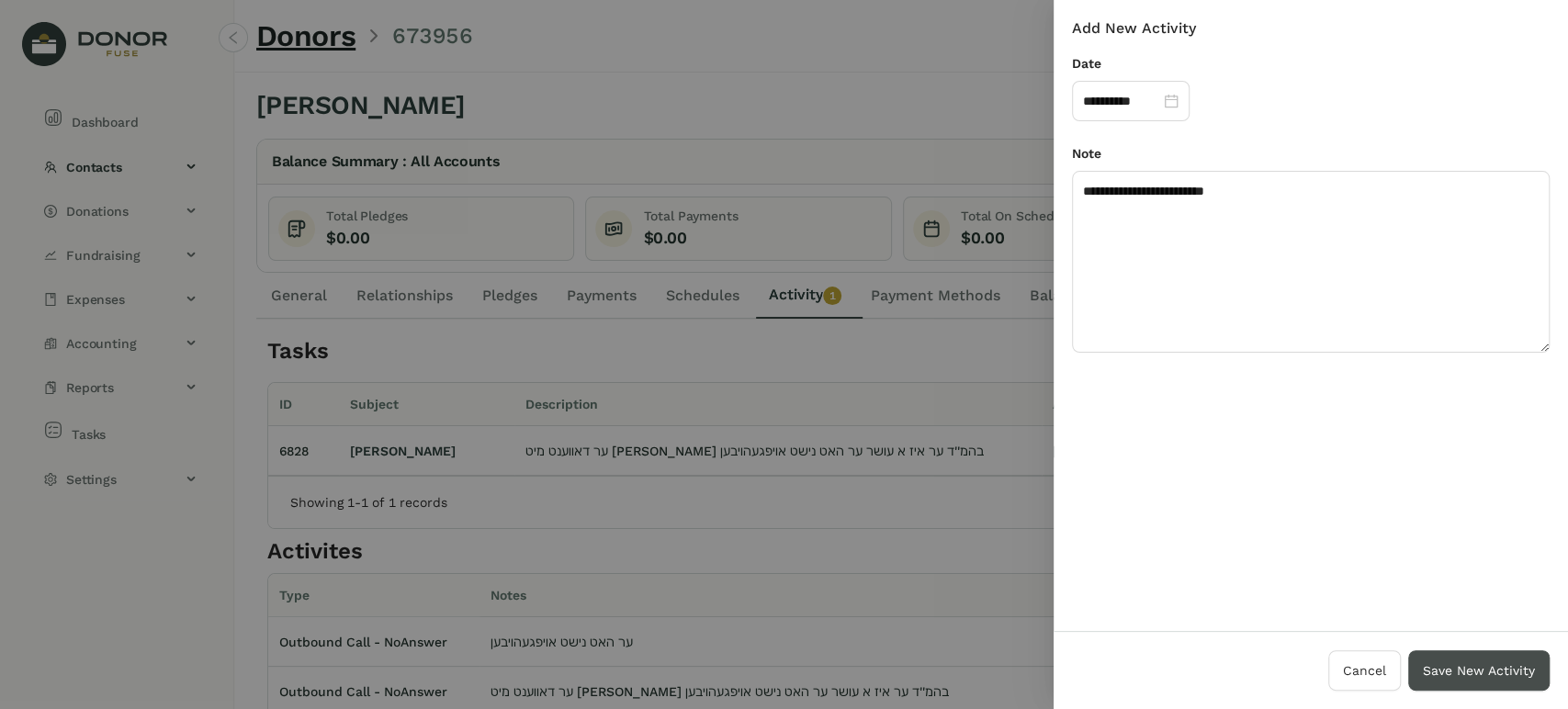 drag, startPoint x: 1466, startPoint y: 655, endPoint x: 1461, endPoint y: 647, distance: 9.43398 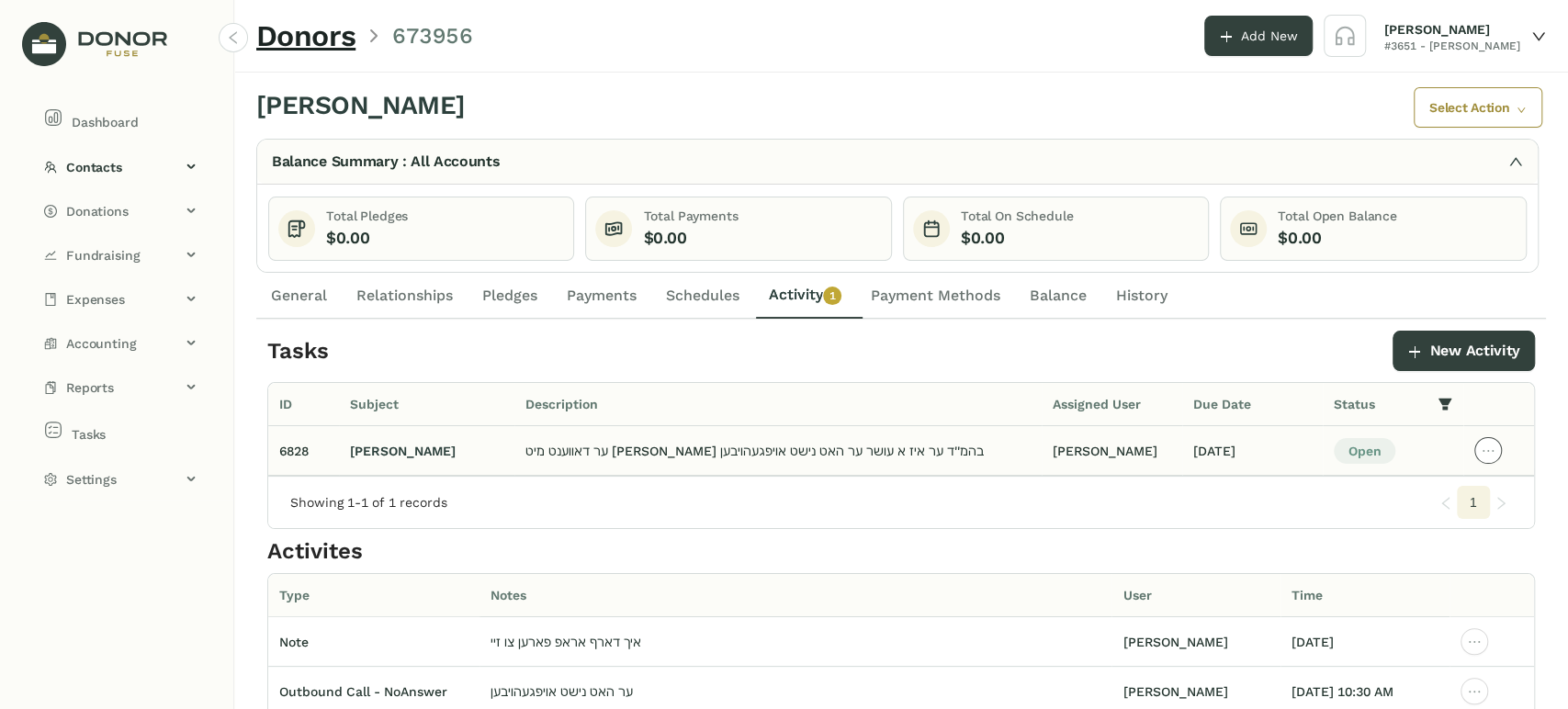 click 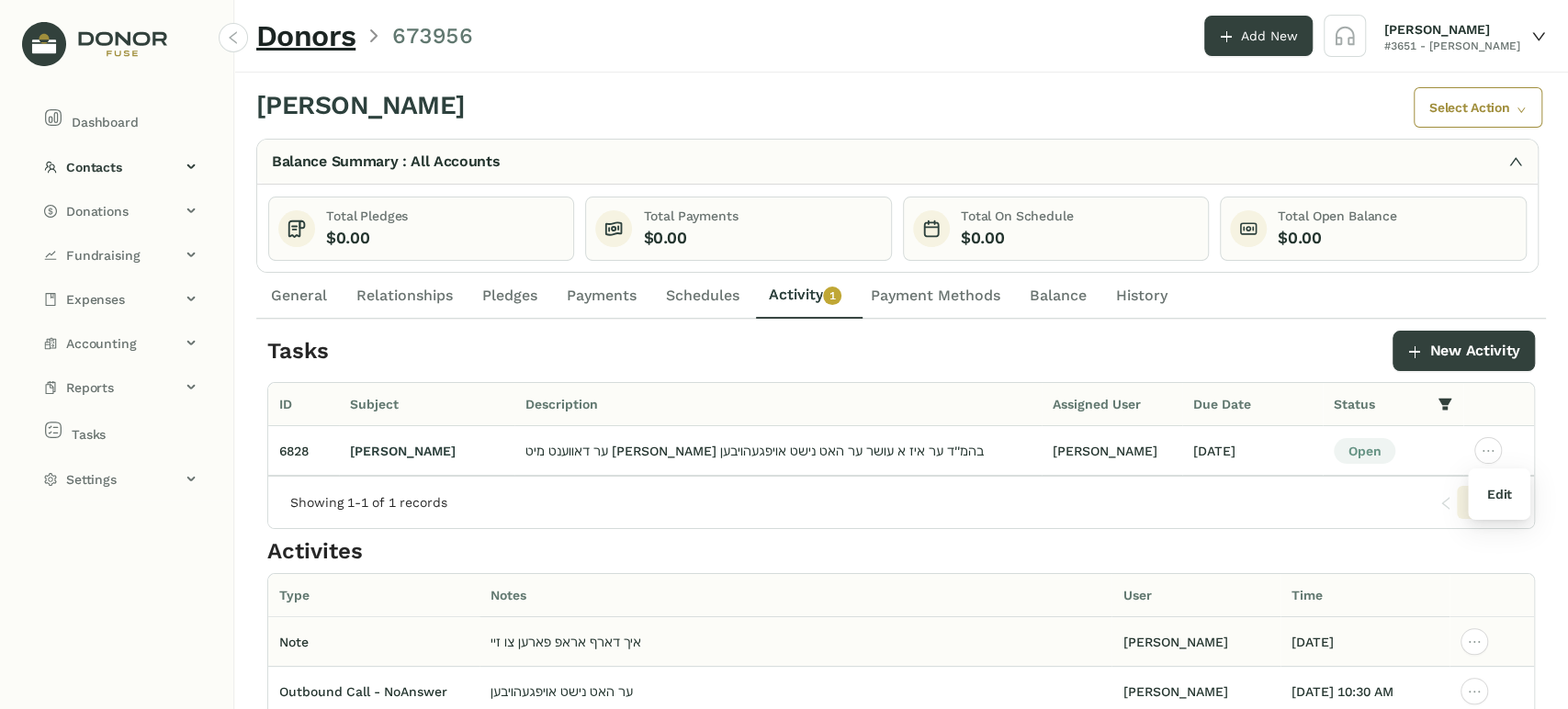 click on "איך דארף אראפ פארען צו זיי" 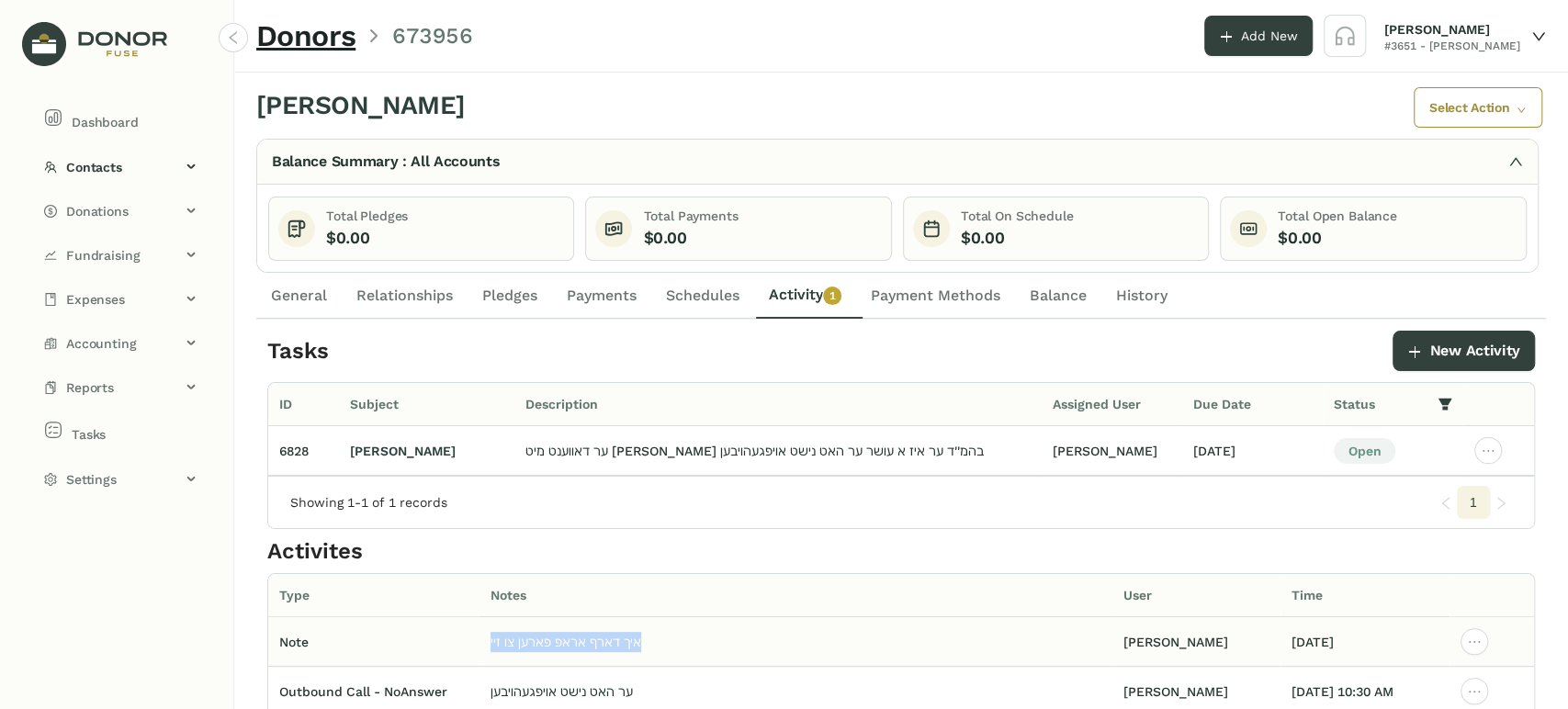 click on "איך דארף אראפ פארען צו זיי" 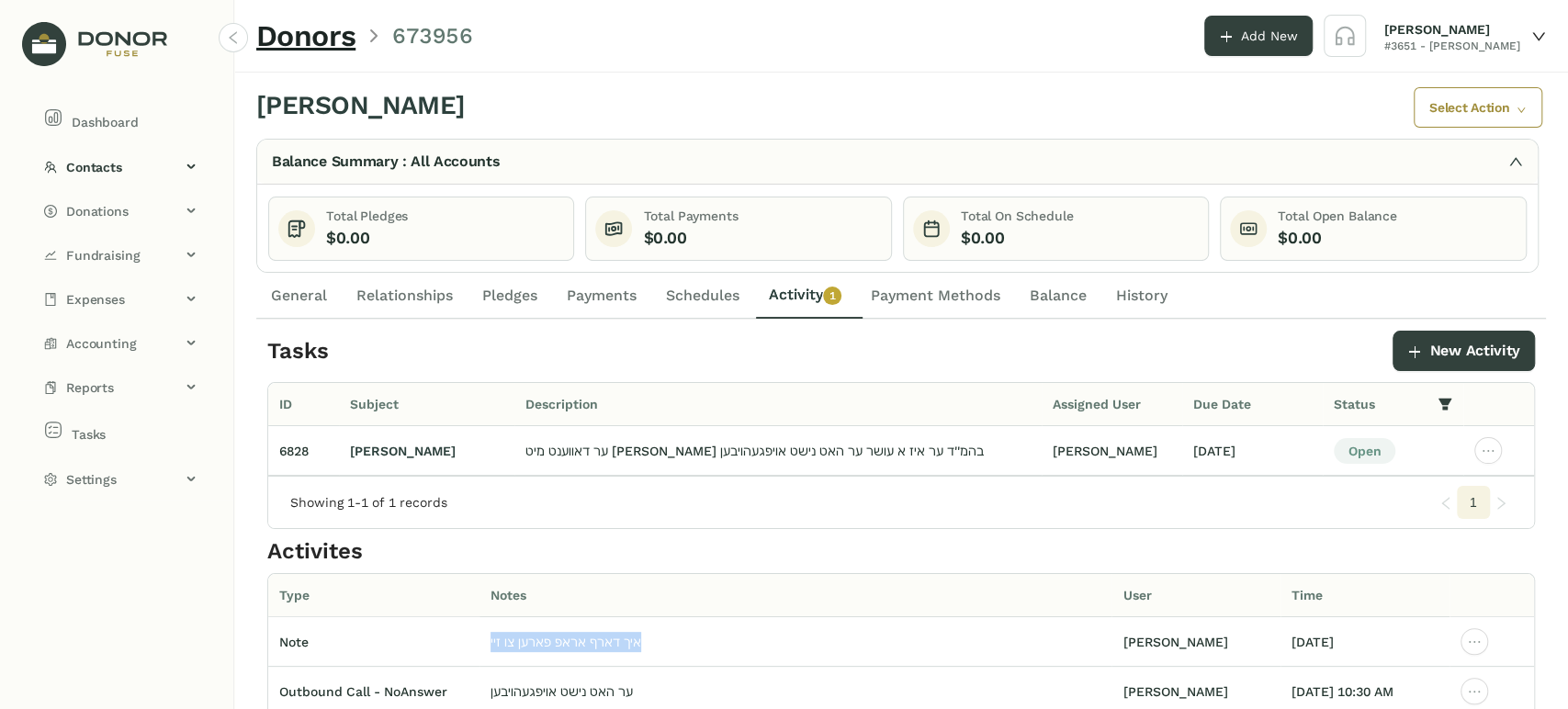 copy on "איך דארף אראפ פארען צו זיי" 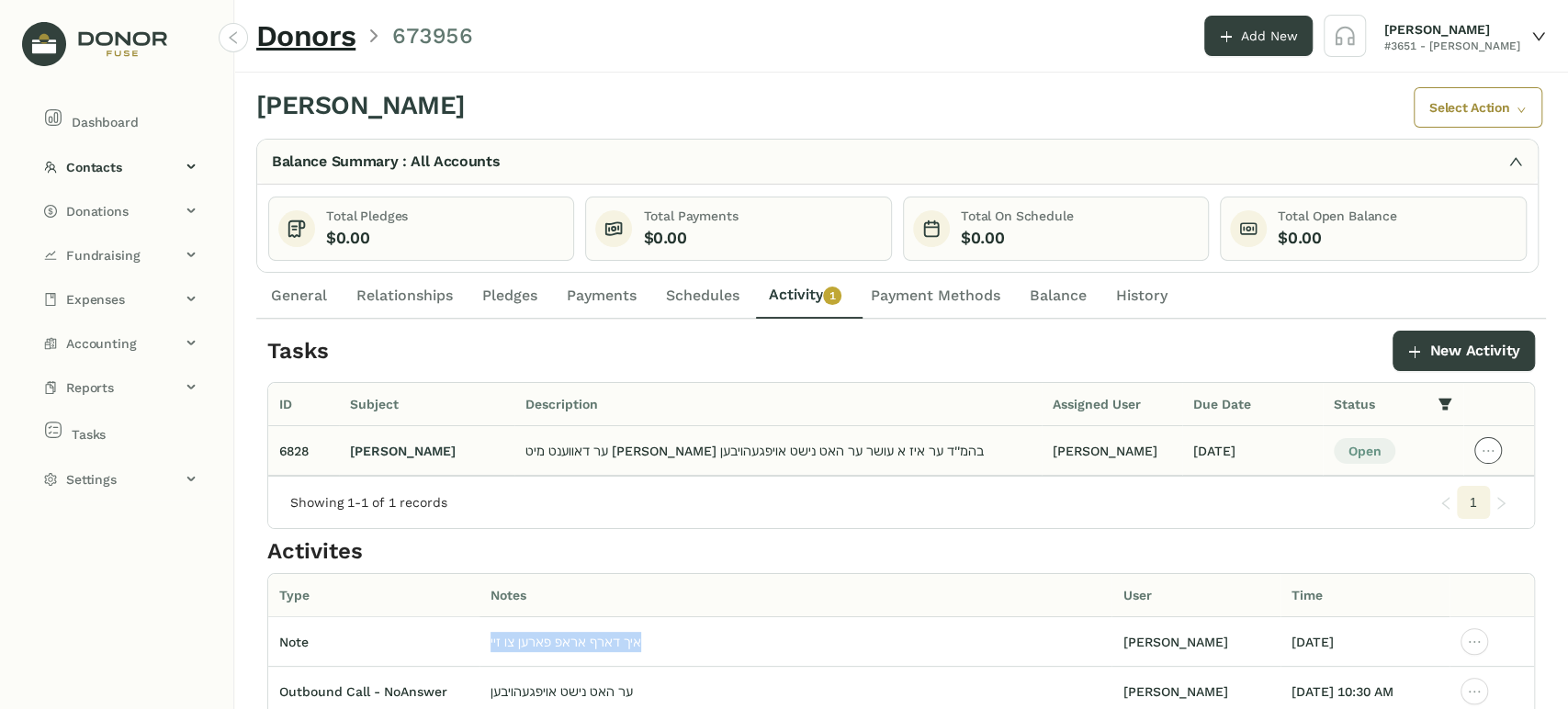 click 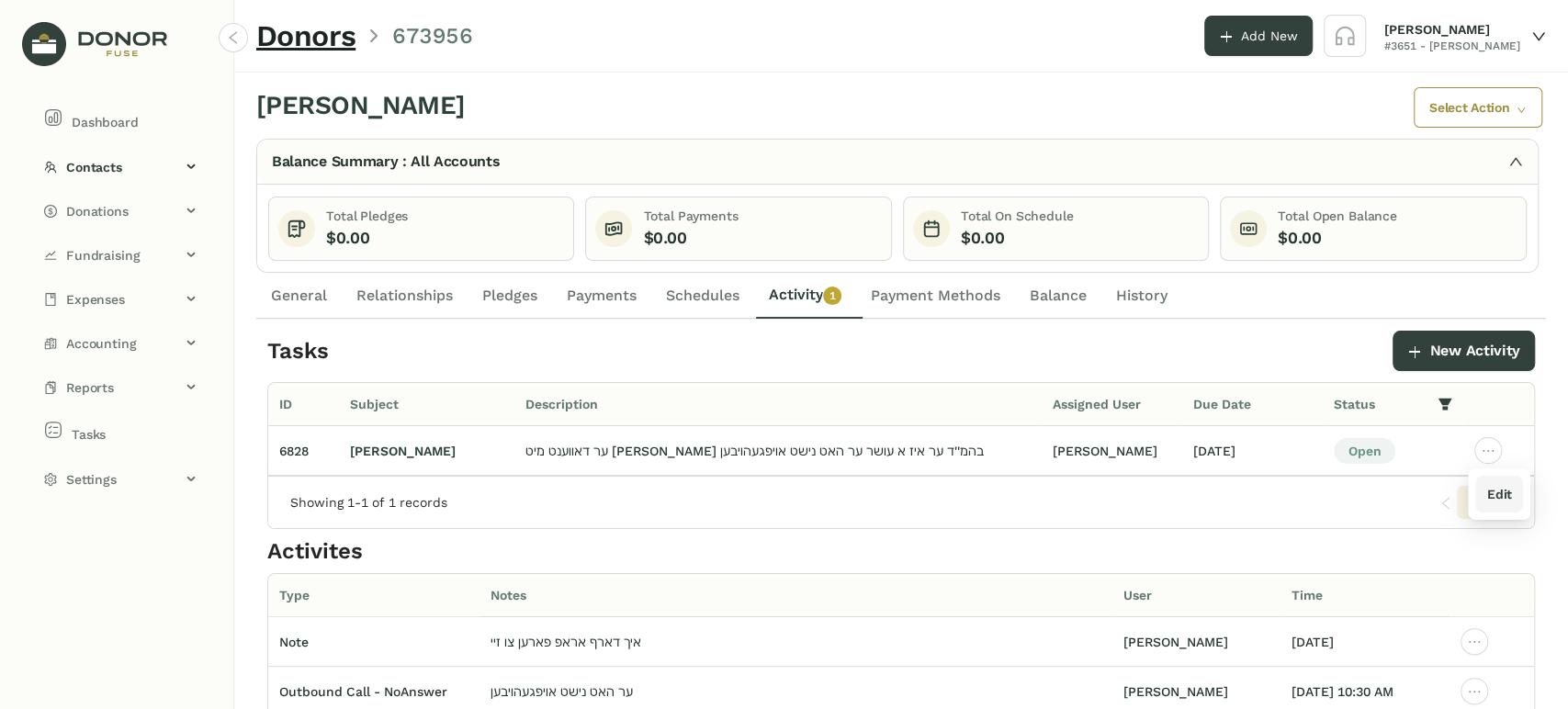 drag, startPoint x: 1483, startPoint y: 499, endPoint x: 1479, endPoint y: 490, distance: 9.848858 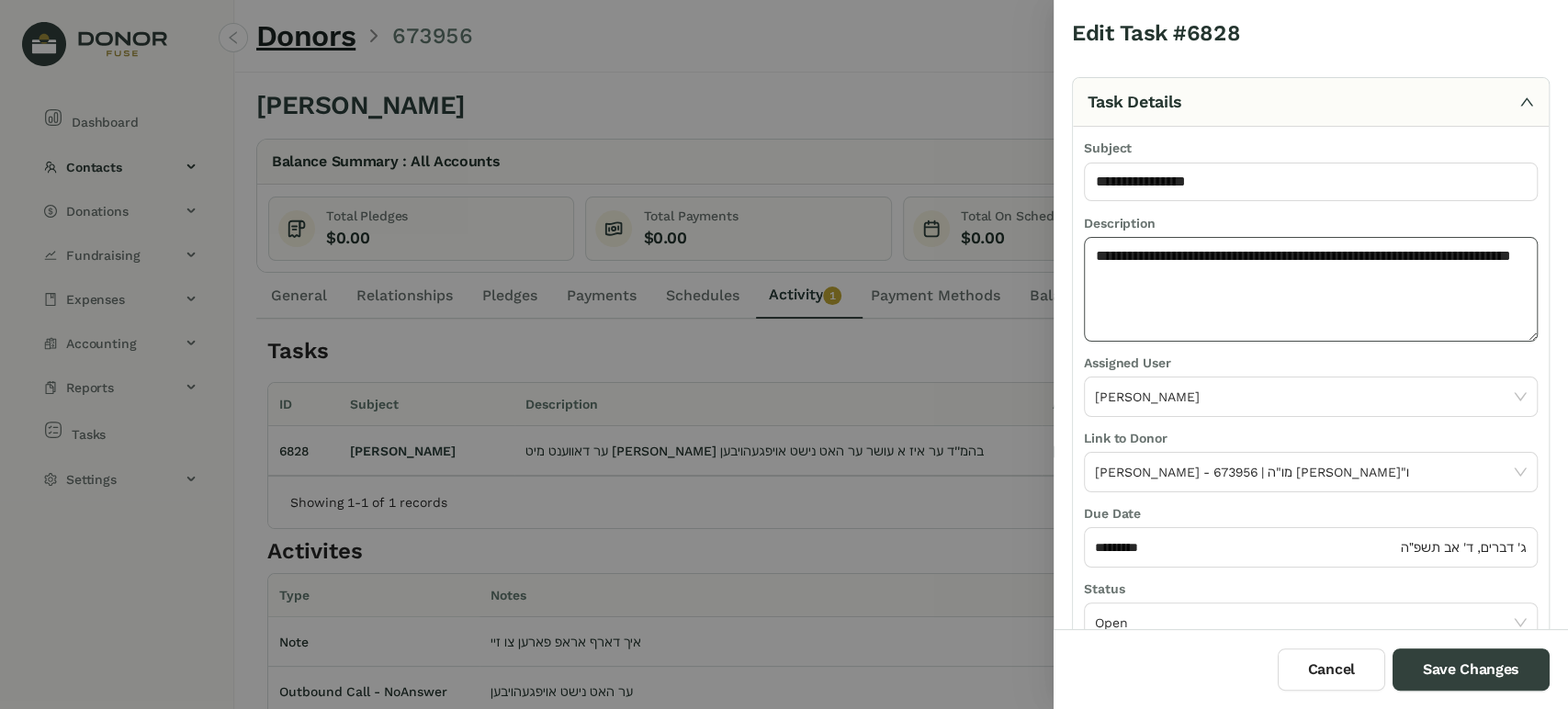 click on "**********" 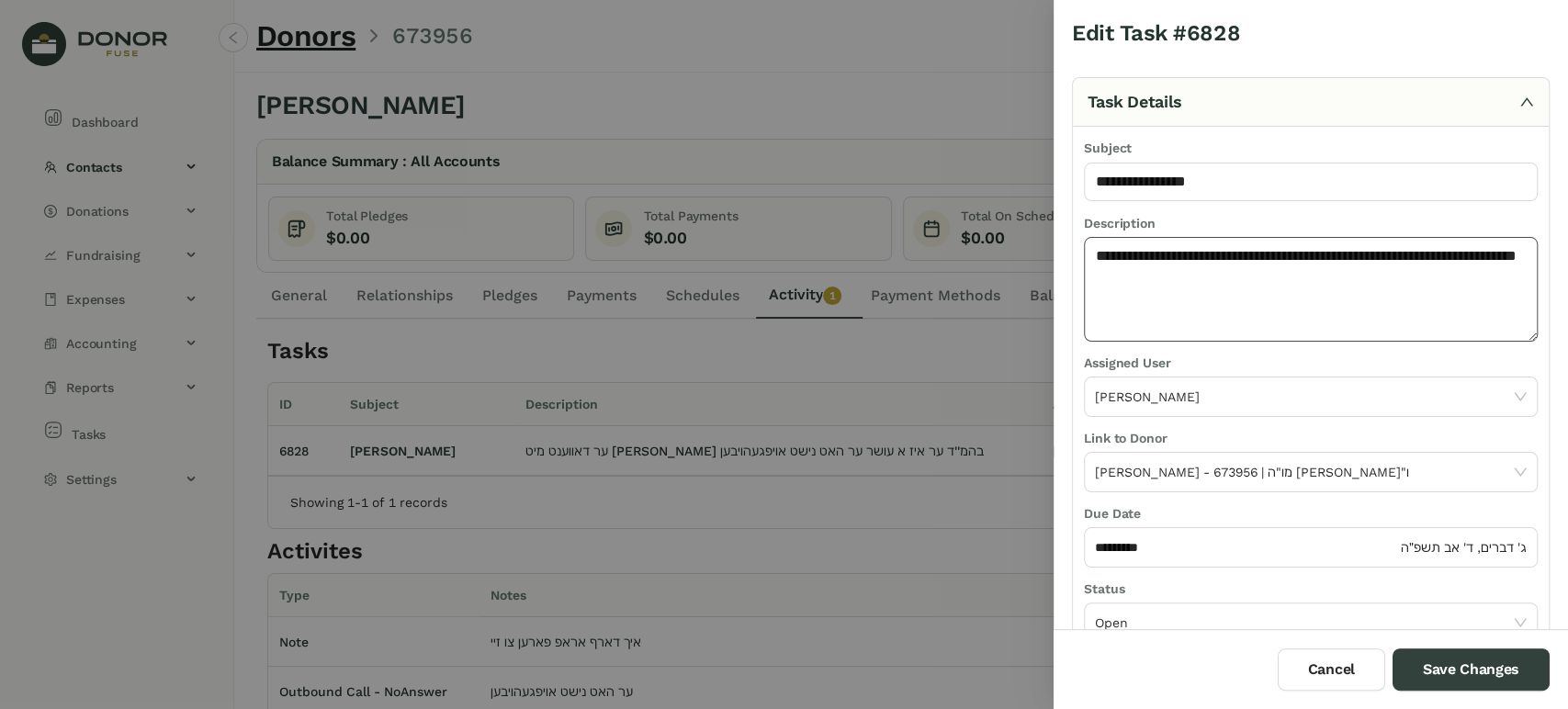 paste on "**********" 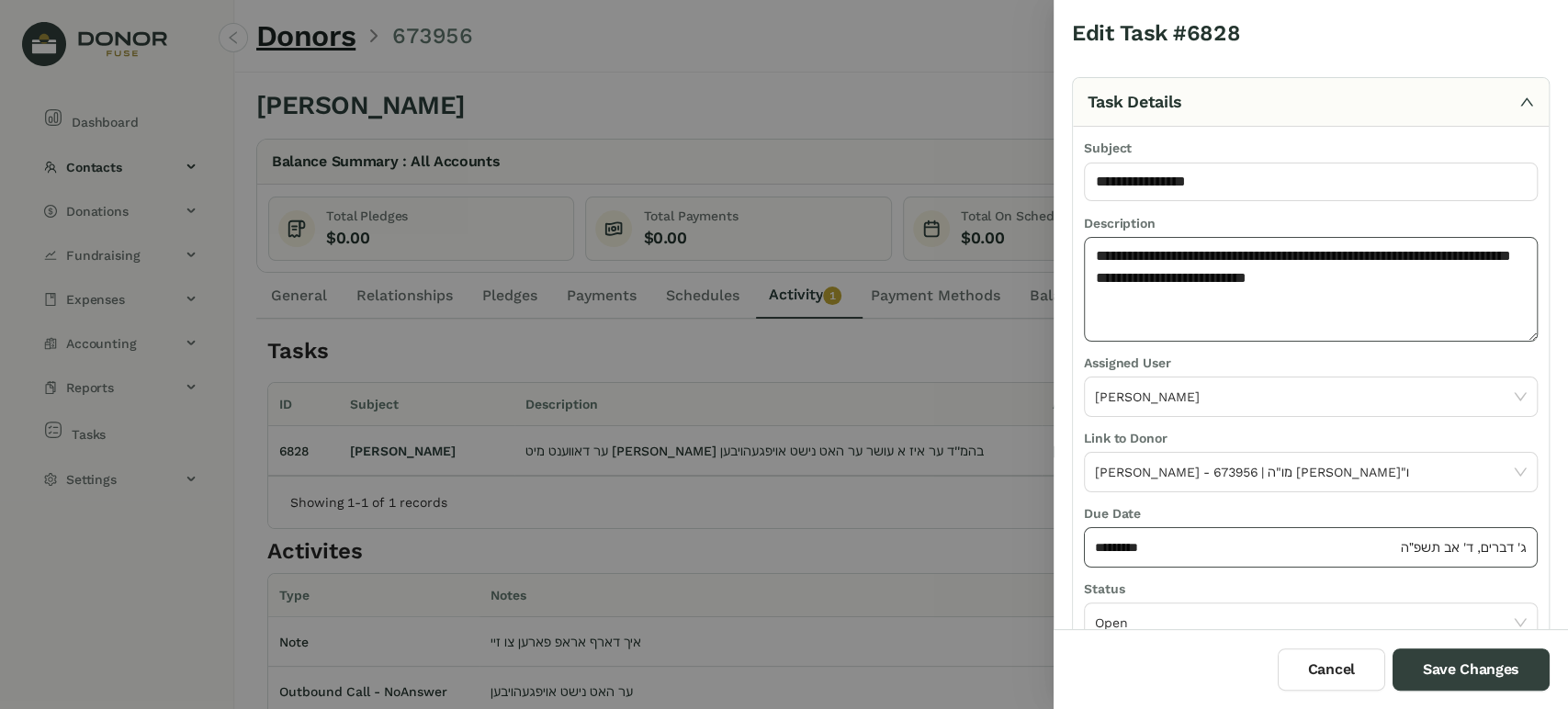 type on "**********" 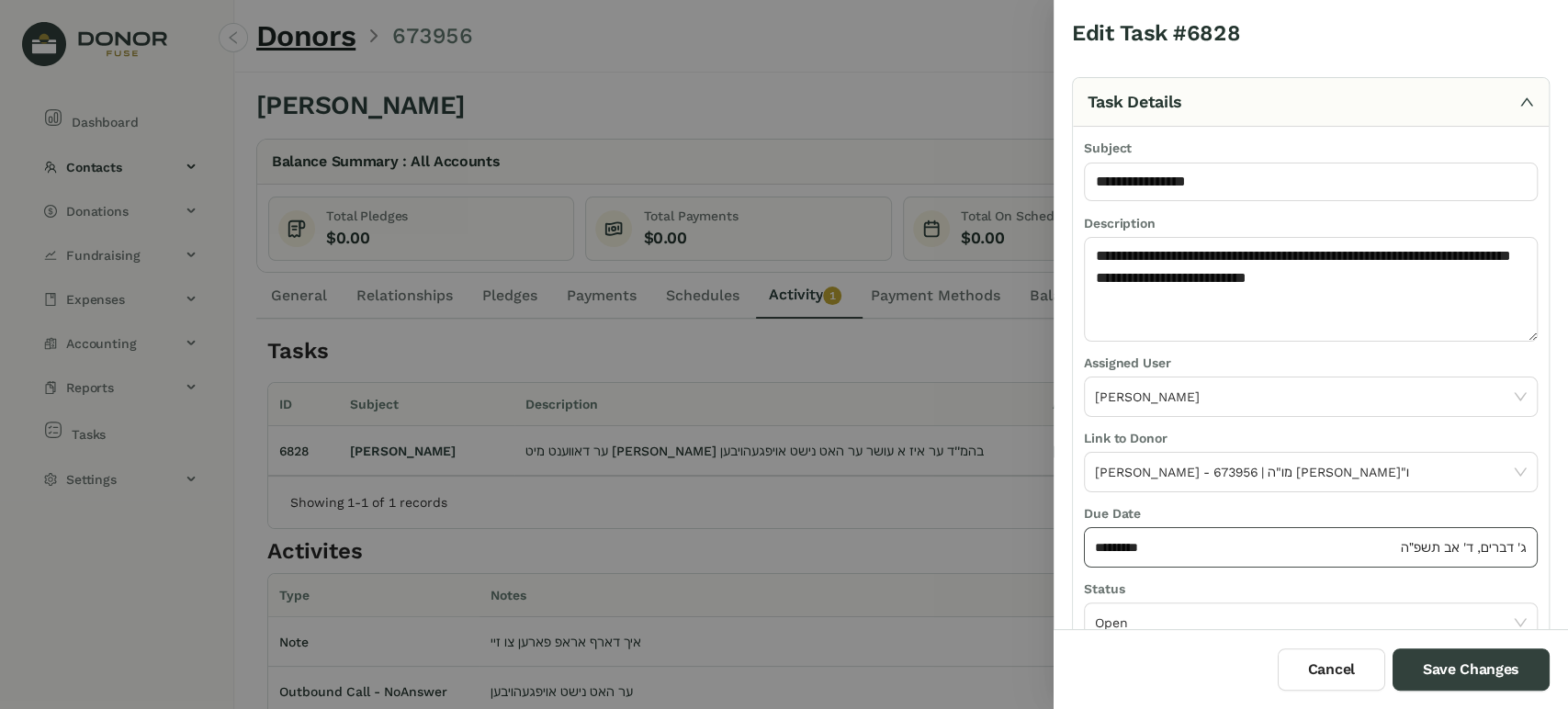 click on "********* ג' דברים, ד' אב תשפ״ה" 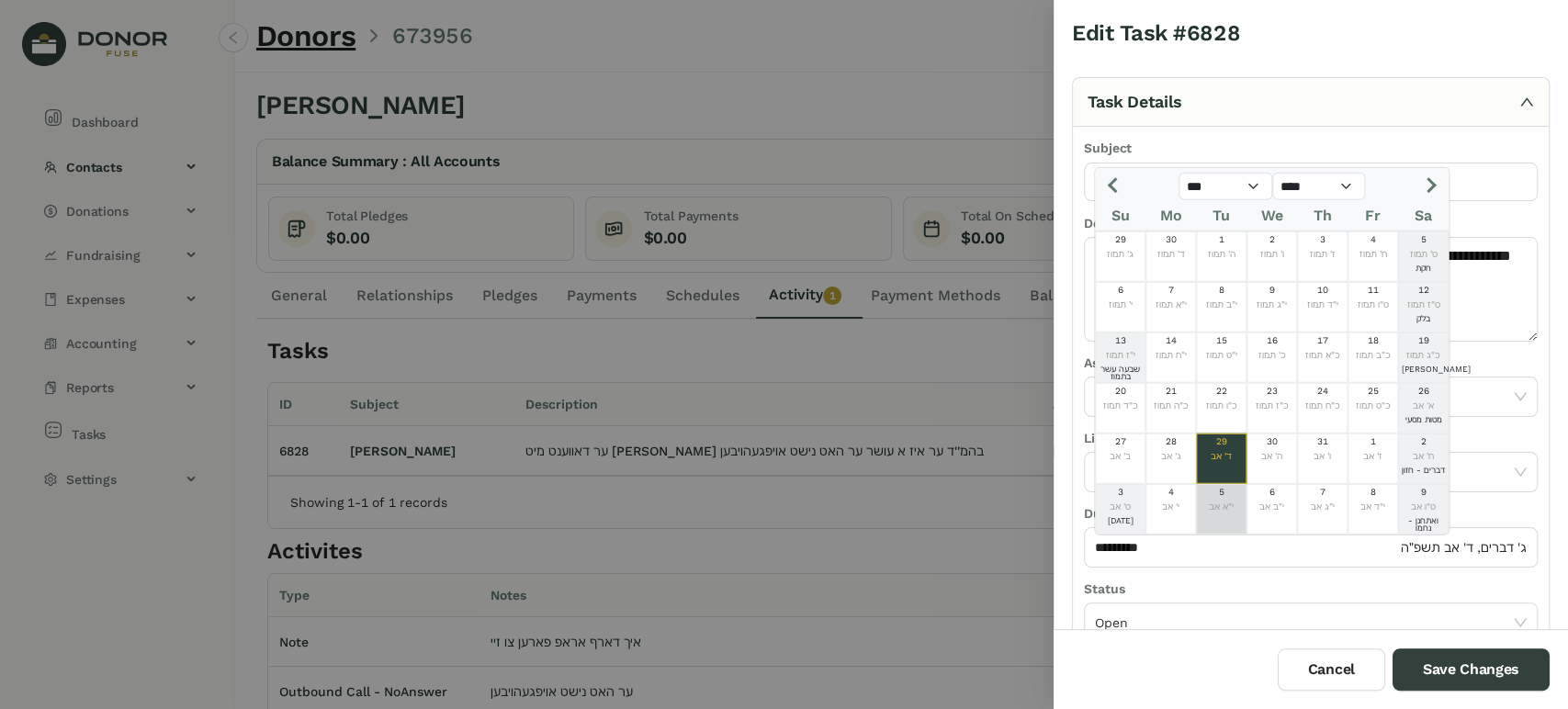 click on "י"א אב" 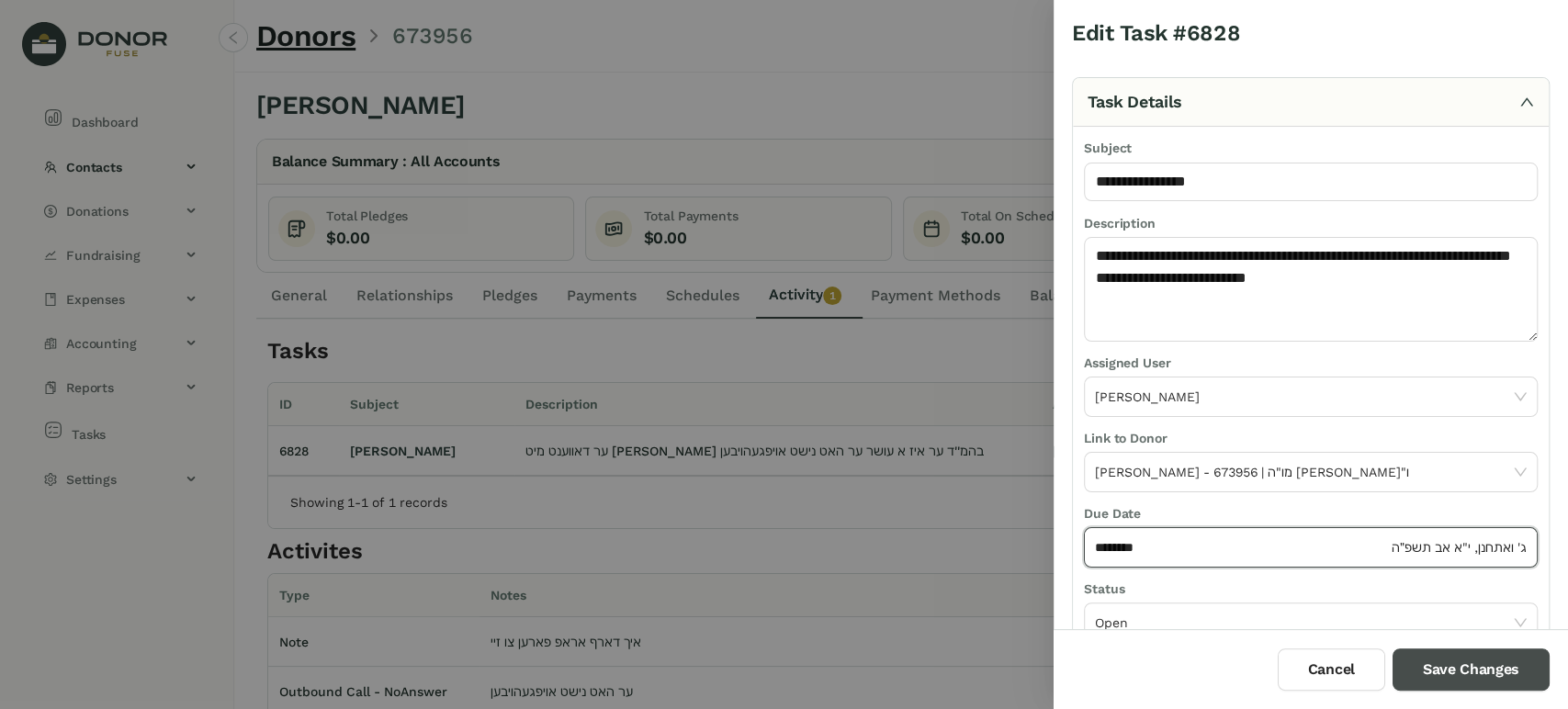 drag, startPoint x: 1453, startPoint y: 659, endPoint x: 1365, endPoint y: 637, distance: 90.70832 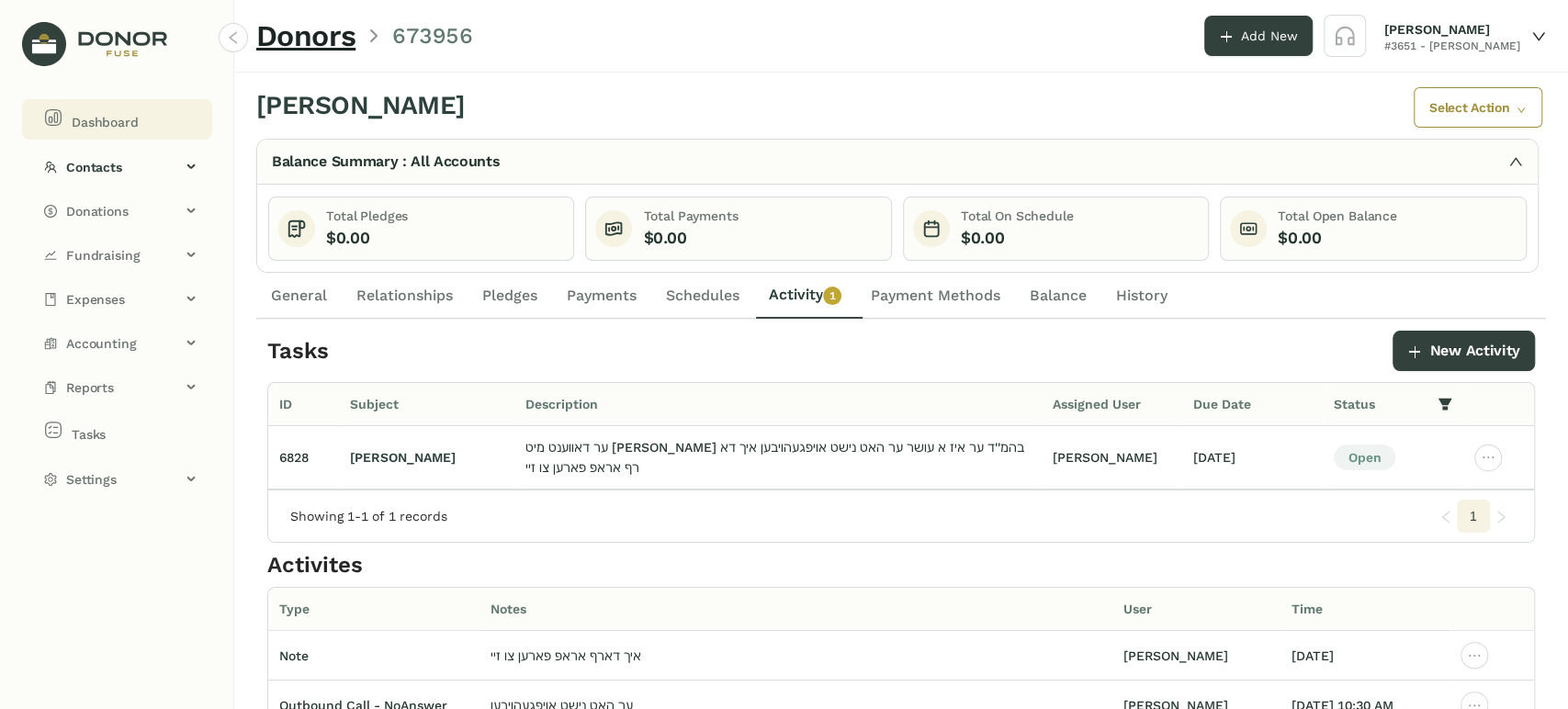 click on "Dashboard" 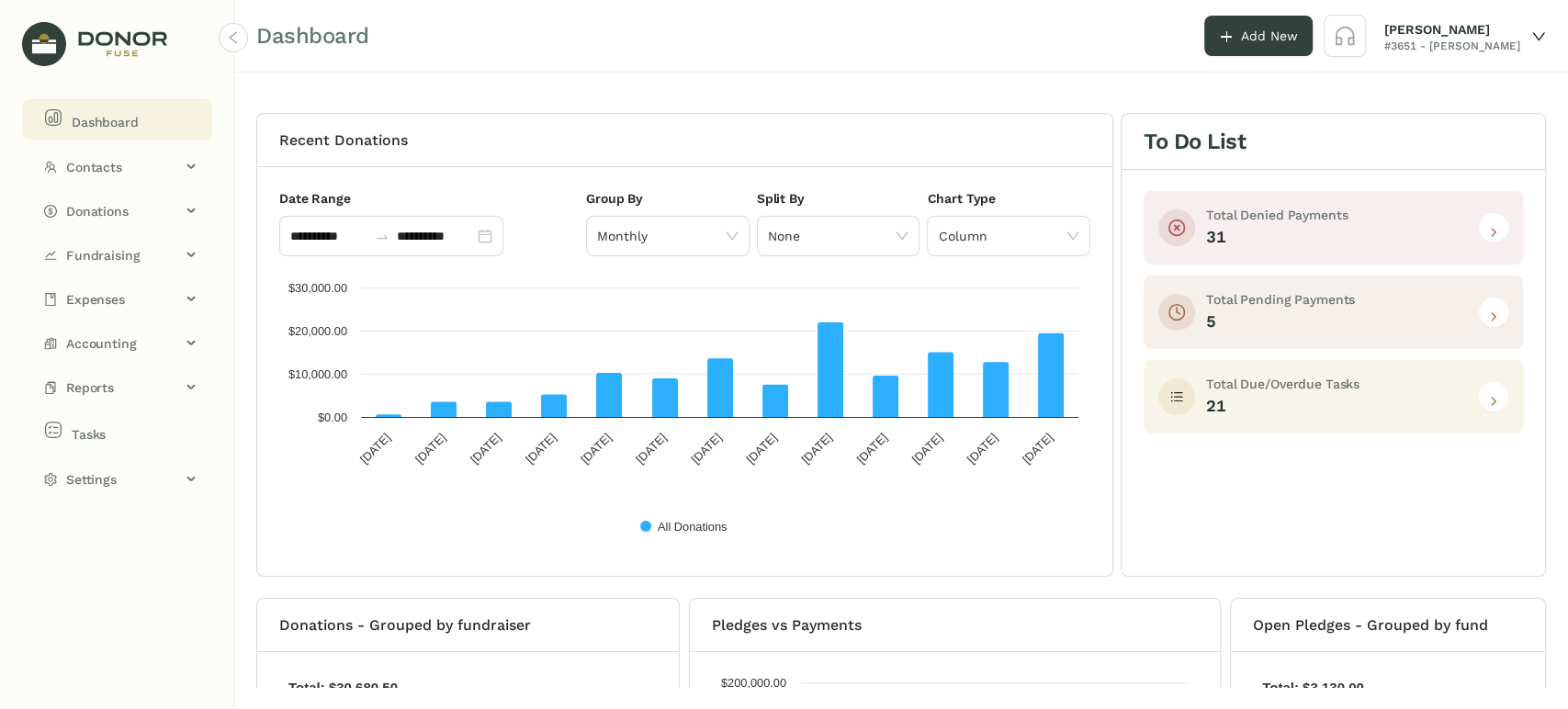 click 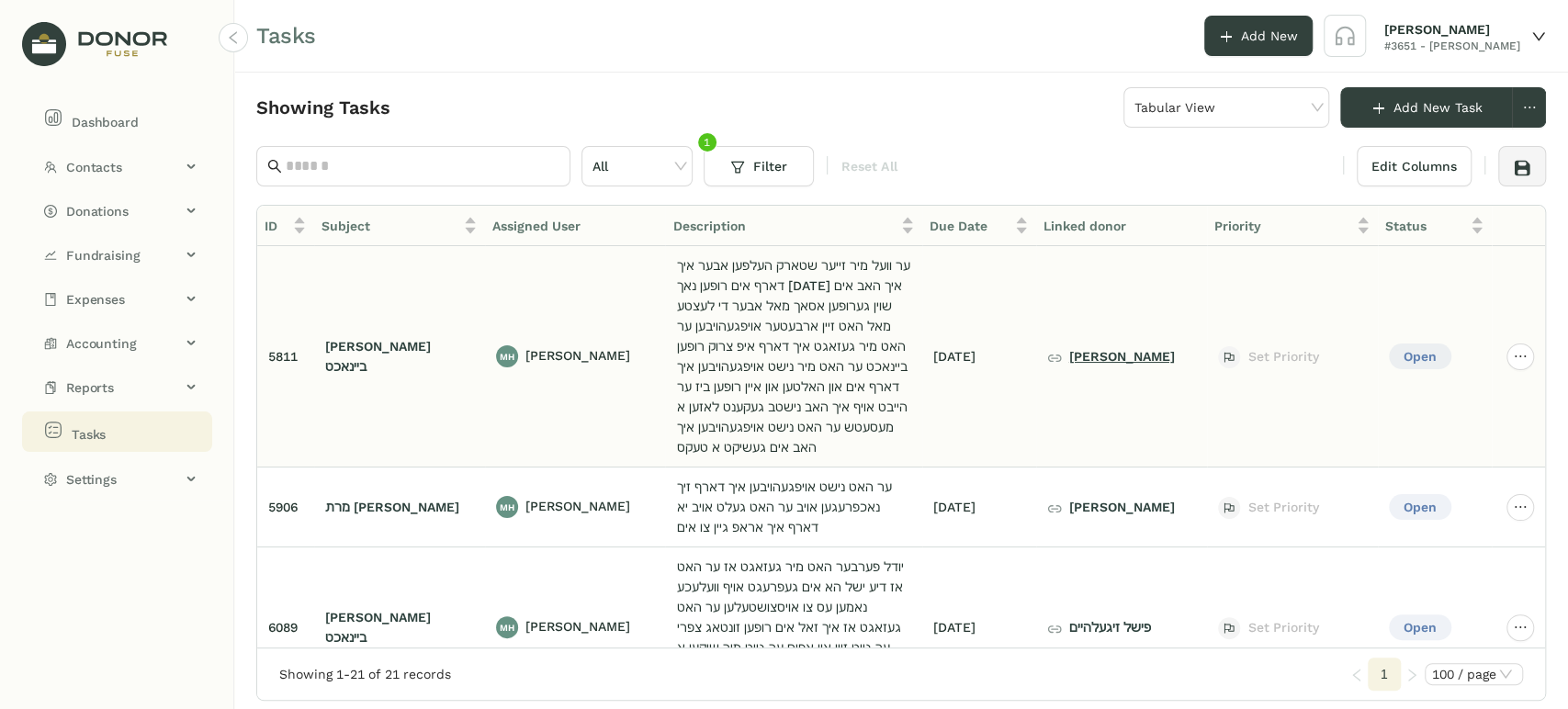 click on "[PERSON_NAME]" 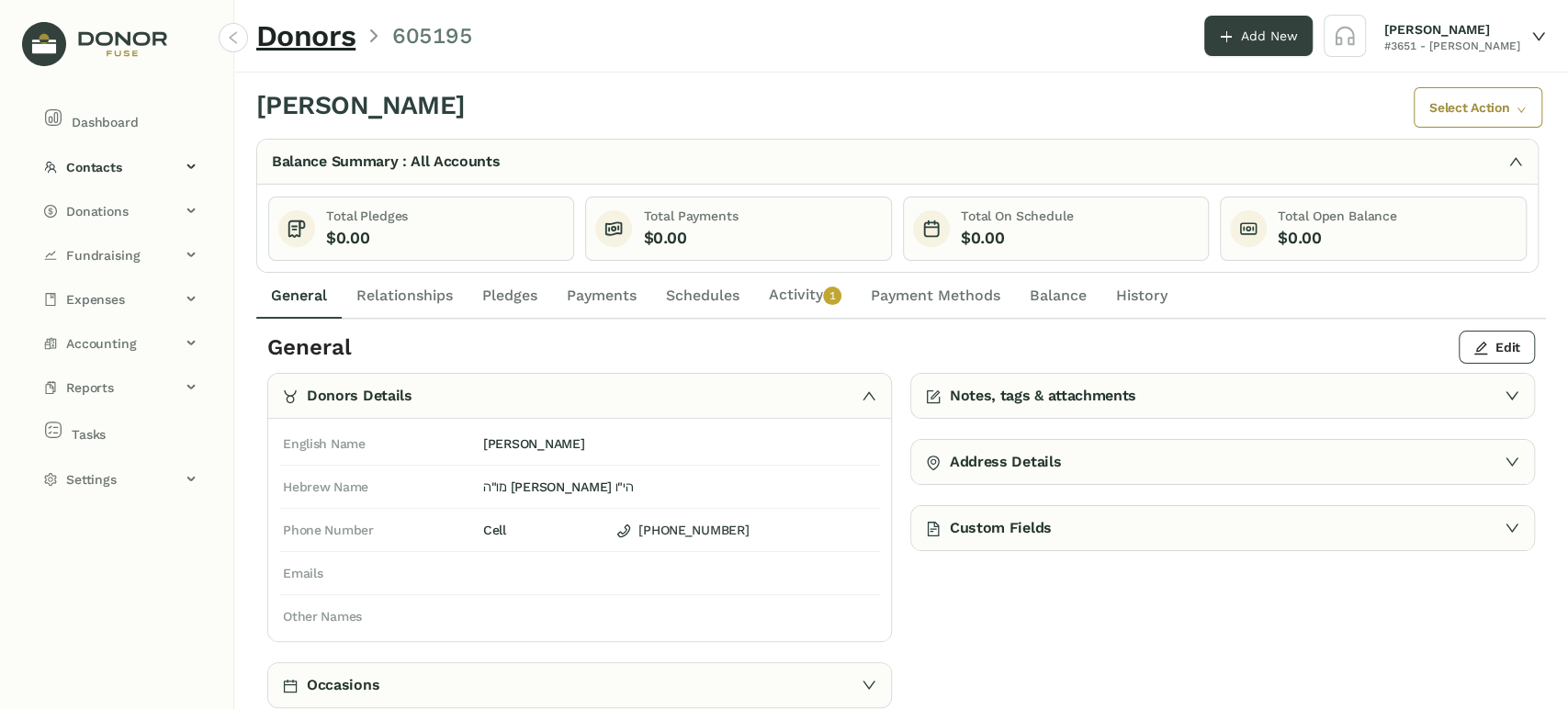 click on "0   1   2   3   4   5   6   7   8   9" 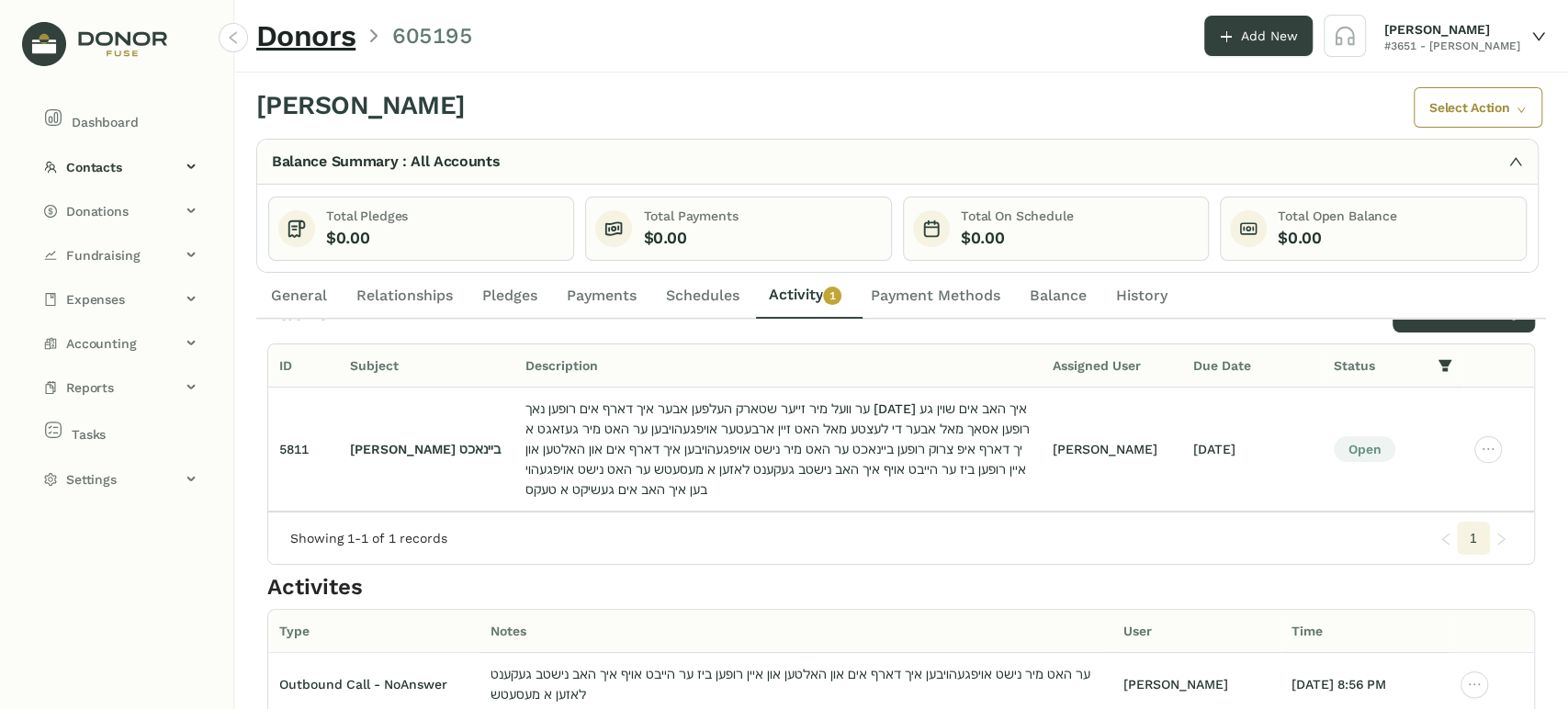 scroll, scrollTop: 0, scrollLeft: 0, axis: both 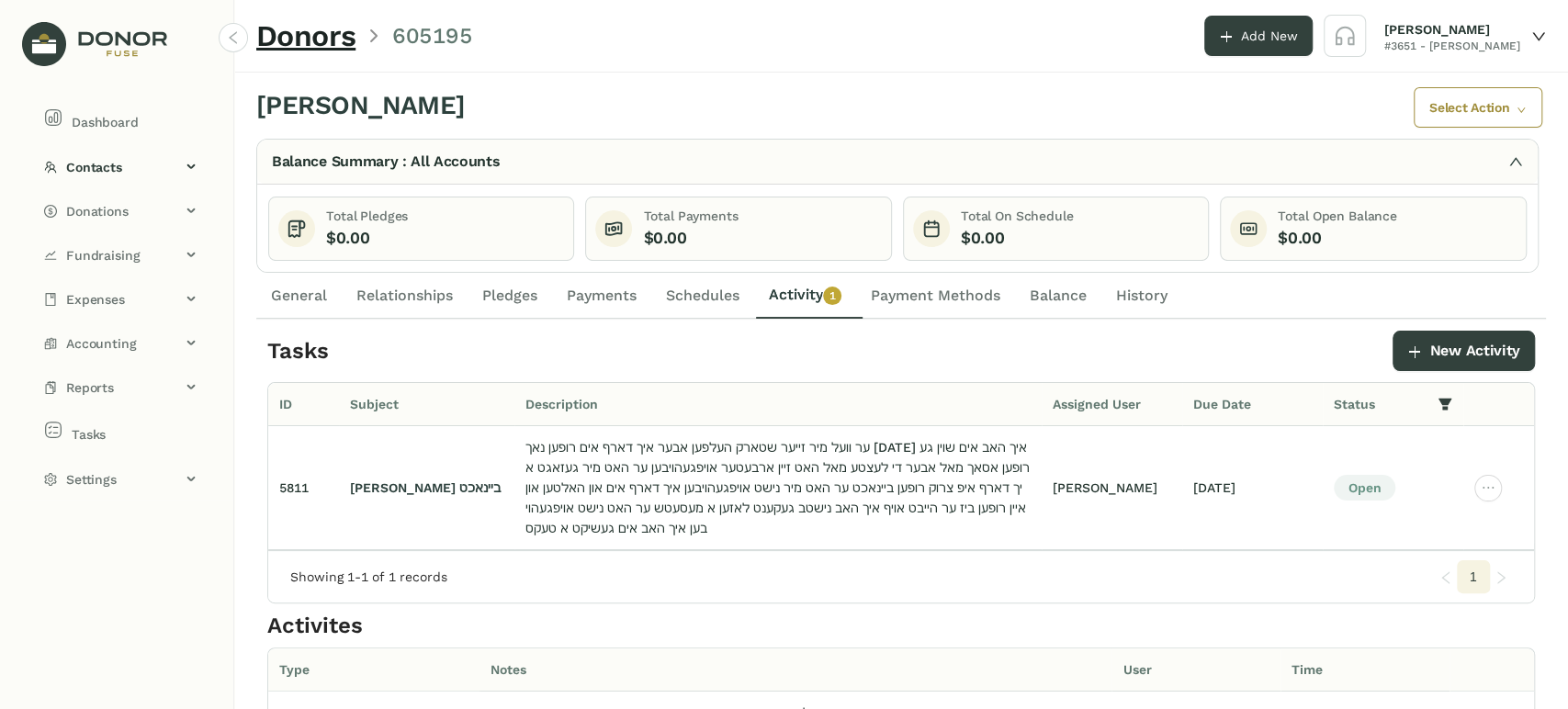 click on "General" 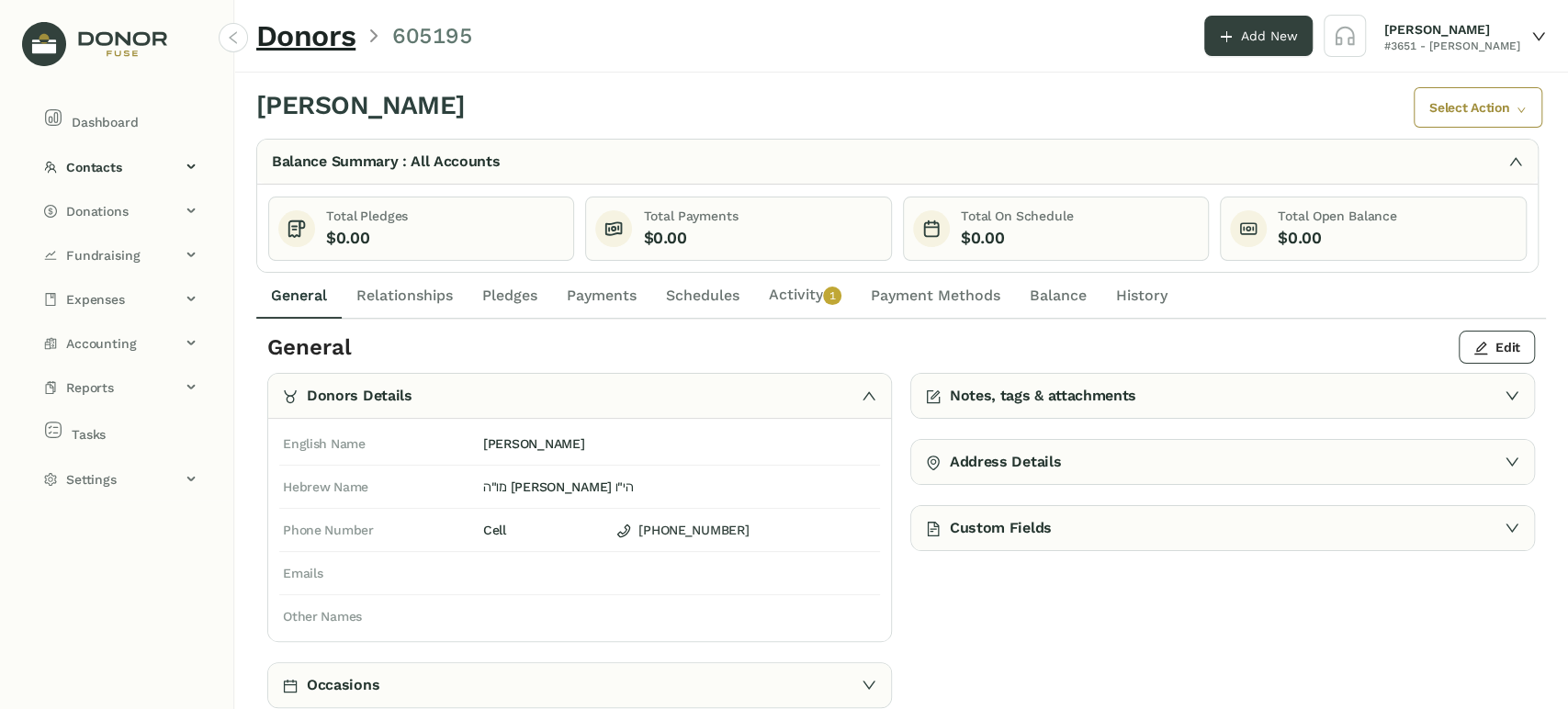 click on "Activity   0   1   2   3   4   5   6   7   8   9" 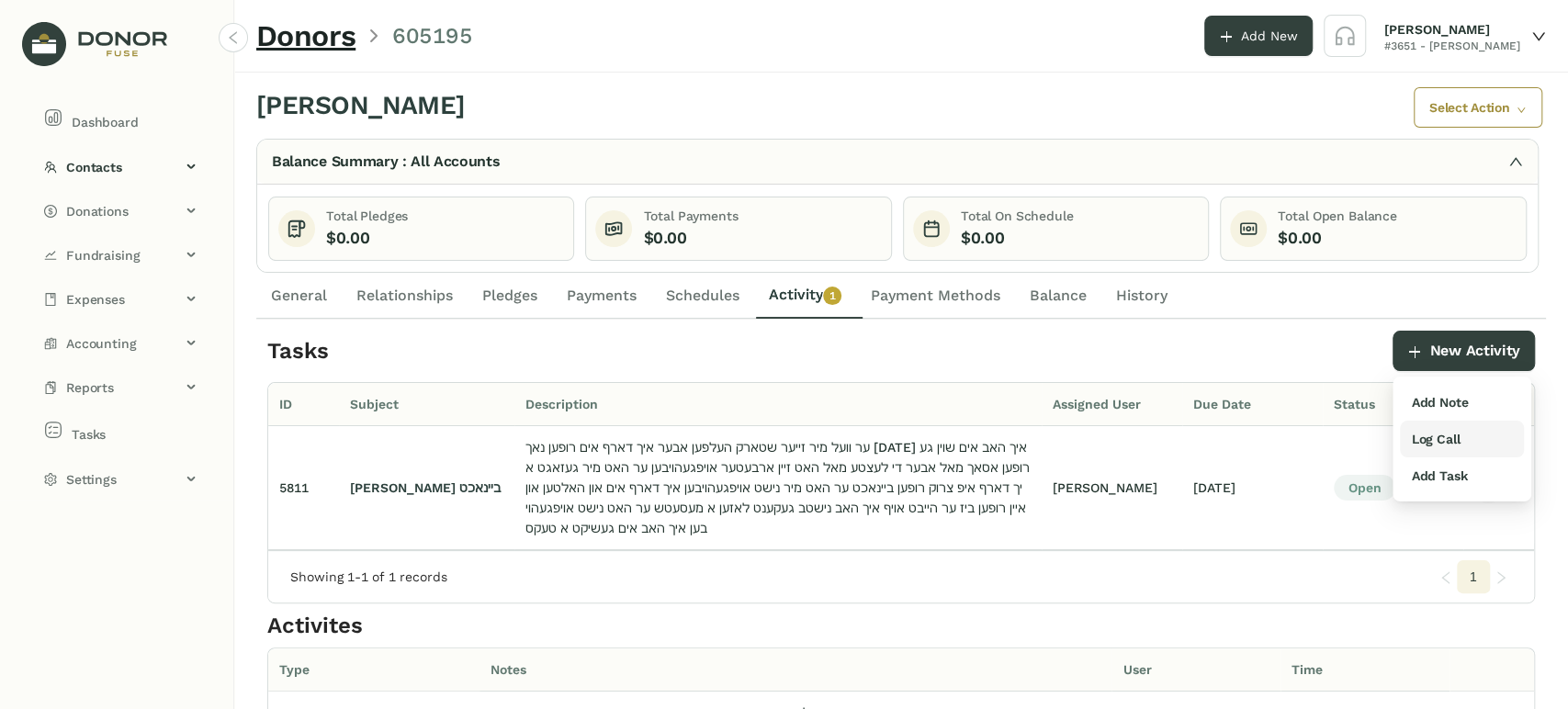 click on "Log Call" at bounding box center (1435, 439) 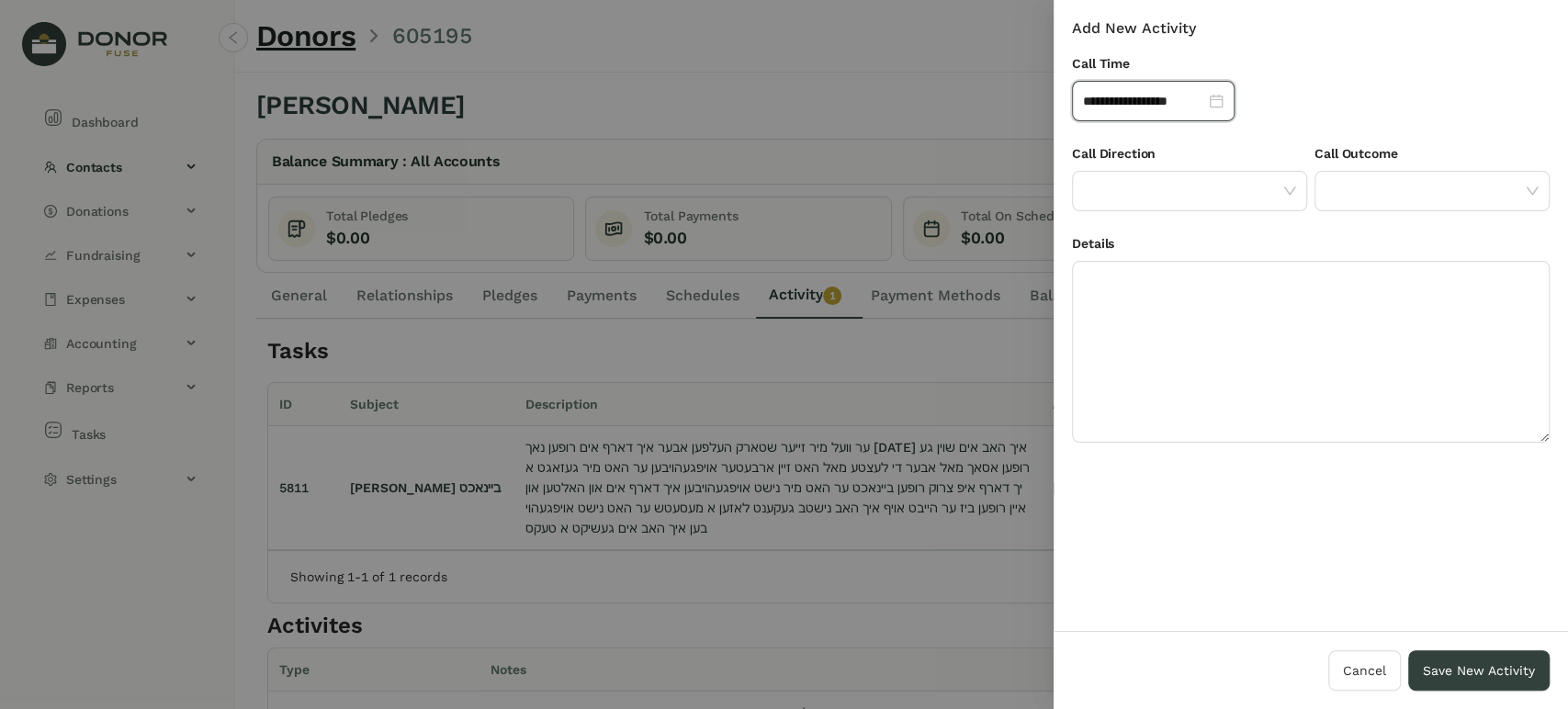 drag, startPoint x: 1201, startPoint y: 188, endPoint x: 1196, endPoint y: 231, distance: 43.289722 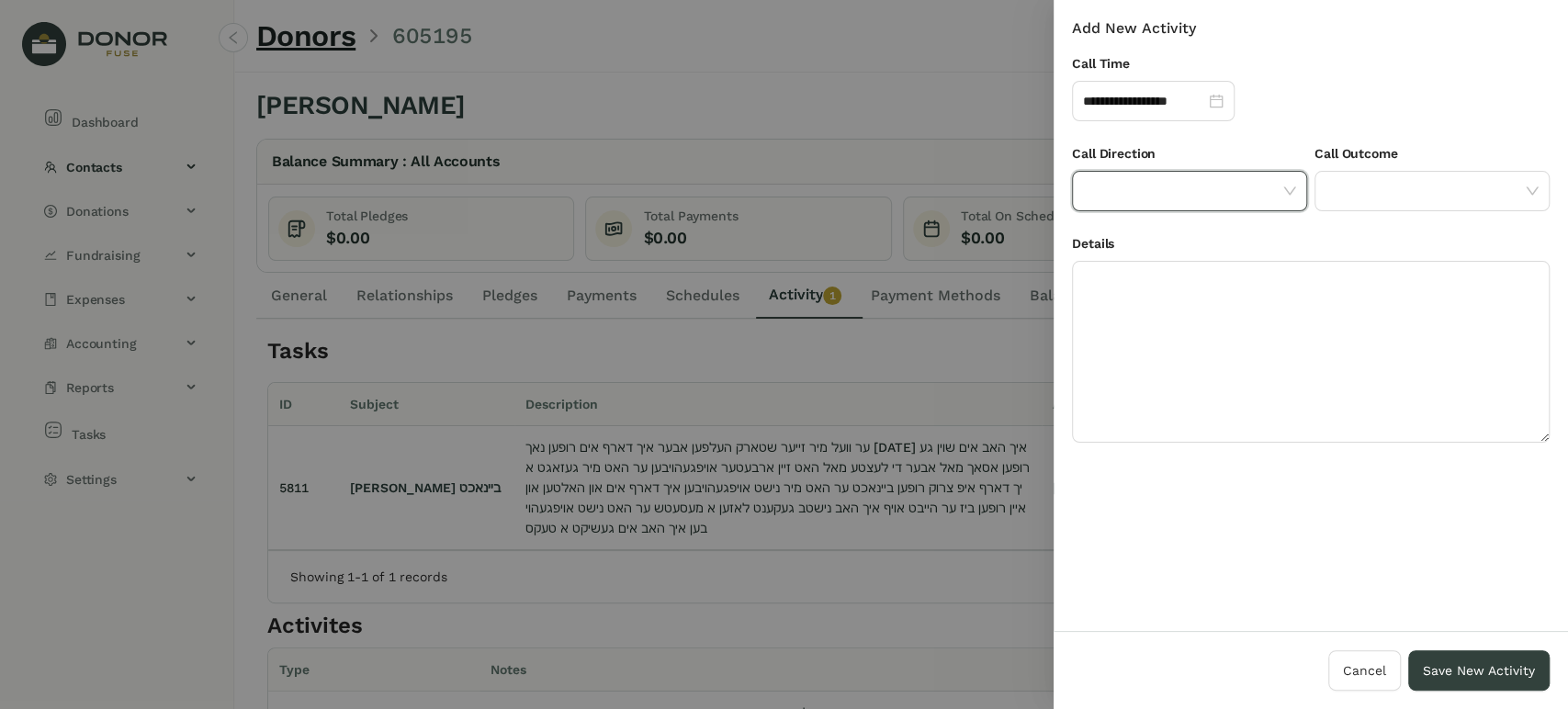 click 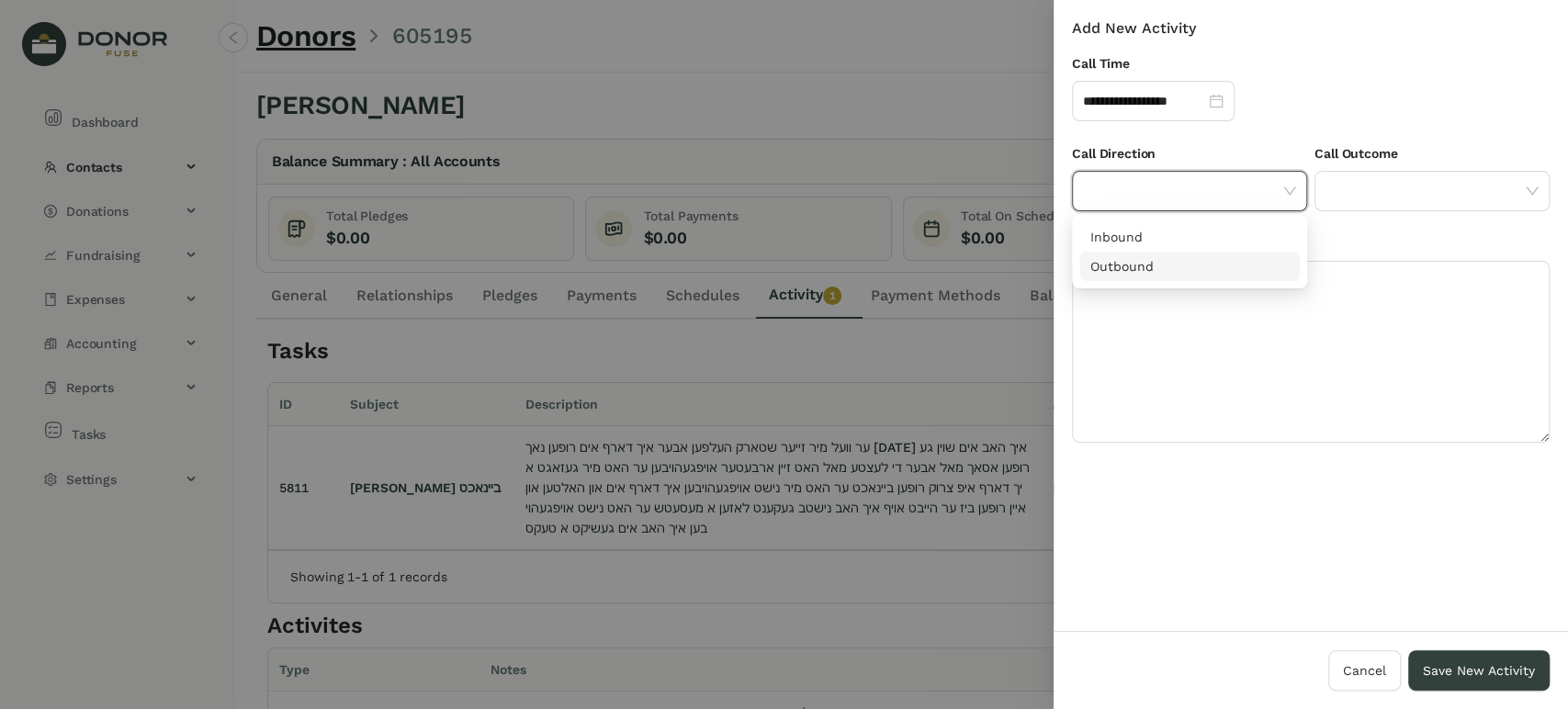 drag, startPoint x: 1189, startPoint y: 259, endPoint x: 1324, endPoint y: 220, distance: 140.52046 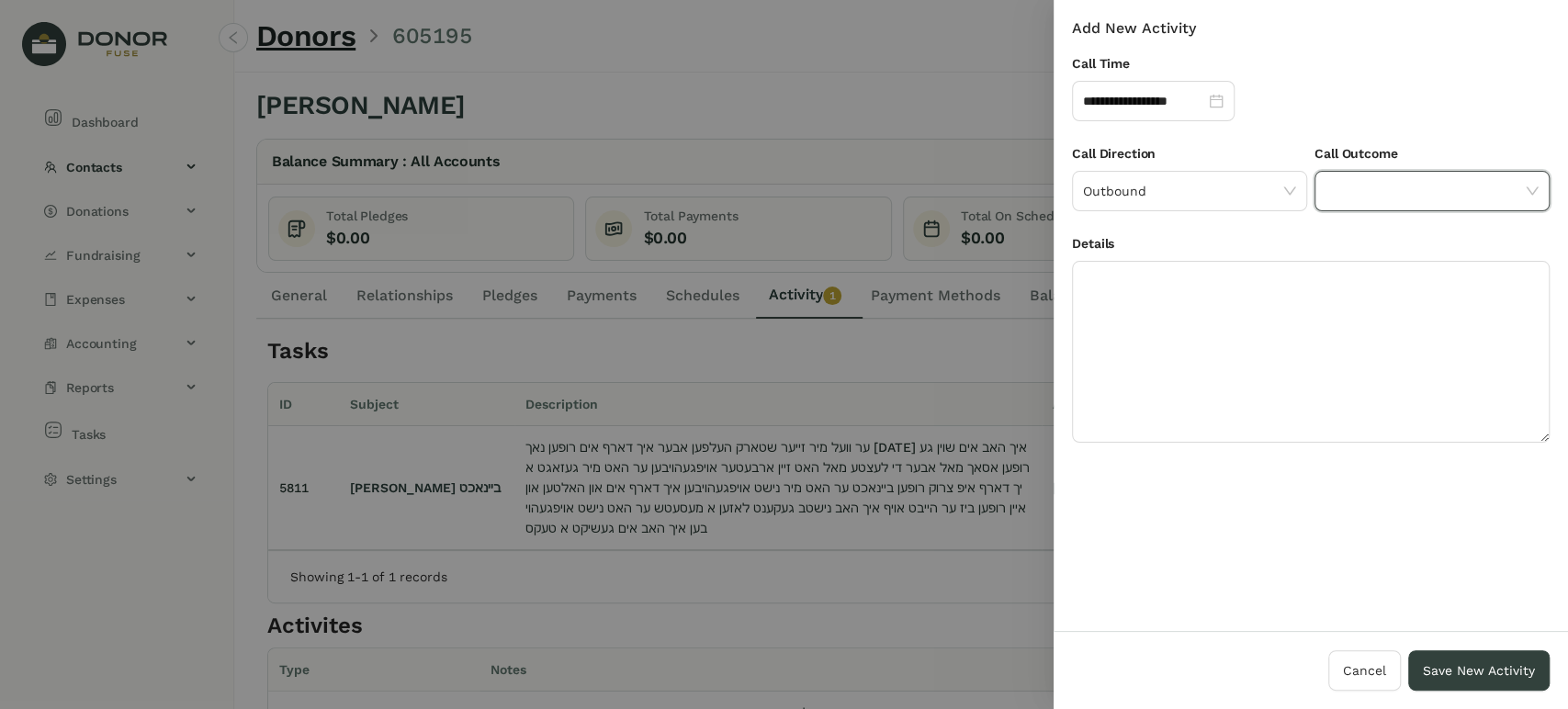 drag, startPoint x: 1356, startPoint y: 184, endPoint x: 1343, endPoint y: 205, distance: 24.698178 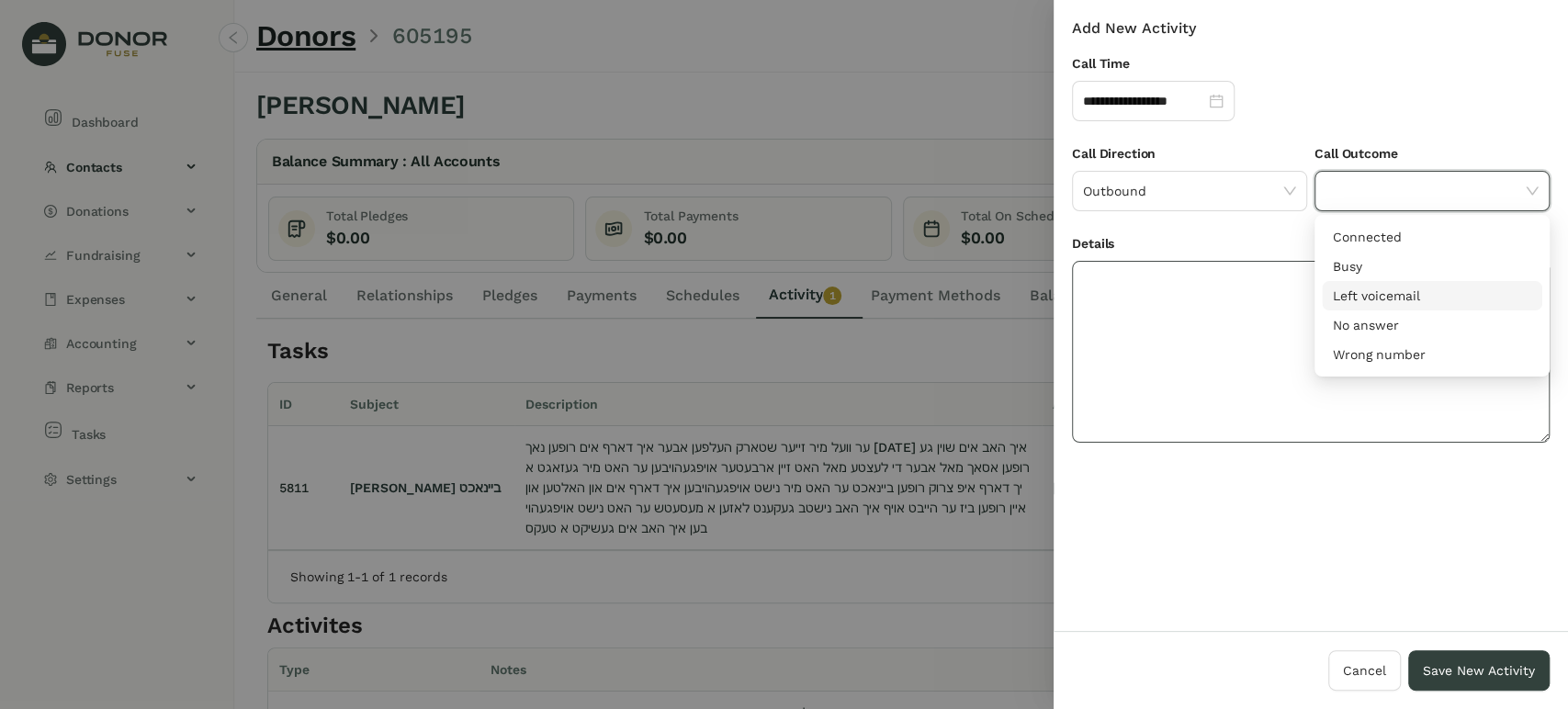 drag, startPoint x: 1363, startPoint y: 292, endPoint x: 1344, endPoint y: 306, distance: 23.600847 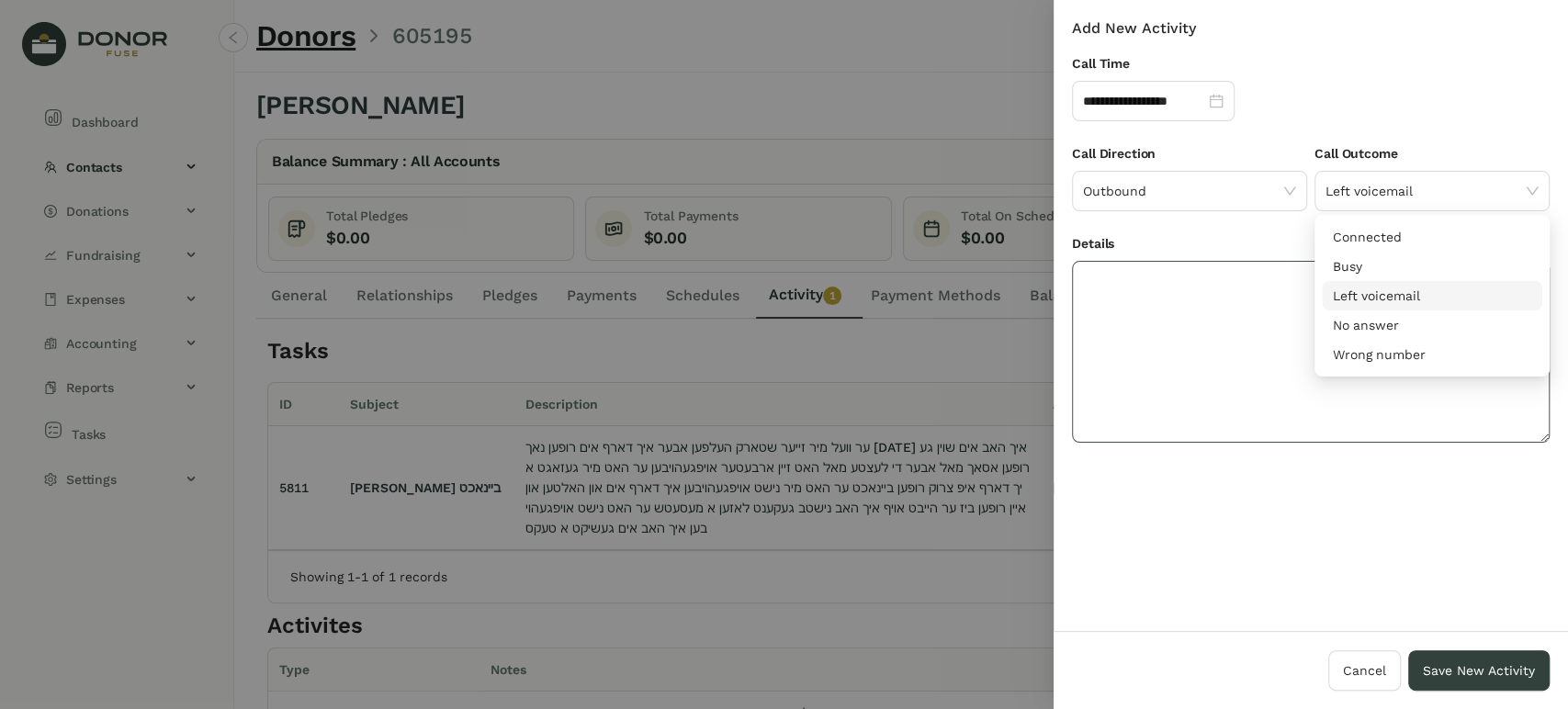 click 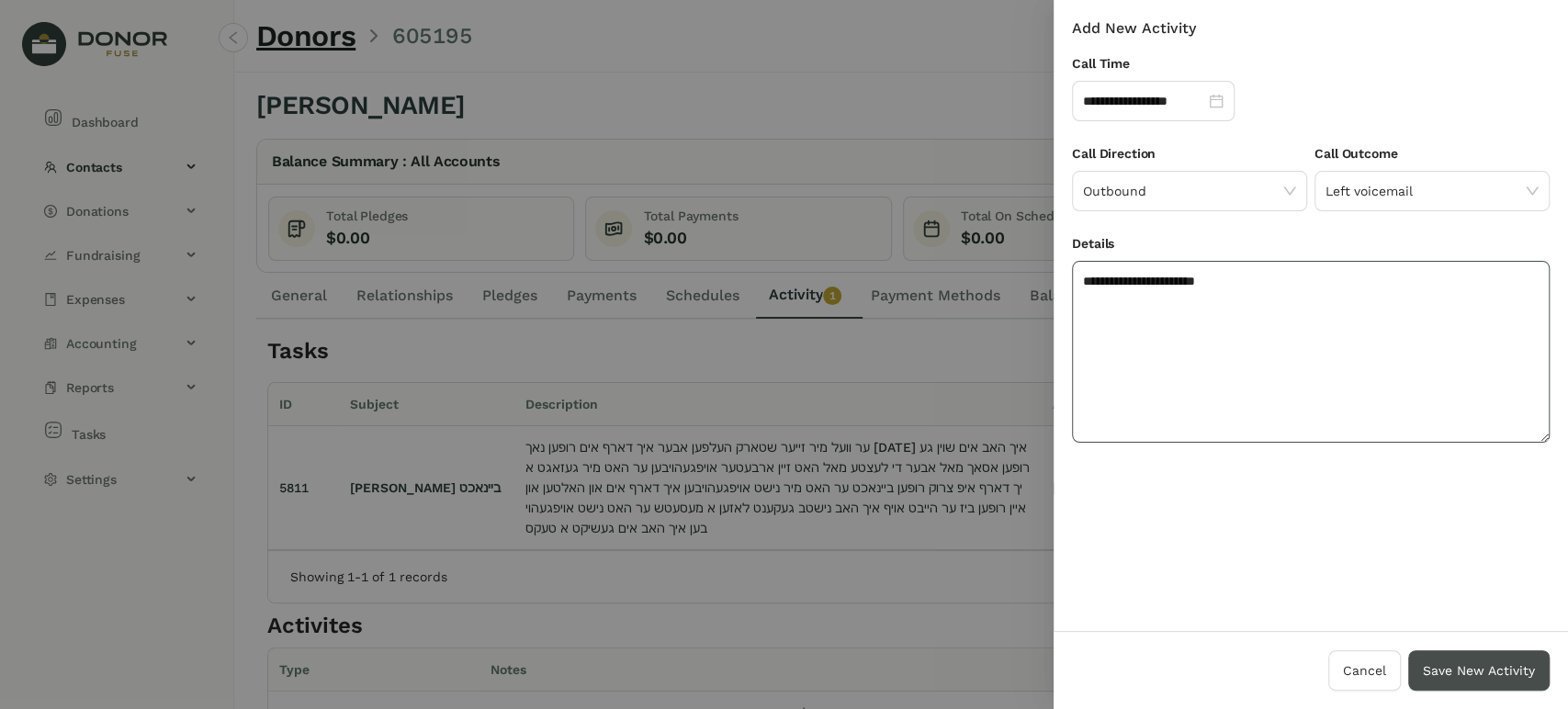 type on "**********" 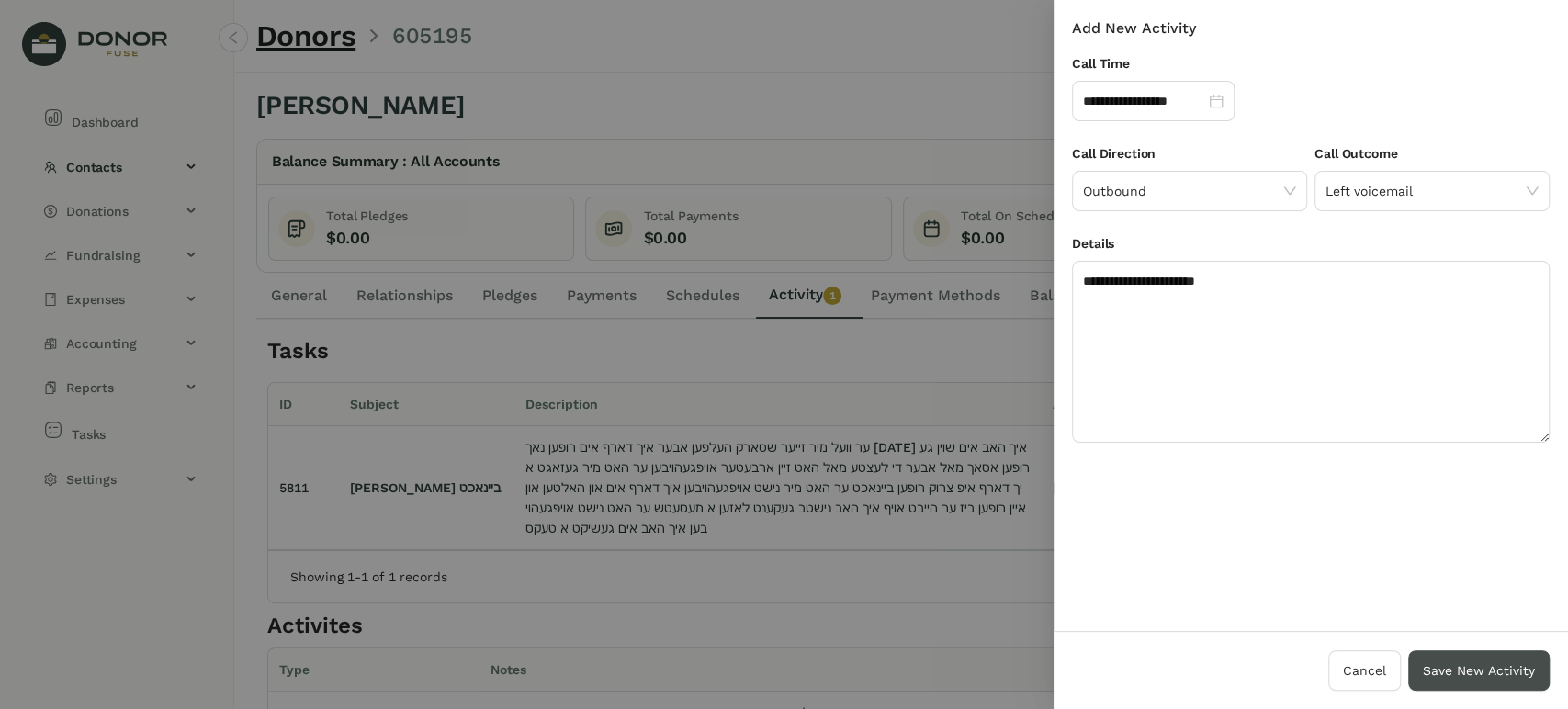 click on "Save New Activity" at bounding box center [1479, 670] 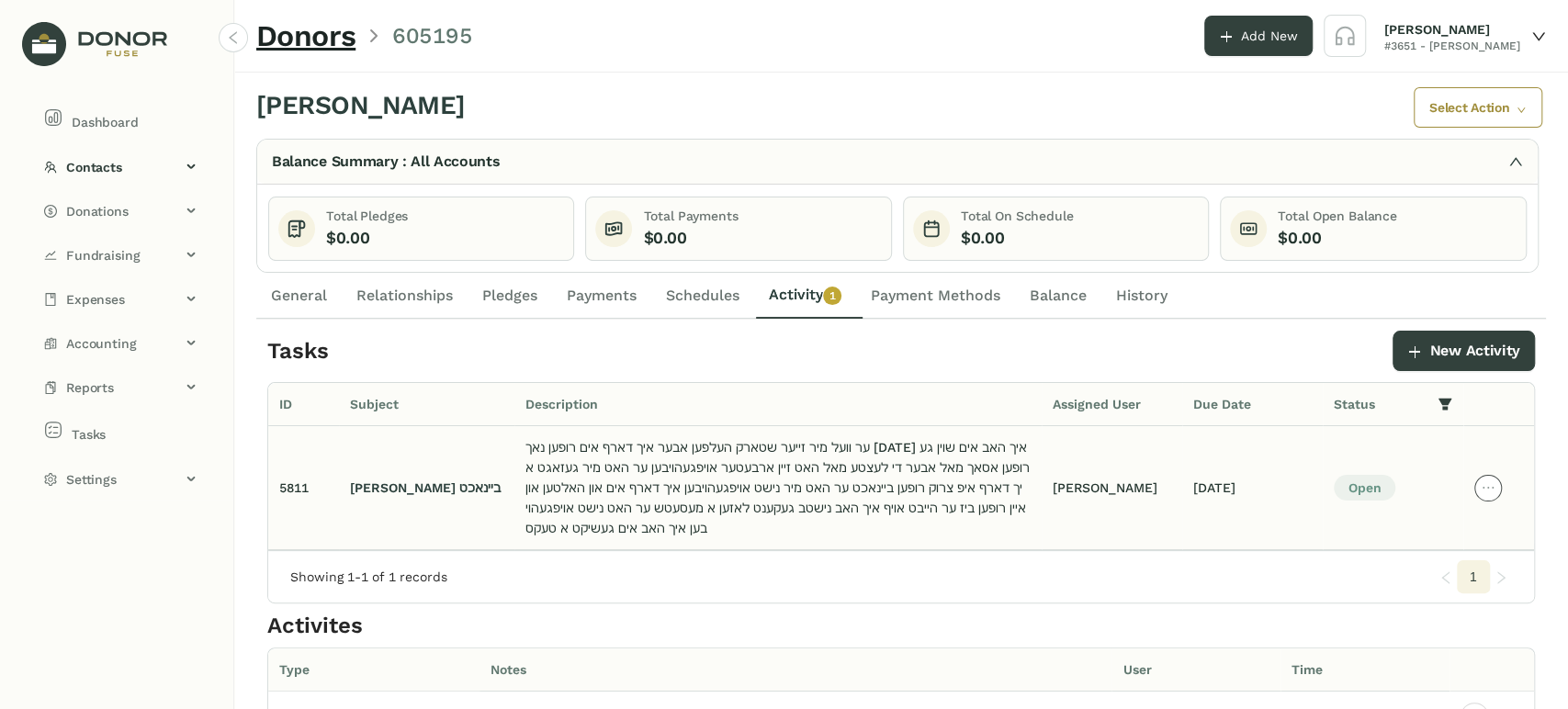 click 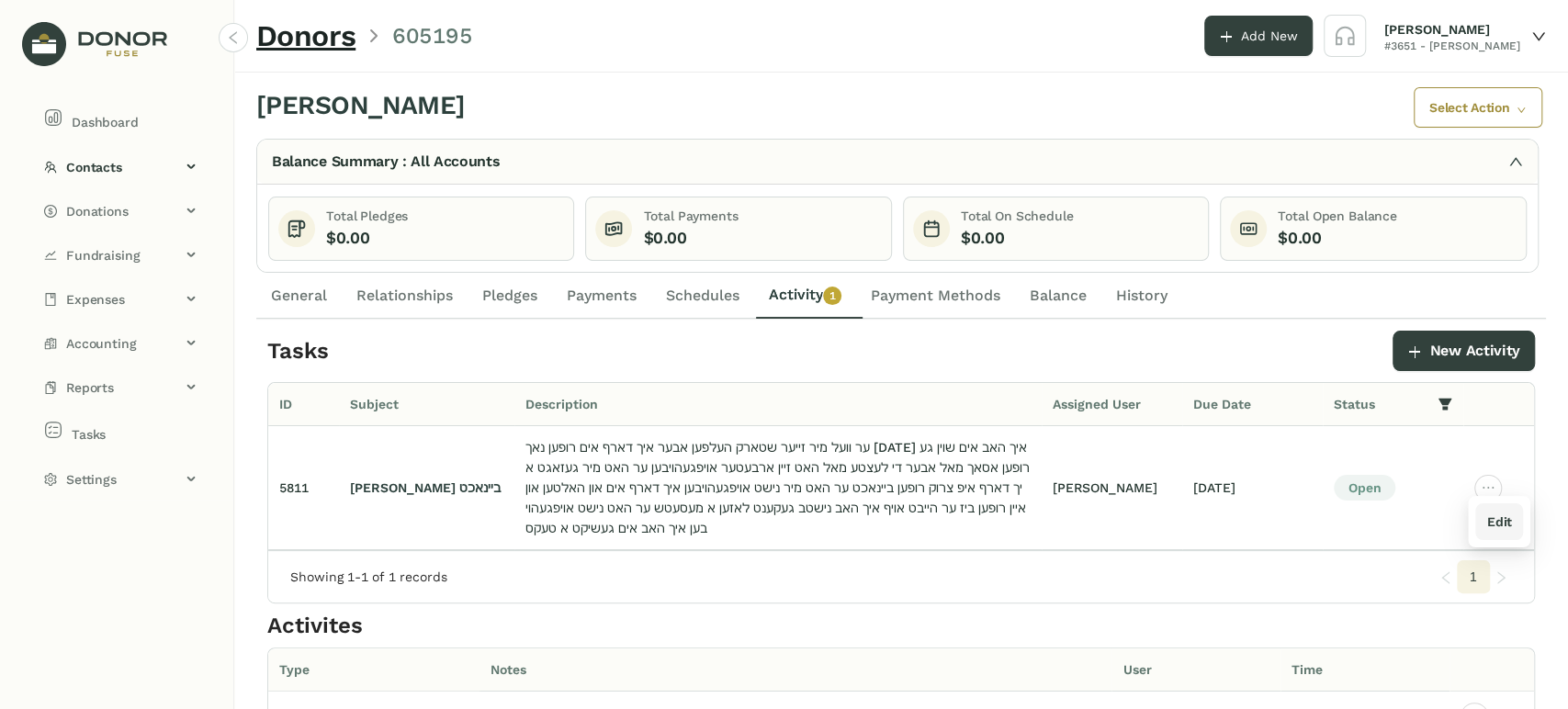 click on "Edit" at bounding box center [1498, 522] 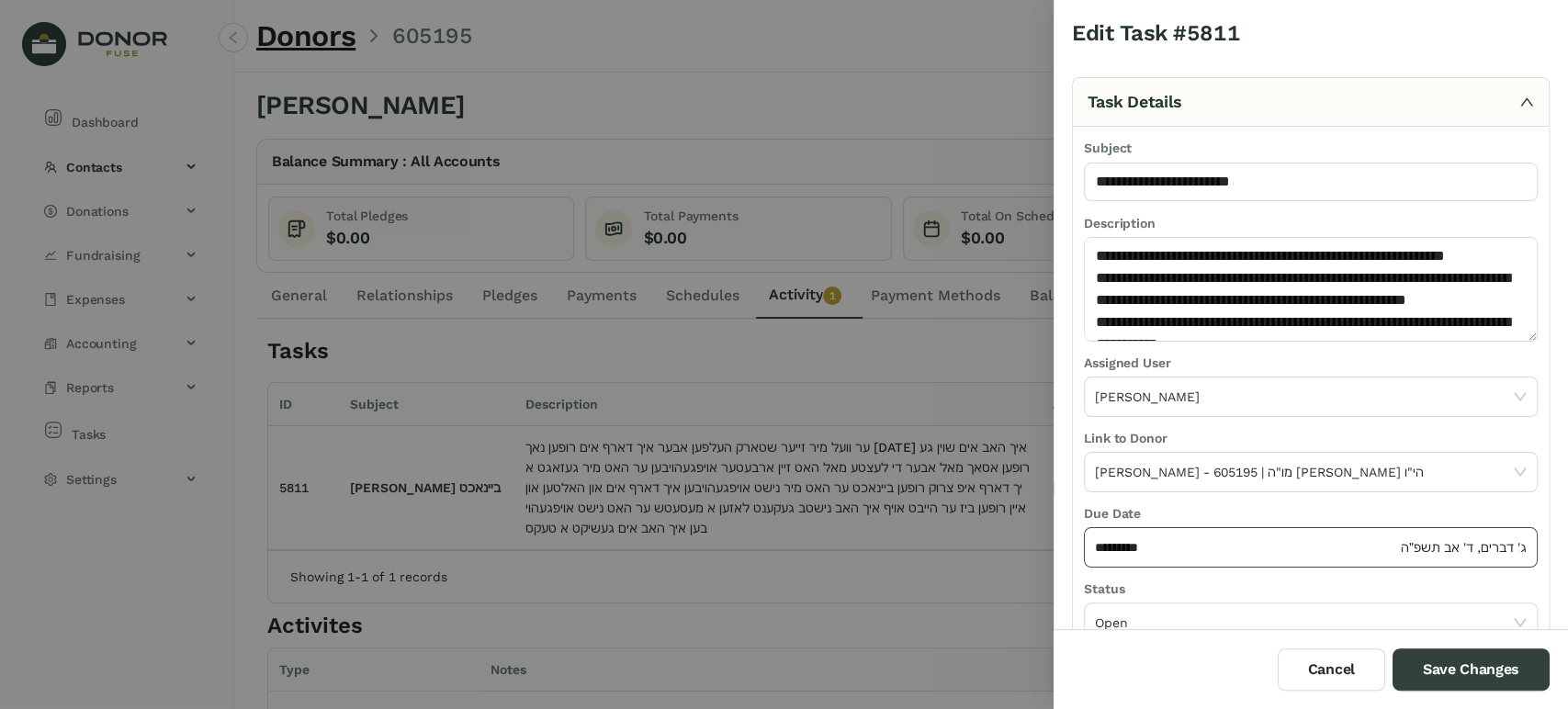 click on "*********" 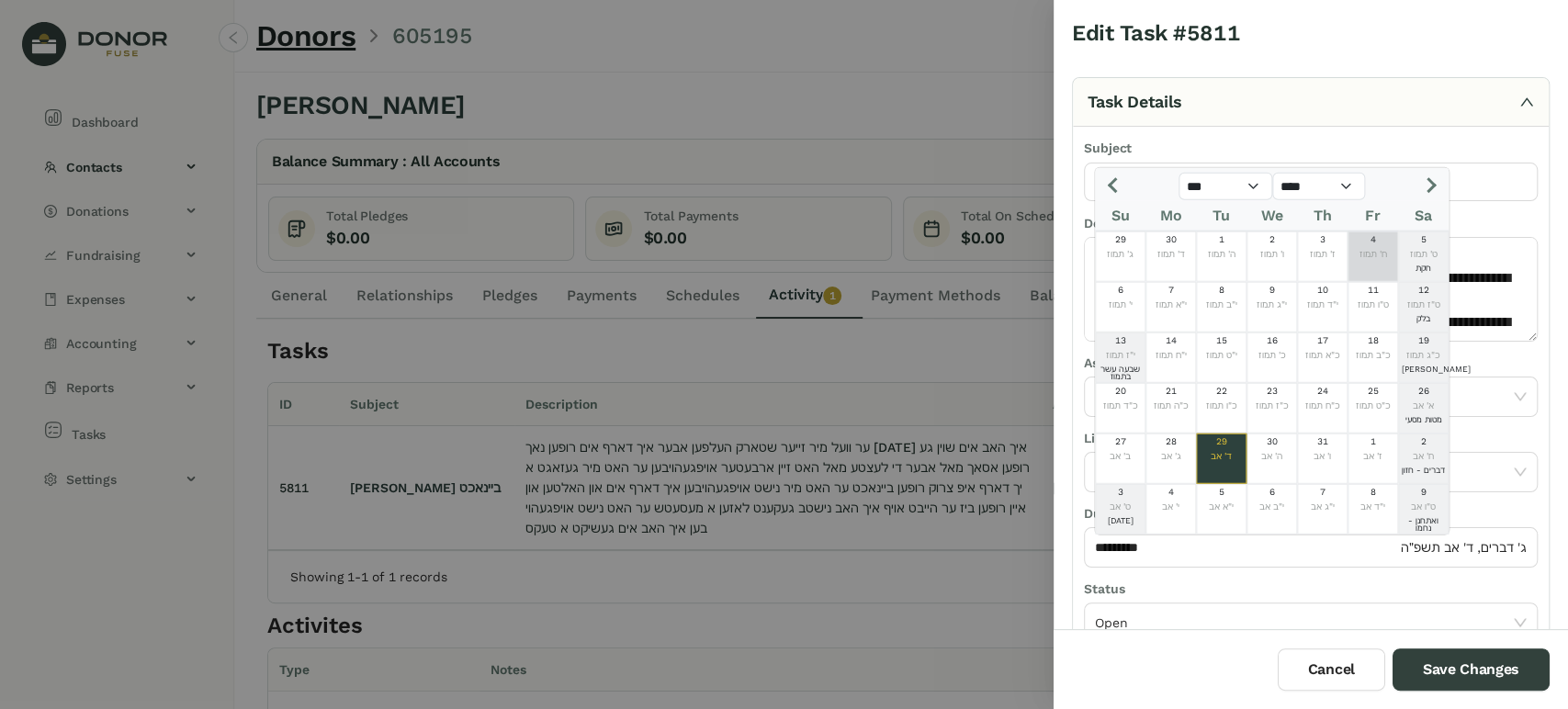 click 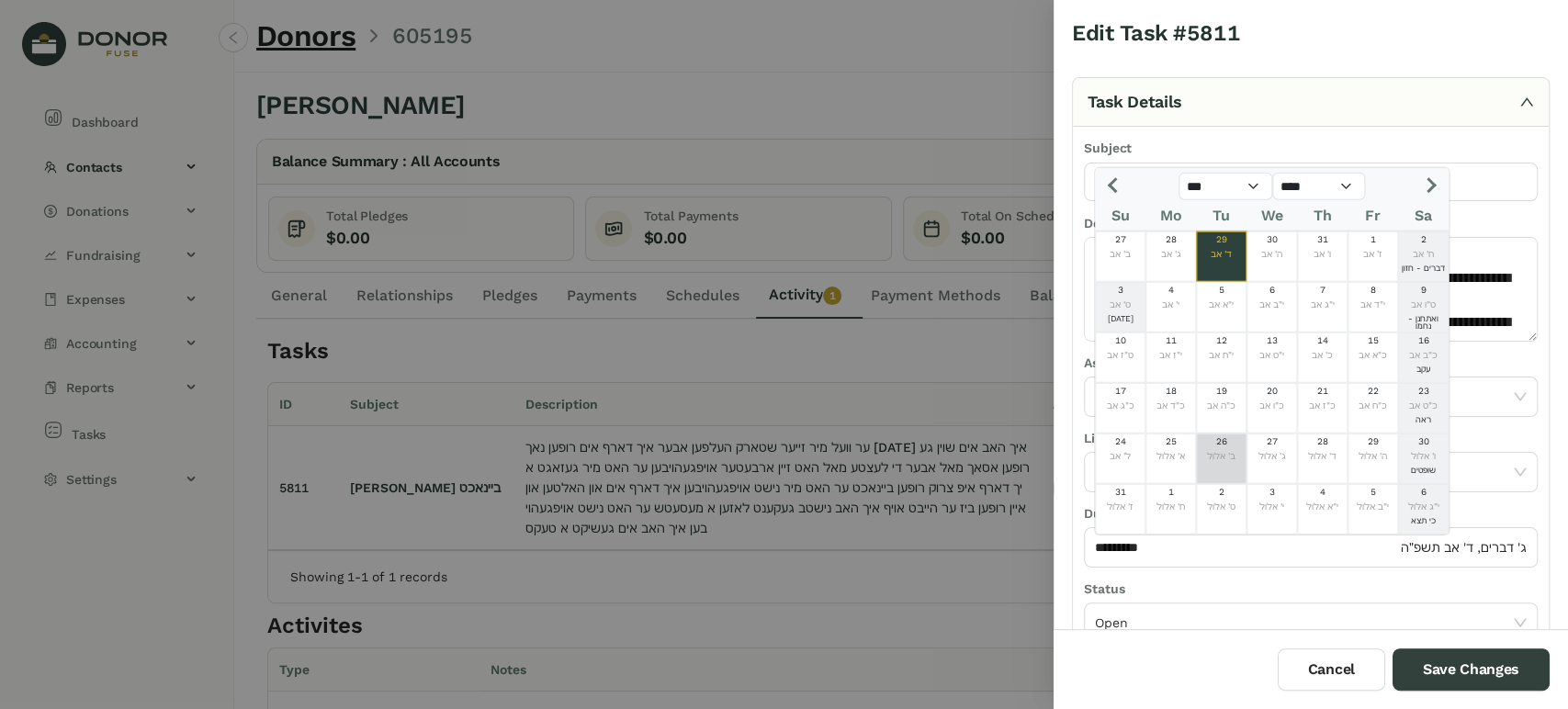 click on "26  ב' אלול" 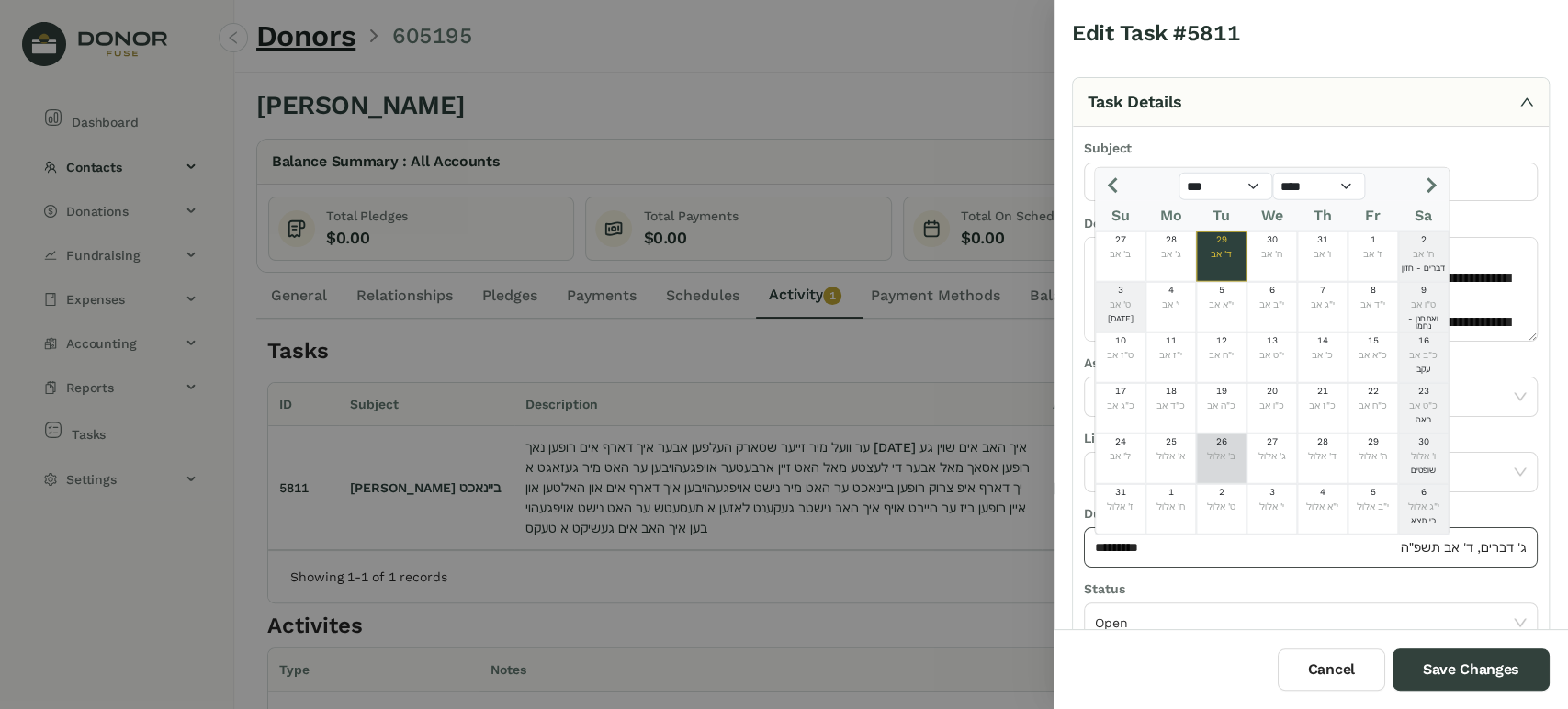 type on "*********" 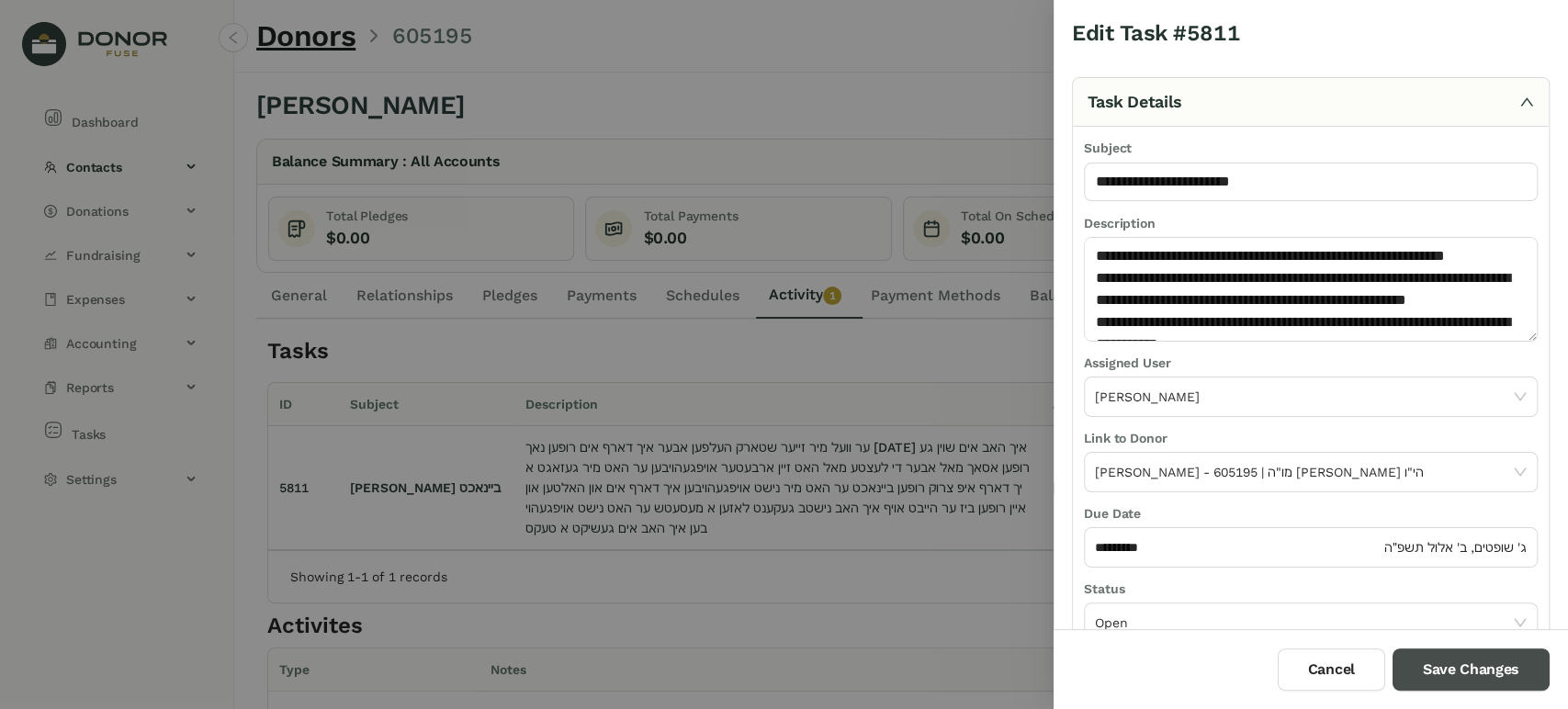 click on "Save Changes" at bounding box center [1471, 670] 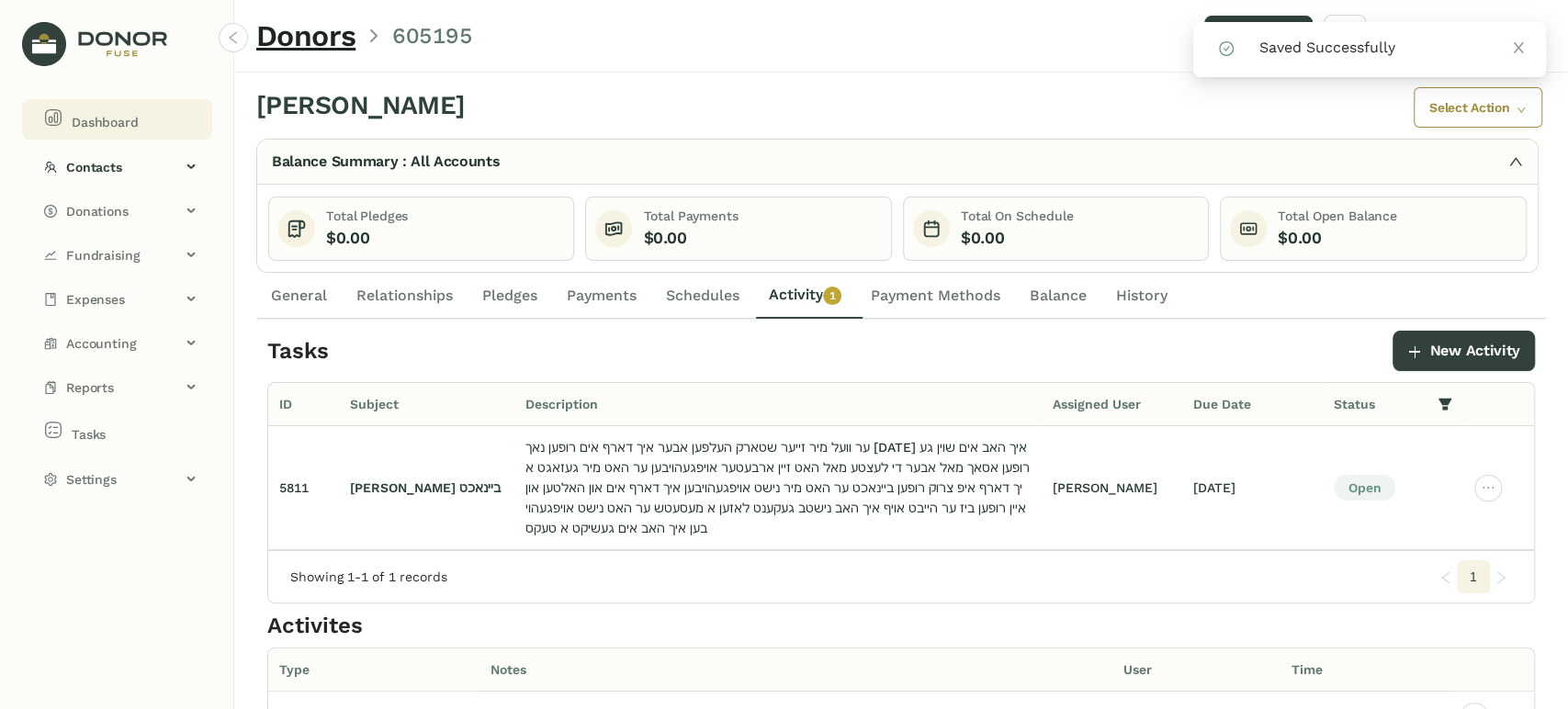 click on "Dashboard" 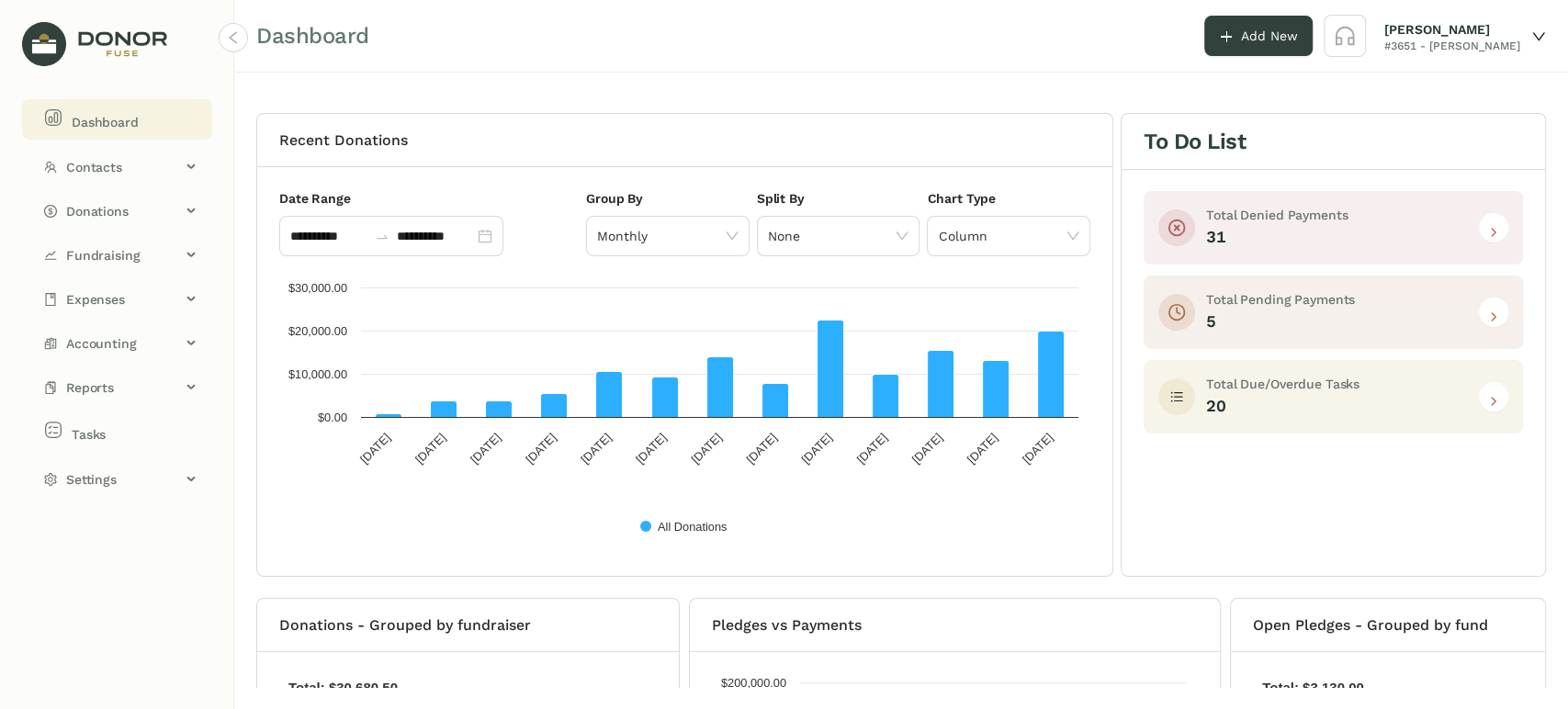 click 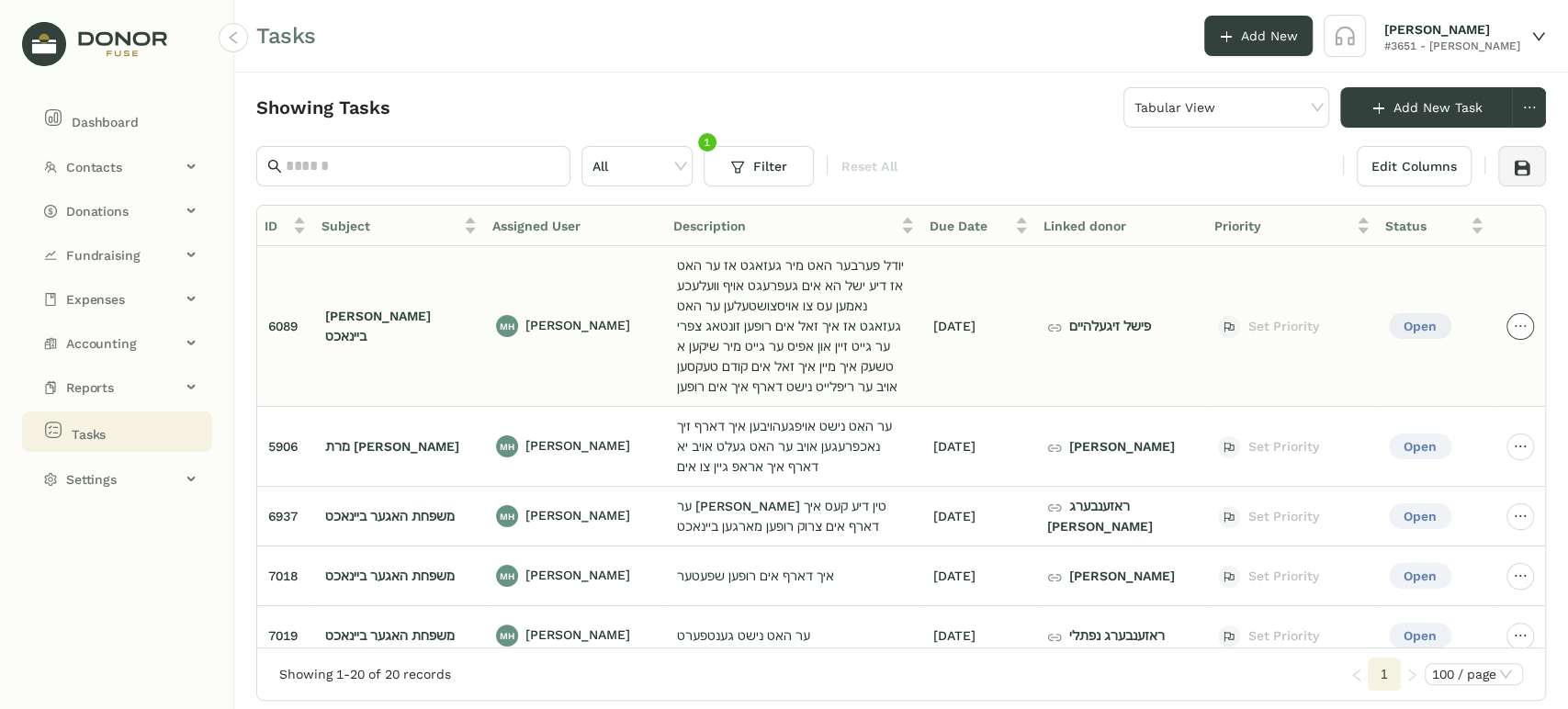 click 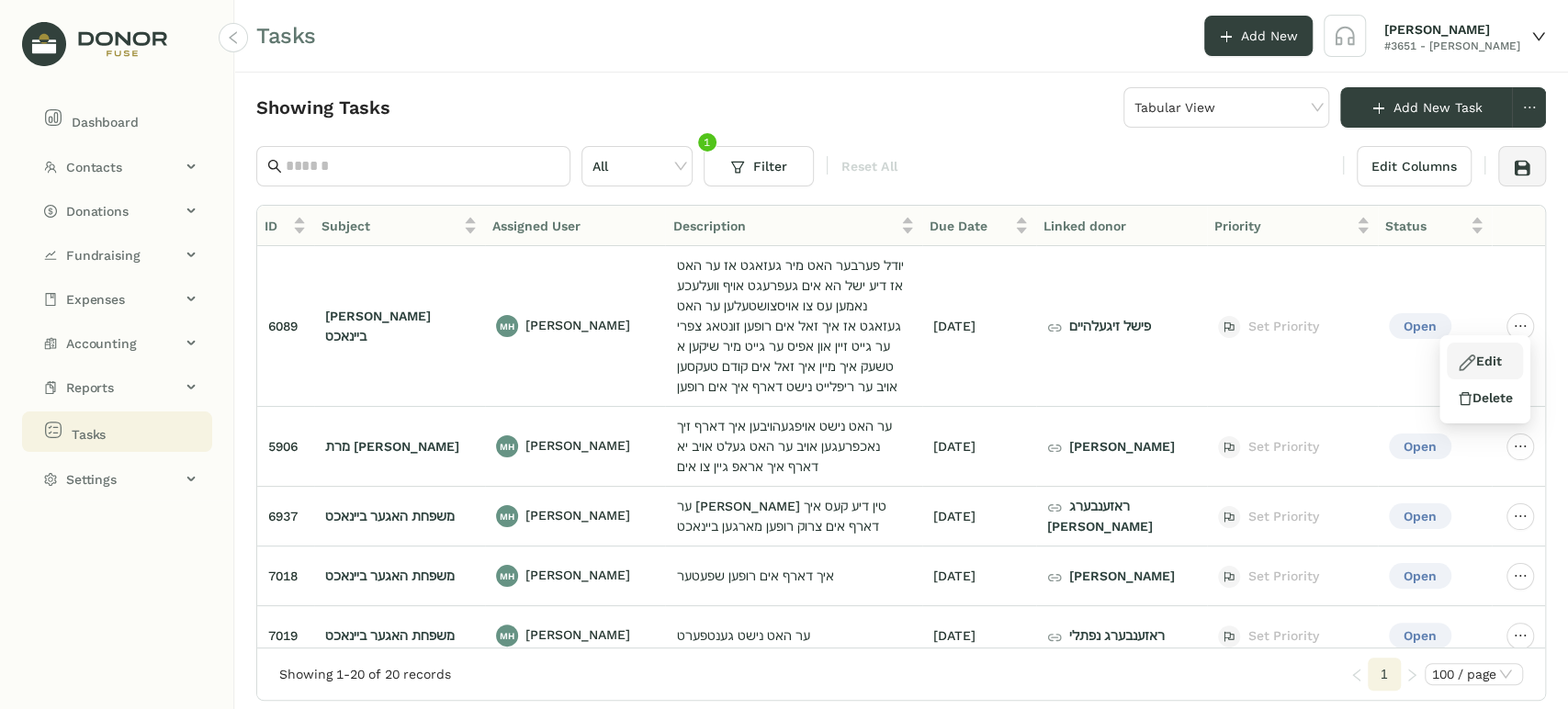 click on "Edit" at bounding box center (1479, 361) 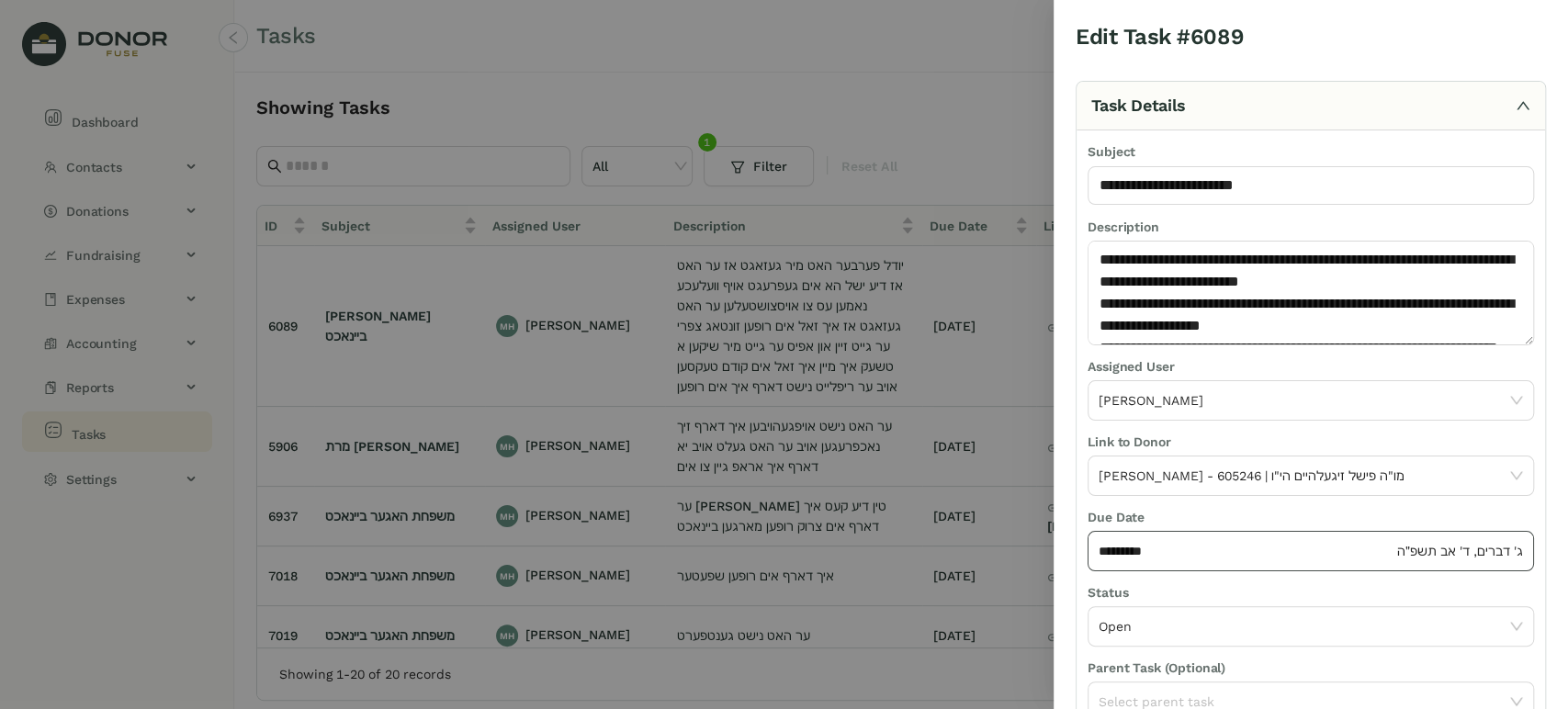 click on "********* ג' דברים, ד' אב תשפ״ה" 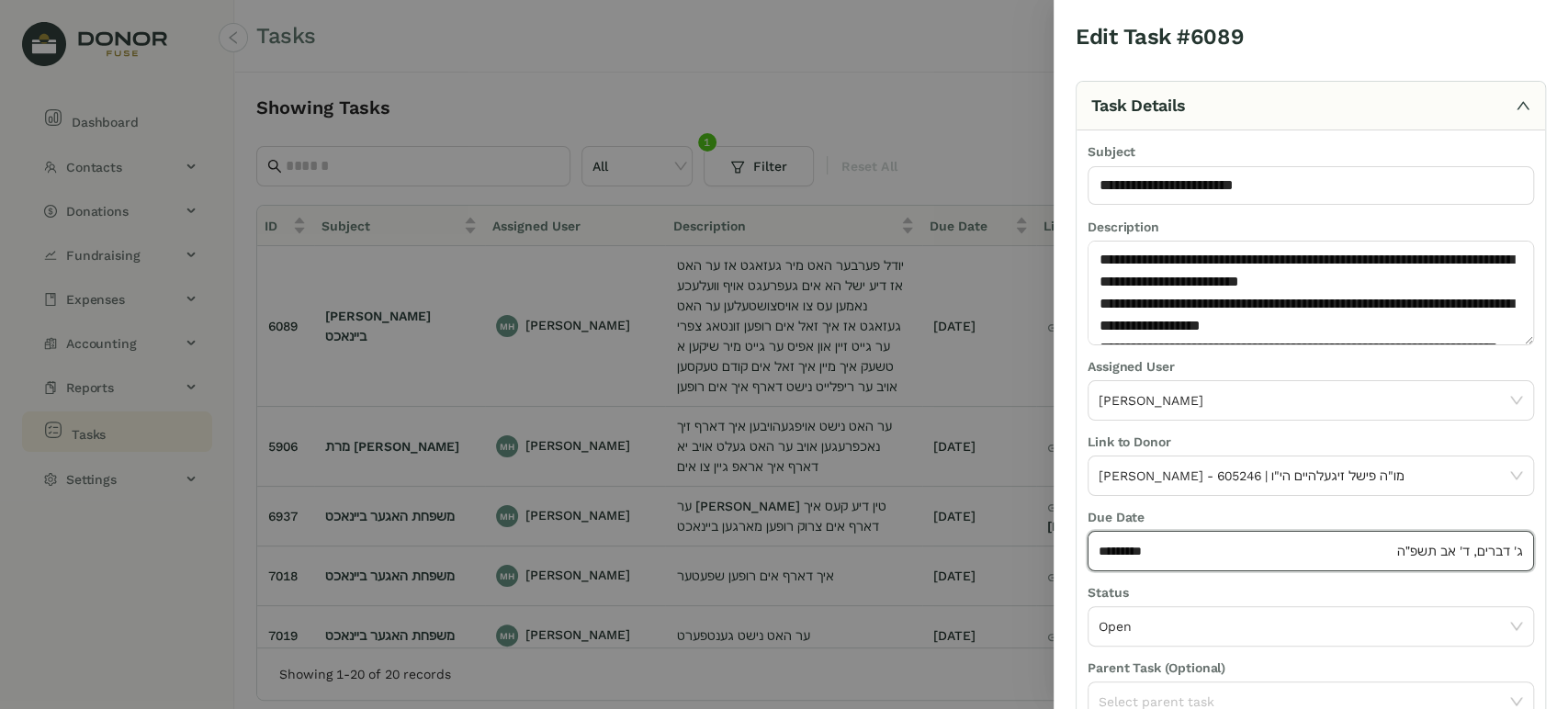 click on "*********" 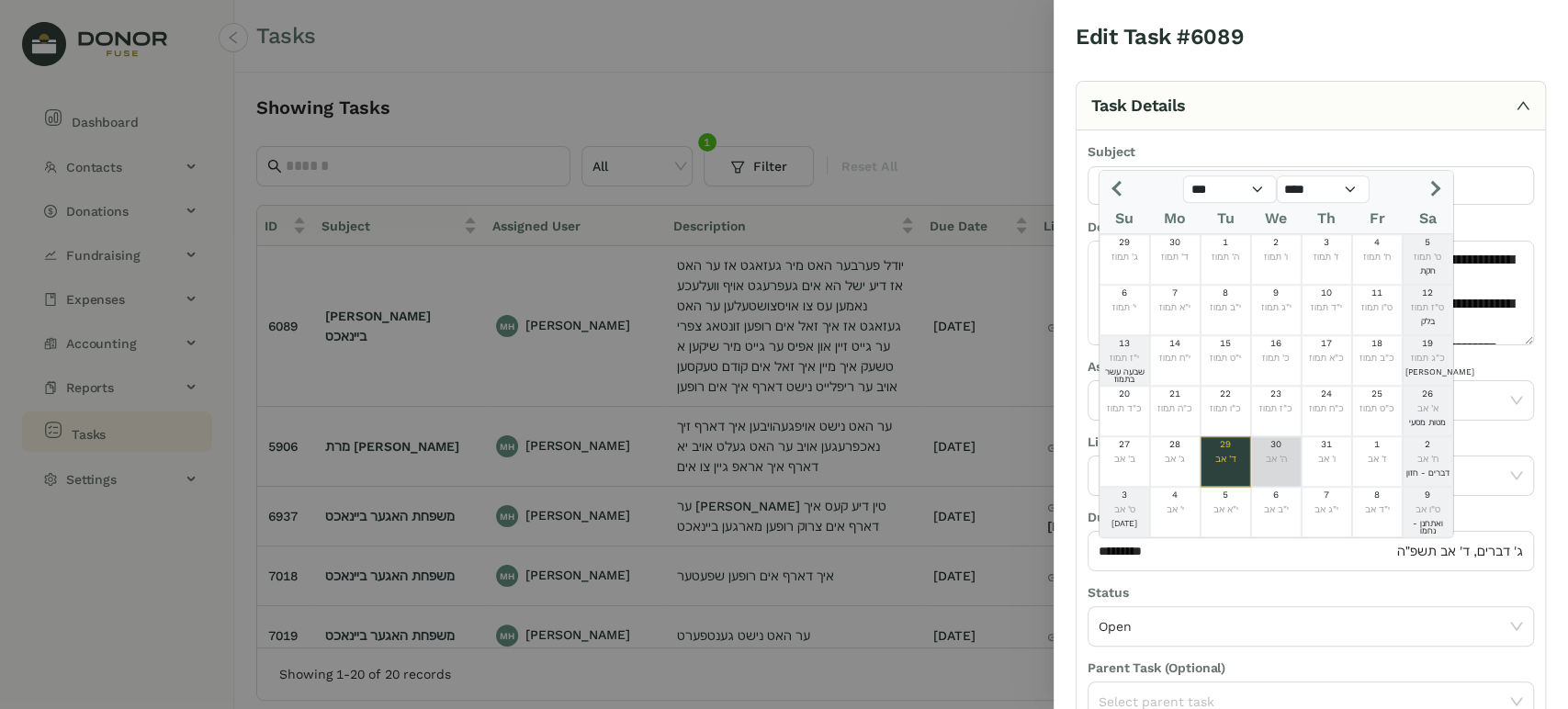 click on "ה' אב" 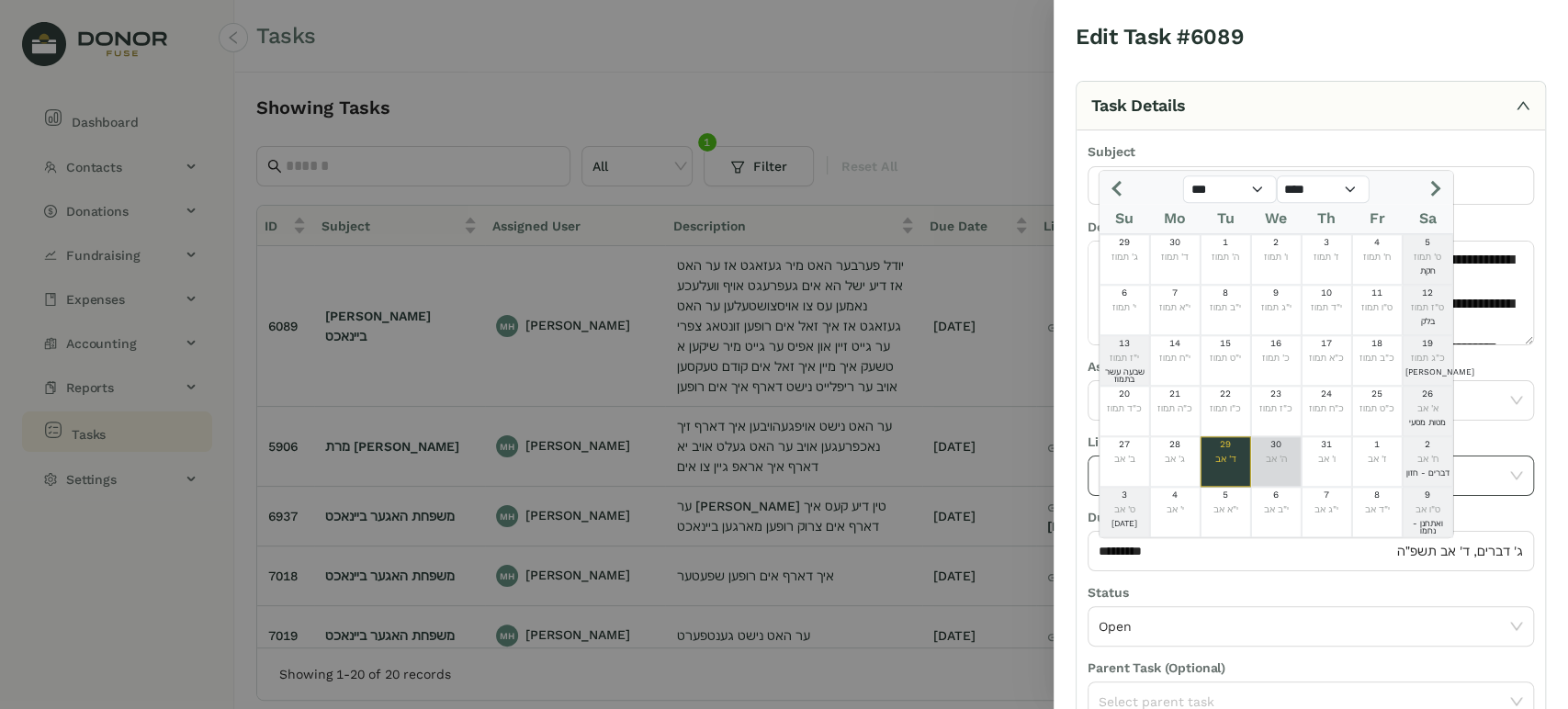 type on "*********" 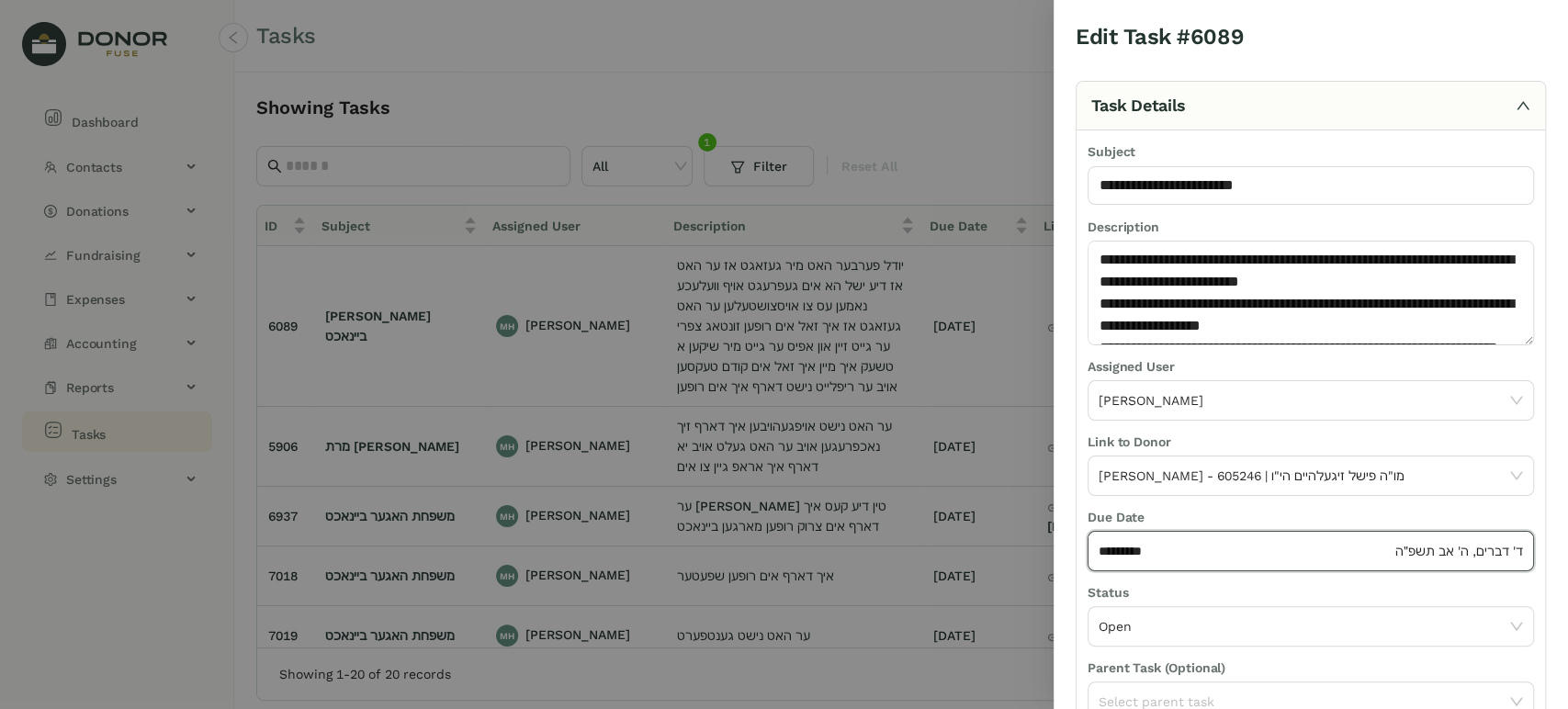 scroll, scrollTop: 147, scrollLeft: 0, axis: vertical 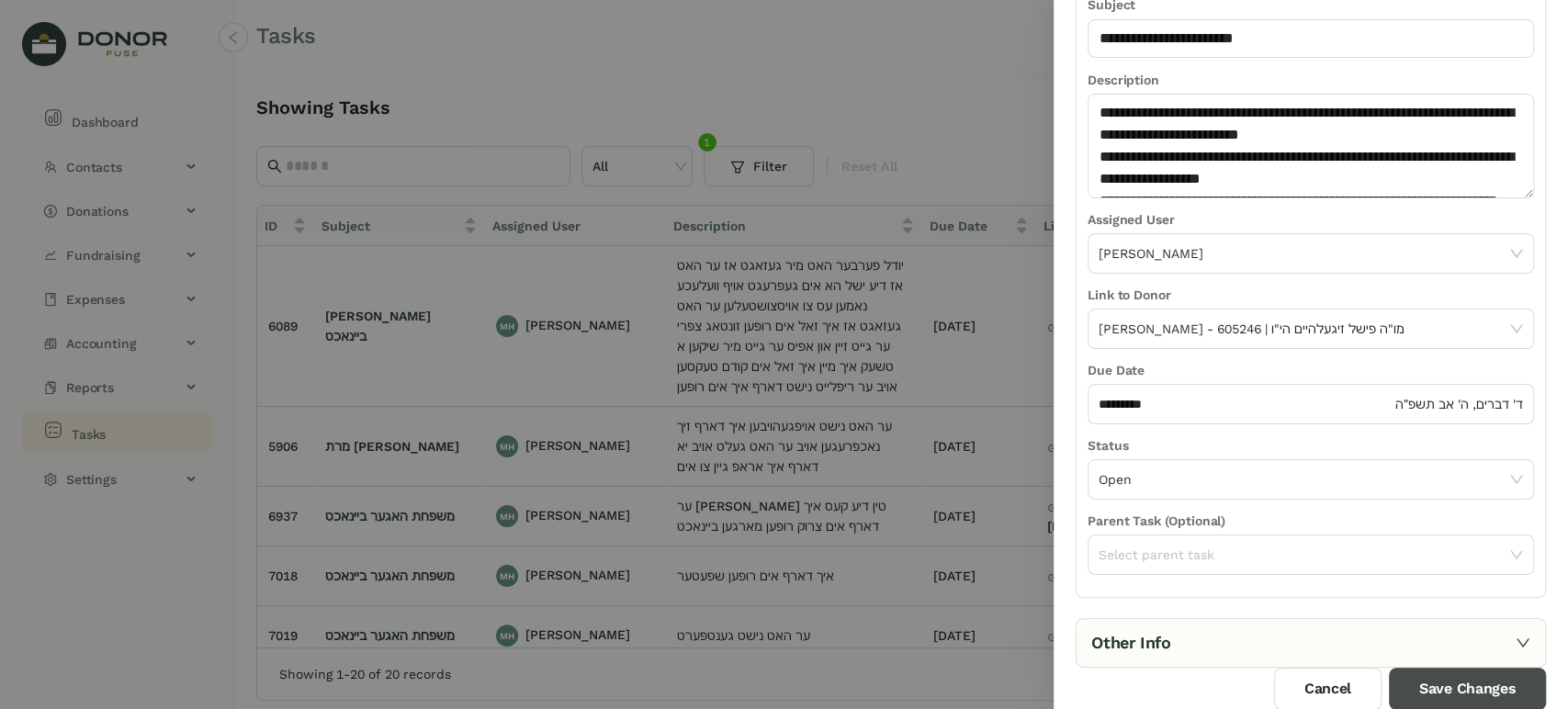 click on "Save Changes" at bounding box center (1467, 689) 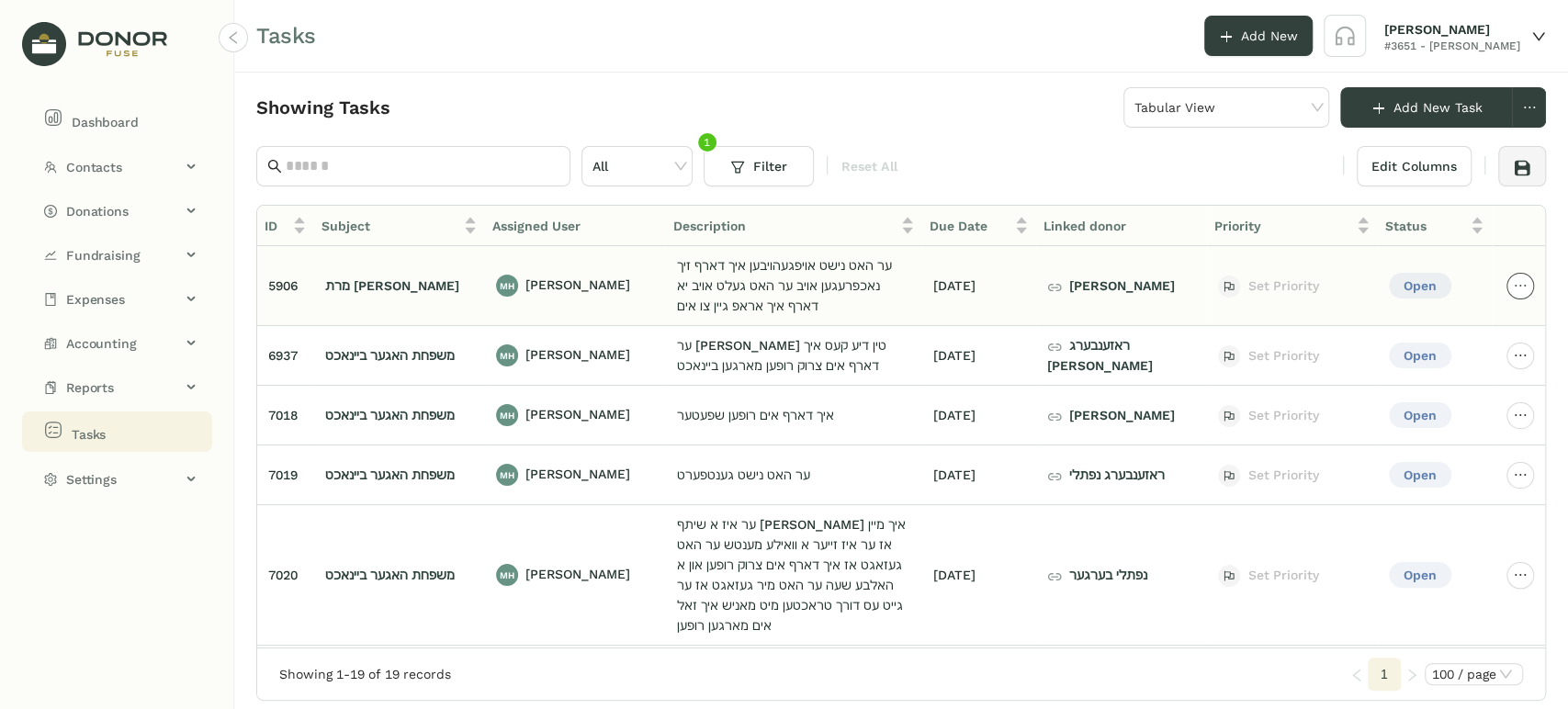 click 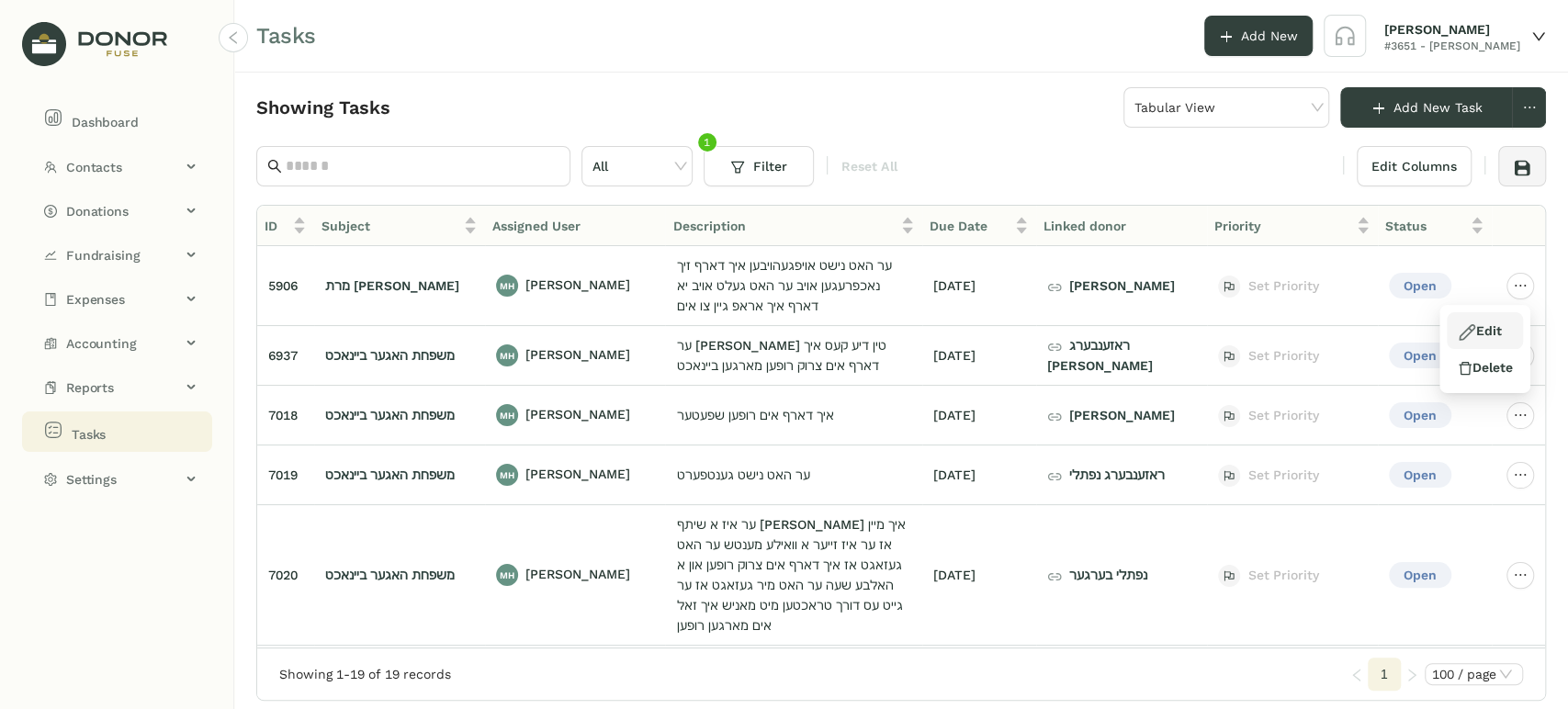 click on "Edit" at bounding box center [1479, 331] 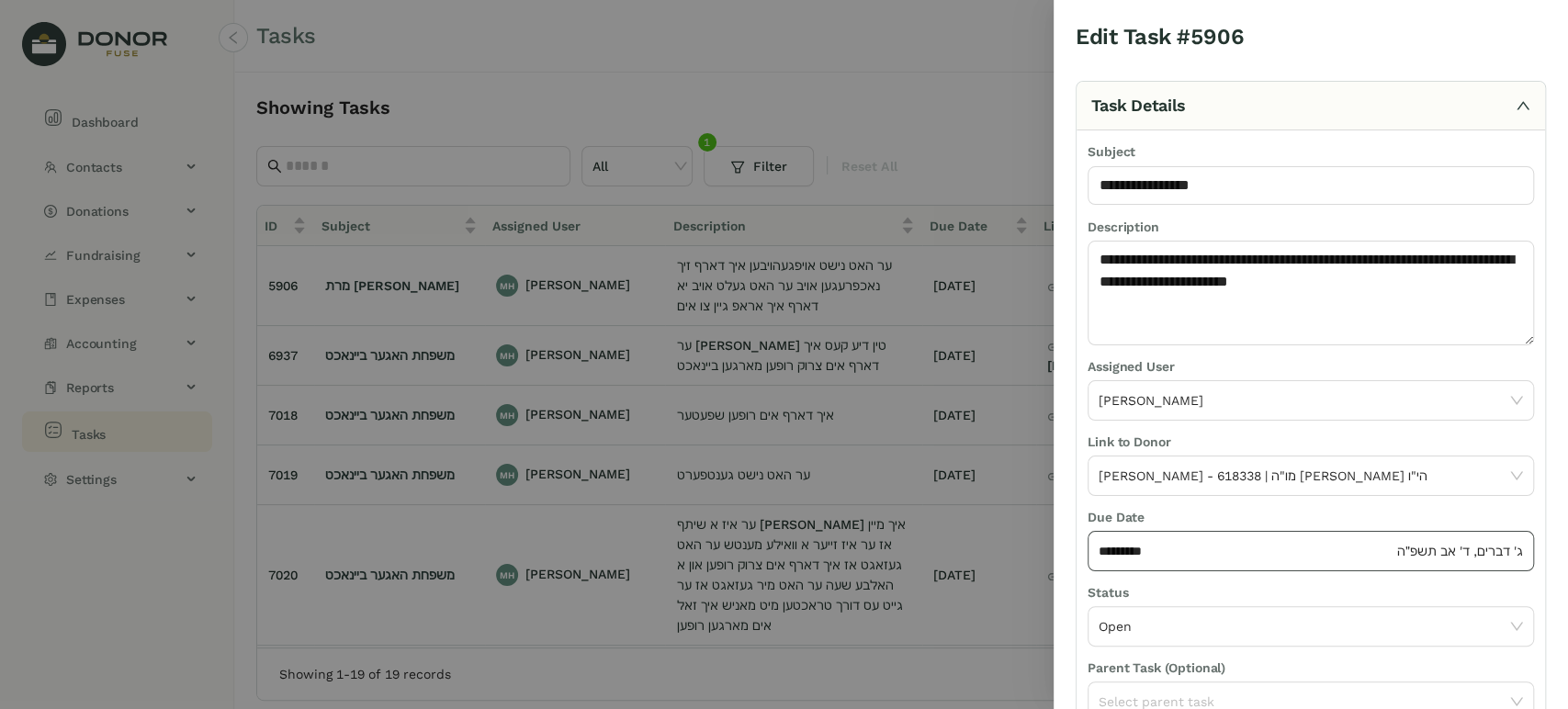 click on "*********" 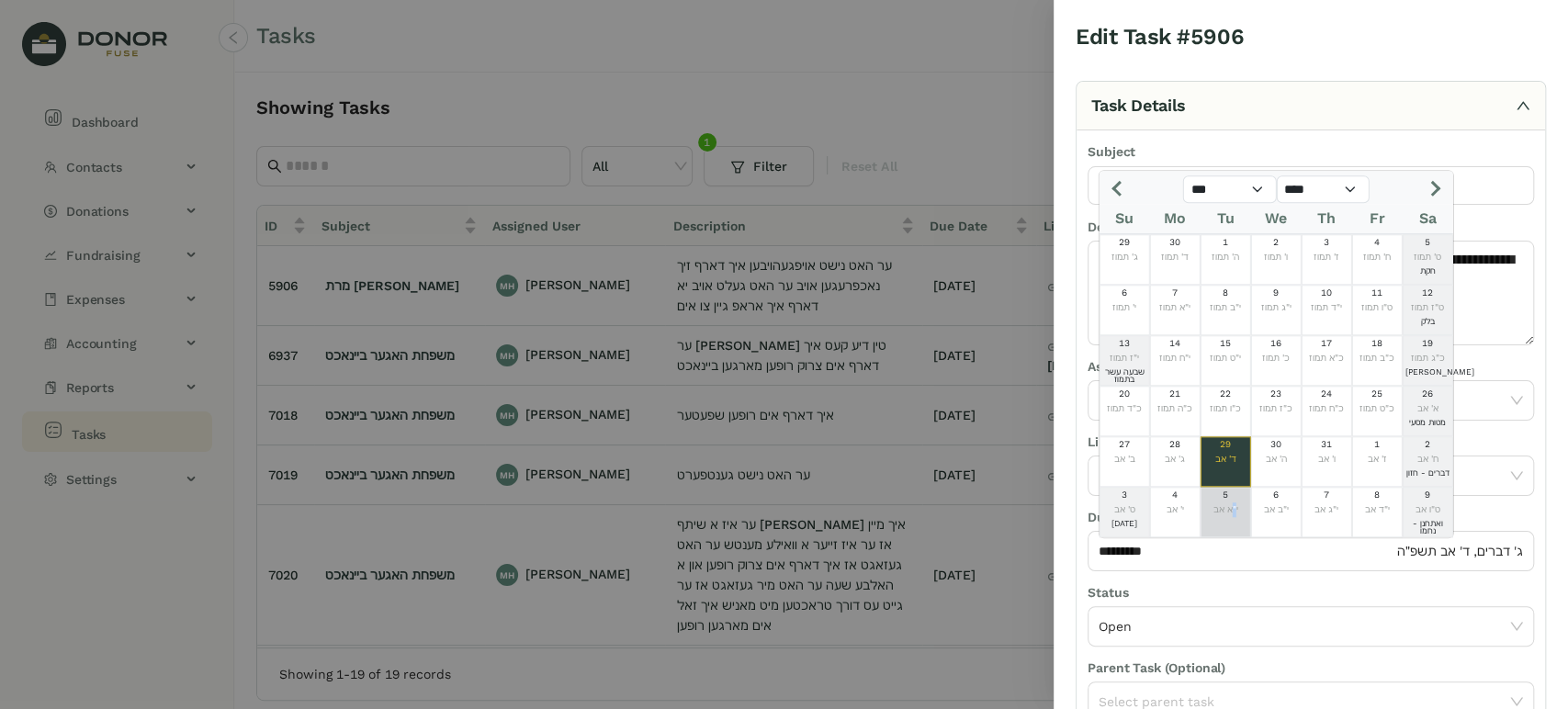 drag, startPoint x: 1235, startPoint y: 512, endPoint x: 1244, endPoint y: 523, distance: 14.21267 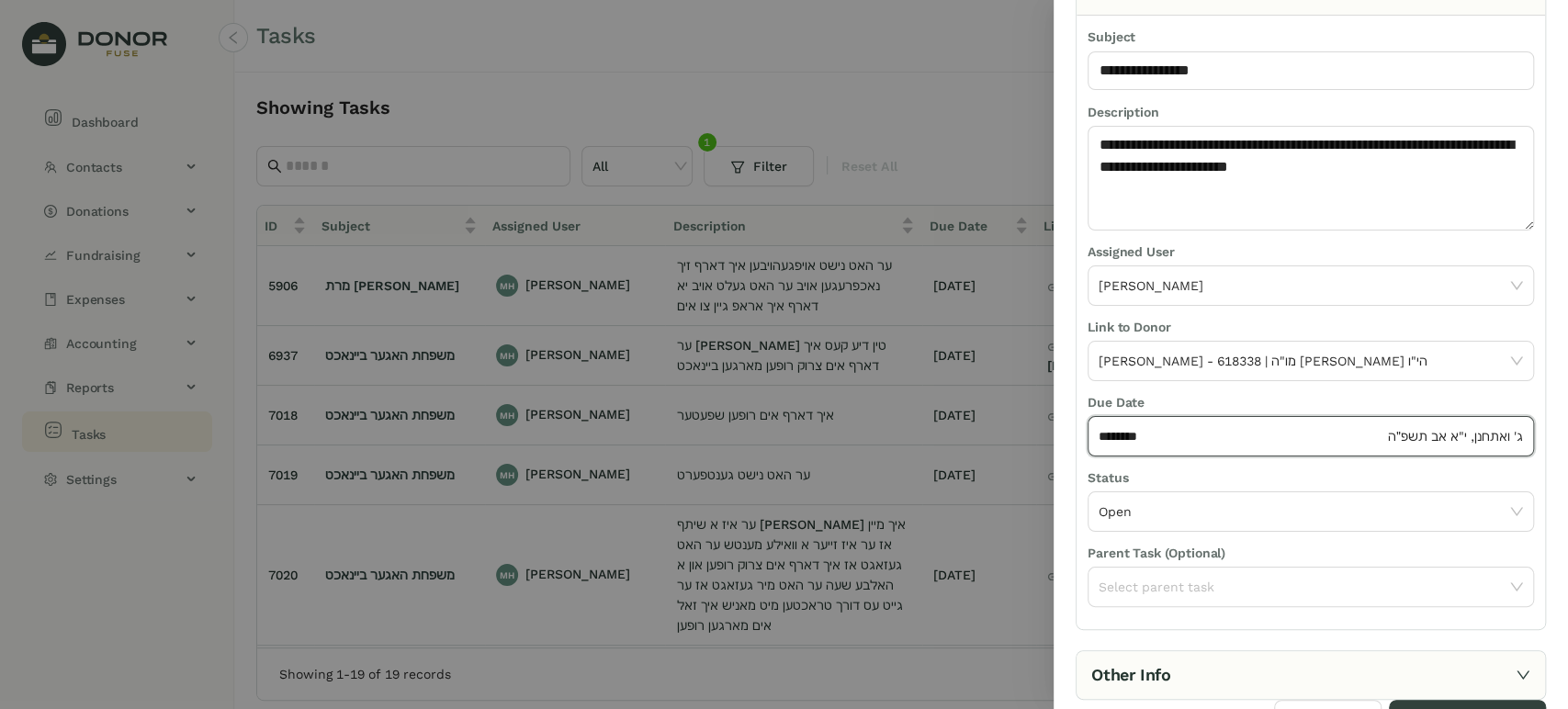 scroll, scrollTop: 147, scrollLeft: 0, axis: vertical 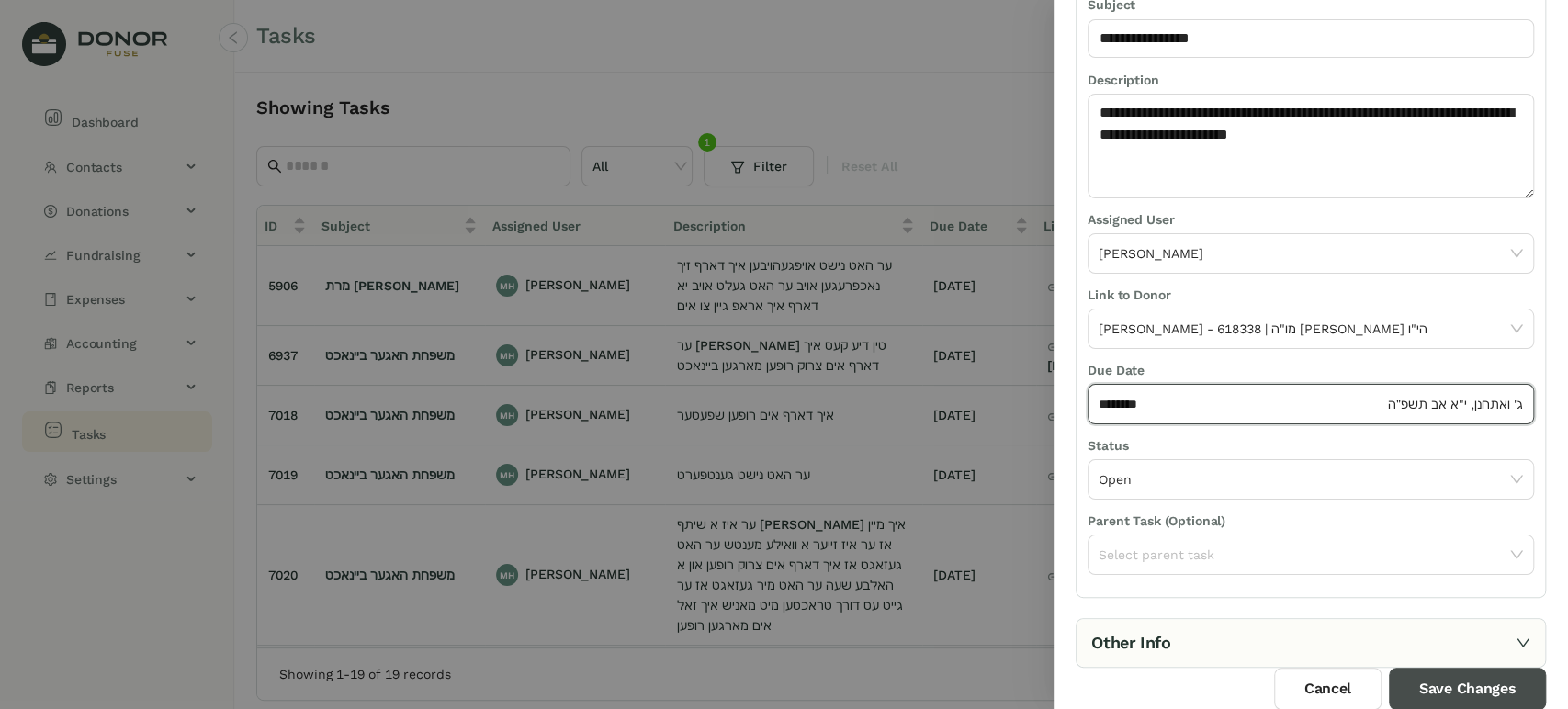 click on "Save Changes" at bounding box center (1467, 689) 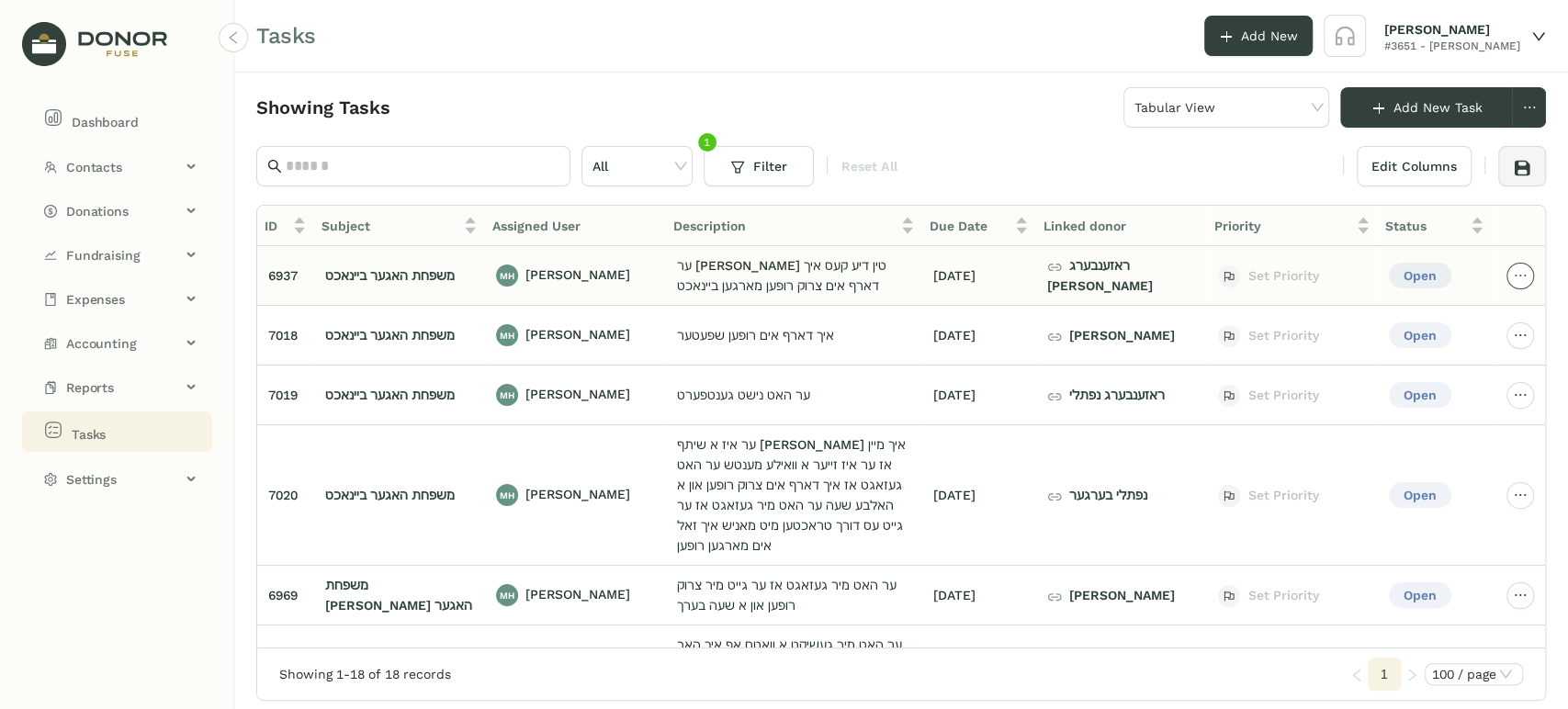 click 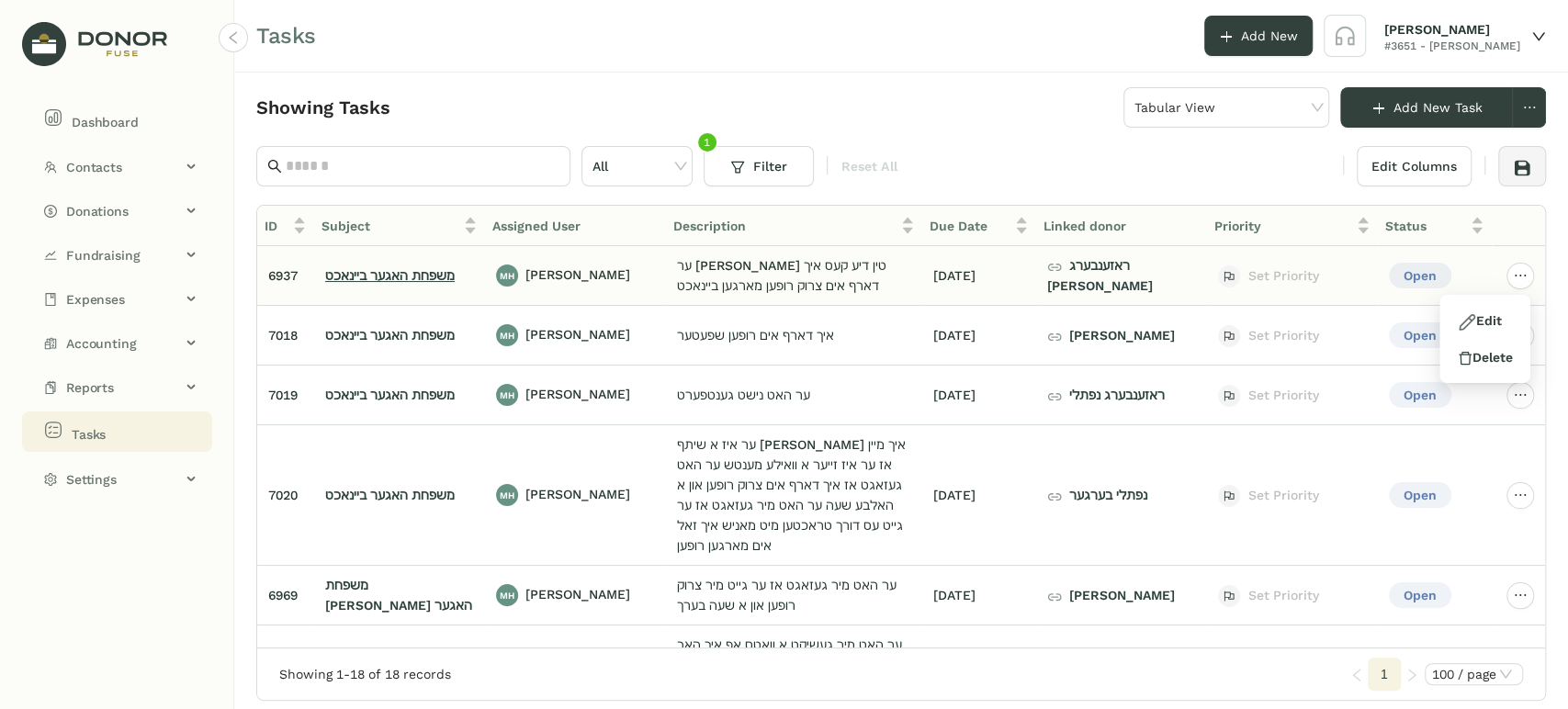 click on "משפחת האגער ביינאכט" 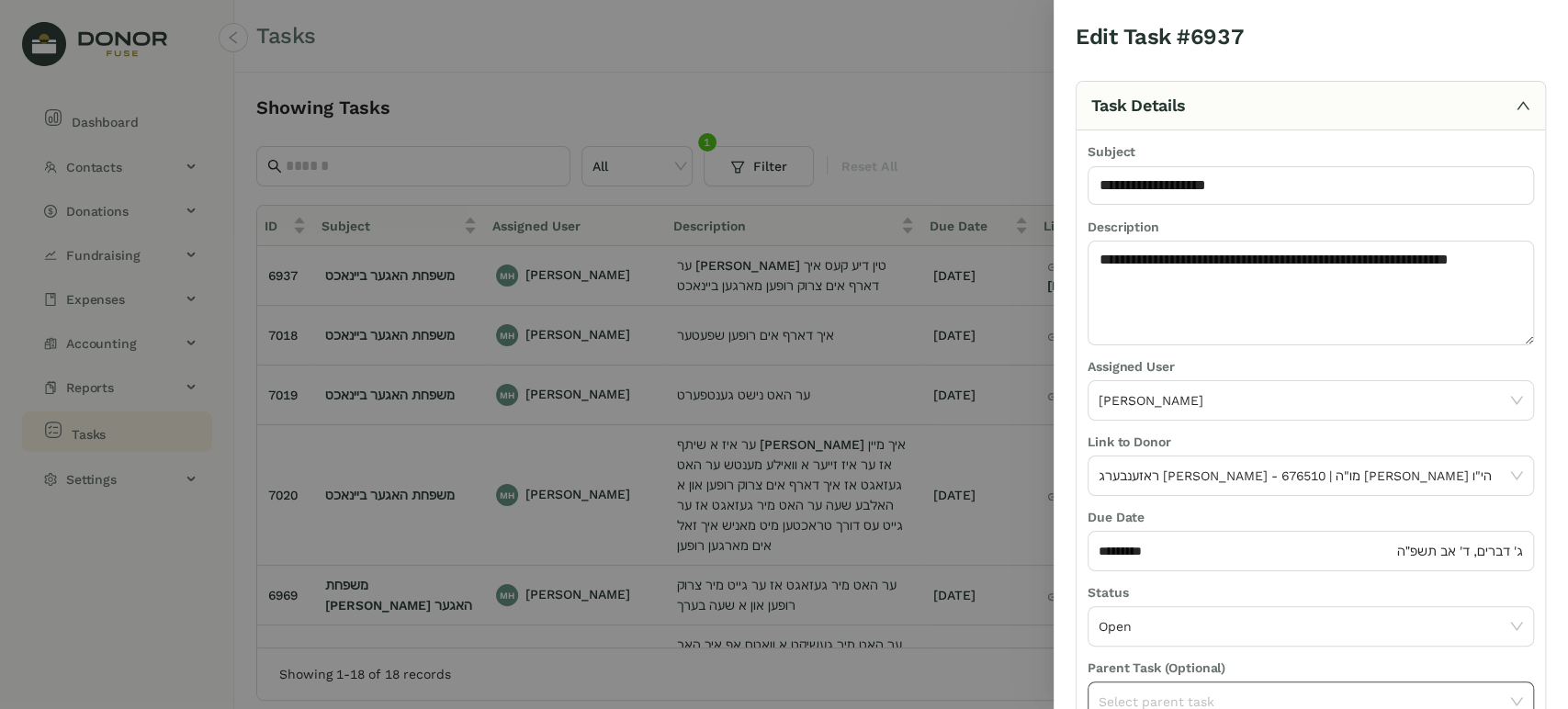 scroll, scrollTop: 147, scrollLeft: 0, axis: vertical 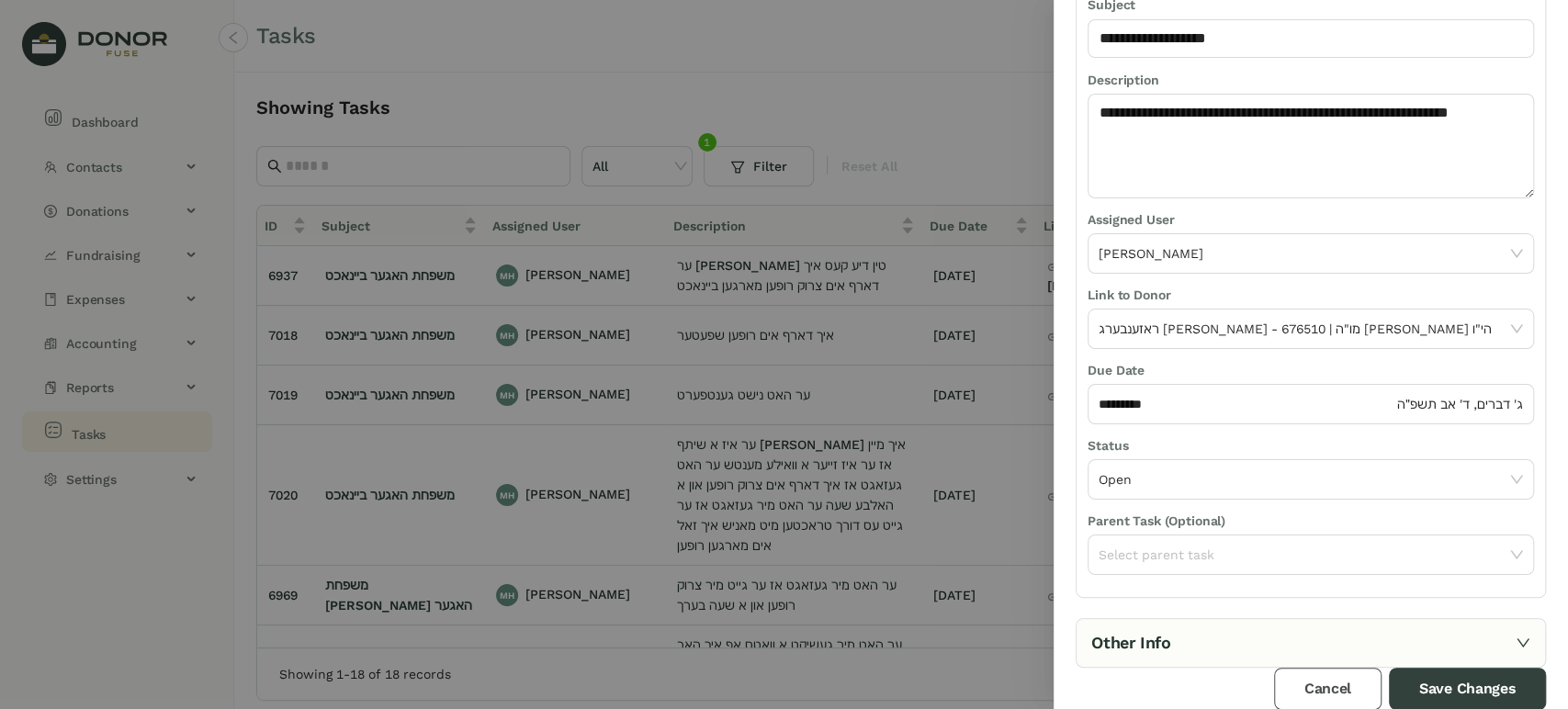 click on "Cancel" at bounding box center (1327, 689) 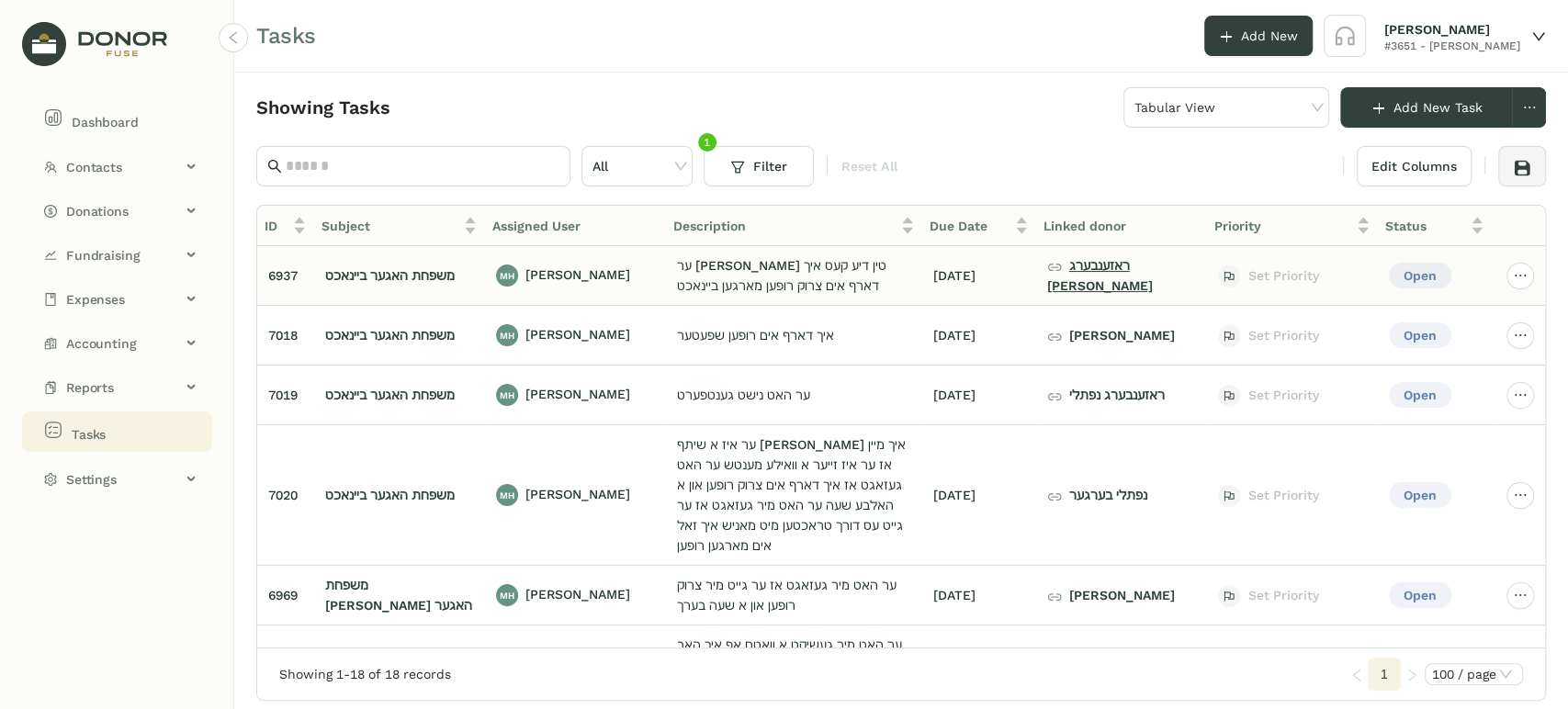 click on "ראזענבערג [PERSON_NAME]" 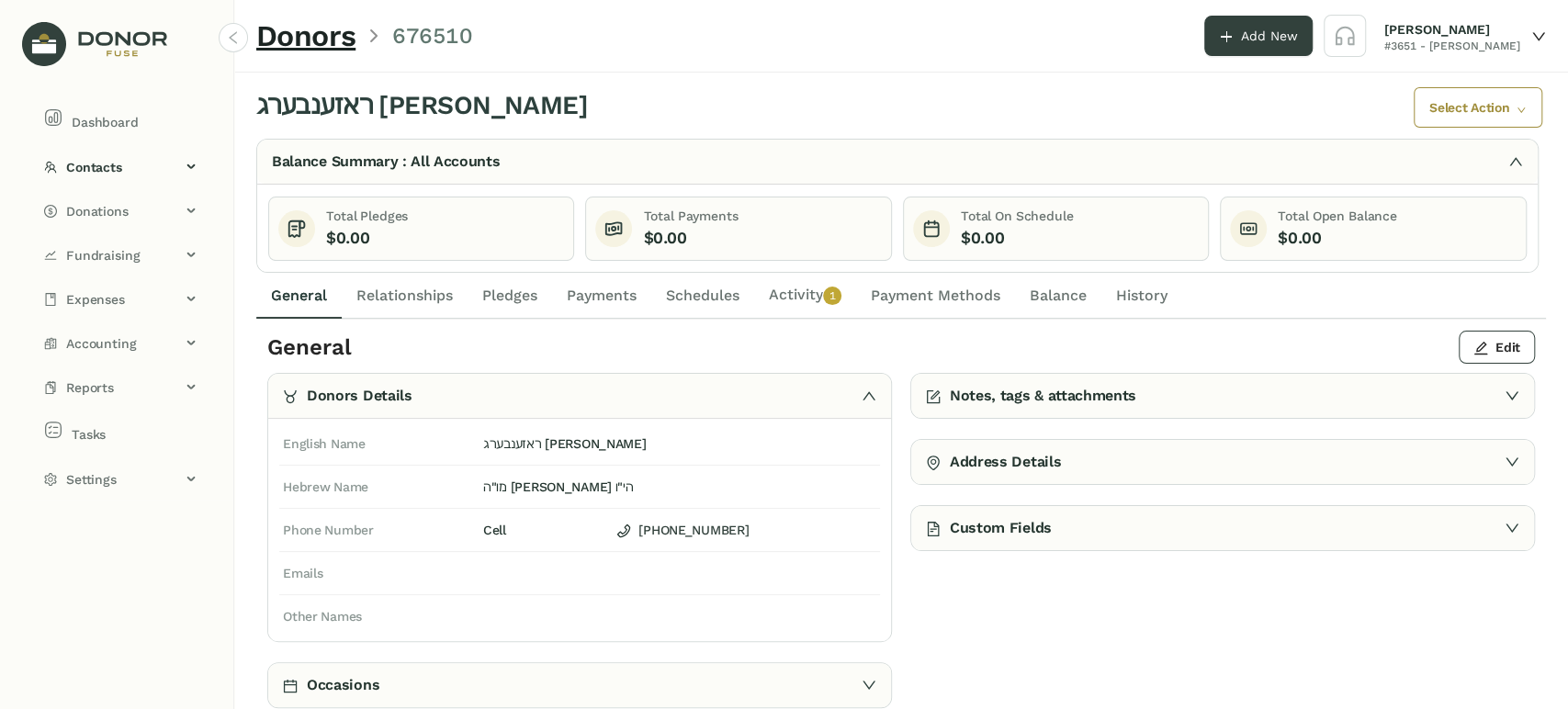 click on "Activity   0   1   2   3   4   5   6   7   8   9" 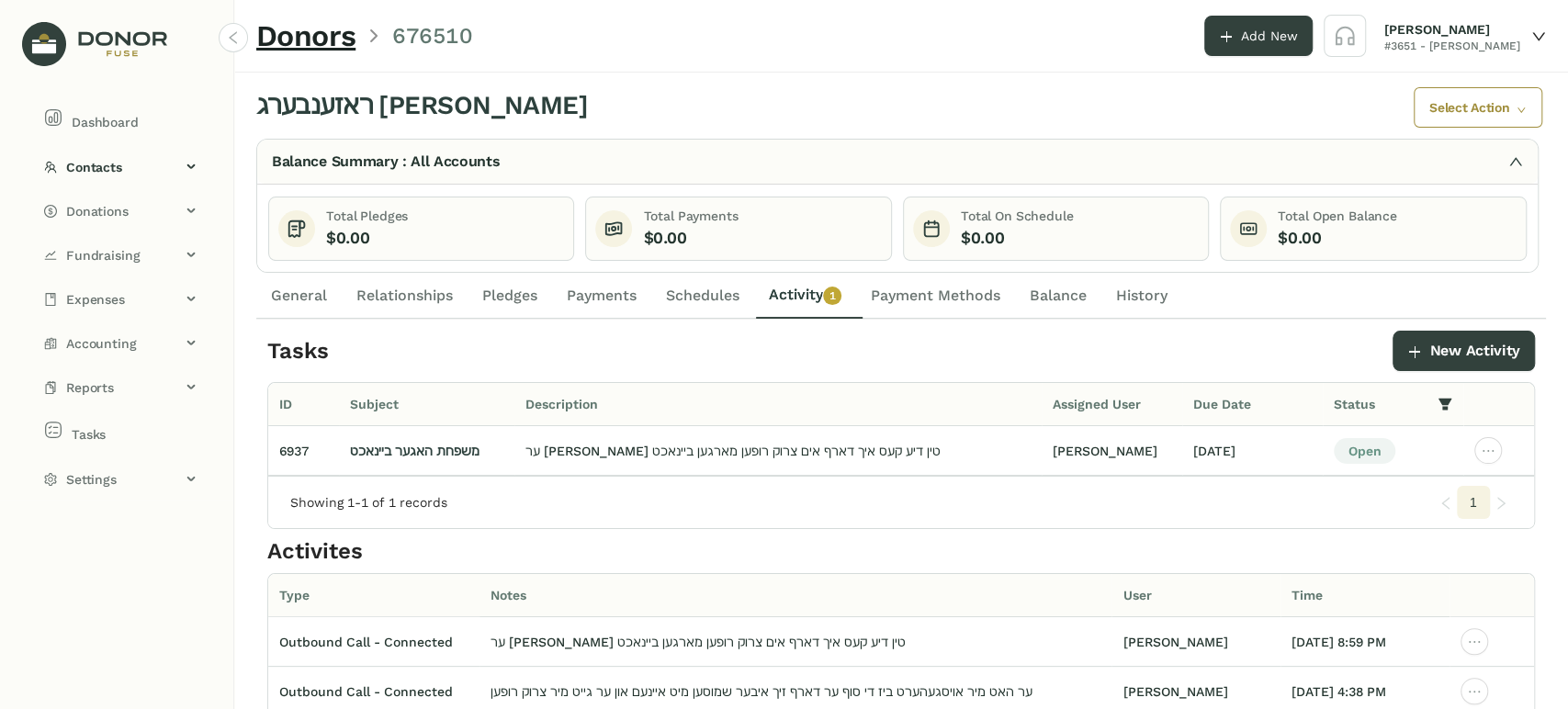 click on "Total Pledges    $0.00    Total Payments    $0.00    Total On Schedule    $0.00    Total Open Balance    $0.00" 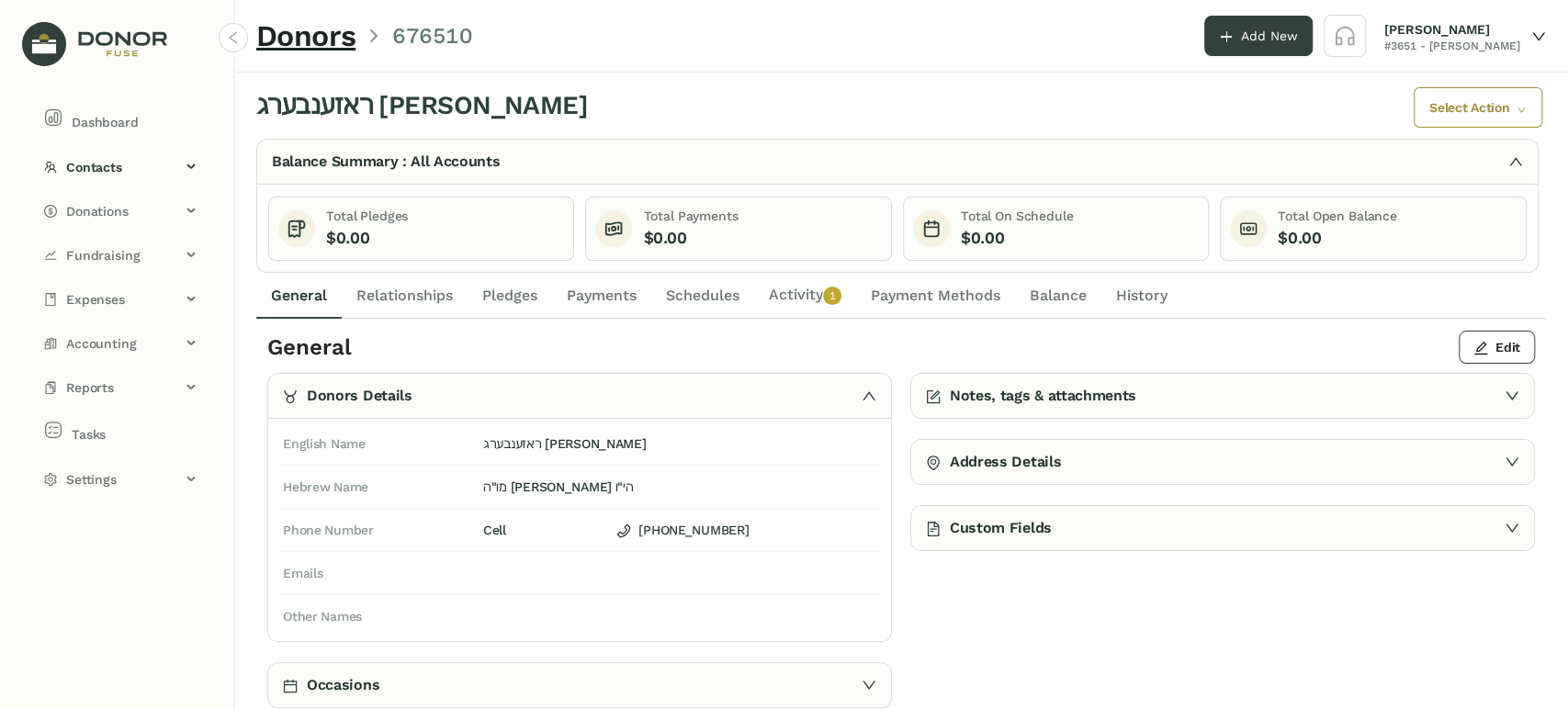 click on "Activity   0   1   2   3   4   5   6   7   8   9" 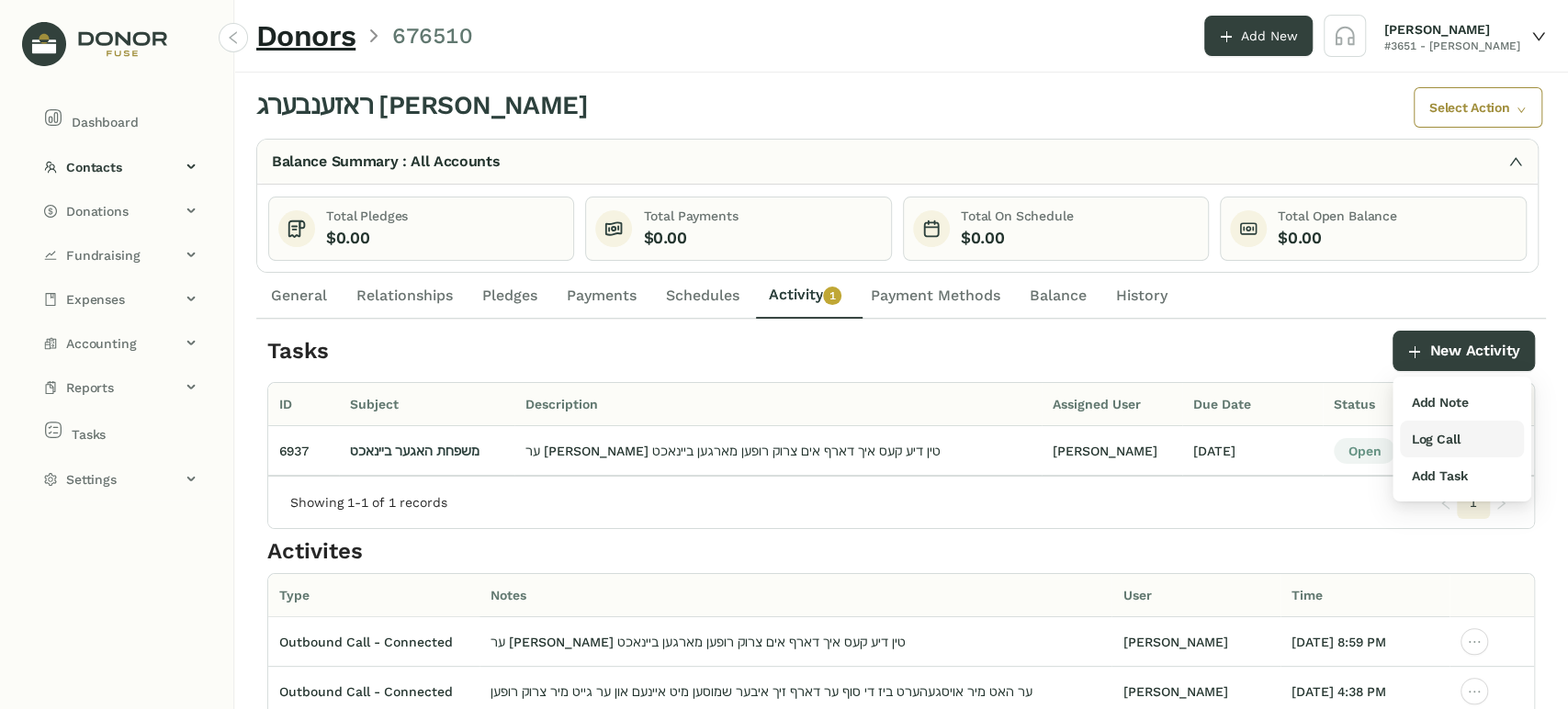 click on "Log Call" at bounding box center (1461, 439) 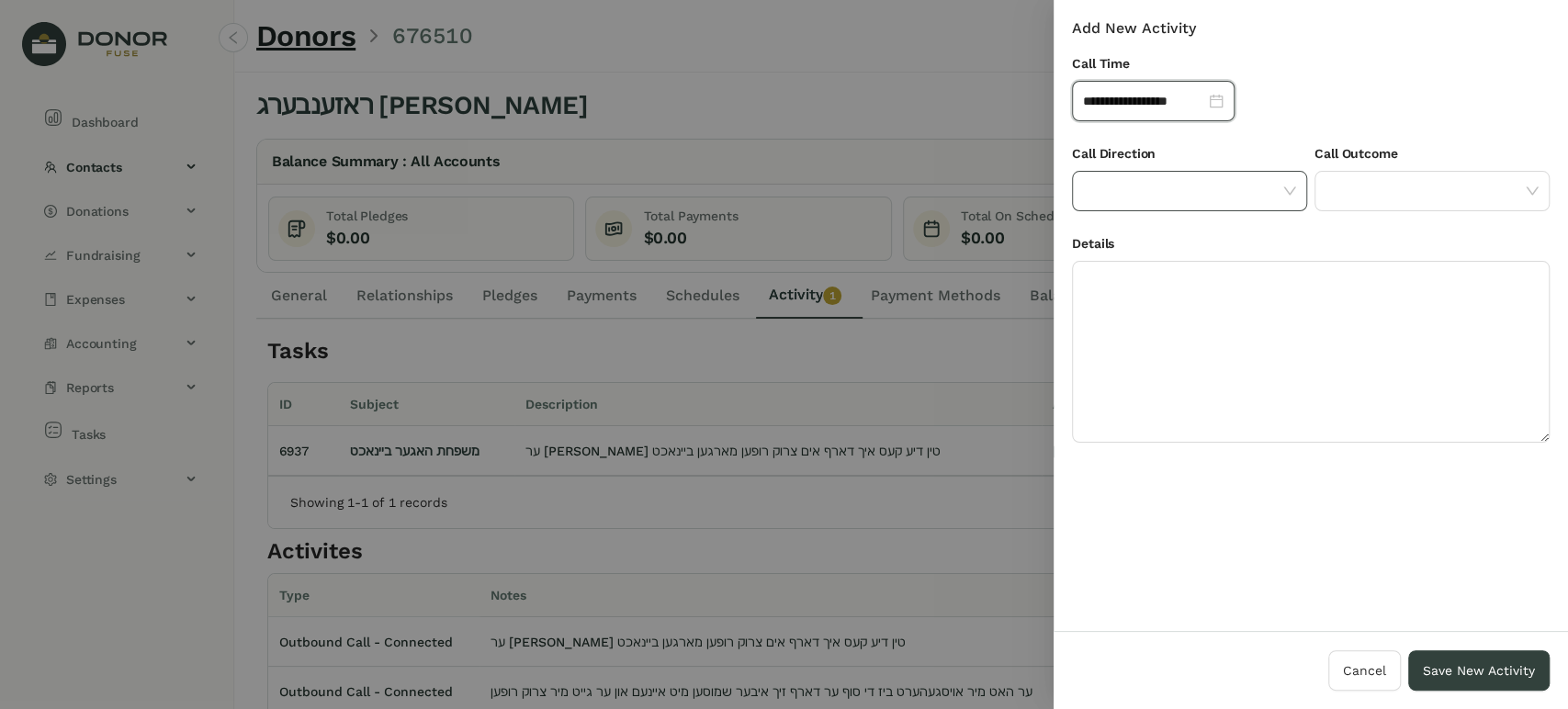 click 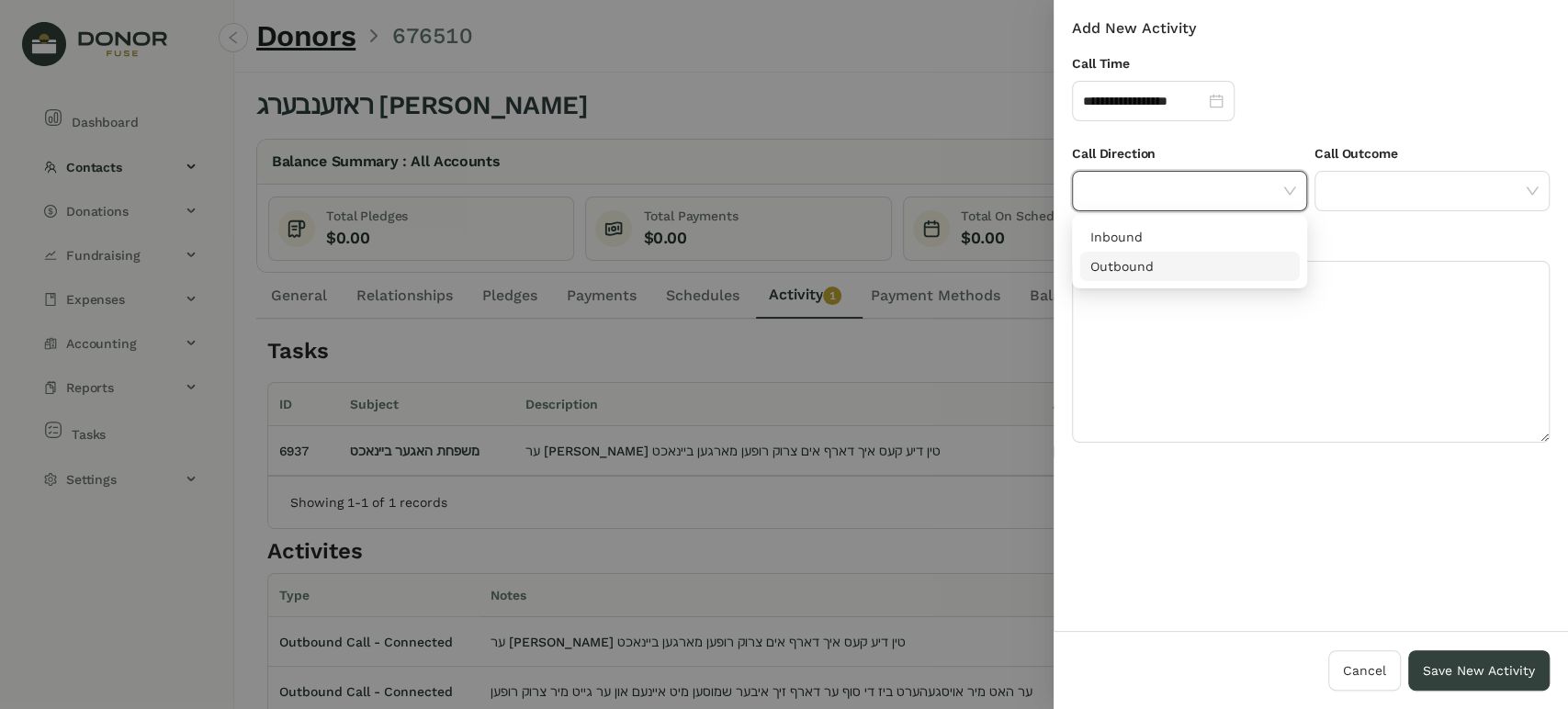 click on "Outbound" at bounding box center [1190, 266] 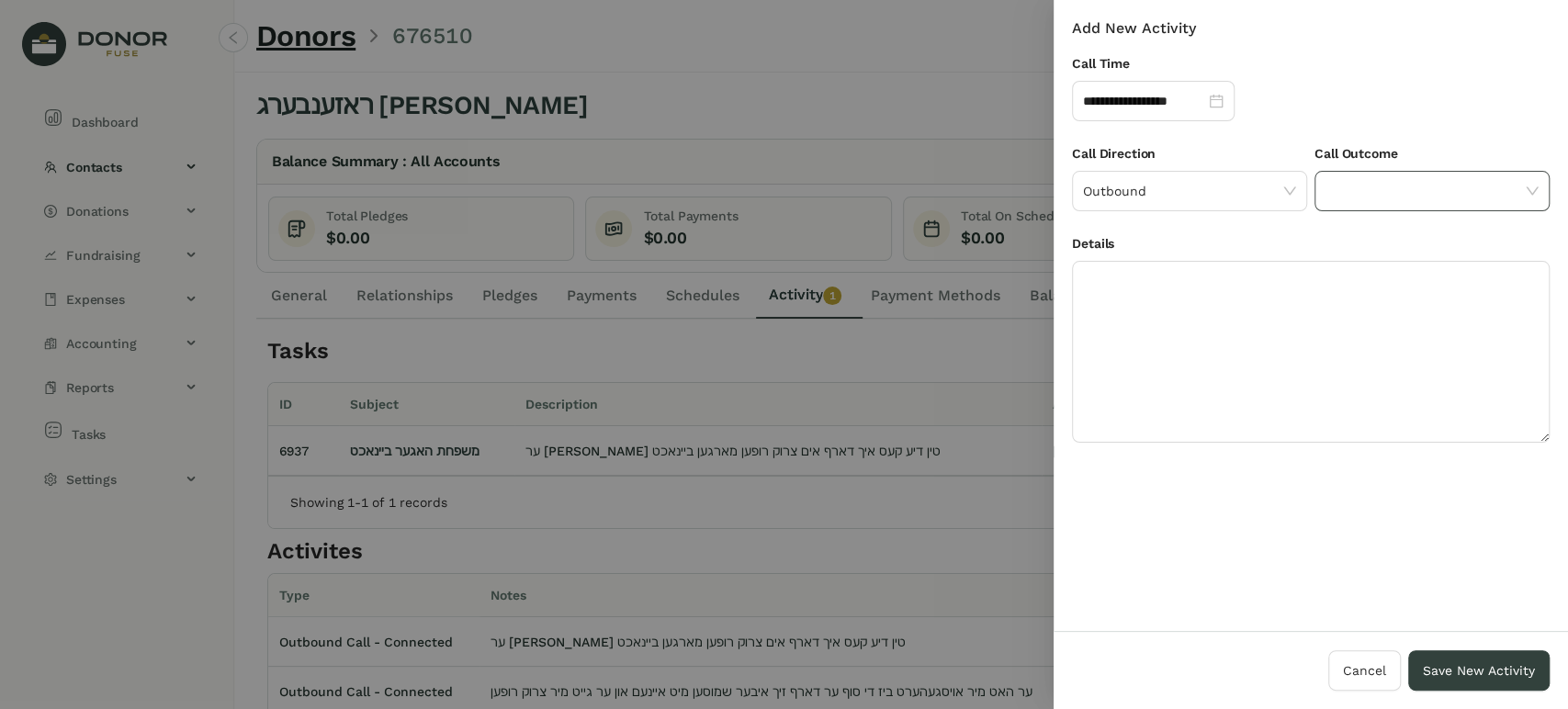 click 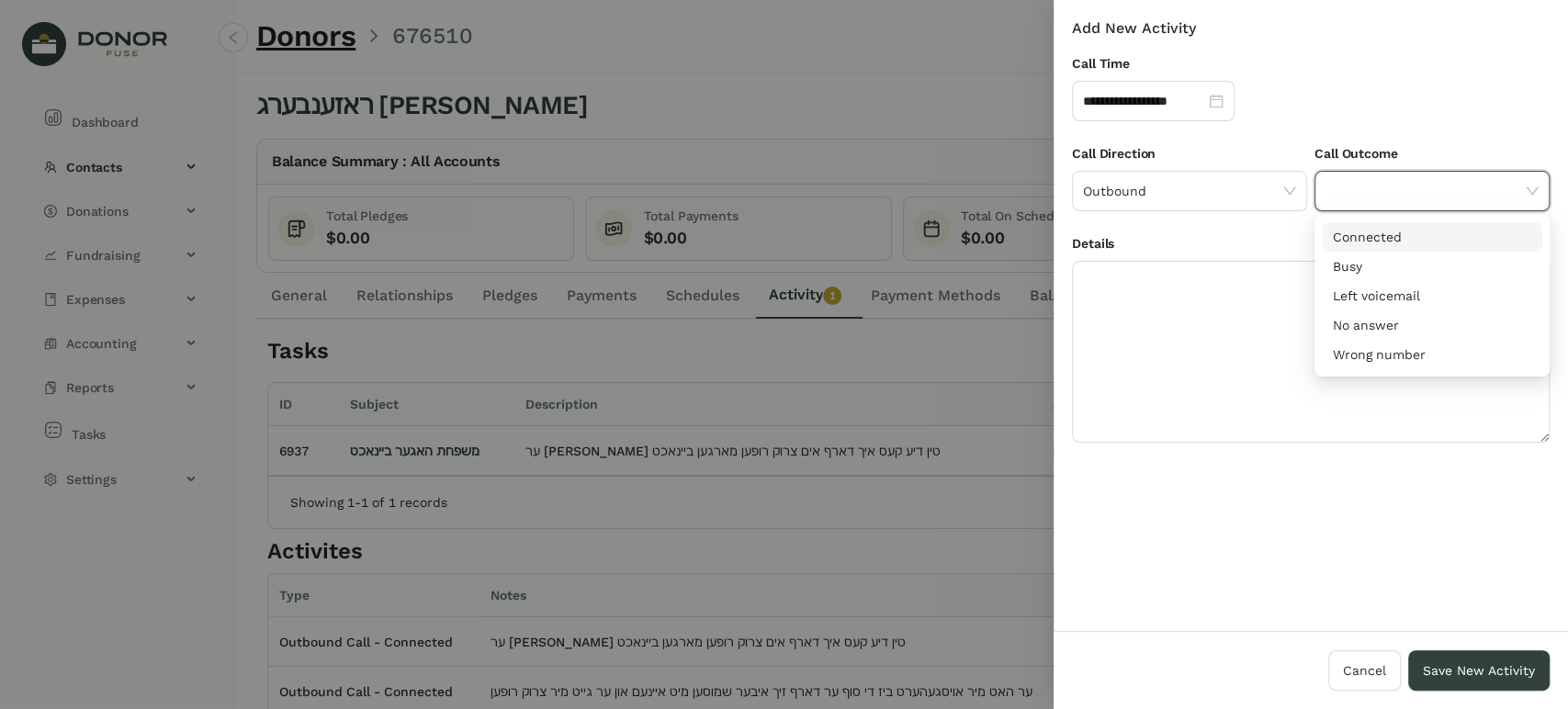click on "Connected" at bounding box center (1432, 237) 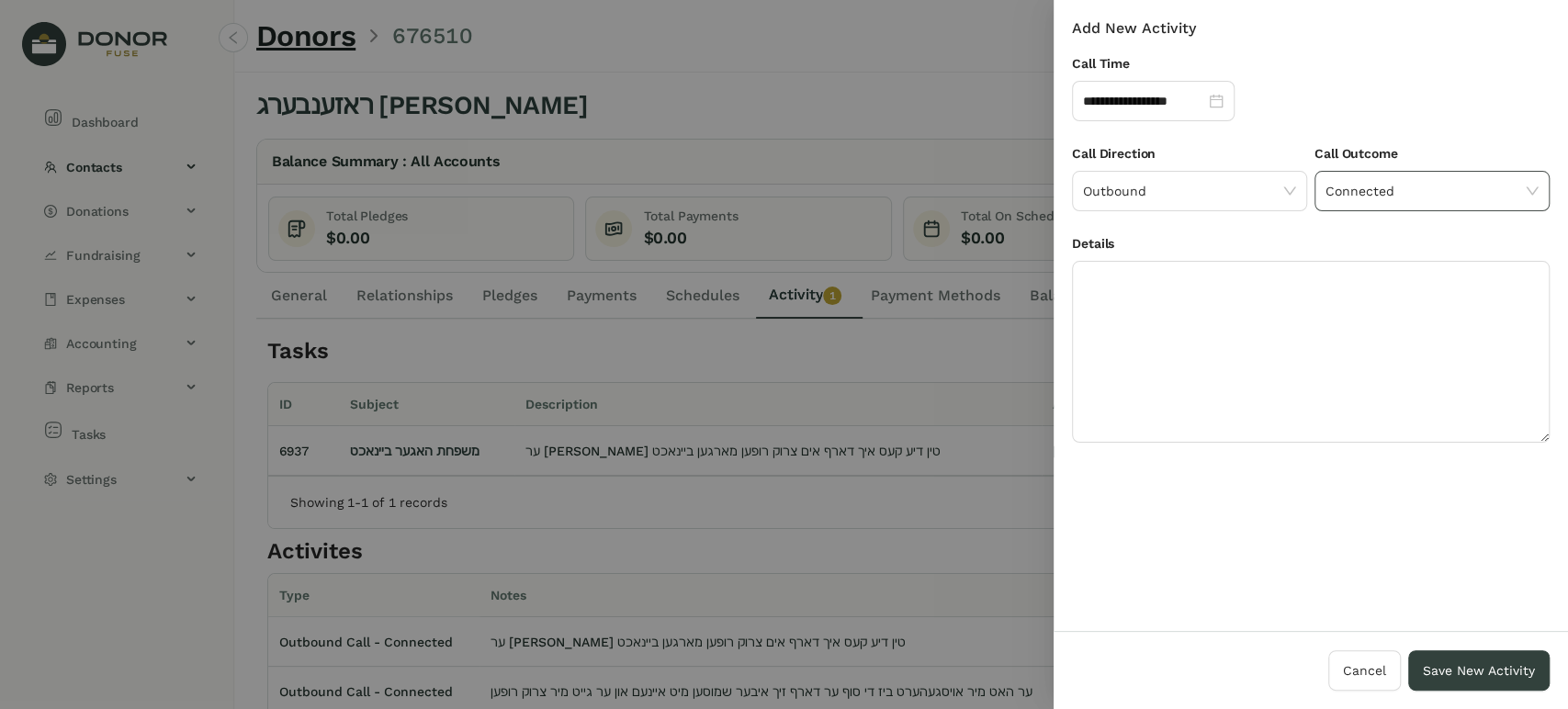 click on "Connected" 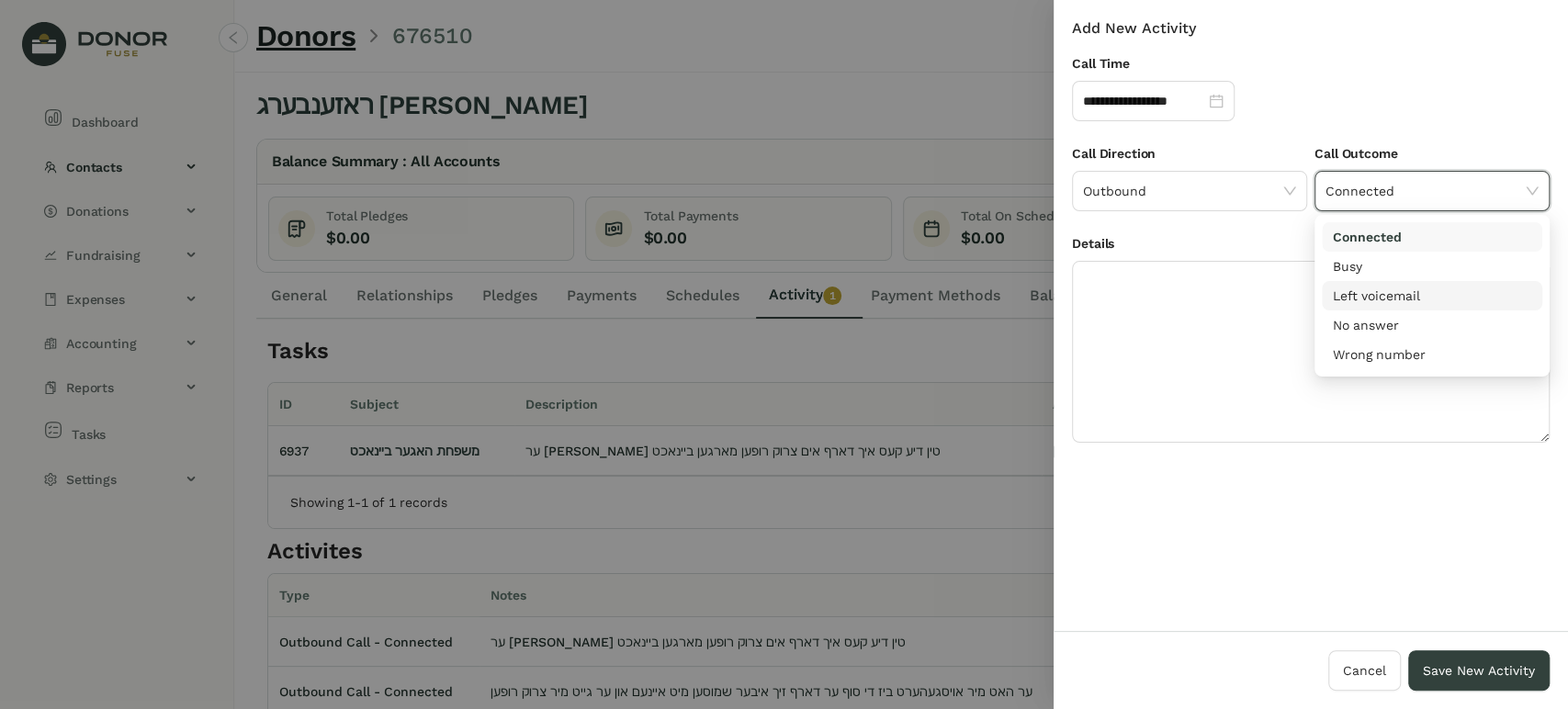 click on "Left voicemail" at bounding box center (1432, 296) 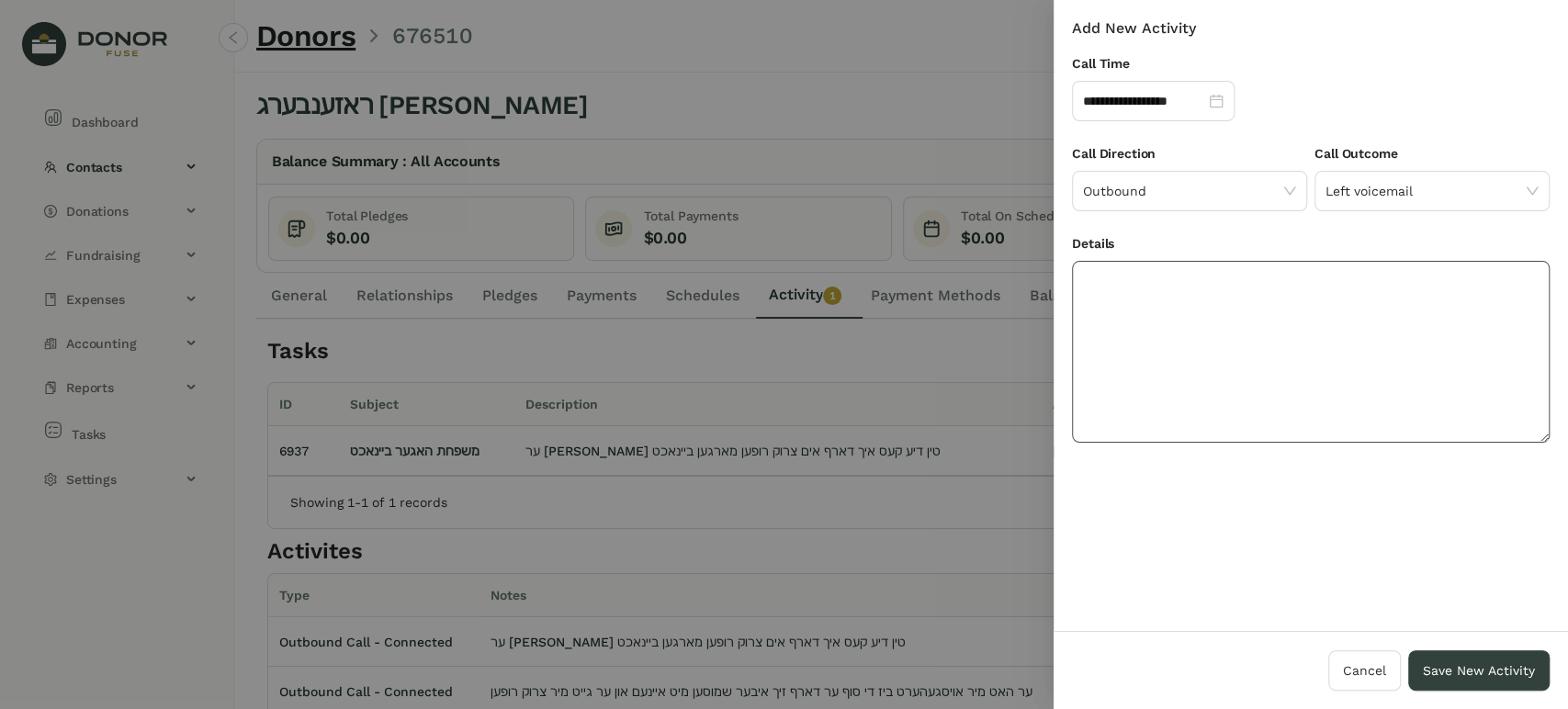 click 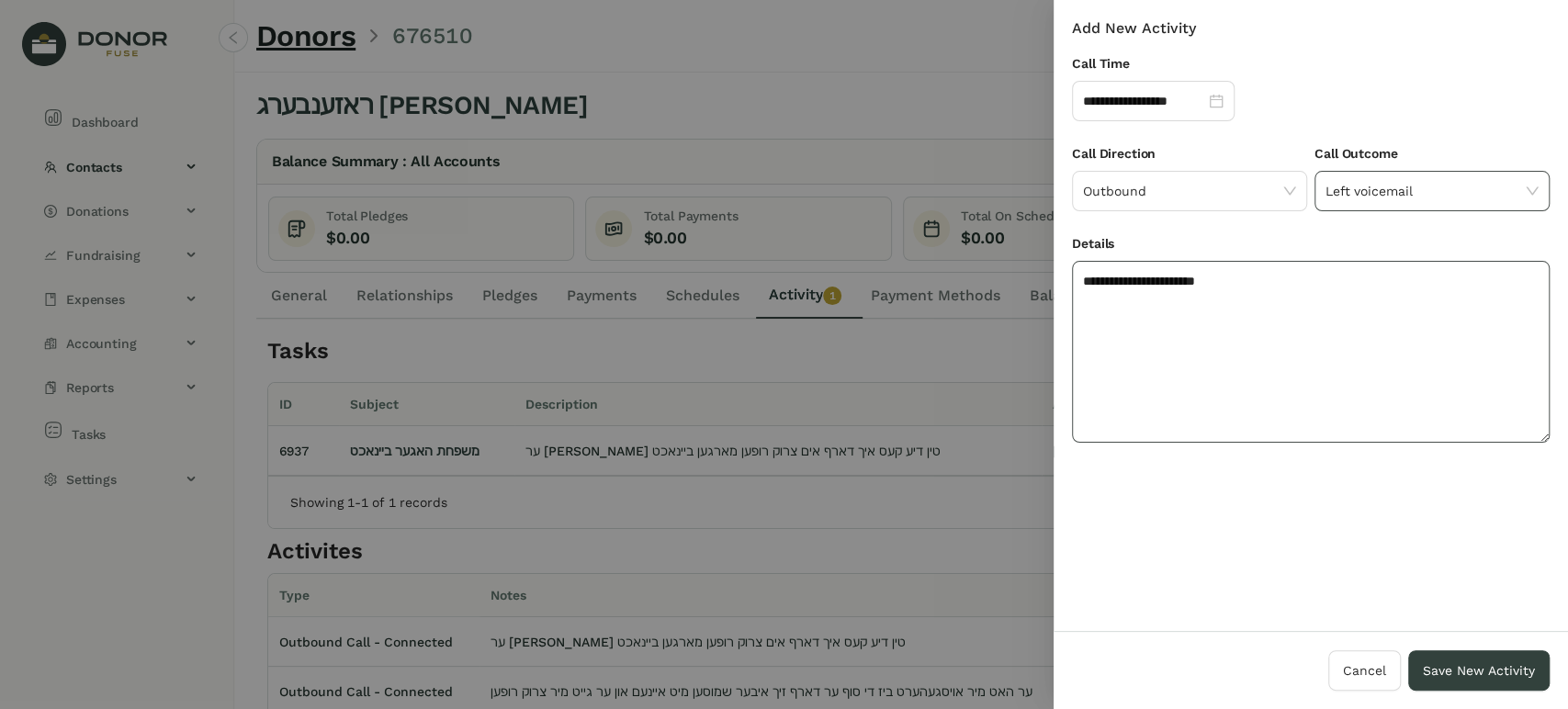 type on "**********" 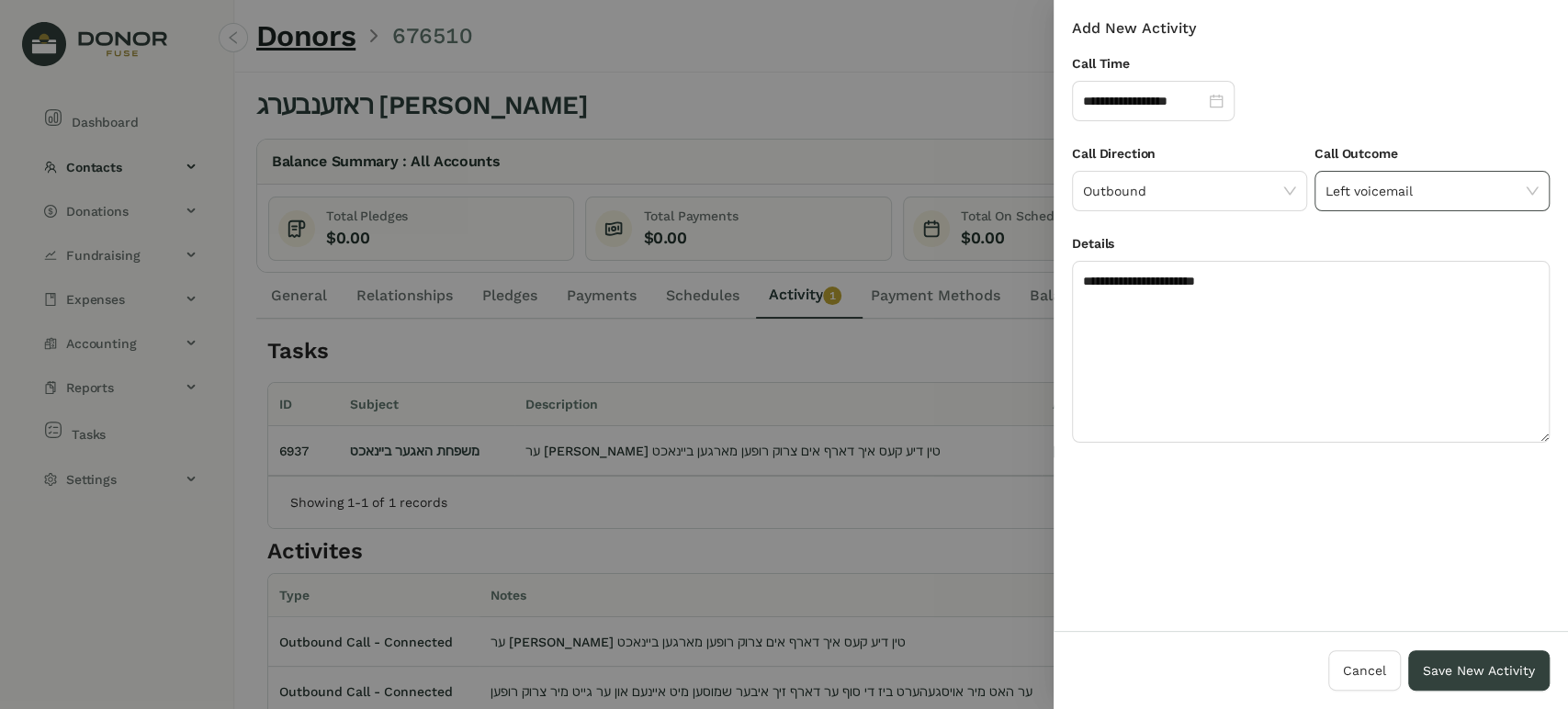 click on "Left voicemail" 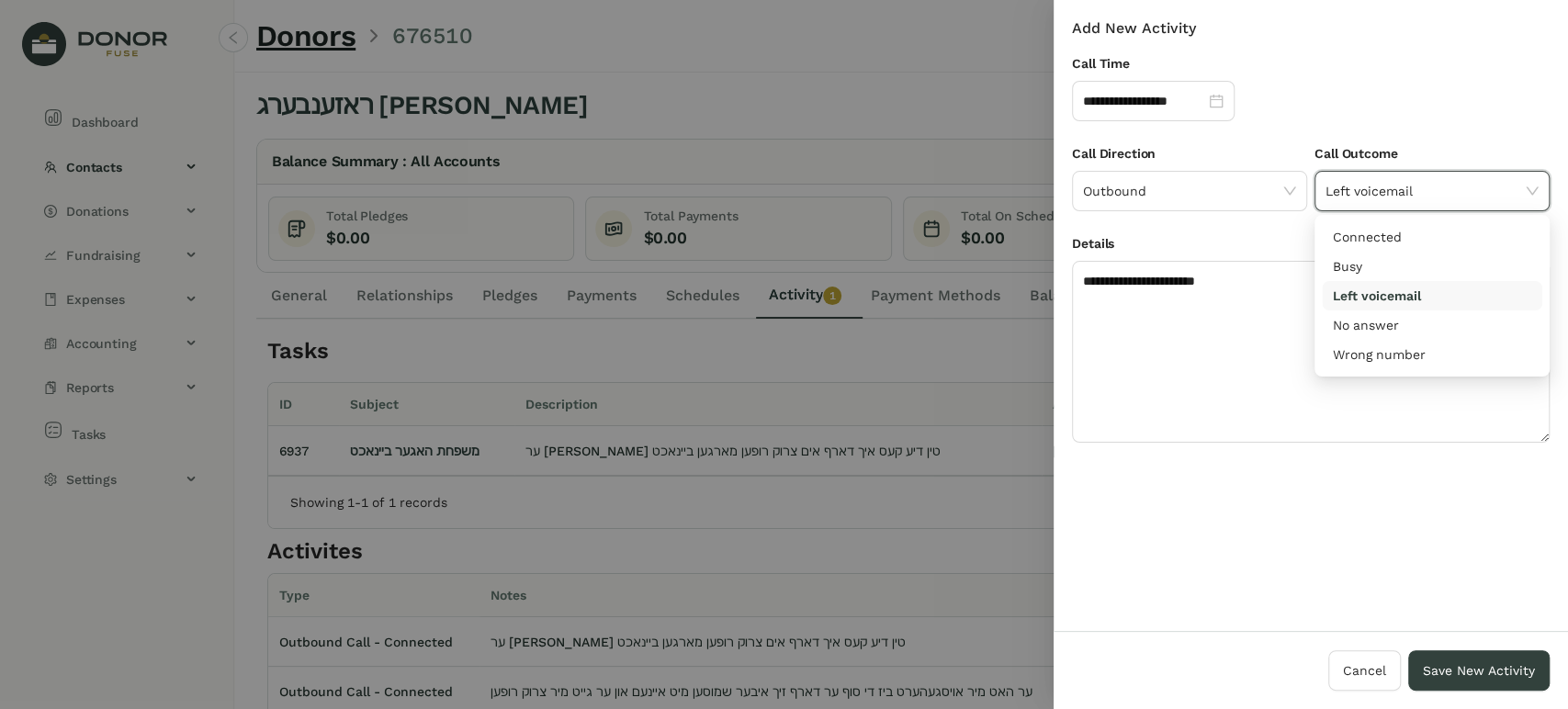 click on "Left voicemail" 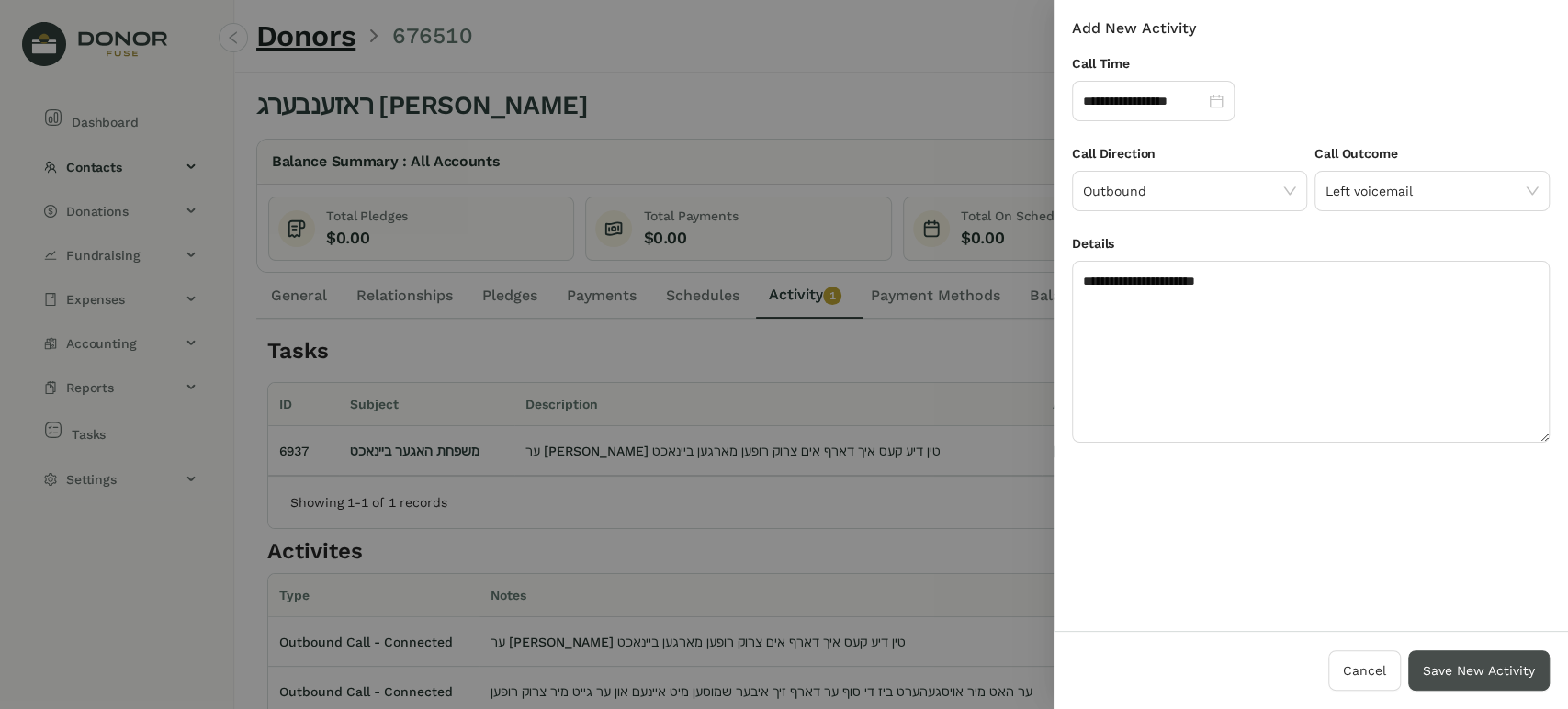 click on "Save New Activity" at bounding box center (1479, 670) 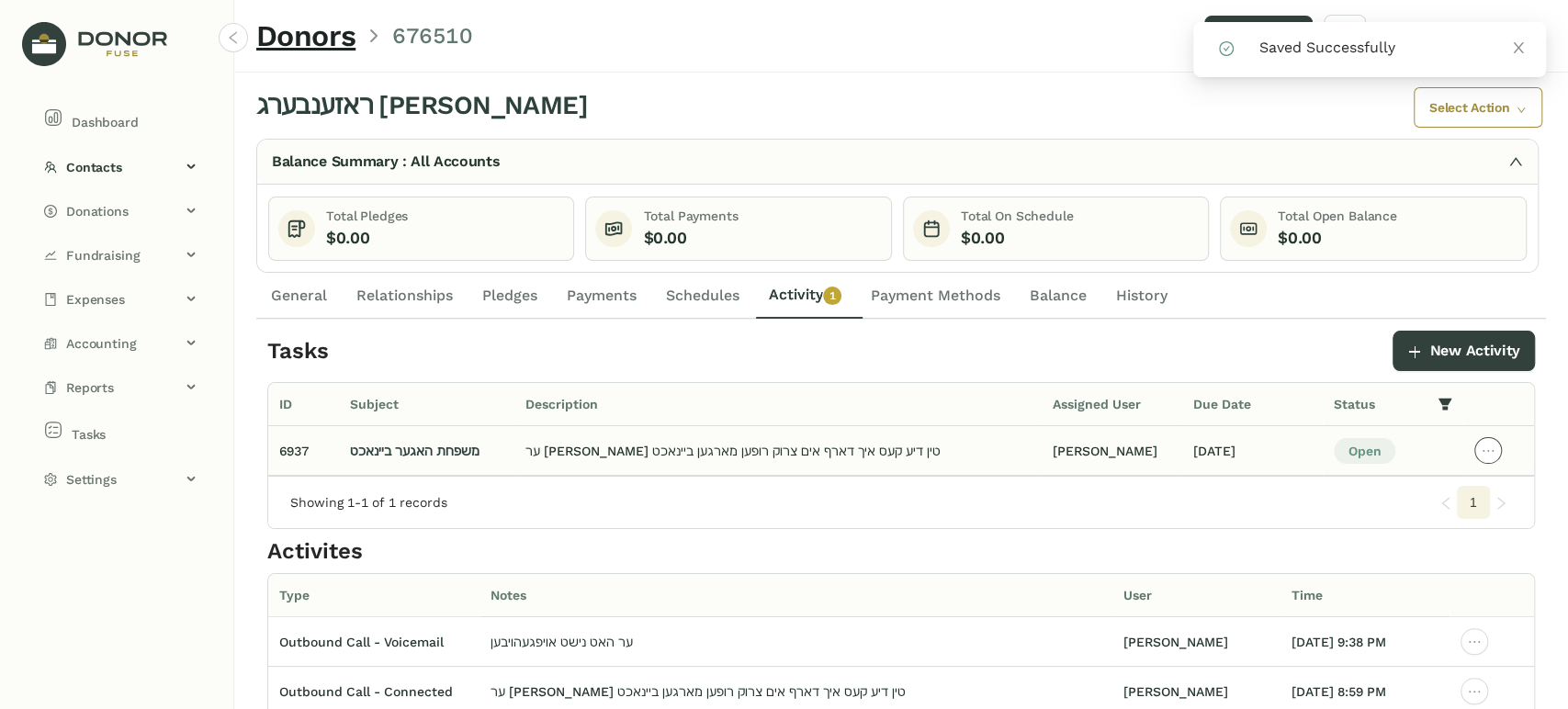 click 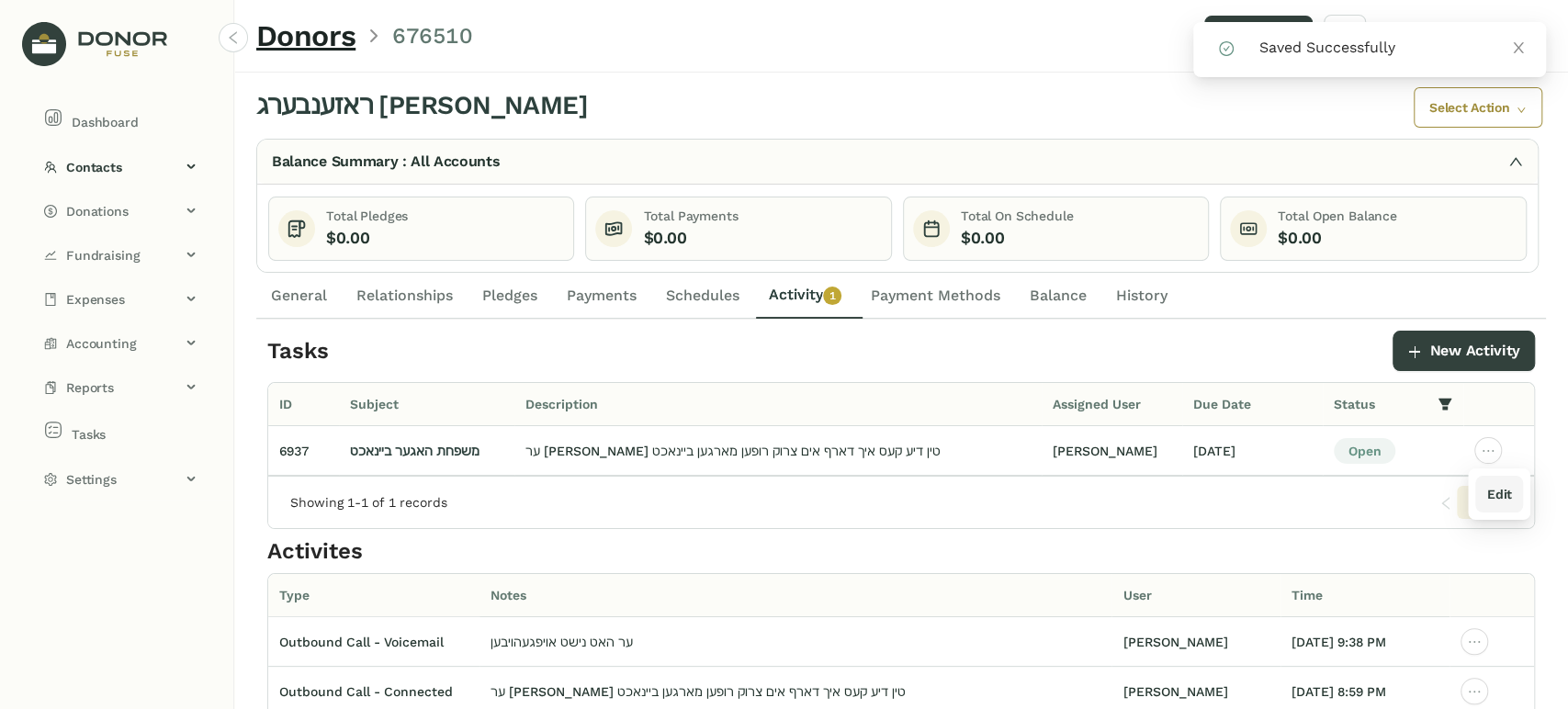 click on "Edit" at bounding box center [1498, 494] 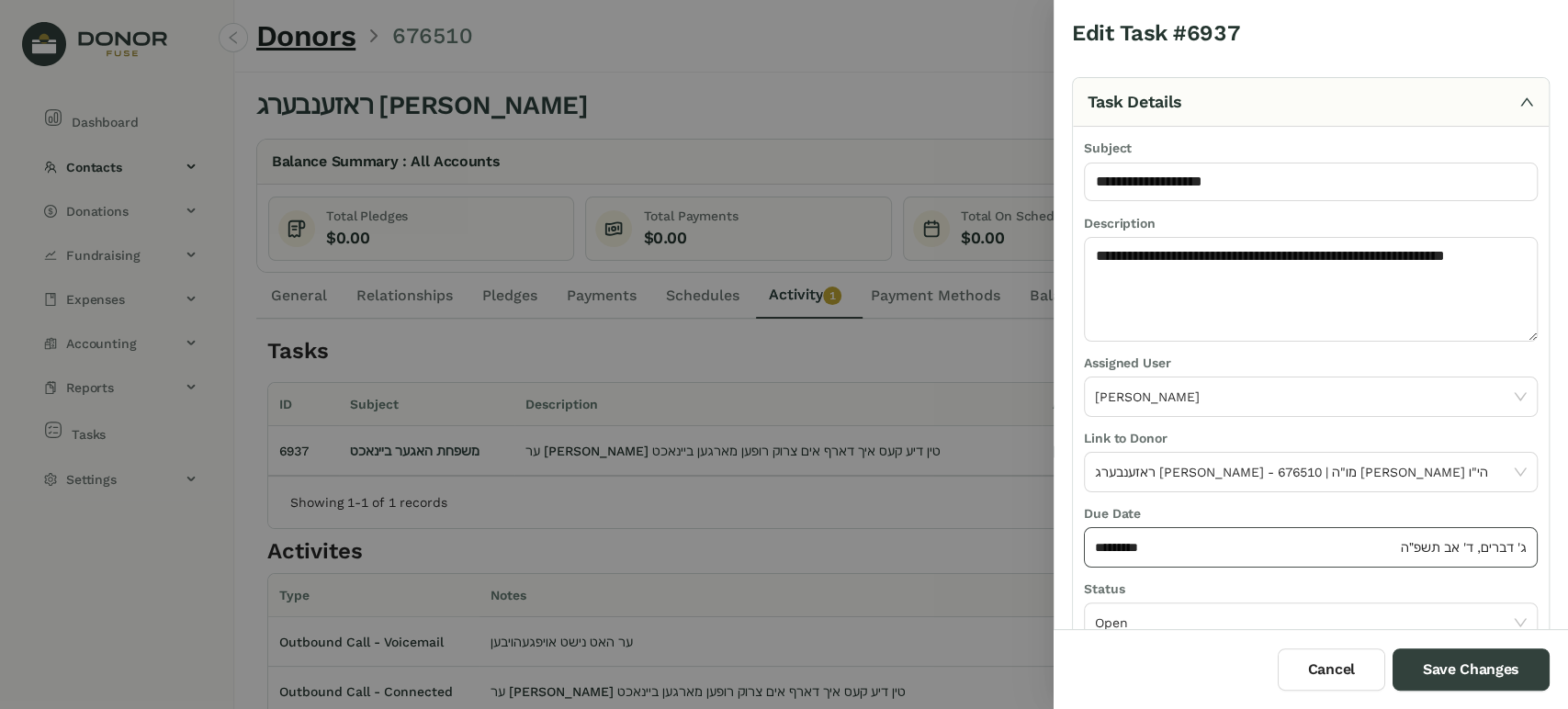 click on "*********" 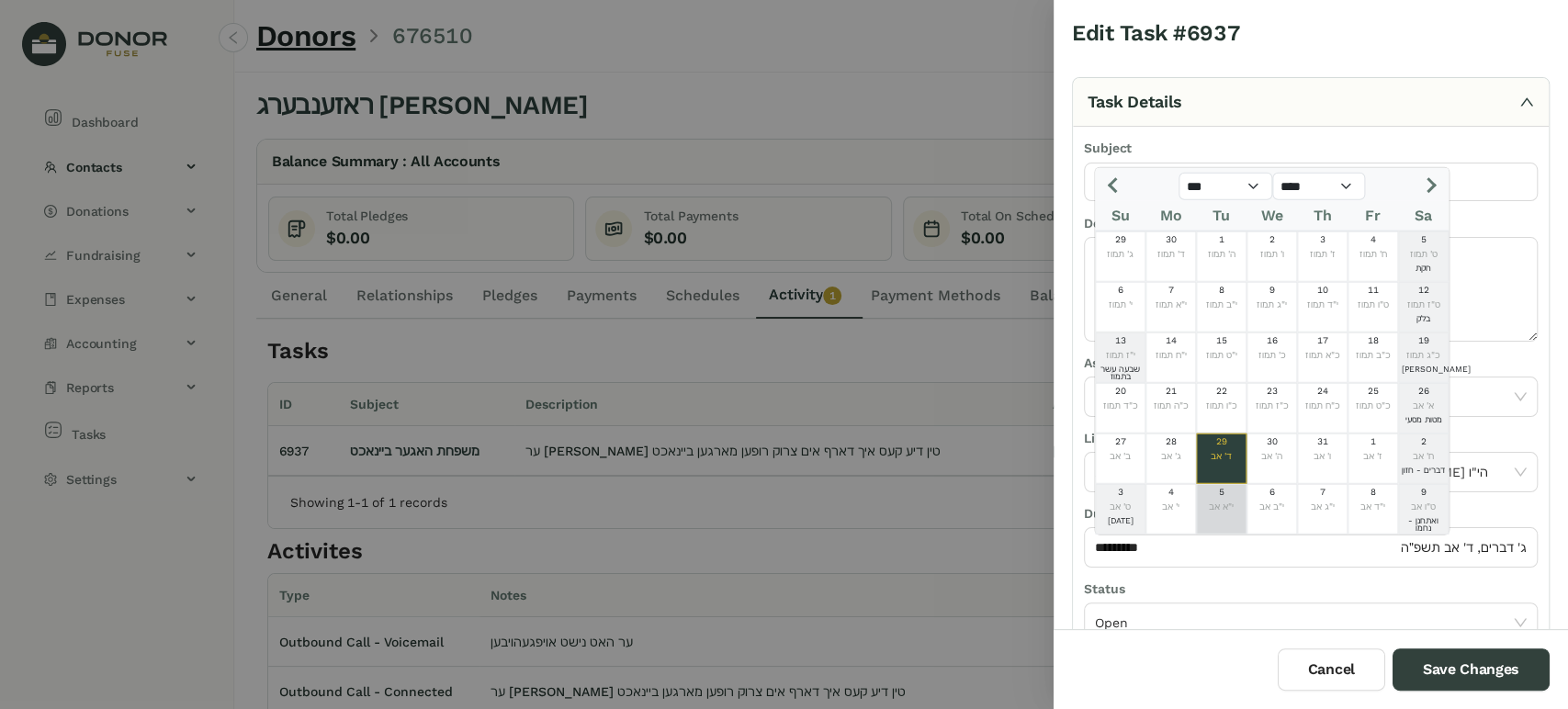click on "י"א אב" 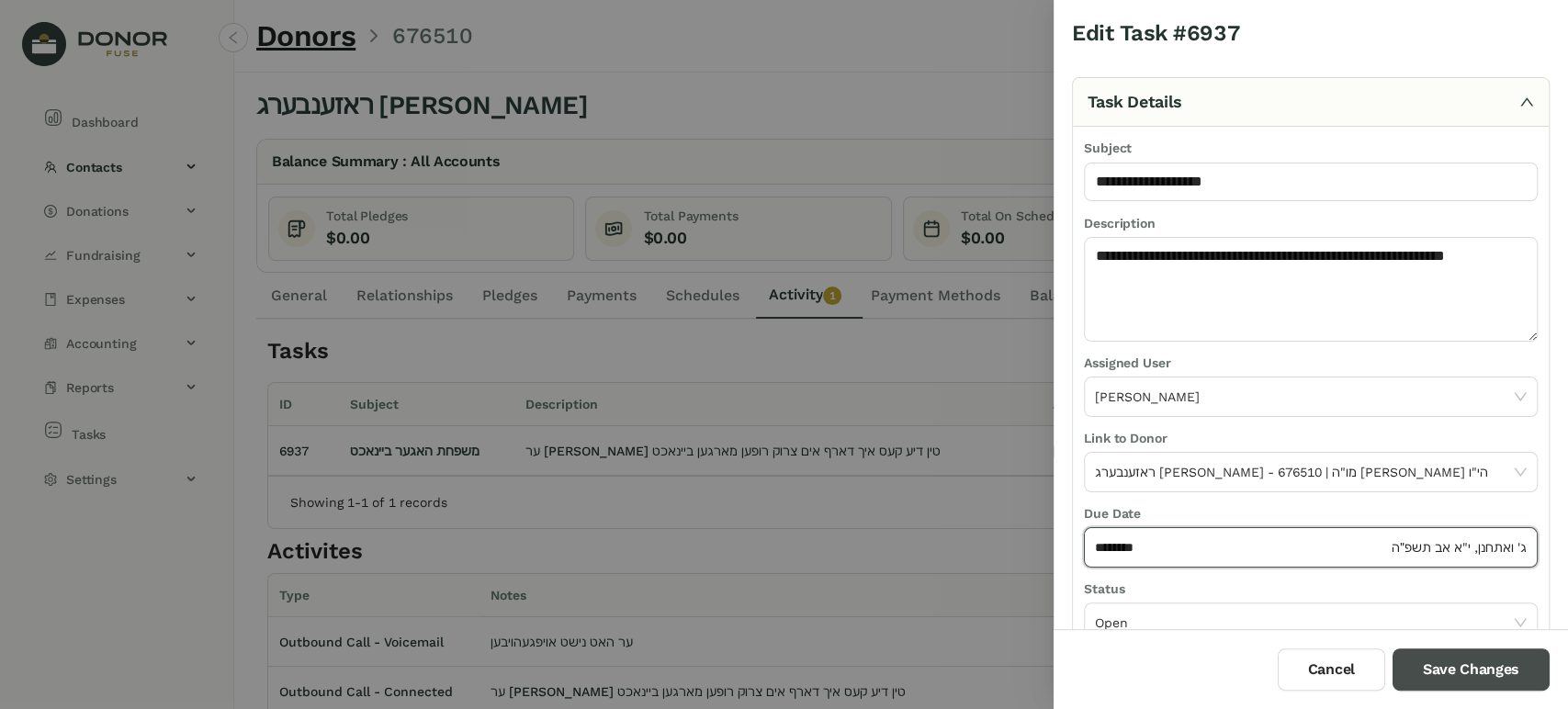 click on "Save Changes" at bounding box center (1471, 670) 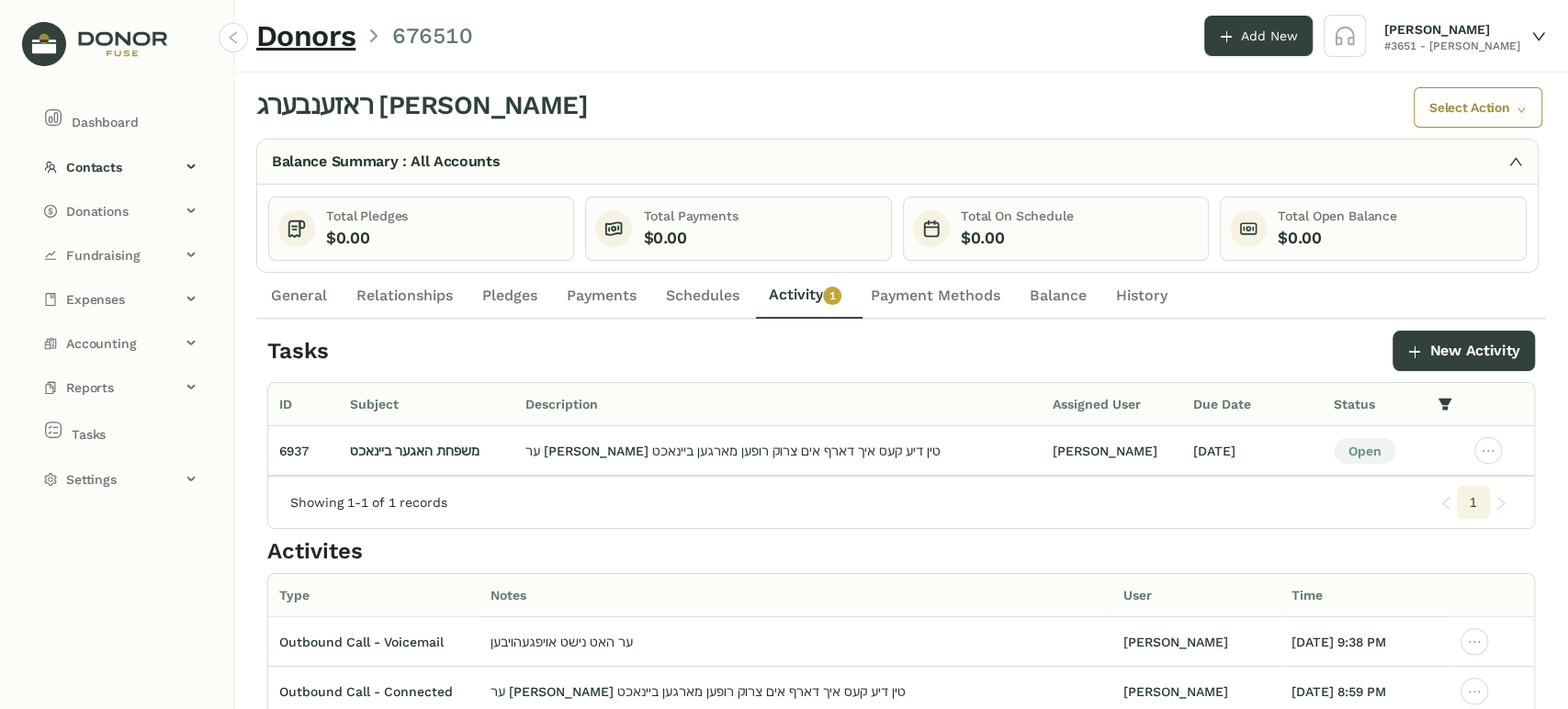 click on "General" 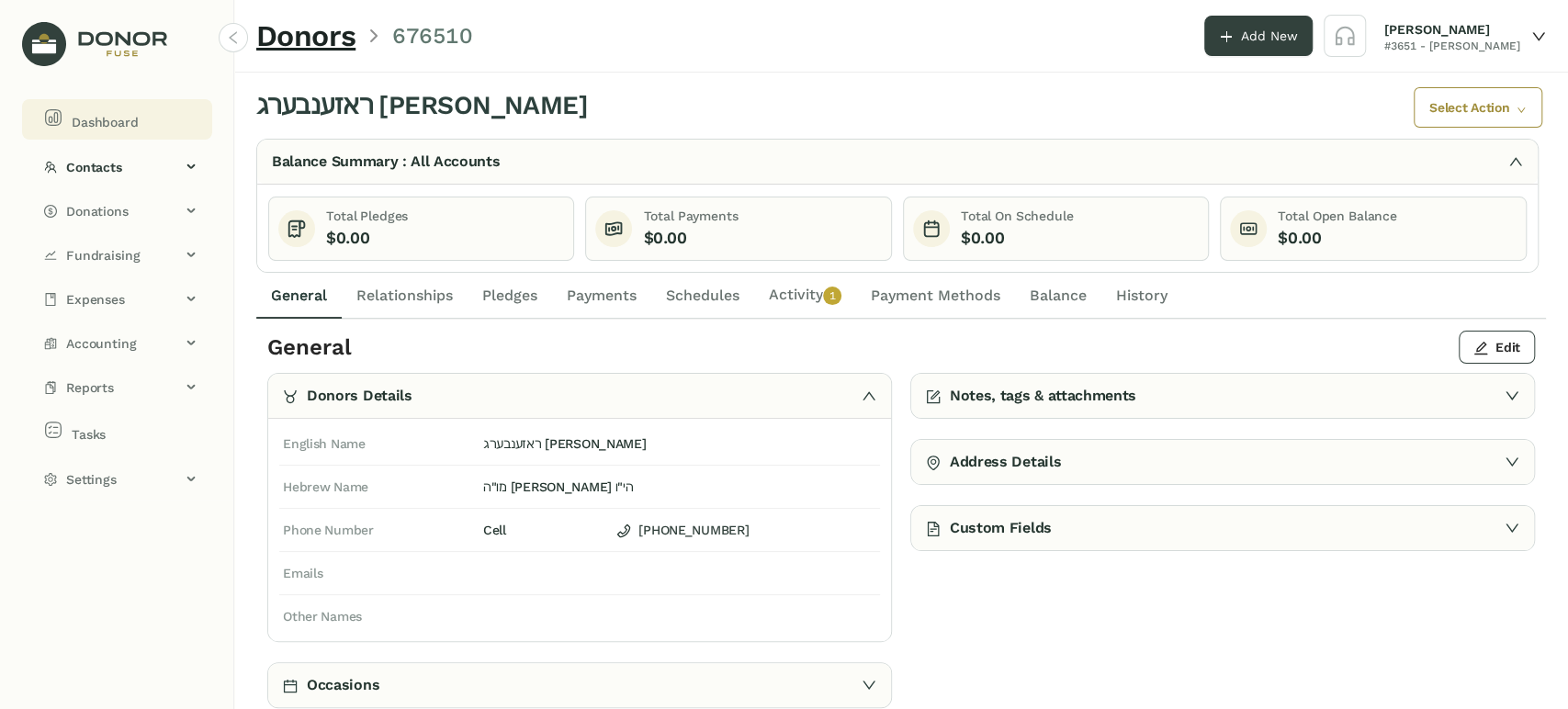 click on "Dashboard" 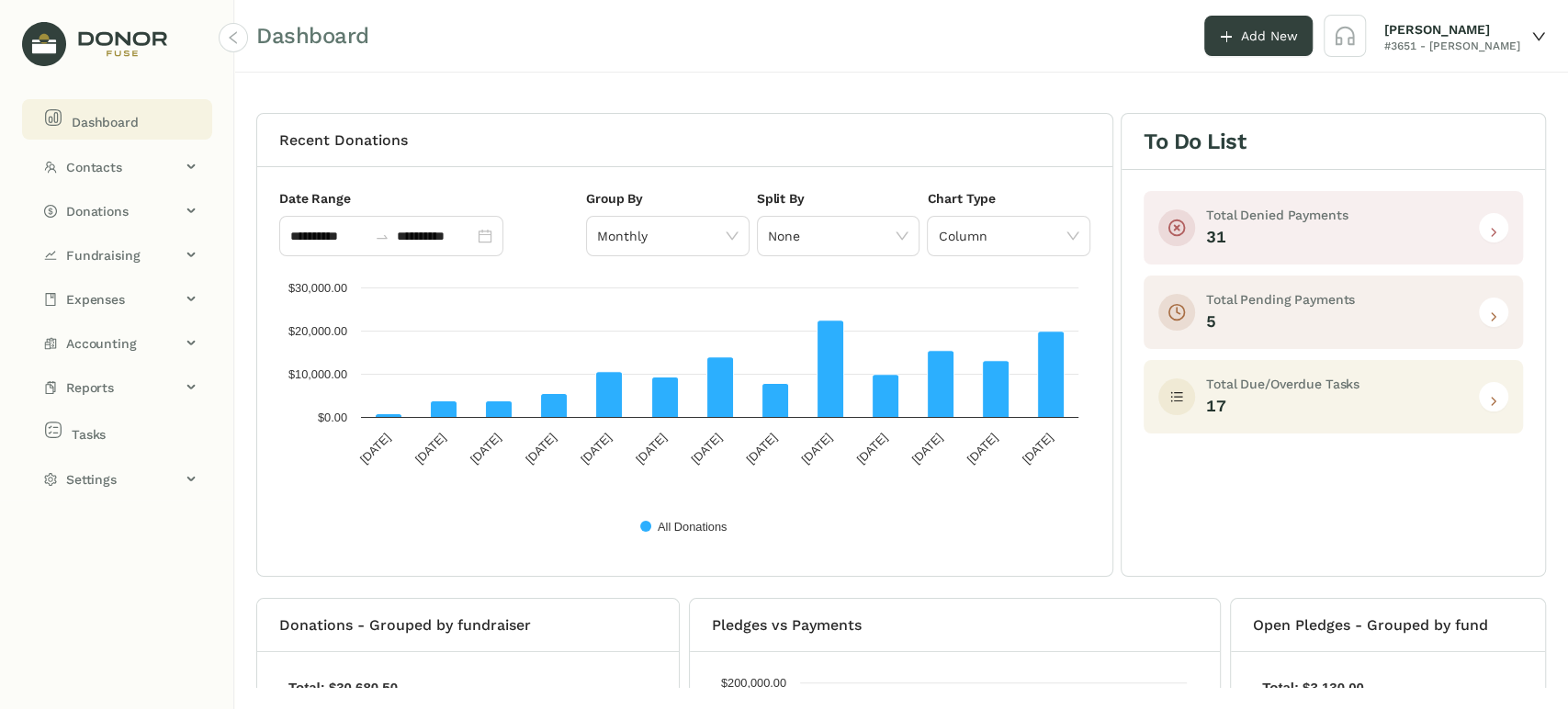 click 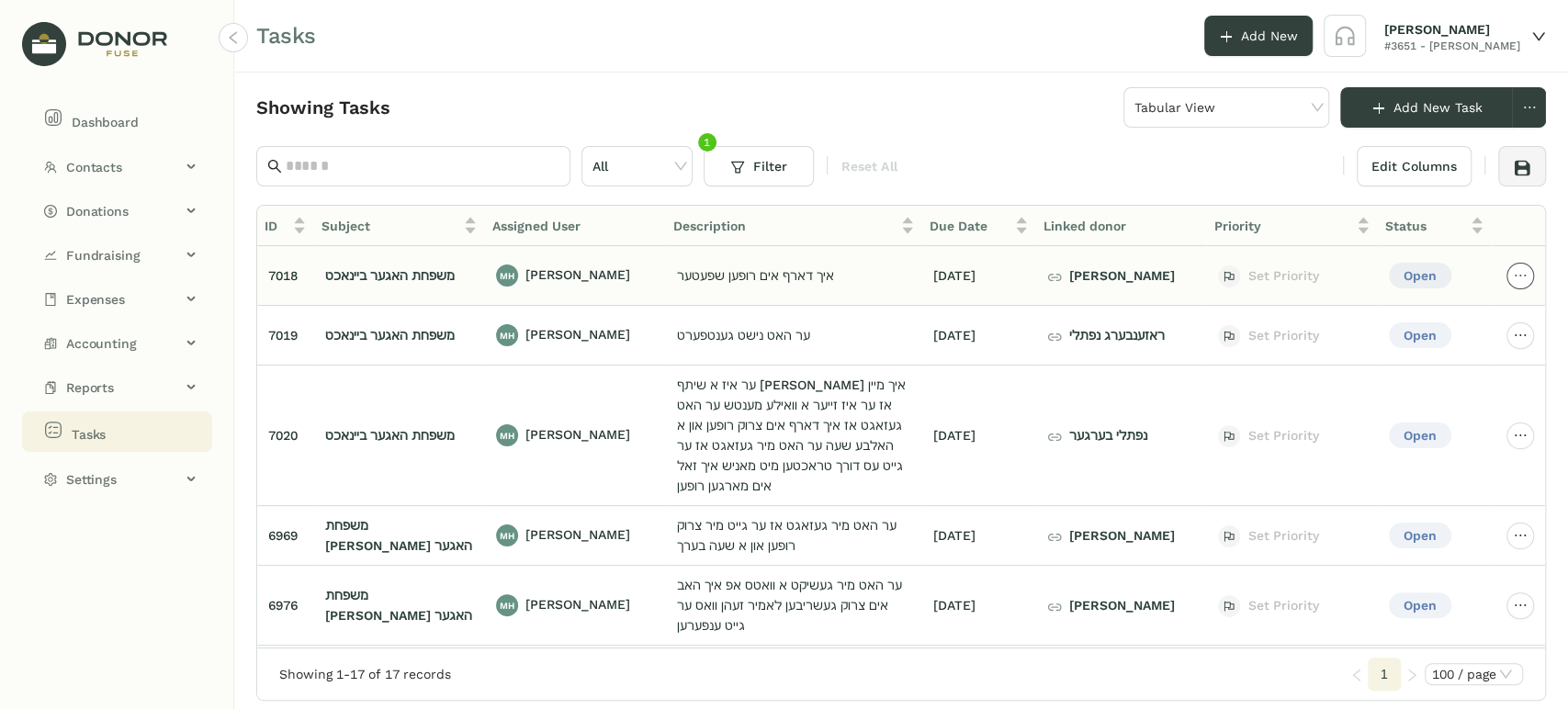 click 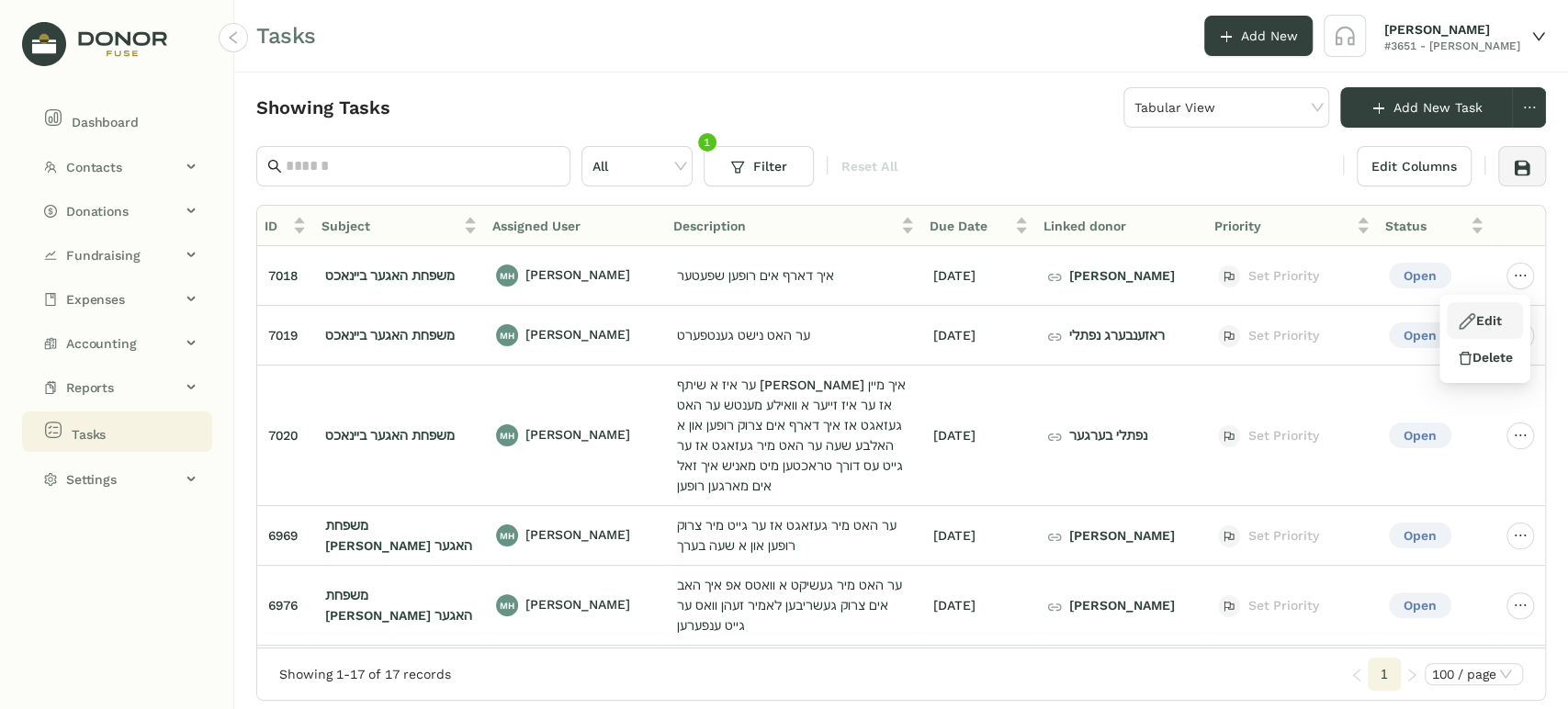 click on "Edit" at bounding box center [1484, 321] 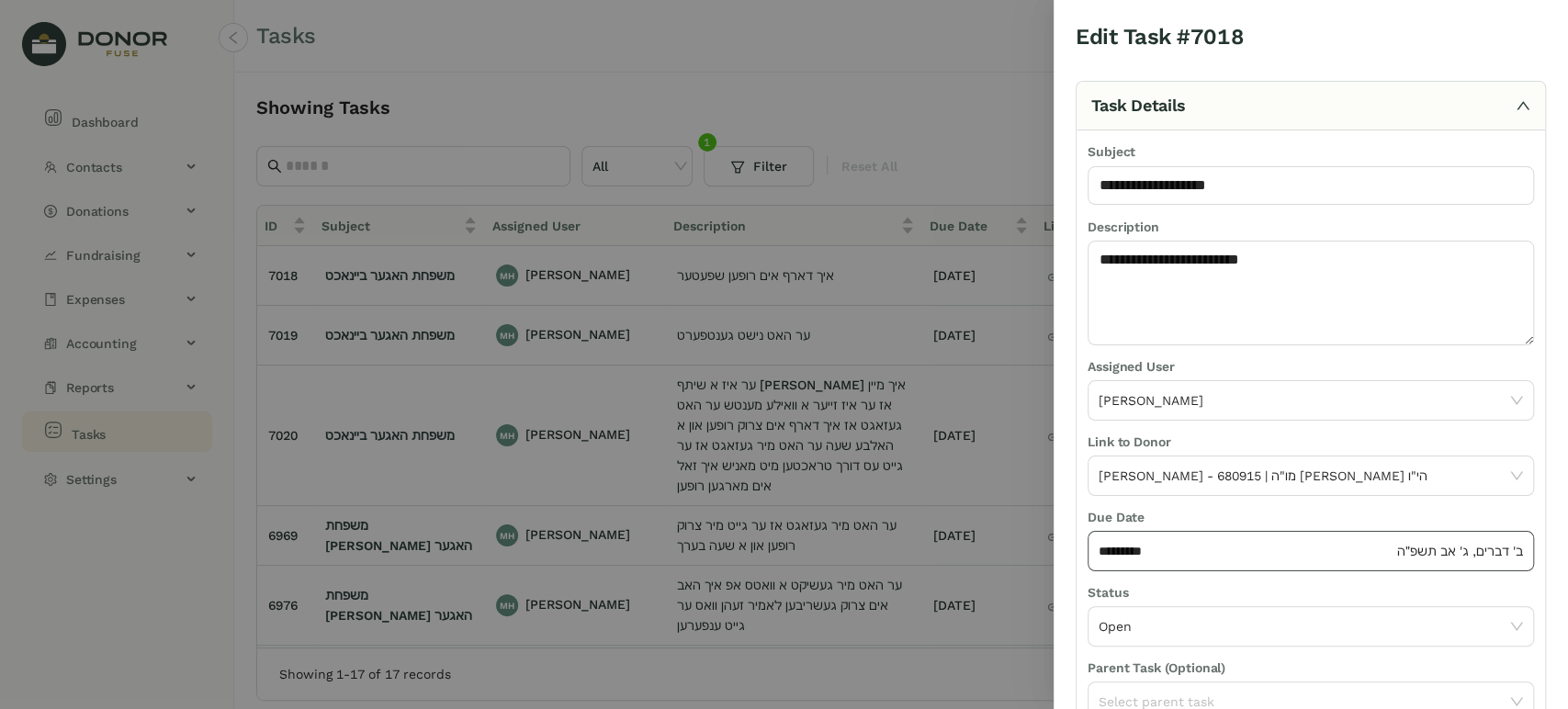 click on "*********" 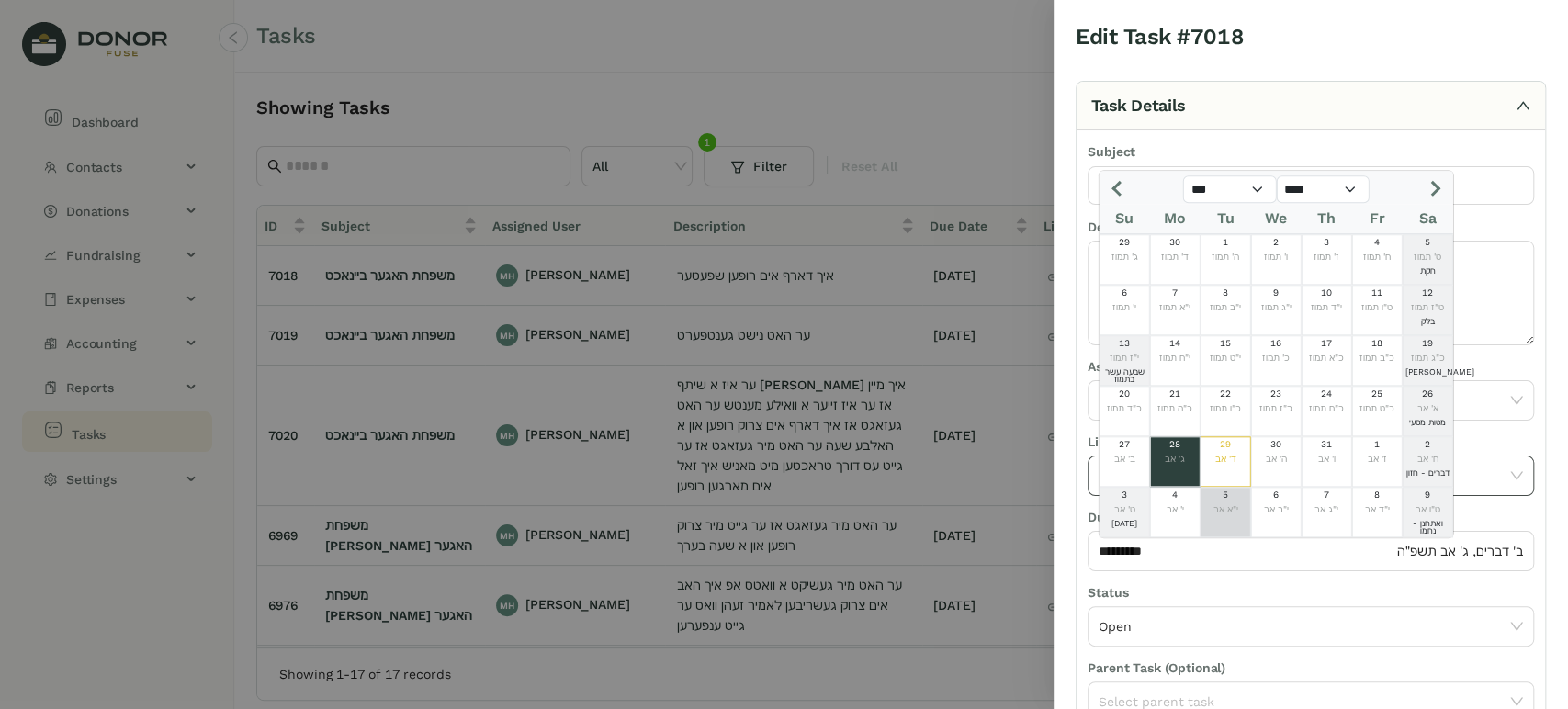 click on "5" 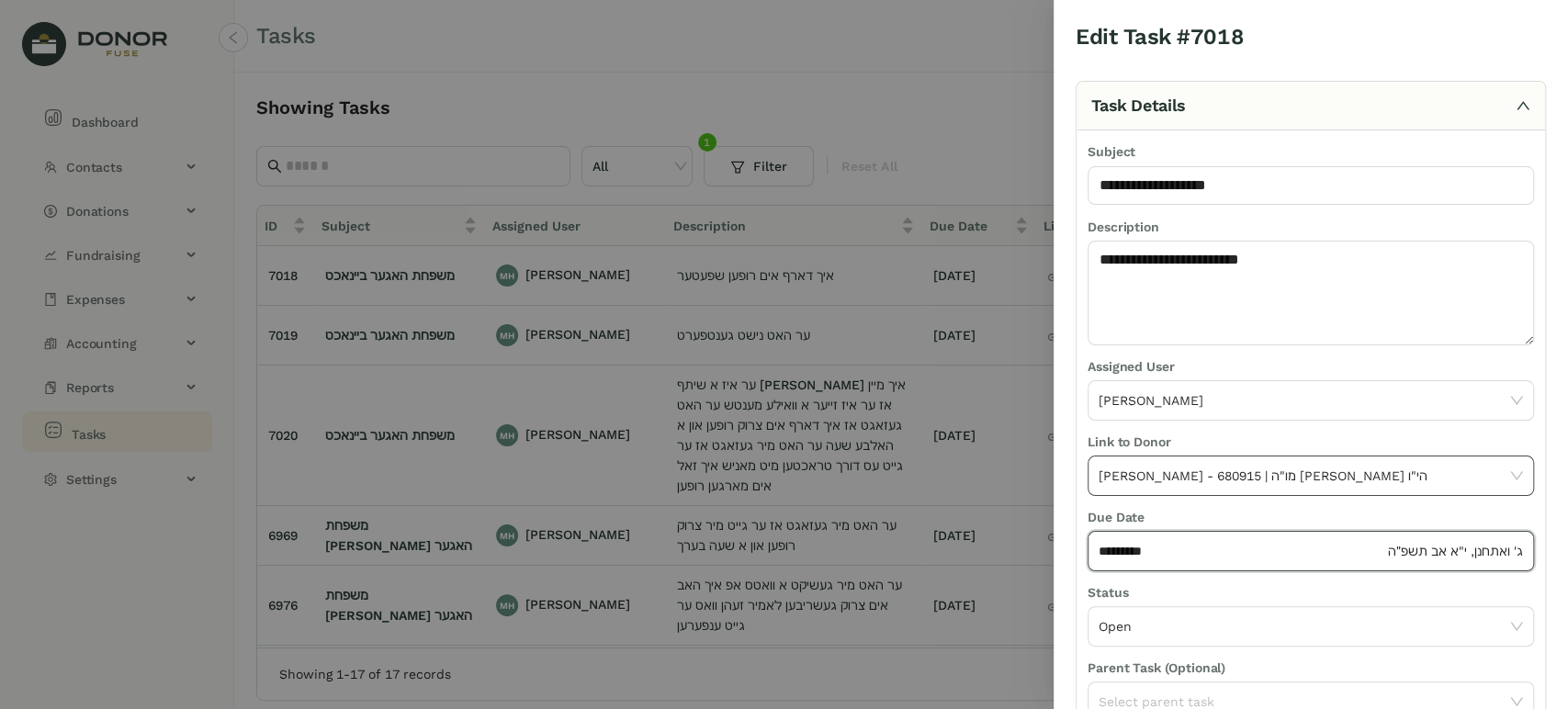 type on "********" 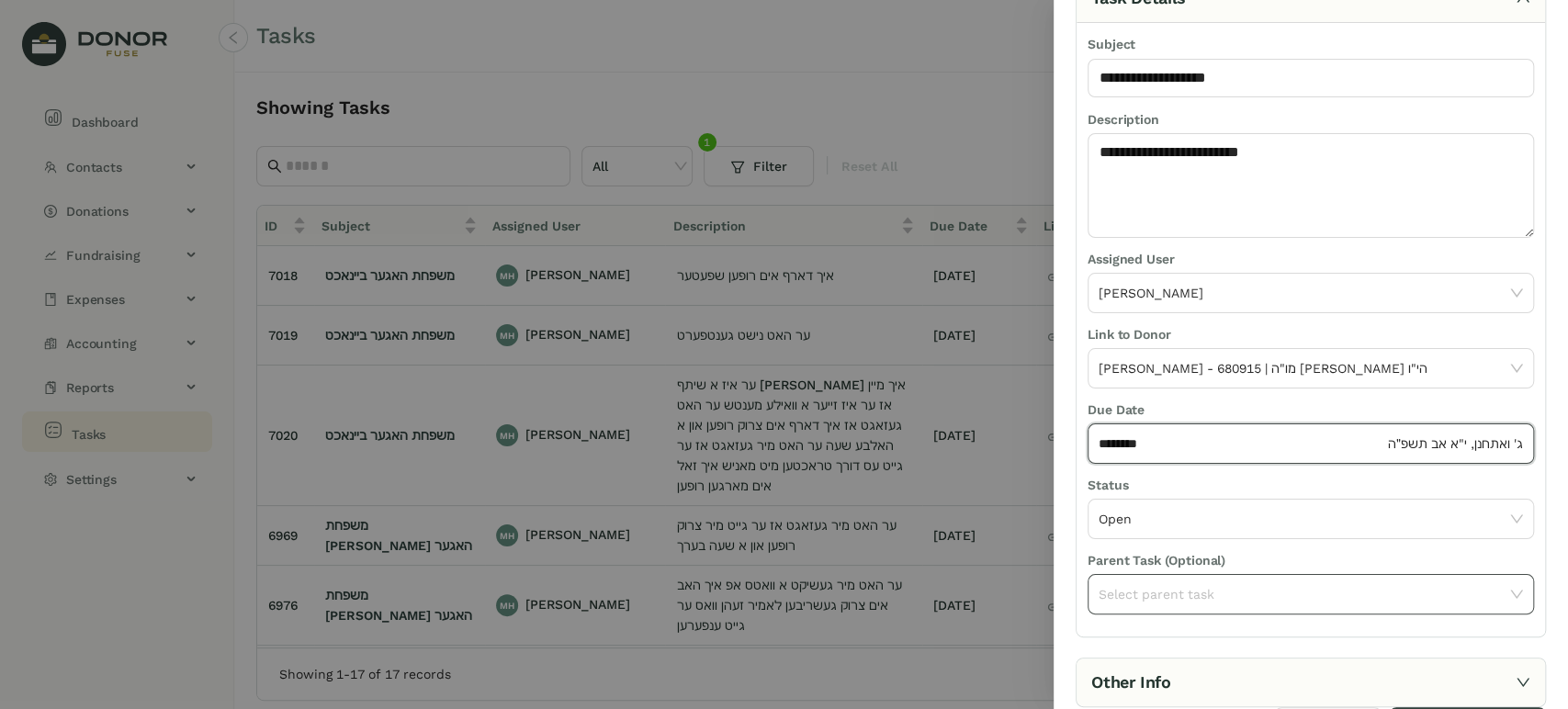 scroll, scrollTop: 147, scrollLeft: 0, axis: vertical 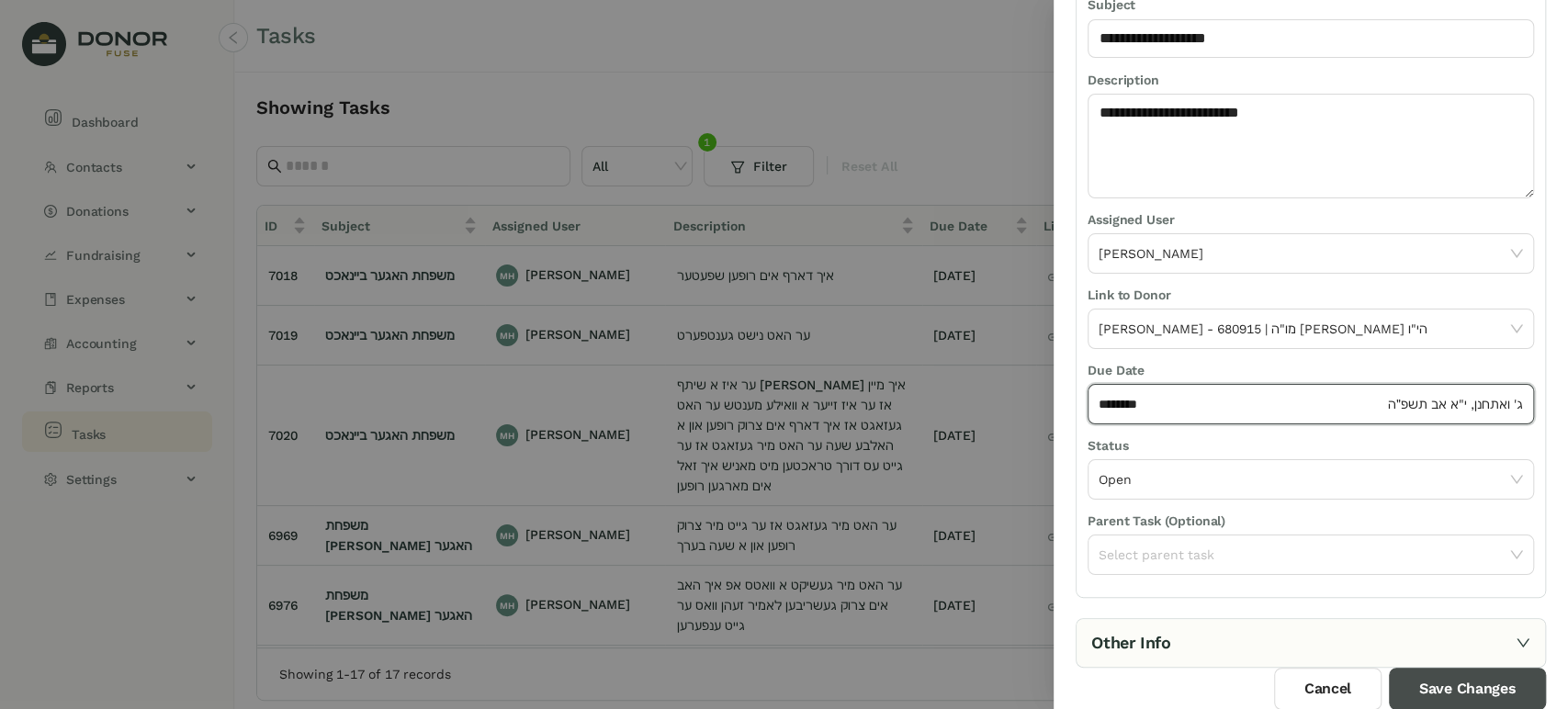 click on "Save Changes" at bounding box center [1467, 689] 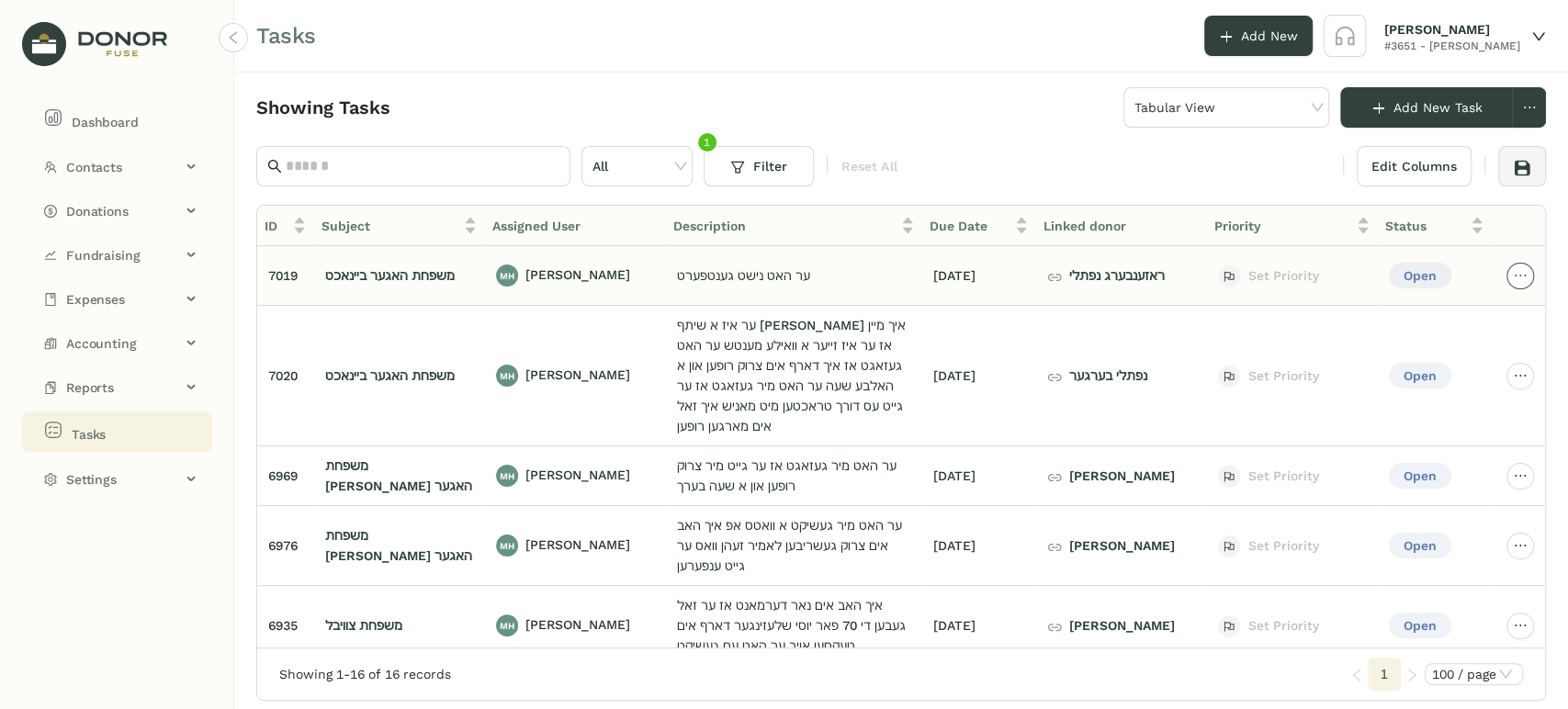 click 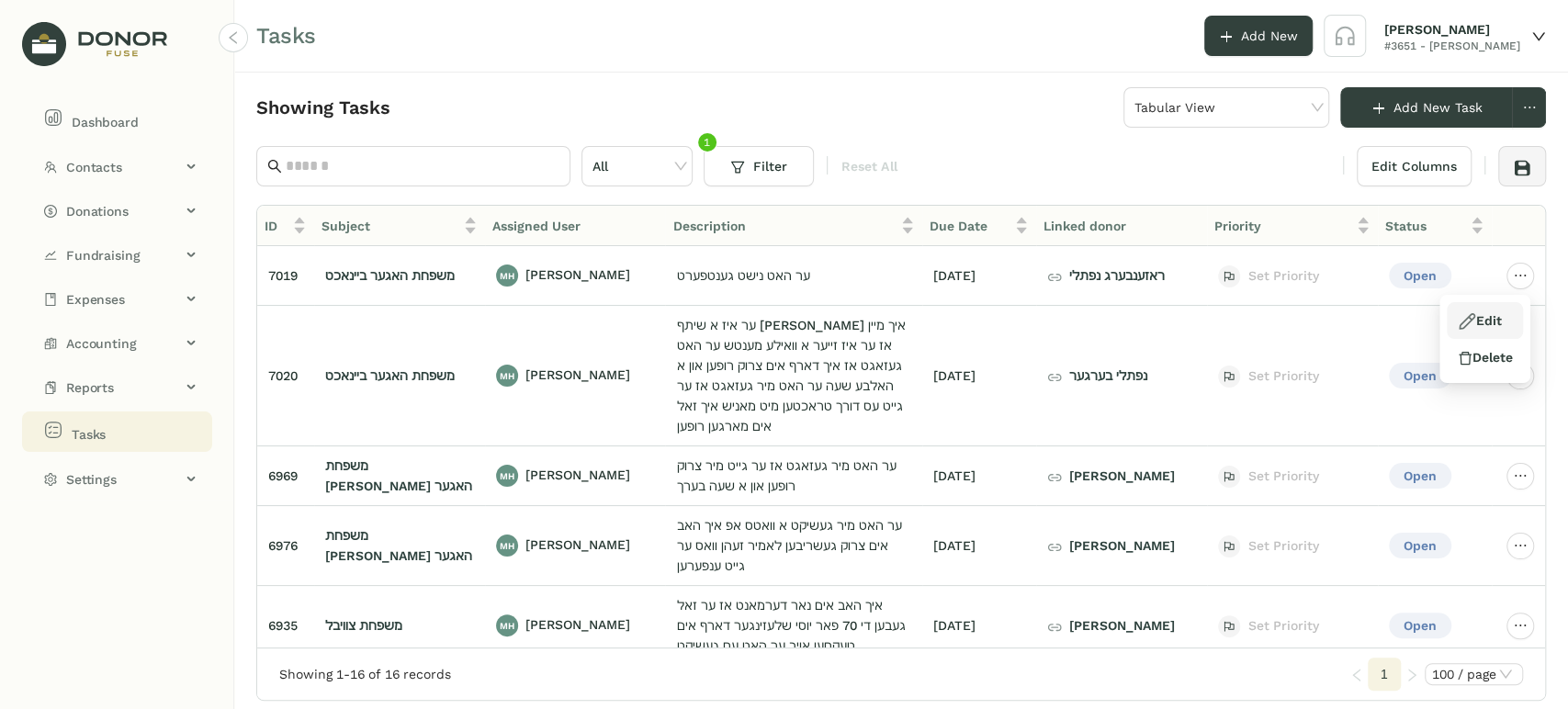 click on "Edit" at bounding box center [1479, 321] 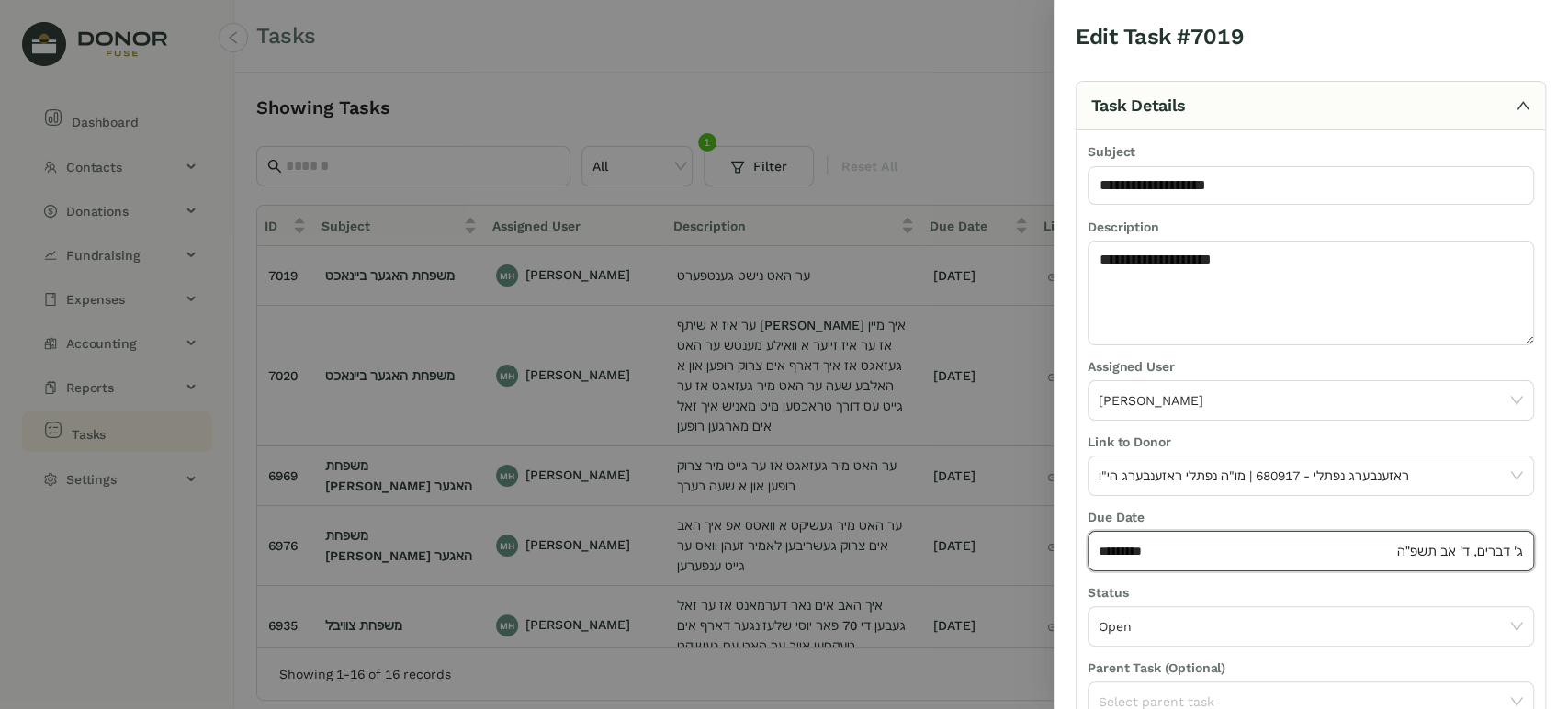 click on "*********" 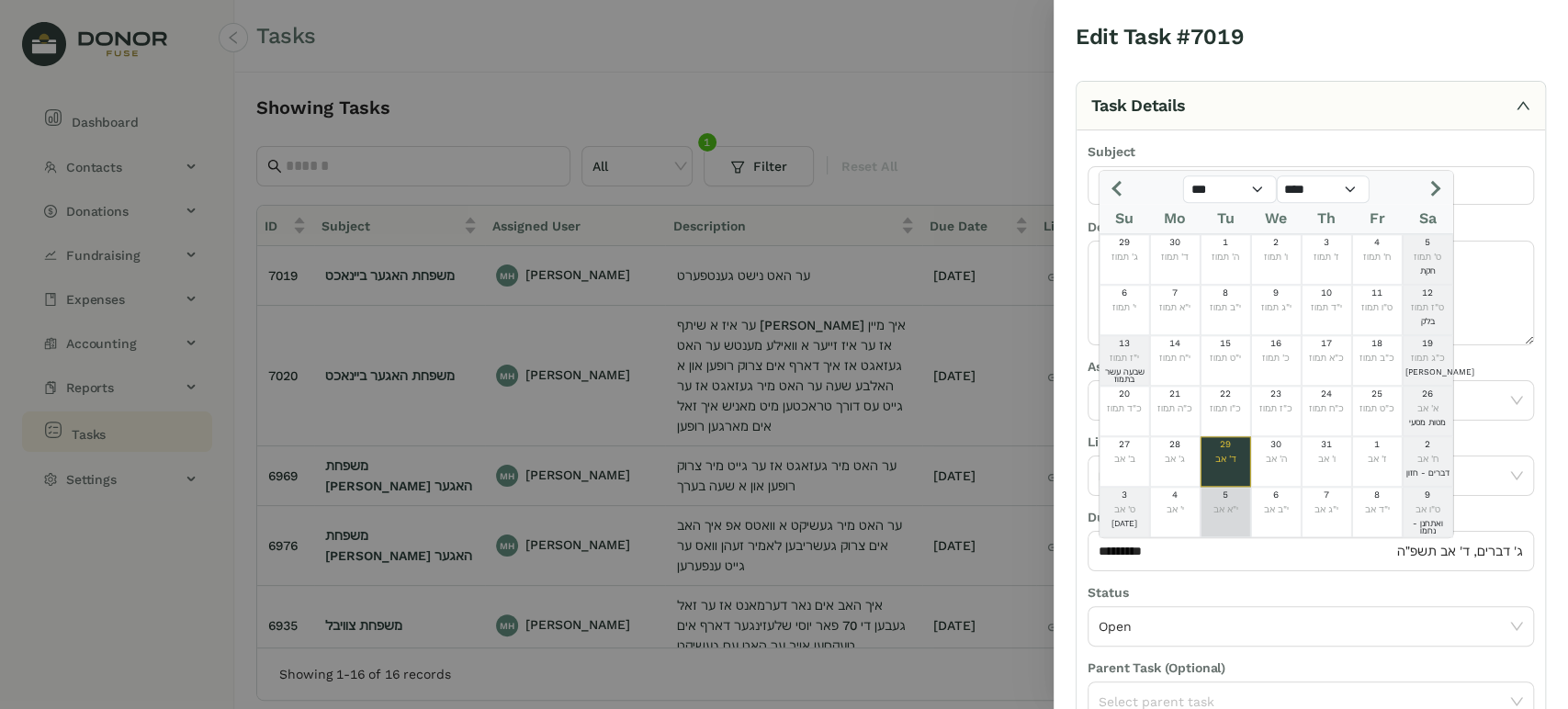 click on "י"א אב" 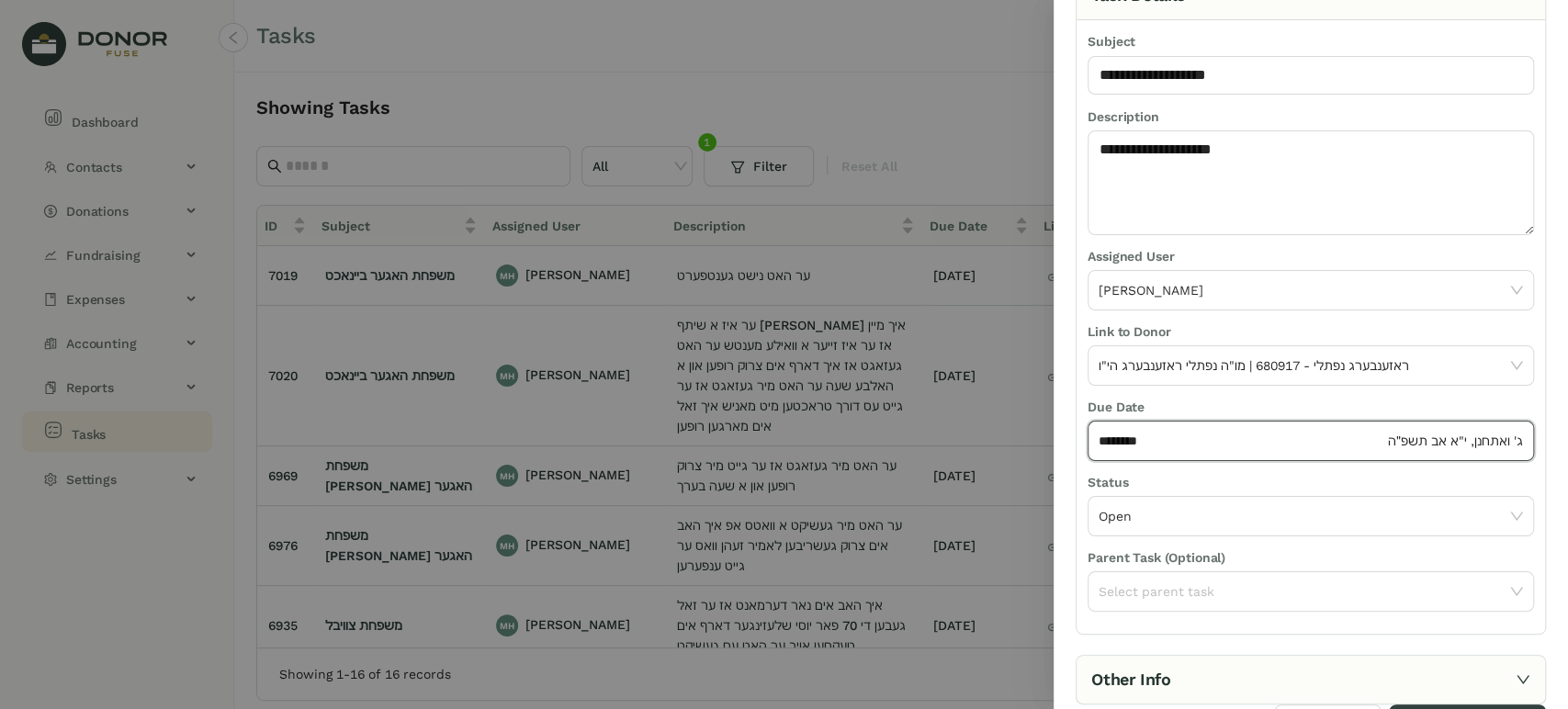 scroll, scrollTop: 147, scrollLeft: 0, axis: vertical 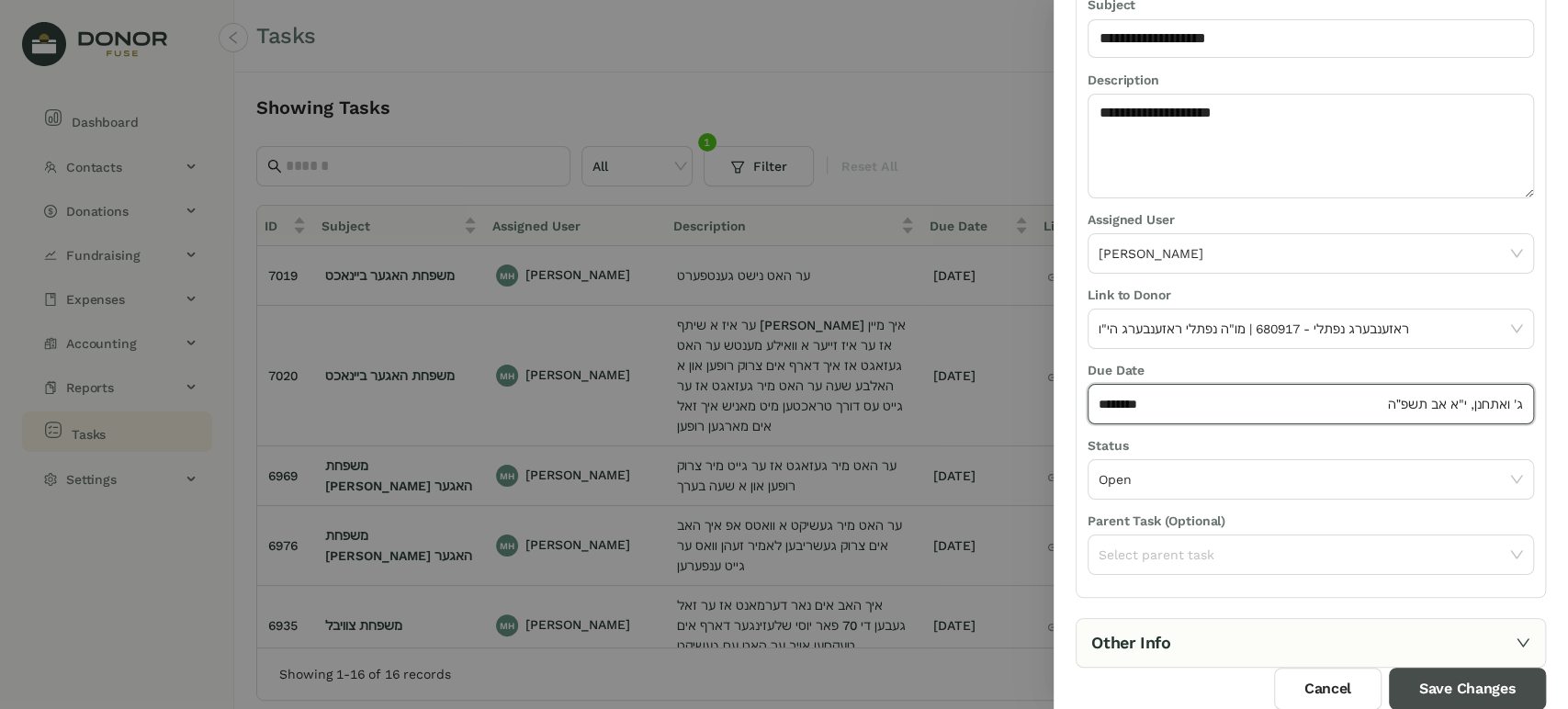 click on "Save Changes" at bounding box center [1467, 689] 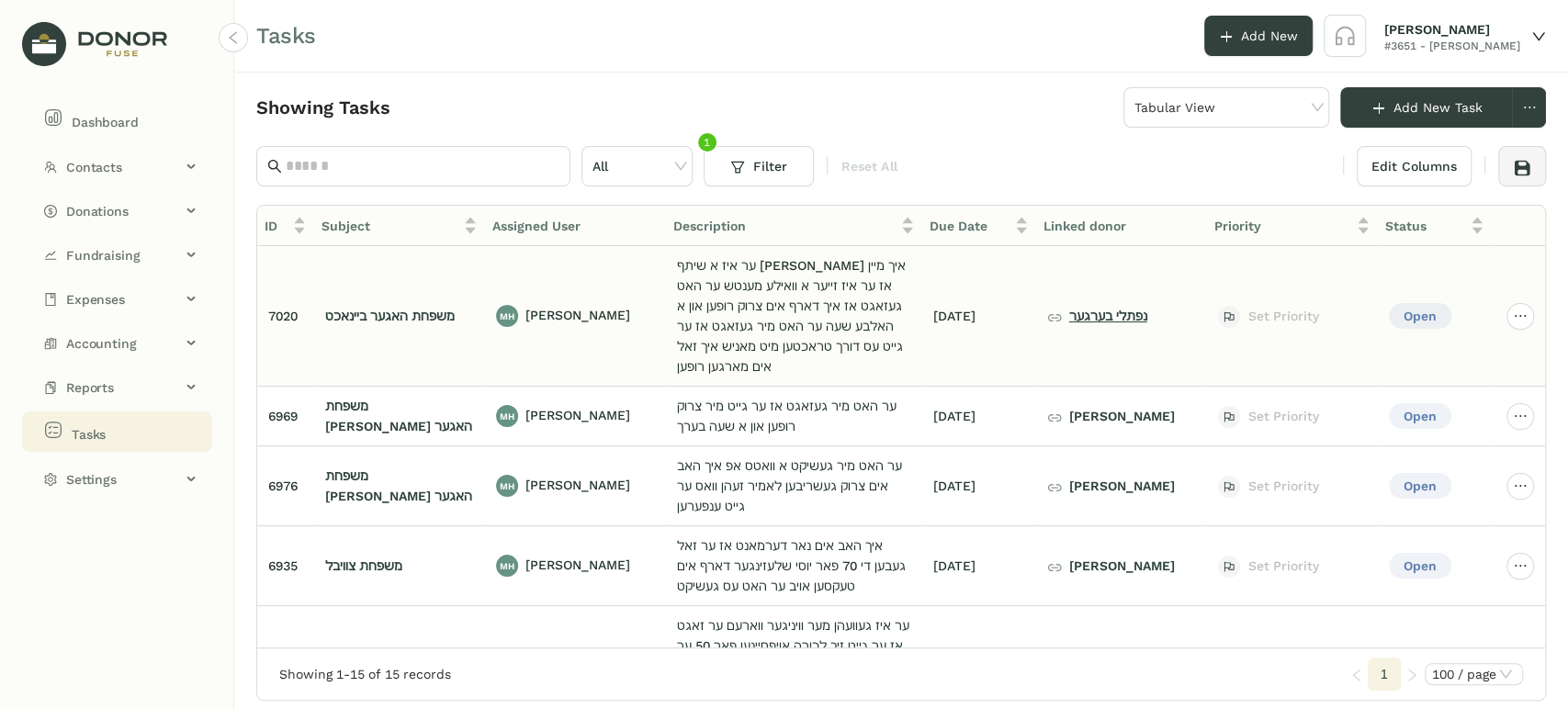 click on "נפתלי בערגער" 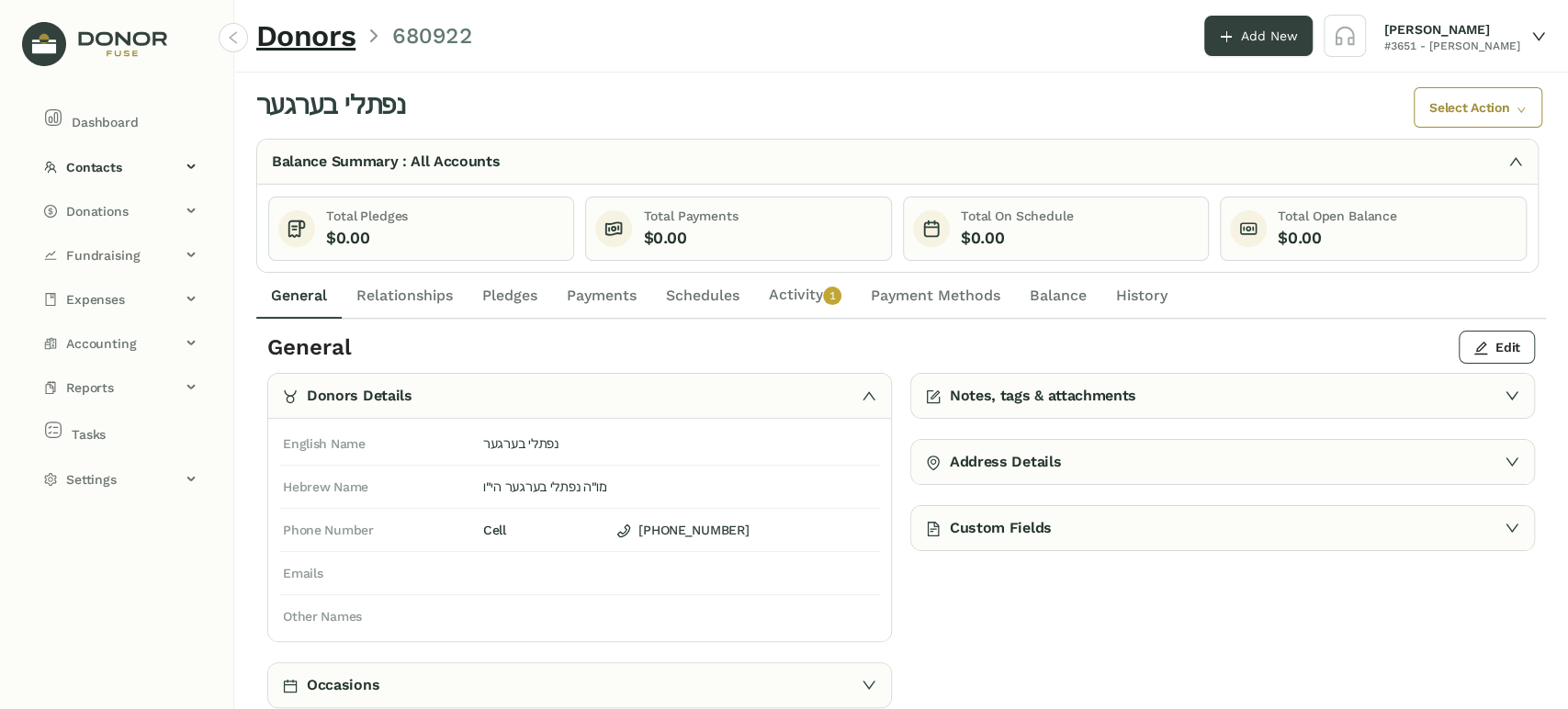 click on "Activity   0   1   2   3   4   5   6   7   8   9" 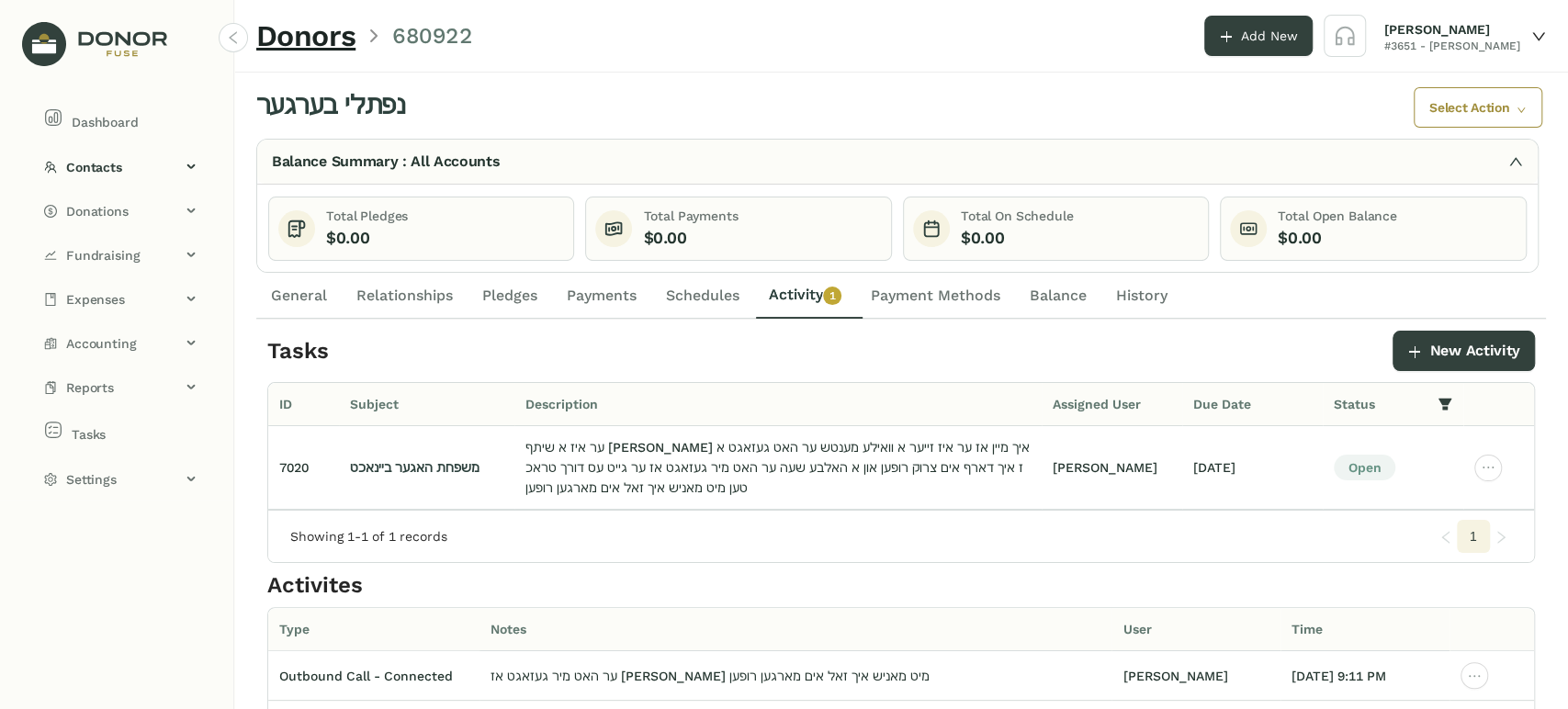 drag, startPoint x: 275, startPoint y: 292, endPoint x: 286, endPoint y: 288, distance: 11.7047 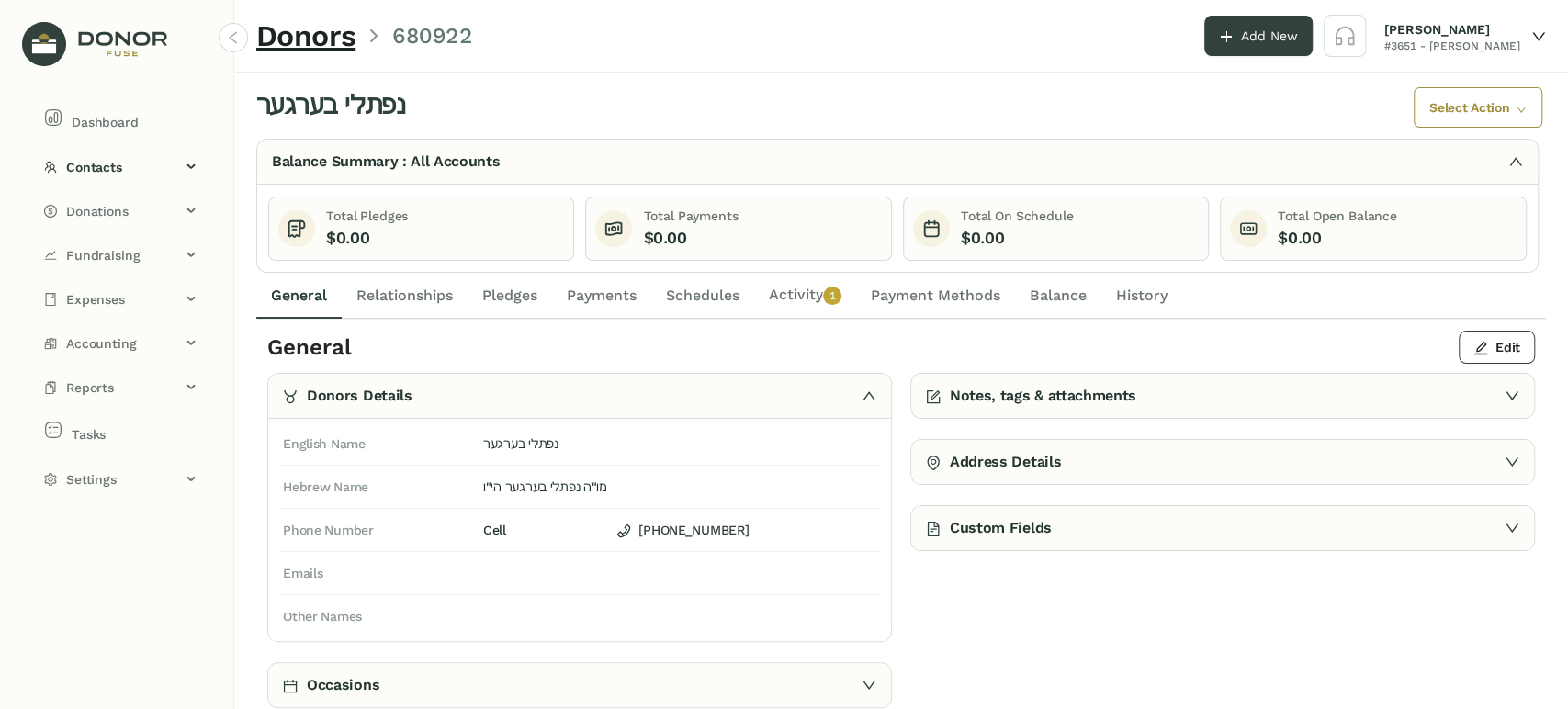 click on "Activity   0   1   2   3   4   5   6   7   8   9" 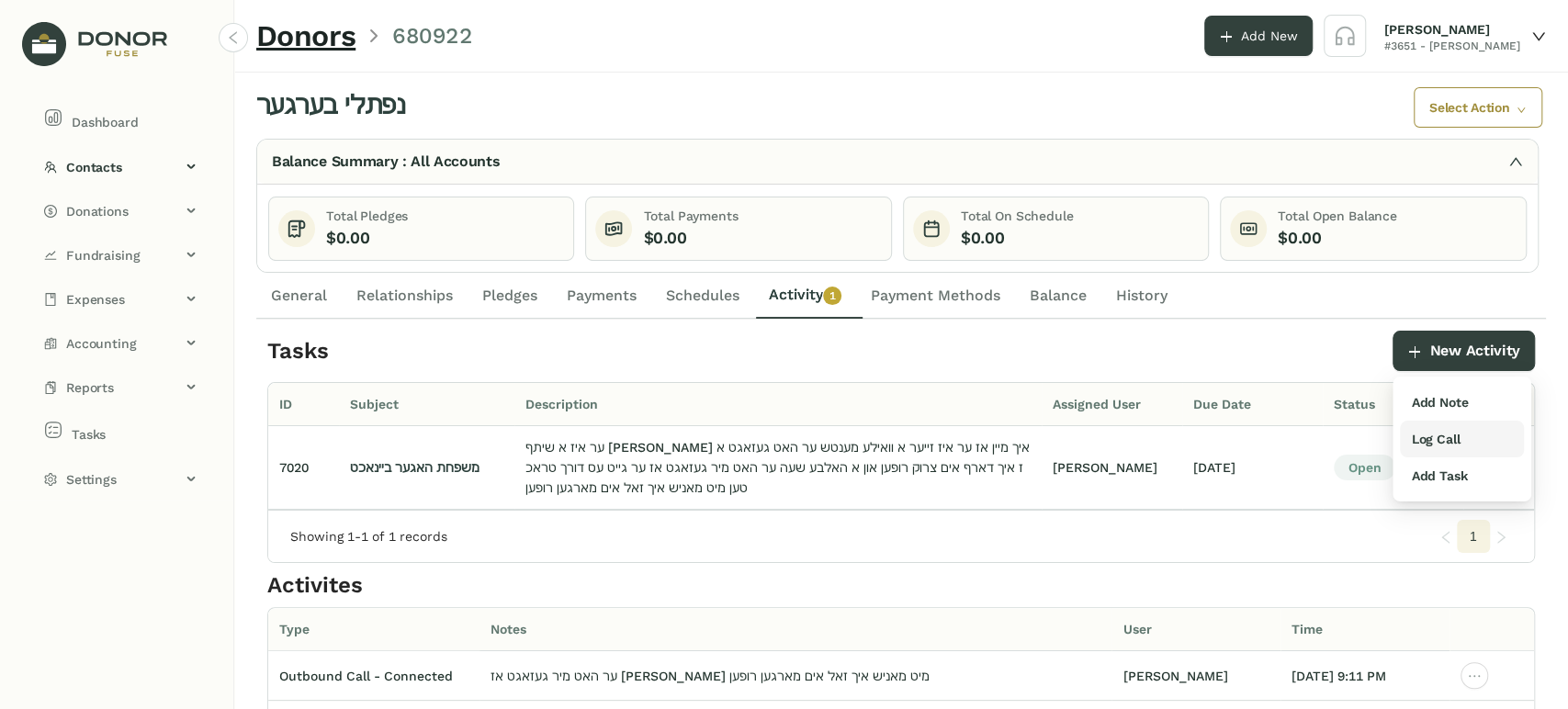click on "Log Call" at bounding box center (1435, 439) 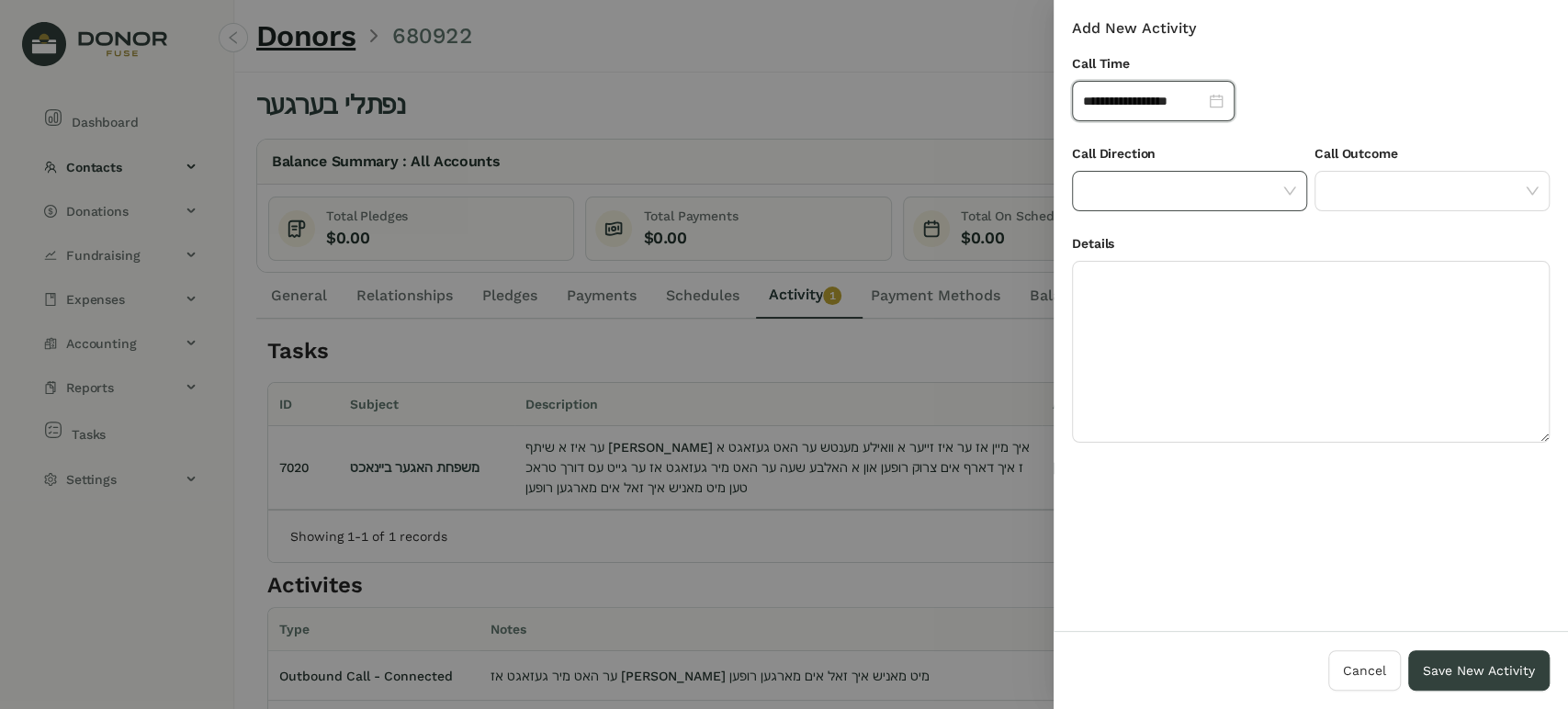 click 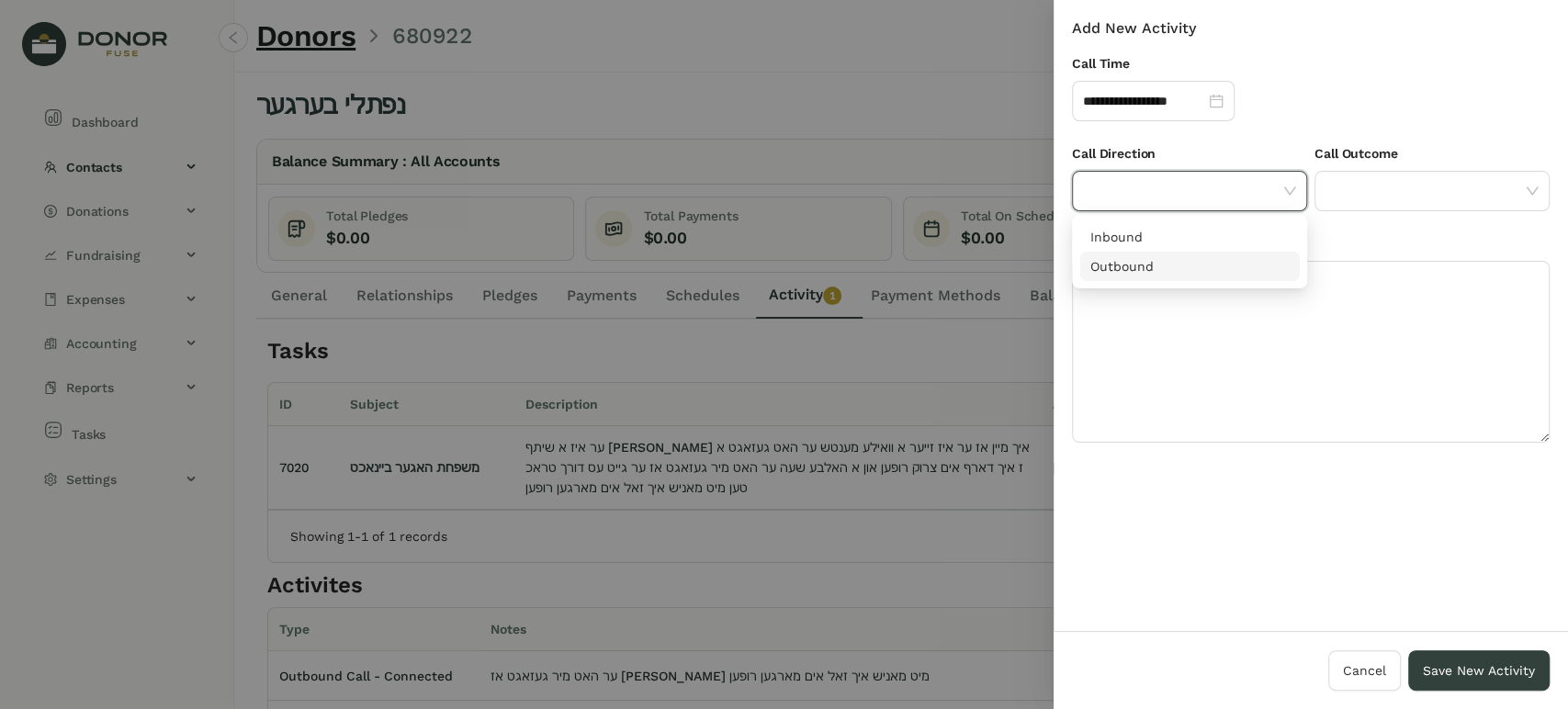 drag, startPoint x: 1158, startPoint y: 263, endPoint x: 1255, endPoint y: 248, distance: 98.15294 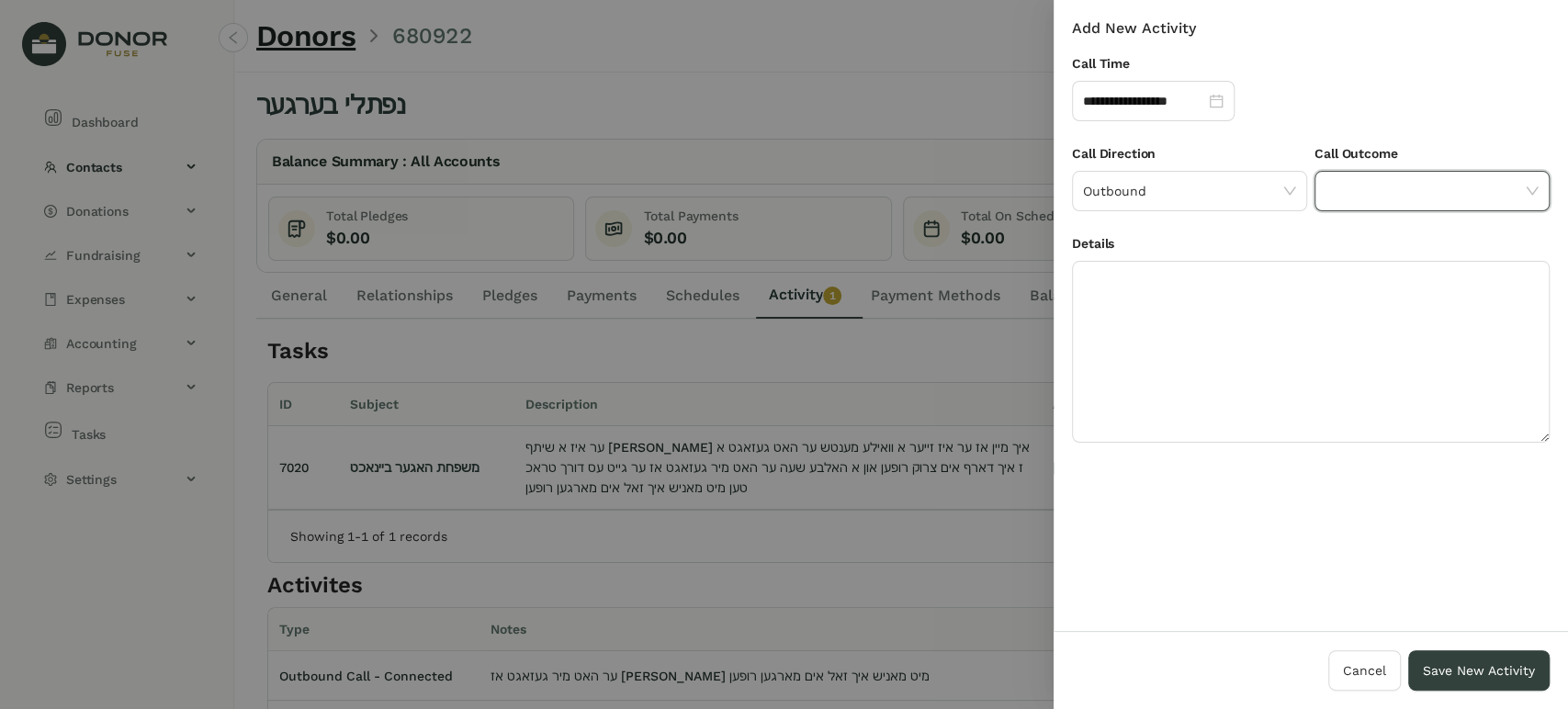 click 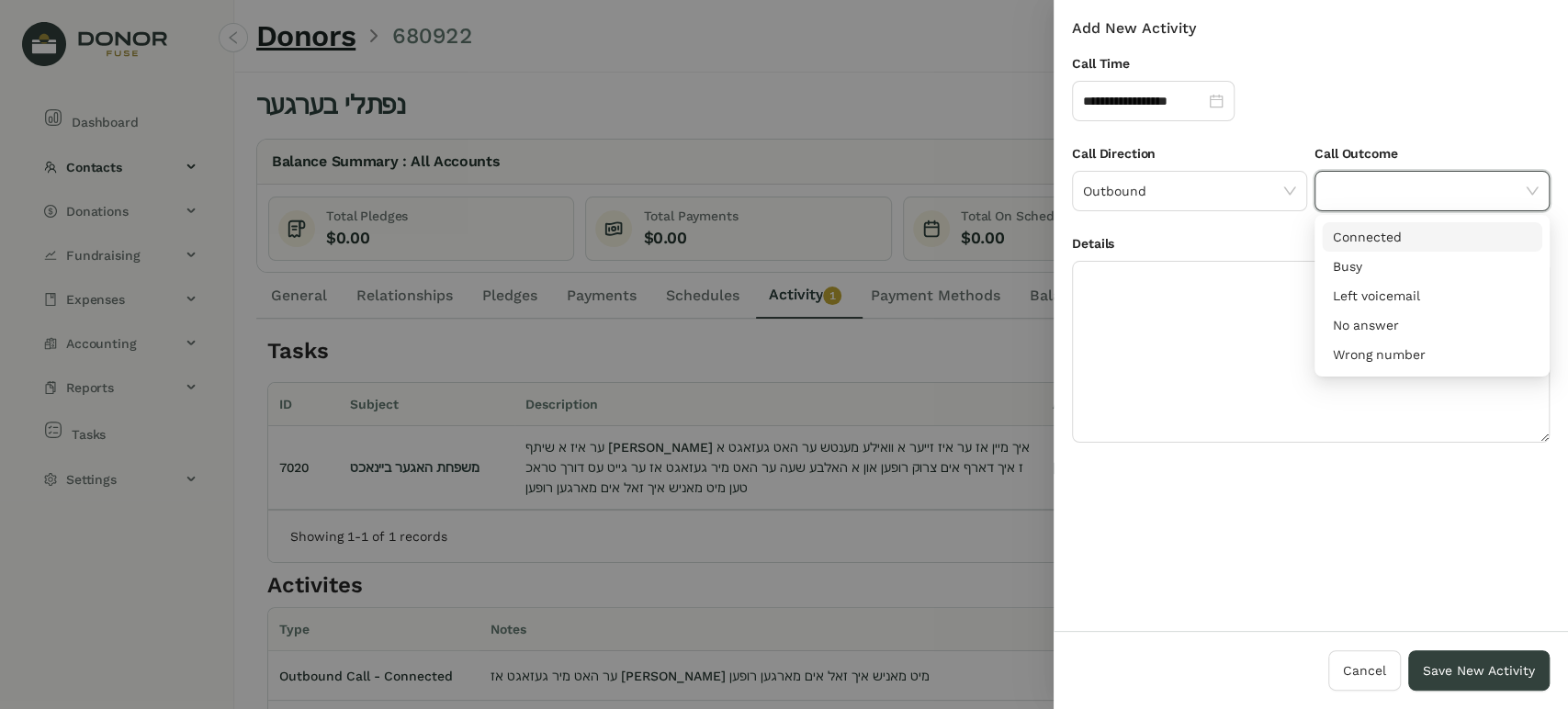 click on "Connected" at bounding box center [1432, 237] 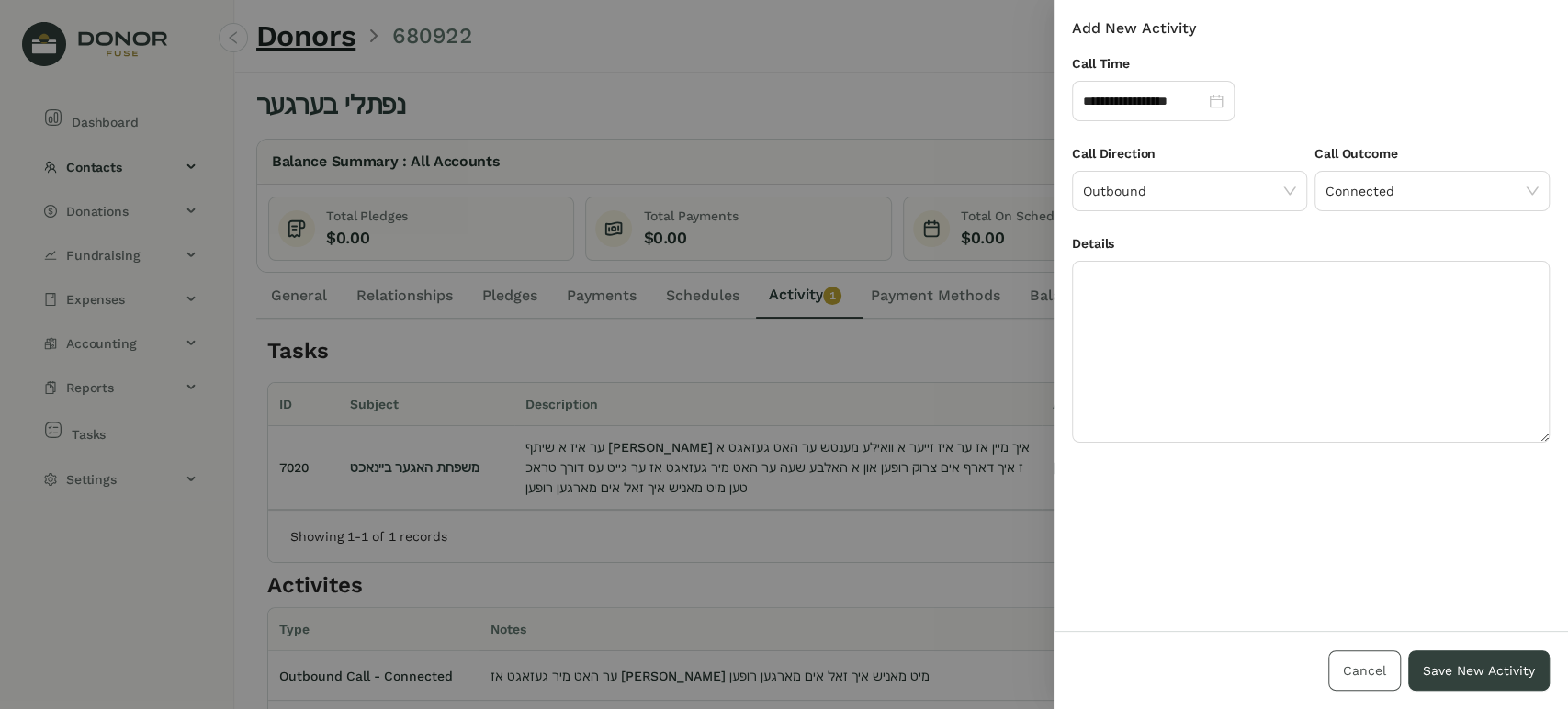 click on "Cancel" at bounding box center (1364, 670) 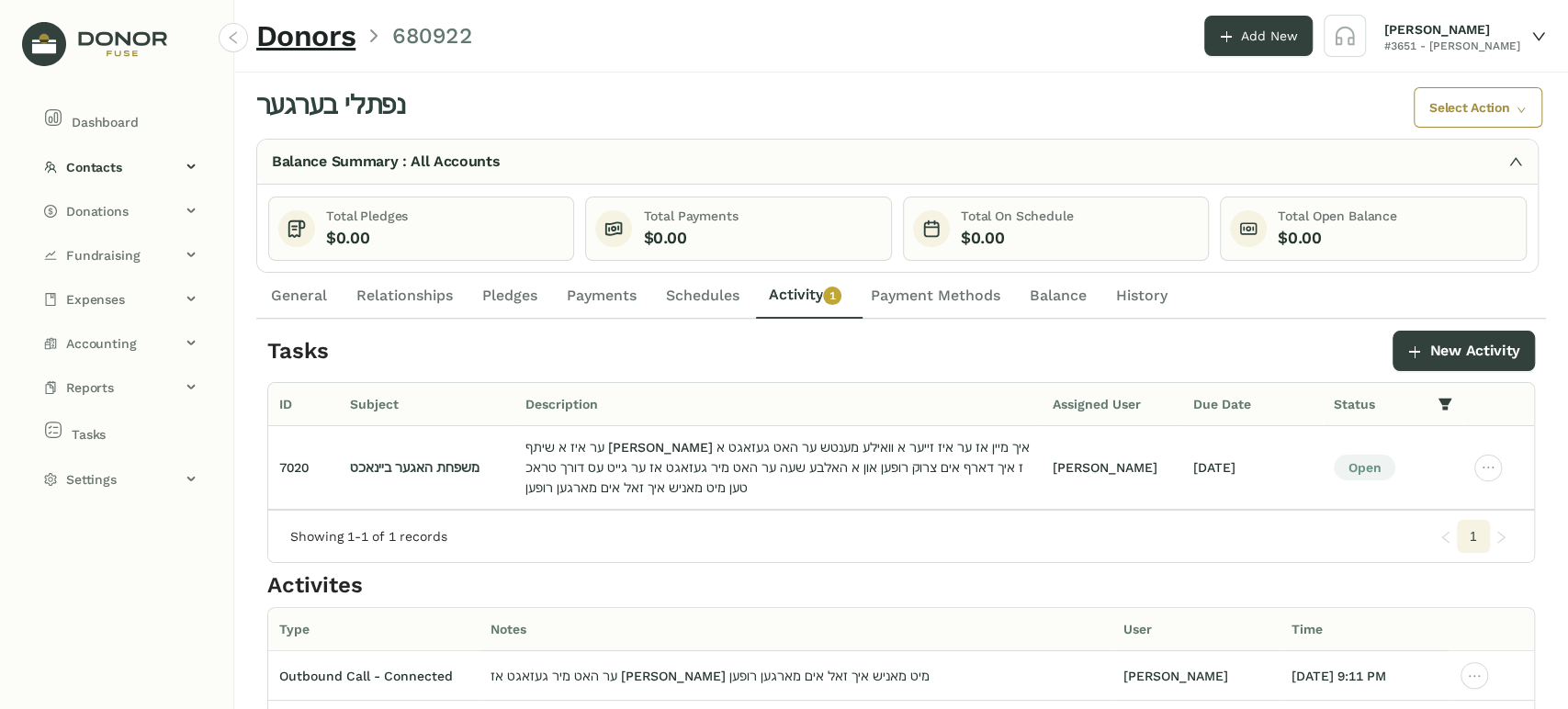 click on "Schedules" 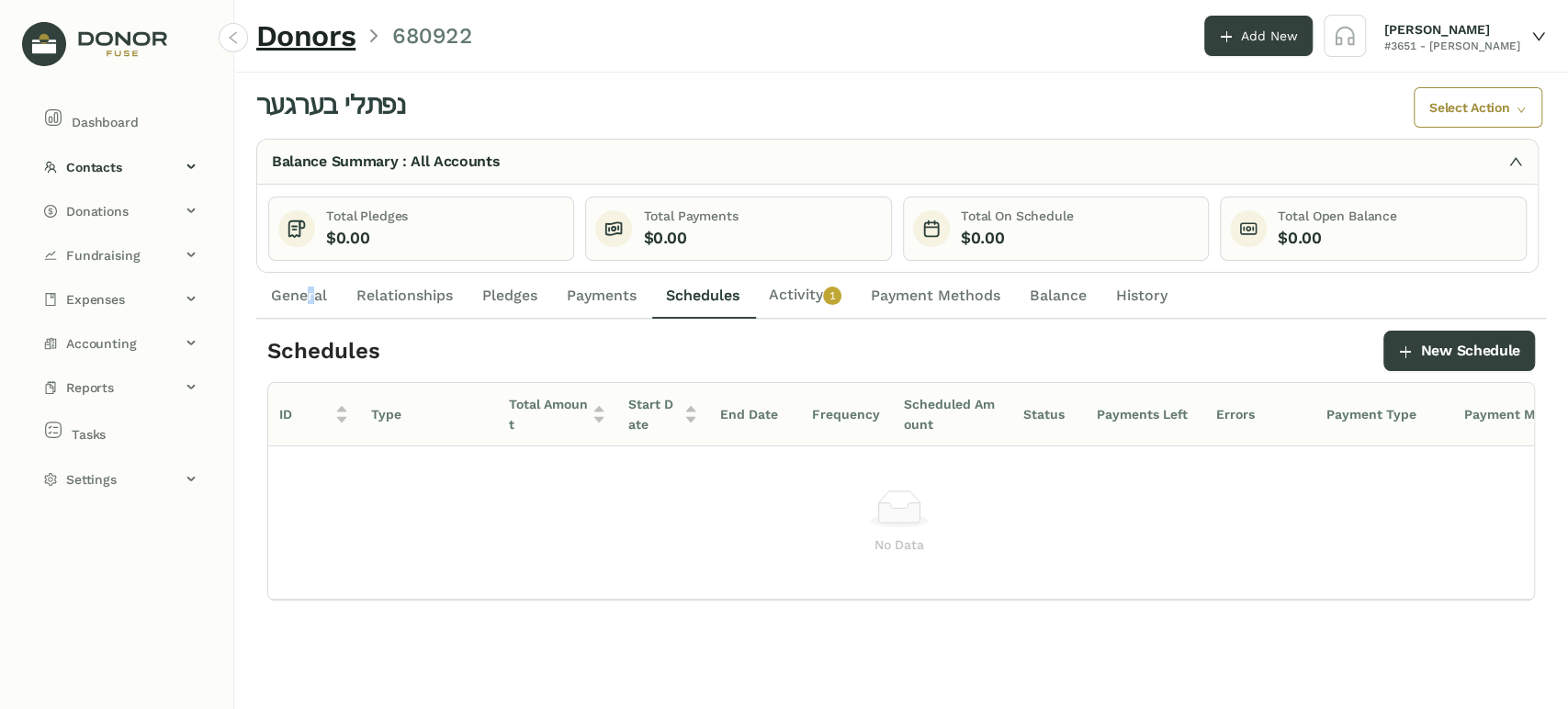click on "General" 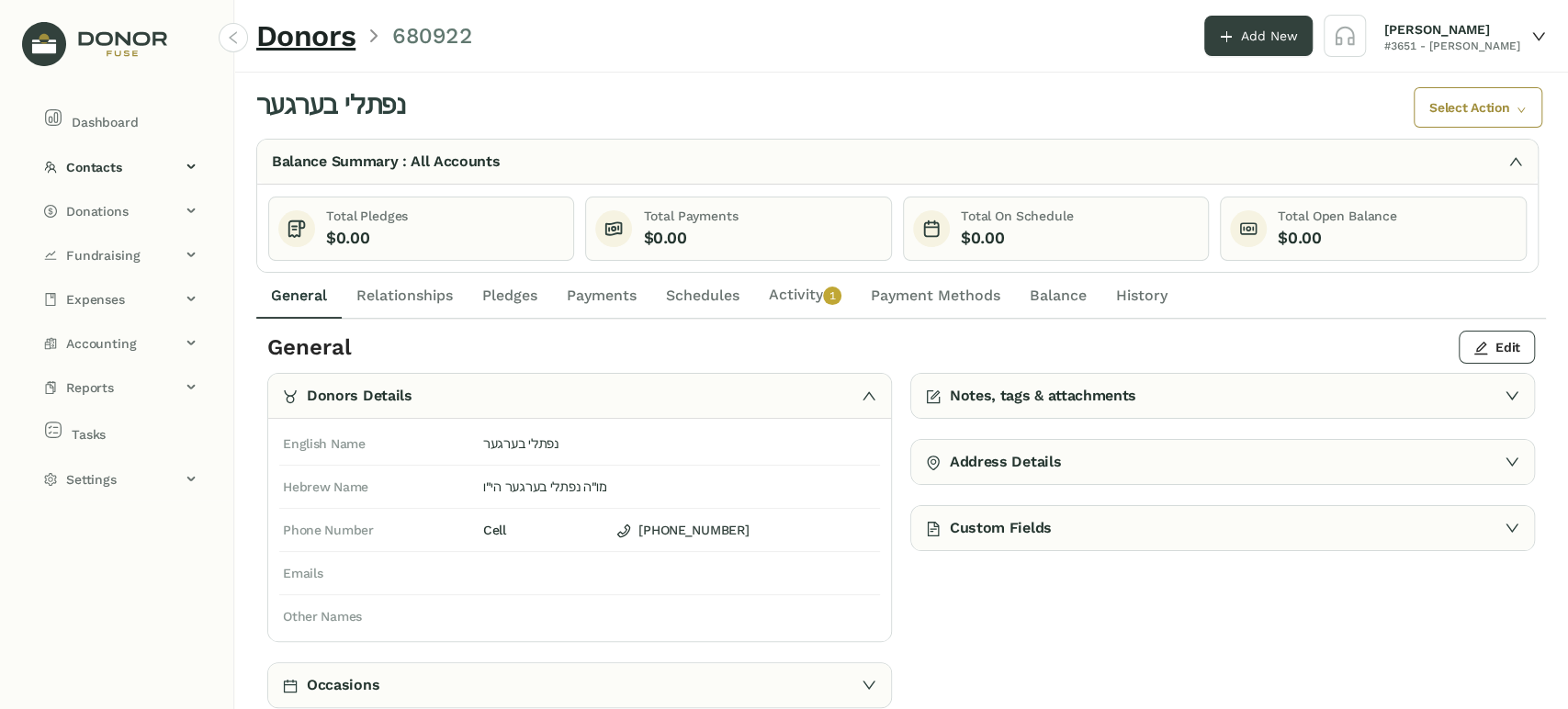 drag, startPoint x: 424, startPoint y: 291, endPoint x: 473, endPoint y: 294, distance: 49.09175 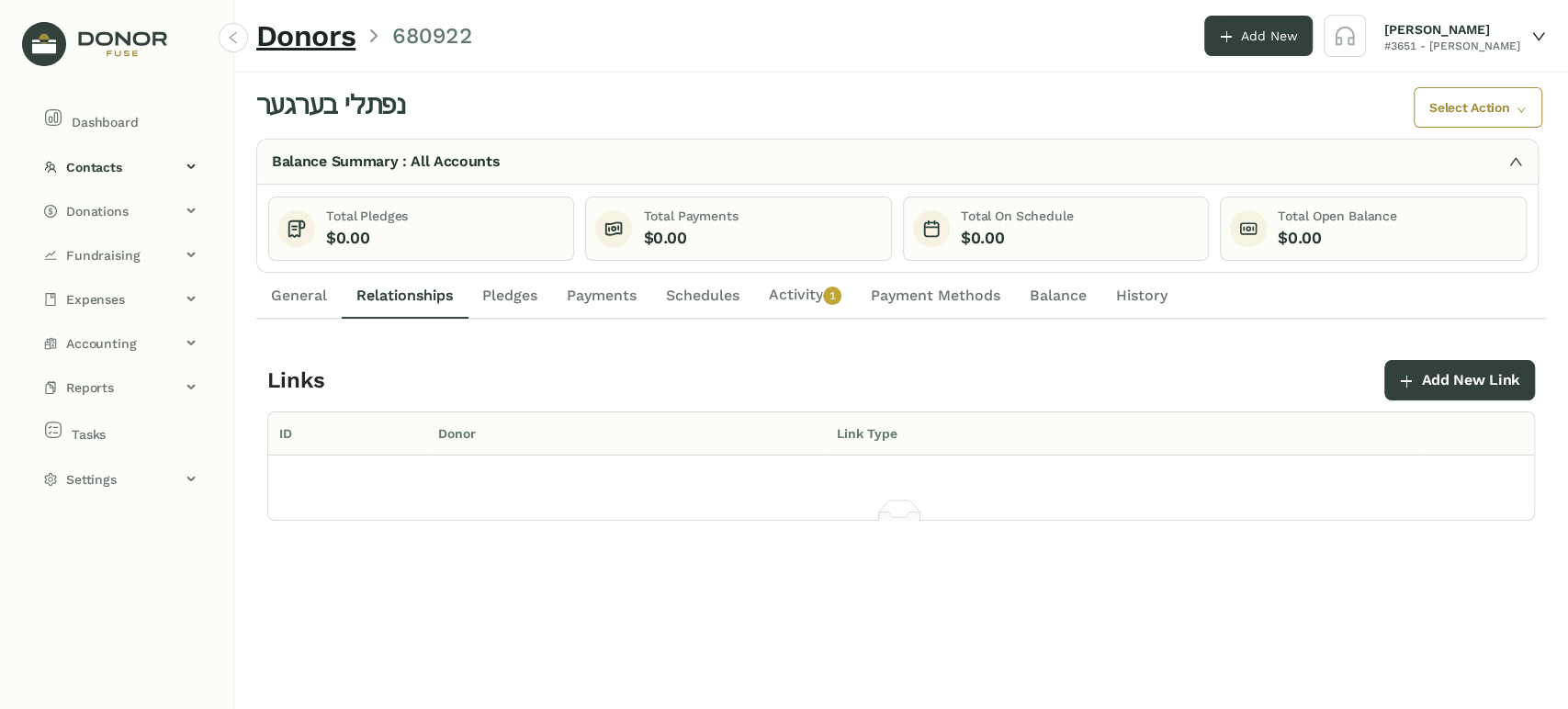 click on "Pledges" 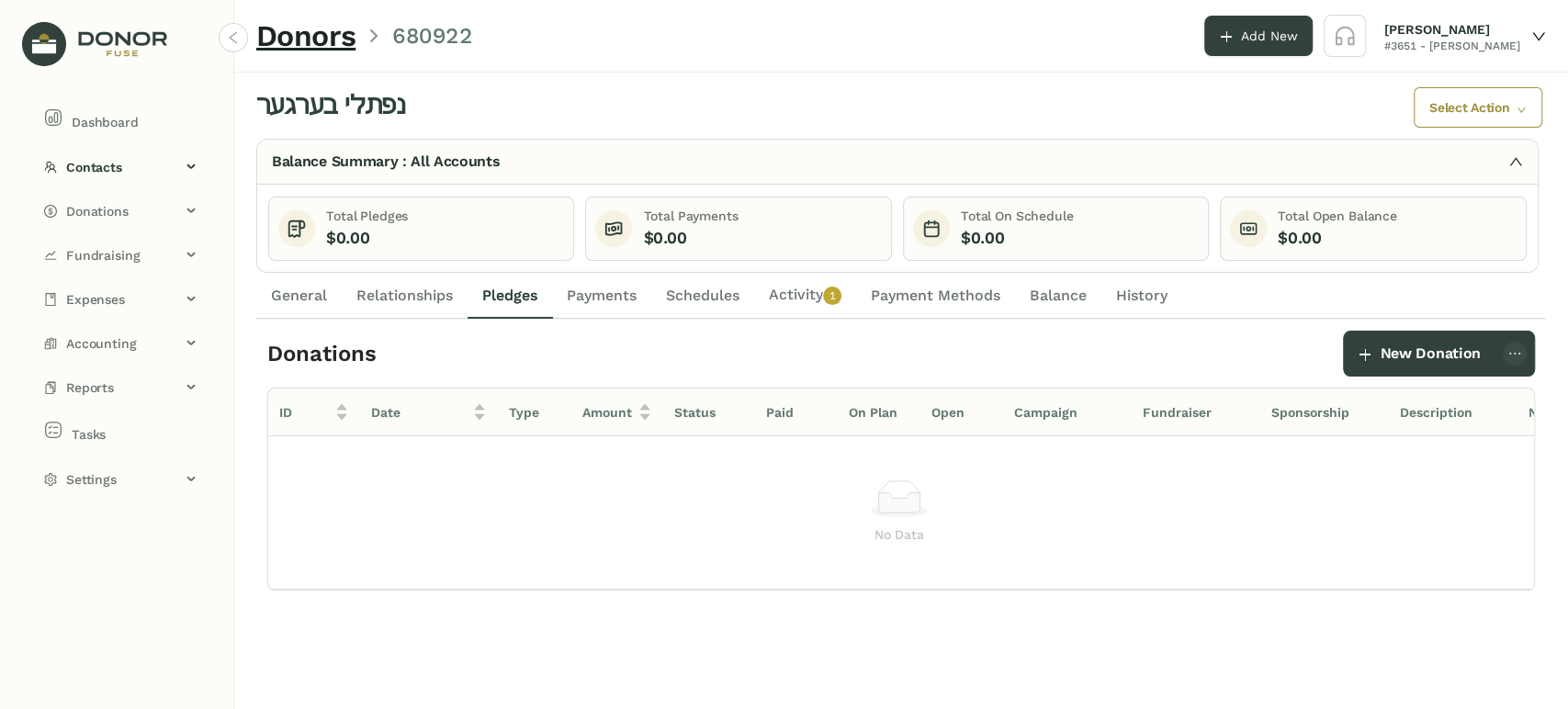 click on "Activity   0   1   2   3   4   5   6   7   8   9" 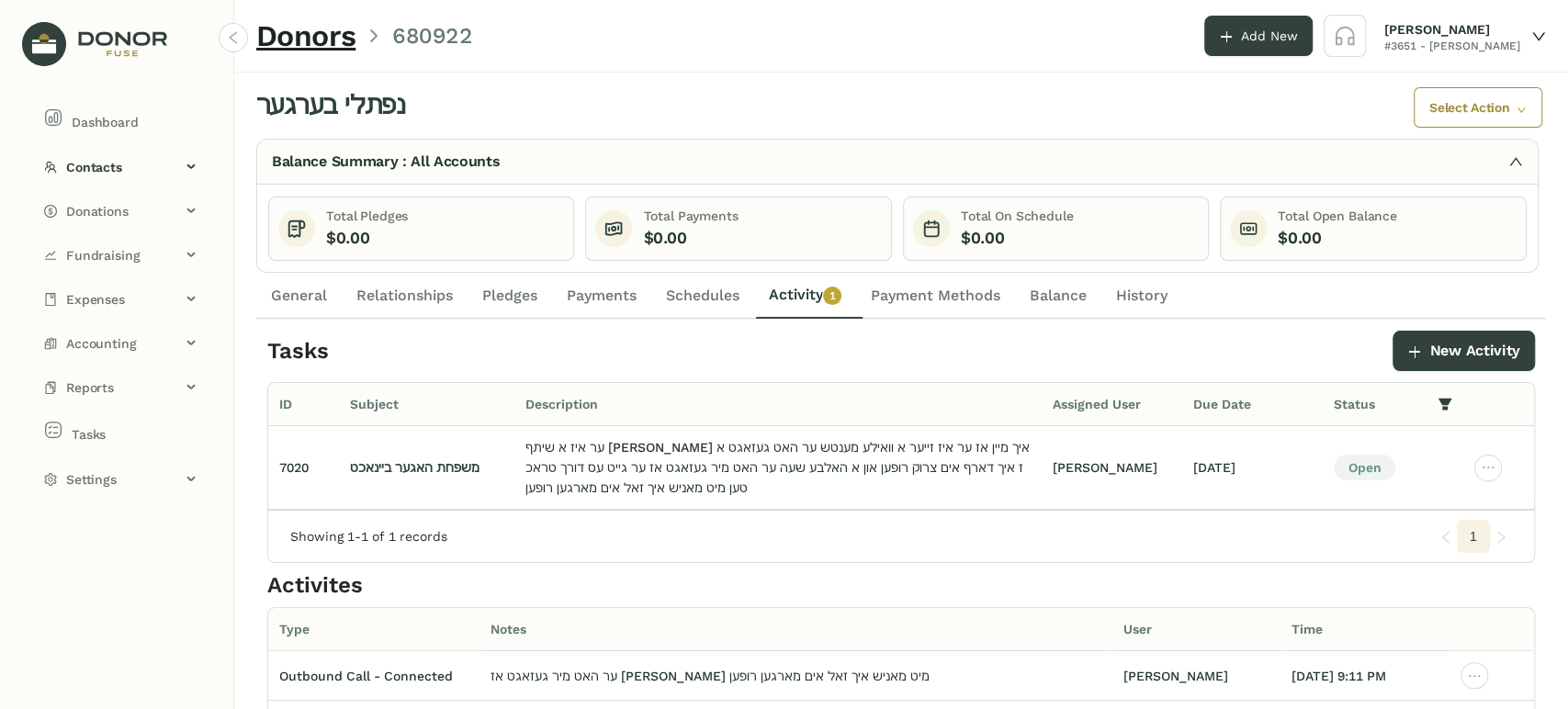 click on "Payment Methods" 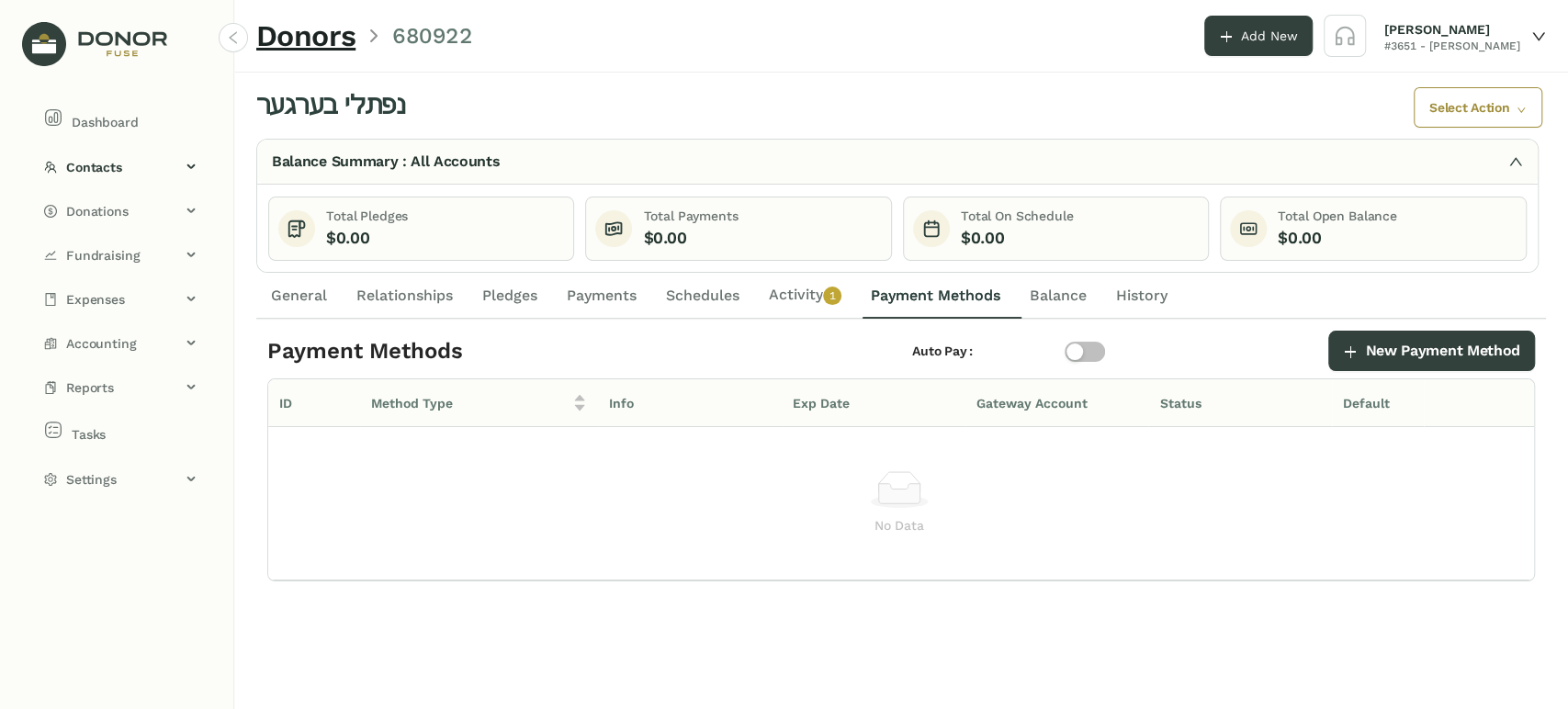 click on "Activity   0   1   2   3   4   5   6   7   8   9" 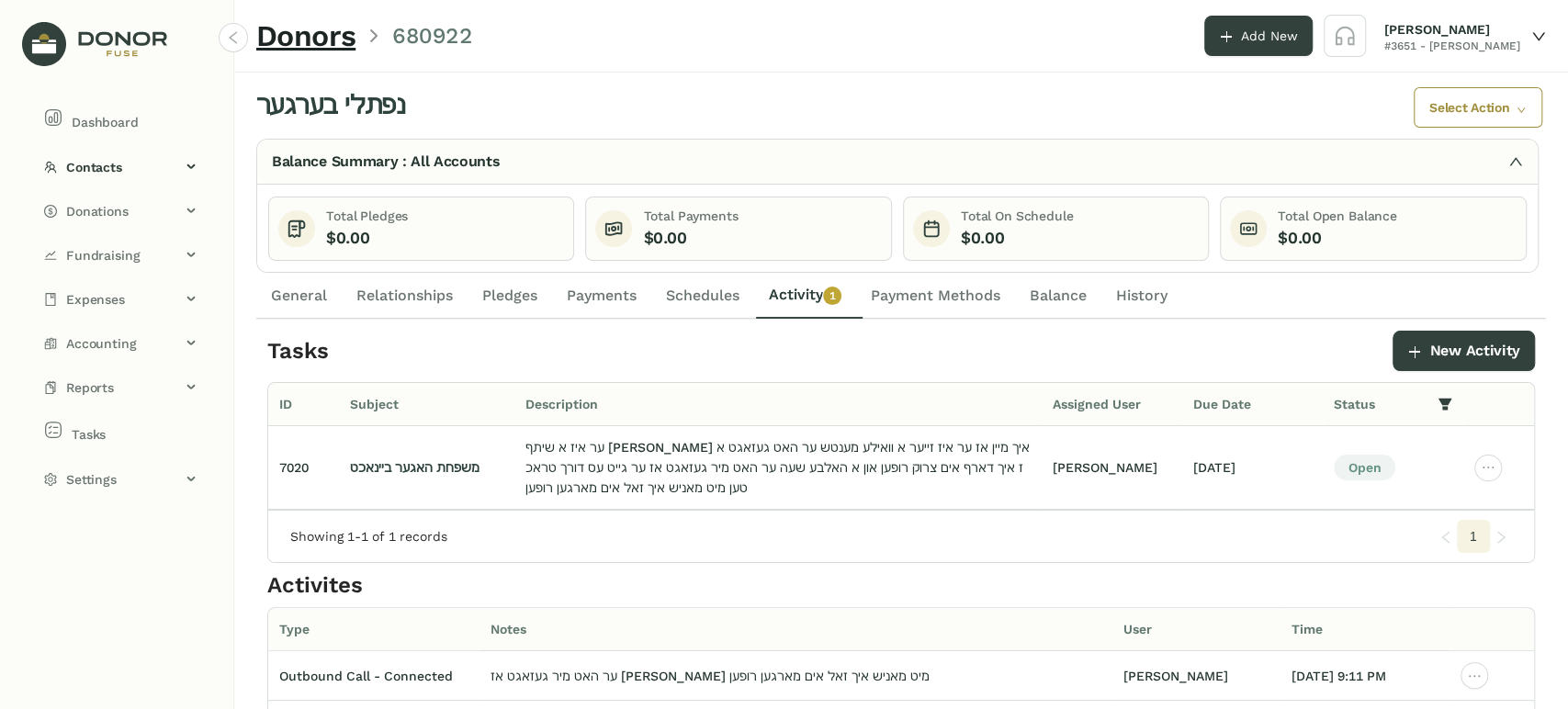 click on "General" 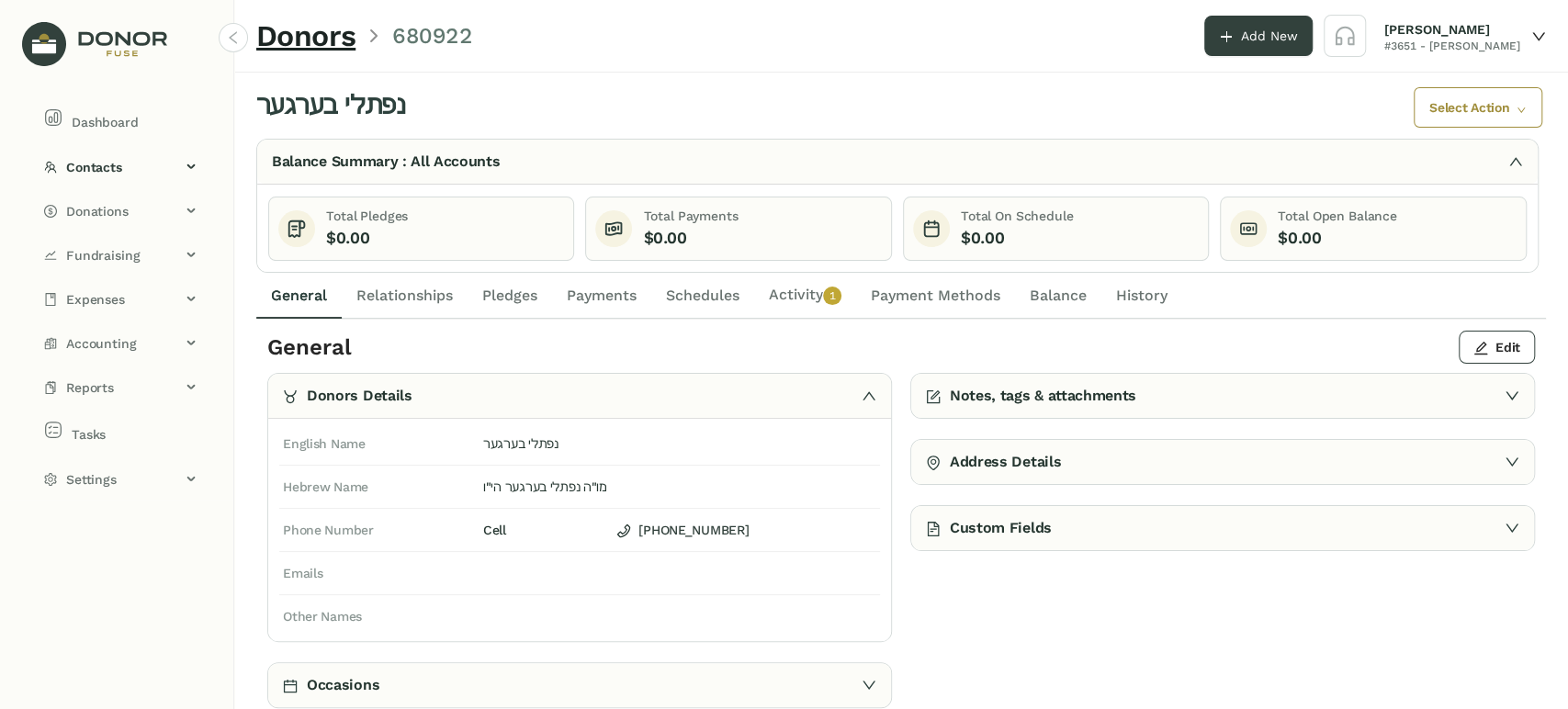 click on "Pledges" 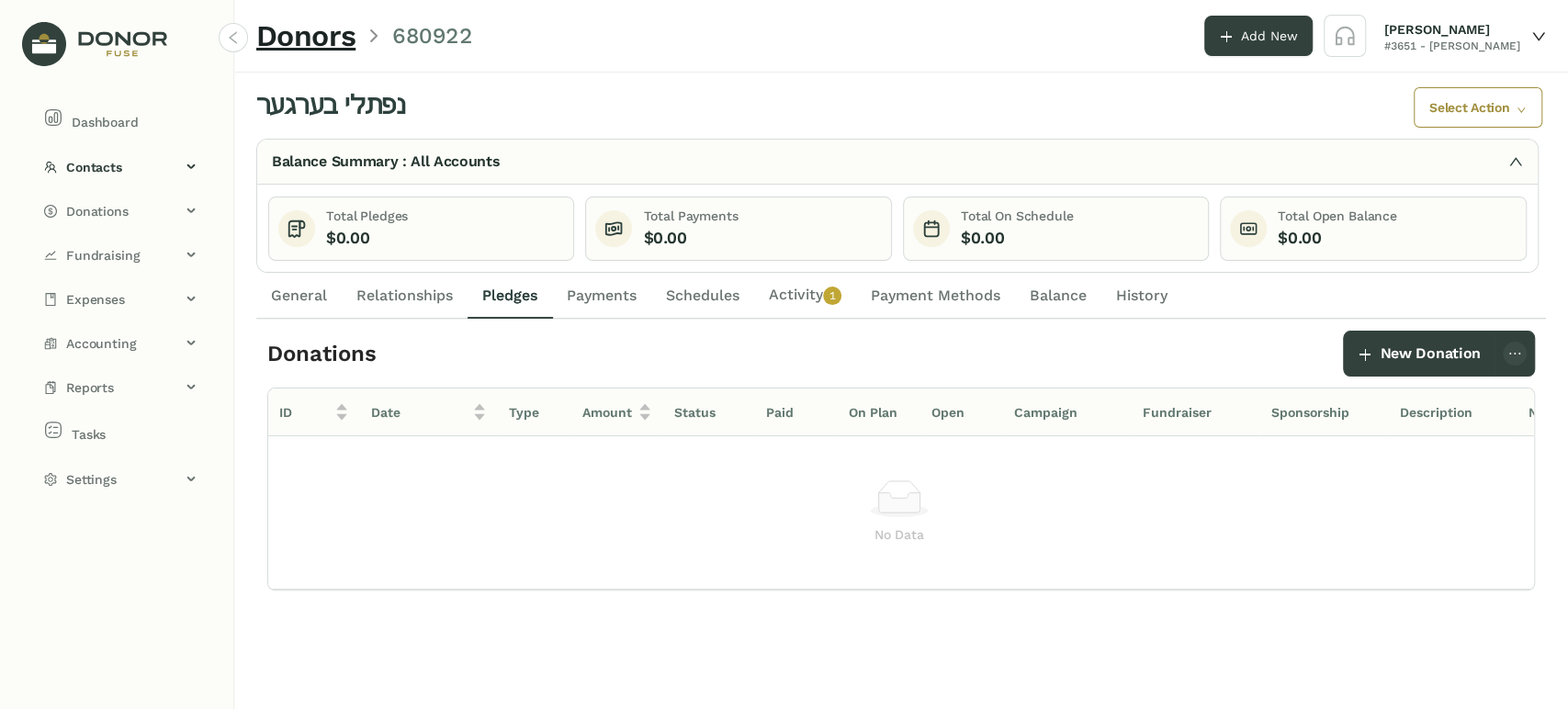 click on "General" 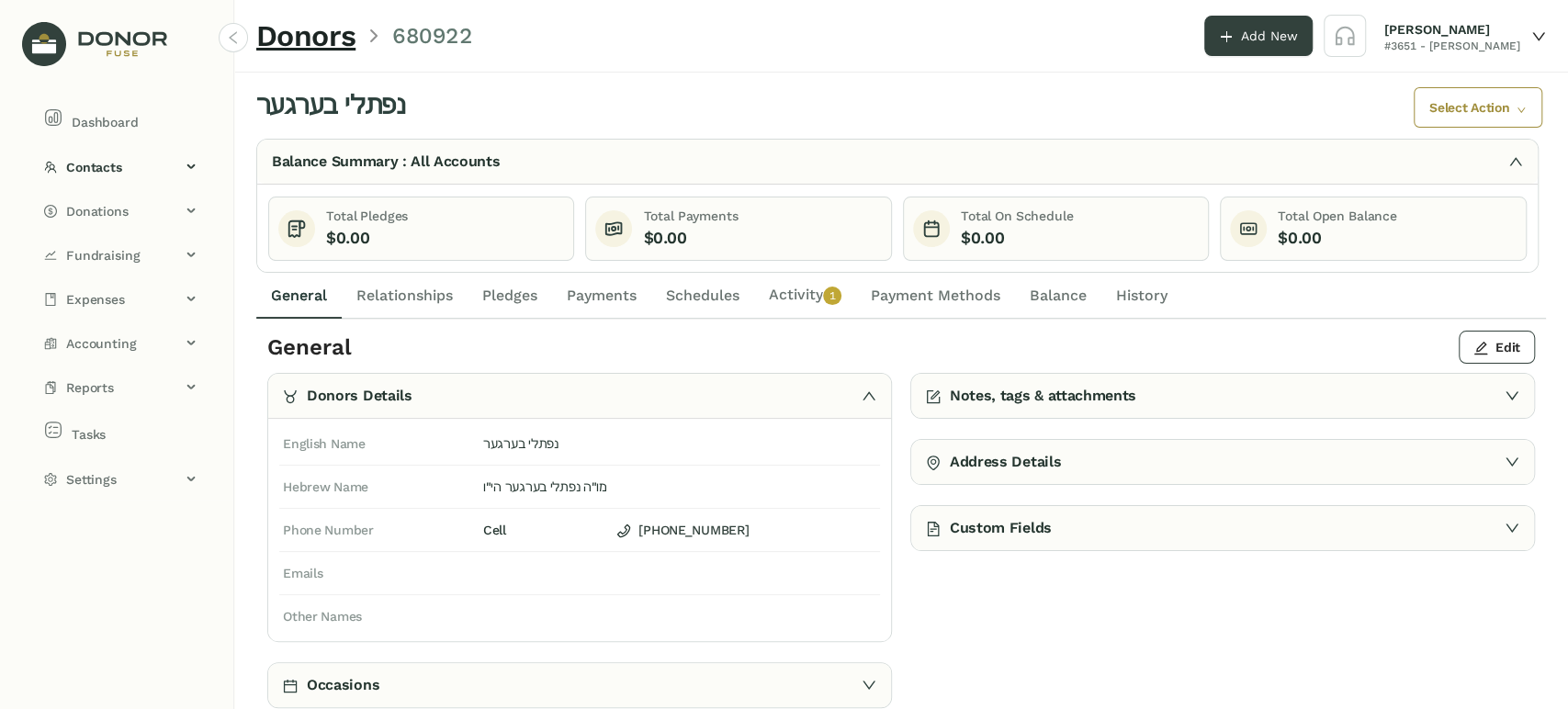 click on "Activity   0   1   2   3   4   5   6   7   8   9" 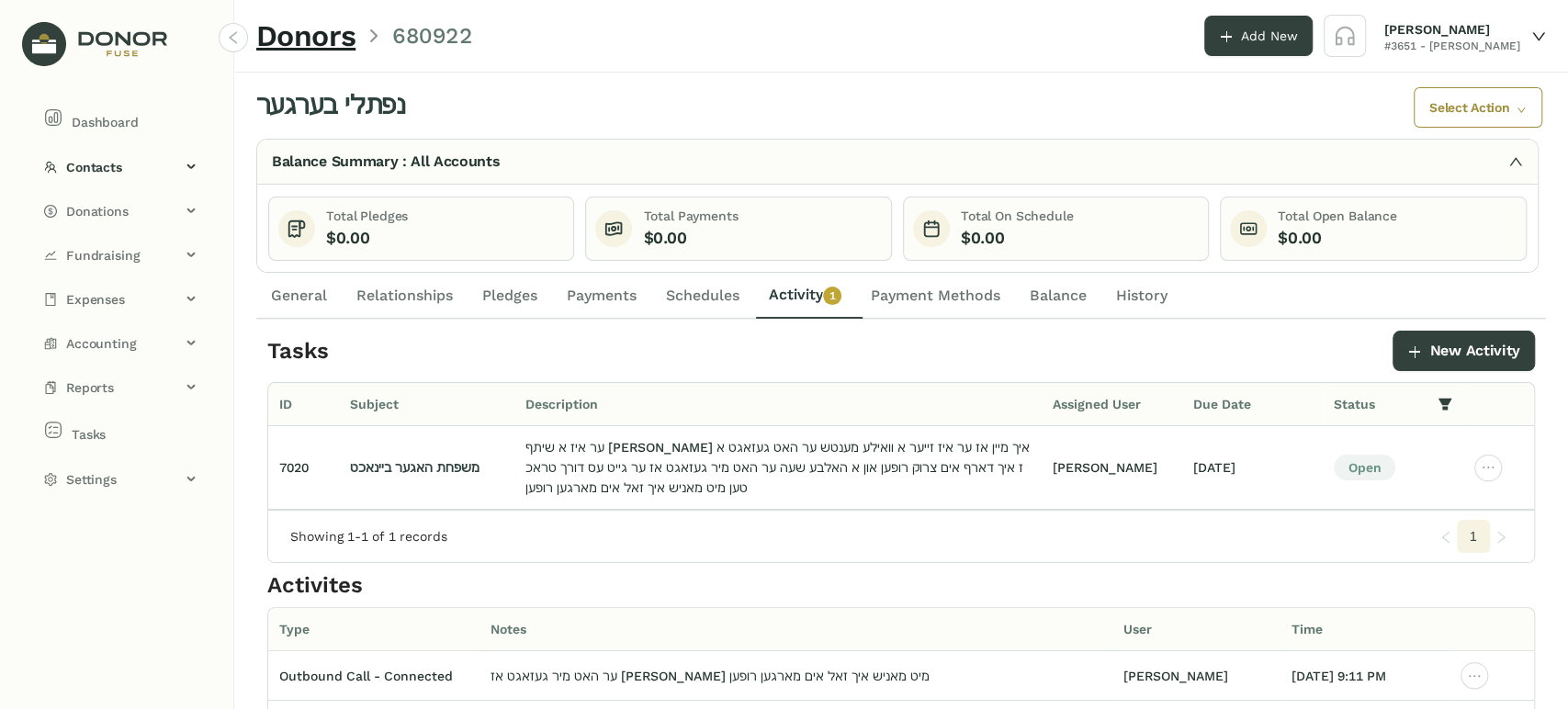 drag, startPoint x: 319, startPoint y: 298, endPoint x: 353, endPoint y: 301, distance: 34.1321 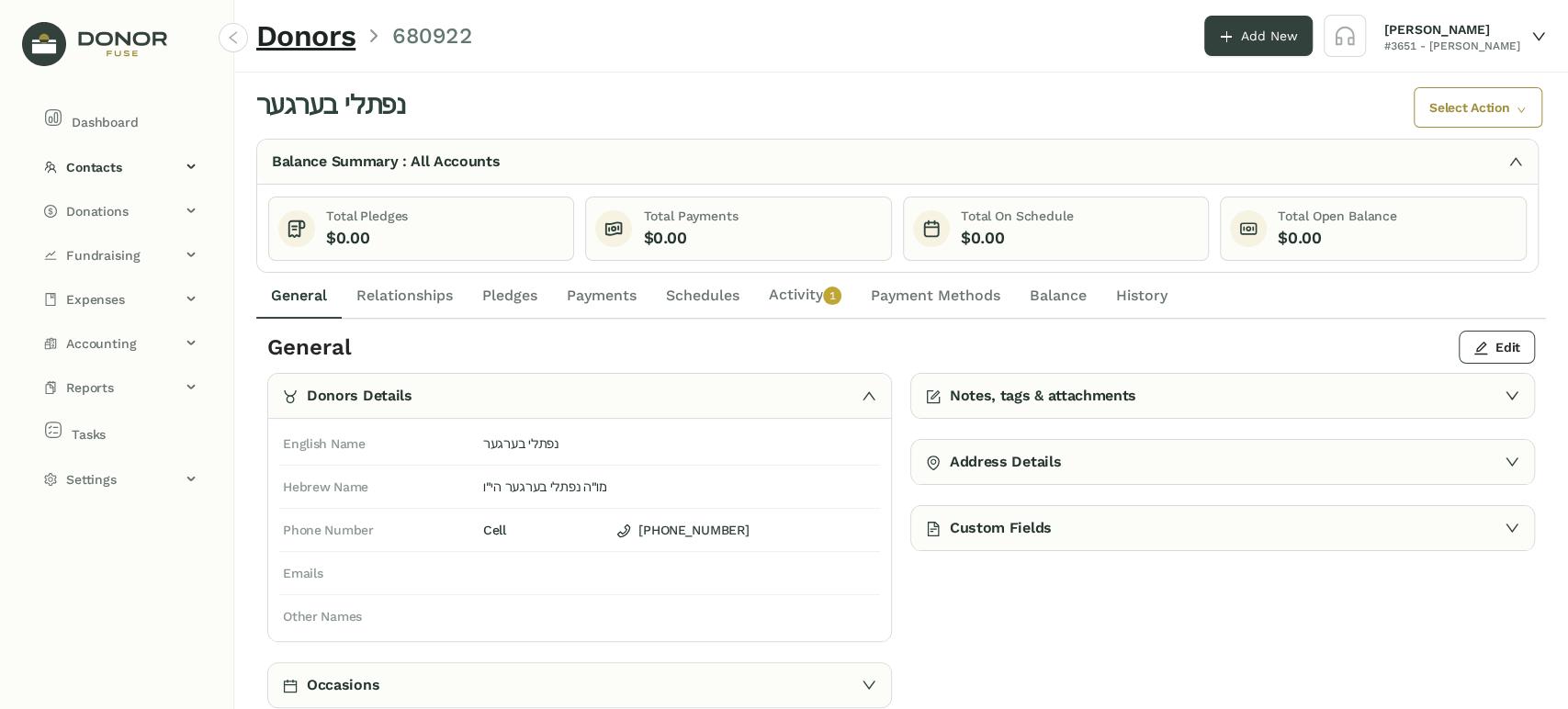 click on "Activity   0   1   2   3   4   5   6   7   8   9" 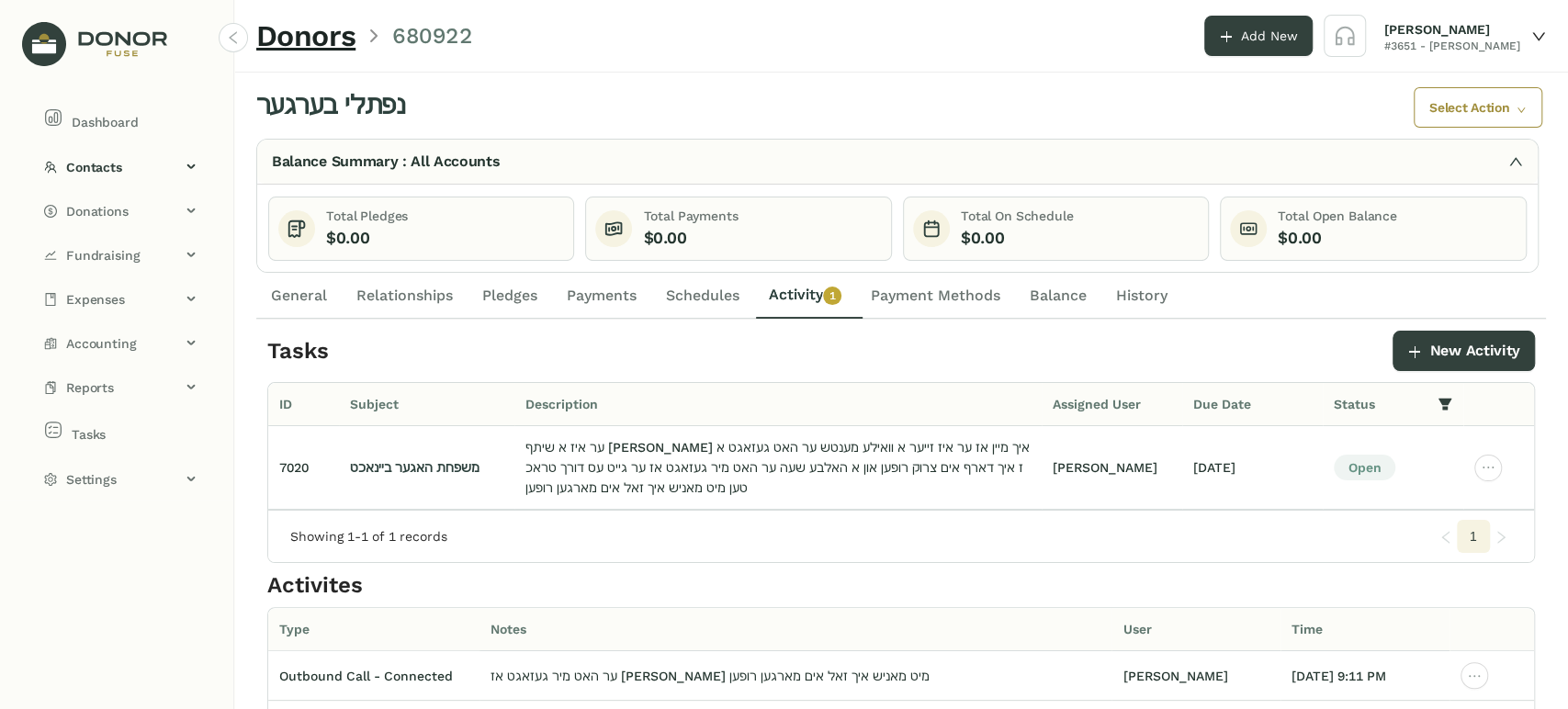 drag, startPoint x: 307, startPoint y: 296, endPoint x: 618, endPoint y: 313, distance: 311.46428 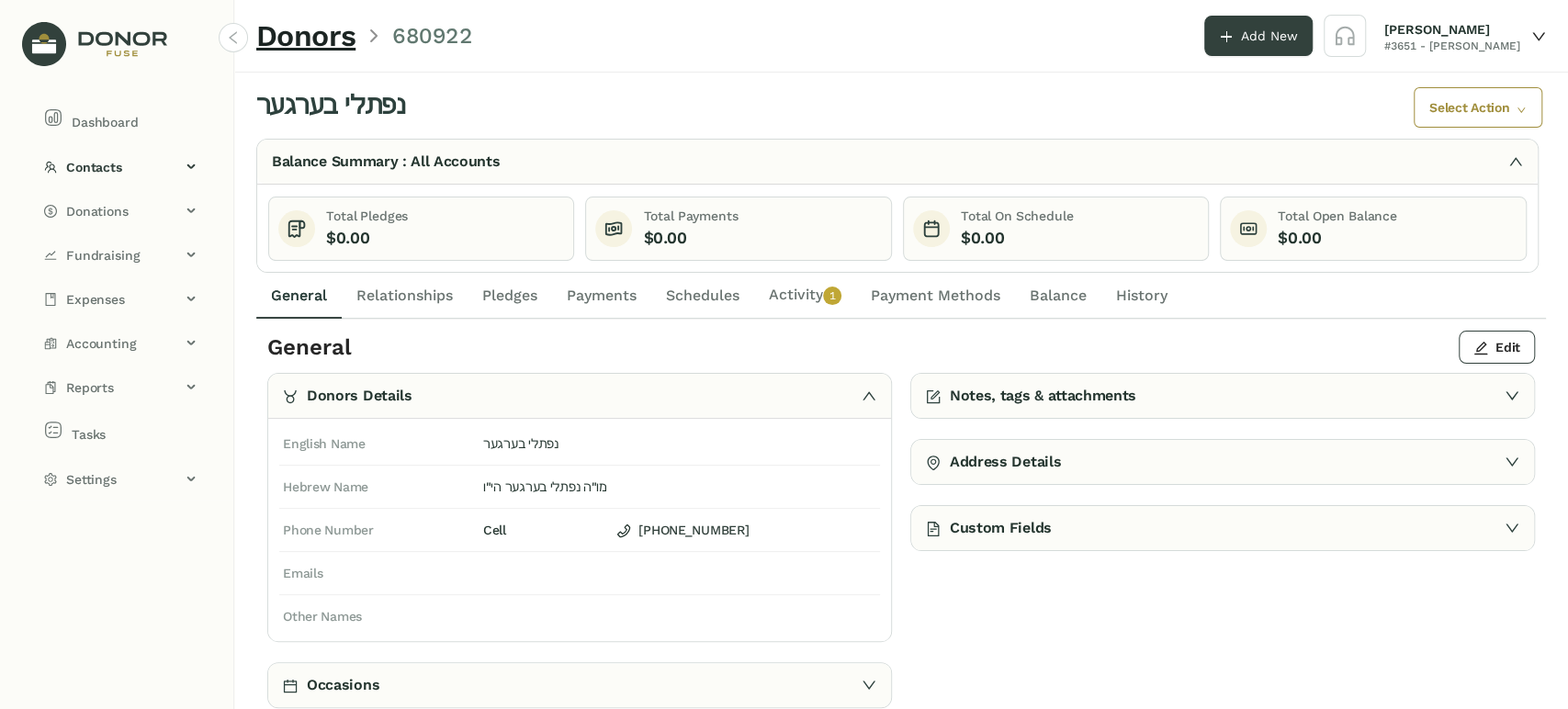 drag, startPoint x: 825, startPoint y: 301, endPoint x: 873, endPoint y: 301, distance: 48 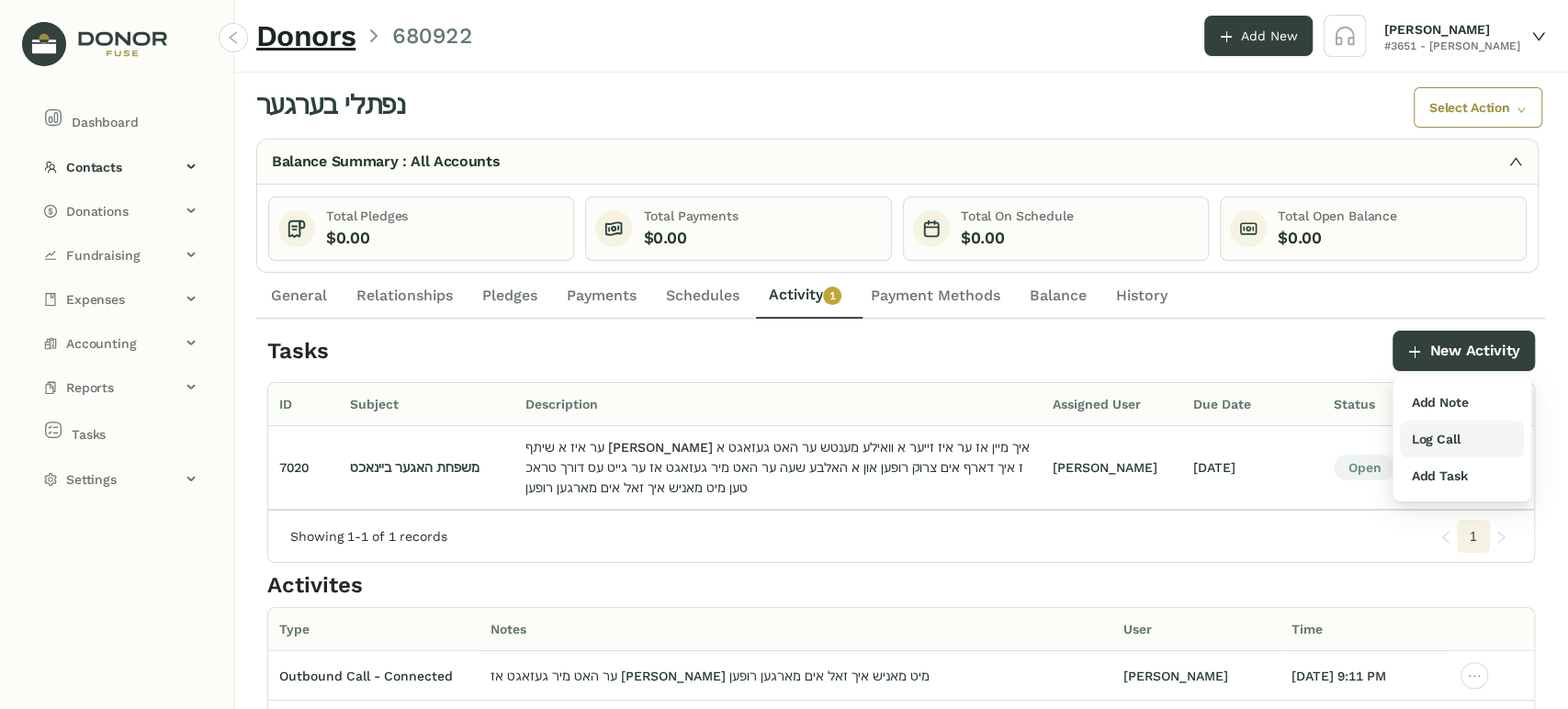 click on "Log Call" at bounding box center (1435, 439) 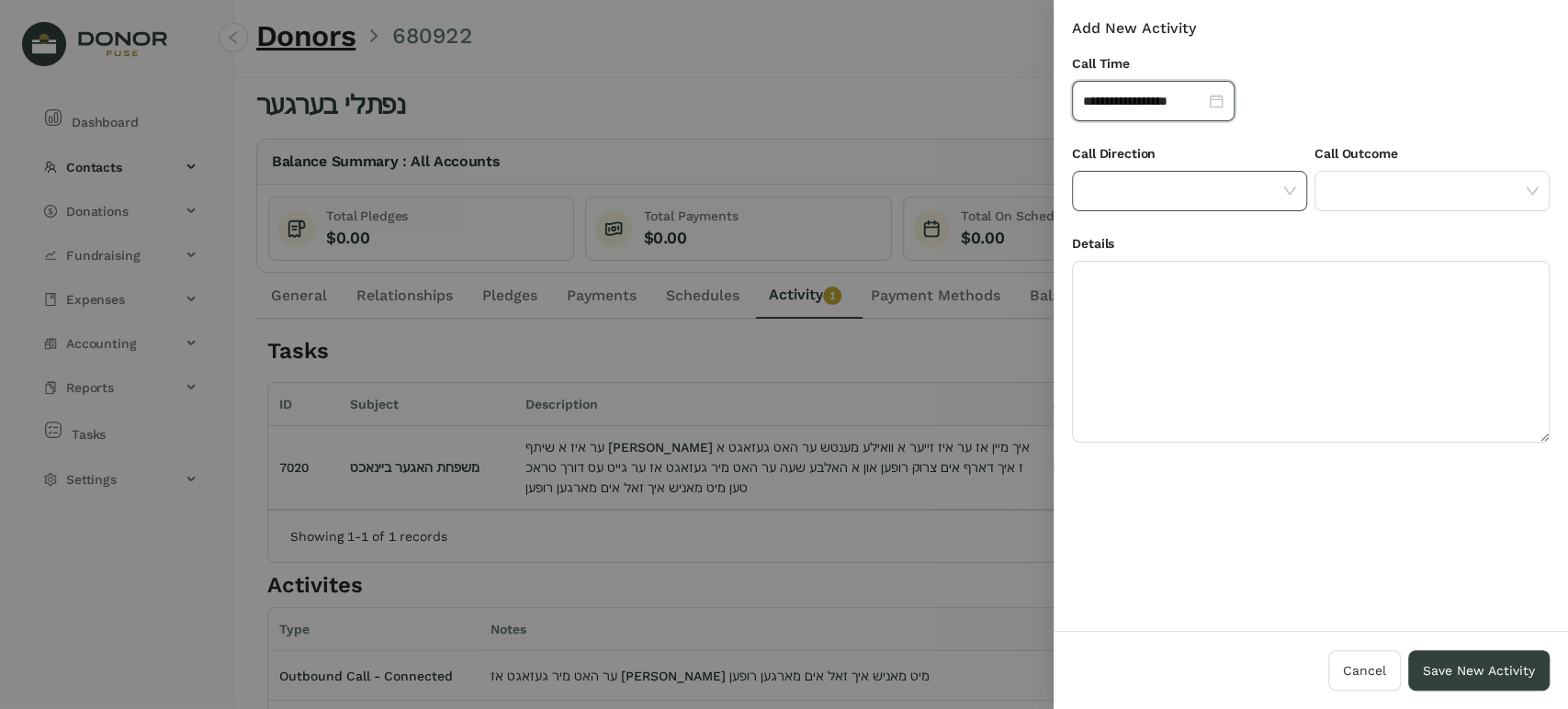 click 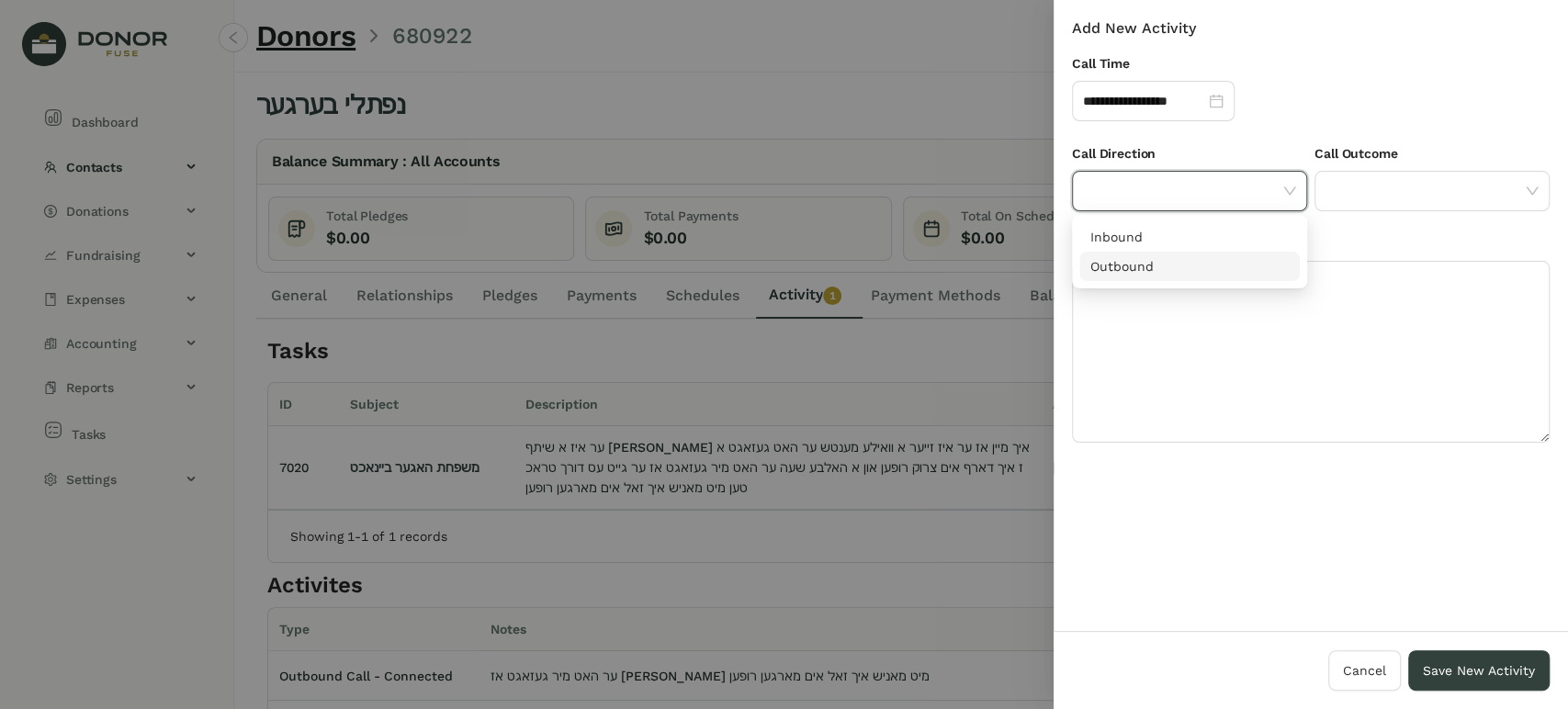 drag, startPoint x: 1133, startPoint y: 268, endPoint x: 1282, endPoint y: 233, distance: 153.05555 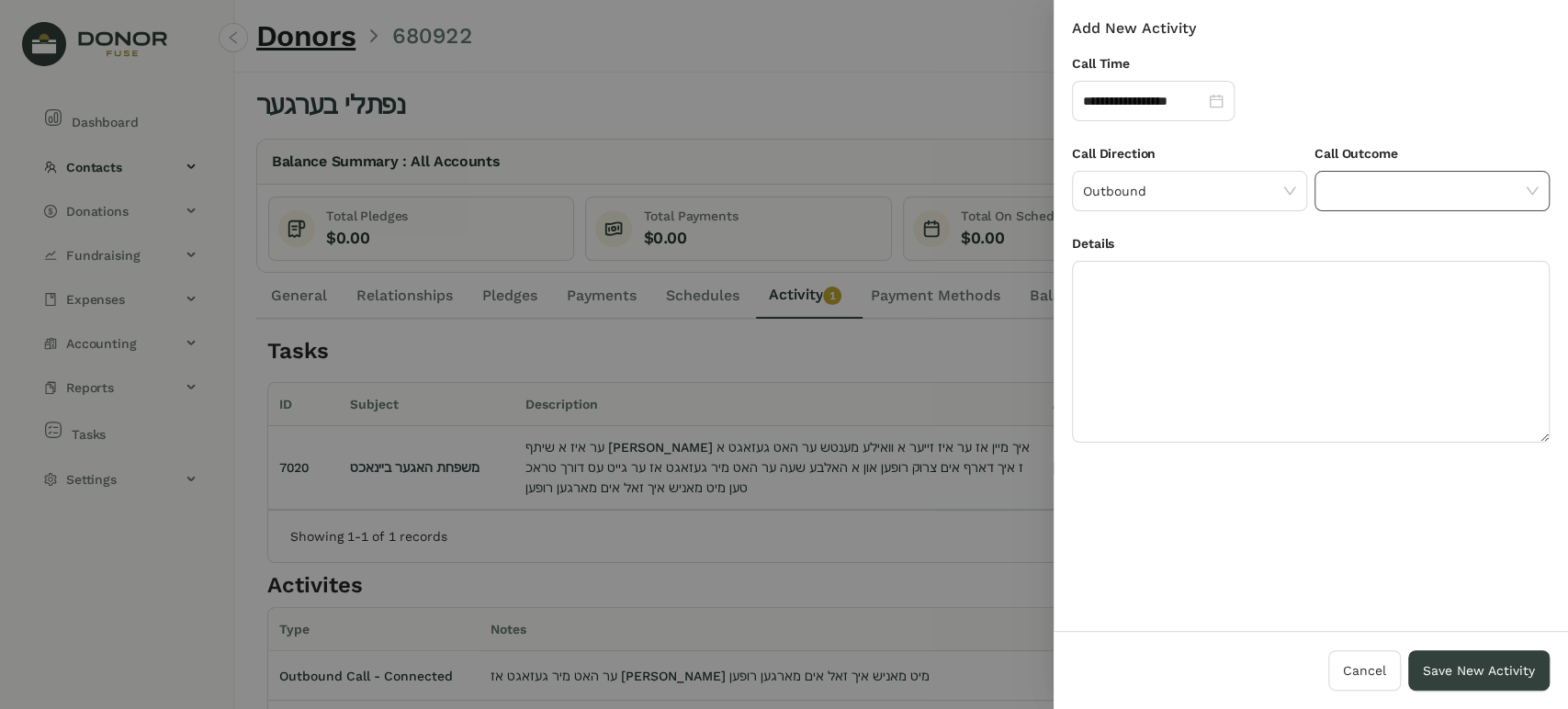 click 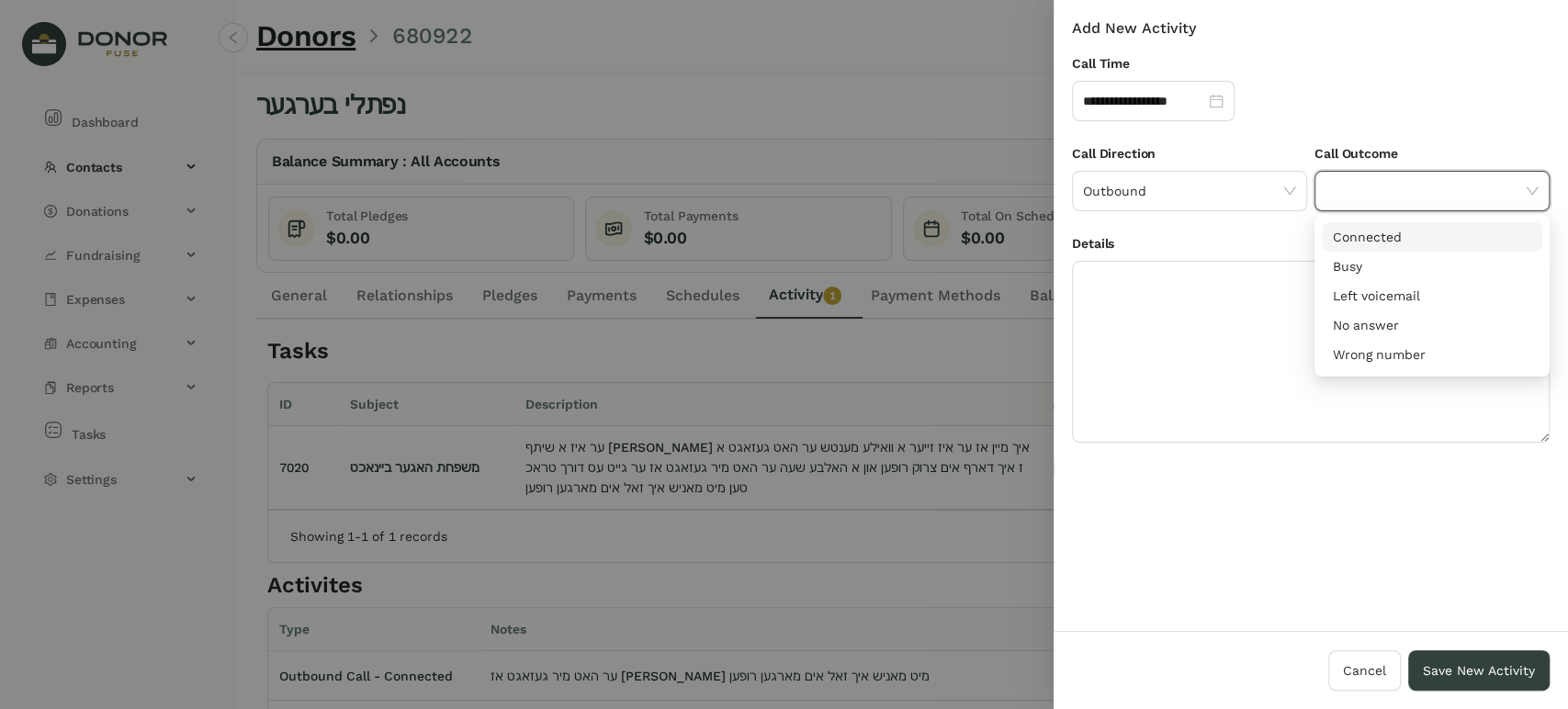 click on "Connected" at bounding box center [1432, 237] 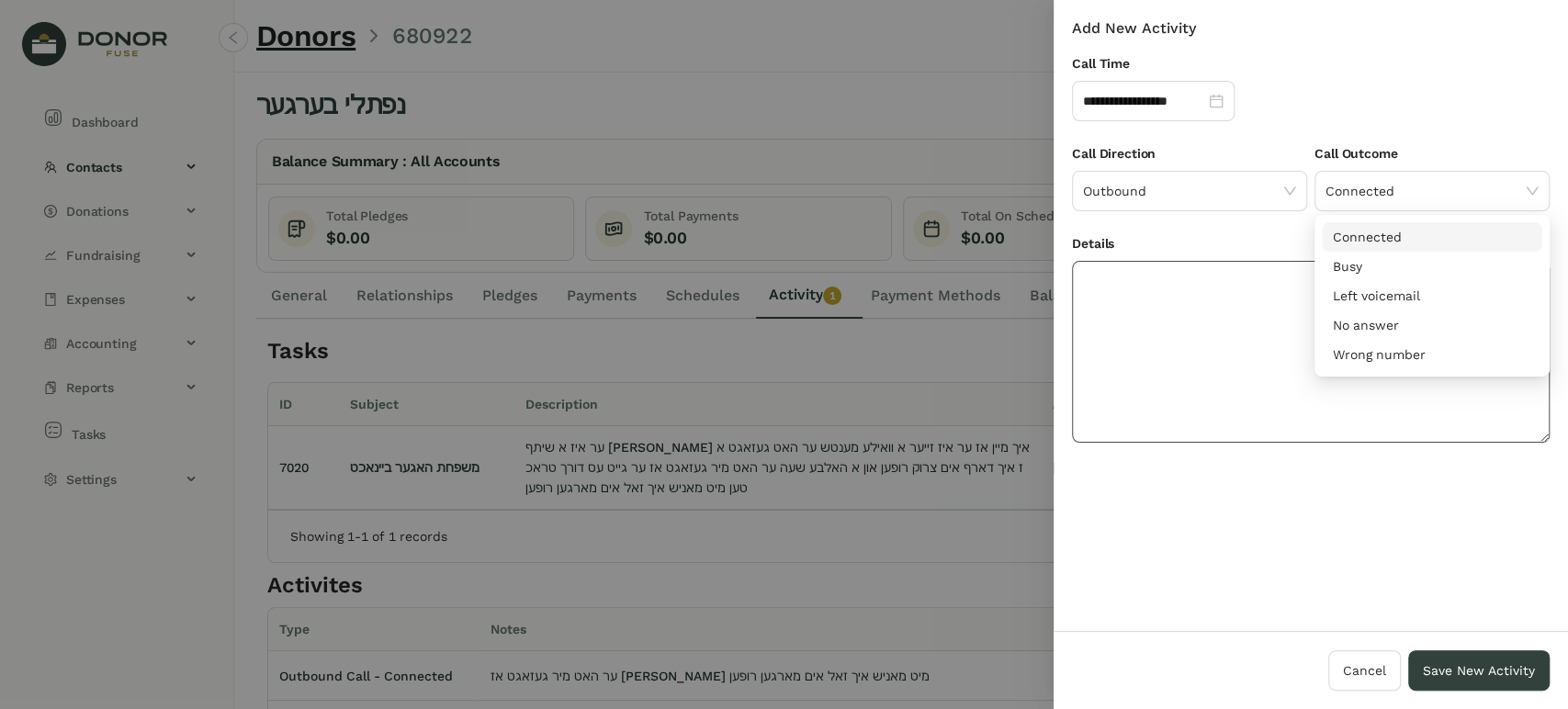 click 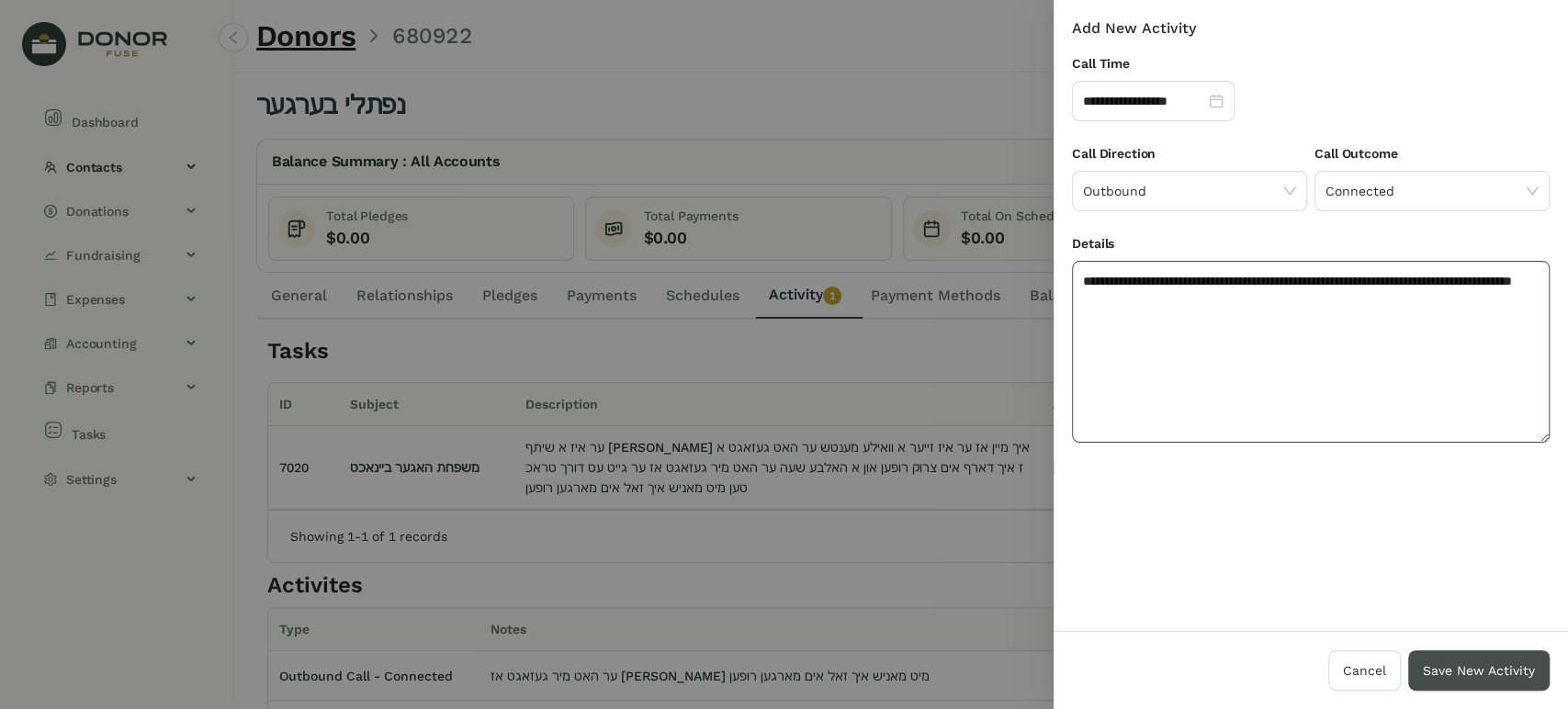type on "**********" 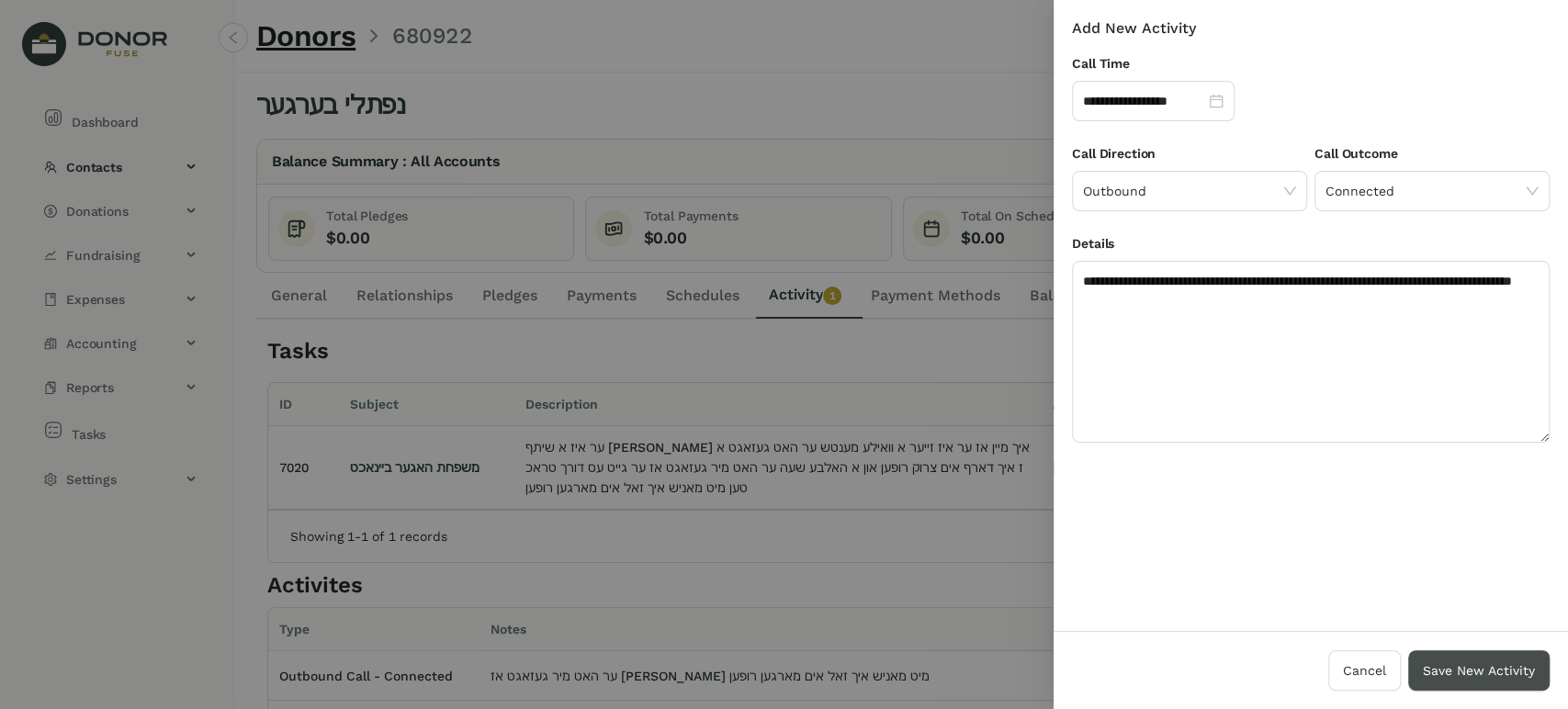 click on "Save New Activity" at bounding box center (1479, 670) 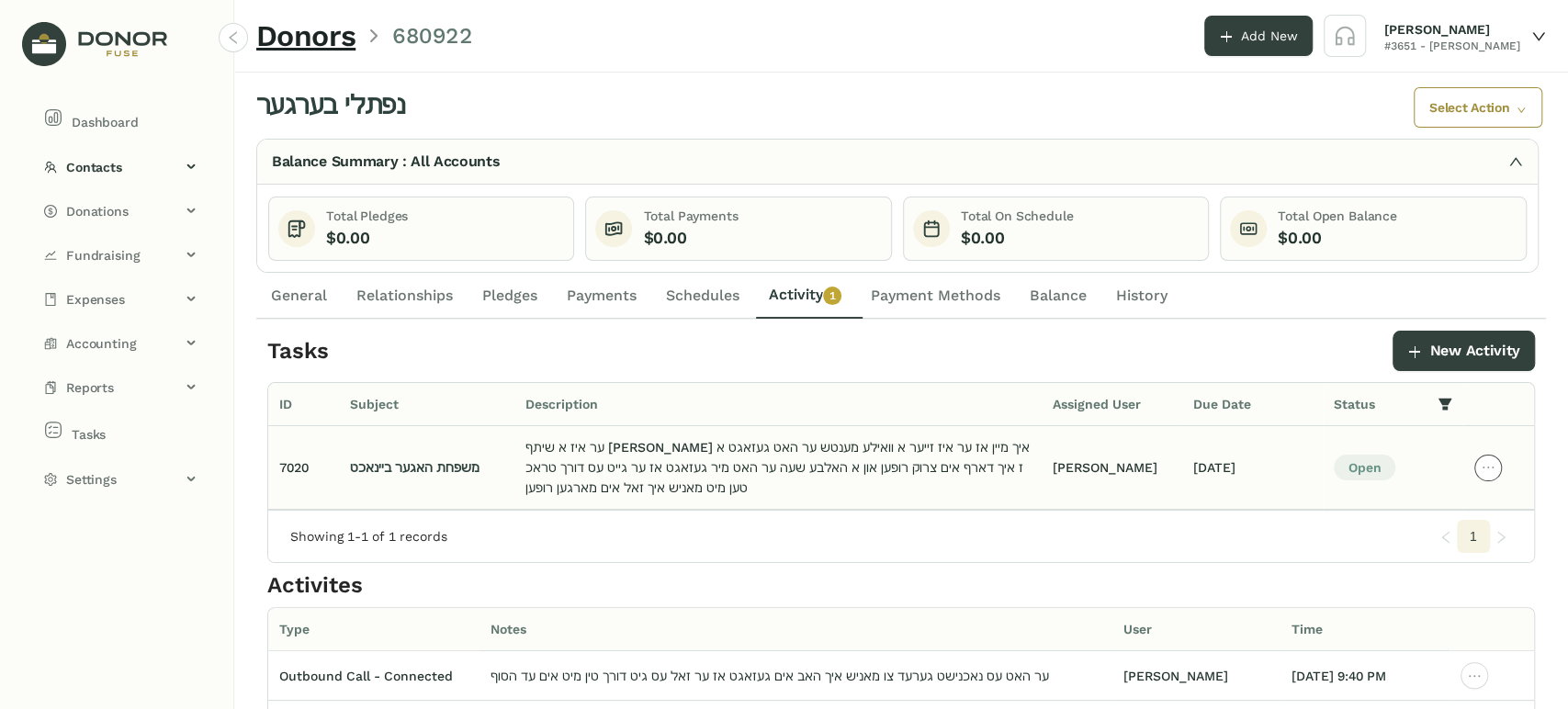 click 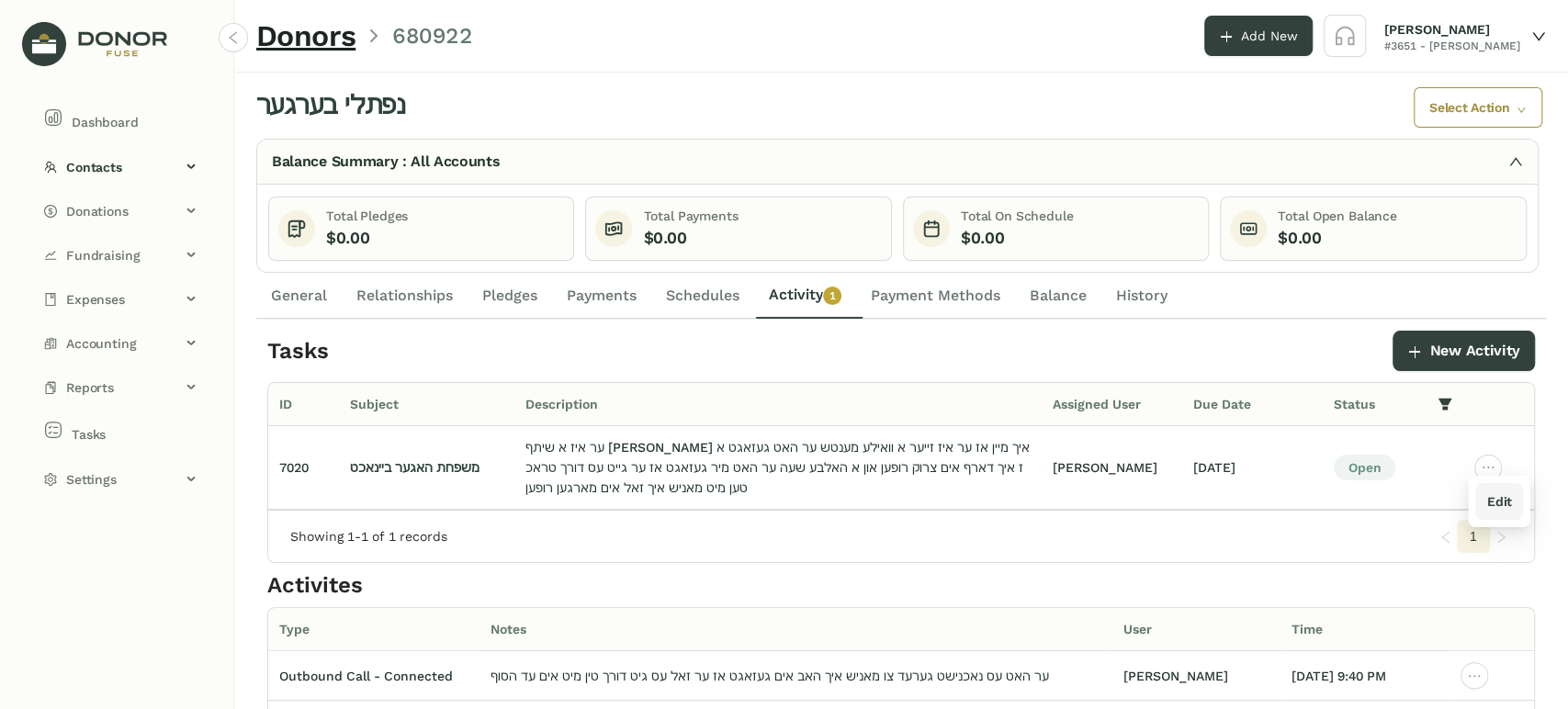 click on "Edit" at bounding box center (1498, 501) 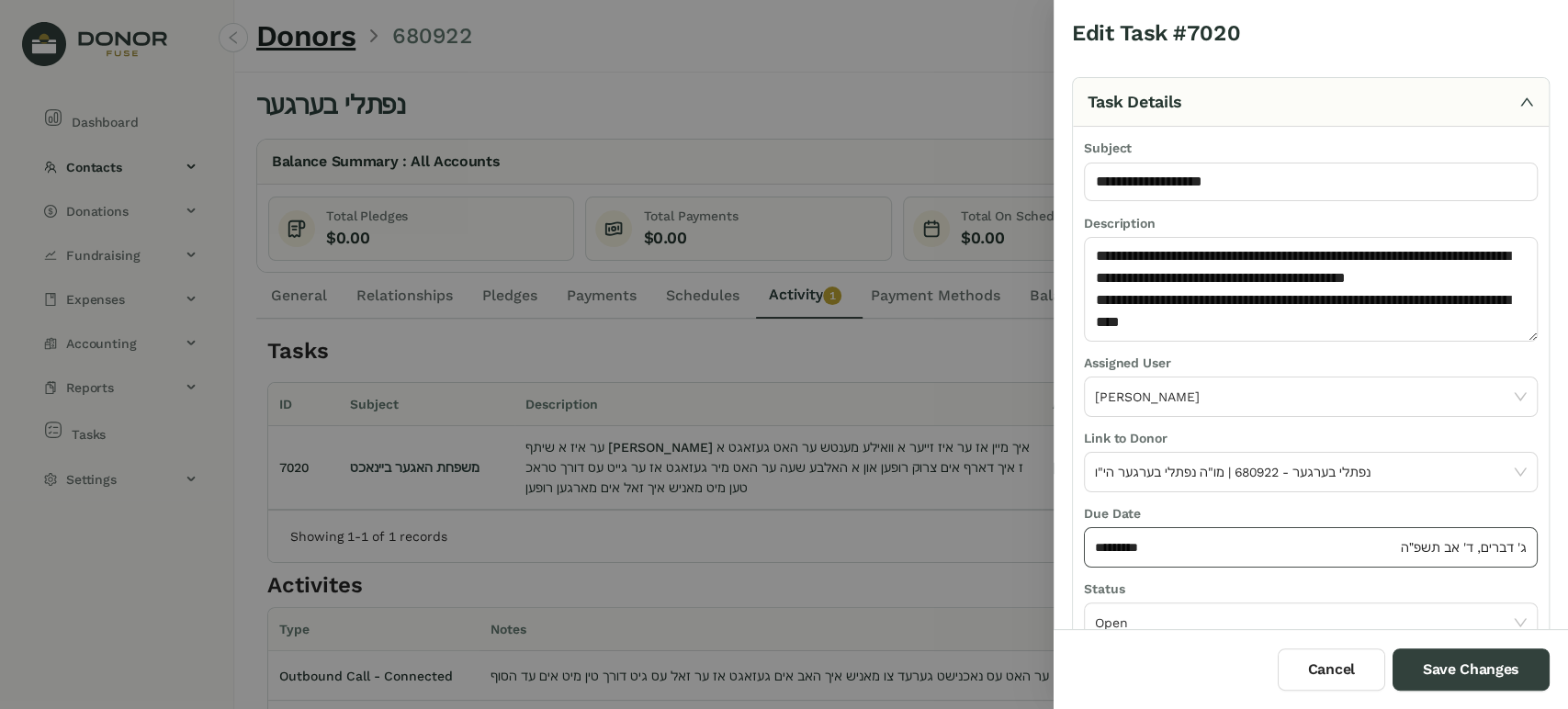click on "*********" 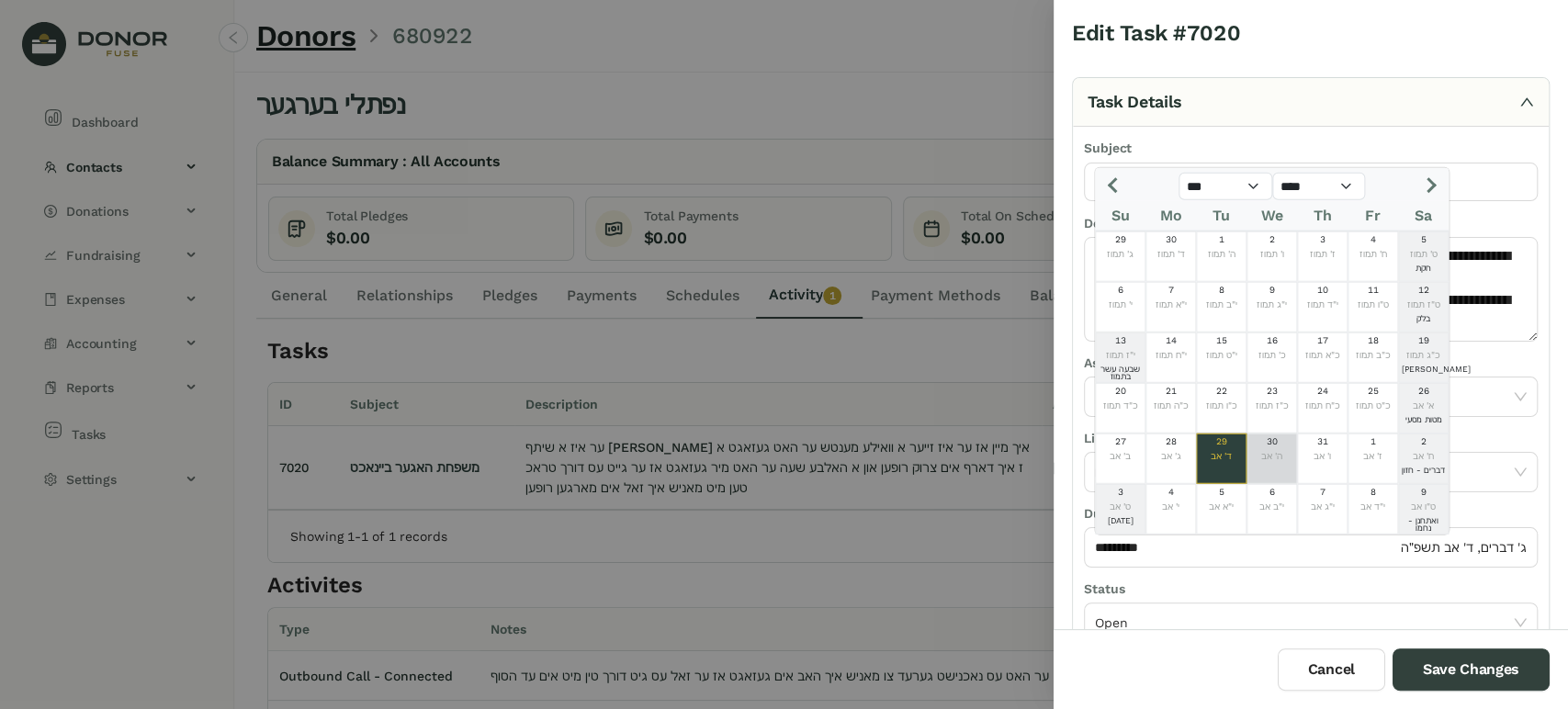 click on "30  ה' אב" 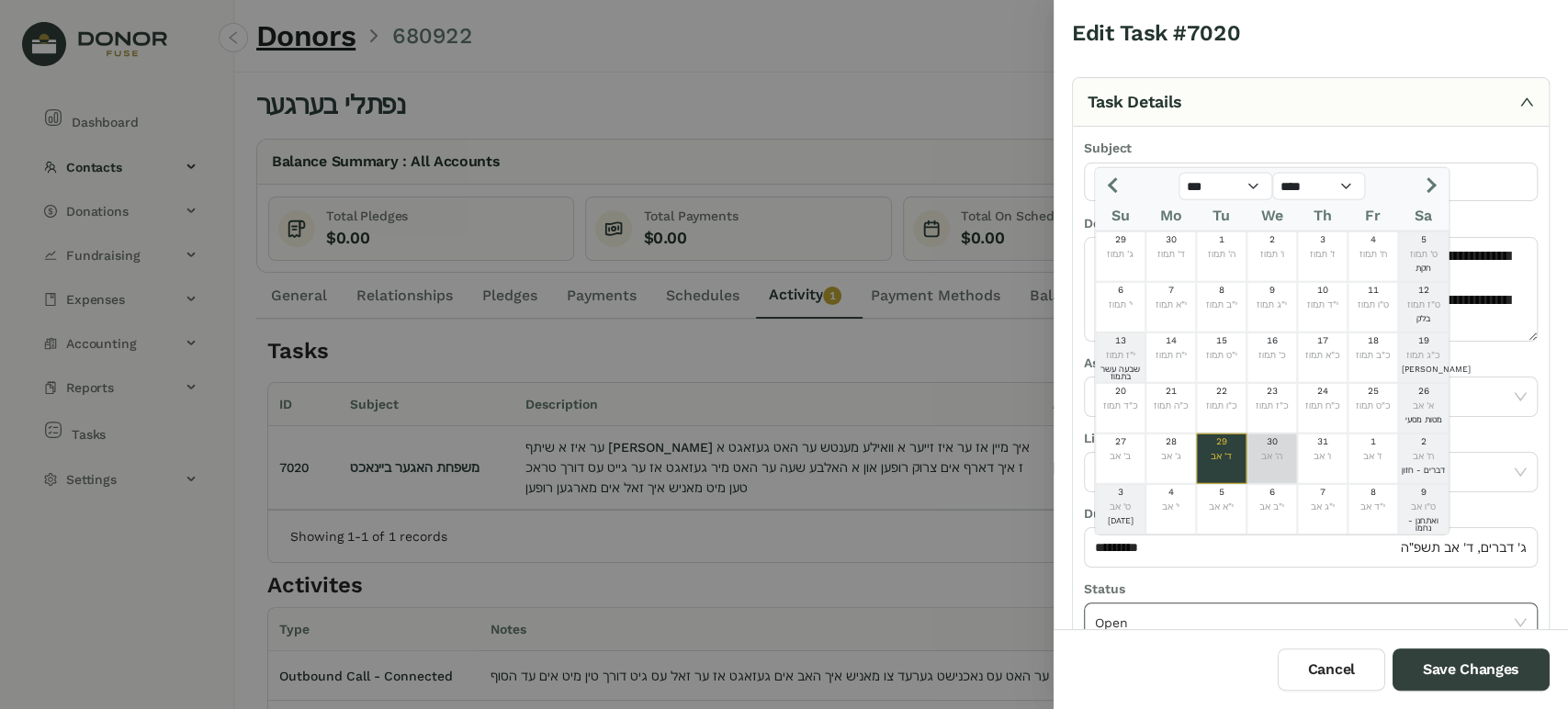 type on "*********" 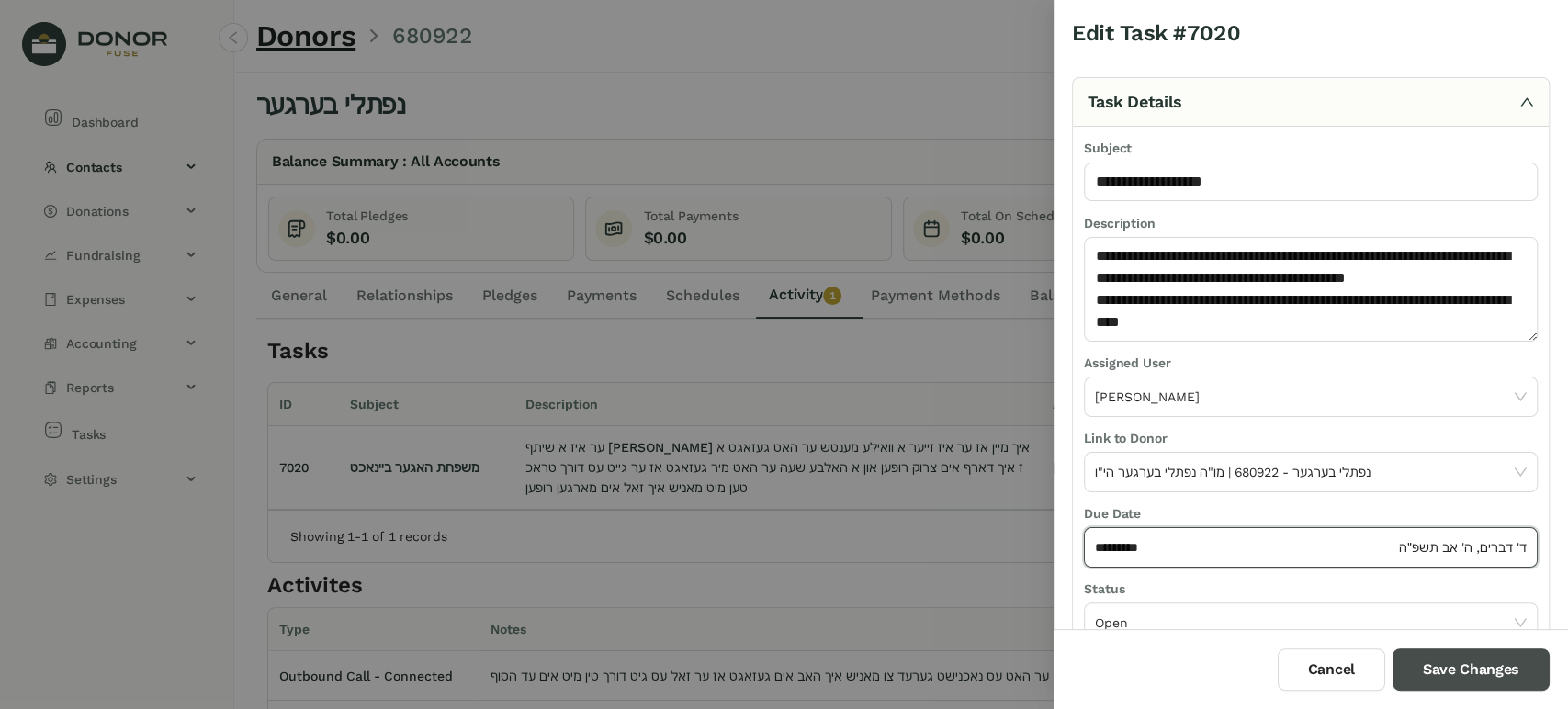 click on "Save Changes" at bounding box center (1471, 670) 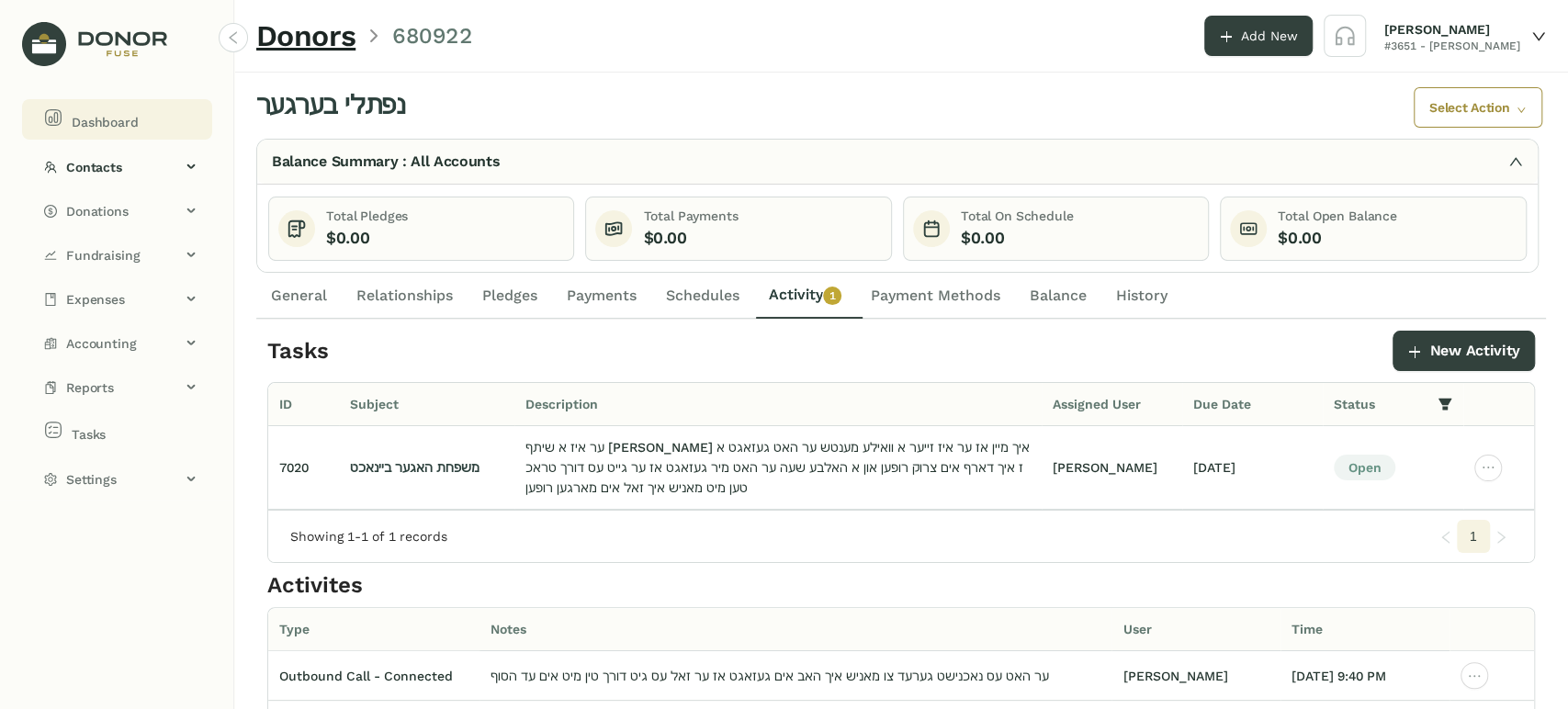 click on "Dashboard" 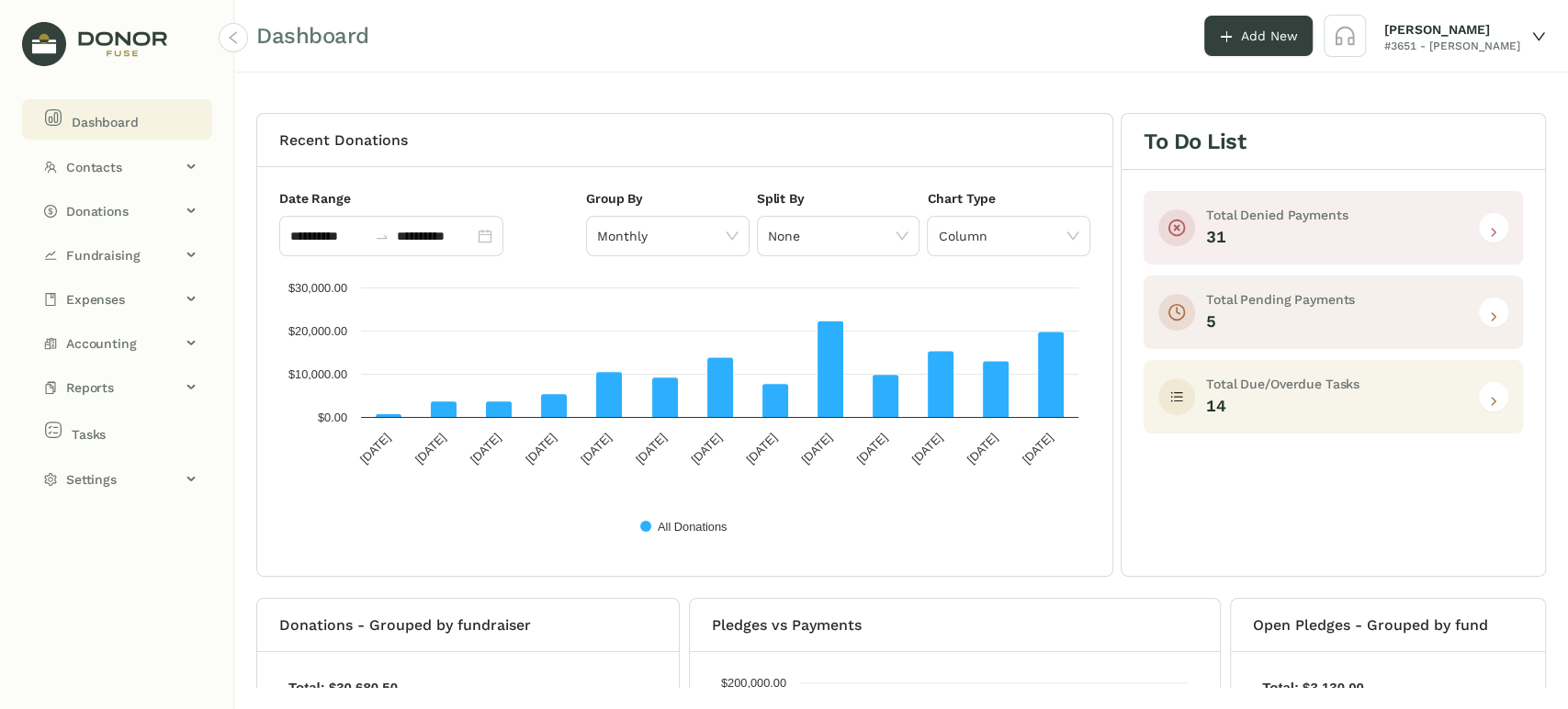 click 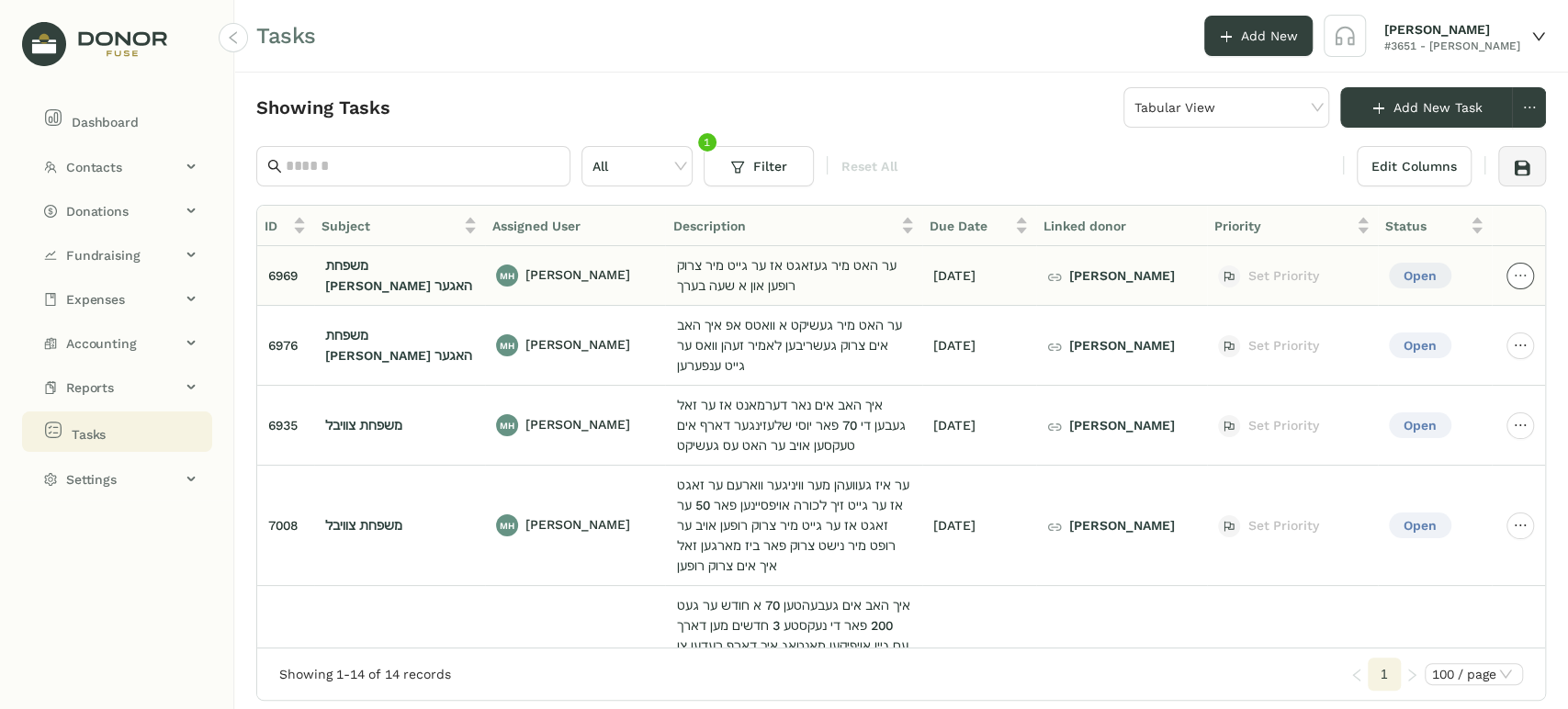 click 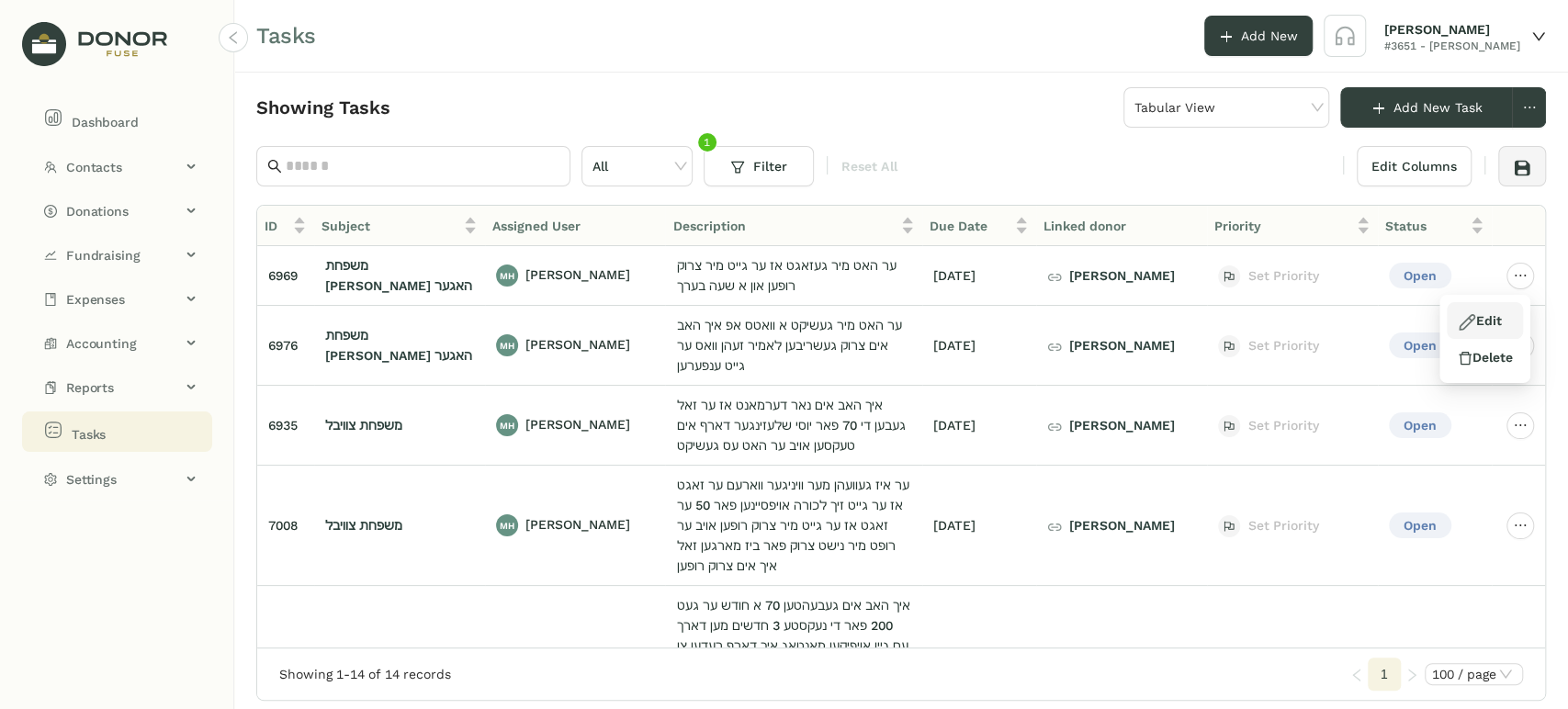 click on "Edit" at bounding box center (1479, 321) 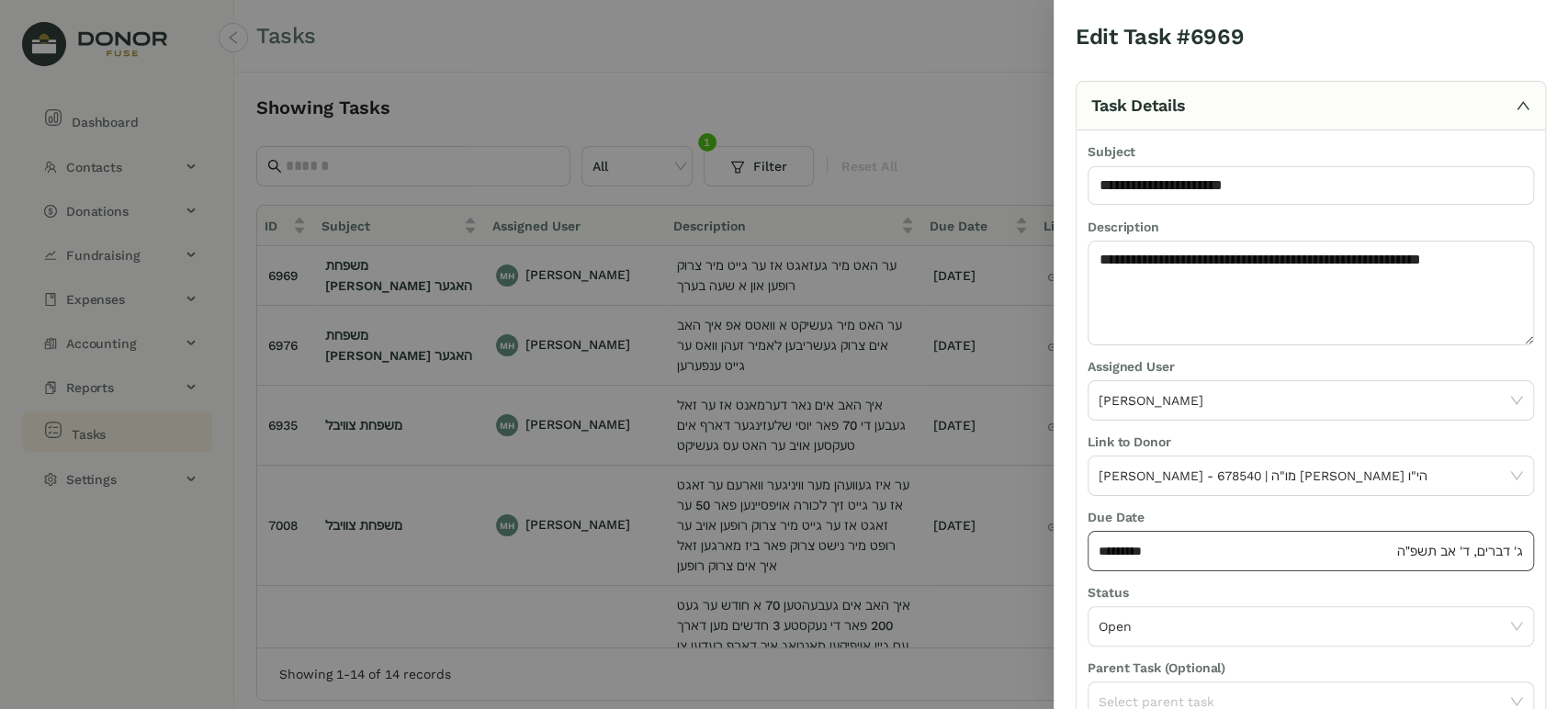 drag, startPoint x: 1252, startPoint y: 537, endPoint x: 1247, endPoint y: 549, distance: 13 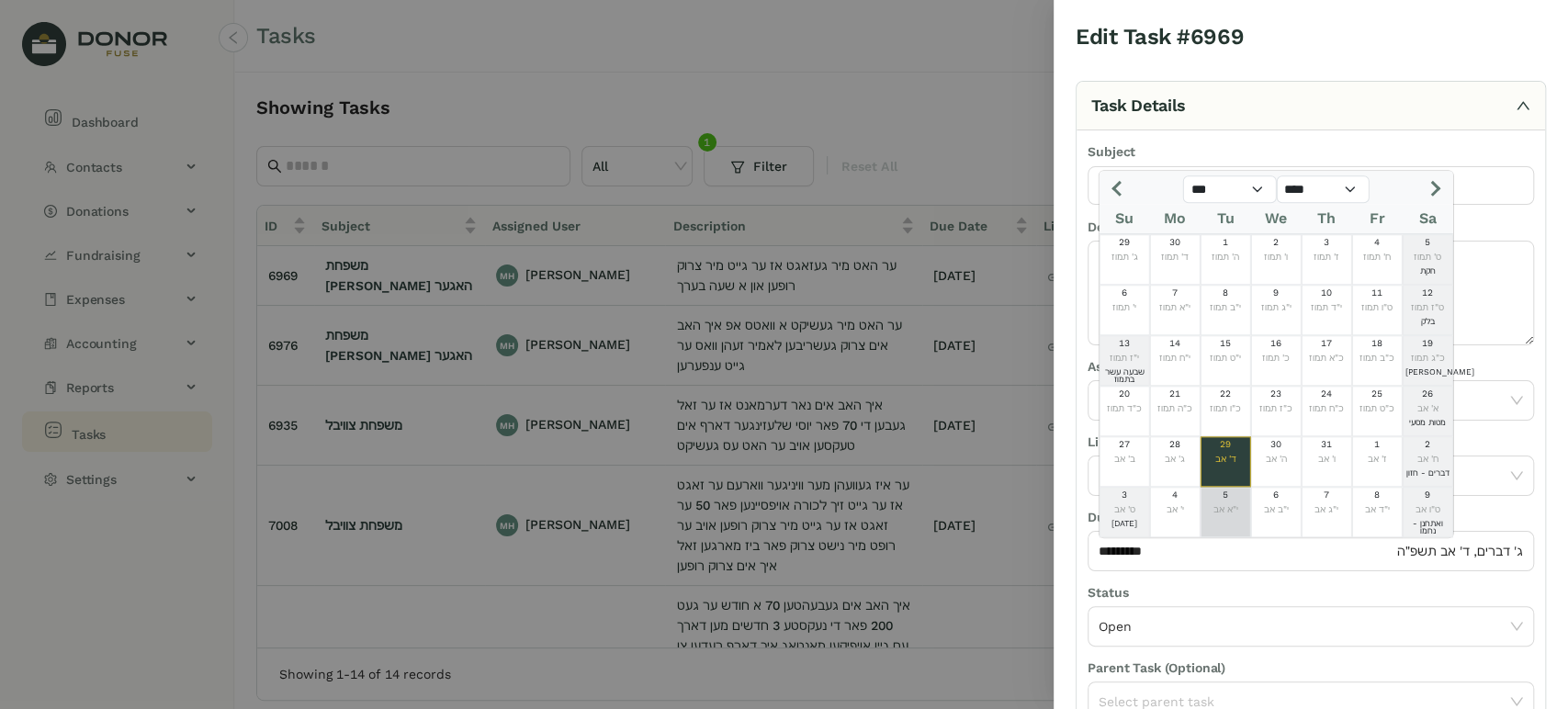drag, startPoint x: 1235, startPoint y: 510, endPoint x: 1244, endPoint y: 524, distance: 16.643317 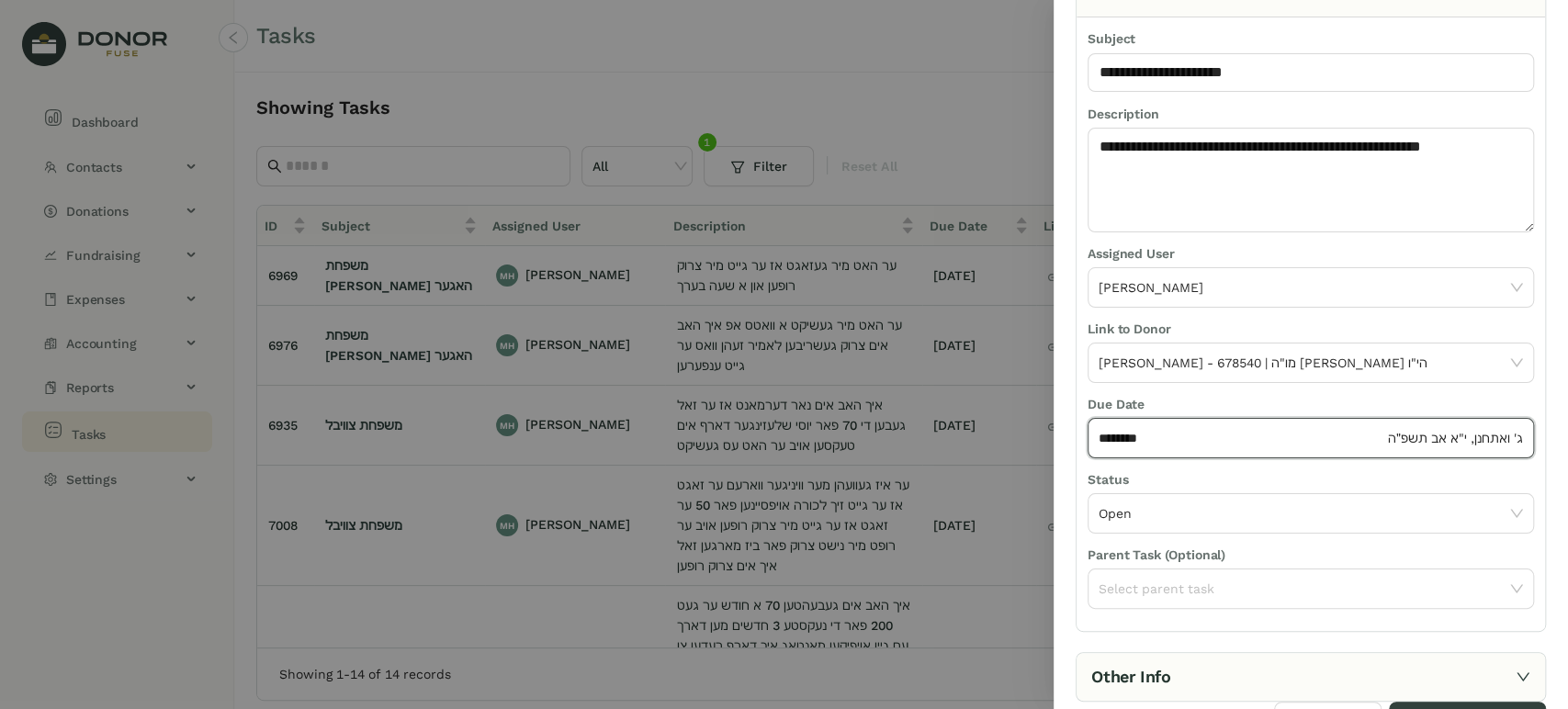 scroll, scrollTop: 147, scrollLeft: 0, axis: vertical 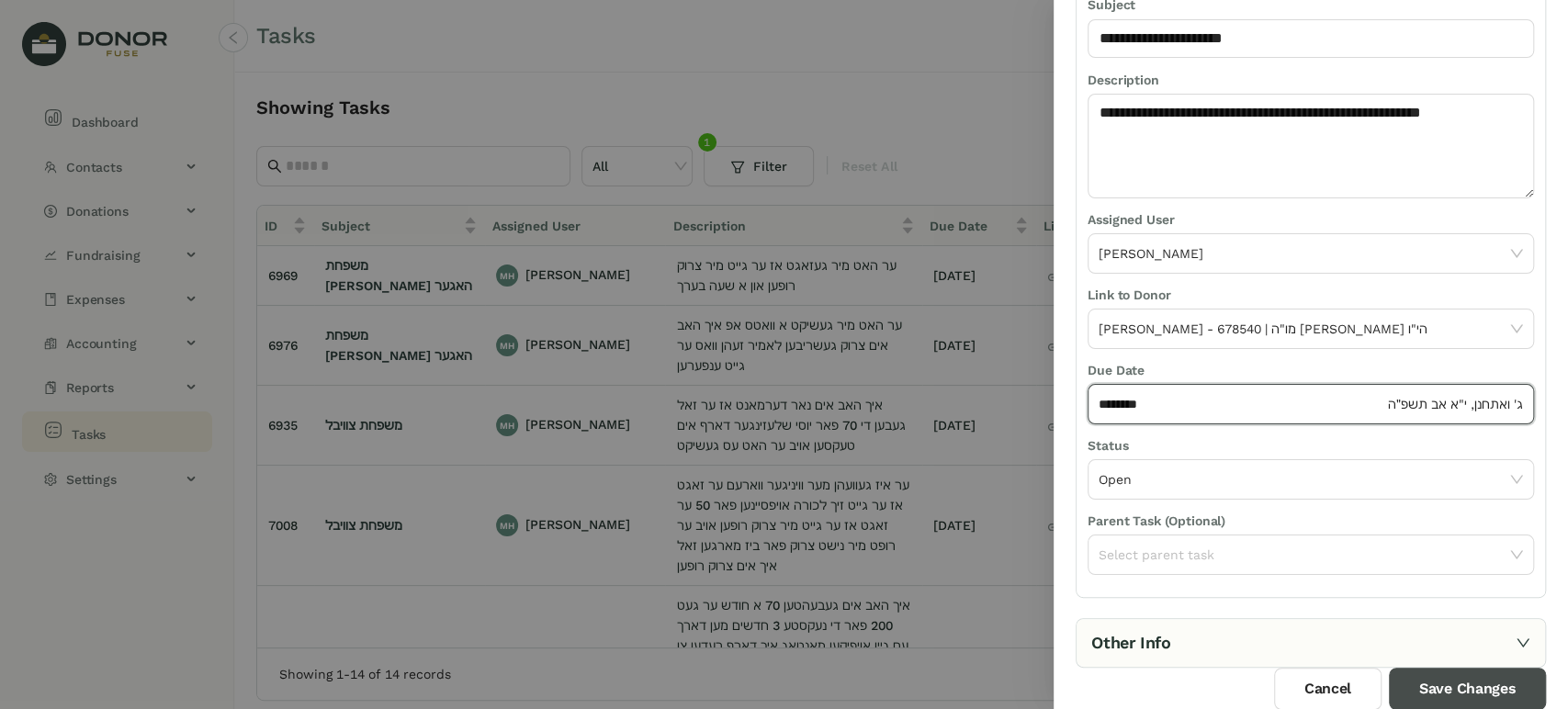 click on "Save Changes" at bounding box center (1467, 689) 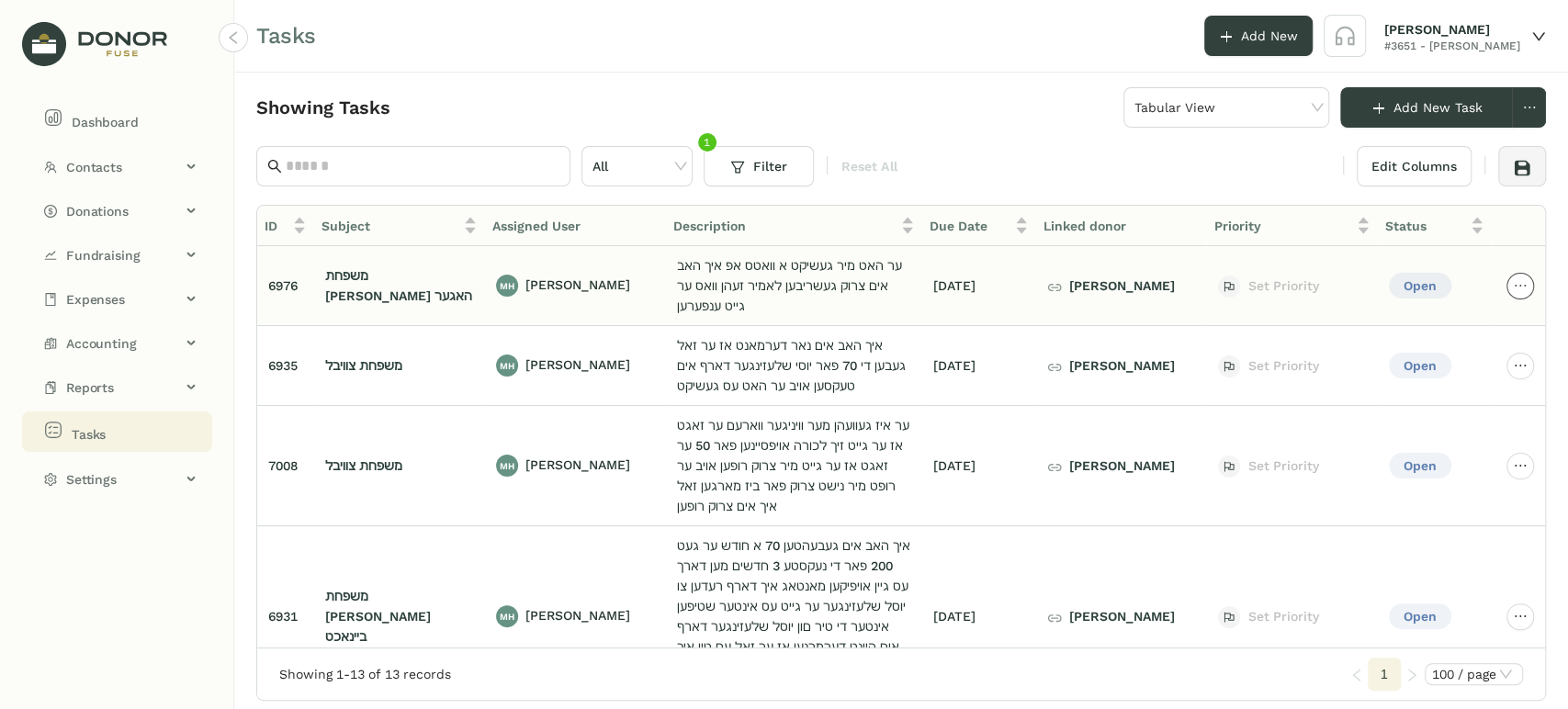 click 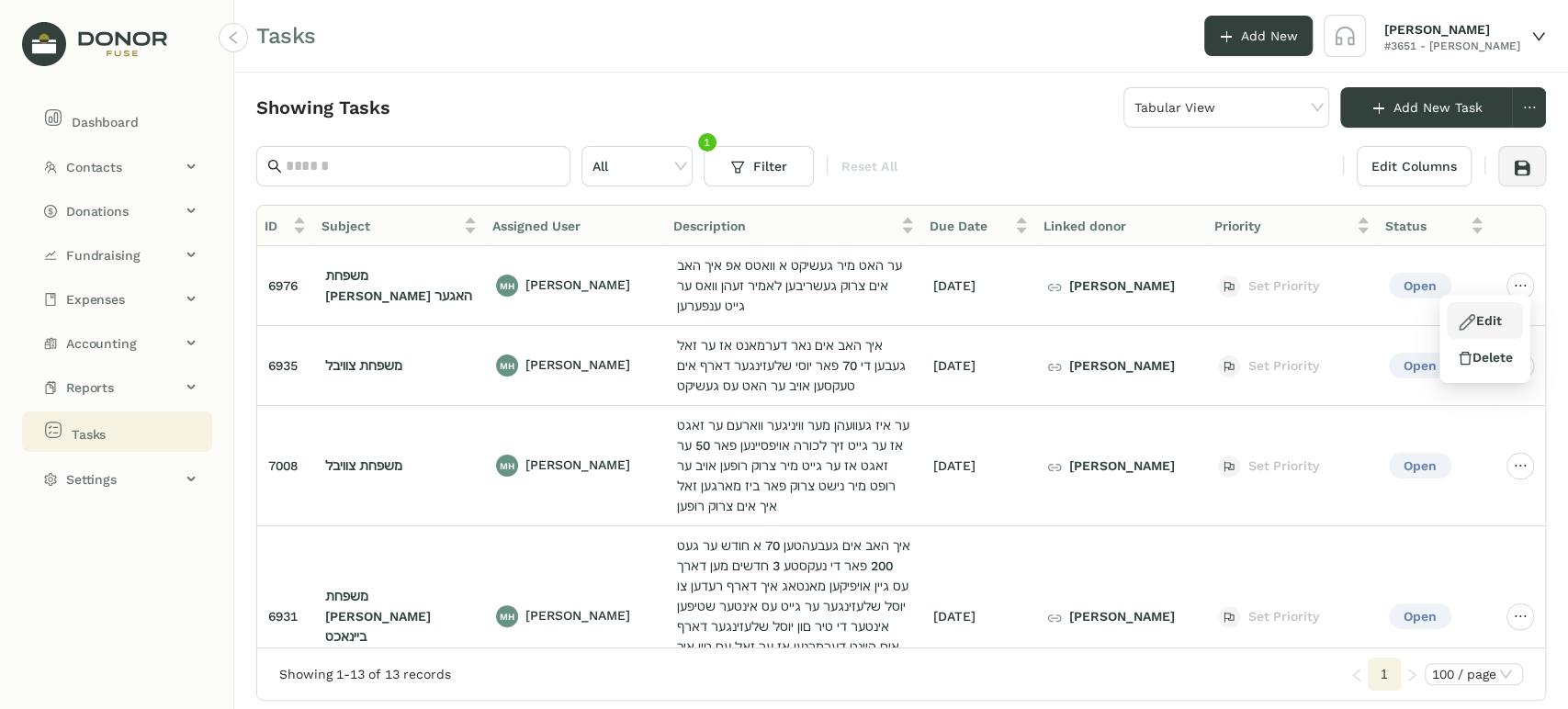 click on "Edit" at bounding box center [1484, 321] 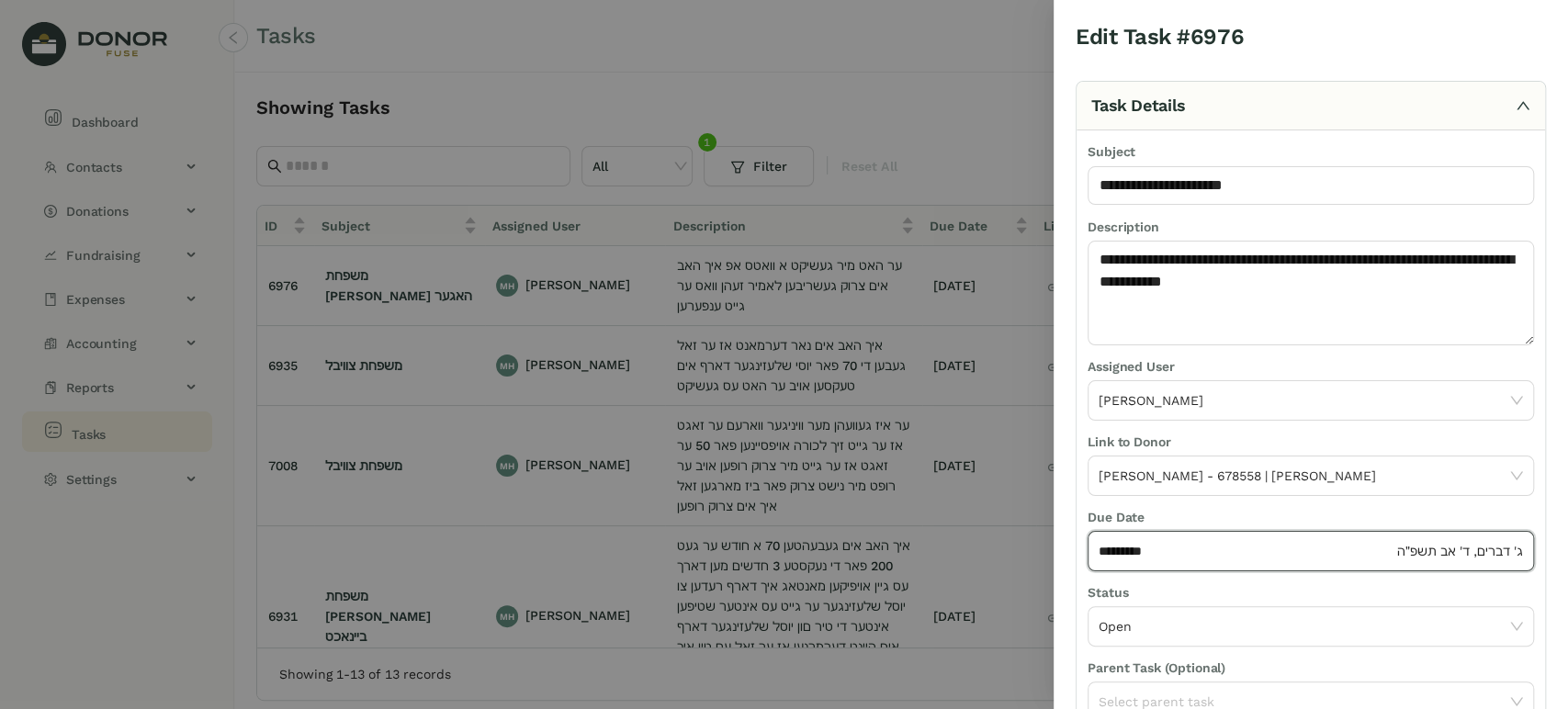 click on "*********" 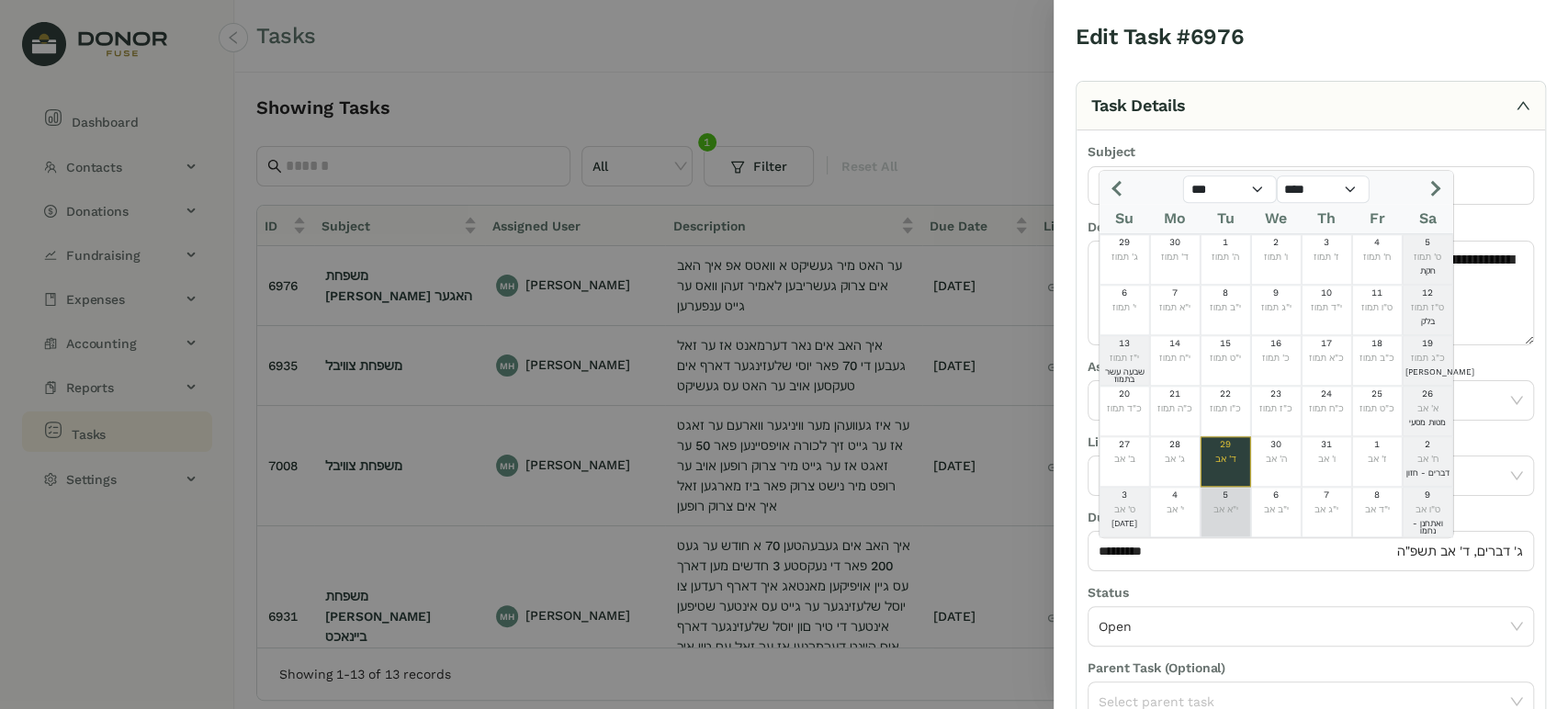 click on "י"א אב" 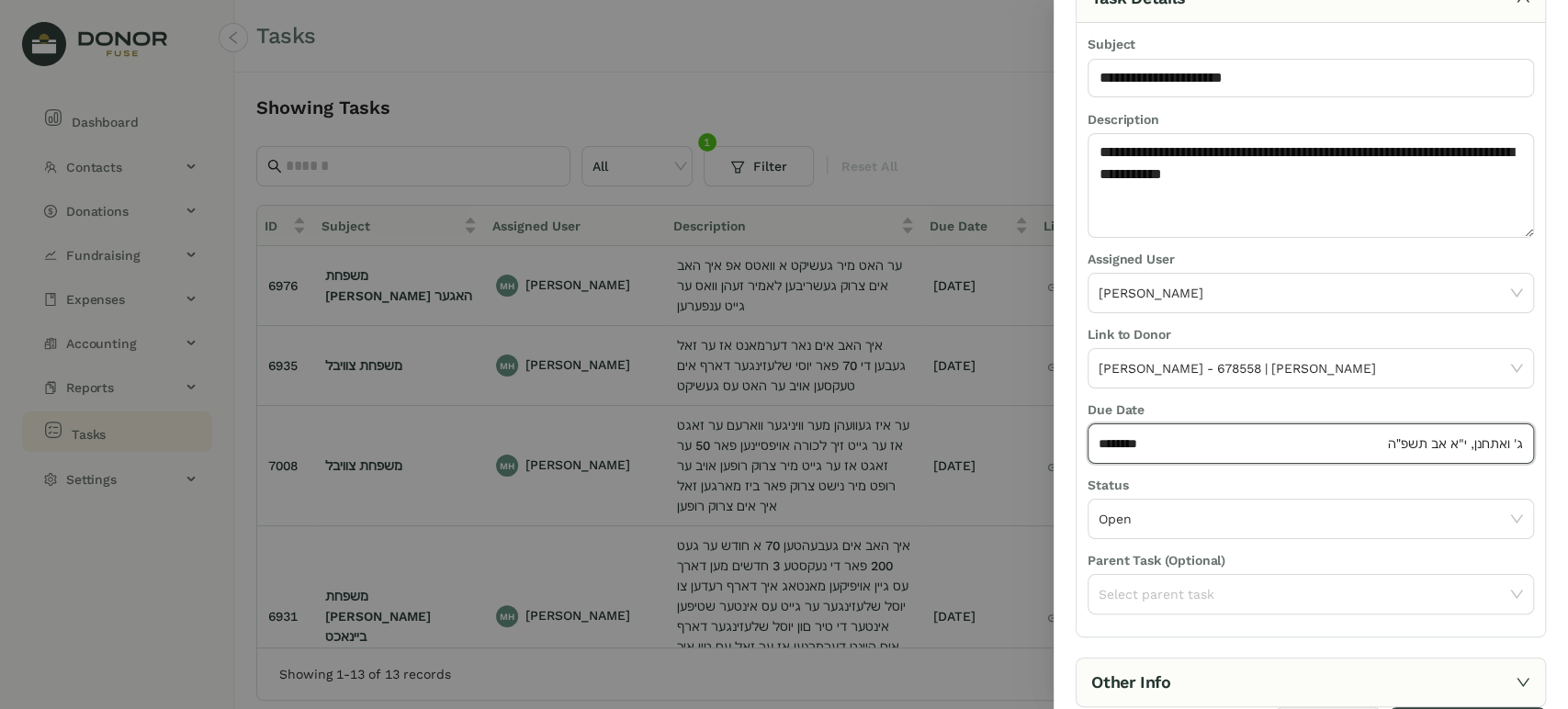 scroll, scrollTop: 147, scrollLeft: 0, axis: vertical 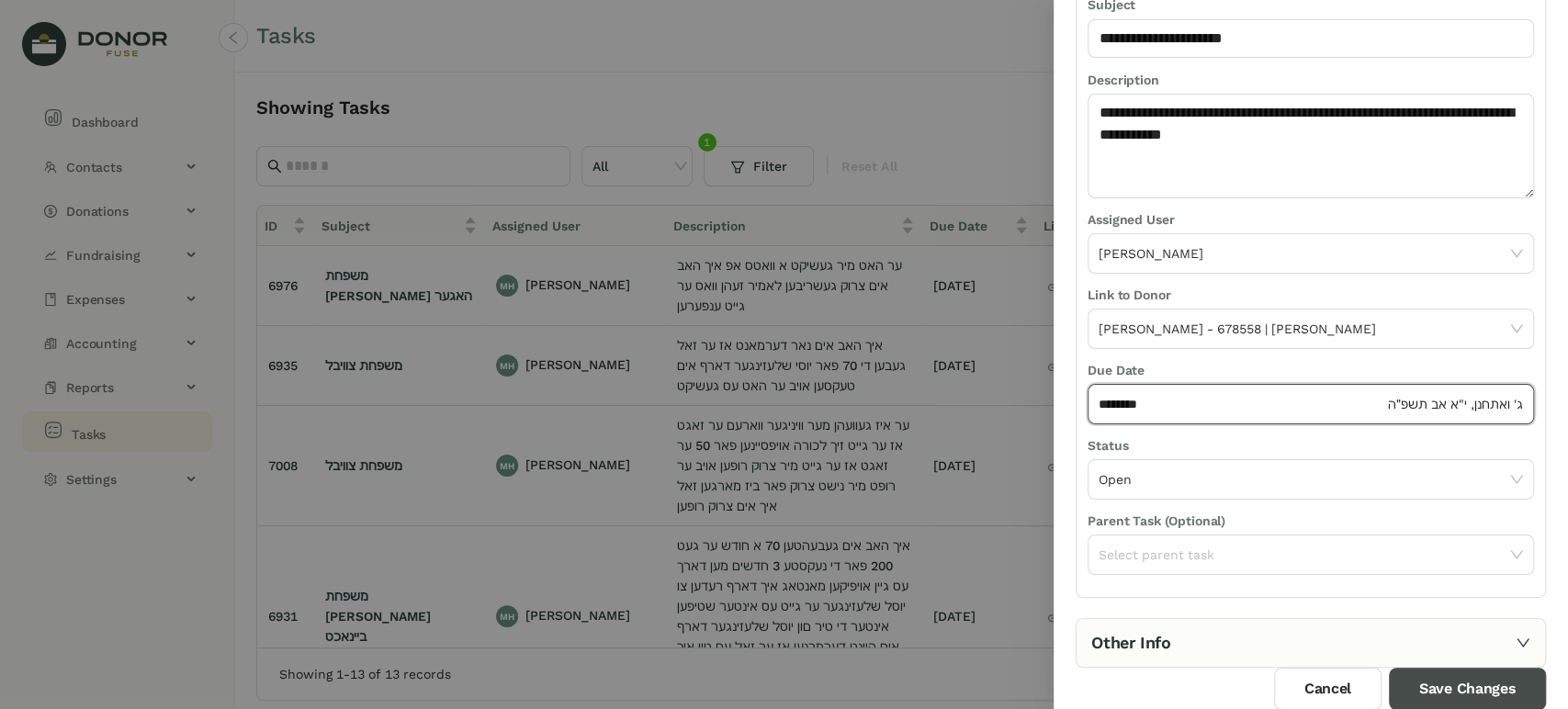 drag, startPoint x: 1462, startPoint y: 681, endPoint x: 1450, endPoint y: 665, distance: 20 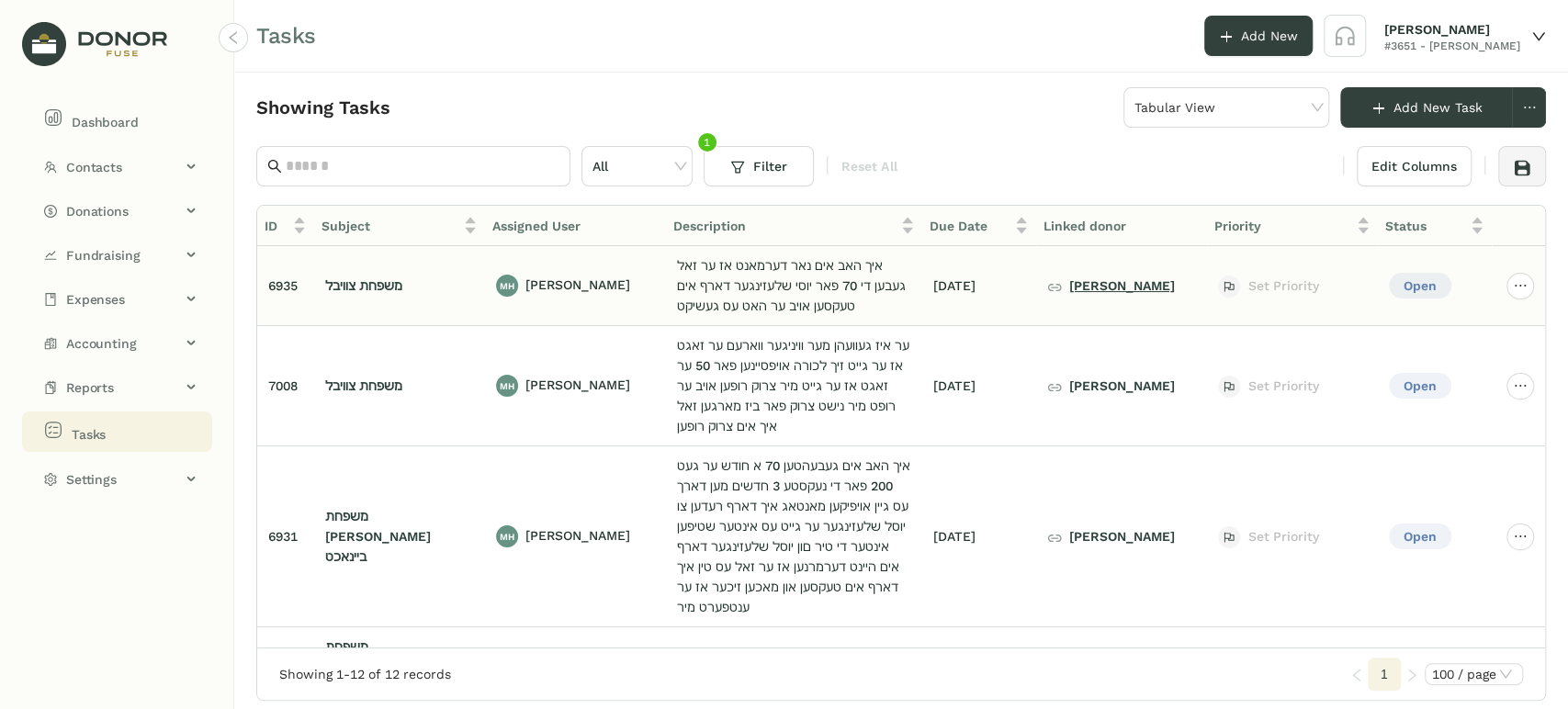 click on "[PERSON_NAME]" 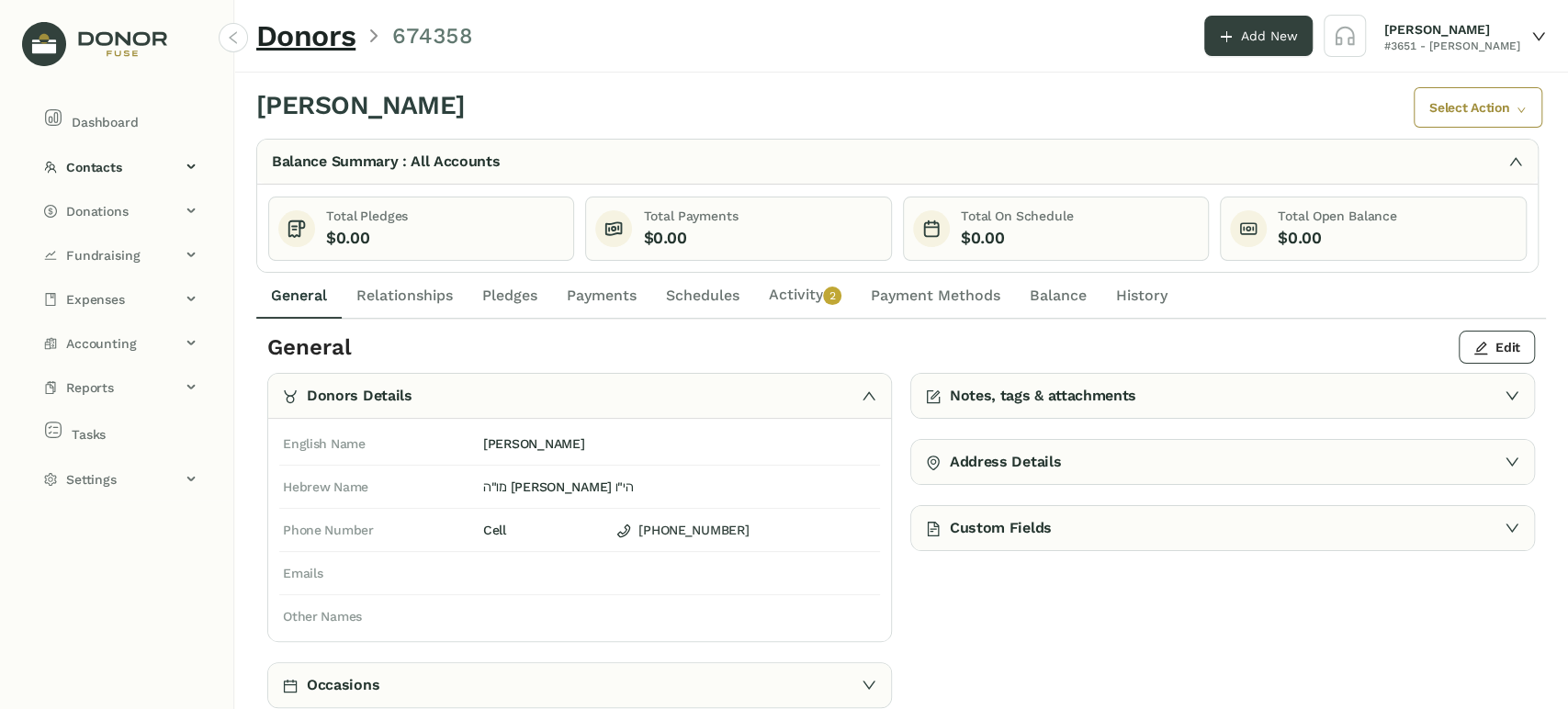 click on "Activity   0   1   2   3   4   5   6   7   8   9" 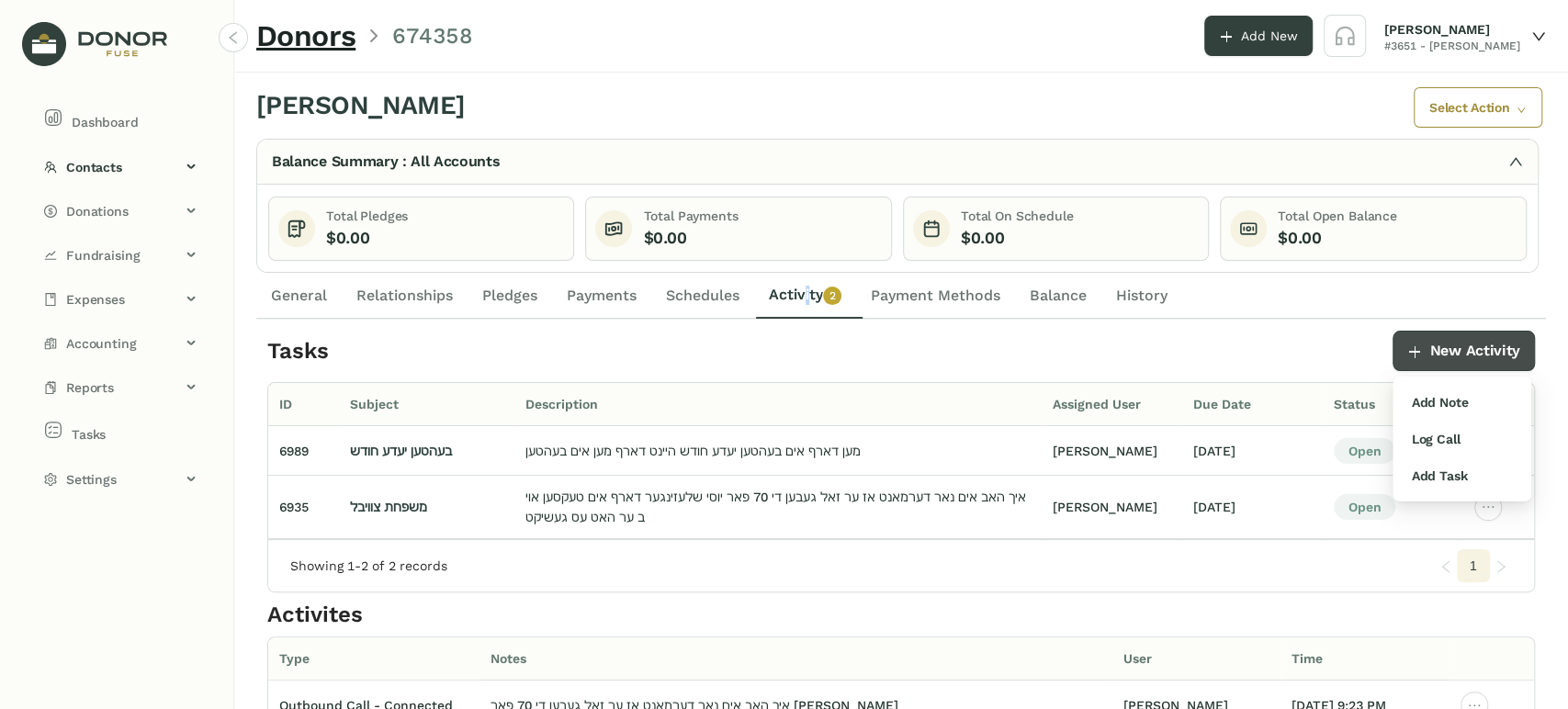 click on "New Activity" 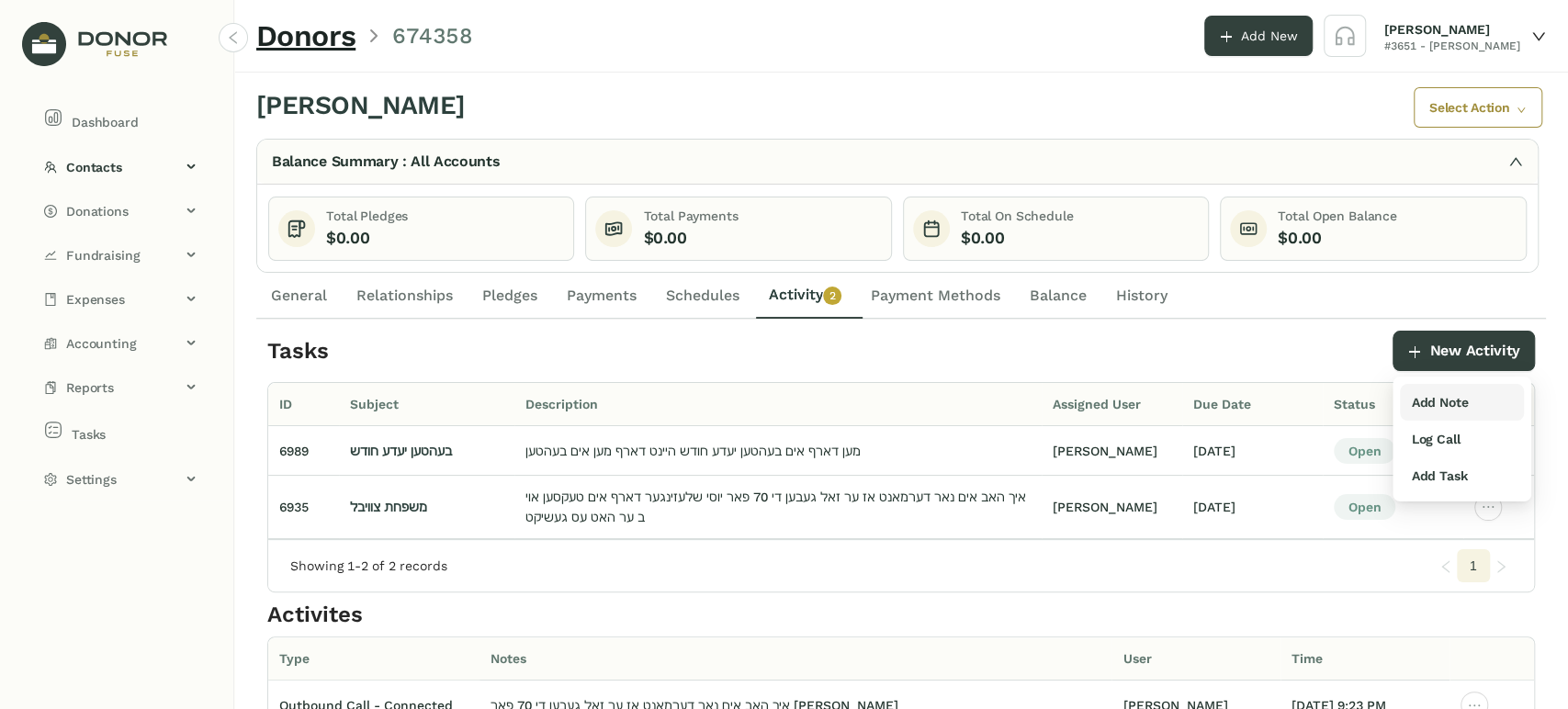 click on "Add Note" at bounding box center [1439, 402] 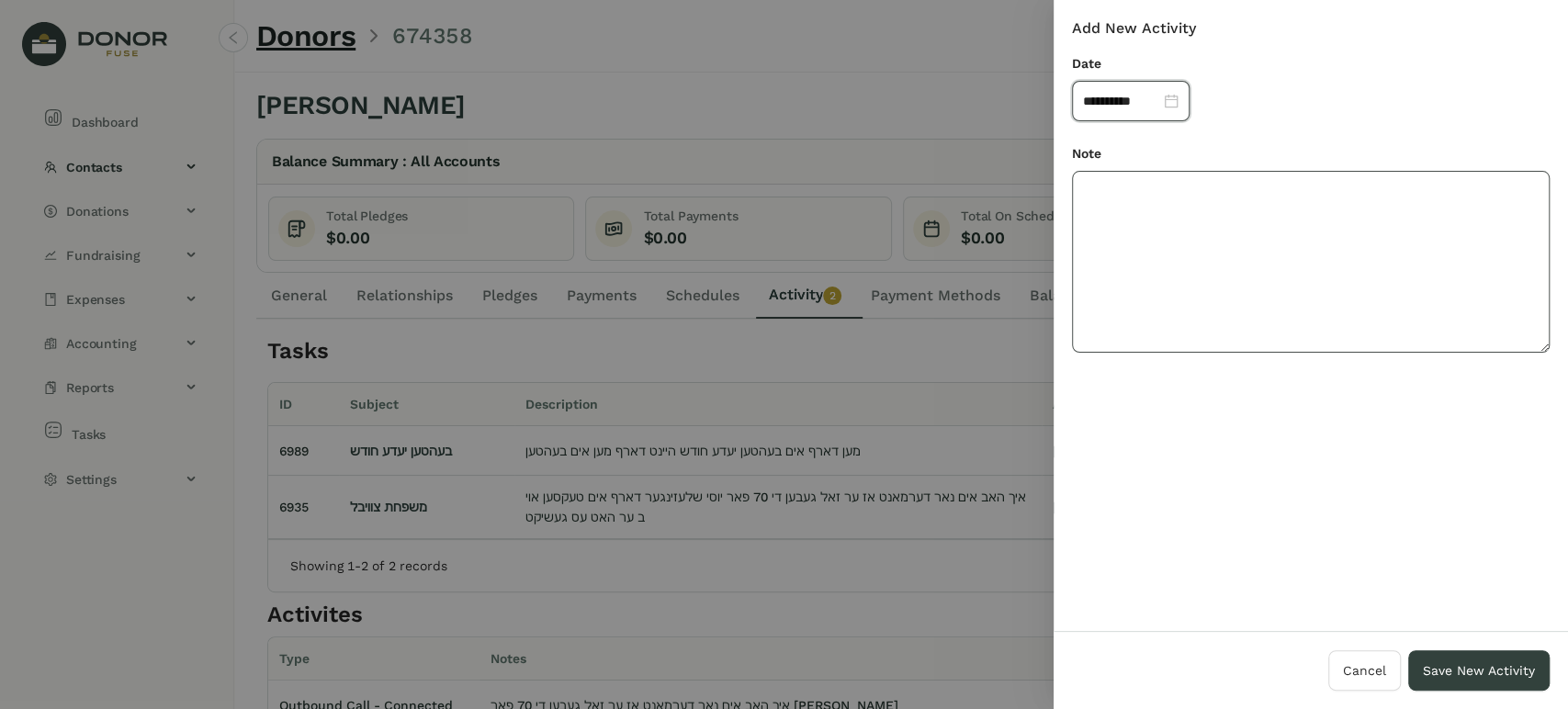 drag, startPoint x: 1291, startPoint y: 285, endPoint x: 1284, endPoint y: 277, distance: 10.630146 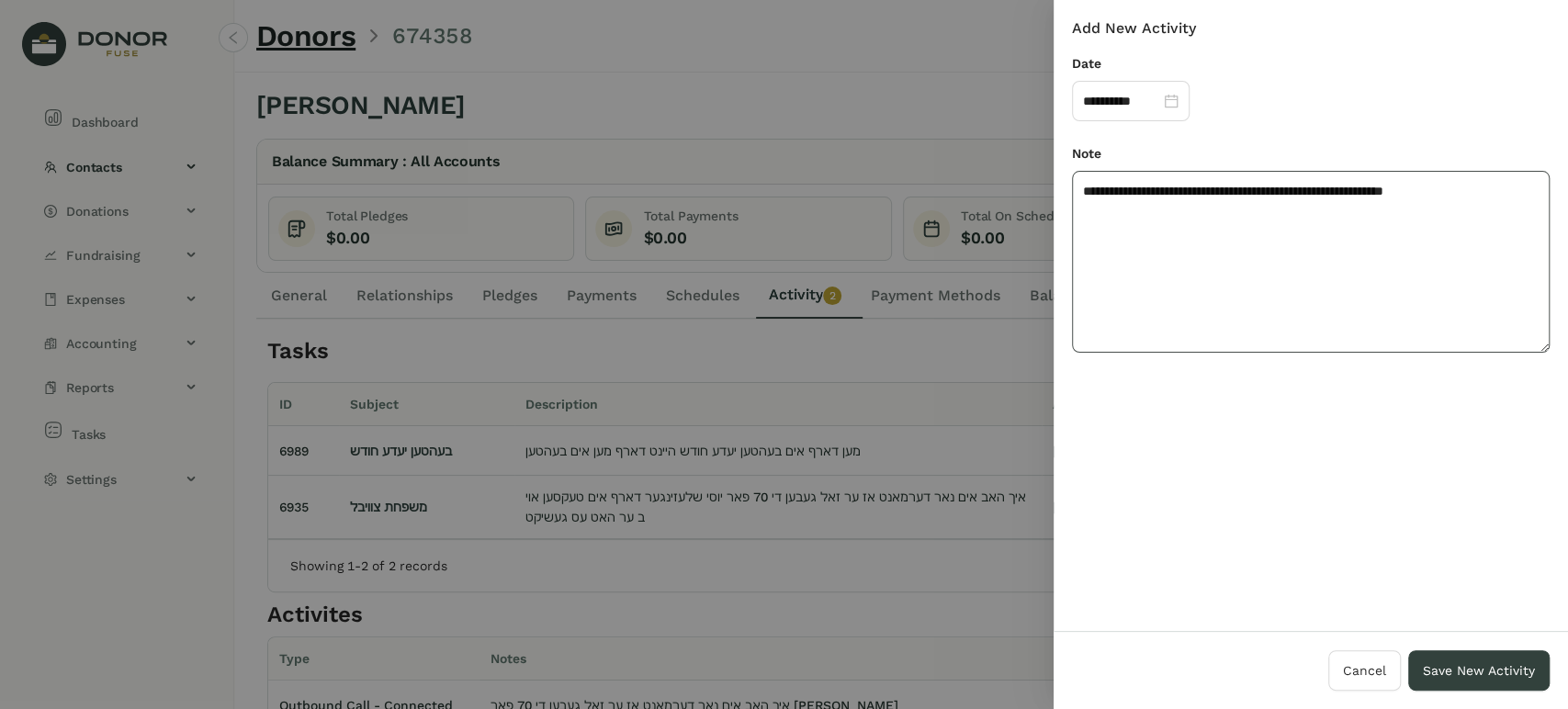 click on "**********" 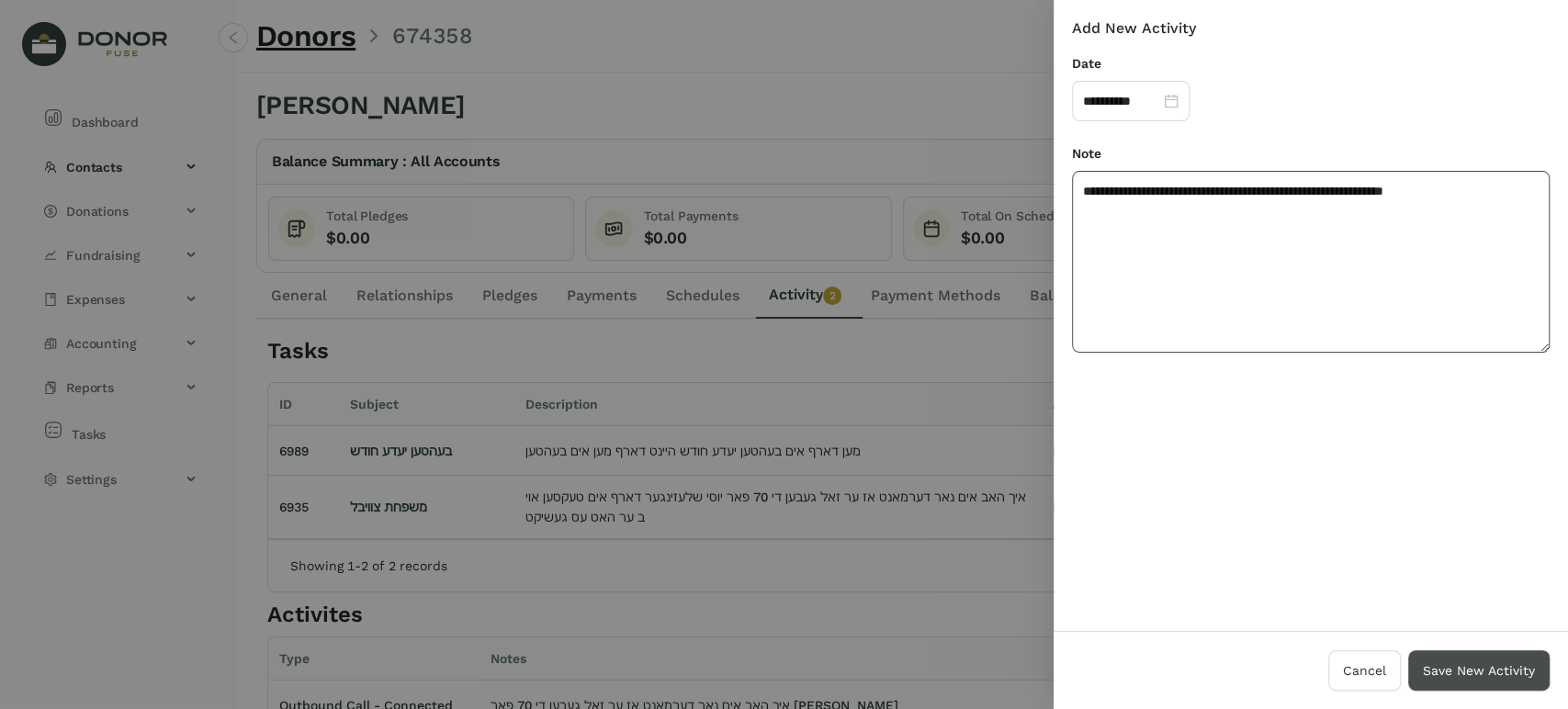 type on "**********" 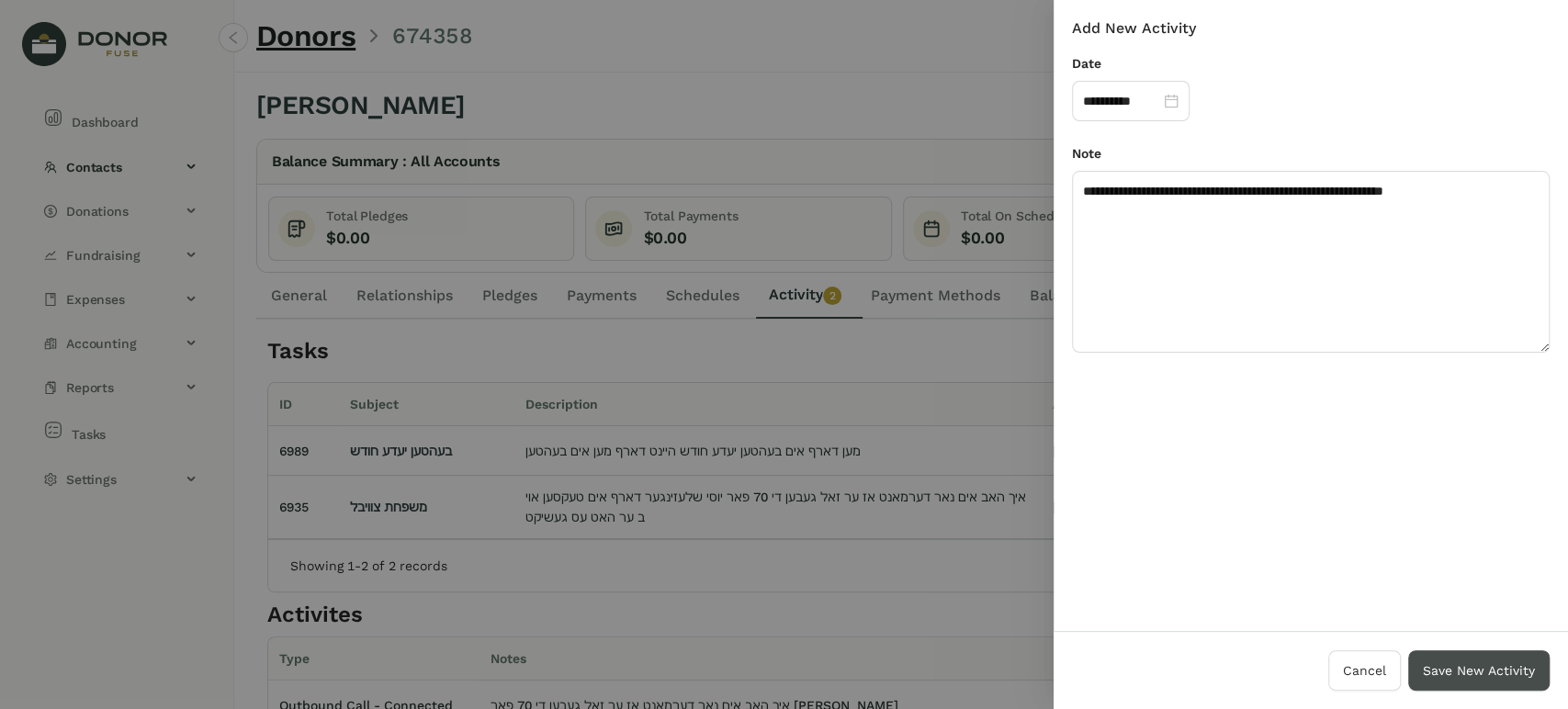 click on "Save New Activity" at bounding box center [1479, 670] 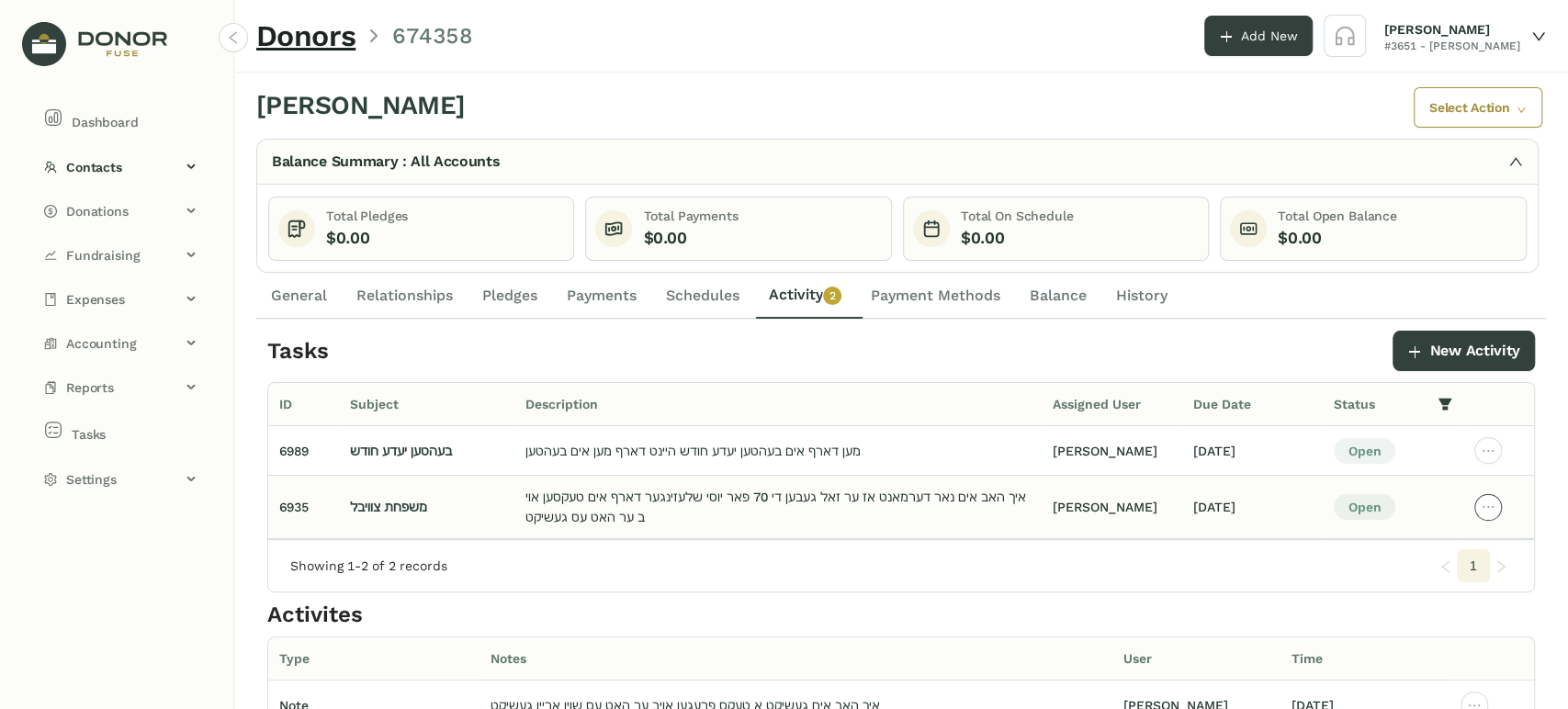 click 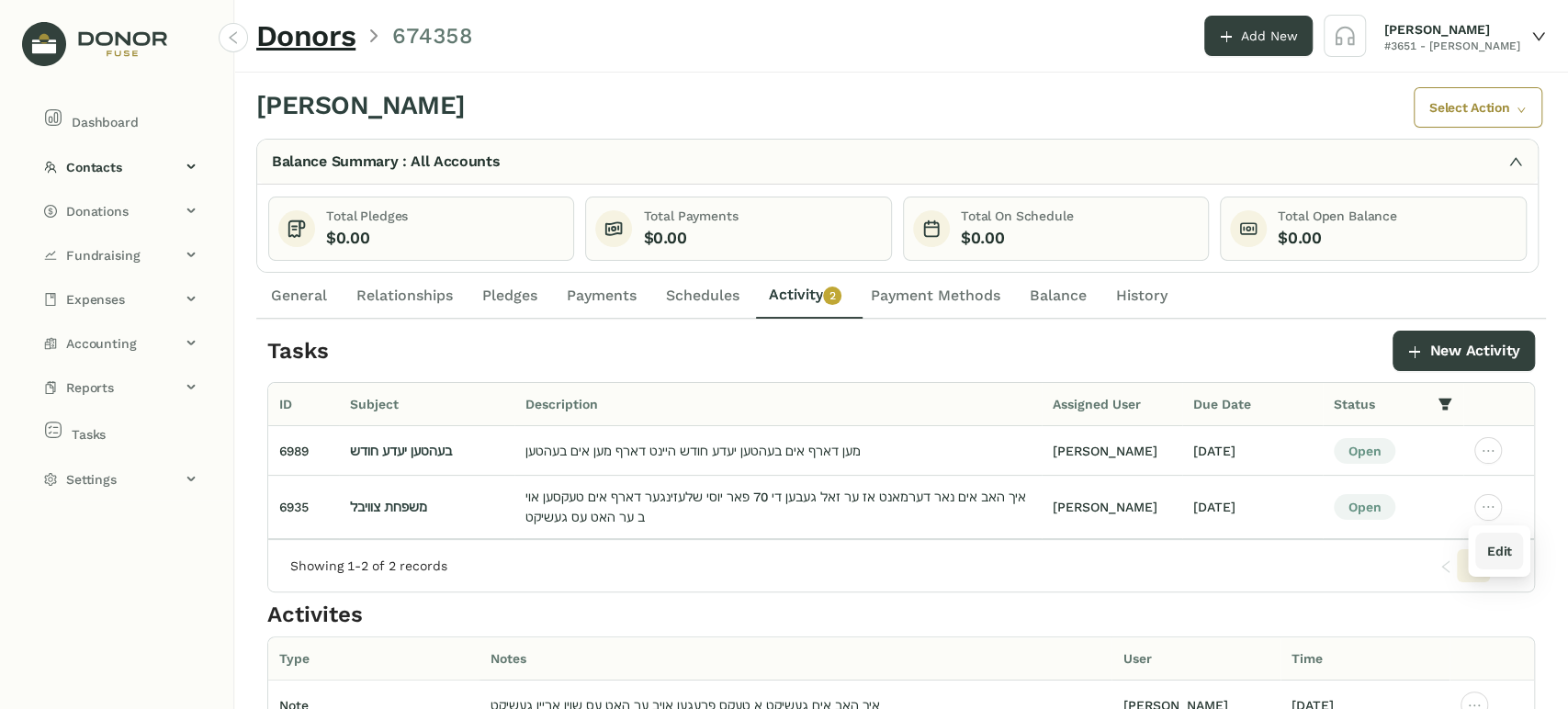 click on "Edit" at bounding box center (1498, 551) 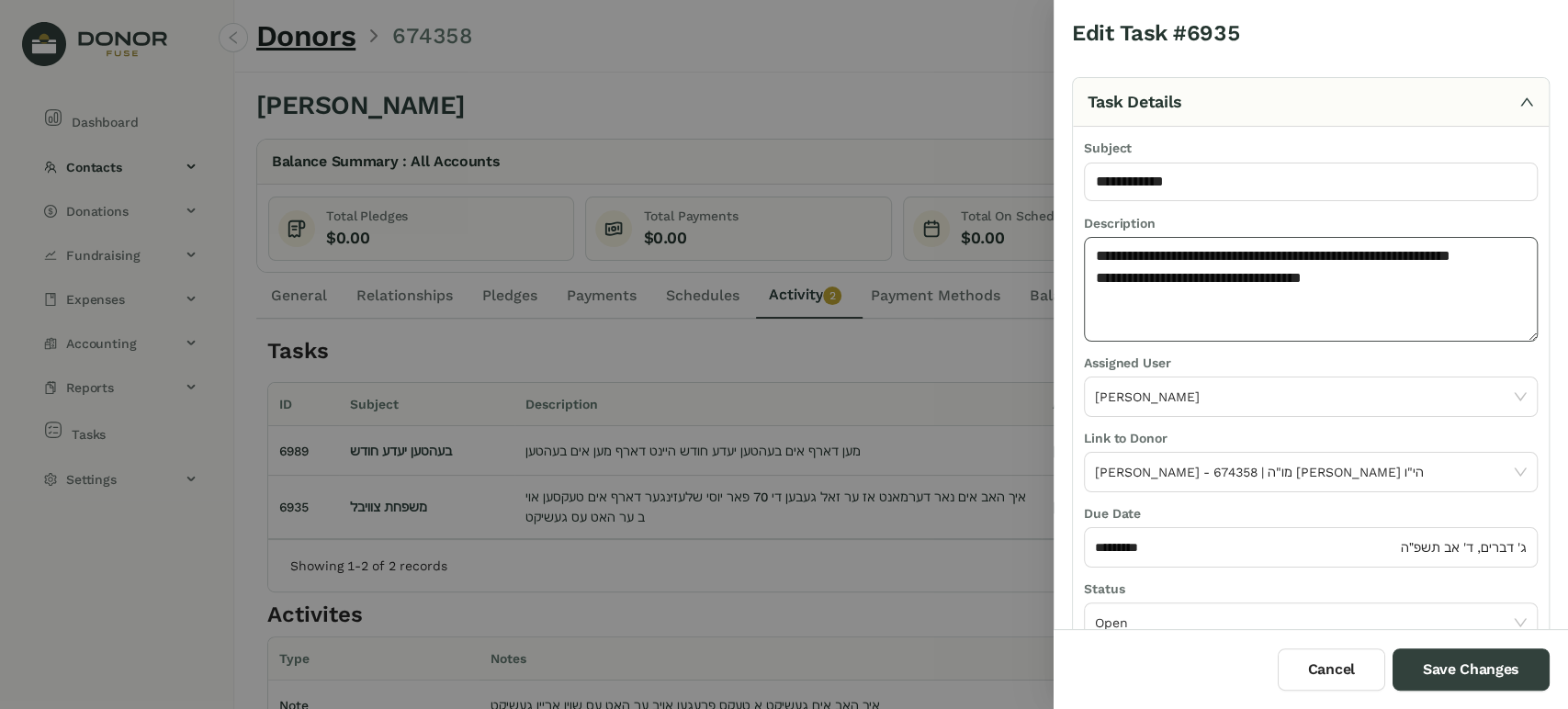 click on "**********" 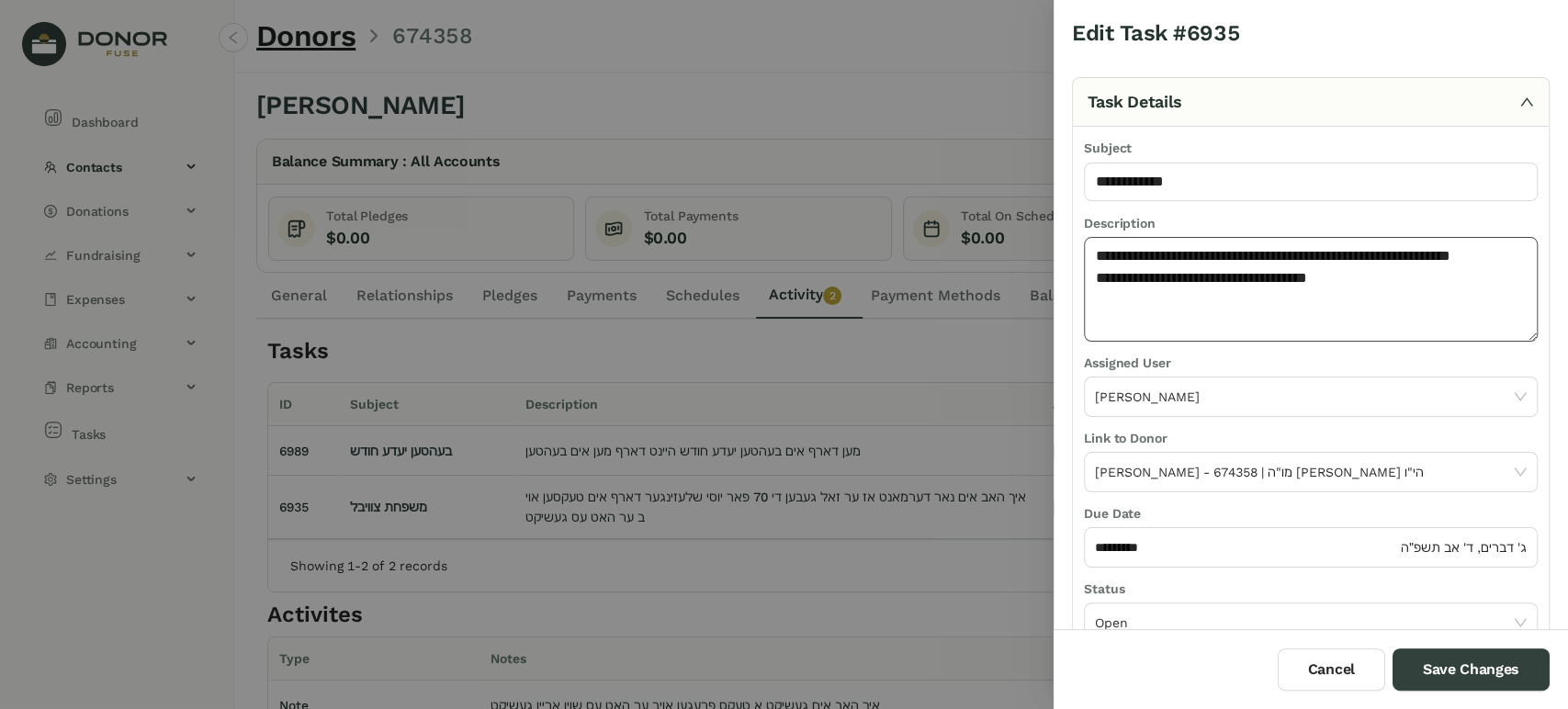 paste on "**********" 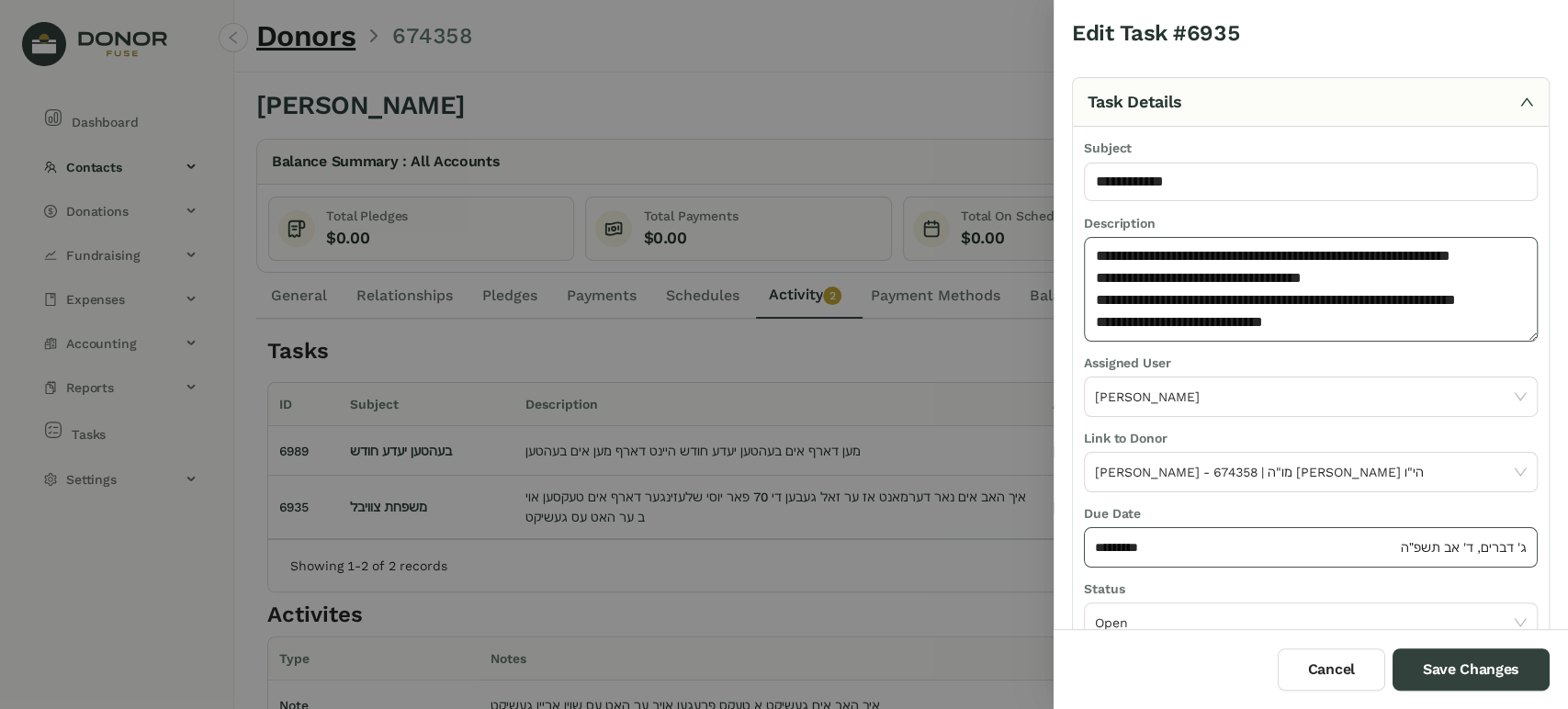 type on "**********" 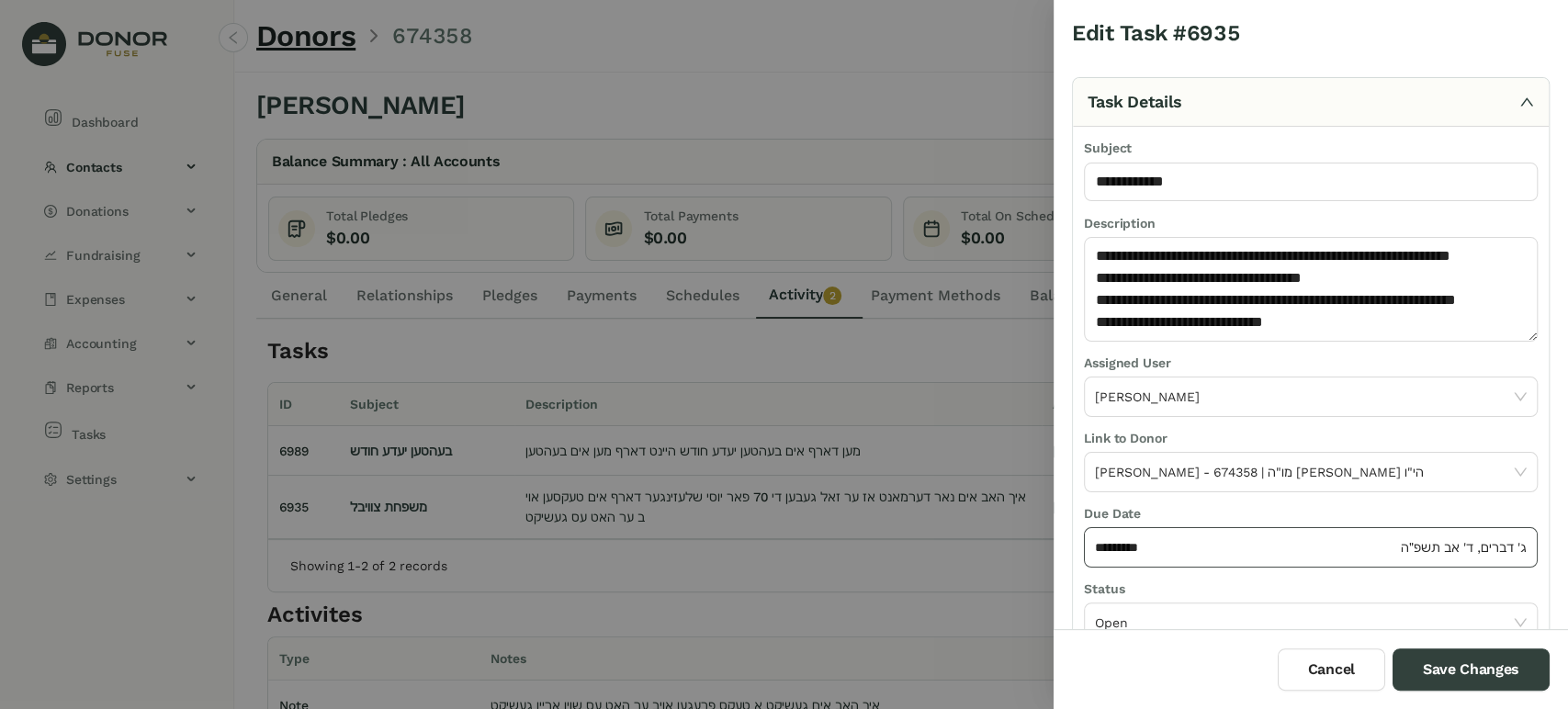 click on "*********" 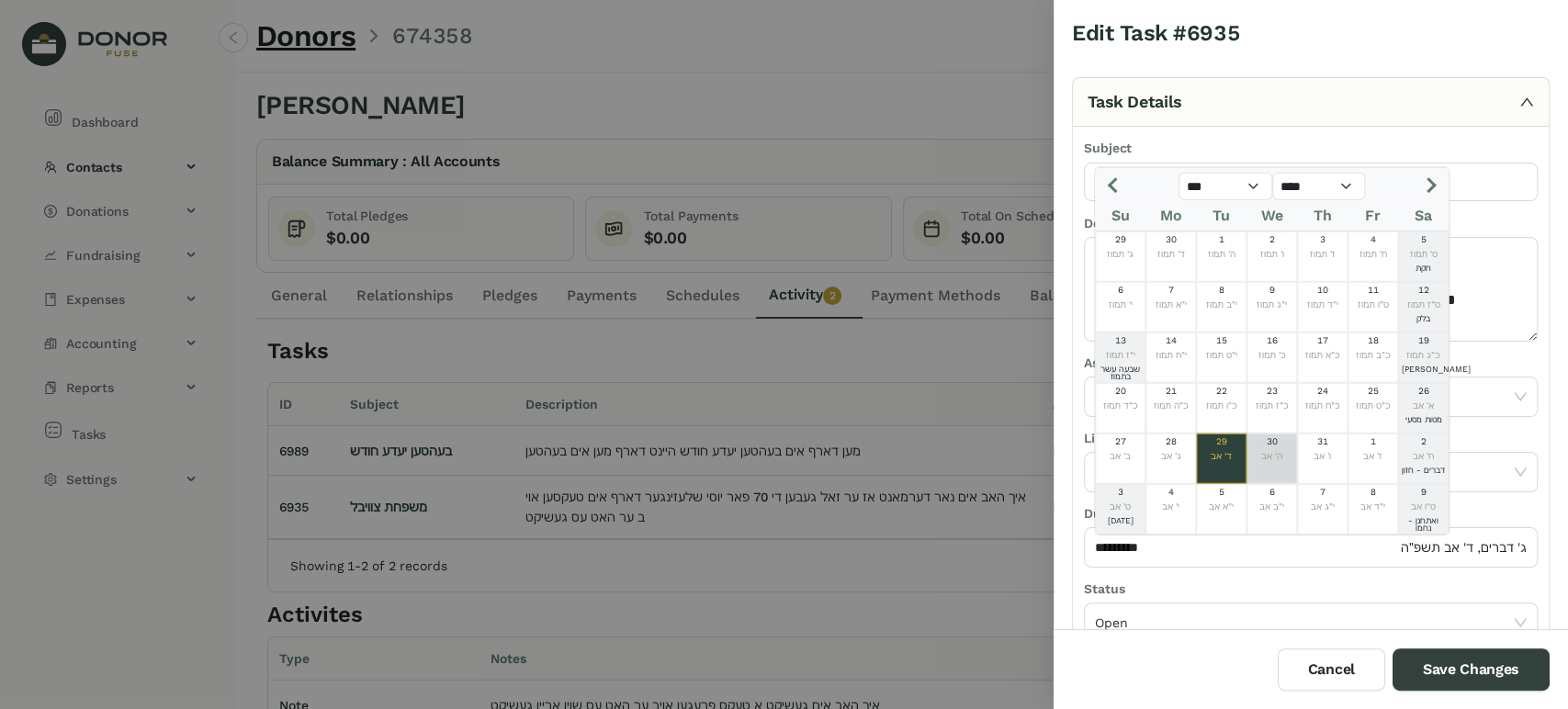 click on "ה' אב" 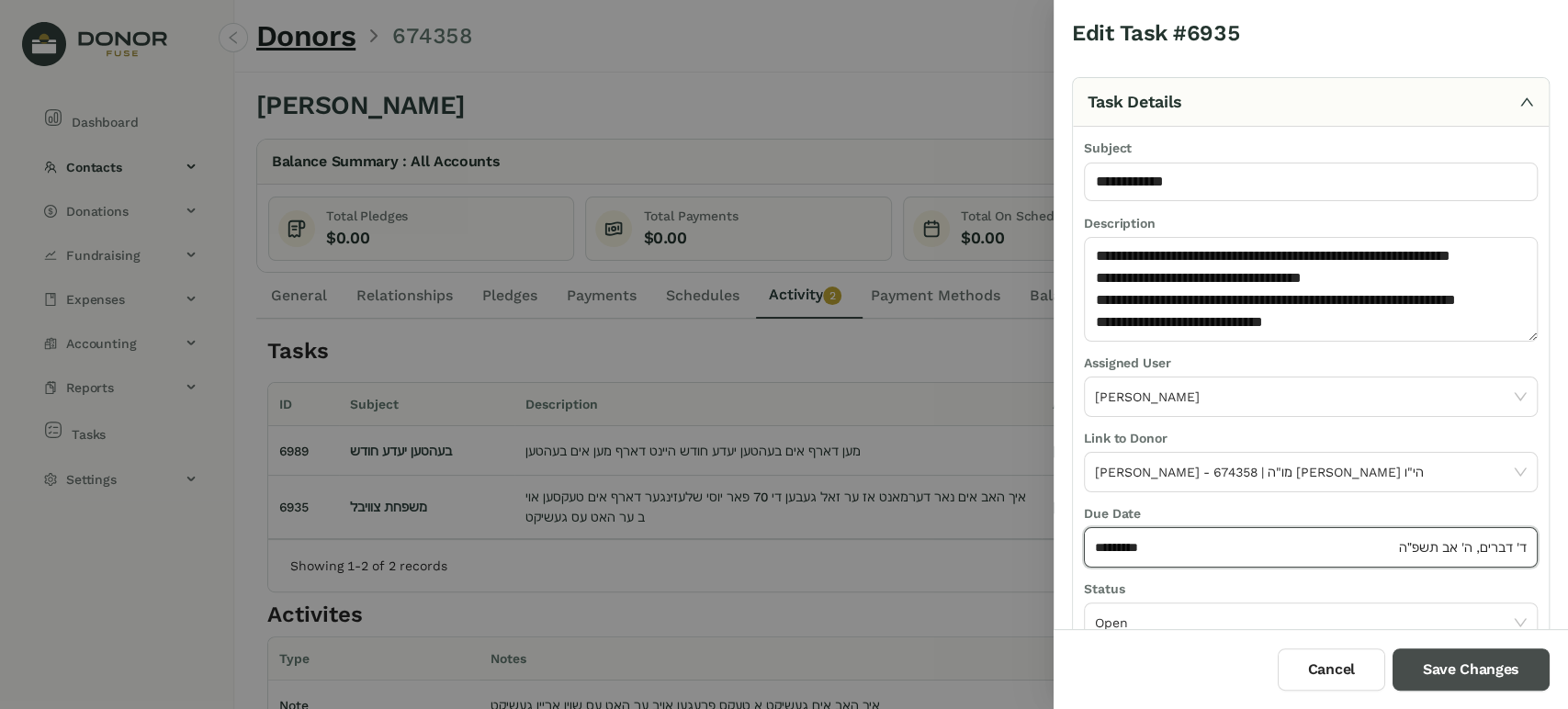 click on "Save Changes" at bounding box center (1471, 670) 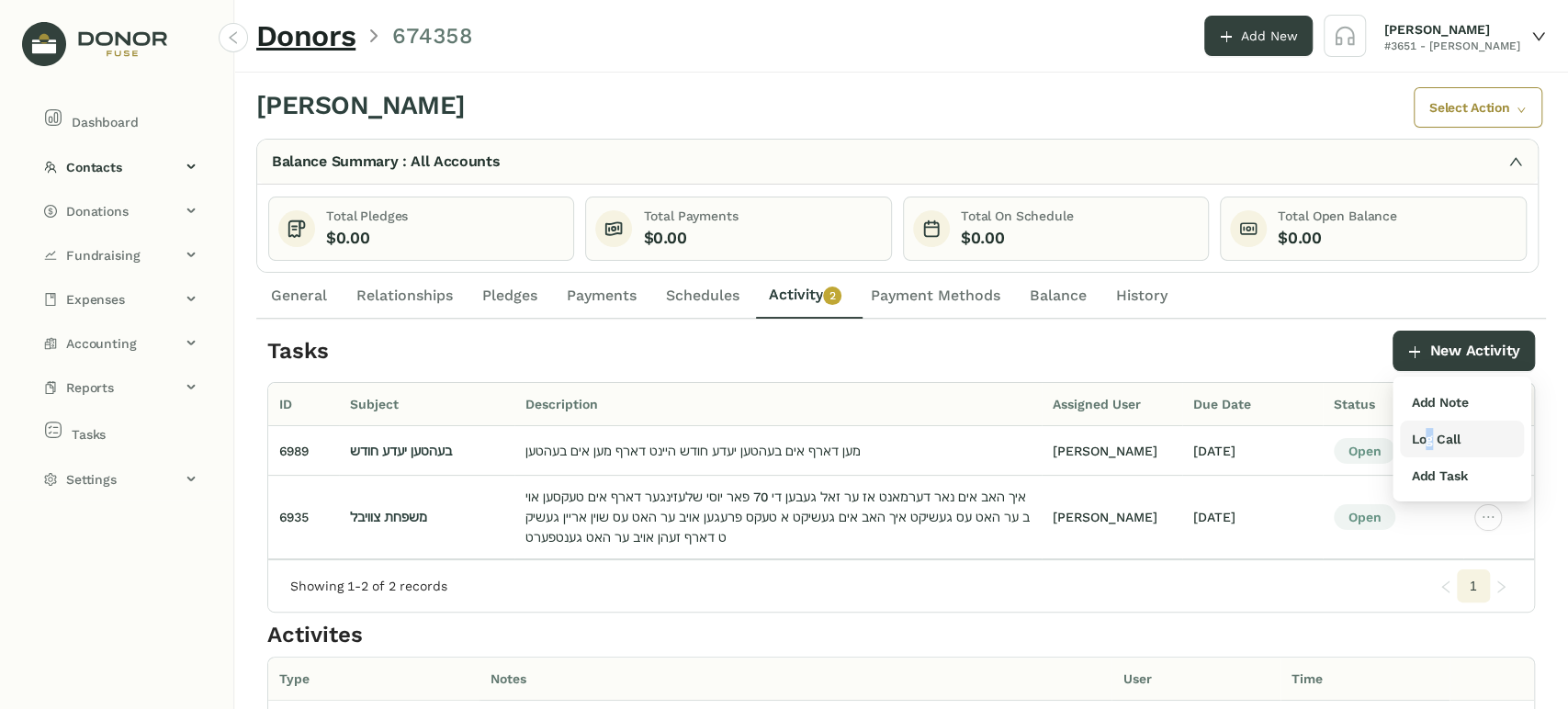 click on "Log Call" at bounding box center [1435, 439] 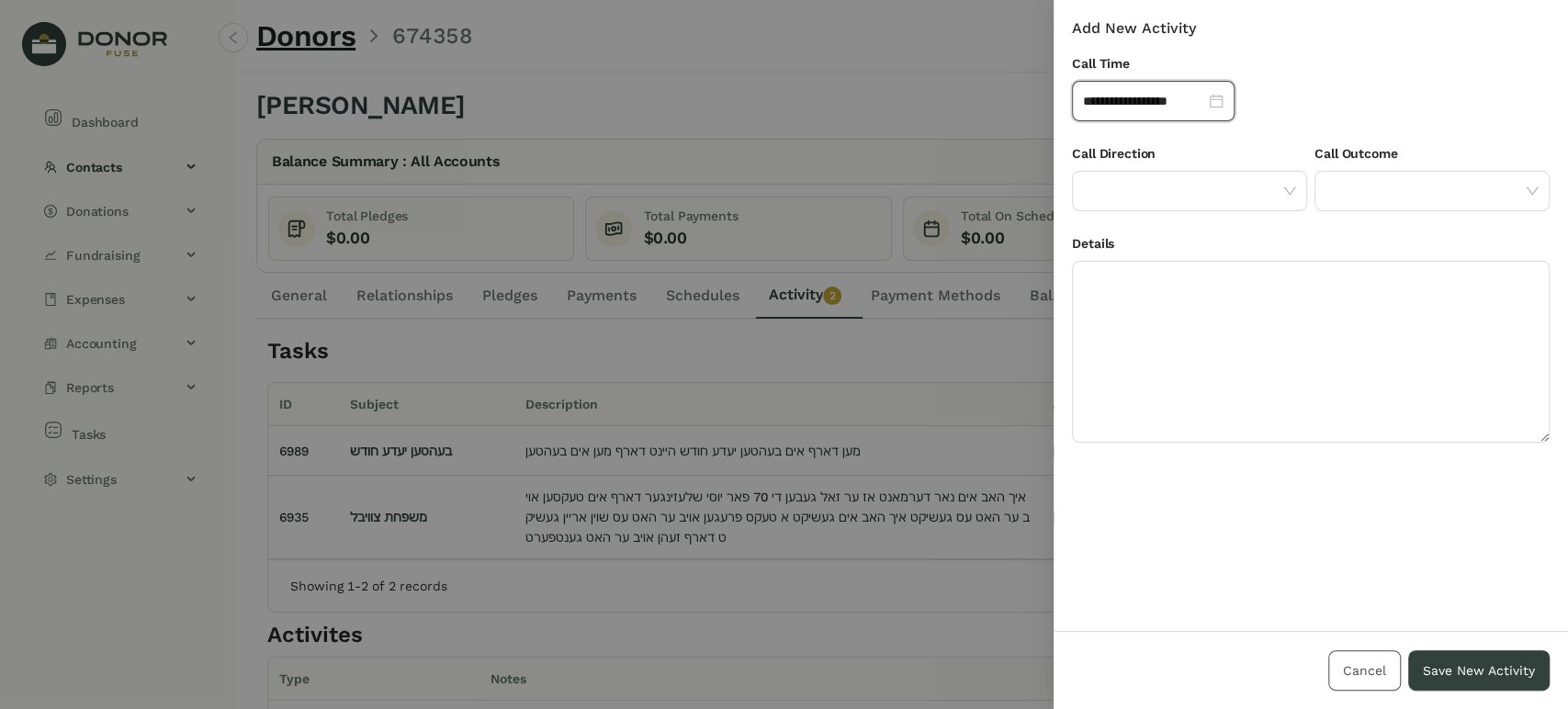 drag, startPoint x: 1337, startPoint y: 677, endPoint x: 1359, endPoint y: 639, distance: 43.908997 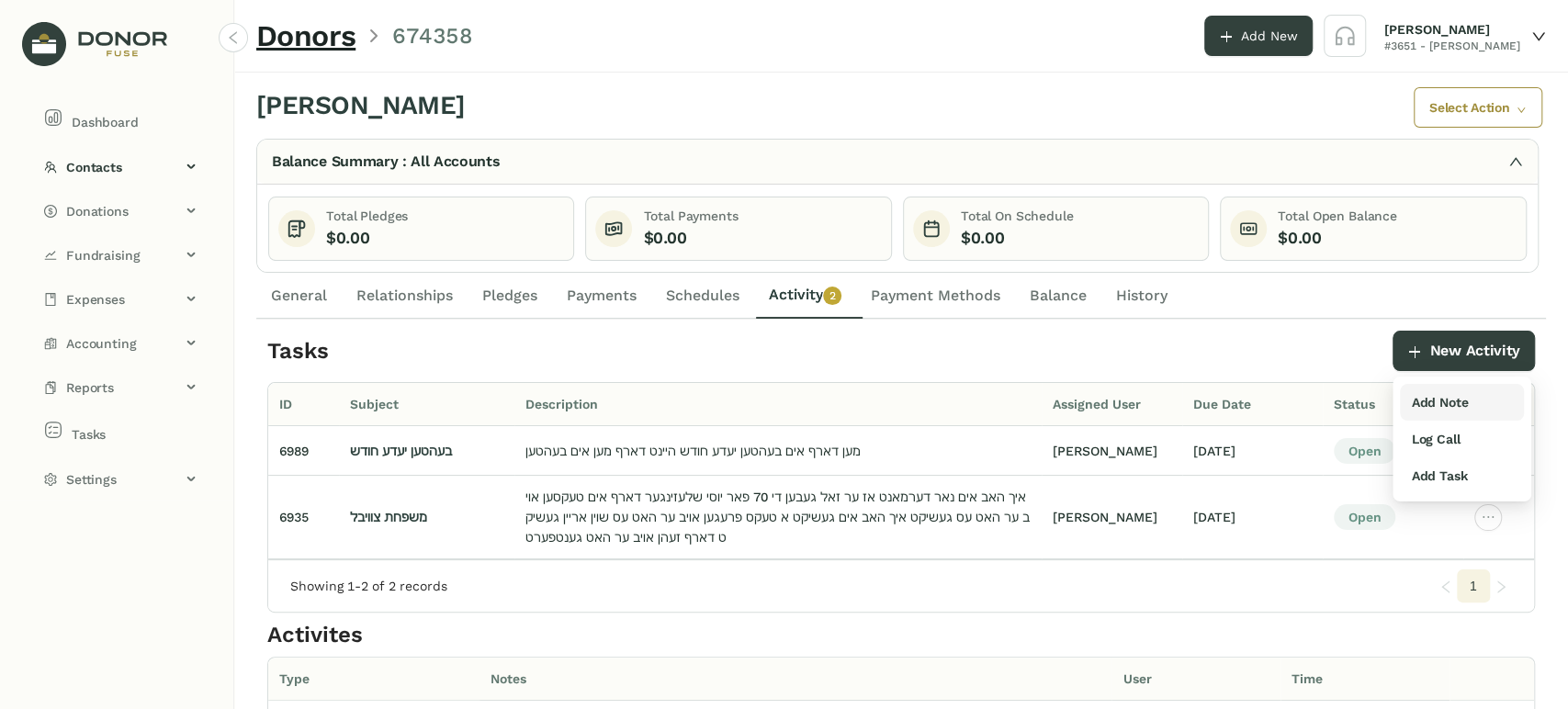 click on "Add Note" at bounding box center [1439, 402] 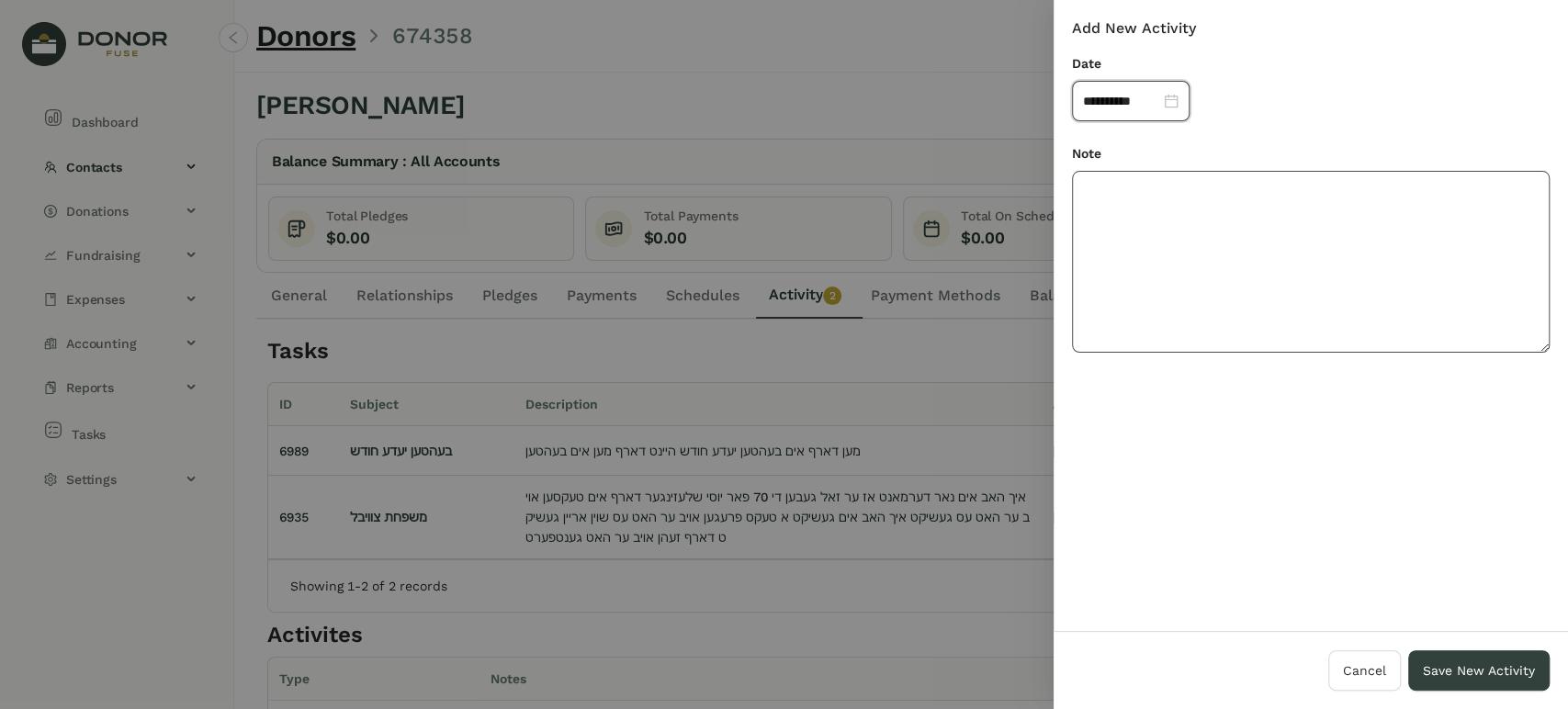 drag, startPoint x: 1375, startPoint y: 310, endPoint x: 1354, endPoint y: 317, distance: 22.13594 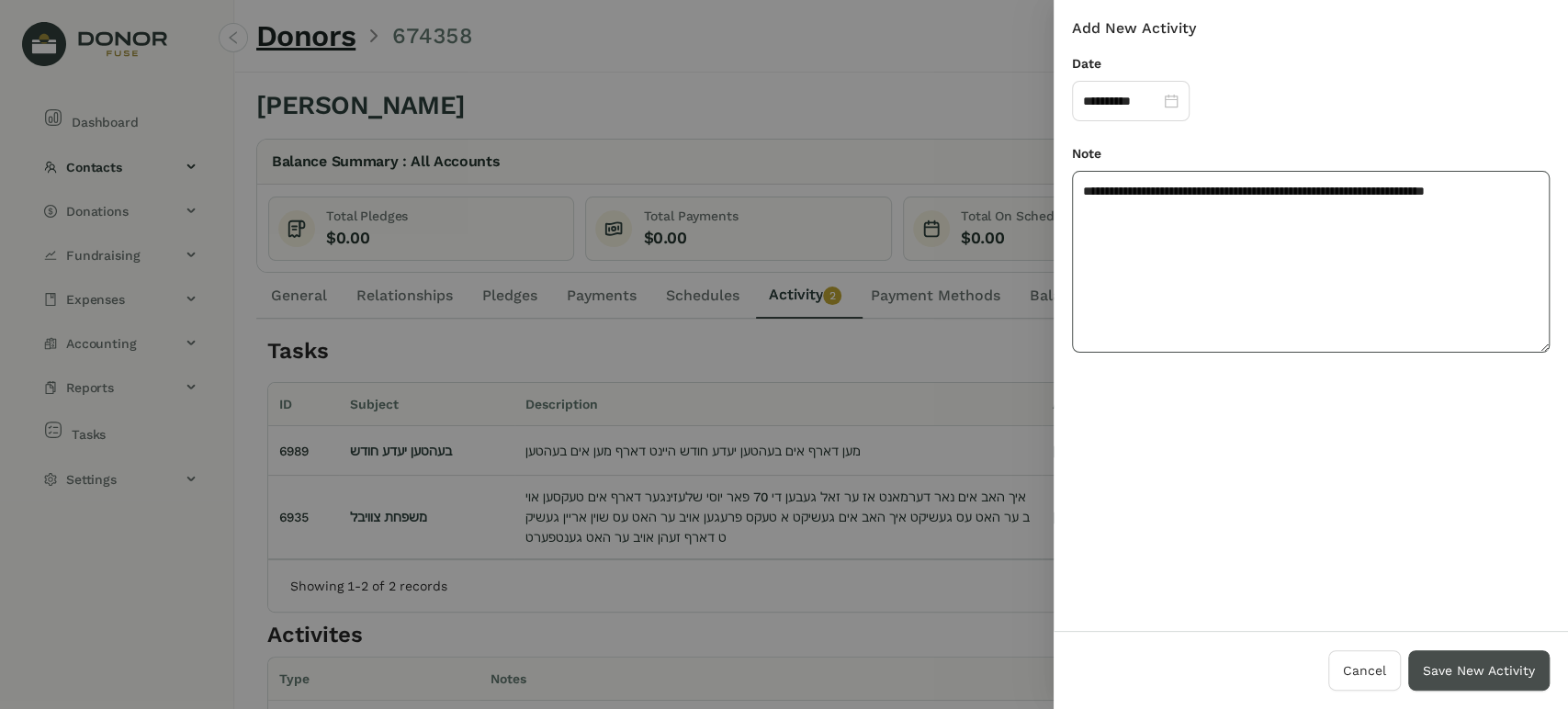 type on "**********" 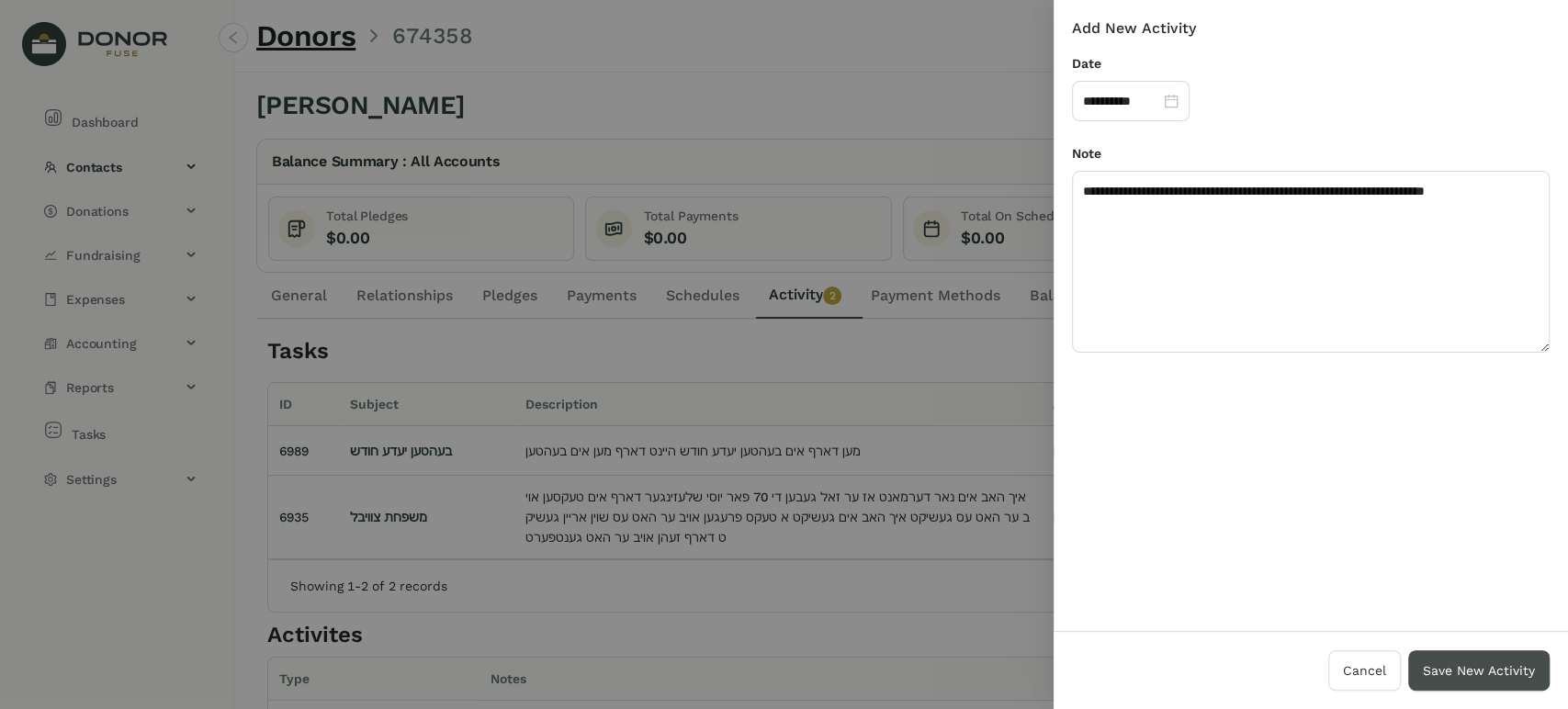click on "Save New Activity" at bounding box center [1479, 670] 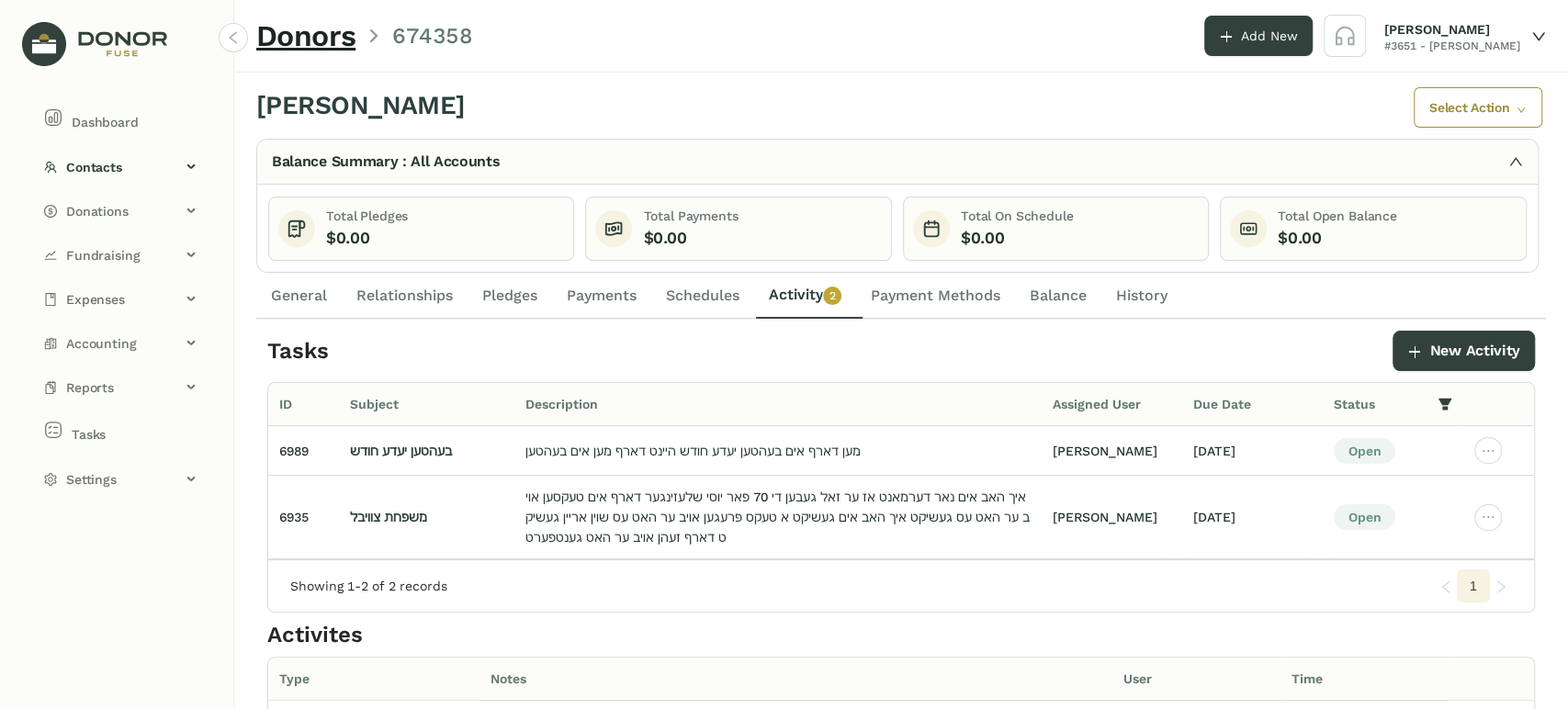 click on "Dashboard" 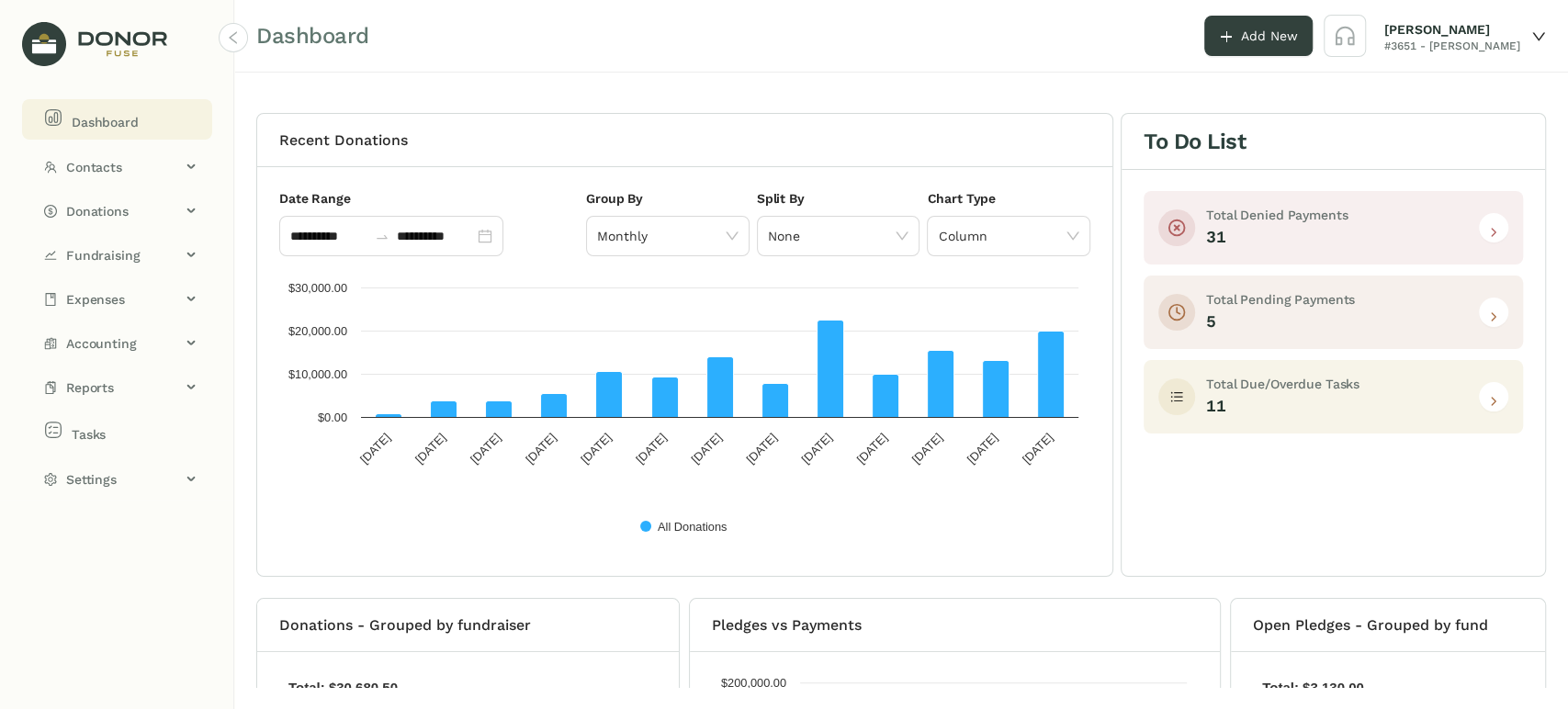 click 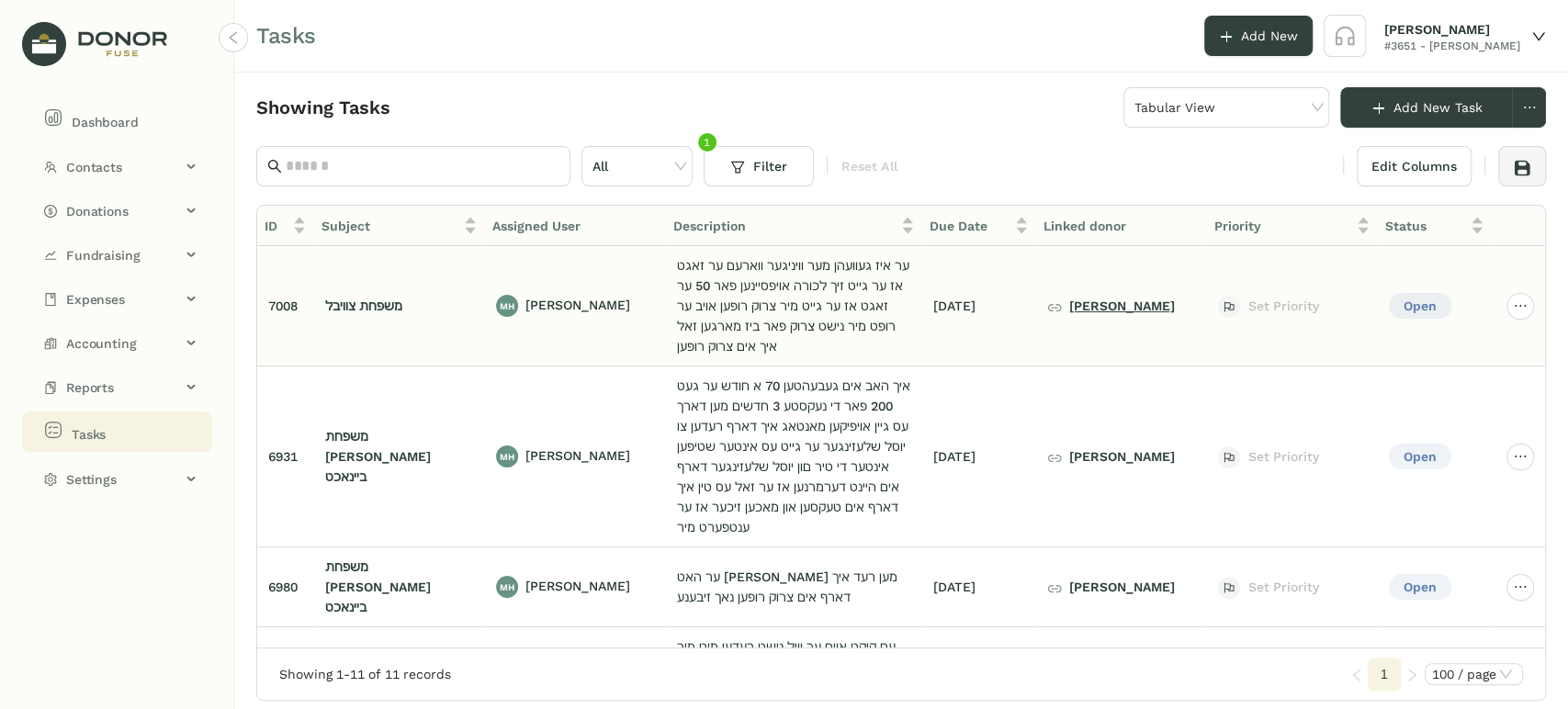 click on "[PERSON_NAME]" 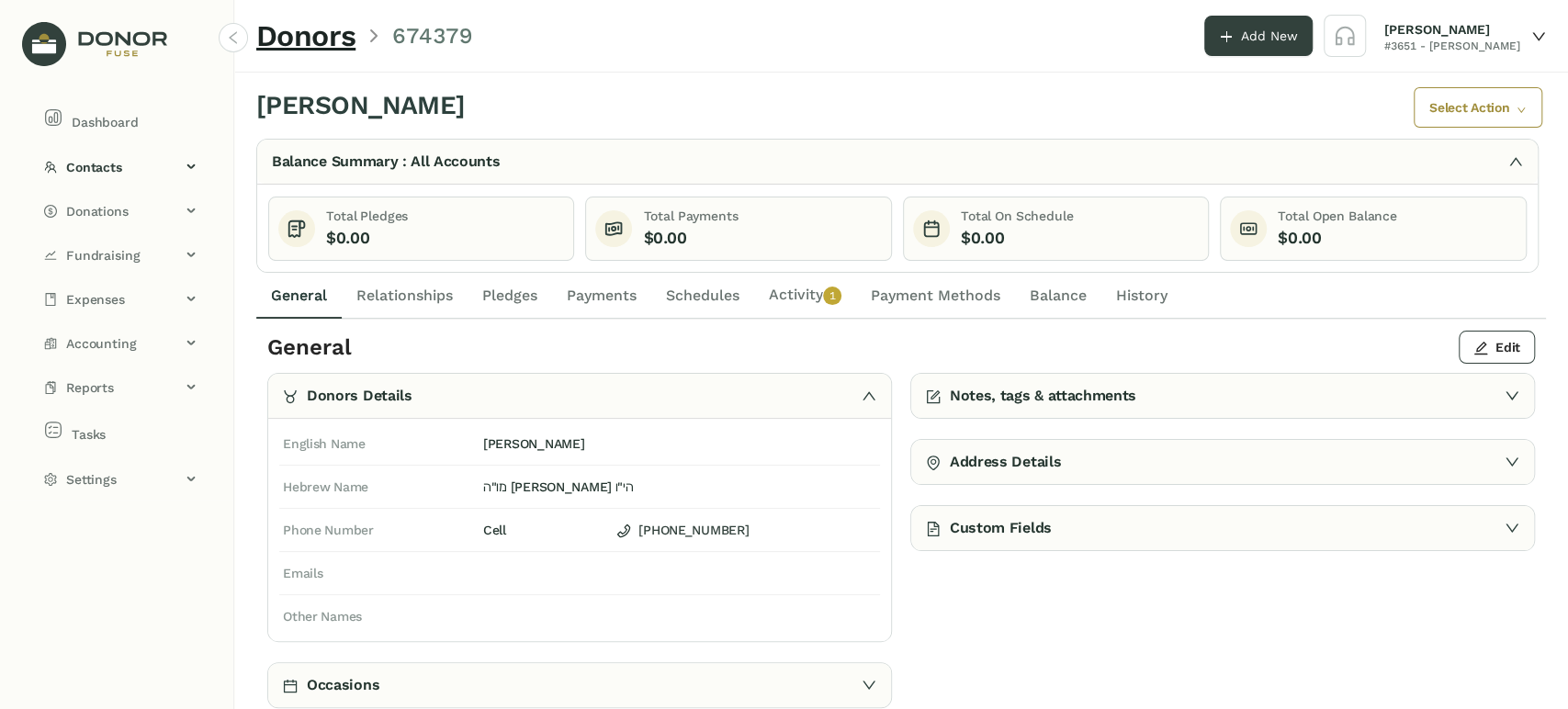 click on "Activity   0   1   2   3   4   5   6   7   8   9" 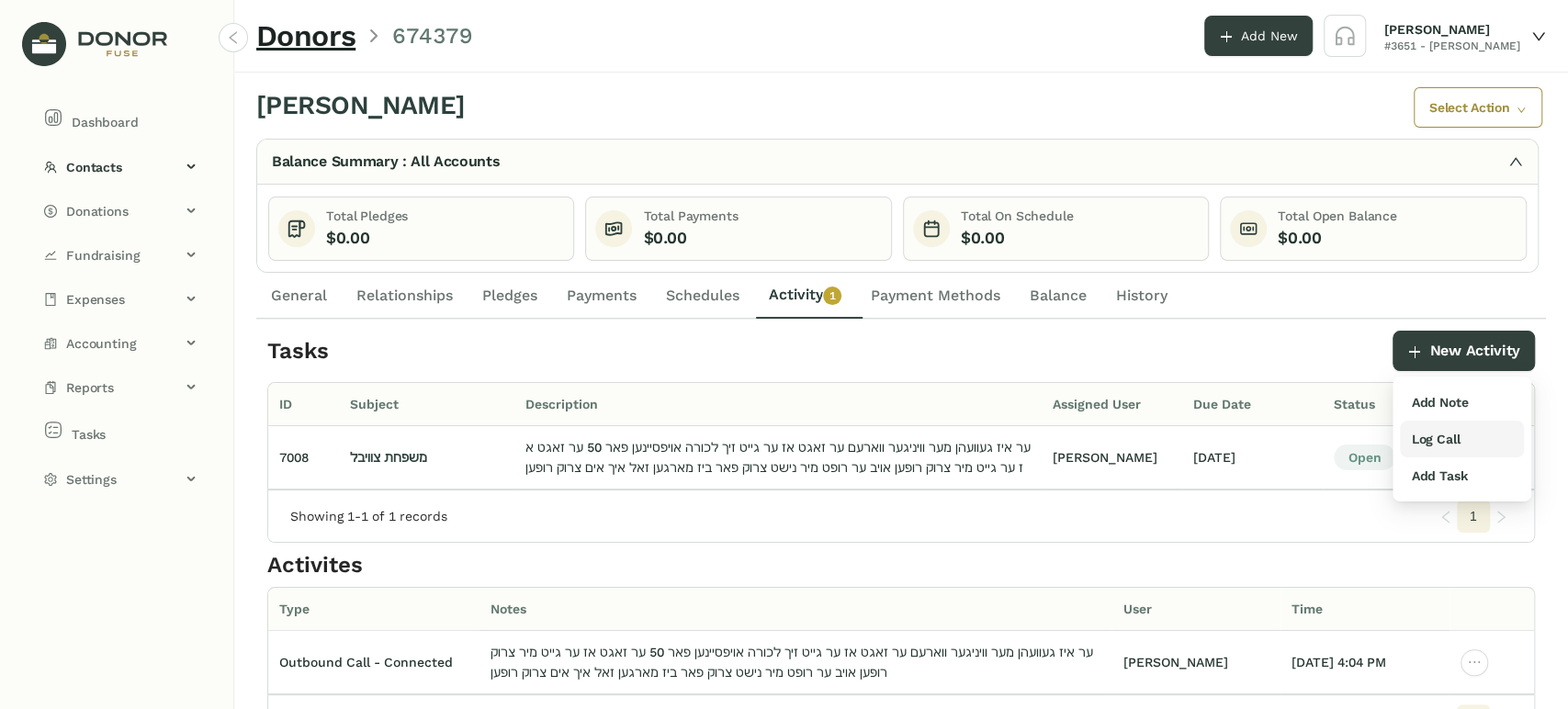 click on "Log Call" at bounding box center [1435, 439] 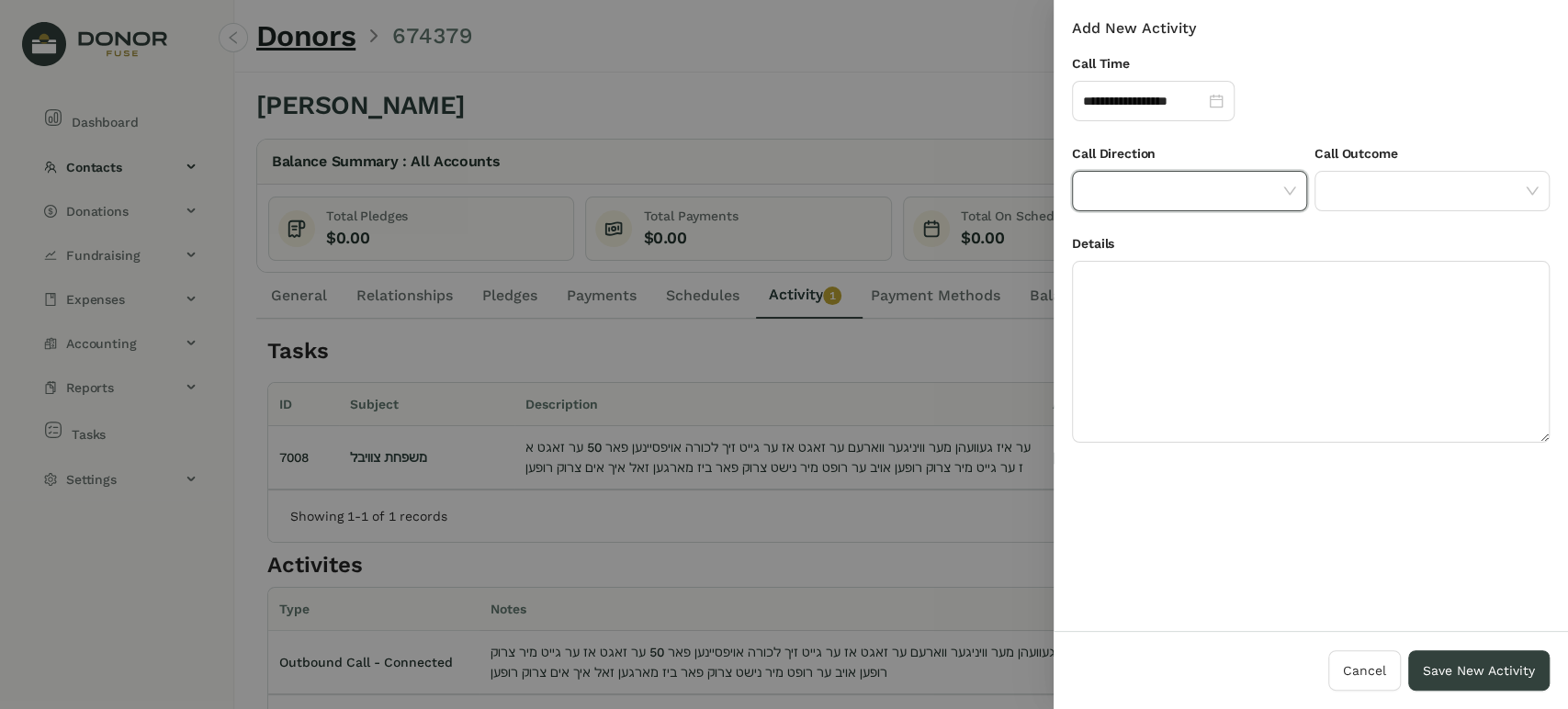 click 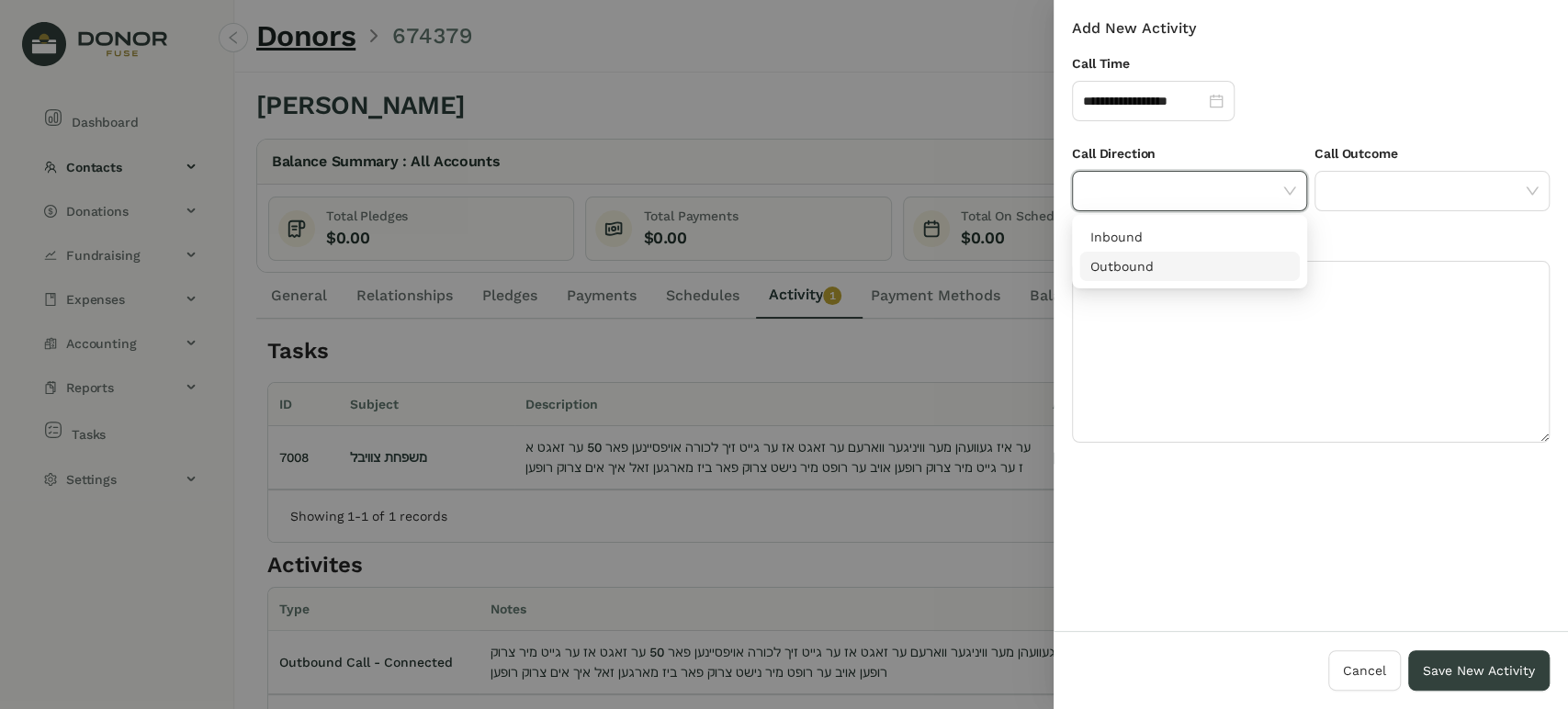 click on "Outbound" at bounding box center [1190, 266] 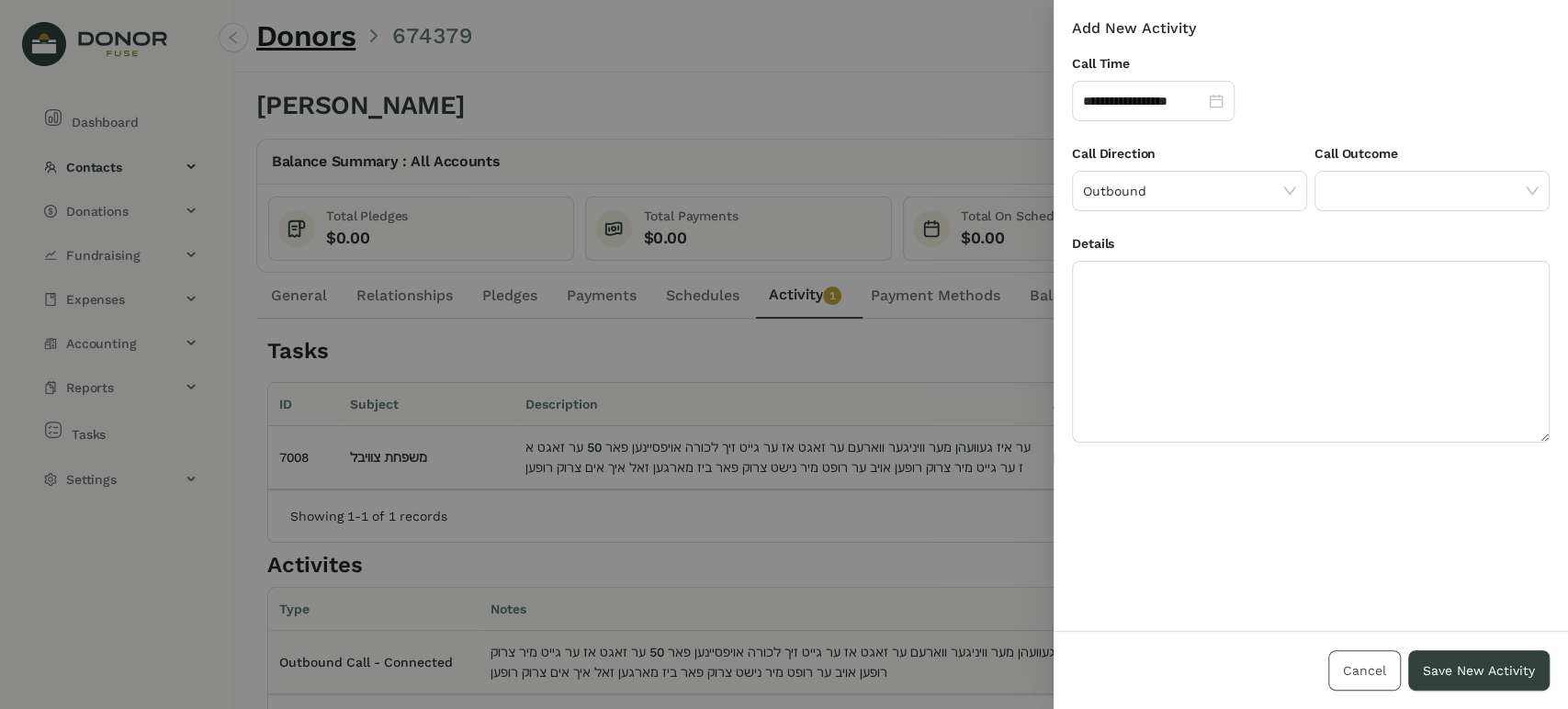 drag, startPoint x: 1367, startPoint y: 669, endPoint x: 1328, endPoint y: 658, distance: 40.5216 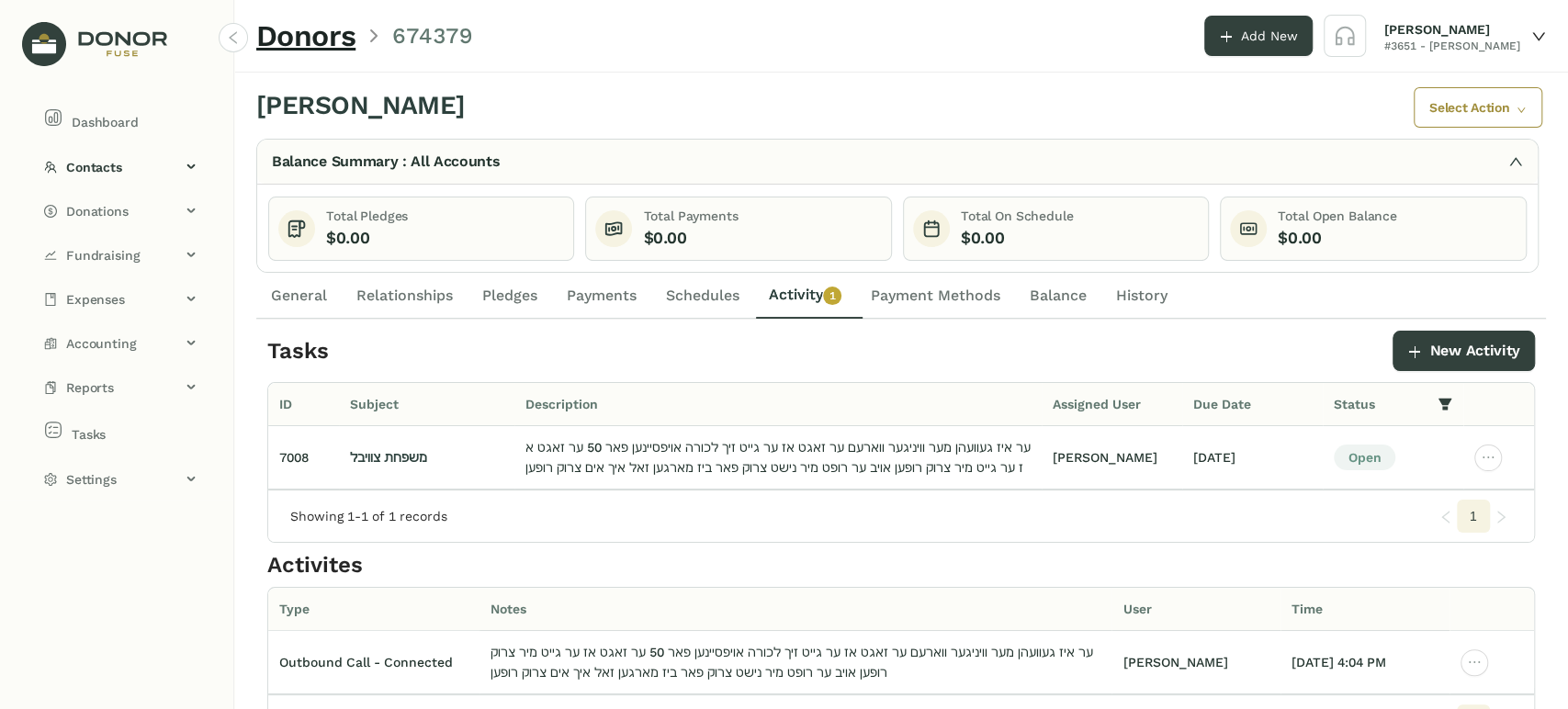 click on "General" 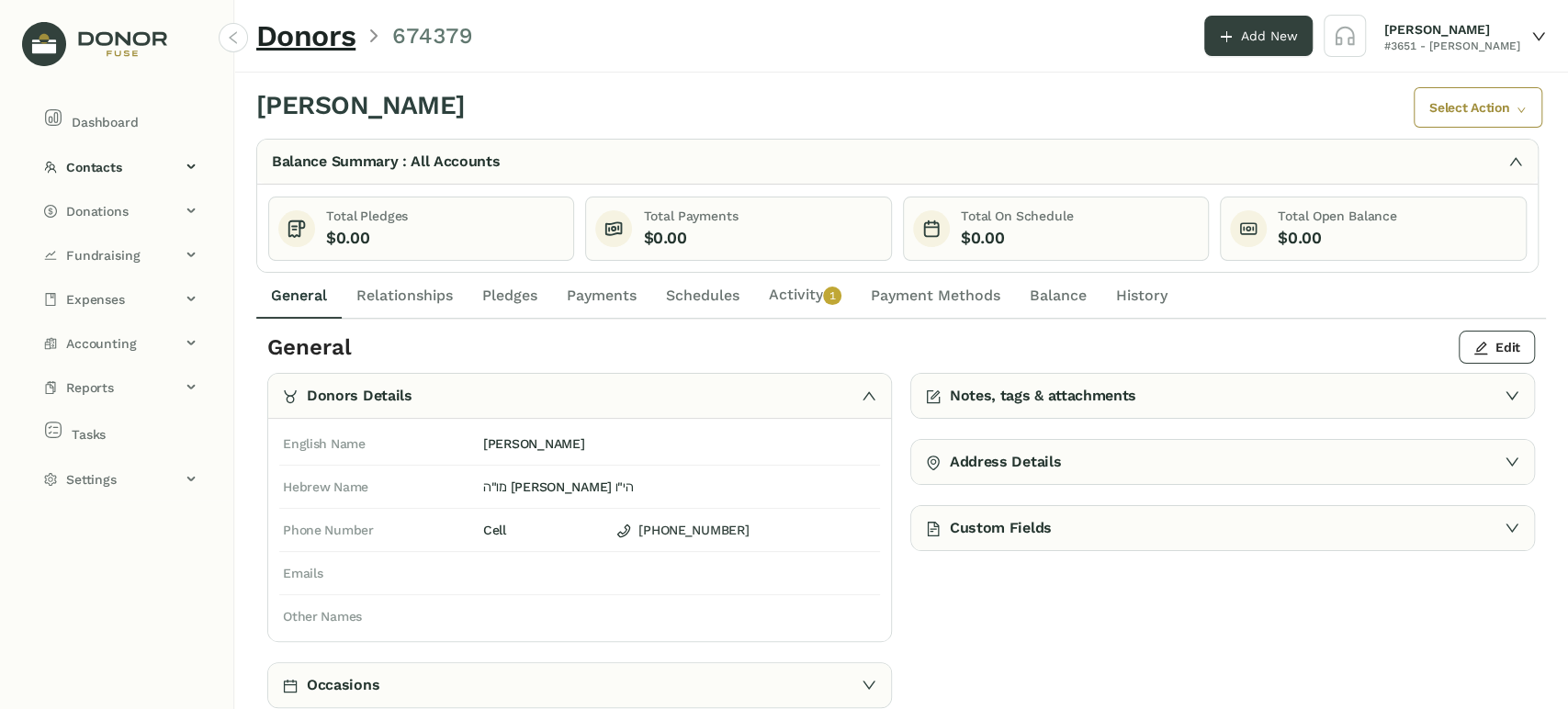 drag, startPoint x: 783, startPoint y: 282, endPoint x: 779, endPoint y: 273, distance: 9.848858 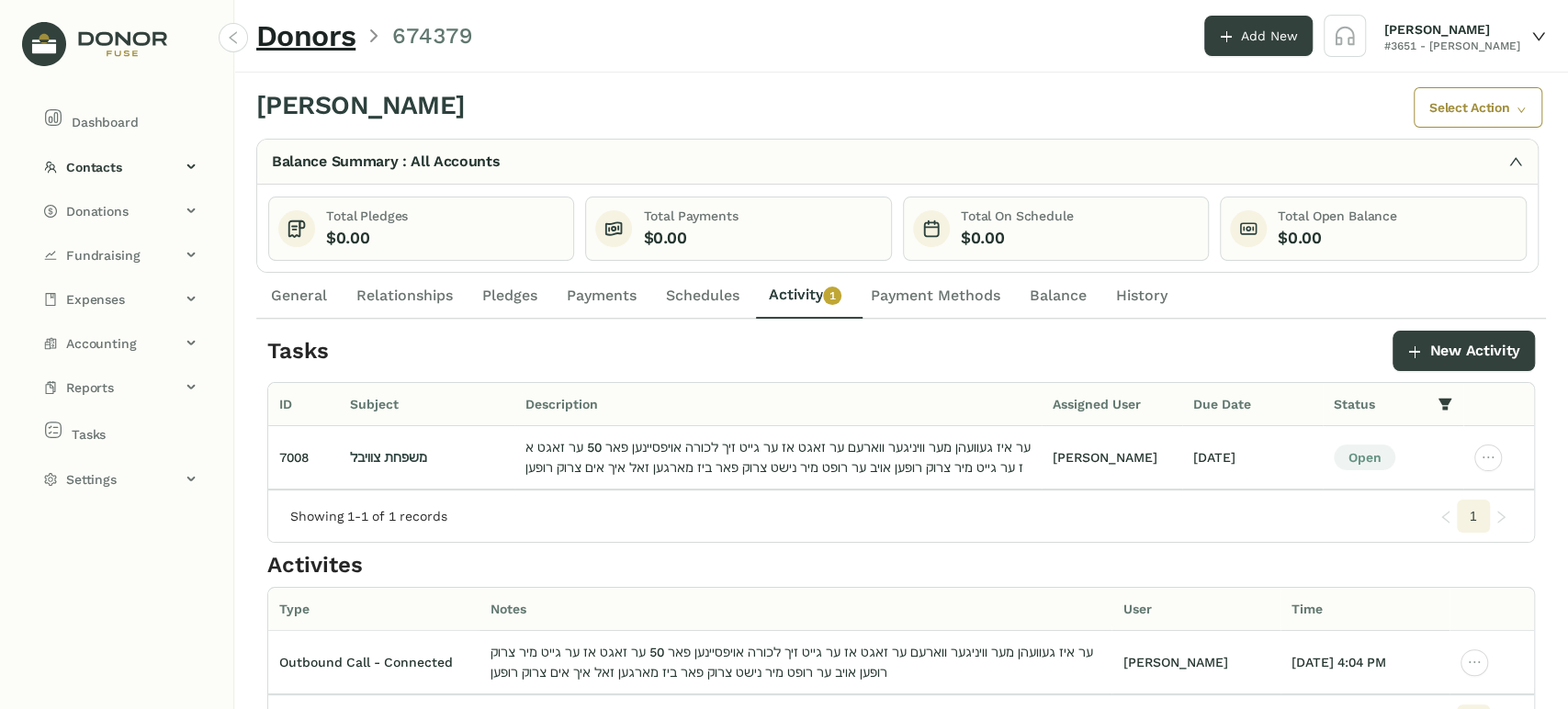 click on "General" 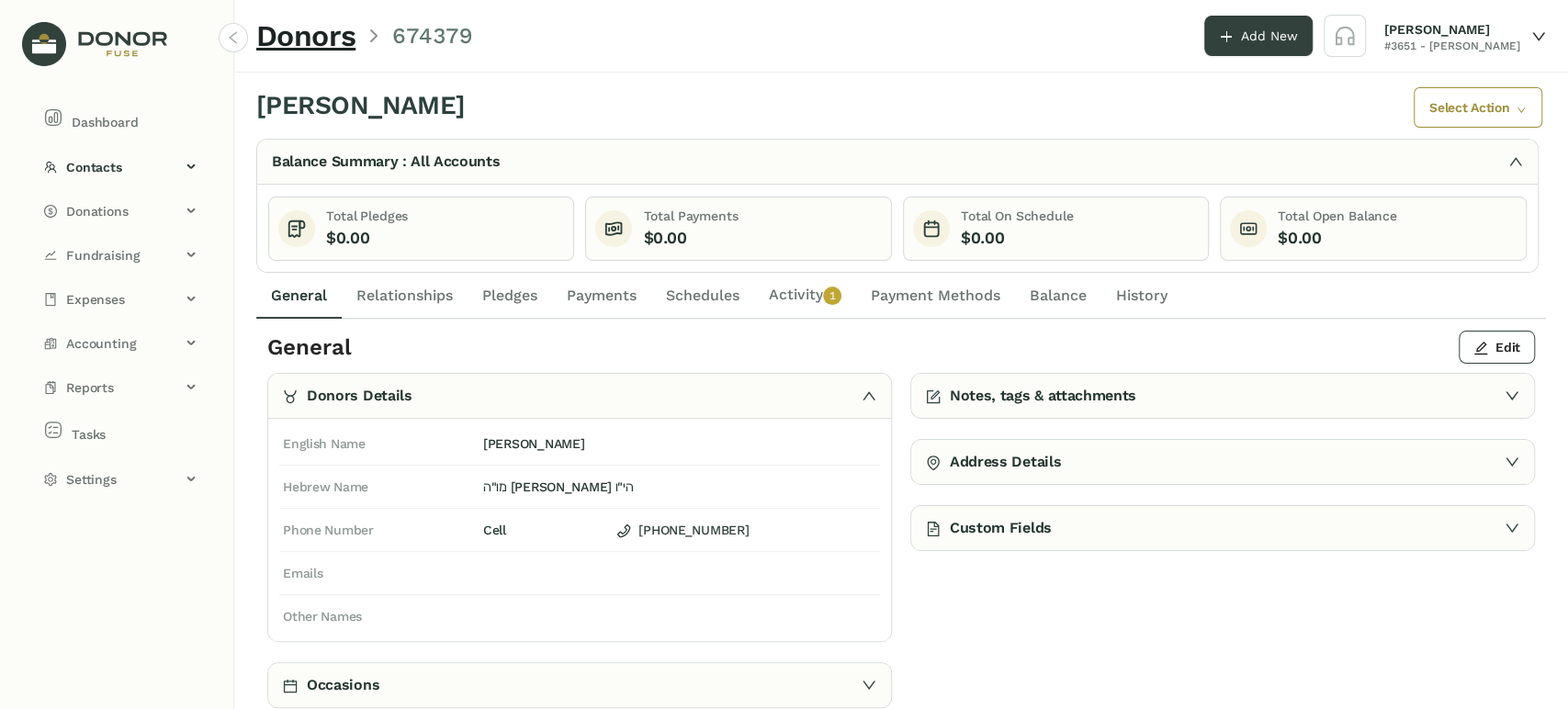 click on "Activity   0   1   2   3   4   5   6   7   8   9" 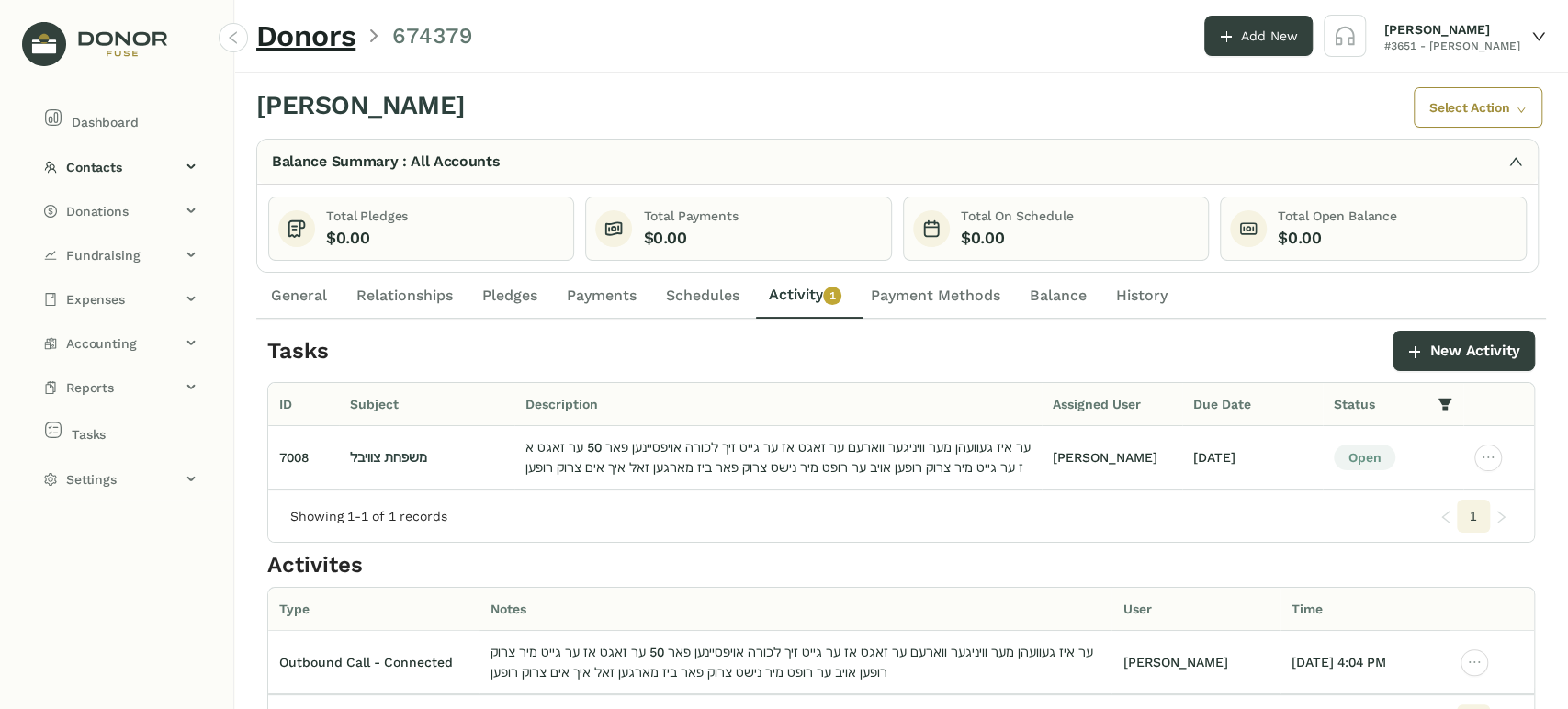 click on "General" 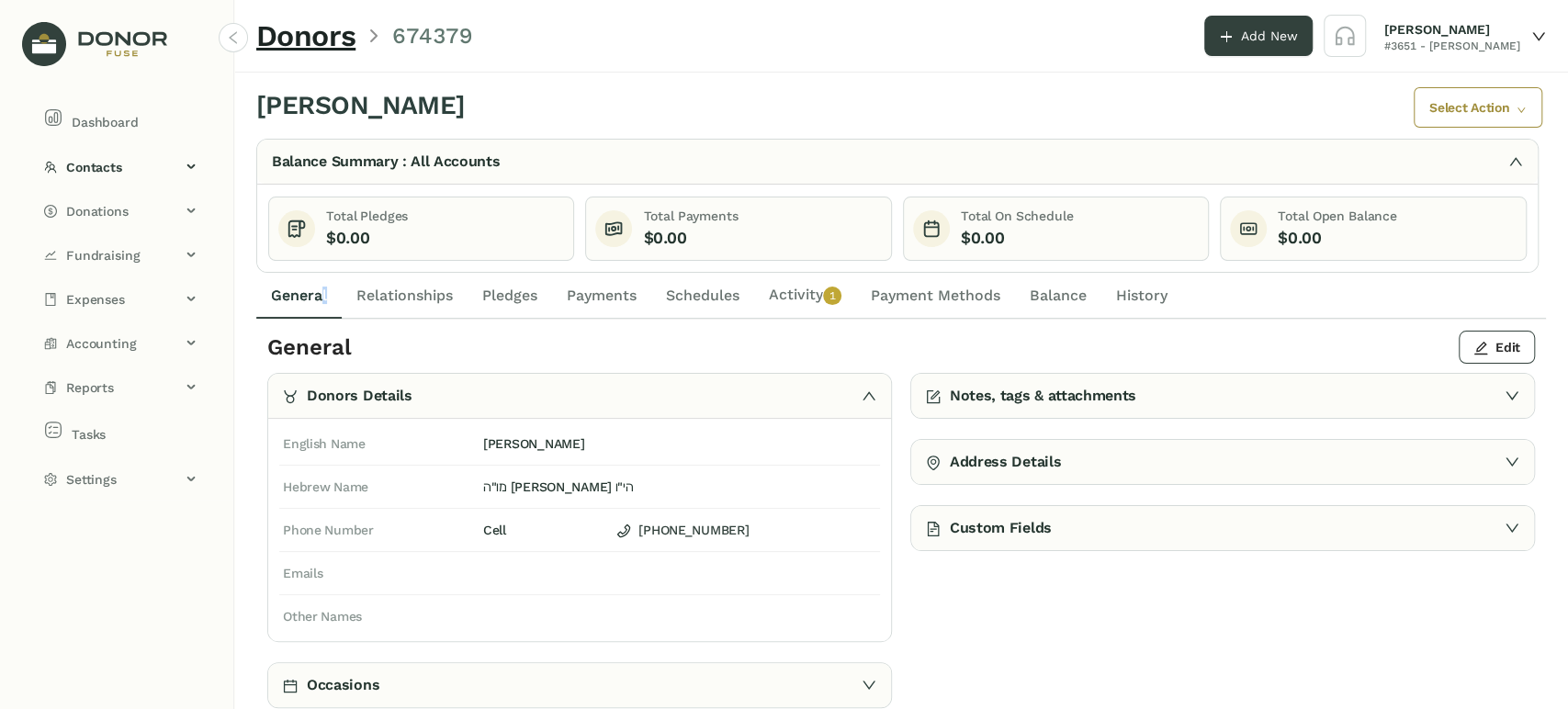 click on "Activity   0   1   2   3   4   5   6   7   8   9" 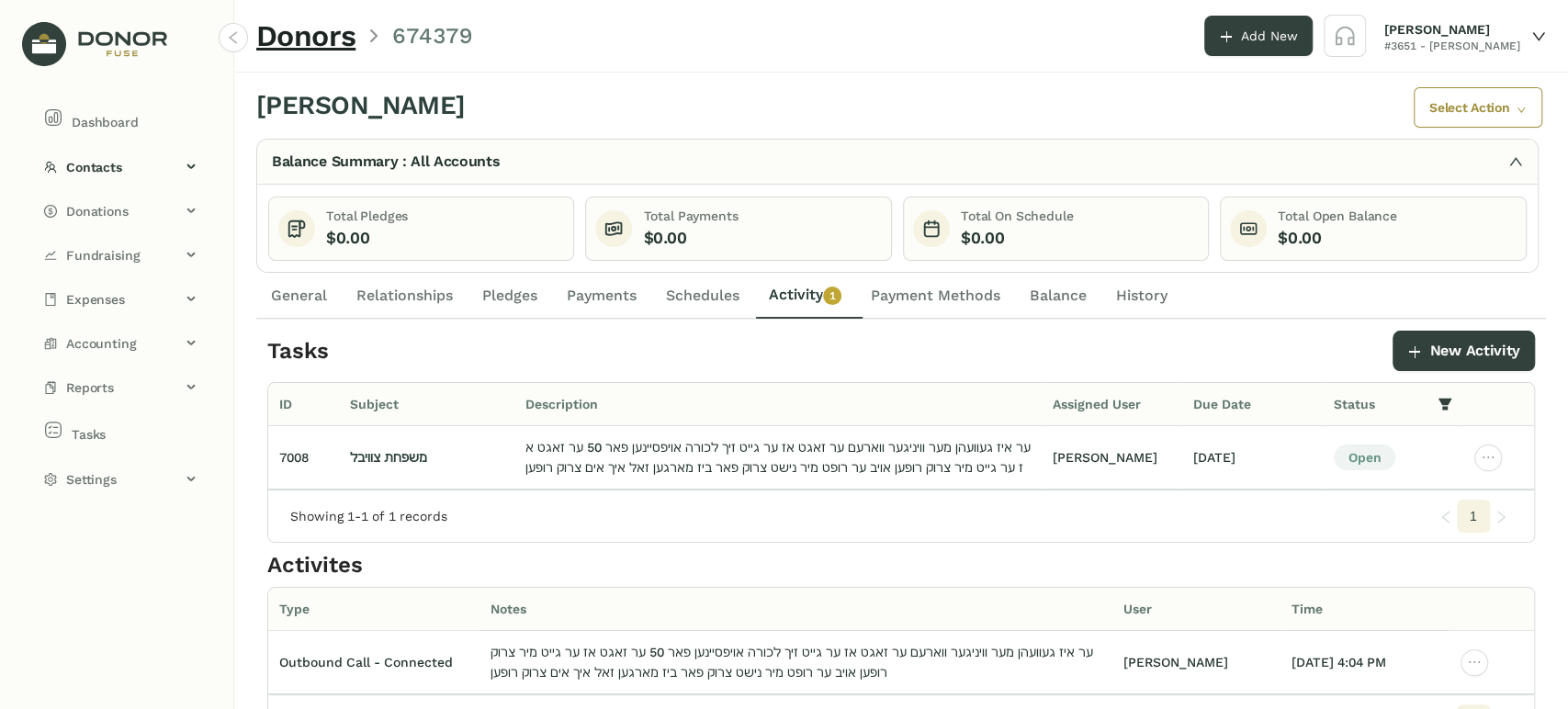drag, startPoint x: 777, startPoint y: 281, endPoint x: 777, endPoint y: 292, distance: 11 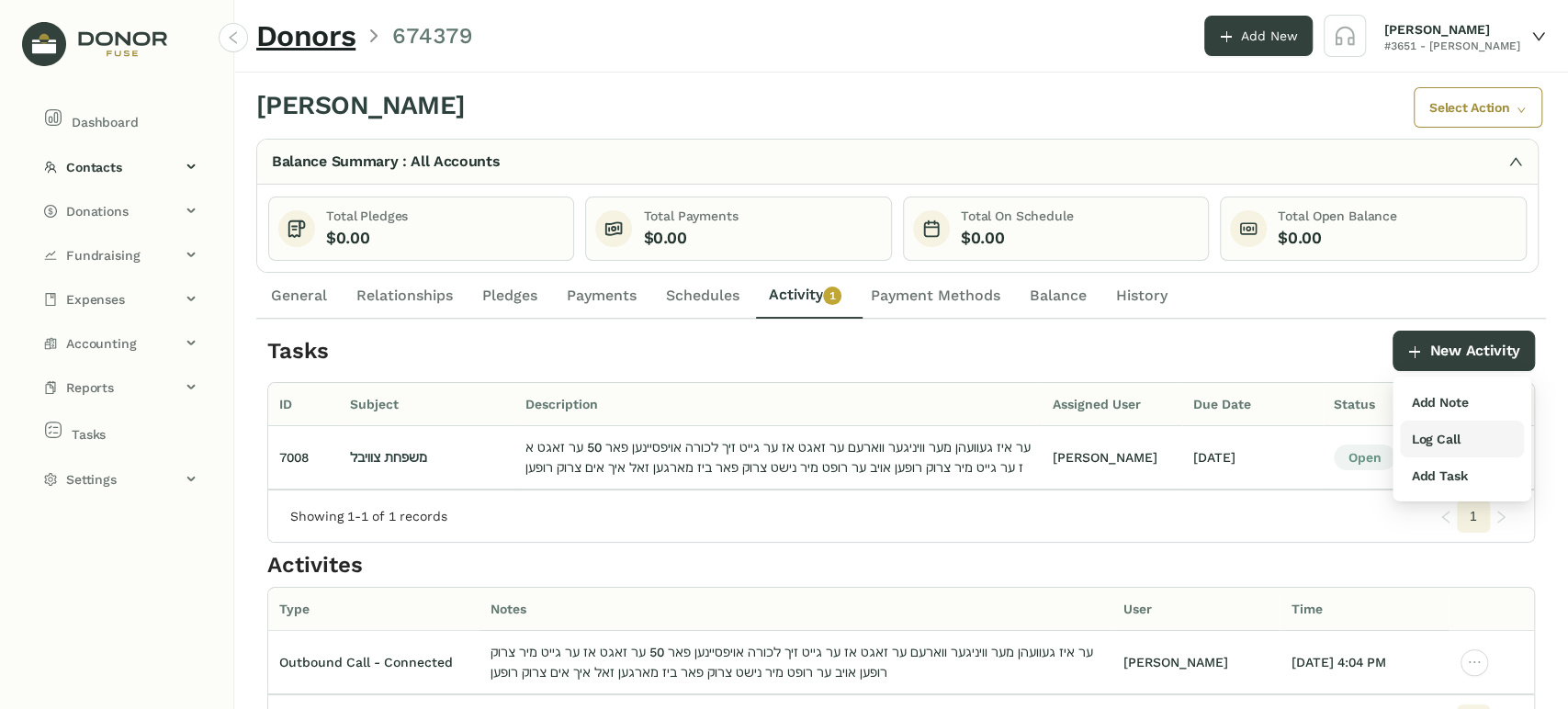 click on "Log Call" at bounding box center [1435, 439] 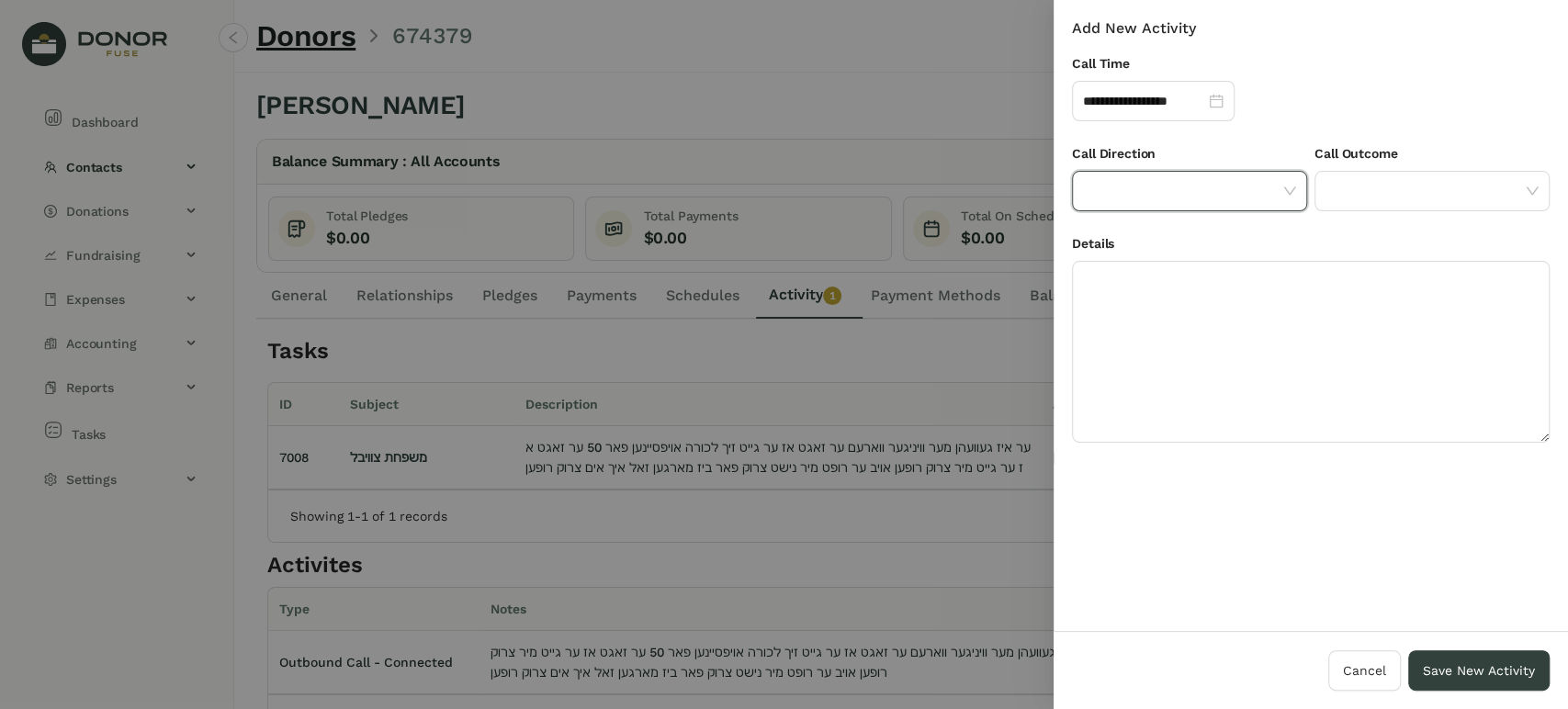 click 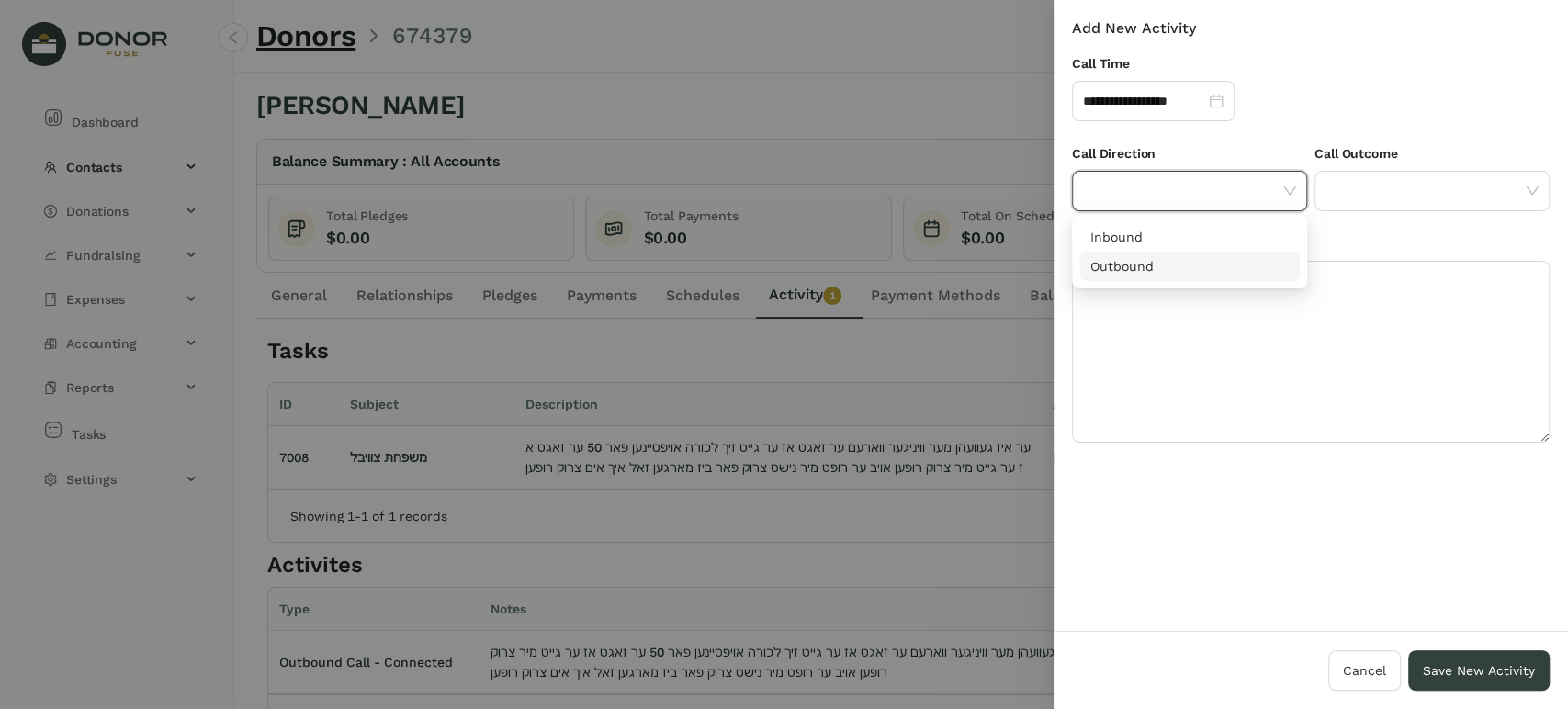 click on "Outbound" at bounding box center [1190, 266] 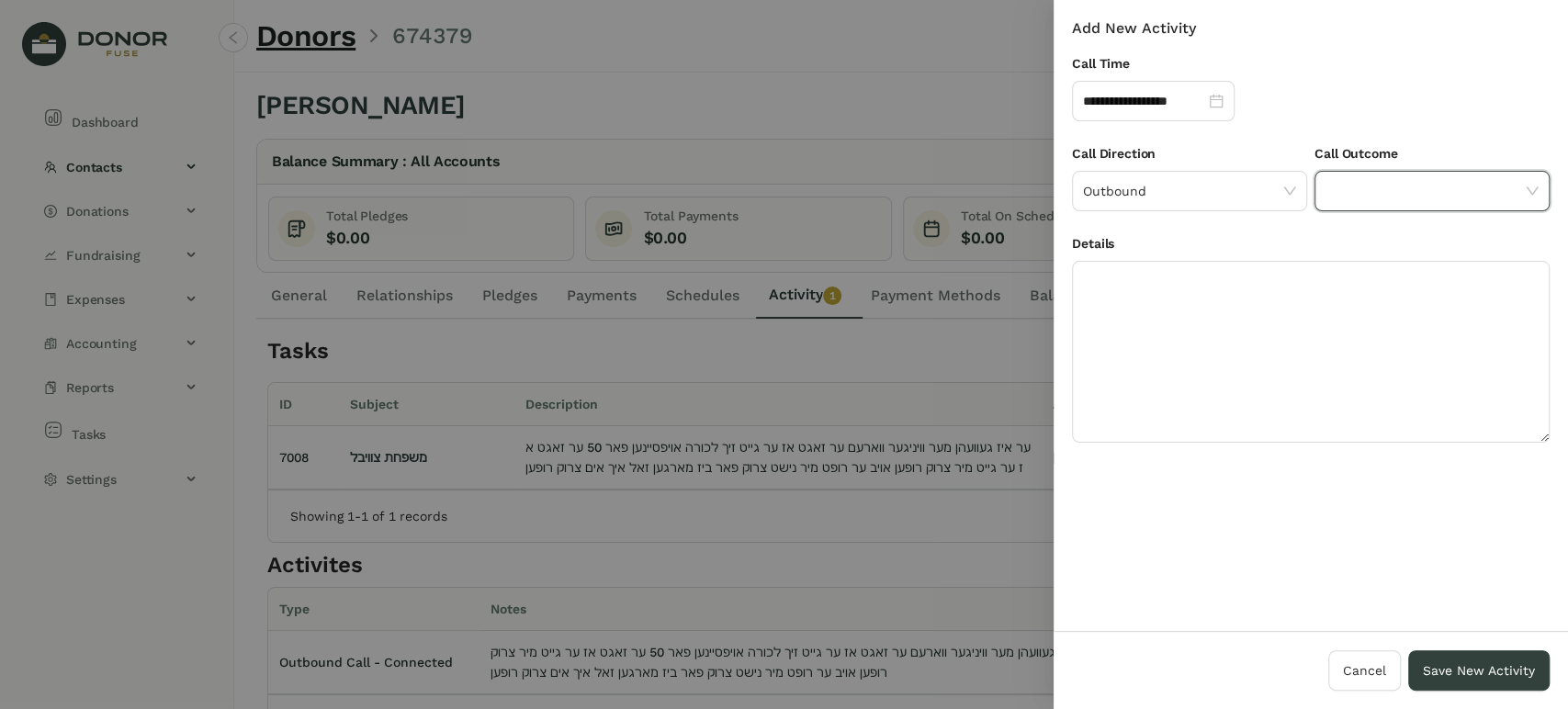 click 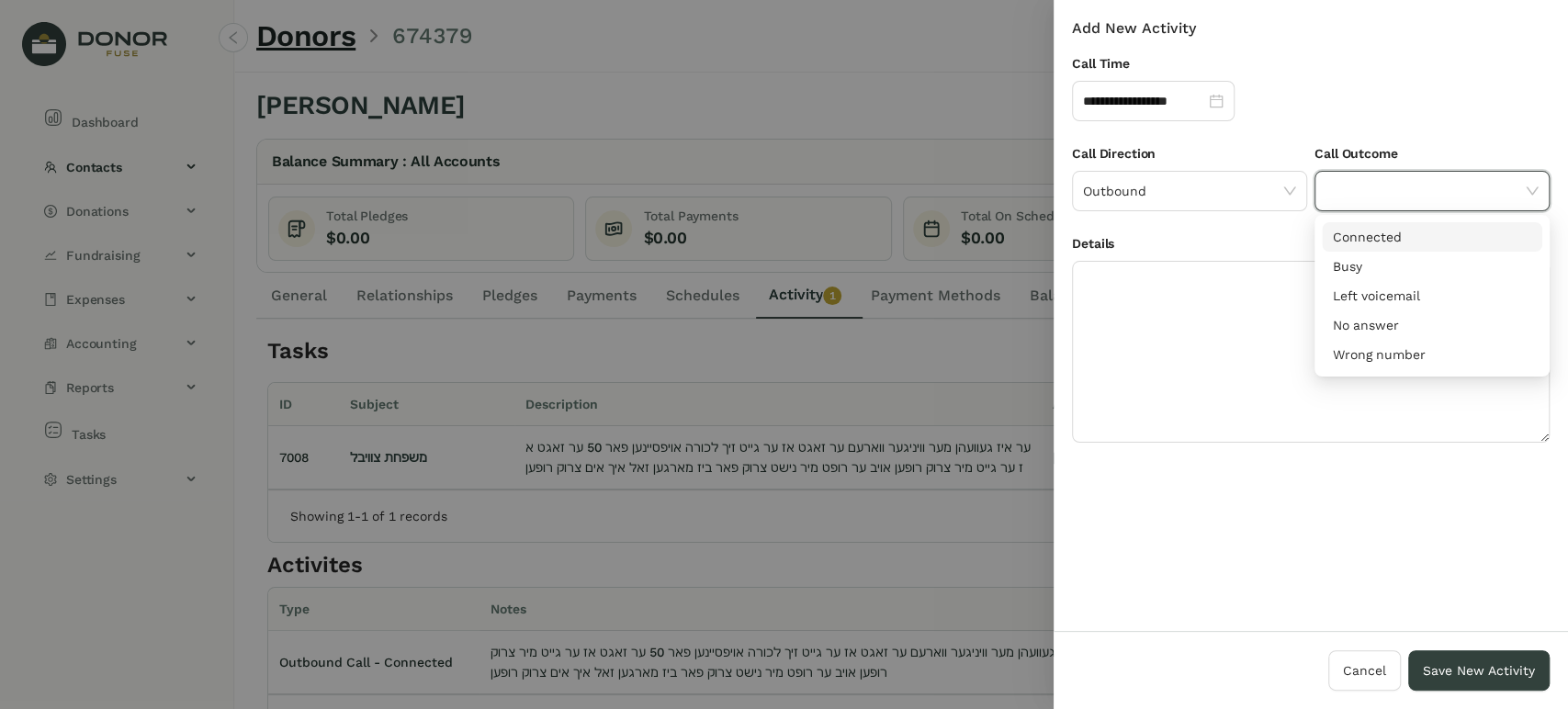 click on "Connected" at bounding box center [1432, 237] 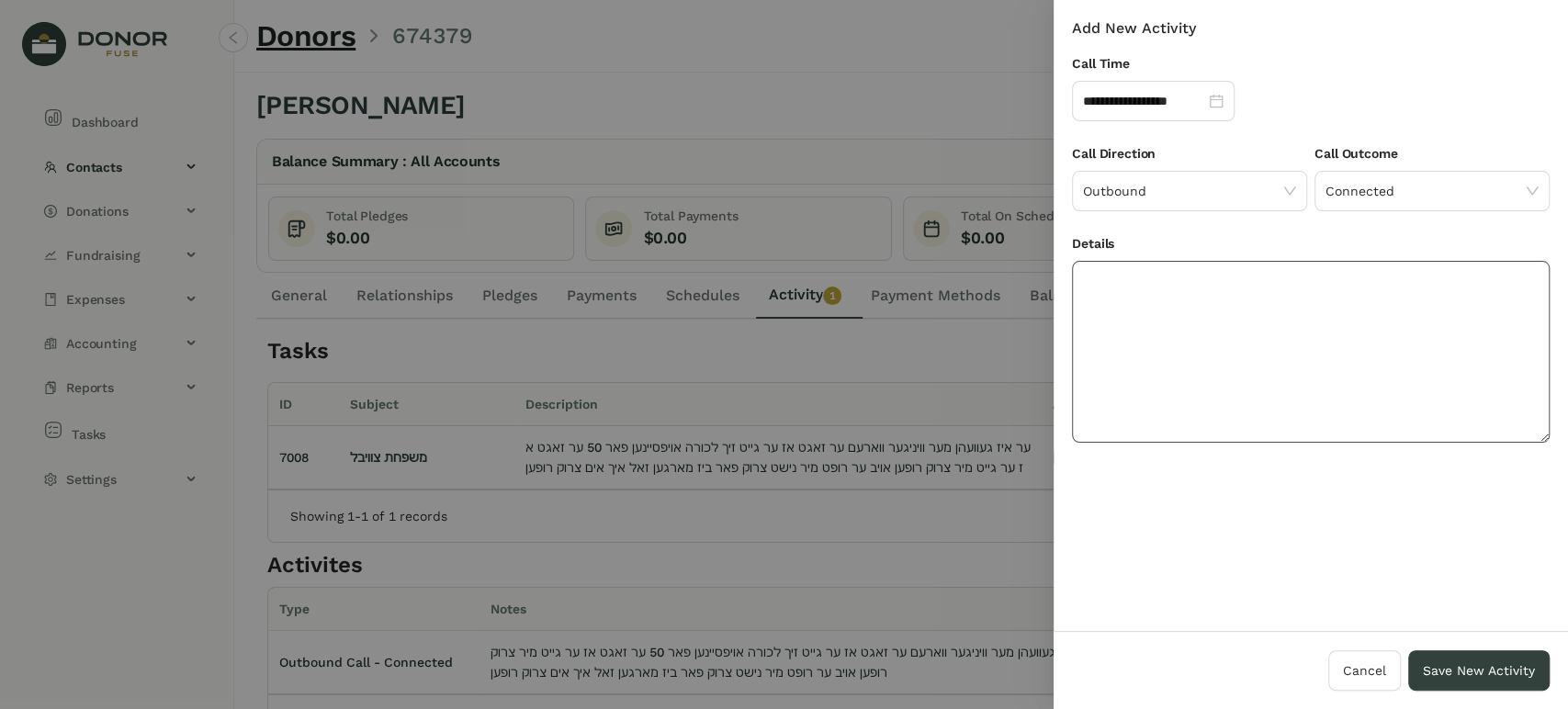 drag, startPoint x: 1261, startPoint y: 360, endPoint x: 1259, endPoint y: 343, distance: 17.117243 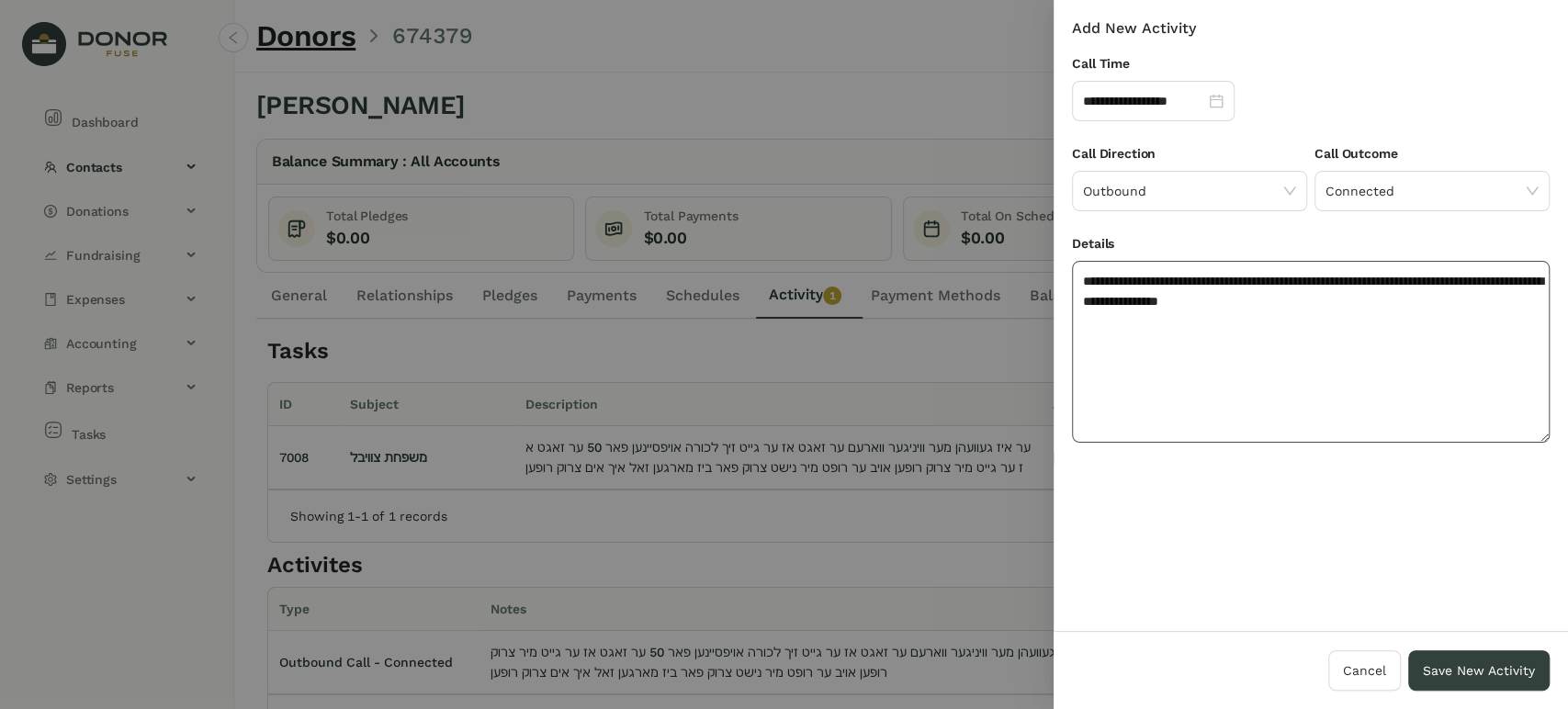 click on "**********" 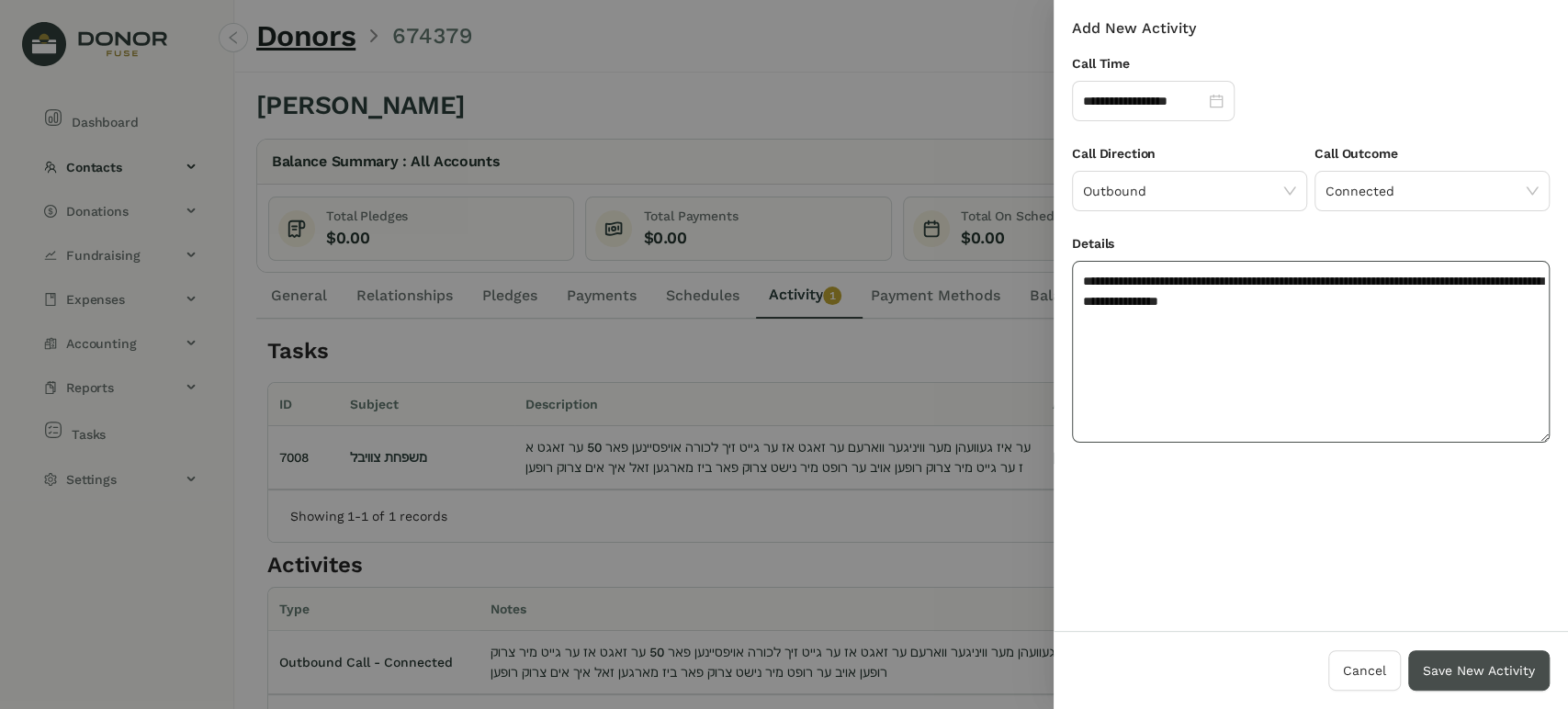 type on "**********" 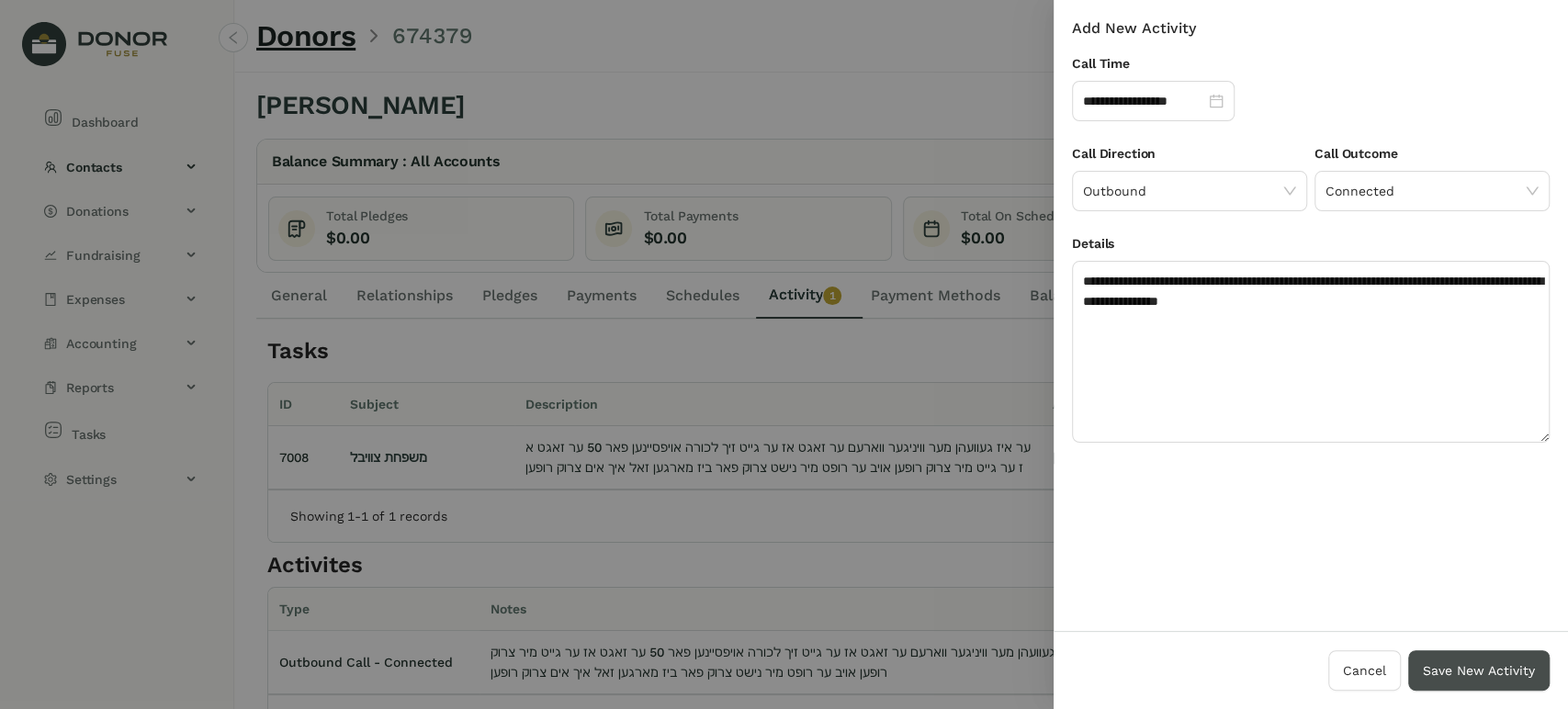 drag, startPoint x: 1454, startPoint y: 685, endPoint x: 1452, endPoint y: 674, distance: 11.18034 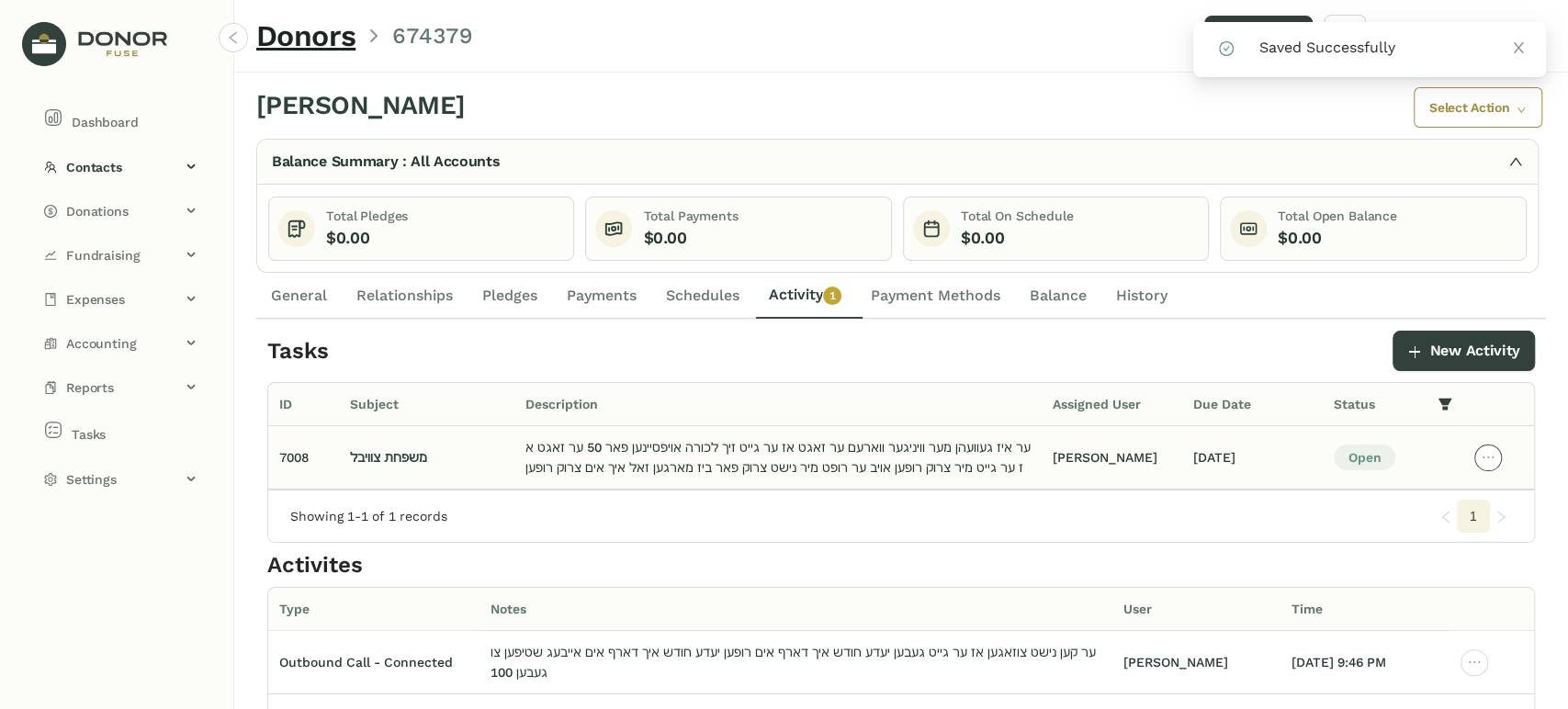click 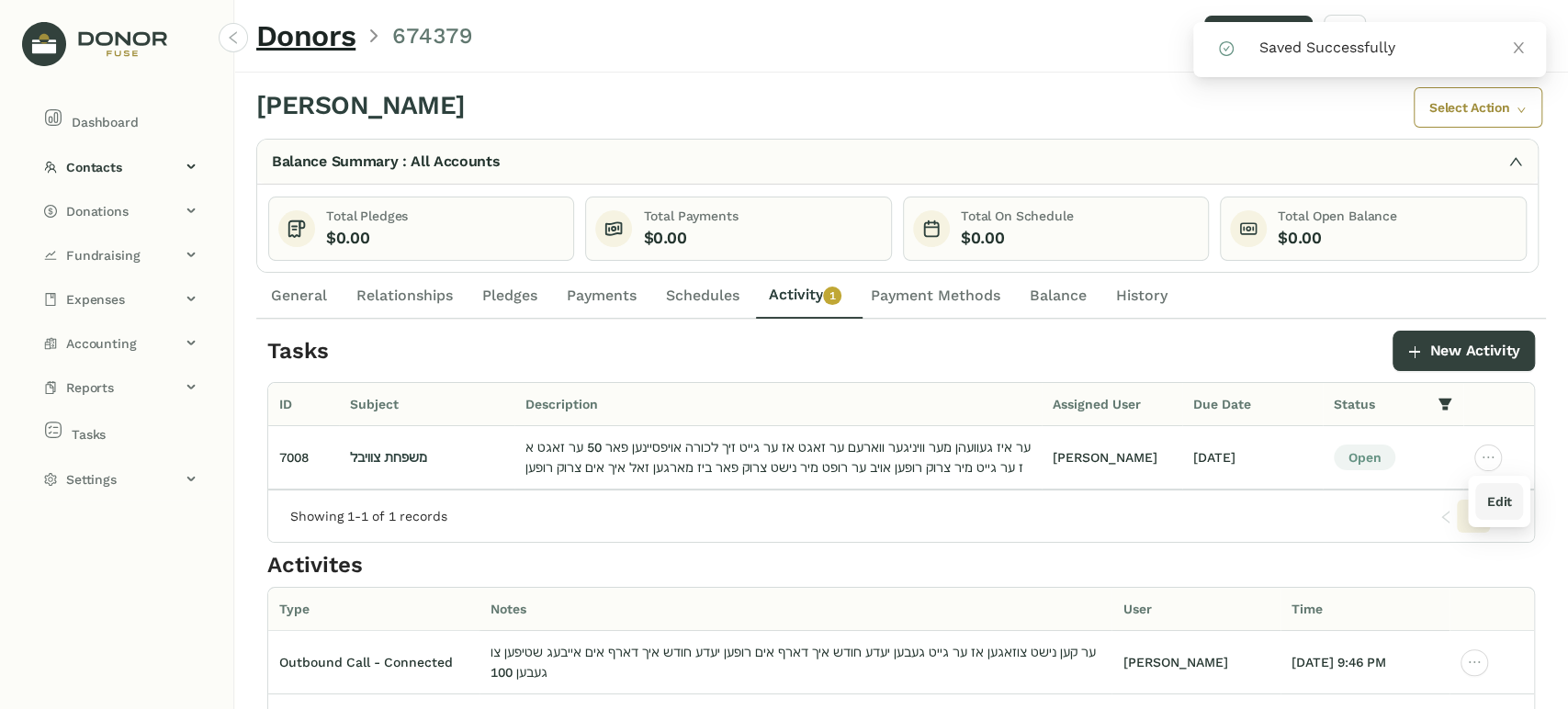 click on "Edit" at bounding box center (1498, 501) 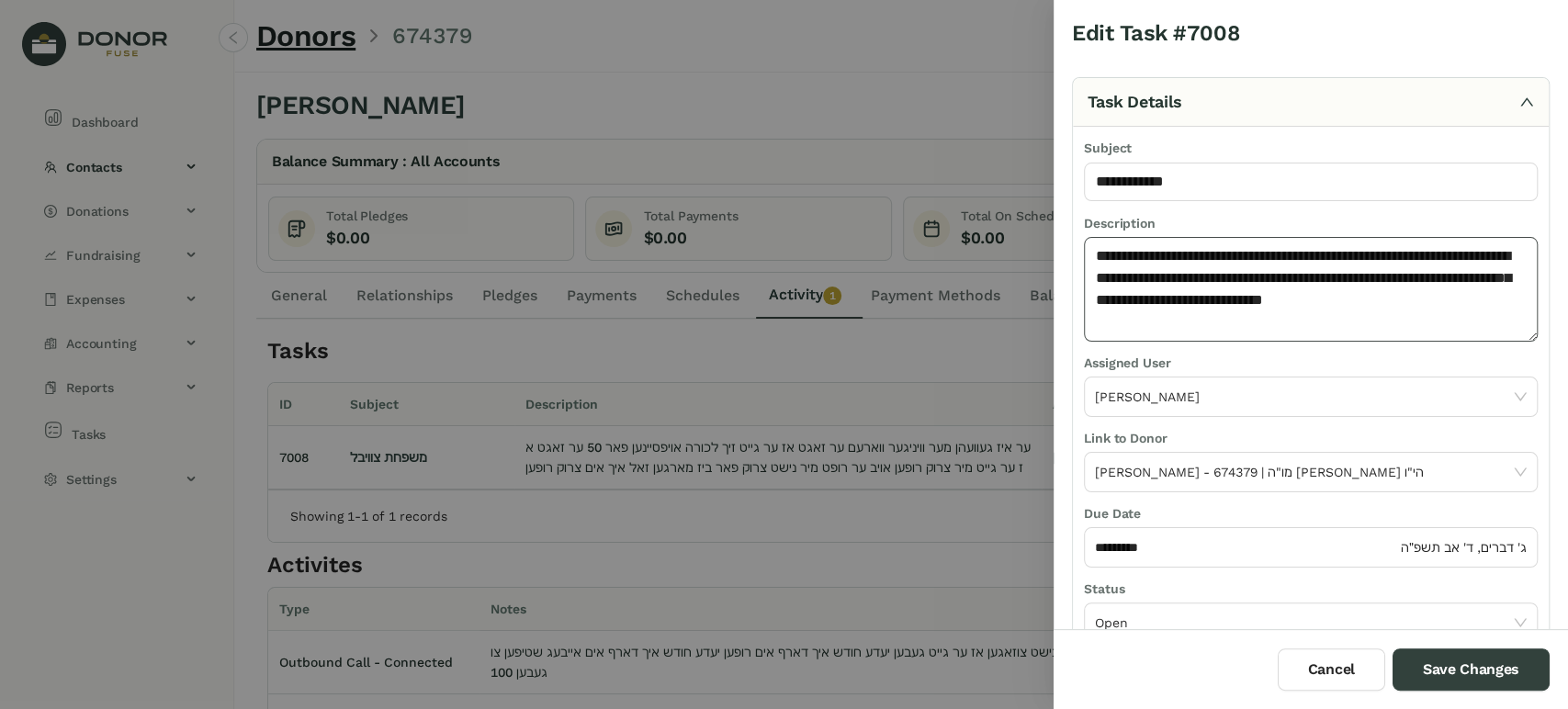 click on "**********" 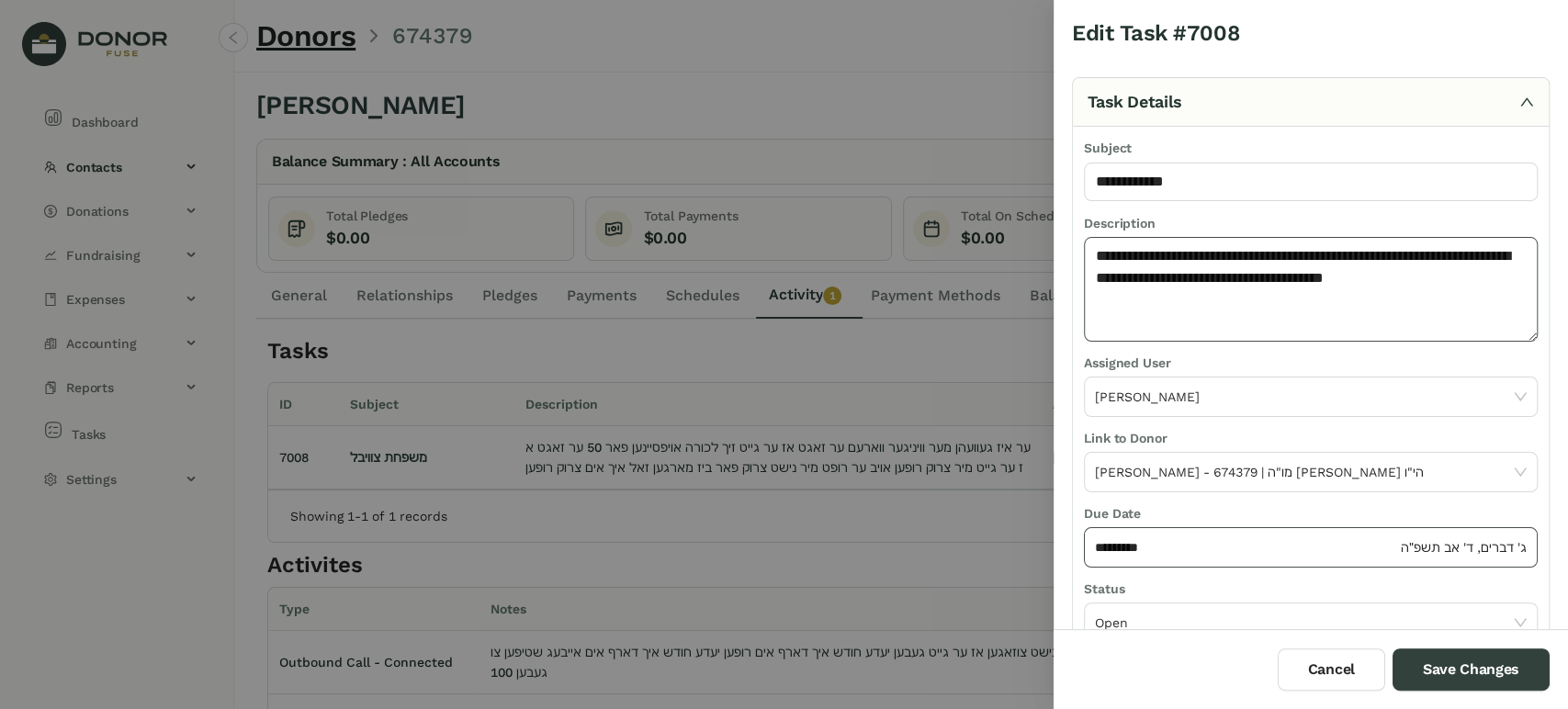 type on "**********" 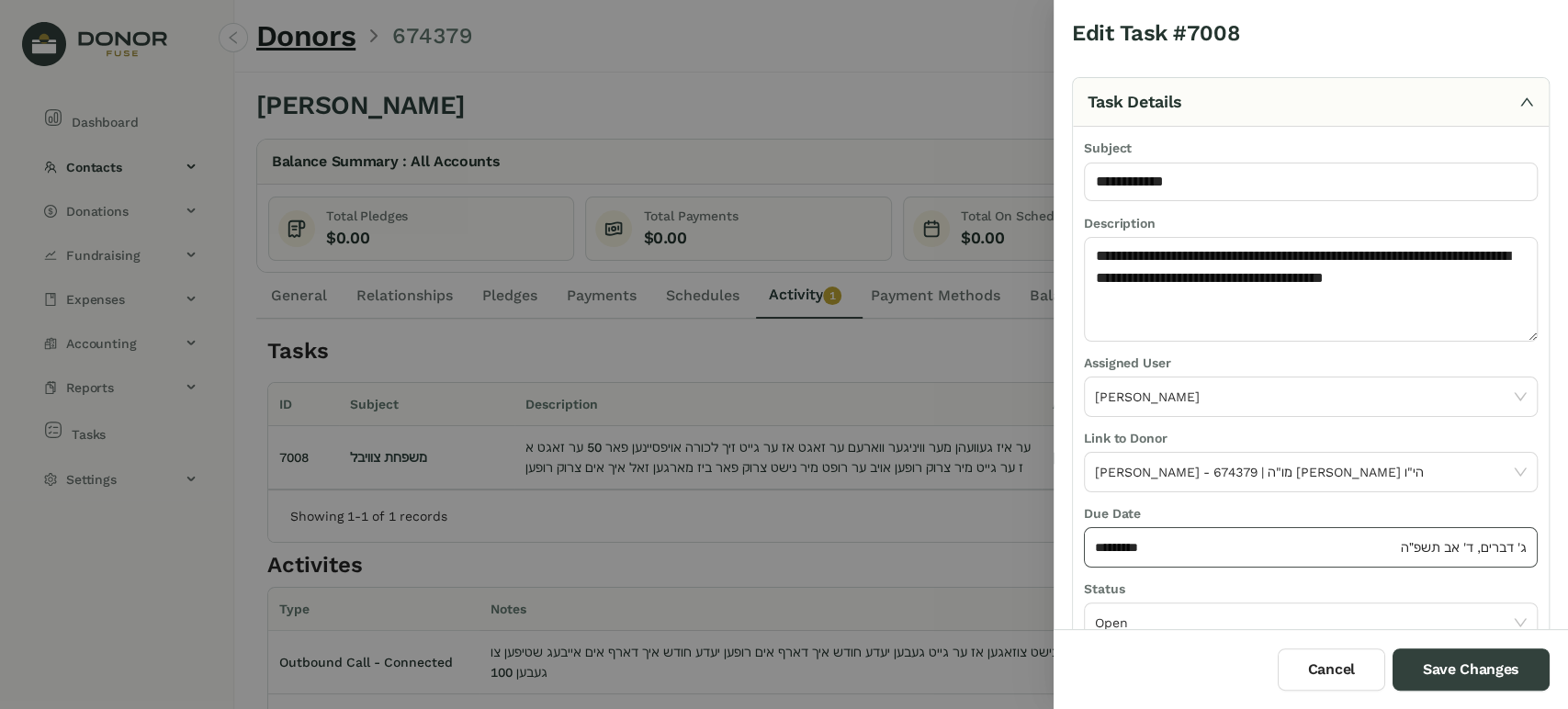 click on "*********" 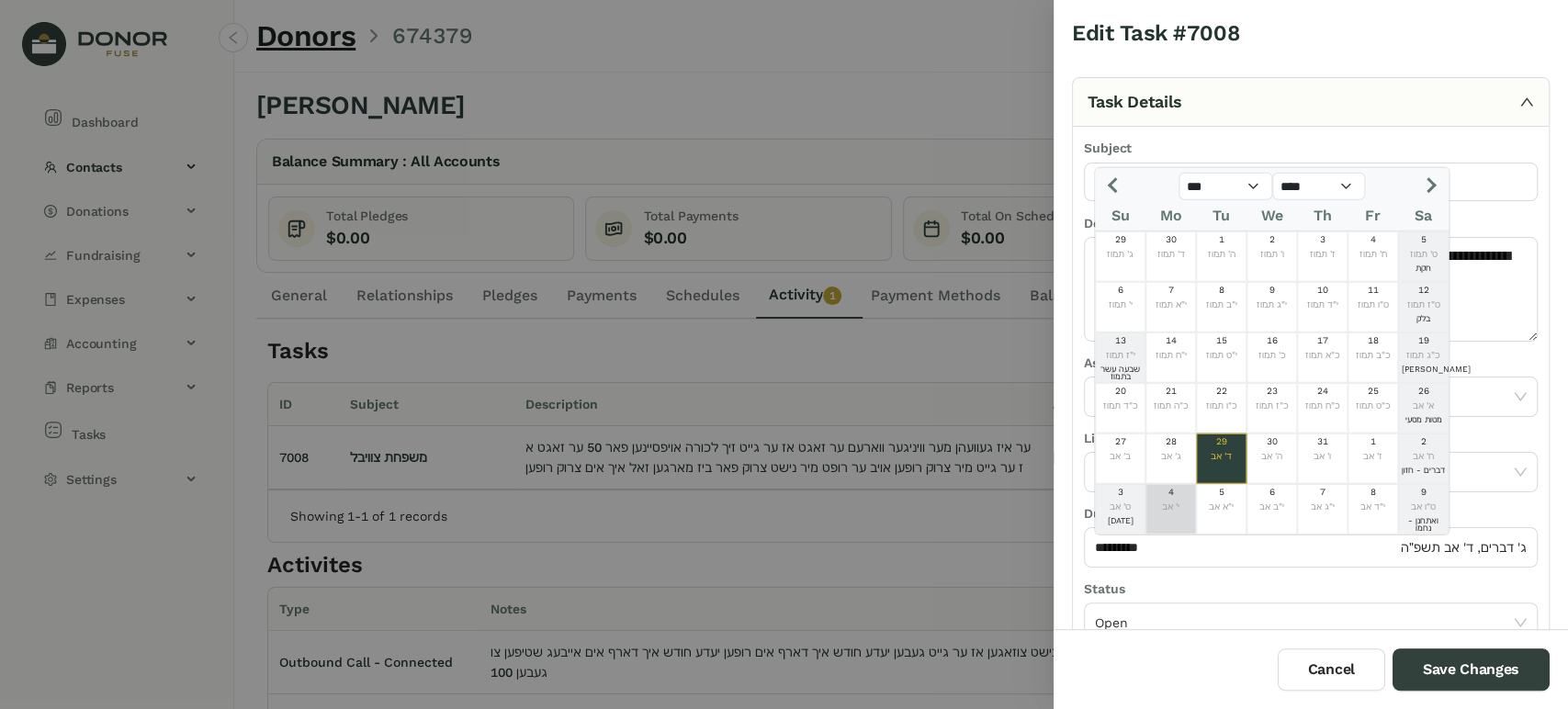 click on "י' אב" 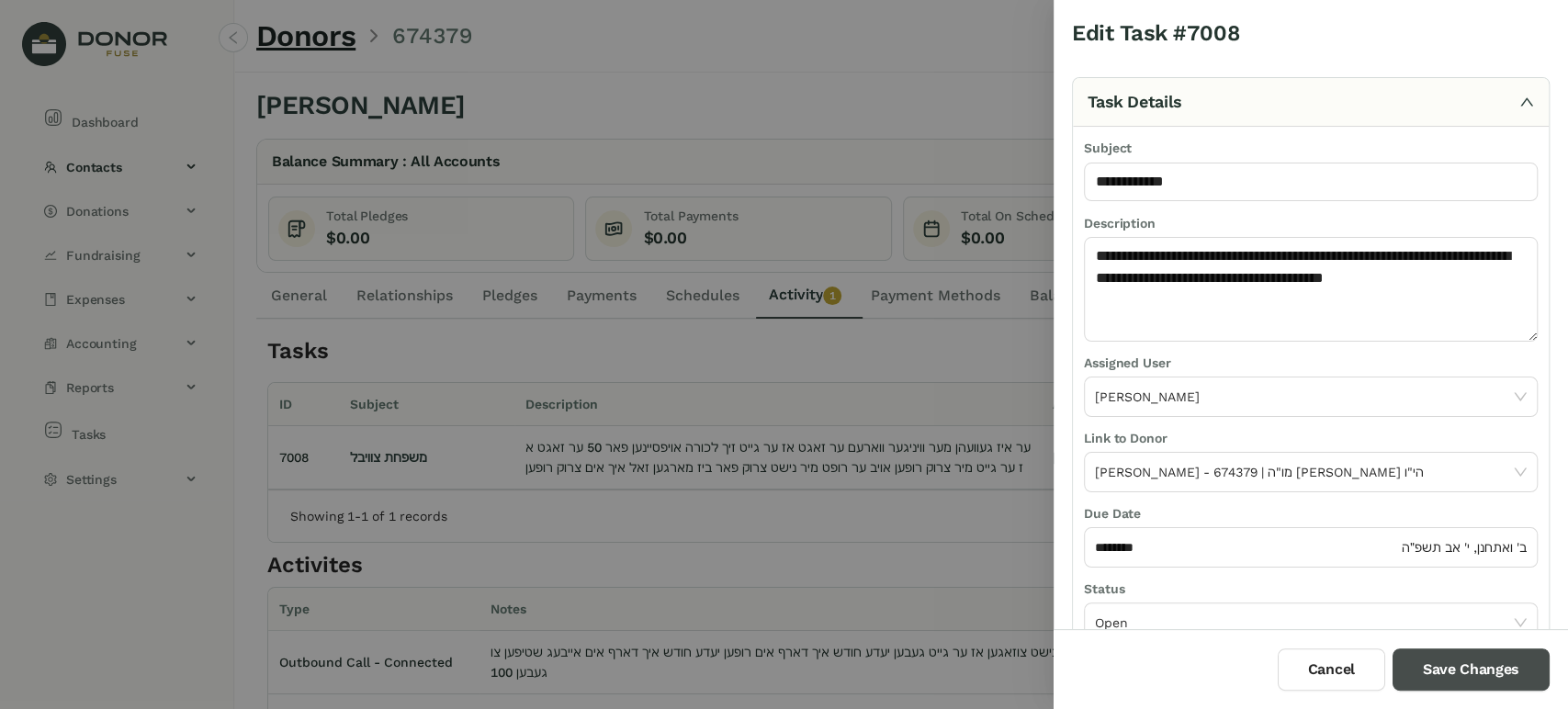 click on "Save Changes" at bounding box center (1471, 670) 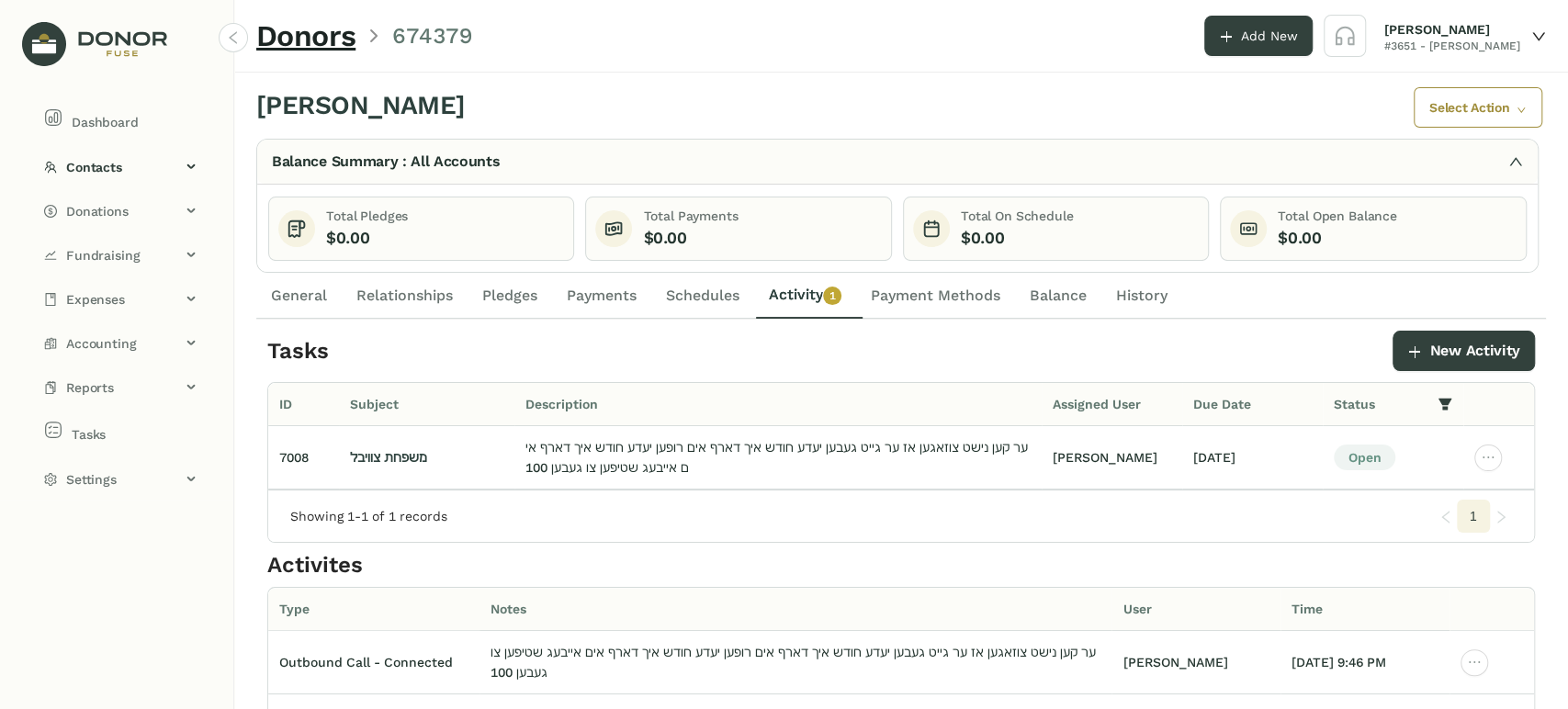 click on "General" 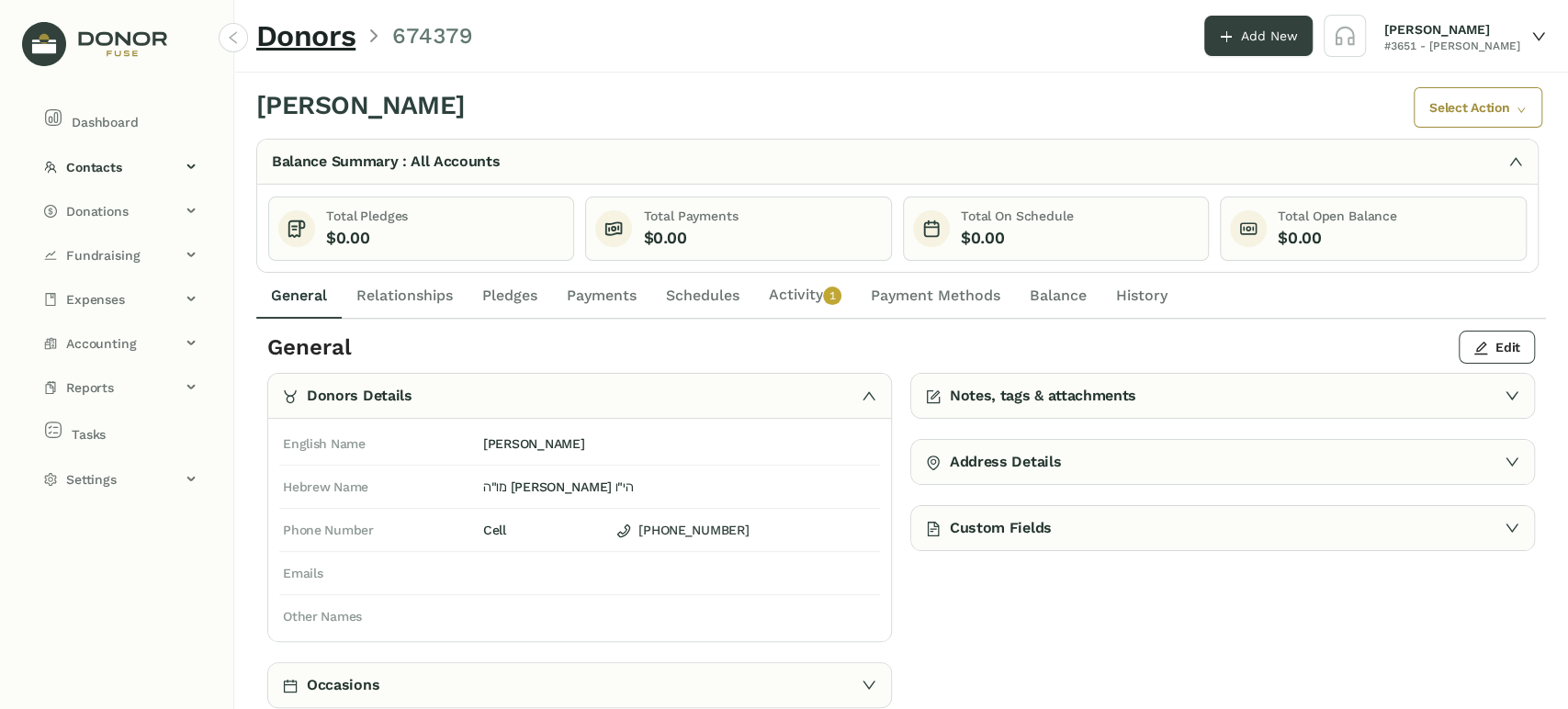 click on "Custom Fields" 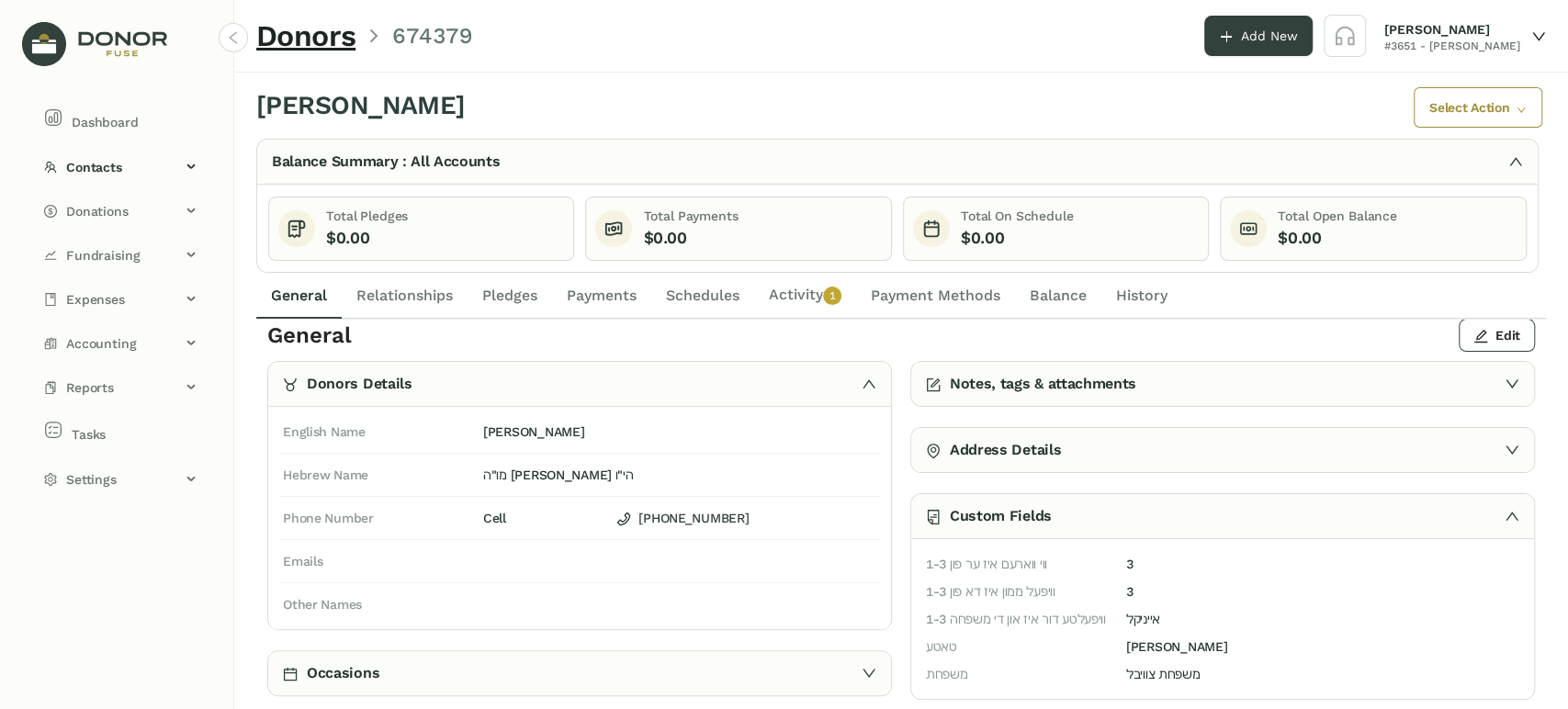 scroll, scrollTop: 0, scrollLeft: 0, axis: both 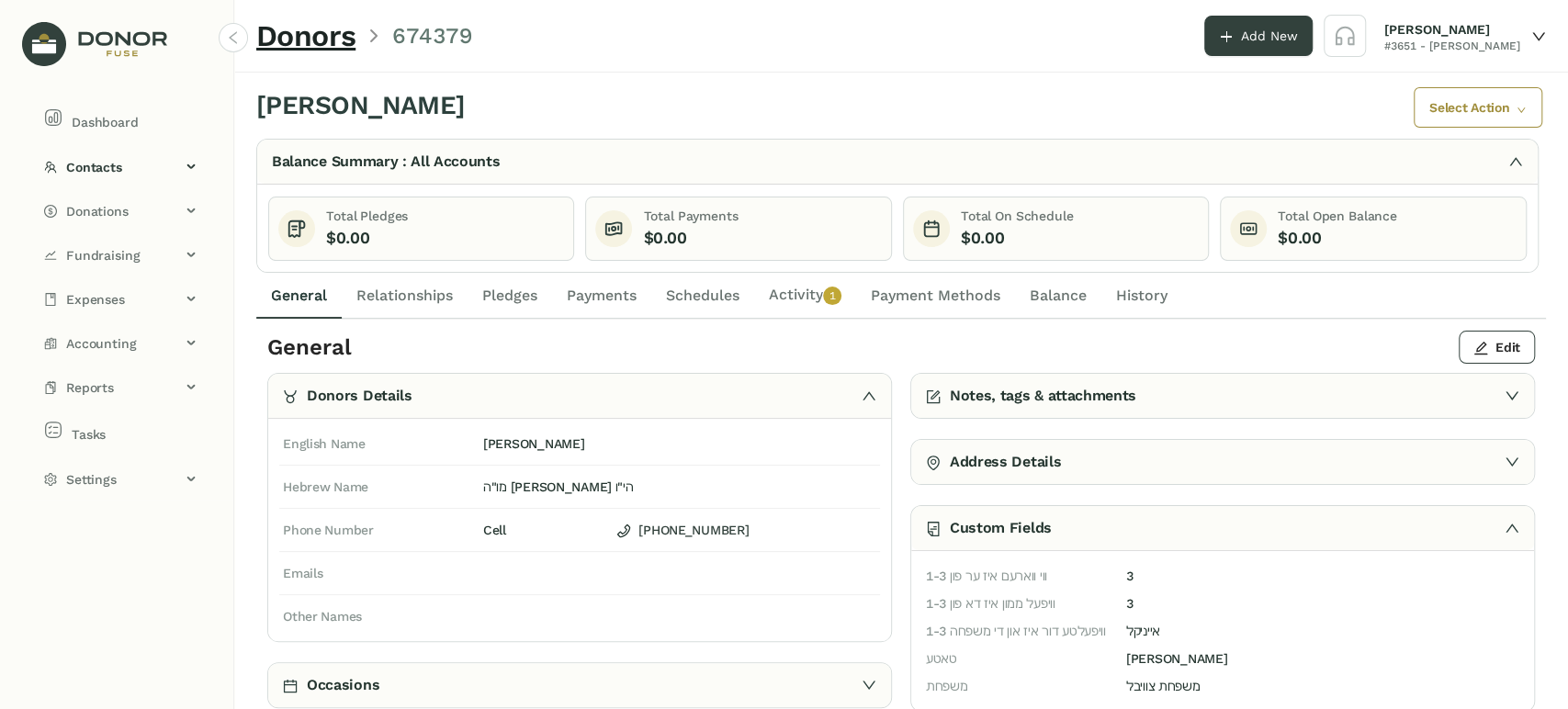 click on "Activity   0   1   2   3   4   5   6   7   8   9" 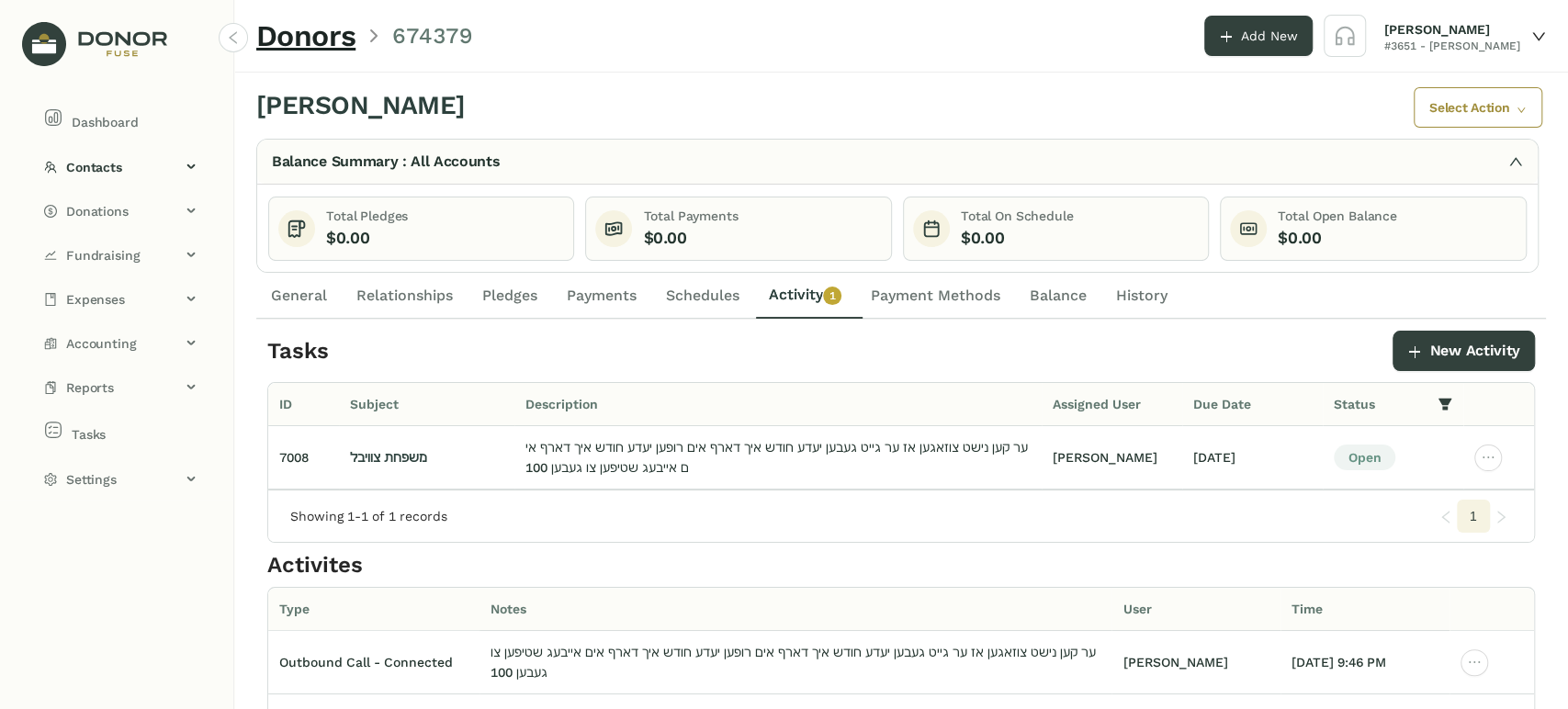 drag, startPoint x: 321, startPoint y: 292, endPoint x: 419, endPoint y: 280, distance: 98.73196 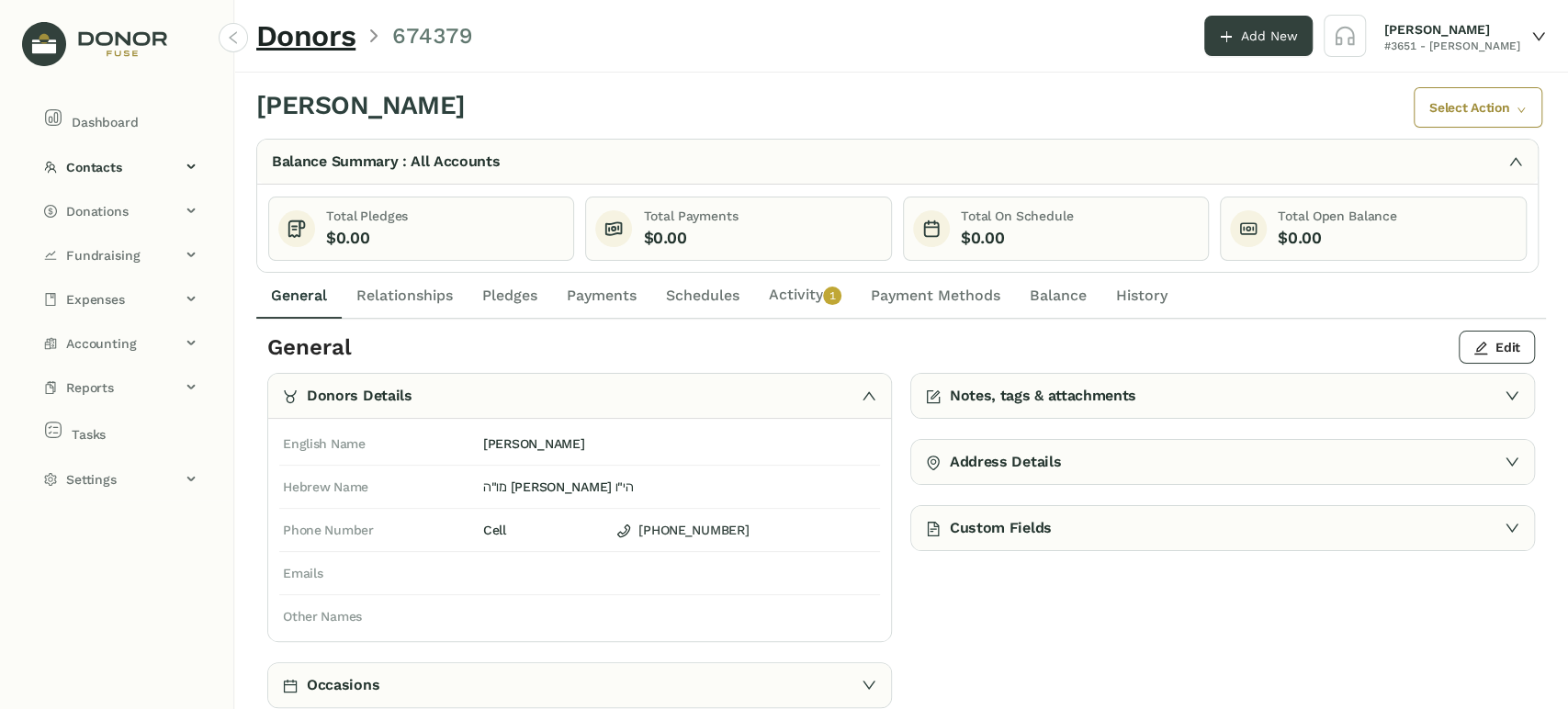click on "Activity   0   1   2   3   4   5   6   7   8   9" 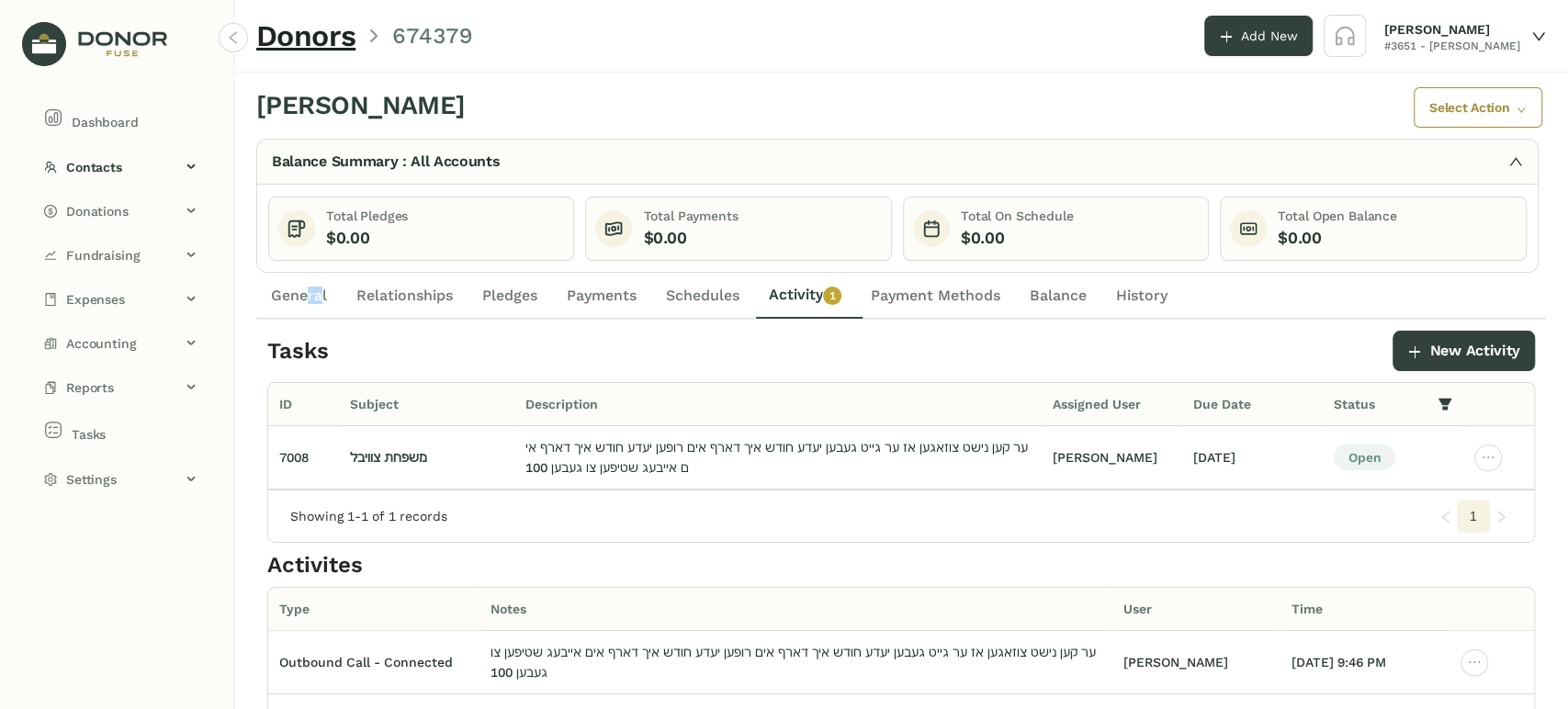 drag, startPoint x: 304, startPoint y: 280, endPoint x: 318, endPoint y: 279, distance: 14.035669 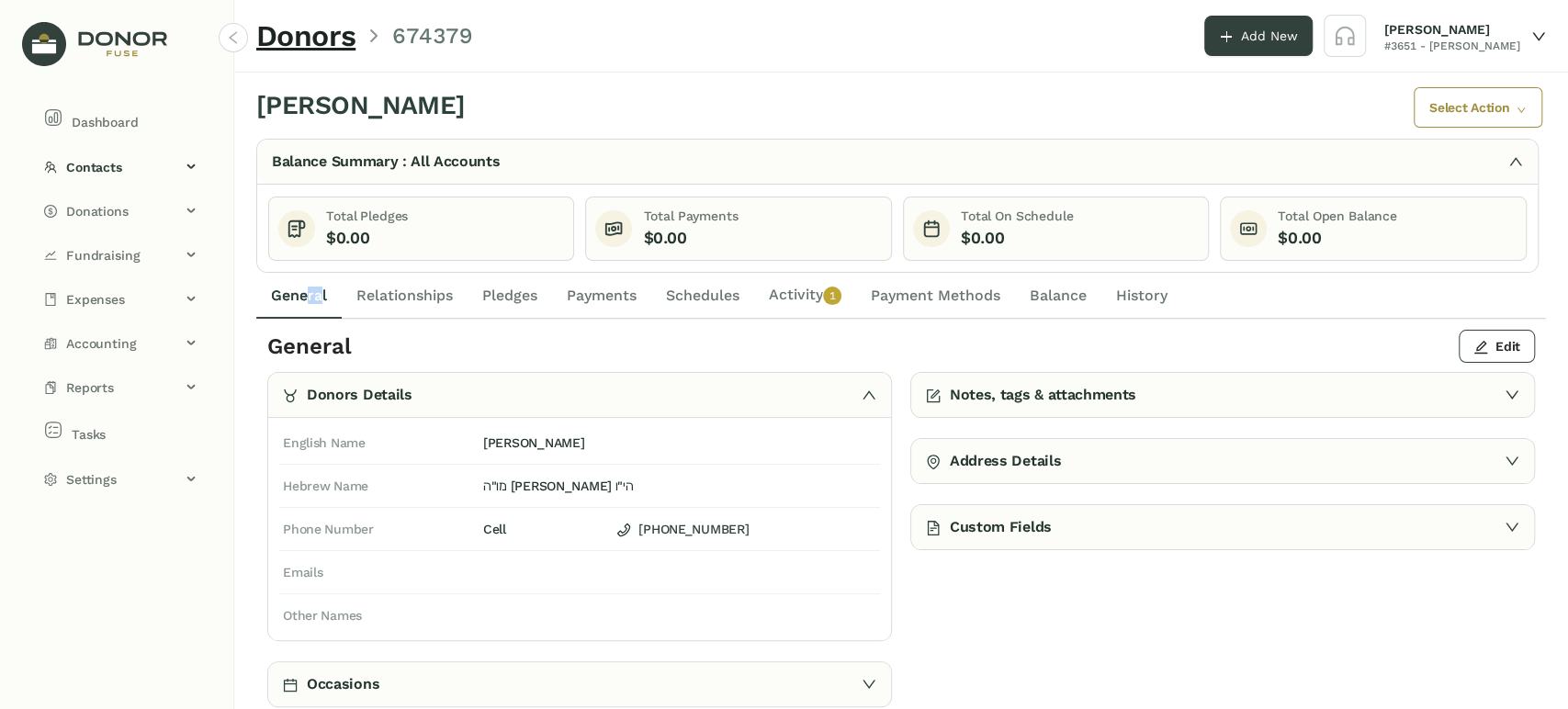scroll, scrollTop: 0, scrollLeft: 0, axis: both 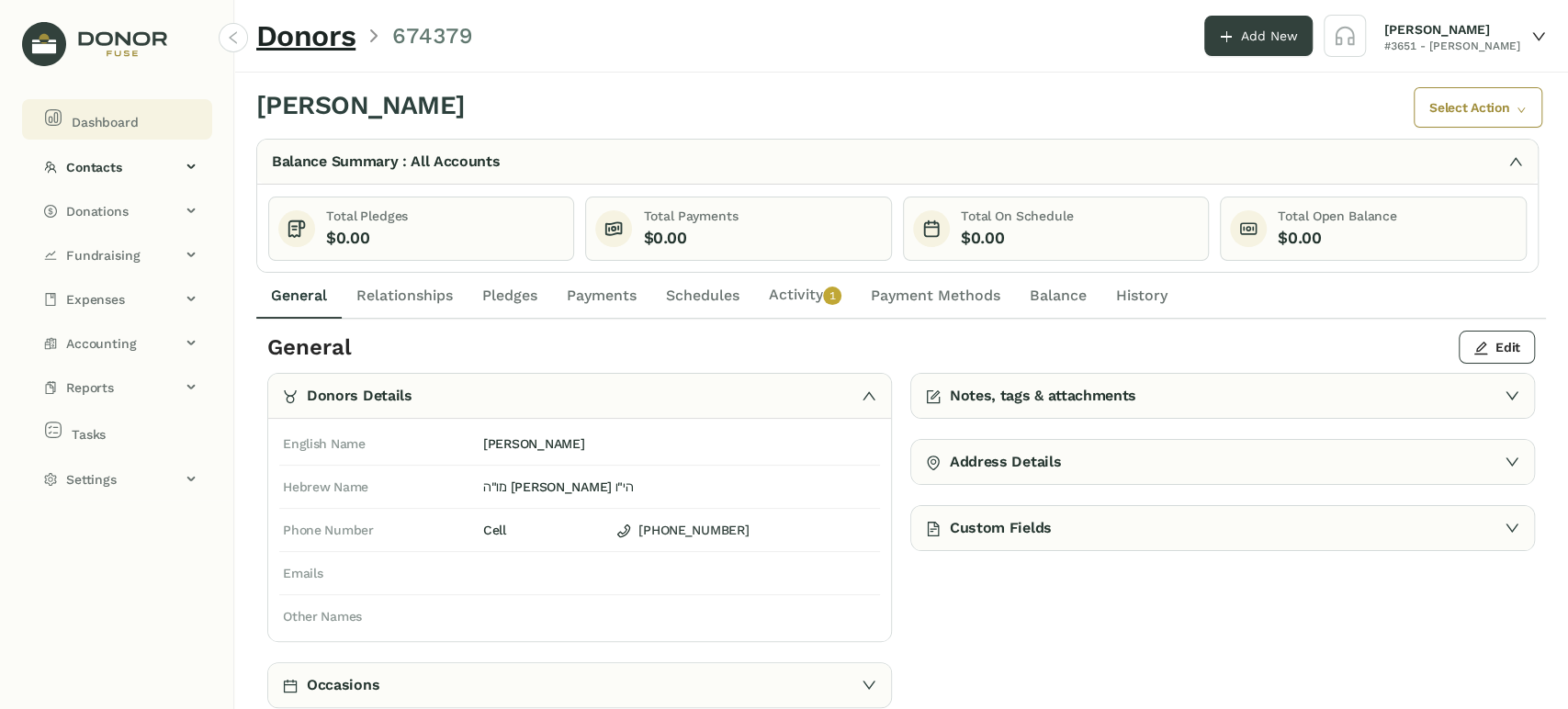 click on "Dashboard" 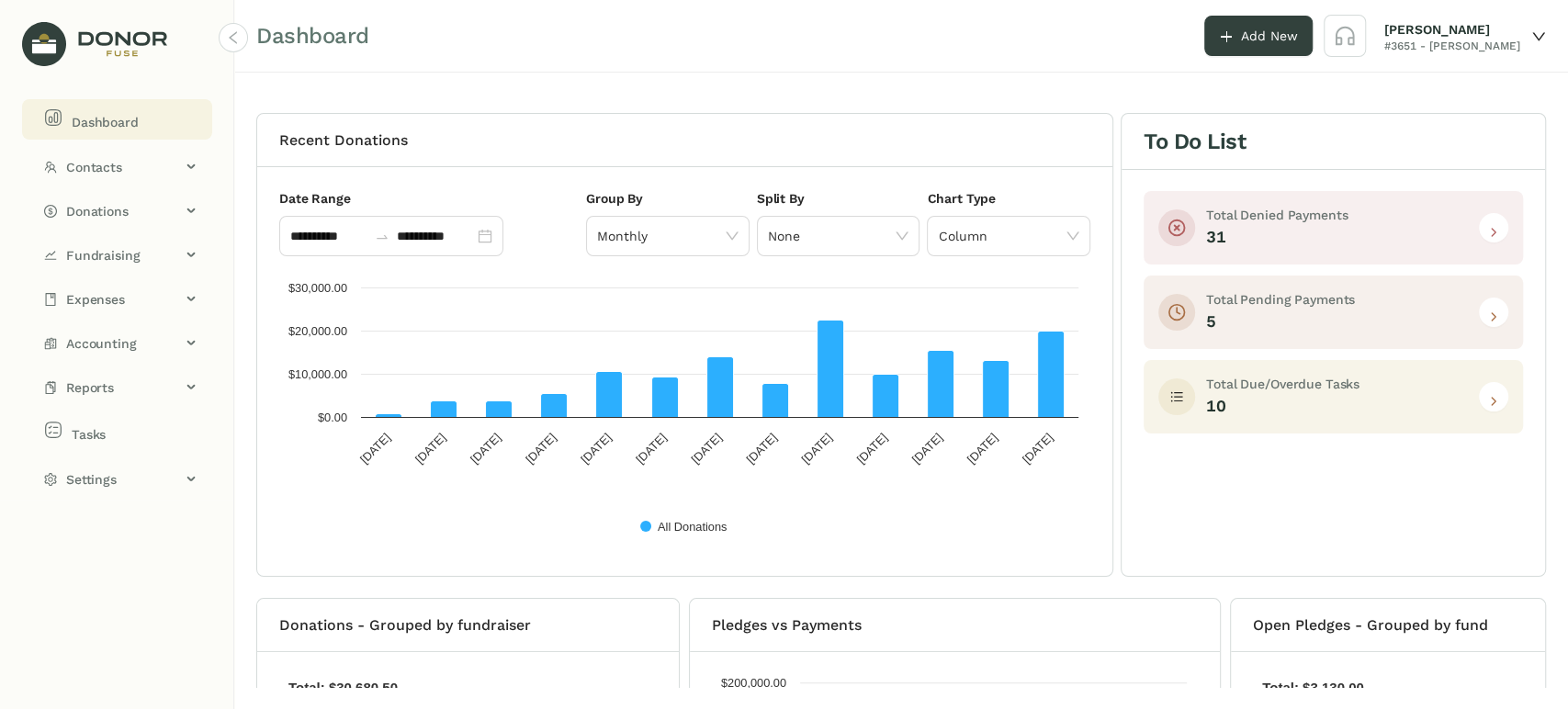 click 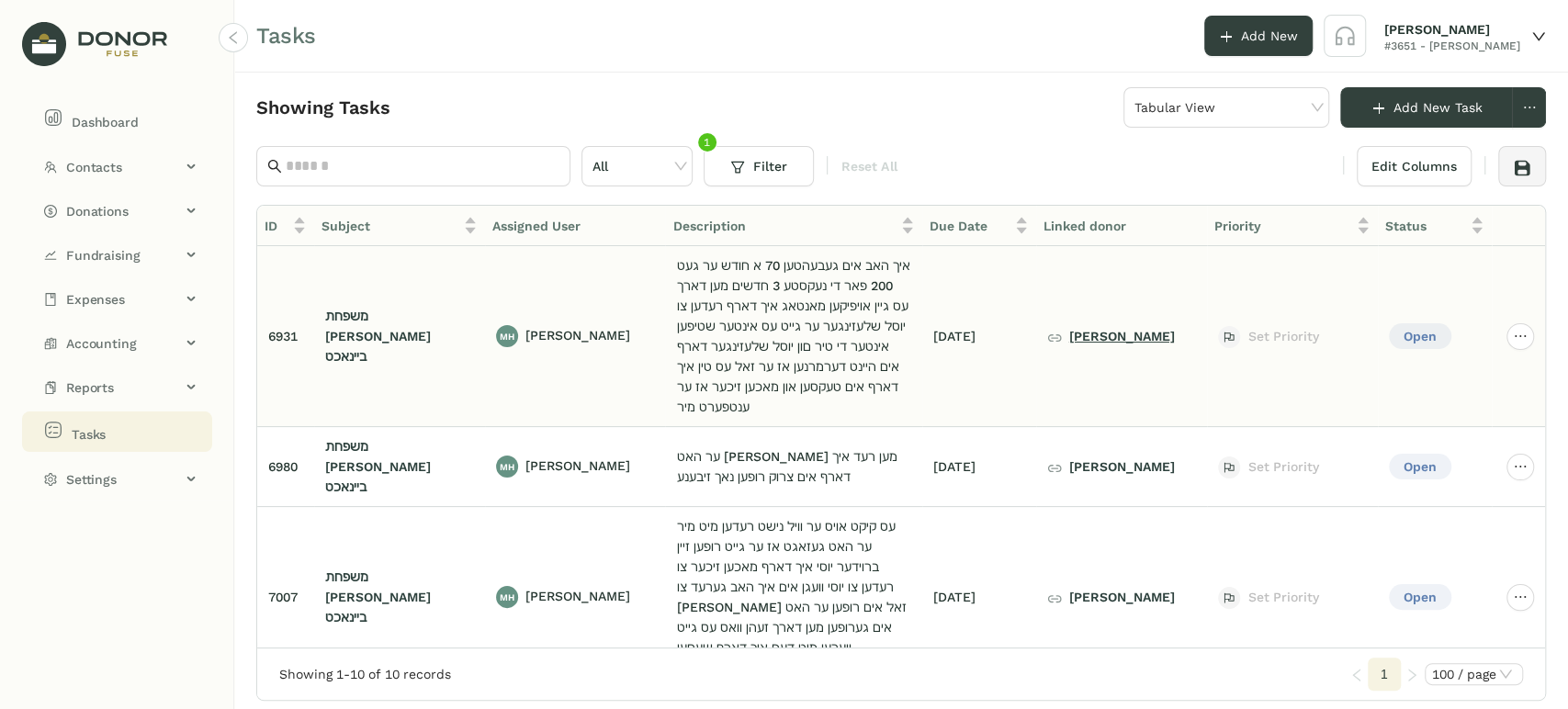 click on "[PERSON_NAME]" 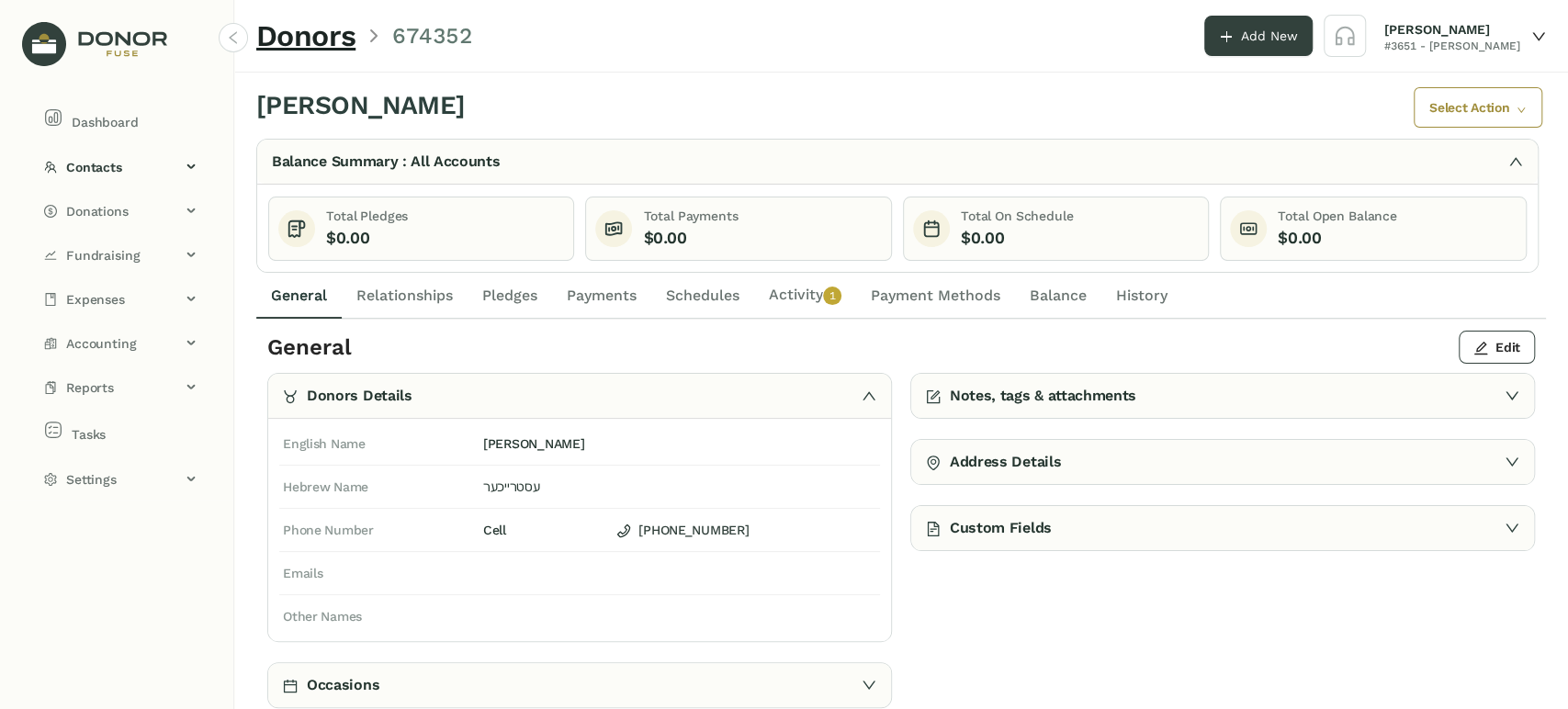 click on "Activity   0   1   2   3   4   5   6   7   8   9" 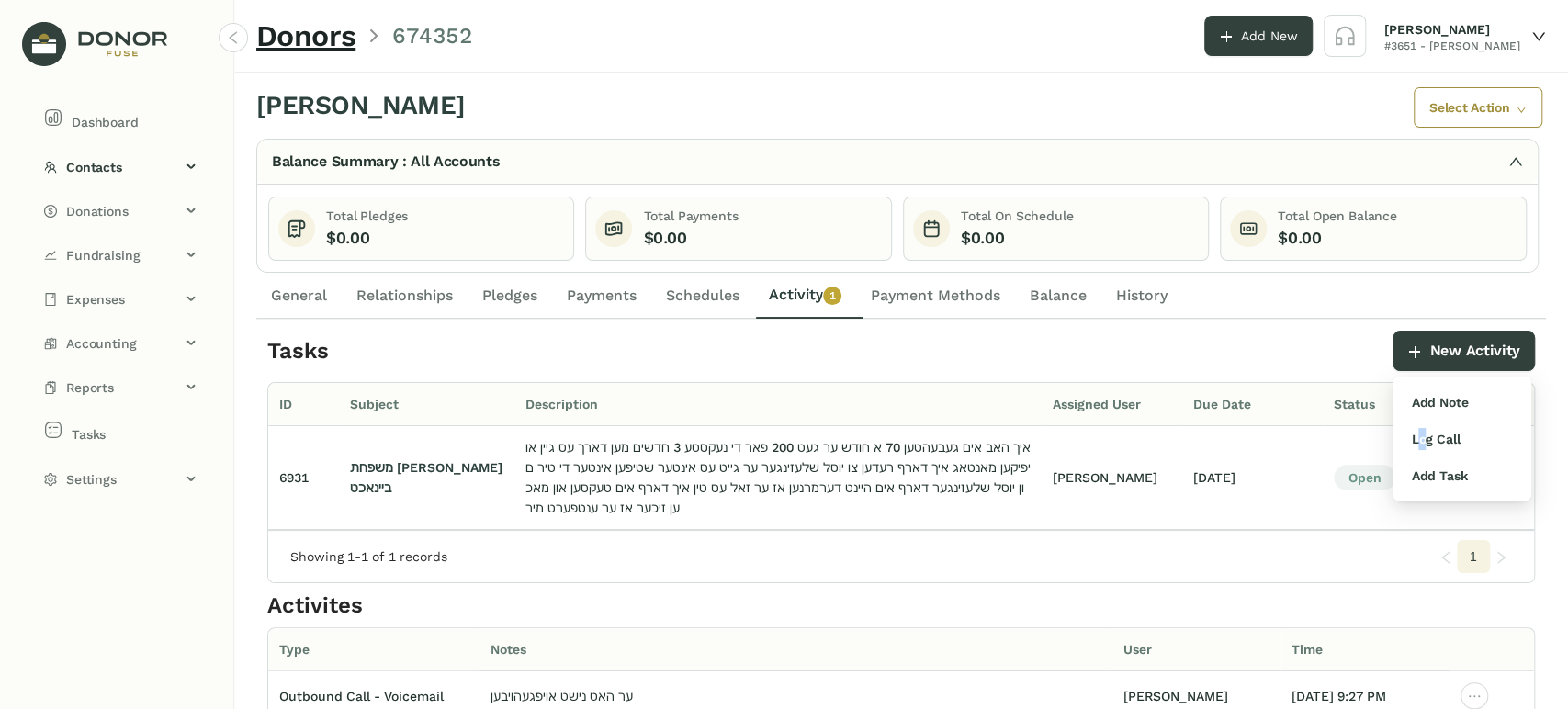 drag, startPoint x: 1424, startPoint y: 439, endPoint x: 1398, endPoint y: 404, distance: 43.600459 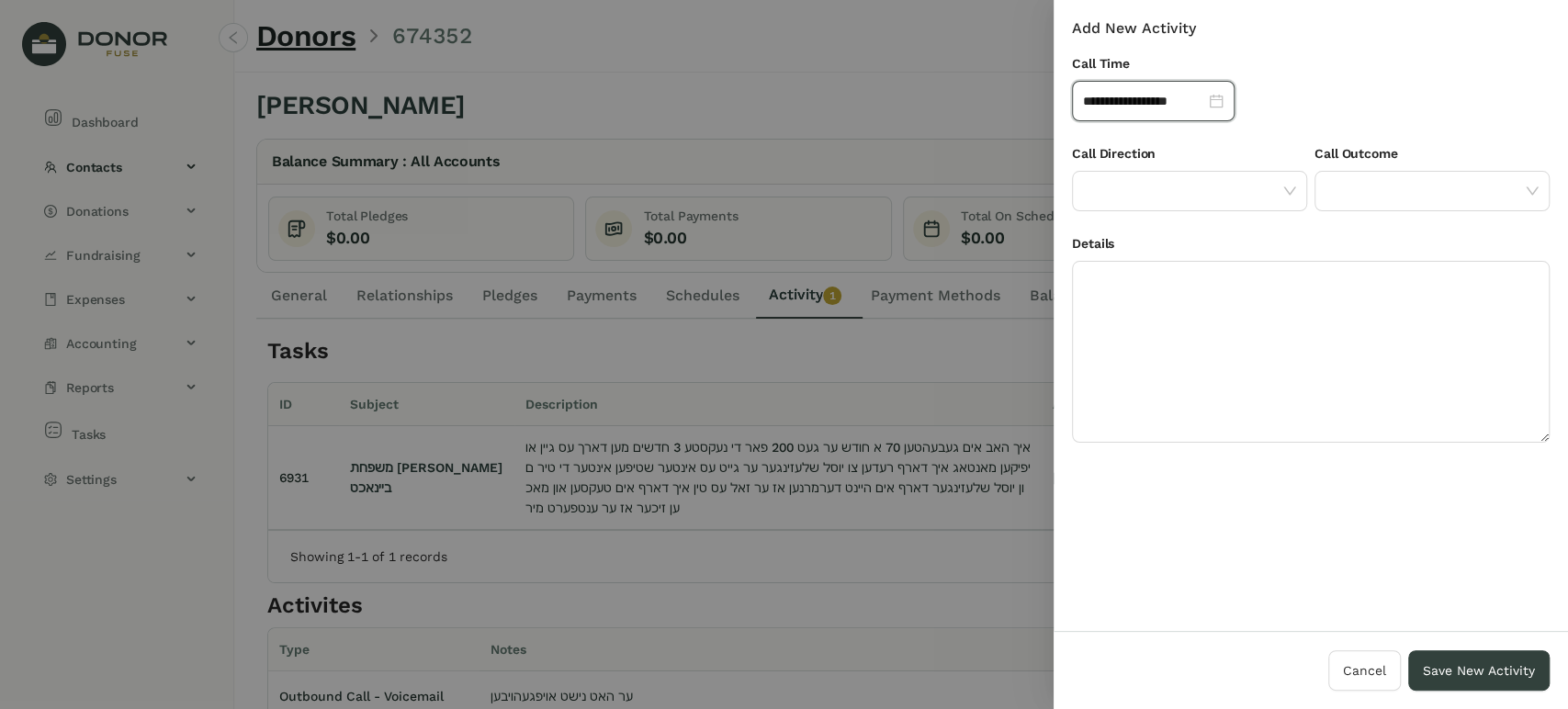 click on "**********" at bounding box center (1311, 354) 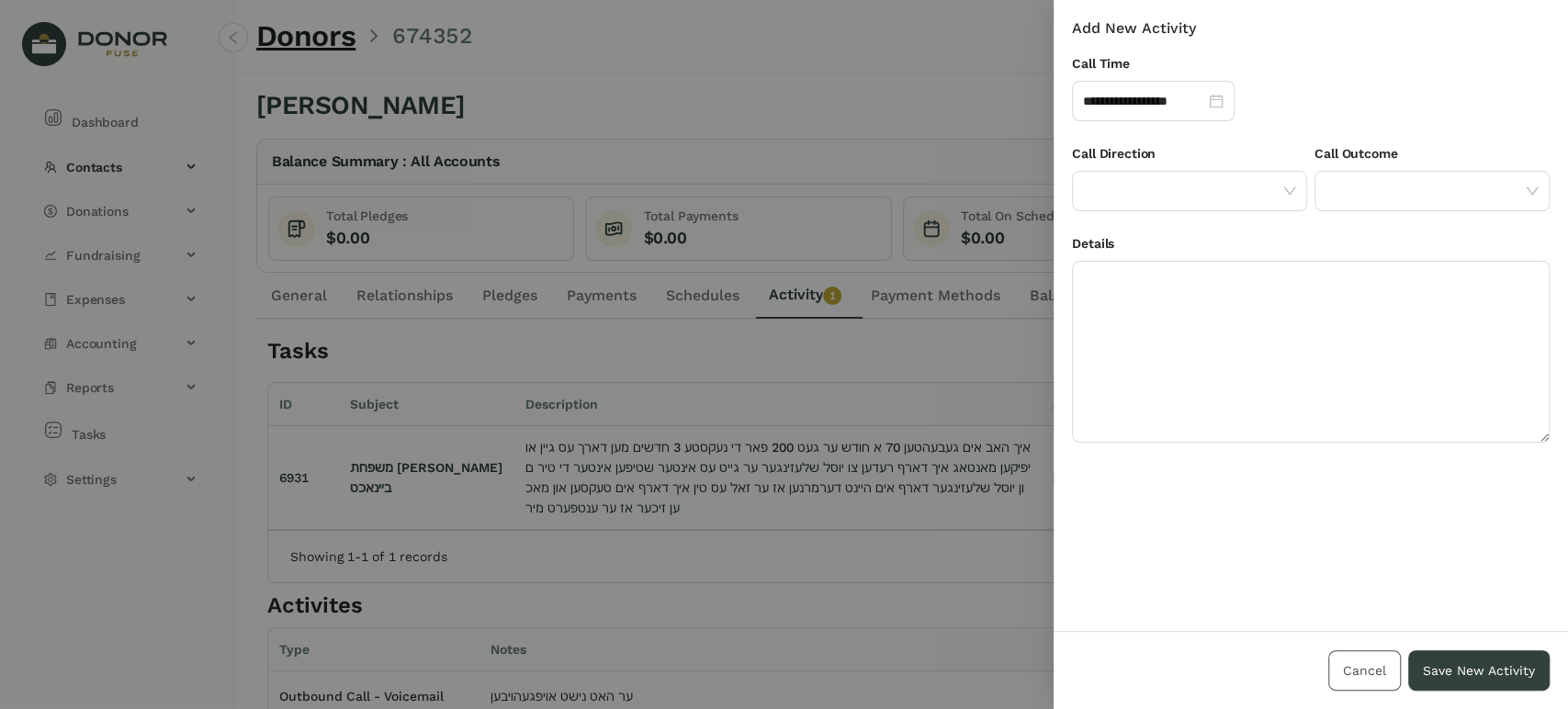 click on "Cancel" at bounding box center [1364, 670] 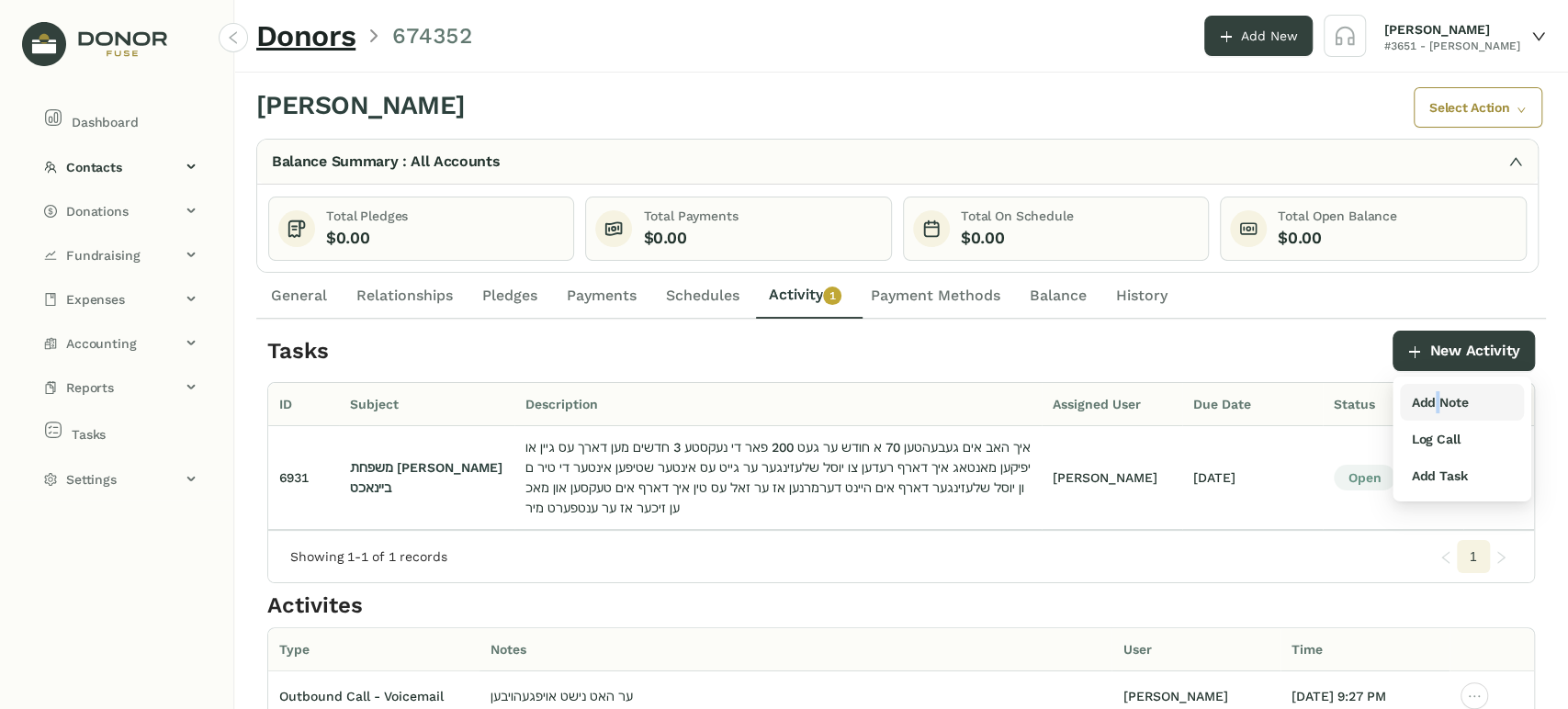 click on "Add Note" at bounding box center (1439, 402) 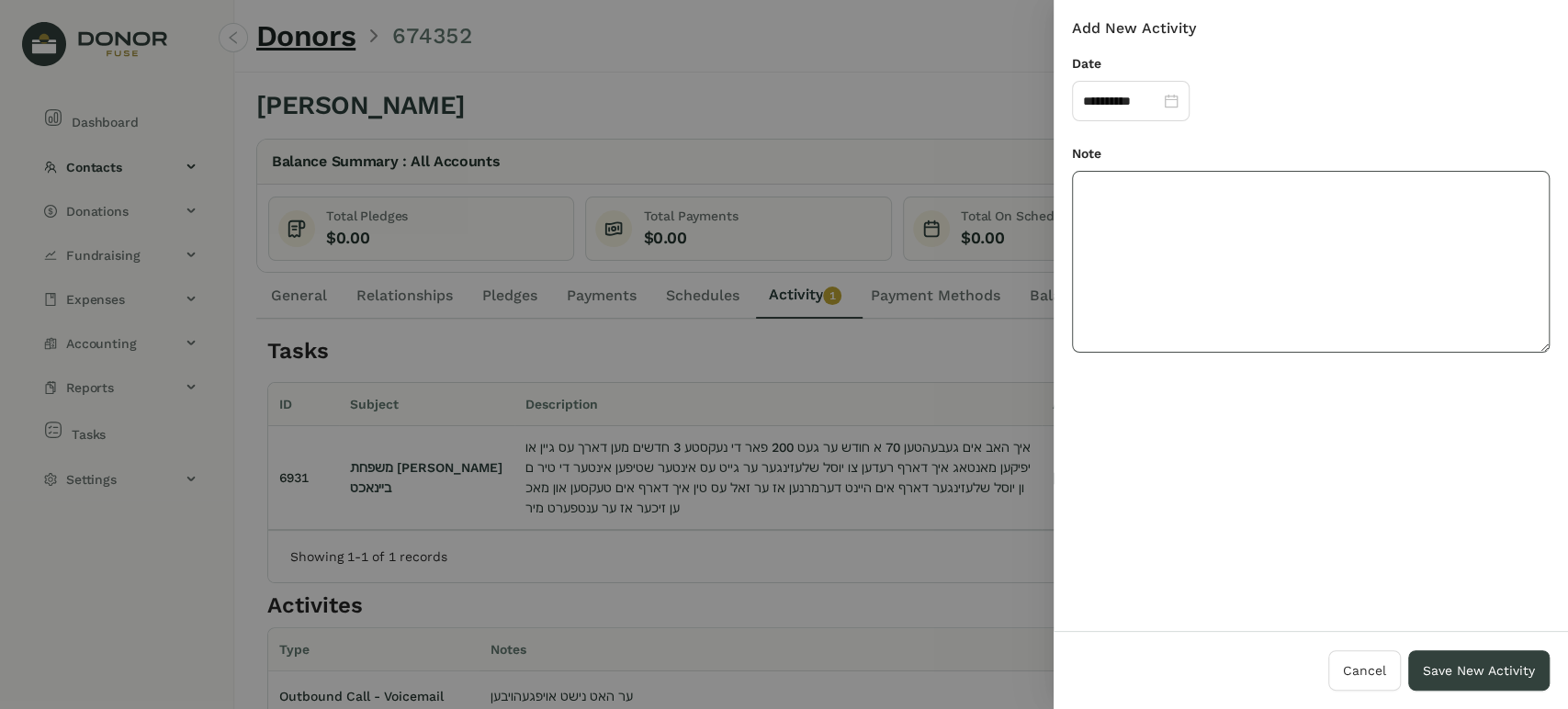 click 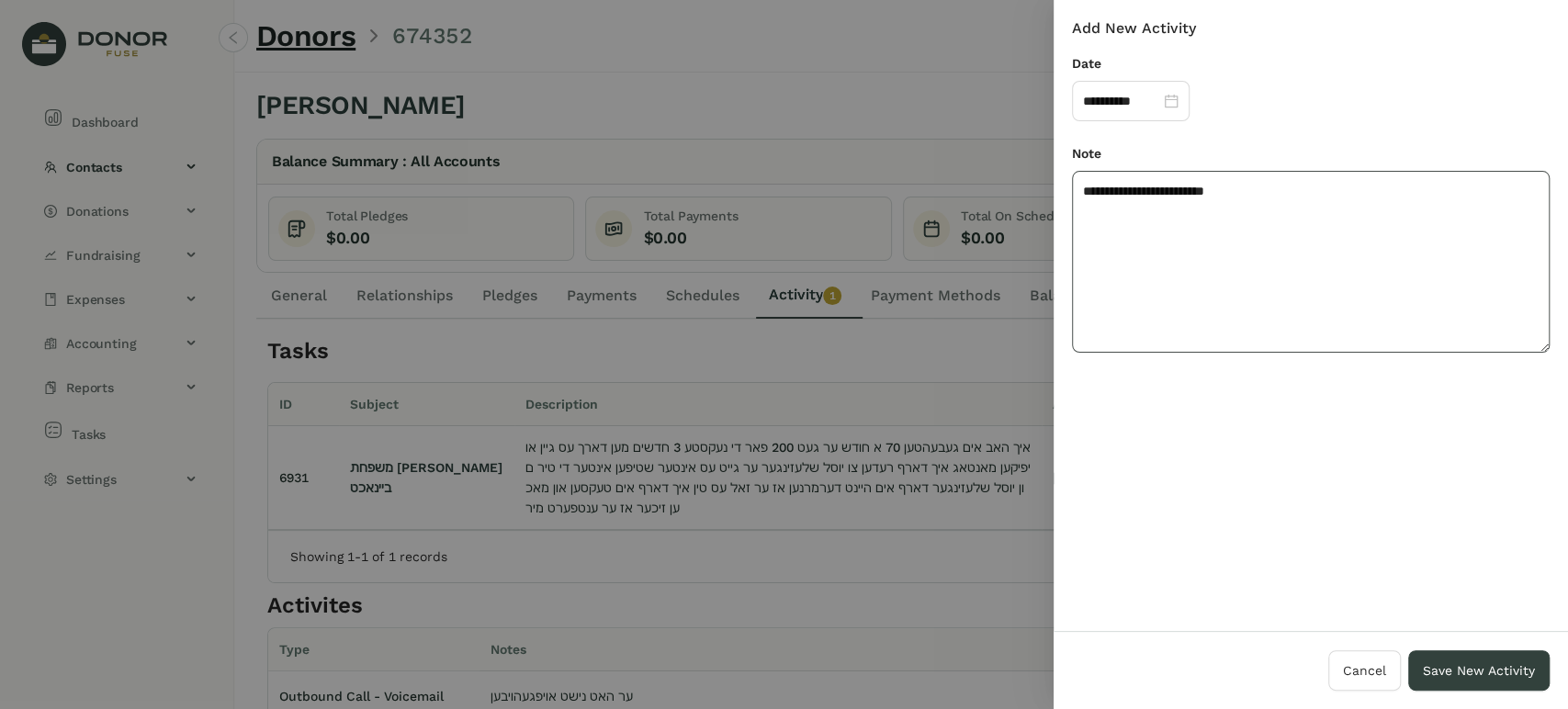 drag, startPoint x: 1129, startPoint y: 200, endPoint x: 1120, endPoint y: 197, distance: 9.486833 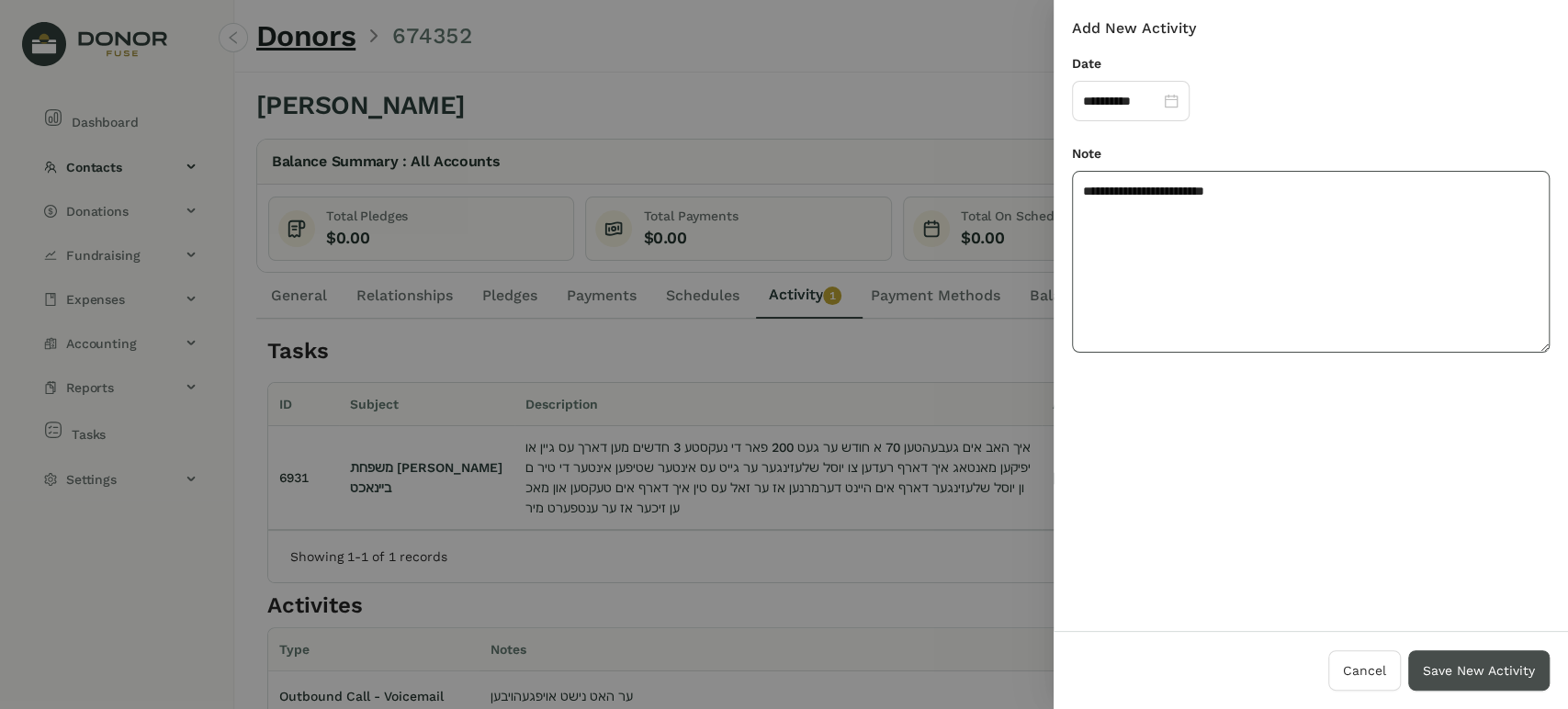 type on "**********" 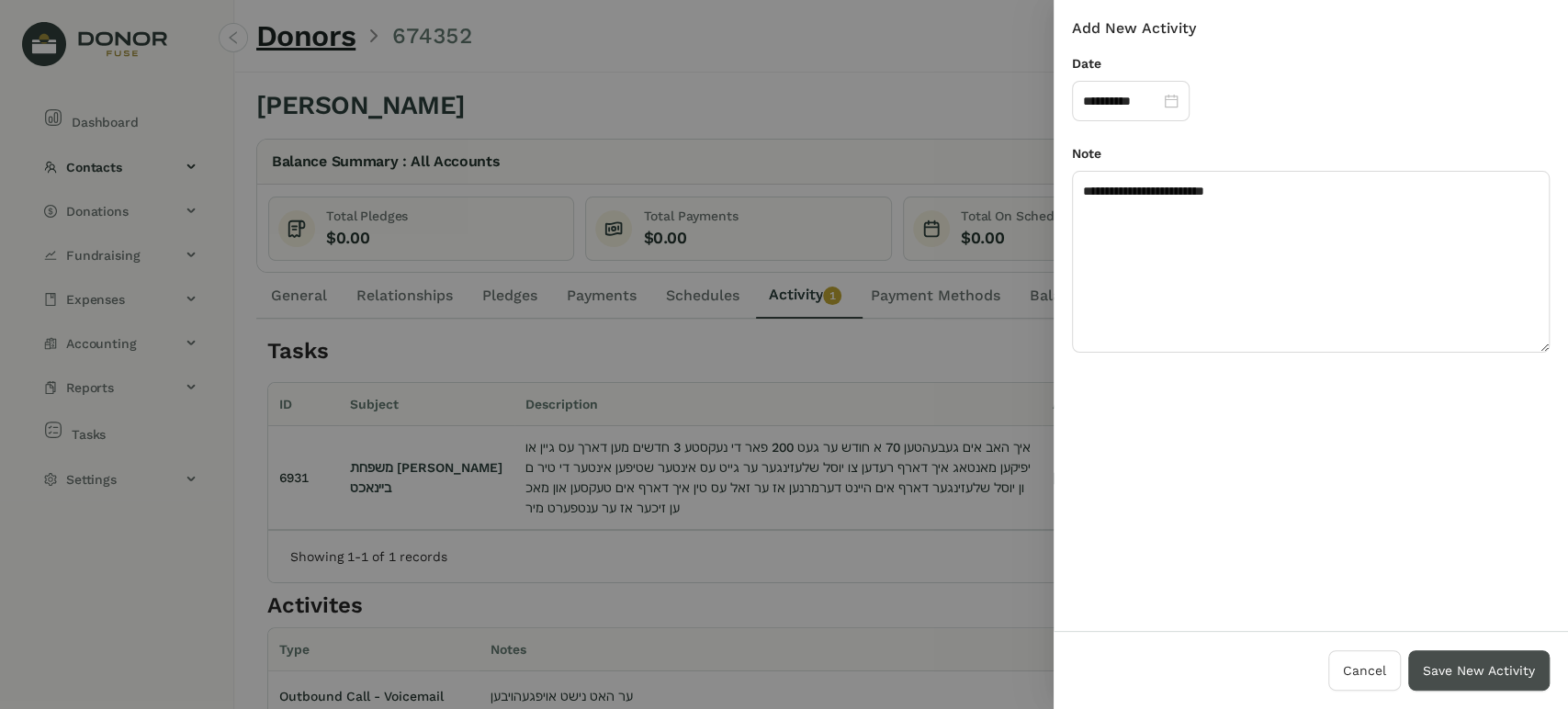 click on "Save New Activity" at bounding box center (1479, 670) 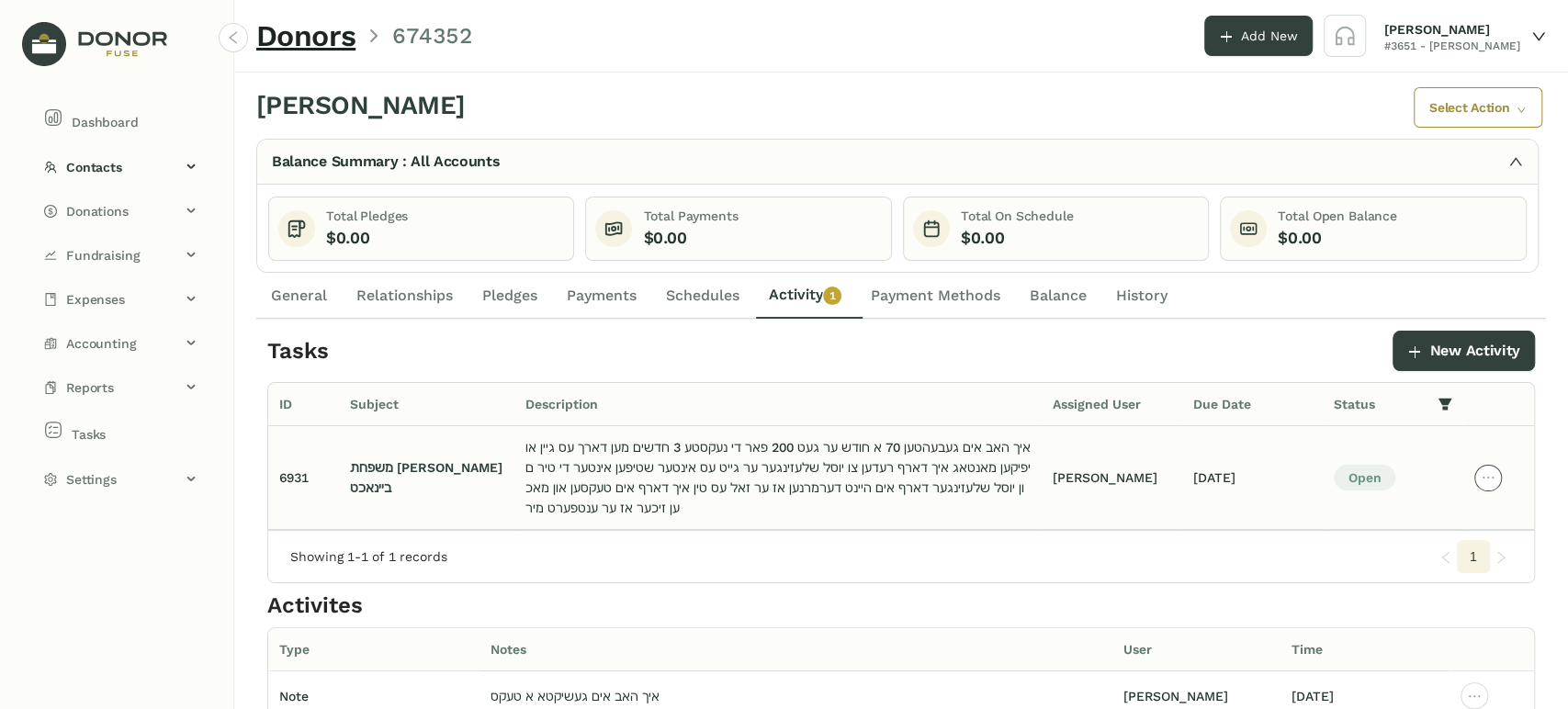 click 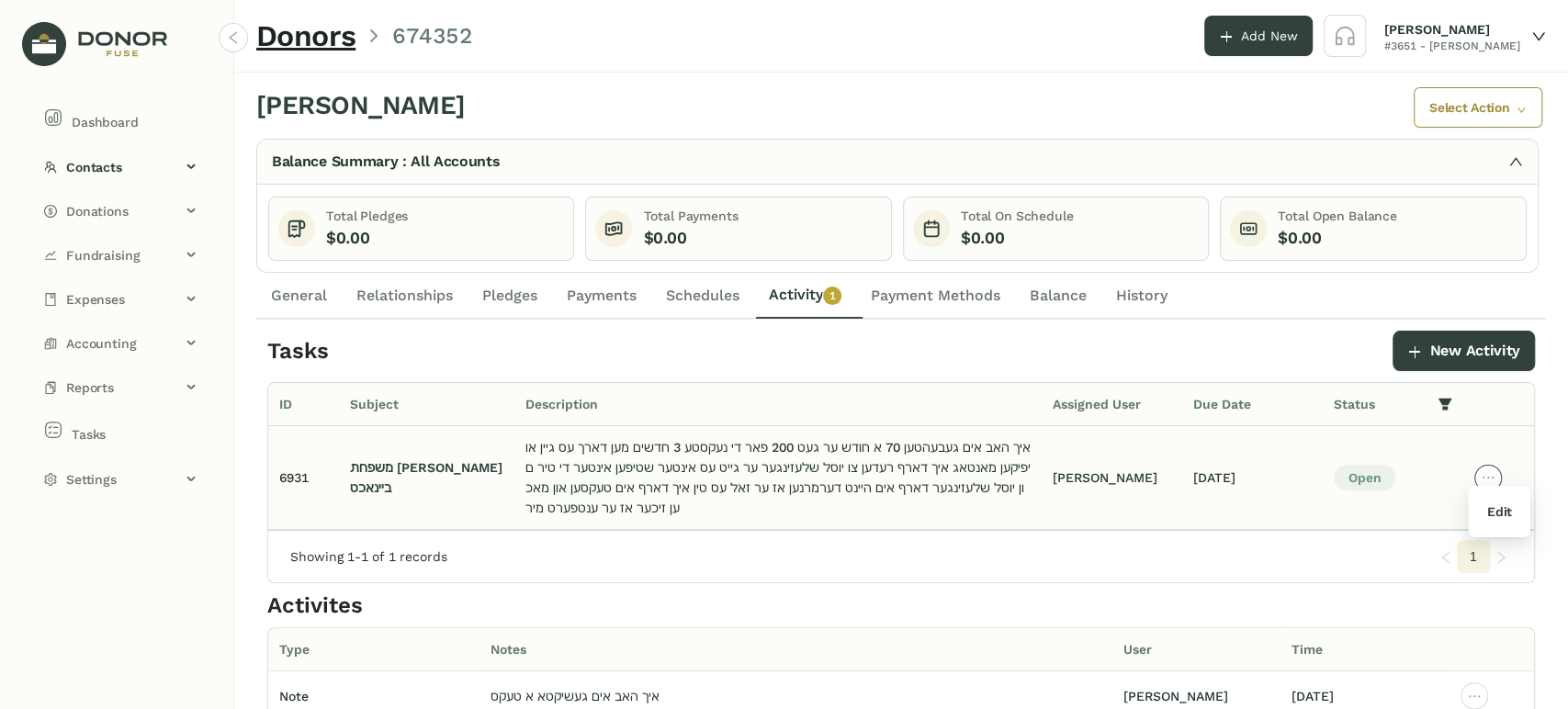 click 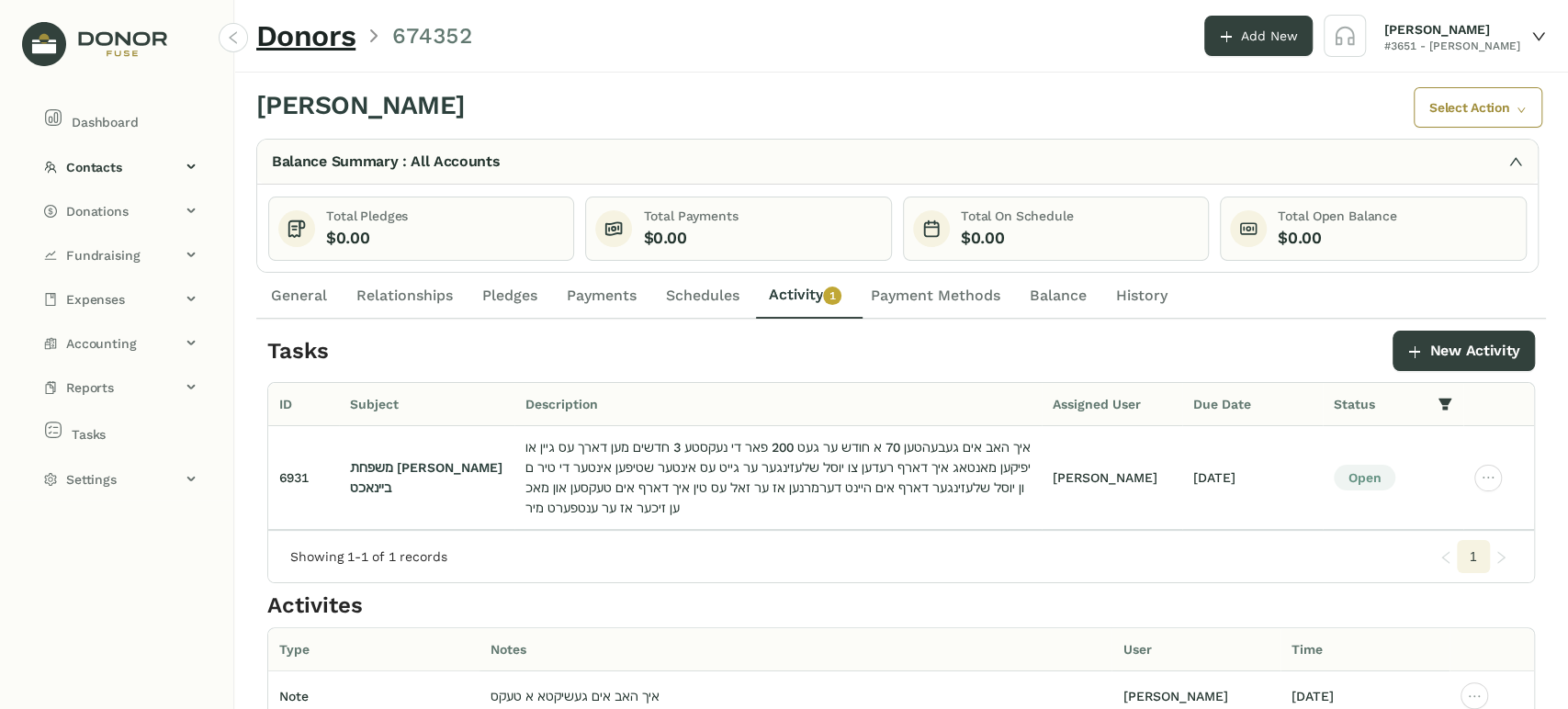 click on "Showing 1-1 of 1 records" 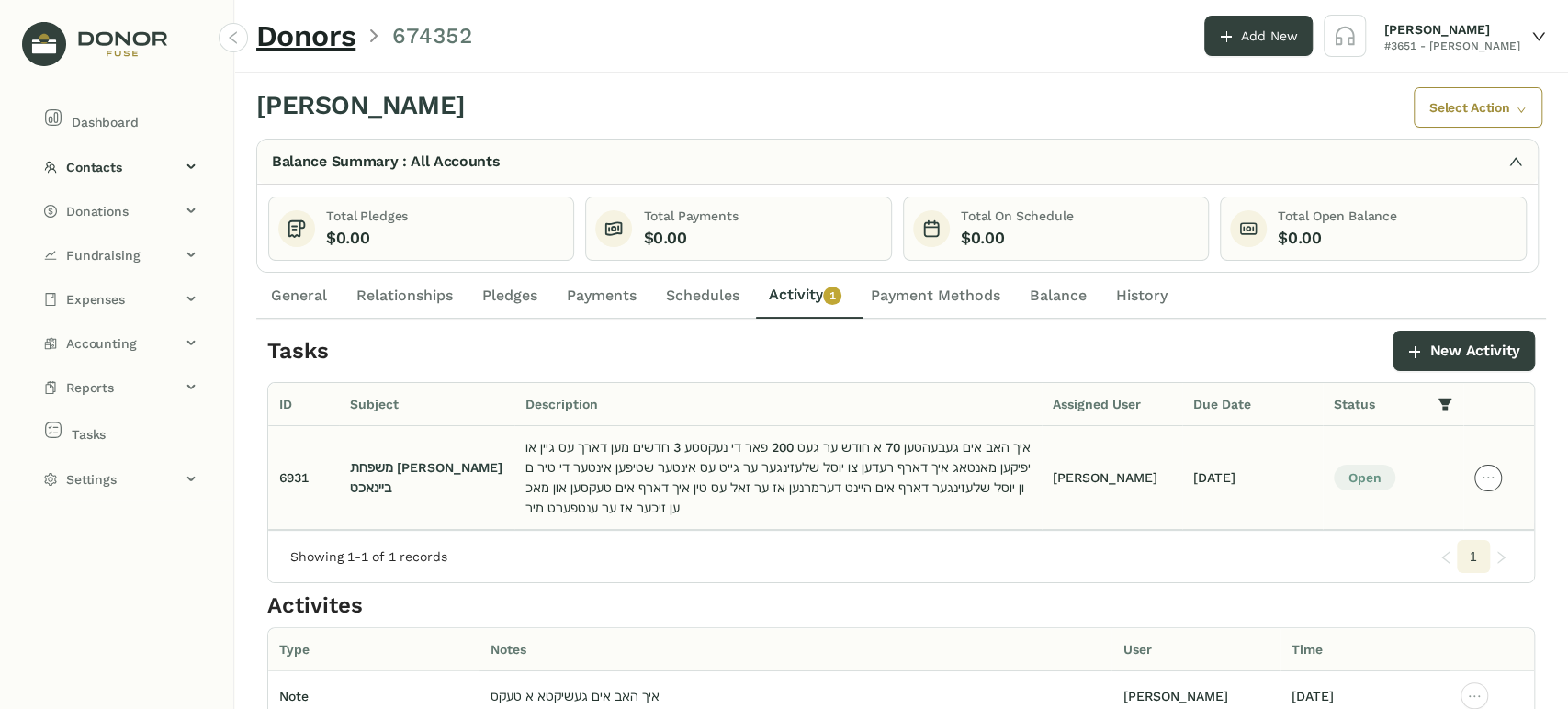 click 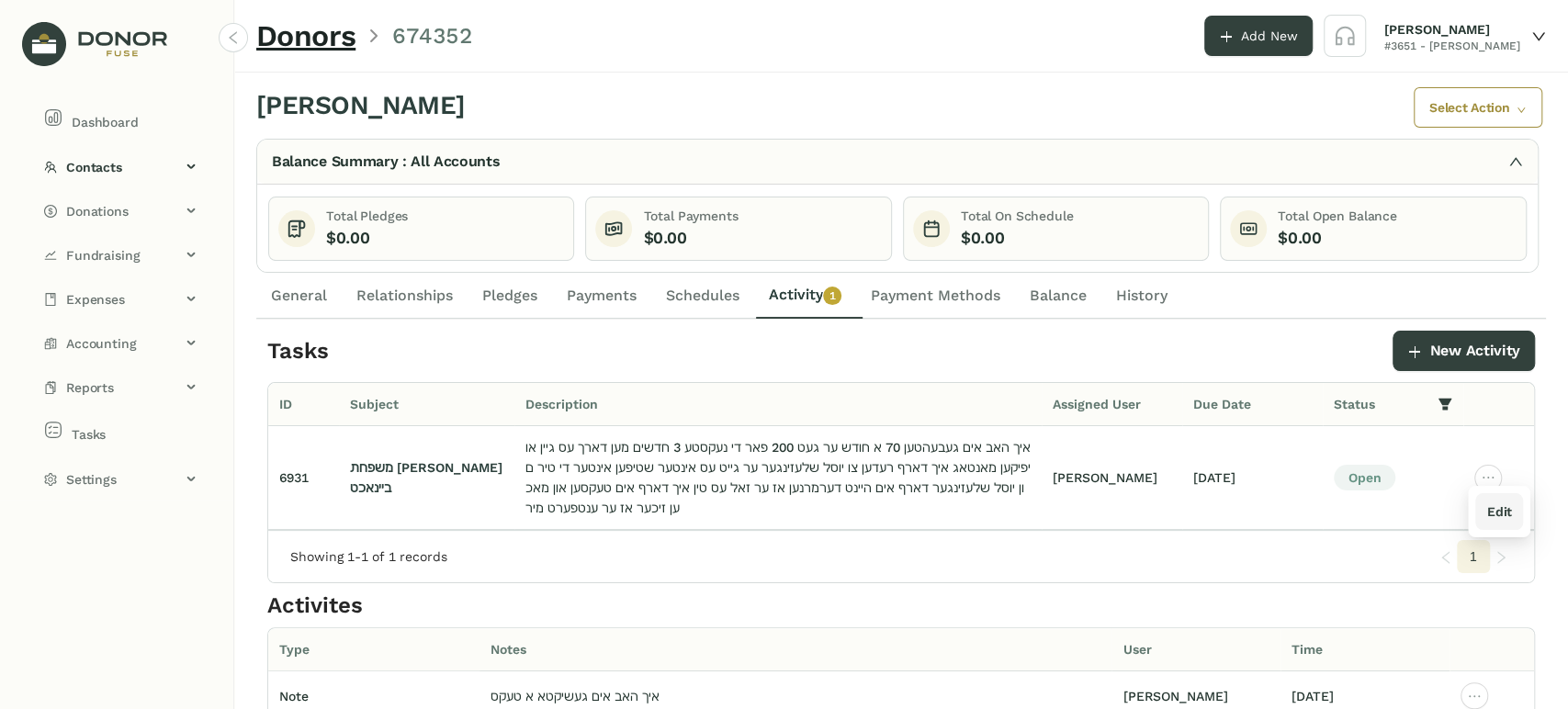 click on "Edit" at bounding box center (1498, 512) 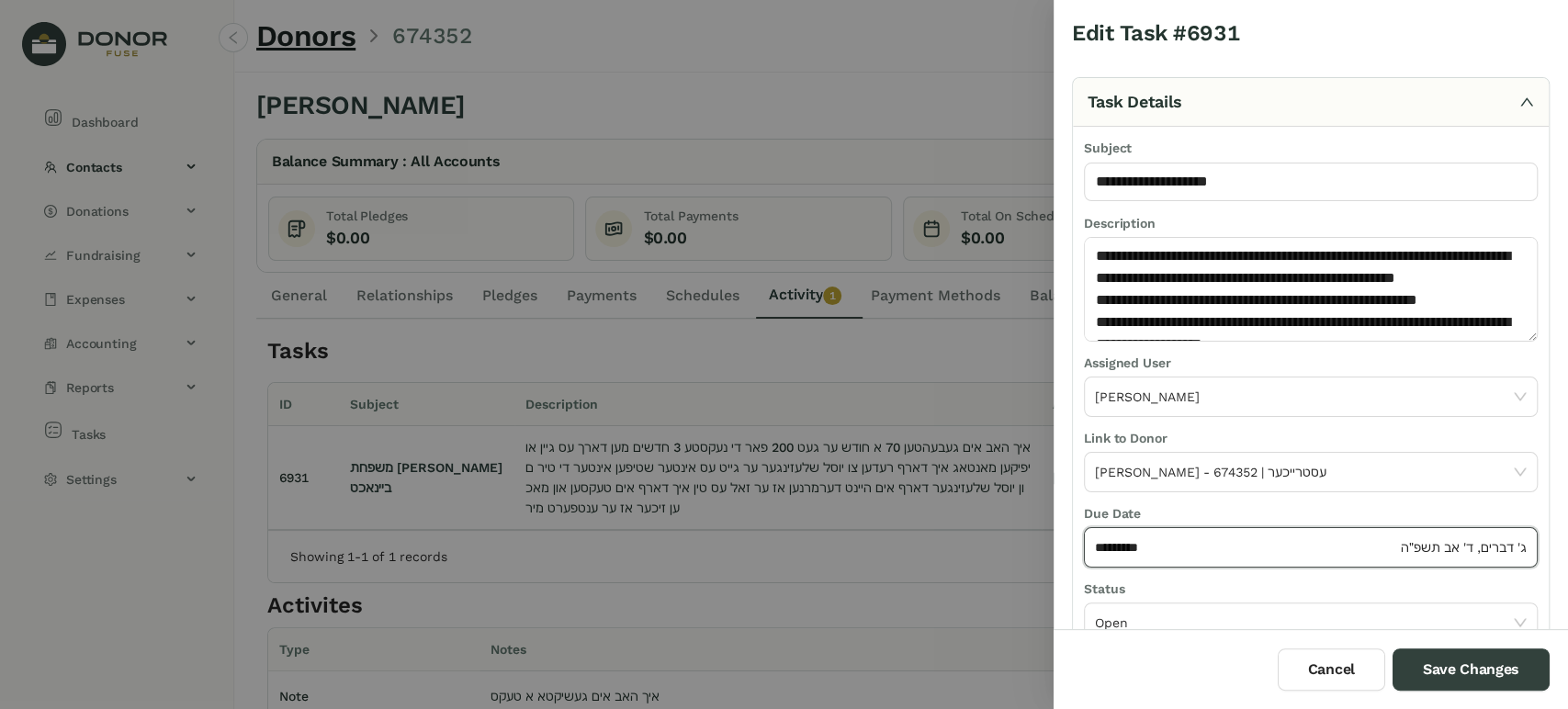 click on "*********" 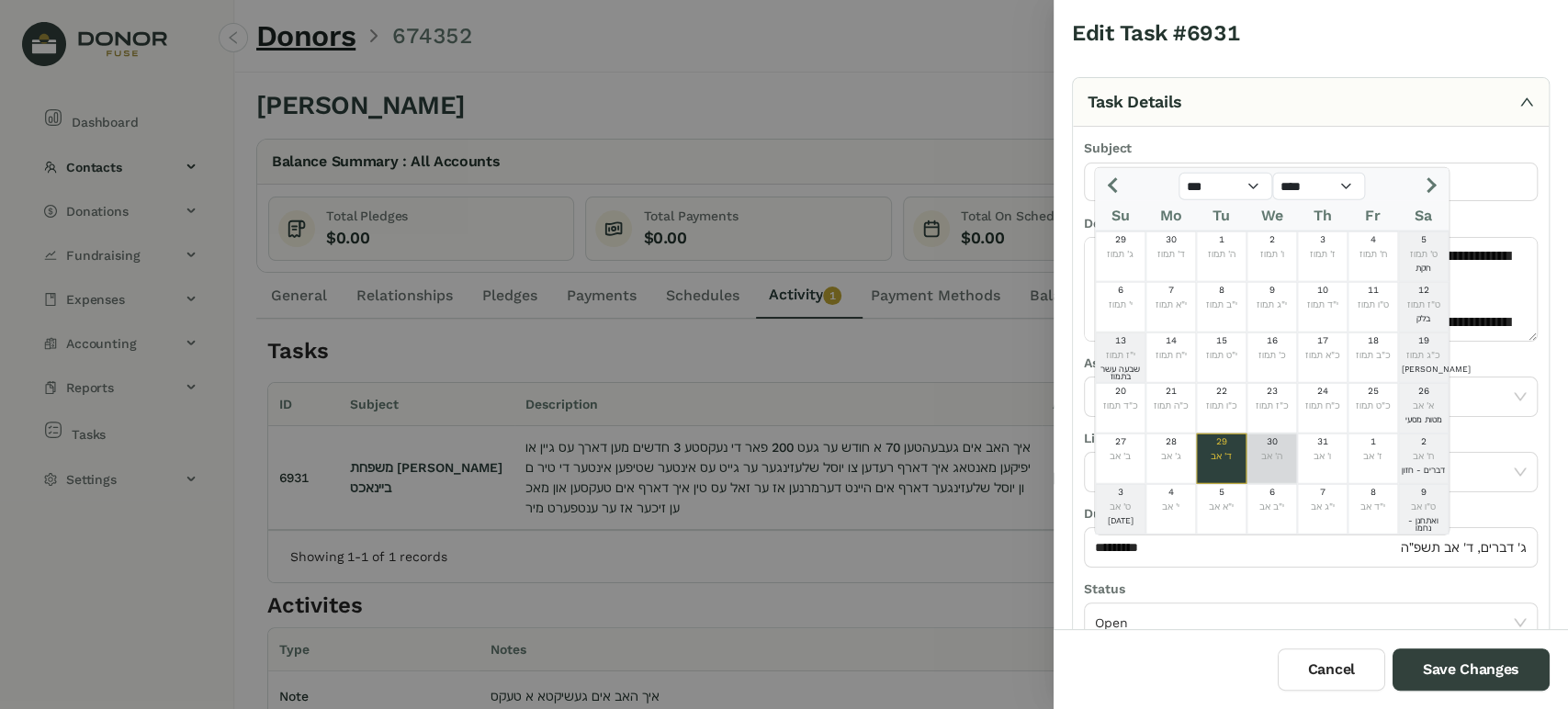click on "ה' אב" 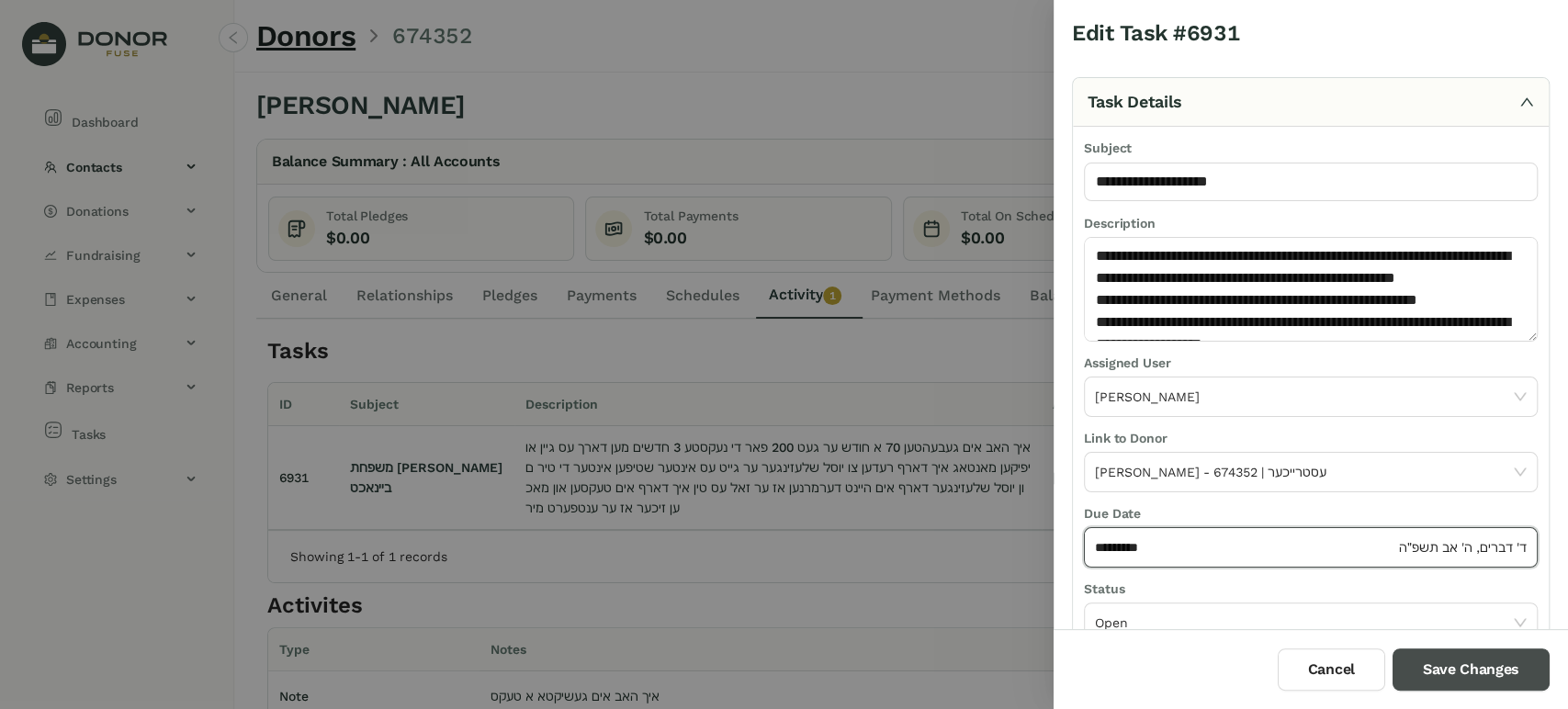 click on "Save Changes" at bounding box center [1471, 670] 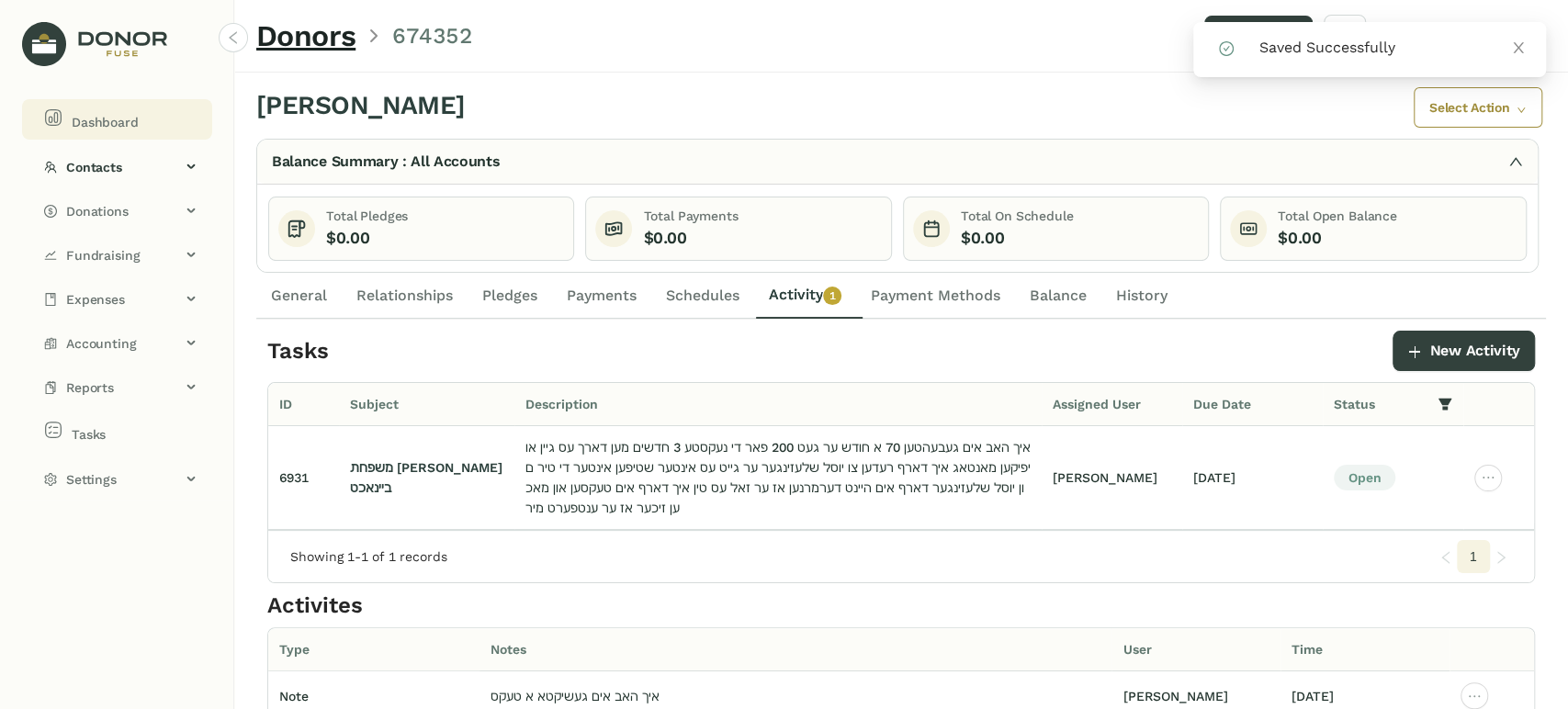click on "Dashboard" 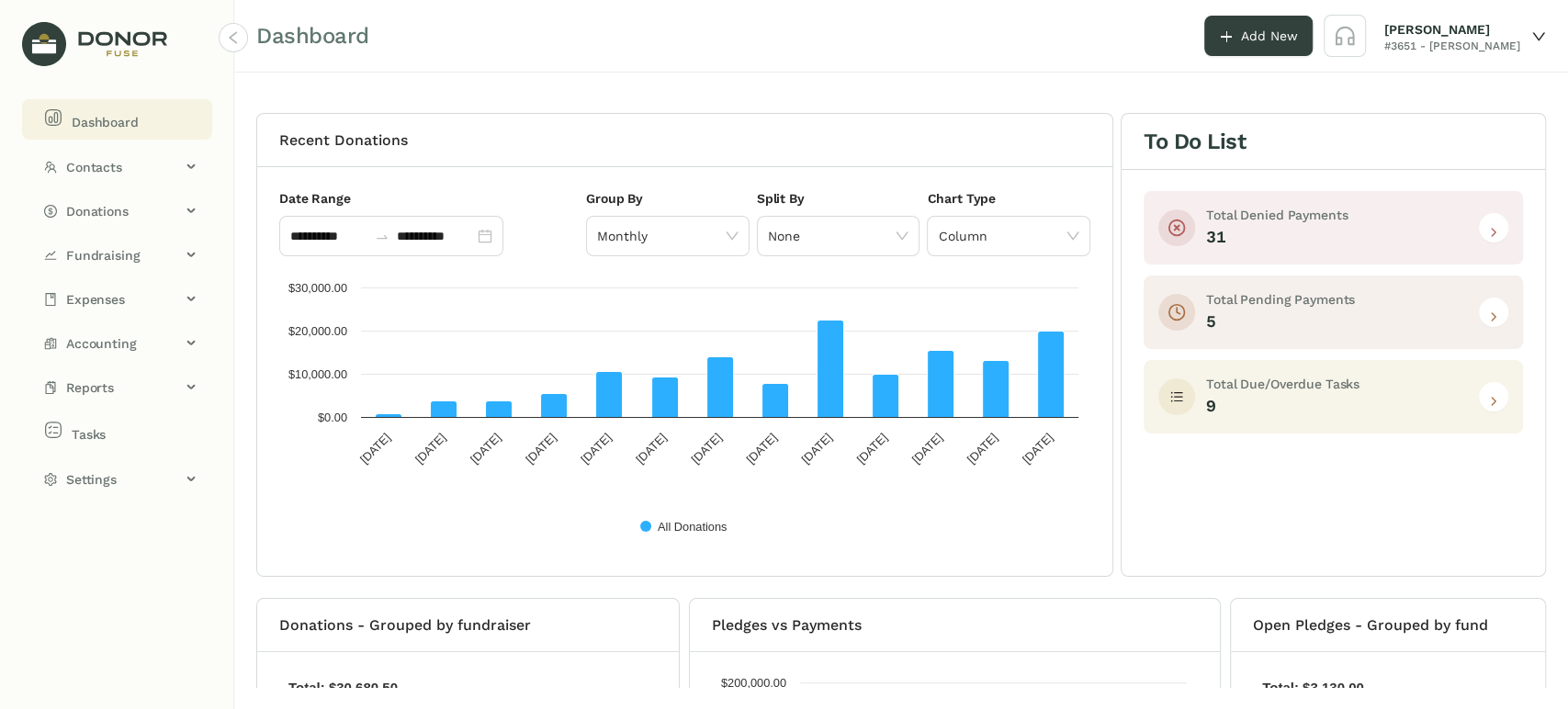 drag, startPoint x: 1490, startPoint y: 399, endPoint x: 1484, endPoint y: 418, distance: 19.92486 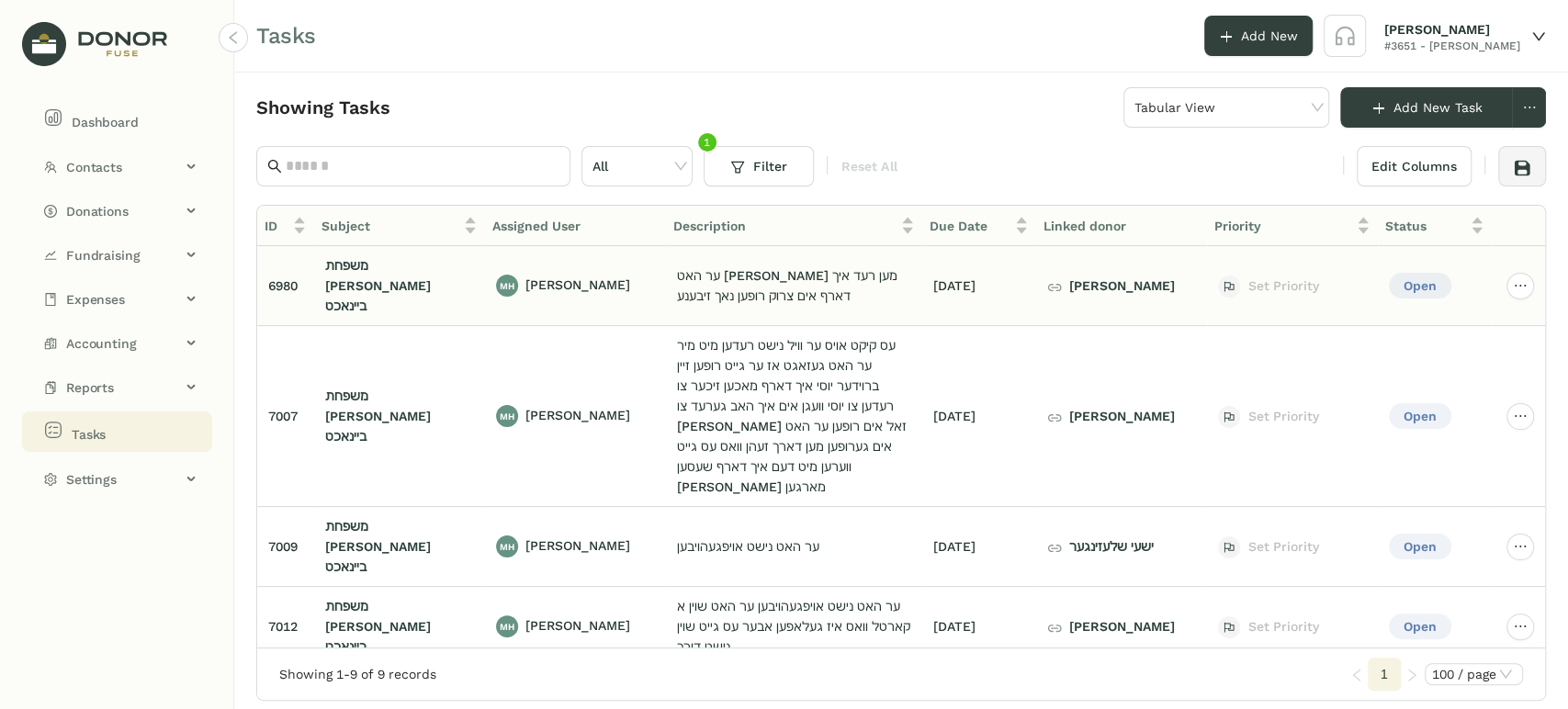click on "[PERSON_NAME]" 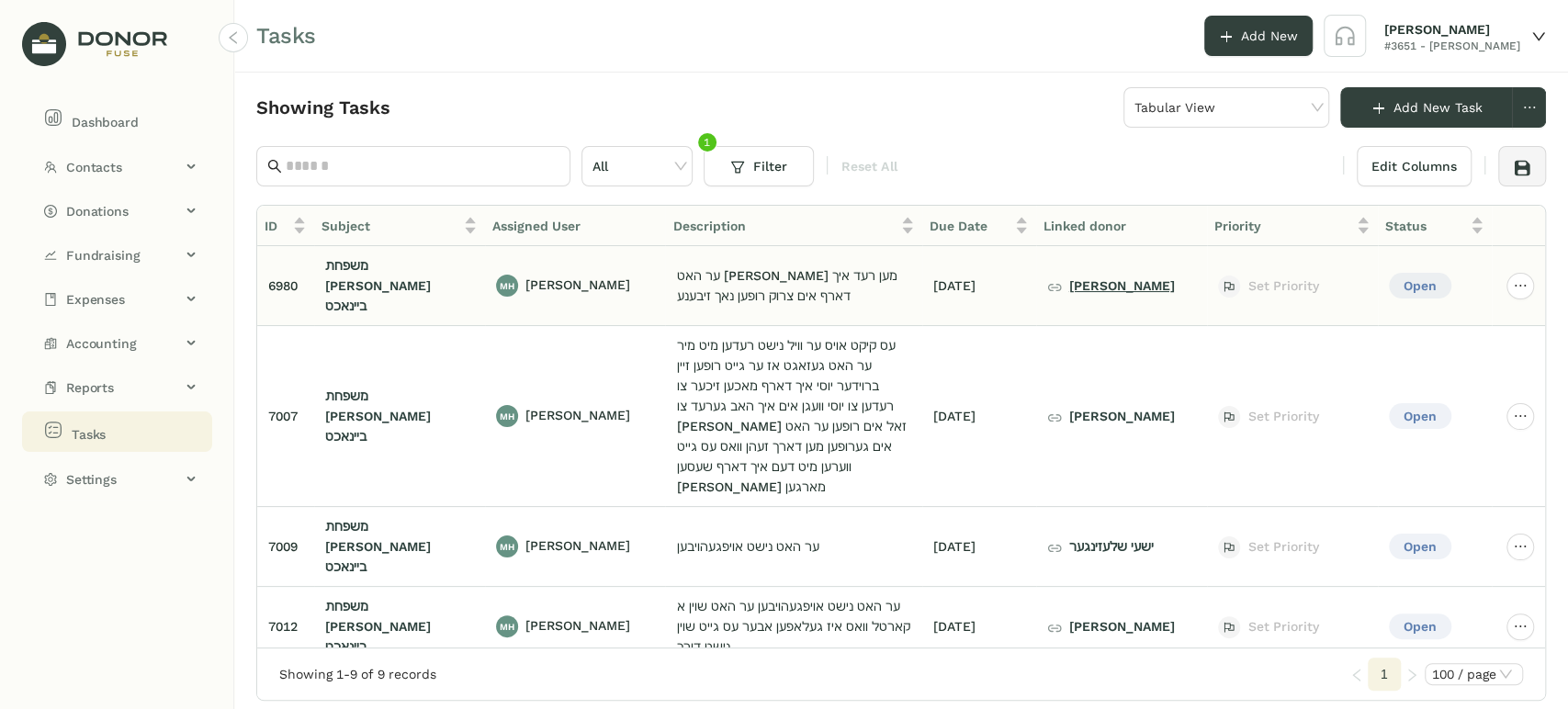 click on "[PERSON_NAME]" 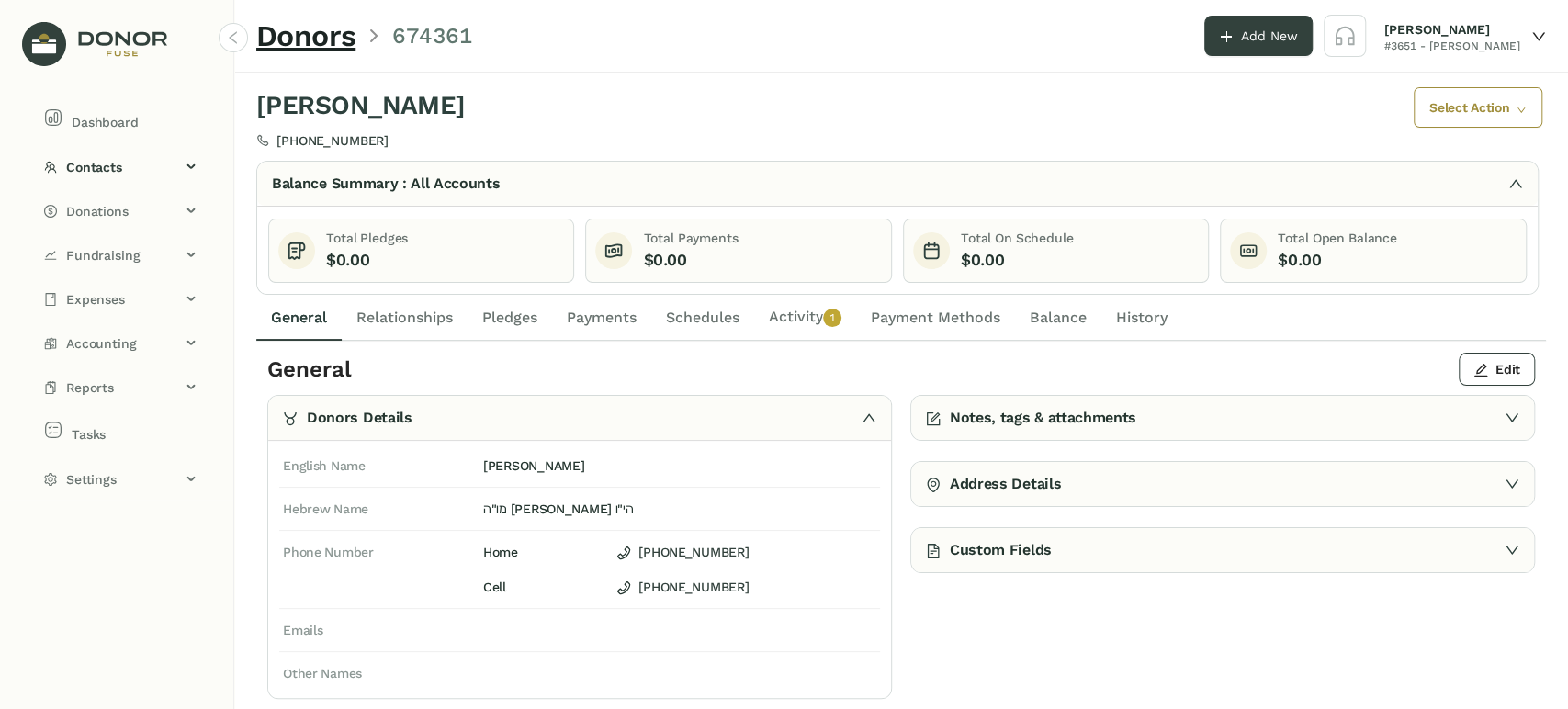 click on "Activity   0   1   2   3   4   5   6   7   8   9" 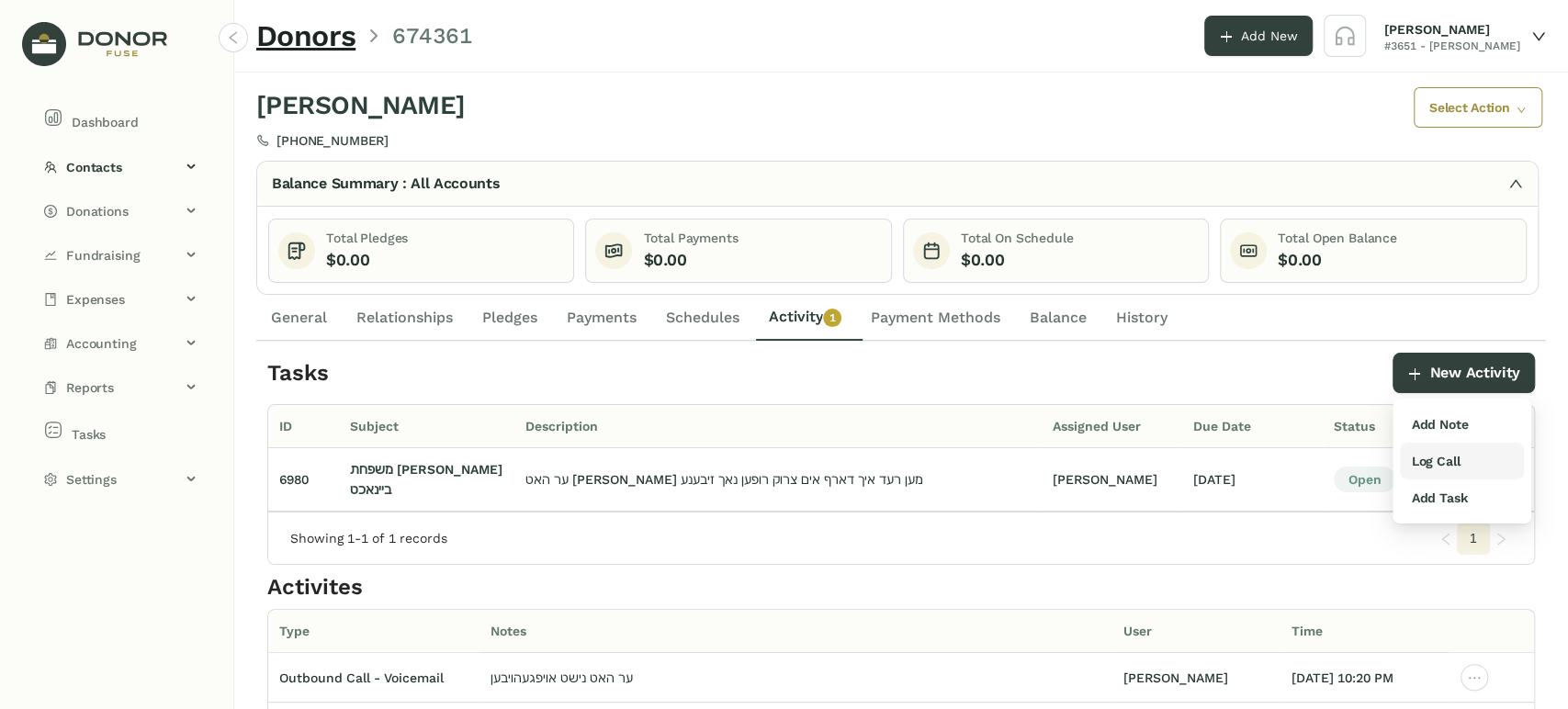 click on "Log Call" at bounding box center [1435, 461] 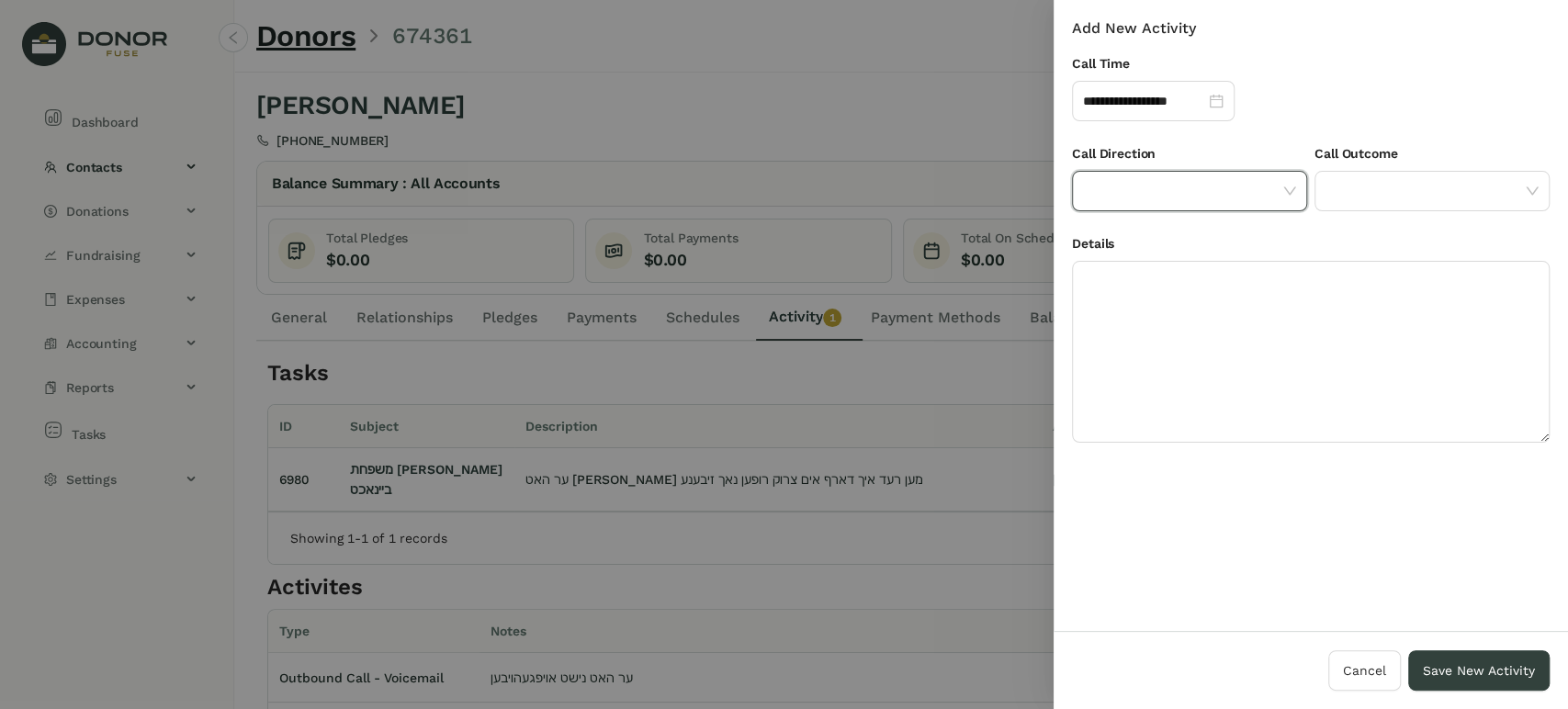 click 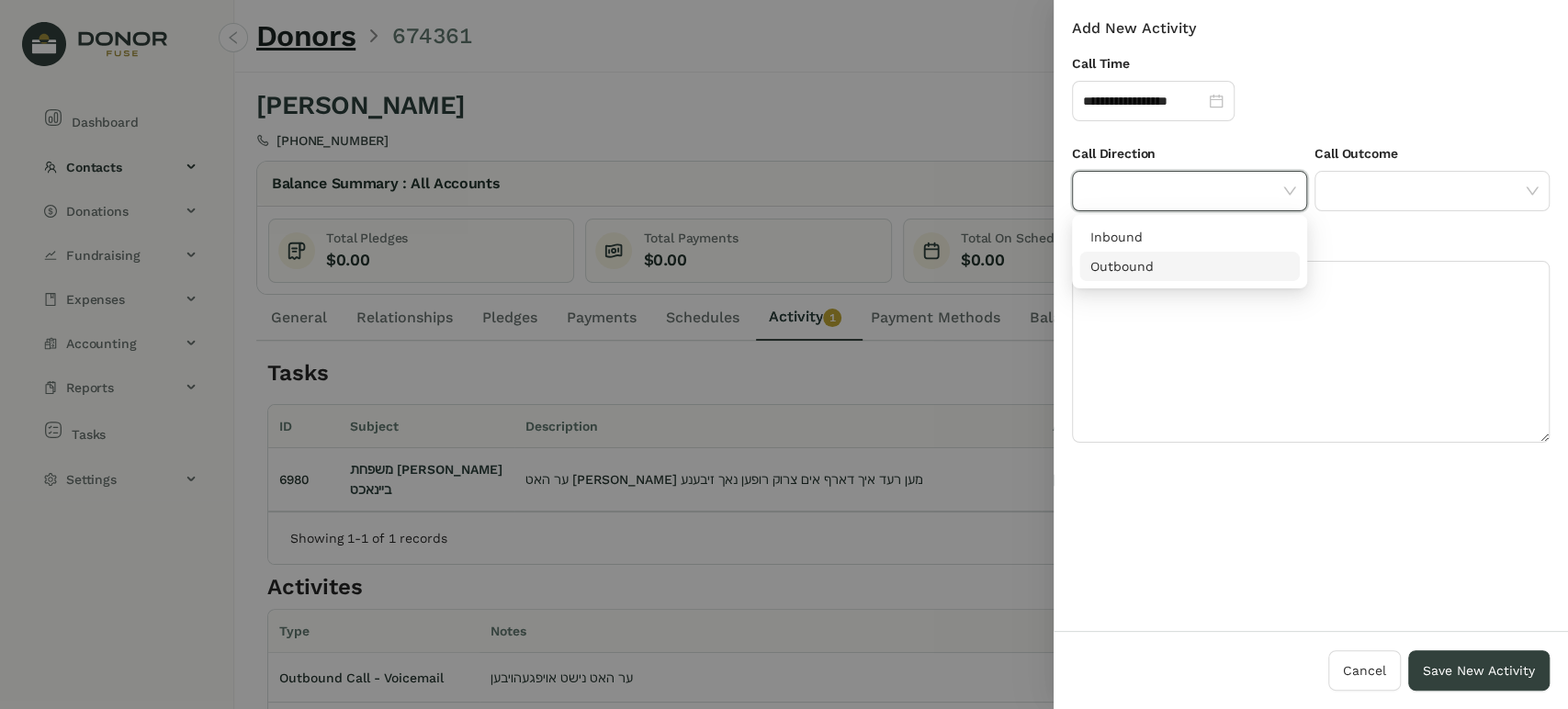 click on "Outbound" at bounding box center (1190, 266) 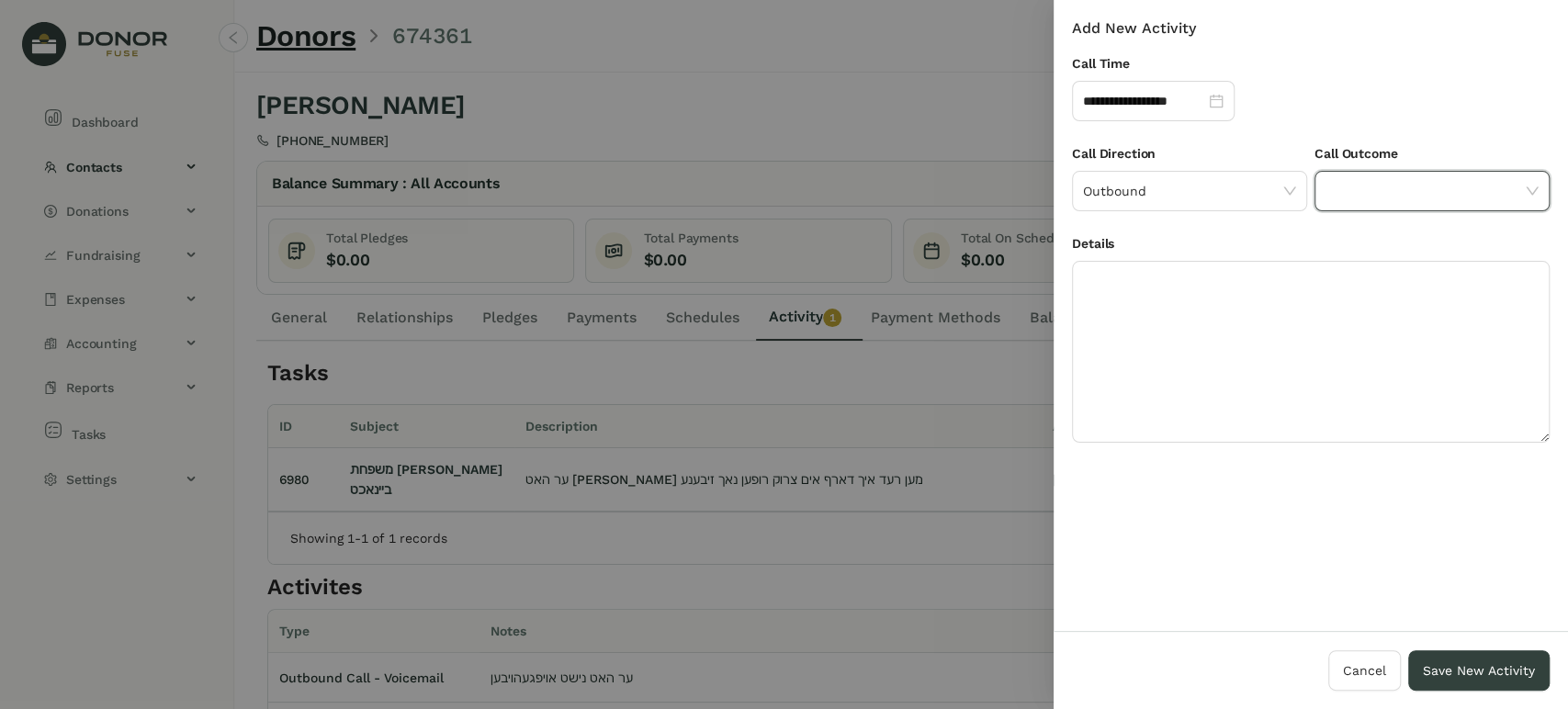 drag, startPoint x: 1331, startPoint y: 189, endPoint x: 1328, endPoint y: 206, distance: 17.262677 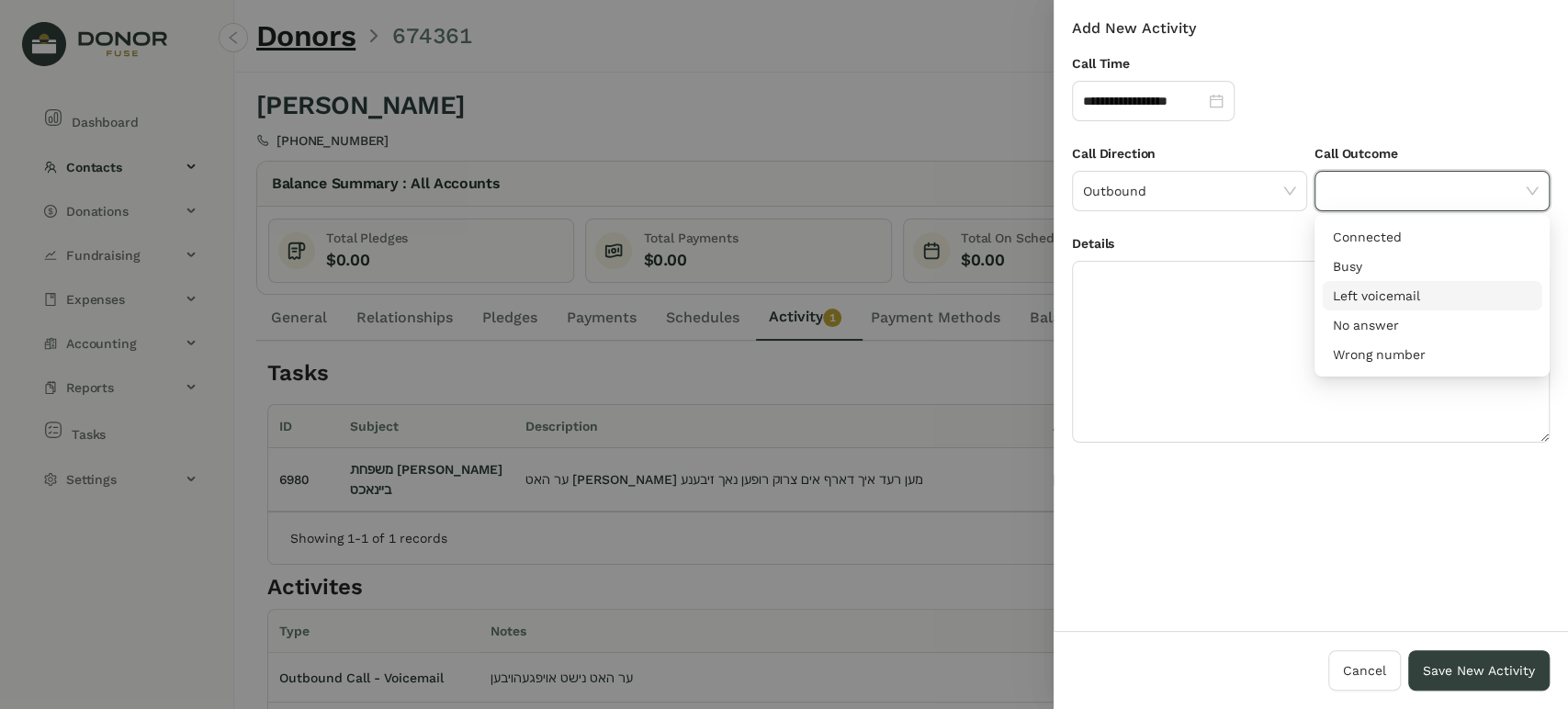 click on "Left voicemail" at bounding box center [1432, 296] 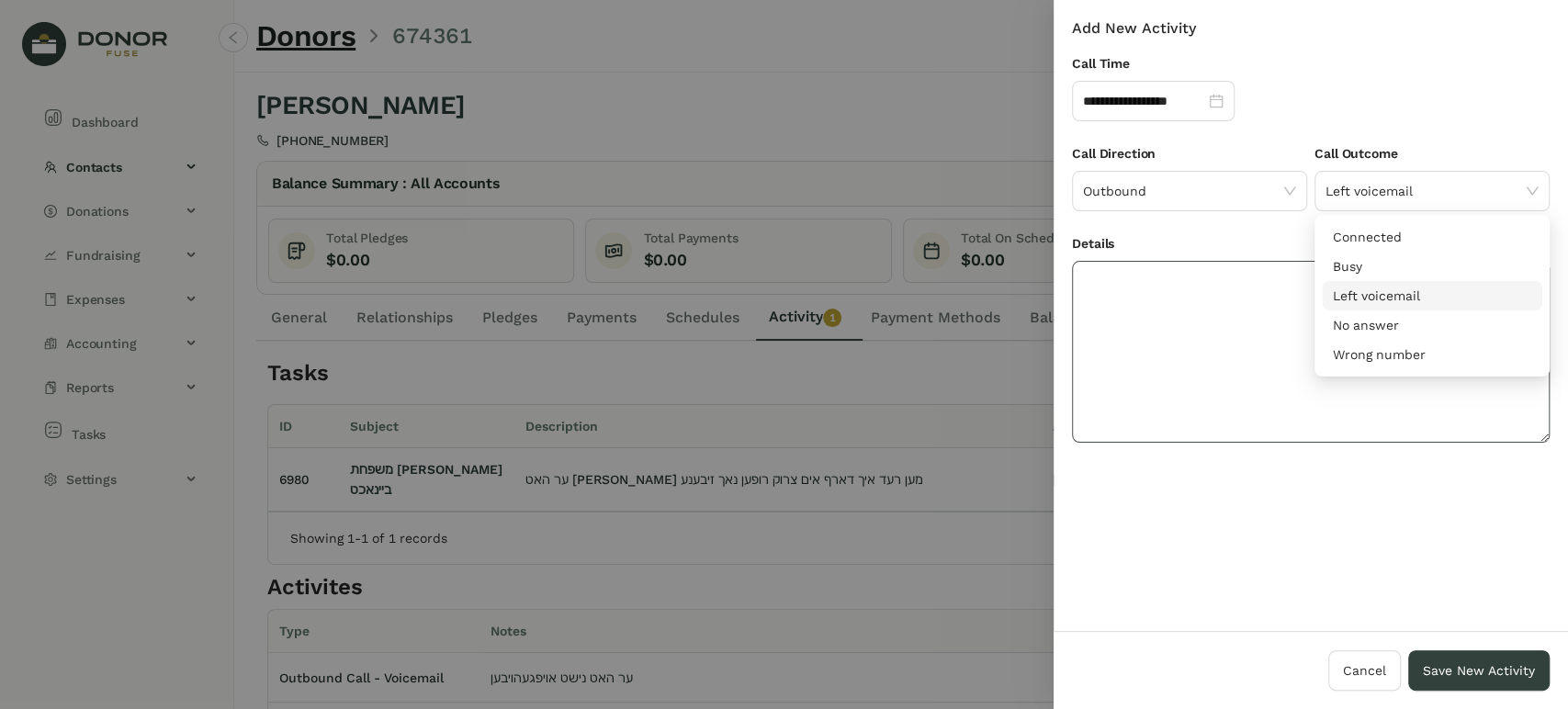 click 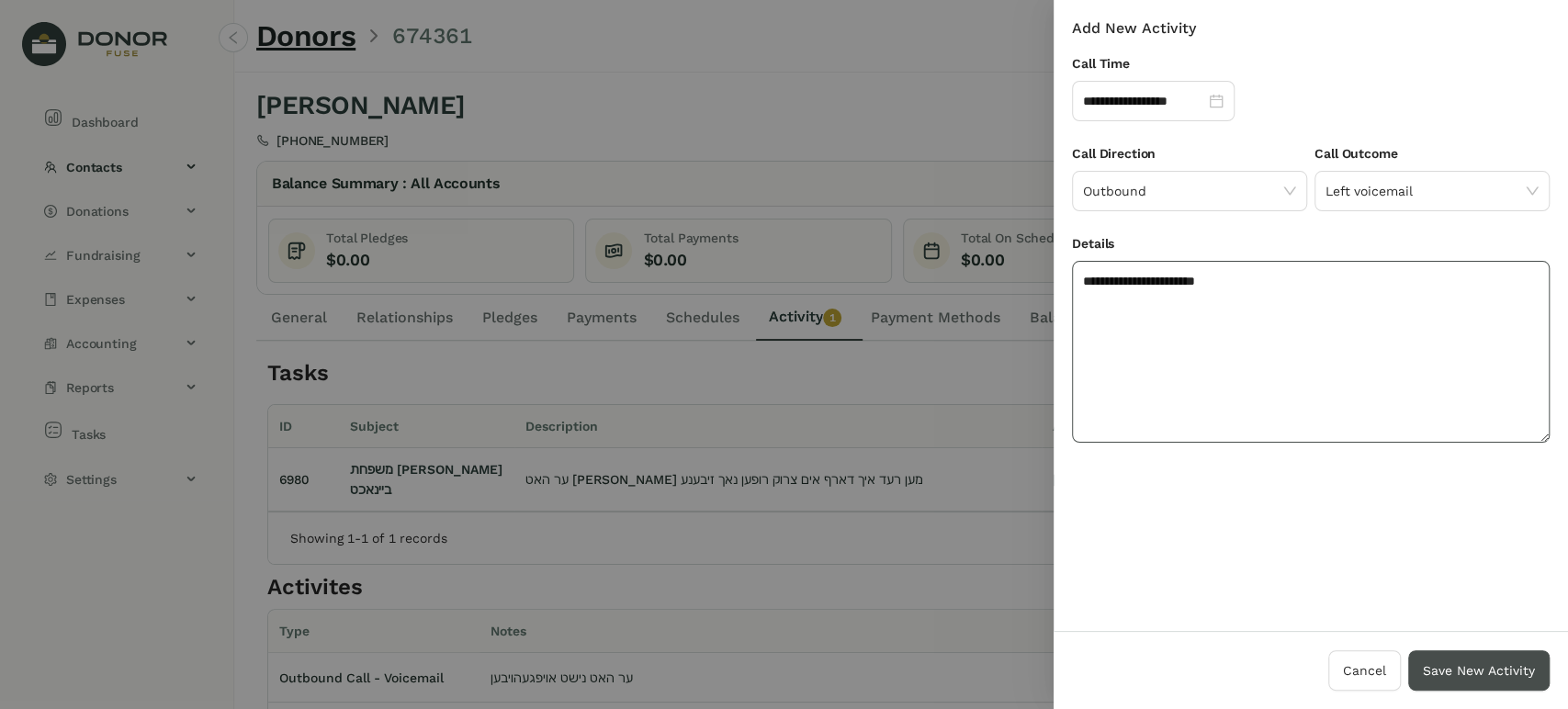 type on "**********" 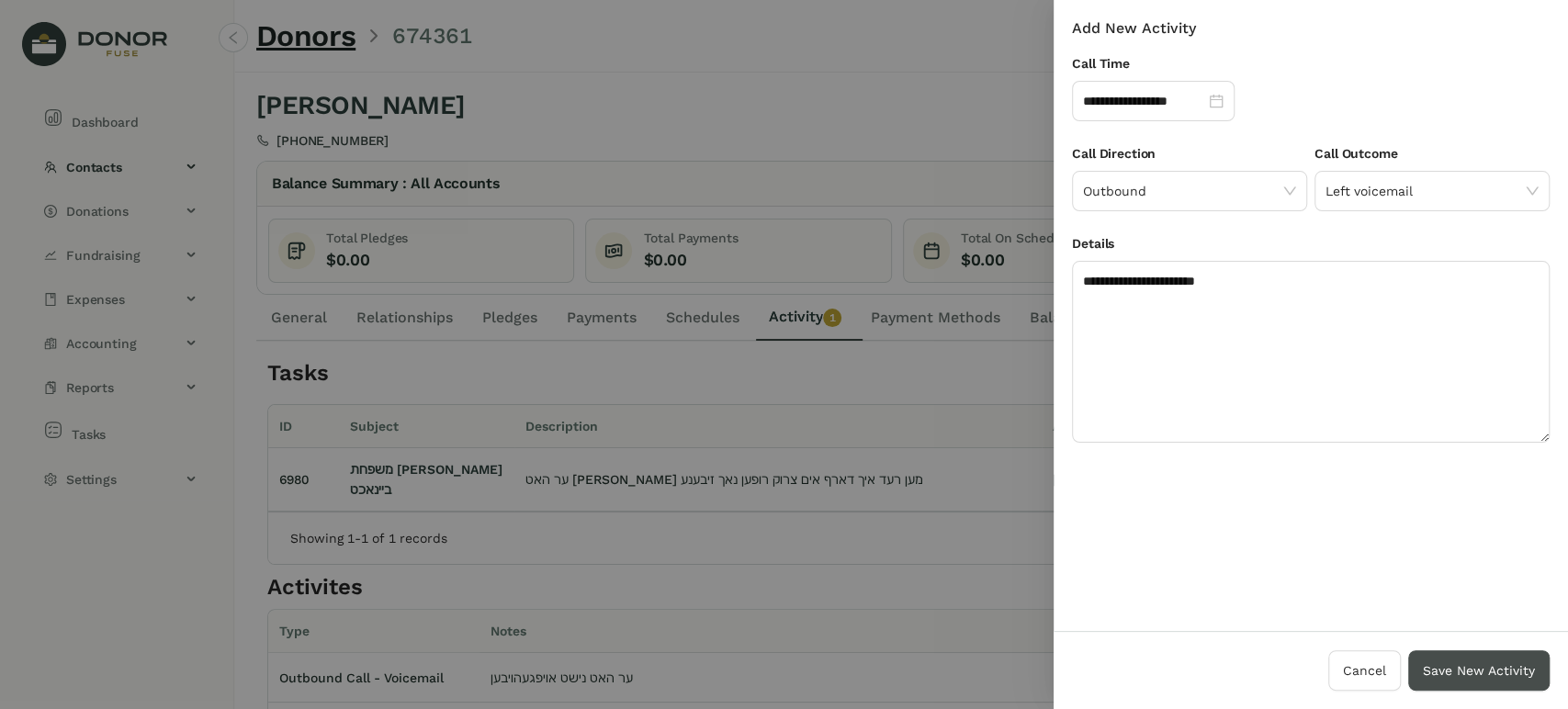 click on "Save New Activity" at bounding box center (1479, 670) 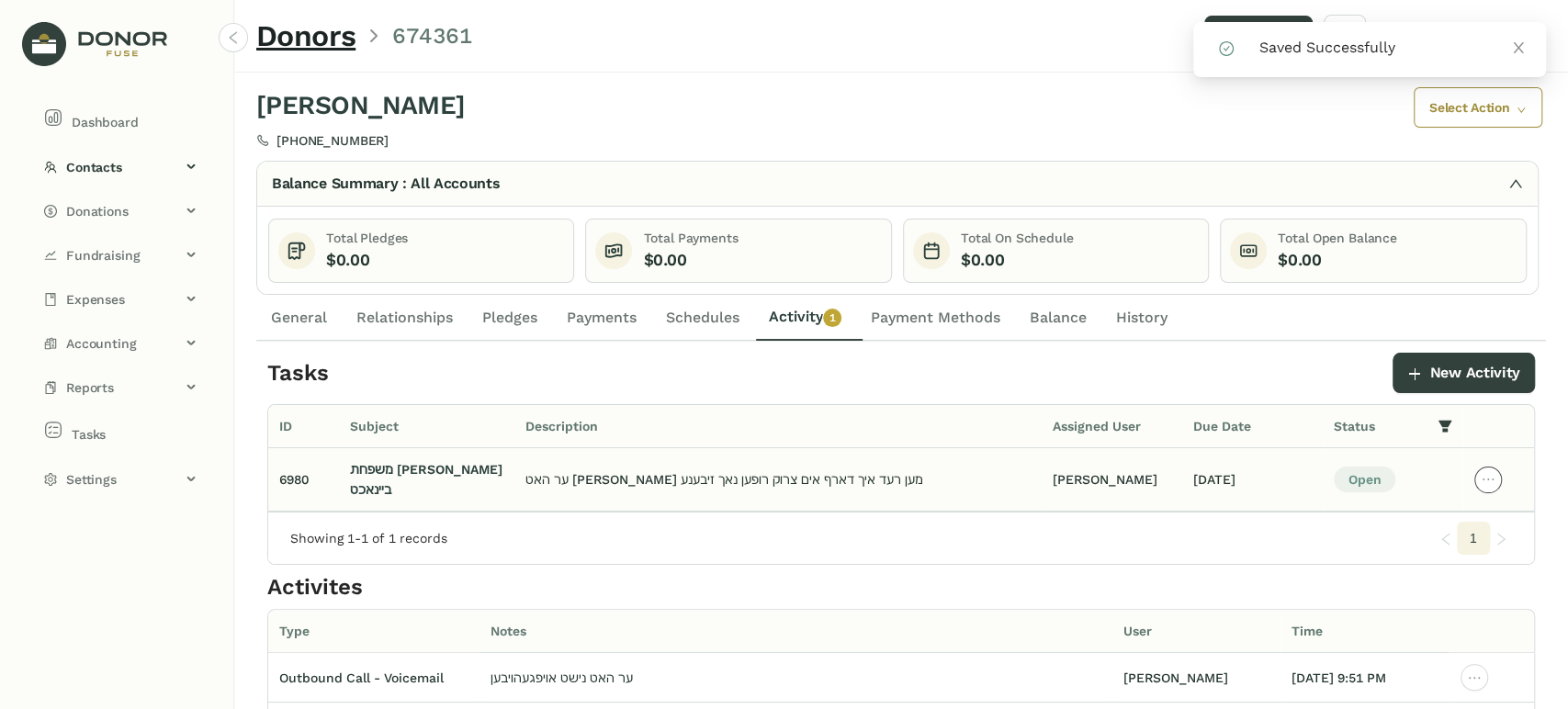 click 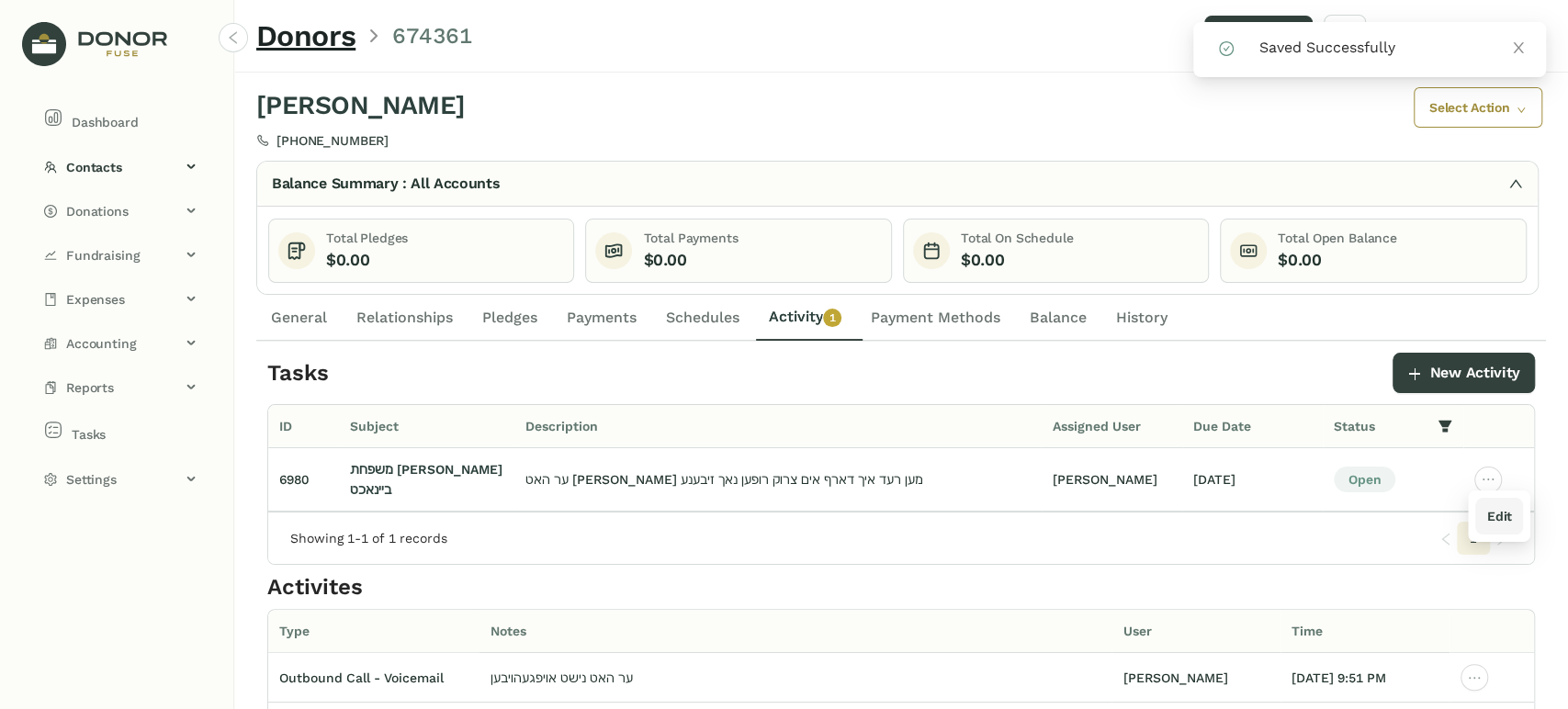click on "Edit" at bounding box center (1498, 516) 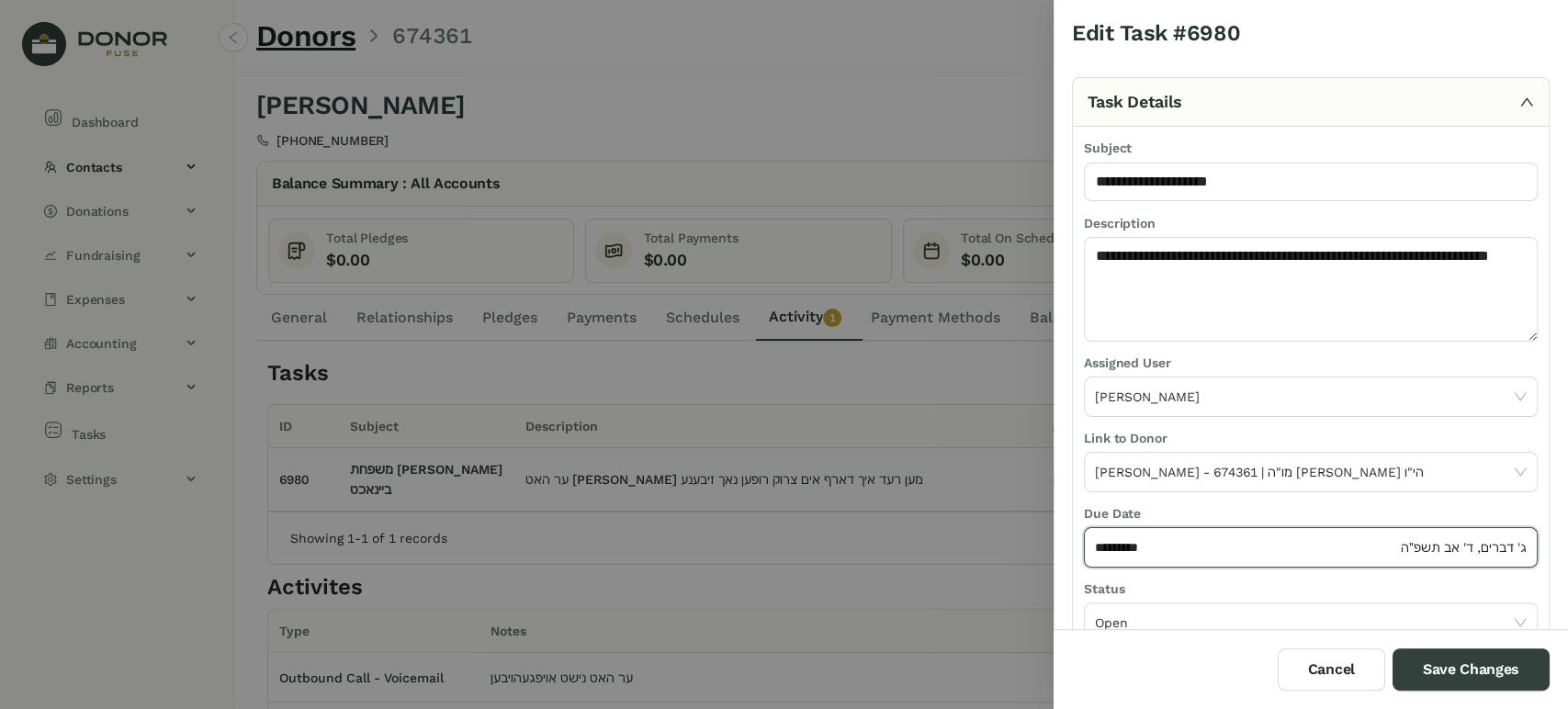 click on "*********" 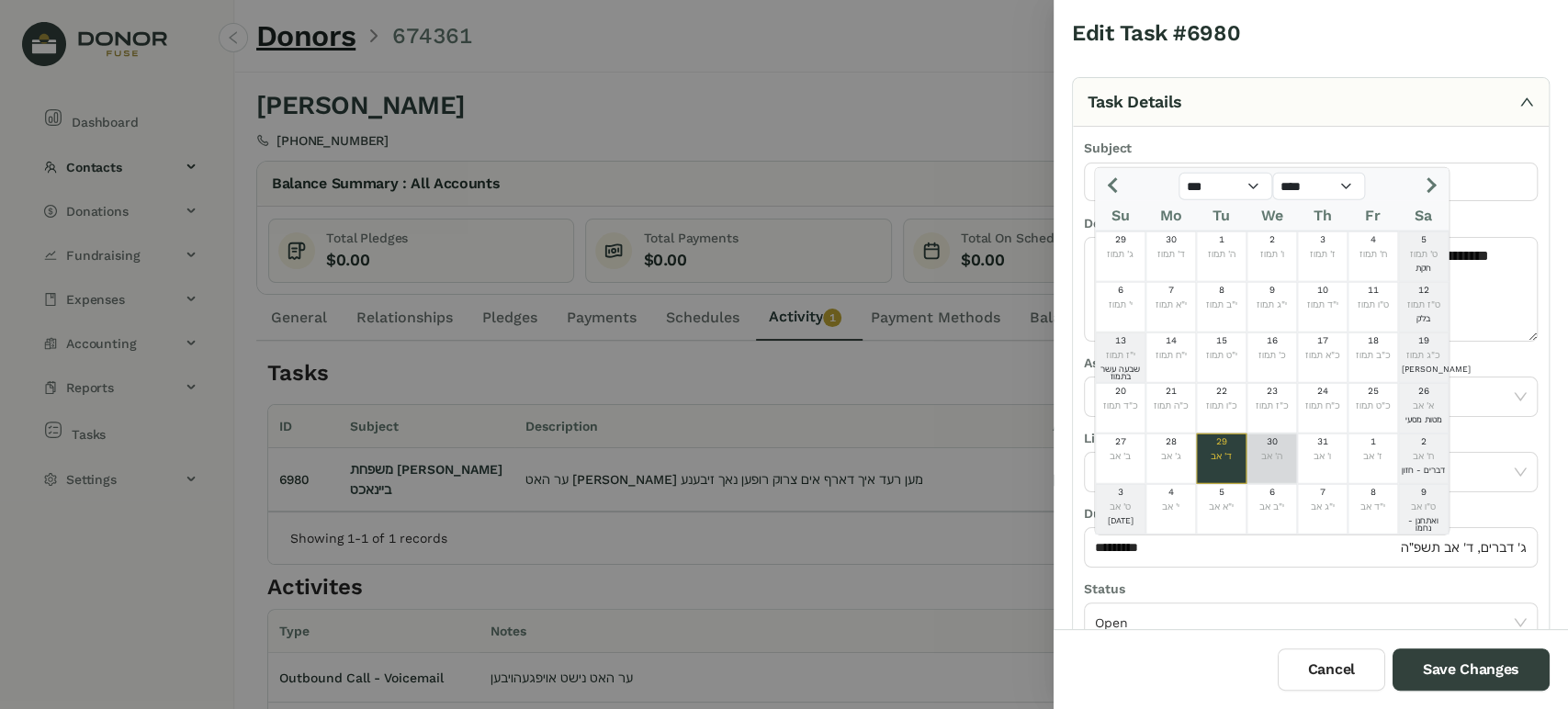 click on "ה' אב" 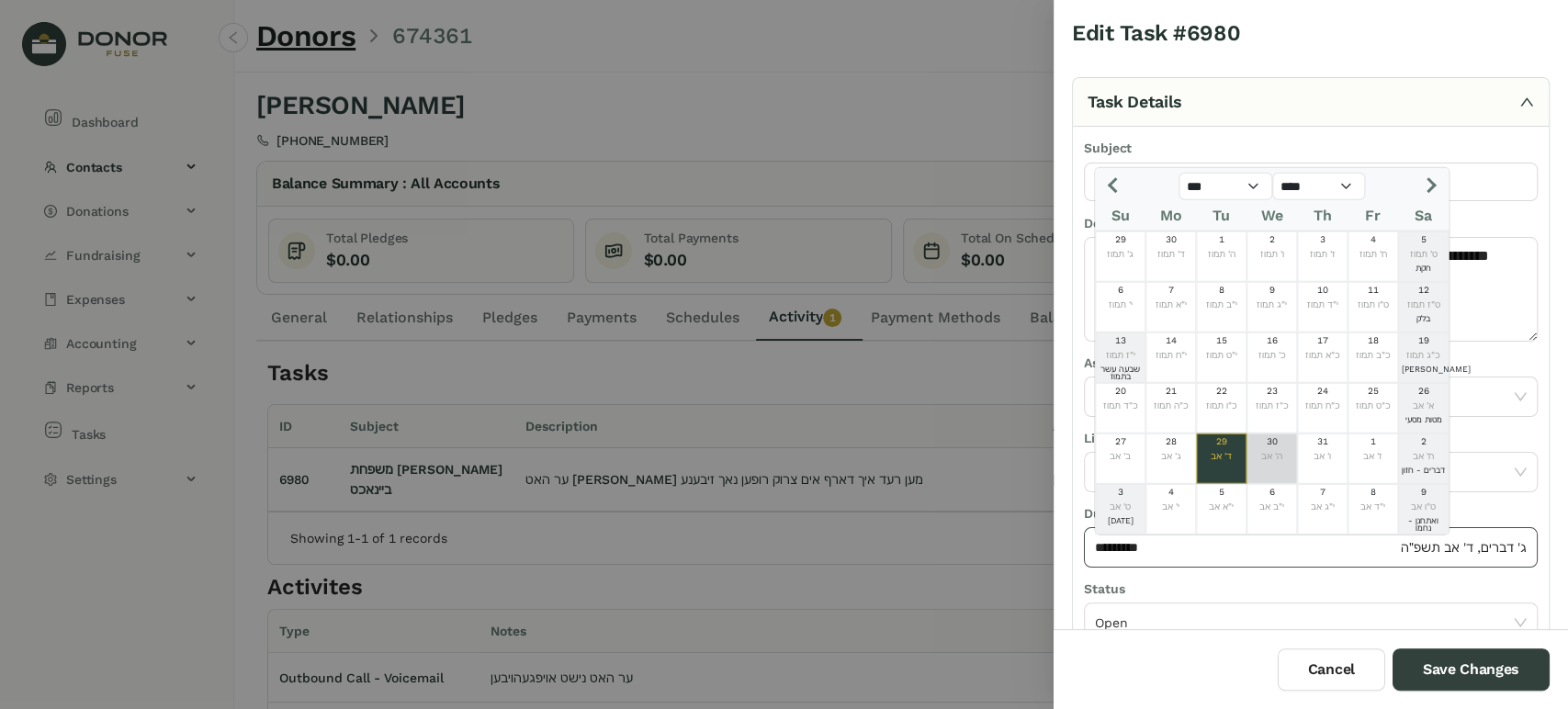 type on "*********" 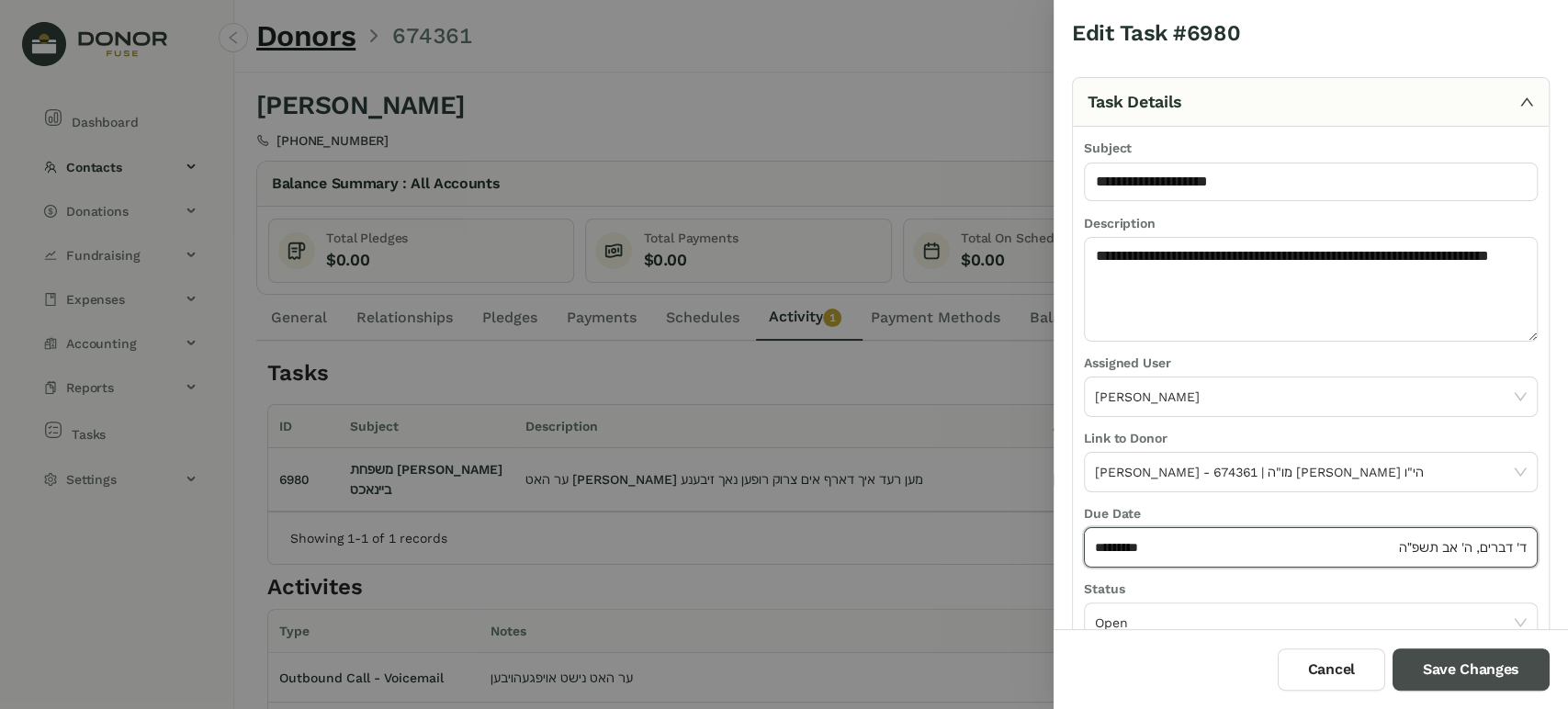 click on "Save Changes" at bounding box center (1471, 670) 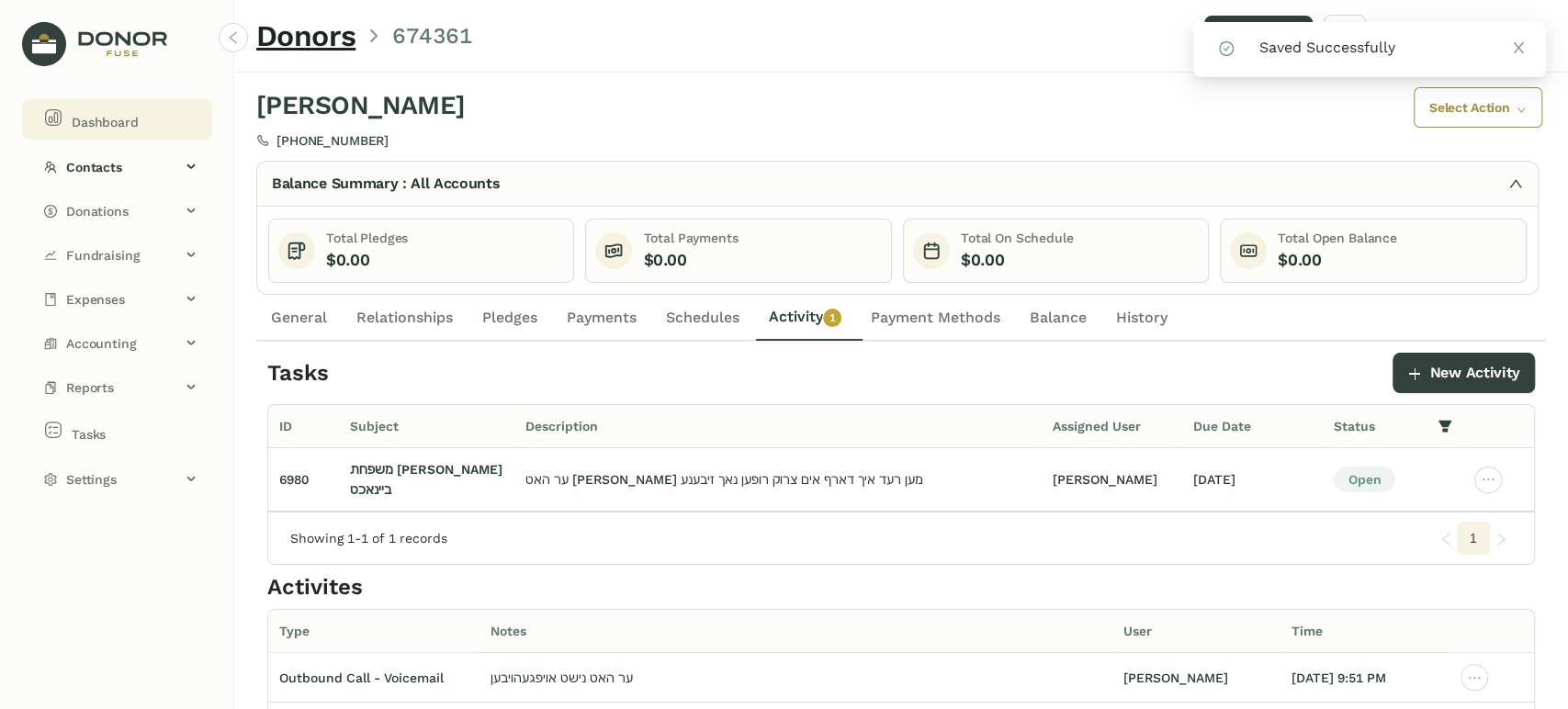 click on "Dashboard" 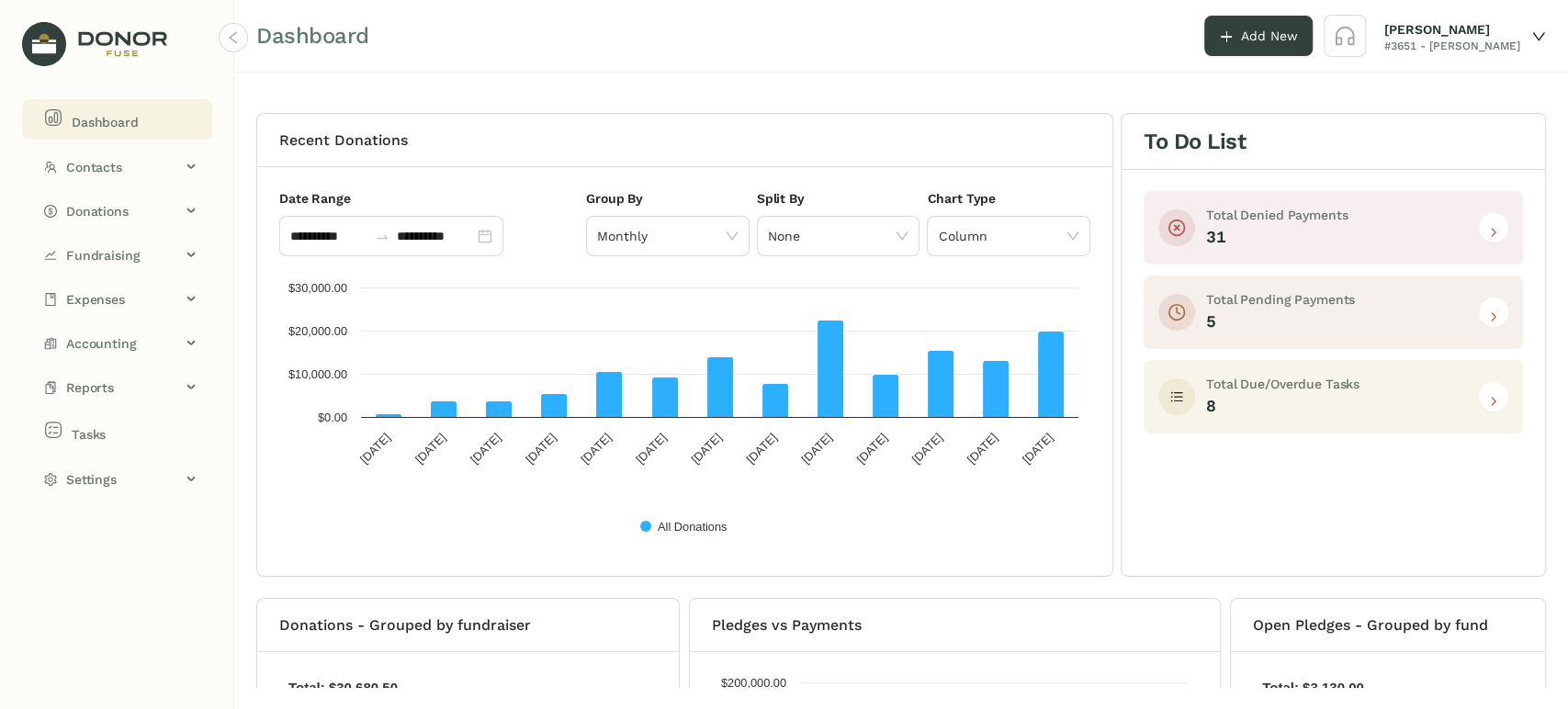 click 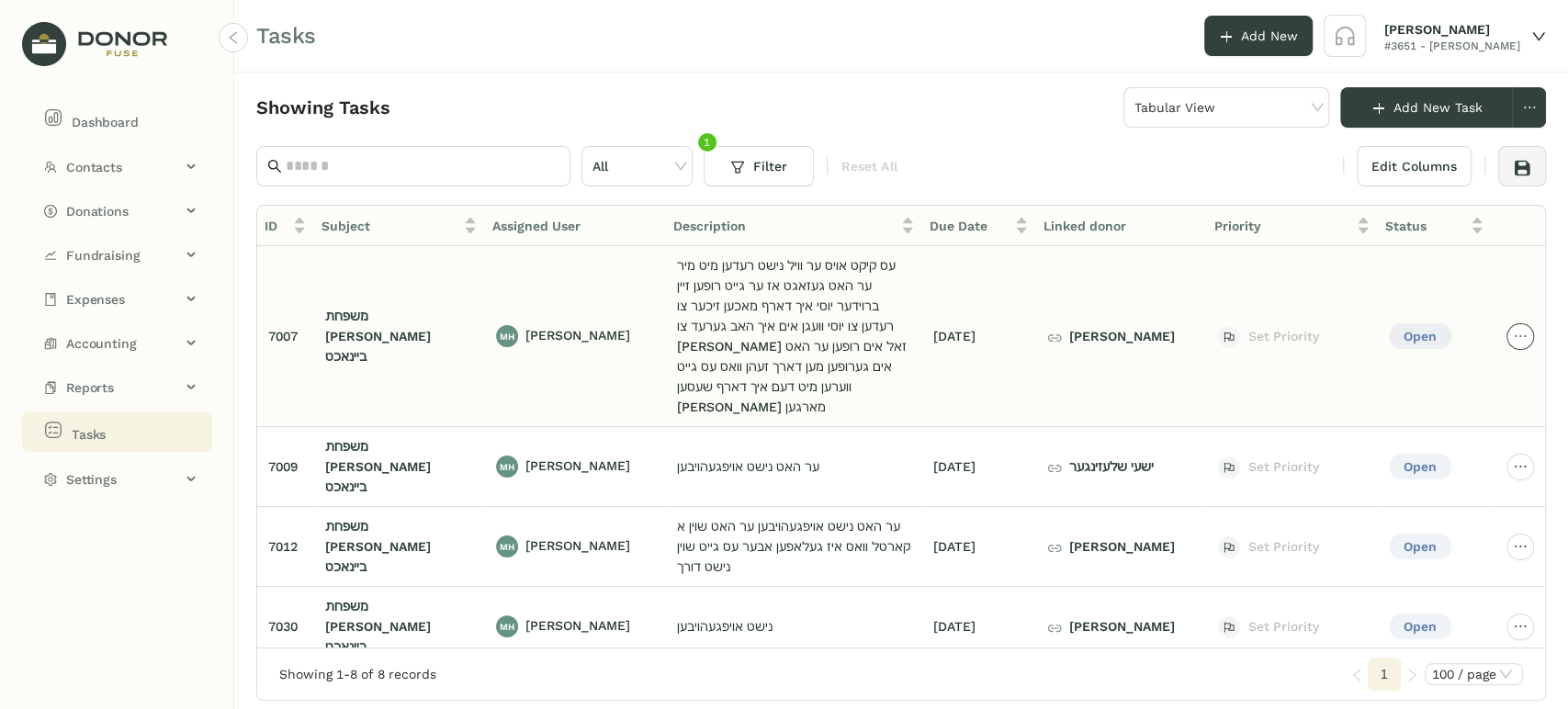 click 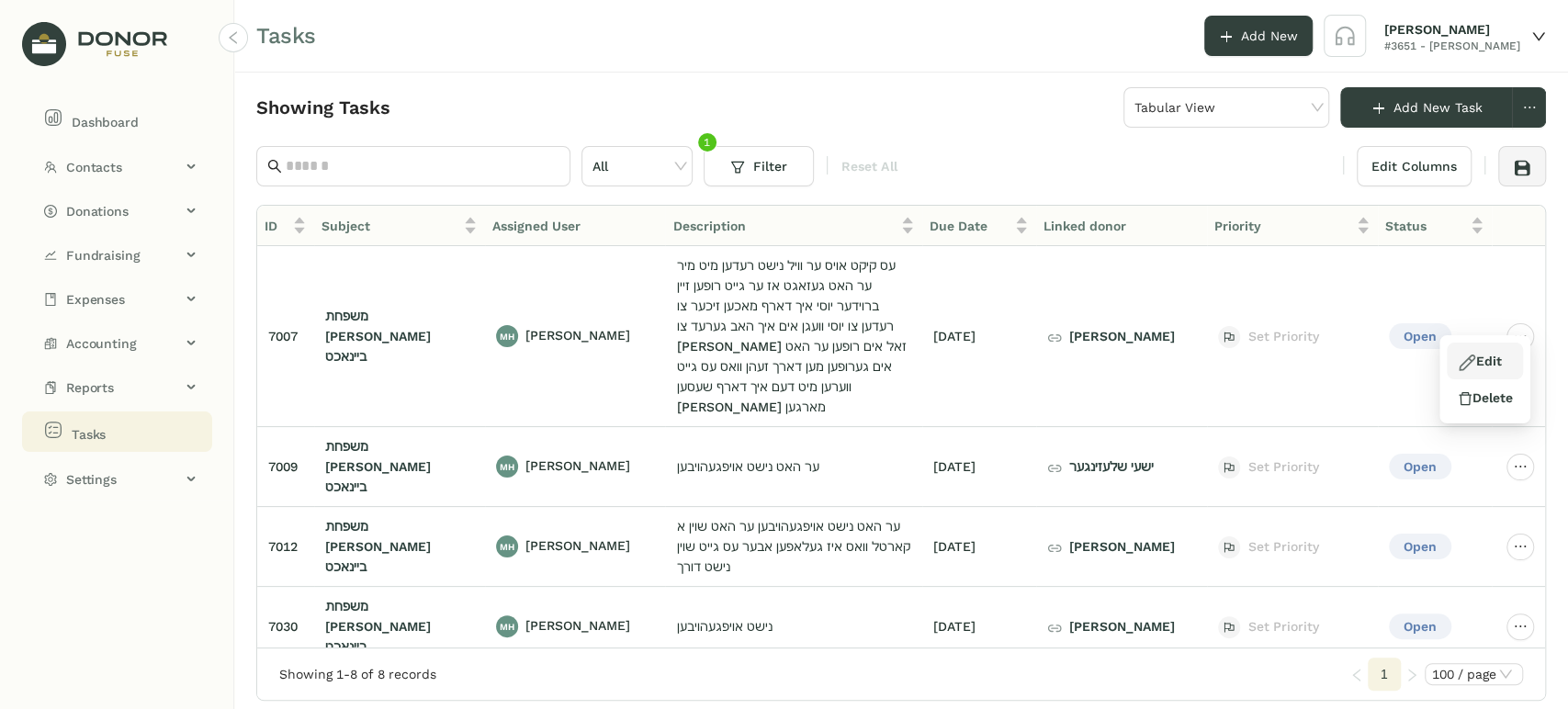 click on "Edit" at bounding box center (1479, 361) 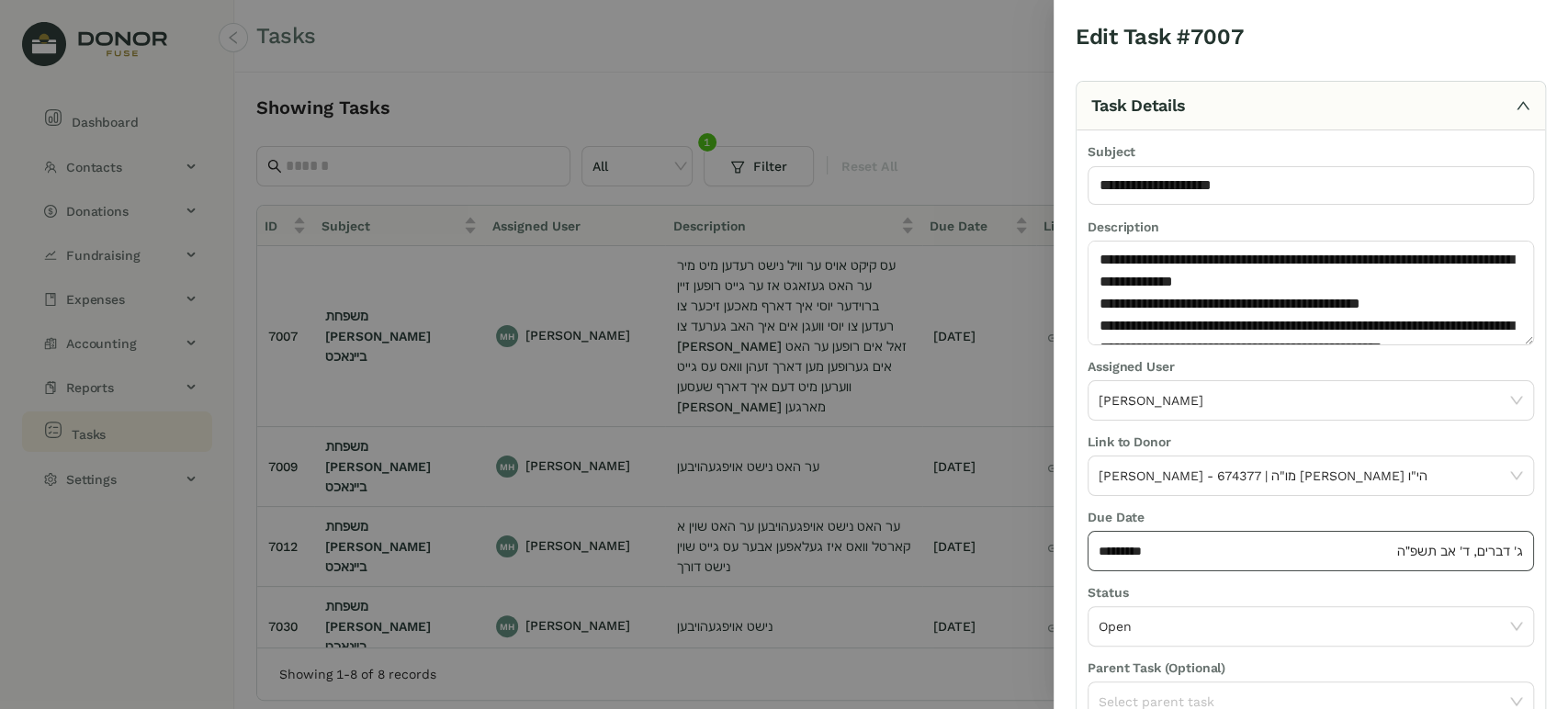 click on "*********" 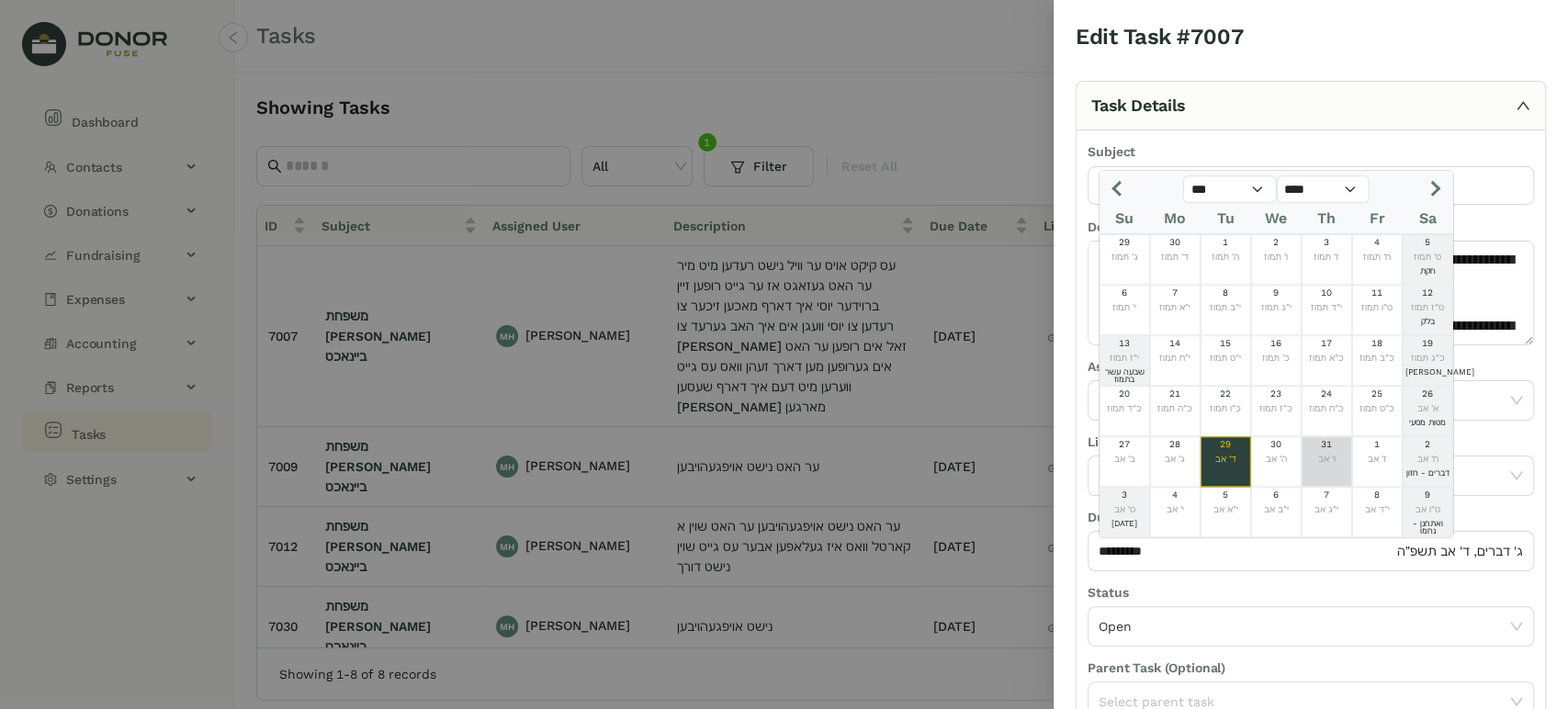 click on "31" 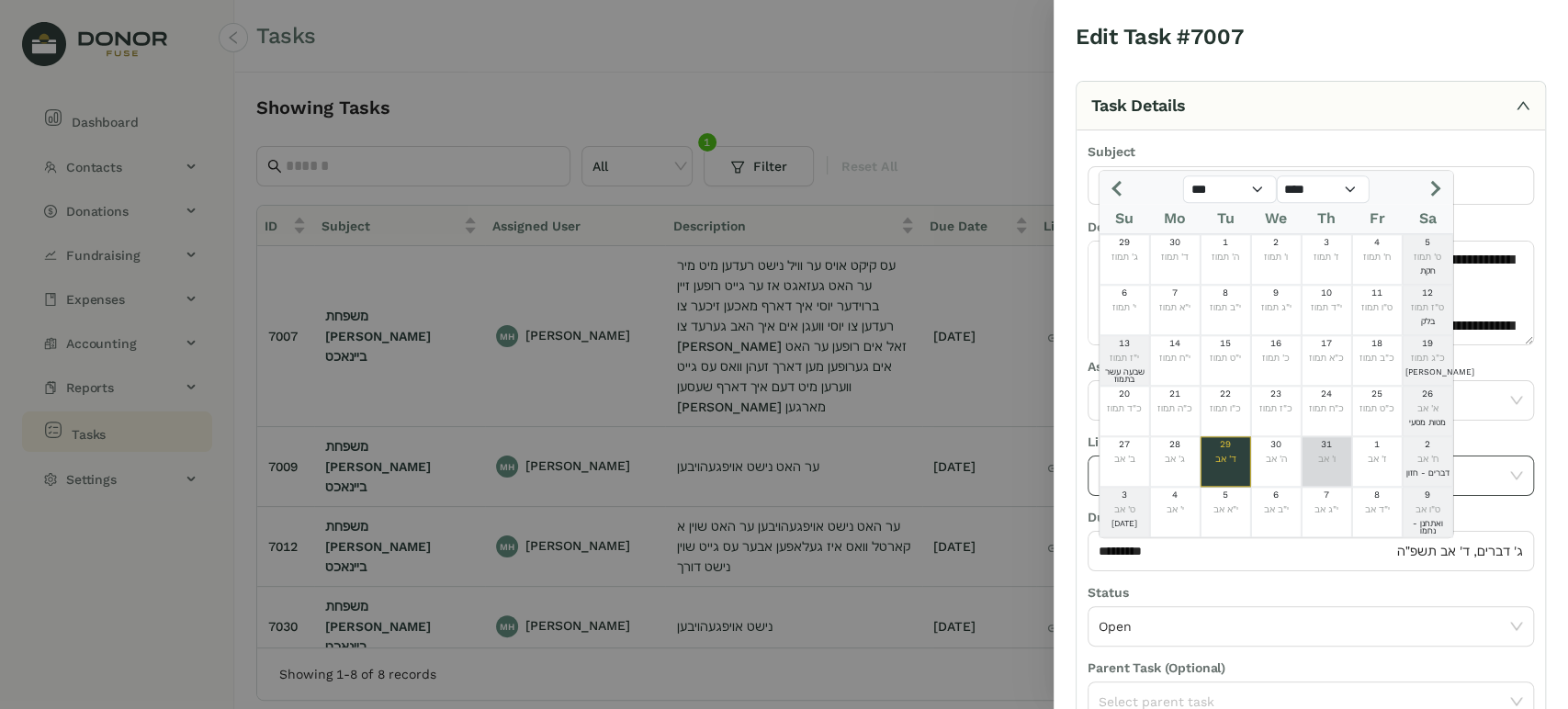 type on "*********" 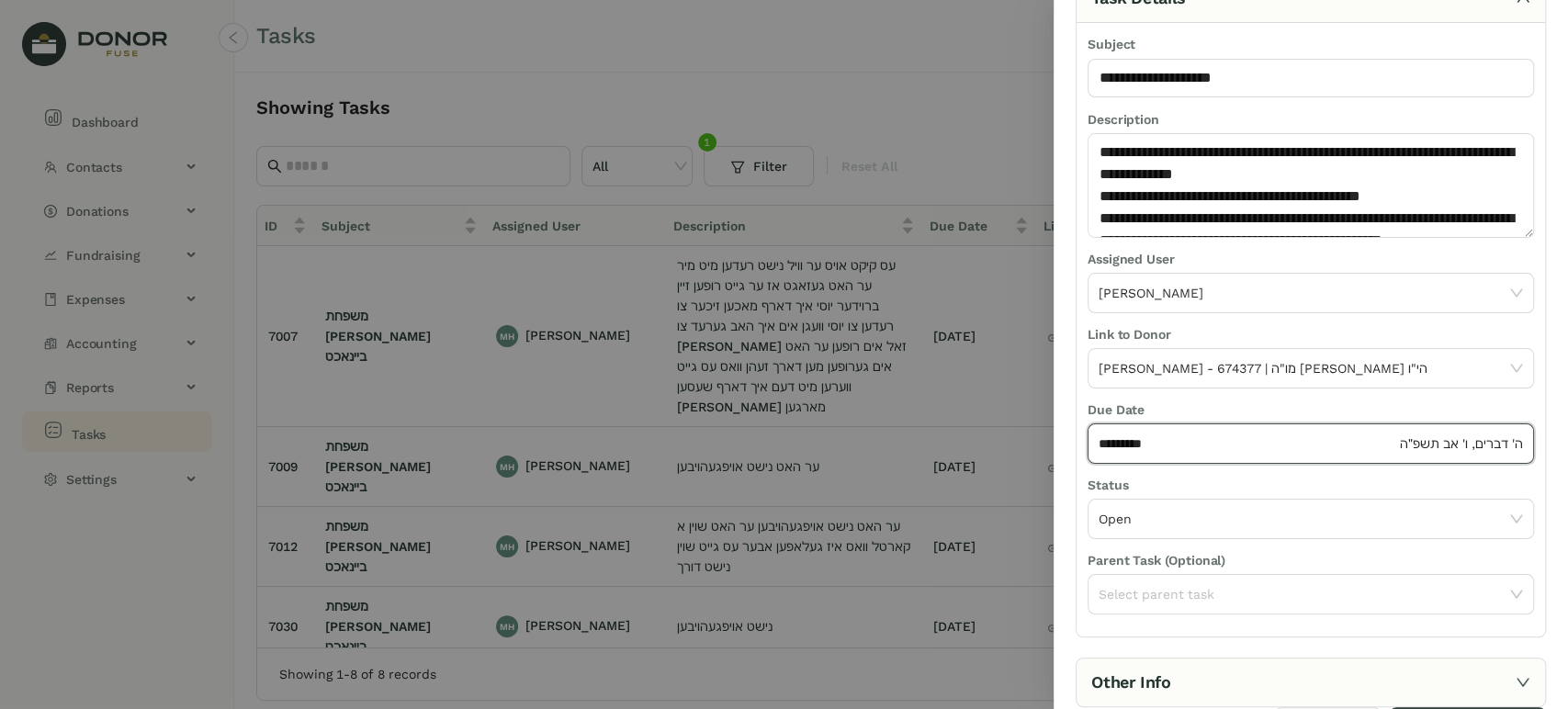 scroll, scrollTop: 147, scrollLeft: 0, axis: vertical 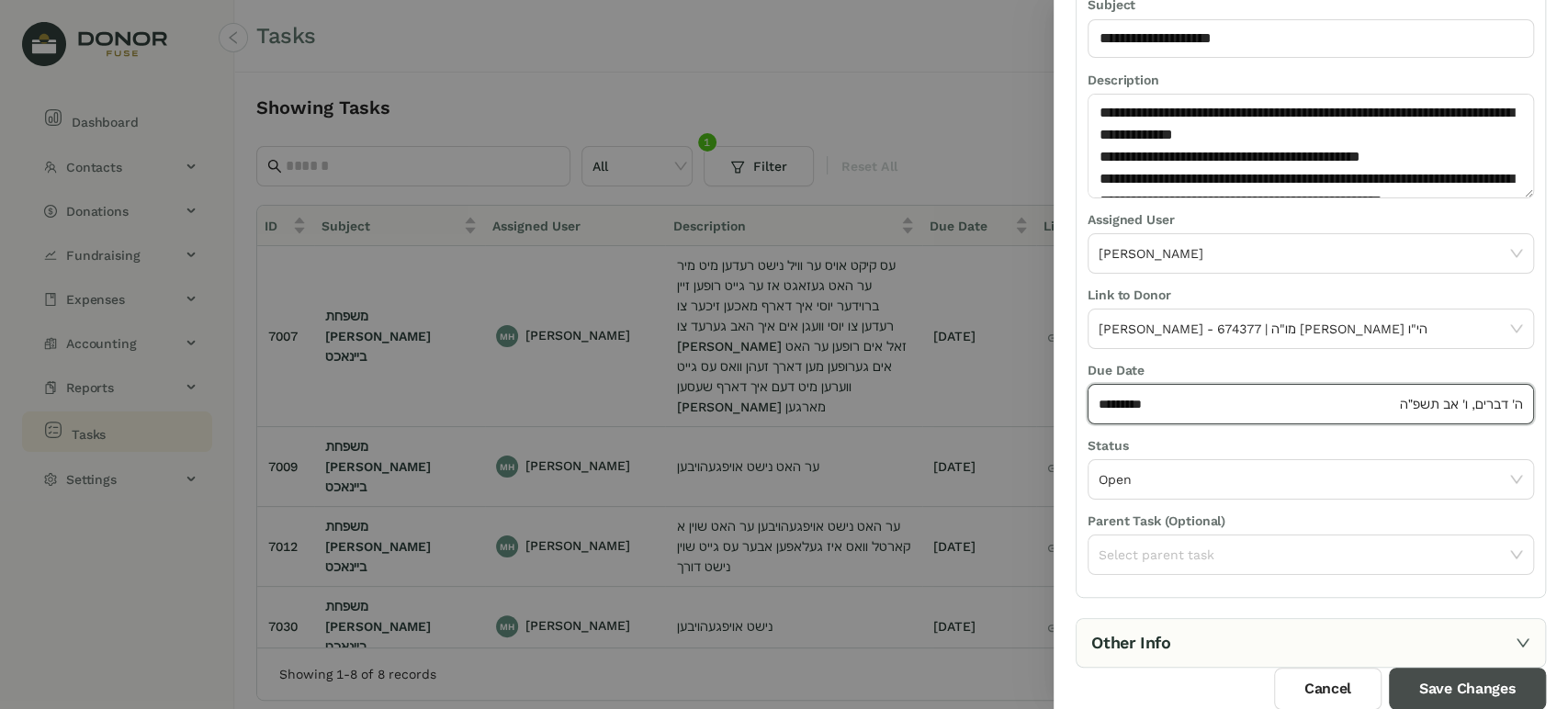 click on "Save Changes" at bounding box center (1467, 689) 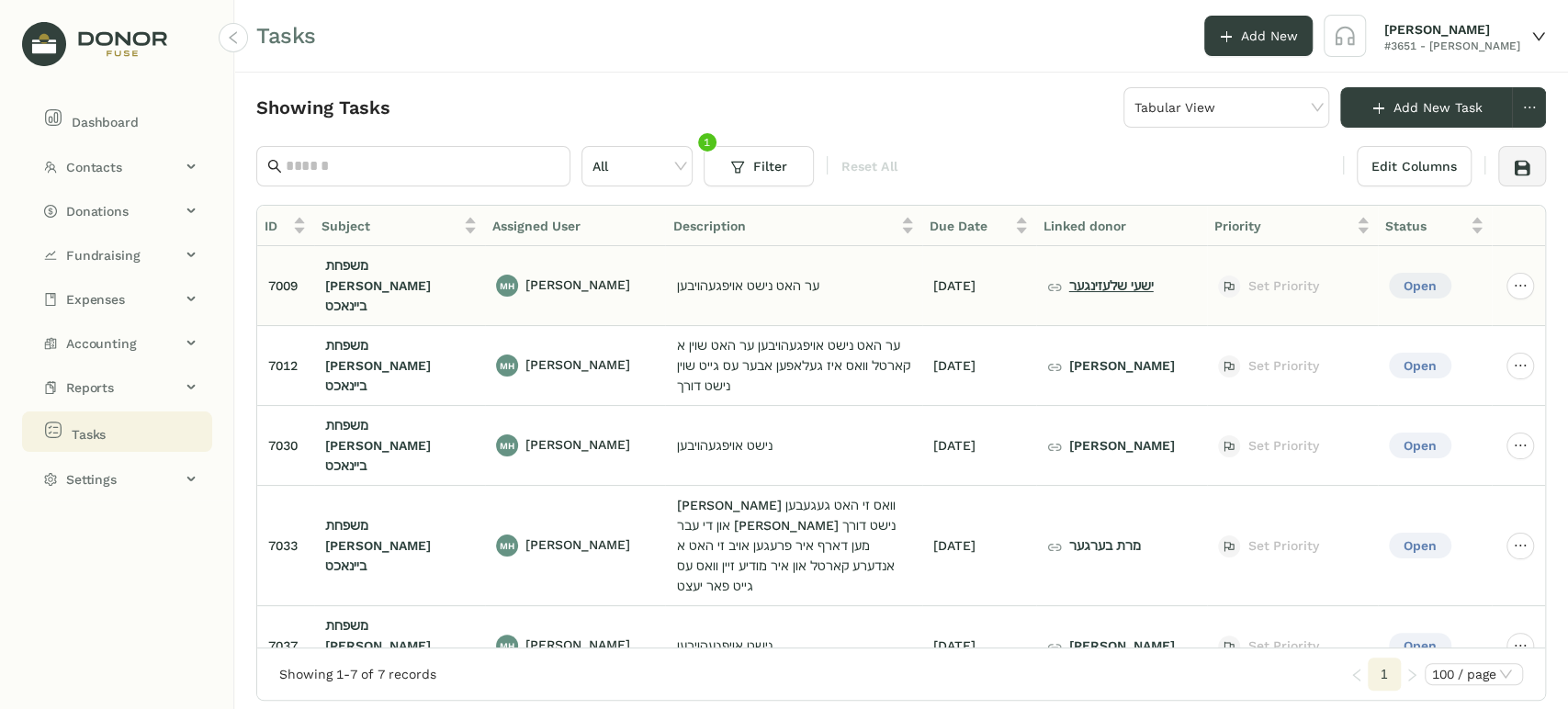 click on "ישעי שלעזינגער" 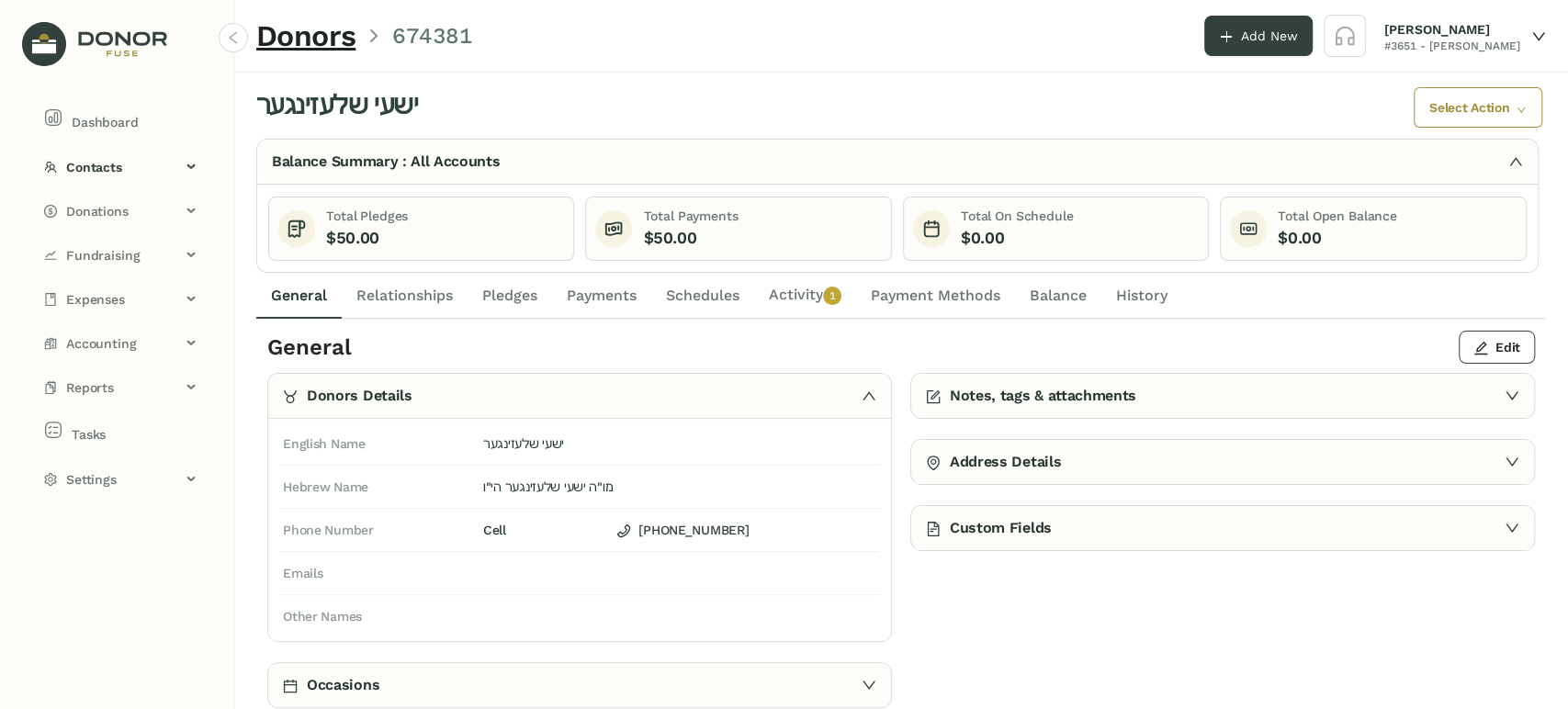 click on "Schedules" 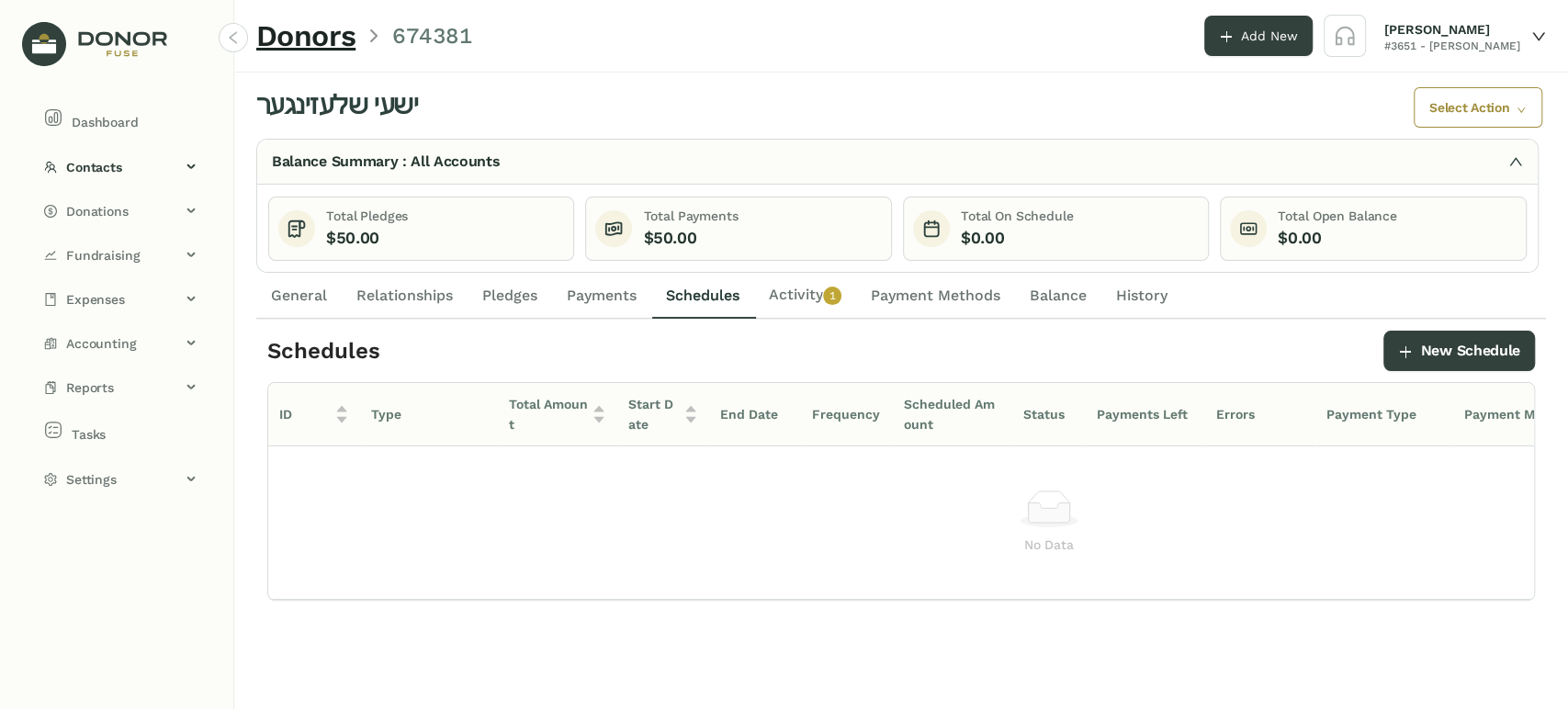 click on "Schedules" 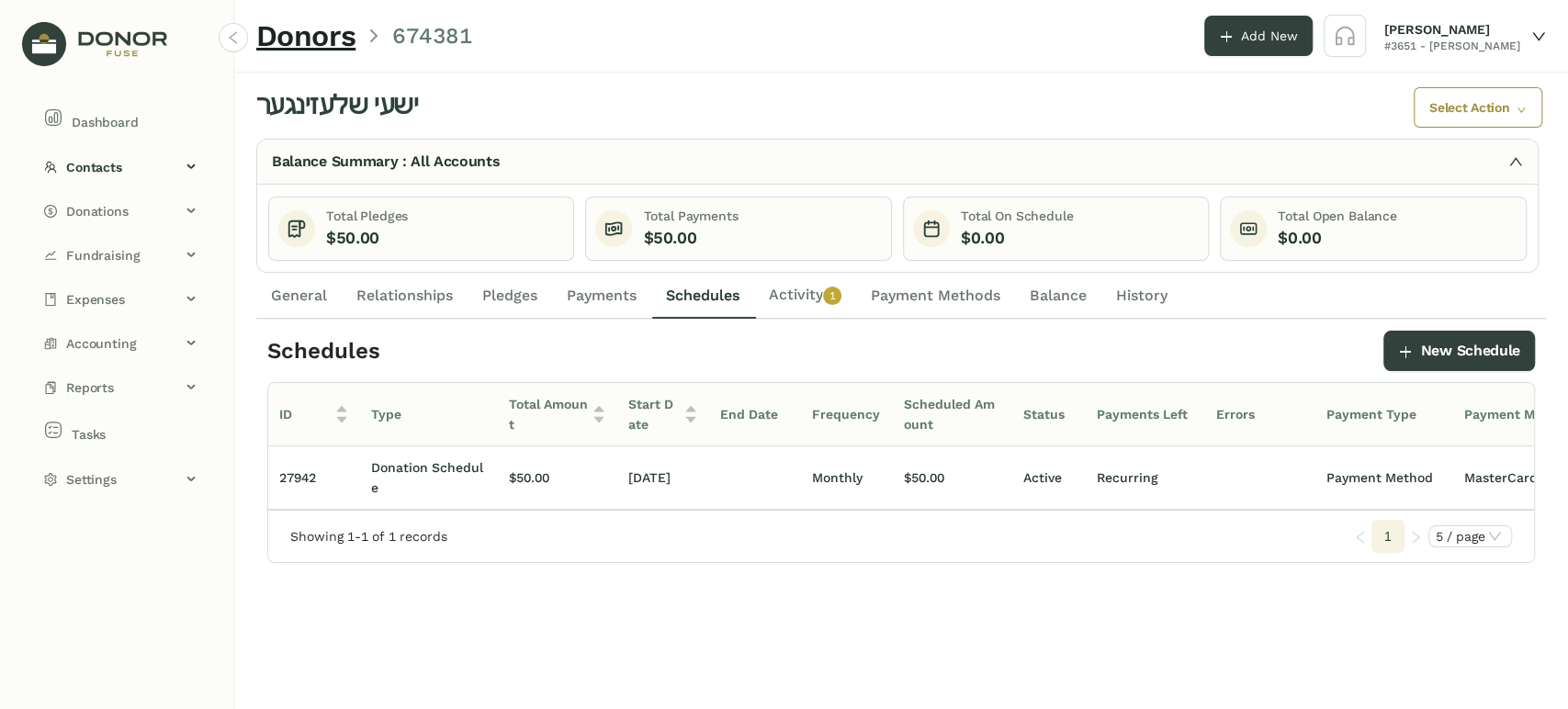 click on "Activity   0   1   2   3   4   5   6   7   8   9" 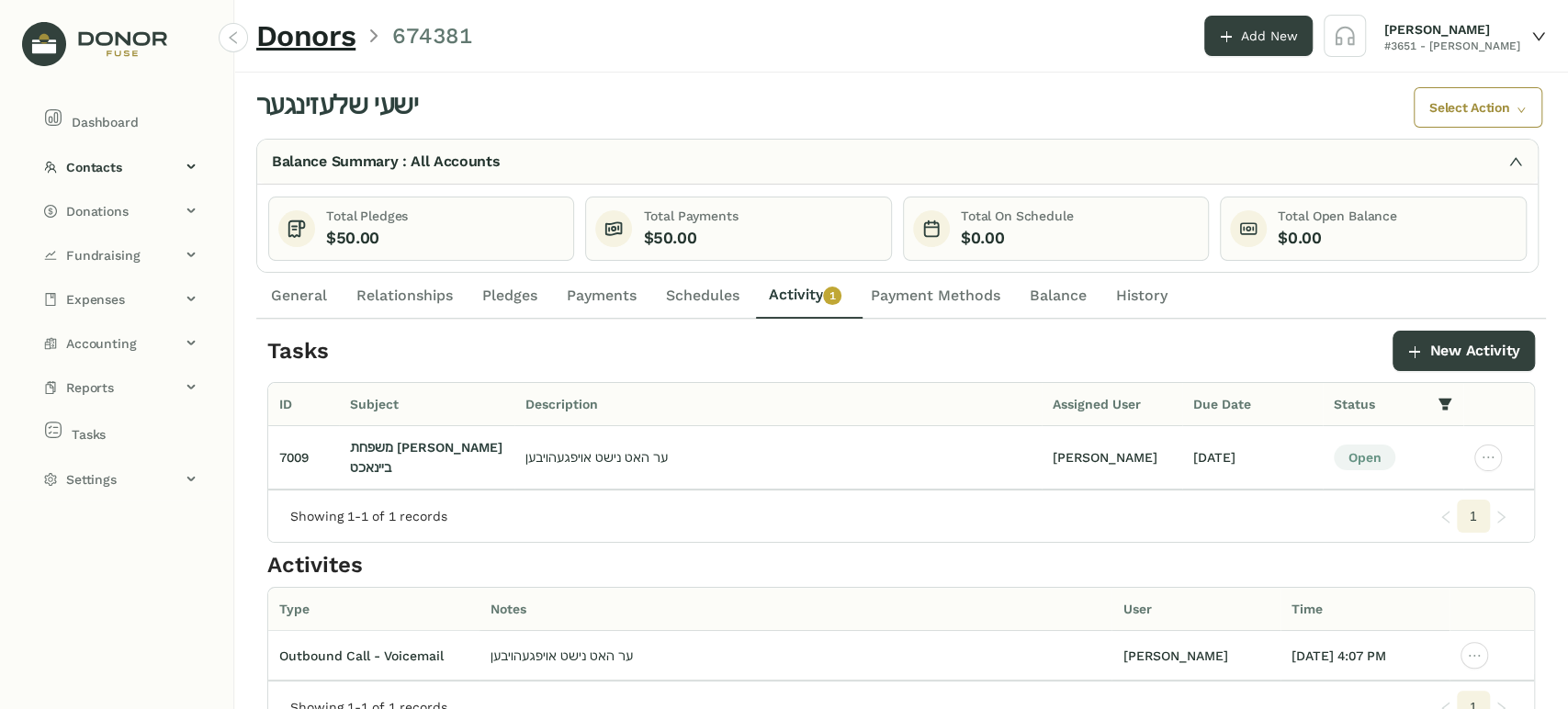 click on "Schedules" 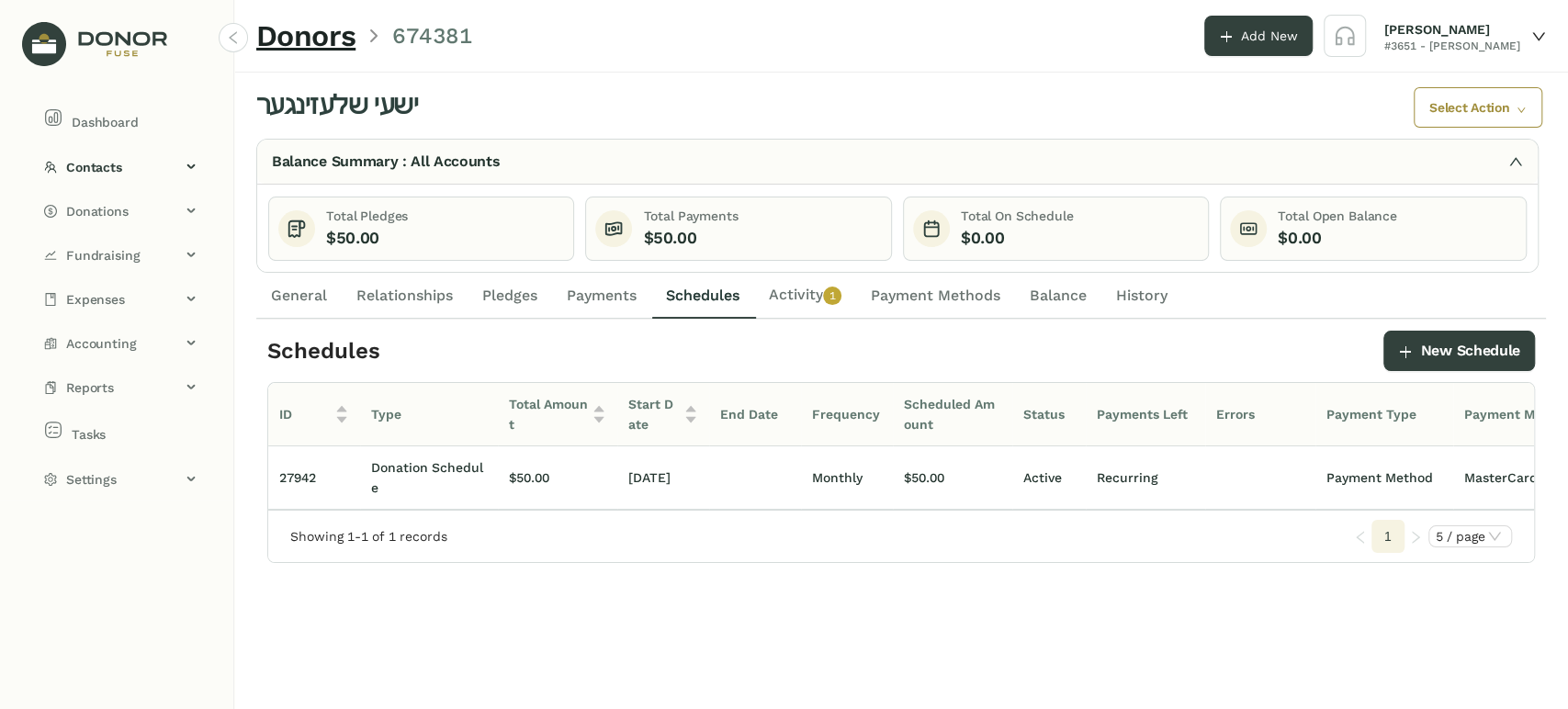 click on "General" 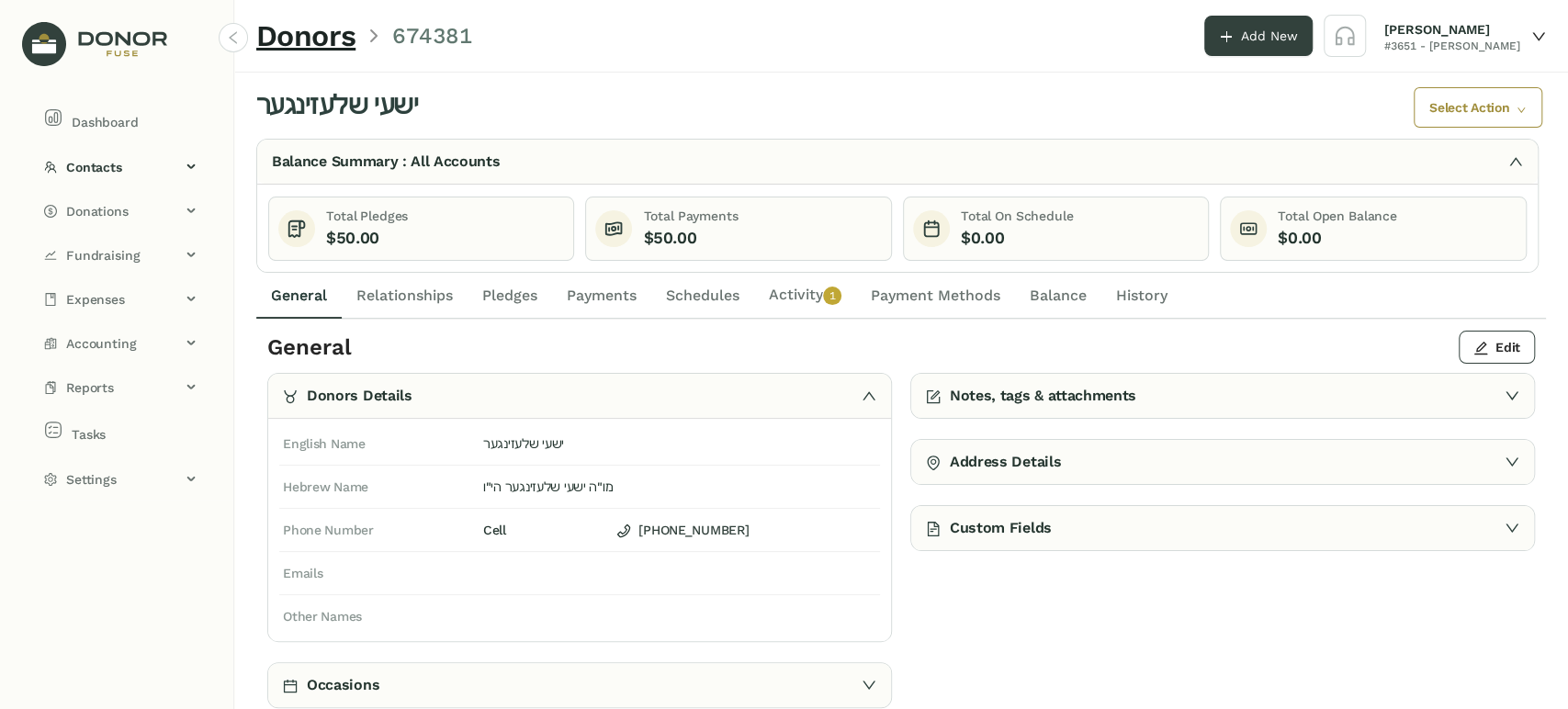 drag, startPoint x: 805, startPoint y: 275, endPoint x: 824, endPoint y: 310, distance: 39.824616 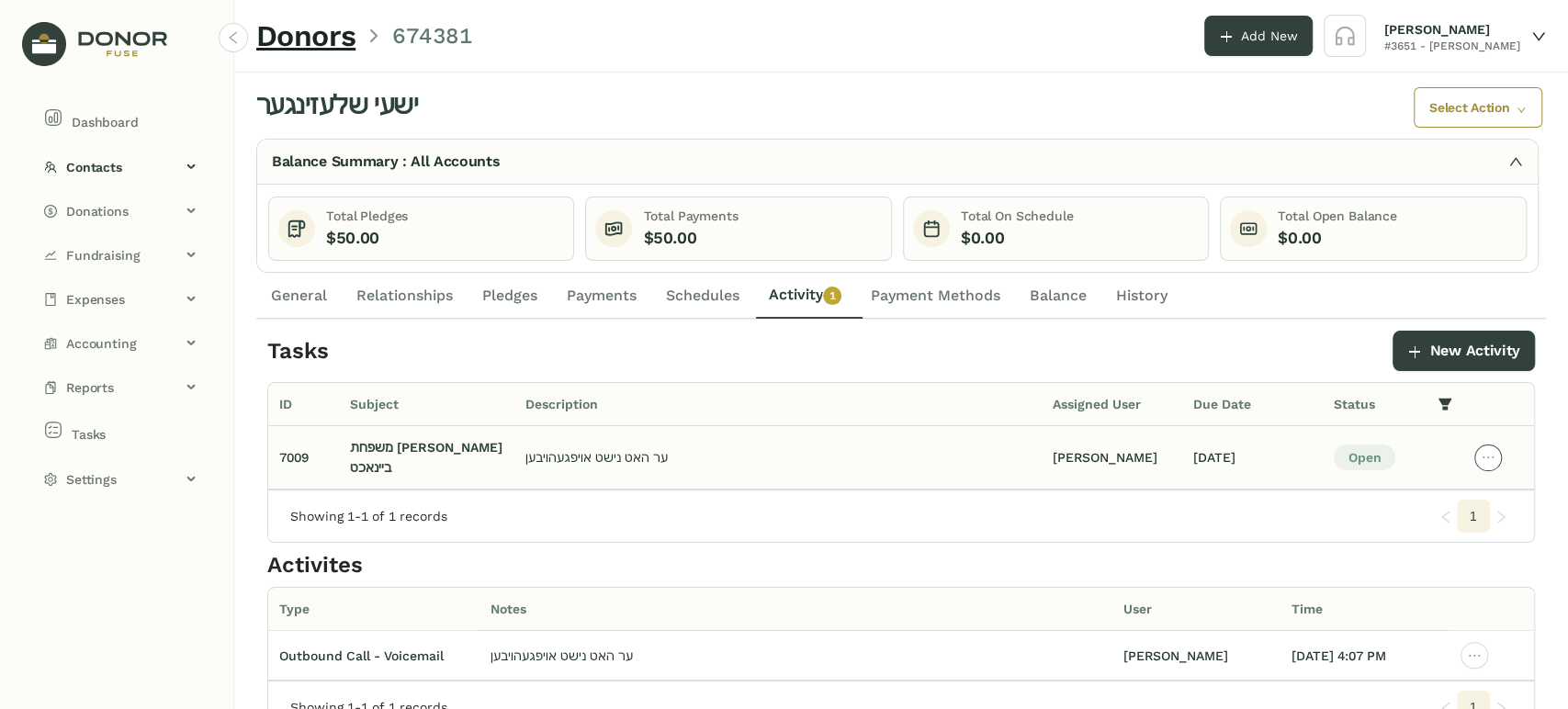 click 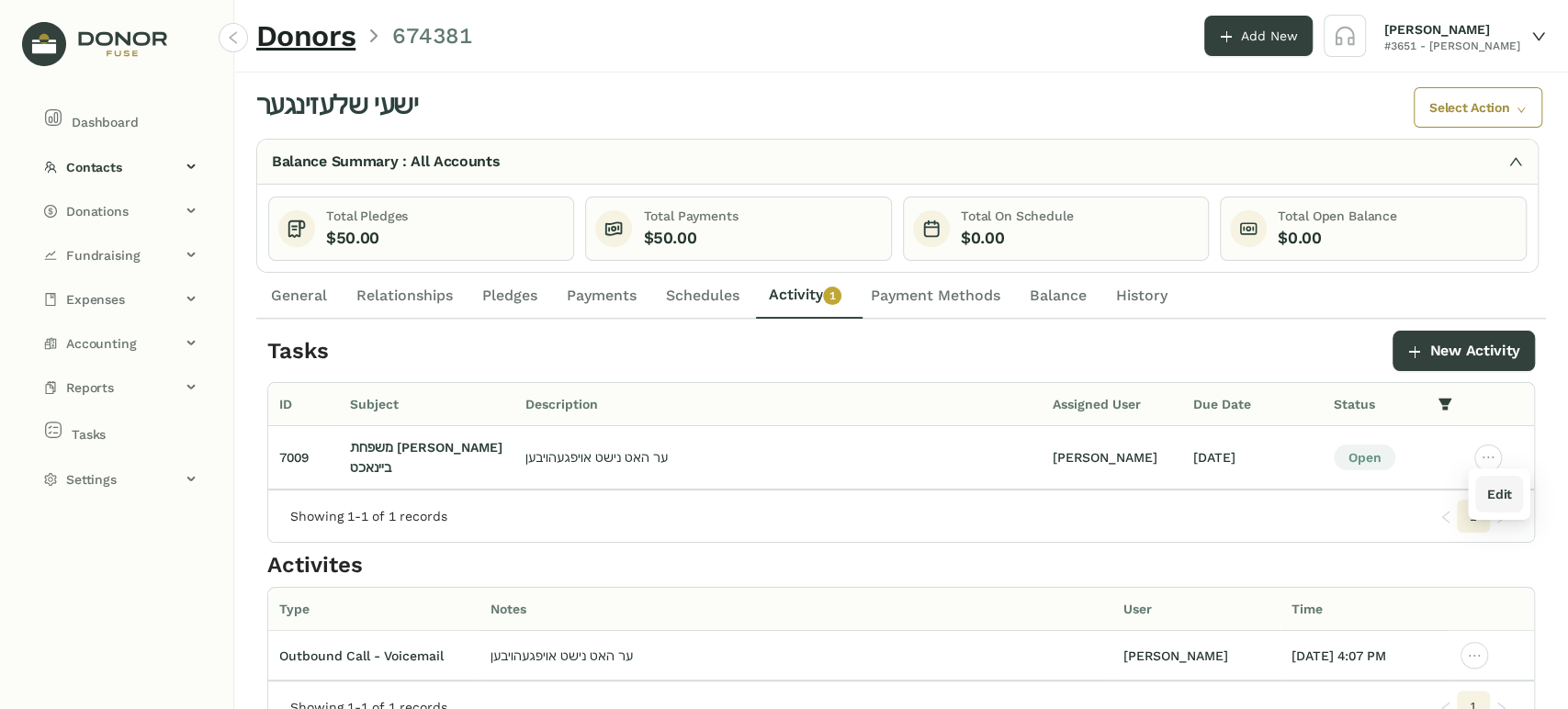 click on "Edit" at bounding box center [1498, 494] 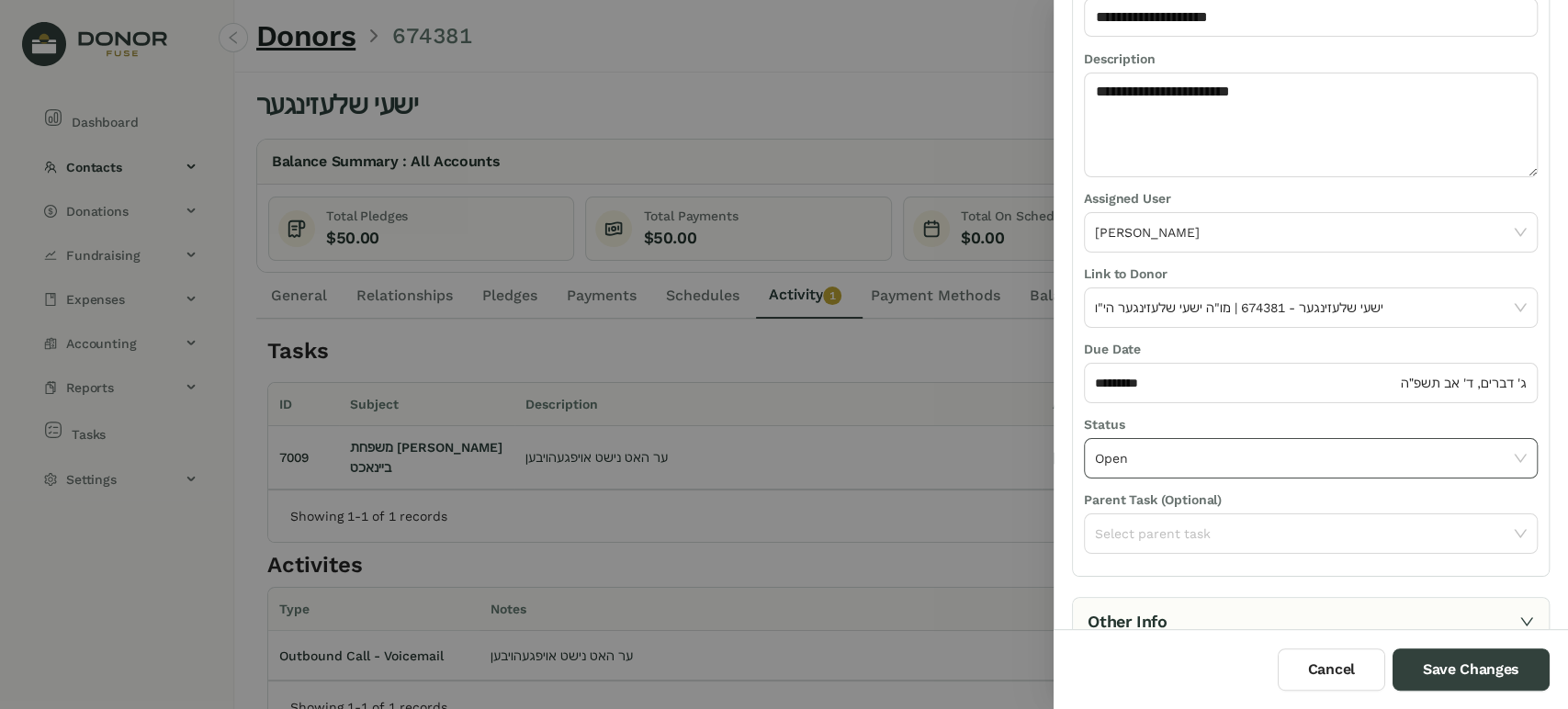 scroll, scrollTop: 198, scrollLeft: 0, axis: vertical 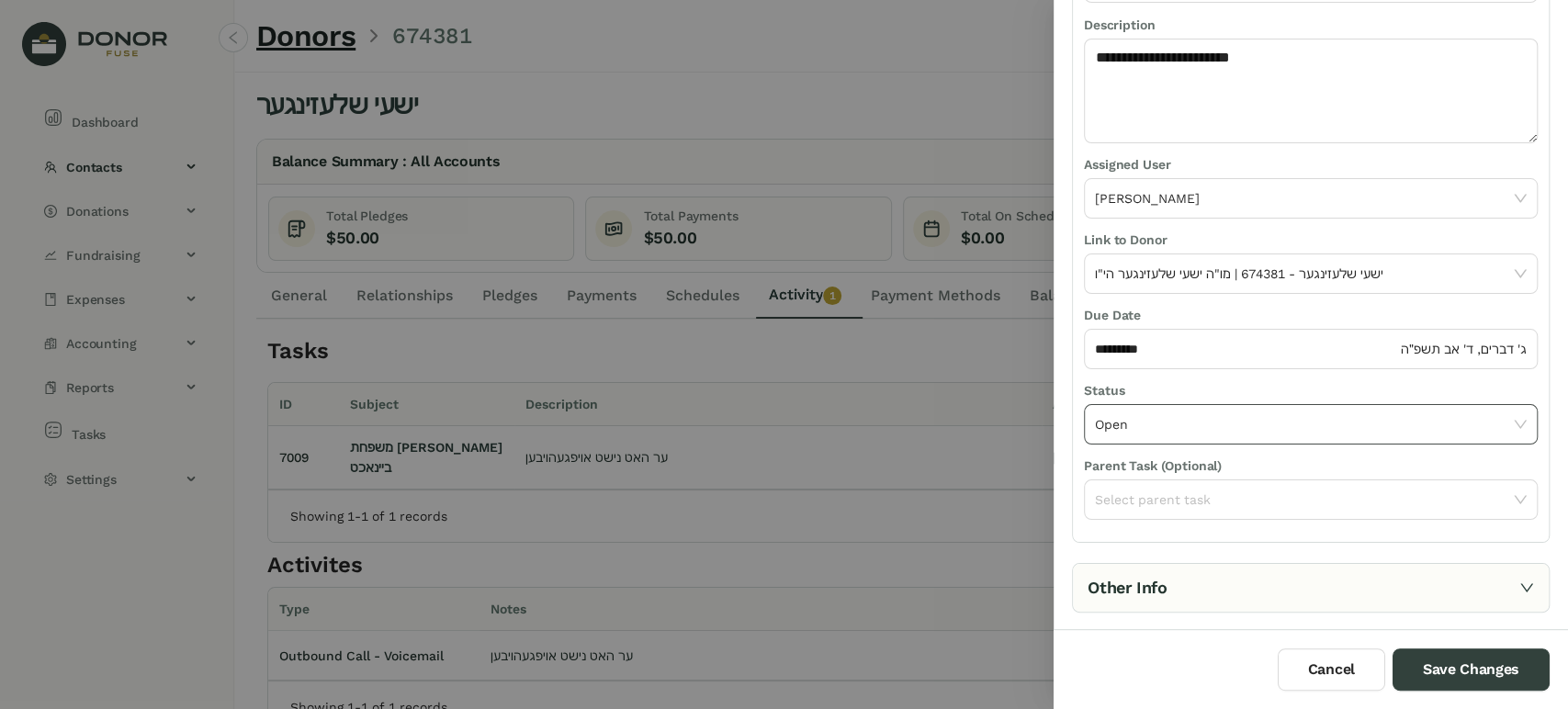 click on "Open" 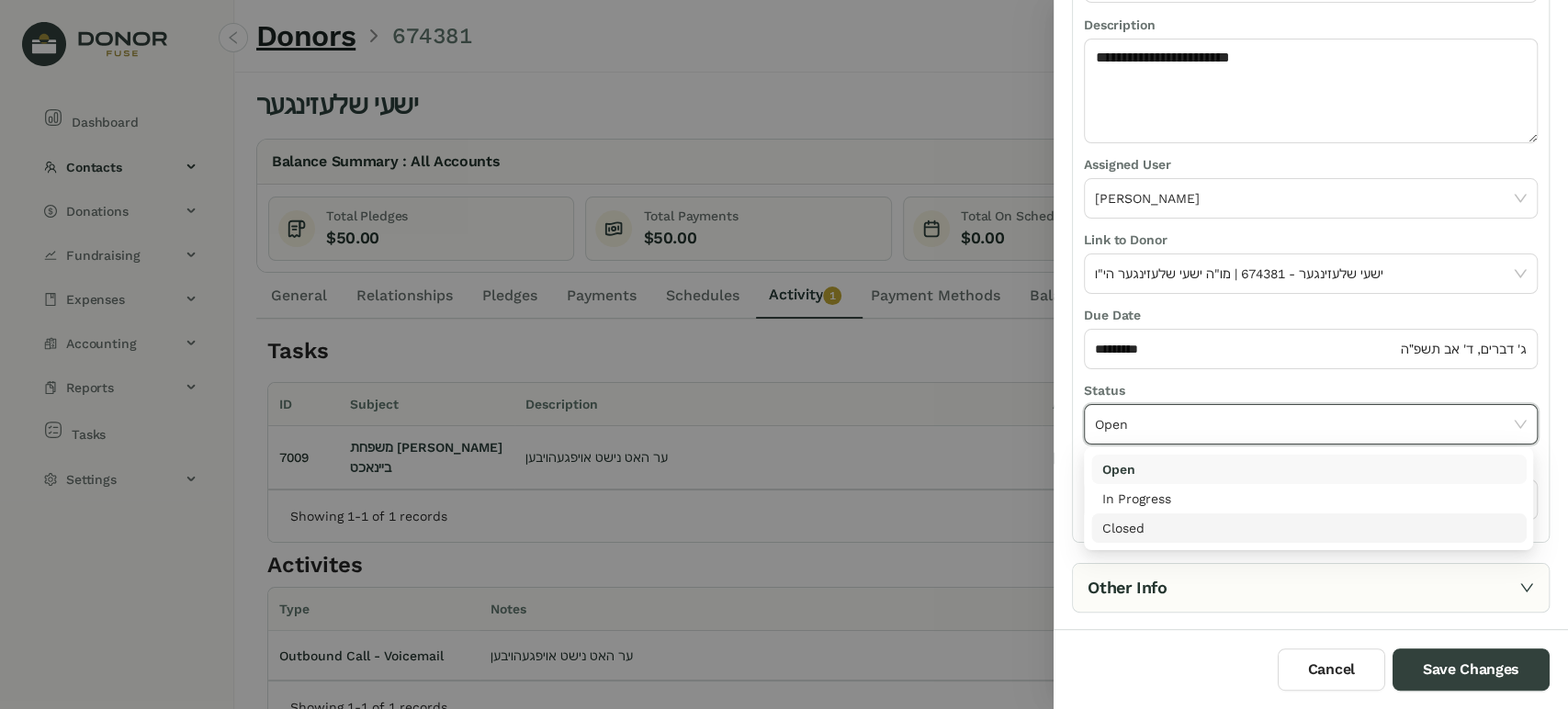 click on "Closed" at bounding box center (1309, 528) 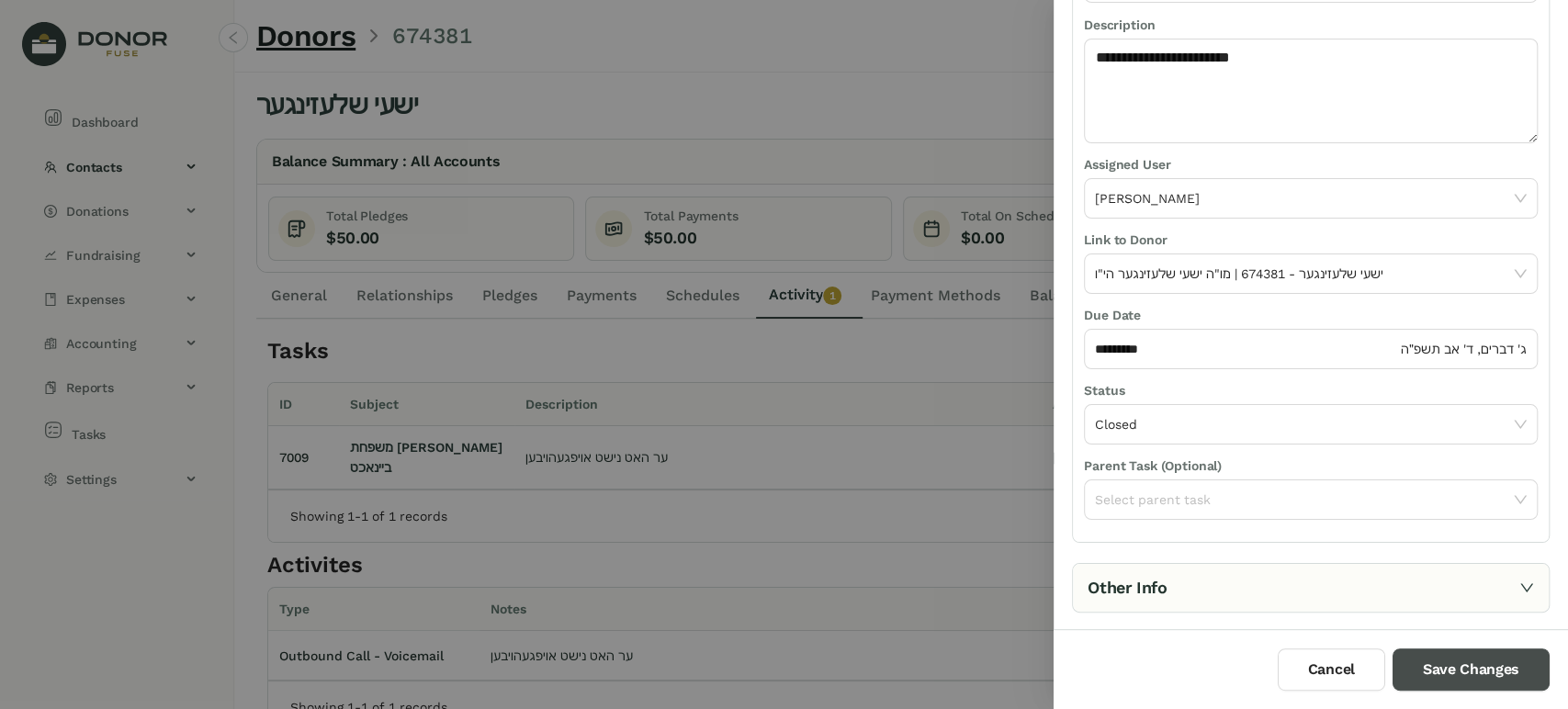 drag, startPoint x: 1471, startPoint y: 667, endPoint x: 1448, endPoint y: 657, distance: 25.08 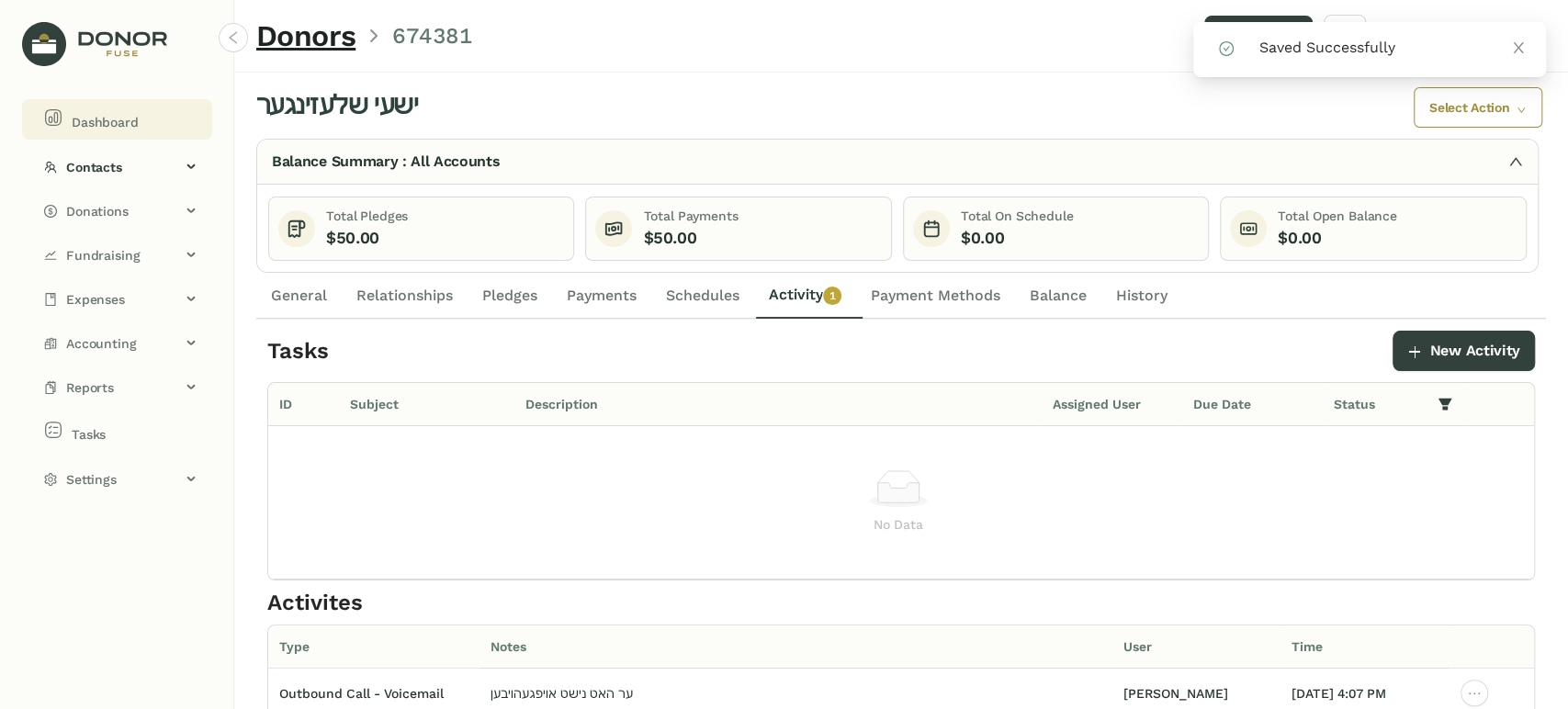 drag, startPoint x: 132, startPoint y: 100, endPoint x: 134, endPoint y: 121, distance: 21.095023 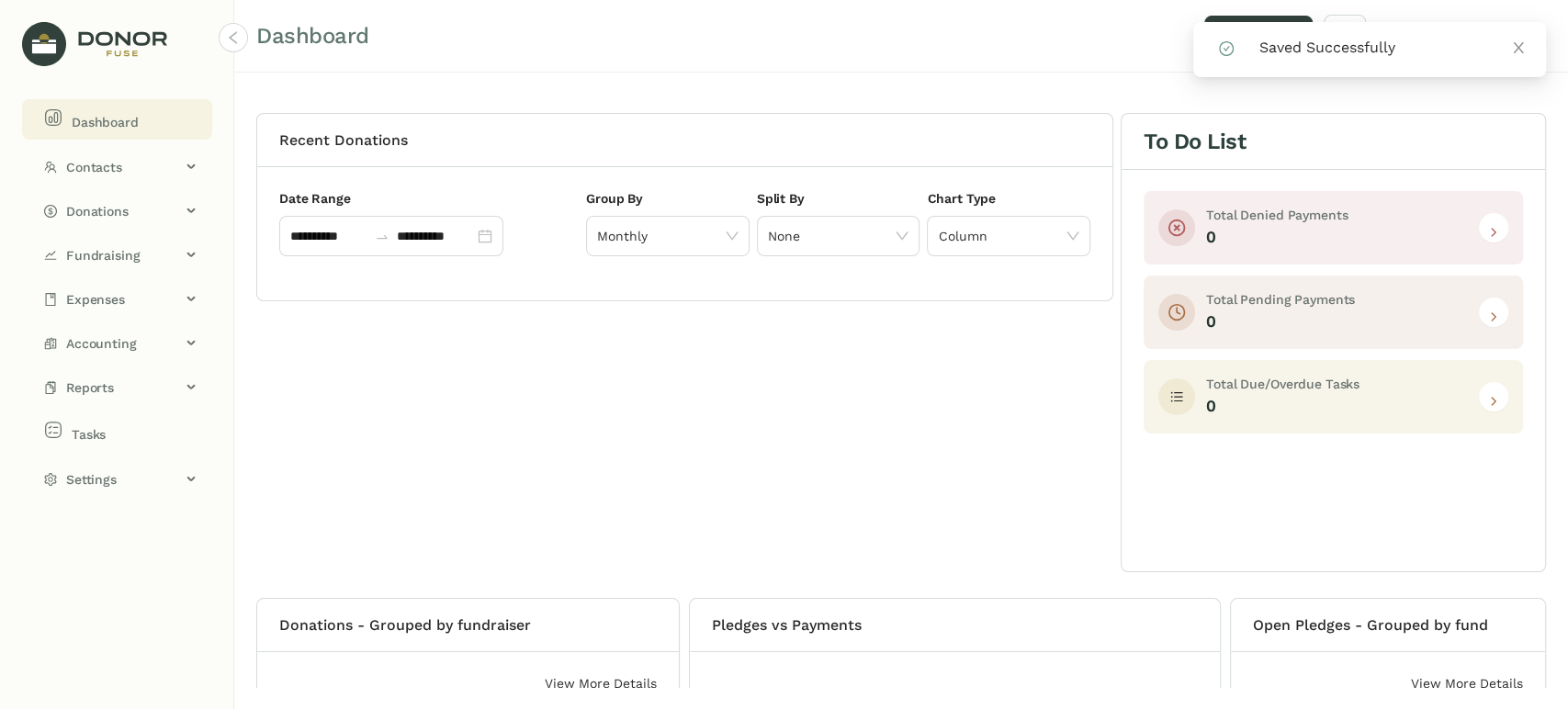 click on "Dashboard" 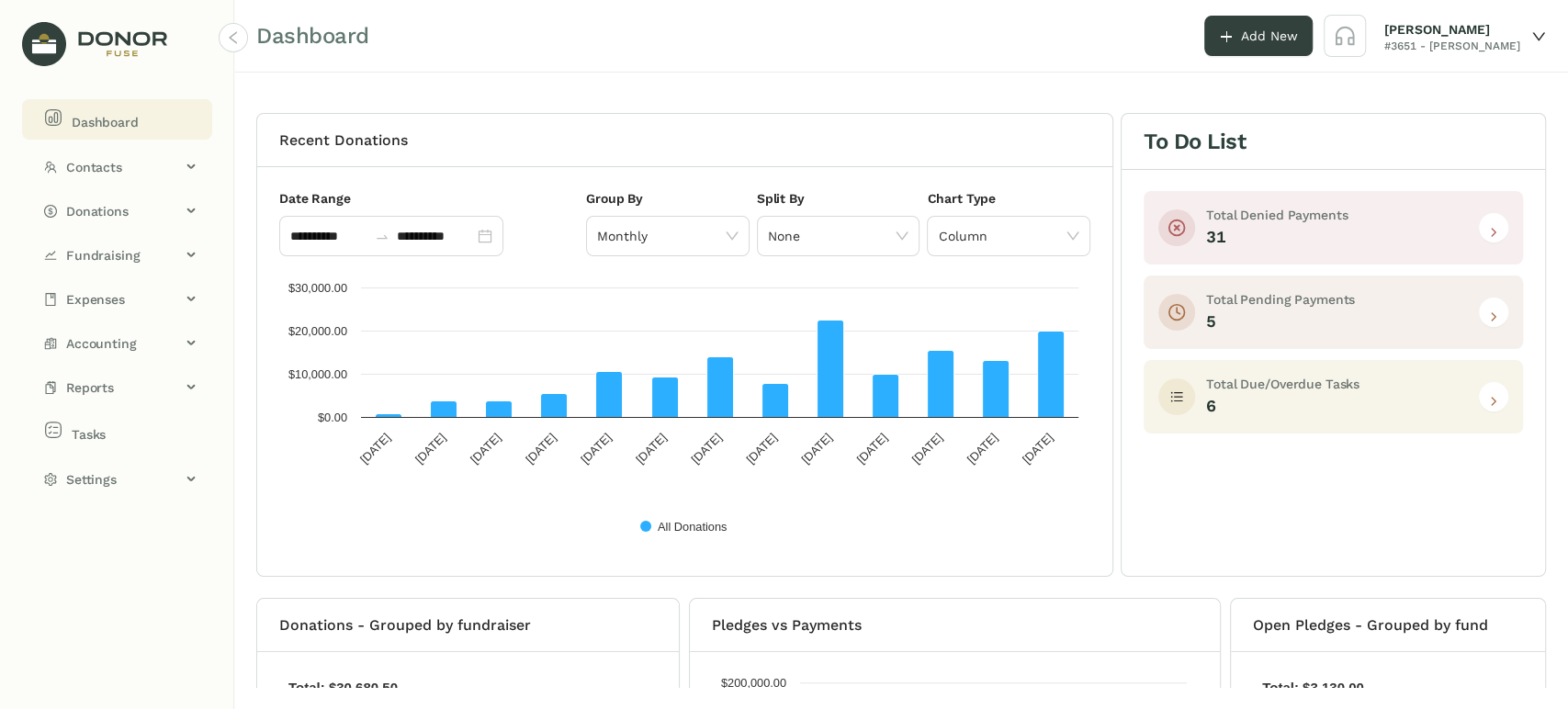 click 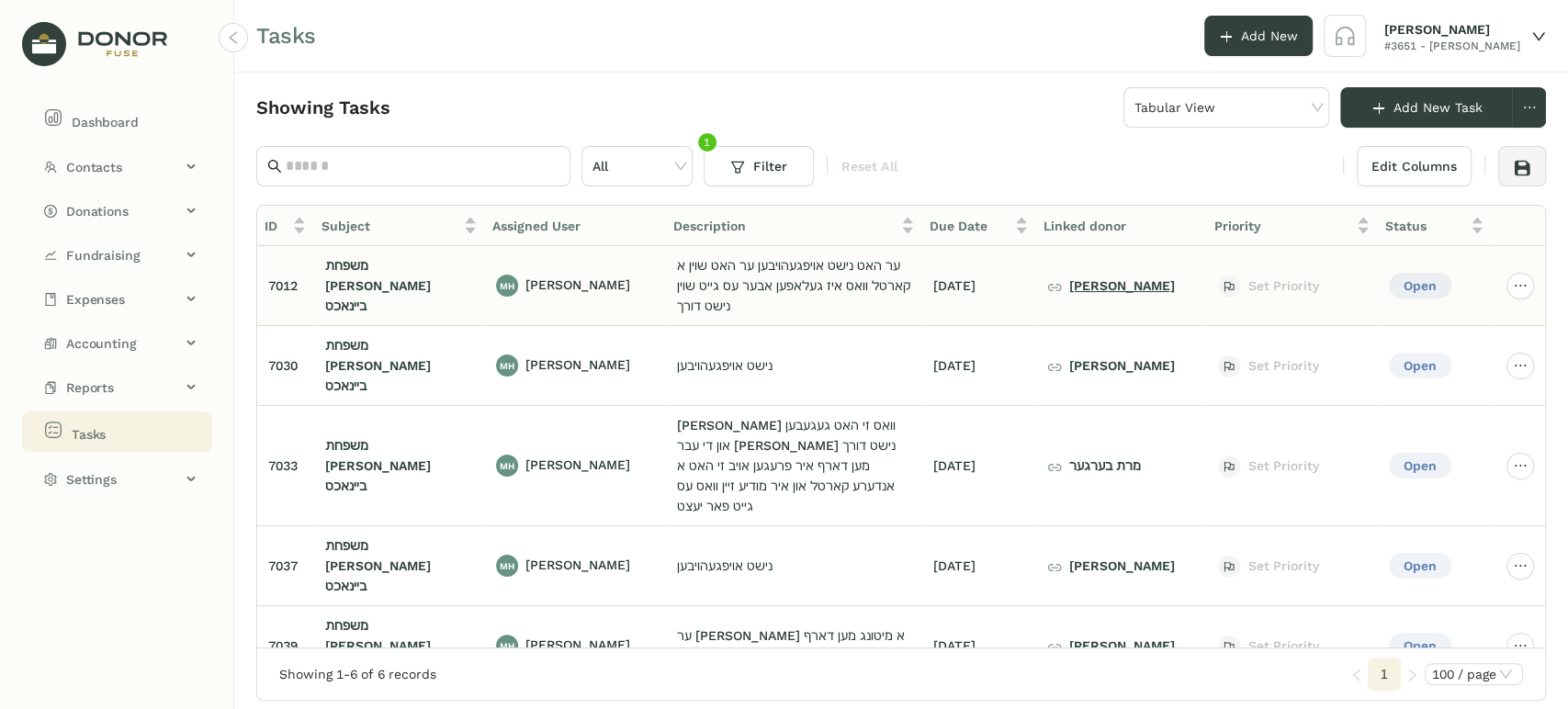 click on "[PERSON_NAME]" 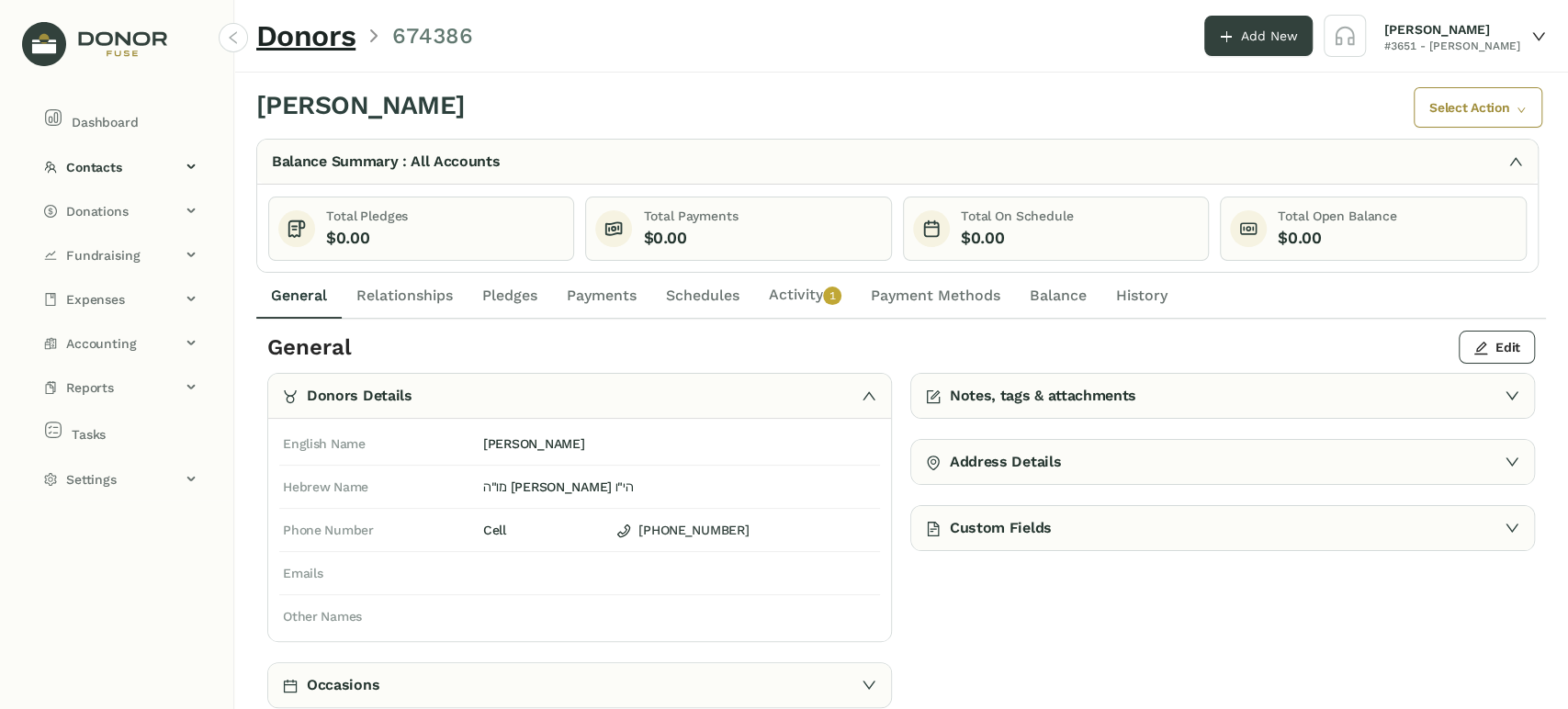 click on "Activity   0   1   2   3   4   5   6   7   8   9" 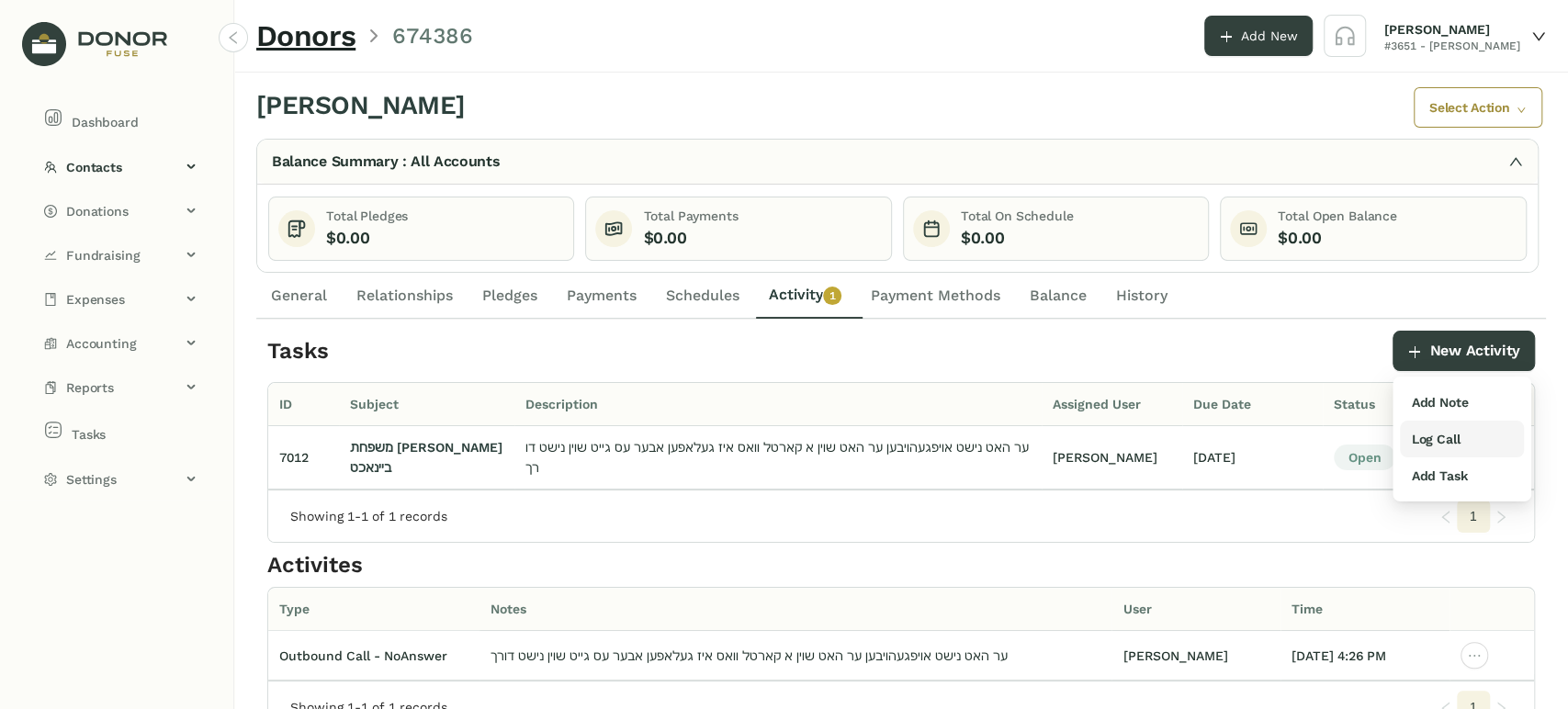 click on "Log Call" at bounding box center [1435, 439] 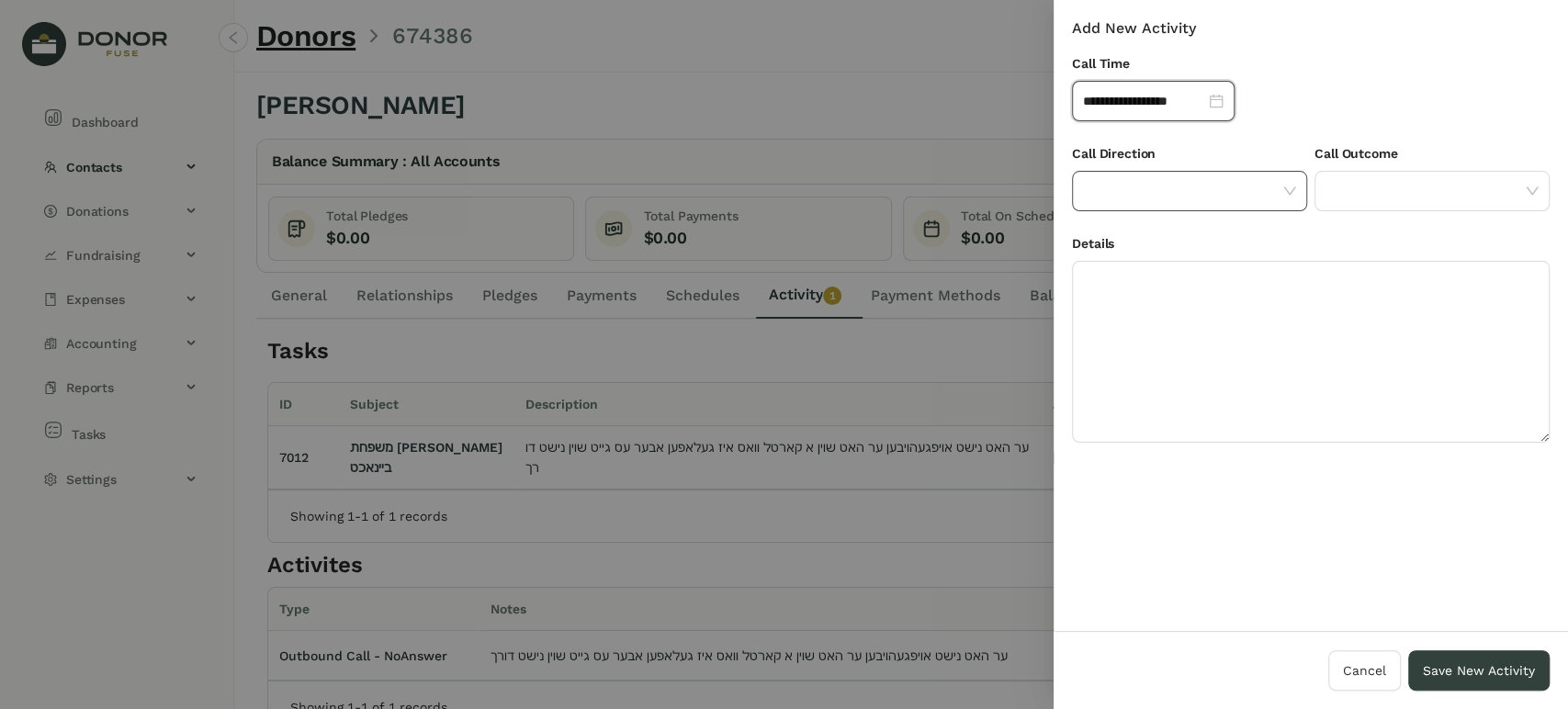 click 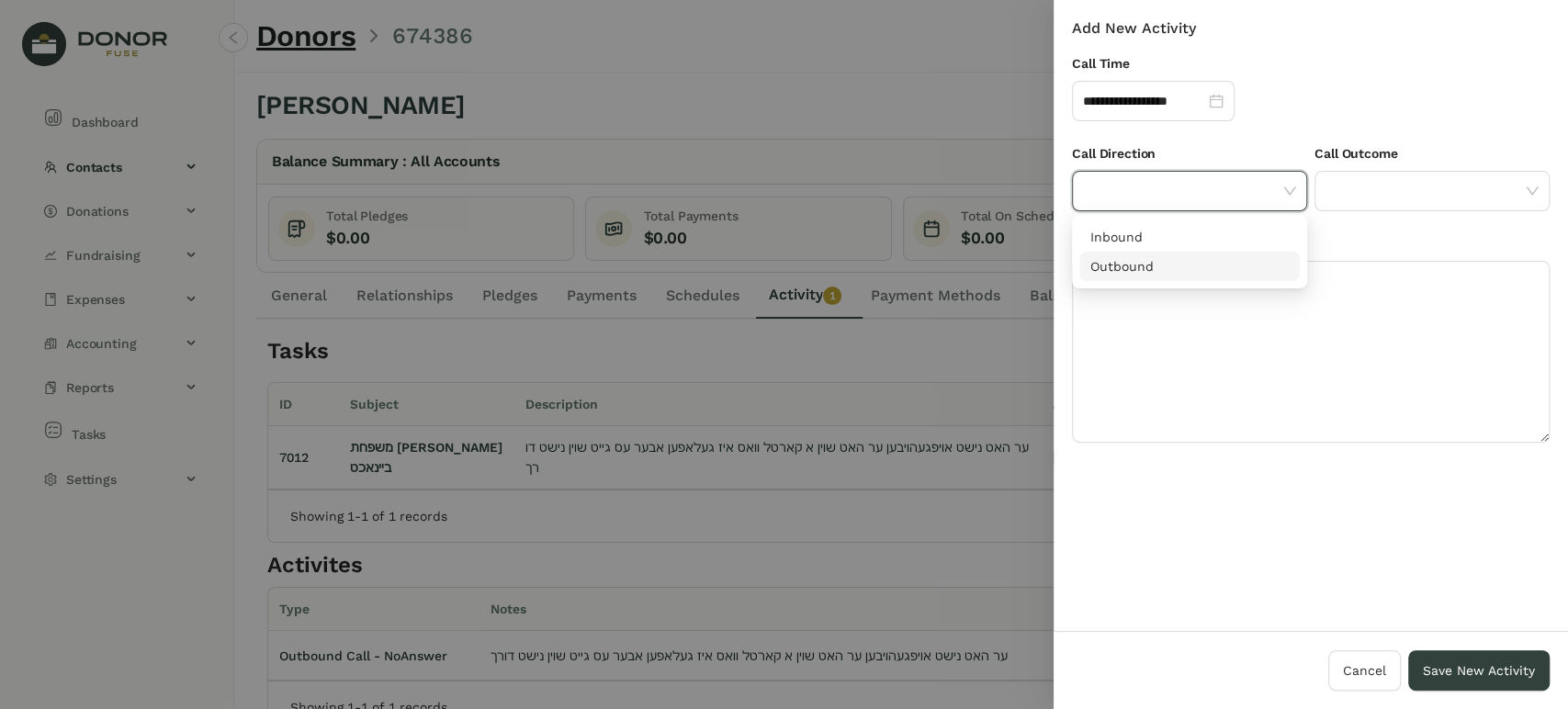 click on "Outbound" at bounding box center (1190, 266) 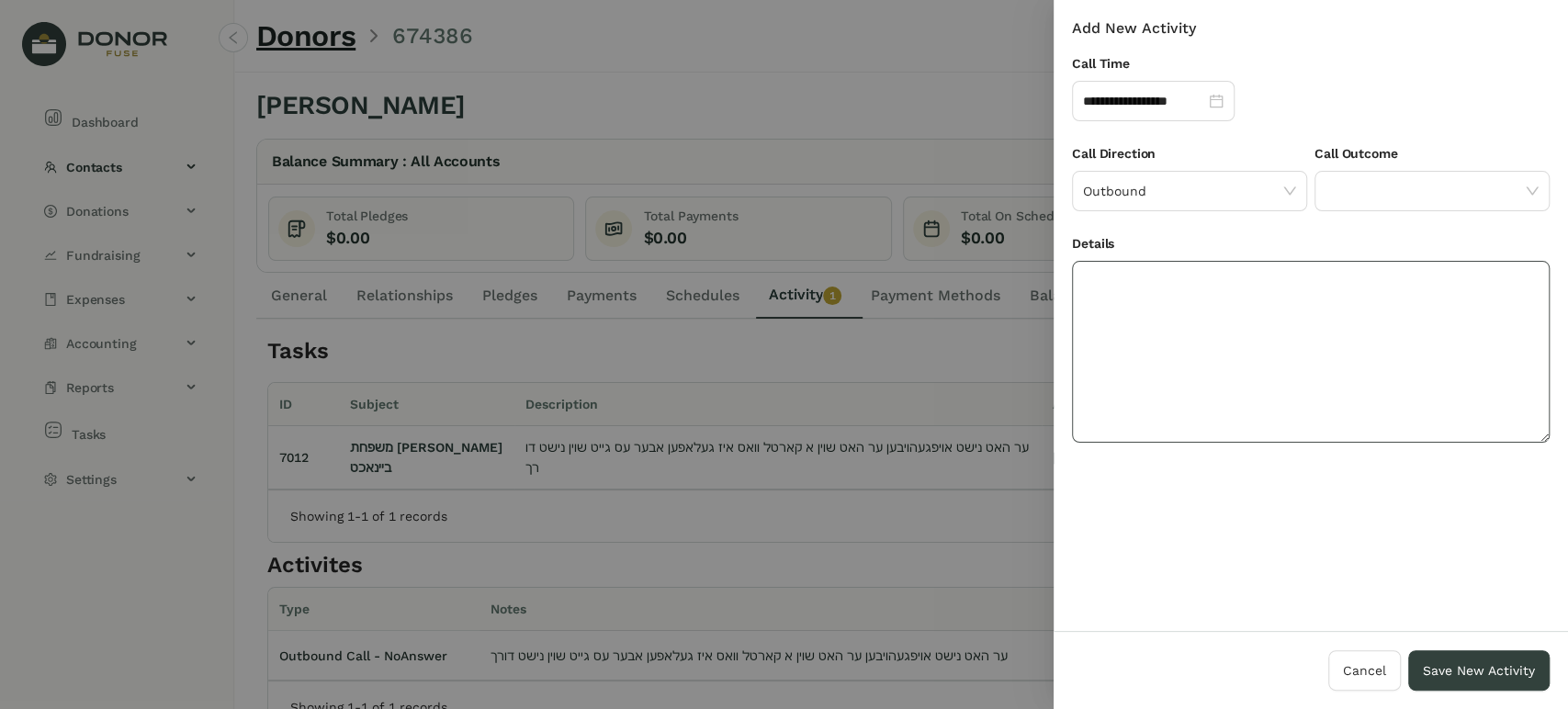 click 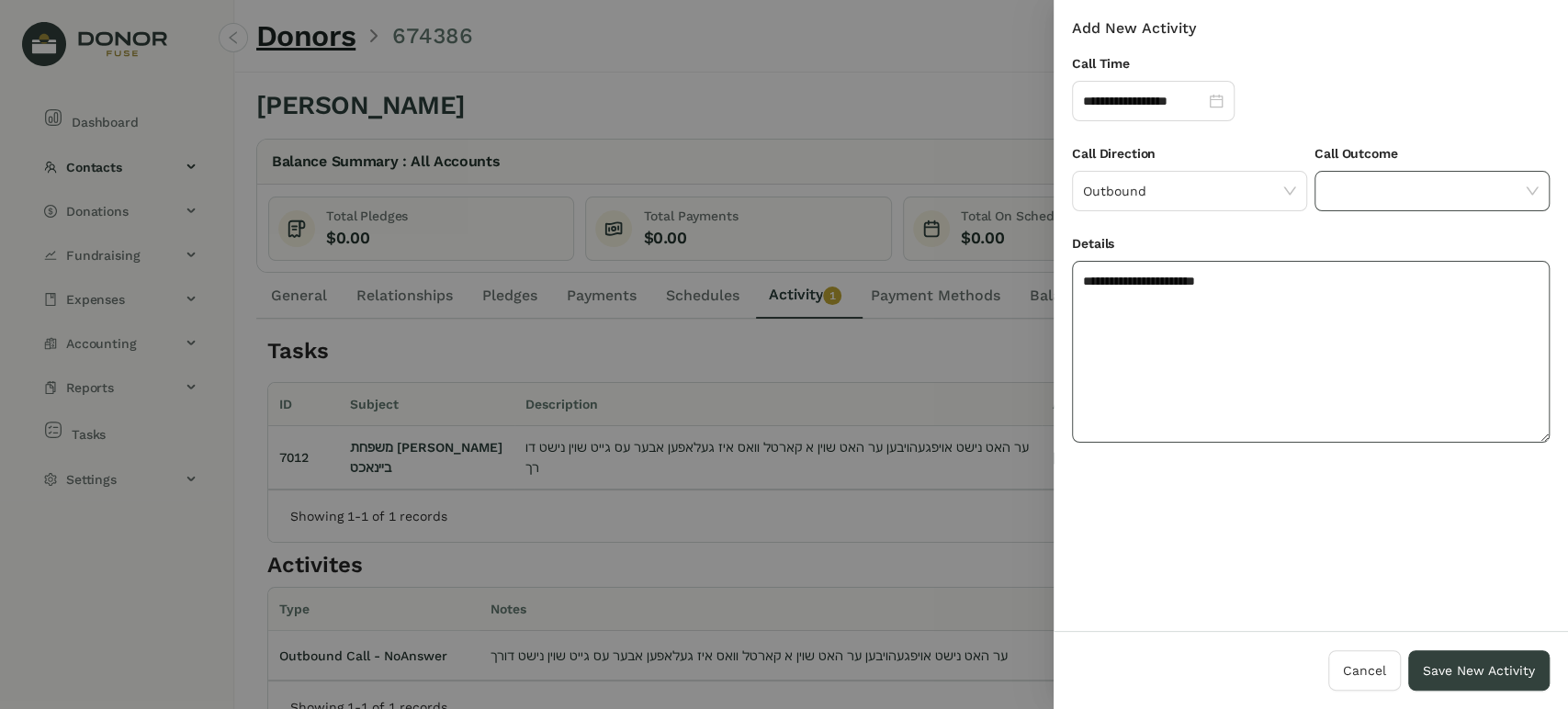 type on "**********" 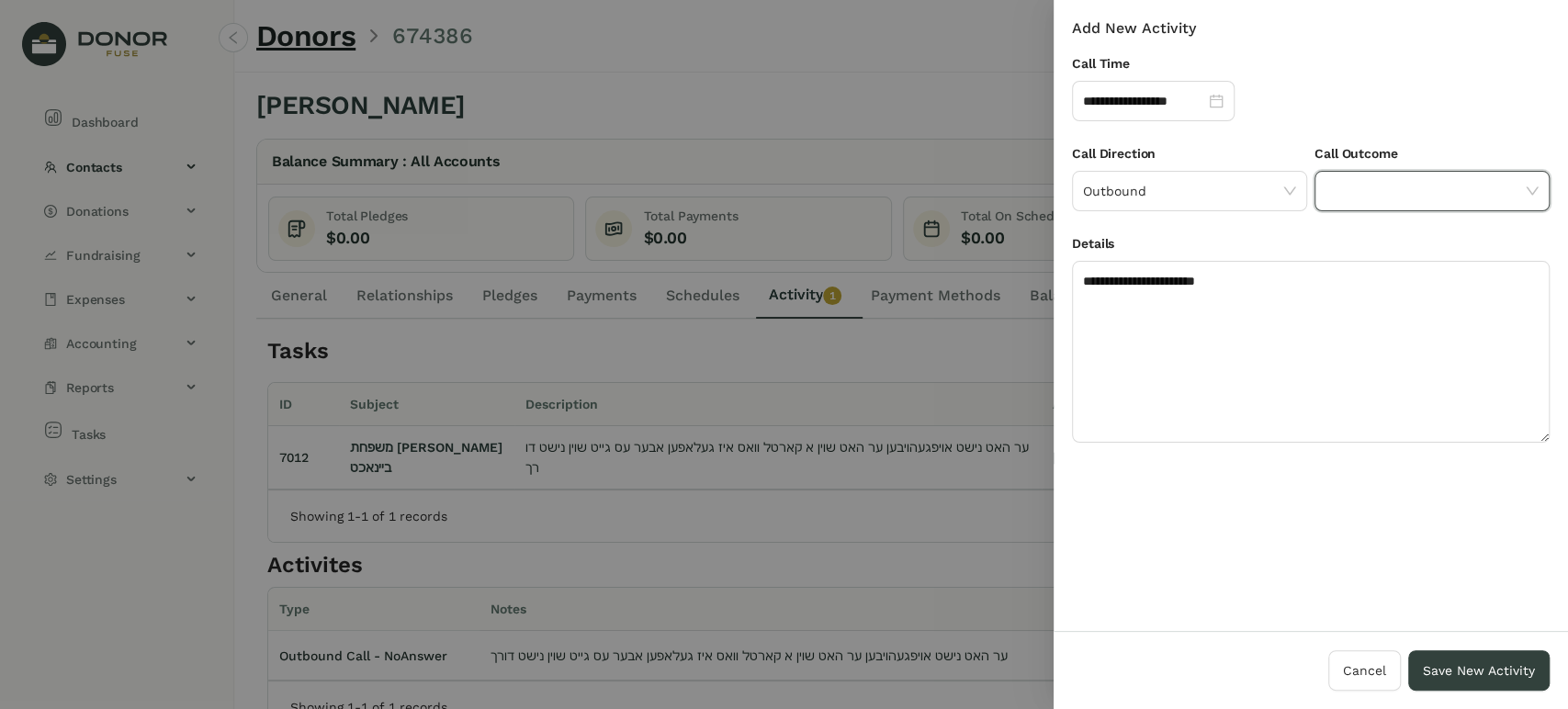 drag, startPoint x: 1358, startPoint y: 181, endPoint x: 1341, endPoint y: 208, distance: 31.906112 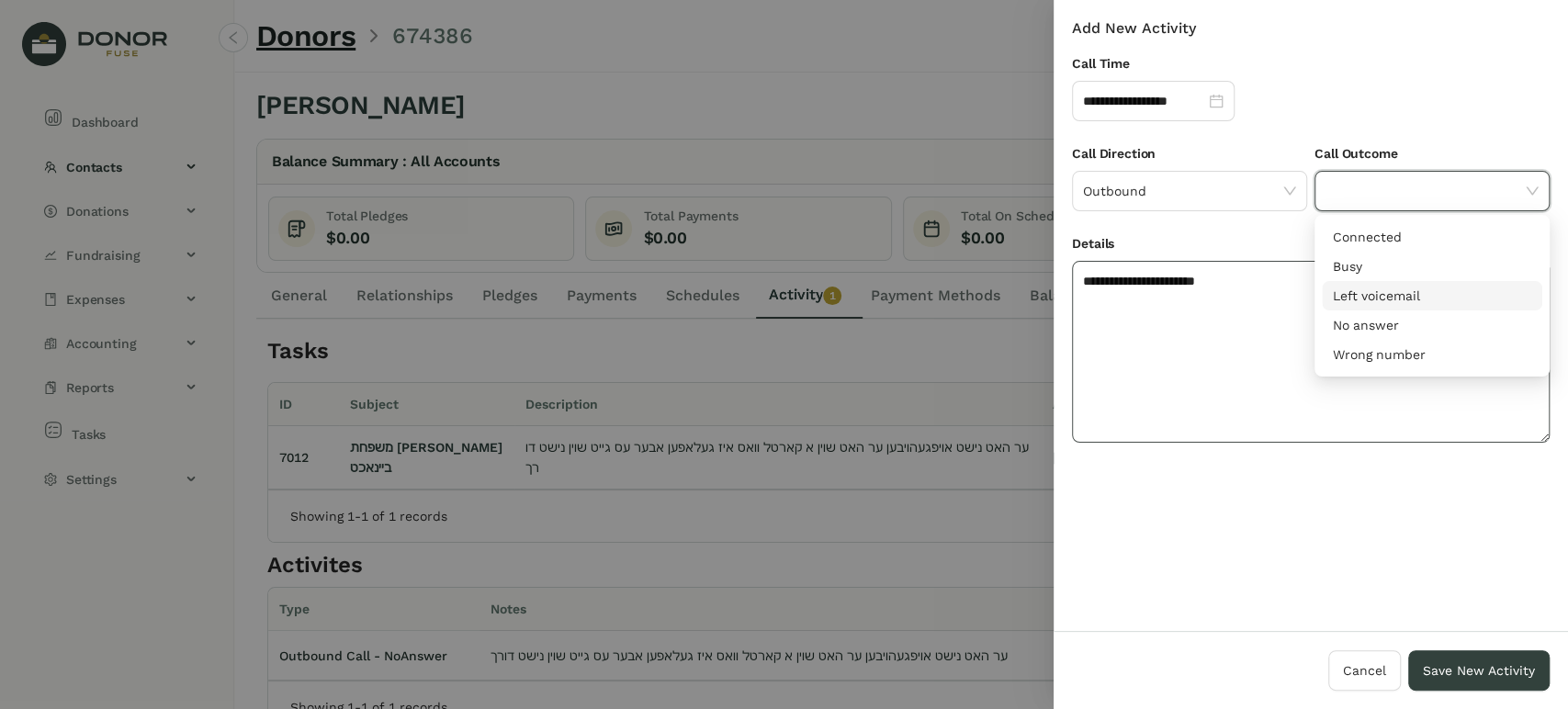 click on "Left voicemail" at bounding box center [1432, 296] 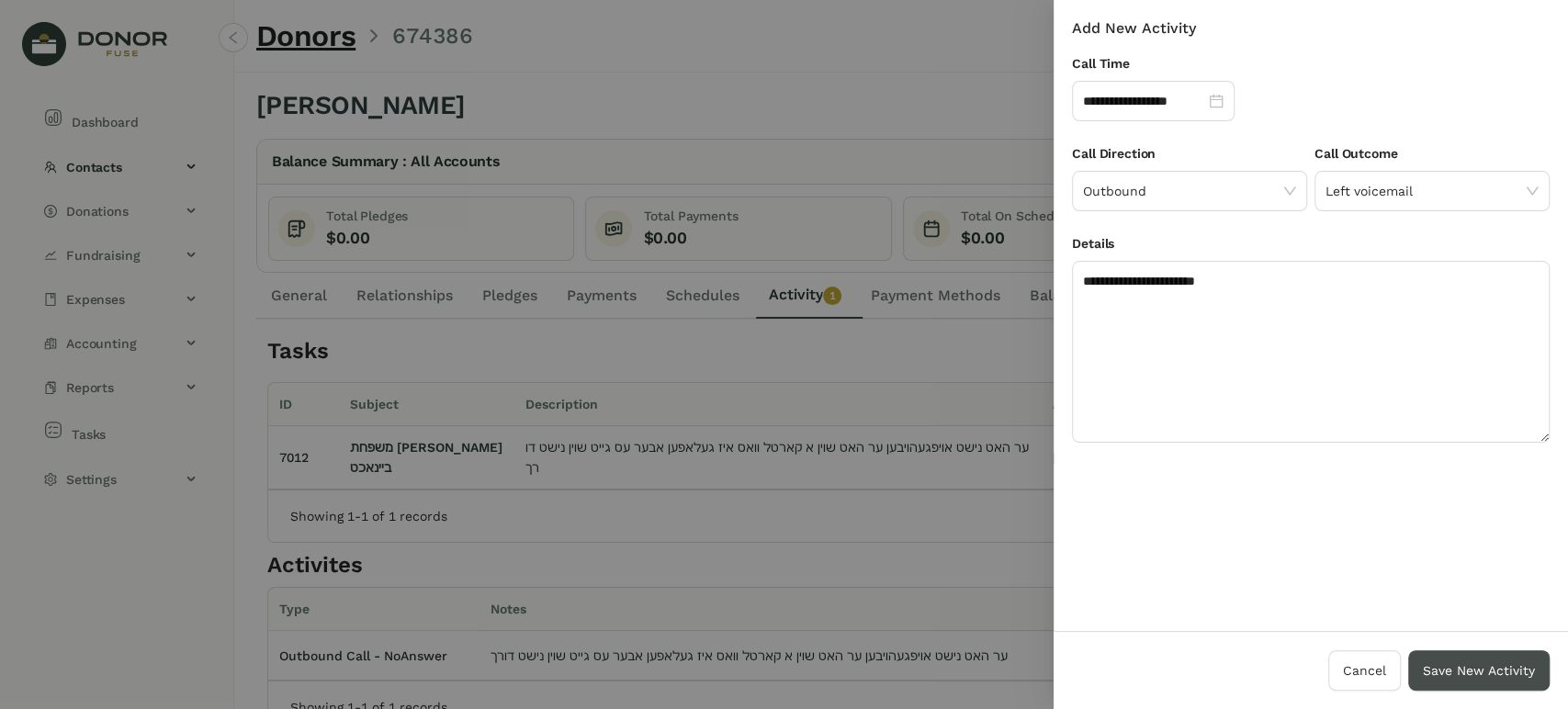 click on "Save New Activity" at bounding box center (1479, 670) 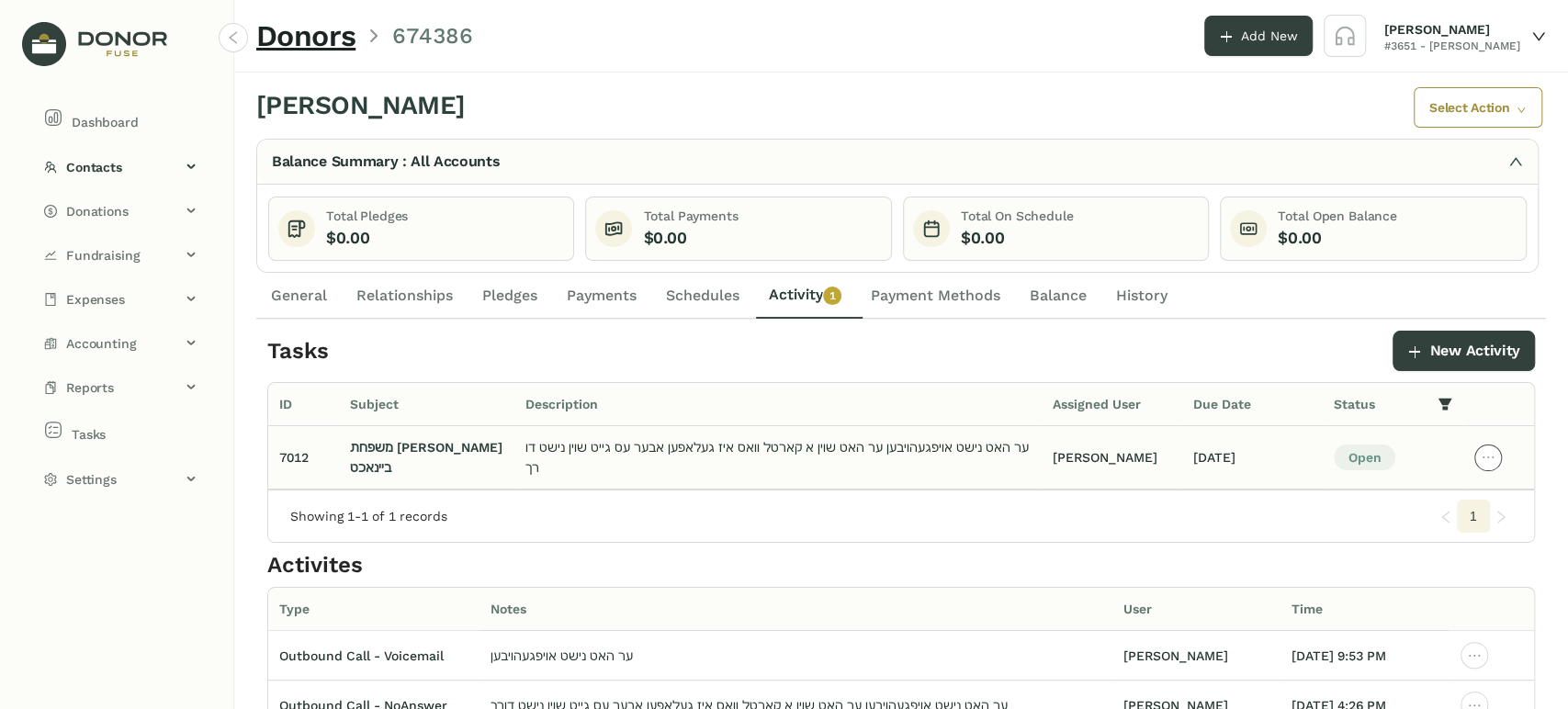 click 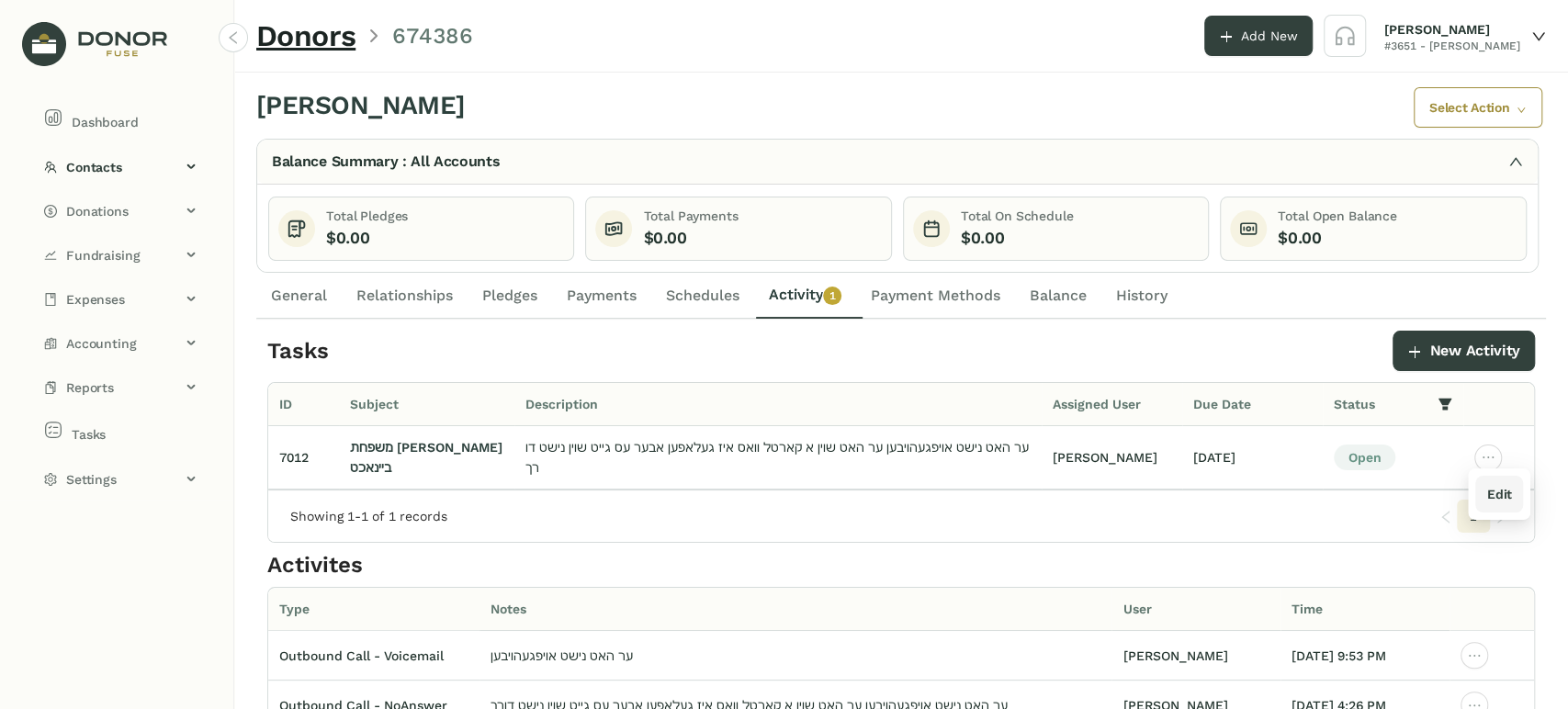 click on "Edit" at bounding box center [1498, 494] 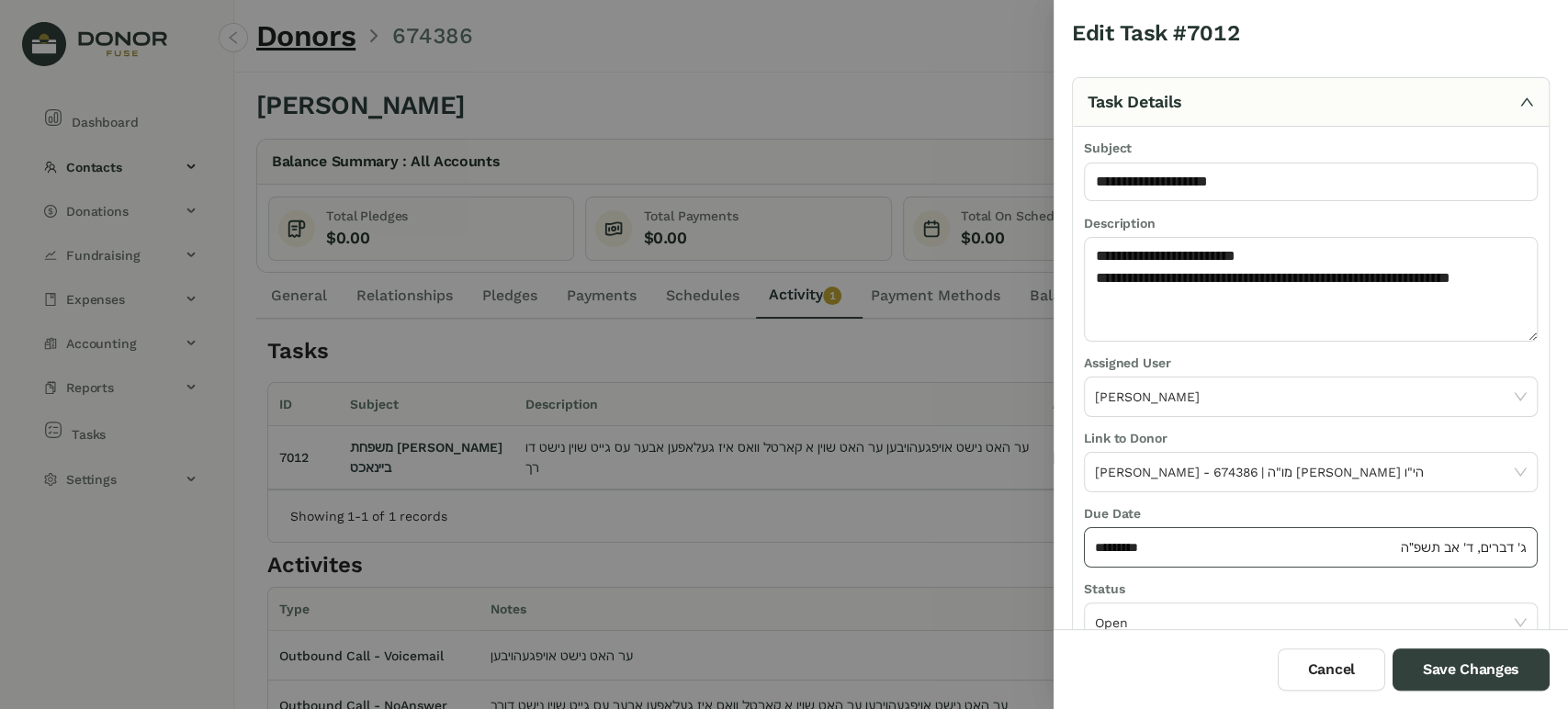 drag, startPoint x: 1244, startPoint y: 551, endPoint x: 1330, endPoint y: 564, distance: 86.977008 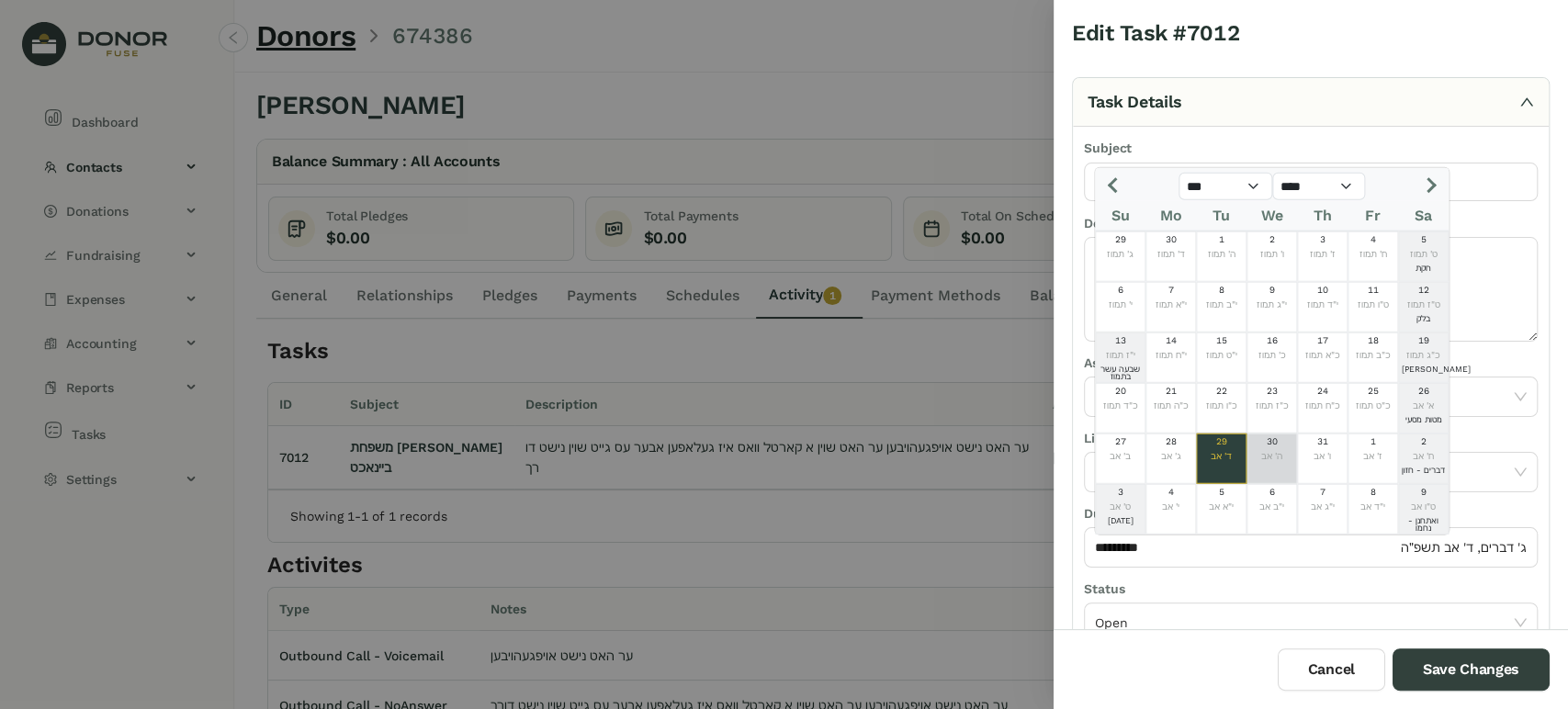click on "30  ה' אב" 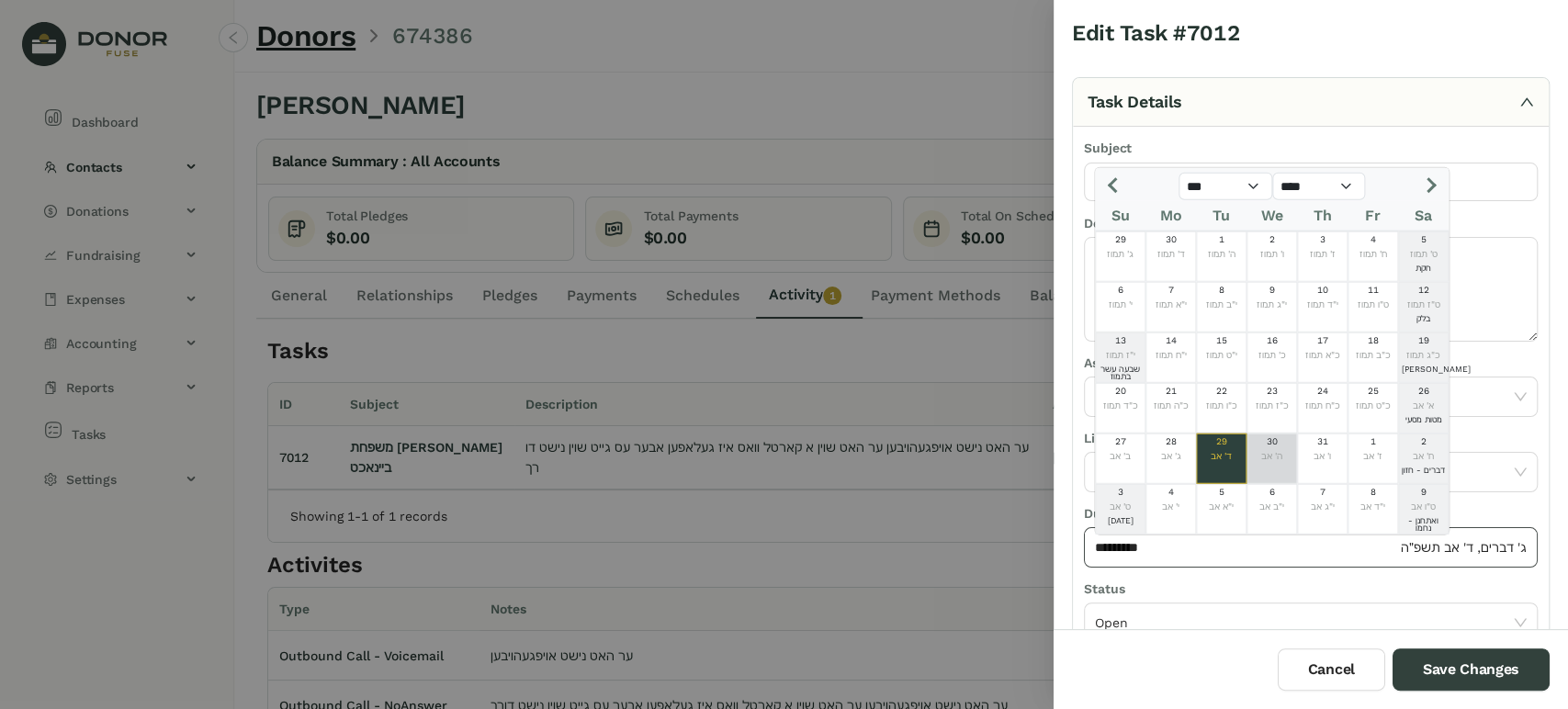 type on "*********" 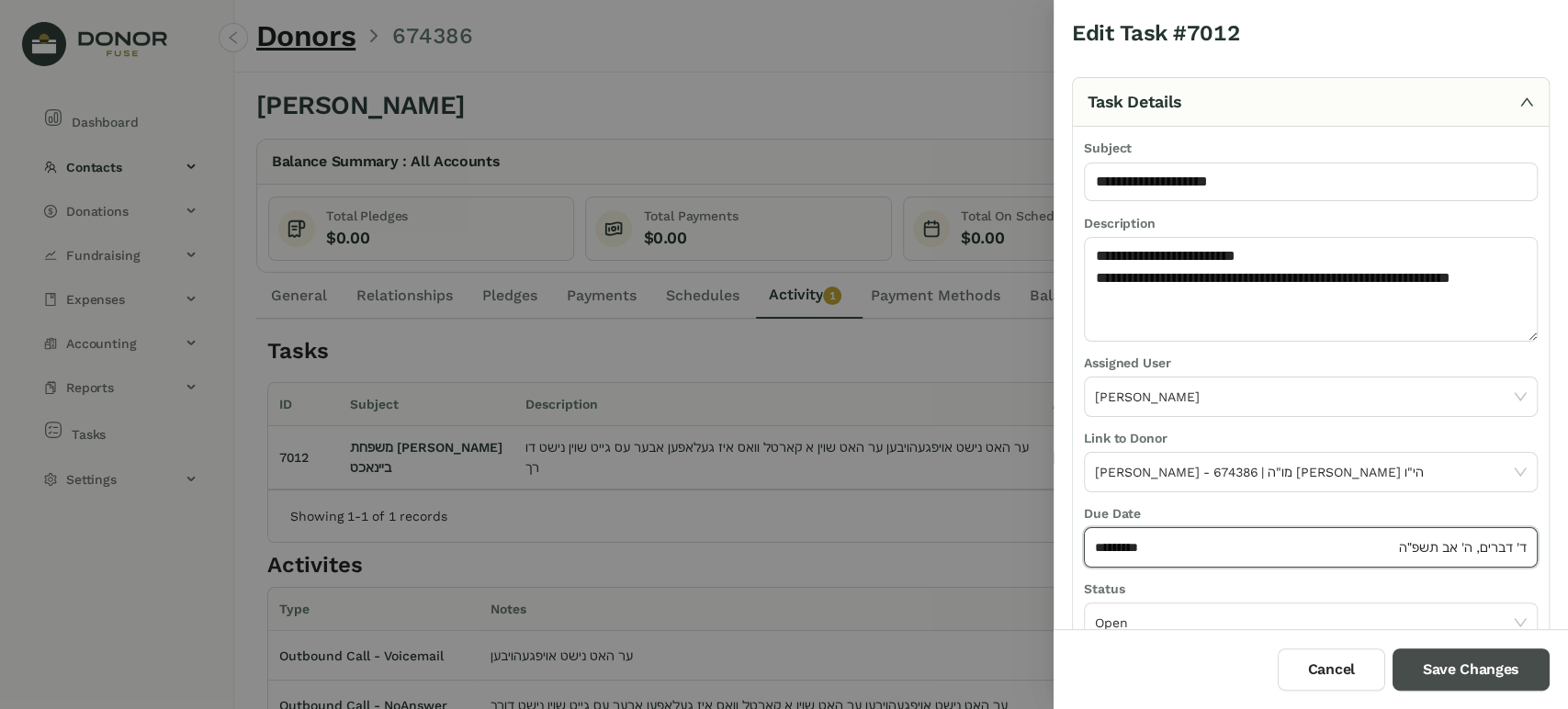 click on "Save Changes" at bounding box center (1471, 670) 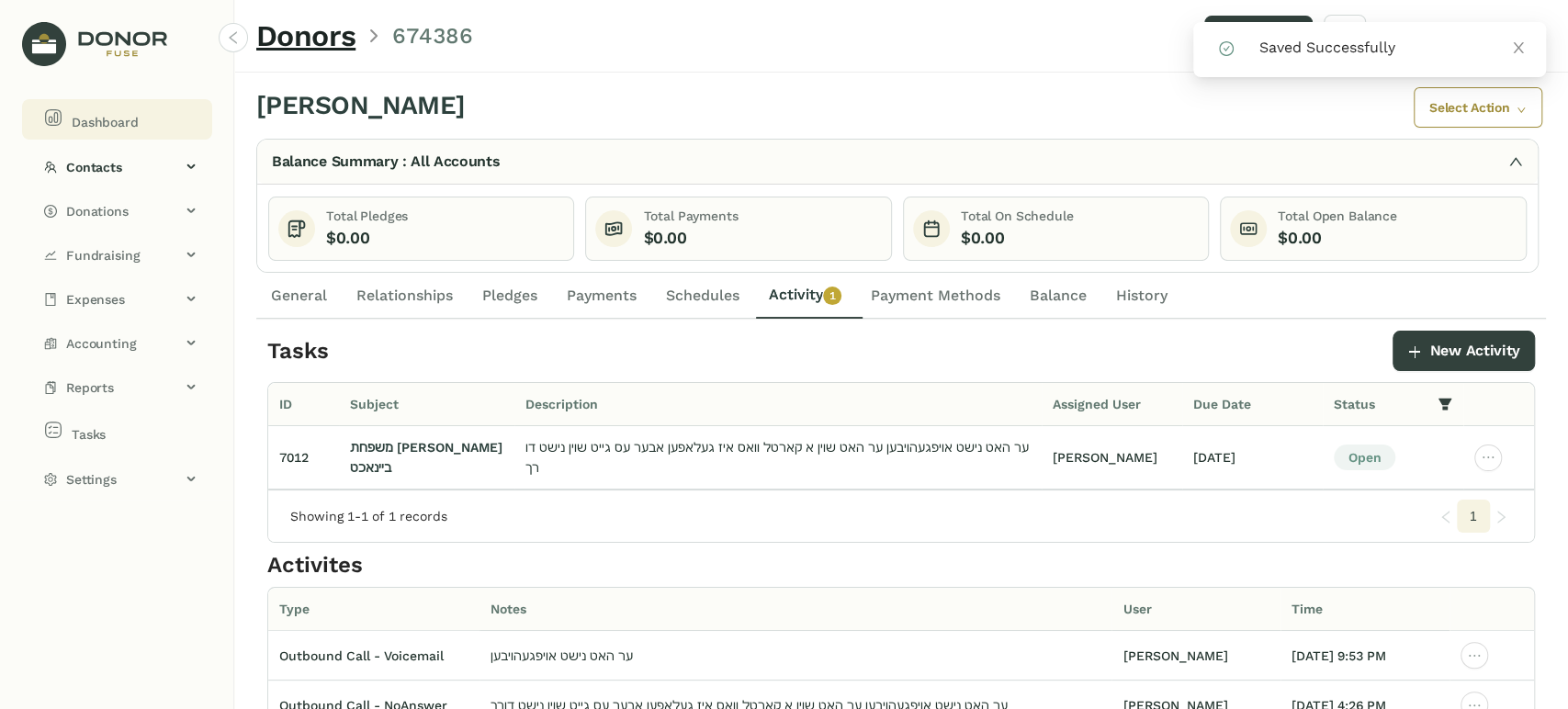 drag, startPoint x: 101, startPoint y: 121, endPoint x: 118, endPoint y: 130, distance: 19.23538 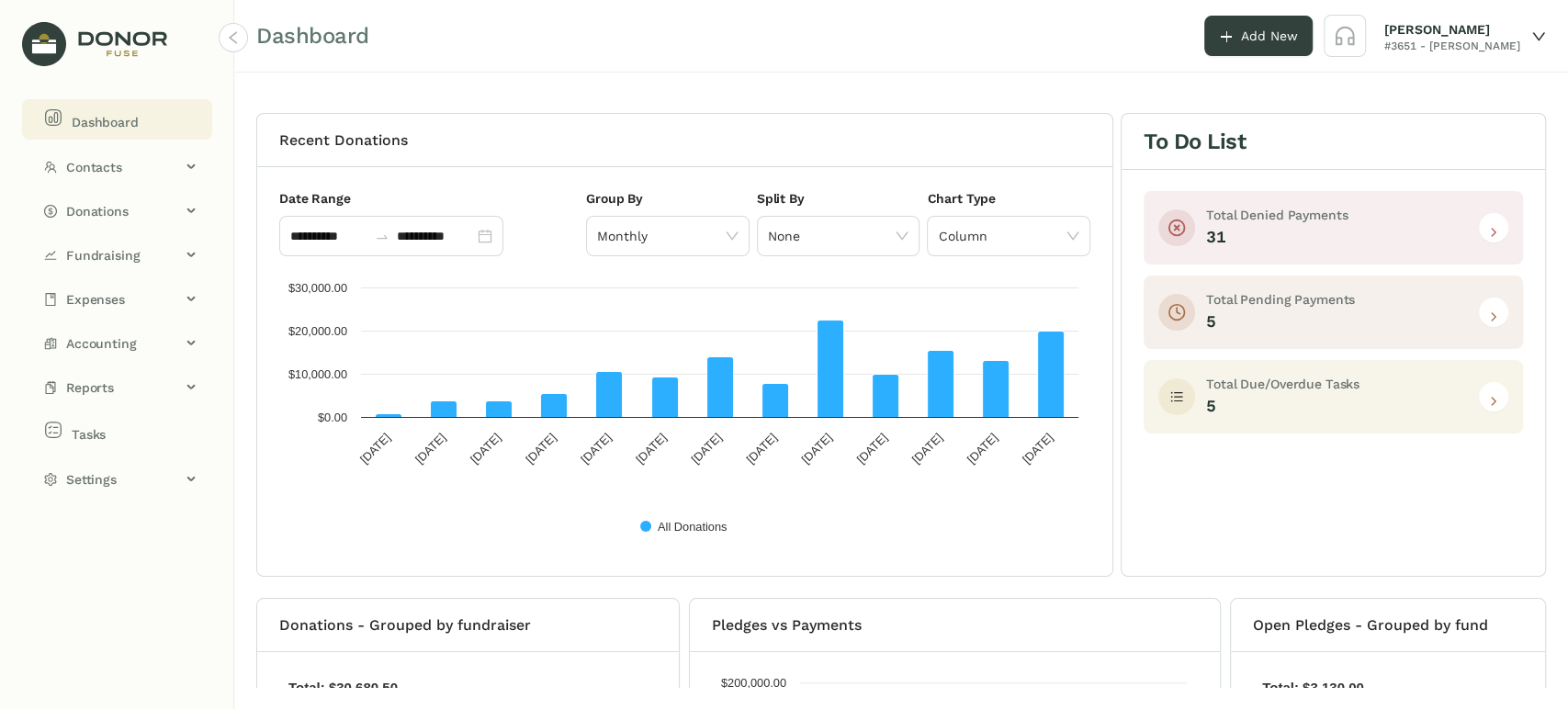 click 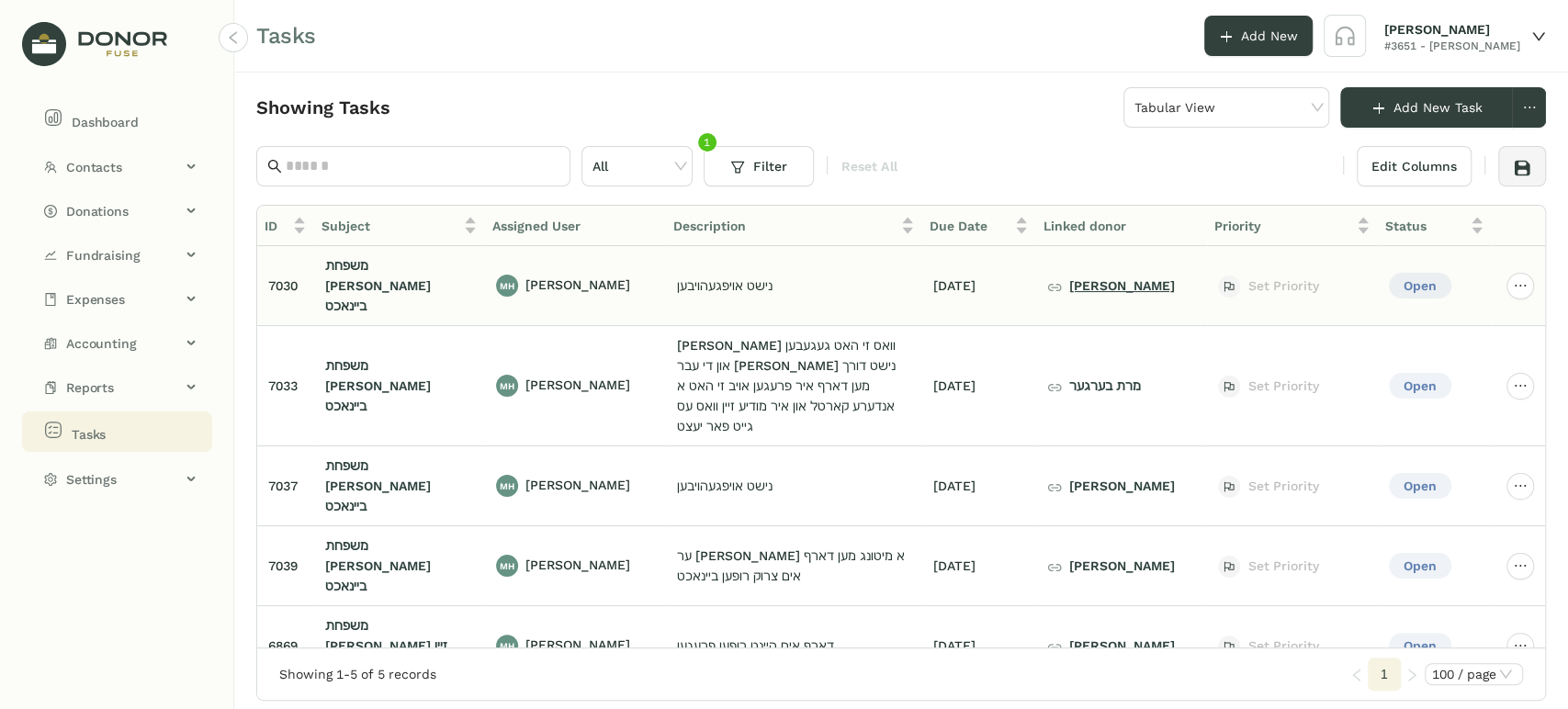 click on "[PERSON_NAME]" 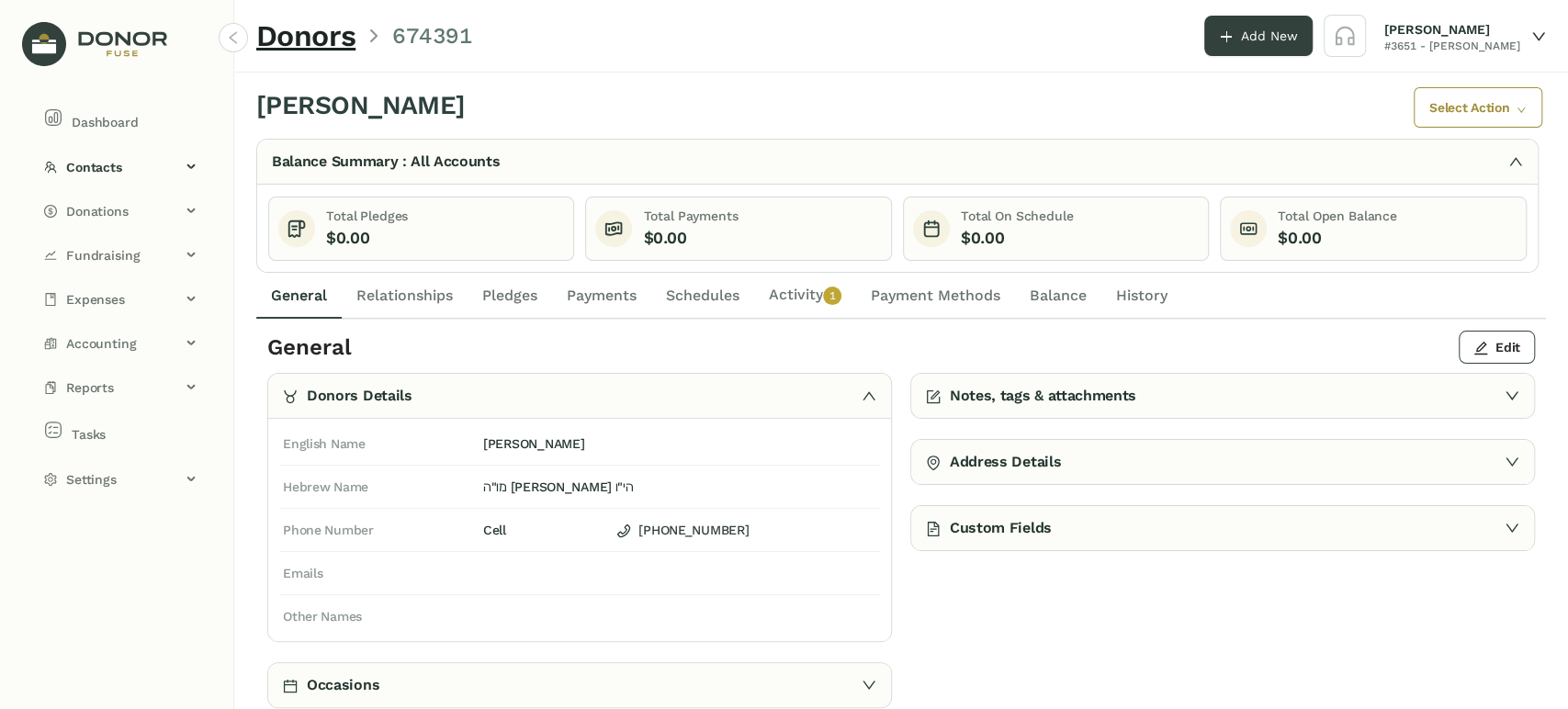 click on "Activity   0   1   2   3   4   5   6   7   8   9" 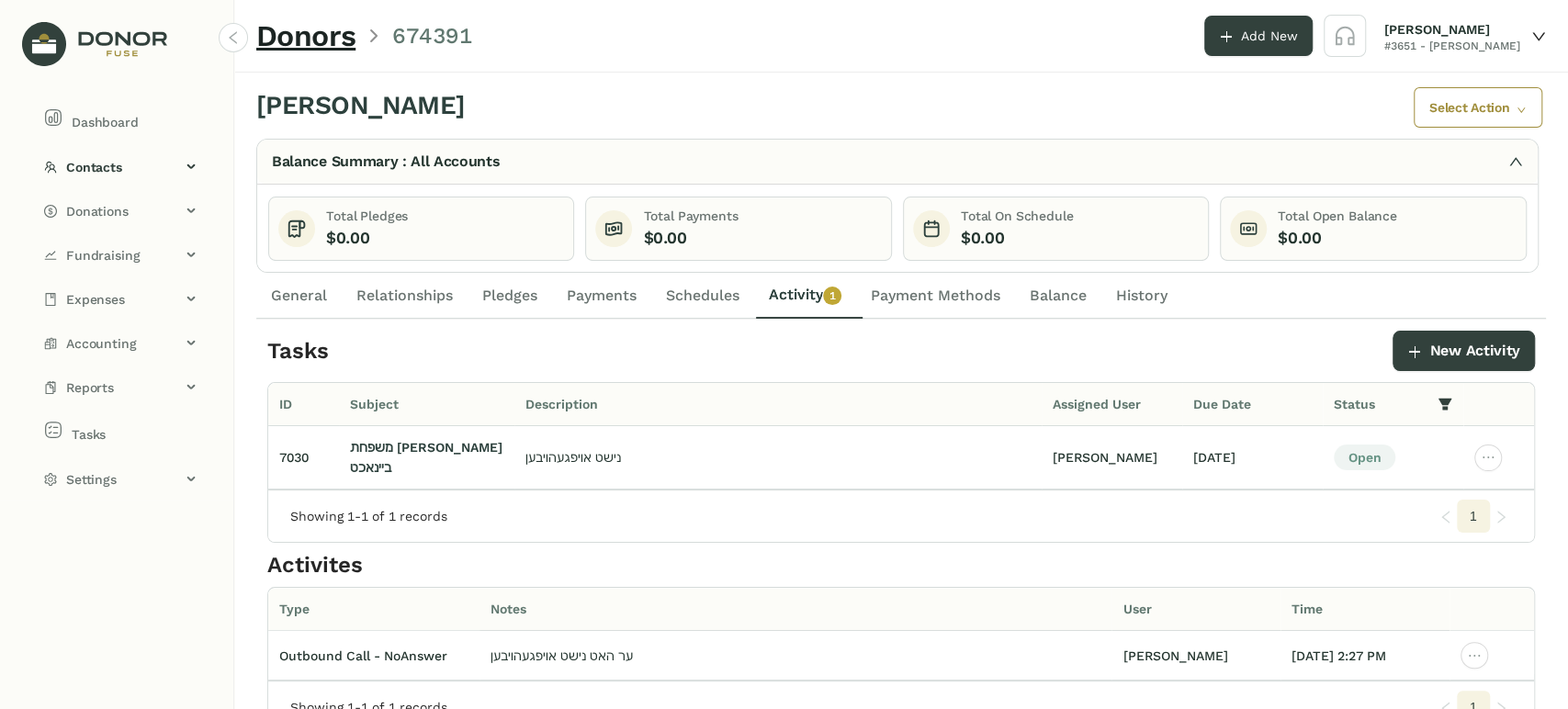 drag, startPoint x: 725, startPoint y: 282, endPoint x: 715, endPoint y: 282, distance: 10 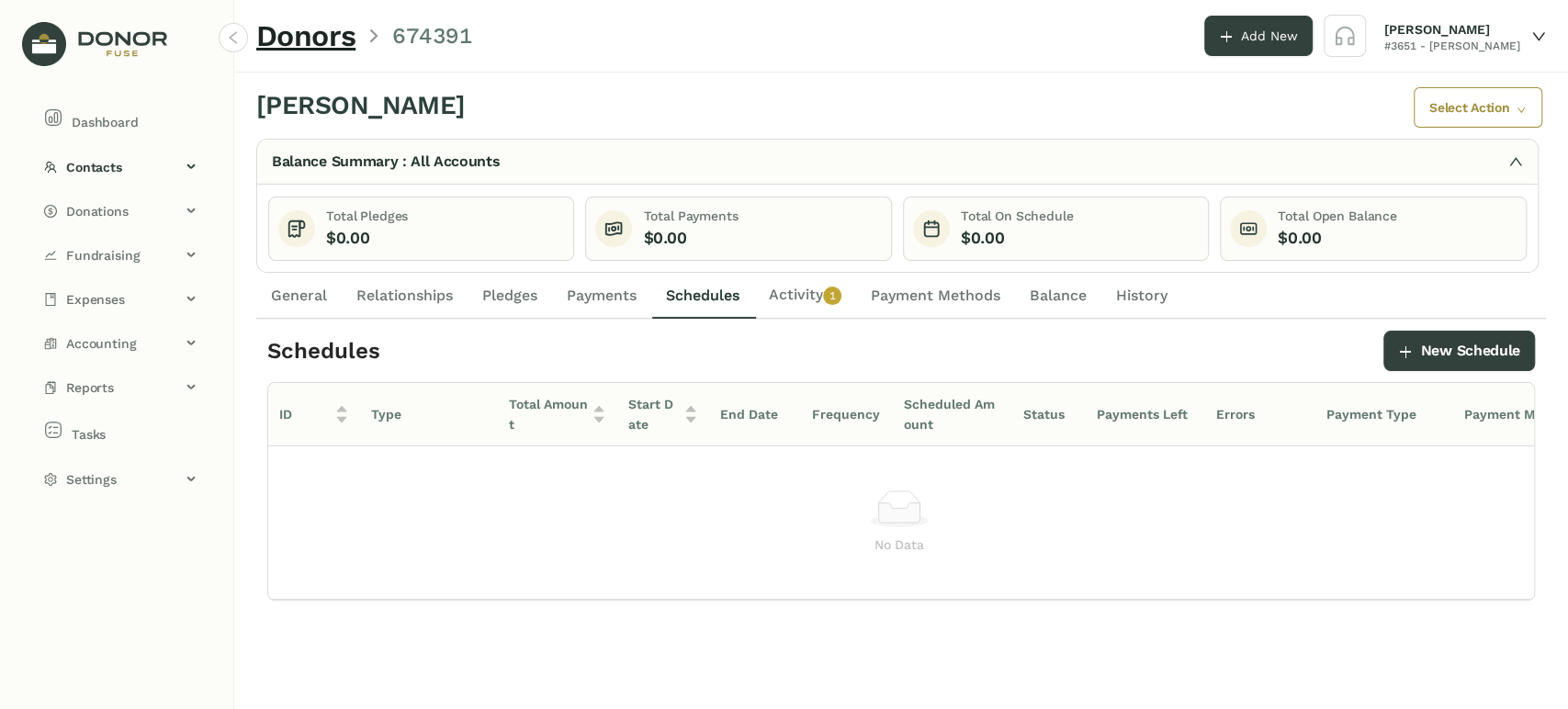 click on "General" 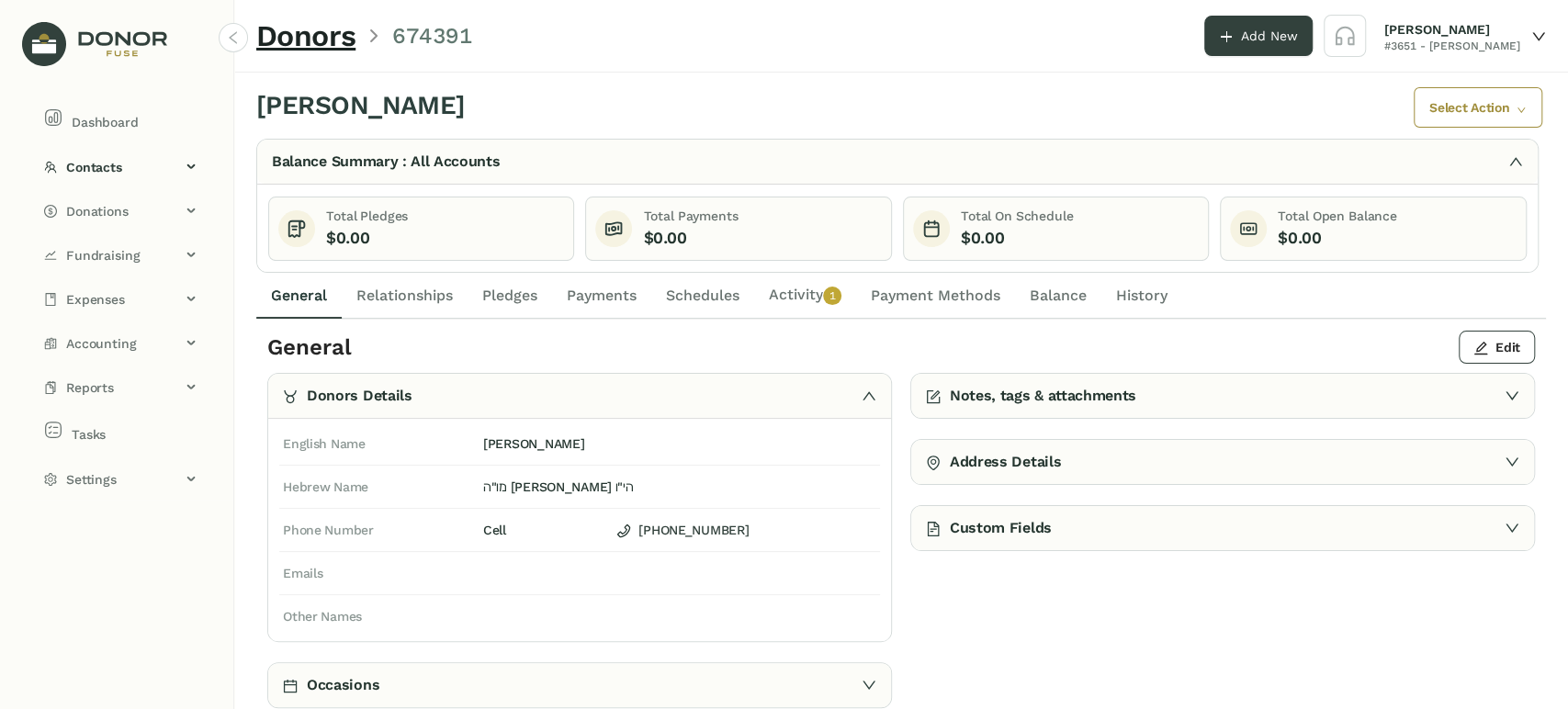 click on "מו"ה [PERSON_NAME] הי"ו" 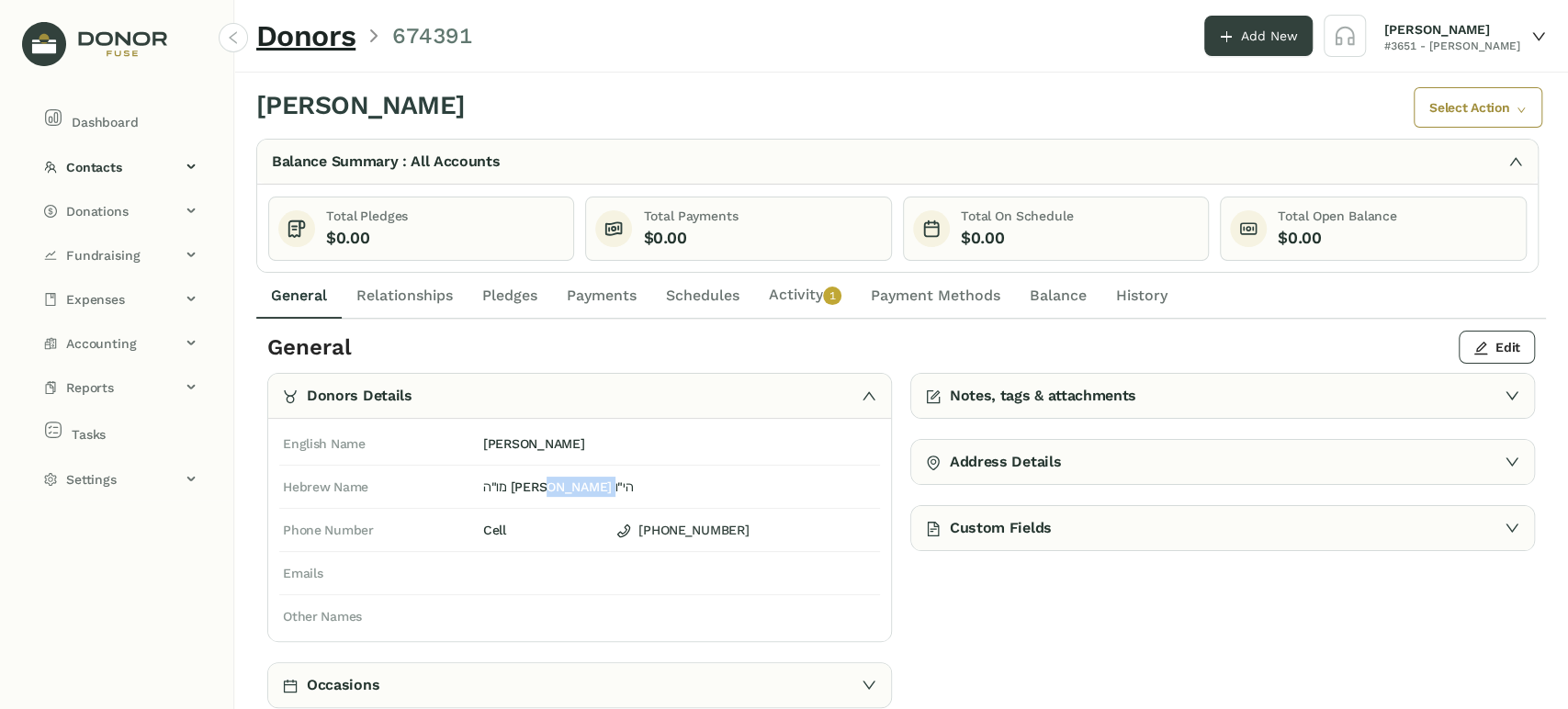 click on "מו"ה [PERSON_NAME] הי"ו" 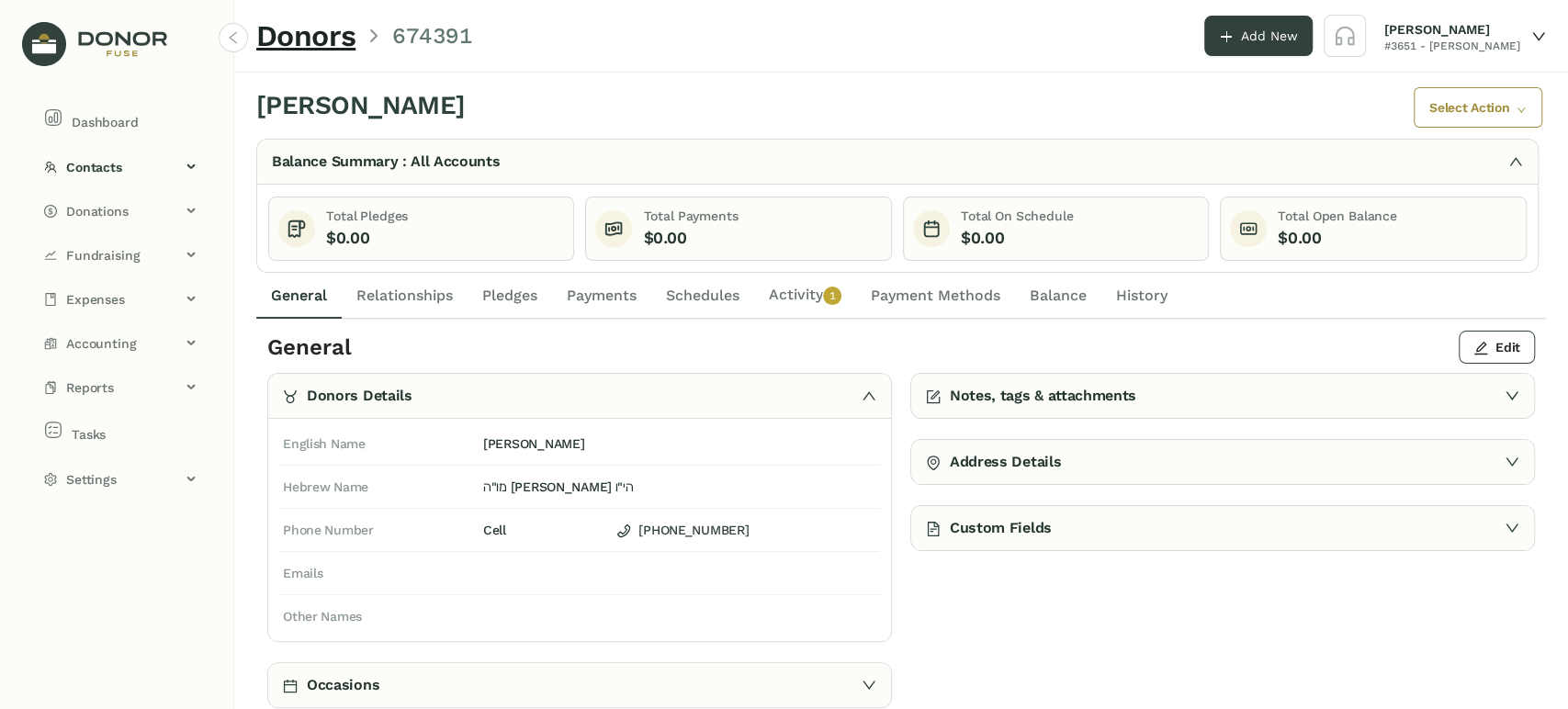 click on "[PERSON_NAME]" 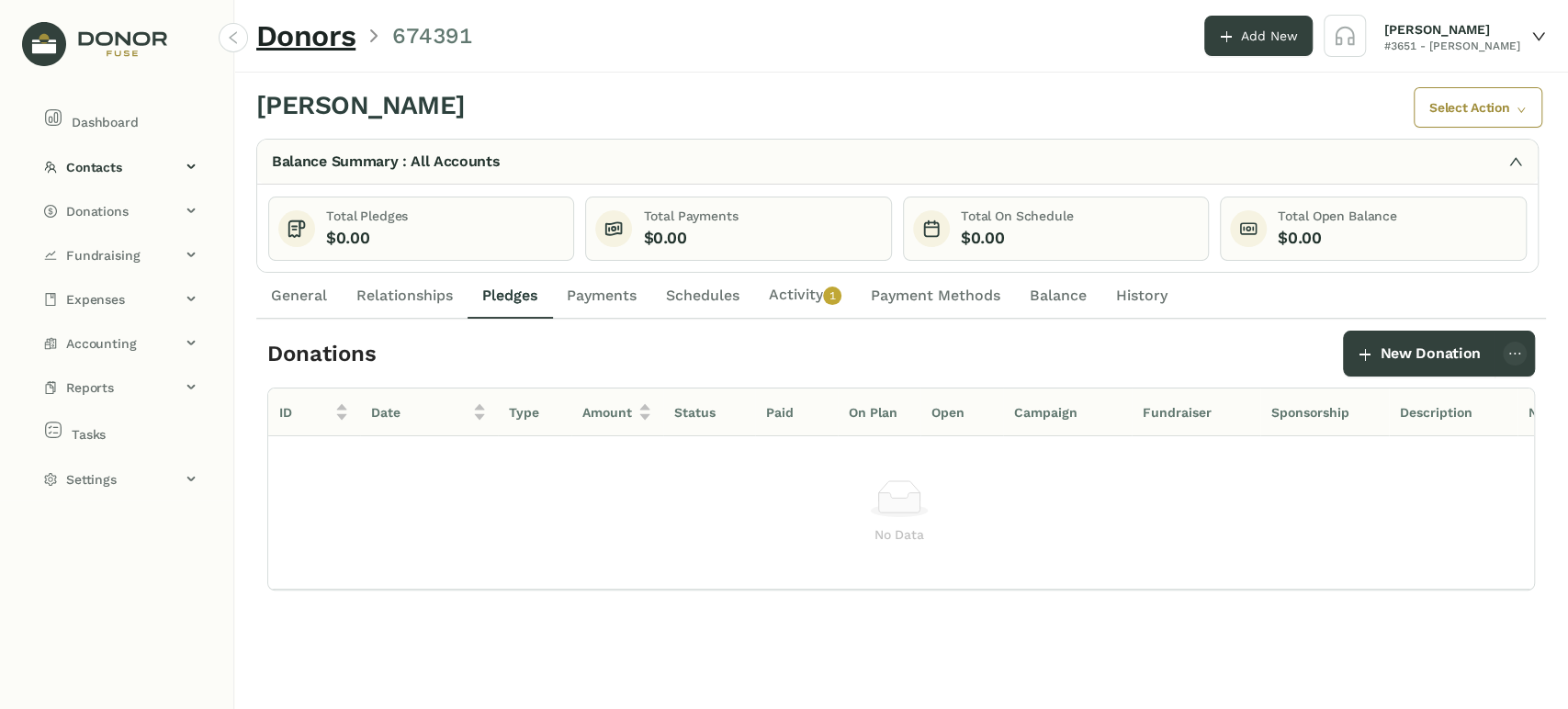 drag, startPoint x: 421, startPoint y: 291, endPoint x: 397, endPoint y: 292, distance: 24.020824 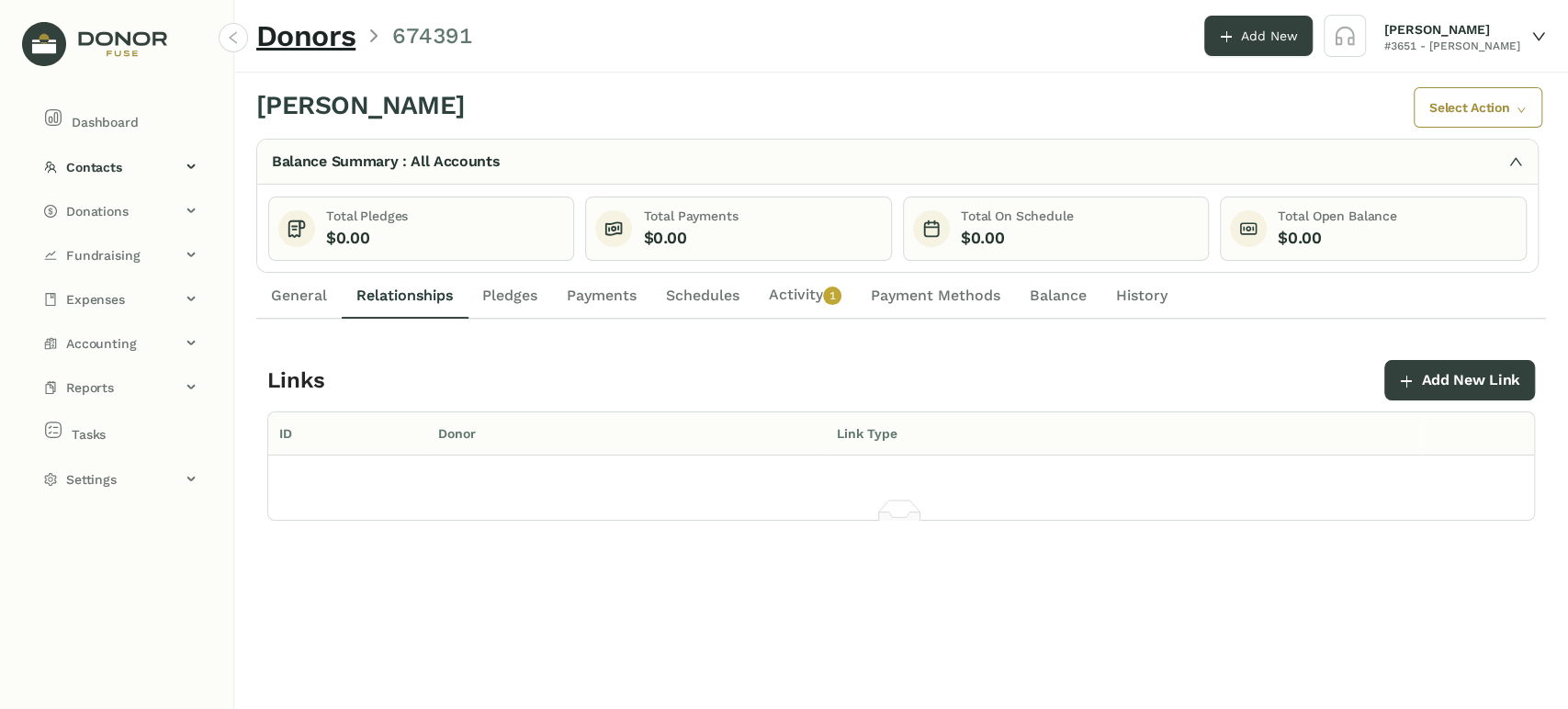 click on "General" 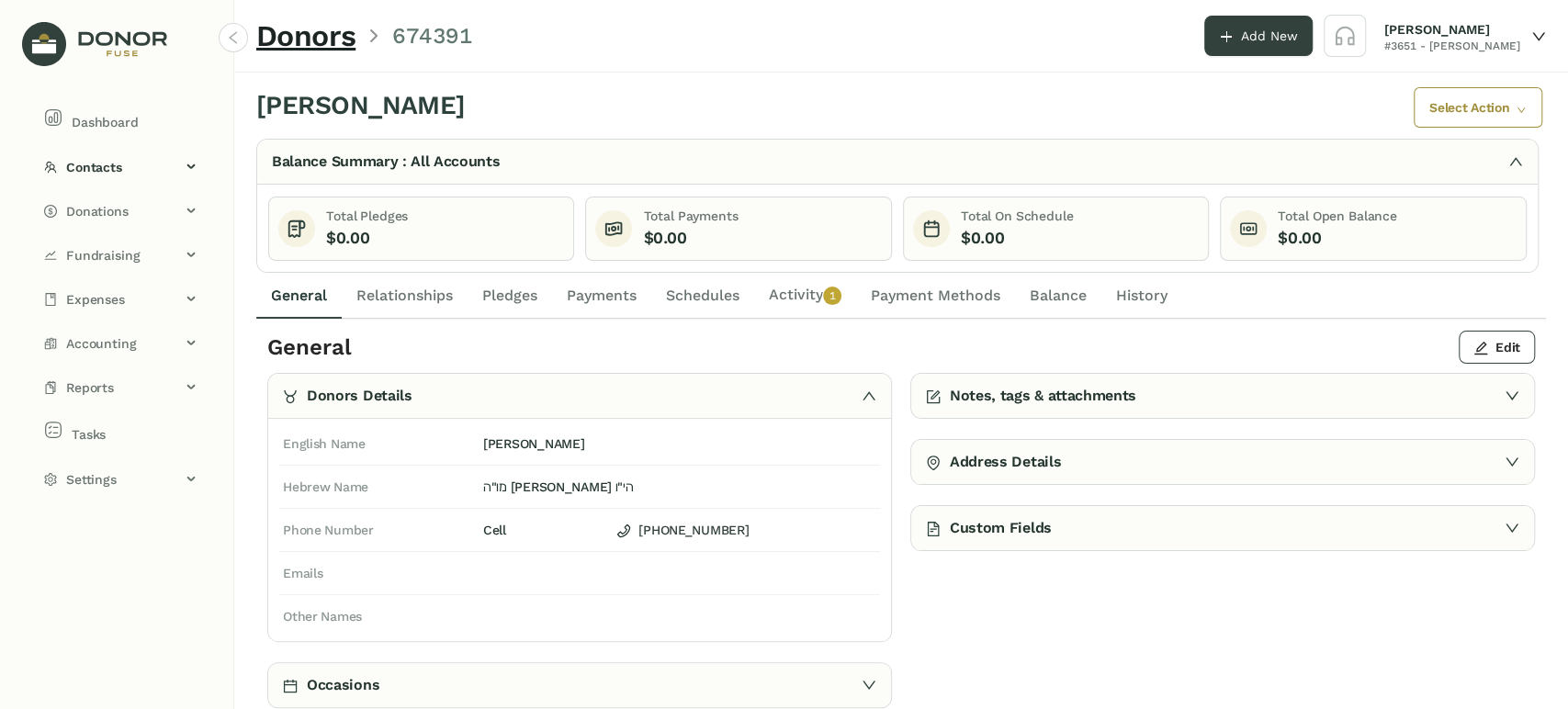 click on "0   1   2   3   4   5   6   7   8   9" 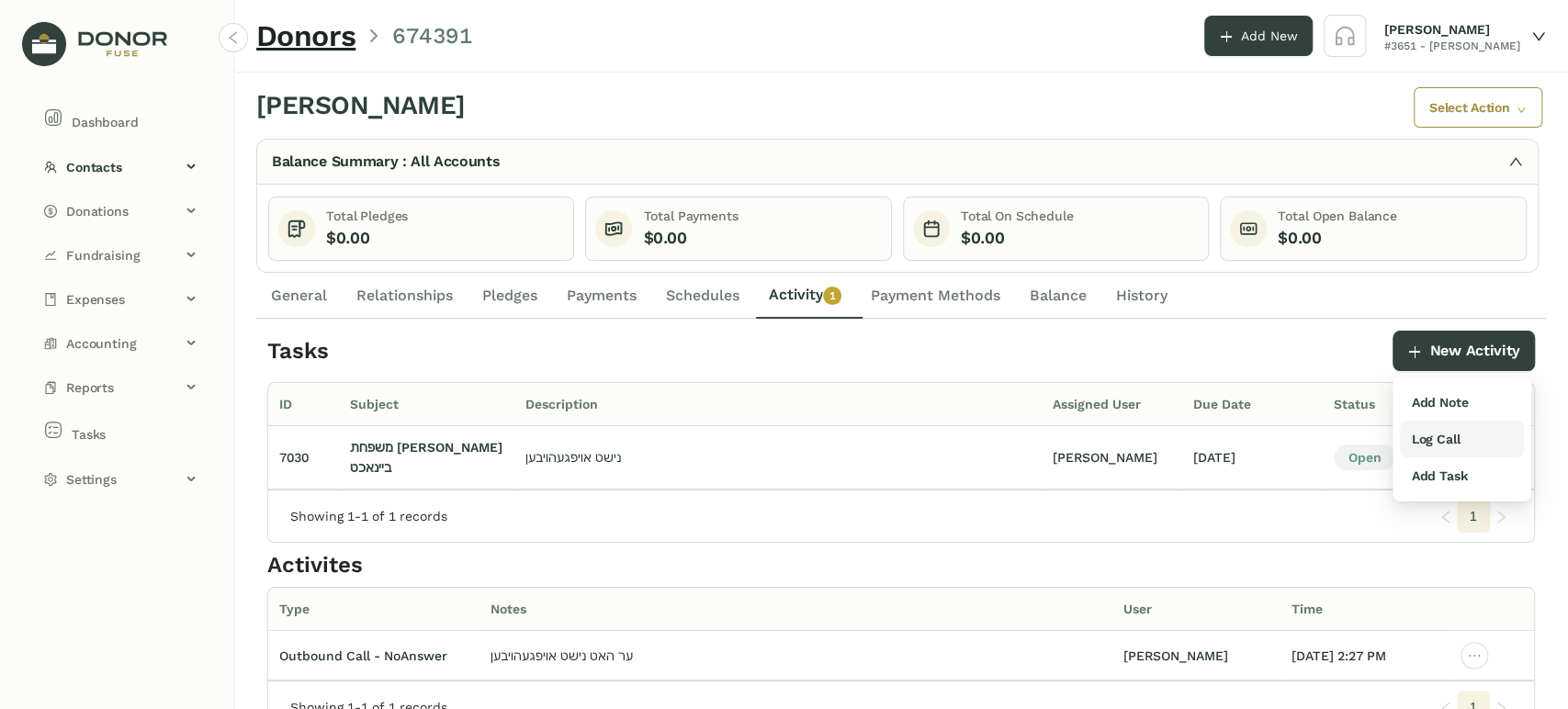 click on "Log Call" at bounding box center [1435, 439] 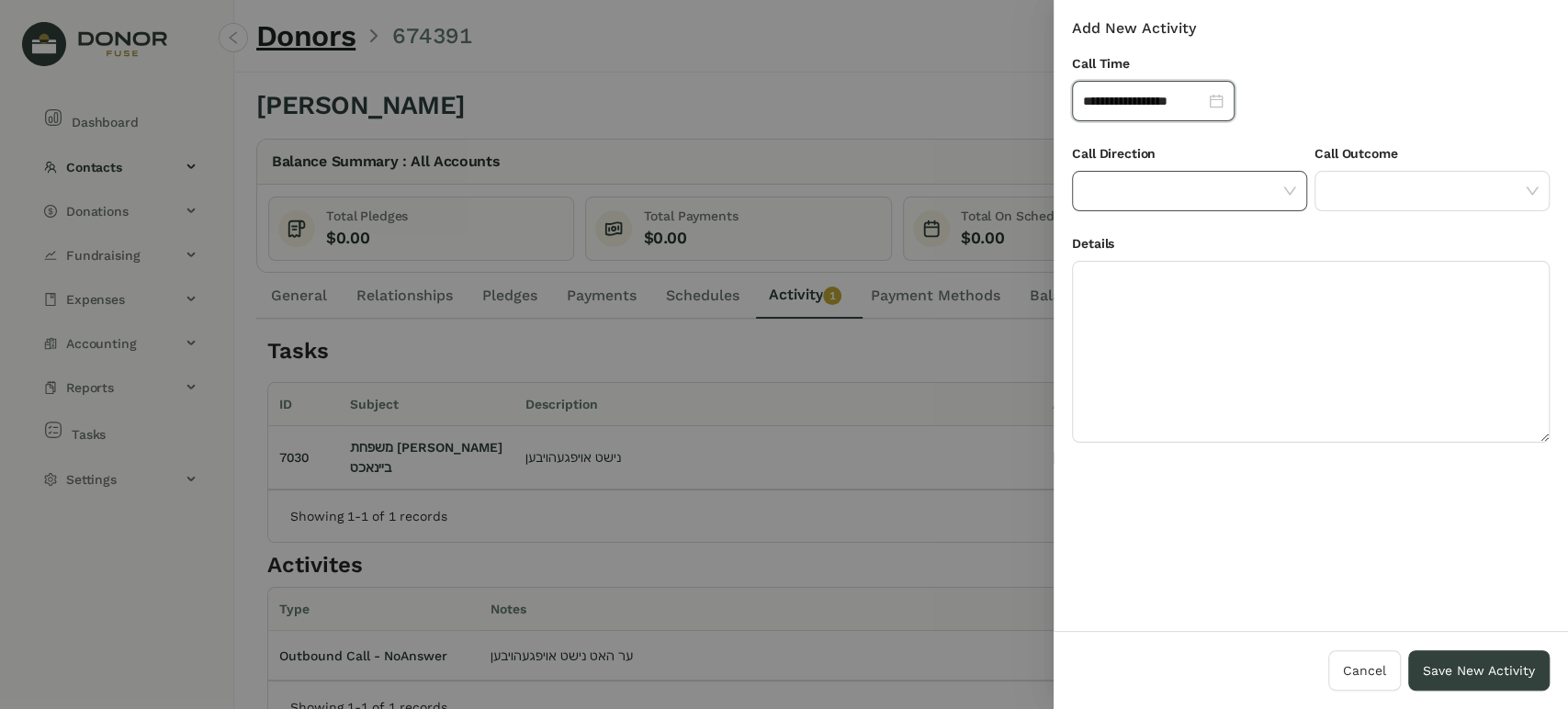 click 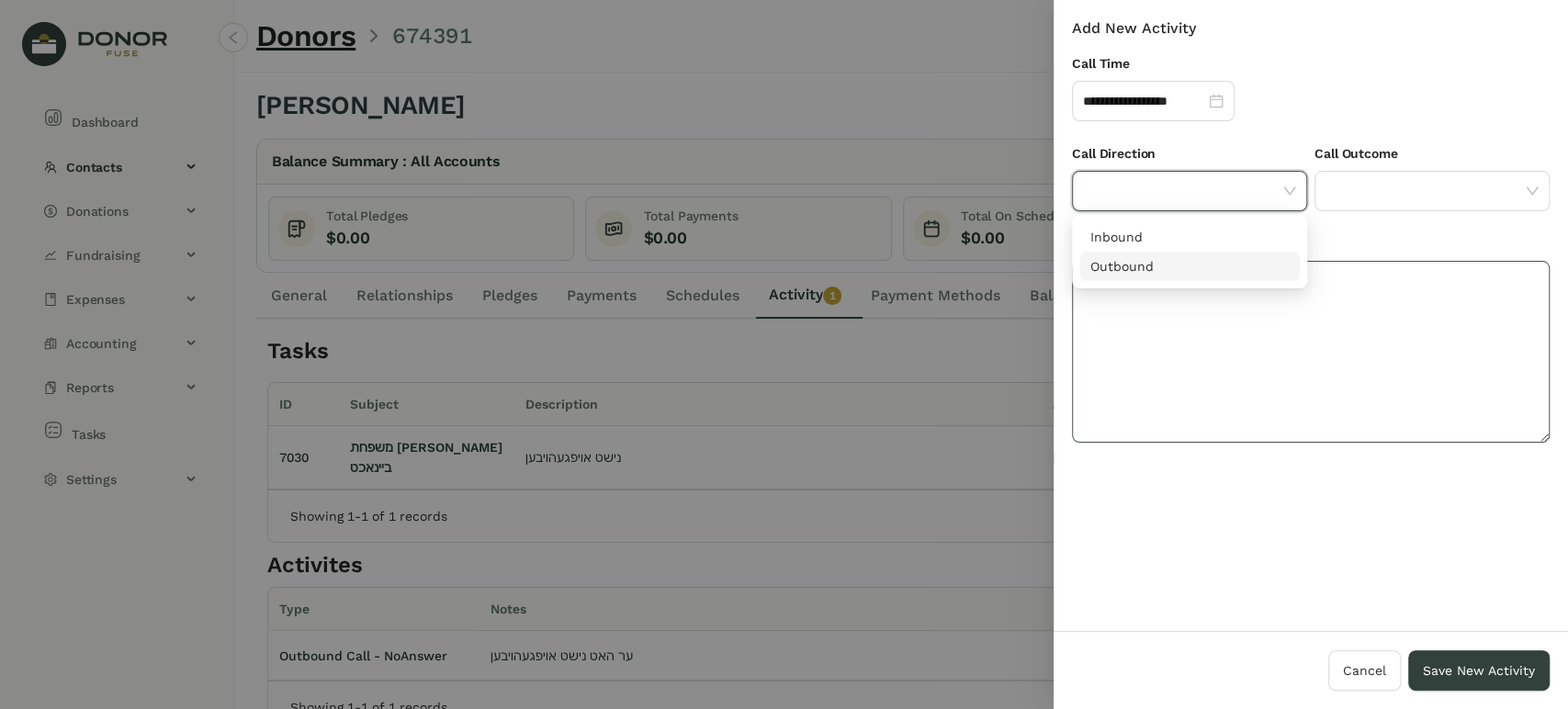 drag, startPoint x: 1150, startPoint y: 267, endPoint x: 1286, endPoint y: 263, distance: 136.05881 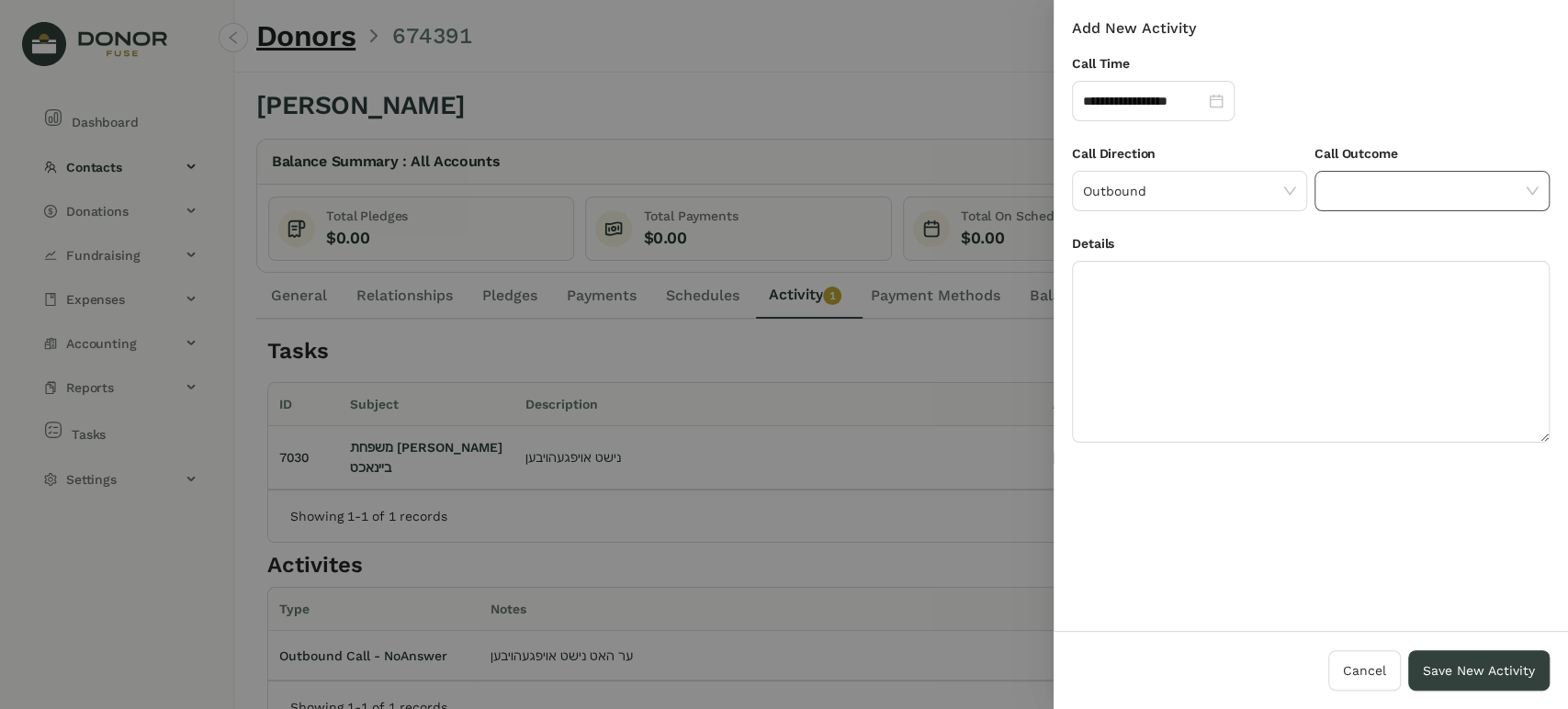 drag, startPoint x: 1359, startPoint y: 188, endPoint x: 1364, endPoint y: 206, distance: 18.681542 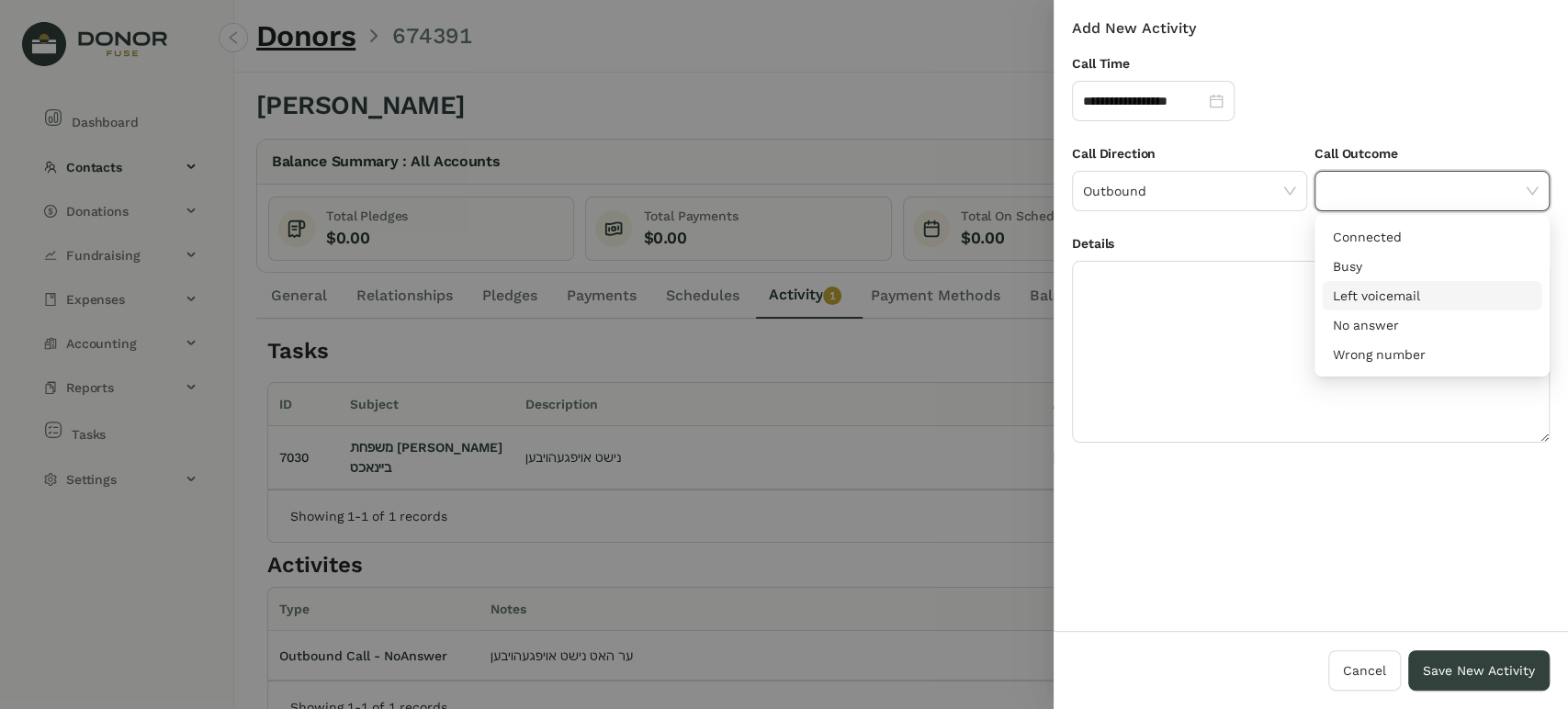 click on "Left voicemail" at bounding box center [1432, 296] 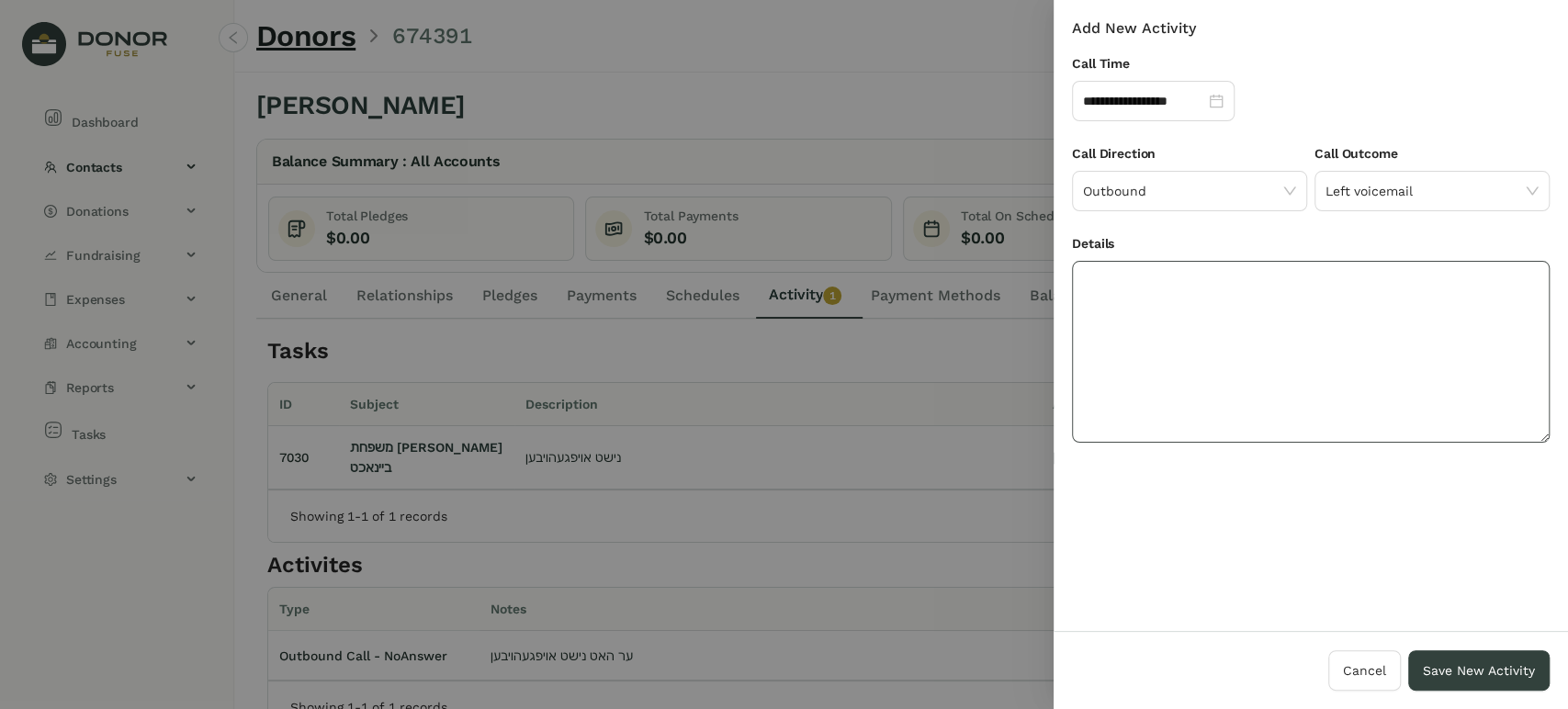 click 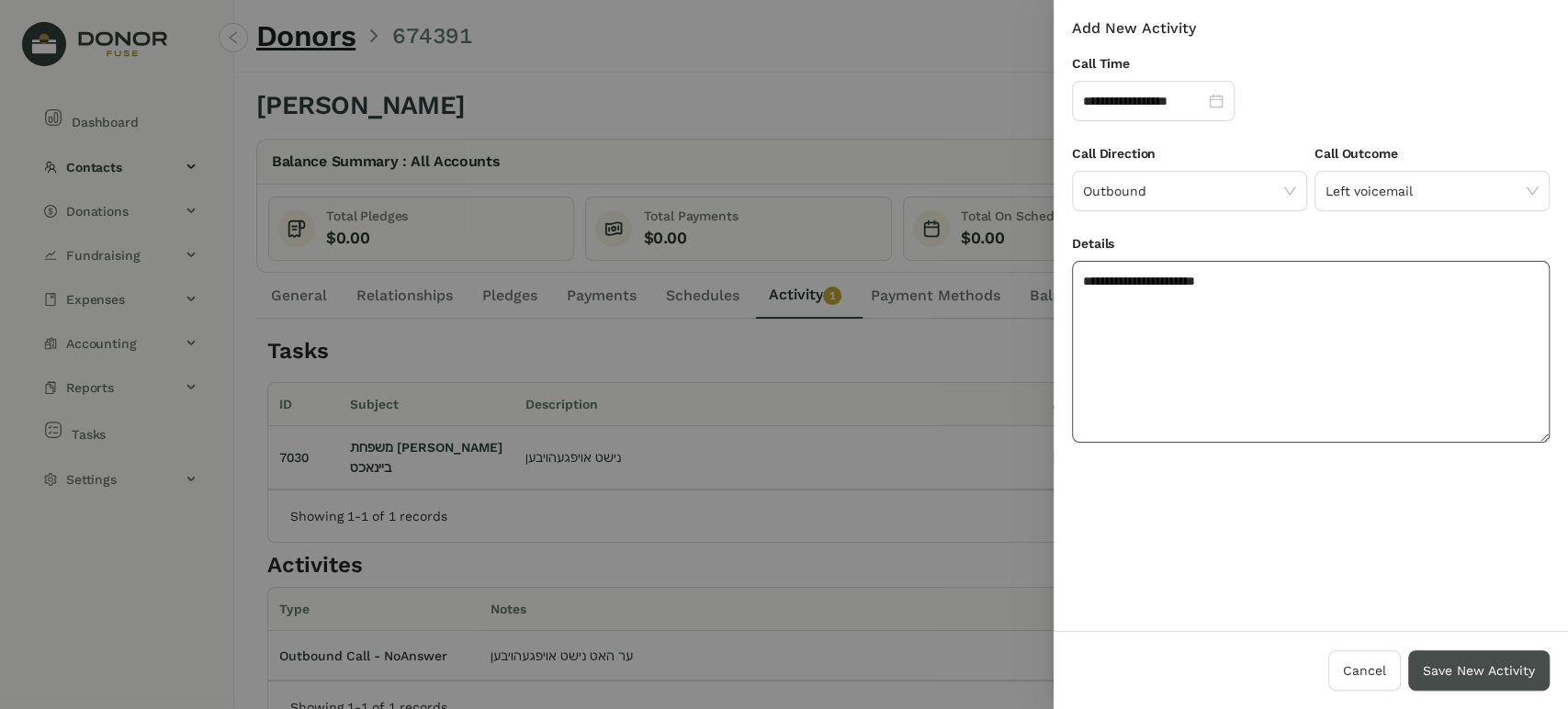 type on "**********" 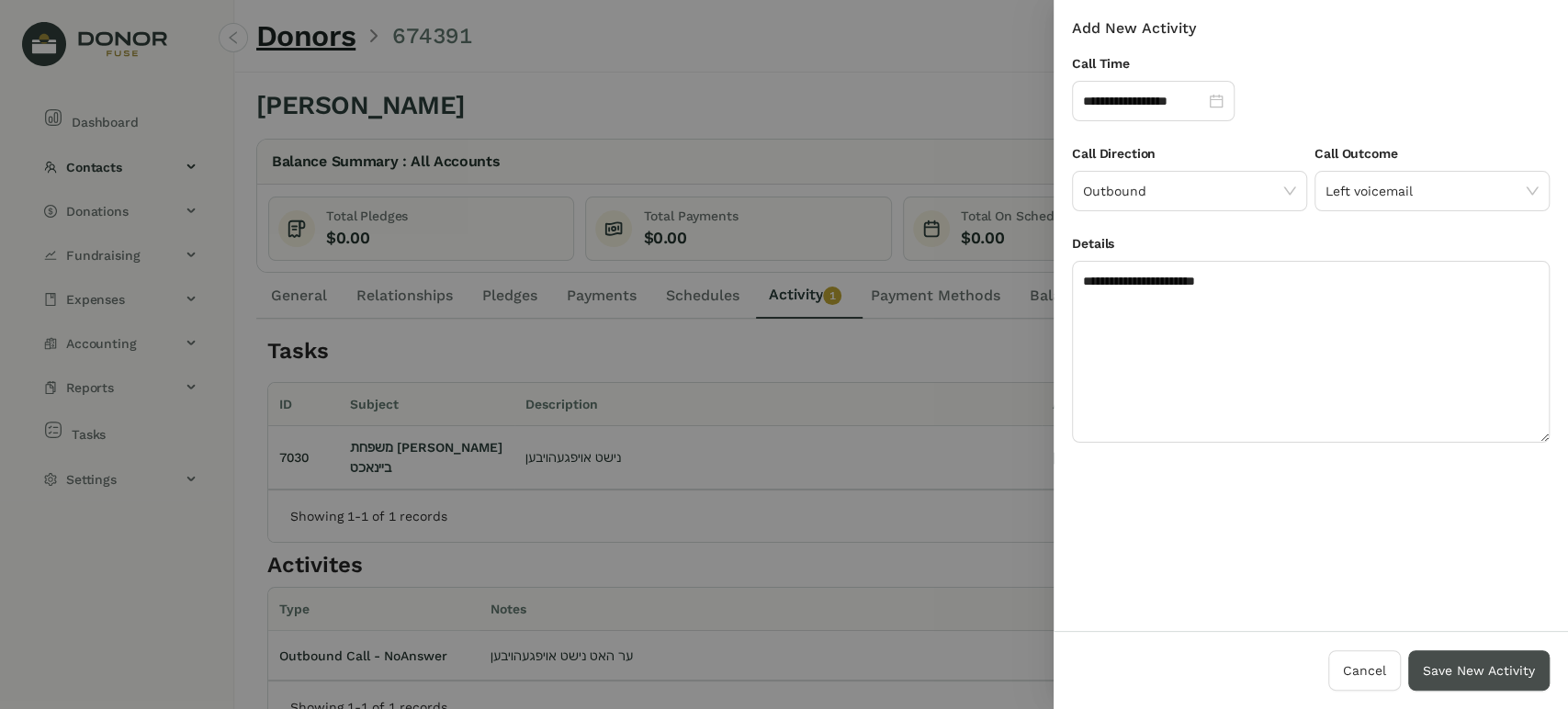 click on "Save New Activity" at bounding box center (1479, 670) 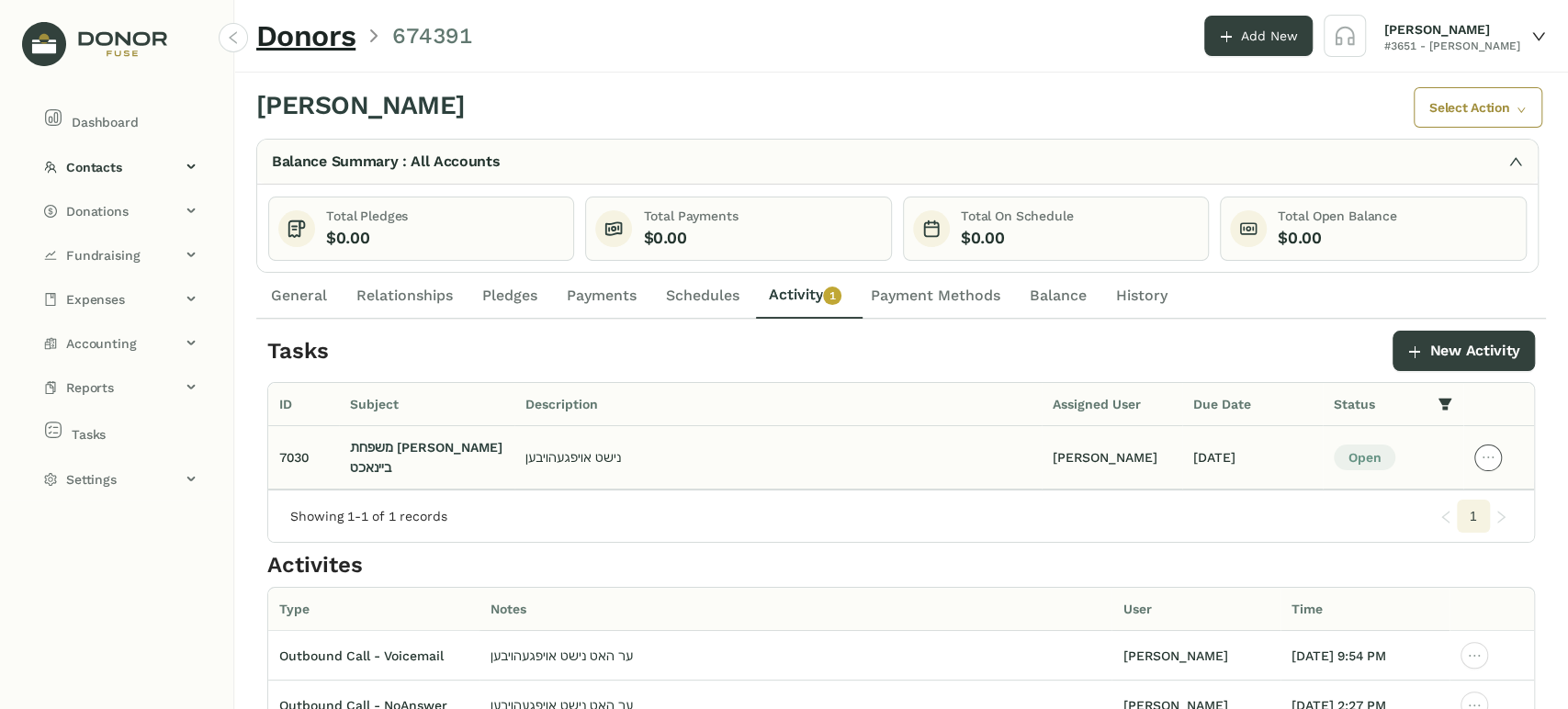 click 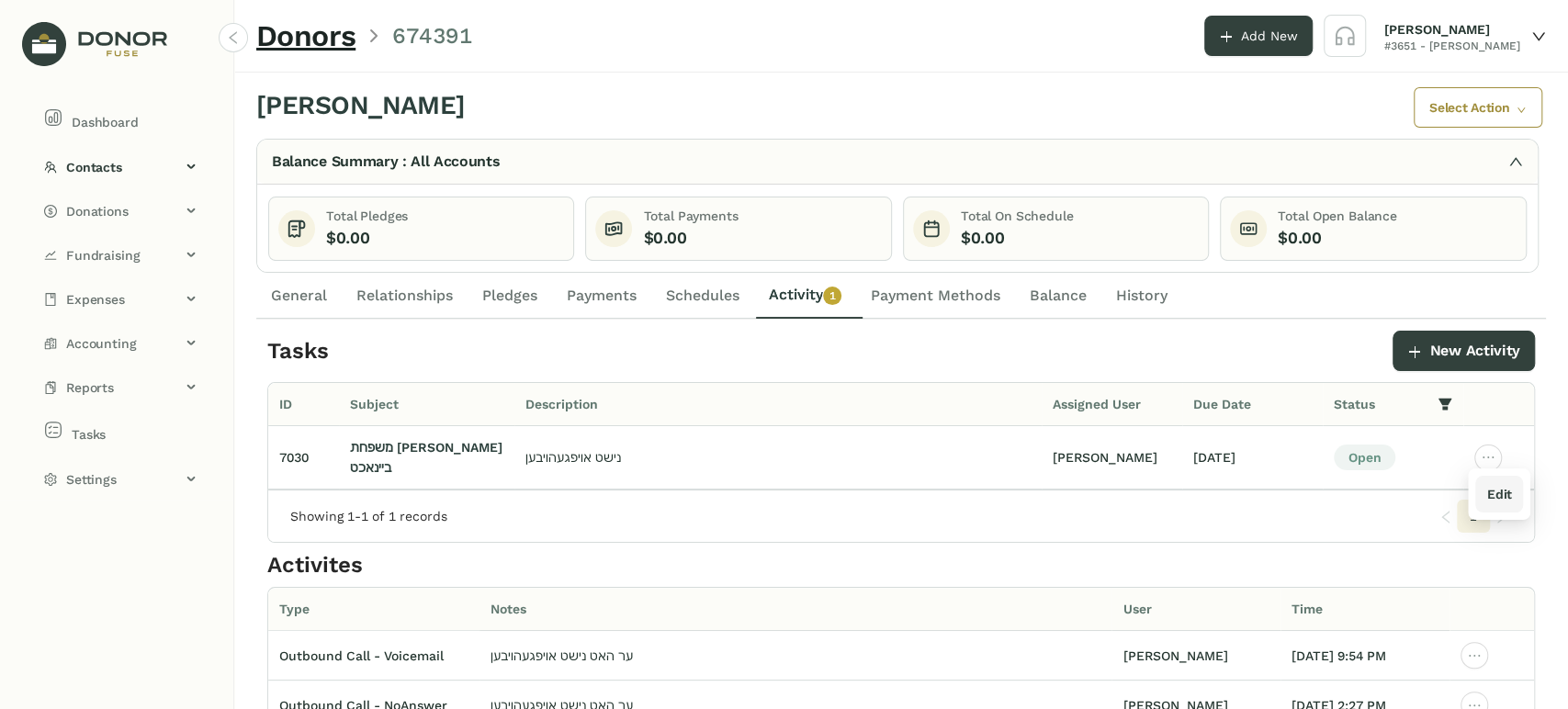 click on "Edit" at bounding box center (1498, 494) 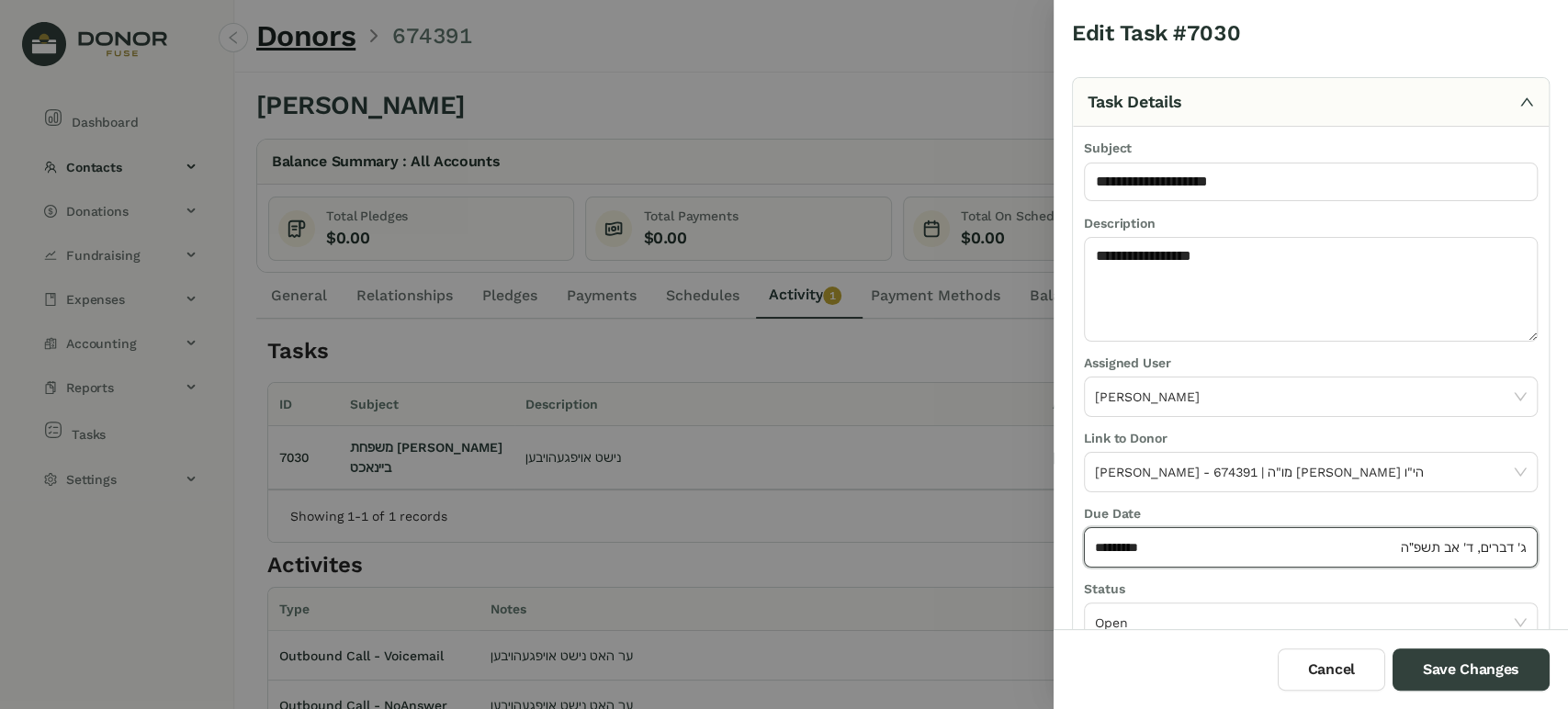 click on "*********" 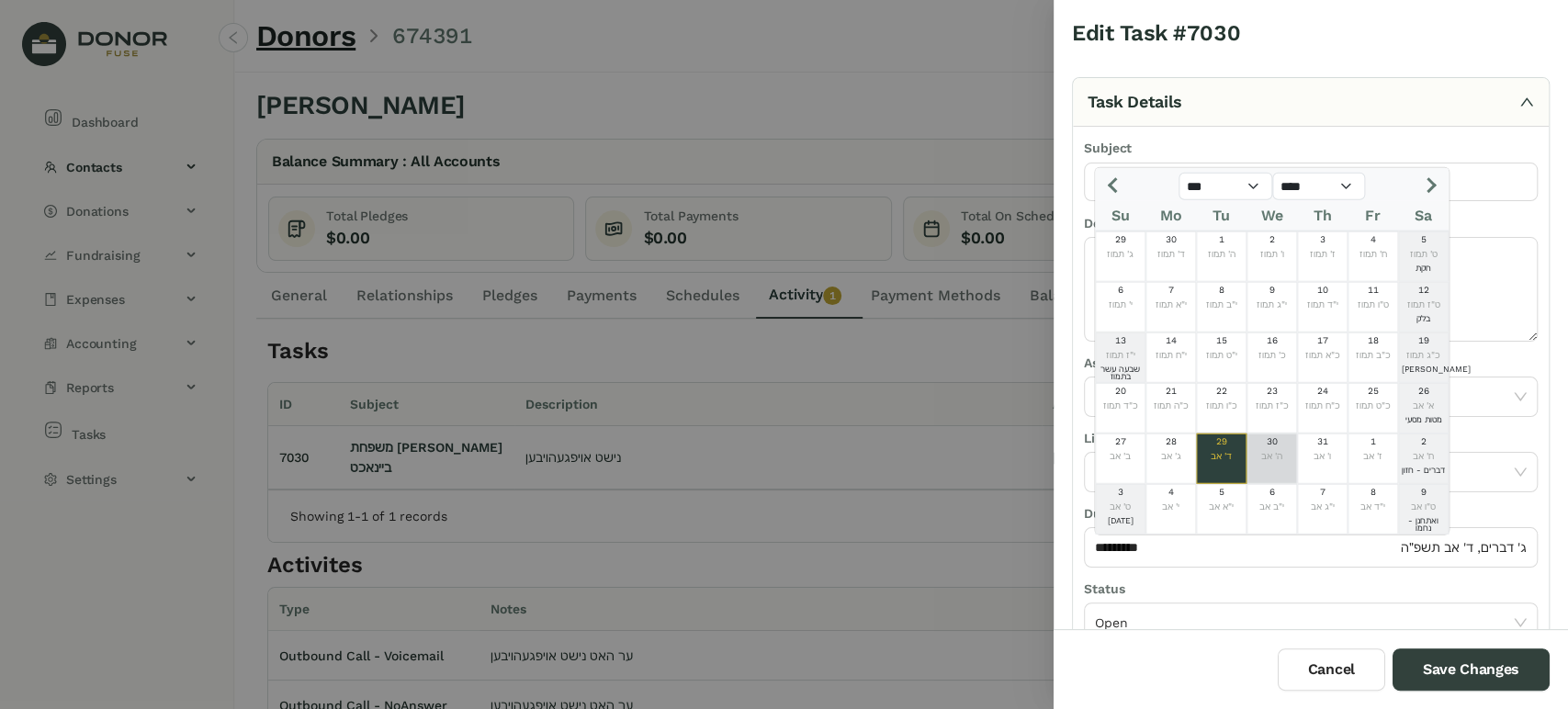 drag, startPoint x: 1266, startPoint y: 445, endPoint x: 1337, endPoint y: 577, distance: 149.88329 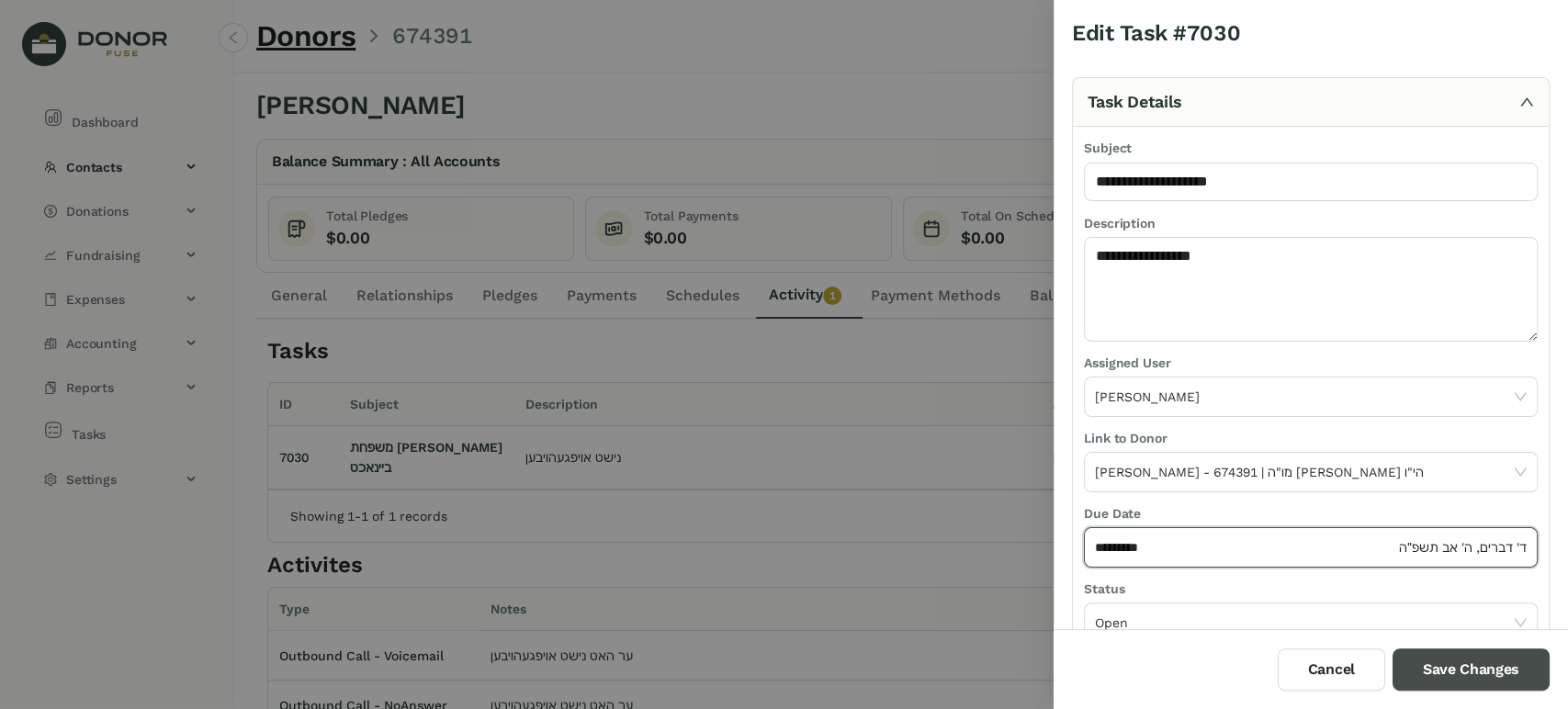 drag, startPoint x: 1466, startPoint y: 658, endPoint x: 1448, endPoint y: 655, distance: 18.248288 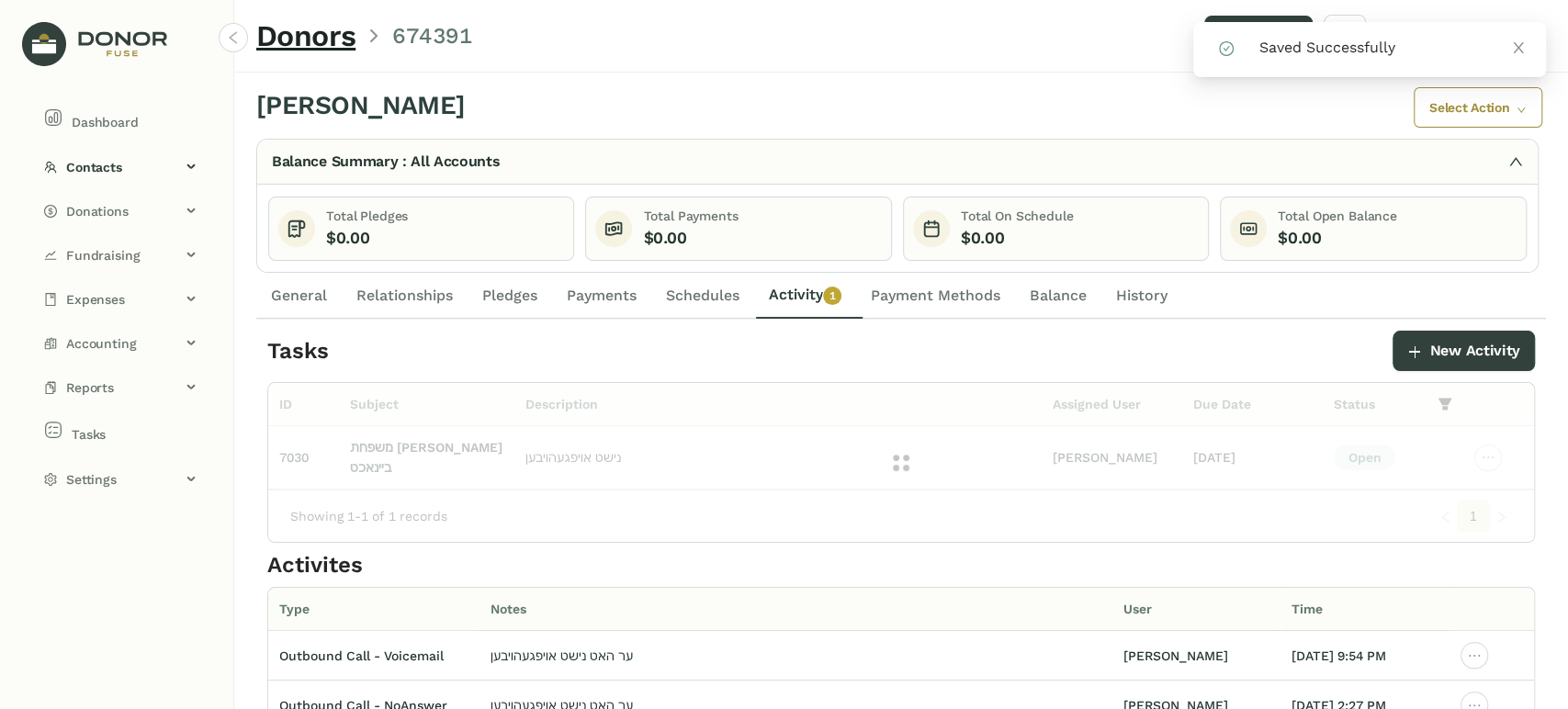 click on "Dashboard" 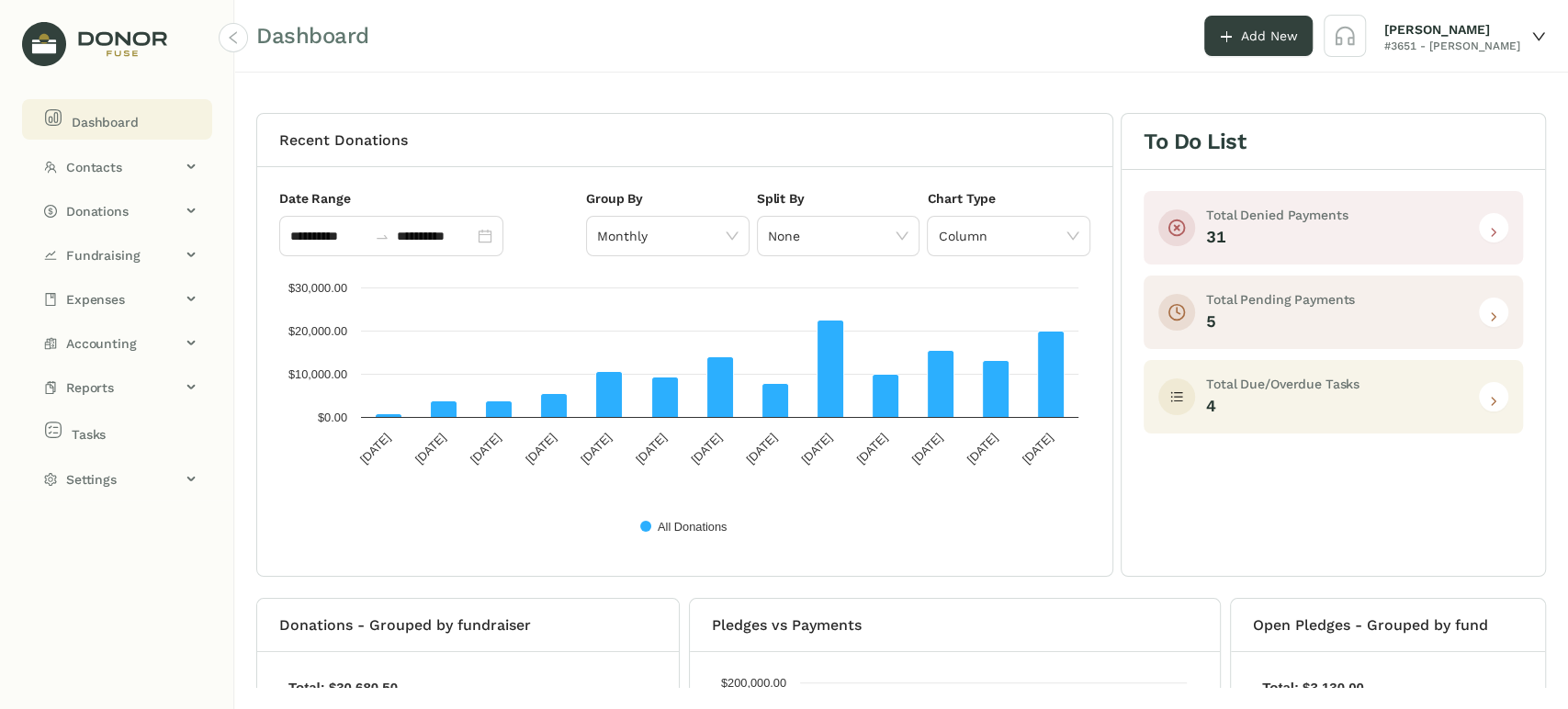 click 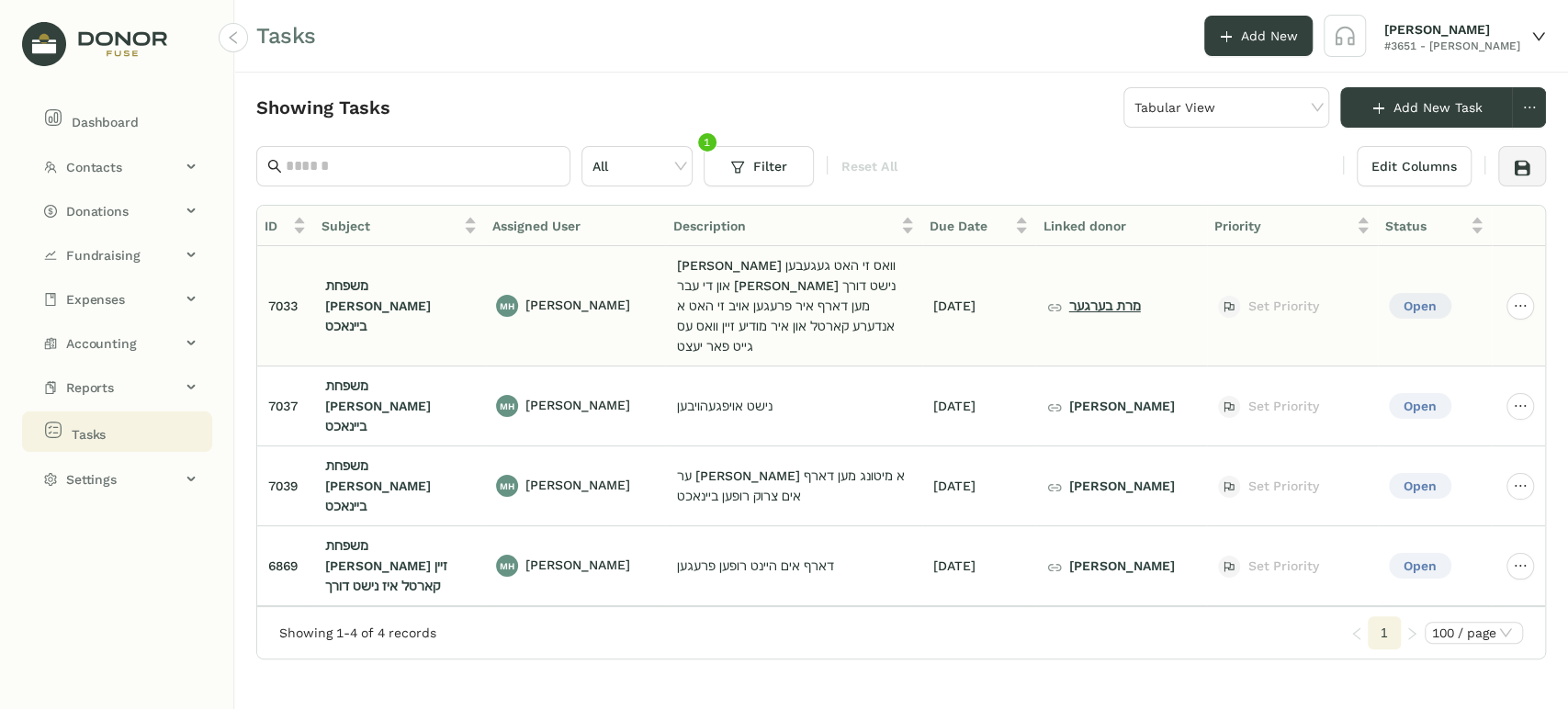 click on "מרת בערגער" 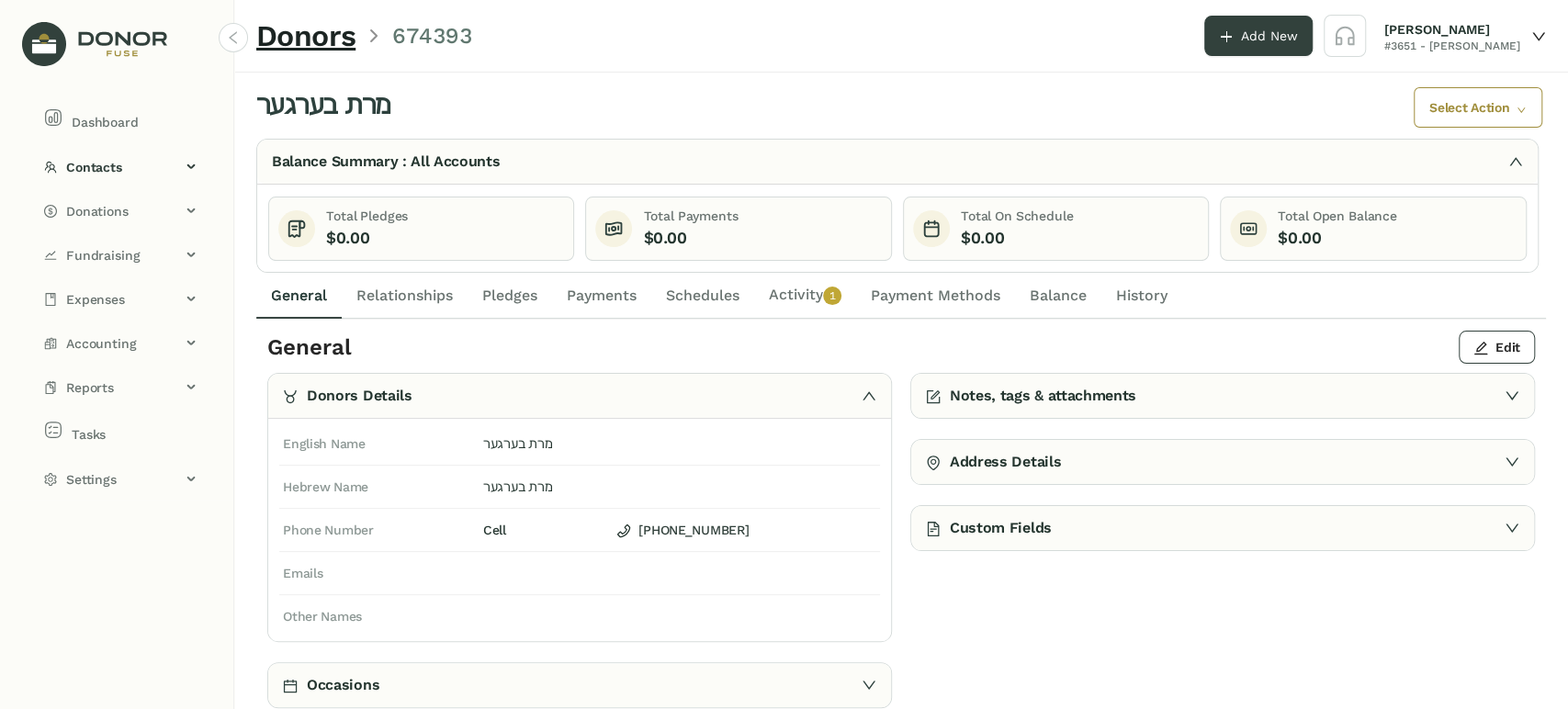 click on "Activity   0   1   2   3   4   5   6   7   8   9" 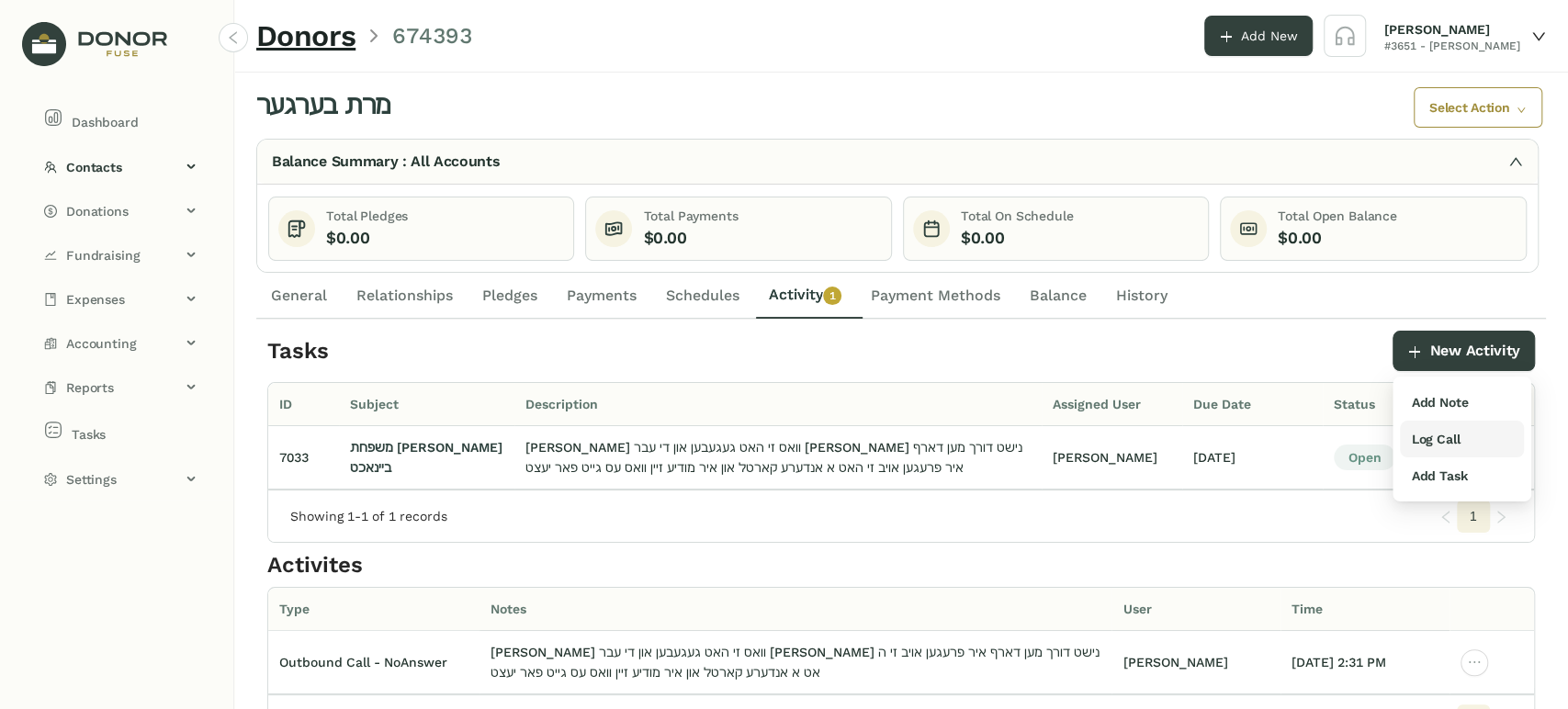 click on "Log Call" at bounding box center (1435, 439) 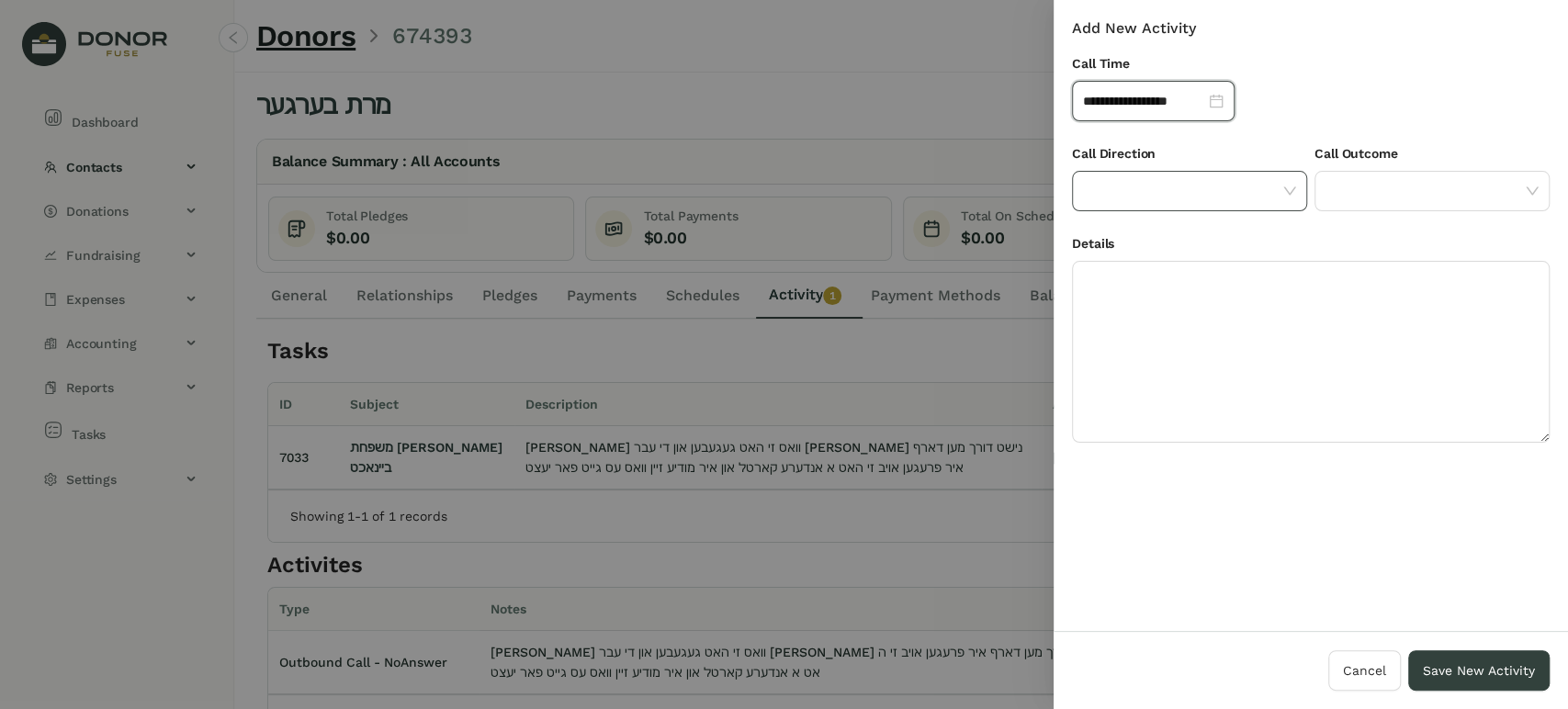 click 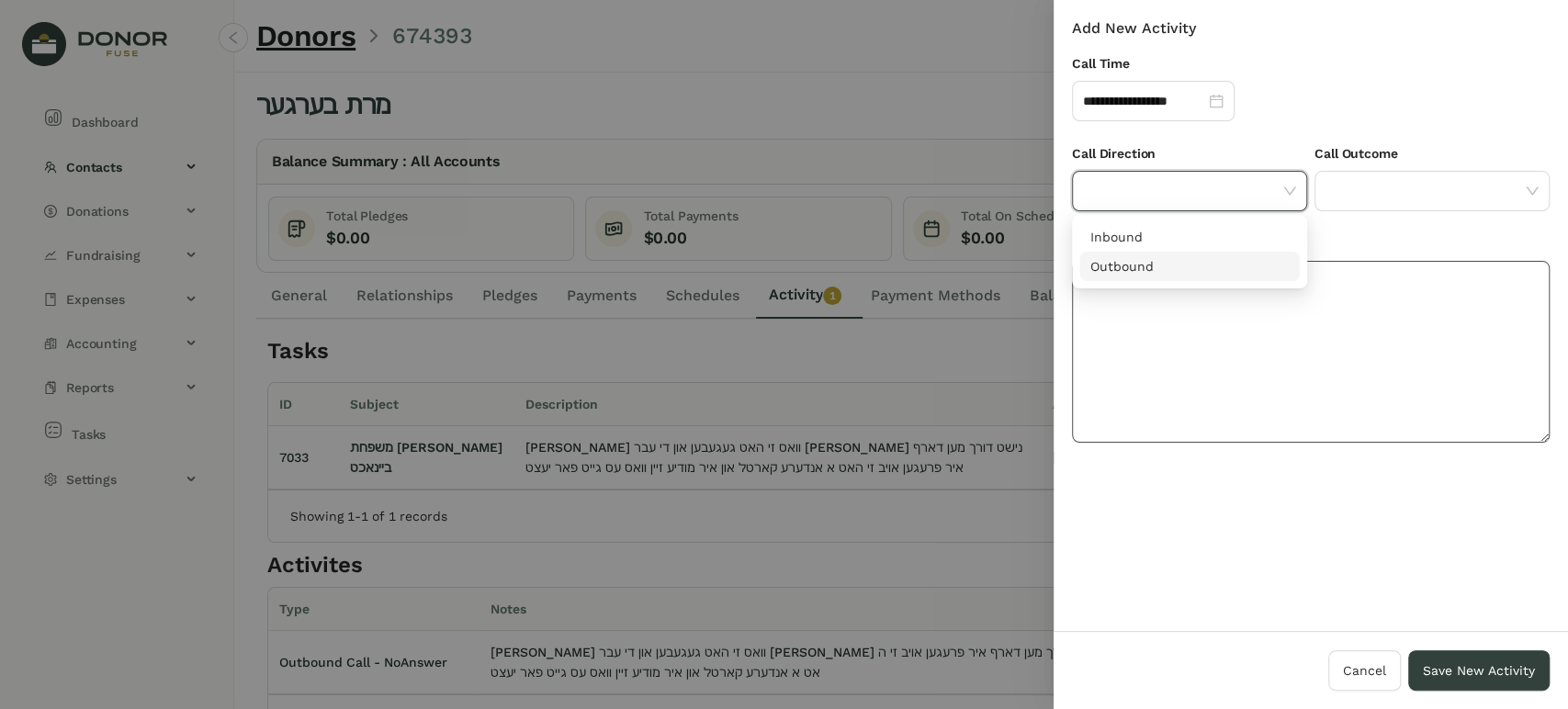 click on "Outbound" at bounding box center [1190, 266] 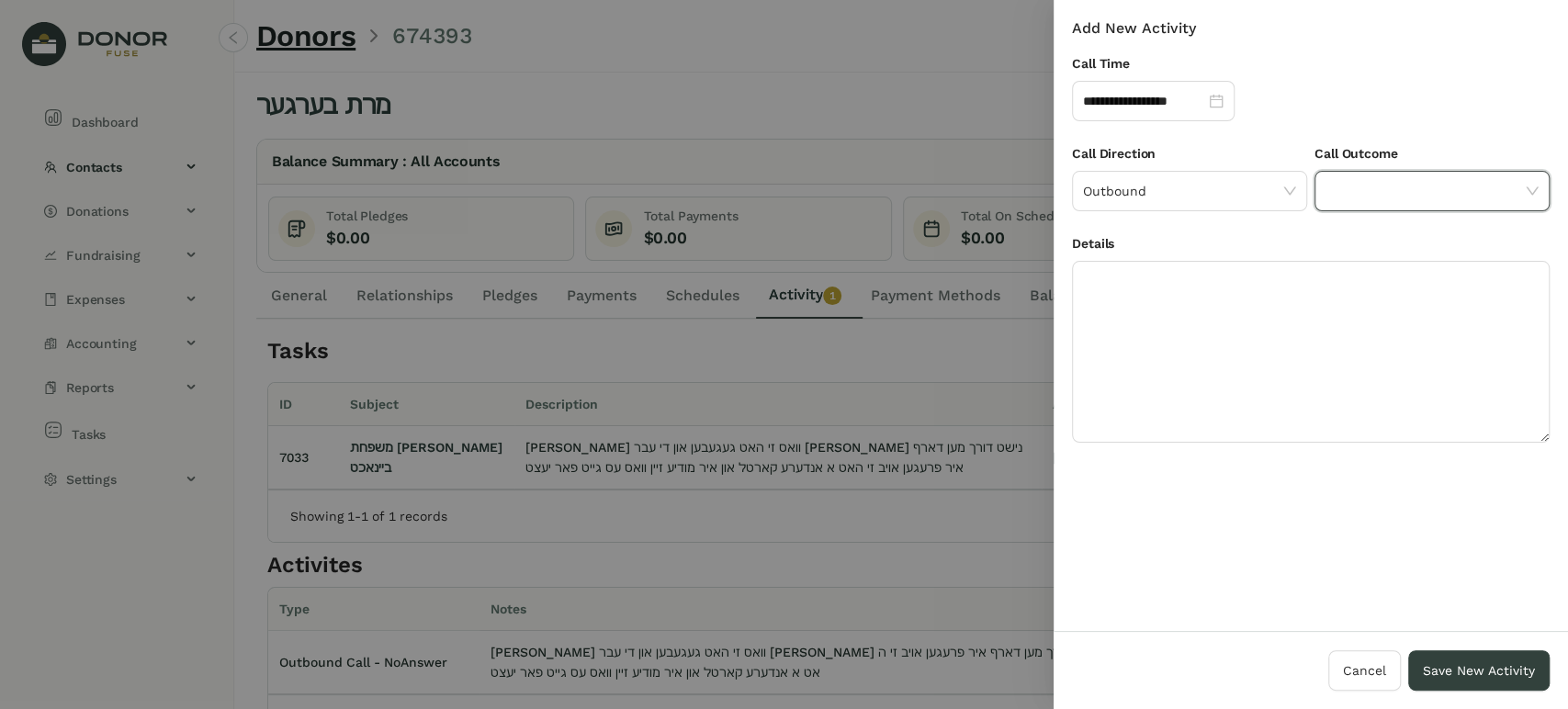 click 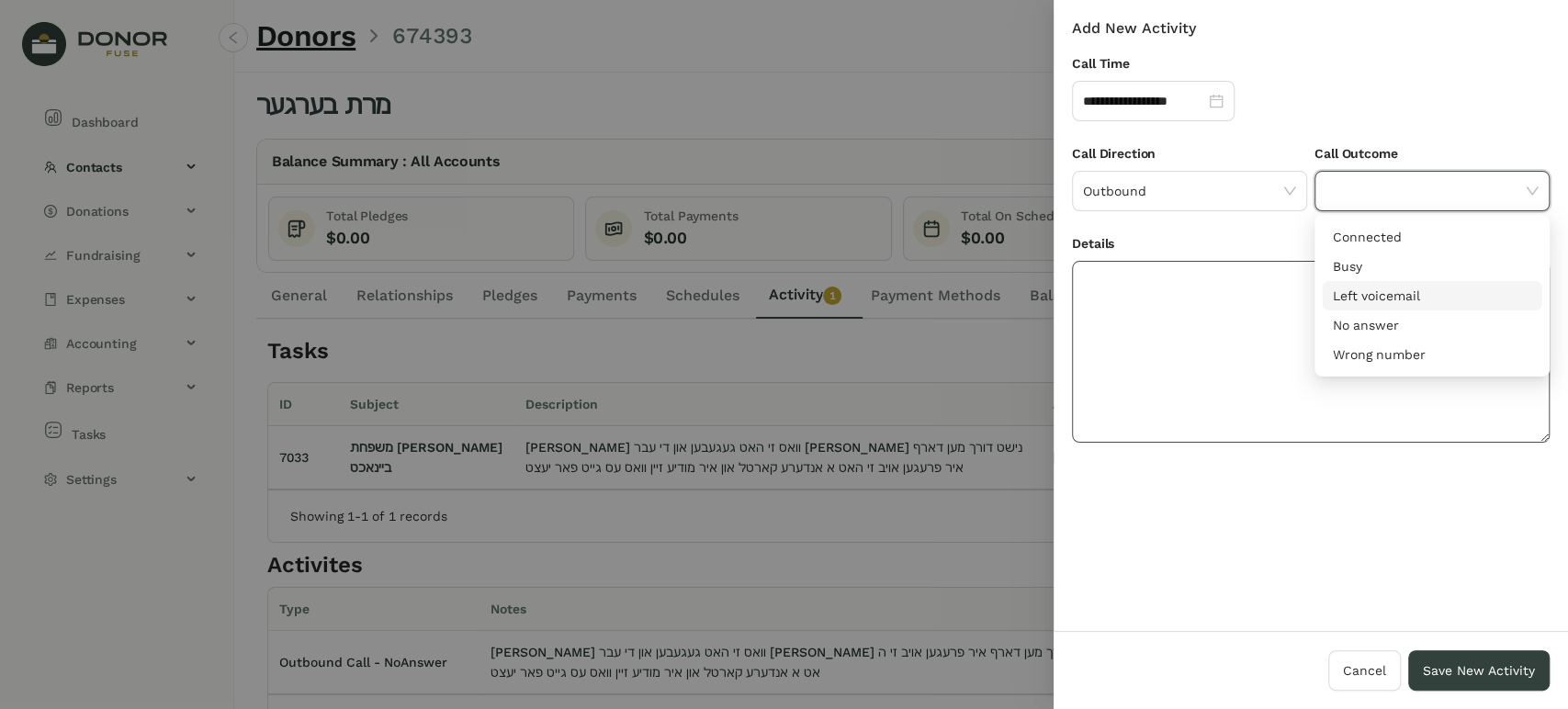click on "Left voicemail" at bounding box center [1432, 296] 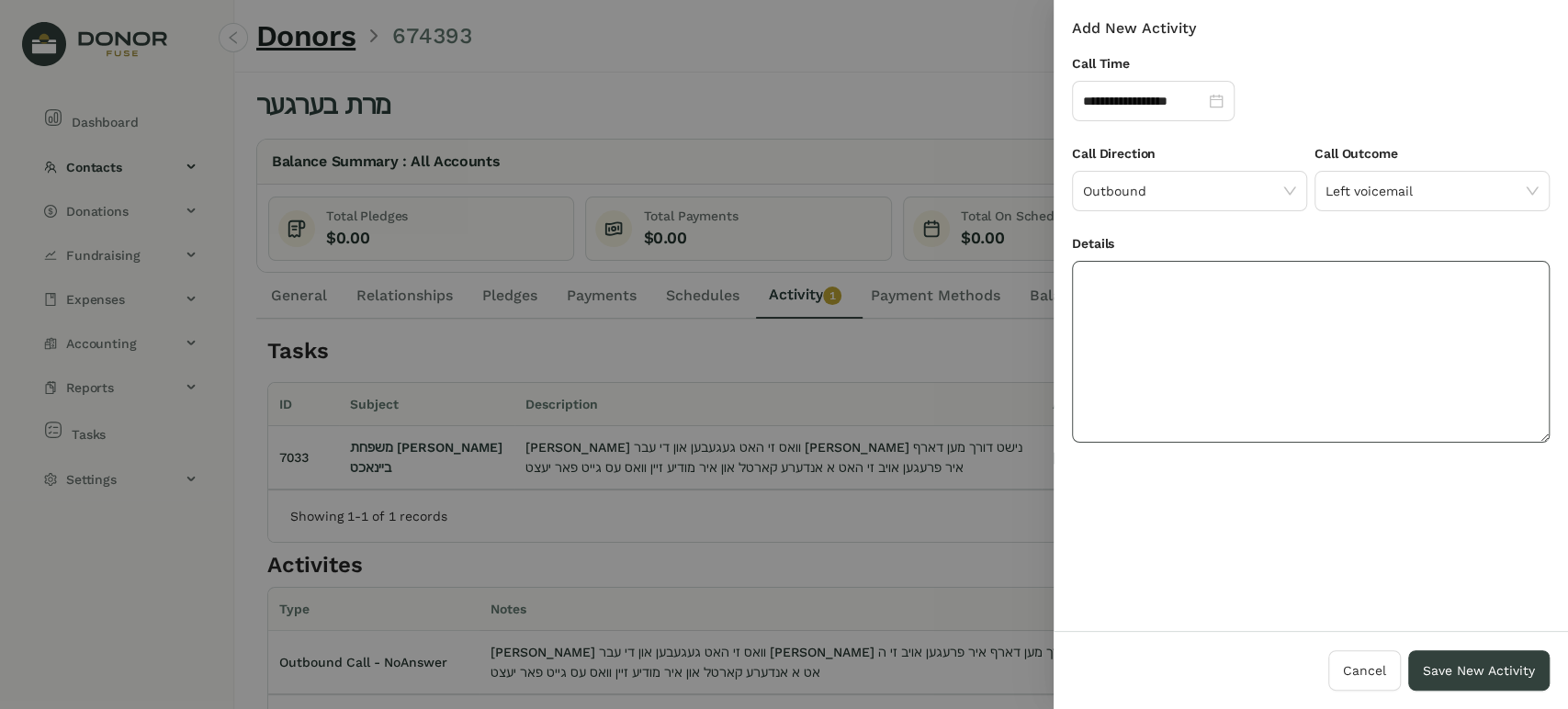 click 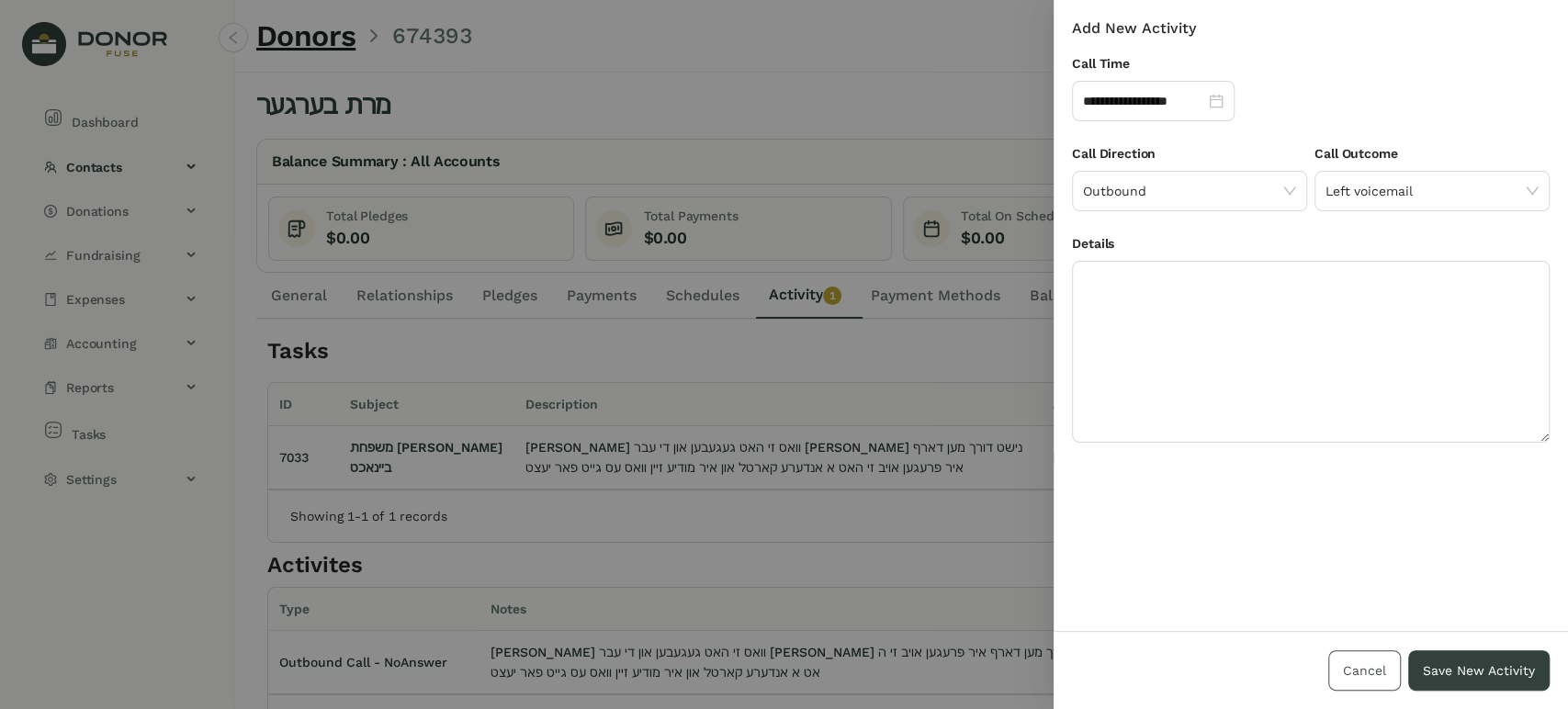 click on "Cancel" at bounding box center [1364, 670] 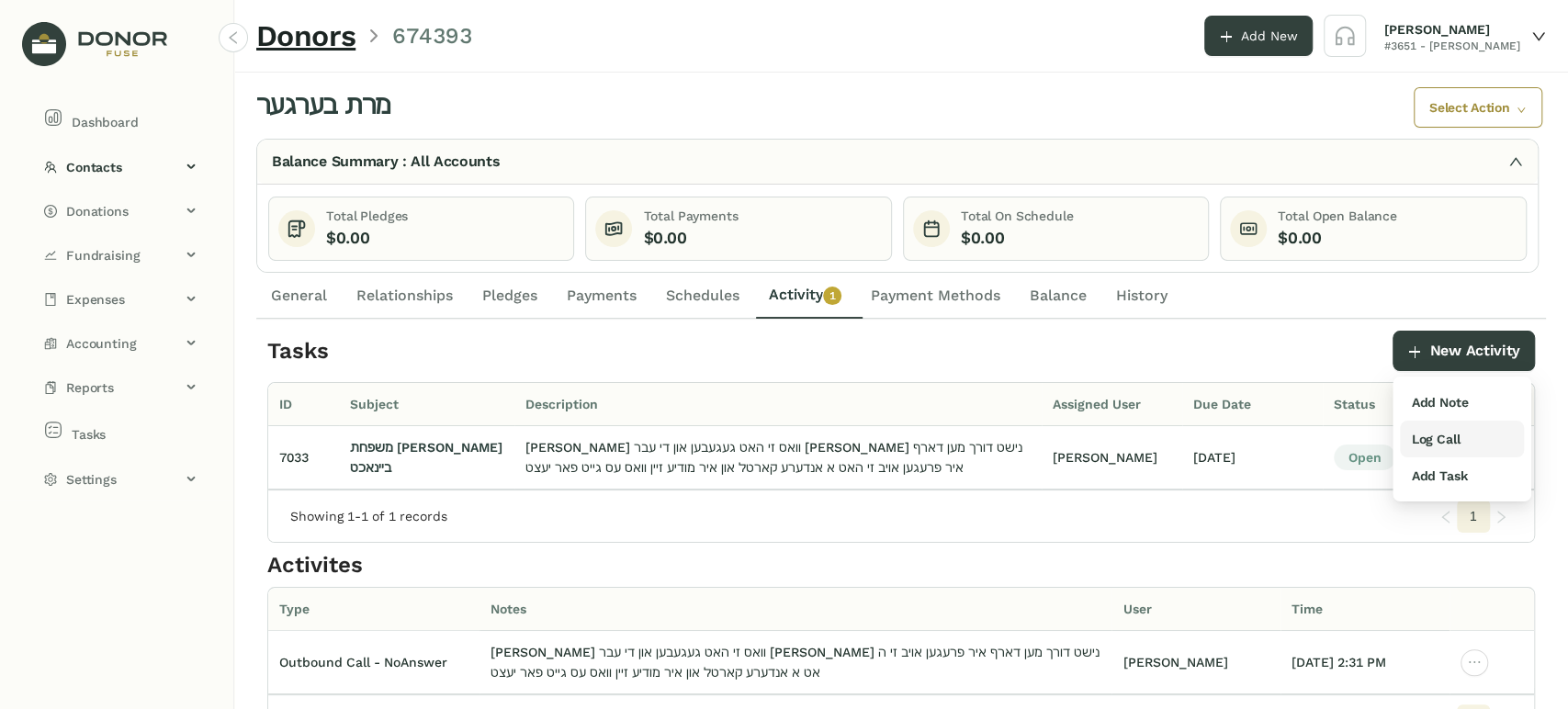 click on "Log Call" at bounding box center [1435, 439] 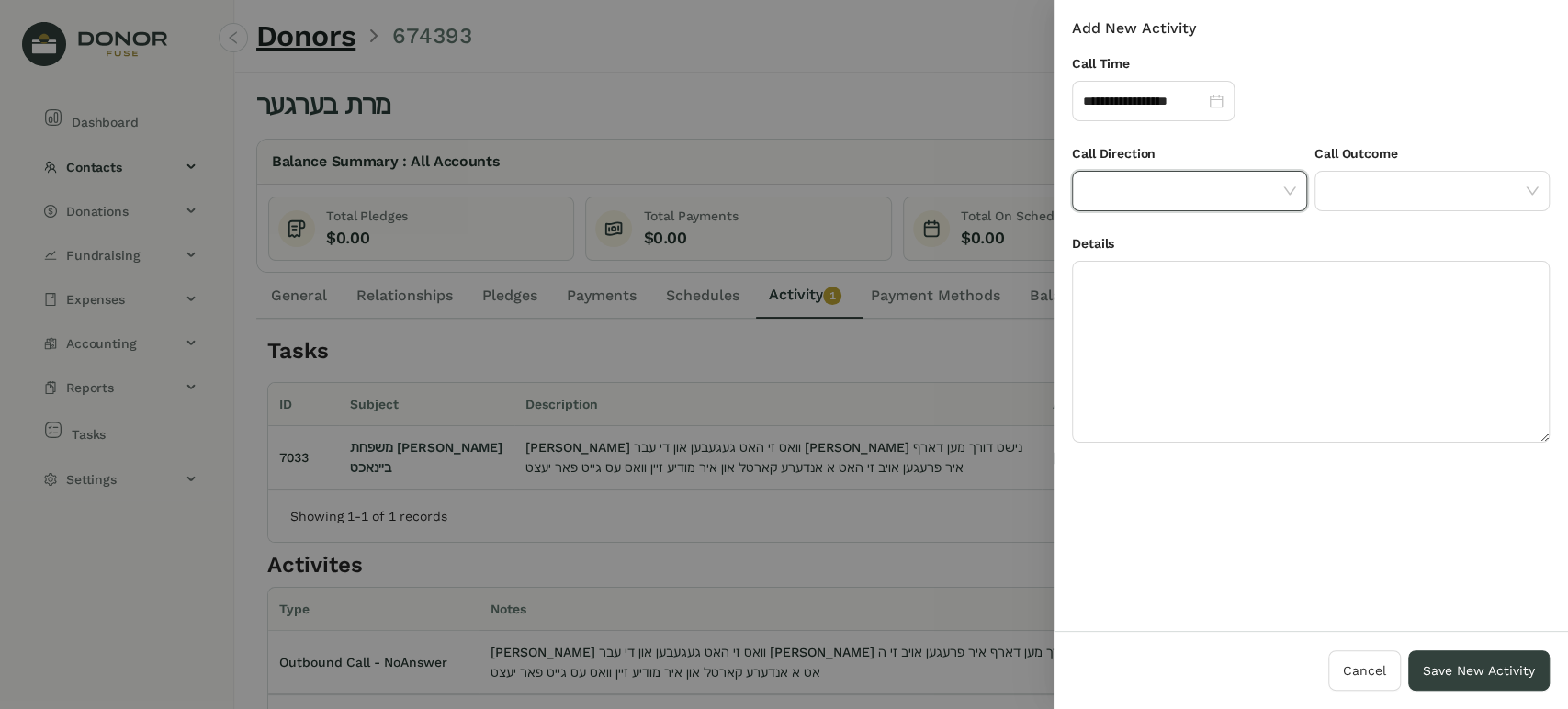 click 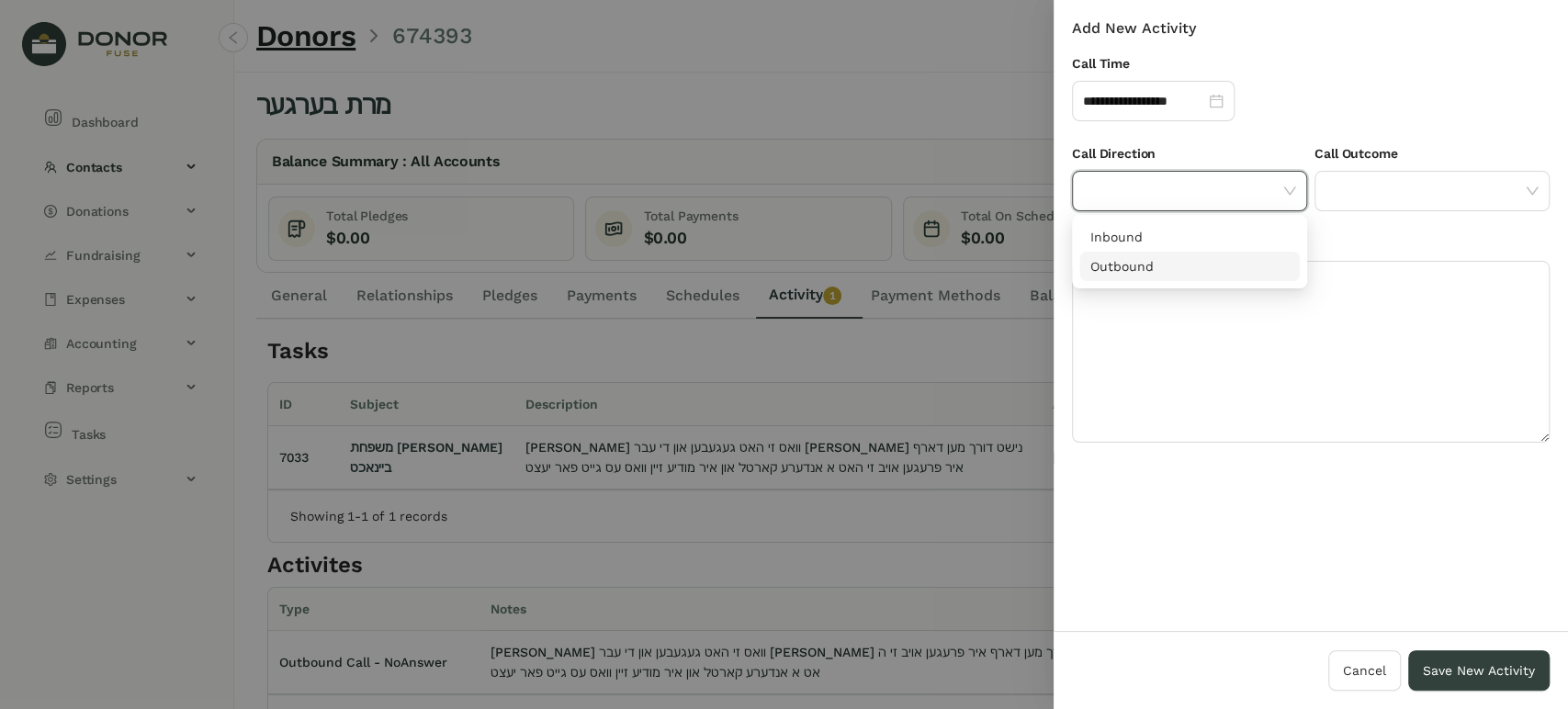 drag, startPoint x: 1180, startPoint y: 264, endPoint x: 1256, endPoint y: 213, distance: 91.52595 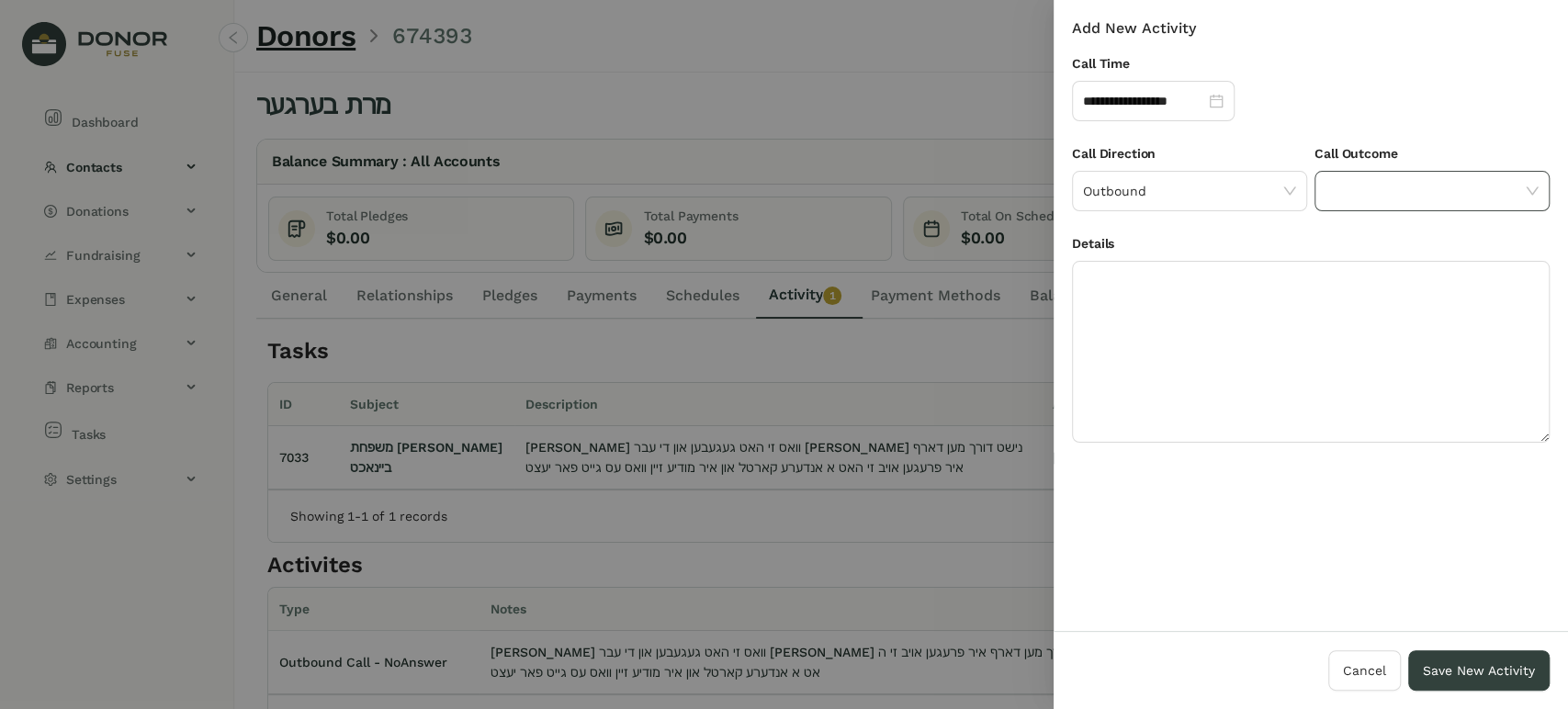 drag, startPoint x: 1387, startPoint y: 185, endPoint x: 1379, endPoint y: 208, distance: 24.351591 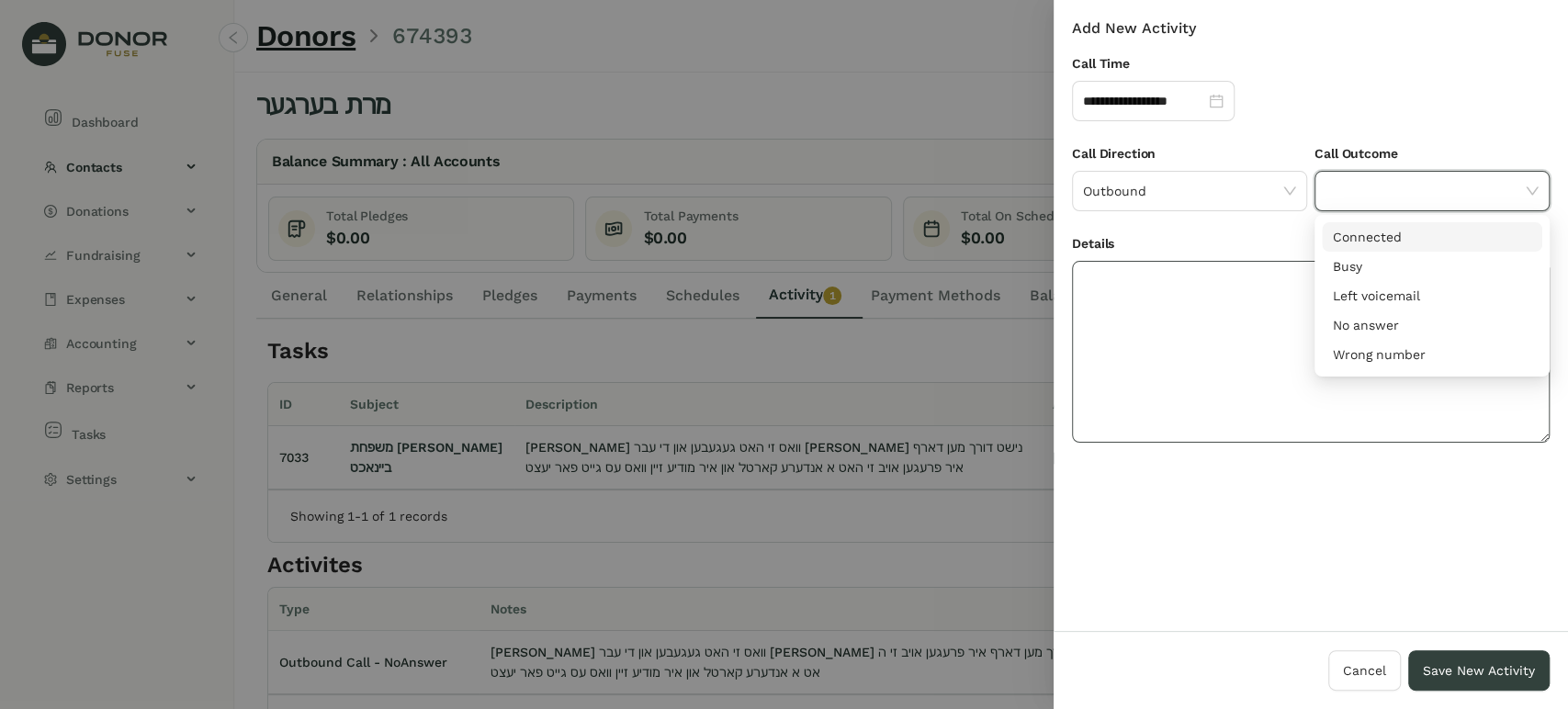 drag, startPoint x: 1370, startPoint y: 225, endPoint x: 1326, endPoint y: 290, distance: 78.492038 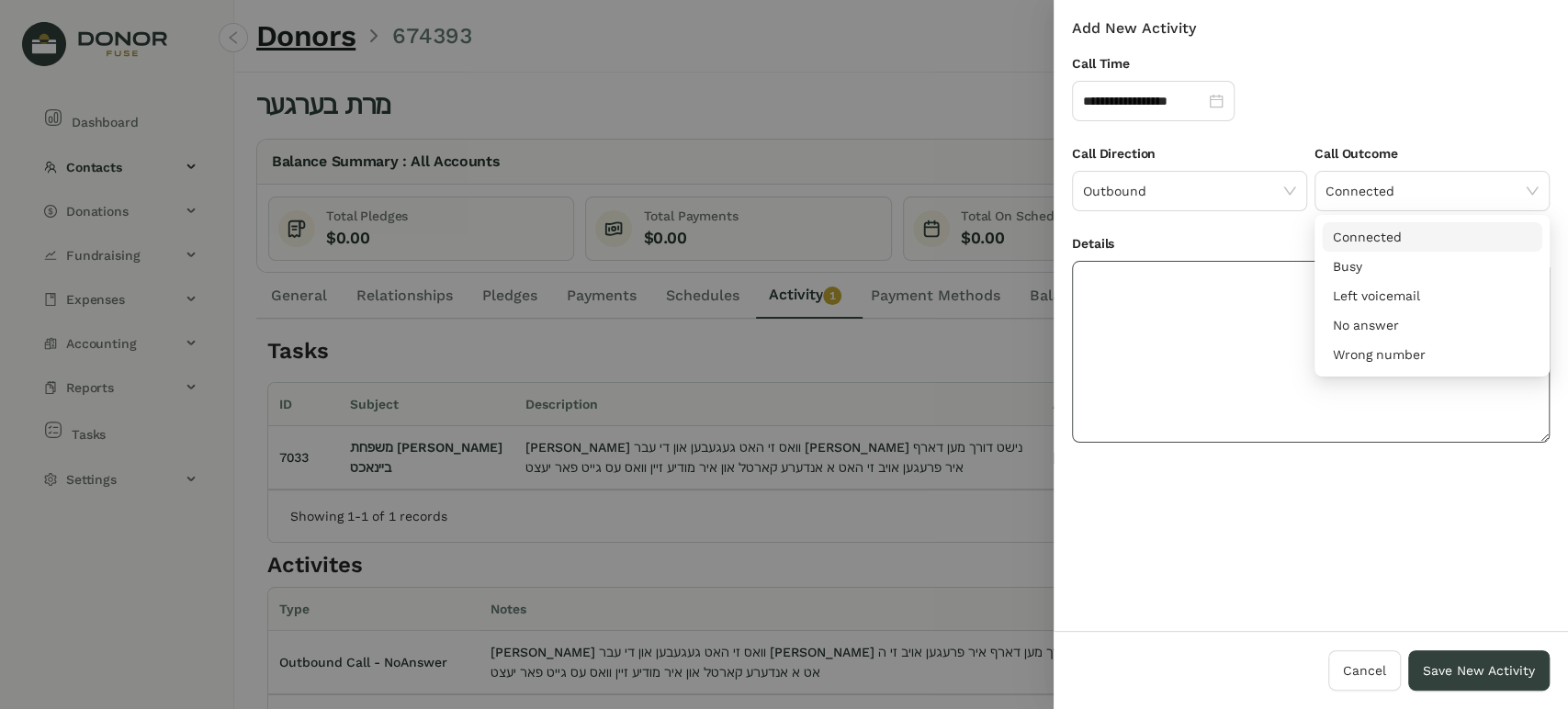 drag, startPoint x: 1325, startPoint y: 292, endPoint x: 1311, endPoint y: 308, distance: 21.260292 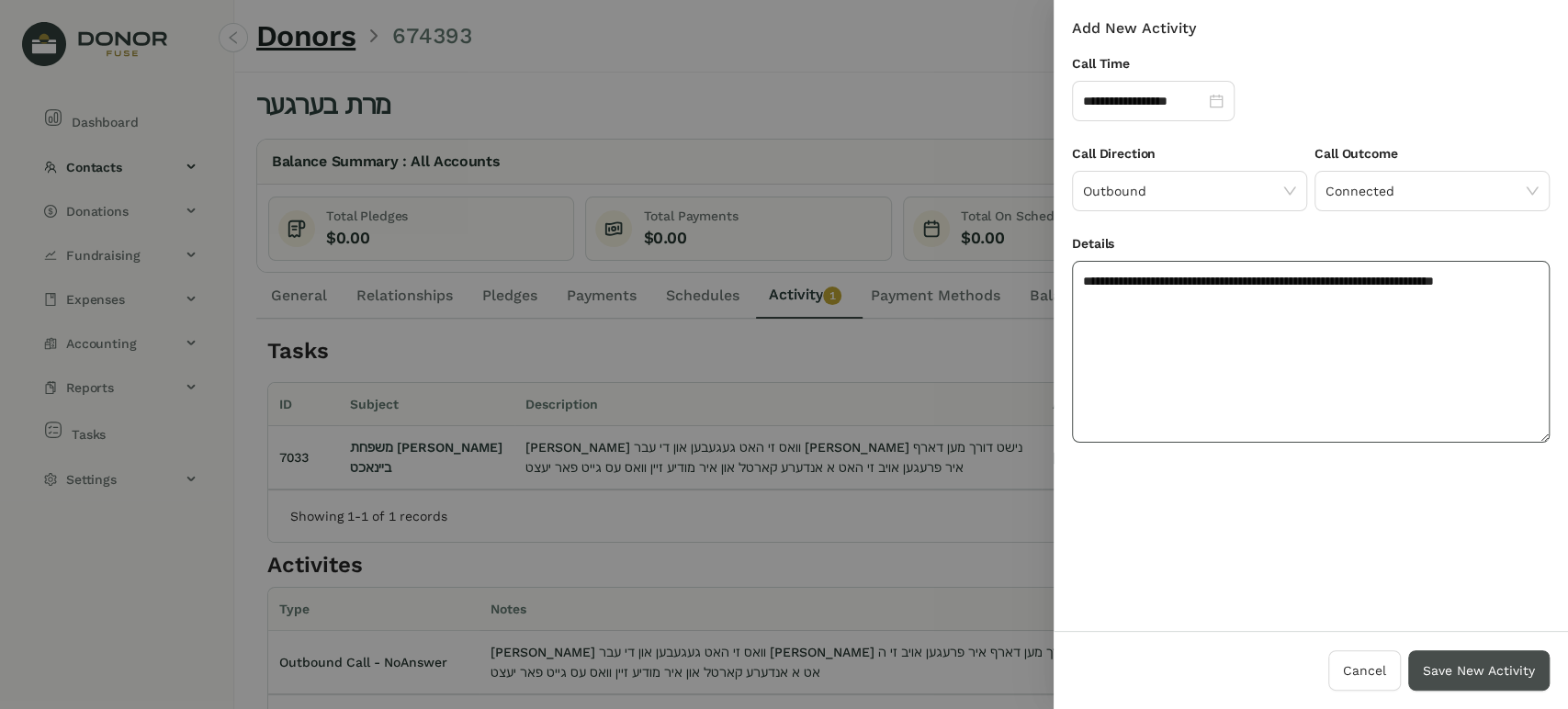type on "**********" 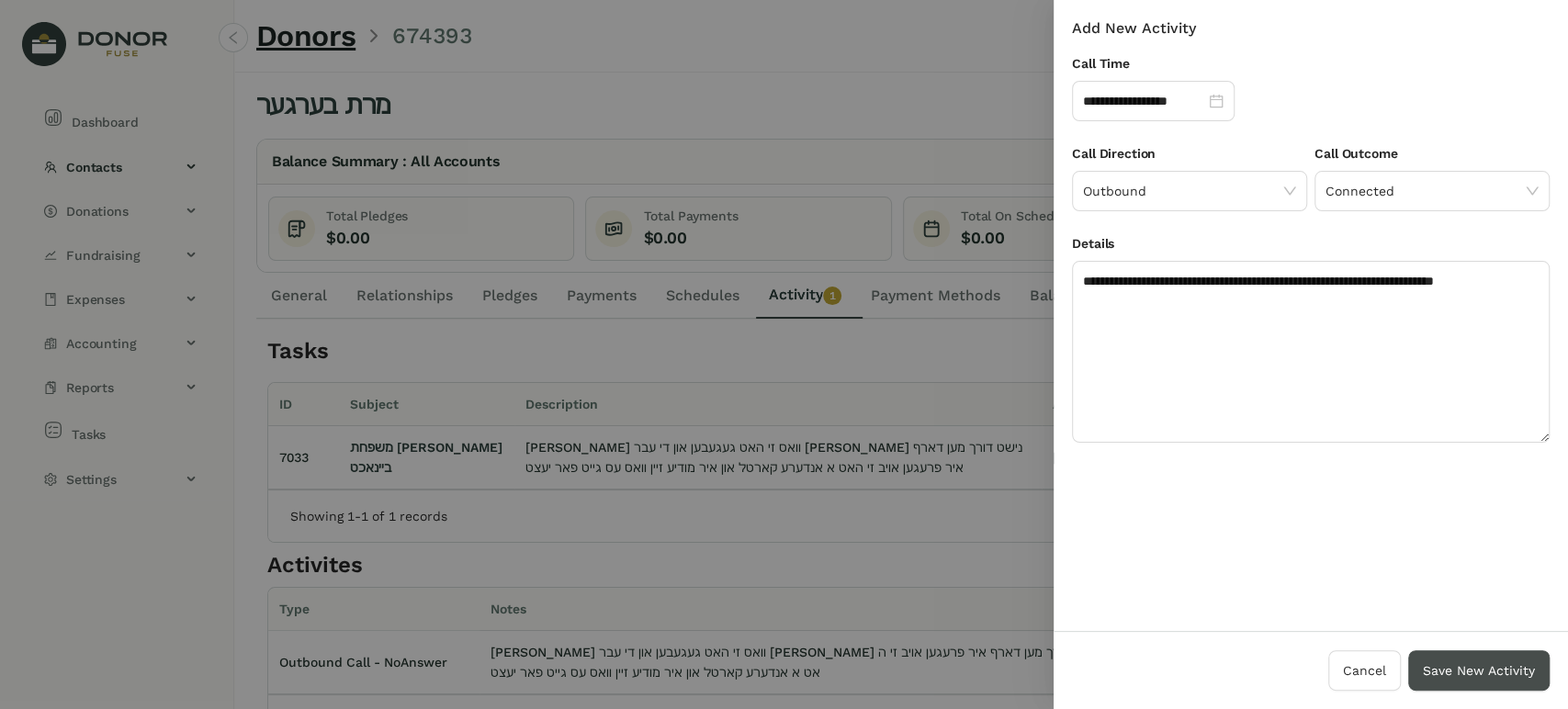 click on "Save New Activity" at bounding box center [1479, 670] 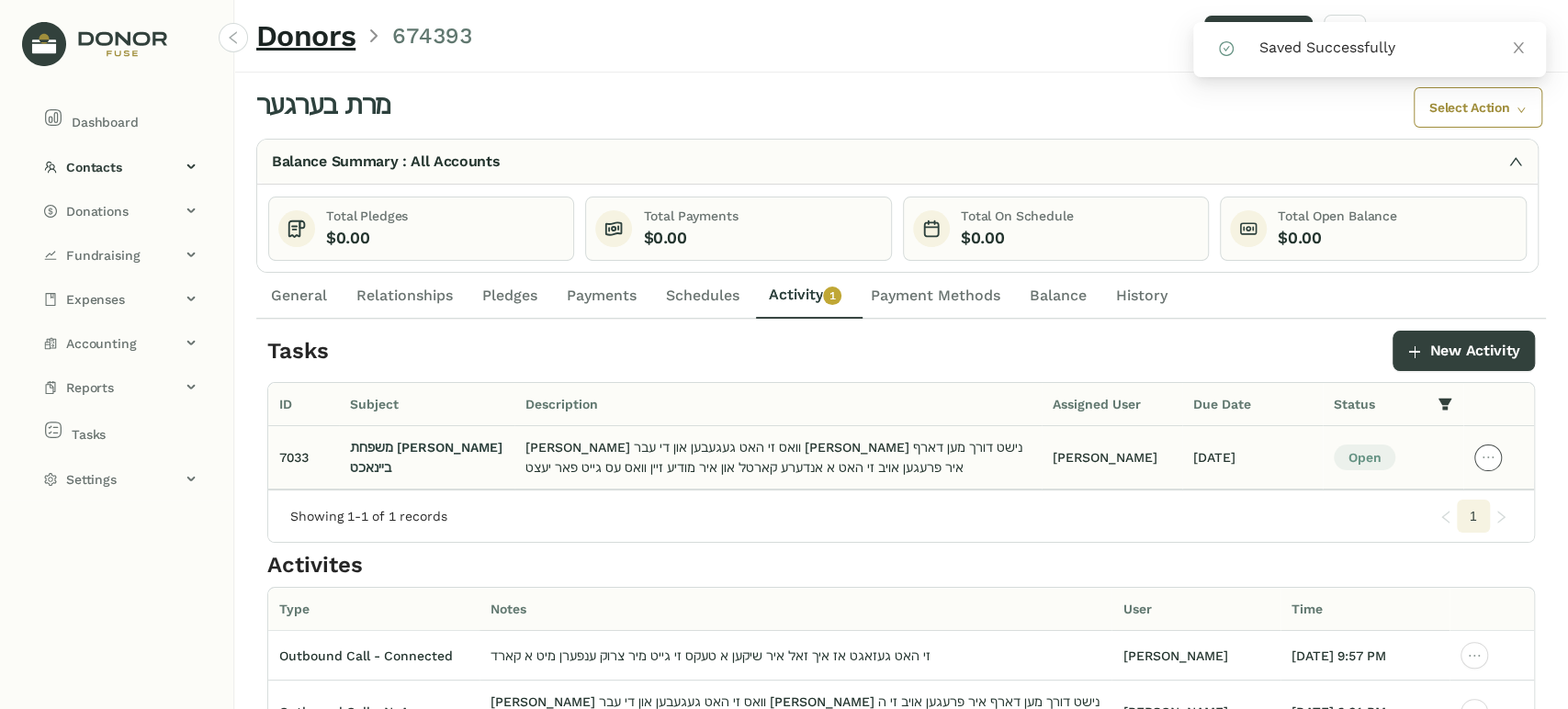 click 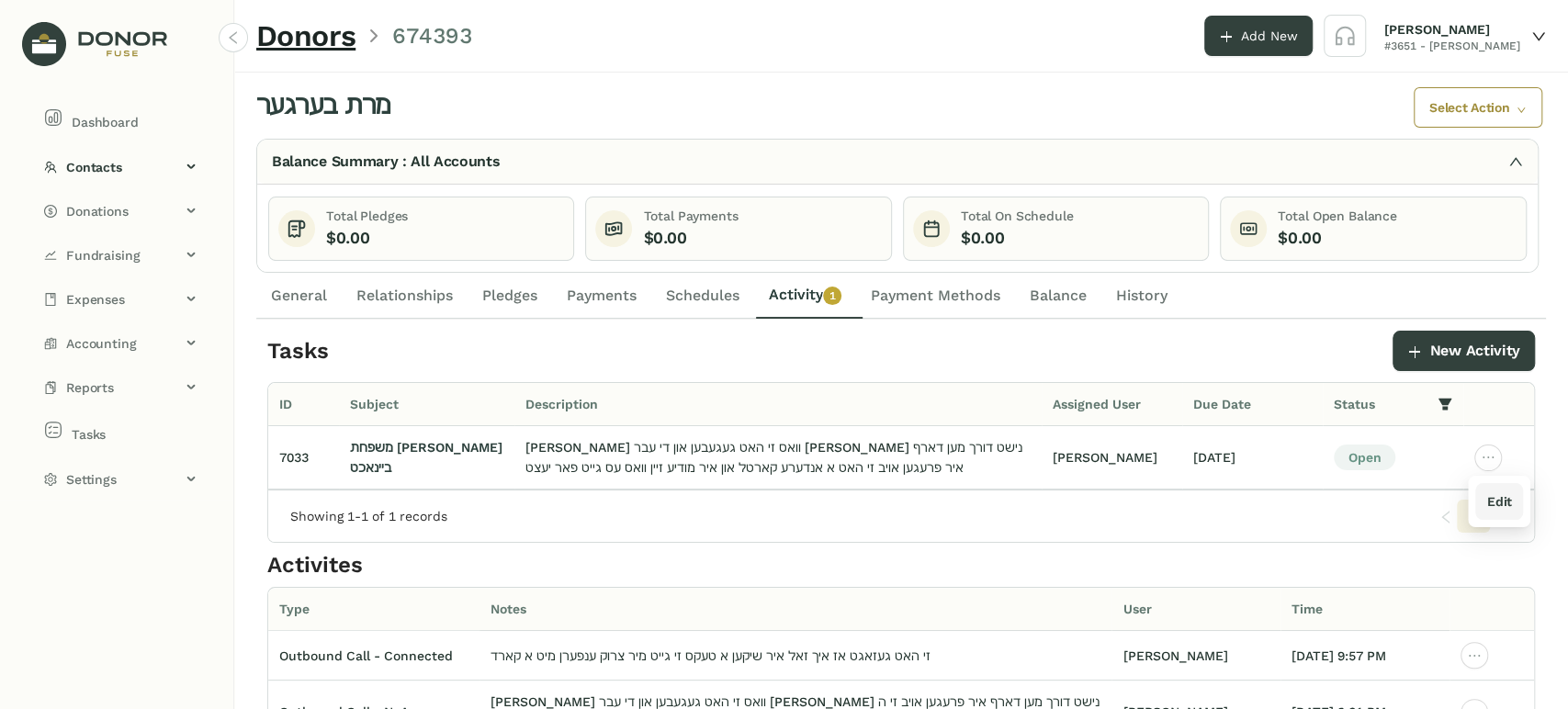 click on "Edit" at bounding box center (1498, 501) 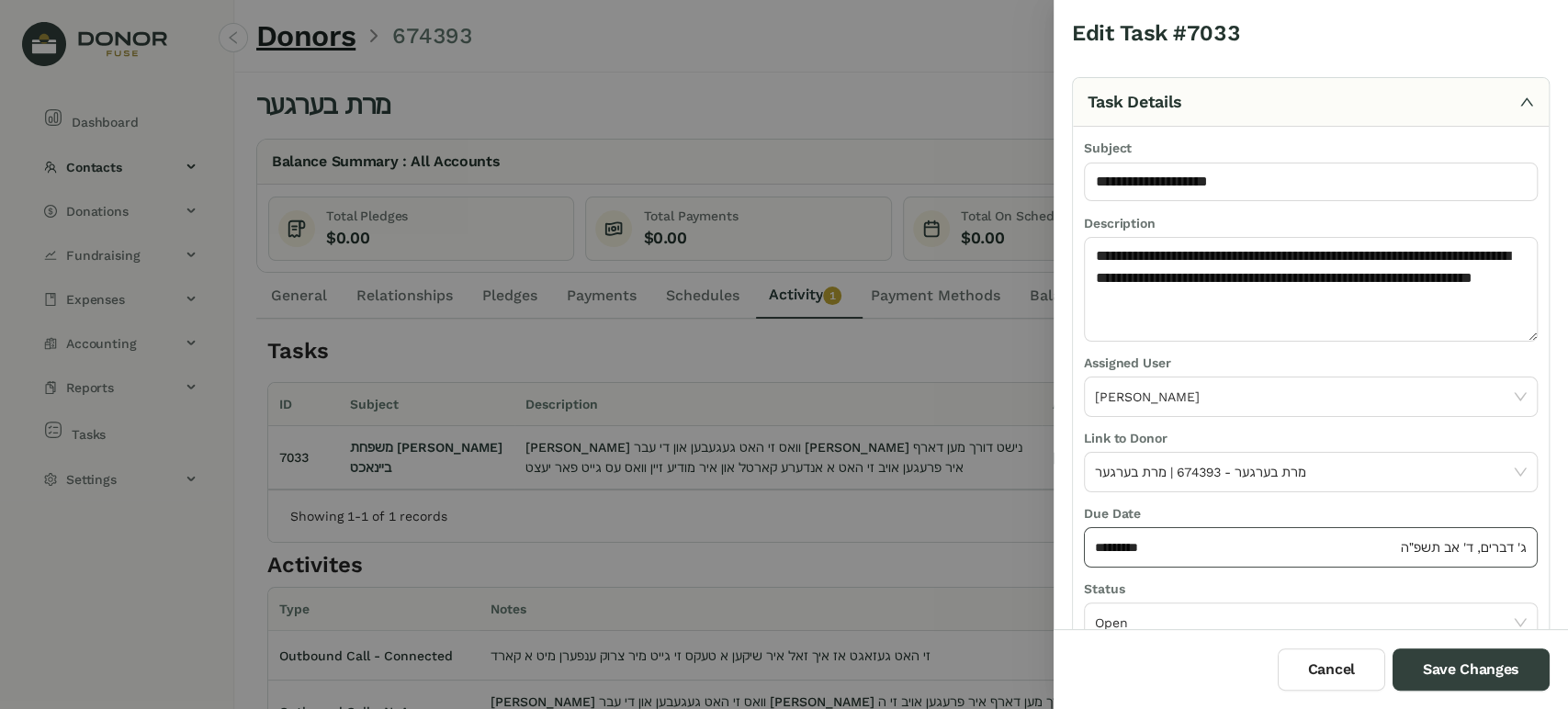 click on "*********" 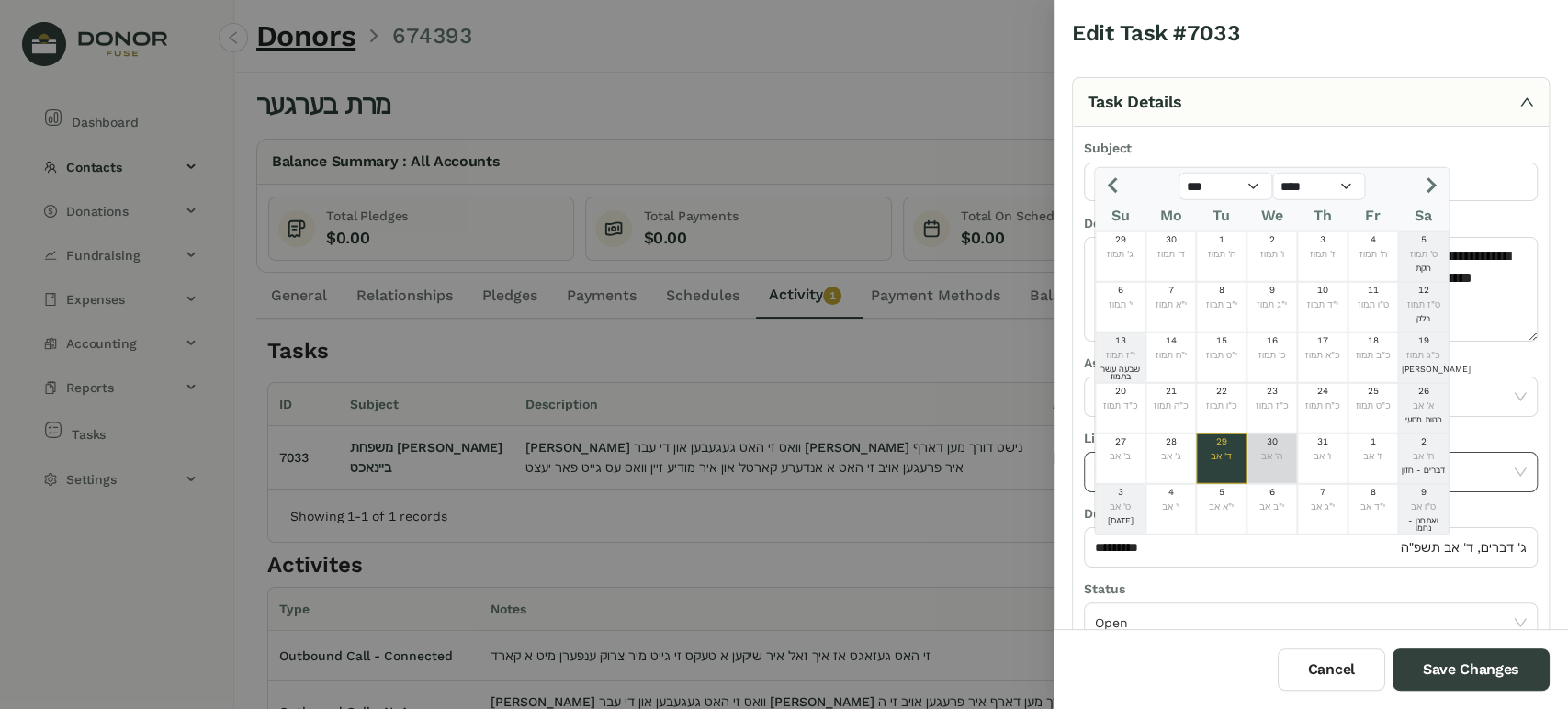 click on "ה' אב" 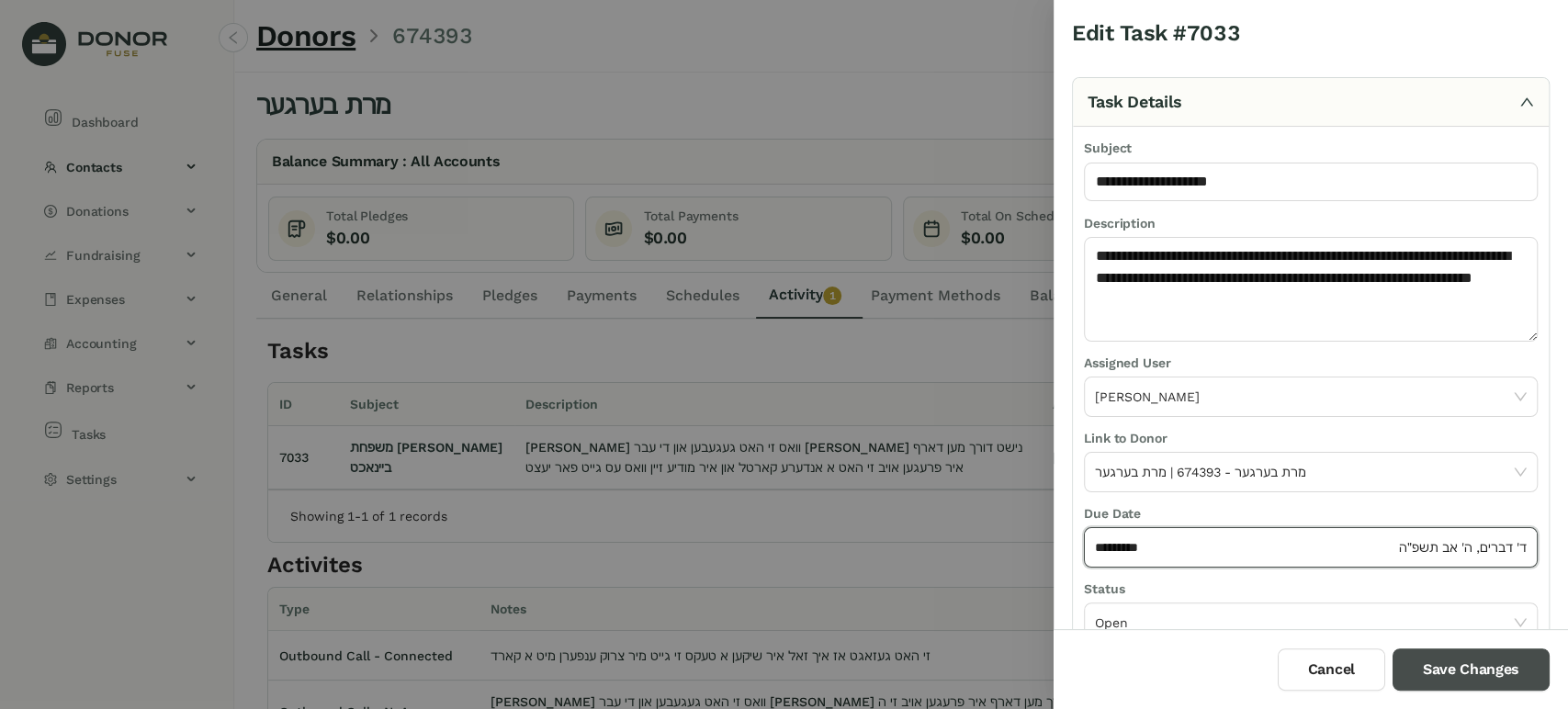 click on "Save Changes" at bounding box center [1471, 670] 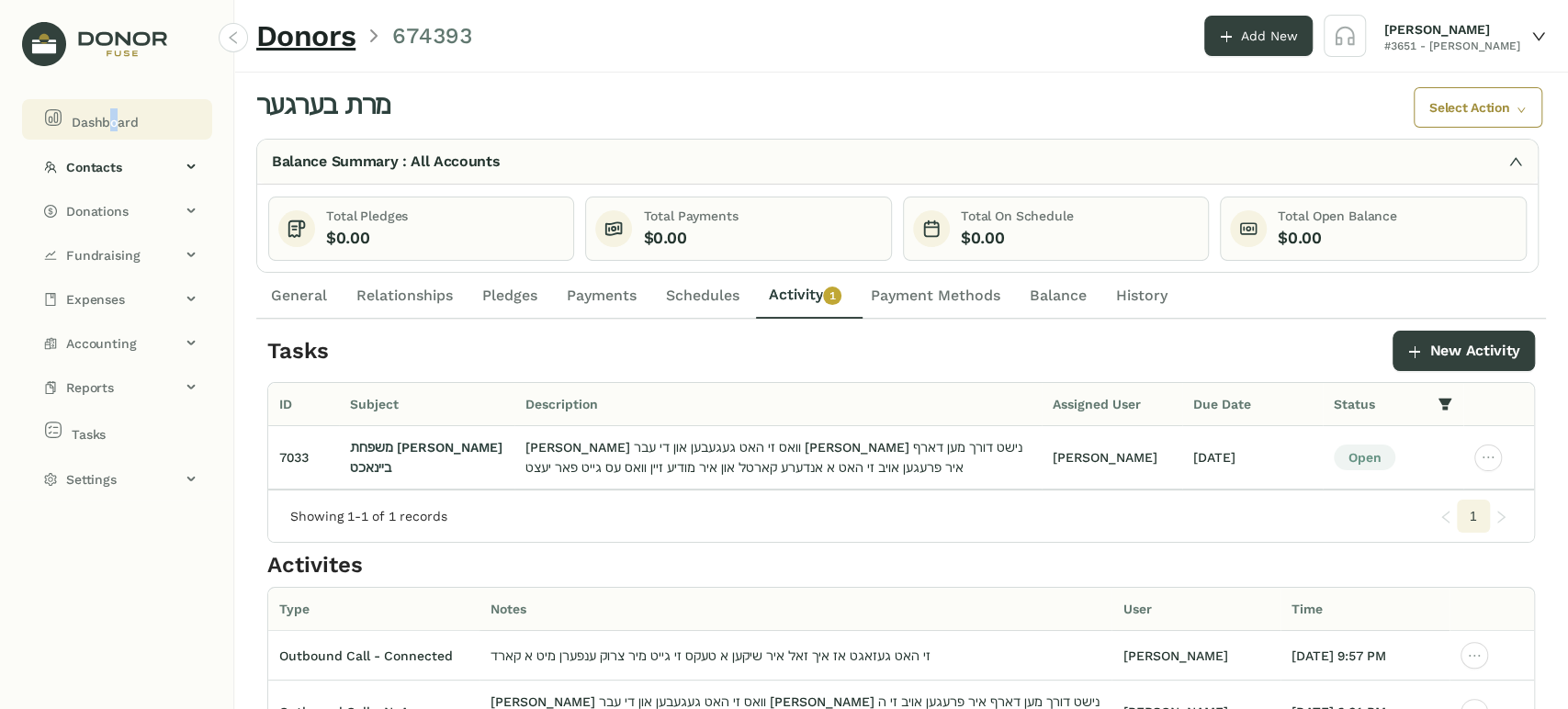click on "Dashboard" 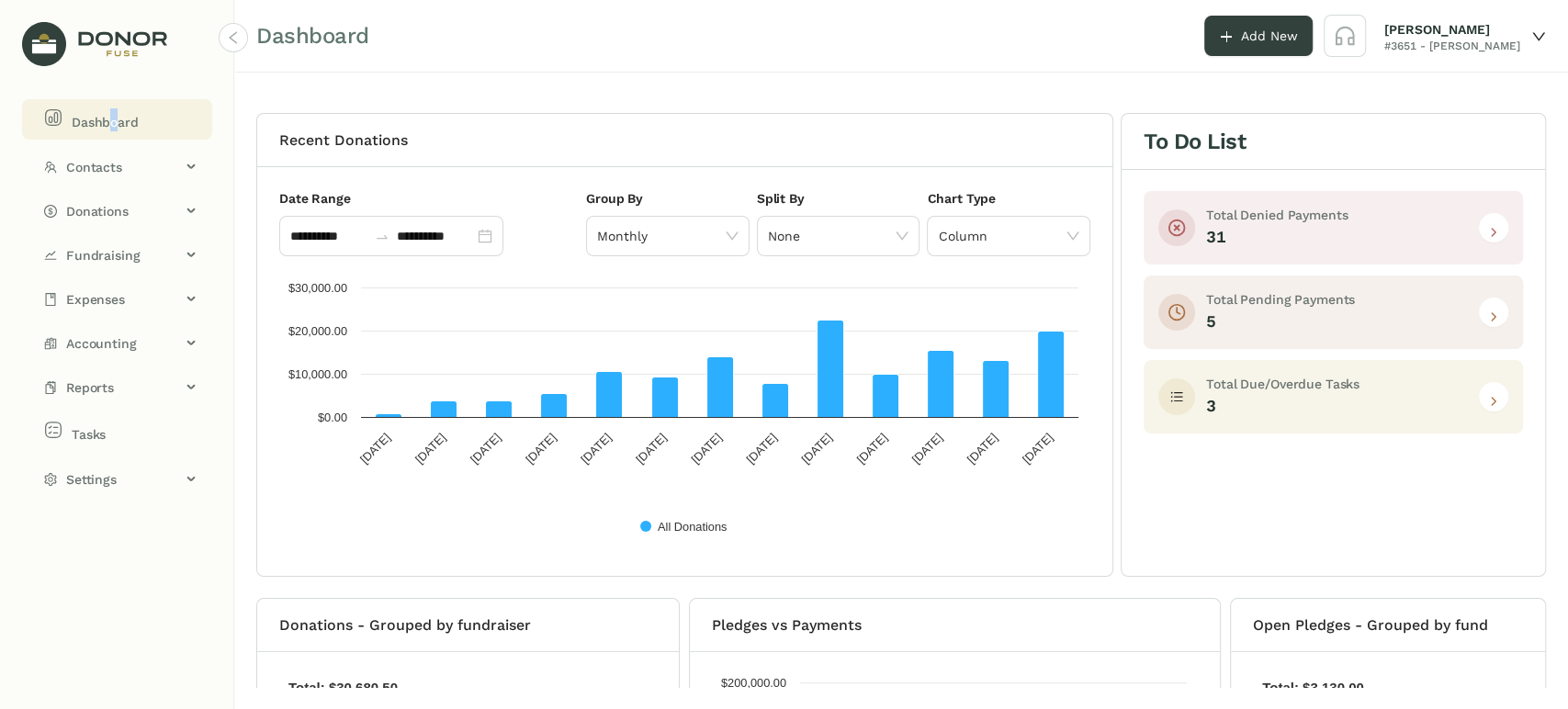 click 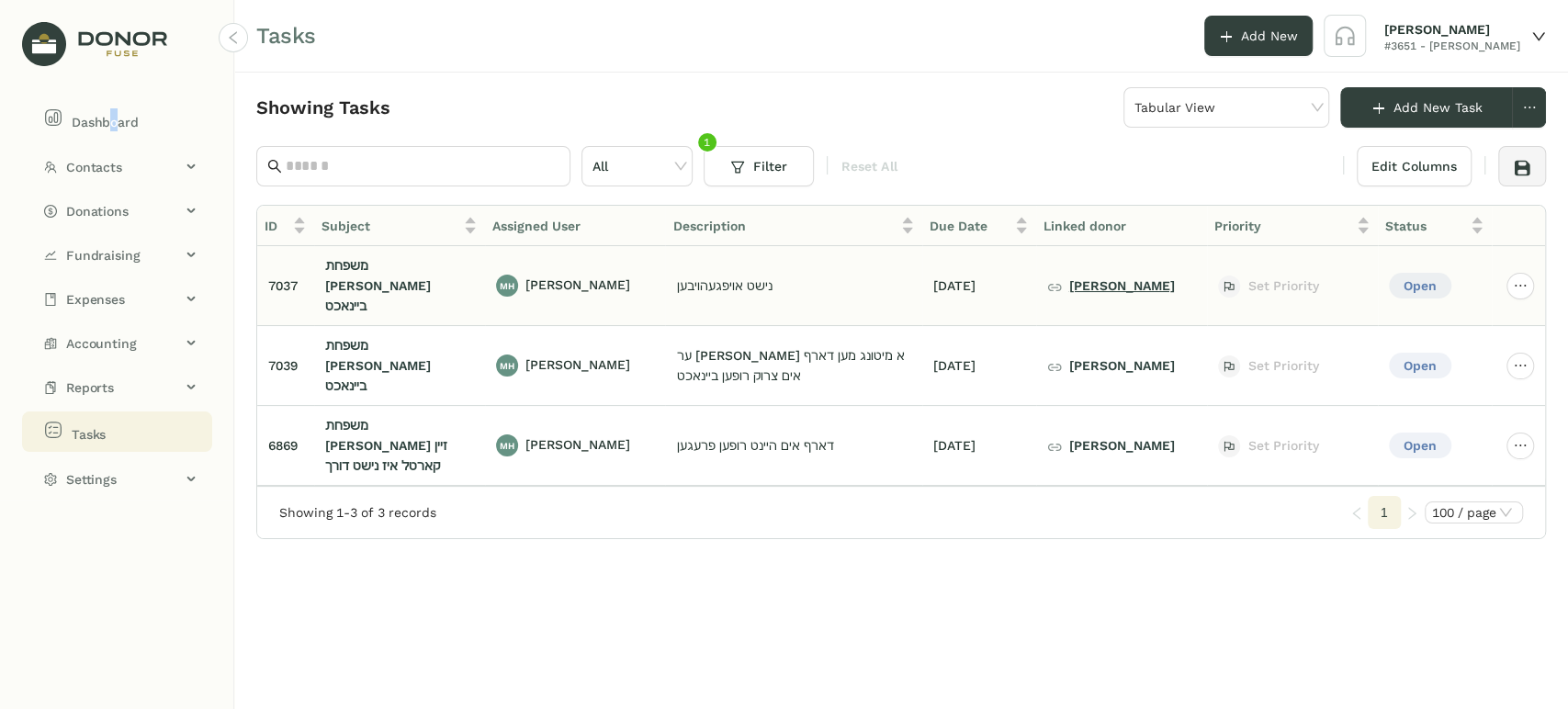 click on "[PERSON_NAME]" 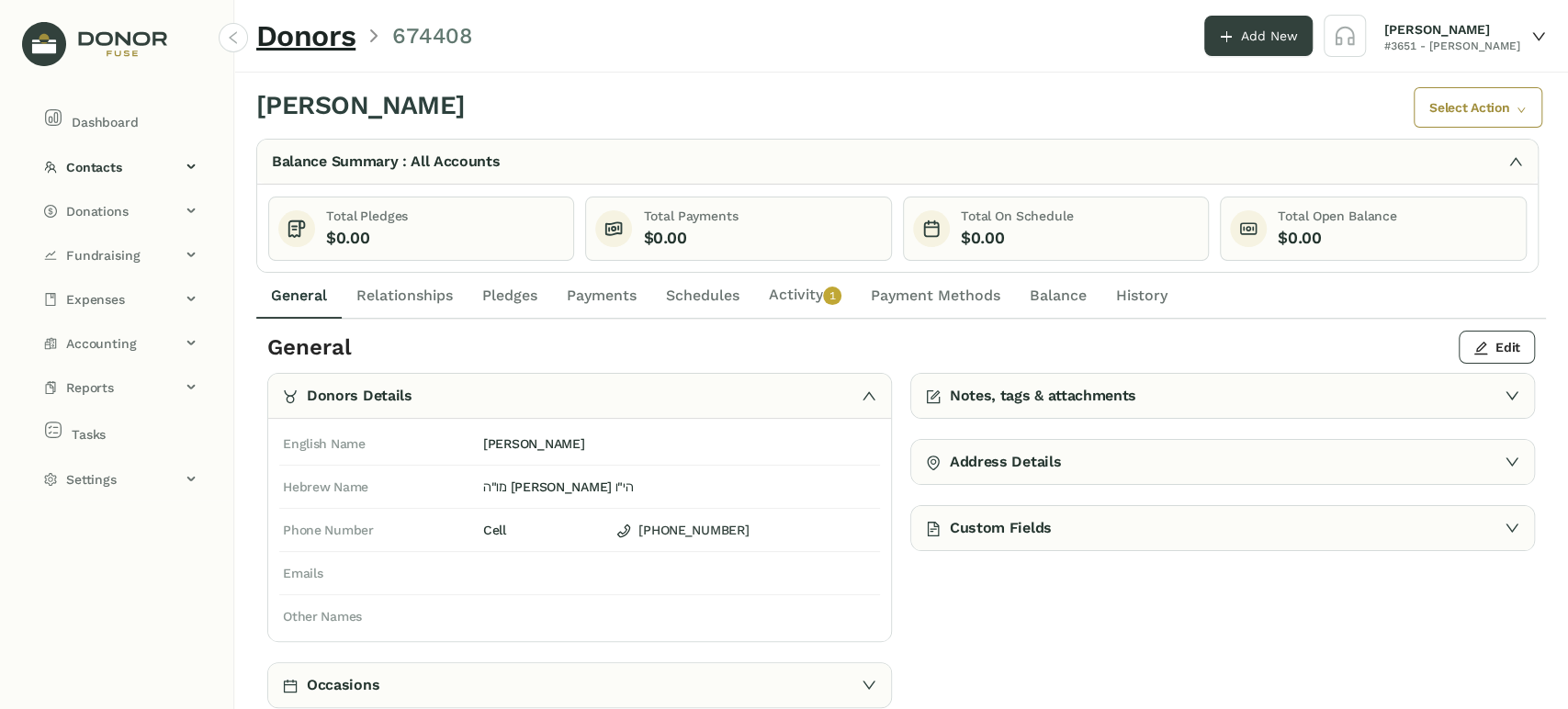 click on "Activity   0   1   2   3   4   5   6   7   8   9" 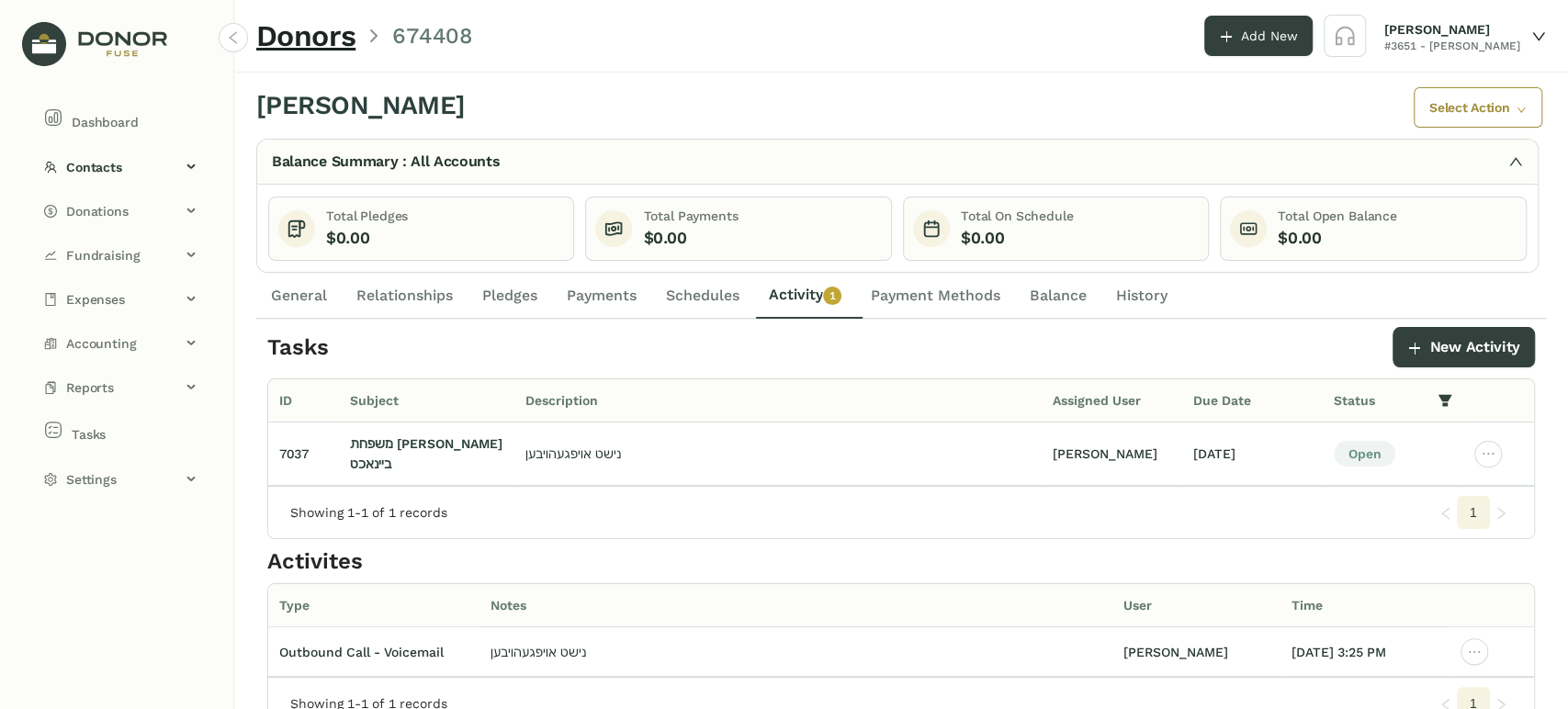 scroll, scrollTop: 0, scrollLeft: 0, axis: both 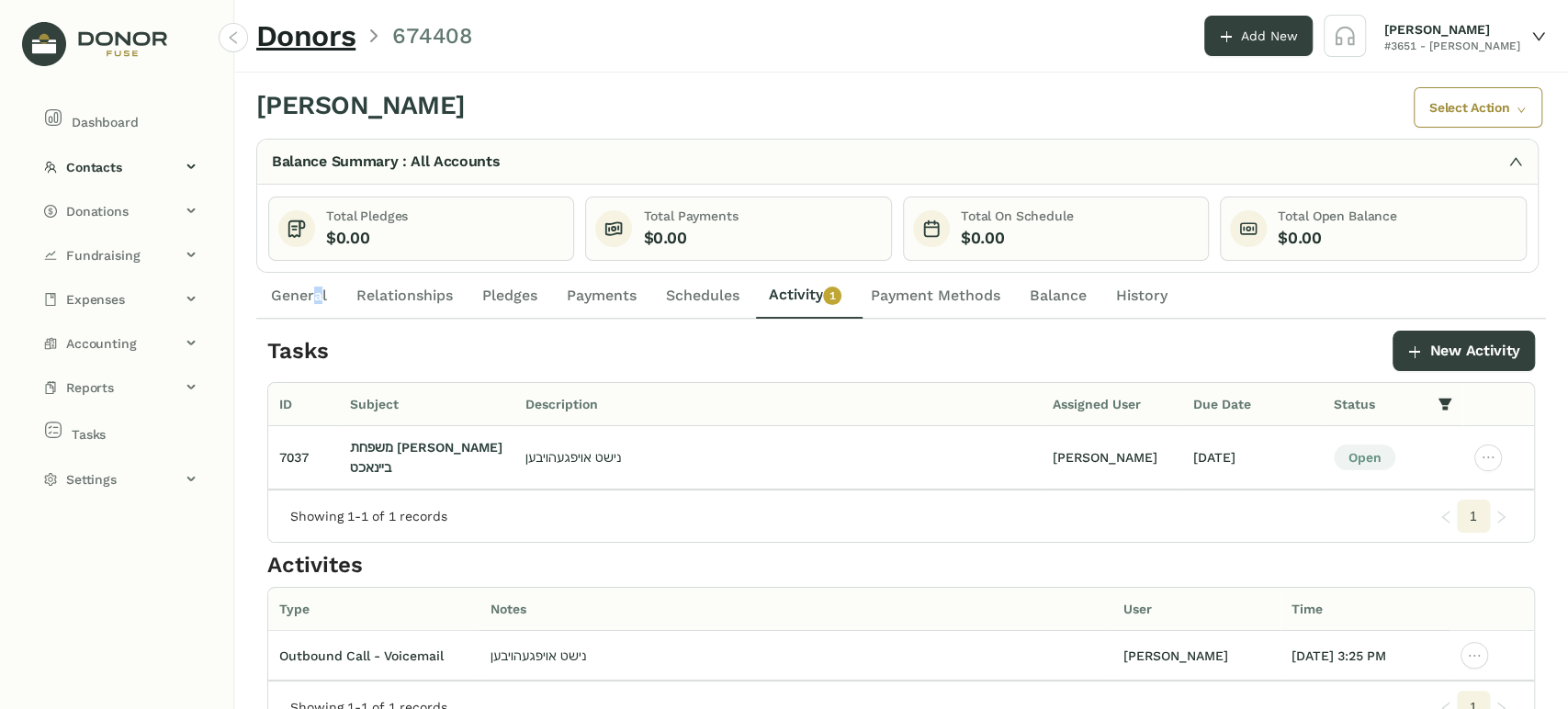 click on "General" 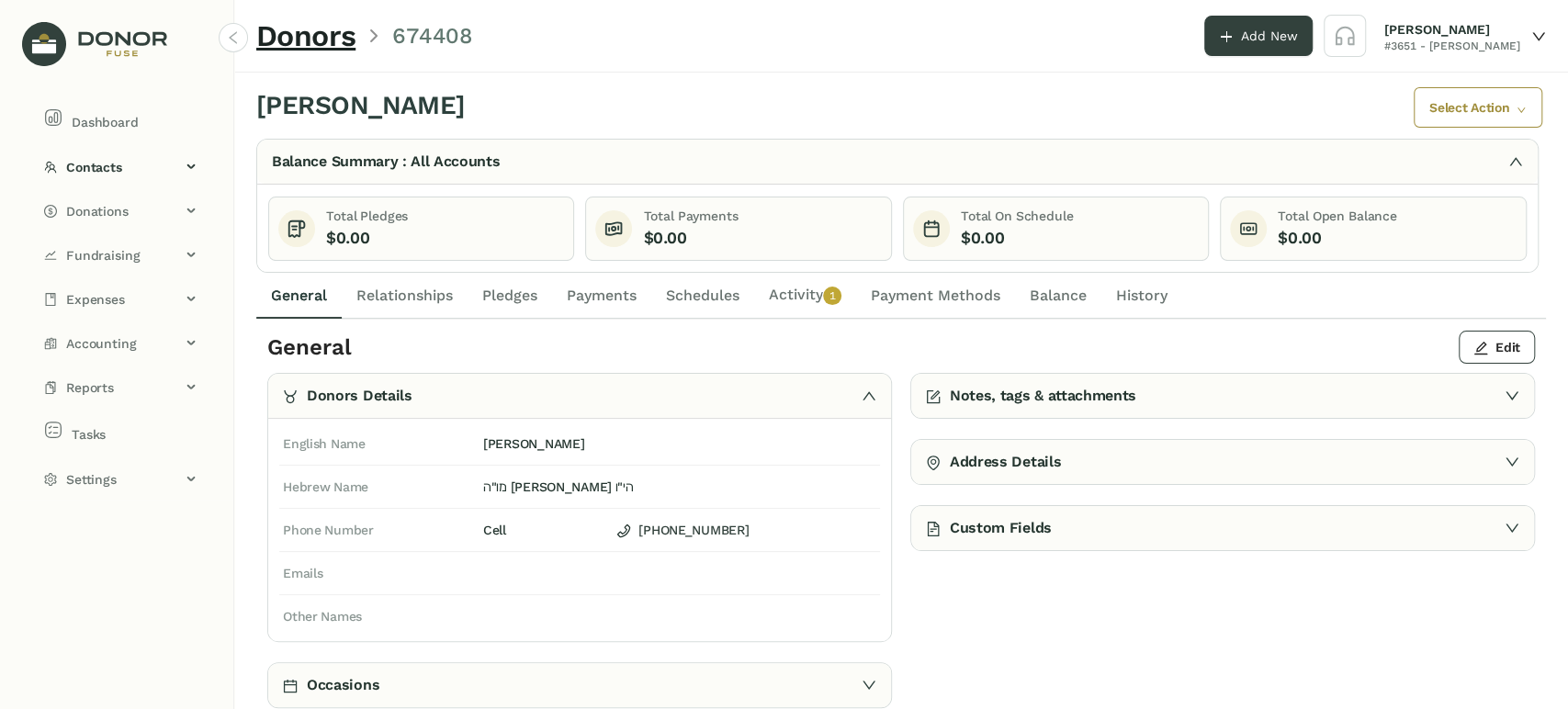 click on "Notes, tags & attachments" 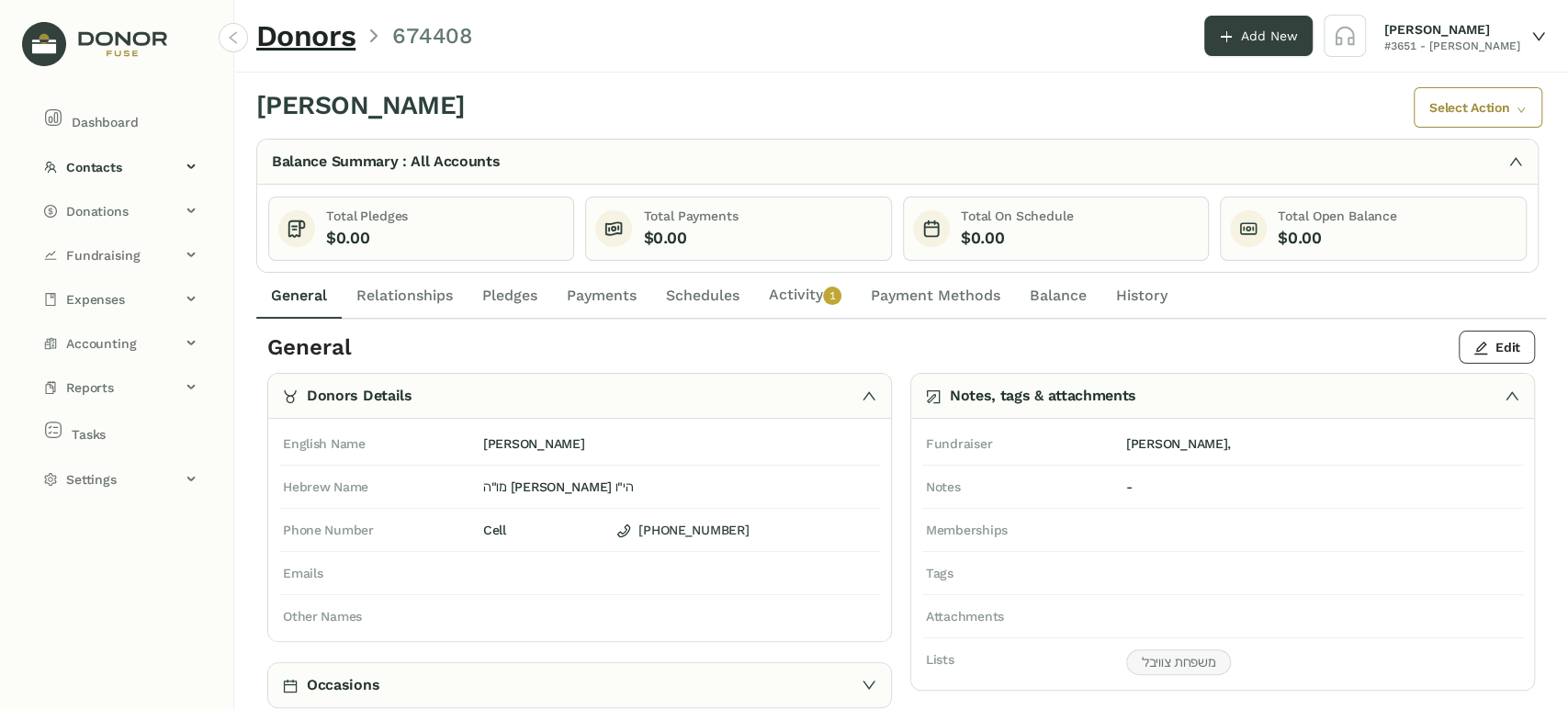 scroll, scrollTop: 122, scrollLeft: 0, axis: vertical 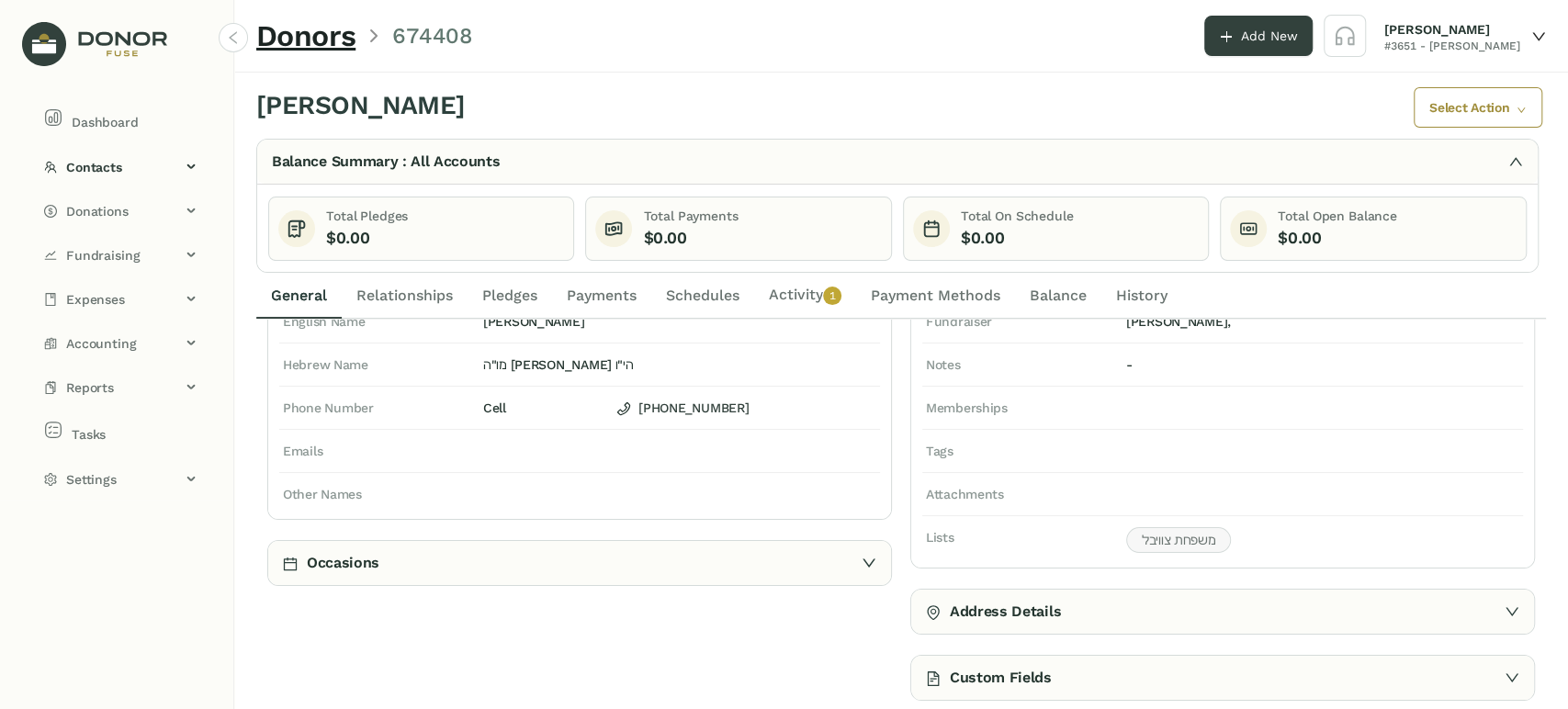 click on "General" 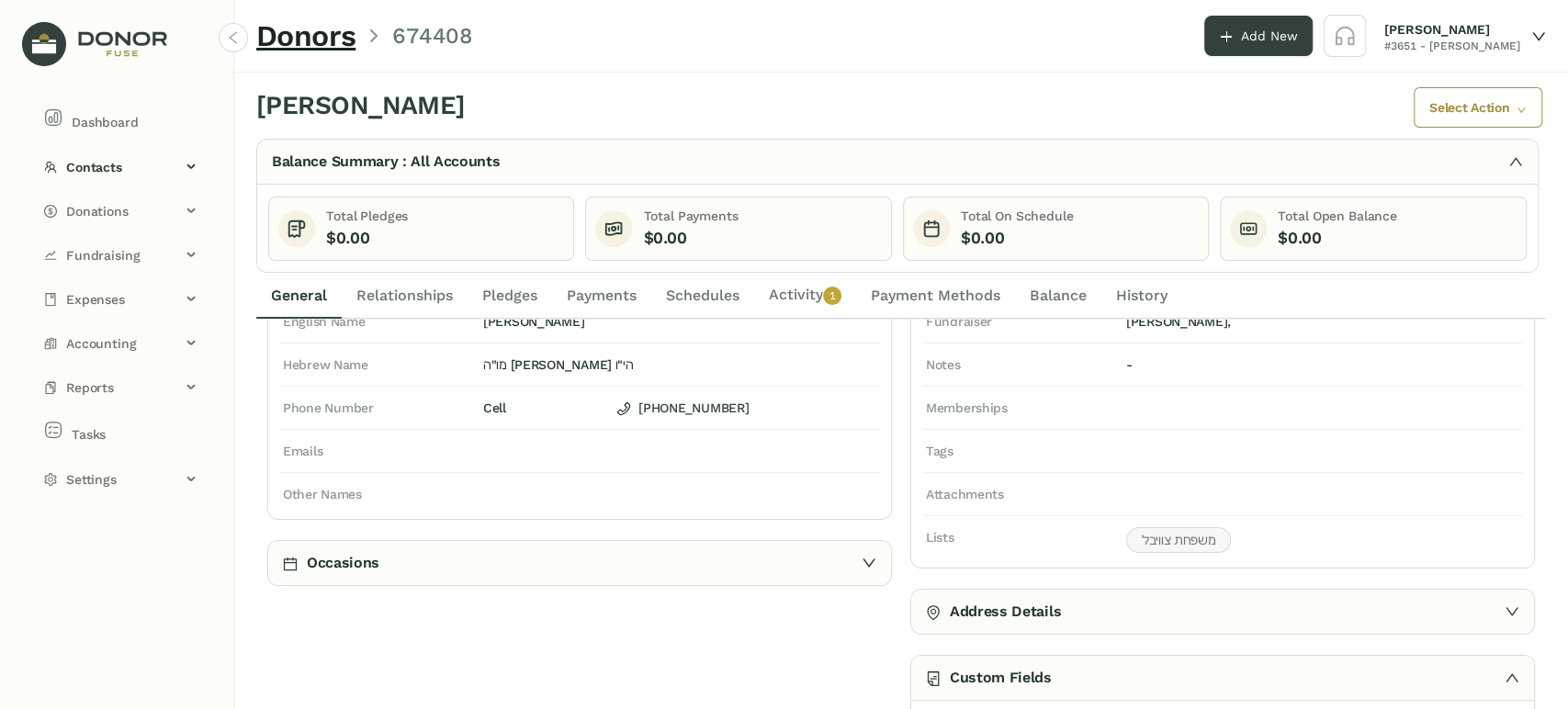 click on "Custom Fields" 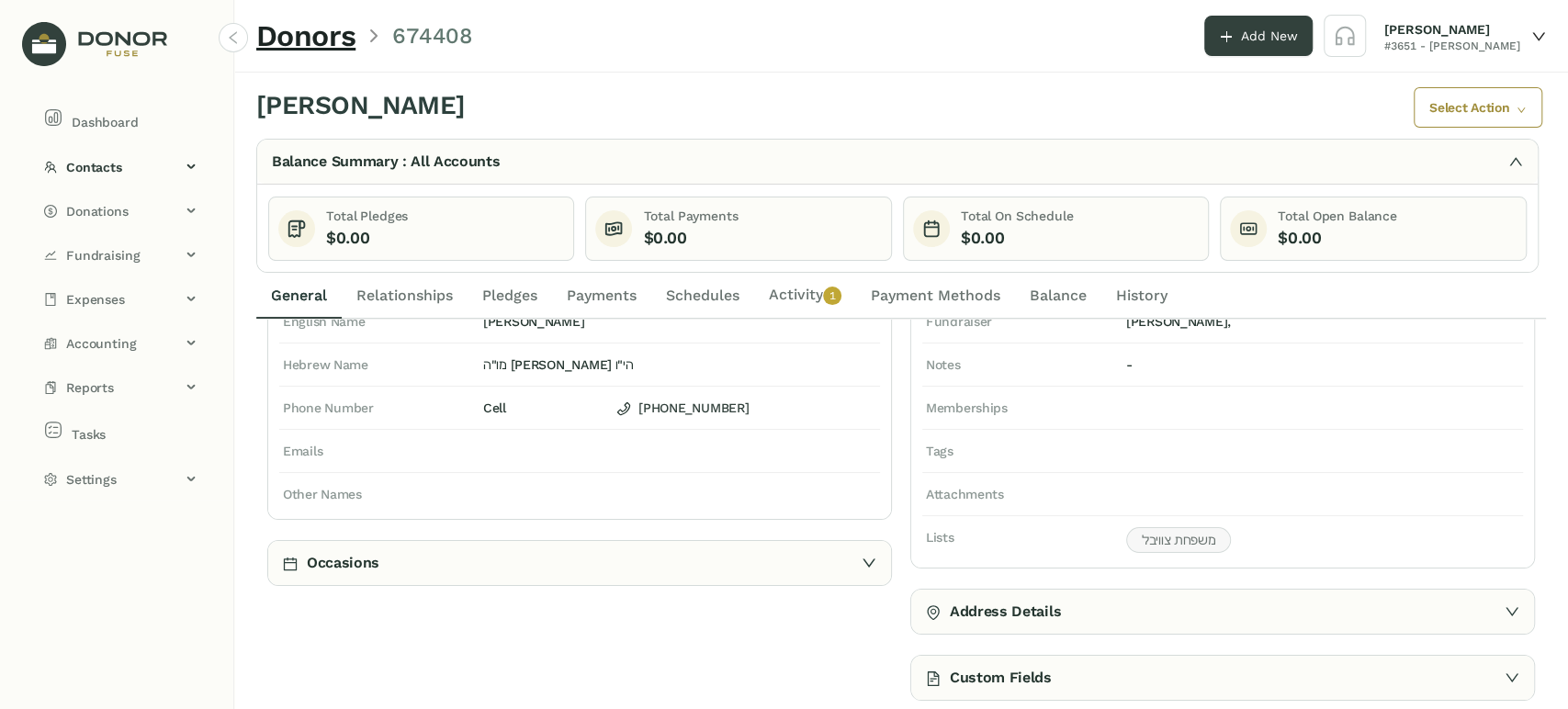 click on "Custom Fields" 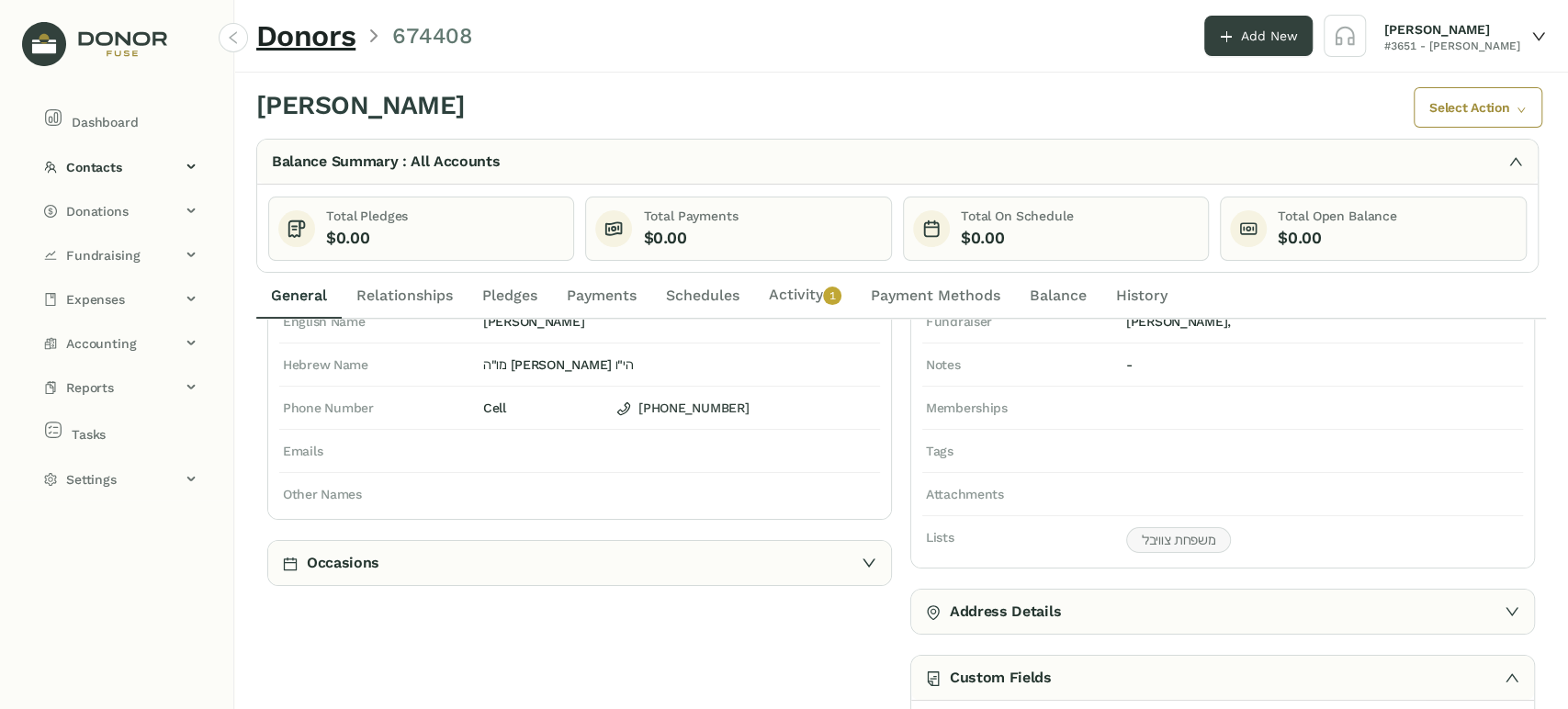 click on "Address Details" 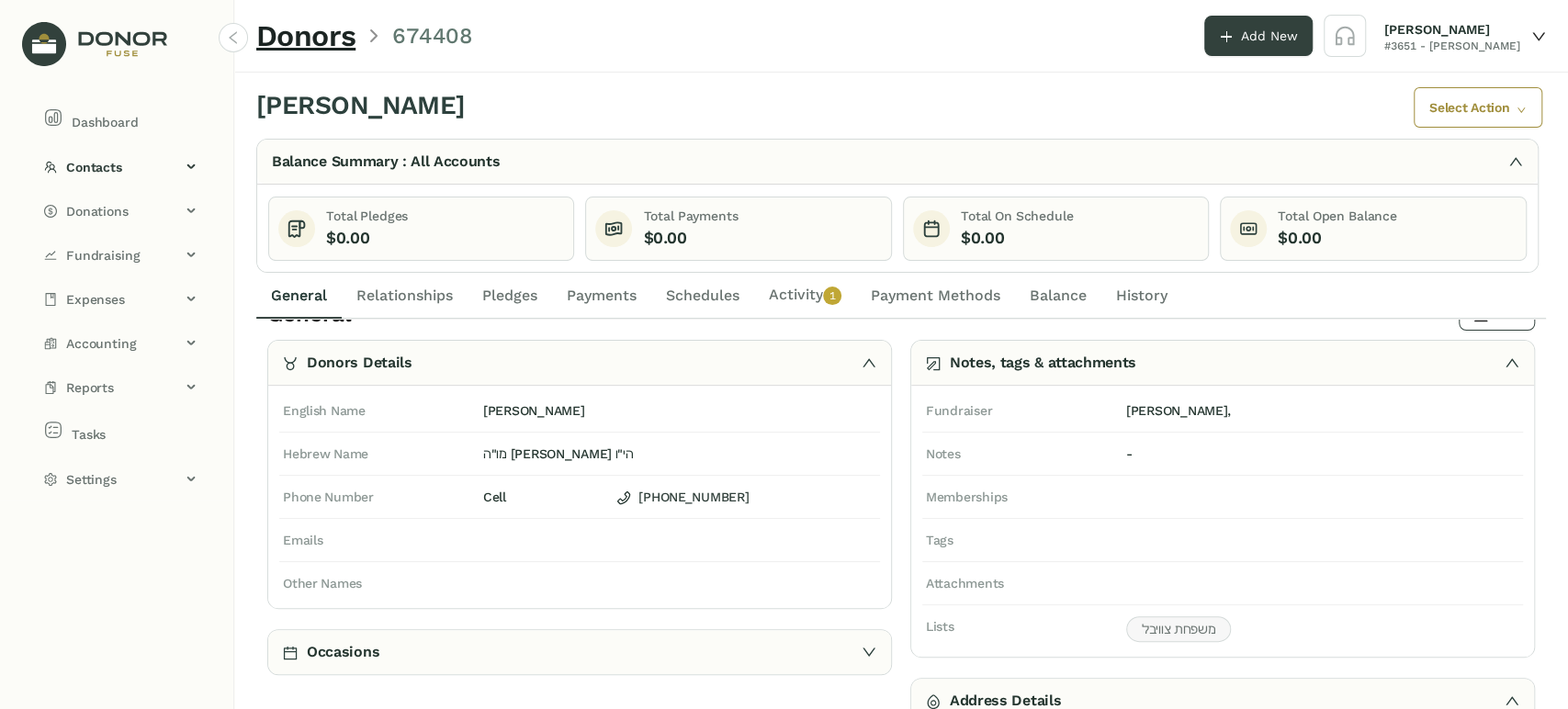 scroll, scrollTop: 0, scrollLeft: 0, axis: both 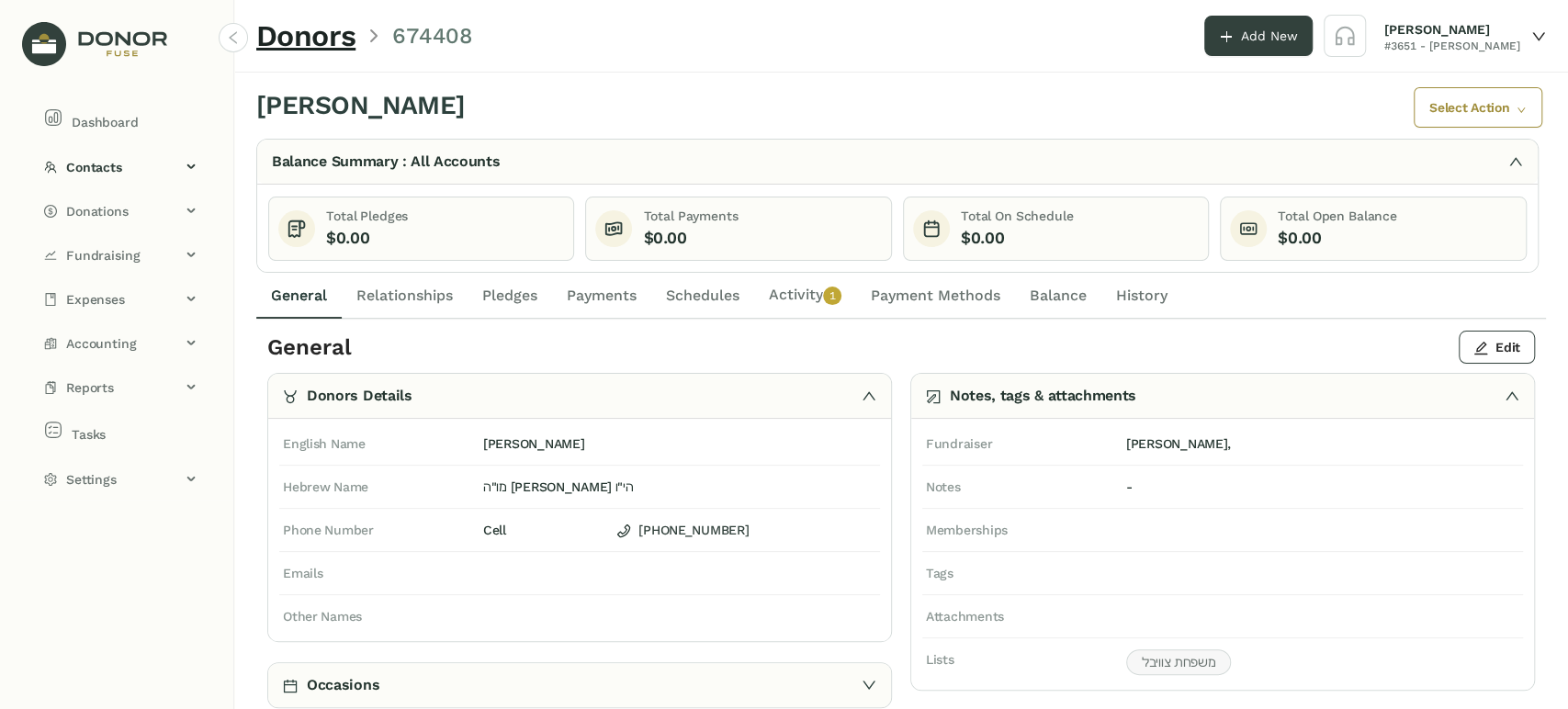click on "Activity   0   1   2   3   4   5   6   7   8   9" 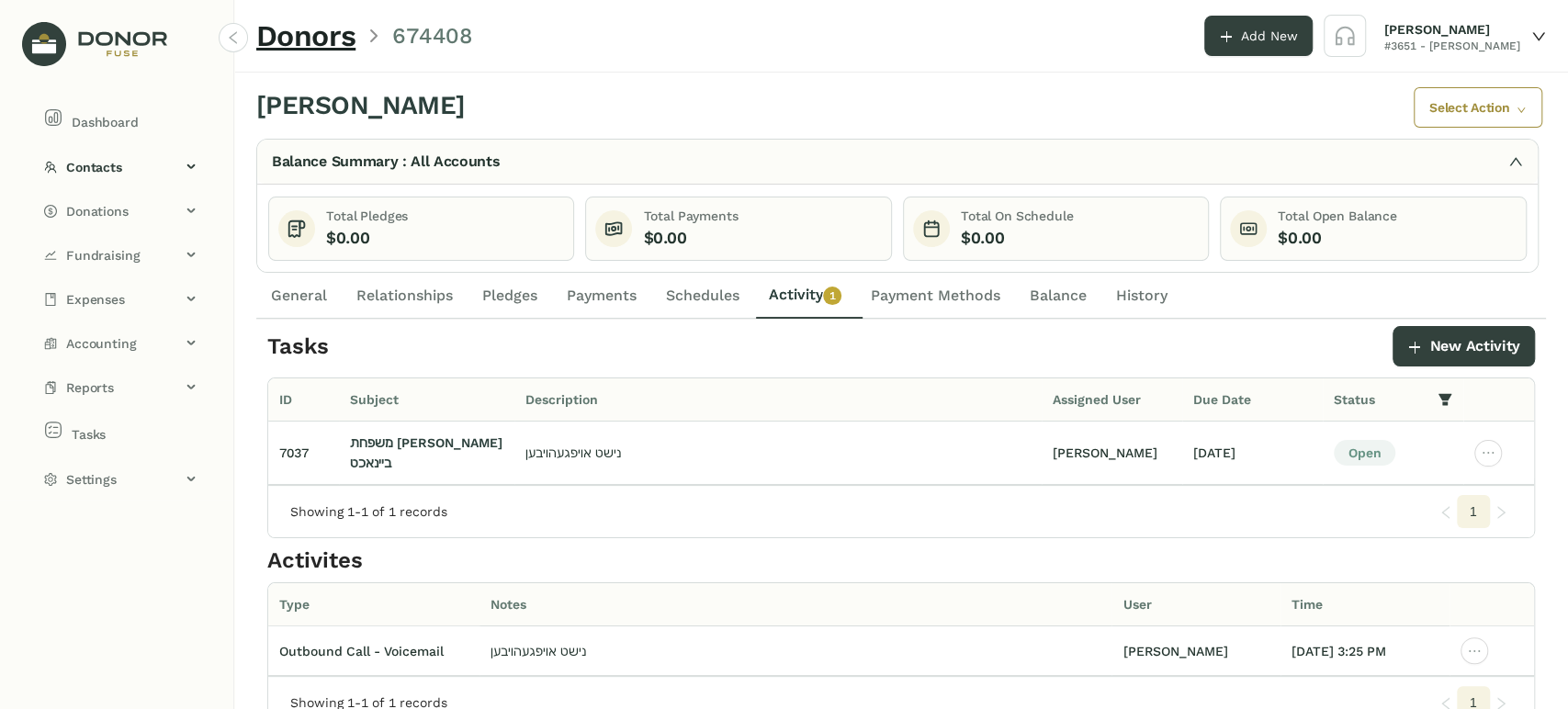 scroll, scrollTop: 0, scrollLeft: 0, axis: both 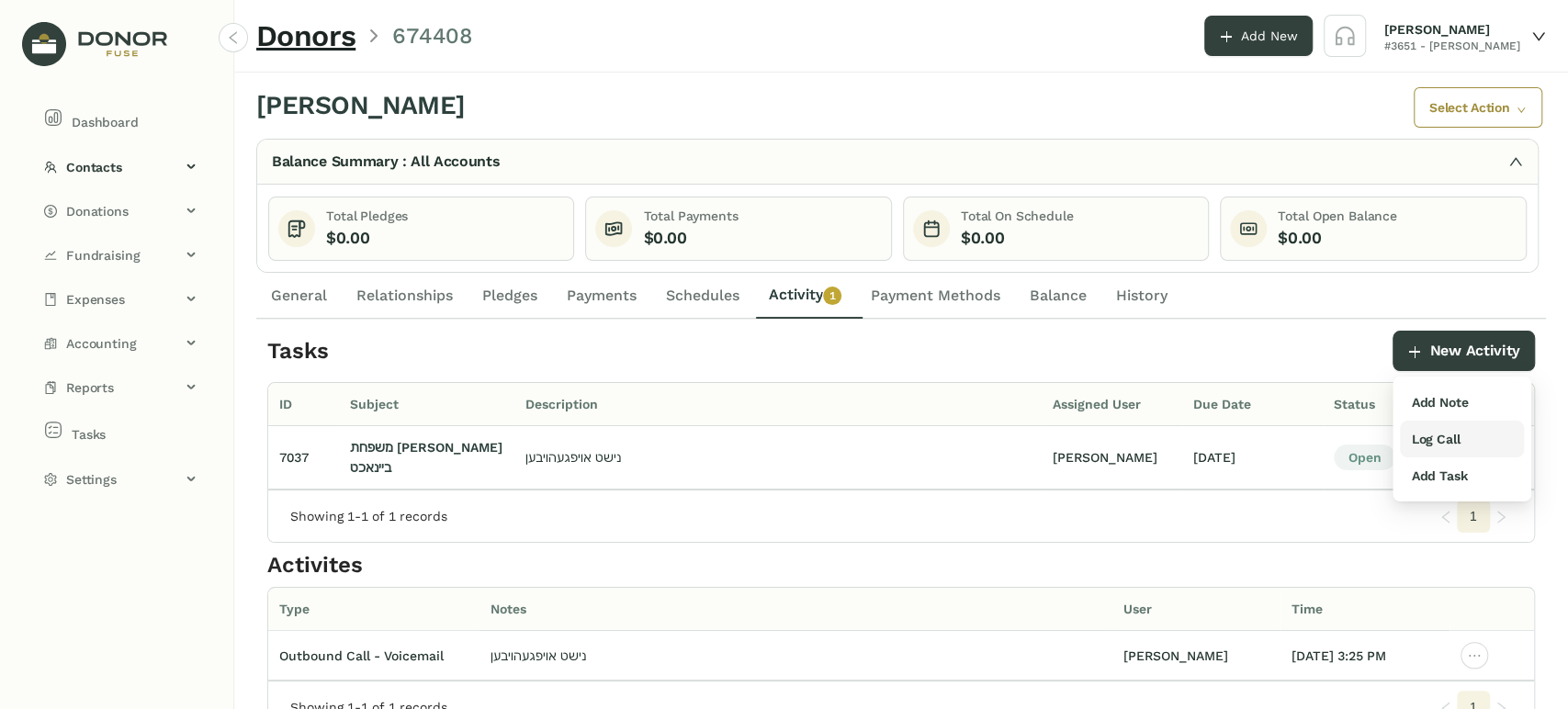 drag, startPoint x: 1416, startPoint y: 442, endPoint x: 1417, endPoint y: 432, distance: 10.04988 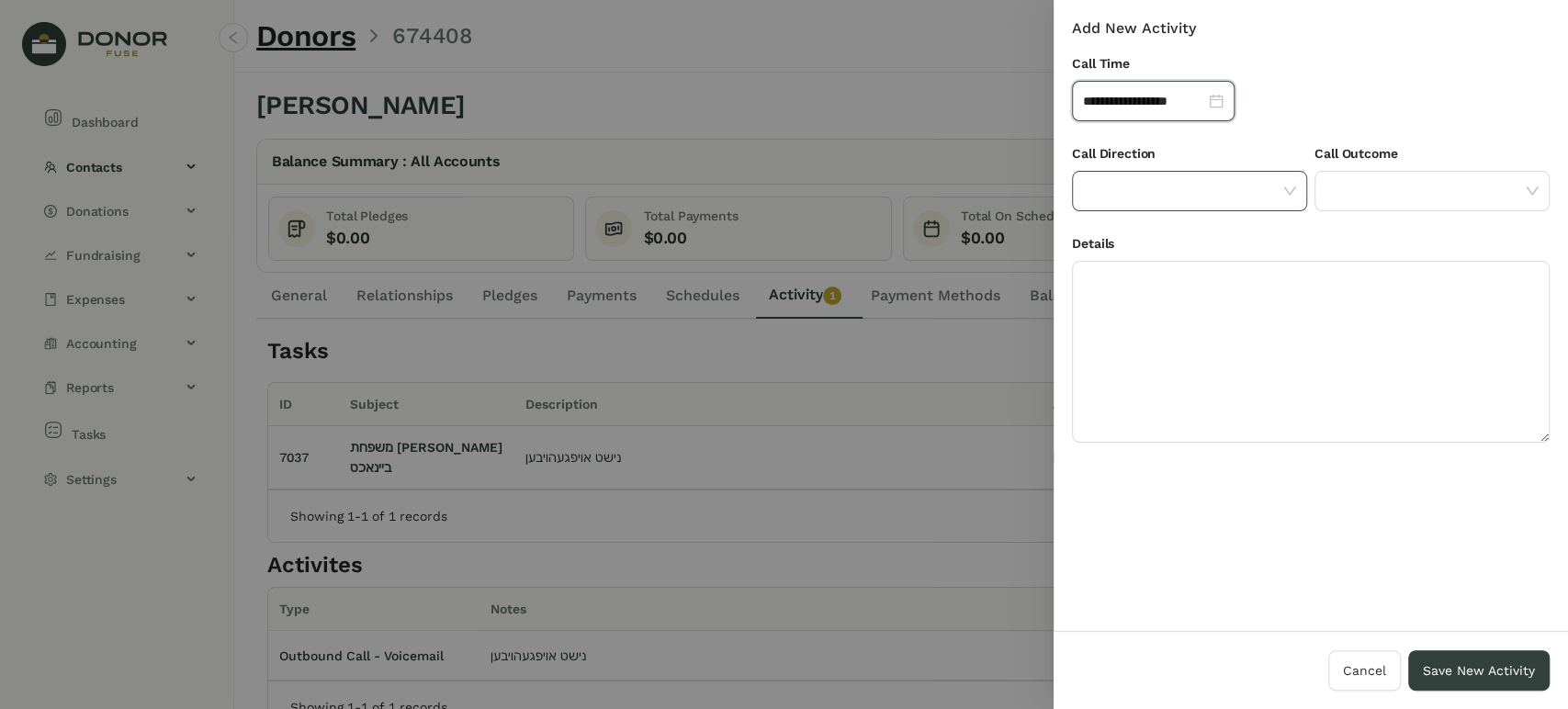 click 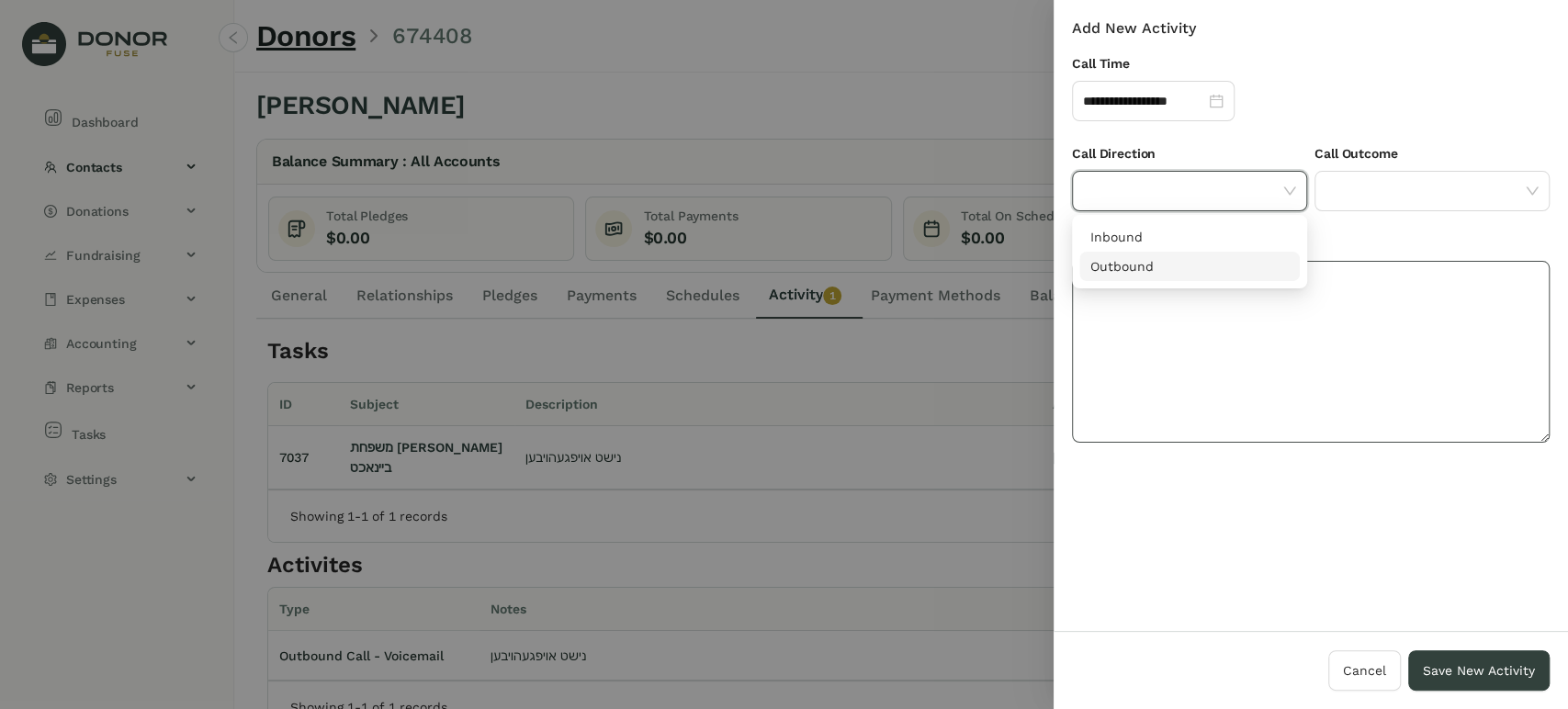click on "Outbound" at bounding box center (1190, 266) 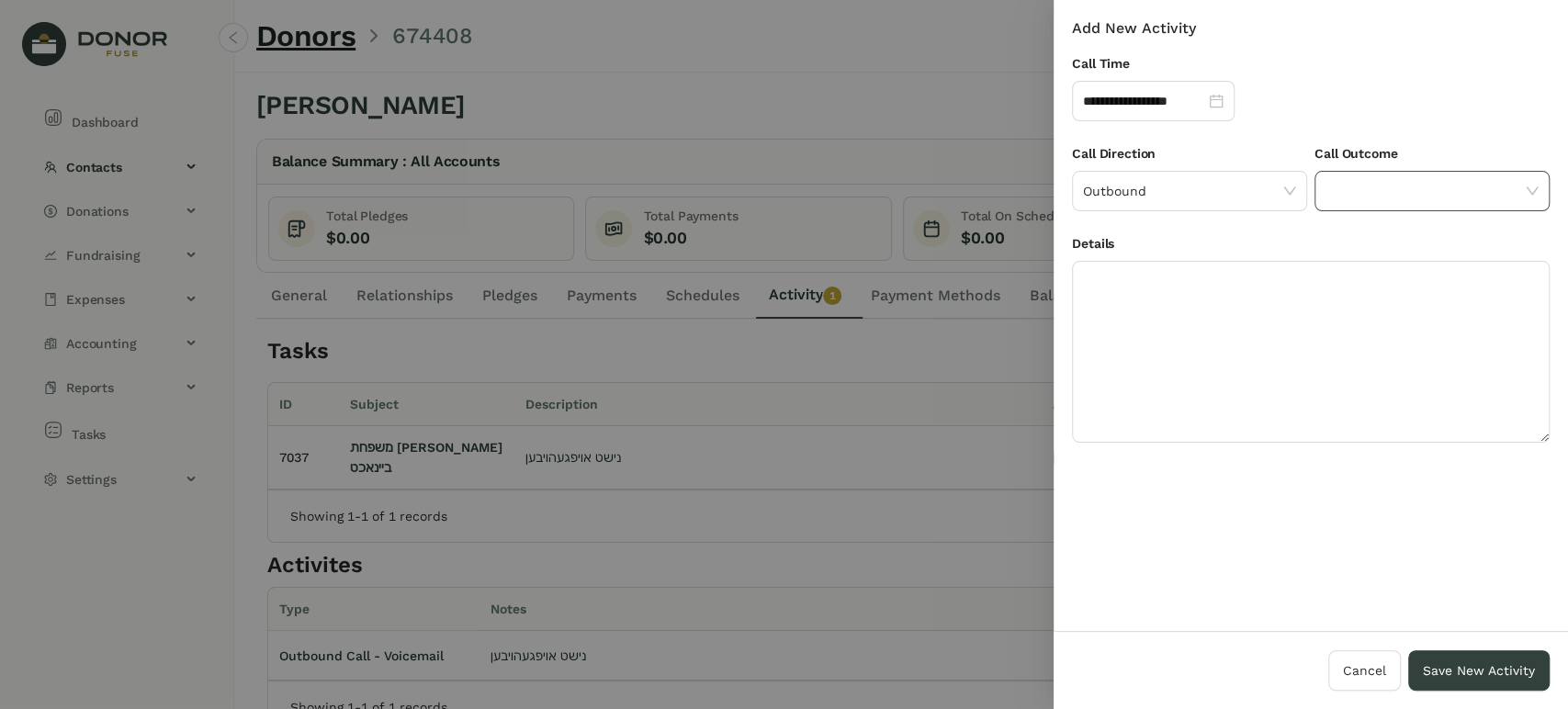 click 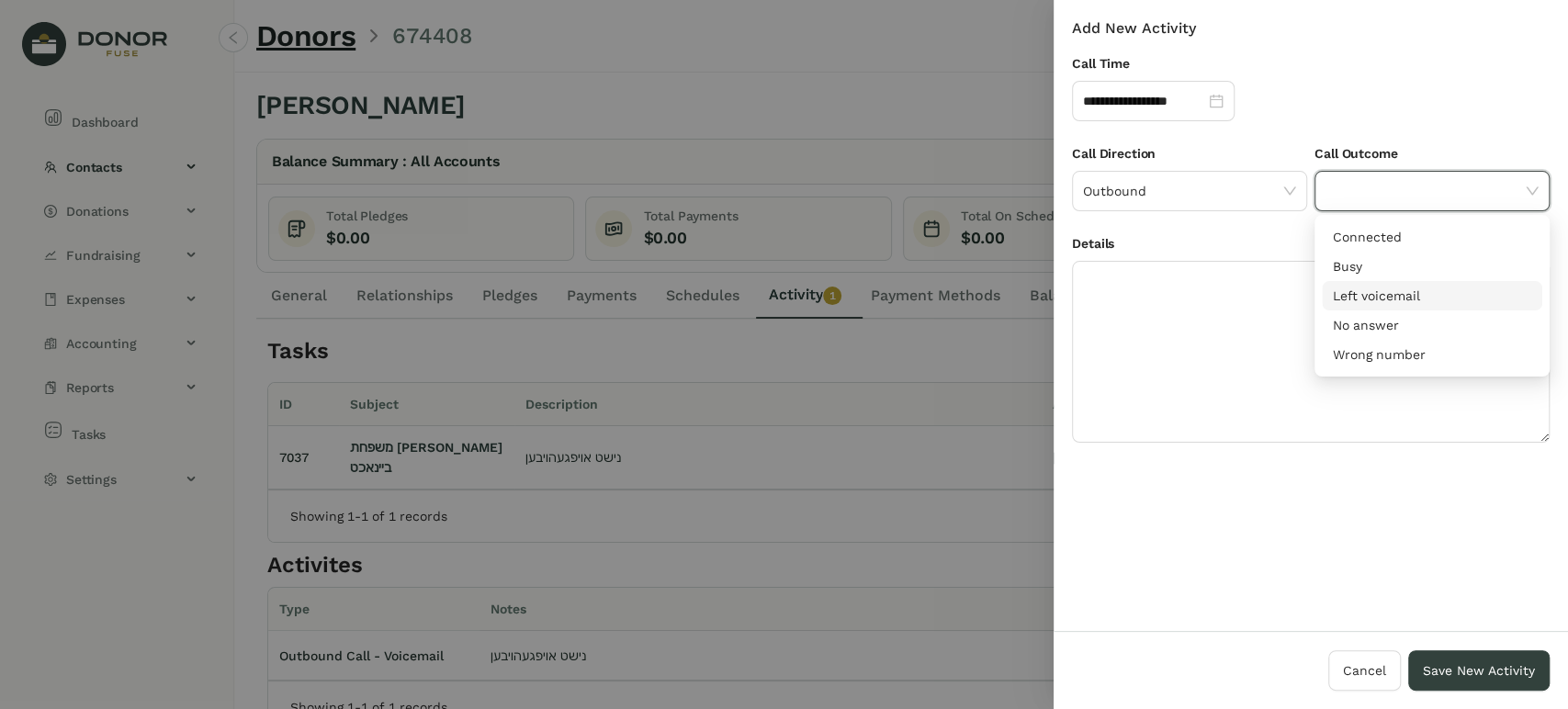 click on "Left voicemail" at bounding box center [1432, 296] 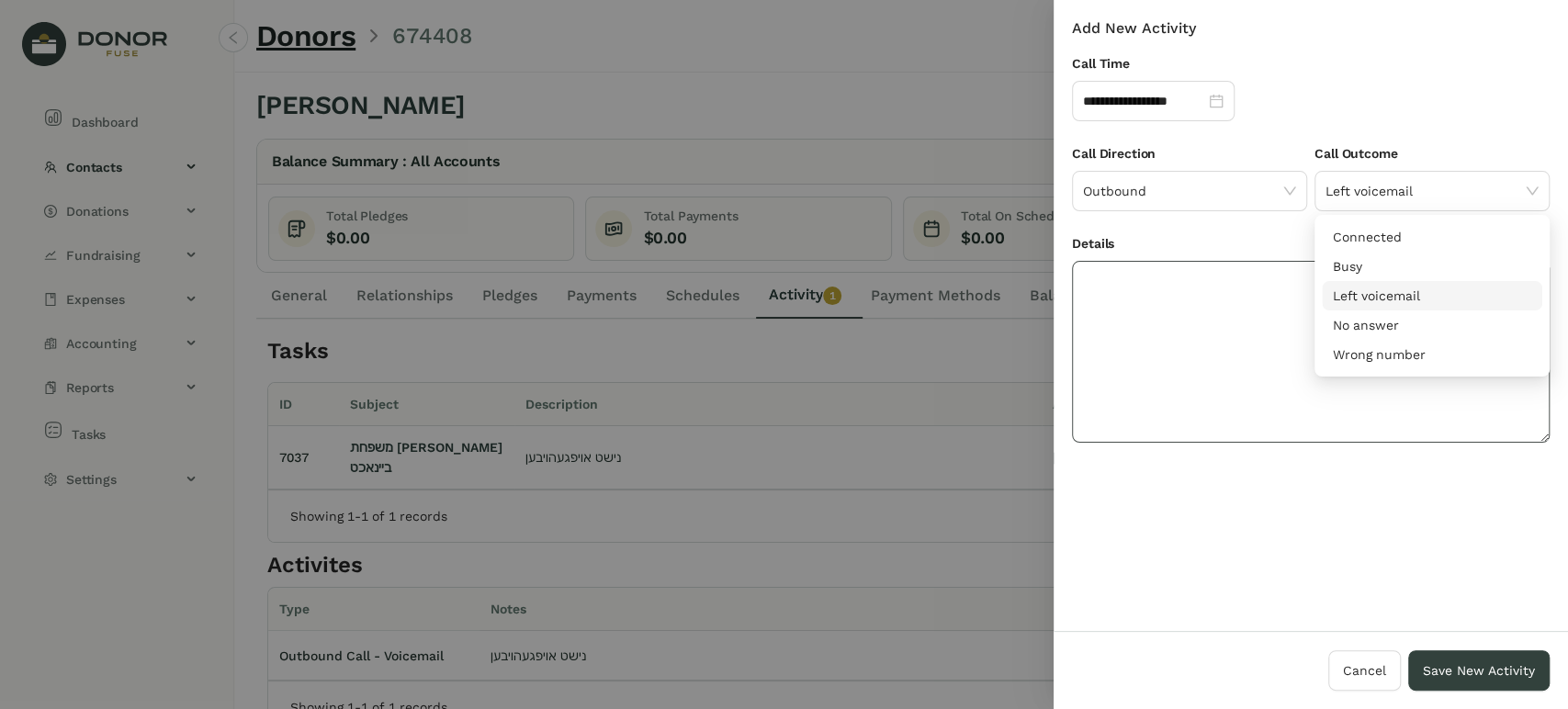 click 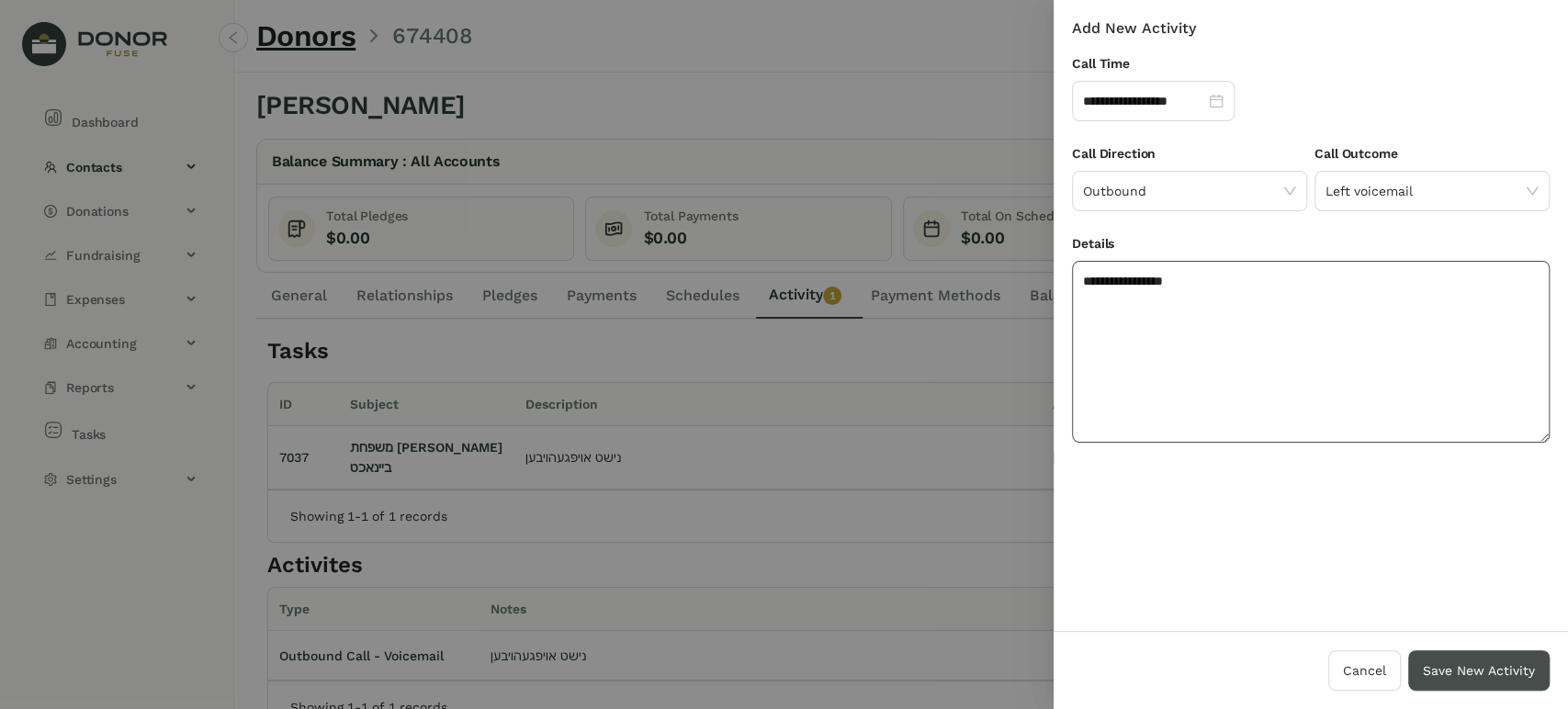 type on "**********" 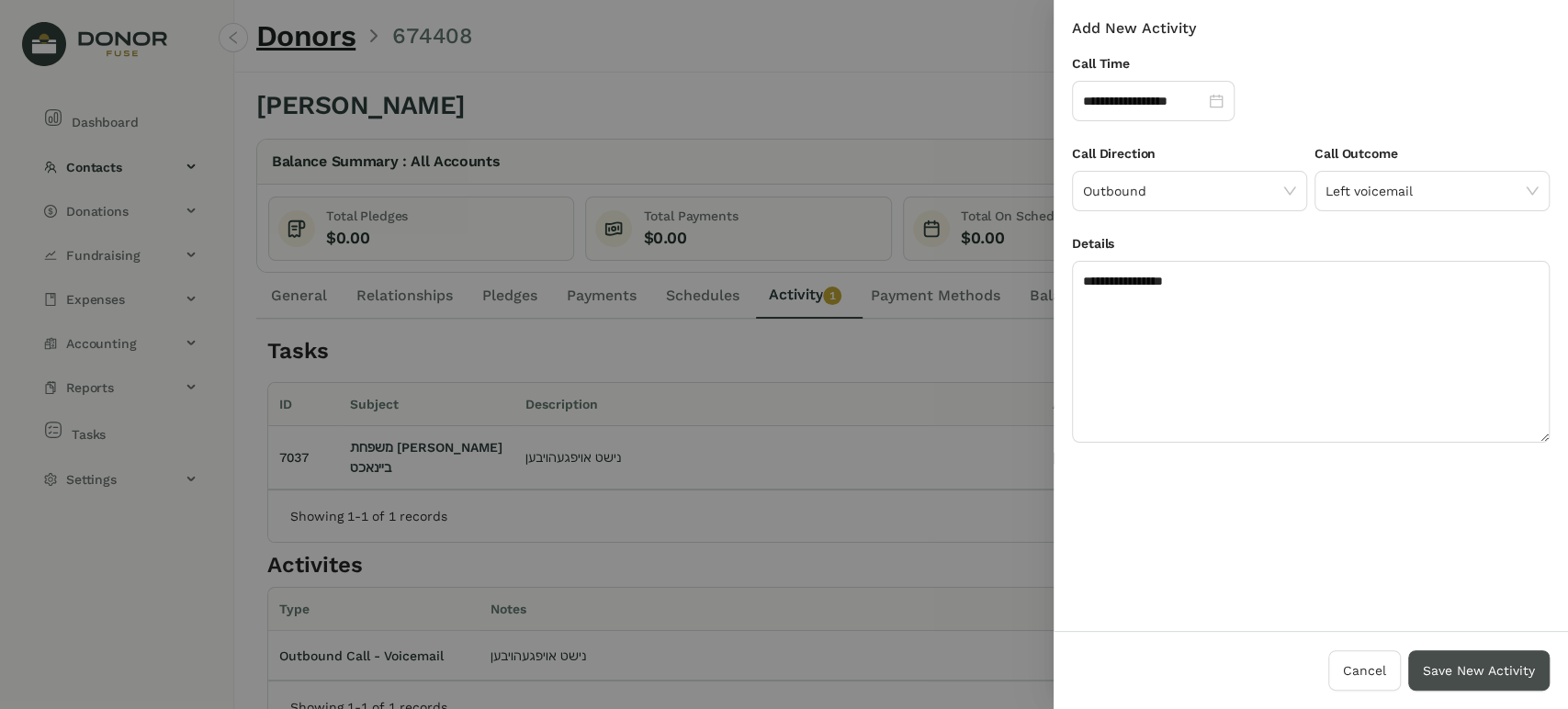 click on "Save New Activity" at bounding box center [1479, 670] 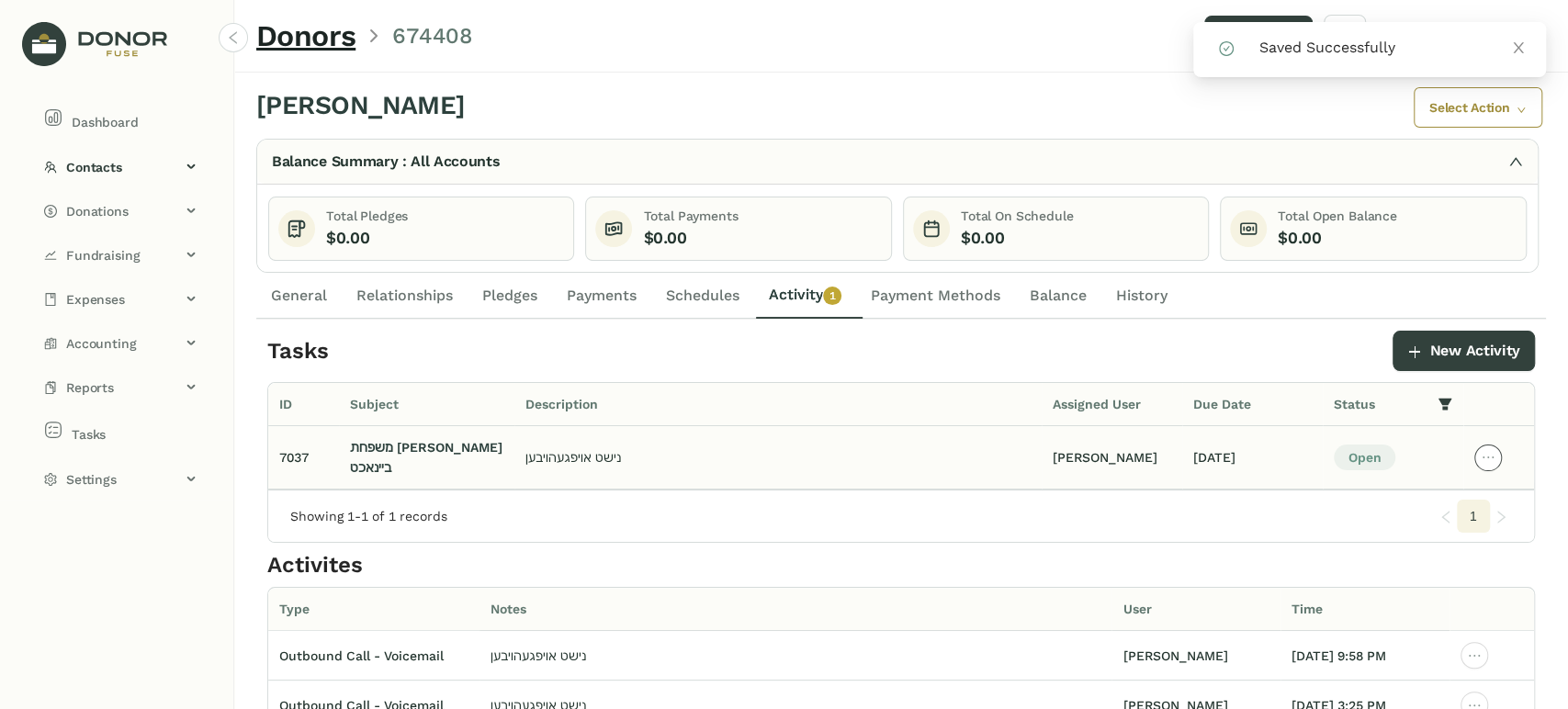 click 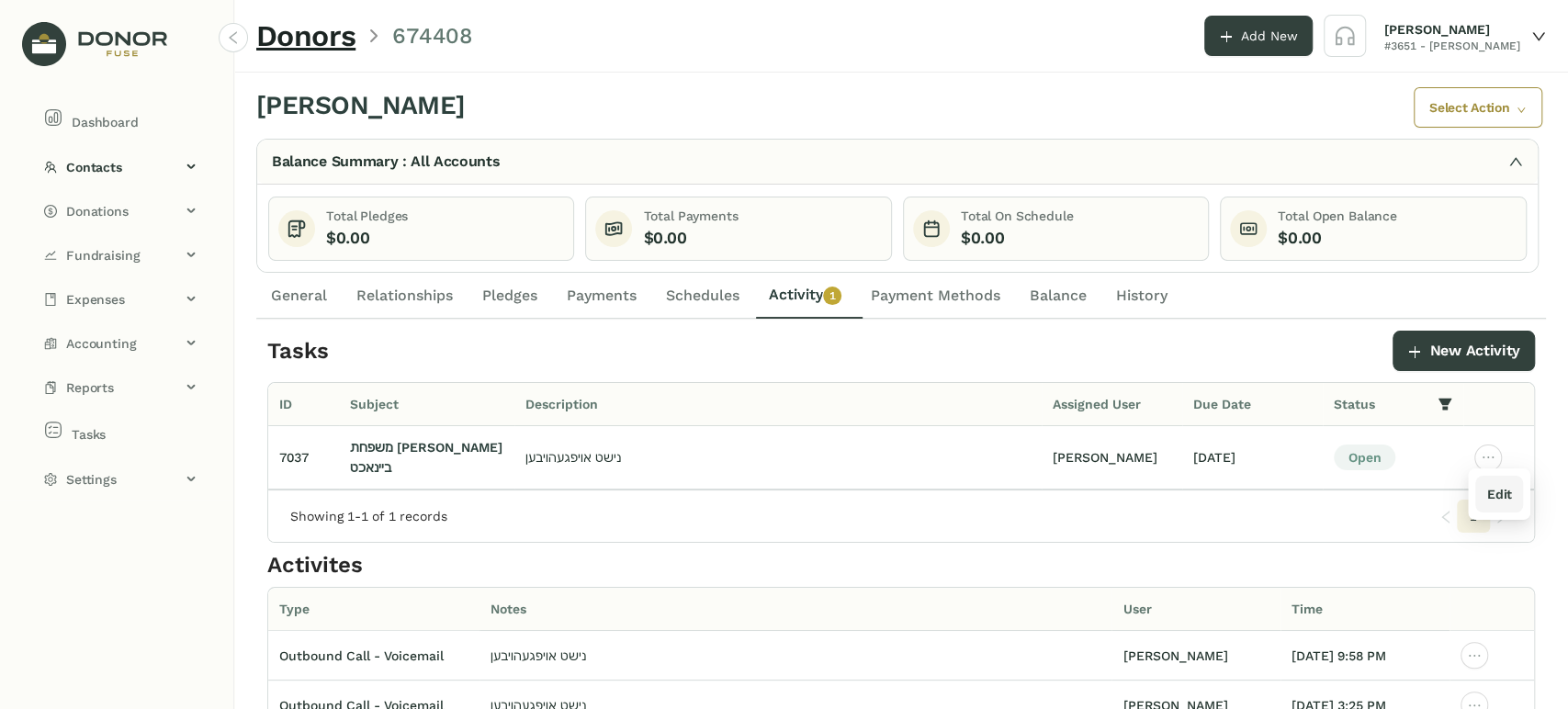 click on "Edit" at bounding box center (1498, 494) 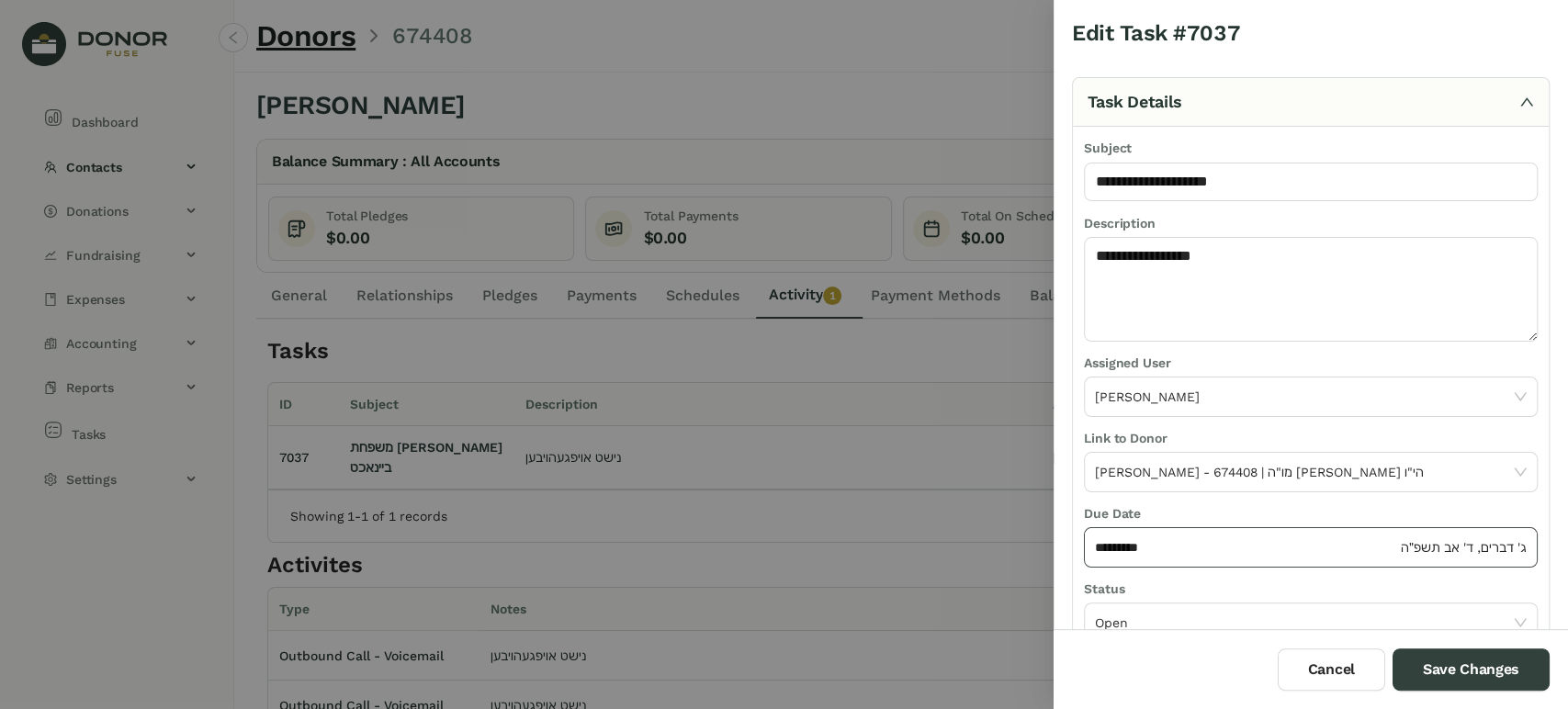 click on "*********" 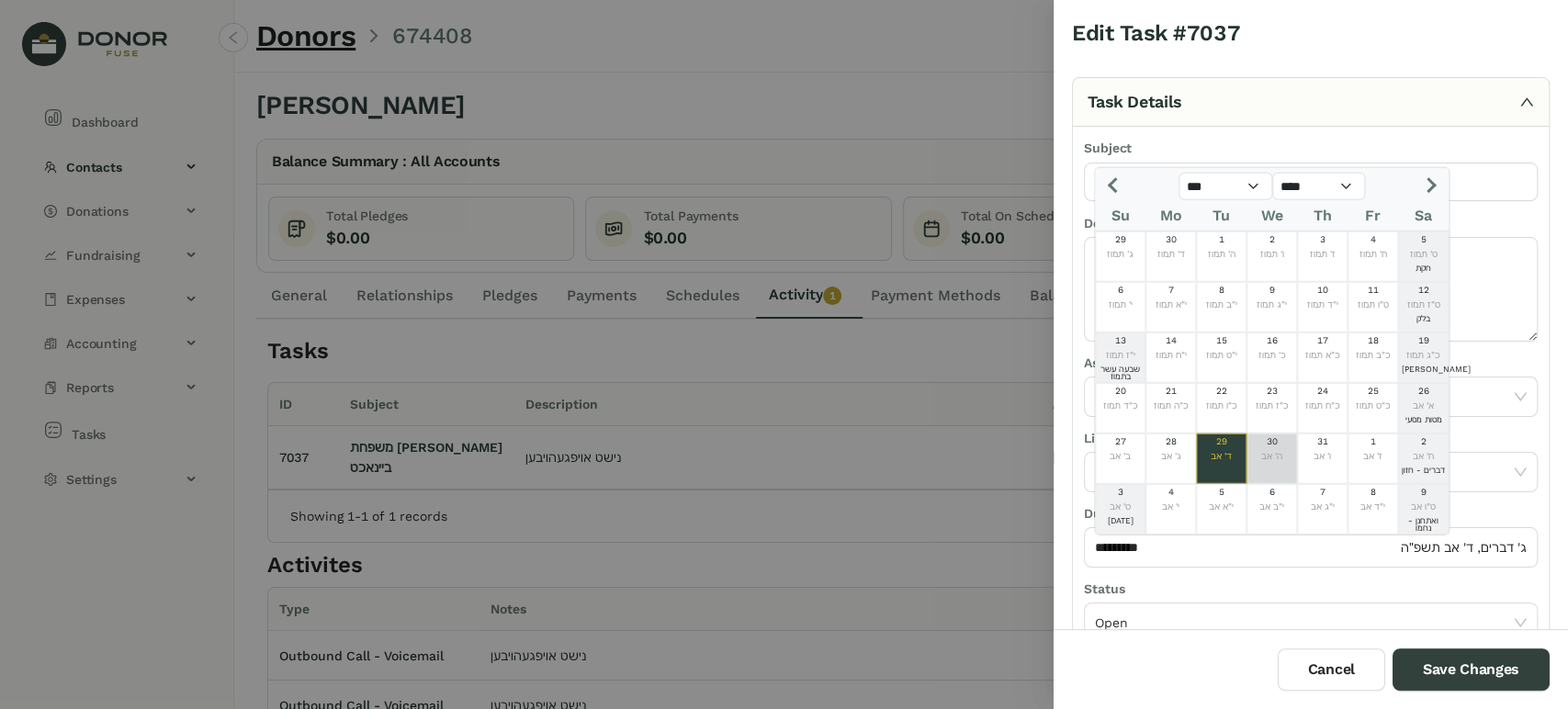 click on "30  ה' אב" 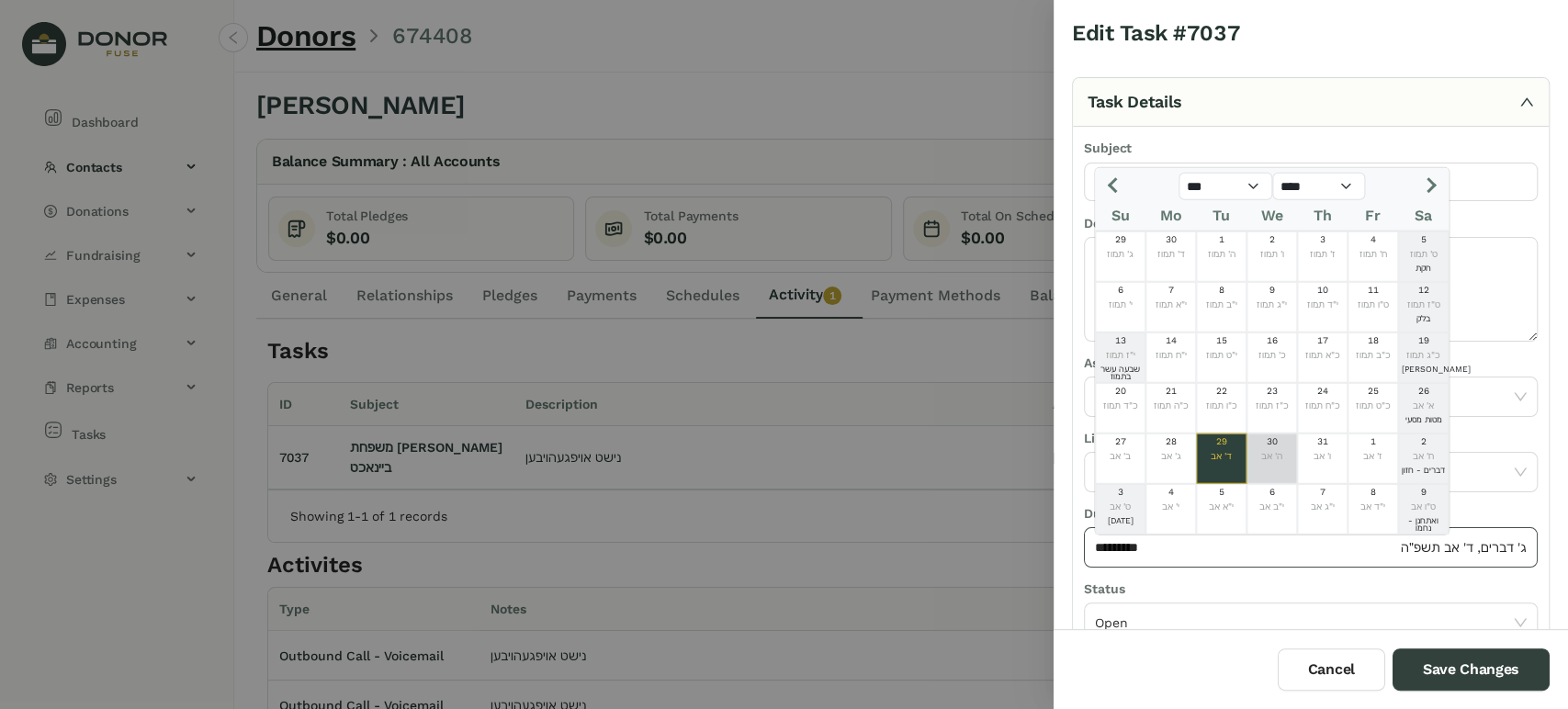 type on "*********" 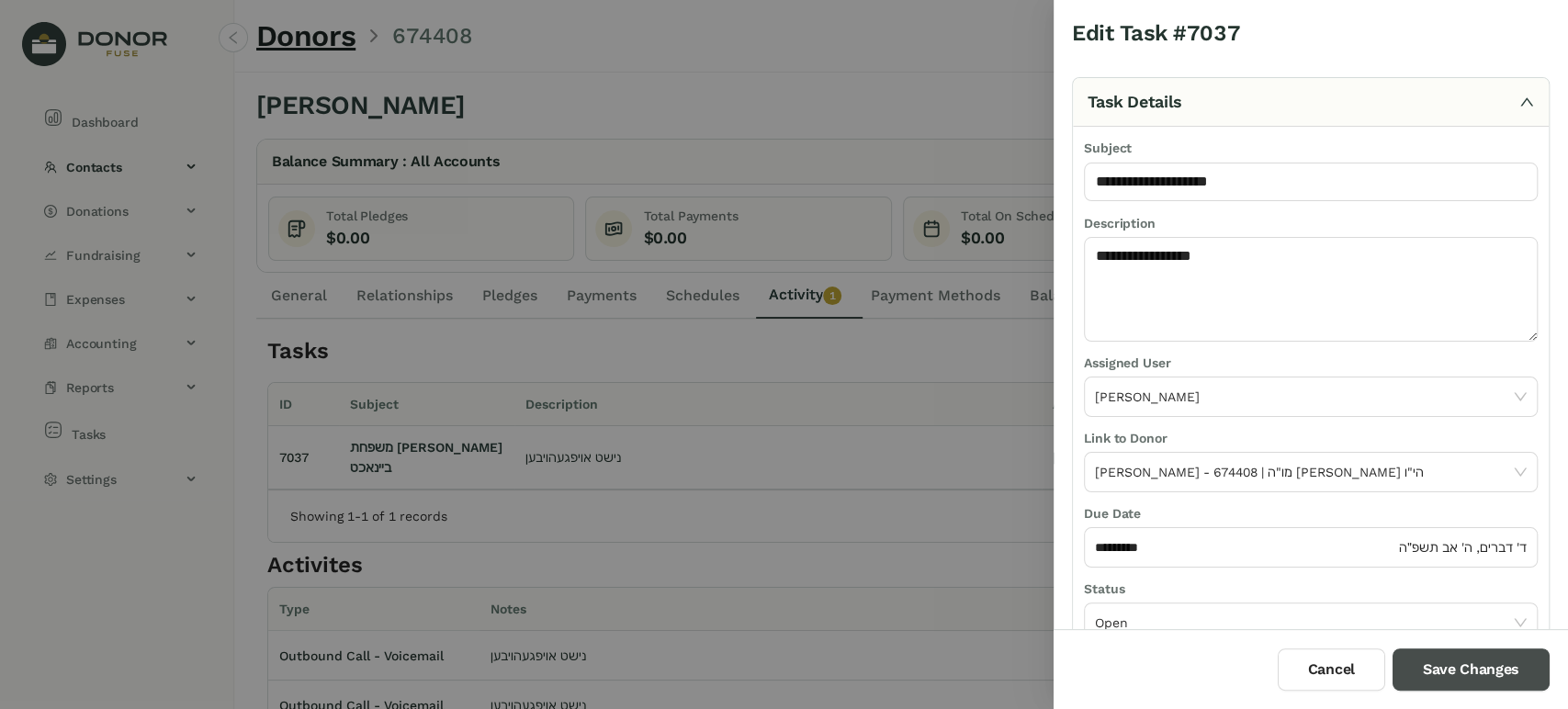 drag, startPoint x: 1488, startPoint y: 675, endPoint x: 955, endPoint y: 624, distance: 535.4344 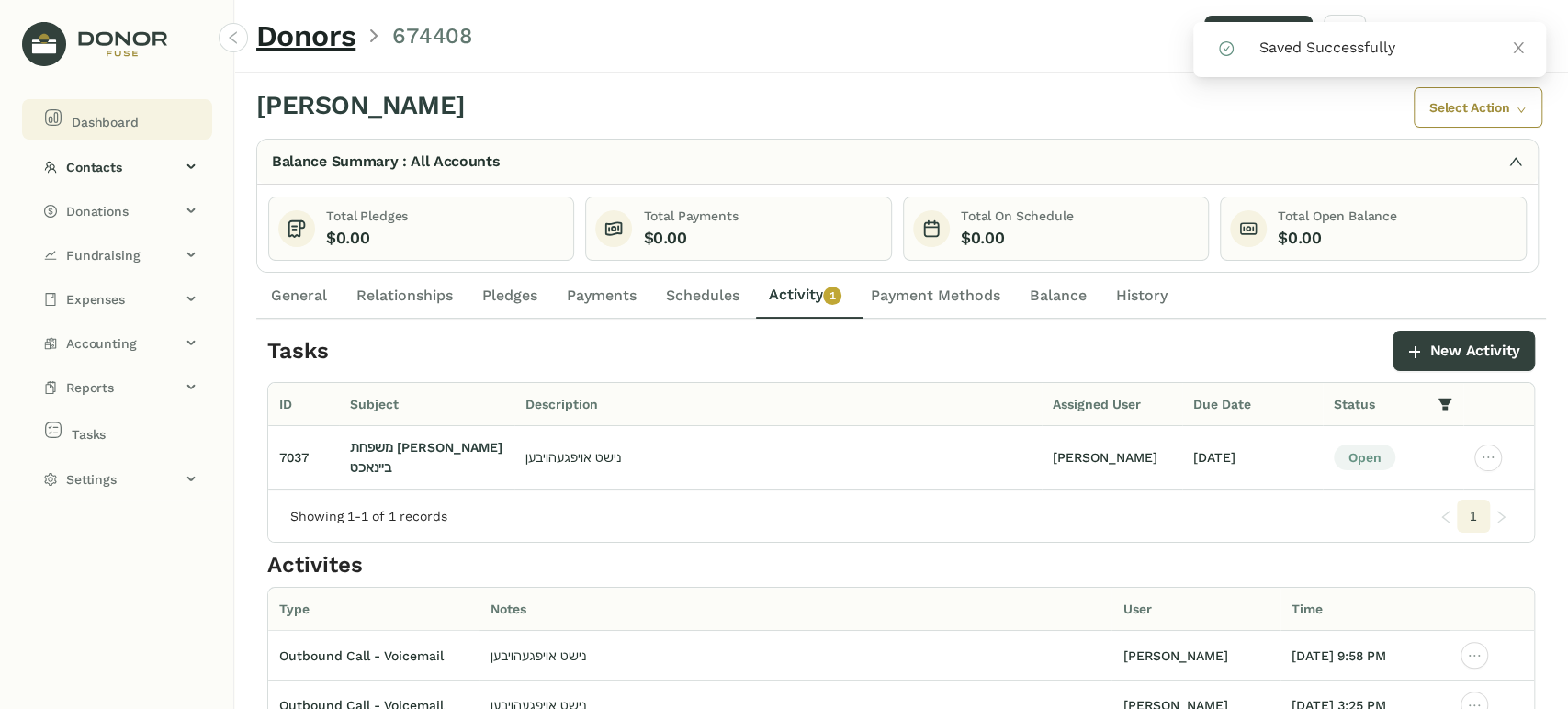 drag, startPoint x: 91, startPoint y: 119, endPoint x: 149, endPoint y: 118, distance: 58.00862 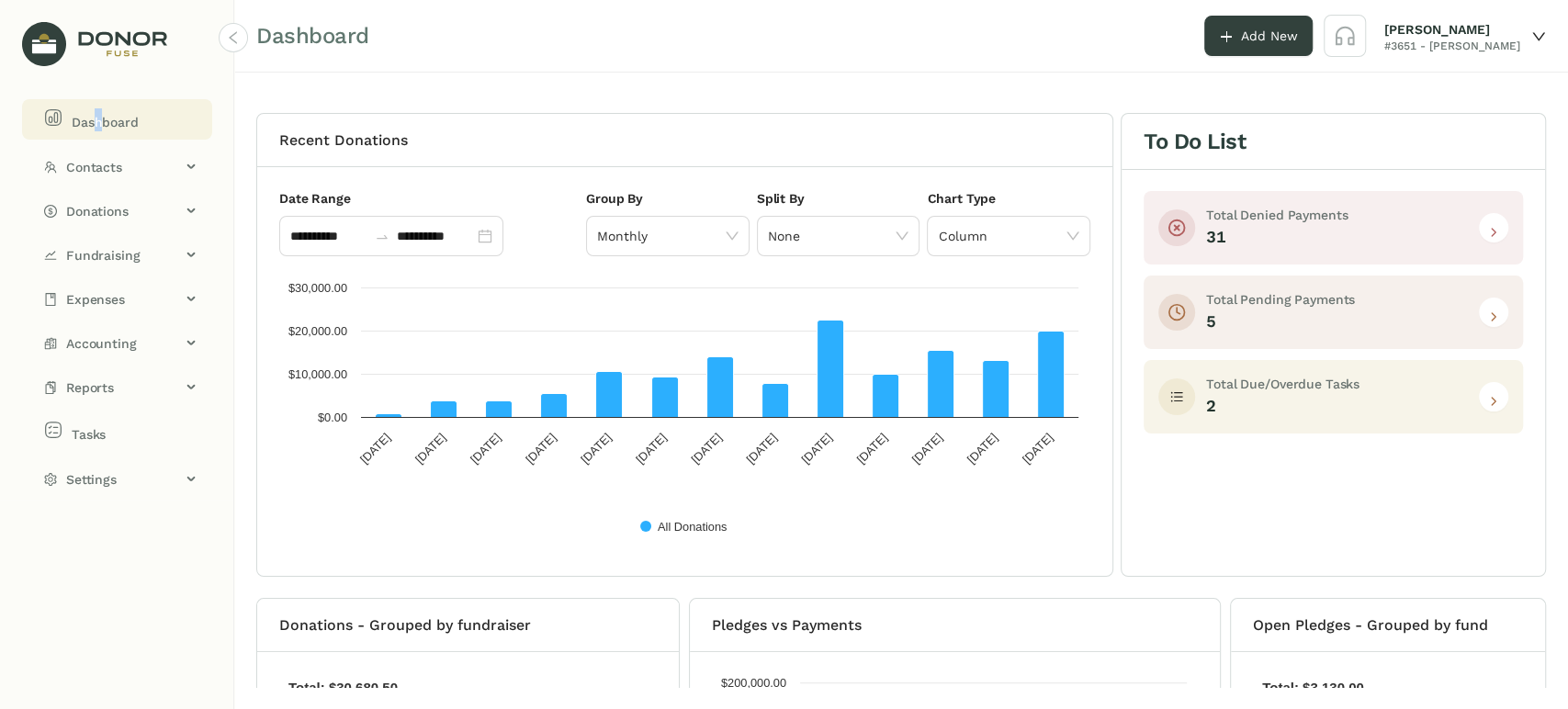 click 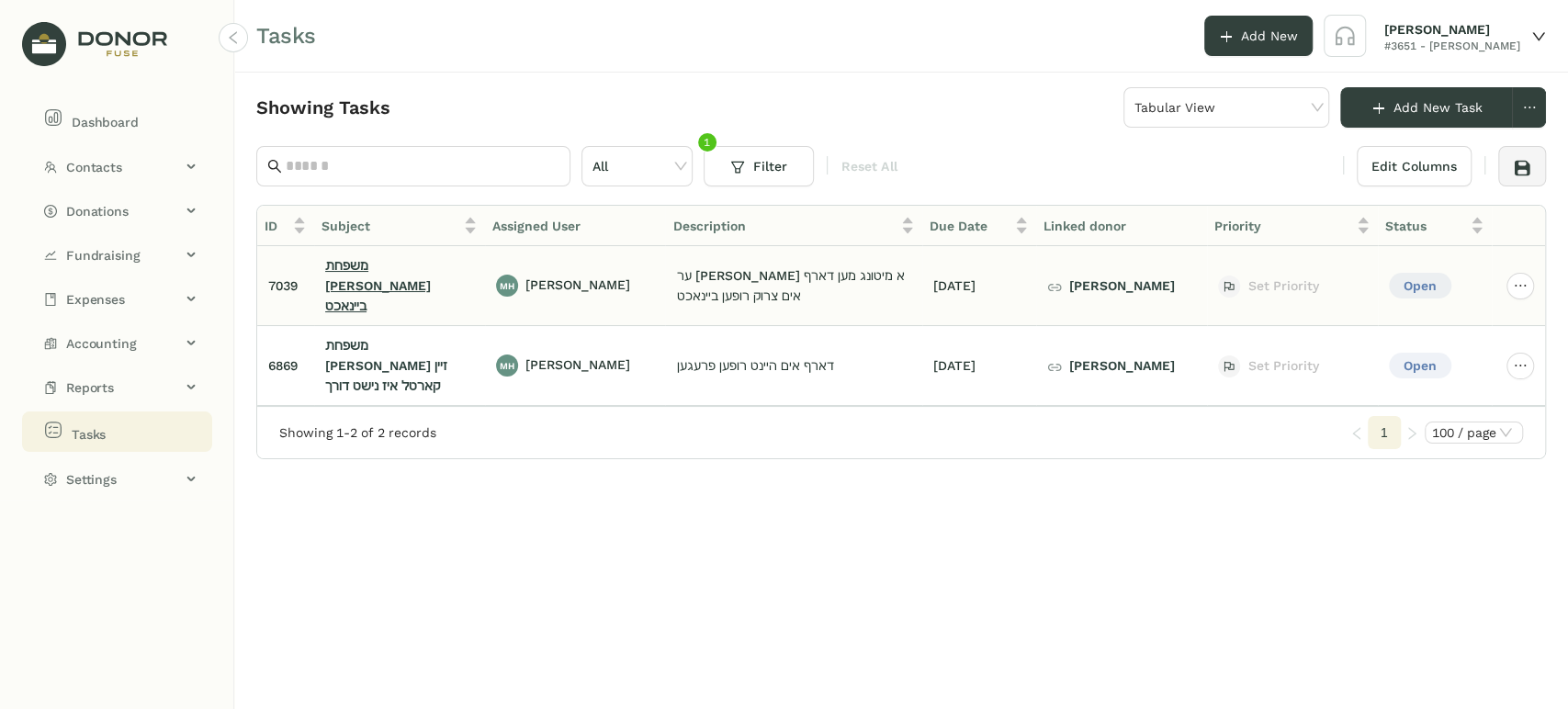 click on "משפחת [PERSON_NAME] ביינאכט" 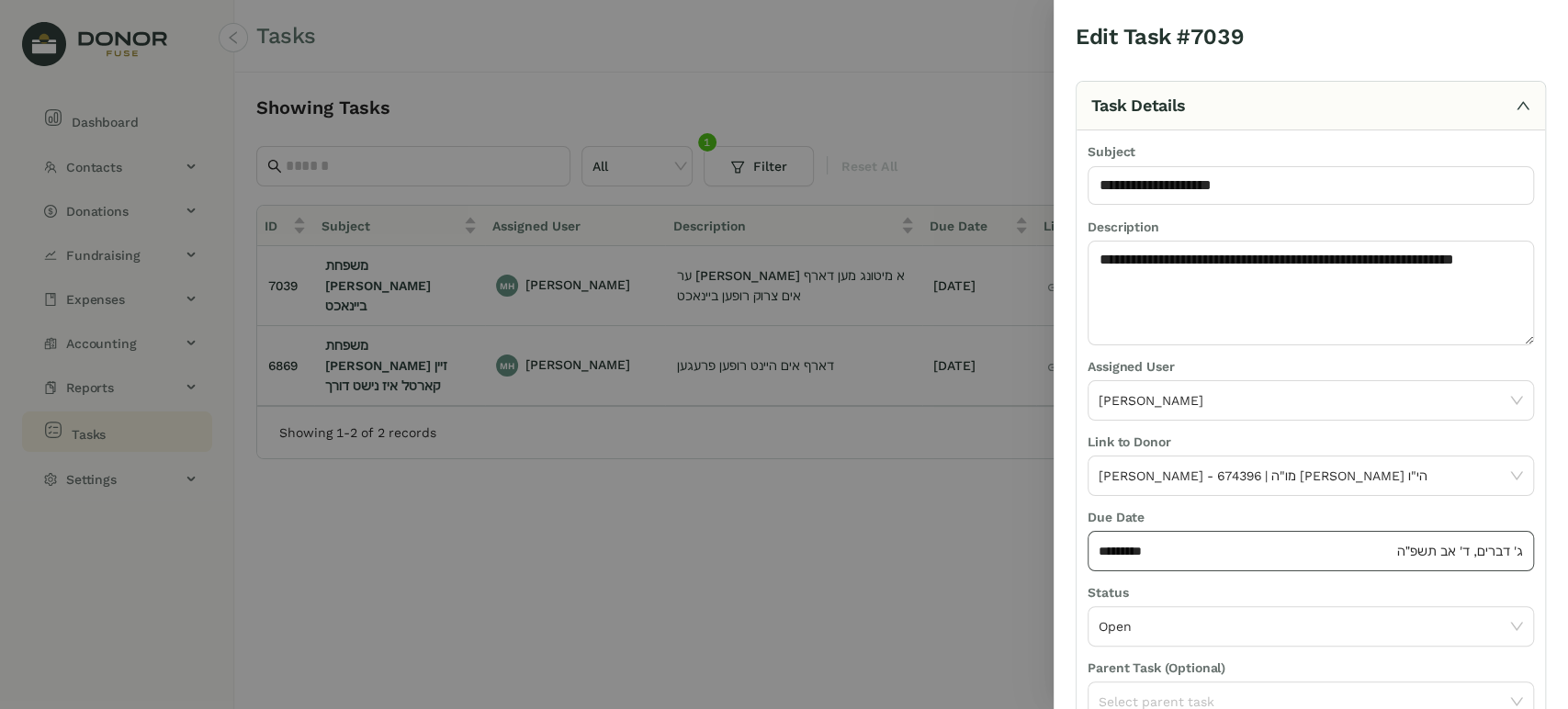 click on "********* ג' דברים, ד' אב תשפ״ה" 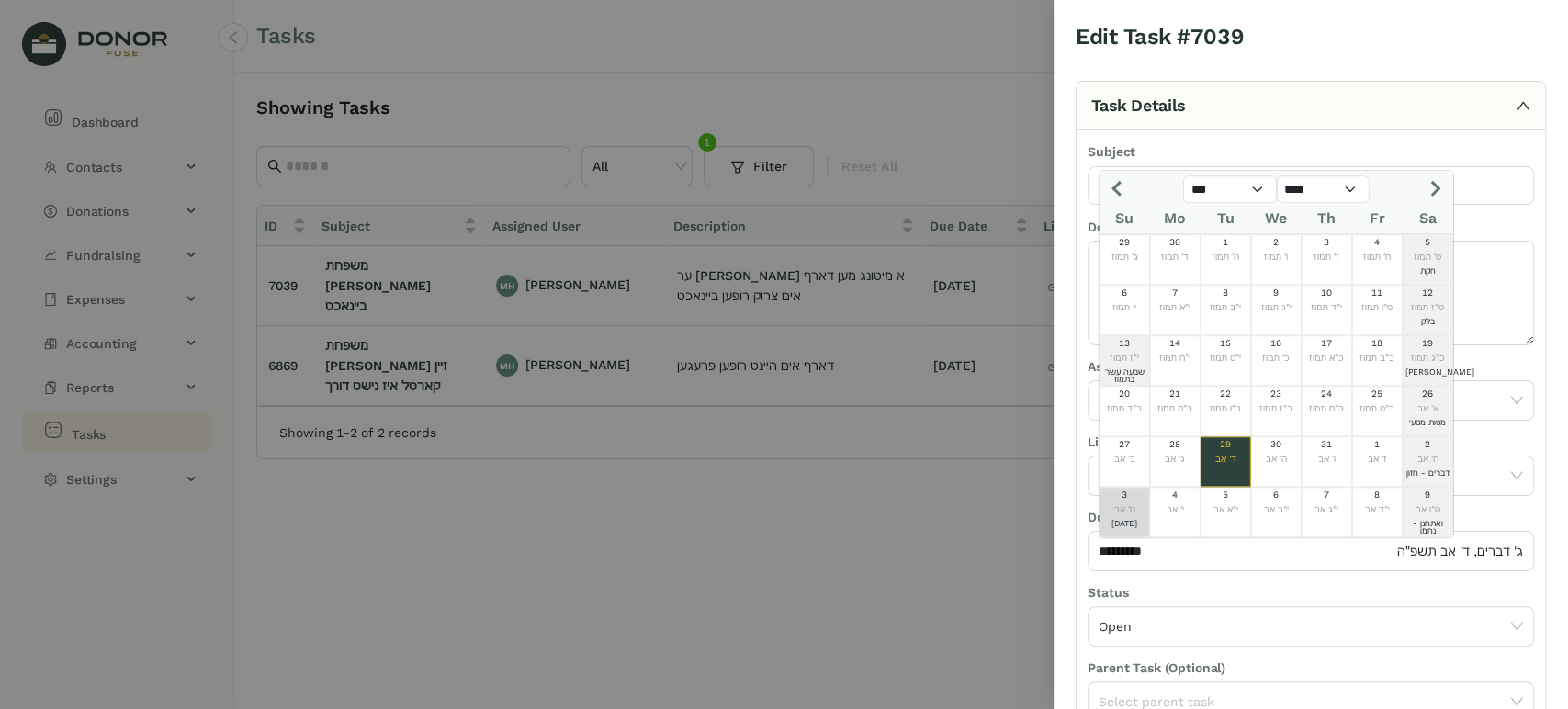click at bounding box center (784, 354) 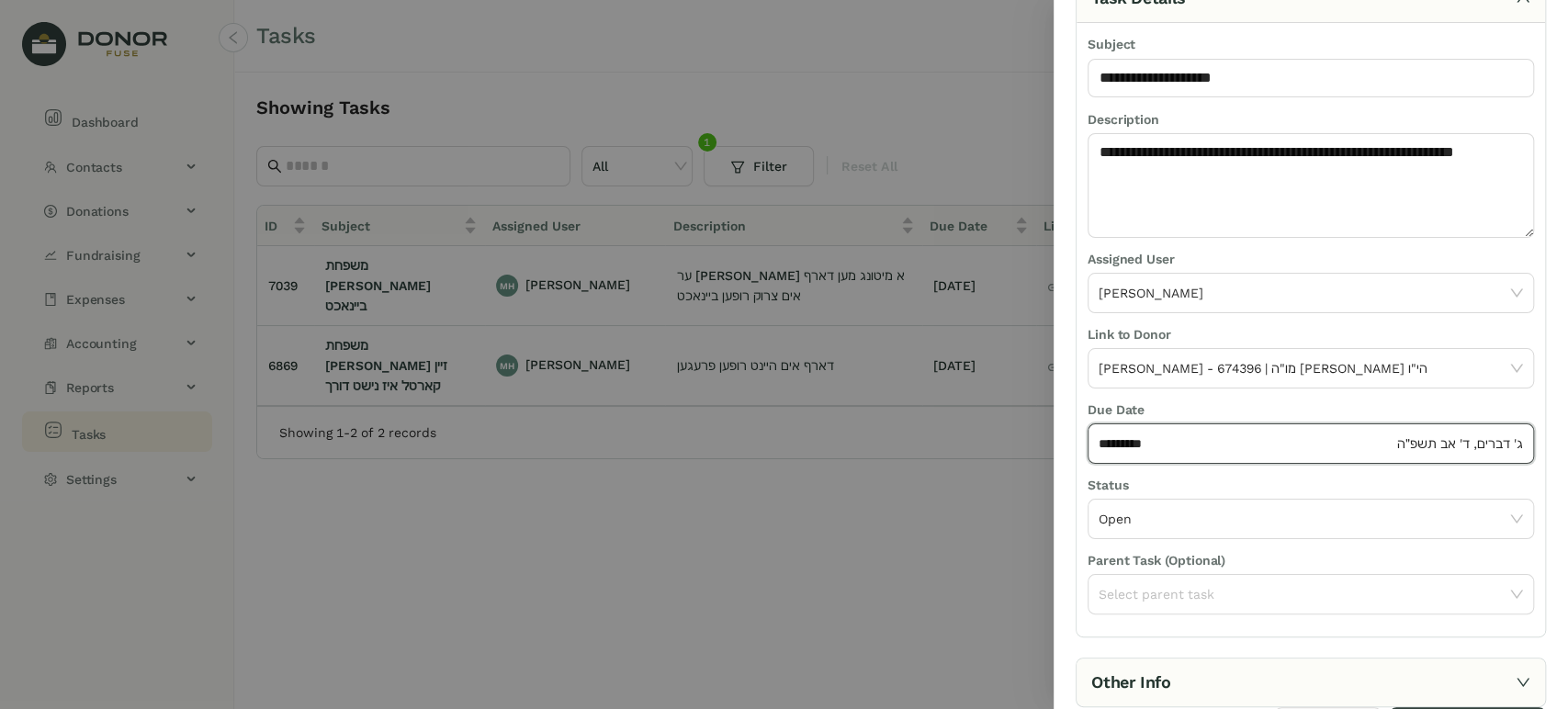 scroll, scrollTop: 147, scrollLeft: 0, axis: vertical 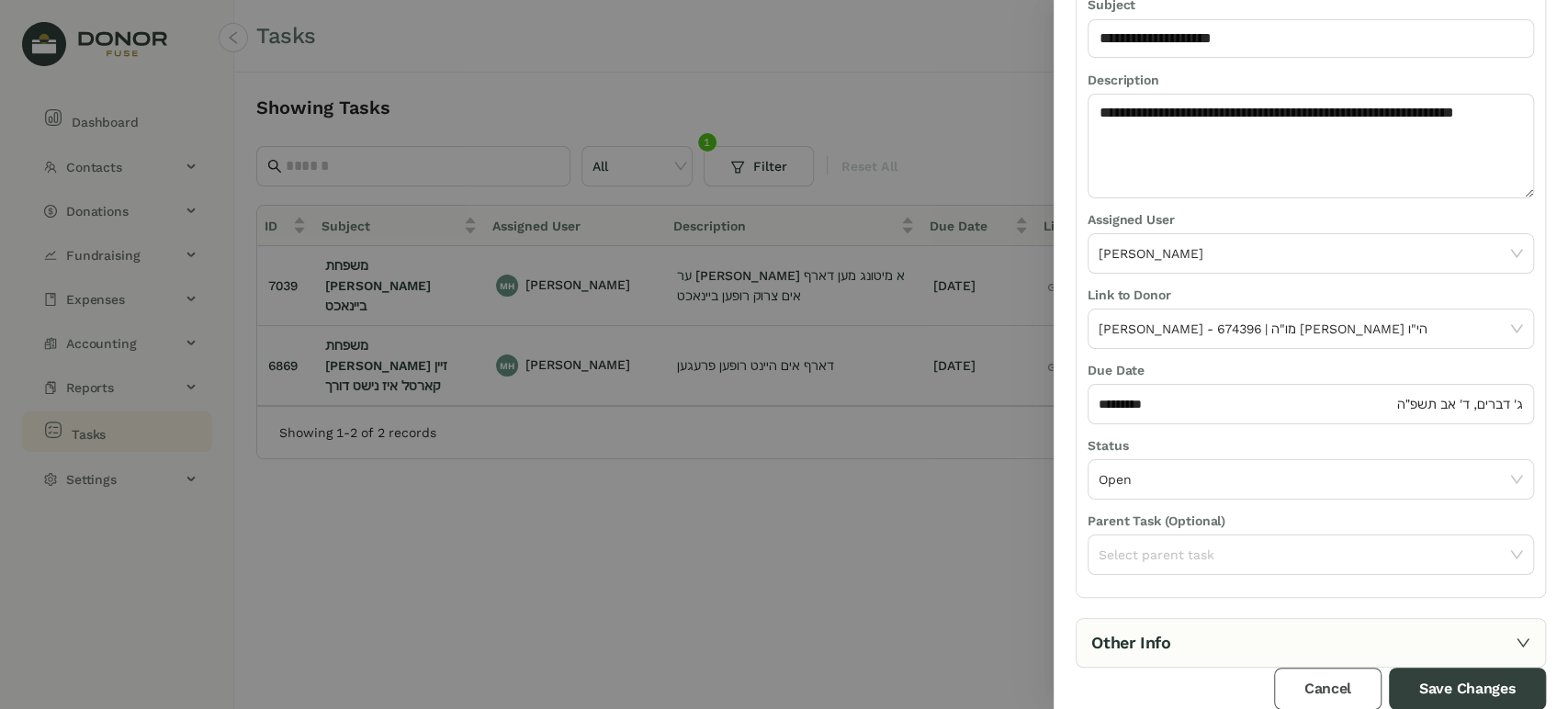 click on "Cancel" at bounding box center [1327, 689] 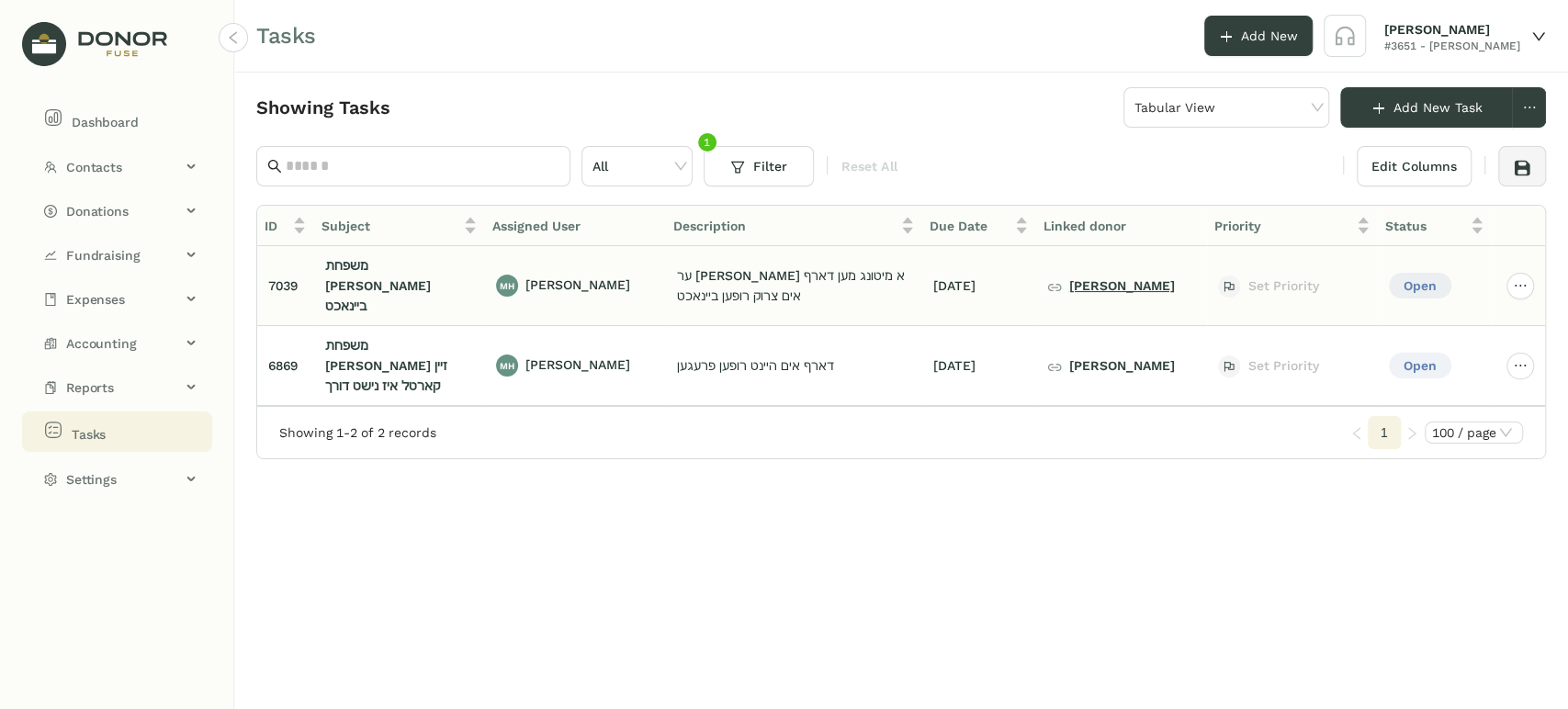 click on "[PERSON_NAME]" 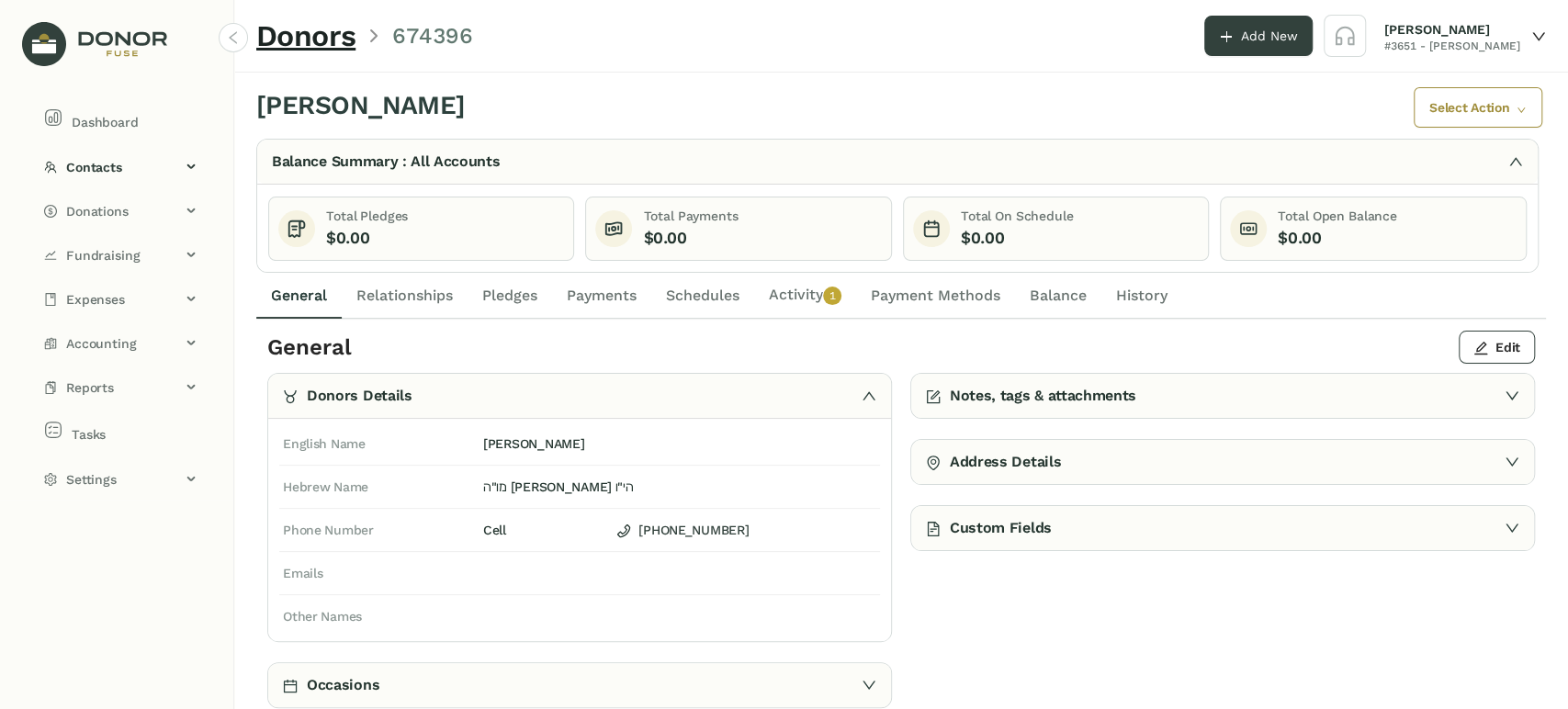 click on "Activity   0   1   2   3   4   5   6   7   8   9" 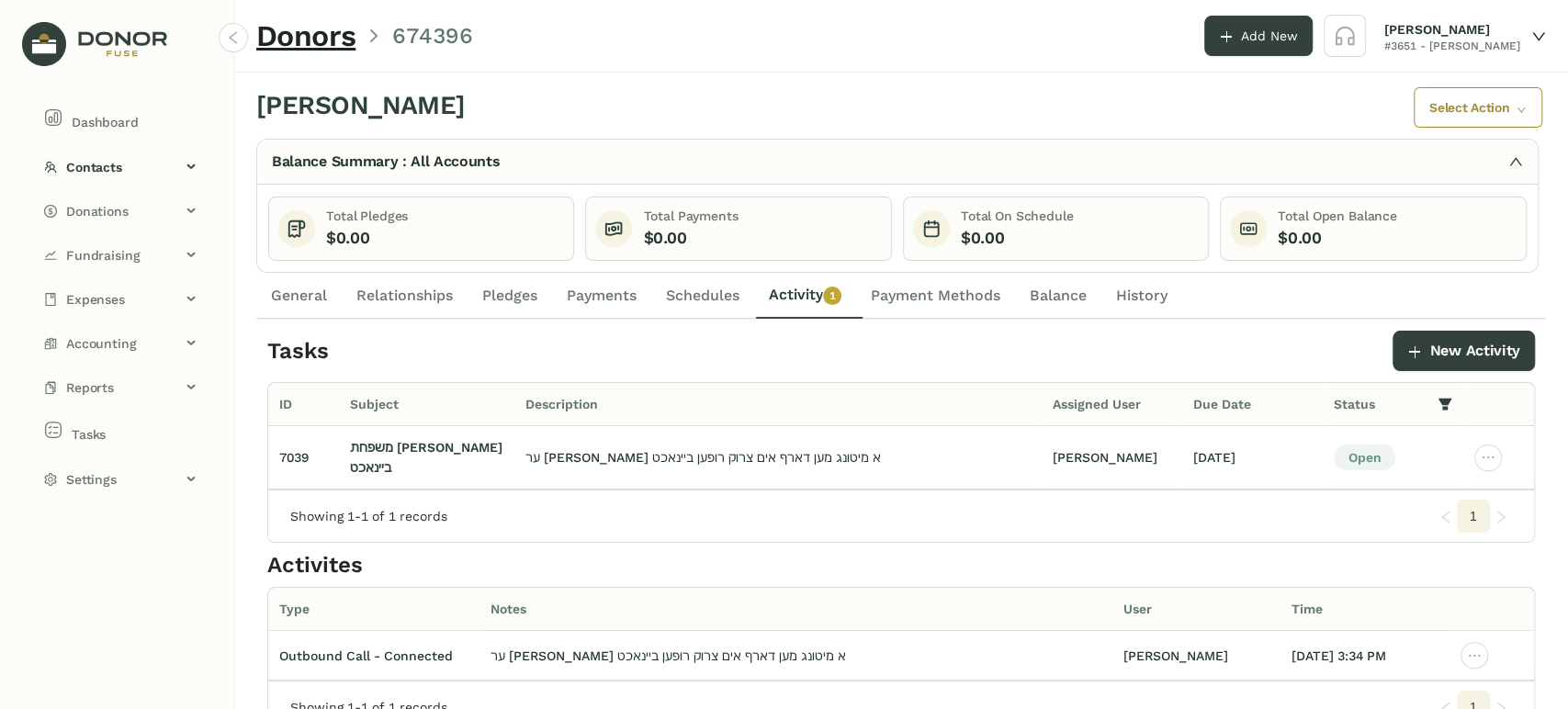click on "General" 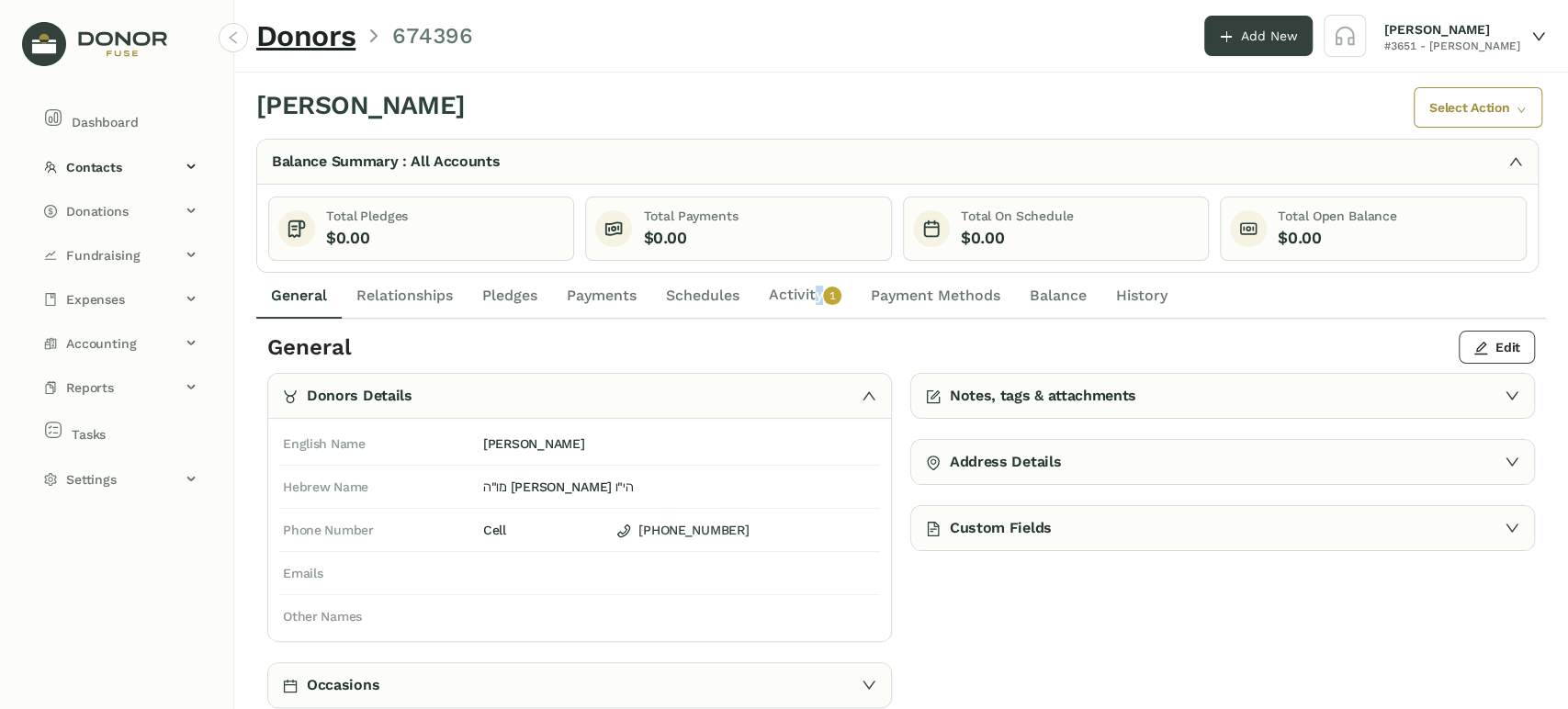click on "Activity   0   1   2   3   4   5   6   7   8   9" 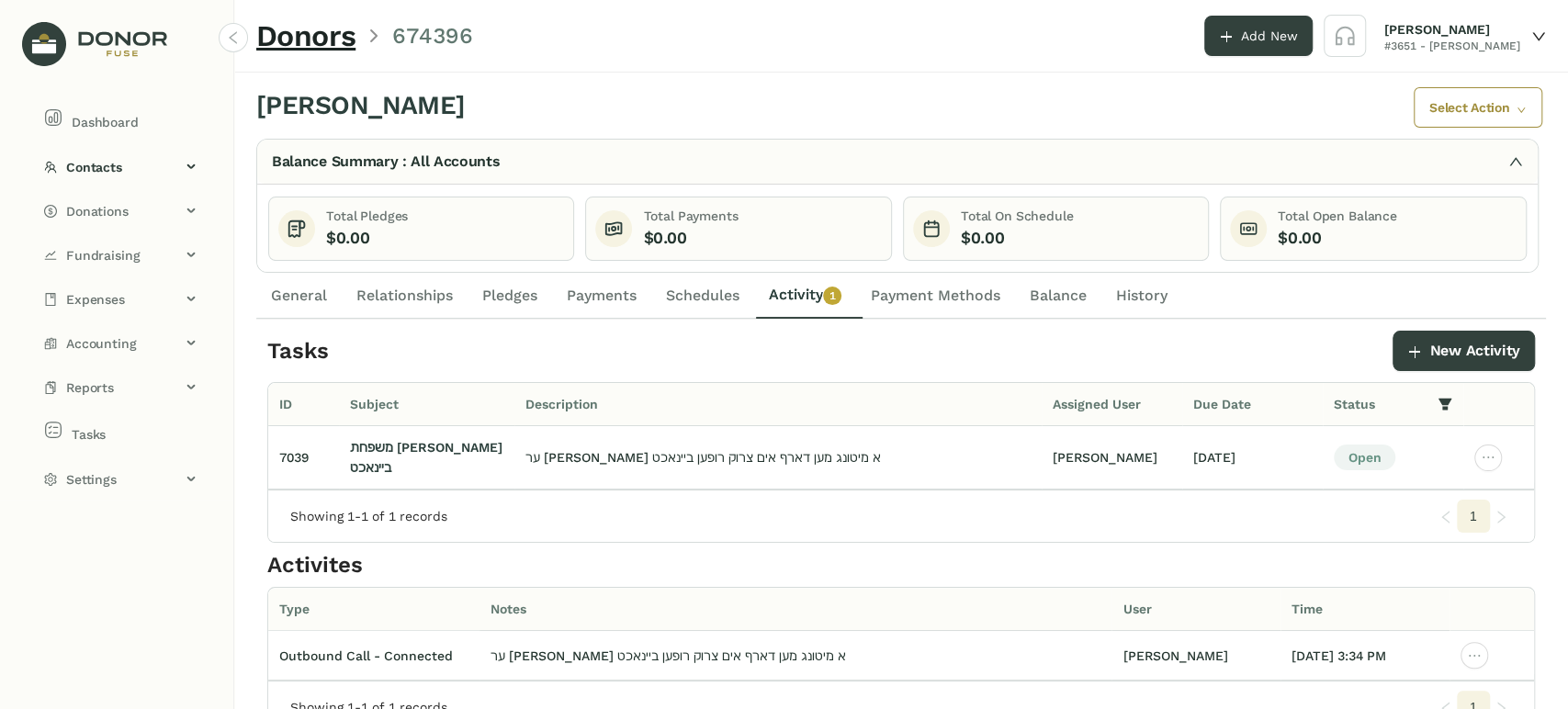 click on "General" 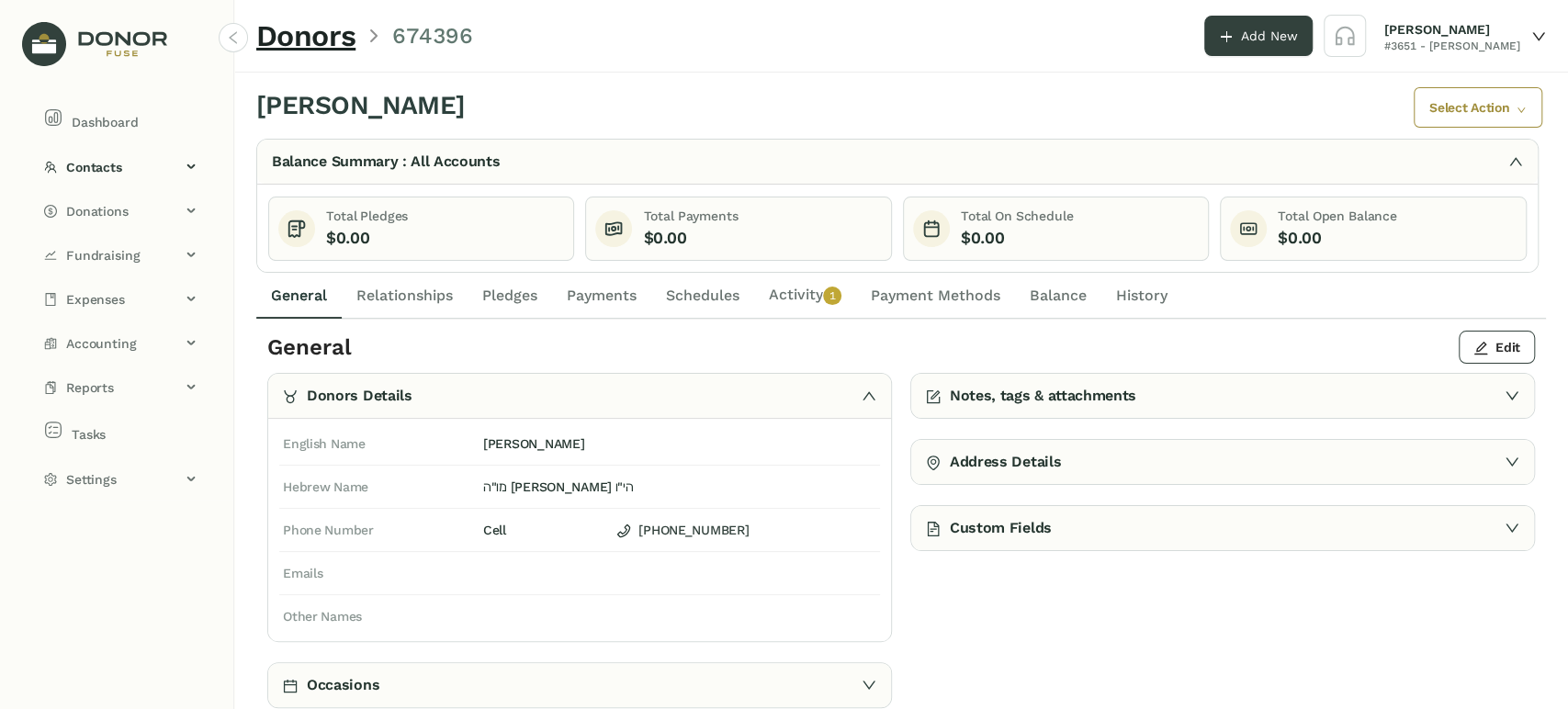 drag, startPoint x: 625, startPoint y: 287, endPoint x: 669, endPoint y: 290, distance: 44.10215 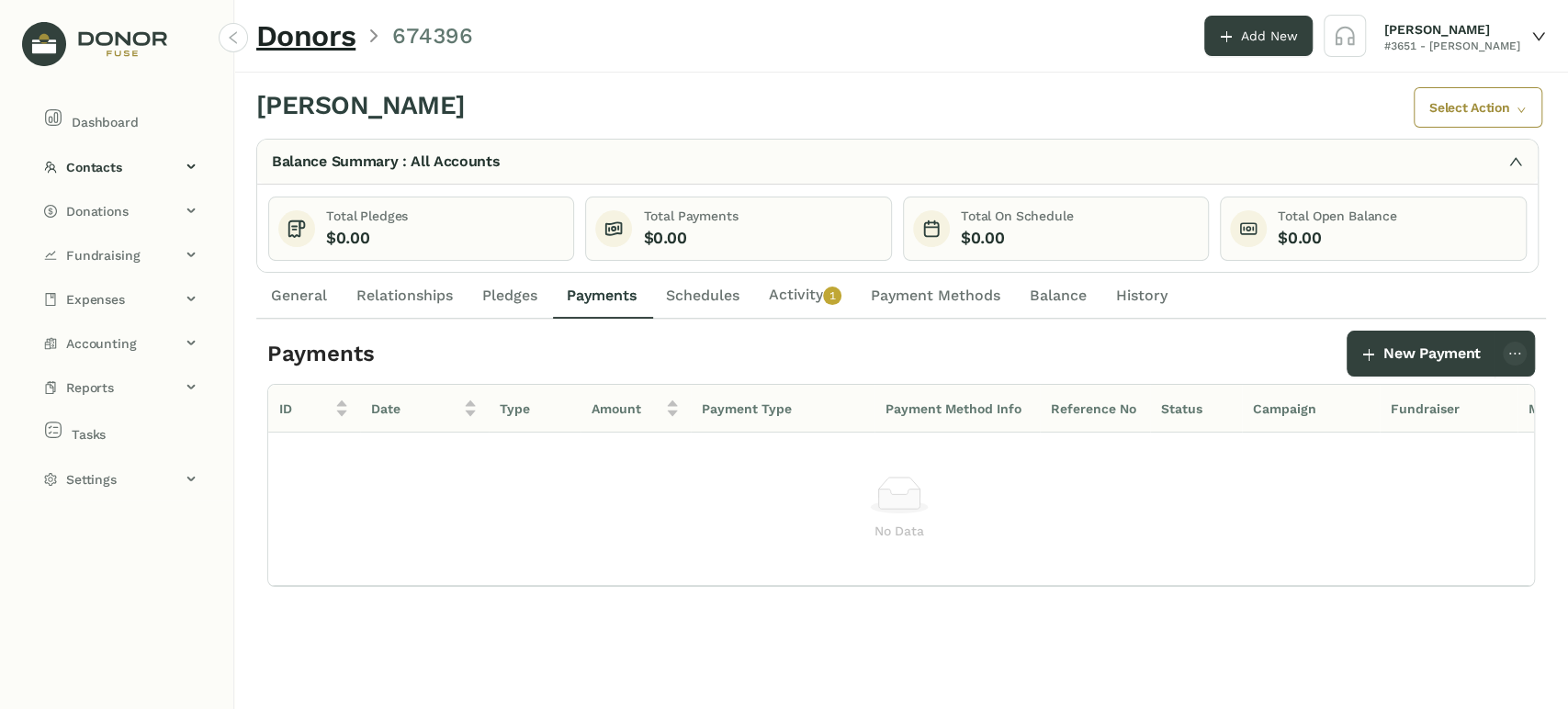 click on "Schedules" 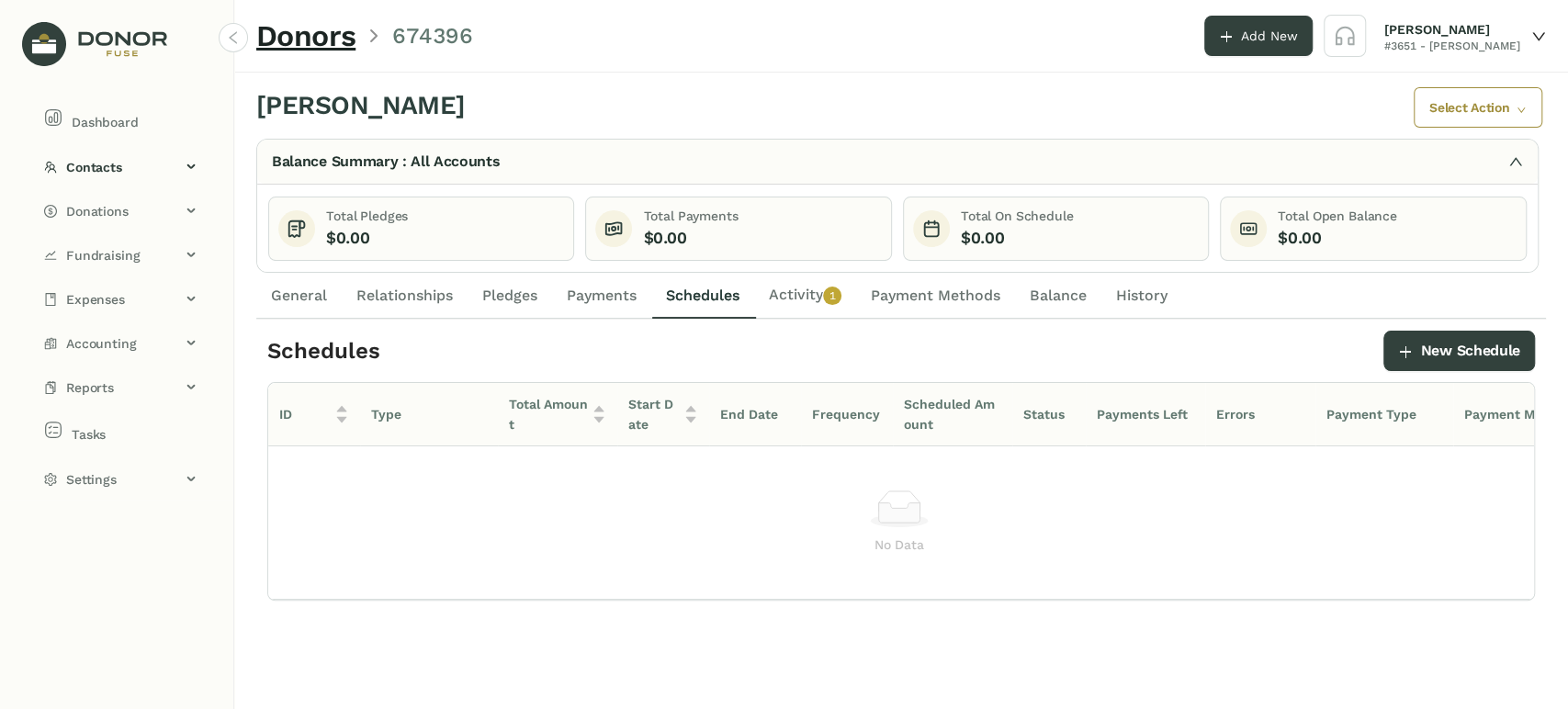 click on "Pledges" 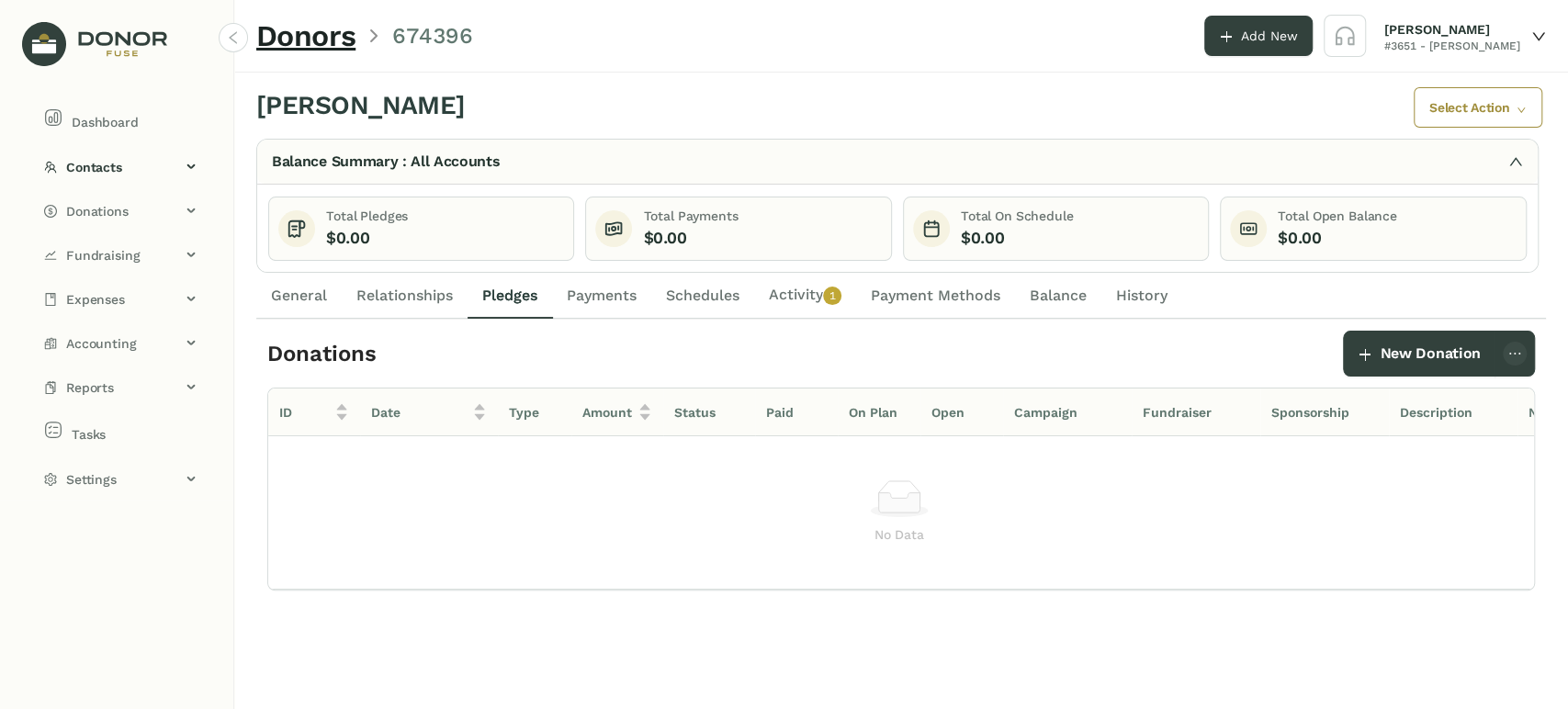 click on "Relationships" 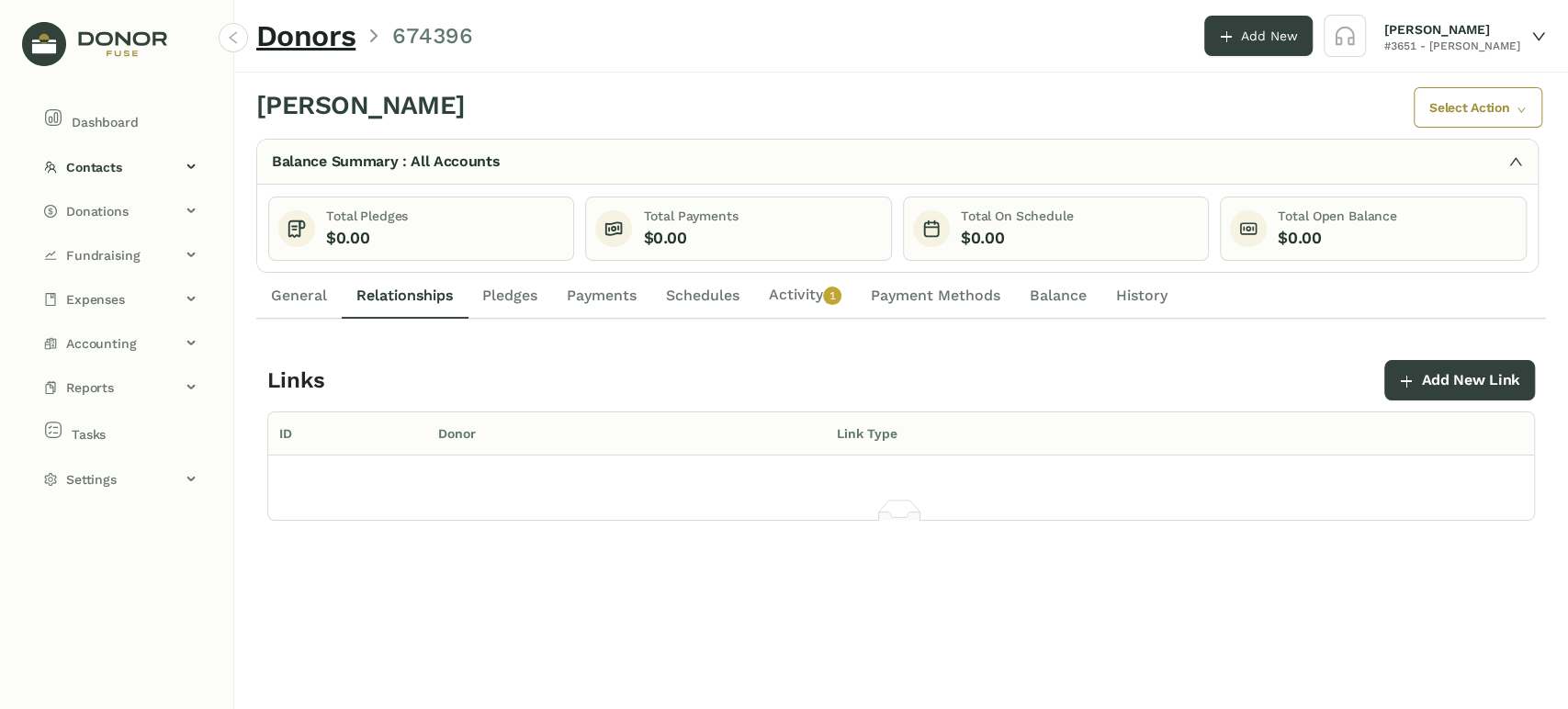click on "General" 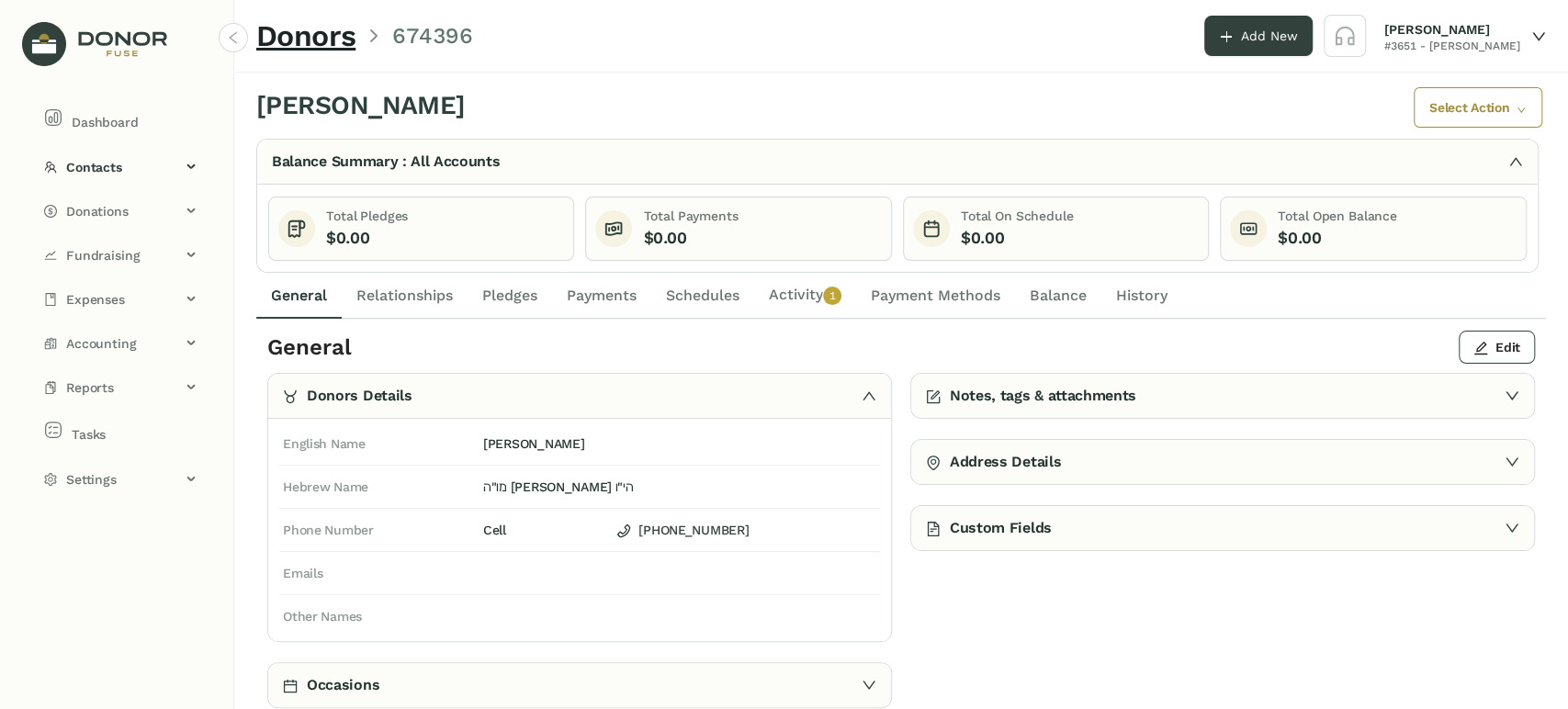 drag, startPoint x: 708, startPoint y: 307, endPoint x: 740, endPoint y: 300, distance: 32.75668 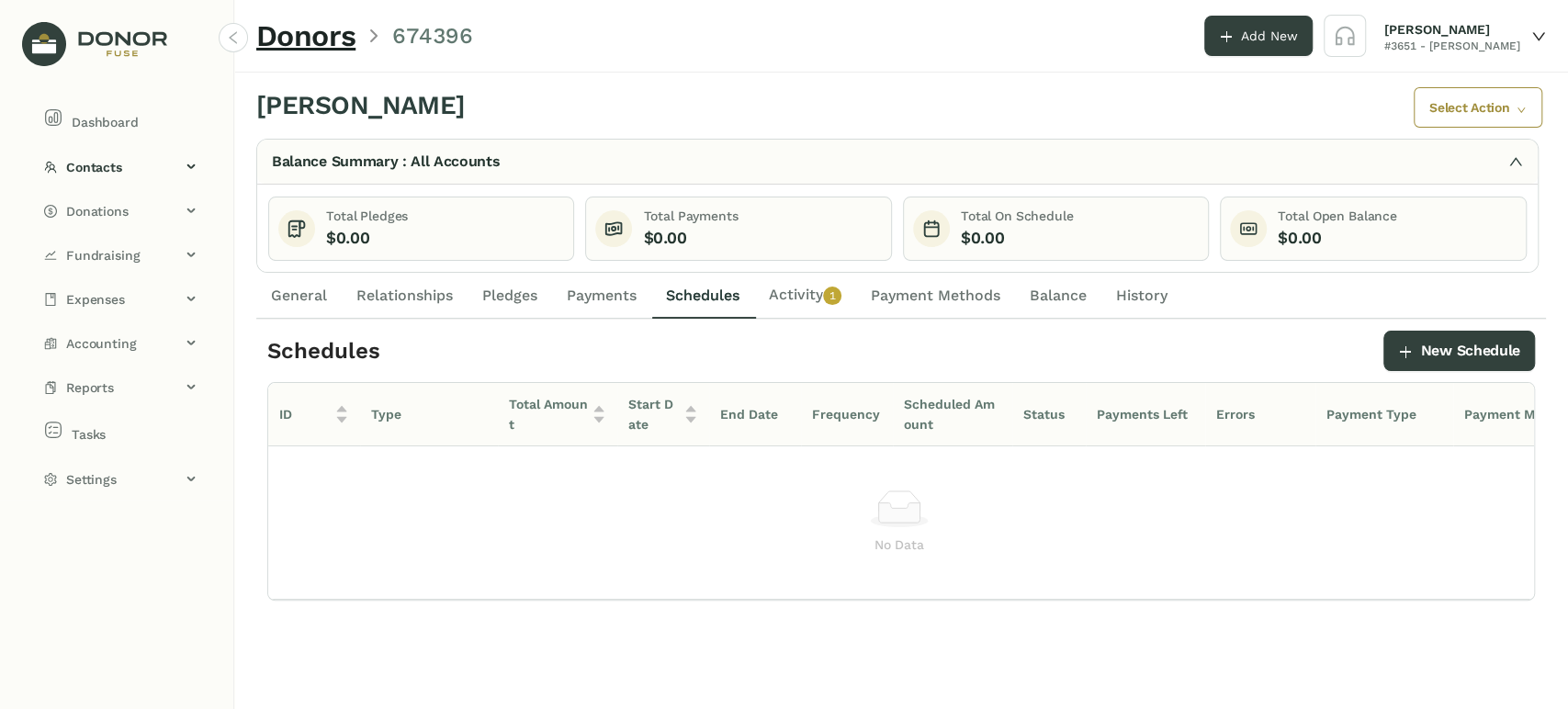 click on "Activity   0   1   2   3   4   5   6   7   8   9" 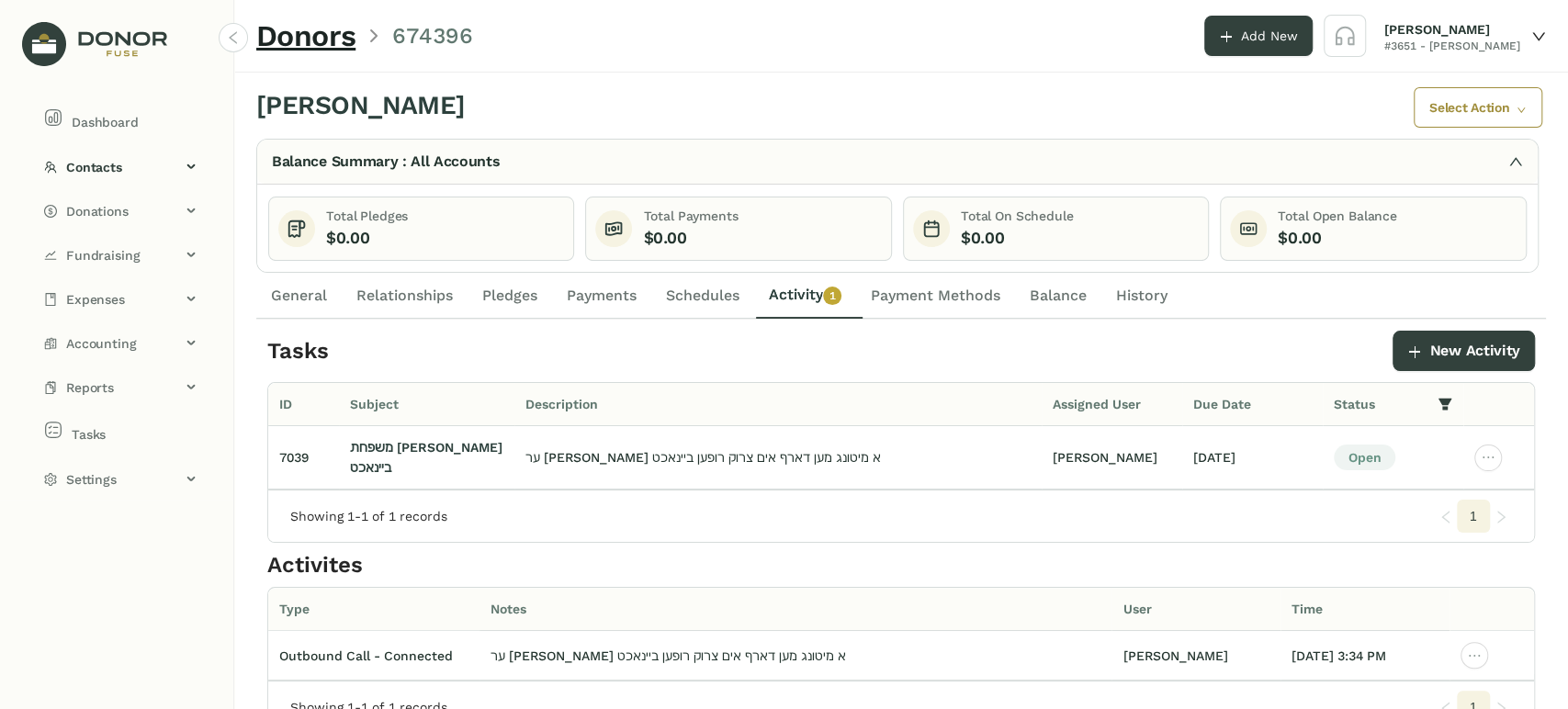 drag, startPoint x: 683, startPoint y: 307, endPoint x: 592, endPoint y: 304, distance: 91.04944 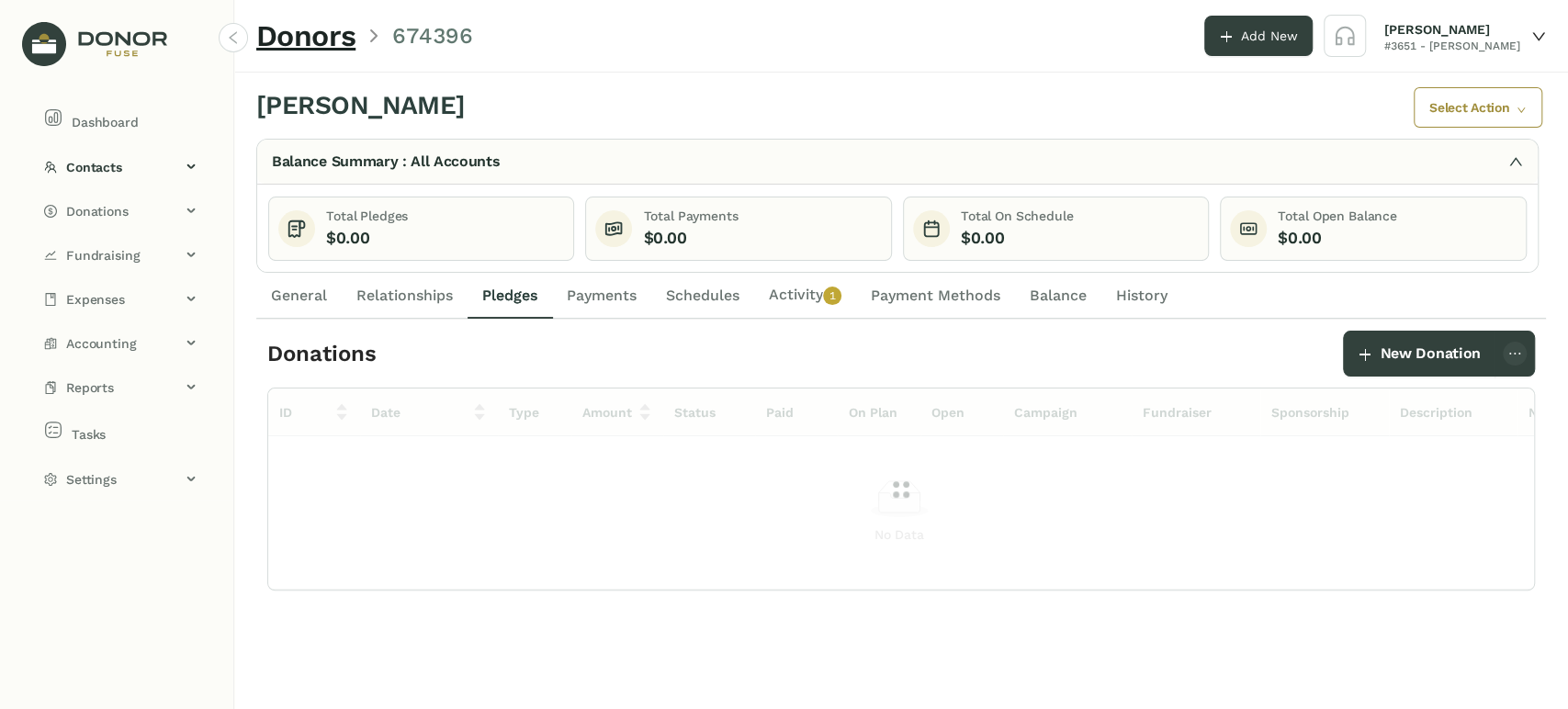 click on "Relationships" 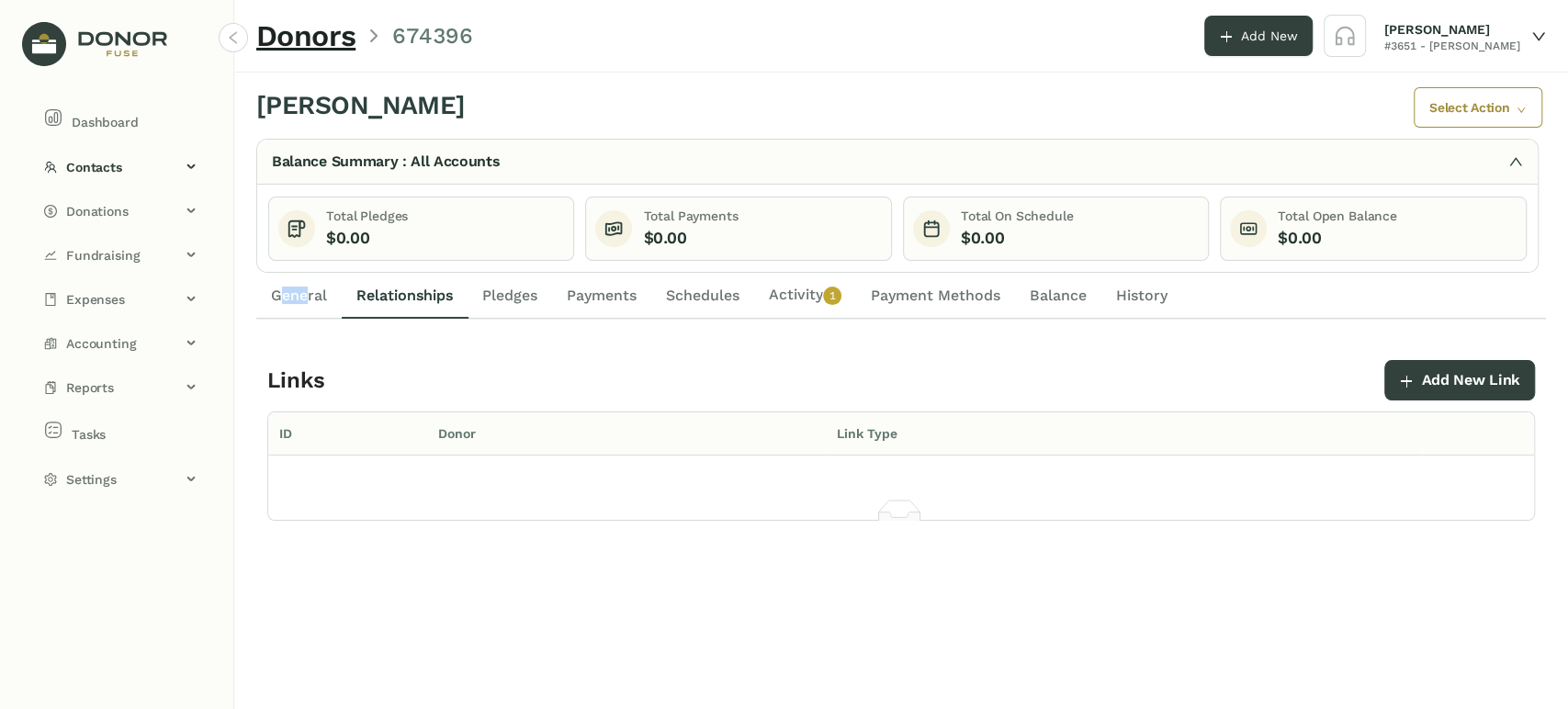 drag, startPoint x: 279, startPoint y: 303, endPoint x: 398, endPoint y: 310, distance: 119.2057 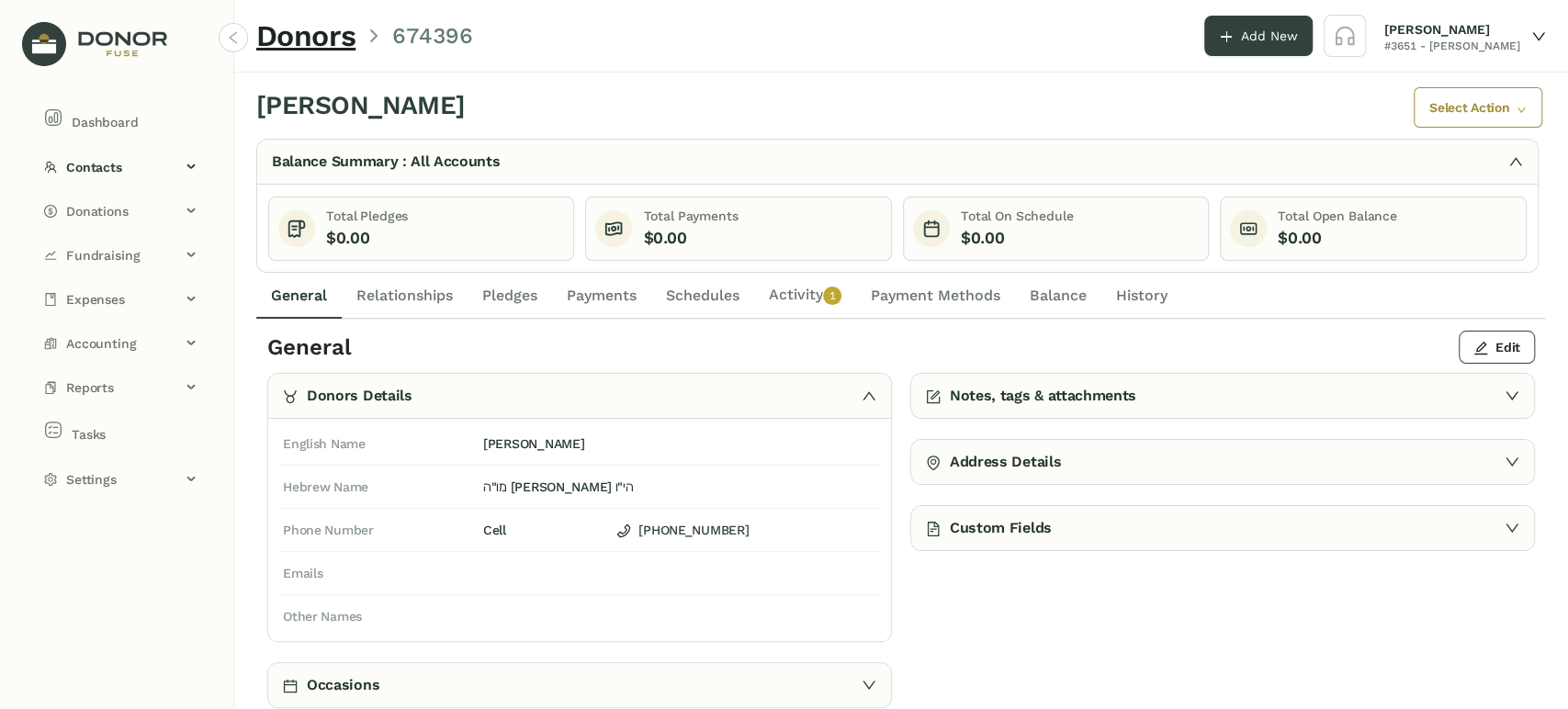 click on "Activity   0   1   2   3   4   5   6   7   8   9" 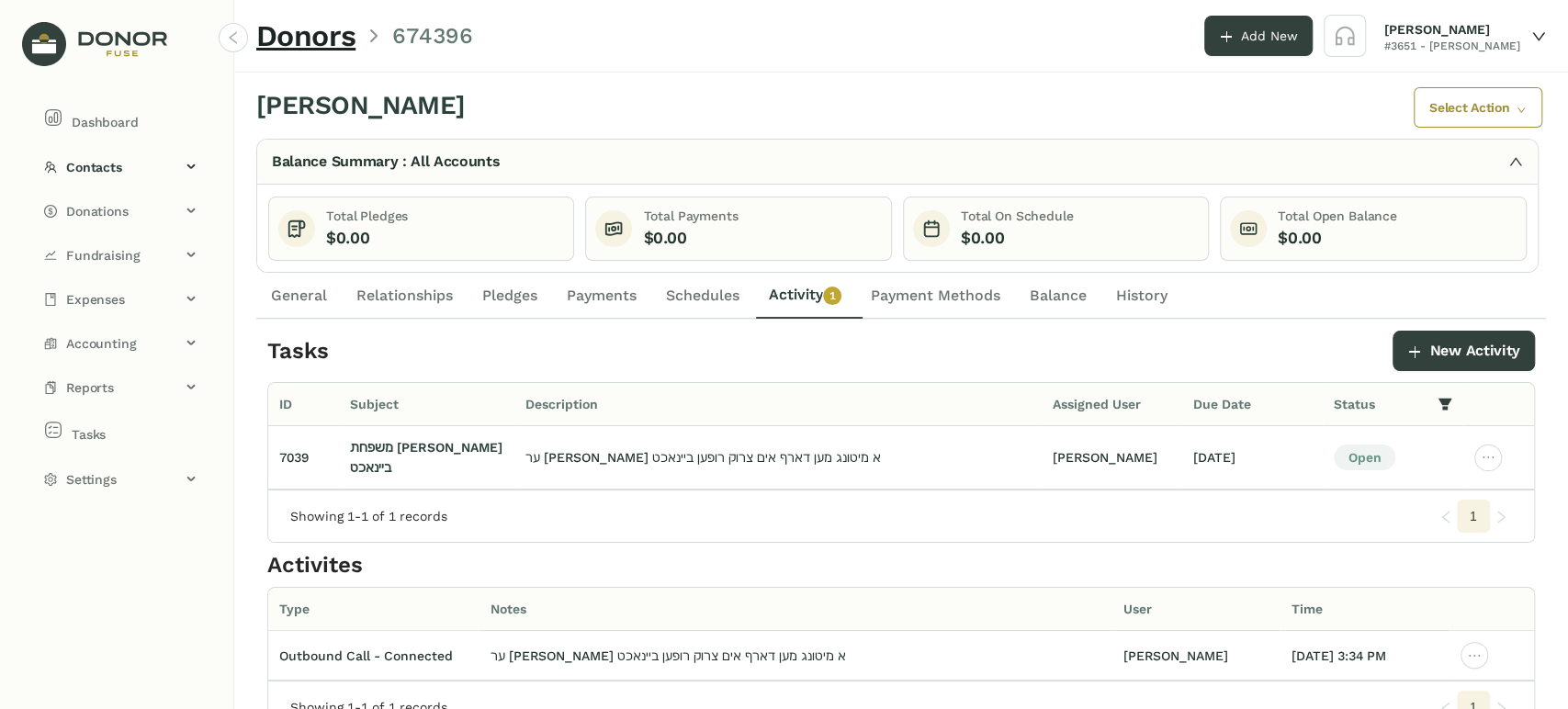 click on "General" 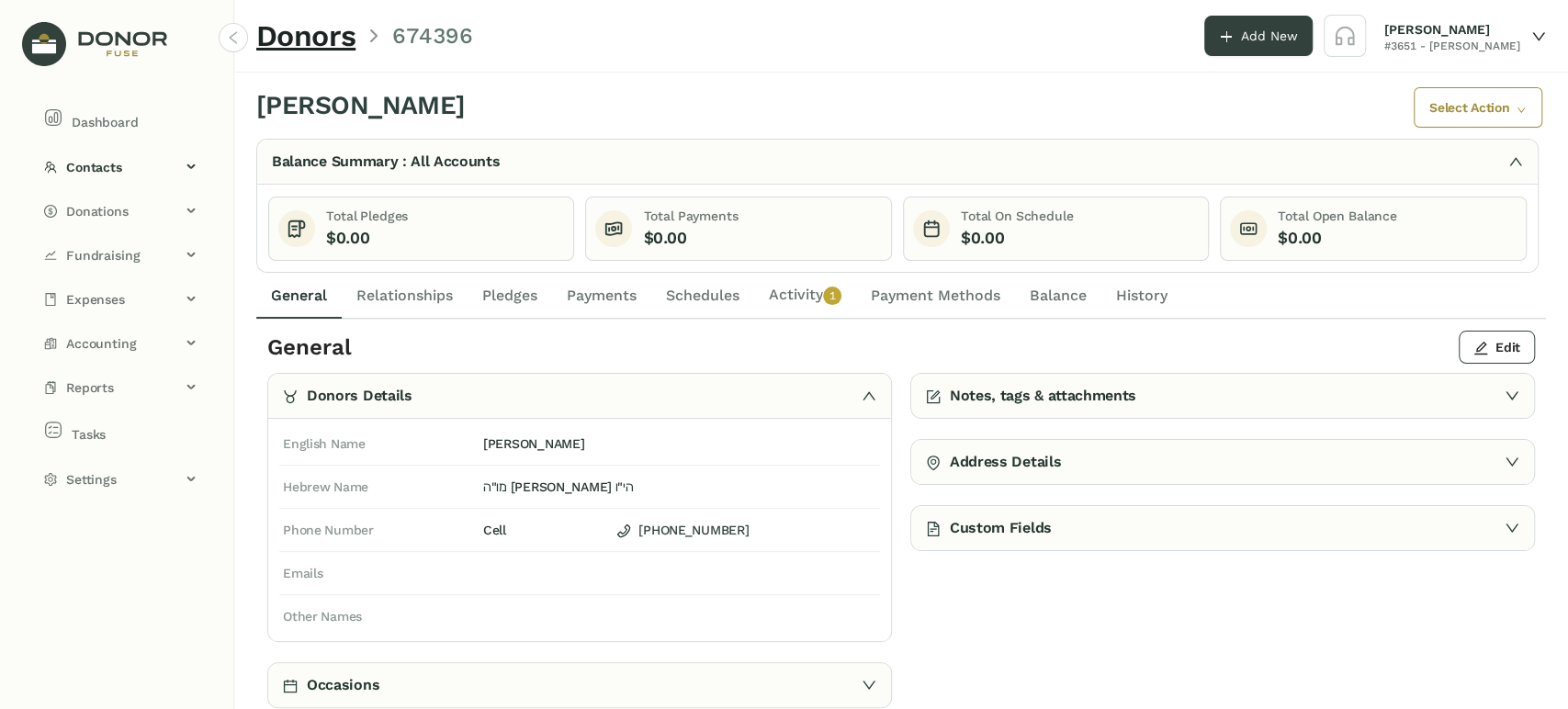 click on "Activity   0   1   2   3   4   5   6   7   8   9" 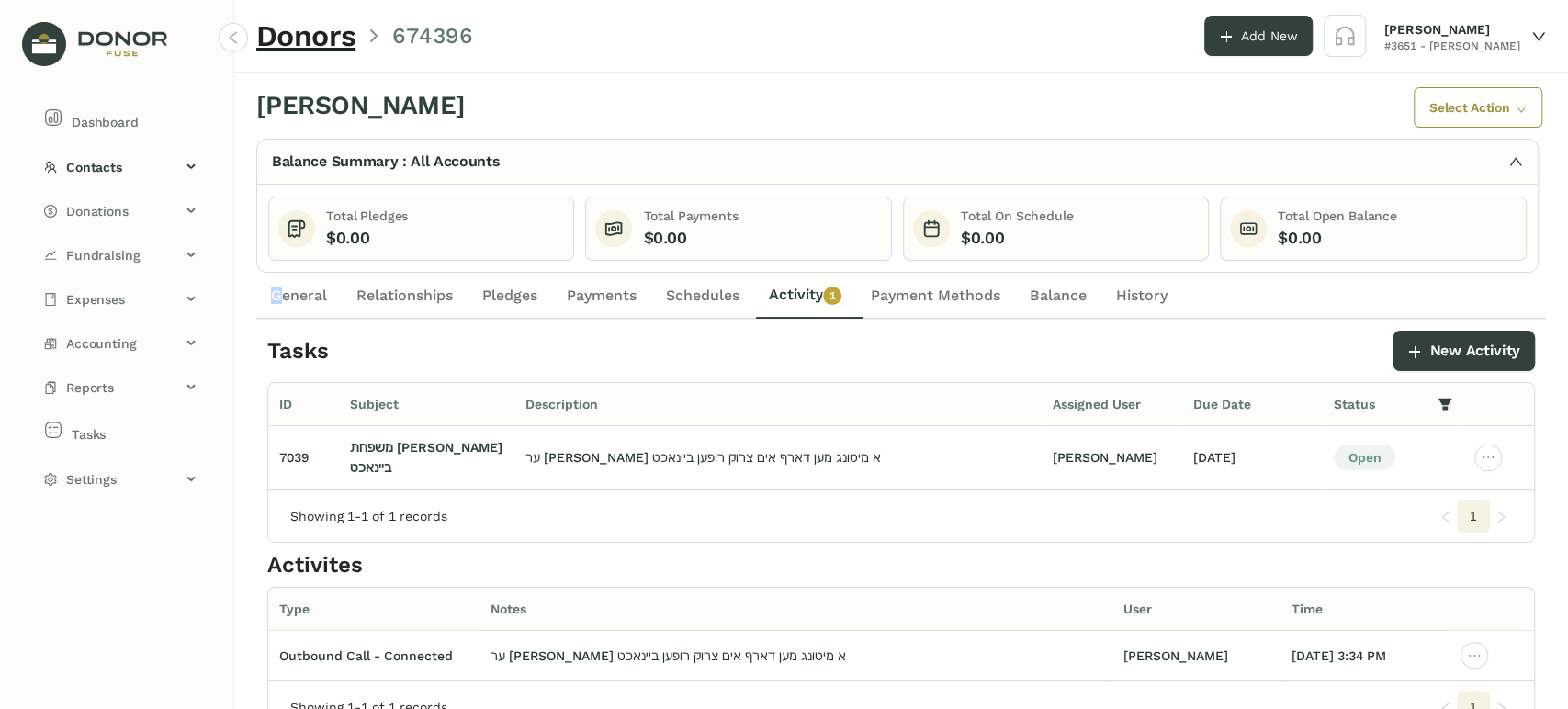 click on "General" 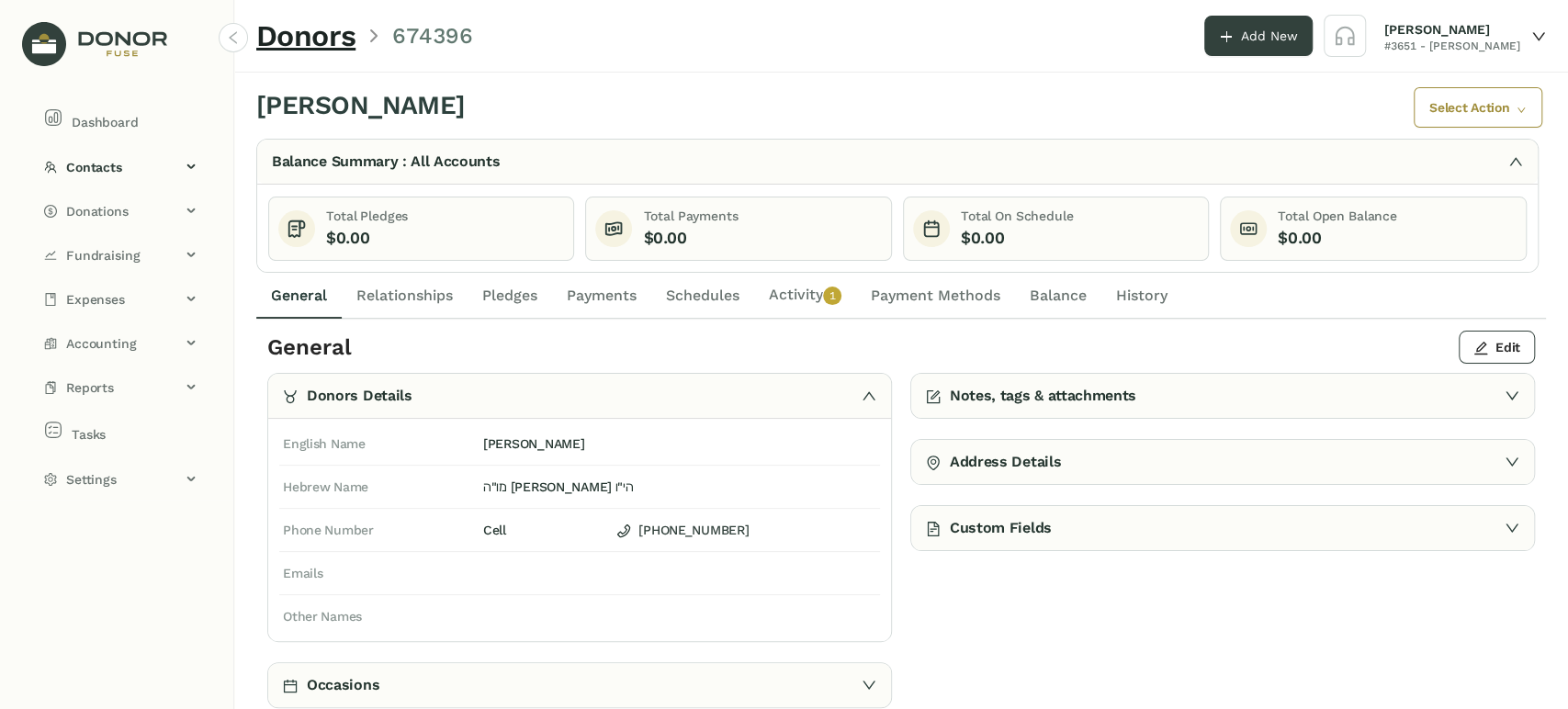 click on "Payments" 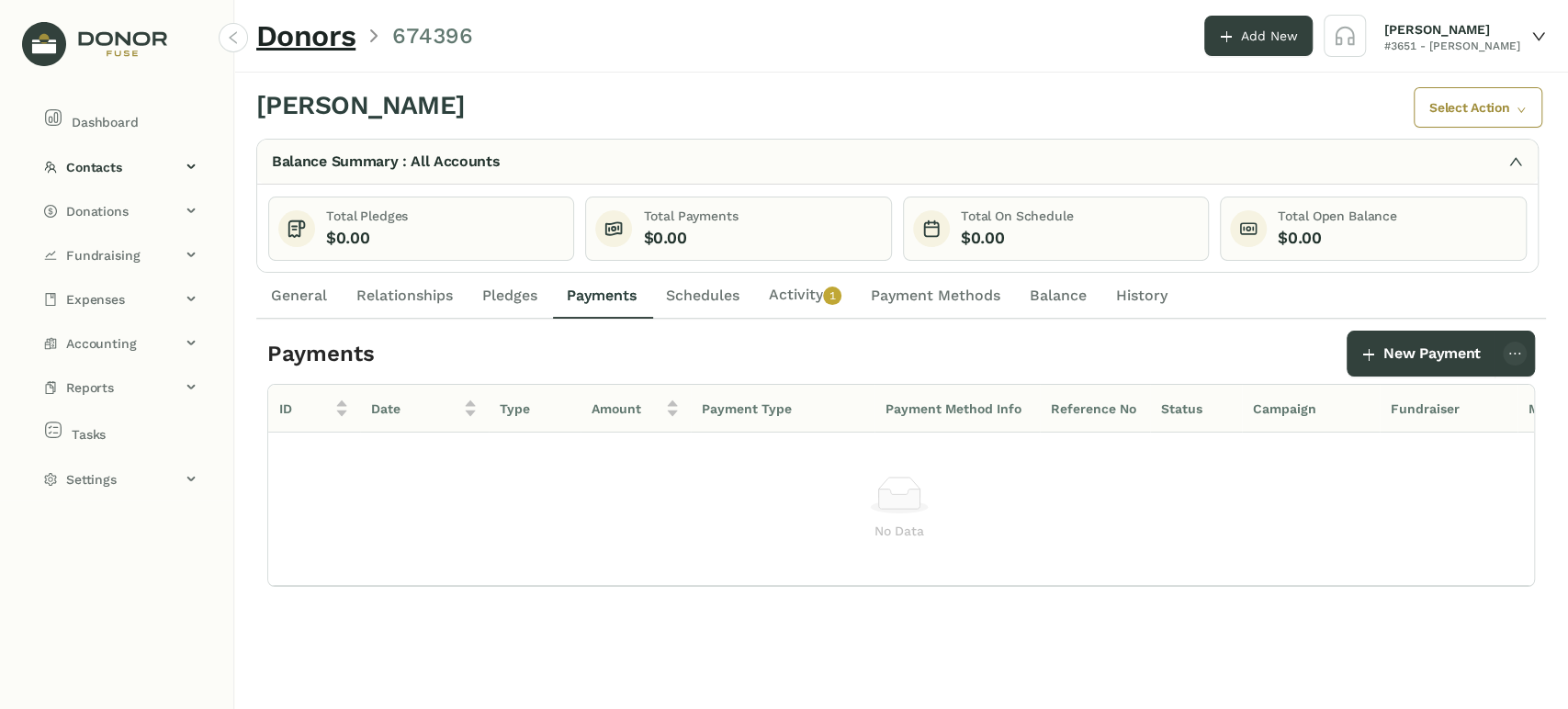 click on "Schedules" 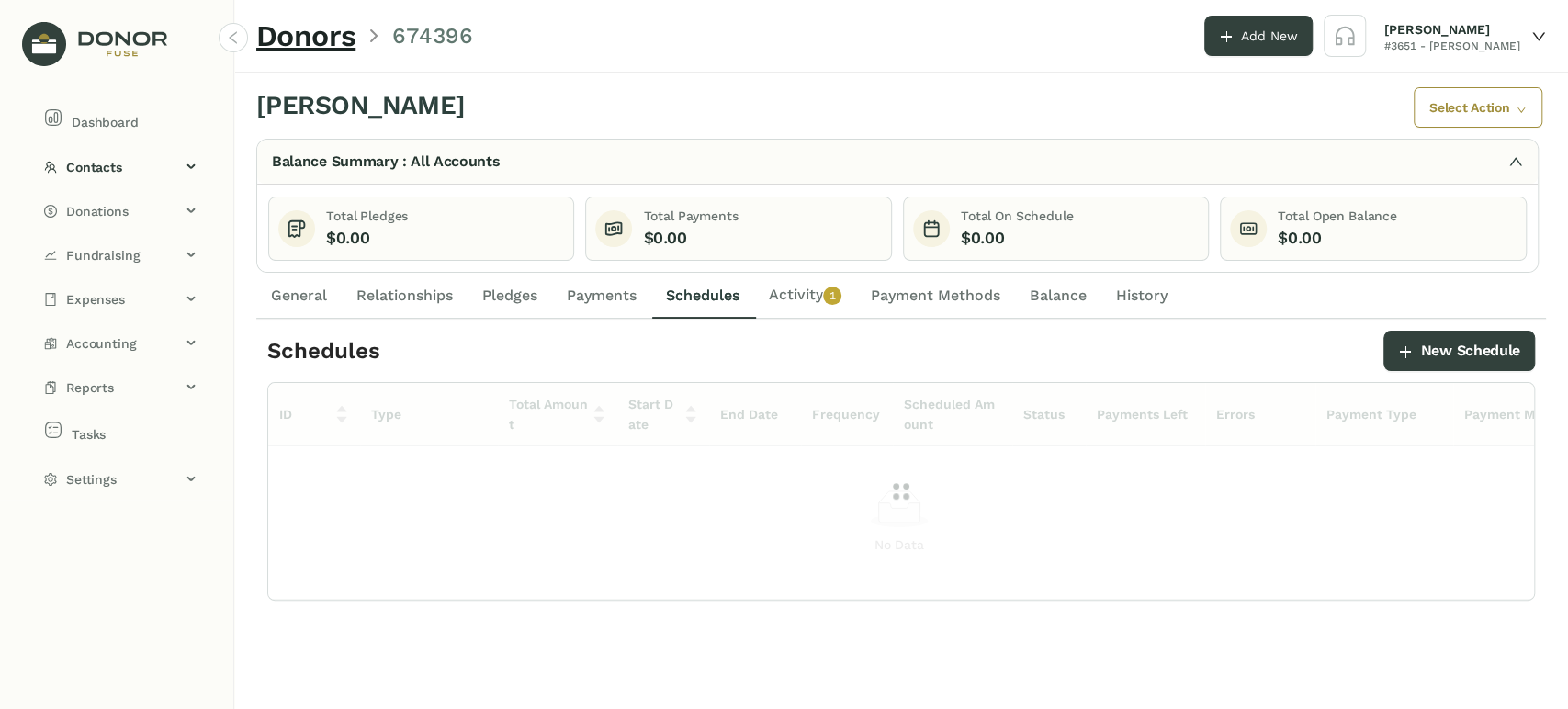 click on "Activity   0   1   2   3   4   5   6   7   8   9" 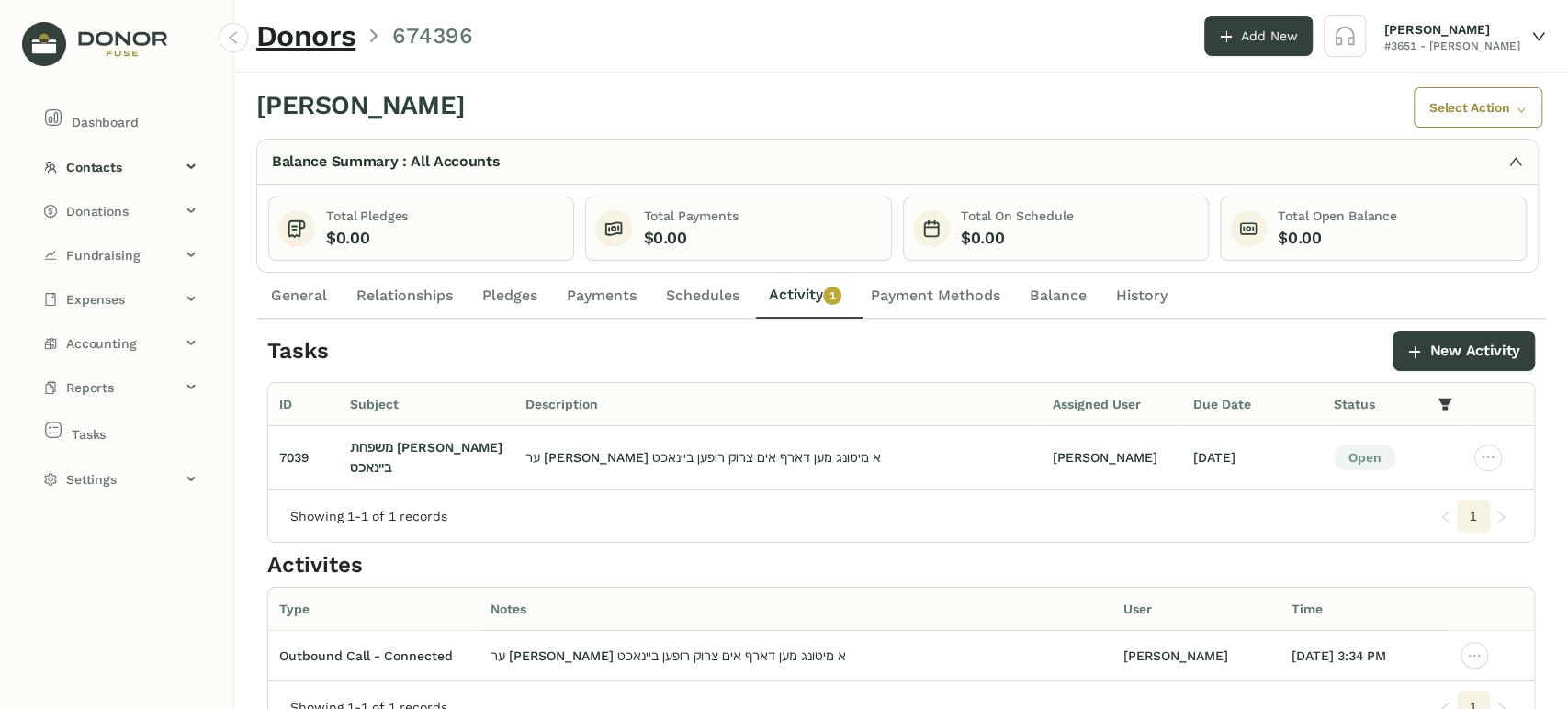 click on "General" 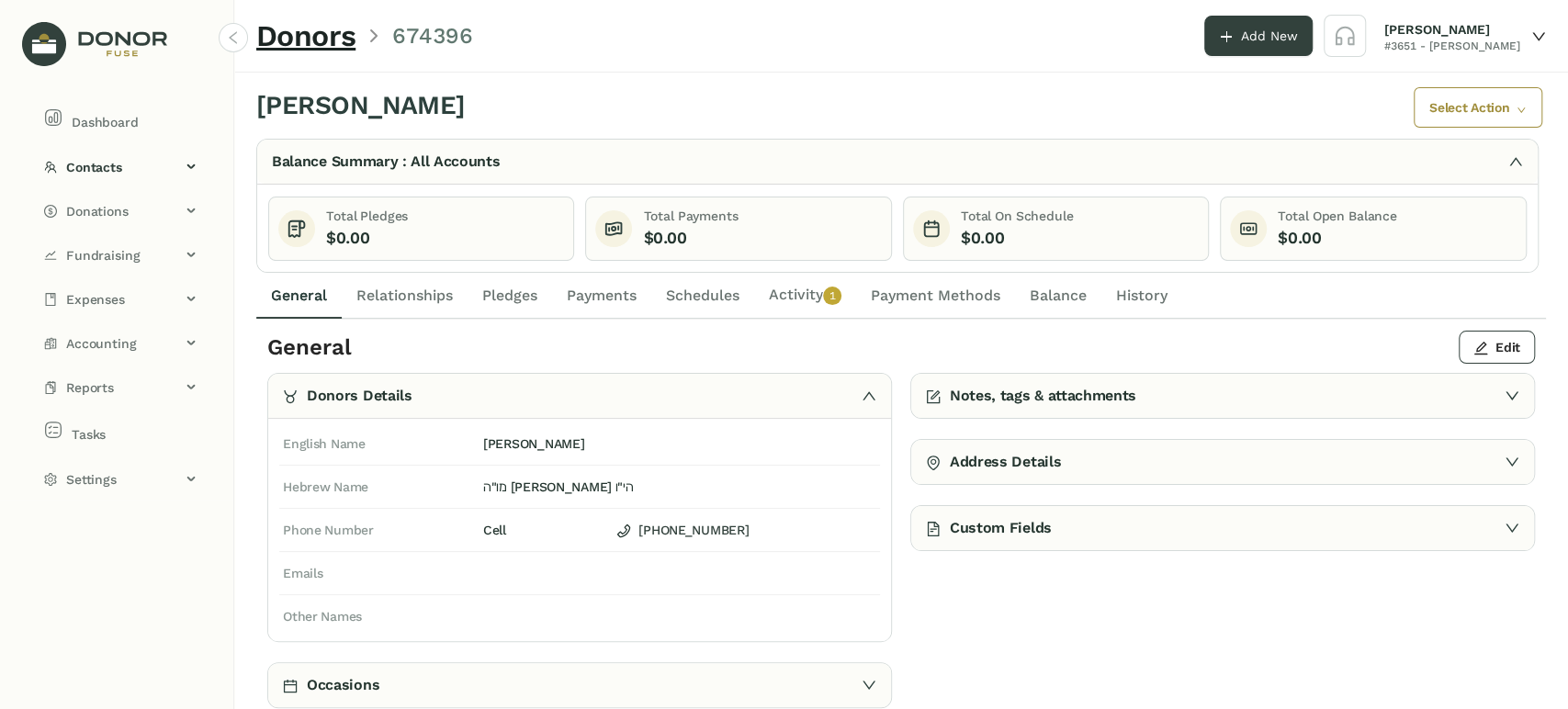 click on "Activity   0   1   2   3   4   5   6   7   8   9" 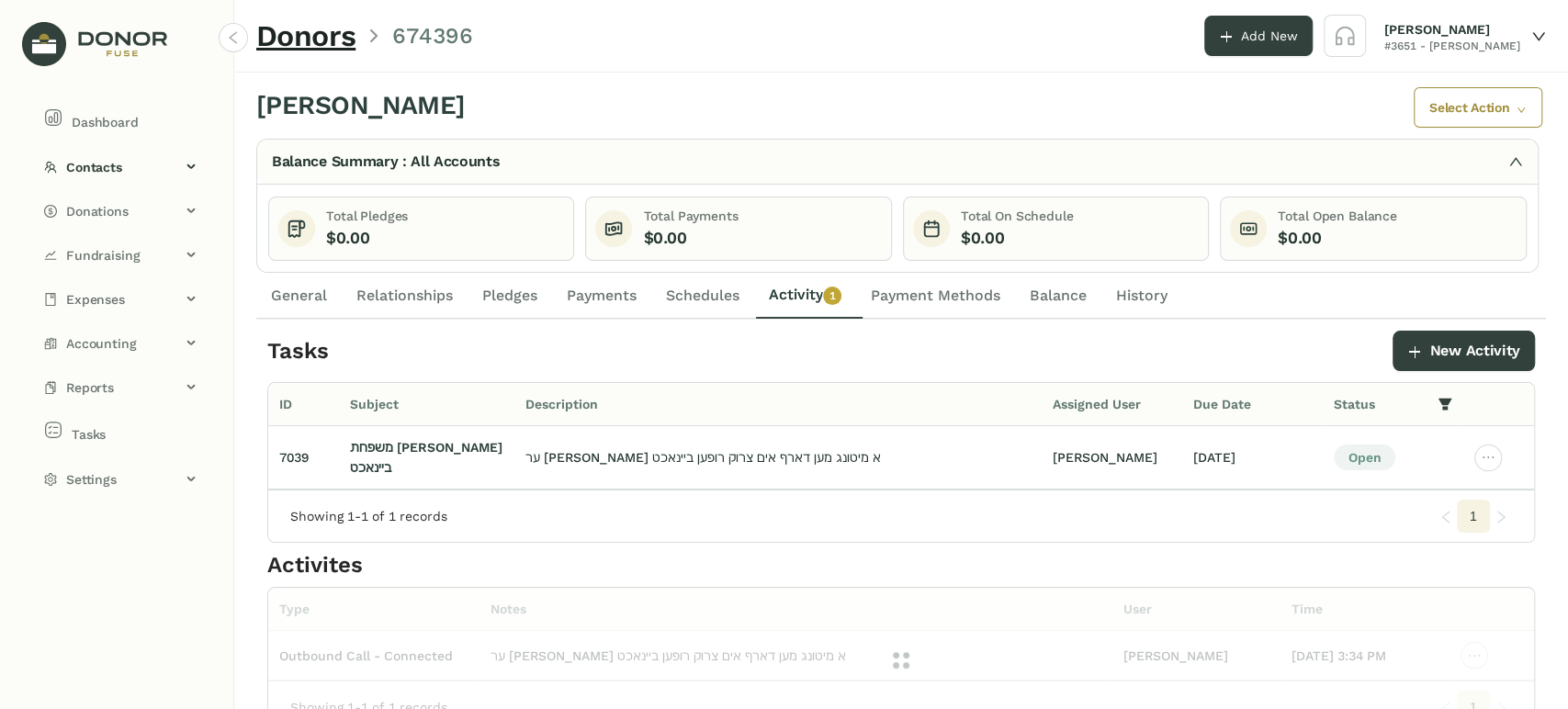 drag, startPoint x: 684, startPoint y: 293, endPoint x: 652, endPoint y: 296, distance: 32.140317 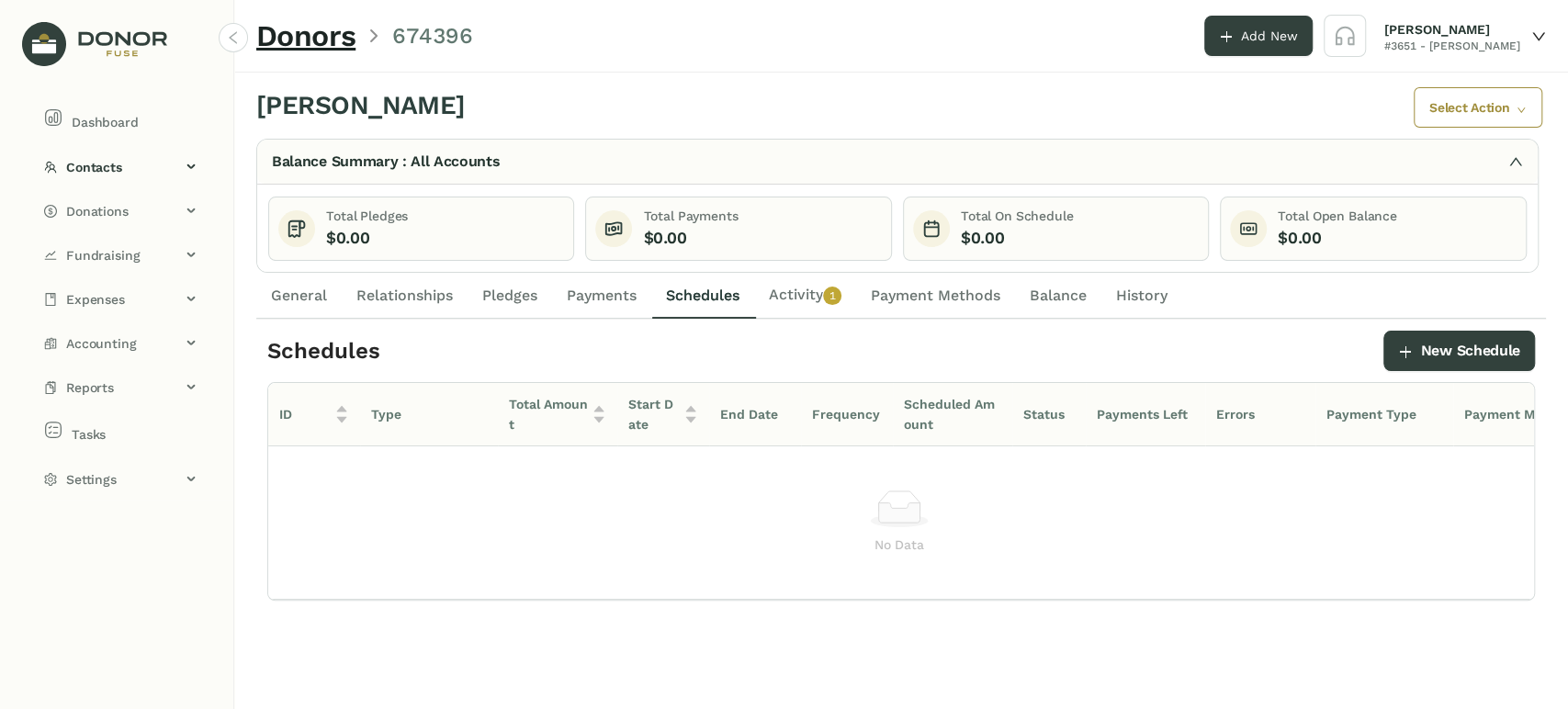 click on "Relationships" 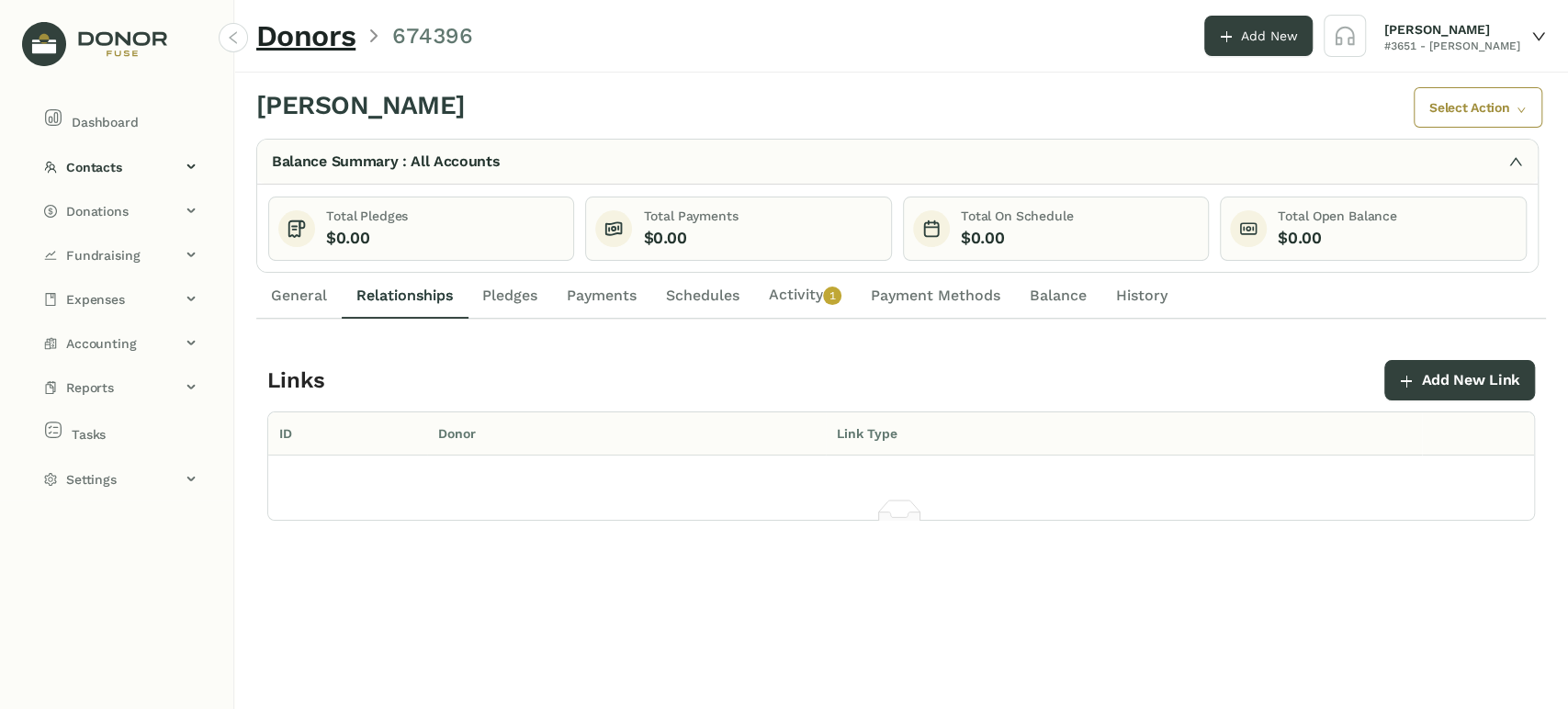 click on "General" 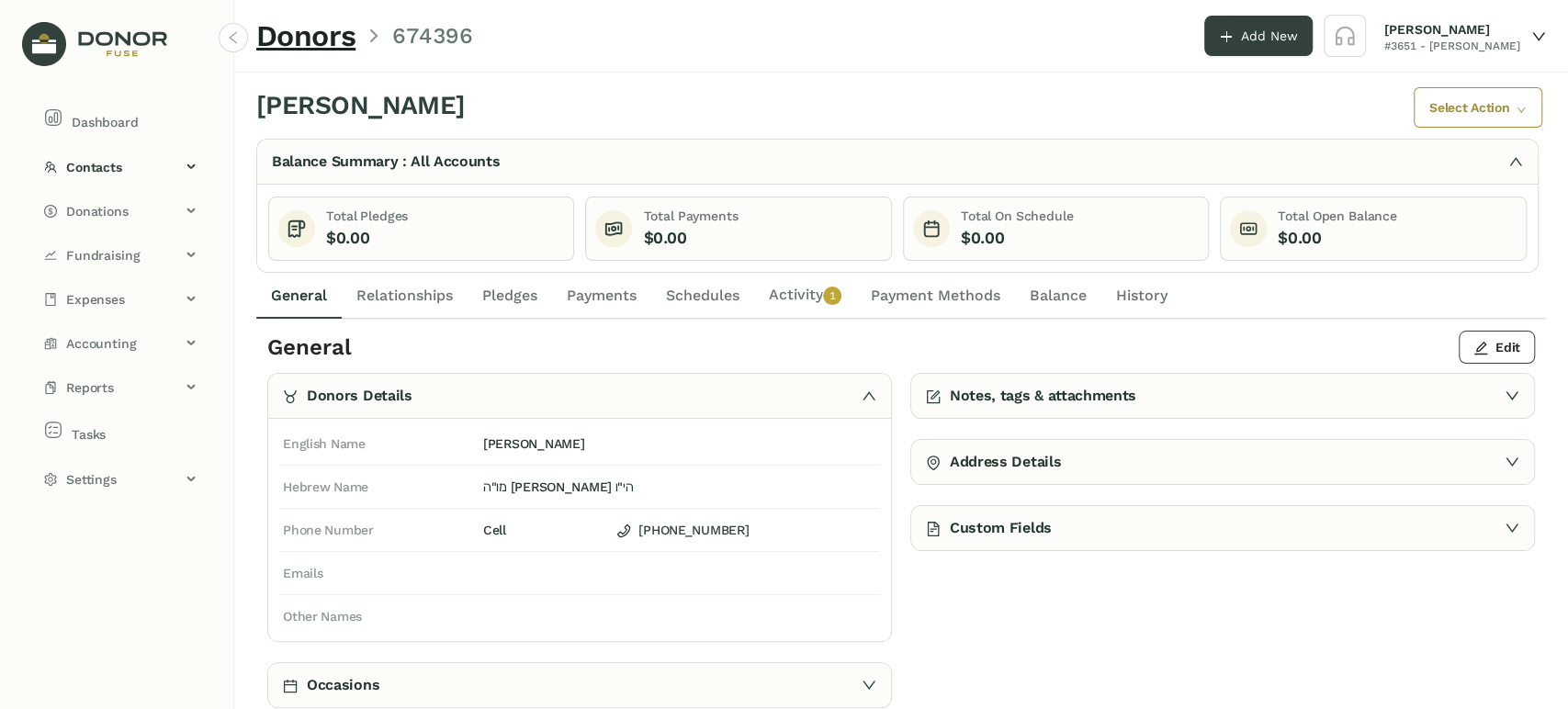 click on "Schedules" 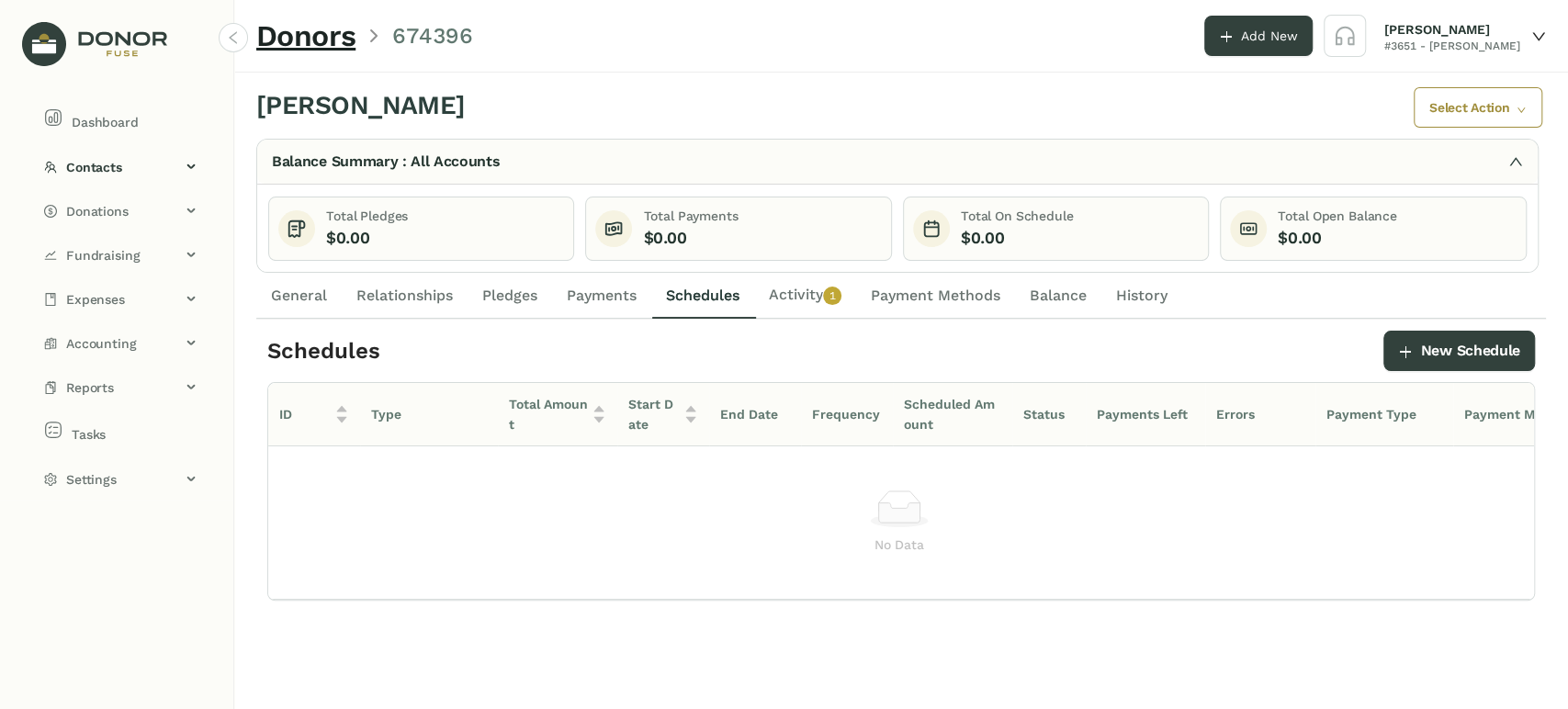 click on "0   1   2   3   4   5   6   7   8   9" 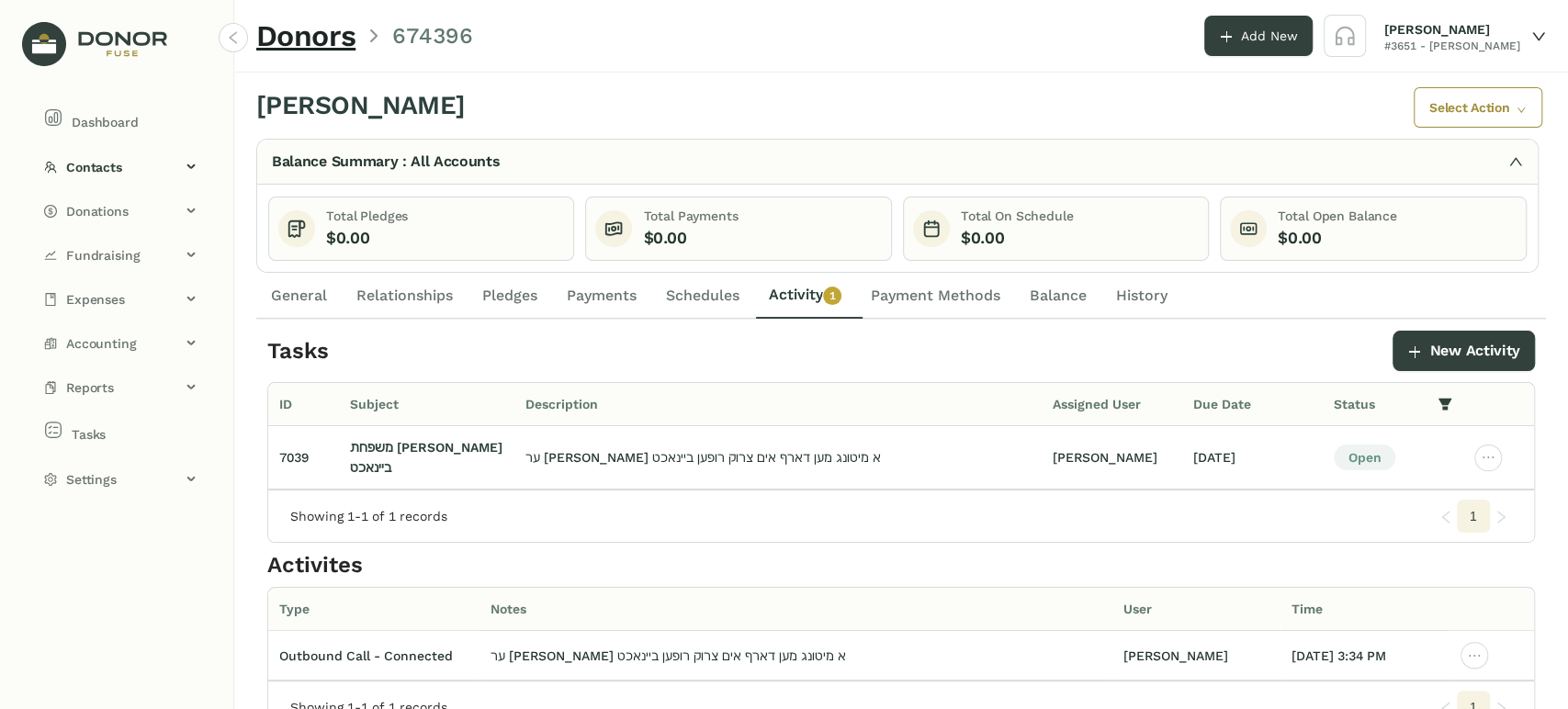 click on "Payments" 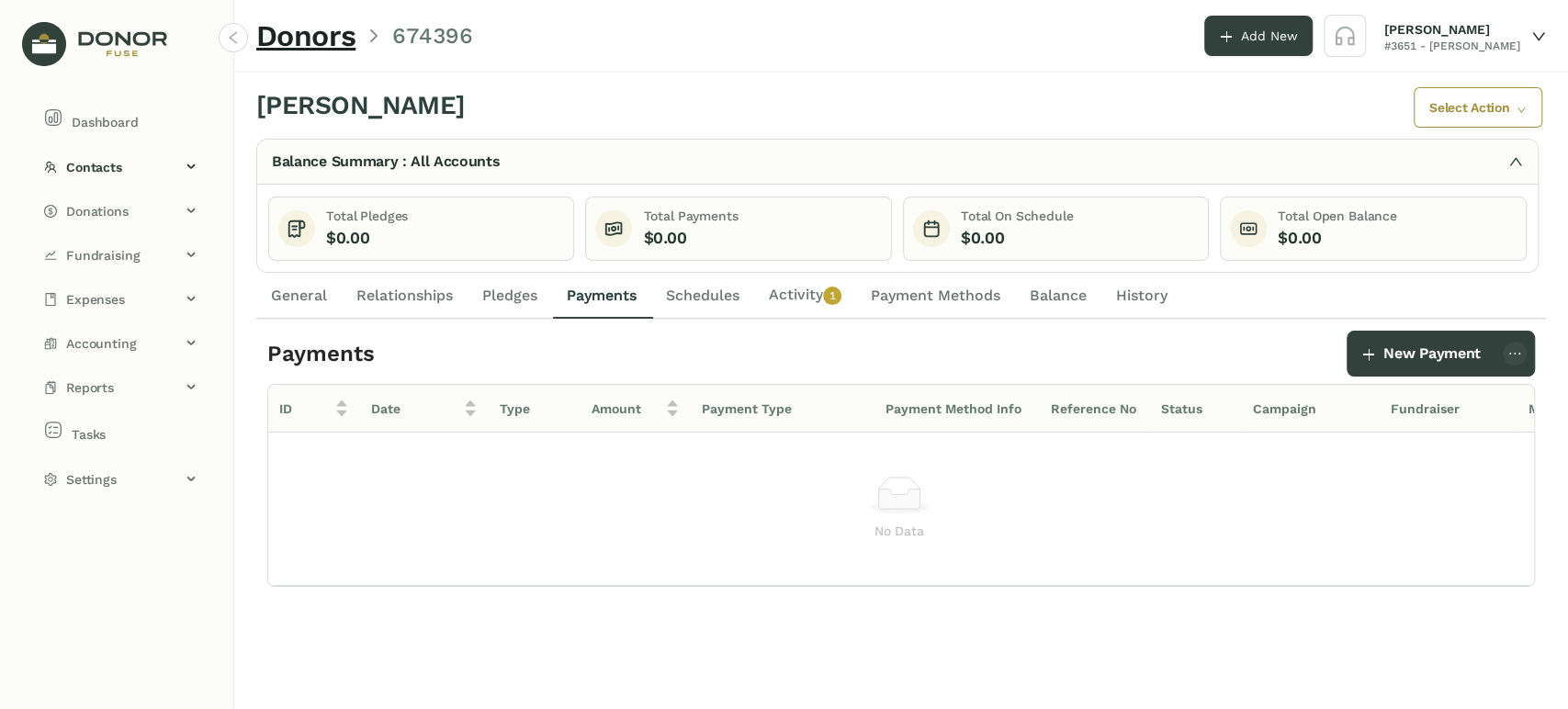 click on "General" 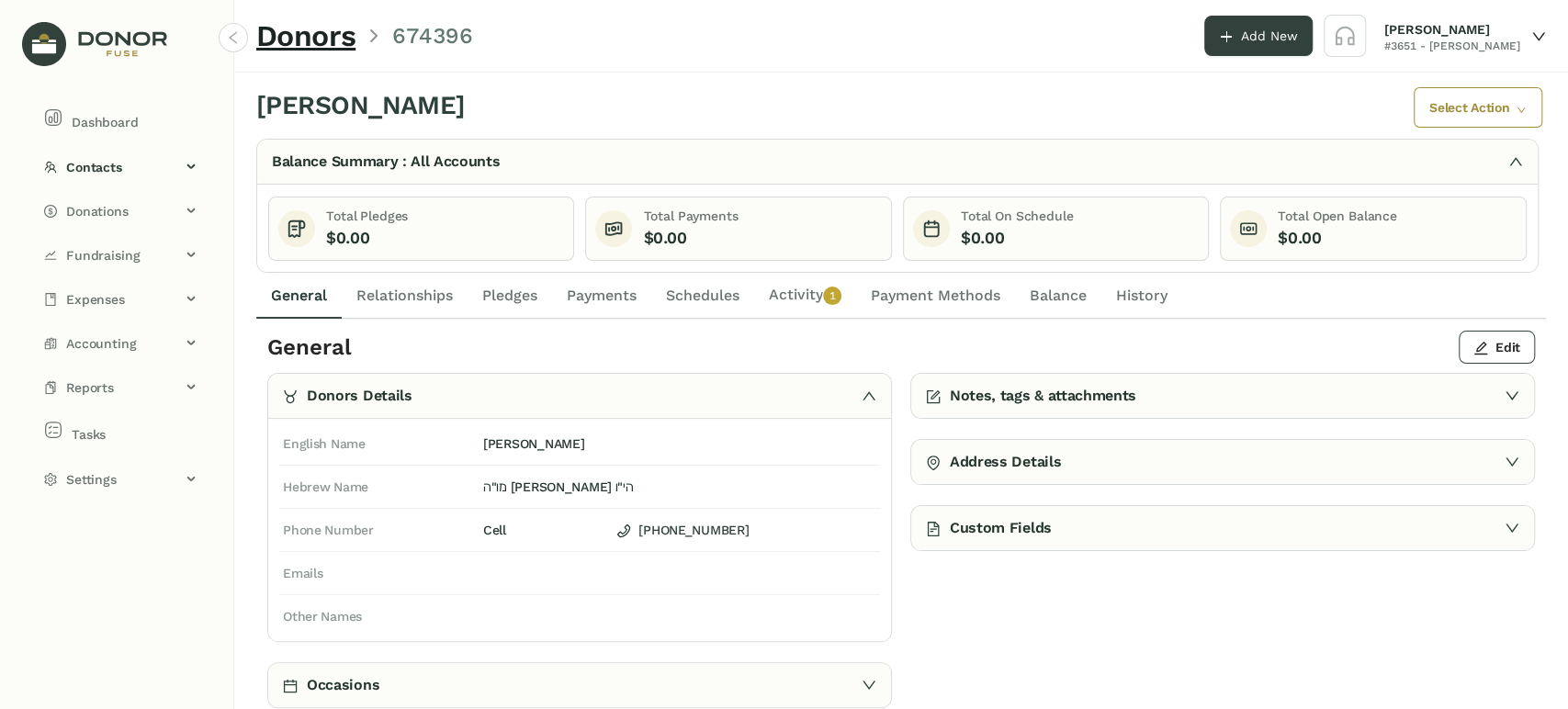 click on "Activity   0   1   2   3   4   5   6   7   8   9" 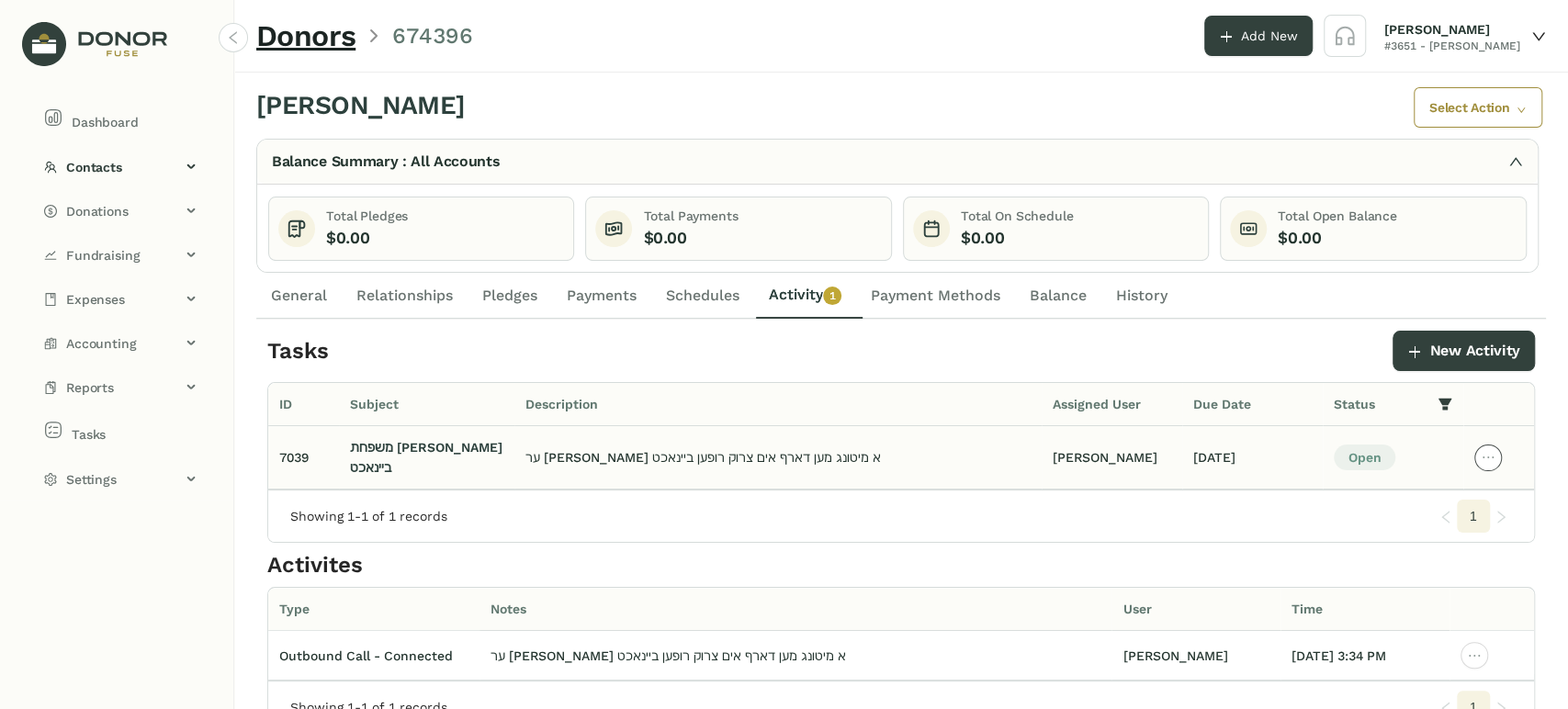 click 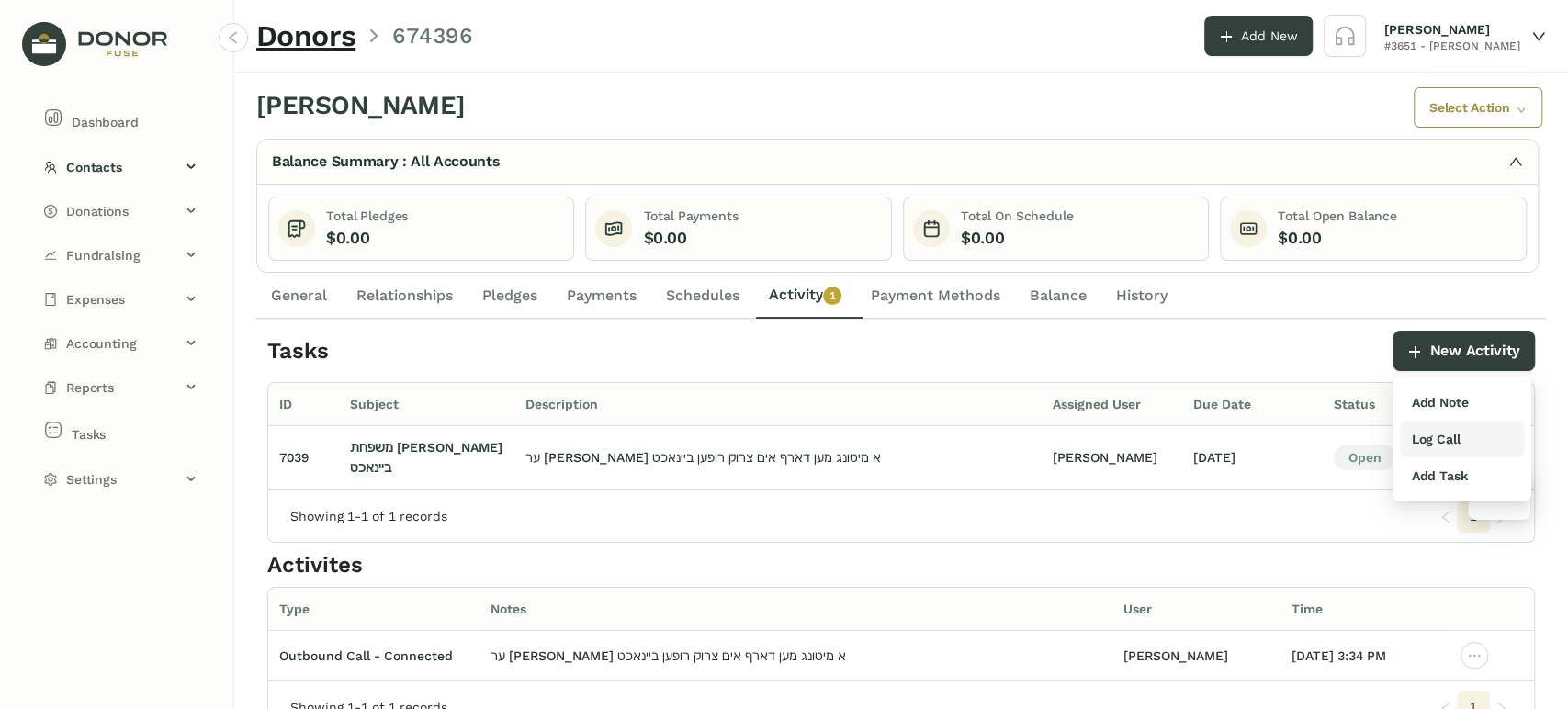 click on "Log Call" at bounding box center (1435, 439) 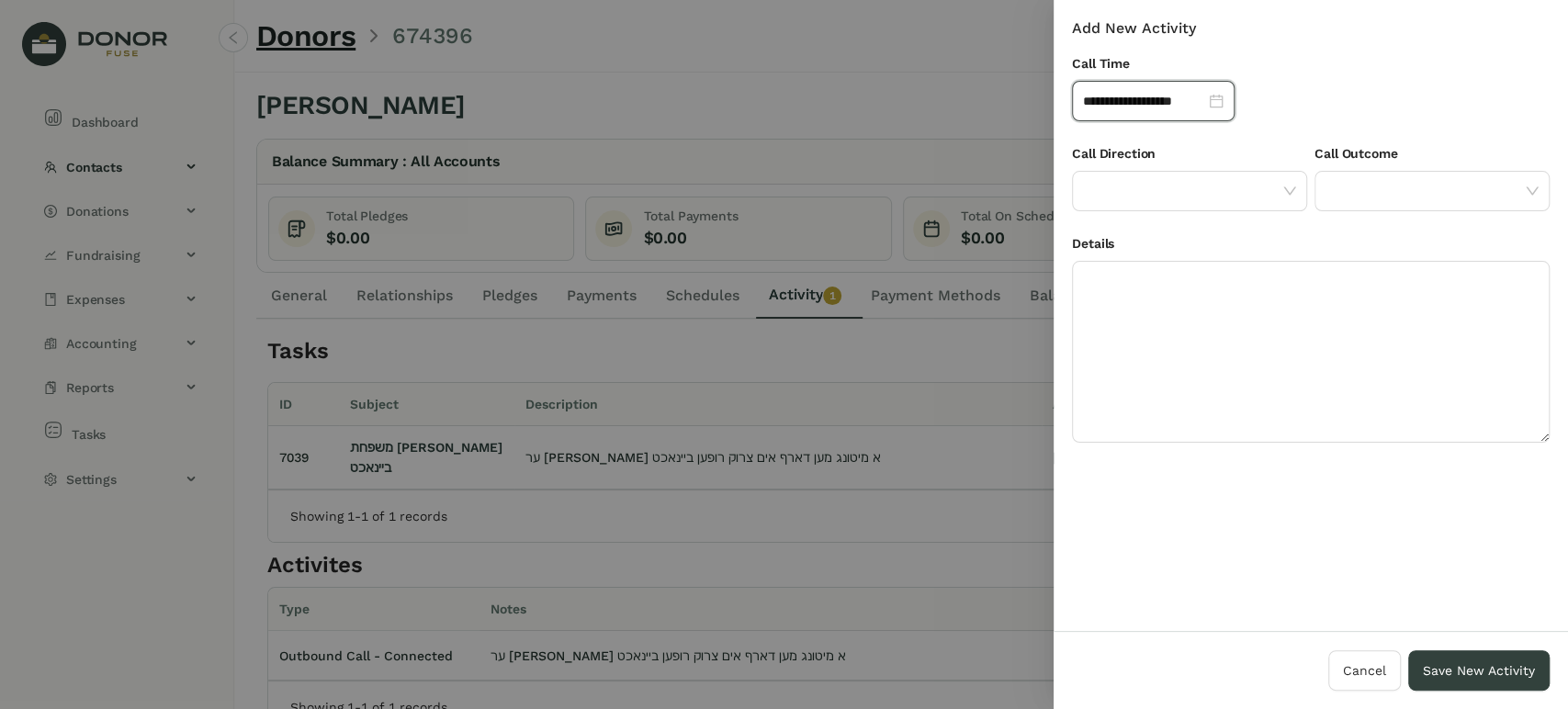 click on "Call Direction" at bounding box center (1190, 157) 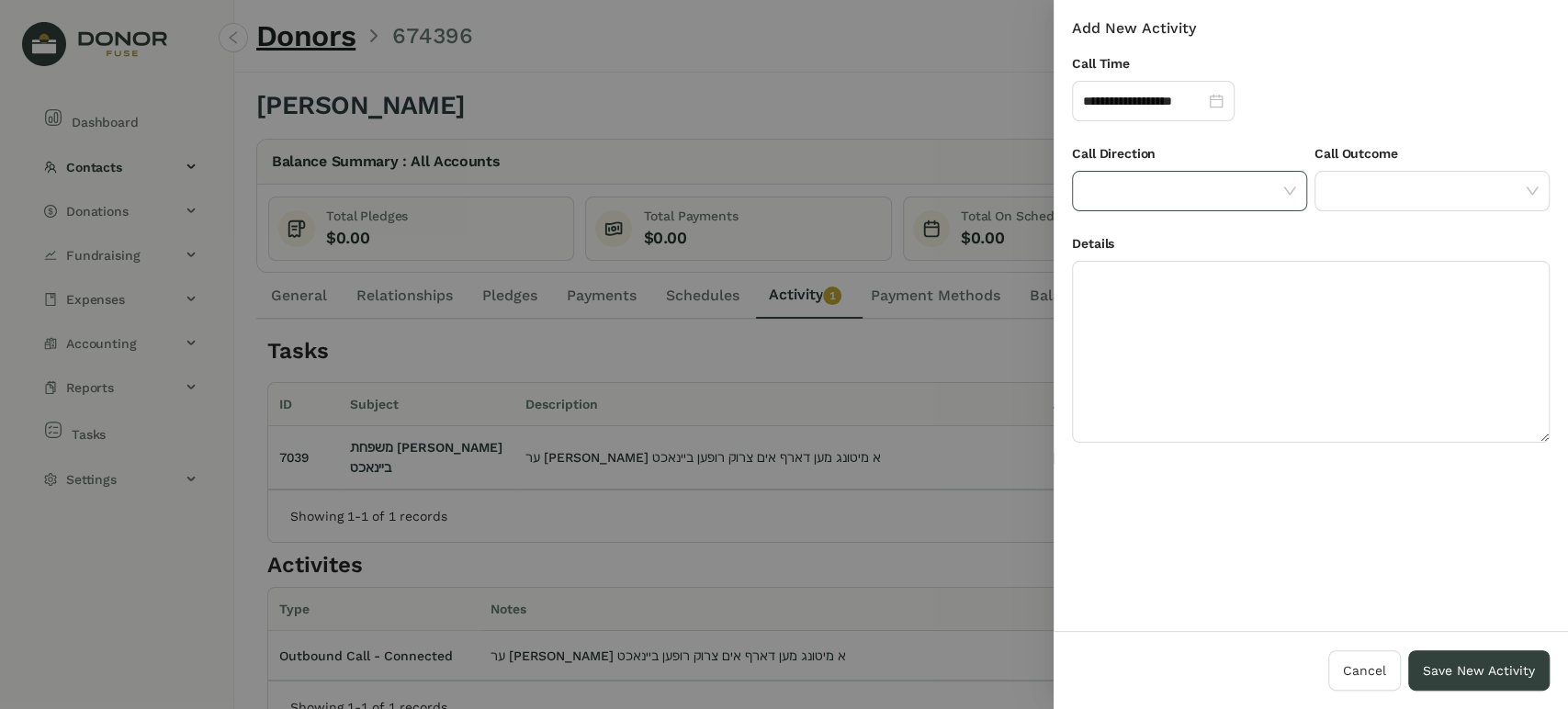 click 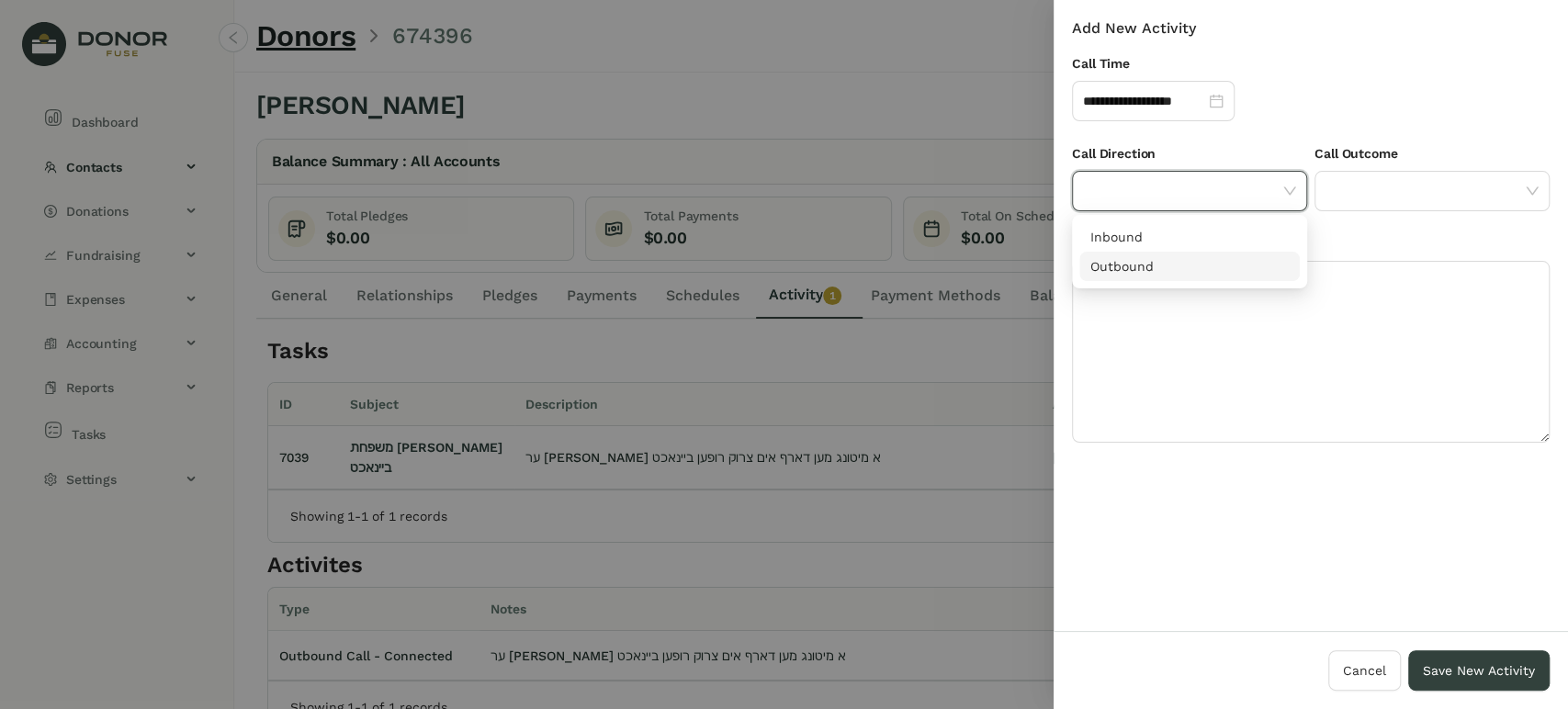 click on "Outbound" at bounding box center (1190, 266) 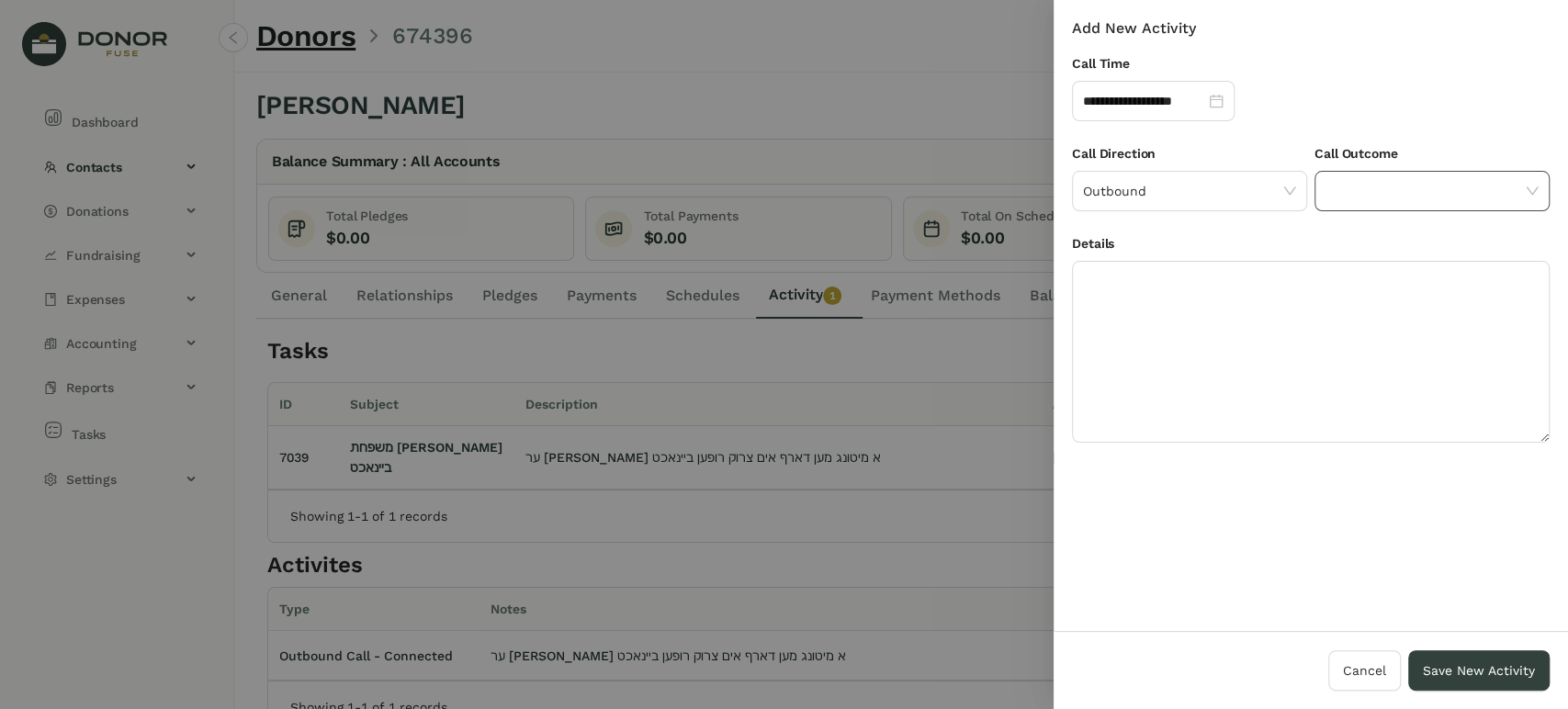 click 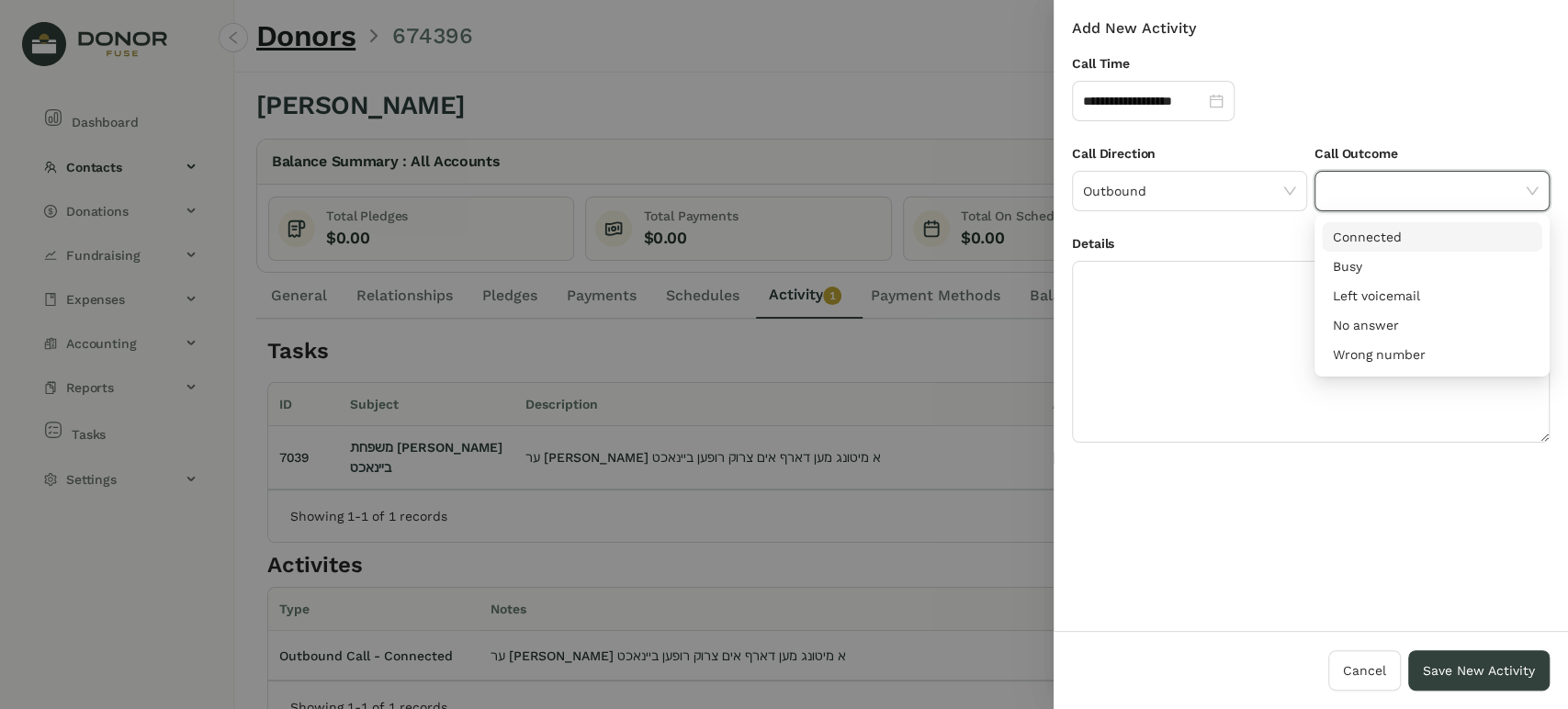 click on "Connected" at bounding box center [1432, 237] 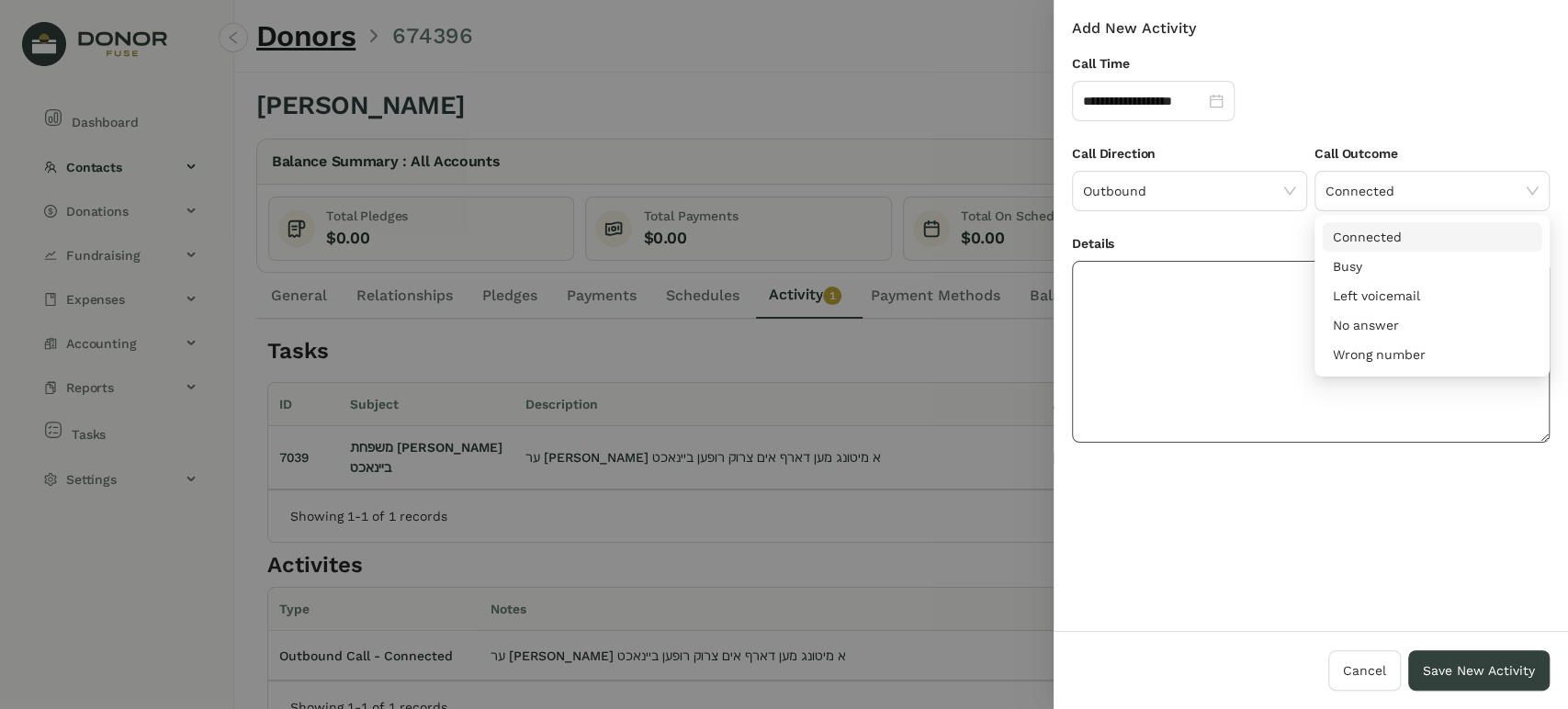 click 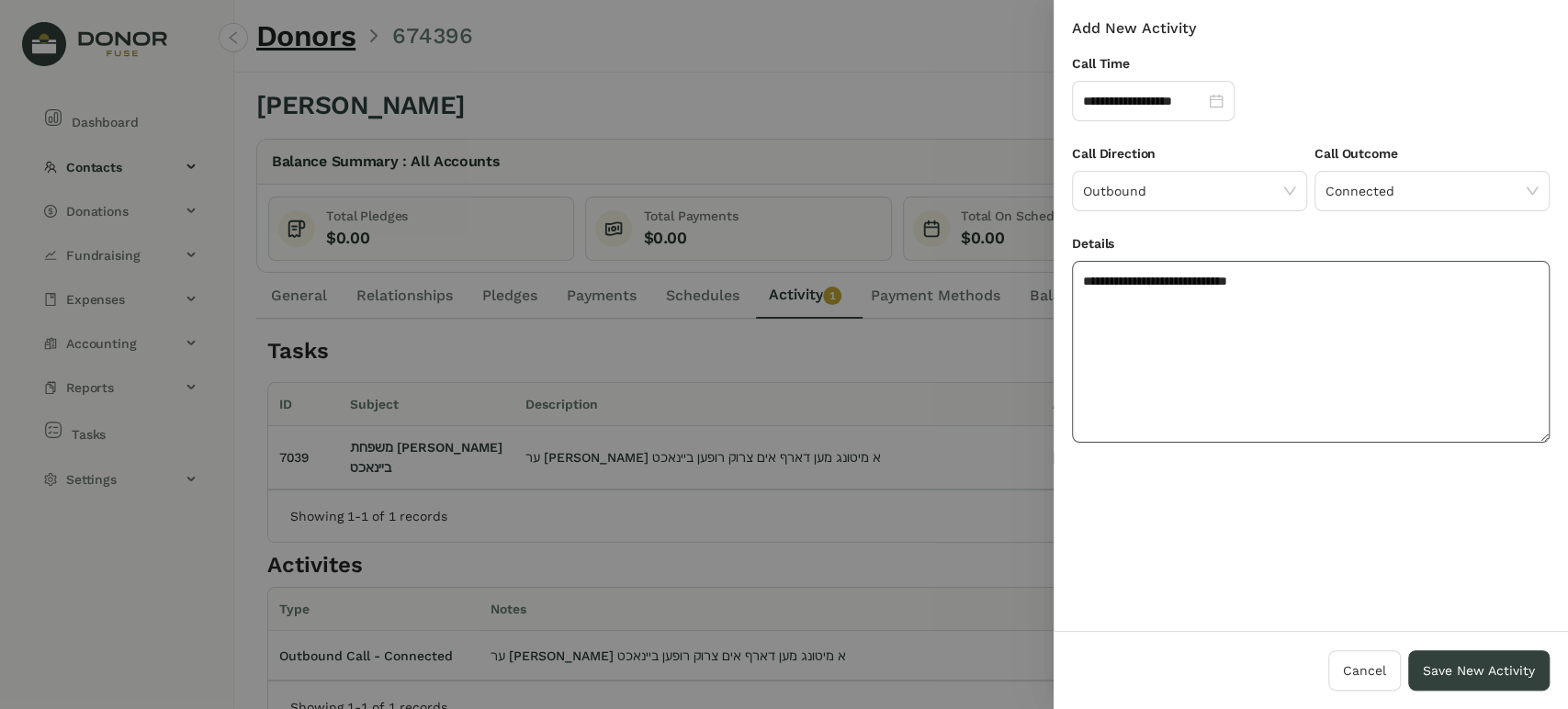 type on "**********" 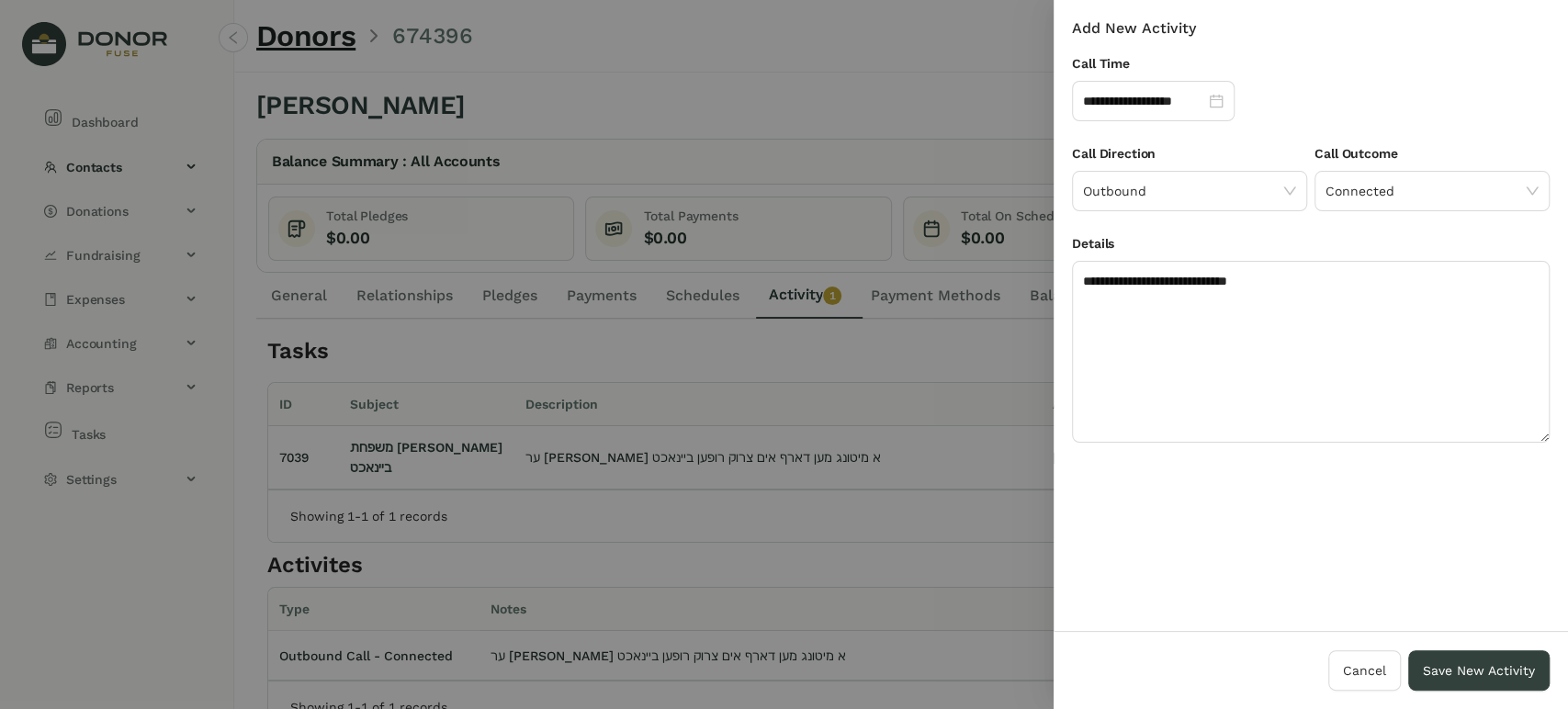 click on "Cancel Save New Activity" at bounding box center [1311, 670] 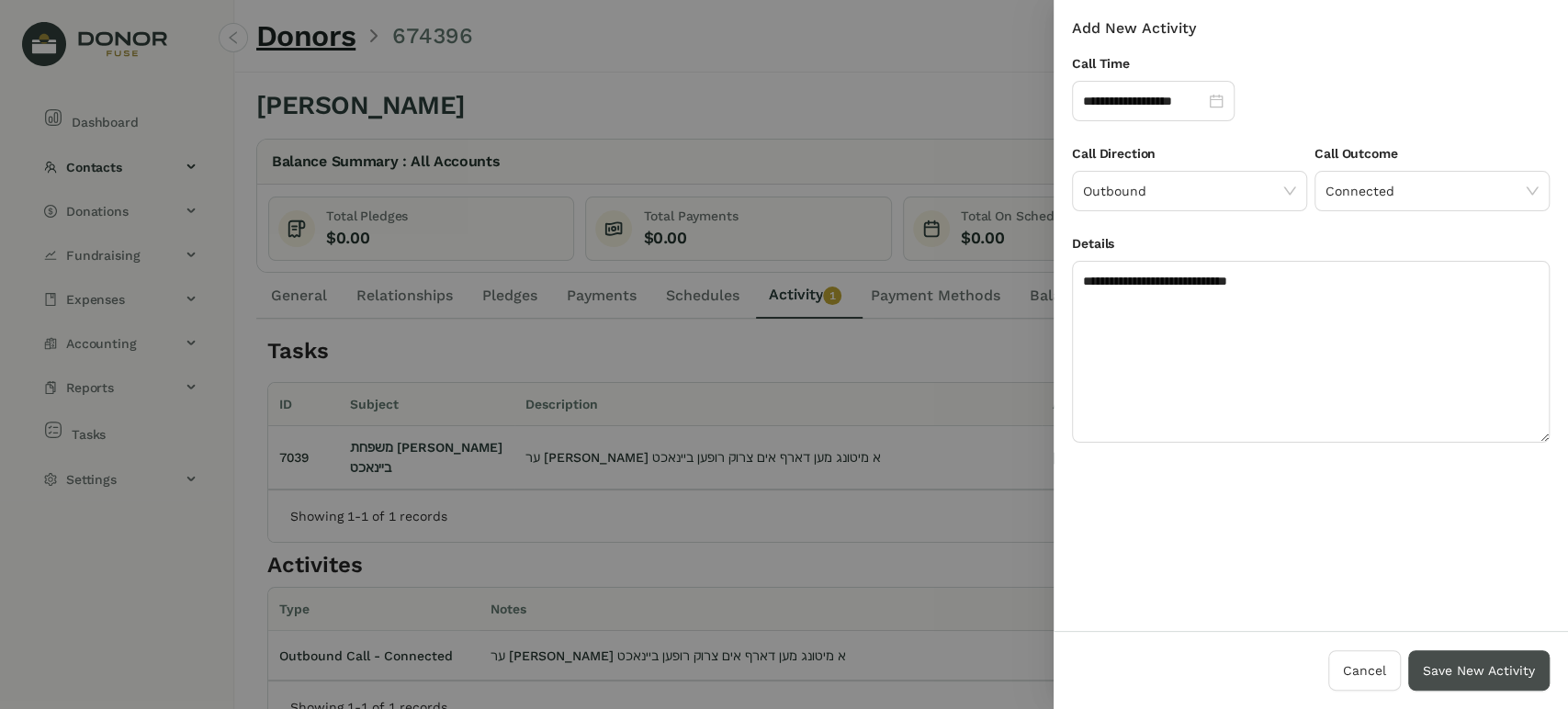 click on "Save New Activity" at bounding box center [1479, 670] 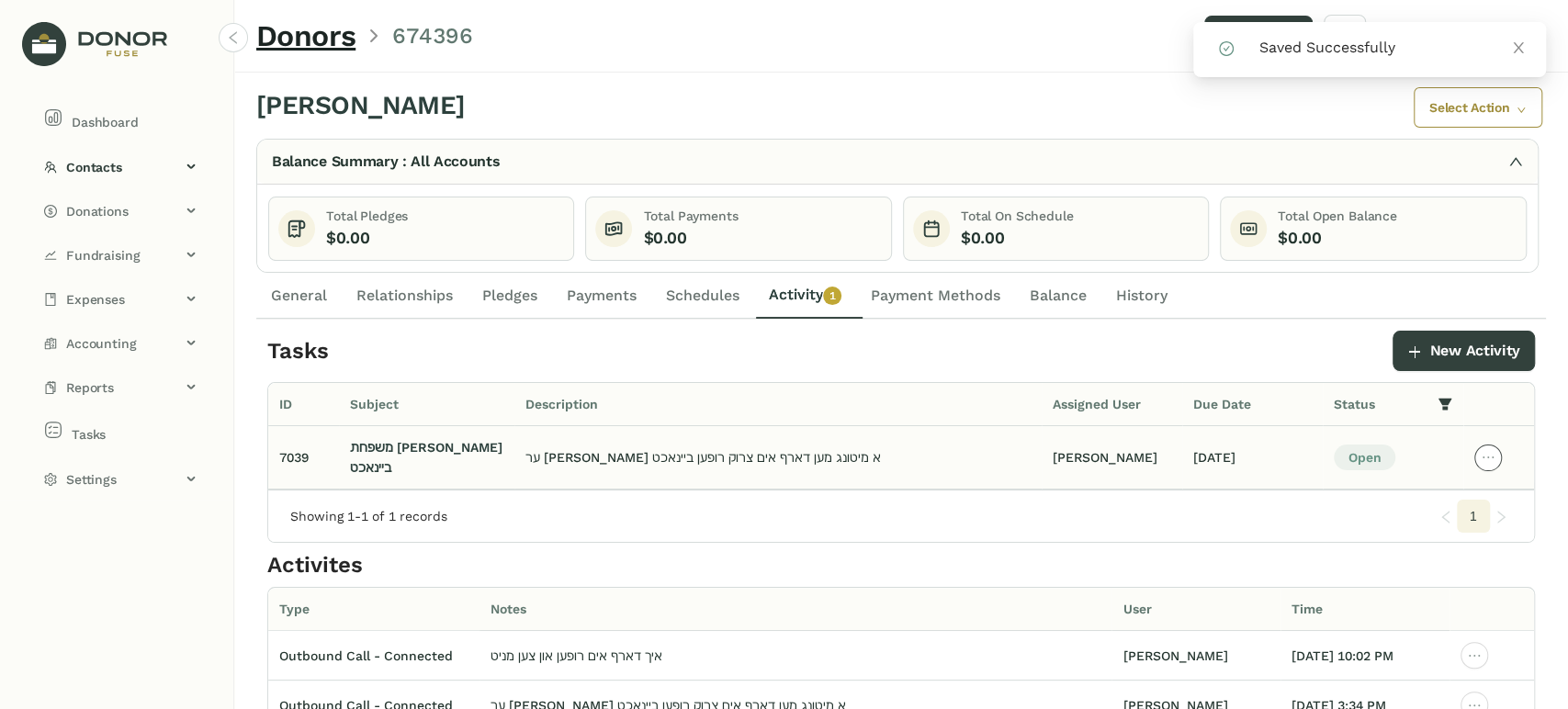 click 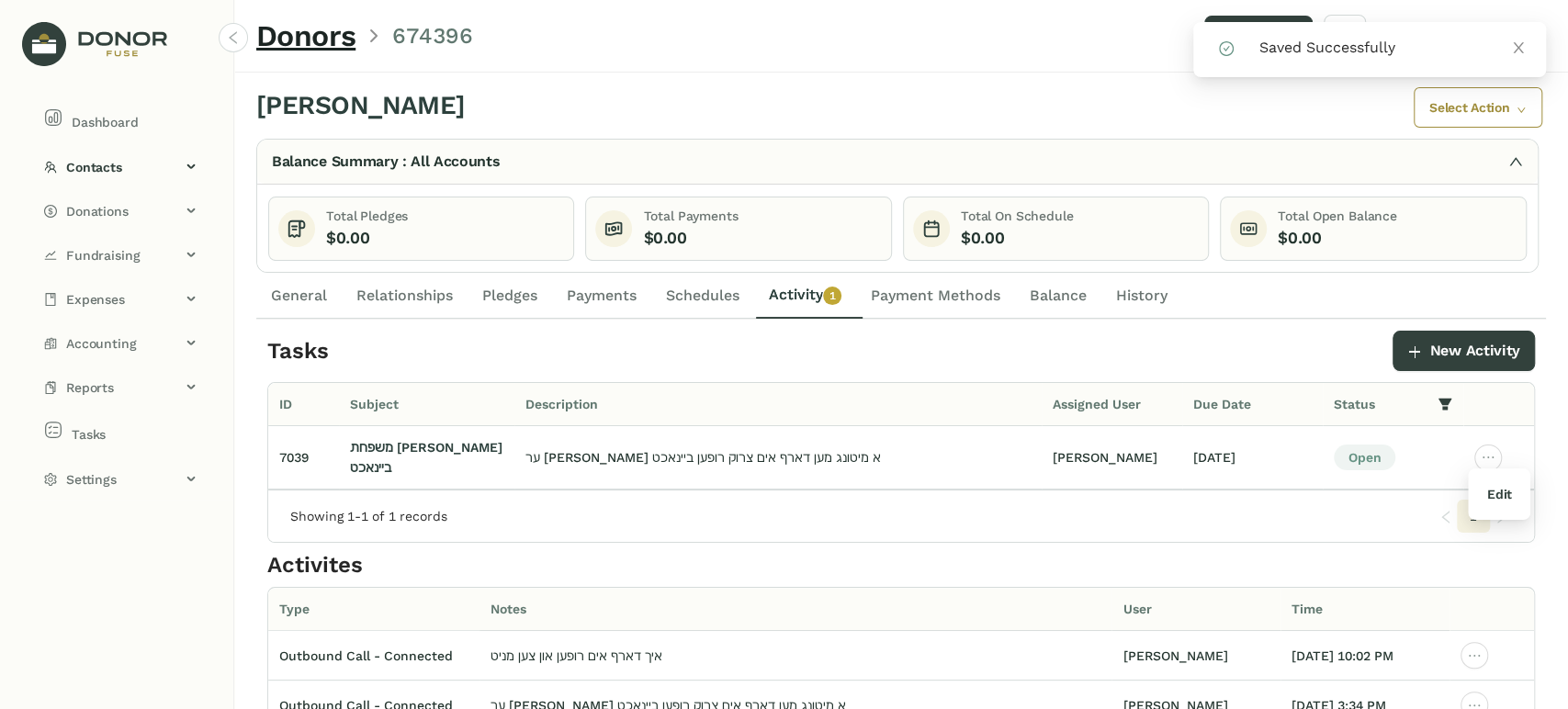 click on "Edit" at bounding box center (1498, 494) 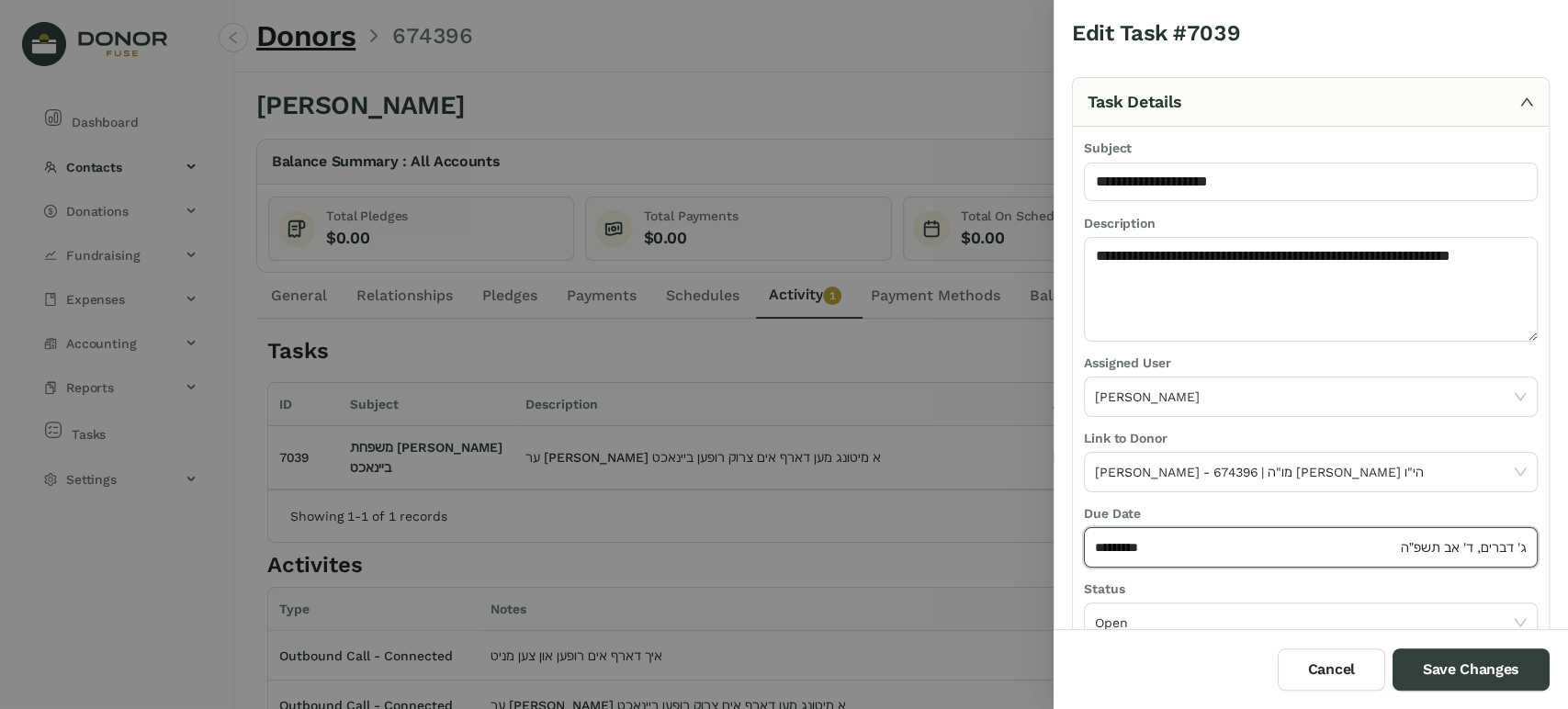 click on "*********" 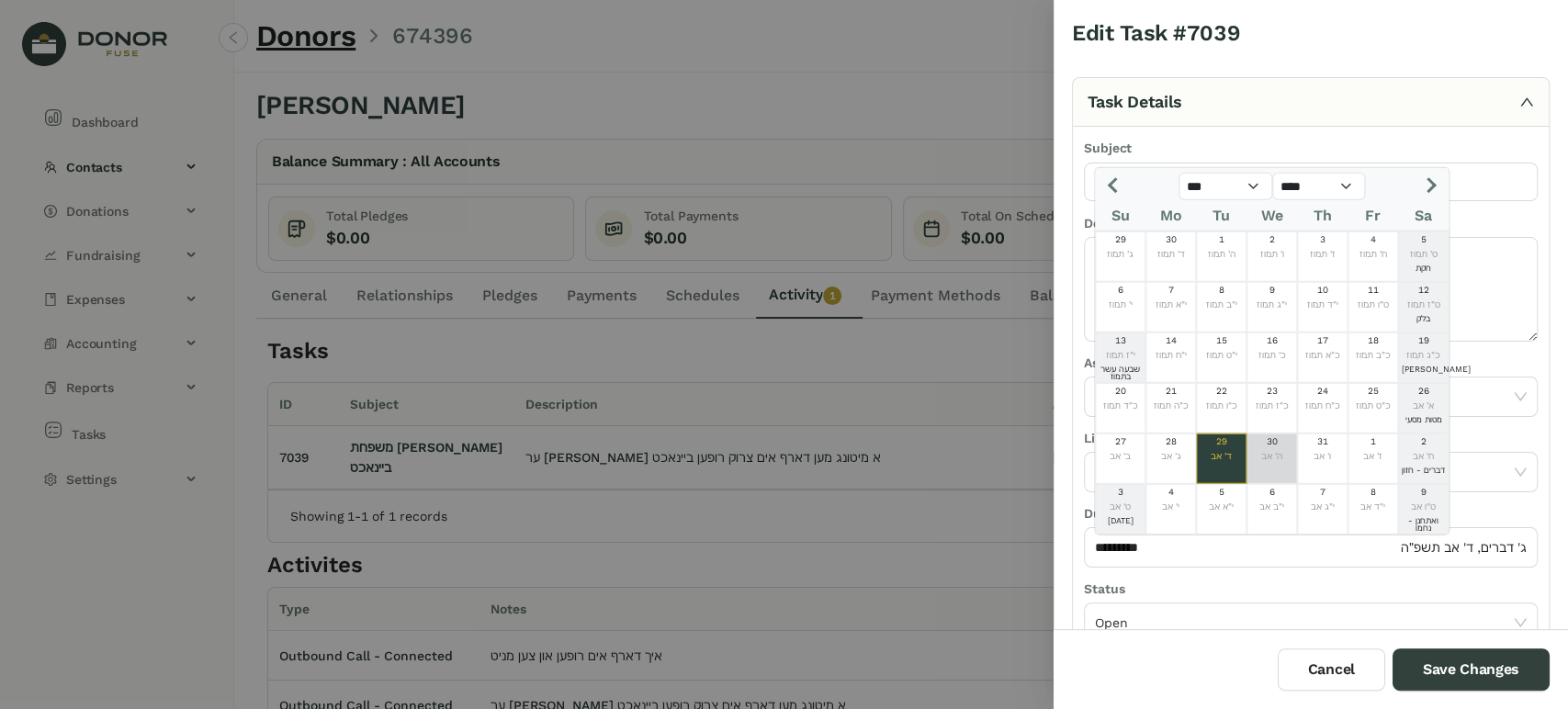 click on "30  ה' אב" 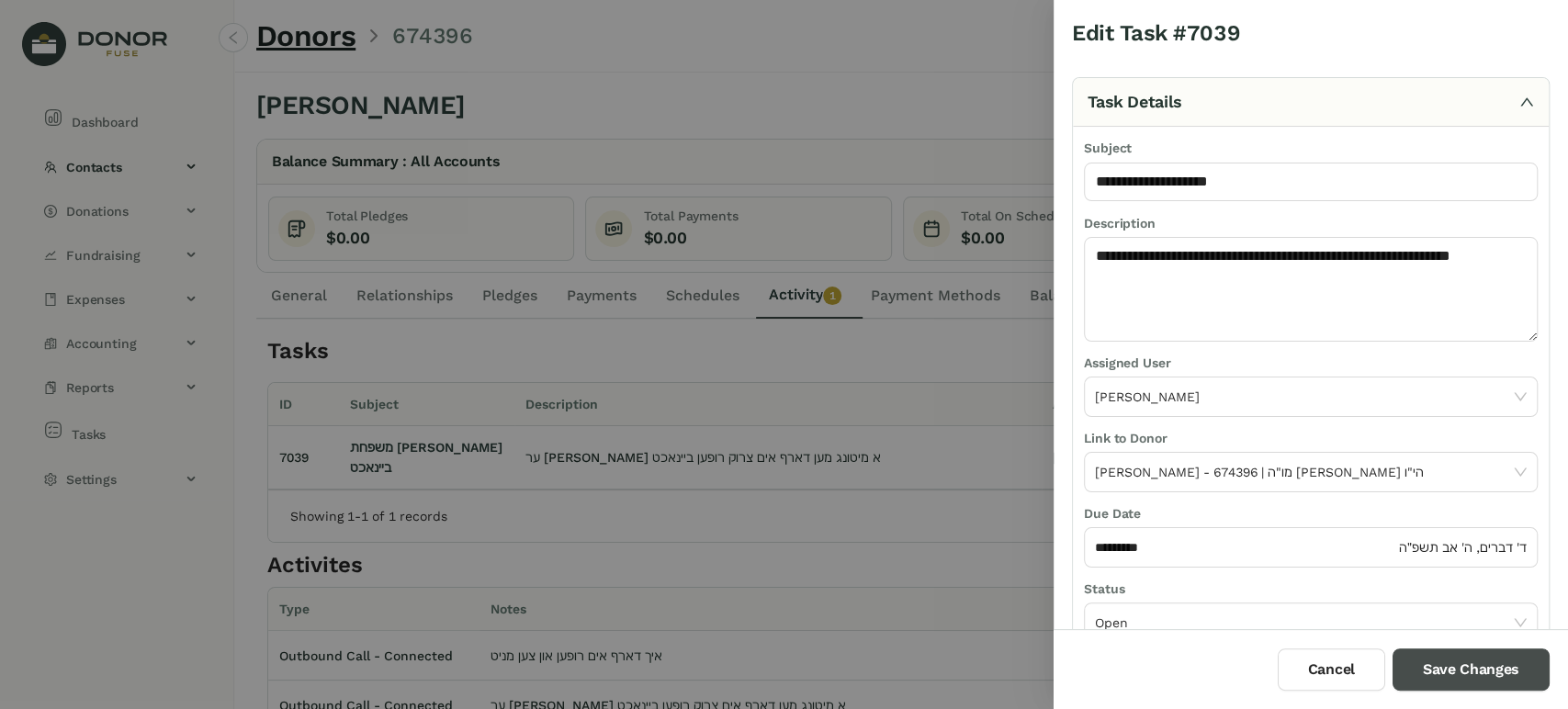 click on "Save Changes" at bounding box center [1471, 670] 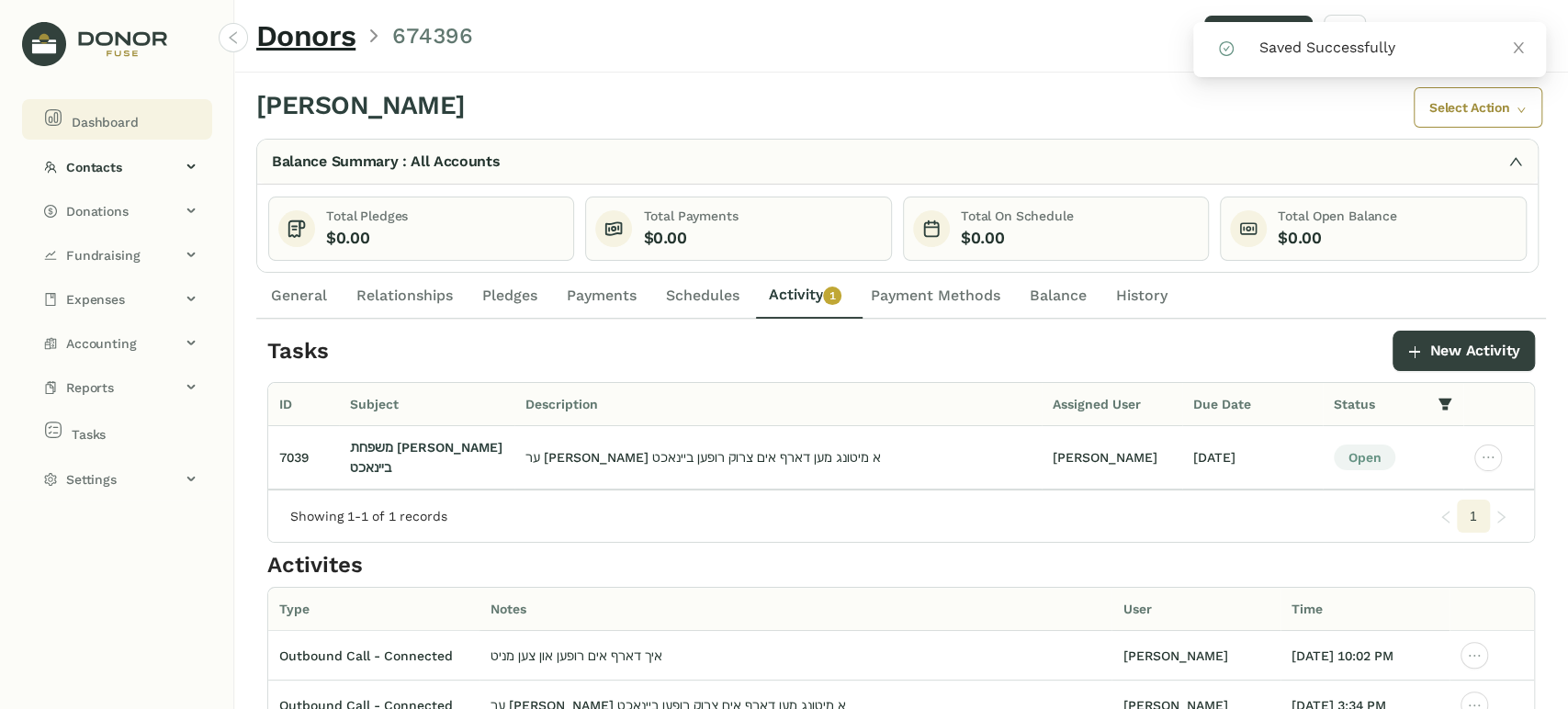 click on "Dashboard" 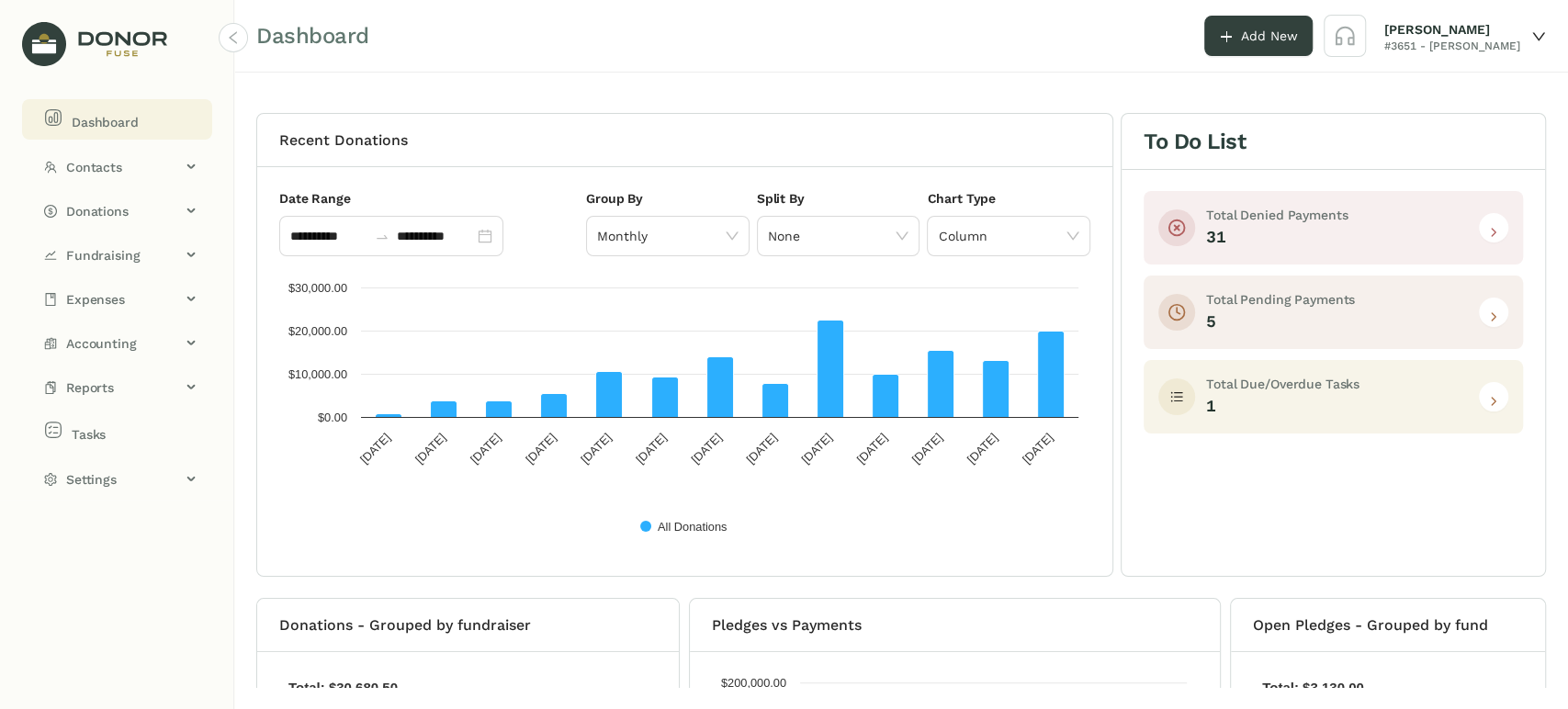 click 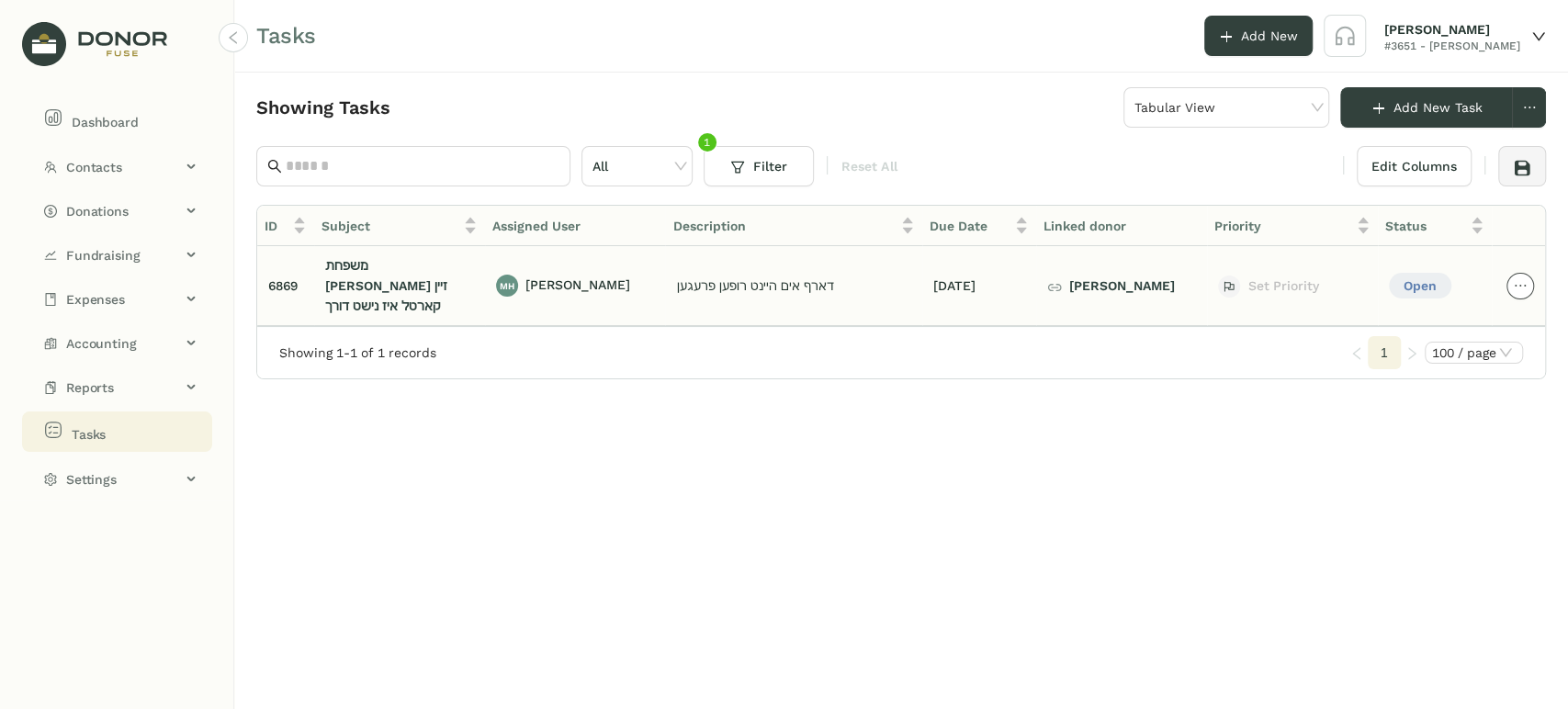 click 